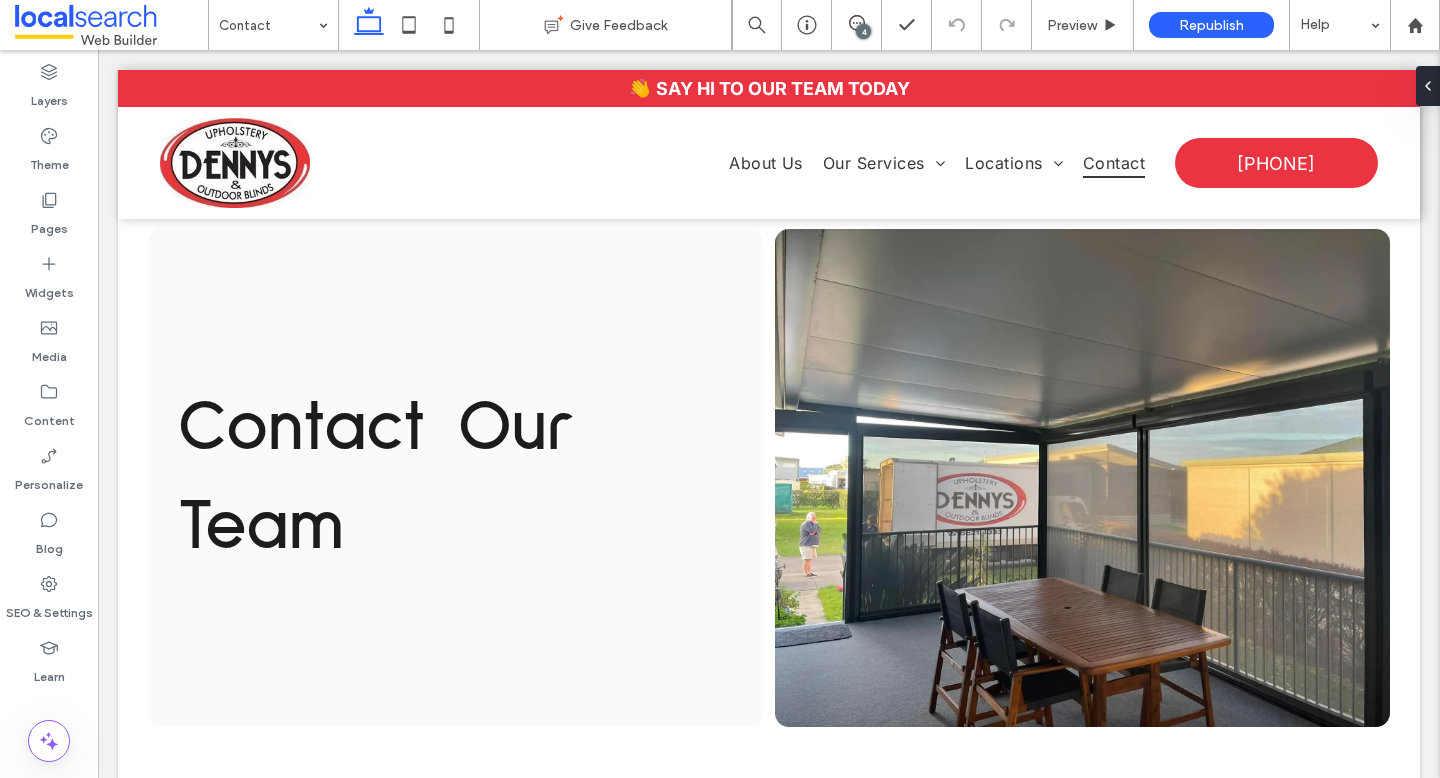 scroll, scrollTop: 0, scrollLeft: 0, axis: both 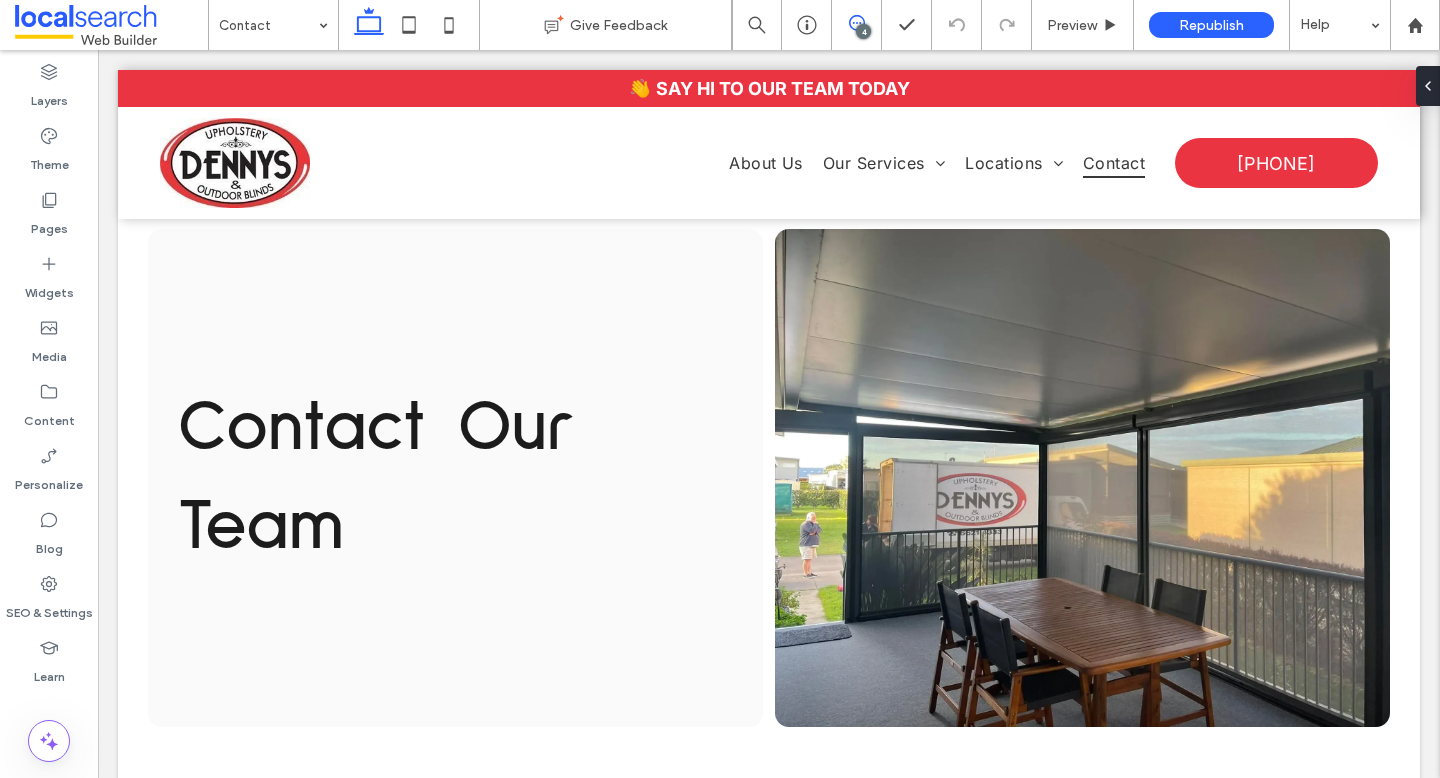 click at bounding box center (856, 23) 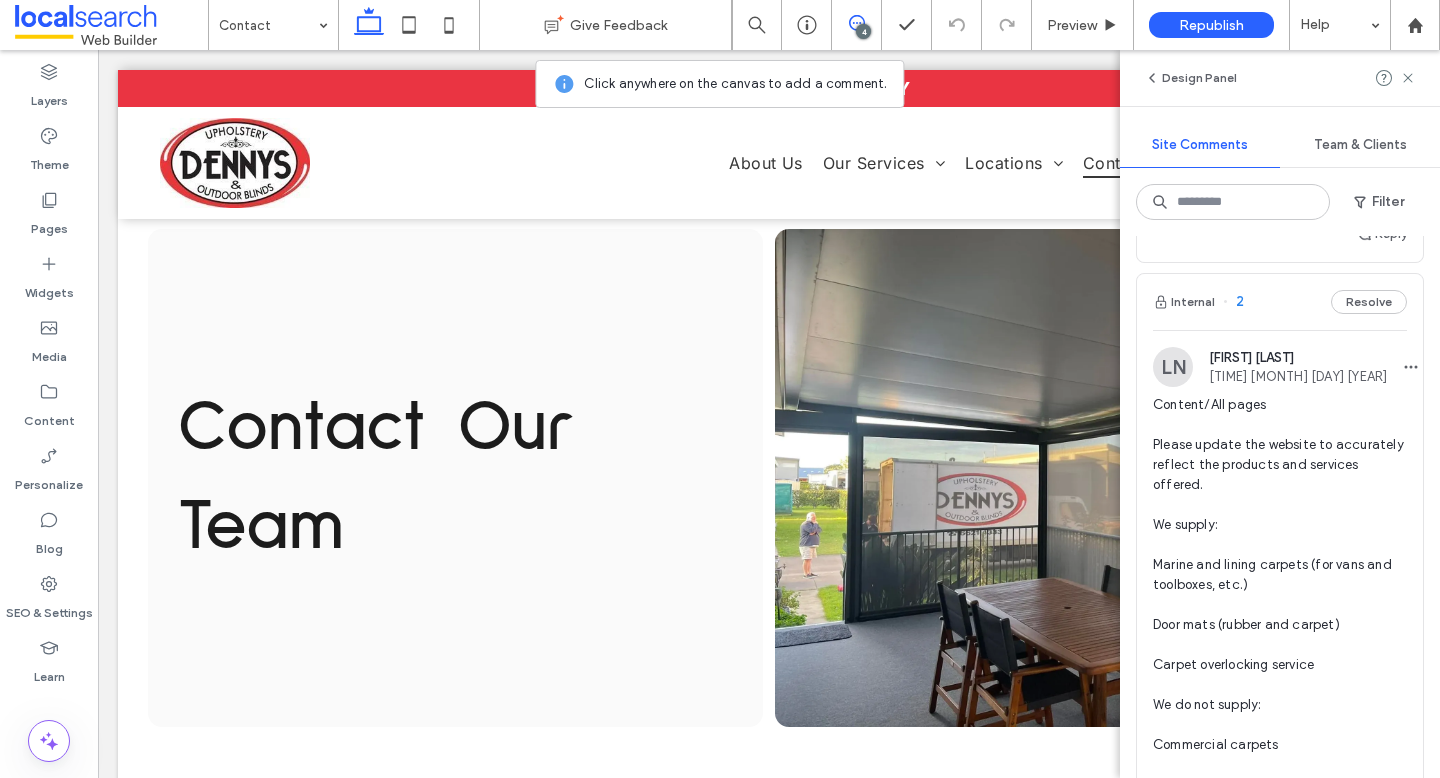 scroll, scrollTop: 957, scrollLeft: 0, axis: vertical 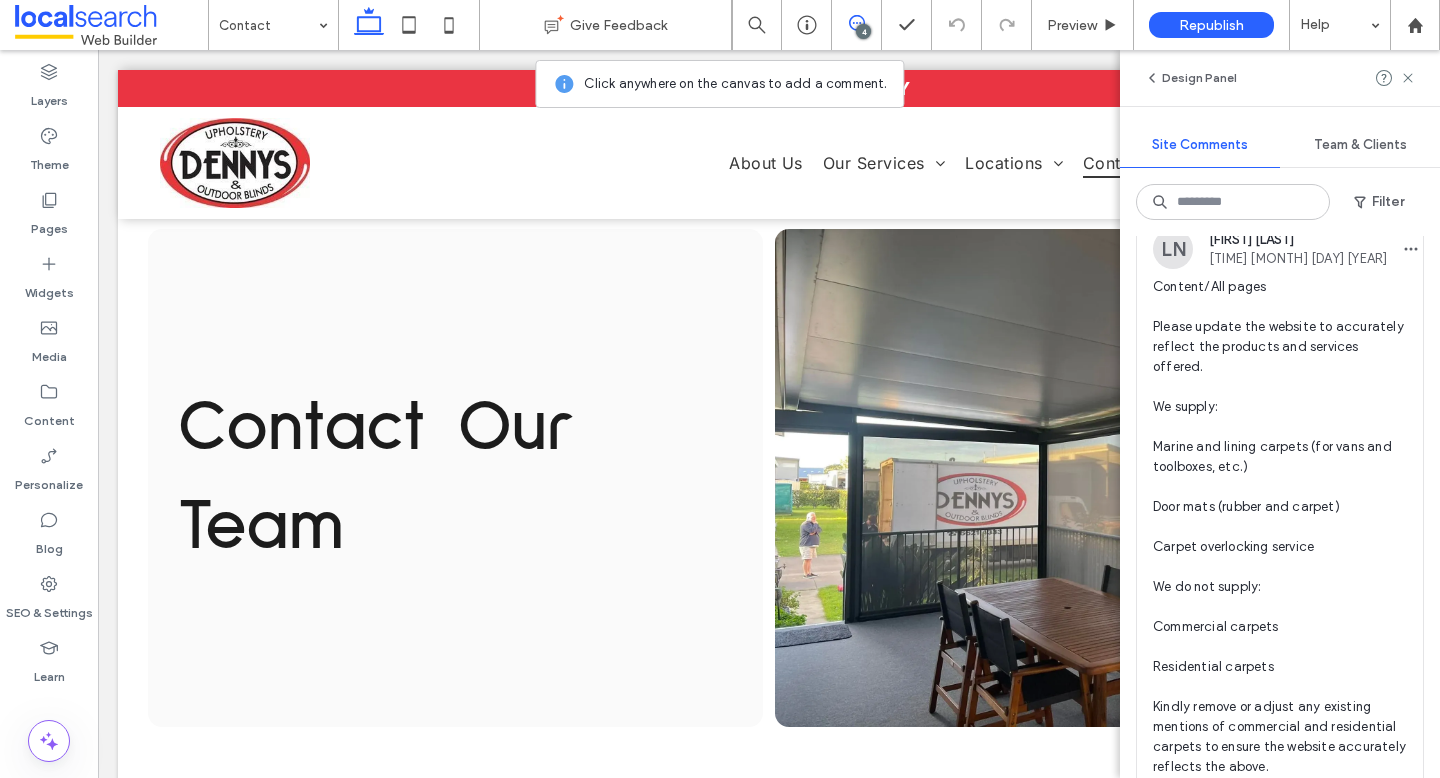 click on "Content/All pages
Please update the website to accurately reflect the products and services offered.
We supply:
Marine and lining carpets (for vans and toolboxes, etc.)
Door mats (rubber and carpet)
Carpet overlocking service
We do not supply:
Commercial carpets
Residential carpets
Kindly remove or adjust any existing mentions of commercial and residential carpets to ensure the website accurately reflects the above." at bounding box center [1280, 527] 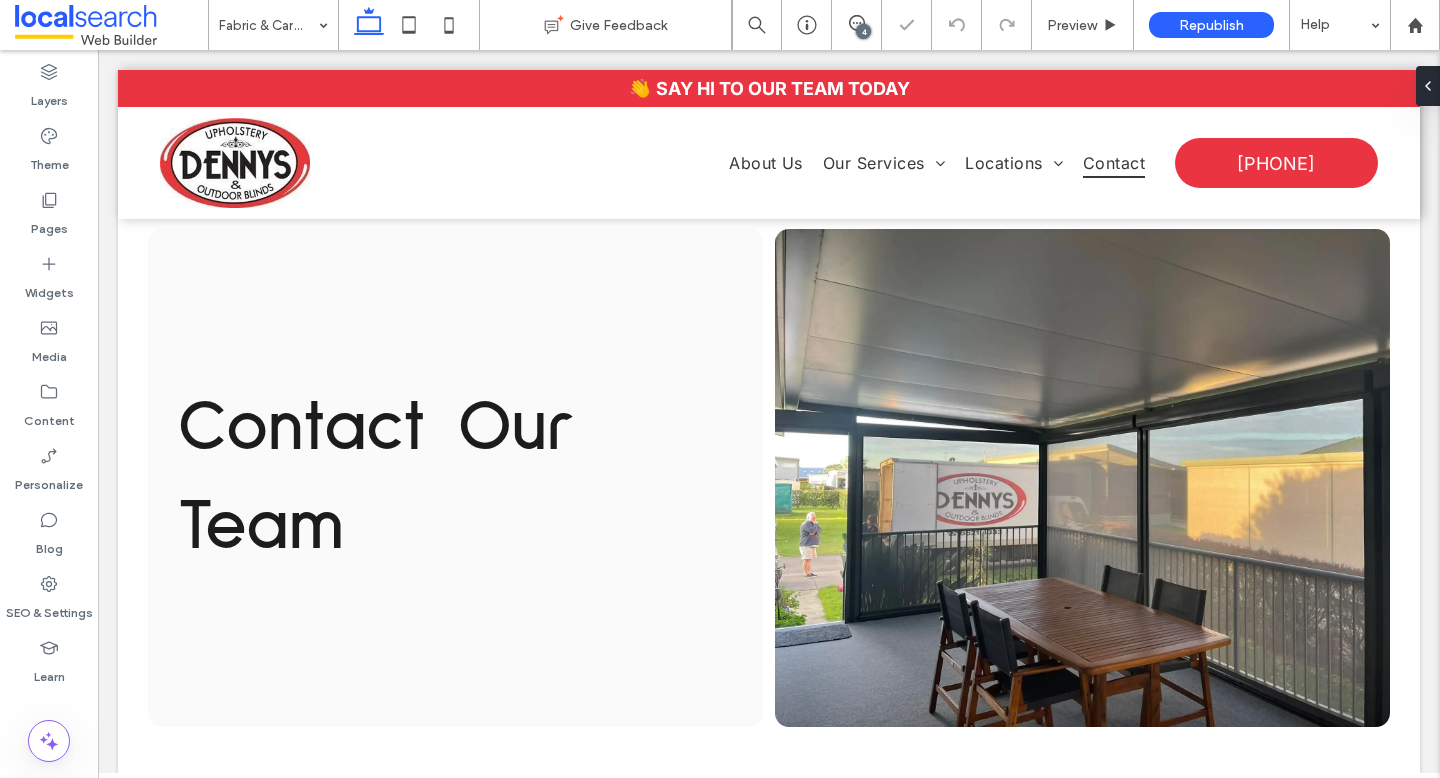 scroll, scrollTop: 0, scrollLeft: 0, axis: both 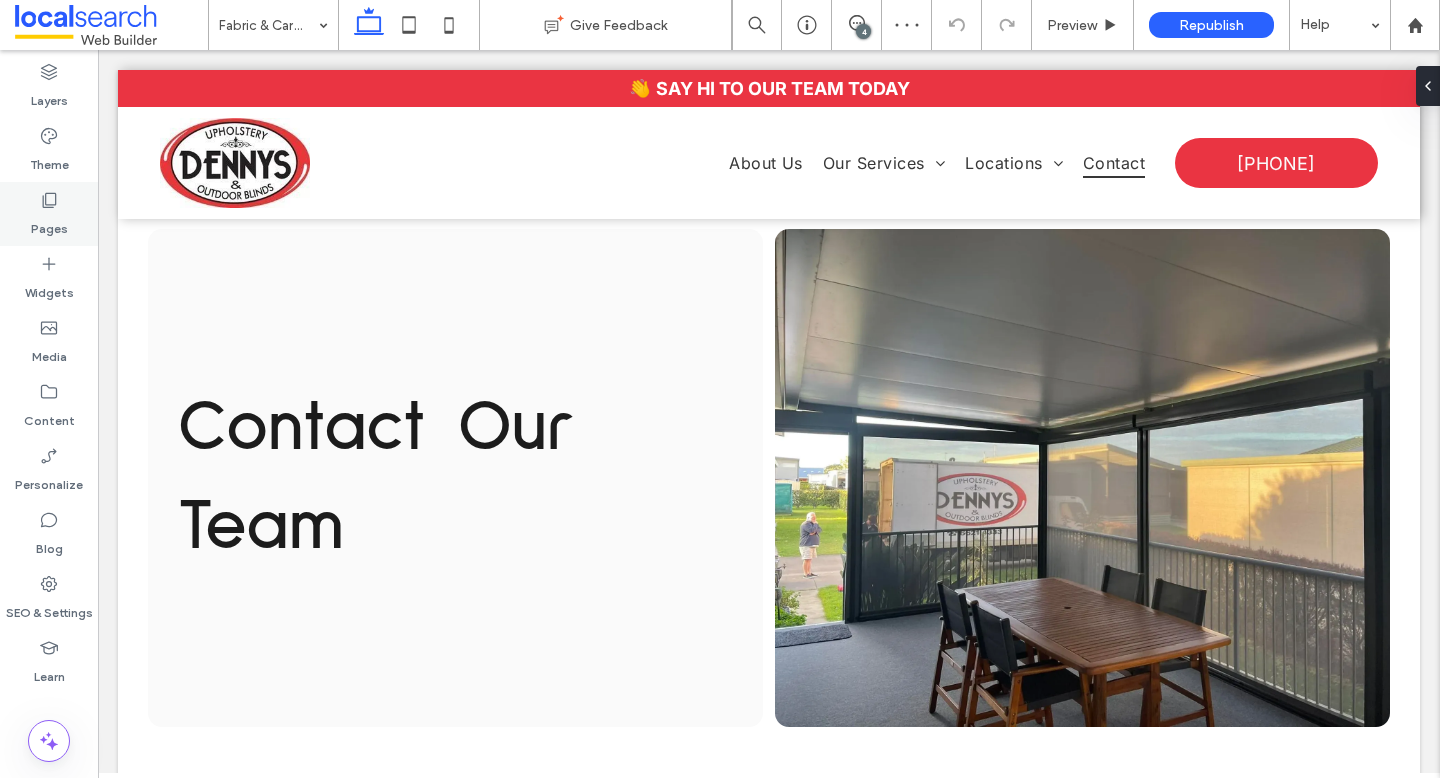 click on "Pages" at bounding box center (49, 214) 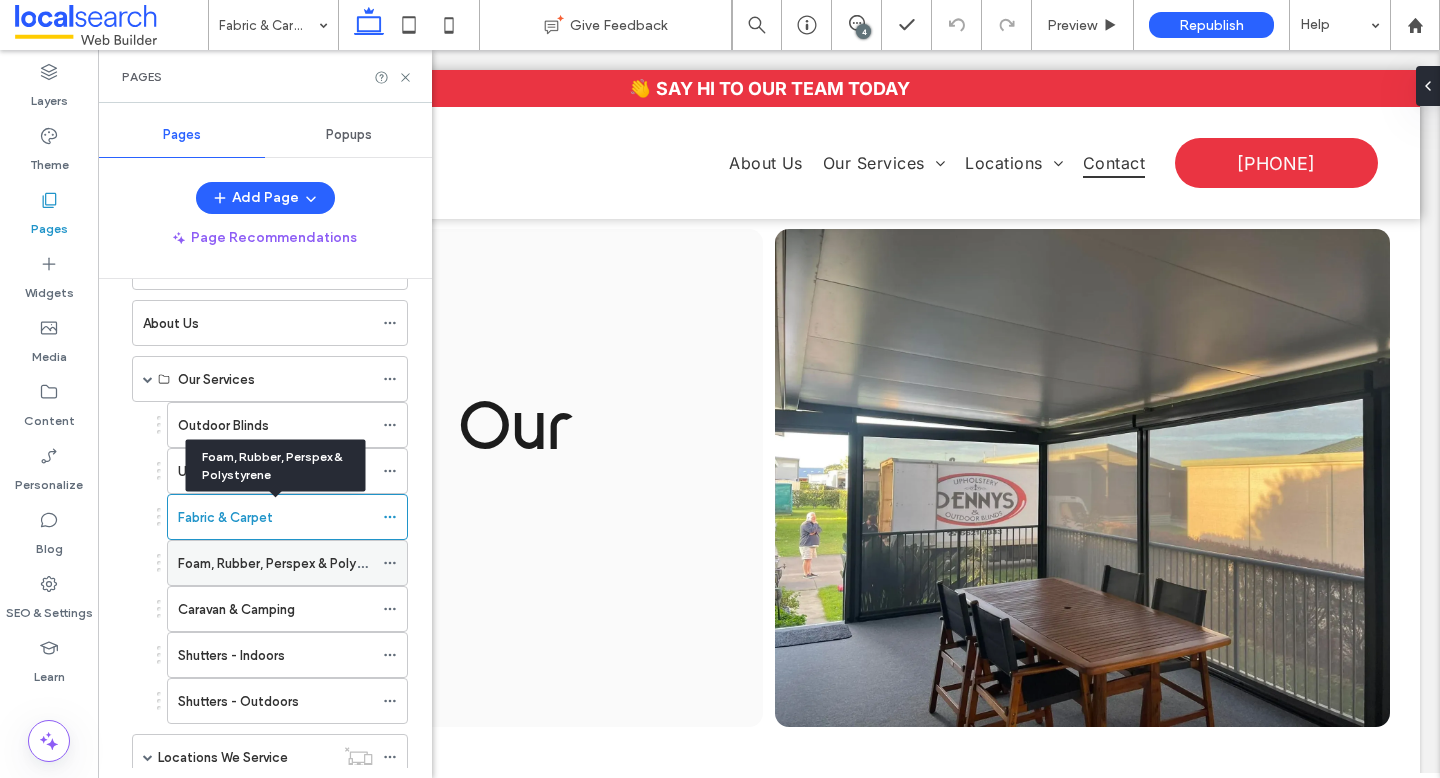 scroll, scrollTop: 172, scrollLeft: 0, axis: vertical 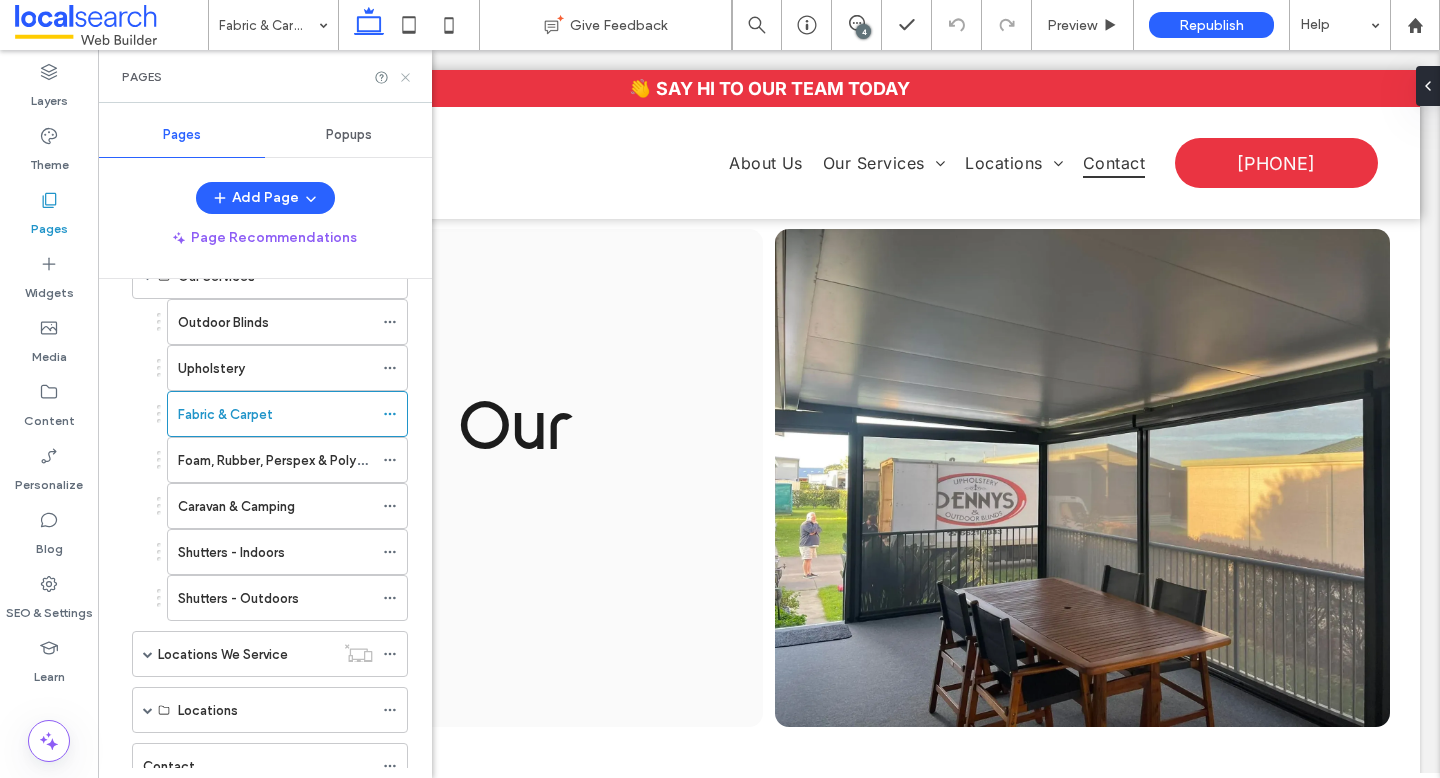 click 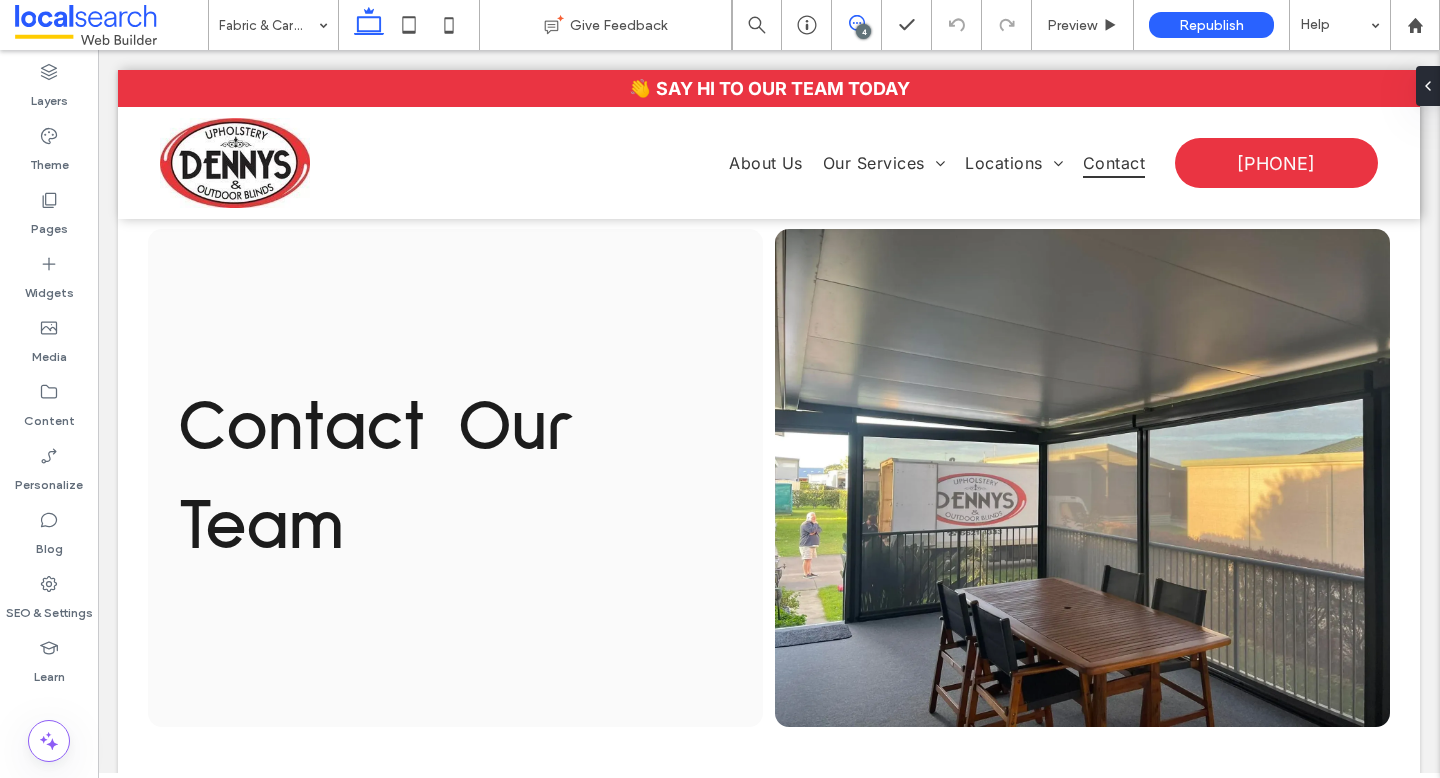 click at bounding box center [856, 23] 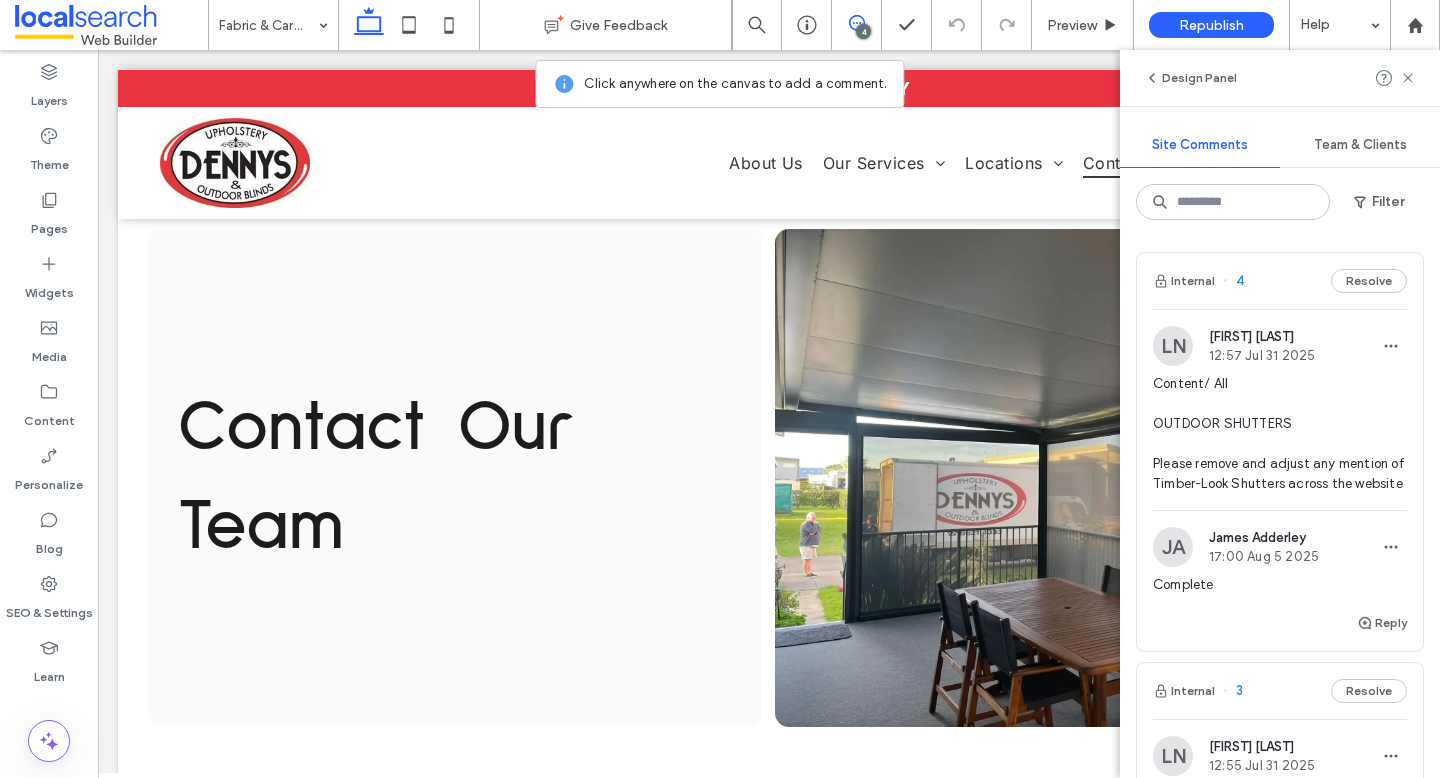 scroll, scrollTop: 375, scrollLeft: 0, axis: vertical 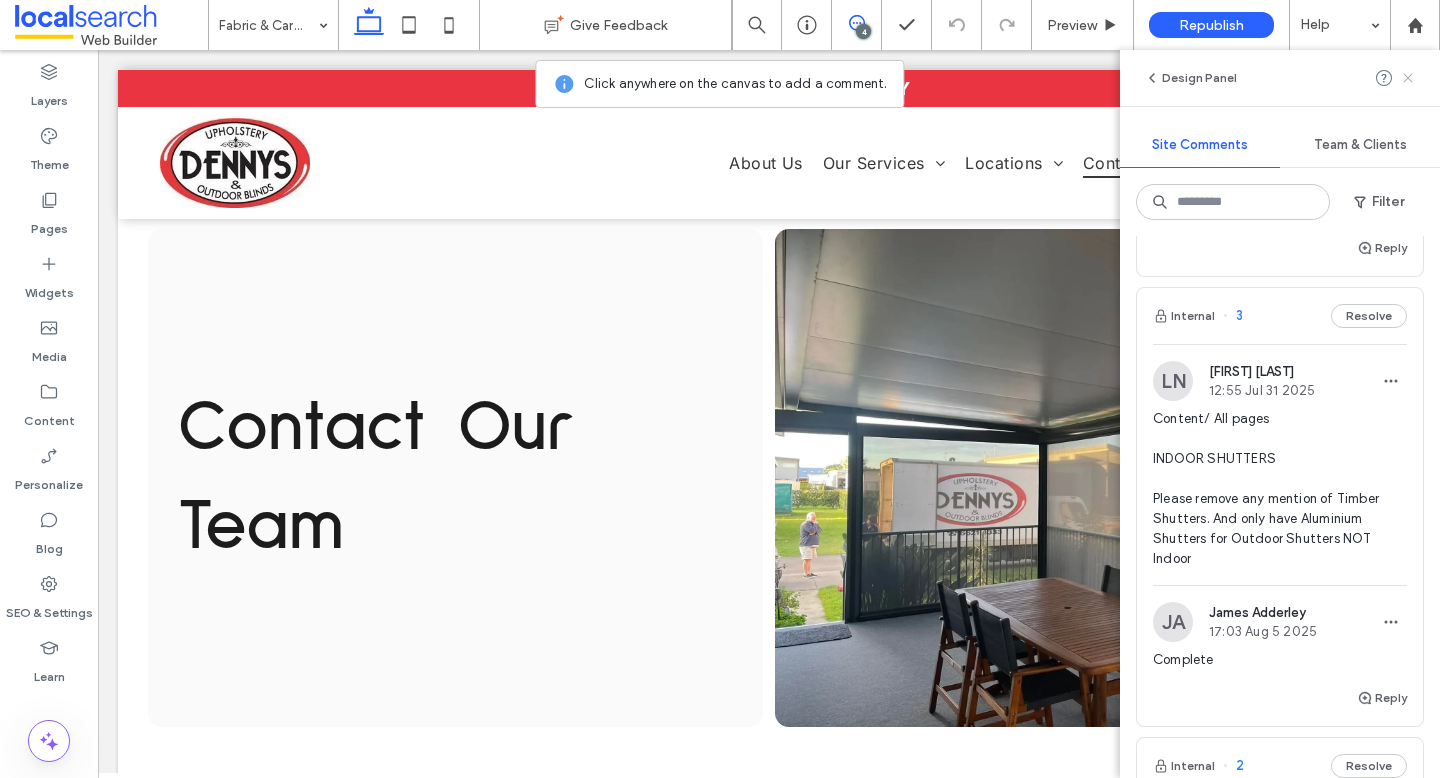 click 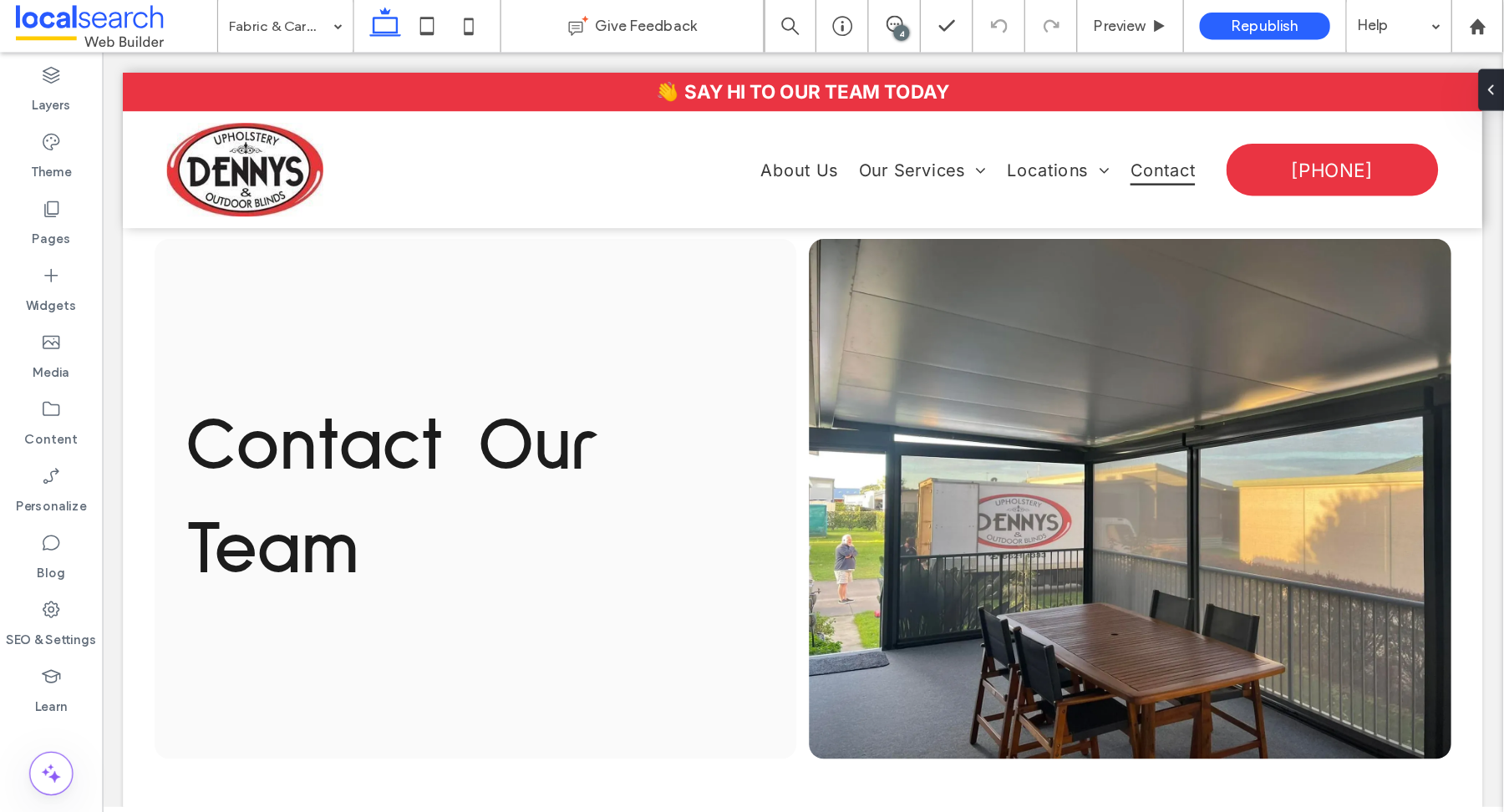 scroll, scrollTop: 0, scrollLeft: 0, axis: both 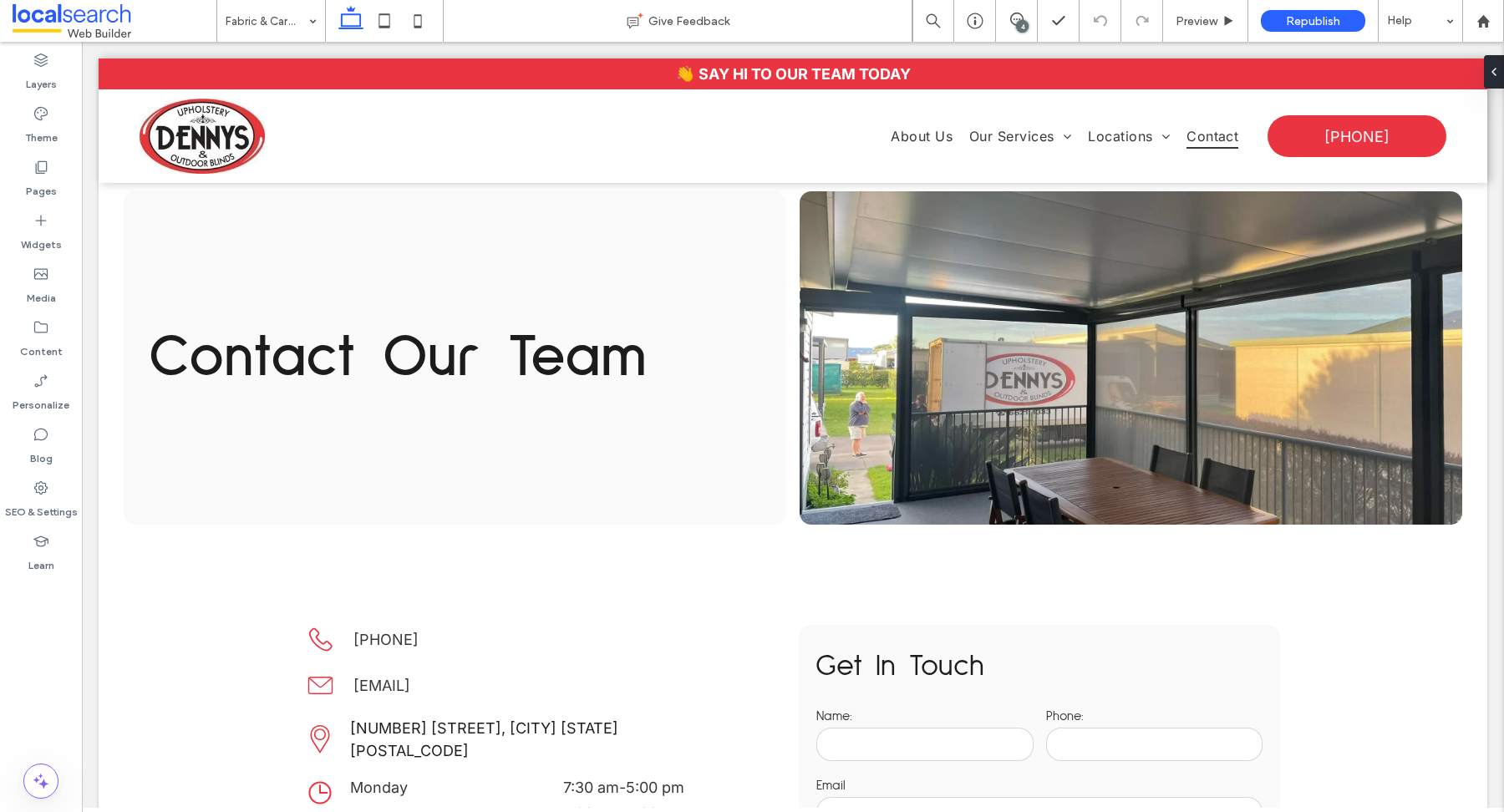 click on "4" at bounding box center (1022, 26) 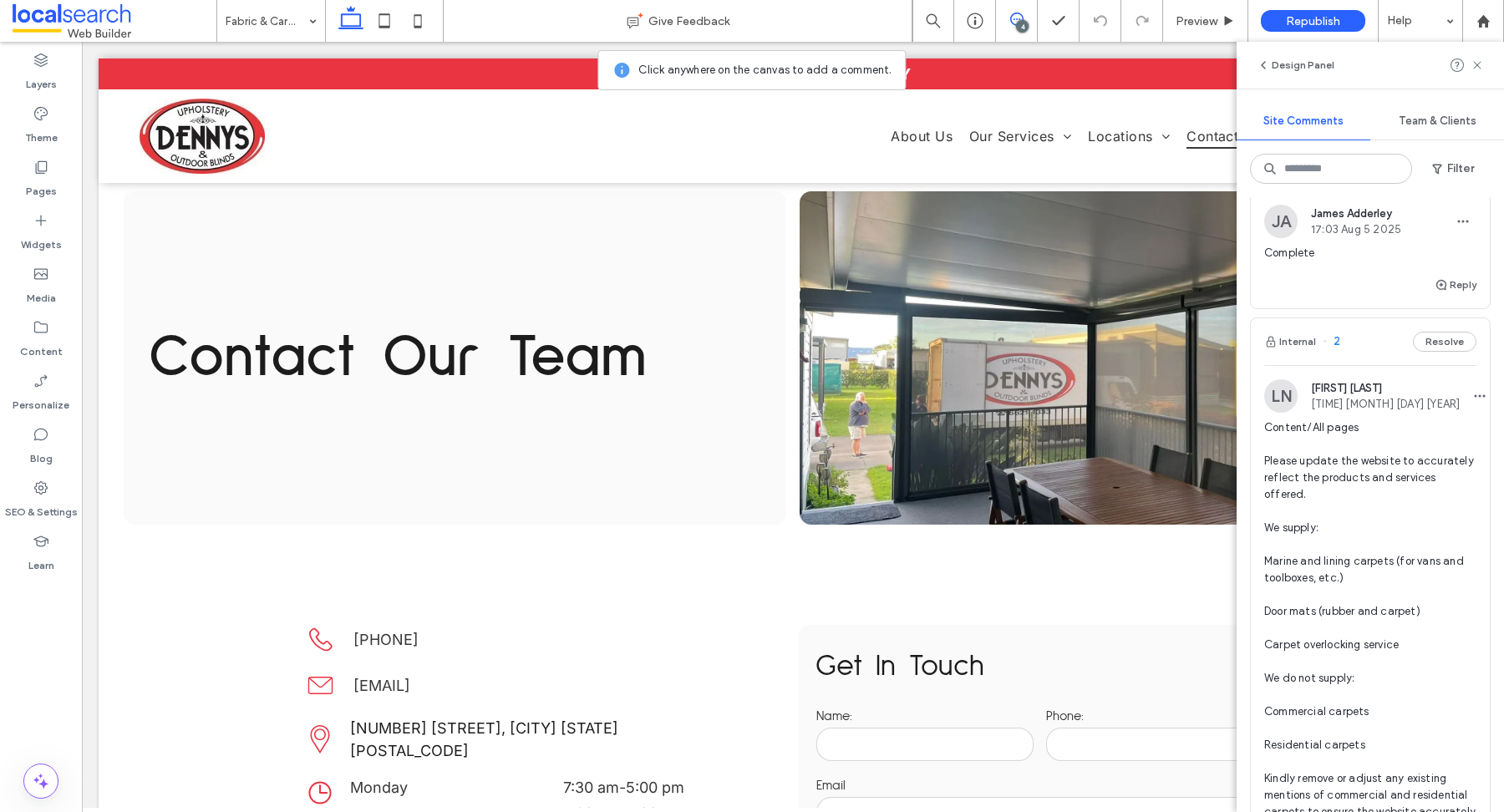 scroll, scrollTop: 673, scrollLeft: 0, axis: vertical 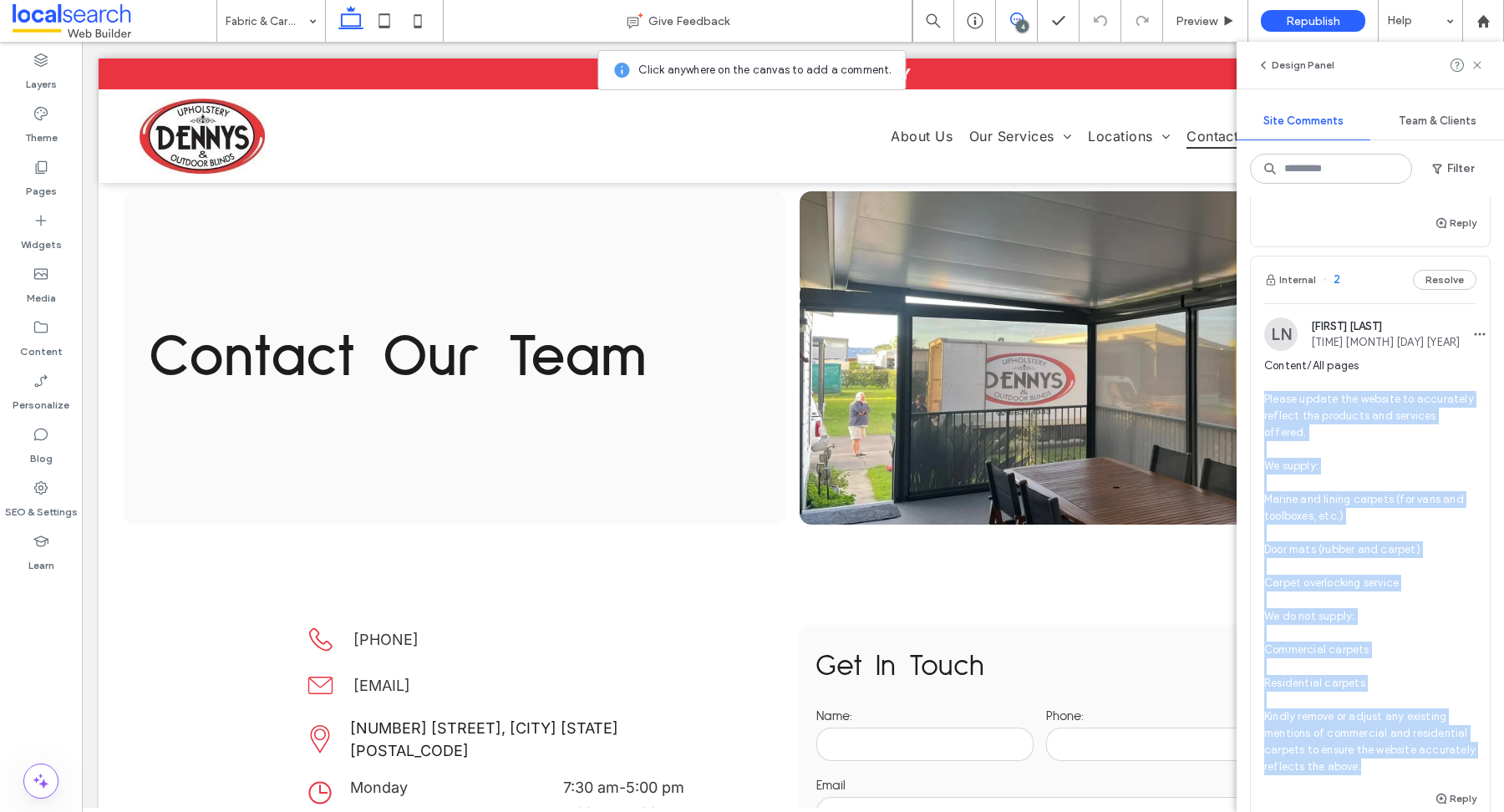 drag, startPoint x: 1262, startPoint y: 373, endPoint x: 1411, endPoint y: 736, distance: 392.3901 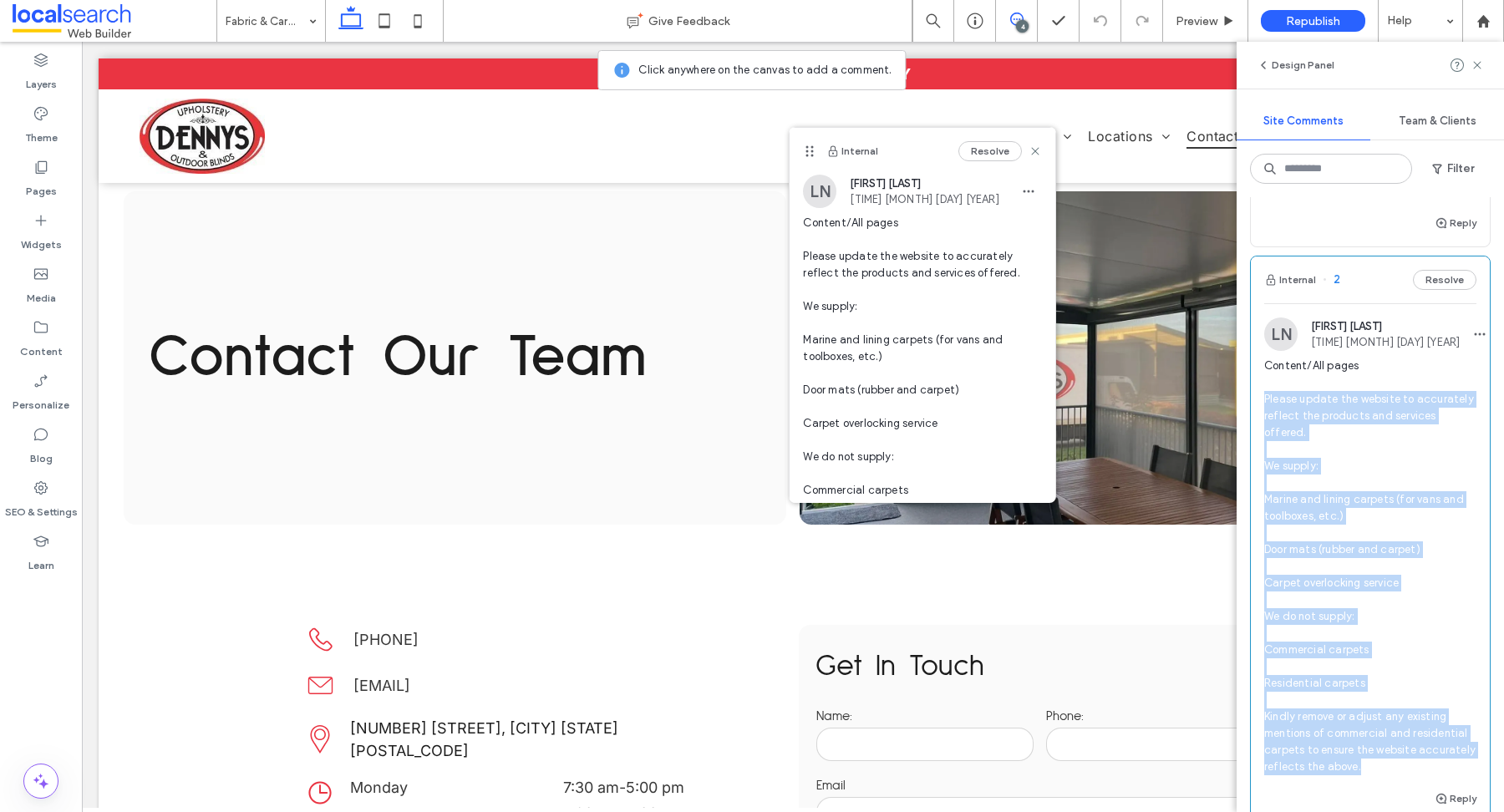 copy on "Please update the website to accurately reflect the products and services offered.
We supply:
Marine and lining carpets (for vans and toolboxes, etc.)
Door mats (rubber and carpet)
Carpet overlocking service
We do not supply:
Commercial carpets
Residential carpets
Kindly remove or adjust any existing mentions of commercial and residential carpets to ensure the website accurately reflects the above." 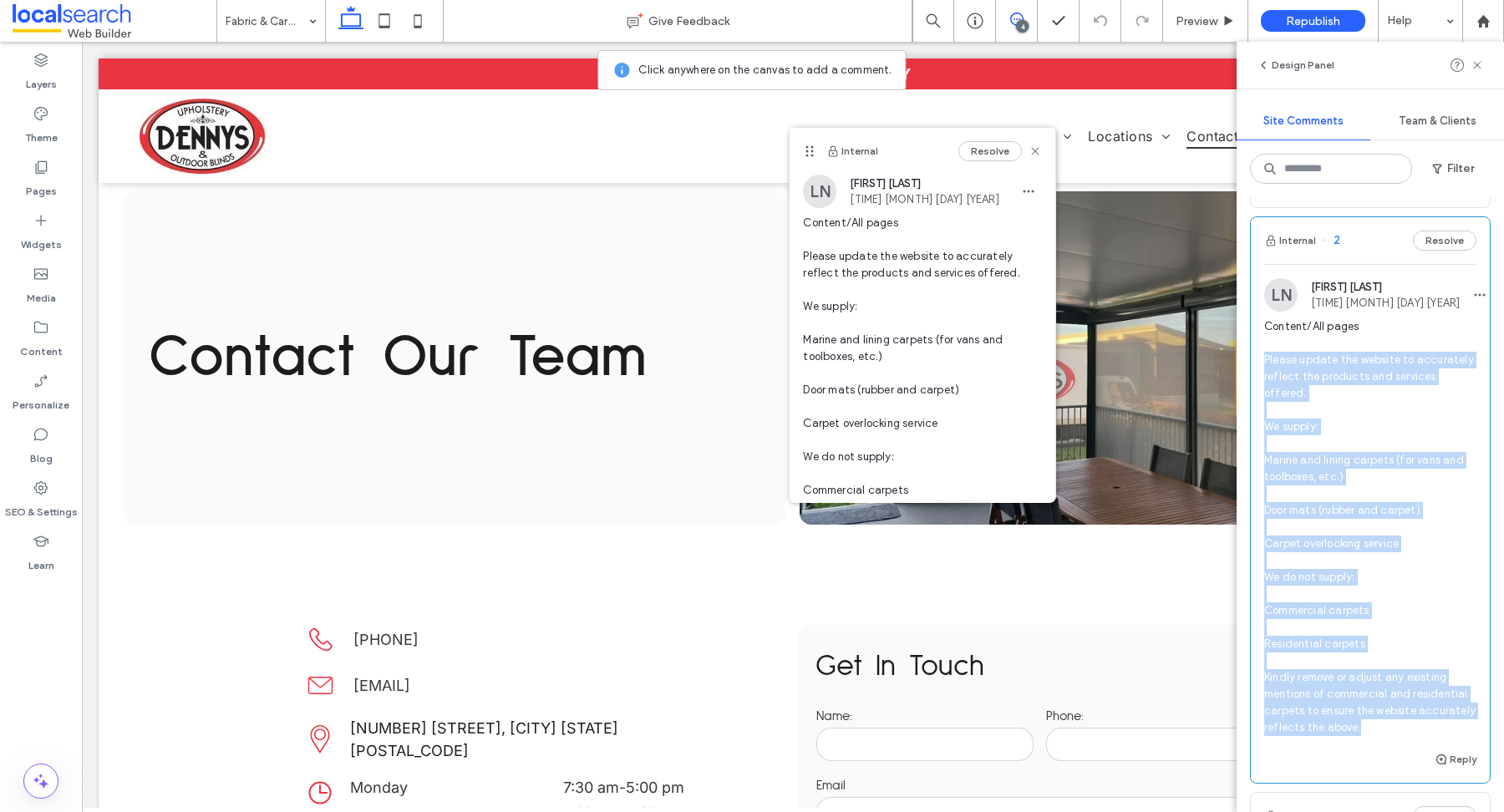 scroll, scrollTop: 729, scrollLeft: 0, axis: vertical 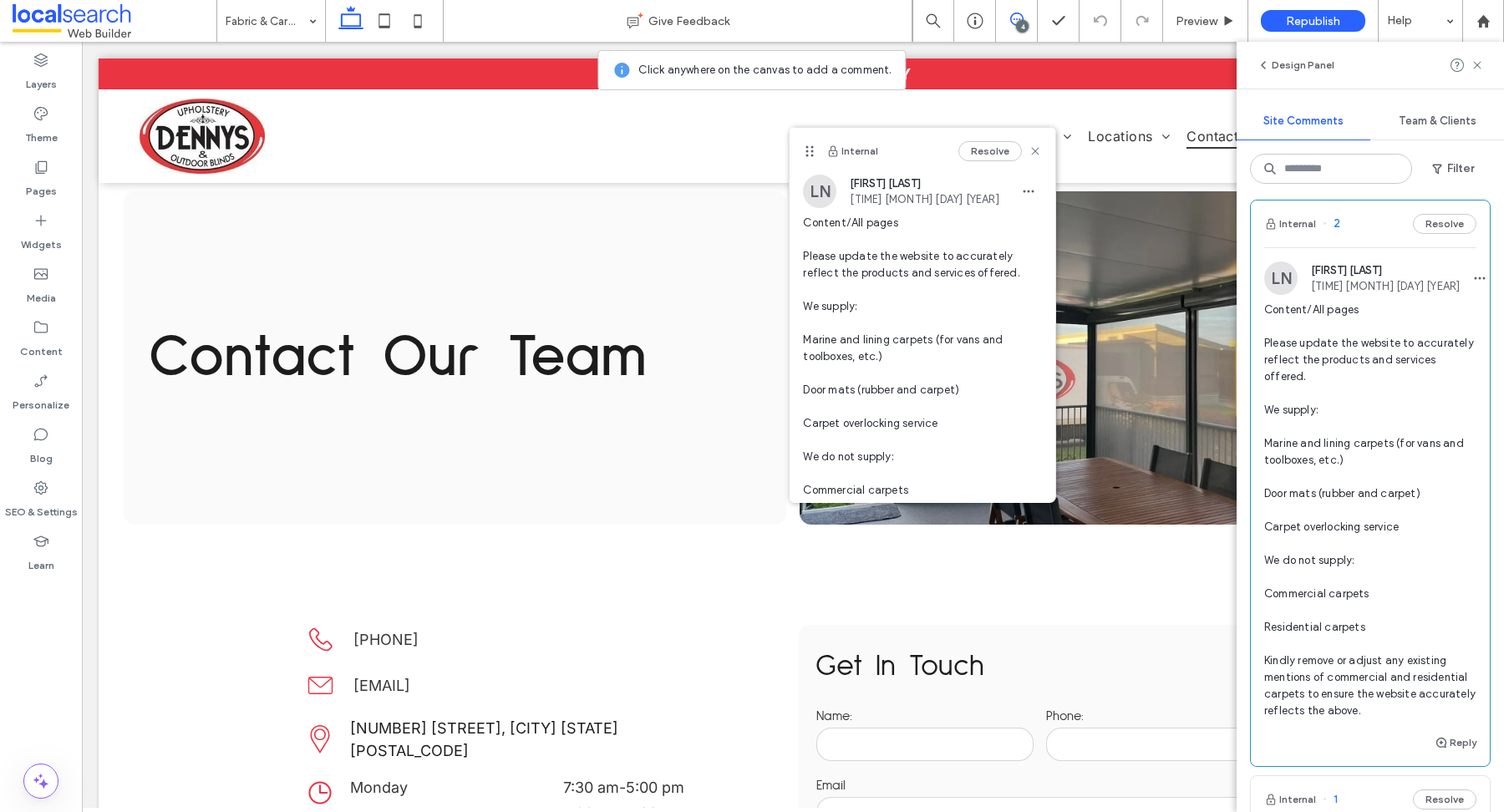 click on "Resolve" at bounding box center (1000, 151) 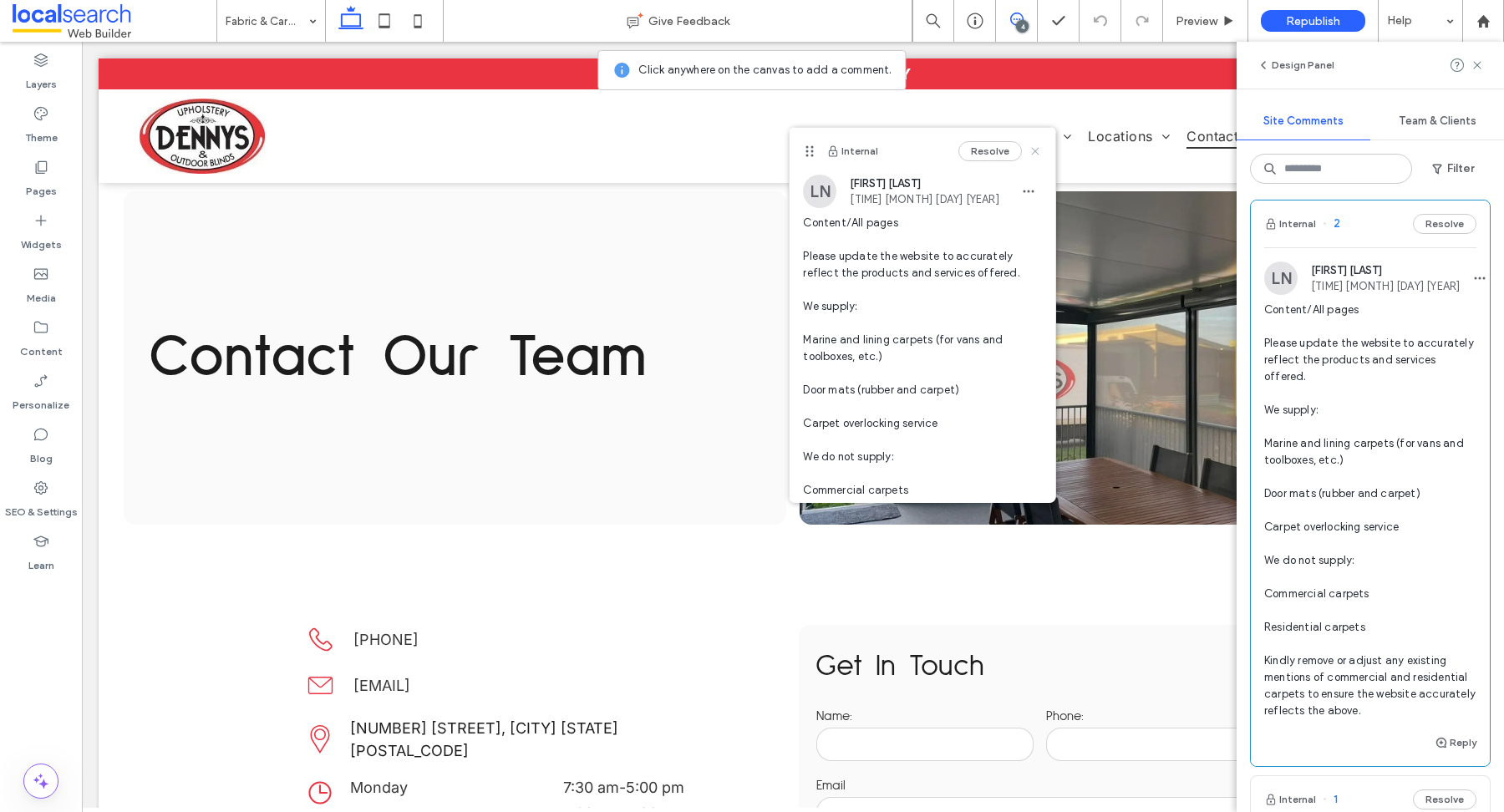 click 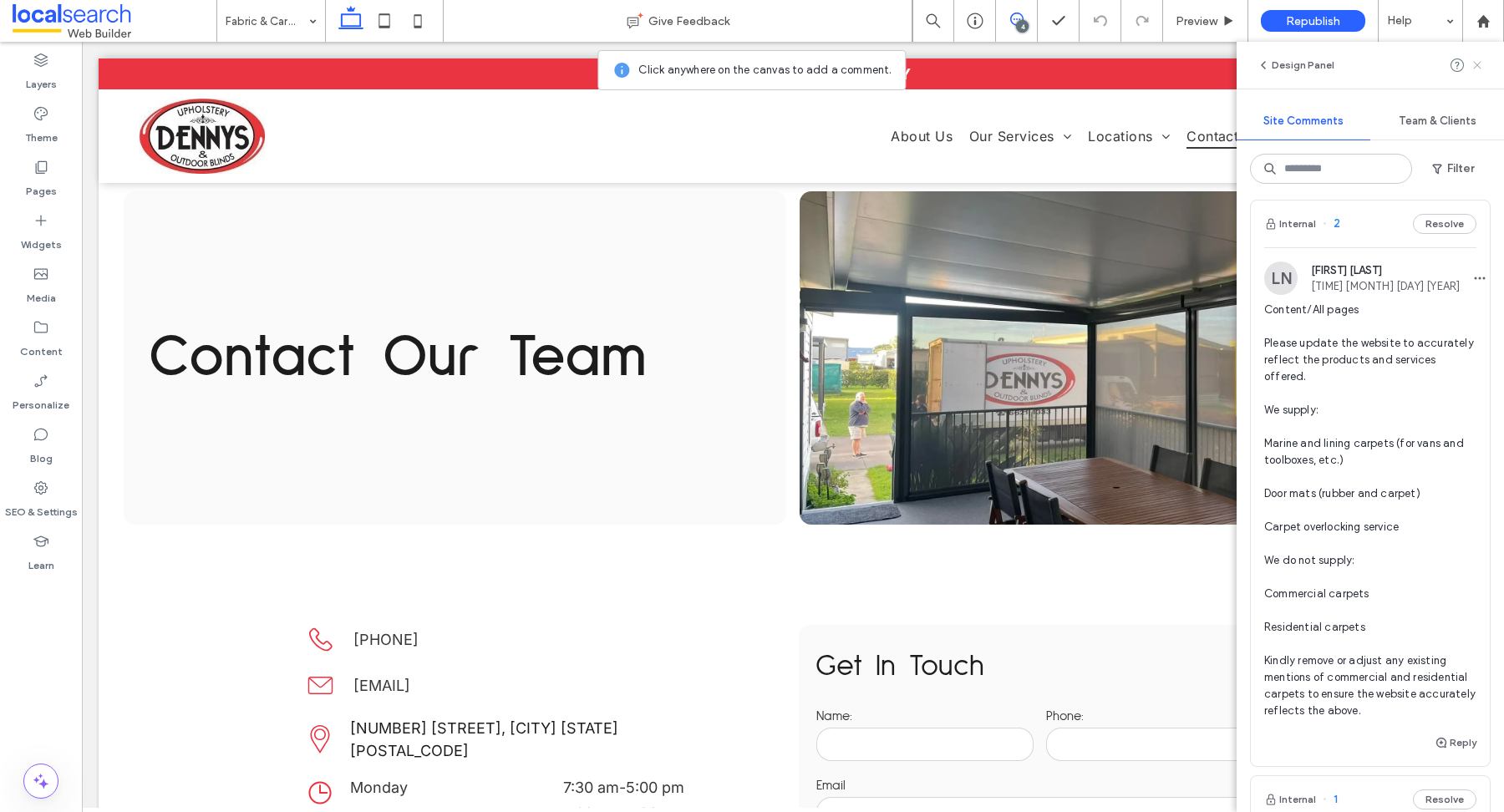 click 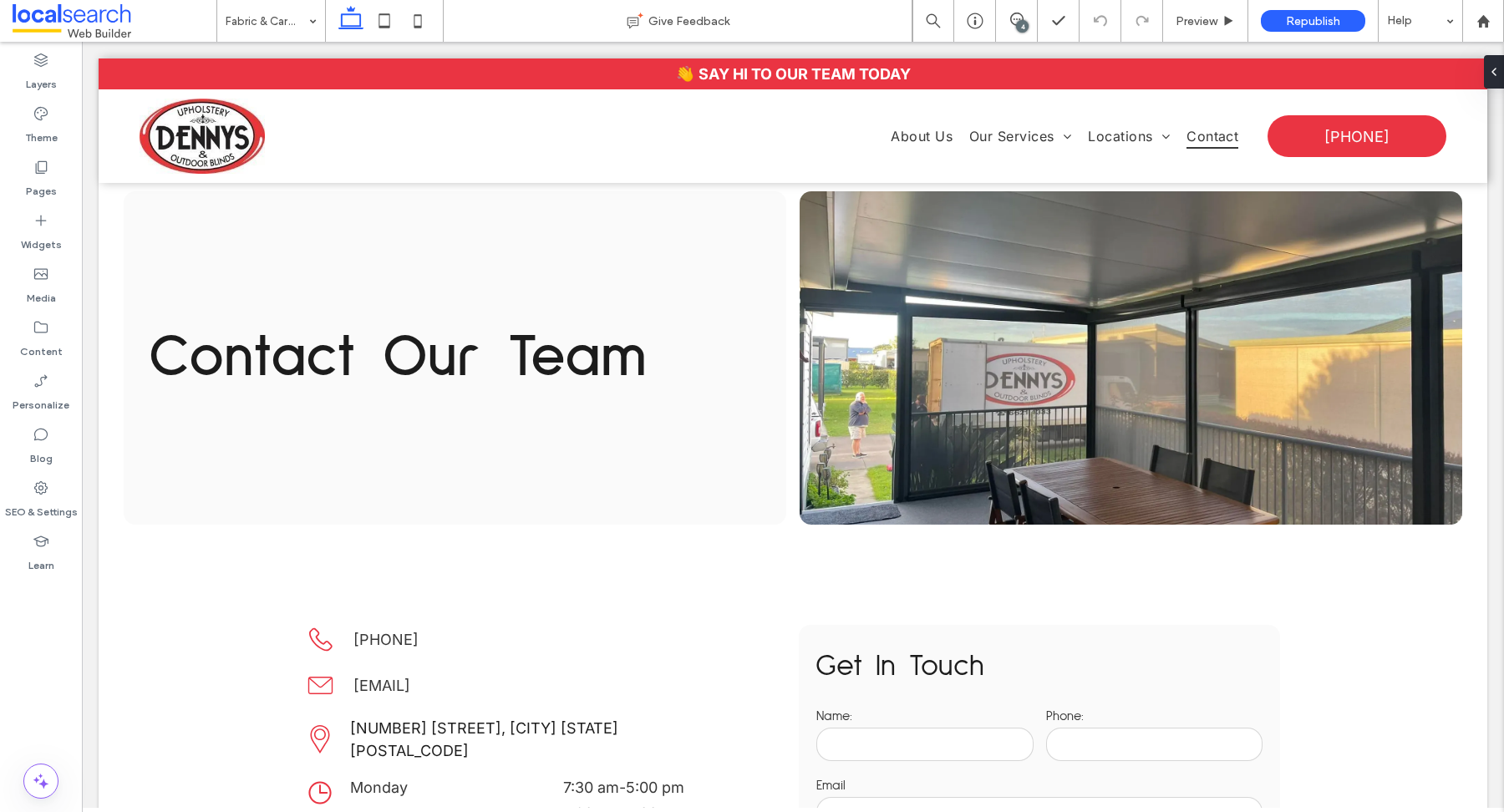 scroll, scrollTop: 0, scrollLeft: 0, axis: both 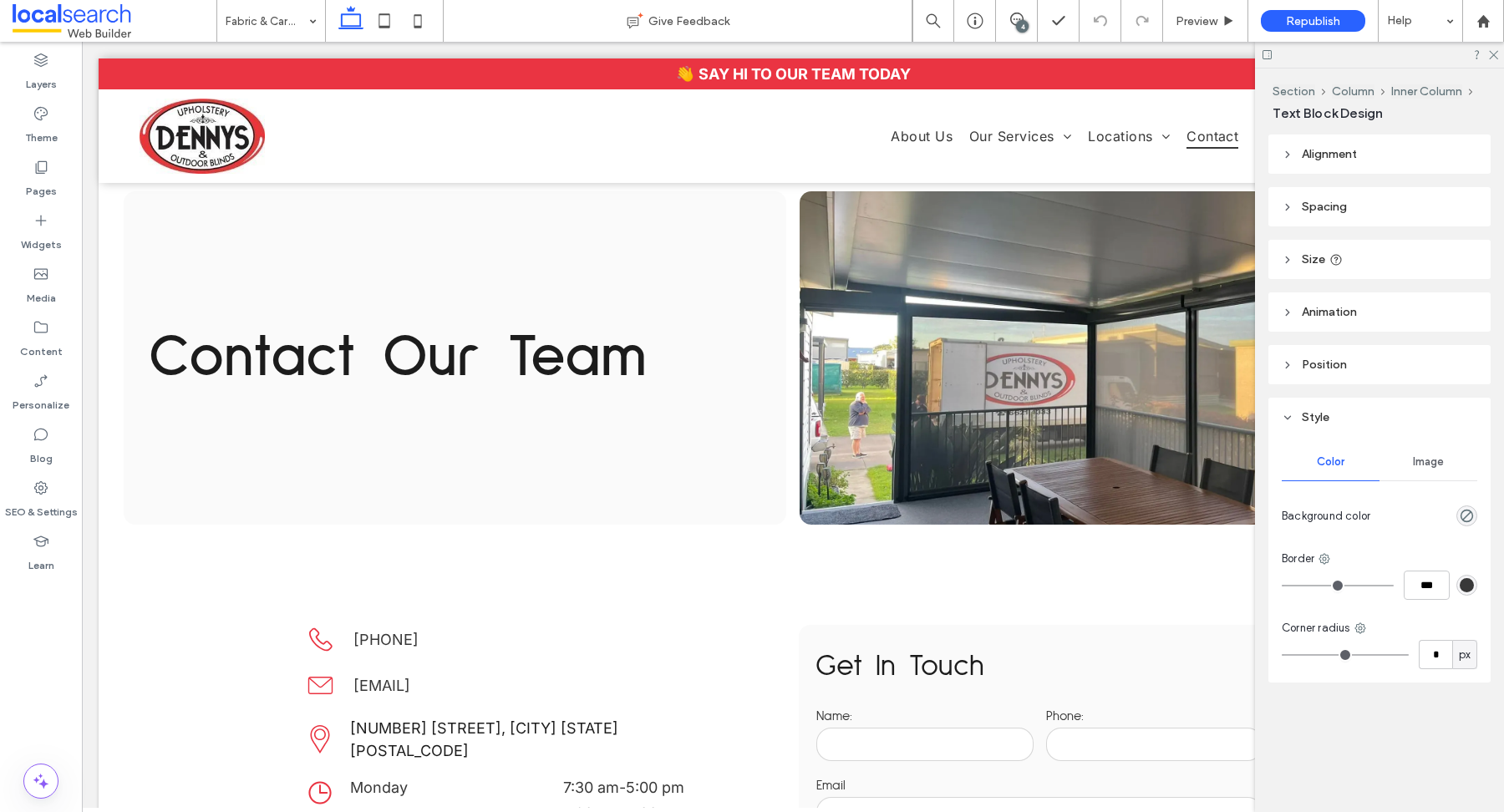 type on "*****" 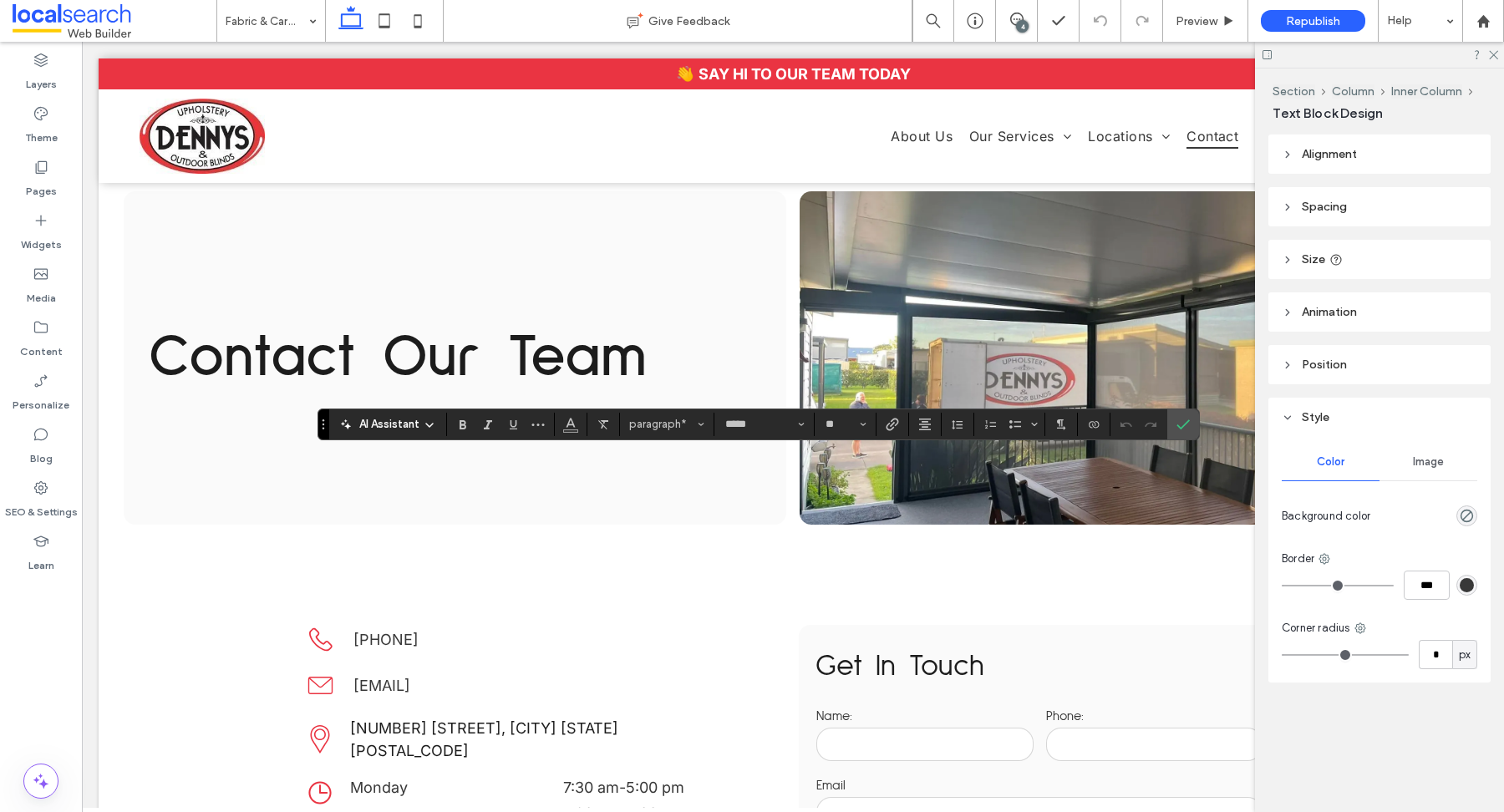type on "**" 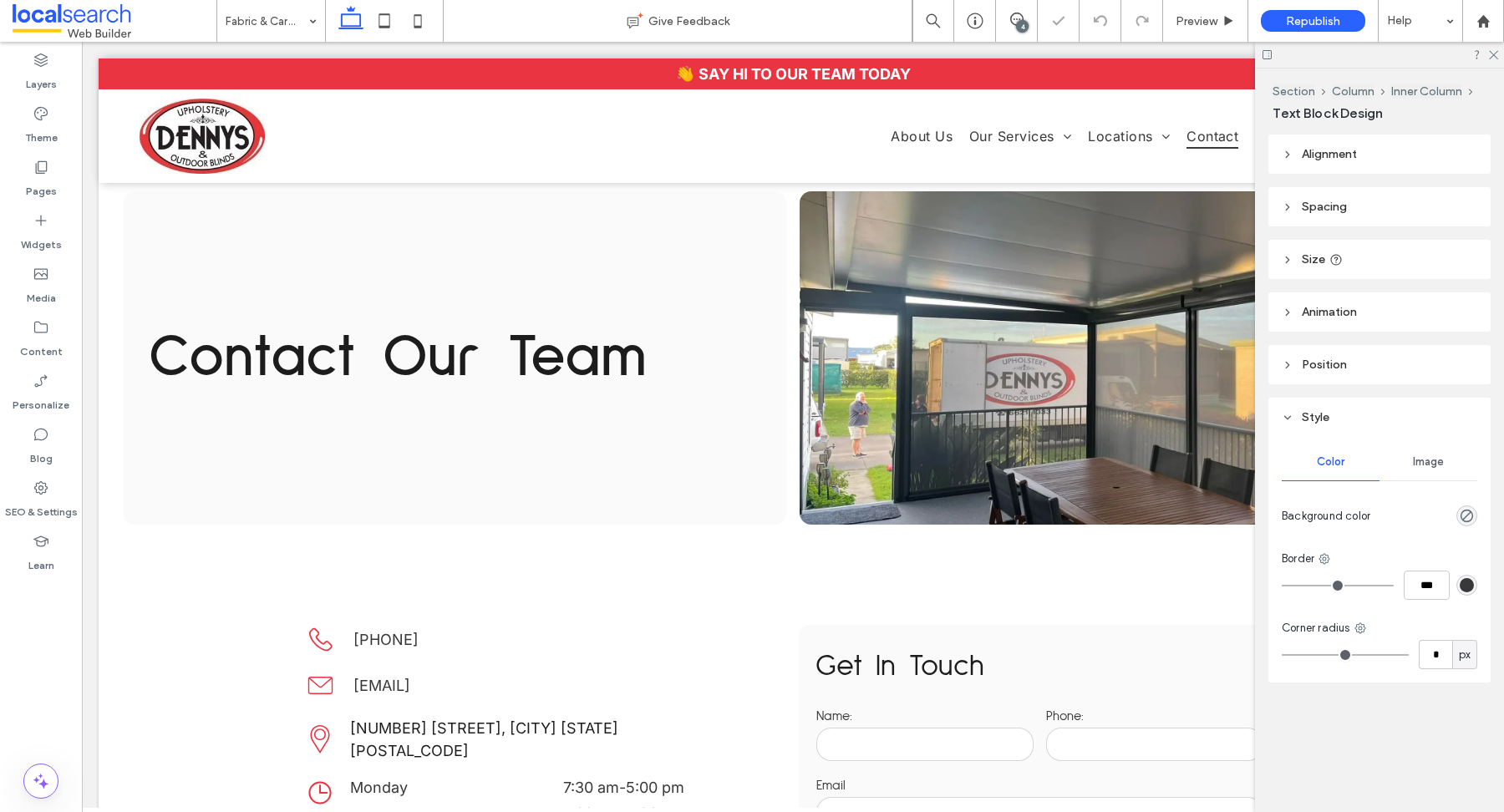 type on "*****" 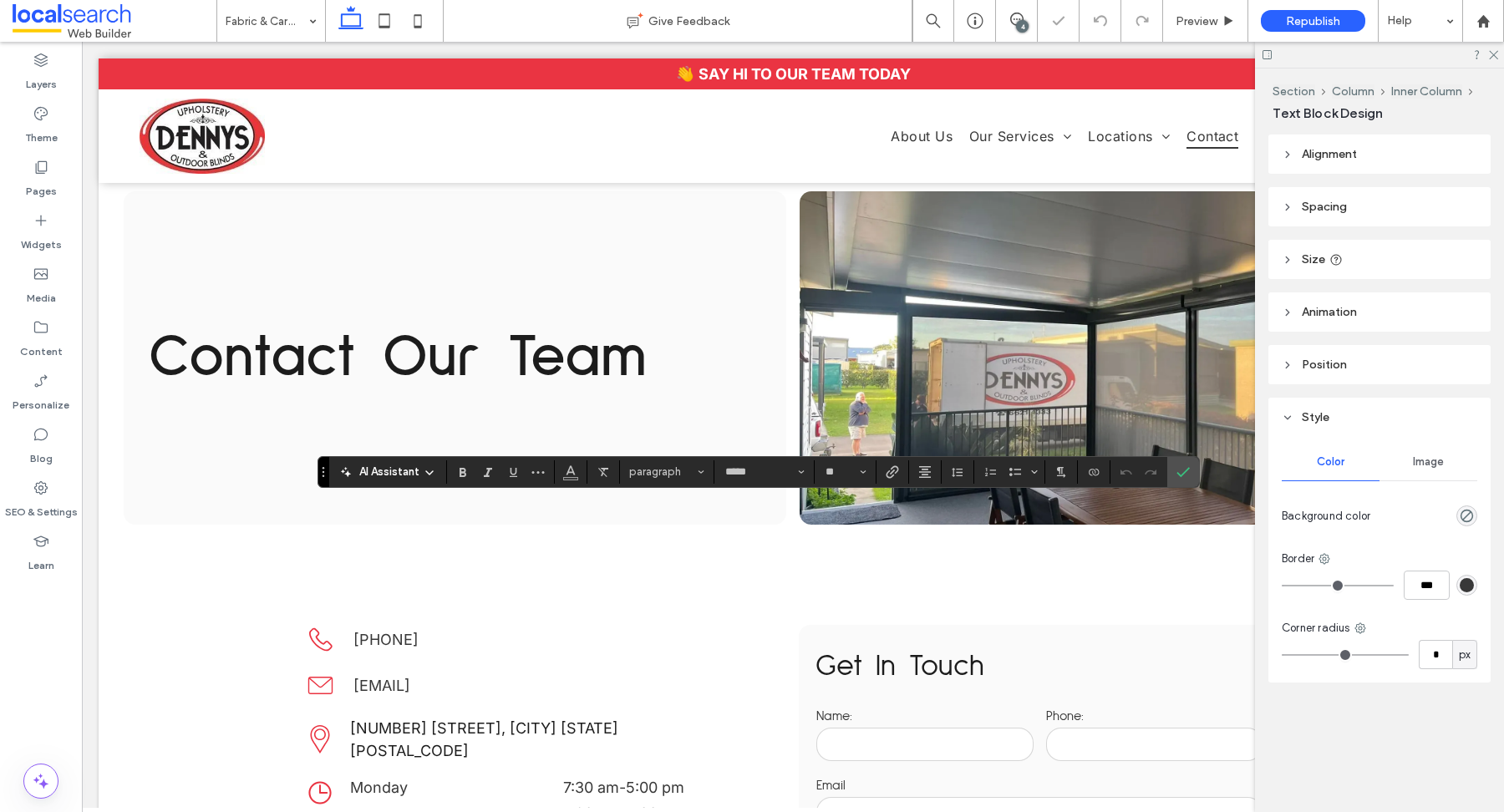 type on "**" 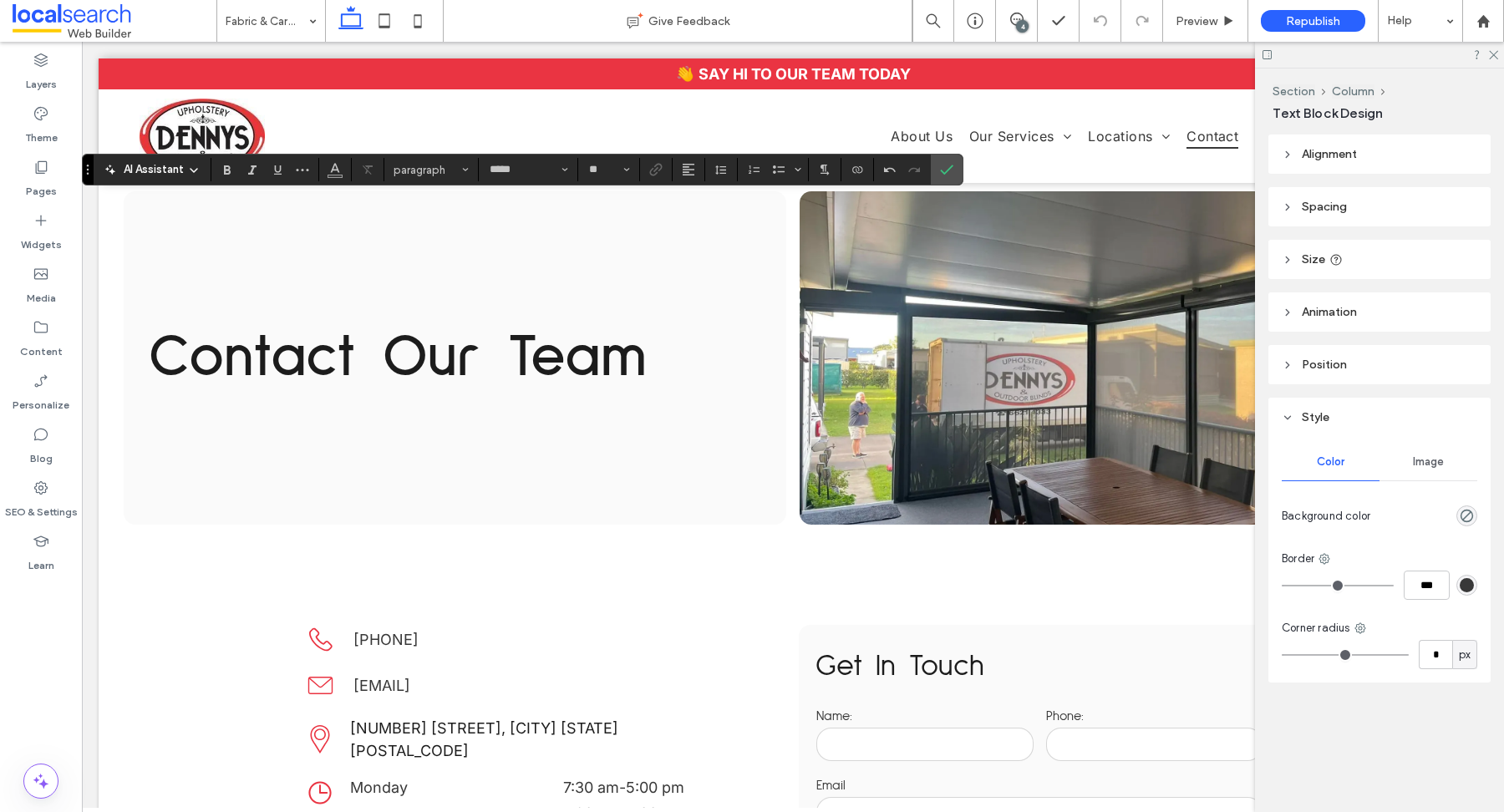 type on "**" 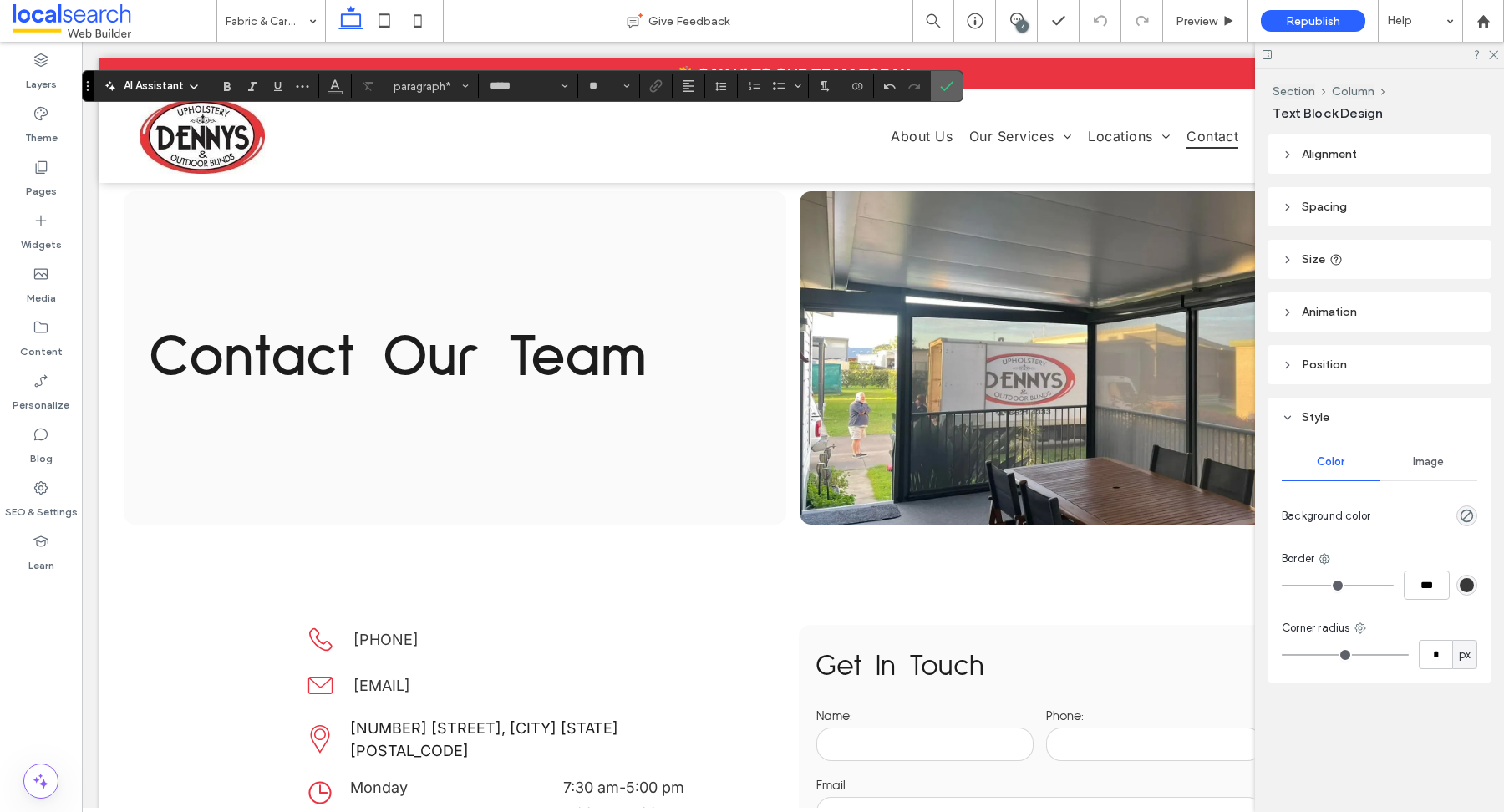 click 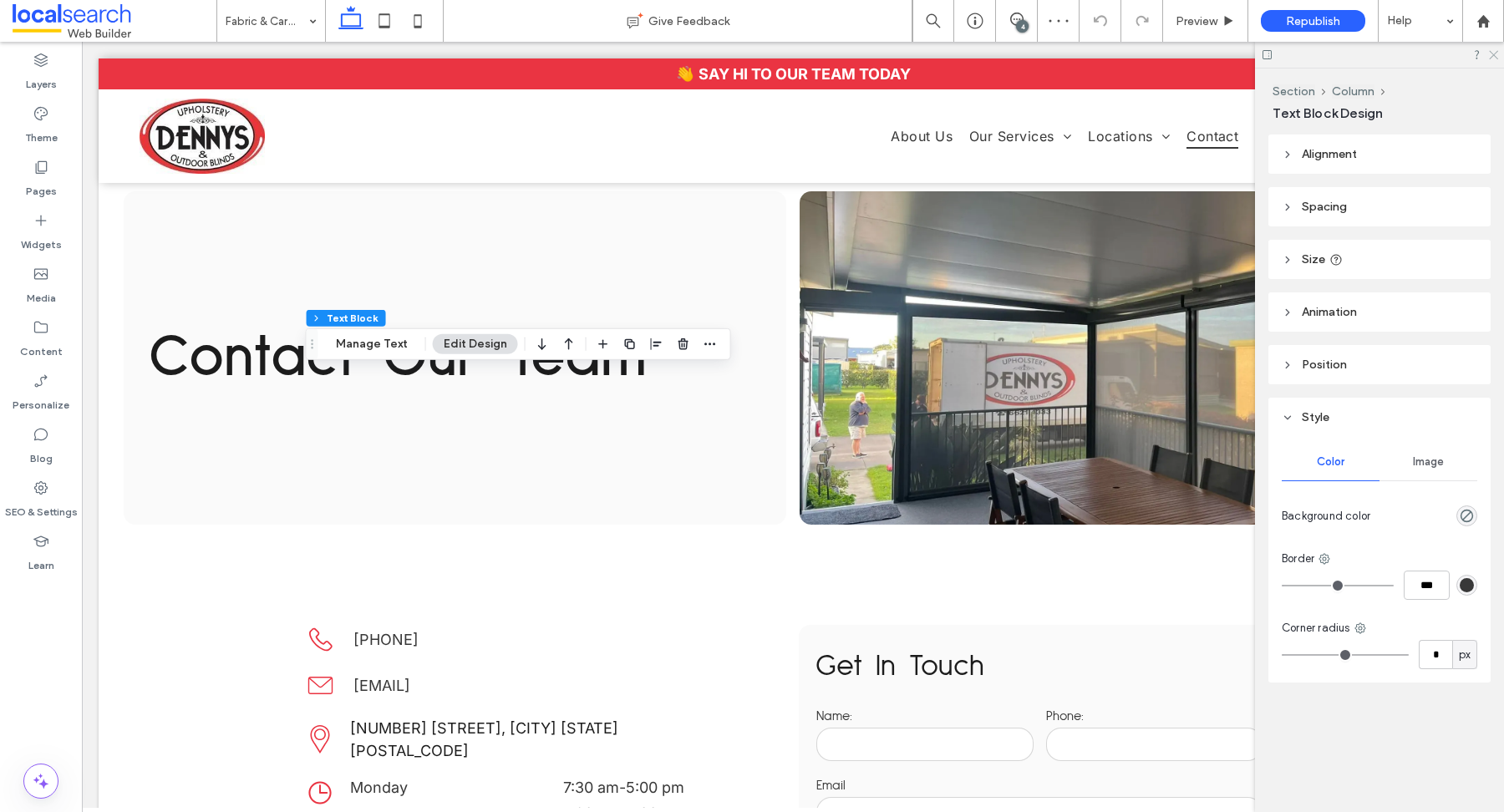 click 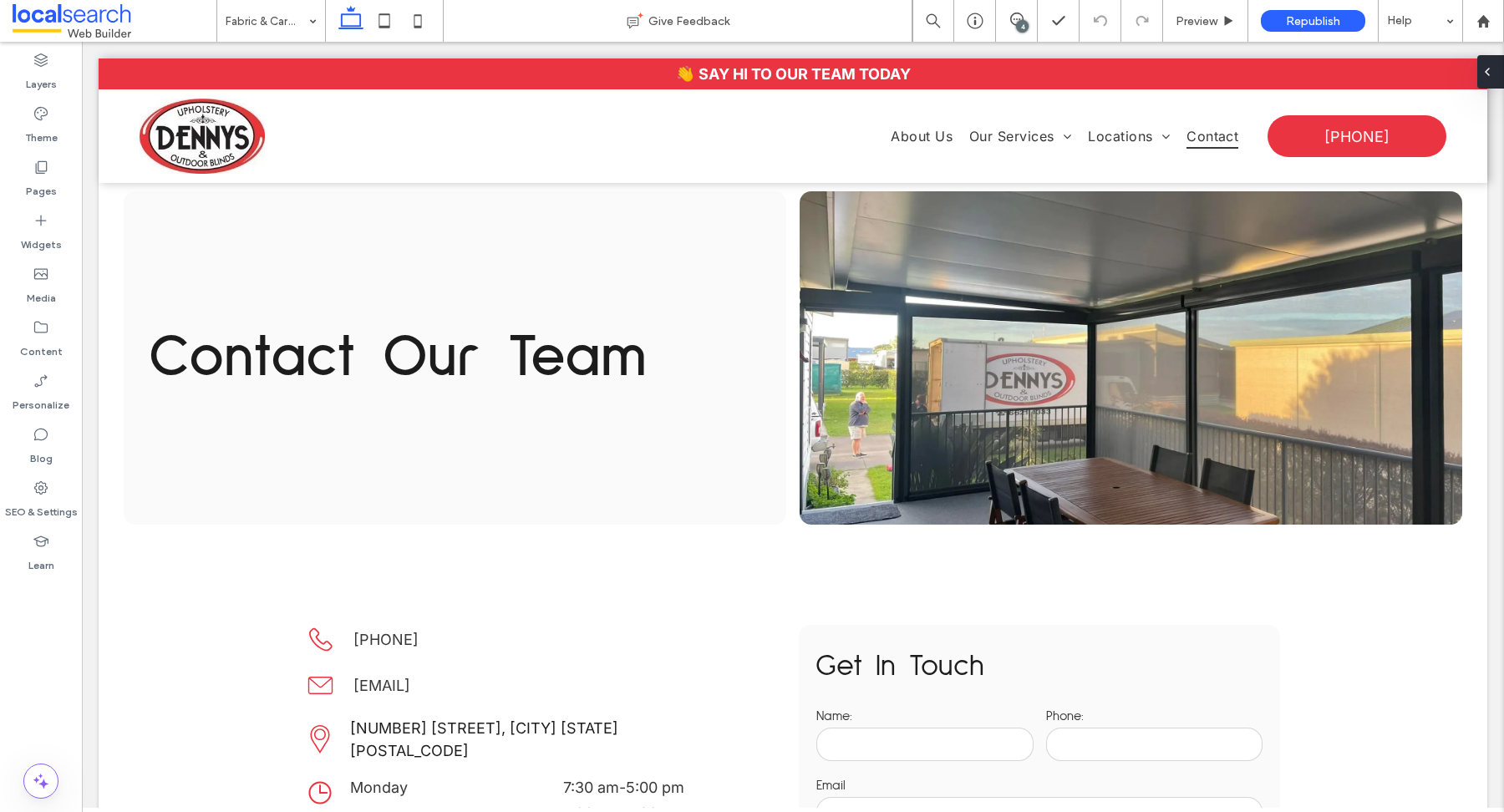 type on "*****" 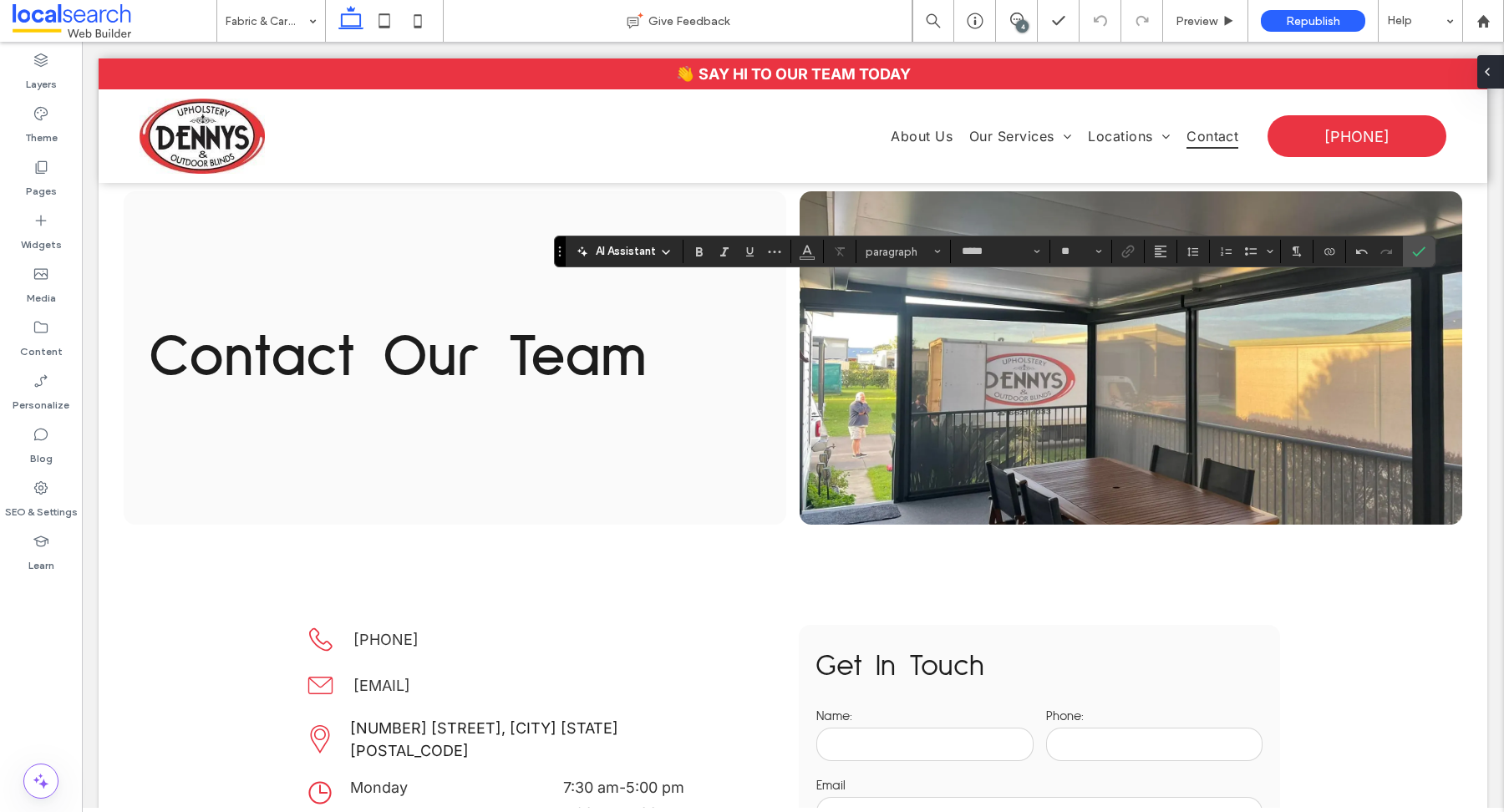 type on "**" 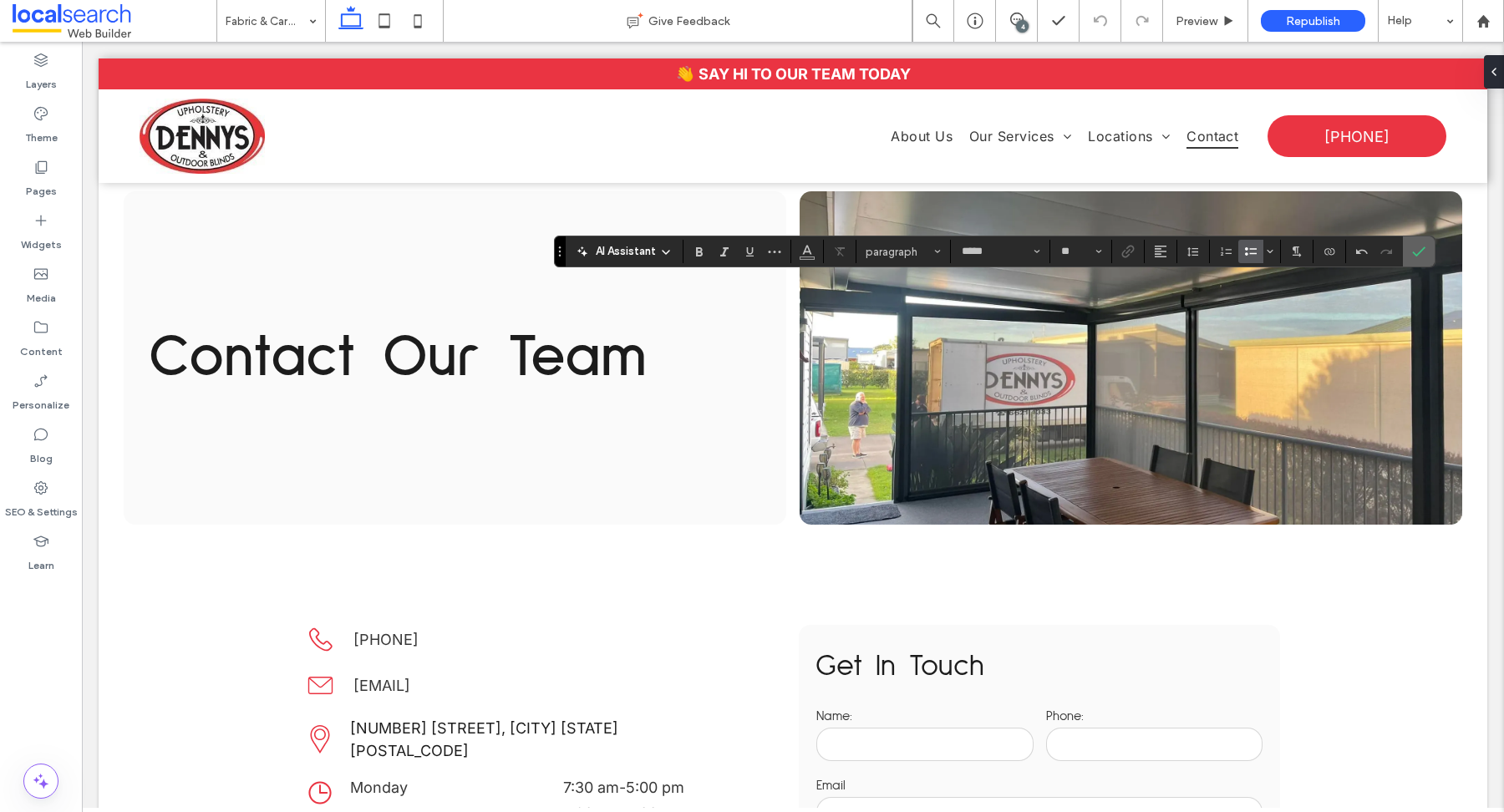 click 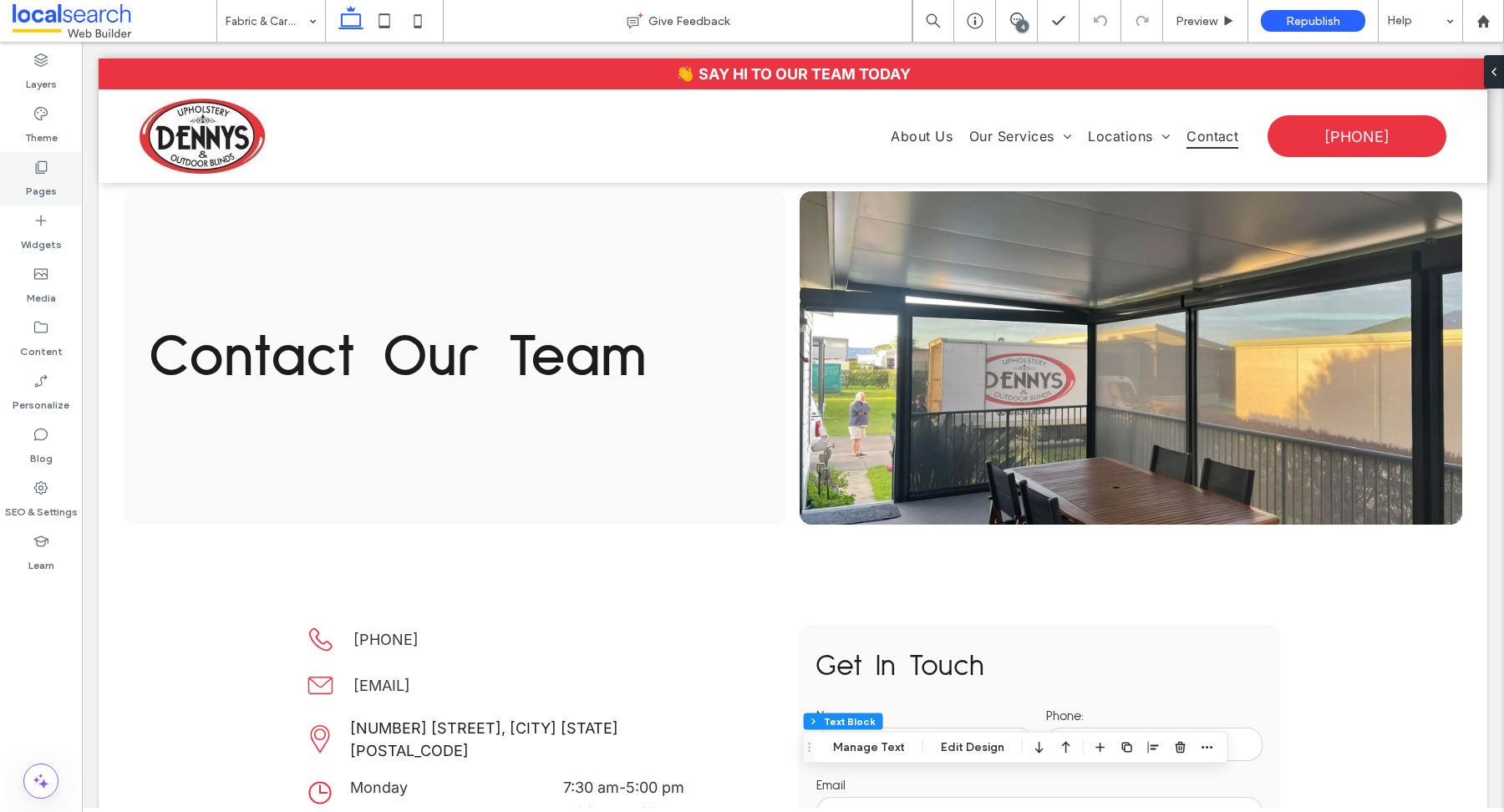 click 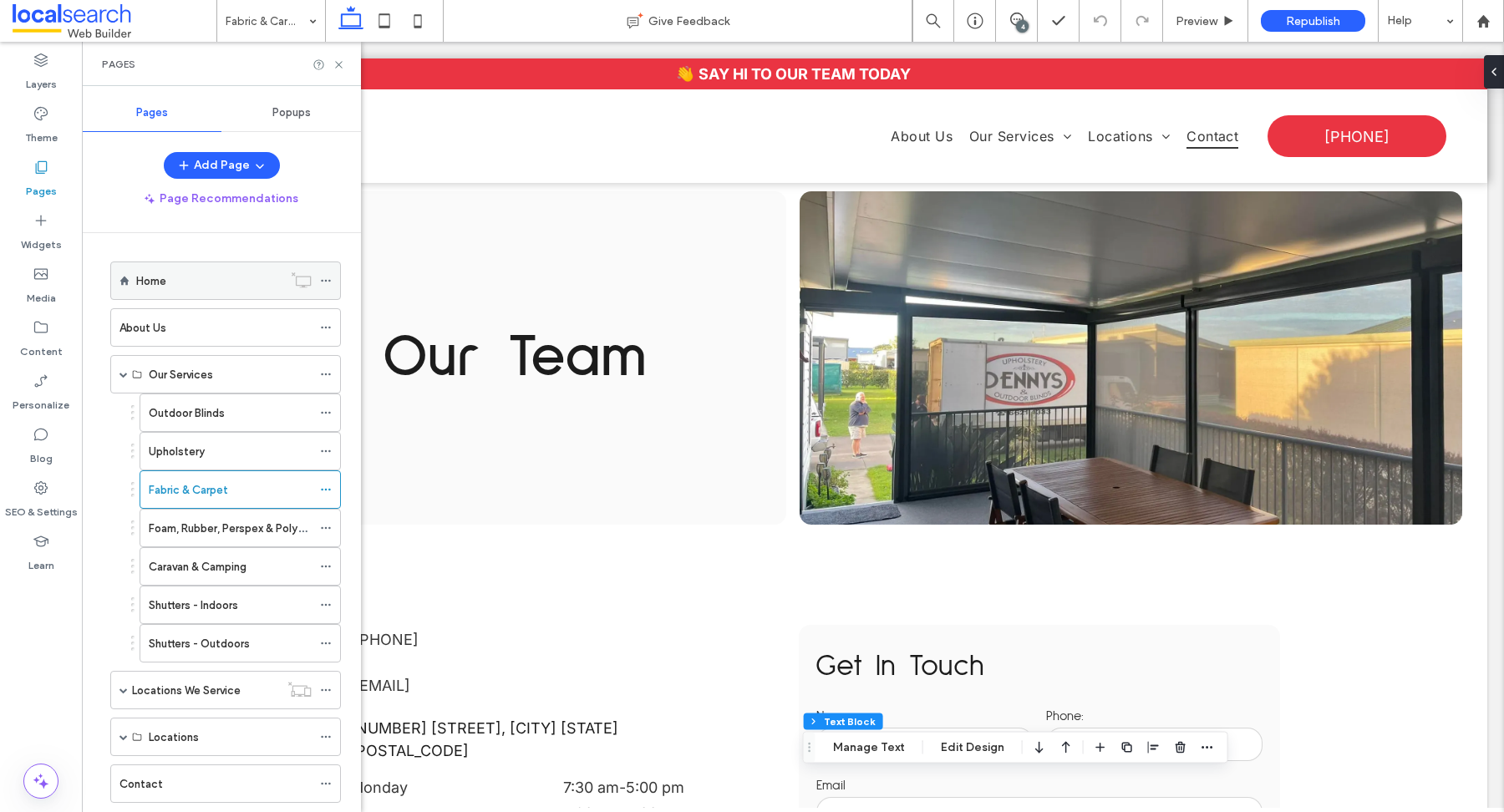 click on "Home" at bounding box center (209, 281) 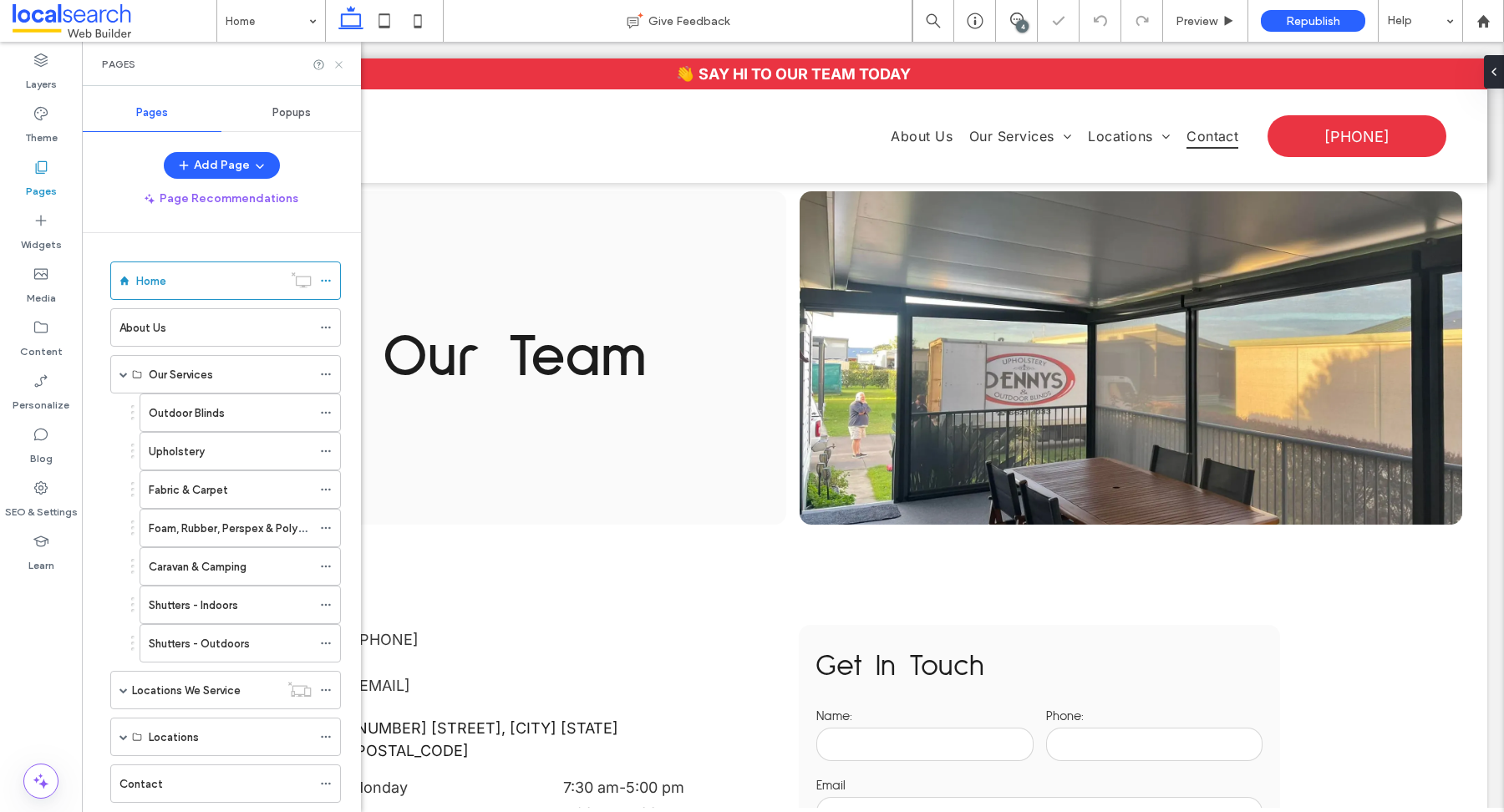 click 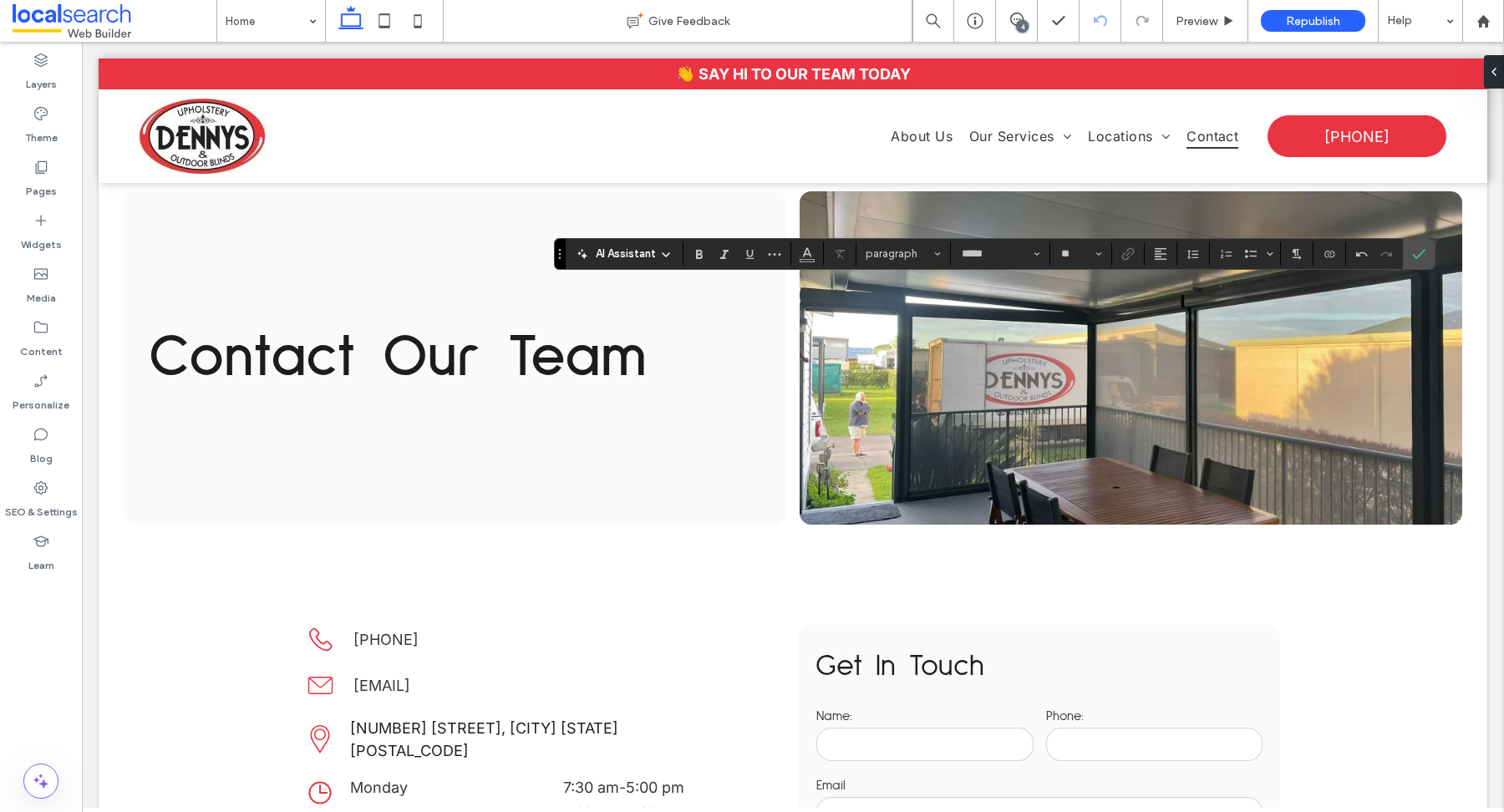 type on "**" 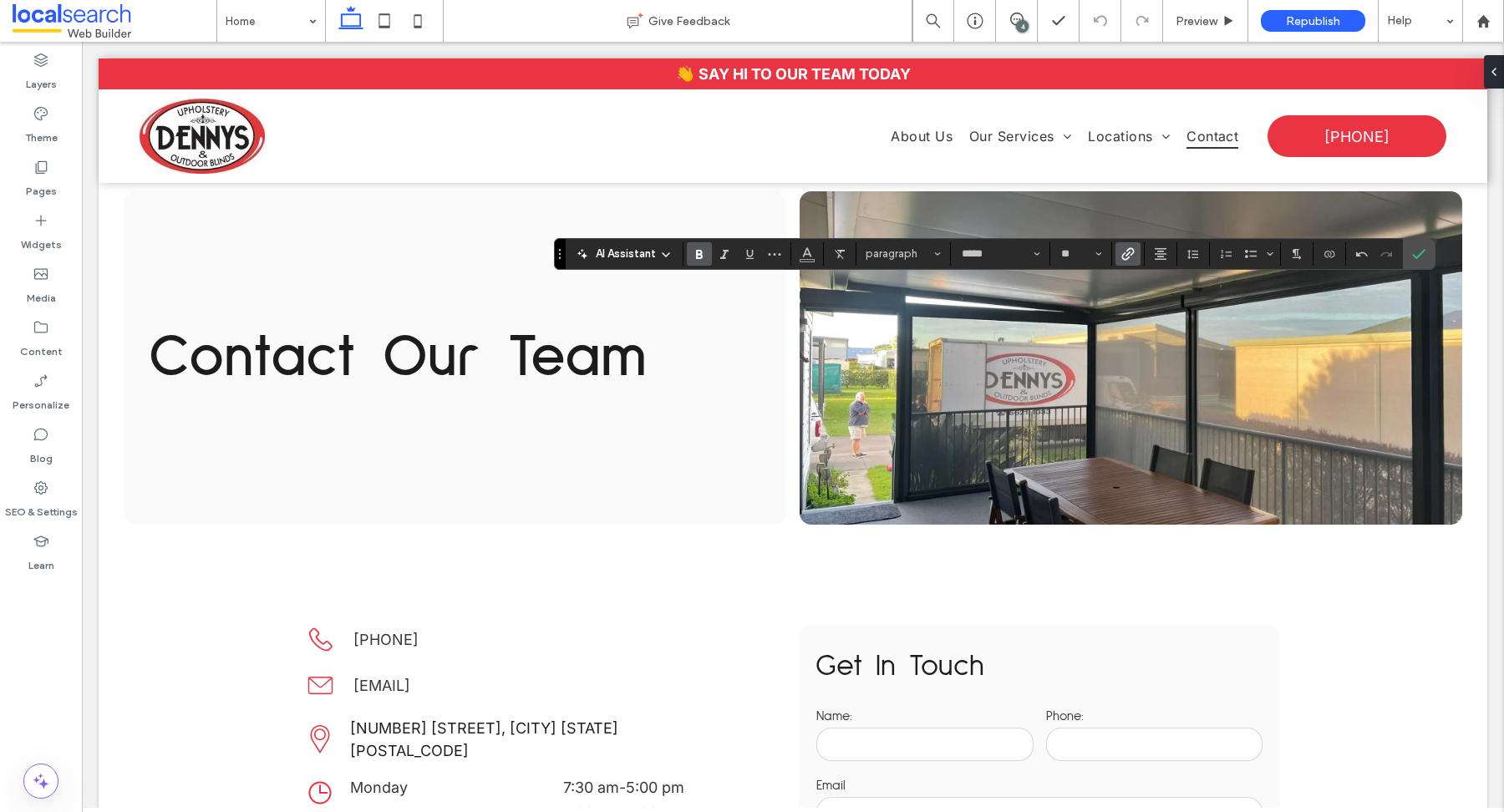 click 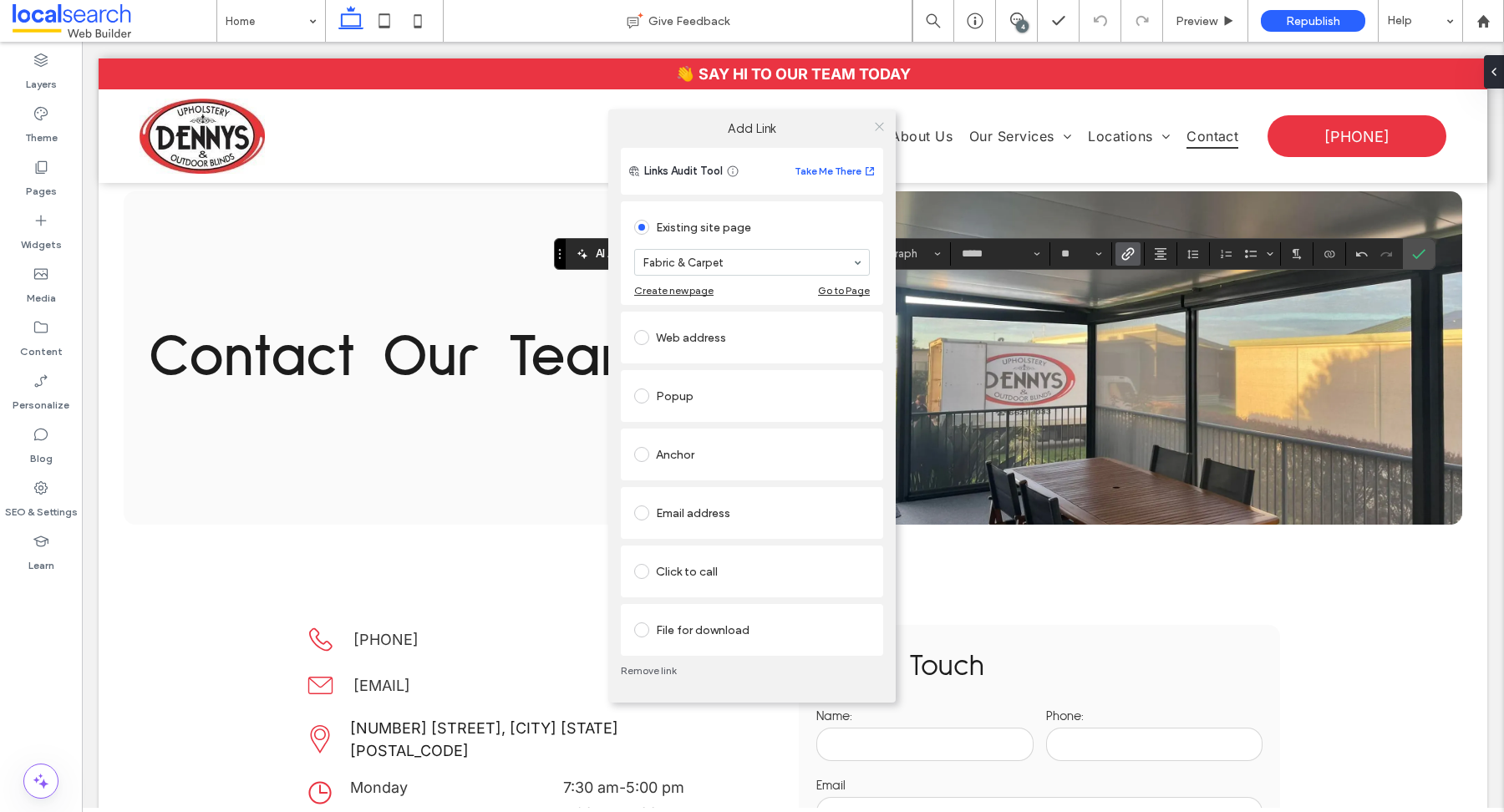click 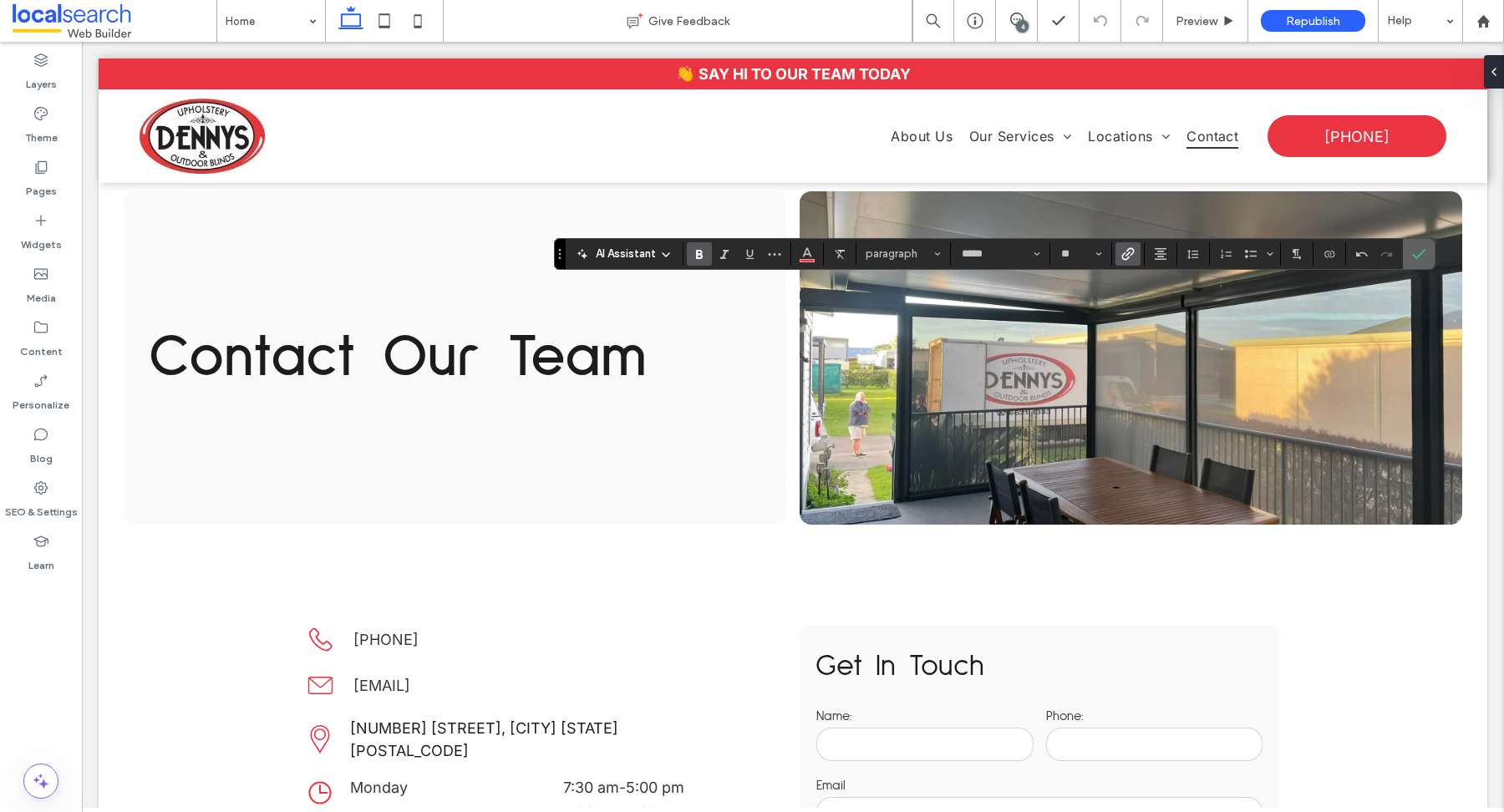 click at bounding box center (1415, 254) 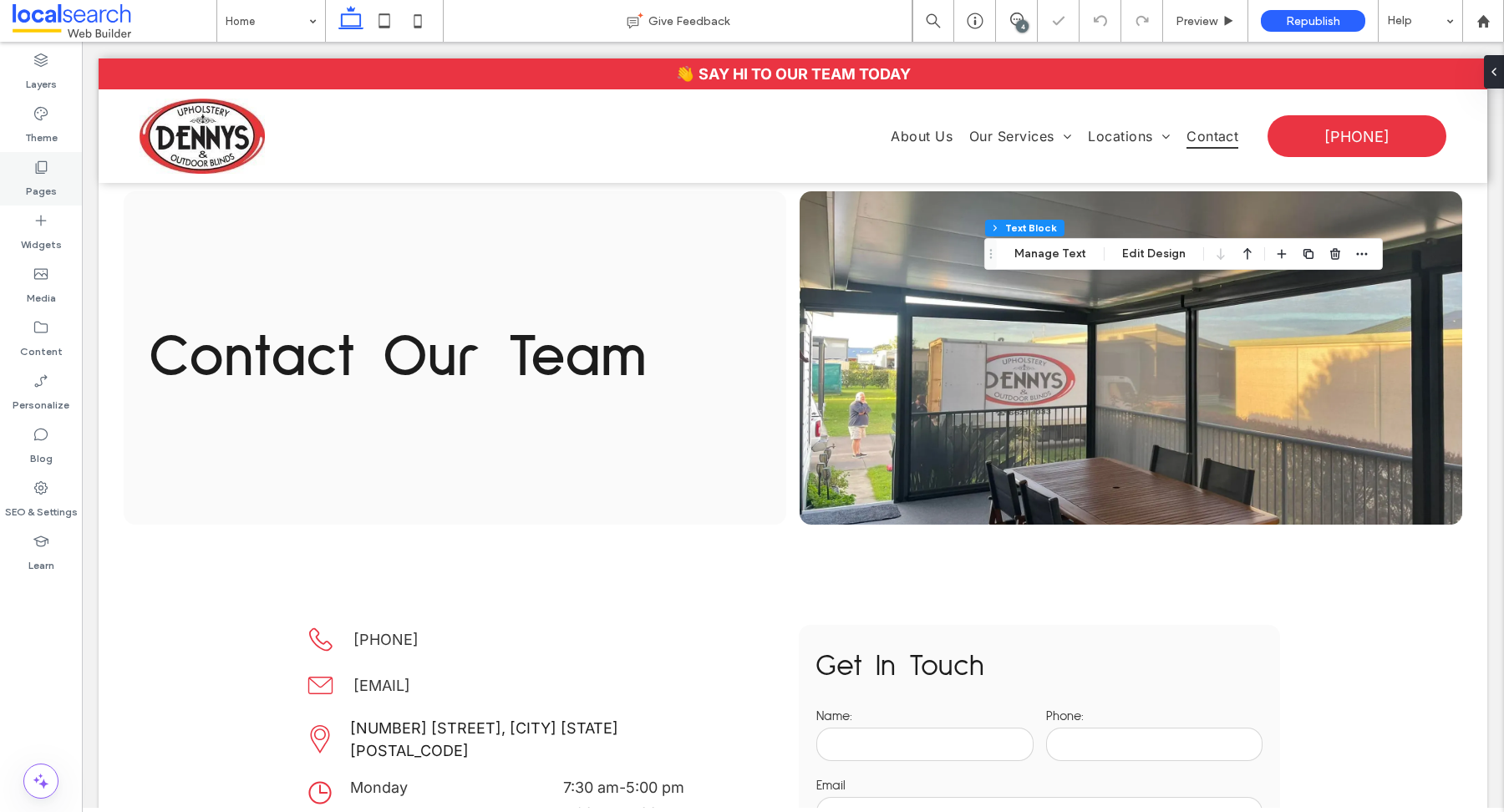 click on "Pages" at bounding box center (41, 187) 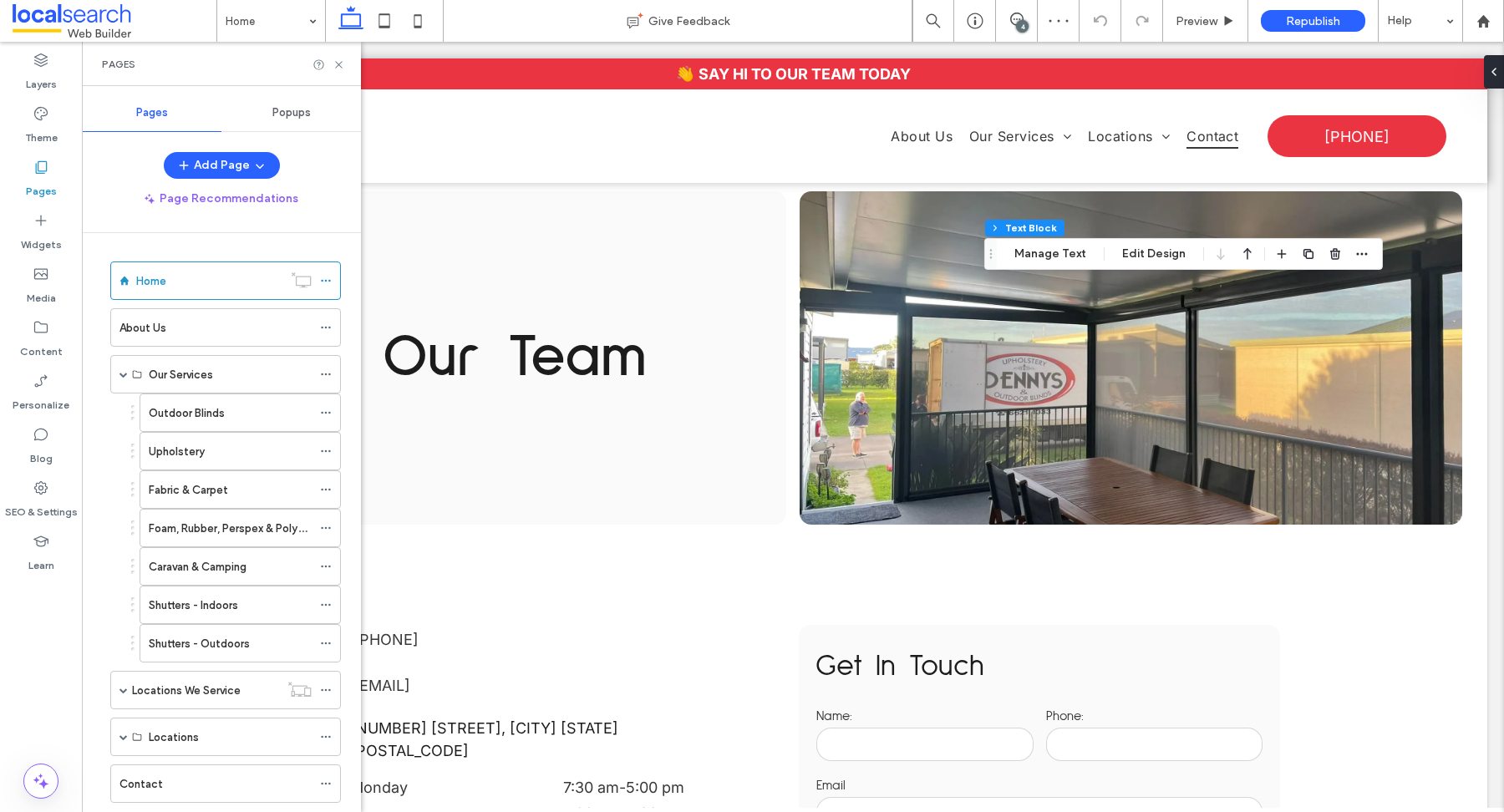 click on "Home About Us Our Services Outdoor Blinds Upholstery Fabric & Carpet Foam, Rubber, Perspex & Polystyrene Caravan & Camping Shutters - Indoors Shutters - Outdoors Locations We Service Ballina Upholstery Ballina Byron Upholstery Byron Lismore Upholstery Lismore Casino Upholstery Casino Evans Head Upholstery Evans Head Locations Blinds Ballina Contact" at bounding box center [215, 532] 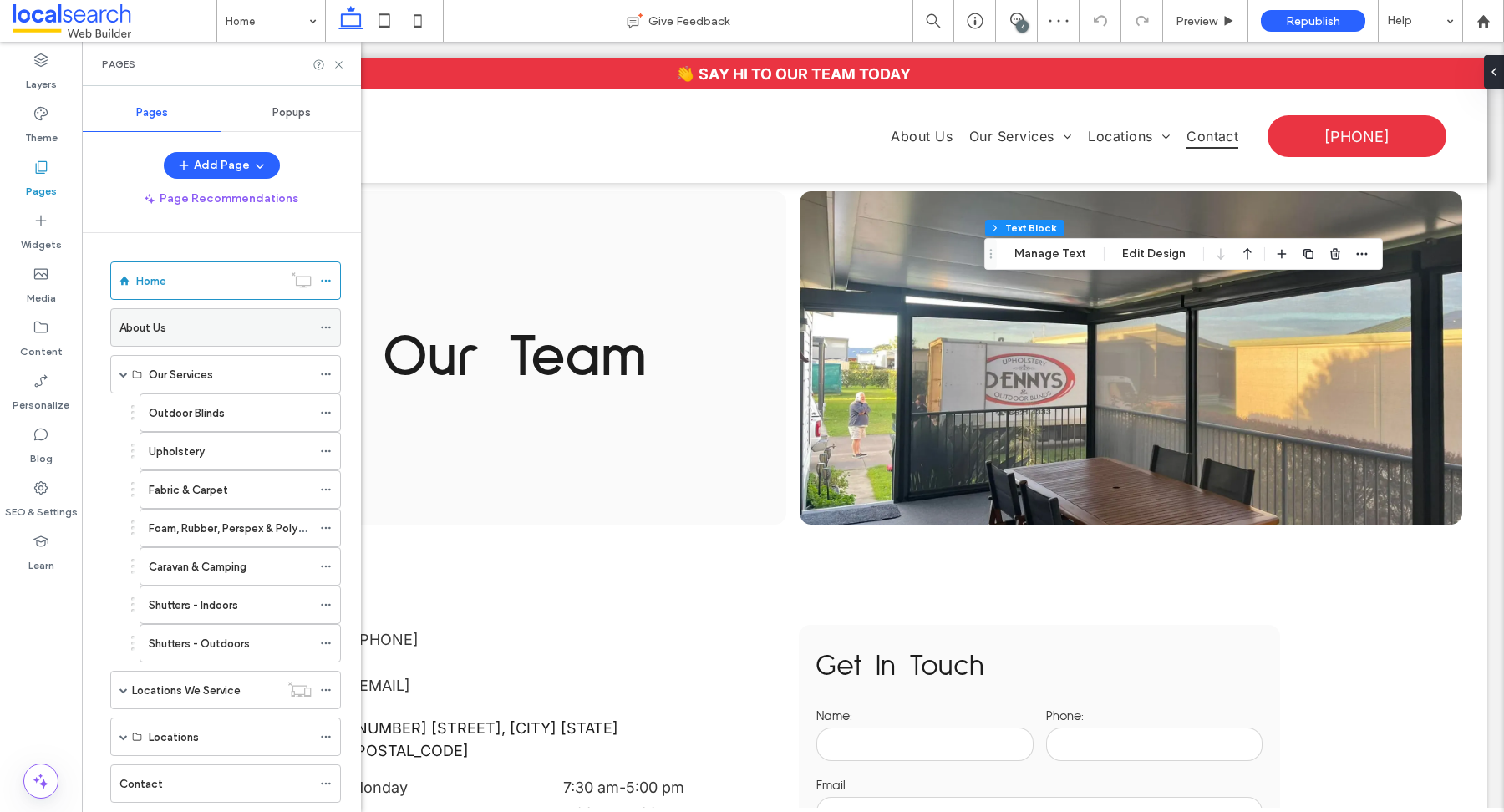 click on "About Us" at bounding box center [216, 327] 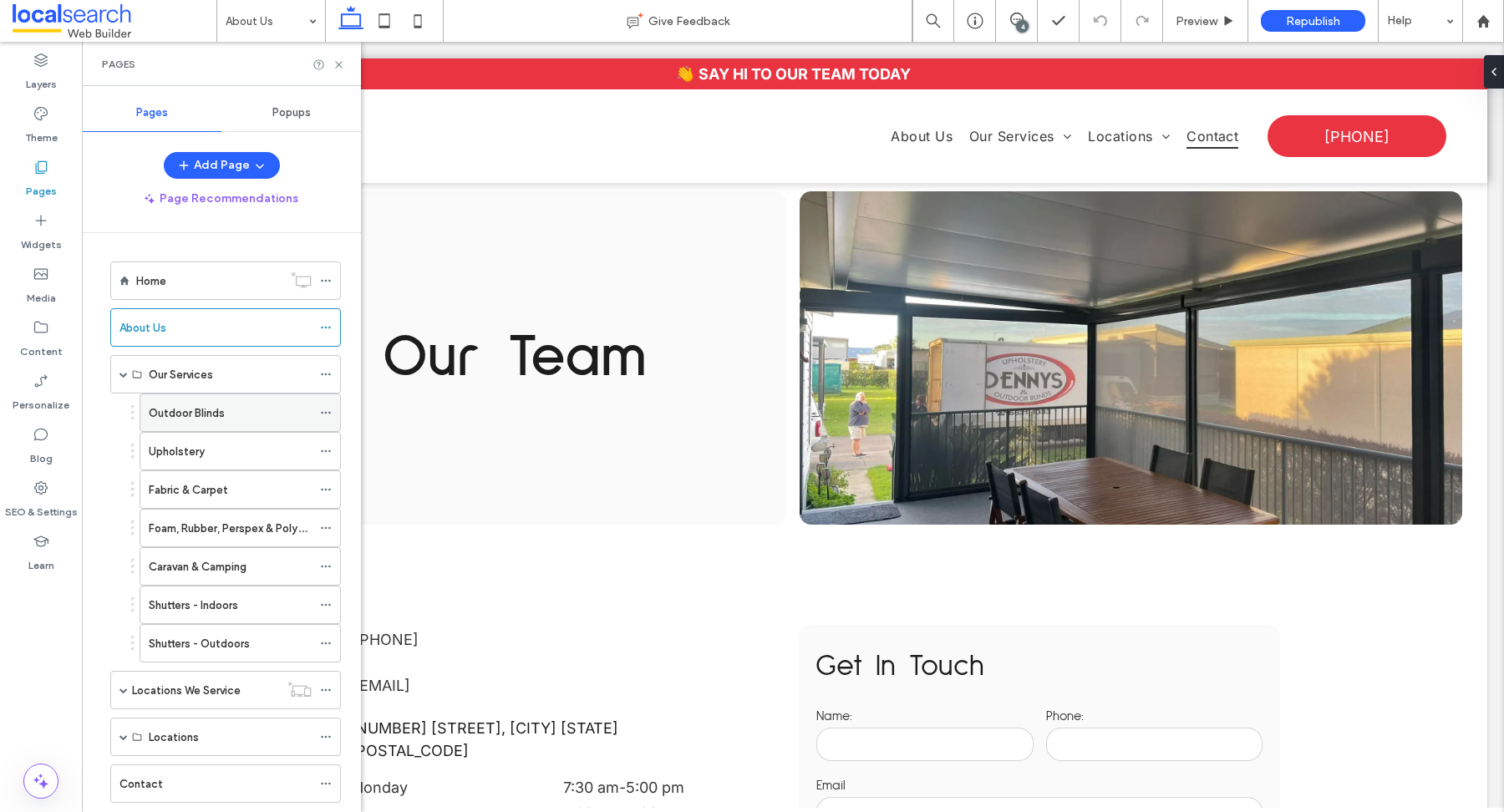 click on "Outdoor Blinds" at bounding box center [186, 413] 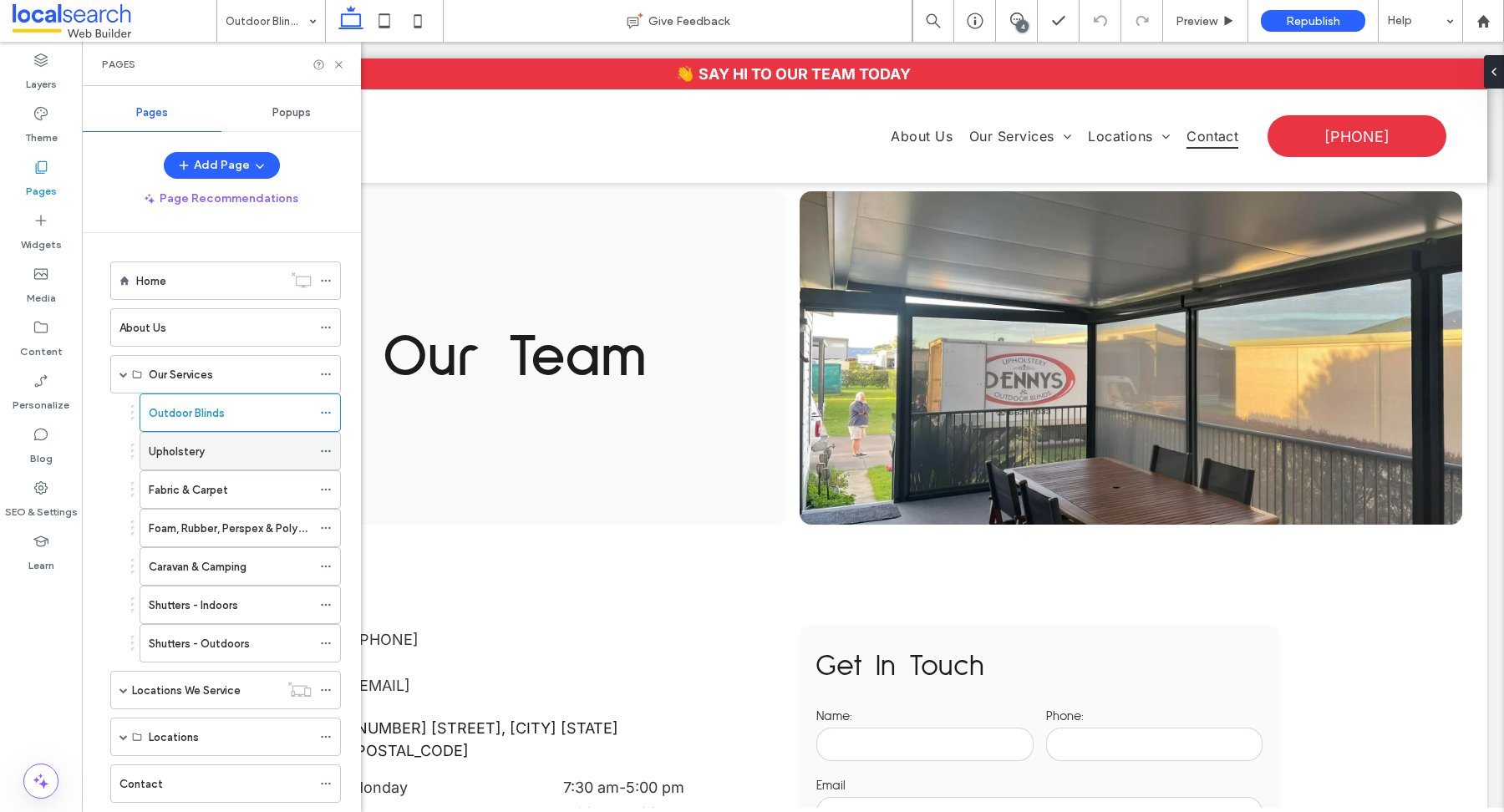click on "Upholstery" at bounding box center [230, 451] 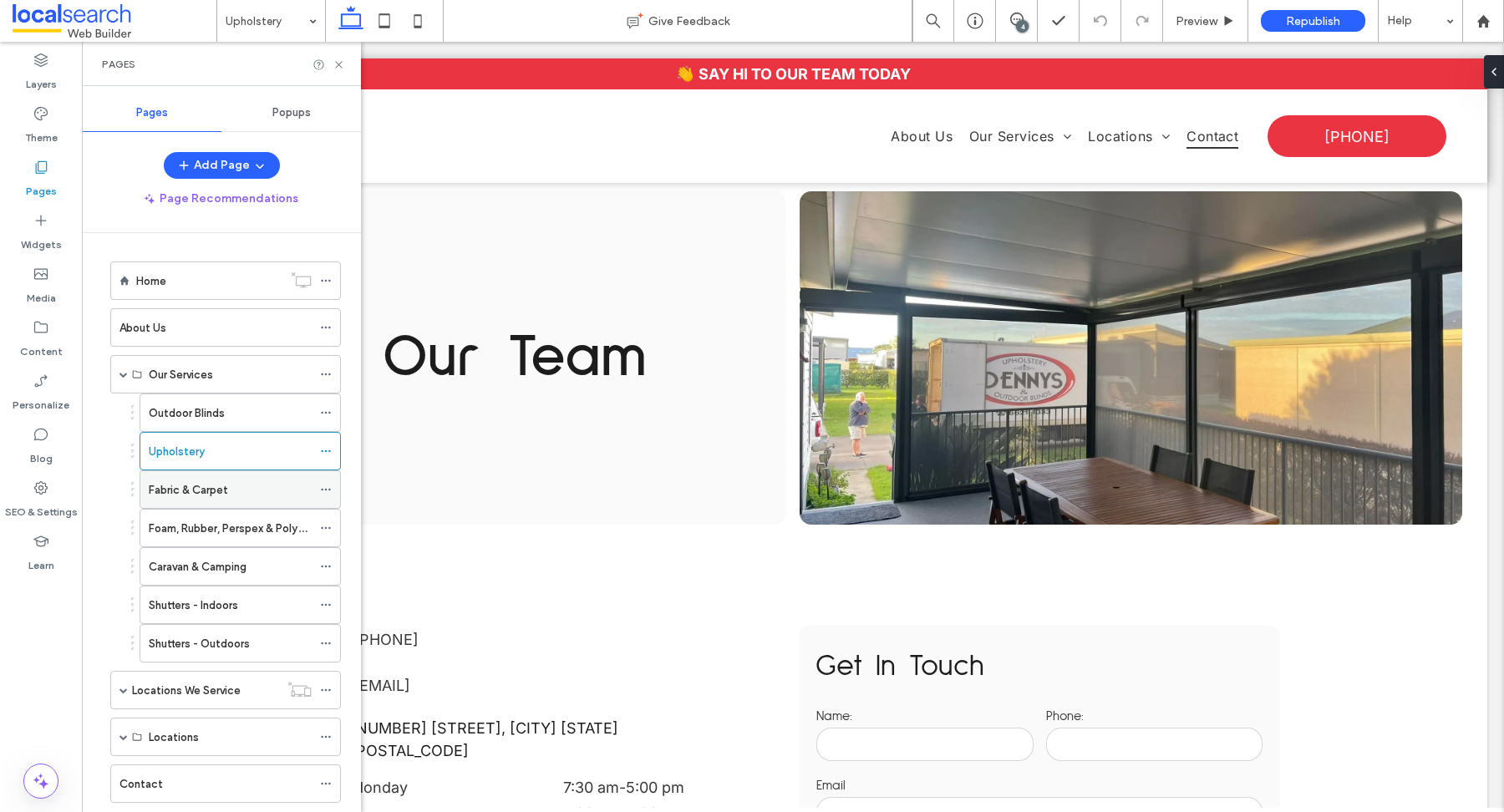 click on "Fabric & Carpet" at bounding box center [188, 490] 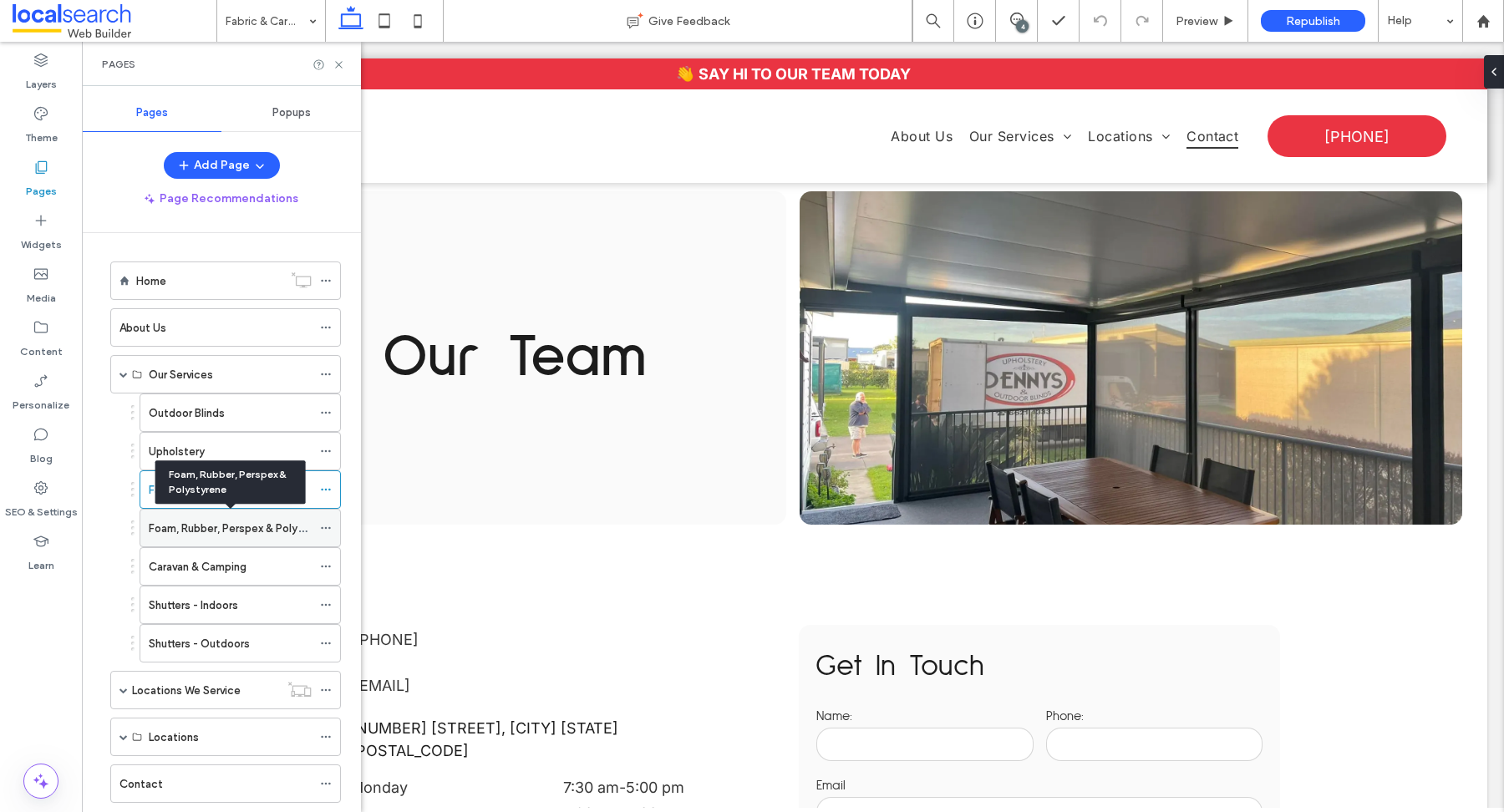 click on "Foam, Rubber, Perspex & Polystyrene" at bounding box center (242, 528) 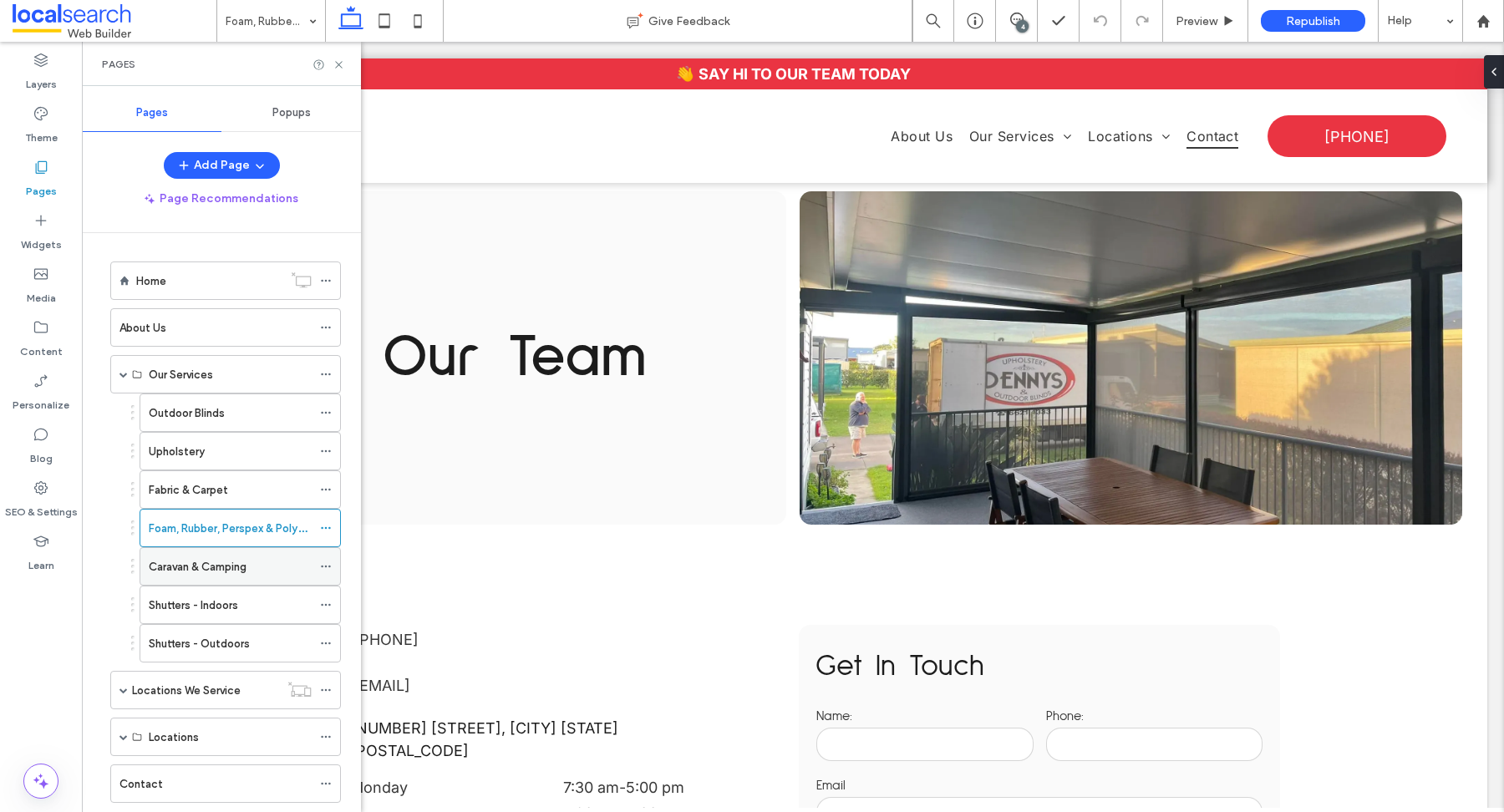 click on "Caravan & Camping" at bounding box center (197, 566) 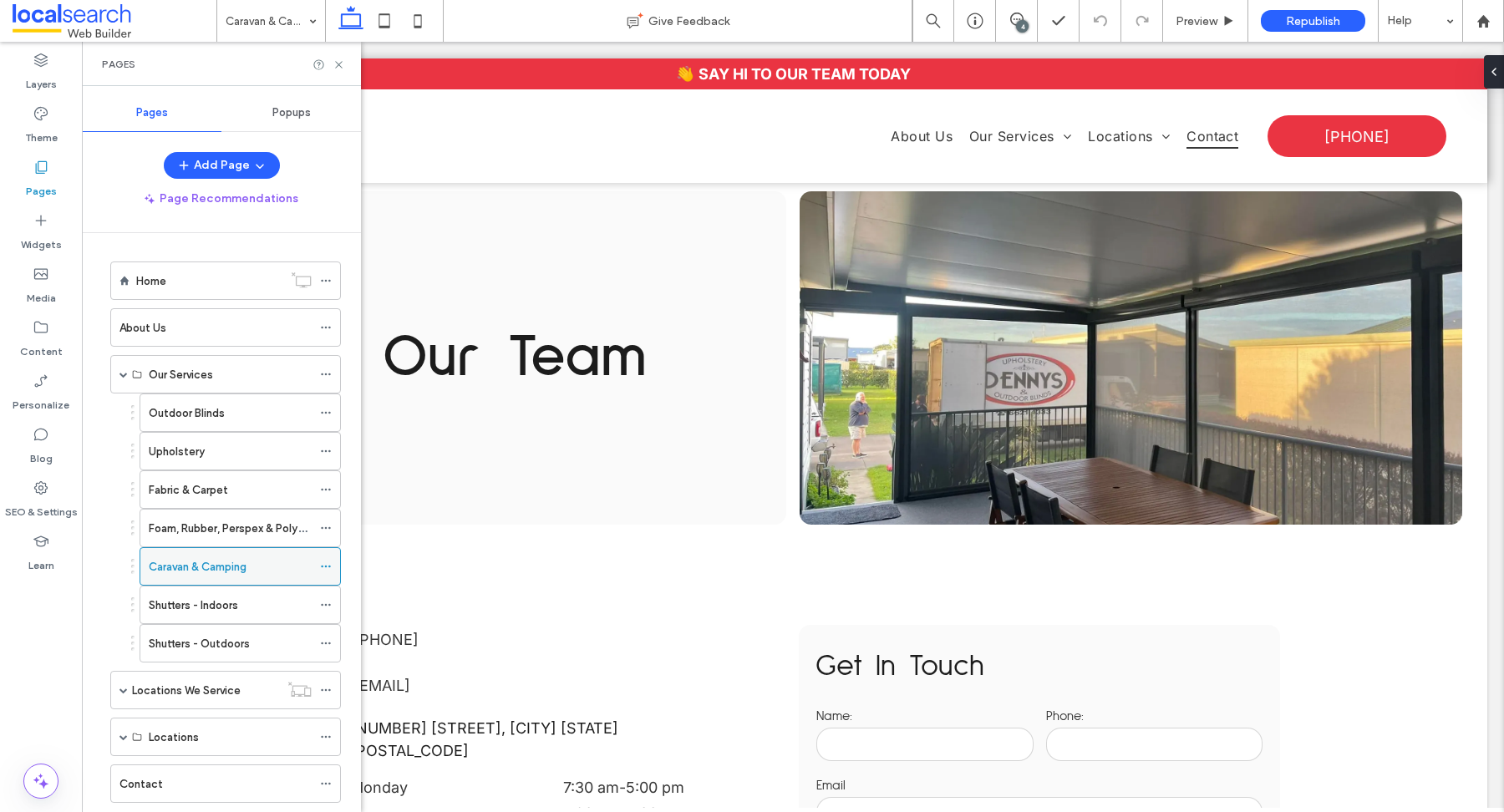click at bounding box center [752, 406] 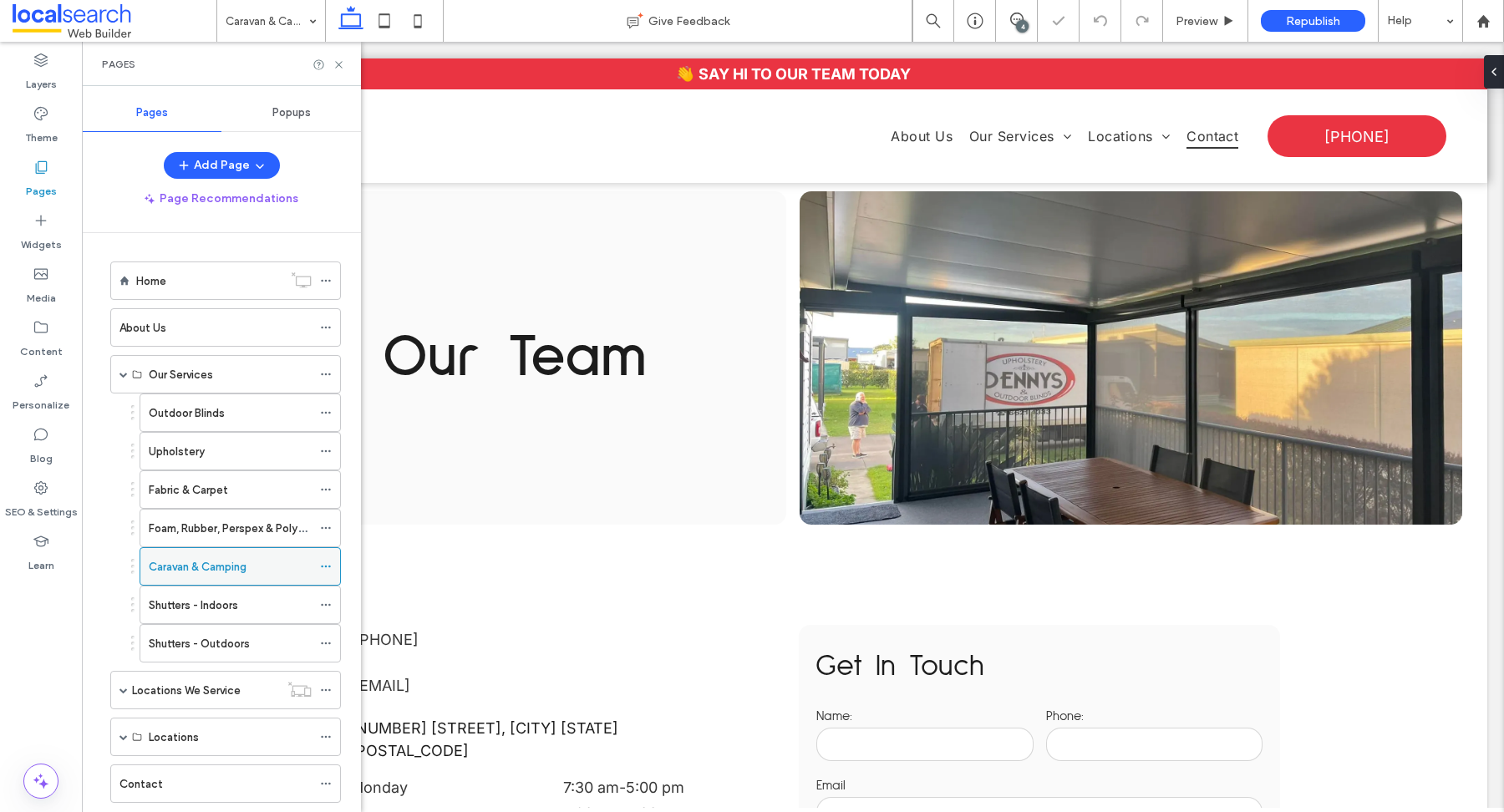 scroll, scrollTop: 31, scrollLeft: 0, axis: vertical 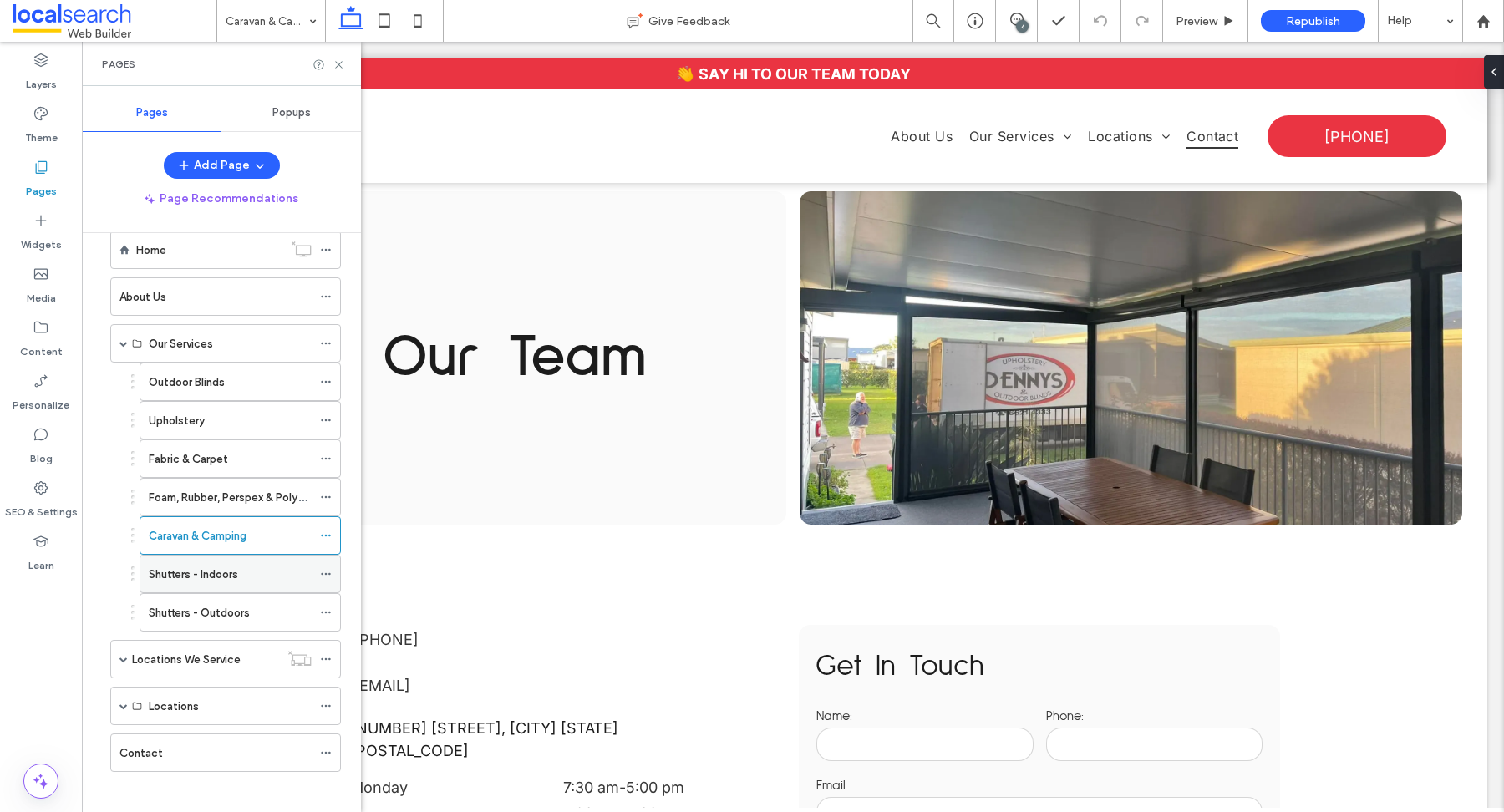 click on "Shutters - Indoors" at bounding box center (193, 574) 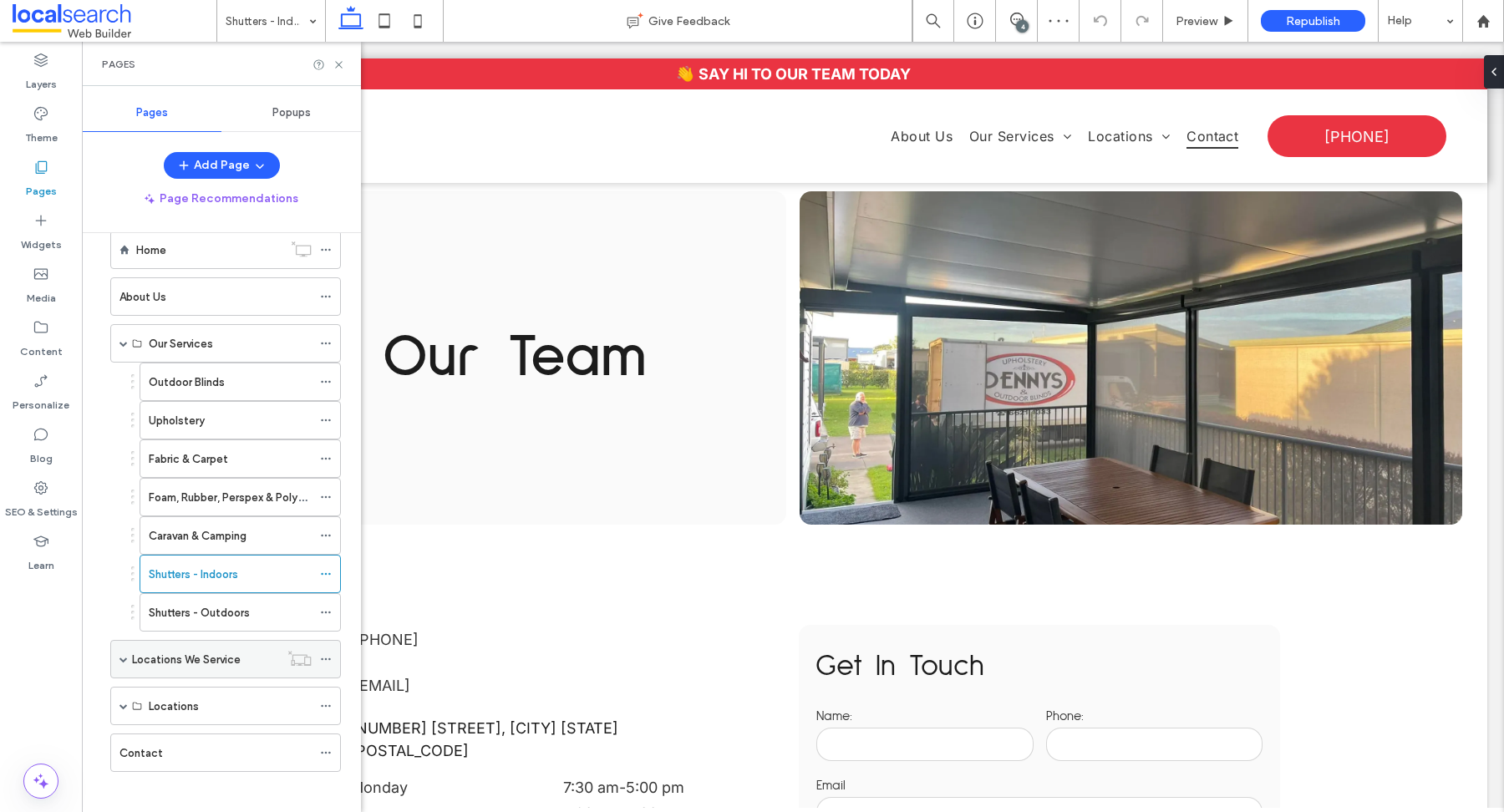 click at bounding box center [124, 659] 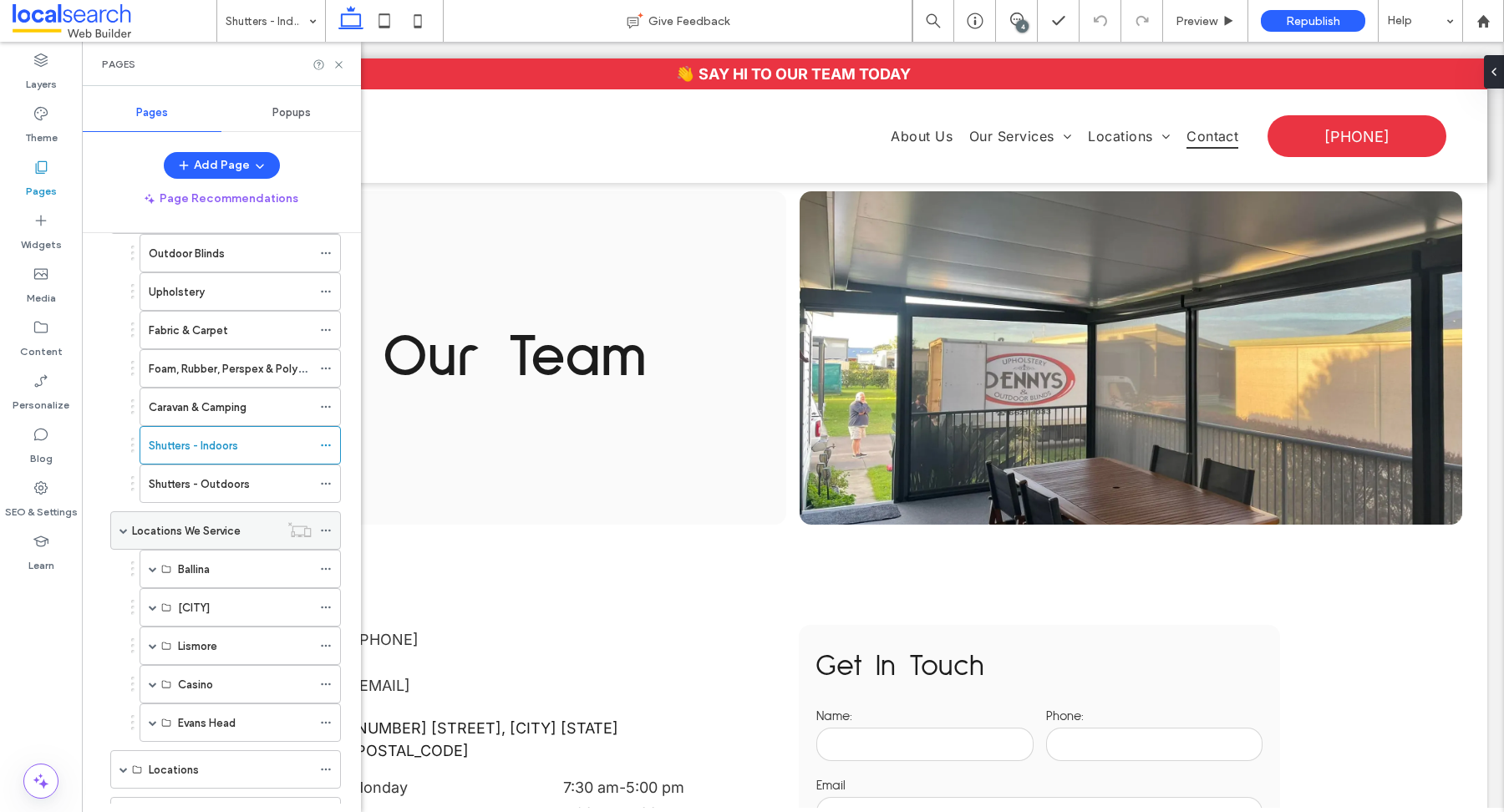 scroll, scrollTop: 199, scrollLeft: 0, axis: vertical 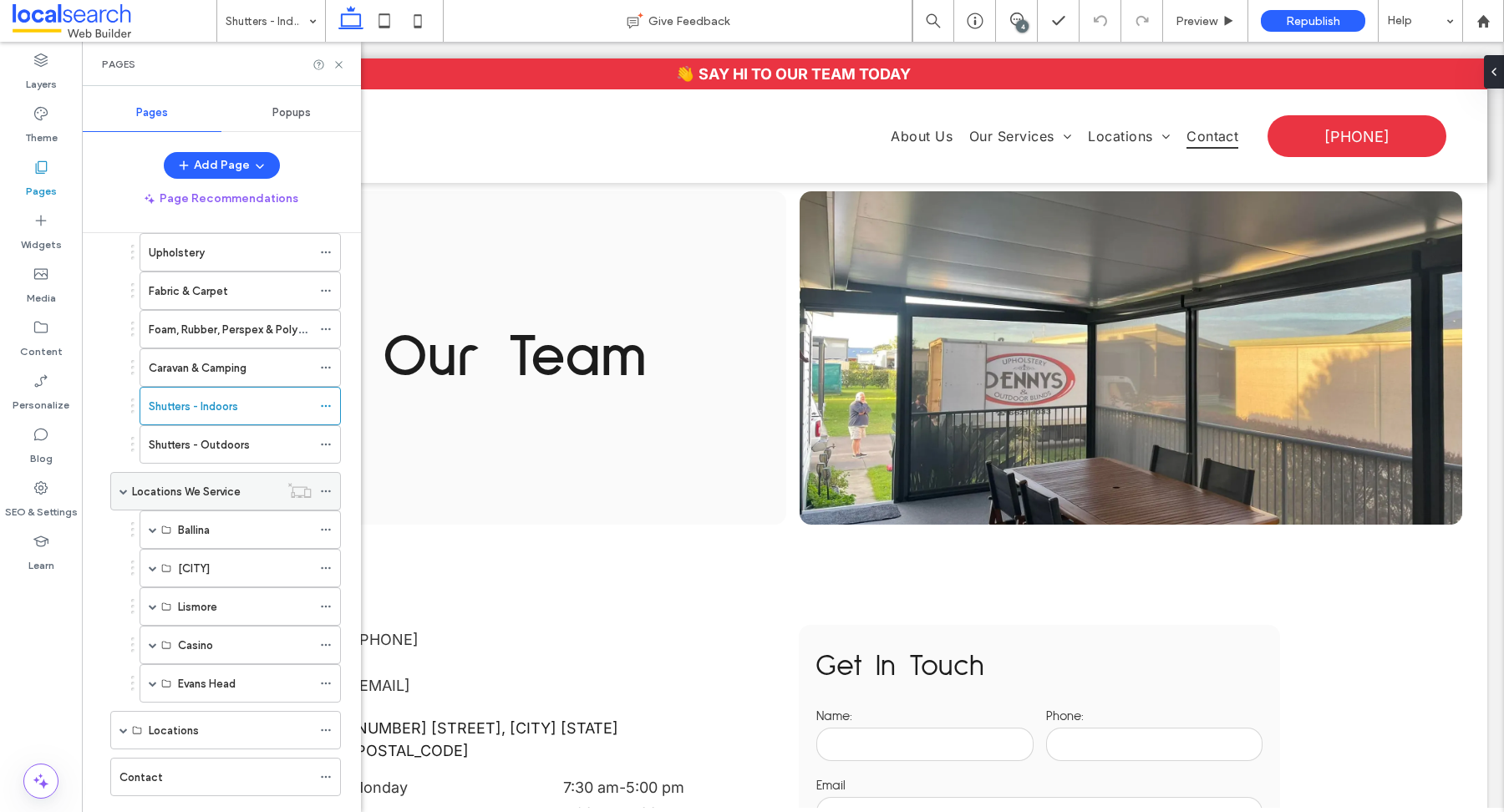 click on "Locations We Service" at bounding box center (206, 491) 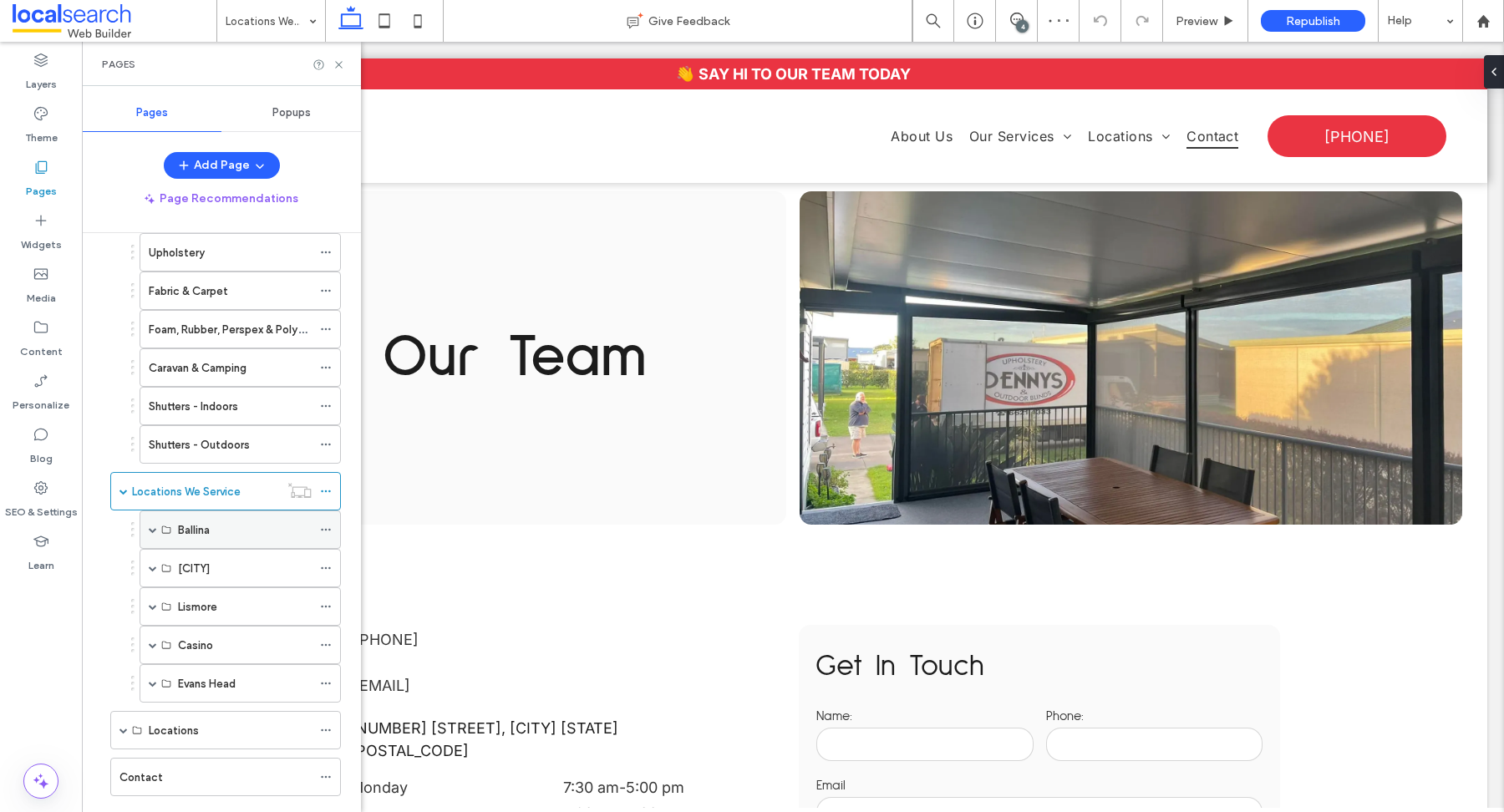 scroll, scrollTop: 220, scrollLeft: 0, axis: vertical 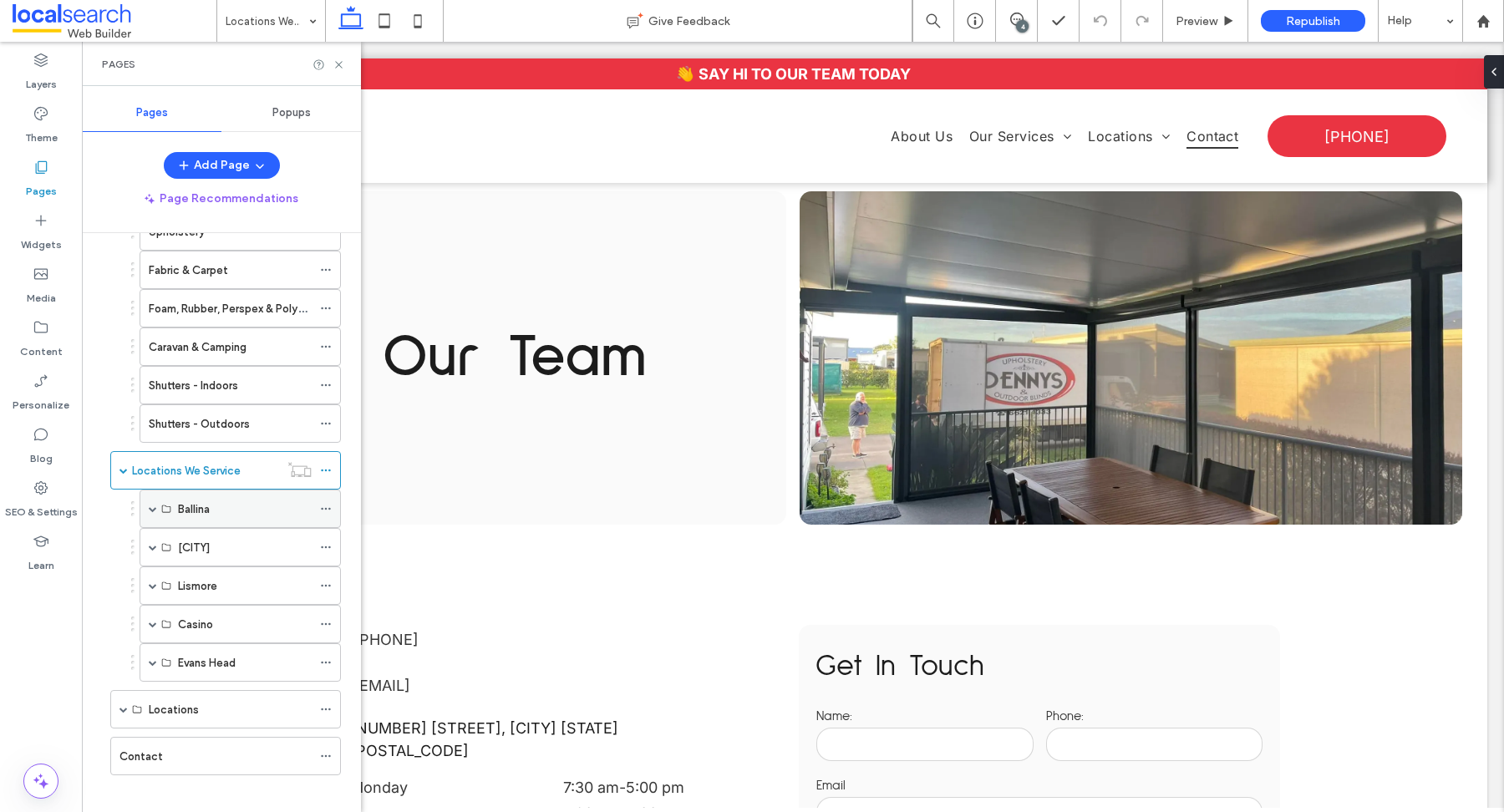 click at bounding box center (153, 509) 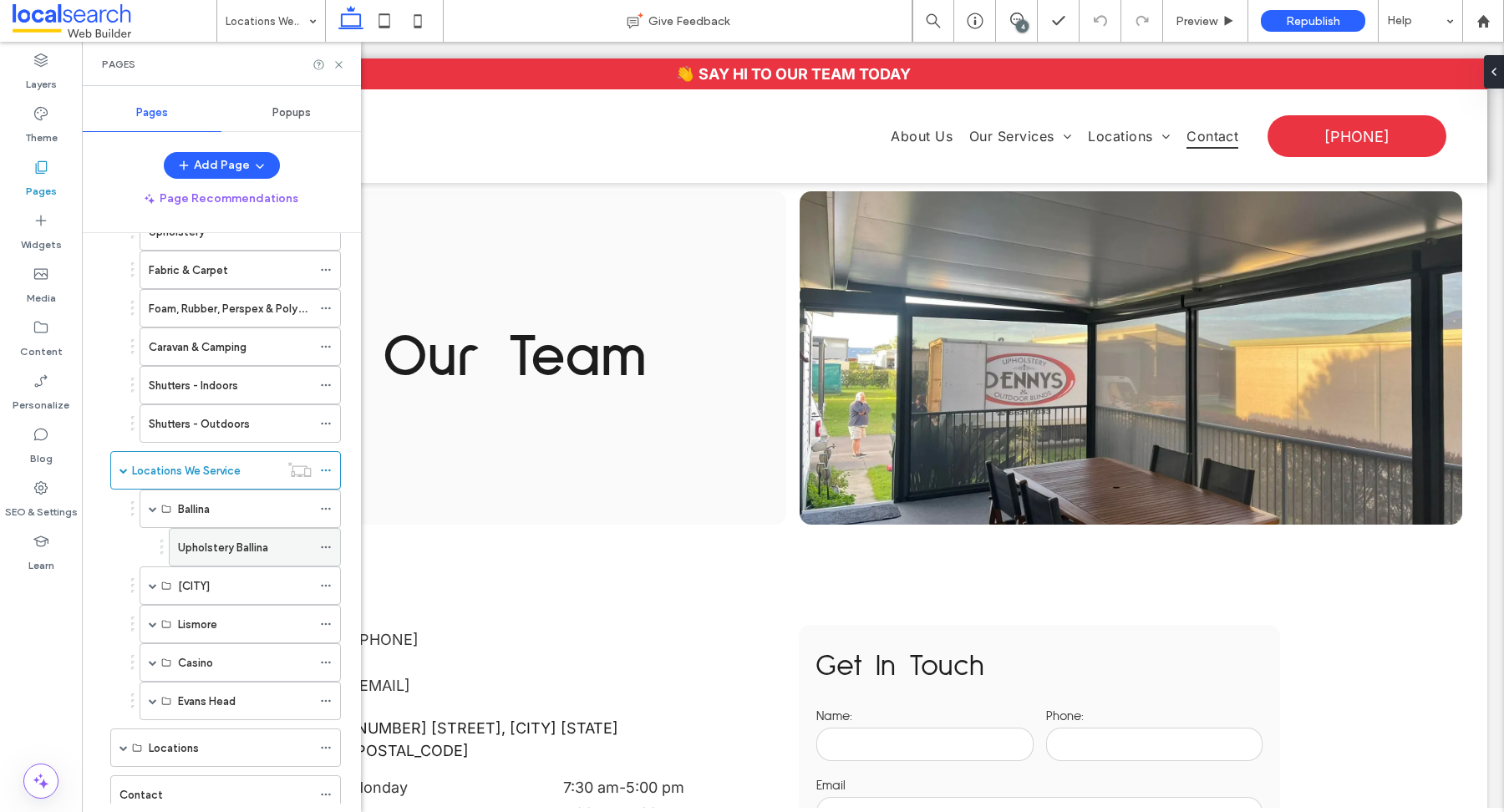click on "Upholstery Ballina" at bounding box center (223, 547) 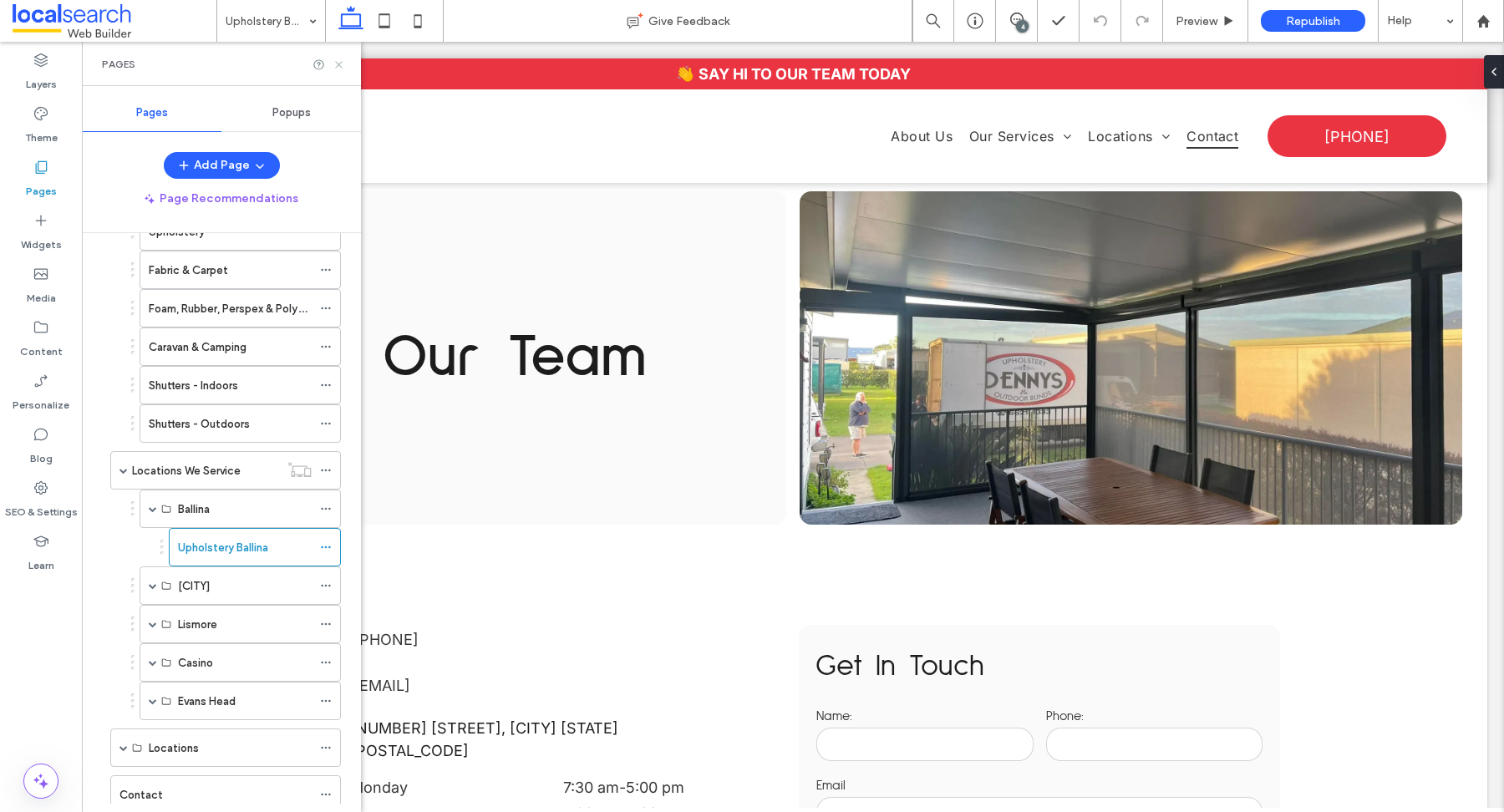 click 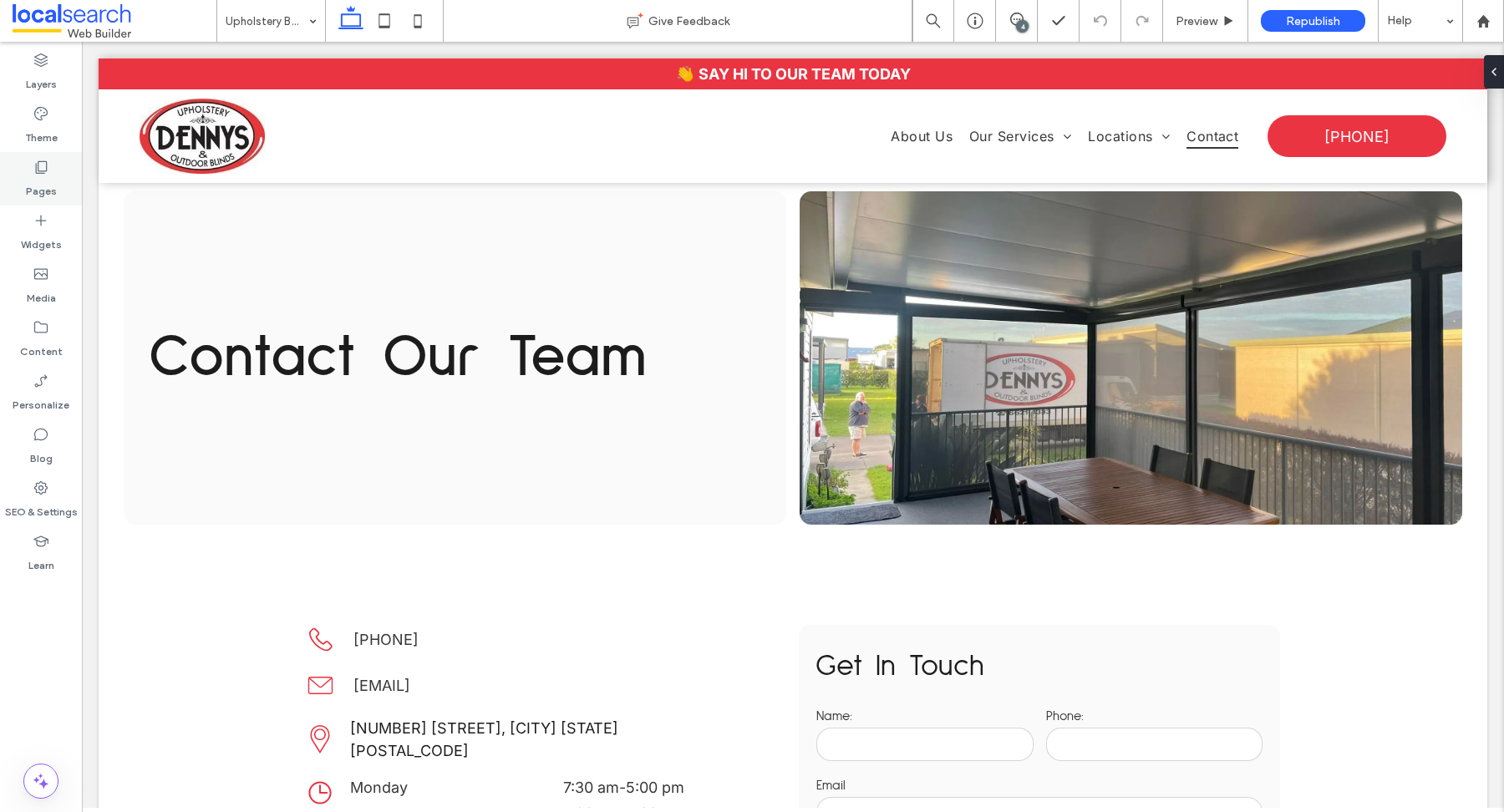 click on "Pages" at bounding box center [41, 187] 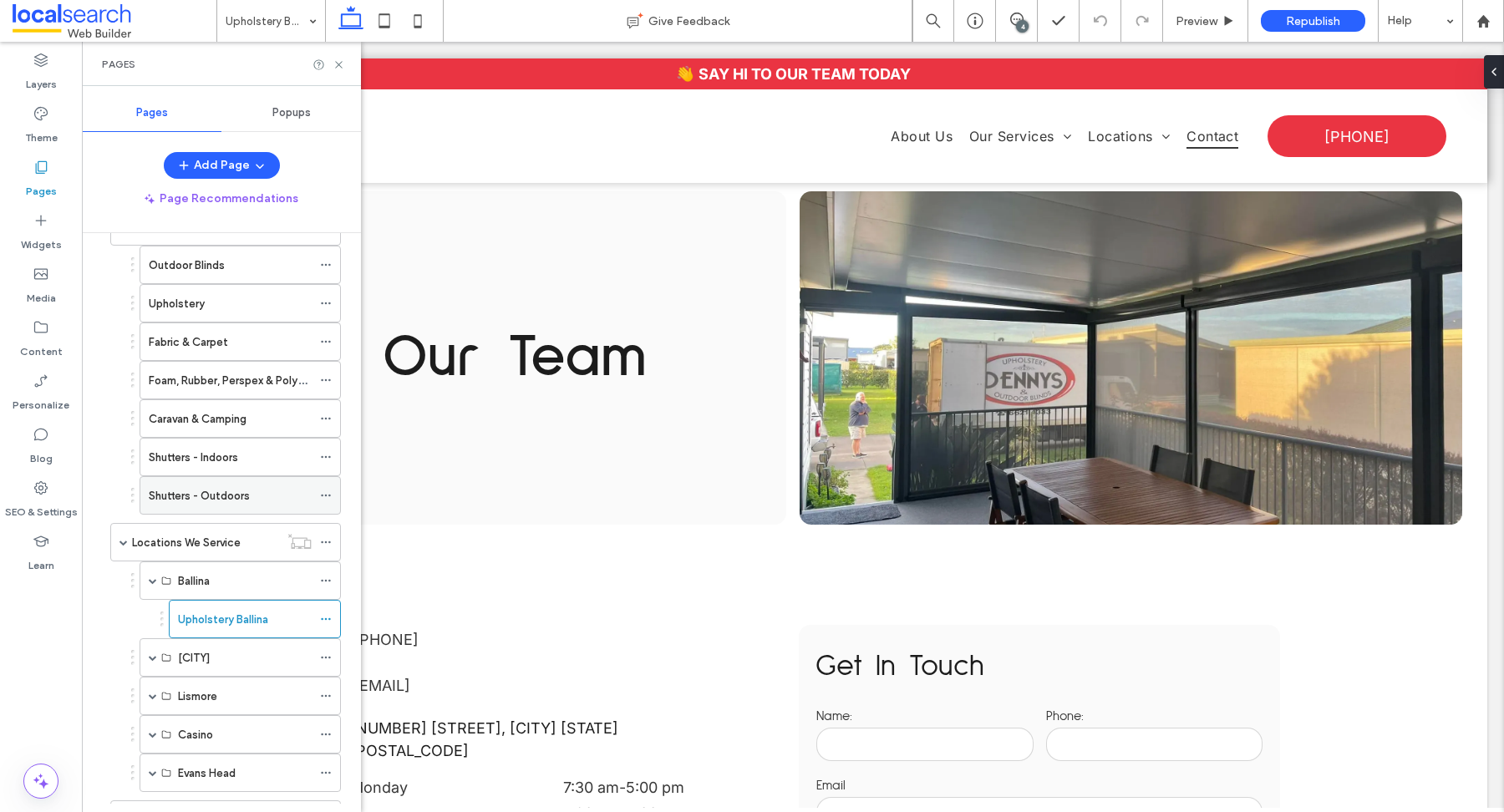 scroll, scrollTop: 224, scrollLeft: 0, axis: vertical 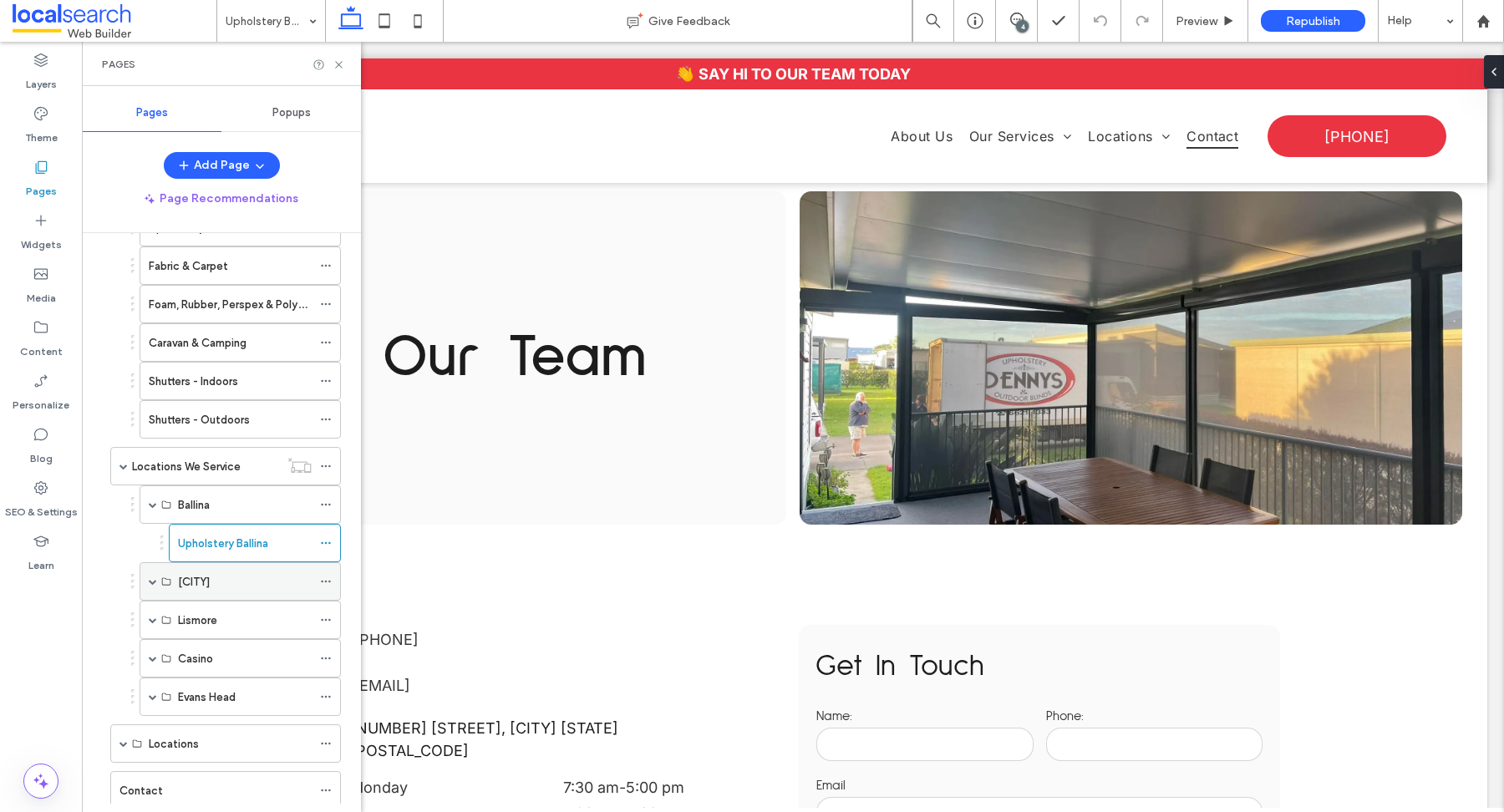 click at bounding box center (153, 581) 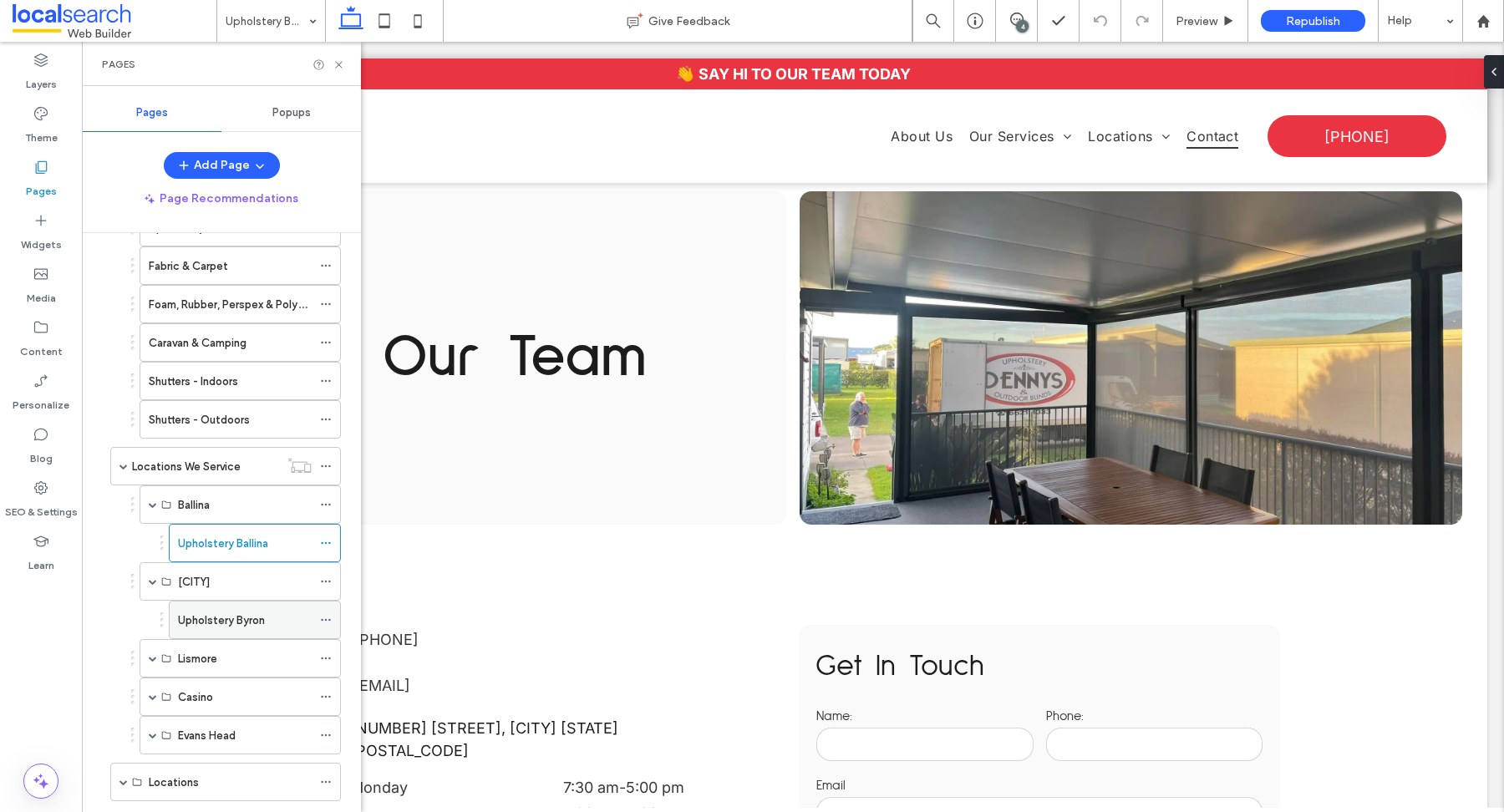 click on "Upholstery Byron" at bounding box center (221, 620) 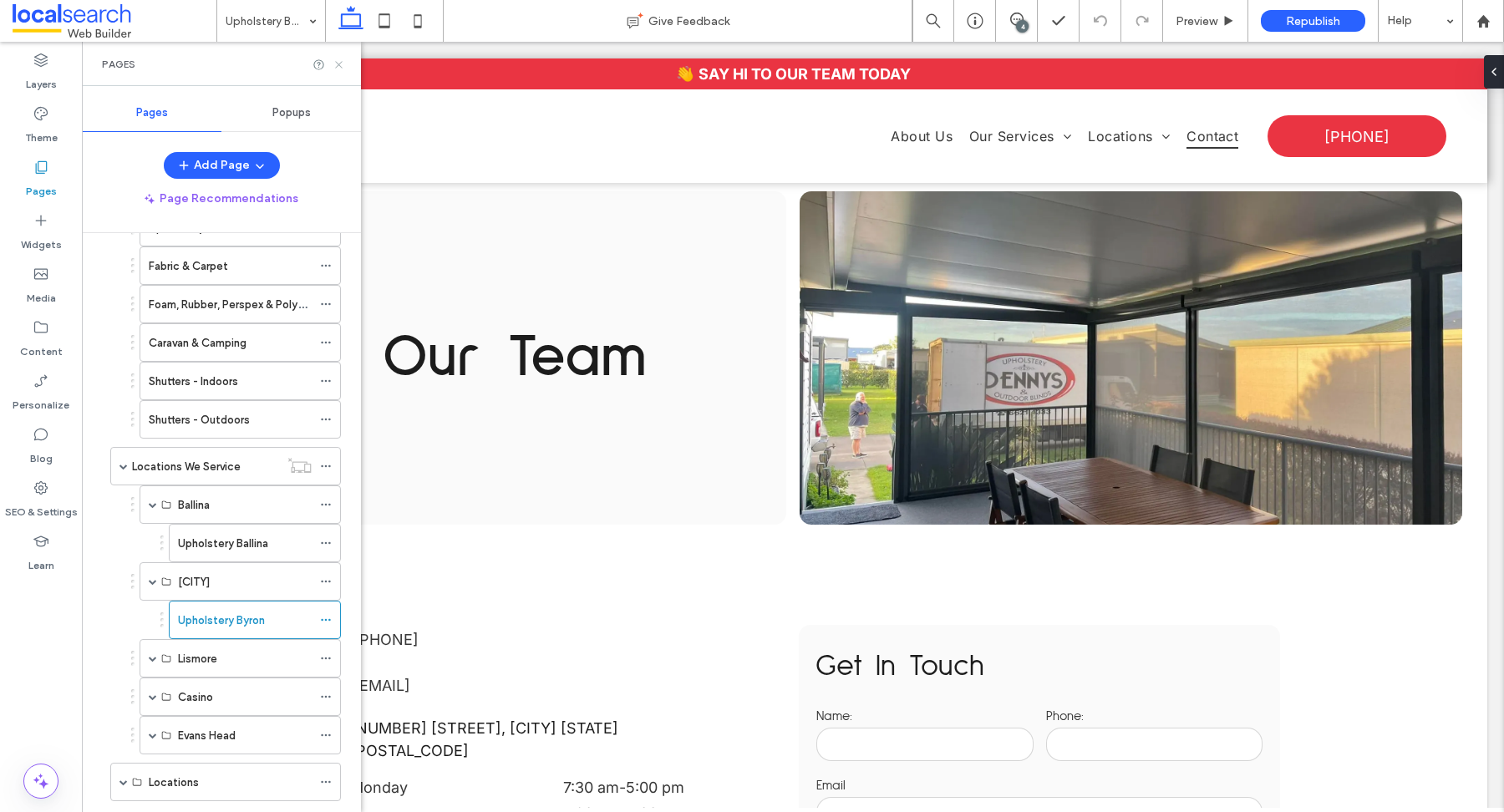 click 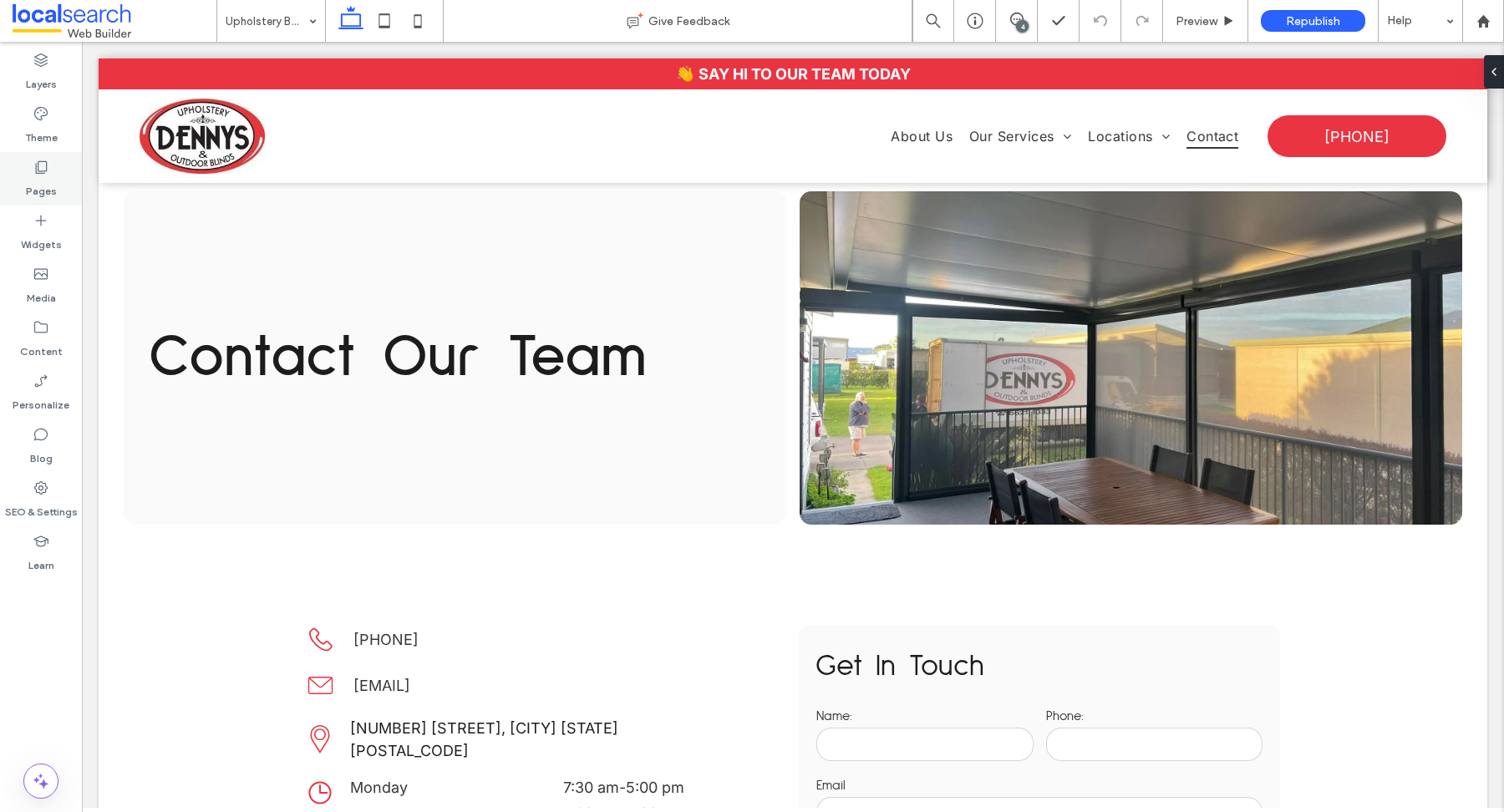 click on "Pages" at bounding box center [41, 187] 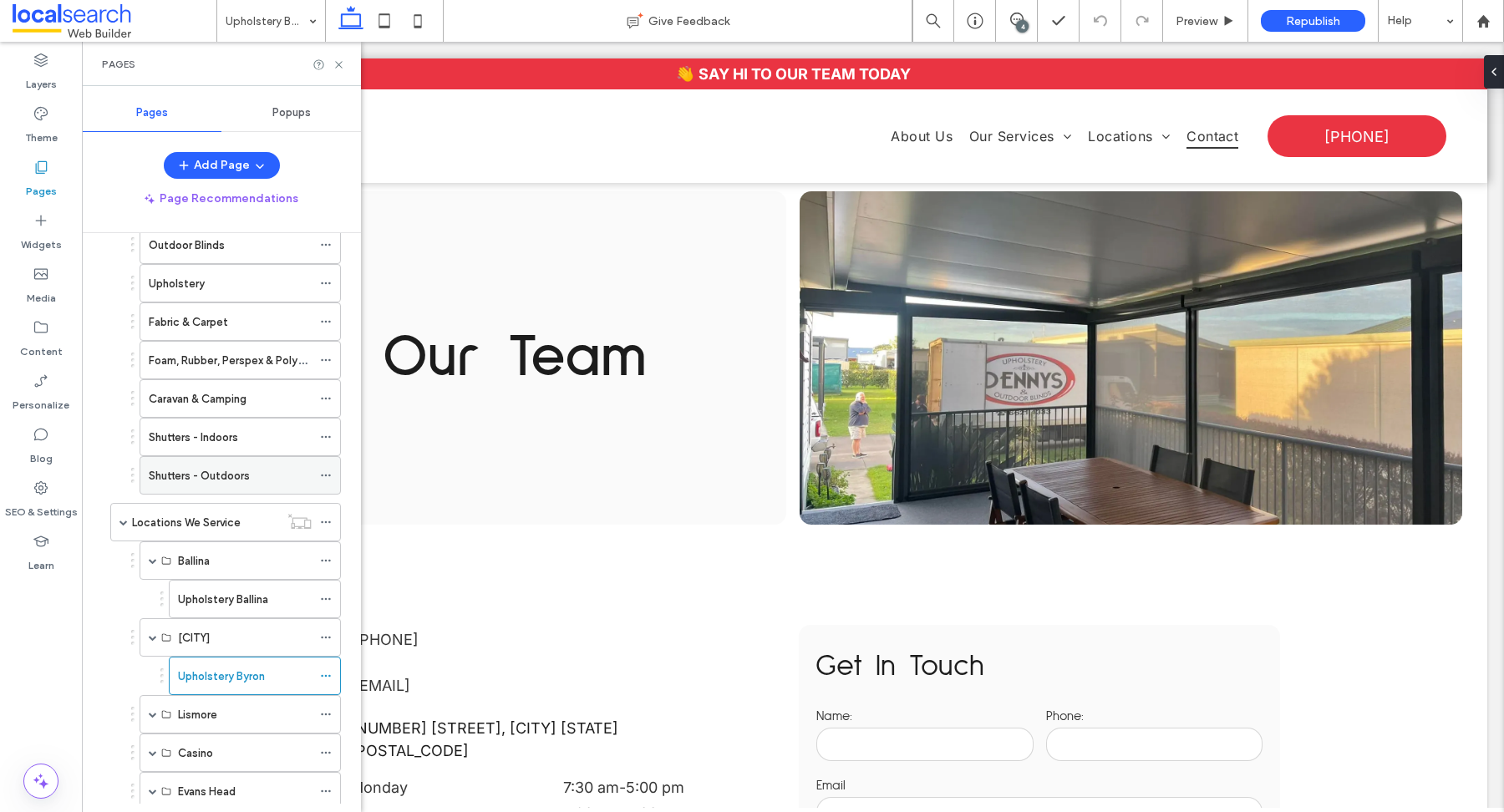 scroll, scrollTop: 296, scrollLeft: 0, axis: vertical 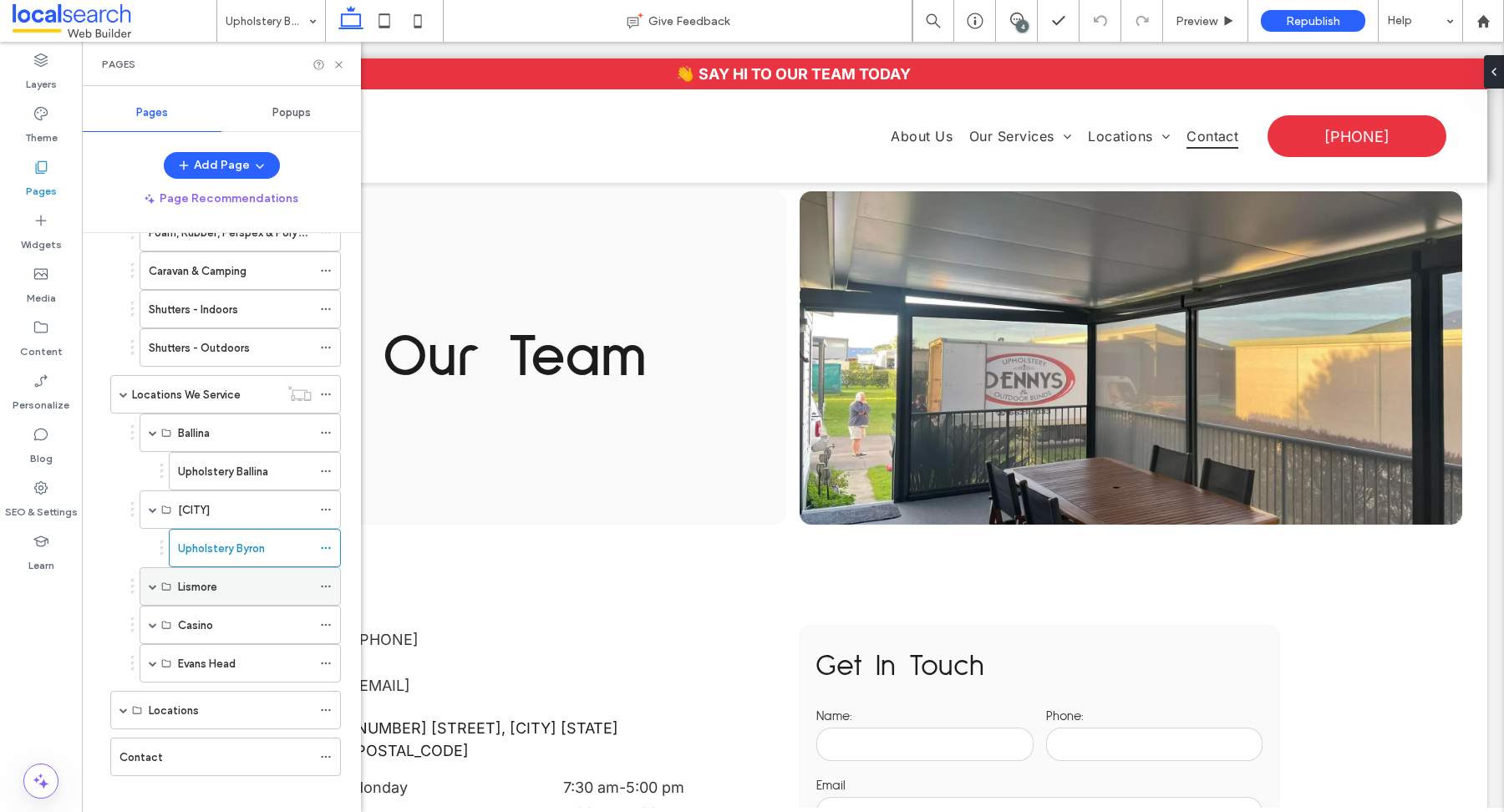 click at bounding box center (153, 586) 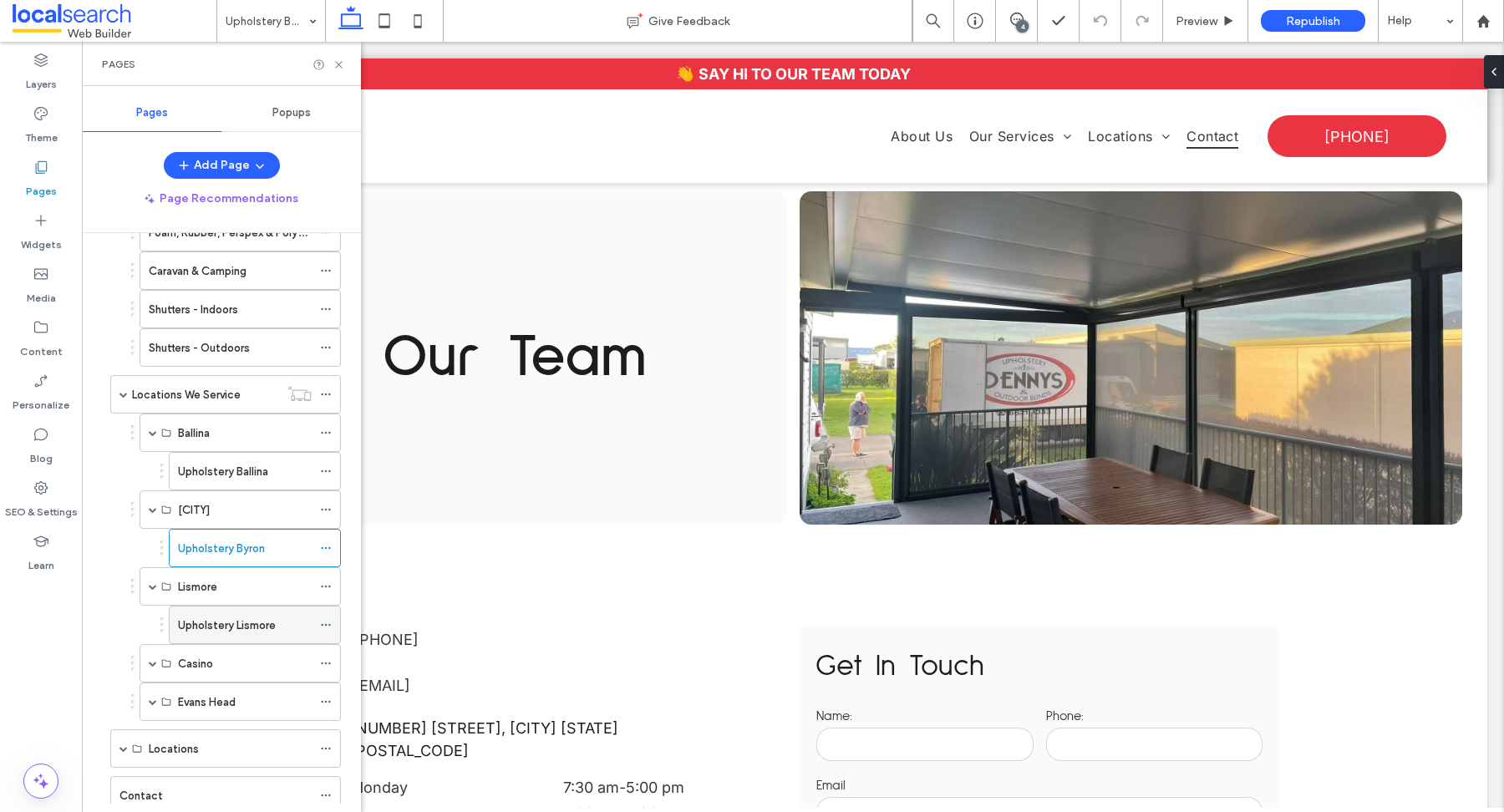 click on "Upholstery Lismore" at bounding box center [226, 625] 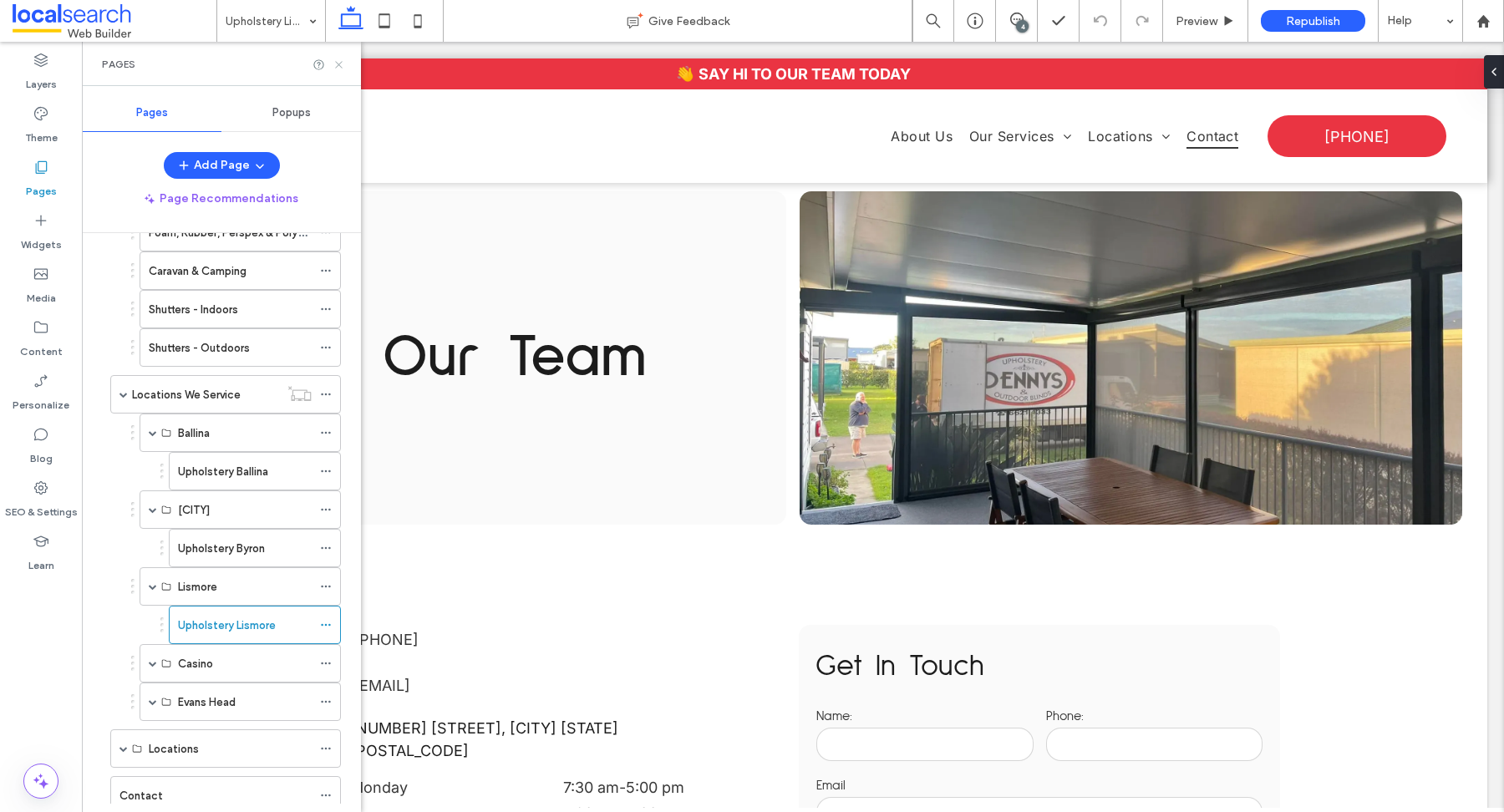 click 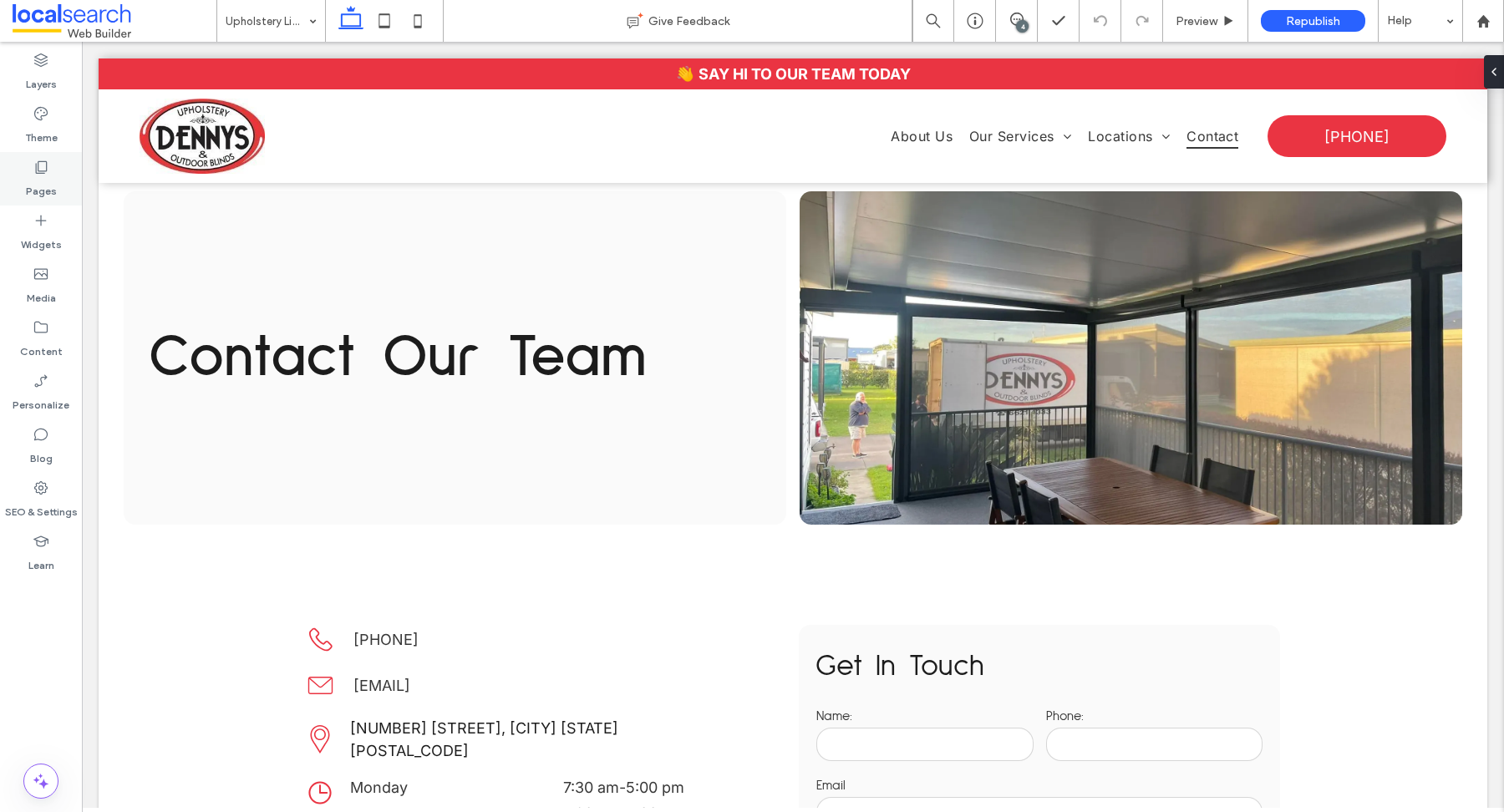 click on "Pages" at bounding box center [41, 187] 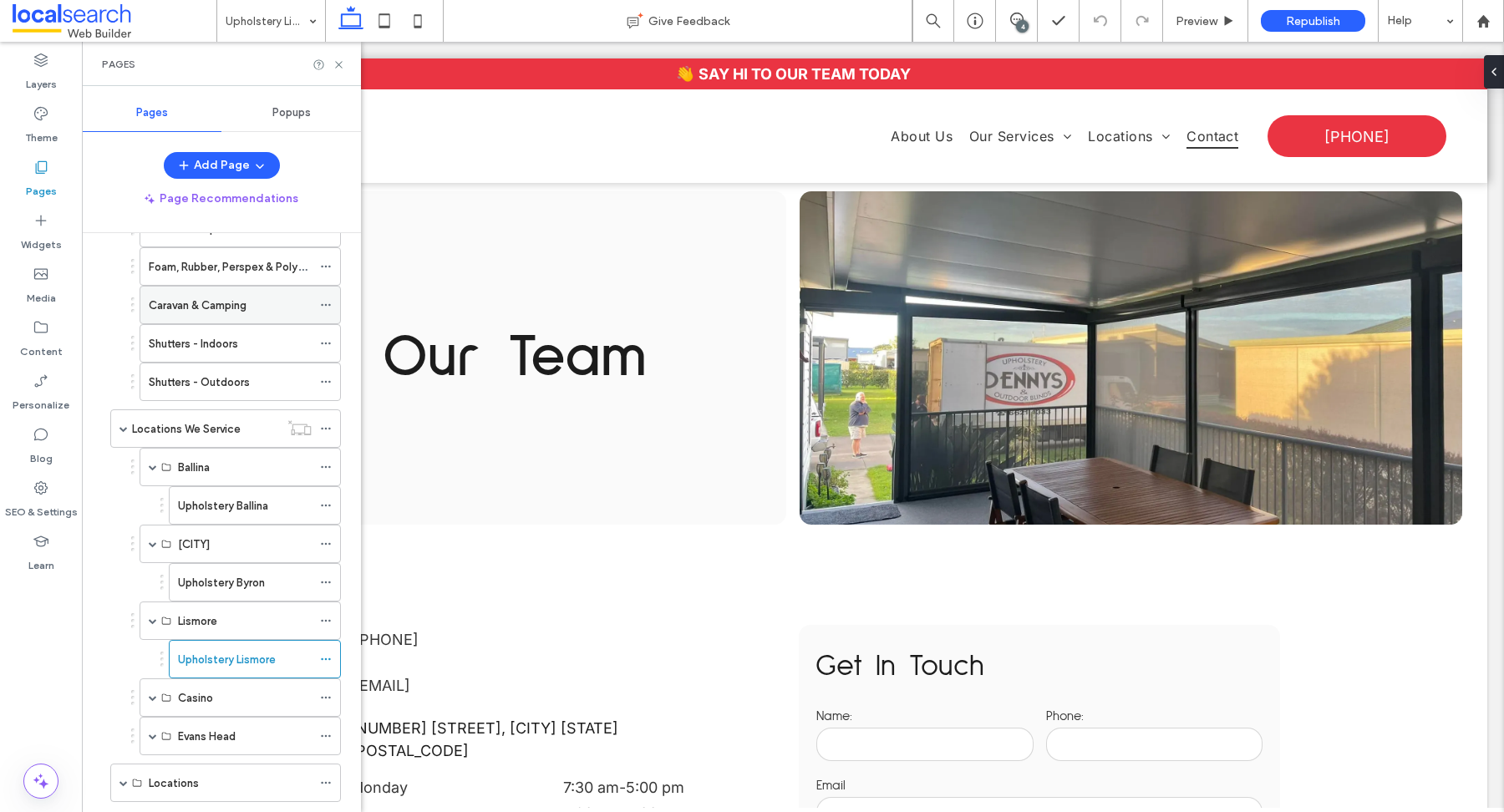 scroll, scrollTop: 333, scrollLeft: 0, axis: vertical 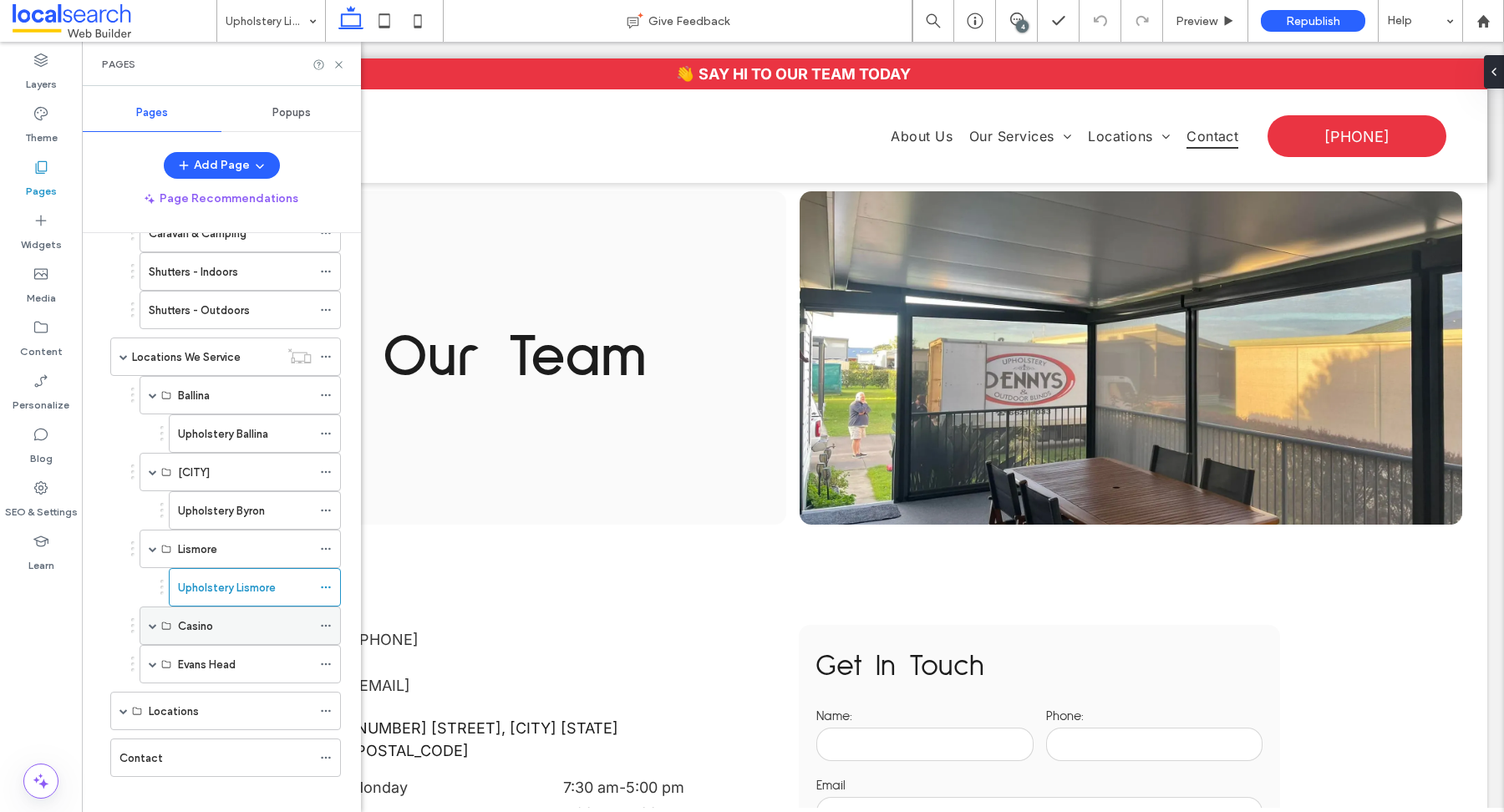 click at bounding box center (153, 626) 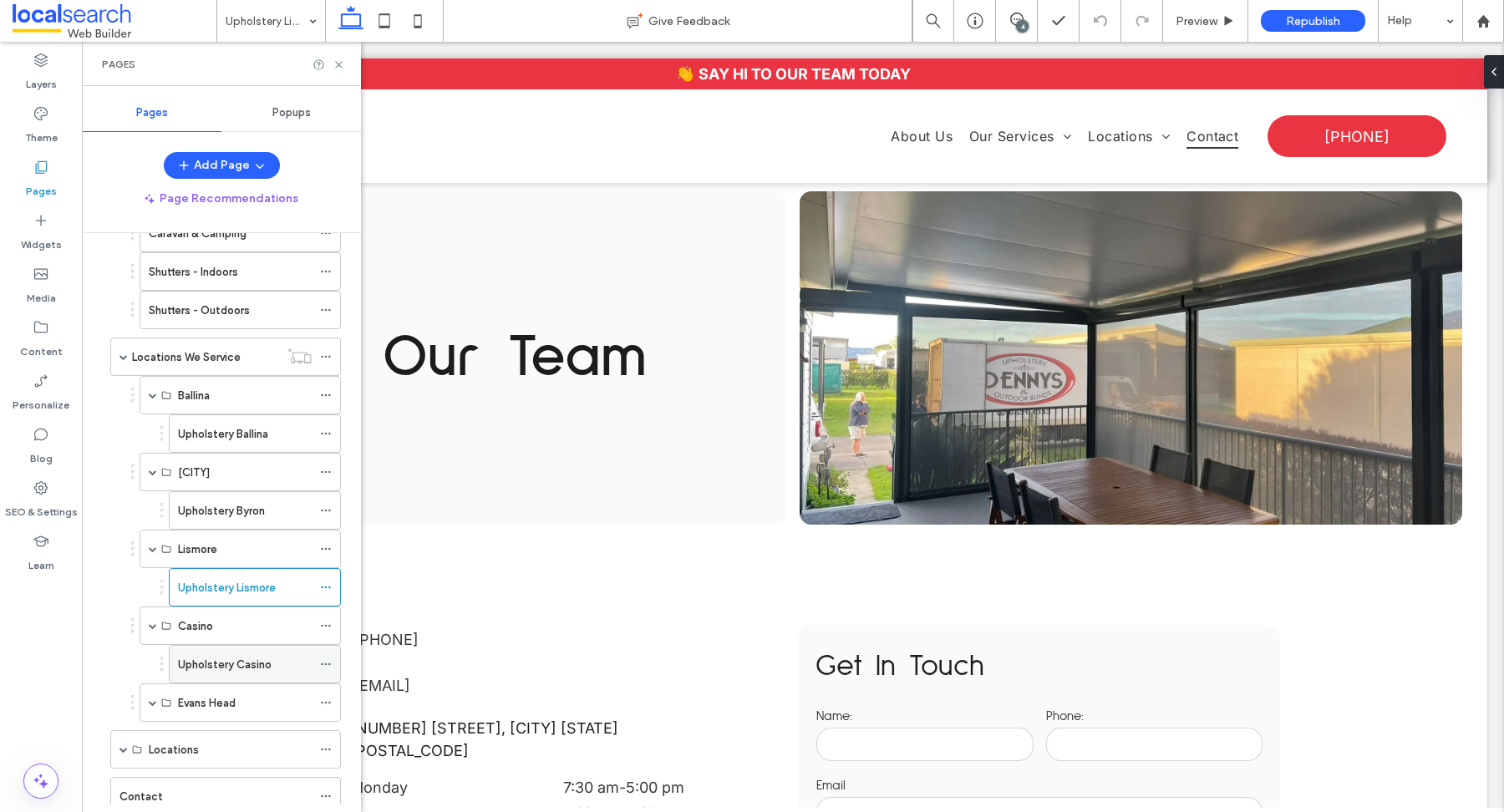 click on "Upholstery Casino" at bounding box center [225, 664] 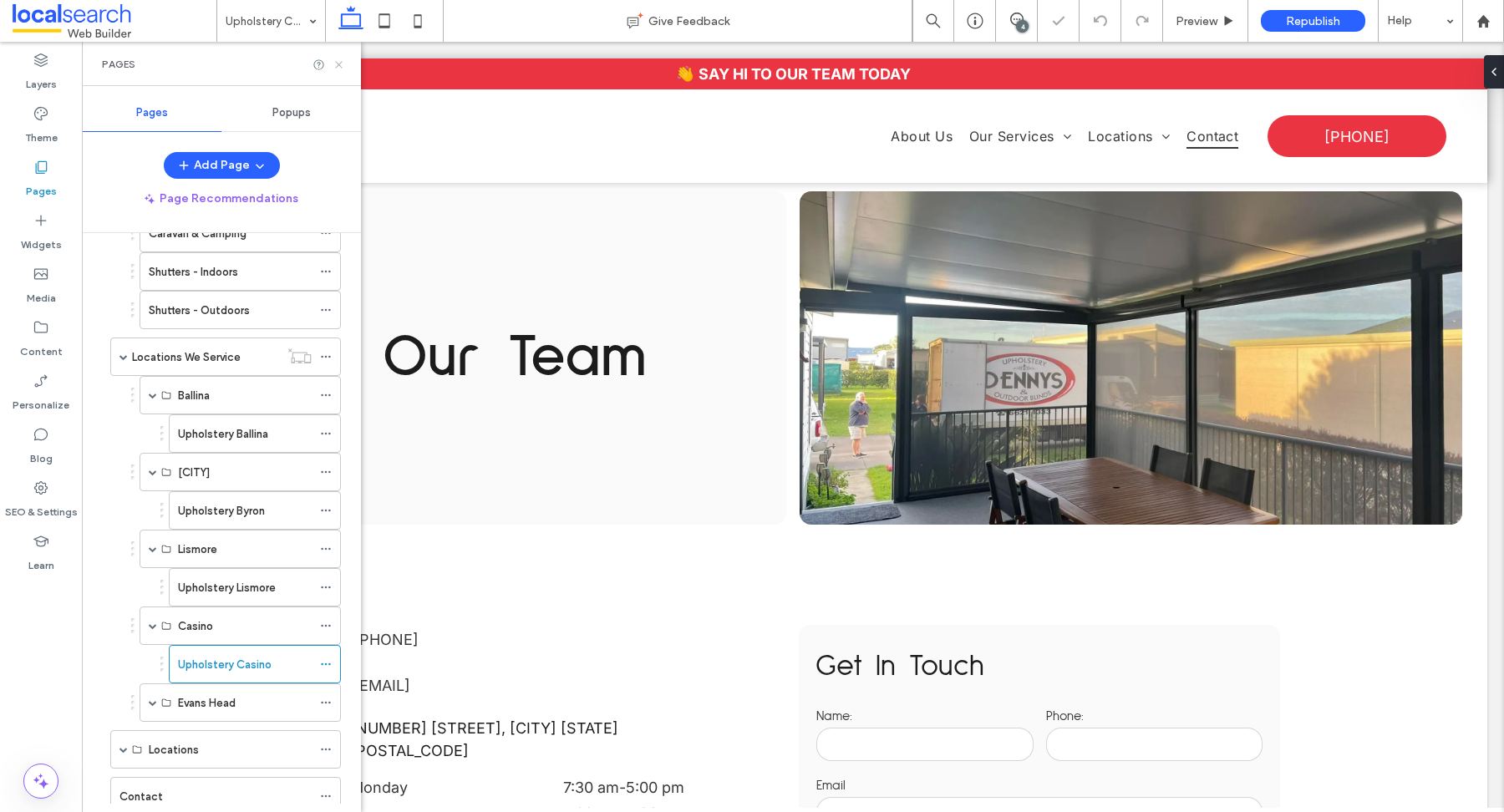 click 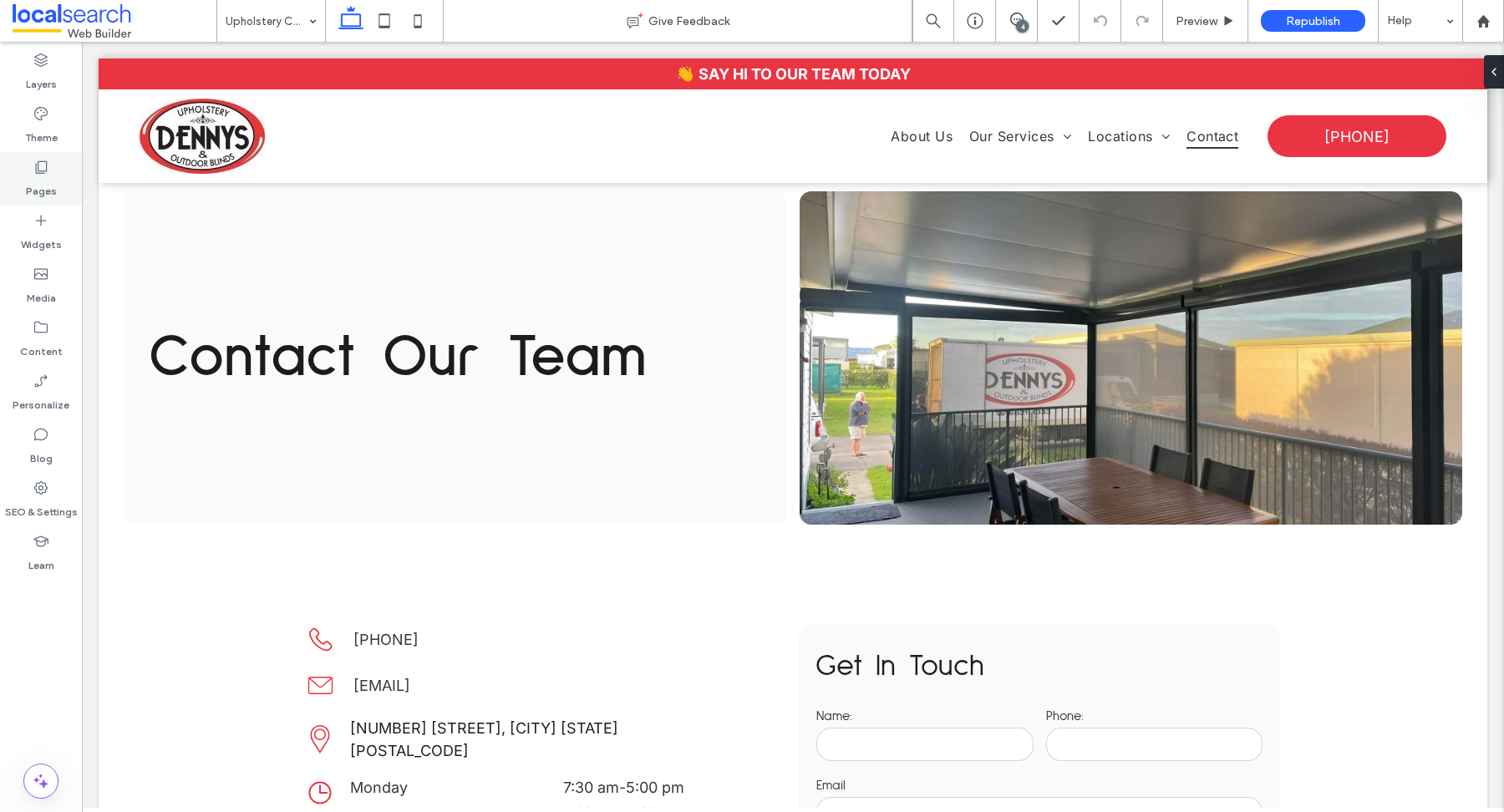 click on "Pages" at bounding box center (41, 187) 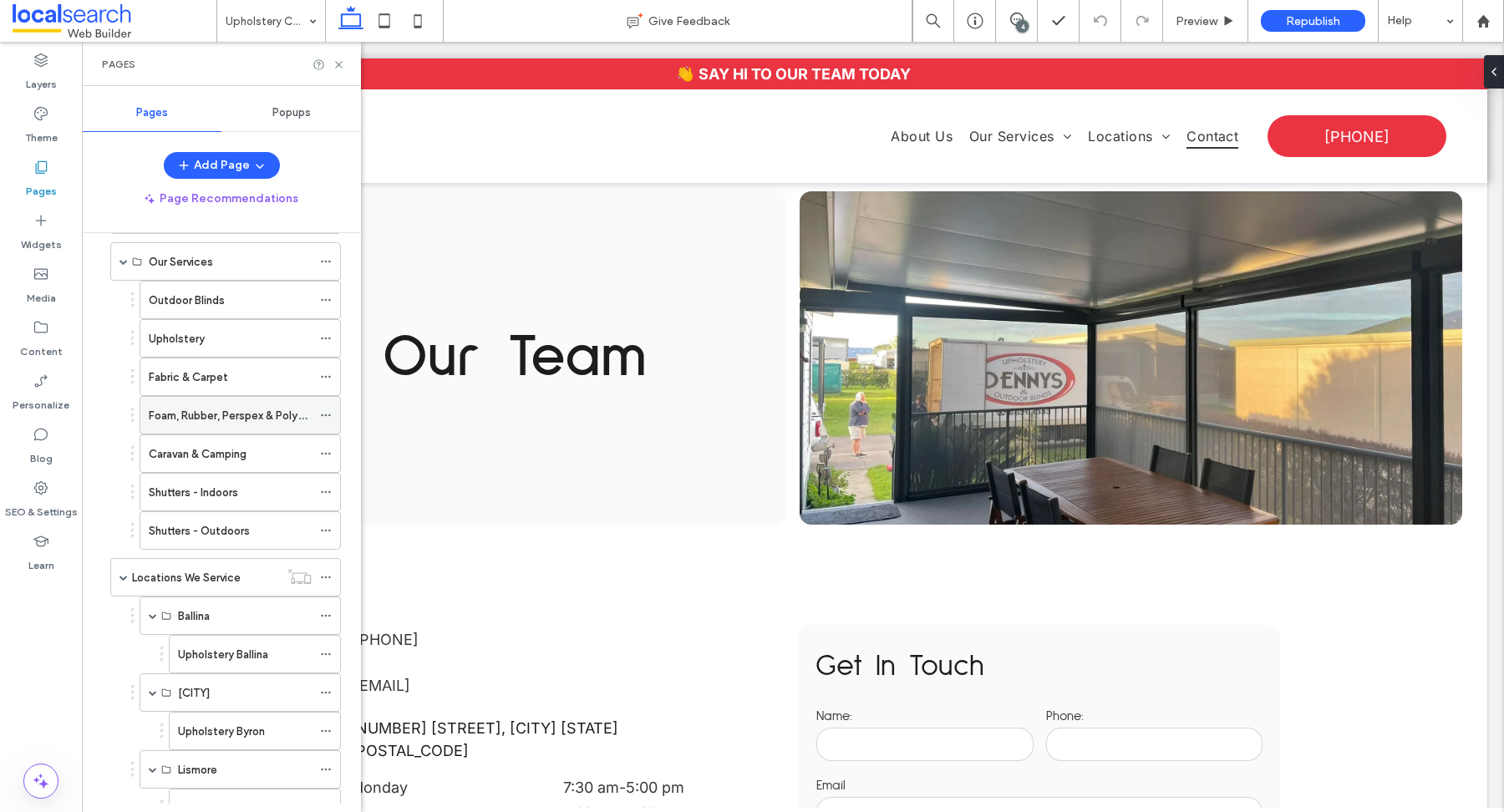 scroll, scrollTop: 371, scrollLeft: 0, axis: vertical 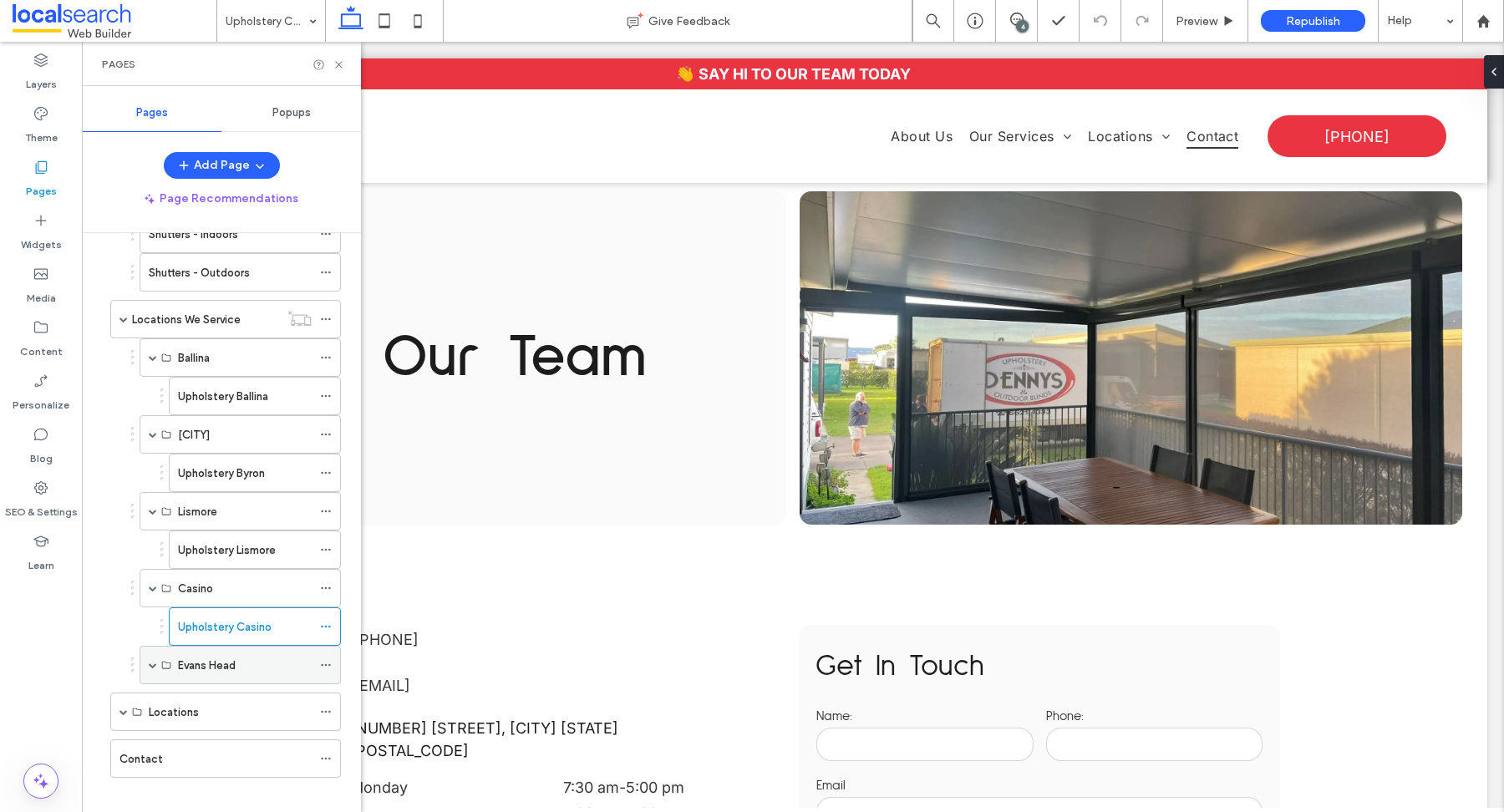 click at bounding box center [153, 665] 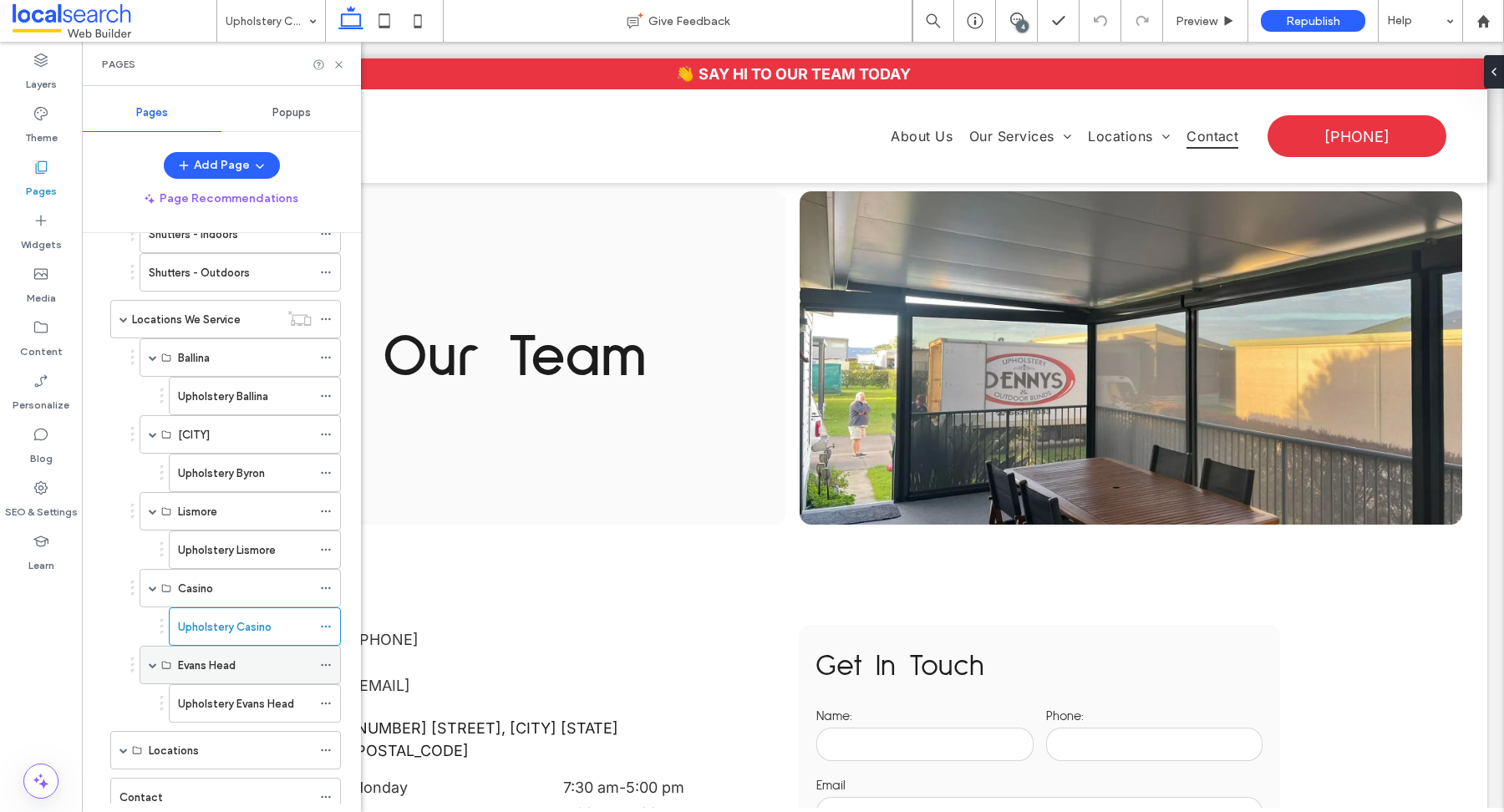 scroll, scrollTop: 409, scrollLeft: 0, axis: vertical 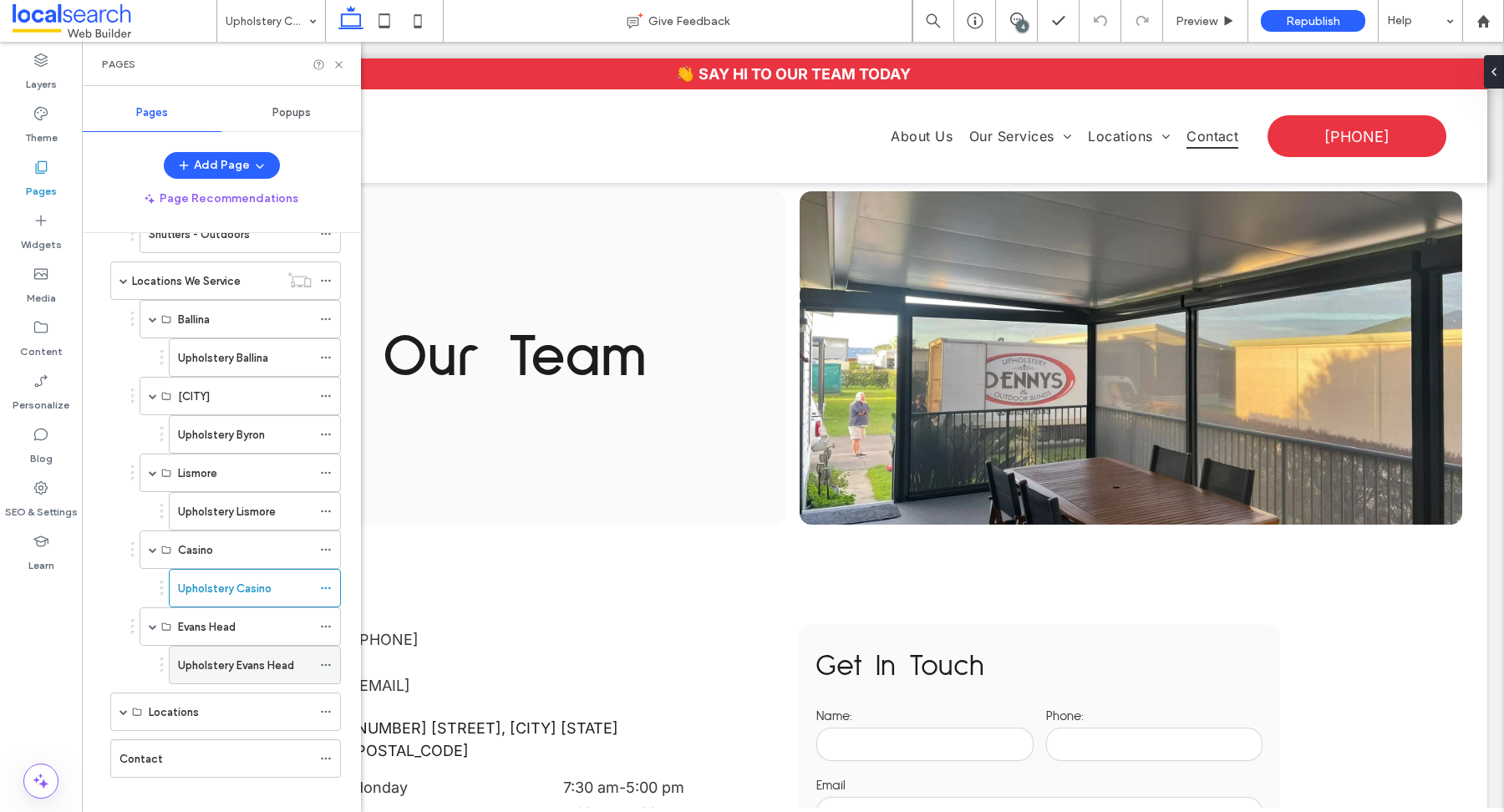 click on "Upholstery Evans Head" at bounding box center (245, 665) 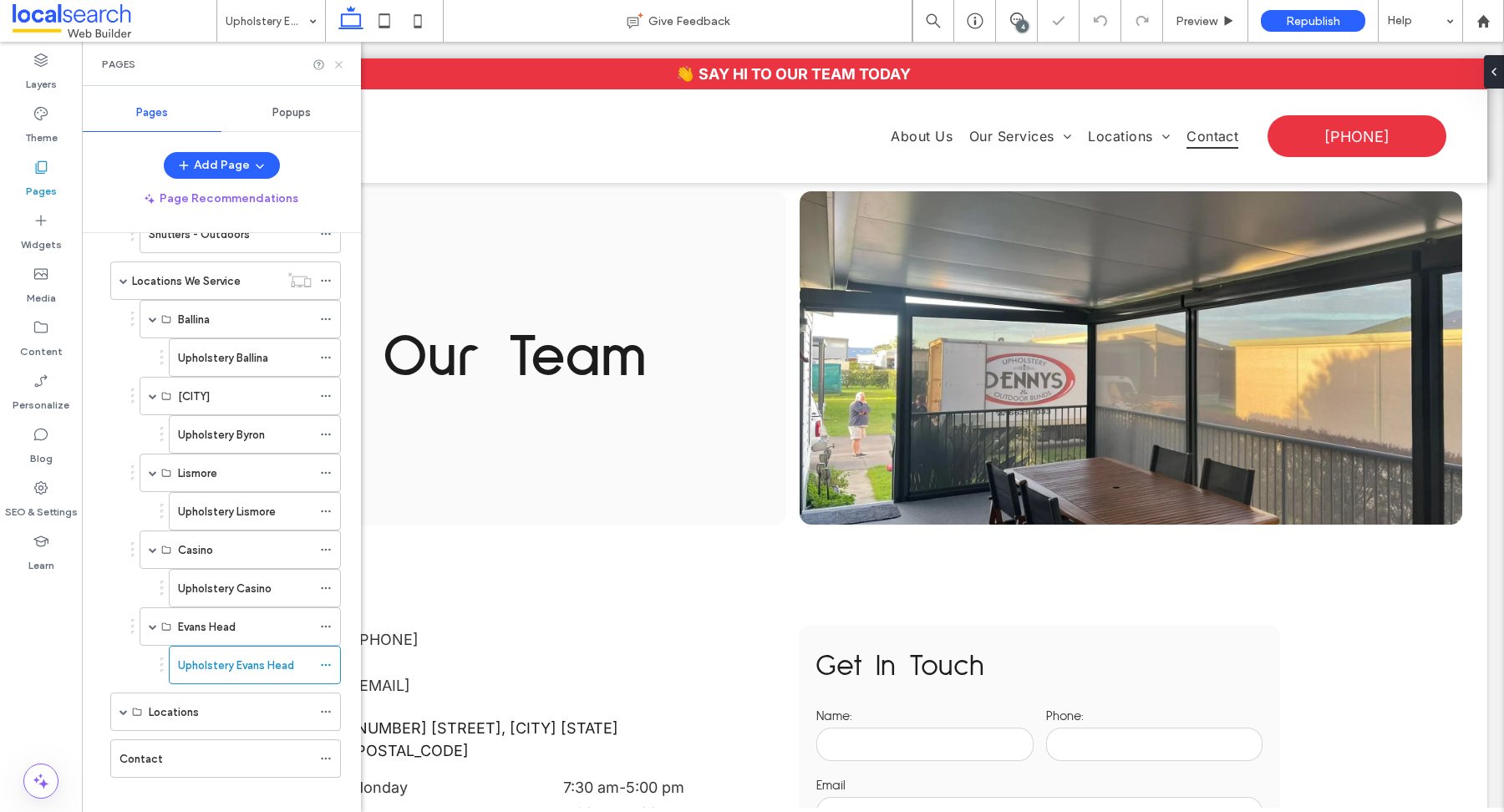 click 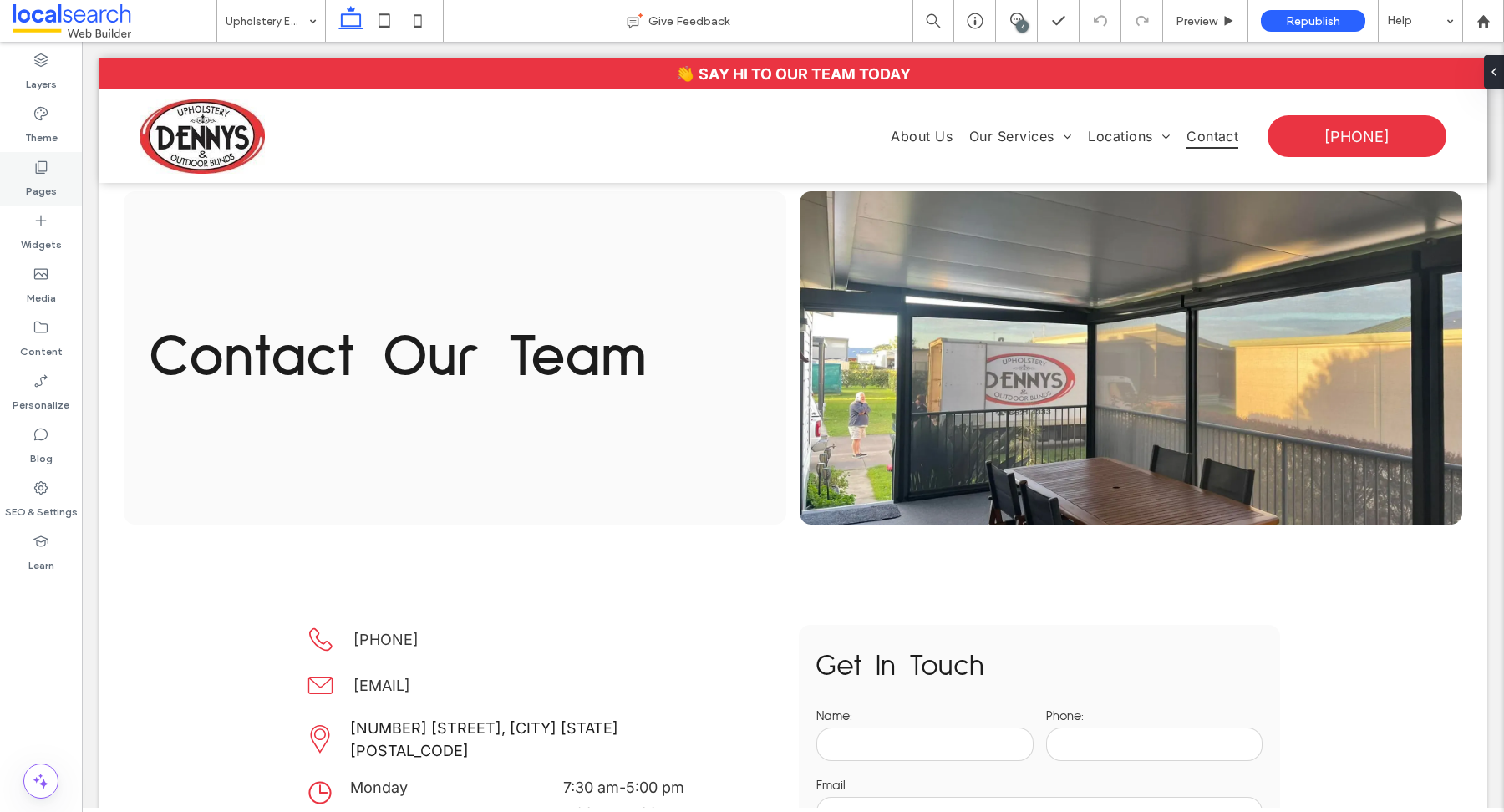 click on "Pages" at bounding box center (41, 187) 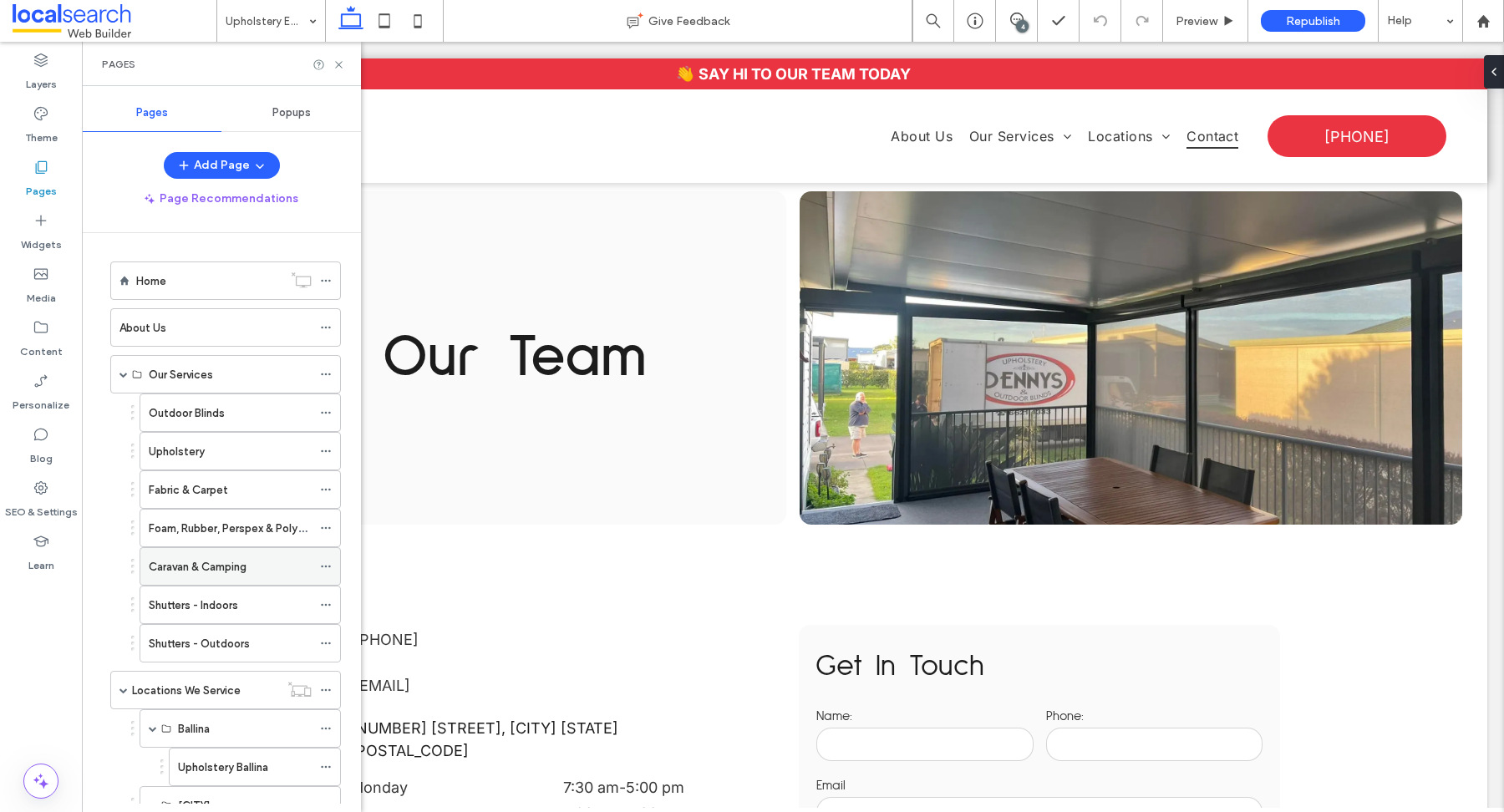 scroll, scrollTop: 409, scrollLeft: 0, axis: vertical 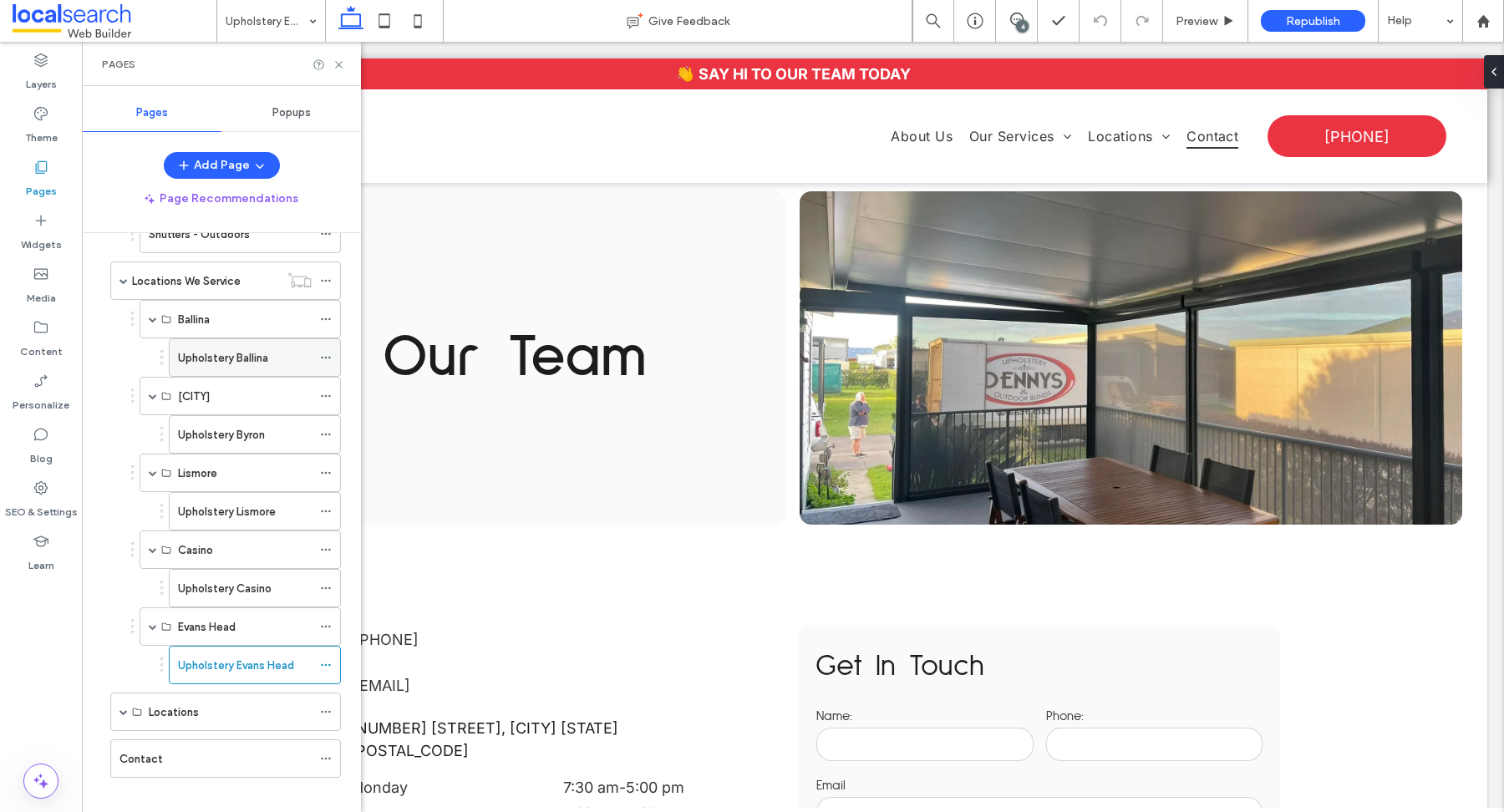 click on "Upholstery Ballina" at bounding box center (245, 358) 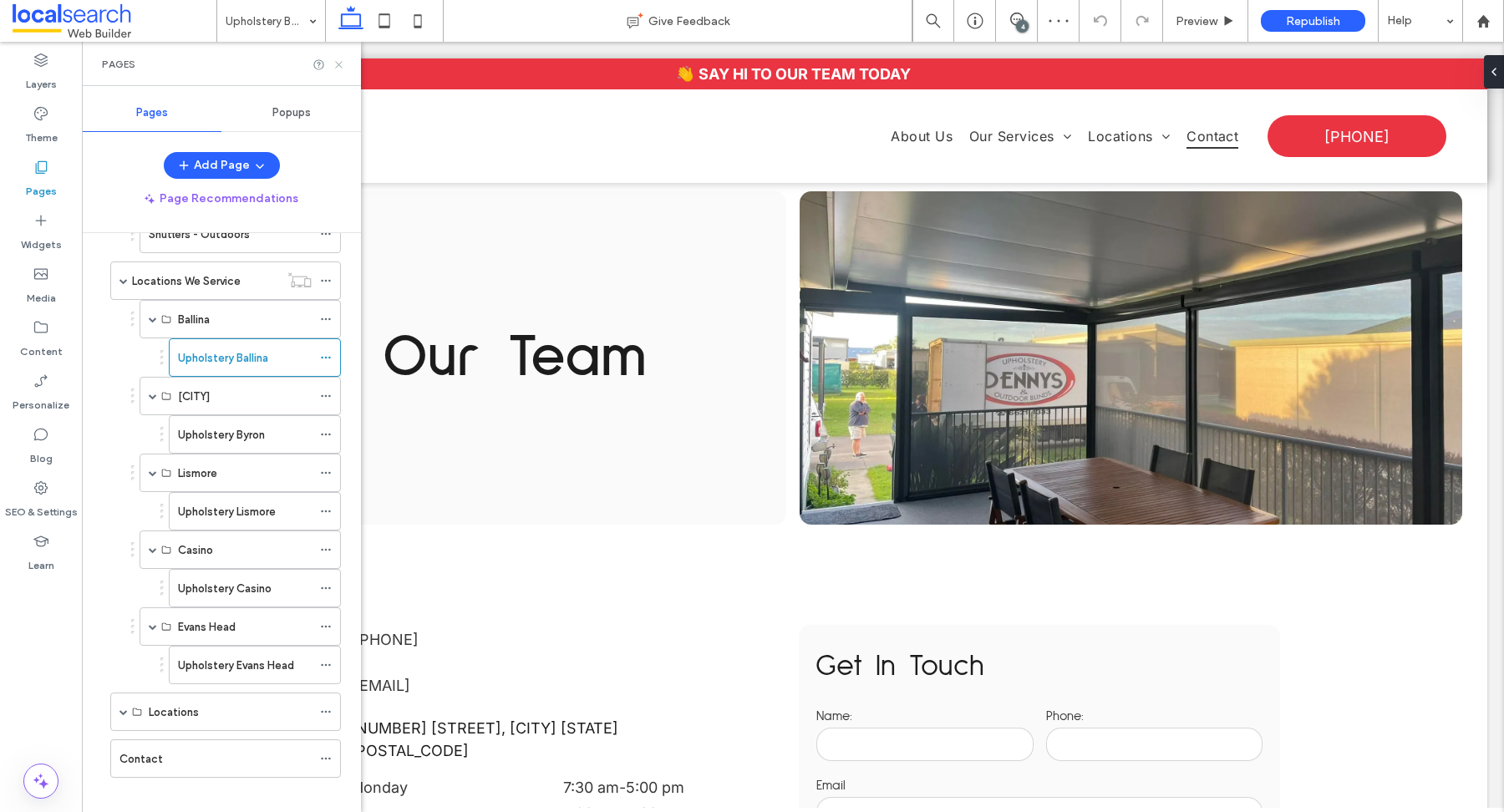 click 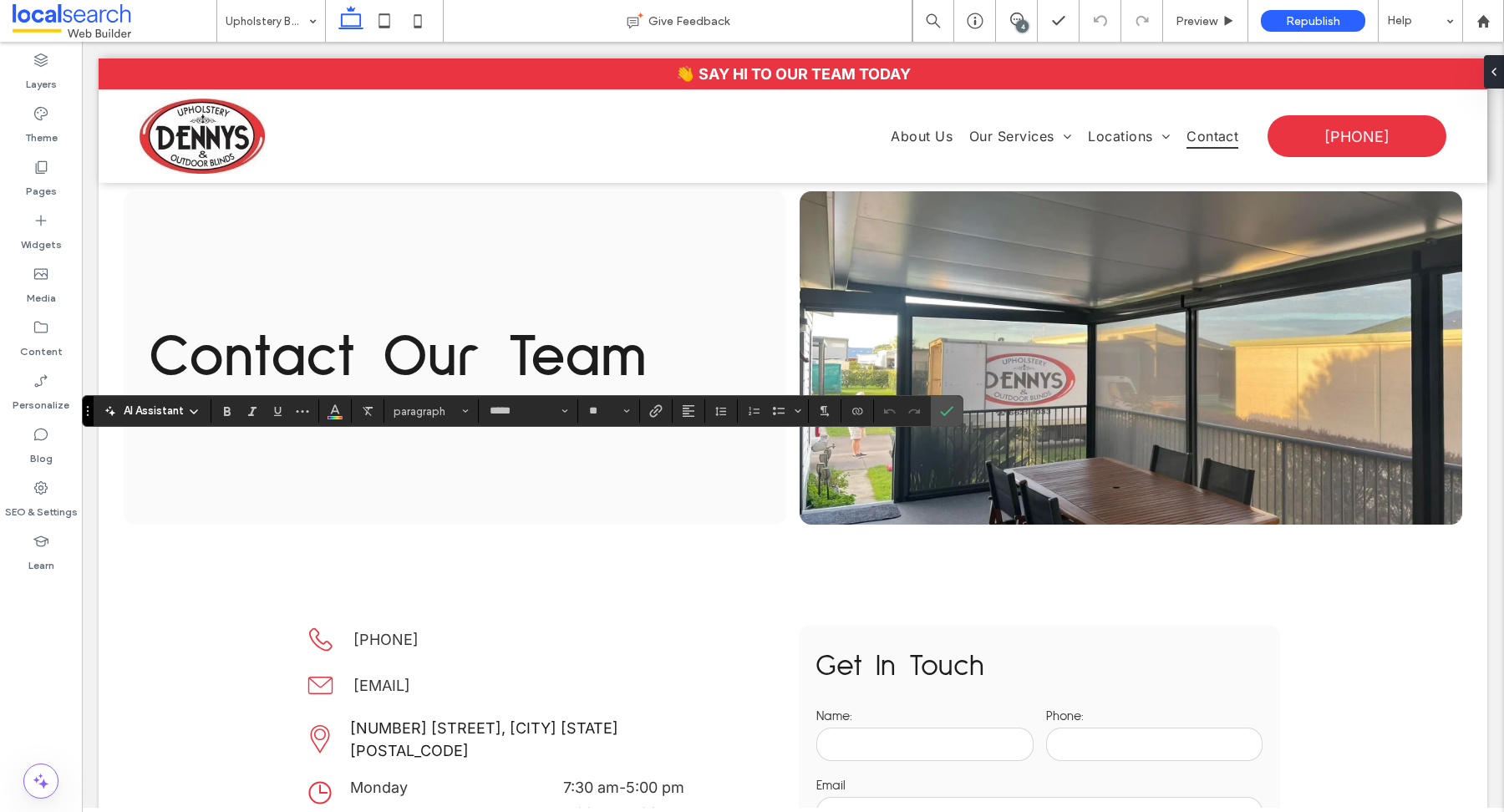 type on "**" 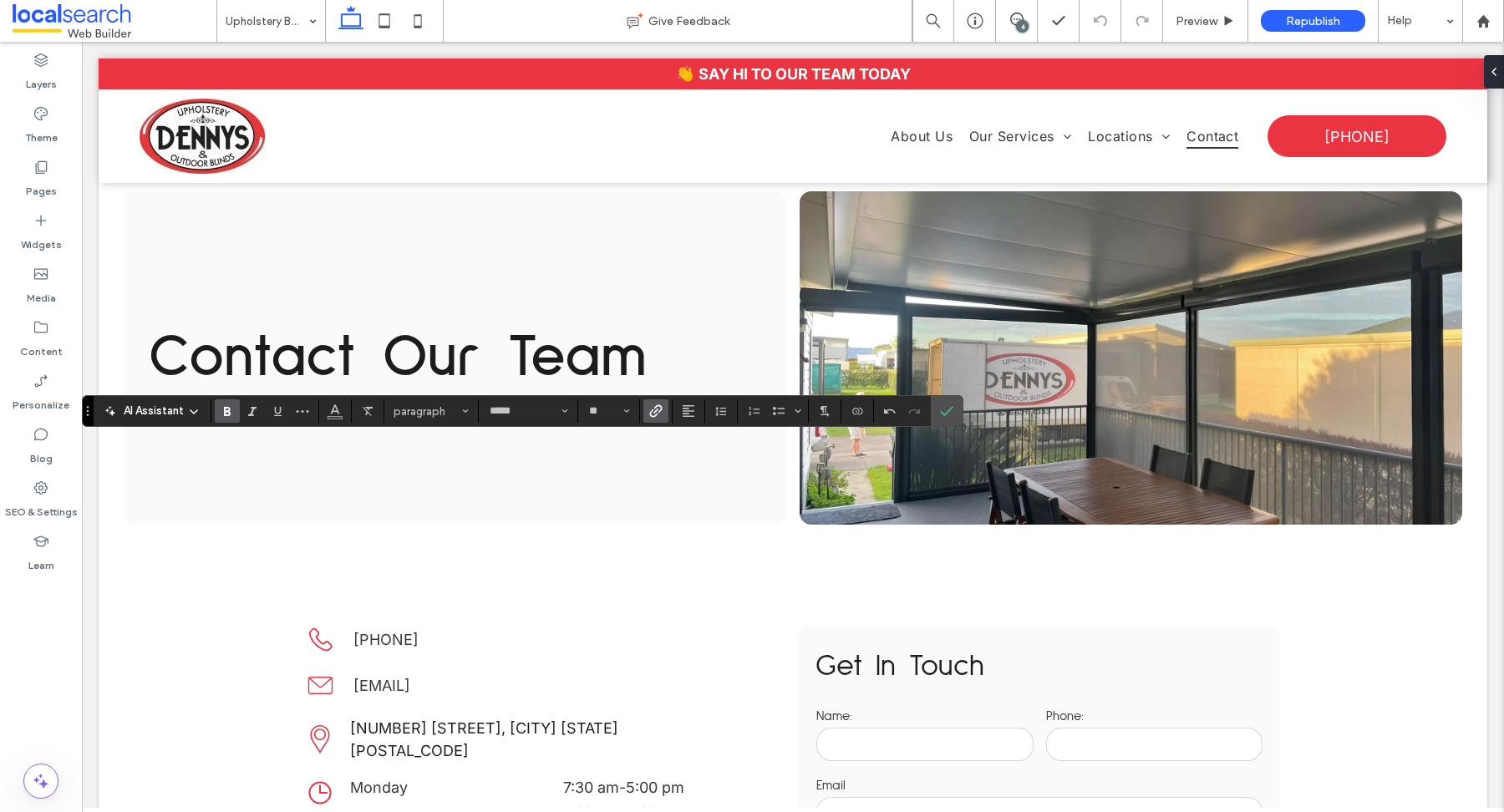 click 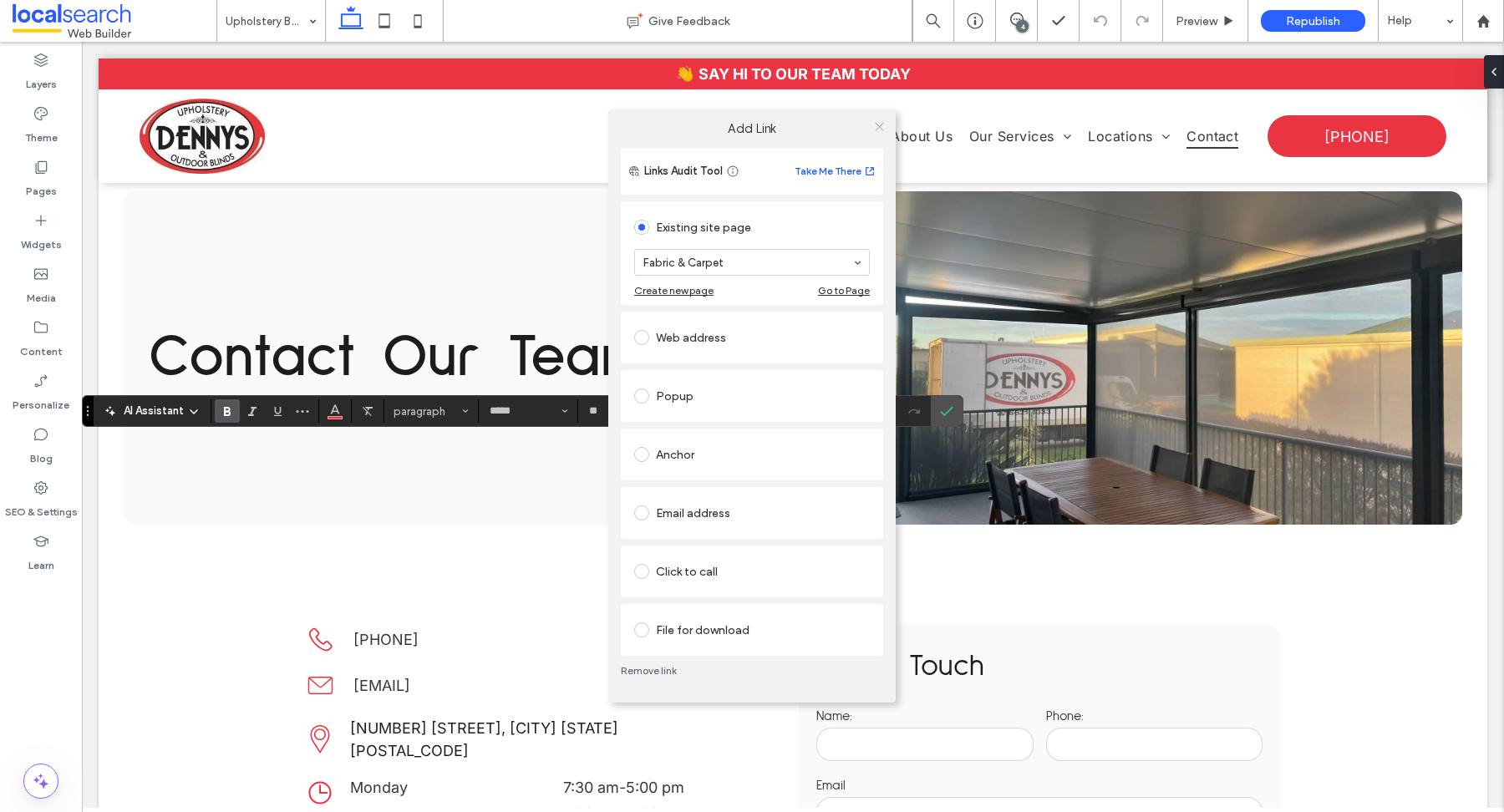 click 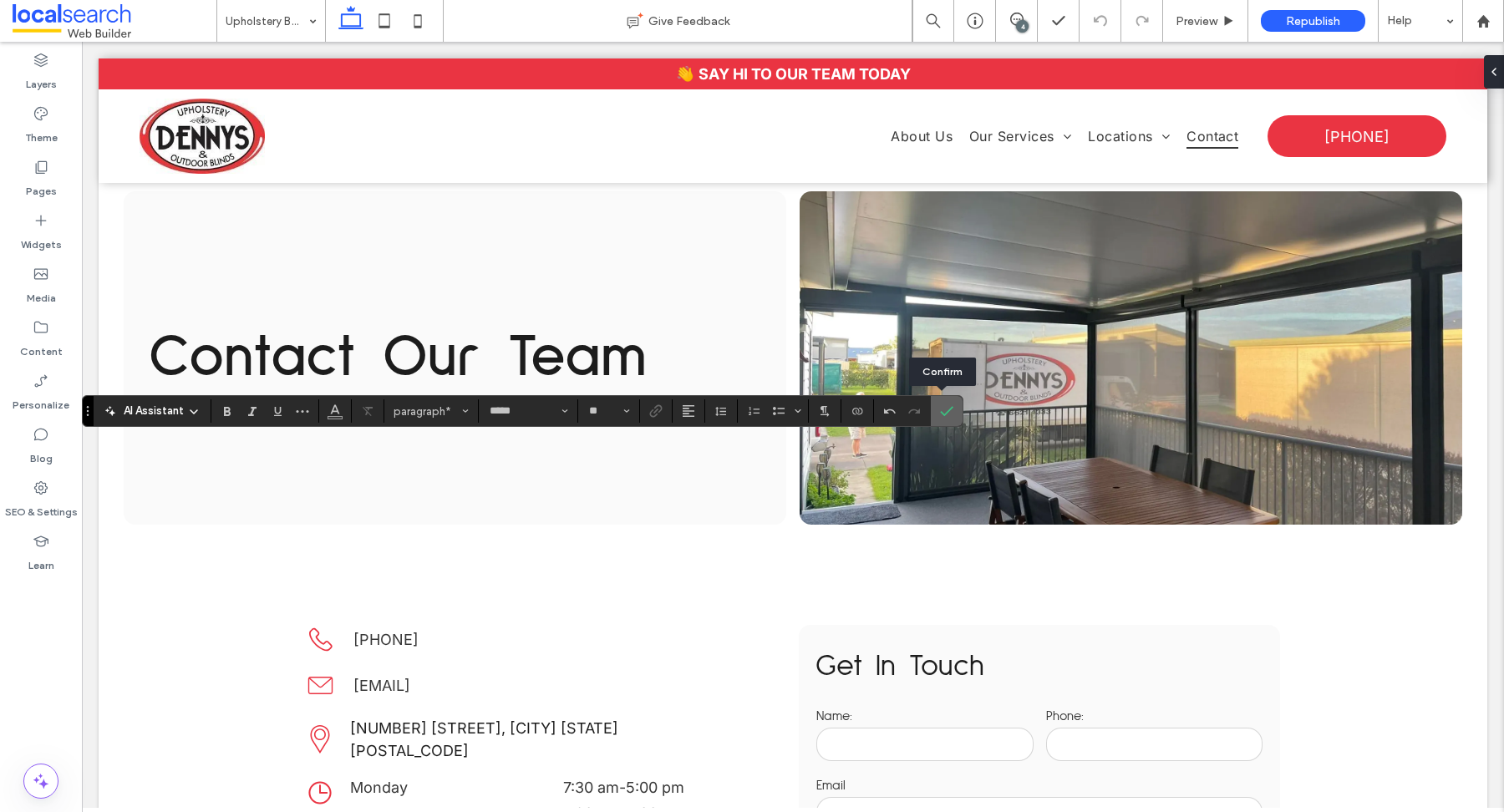 click at bounding box center [943, 411] 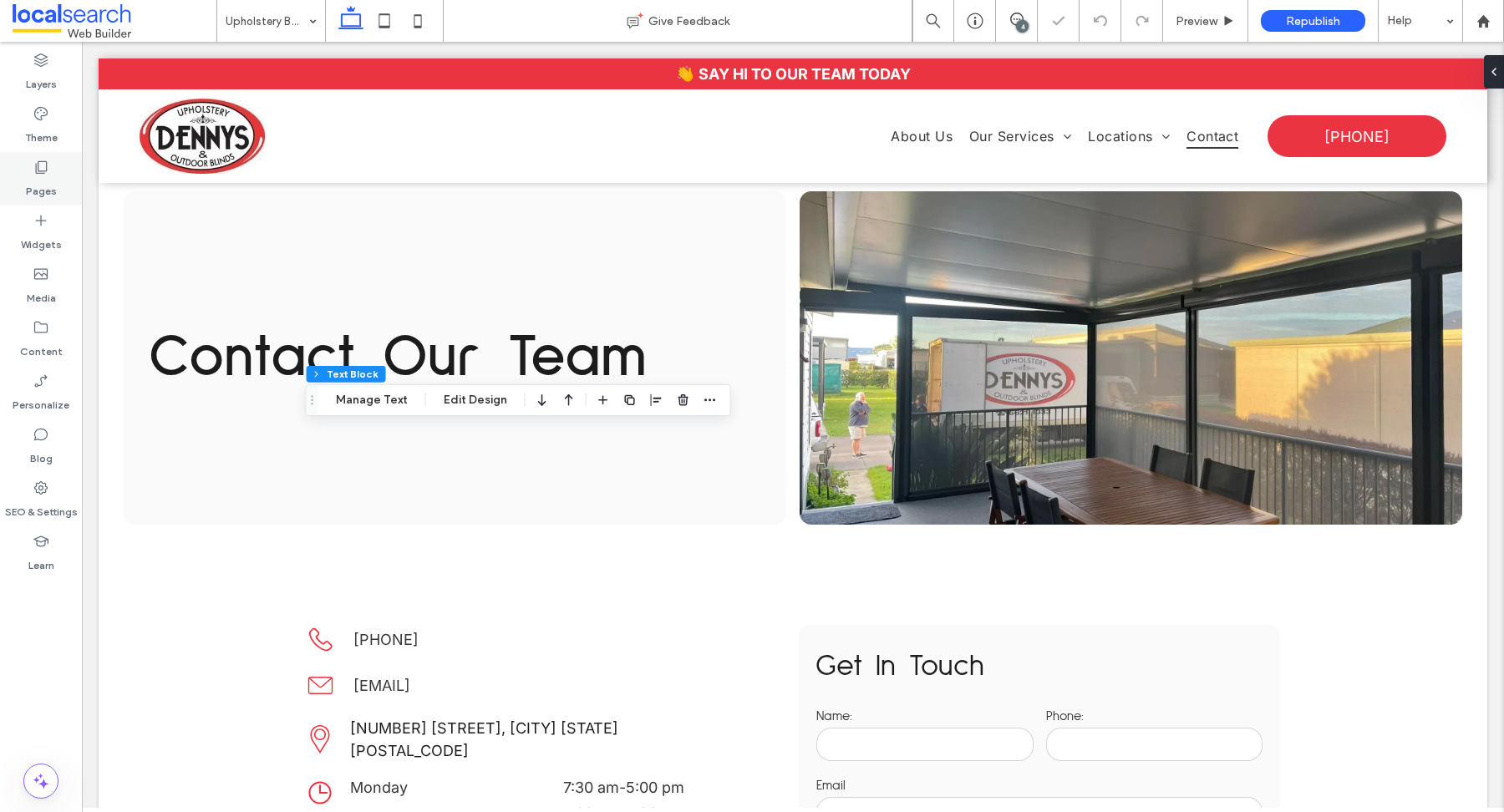 click on "Pages" at bounding box center (41, 187) 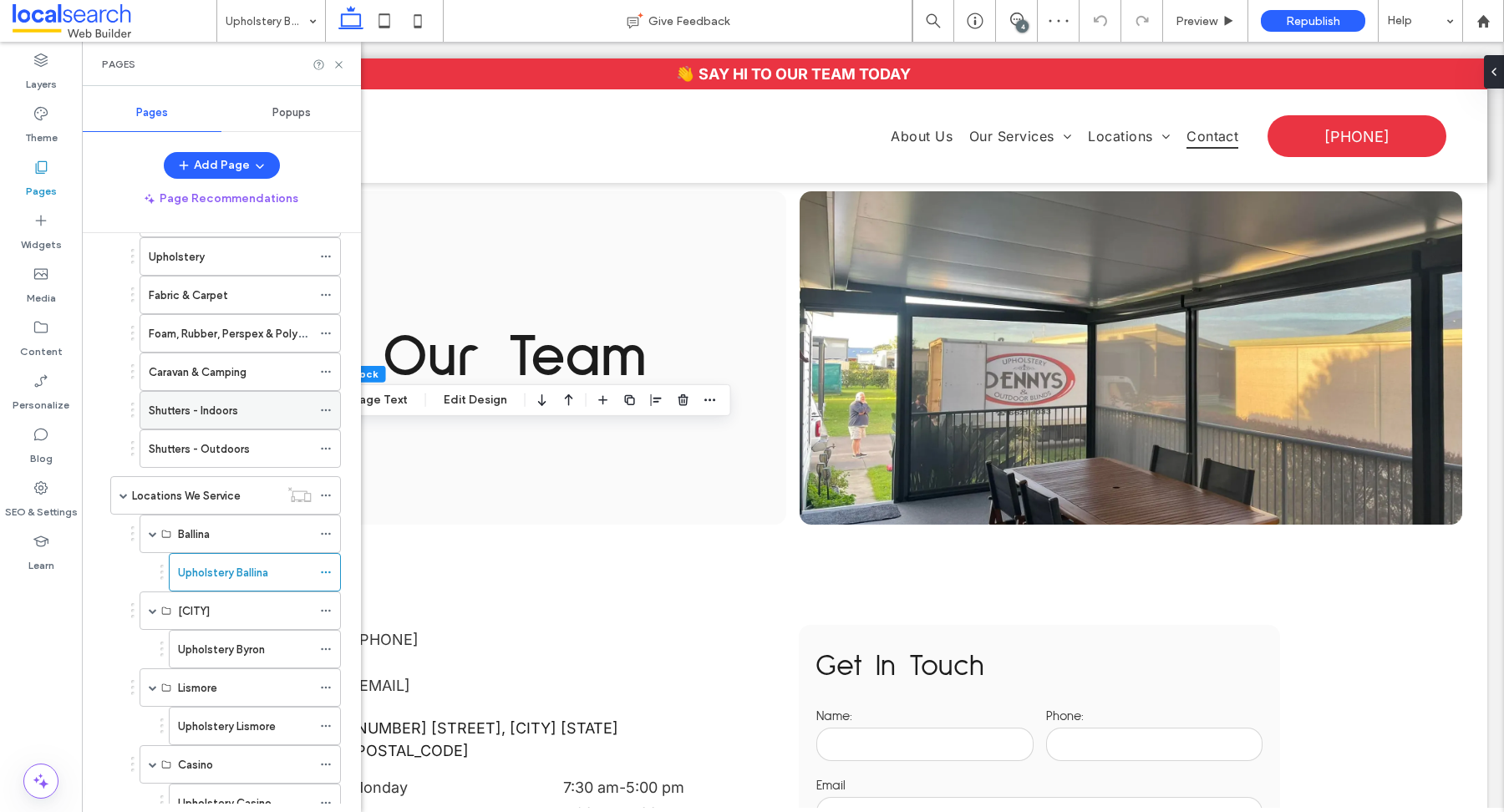 scroll, scrollTop: 267, scrollLeft: 0, axis: vertical 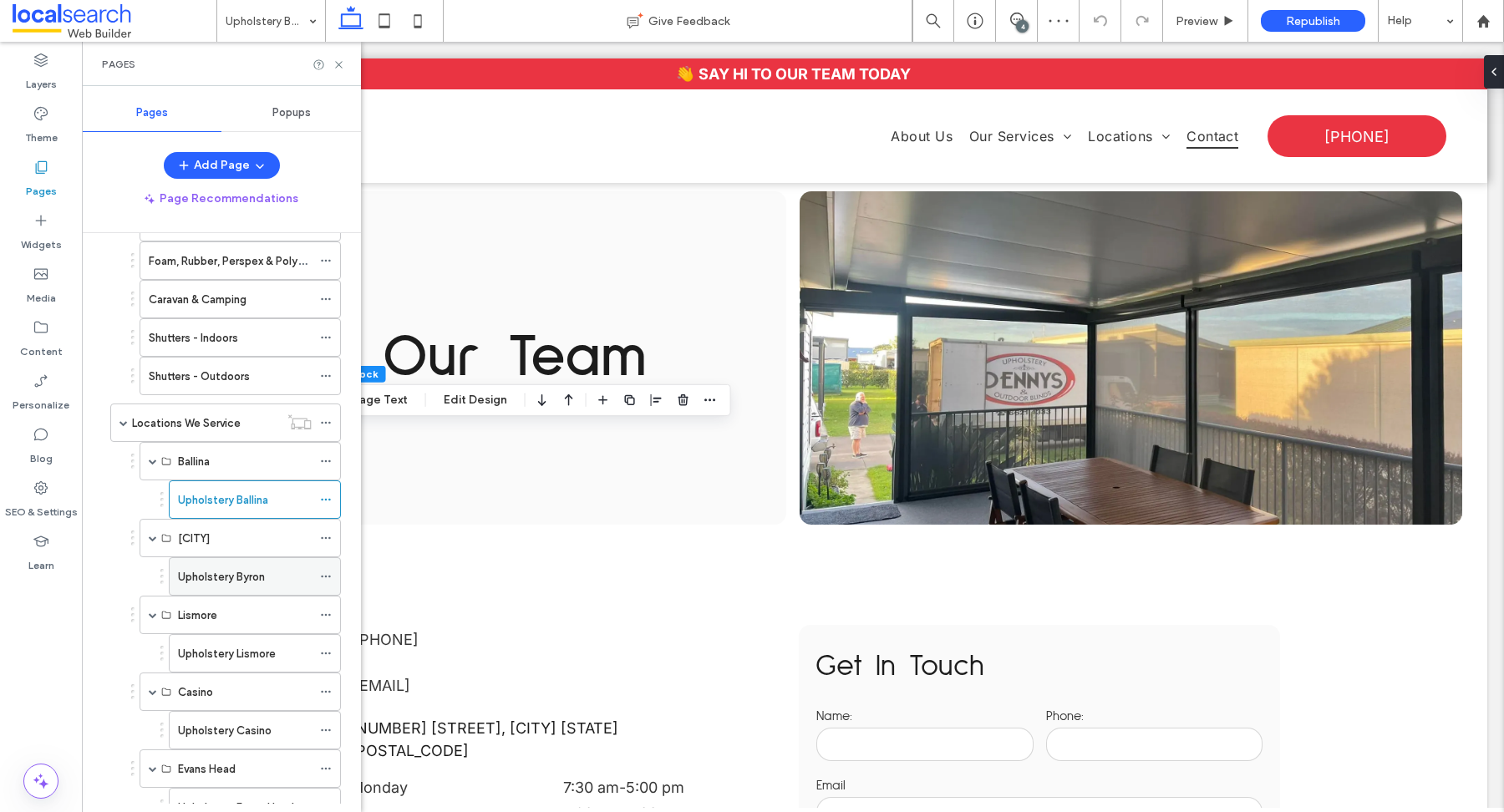 click on "Upholstery Byron" at bounding box center [221, 576] 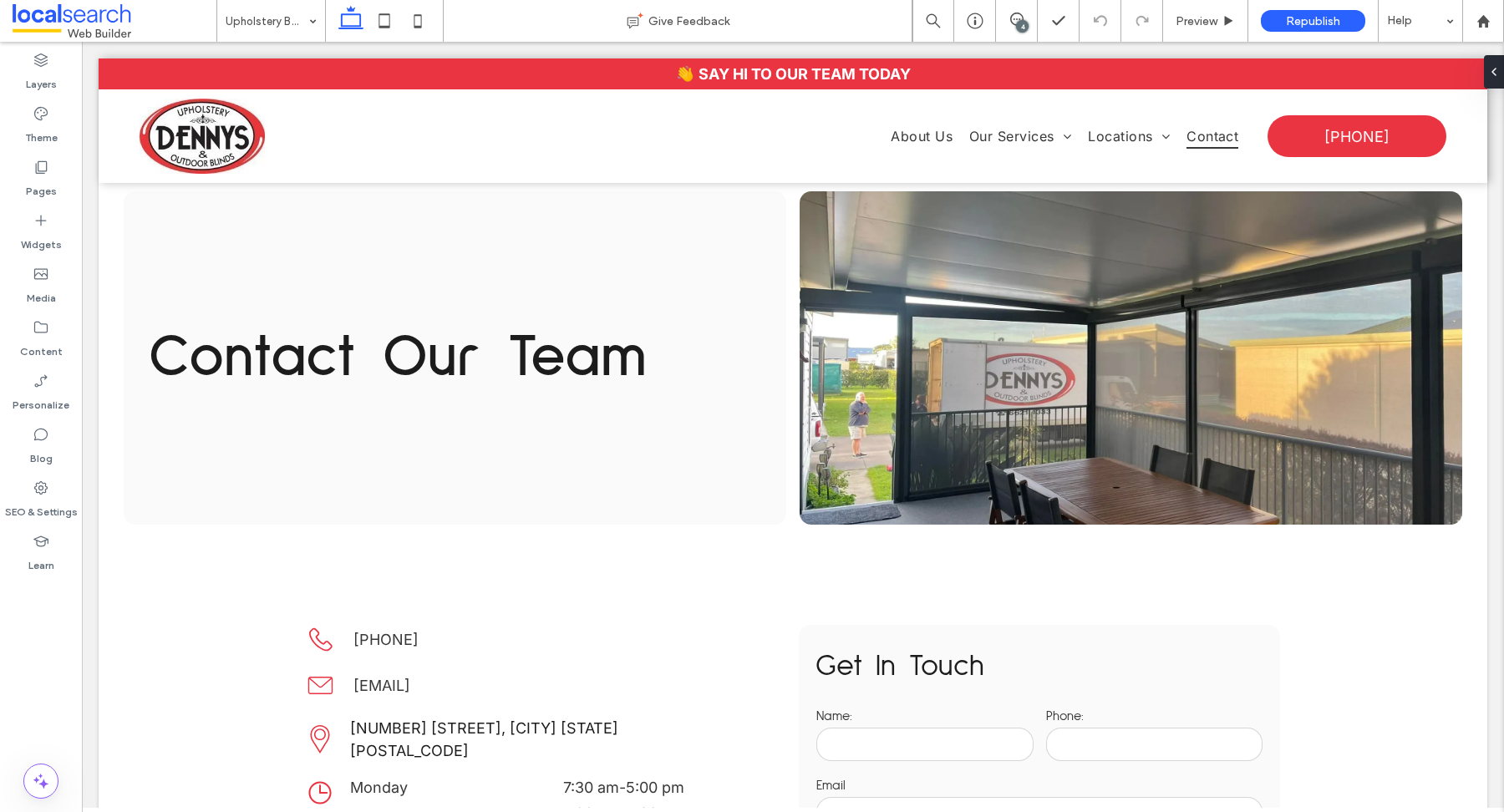 type on "*****" 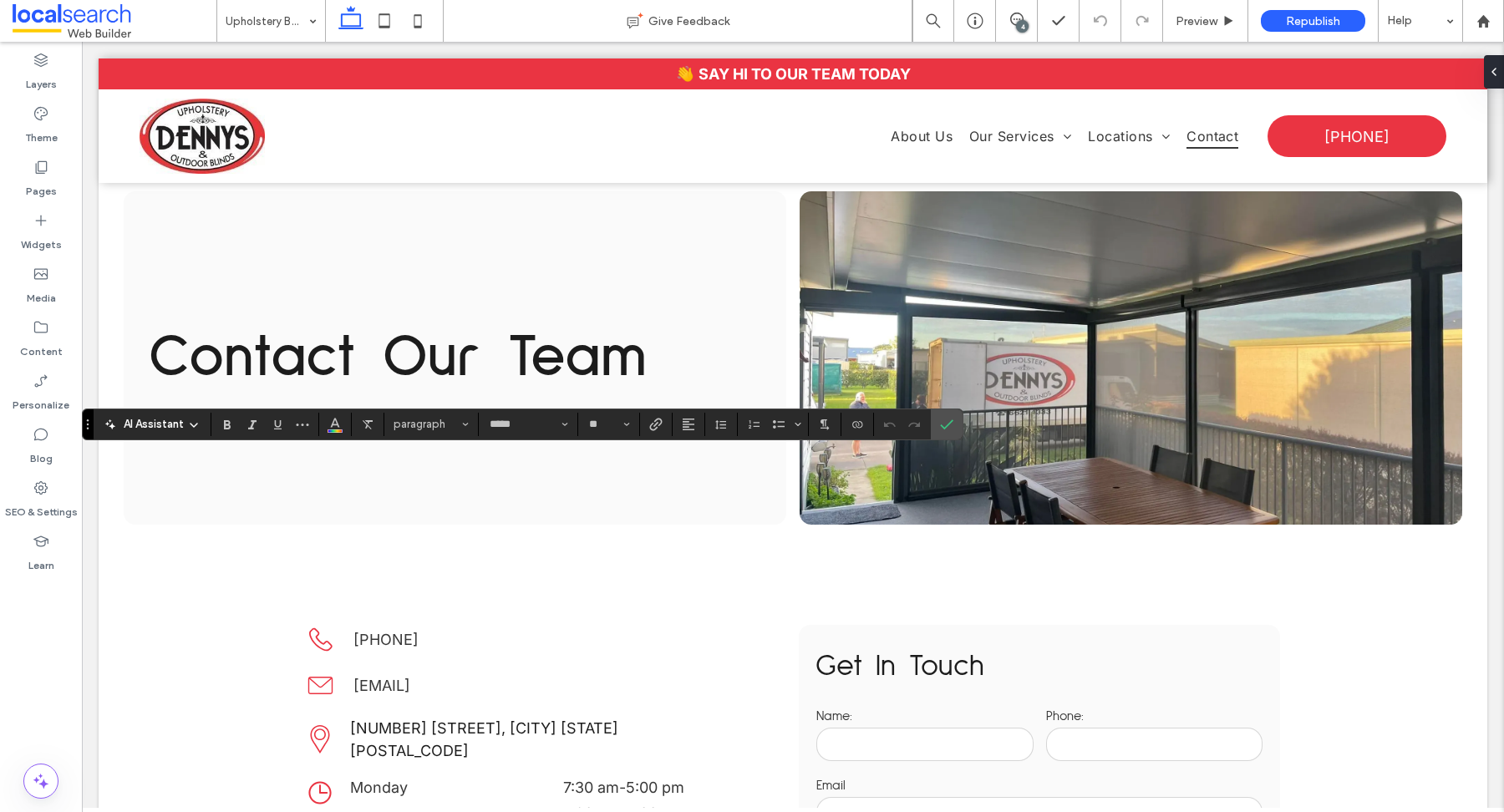 type on "**" 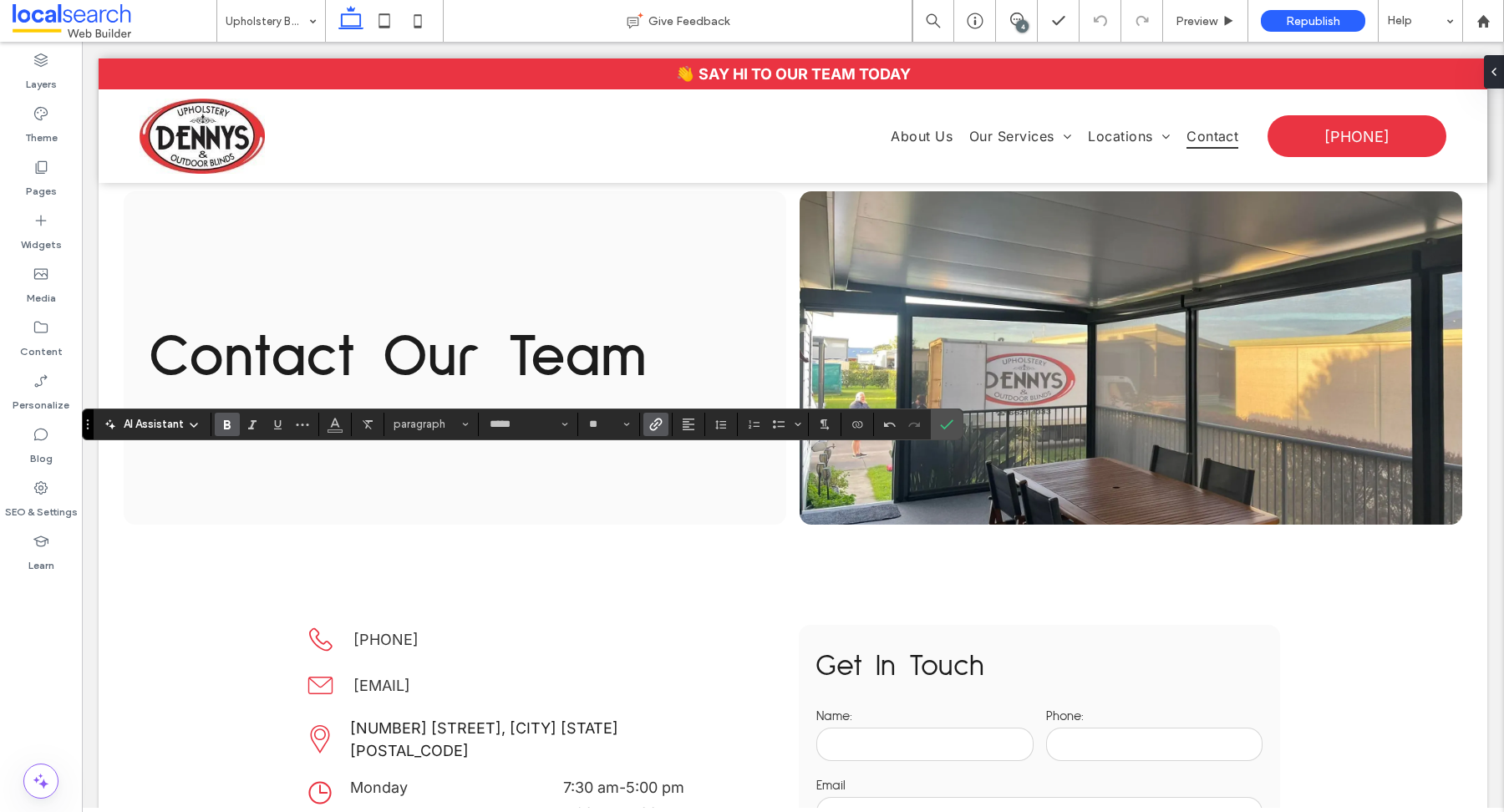 click at bounding box center [656, 424] 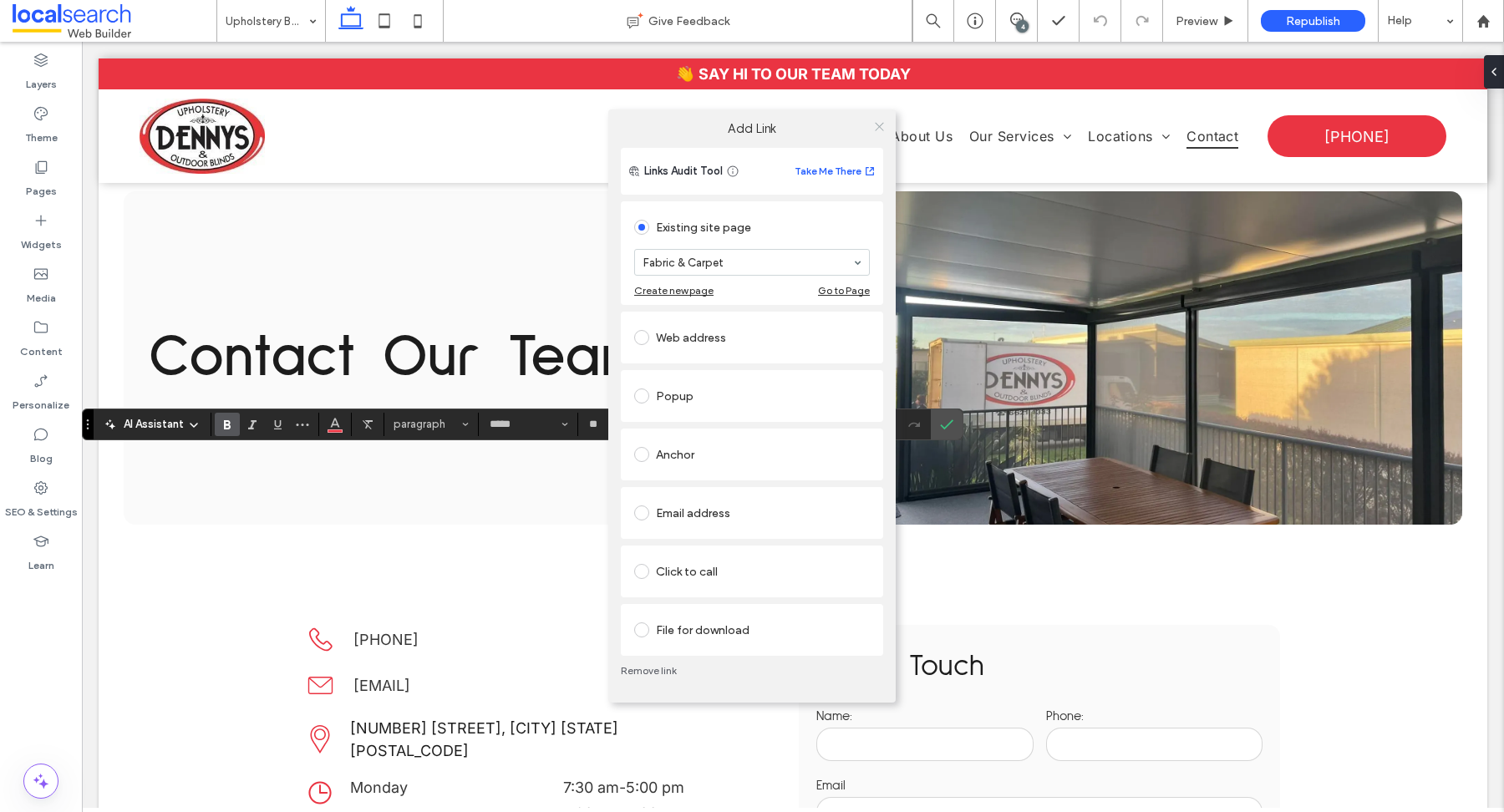 click 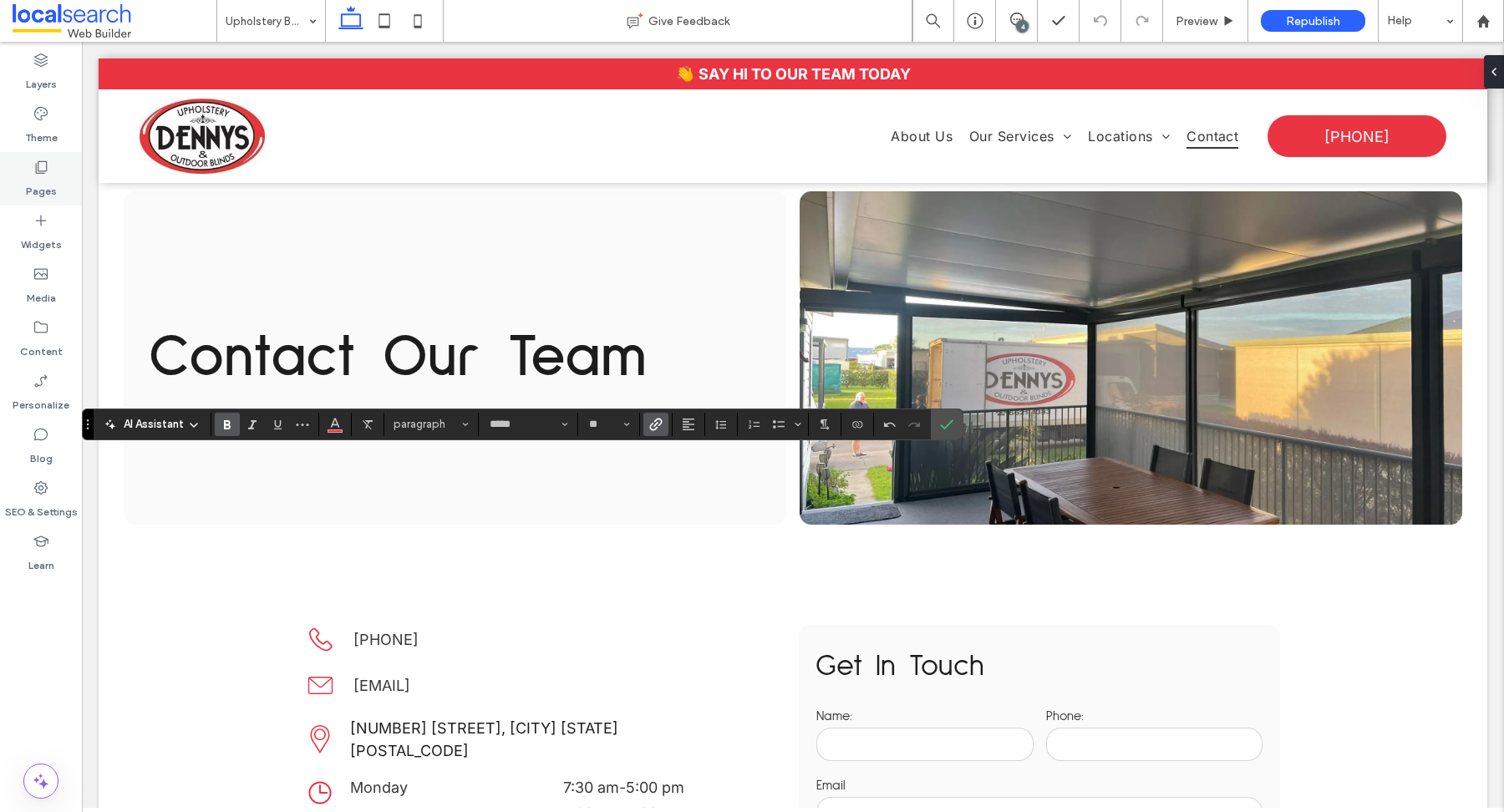 click on "Pages" at bounding box center [41, 179] 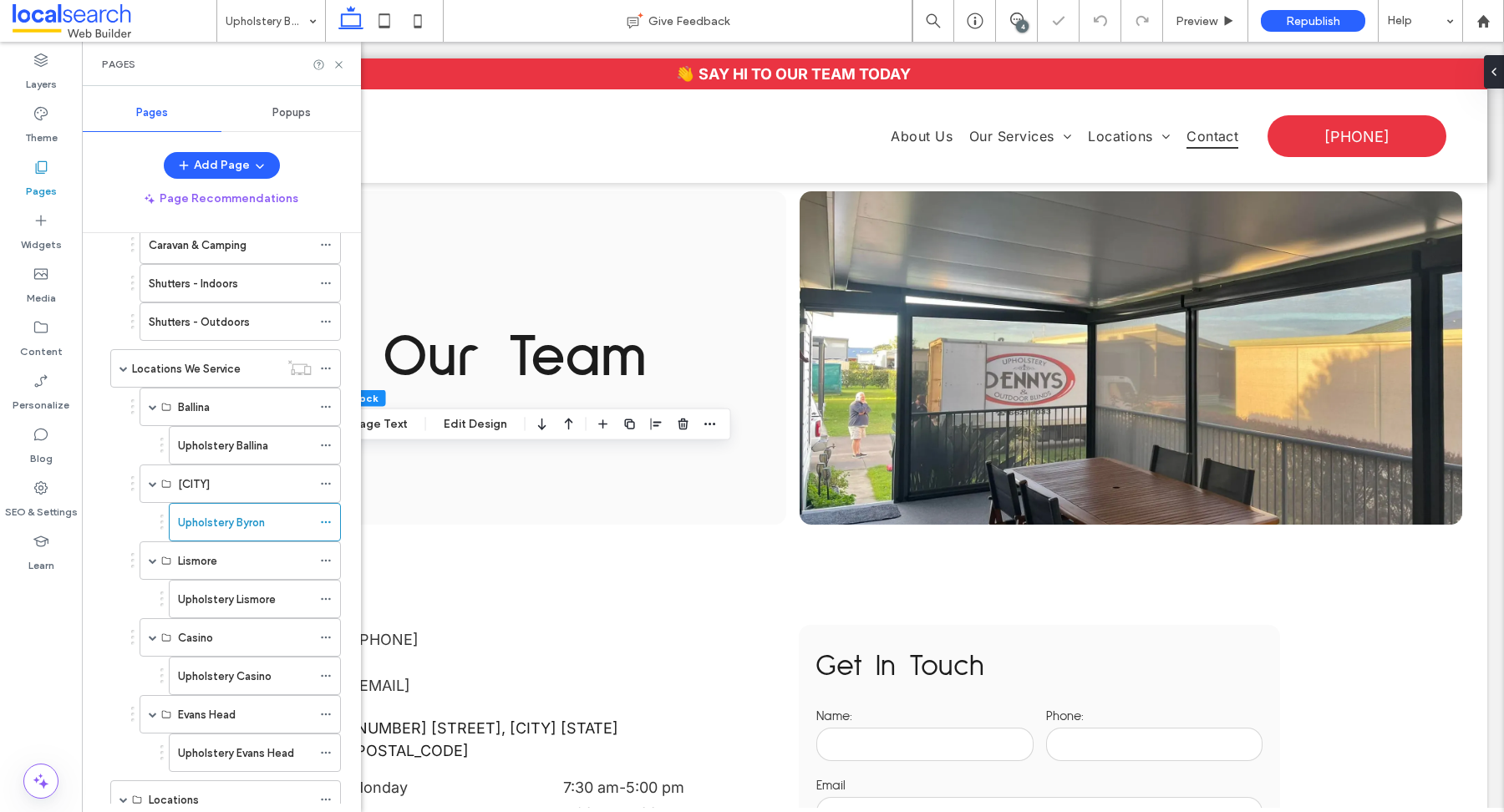 scroll, scrollTop: 409, scrollLeft: 0, axis: vertical 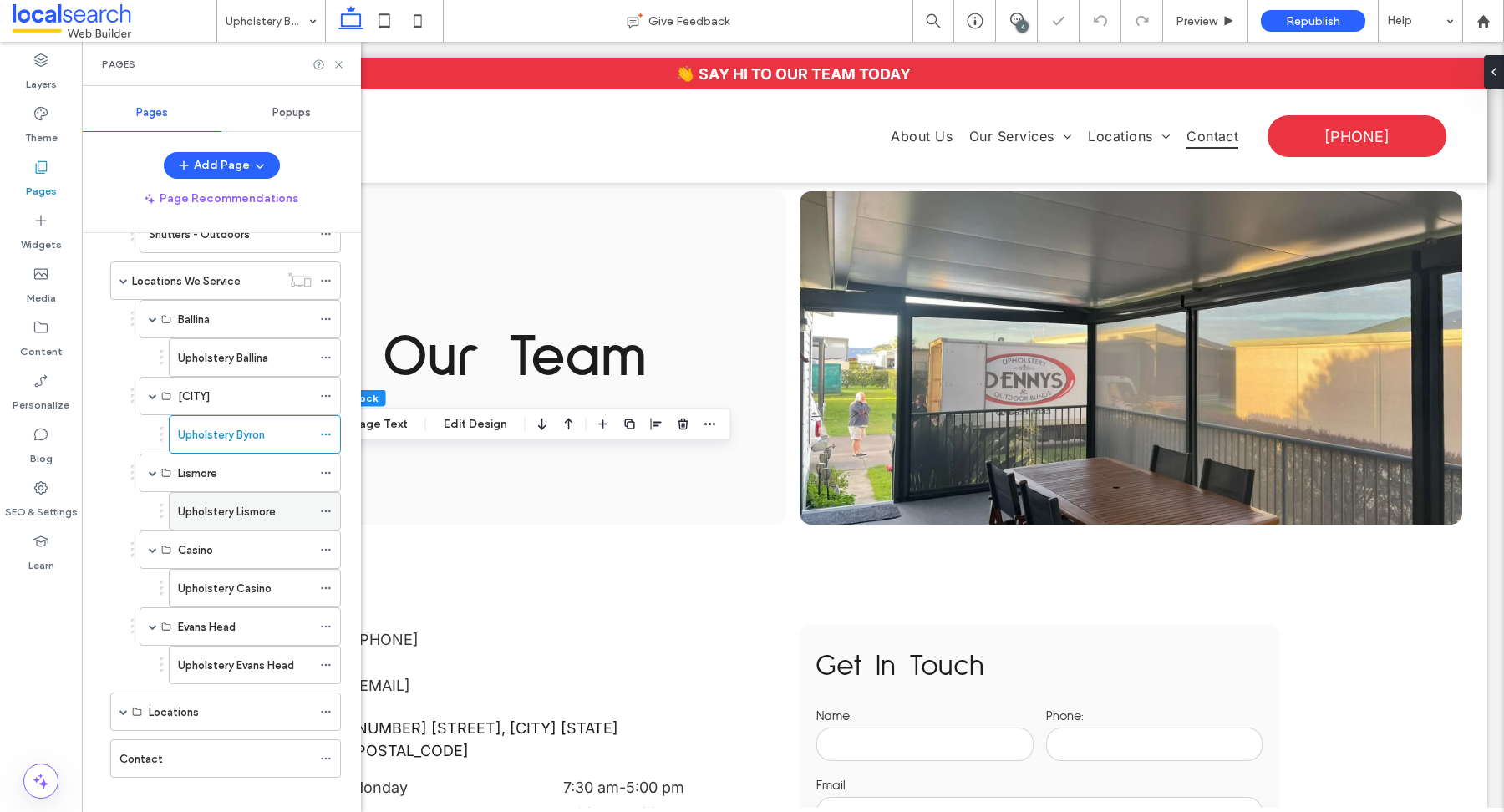 click on "Upholstery Lismore" at bounding box center (226, 511) 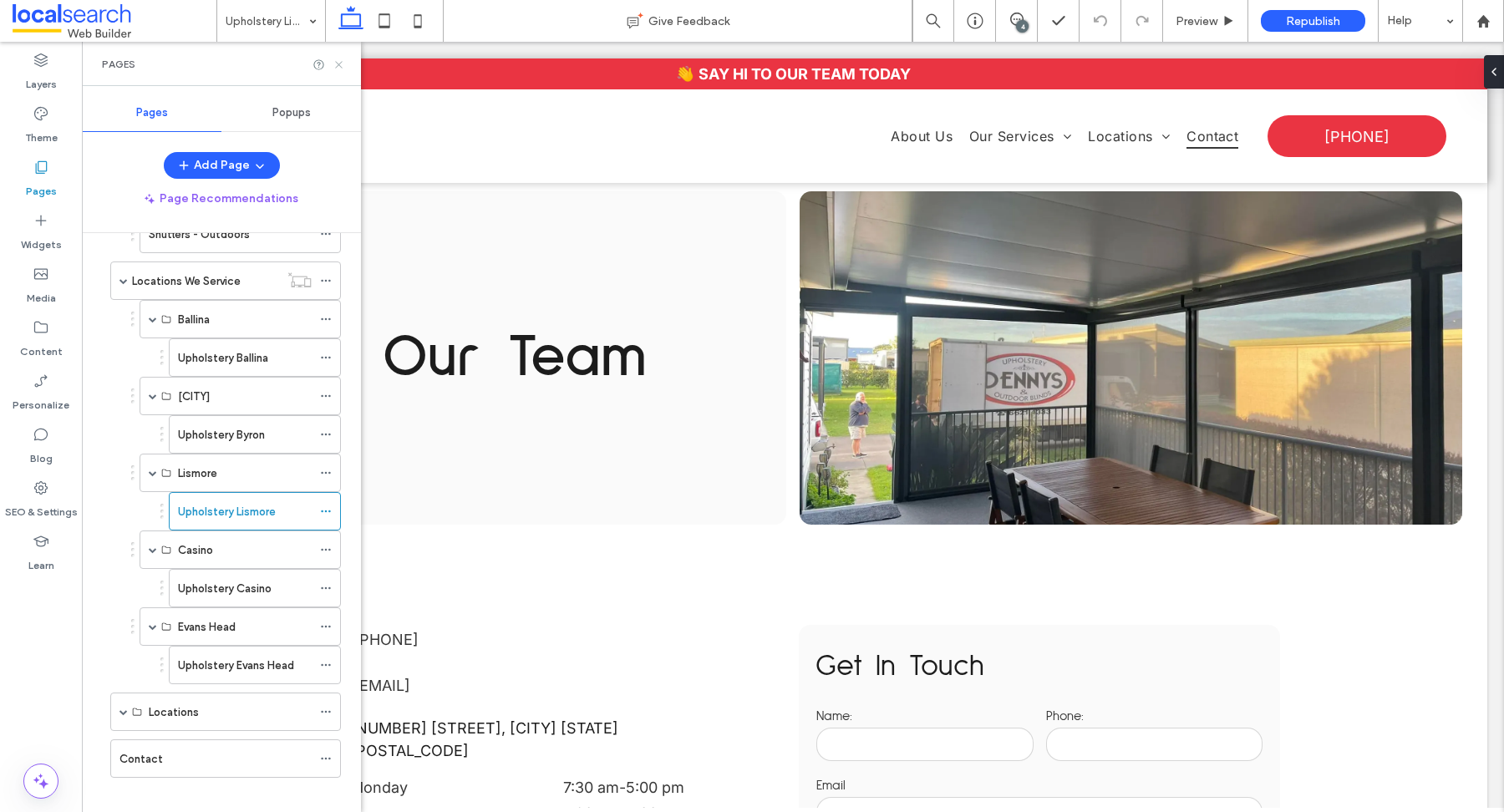 click 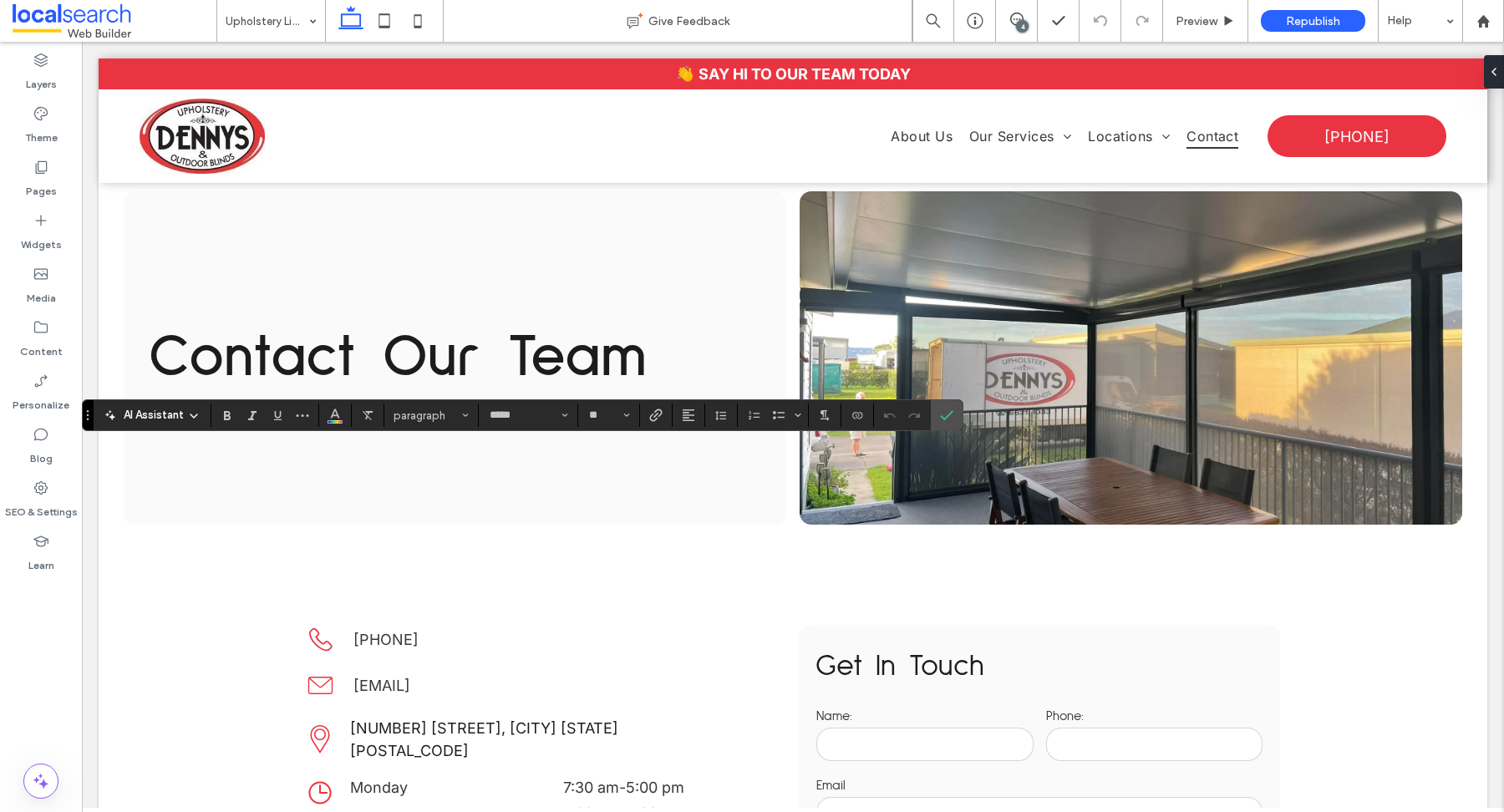 type on "**" 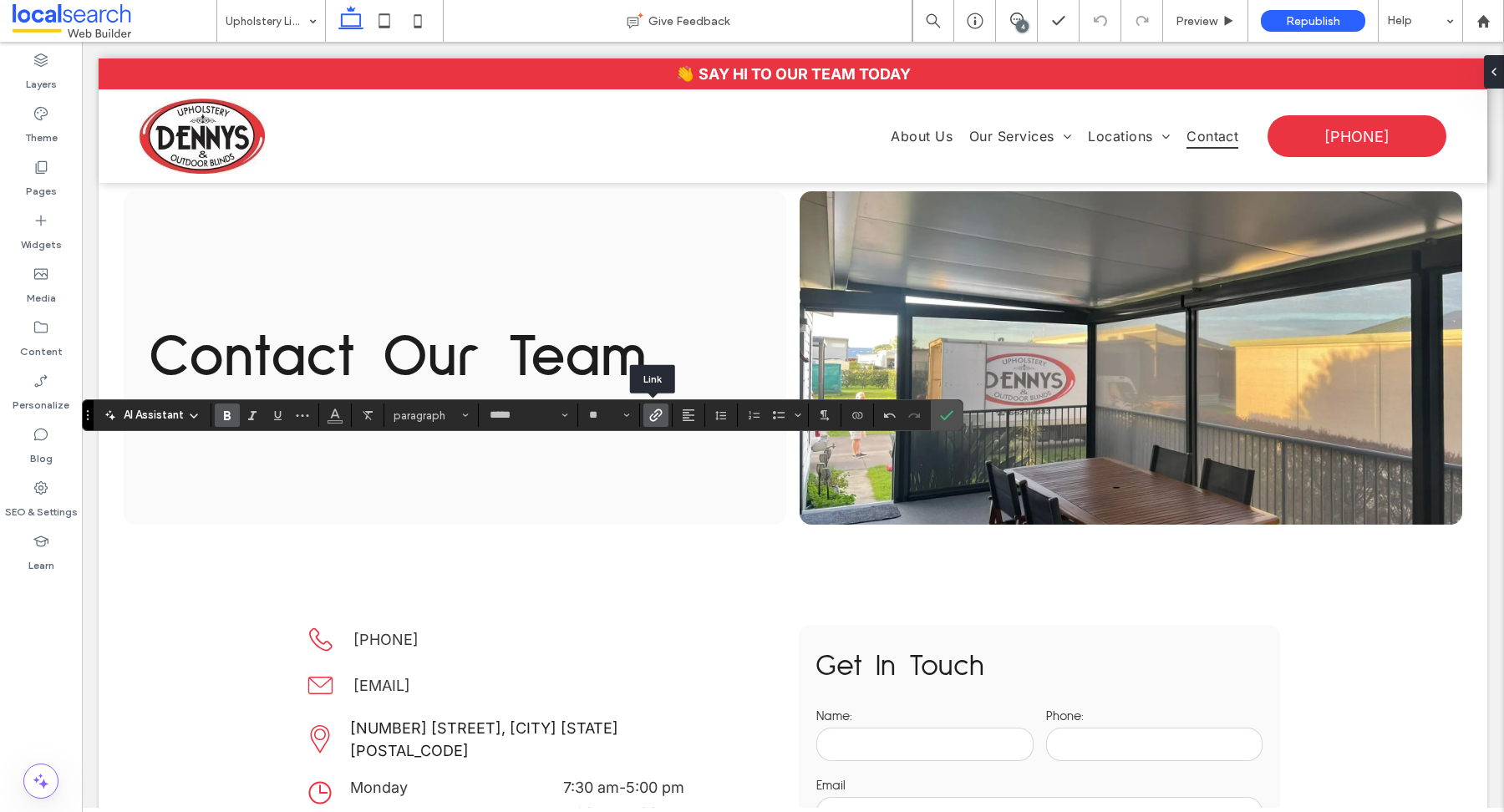 click 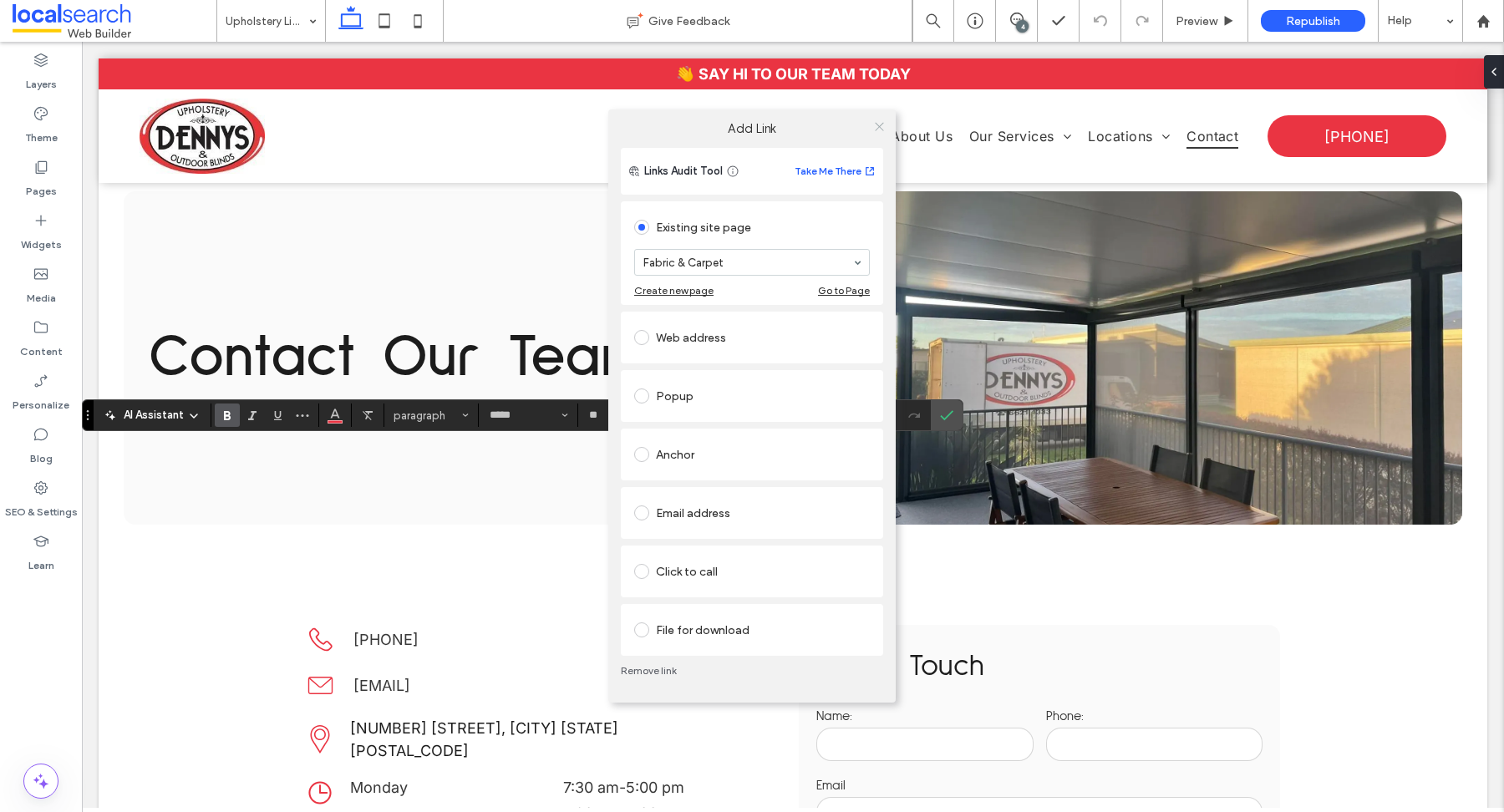 click at bounding box center [879, 126] 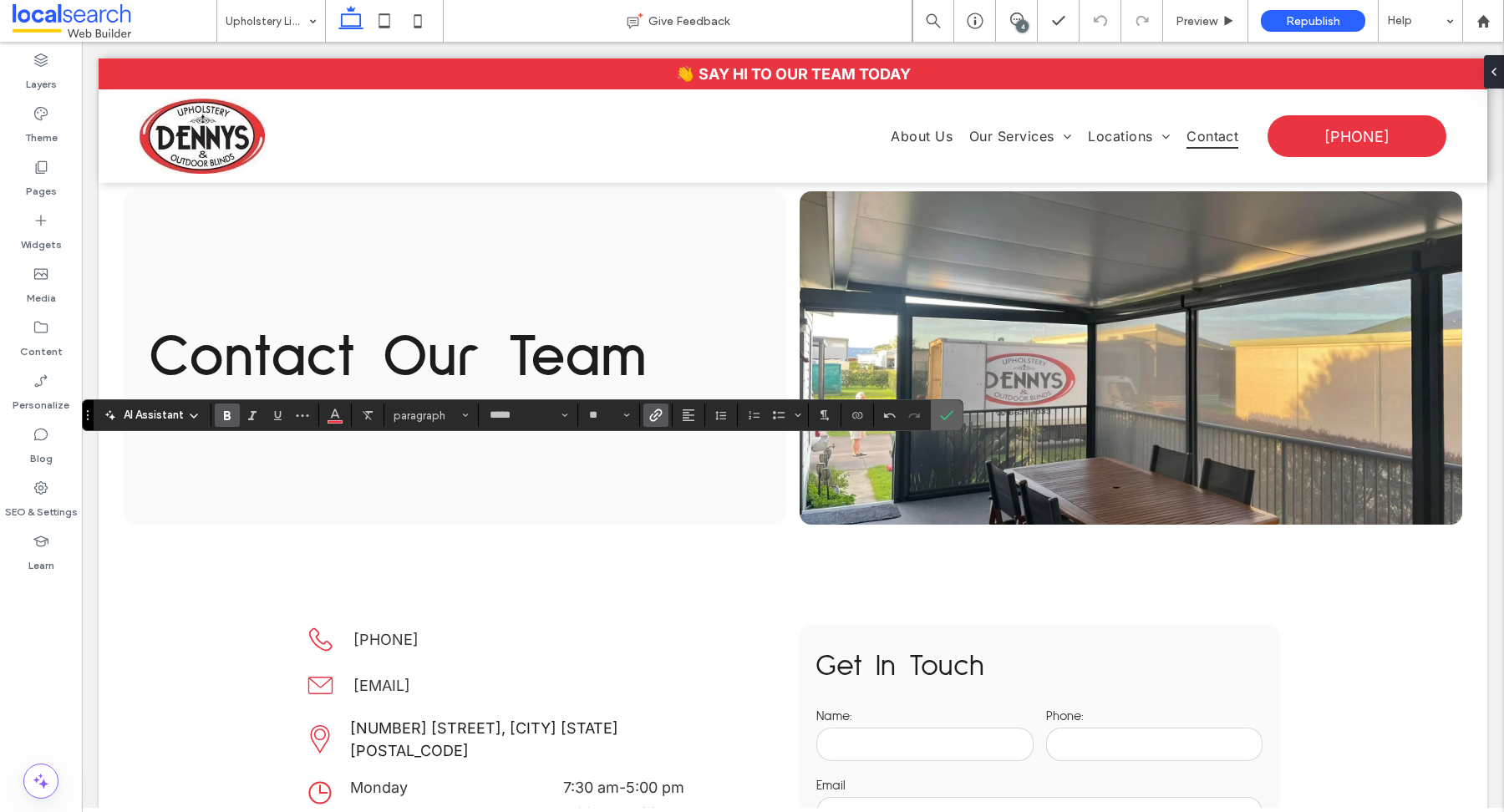 click 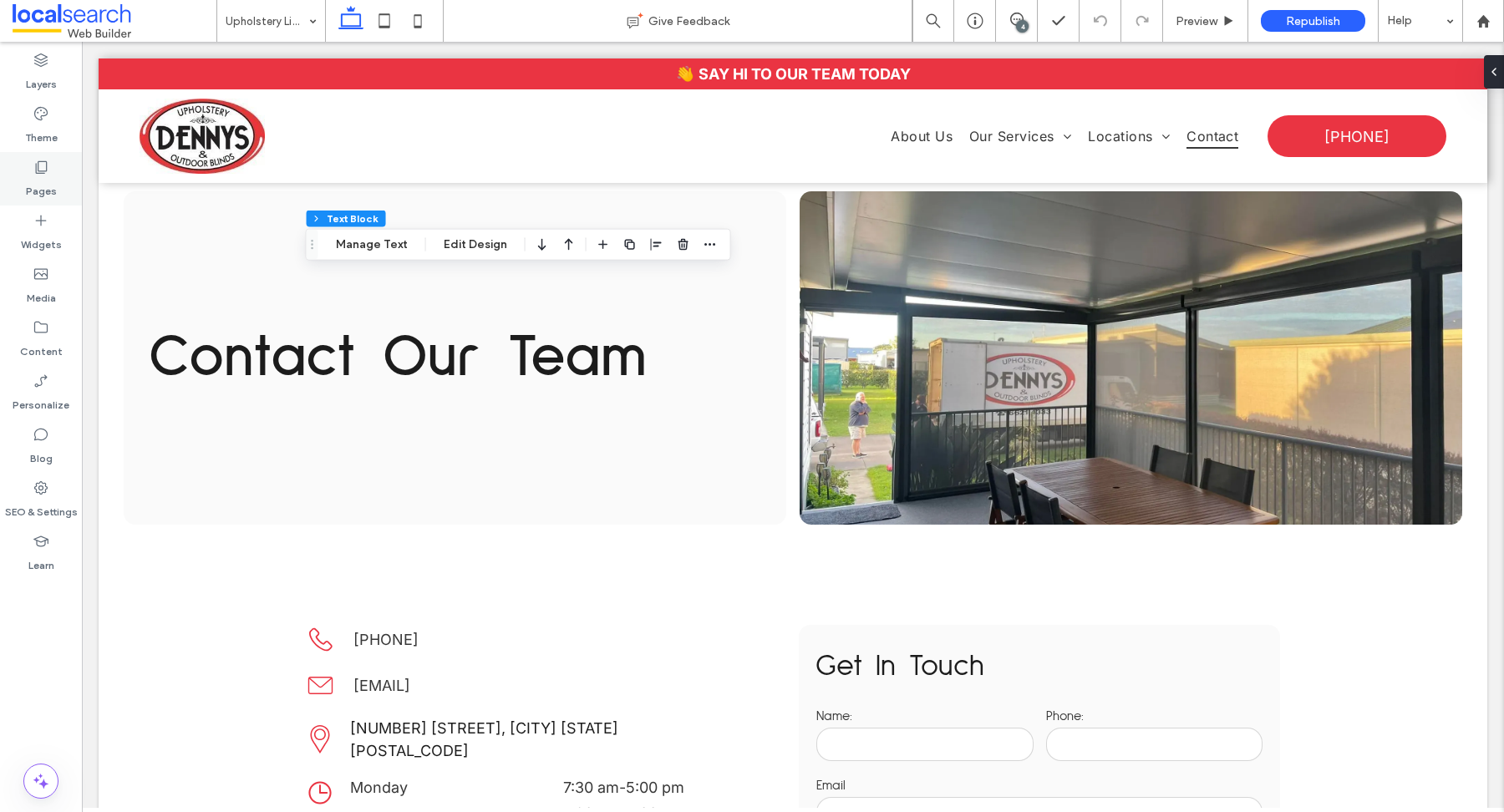 click 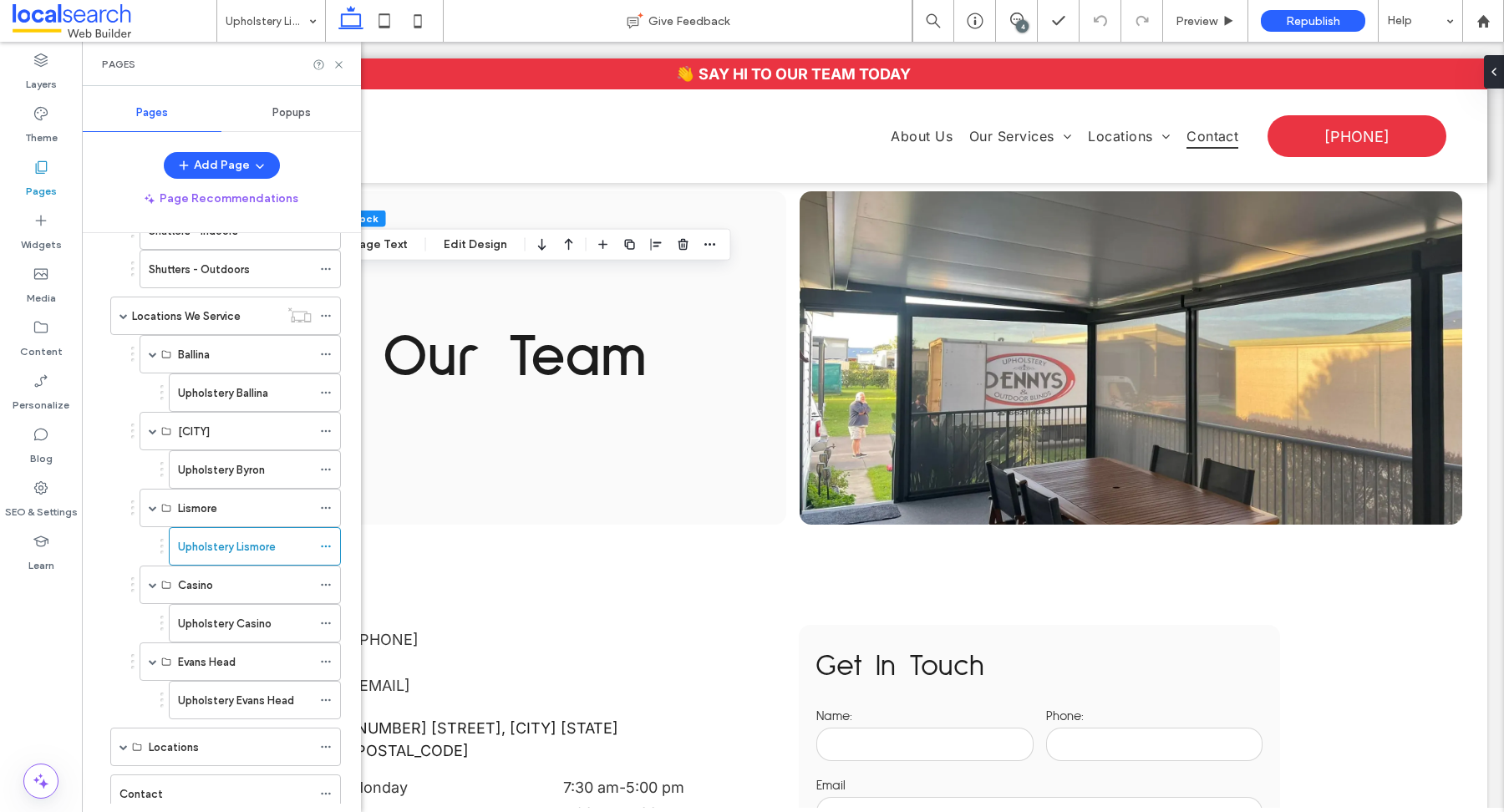 scroll, scrollTop: 409, scrollLeft: 0, axis: vertical 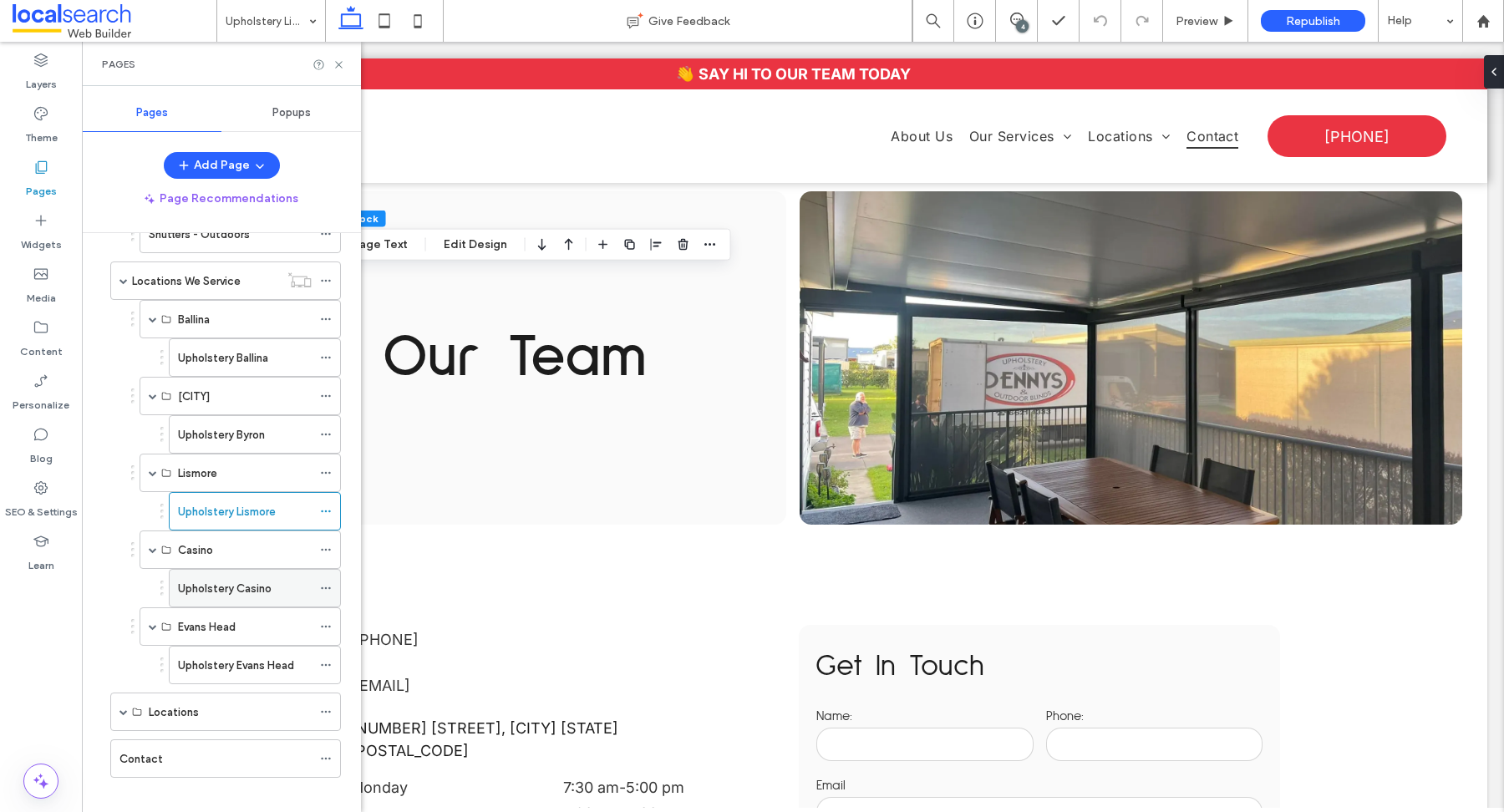 click on "Upholstery Casino" at bounding box center [225, 588] 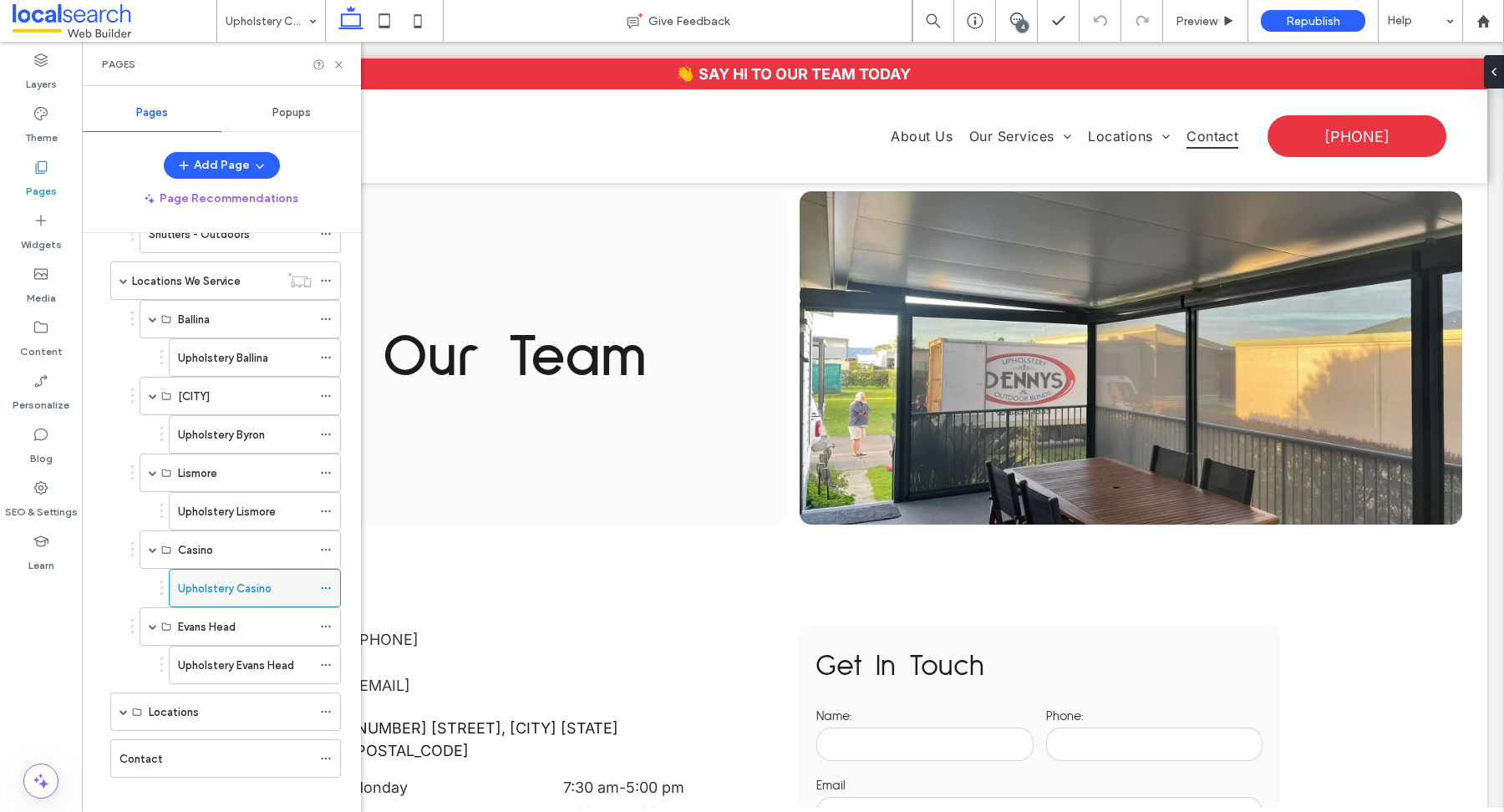 click 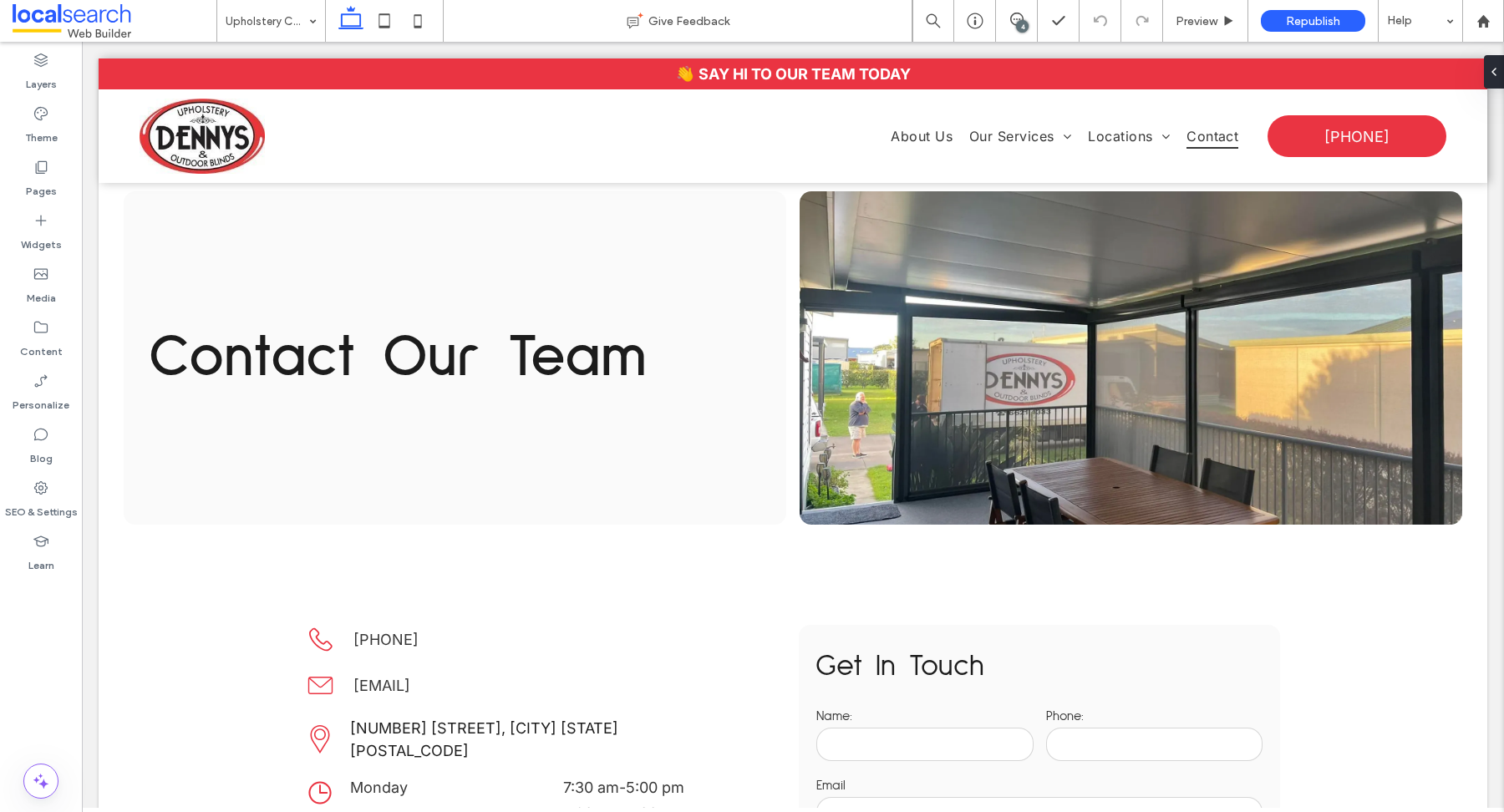 type on "*****" 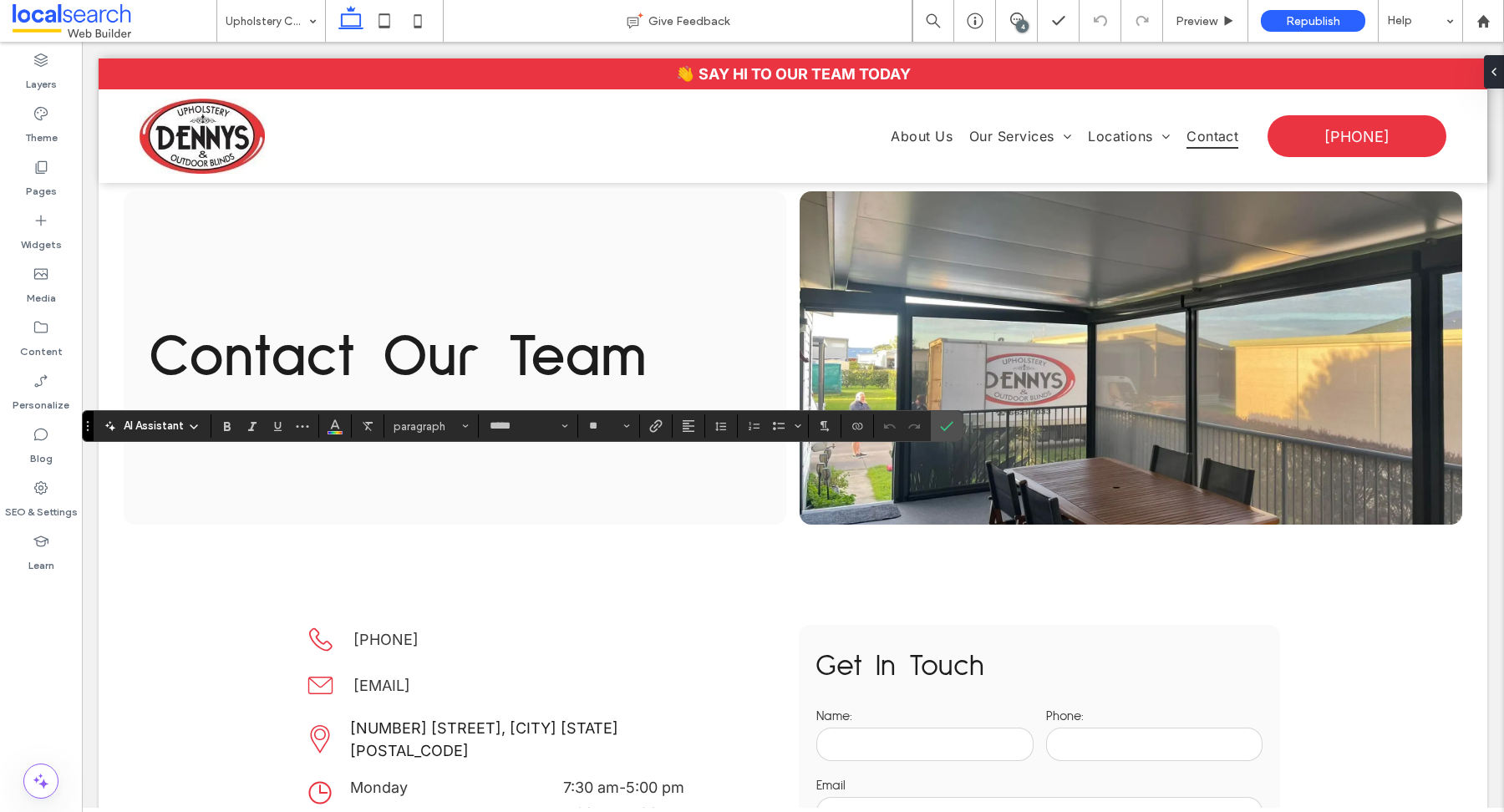 type on "**" 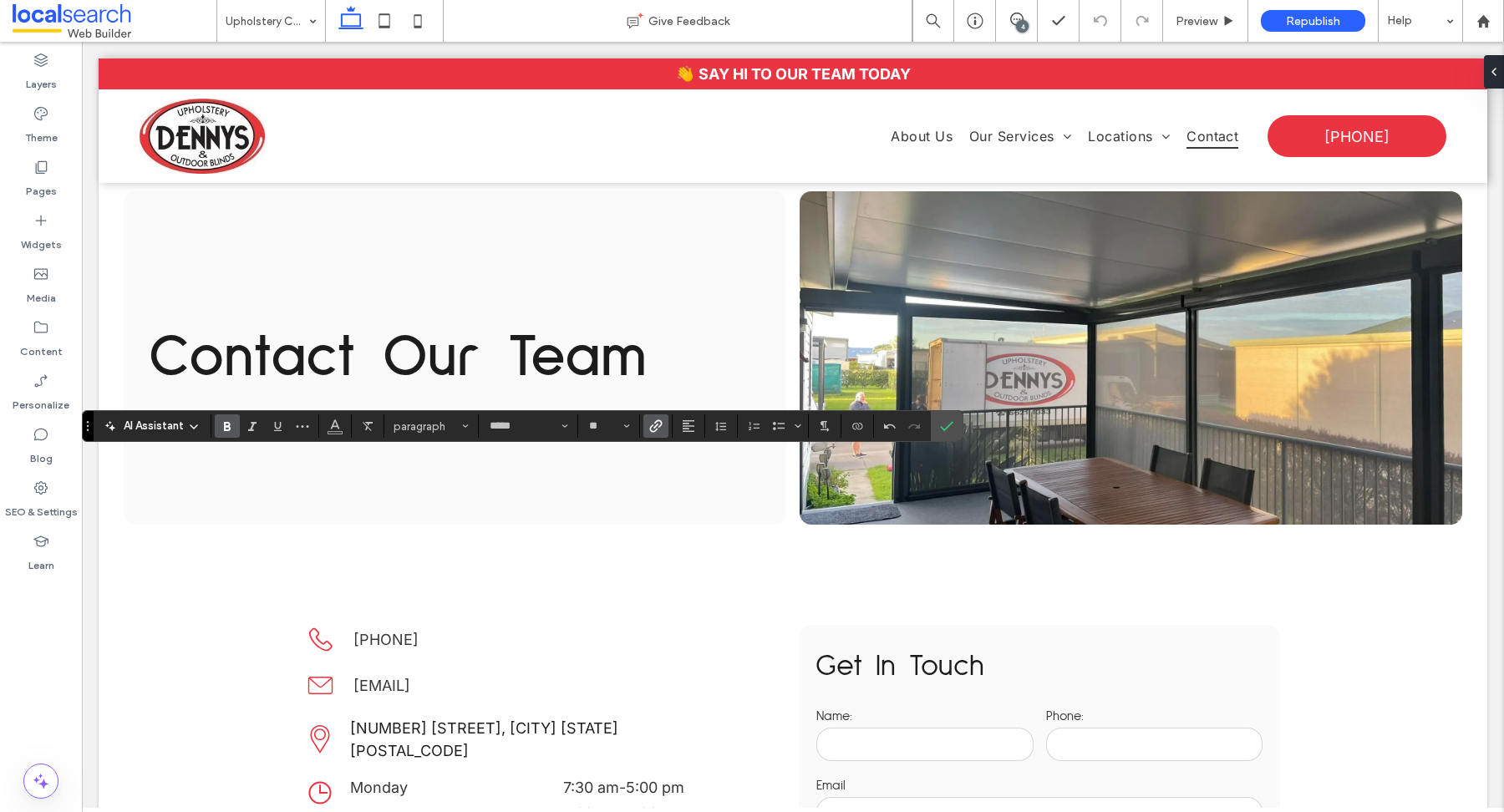 click 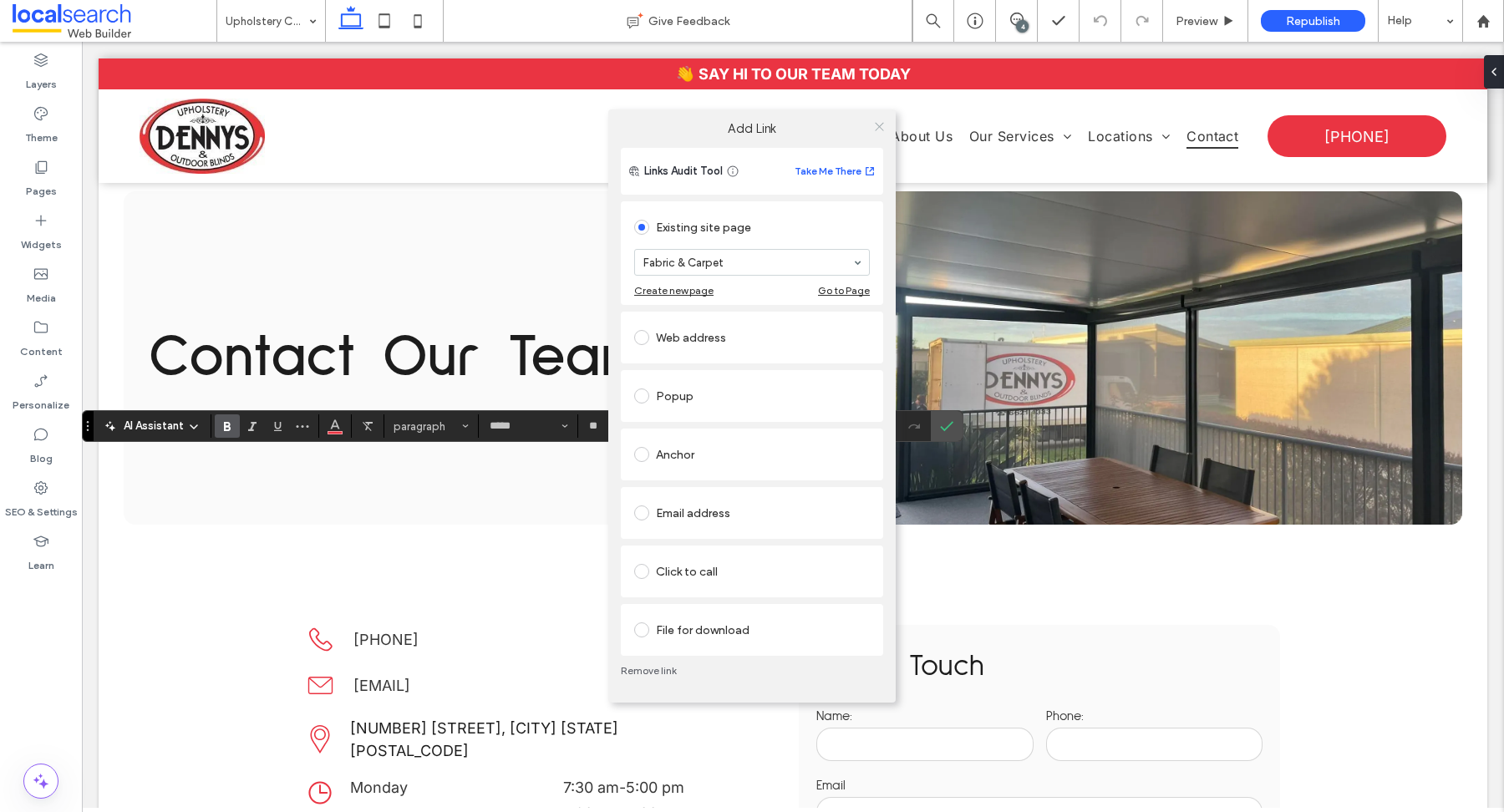 click 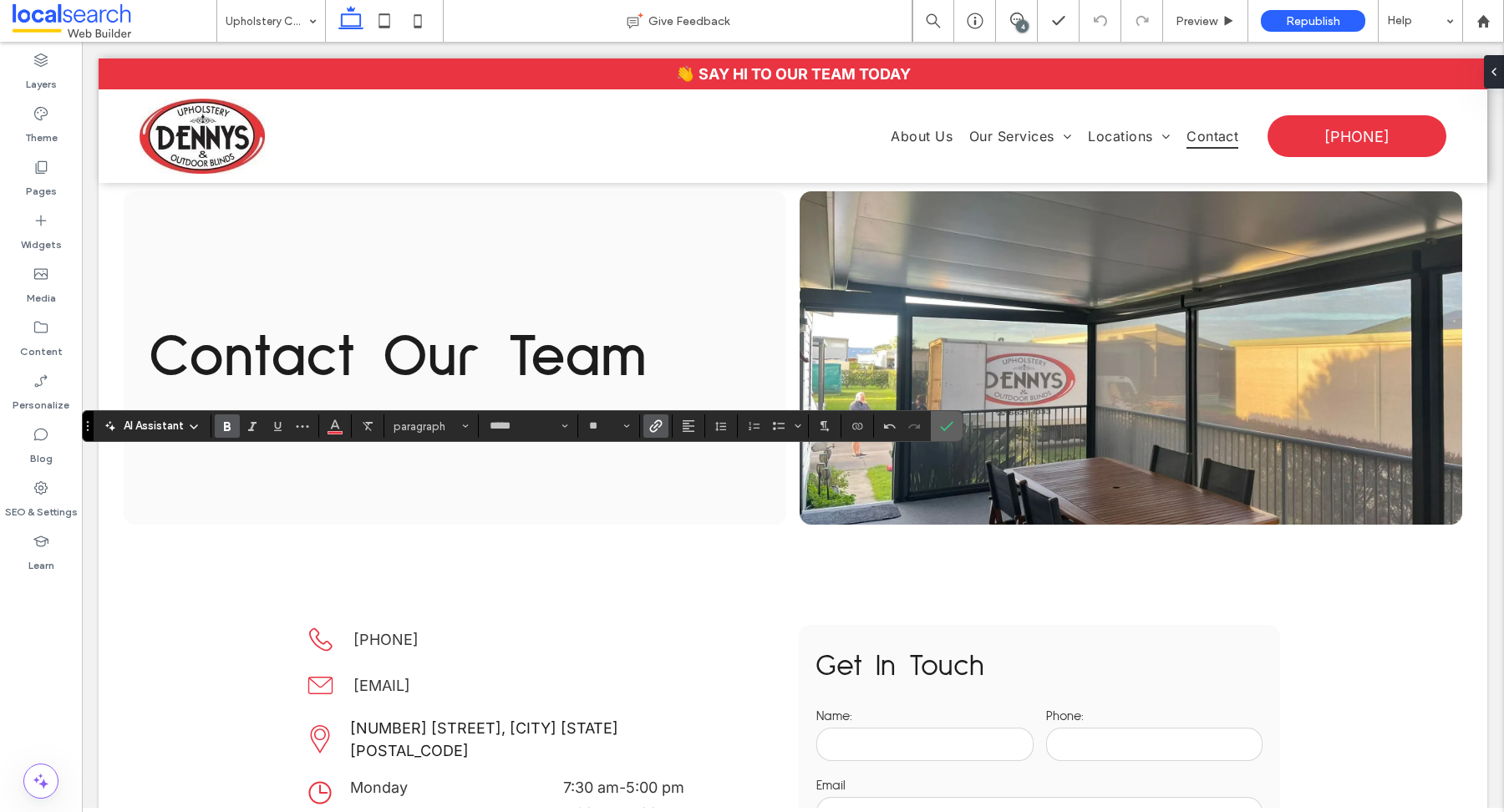 click at bounding box center [947, 426] 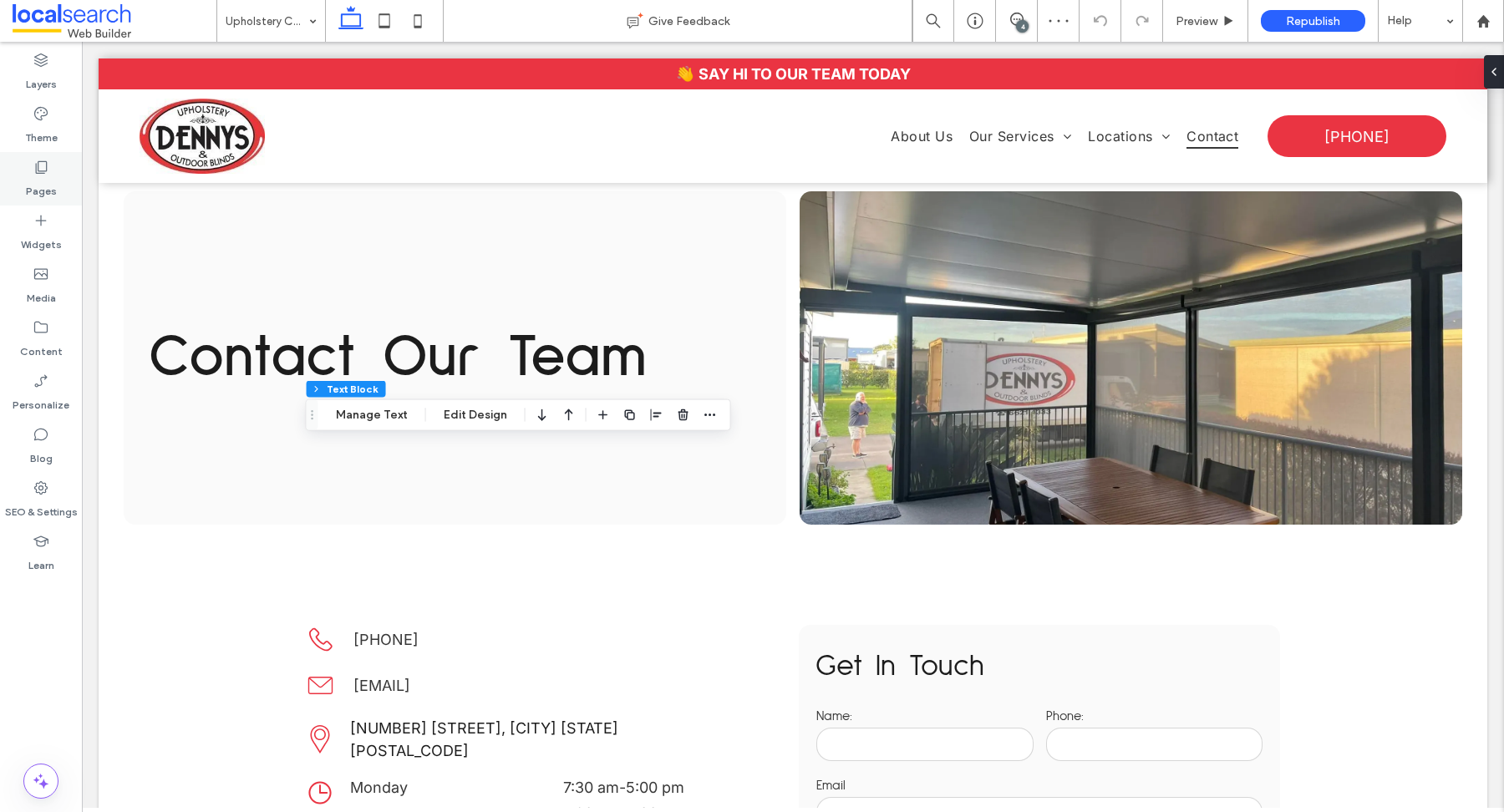 click on "Pages" at bounding box center [41, 187] 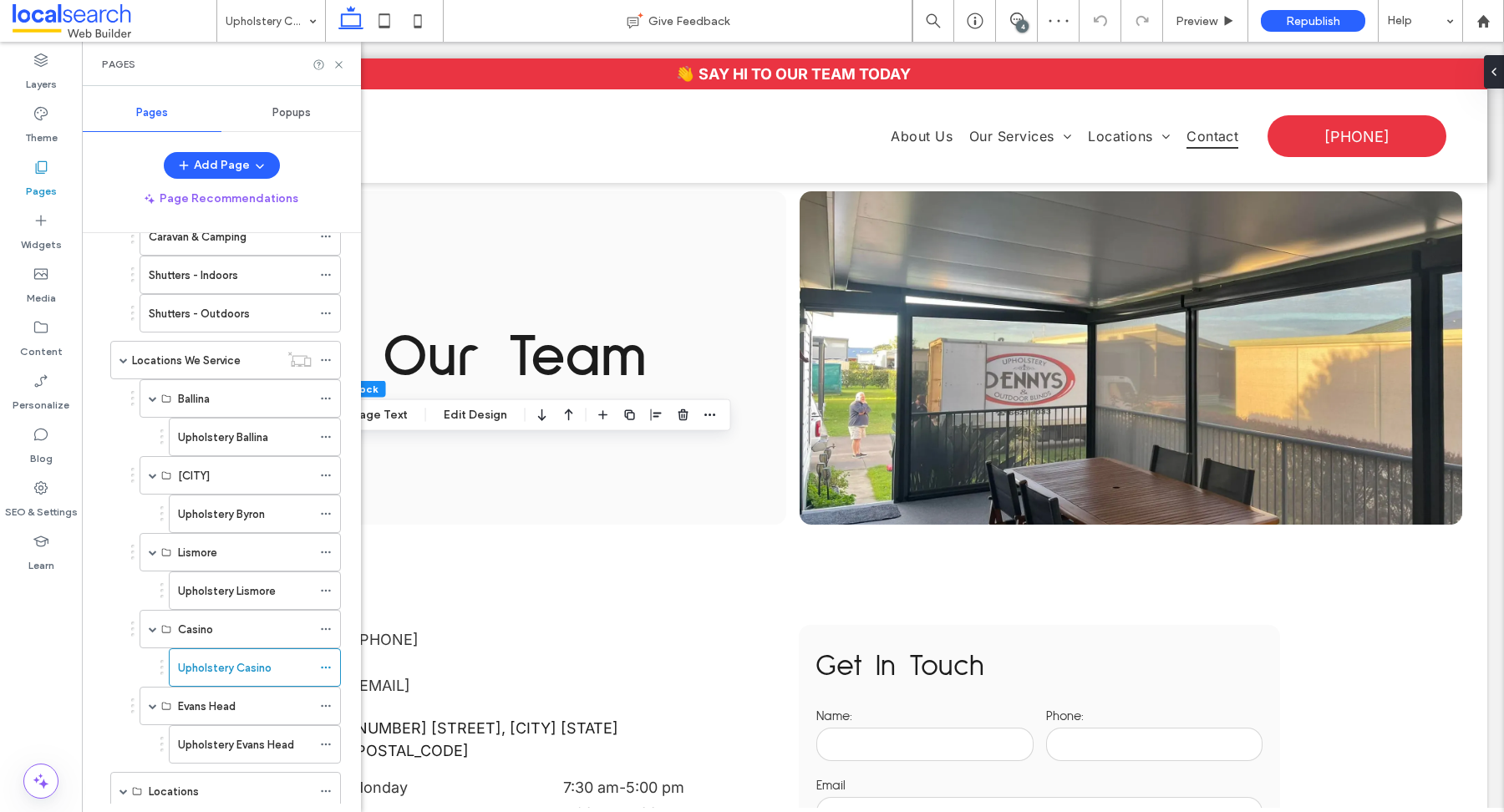 scroll, scrollTop: 409, scrollLeft: 0, axis: vertical 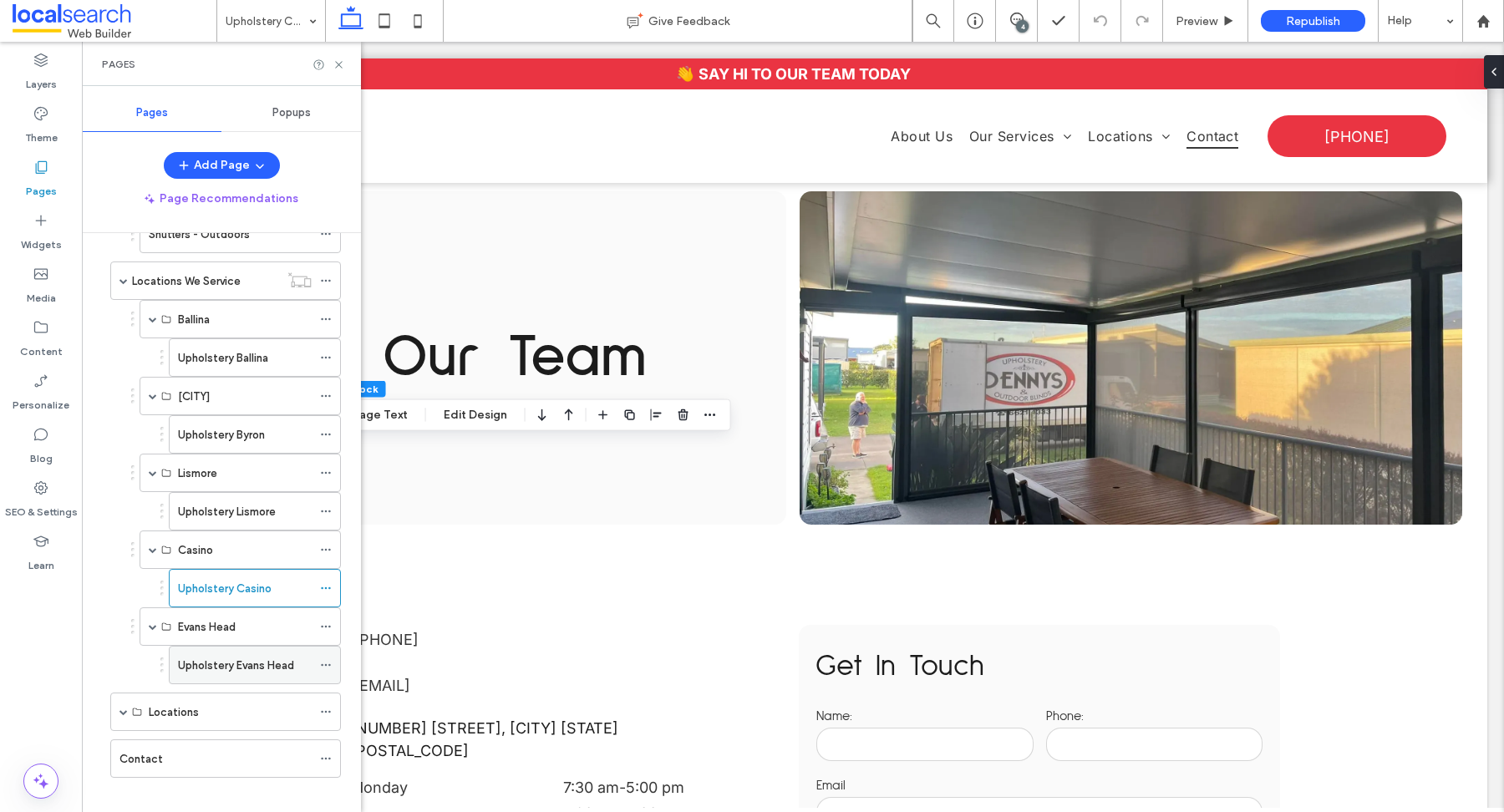 click on "Upholstery Evans Head" at bounding box center [236, 665] 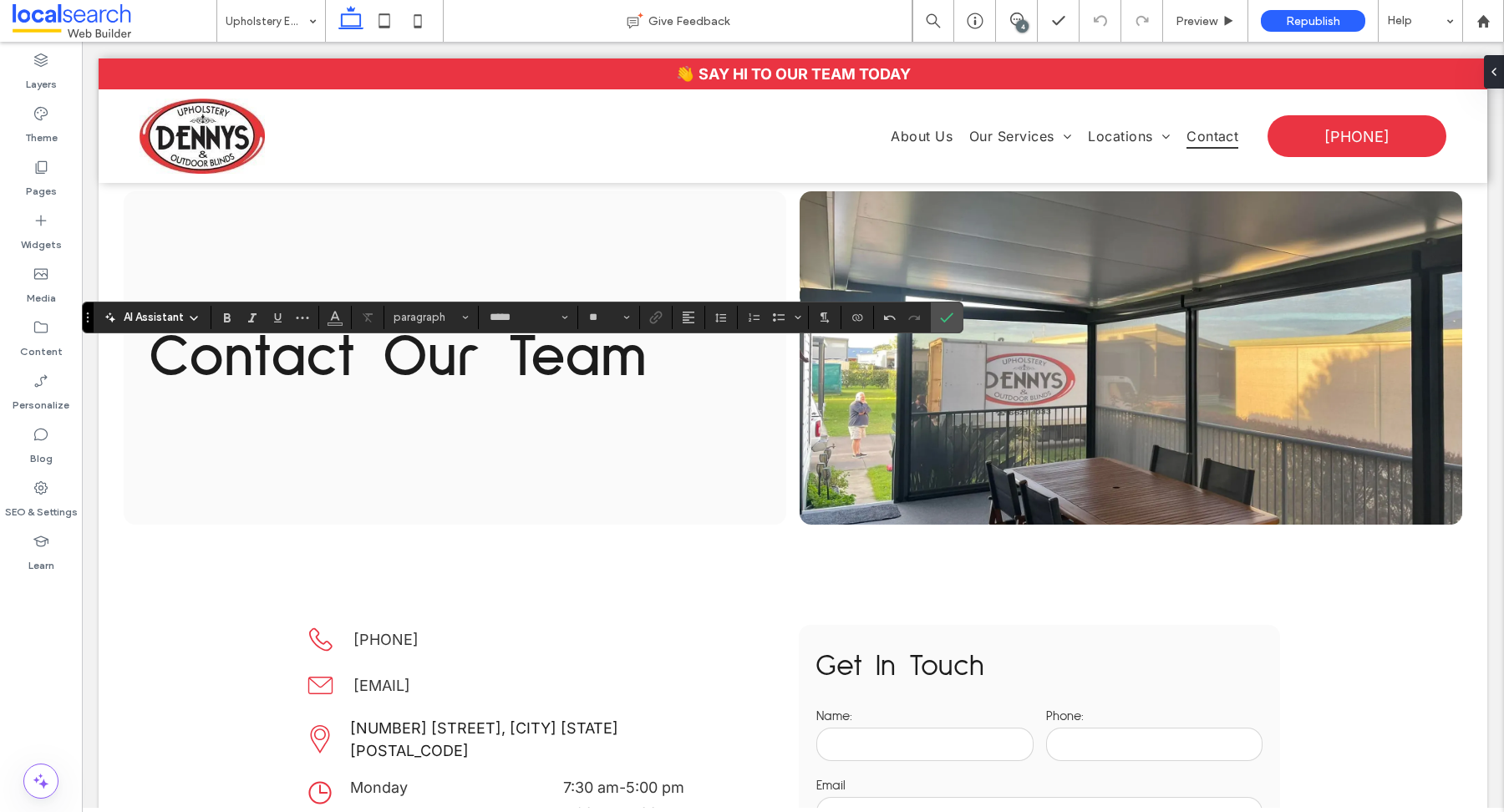 type on "**" 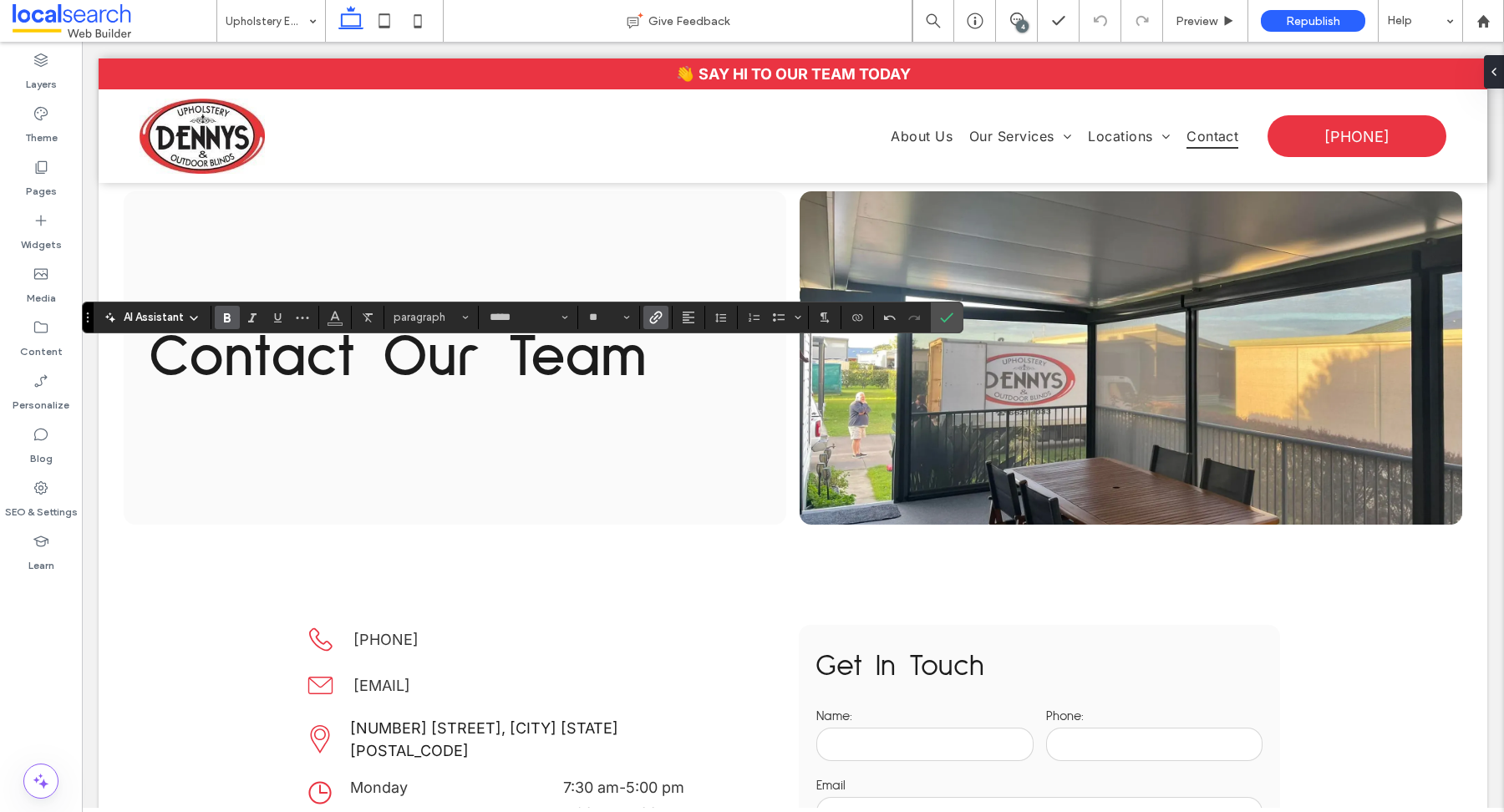 click 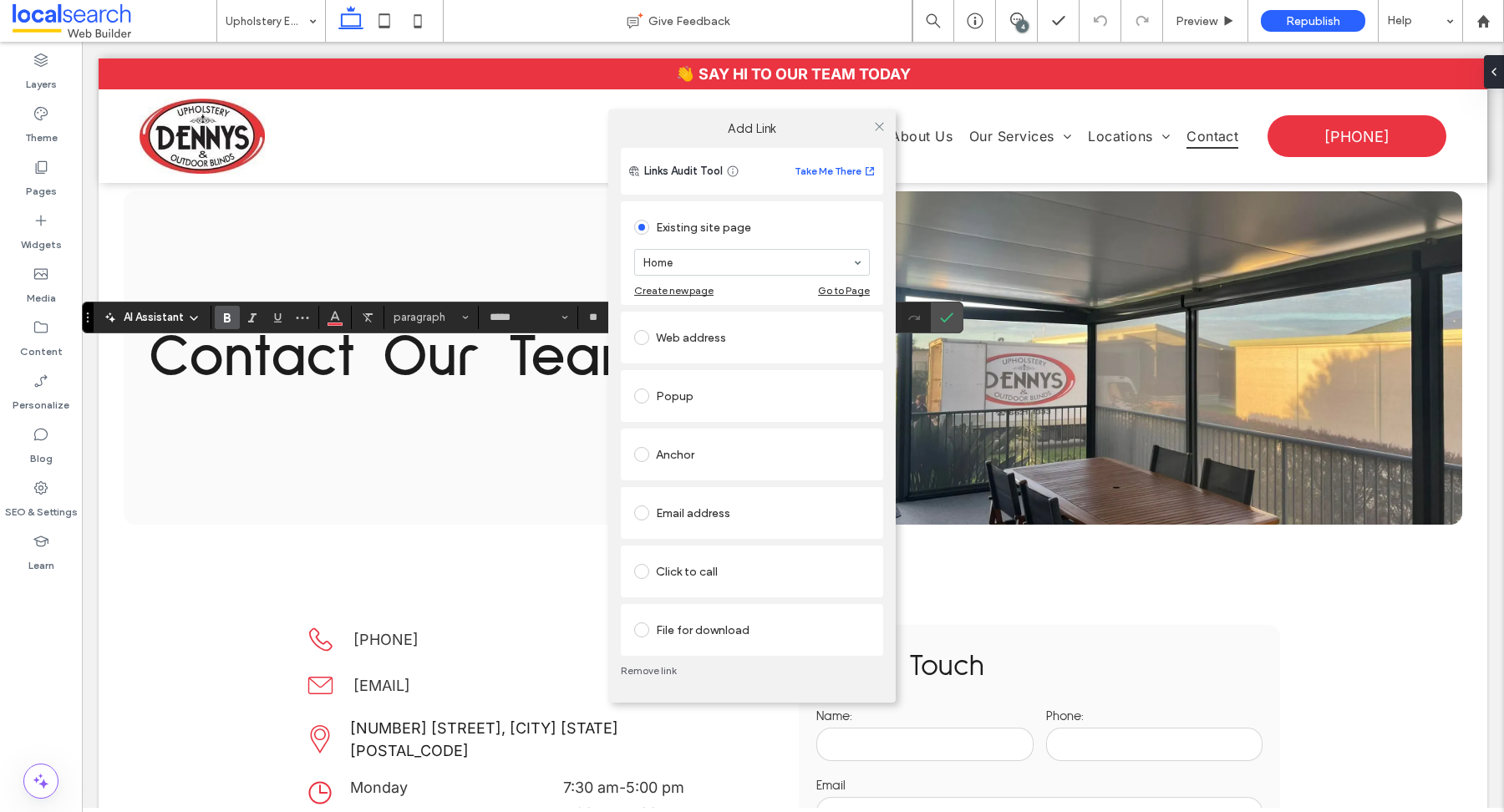 click on "Anchor" at bounding box center (752, 454) 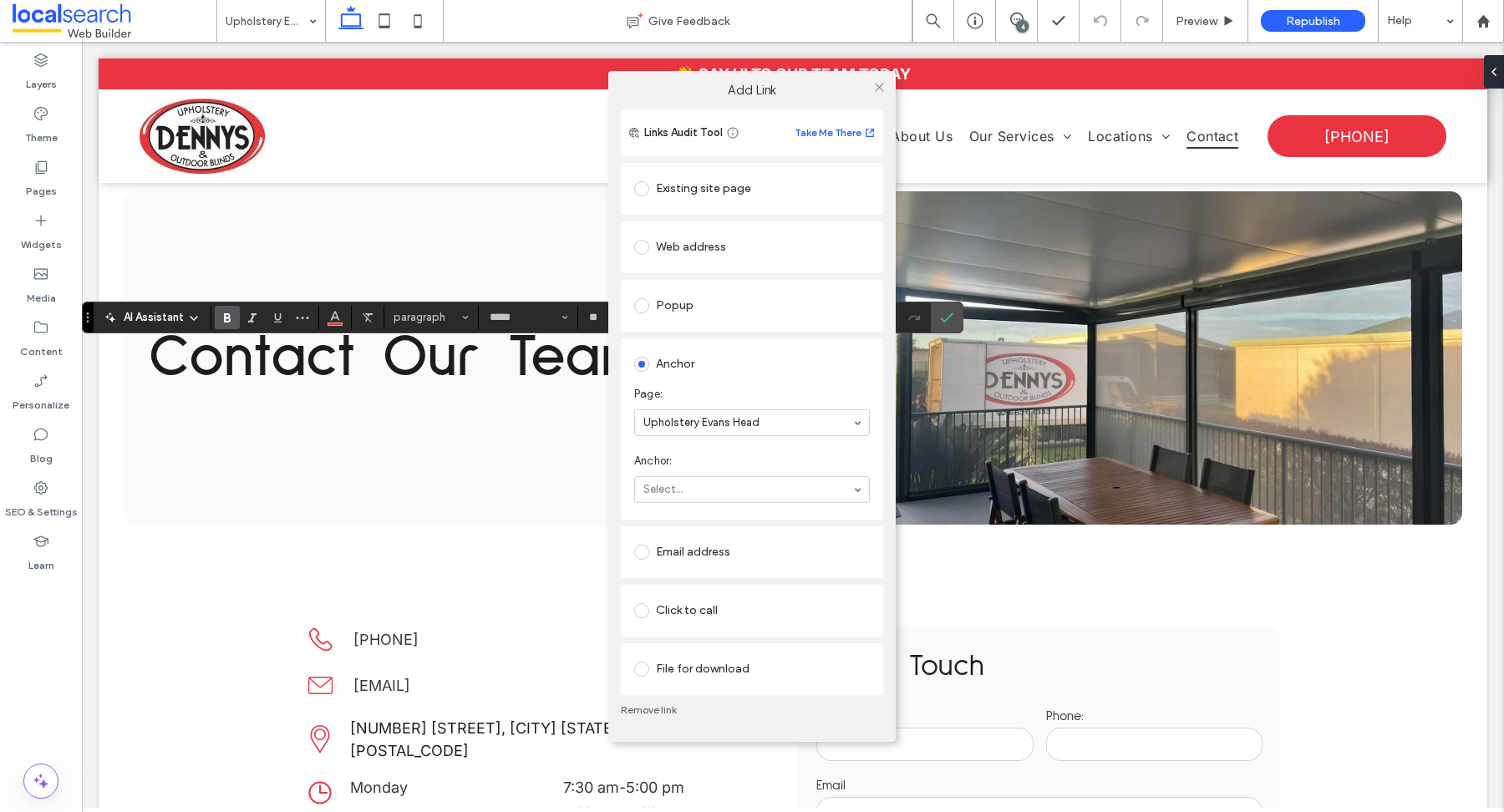 click on "Existing site page" at bounding box center [752, 189] 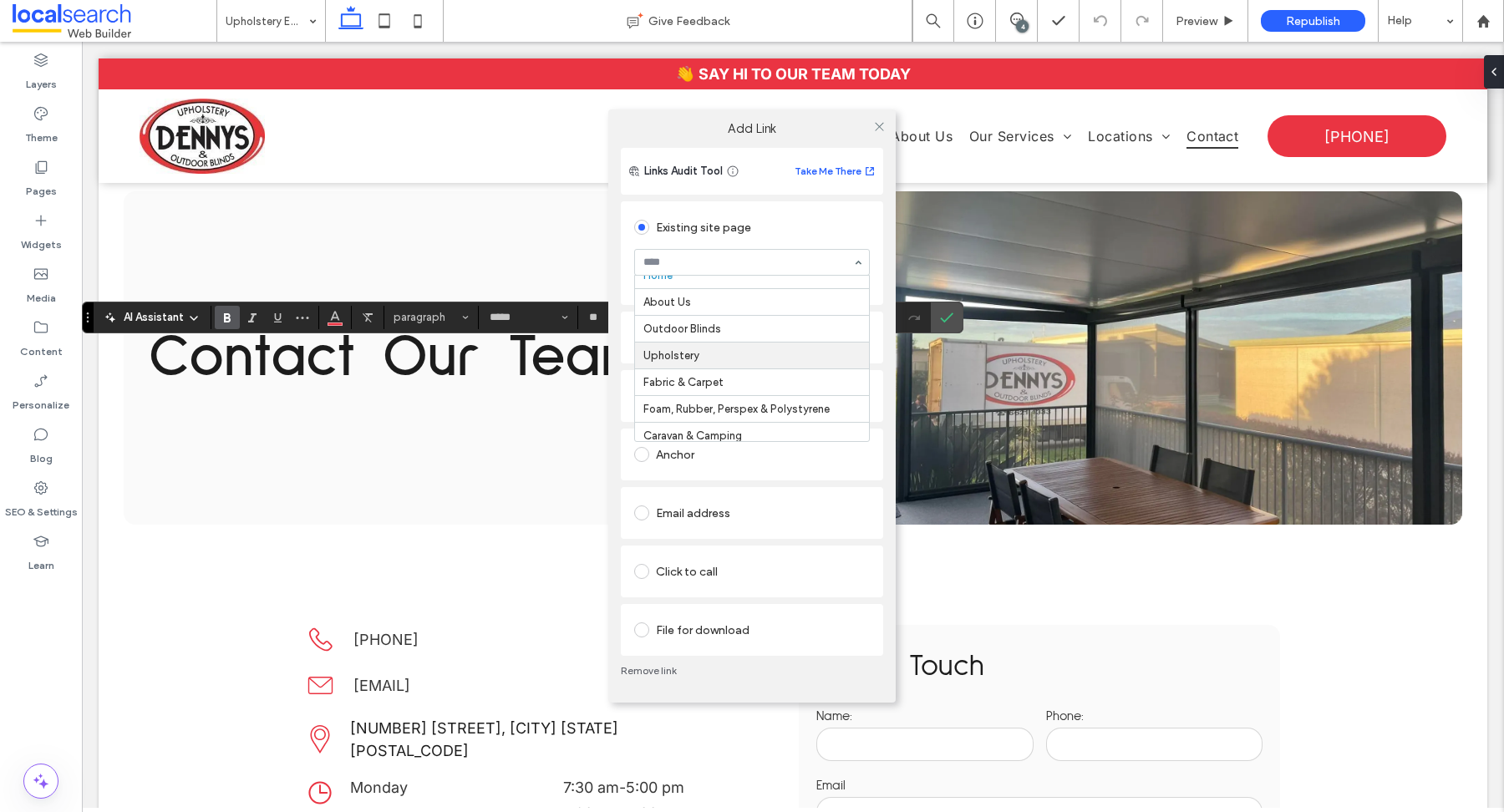scroll, scrollTop: 14, scrollLeft: 0, axis: vertical 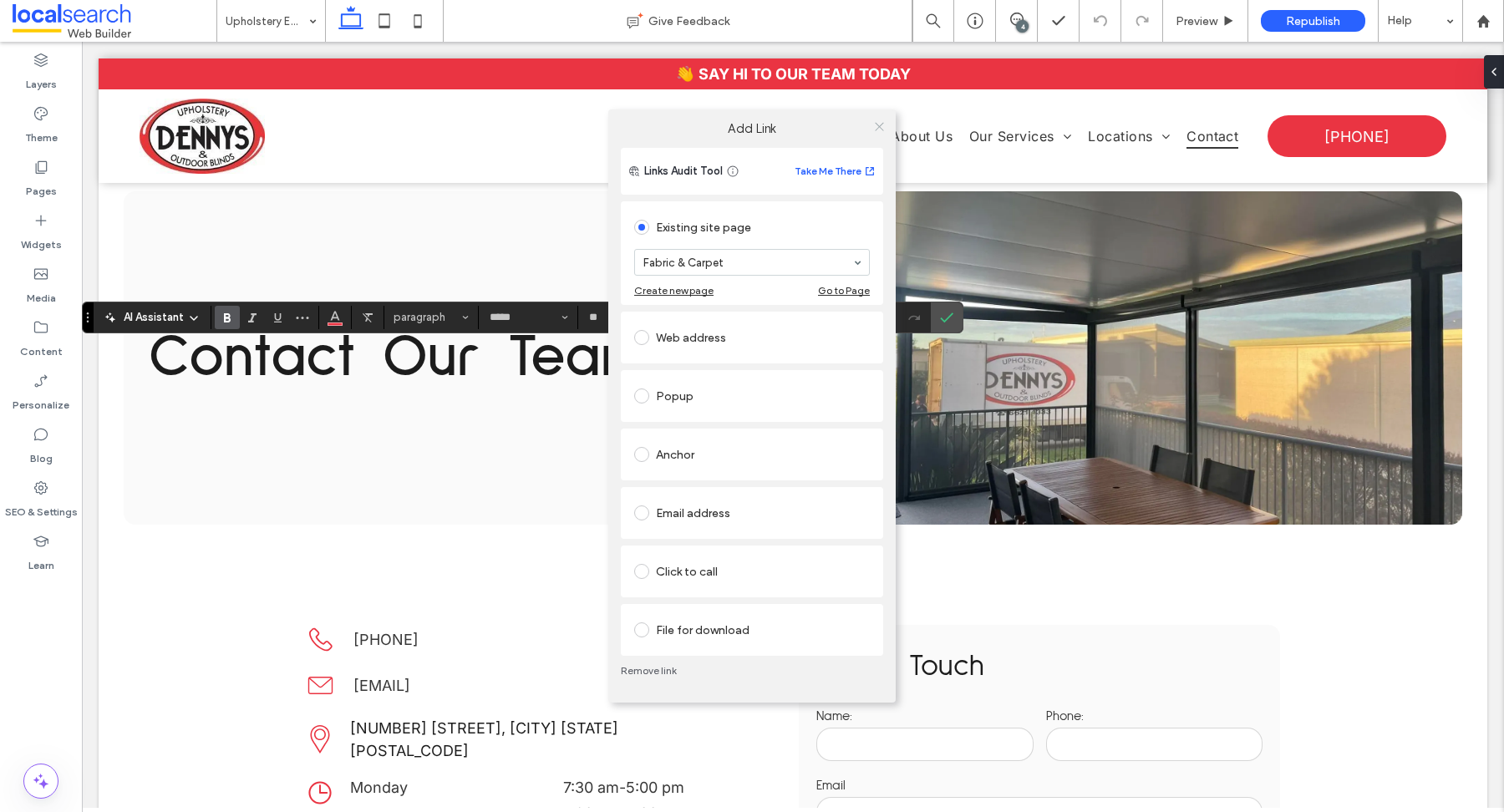 click 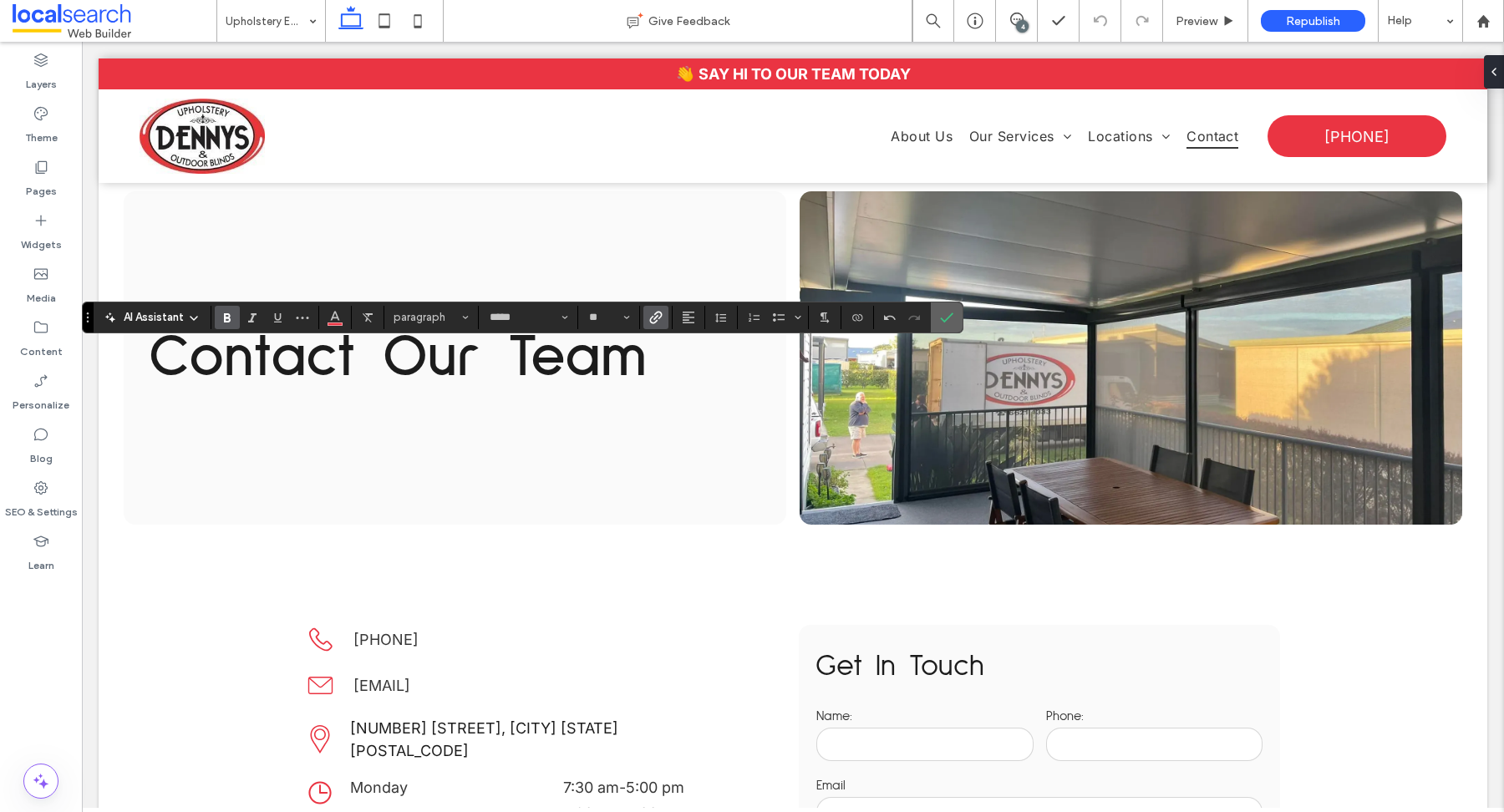 click 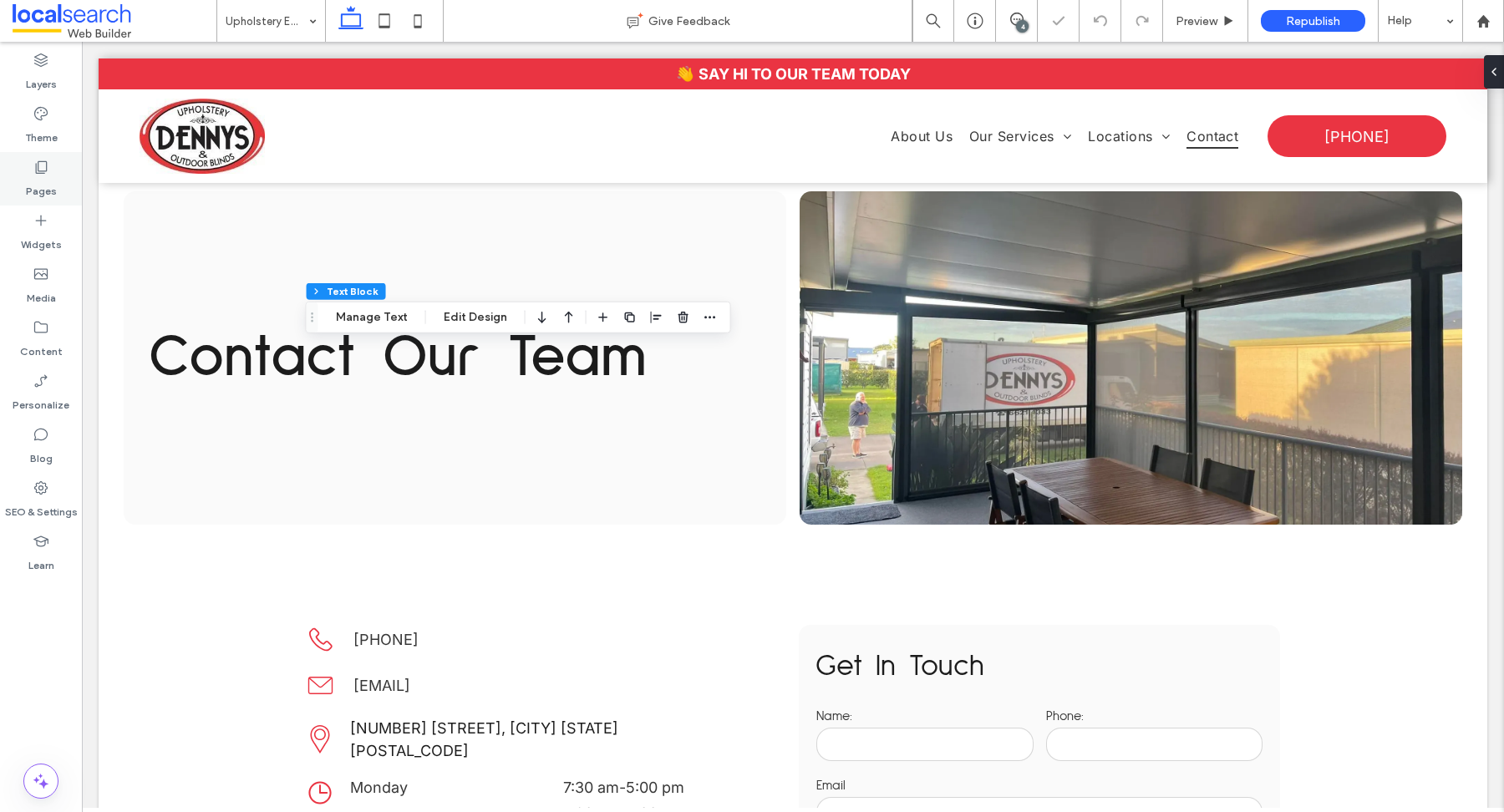 click on "Pages" at bounding box center [41, 187] 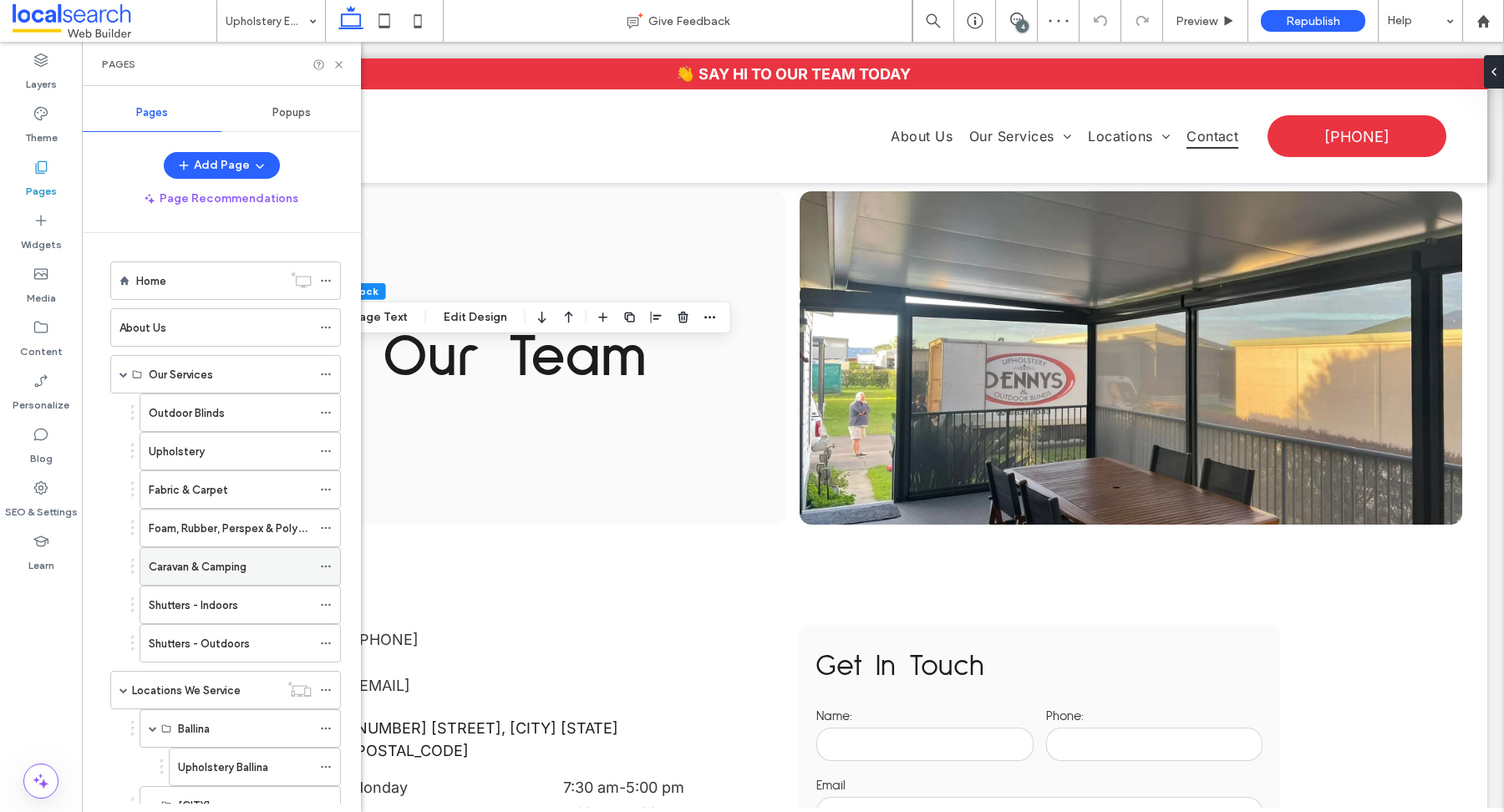 scroll, scrollTop: 409, scrollLeft: 0, axis: vertical 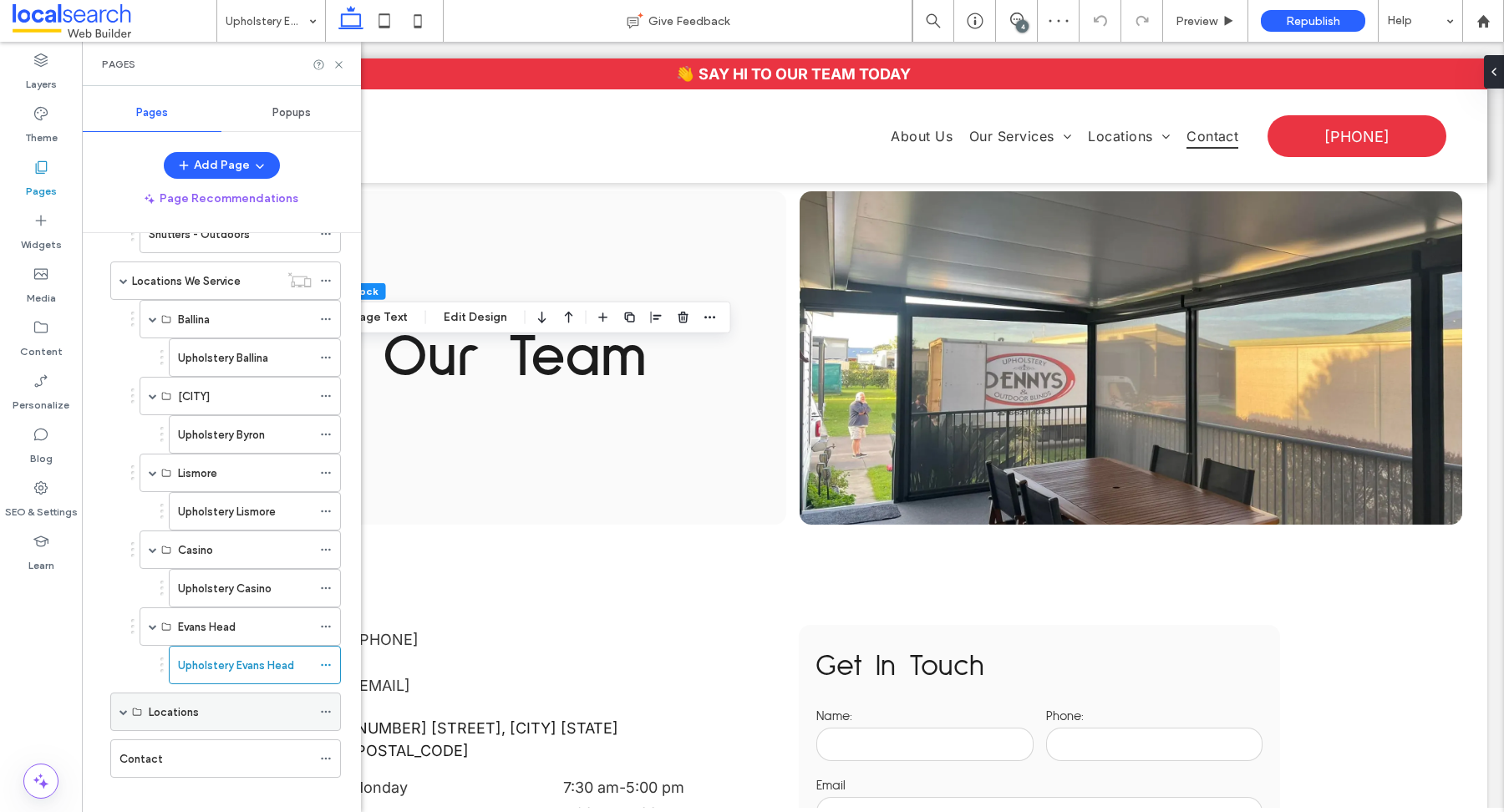 click at bounding box center (124, 712) 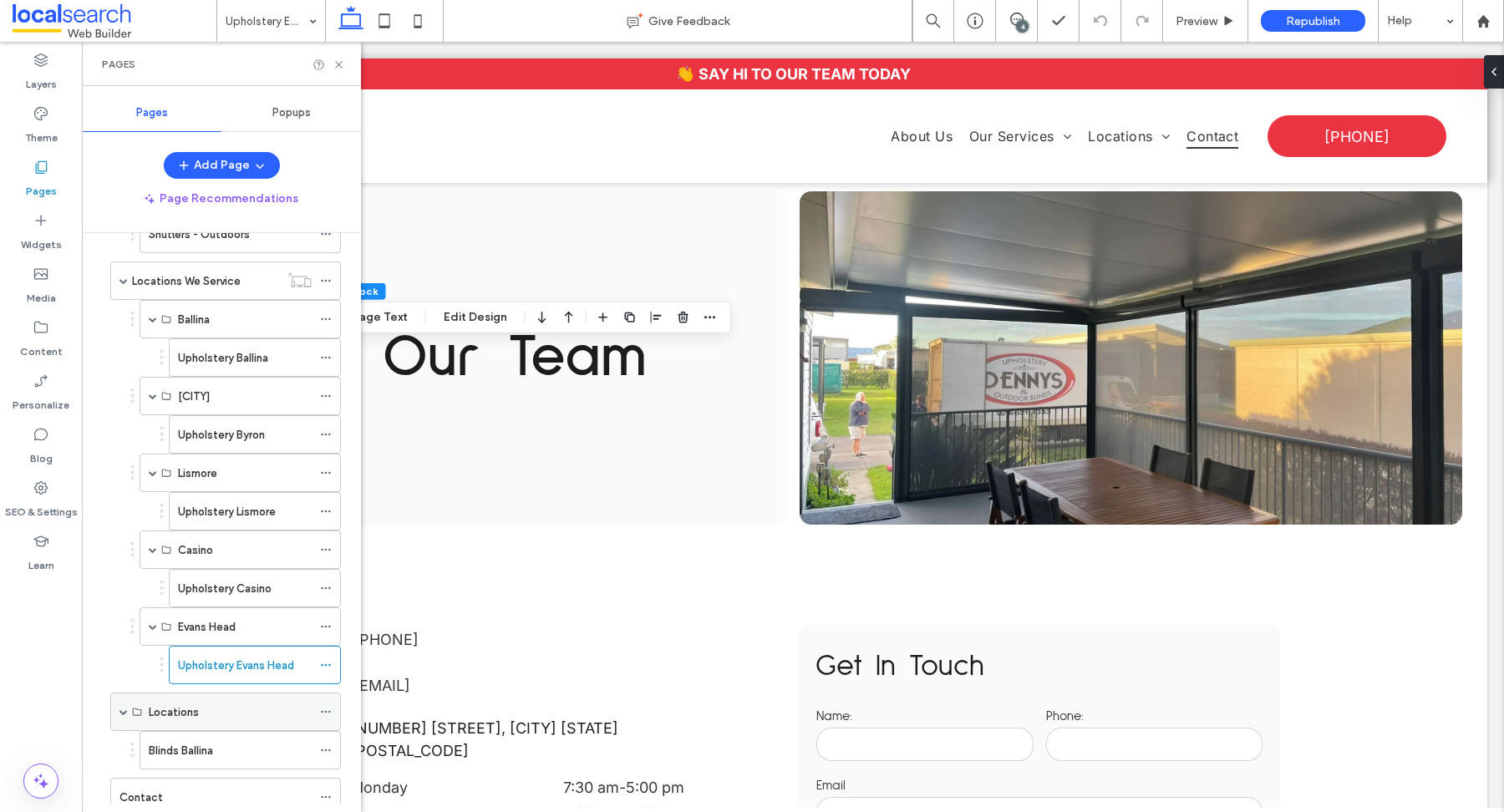 click on "Locations" at bounding box center [230, 712] 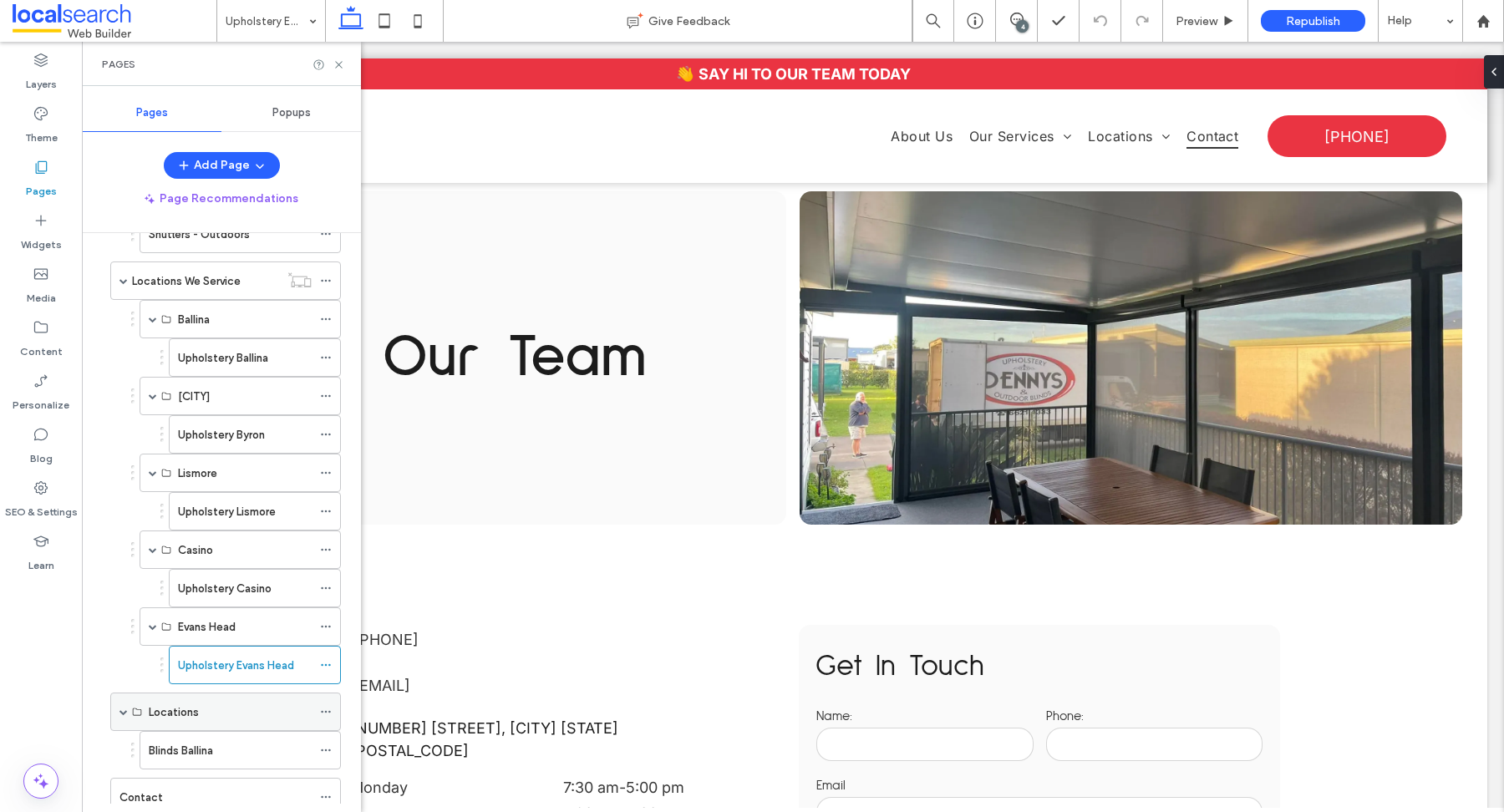 click on "Locations" at bounding box center (174, 712) 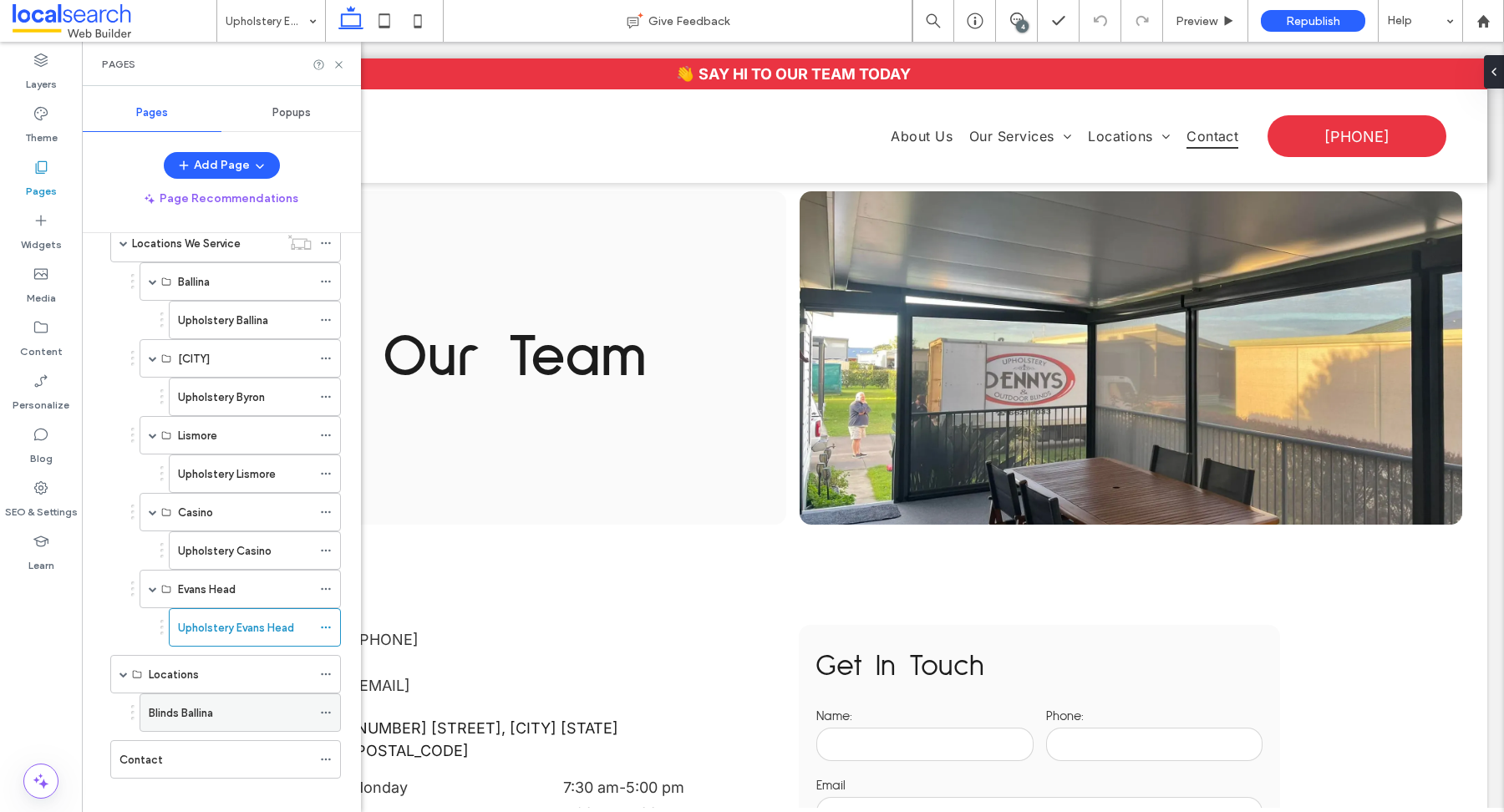 click on "Blinds Ballina" at bounding box center [180, 713] 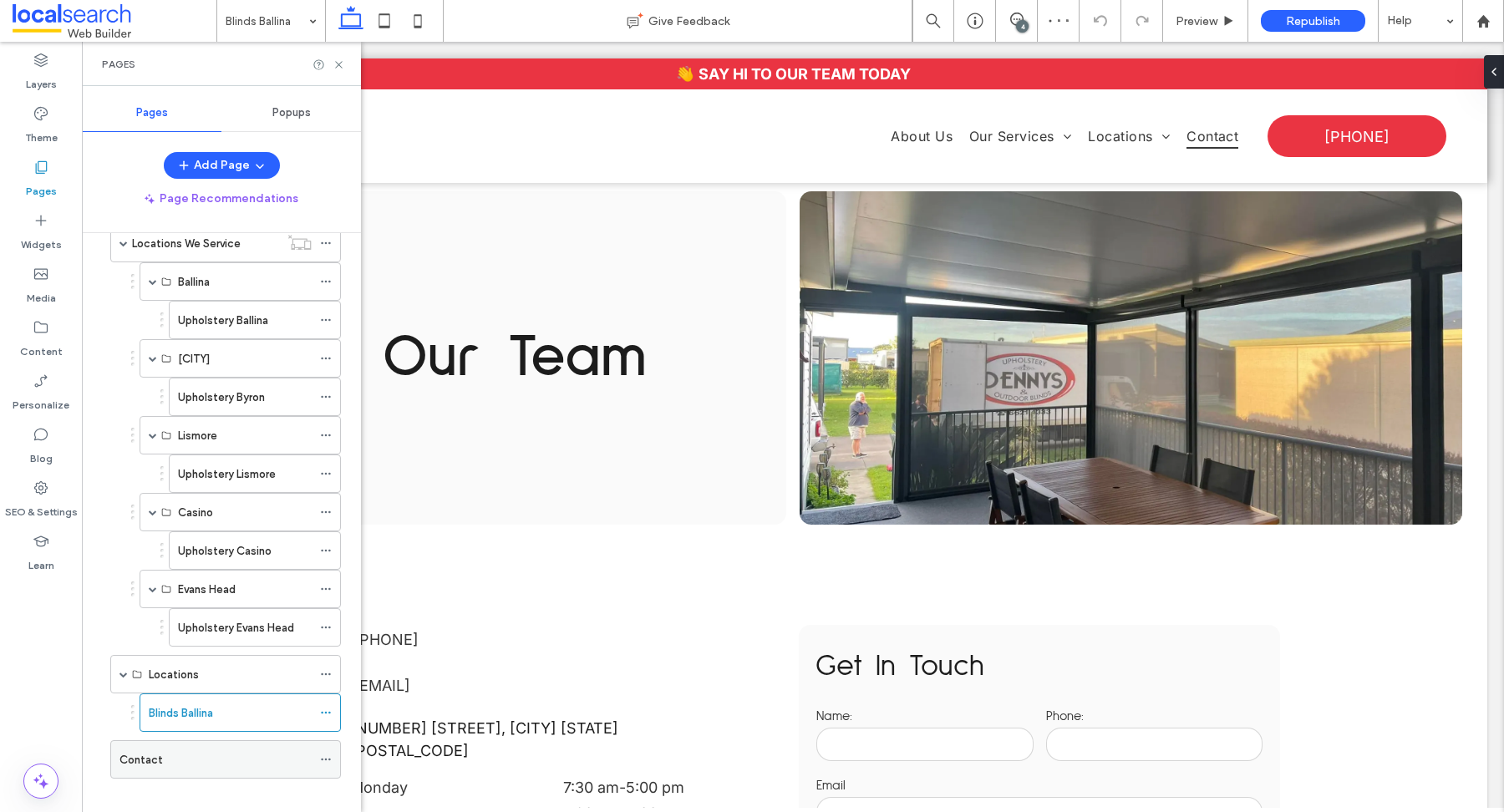 click on "Contact" at bounding box center (141, 759) 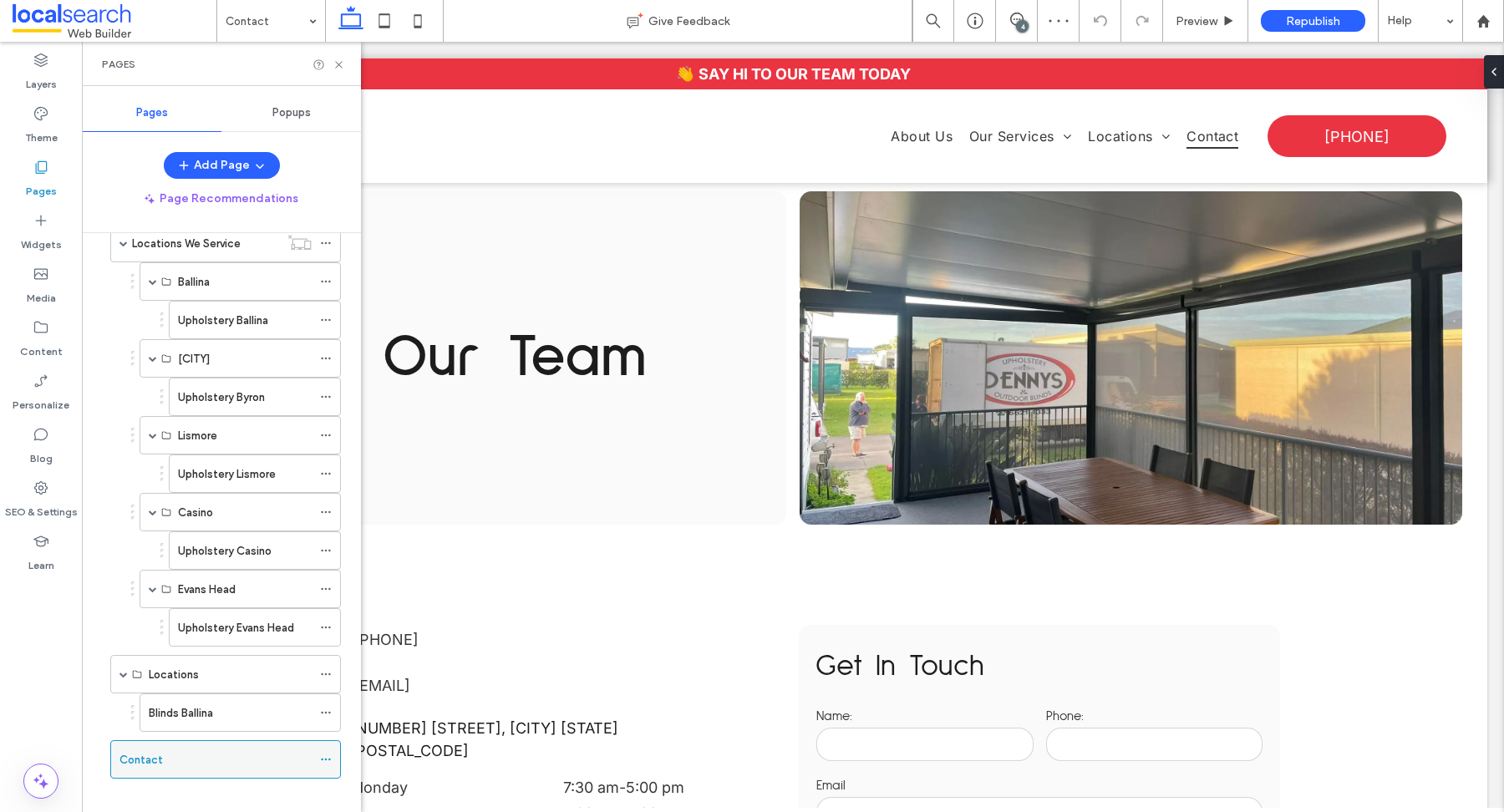 click at bounding box center (752, 406) 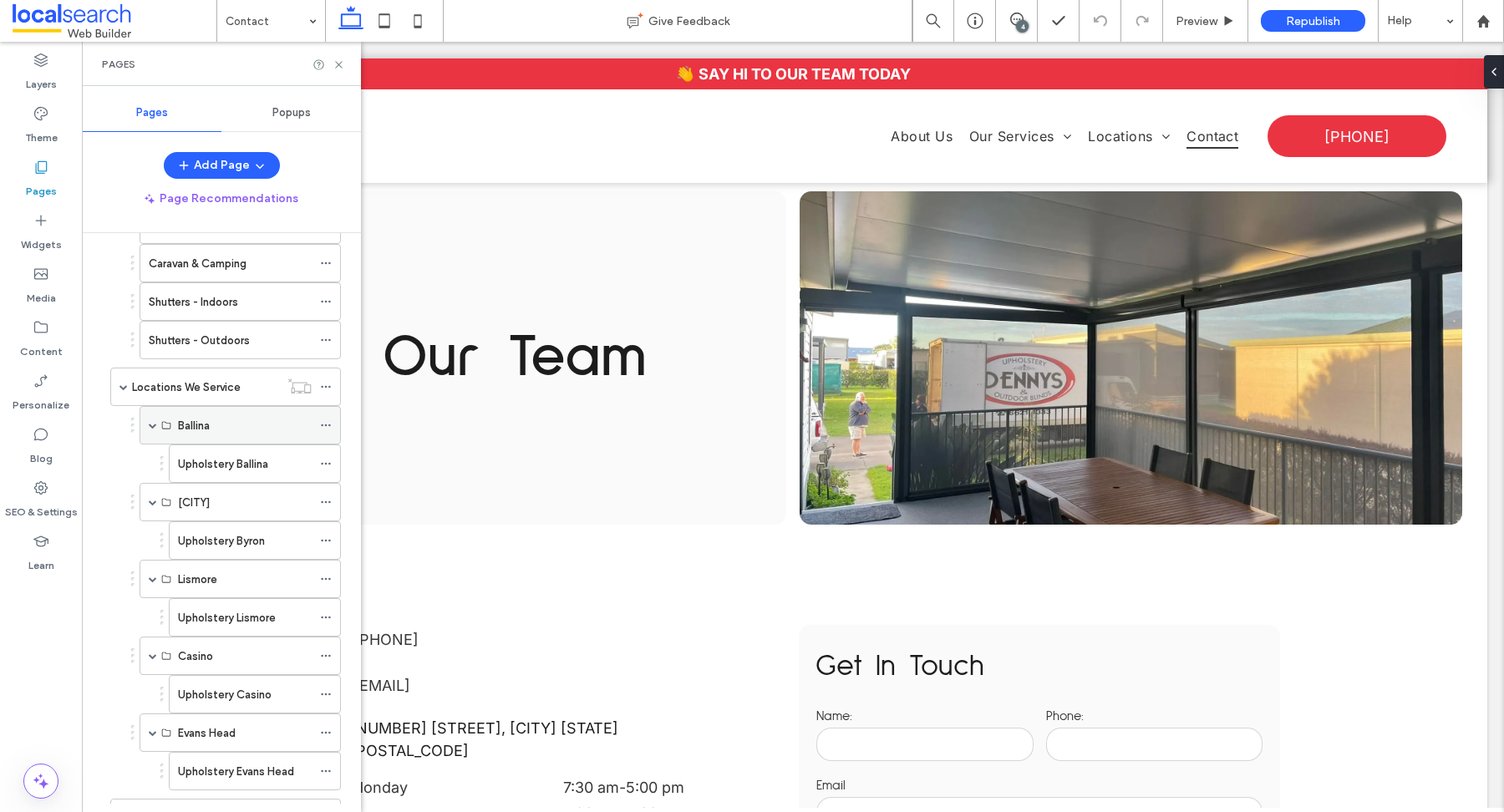 scroll, scrollTop: 0, scrollLeft: 0, axis: both 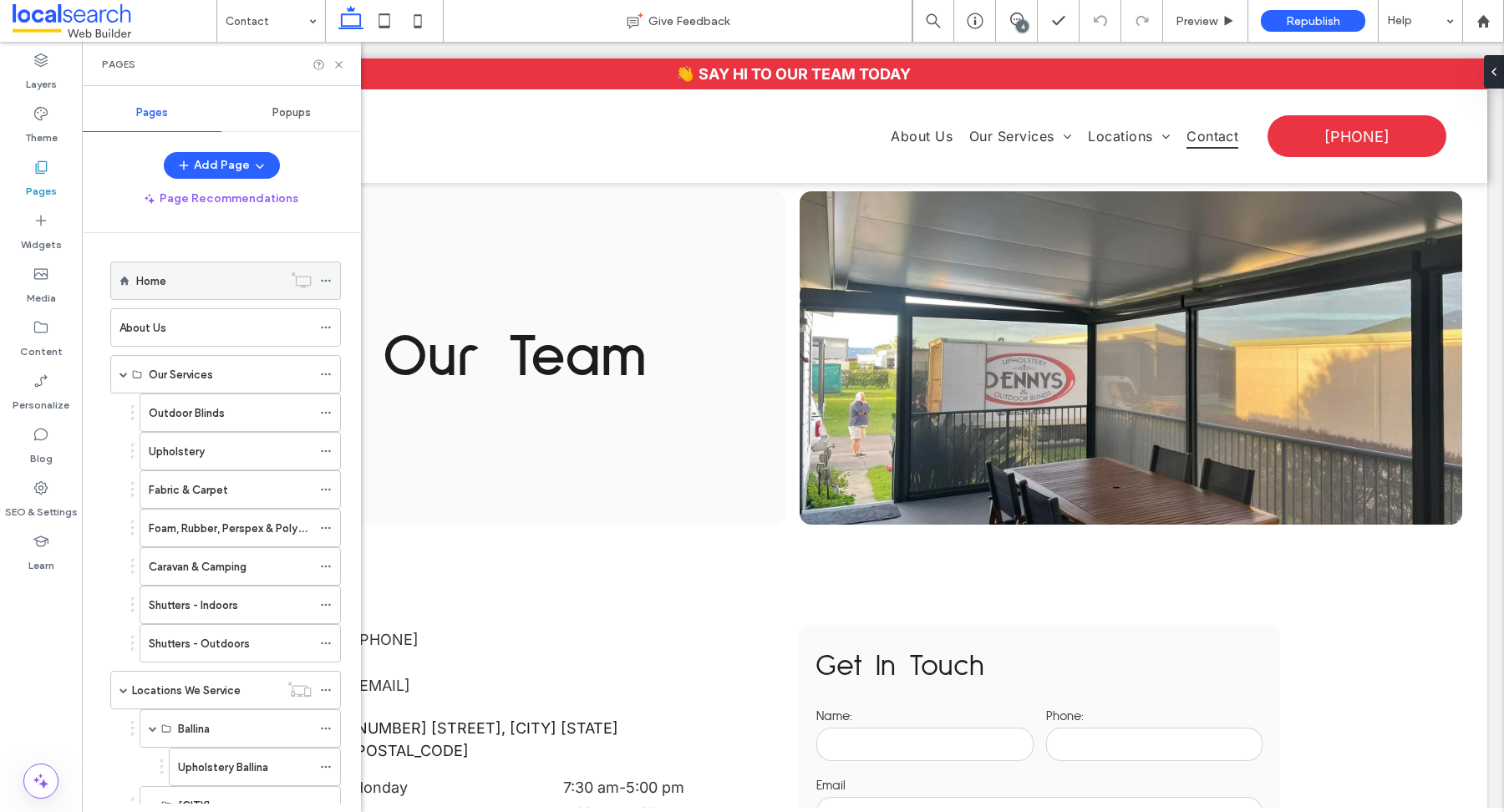 click on "Home" at bounding box center [151, 281] 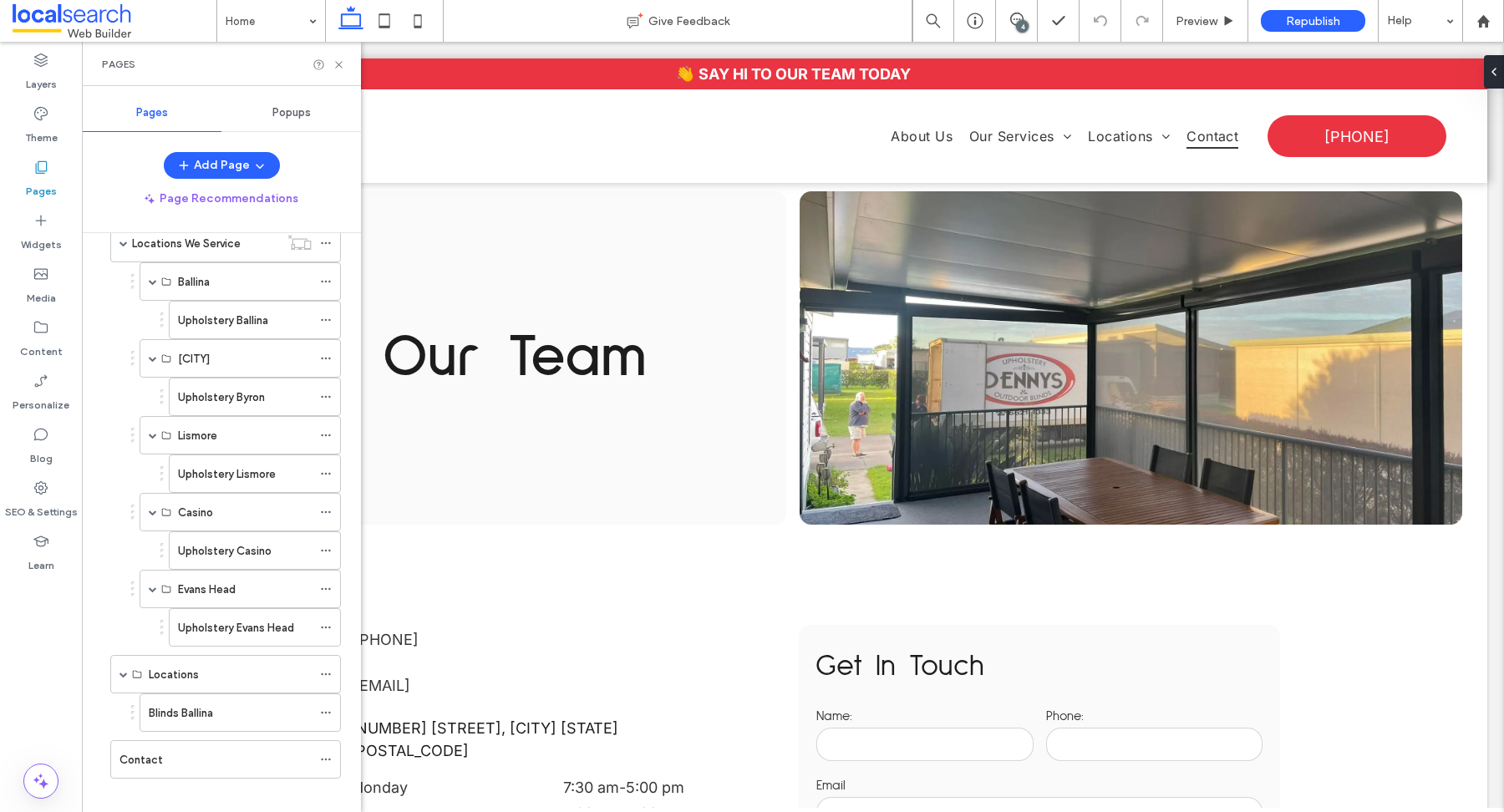 scroll, scrollTop: 0, scrollLeft: 0, axis: both 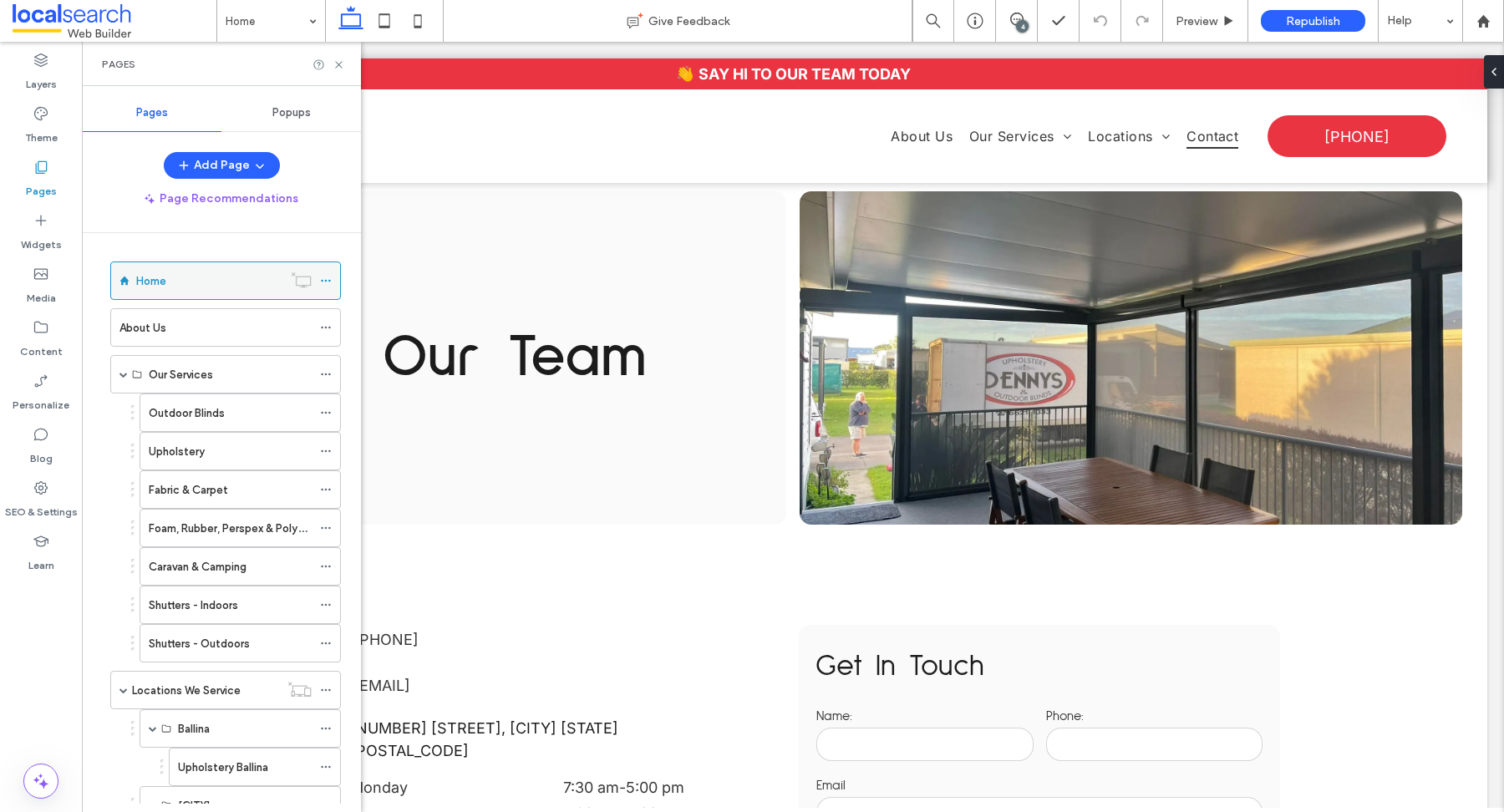 click on "Home" at bounding box center [209, 281] 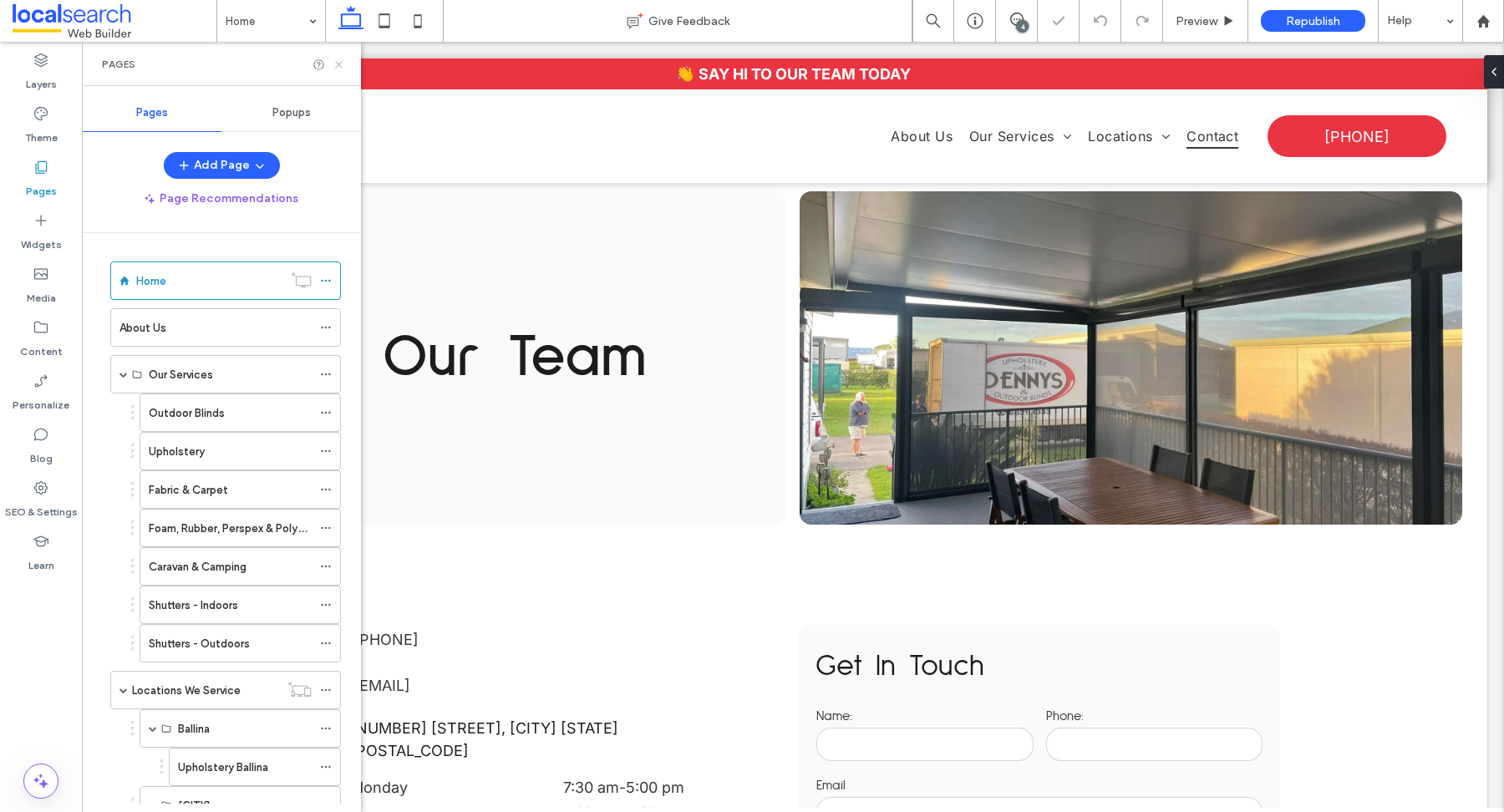 click 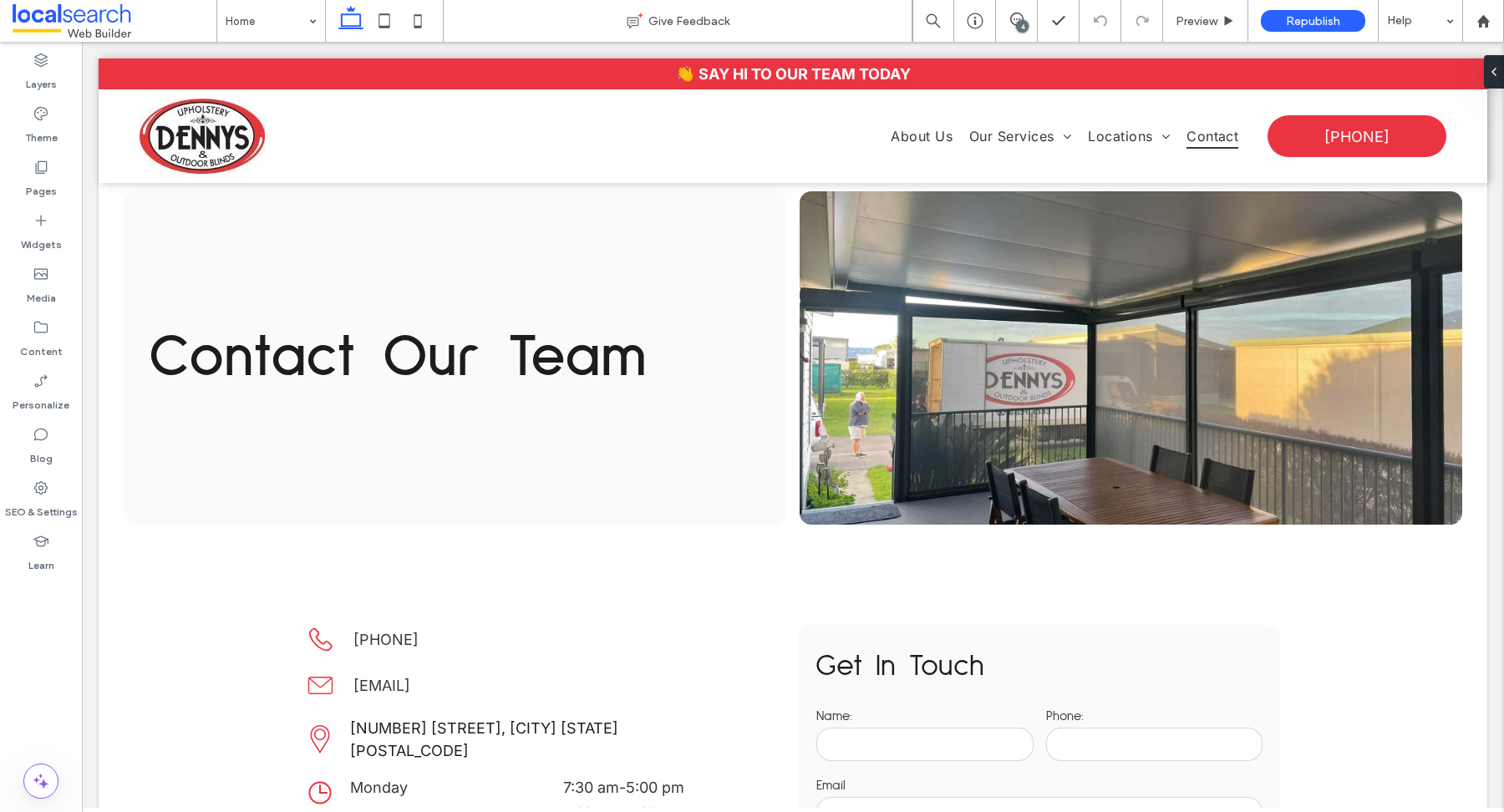 click on "4" at bounding box center (1022, 26) 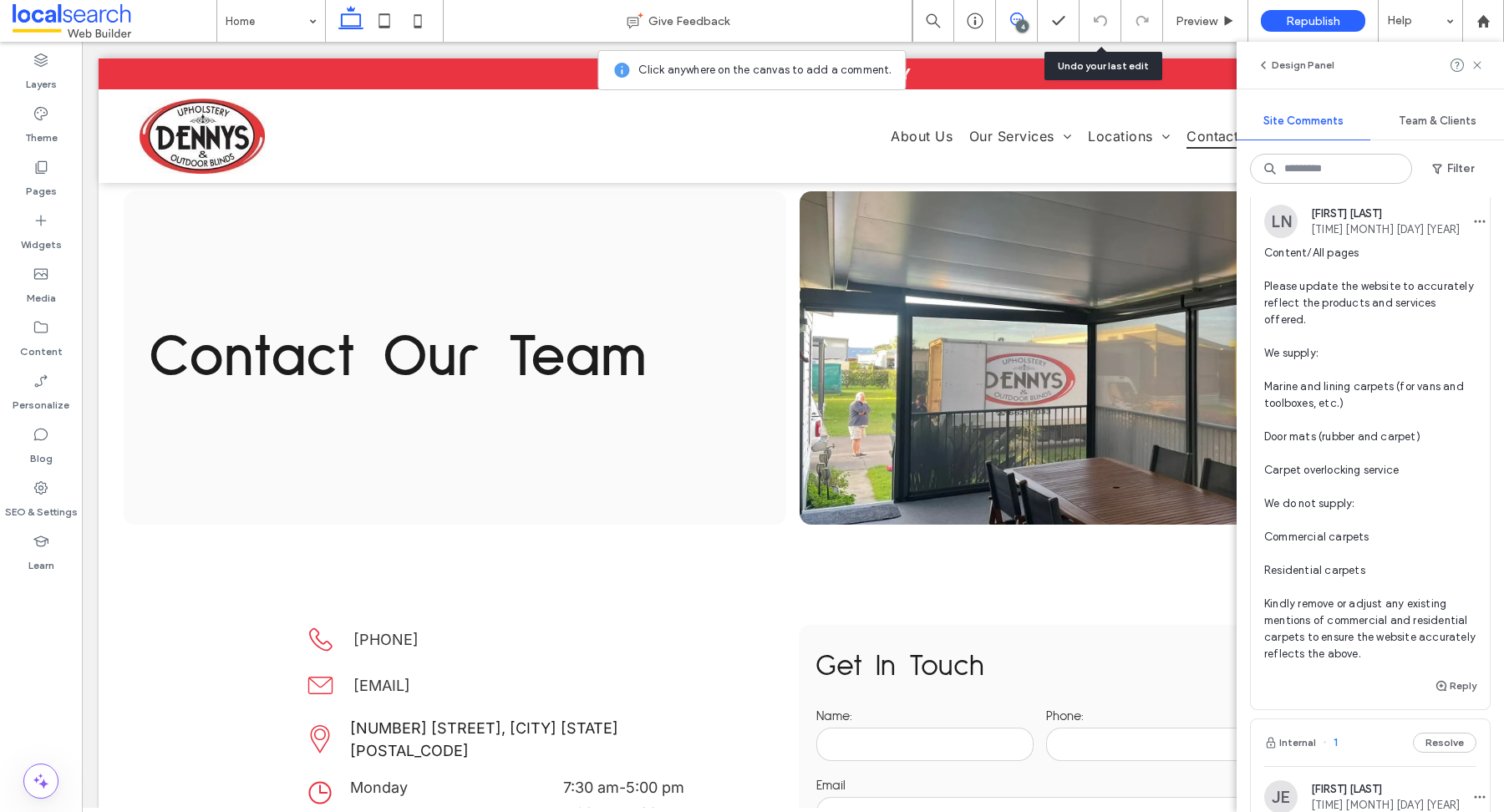 scroll, scrollTop: 770, scrollLeft: 0, axis: vertical 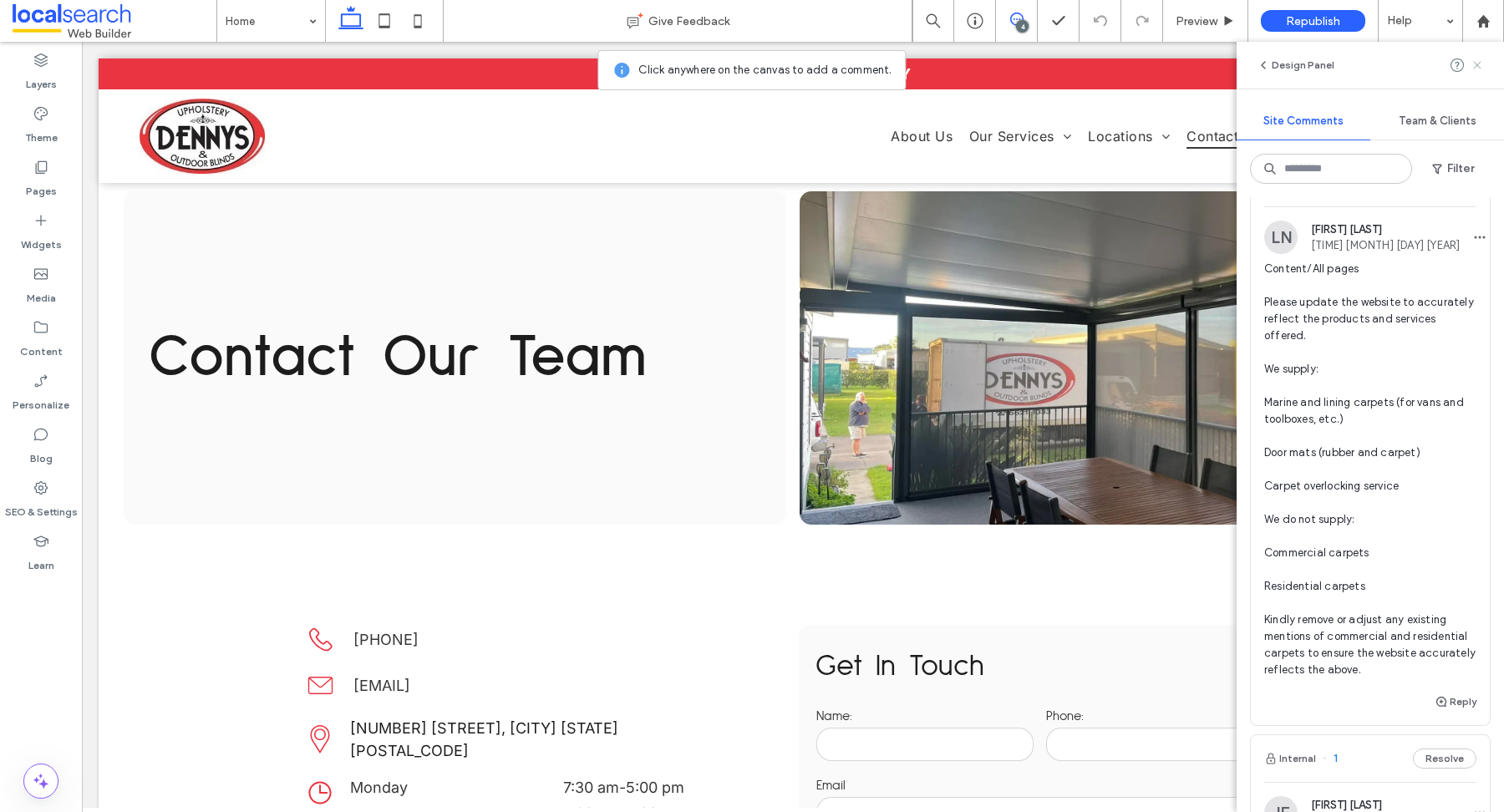 click 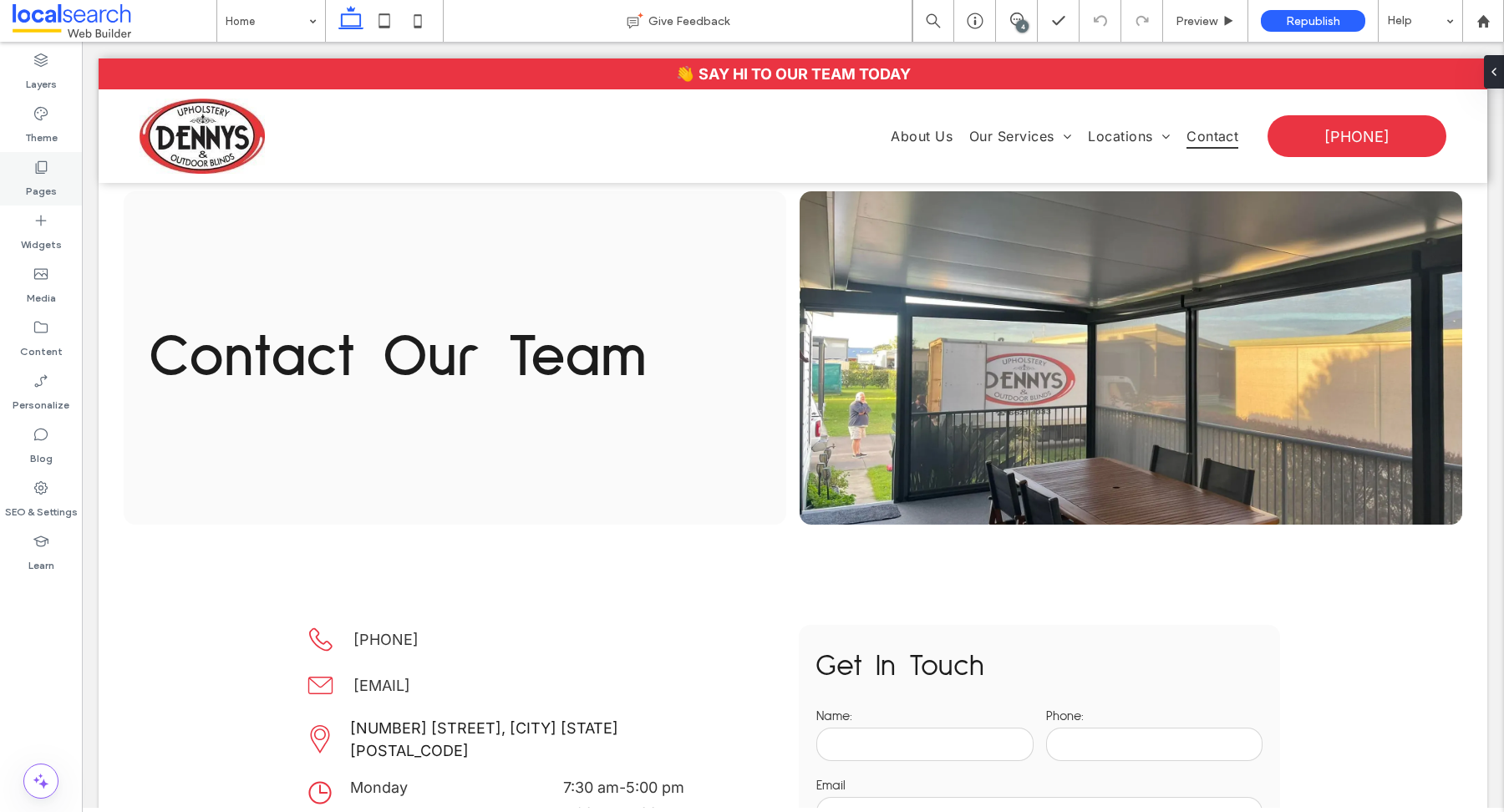 click on "Pages" at bounding box center [41, 187] 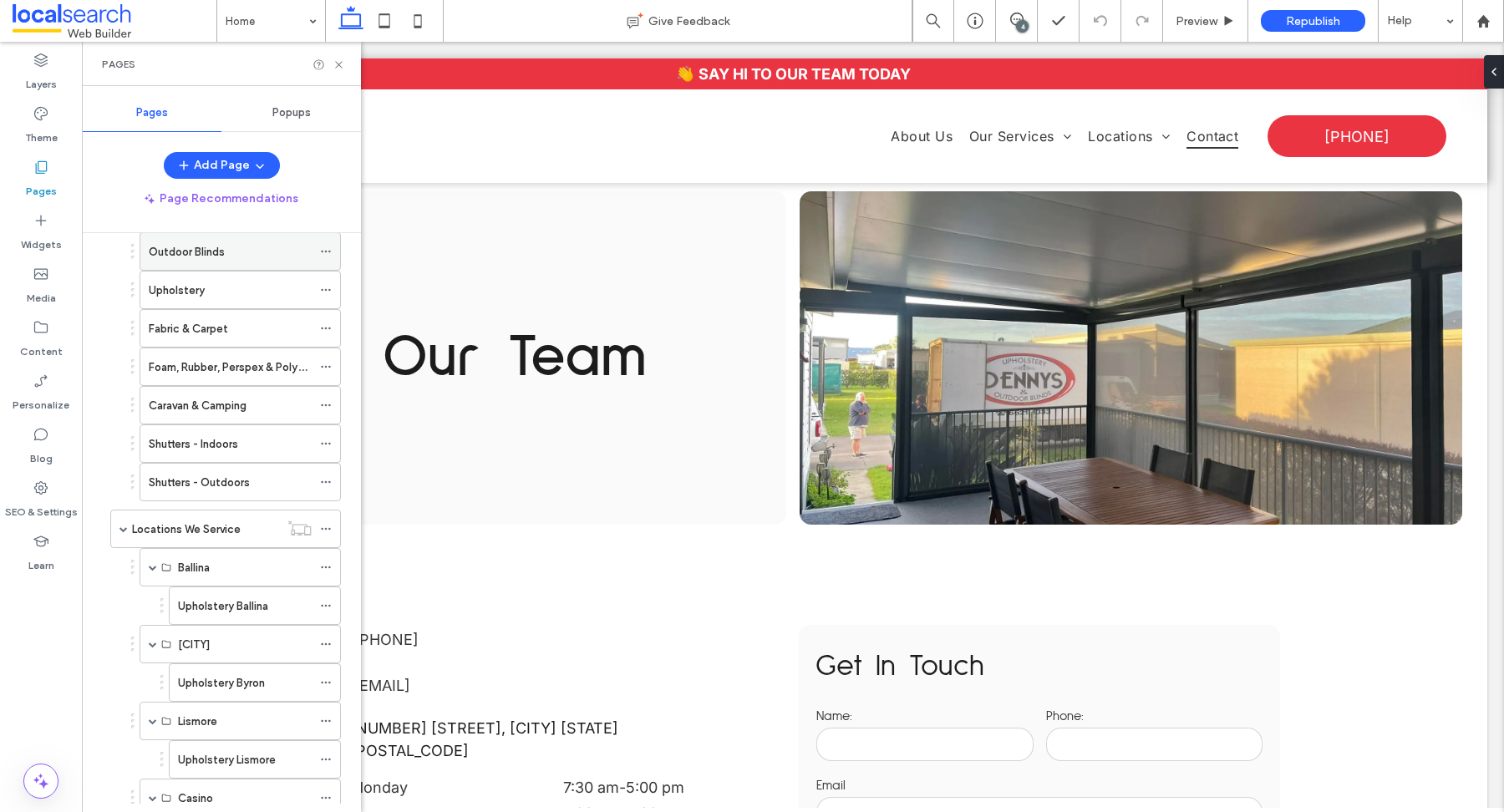 scroll, scrollTop: 447, scrollLeft: 0, axis: vertical 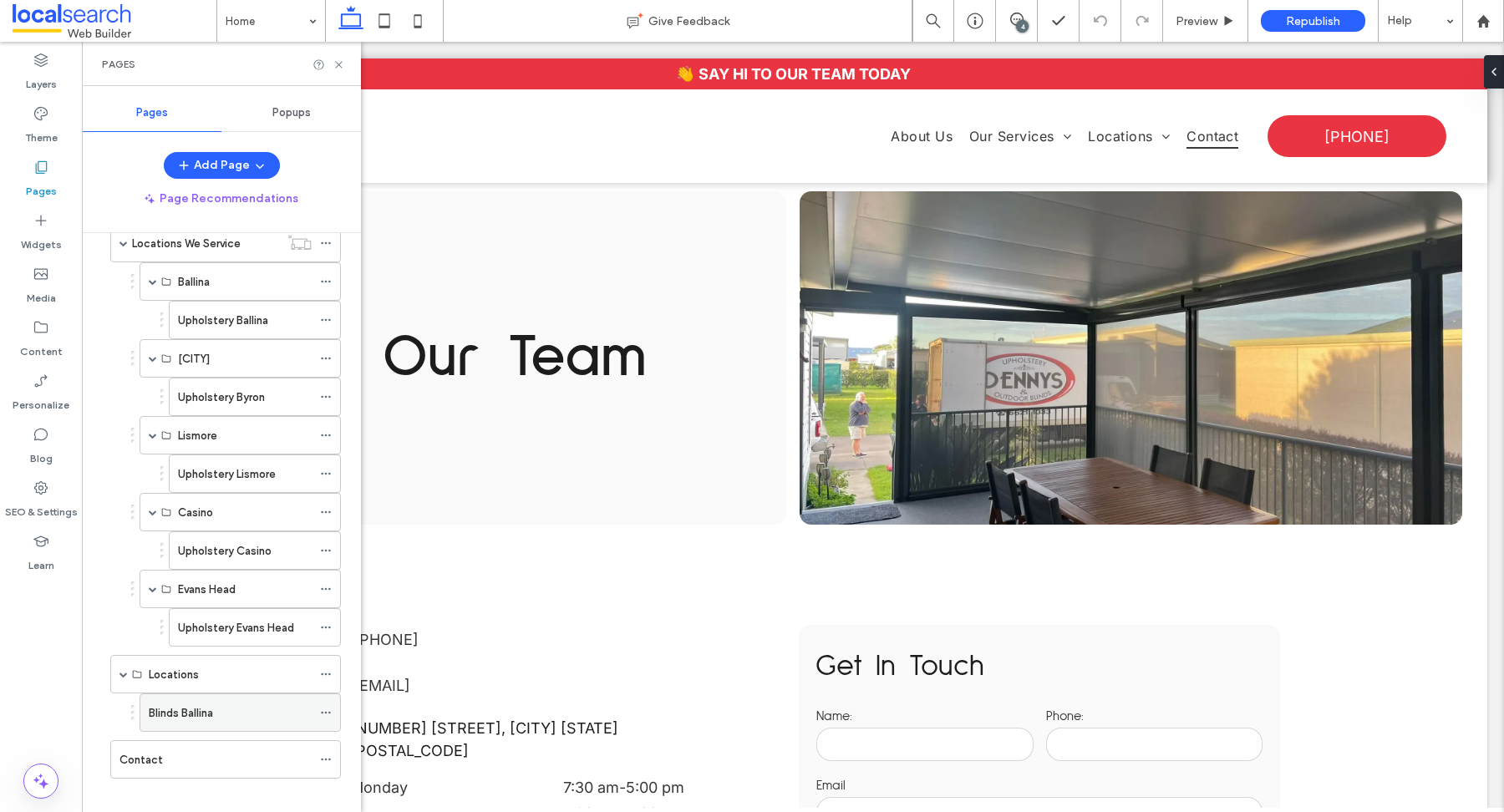 click on "Blinds Ballina" at bounding box center [180, 713] 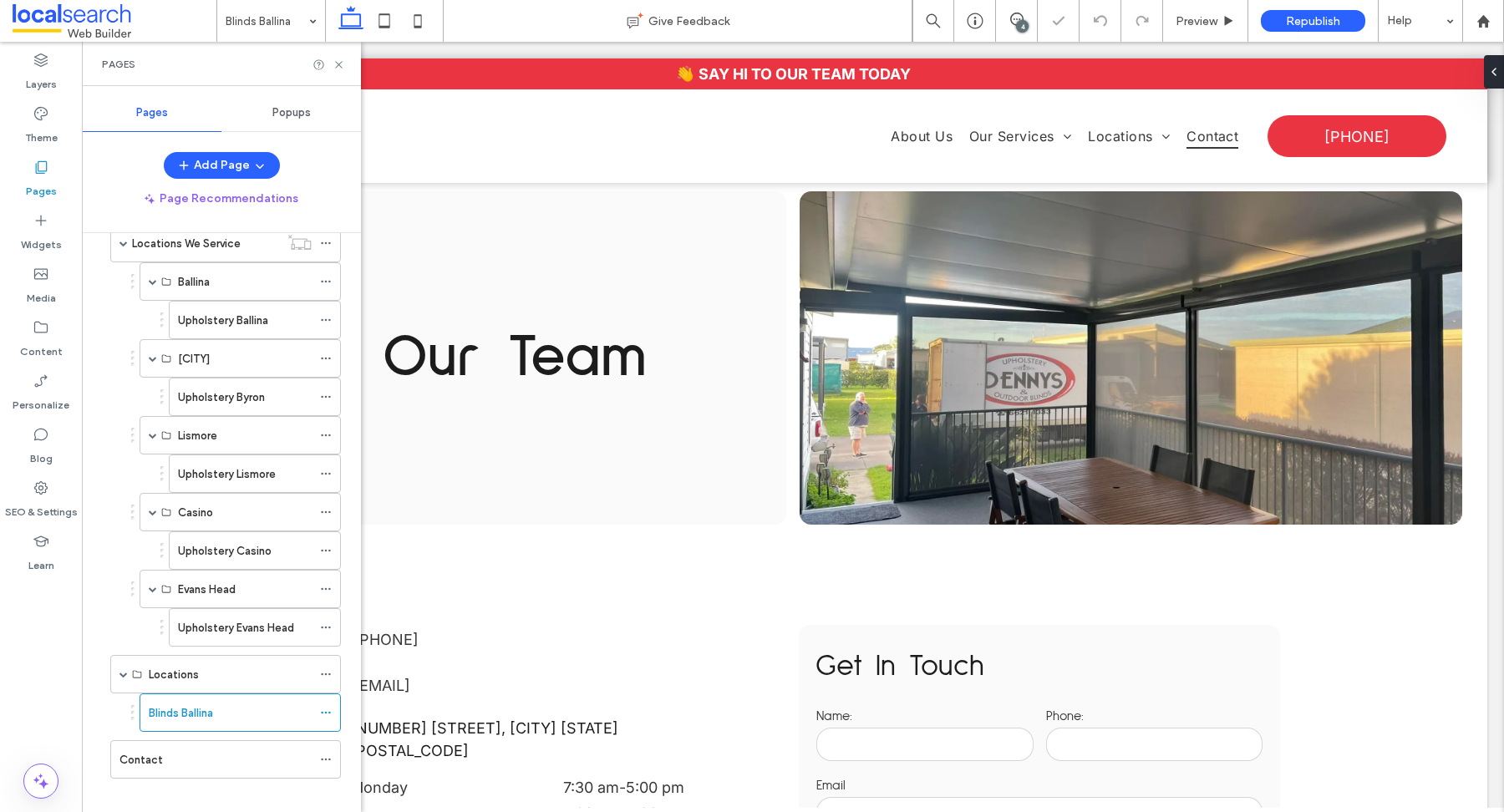 click on "Contact" at bounding box center [216, 759] 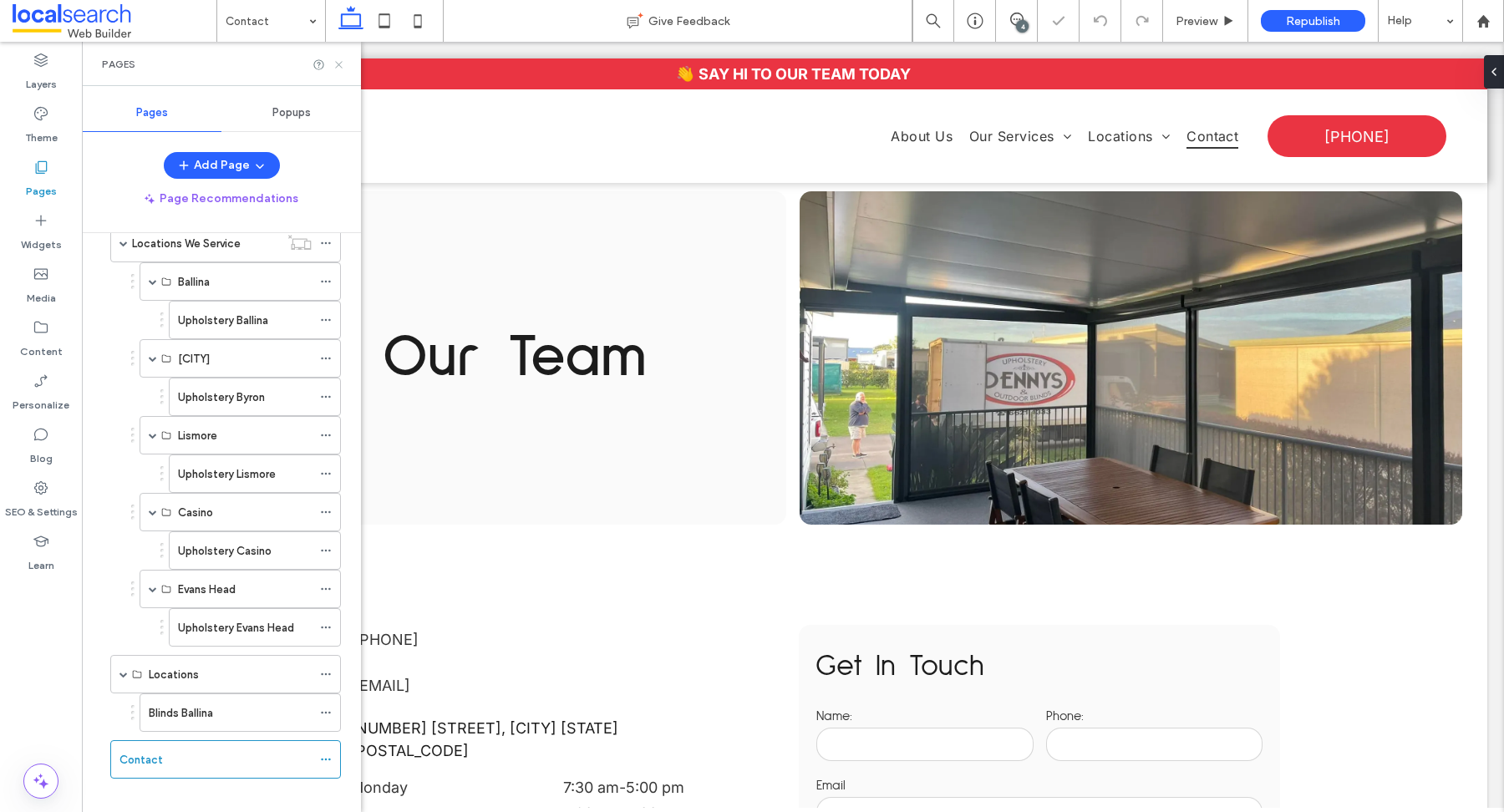 click 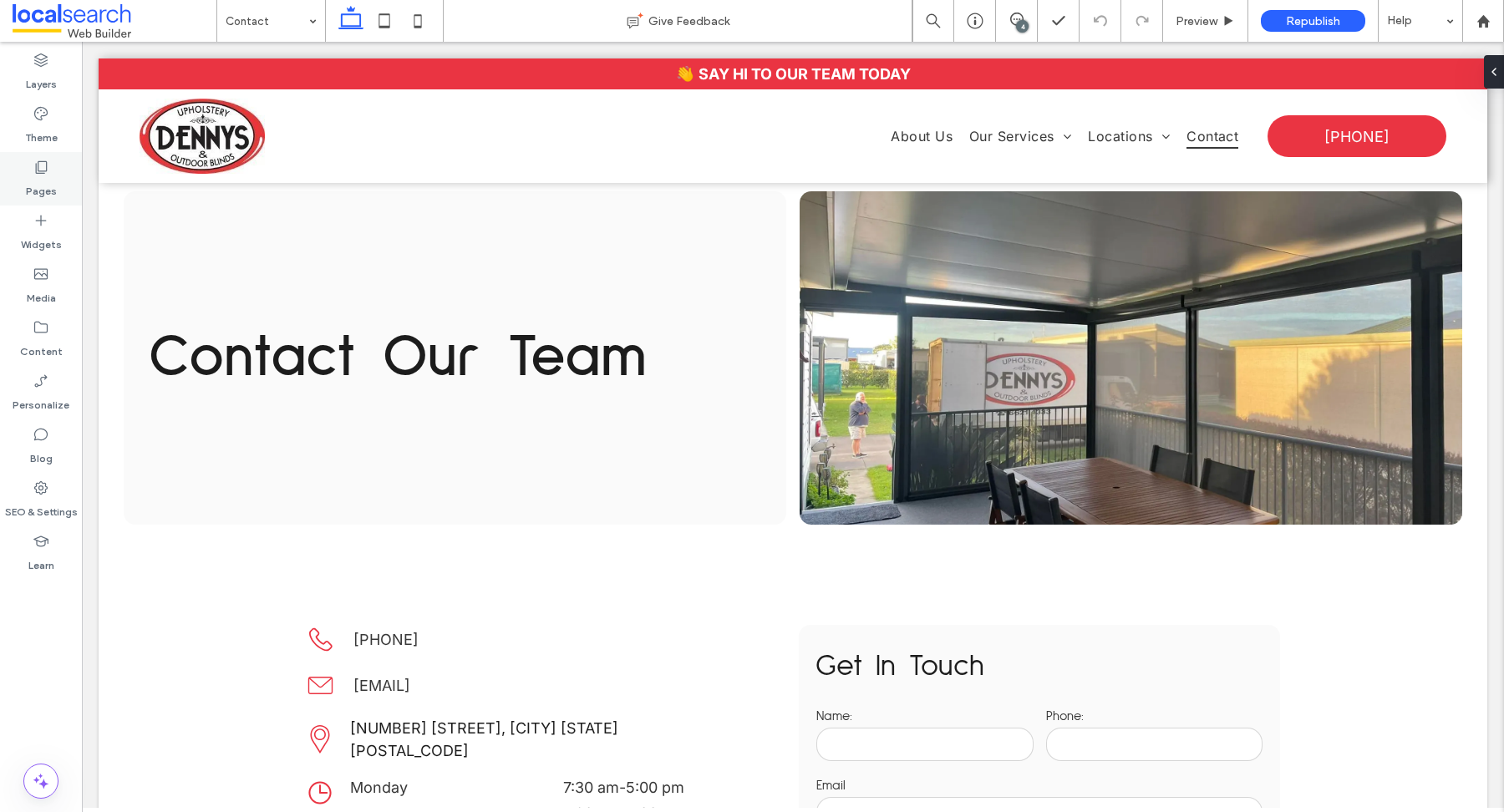 click on "Pages" at bounding box center [41, 187] 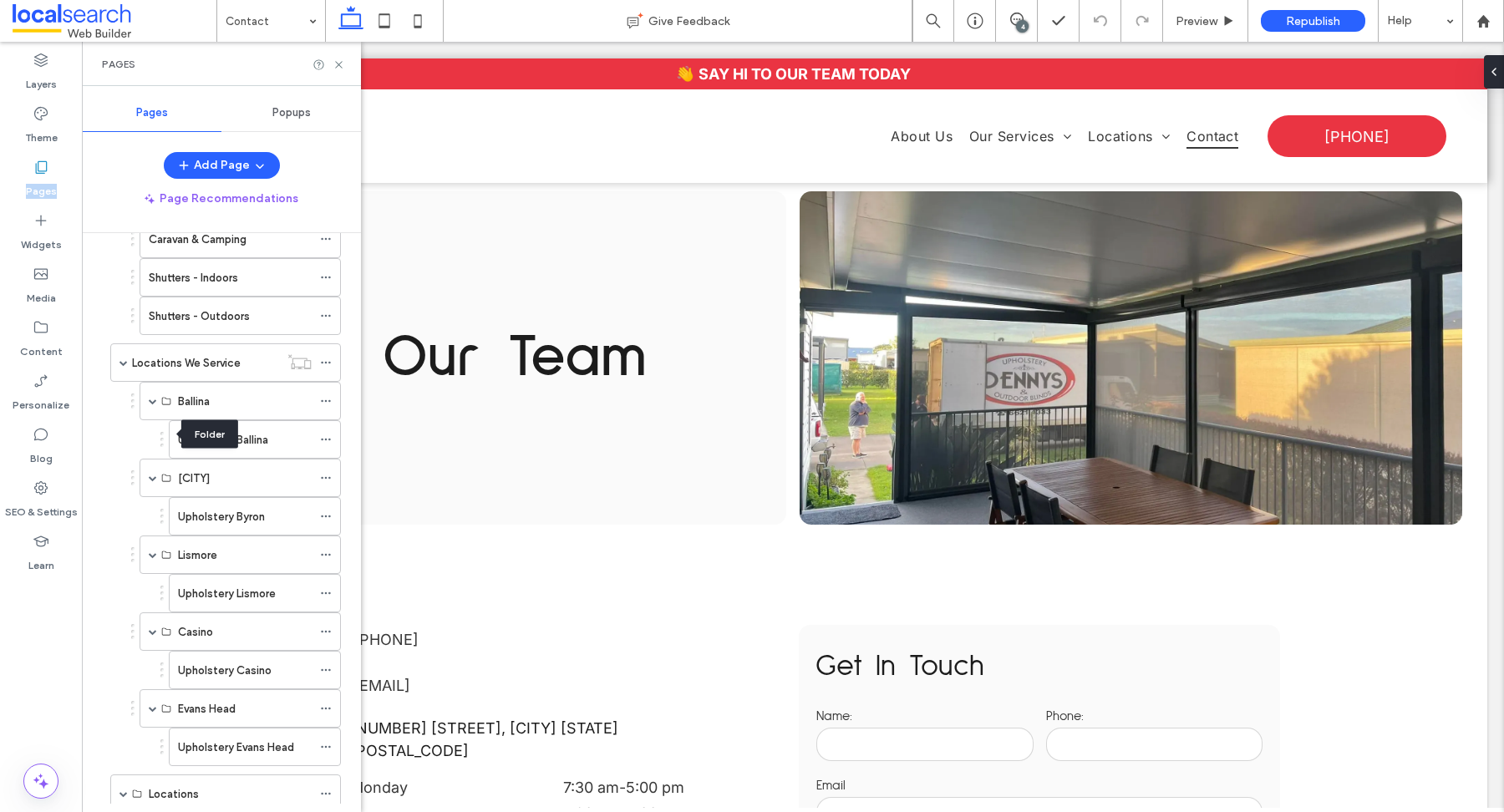 scroll, scrollTop: 0, scrollLeft: 0, axis: both 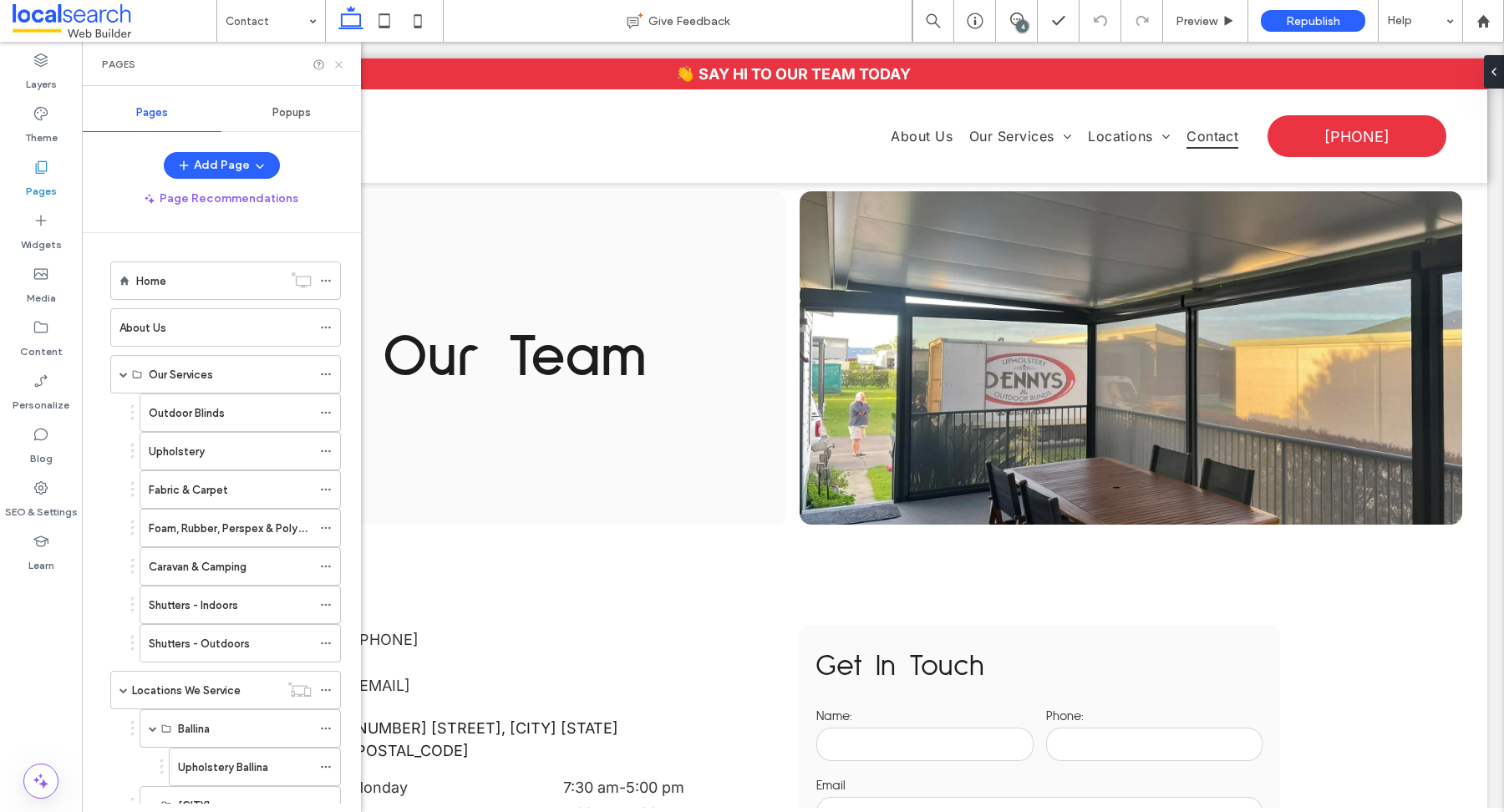 click 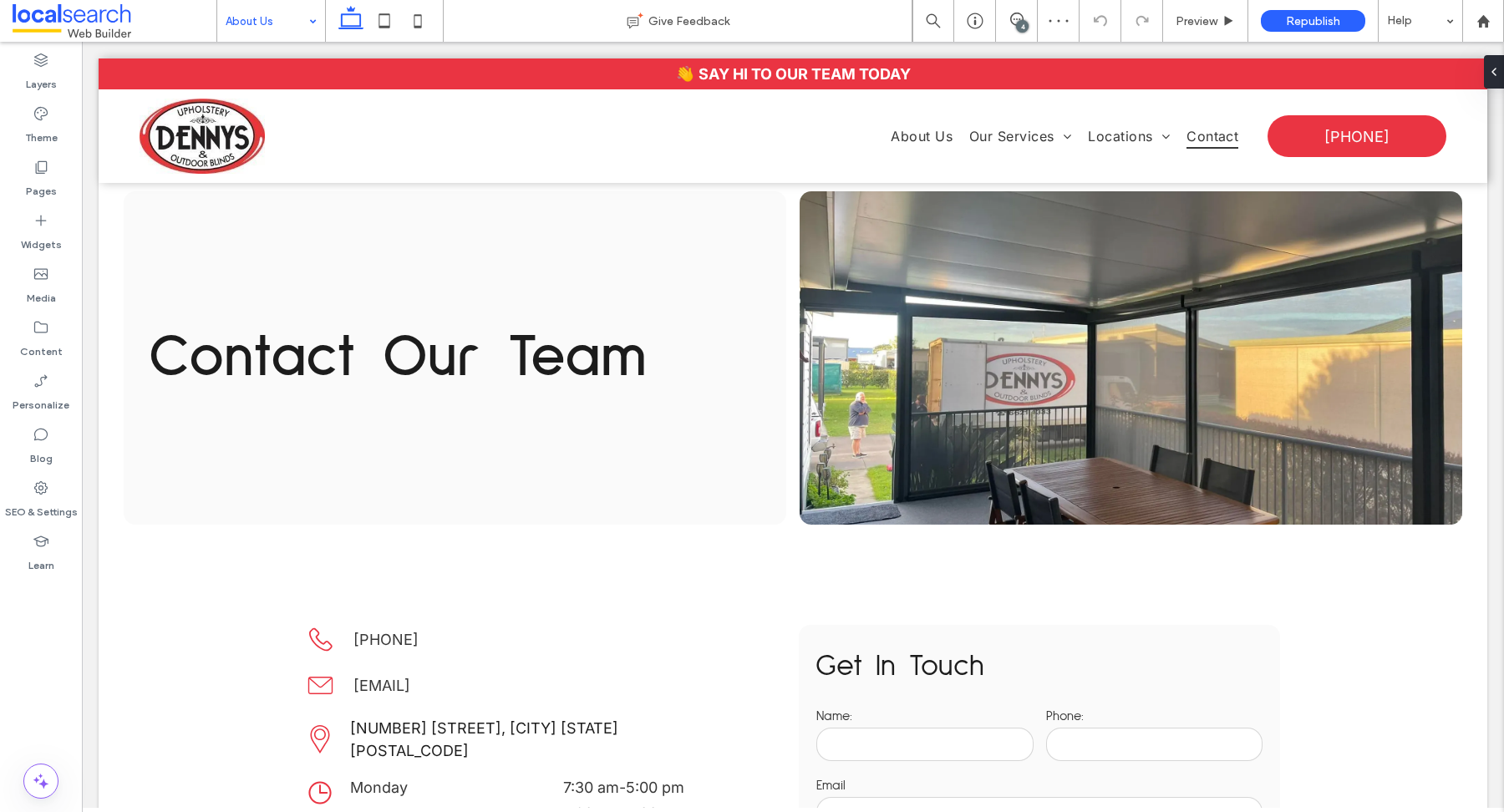 click at bounding box center [267, 21] 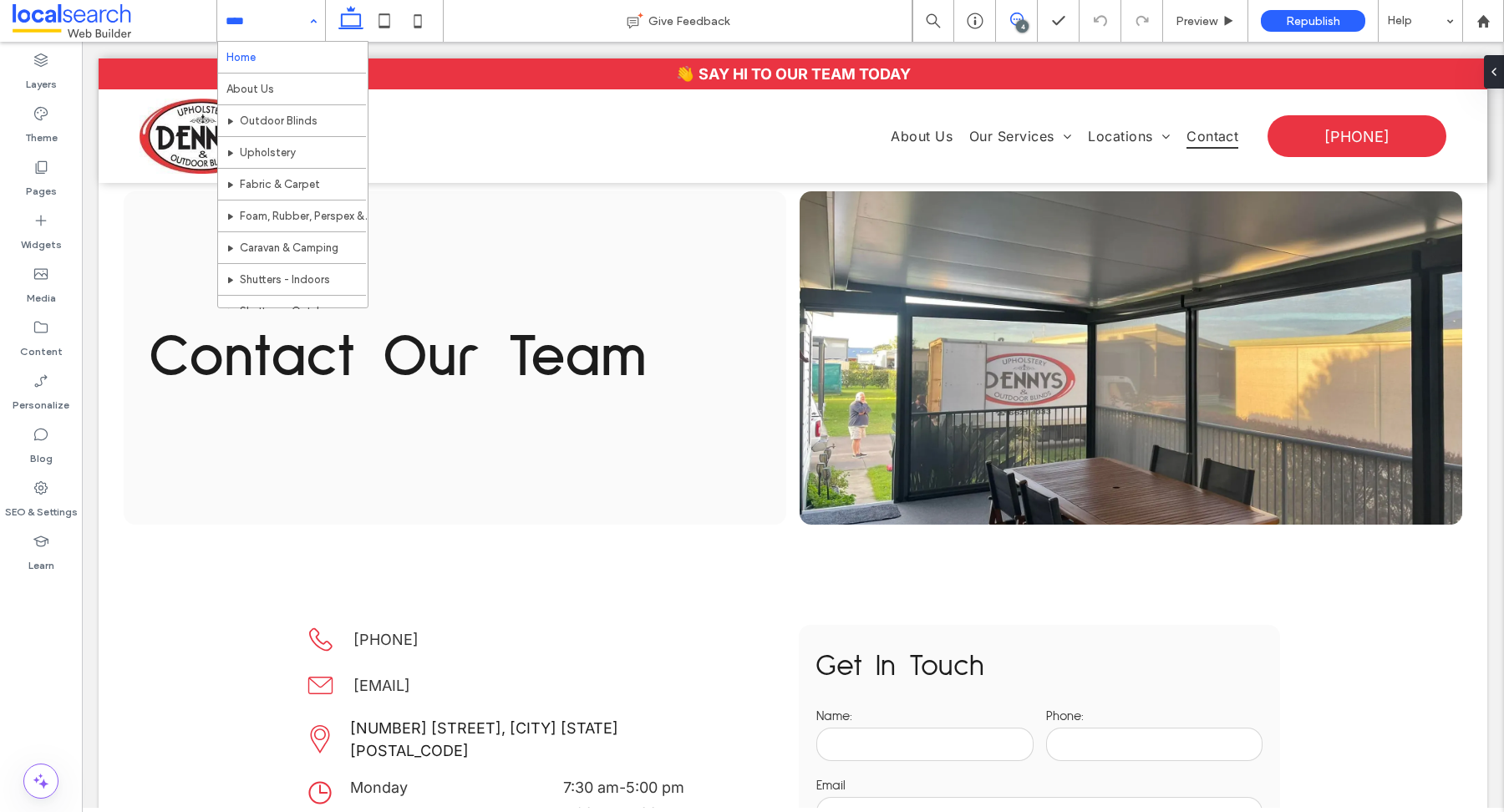 click 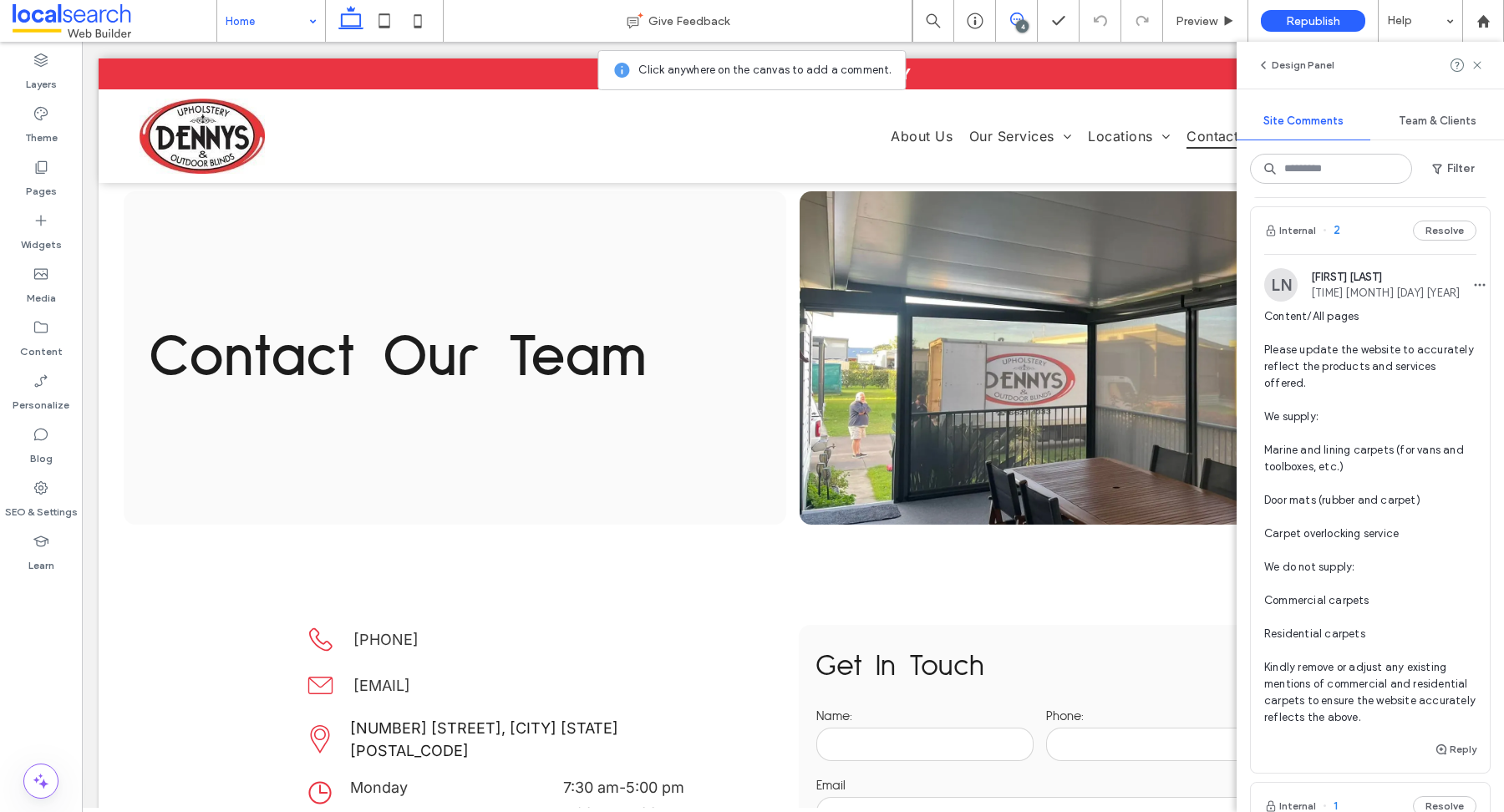 scroll, scrollTop: 727, scrollLeft: 0, axis: vertical 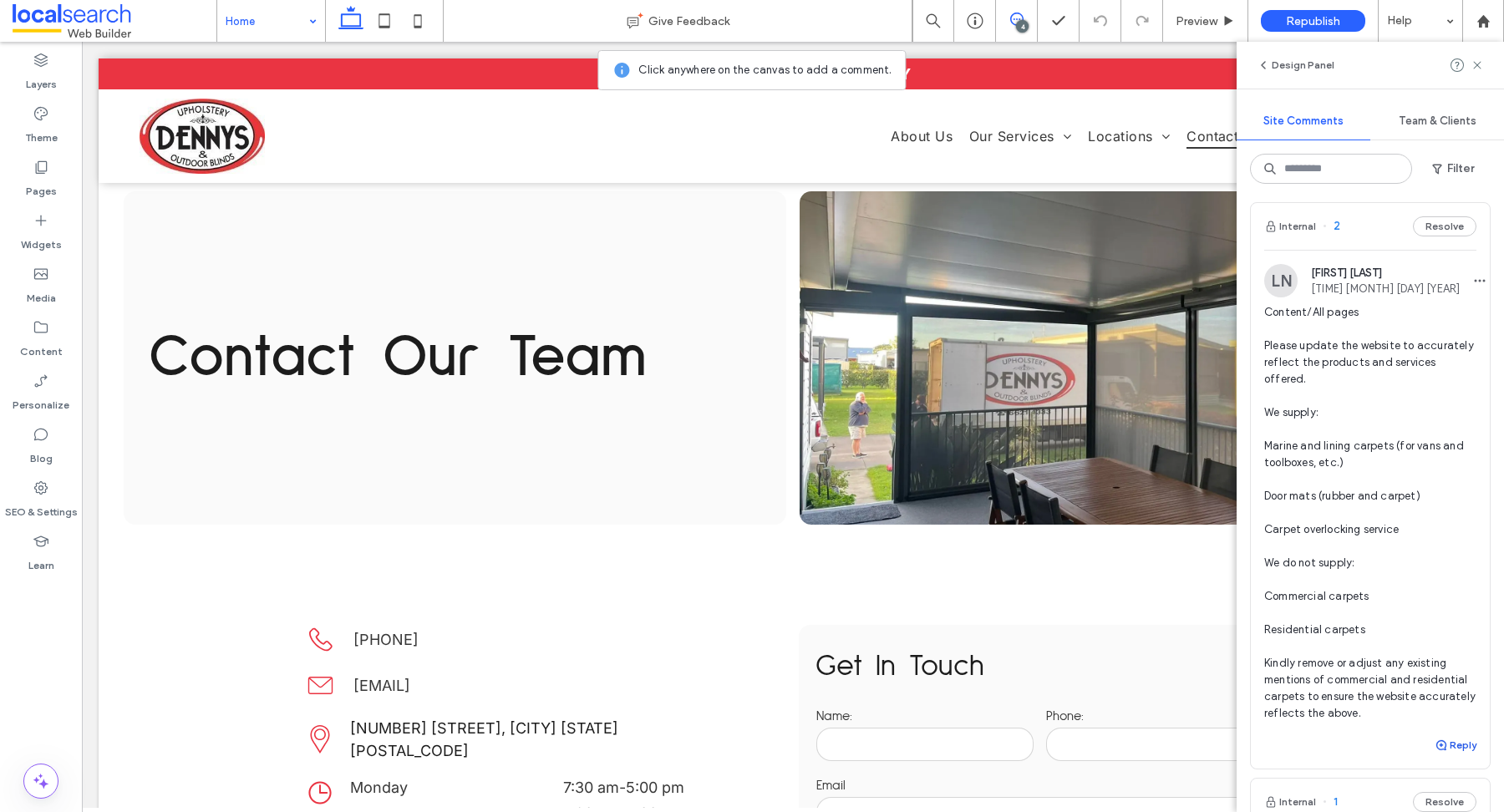 click on "Reply" at bounding box center [1456, 745] 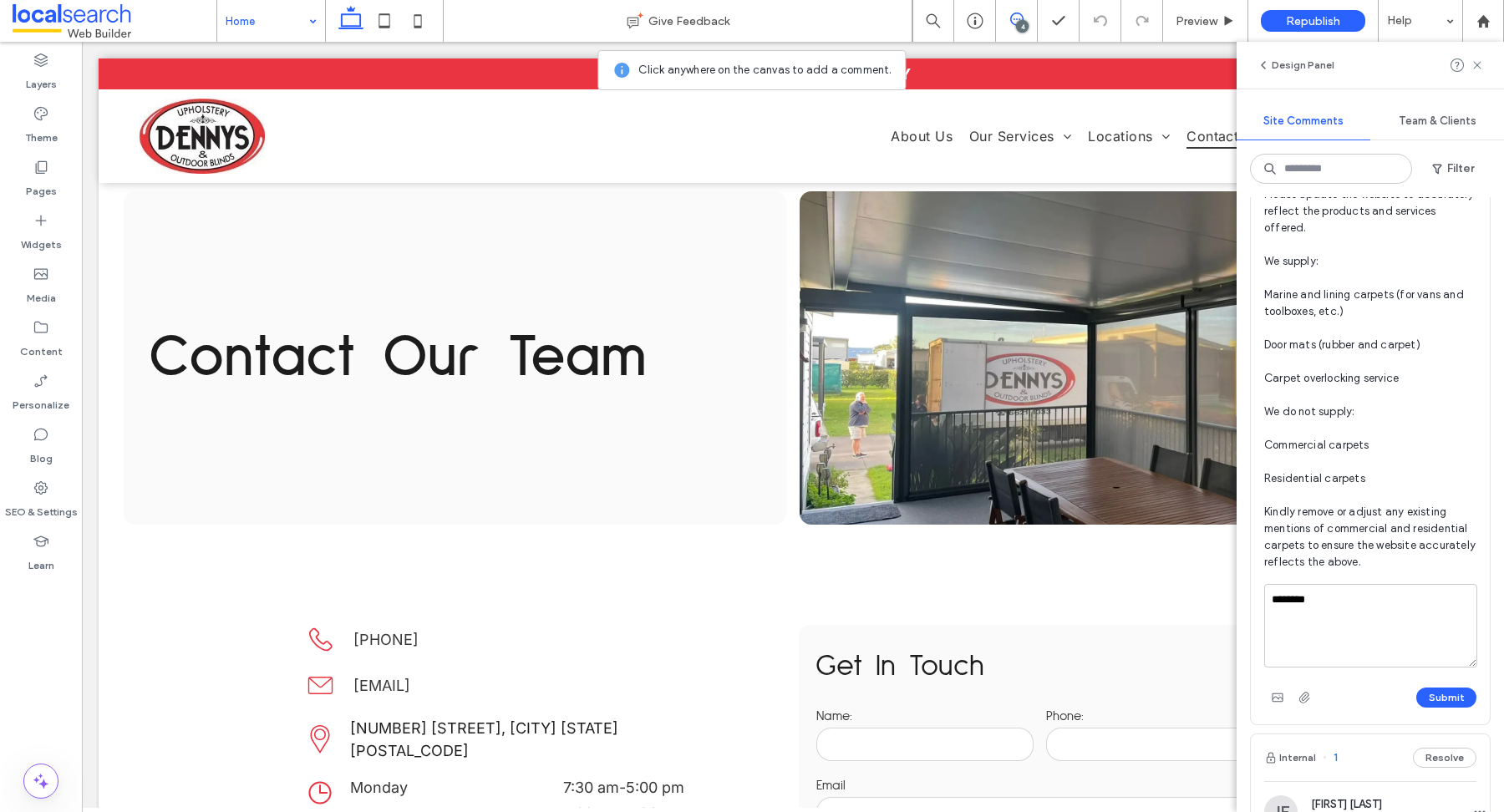 scroll, scrollTop: 888, scrollLeft: 0, axis: vertical 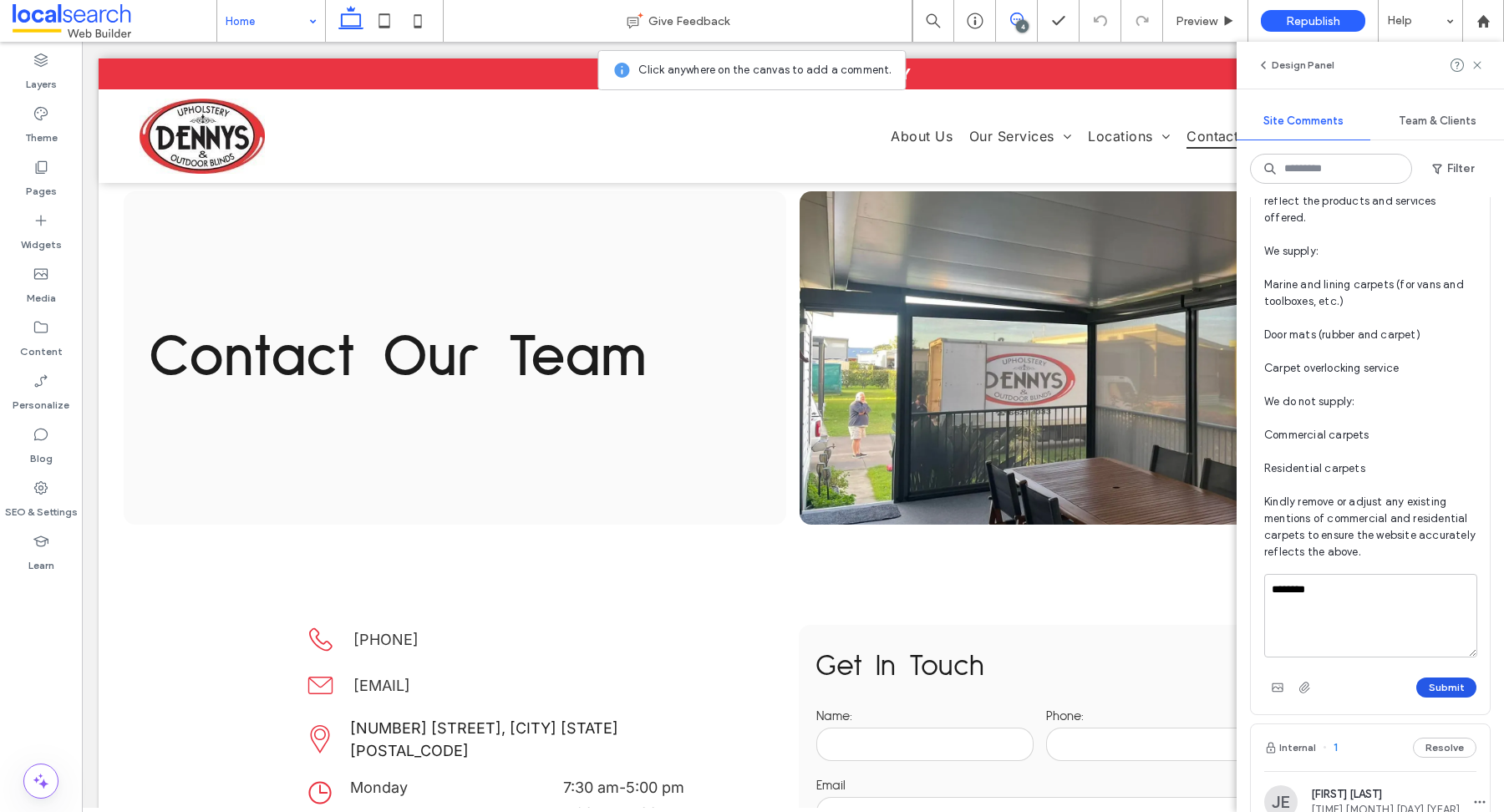type on "********" 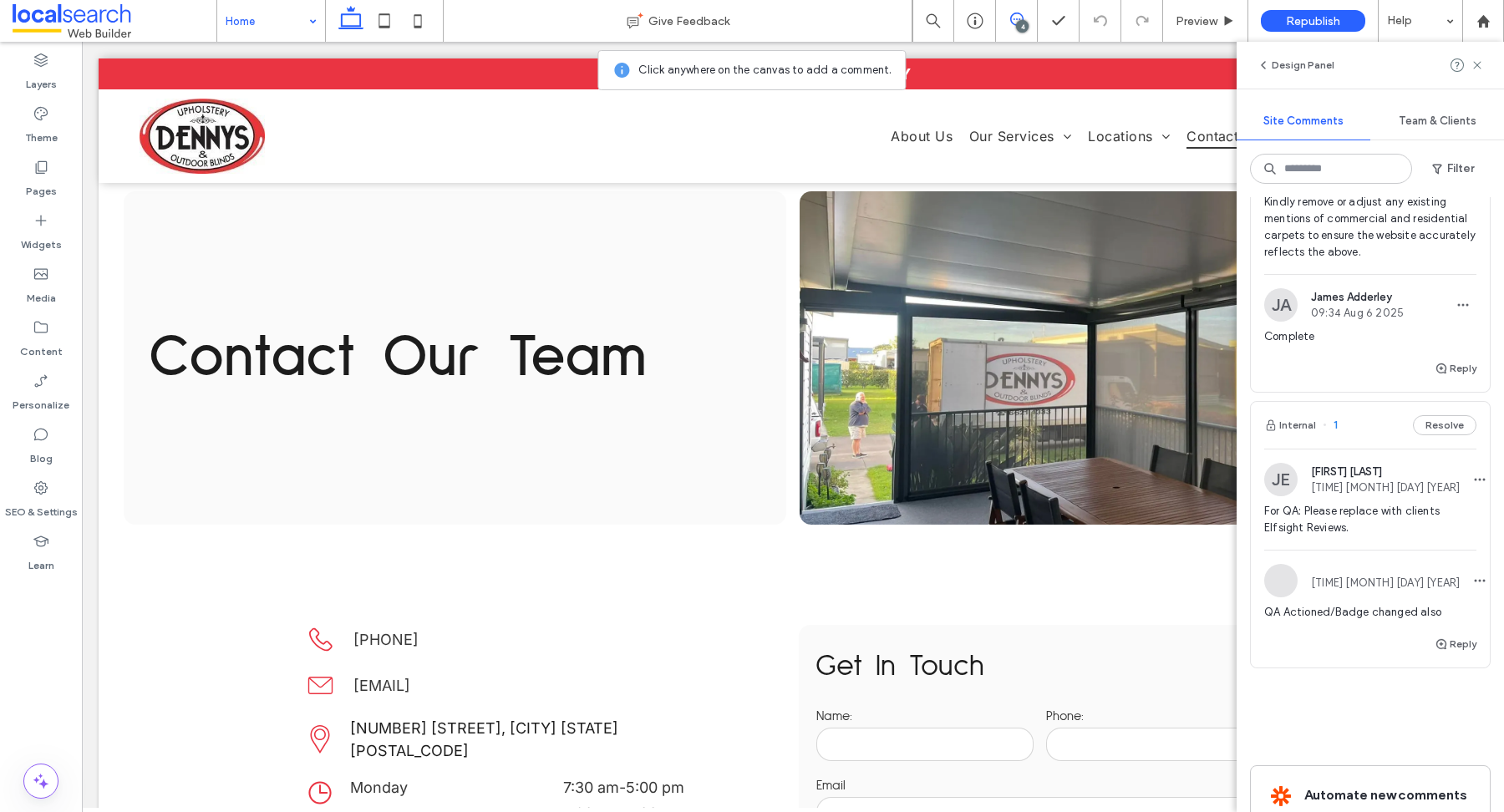 scroll, scrollTop: 1267, scrollLeft: 0, axis: vertical 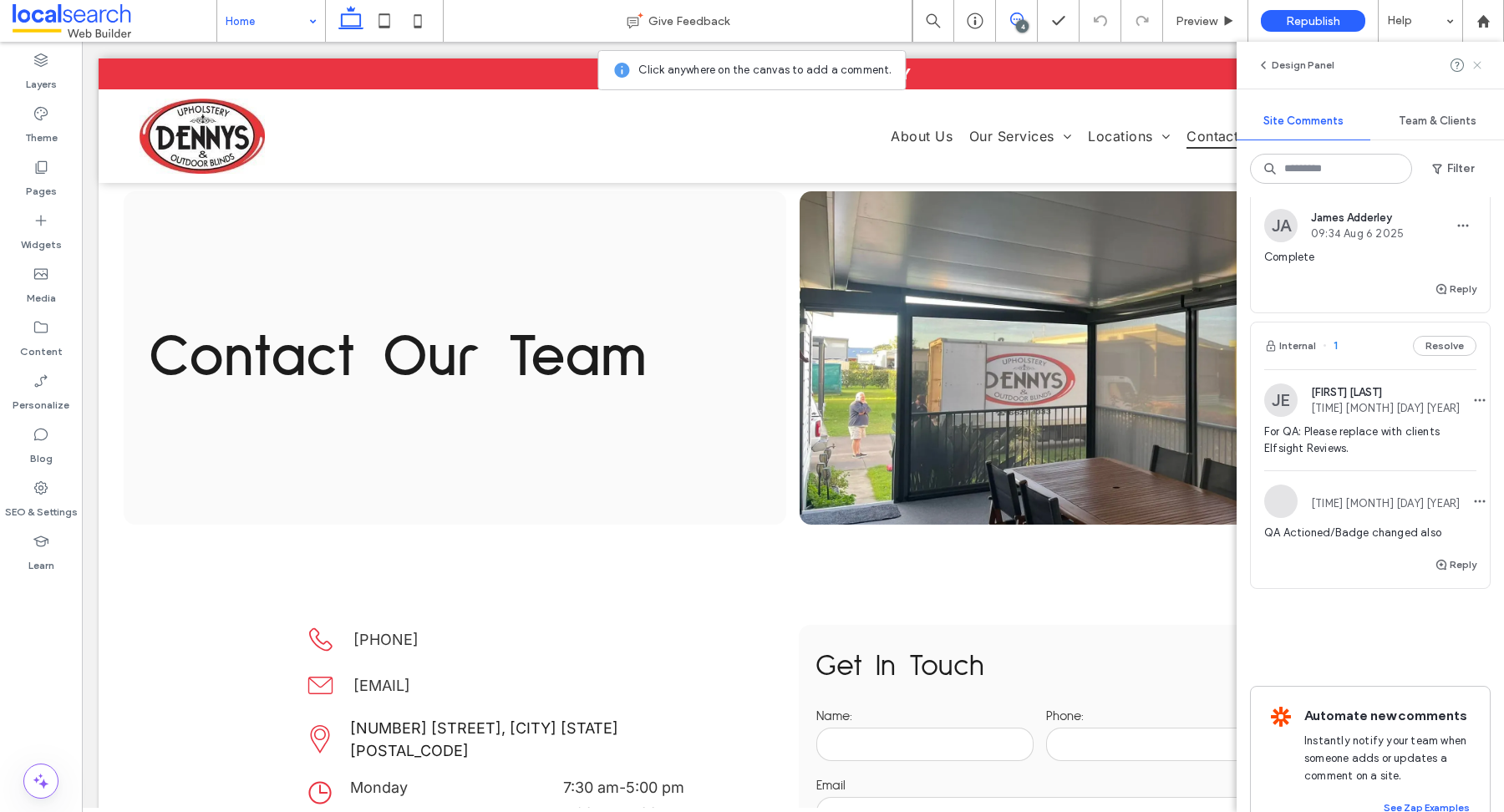 click 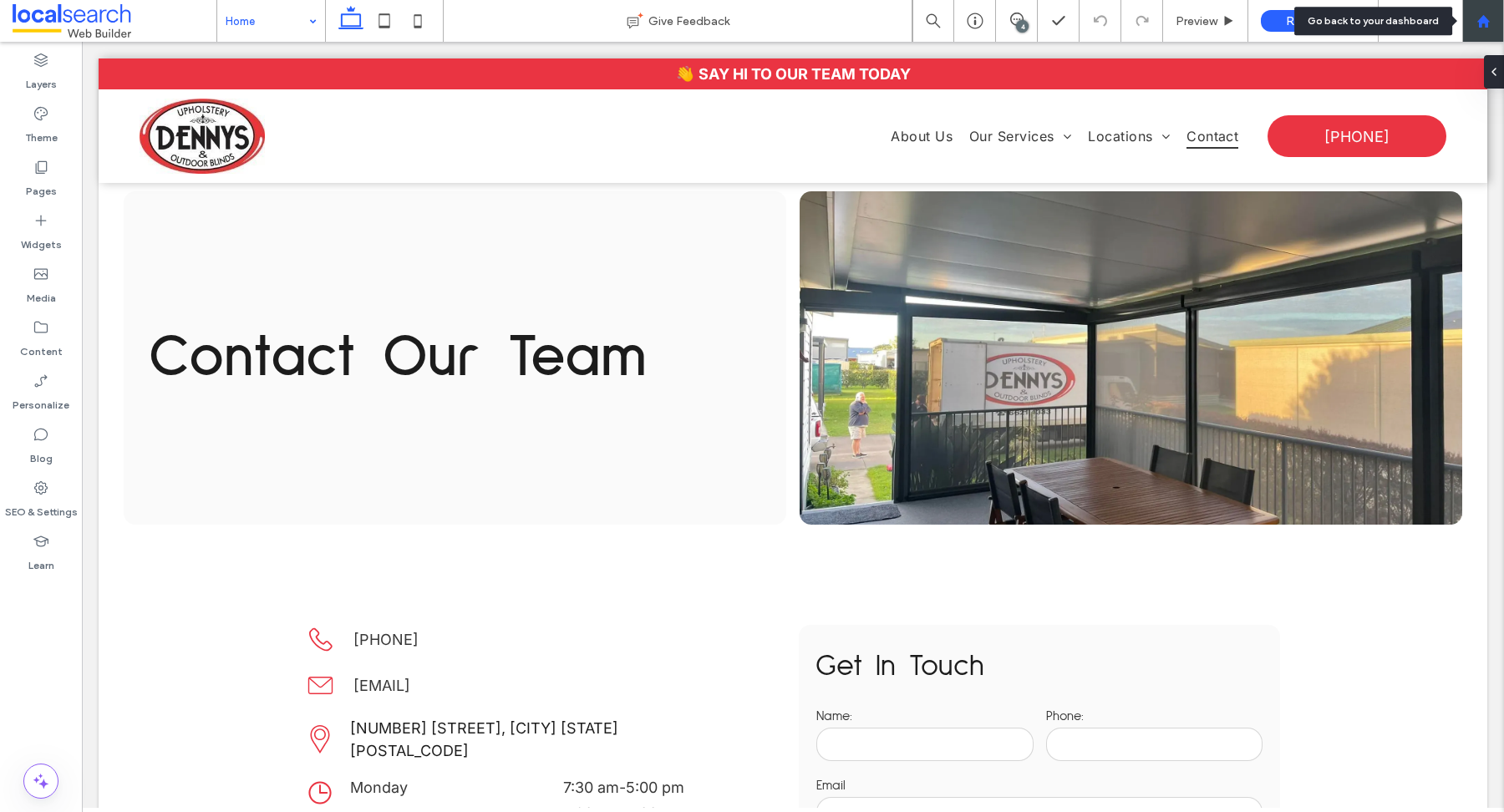 click 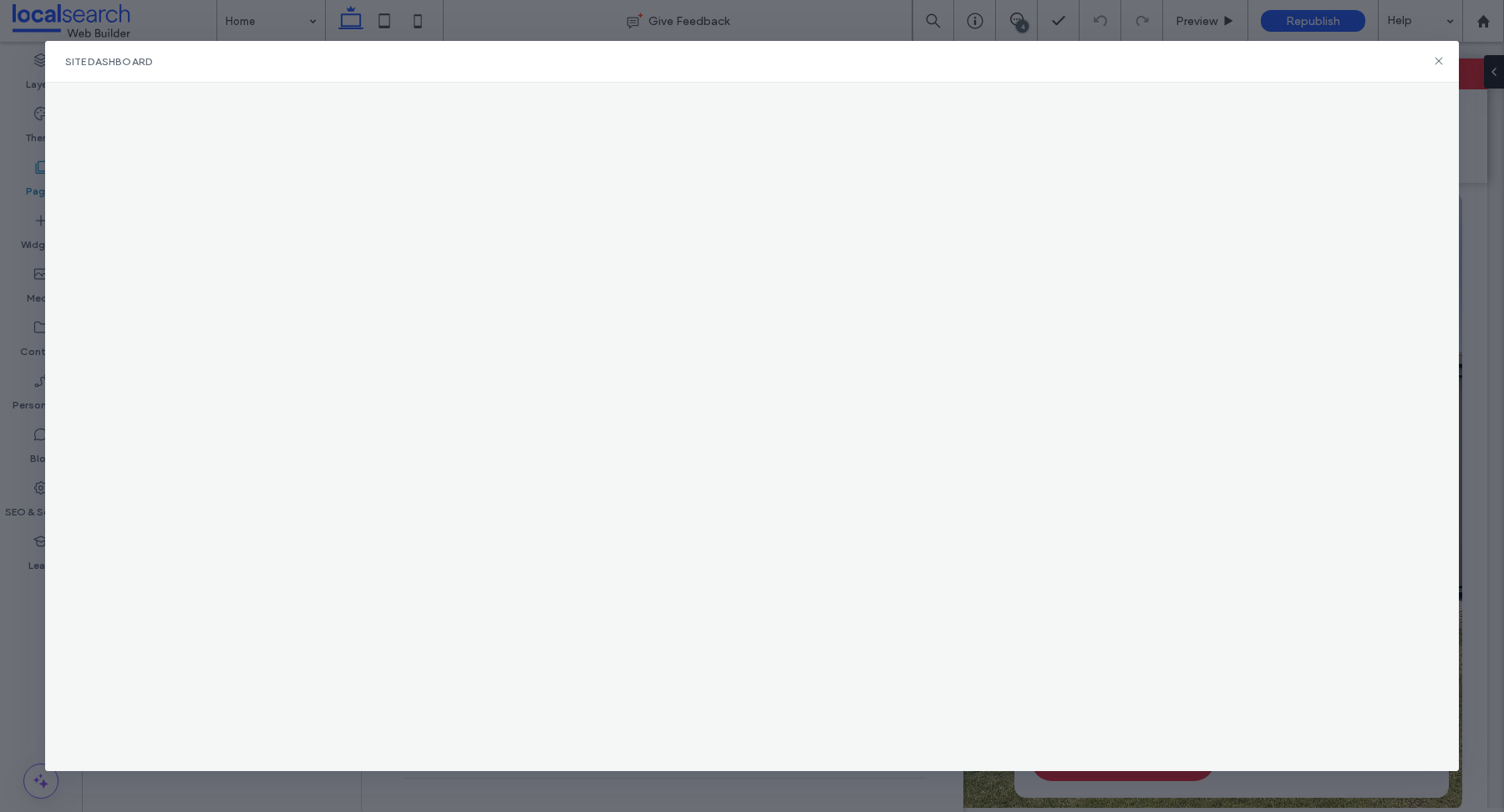 scroll, scrollTop: 0, scrollLeft: 0, axis: both 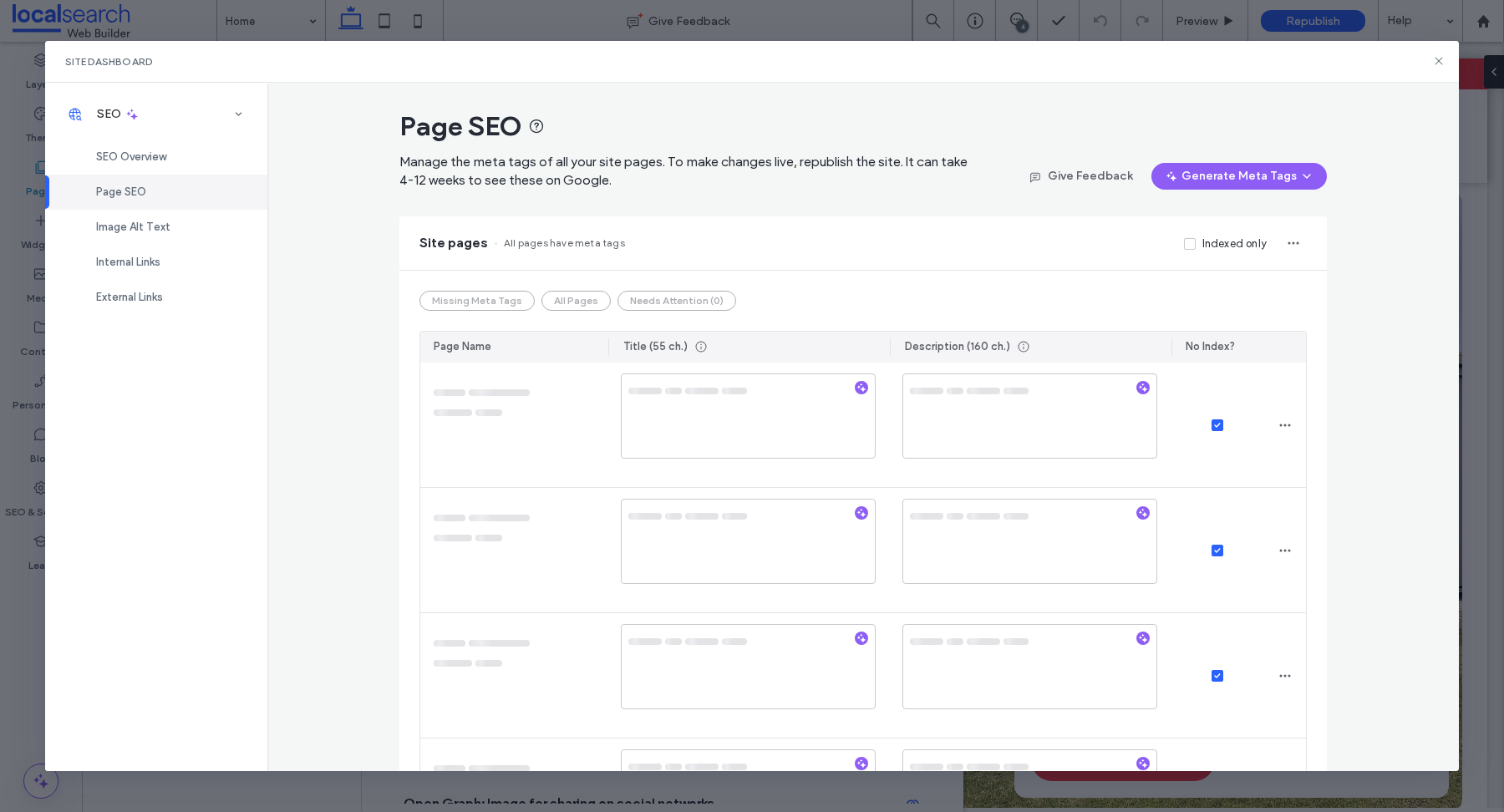 type 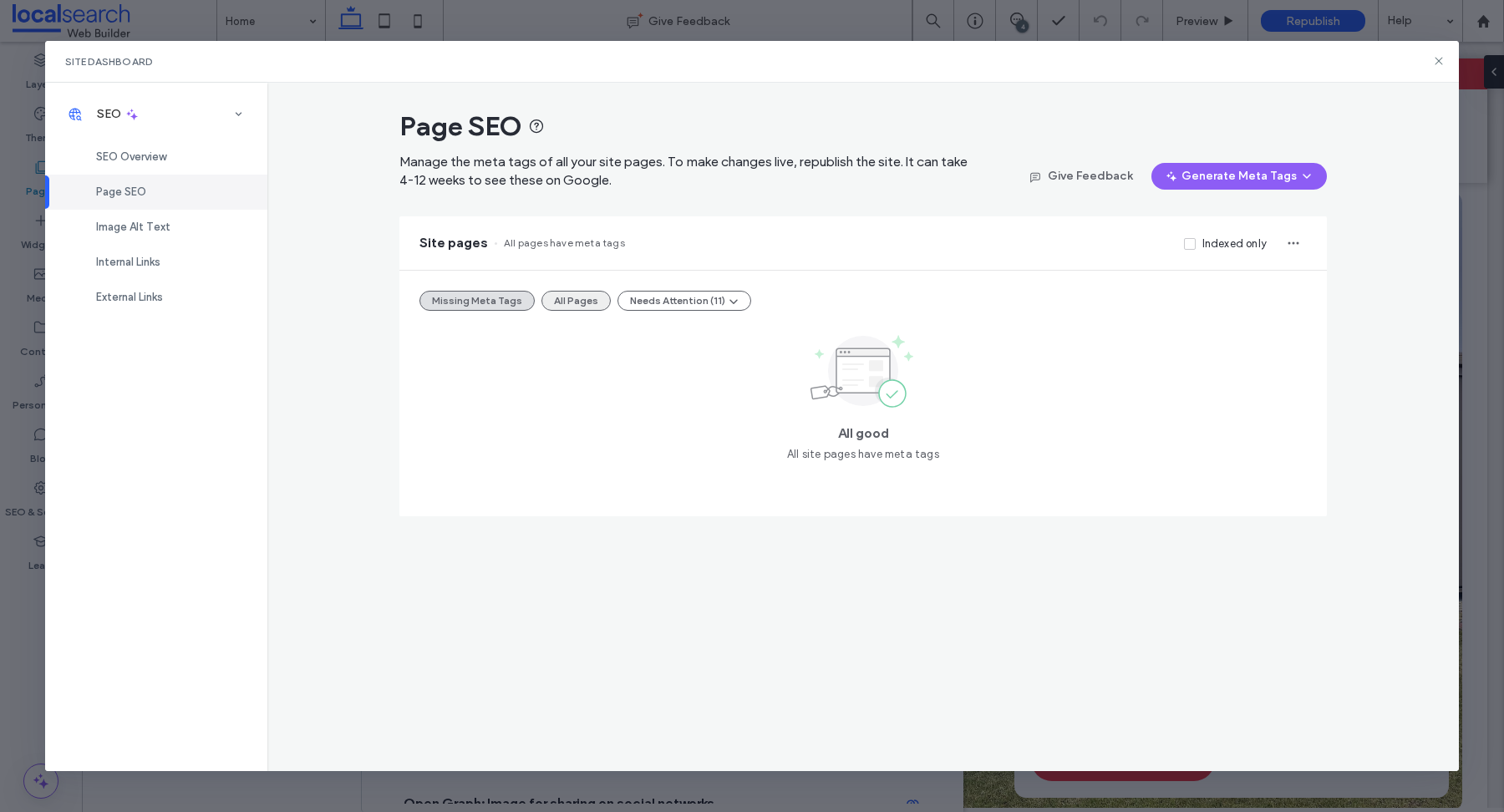 click on "All Pages" at bounding box center [576, 301] 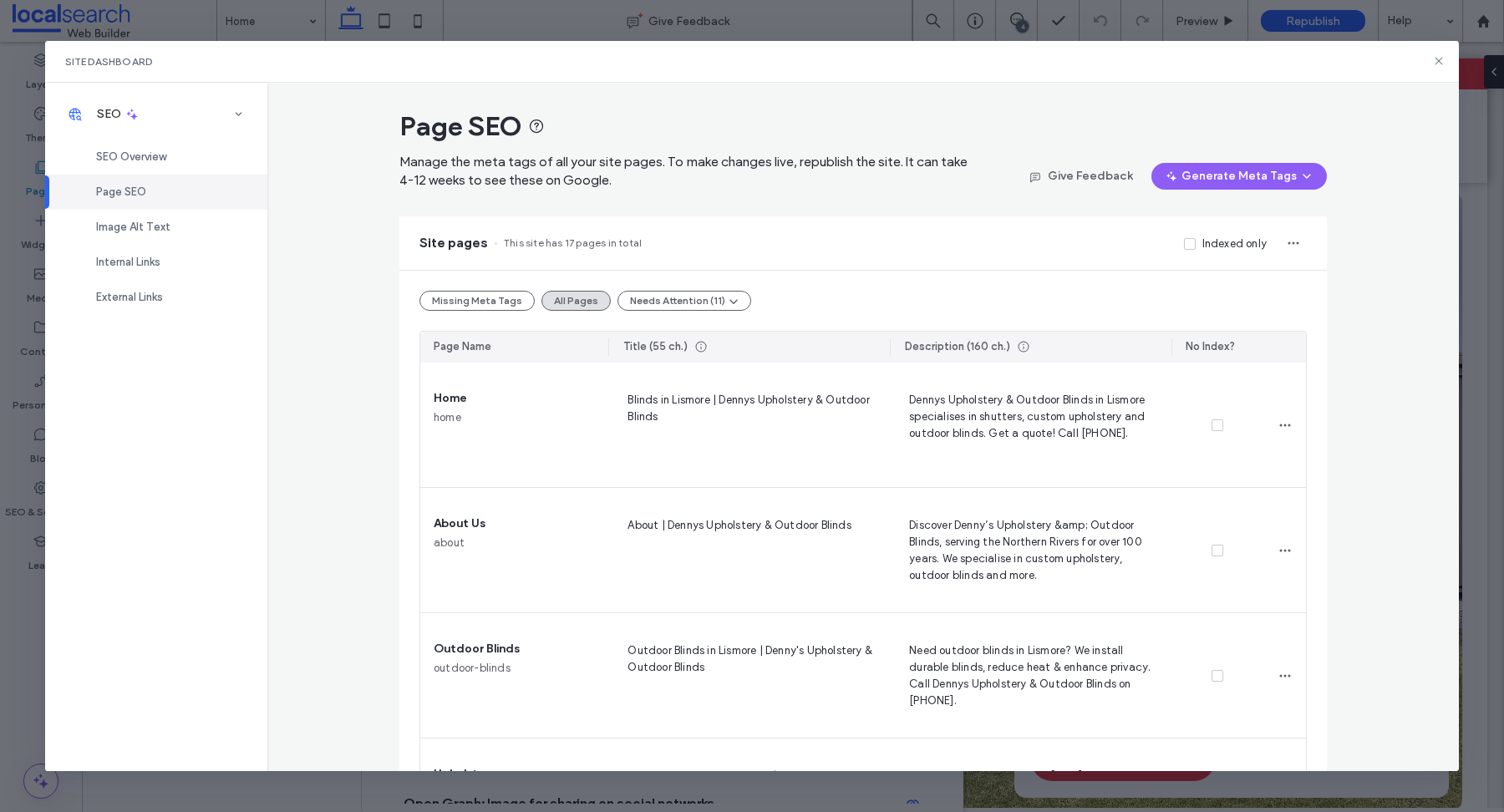 type 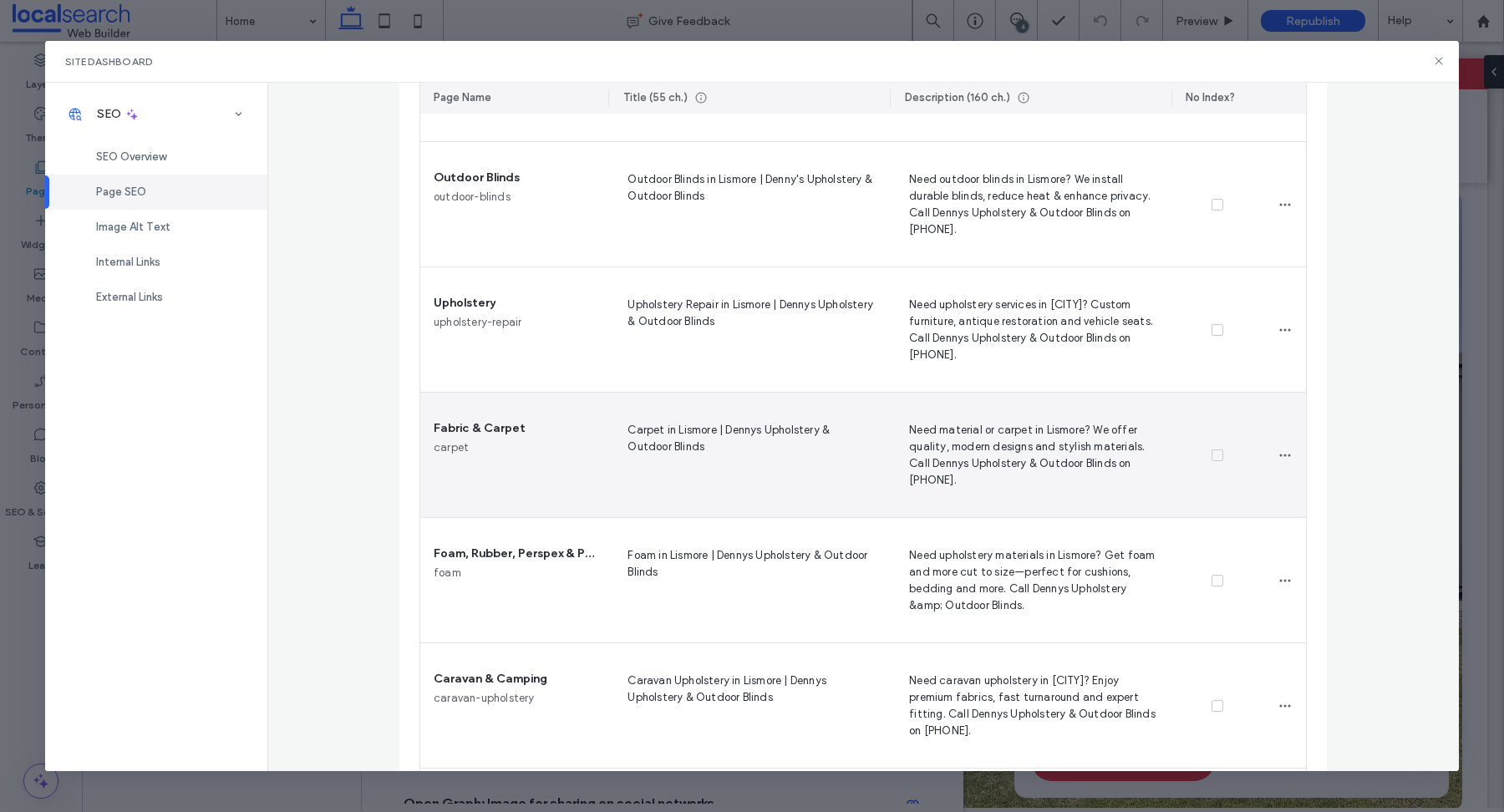 drag, startPoint x: 908, startPoint y: 427, endPoint x: 994, endPoint y: 480, distance: 101.0198 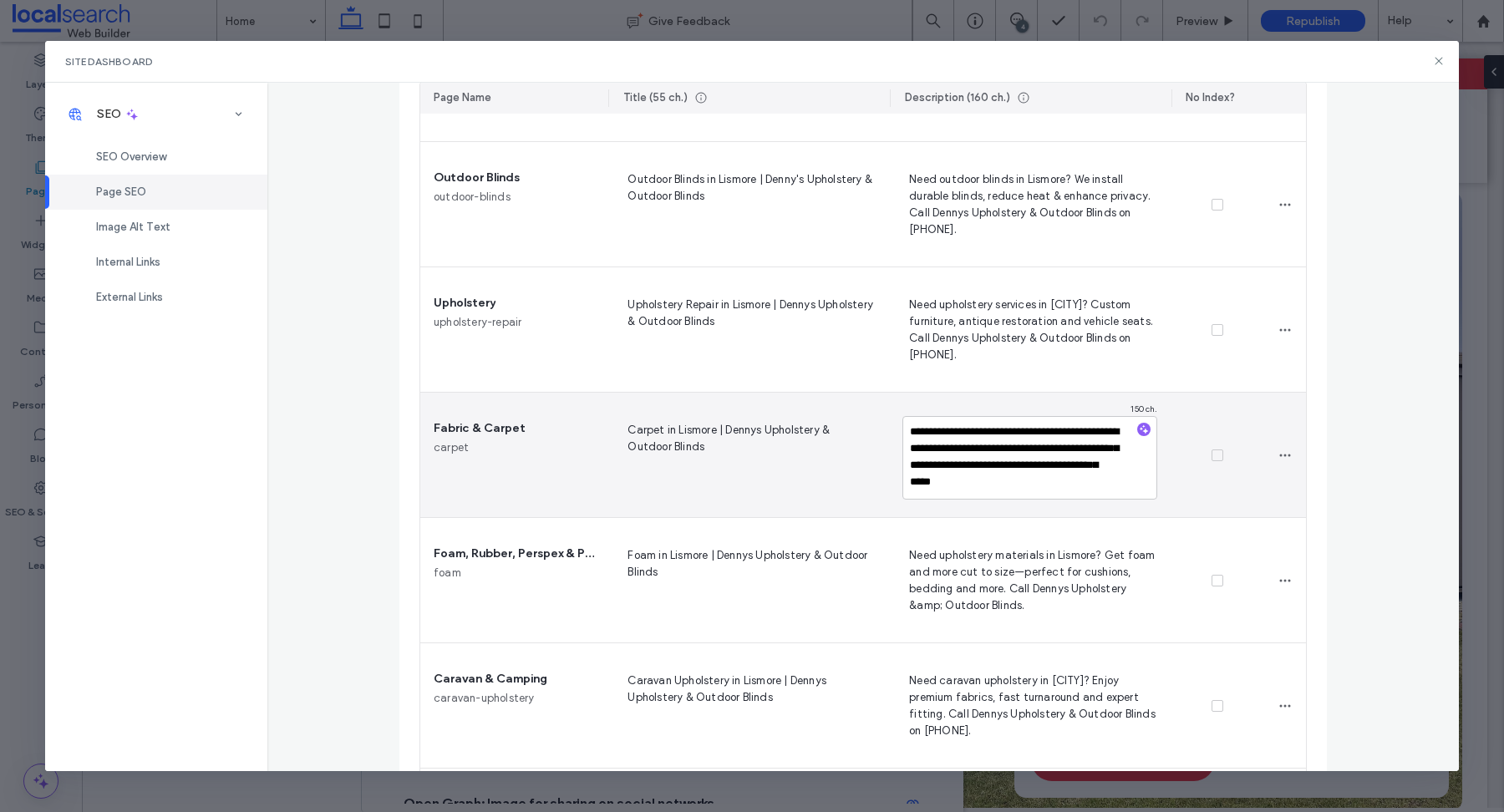 click on "**********" at bounding box center (1029, 458) 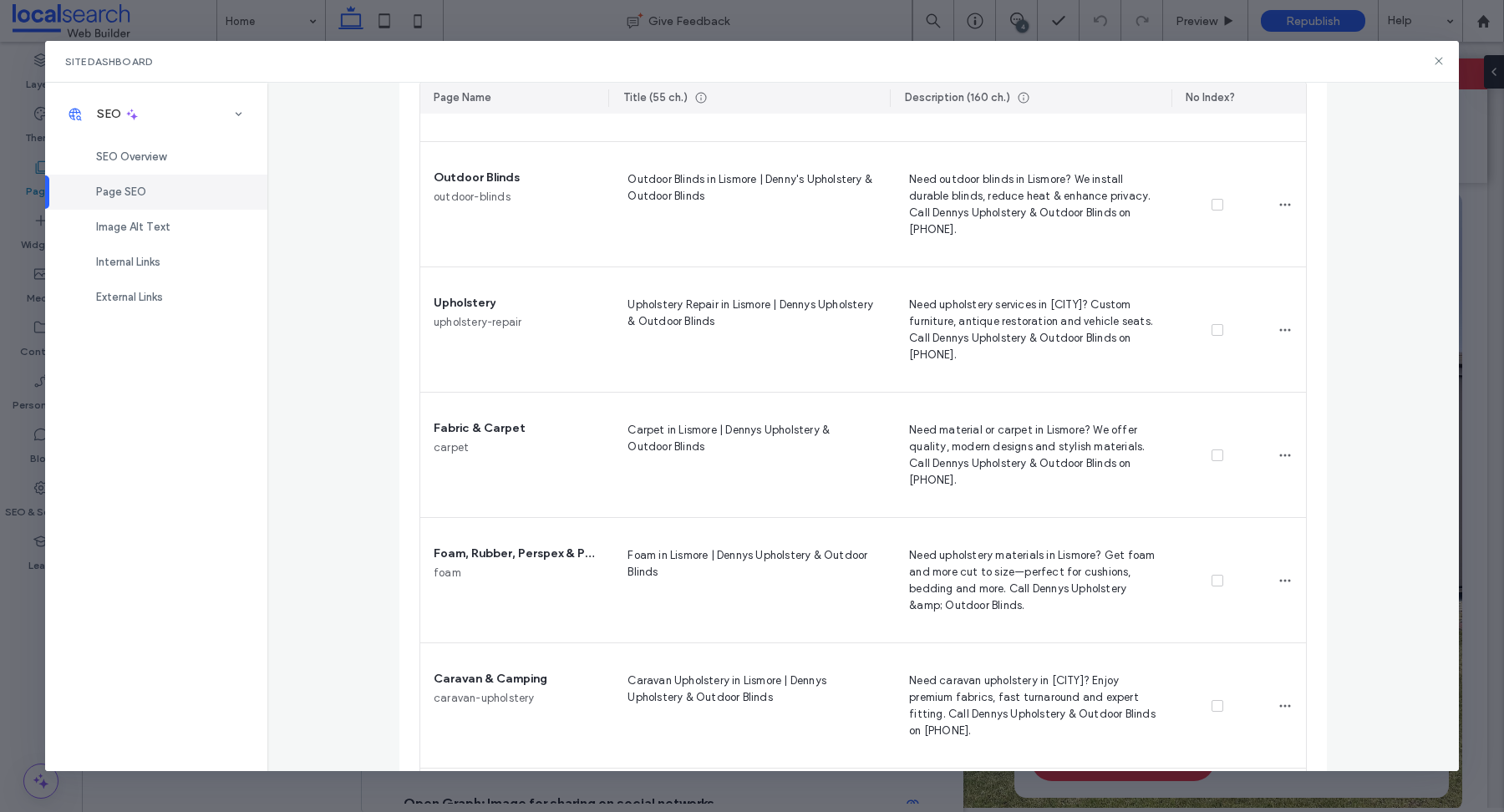 click on "Need material or carpet in Lismore? We offer quality, modern designs and stylish materials. Call Dennys Upholstery & Outdoor Blinds on (02) 6621 4333." at bounding box center (1029, 454) 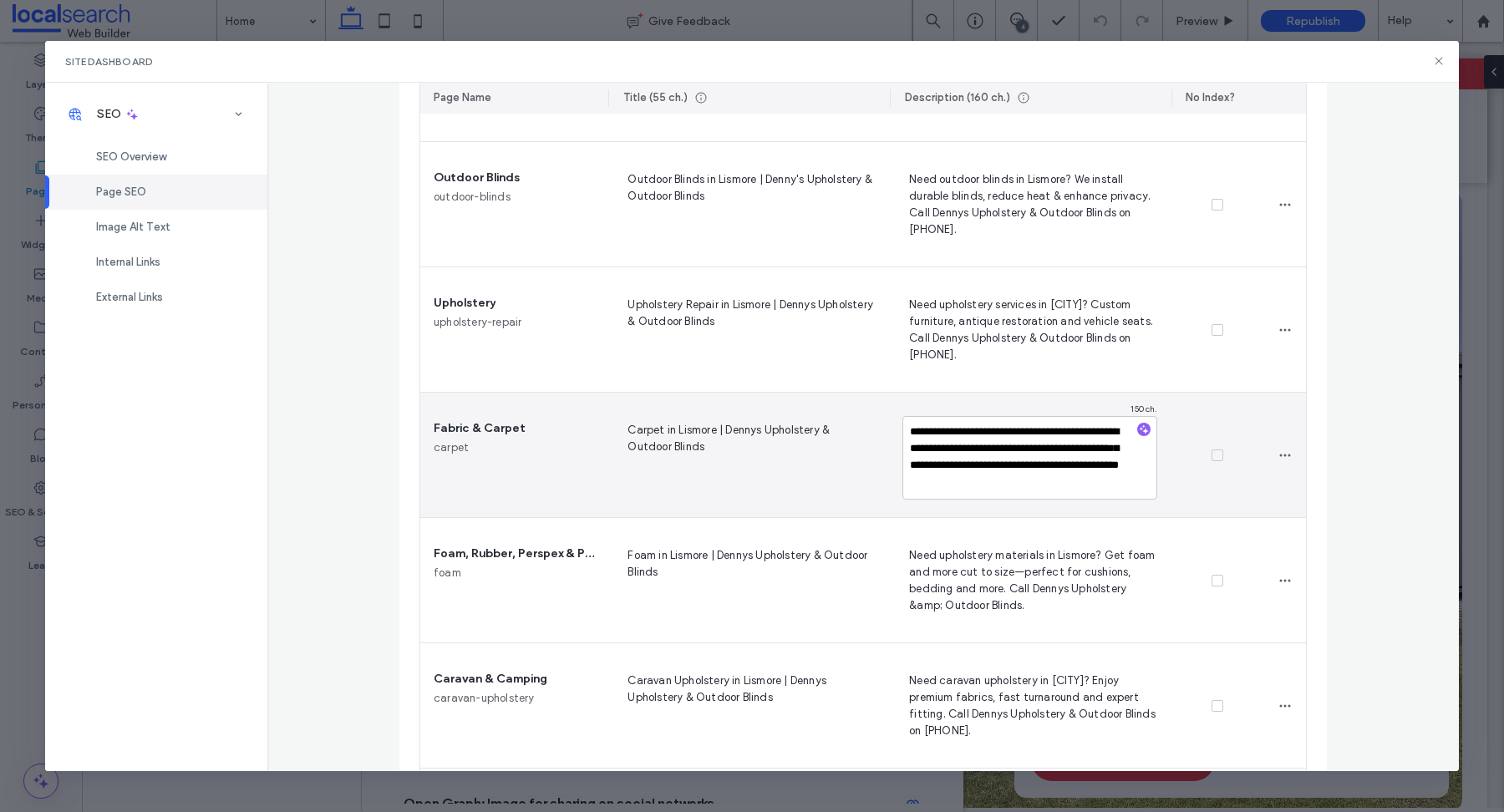 click on "**********" at bounding box center [1029, 458] 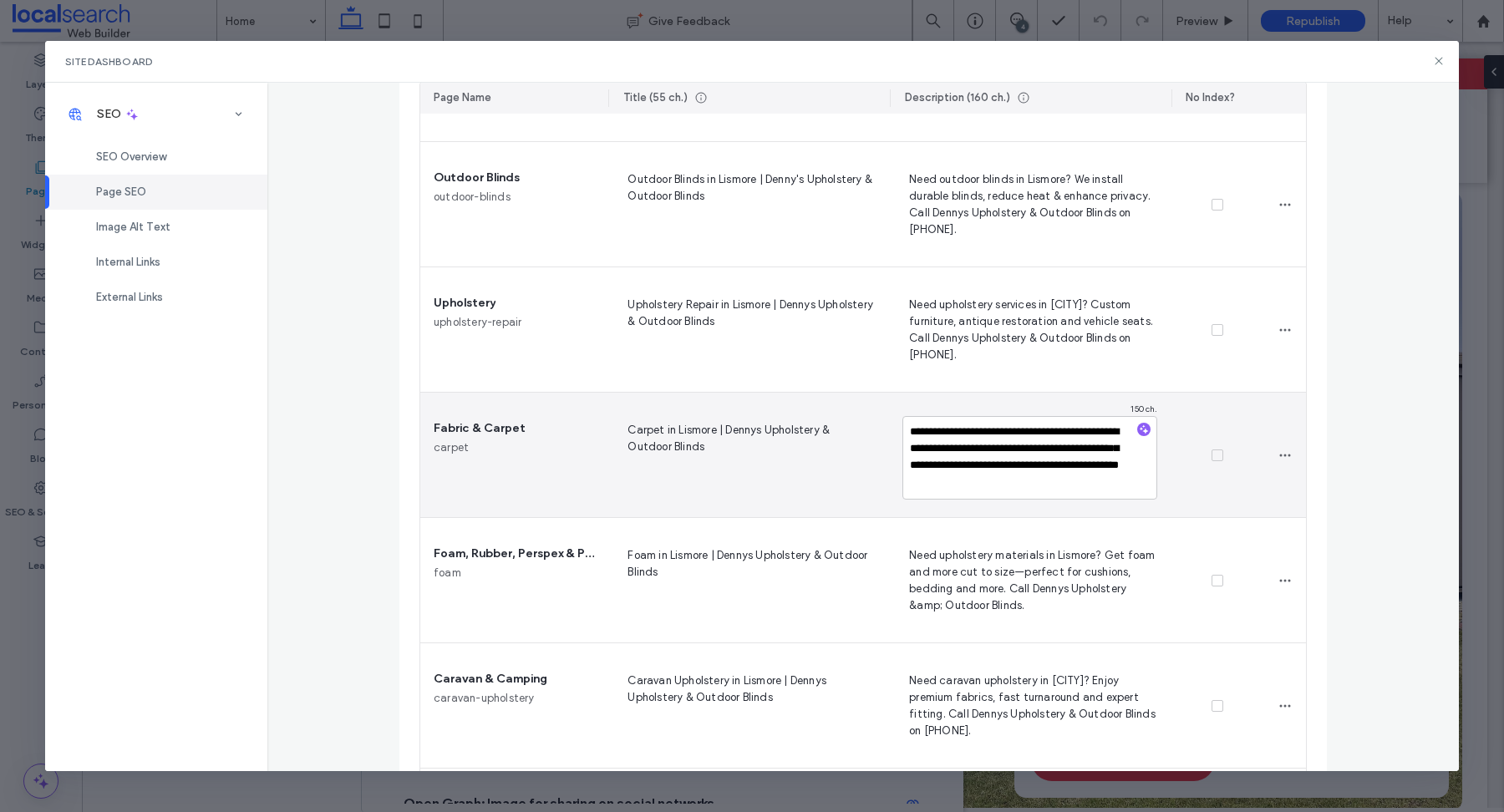 click on "**********" at bounding box center [1029, 458] 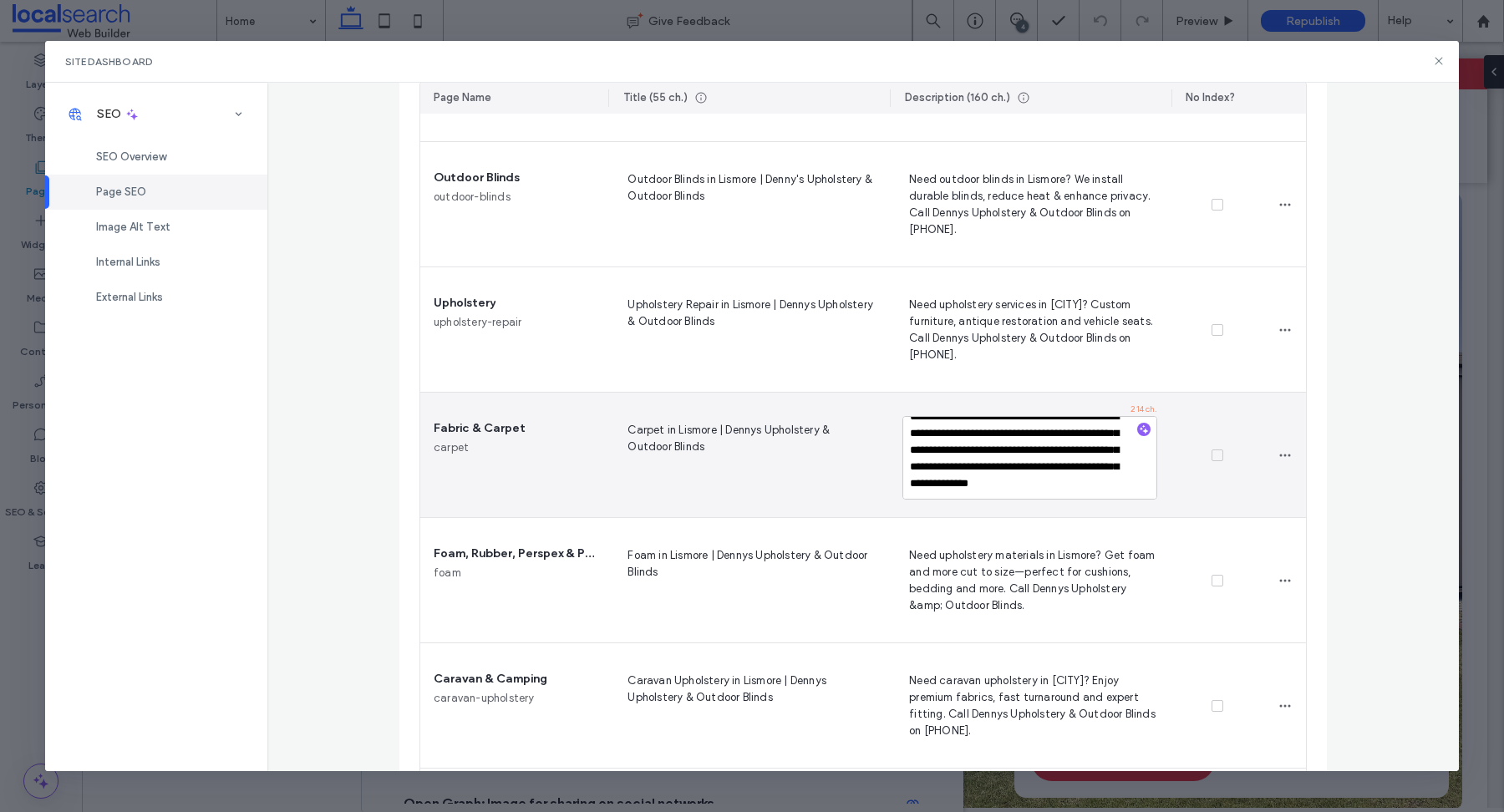 scroll, scrollTop: 18, scrollLeft: 0, axis: vertical 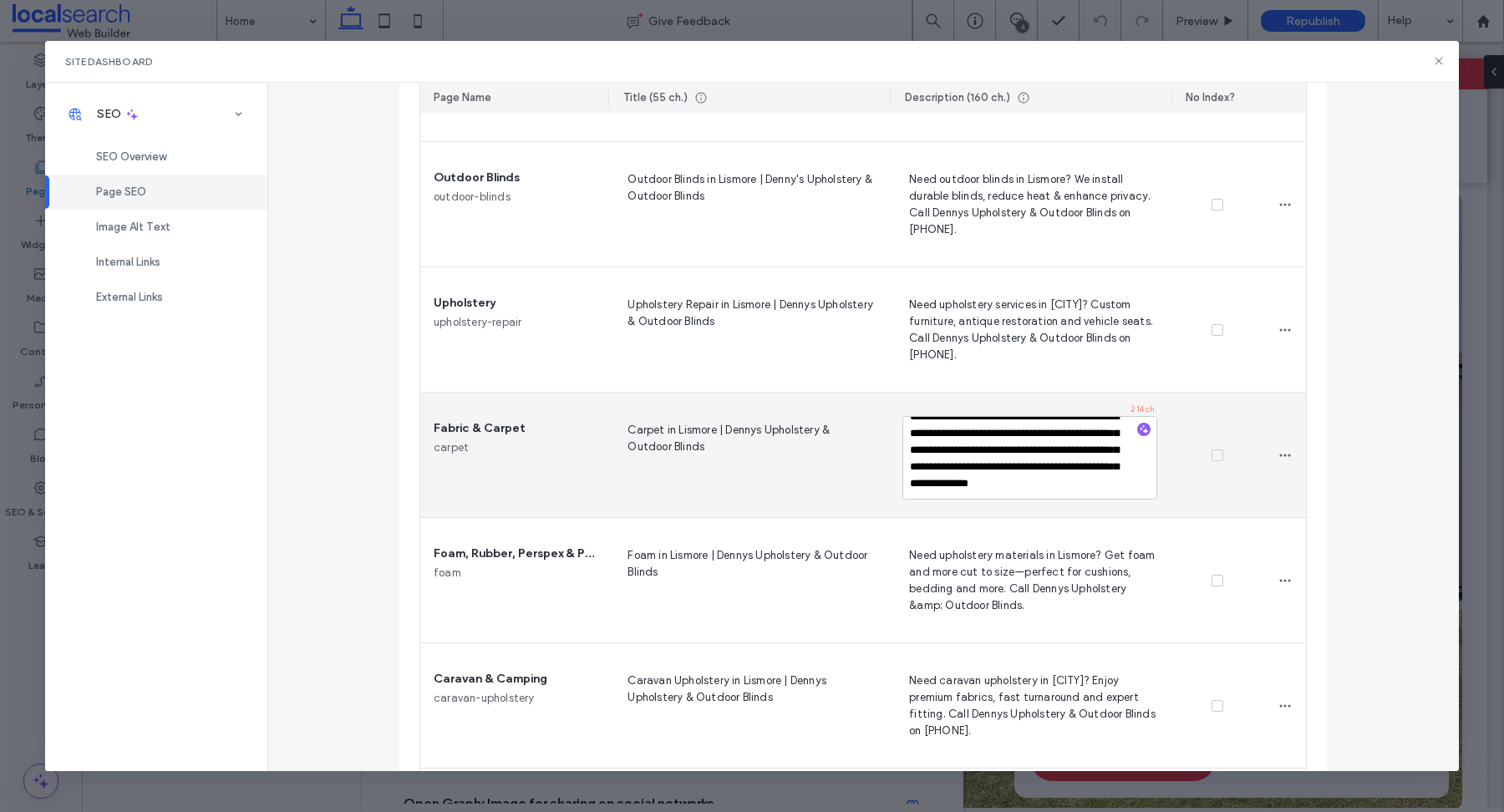 drag, startPoint x: 1002, startPoint y: 429, endPoint x: 1052, endPoint y: 454, distance: 55.9017 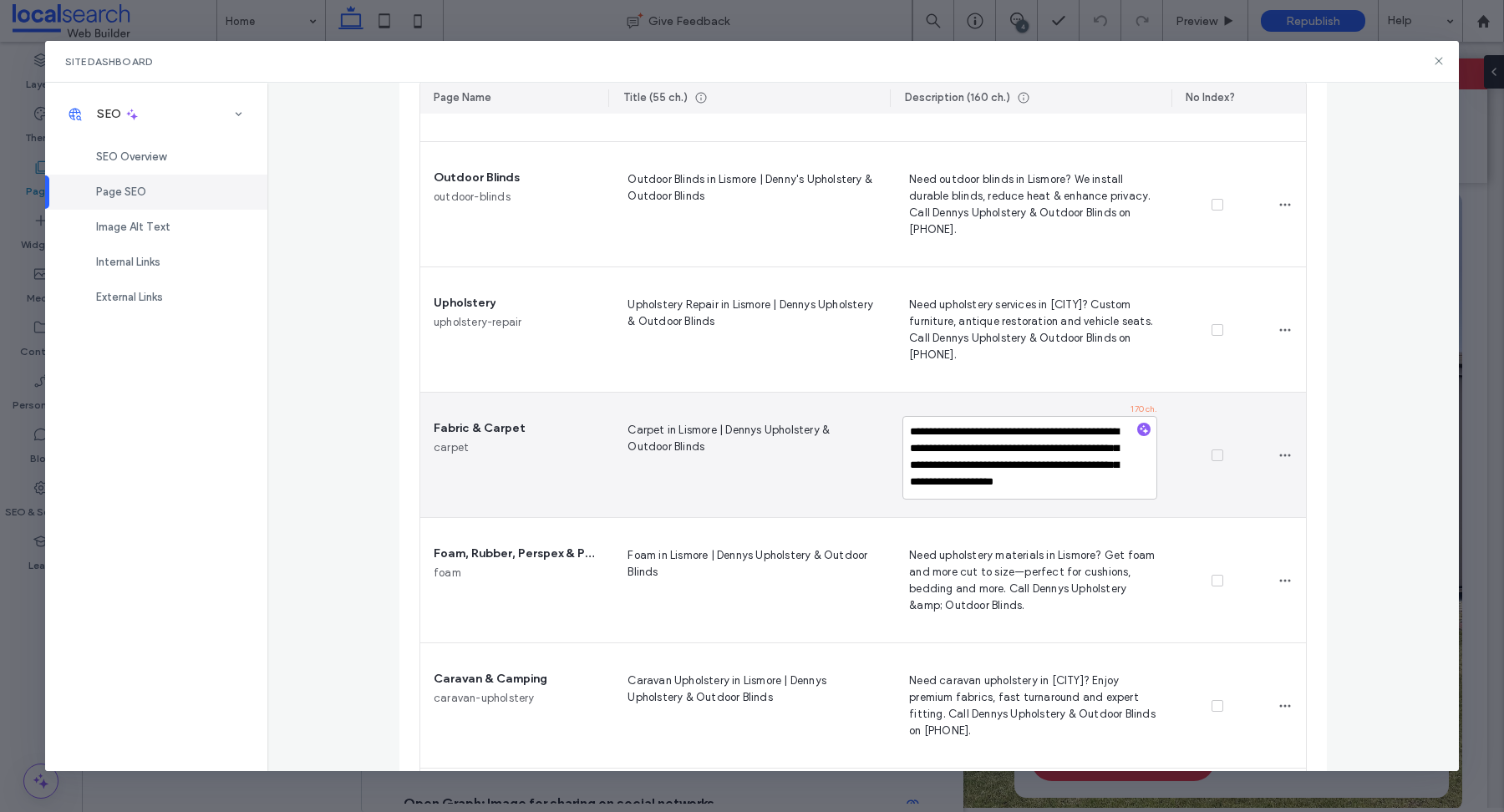 scroll, scrollTop: 14, scrollLeft: 0, axis: vertical 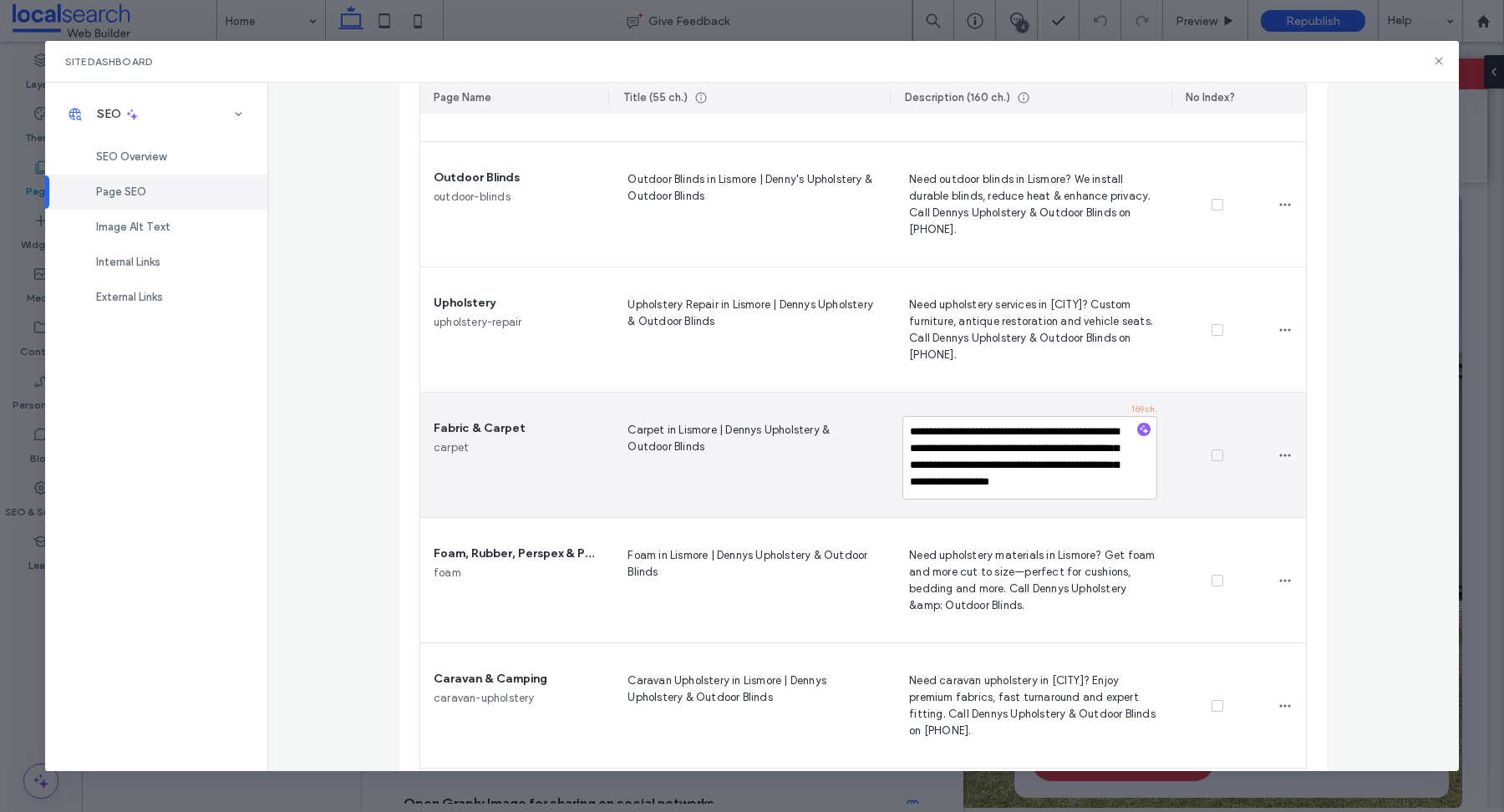 drag, startPoint x: 943, startPoint y: 484, endPoint x: 1029, endPoint y: 487, distance: 86.0523 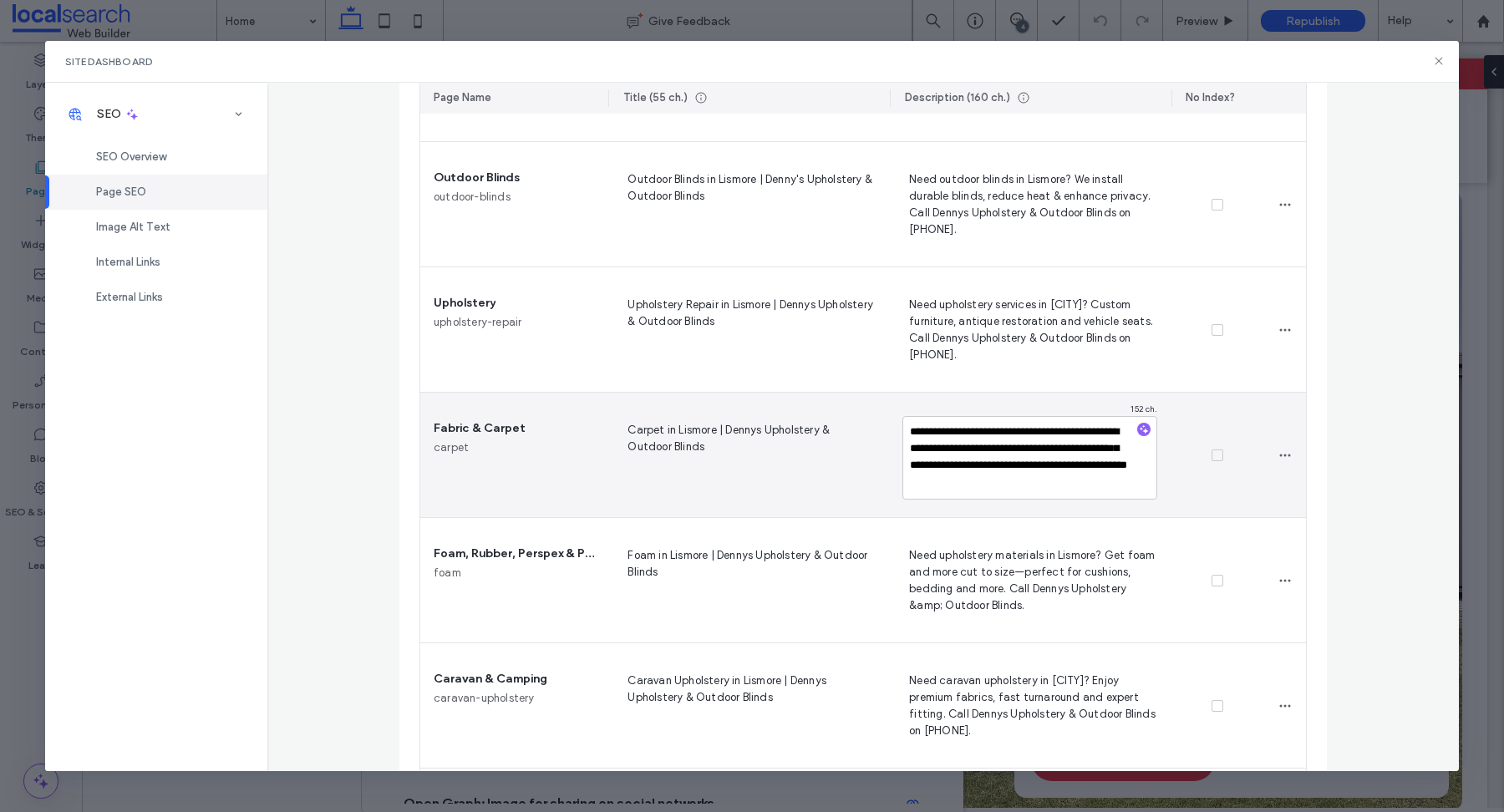 type on "**********" 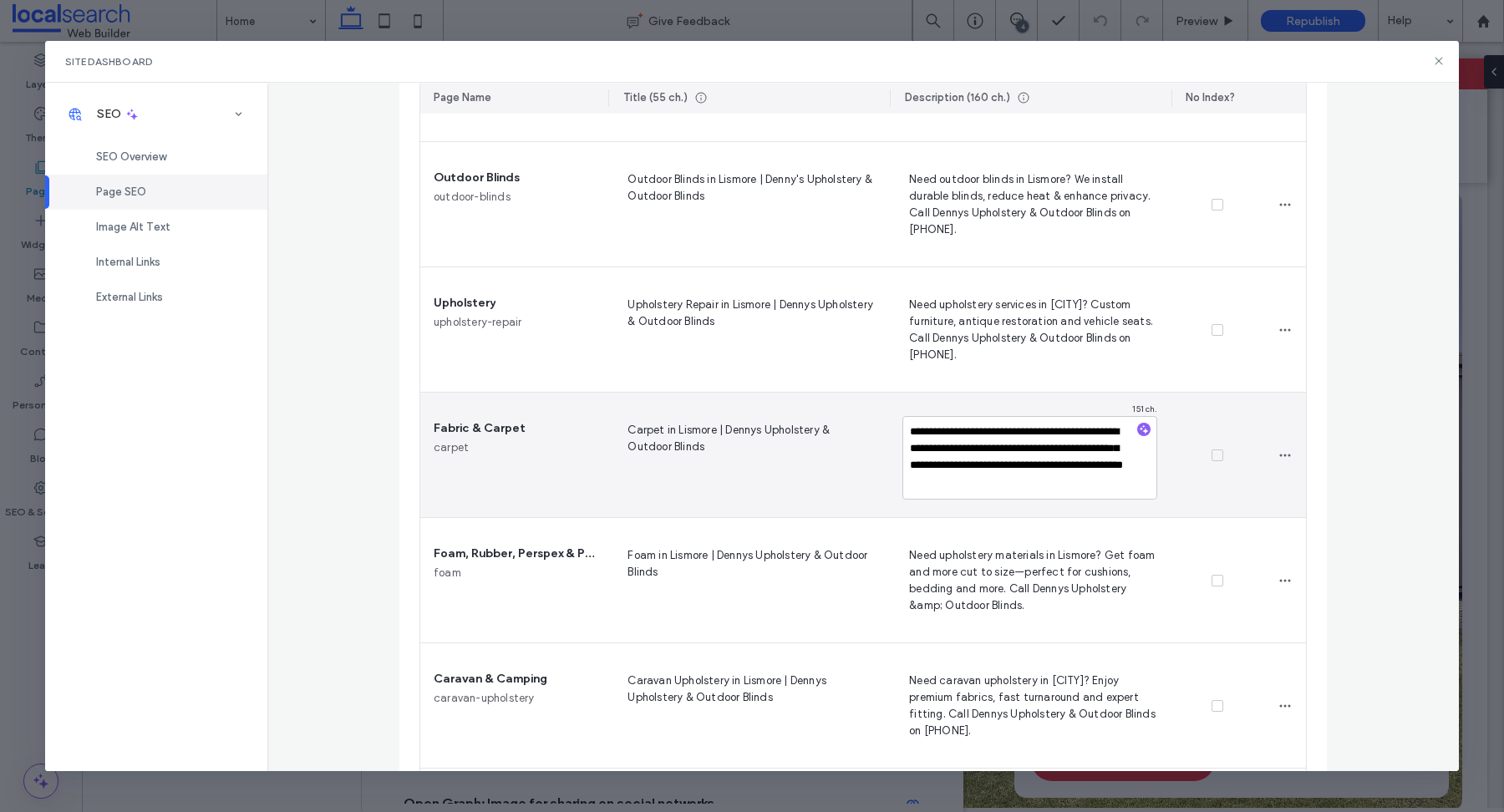 scroll, scrollTop: 14, scrollLeft: 0, axis: vertical 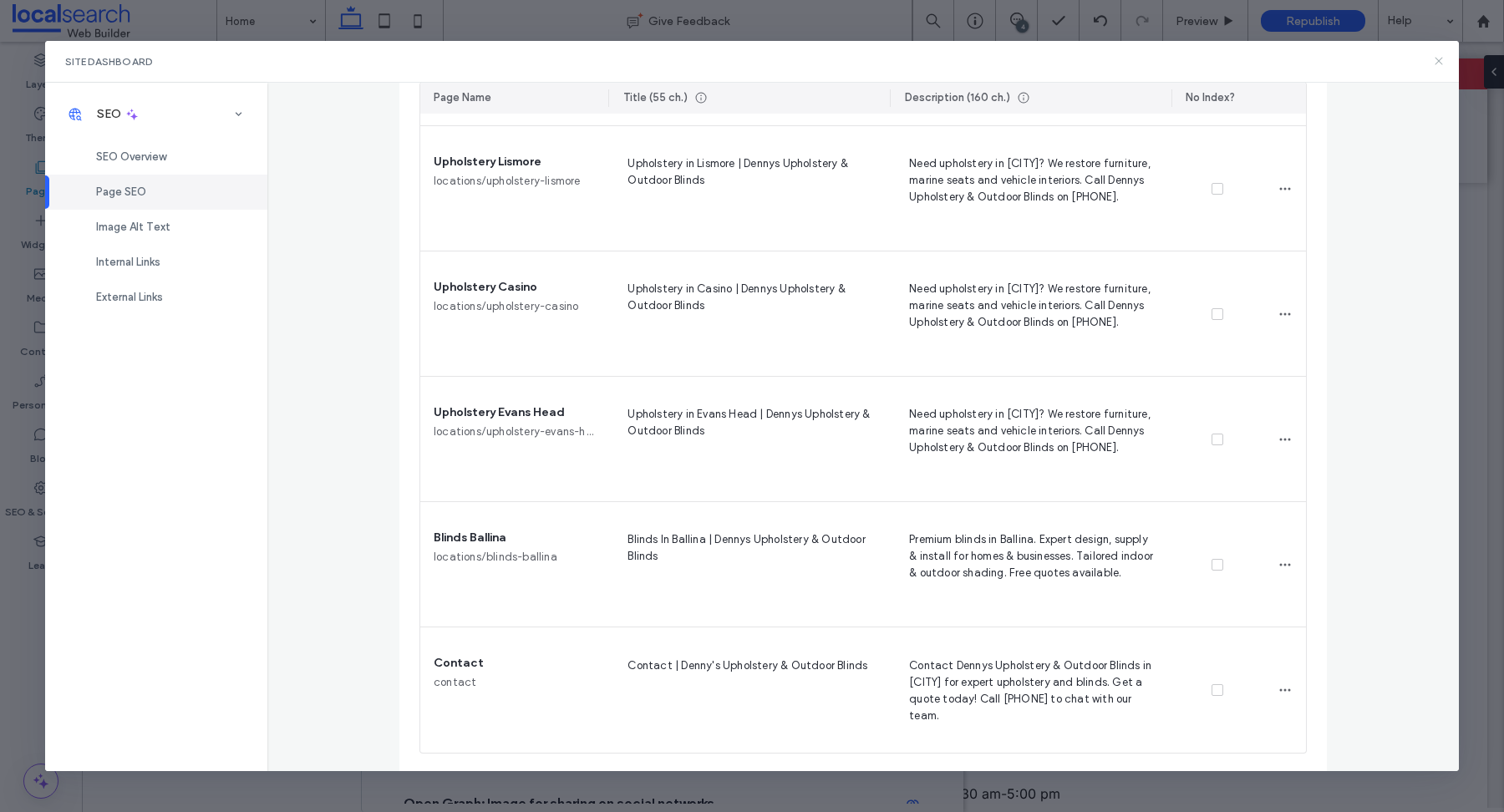 click 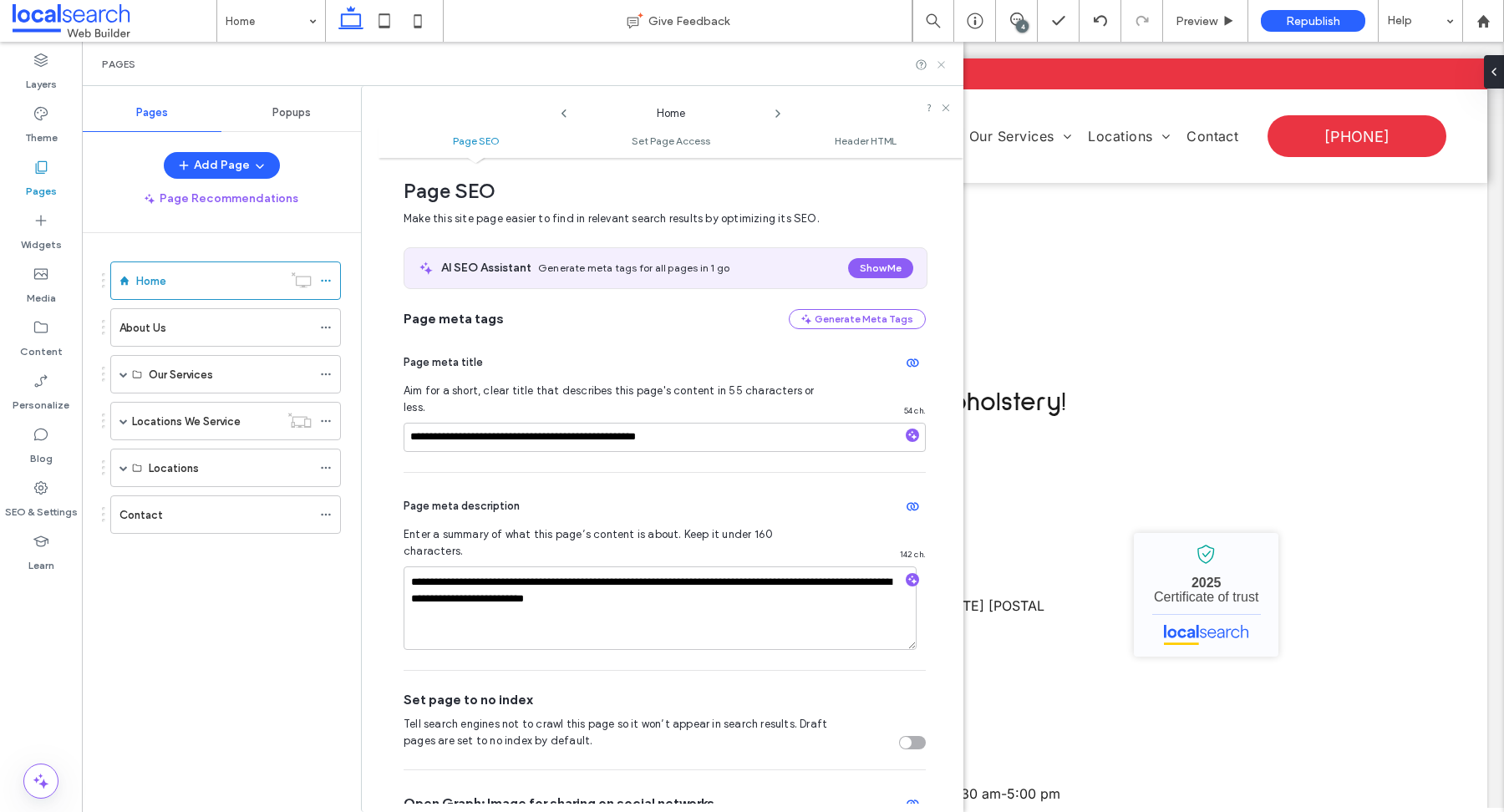 click 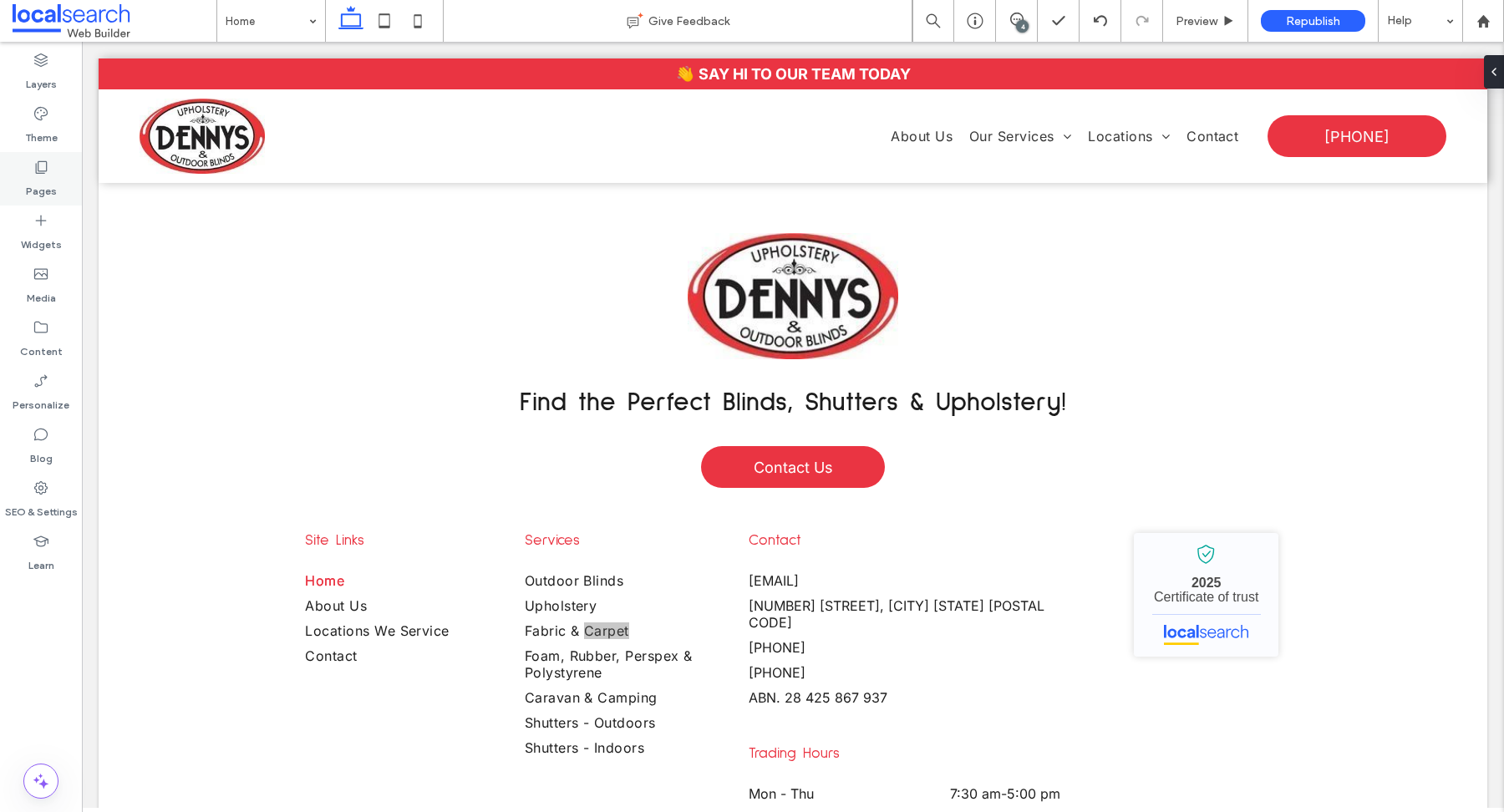 click 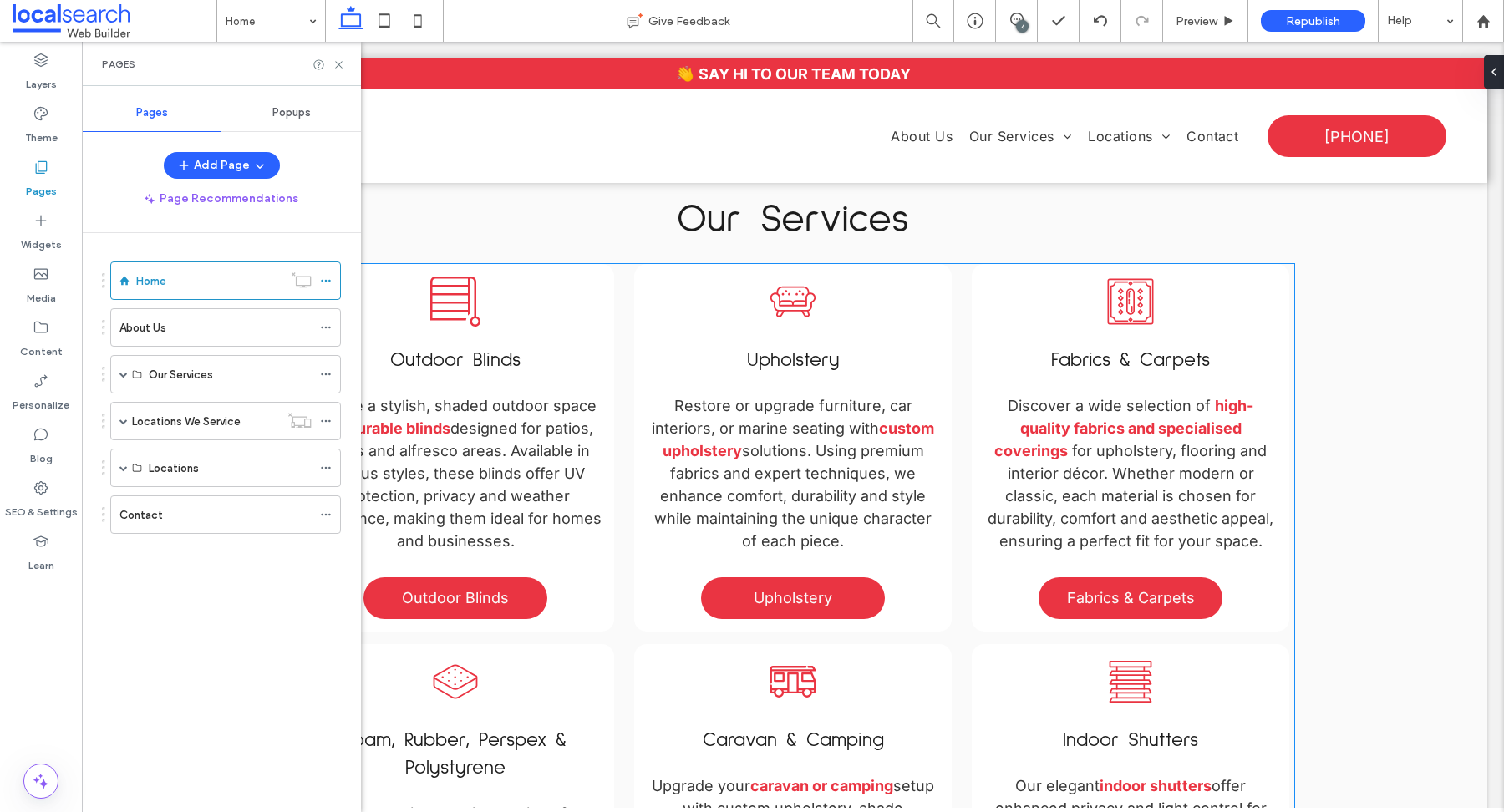 scroll, scrollTop: 1759, scrollLeft: 0, axis: vertical 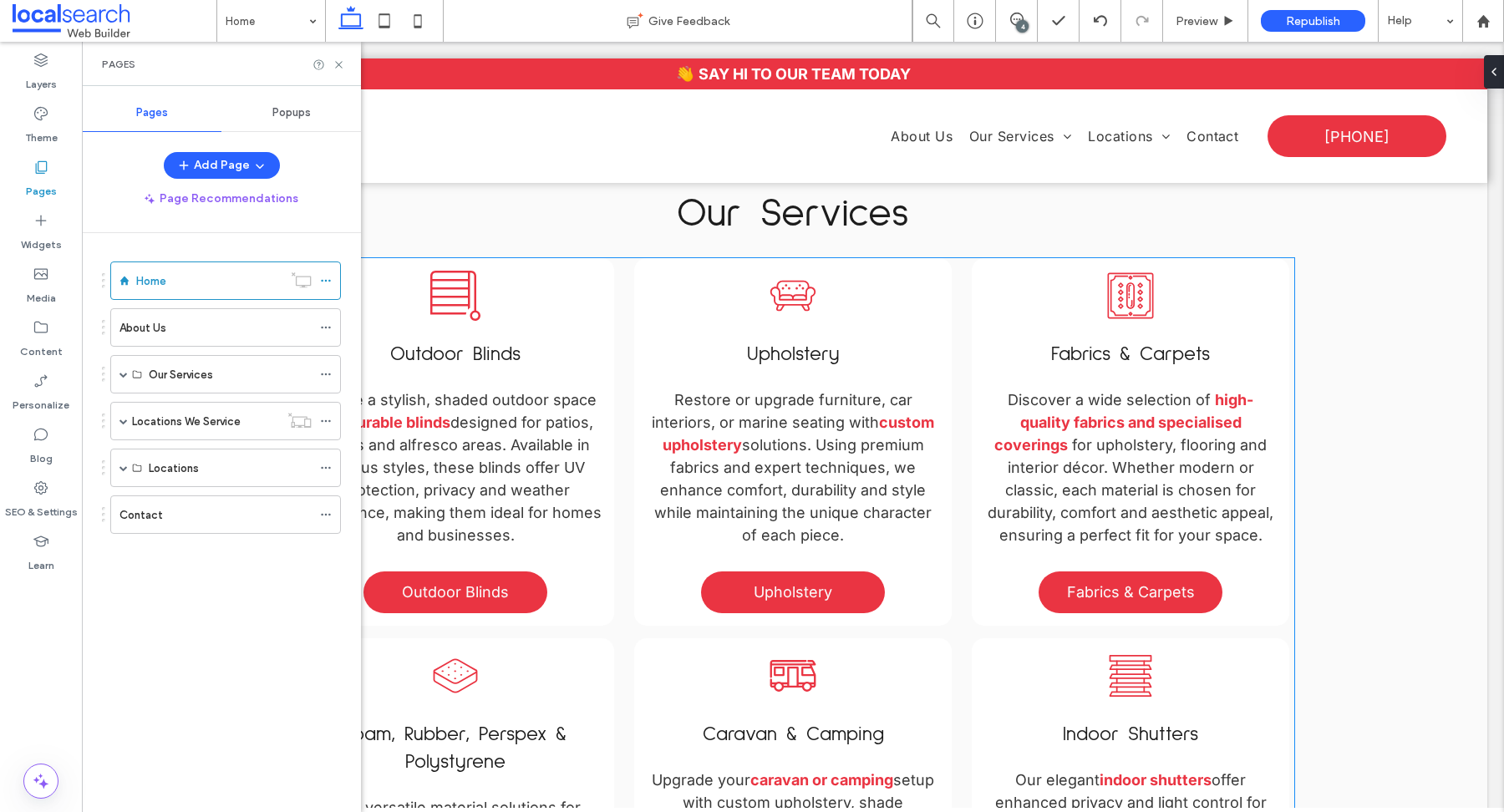 click on "for upholstery, flooring and interior décor. Whether modern or classic, each material is chosen for durability, comfort and aesthetic appeal, ensuring a perfect fit for your space." at bounding box center (1131, 490) 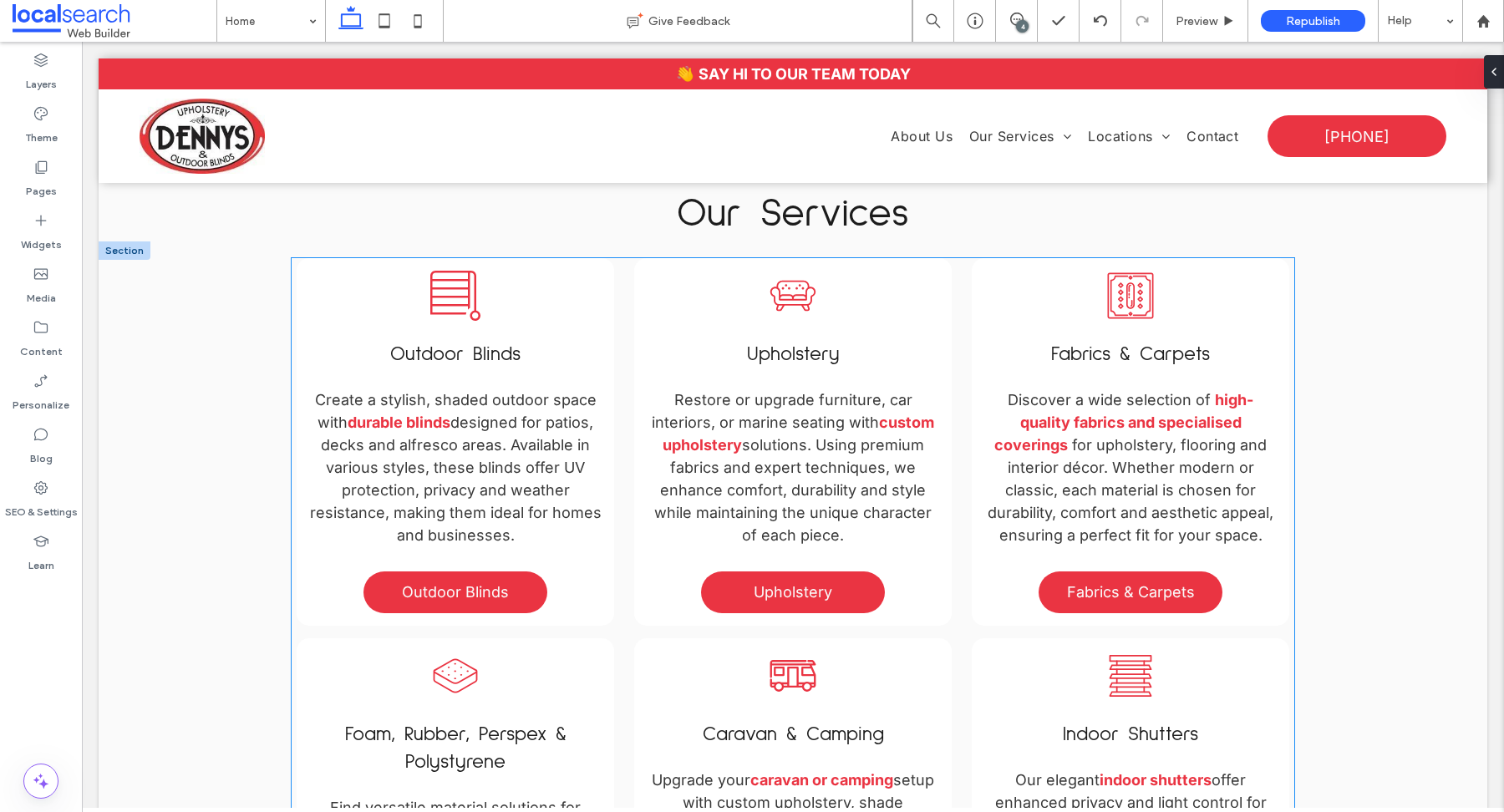 click on "for upholstery, flooring and interior décor. Whether modern or classic, each material is chosen for durability, comfort and aesthetic appeal, ensuring a perfect fit for your space." at bounding box center (1131, 490) 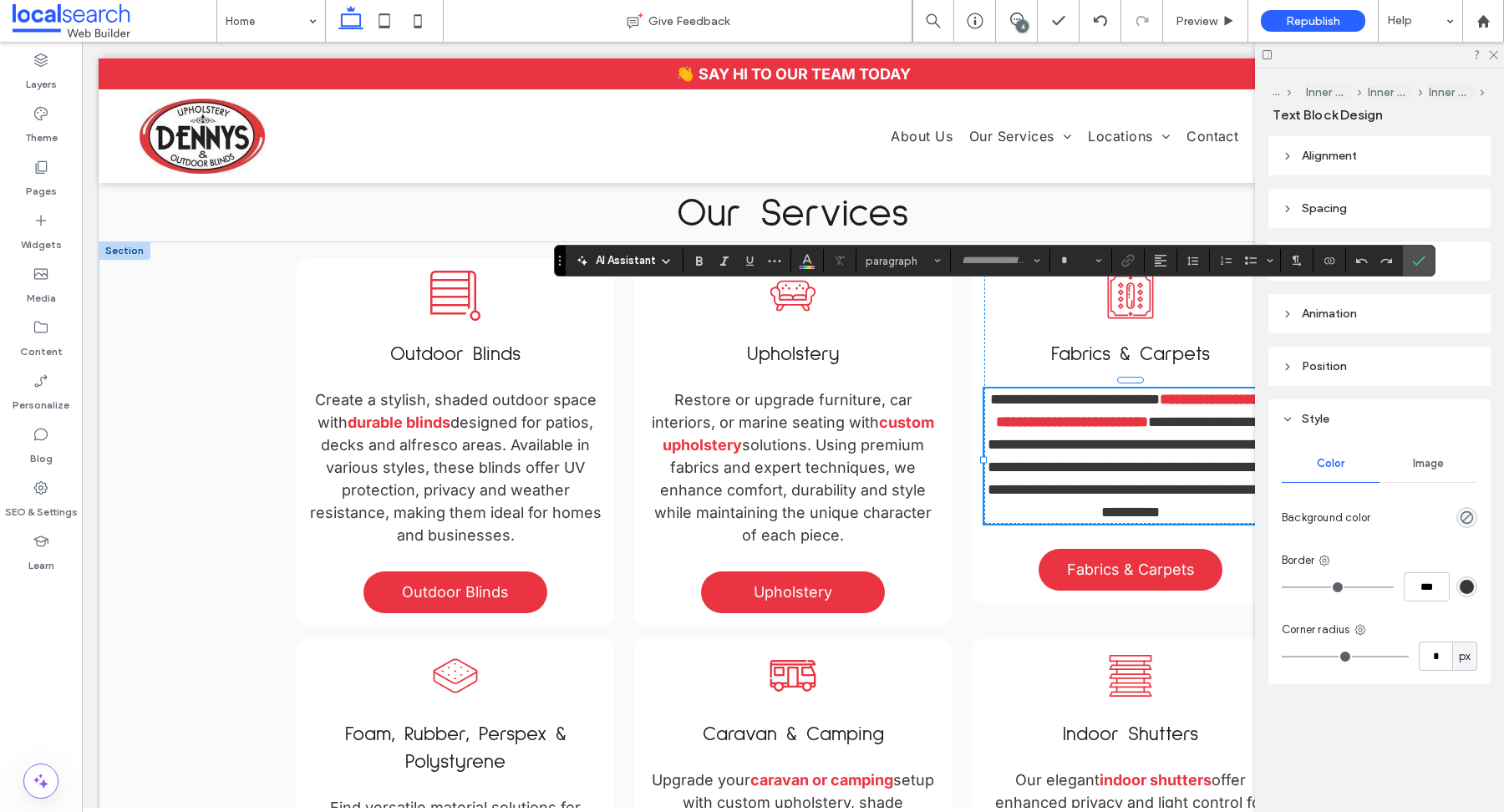 type on "*****" 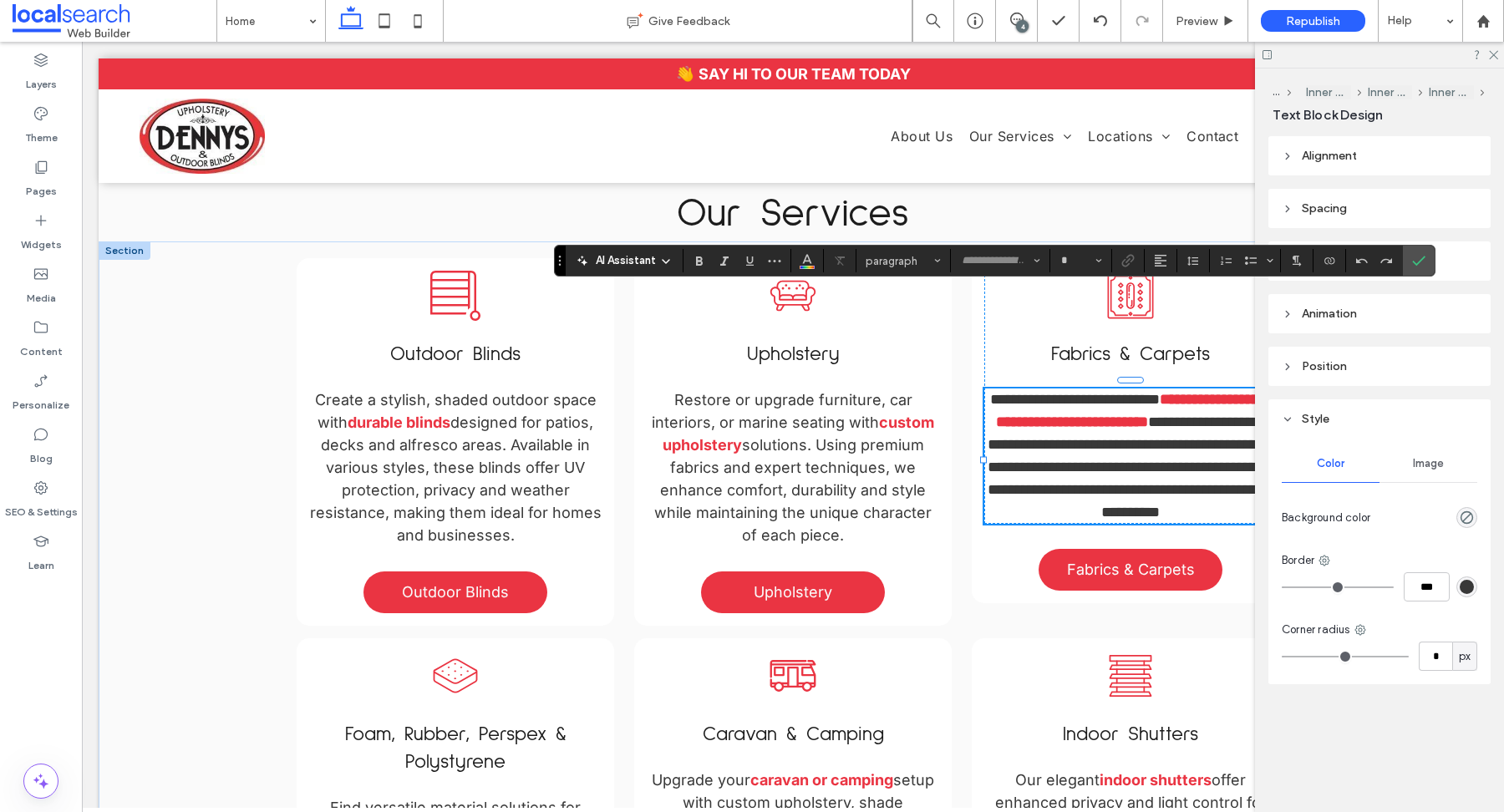 type on "**" 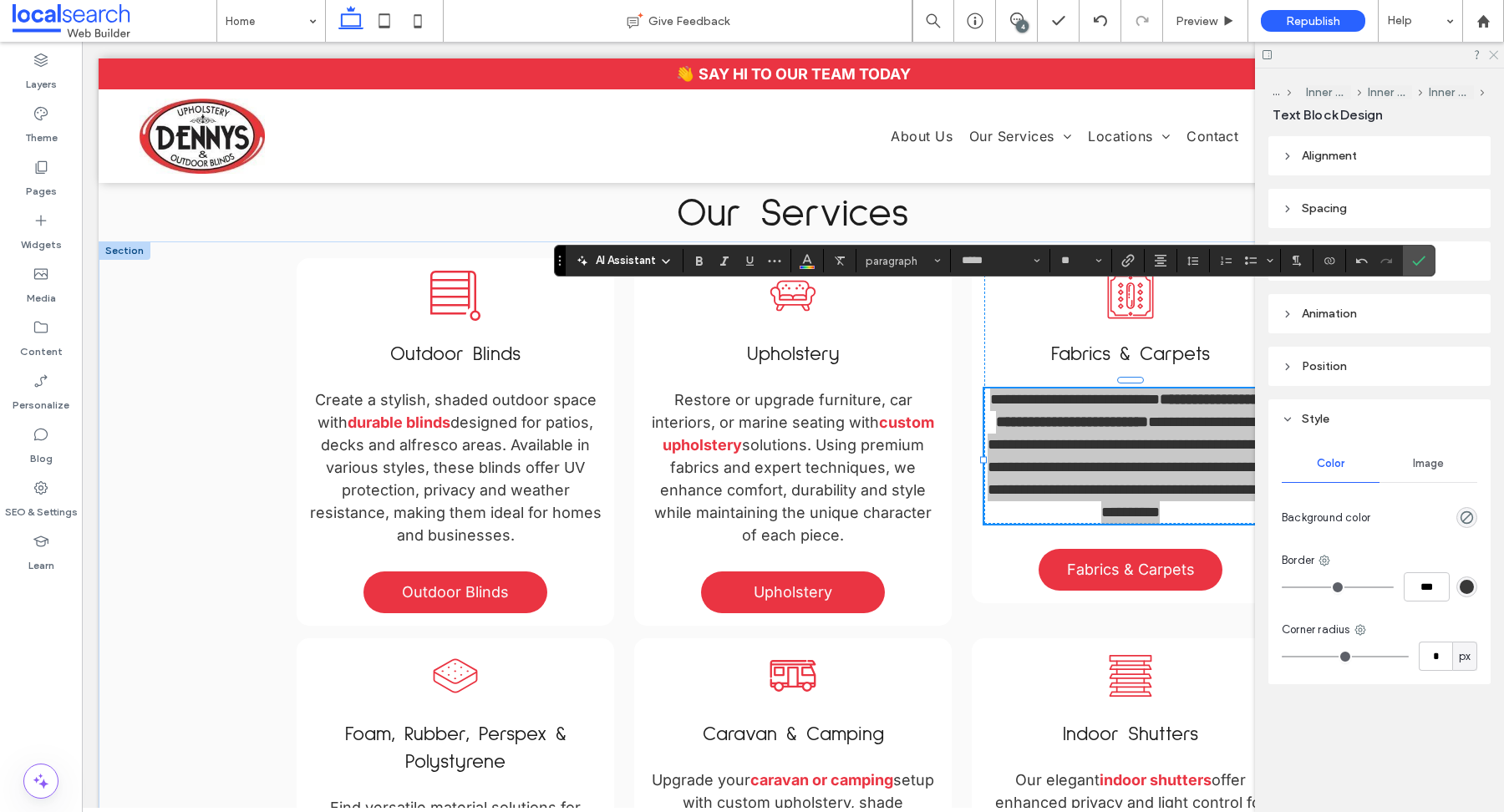 click 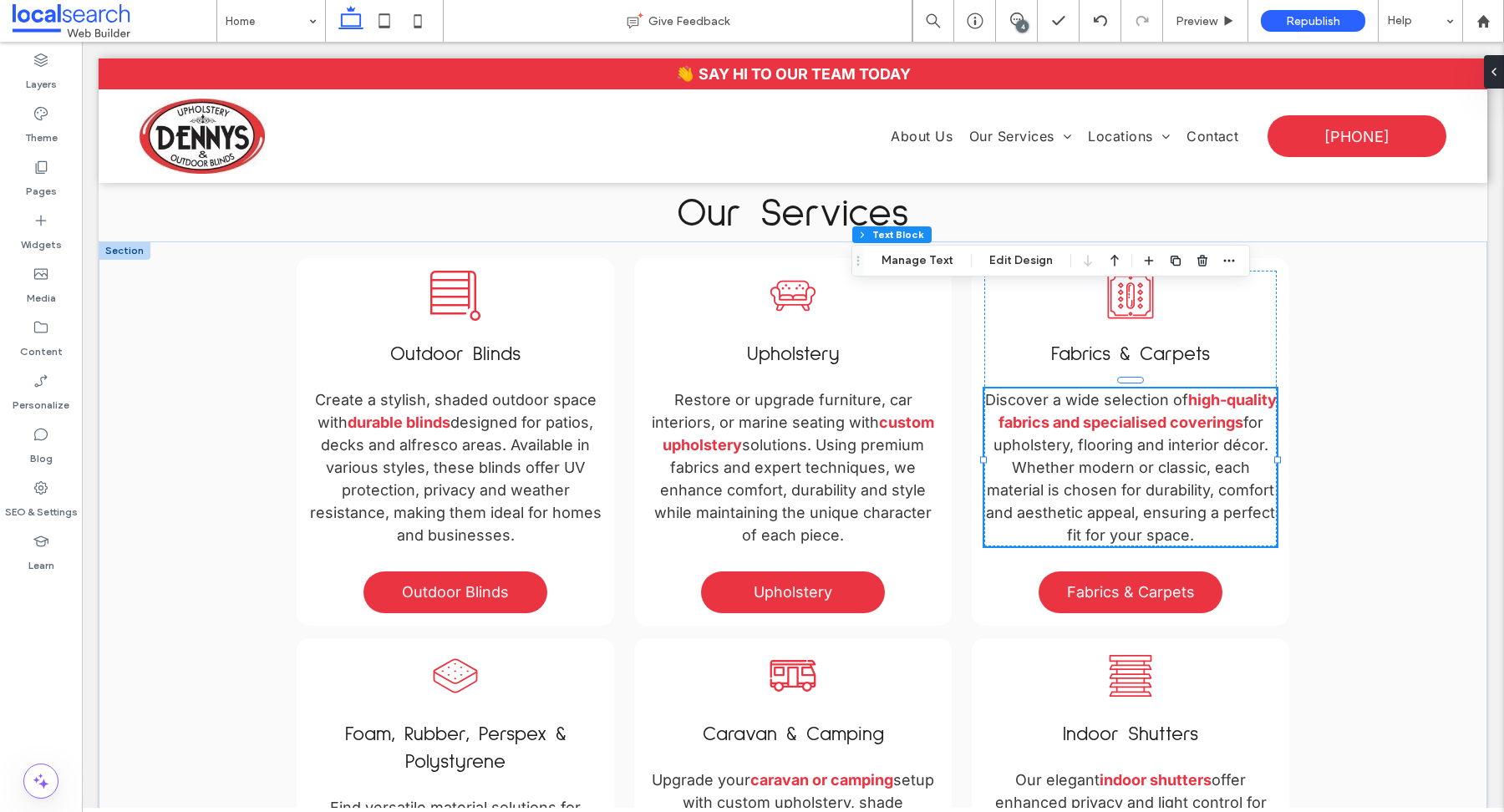 click on "4" at bounding box center [1022, 26] 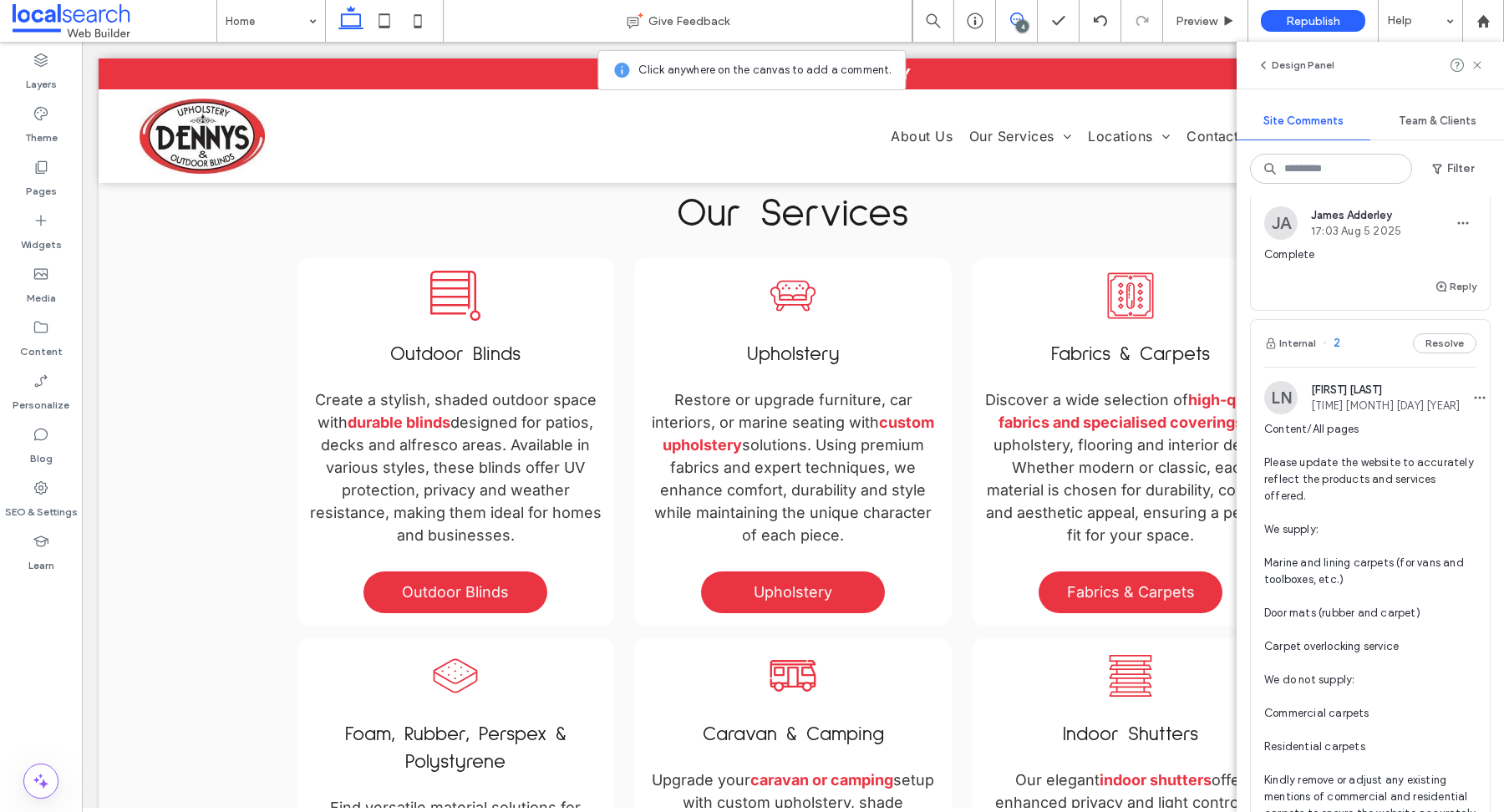 scroll, scrollTop: 611, scrollLeft: 0, axis: vertical 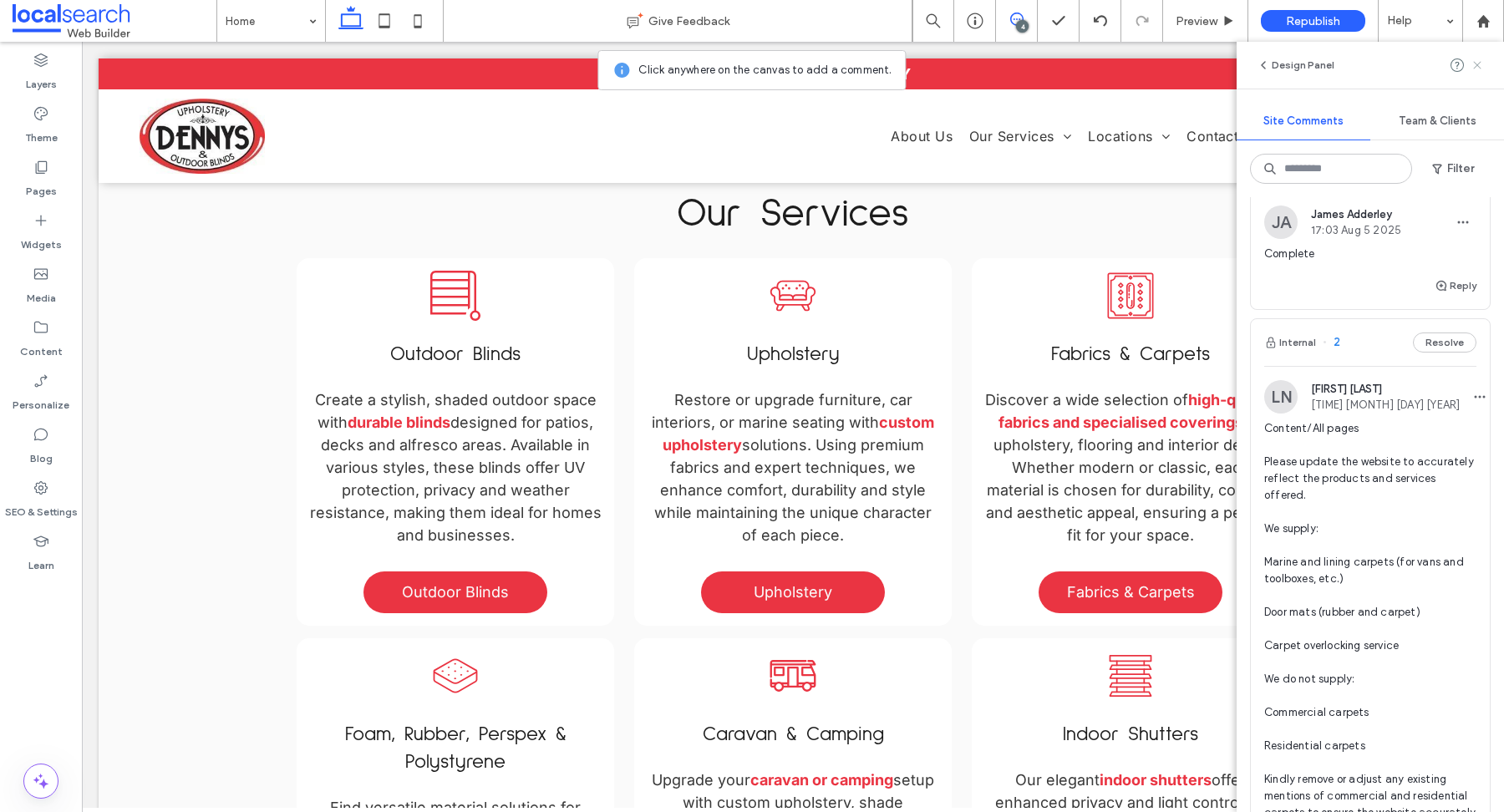 click at bounding box center (1477, 65) 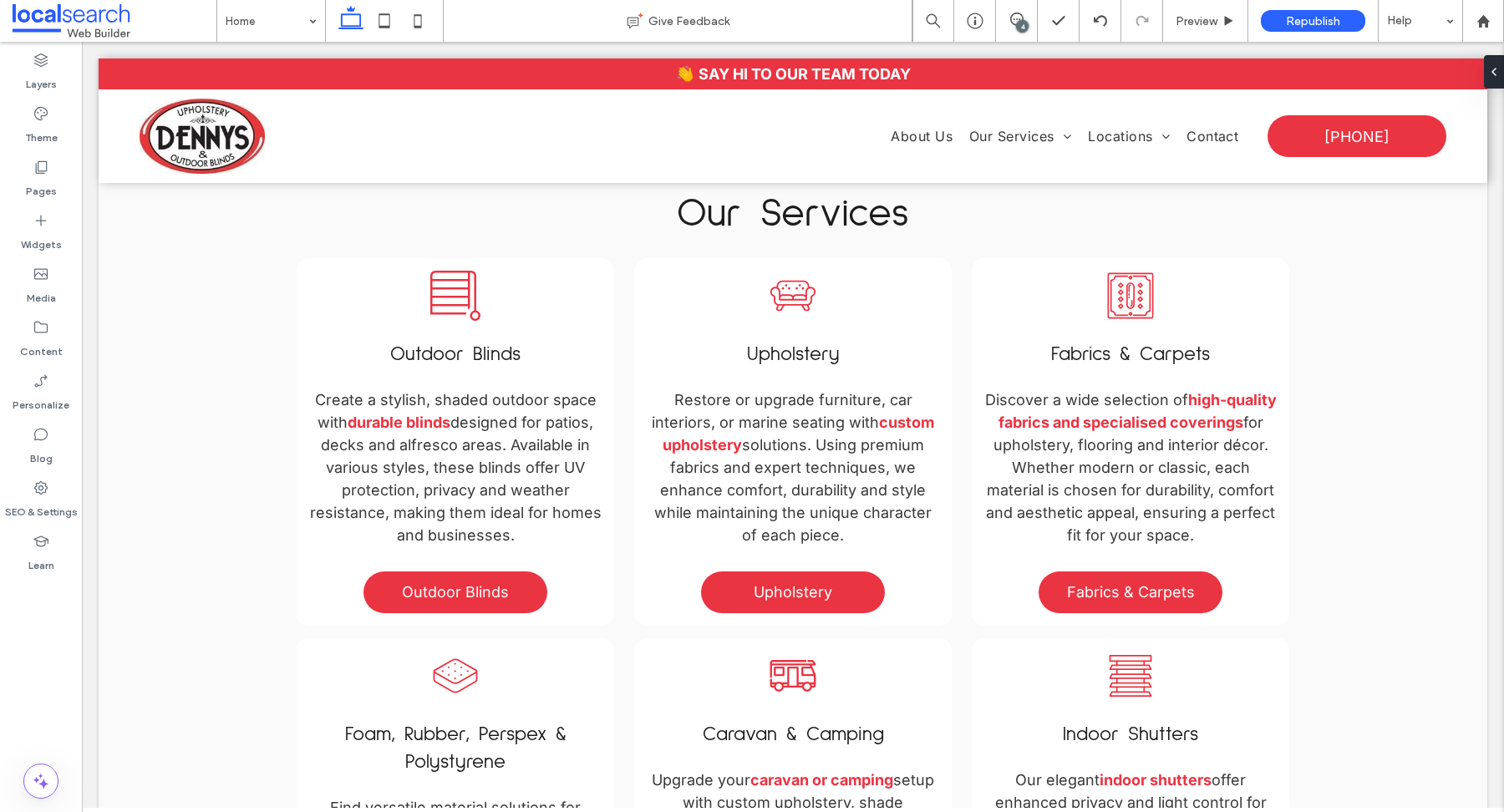 scroll, scrollTop: 0, scrollLeft: 0, axis: both 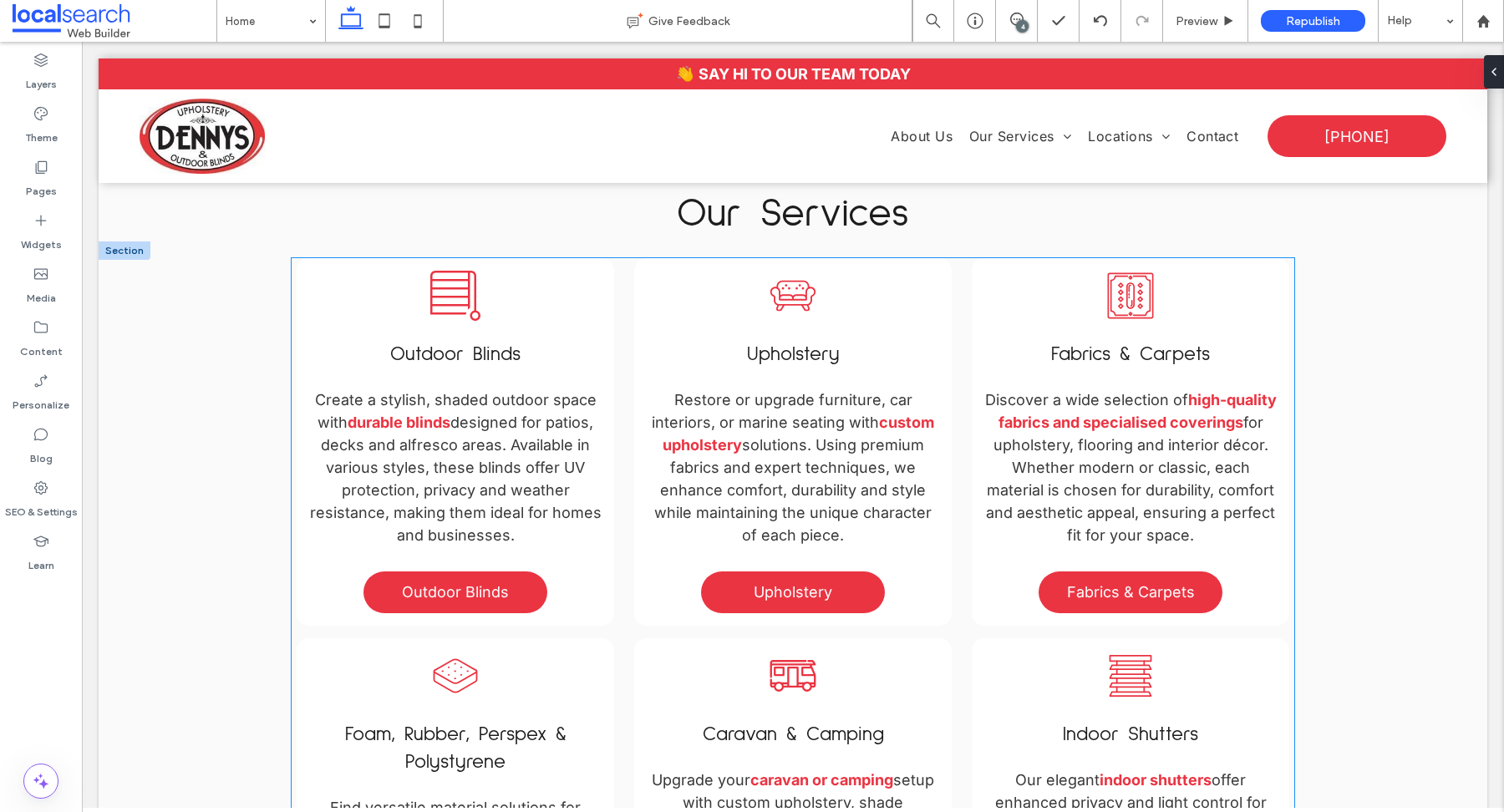 click on "for upholstery, flooring and interior décor. Whether modern or classic, each material is chosen for durability, comfort and aesthetic appeal, ensuring a perfect fit for your space." at bounding box center (1131, 479) 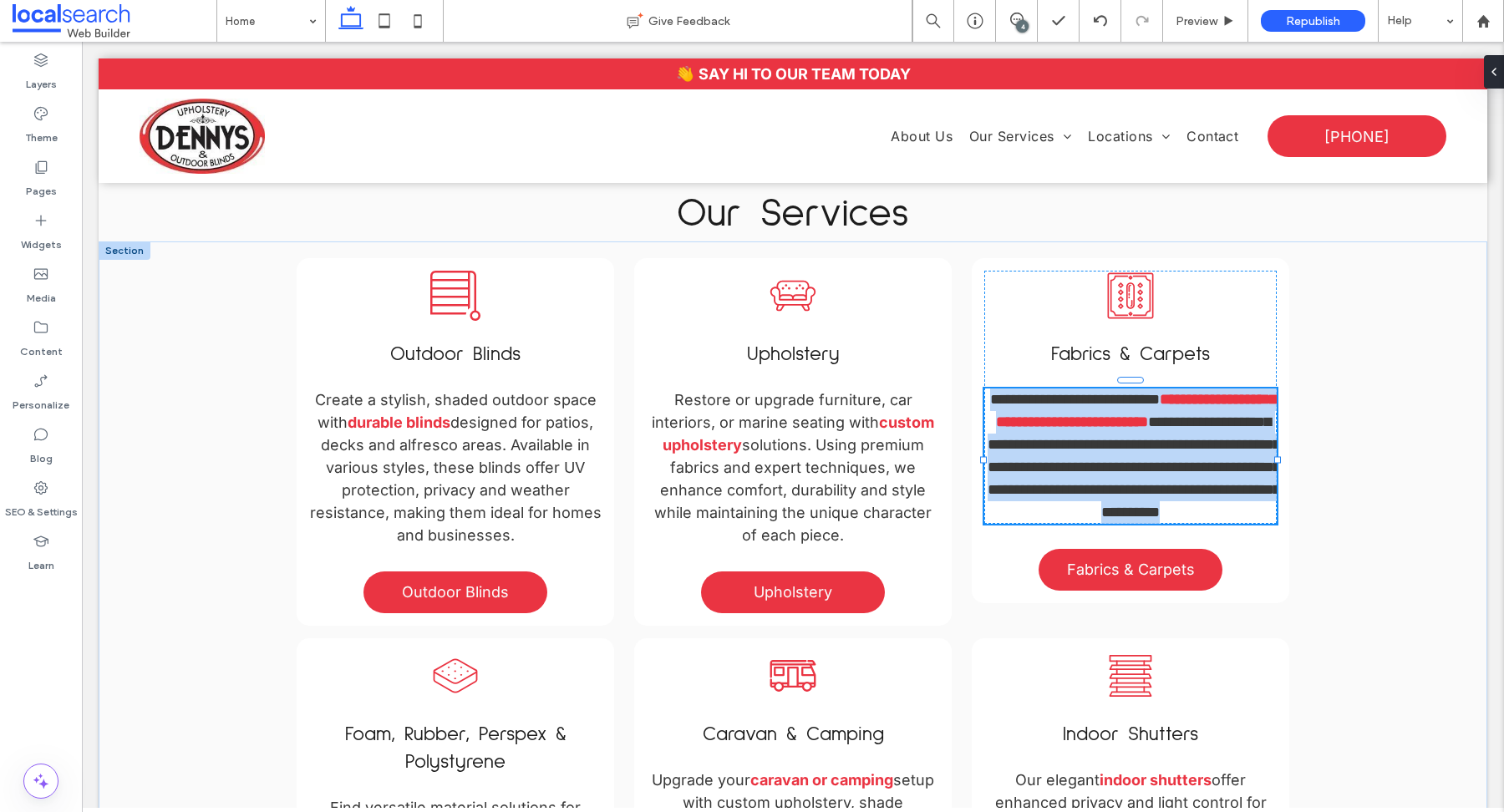 type on "*****" 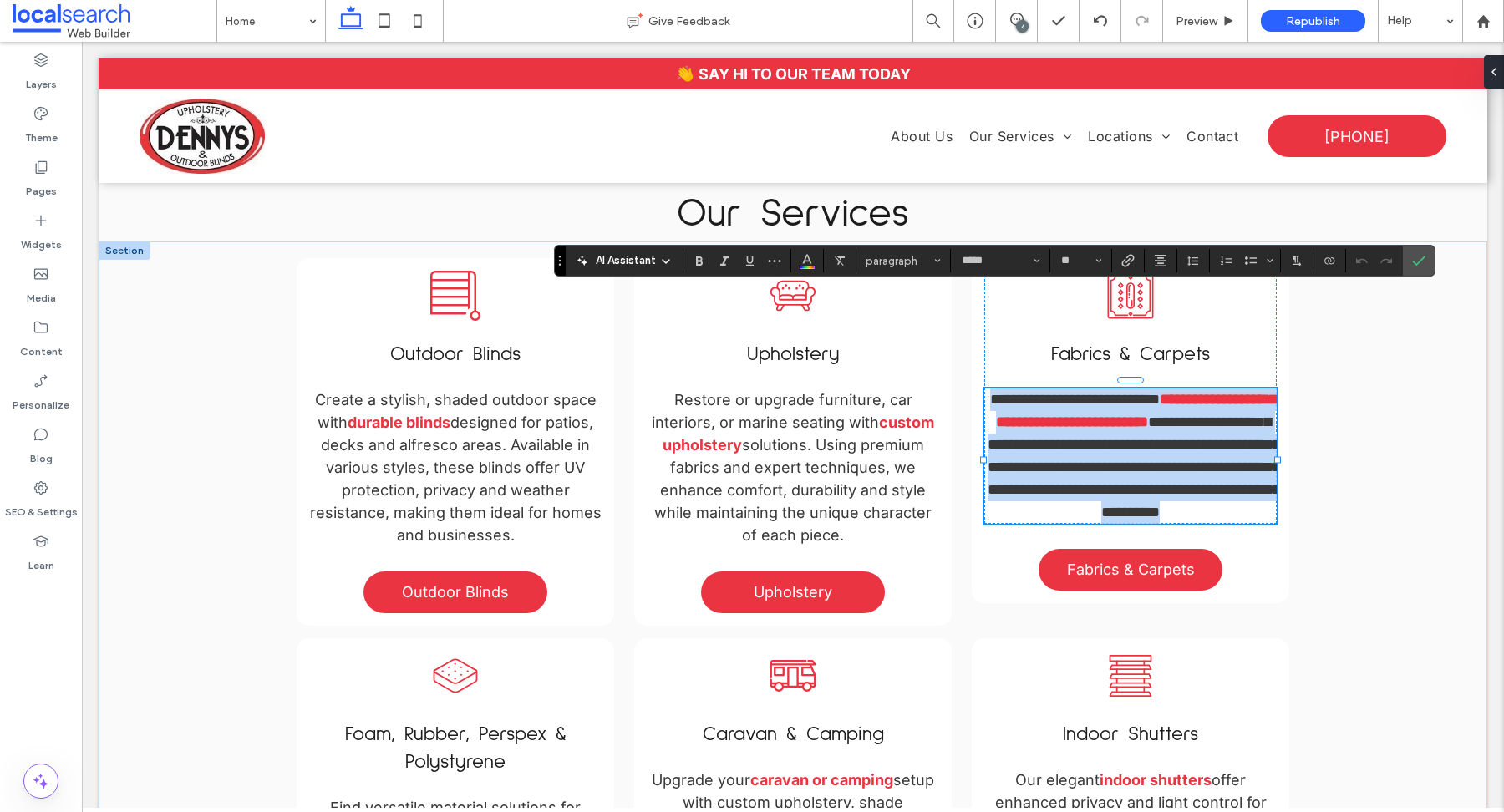 click on "**********" at bounding box center (1134, 467) 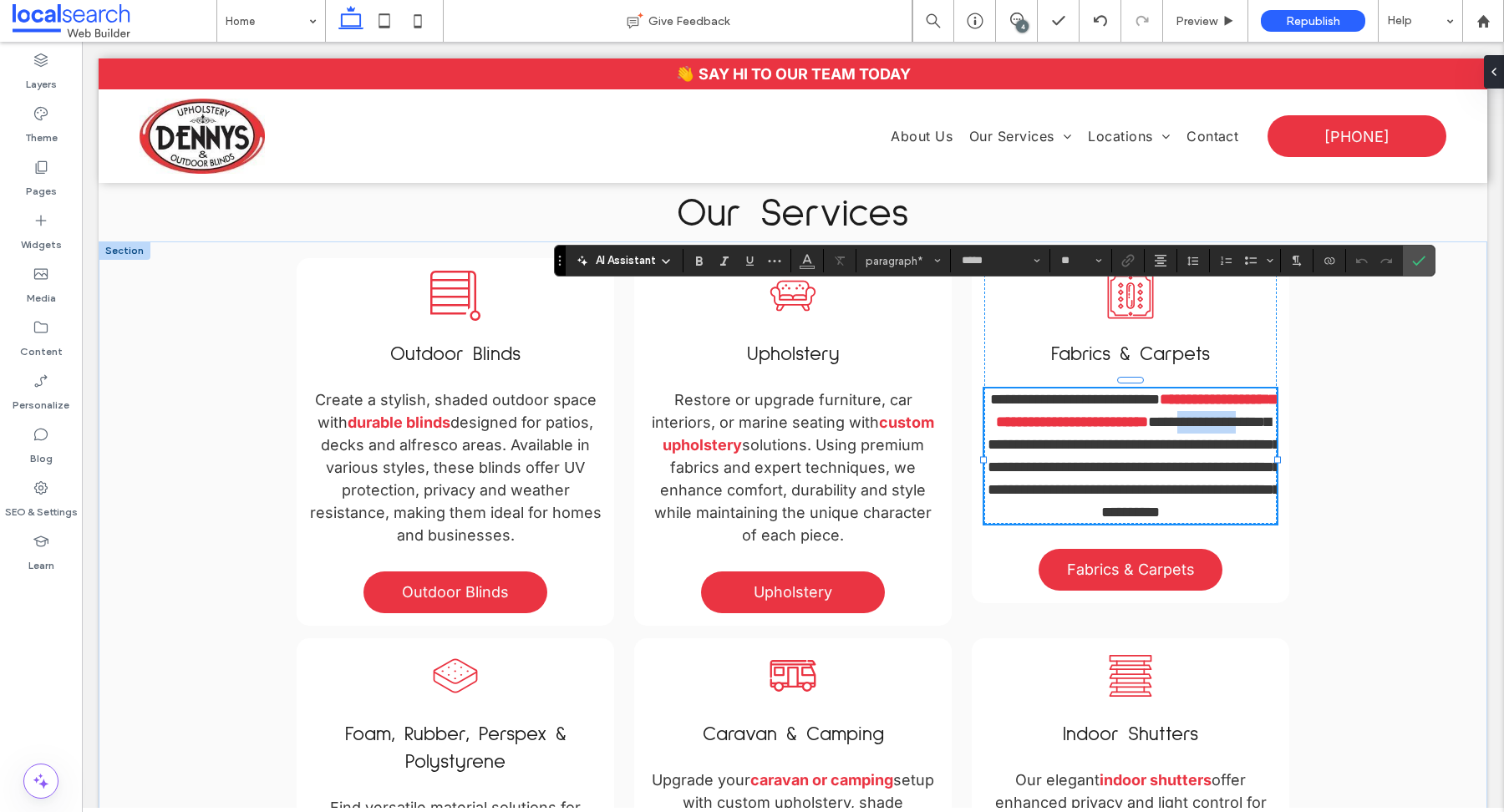 click on "**********" at bounding box center (1134, 467) 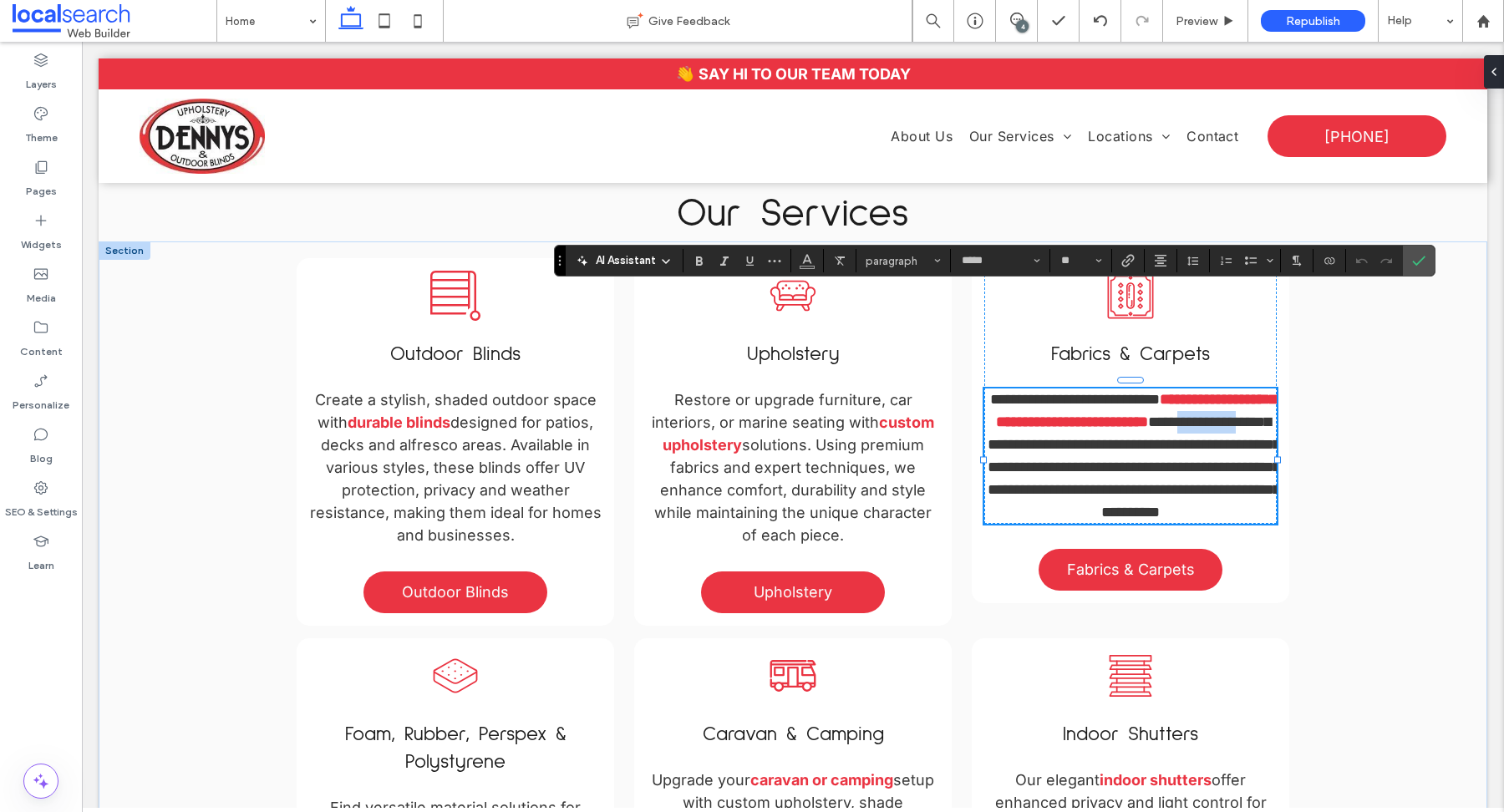 type 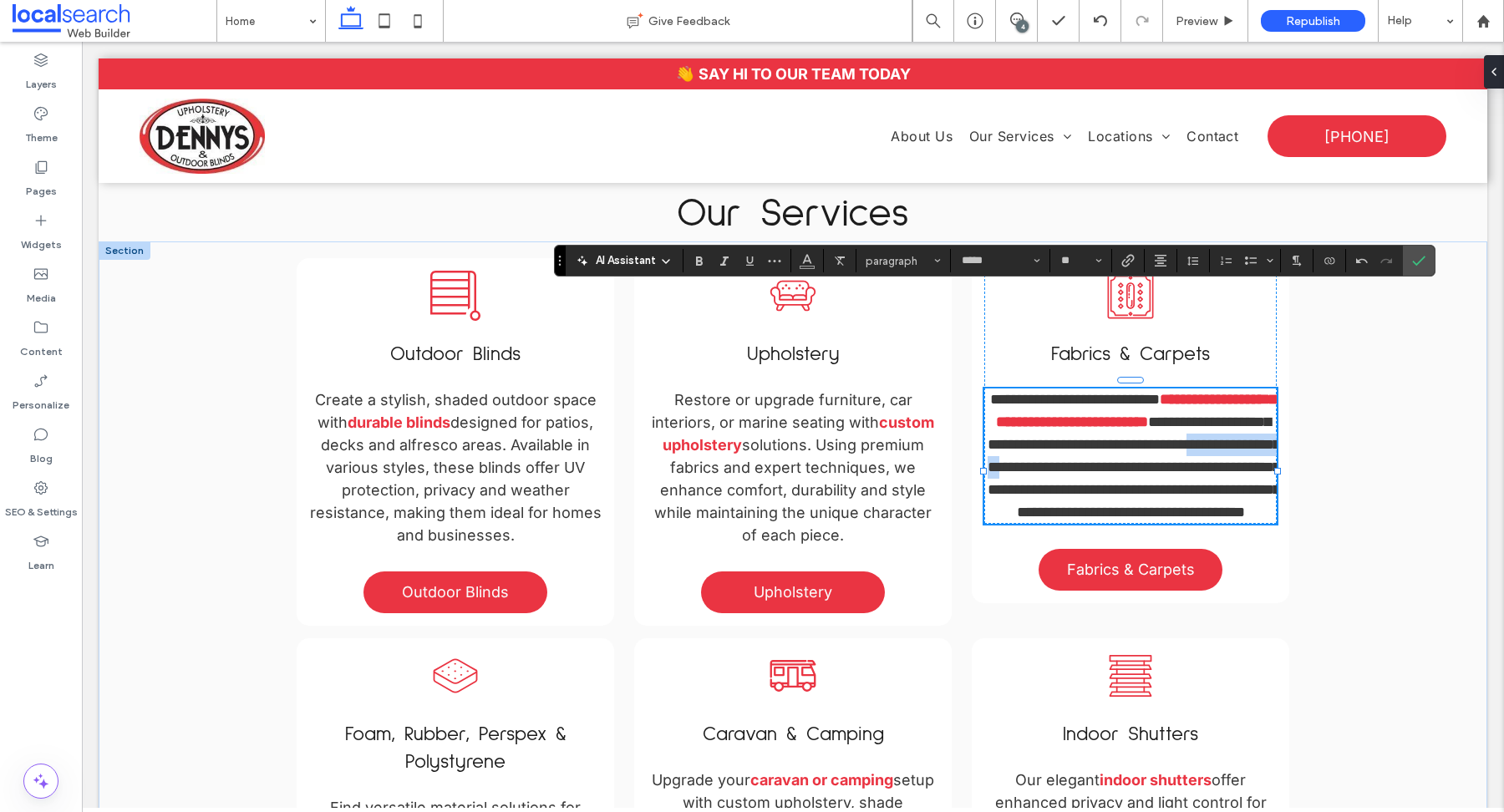 drag, startPoint x: 1198, startPoint y: 363, endPoint x: 1029, endPoint y: 386, distance: 170.55791 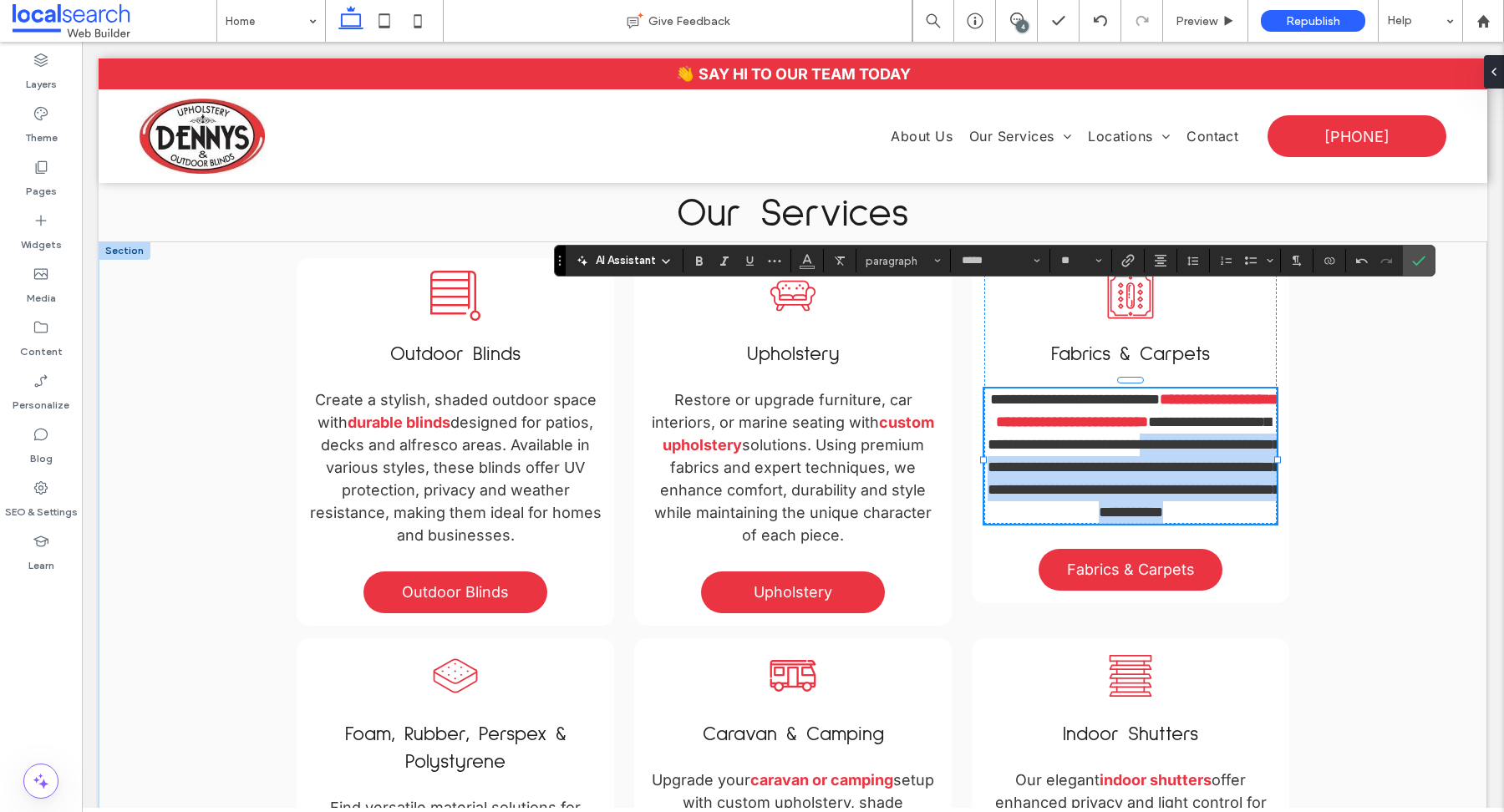 drag, startPoint x: 1151, startPoint y: 367, endPoint x: 1262, endPoint y: 442, distance: 133.96268 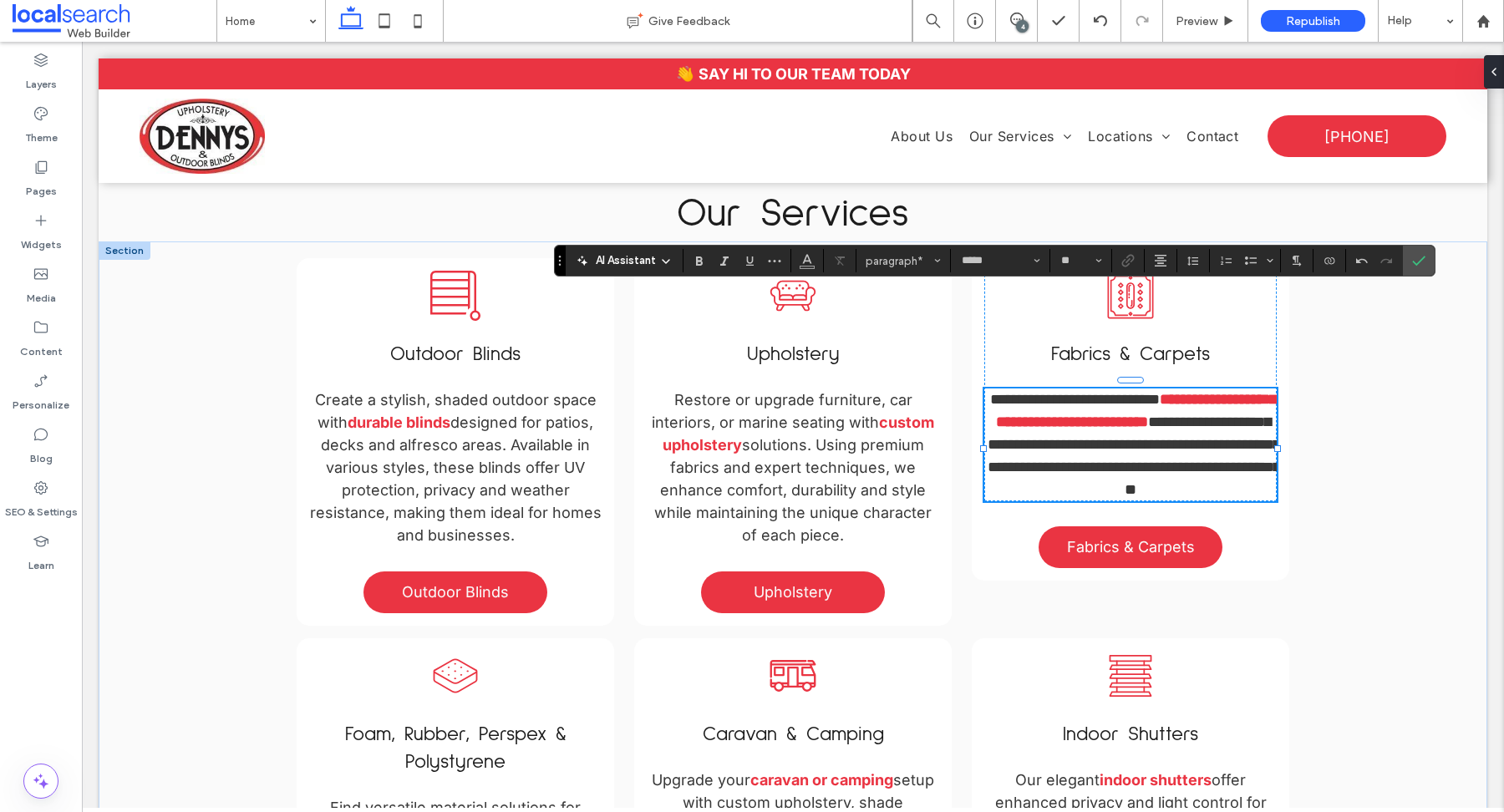 click on "**********" at bounding box center (1134, 455) 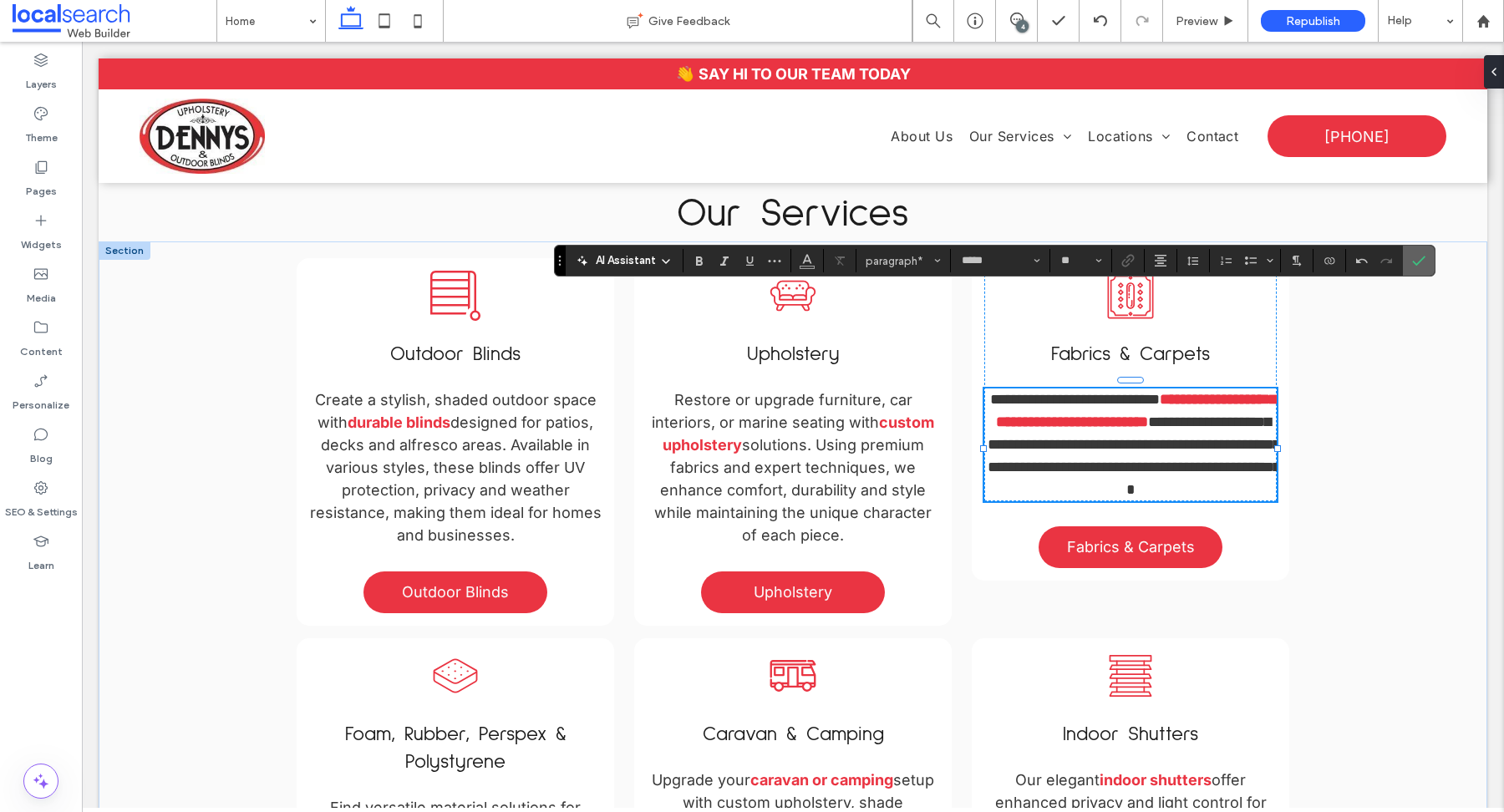 click 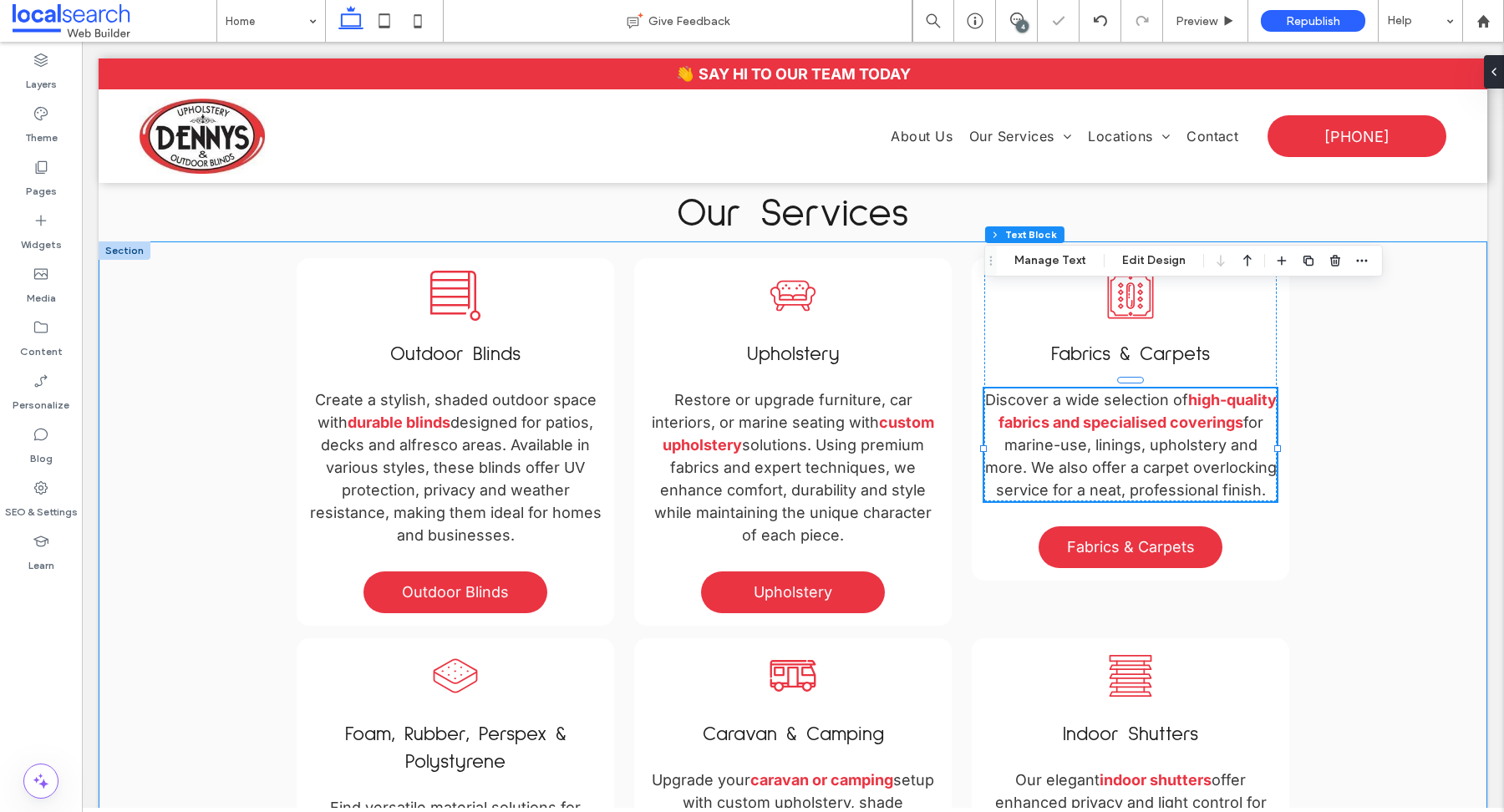 click on "Outdoor Blinds Icon
Outdoor Blinds
Create a stylish, shaded outdoor space with  durable blinds  designed for patios, decks and alfresco areas. Available in various styles, these blinds offer UV protection, privacy and weather resistance, making them ideal for homes and businesses.
Outdoor Blinds
Upholstery Icon
Upholstery
Restore or upgrade furniture, car interiors, or marine seating with  custom upholstery  solutions. Using premium fabrics and expert techniques, we enhance comfort, durability and style while maintaining the unique character of each piece.
Upholstery
Fabrics & Carpets Icon
Fabrics & Carpets
Discover a wide selection of  high-quality fabrics and specialised coverings" at bounding box center [793, 878] 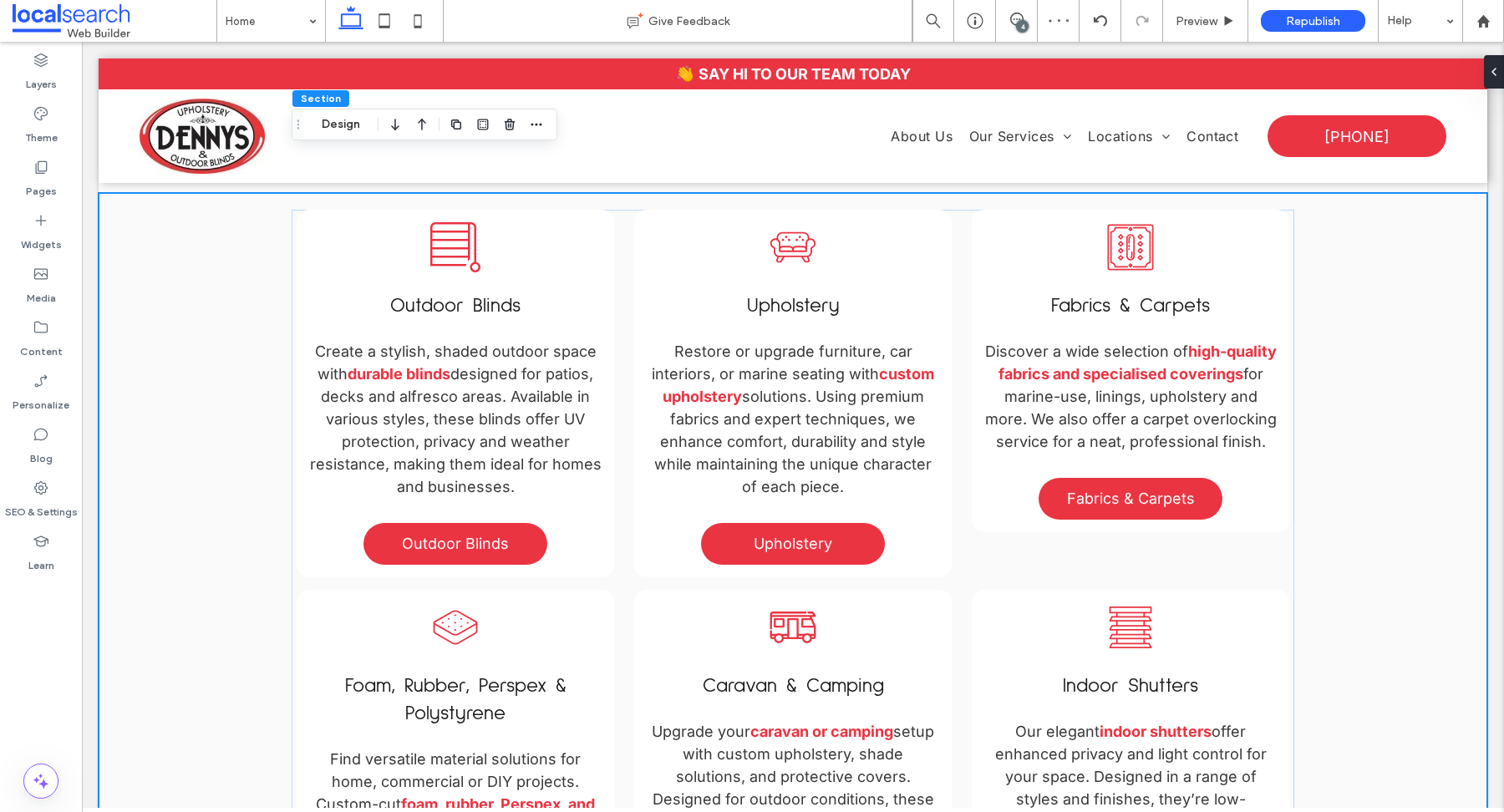 scroll, scrollTop: 1809, scrollLeft: 0, axis: vertical 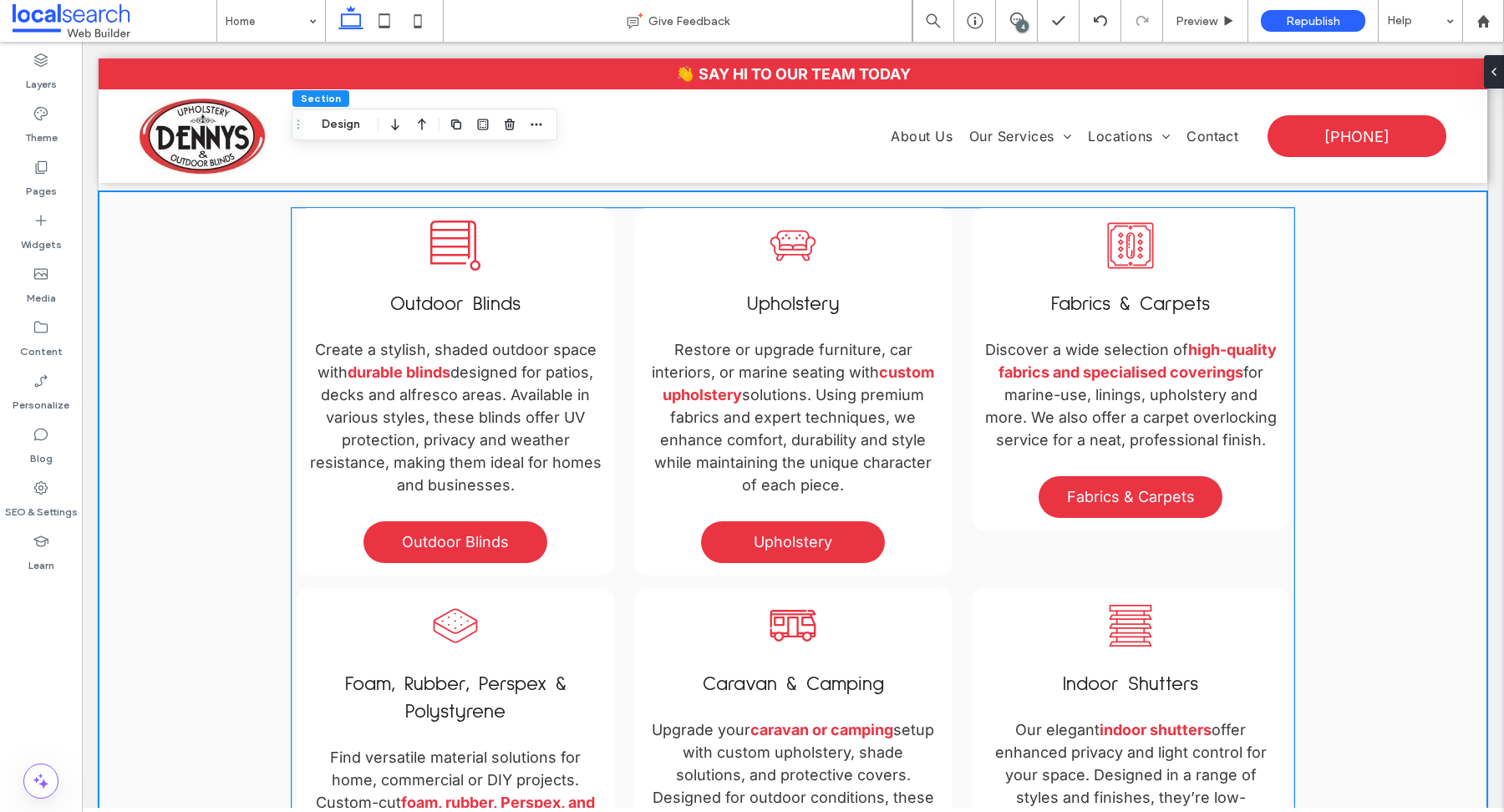 click on "for marine-use, linings, upholstery and more. We also offer a carpet overlocking service for a neat, professional finish." at bounding box center [1131, 406] 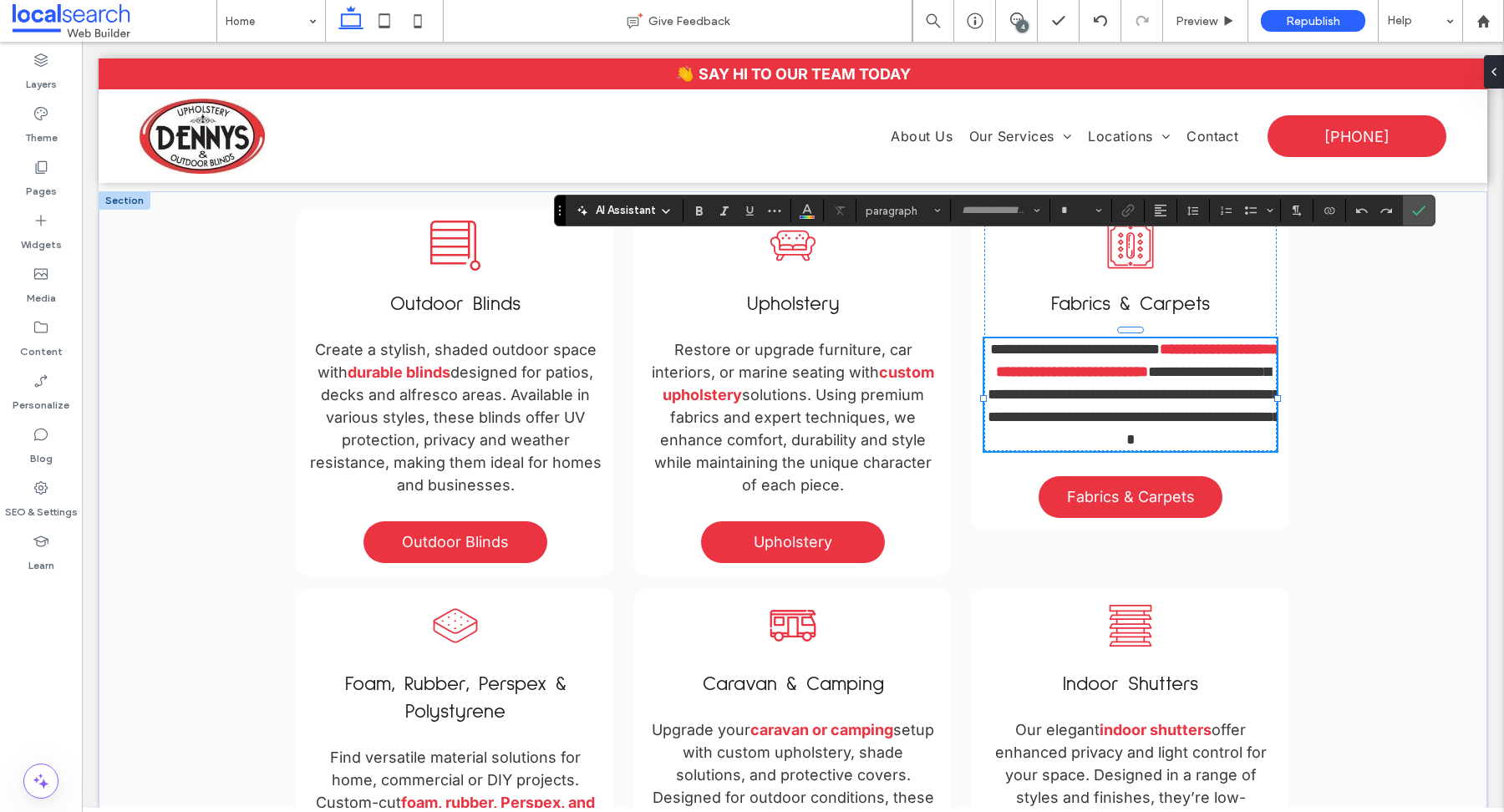 type on "*****" 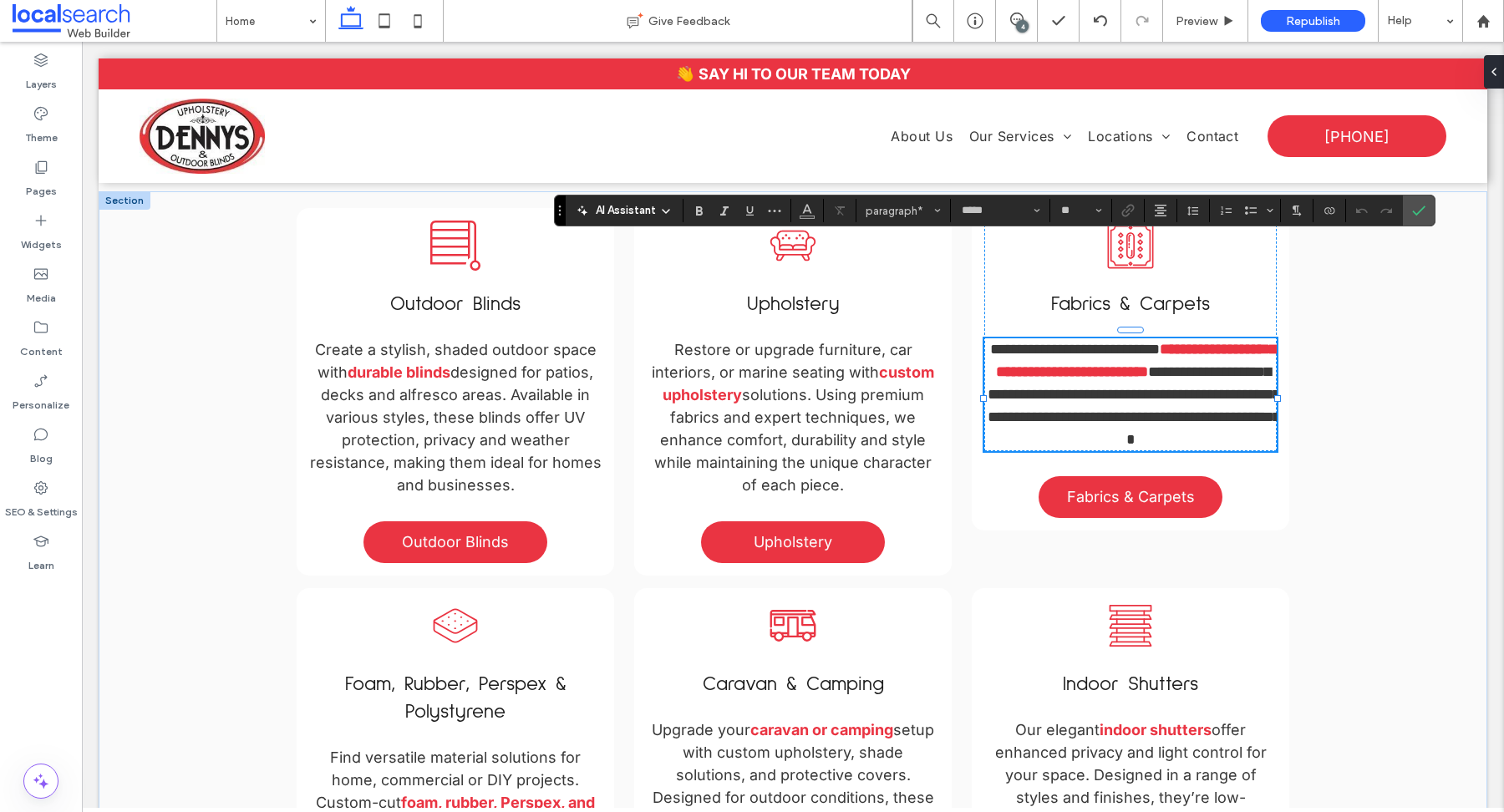 click on "**********" at bounding box center [1136, 405] 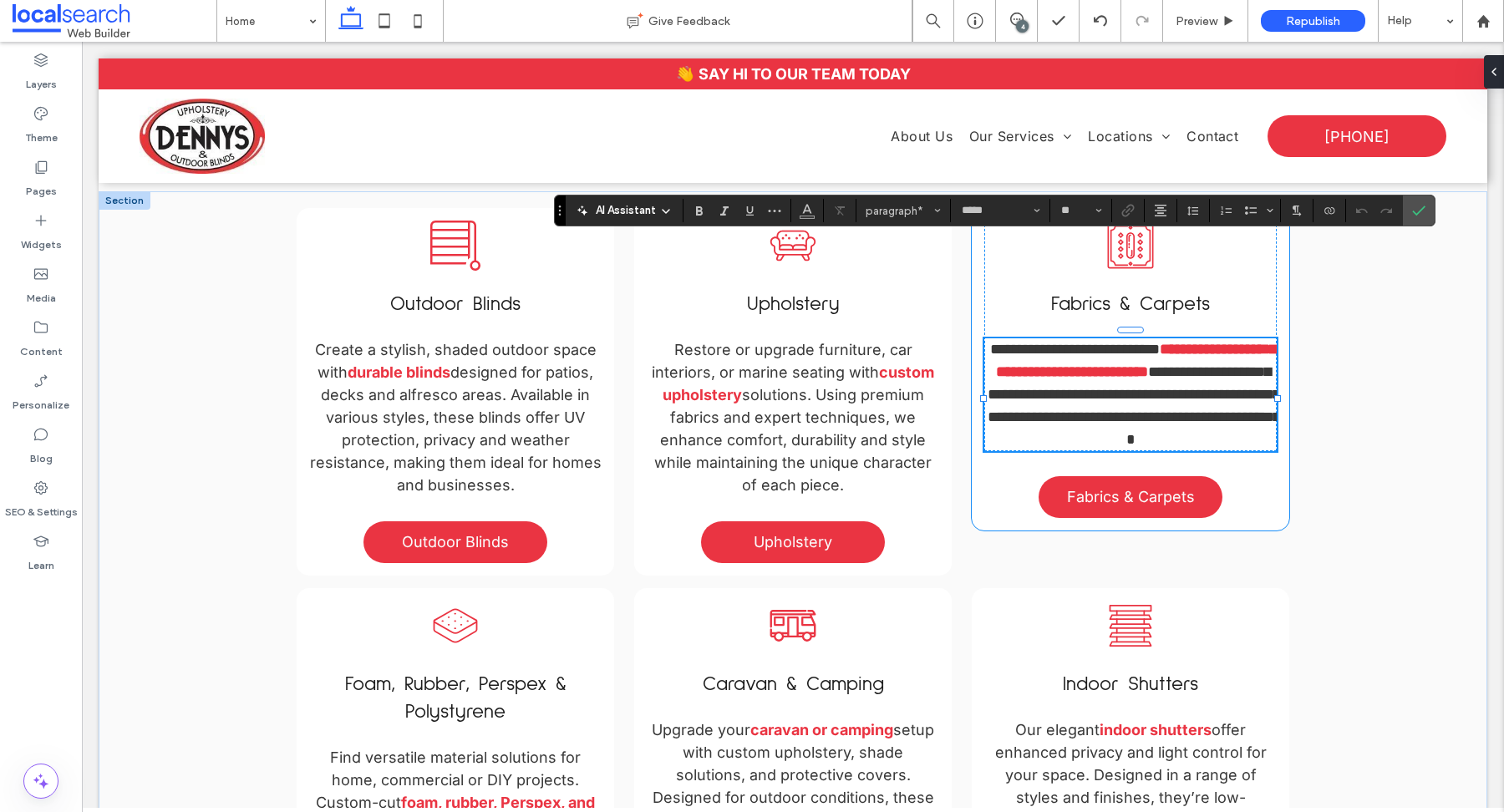 type 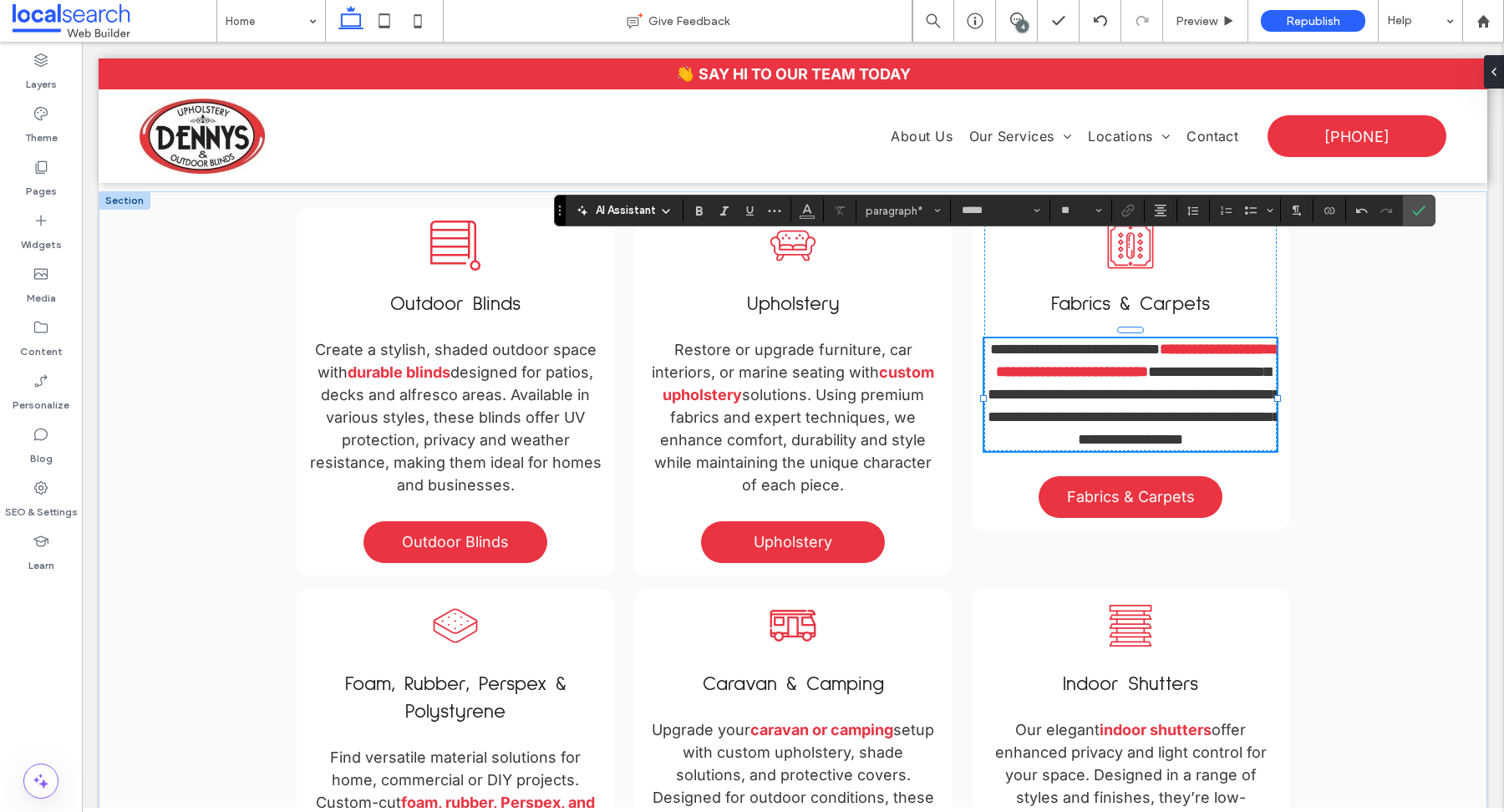 click on "**********" at bounding box center (1134, 405) 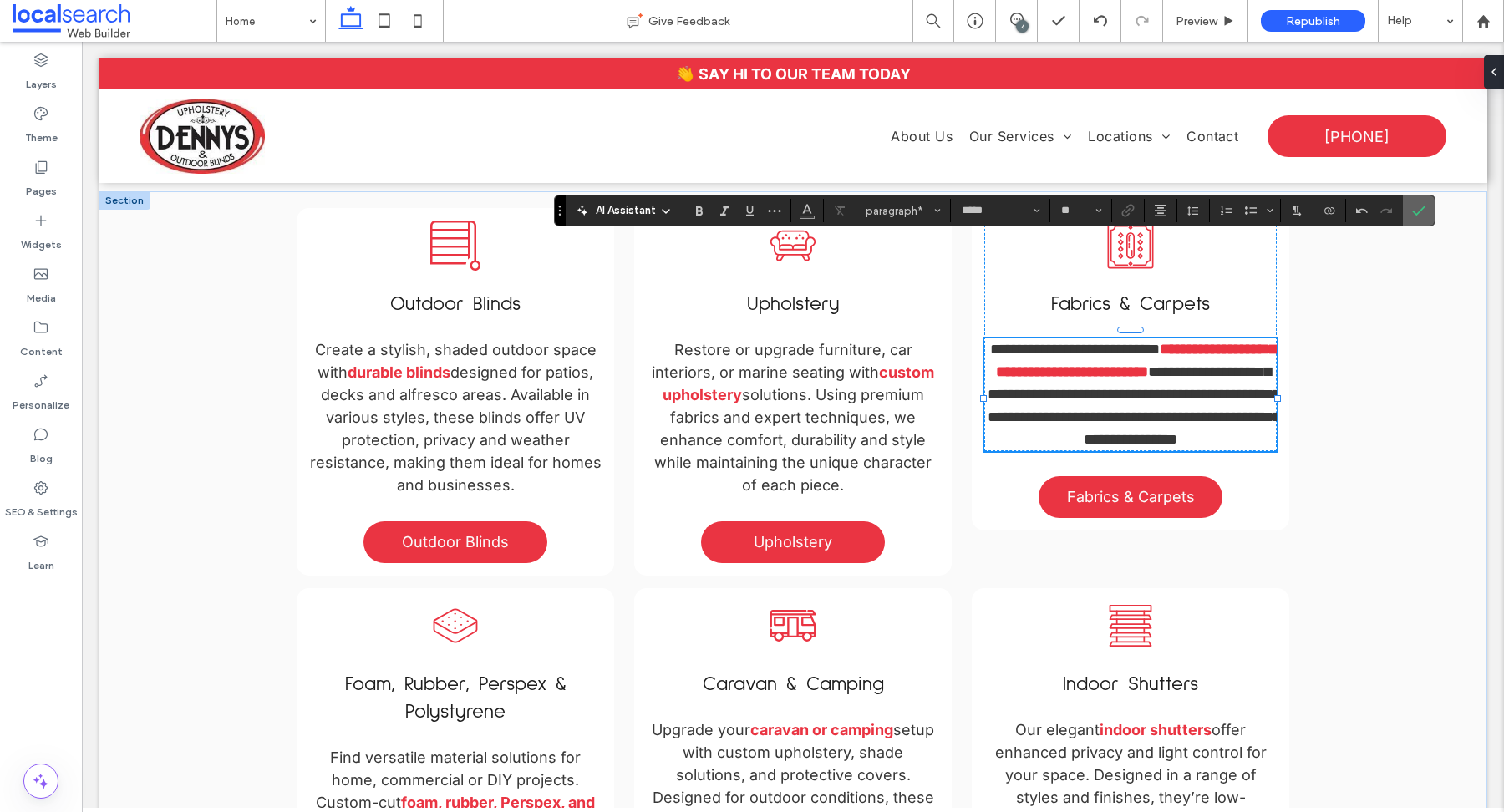 click 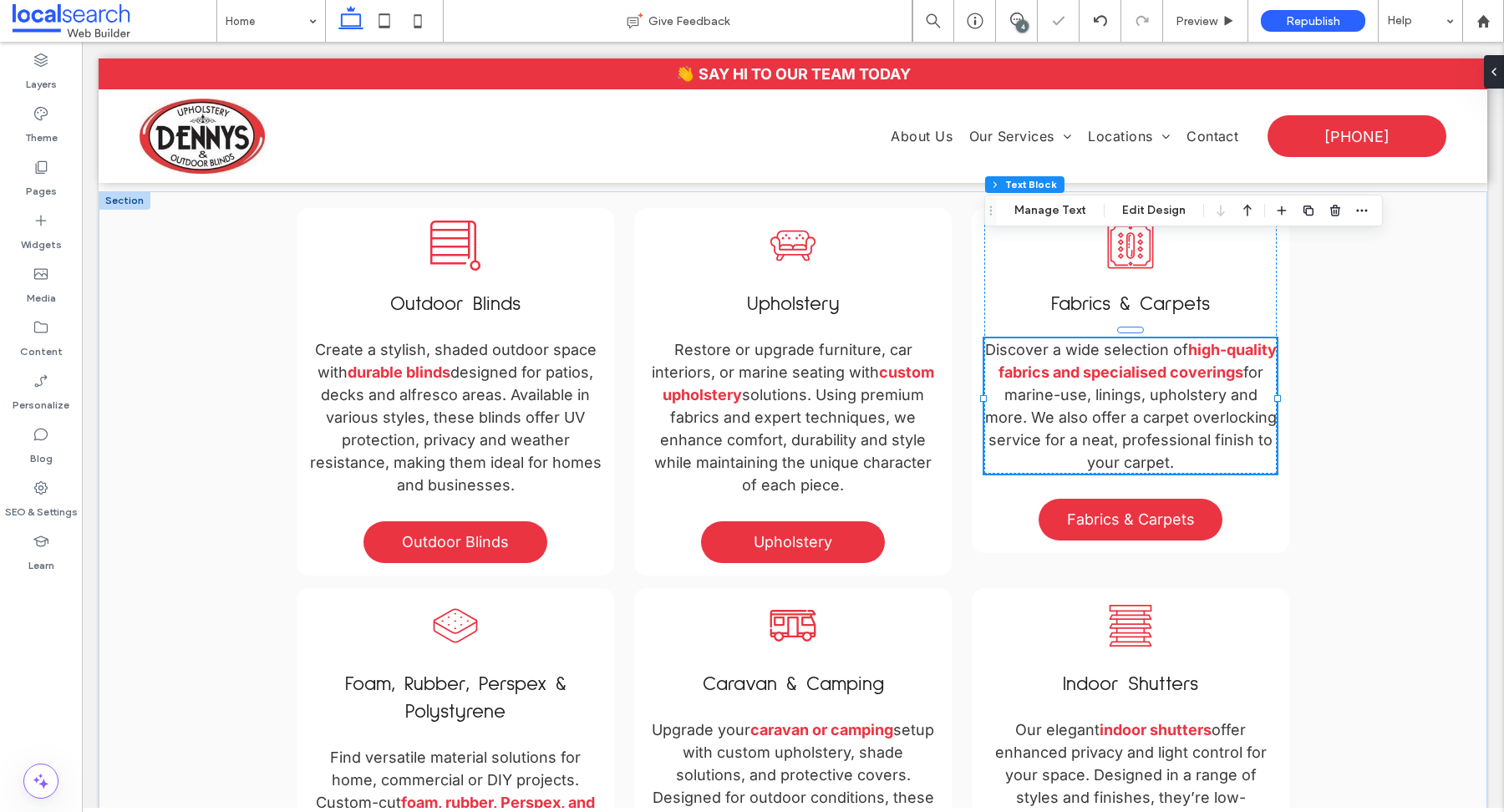 click on "for marine-use, linings, upholstery and more. We also offer a carpet overlocking service for a neat, professional finish to your carpet." at bounding box center (1131, 417) 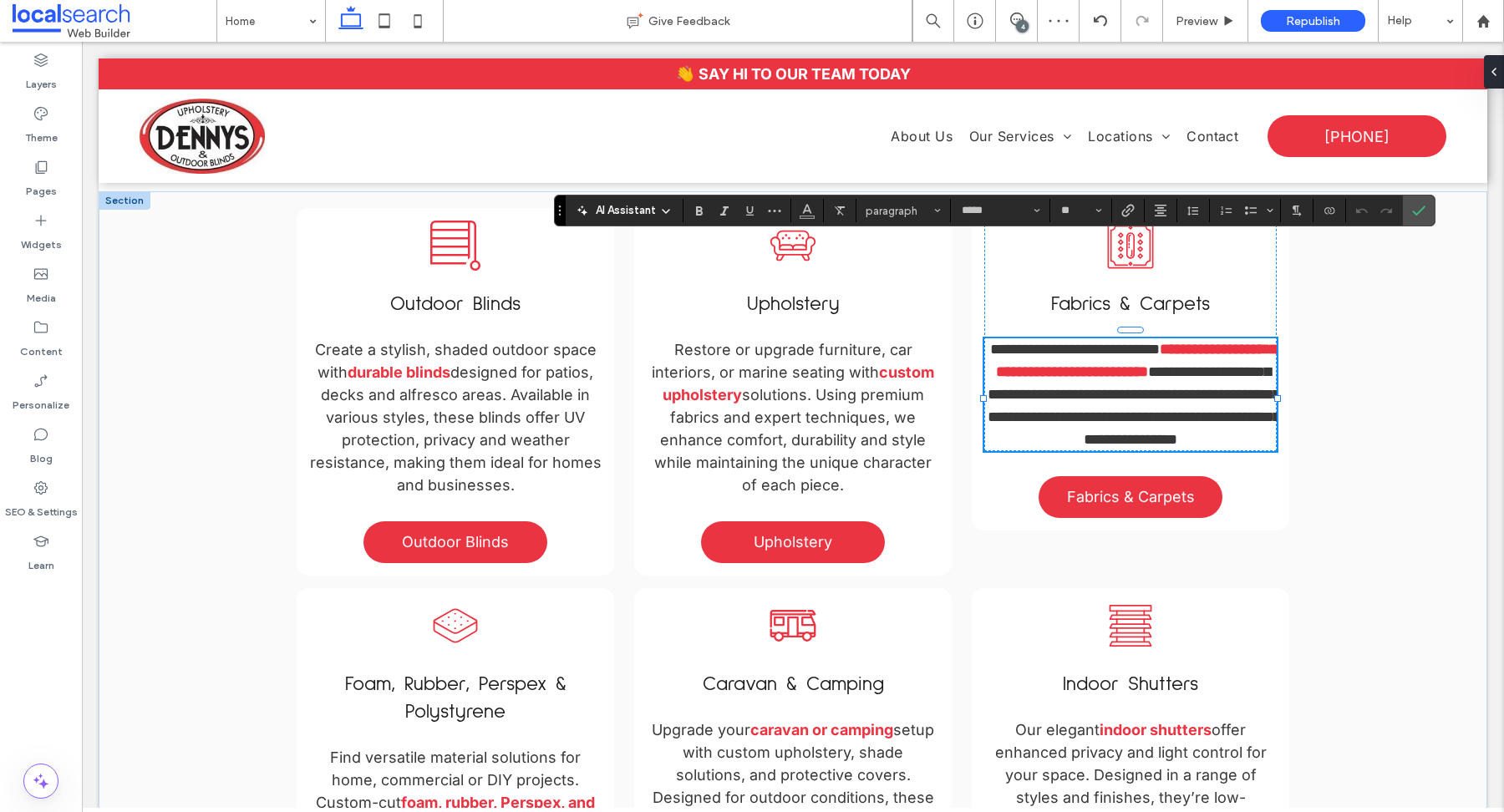 click on "**********" at bounding box center [1134, 405] 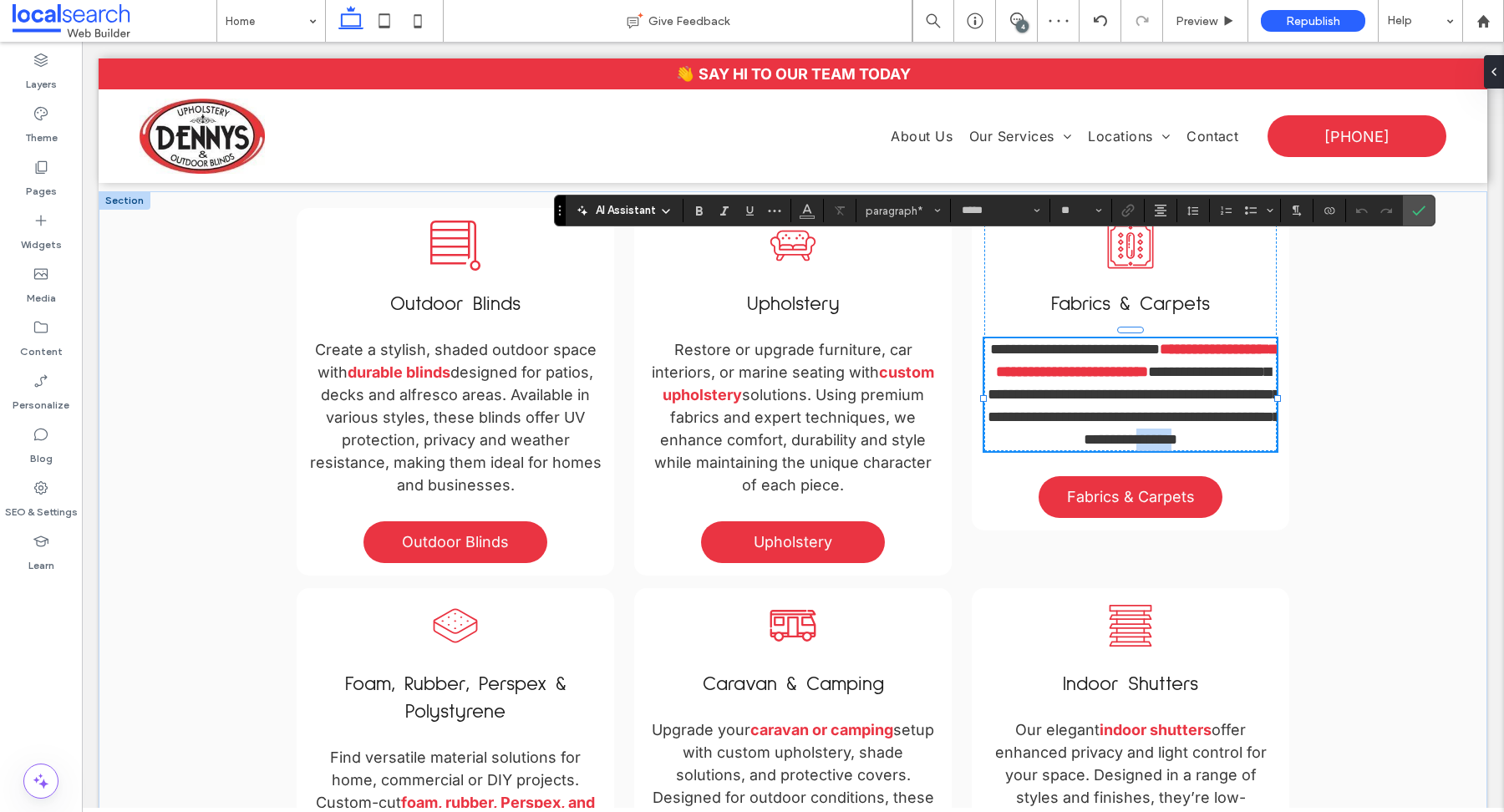 click on "**********" at bounding box center [1134, 405] 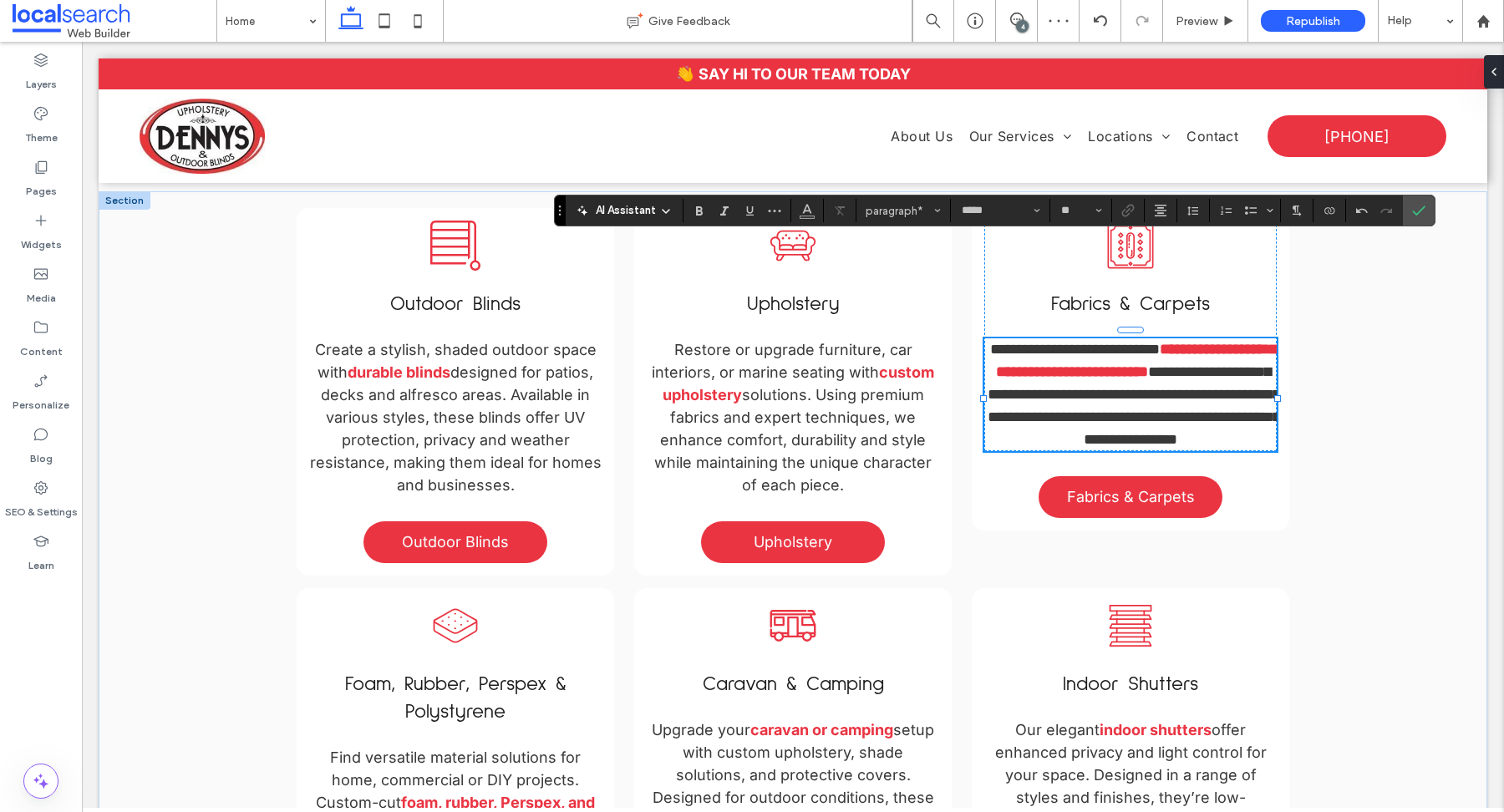 type 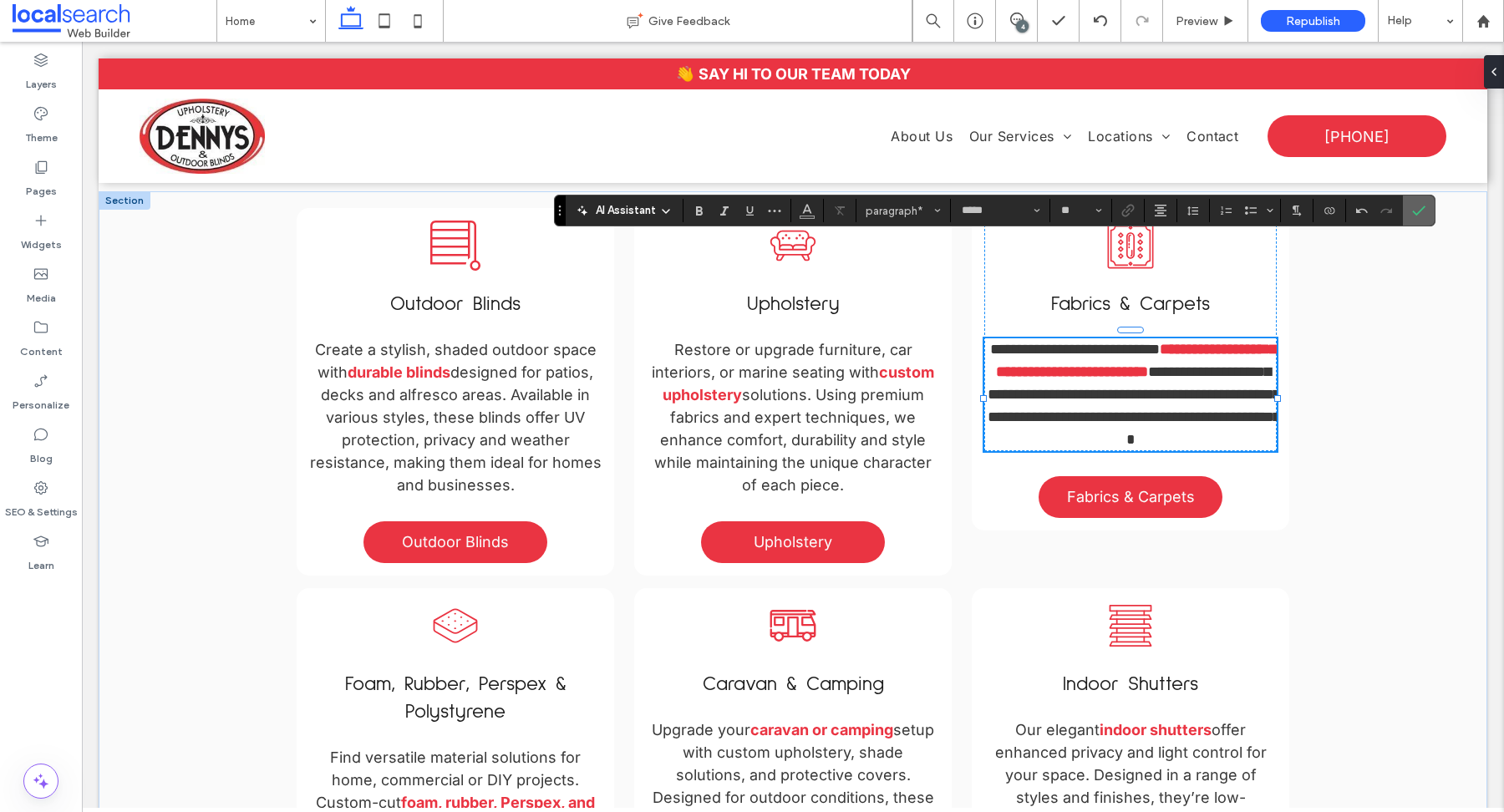 click 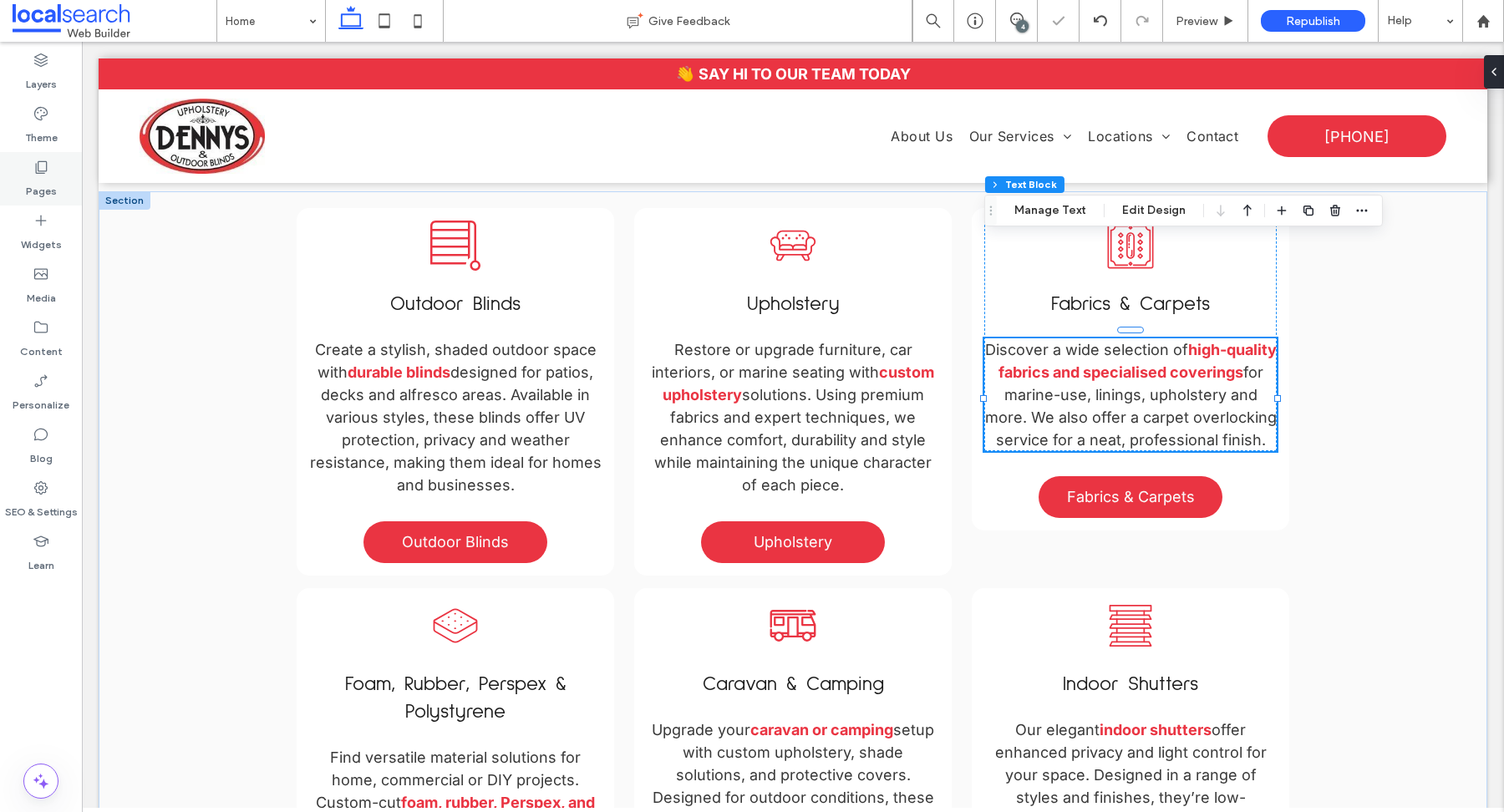 click on "Pages" at bounding box center (41, 187) 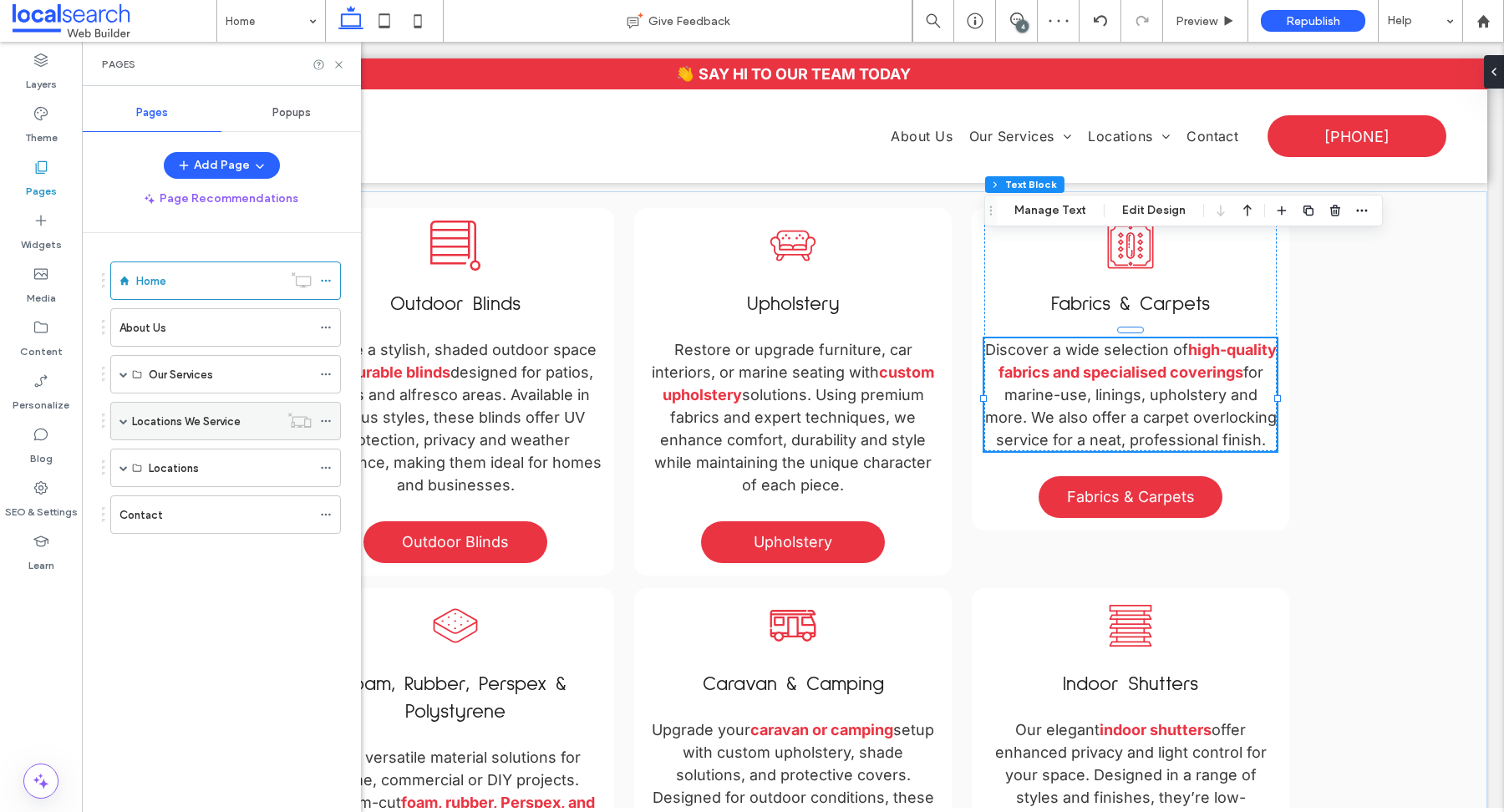 click at bounding box center (124, 421) 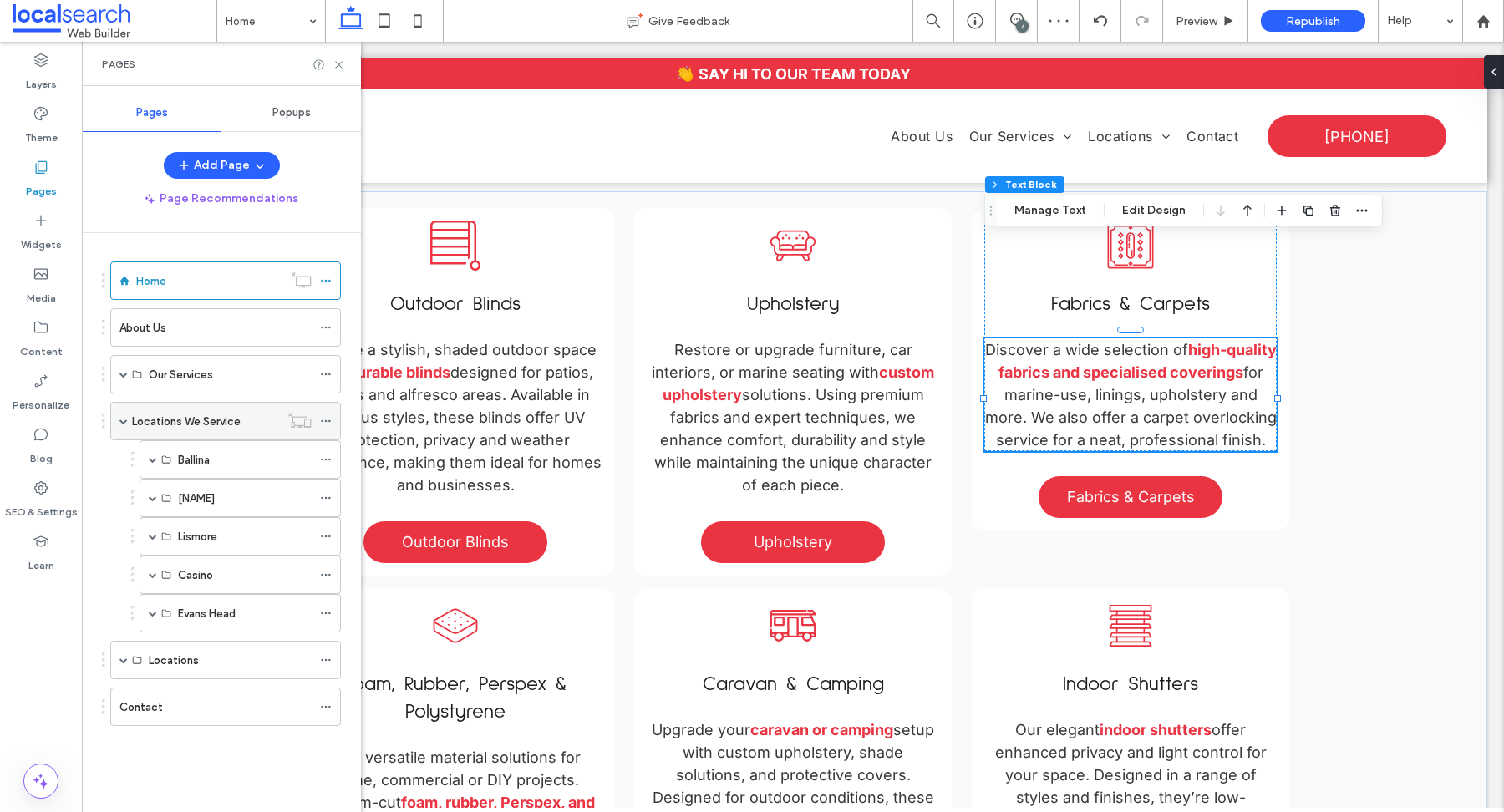 click at bounding box center (124, 421) 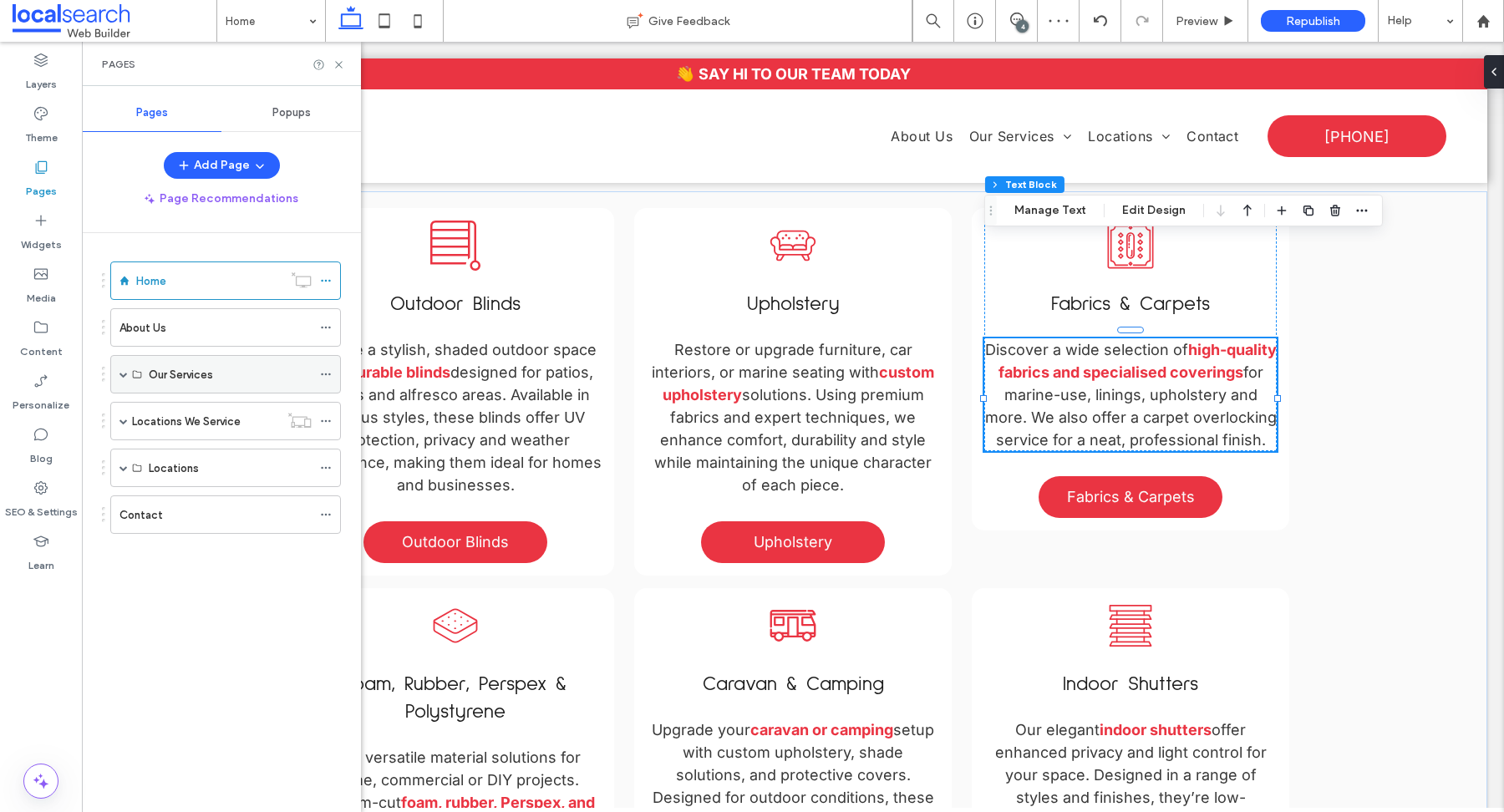 click at bounding box center [124, 374] 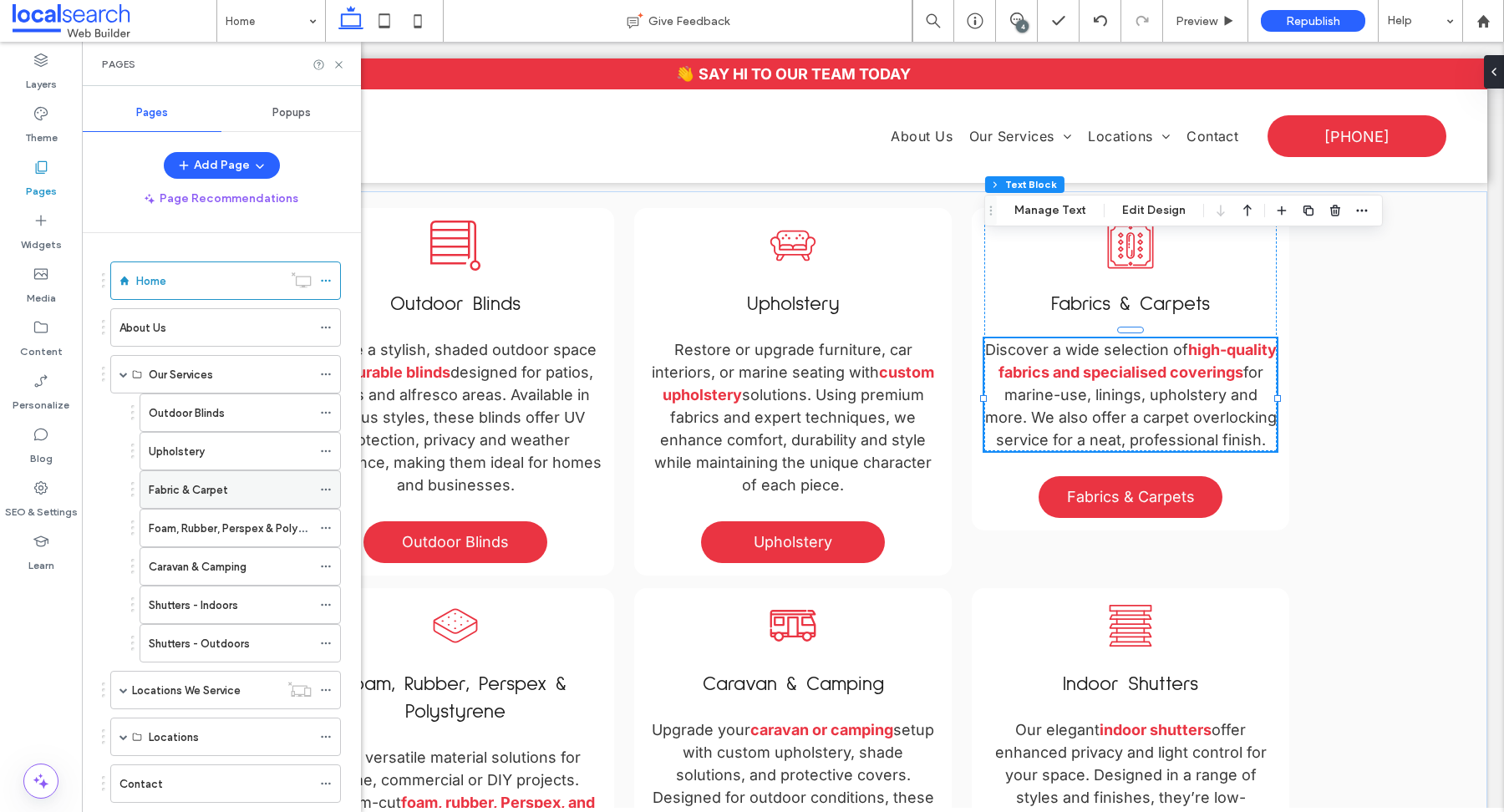click on "Fabric & Carpet" at bounding box center [188, 490] 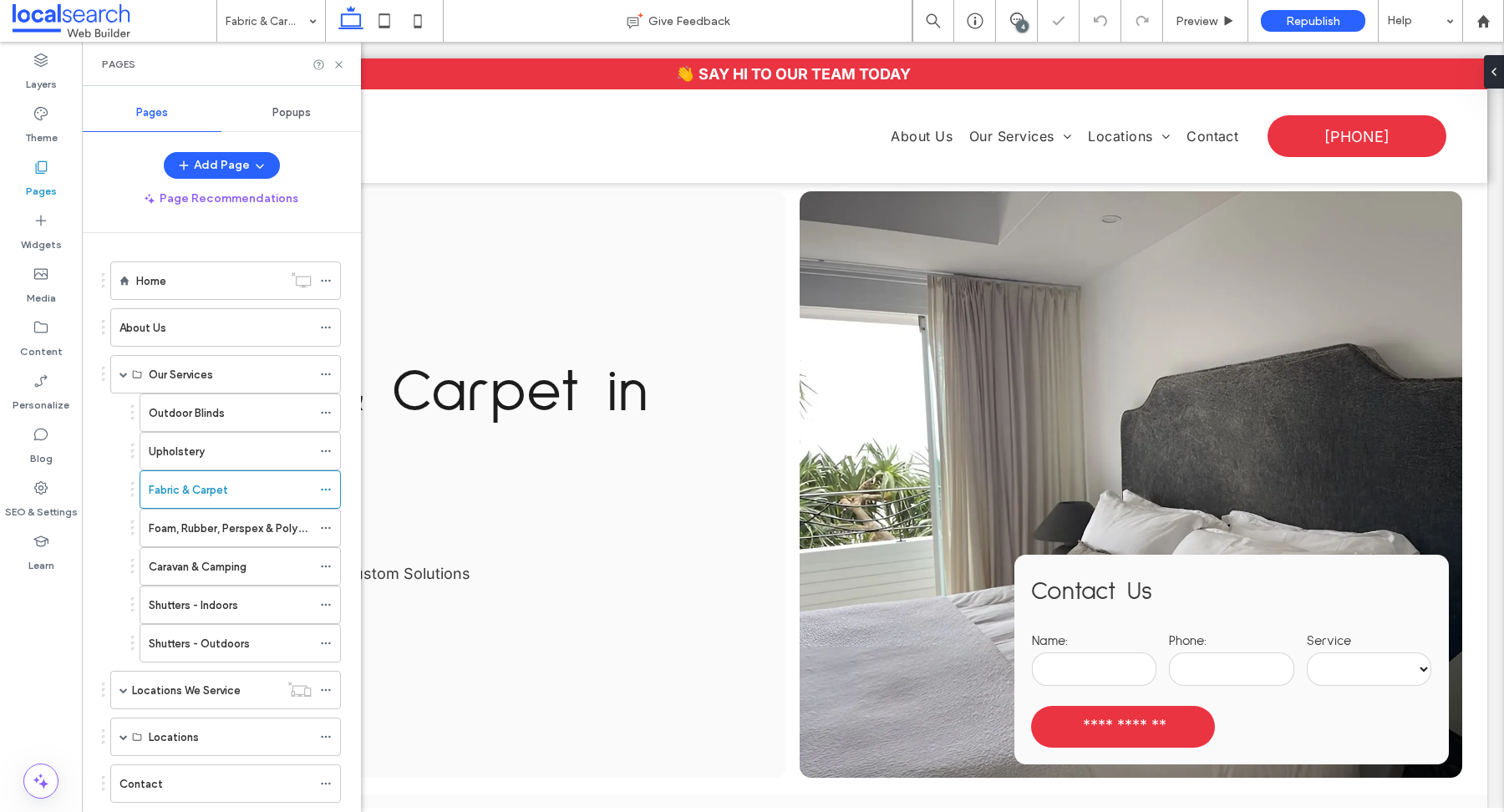 scroll, scrollTop: 2034, scrollLeft: 0, axis: vertical 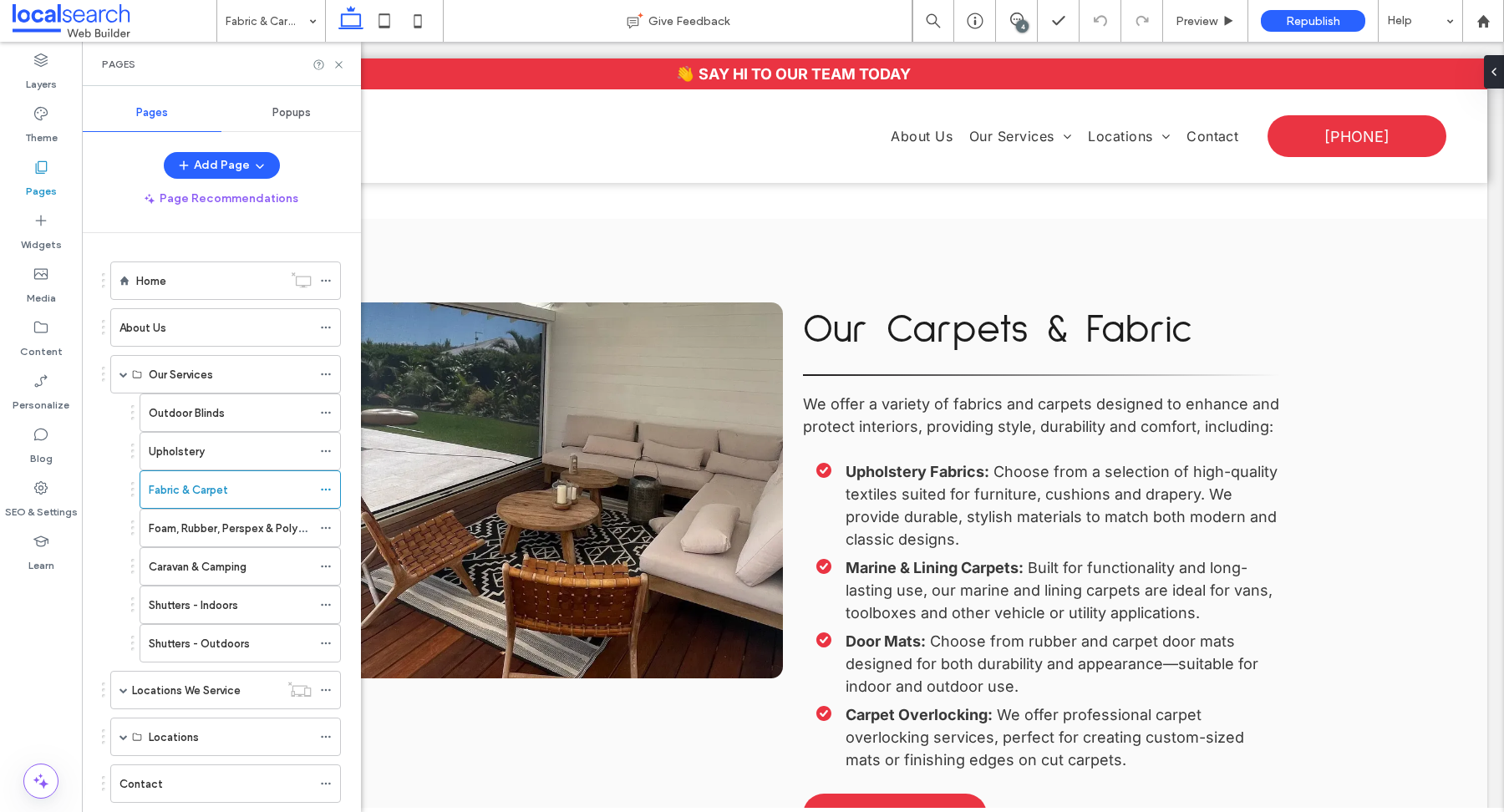 click 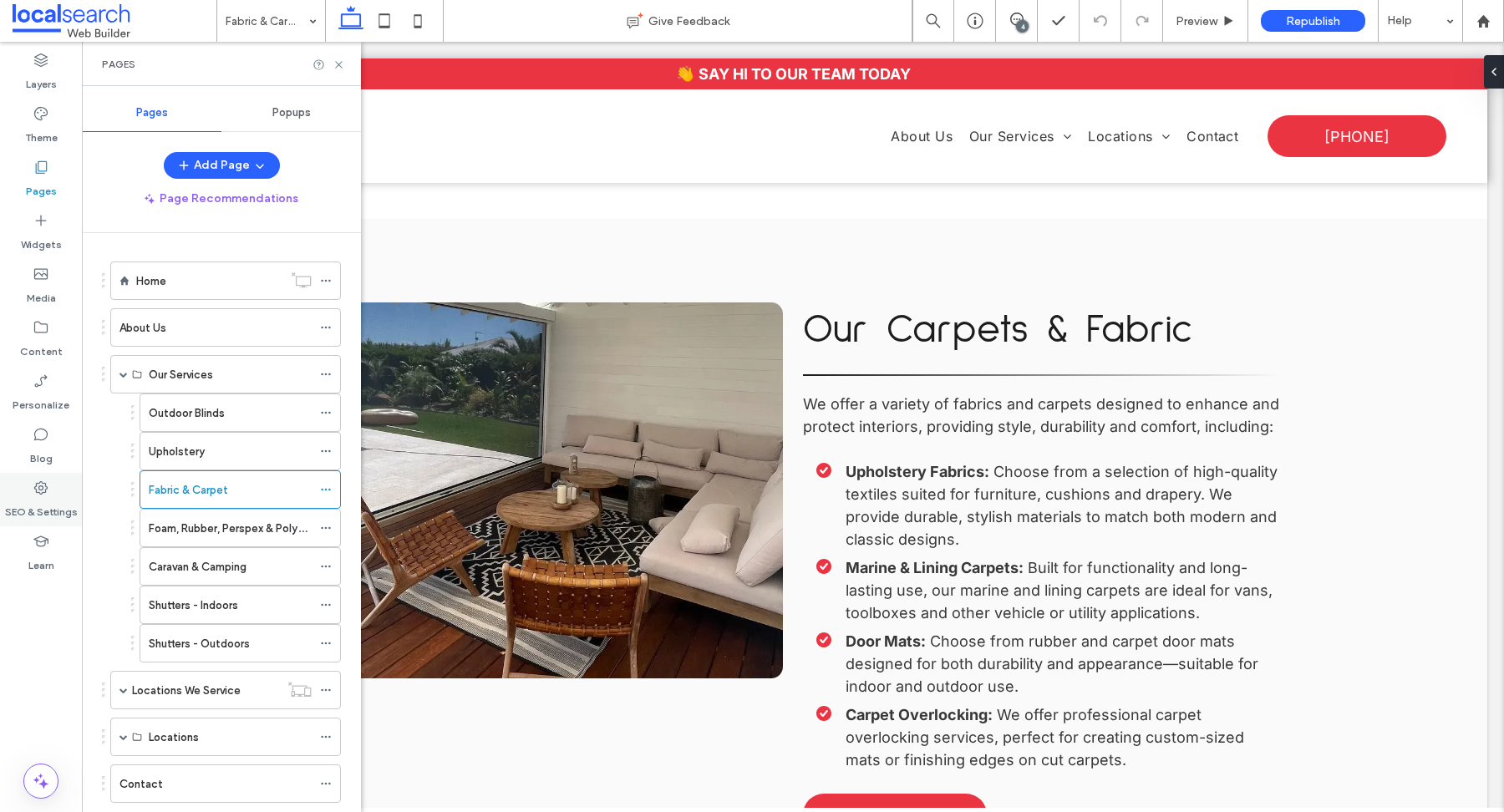 click on "SEO & Settings" at bounding box center [41, 508] 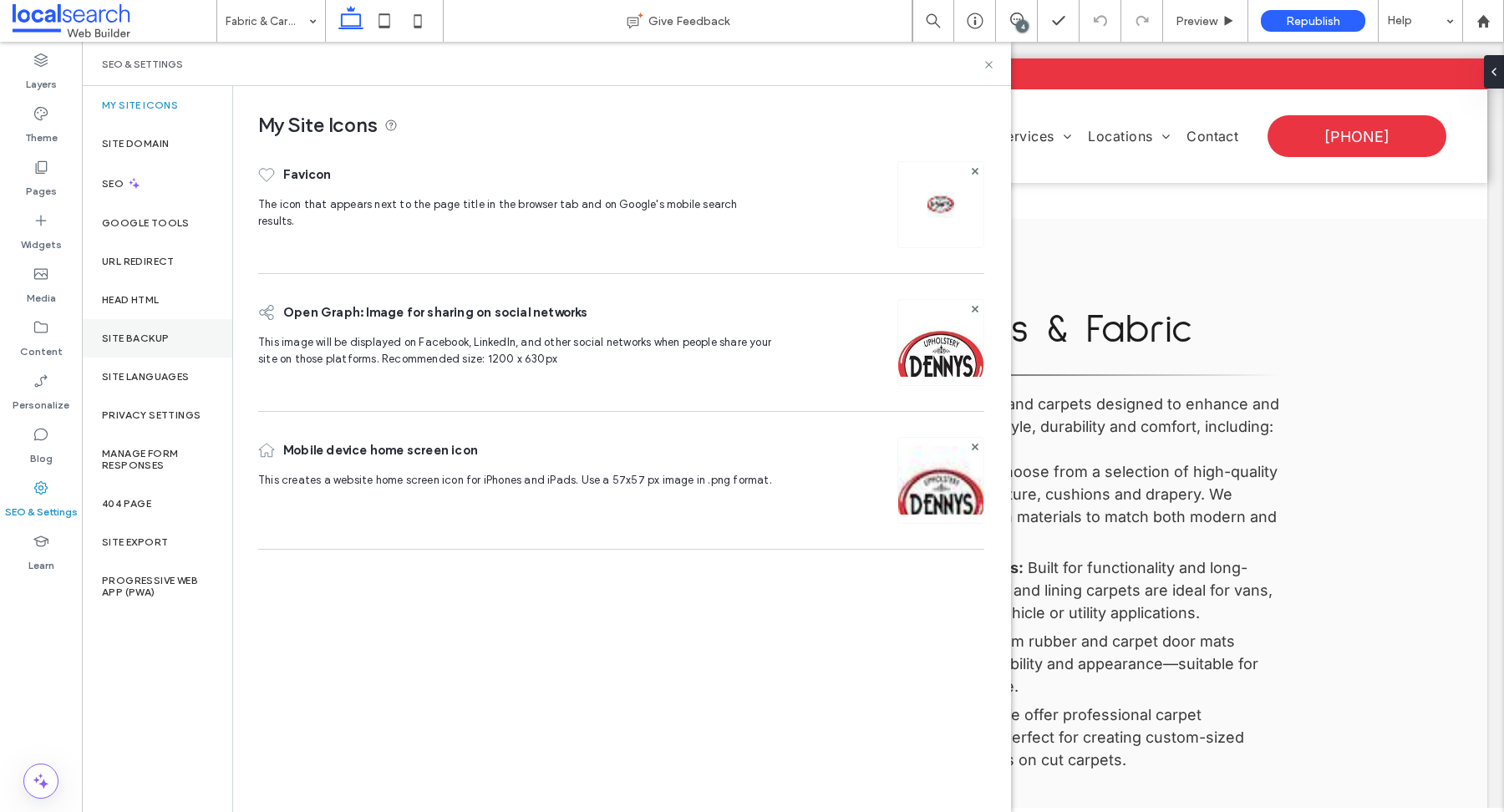 click on "Site Backup" at bounding box center [157, 338] 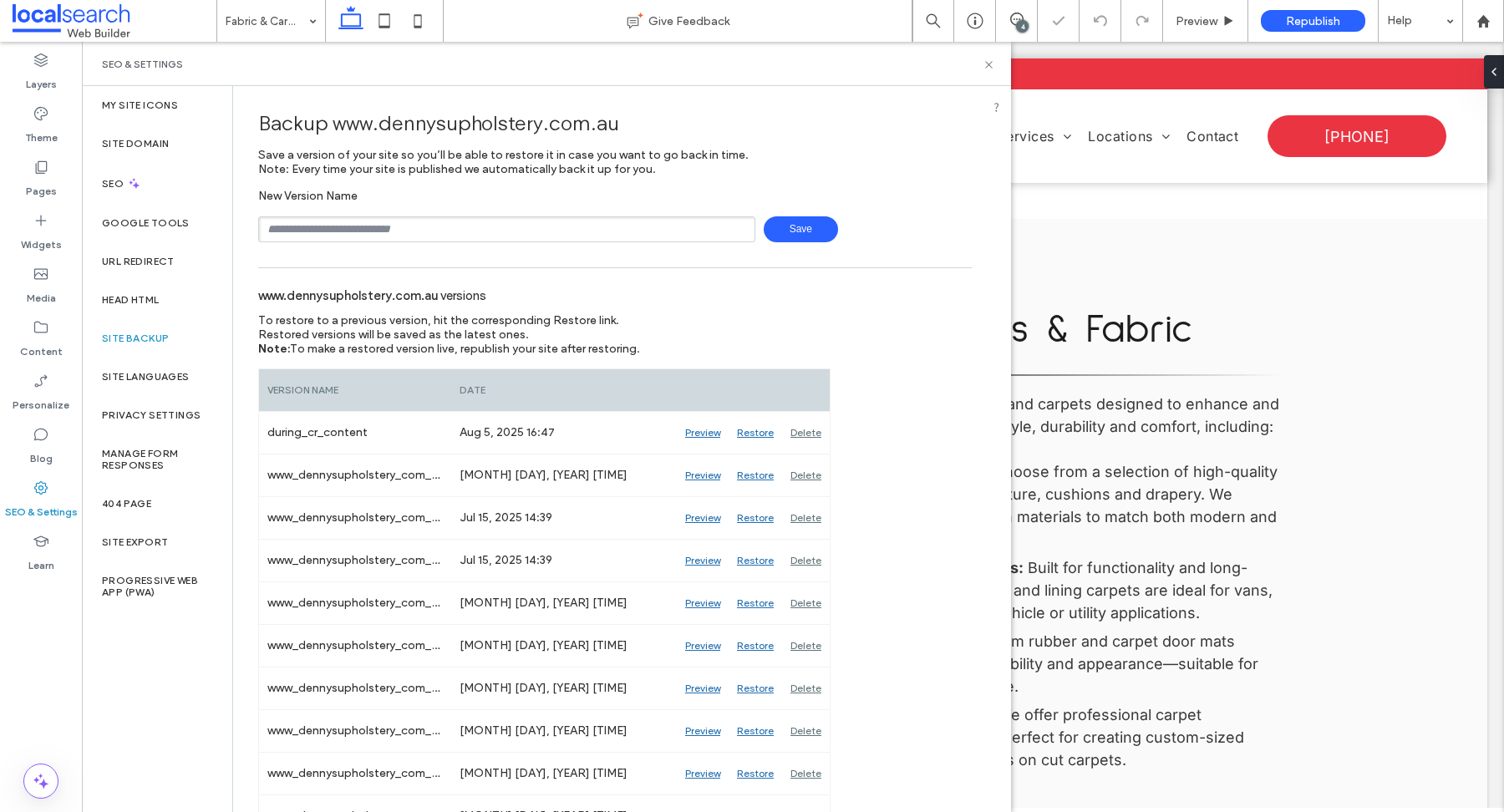 click at bounding box center [506, 229] 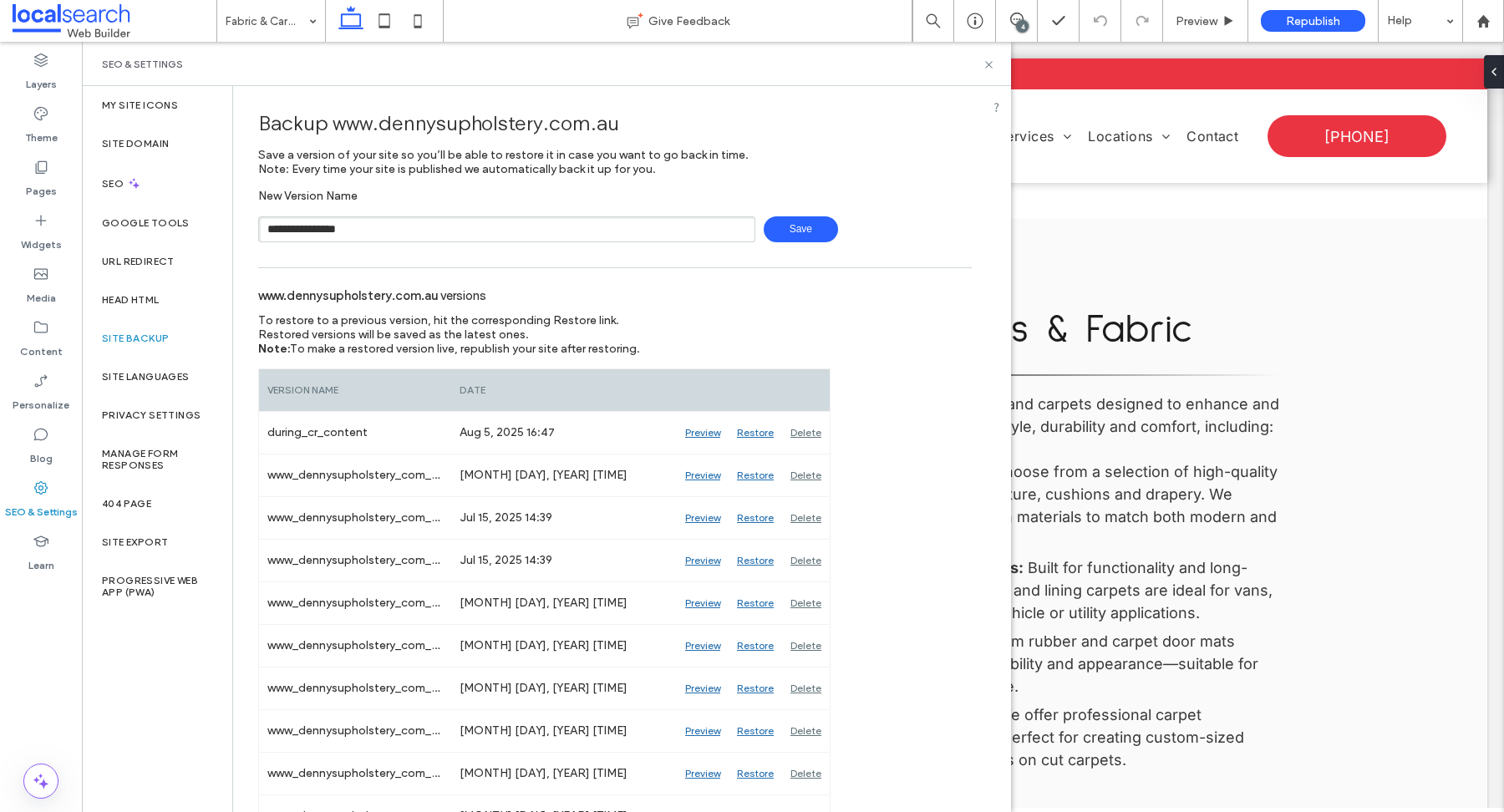 type on "**********" 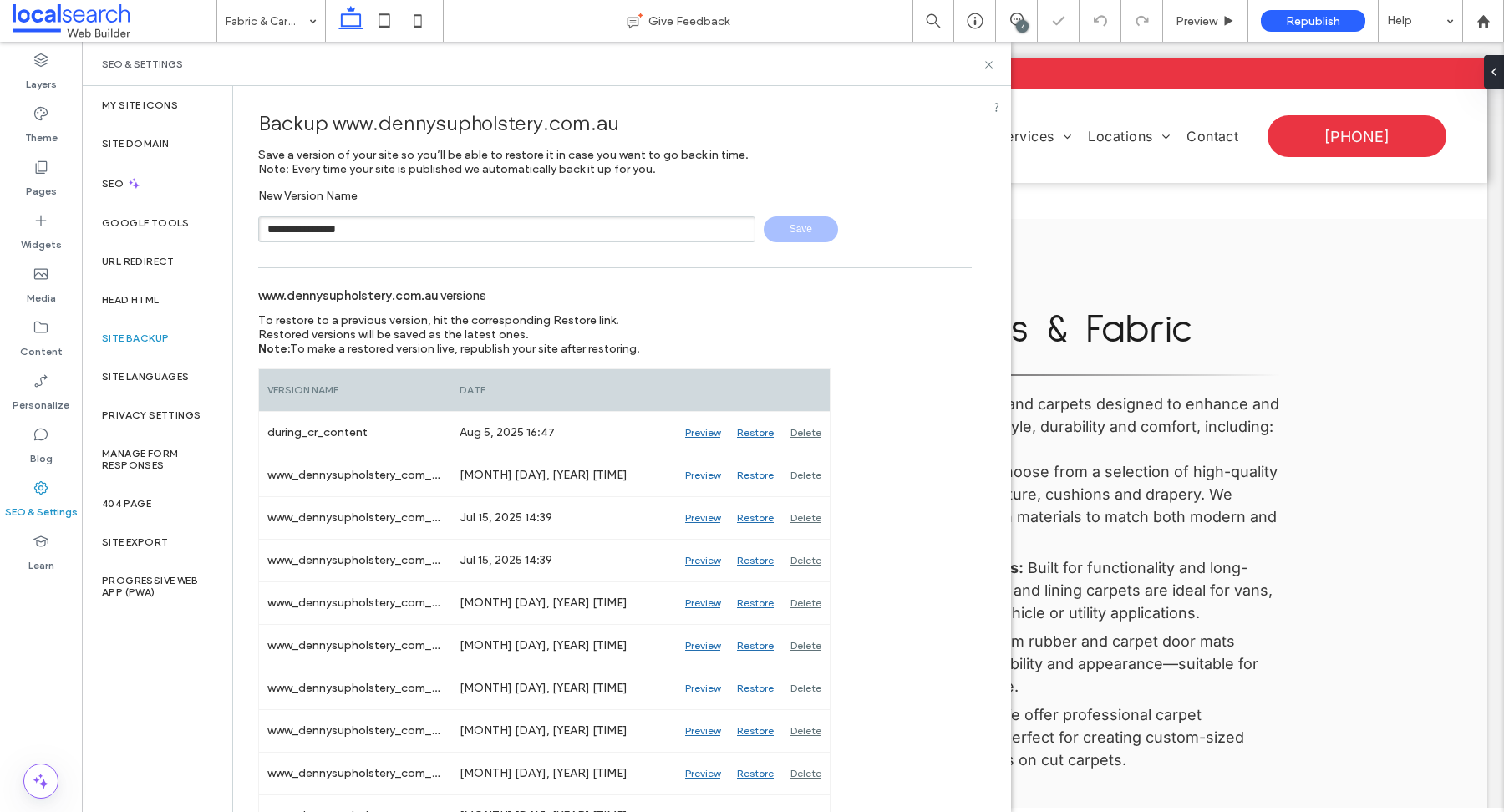 type 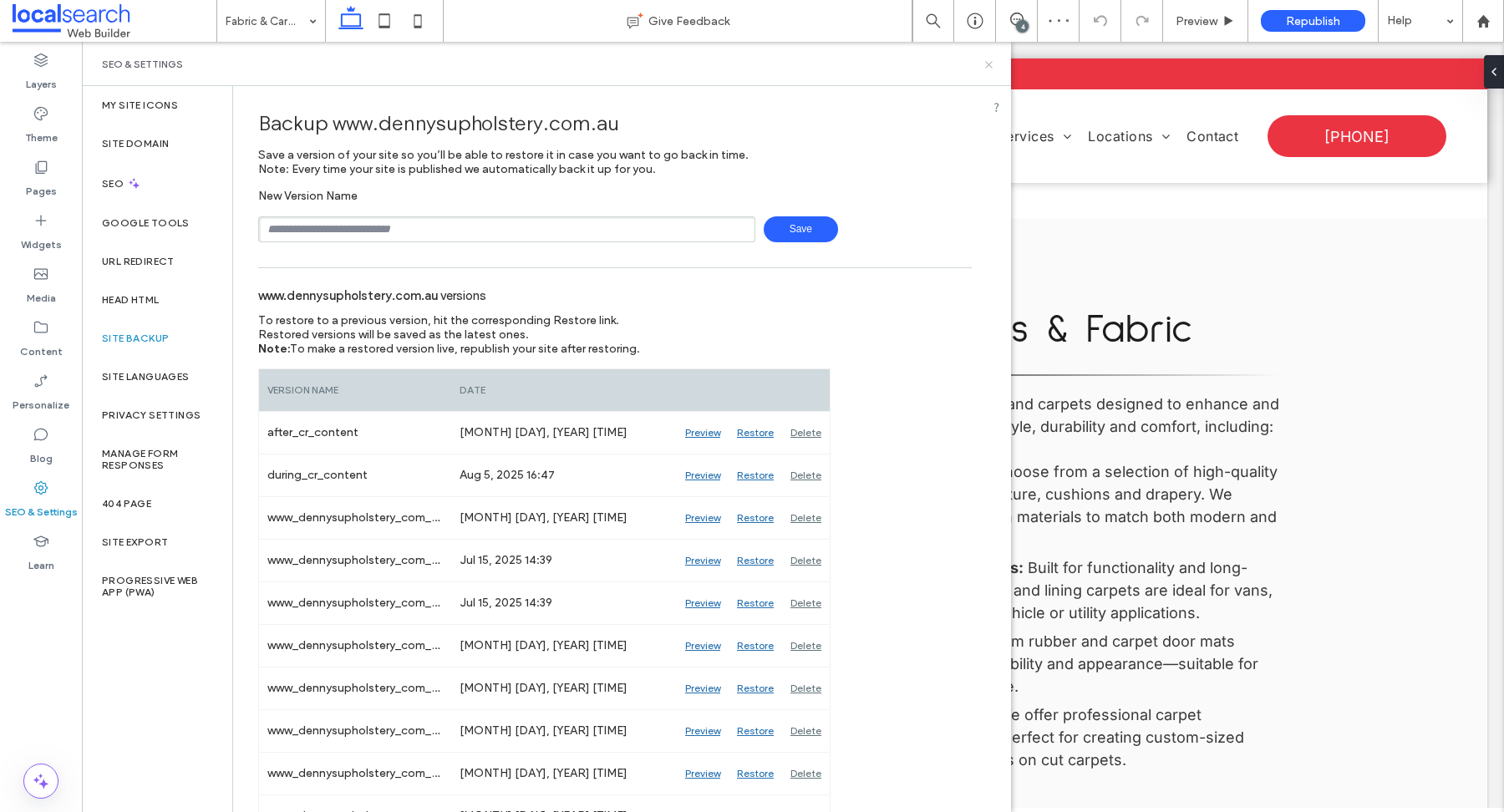 click 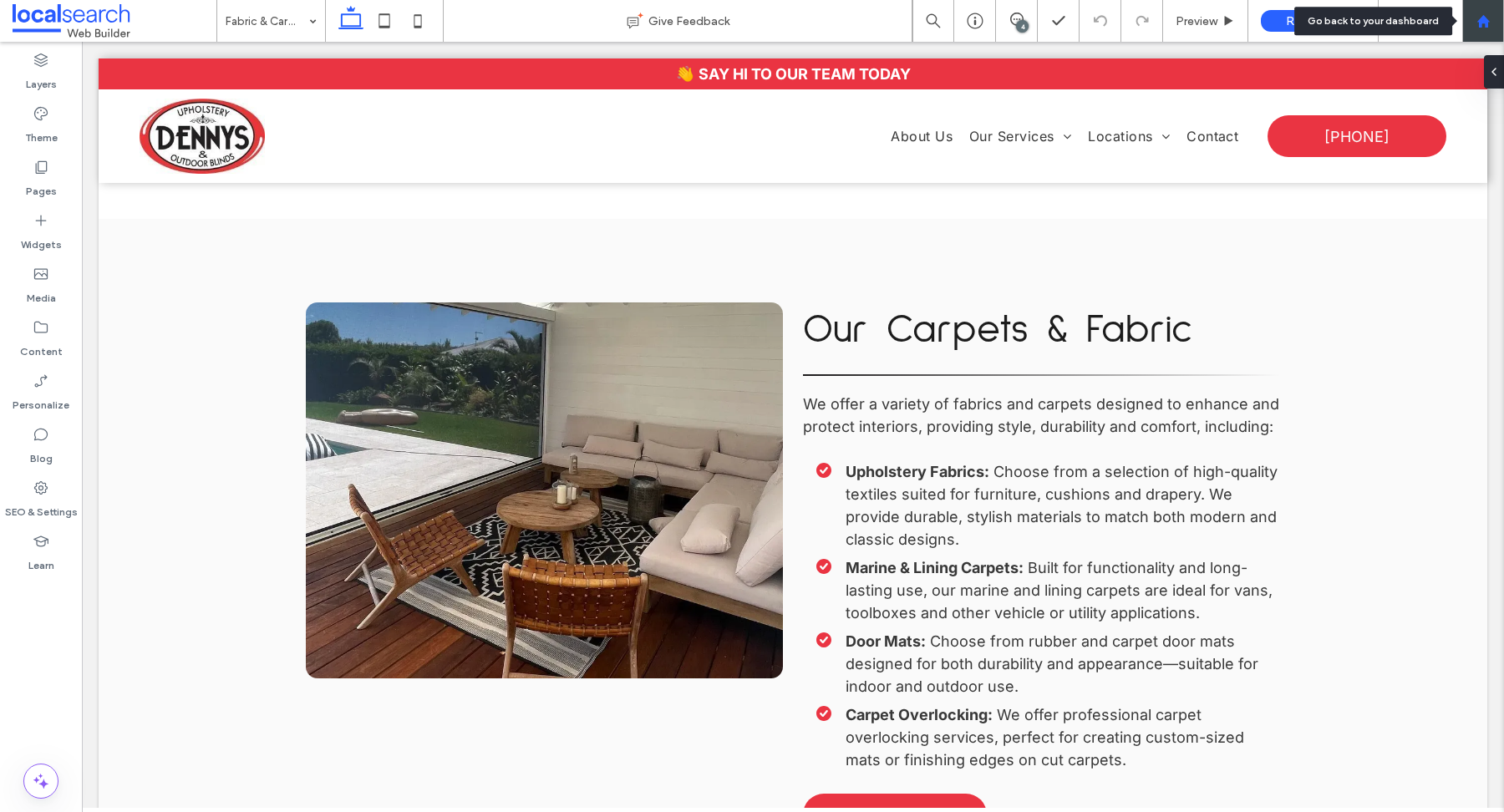 click at bounding box center (1483, 21) 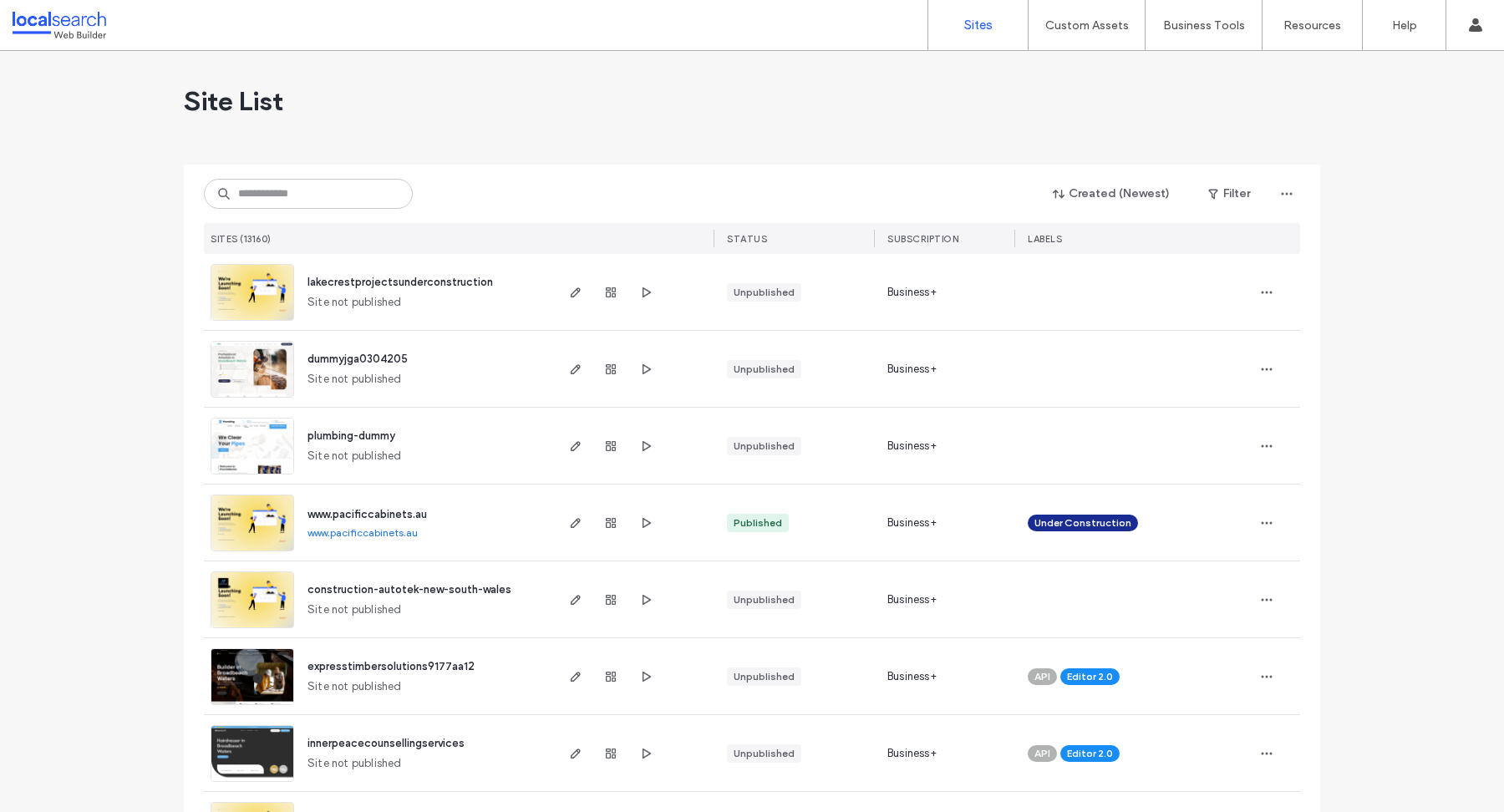 scroll, scrollTop: 0, scrollLeft: 0, axis: both 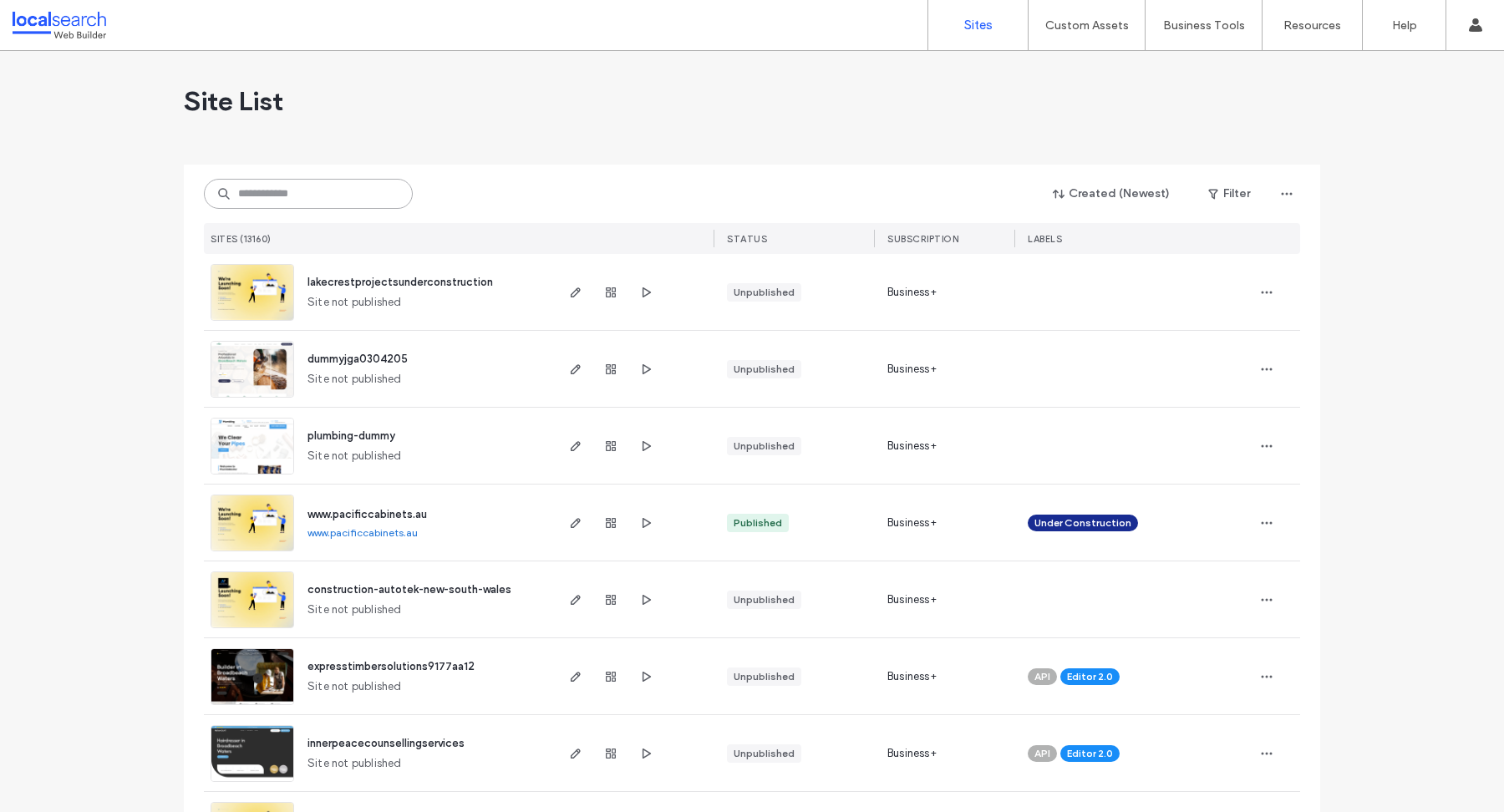 click at bounding box center [308, 194] 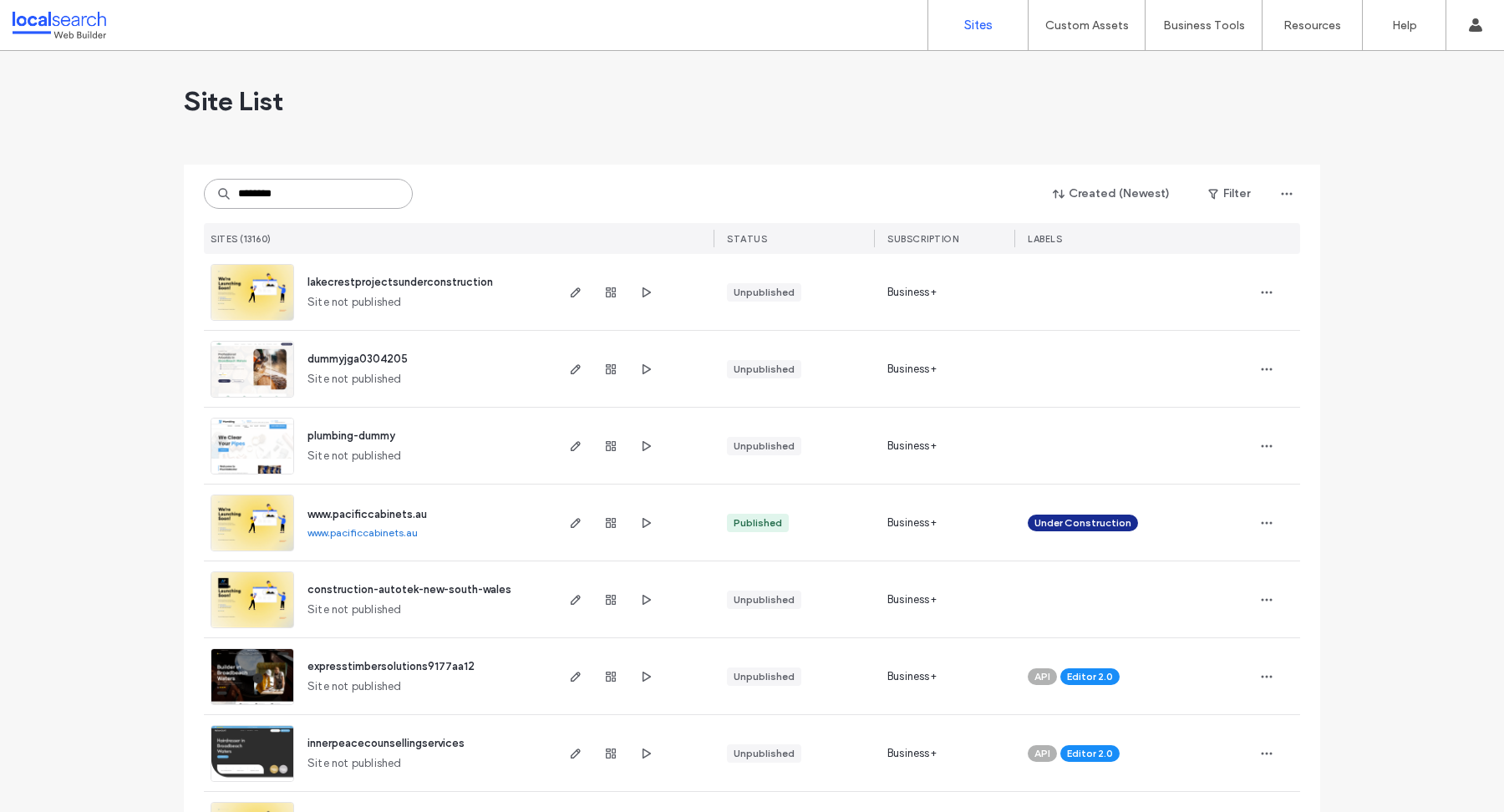 type on "********" 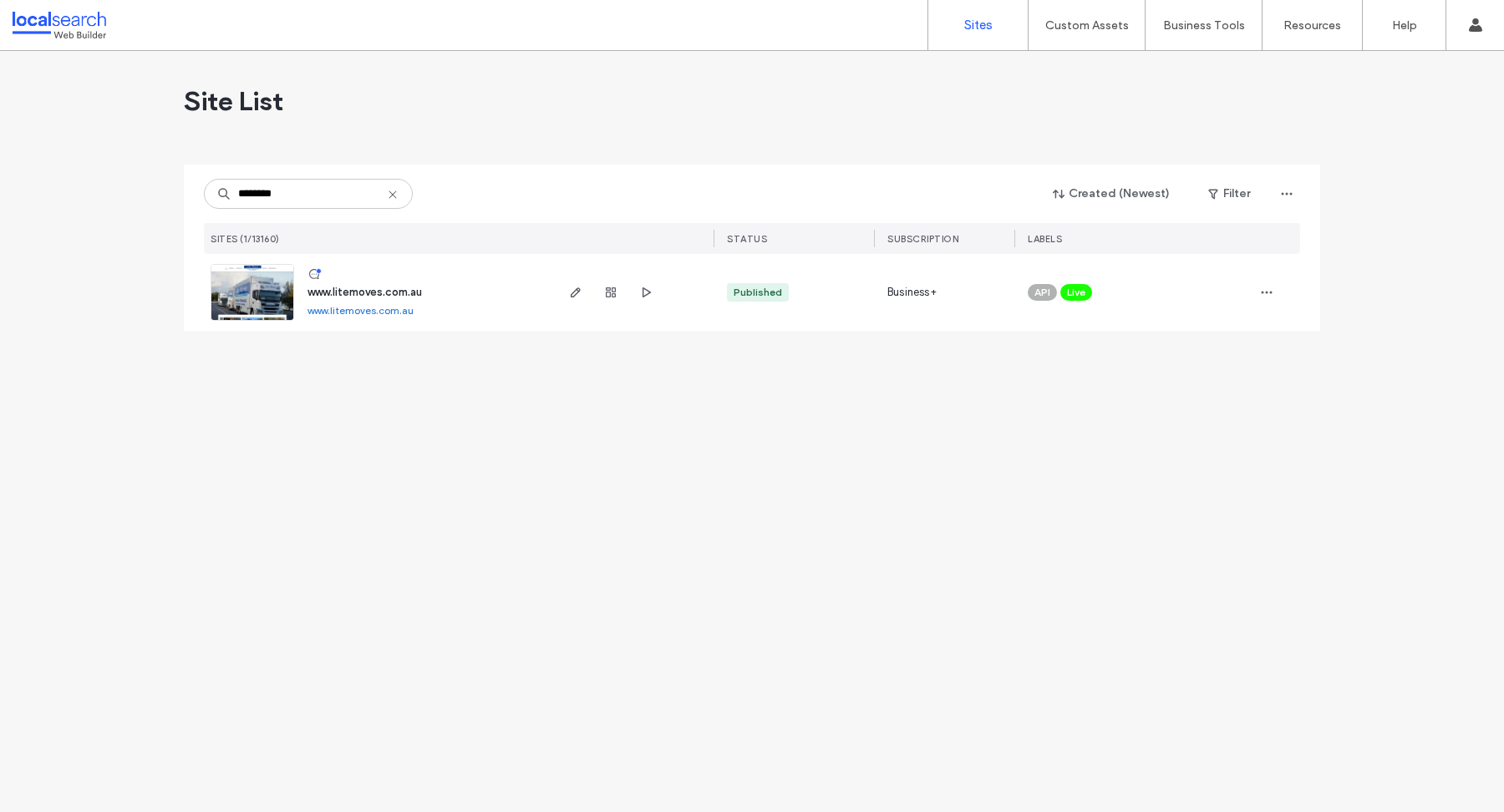 click at bounding box center (252, 322) 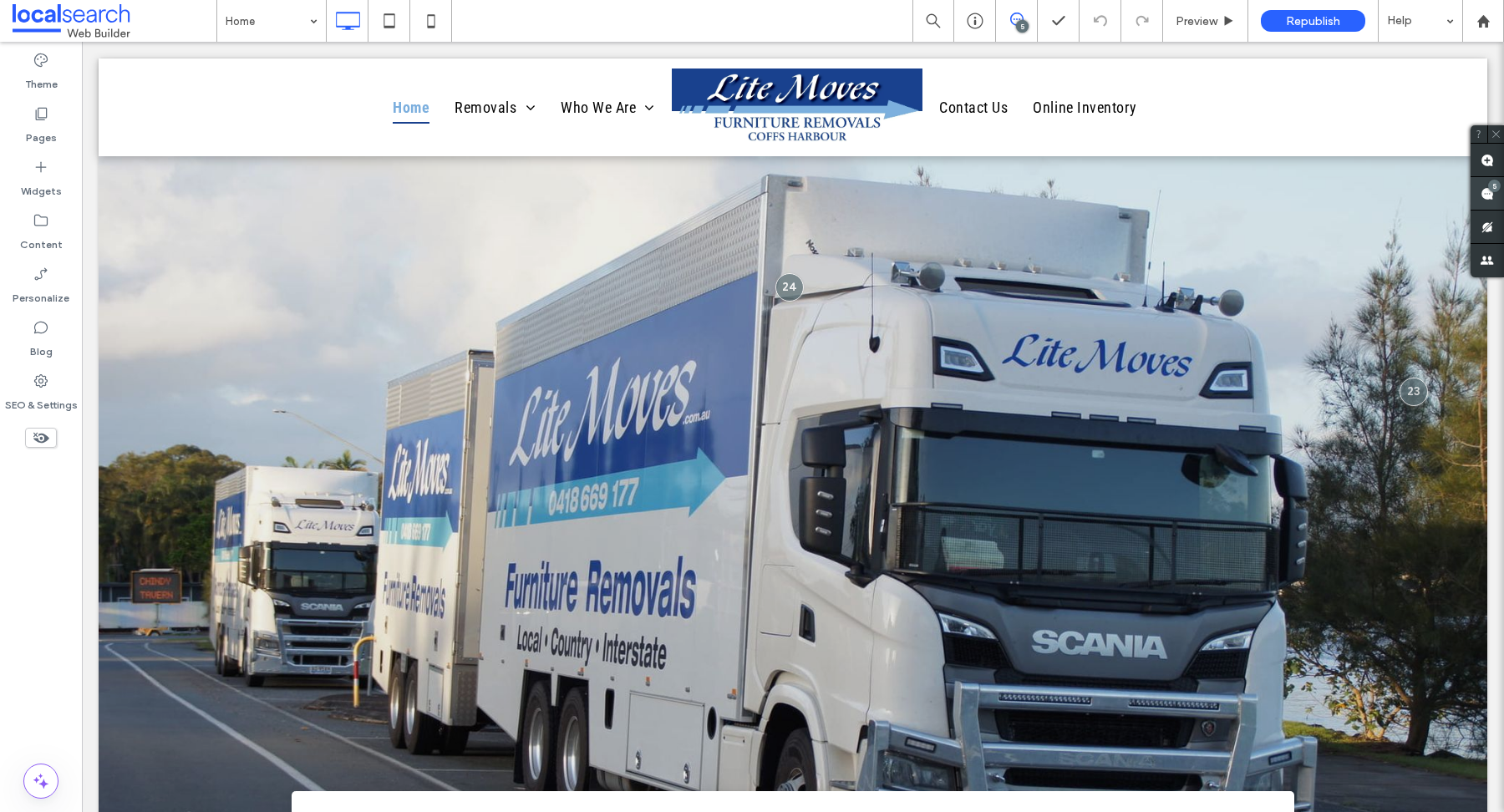 scroll, scrollTop: 0, scrollLeft: 0, axis: both 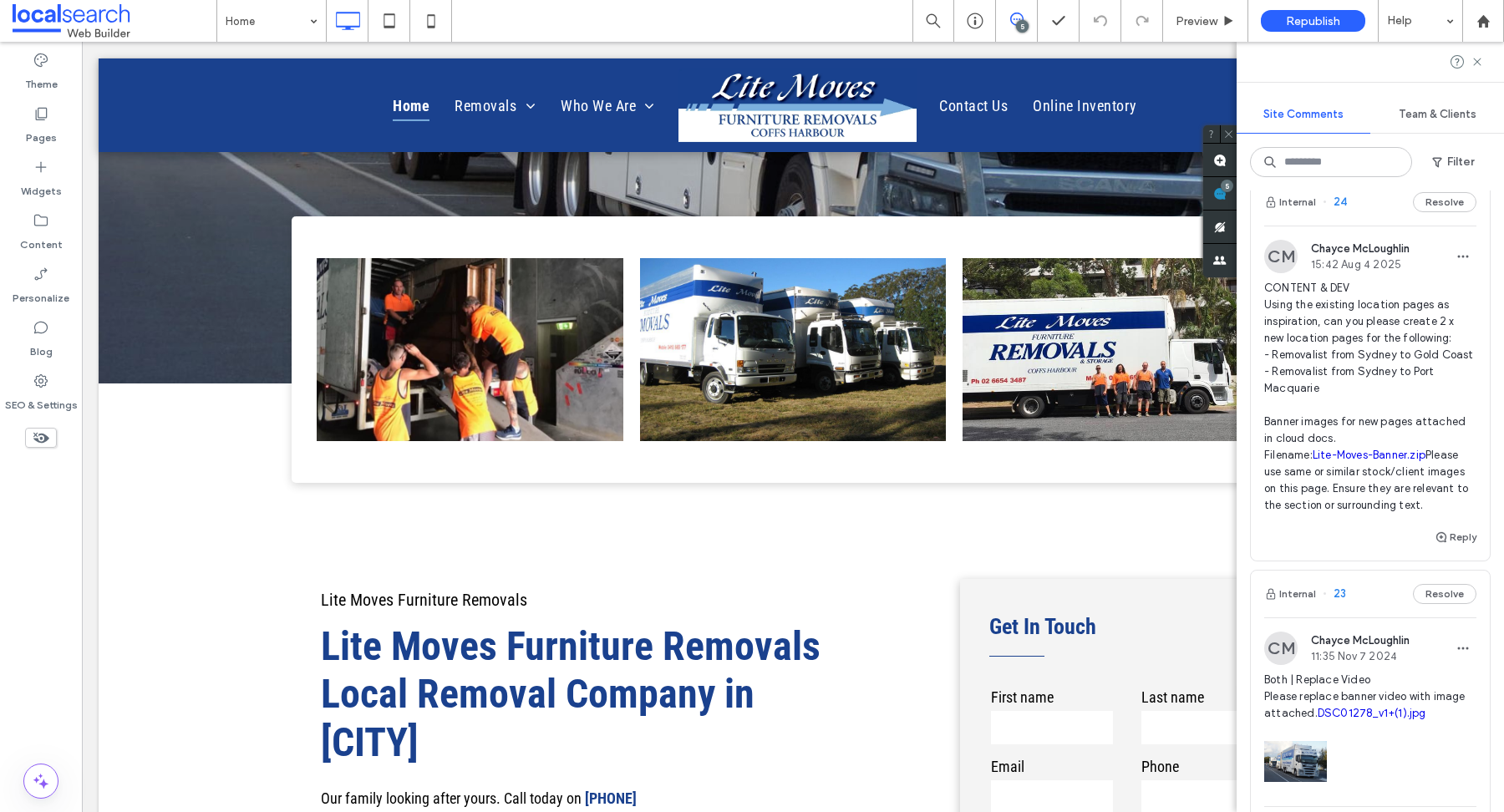 click on "CONTENT & DEV
Using the existing location pages as inspiration, can you please create 2 x new location pages for the following:
- Removalist from Sydney to Gold Coast
- Removalist from Sydney to Port Macquarie
Banner images for new pages attached in cloud docs.
Filename:  Lite-Moves-Banner.zip
Please use same or similar stock/client images on this page. Ensure they are relevant to the section or surrounding text." at bounding box center (1370, 397) 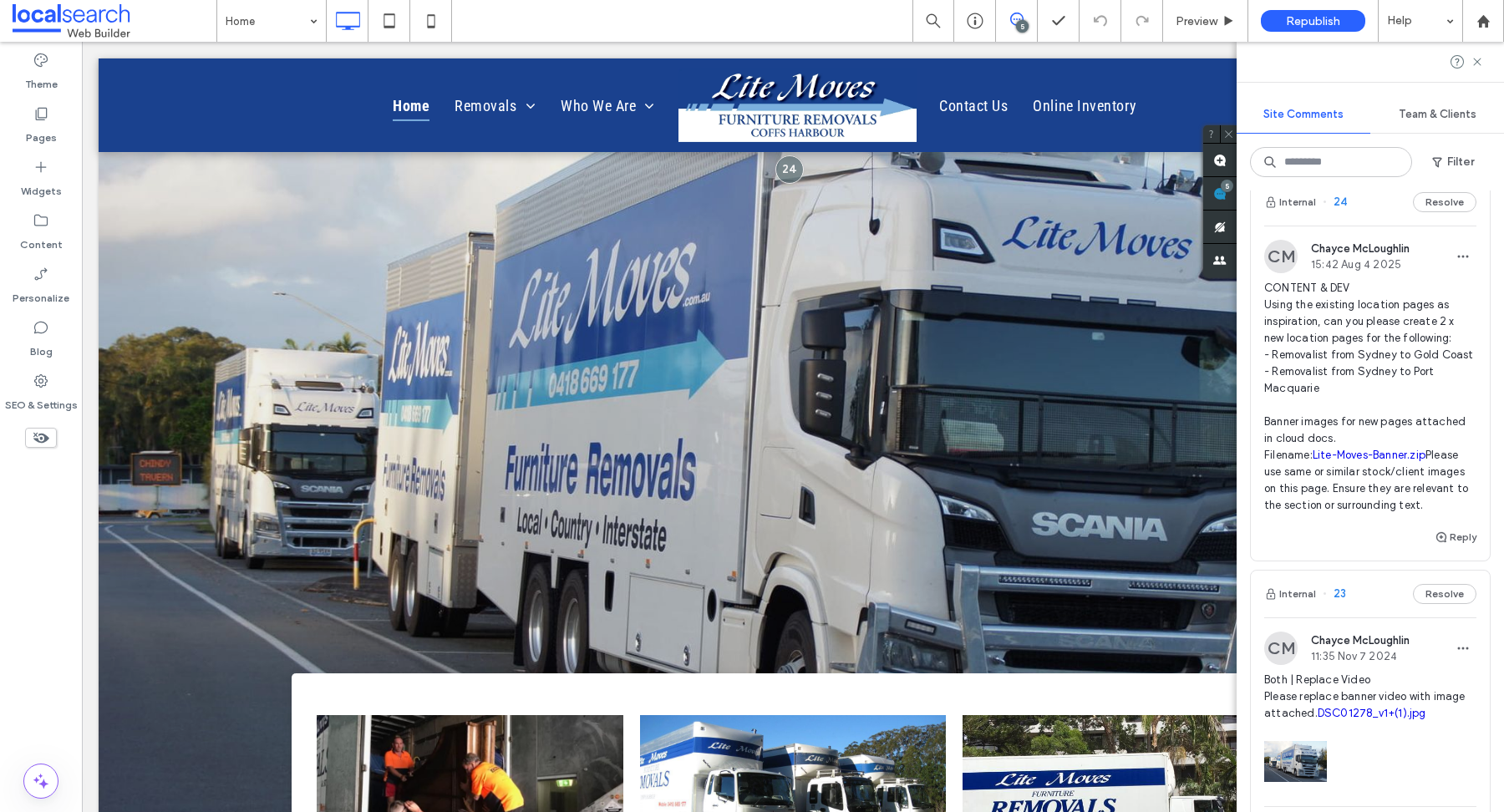 scroll, scrollTop: 72, scrollLeft: 0, axis: vertical 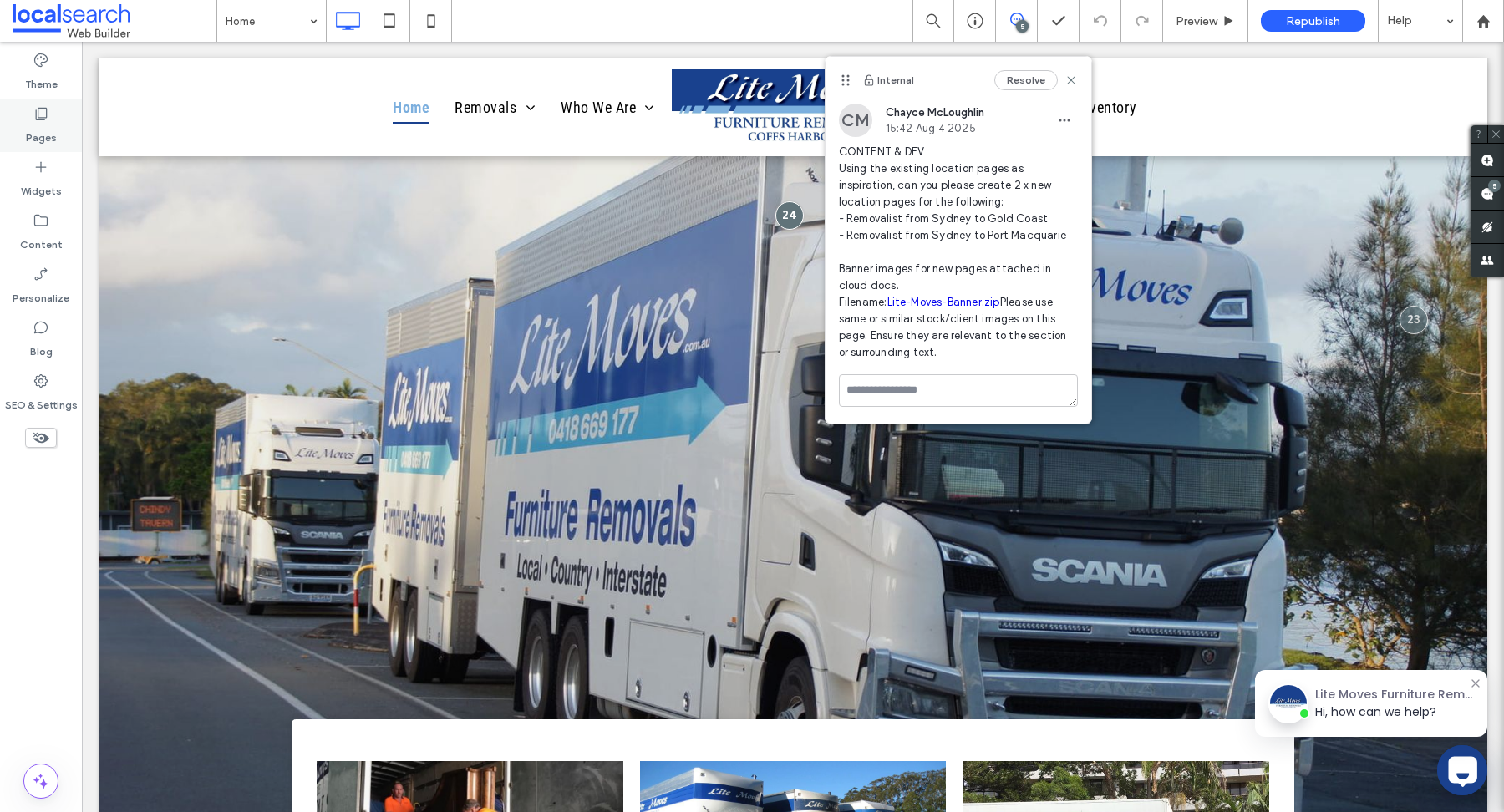 click on "Pages" at bounding box center (41, 125) 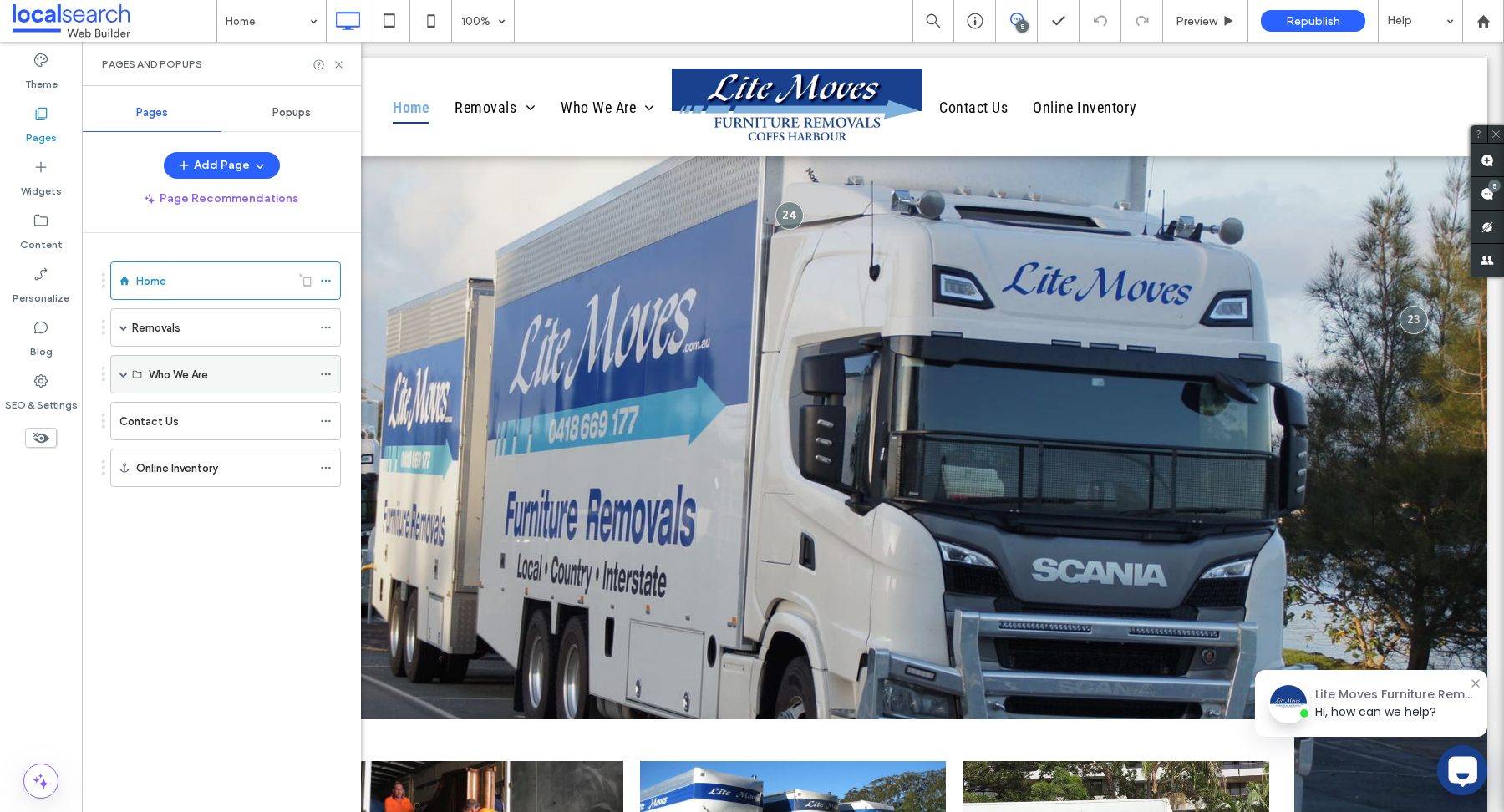 click at bounding box center (124, 374) 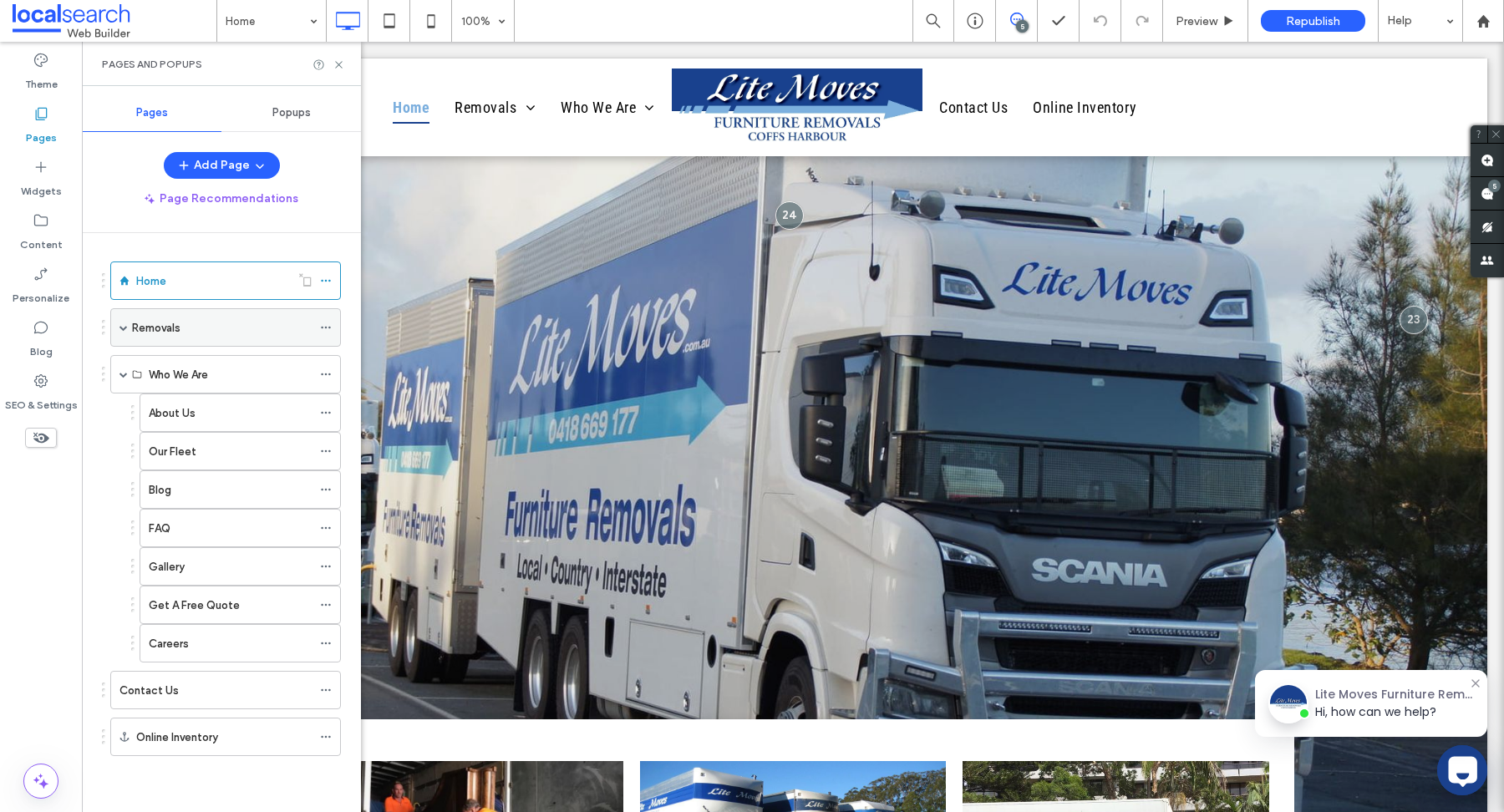 click on "Removals" at bounding box center (226, 327) 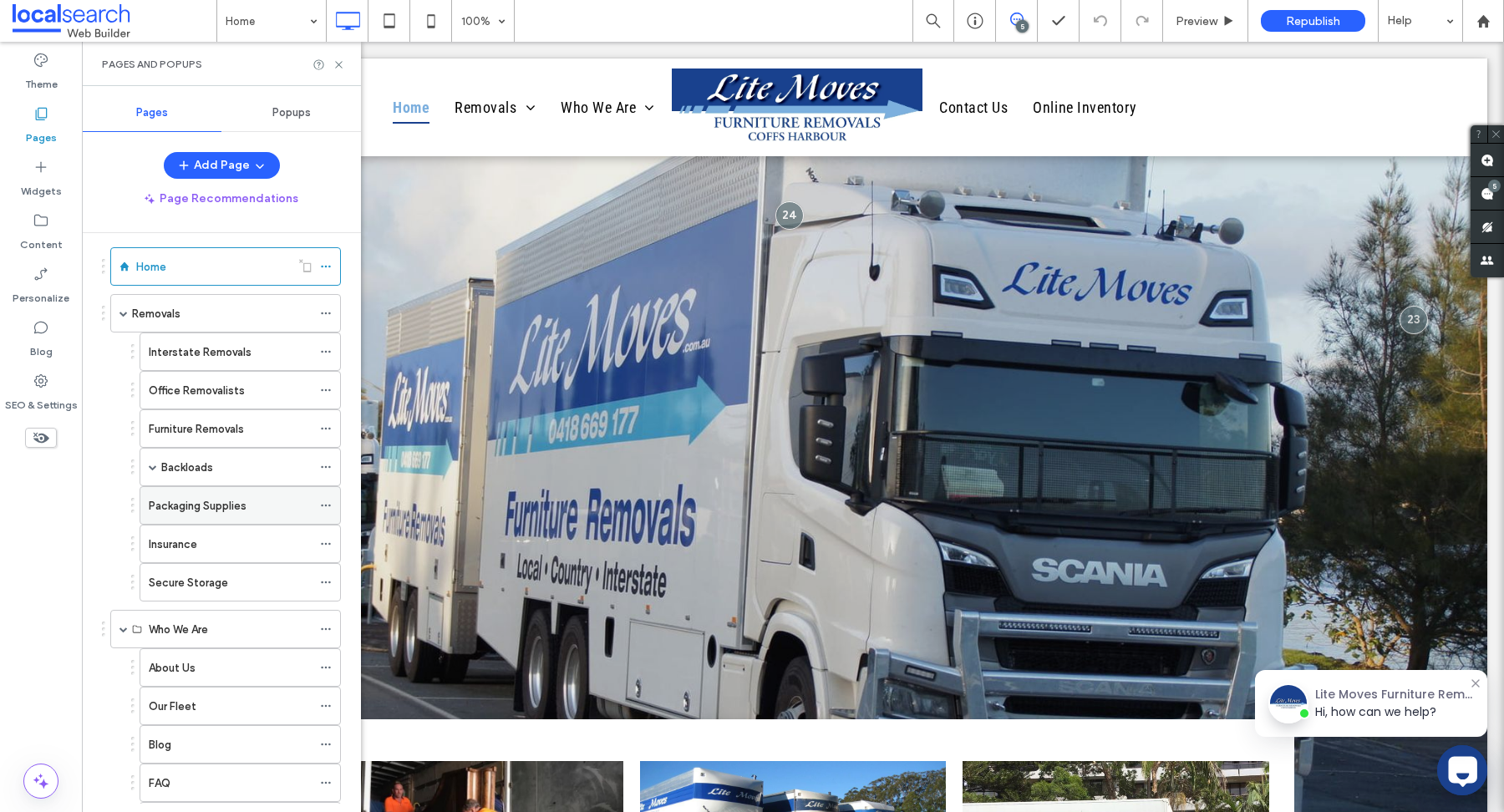 scroll, scrollTop: 18, scrollLeft: 0, axis: vertical 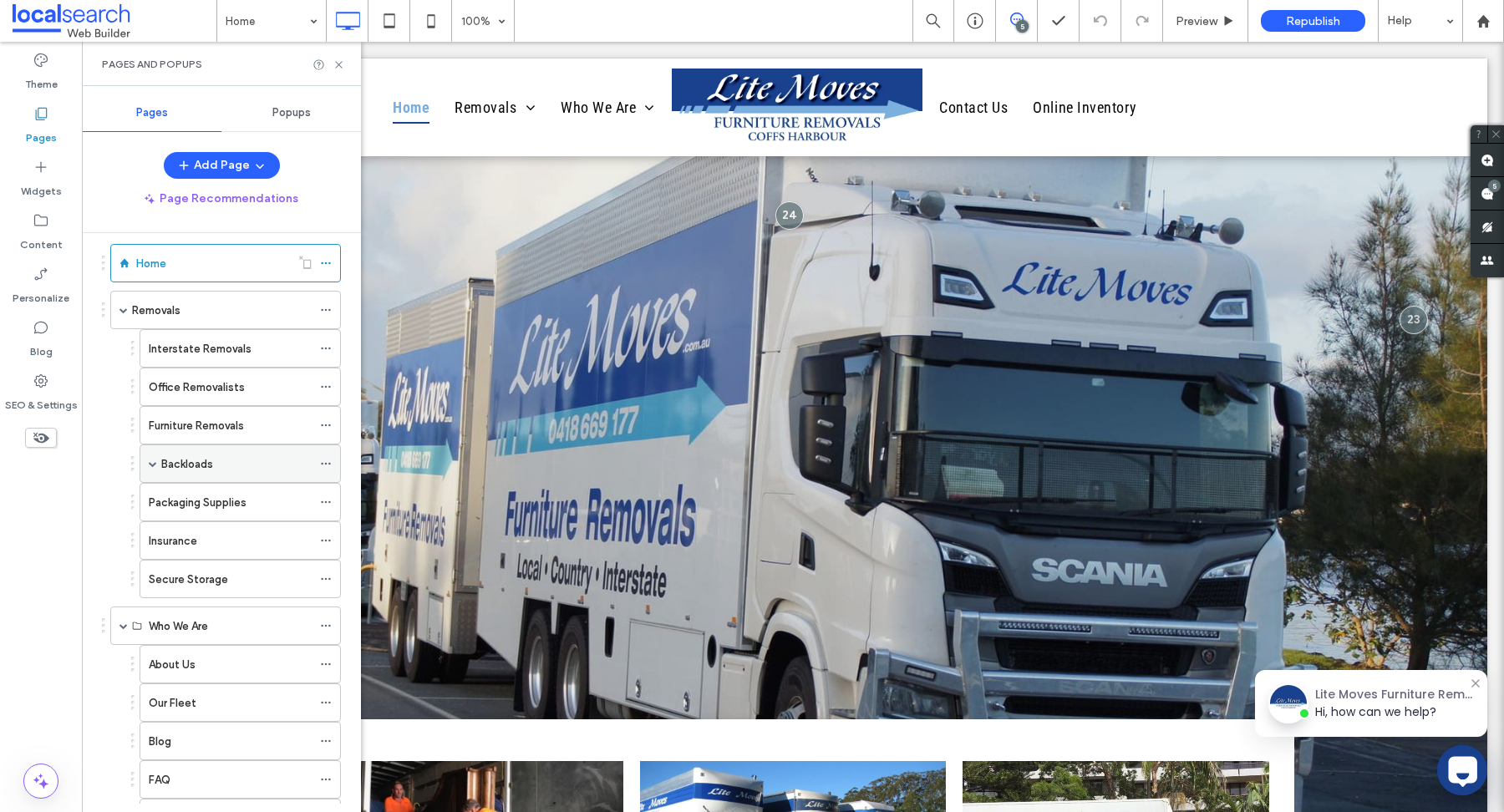 click at bounding box center (153, 464) 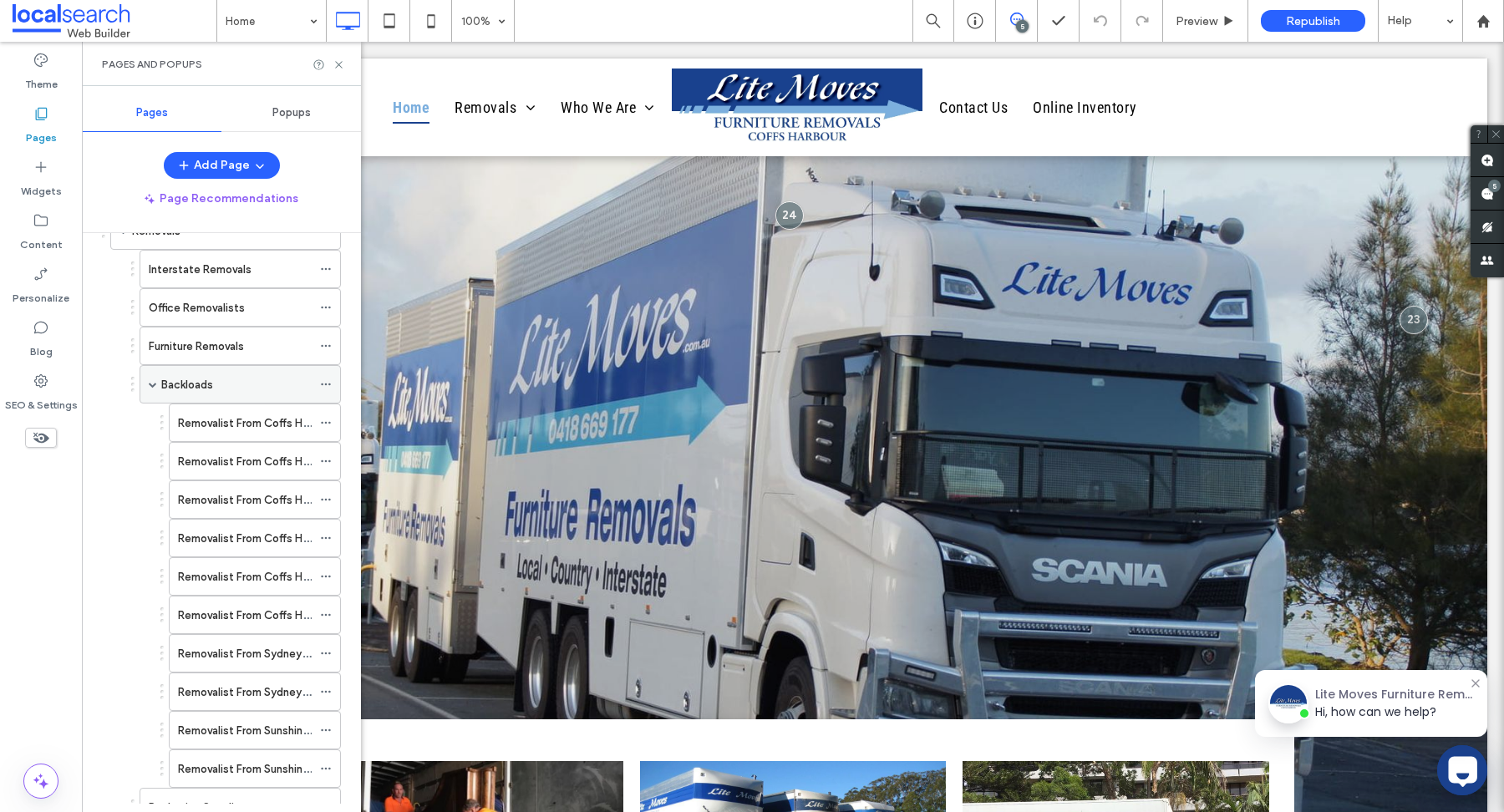 scroll, scrollTop: 119, scrollLeft: 0, axis: vertical 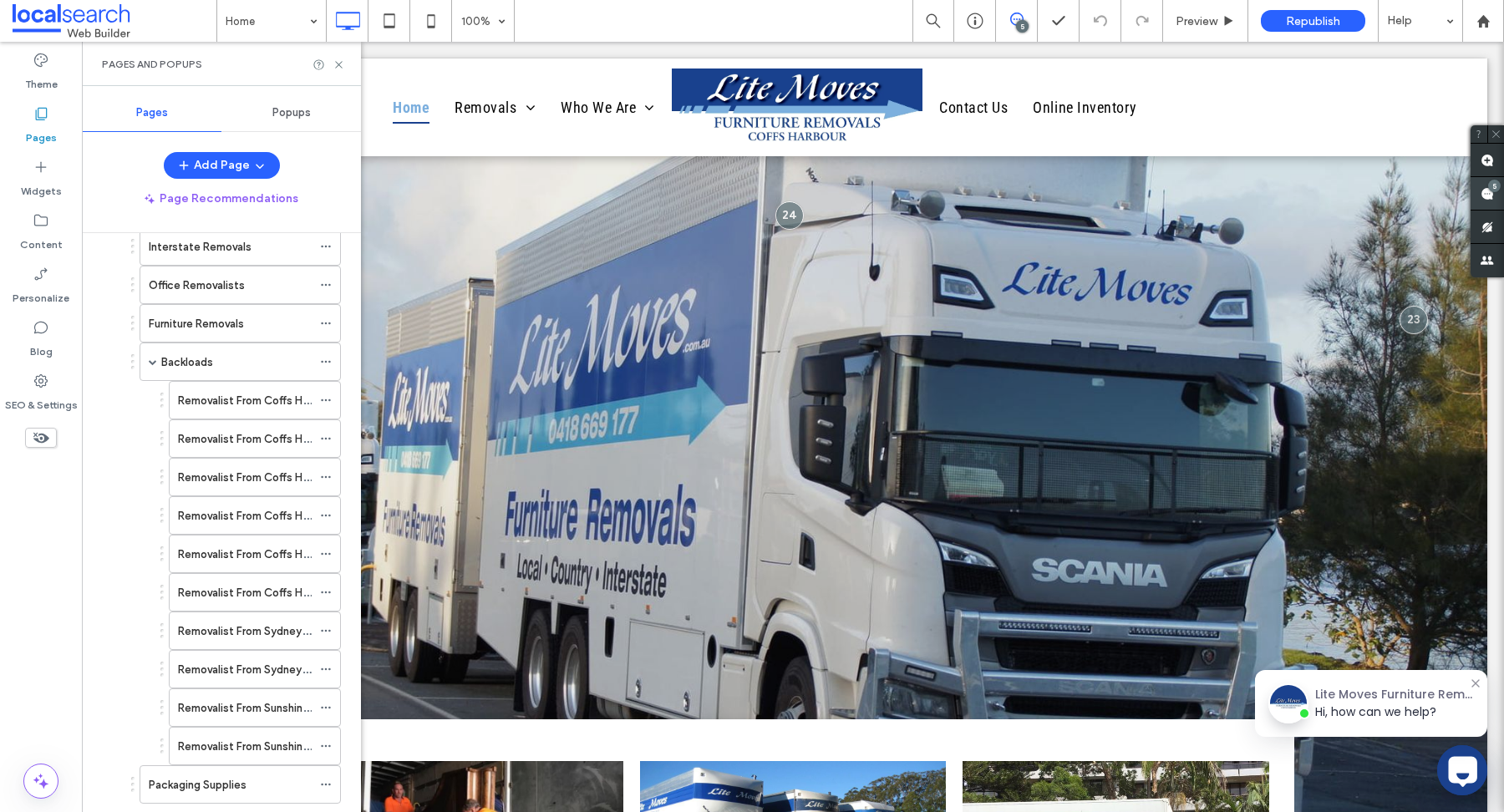 click at bounding box center [1487, 193] 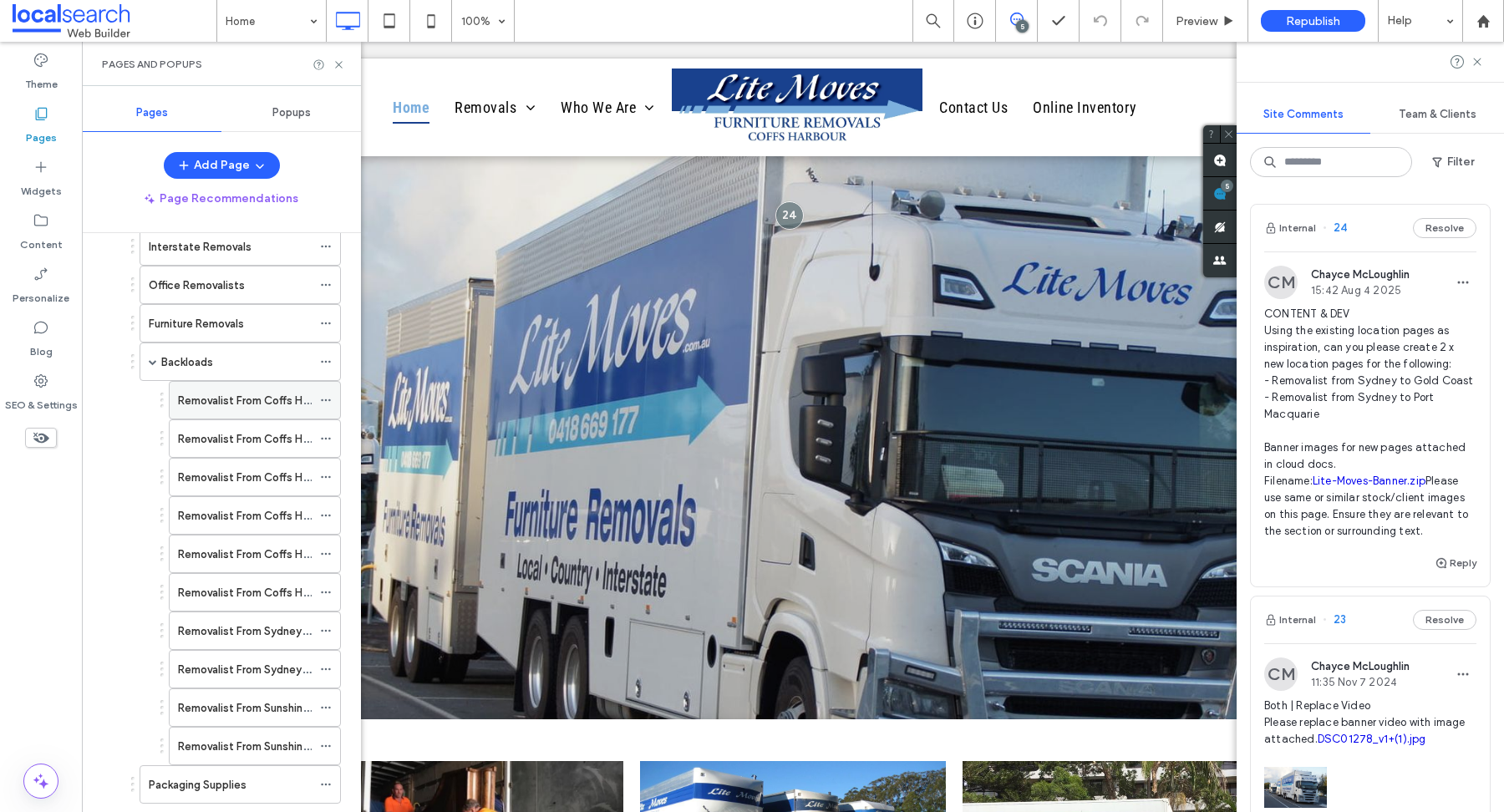 click on "Removalist From Coffs Harbour To Sydney" at bounding box center [245, 400] 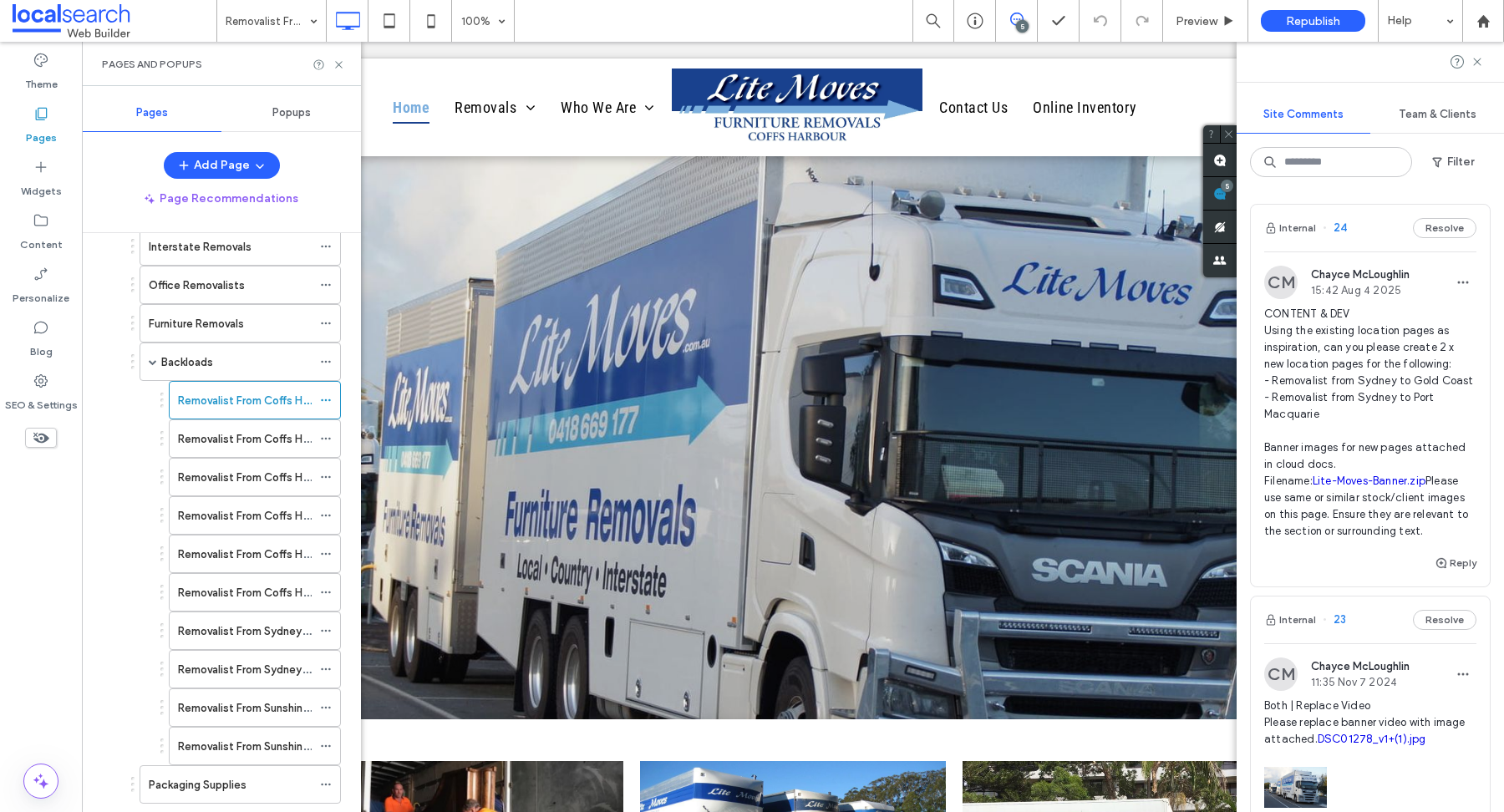 click at bounding box center [752, 406] 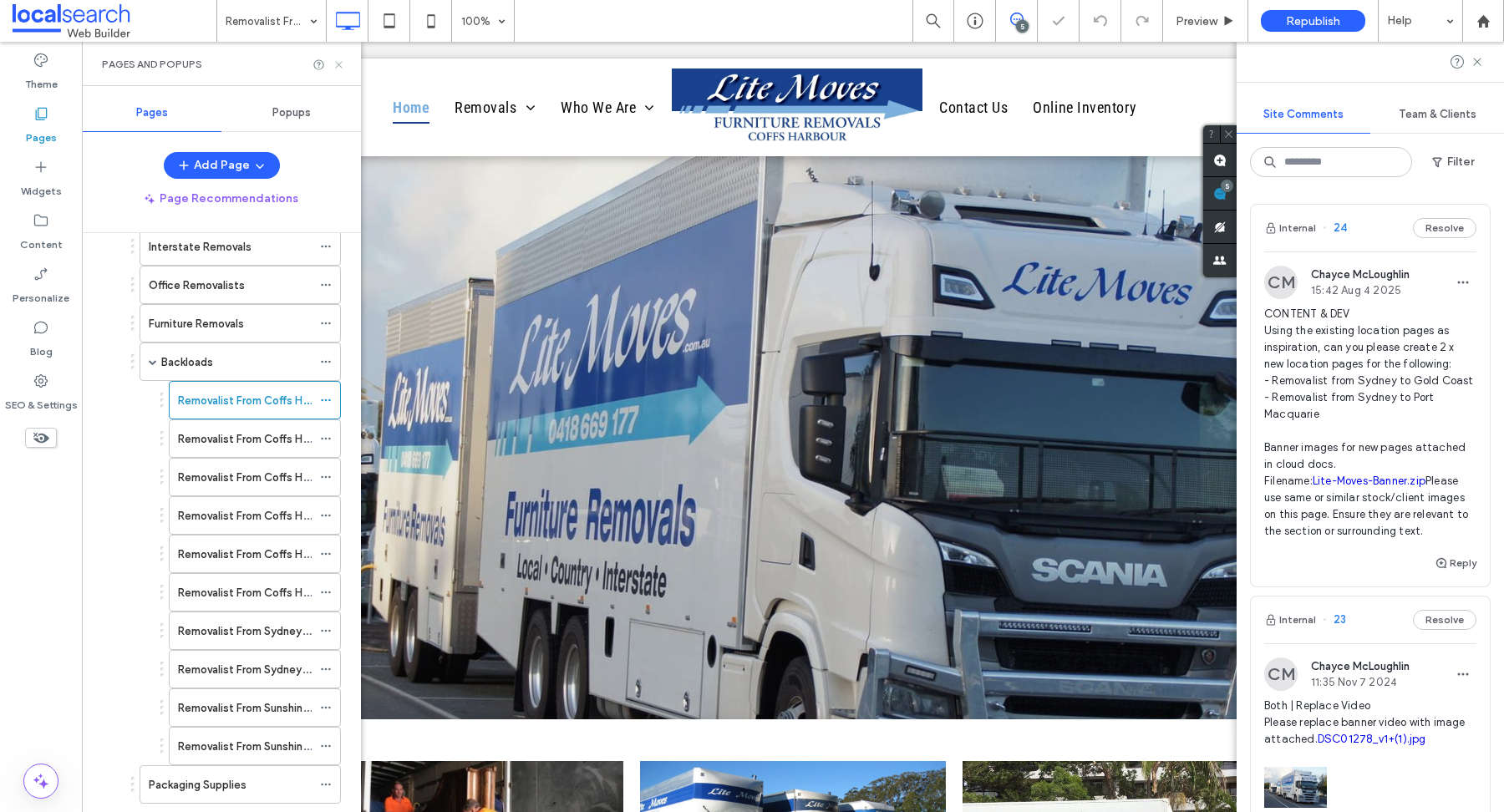 click 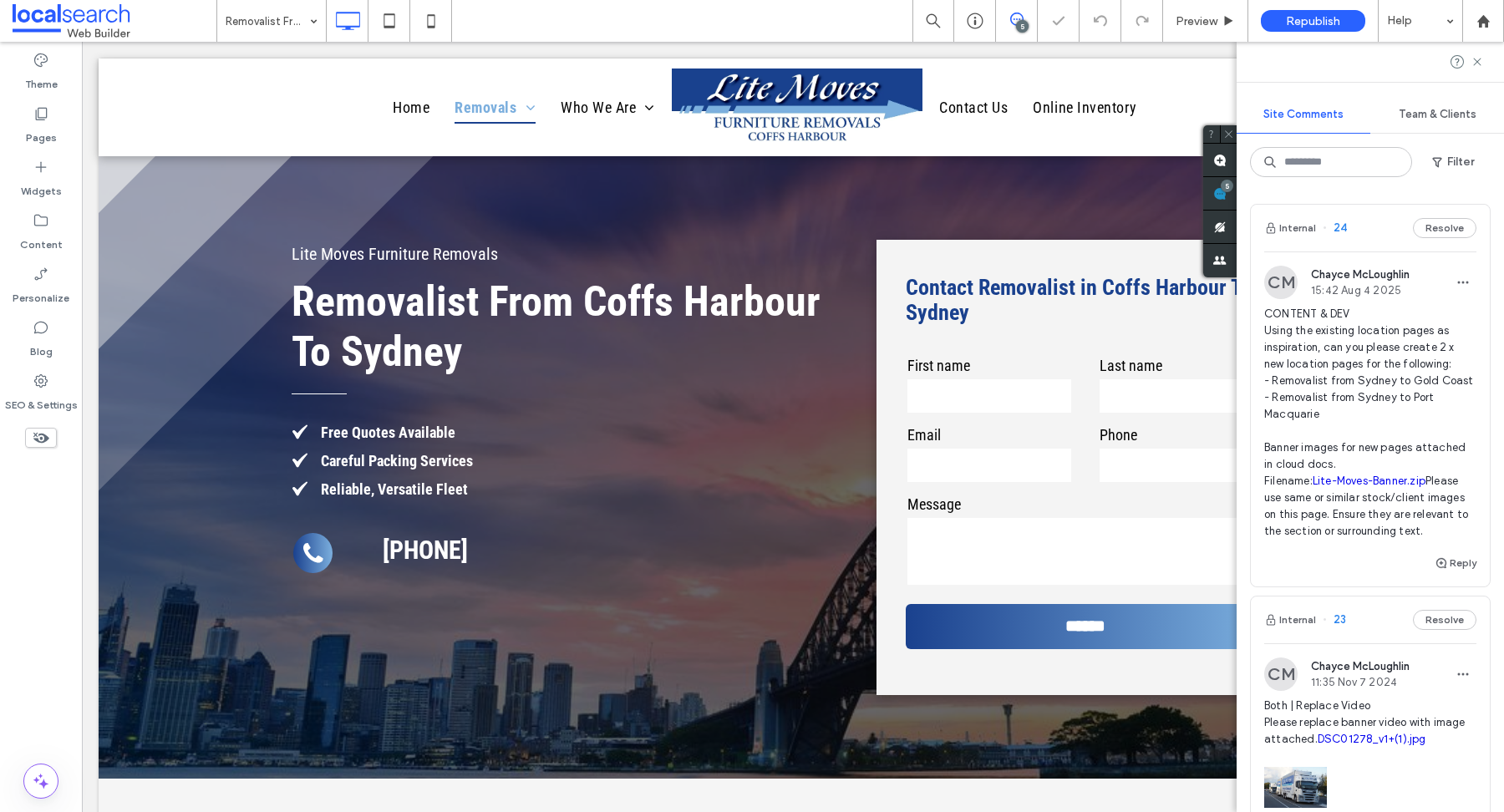 scroll, scrollTop: 0, scrollLeft: 0, axis: both 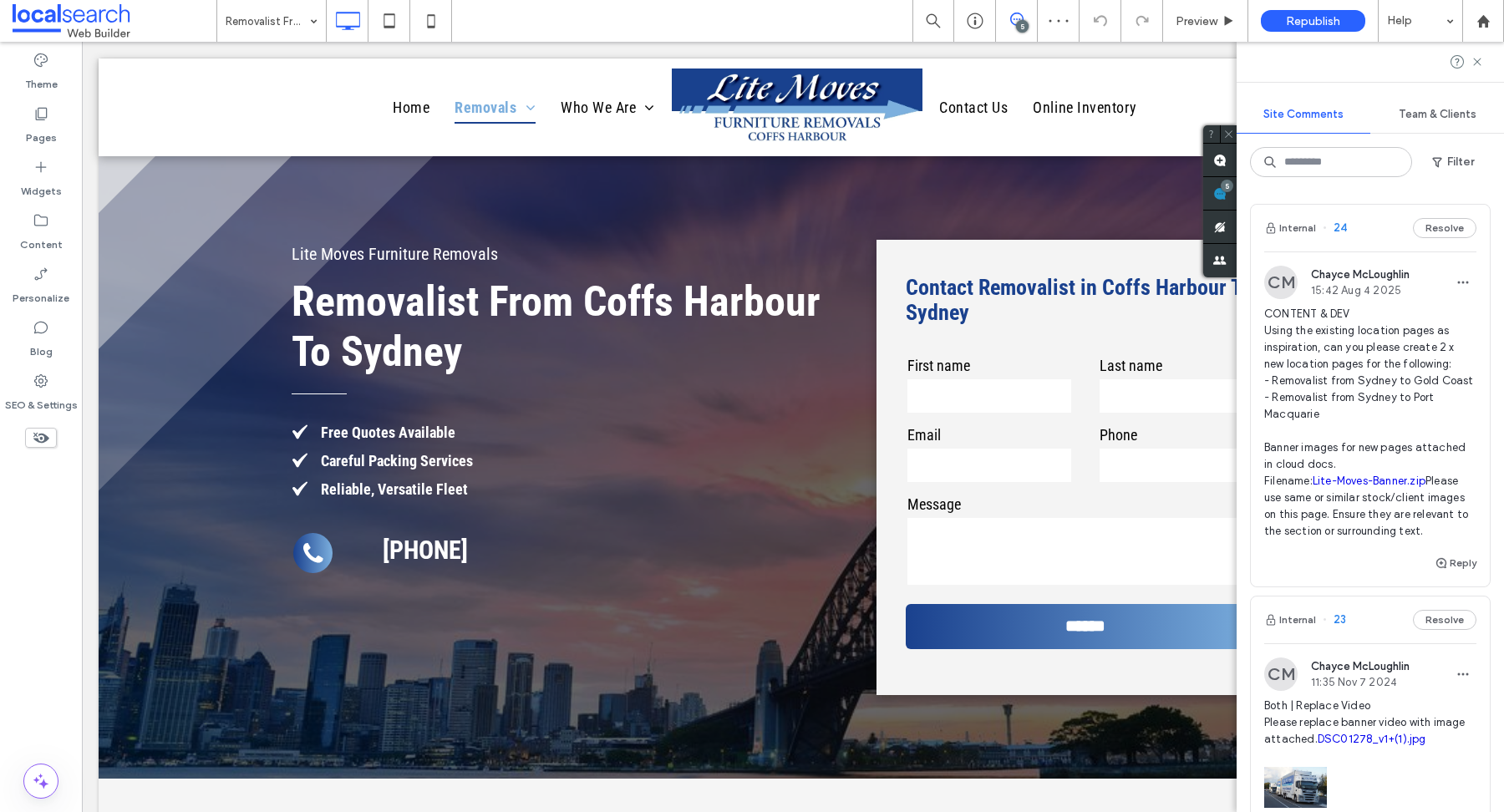 click at bounding box center [1370, 62] 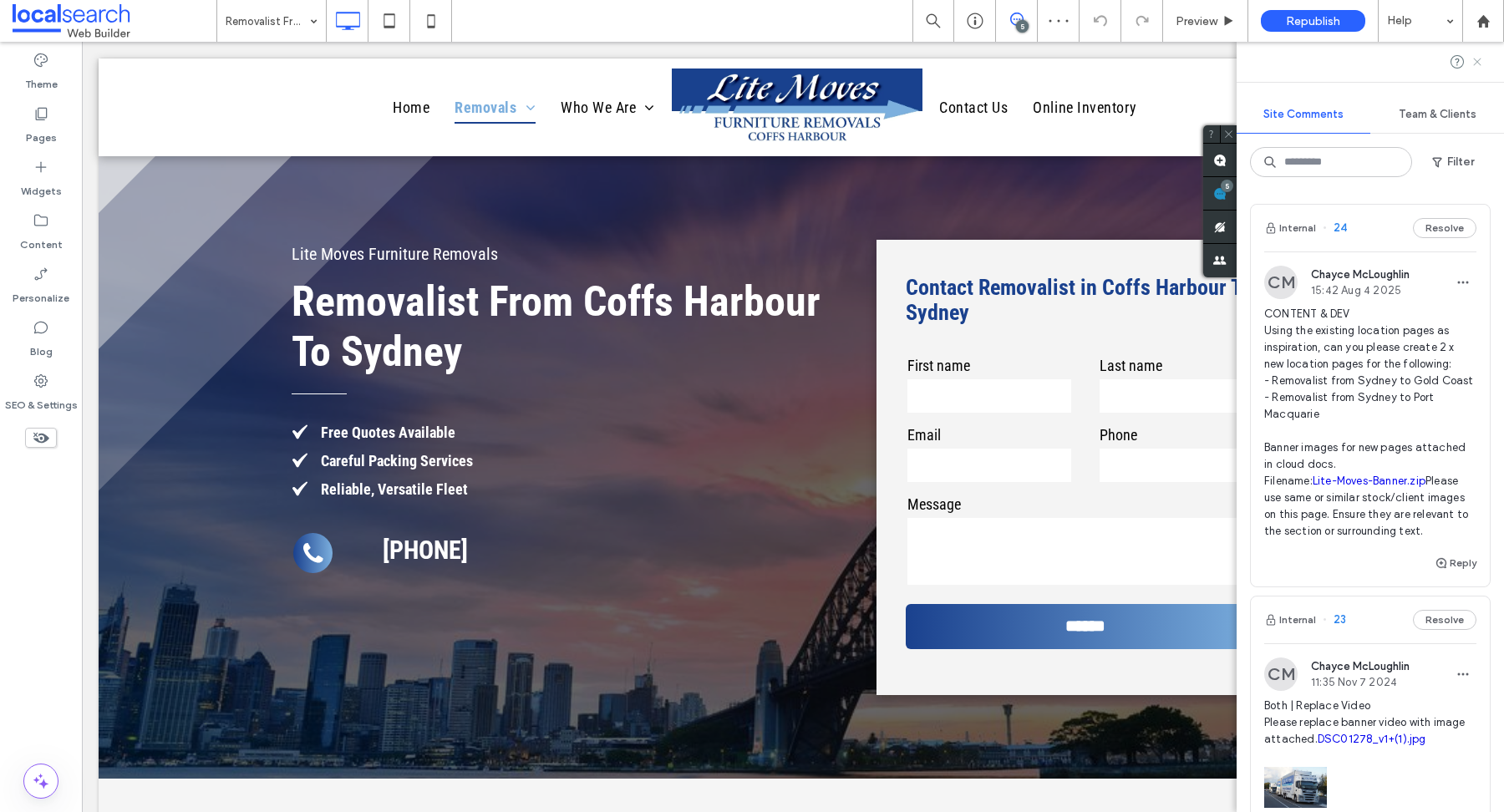 click 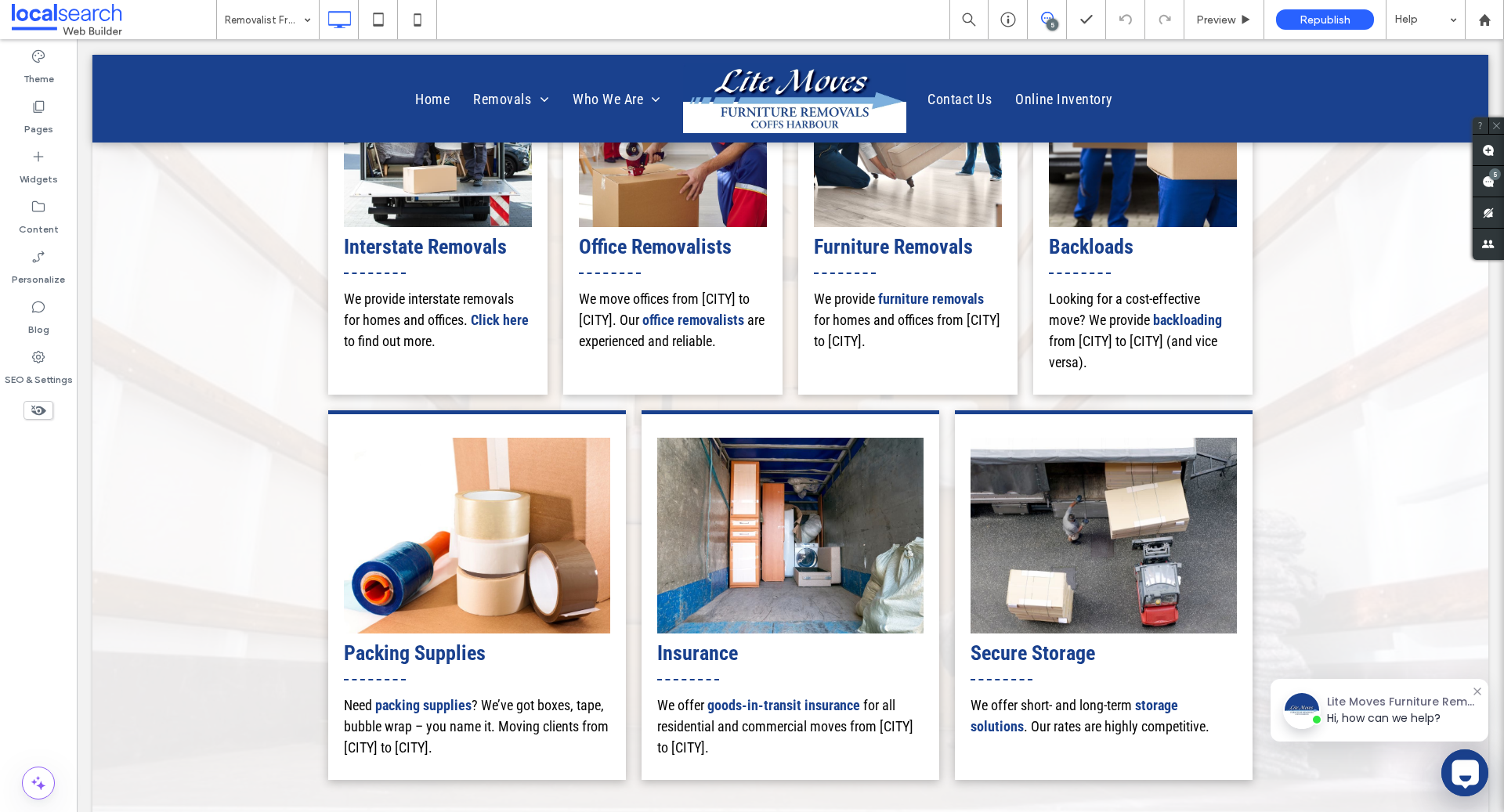 scroll, scrollTop: 1994, scrollLeft: 0, axis: vertical 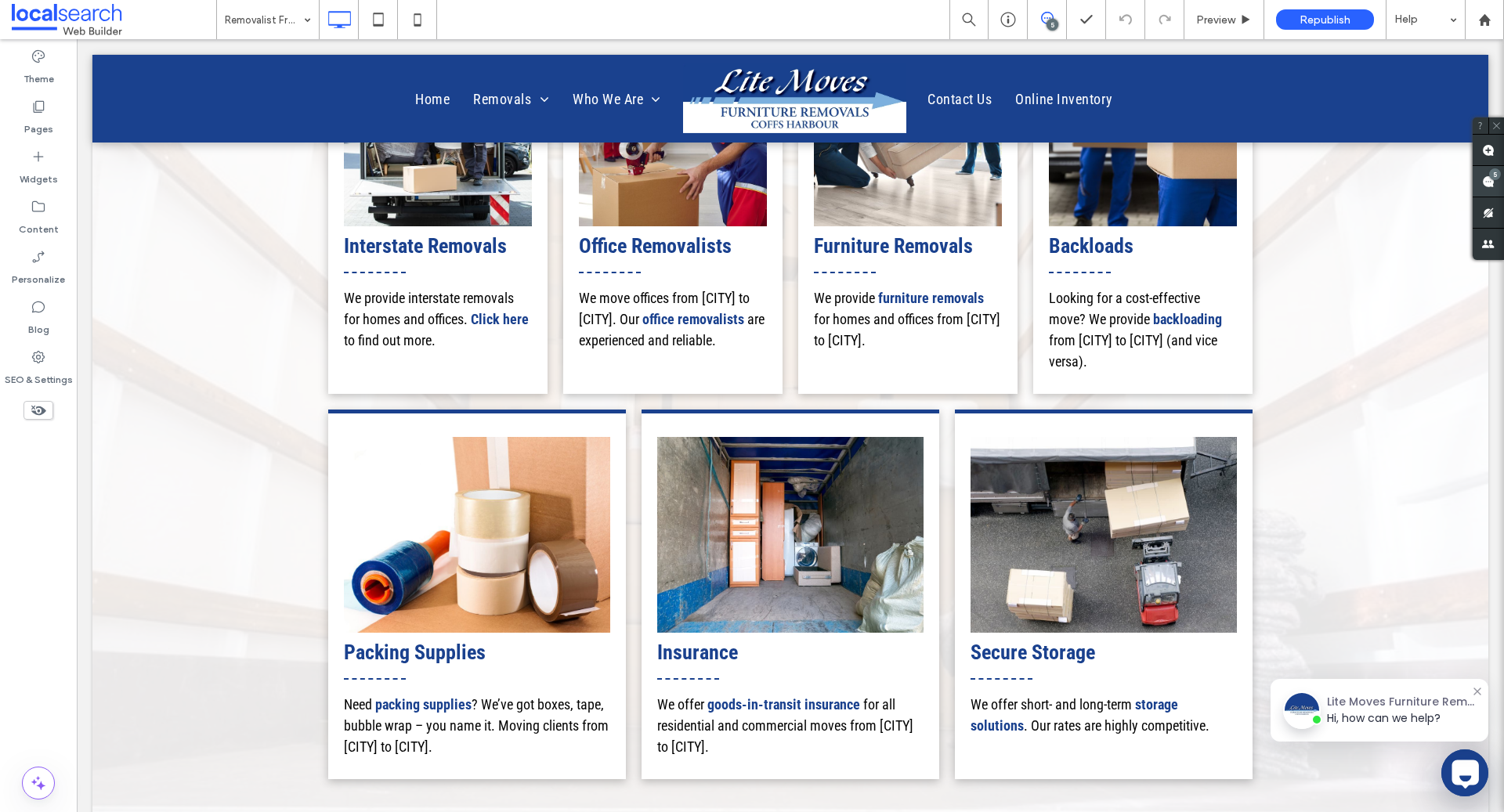 click 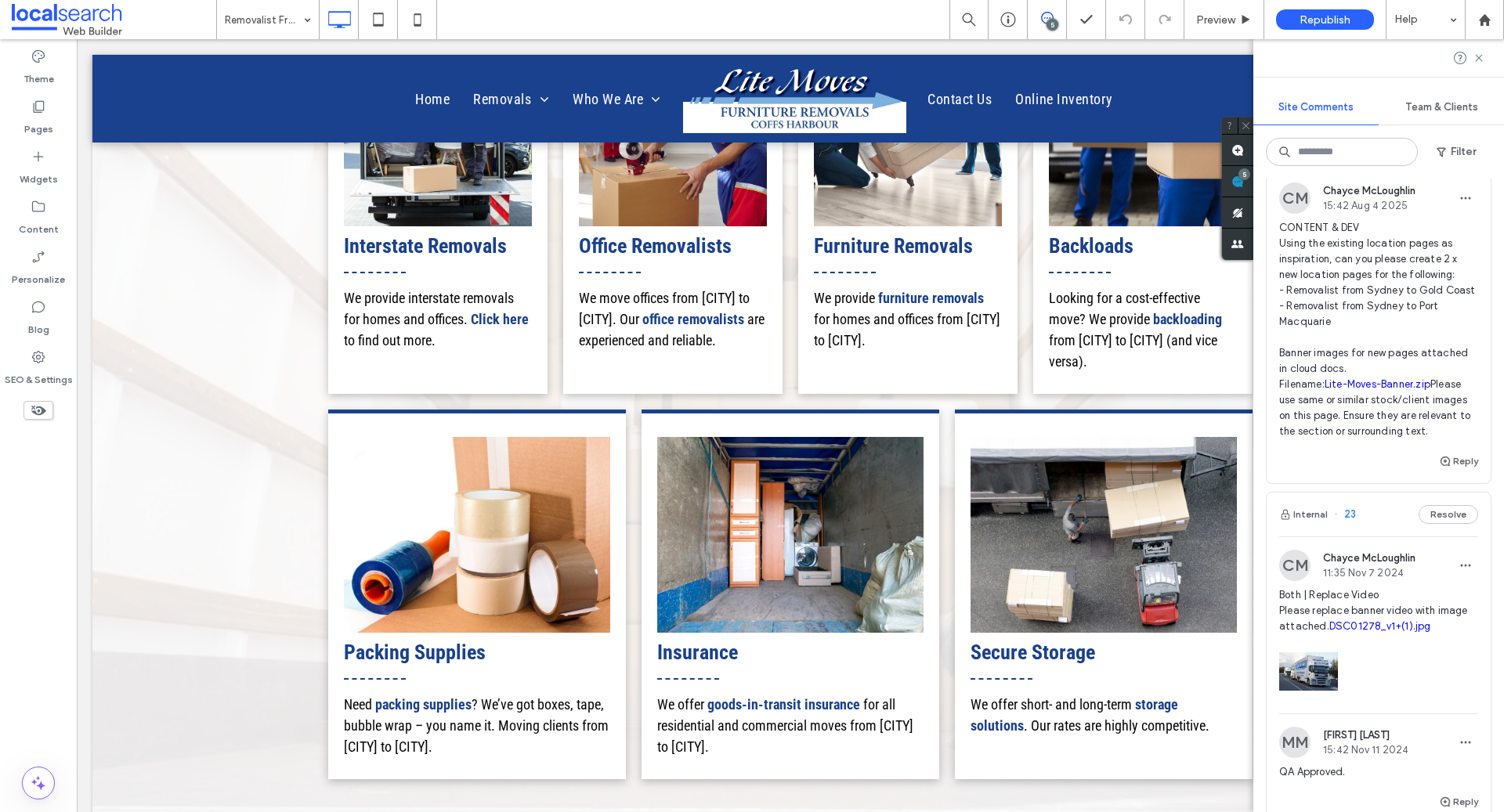 scroll, scrollTop: 61, scrollLeft: 0, axis: vertical 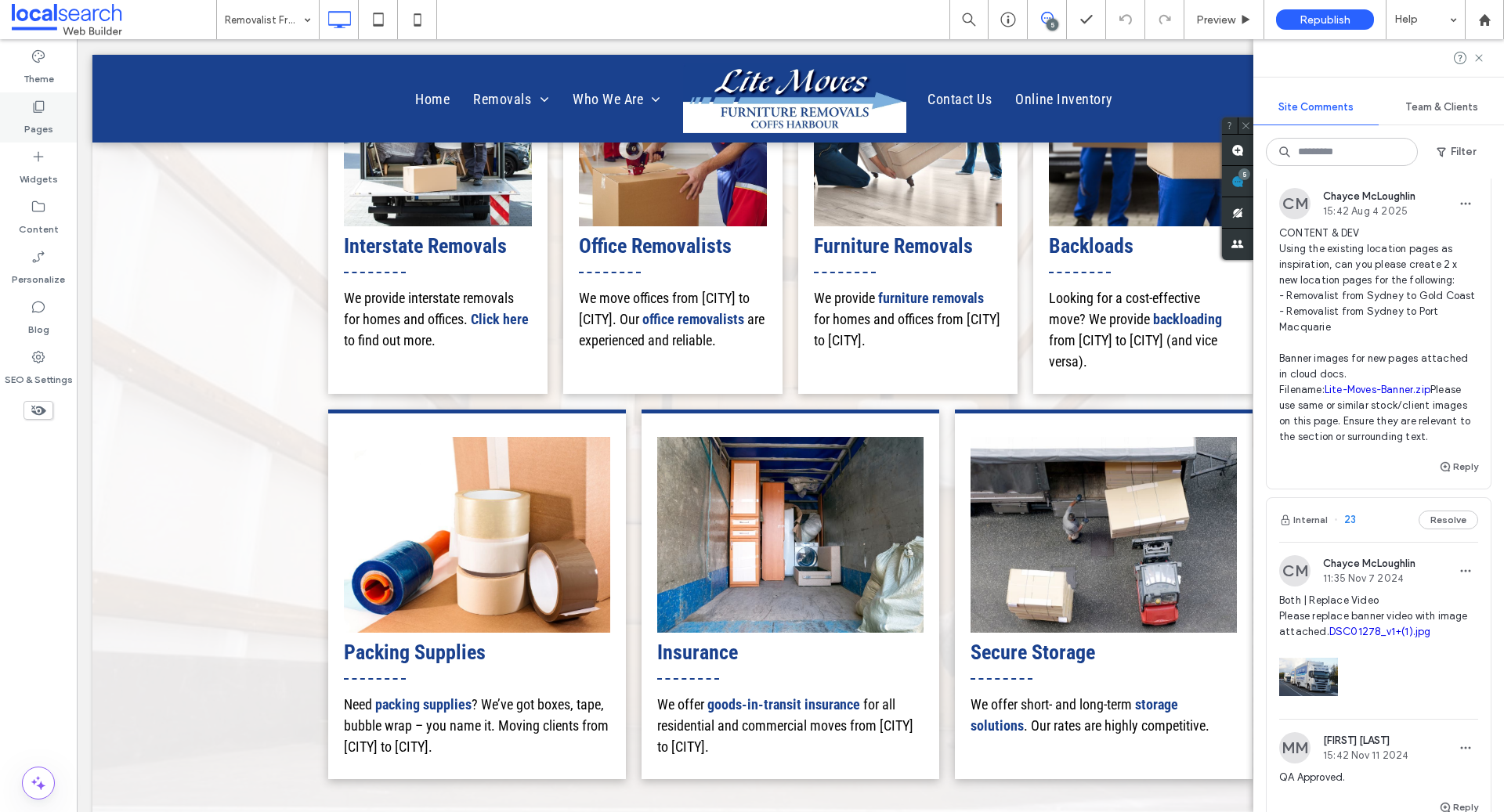 click on "Pages" at bounding box center [38, 125] 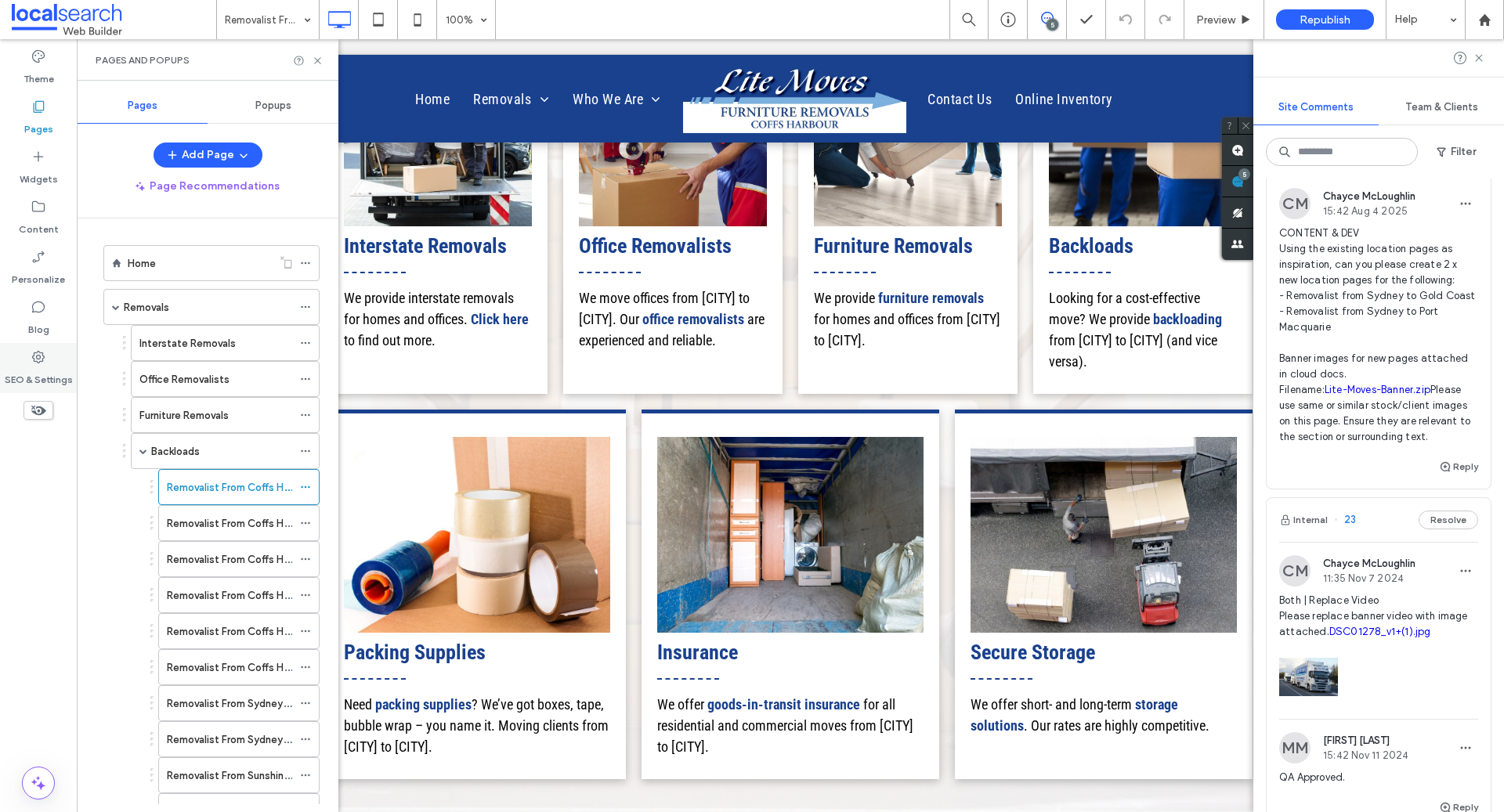 click on "SEO & Settings" at bounding box center (38, 368) 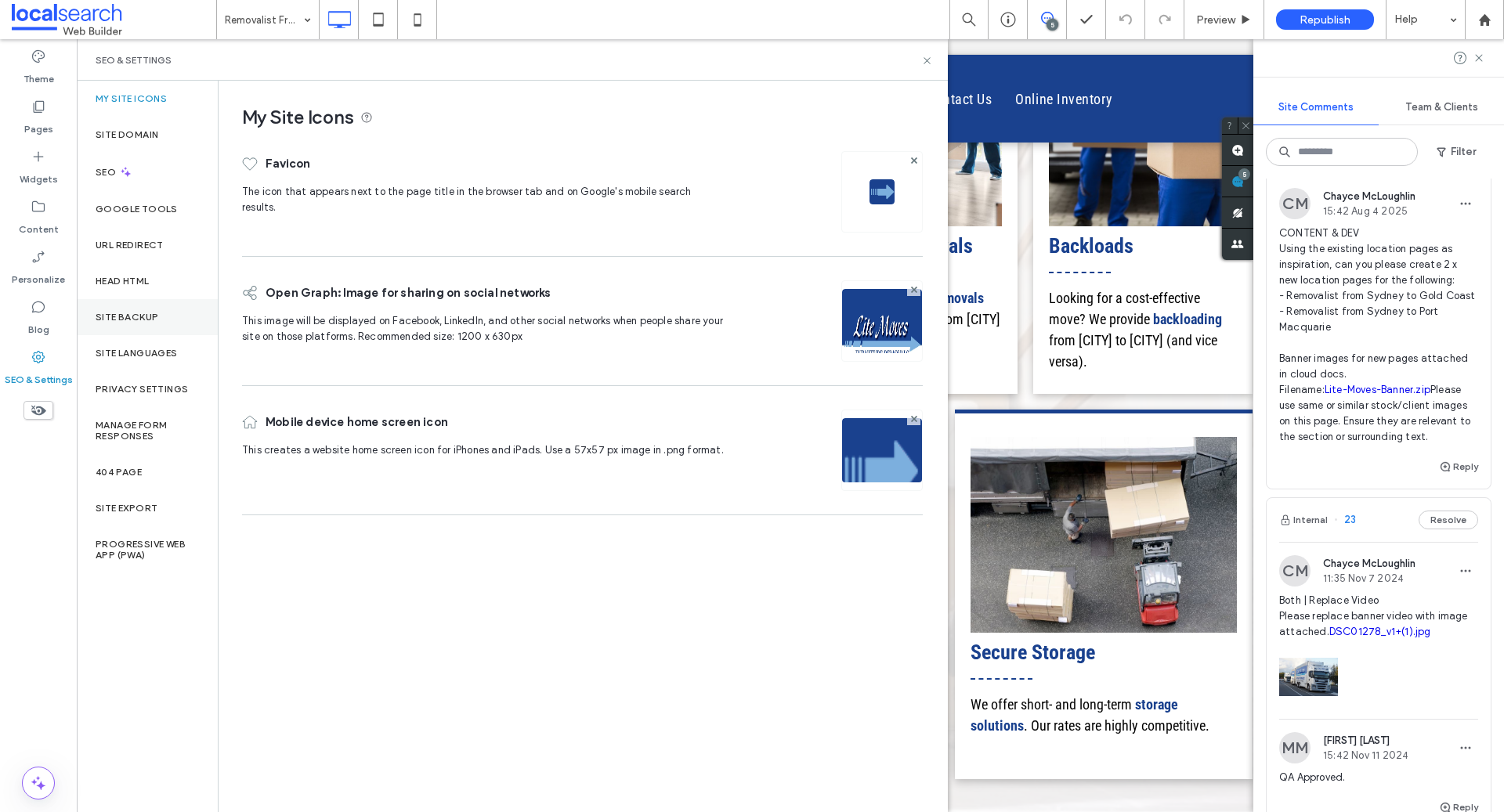 click on "Site Backup" at bounding box center [147, 317] 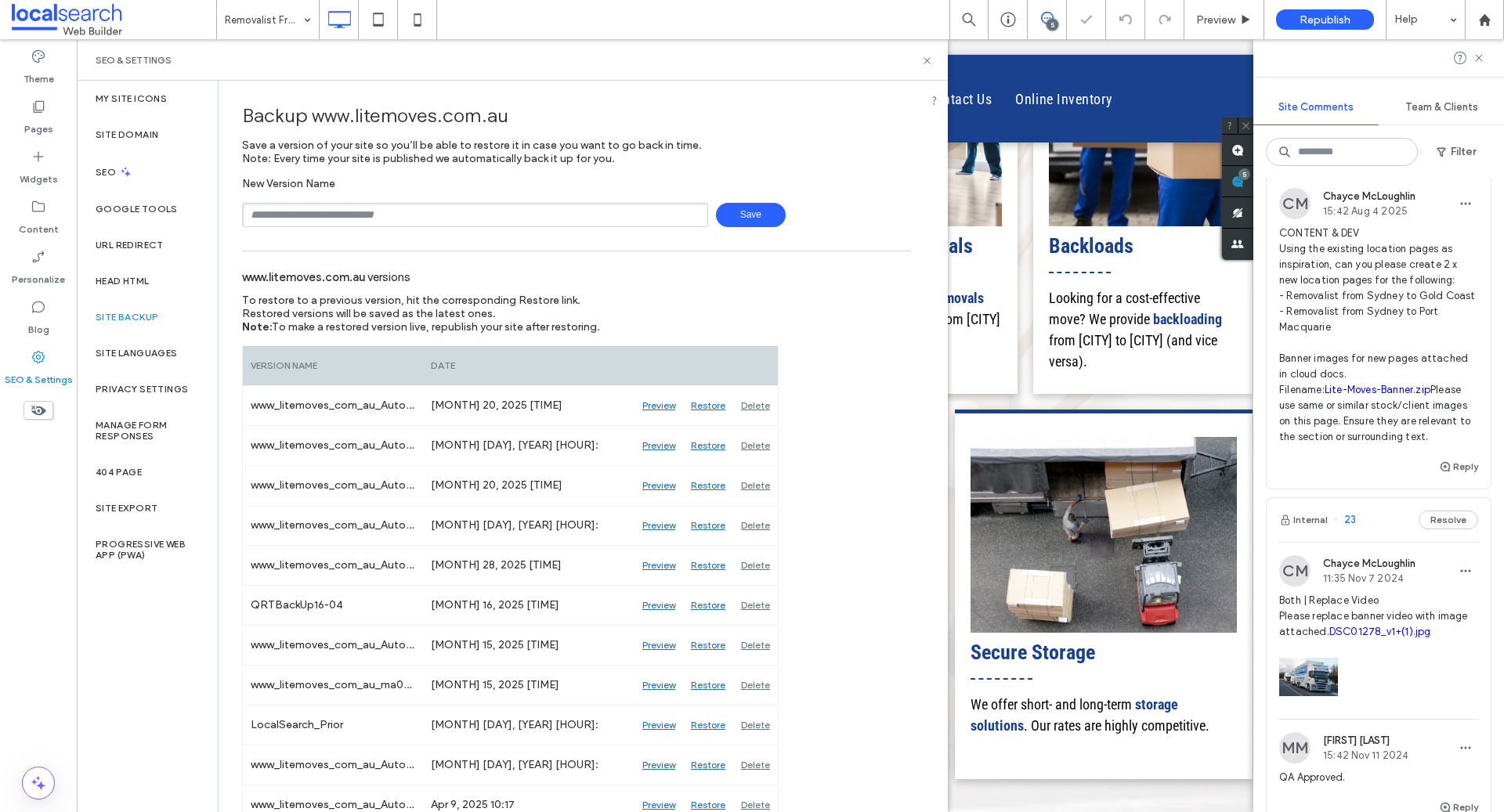 click at bounding box center [475, 215] 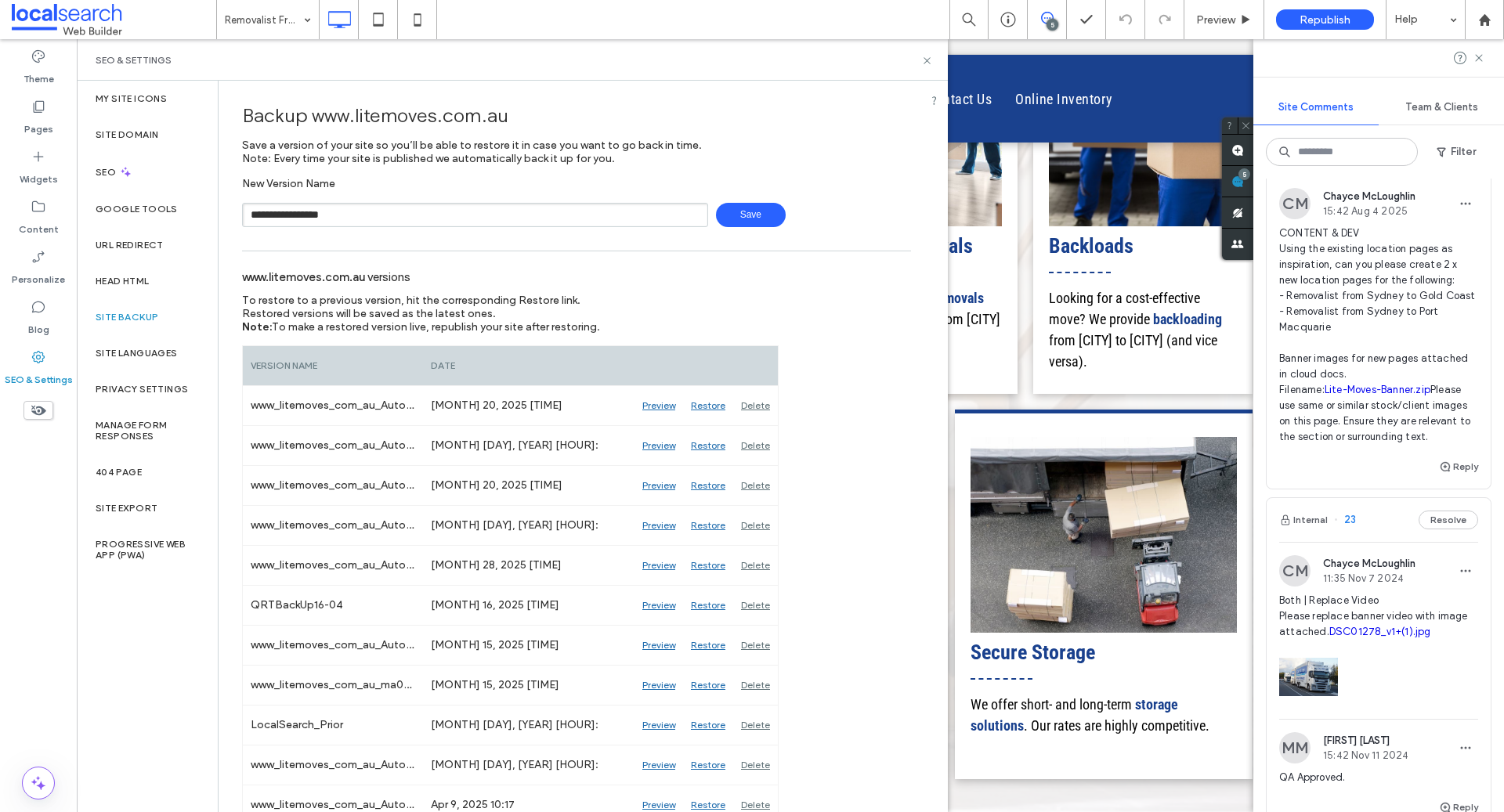 type on "**********" 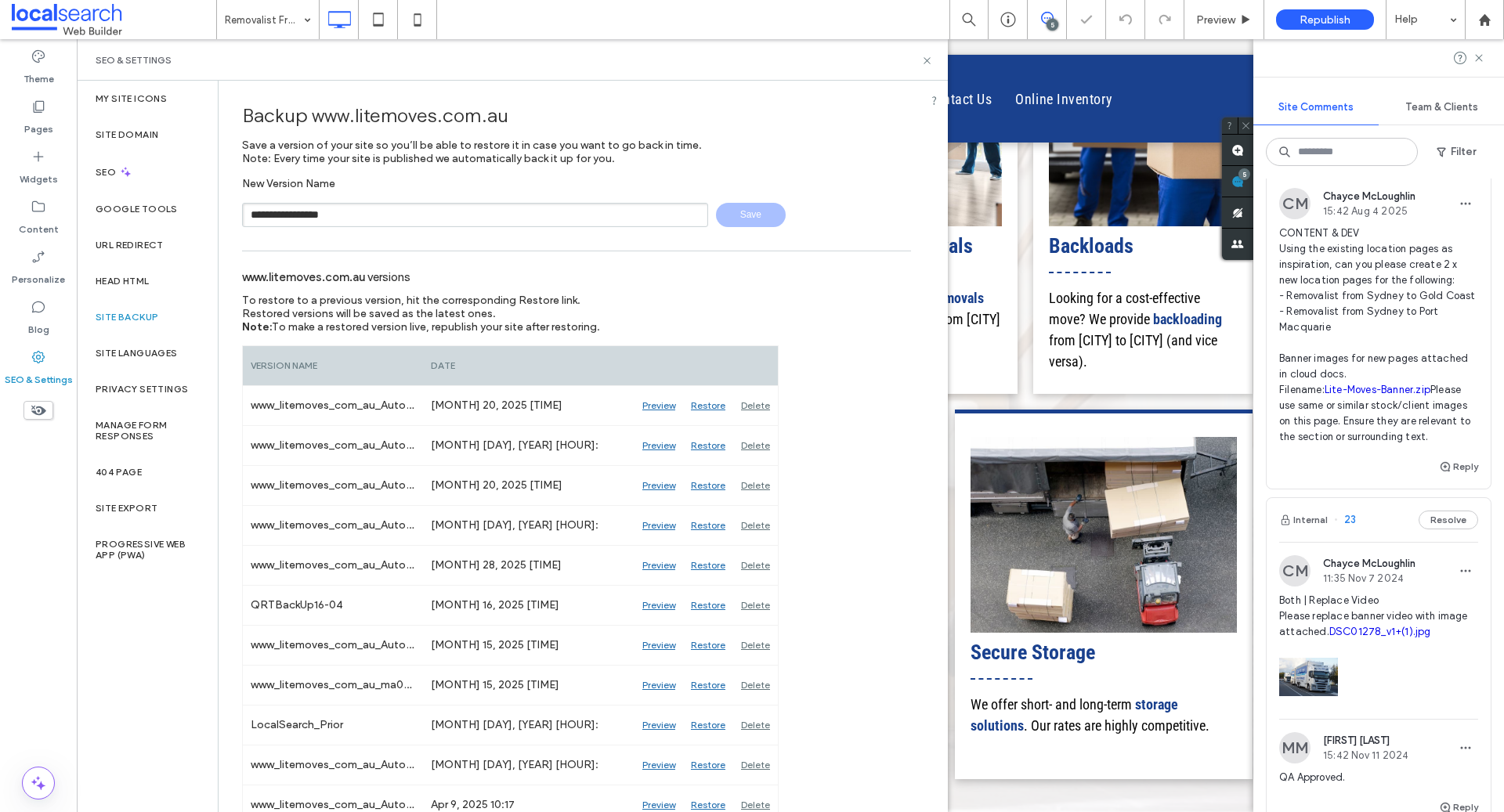 type 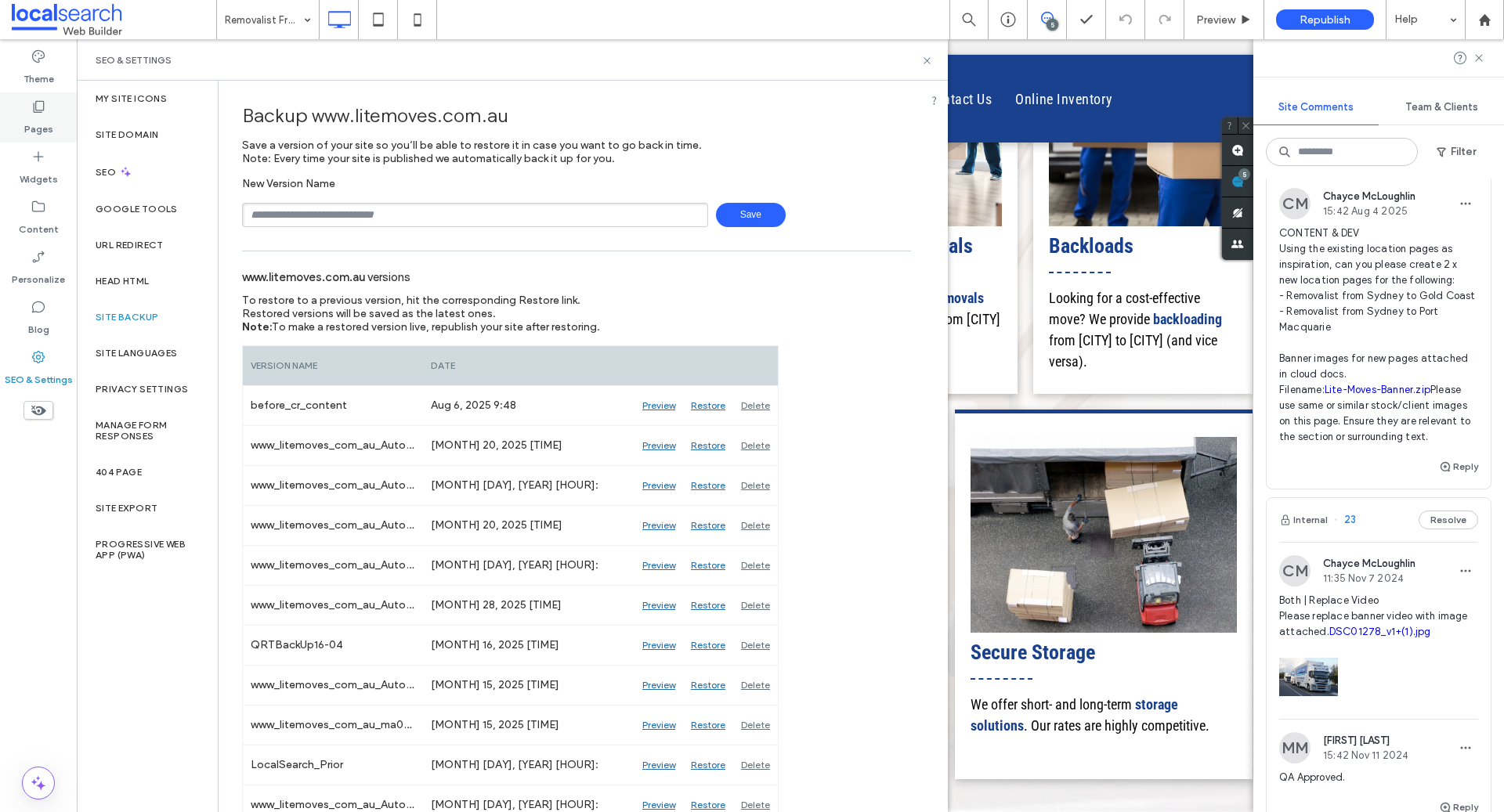 click on "Pages" at bounding box center [38, 117] 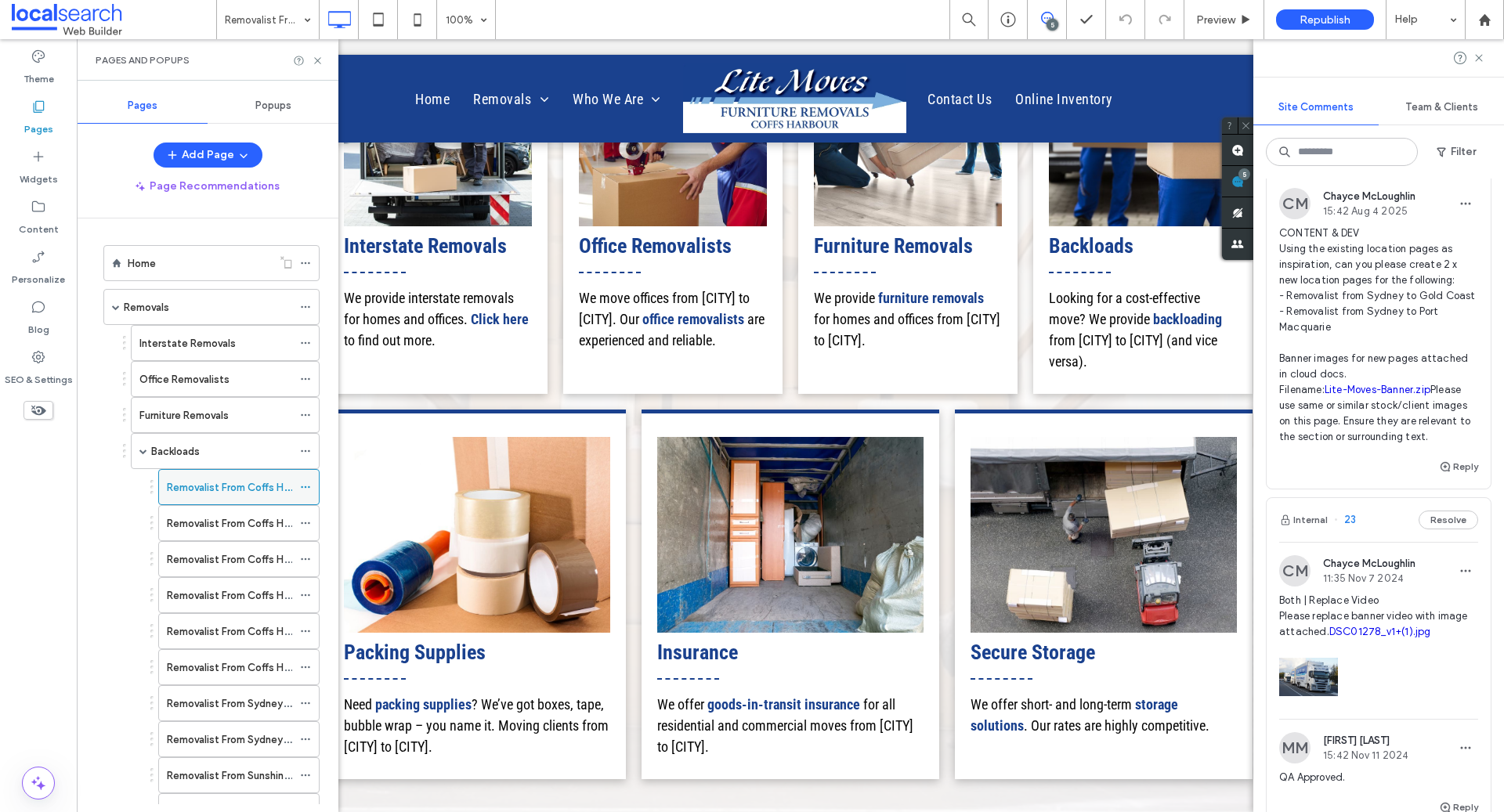 click 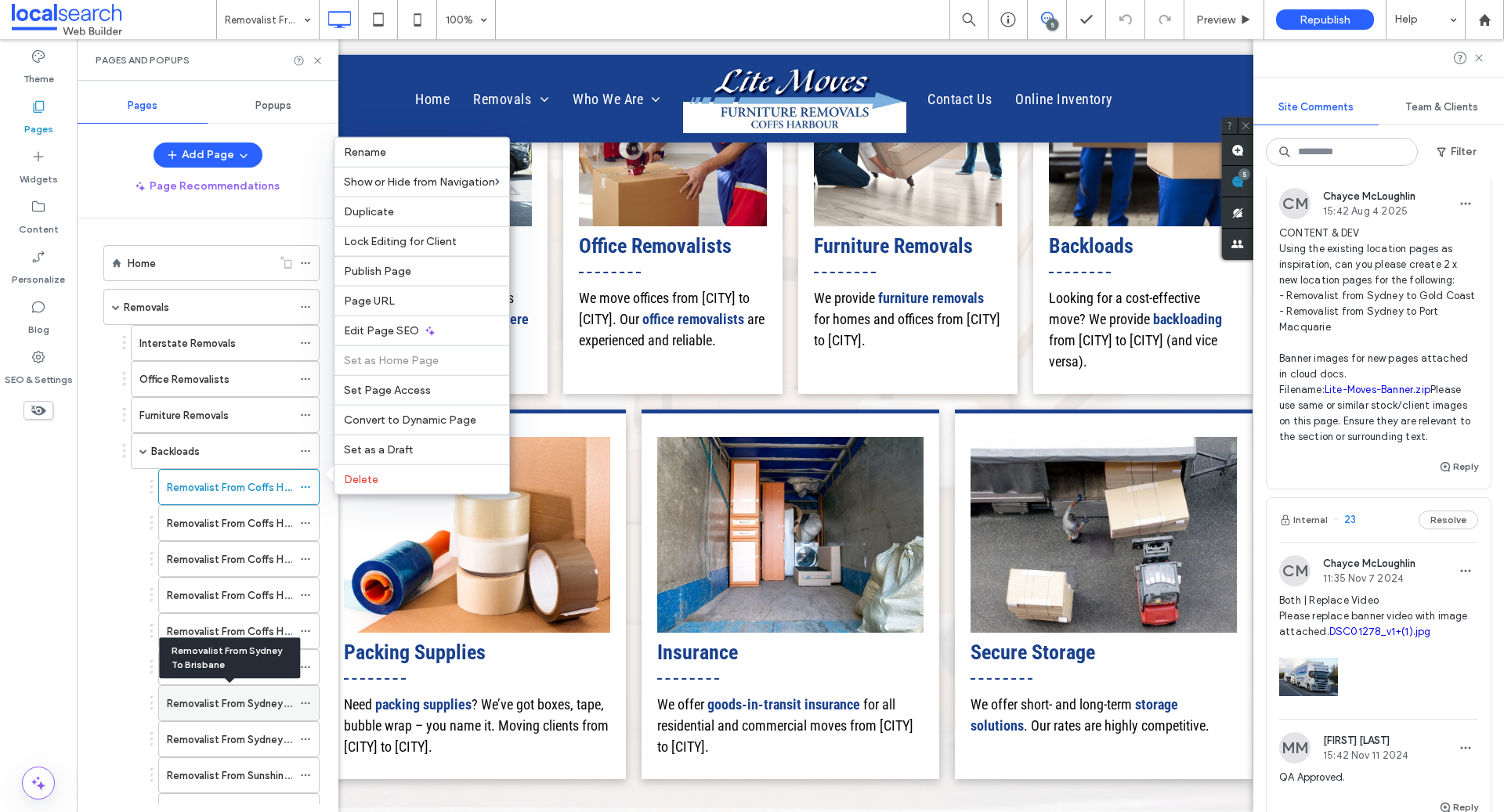 click on "Removalist From Sydney To Brisbane" at bounding box center (254, 703) 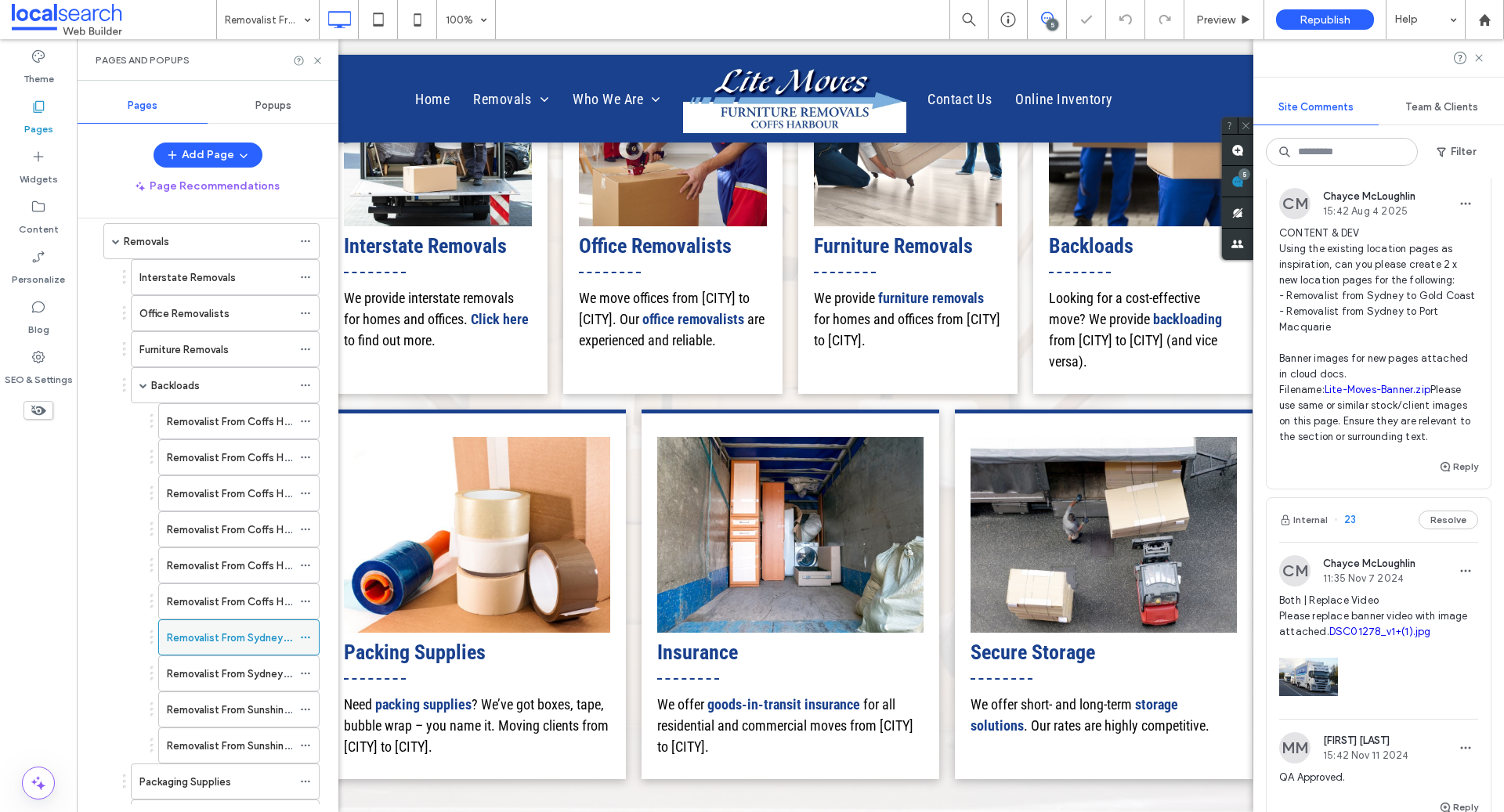 scroll, scrollTop: 114, scrollLeft: 0, axis: vertical 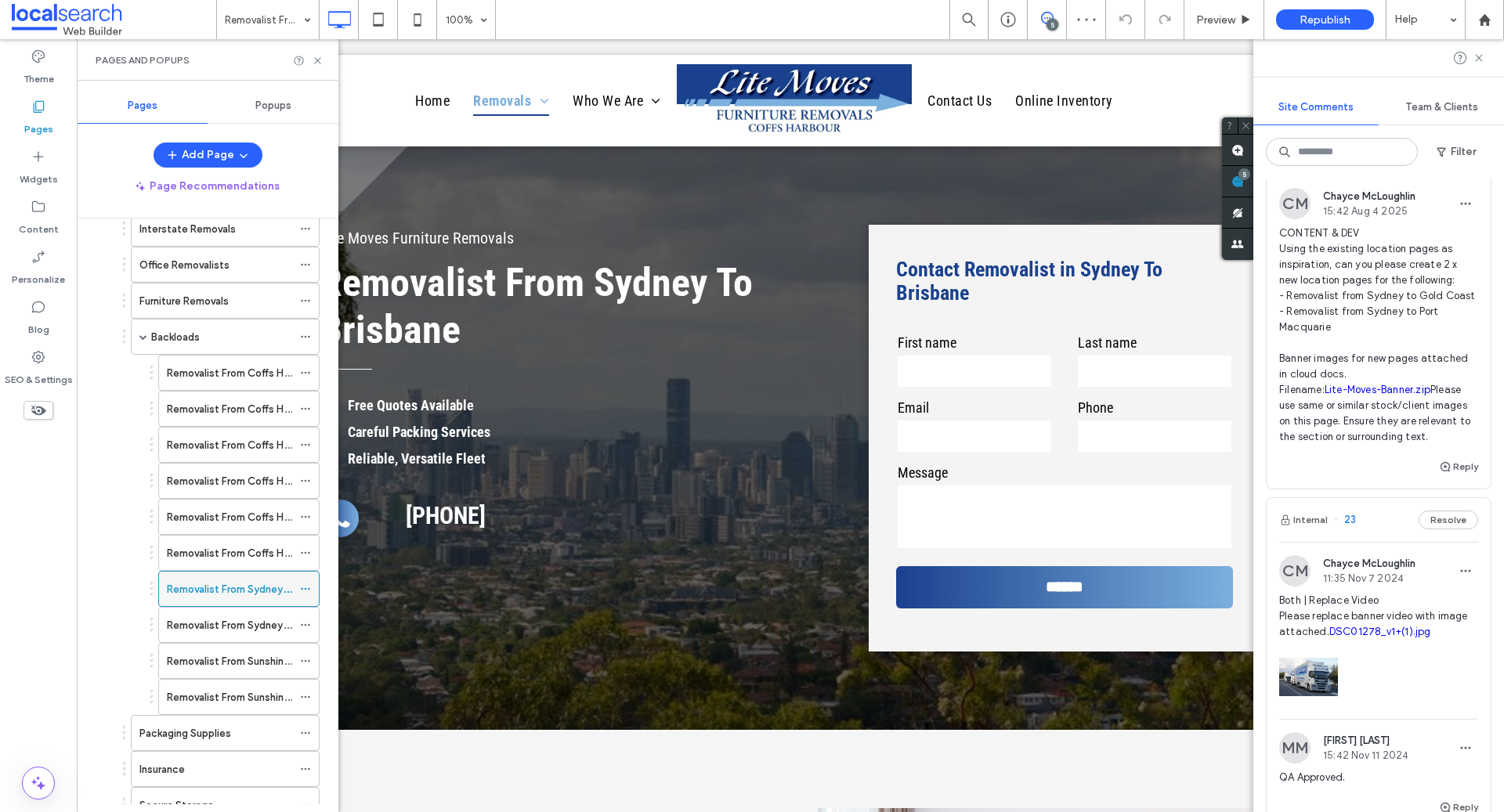 click 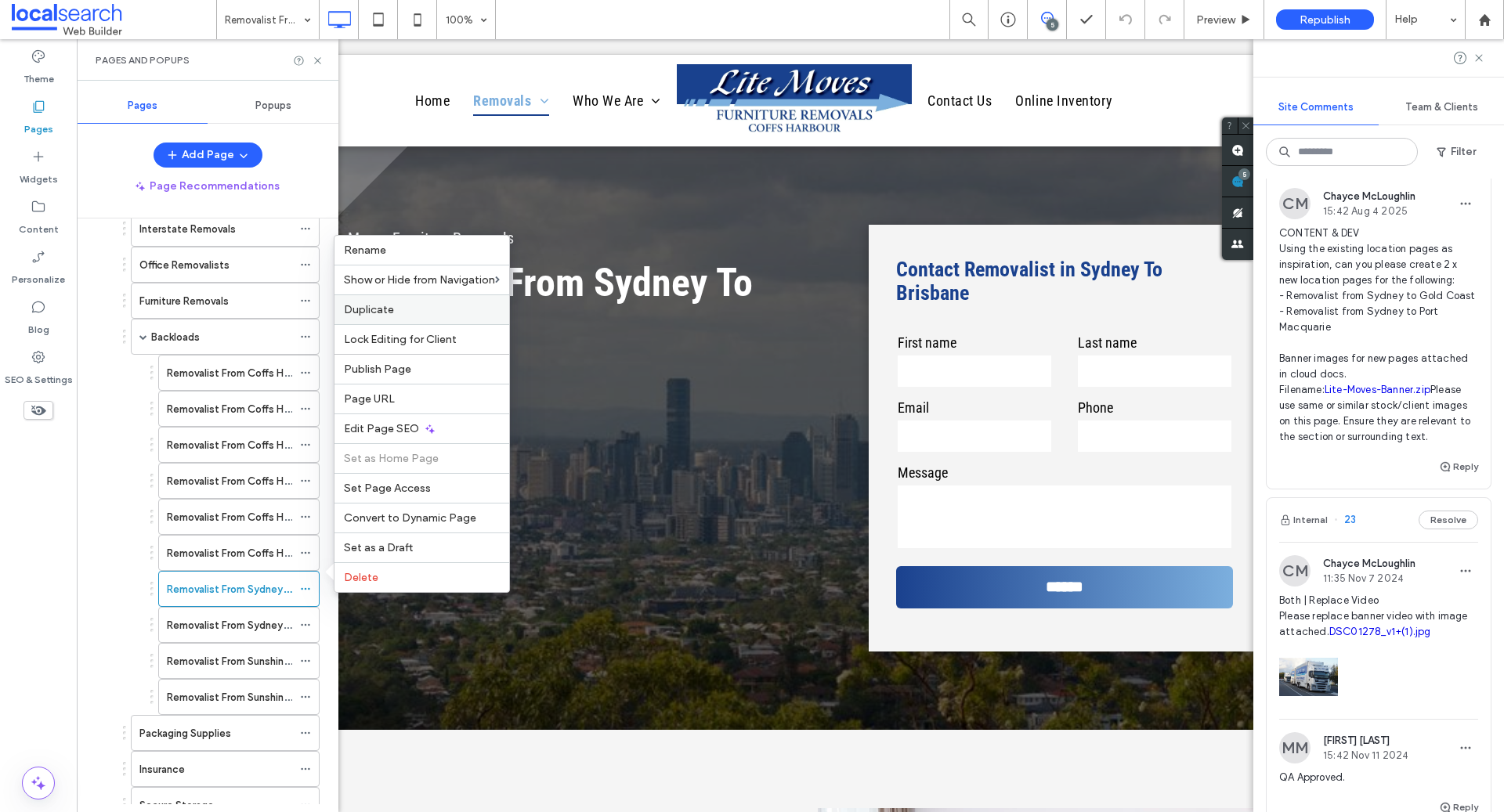 click on "Duplicate" at bounding box center [421, 309] 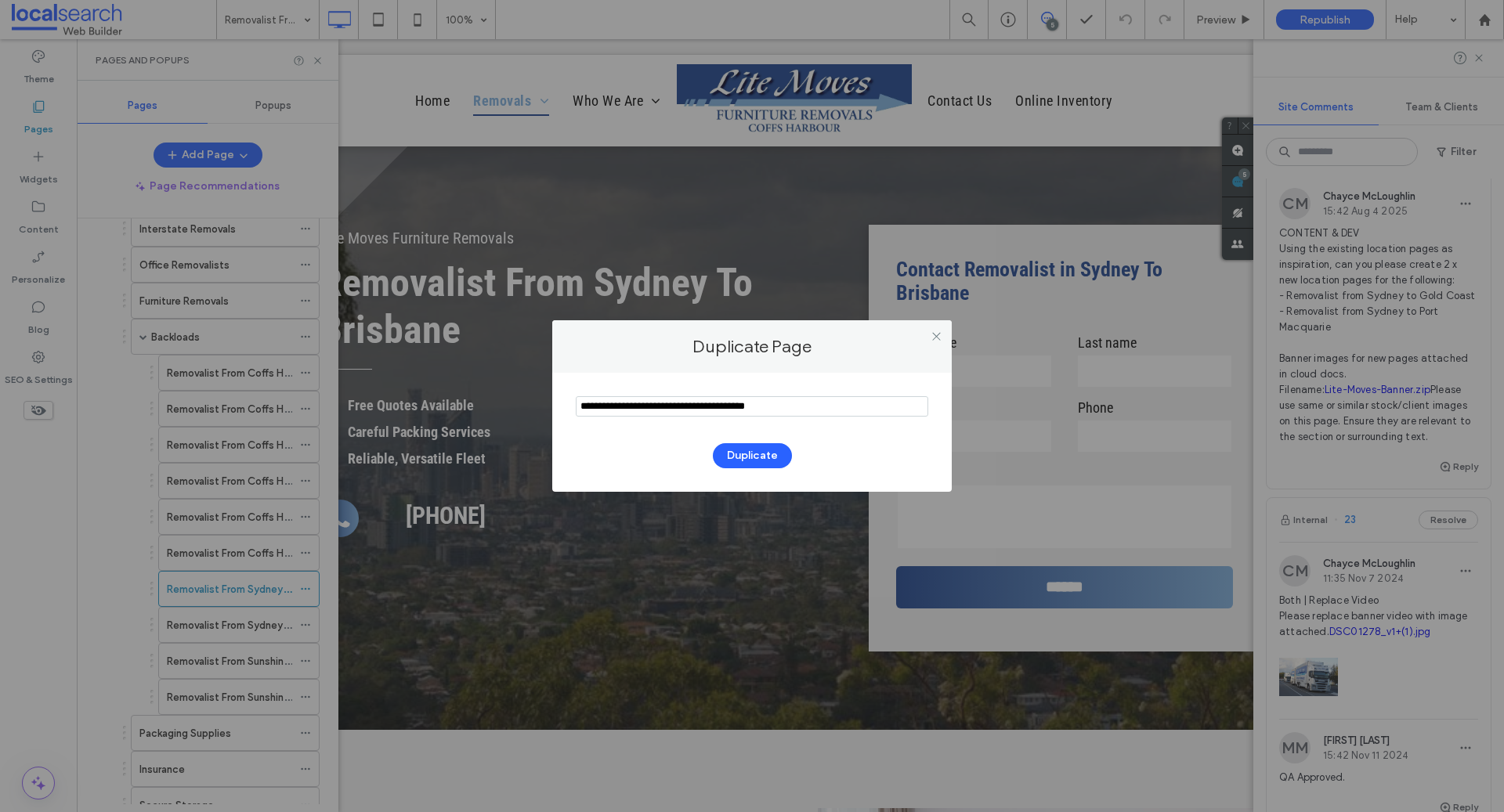 drag, startPoint x: 674, startPoint y: 406, endPoint x: 522, endPoint y: 403, distance: 152.0296 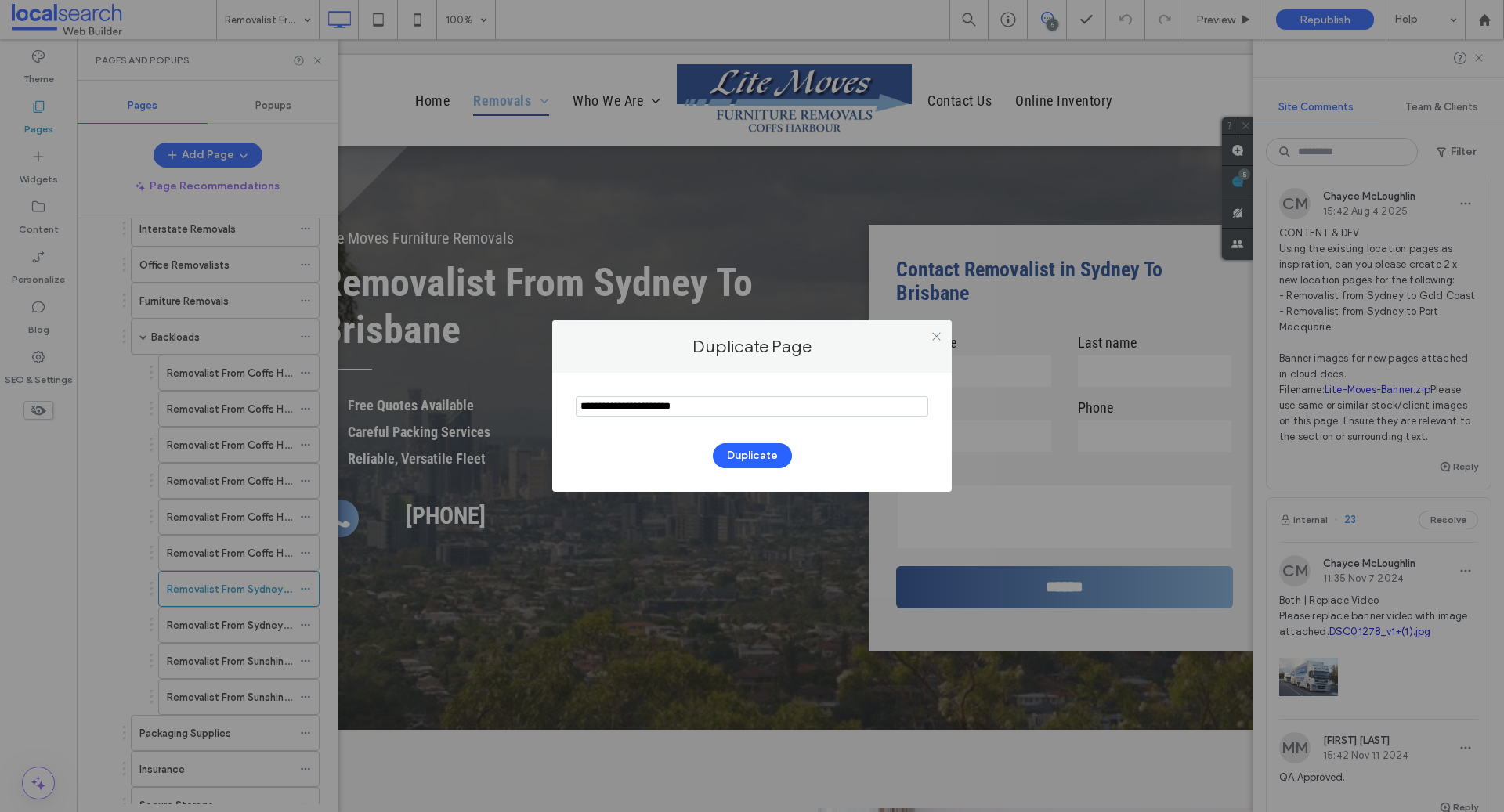 click at bounding box center (752, 406) 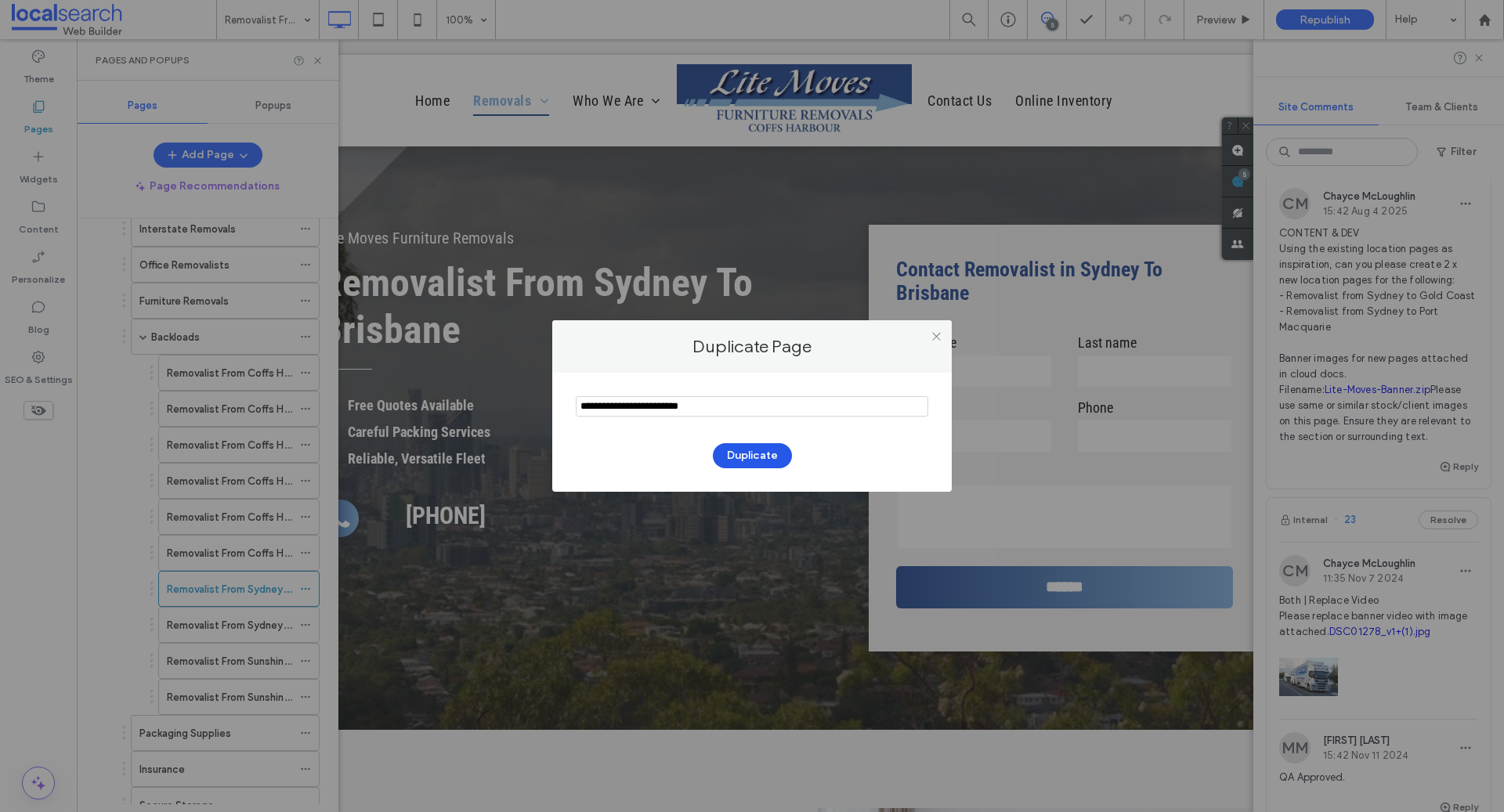 type on "**********" 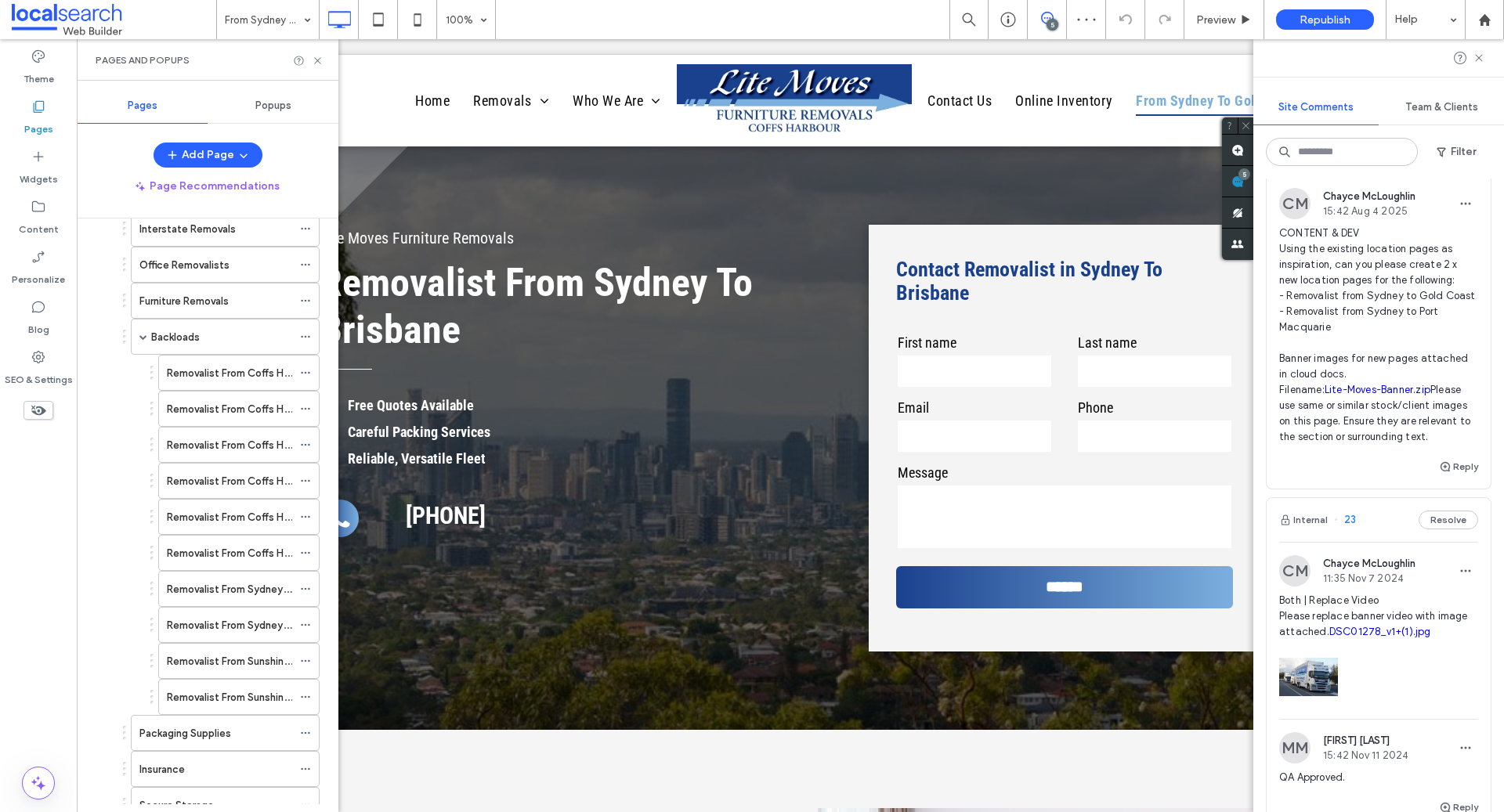scroll, scrollTop: 0, scrollLeft: 0, axis: both 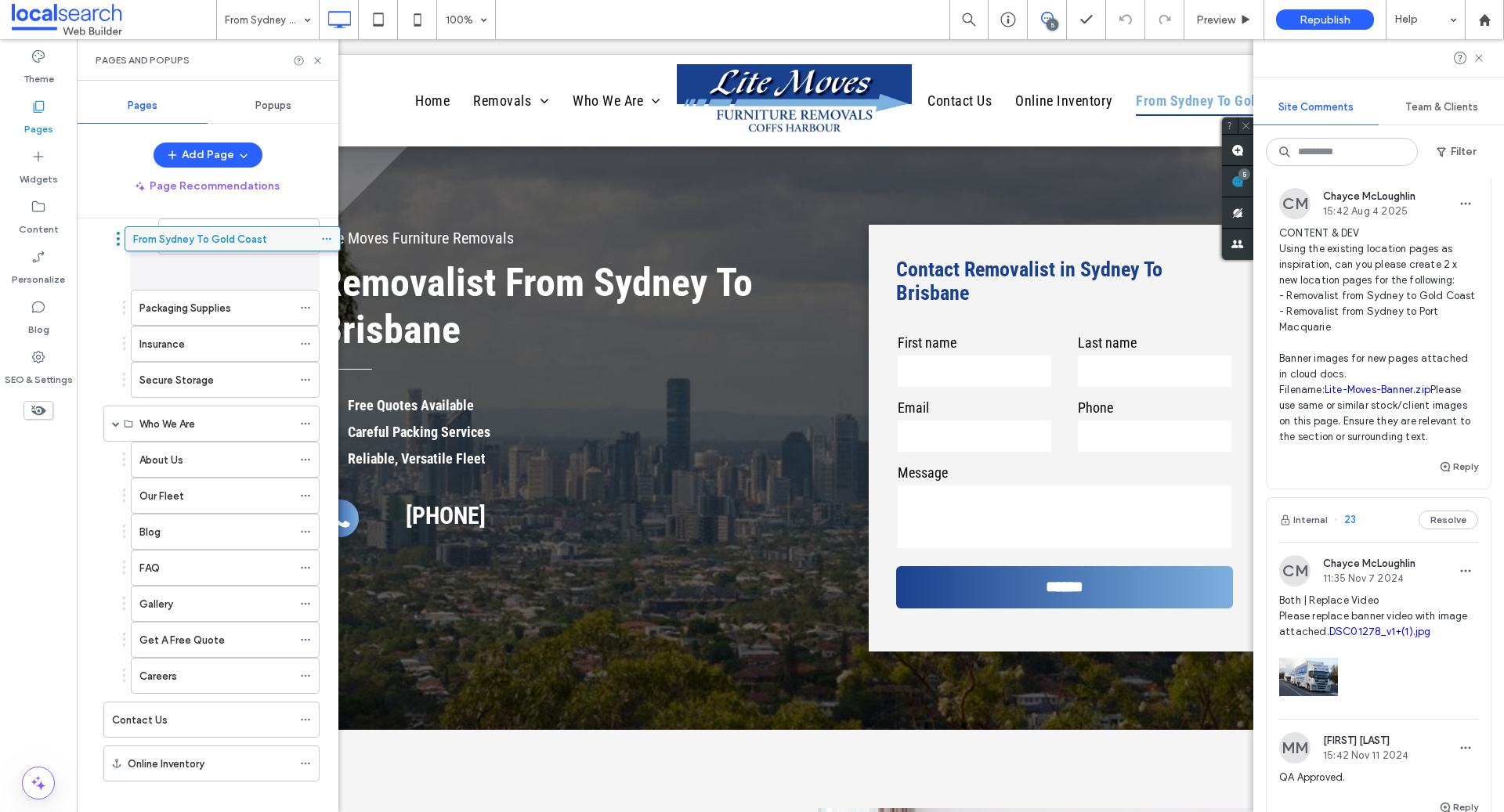 drag, startPoint x: 211, startPoint y: 751, endPoint x: 233, endPoint y: 249, distance: 502.48184 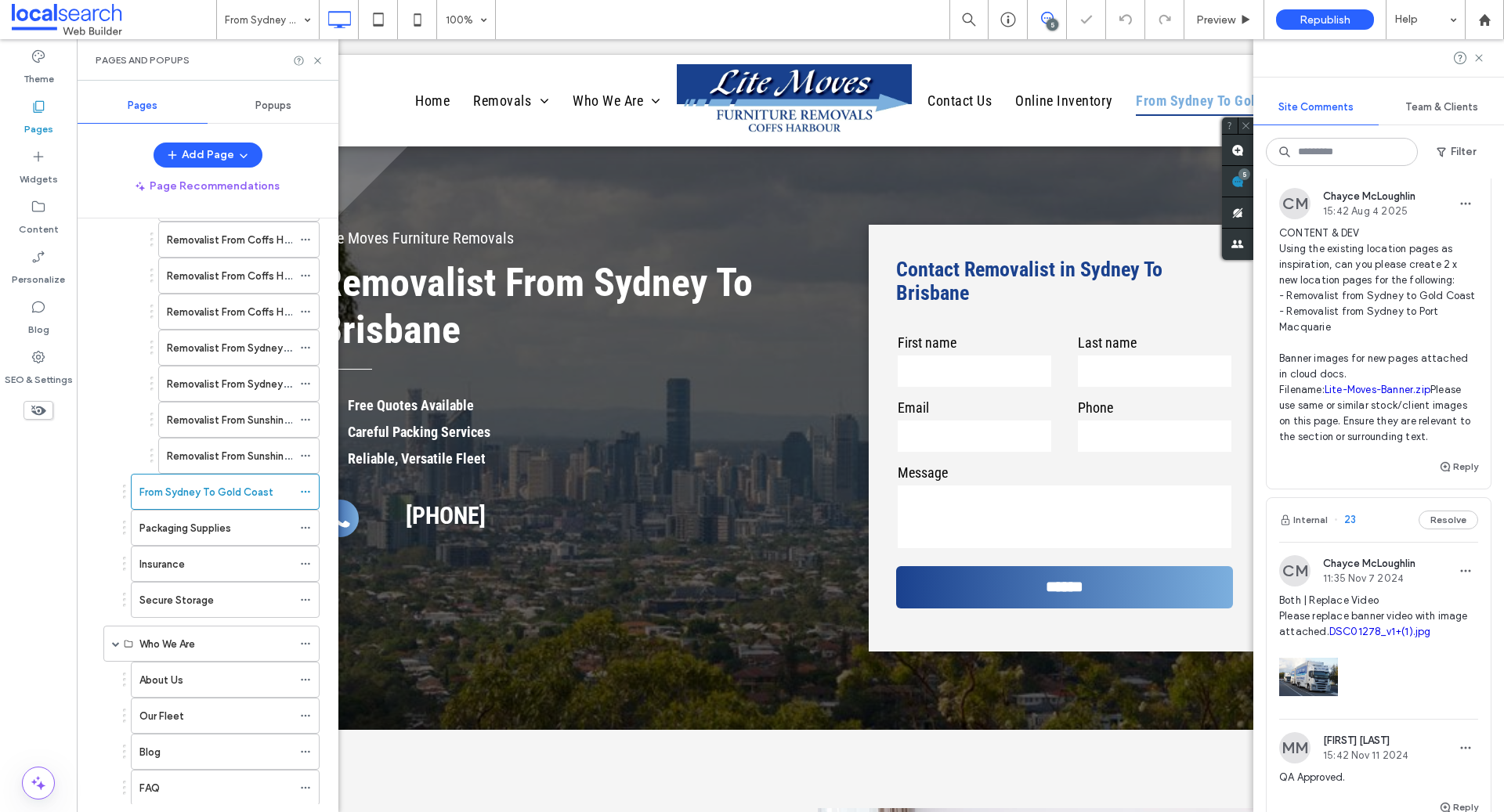 scroll, scrollTop: 233, scrollLeft: 0, axis: vertical 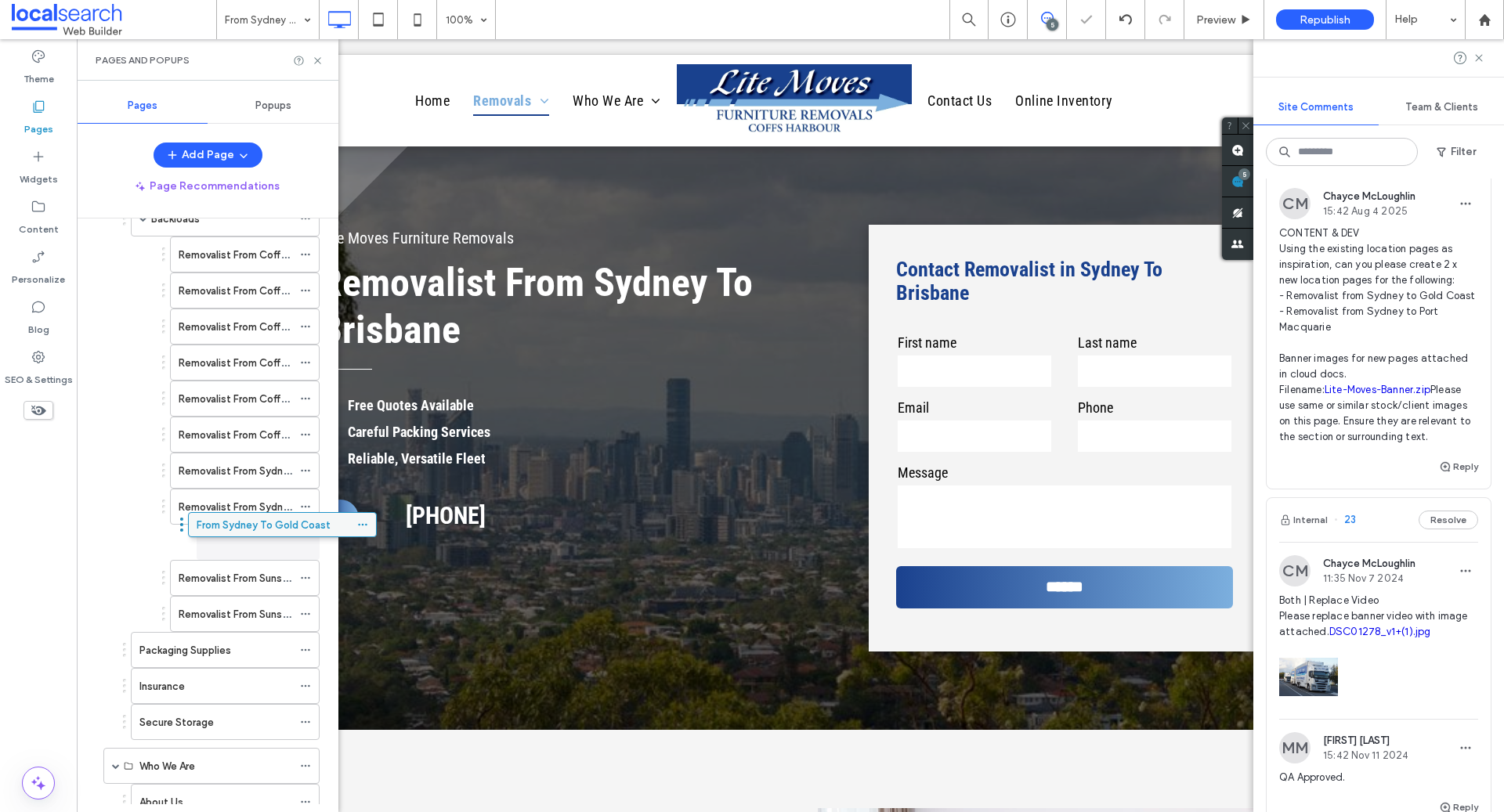 drag, startPoint x: 209, startPoint y: 599, endPoint x: 267, endPoint y: 516, distance: 101.2571 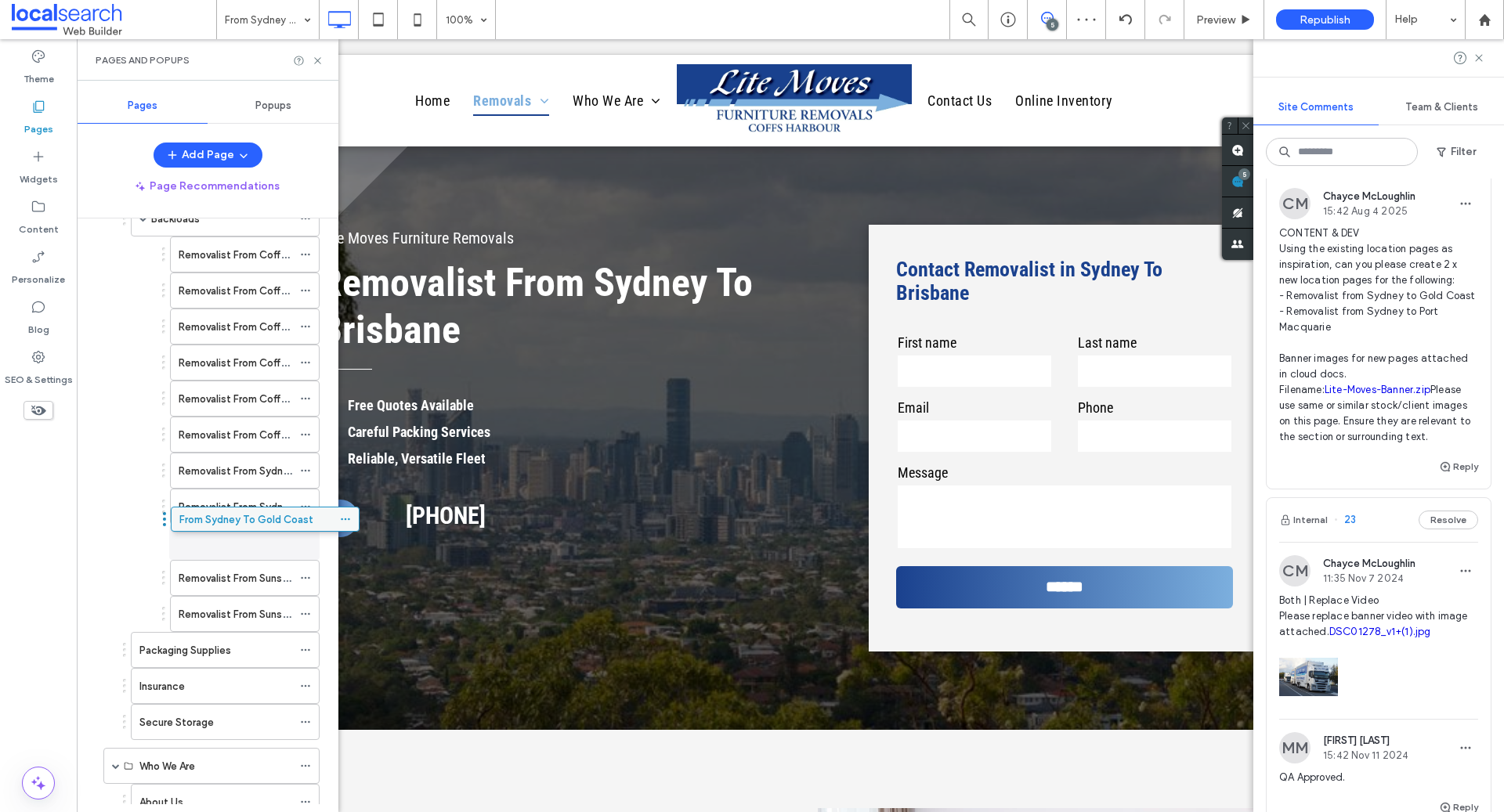 drag, startPoint x: 224, startPoint y: 595, endPoint x: 264, endPoint y: 507, distance: 96.664368 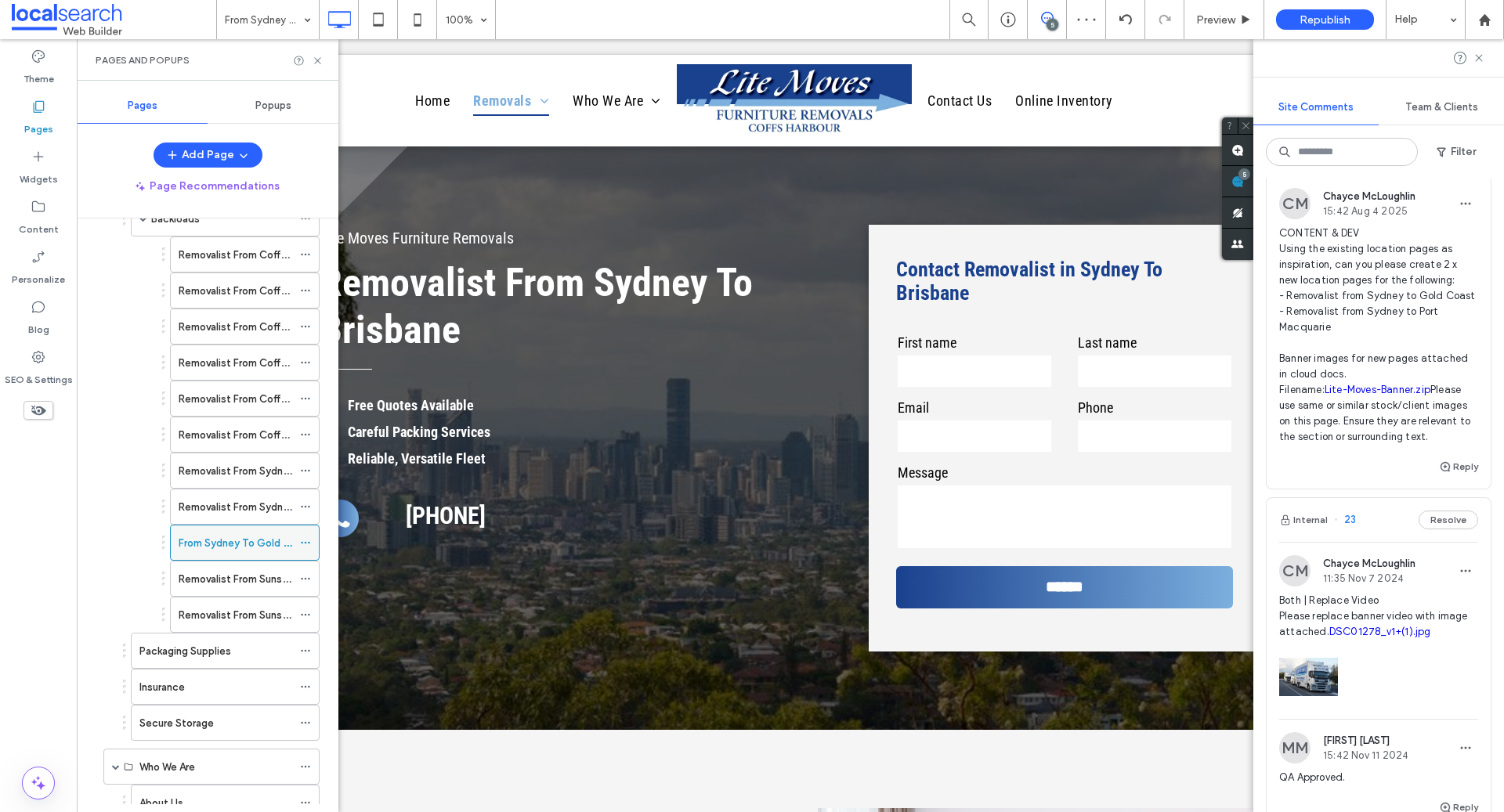 click 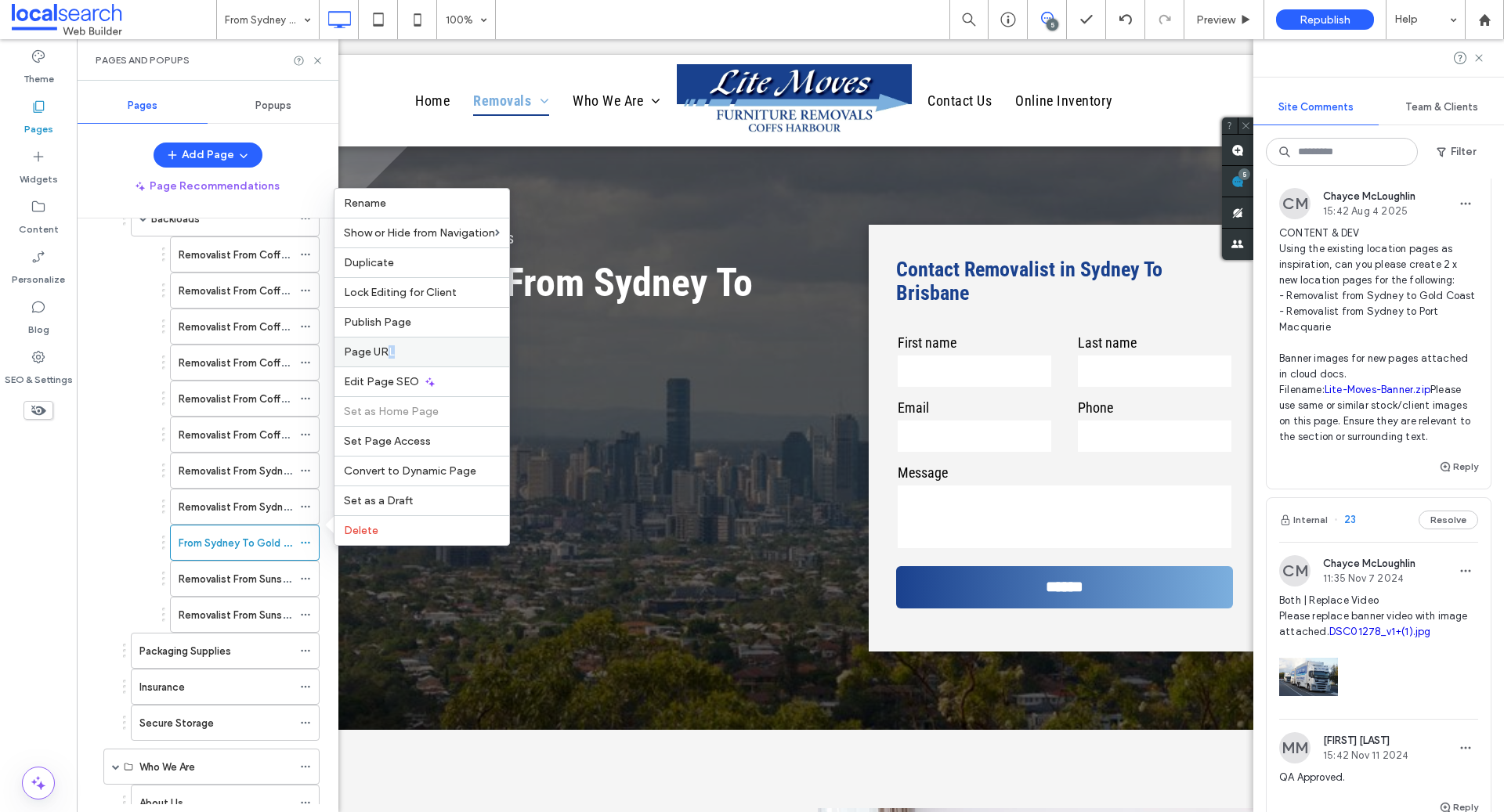 drag, startPoint x: 378, startPoint y: 377, endPoint x: 382, endPoint y: 354, distance: 23.345235 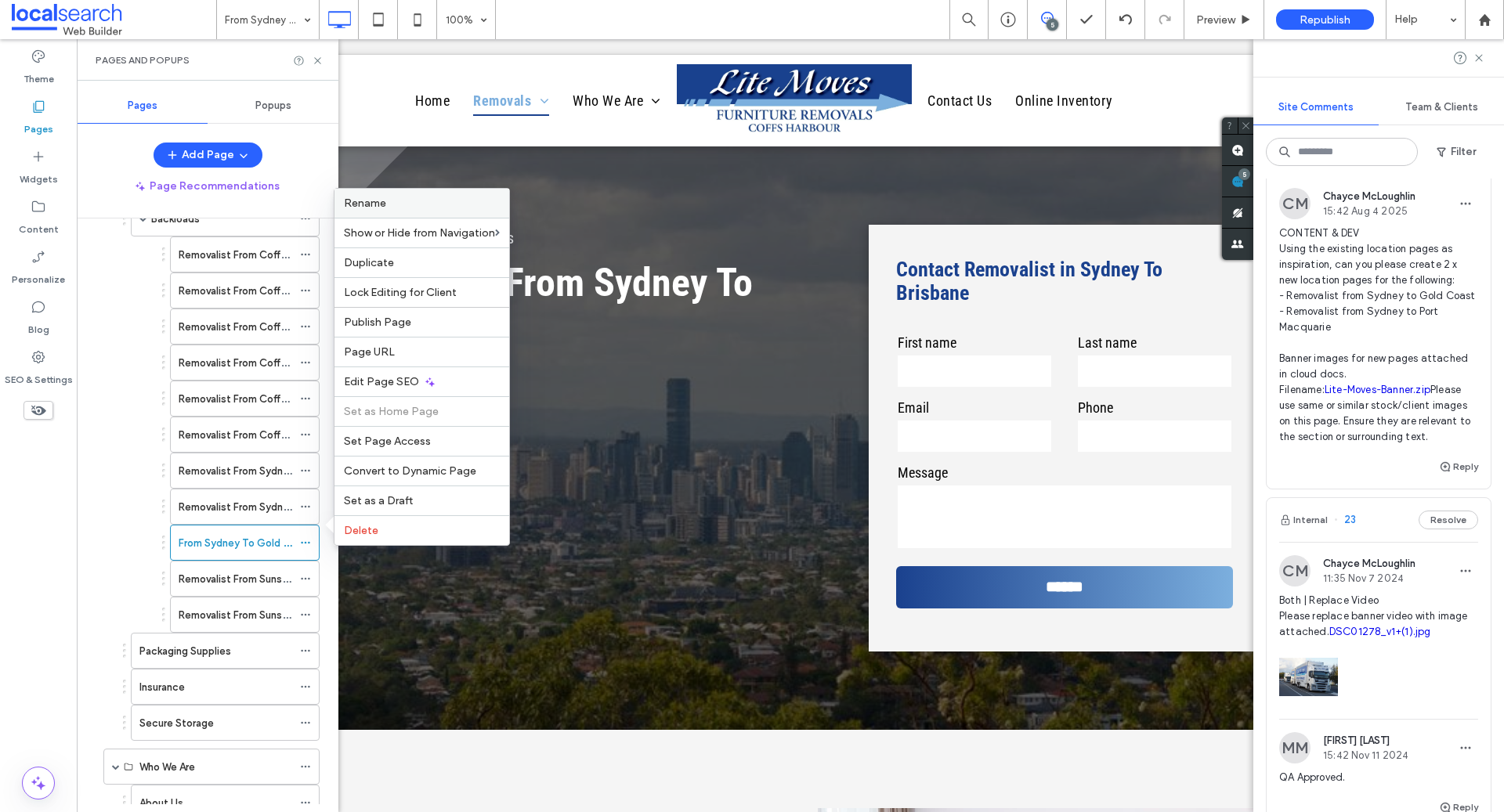 click on "Rename" at bounding box center [421, 203] 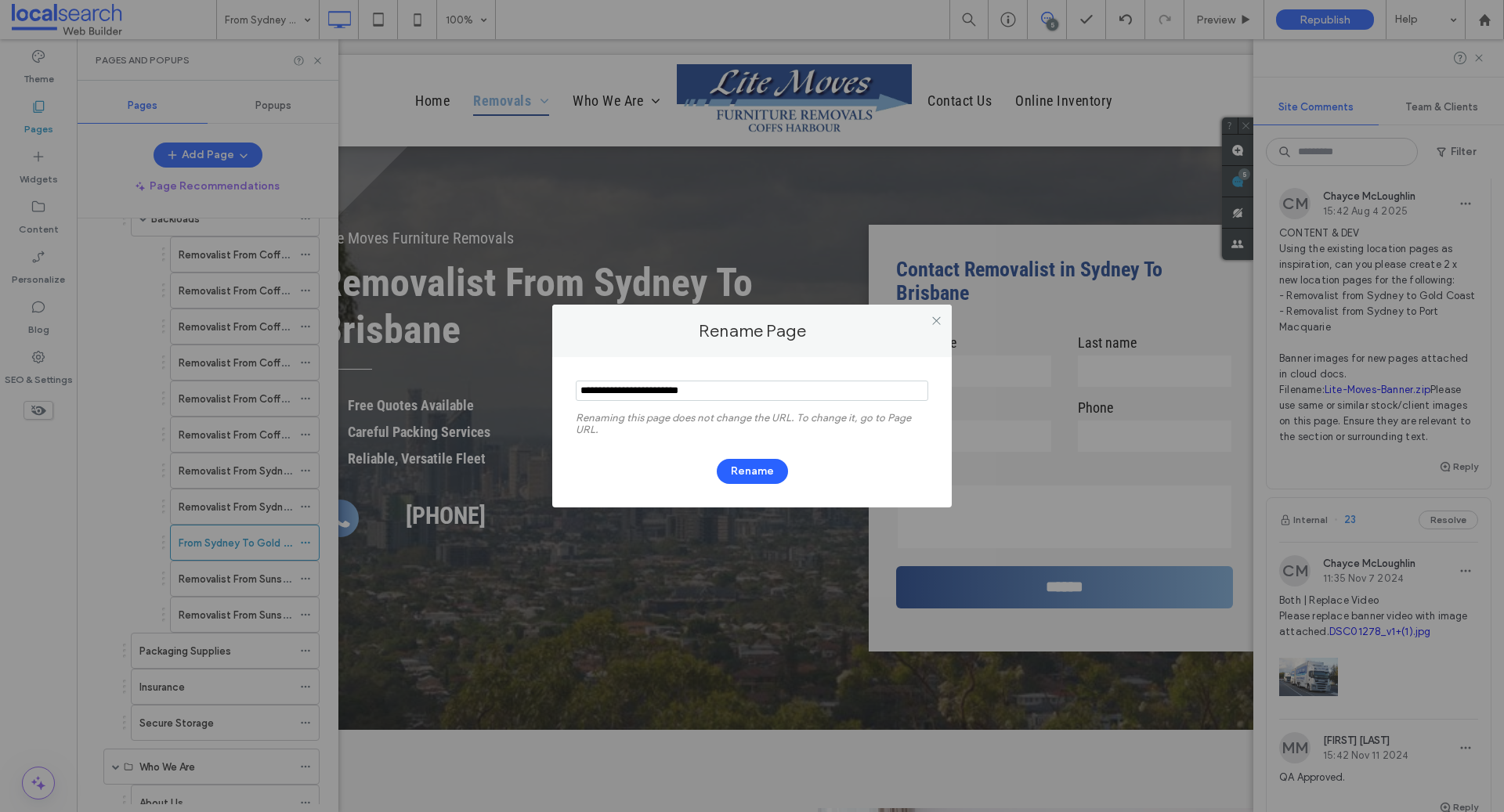 click at bounding box center (752, 391) 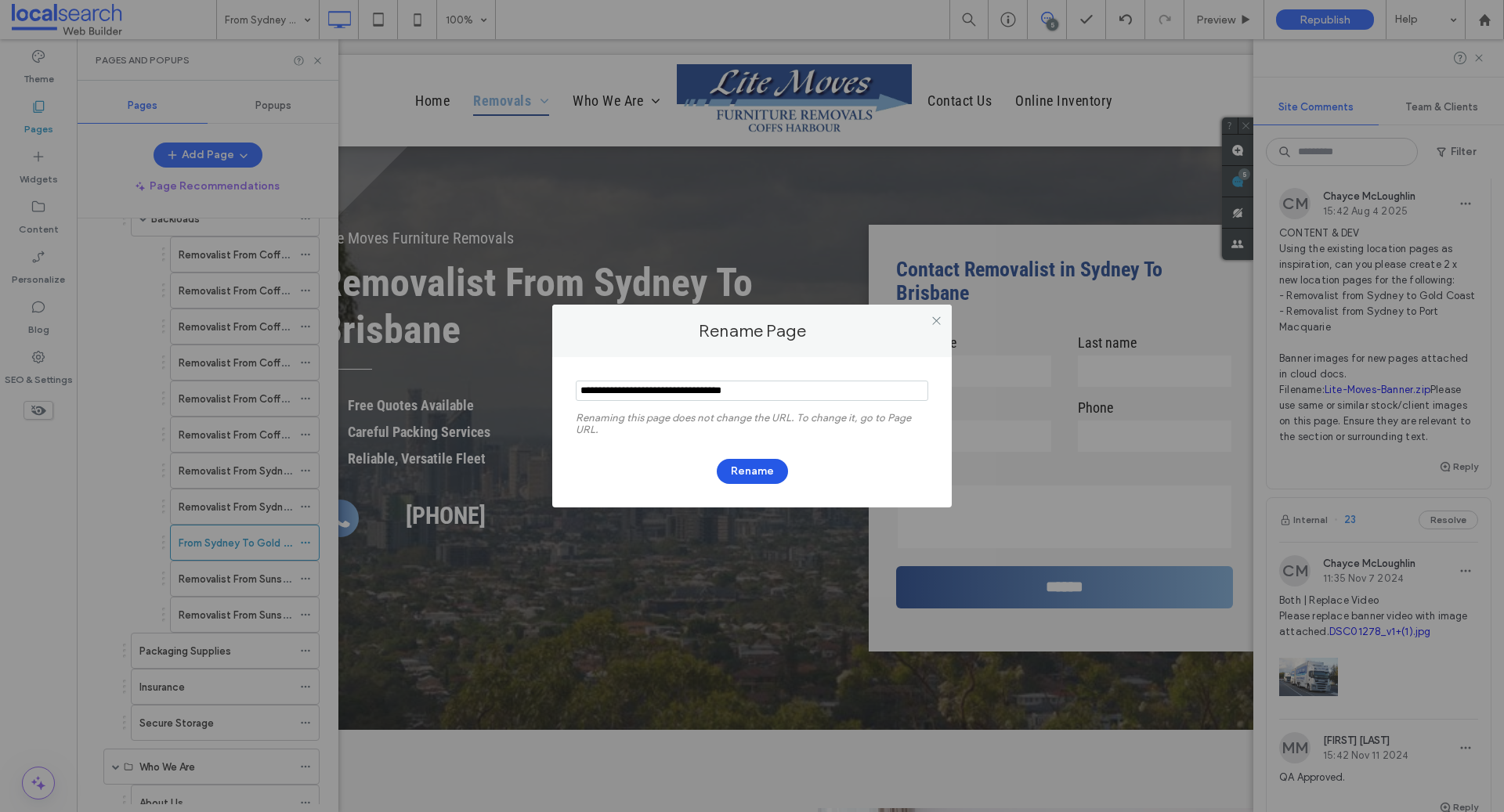 type on "**********" 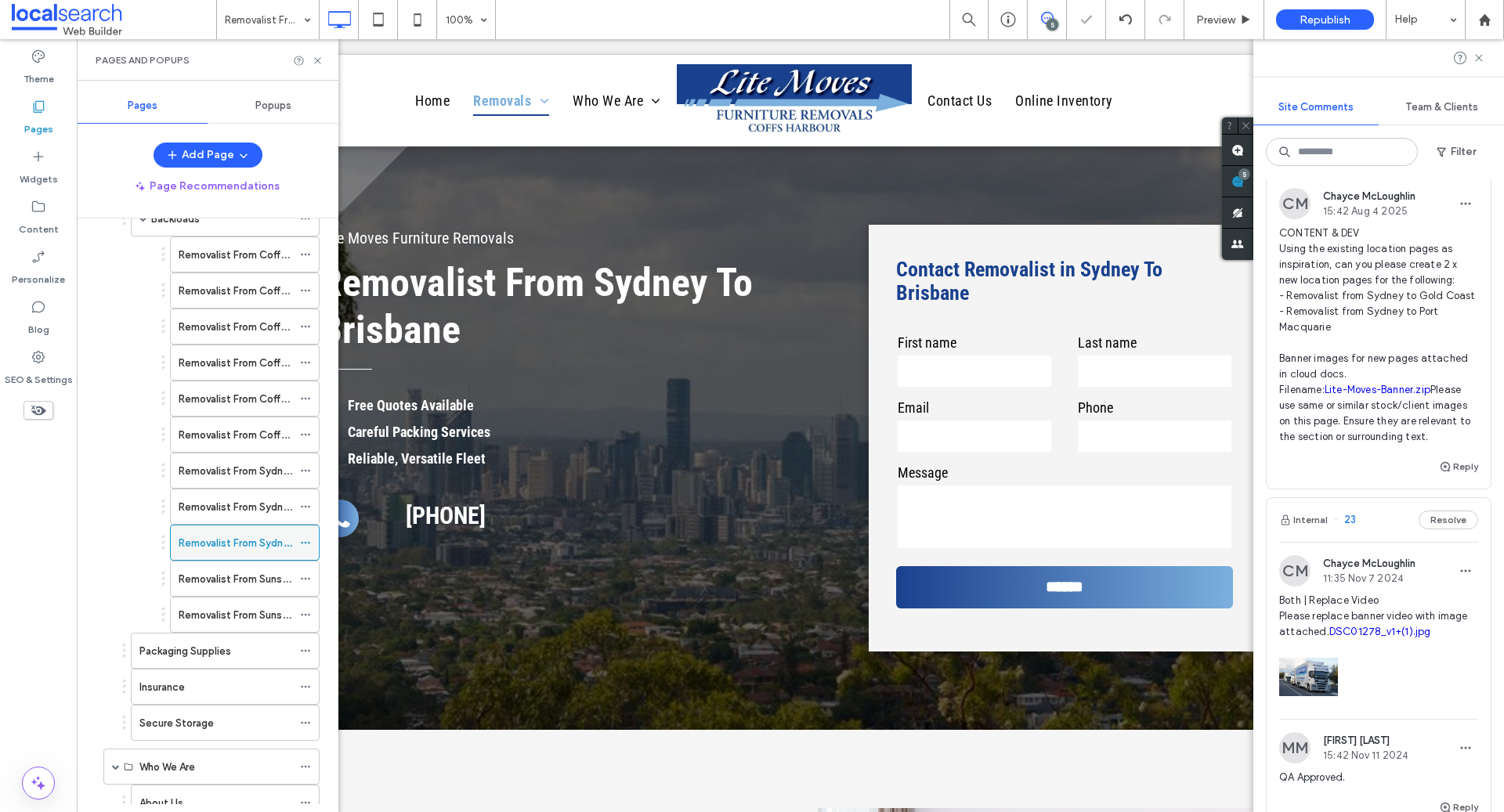 click 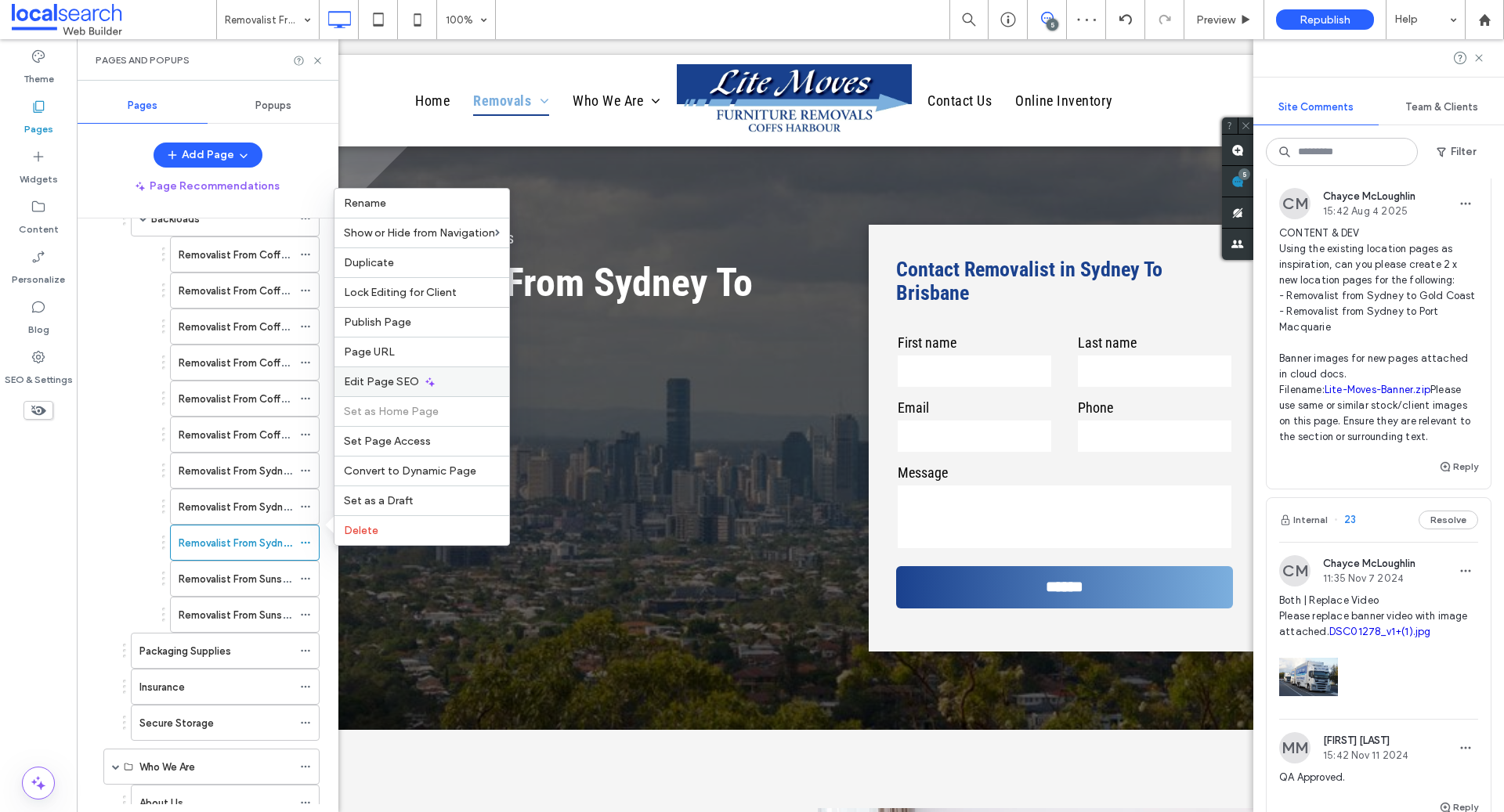 click on "Edit Page SEO" at bounding box center (381, 381) 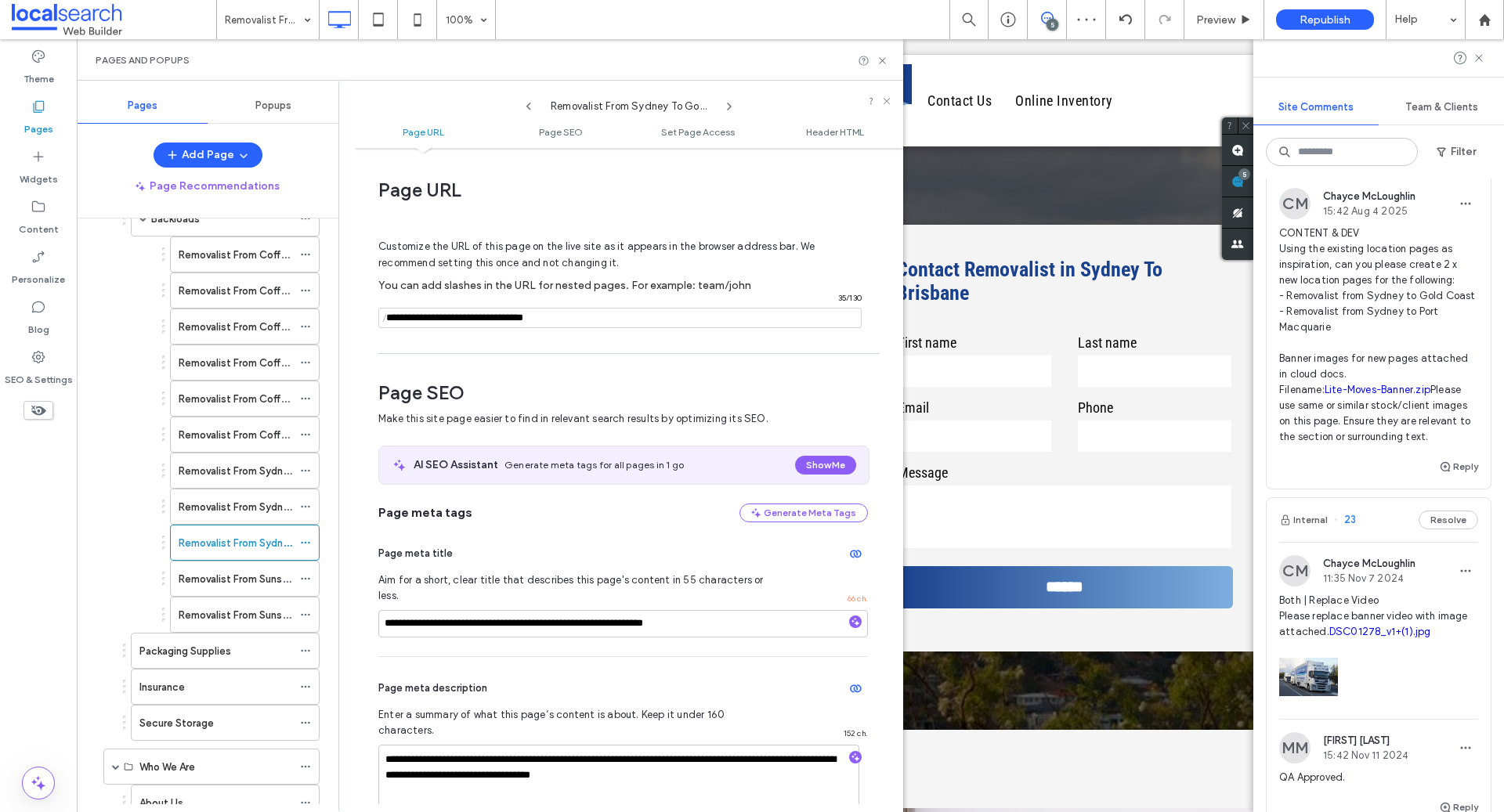 scroll, scrollTop: 214, scrollLeft: 0, axis: vertical 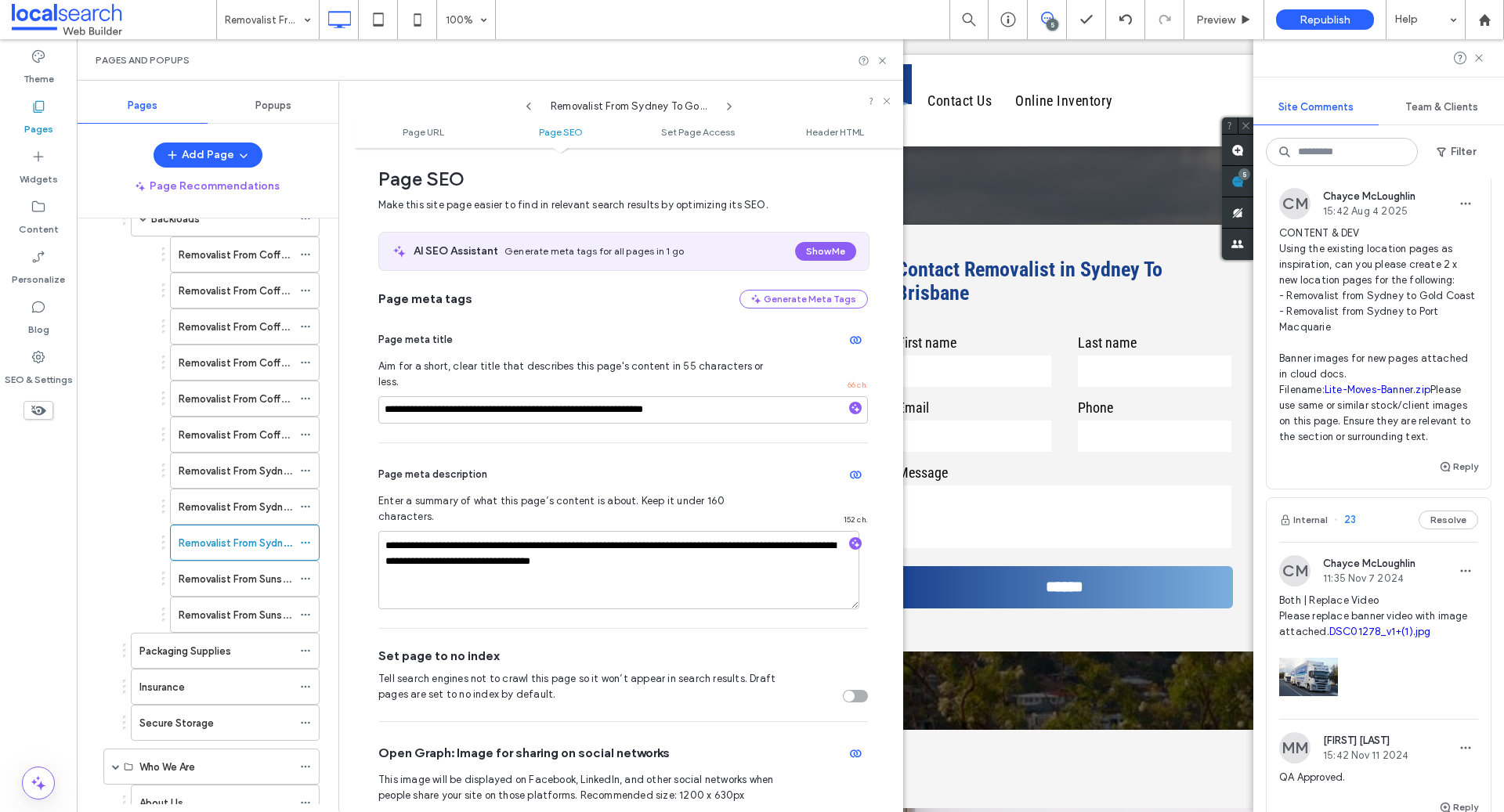 click 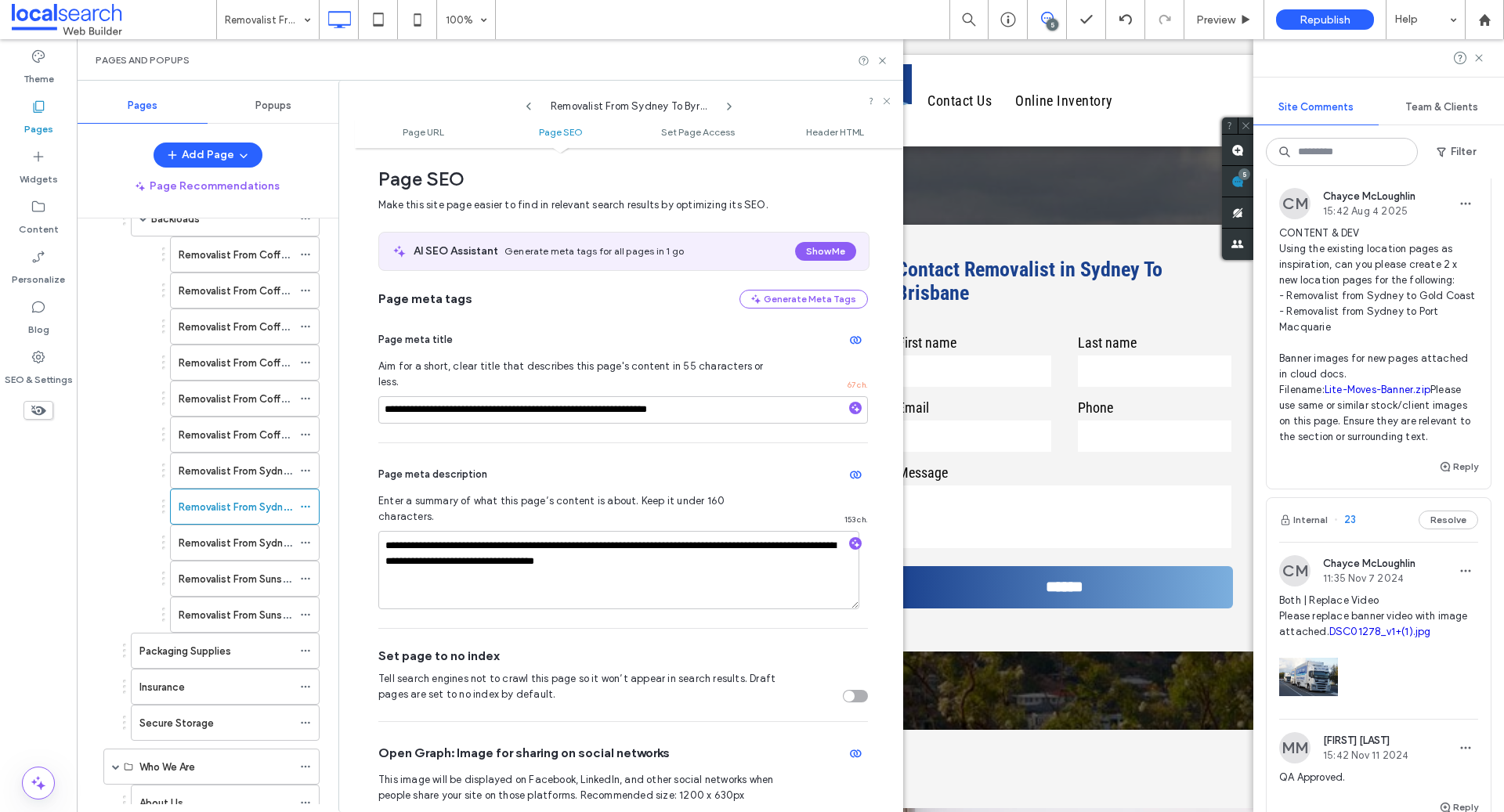 scroll, scrollTop: 0, scrollLeft: 0, axis: both 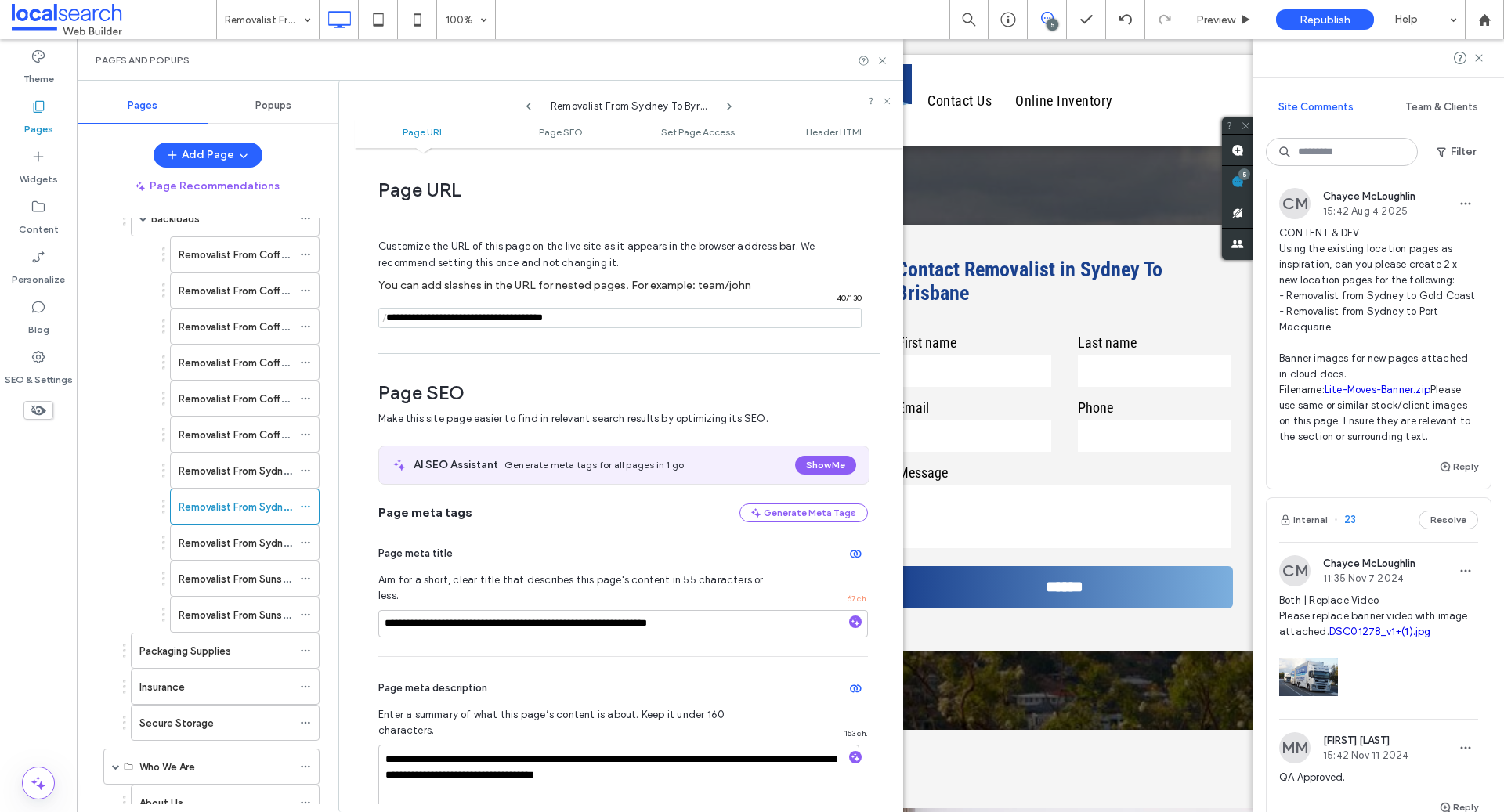 click 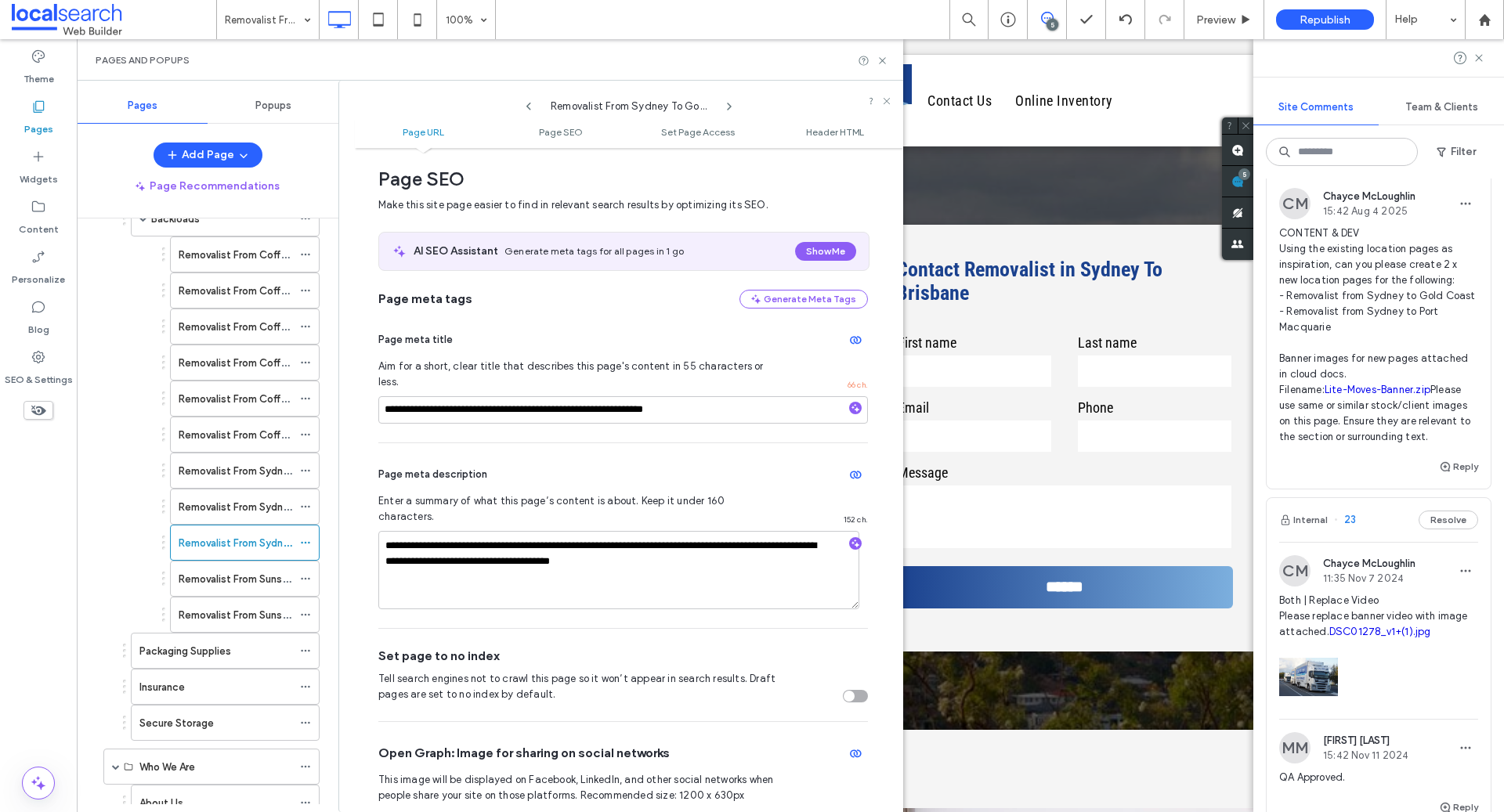 scroll, scrollTop: 0, scrollLeft: 0, axis: both 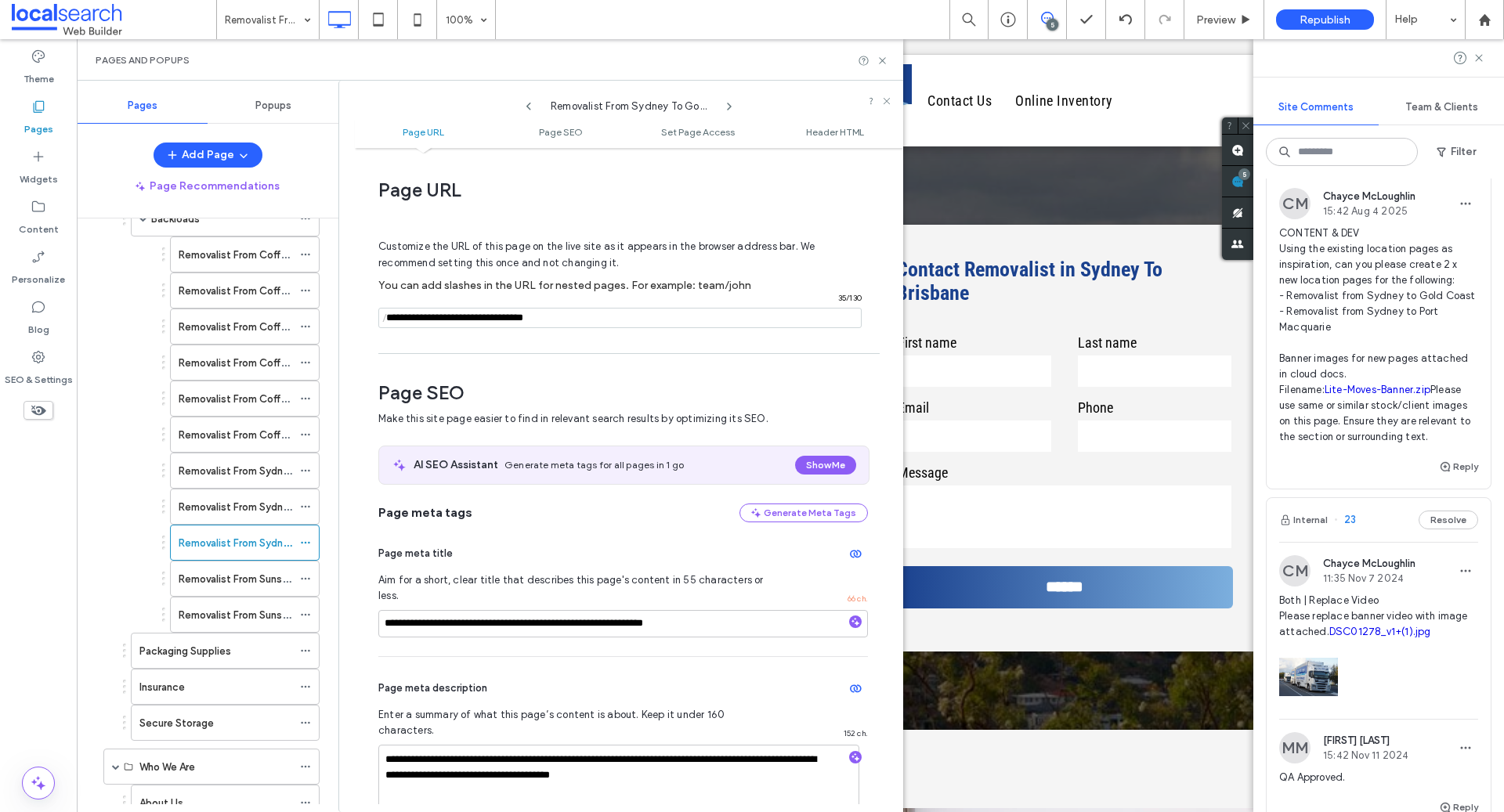 click at bounding box center [620, 318] 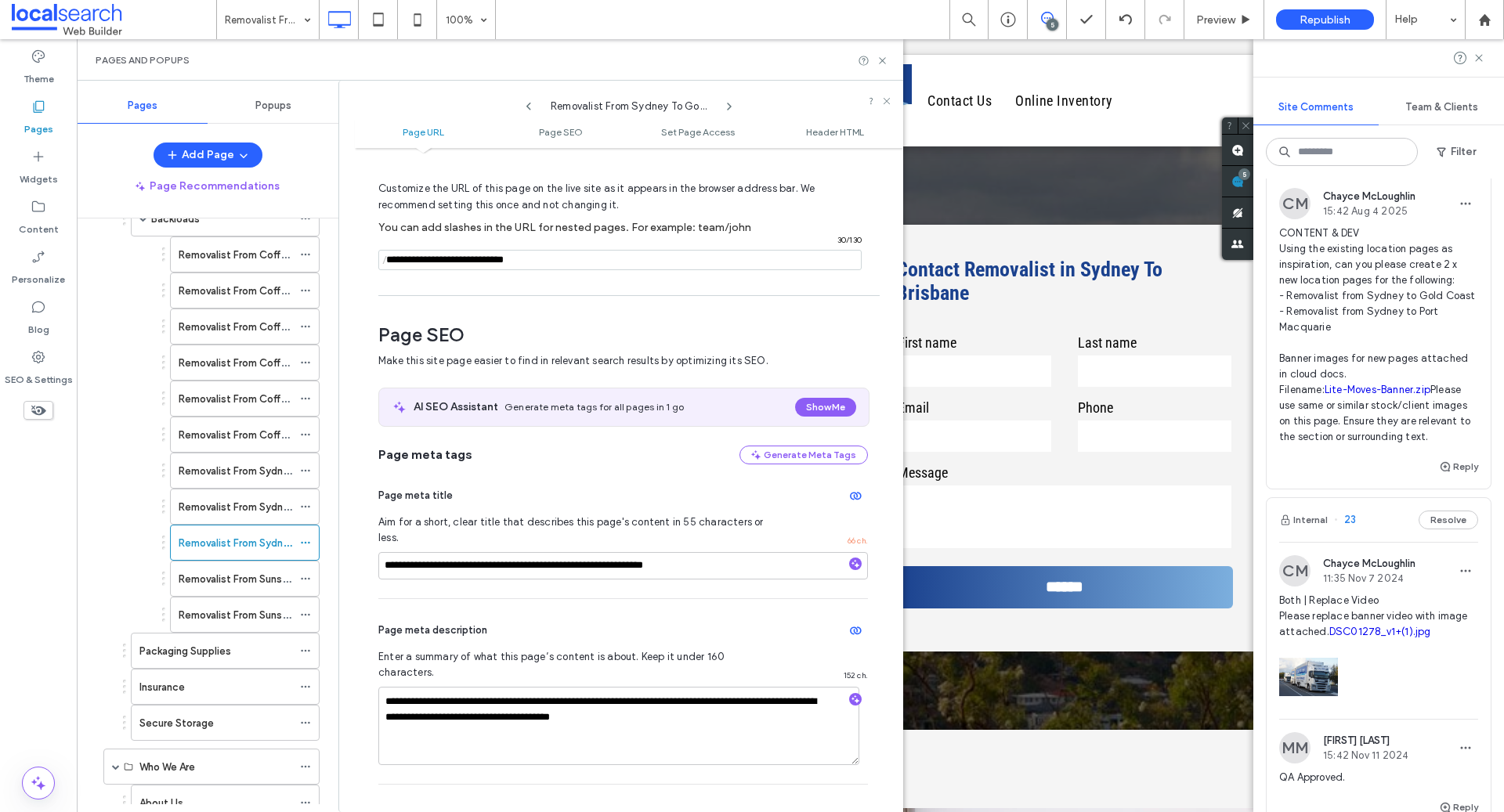 scroll, scrollTop: 63, scrollLeft: 0, axis: vertical 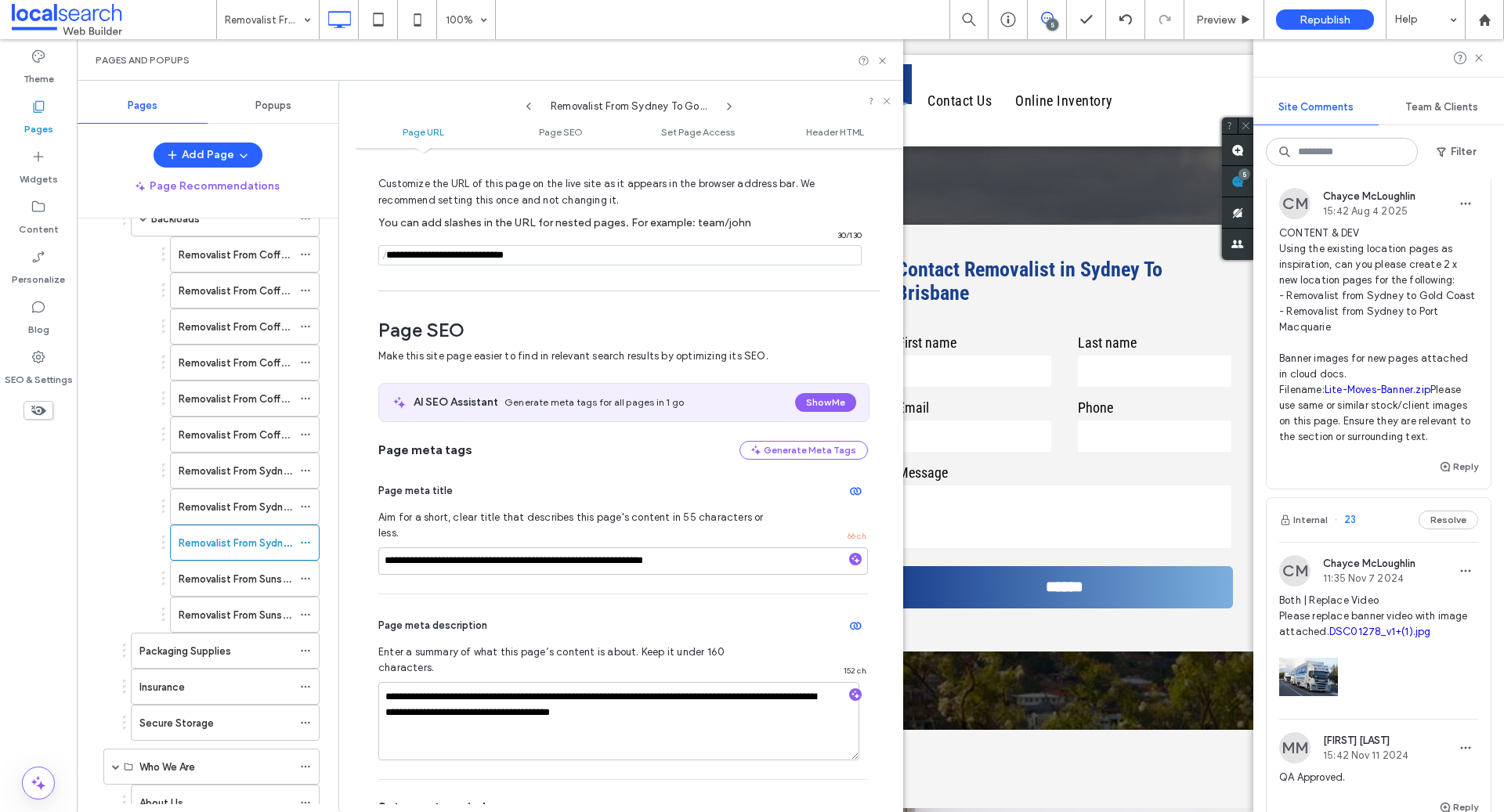 type on "**********" 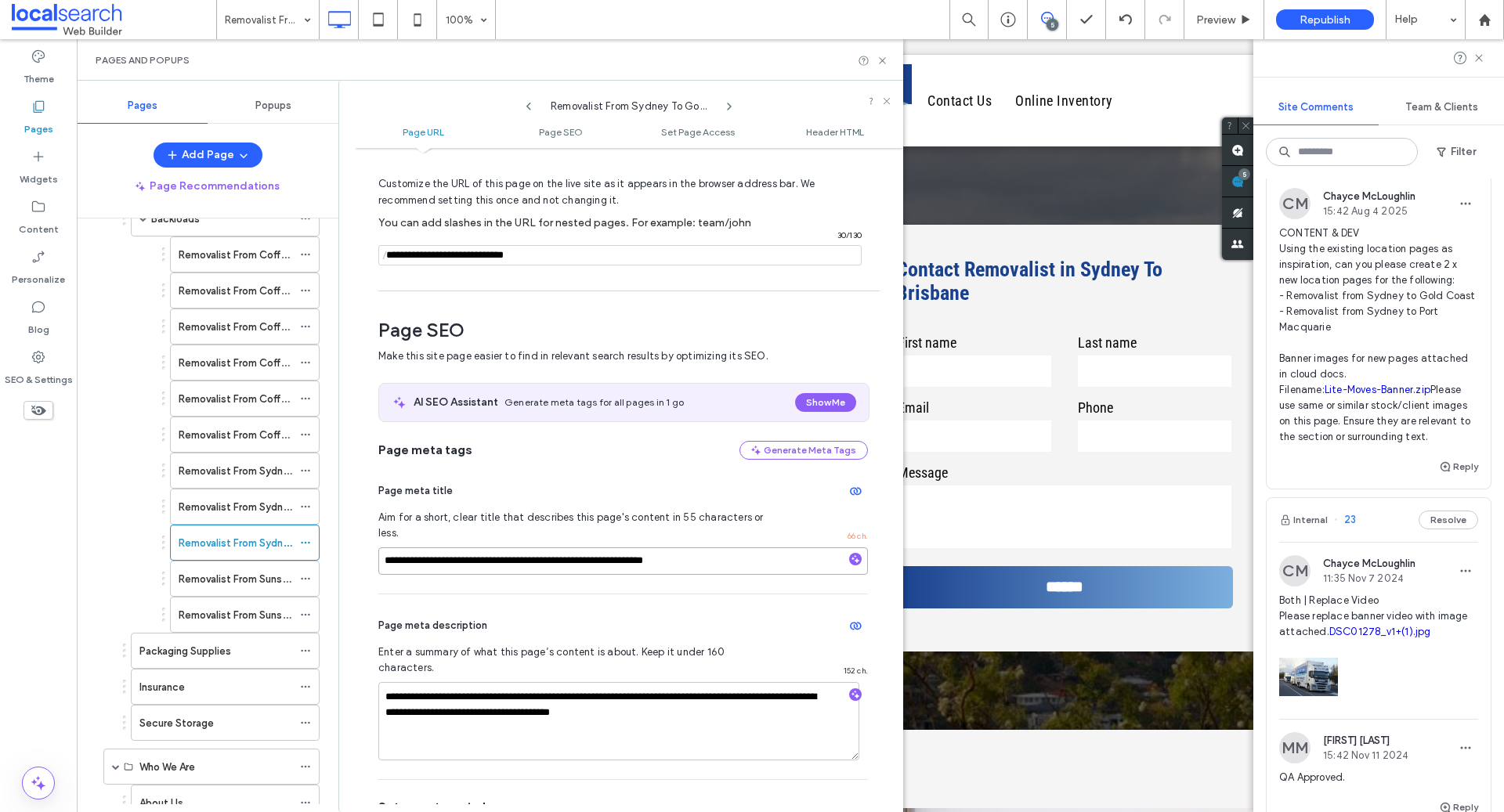 click on "**********" at bounding box center (623, 561) 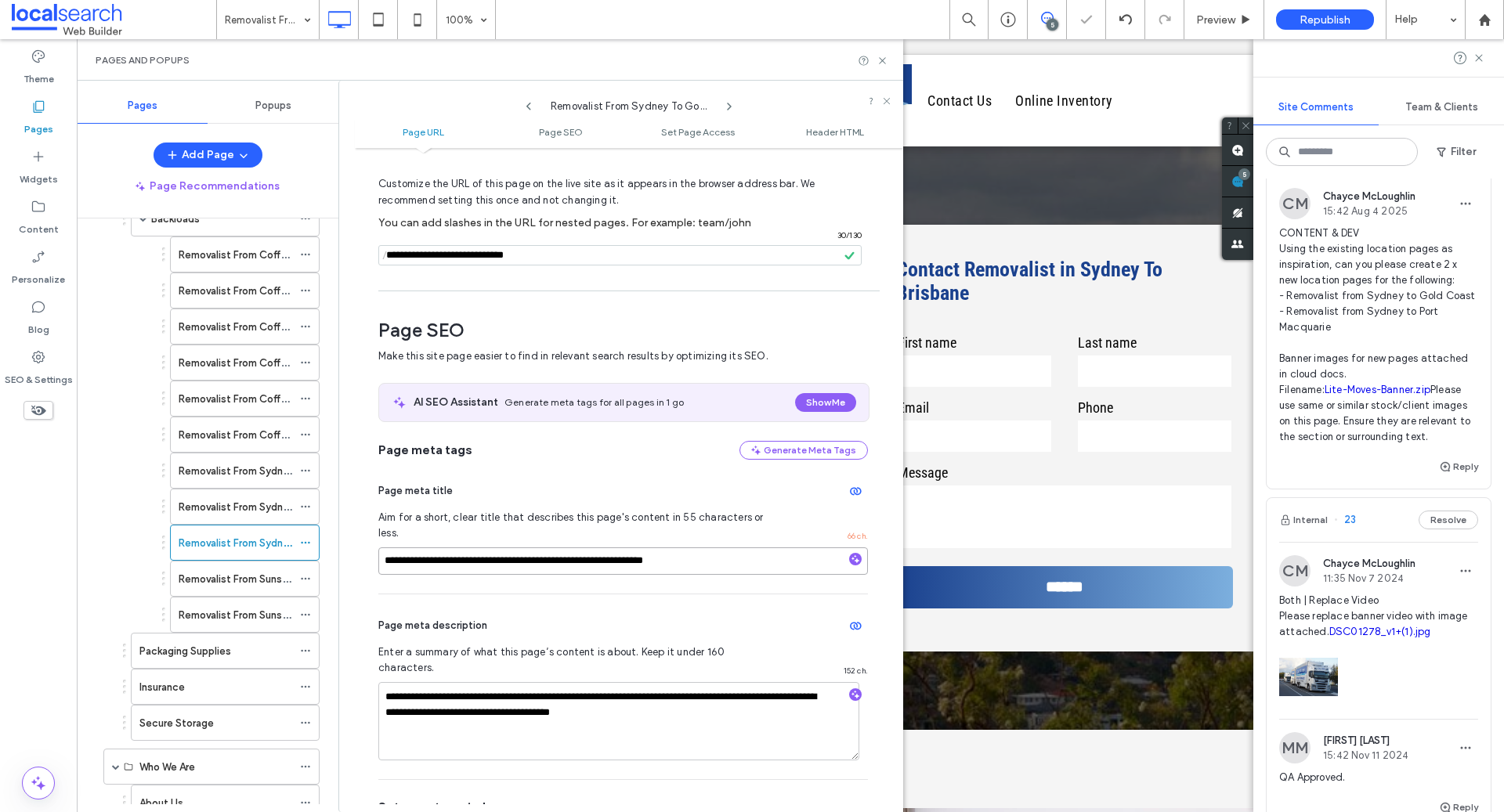 click on "**********" at bounding box center (623, 561) 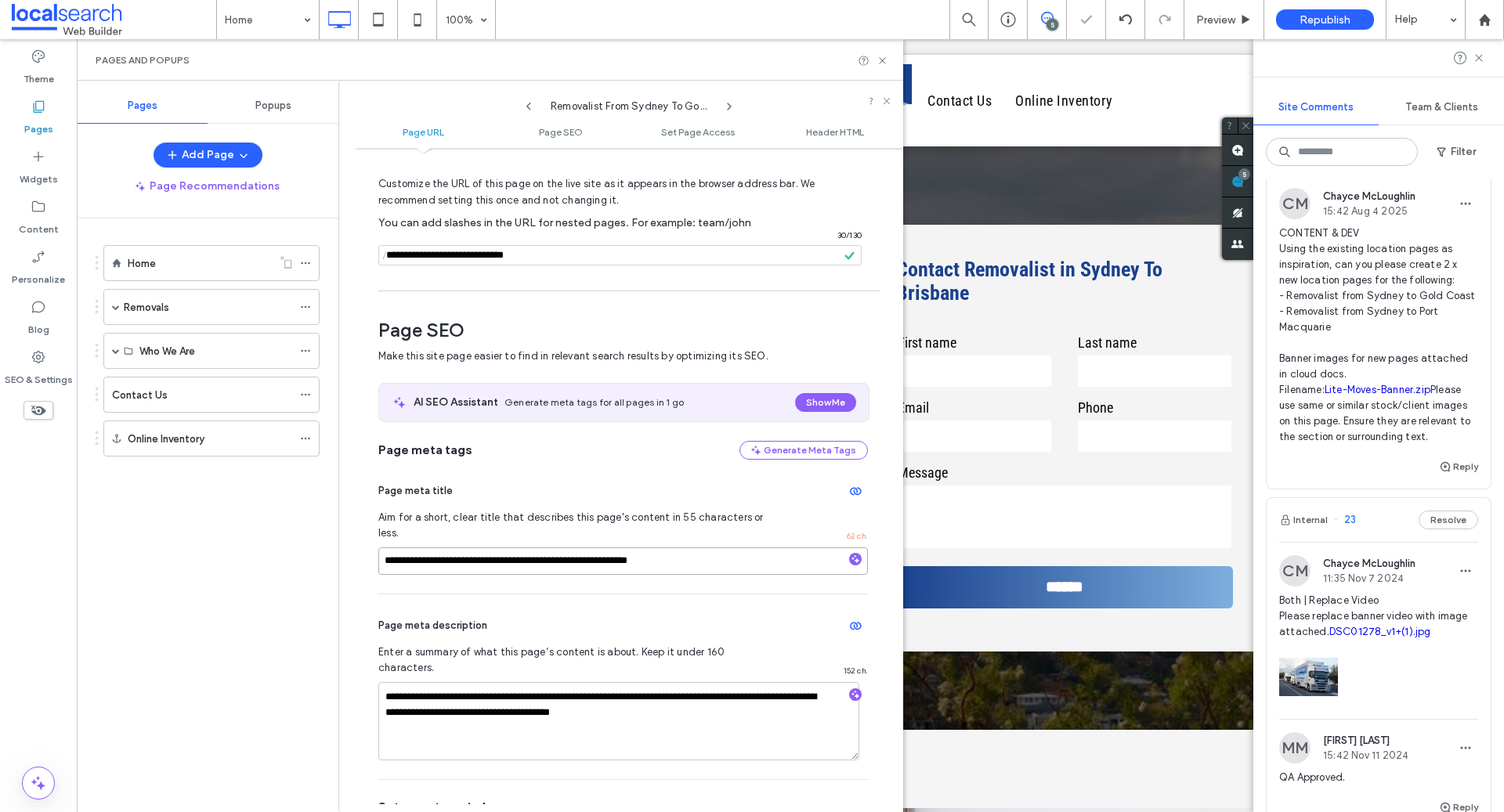 scroll, scrollTop: 0, scrollLeft: 0, axis: both 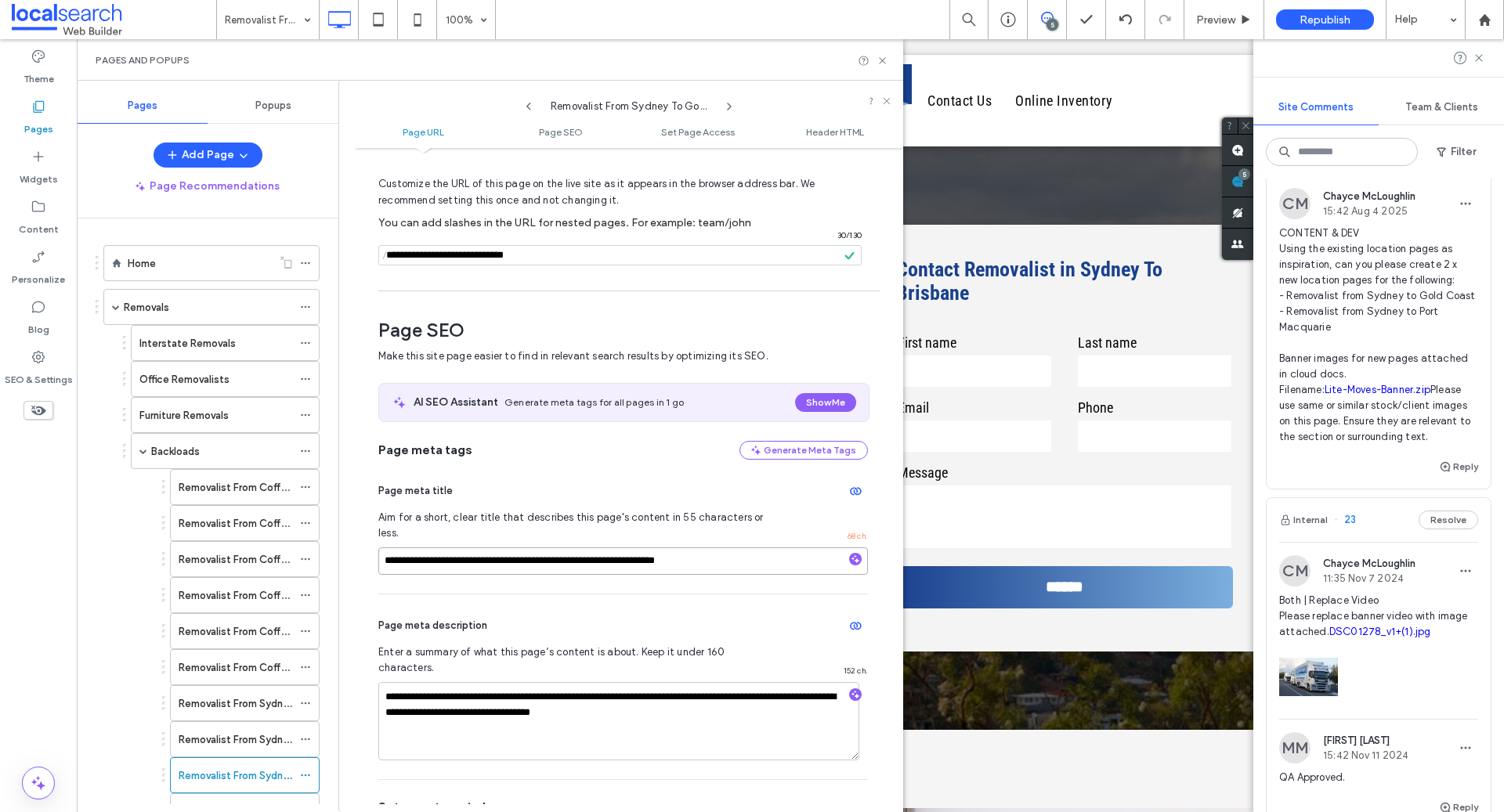 type on "**********" 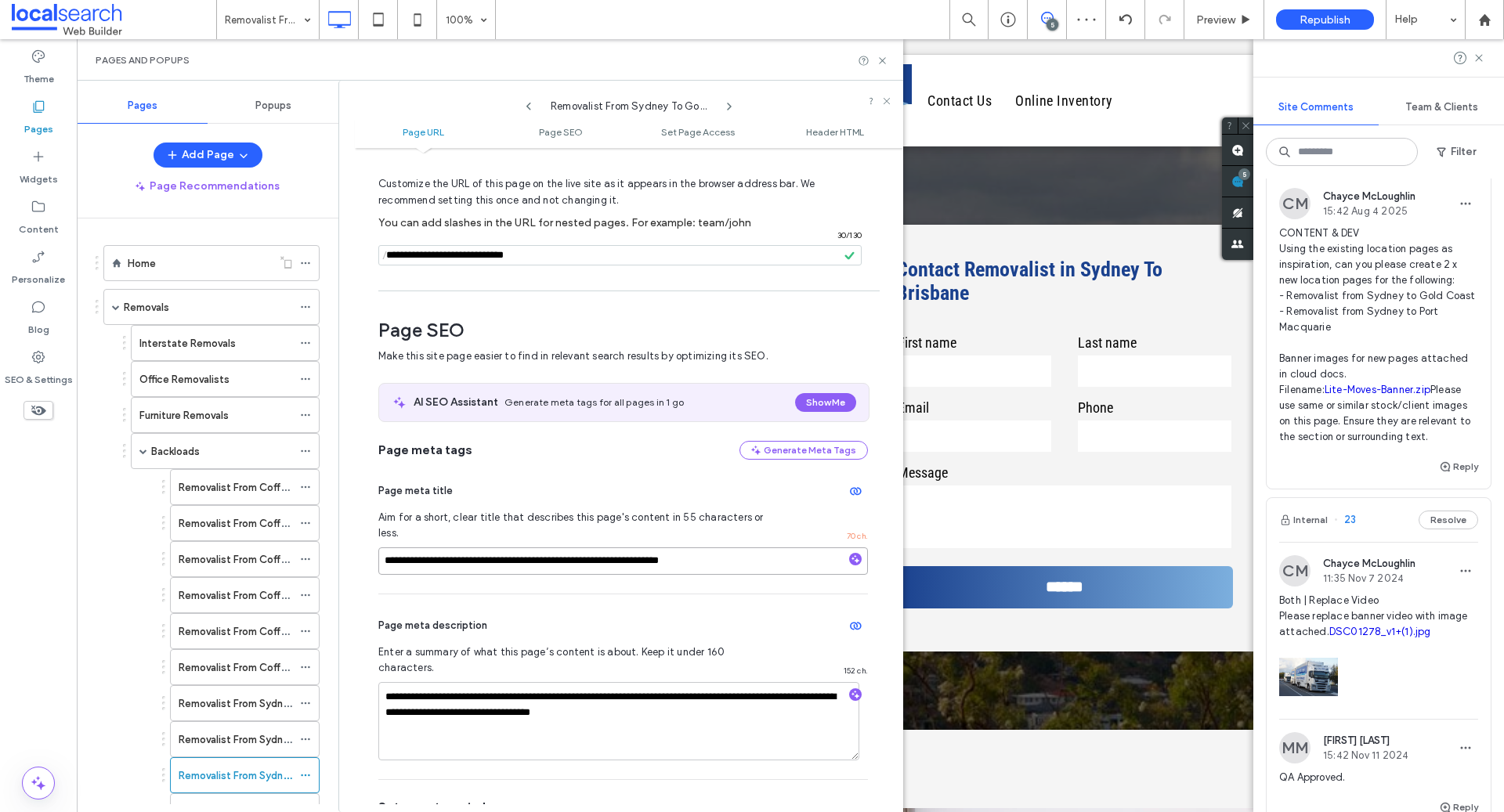 click on "**********" at bounding box center (623, 561) 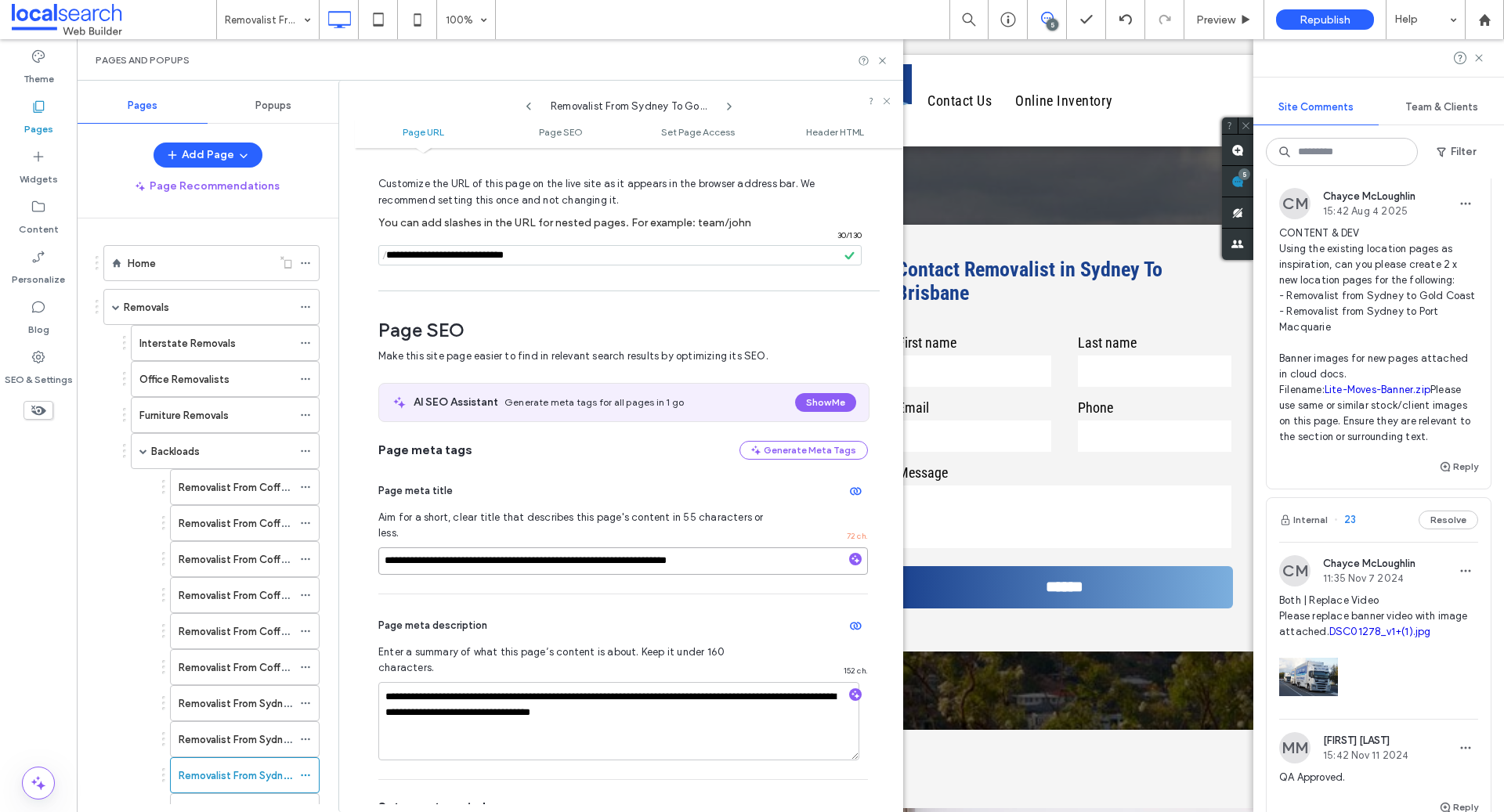 click on "**********" at bounding box center [623, 561] 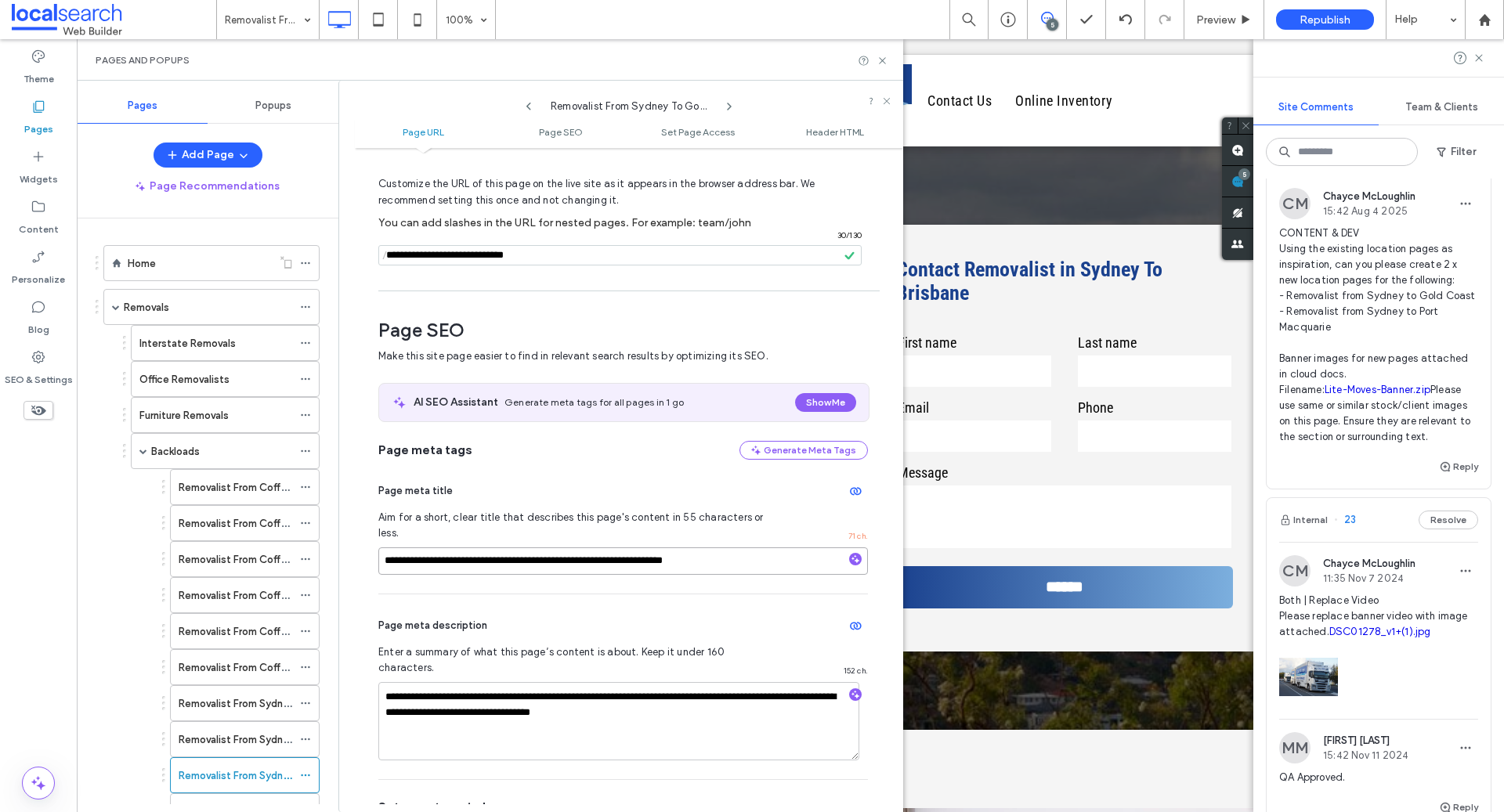 type on "**********" 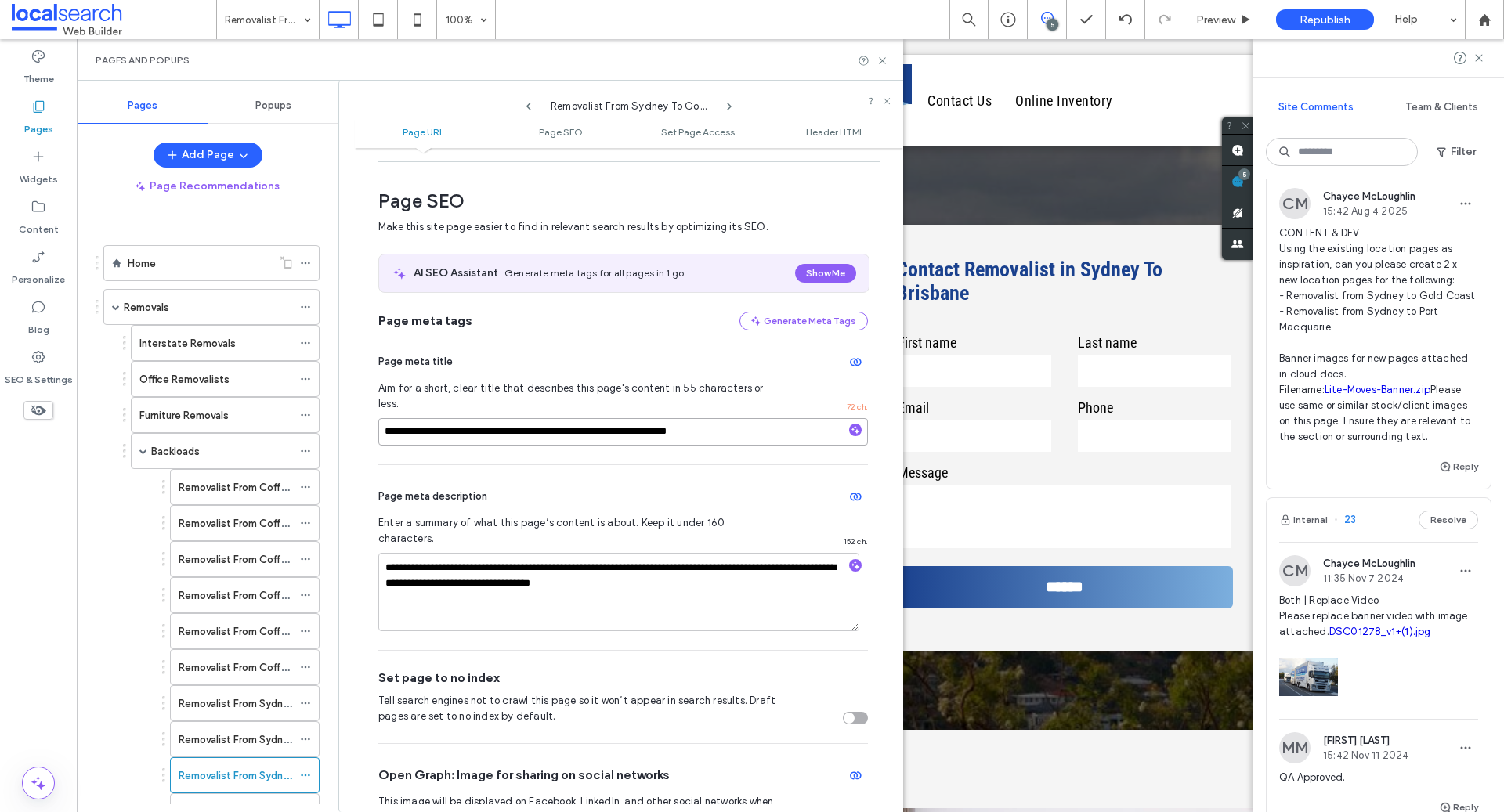 scroll, scrollTop: 222, scrollLeft: 0, axis: vertical 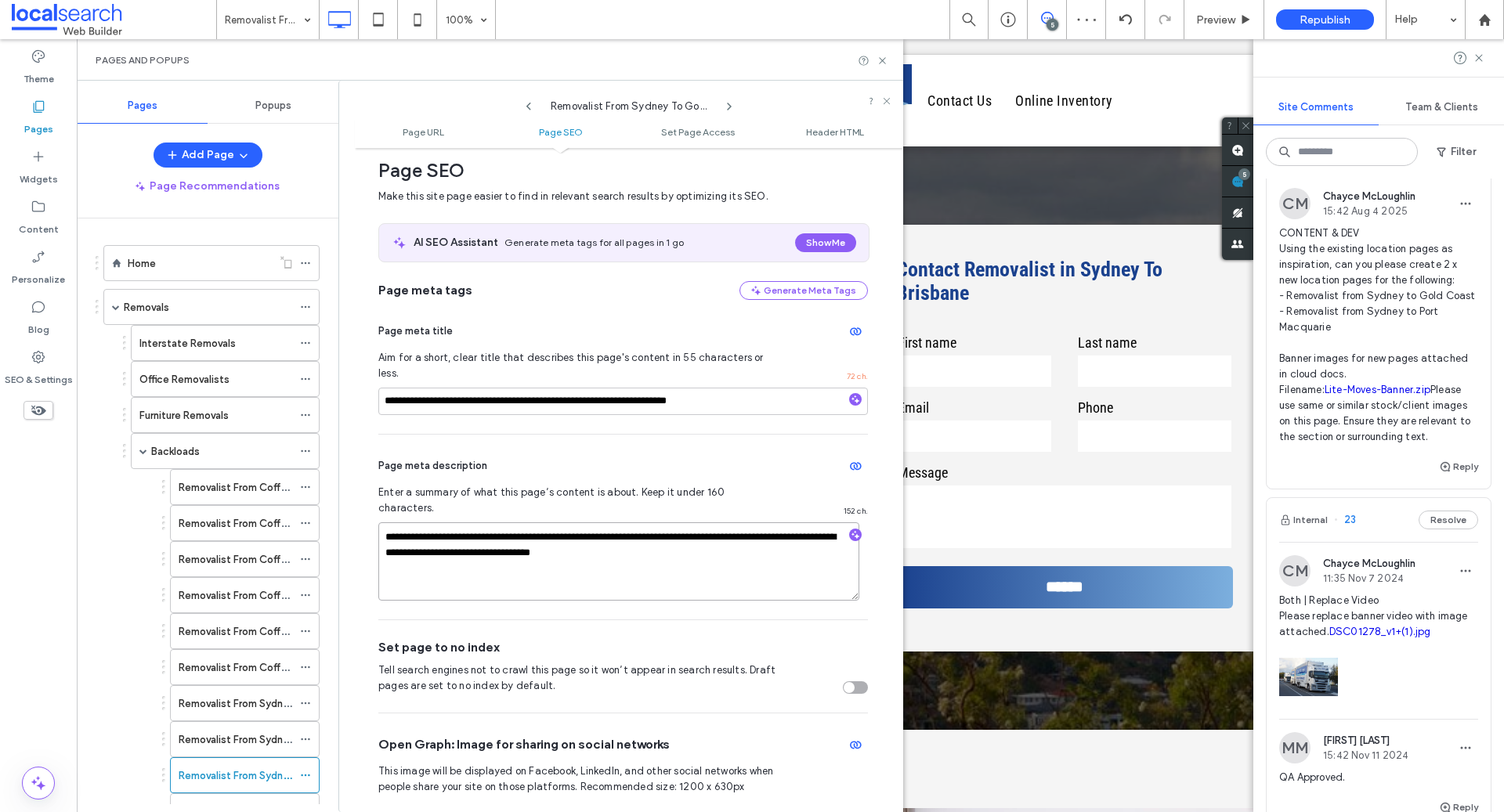 click on "**********" at bounding box center [619, 561] 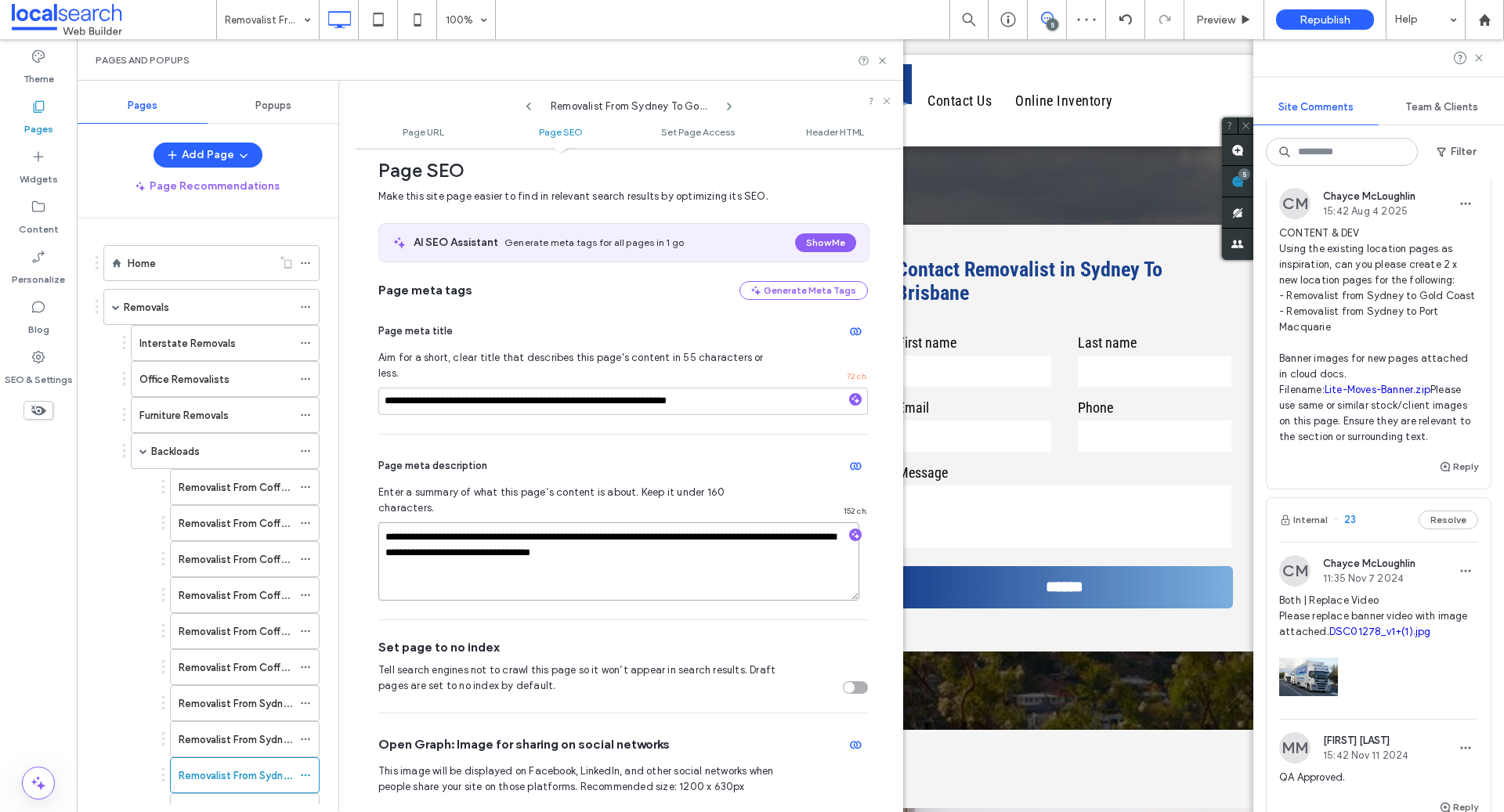 click on "**********" at bounding box center (619, 561) 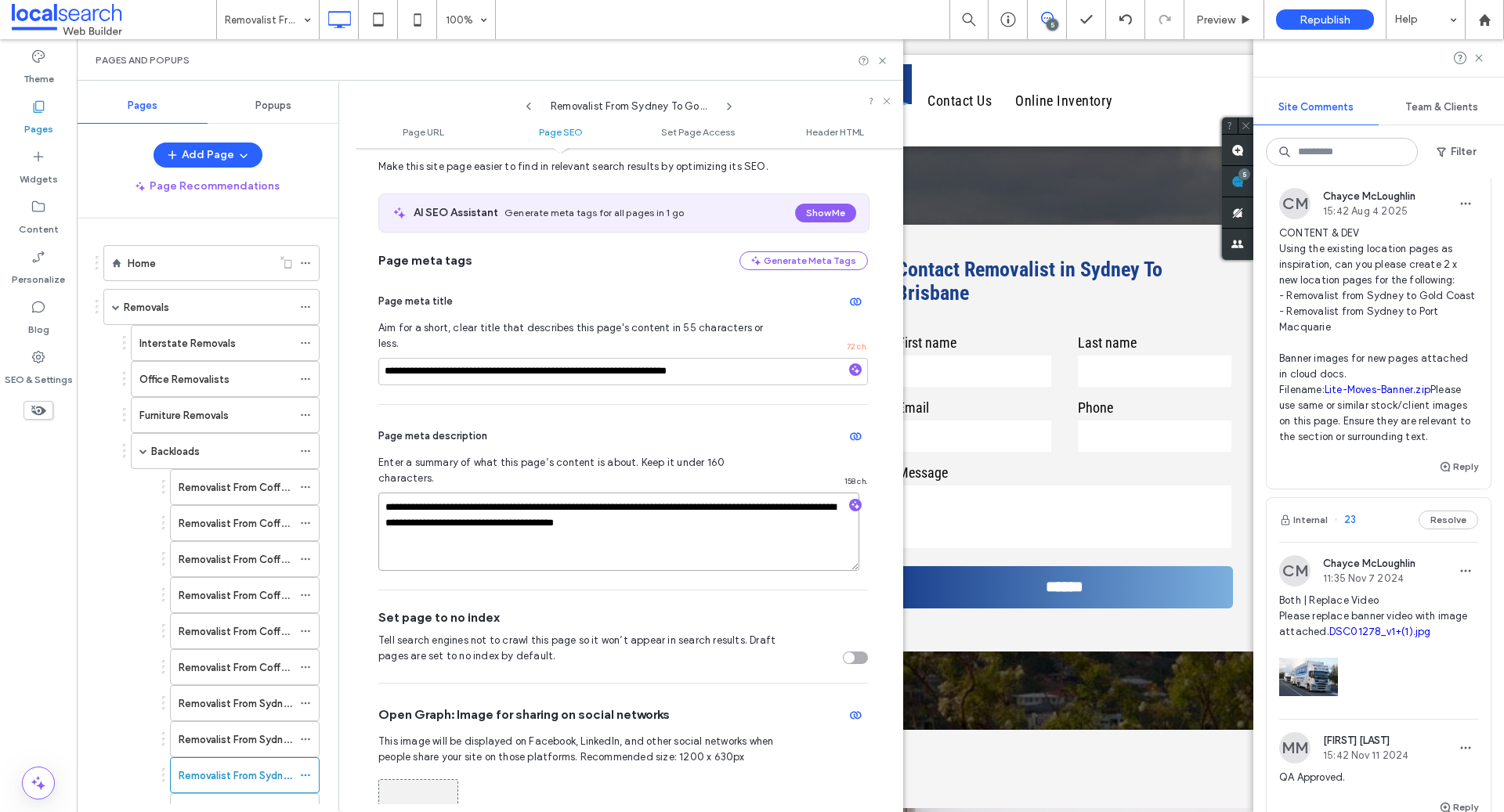 scroll, scrollTop: 258, scrollLeft: 0, axis: vertical 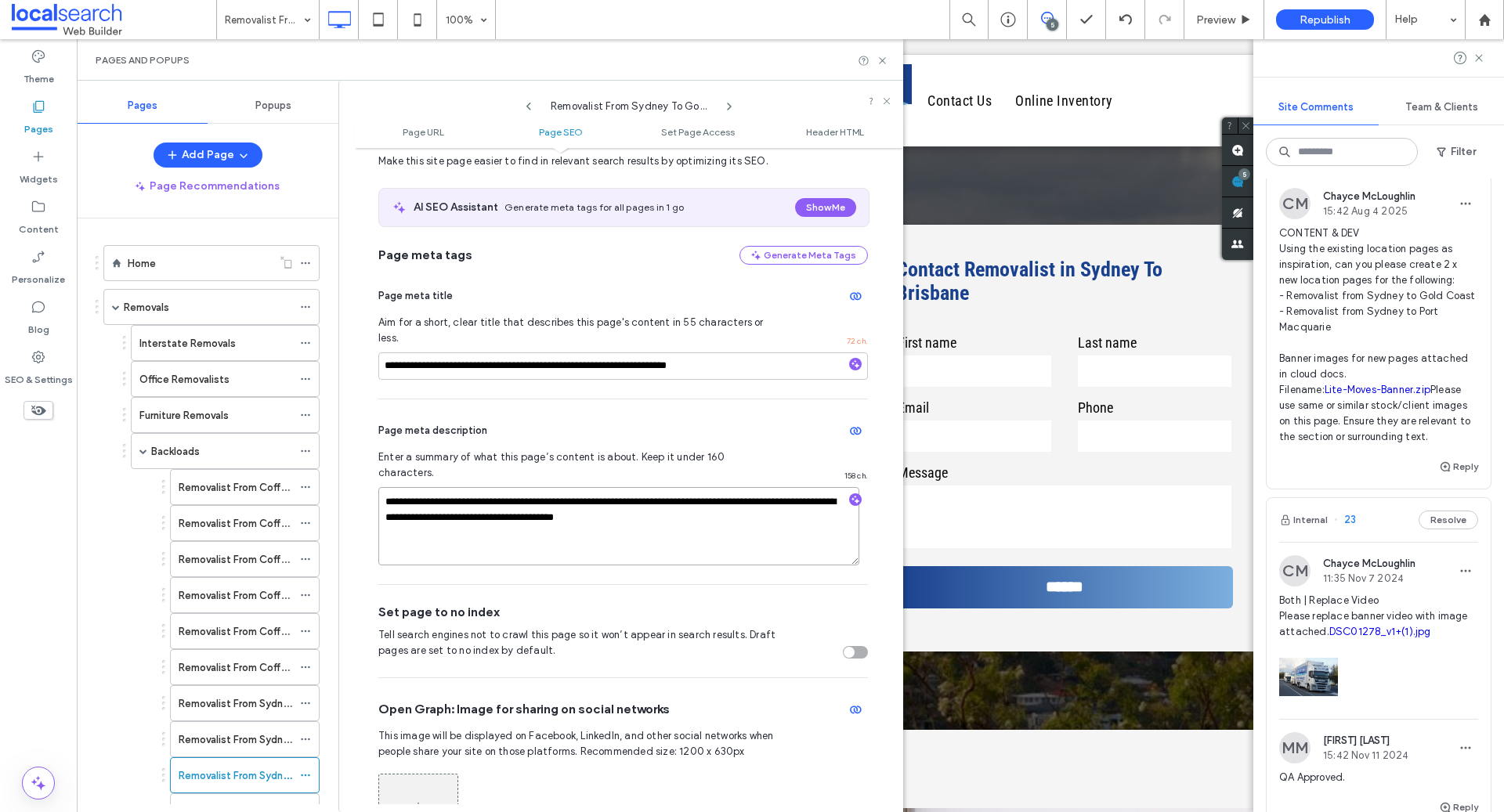 click on "**********" at bounding box center (619, 526) 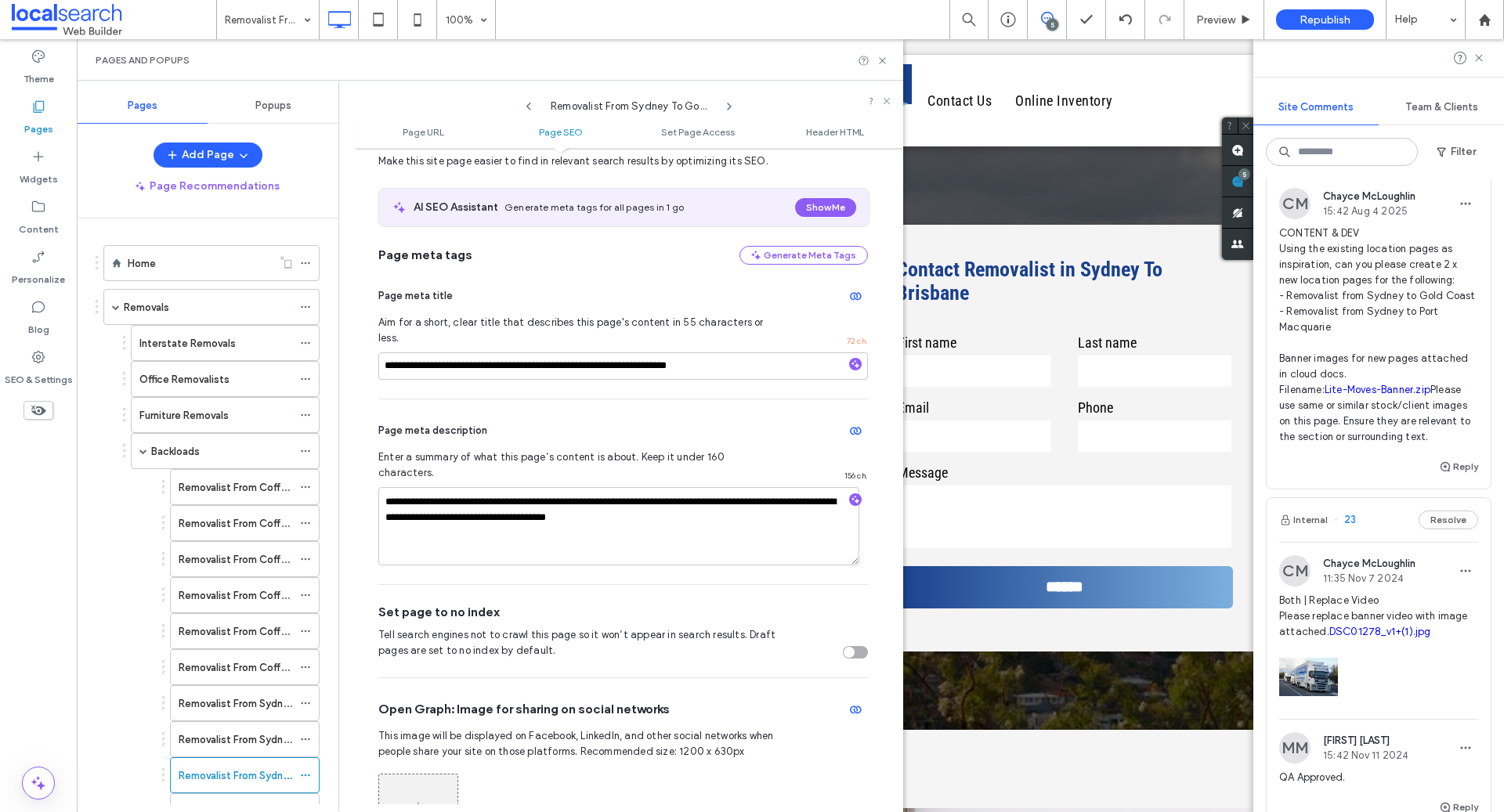click on "**********" at bounding box center [623, 492] 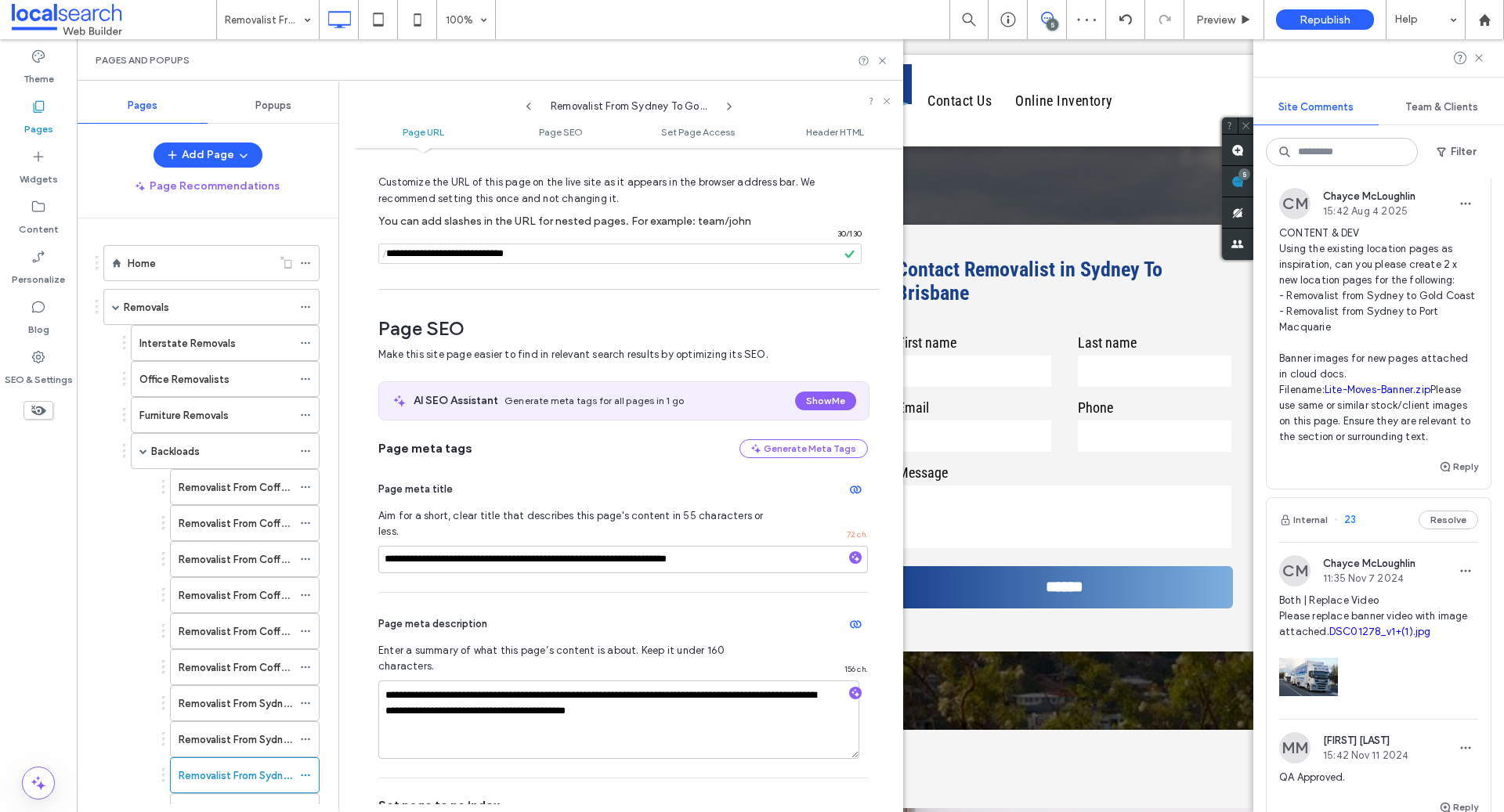 scroll, scrollTop: 0, scrollLeft: 0, axis: both 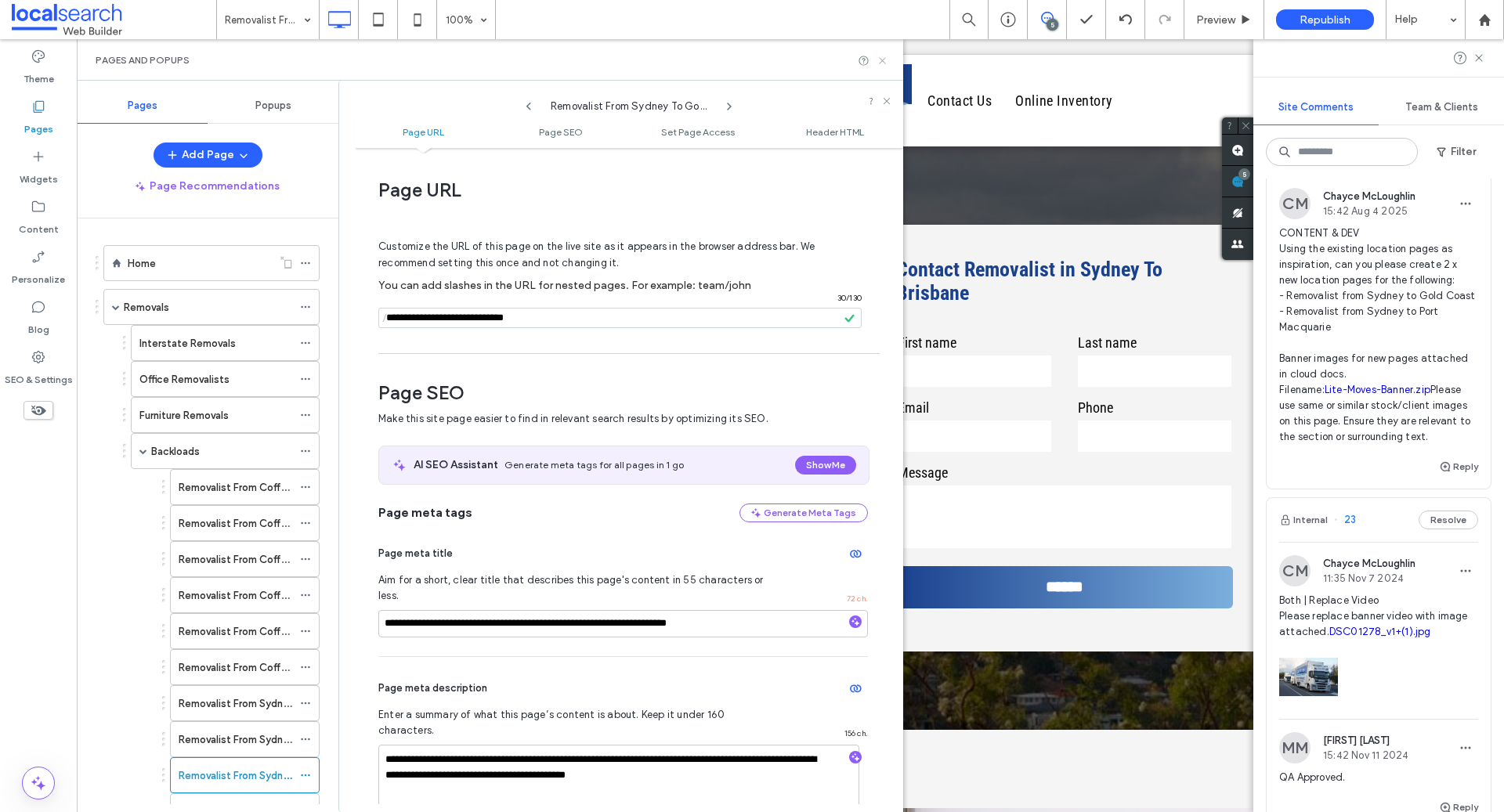 click 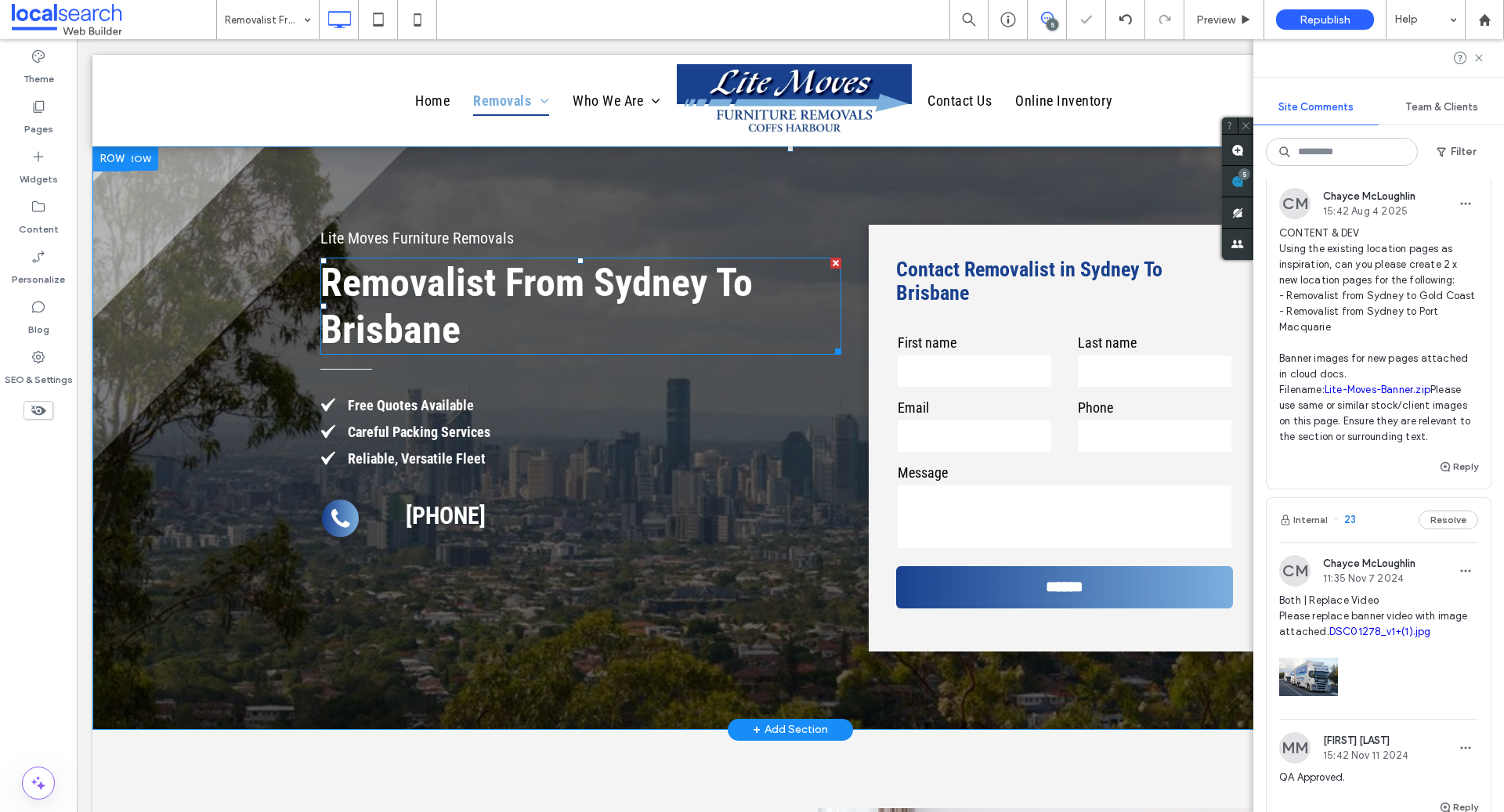 click on "Removalist From Sydney To Brisbane" at bounding box center (537, 306) 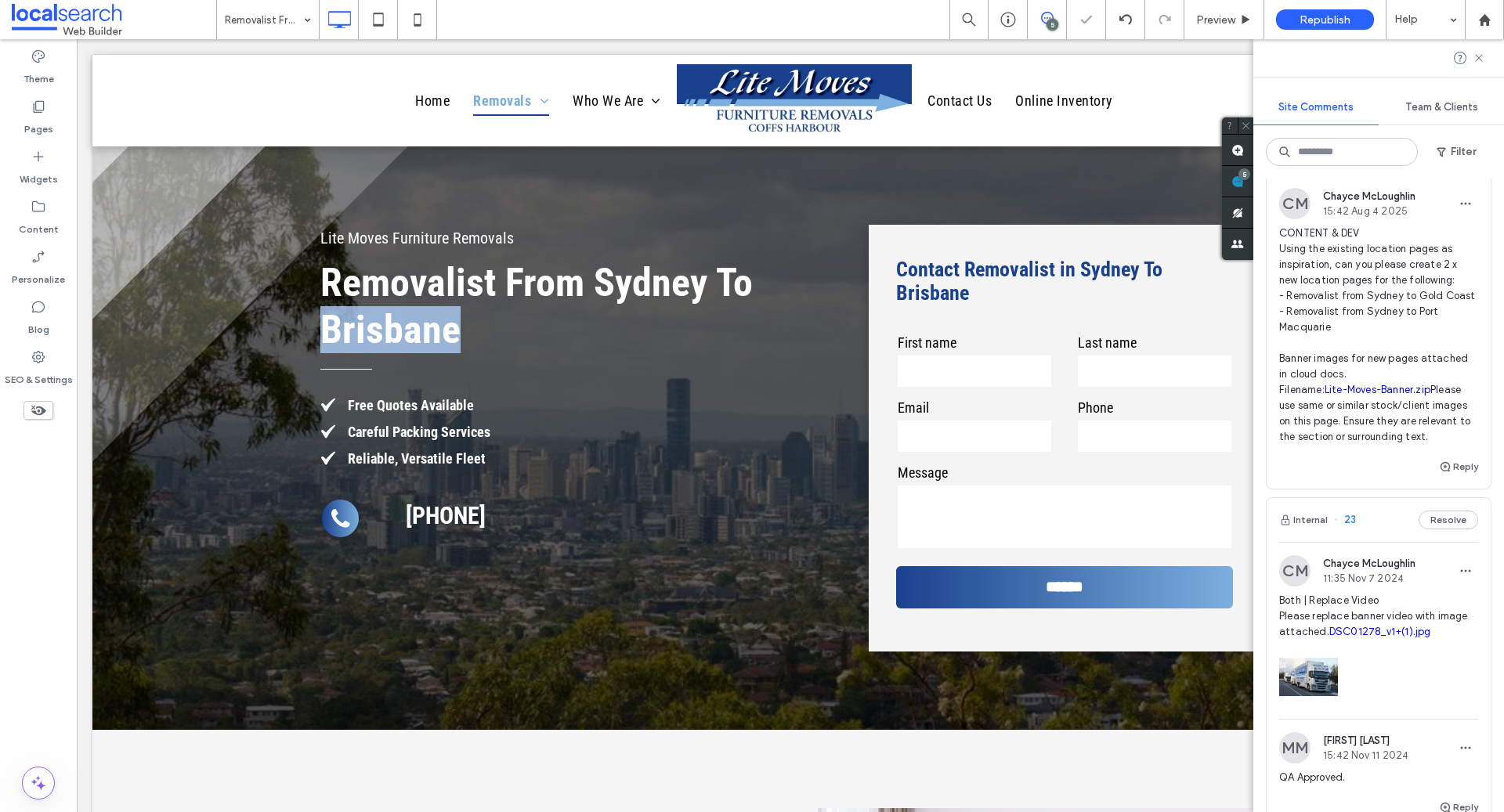 click on "Removalist From Sydney To Brisbane" at bounding box center (537, 306) 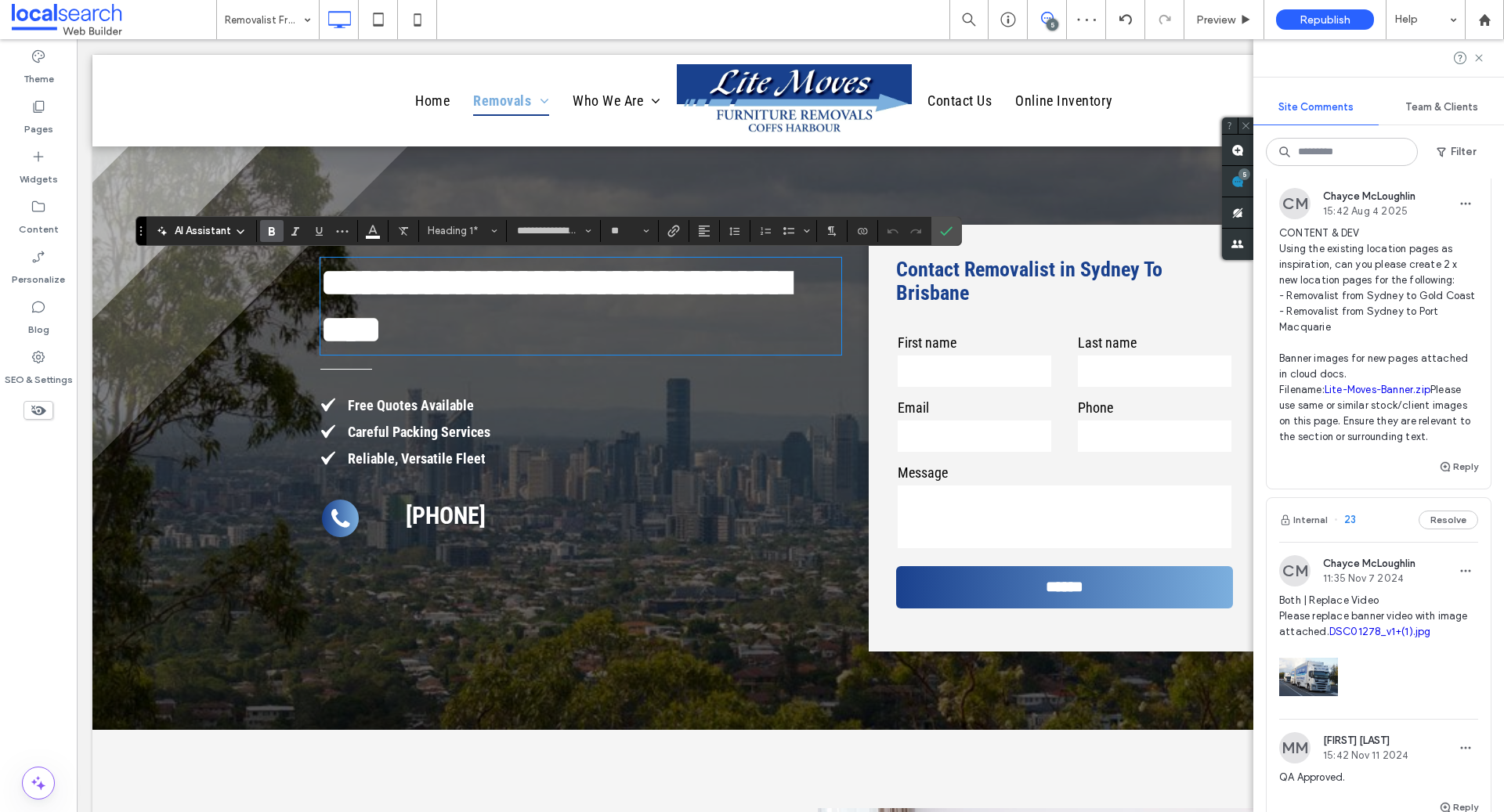 click on "**********" at bounding box center (555, 305) 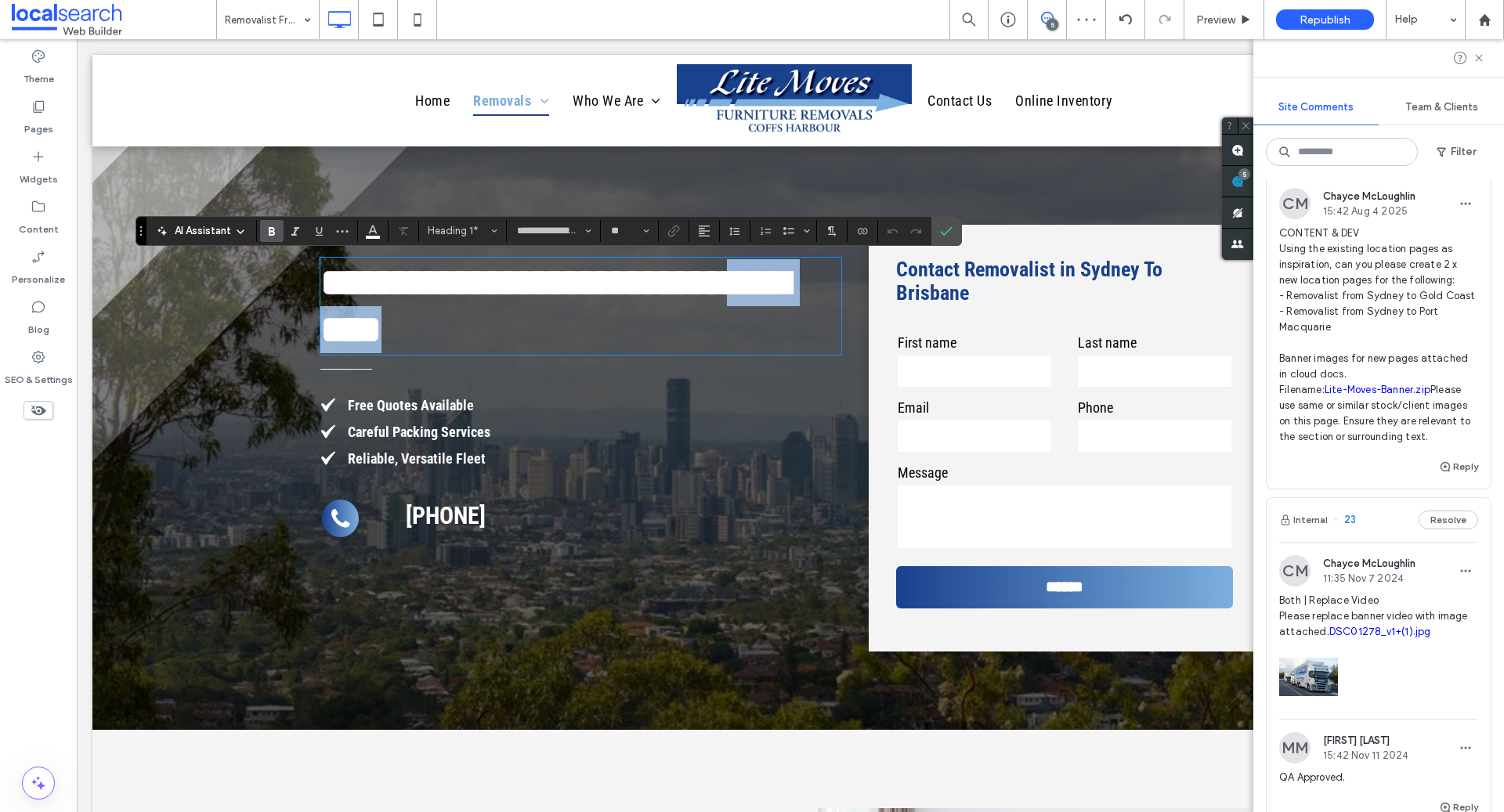 click on "**********" at bounding box center [555, 305] 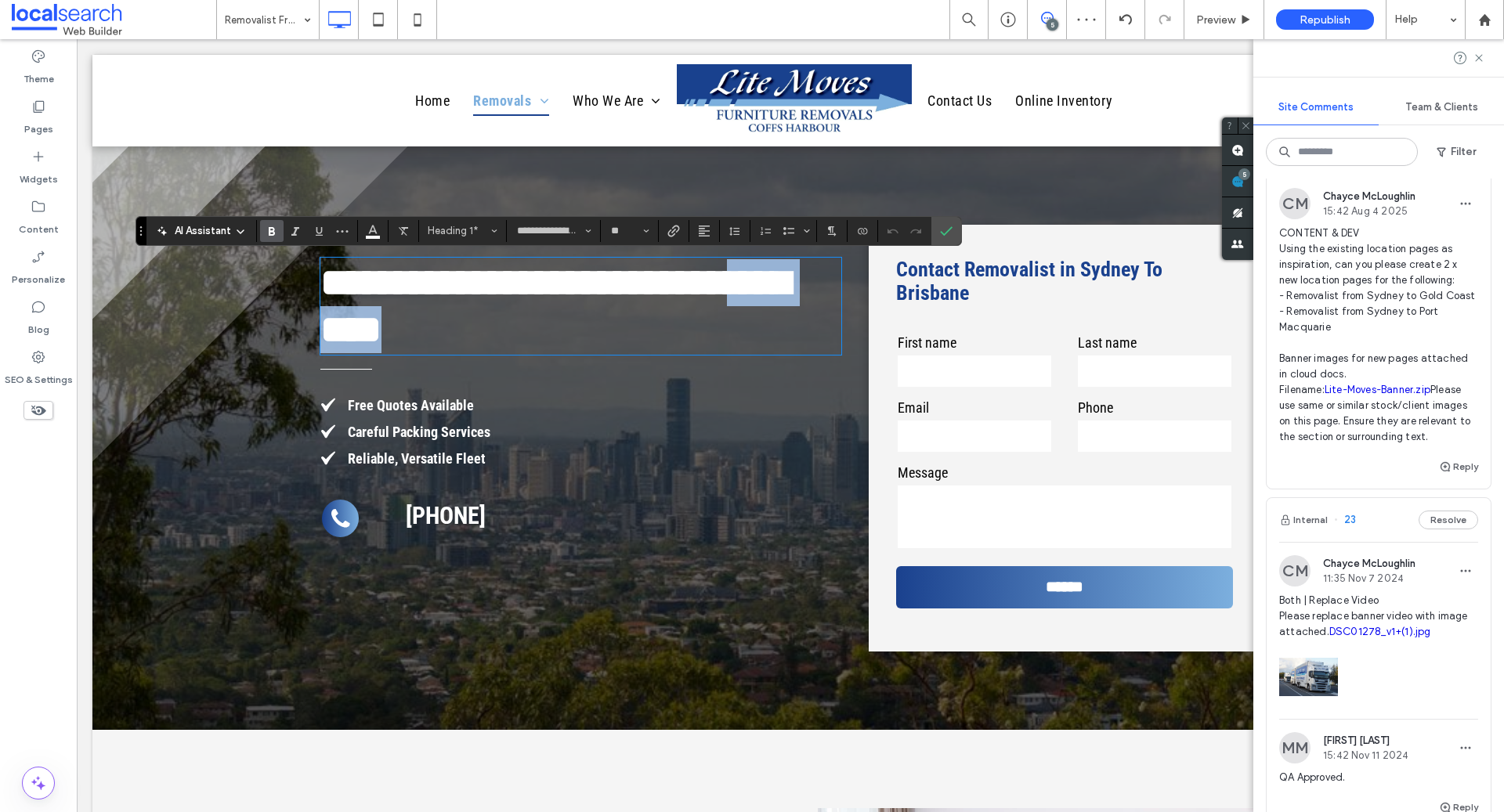 type 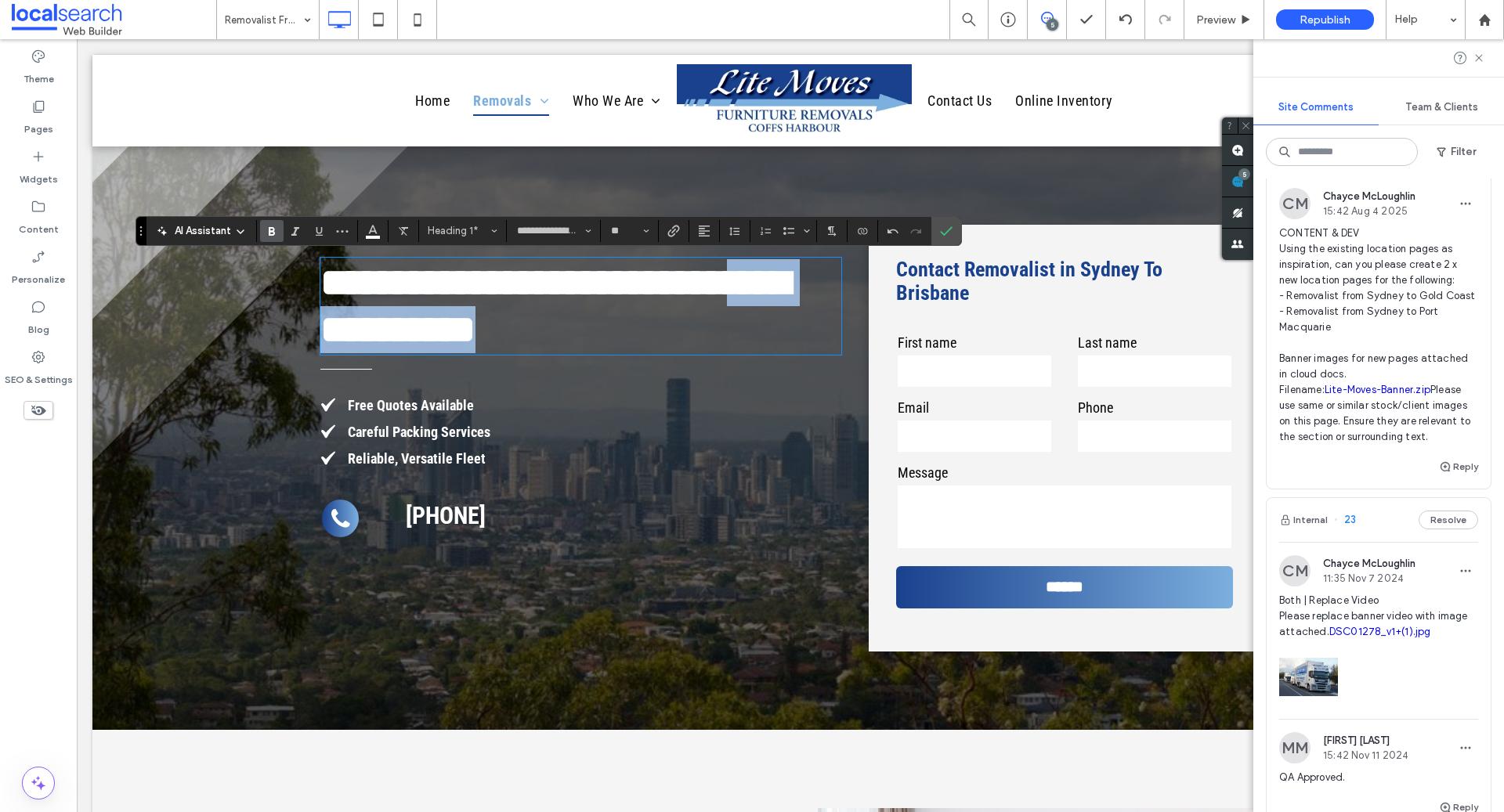 drag, startPoint x: 730, startPoint y: 331, endPoint x: 760, endPoint y: 282, distance: 57.45433 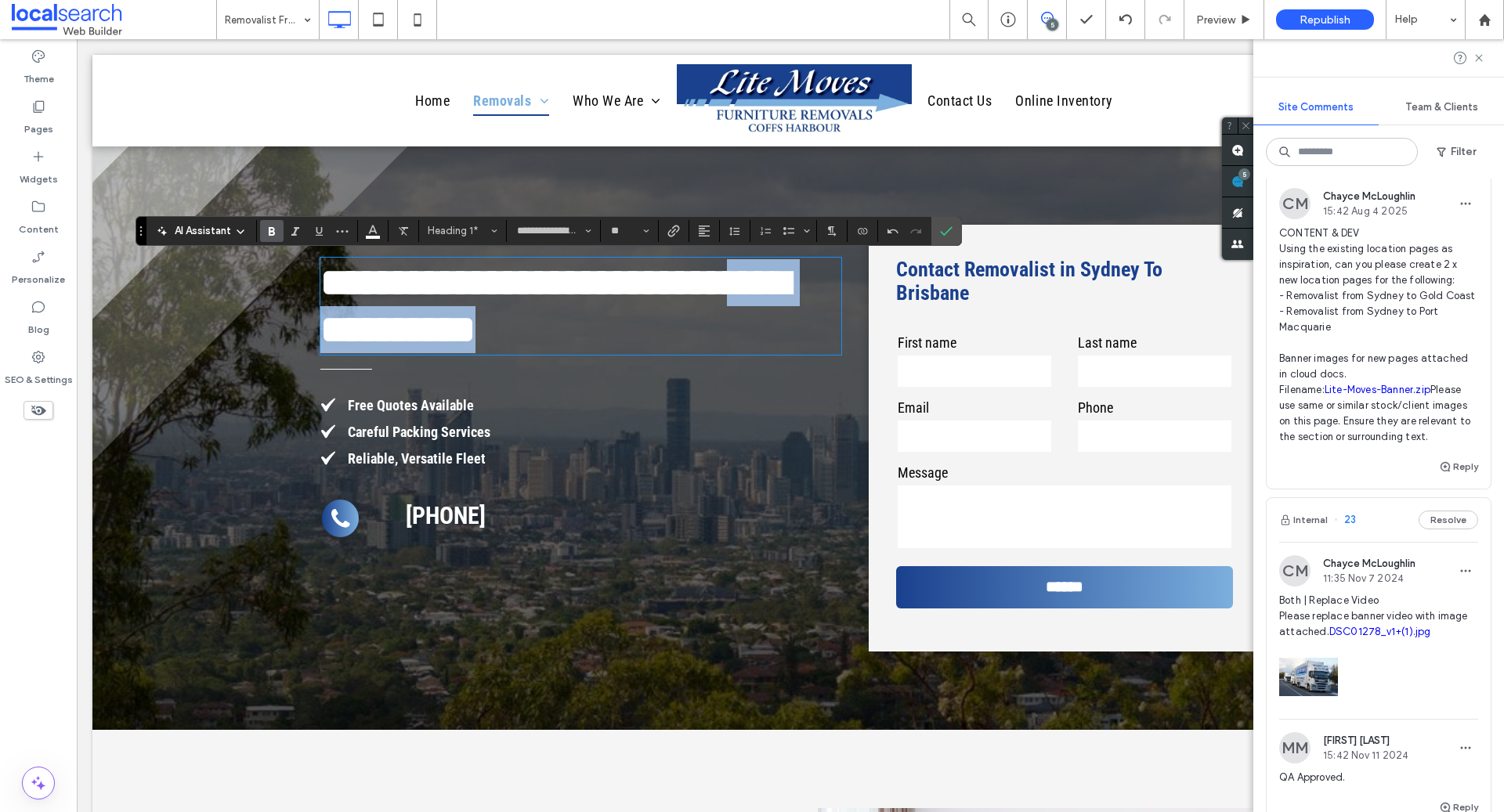 click on "**********" at bounding box center [580, 306] 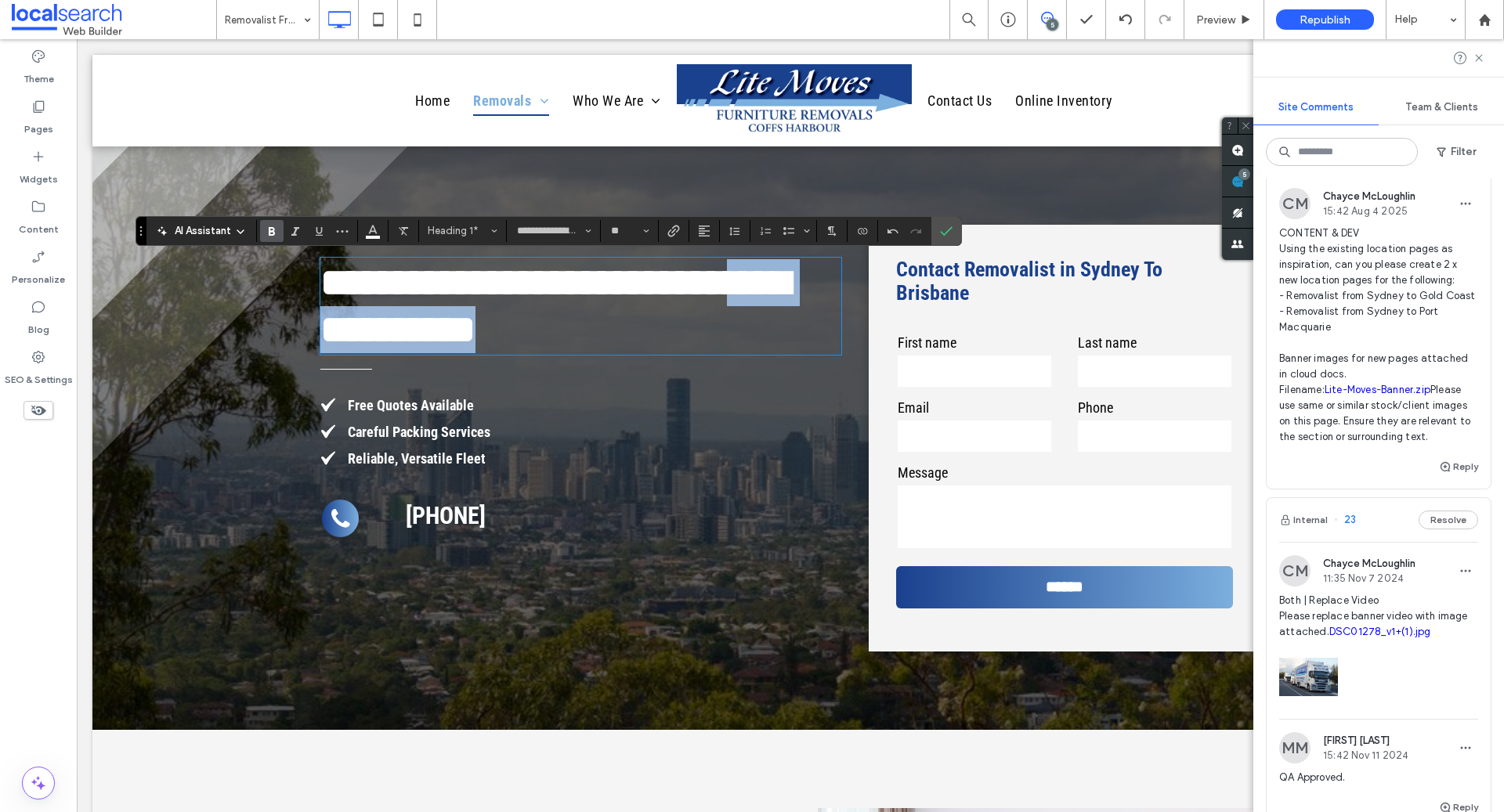 drag, startPoint x: 796, startPoint y: 319, endPoint x: 758, endPoint y: 292, distance: 46.615448 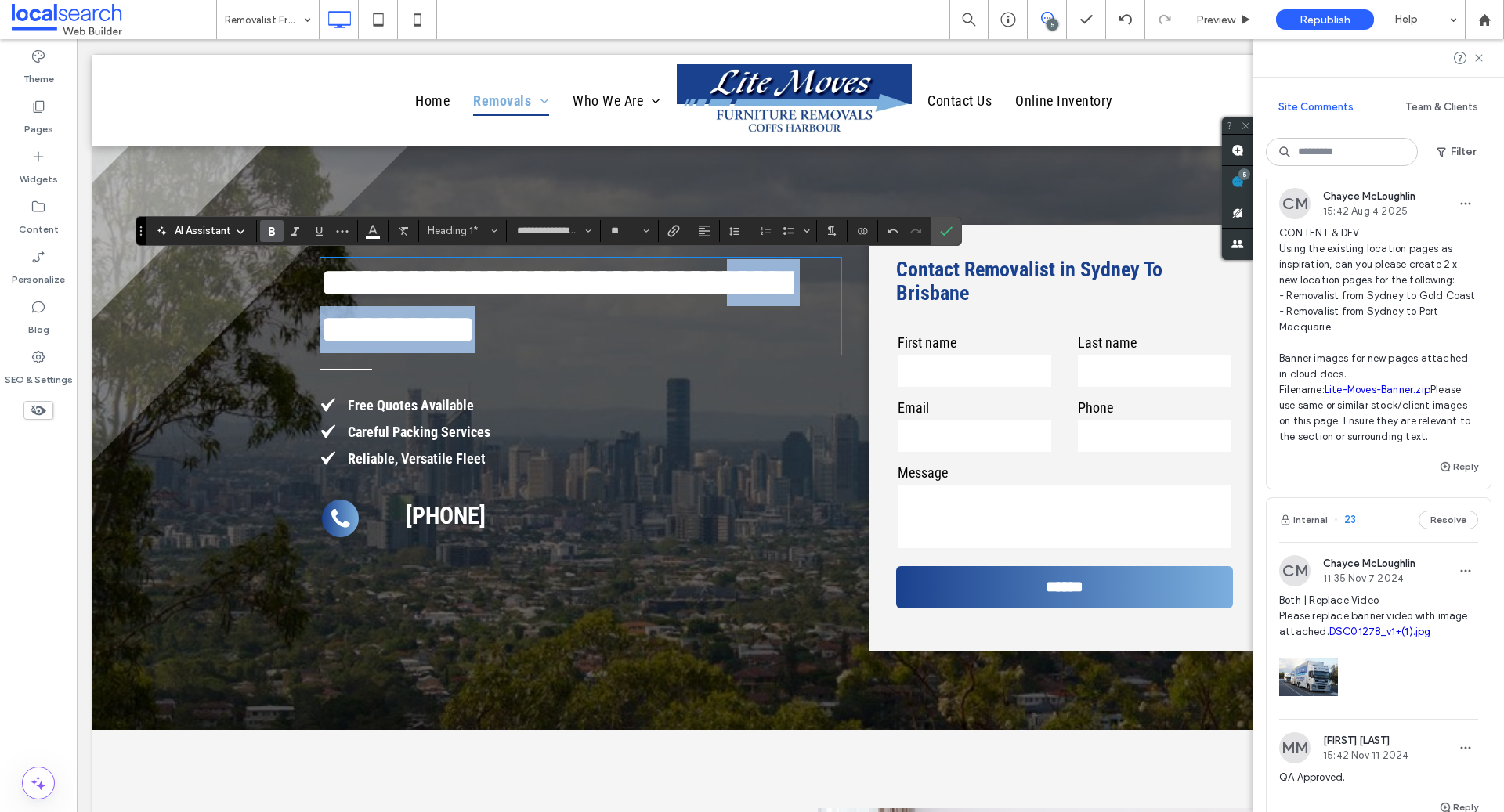 click on "**********" at bounding box center (580, 306) 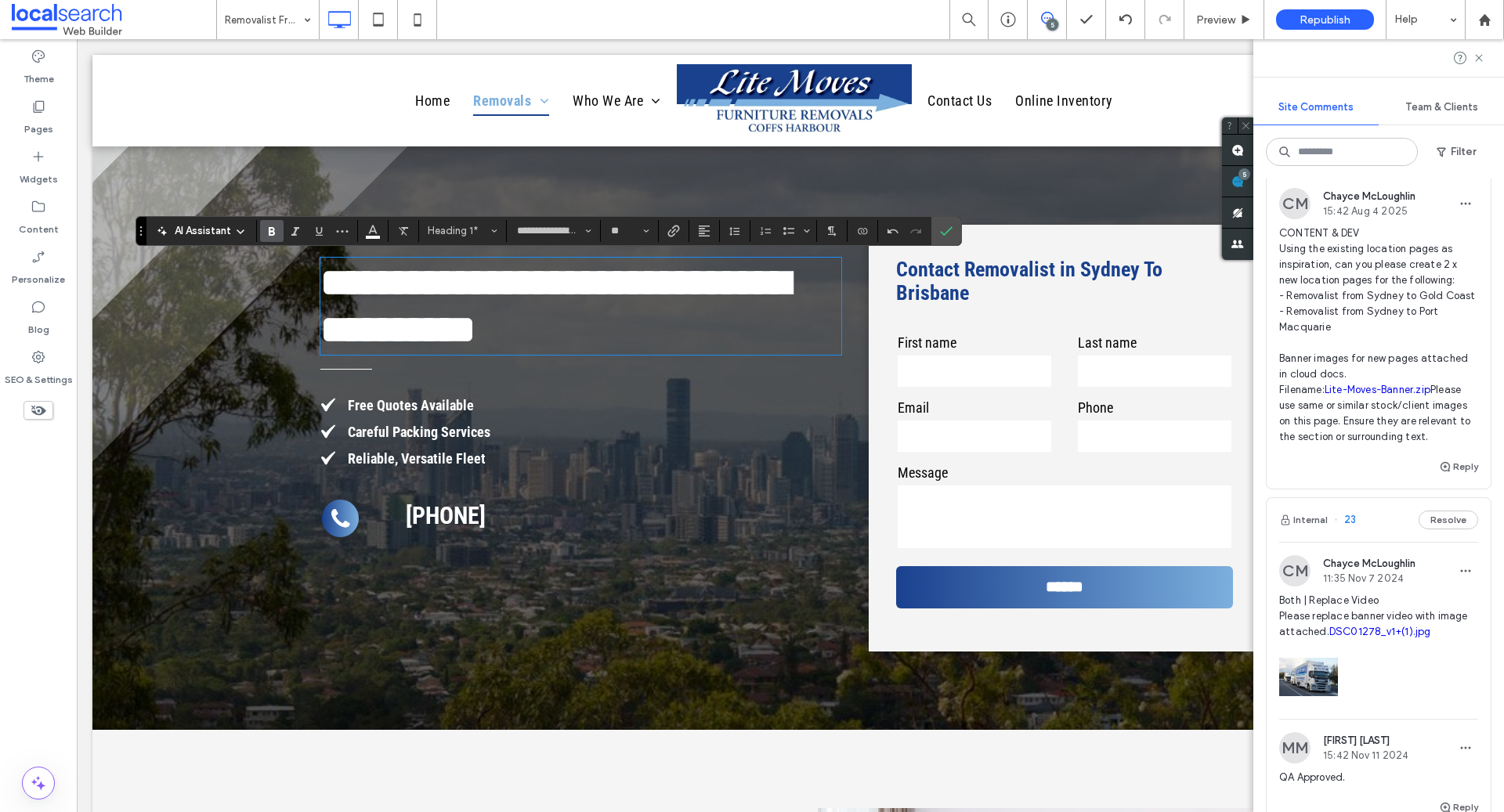 click on "Contact Removalist in Sydney To Brisbane" at bounding box center [1029, 281] 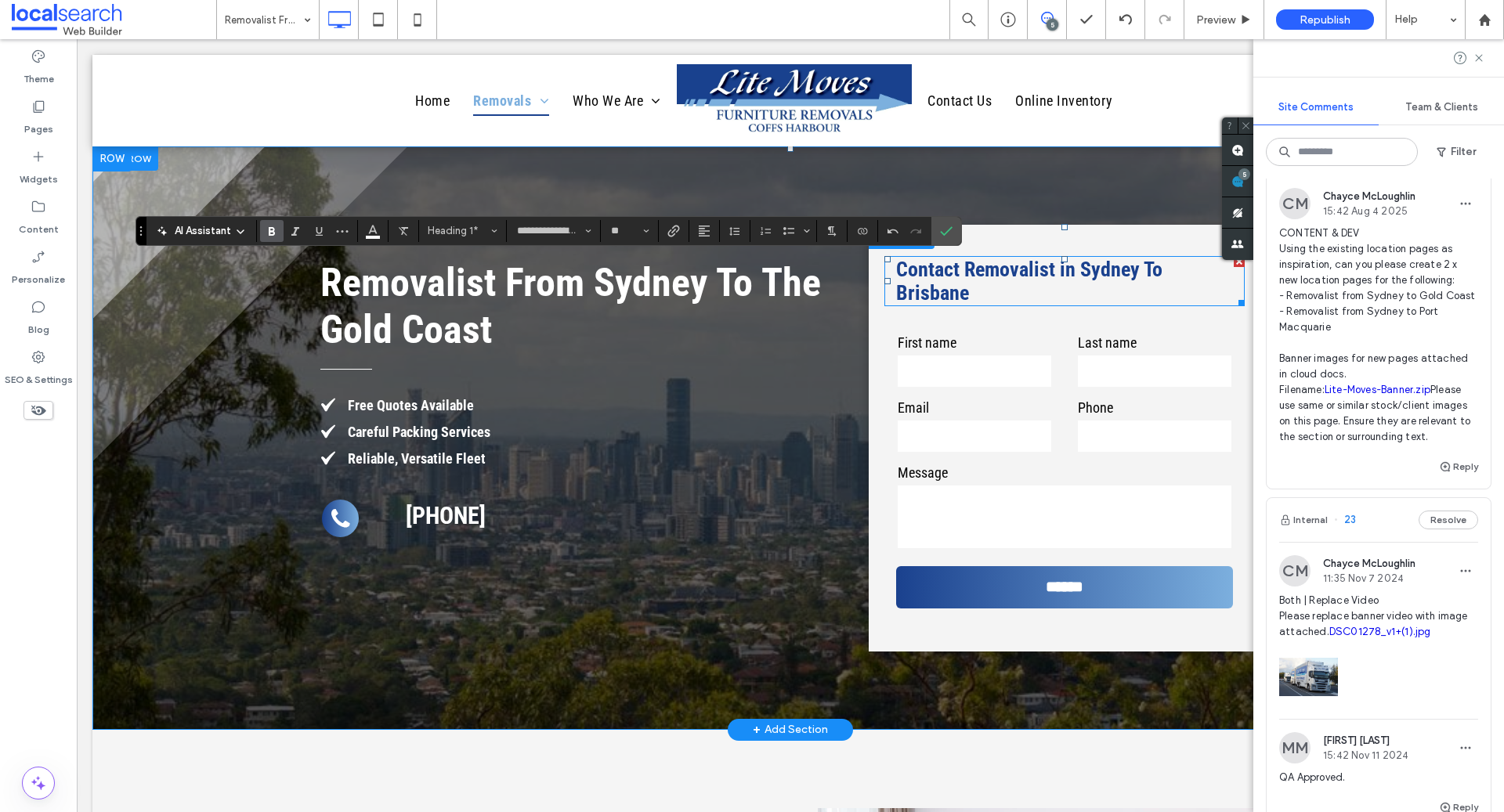 click on "Contact Removalist in Sydney To Brisbane" at bounding box center [1029, 281] 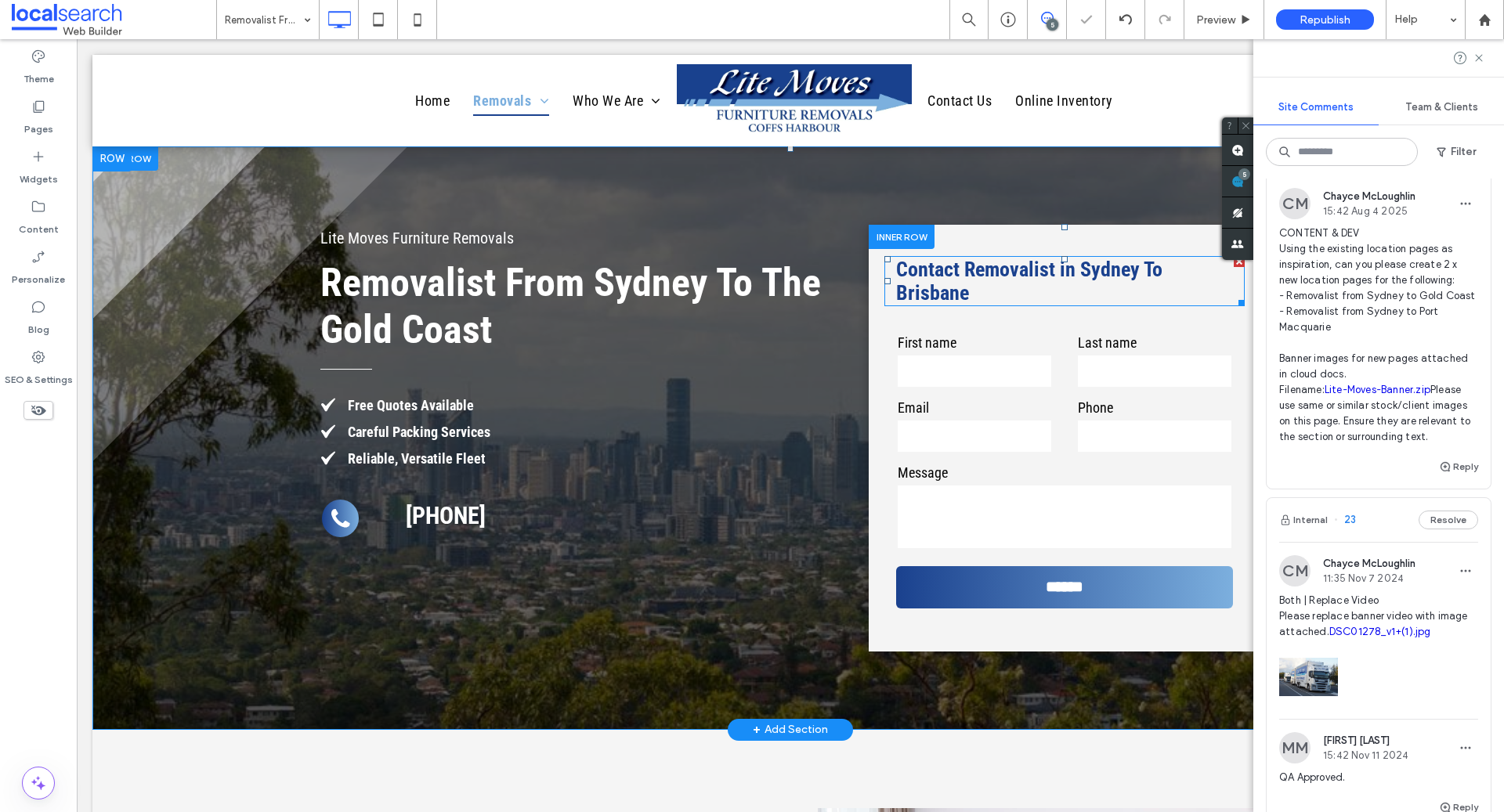 type on "**********" 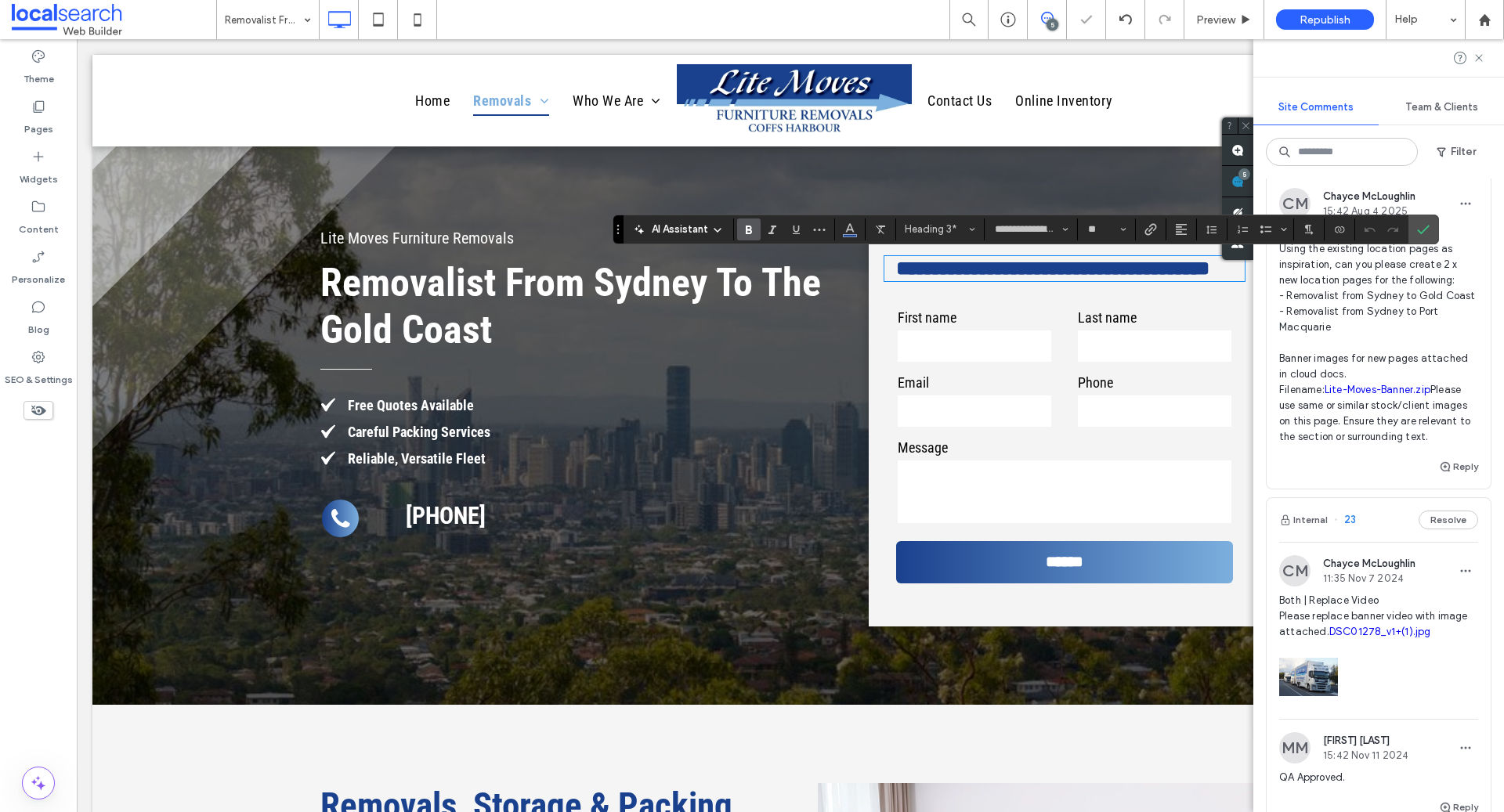 click on "**********" at bounding box center (1053, 268) 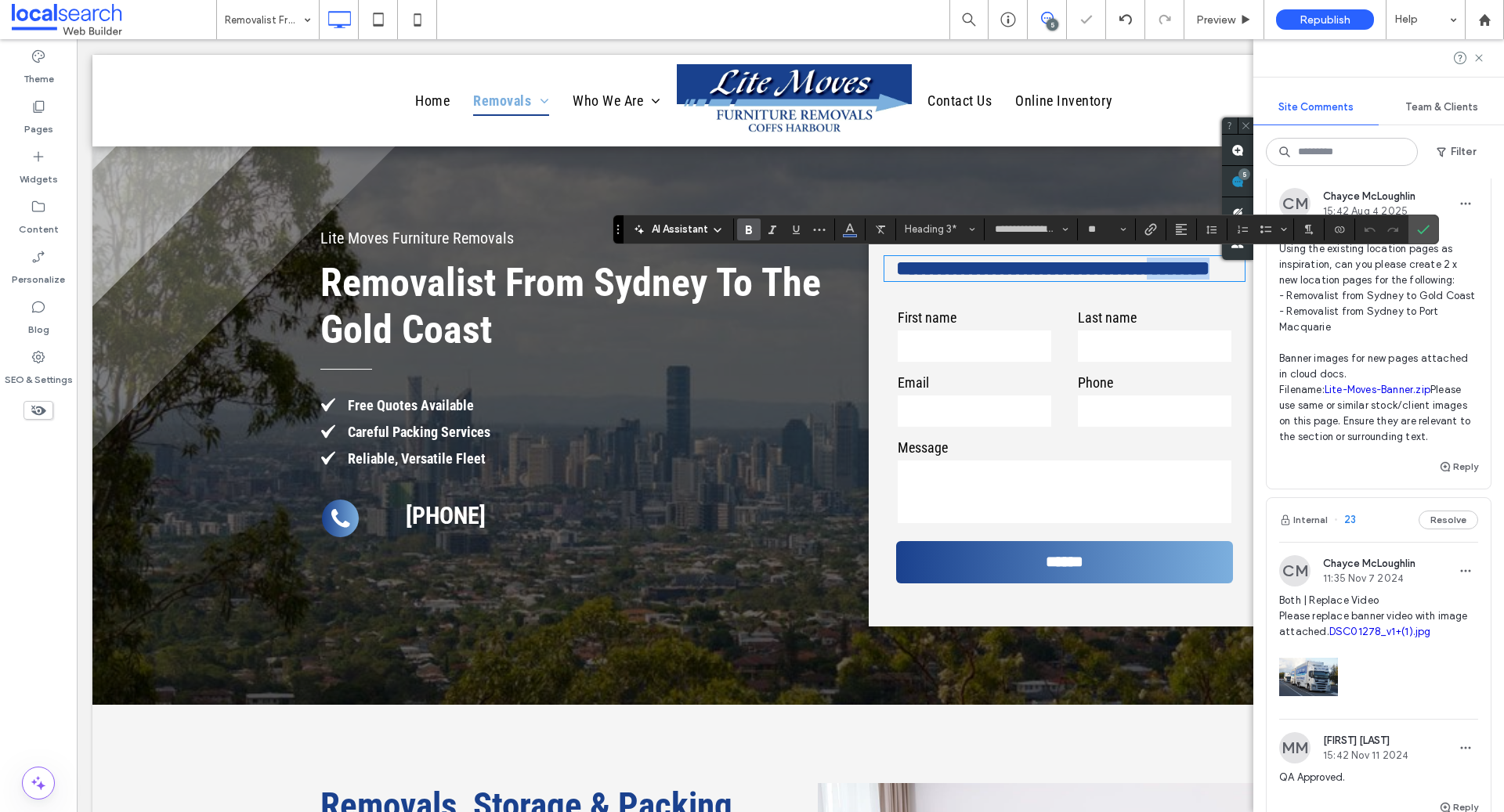 click on "**********" at bounding box center (1053, 268) 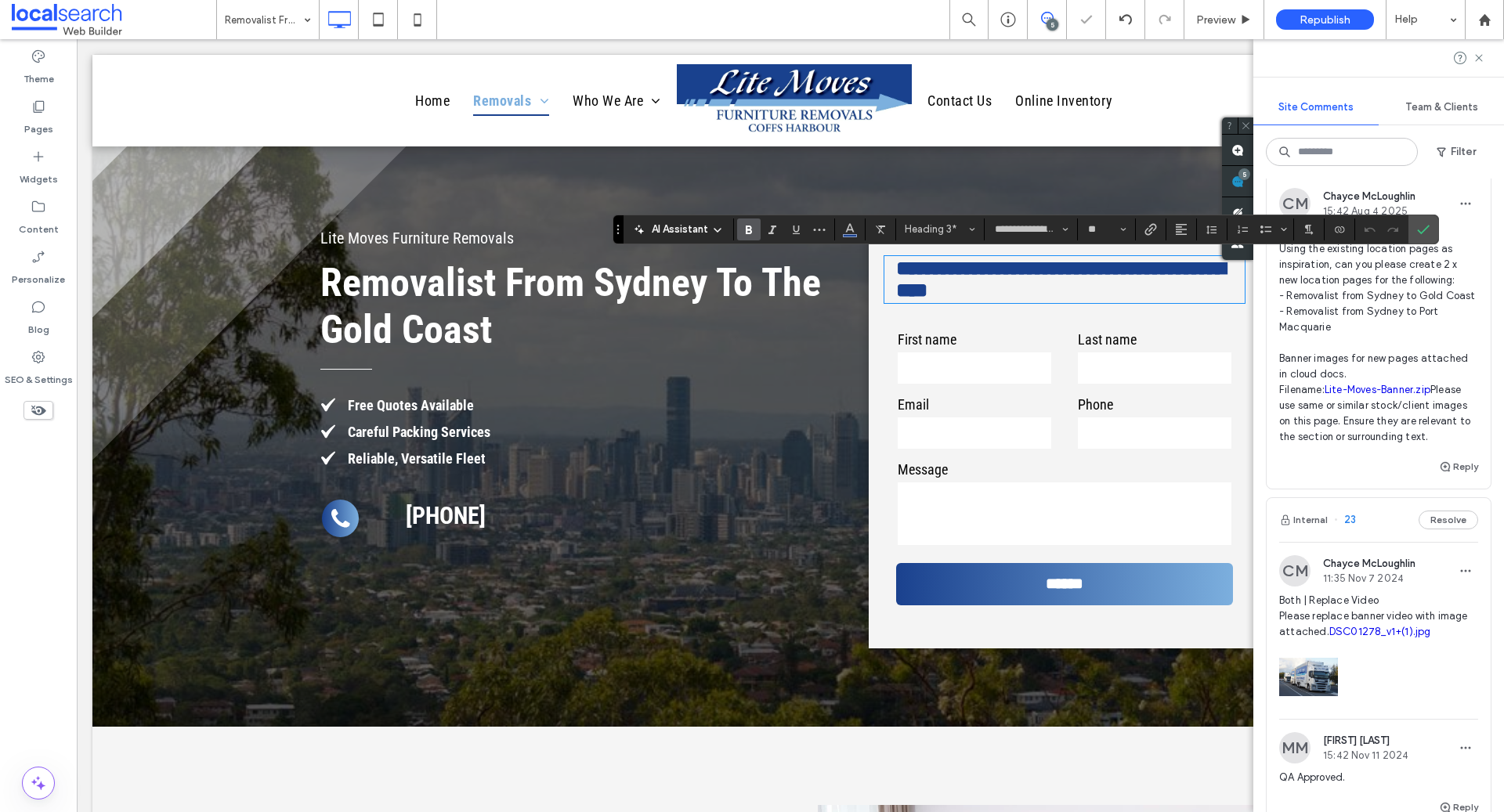 type on "**" 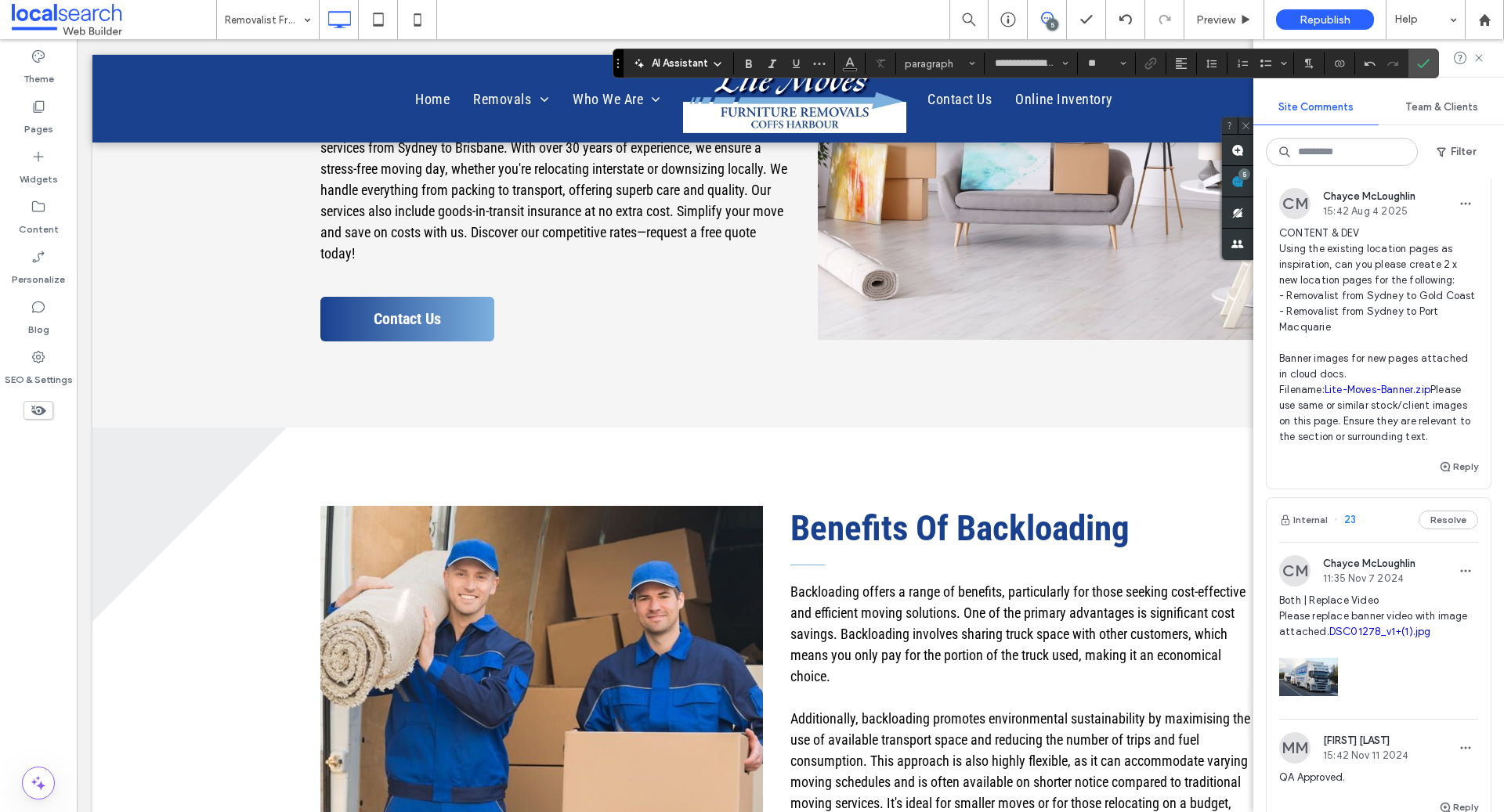 scroll, scrollTop: 0, scrollLeft: 0, axis: both 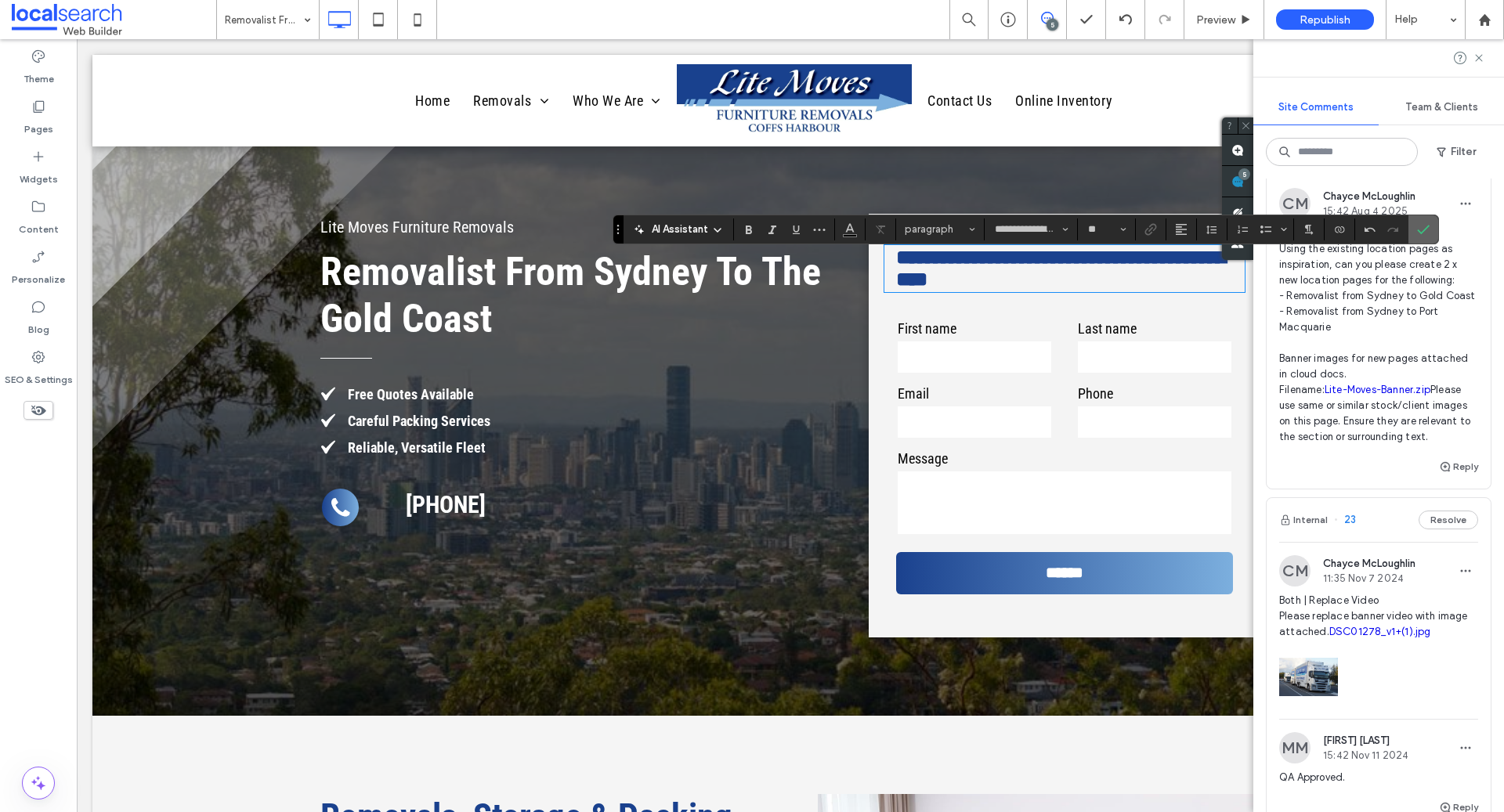 click at bounding box center [1423, 229] 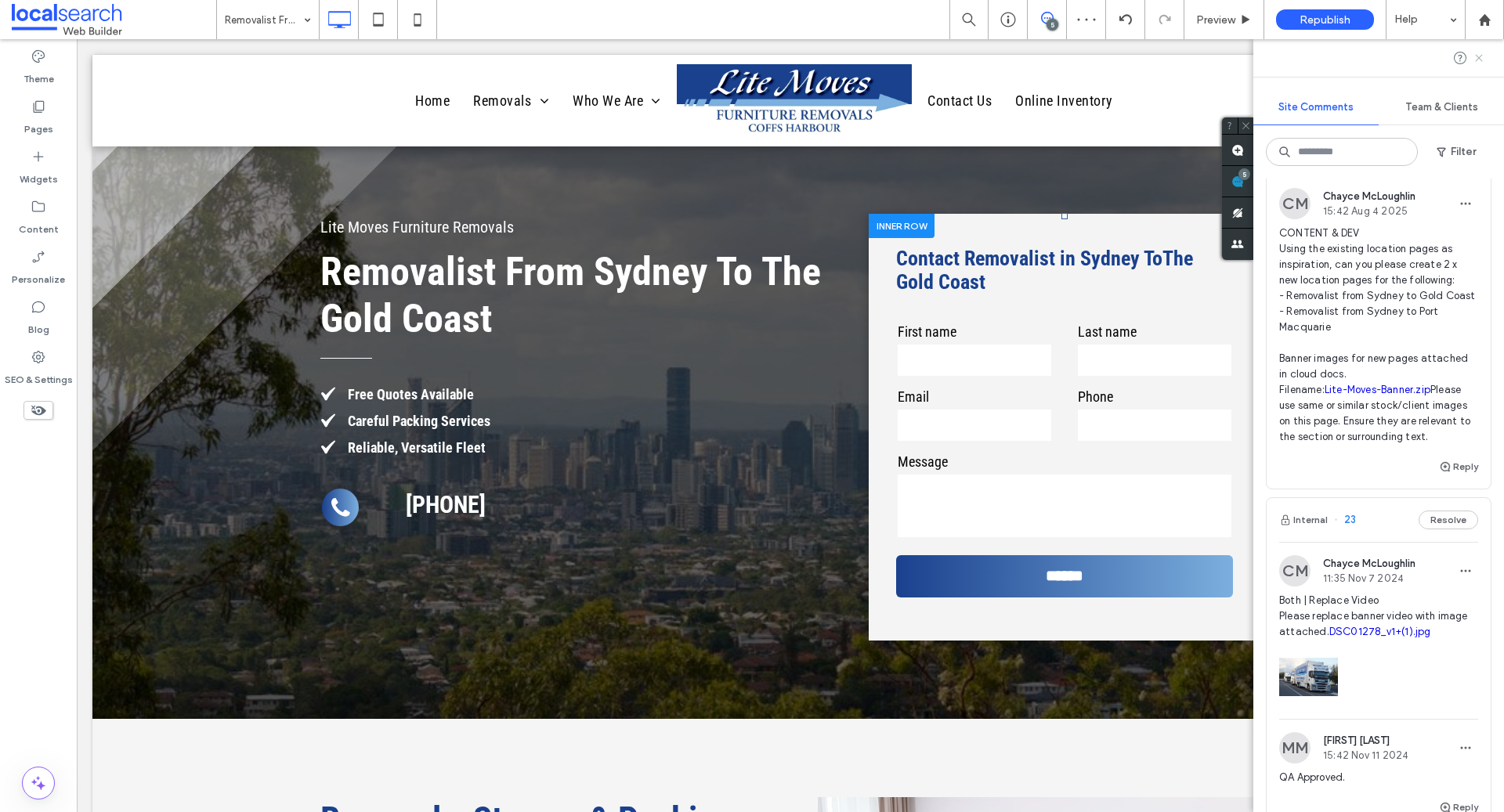click 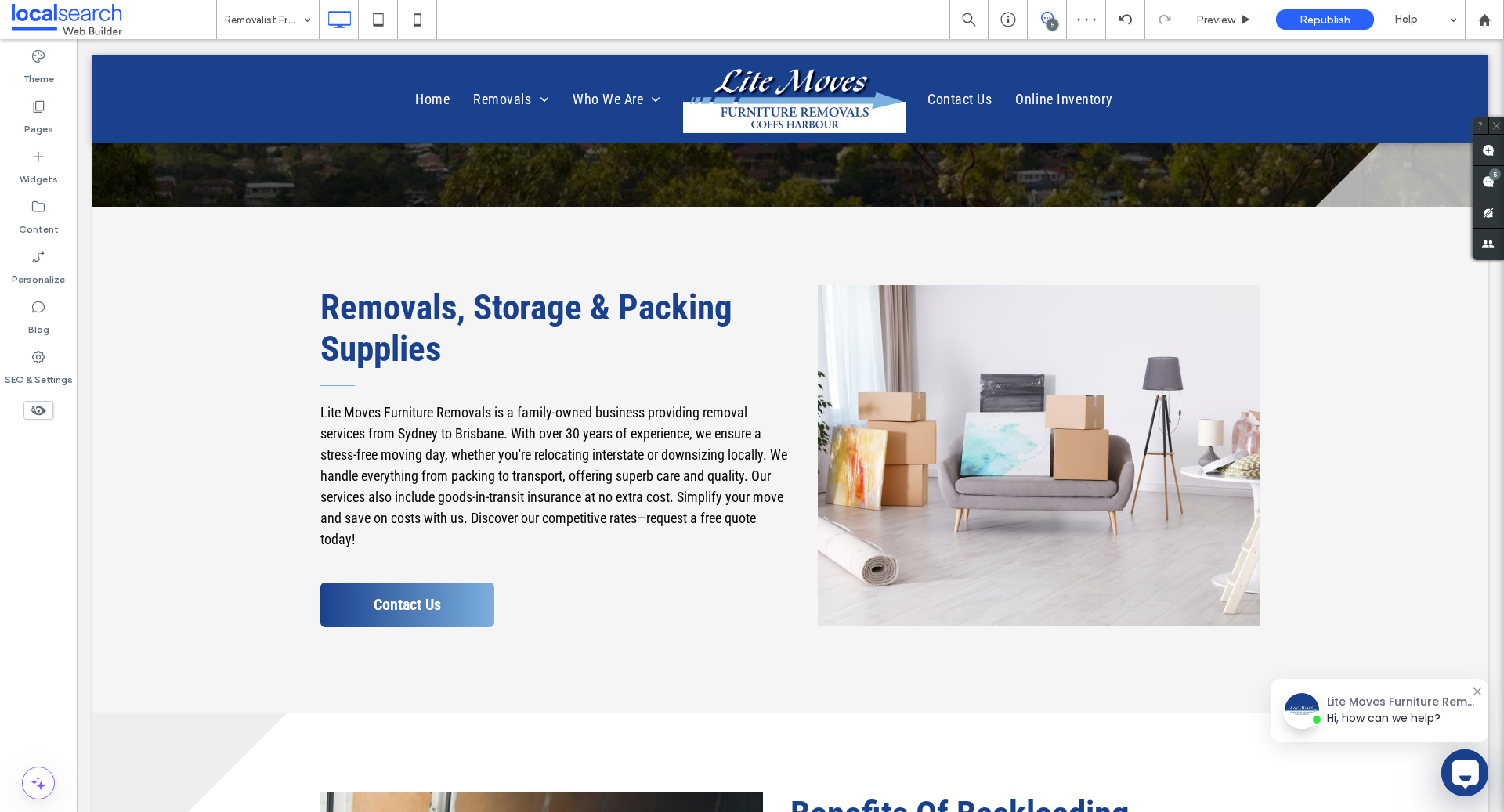 scroll, scrollTop: 615, scrollLeft: 0, axis: vertical 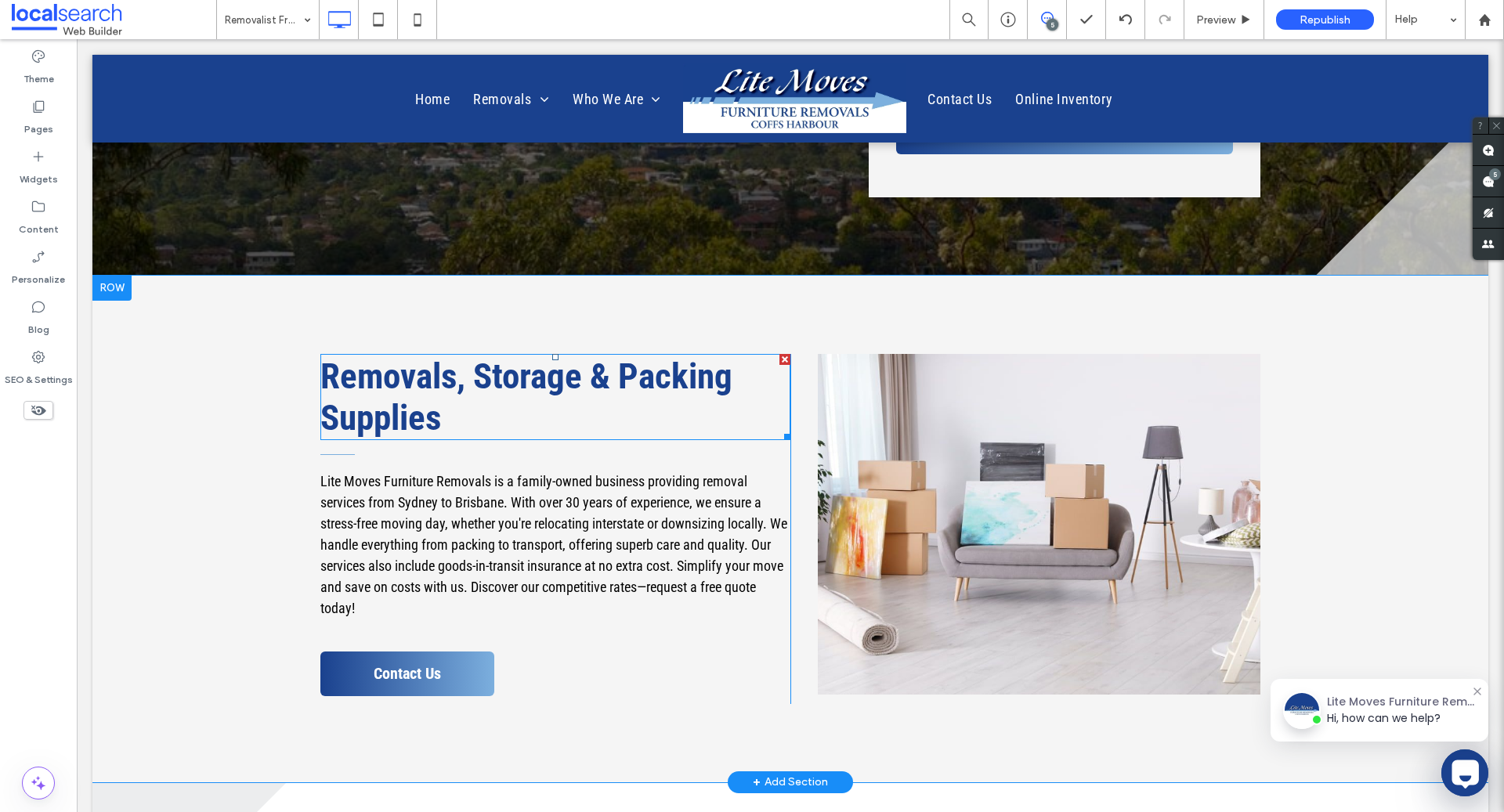 click on "Removals, Storage & Packing Supplies" at bounding box center (555, 397) 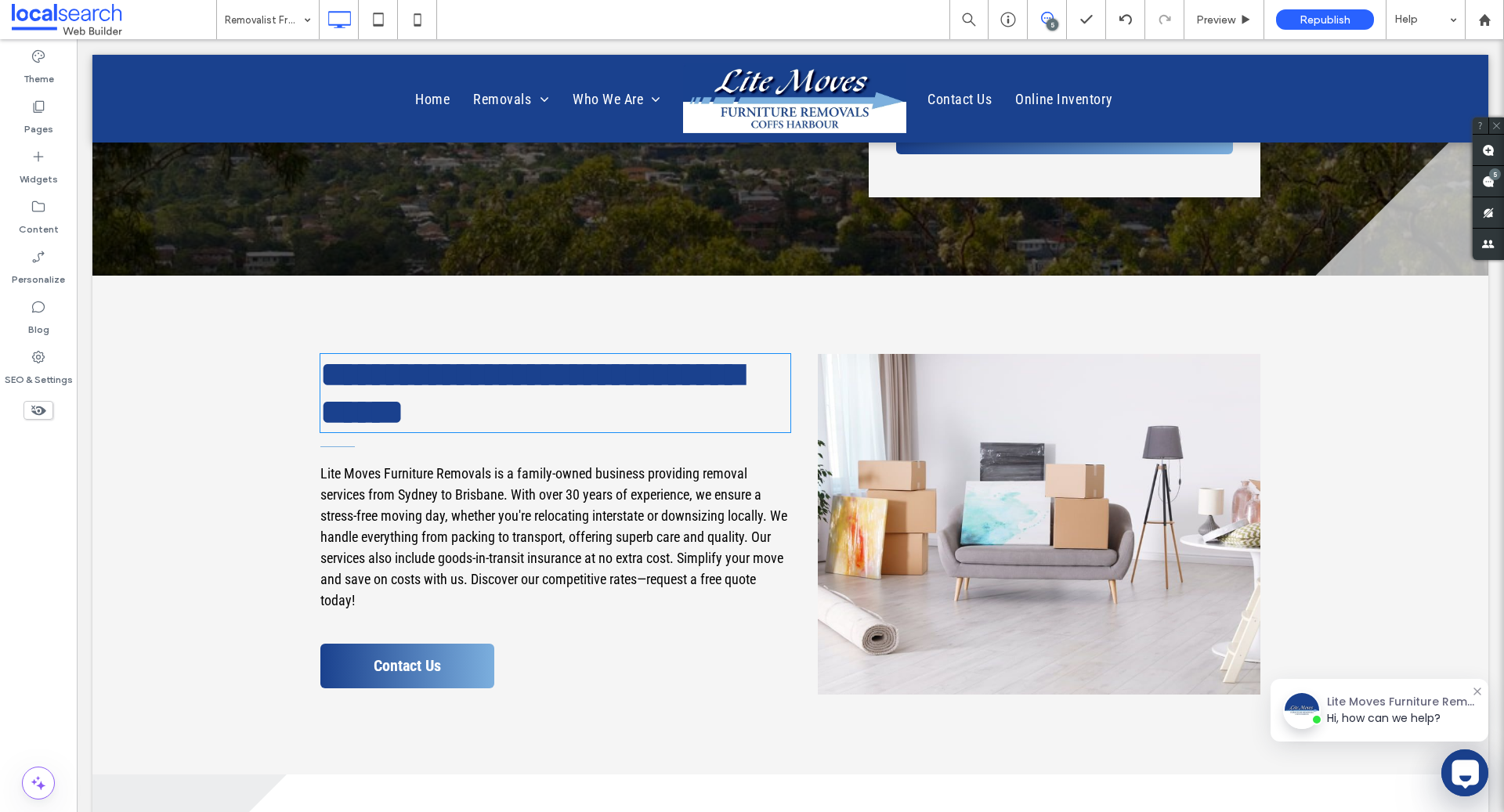 type on "**********" 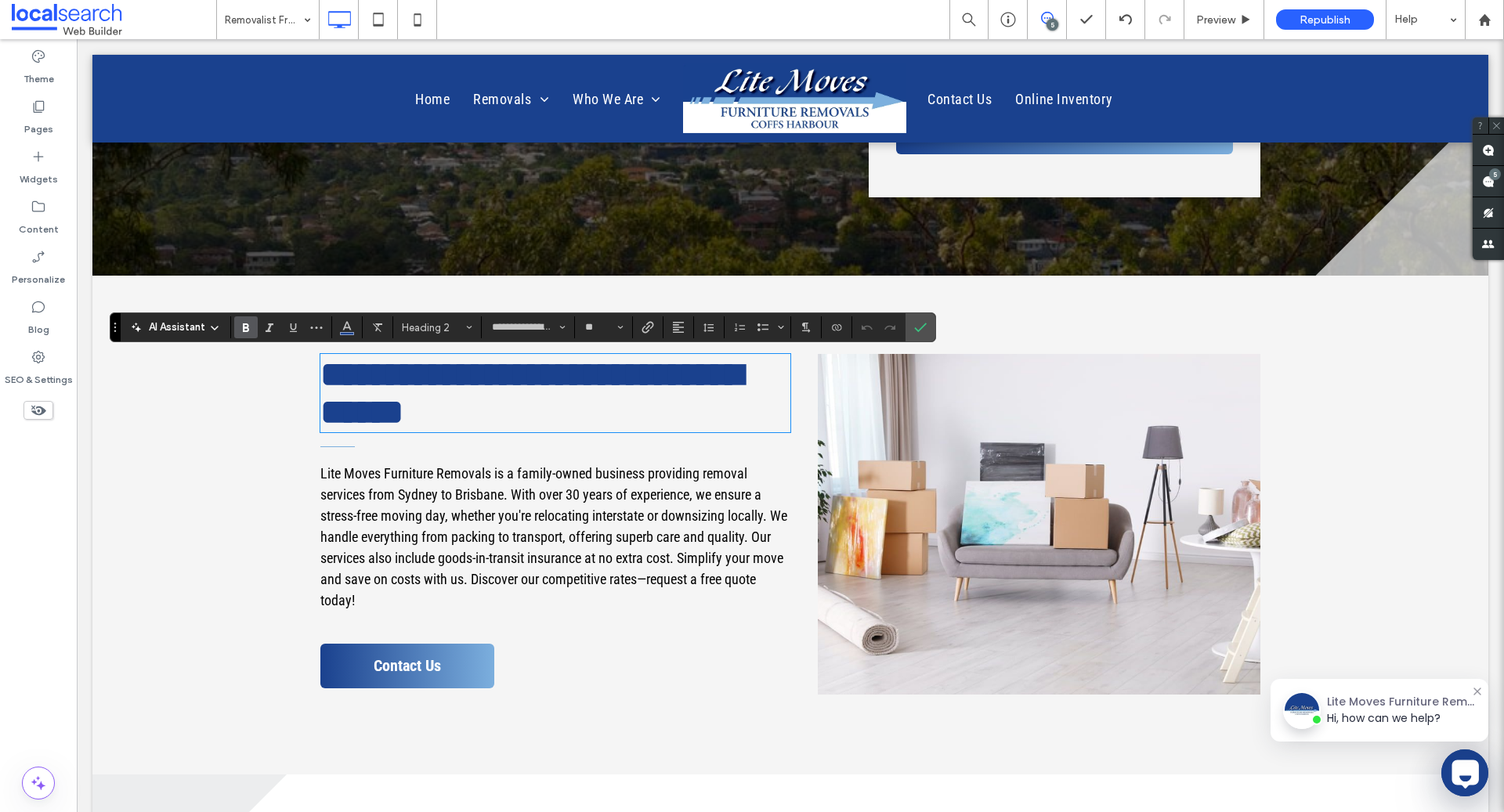 type on "**" 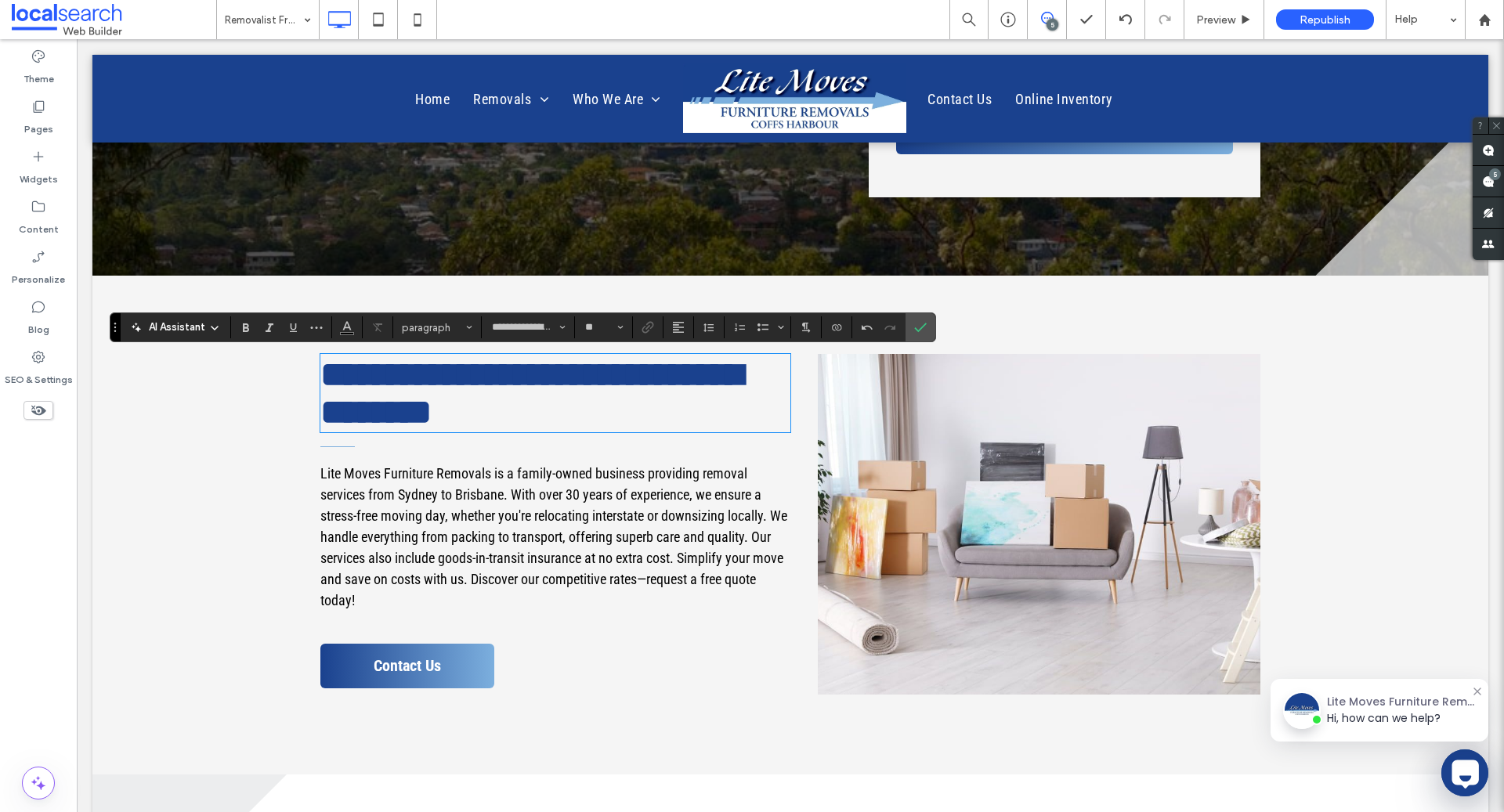 click on "Lite Moves Furniture Removals is a family-owned business providing removal services from Sydney to Brisbane. With over 30 years of experience, we ensure a stress-free moving day, whether you're relocating interstate or downsizing locally. We handle everything from packing to transport, offering superb care and quality. Our services also include goods-in-transit insurance at no extra cost. Simplify your move and save on costs with us. Discover our competitive rates—request a free quote today!" at bounding box center [554, 536] 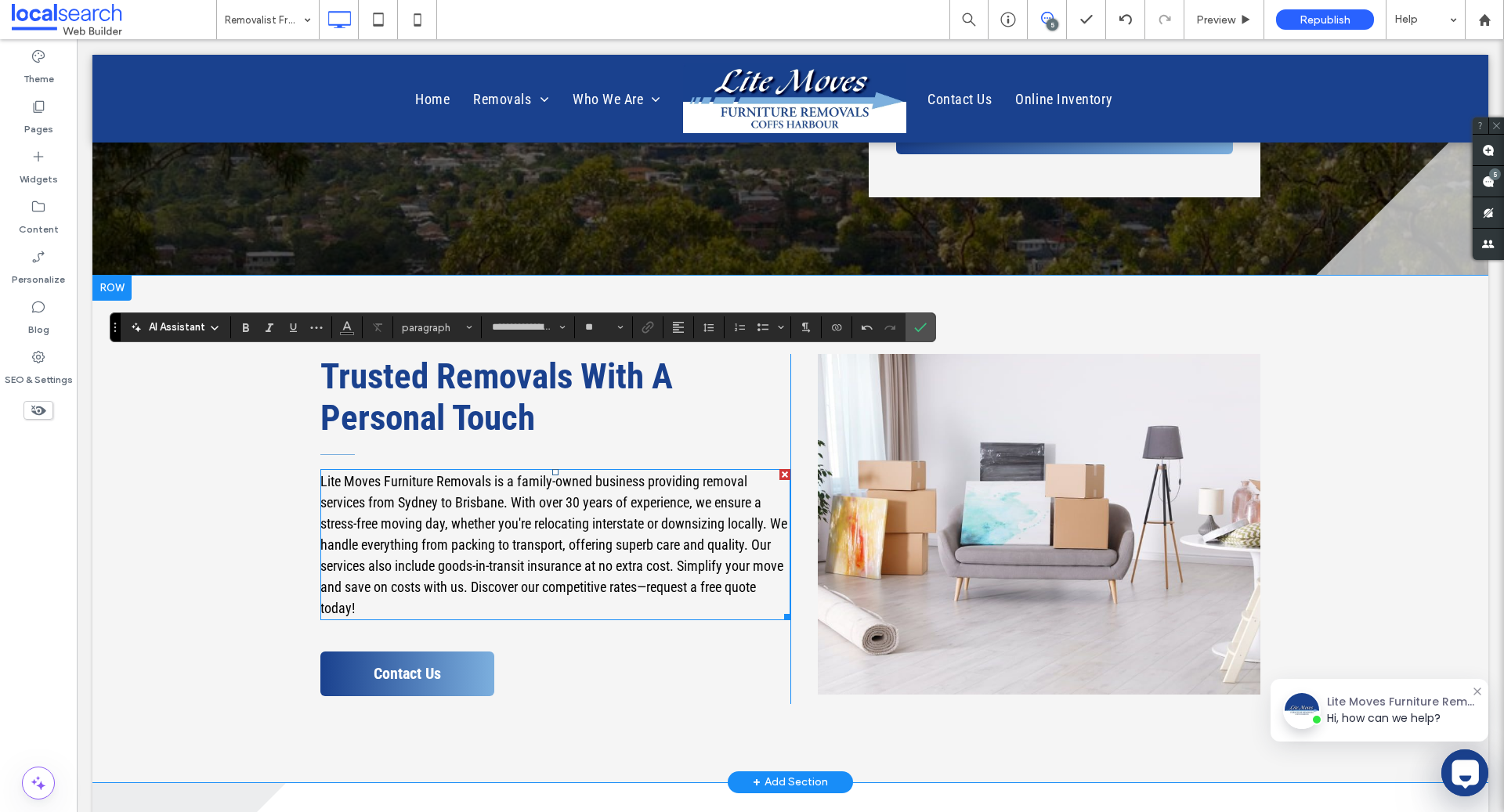 click on "Lite Moves Furniture Removals is a family-owned business providing removal services from Sydney to Brisbane. With over 30 years of experience, we ensure a stress-free moving day, whether you're relocating interstate or downsizing locally. We handle everything from packing to transport, offering superb care and quality. Our services also include goods-in-transit insurance at no extra cost. Simplify your move and save on costs with us. Discover our competitive rates—request a free quote today!" at bounding box center (554, 544) 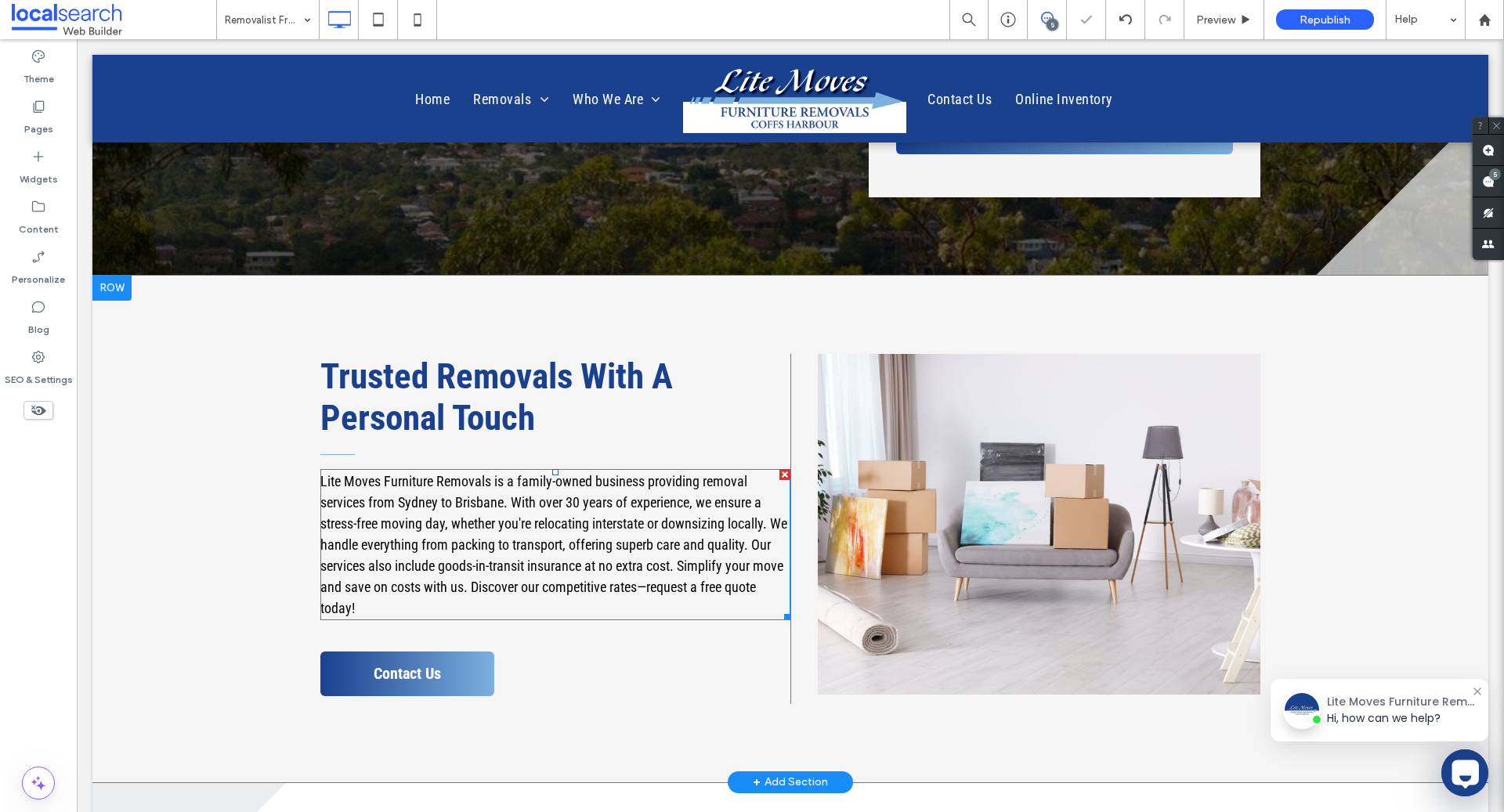 type on "**********" 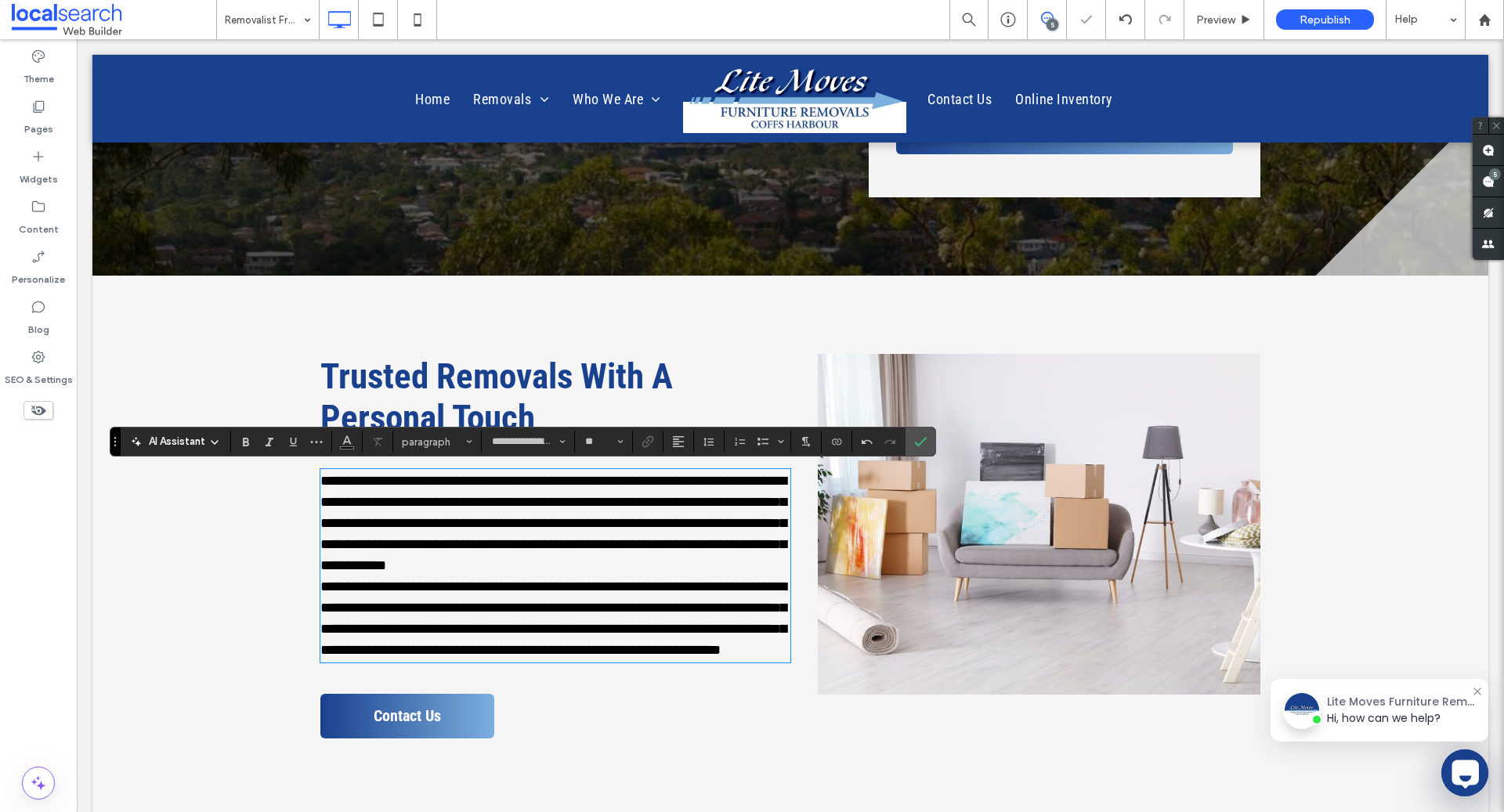 scroll, scrollTop: 0, scrollLeft: 0, axis: both 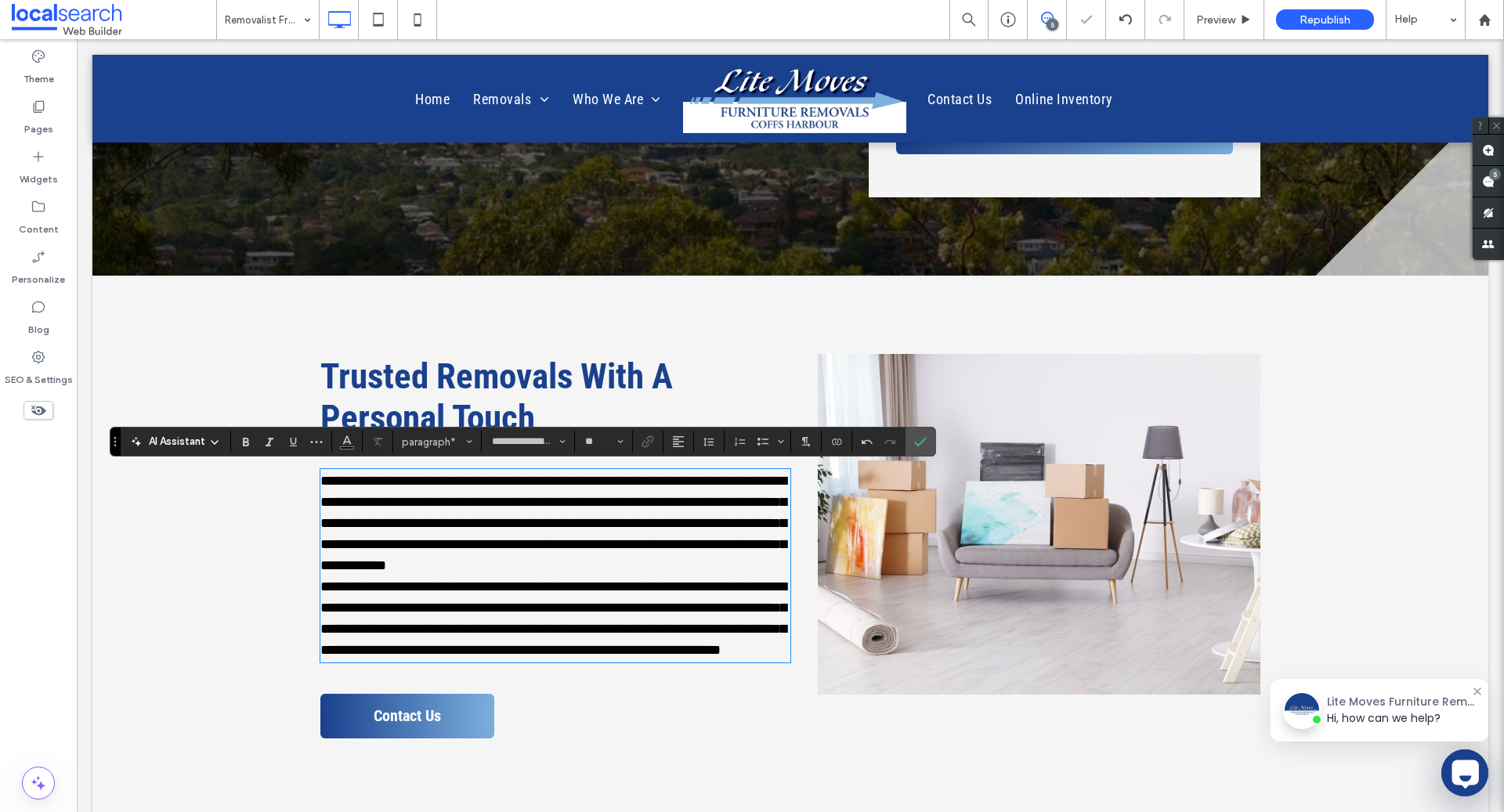click on "**********" at bounding box center (555, 523) 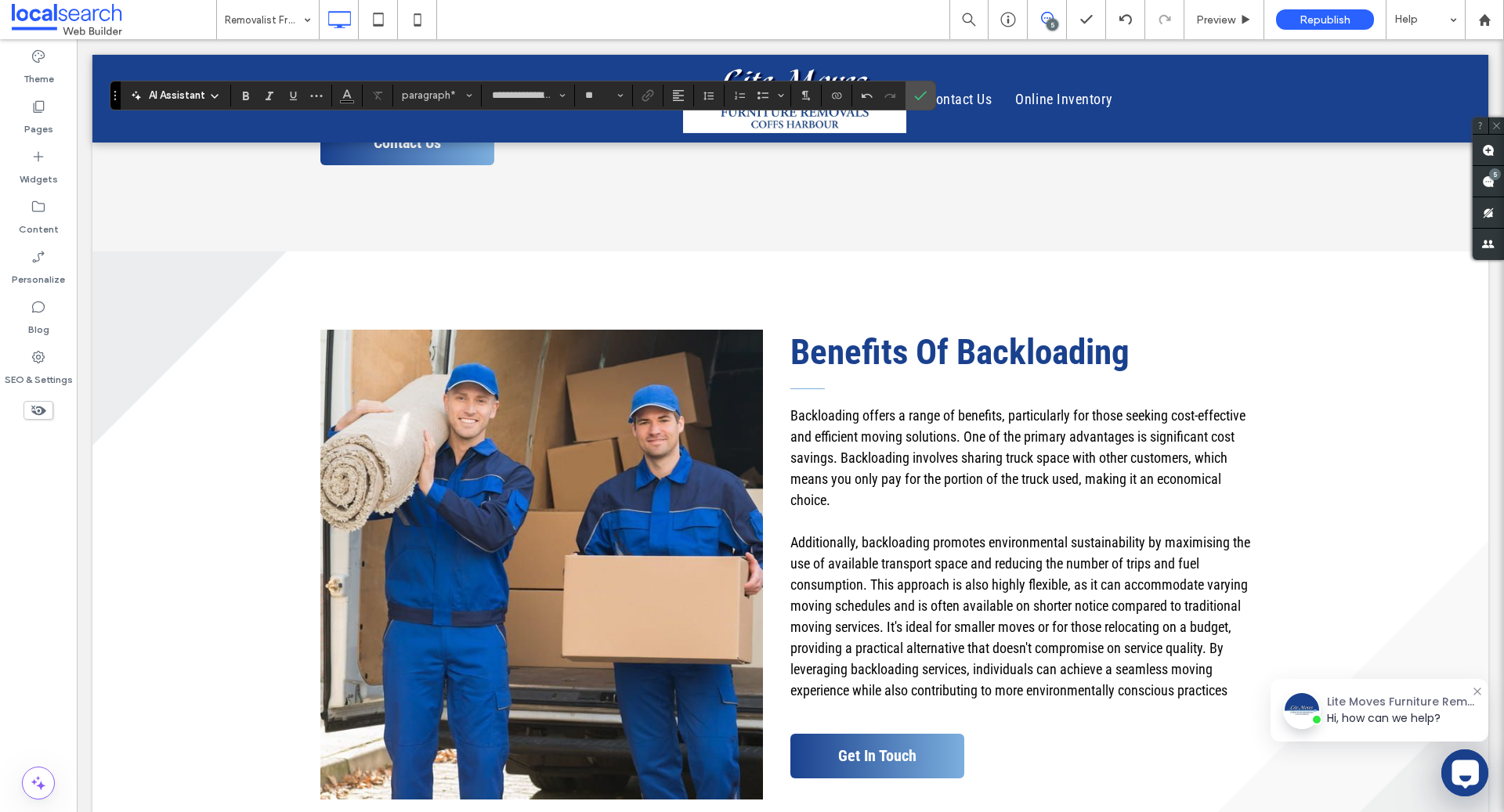 scroll, scrollTop: 1100, scrollLeft: 0, axis: vertical 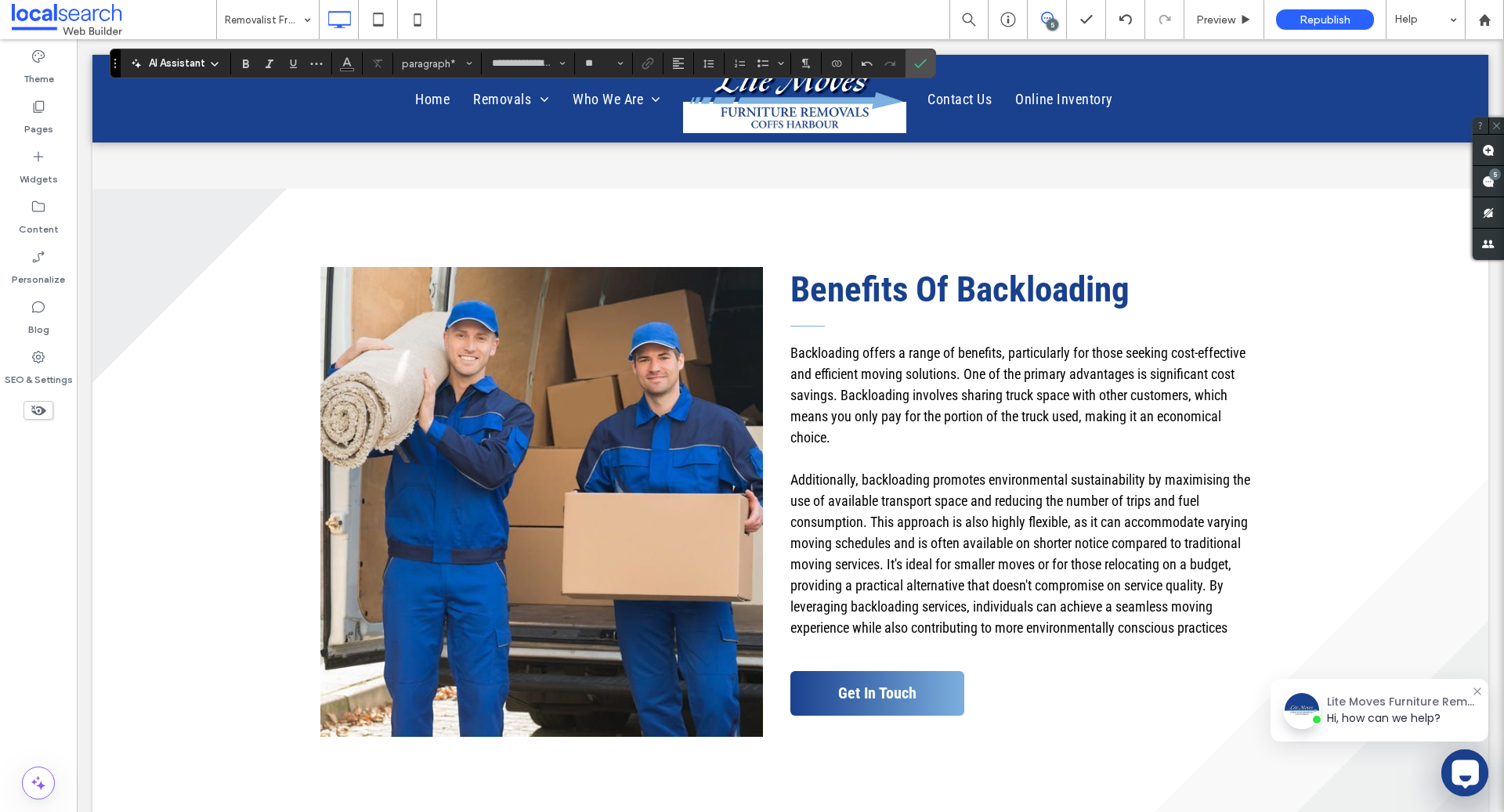 click on "Benefits Of Backloading" at bounding box center [960, 289] 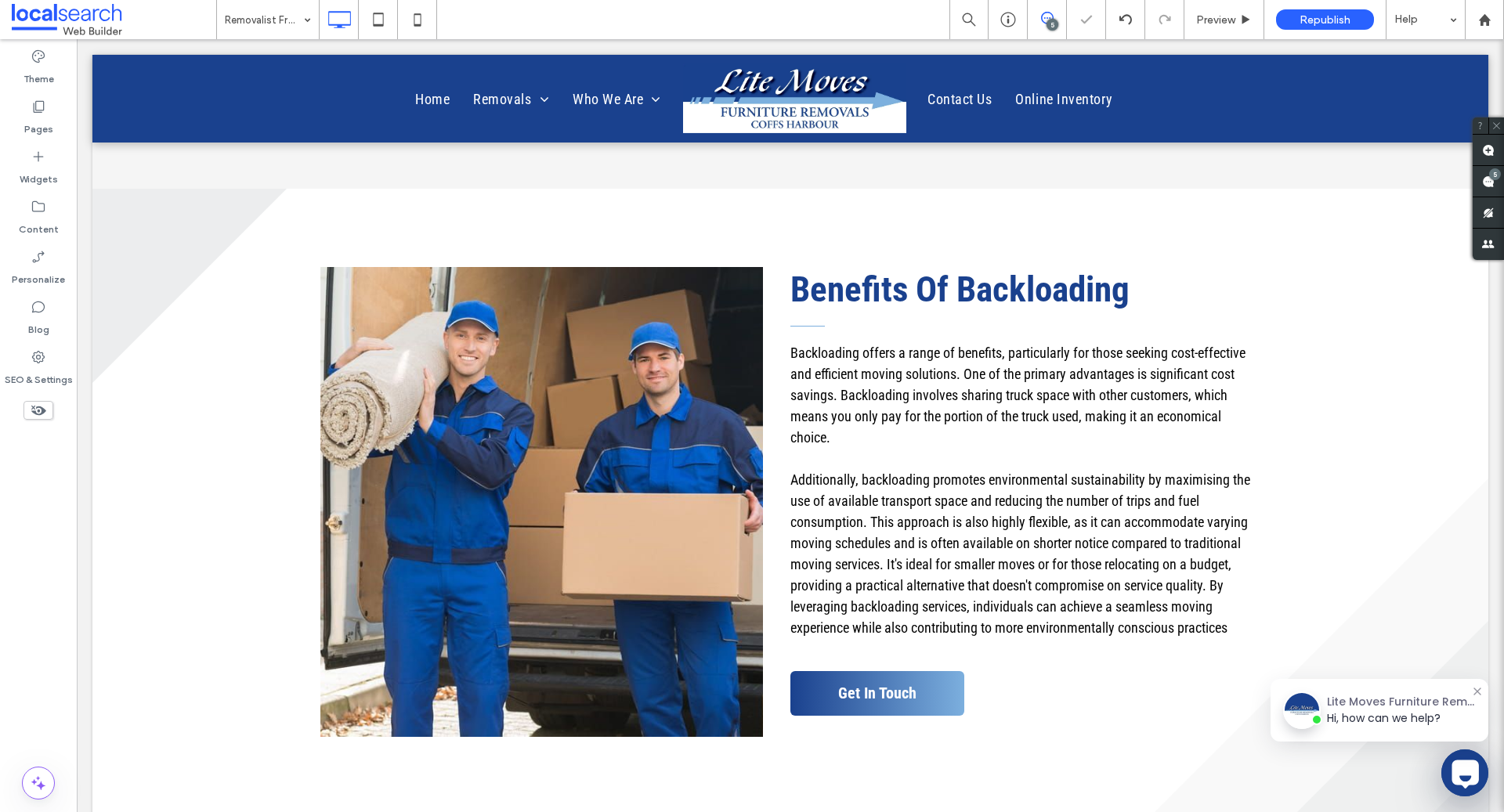 click on "Benefits Of Backloading" at bounding box center (960, 289) 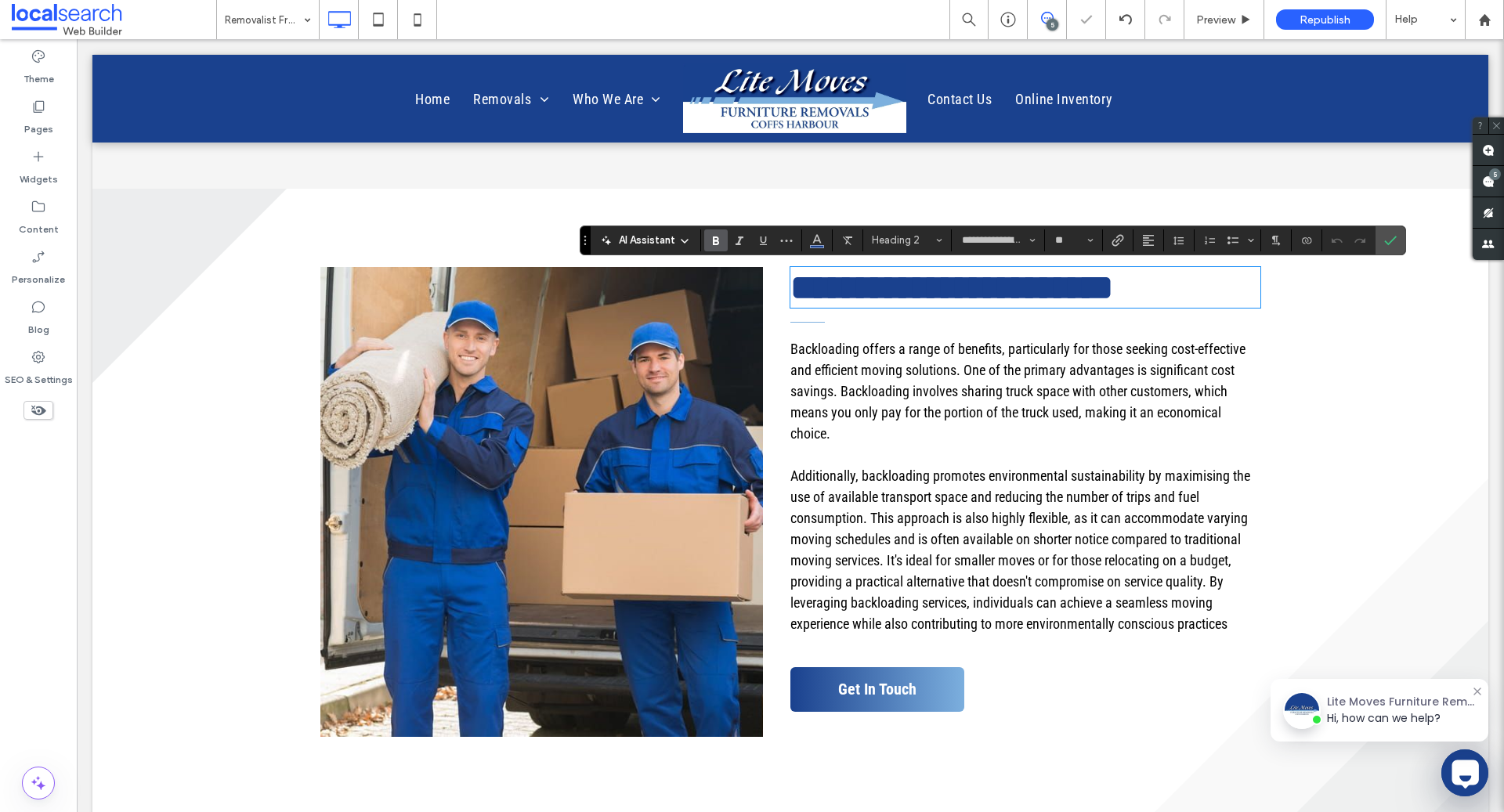 type on "**" 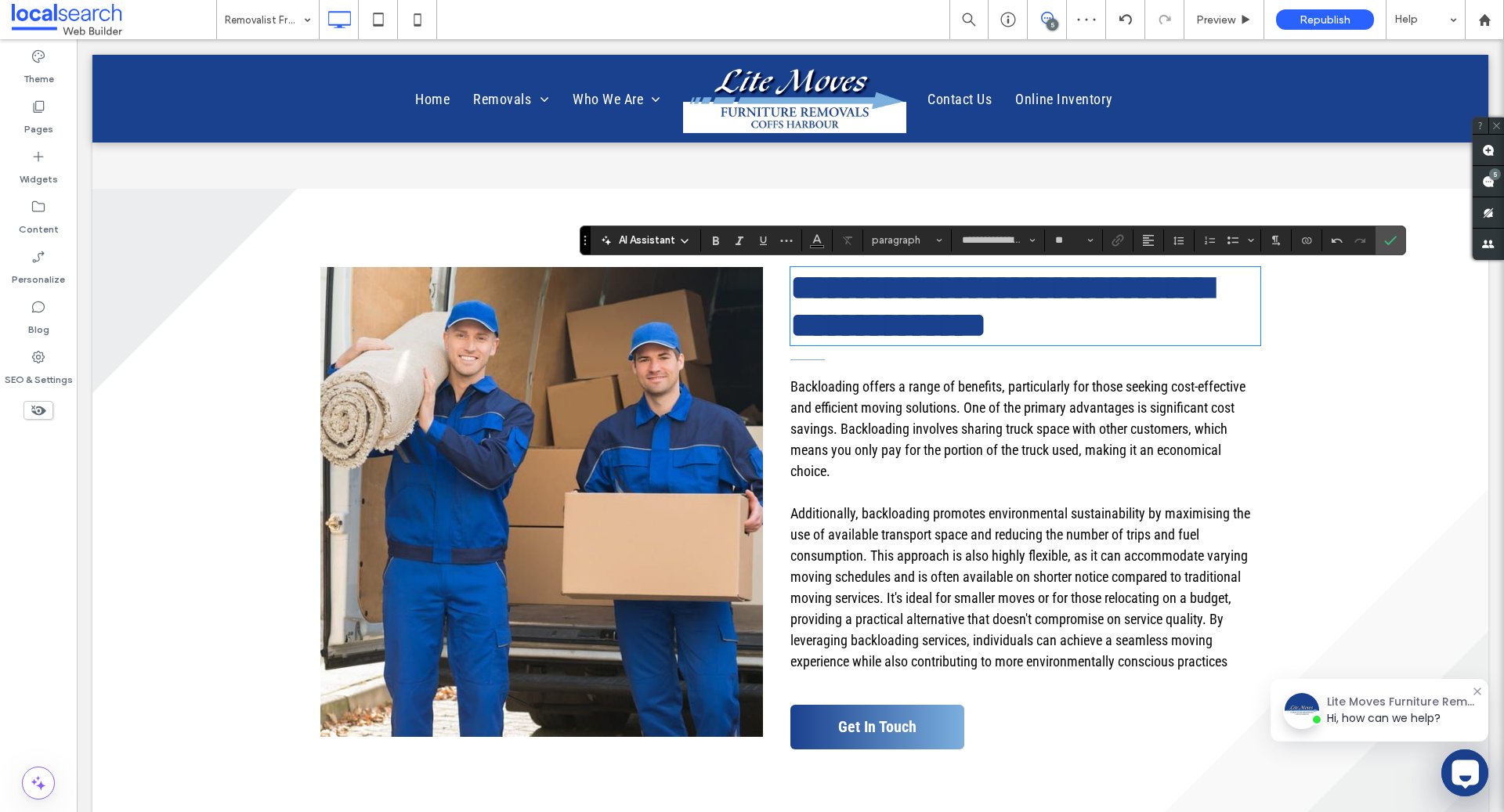 click on "Additionally, backloading promotes environmental sustainability by maximising the use of available transport space and reducing the number of trips and fuel consumption. This approach is also highly flexible, as it can accommodate varying moving schedules and is often available on shorter notice compared to traditional moving services. It's ideal for smaller moves or for those relocating on a budget, providing a practical alternative that doesn't compromise on service quality. By leveraging backloading services, individuals can achieve a seamless moving experience while also contributing to more environmentally conscious practices" at bounding box center (1020, 587) 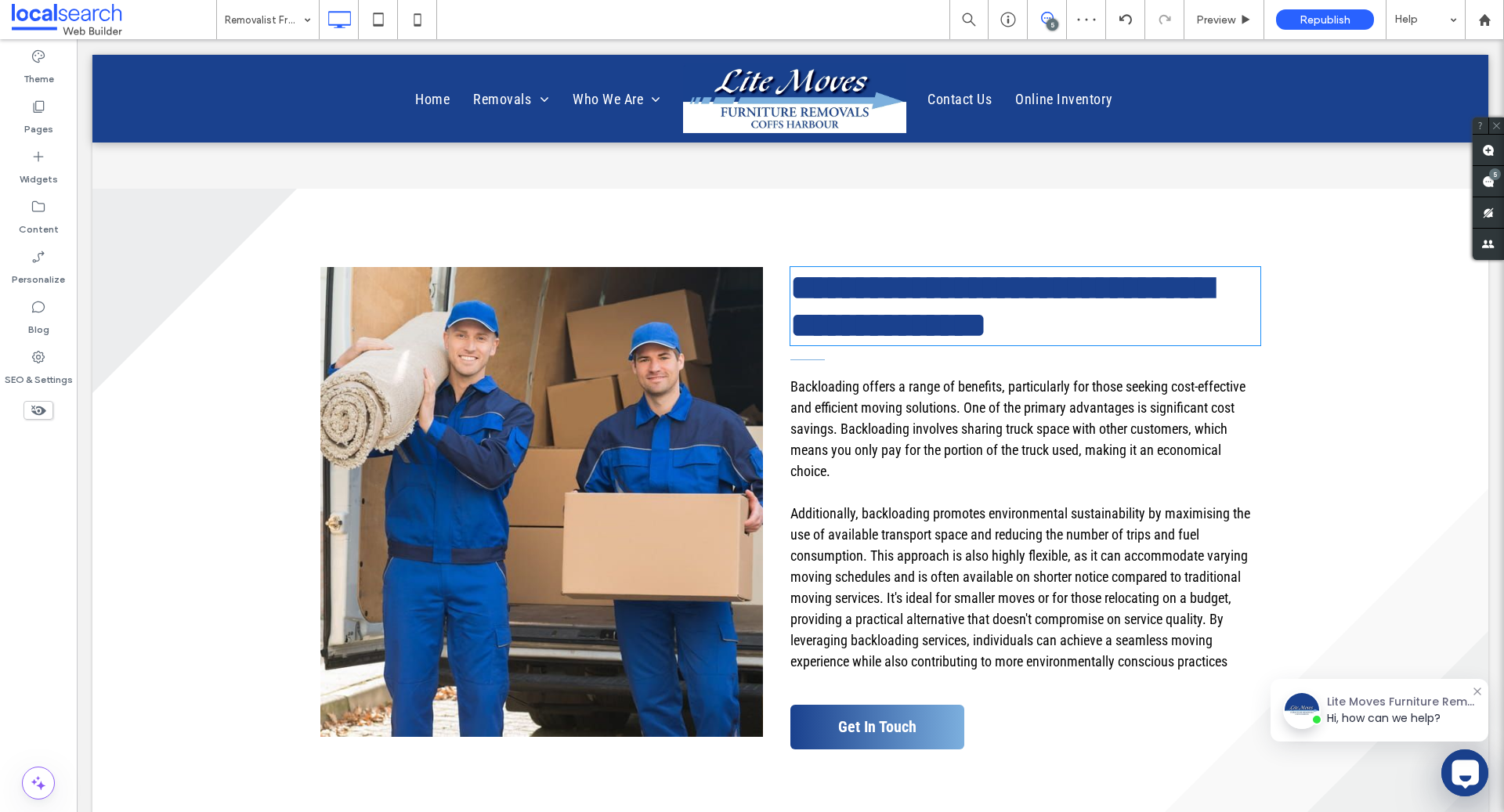 click on "Additionally, backloading promotes environmental sustainability by maximising the use of available transport space and reducing the number of trips and fuel consumption. This approach is also highly flexible, as it can accommodate varying moving schedules and is often available on shorter notice compared to traditional moving services. It's ideal for smaller moves or for those relocating on a budget, providing a practical alternative that doesn't compromise on service quality. By leveraging backloading services, individuals can achieve a seamless moving experience while also contributing to more environmentally conscious practices" at bounding box center (1020, 587) 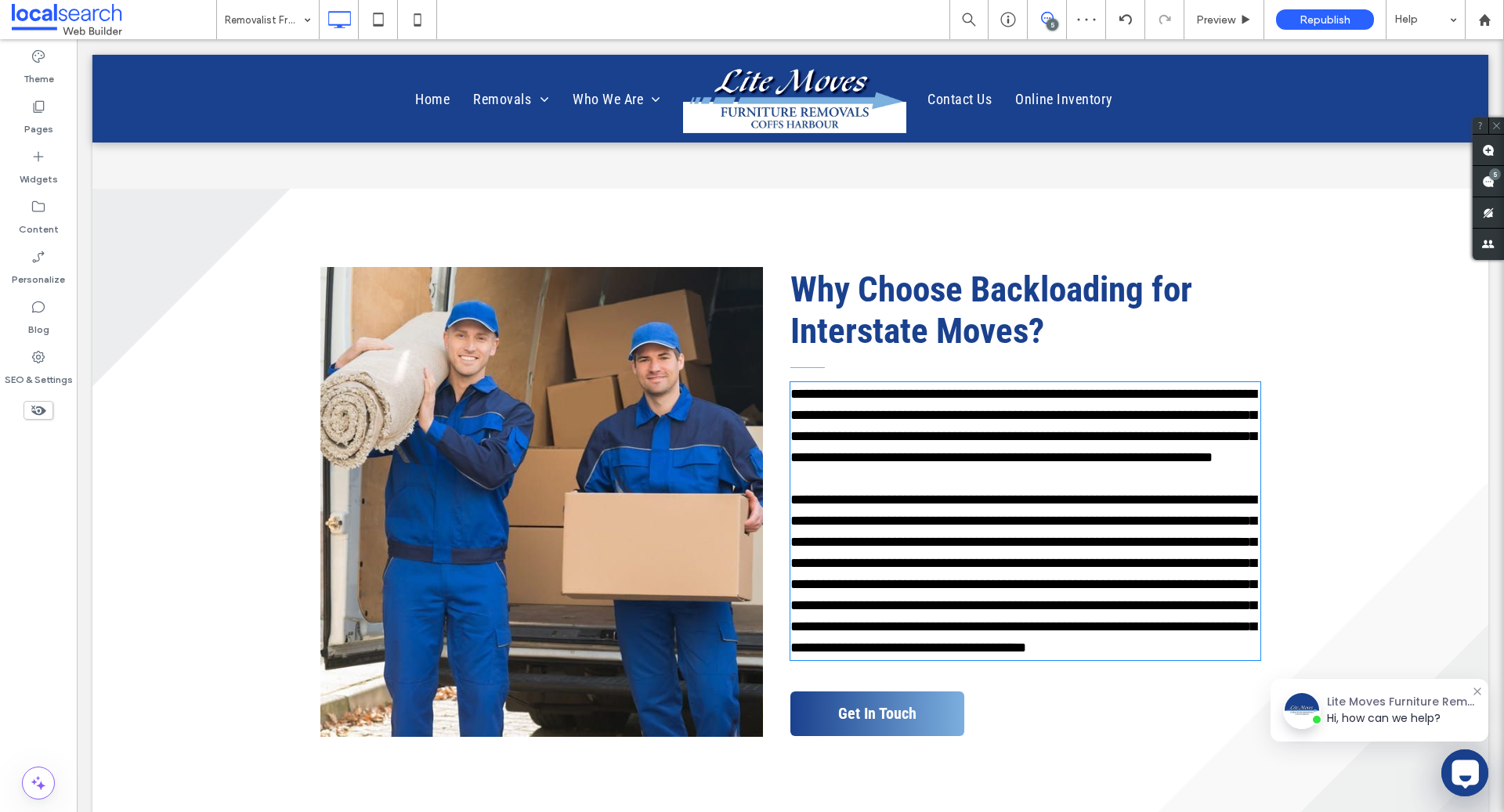 type on "**********" 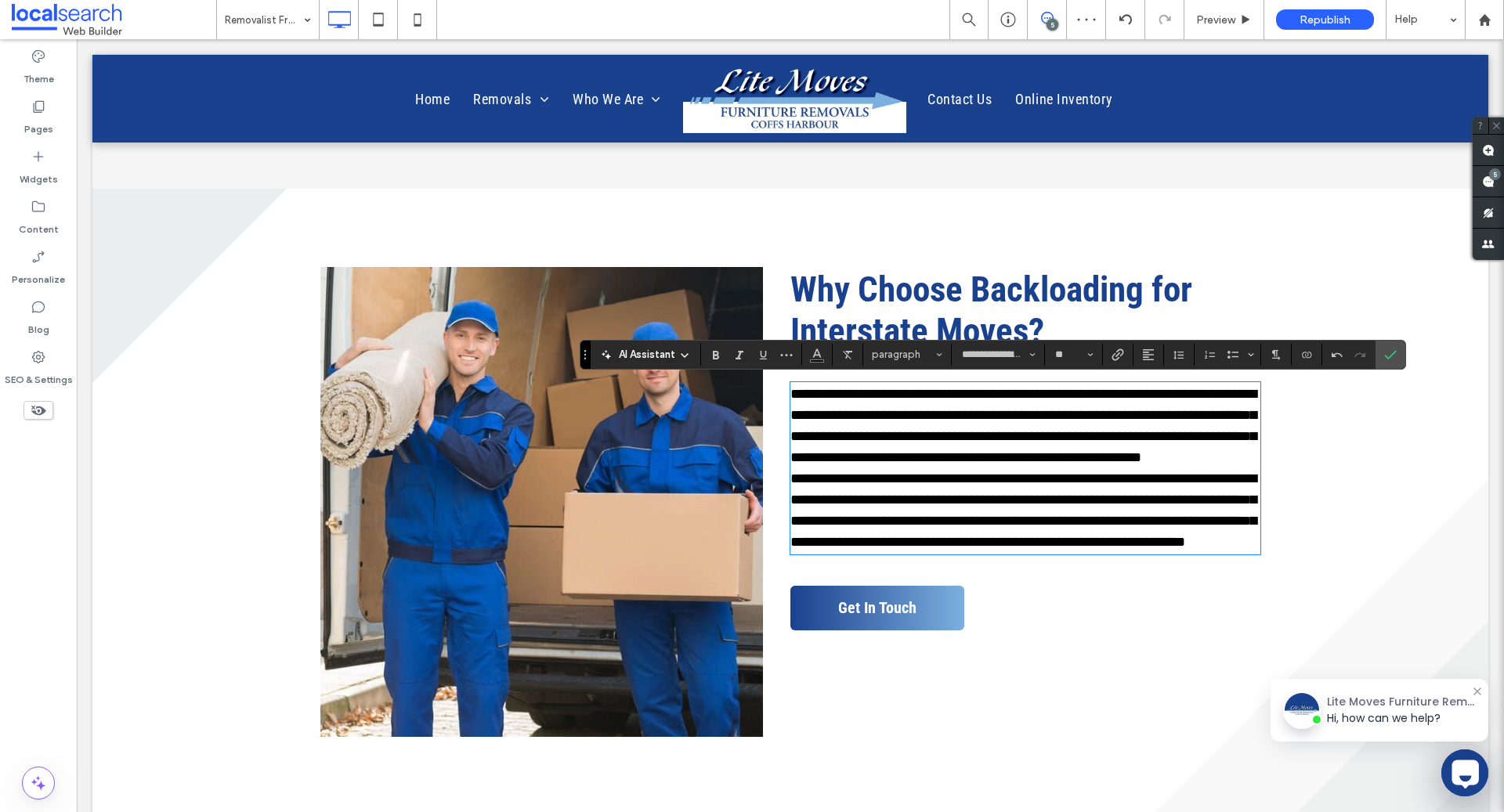 scroll, scrollTop: 0, scrollLeft: 0, axis: both 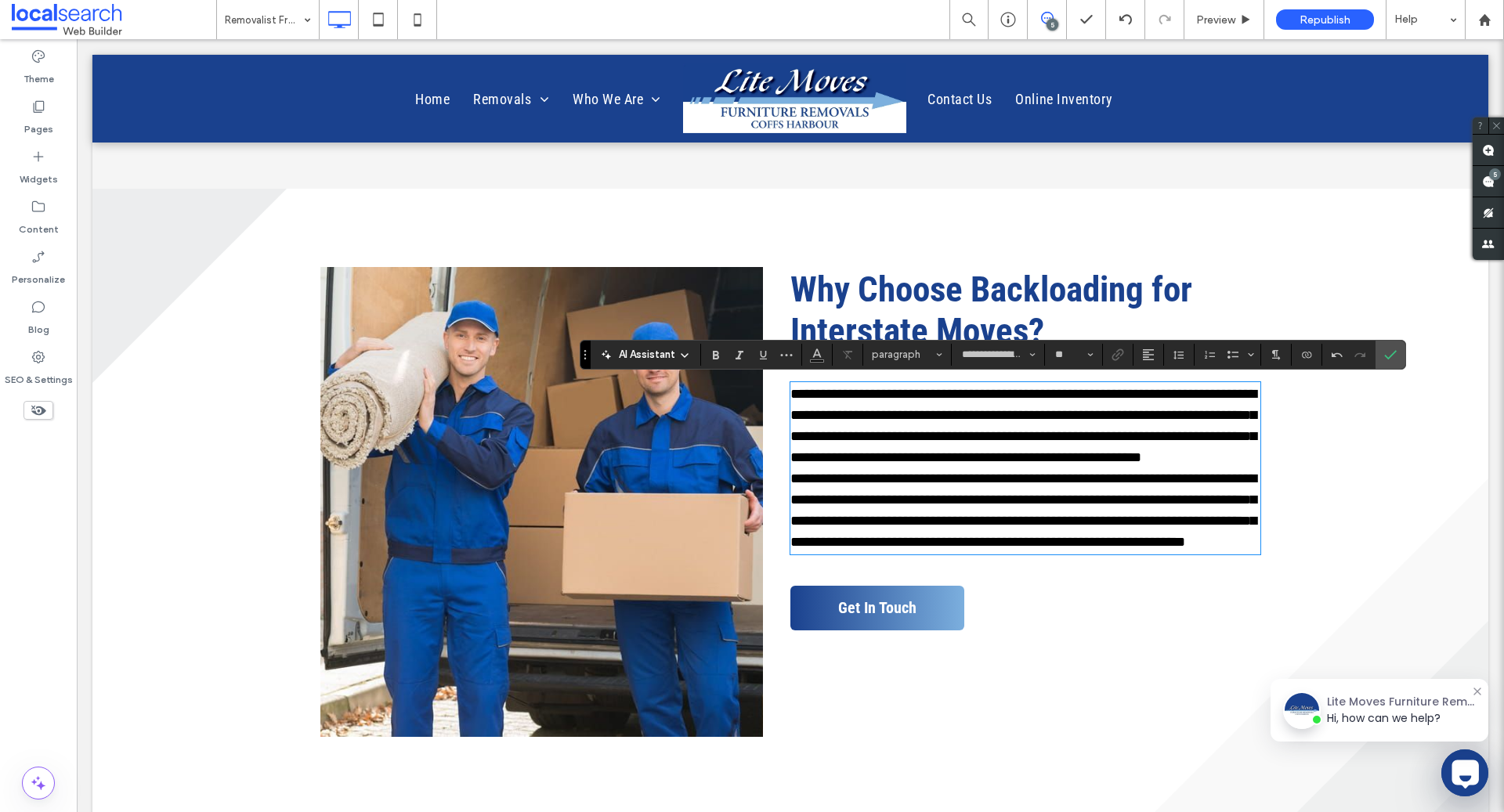 click on "**********" at bounding box center [1025, 426] 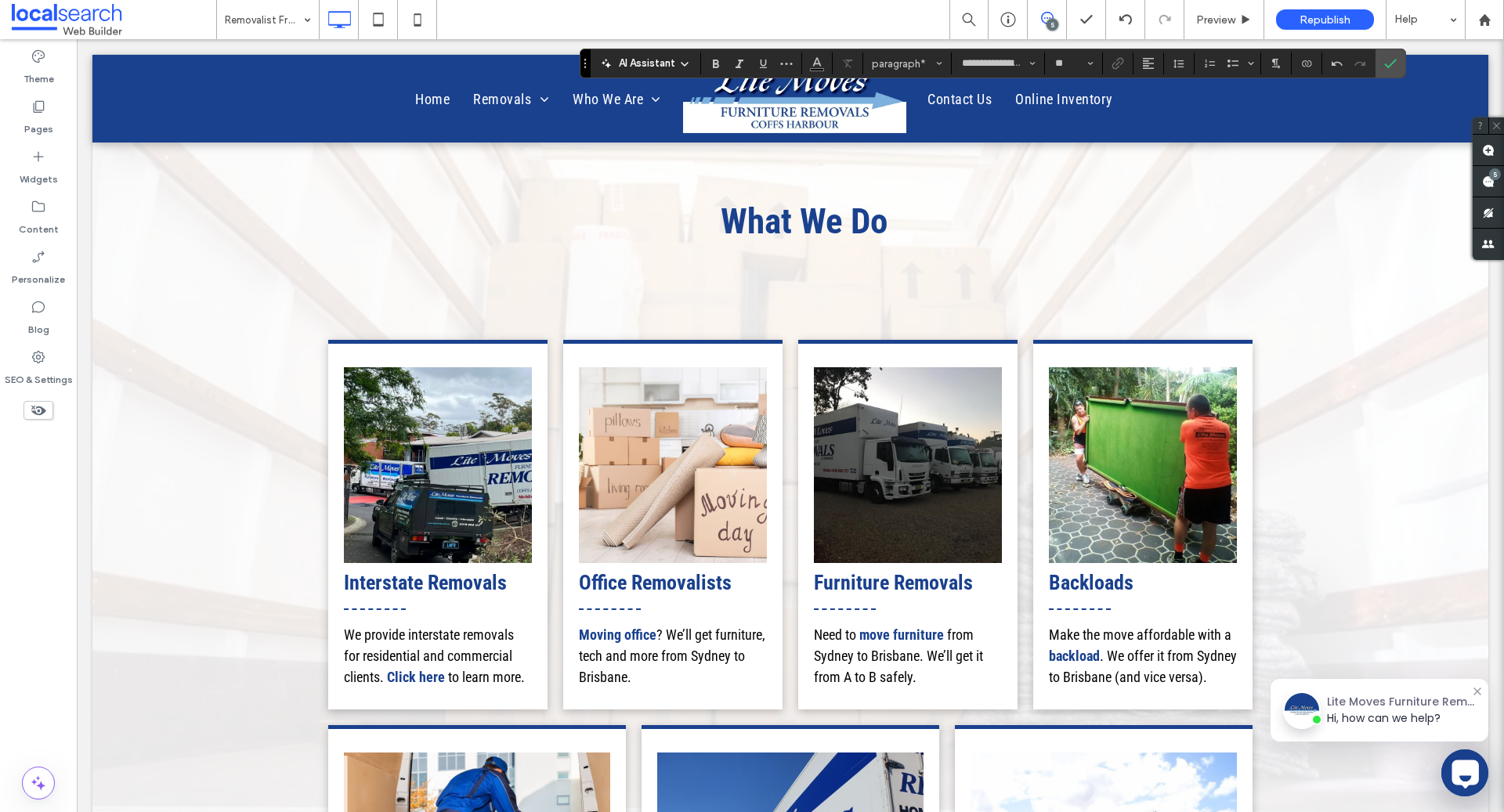 scroll, scrollTop: 1842, scrollLeft: 0, axis: vertical 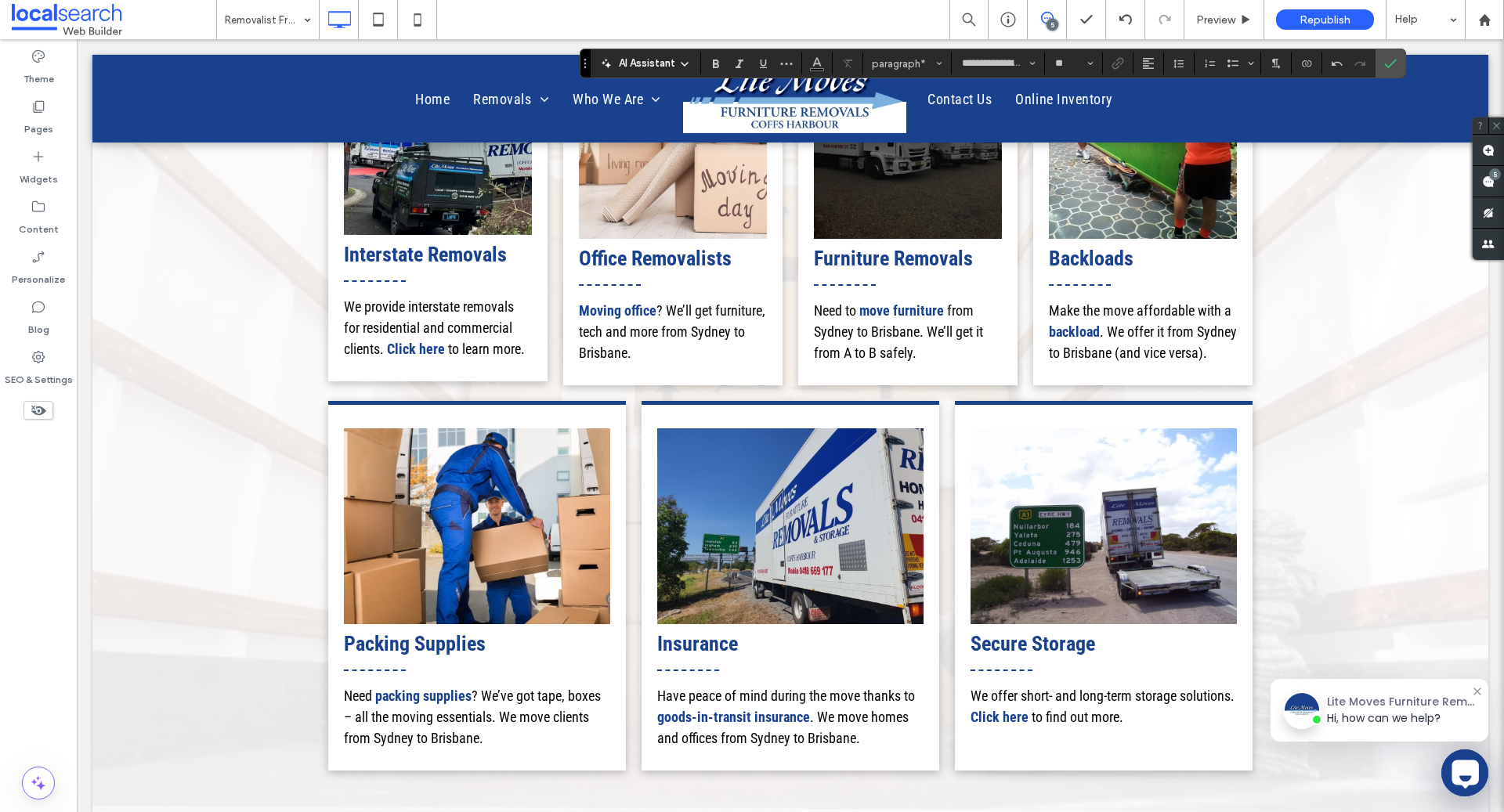 click on "We provide interstate removals for residential and commercial clients.
Click here   to learn more." at bounding box center [438, 327] 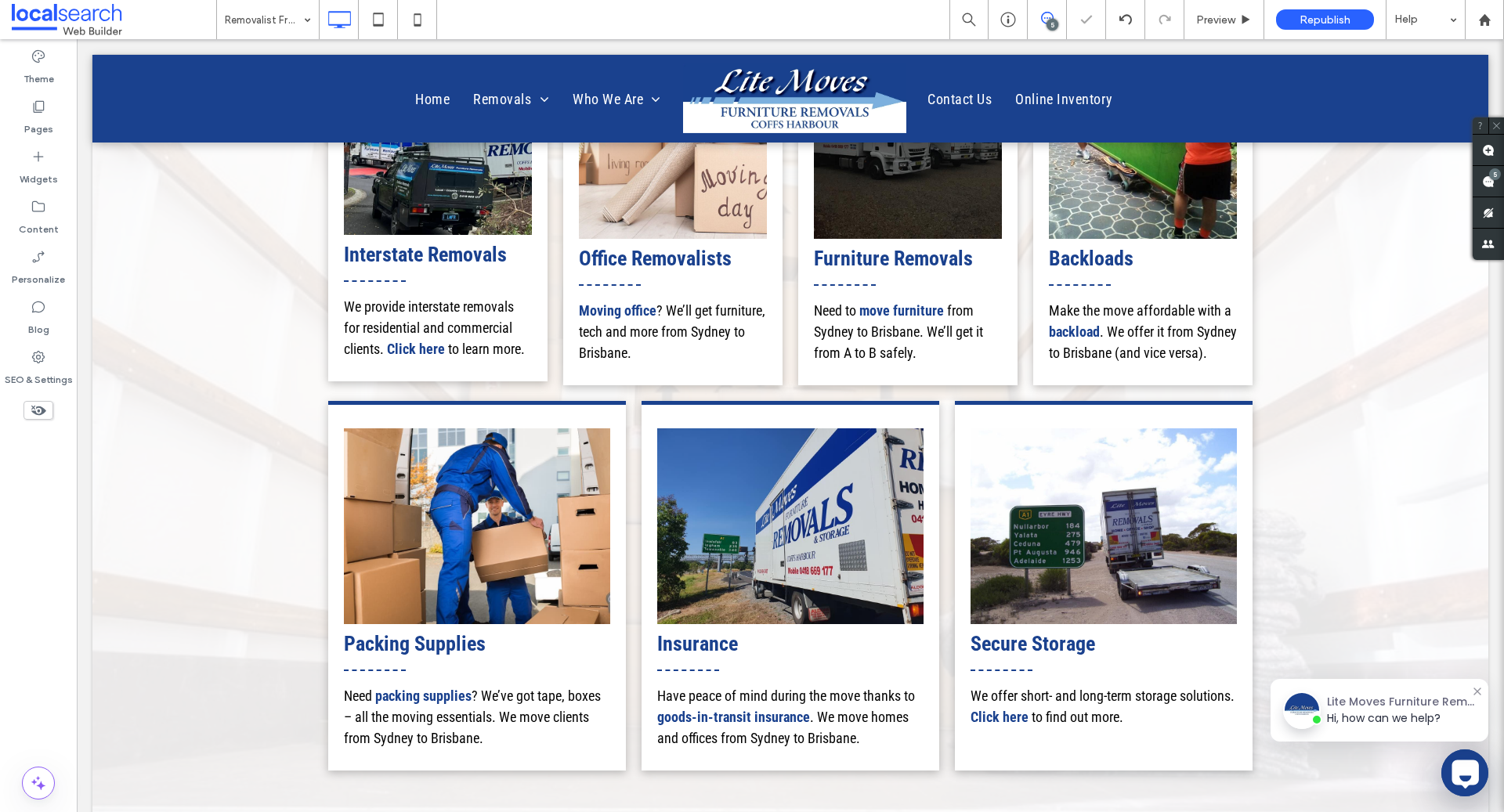 click on "We provide interstate removals for residential and commercial clients.
Click here   to learn more." at bounding box center [438, 327] 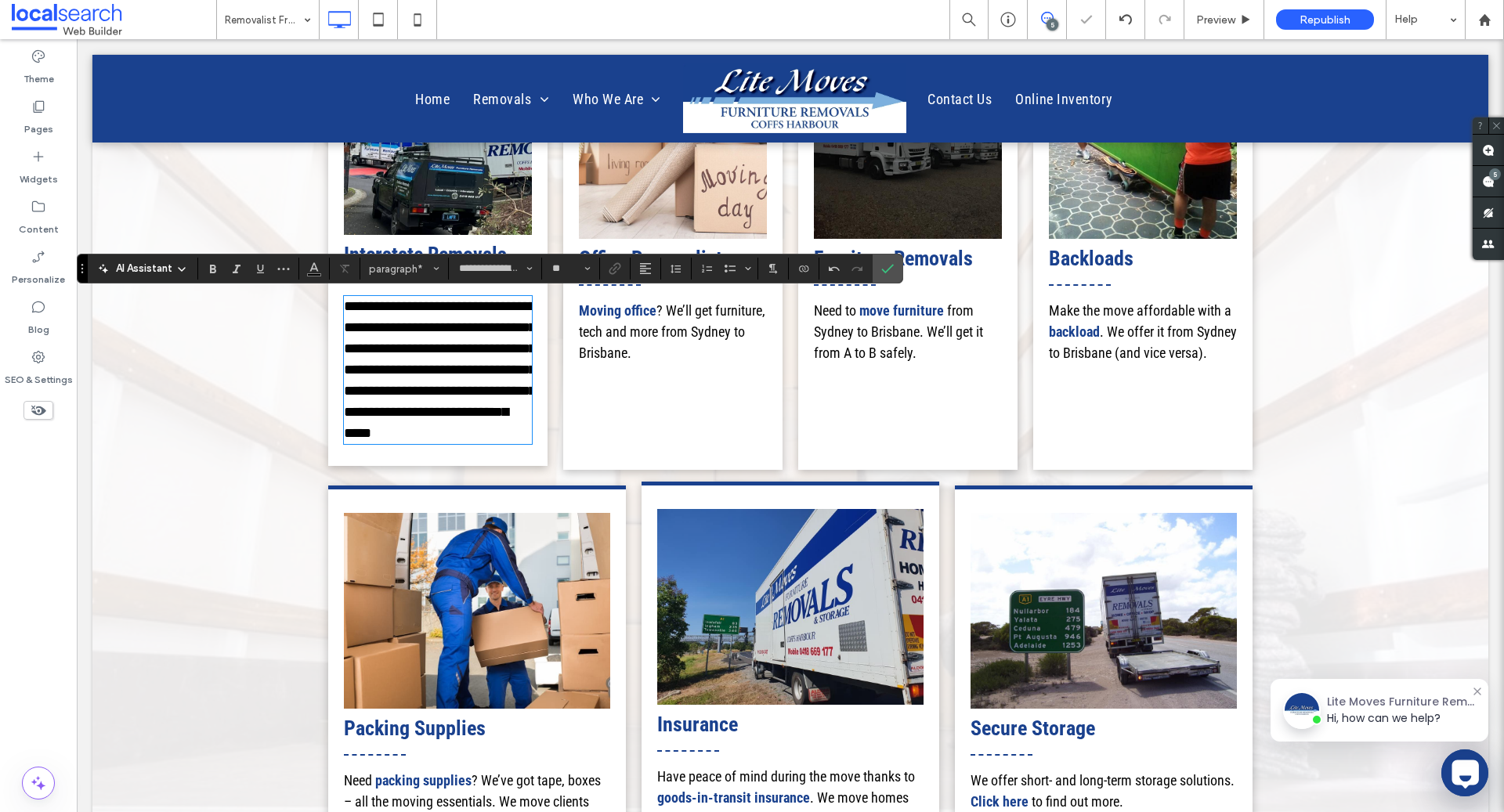 type on "**" 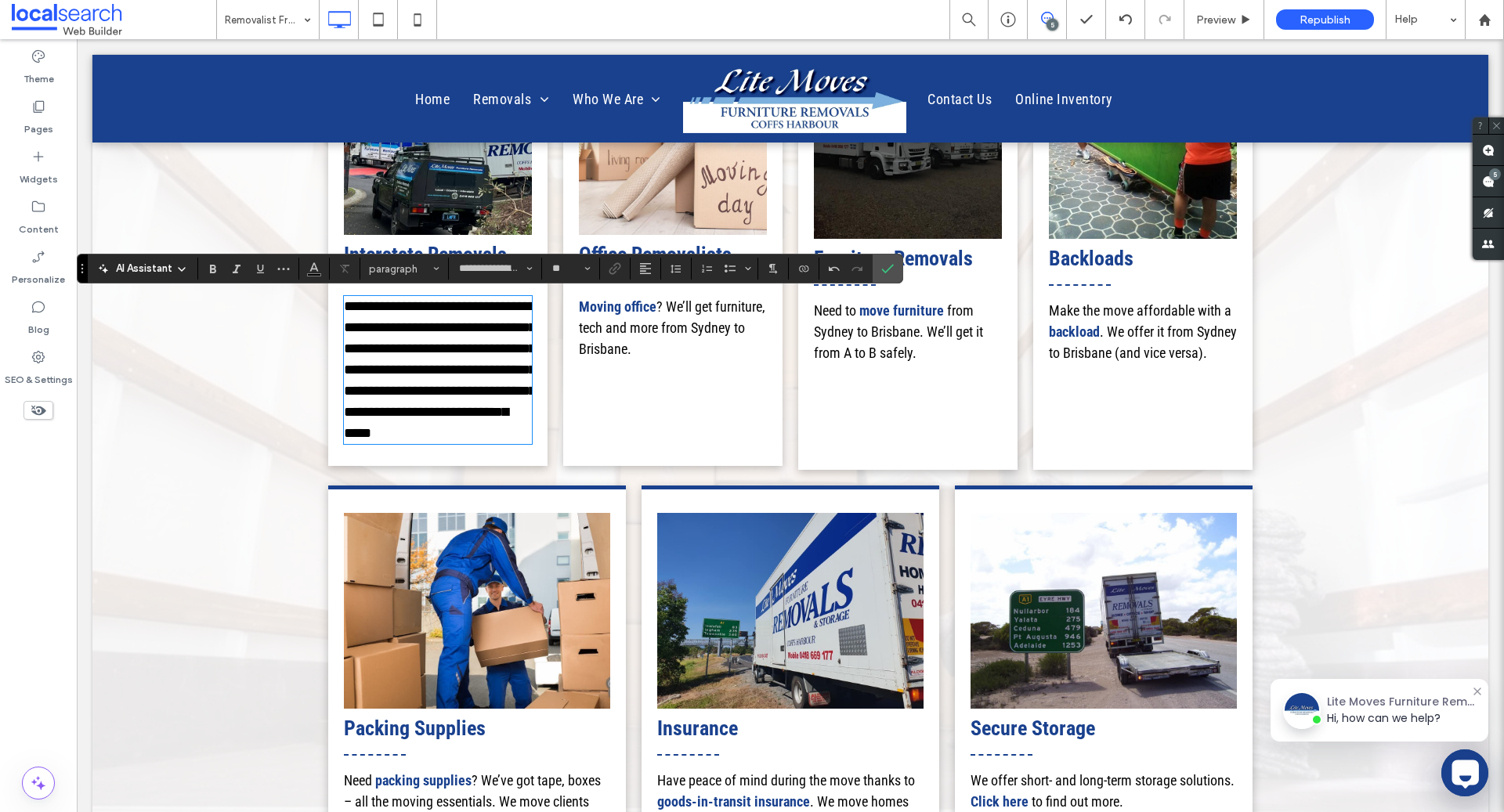 click on "? We’ll get furniture, tech and more from Sydney to Brisbane." at bounding box center (672, 327) 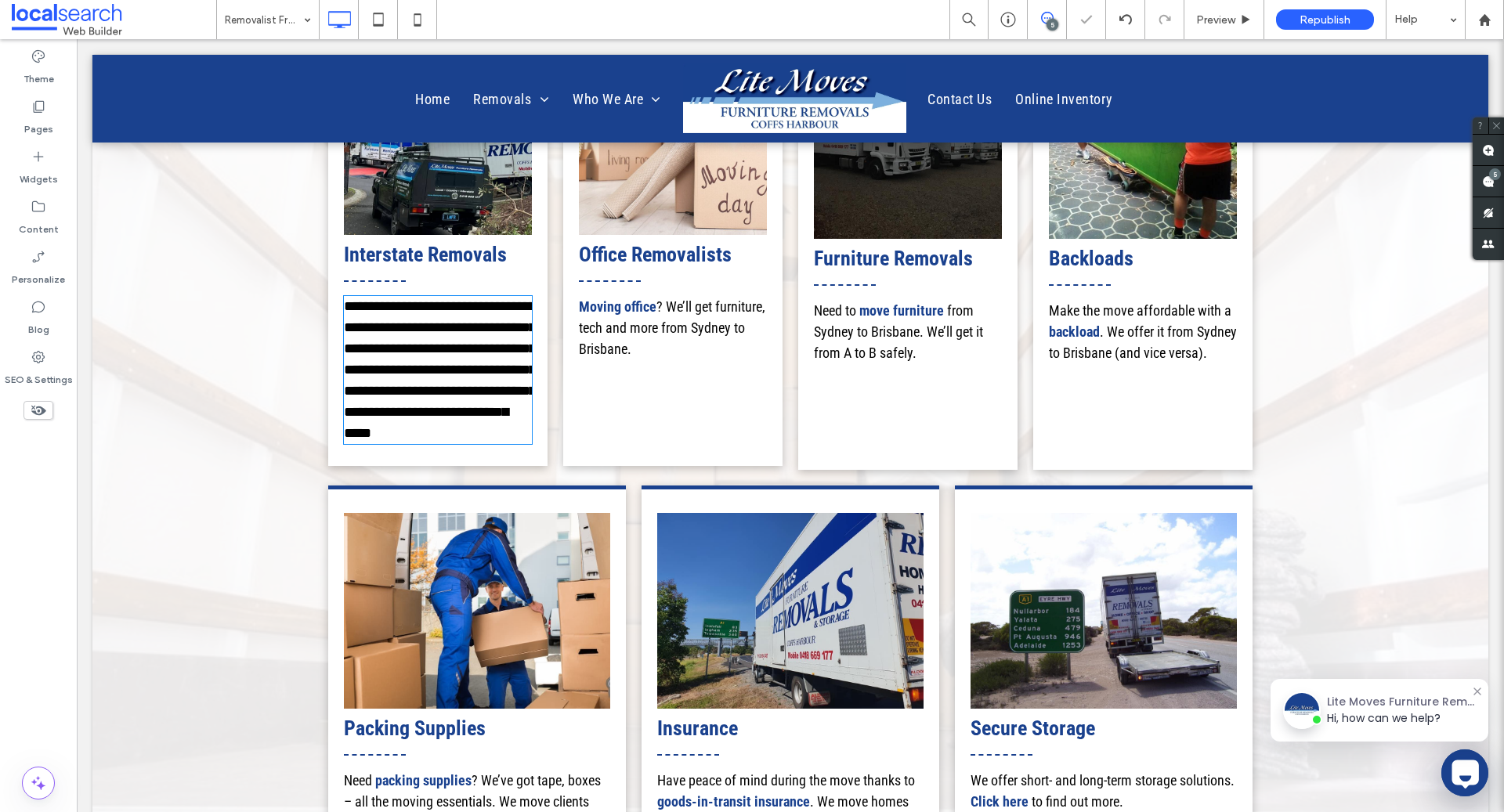 click on "? We’ll get furniture, tech and more from Sydney to Brisbane." at bounding box center [672, 327] 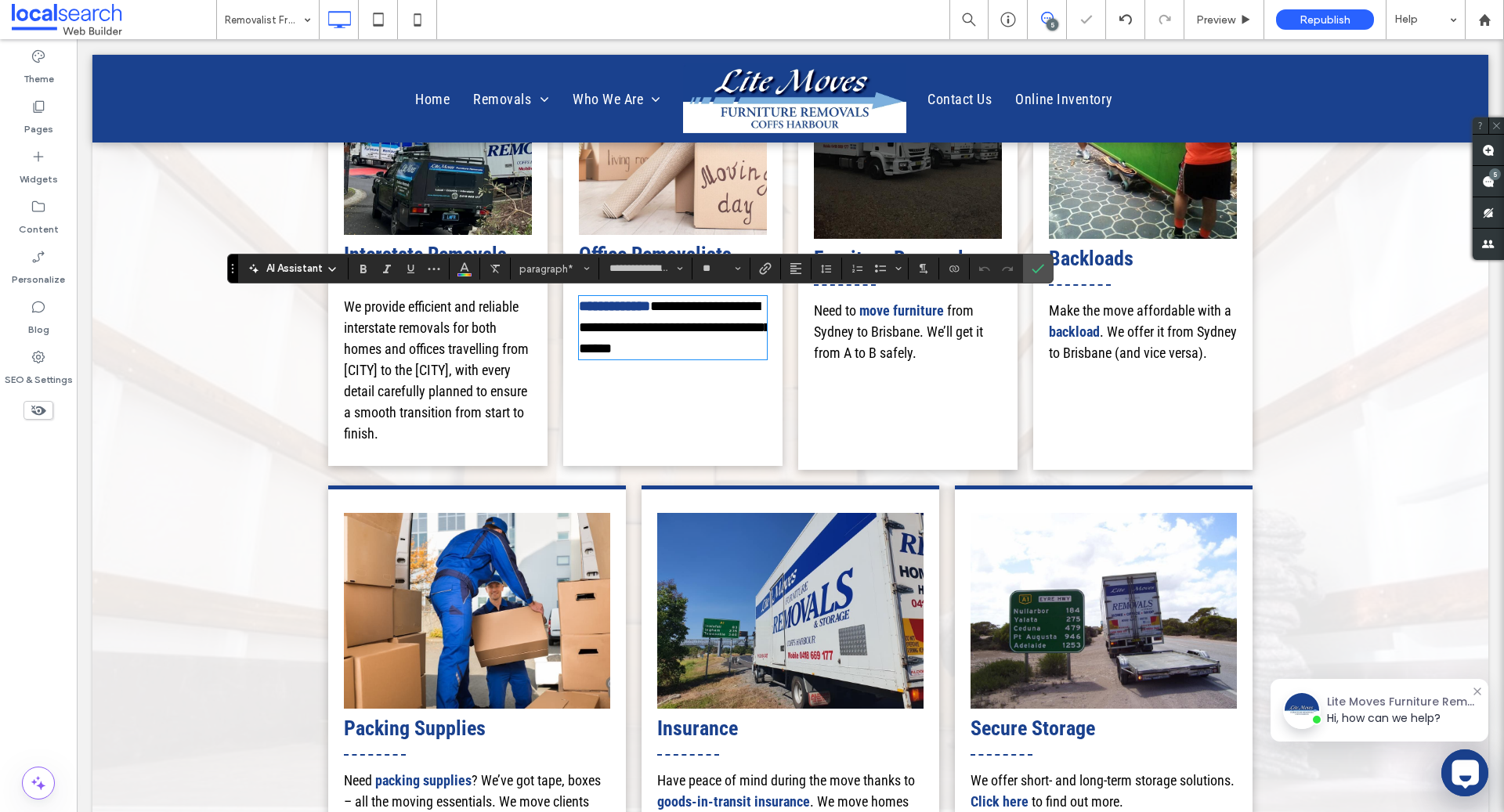 scroll, scrollTop: 0, scrollLeft: 0, axis: both 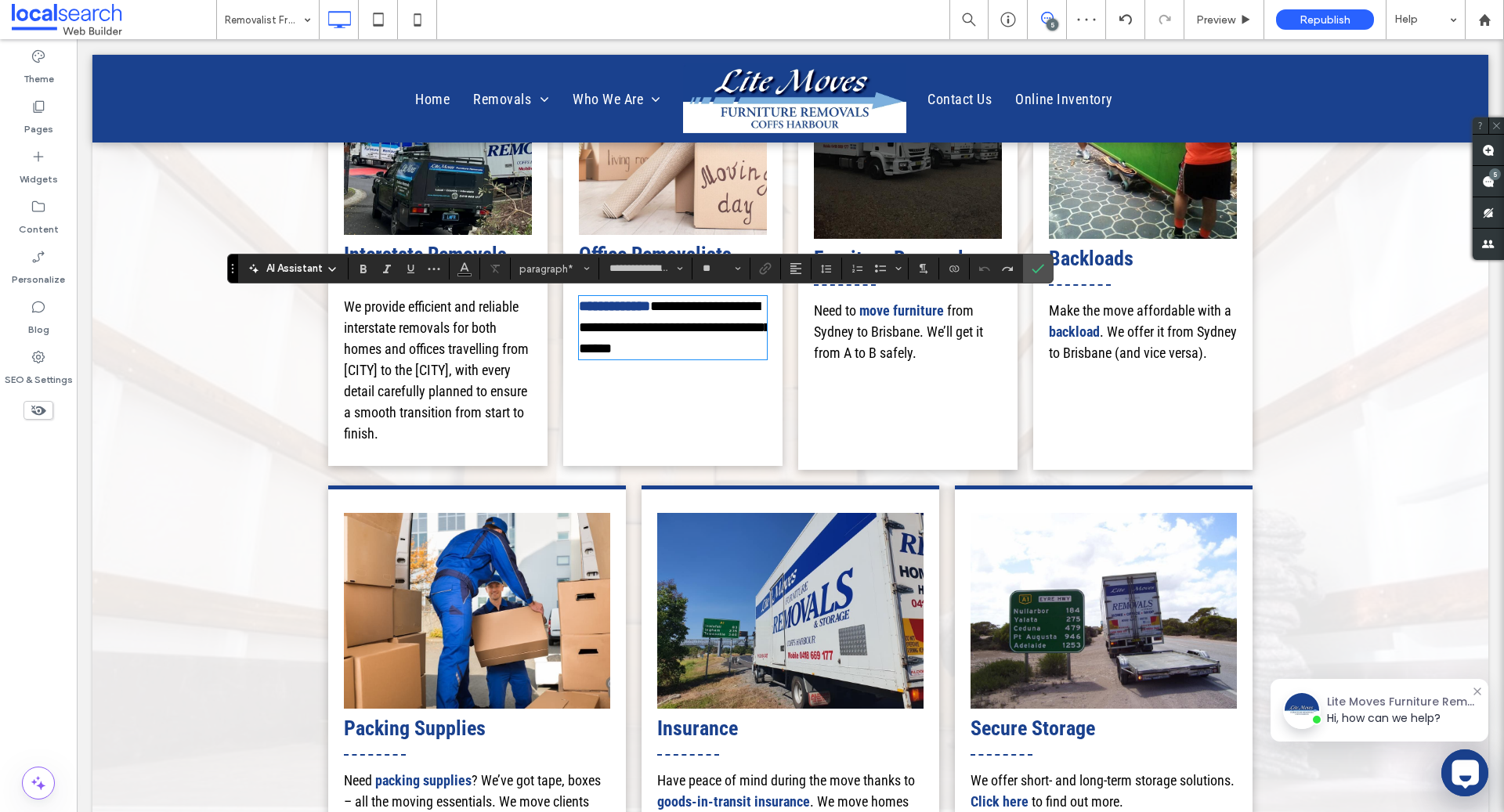 click on "**********" at bounding box center [674, 327] 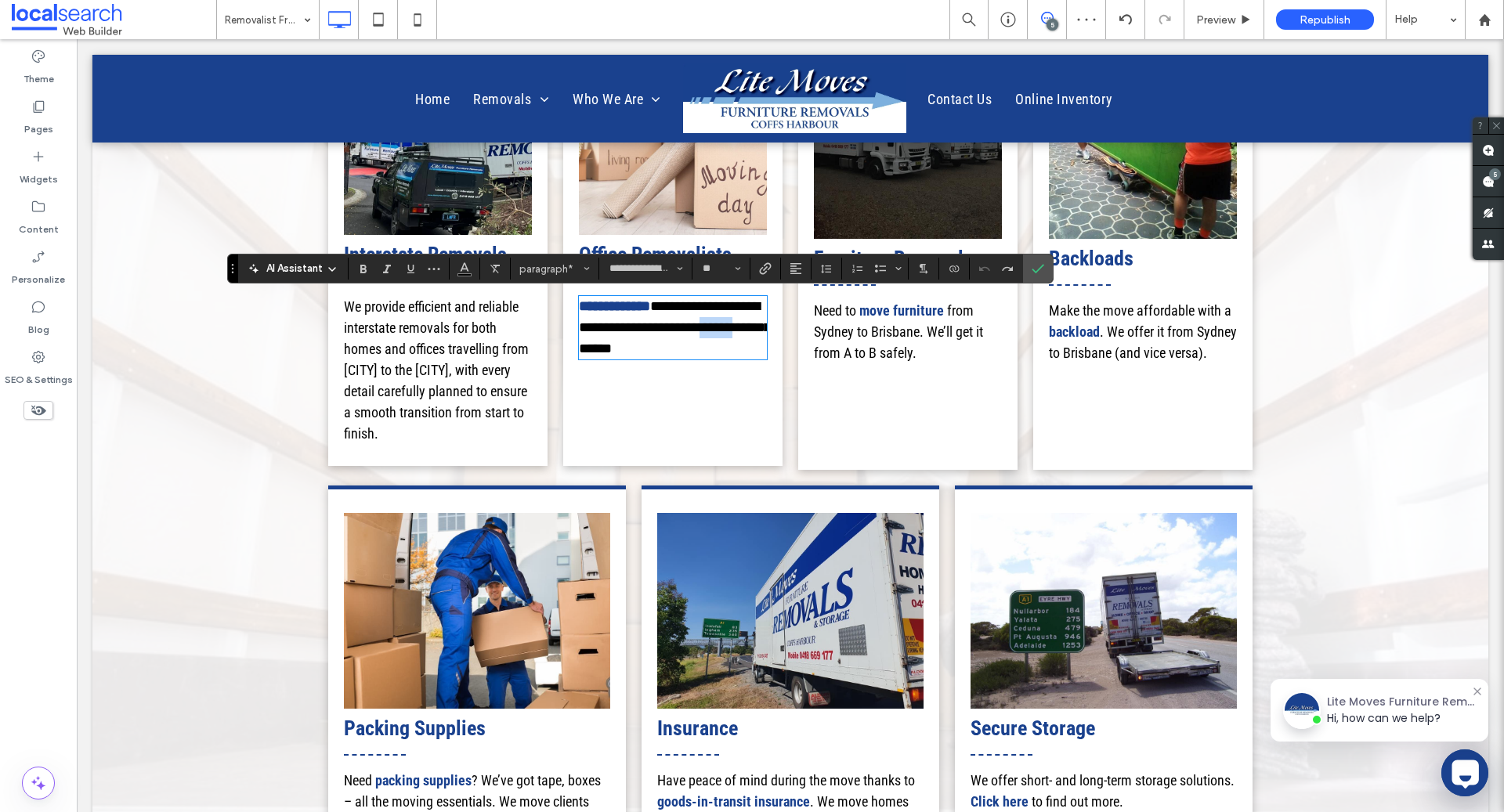 click on "**********" at bounding box center (674, 327) 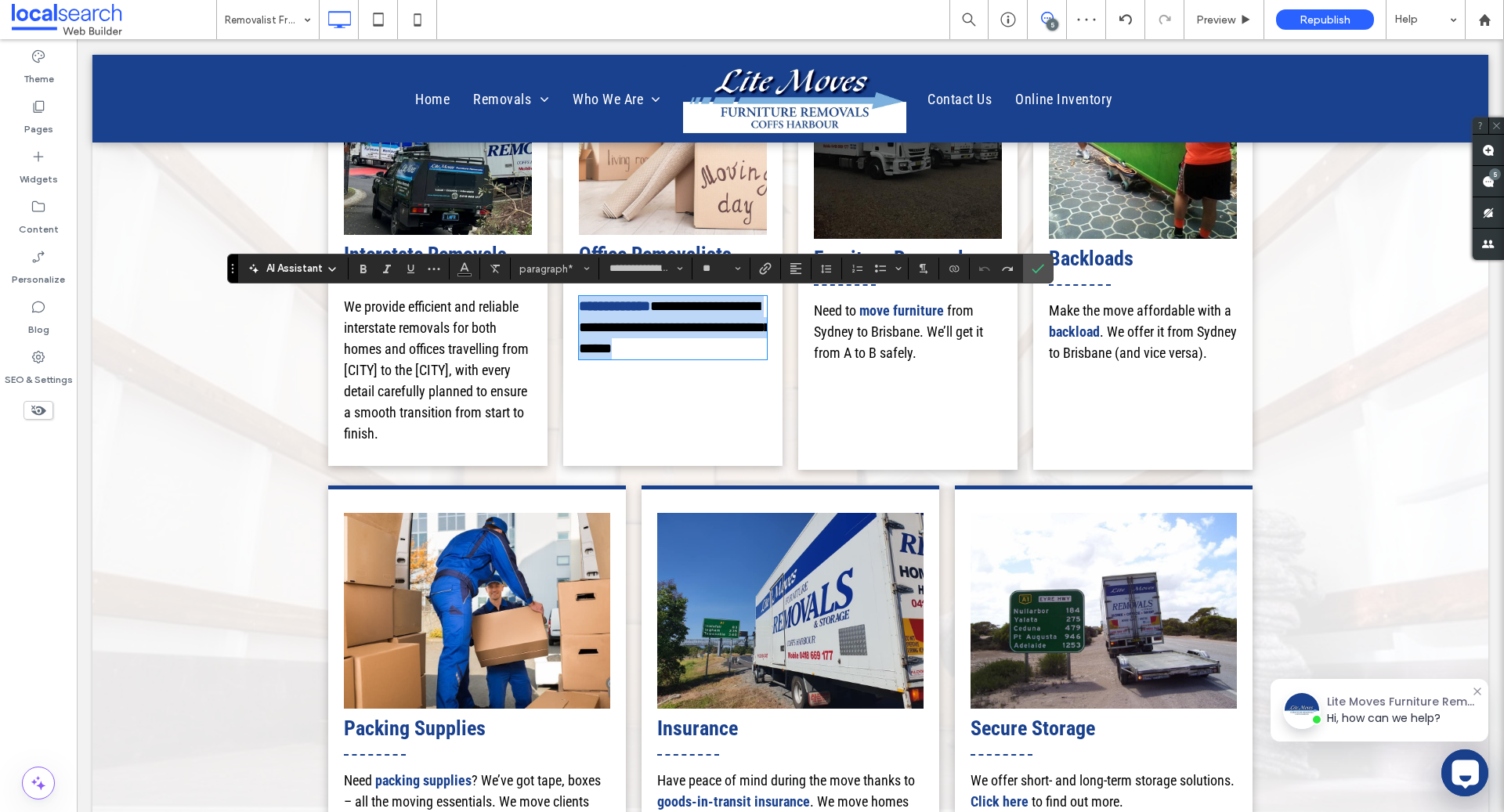 click on "**********" at bounding box center [674, 327] 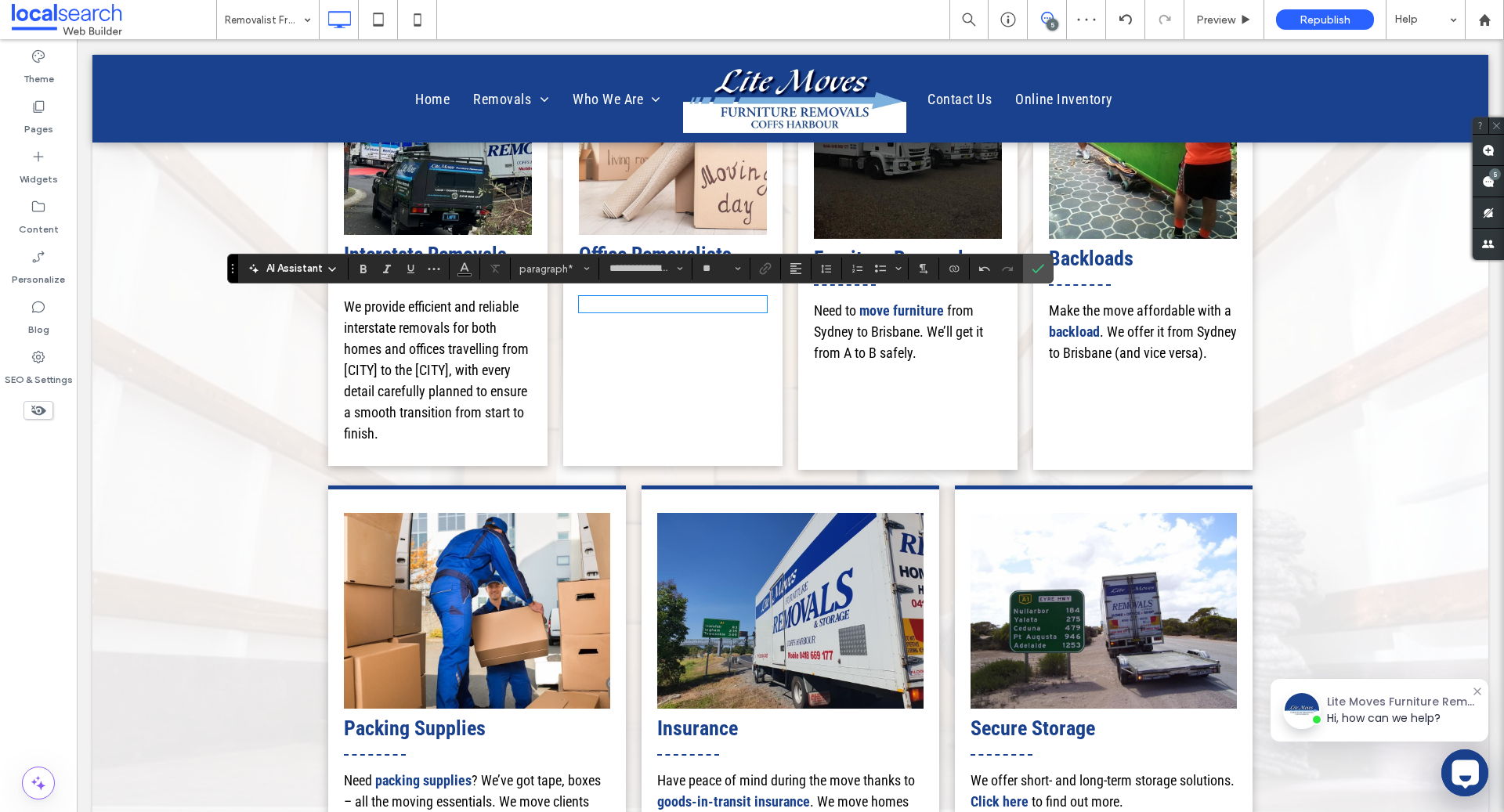 scroll, scrollTop: 0, scrollLeft: 0, axis: both 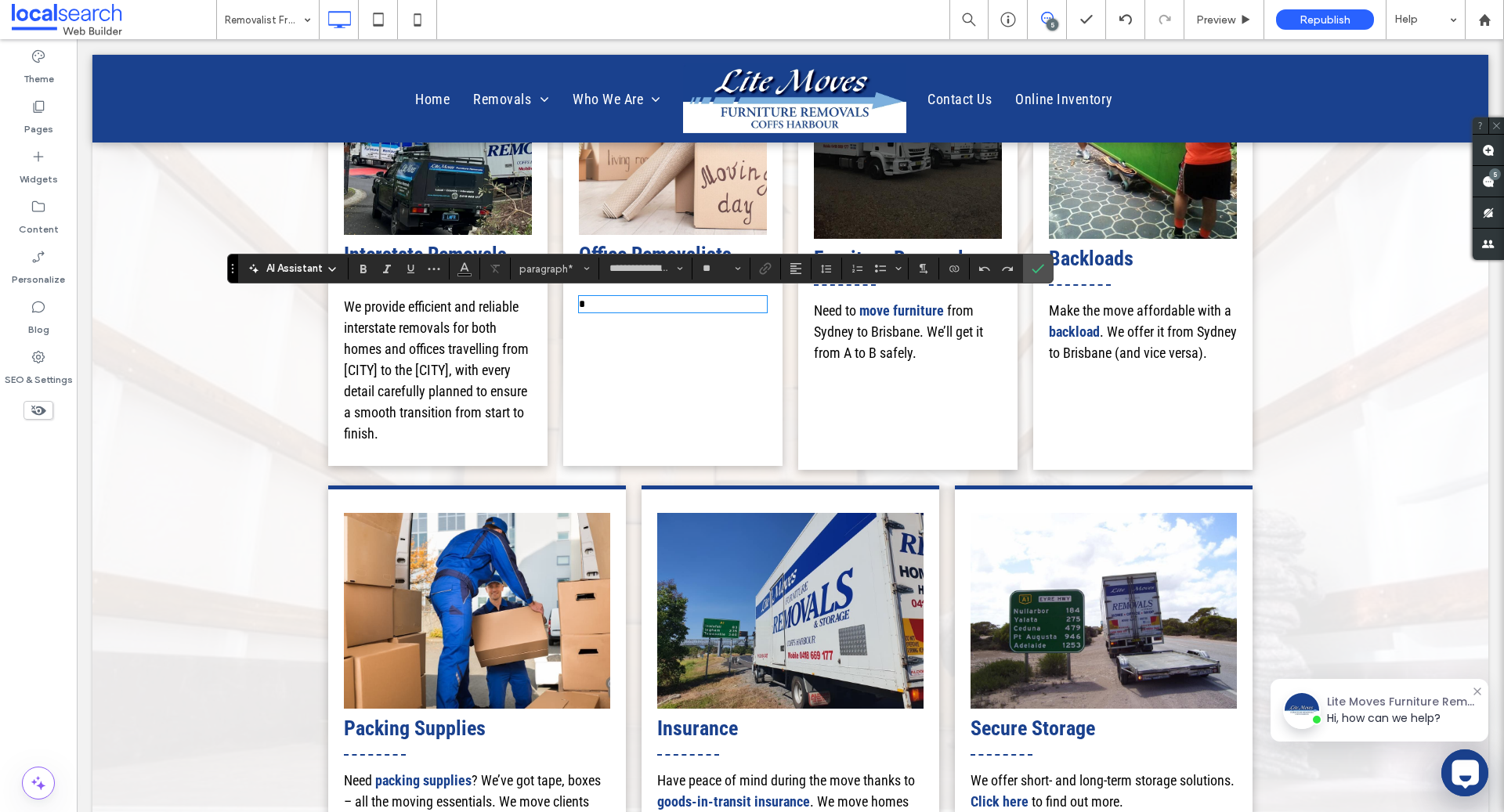 type on "**" 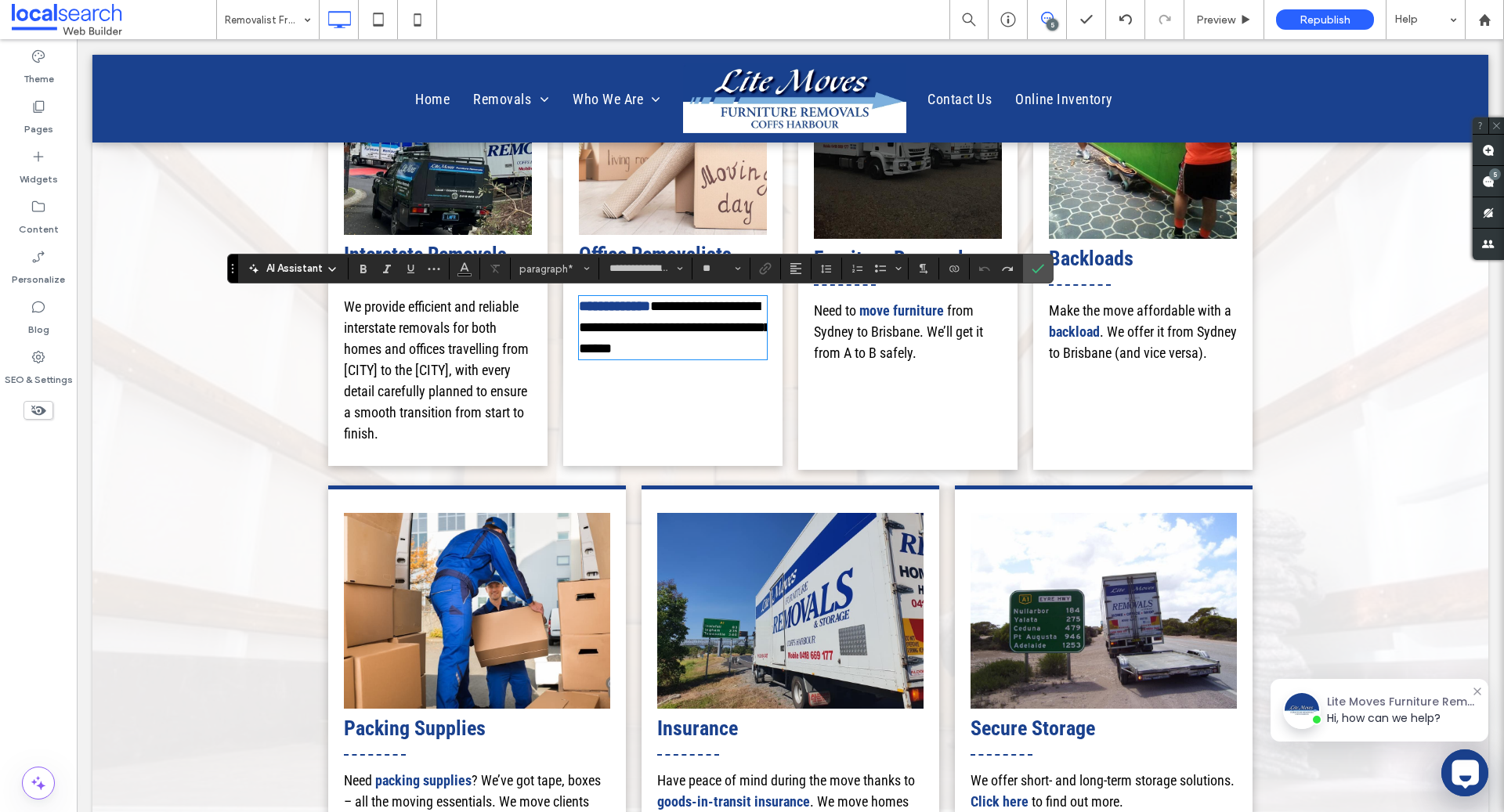 type 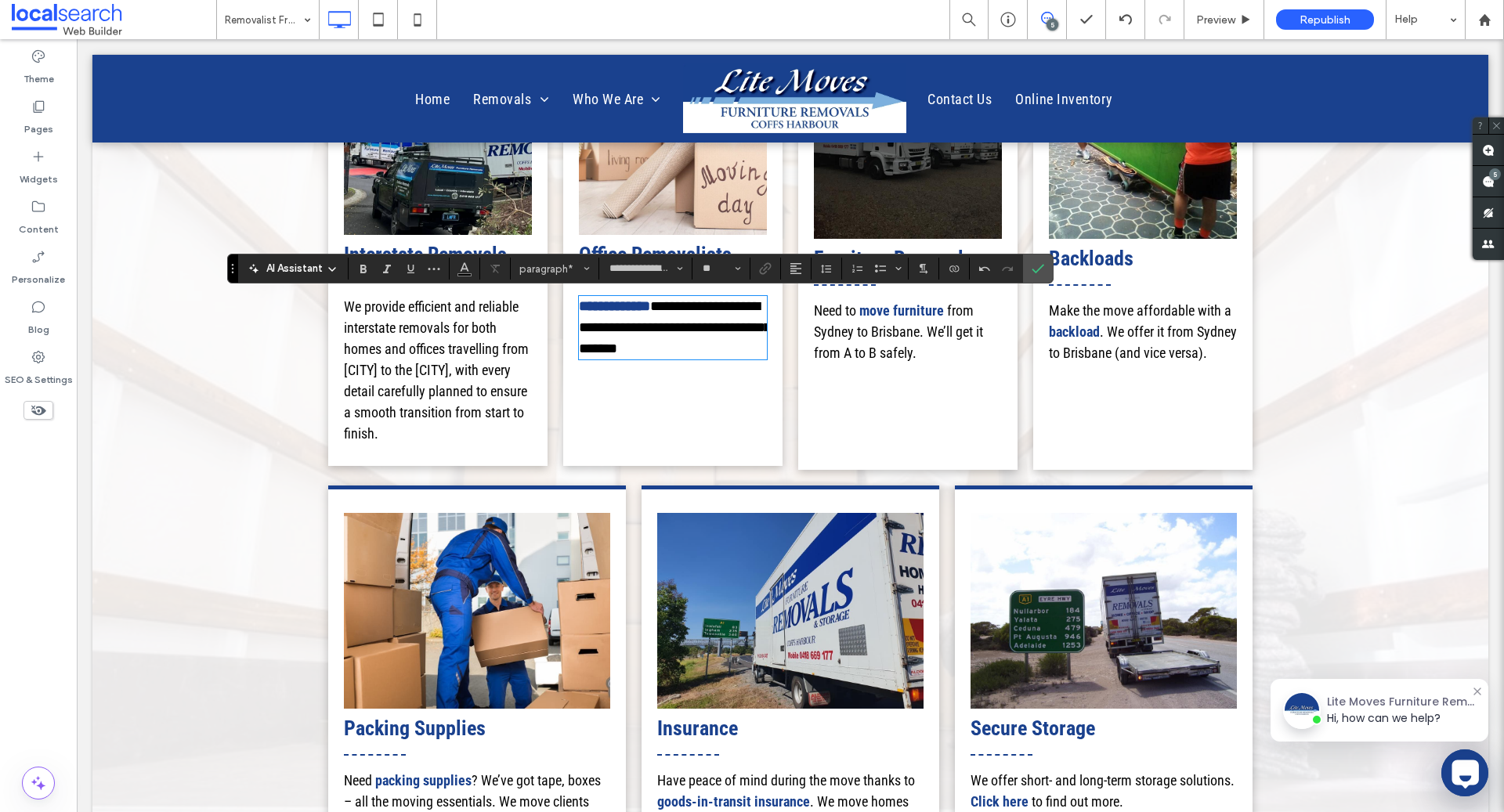 scroll, scrollTop: 0, scrollLeft: 0, axis: both 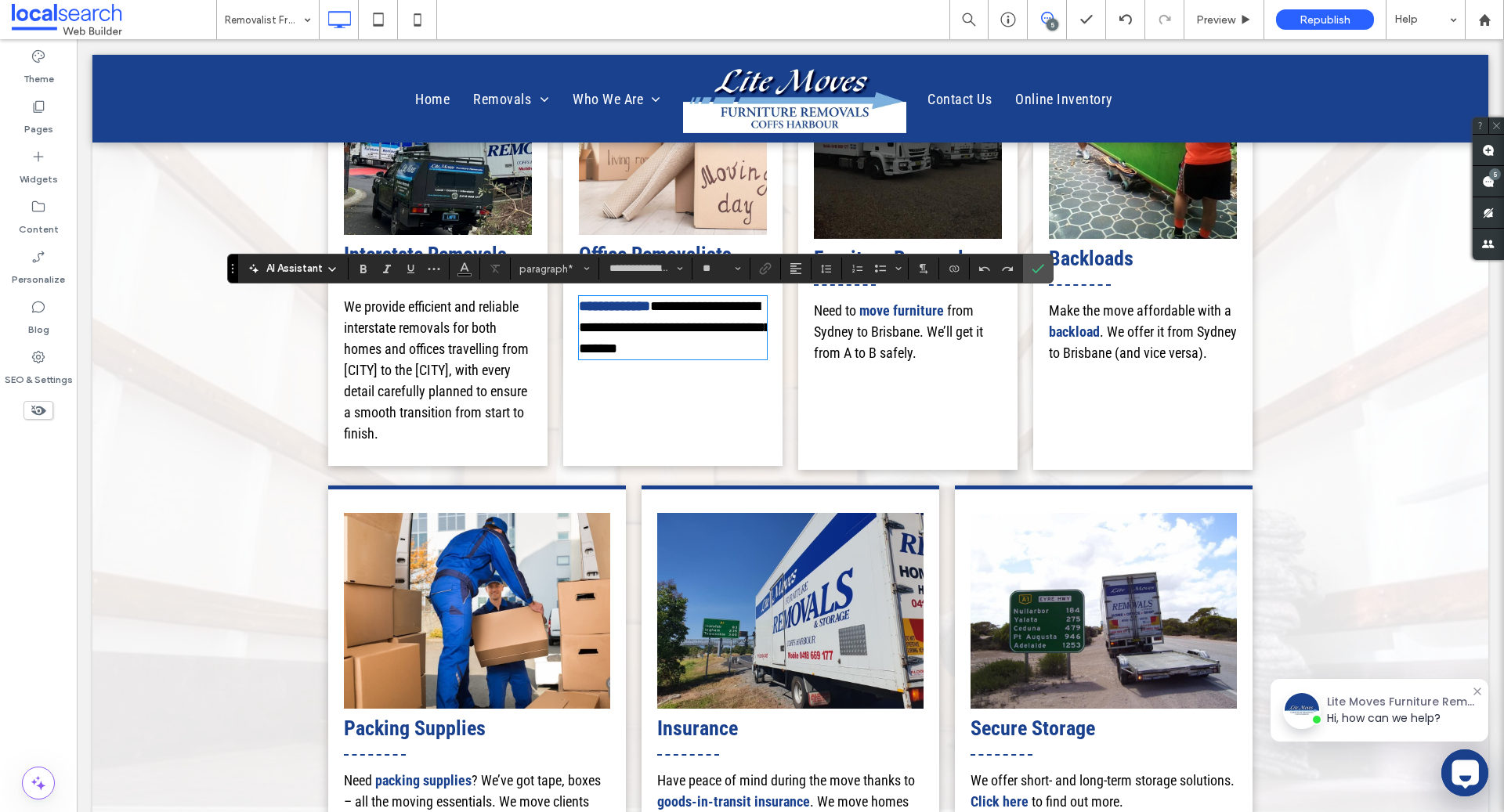 click on "**********" at bounding box center (674, 327) 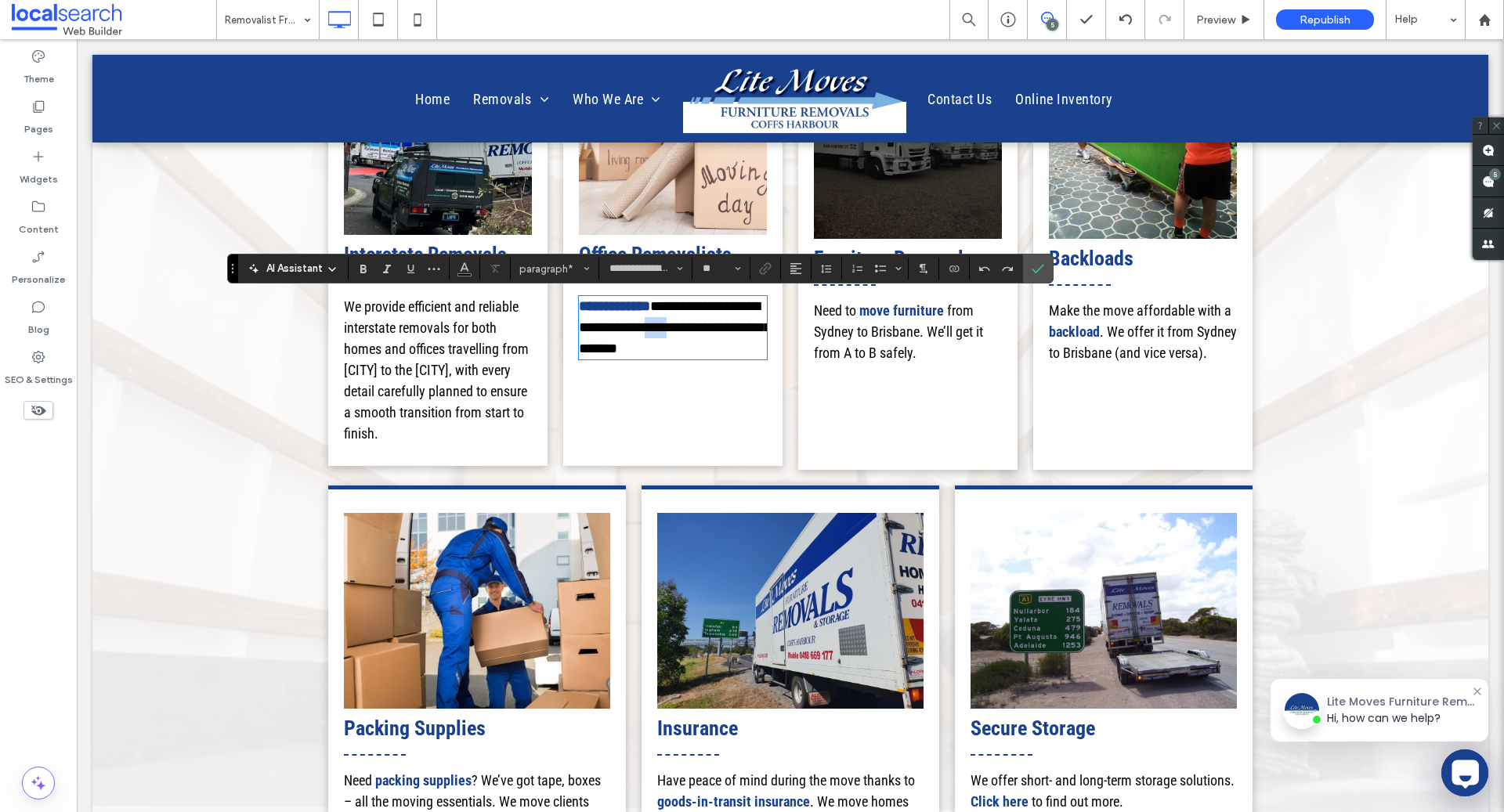click on "**********" at bounding box center [674, 327] 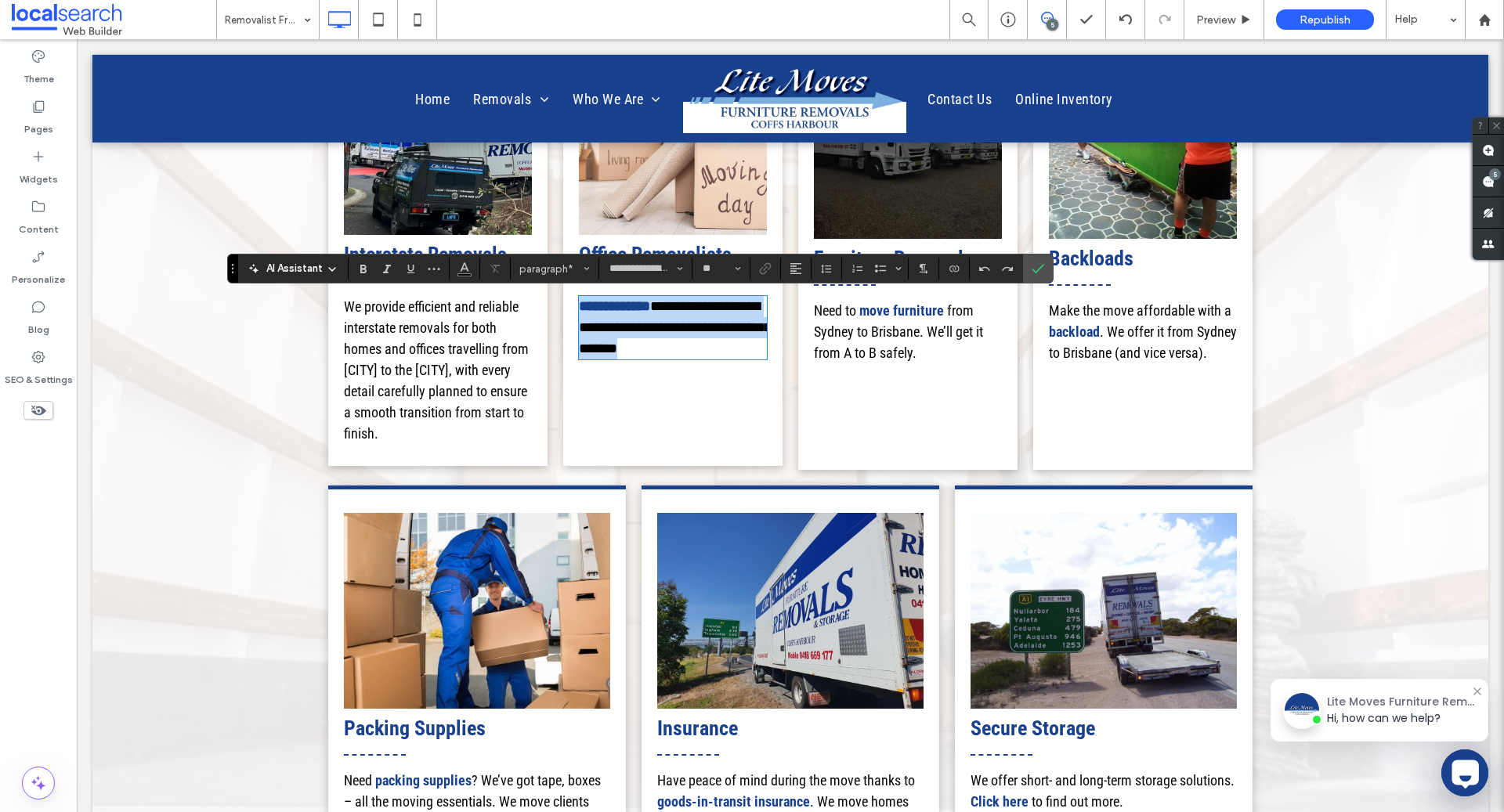 click on "**********" at bounding box center [674, 327] 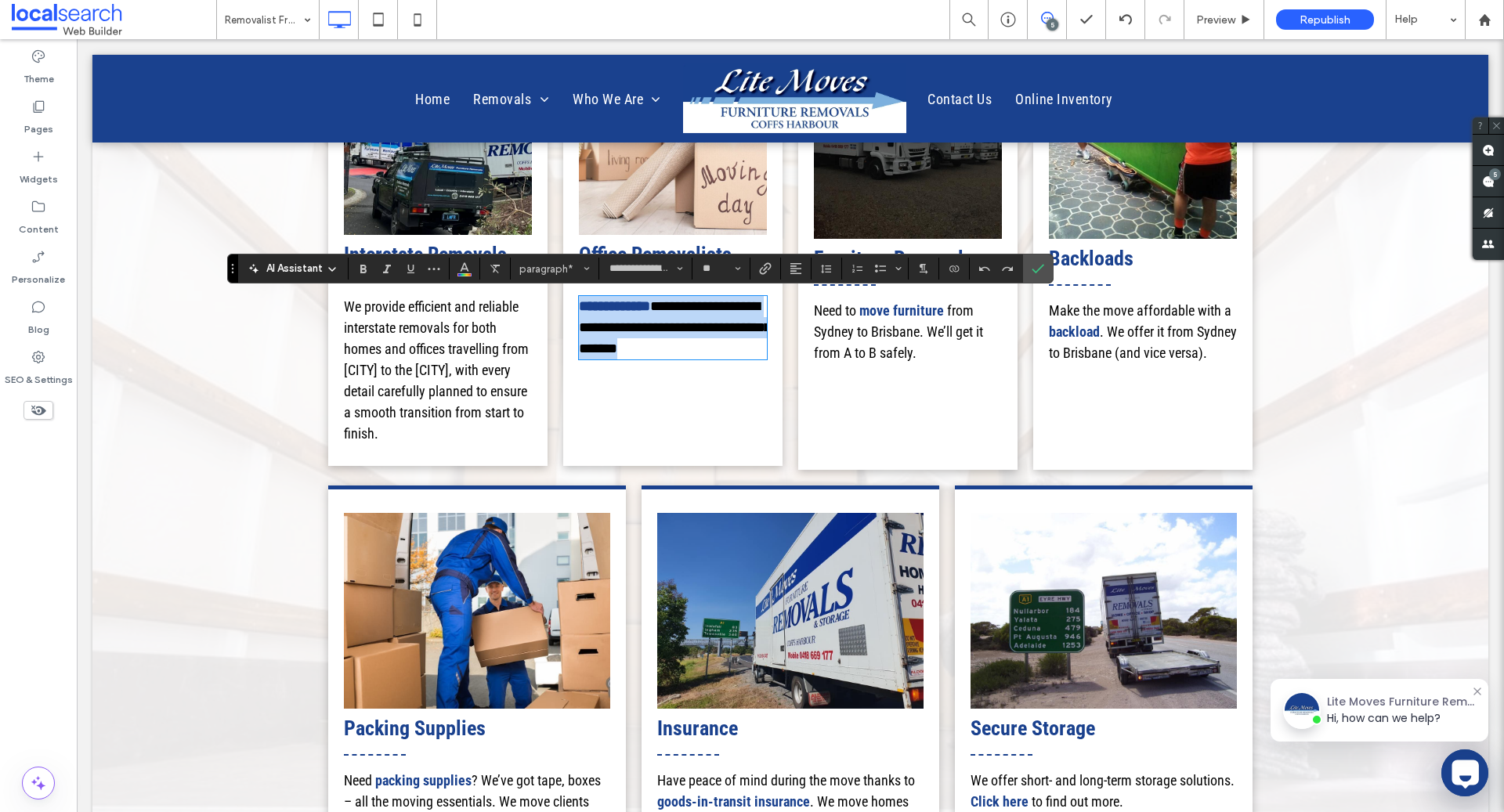 click on "**********" at bounding box center [674, 327] 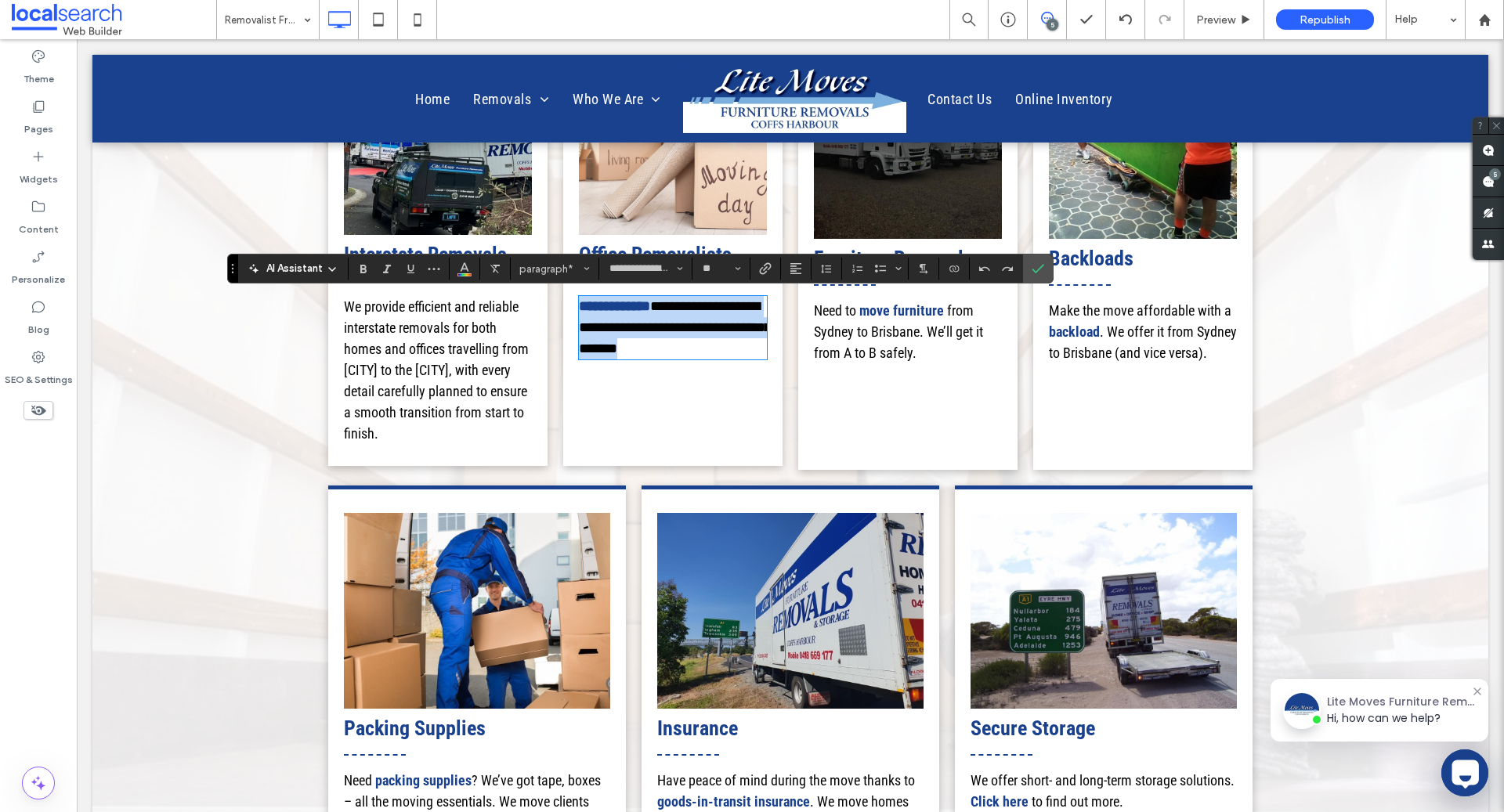 click on "**********" at bounding box center (673, 327) 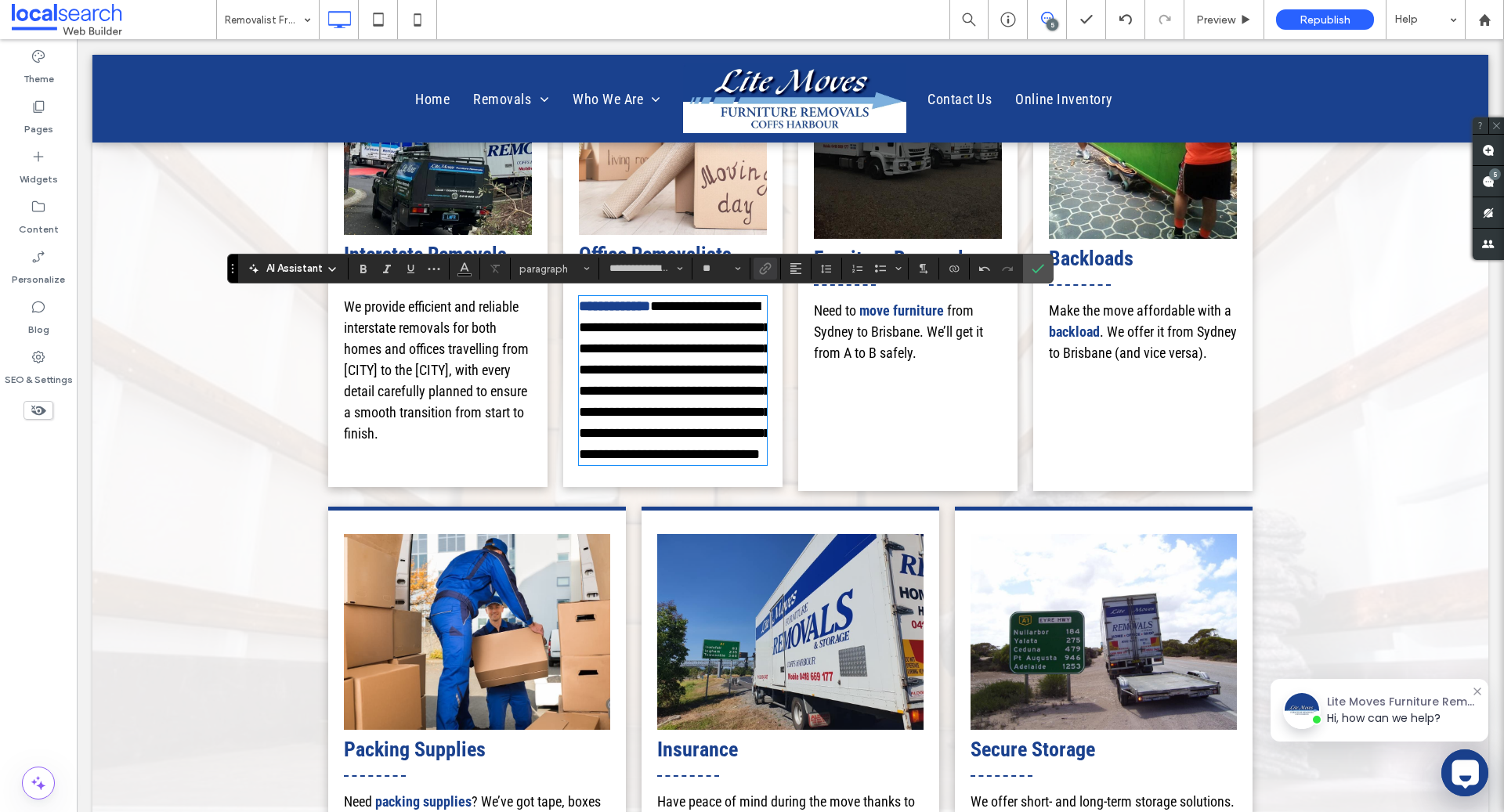 scroll, scrollTop: 0, scrollLeft: 0, axis: both 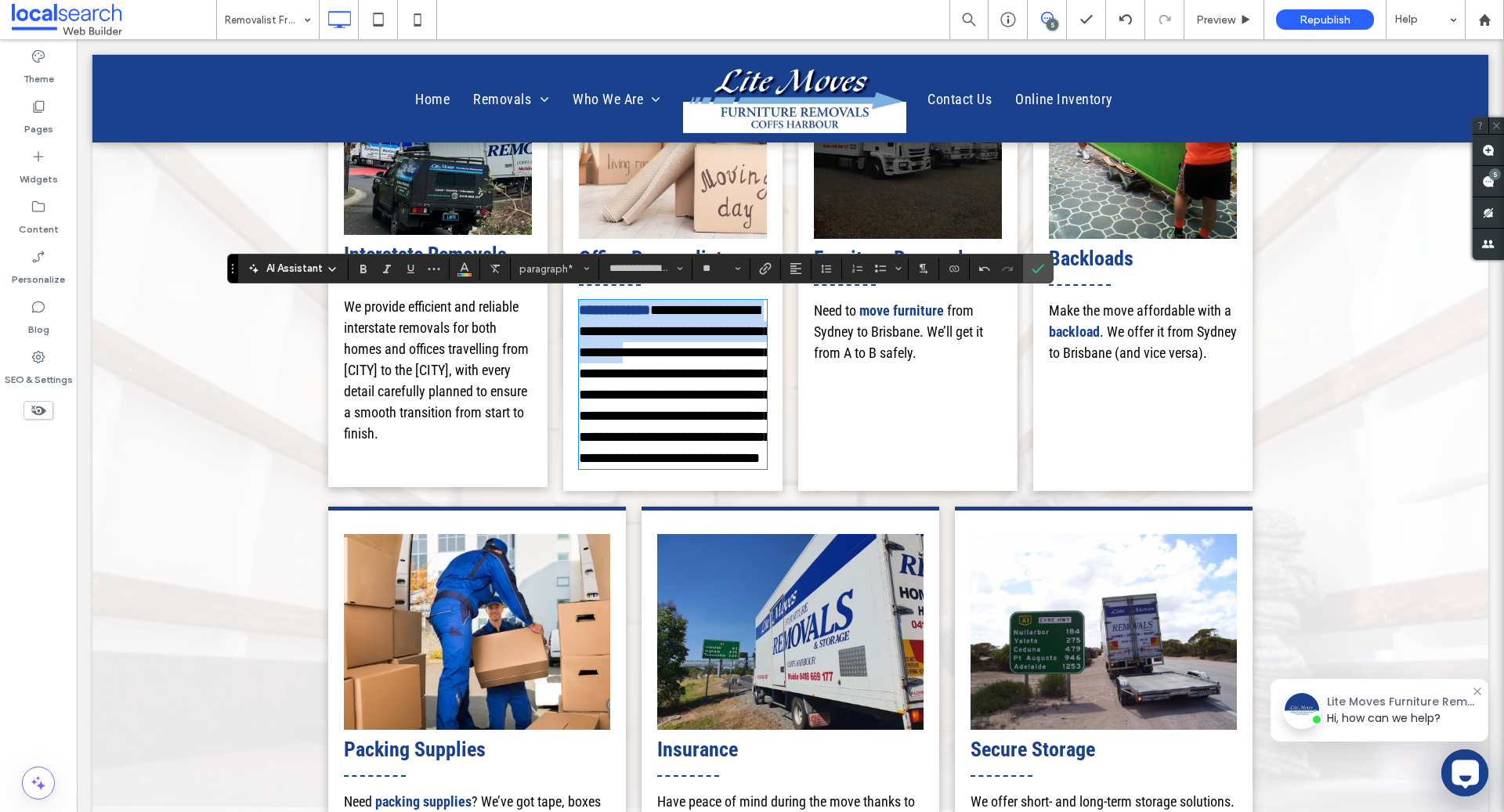 drag, startPoint x: 637, startPoint y: 348, endPoint x: 554, endPoint y: 304, distance: 93.94147 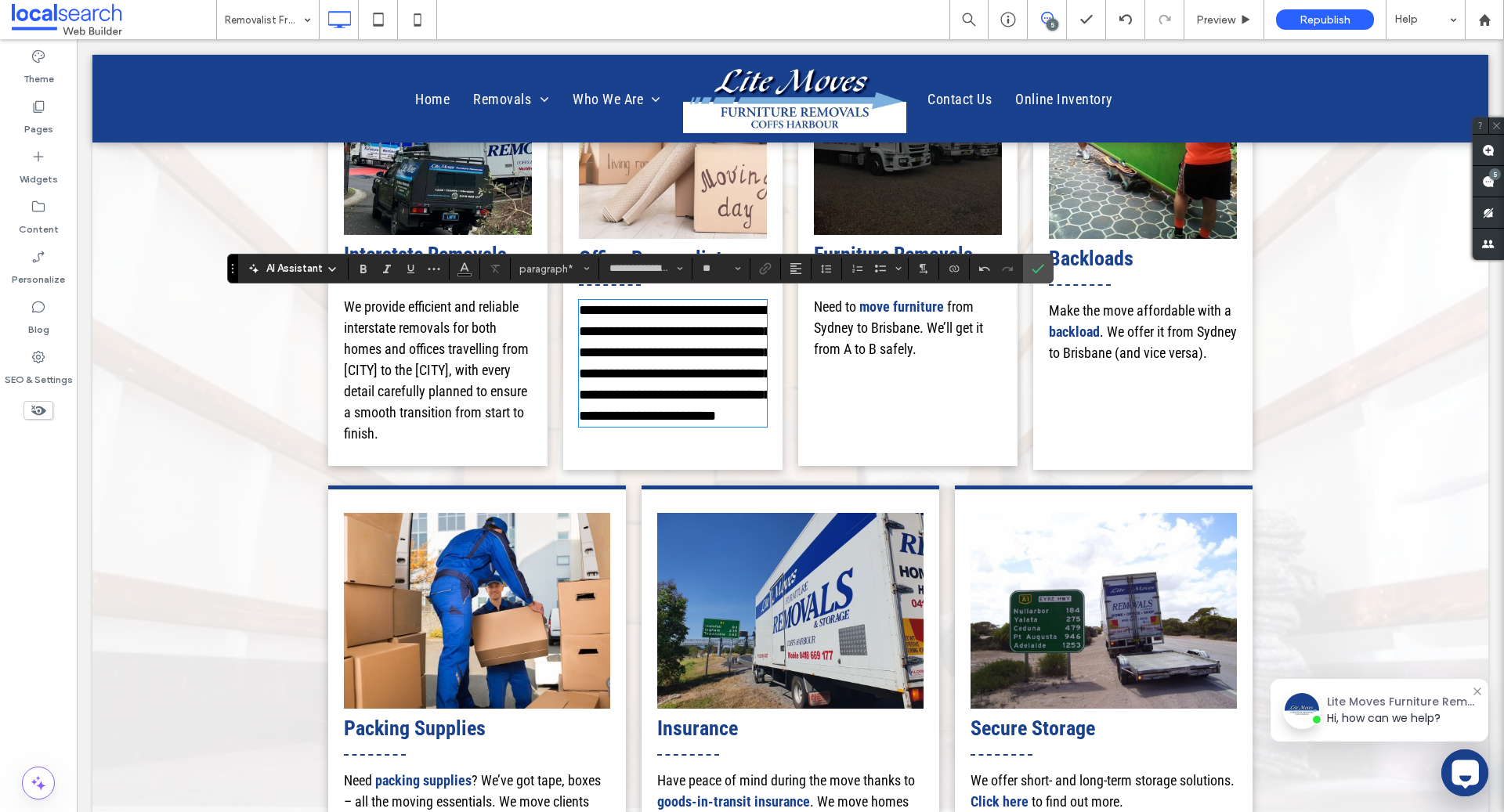 click on "Need to
move furniture   from Sydney to Brisbane. We’ll get it from A to B safely." at bounding box center [908, 327] 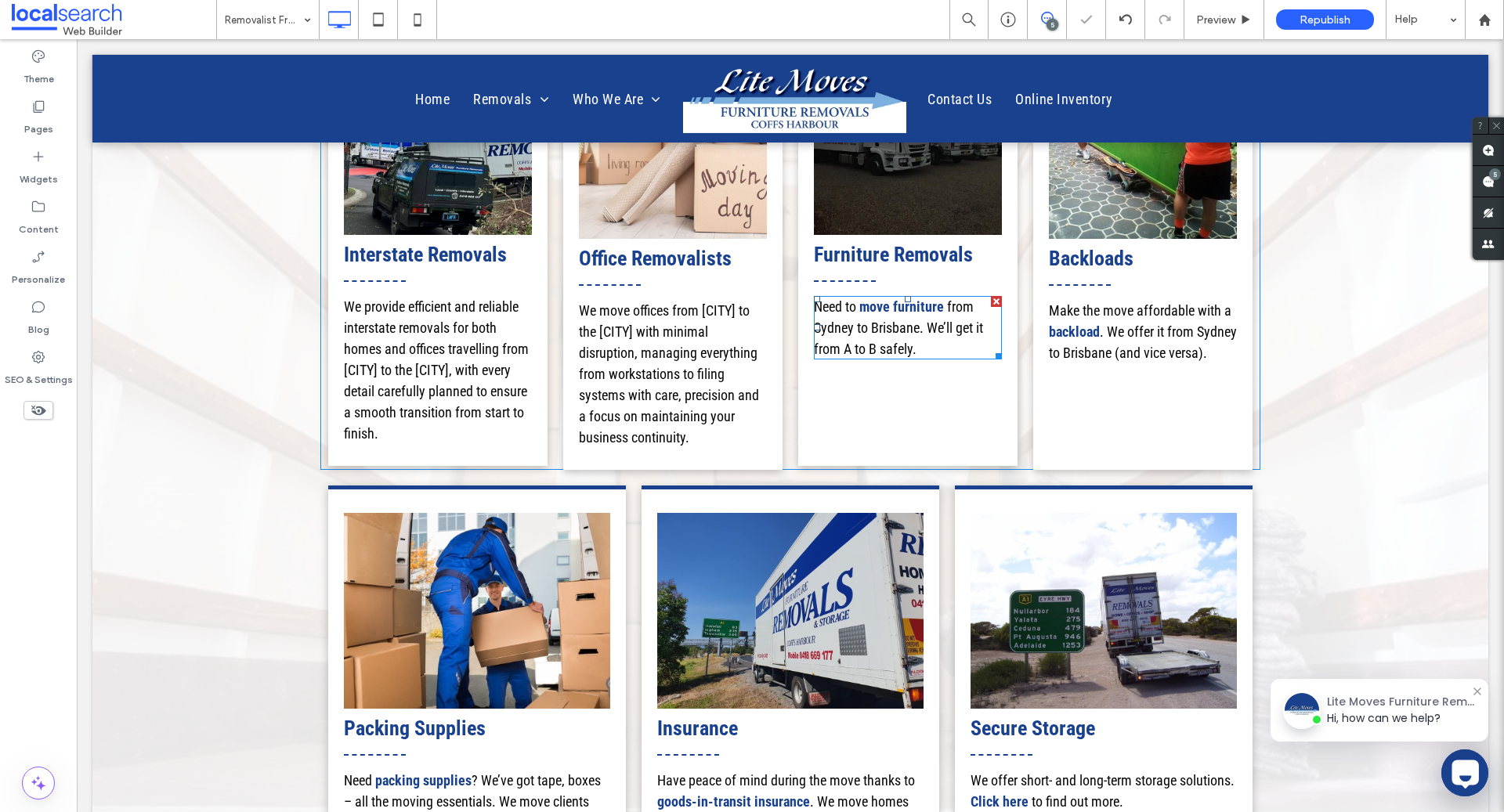 click on "Need to
move furniture   from Sydney to Brisbane. We’ll get it from A to B safely." at bounding box center [908, 327] 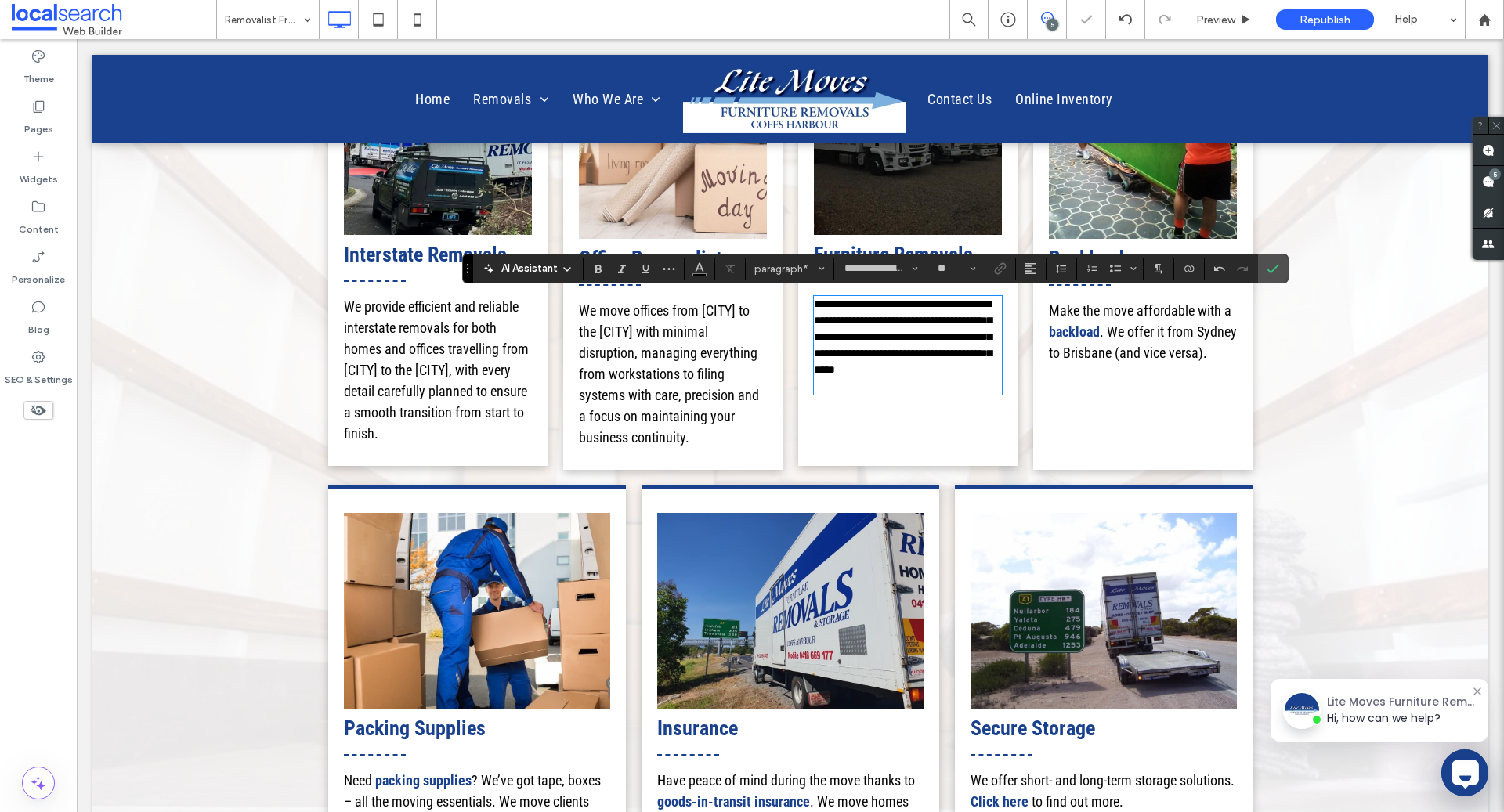 scroll, scrollTop: 0, scrollLeft: 0, axis: both 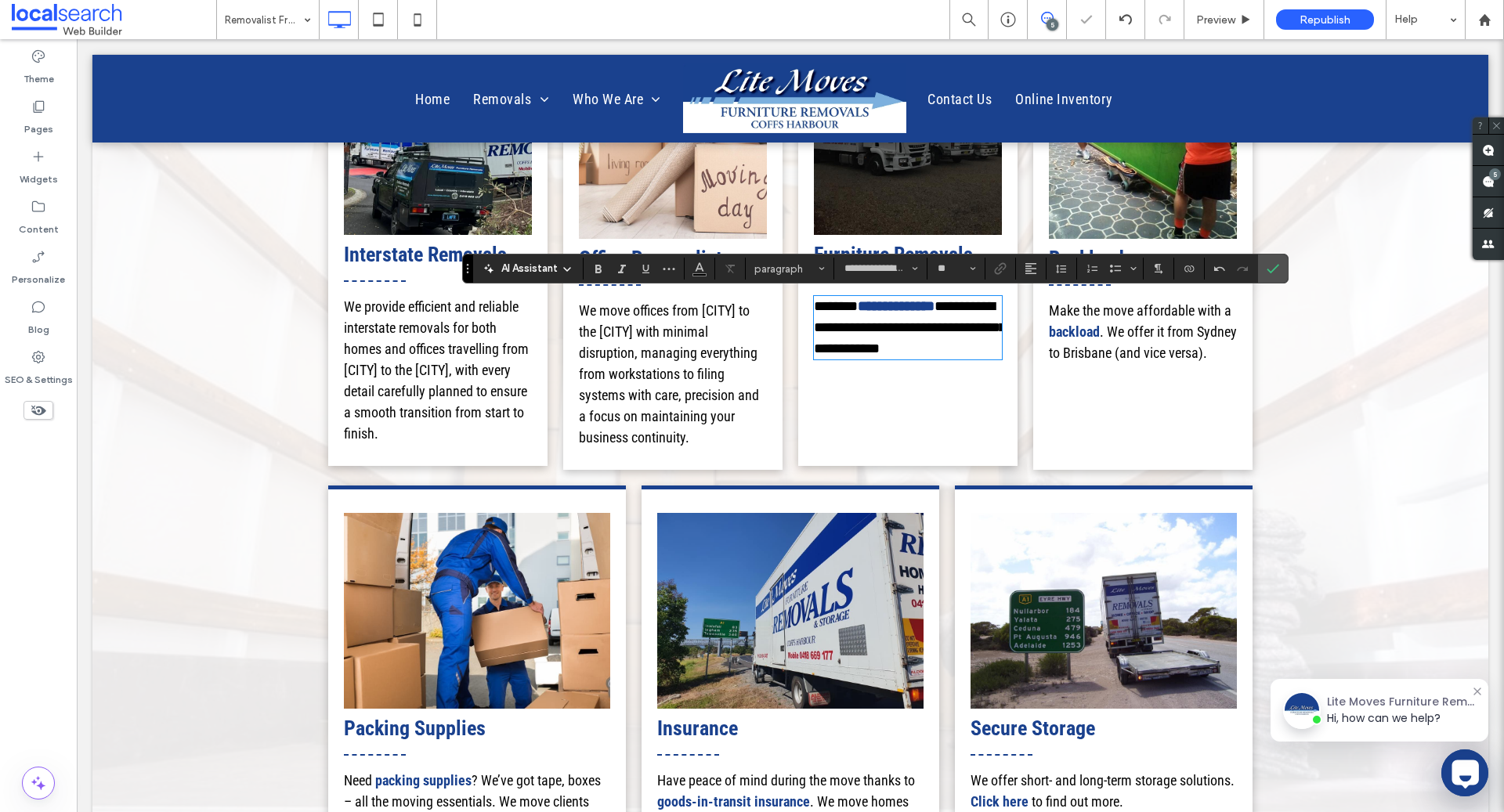 type on "**" 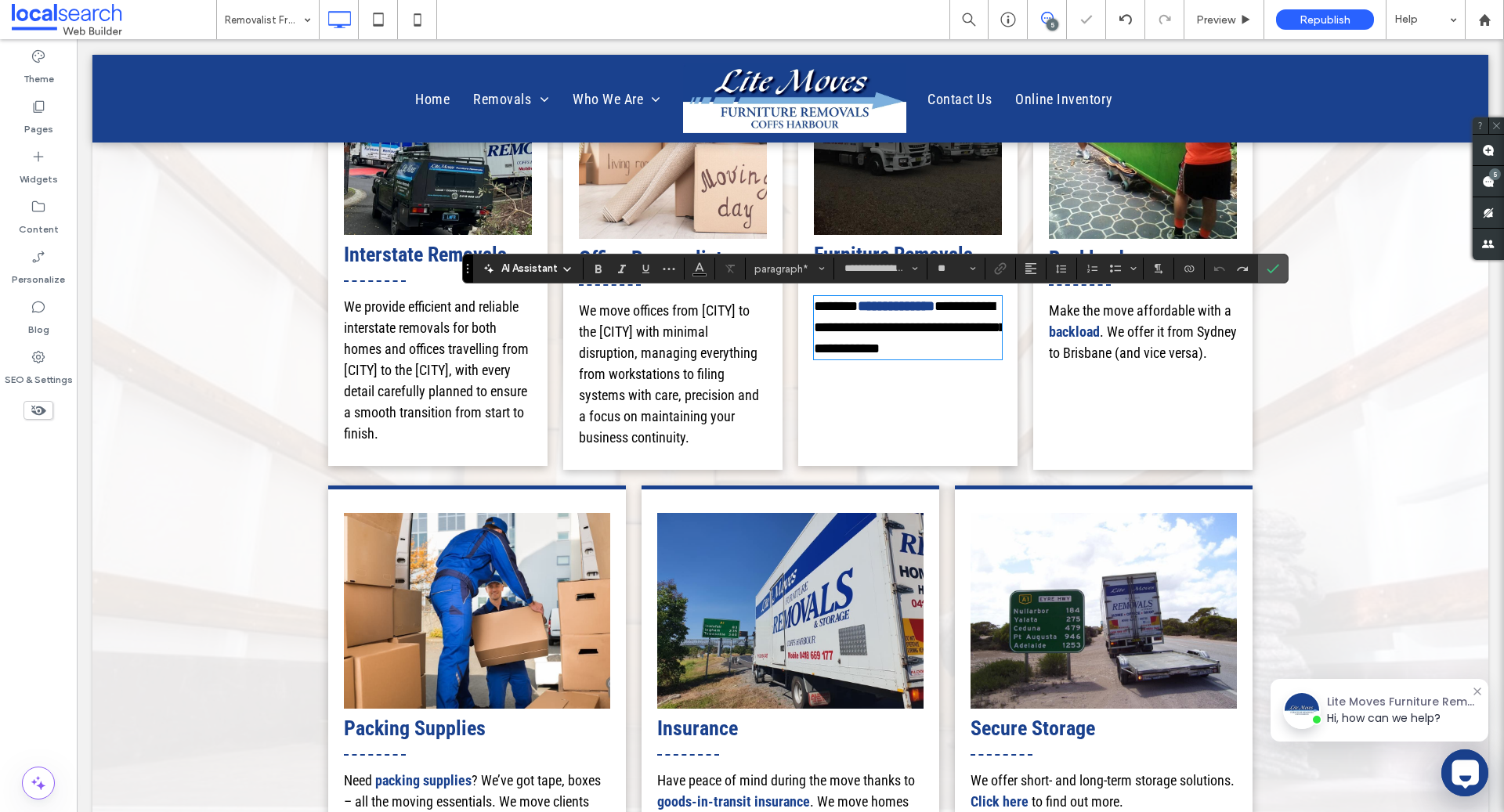type 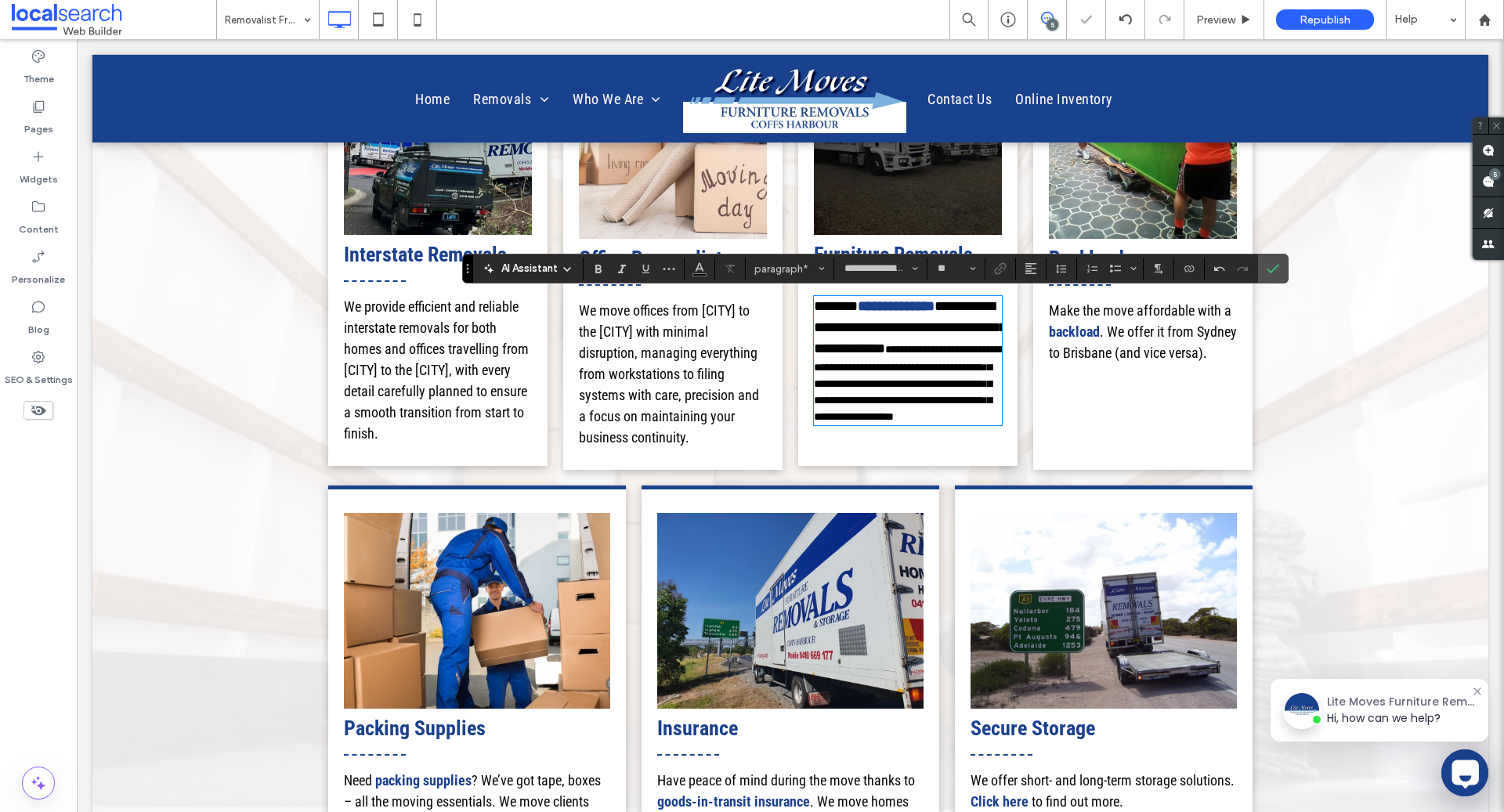 scroll, scrollTop: 0, scrollLeft: 0, axis: both 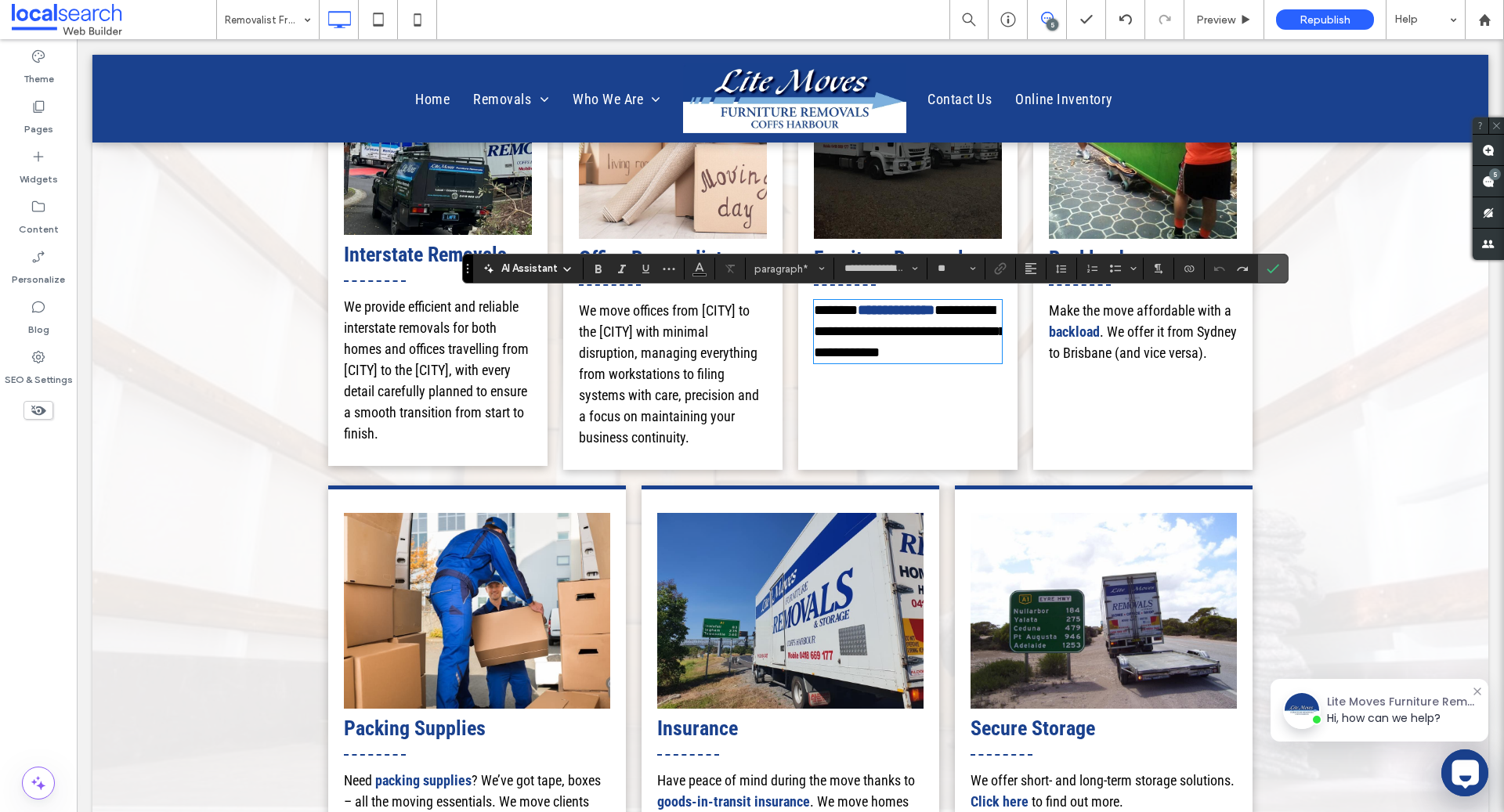 click on "**********" at bounding box center [909, 331] 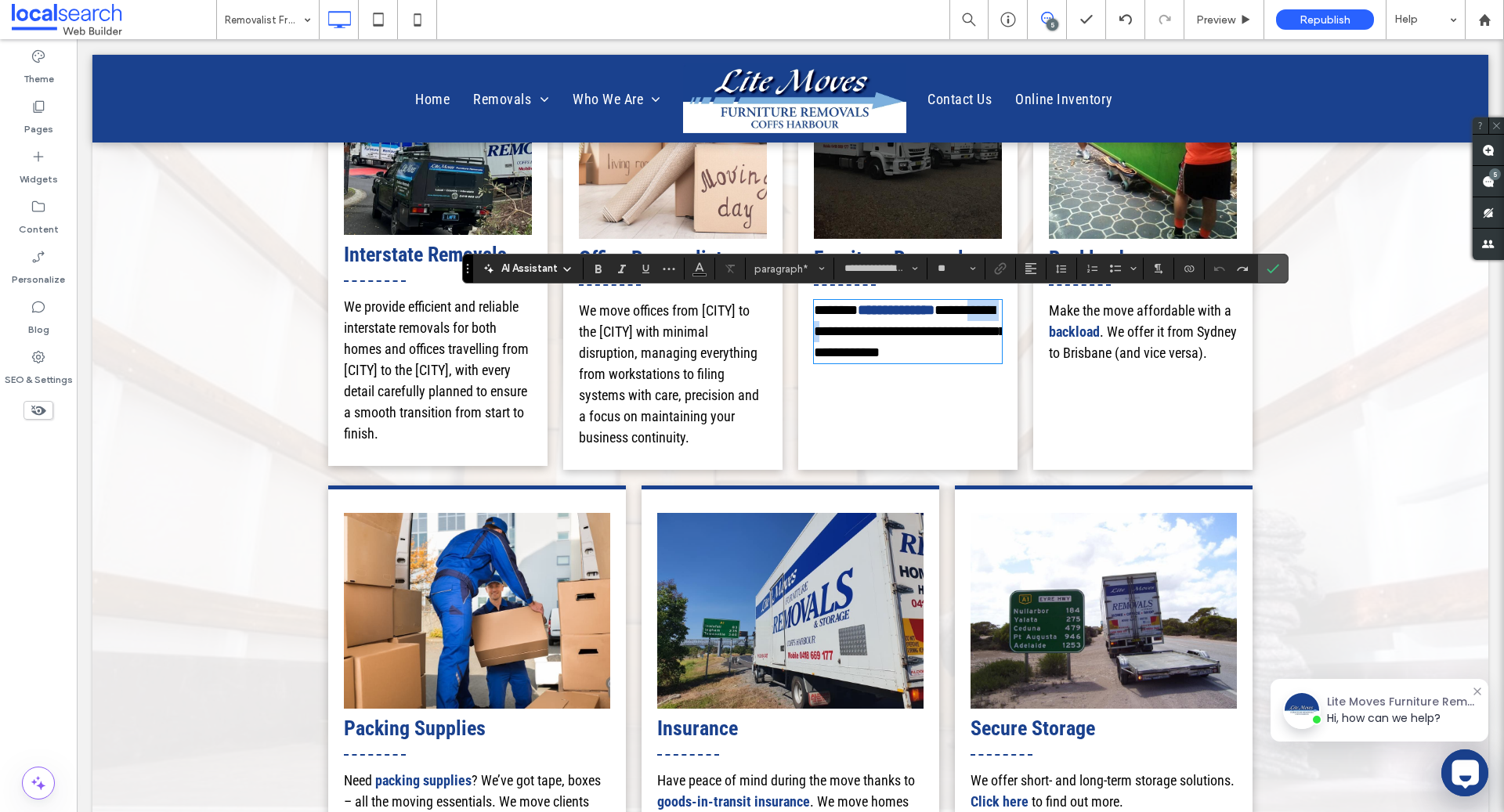 click on "**********" at bounding box center (909, 331) 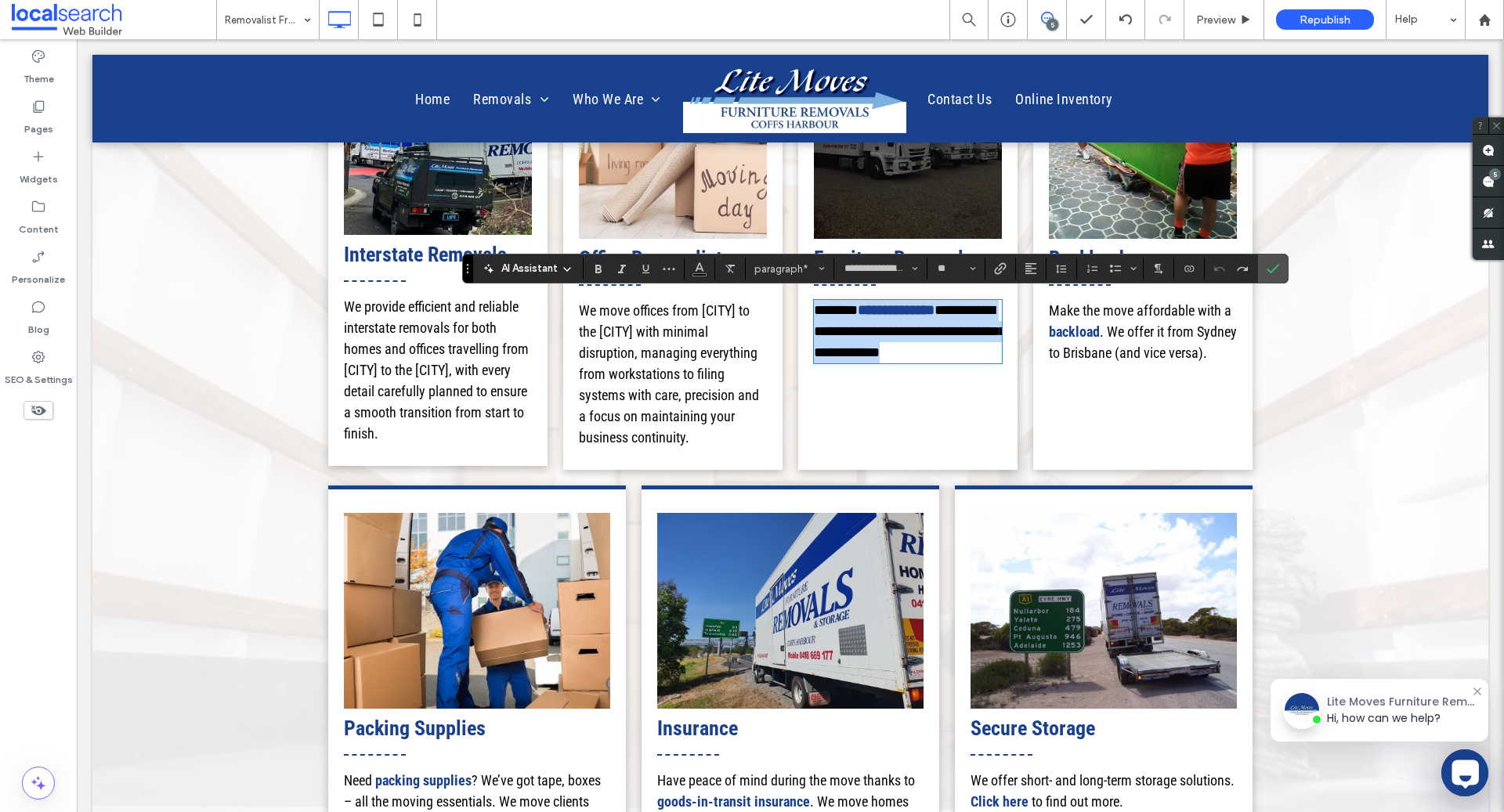 click on "**********" at bounding box center (909, 331) 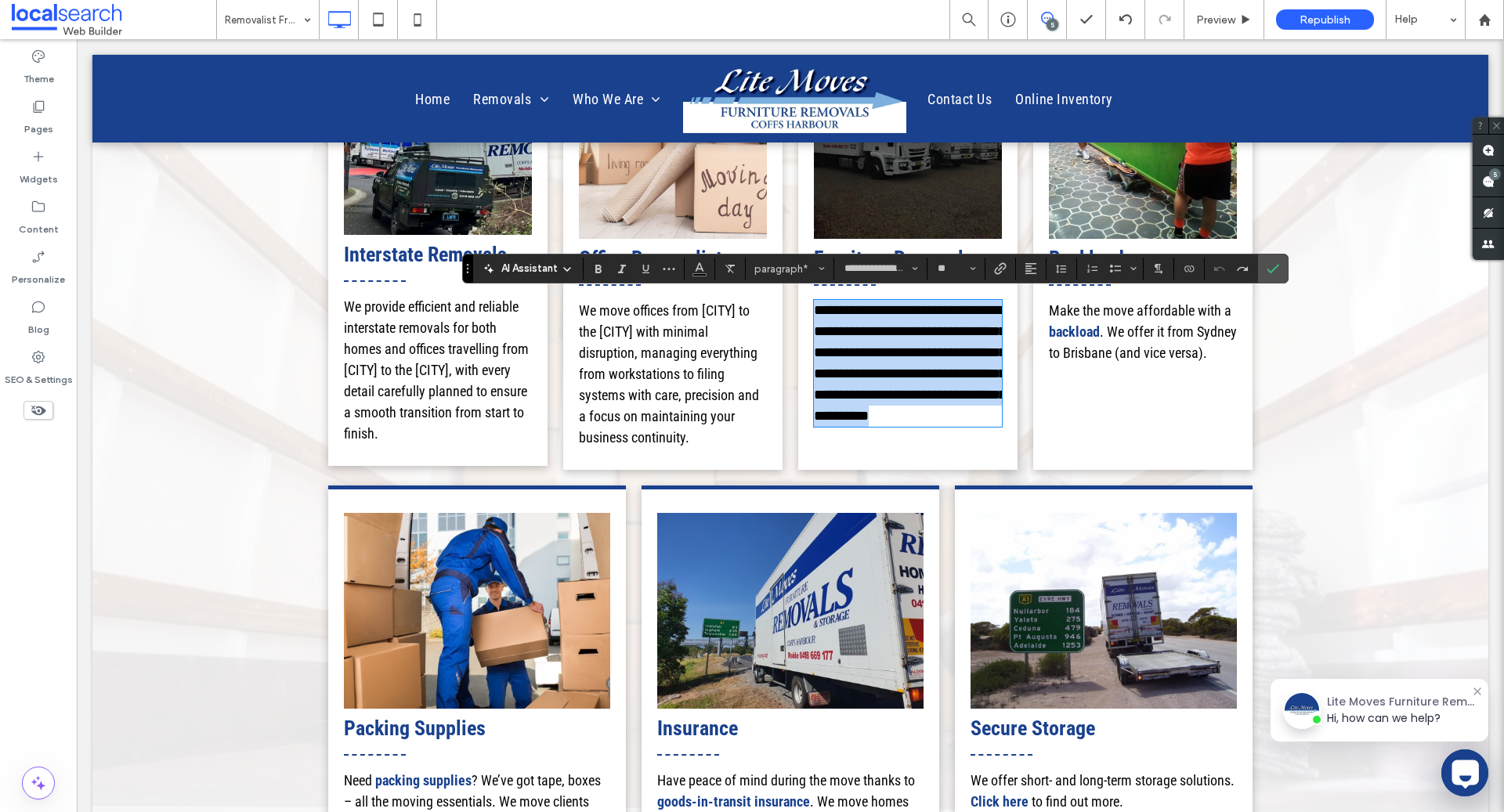 type on "**" 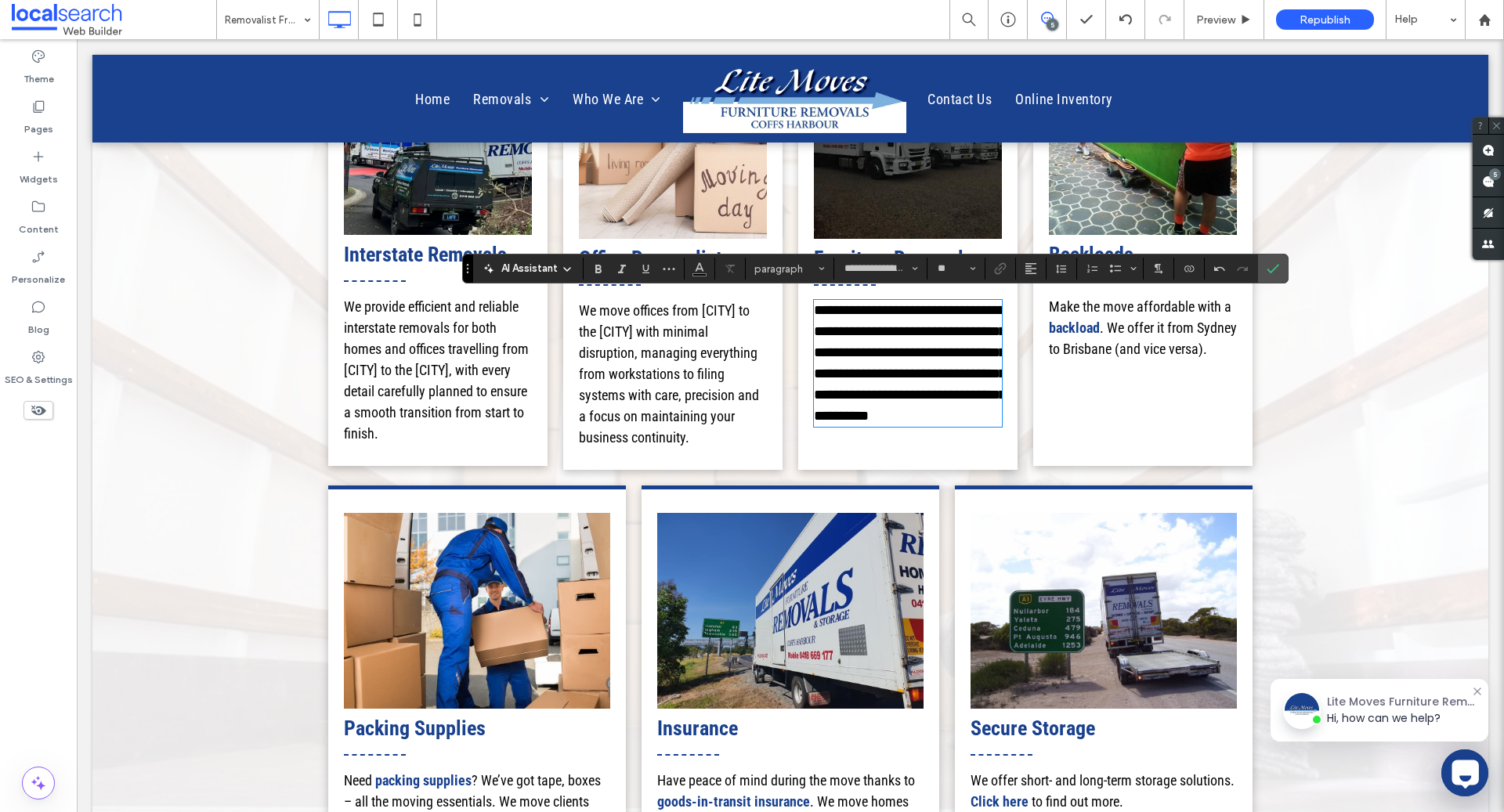 click on ". We offer it from Sydney to Brisbane (and vice versa)." at bounding box center [1143, 338] 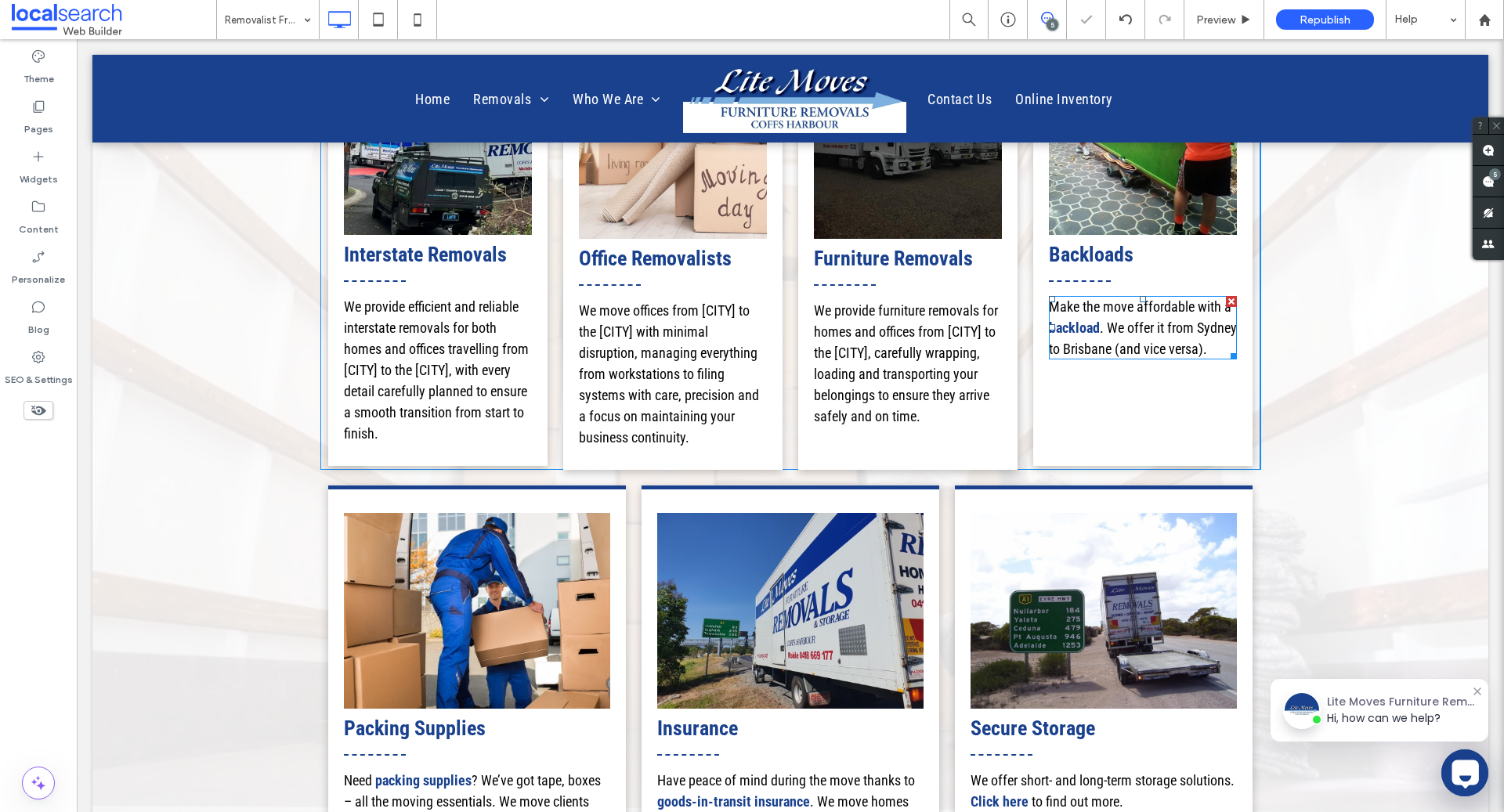 click on ". We offer it from Sydney to Brisbane (and vice versa)." at bounding box center [1143, 338] 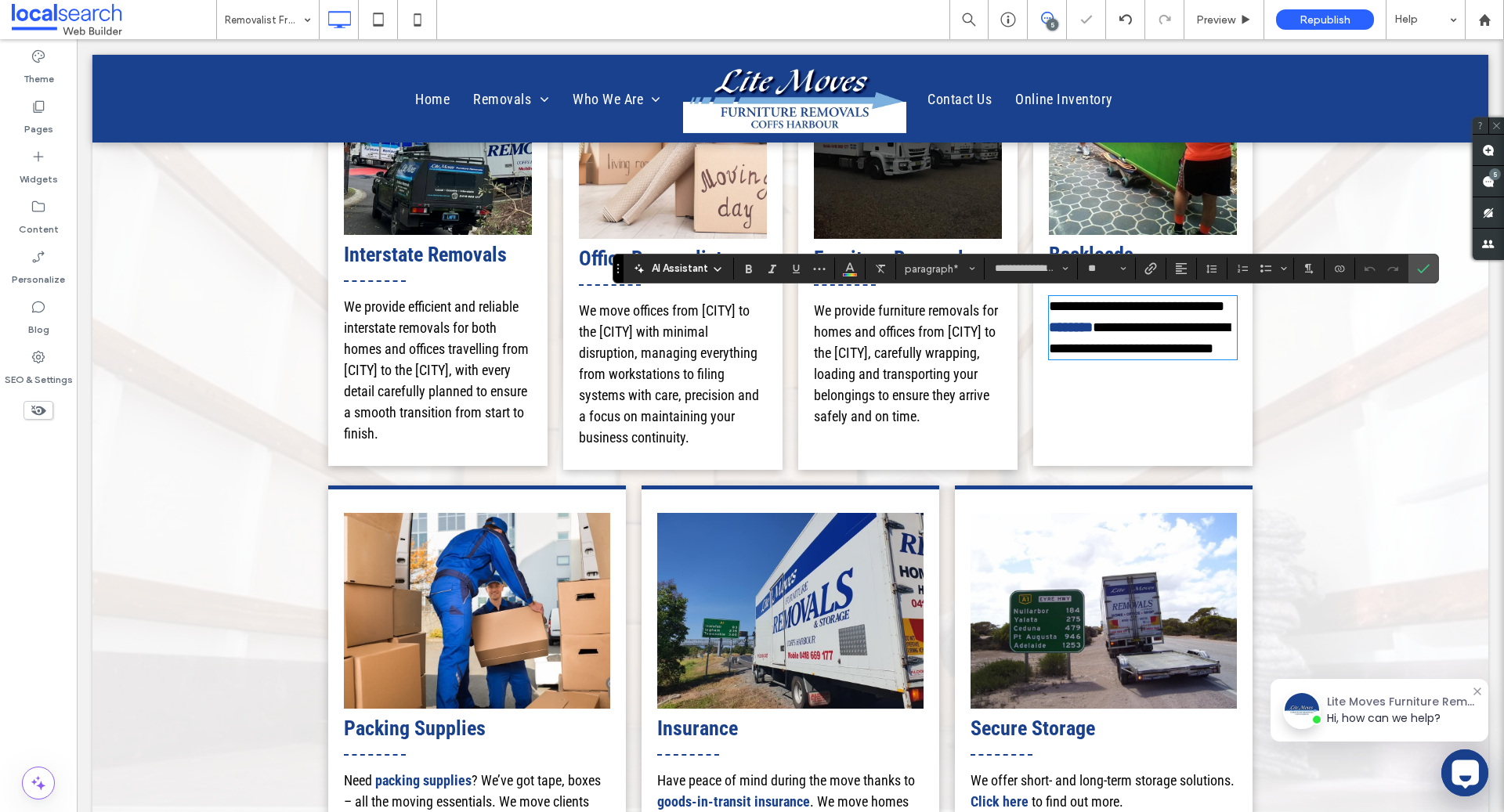 type on "**" 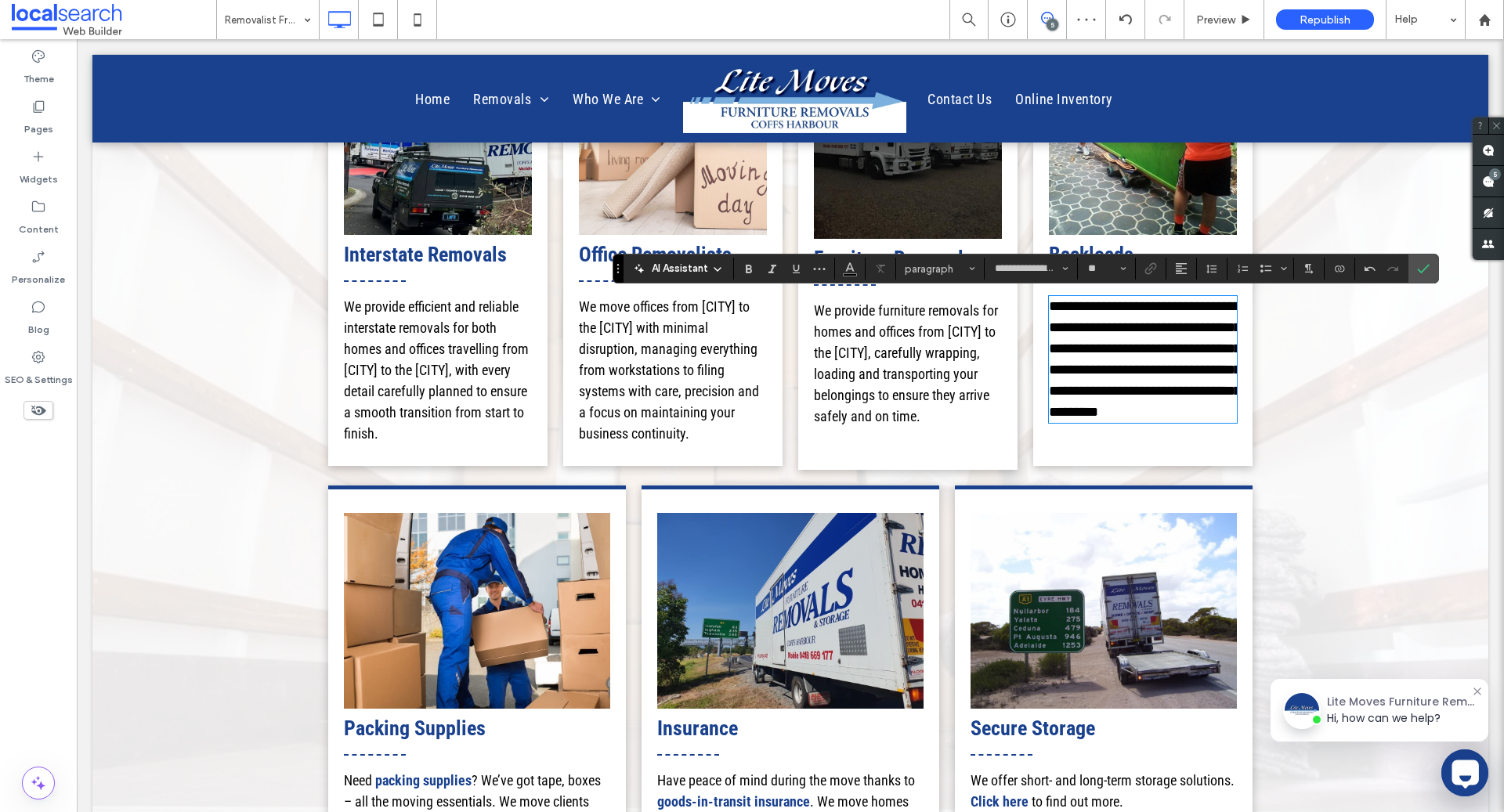 scroll, scrollTop: 11, scrollLeft: 0, axis: vertical 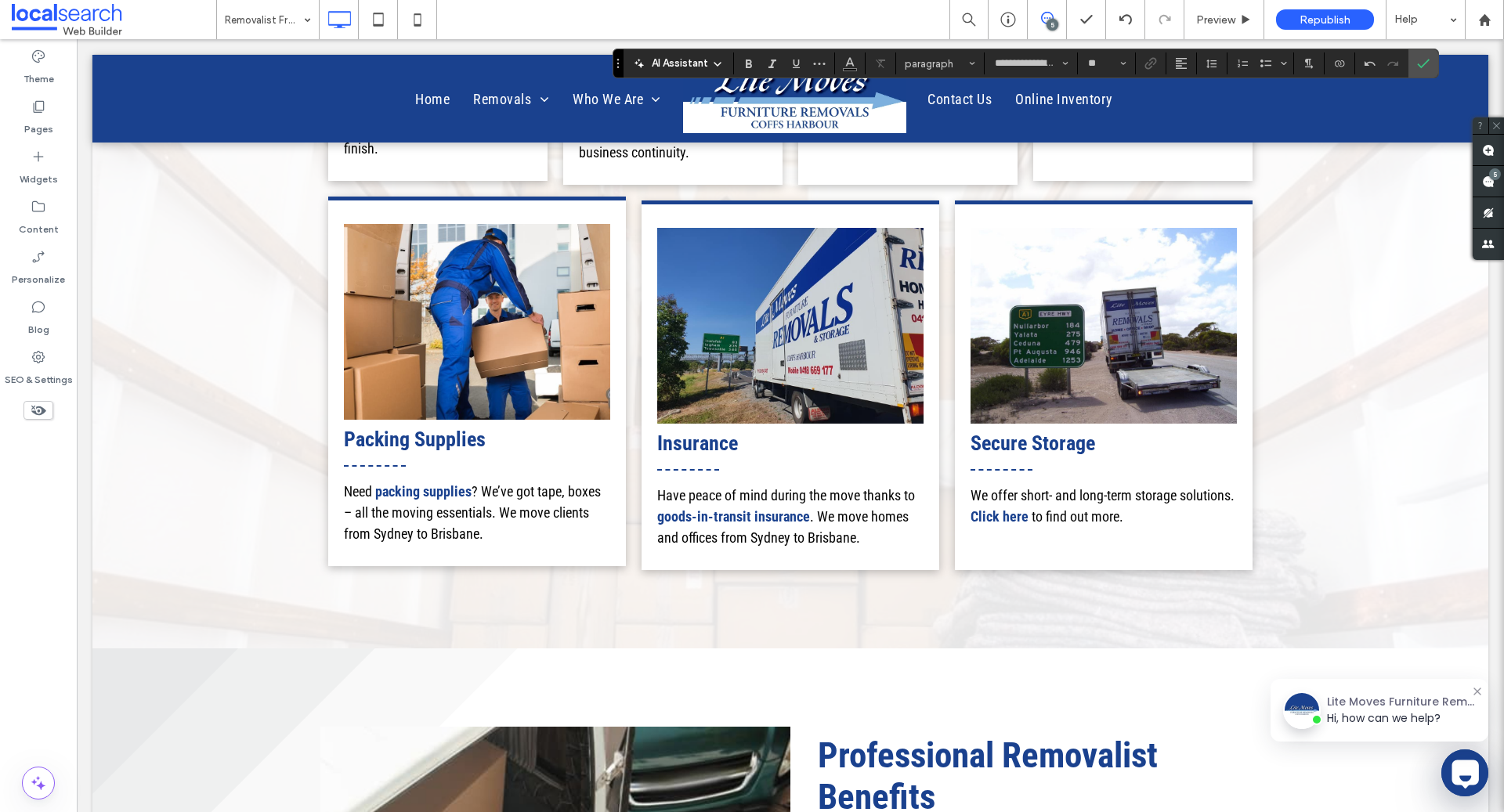 click on "? We’ve got tape, boxes – all the moving essentials. We move clients from Sydney to Brisbane." at bounding box center [472, 512] 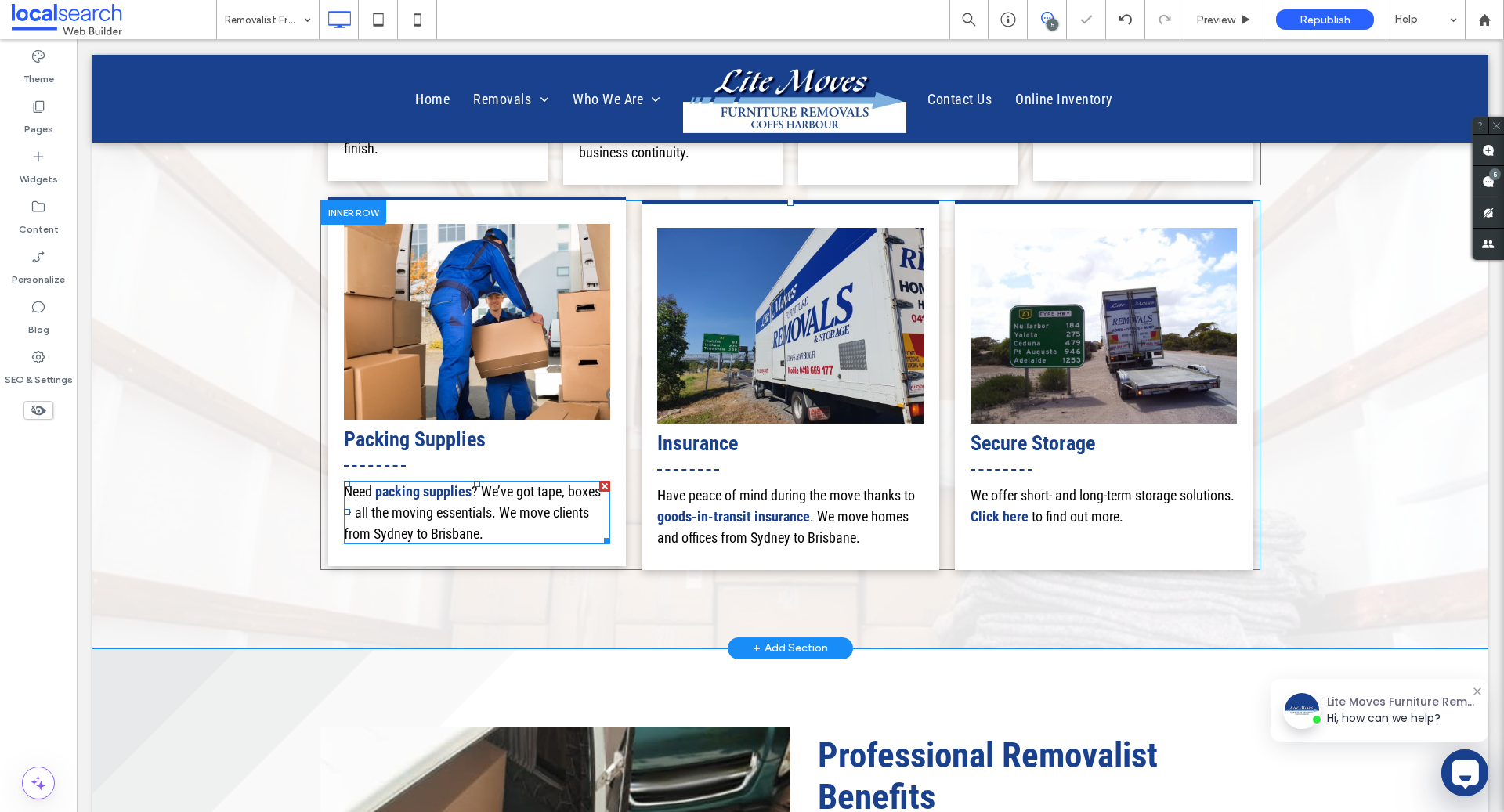 click on "? We’ve got tape, boxes – all the moving essentials. We move clients from Sydney to Brisbane." at bounding box center (472, 512) 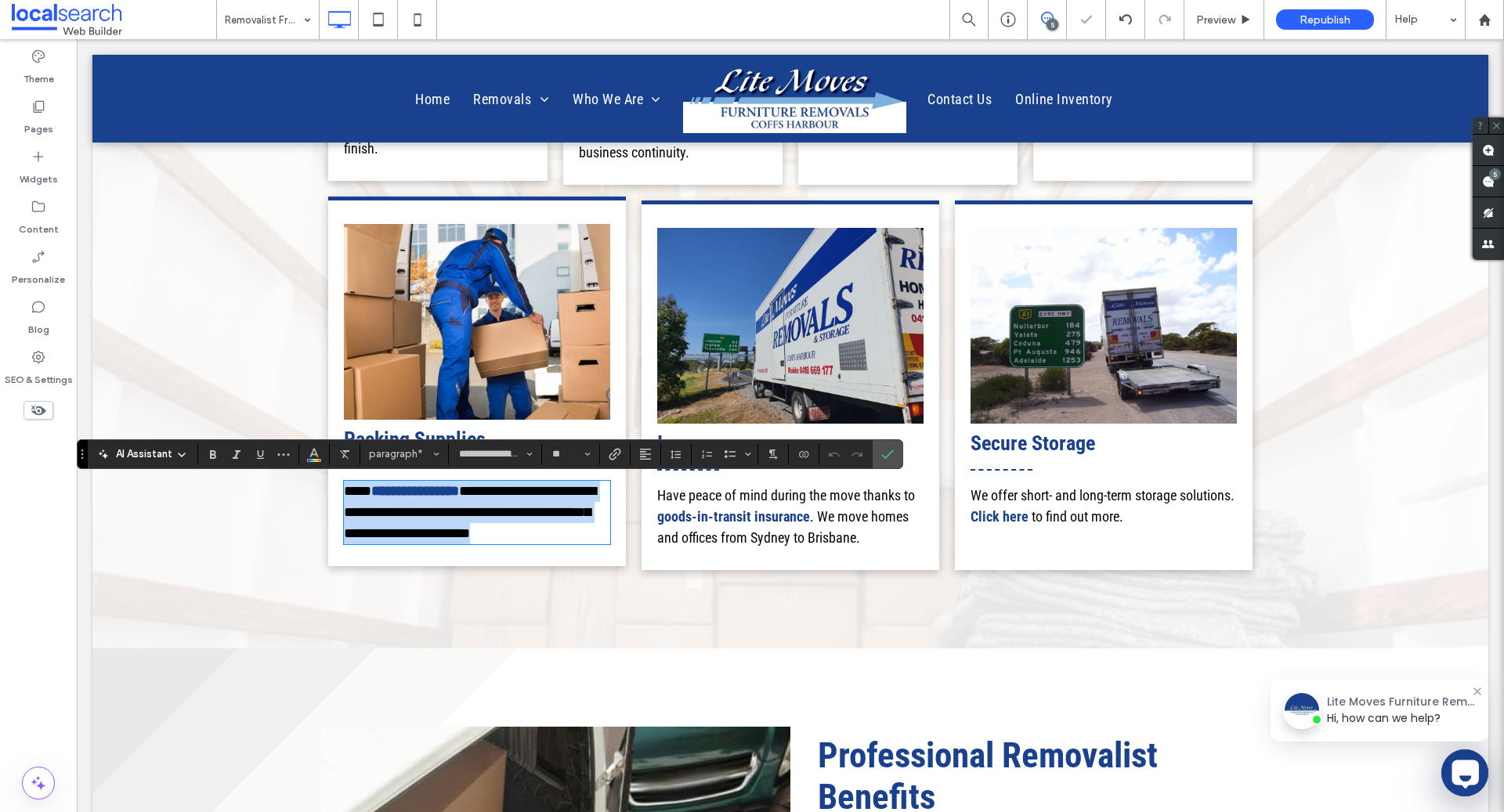 type on "**" 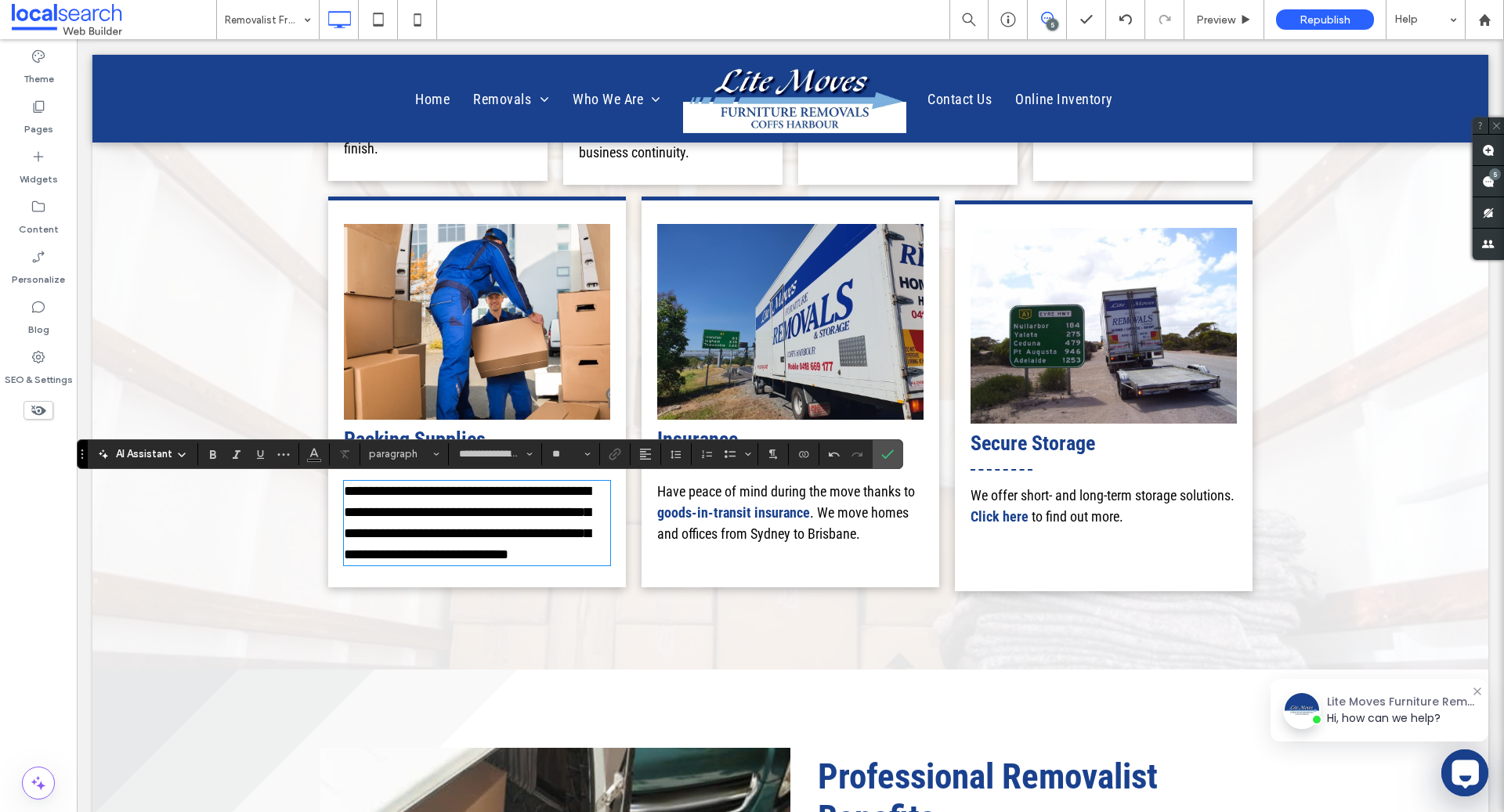 click on "Have peace of mind during the move thanks to
goods-in-transit insurance . We move homes and offices from Sydney to Brisbane." at bounding box center [790, 512] 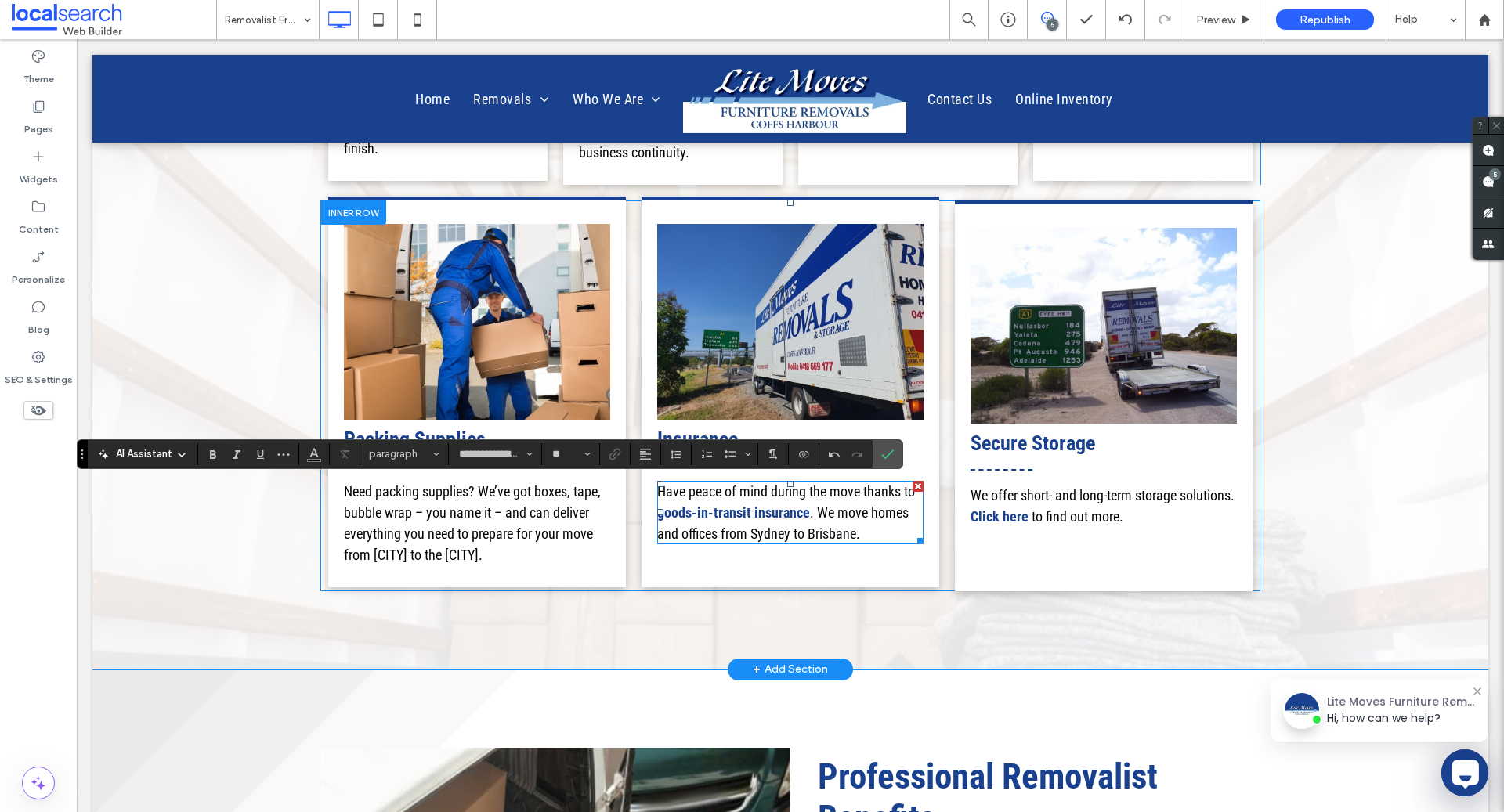 click on "Have peace of mind during the move thanks to
goods-in-transit insurance . We move homes and offices from Sydney to Brisbane." at bounding box center (790, 512) 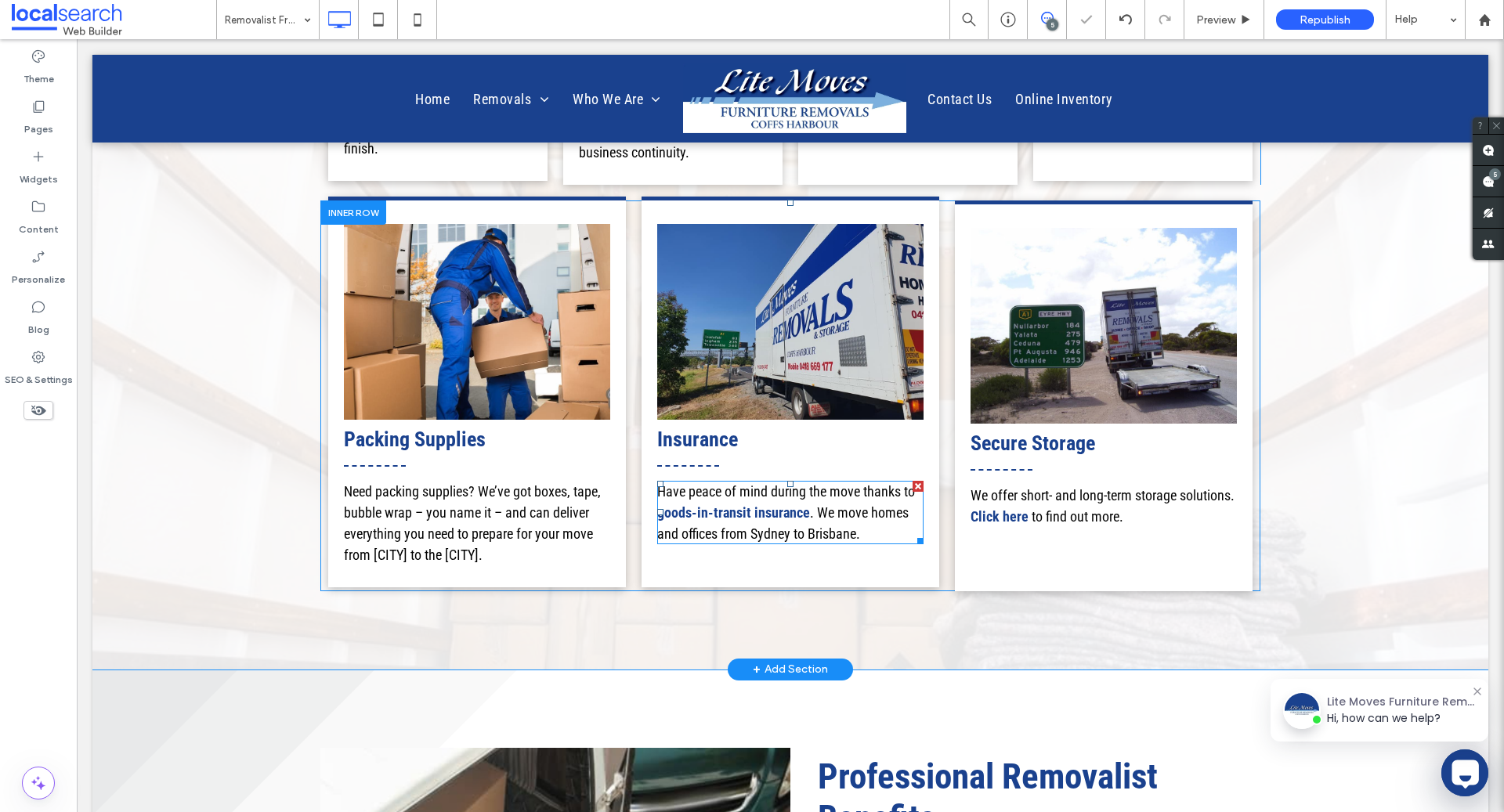 type on "**********" 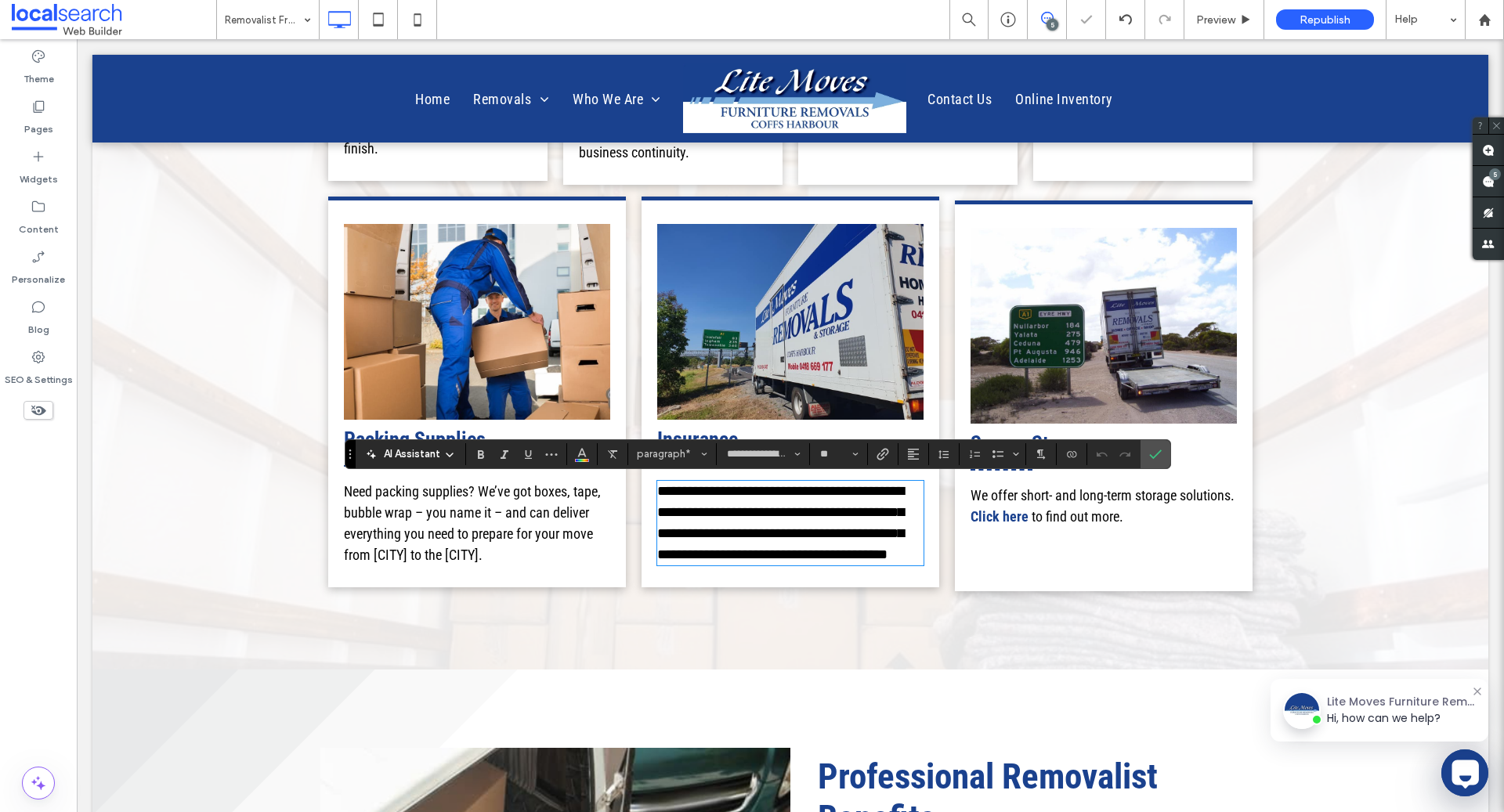type on "**" 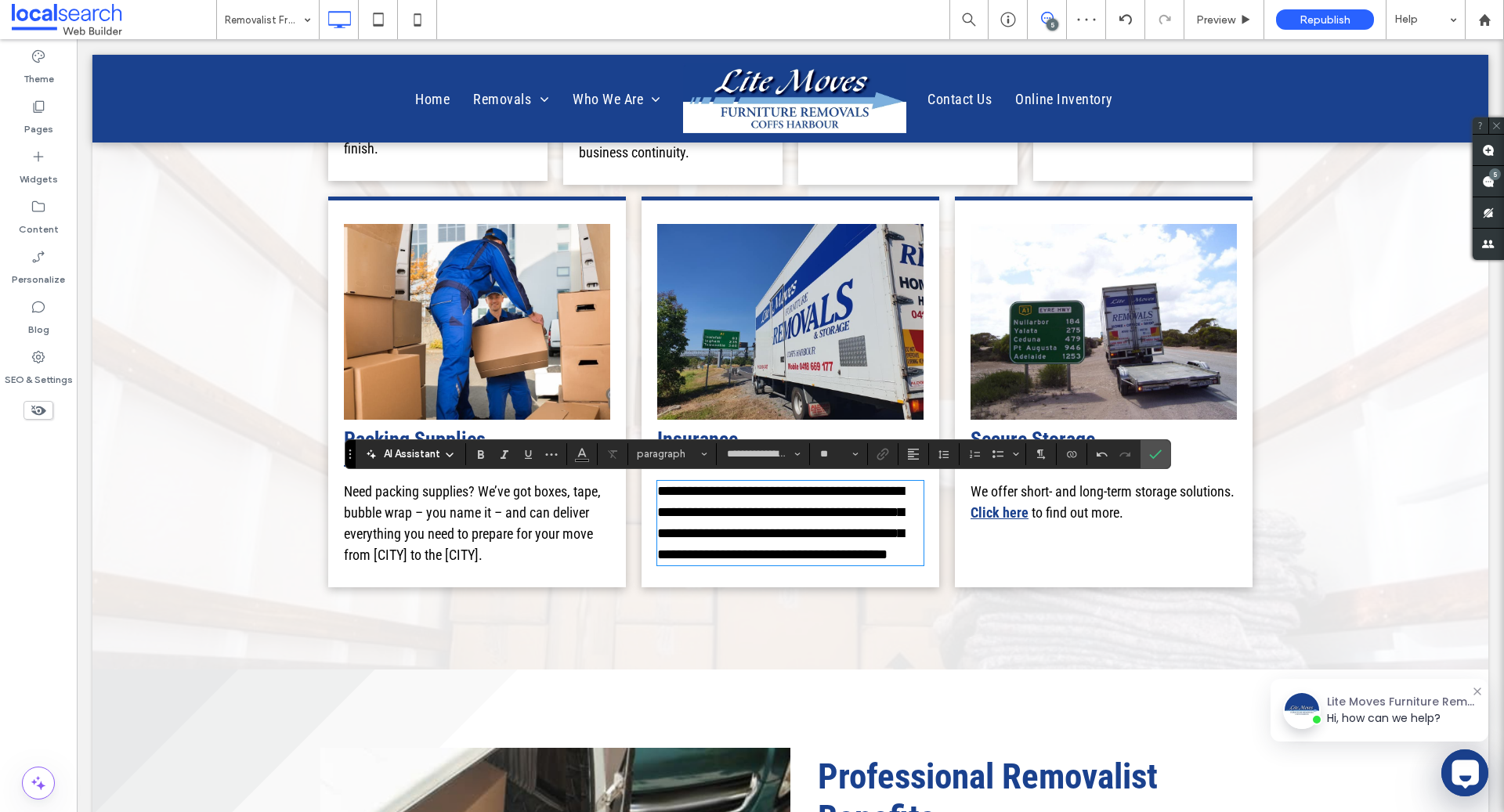 click on "Click here" at bounding box center (1000, 512) 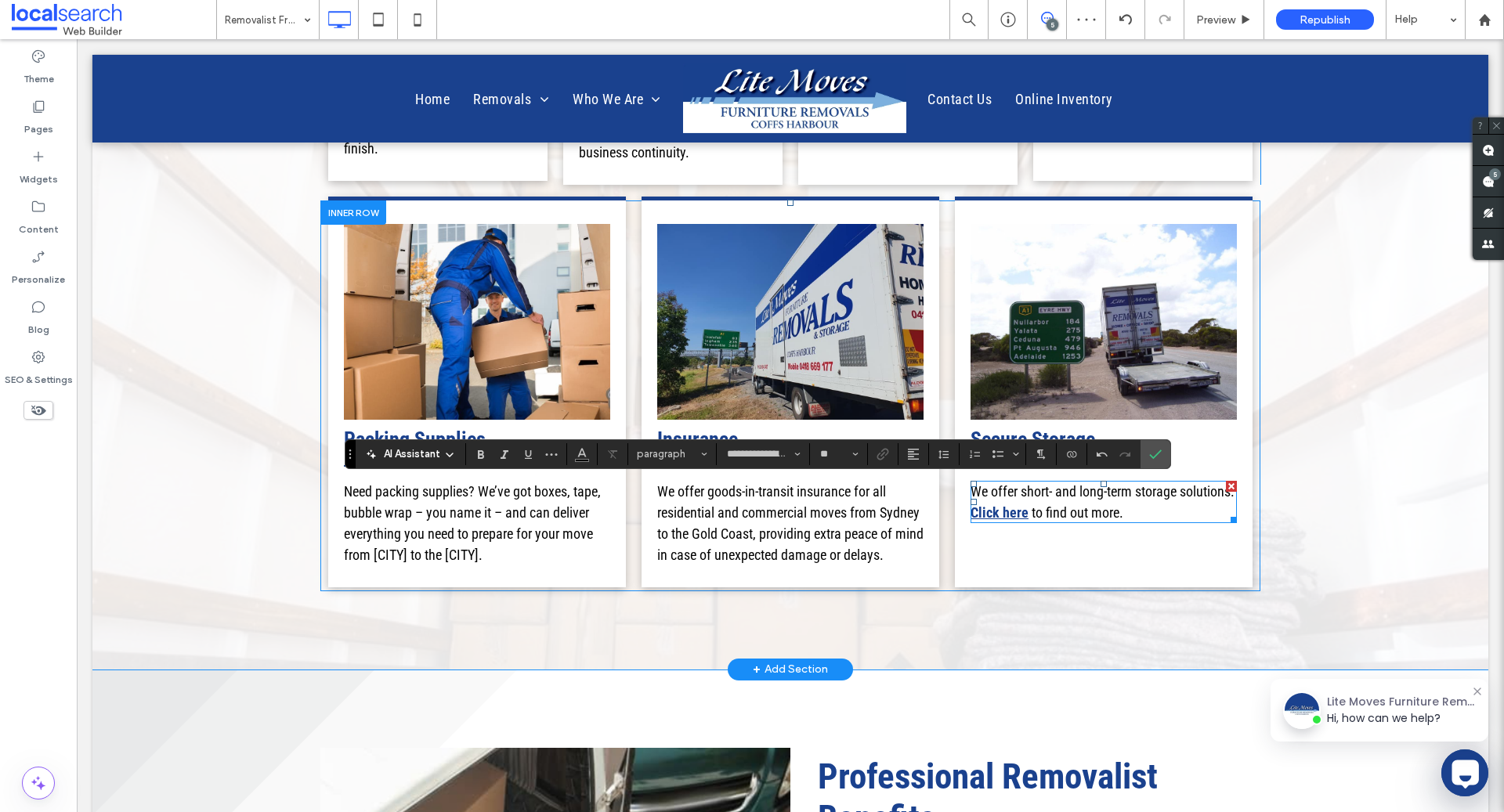 click on "Click here" at bounding box center (1000, 512) 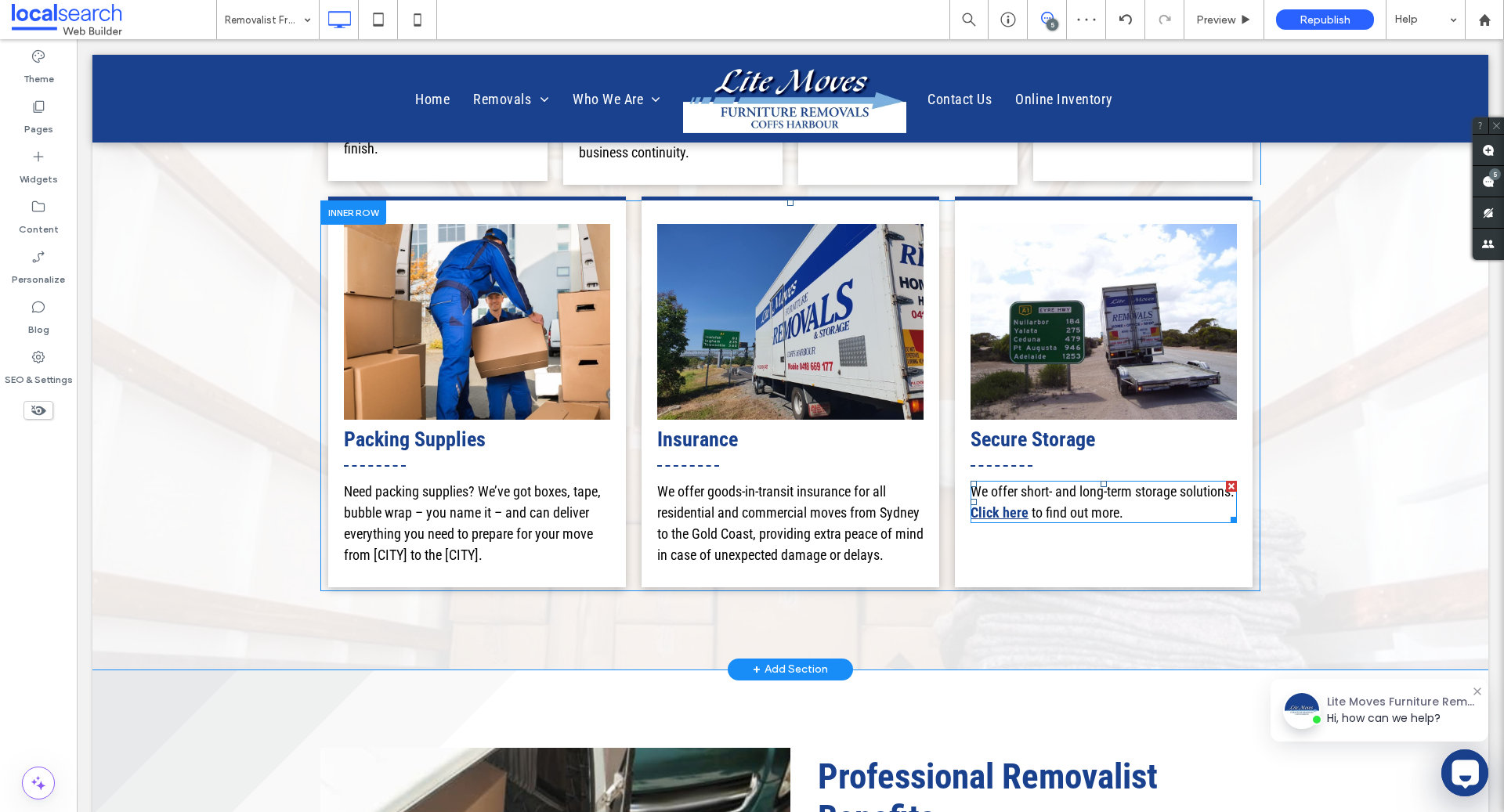 type on "**********" 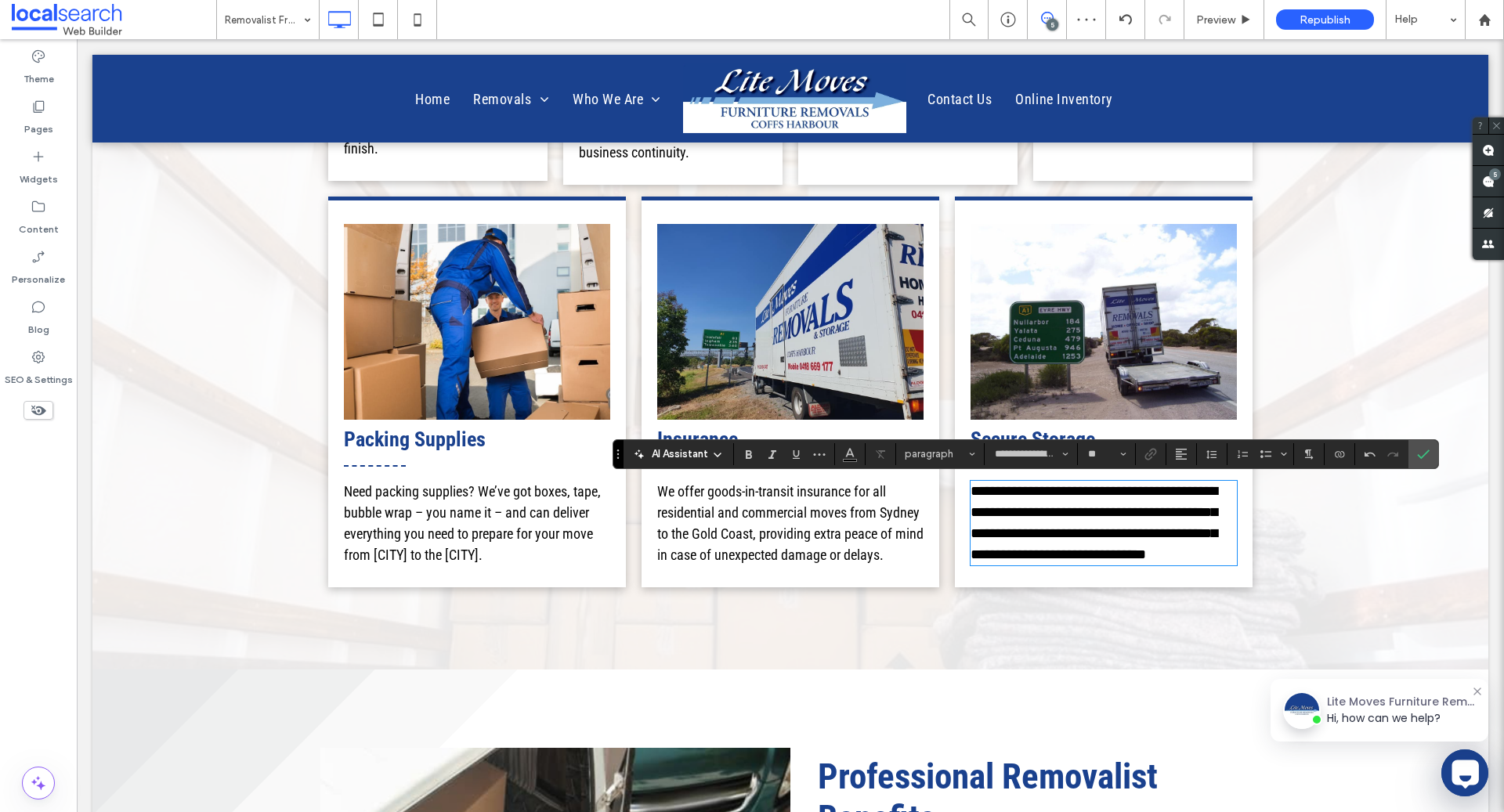 scroll, scrollTop: 0, scrollLeft: 0, axis: both 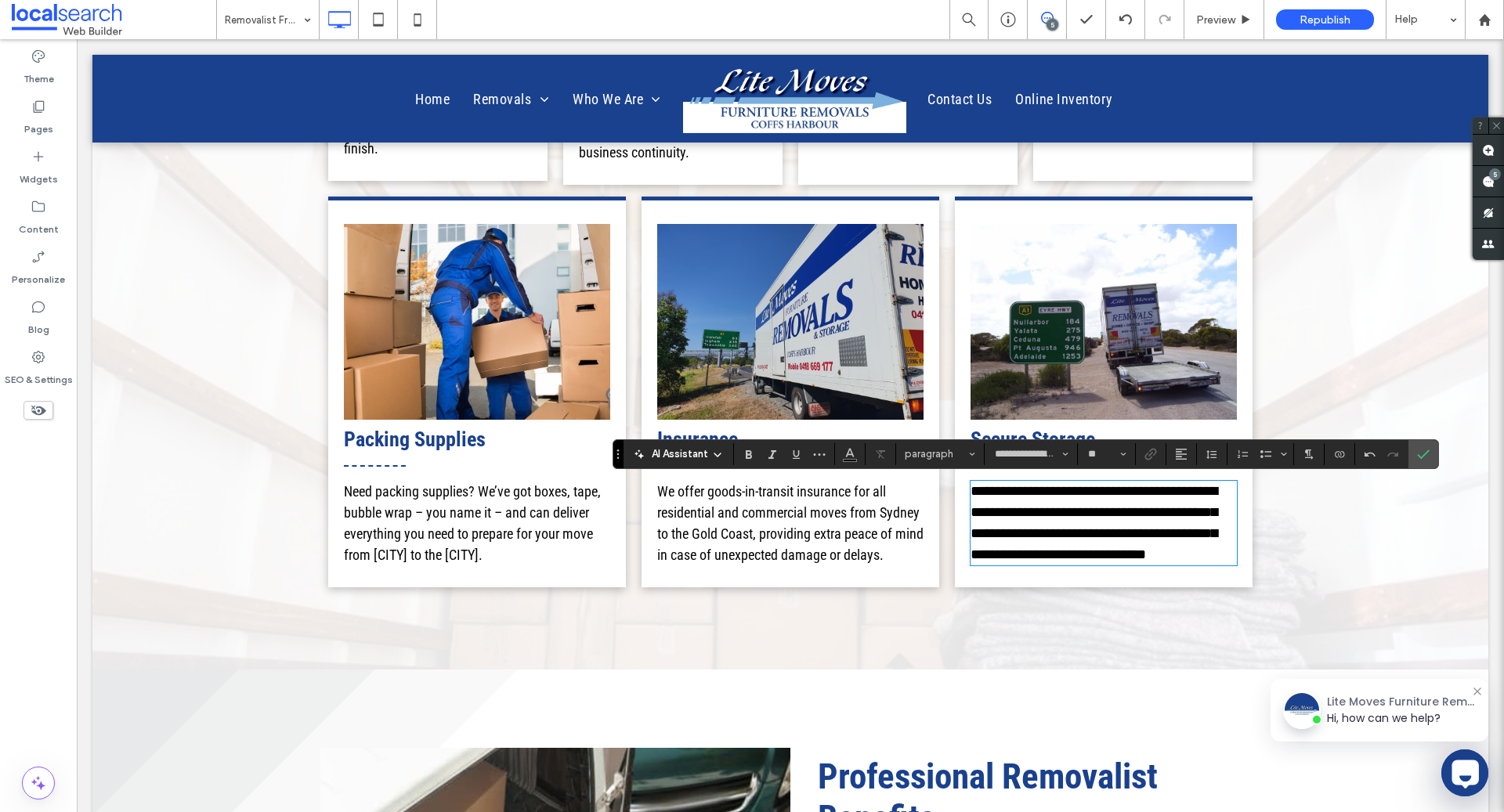 type on "**" 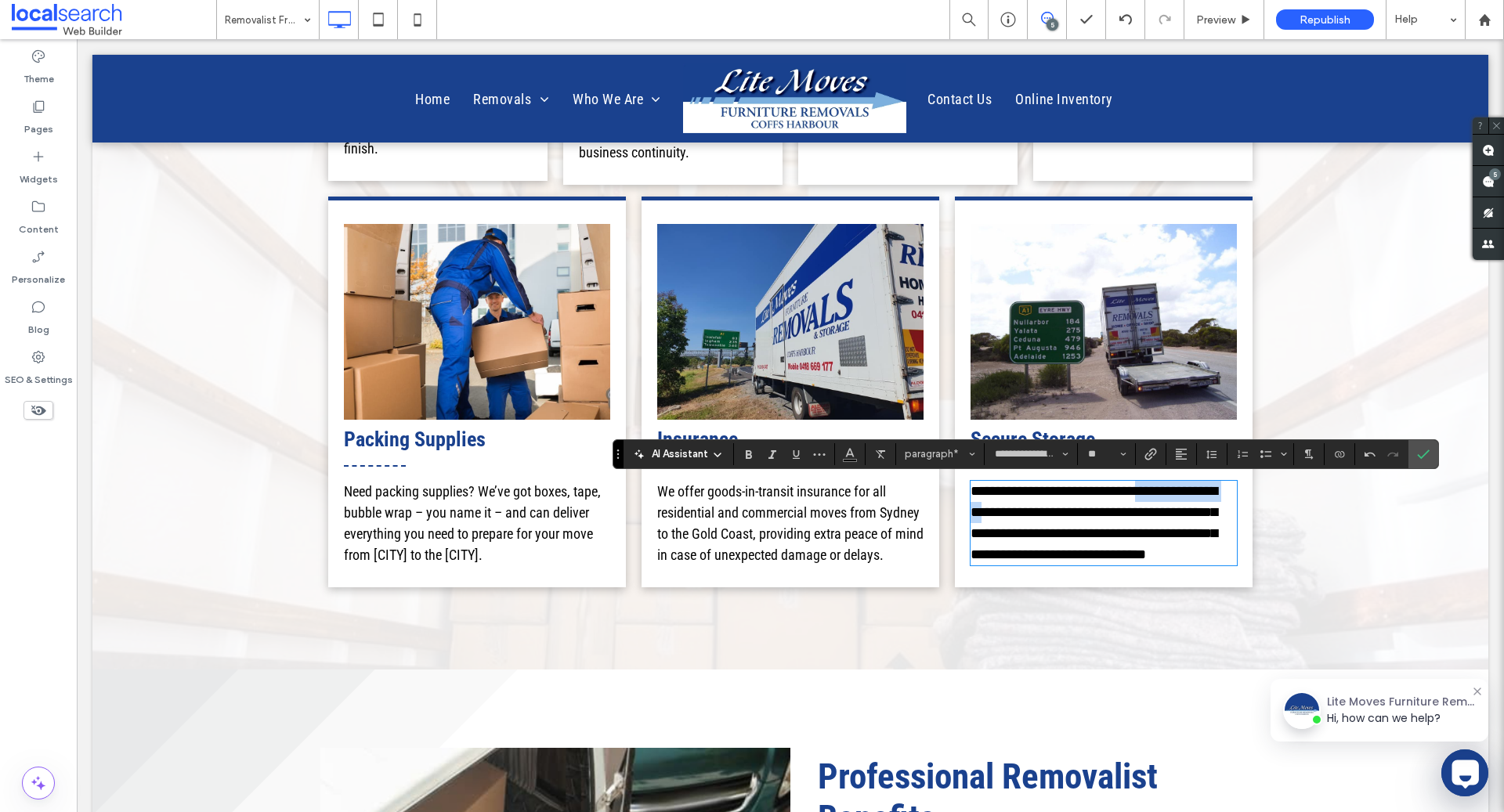 drag, startPoint x: 1137, startPoint y: 491, endPoint x: 1231, endPoint y: 491, distance: 94 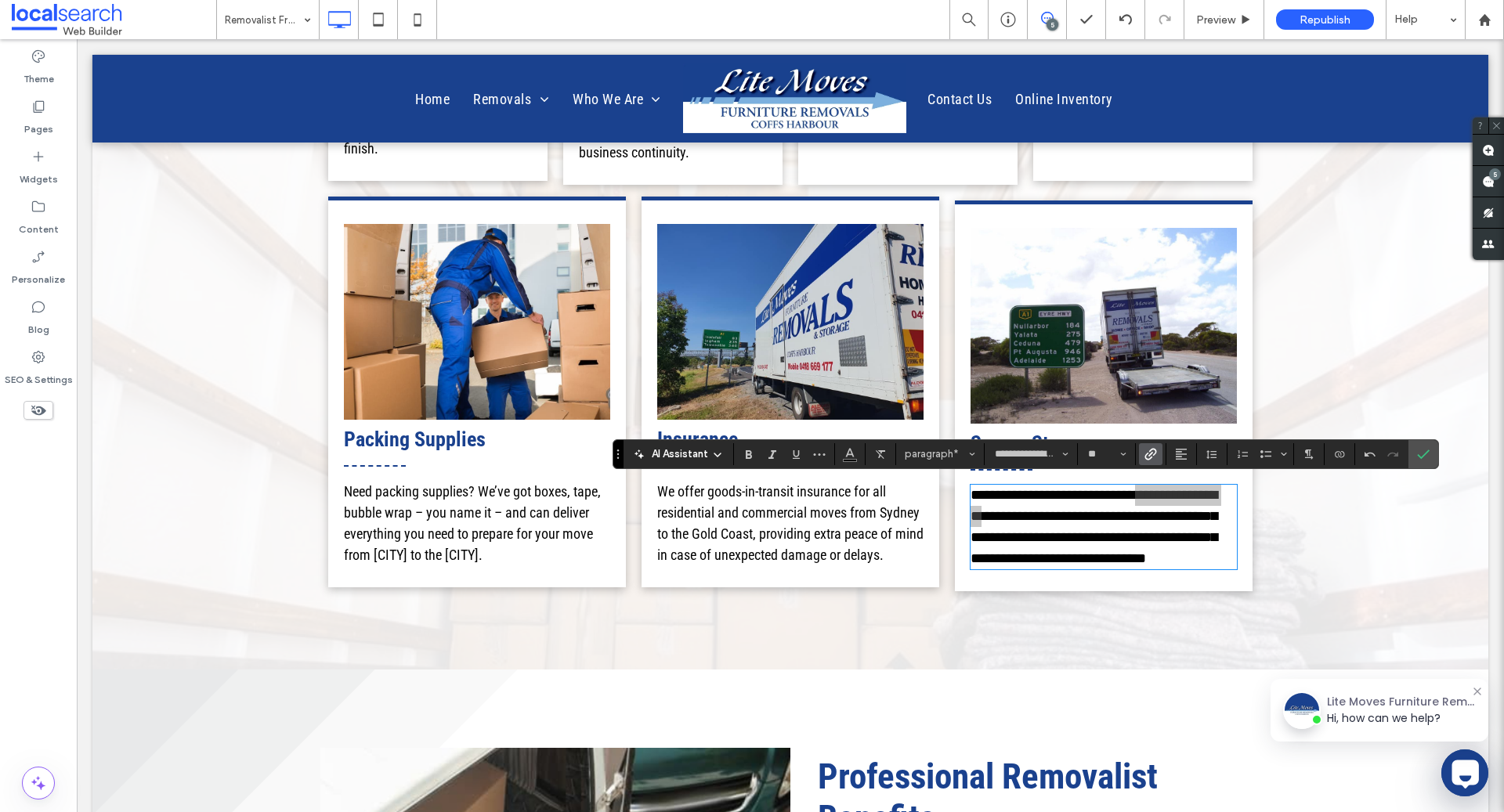 click at bounding box center (1151, 454) 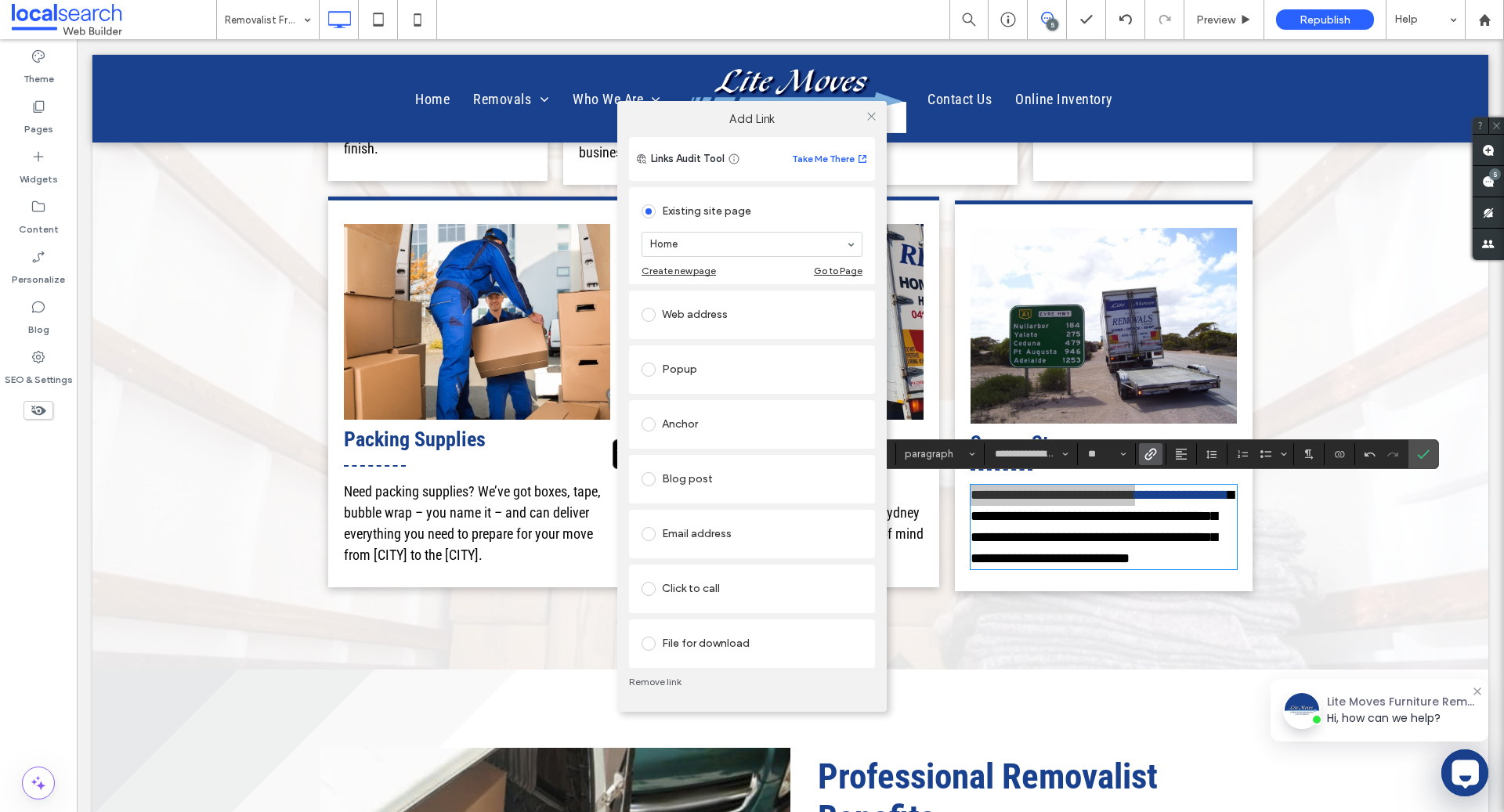click on "Home" at bounding box center (752, 244) 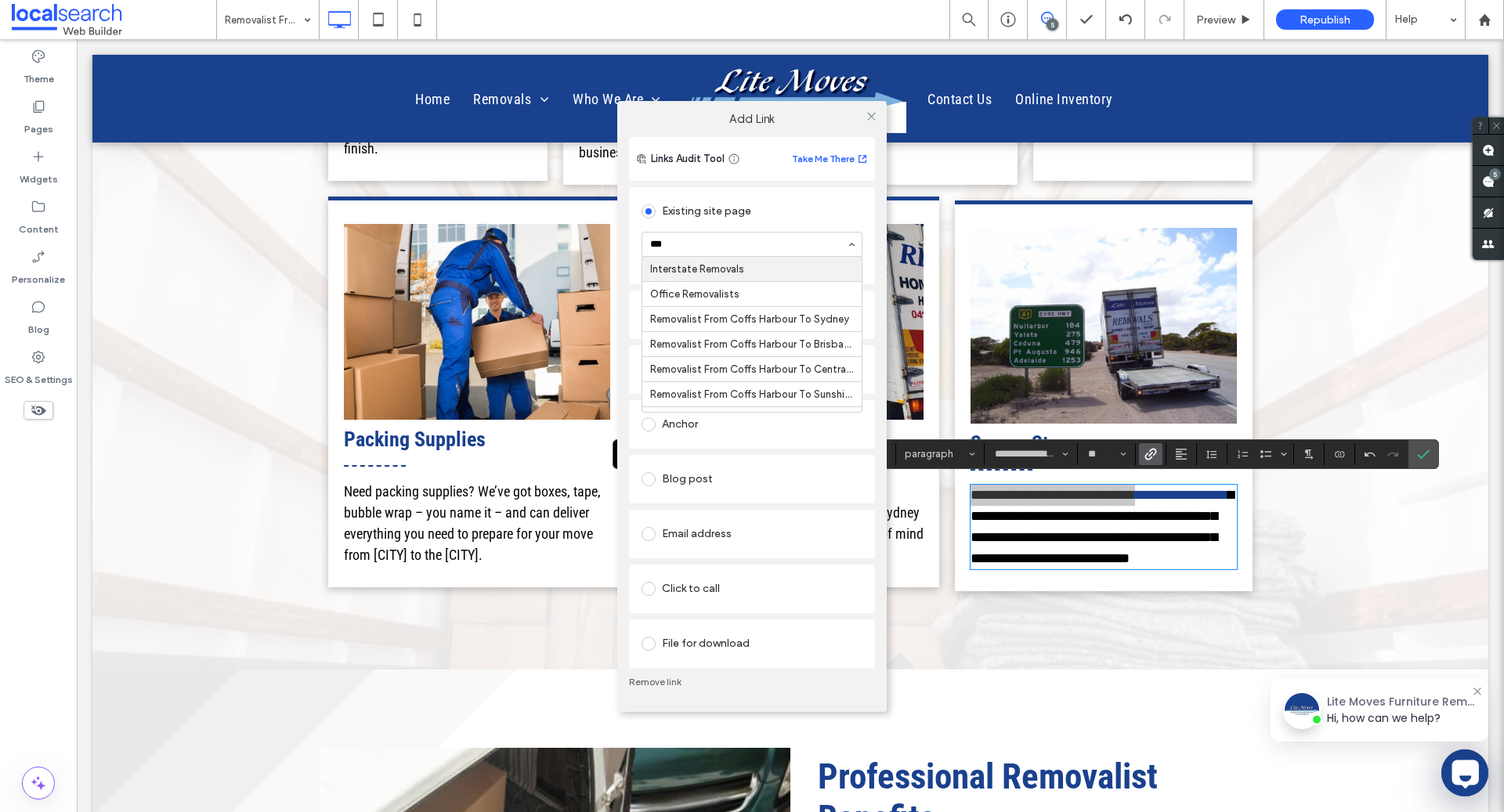 type on "****" 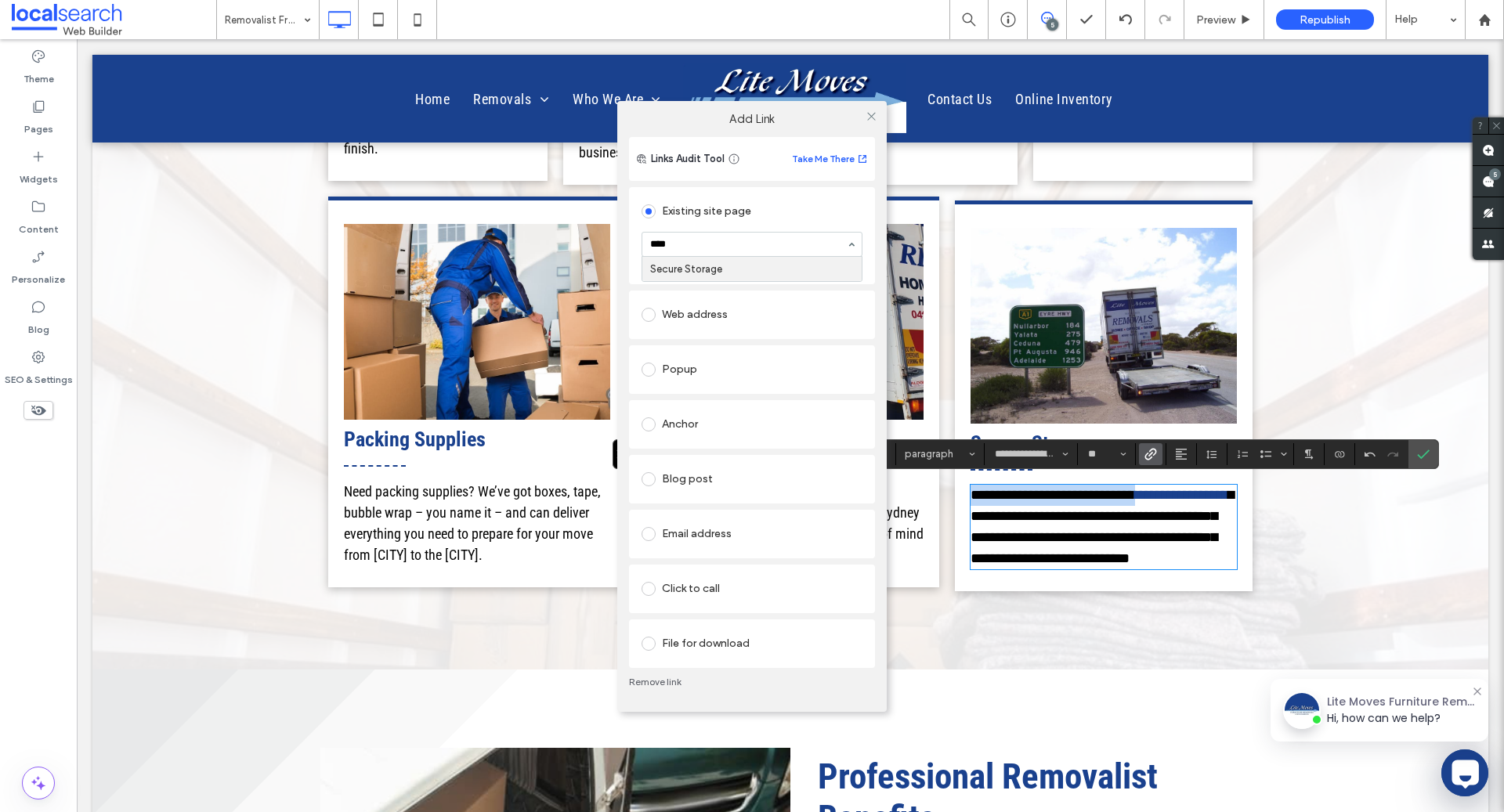 type 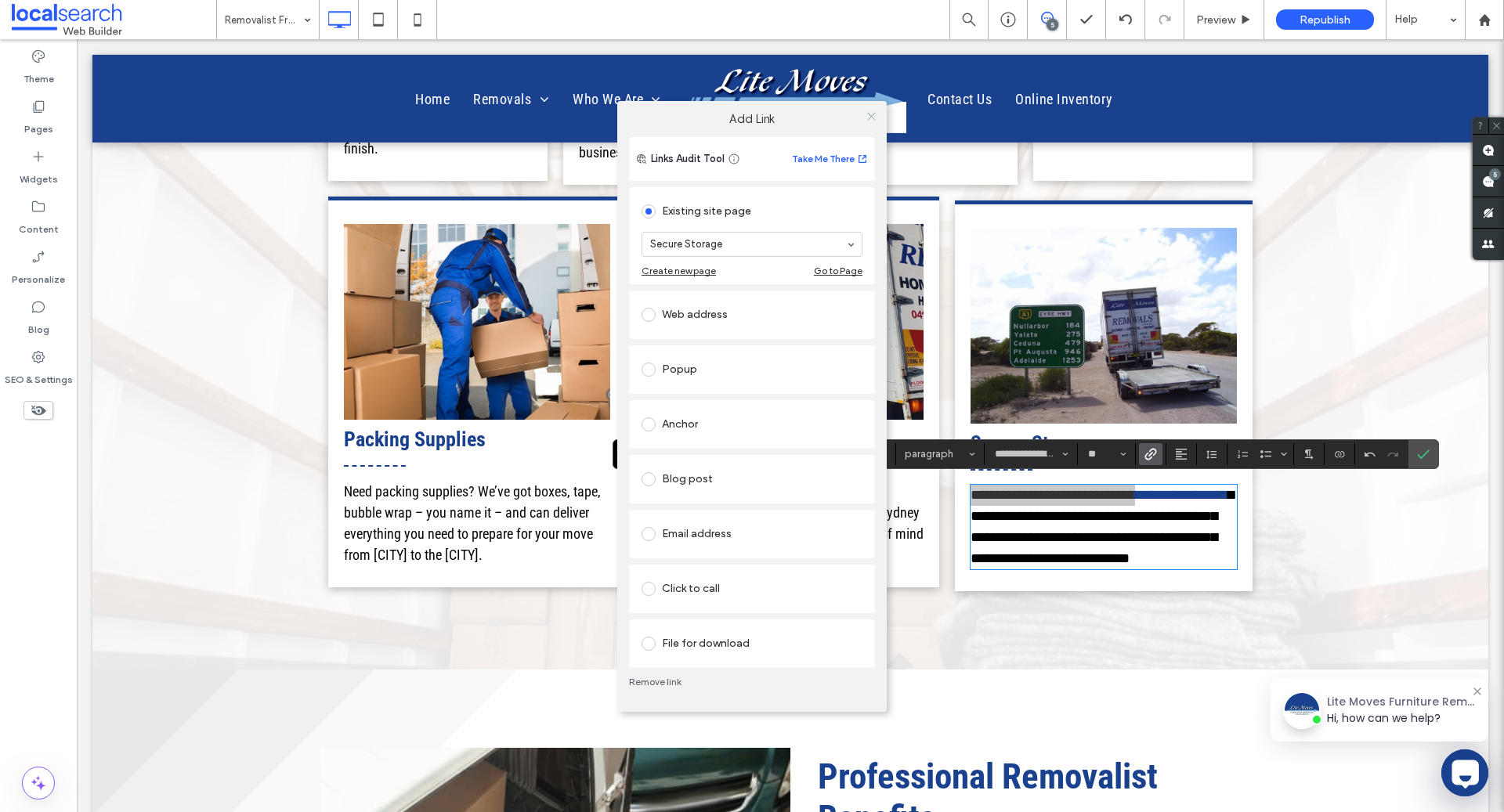 click 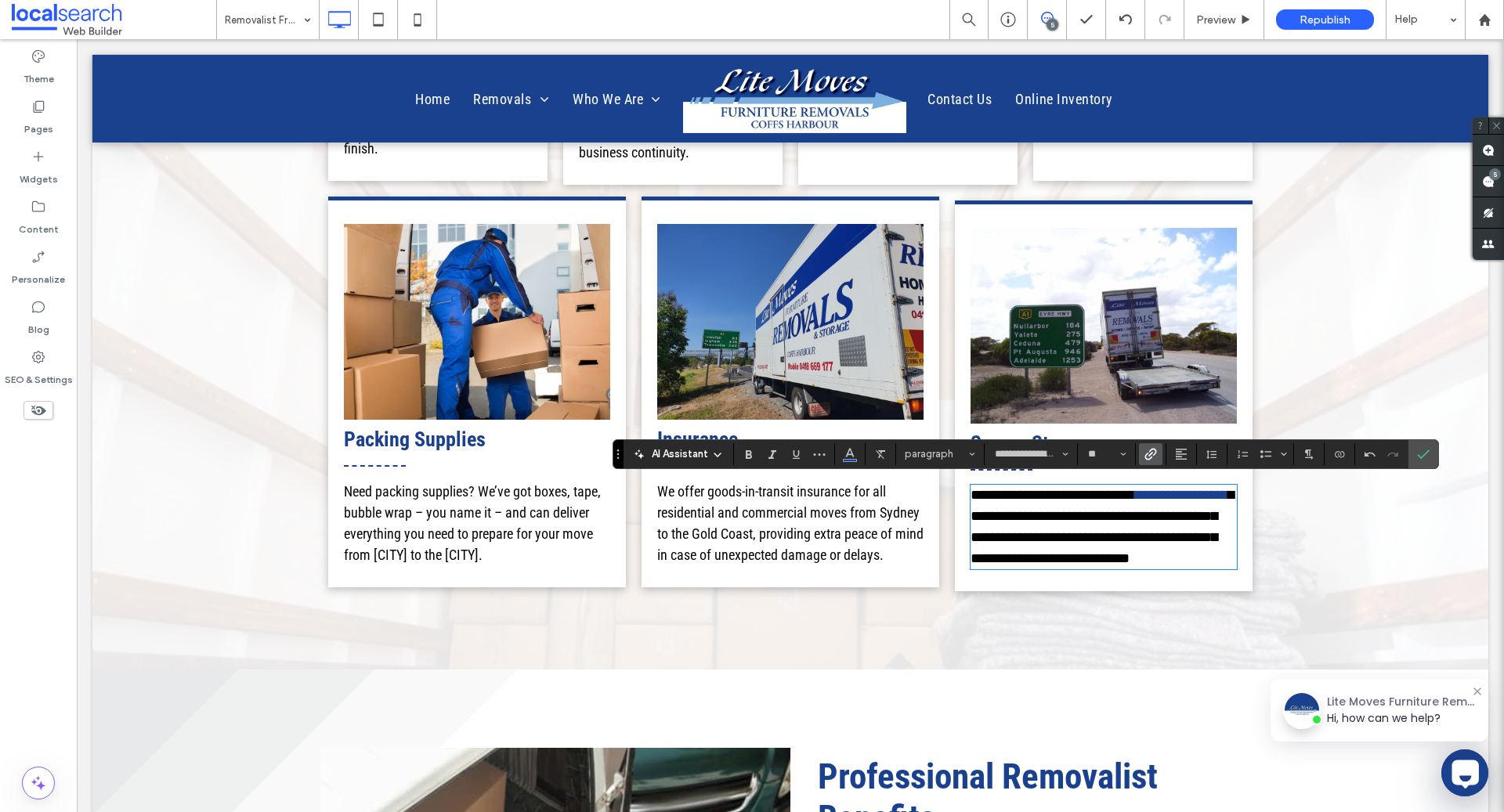click on "We offer goods-in-transit insurance for all residential and commercial moves from Sydney to the Gold Coast, providing extra peace of mind in case of unexpected damage or delays." at bounding box center [790, 523] 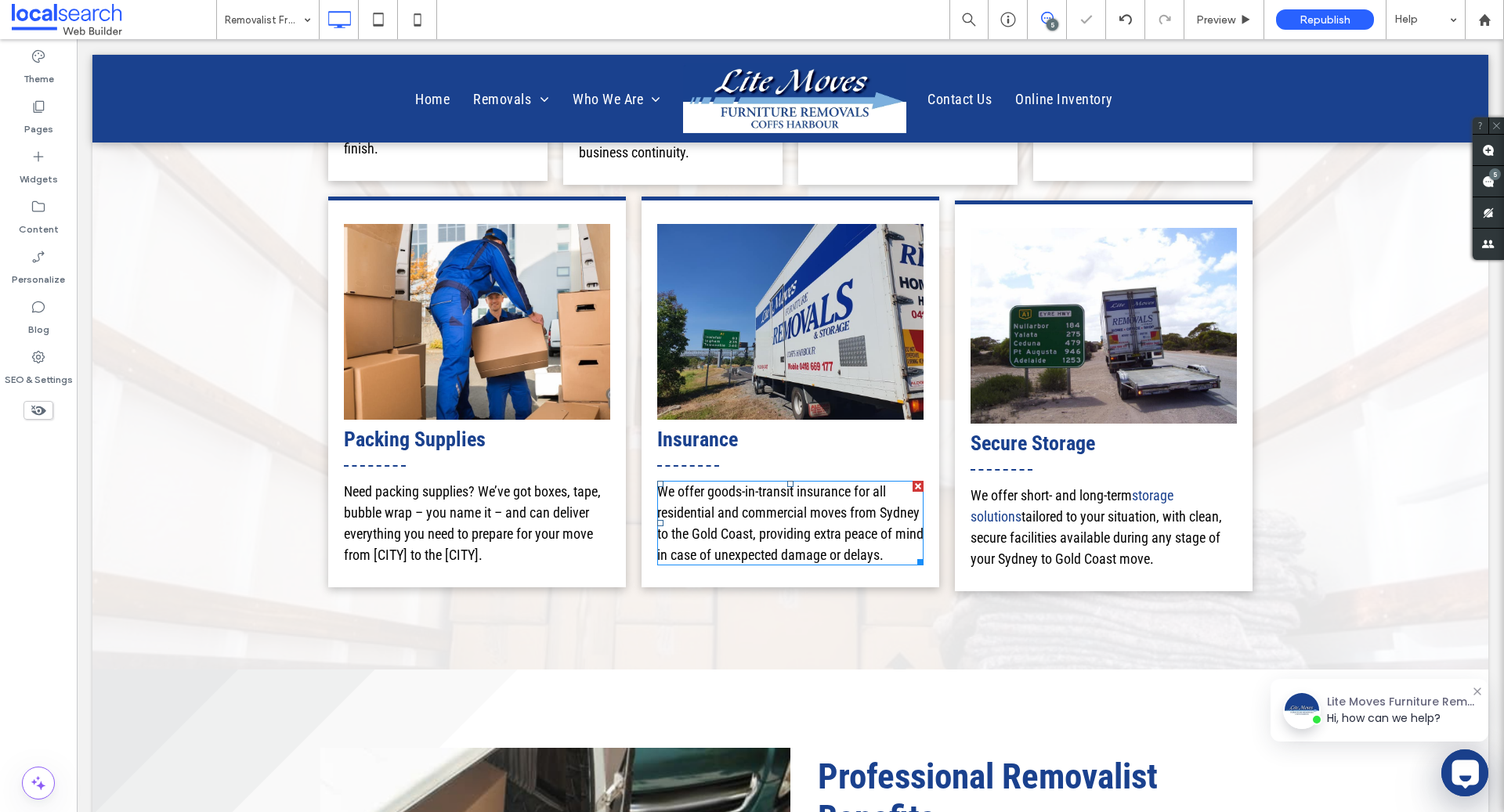 click on "We offer goods-in-transit insurance for all residential and commercial moves from Sydney to the Gold Coast, providing extra peace of mind in case of unexpected damage or delays." at bounding box center (790, 523) 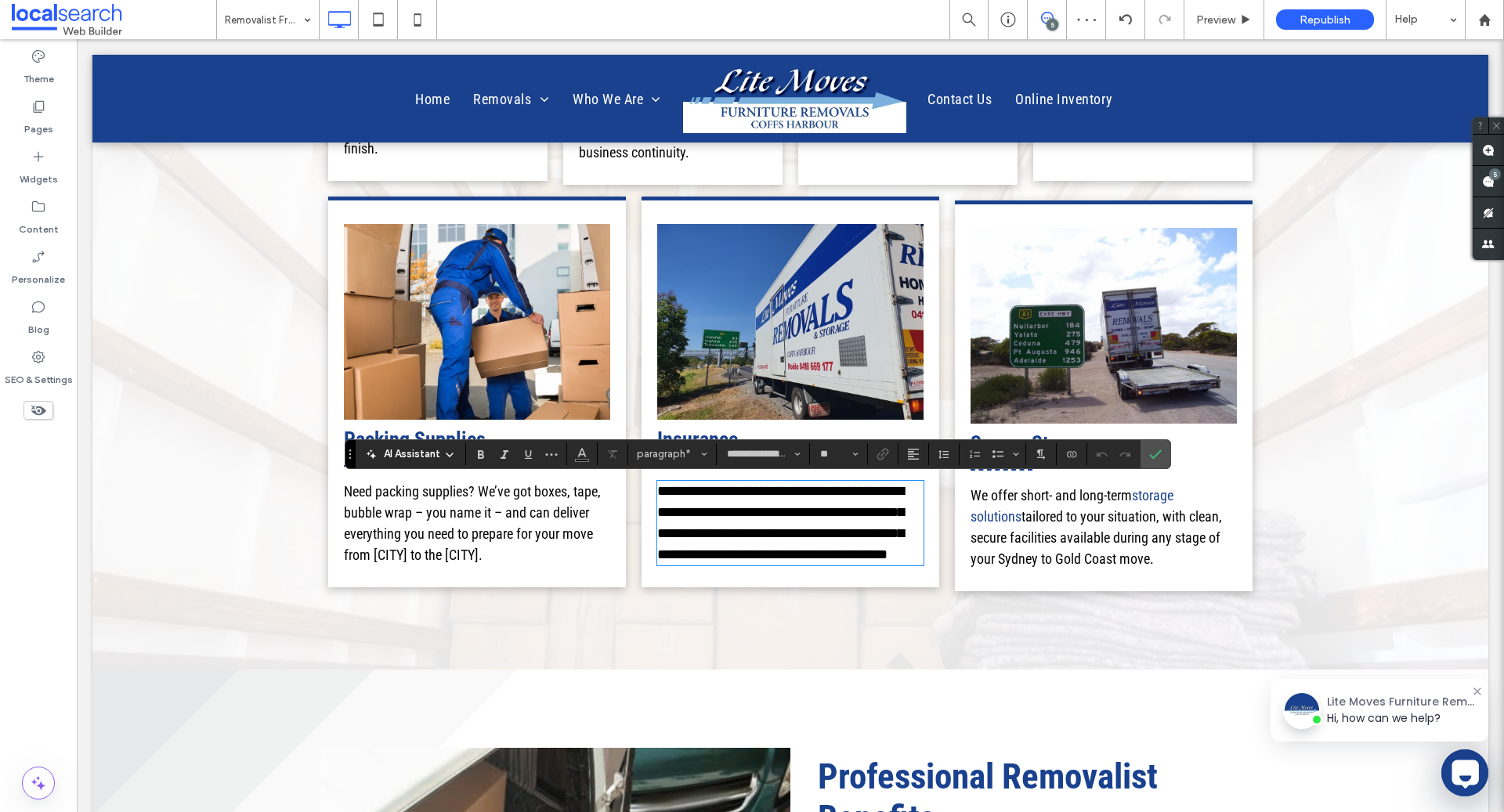 click on "**********" at bounding box center (780, 522) 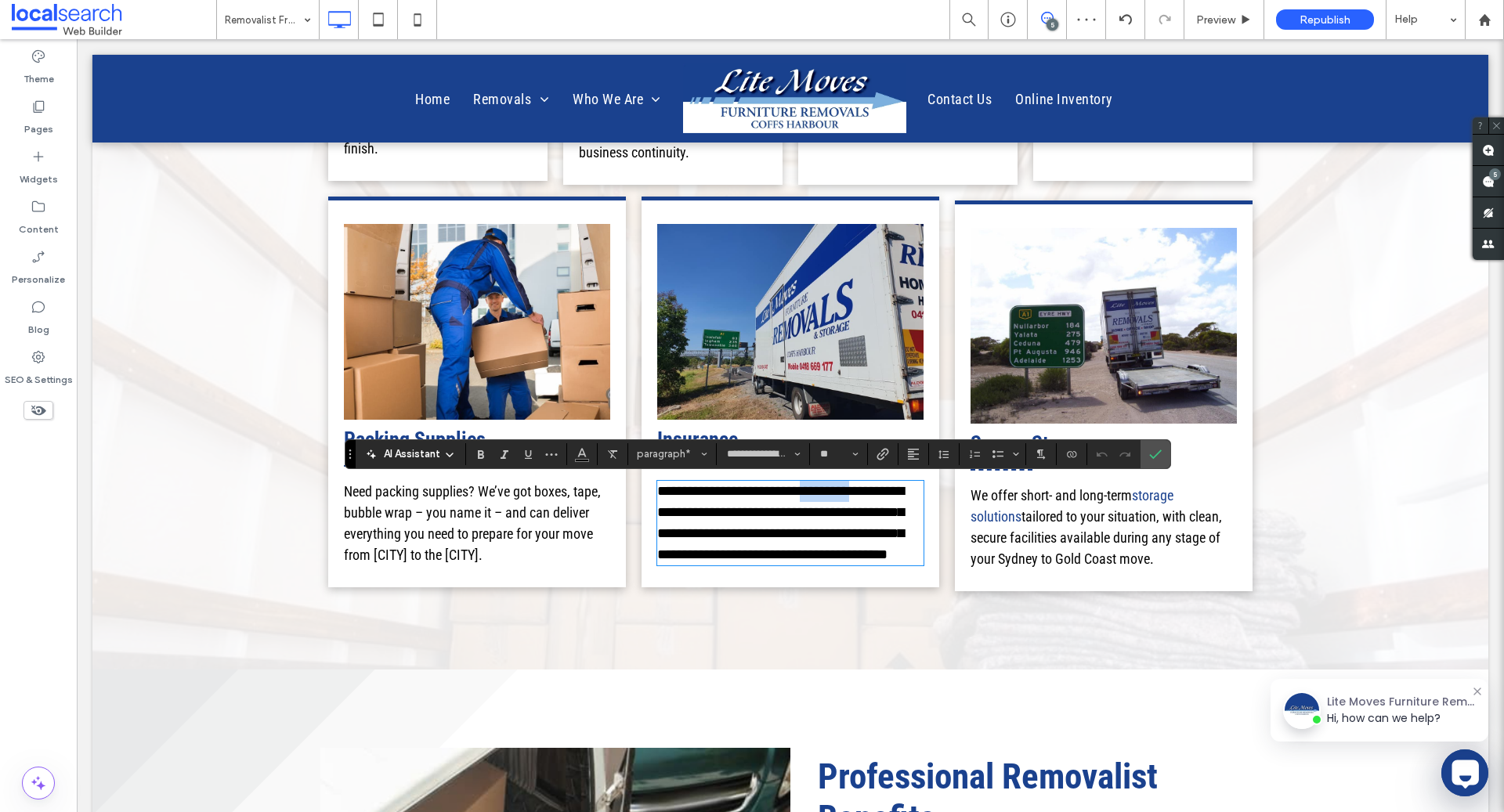 click on "**********" at bounding box center (780, 522) 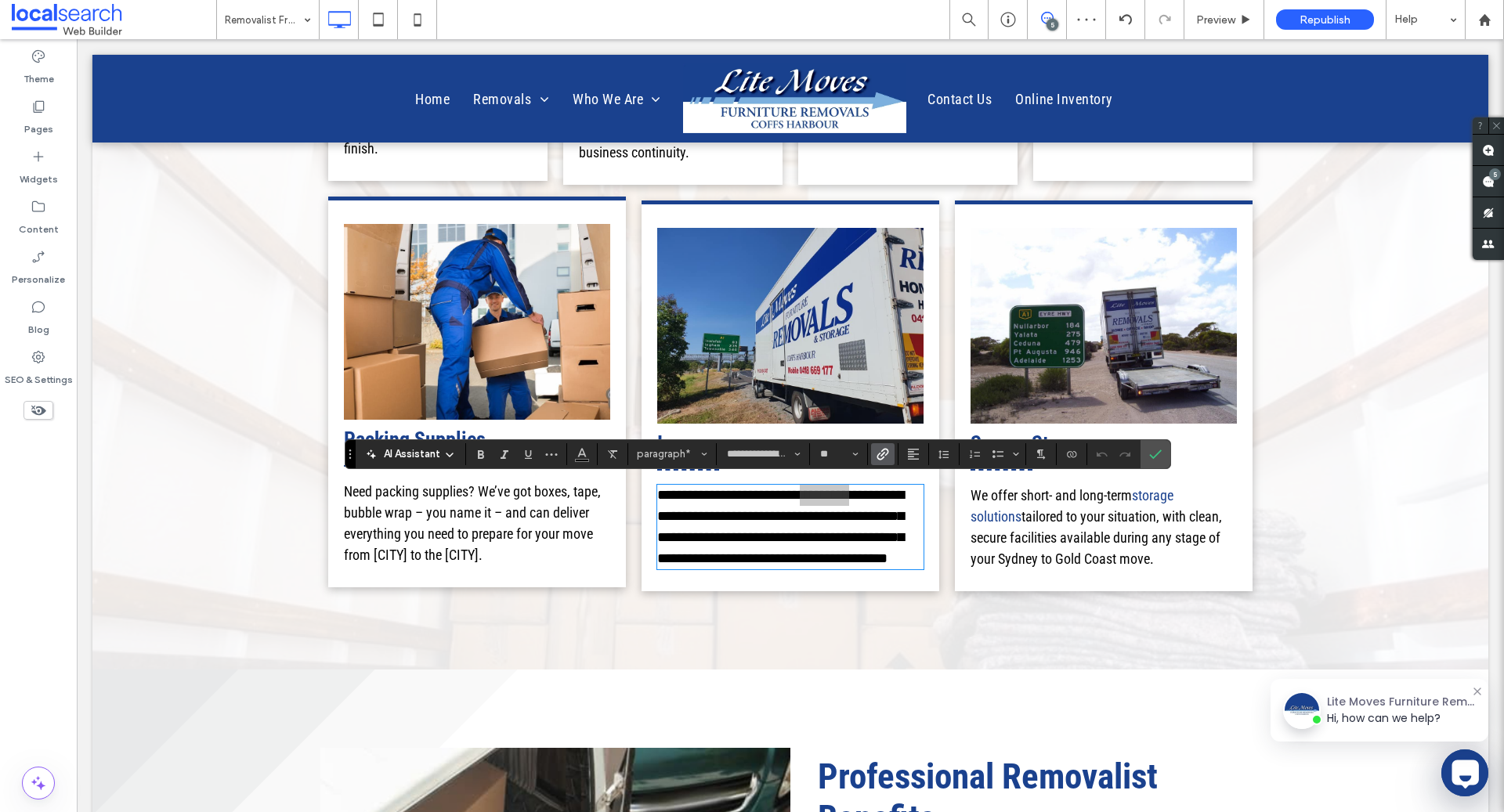 click at bounding box center [883, 454] 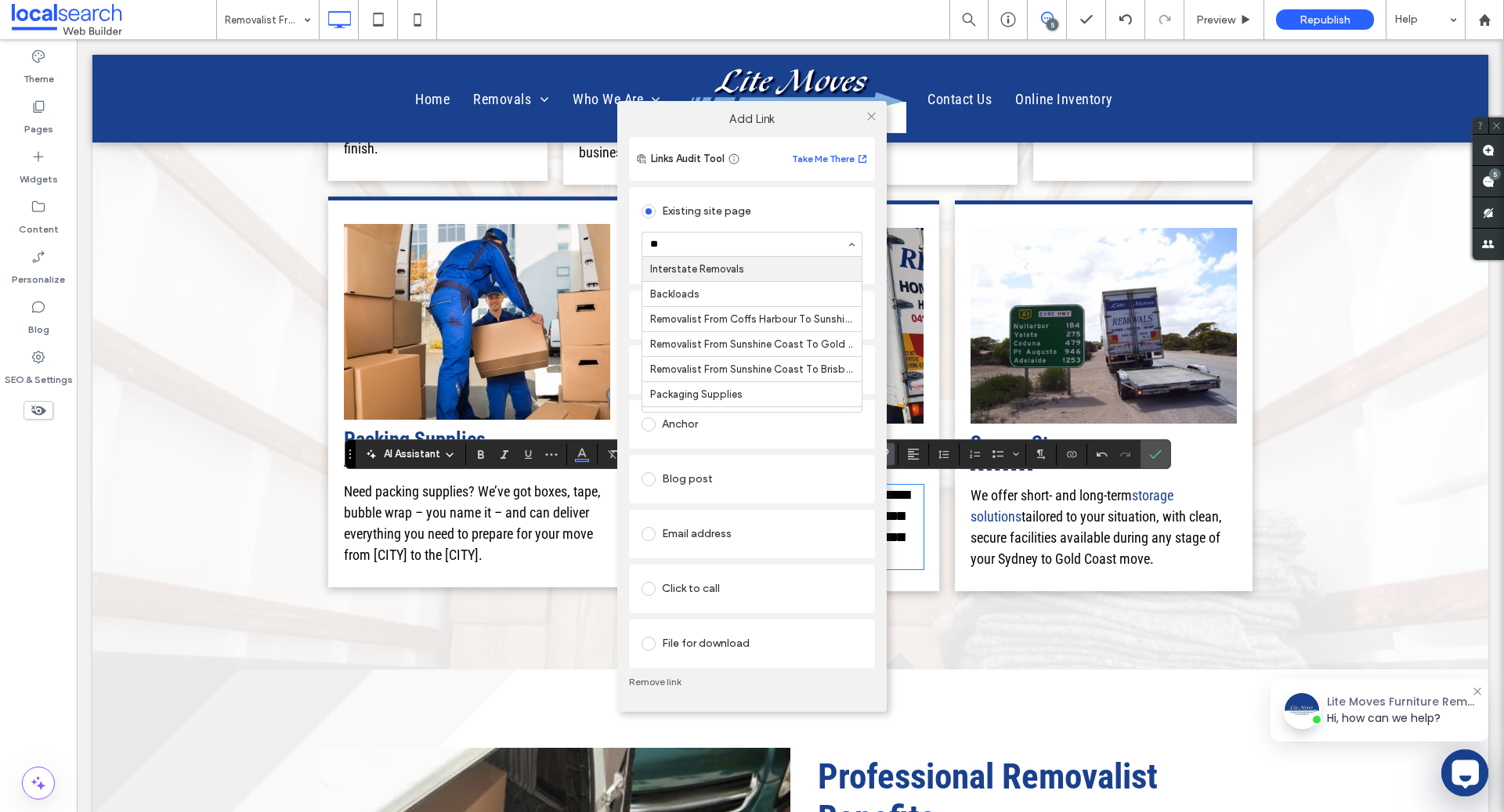 type on "***" 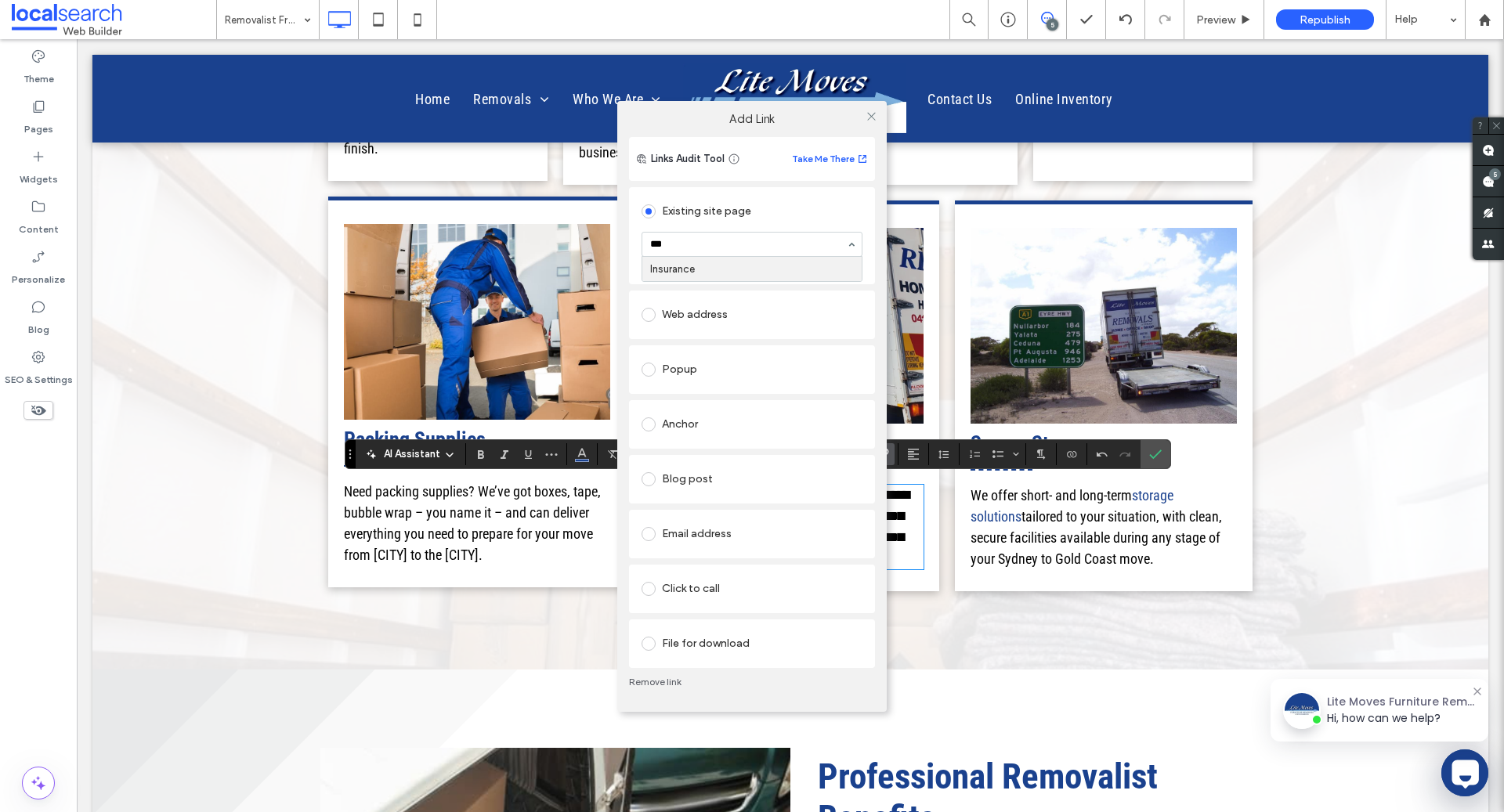 type 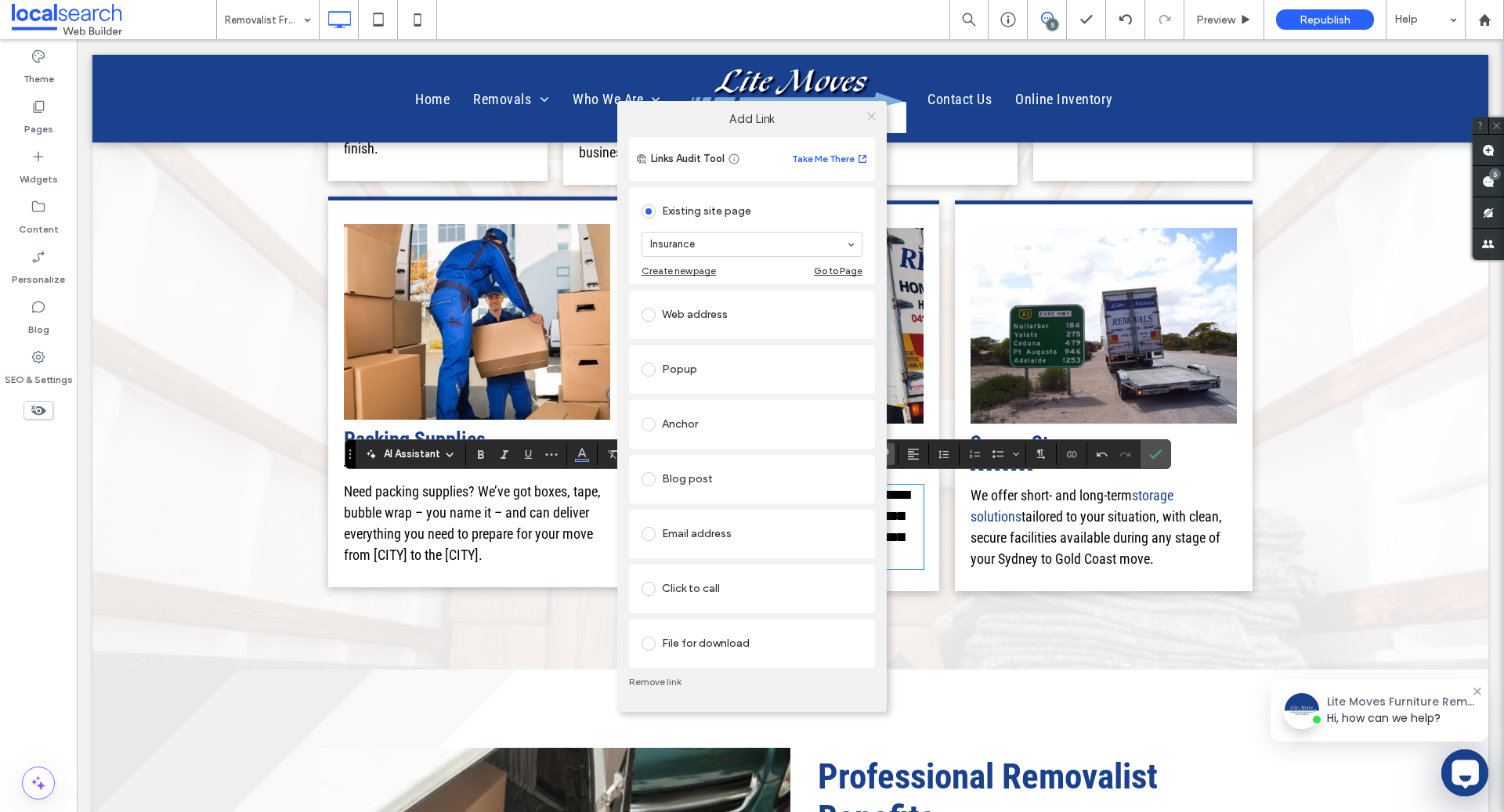 click 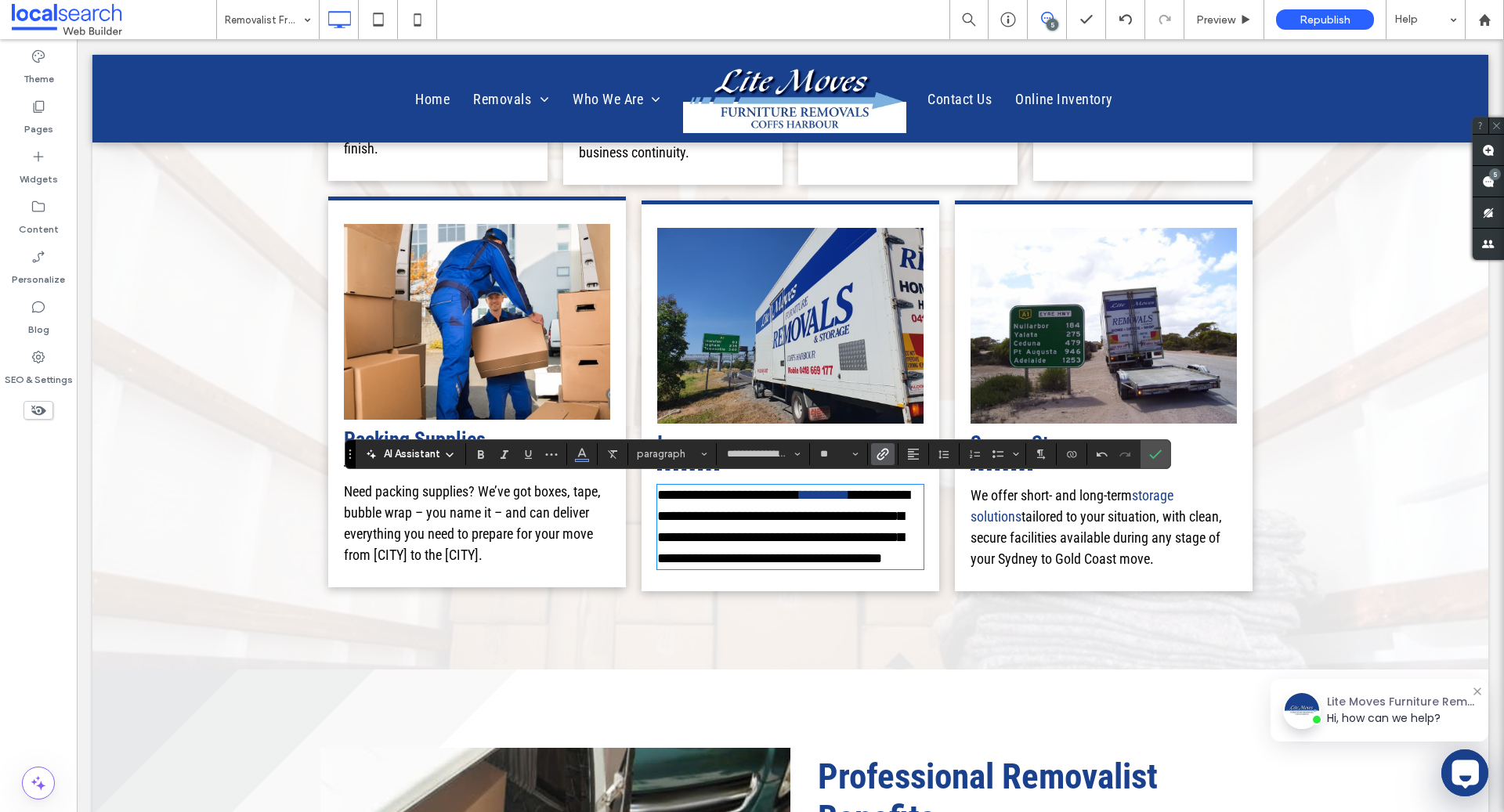 click on "Need packing supplies? We’ve got boxes, tape, bubble wrap – you name it – and can deliver everything you need to prepare for your move from Sydney to the Gold Coast." at bounding box center (472, 523) 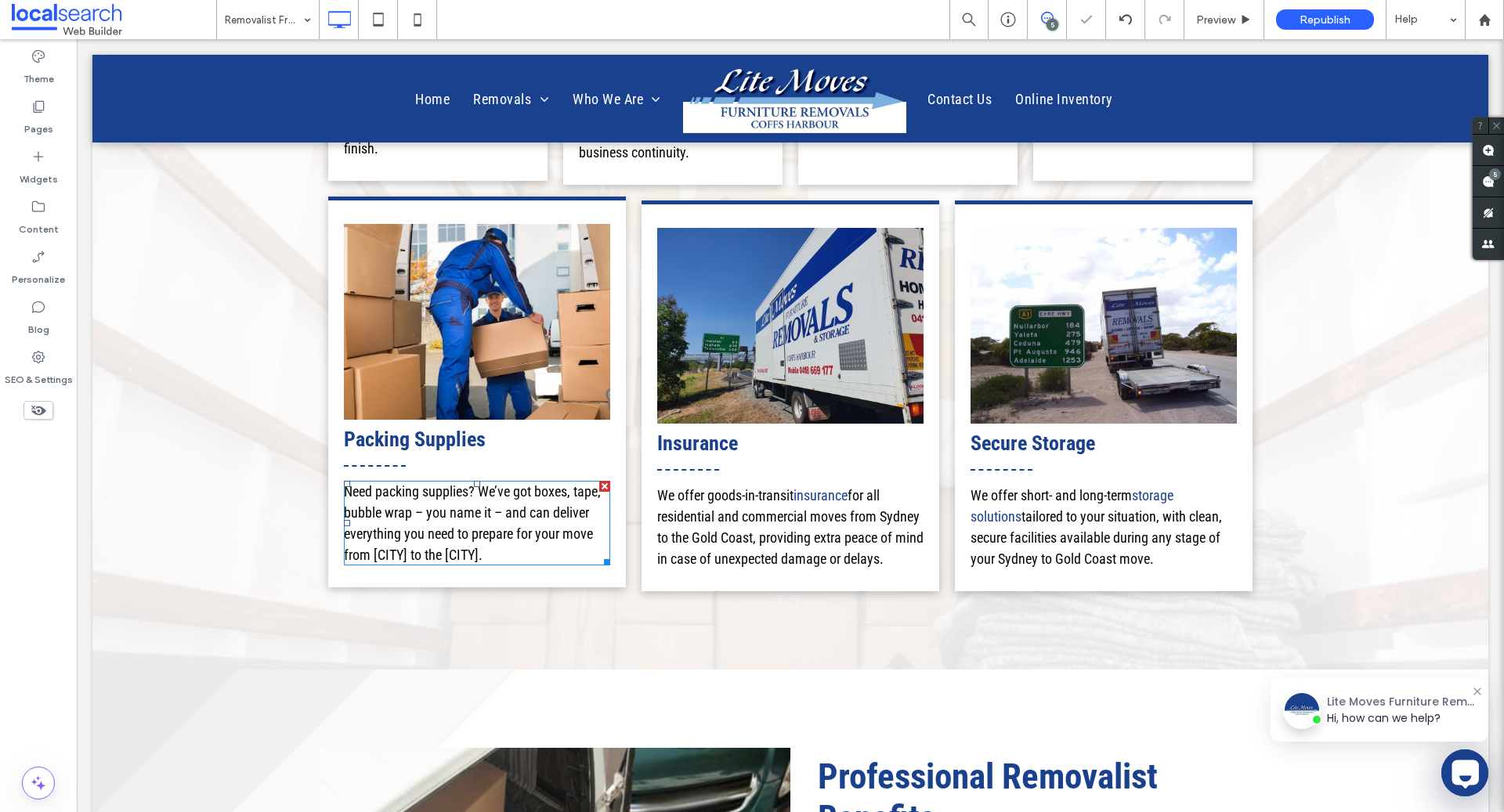 click on "Need packing supplies? We’ve got boxes, tape, bubble wrap – you name it – and can deliver everything you need to prepare for your move from Sydney to the Gold Coast." at bounding box center [472, 523] 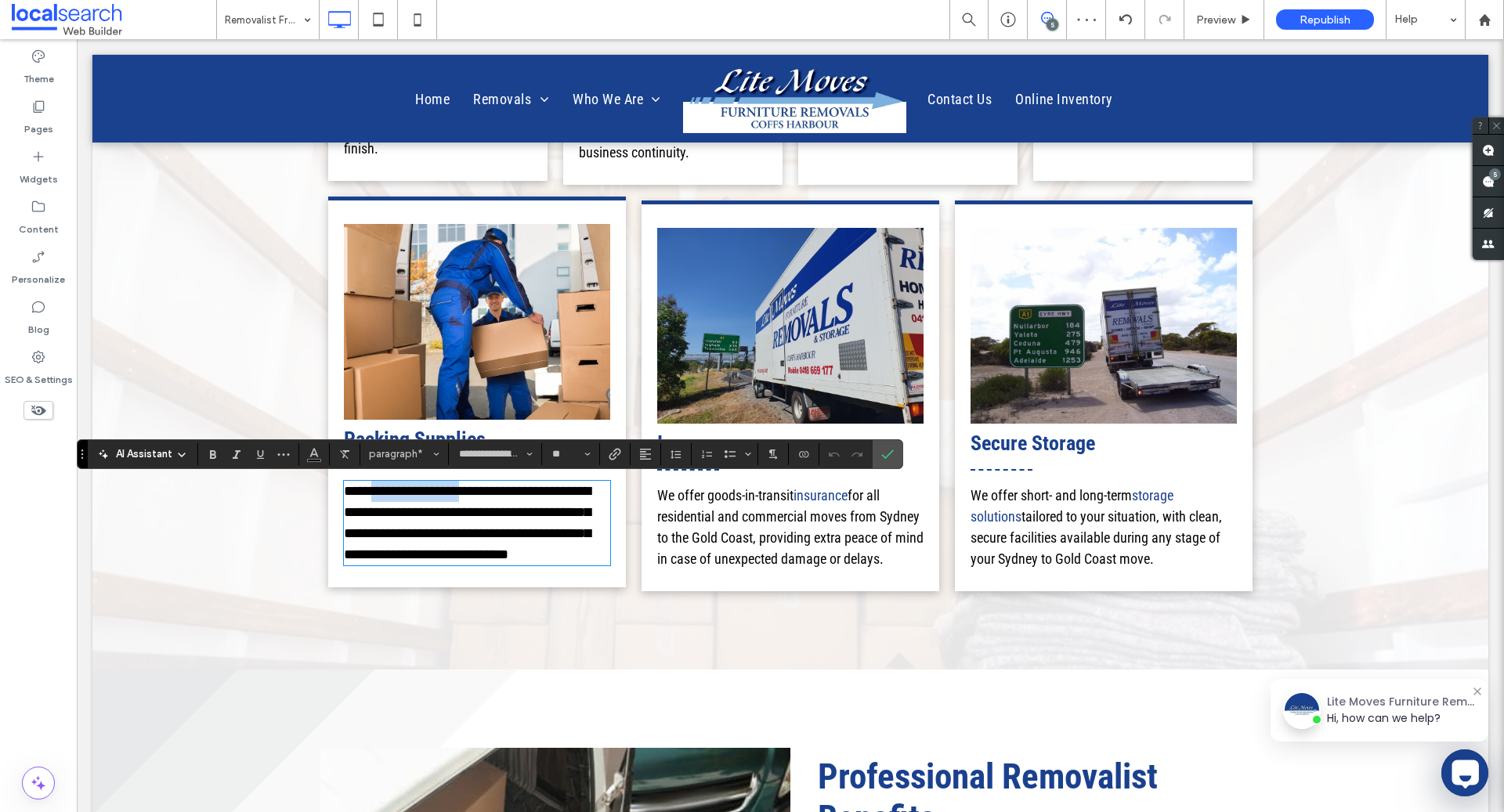 drag, startPoint x: 378, startPoint y: 489, endPoint x: 472, endPoint y: 492, distance: 94.04786 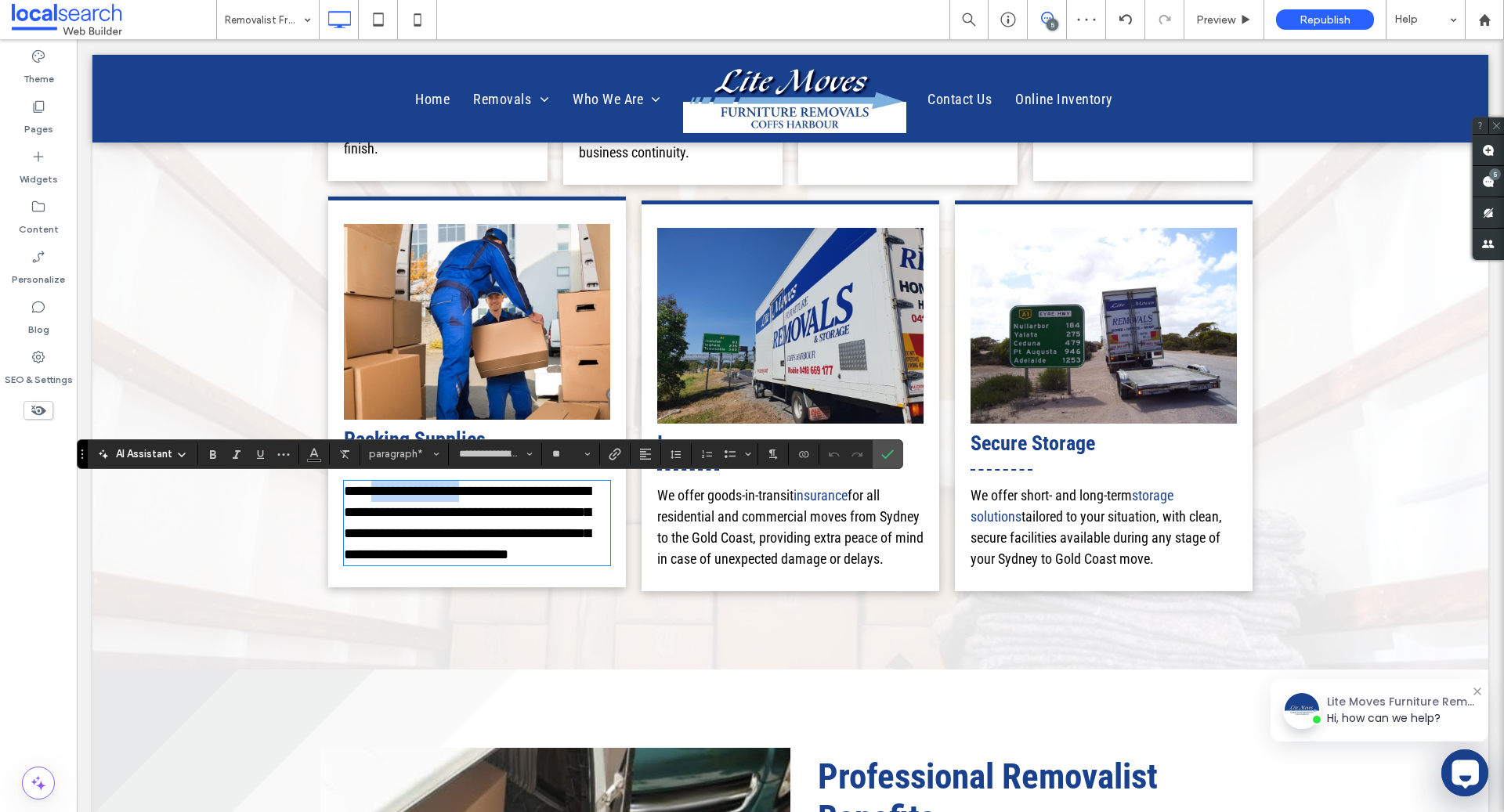 click on "**********" at bounding box center (467, 522) 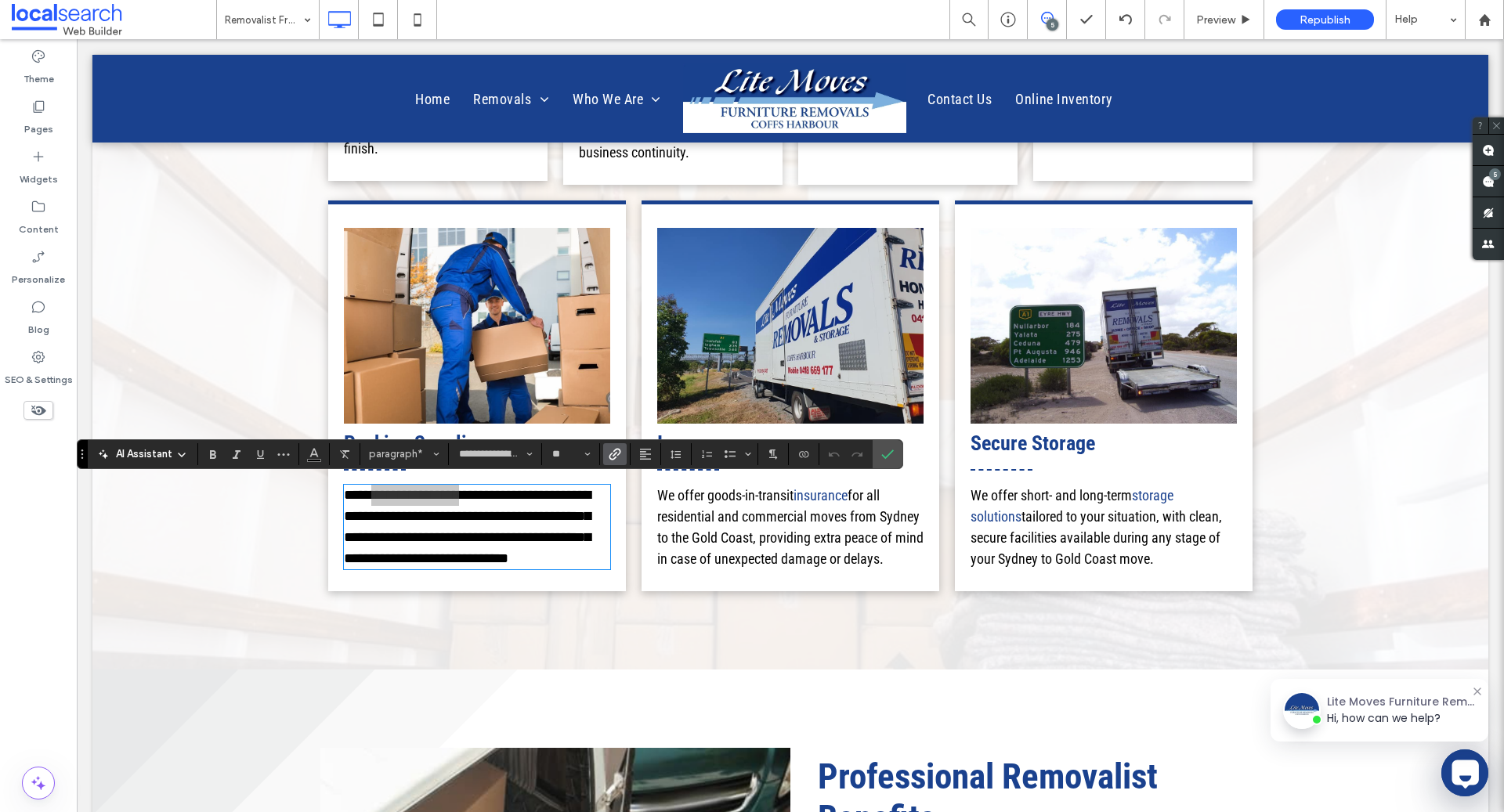 click 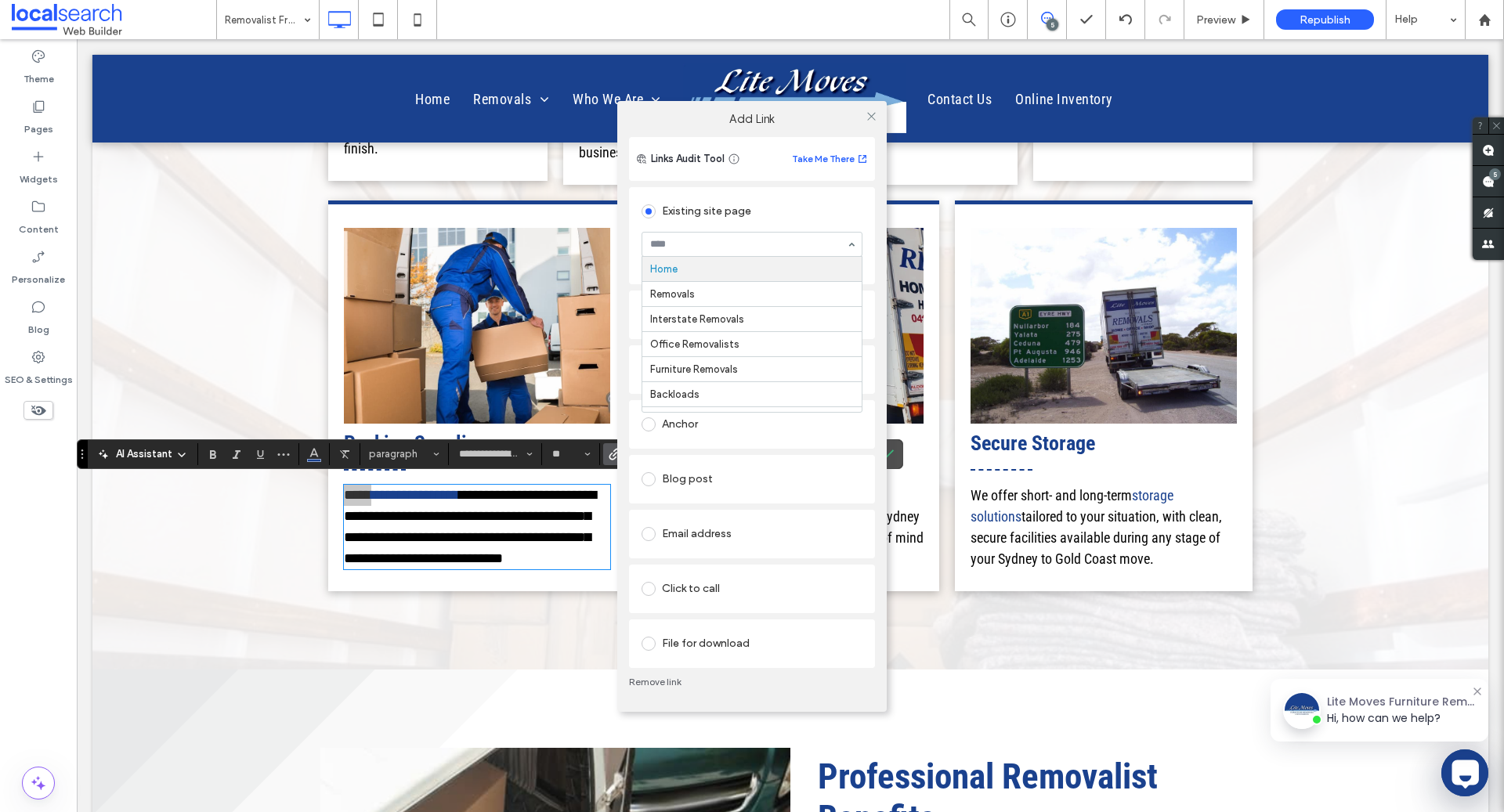 paste on "**********" 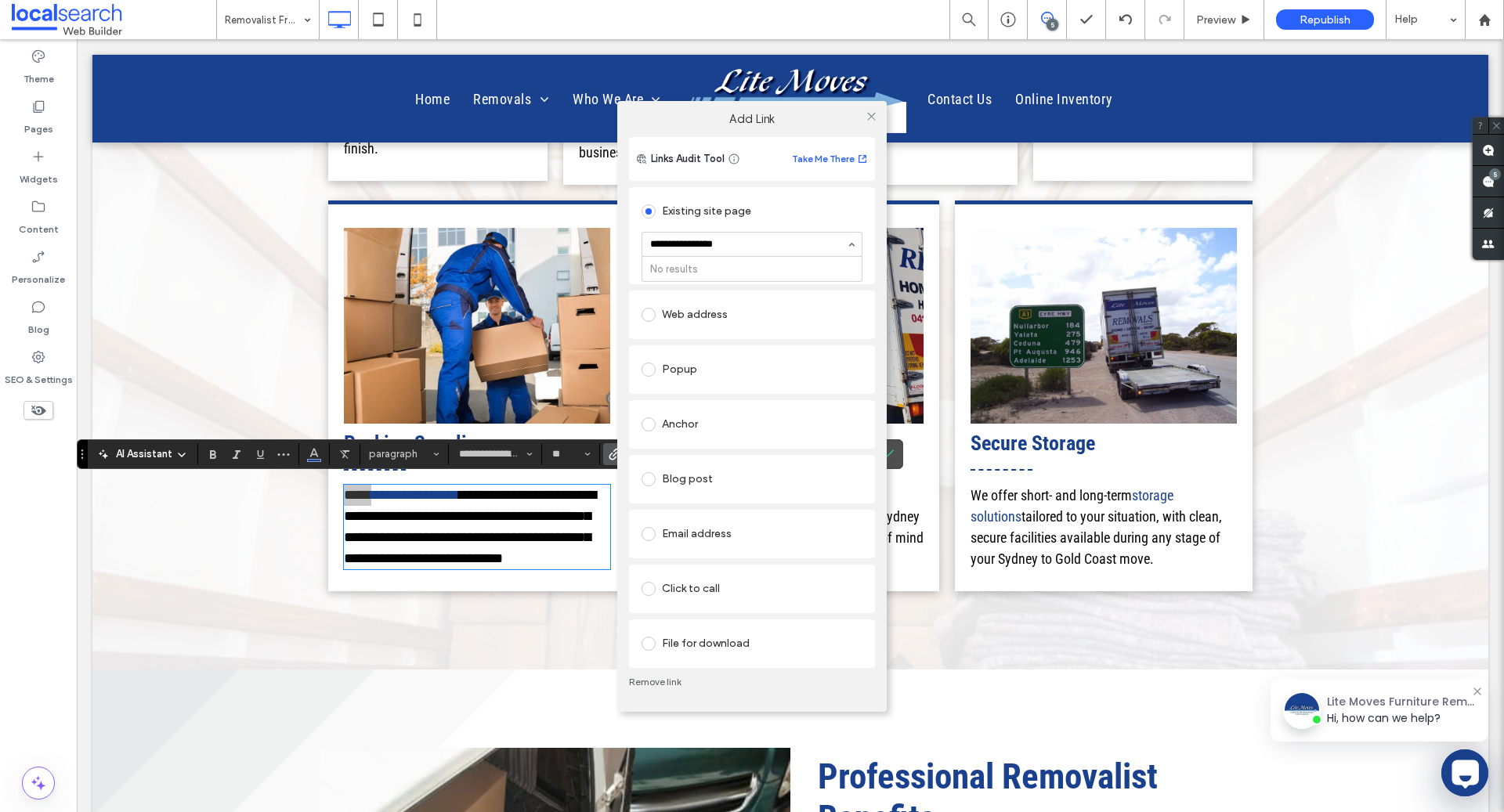 click on "**********" at bounding box center (748, 244) 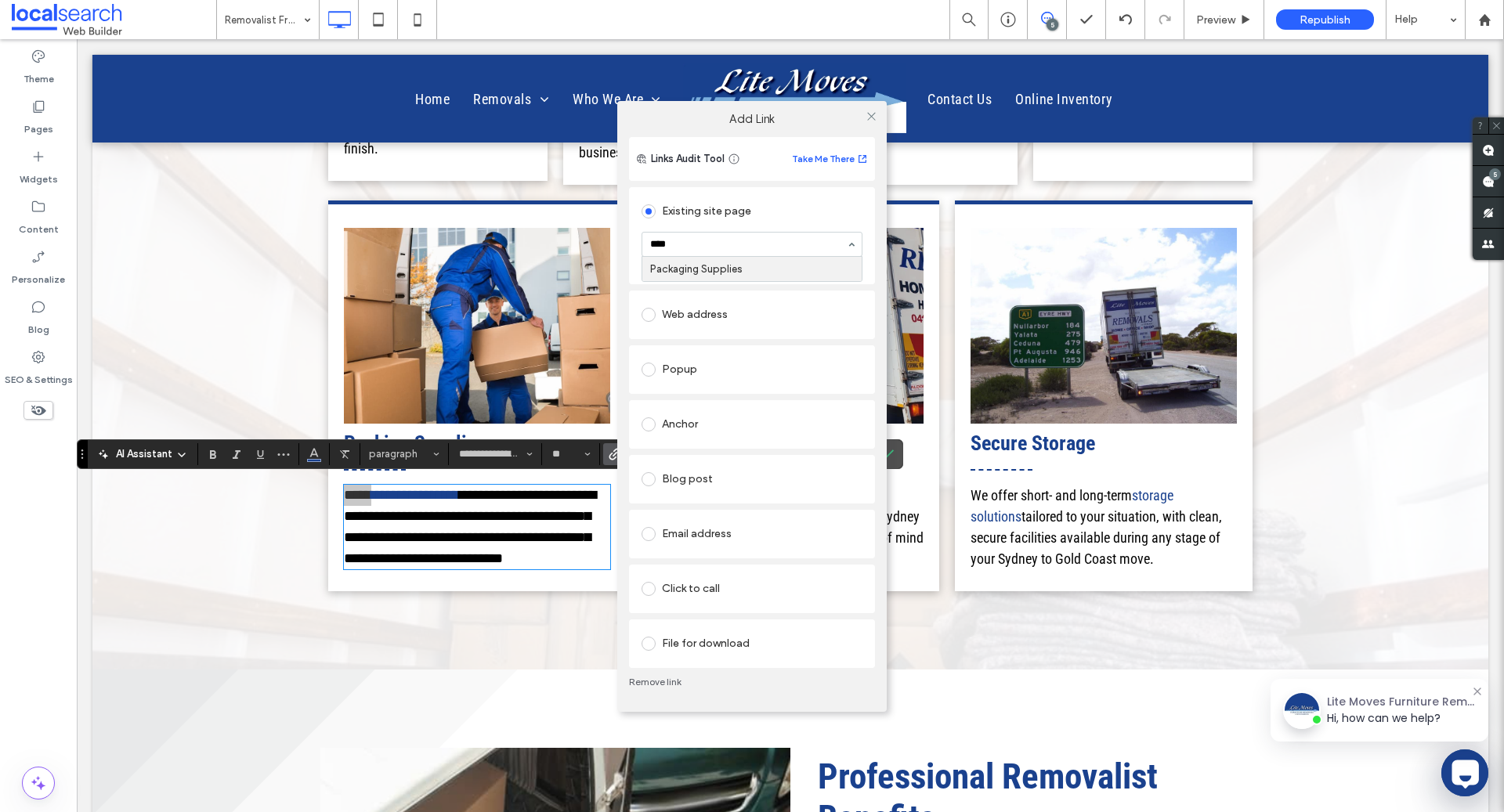 type on "***" 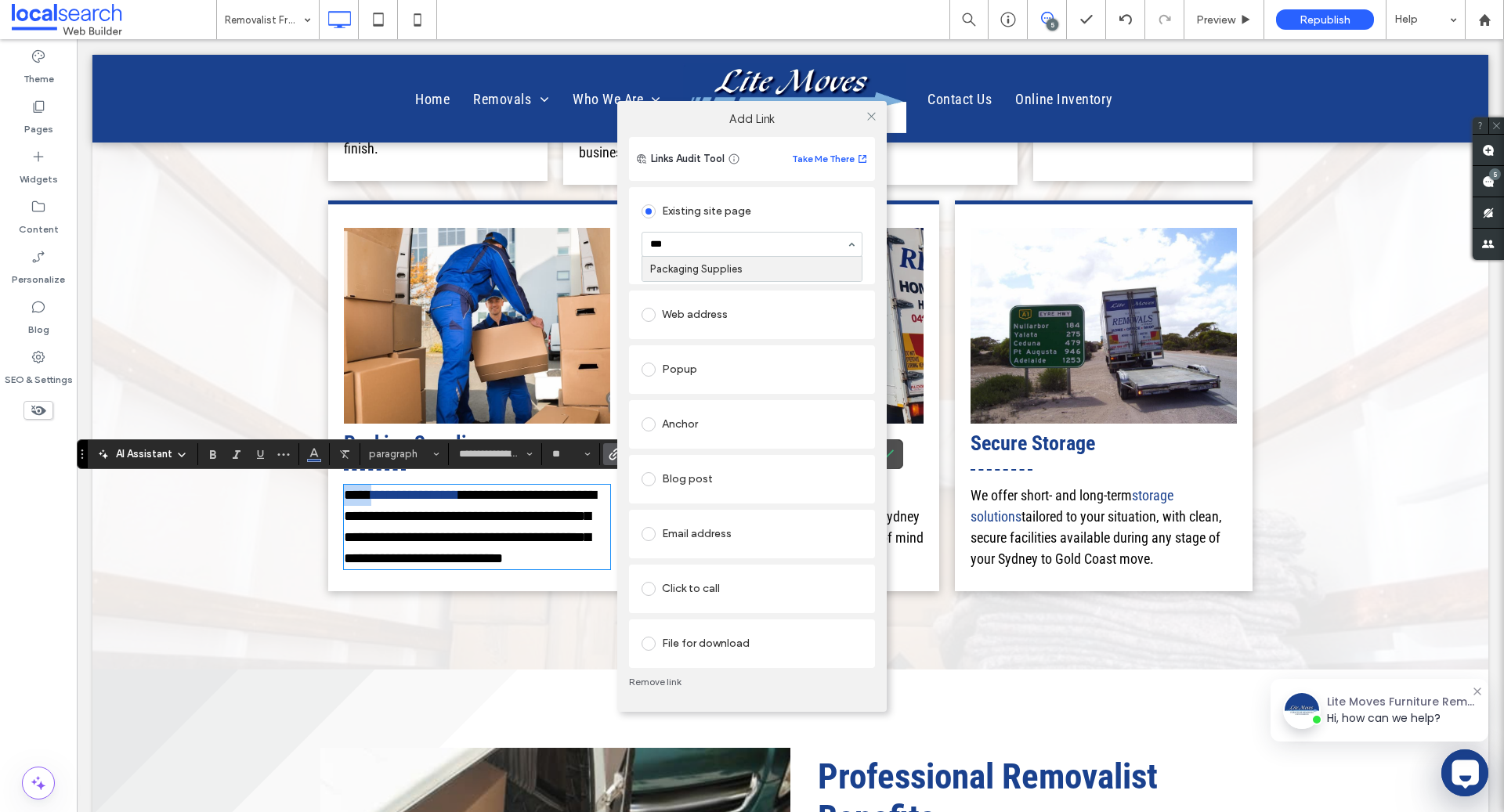 type 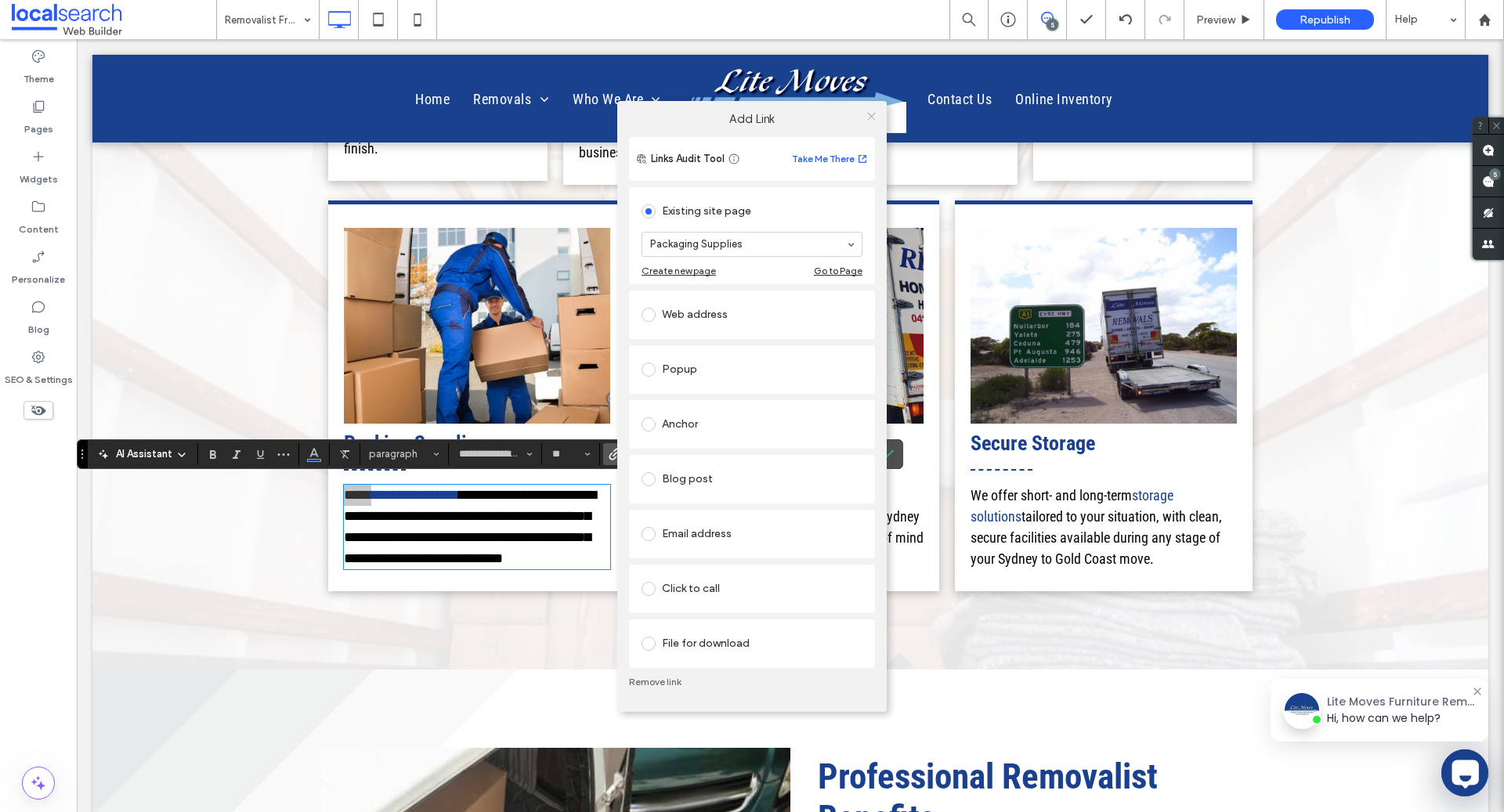 click 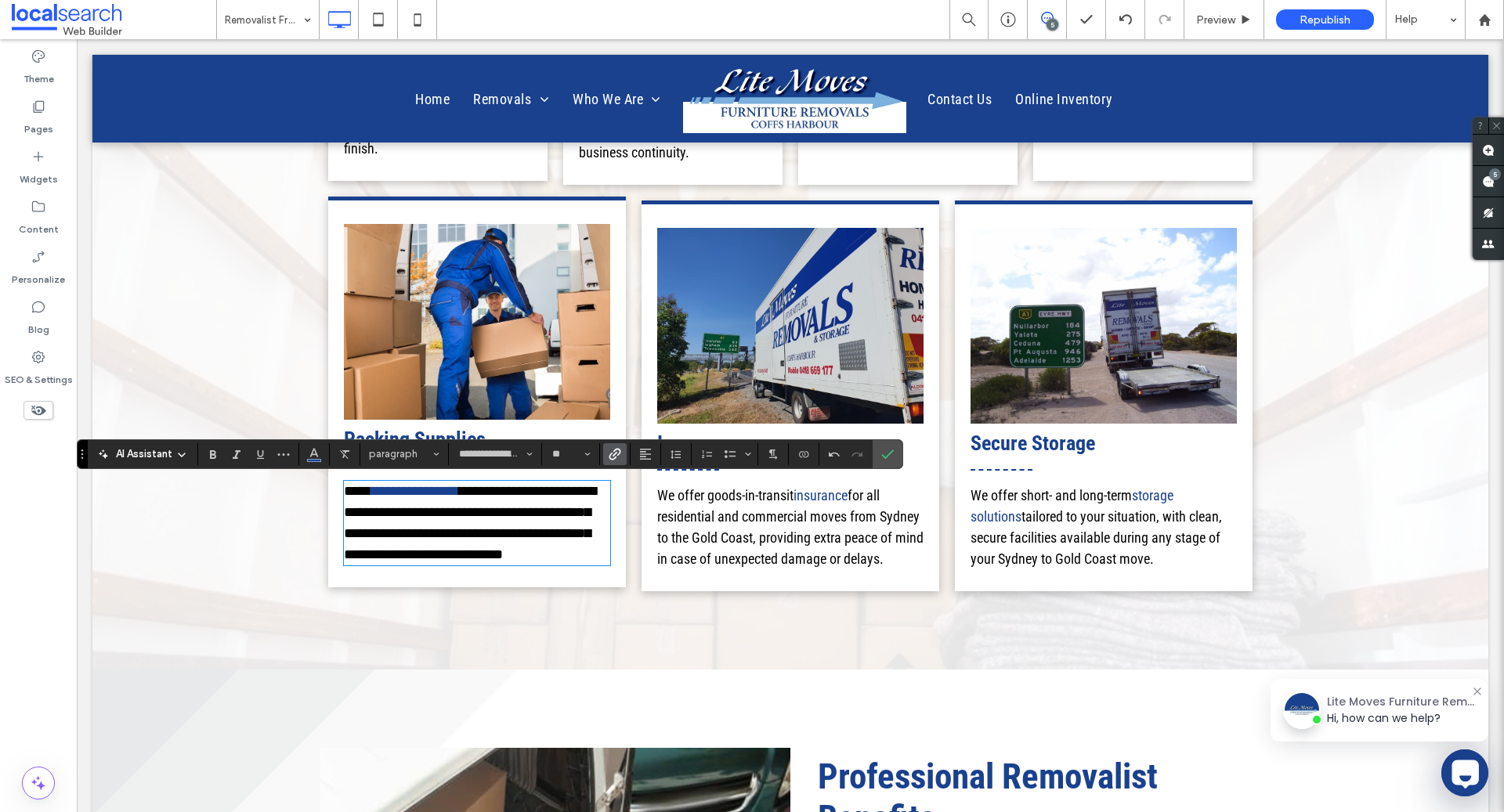 click on "**********" at bounding box center (470, 522) 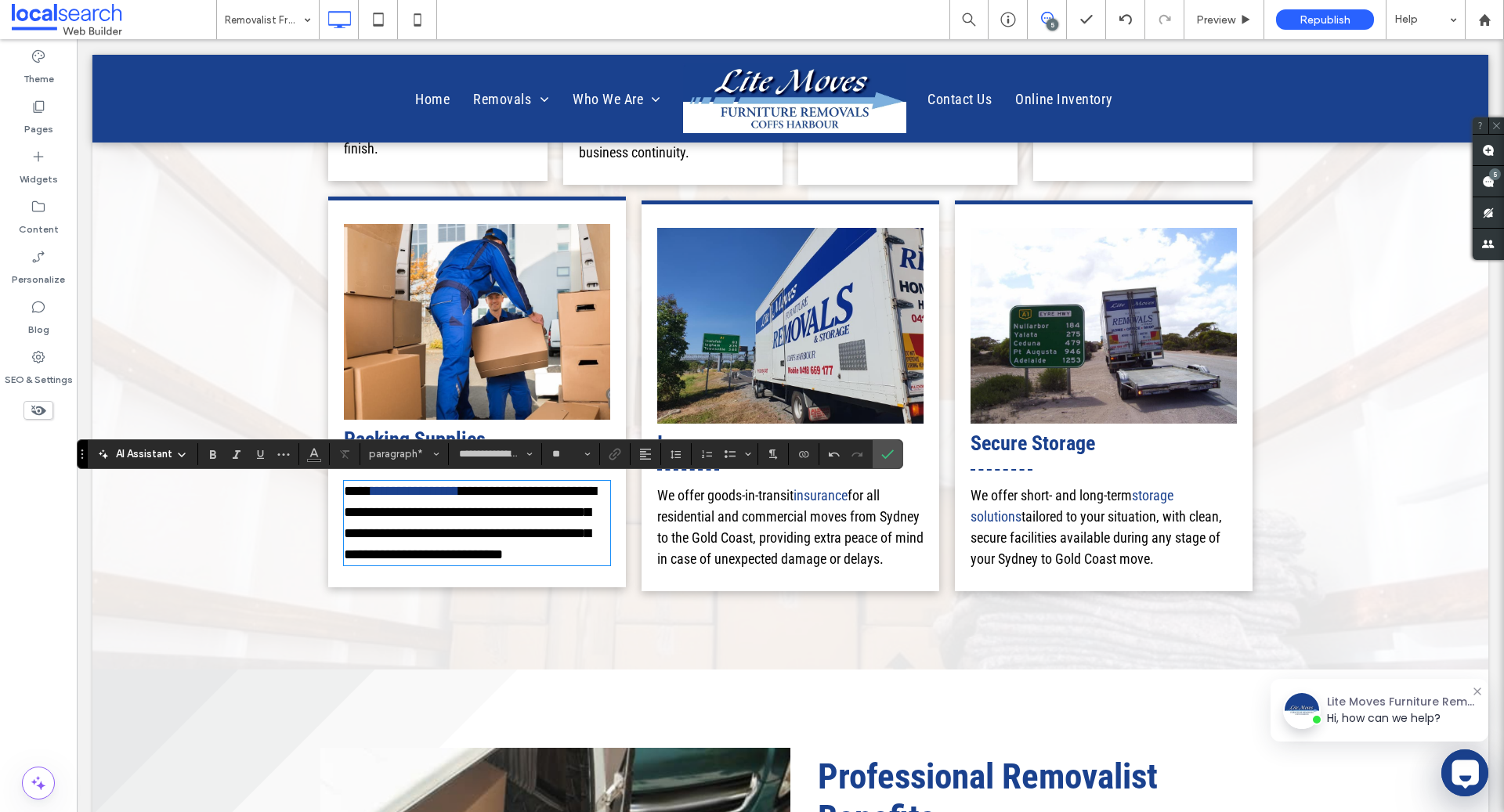 click on "**********" at bounding box center (470, 522) 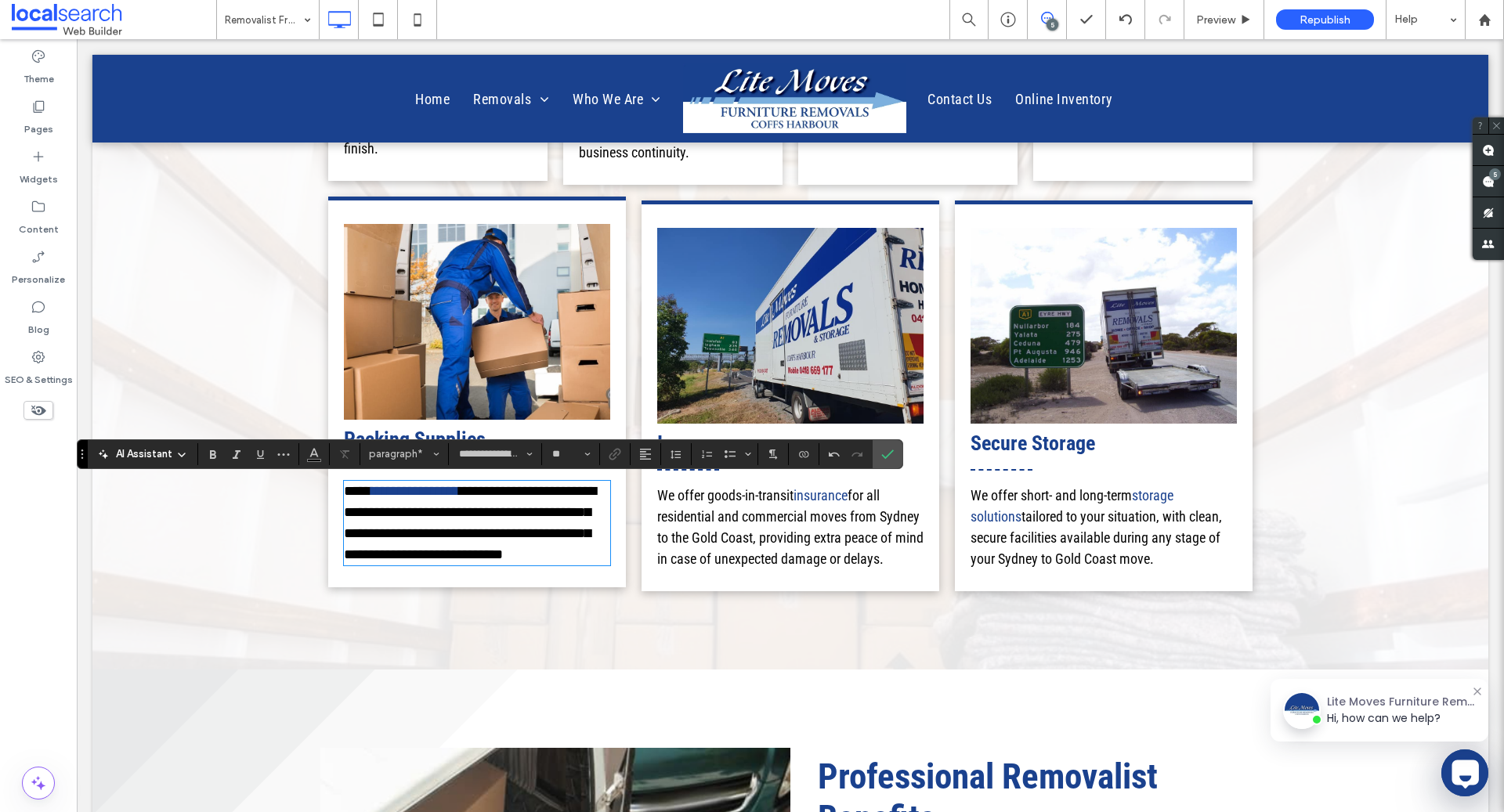 type 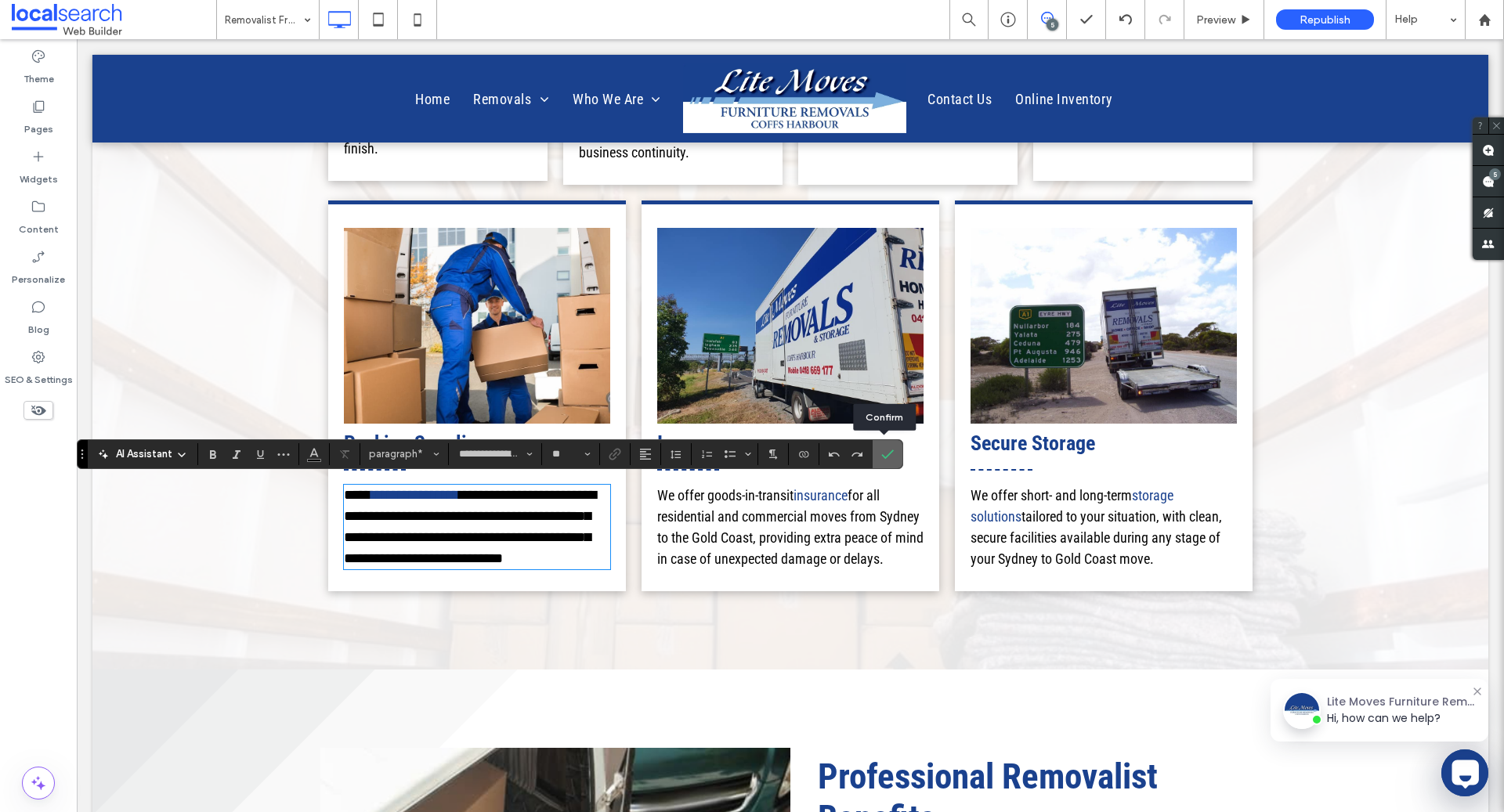 click 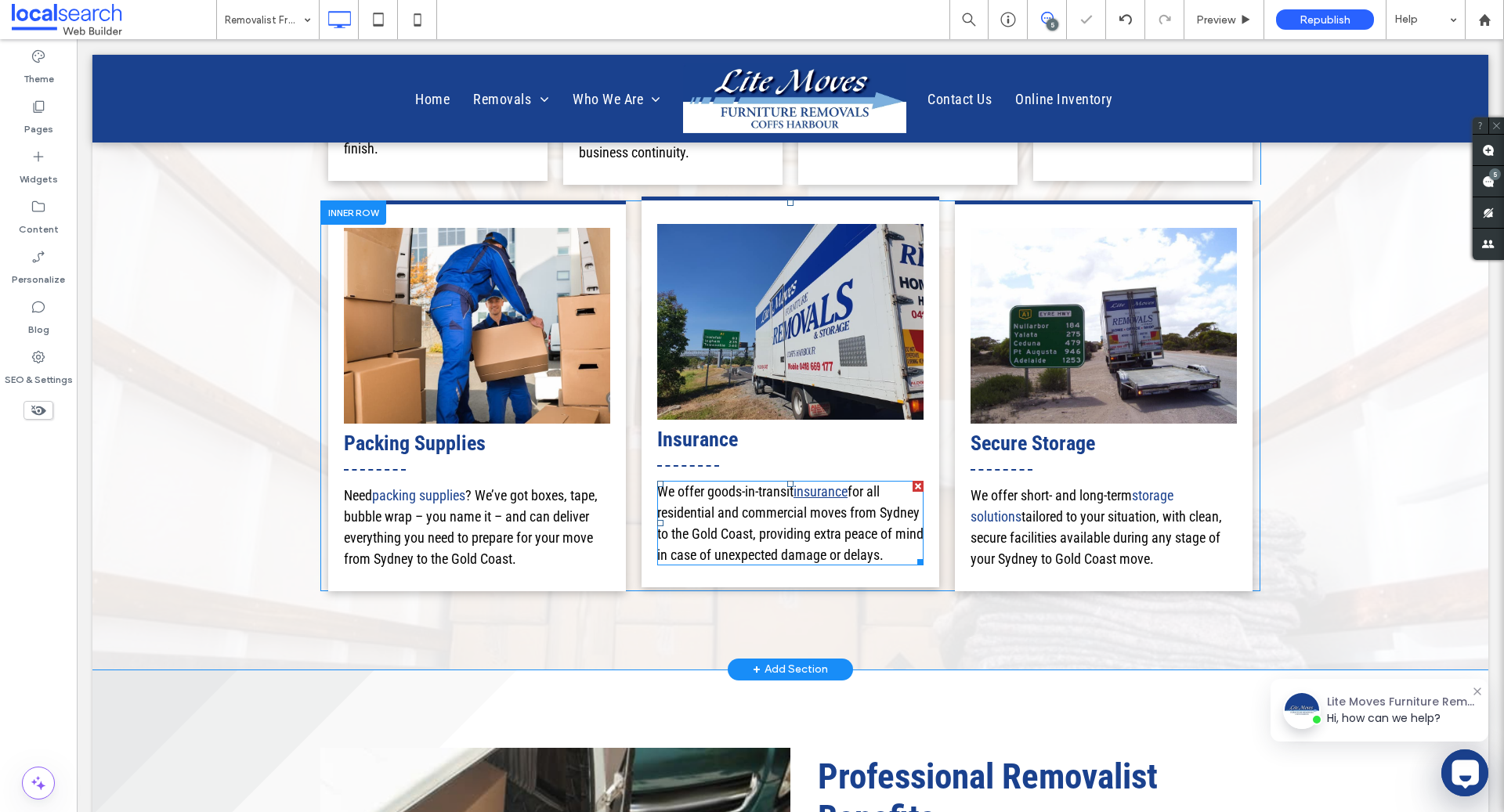 scroll, scrollTop: 0, scrollLeft: 0, axis: both 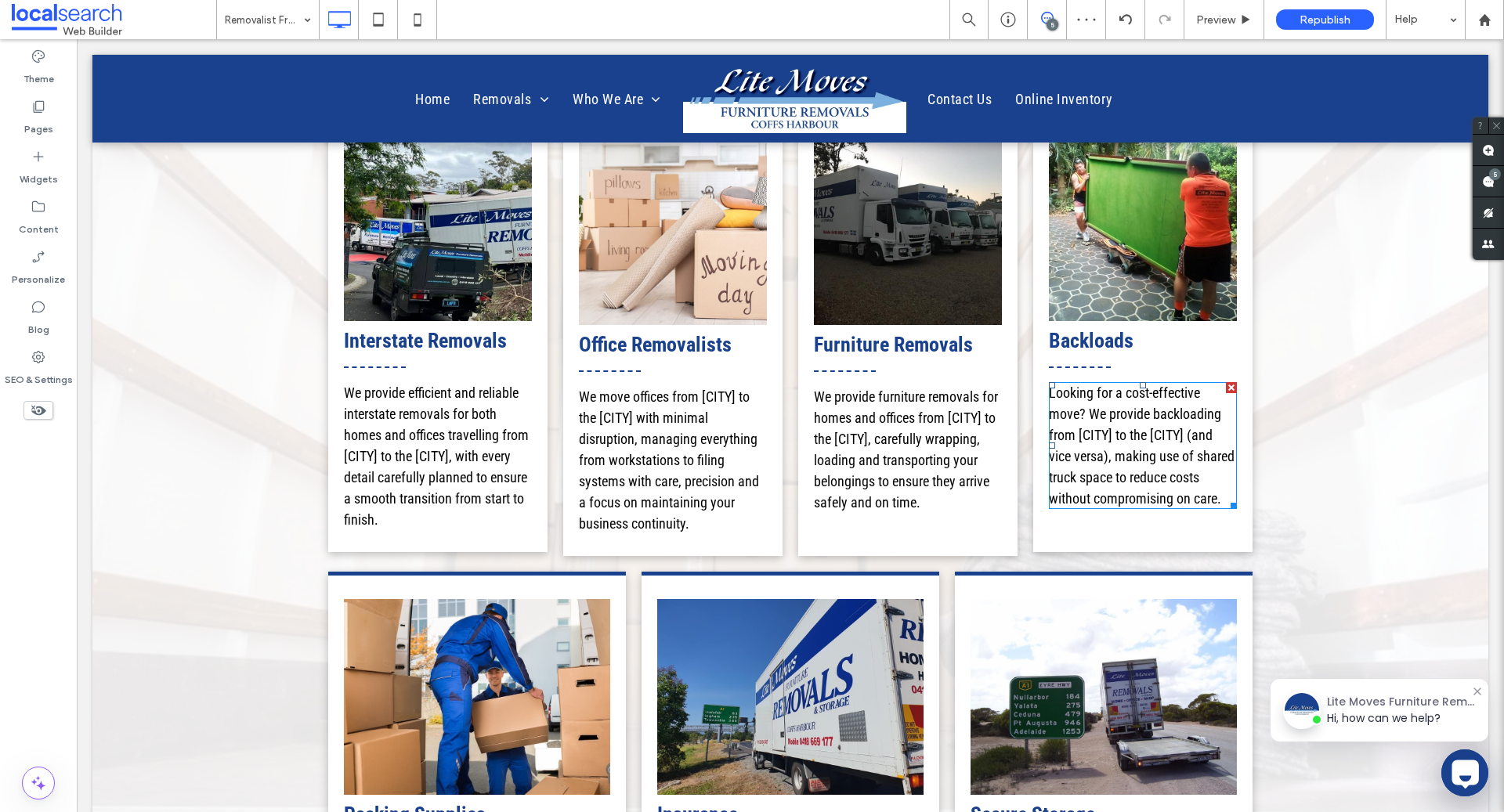 click on "Looking for a cost-effective move? We provide backloading from Sydney to the Gold Coast (and vice versa), making use of shared truck space to reduce costs without compromising on care." at bounding box center [1143, 446] 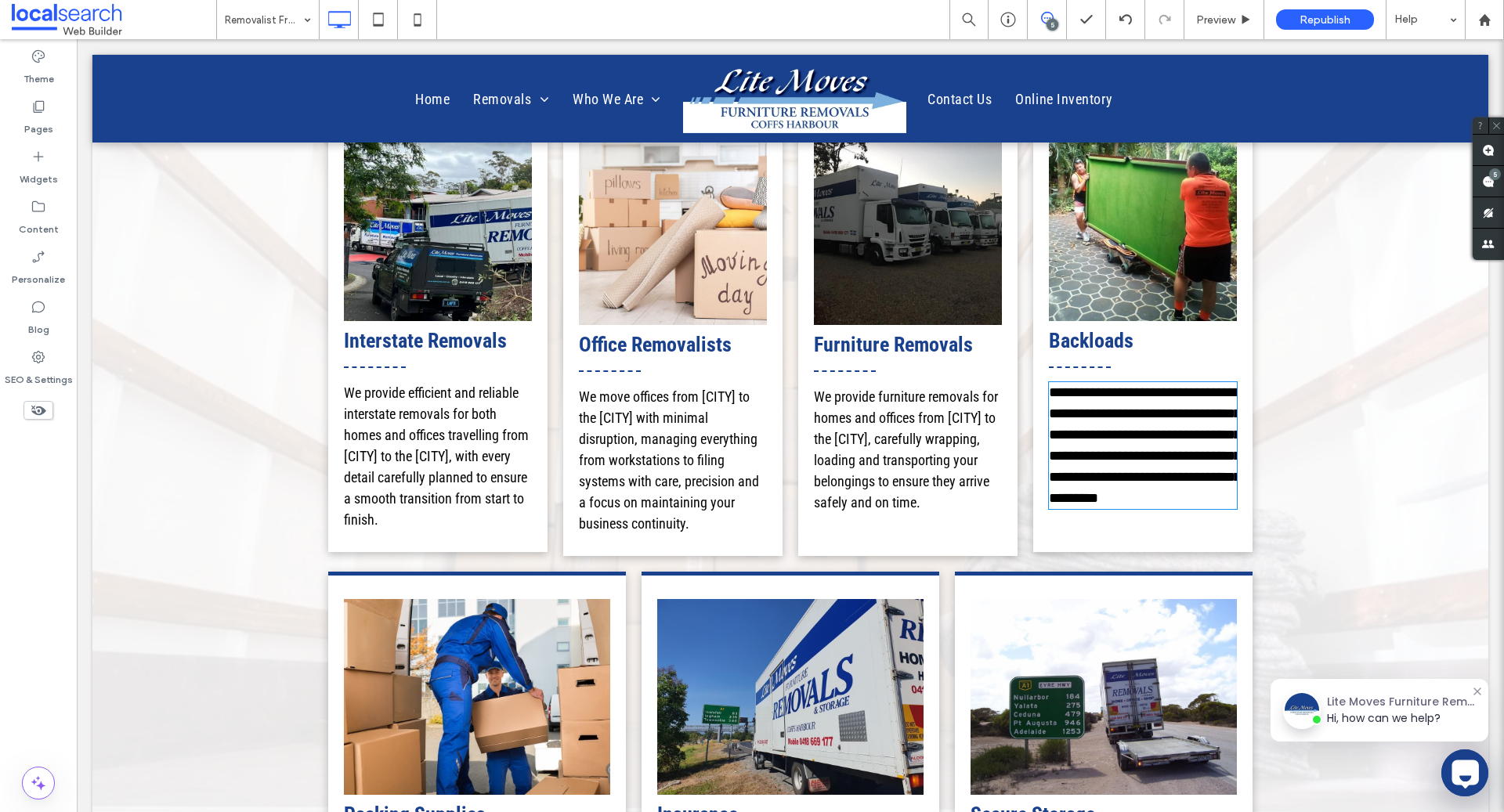 type on "**********" 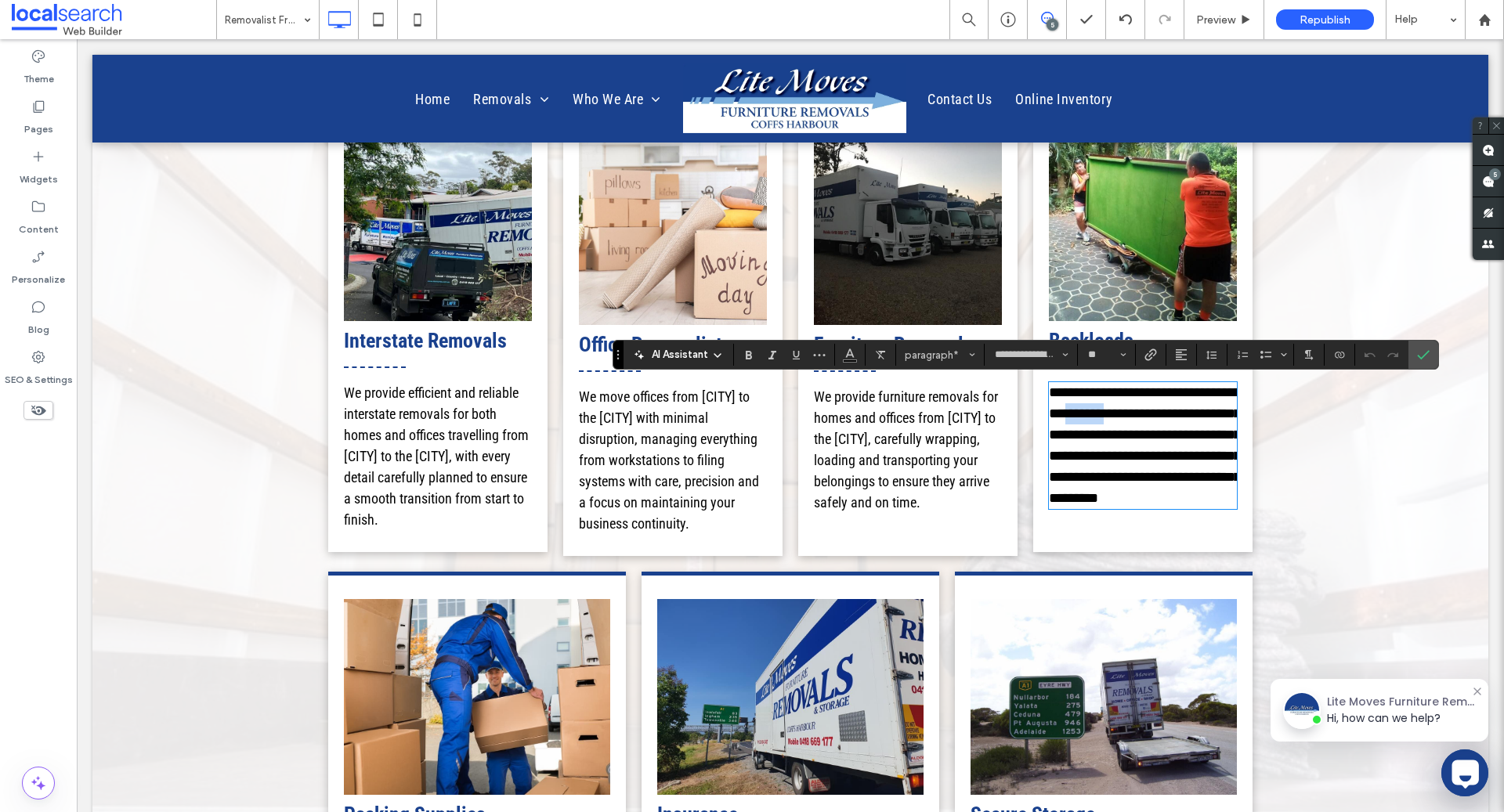 click on "**********" at bounding box center (1144, 445) 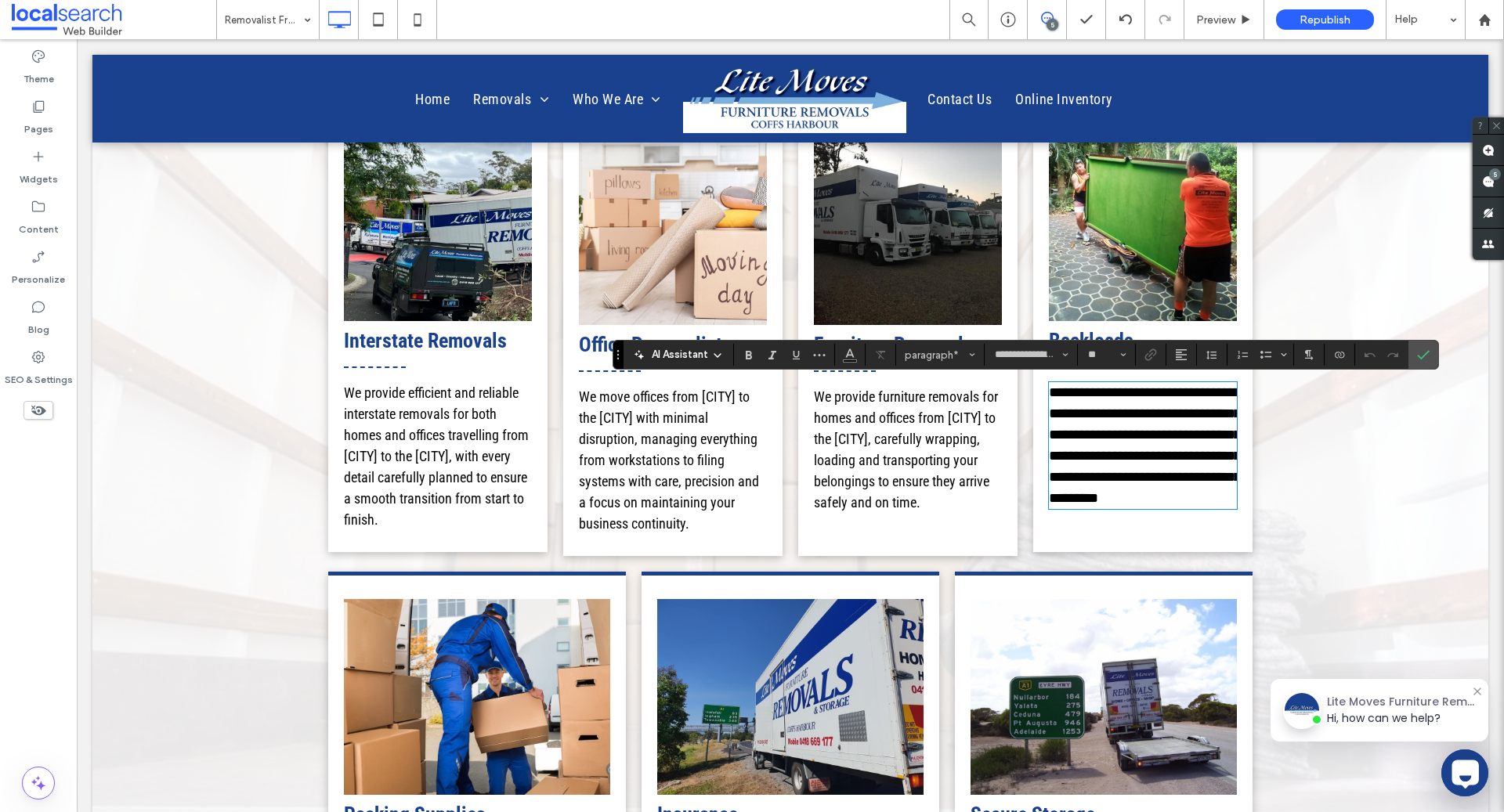 click on "**********" at bounding box center [1144, 445] 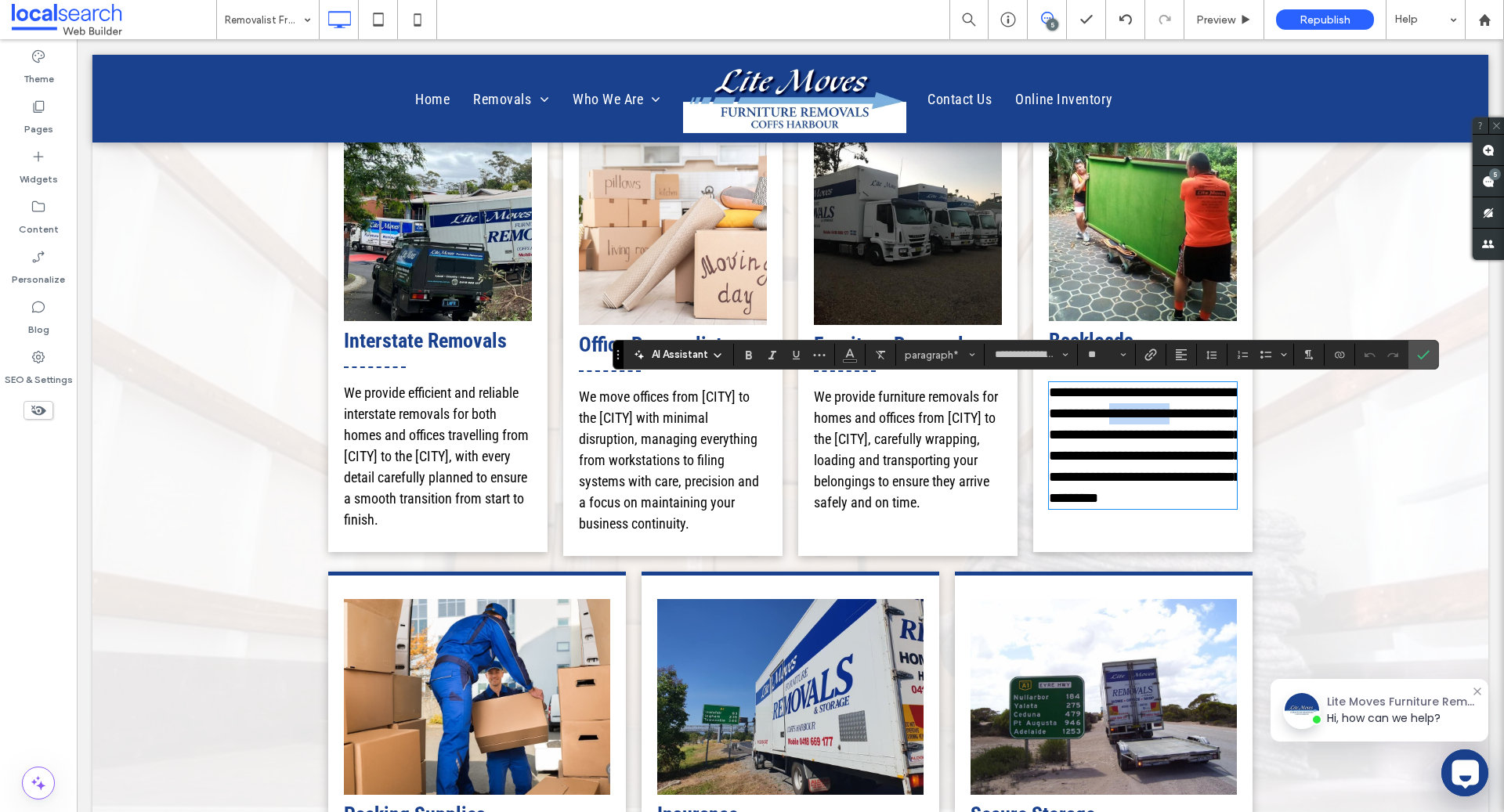 copy on "**********" 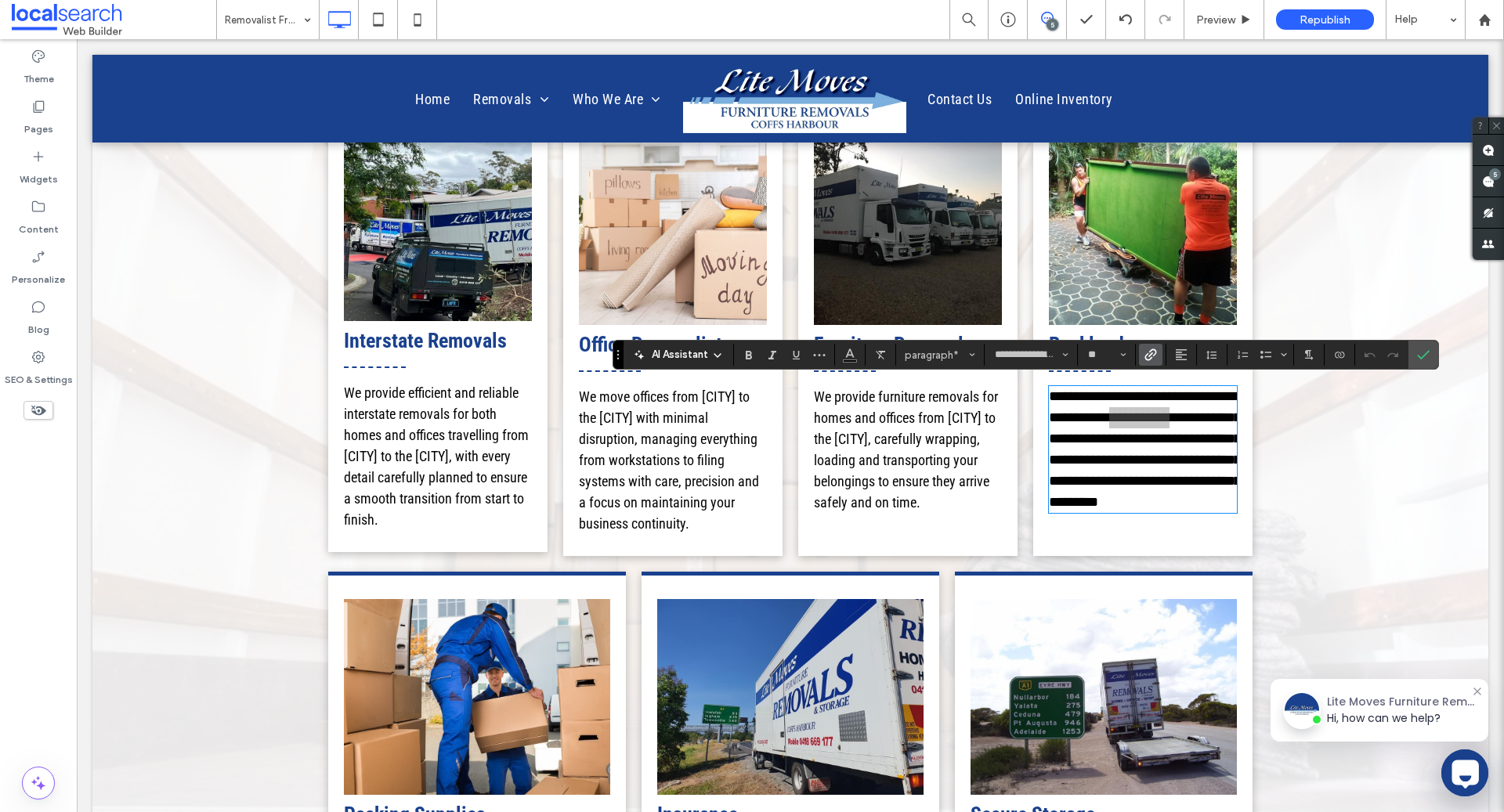 click at bounding box center [1151, 355] 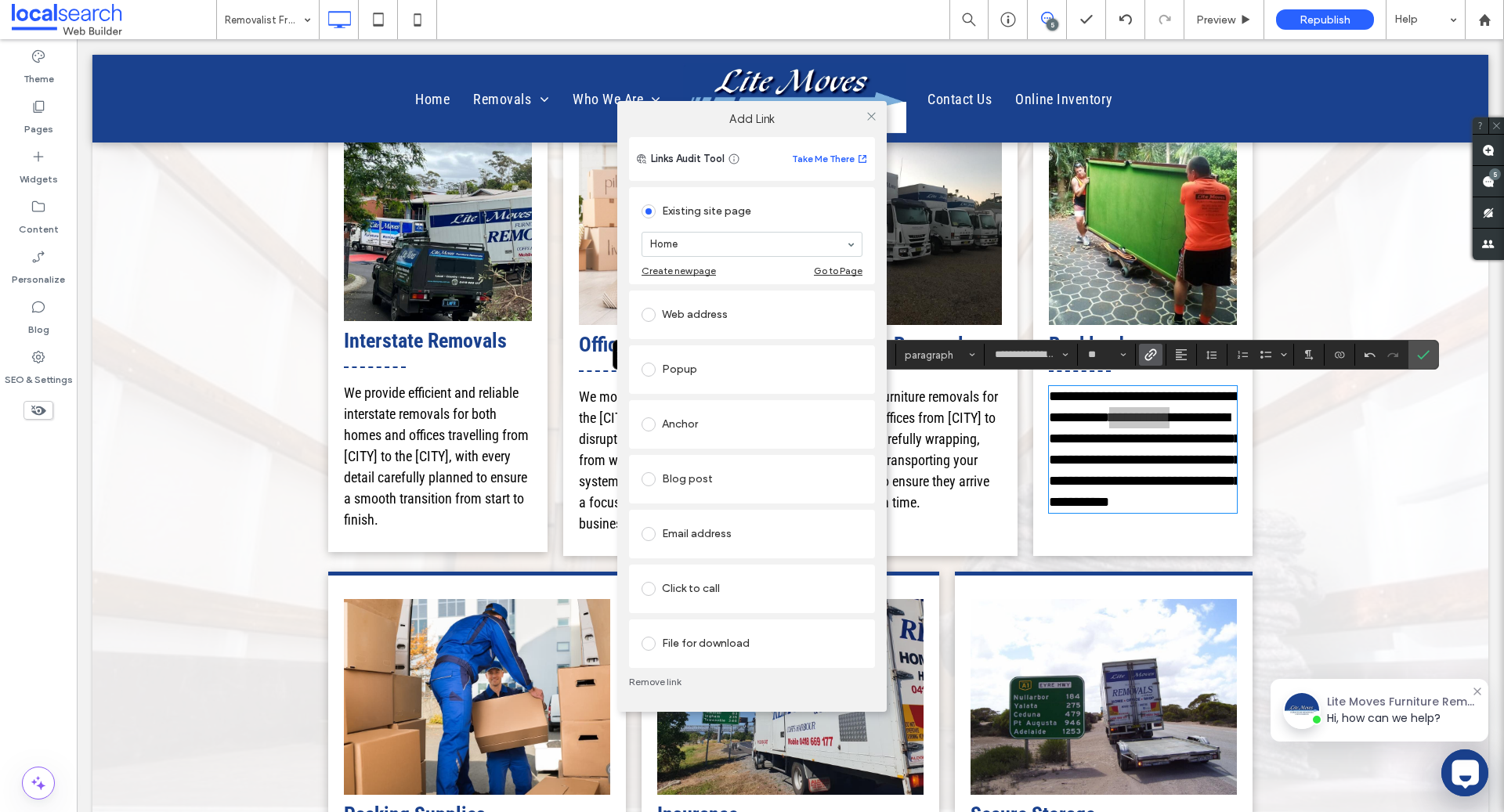 type on "**********" 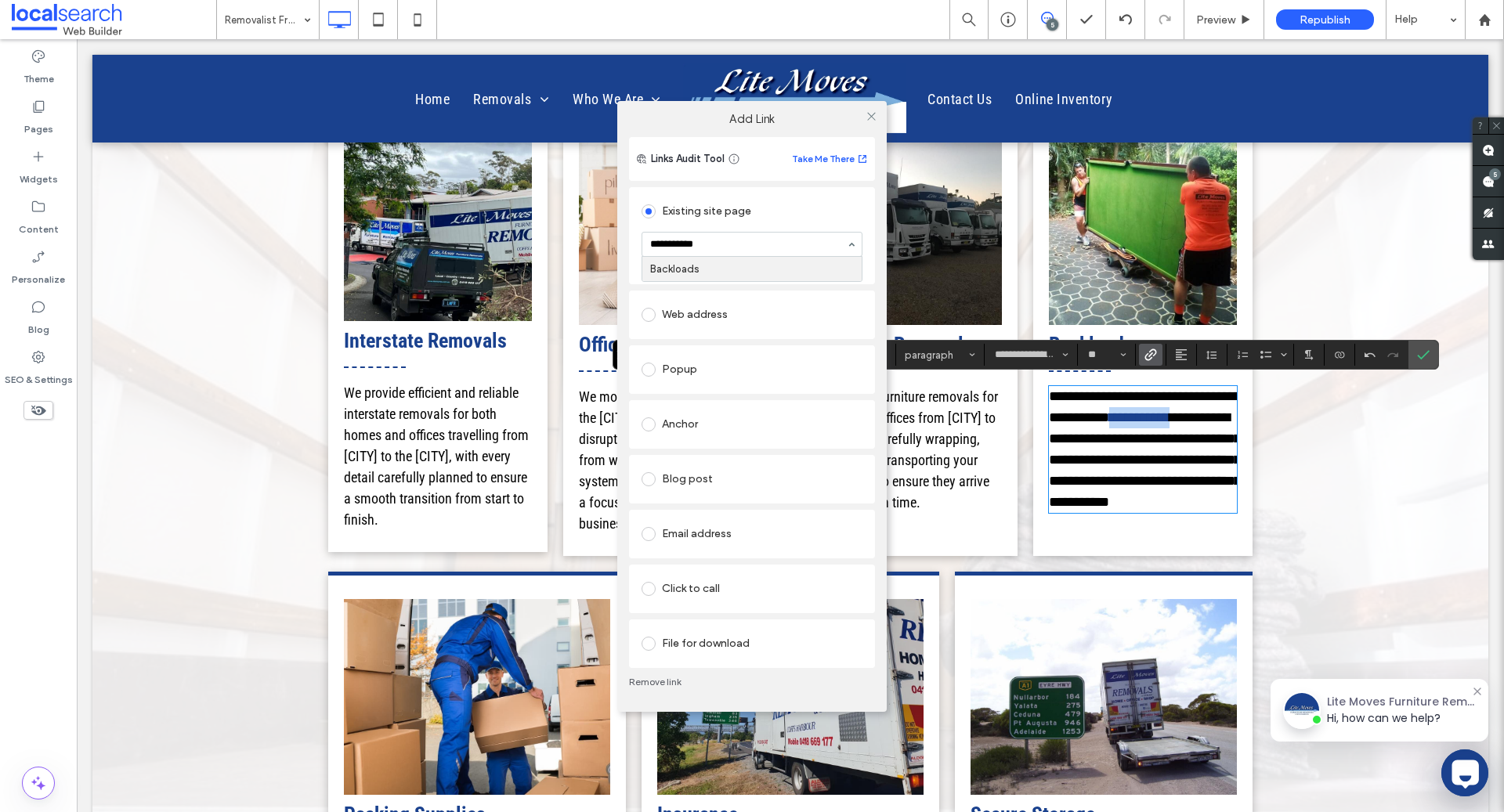 type 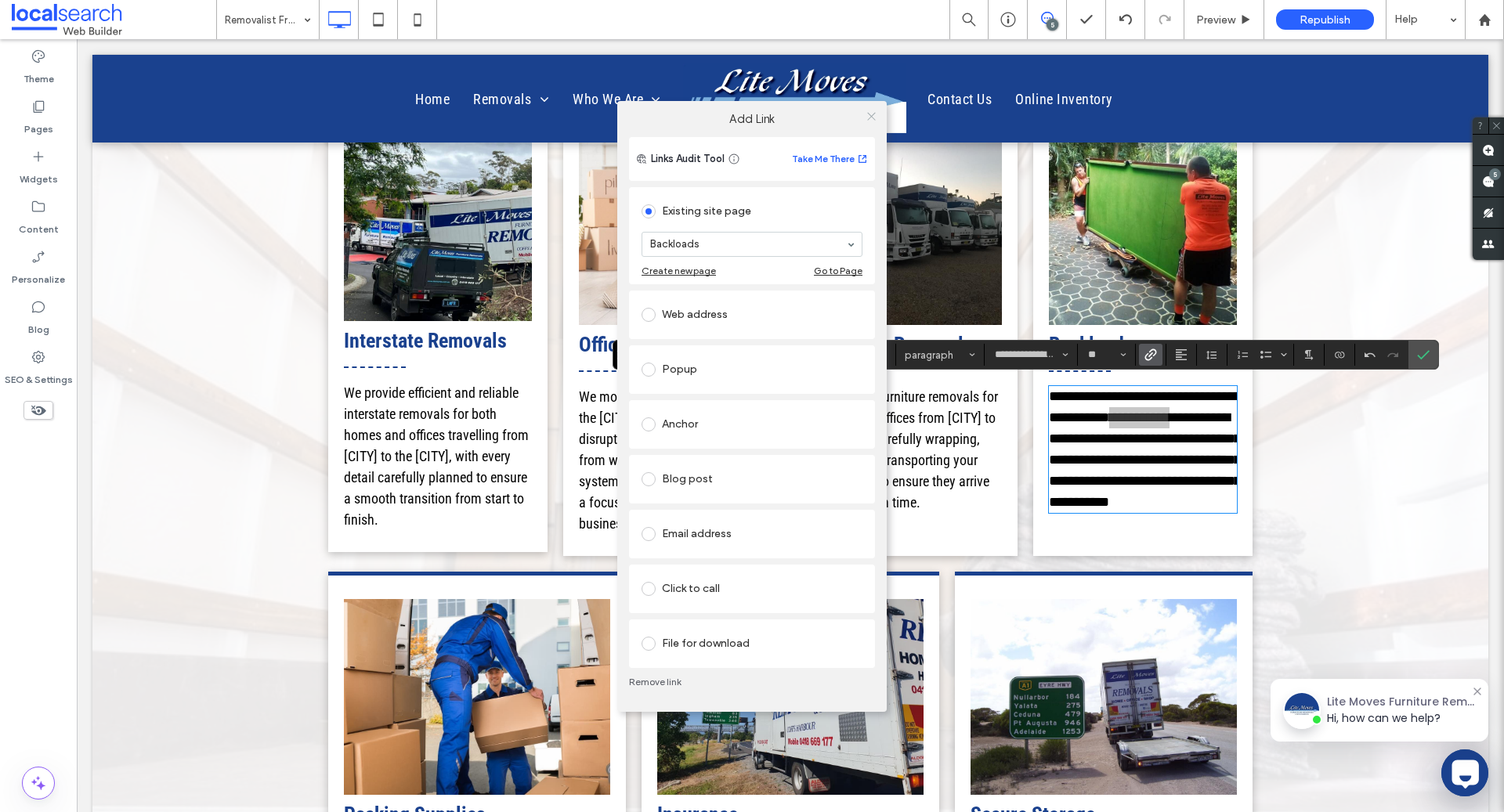 click 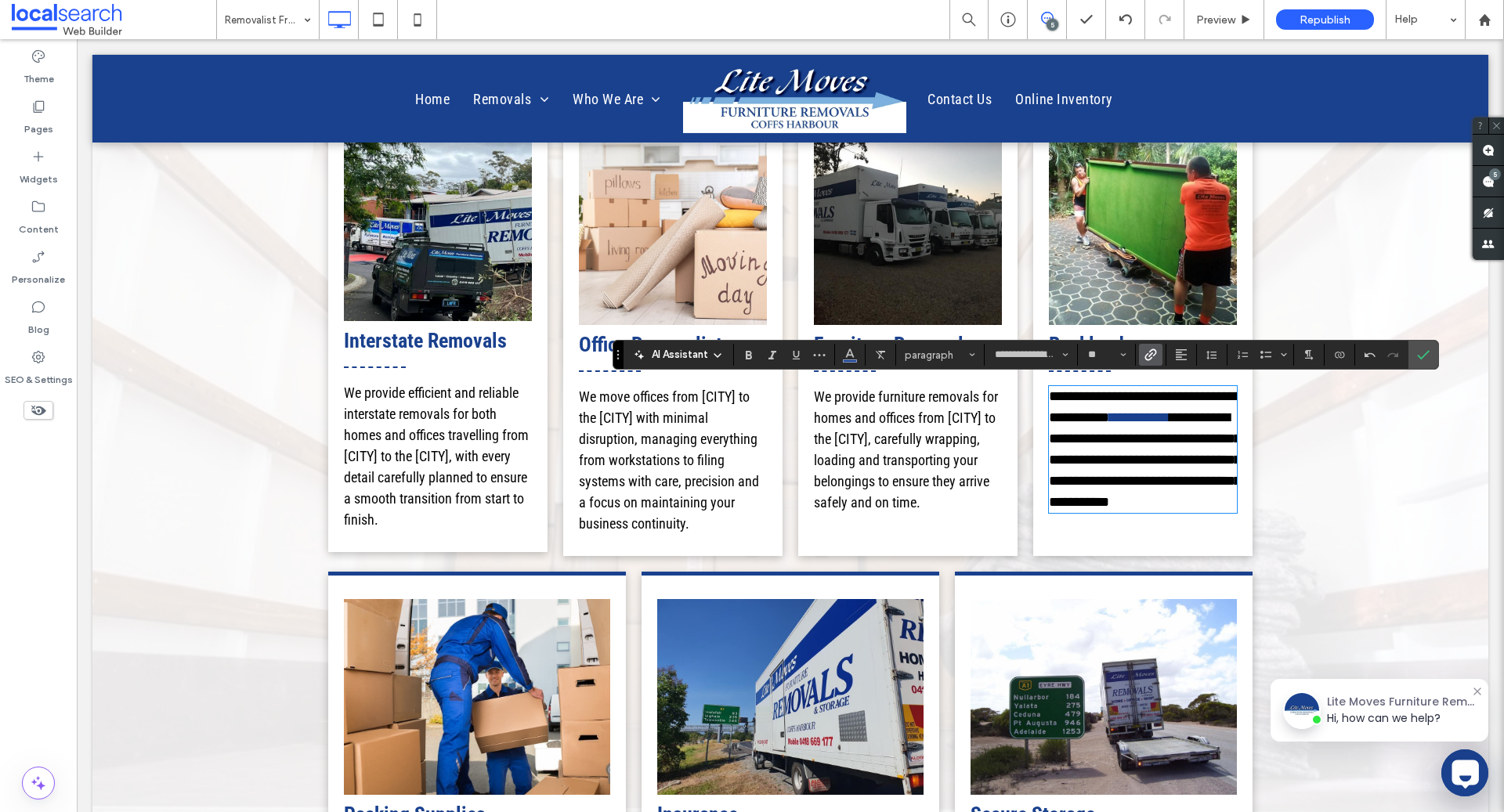 click on "We provide furniture removals for homes and offices from Sydney to the Gold Coast, carefully wrapping, loading and transporting your belongings to ensure they arrive safely and on time." at bounding box center [906, 449] 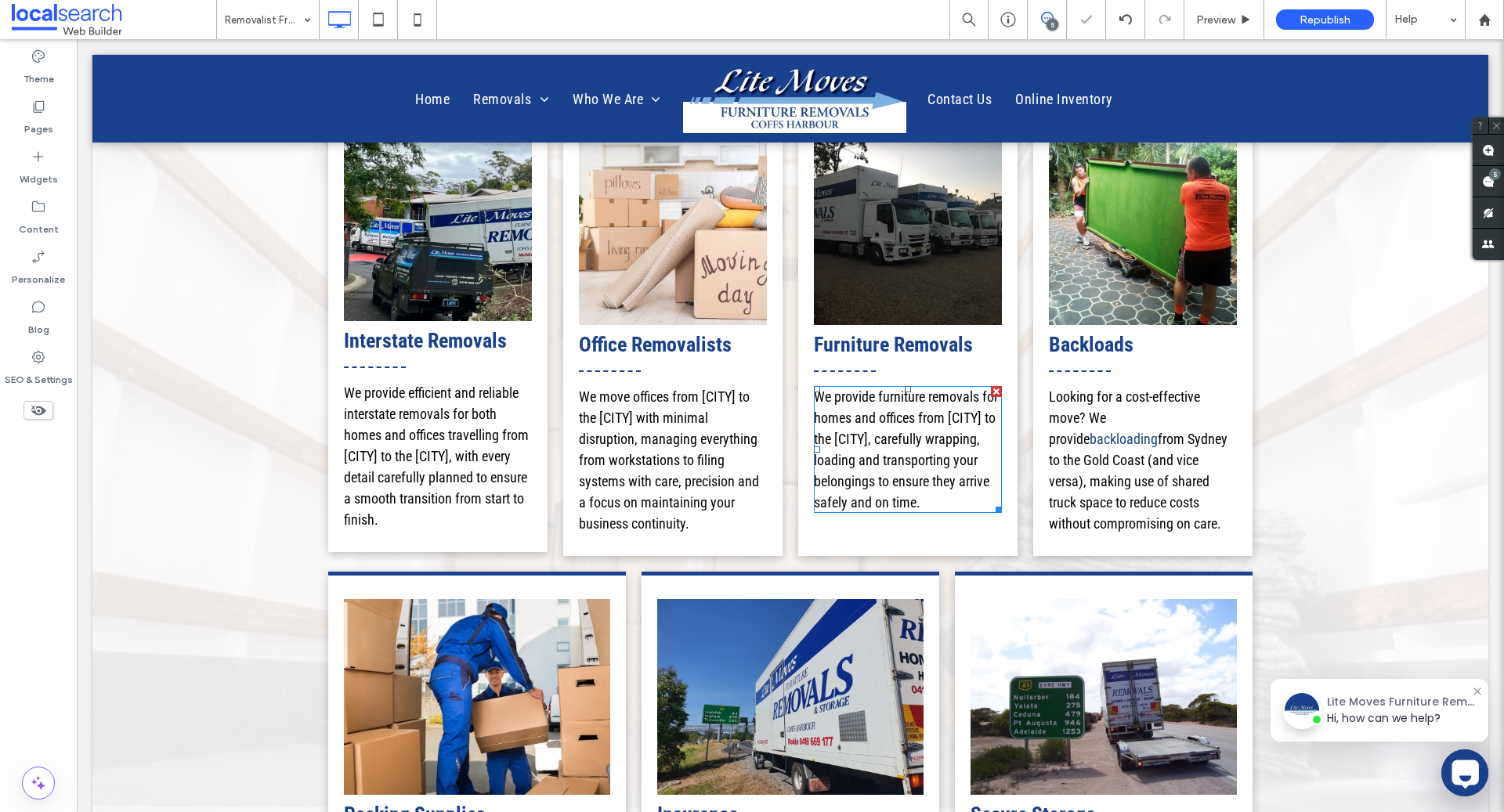 click on "We provide furniture removals for homes and offices from Sydney to the Gold Coast, carefully wrapping, loading and transporting your belongings to ensure they arrive safely and on time." at bounding box center [906, 449] 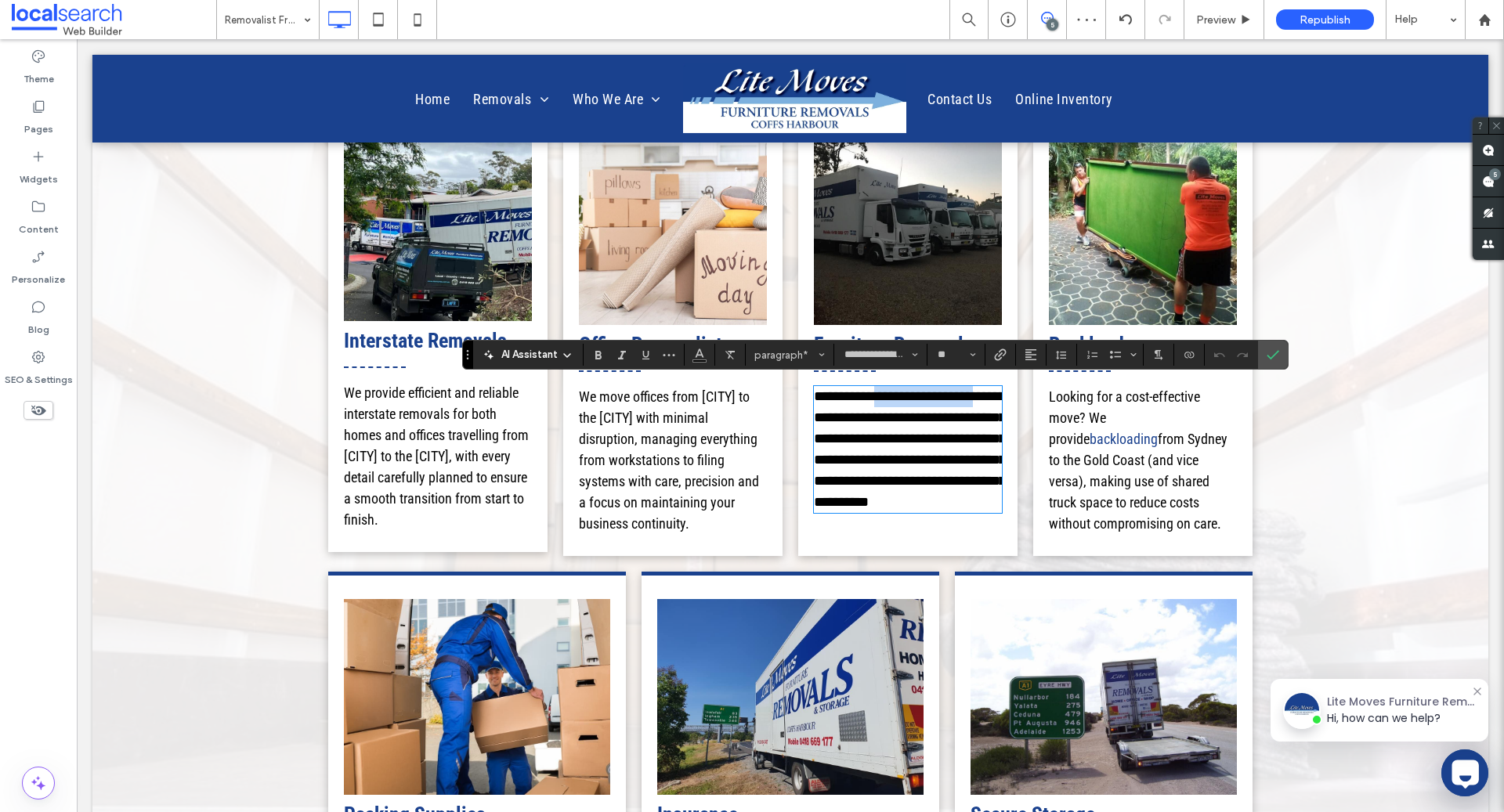 drag, startPoint x: 878, startPoint y: 392, endPoint x: 979, endPoint y: 394, distance: 101.0198 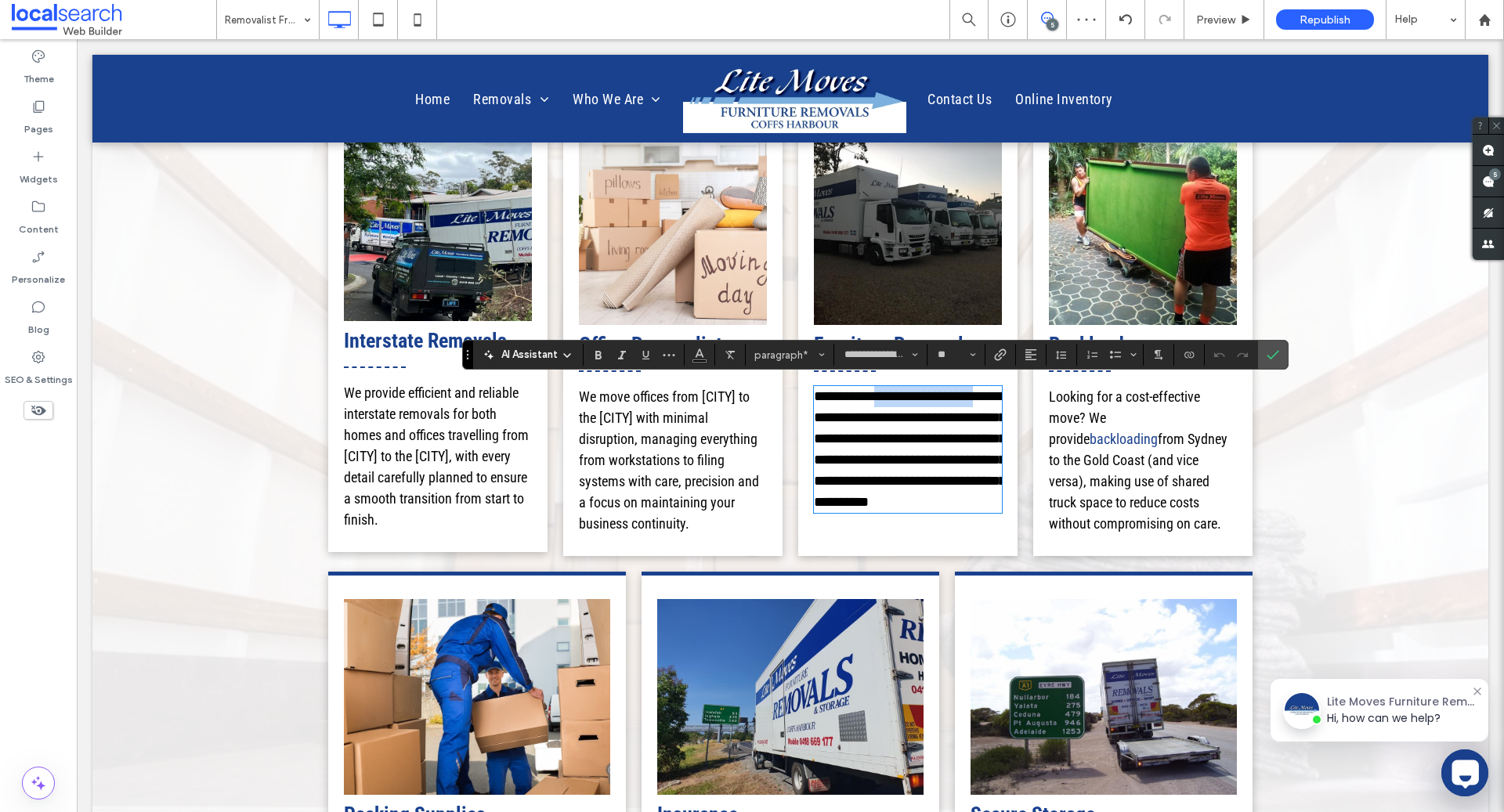 click on "**********" at bounding box center [909, 449] 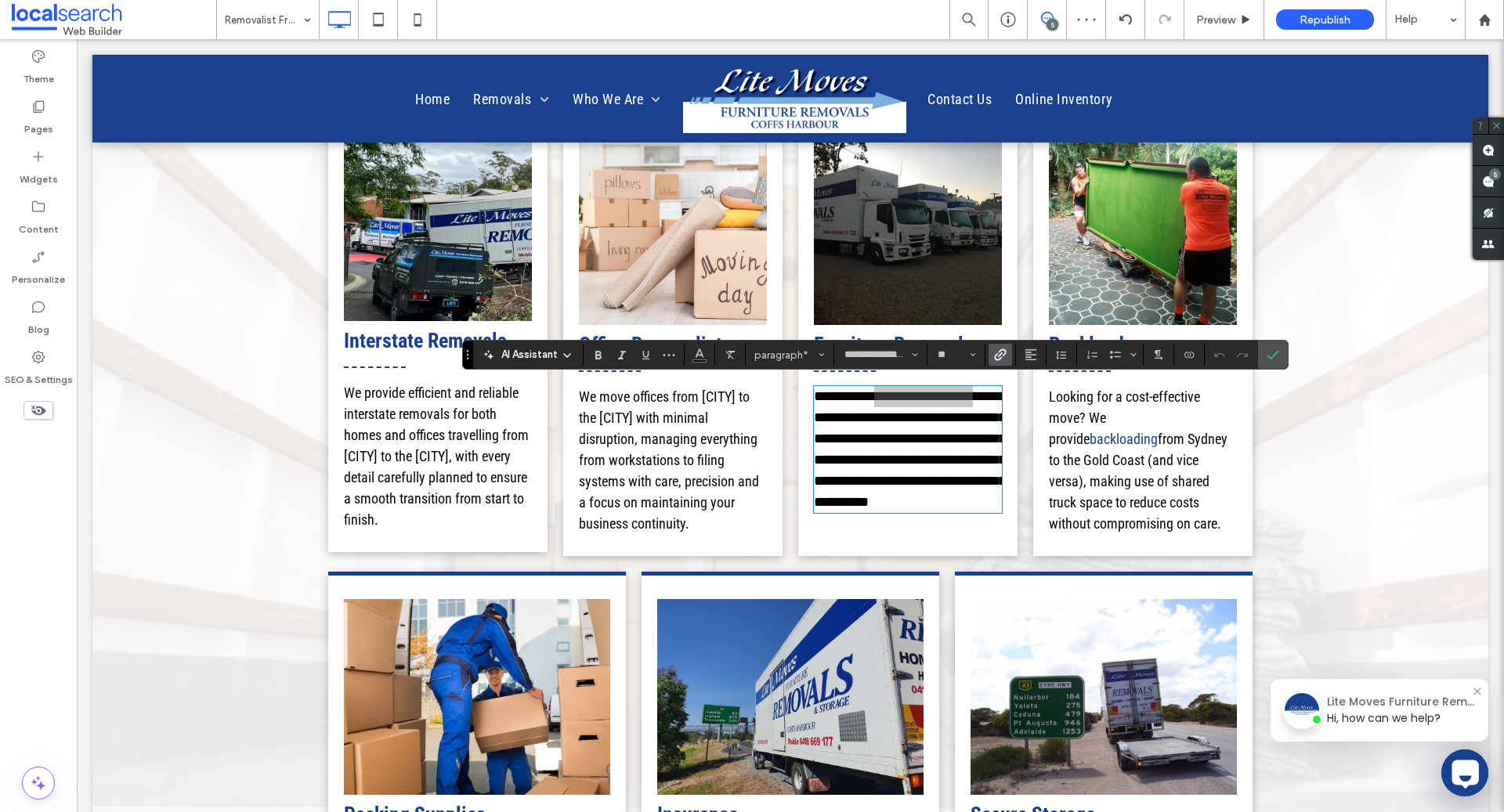 click at bounding box center (997, 355) 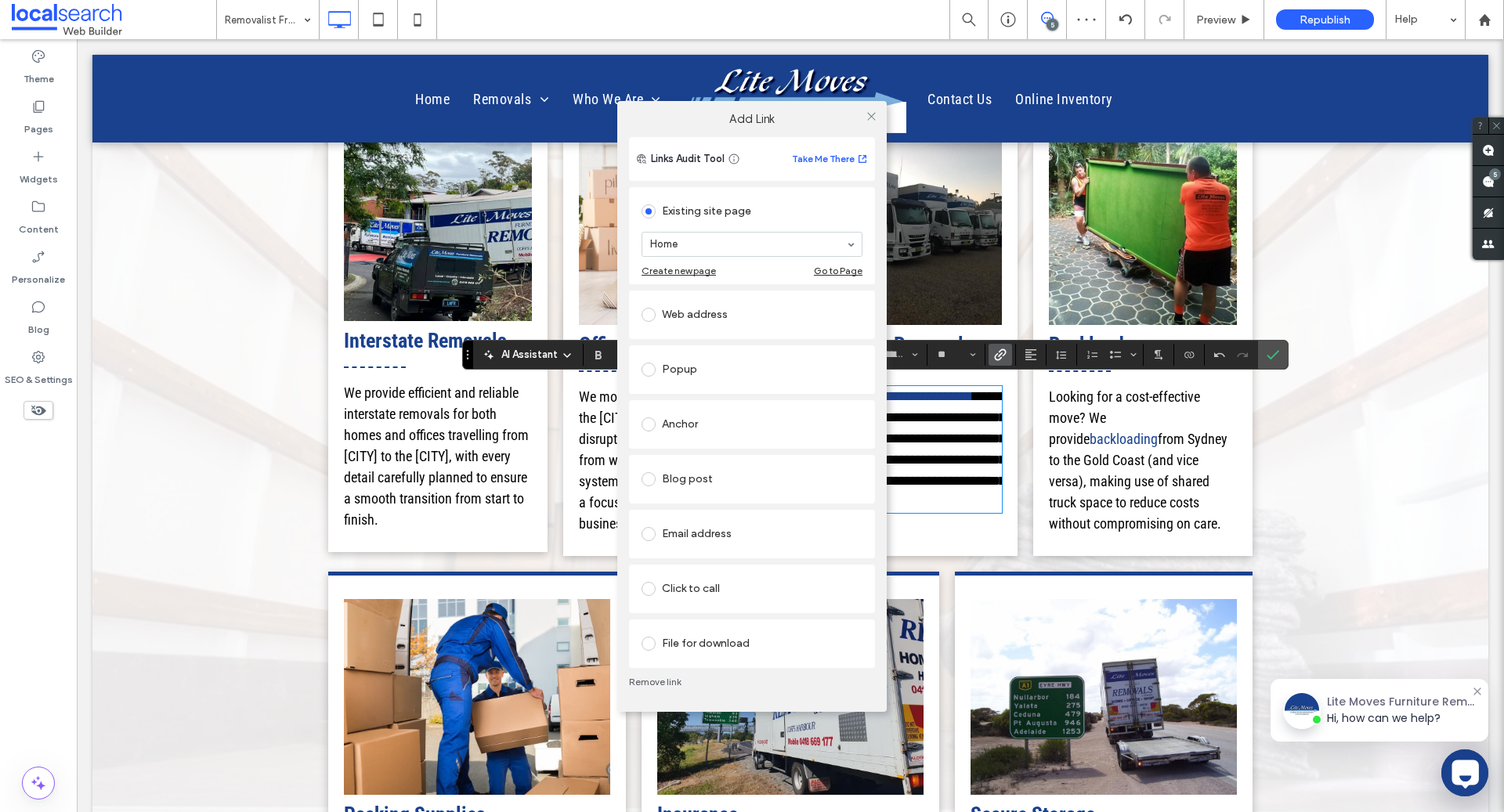 paste on "**********" 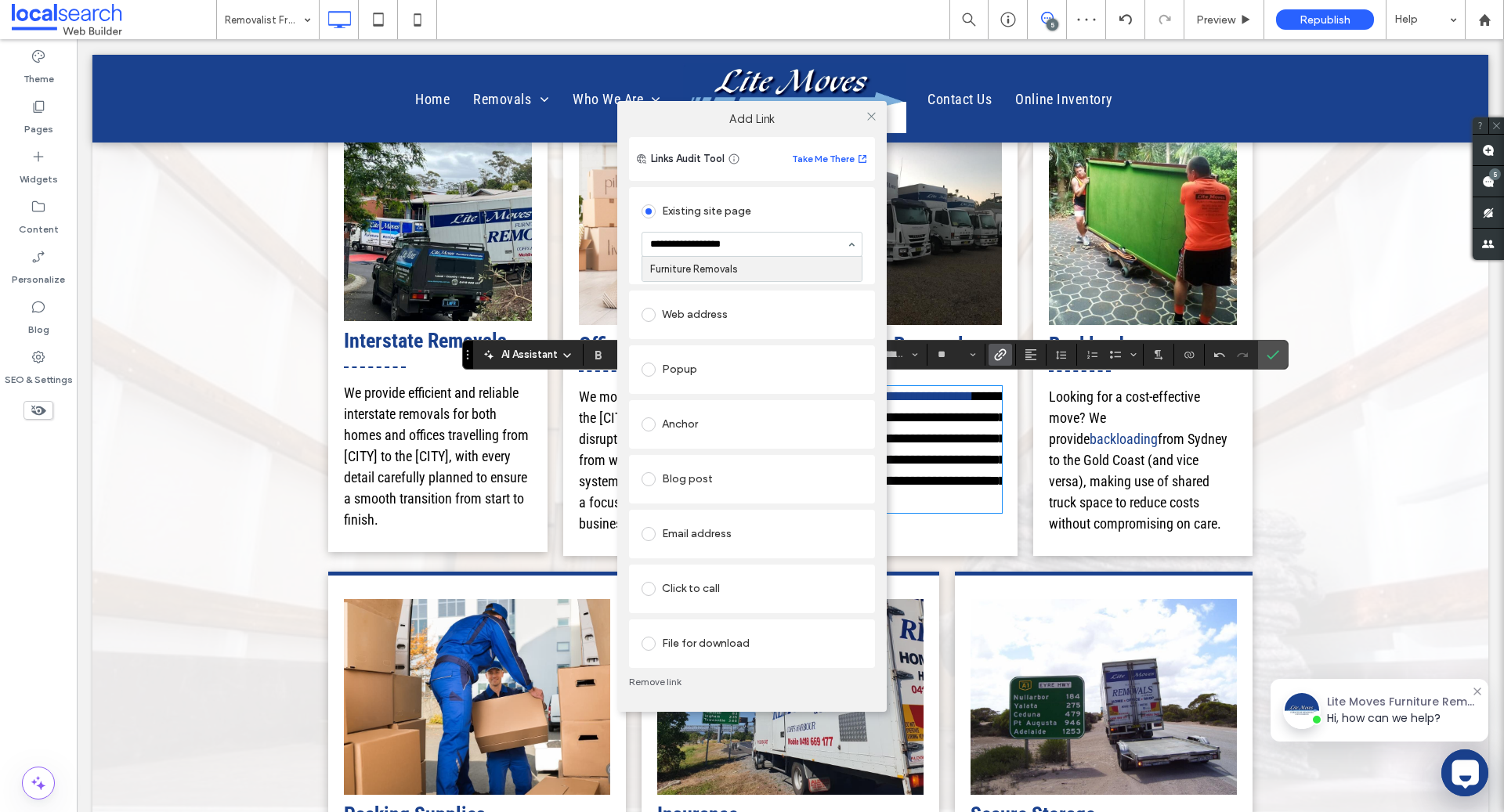 type 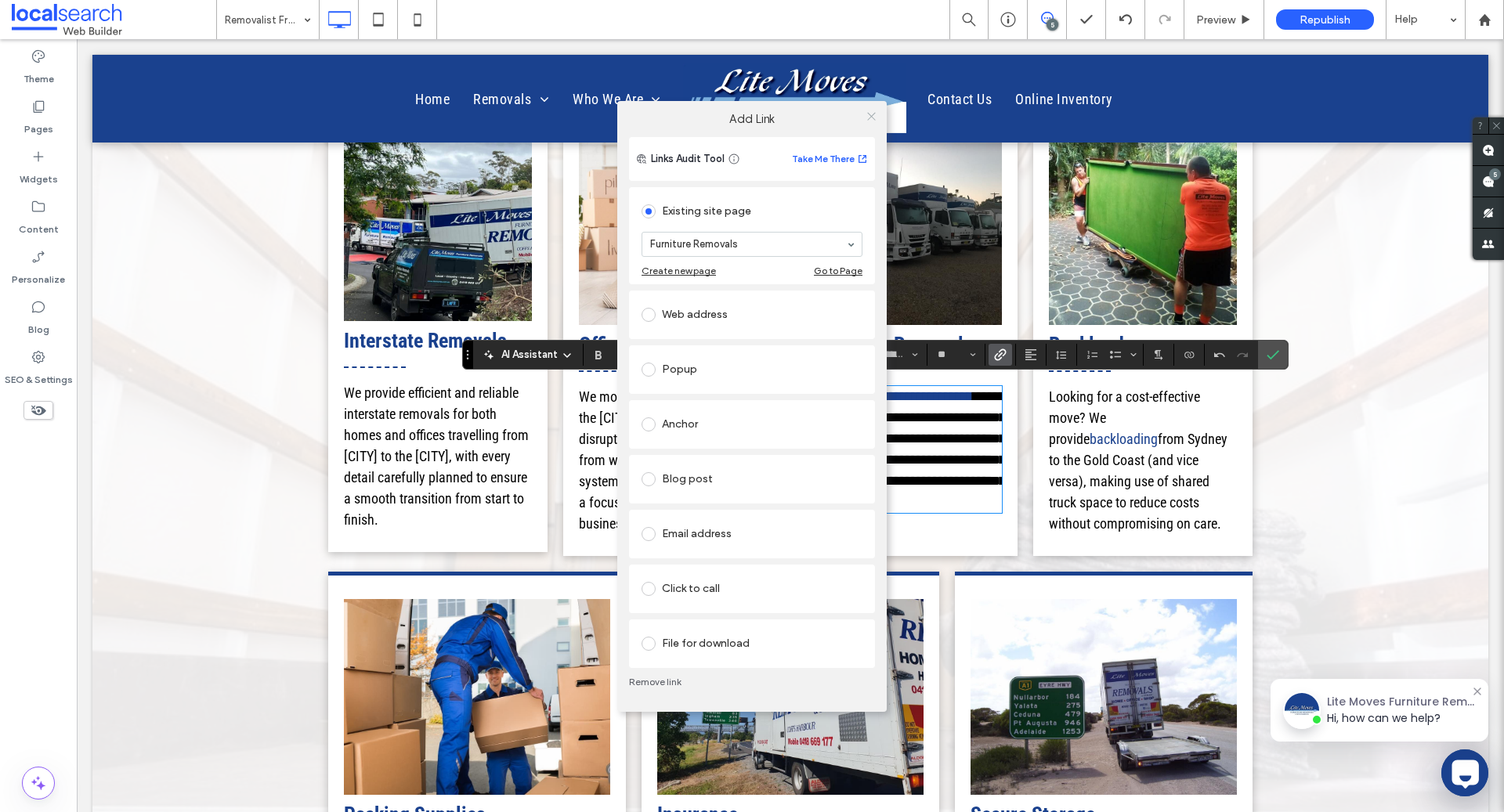 click 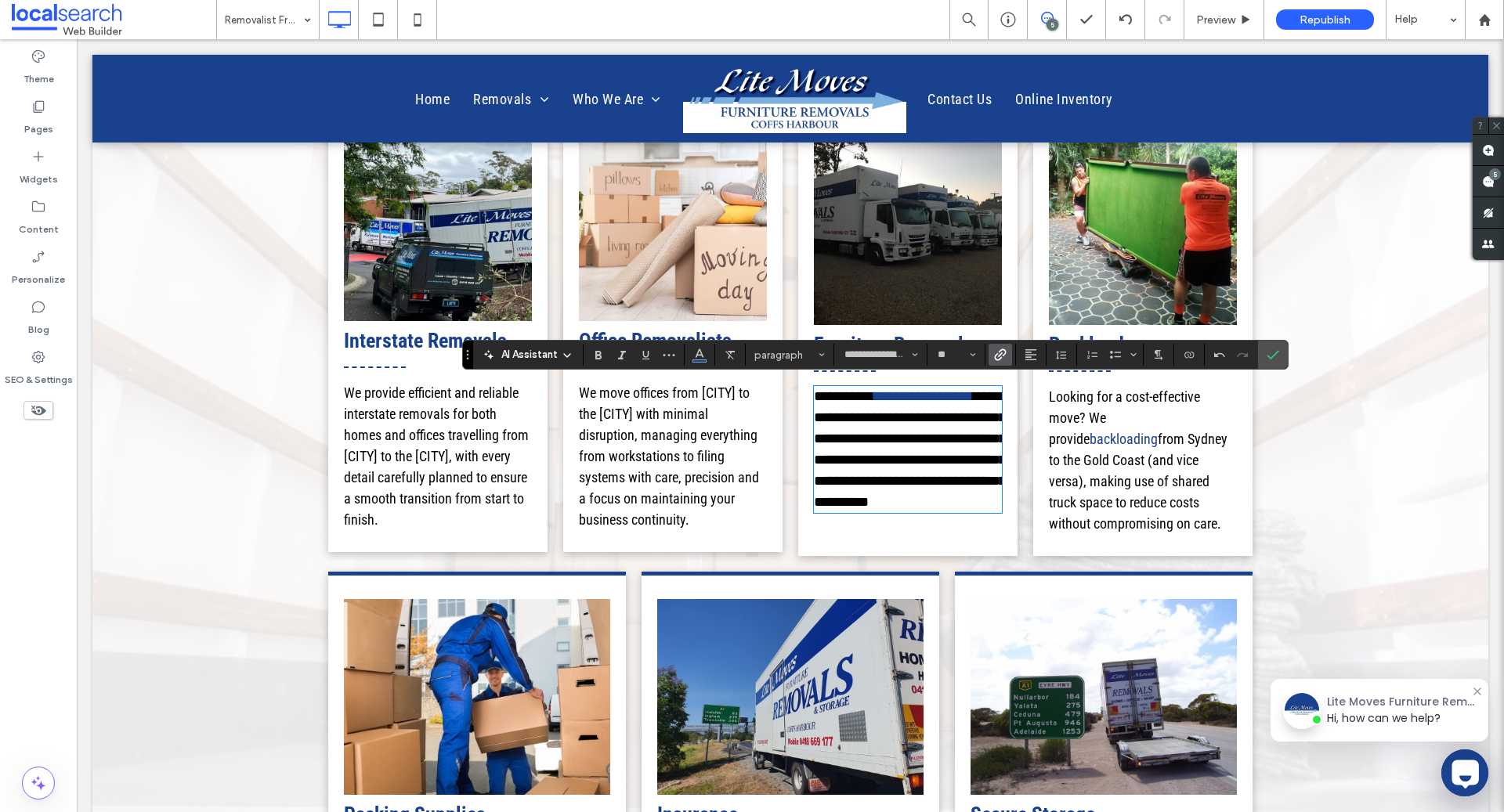 click on "We move offices from Sydney to the Gold Coast with minimal disruption, managing everything from workstations to filing systems with care, precision and a focus on maintaining your business continuity." at bounding box center (669, 456) 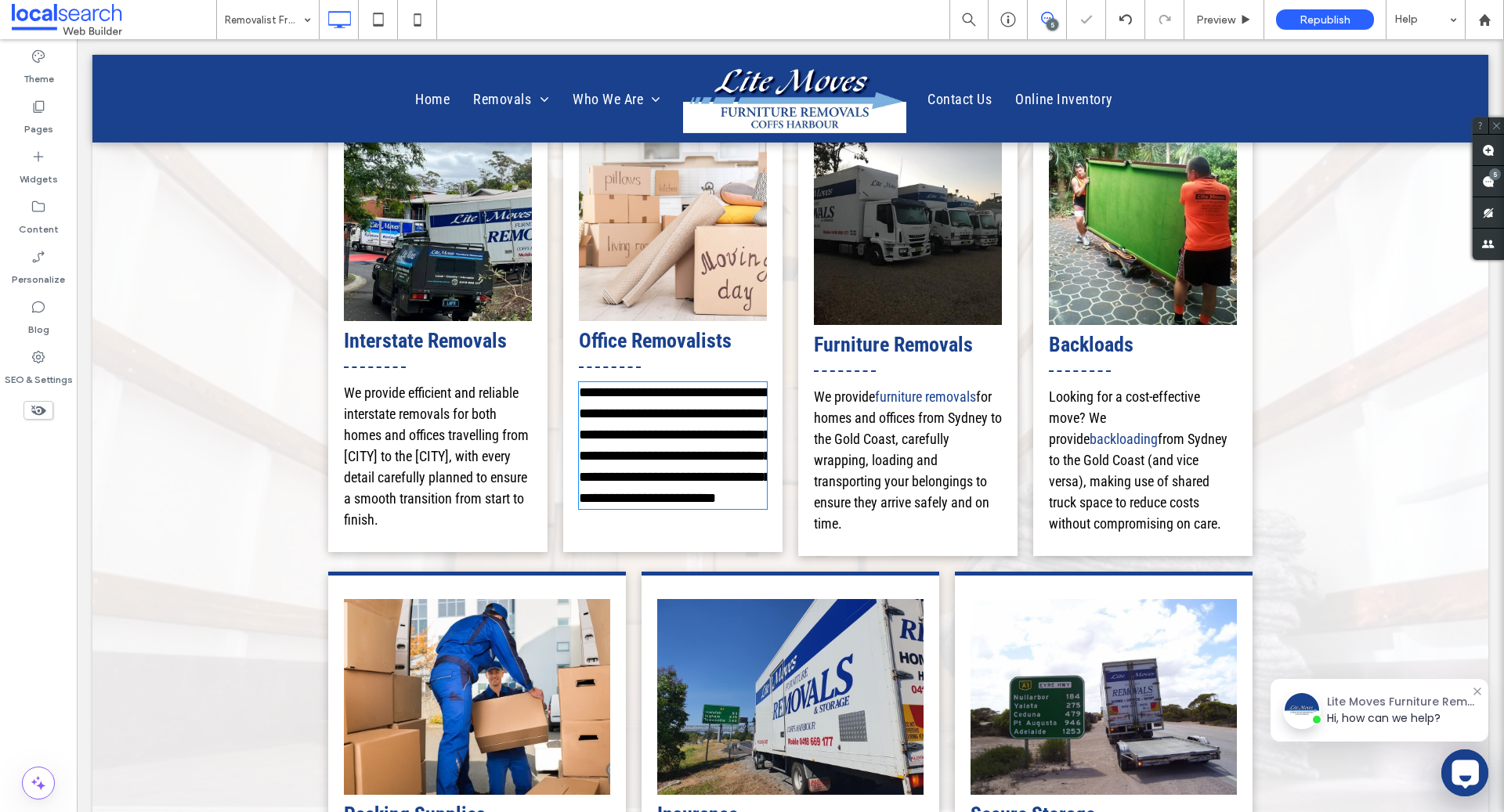 type on "**********" 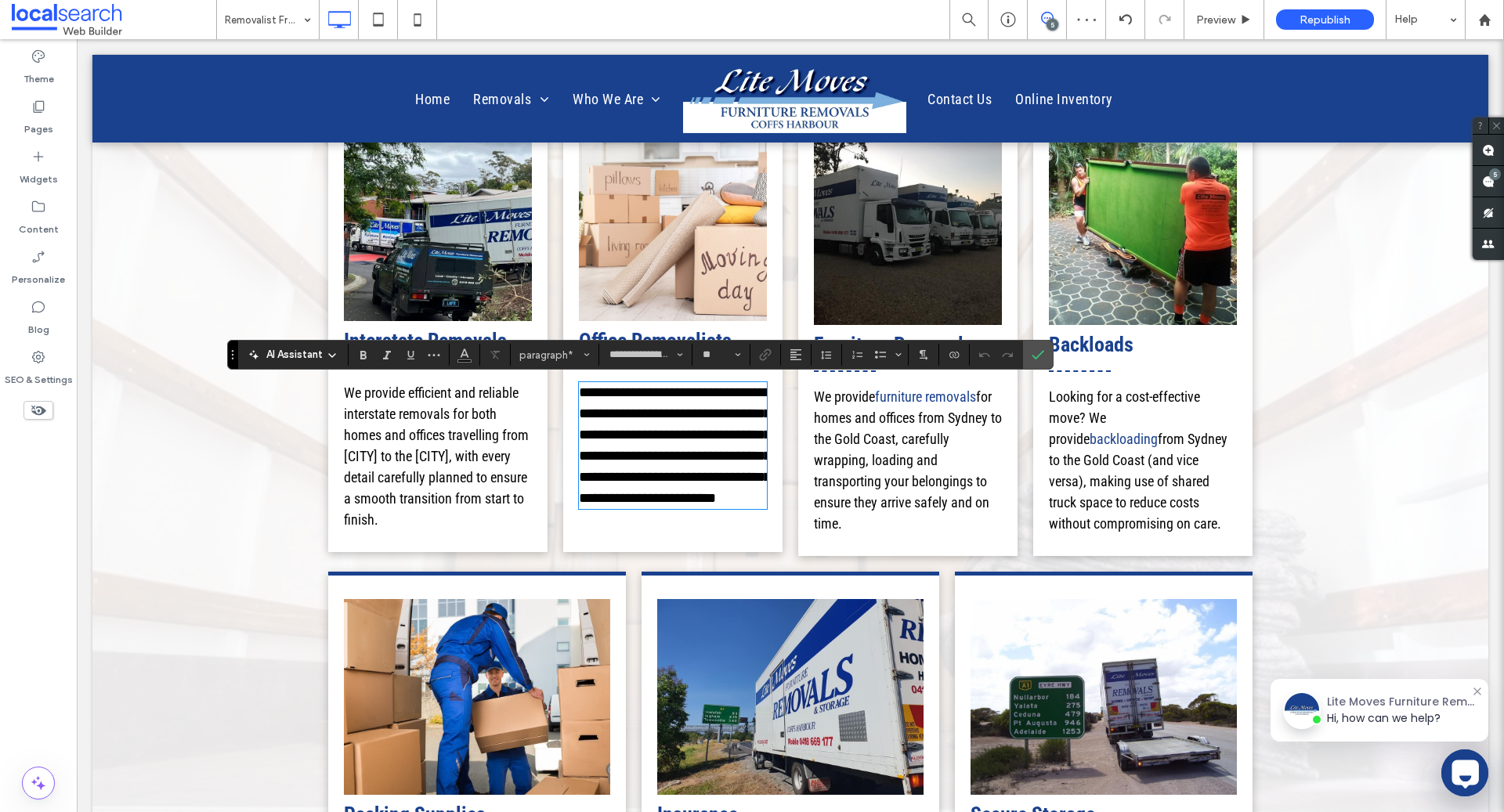 click on "**********" at bounding box center (674, 445) 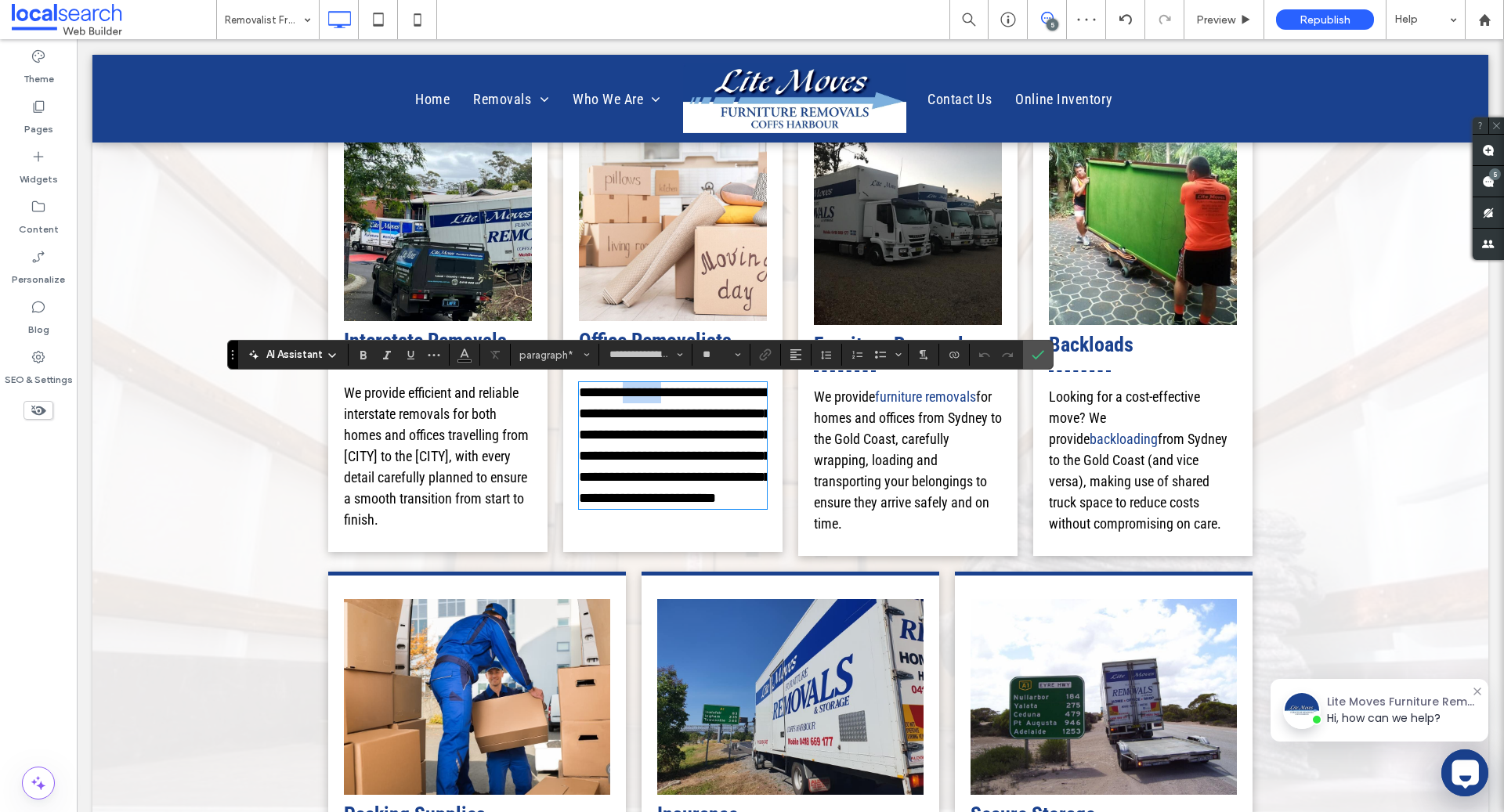 click on "**********" at bounding box center [674, 445] 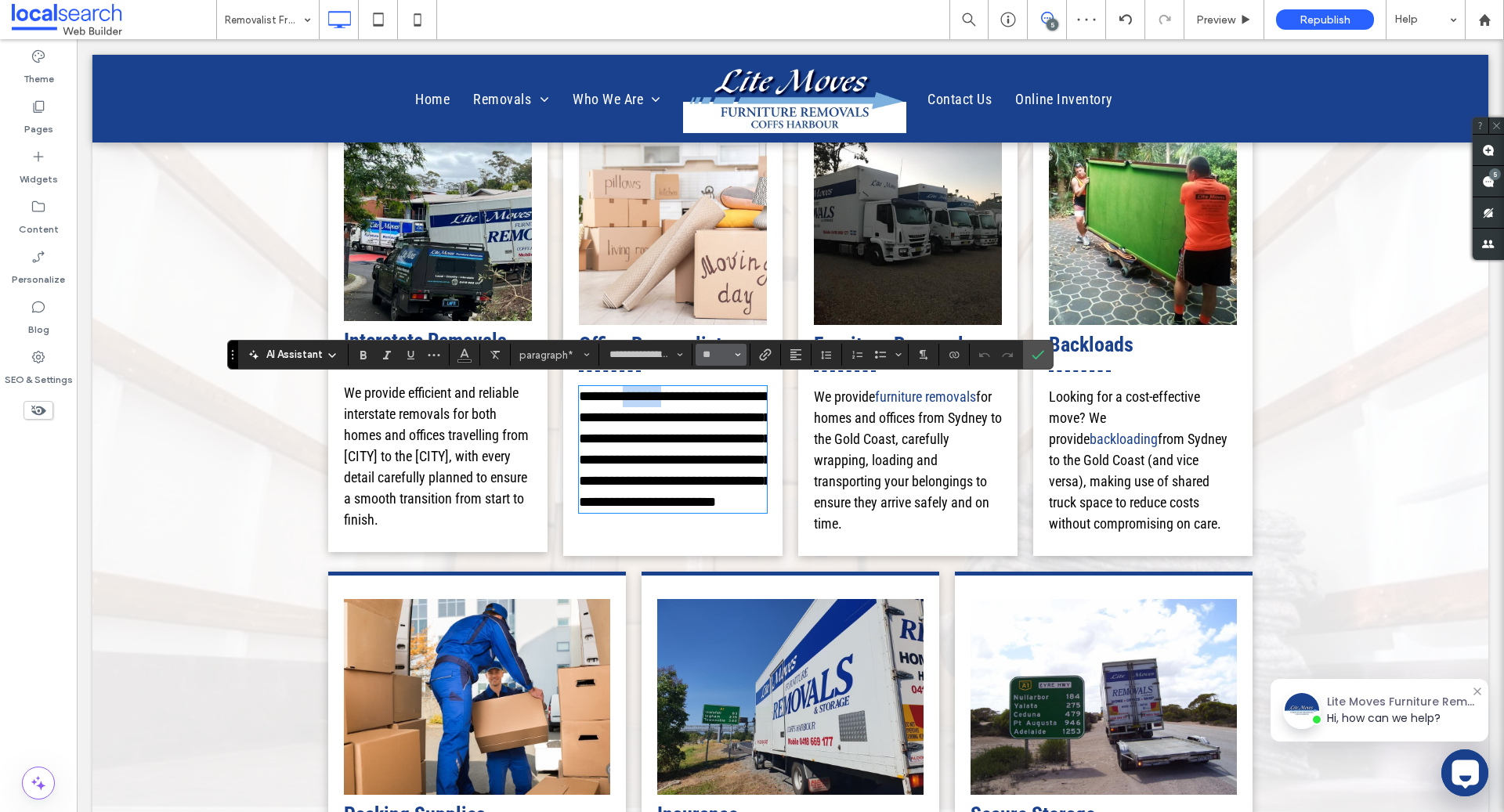 copy on "*******" 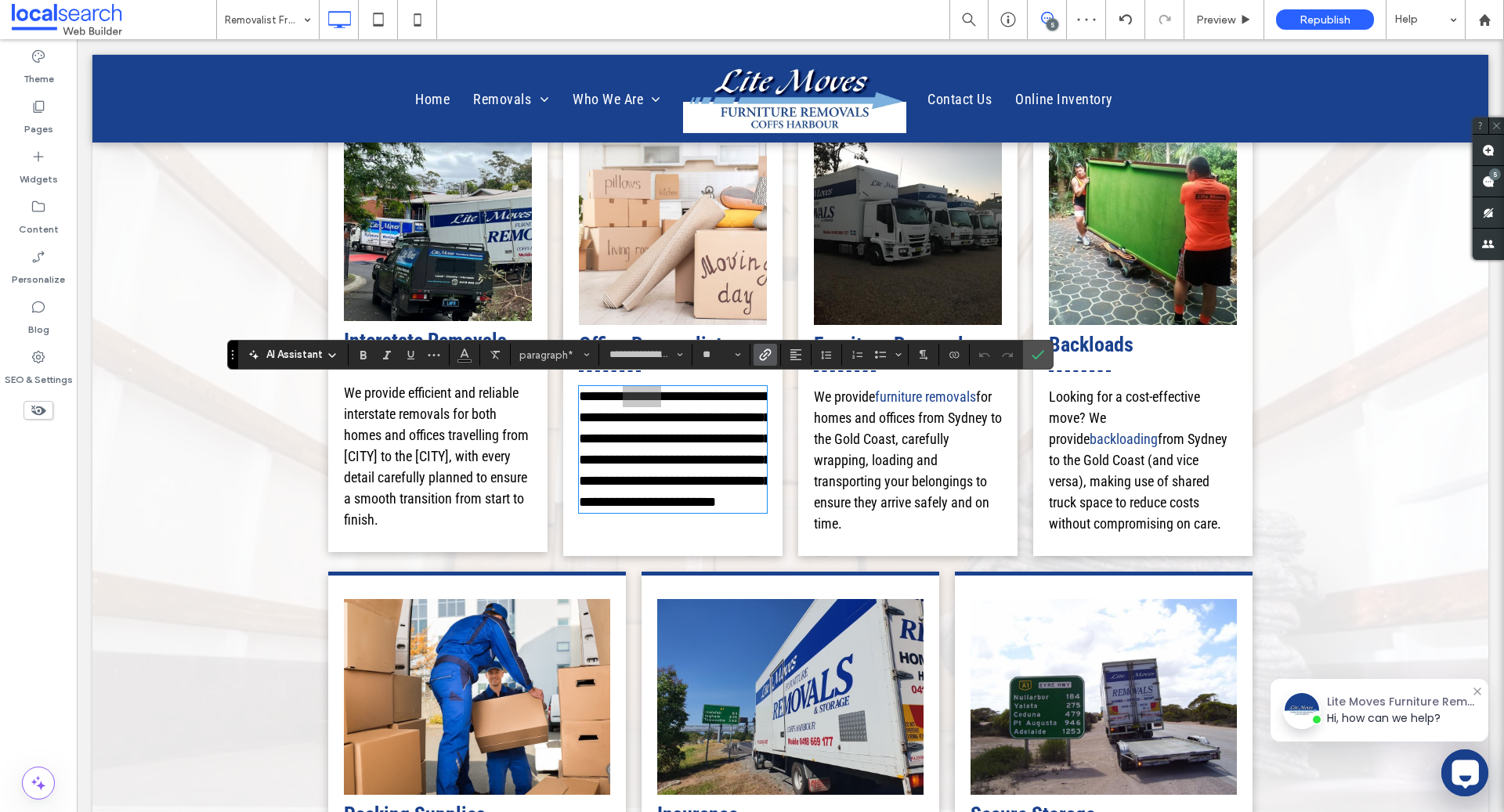 click 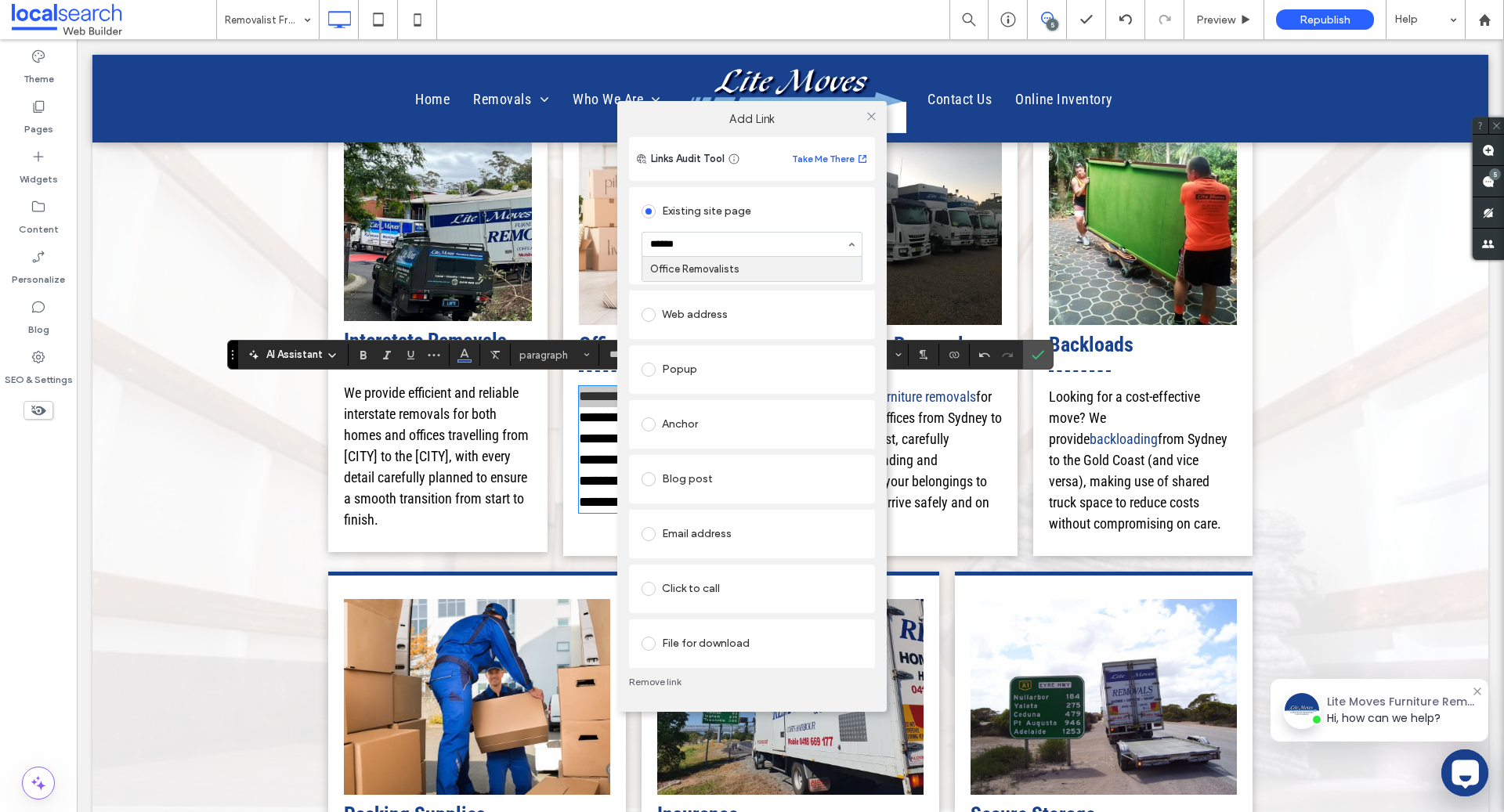 type on "******" 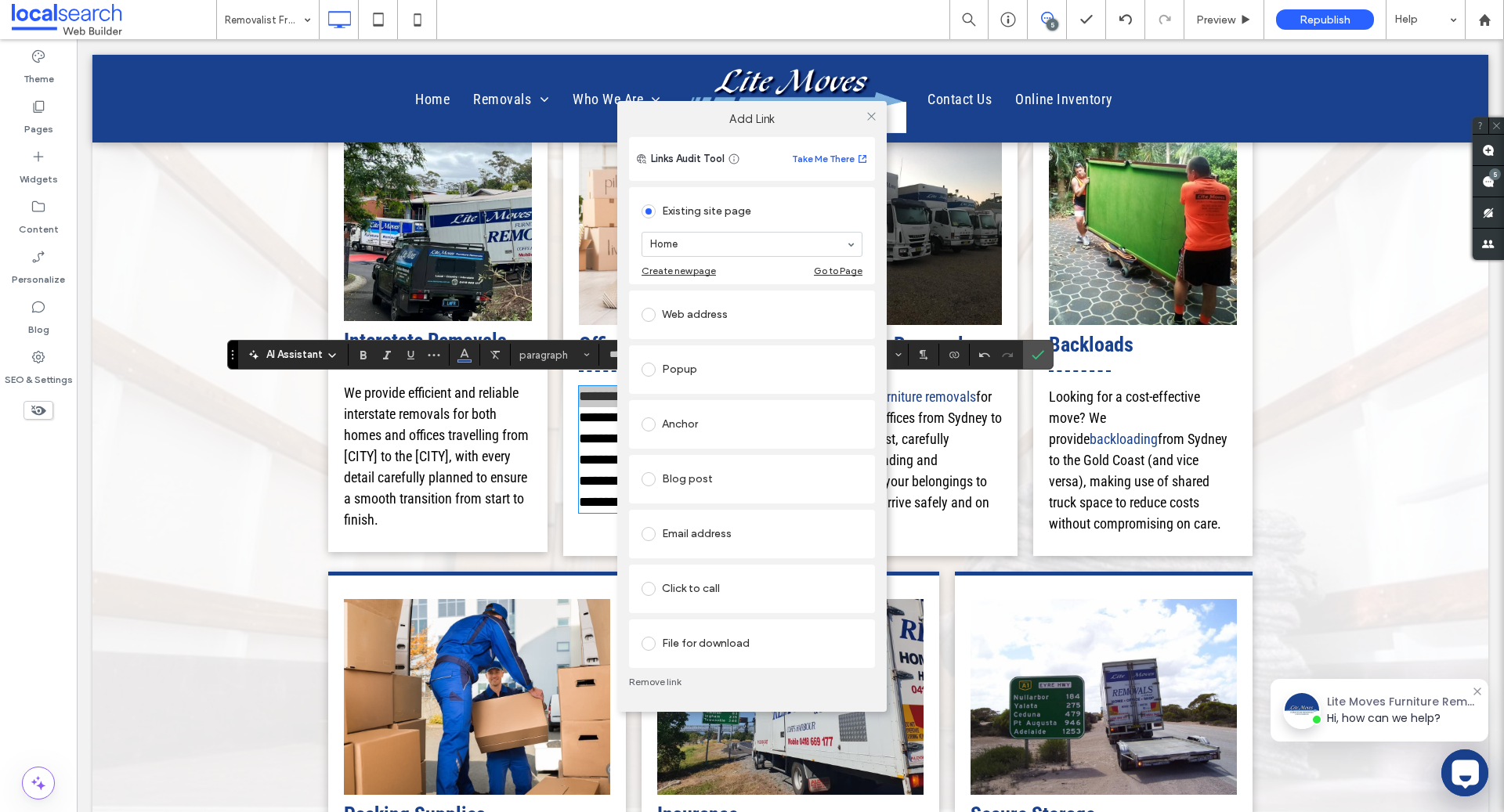 click on "Existing site page Home Create new page Go to Page Web address Popup Anchor Blog post Email address Click to call File for download" at bounding box center (752, 426) 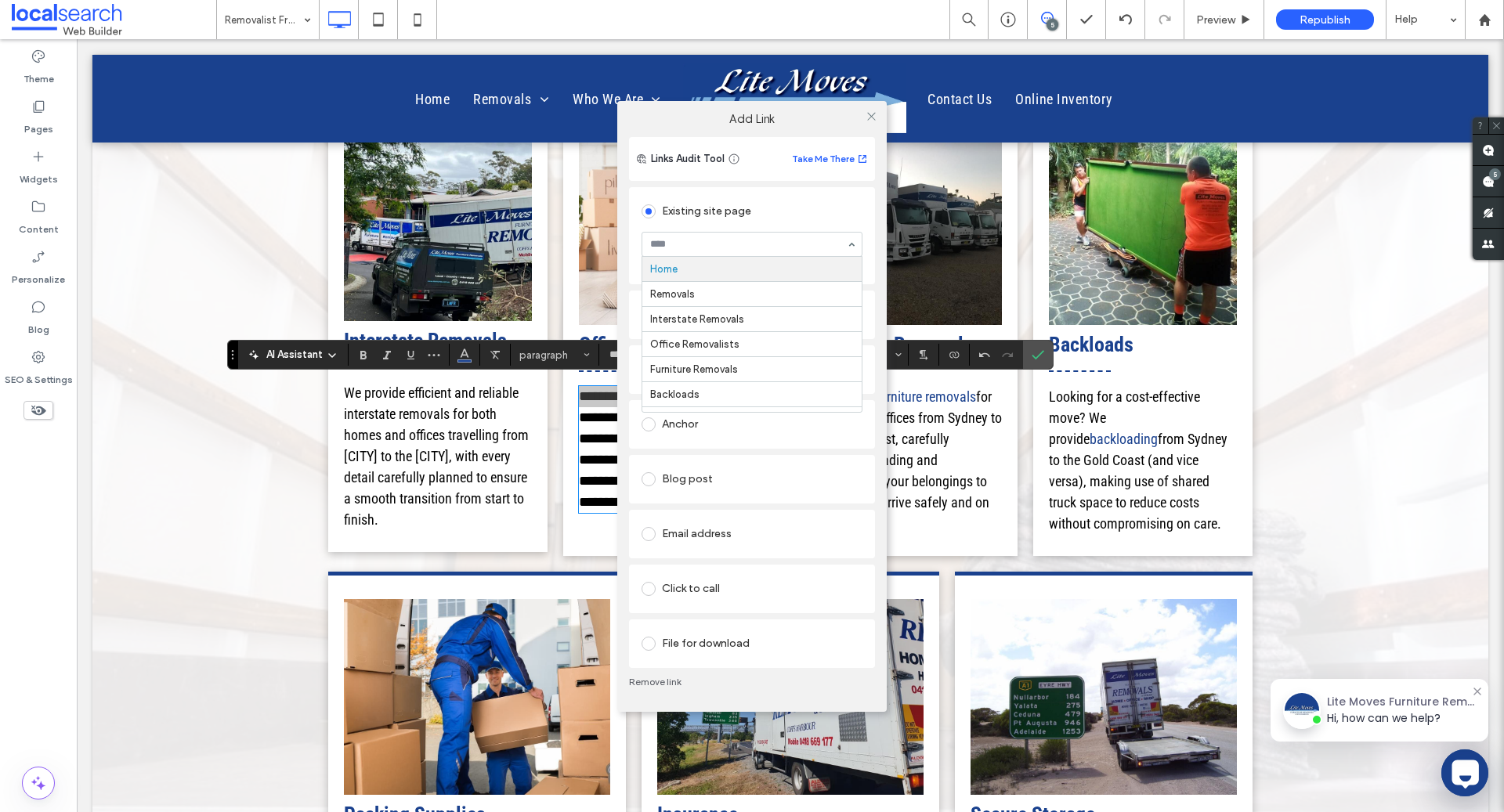 paste on "*******" 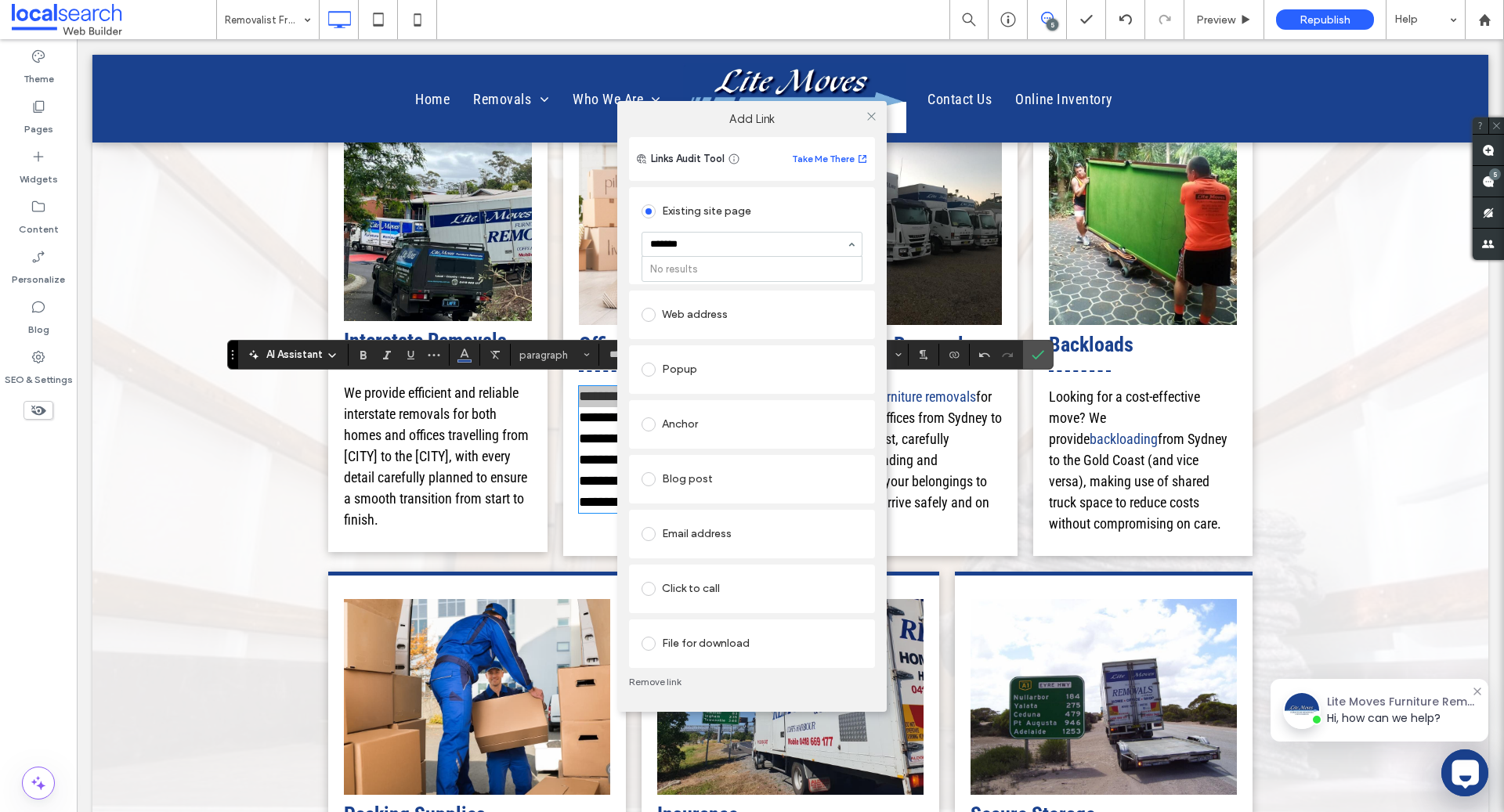 type on "******" 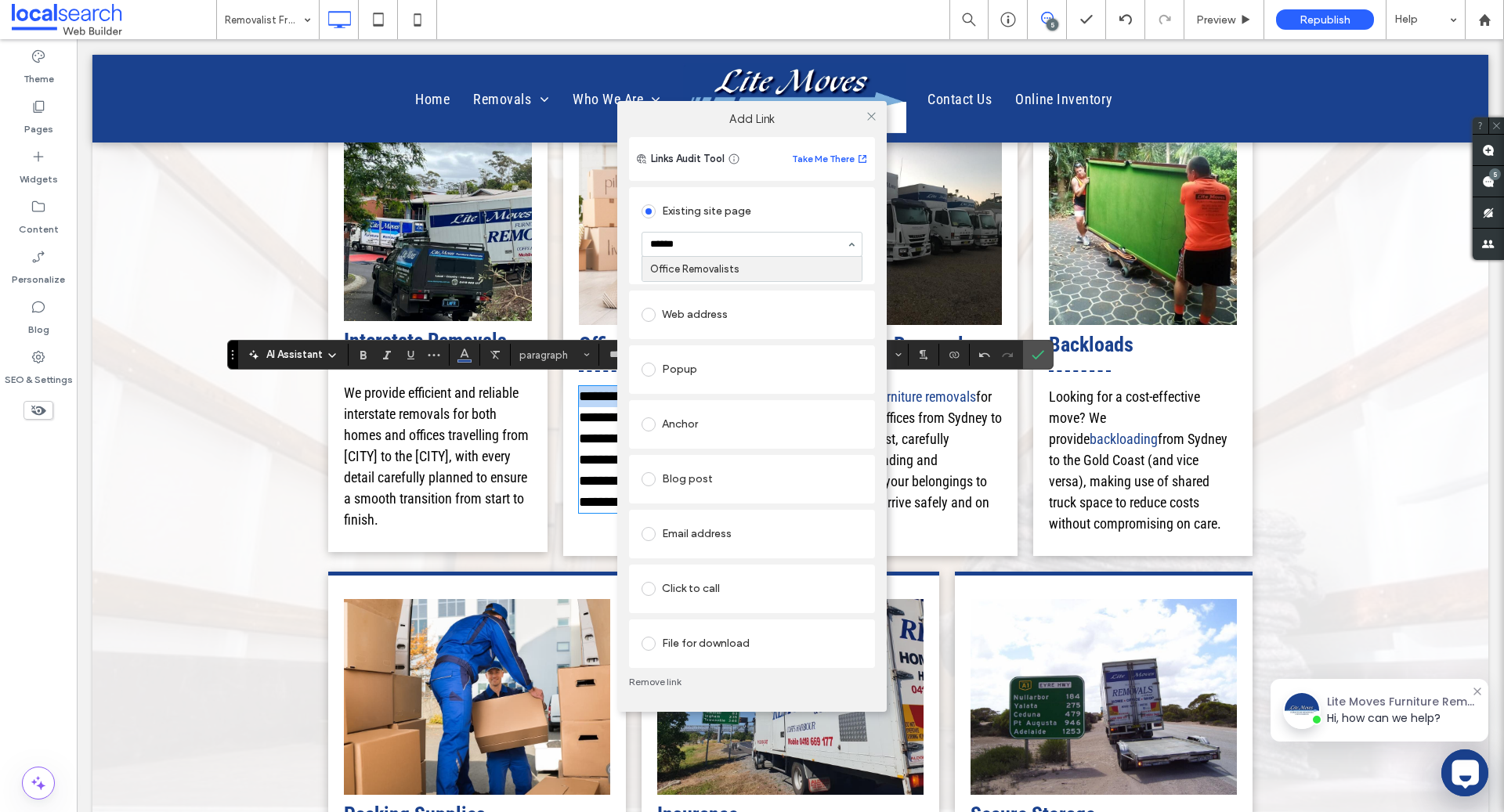type 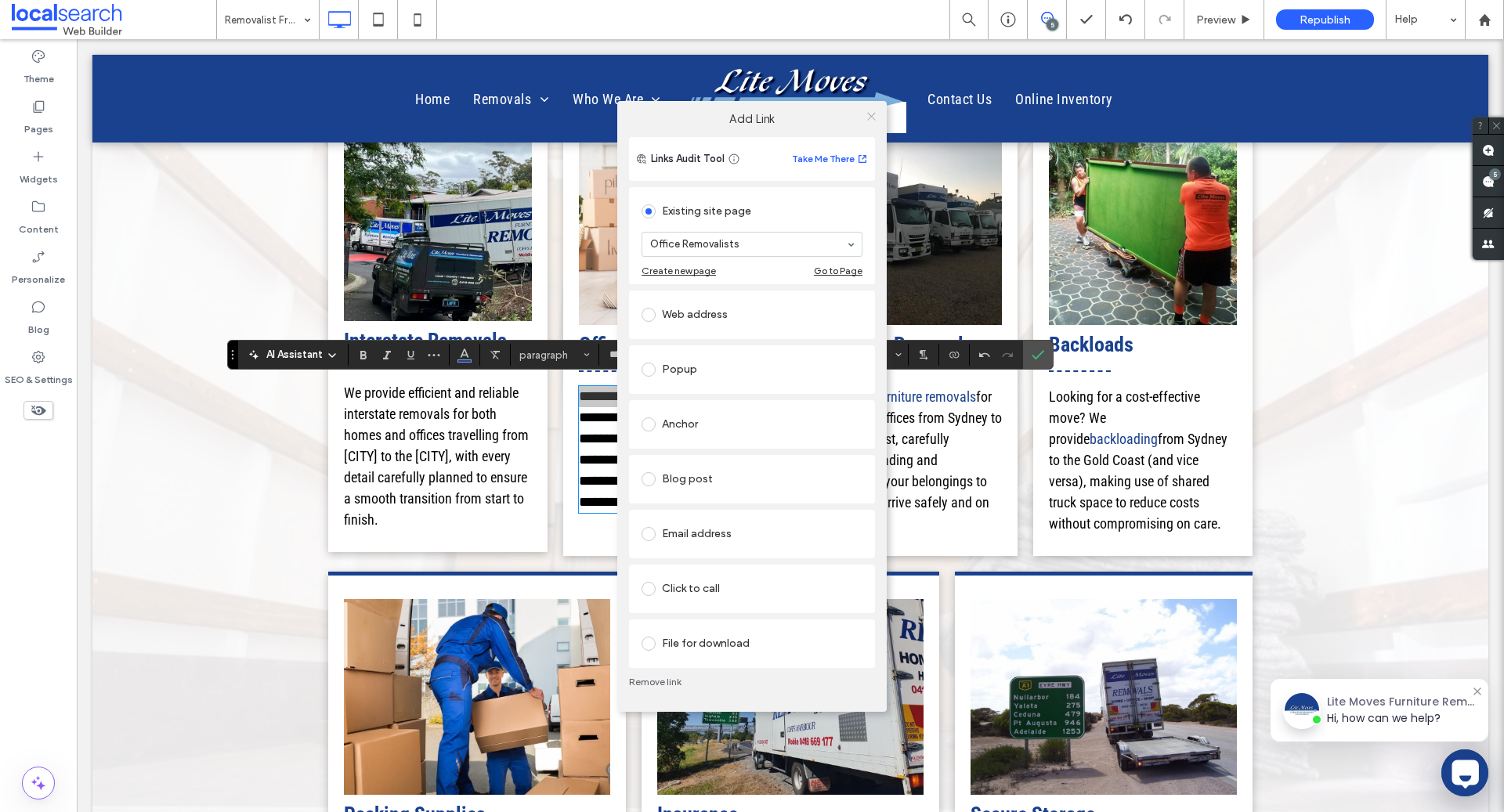 click 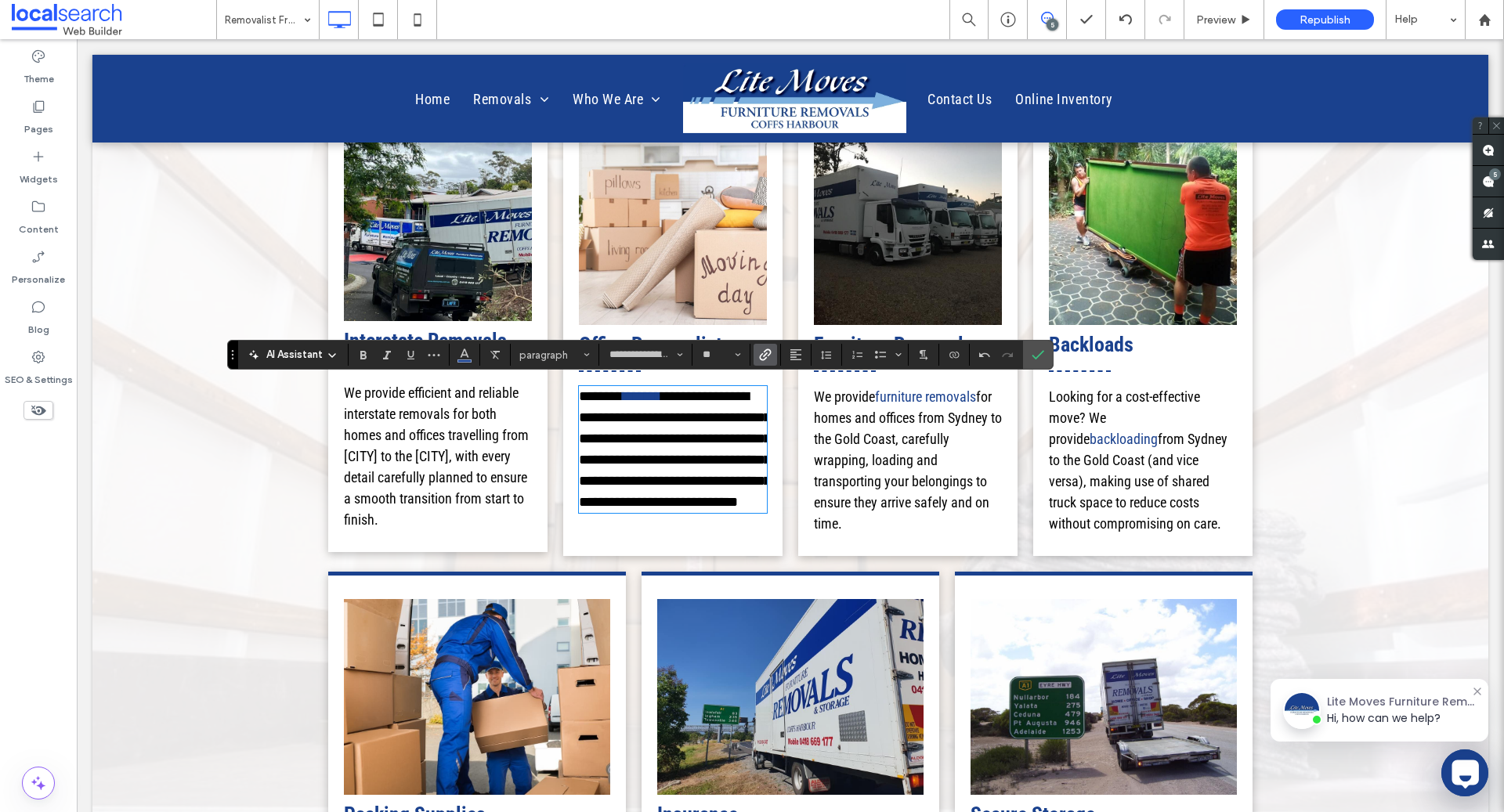click on "We provide efficient and reliable interstate removals for both homes and offices travelling from Sydney to the Gold Coast, with every detail carefully planned to ensure a smooth transition from start to finish." at bounding box center (436, 456) 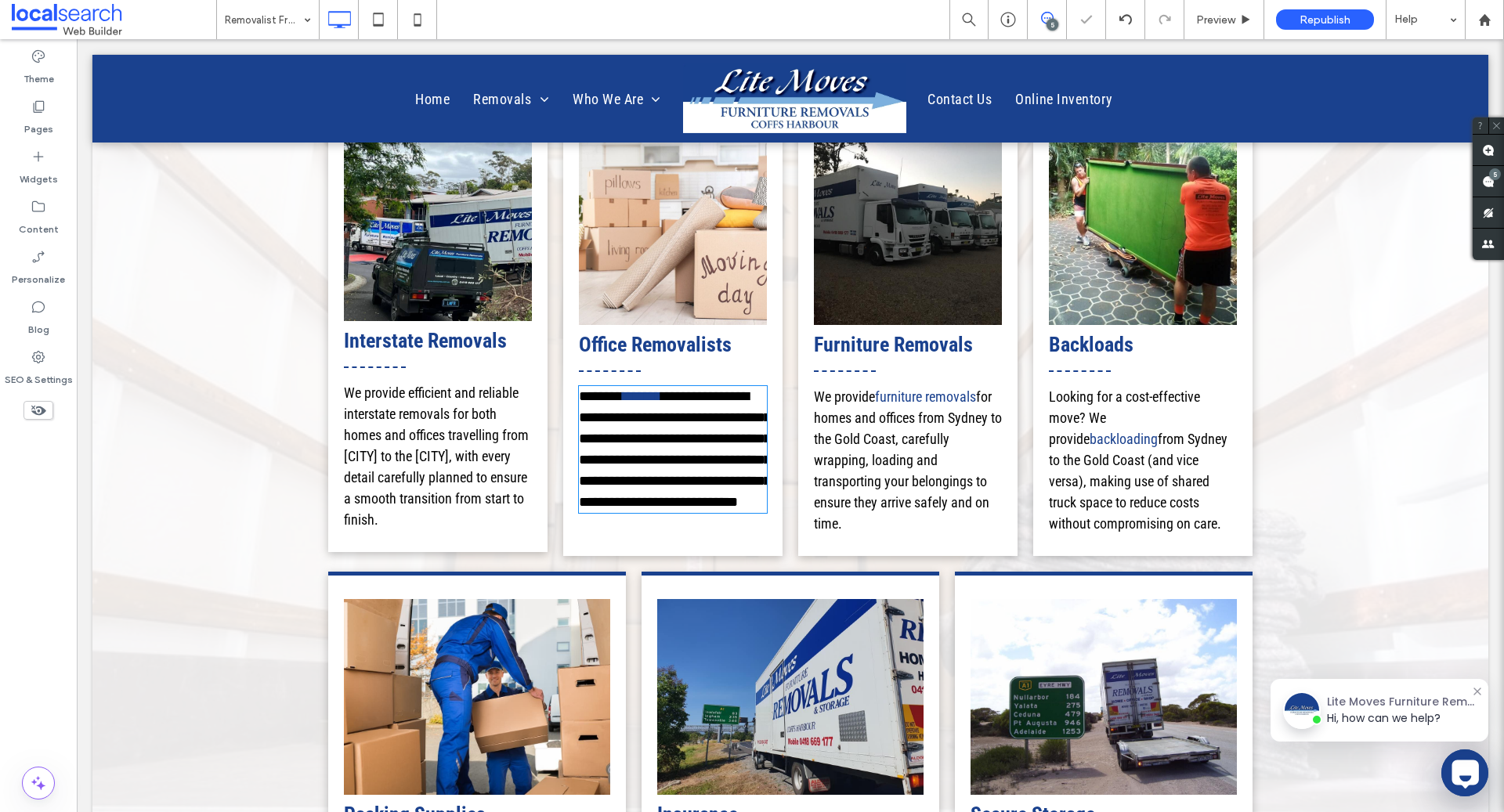 click on "We provide efficient and reliable interstate removals for both homes and offices travelling from Sydney to the Gold Coast, with every detail carefully planned to ensure a smooth transition from start to finish." at bounding box center [436, 456] 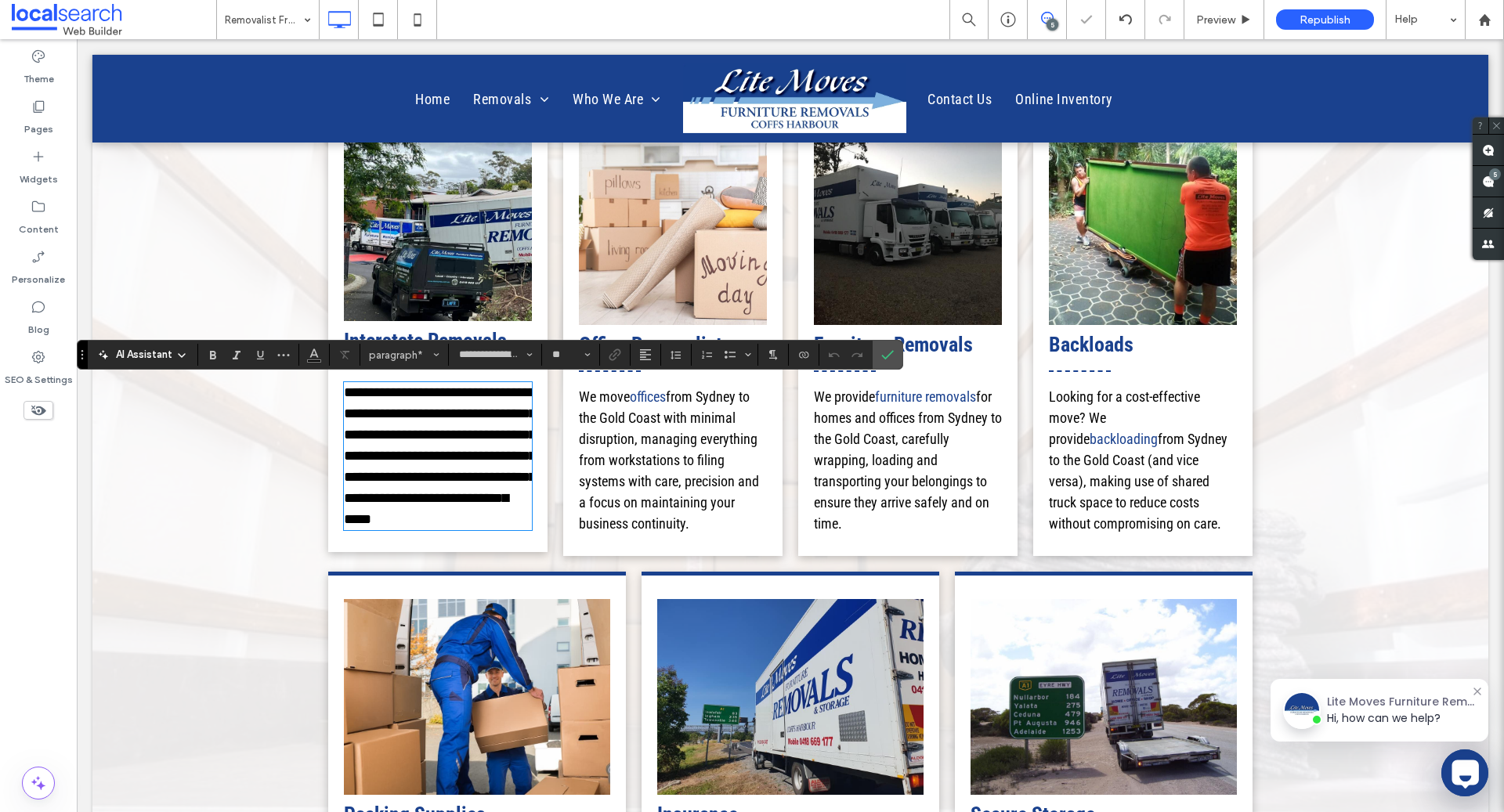 click on "**********" at bounding box center [439, 456] 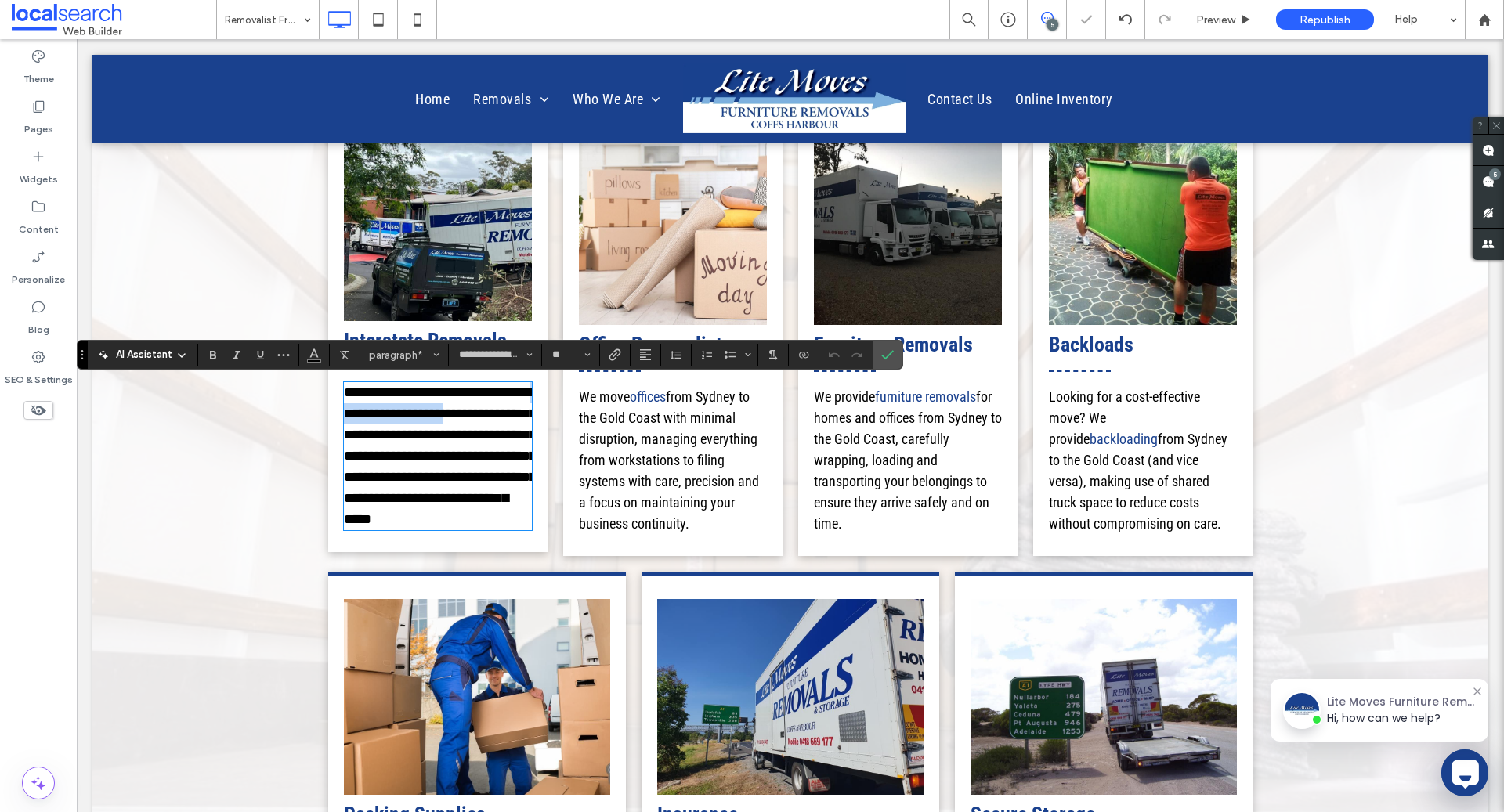 drag, startPoint x: 450, startPoint y: 414, endPoint x: 342, endPoint y: 414, distance: 108 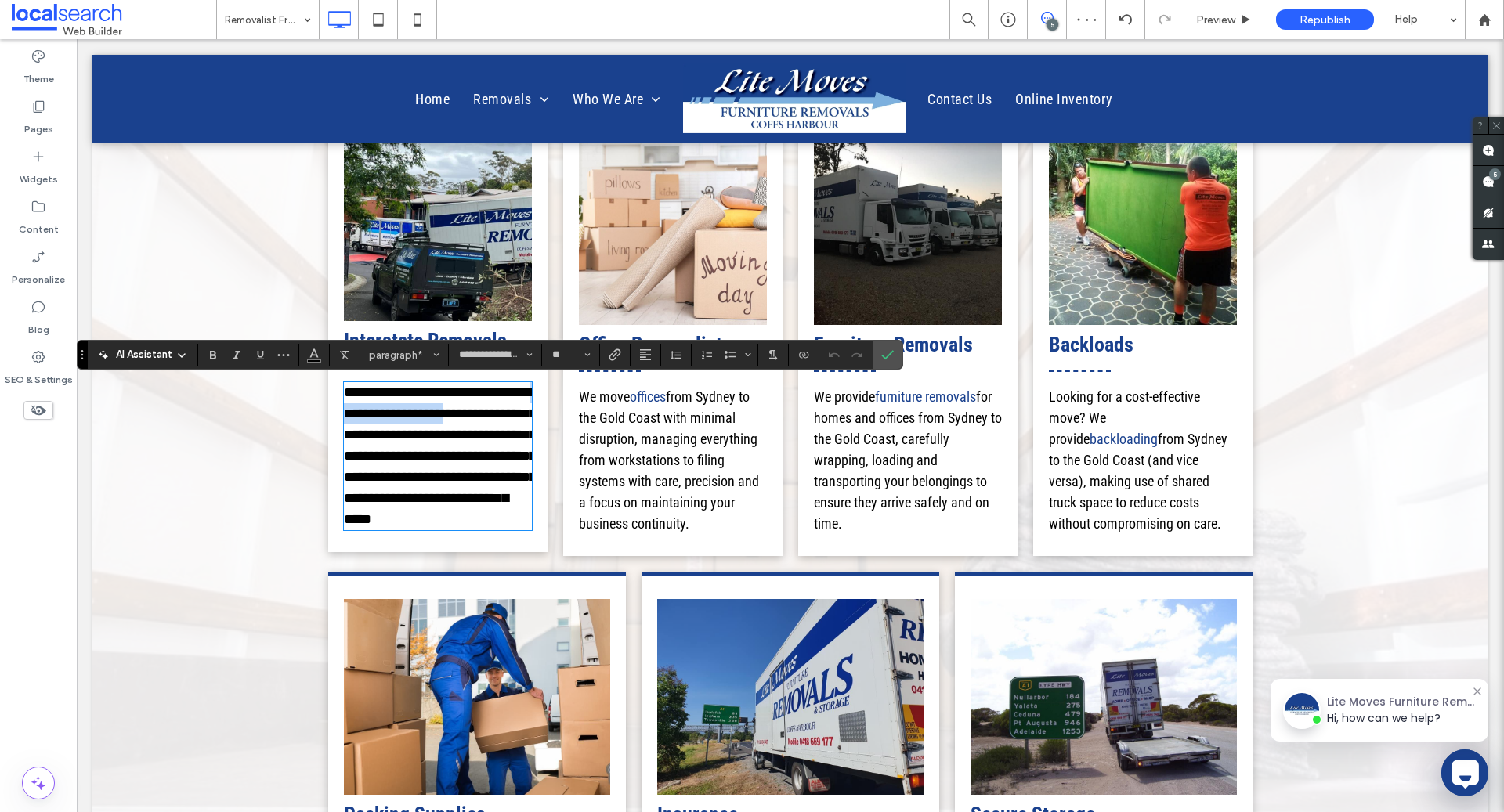 copy on "**********" 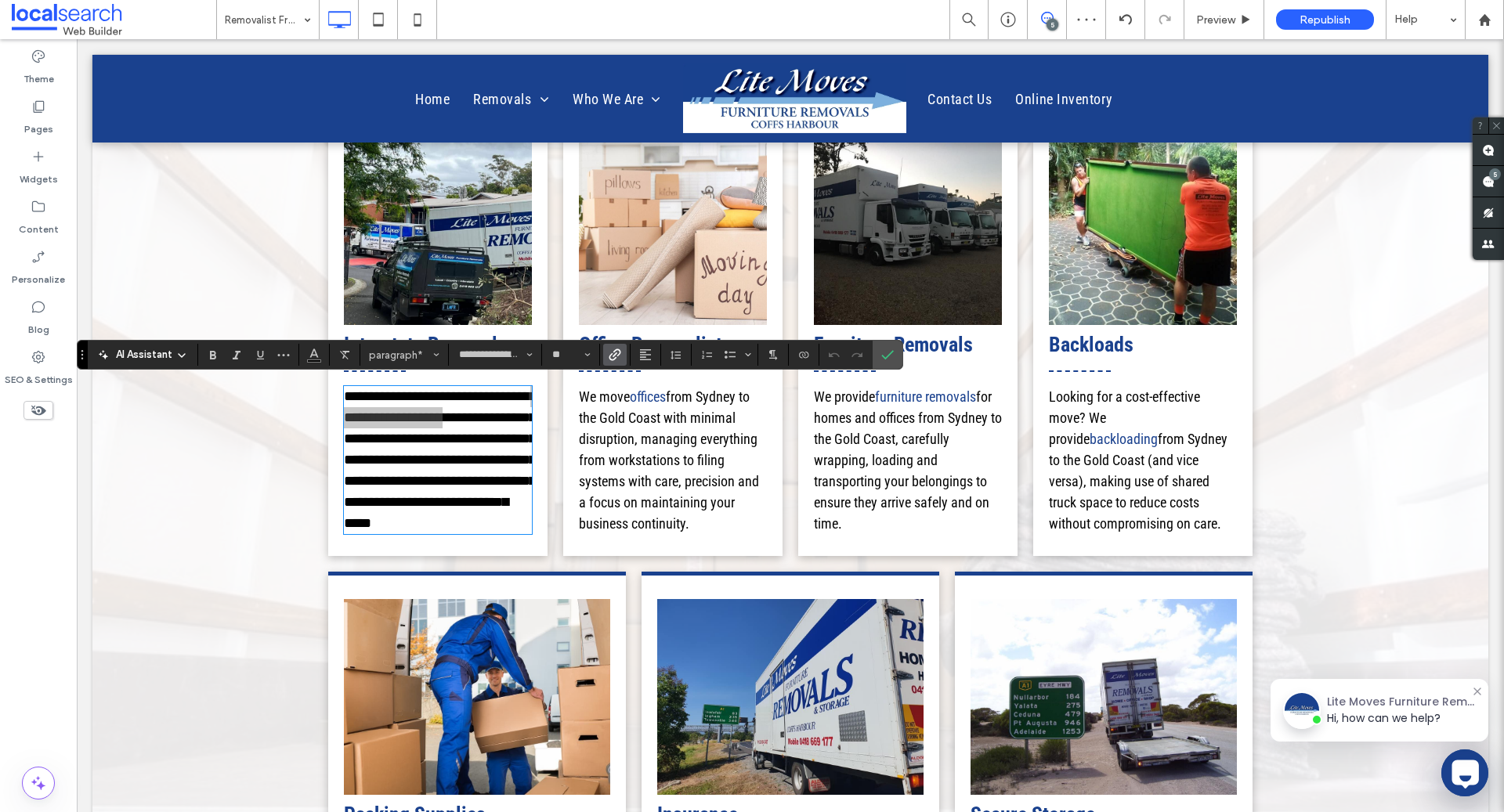 click 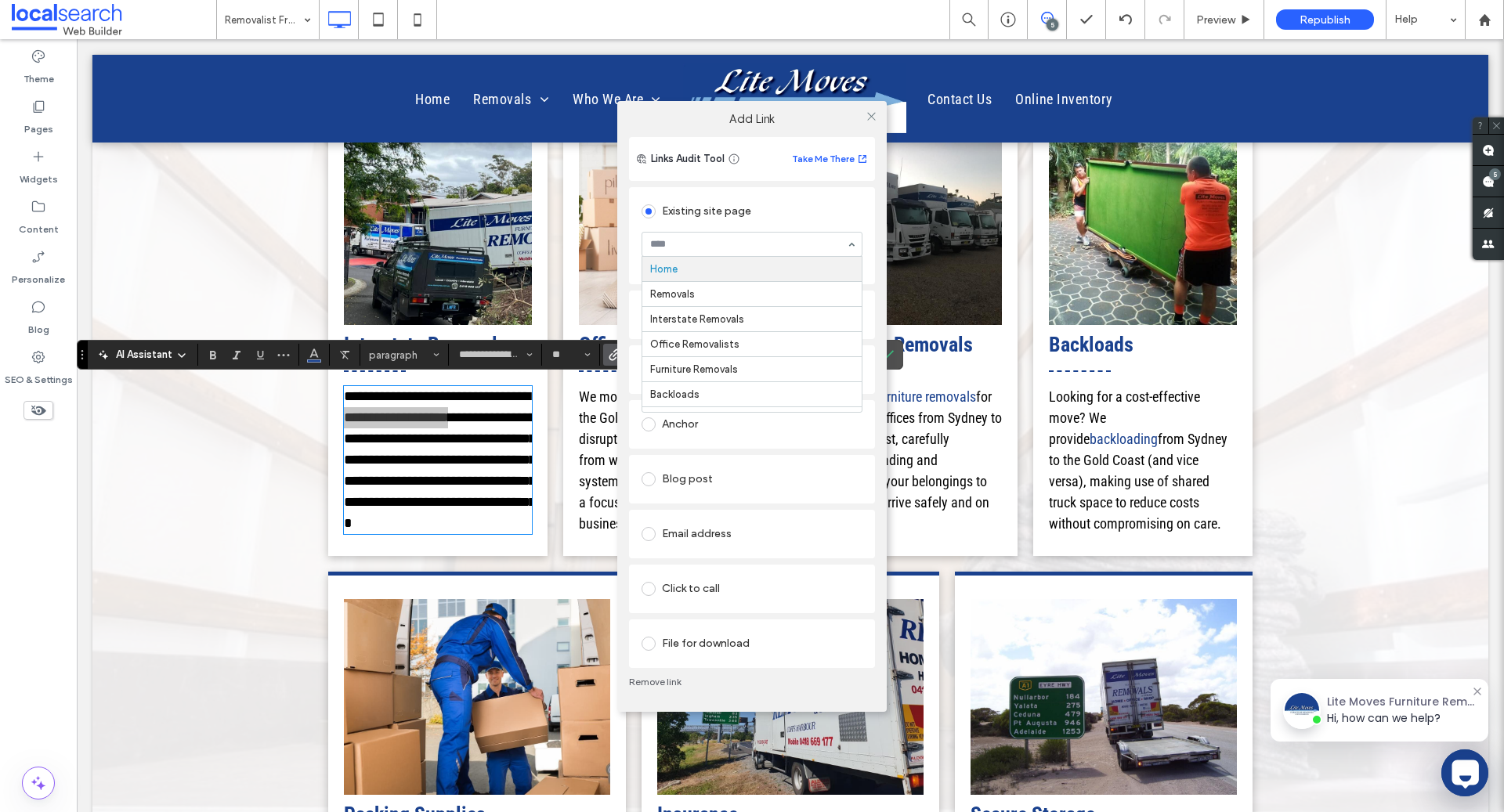 type on "**********" 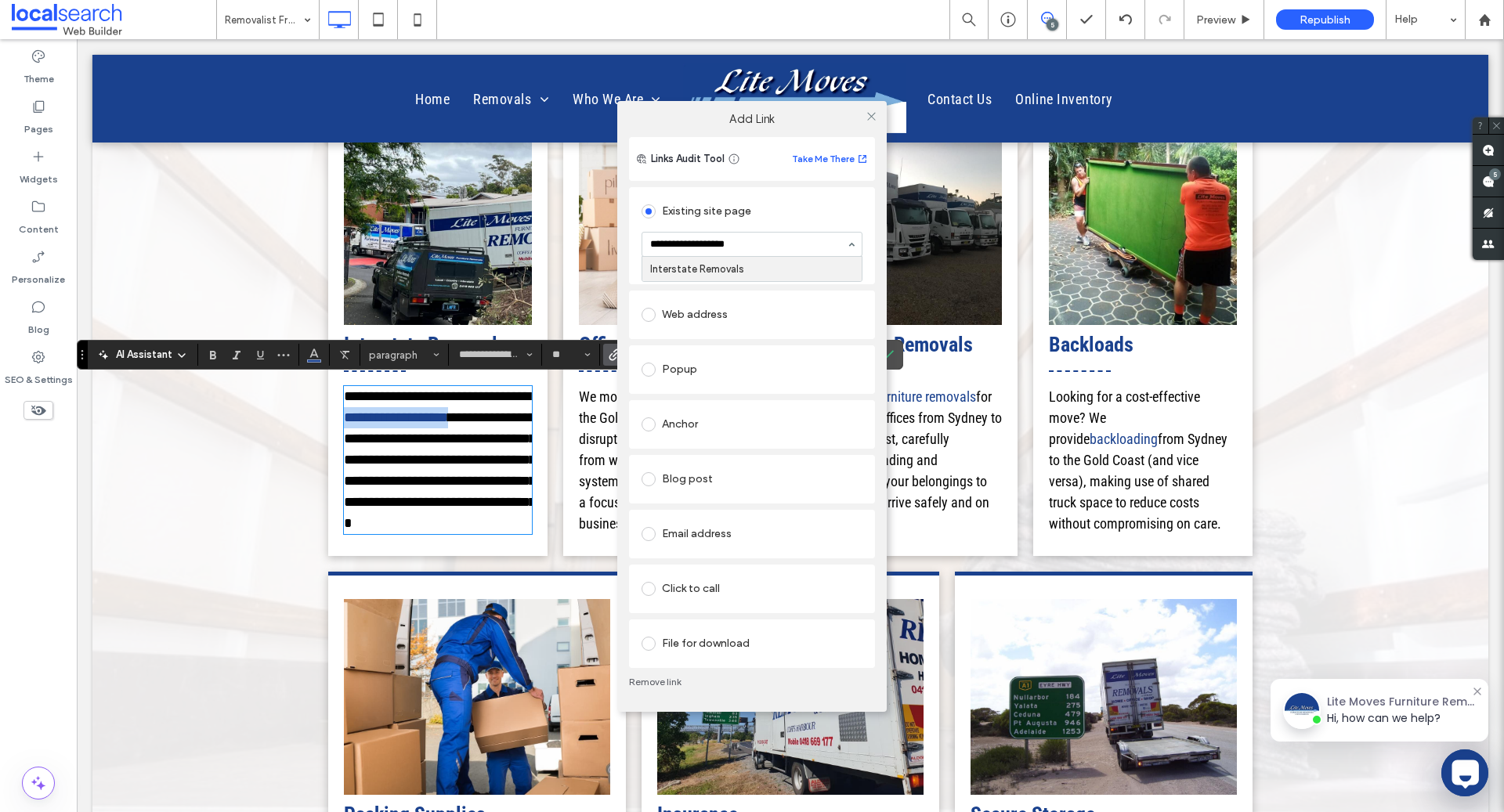 type 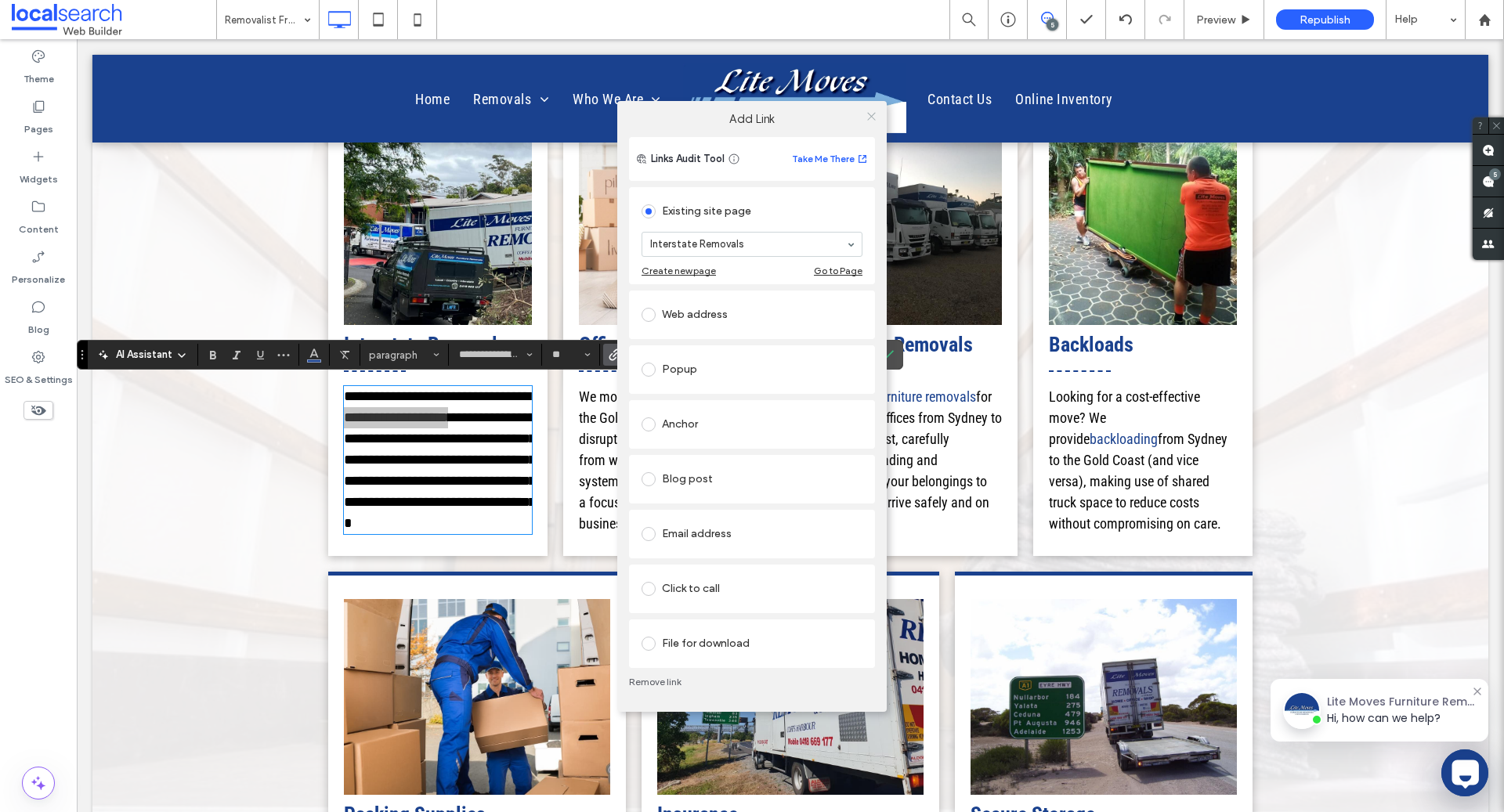 click 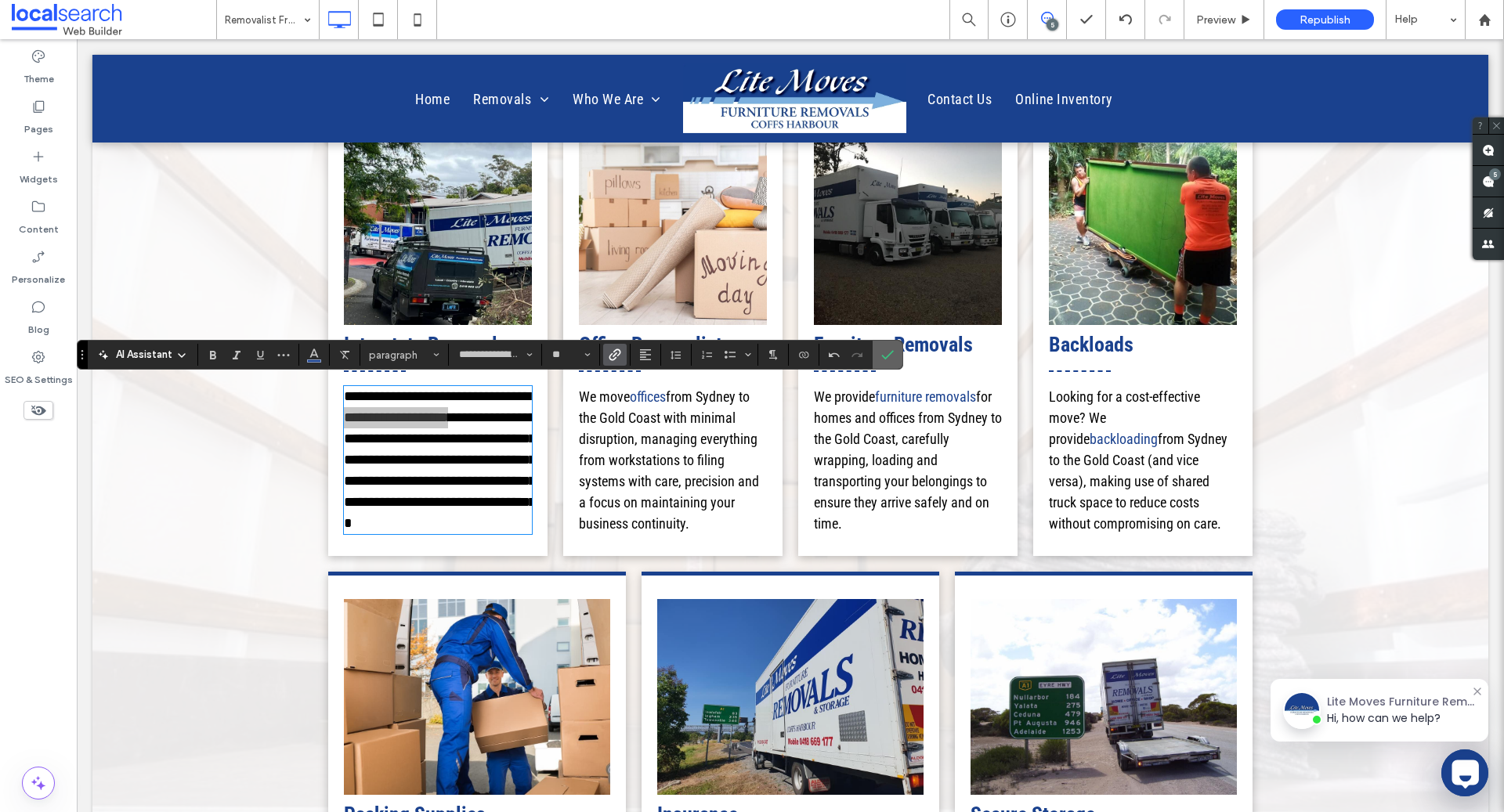 click 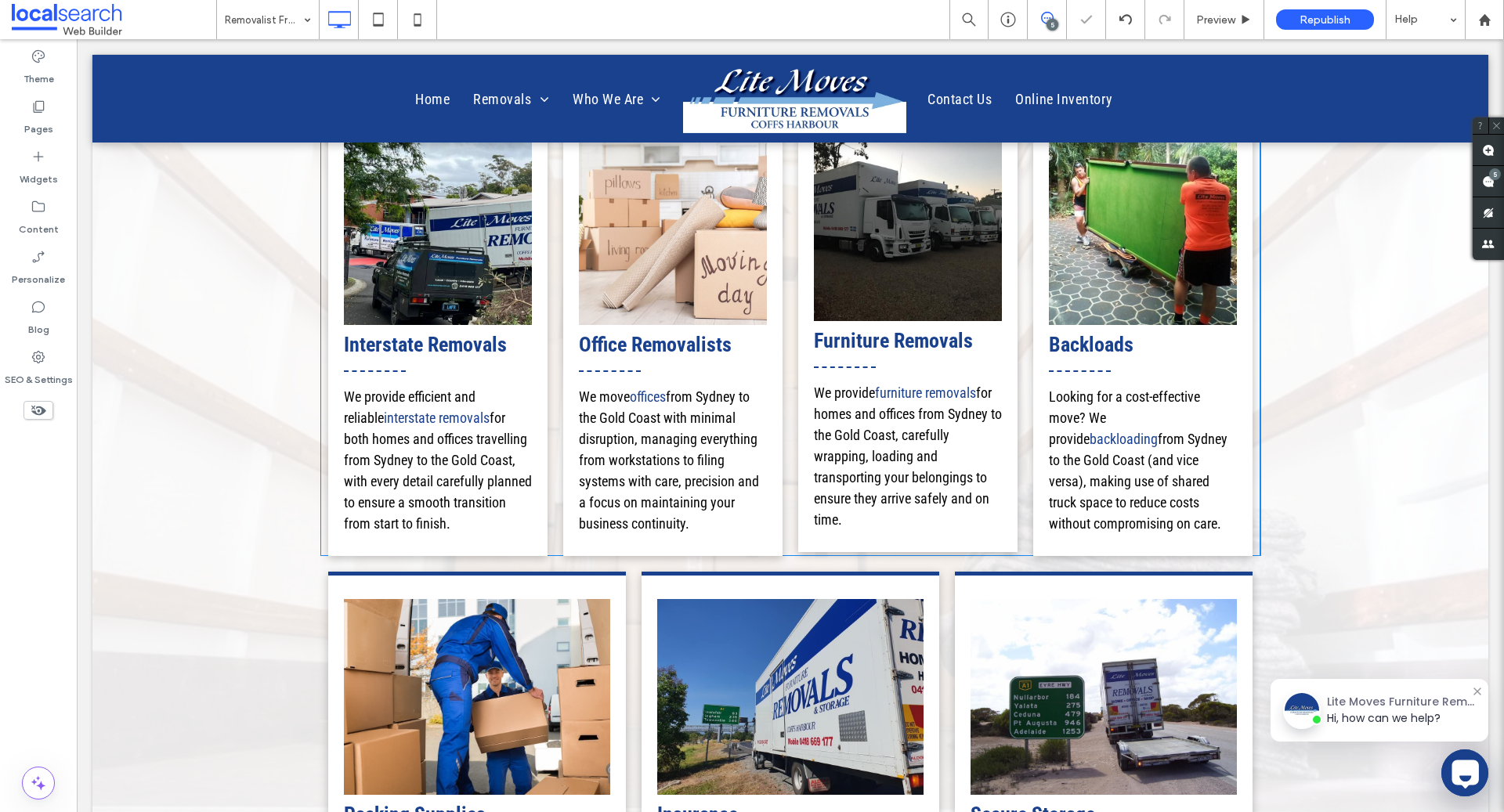 scroll, scrollTop: 11, scrollLeft: 0, axis: vertical 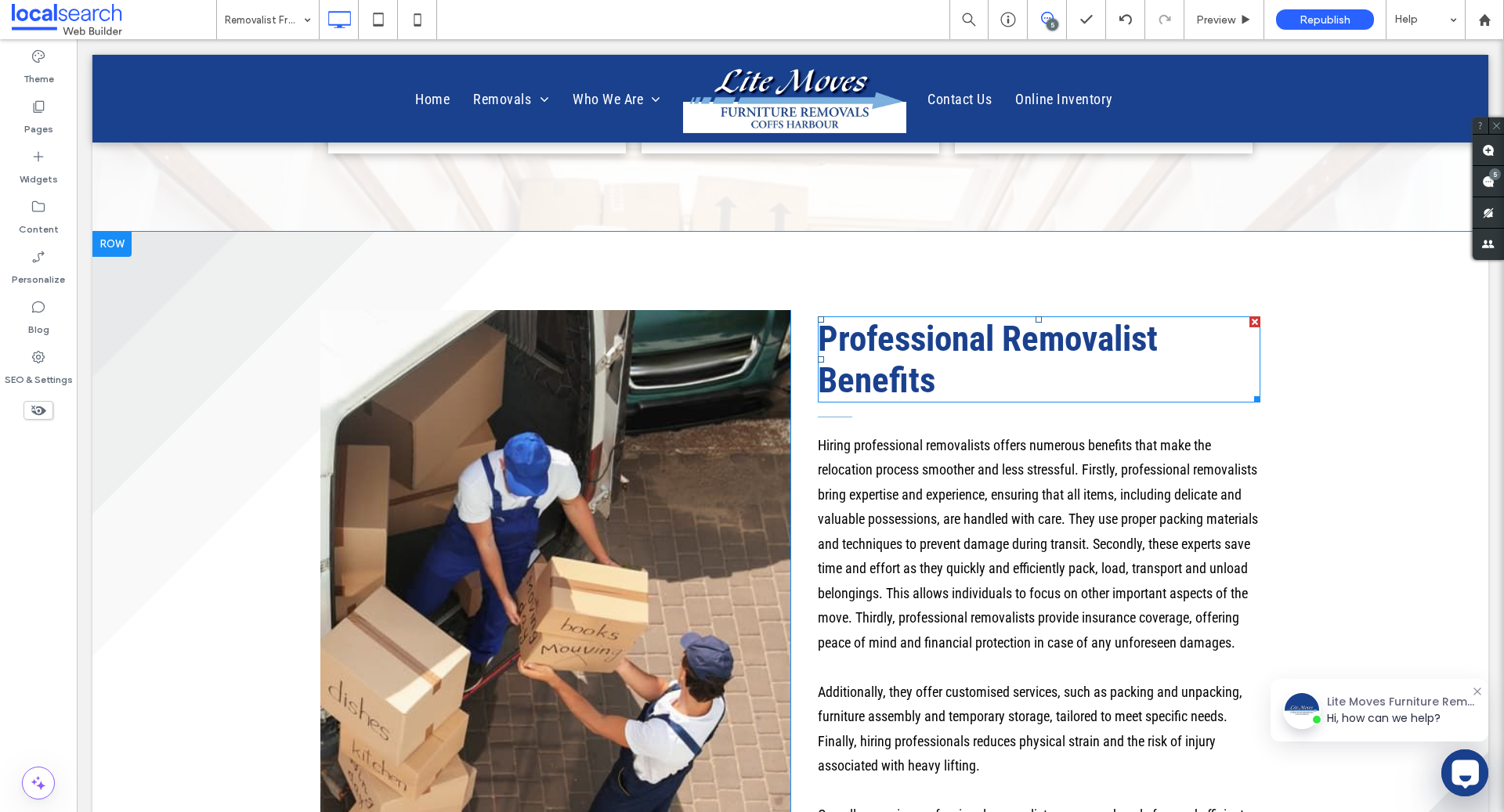 click on "Professional Removalist Benefits" at bounding box center [1039, 359] 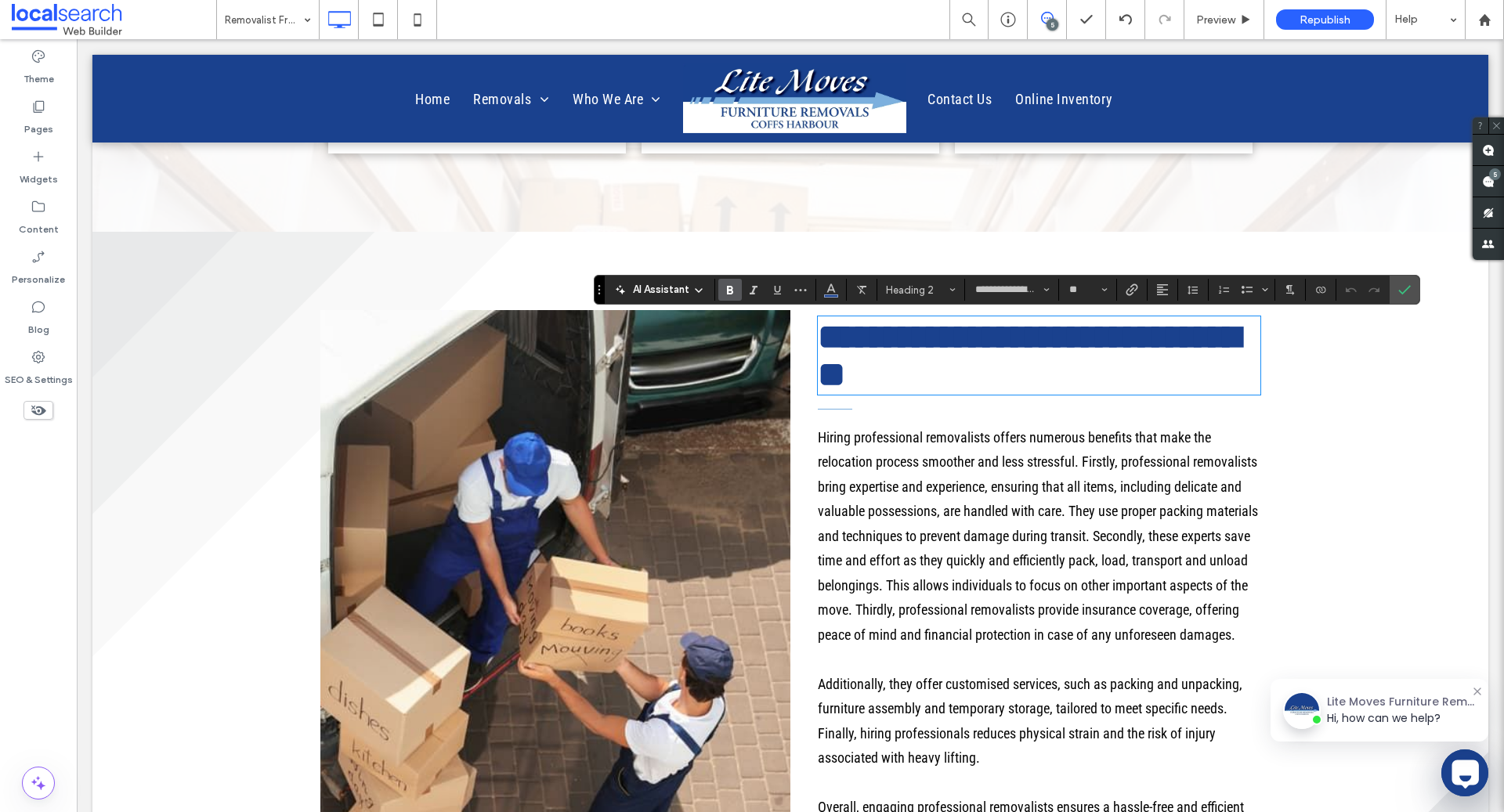 type on "**" 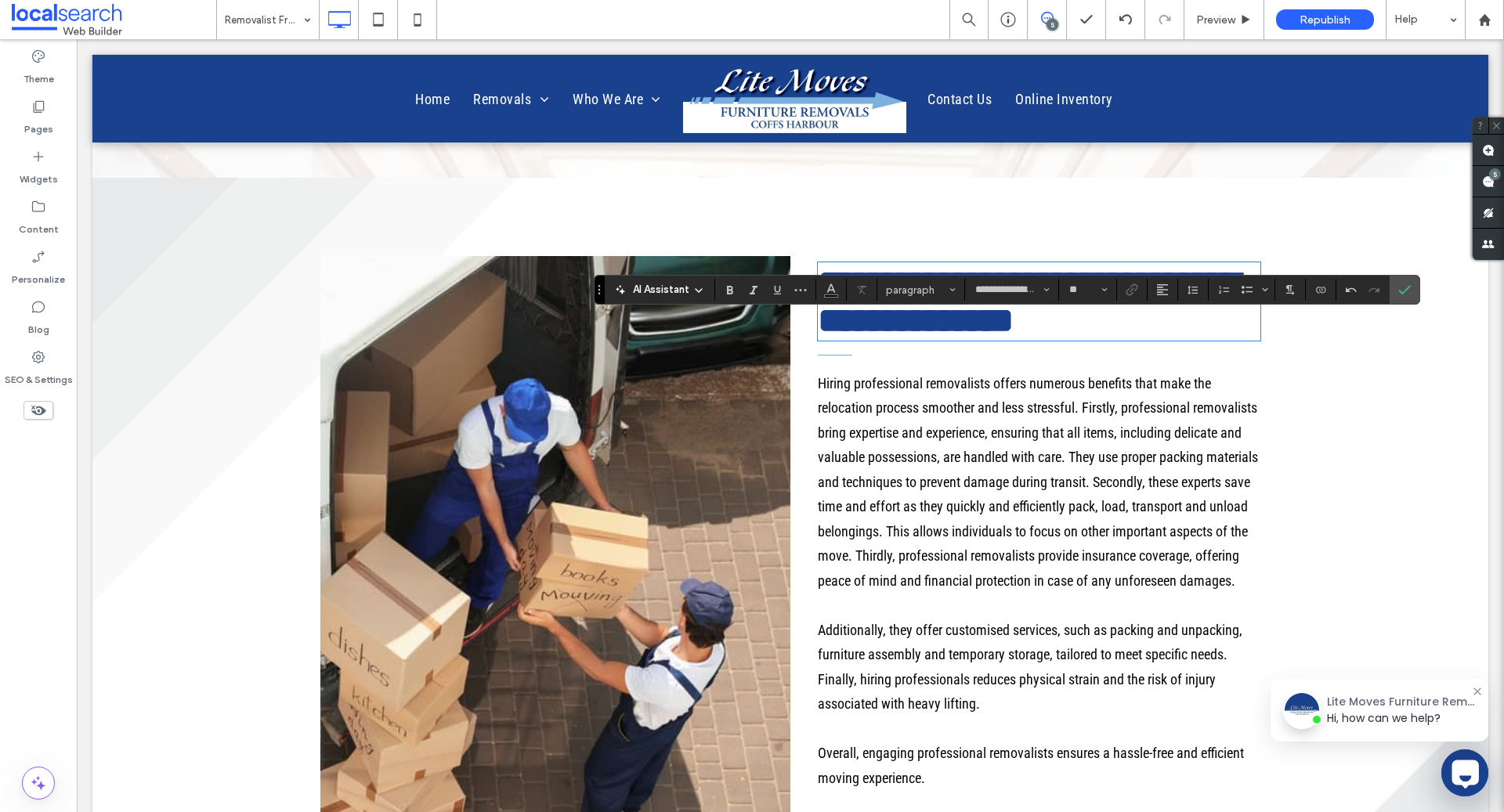 scroll, scrollTop: 2982, scrollLeft: 0, axis: vertical 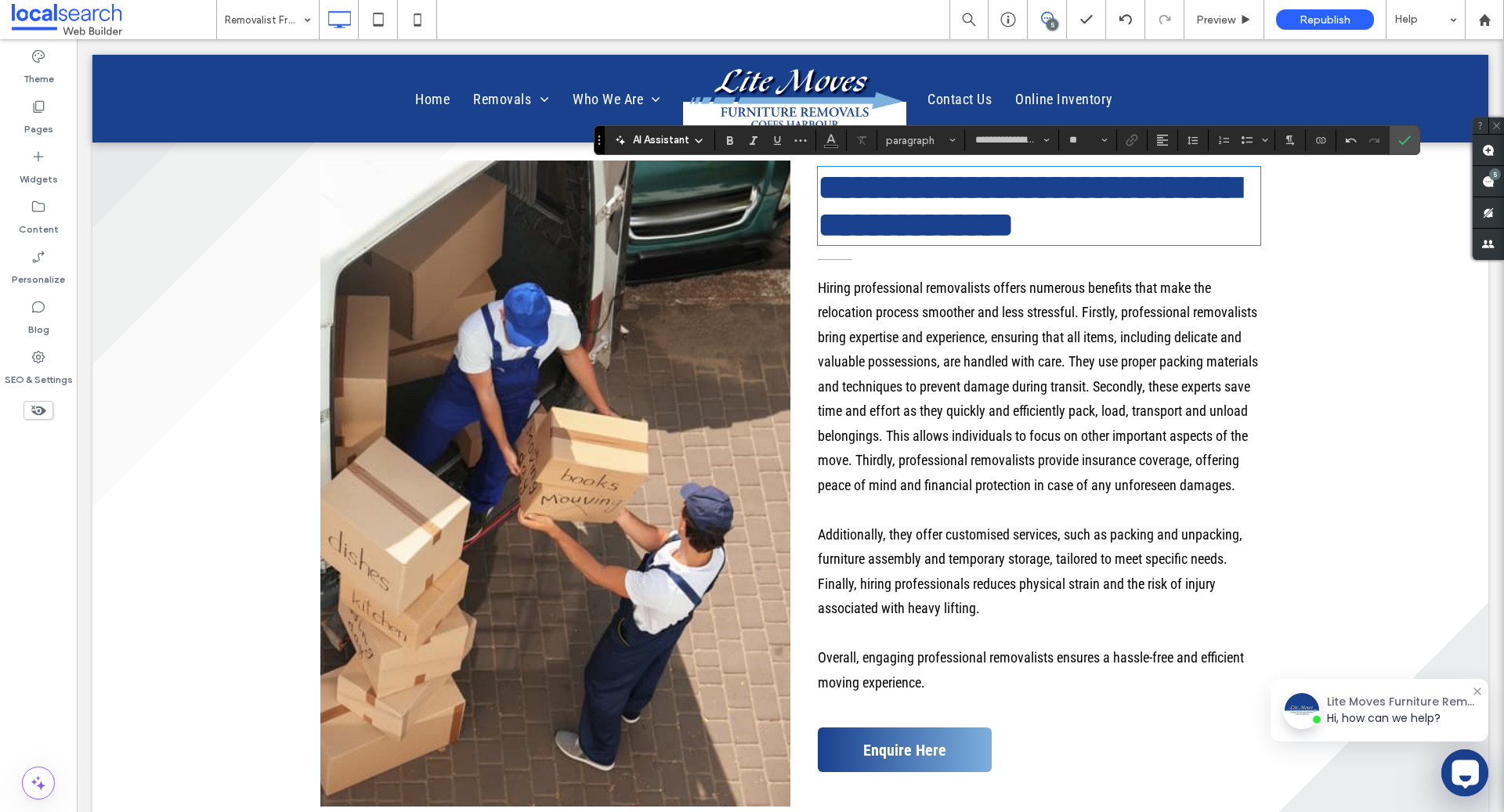 click on "Hiring professional removalists offers numerous benefits that make the relocation process smoother and less stressful. Firstly, professional removalists bring expertise and experience, ensuring that all items, including delicate and valuable possessions, are handled with care. They use proper packing materials and techniques to prevent damage during transit. Secondly, these experts save time and effort as they quickly and efficiently pack, load, transport and unload belongings. This allows individuals to focus on other important aspects of the move. Thirdly, professional removalists provide insurance coverage, offering peace of mind and financial protection in case of any unforeseen damages." at bounding box center [1038, 386] 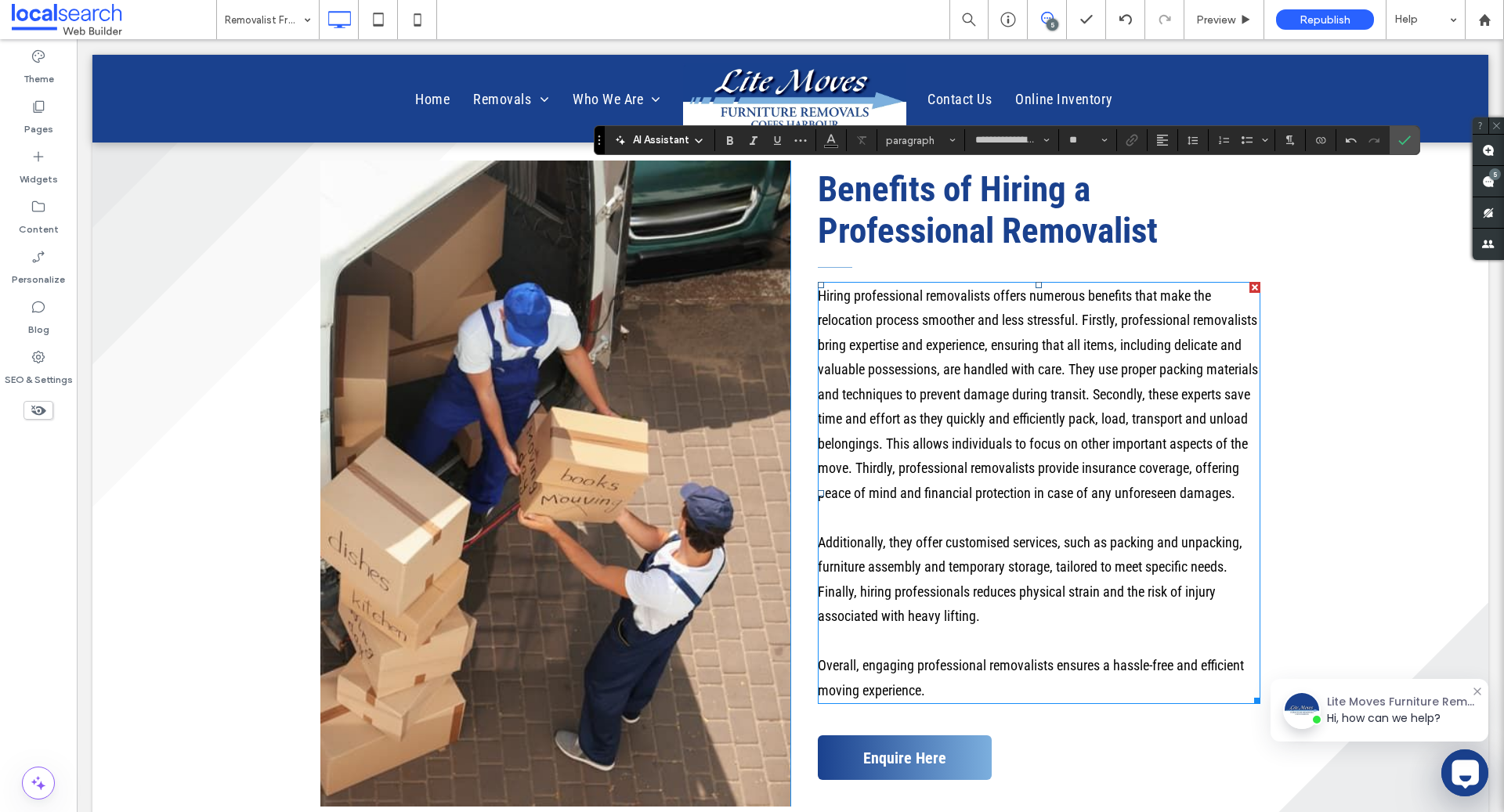 click on "Hiring professional removalists offers numerous benefits that make the relocation process smoother and less stressful. Firstly, professional removalists bring expertise and experience, ensuring that all items, including delicate and valuable possessions, are handled with care. They use proper packing materials and techniques to prevent damage during transit. Secondly, these experts save time and effort as they quickly and efficiently pack, load, transport and unload belongings. This allows individuals to focus on other important aspects of the move. Thirdly, professional removalists provide insurance coverage, offering peace of mind and financial protection in case of any unforeseen damages." at bounding box center [1038, 394] 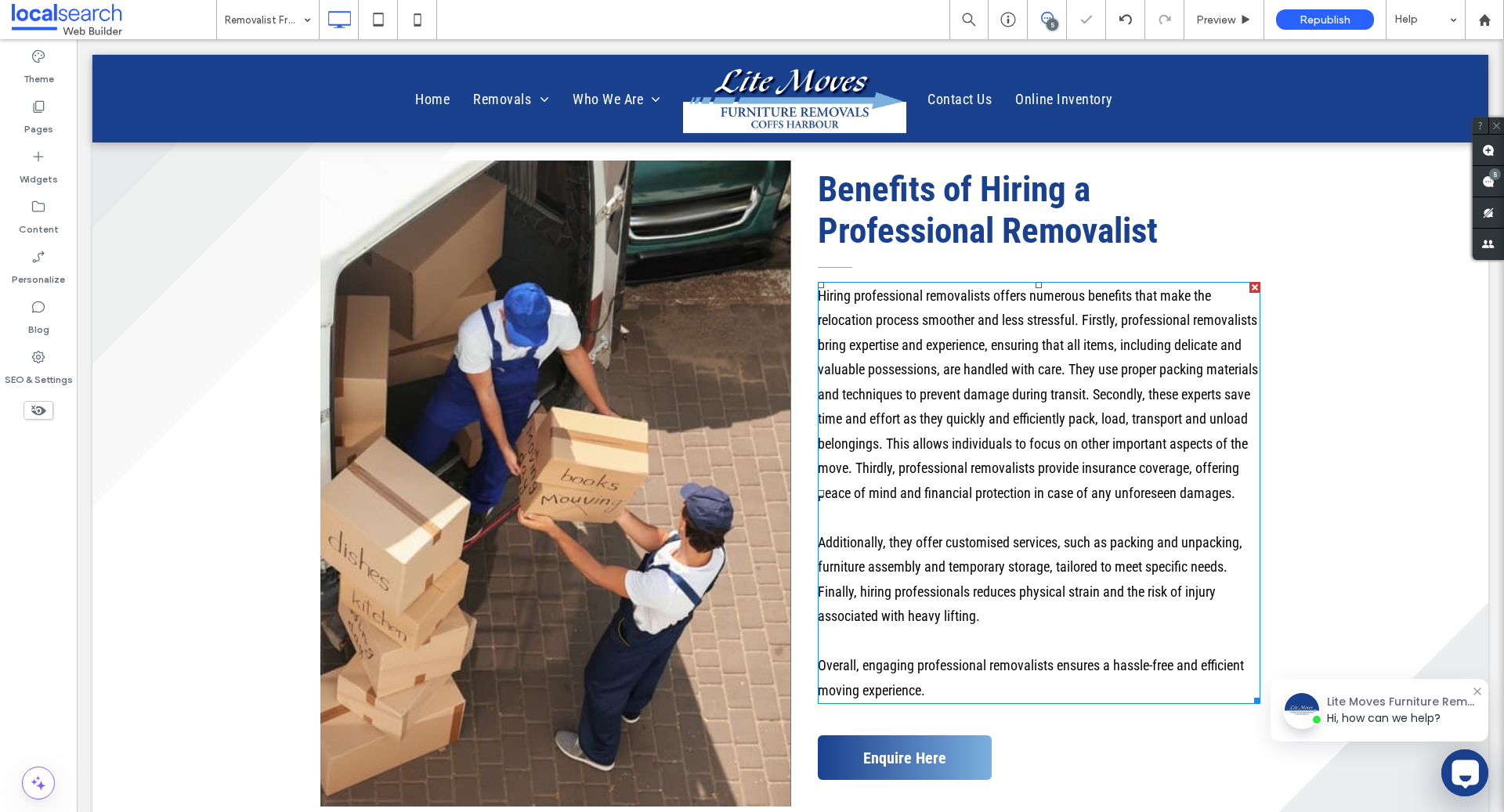 type on "**********" 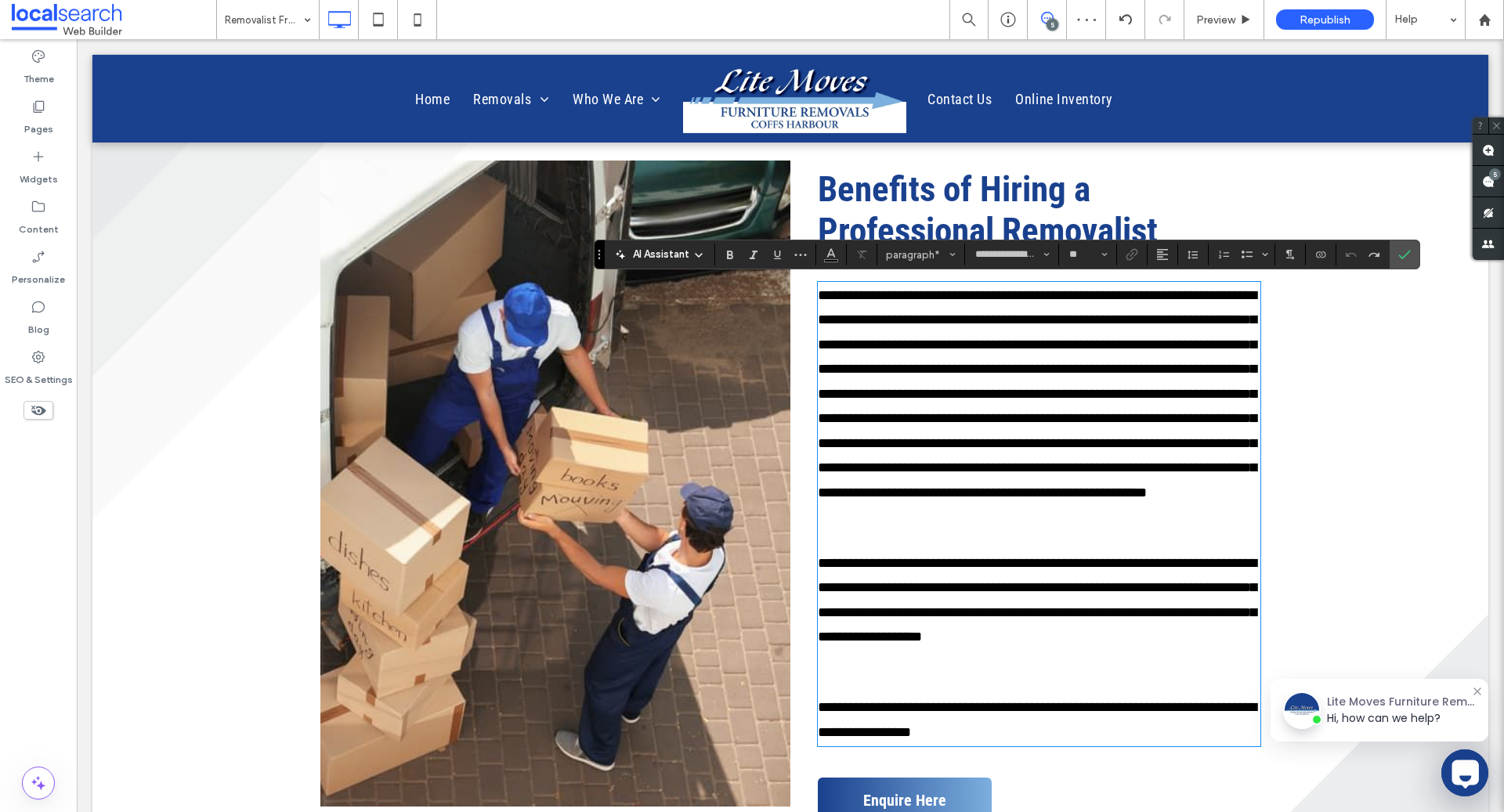 click on "**********" at bounding box center [1037, 394] 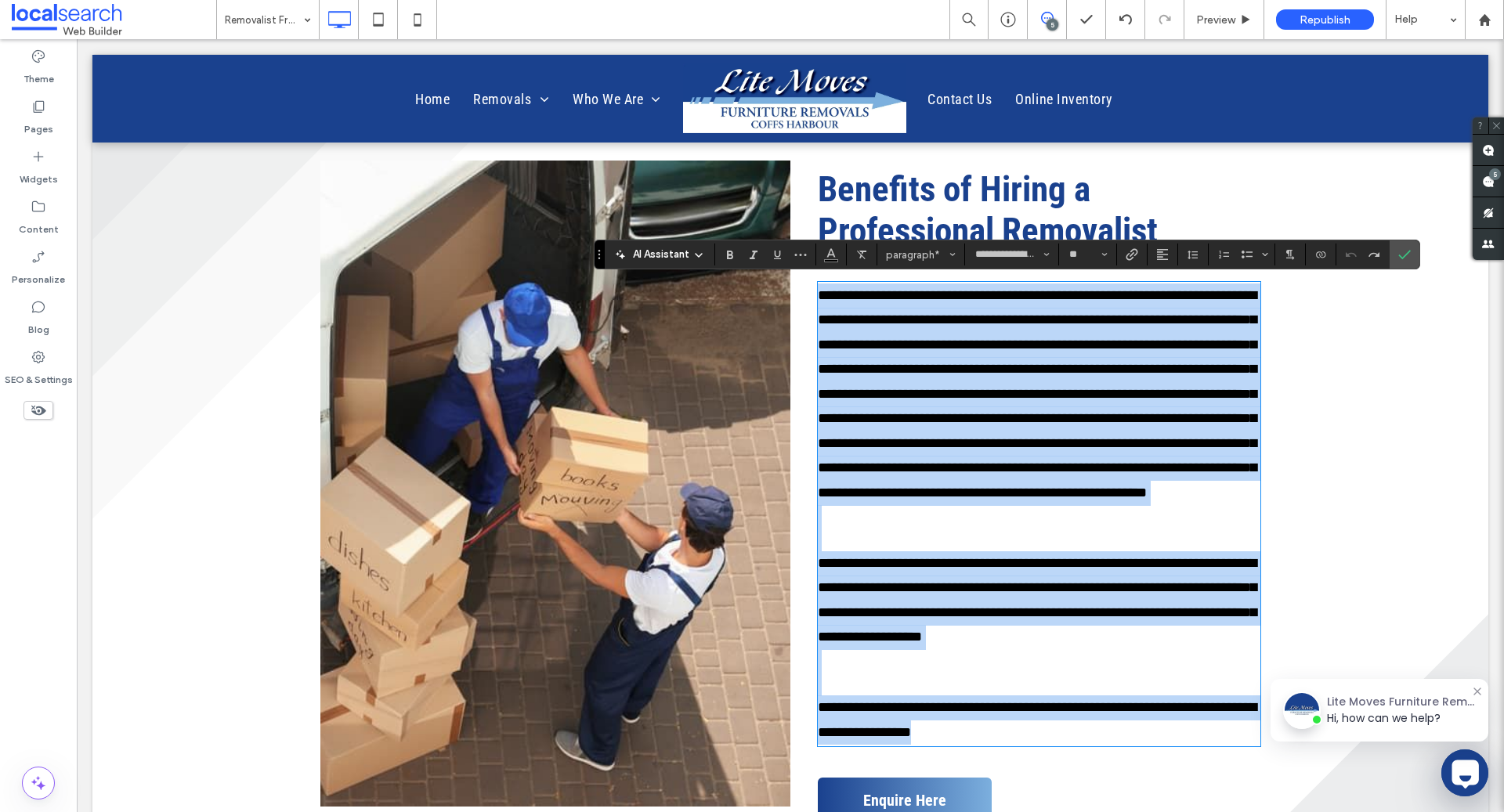 paste 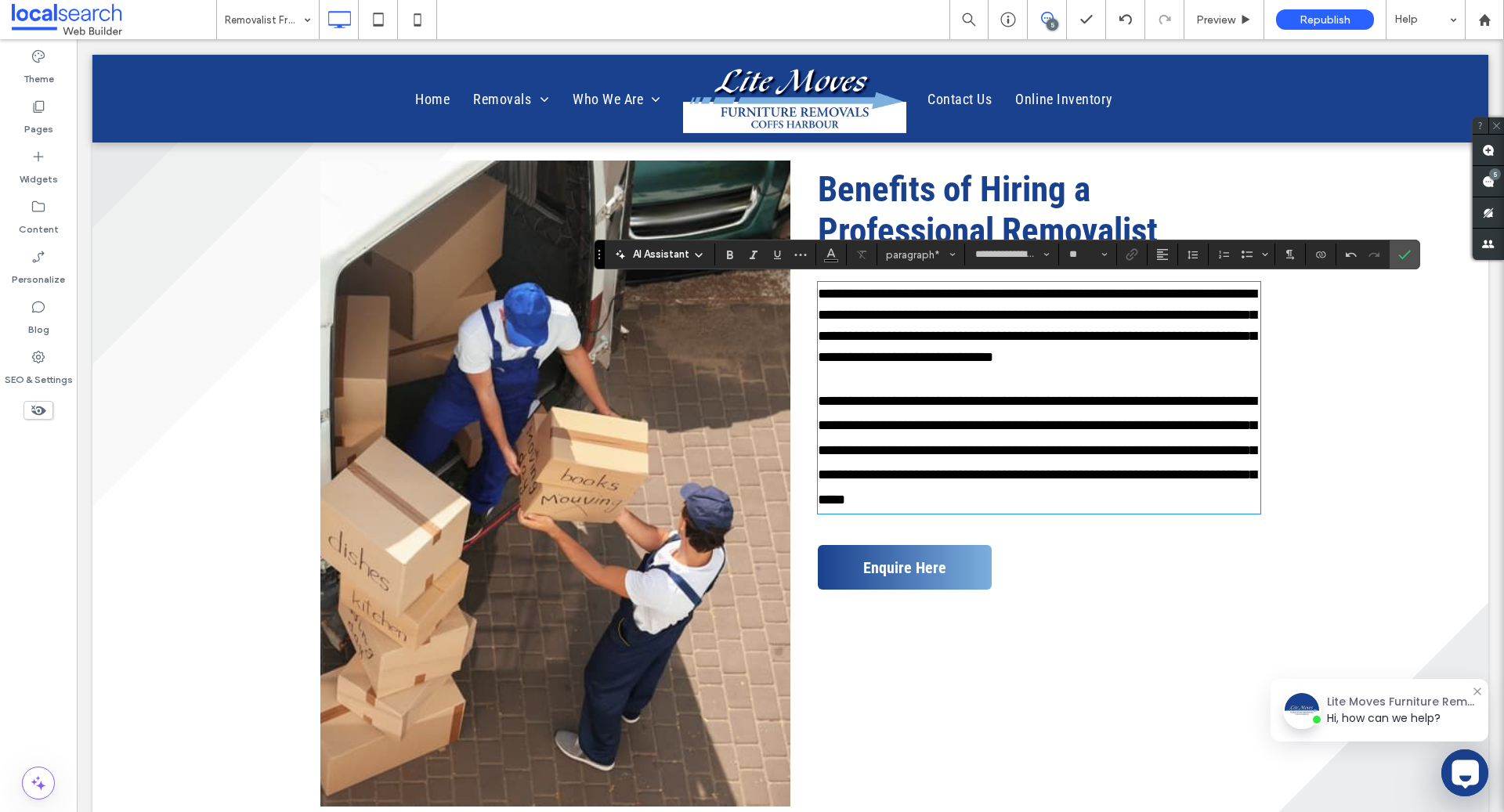scroll, scrollTop: 0, scrollLeft: 0, axis: both 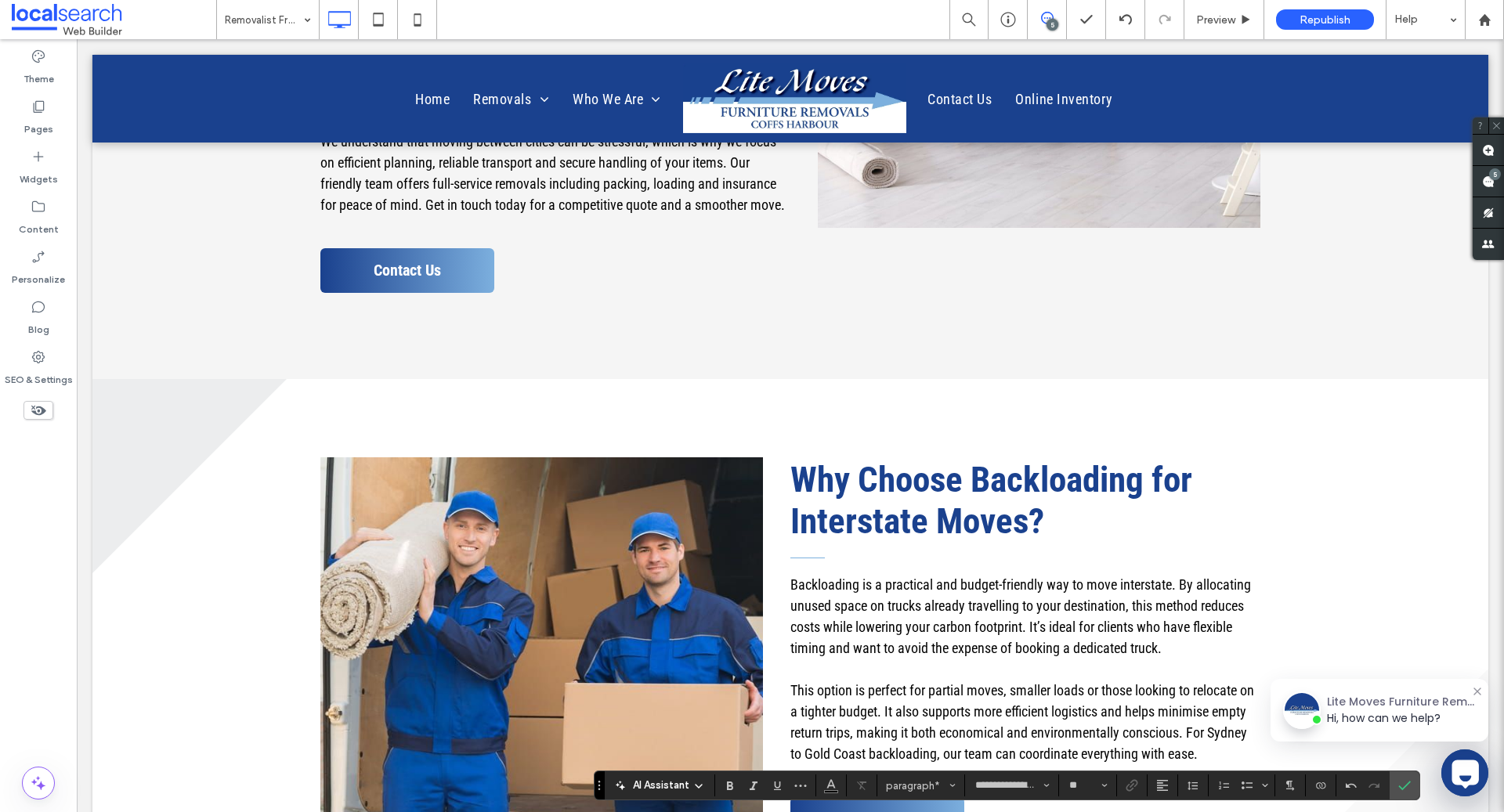 click on "Backloading is a practical and budget-friendly way to move interstate. By allocating unused space on trucks already travelling to your destination, this method reduces costs while lowering your carbon footprint. It’s ideal for clients who have flexible timing and want to avoid the expense of booking a dedicated truck." at bounding box center [1021, 616] 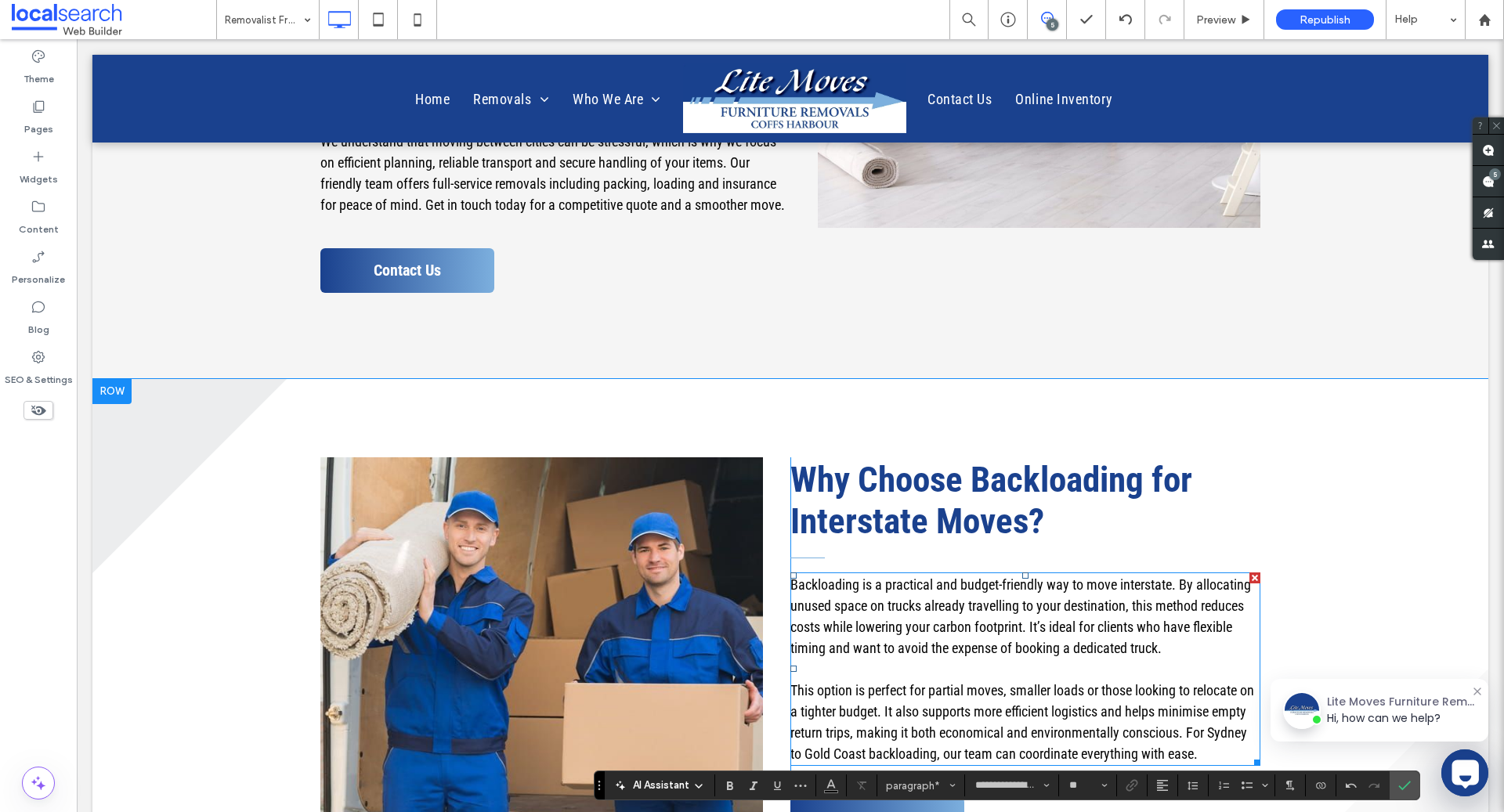 click on "Backloading is a practical and budget-friendly way to move interstate. By allocating unused space on trucks already travelling to your destination, this method reduces costs while lowering your carbon footprint. It’s ideal for clients who have flexible timing and want to avoid the expense of booking a dedicated truck." at bounding box center [1021, 616] 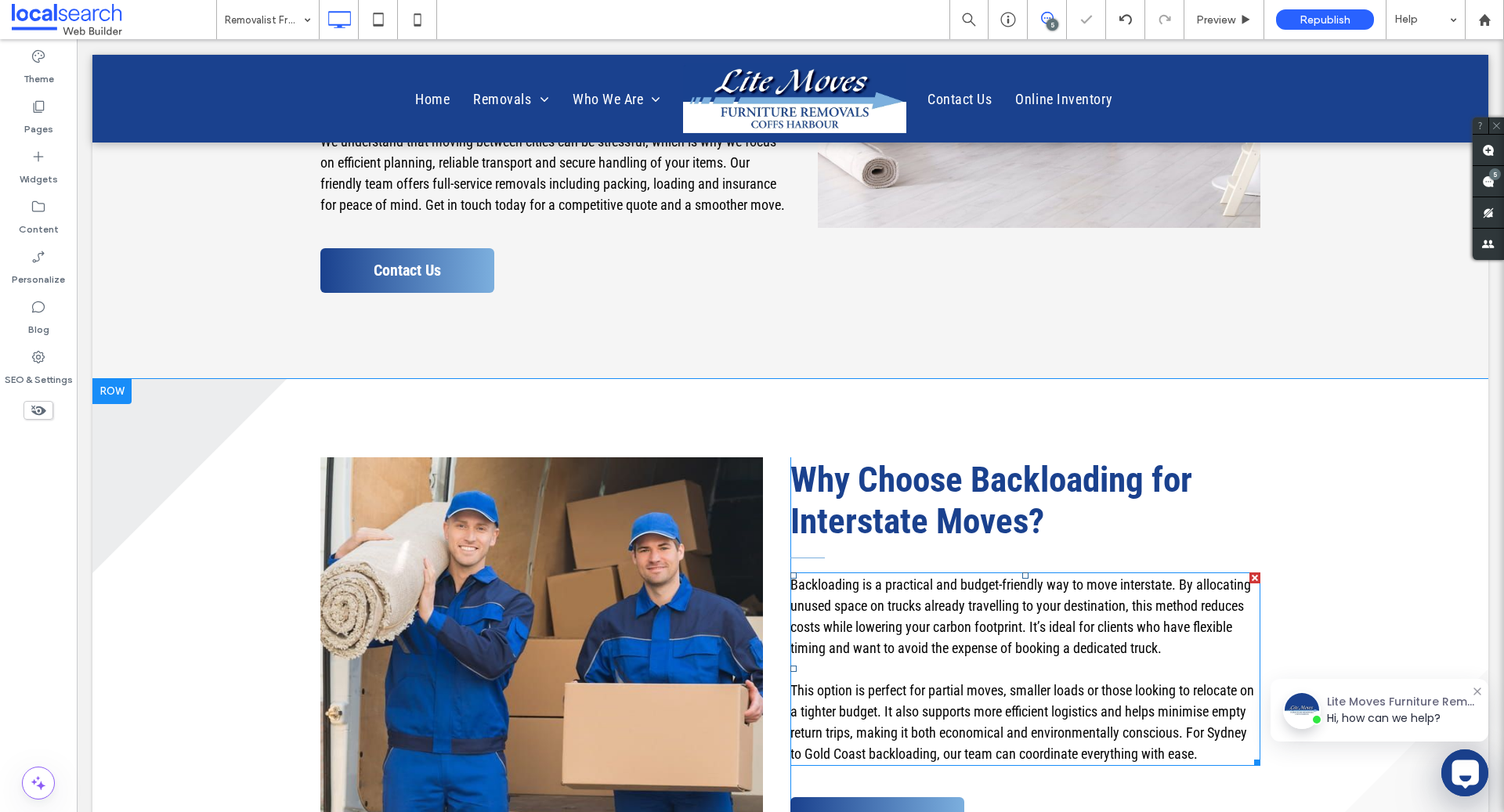 type on "**********" 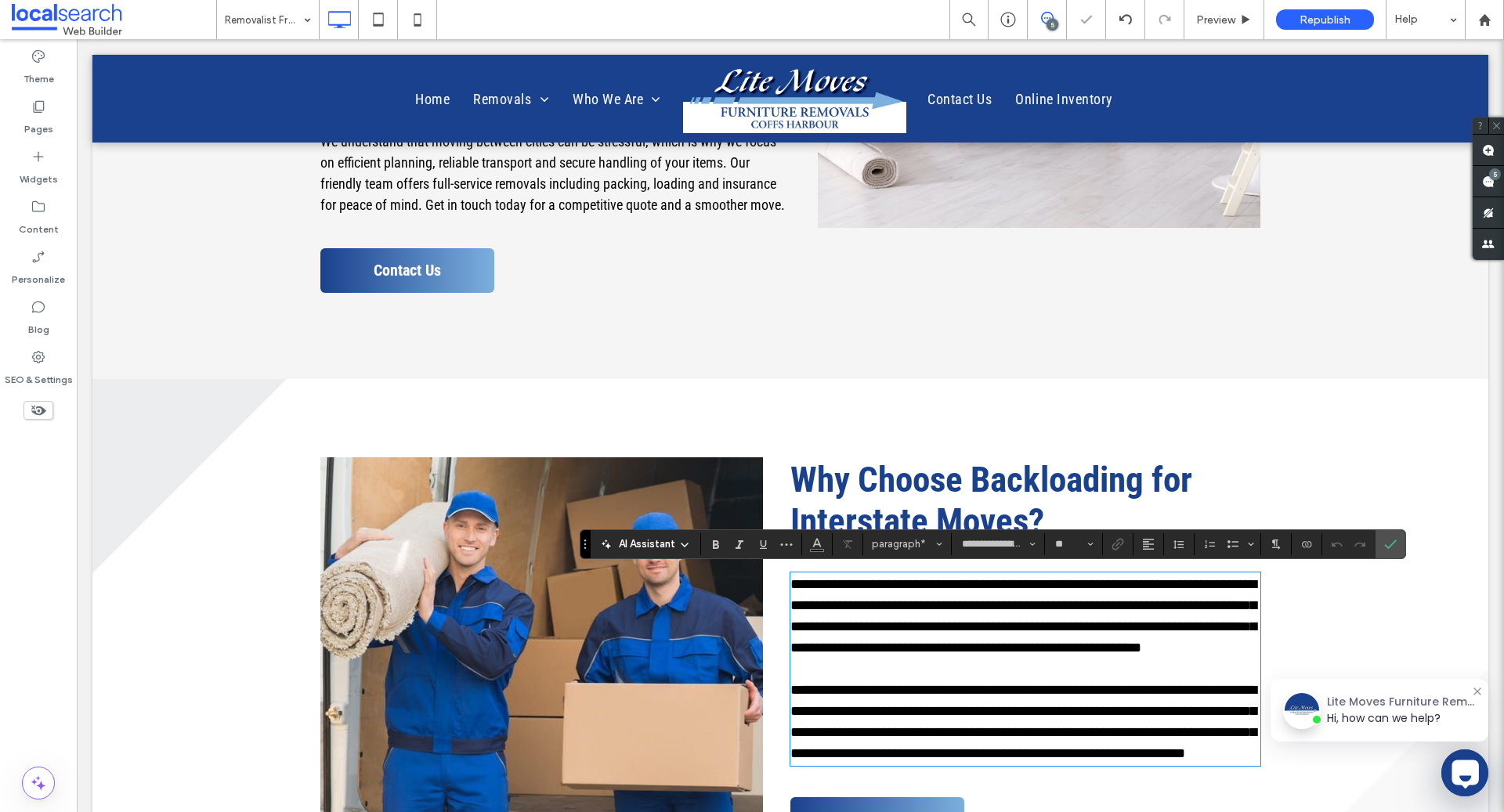 click on "**********" at bounding box center [1023, 615] 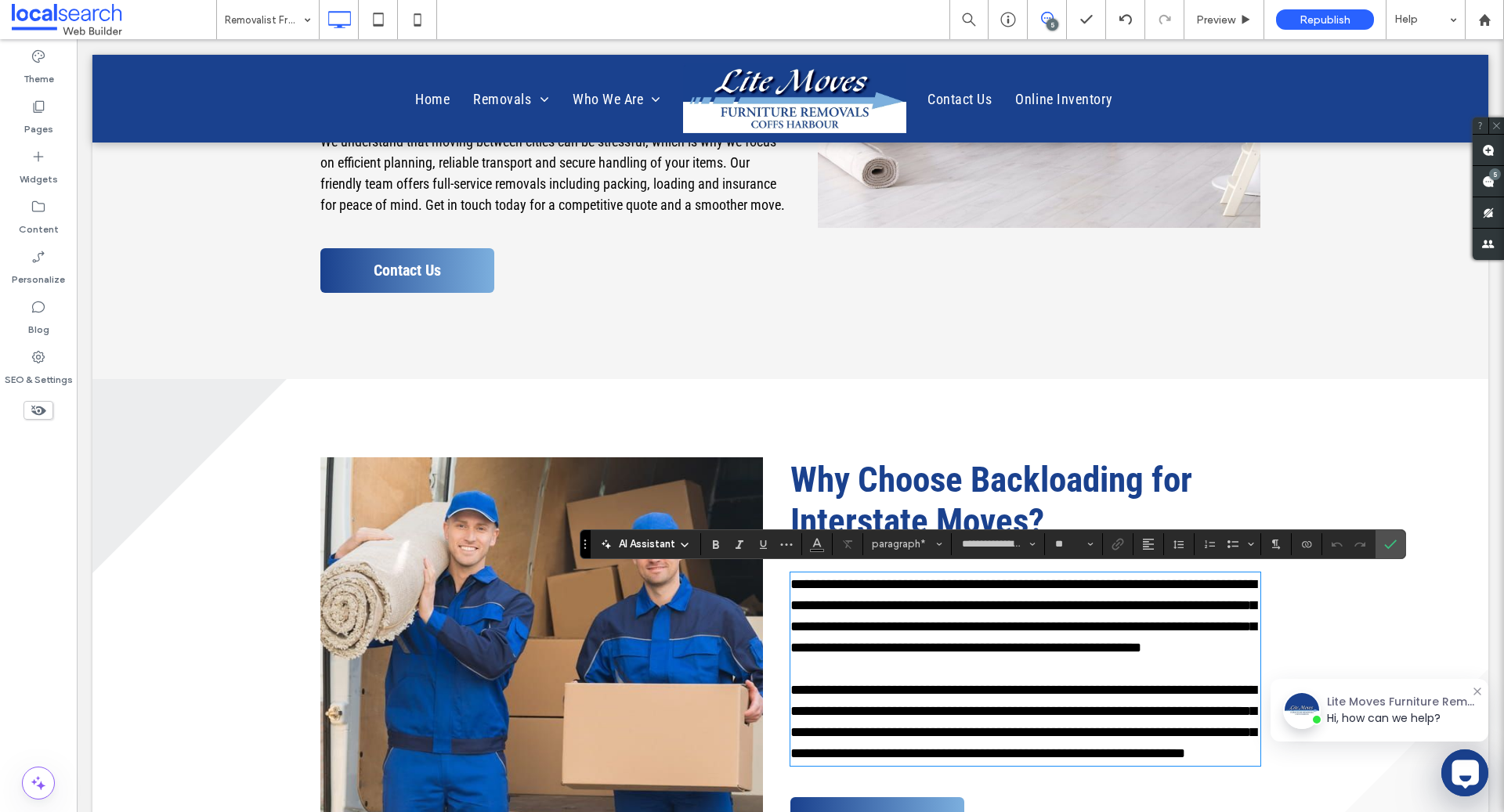 click on "**********" at bounding box center (1023, 615) 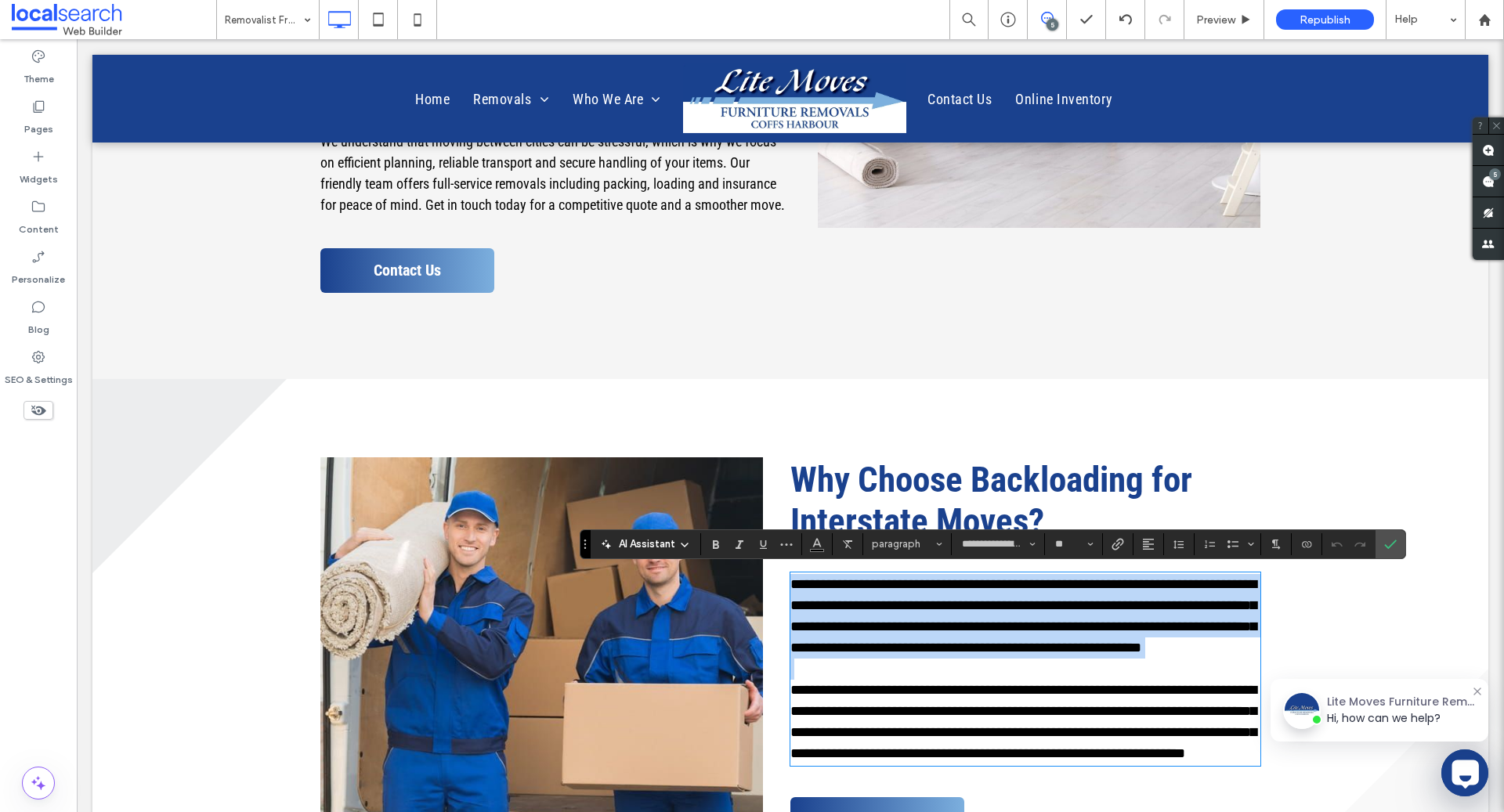 click on "**********" at bounding box center (1023, 615) 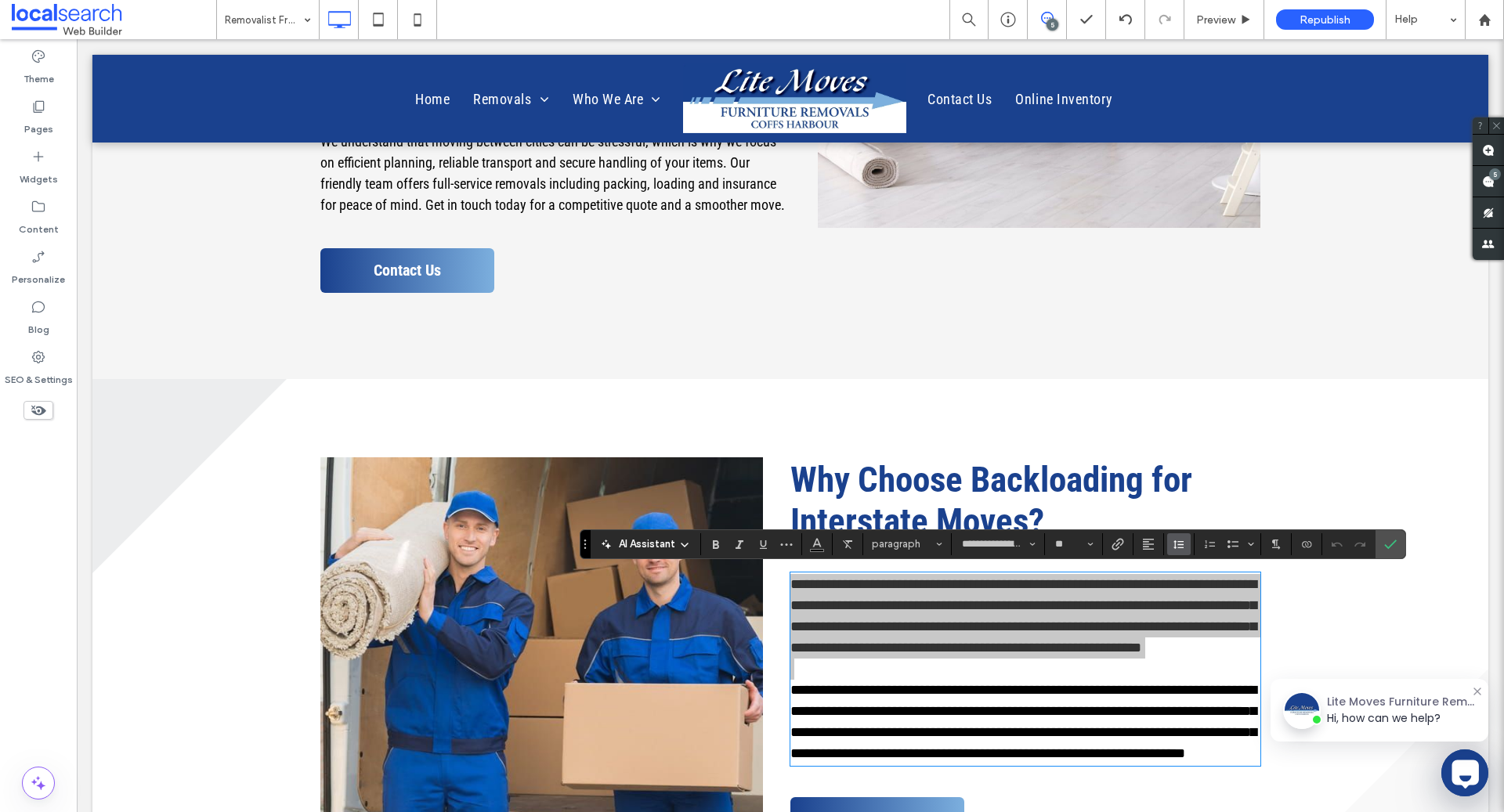 click at bounding box center [1179, 544] 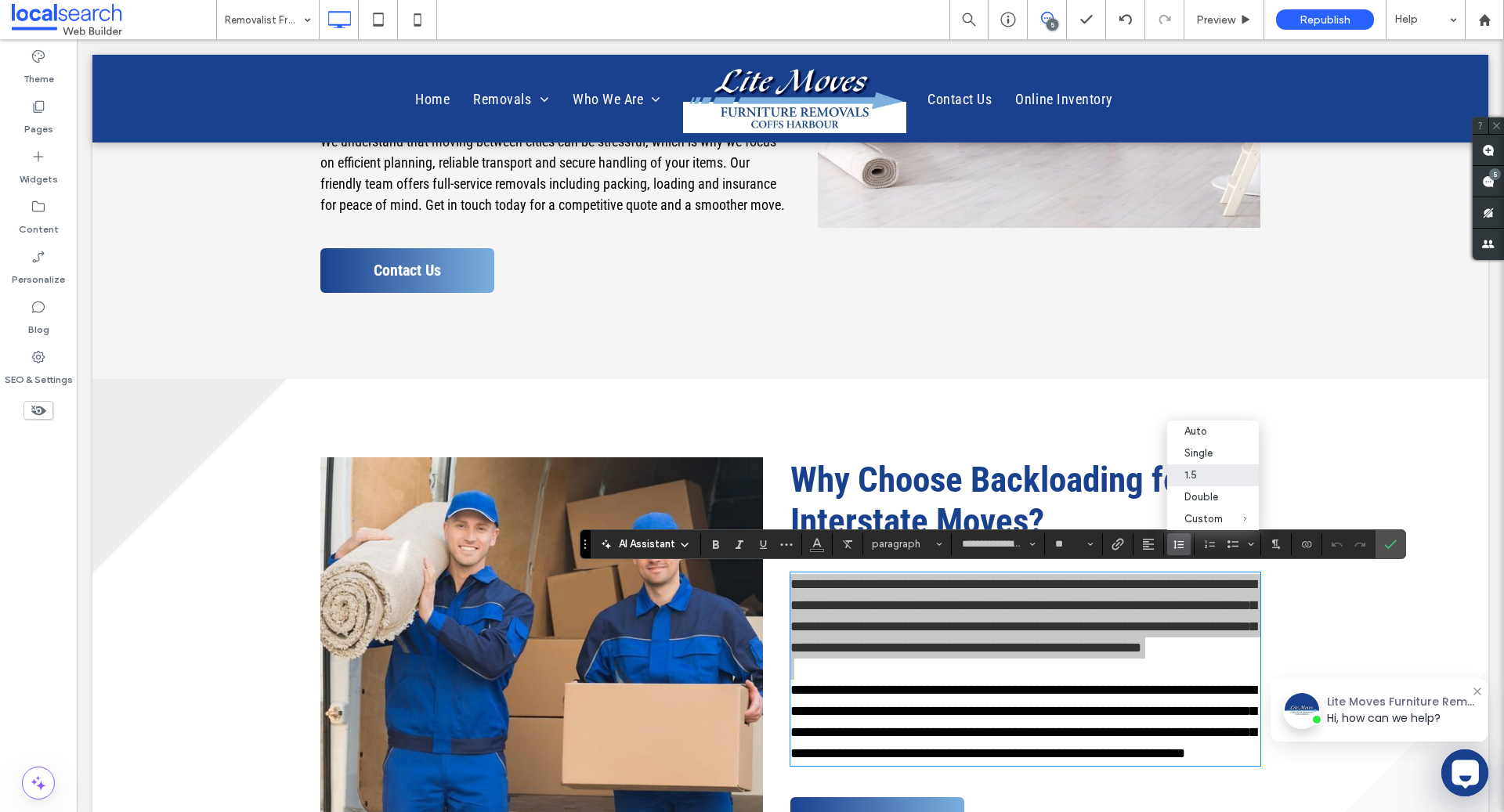 scroll, scrollTop: 11, scrollLeft: 0, axis: vertical 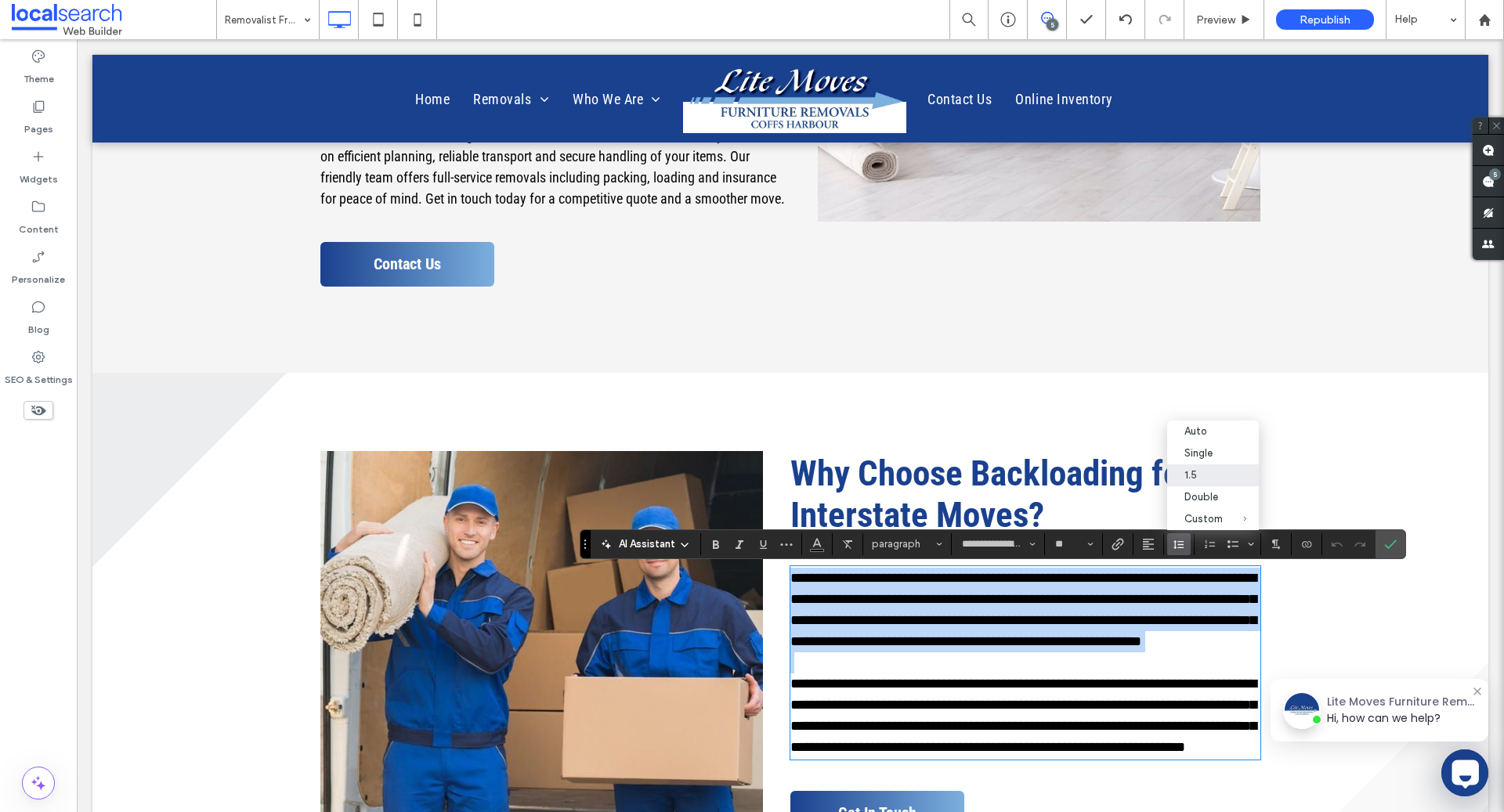 click at bounding box center (1025, 662) 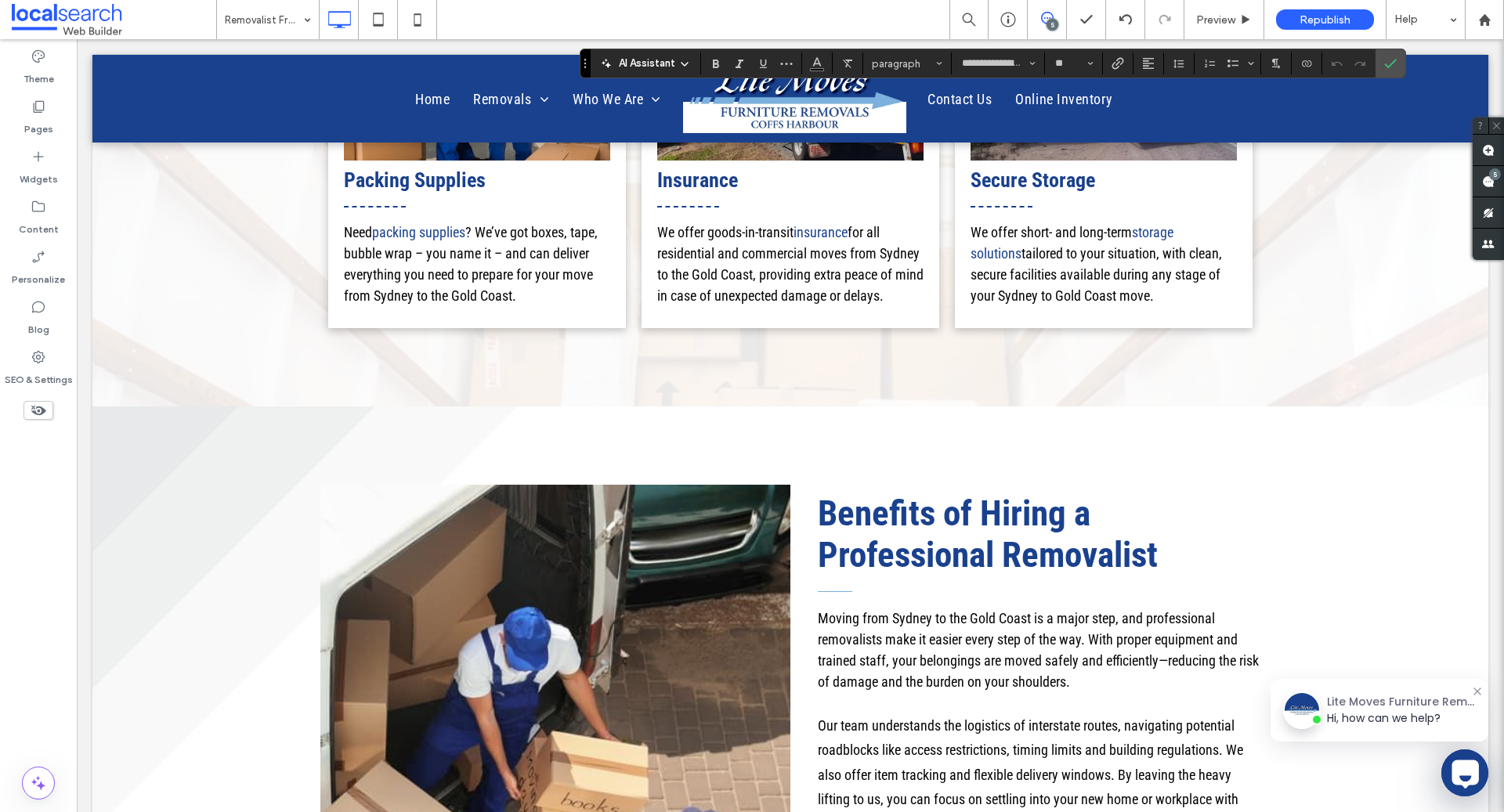 scroll, scrollTop: 2829, scrollLeft: 0, axis: vertical 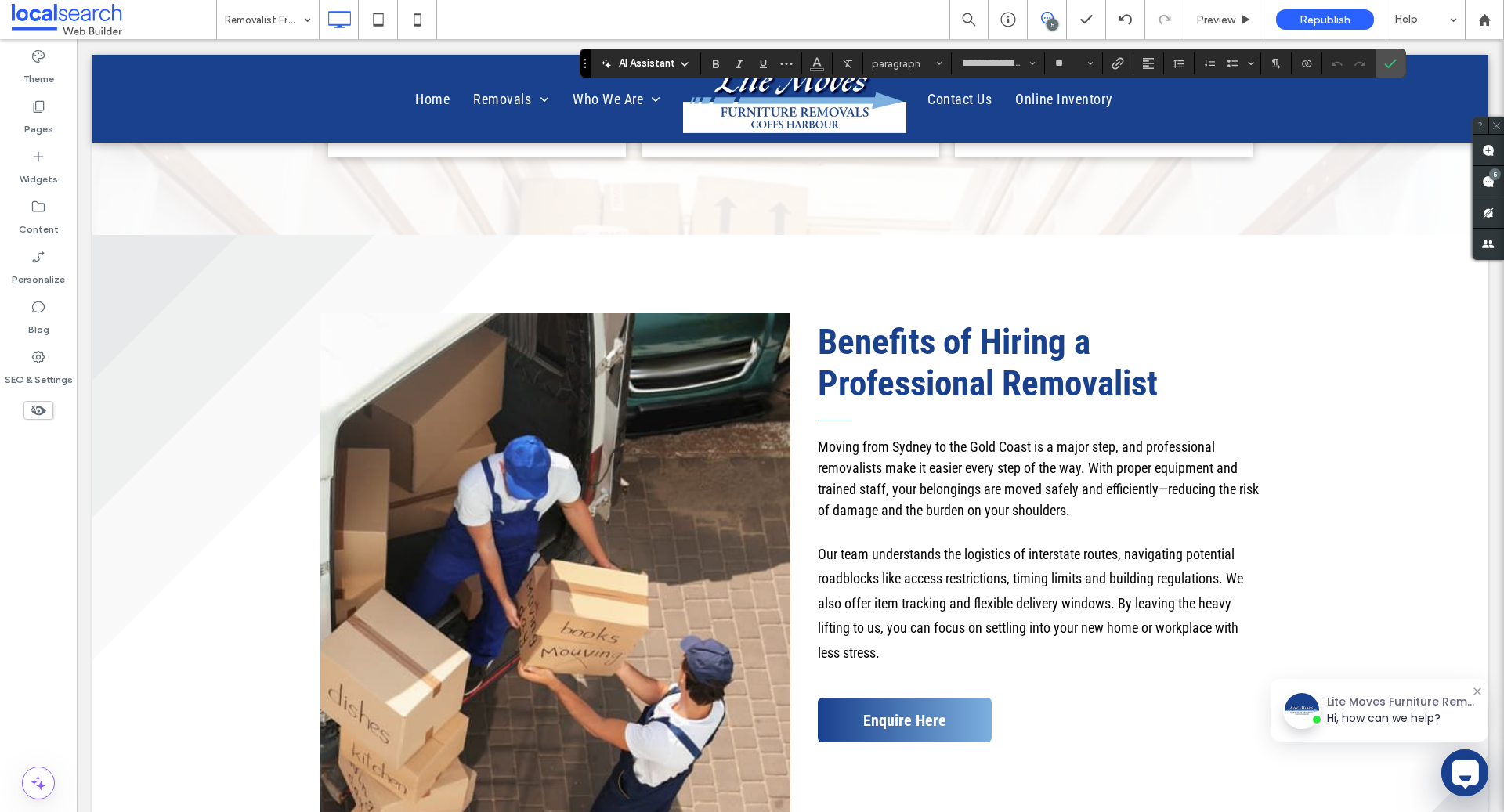 click on "Our team understands the logistics of interstate routes, navigating potential roadblocks like access restrictions, timing limits and building regulations. We also offer item tracking and flexible delivery windows. By leaving the heavy lifting to us, you can focus on settling into your new home or workplace with less stress." at bounding box center [1039, 604] 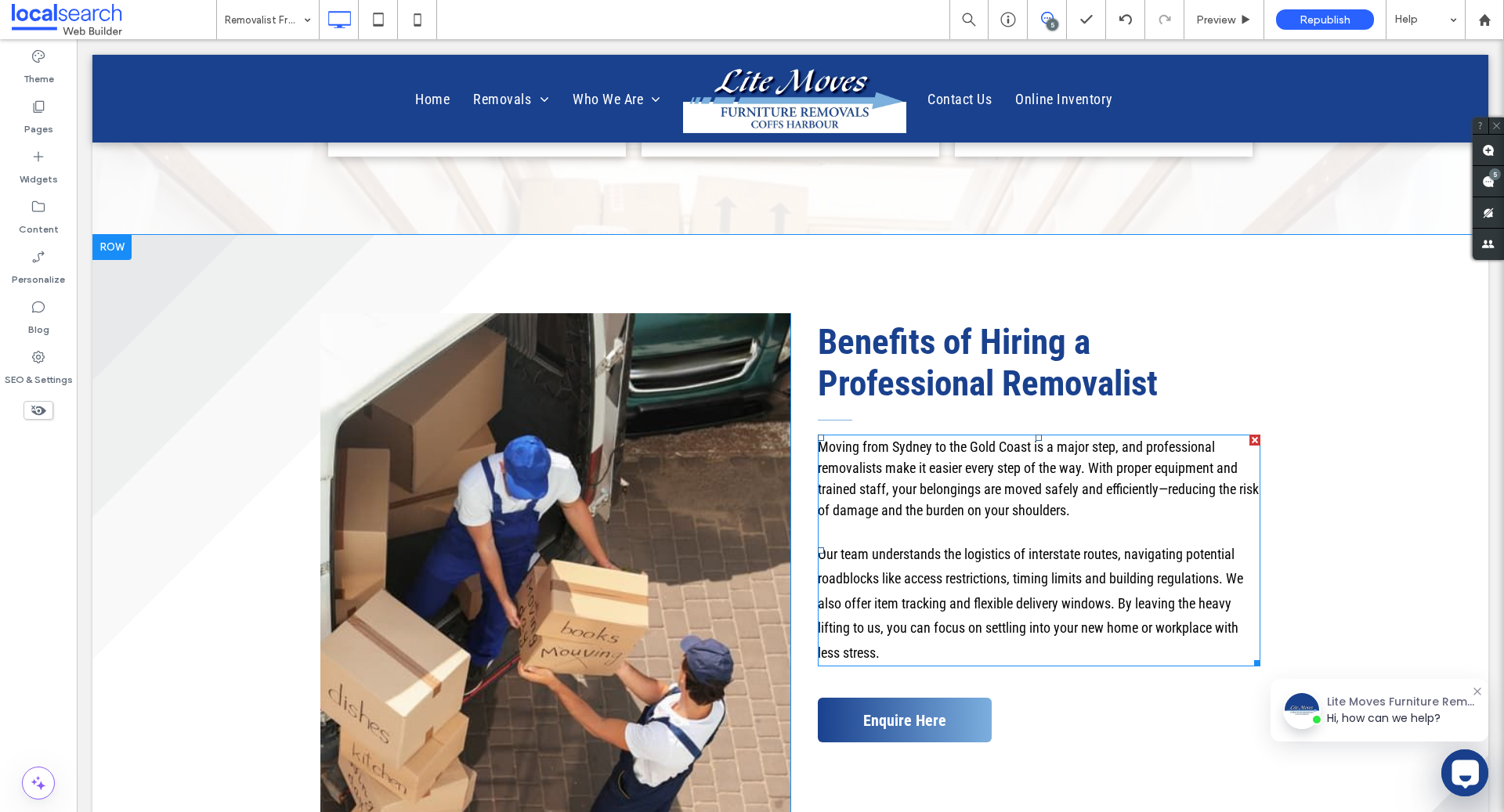 click on "Our team understands the logistics of interstate routes, navigating potential roadblocks like access restrictions, timing limits and building regulations. We also offer item tracking and flexible delivery windows. By leaving the heavy lifting to us, you can focus on settling into your new home or workplace with less stress." at bounding box center (1039, 604) 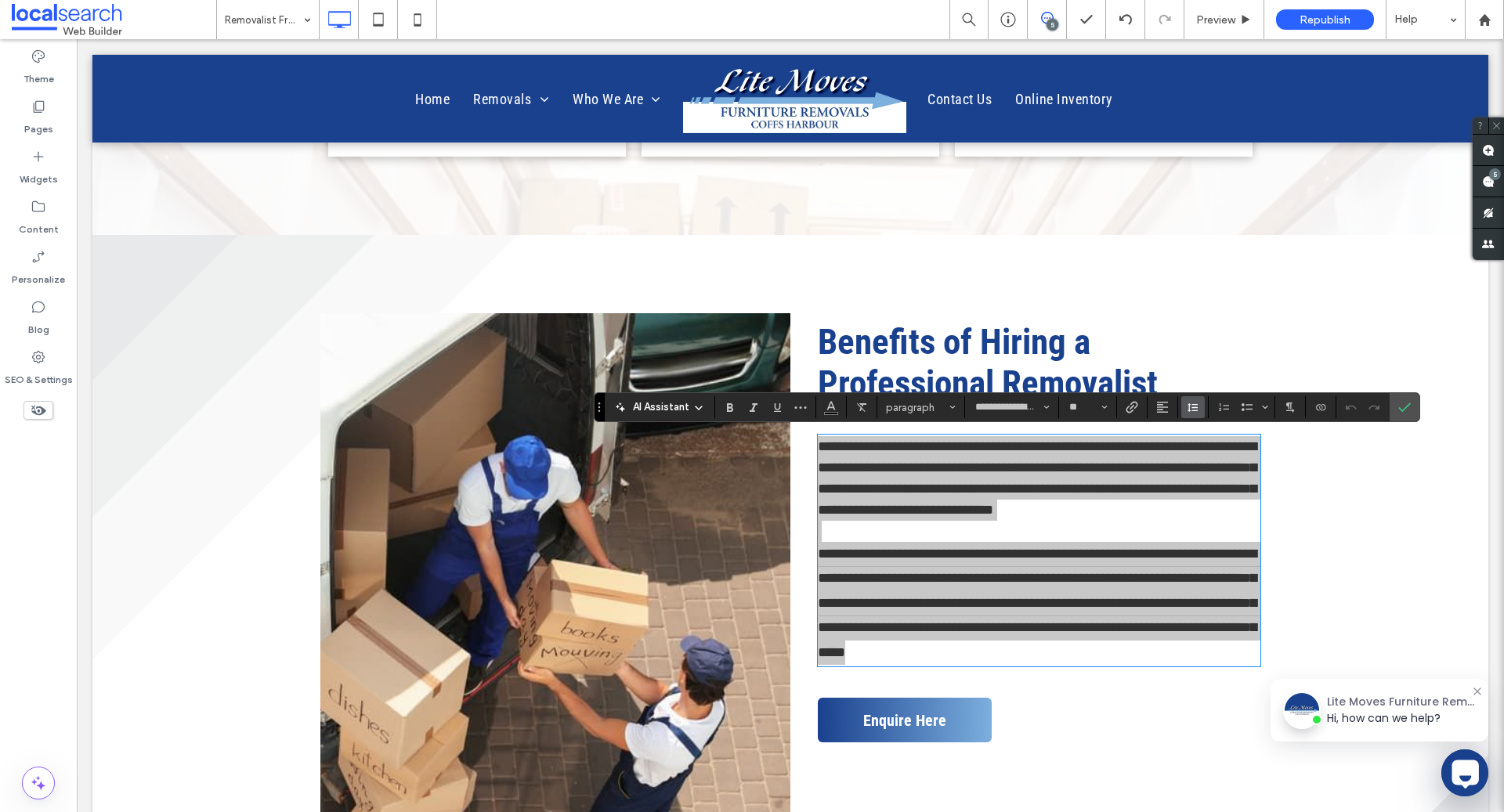 click 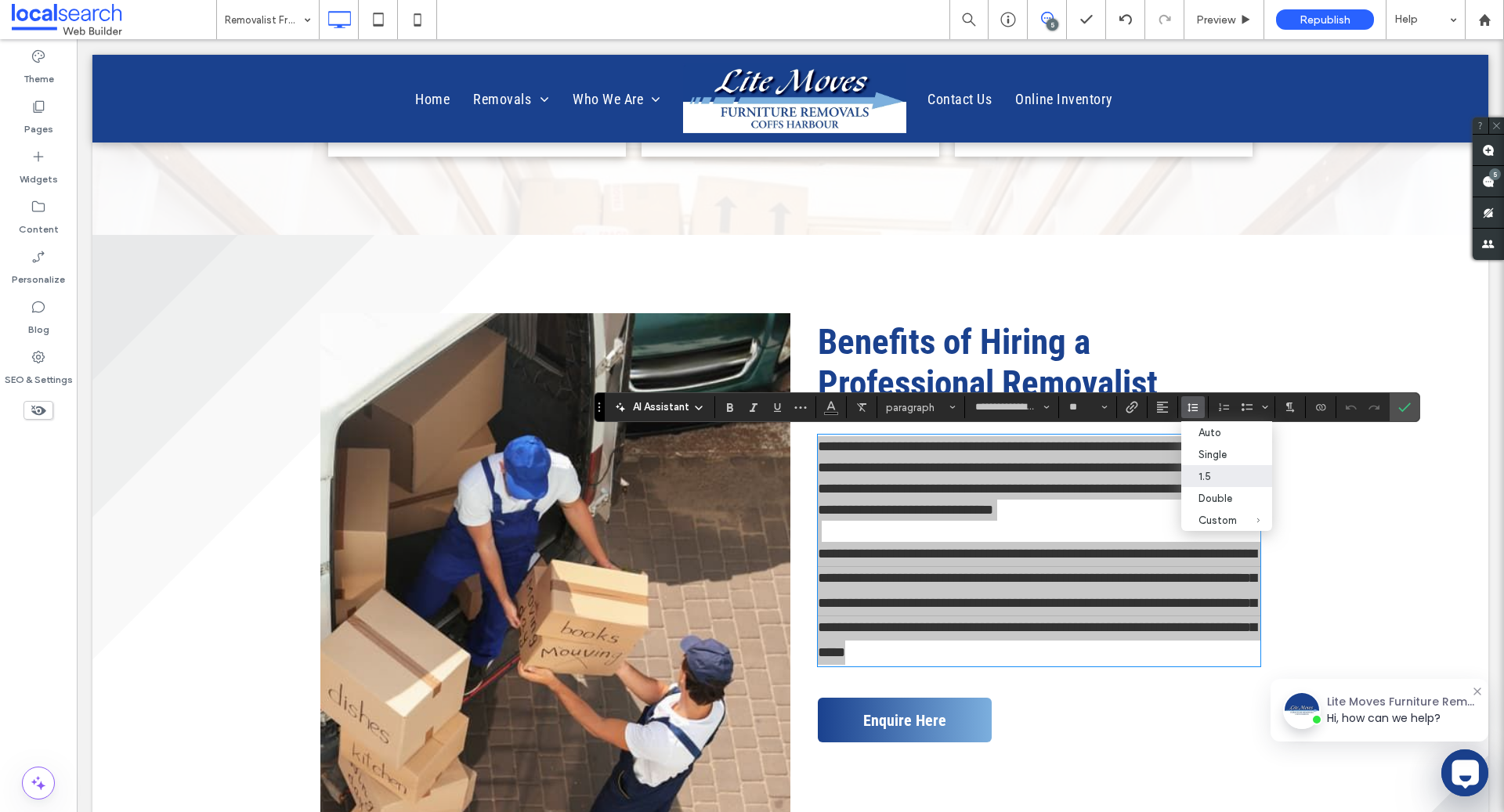 click on "1.5" at bounding box center (1227, 476) 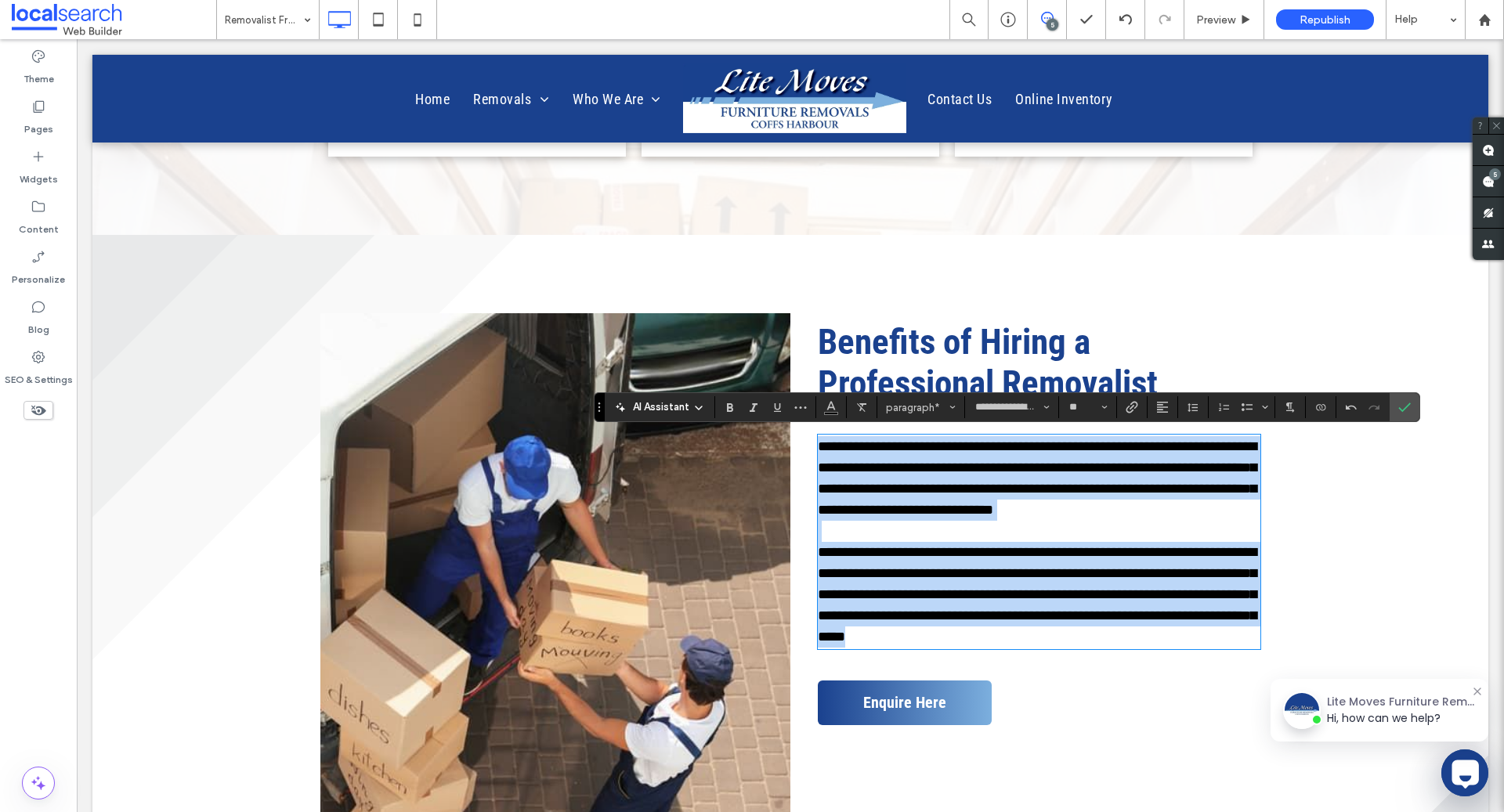 click at bounding box center (1039, 531) 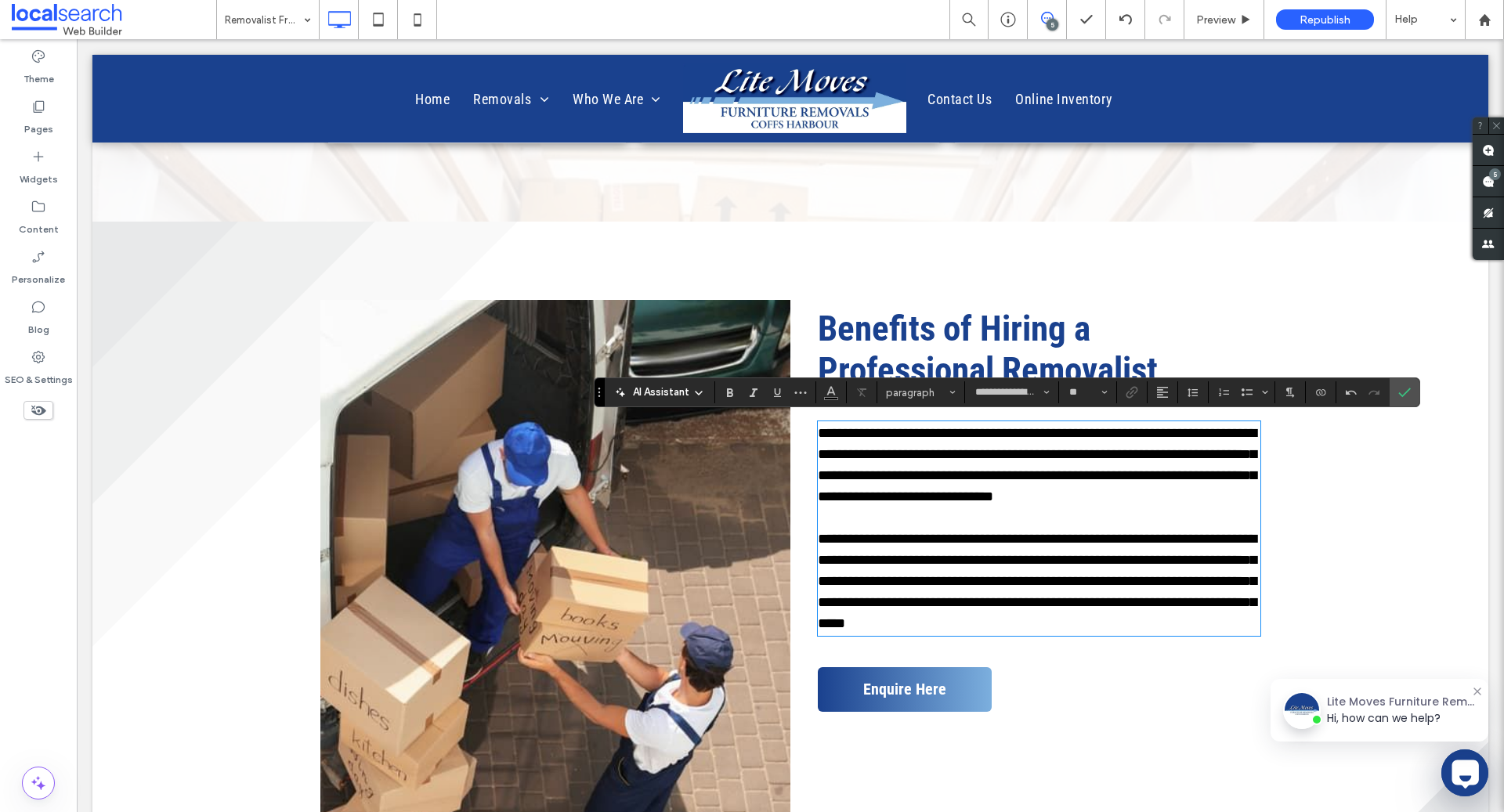 scroll, scrollTop: 2847, scrollLeft: 0, axis: vertical 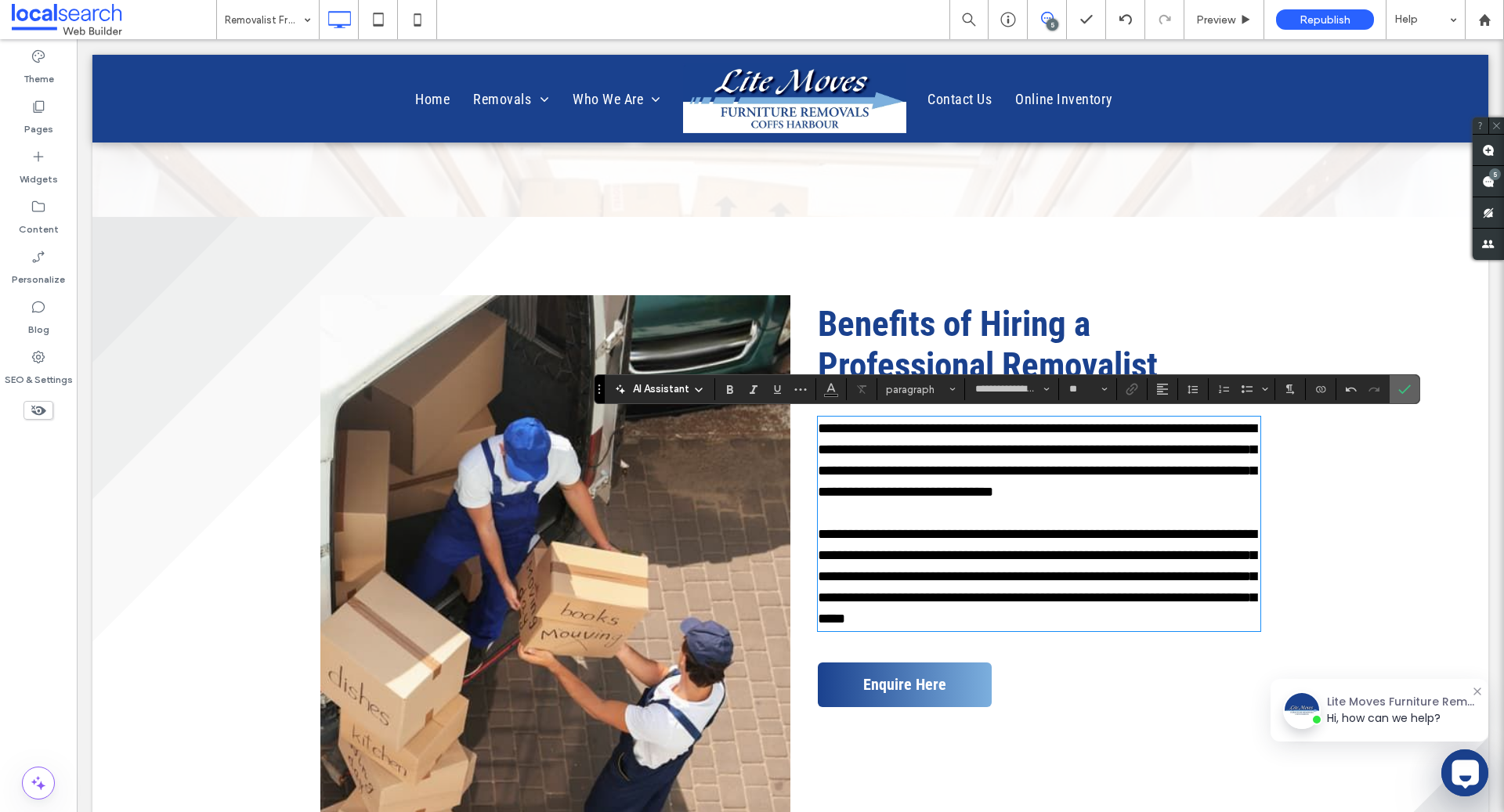 click 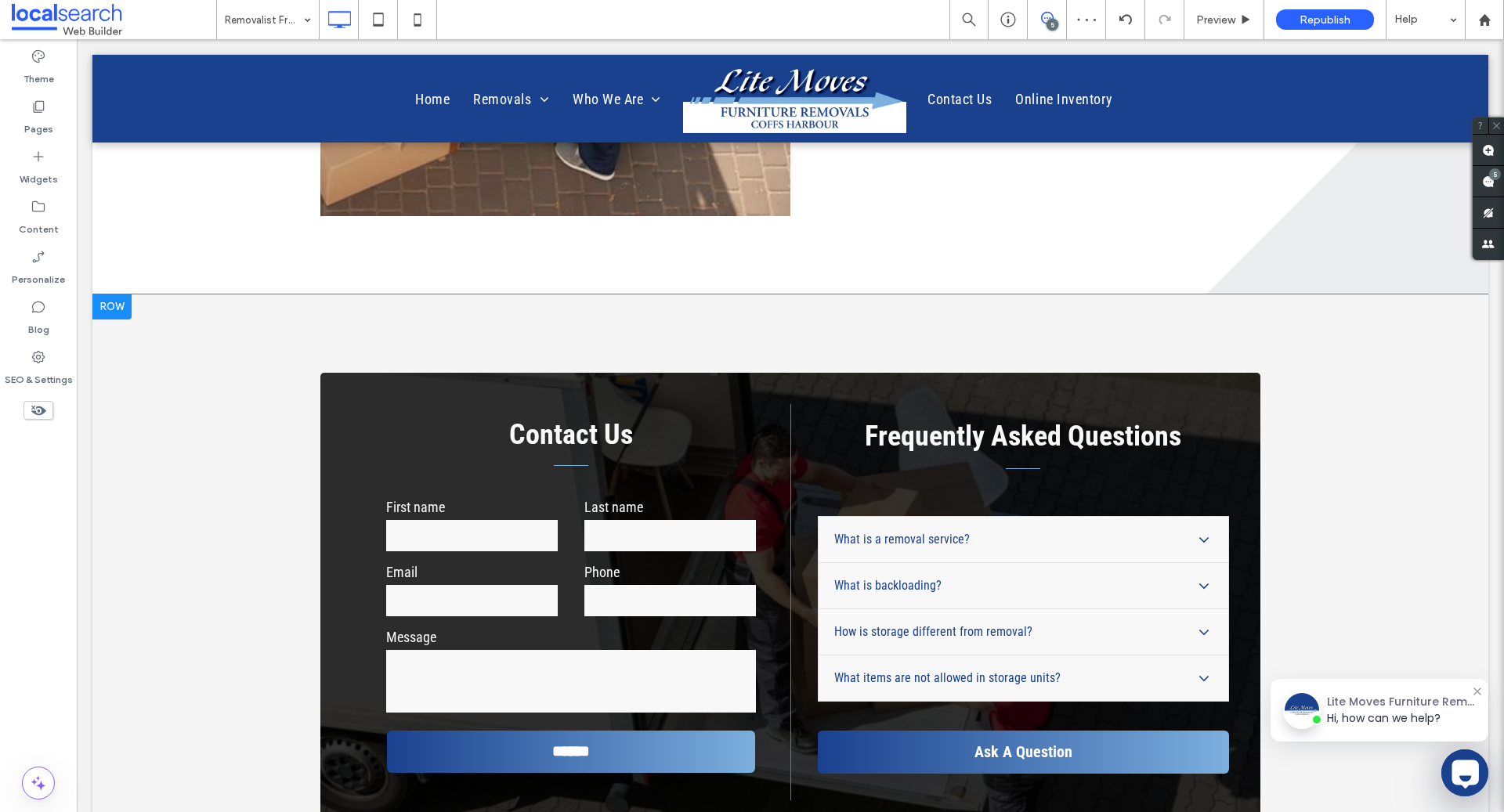 scroll, scrollTop: 3697, scrollLeft: 0, axis: vertical 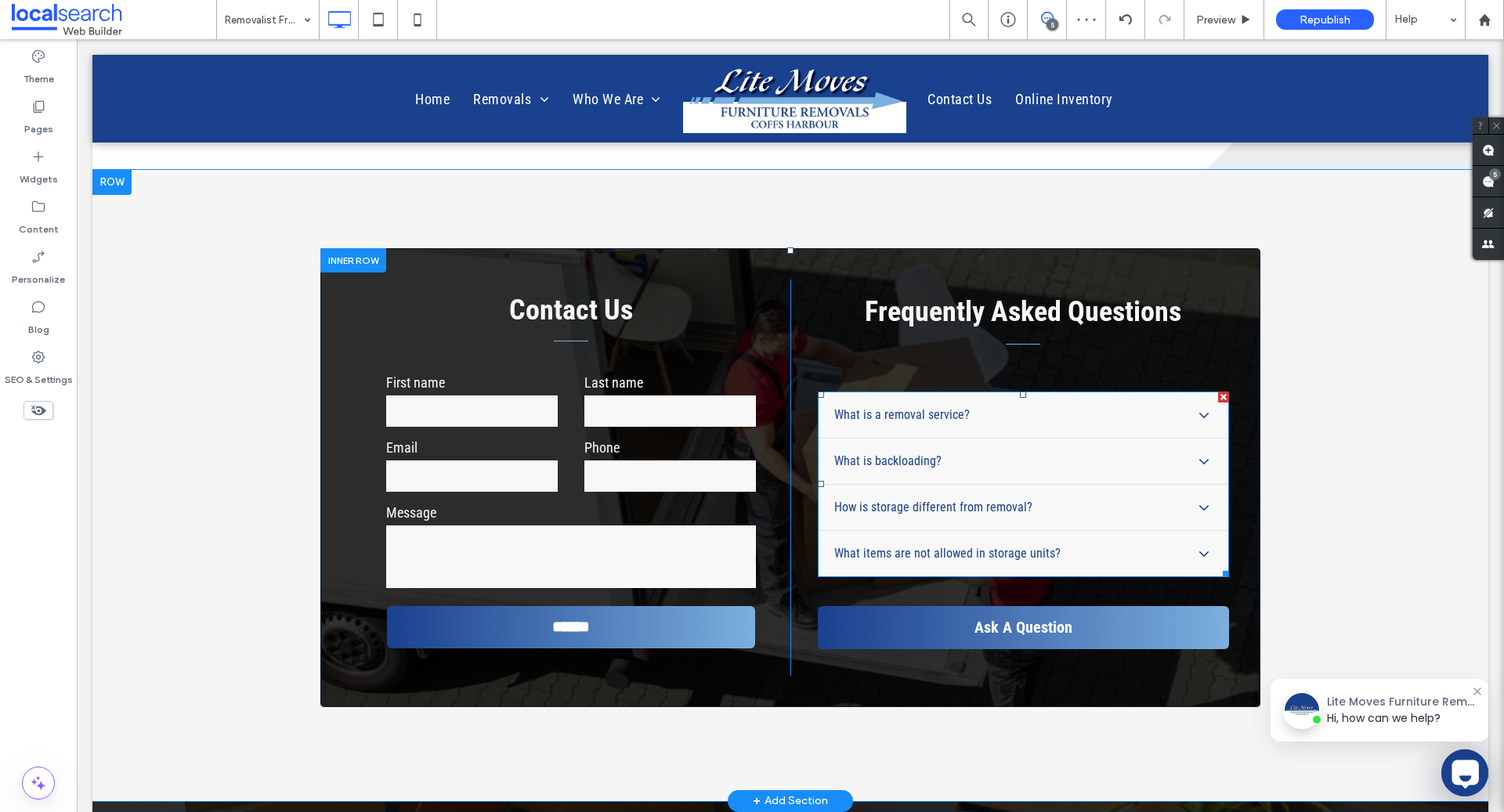 click at bounding box center (1023, 484) 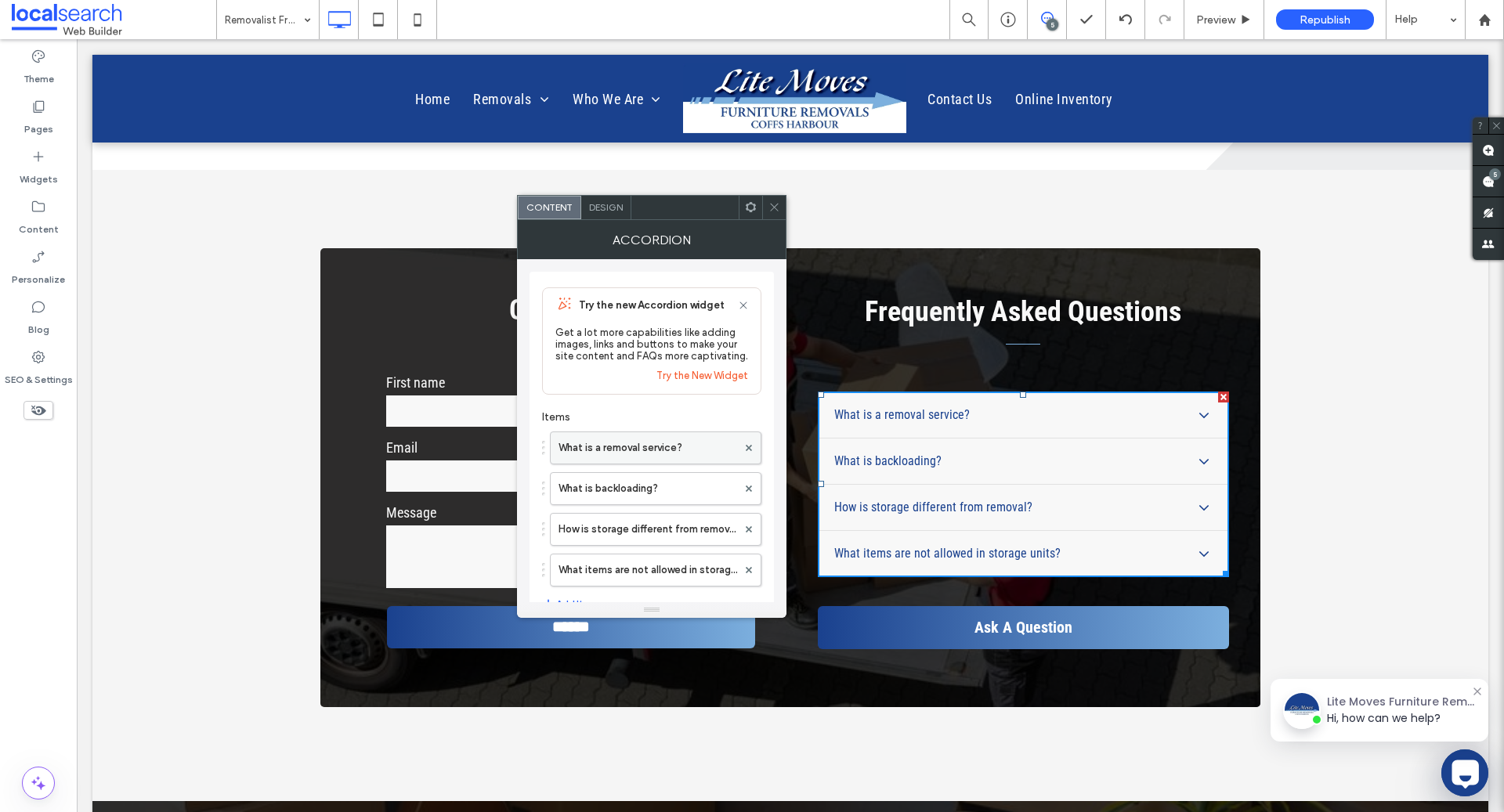 click on "What is a removal service?" at bounding box center (648, 448) 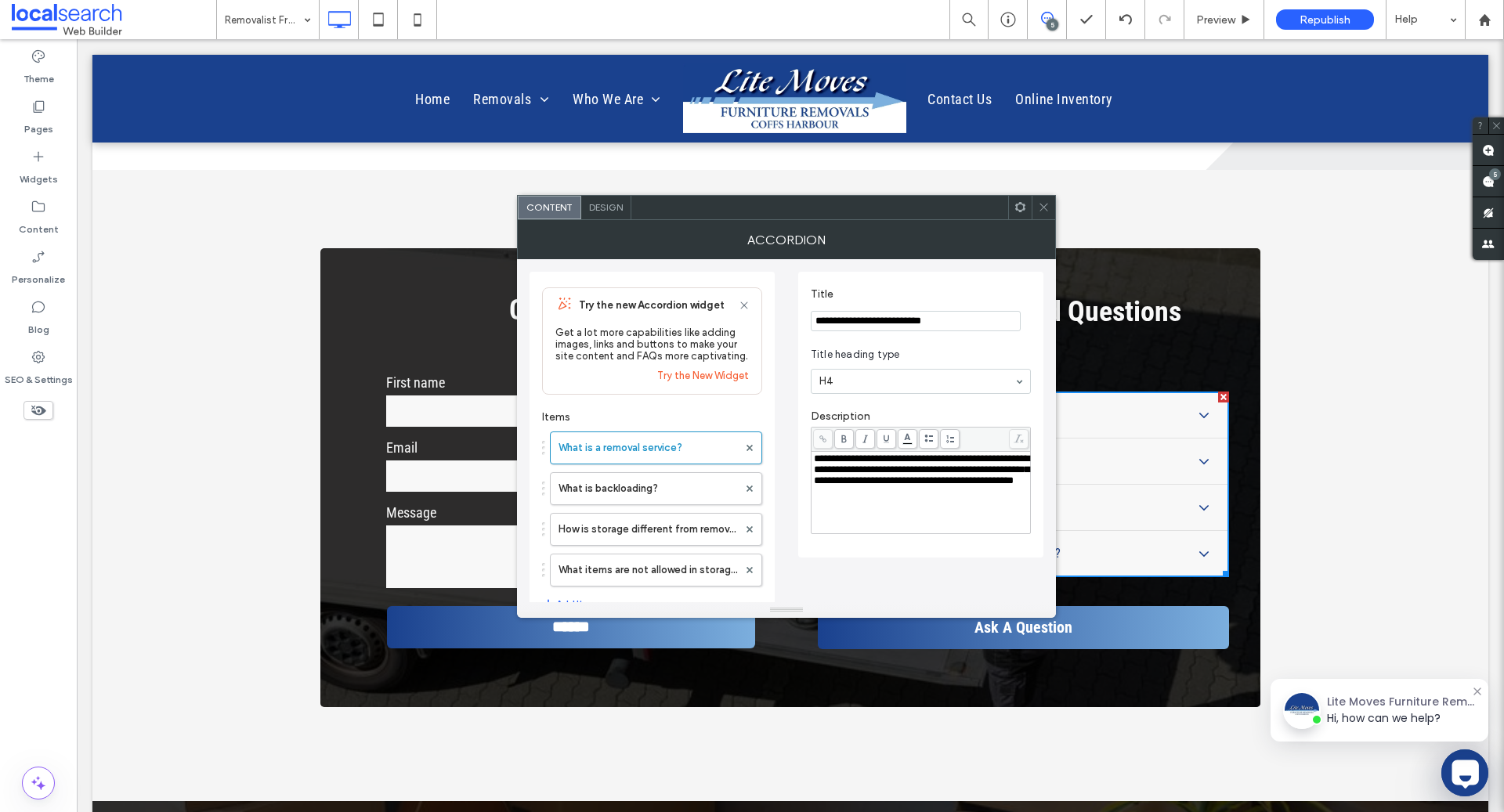 click on "**********" at bounding box center (916, 321) 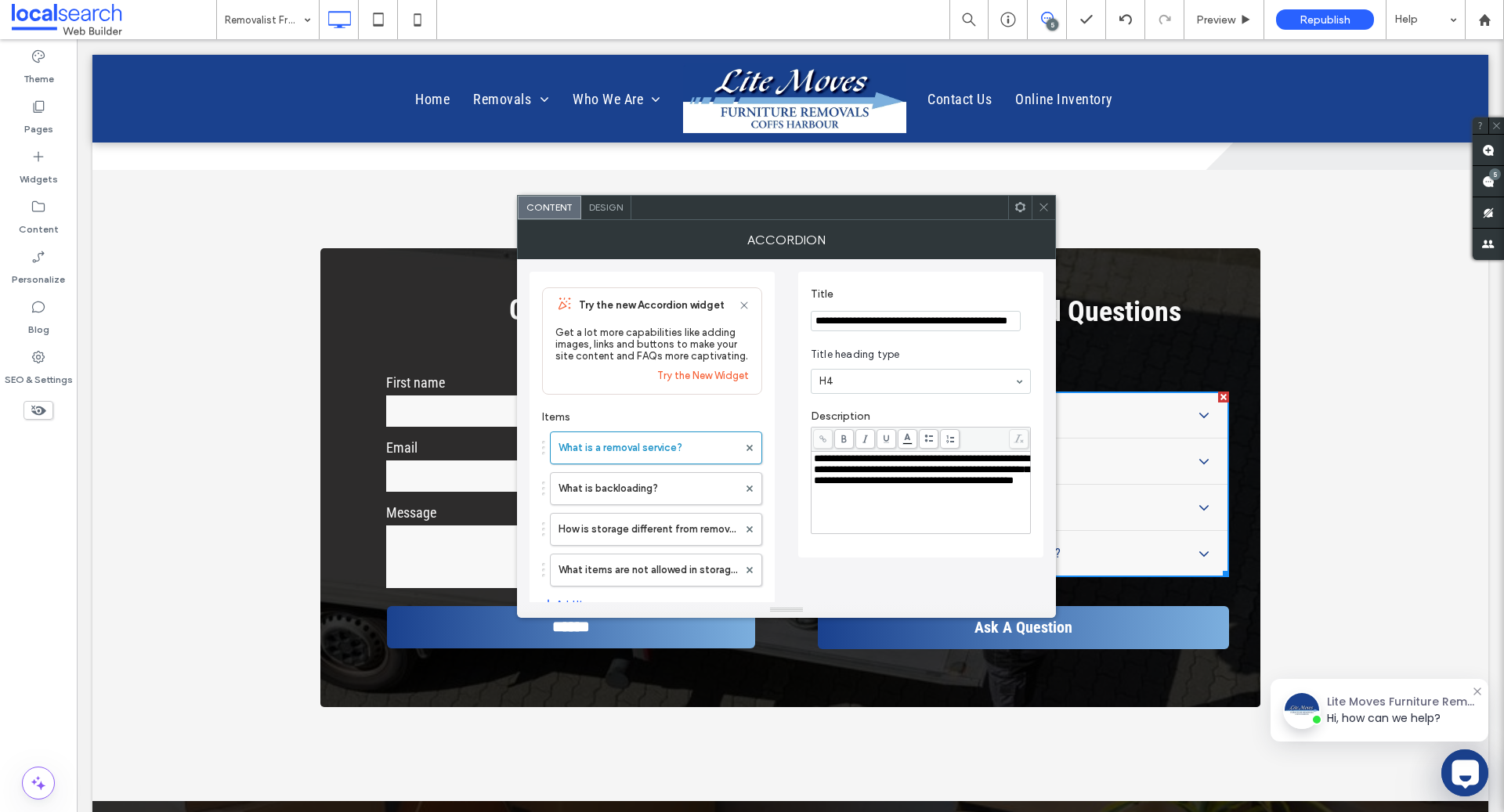scroll, scrollTop: 0, scrollLeft: 31, axis: horizontal 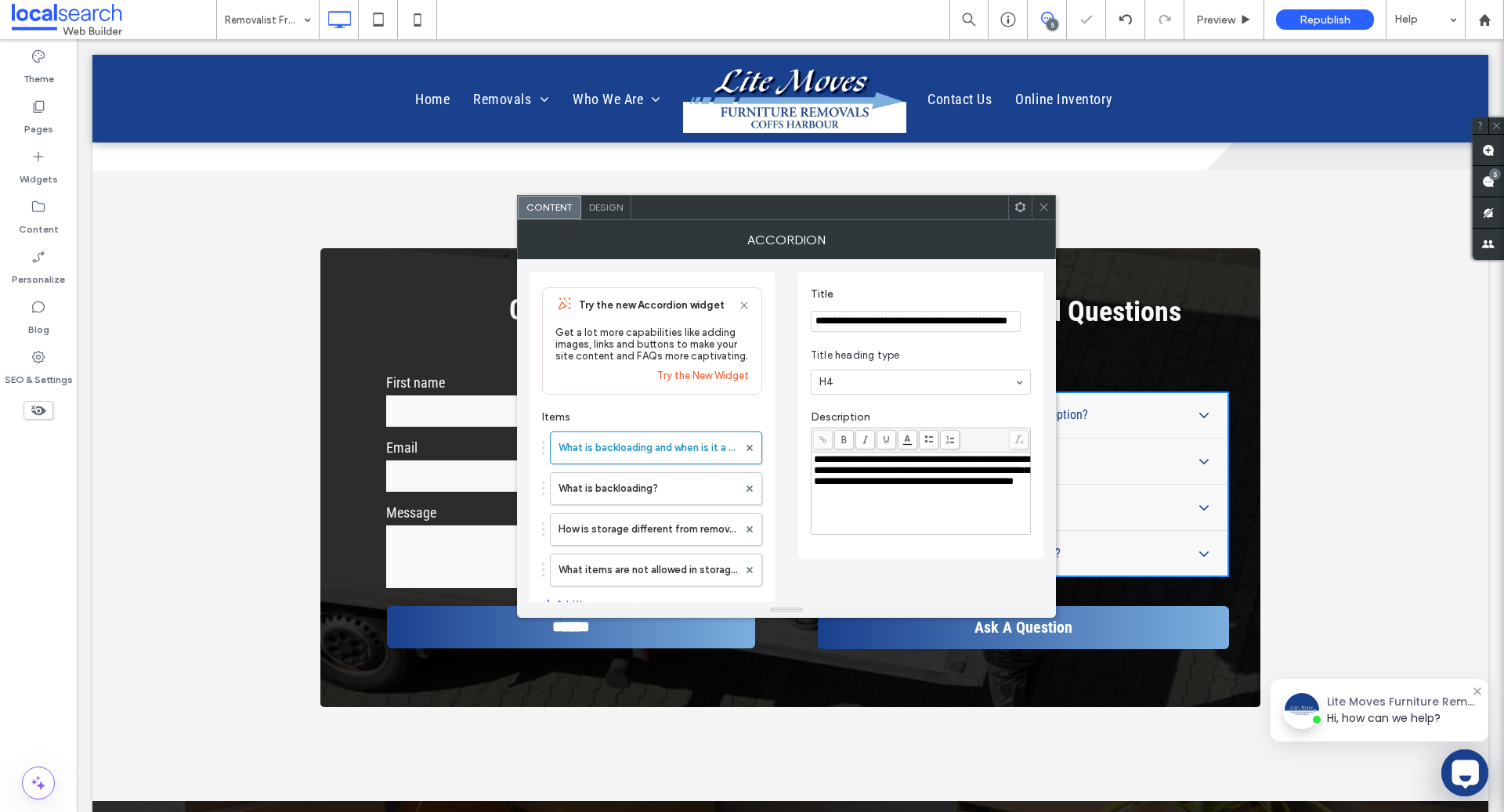 type on "**********" 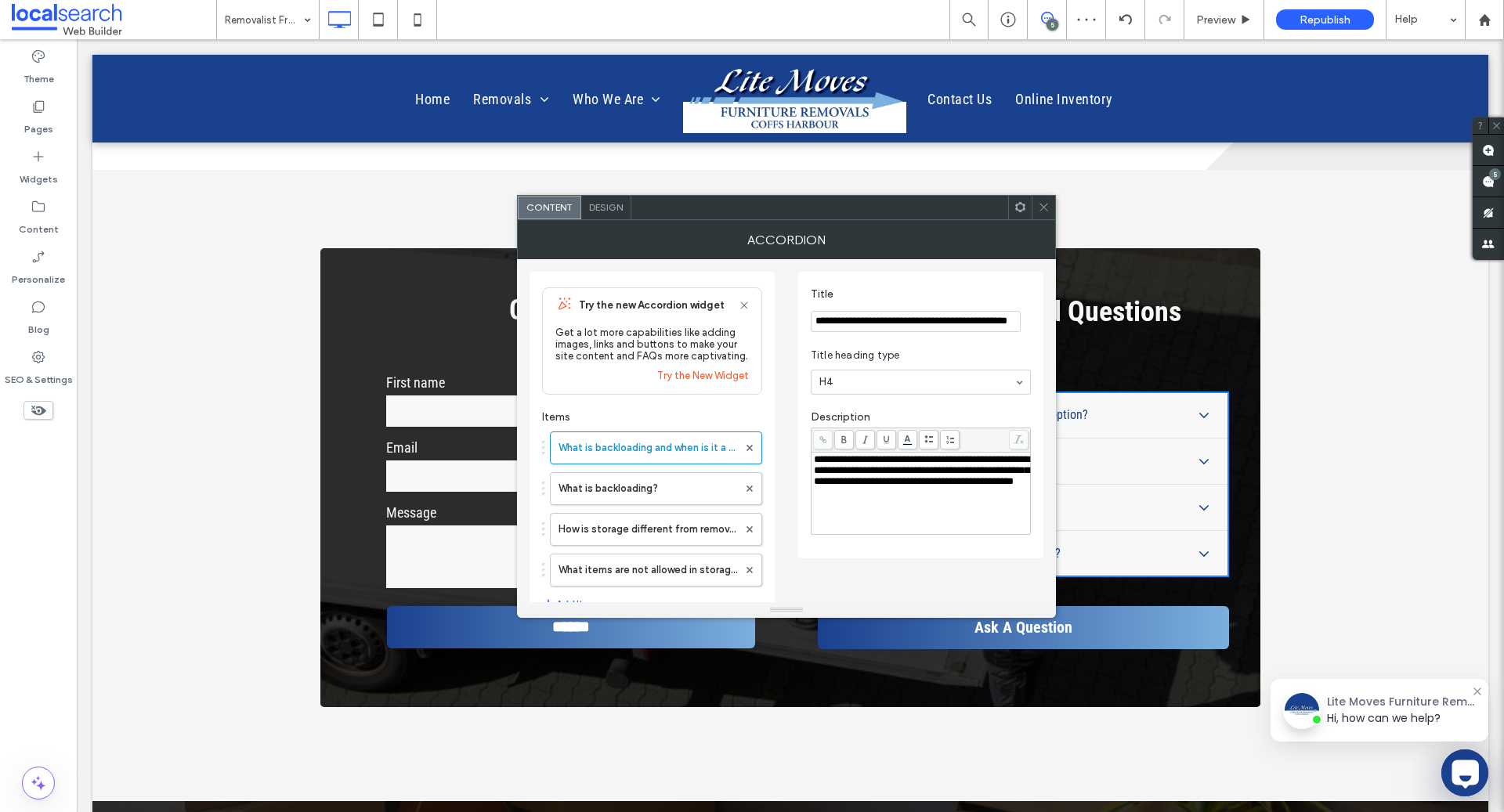 click on "**********" at bounding box center (921, 470) 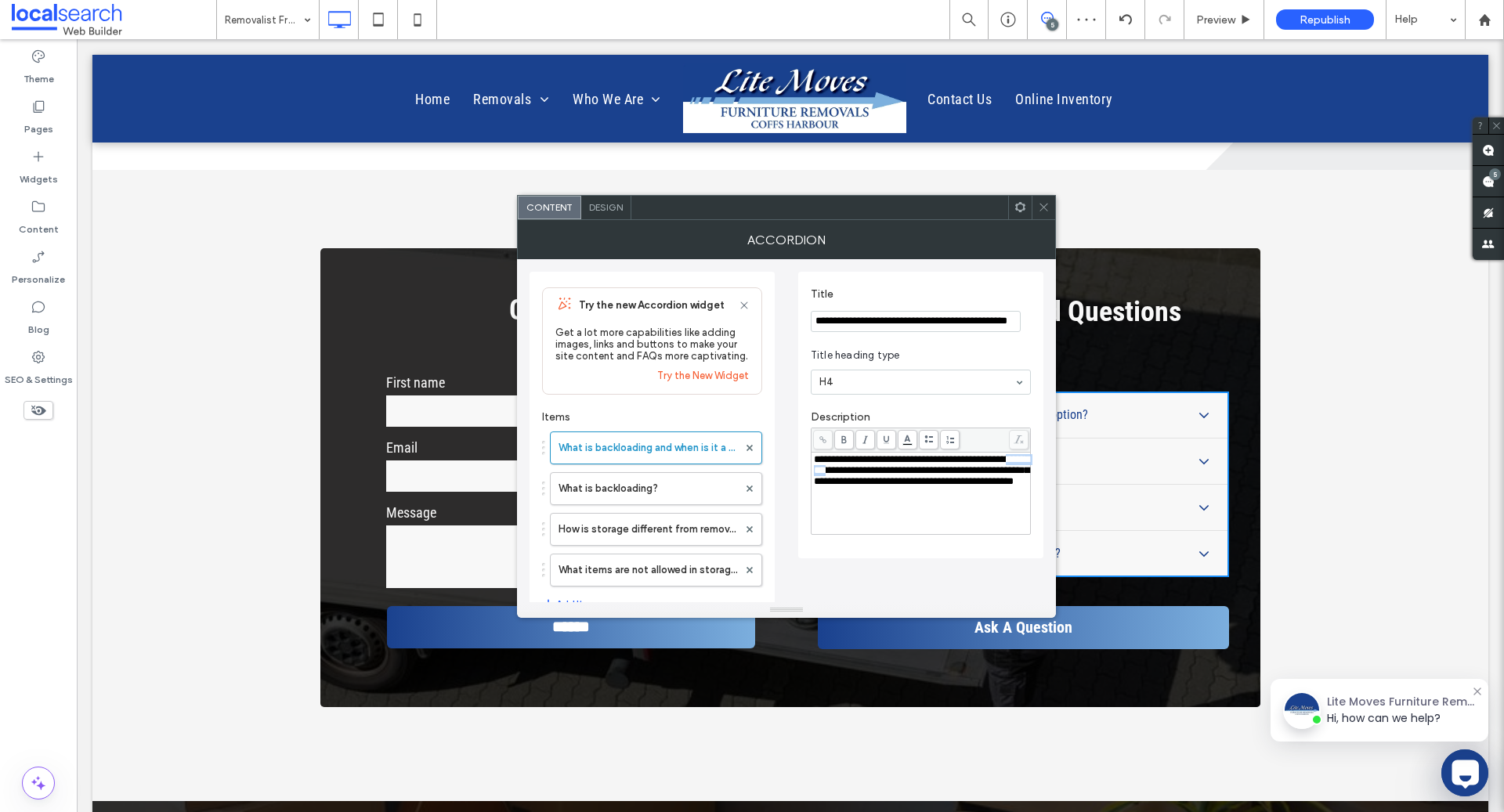 click on "**********" at bounding box center [921, 470] 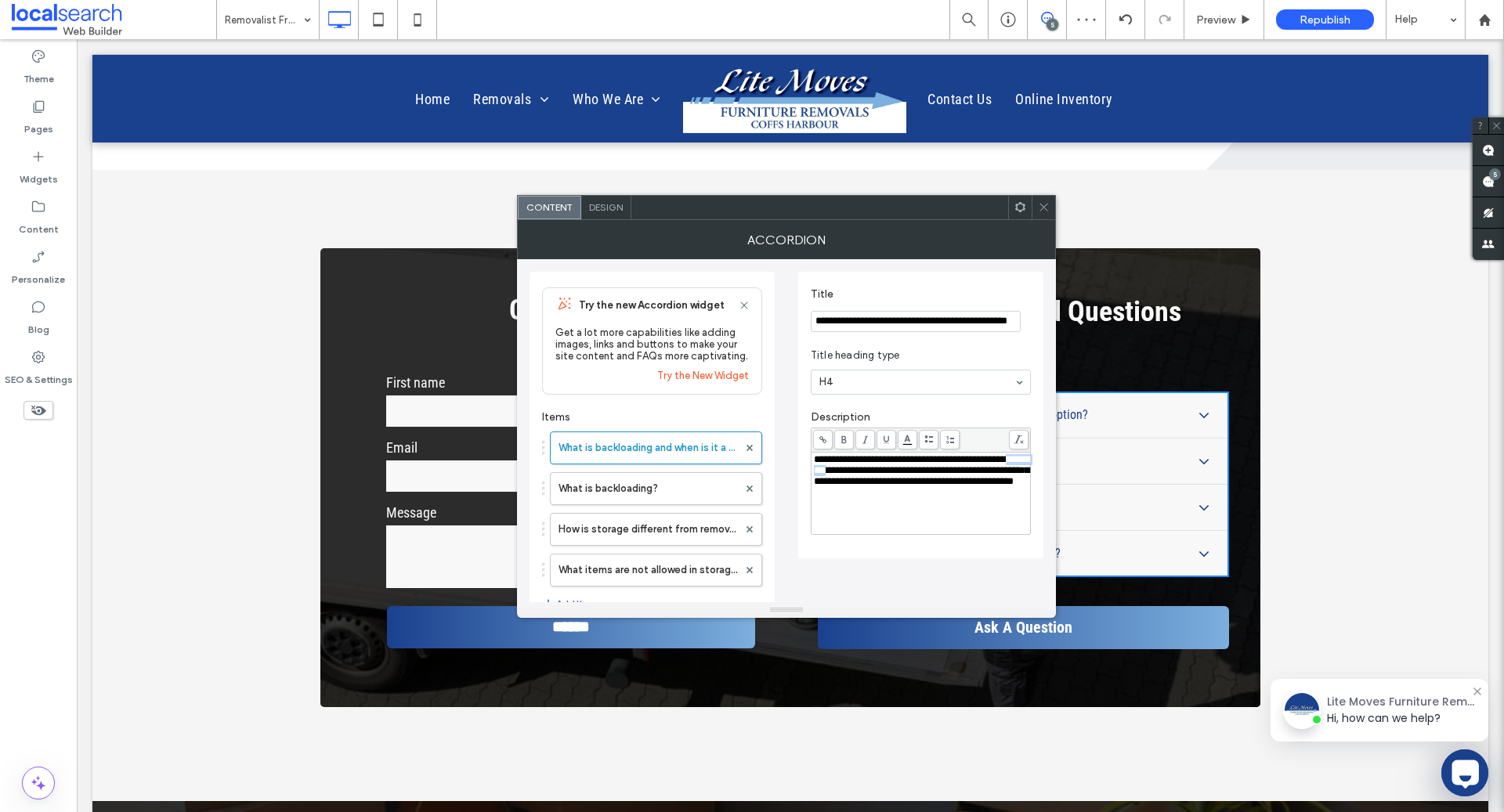 click on "**********" at bounding box center [921, 470] 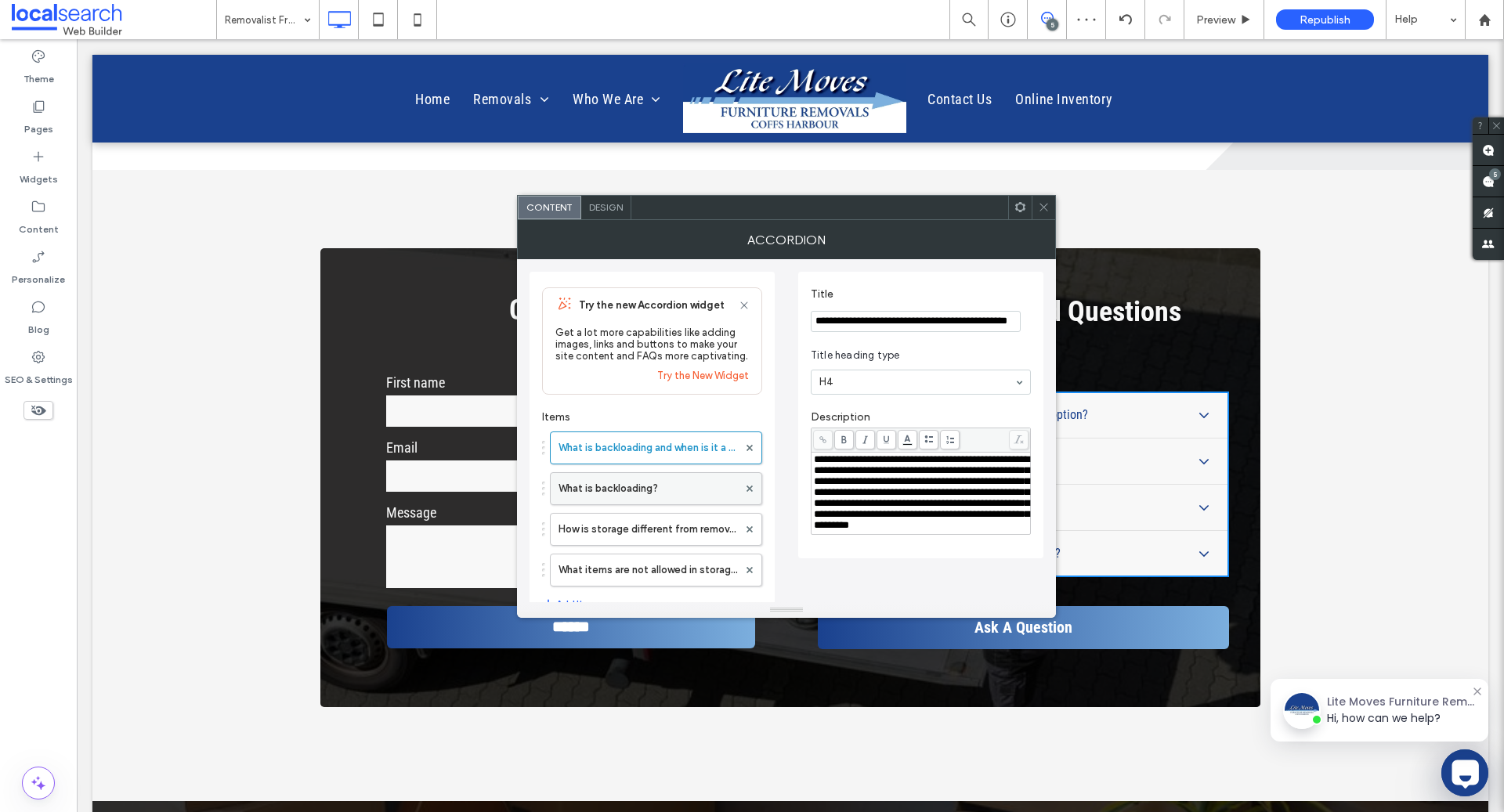 click on "What is backloading?" at bounding box center (648, 489) 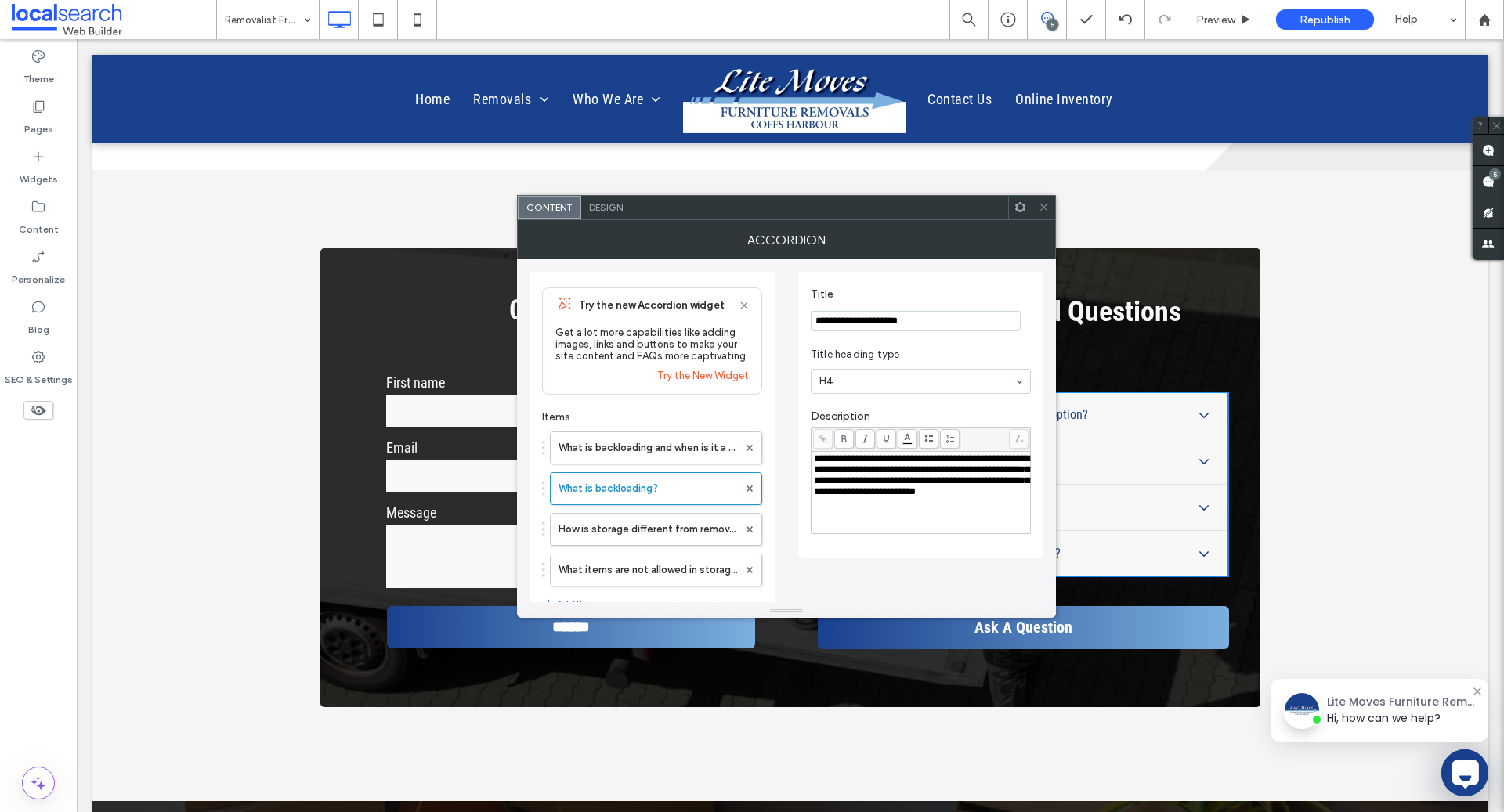 click on "**********" at bounding box center [916, 321] 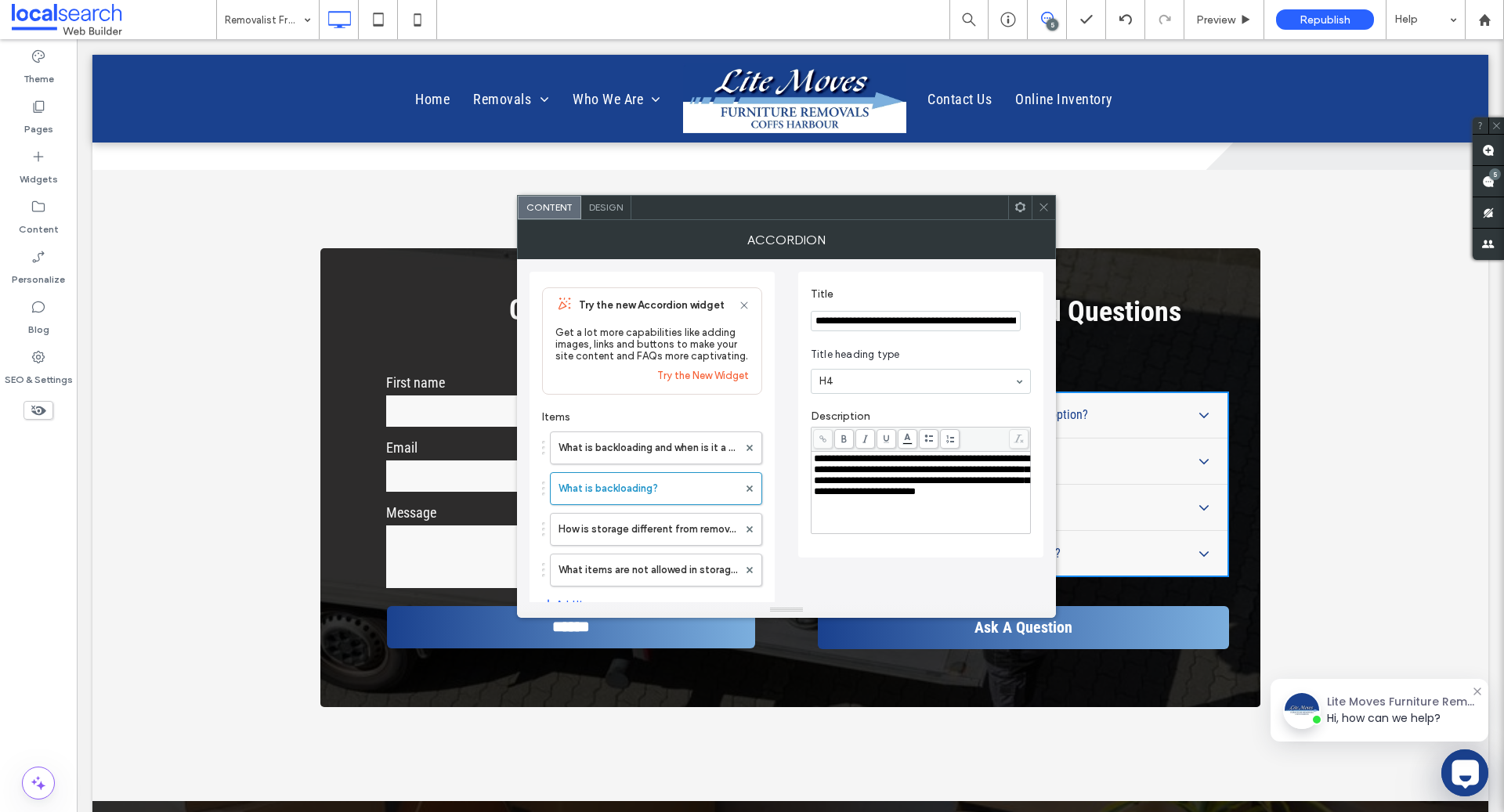 scroll, scrollTop: 0, scrollLeft: 132, axis: horizontal 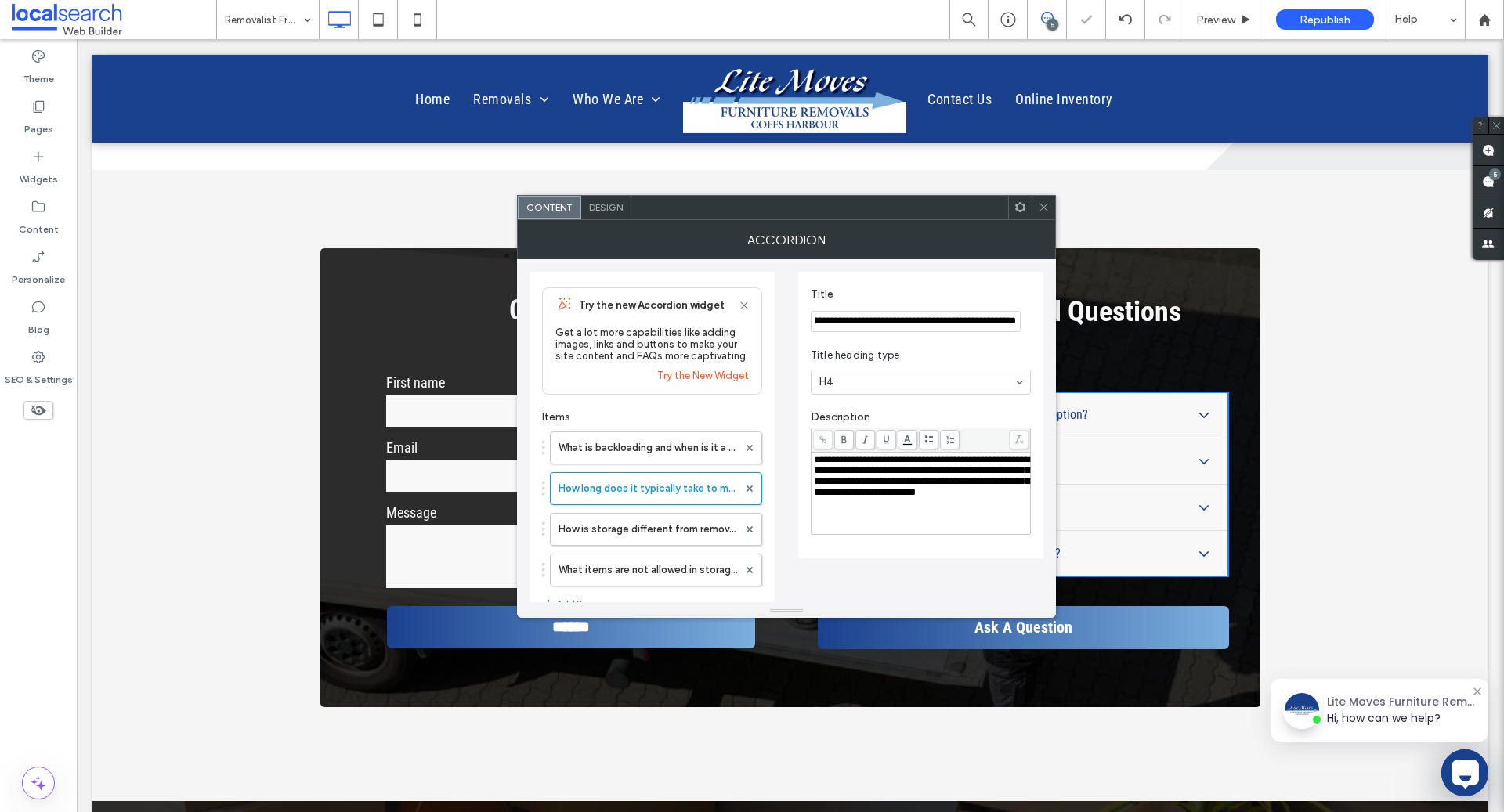 type on "**********" 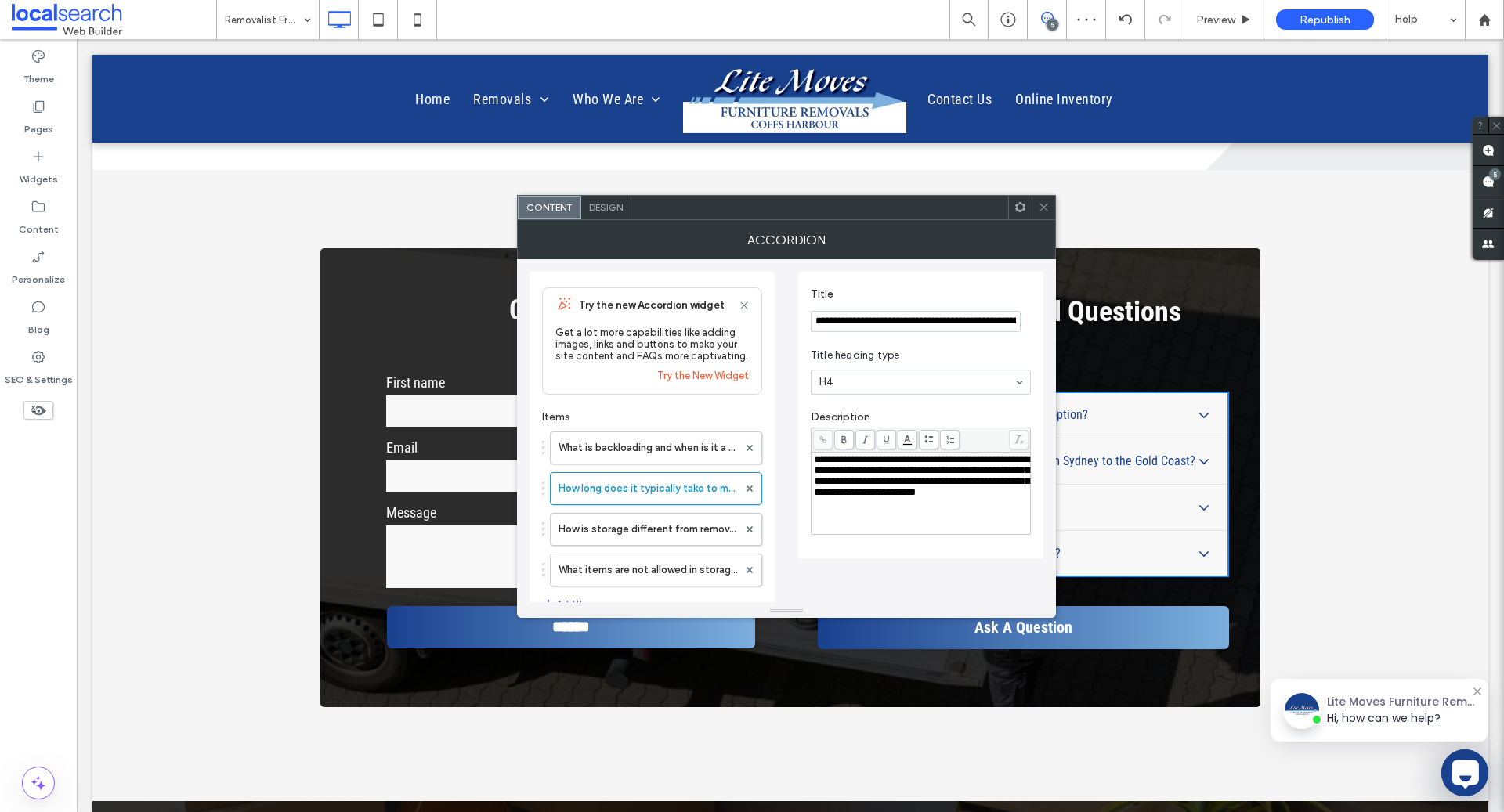 click on "**********" at bounding box center [921, 475] 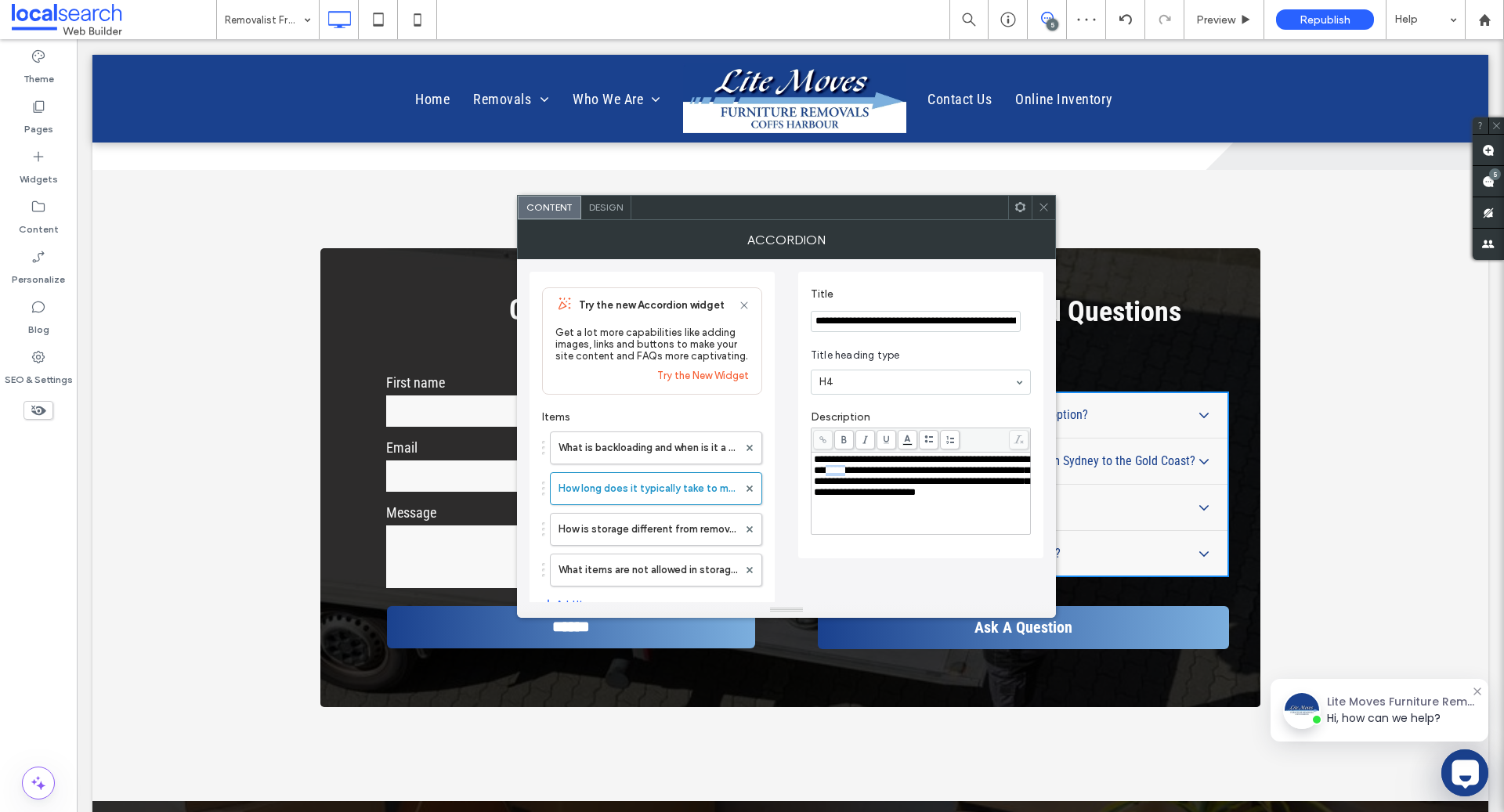 click on "**********" at bounding box center [921, 475] 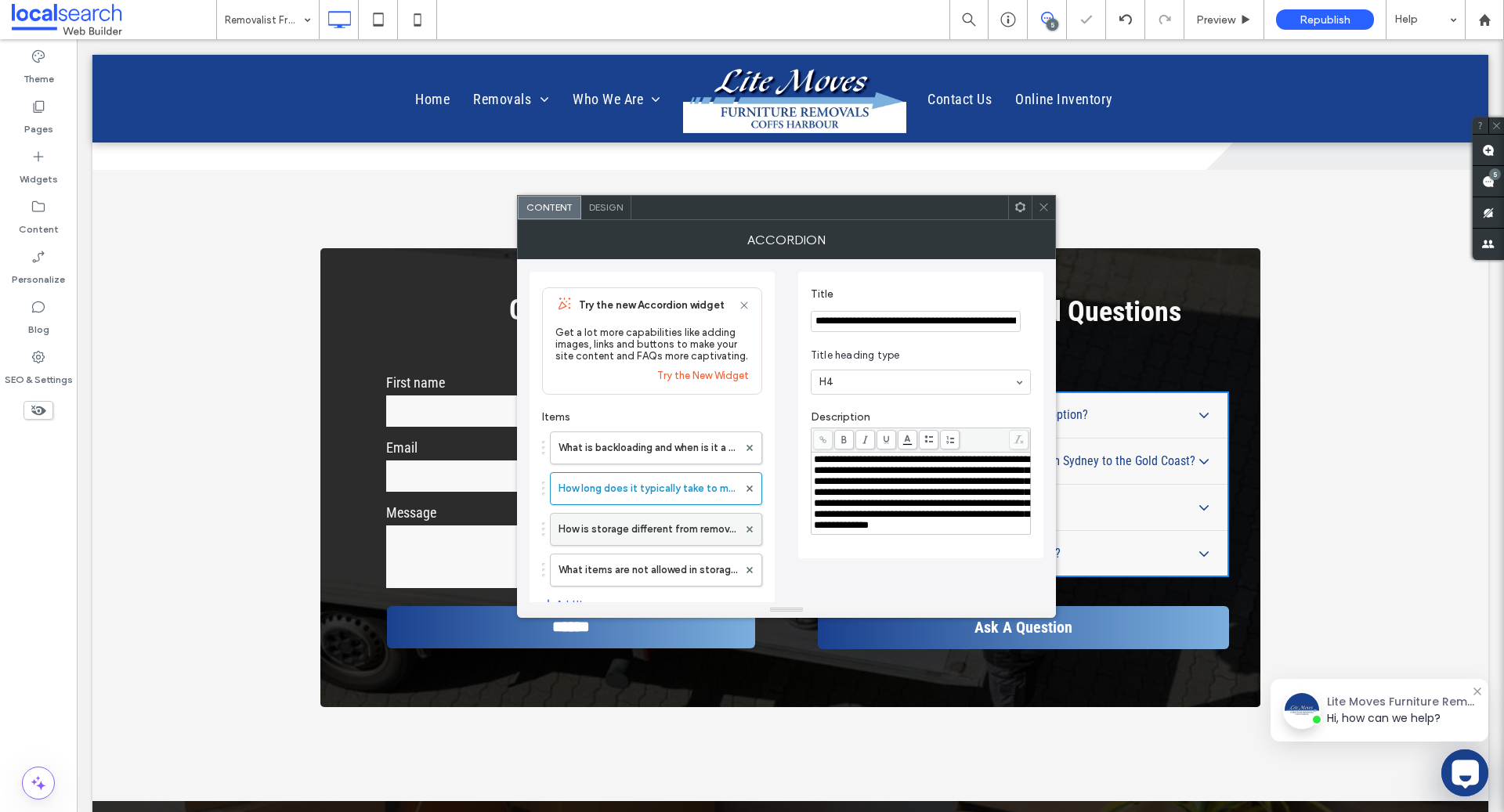 click on "How is storage different from removal?" at bounding box center (648, 529) 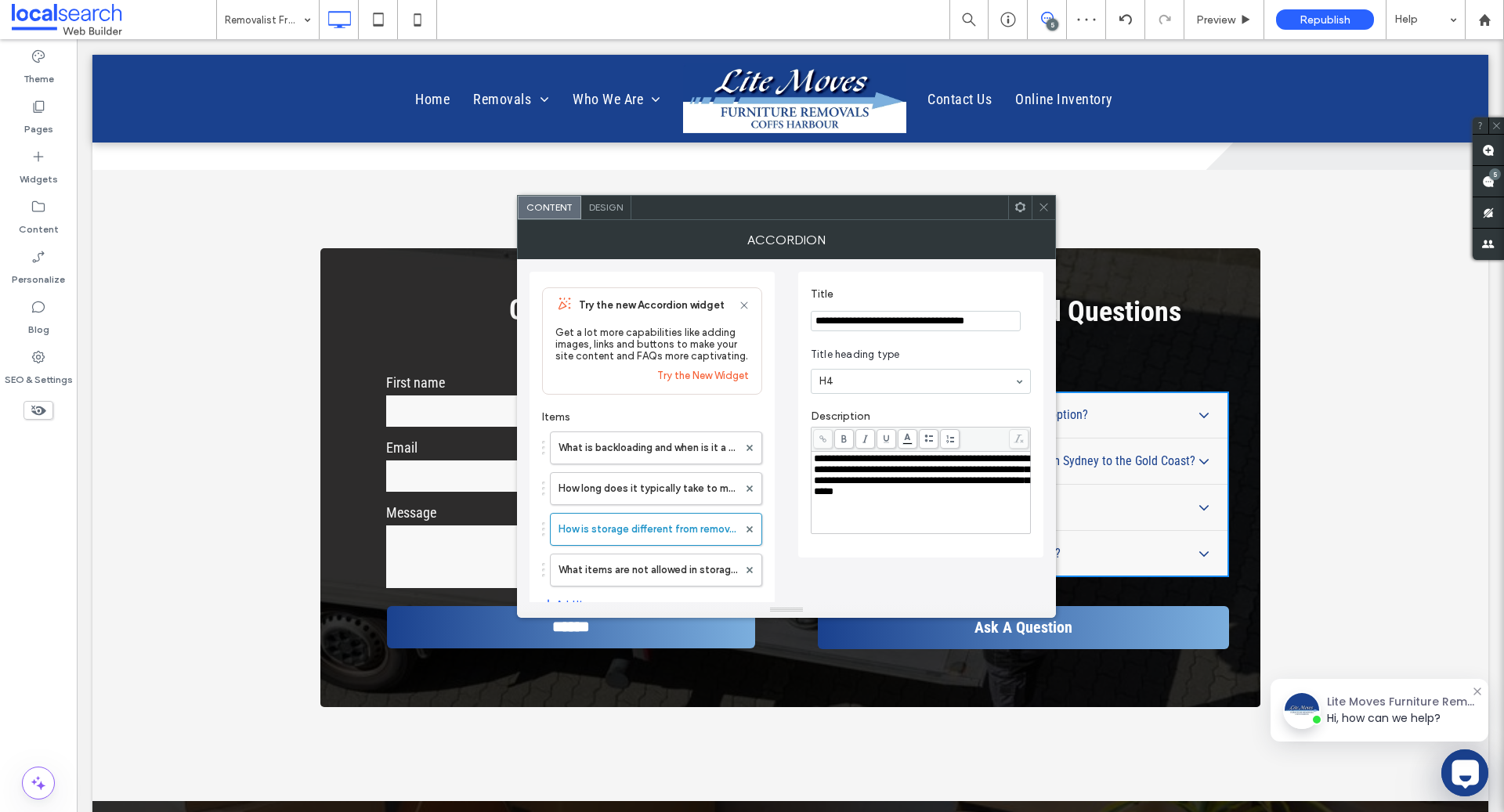click on "**********" at bounding box center (916, 321) 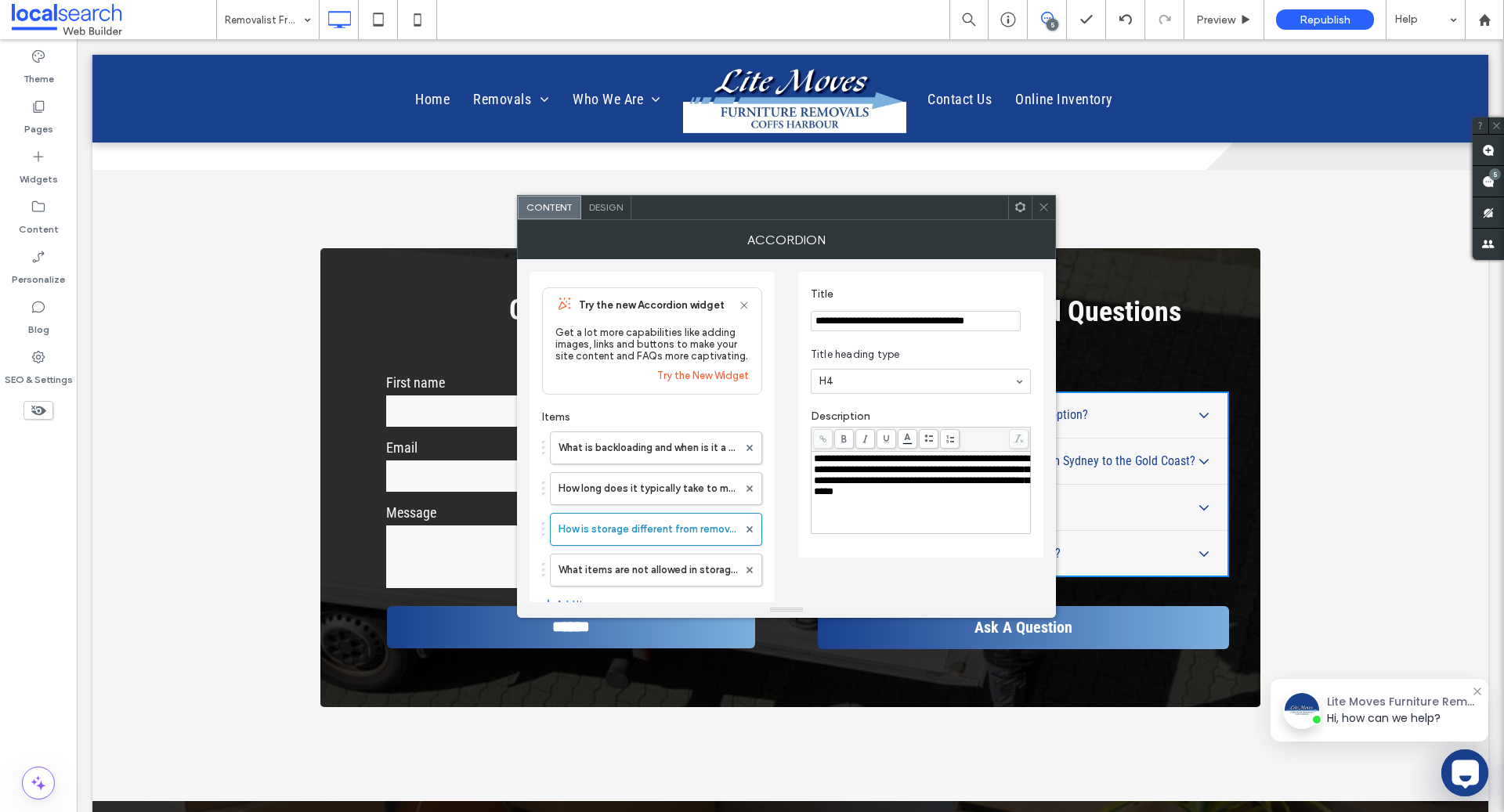 click on "**********" at bounding box center (916, 321) 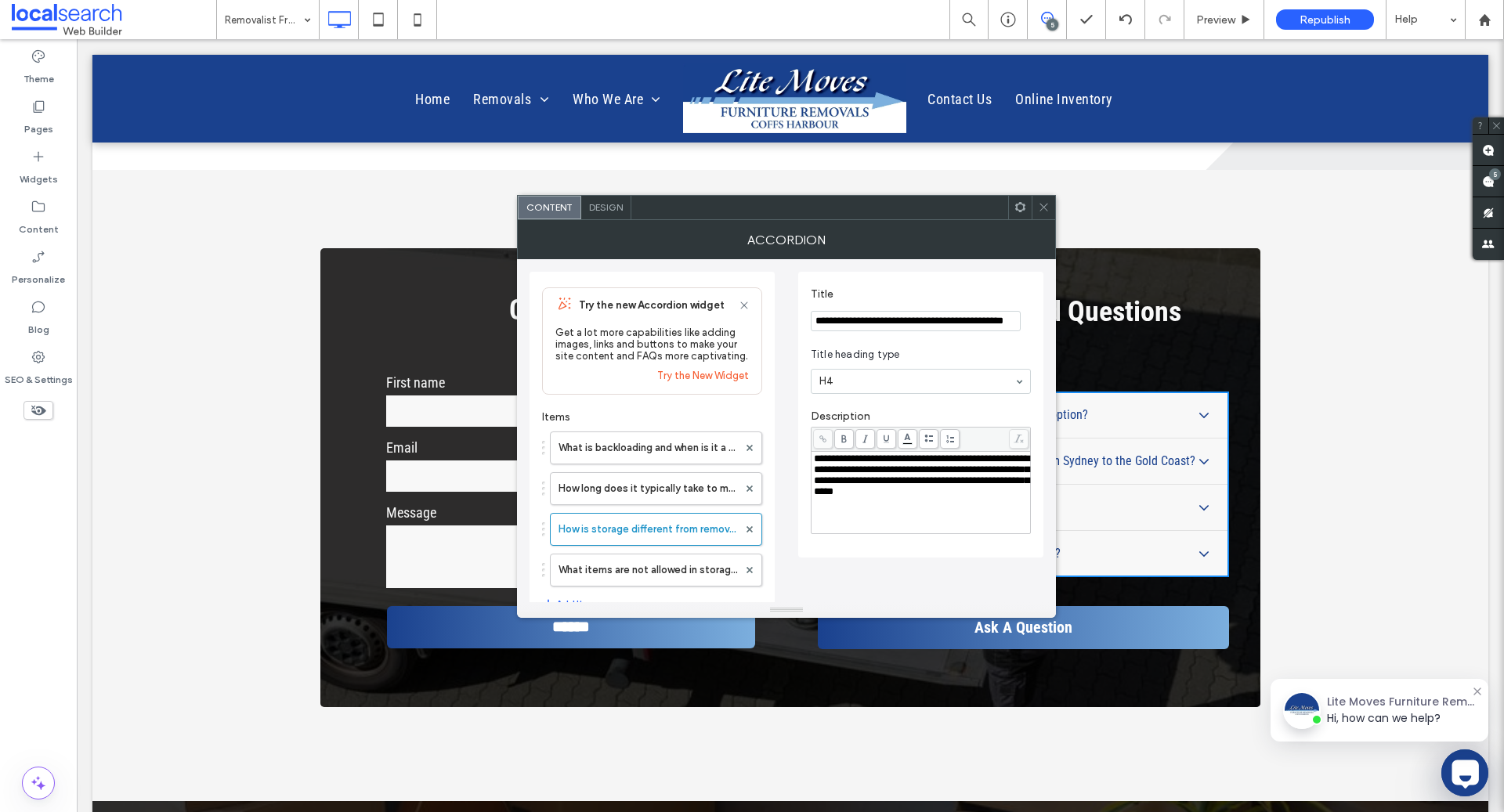 scroll, scrollTop: 0, scrollLeft: 22, axis: horizontal 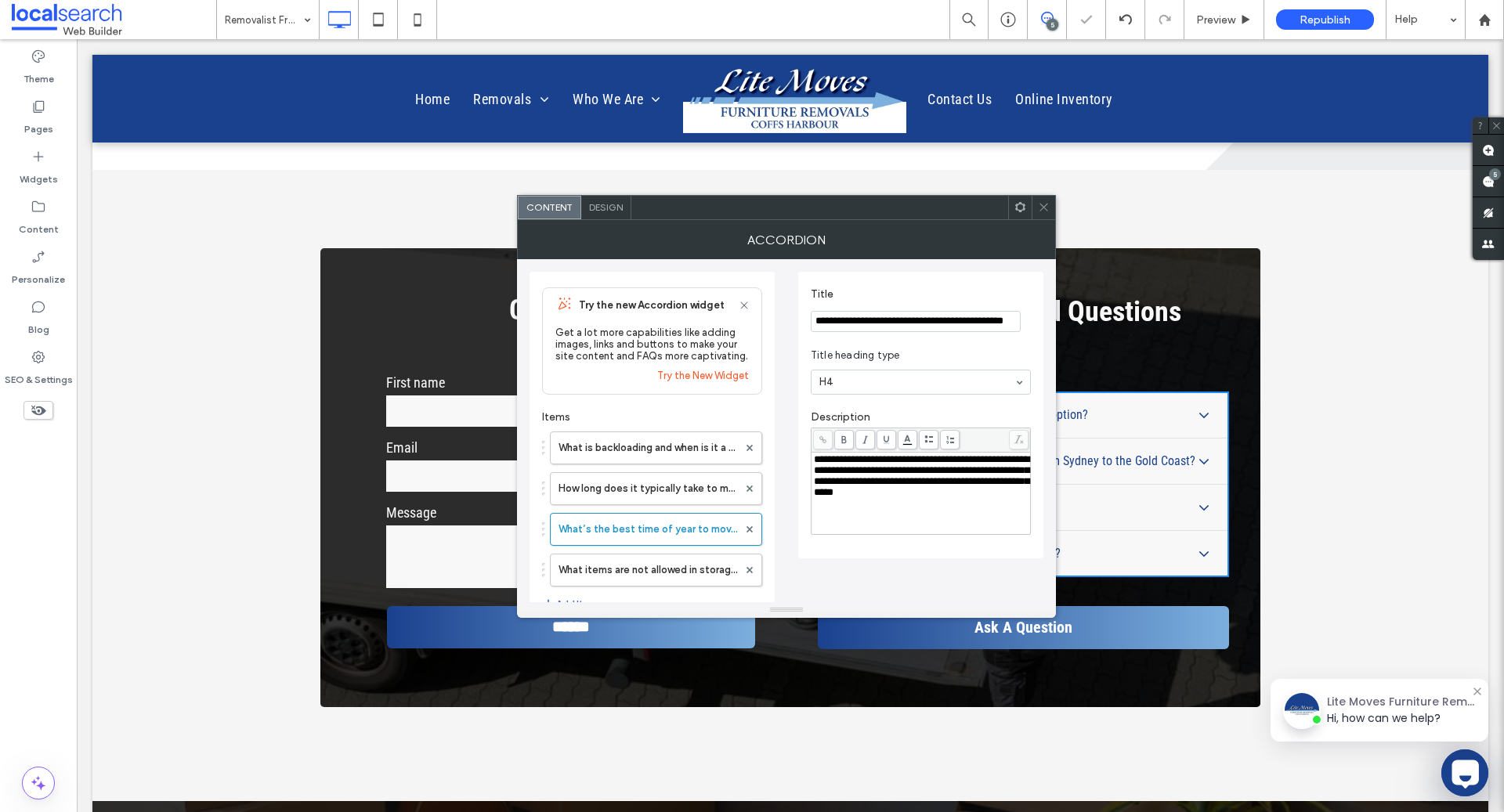 type on "**********" 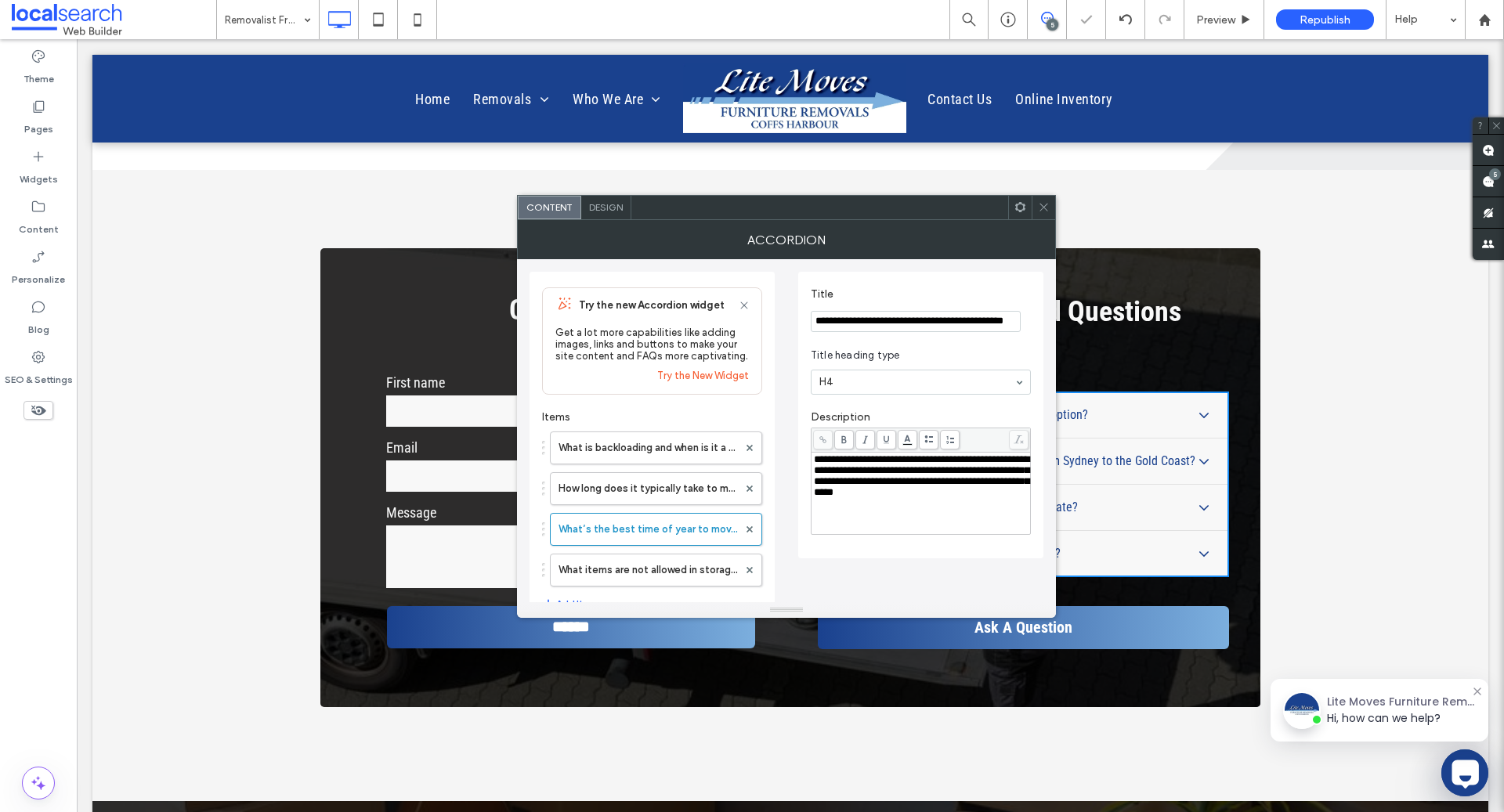 scroll, scrollTop: 0, scrollLeft: 0, axis: both 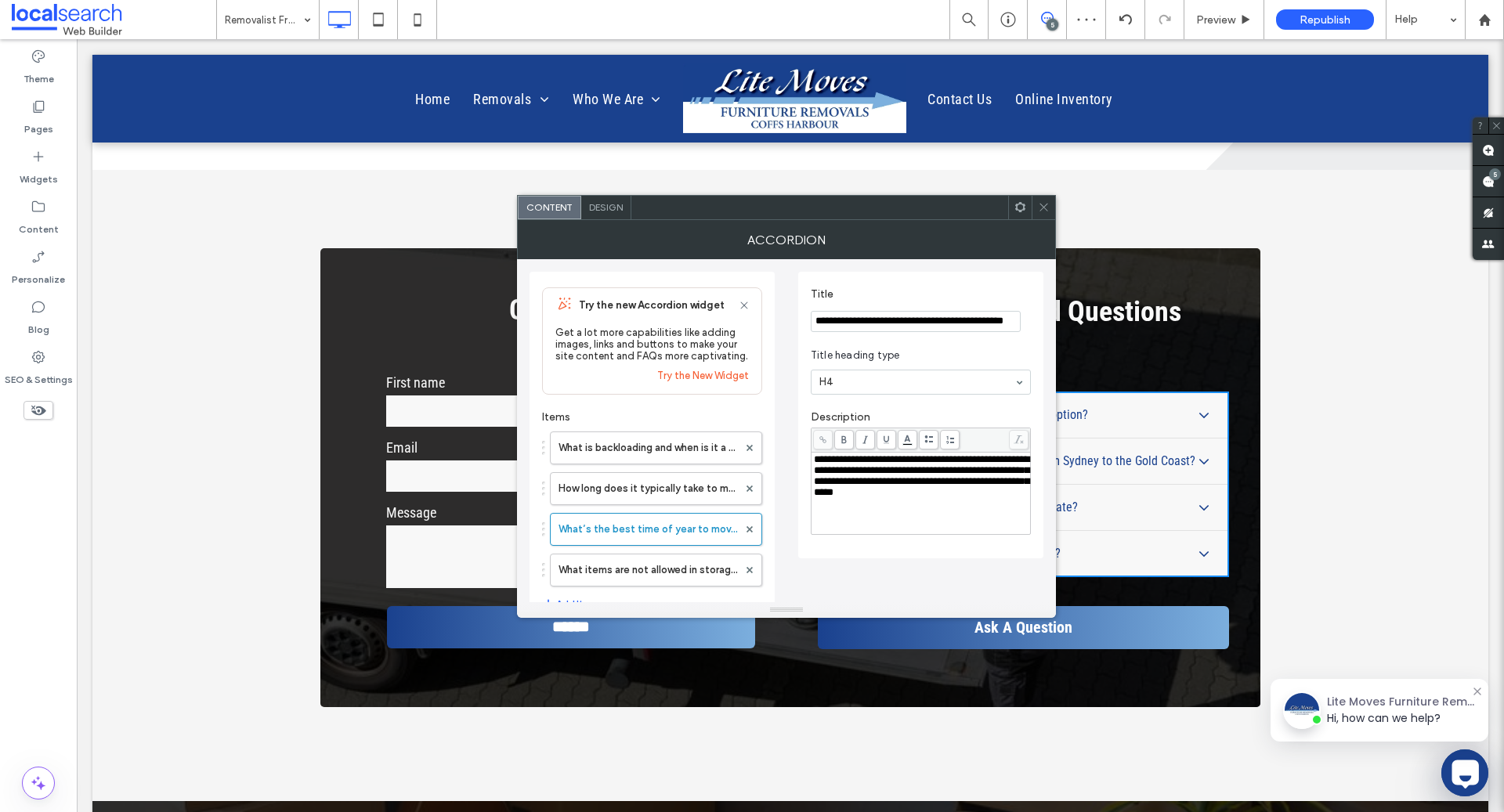 click on "**********" at bounding box center (921, 475) 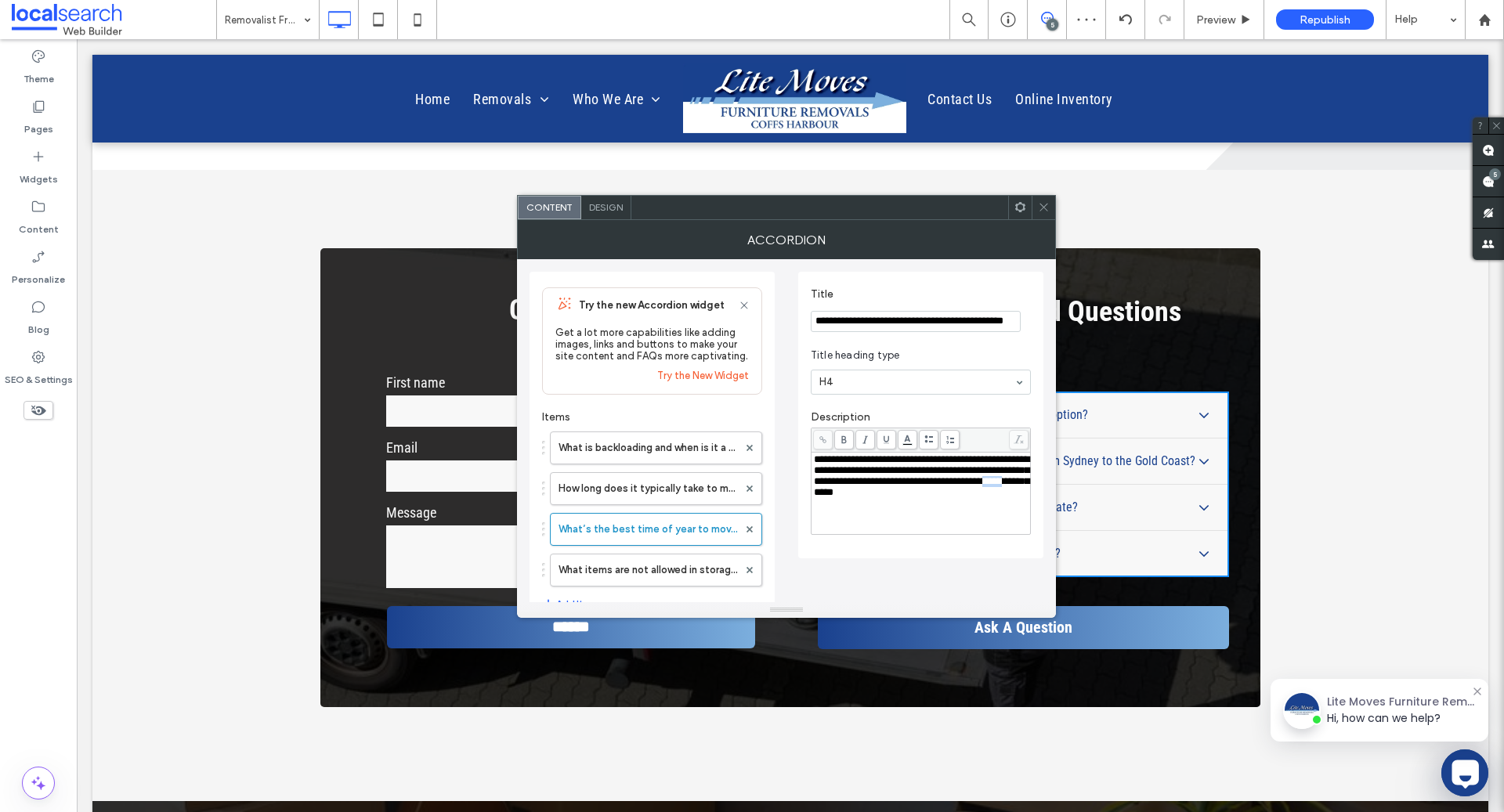 click on "**********" at bounding box center [921, 475] 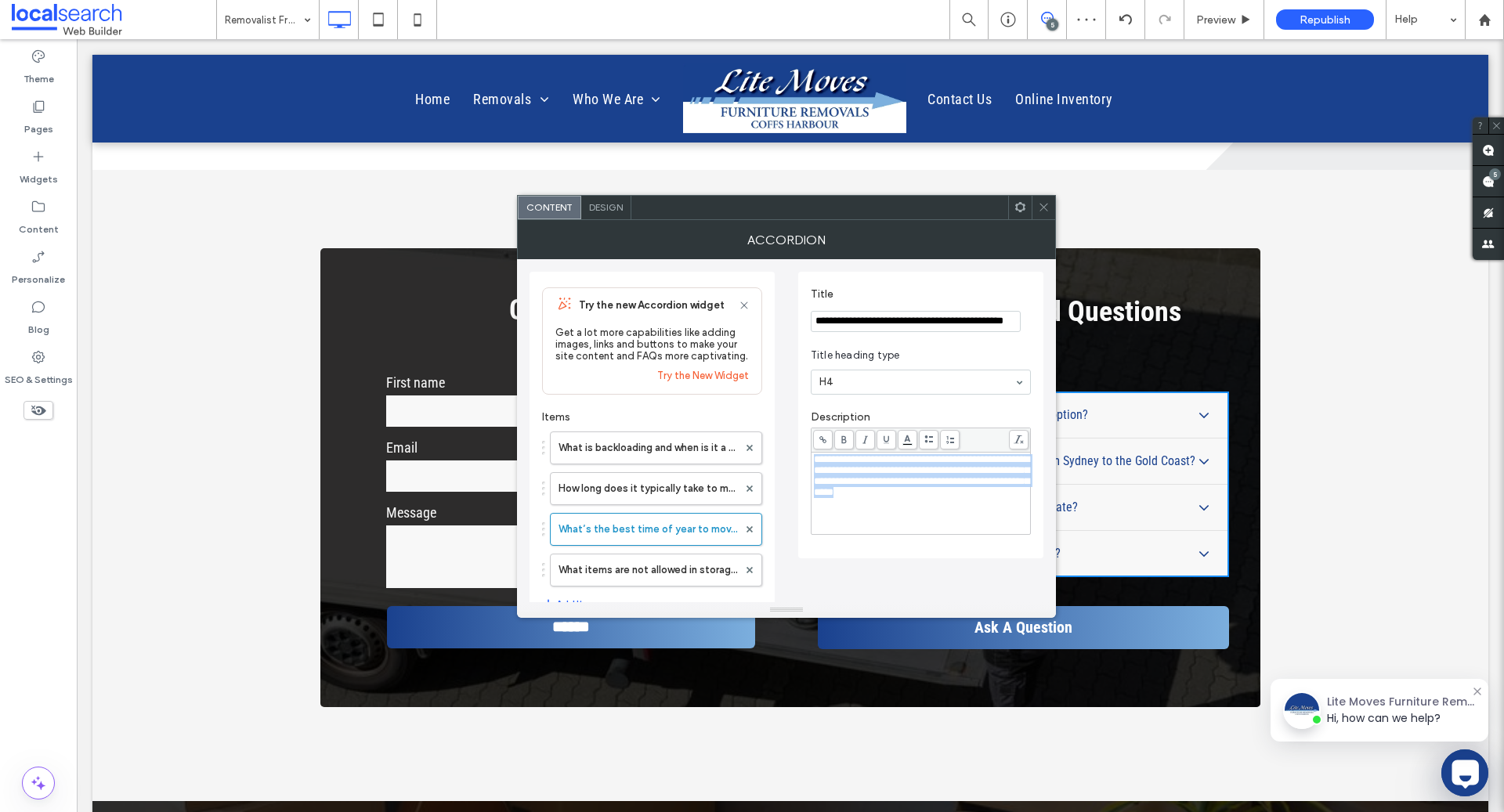 click on "**********" at bounding box center (921, 475) 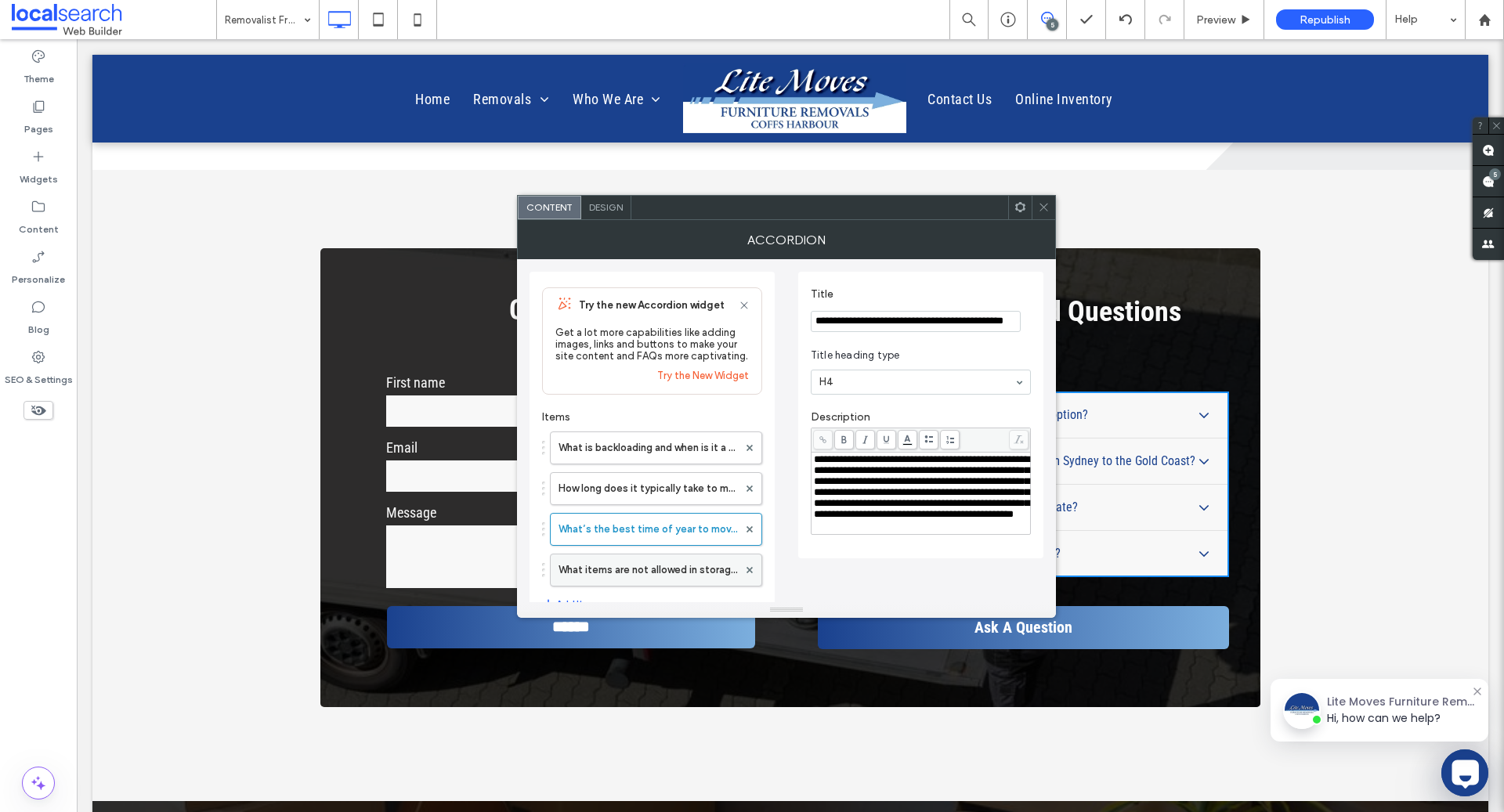 click on "What items are not allowed in storage units?" at bounding box center [648, 570] 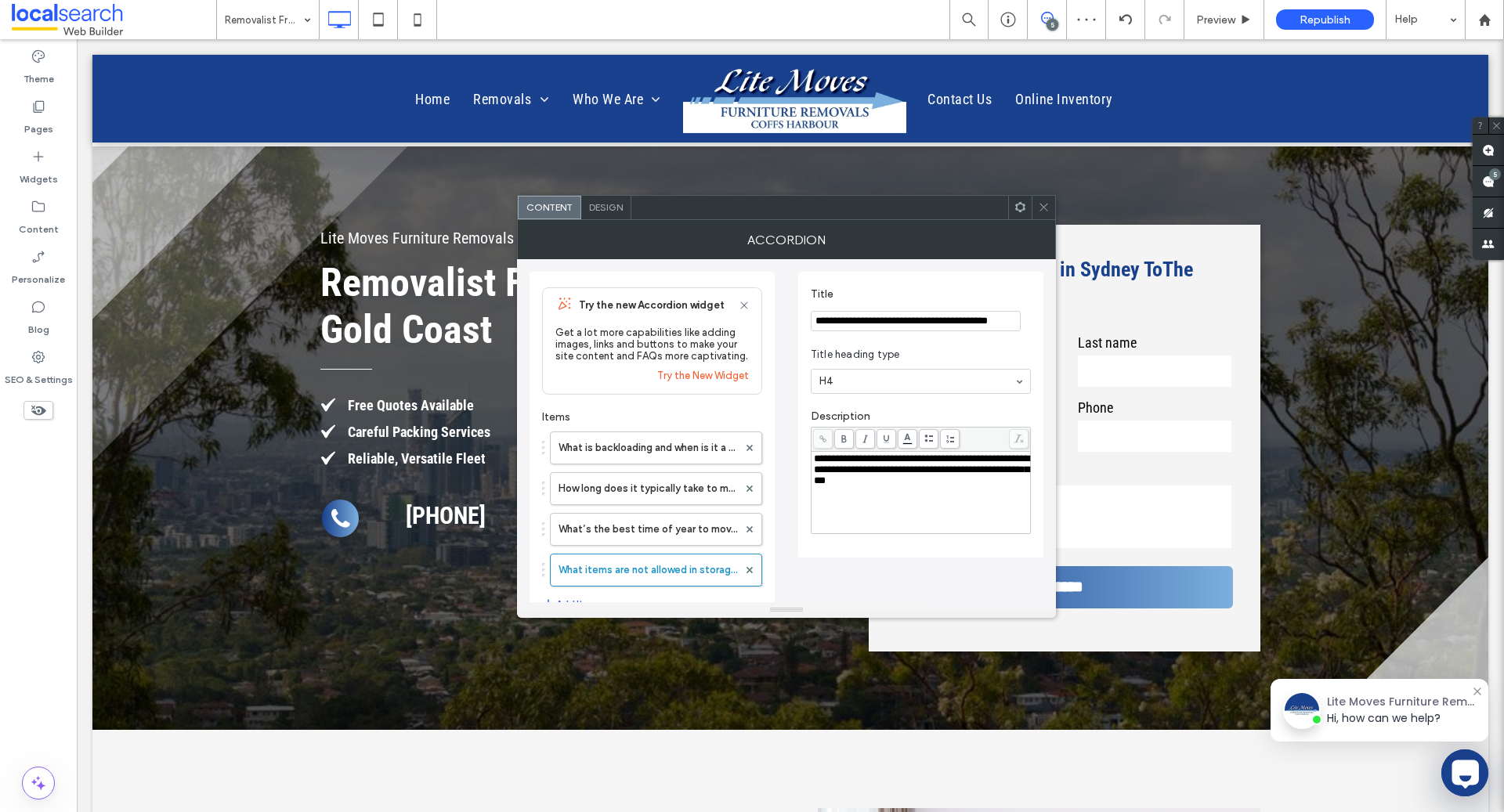 scroll, scrollTop: 3697, scrollLeft: 0, axis: vertical 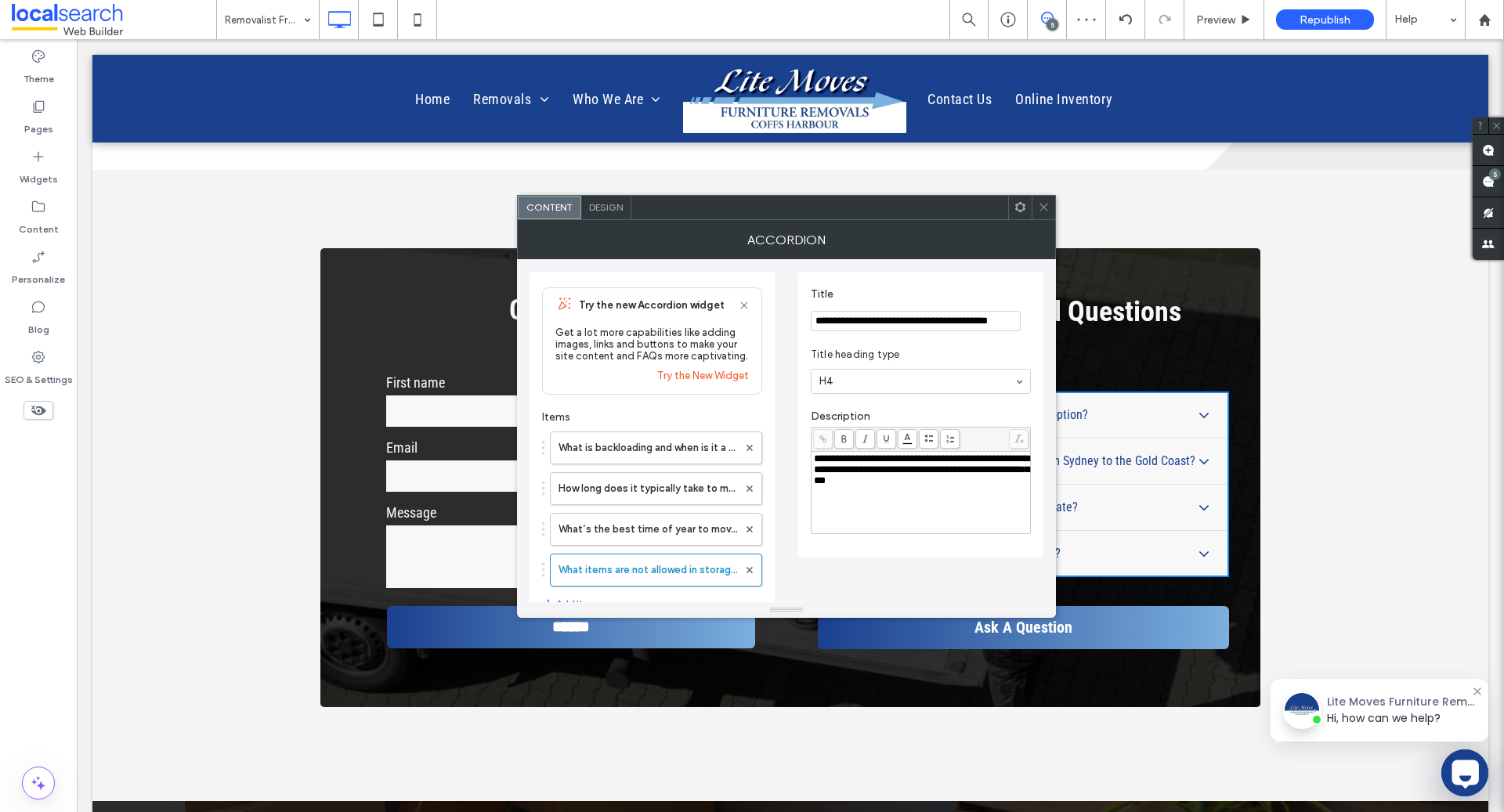 click on "**********" at bounding box center (916, 321) 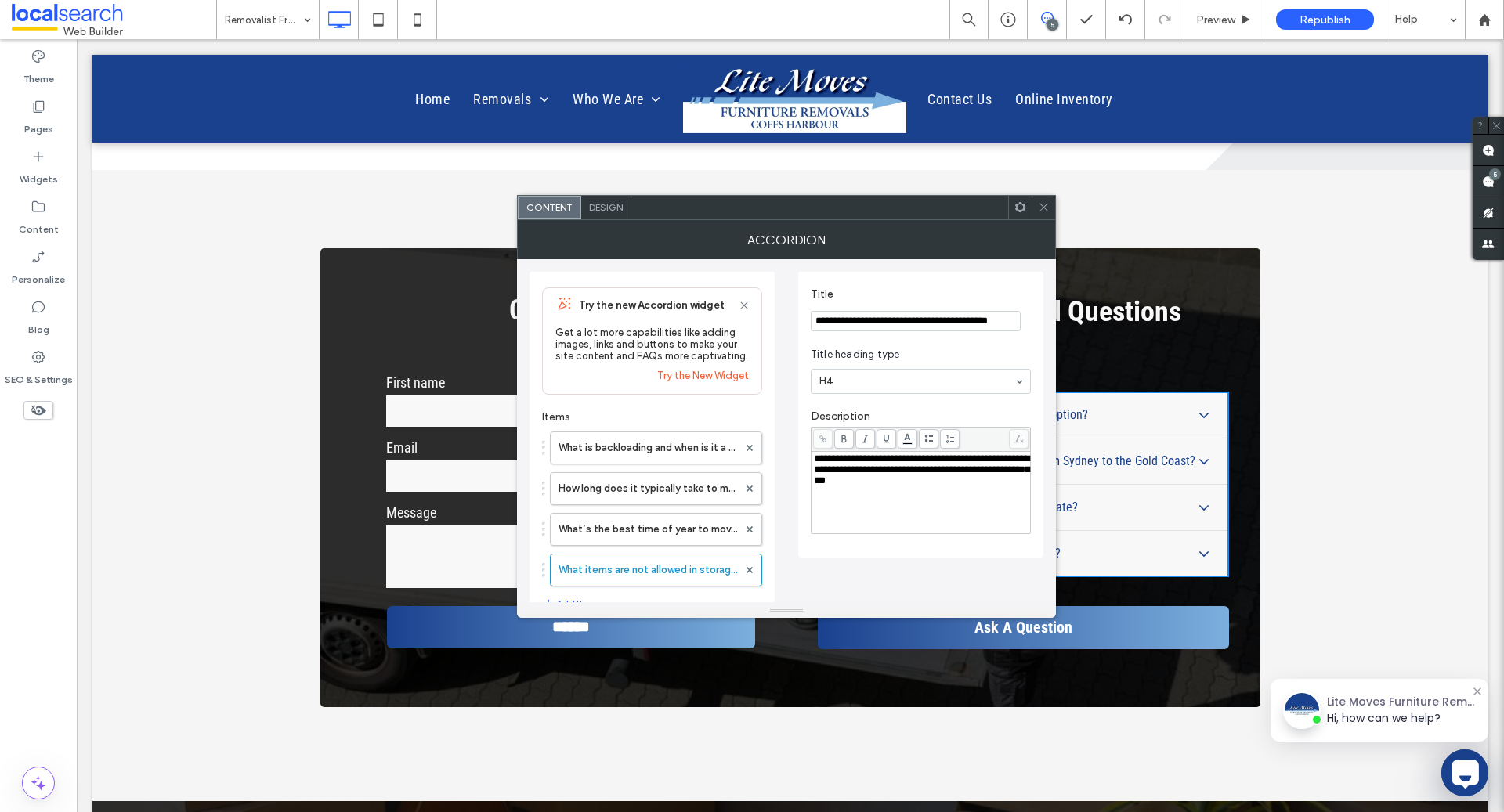 click on "**********" at bounding box center (916, 321) 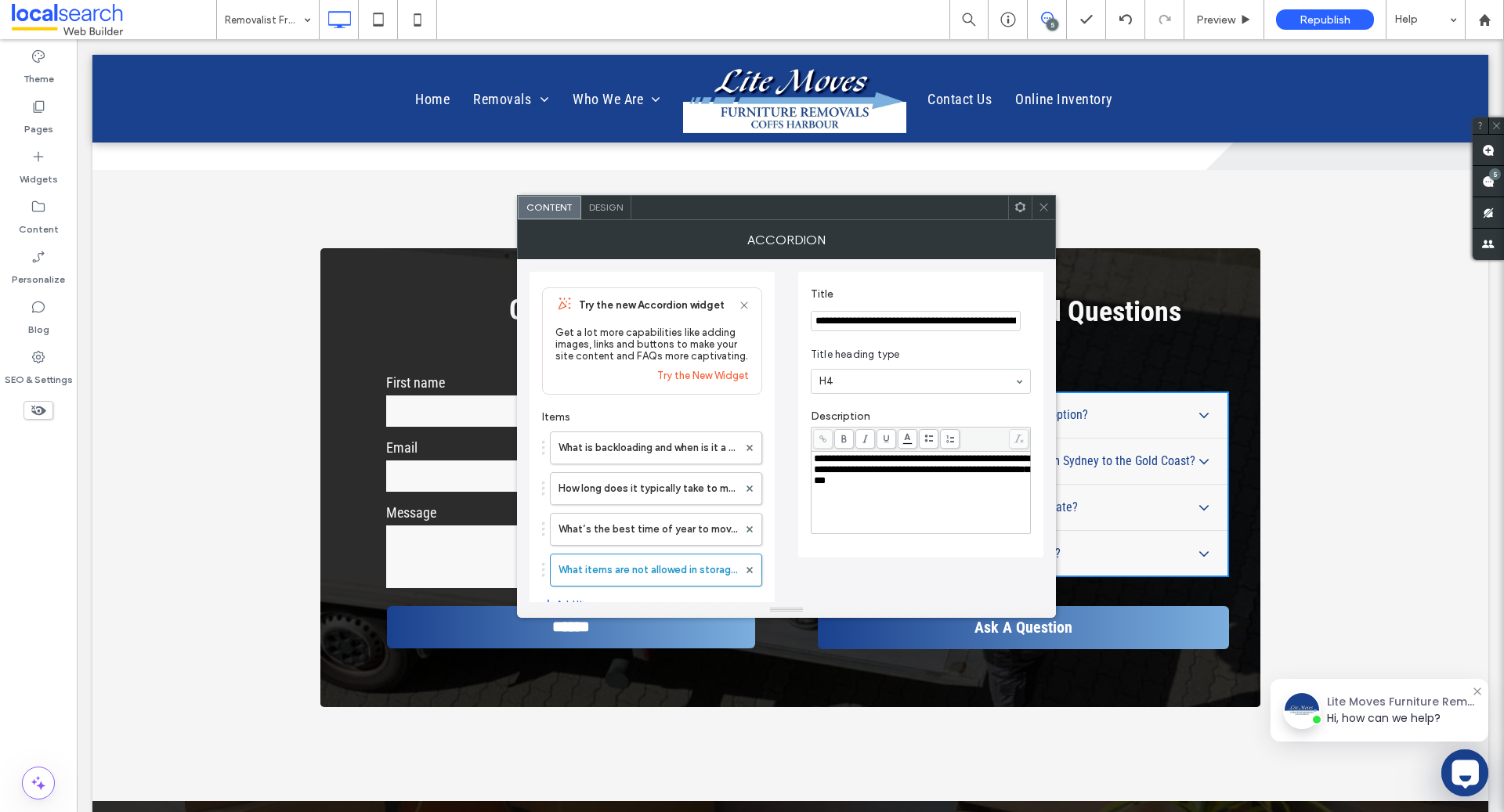 scroll, scrollTop: 0, scrollLeft: 64, axis: horizontal 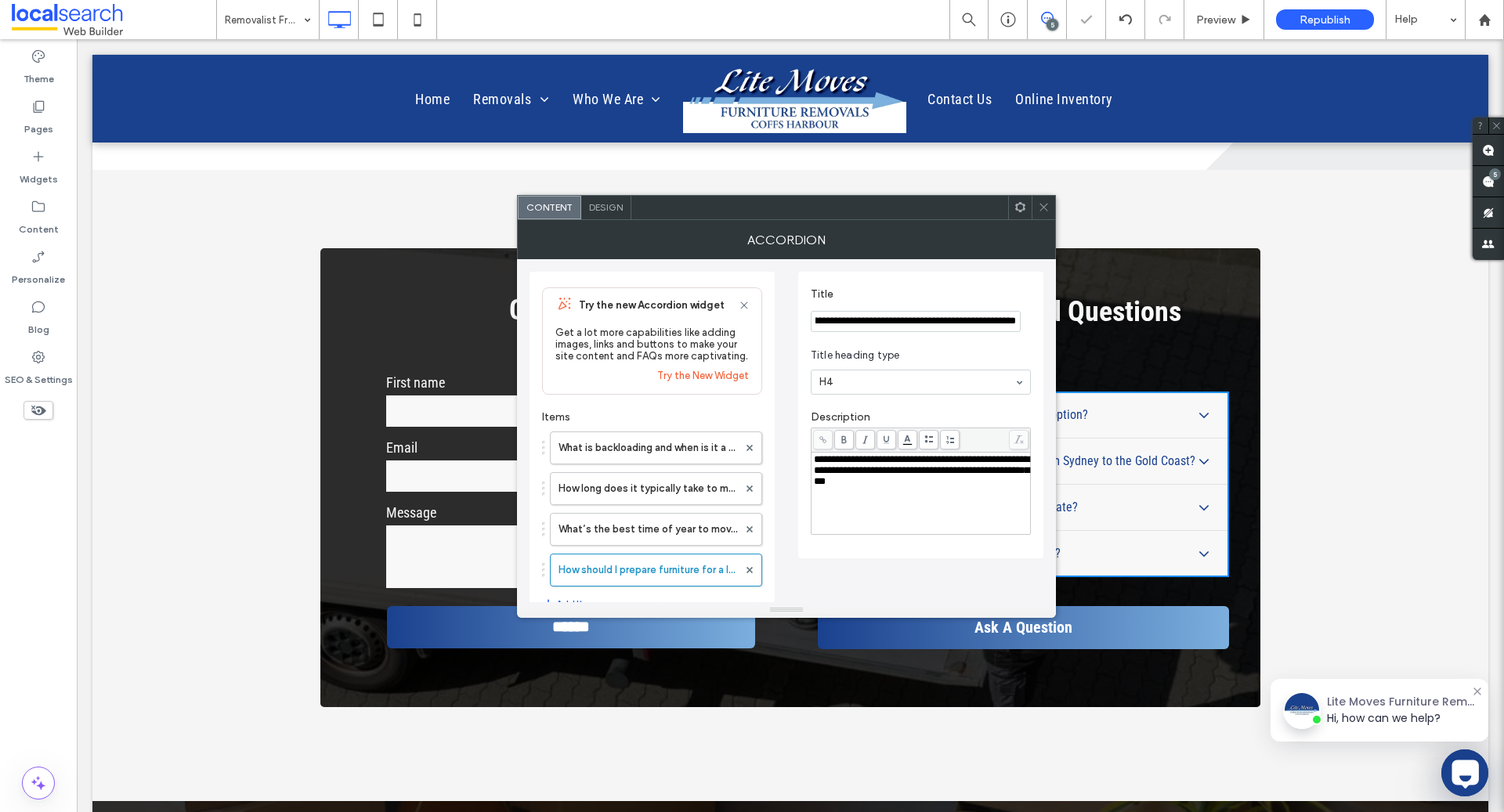 type on "**********" 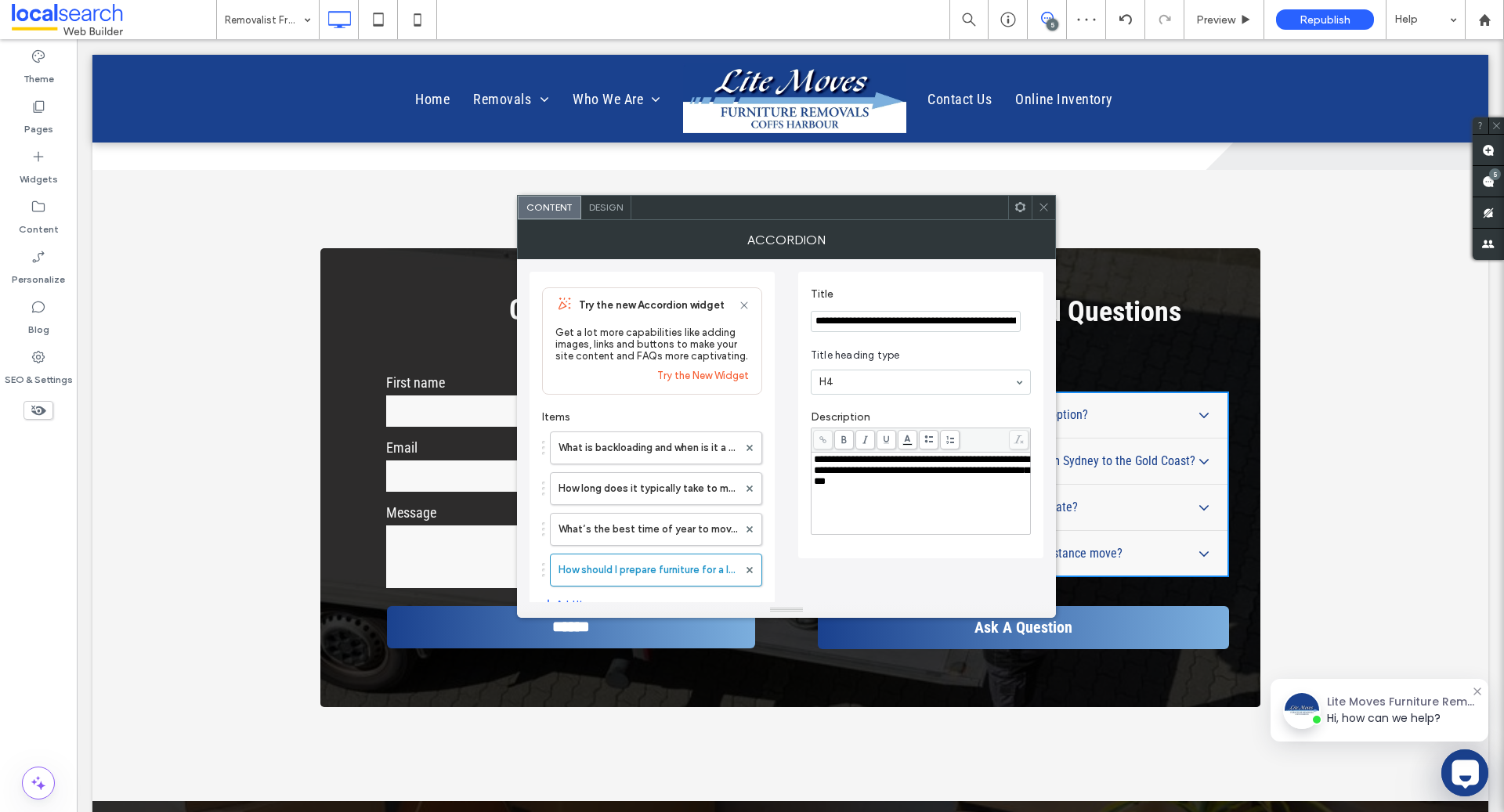 click on "**********" at bounding box center (921, 470) 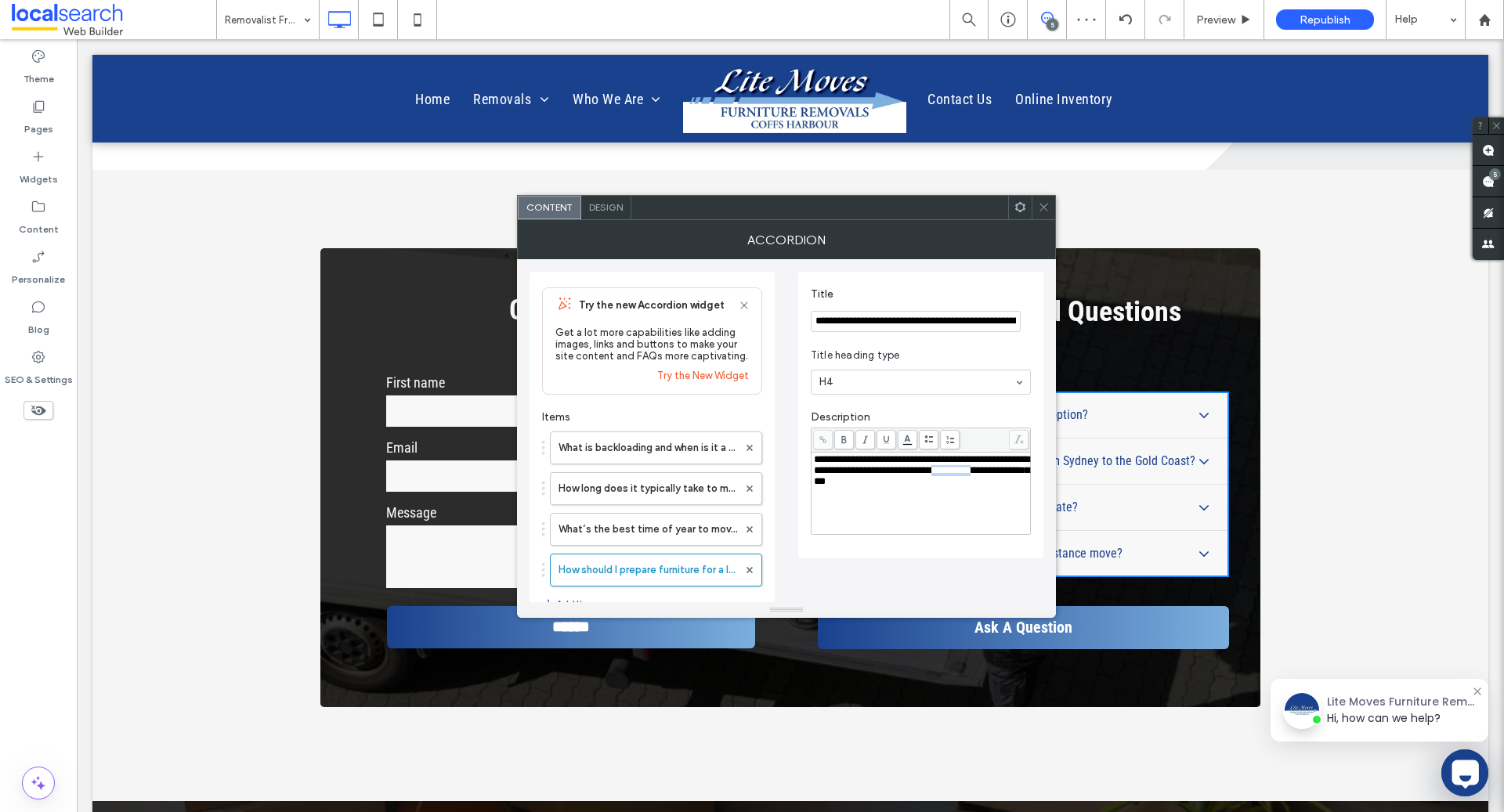 click on "**********" at bounding box center [921, 470] 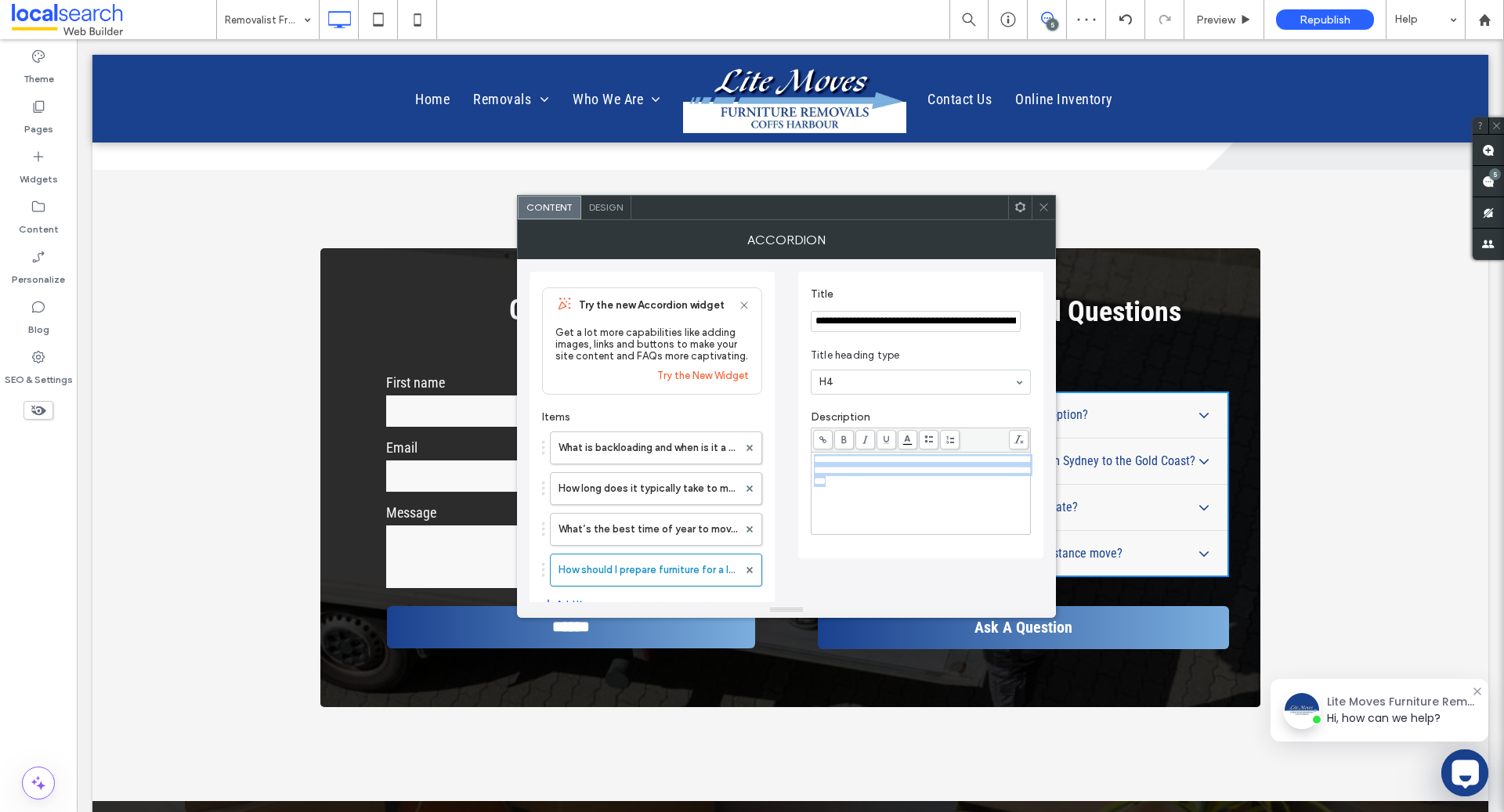 click on "**********" at bounding box center (921, 470) 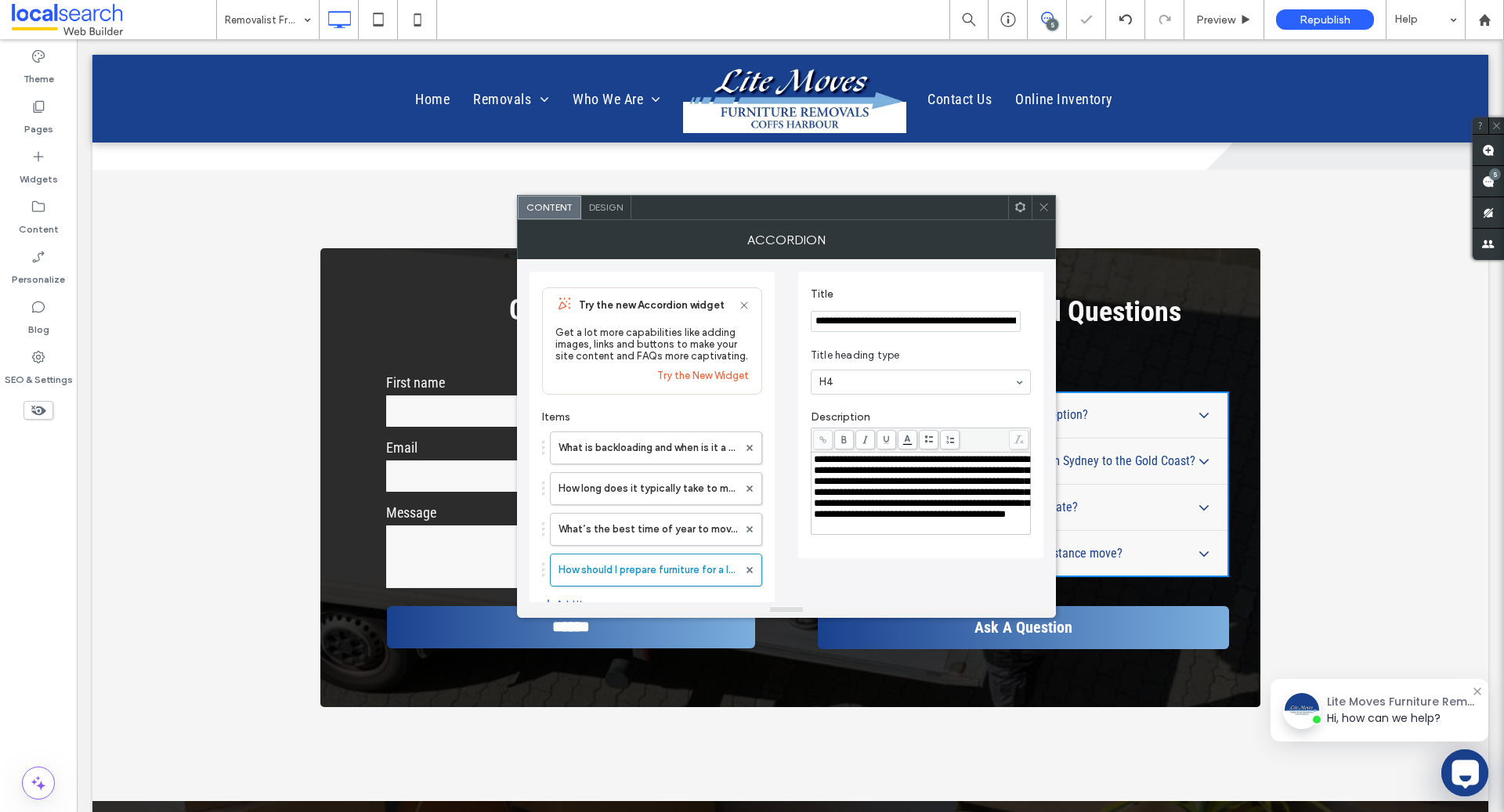 click 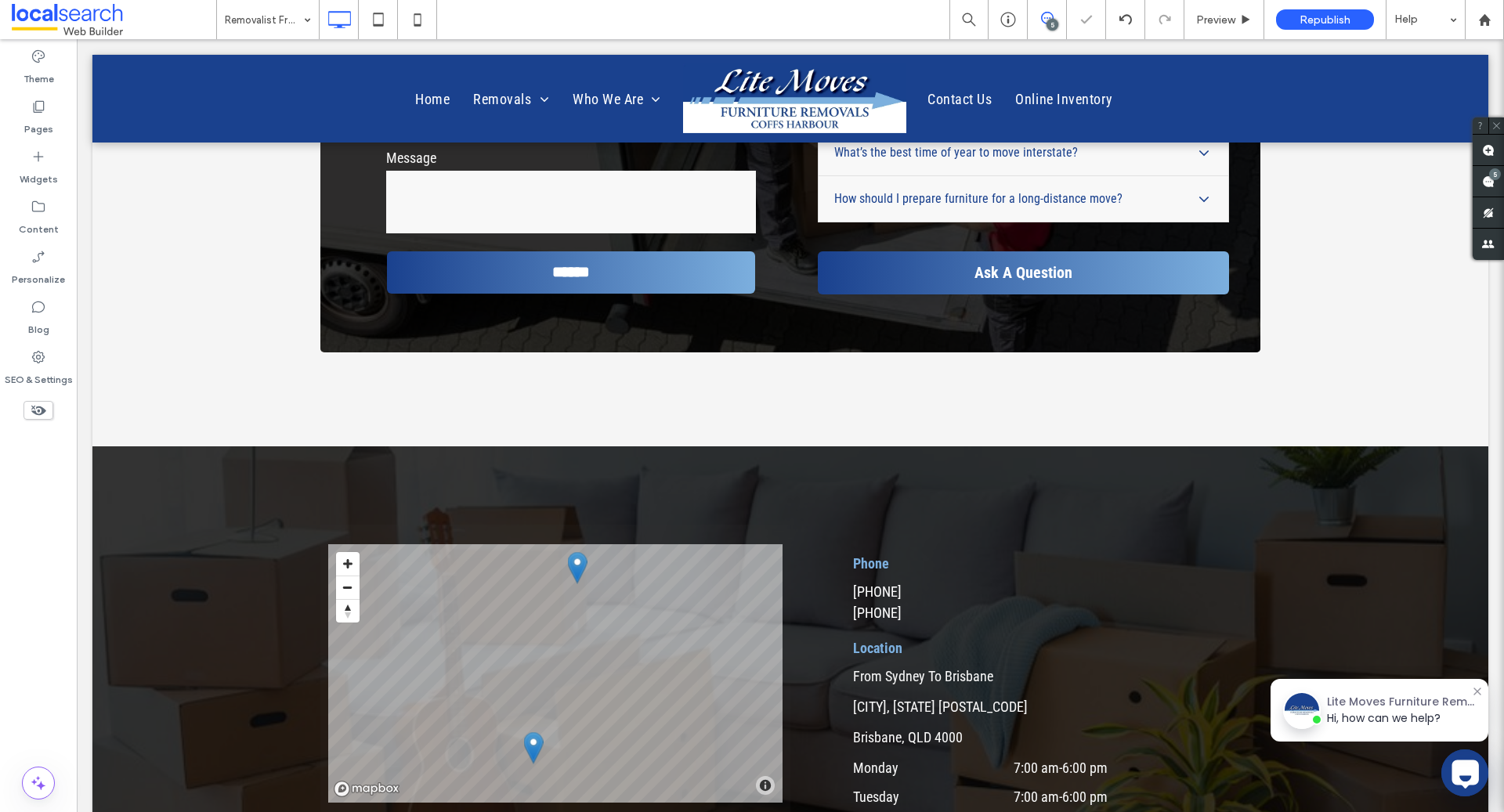 scroll, scrollTop: 4055, scrollLeft: 0, axis: vertical 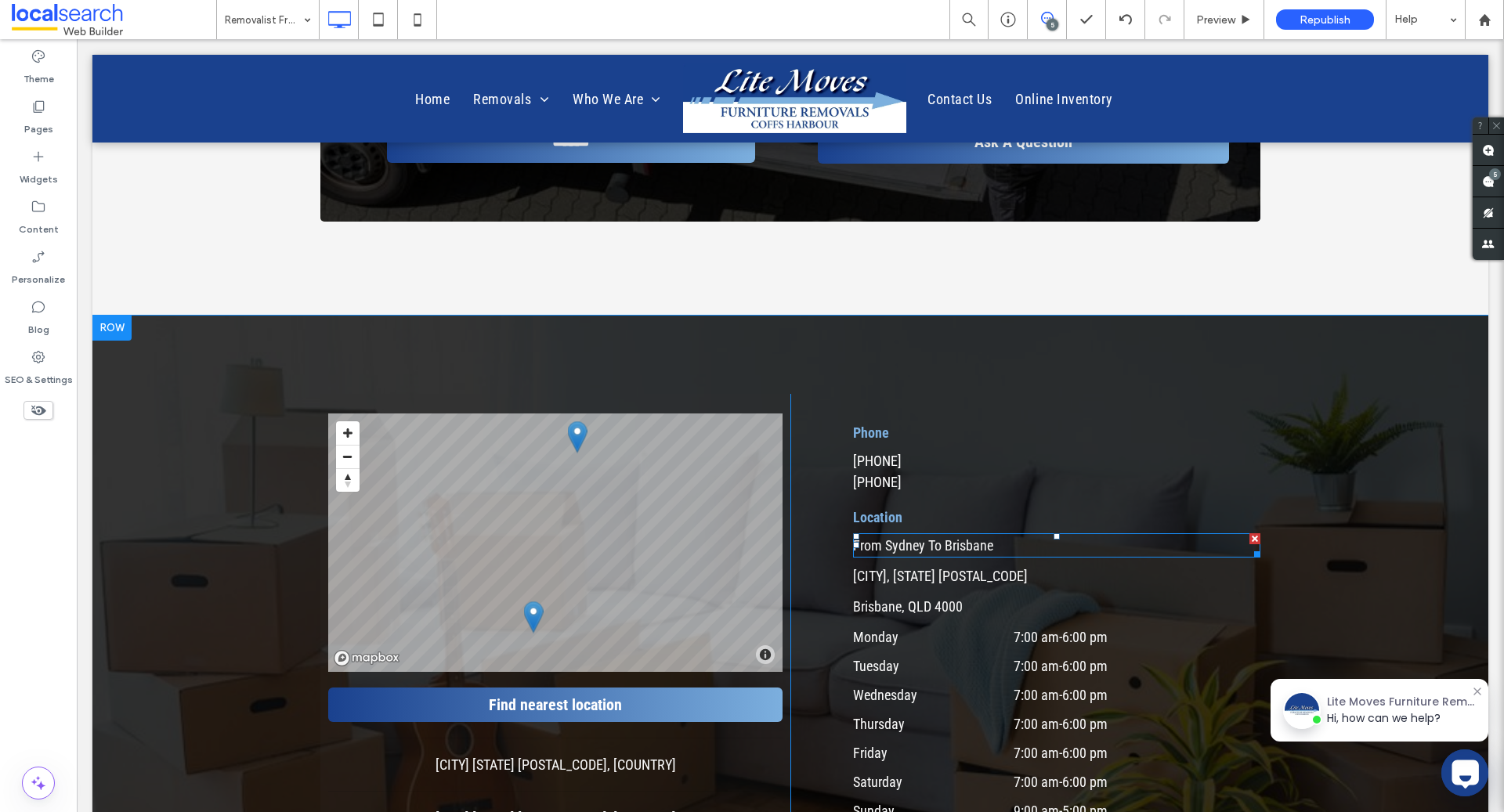 click on "From Sydney To Brisbane" at bounding box center [923, 545] 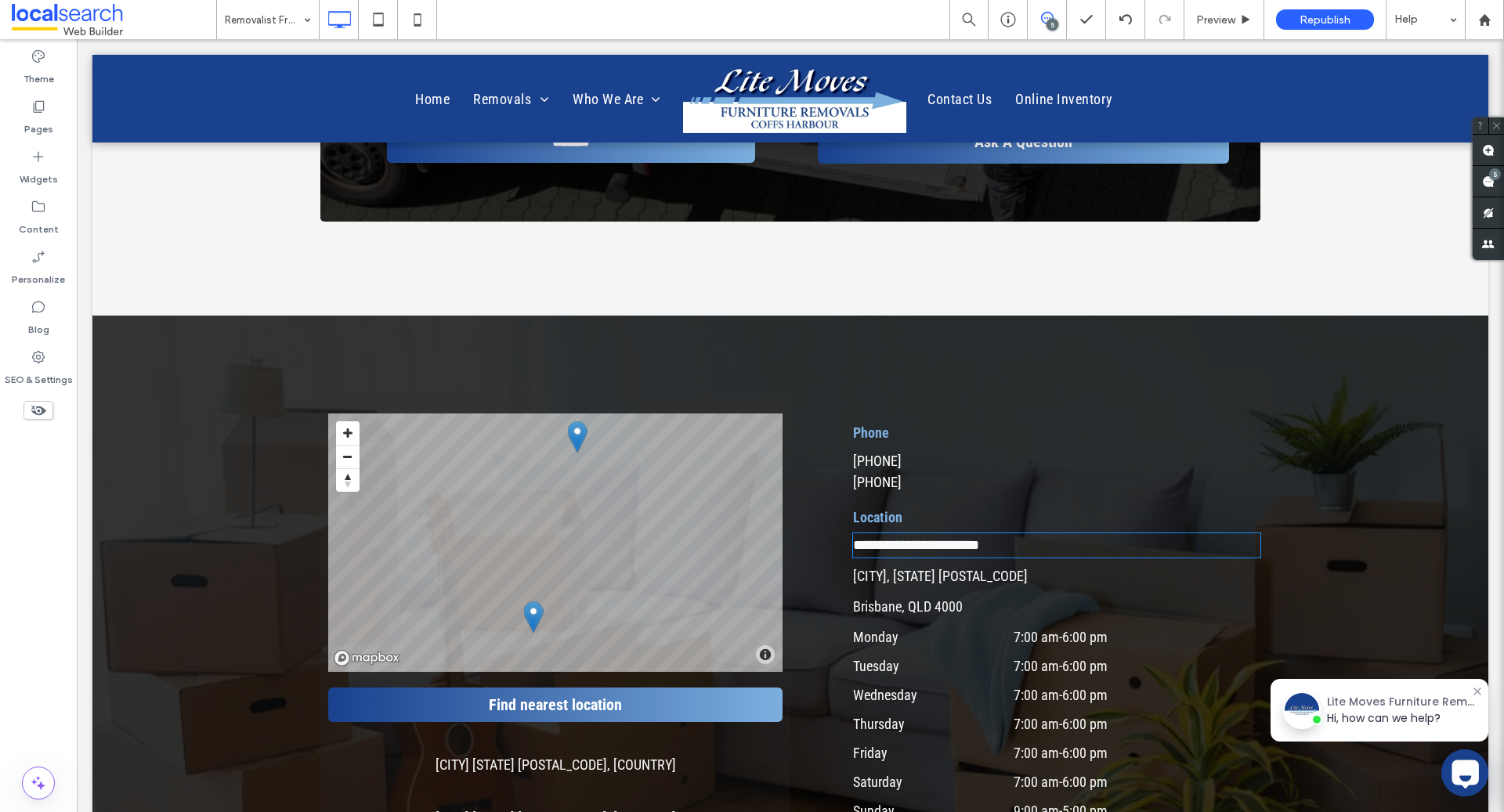 click on "**********" at bounding box center [916, 545] 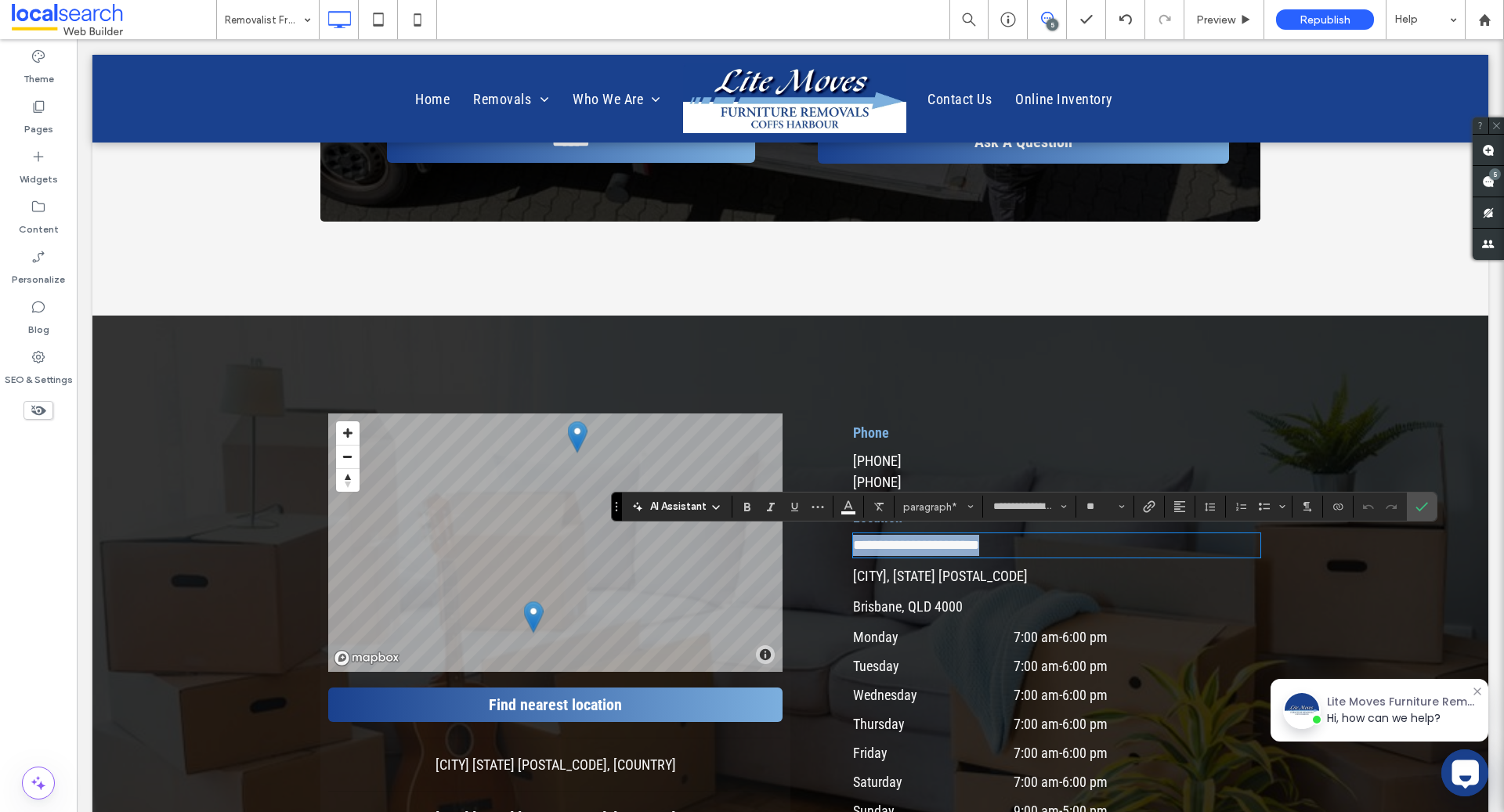 click on "**********" at bounding box center [916, 545] 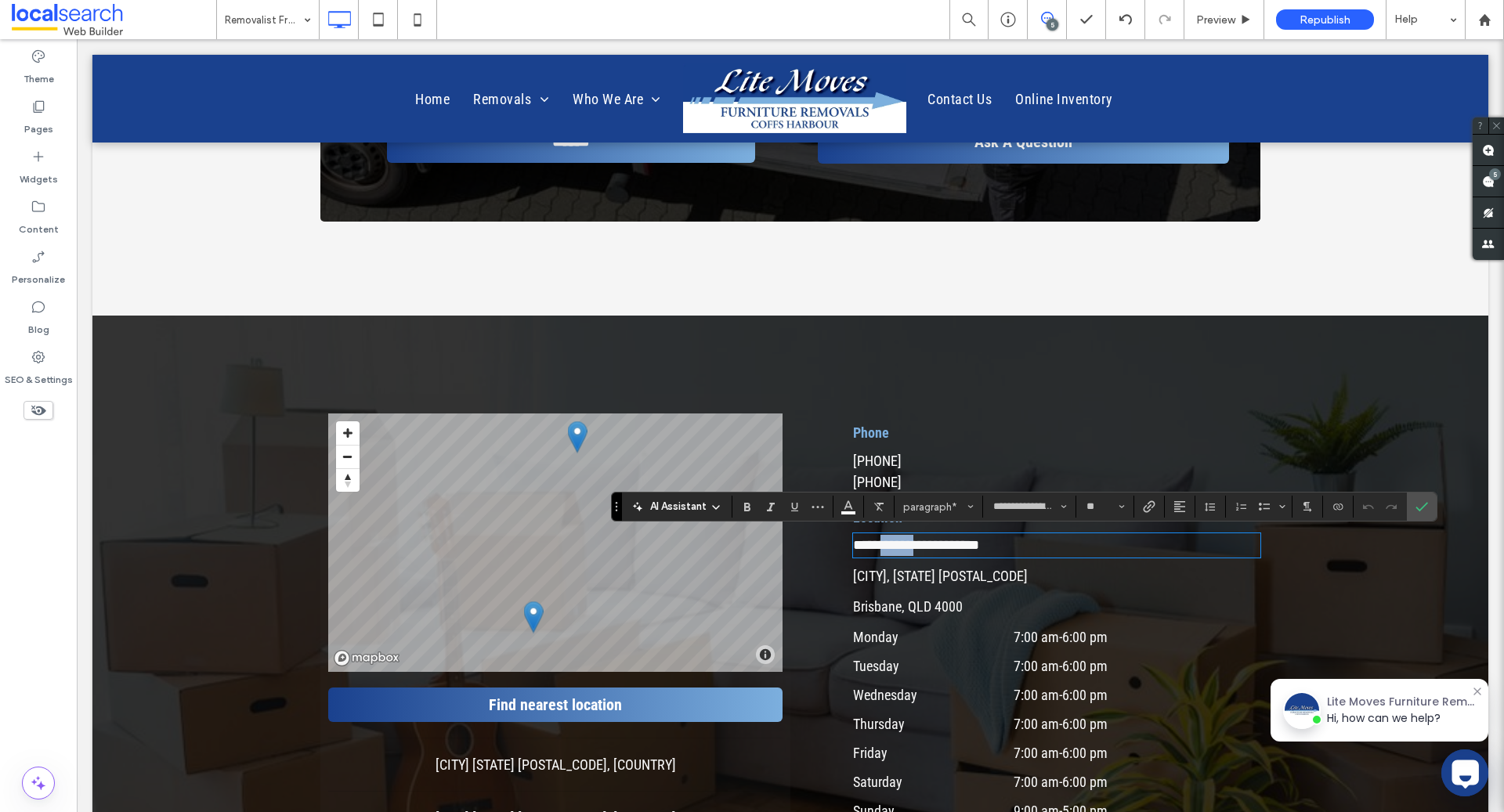 click on "**********" at bounding box center [916, 545] 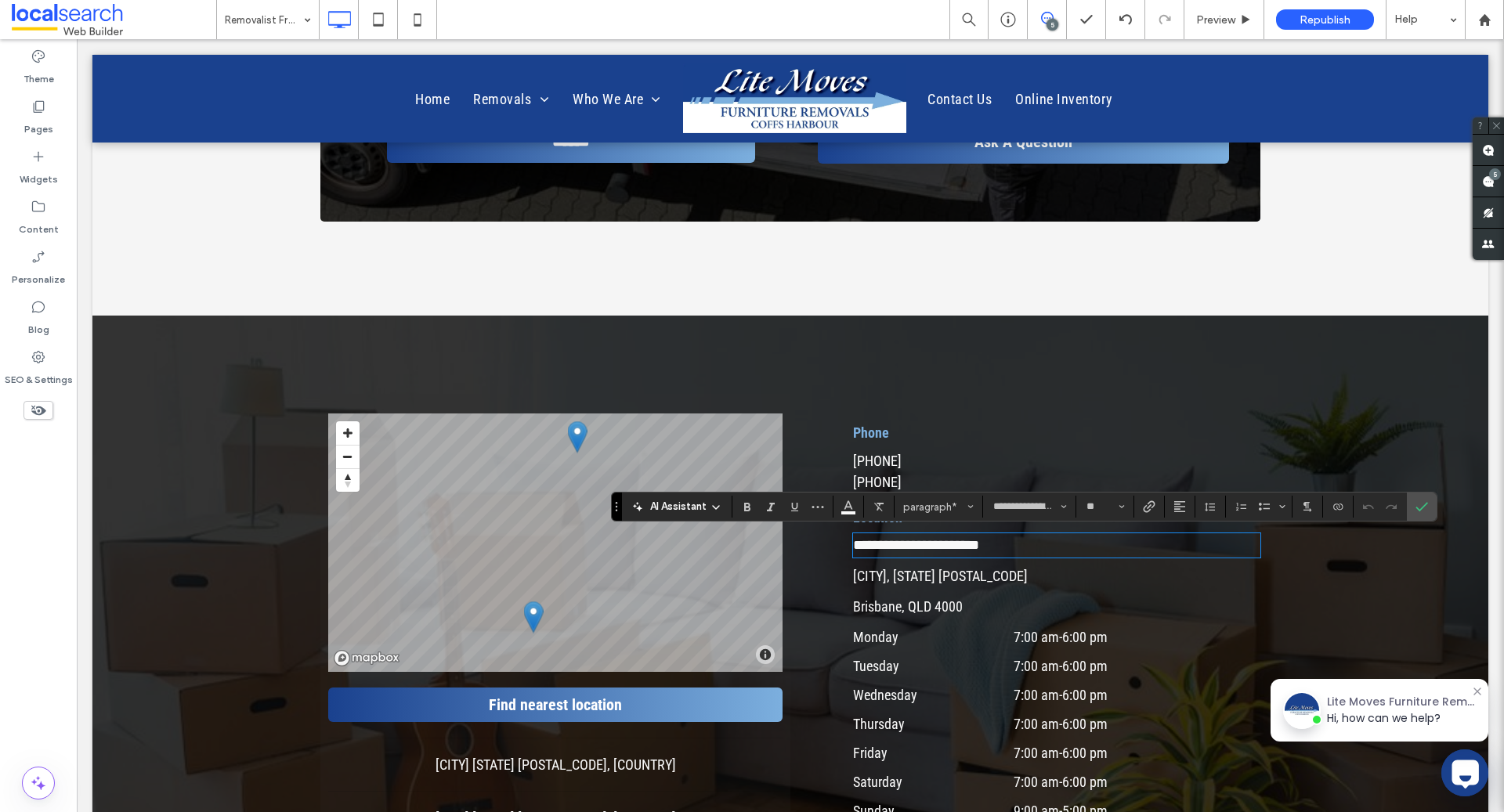 click on "**********" at bounding box center [916, 545] 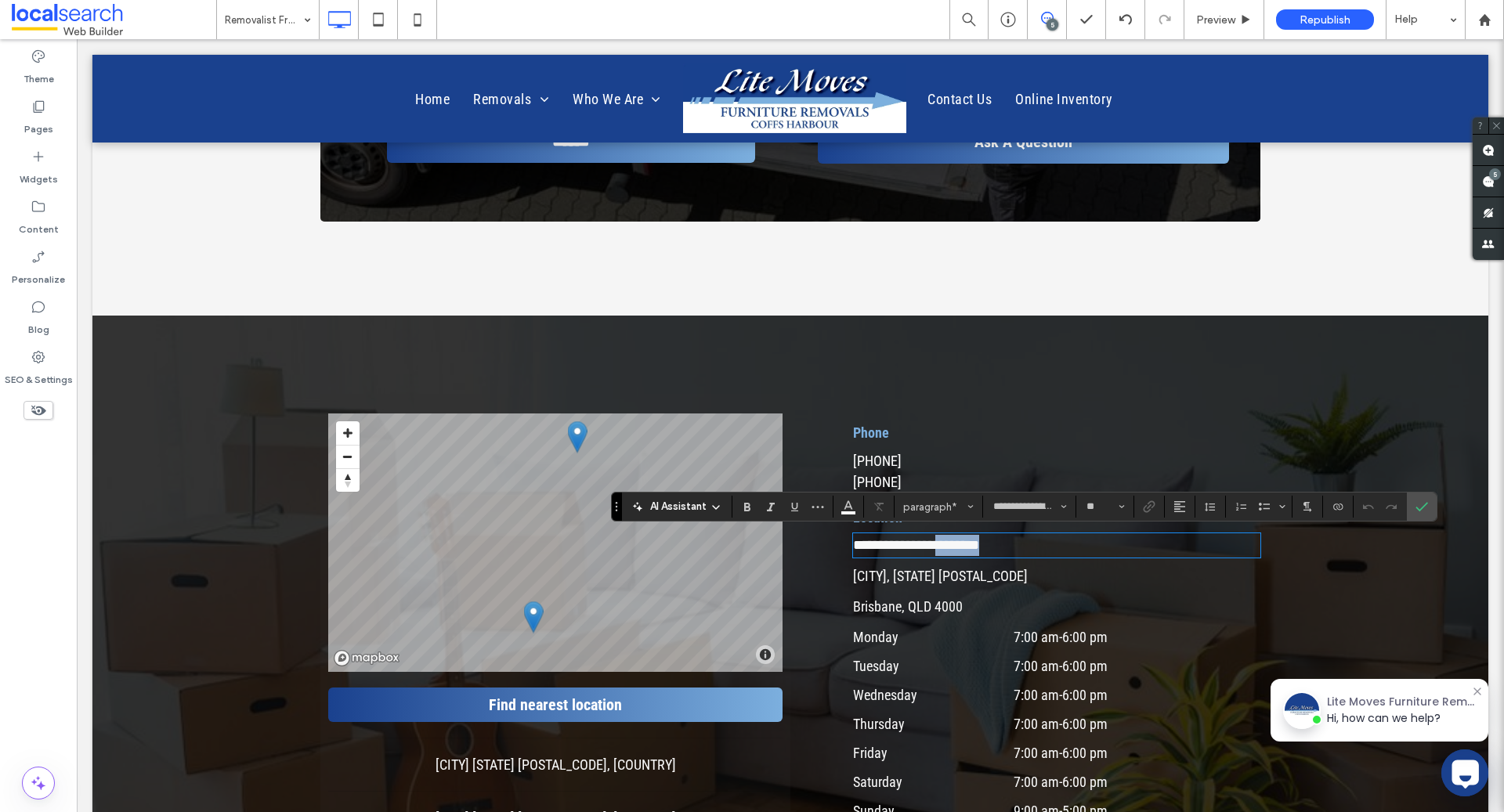 click on "**********" at bounding box center [916, 545] 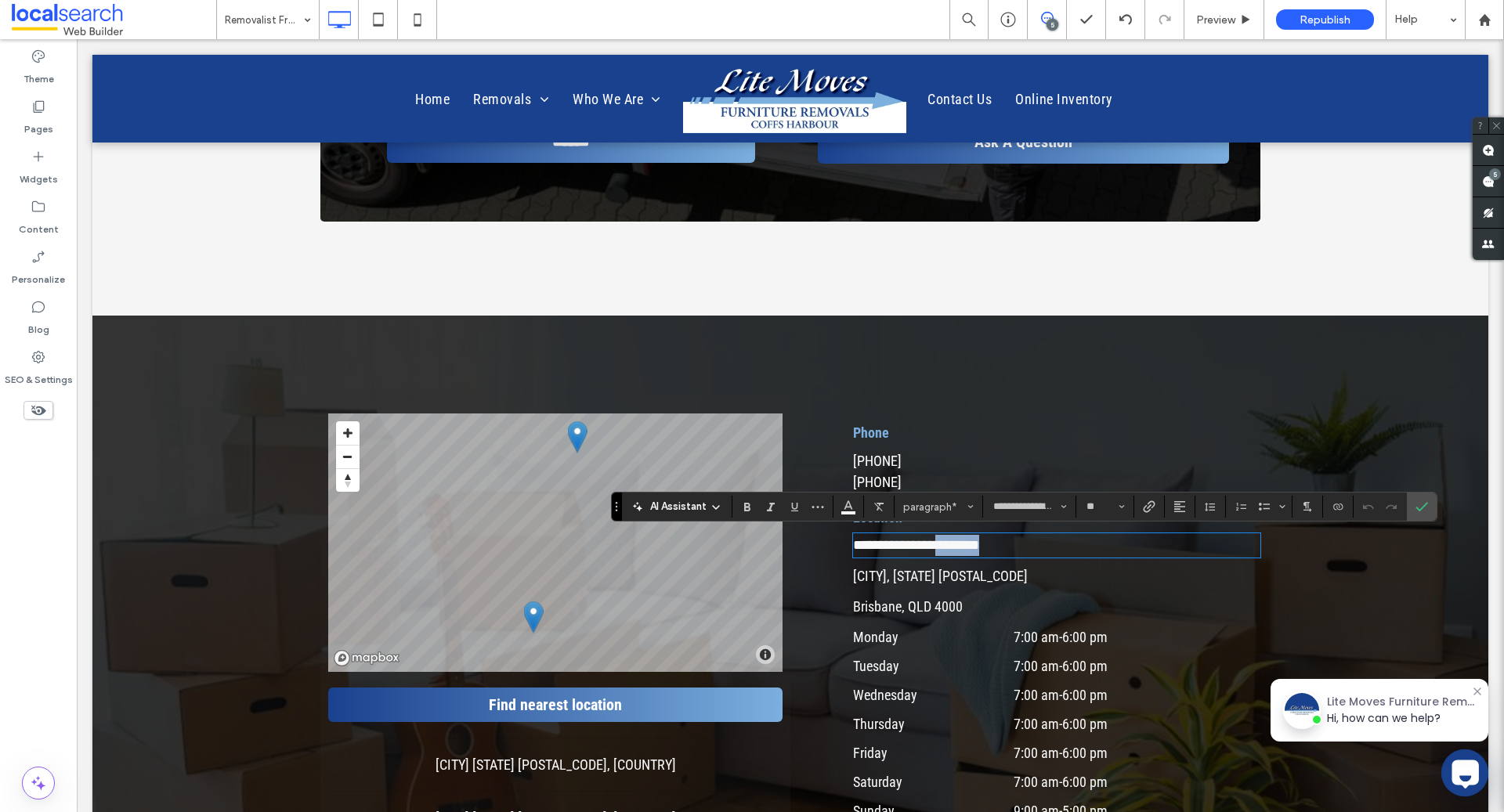 type 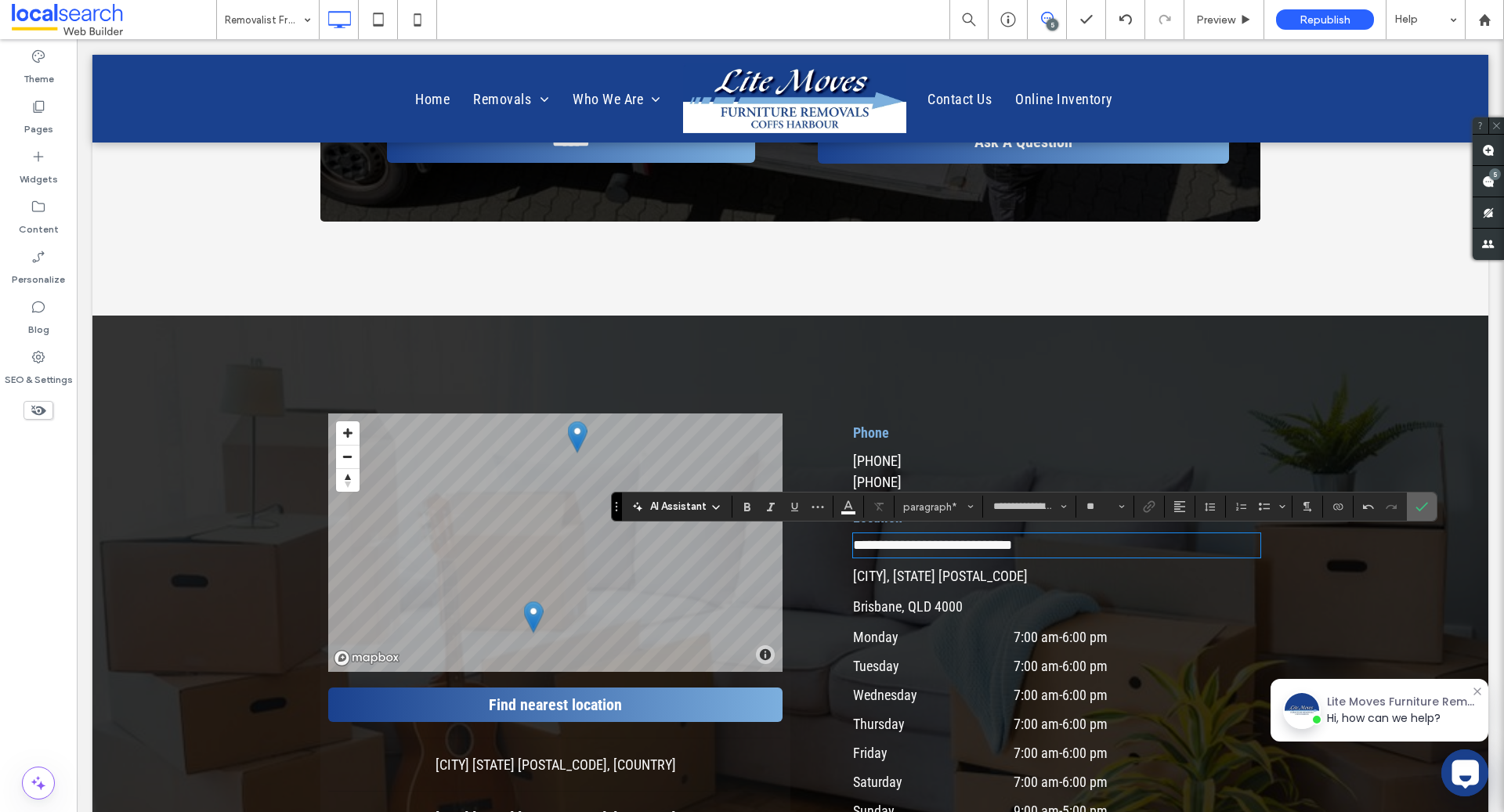 click at bounding box center [1422, 507] 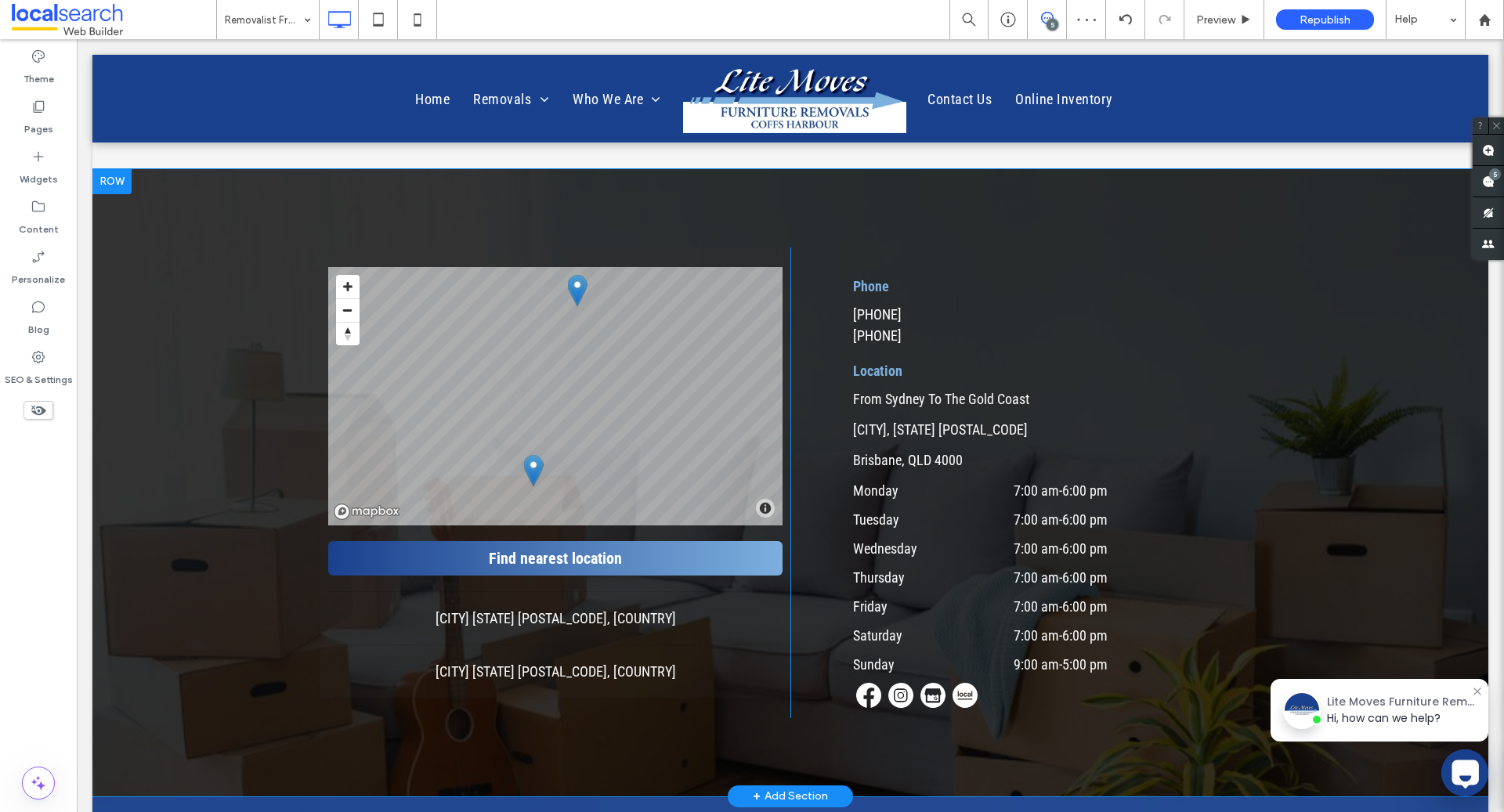scroll, scrollTop: 4329, scrollLeft: 0, axis: vertical 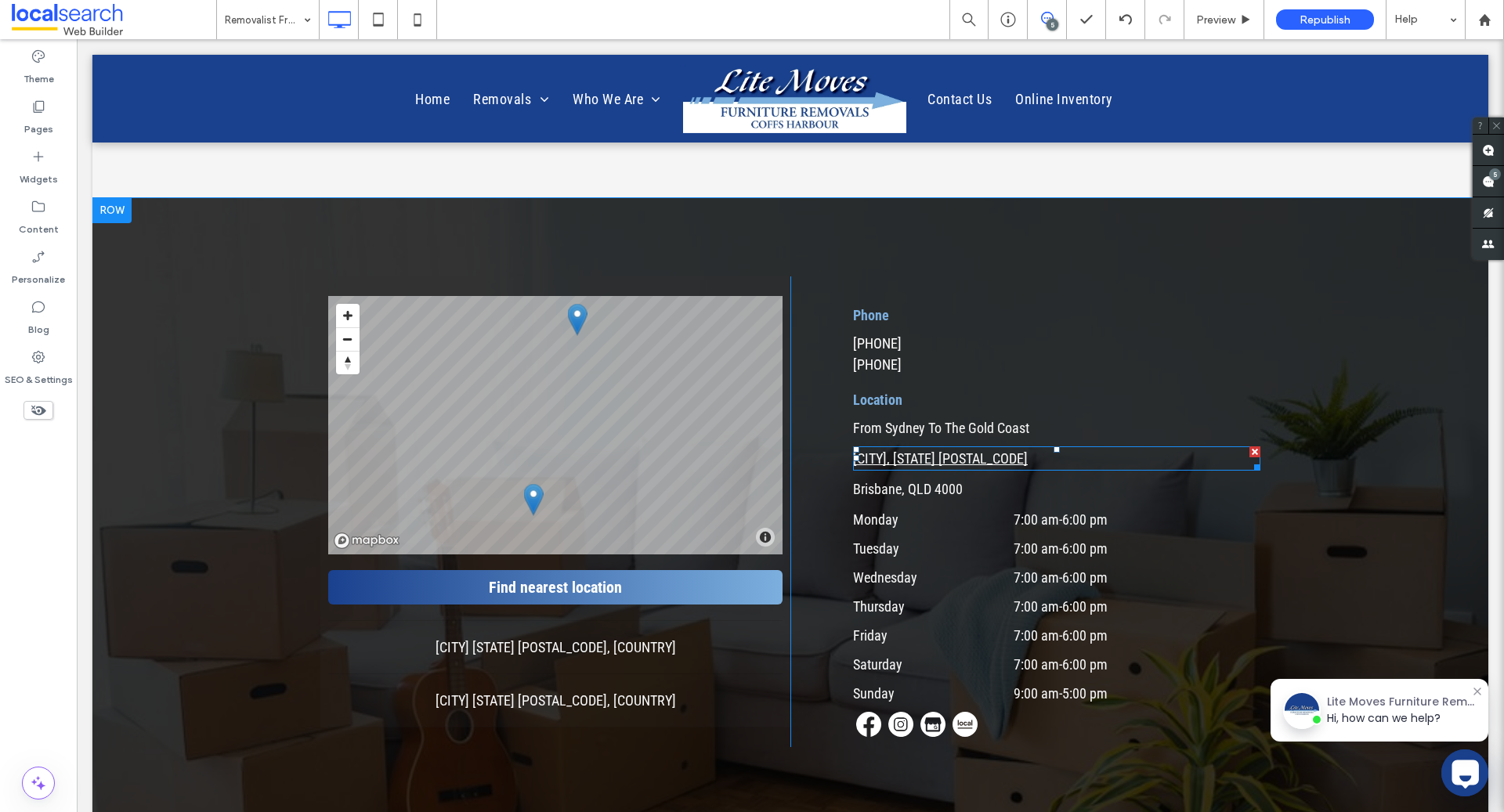 click on "[CITY], [STATE] [POSTAL_CODE]" at bounding box center (940, 458) 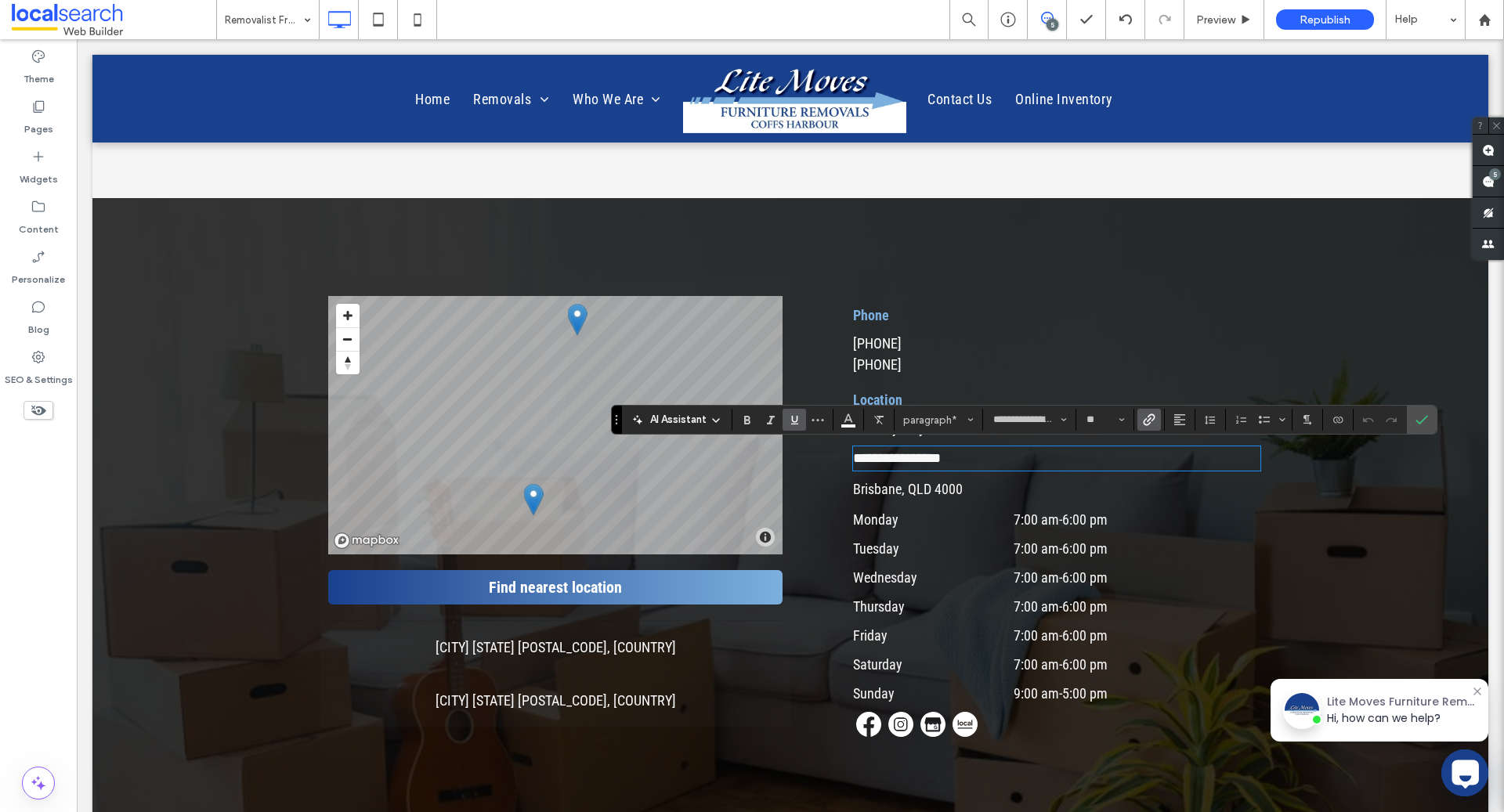 click 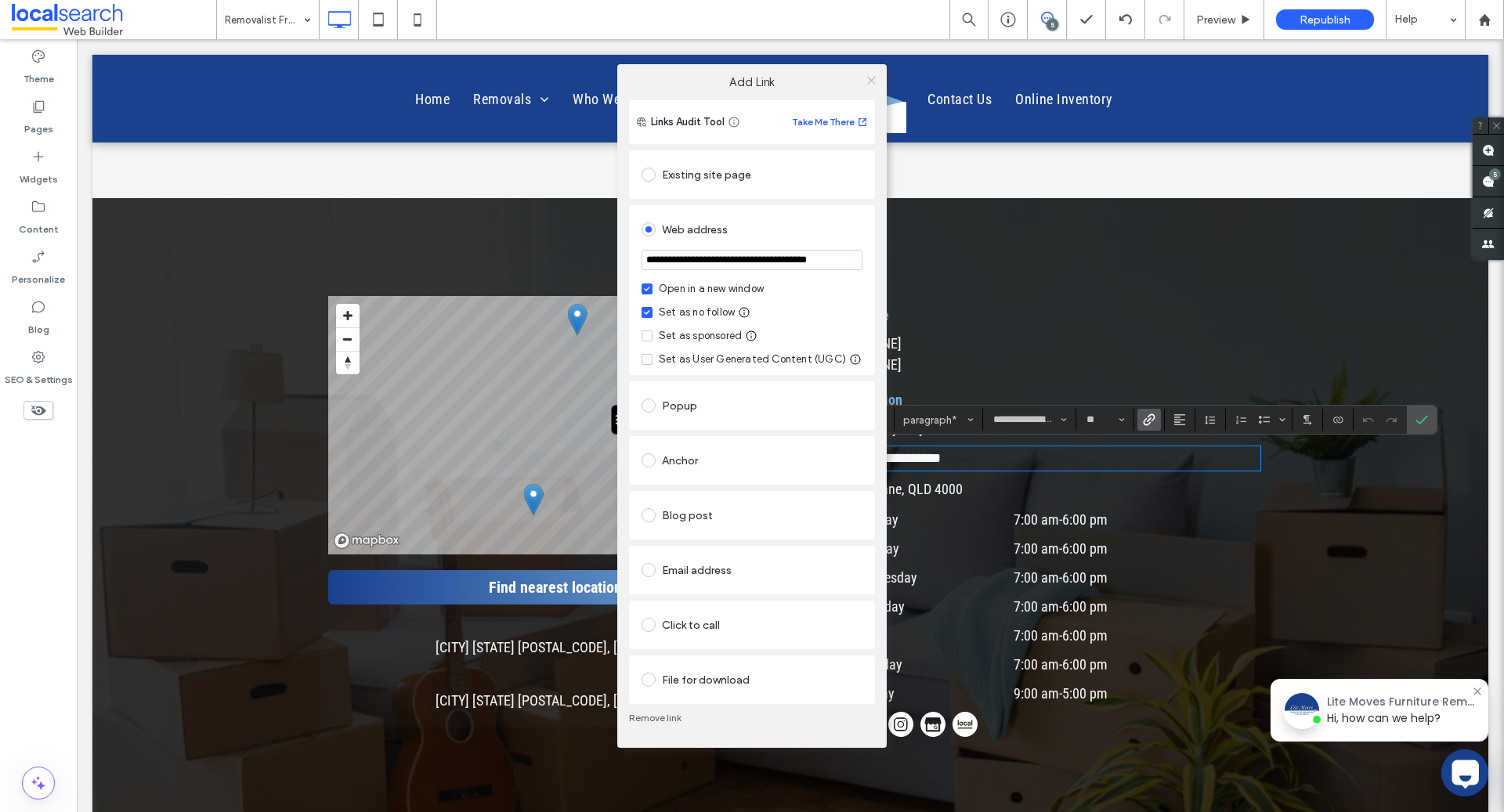 click 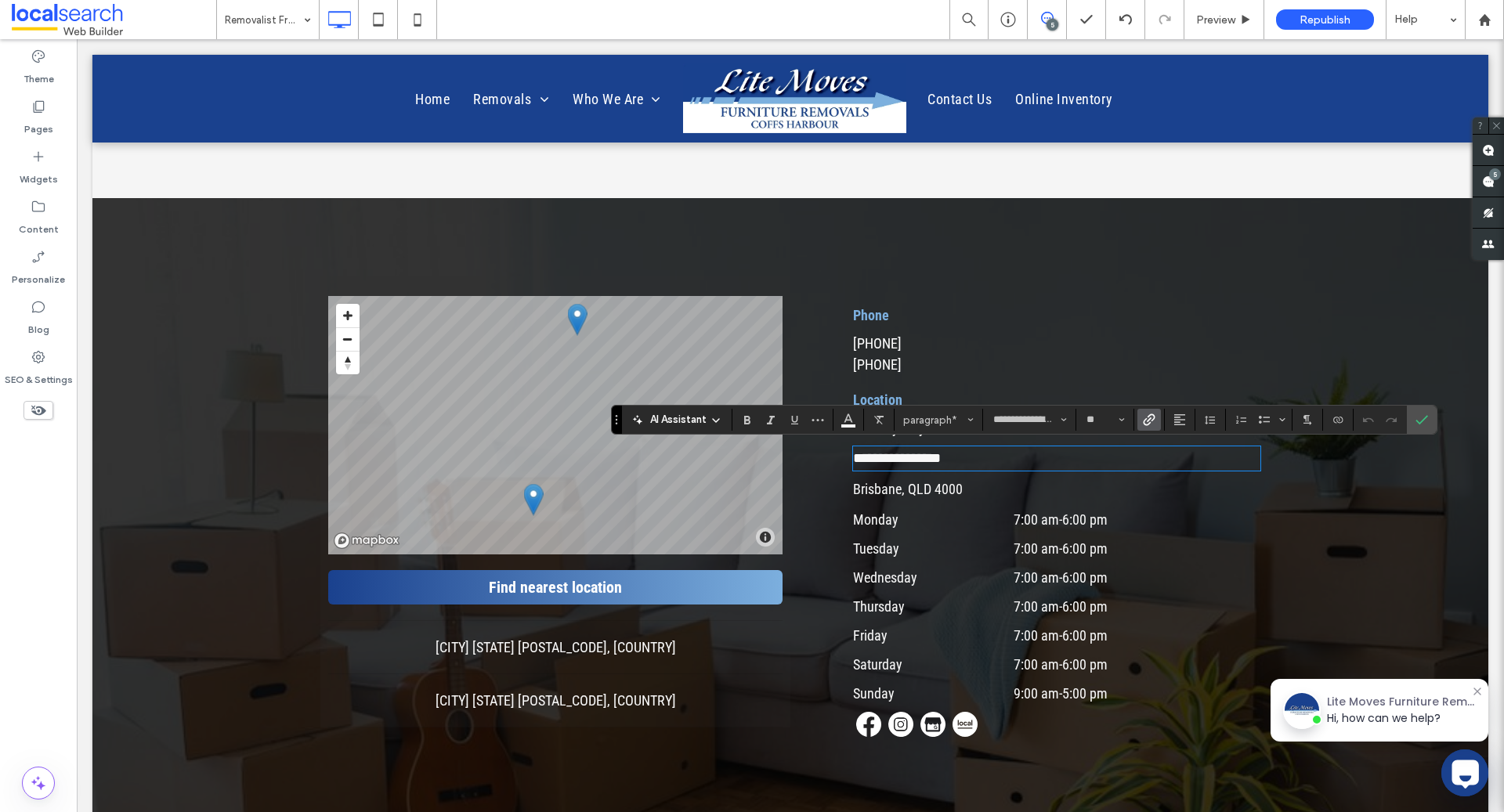 click on "Phone" at bounding box center [1057, 315] 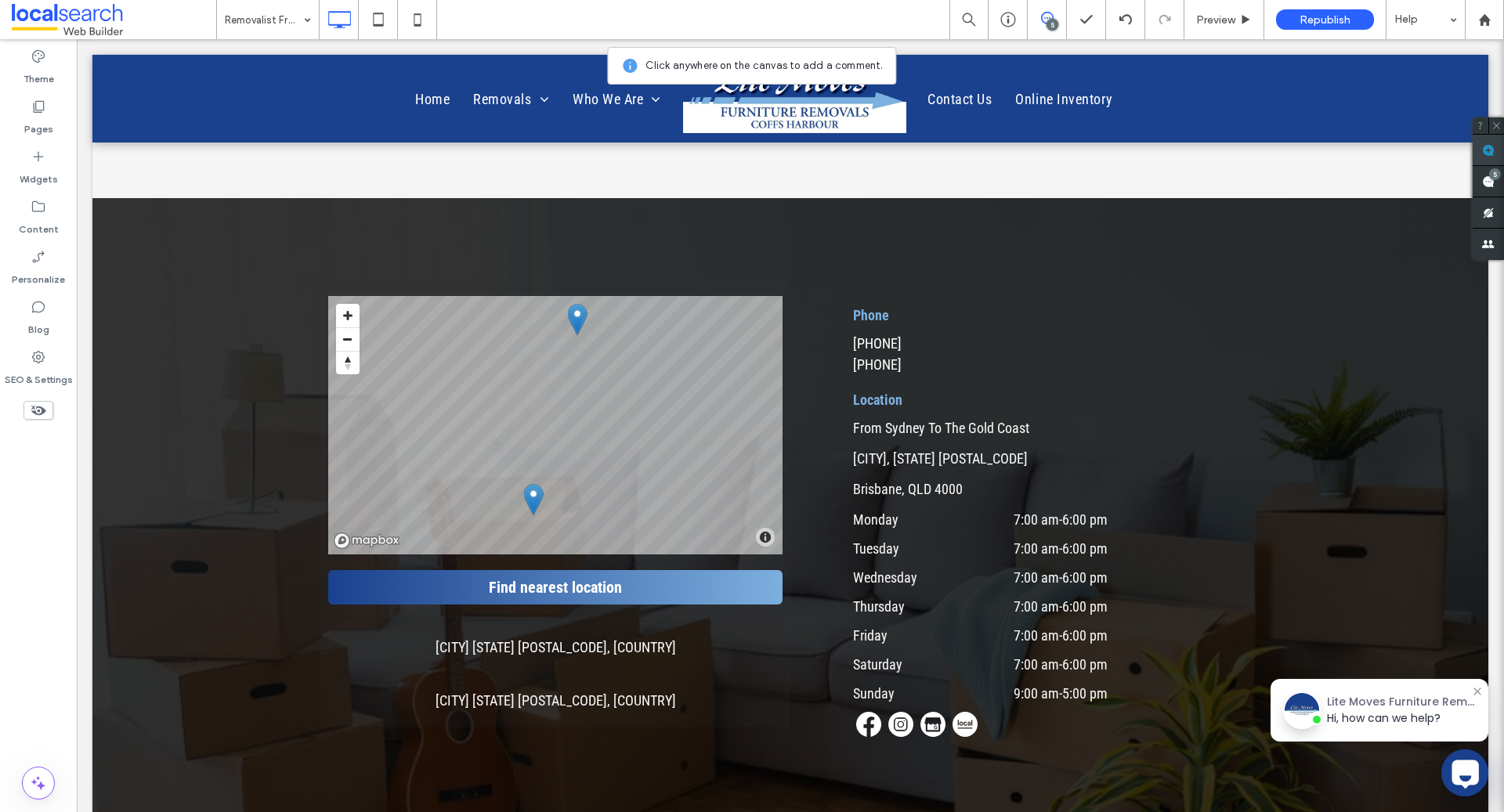 click 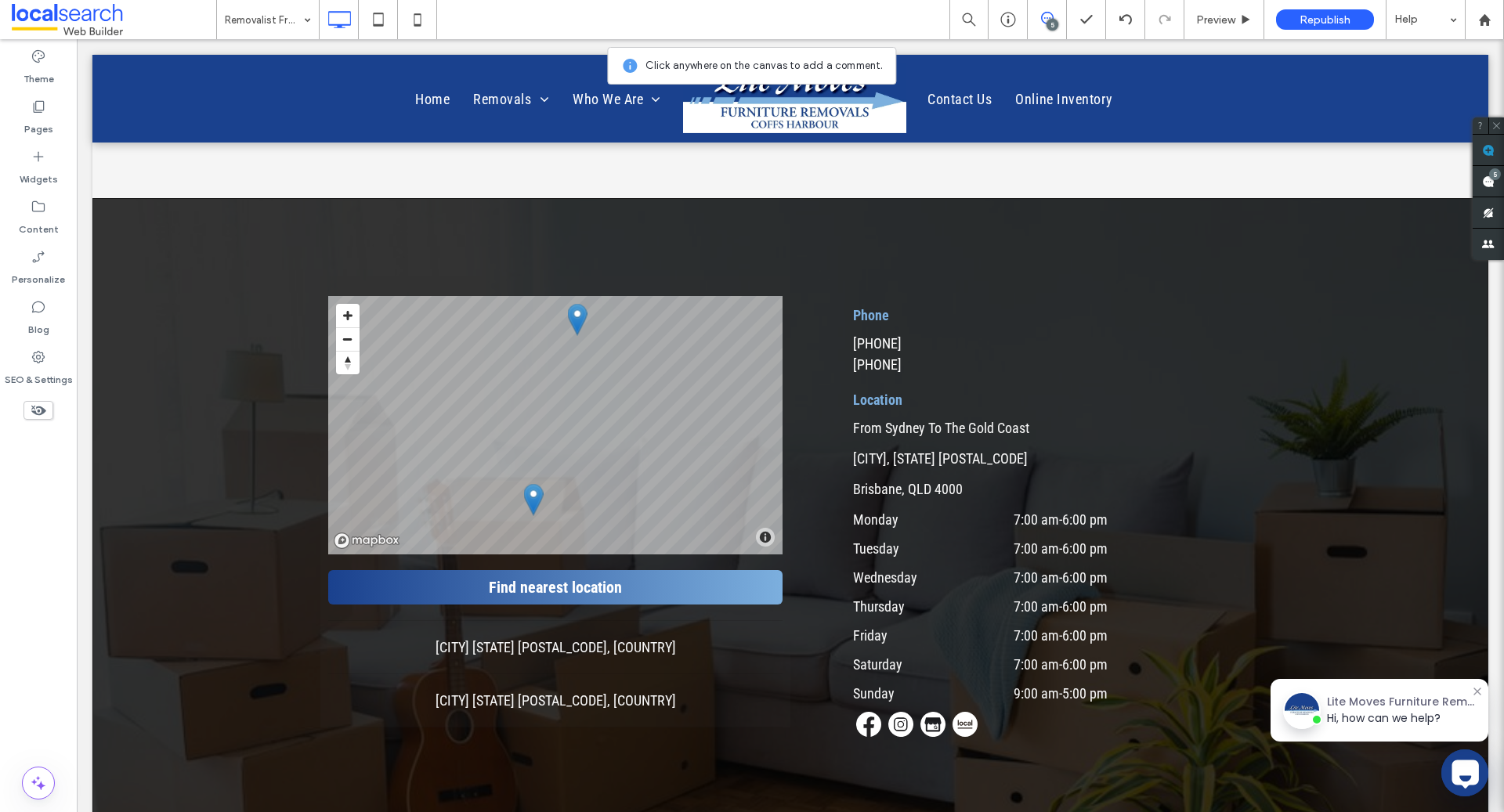 click on "All Locations
LIST
MAP
© Mapbox   © OpenStreetMap   Improve this map
Find nearest location
[CITY], [STATE] [POSTAL_CODE]
[CITY] [STATE] [POSTAL_CODE], [COUNTRY]
[CITY], [STATE] [POSTAL_CODE]
[CITY] [STATE] [POSTAL_CODE], [COUNTRY]
Call Us
[PHONE]
Go to location page
See all locations
Click To Paste
Phone
[PHONE] [PHONE]     Location
From Sydney To The Gold Coast   [CITY], [STATE] [POSTAL_CODE]   [CITY], [STATE] [POSTAL_CODE]
Monday
7:00 am
-  6:00 pm
Tuesday
7:00 am
-  6:00 pm
Wednesday
7:00 am
-  6:00 pm
Thursday
7:00 am
-  6:00 pm
Friday
7:00 am
-  6:00 pm
Saturday
7:00 am
-  6:00 pm
Sunday
9:00 am
-  5:00 pm
Click To Paste
Row + Add Section" at bounding box center (790, 511) 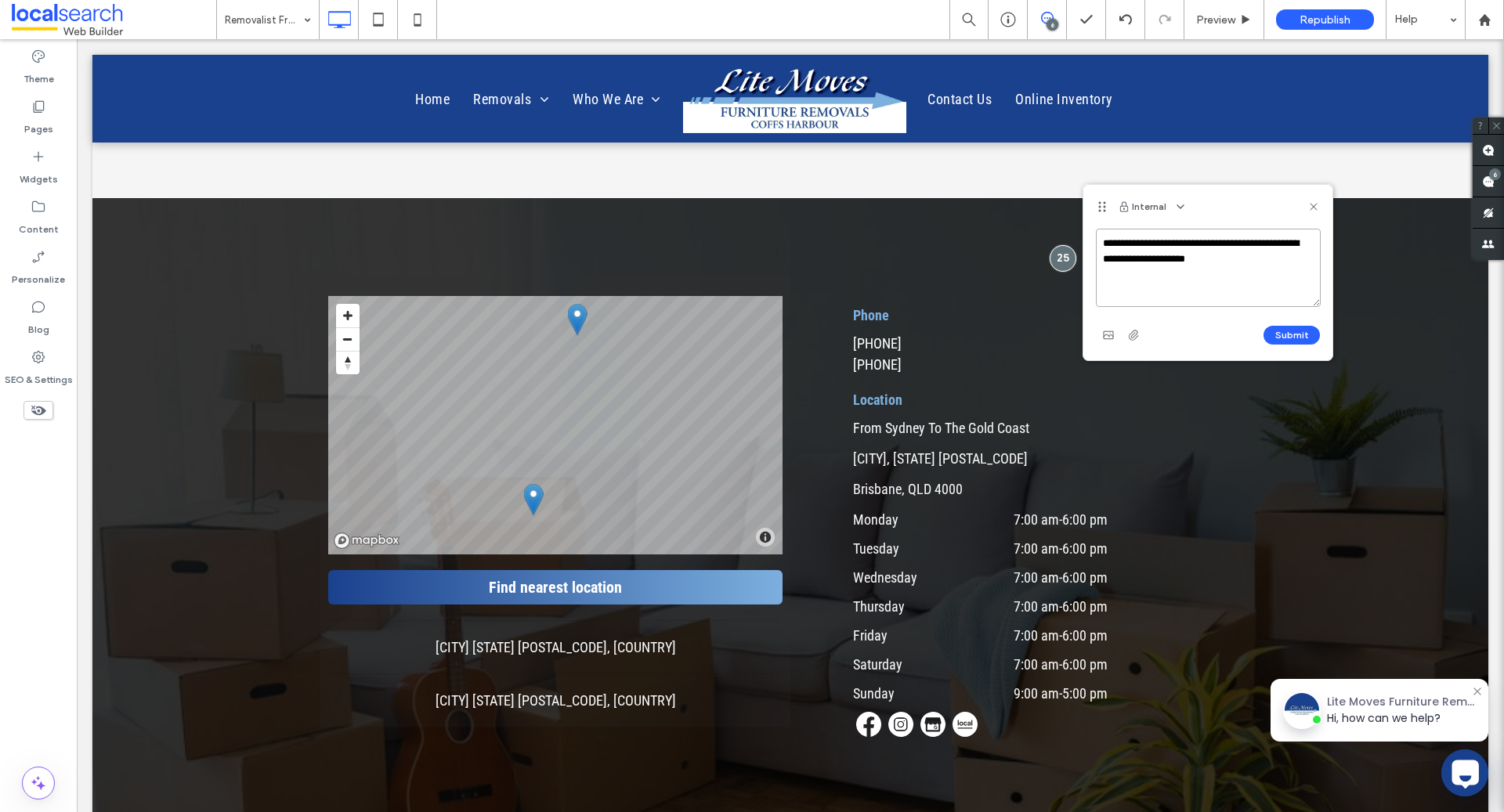 click on "**********" at bounding box center [1208, 268] 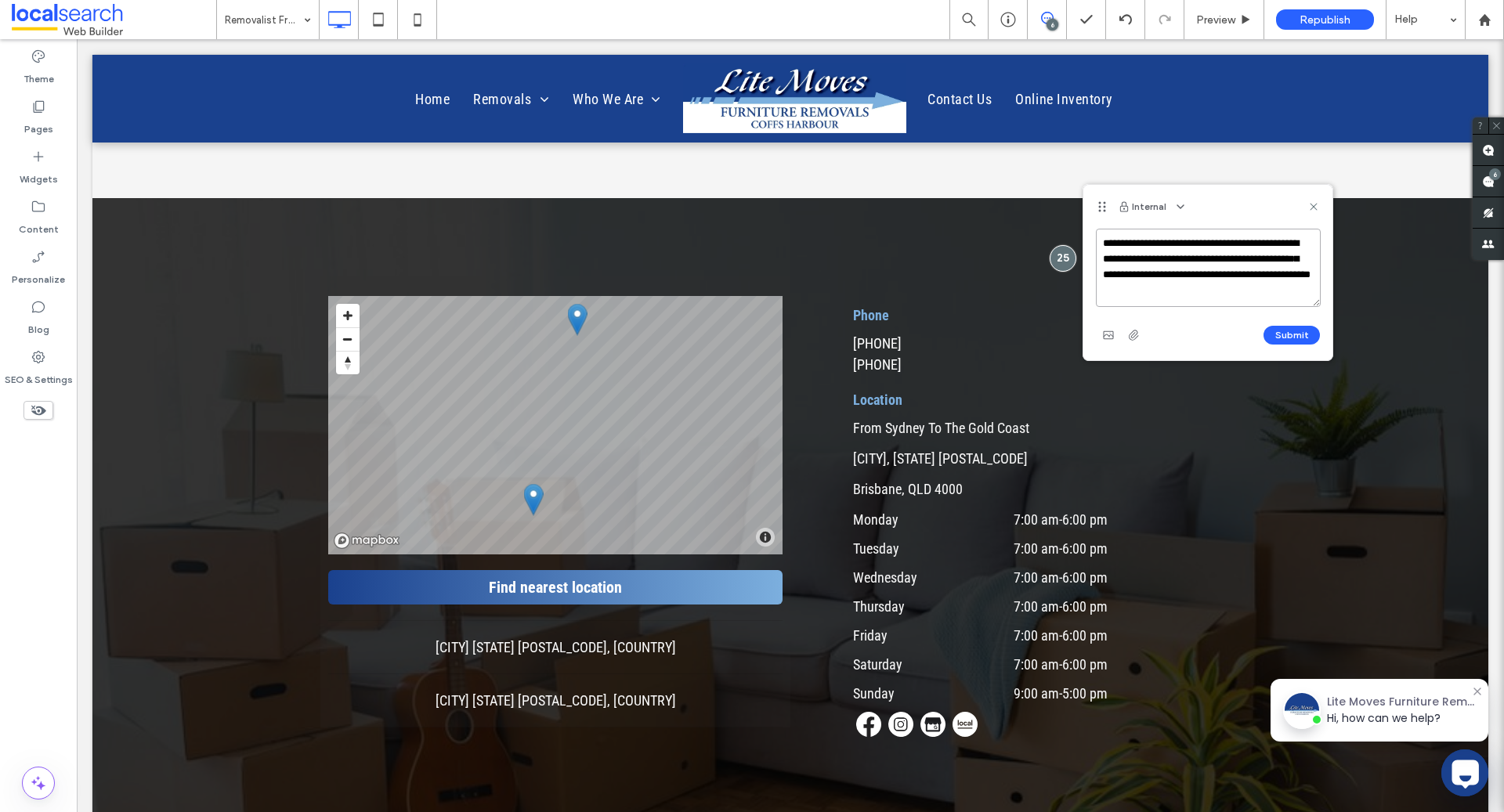 paste on "**********" 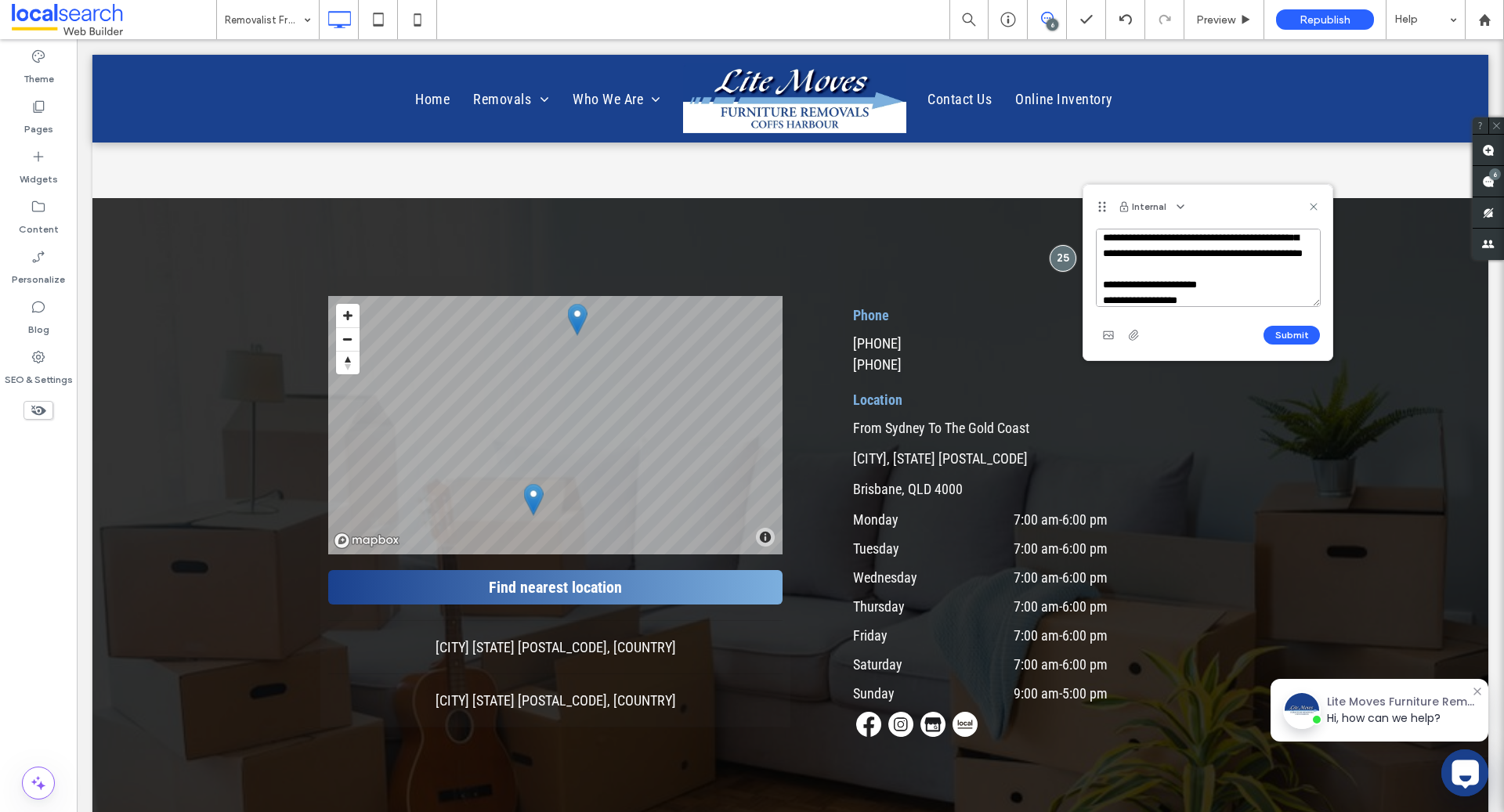 scroll, scrollTop: 68, scrollLeft: 0, axis: vertical 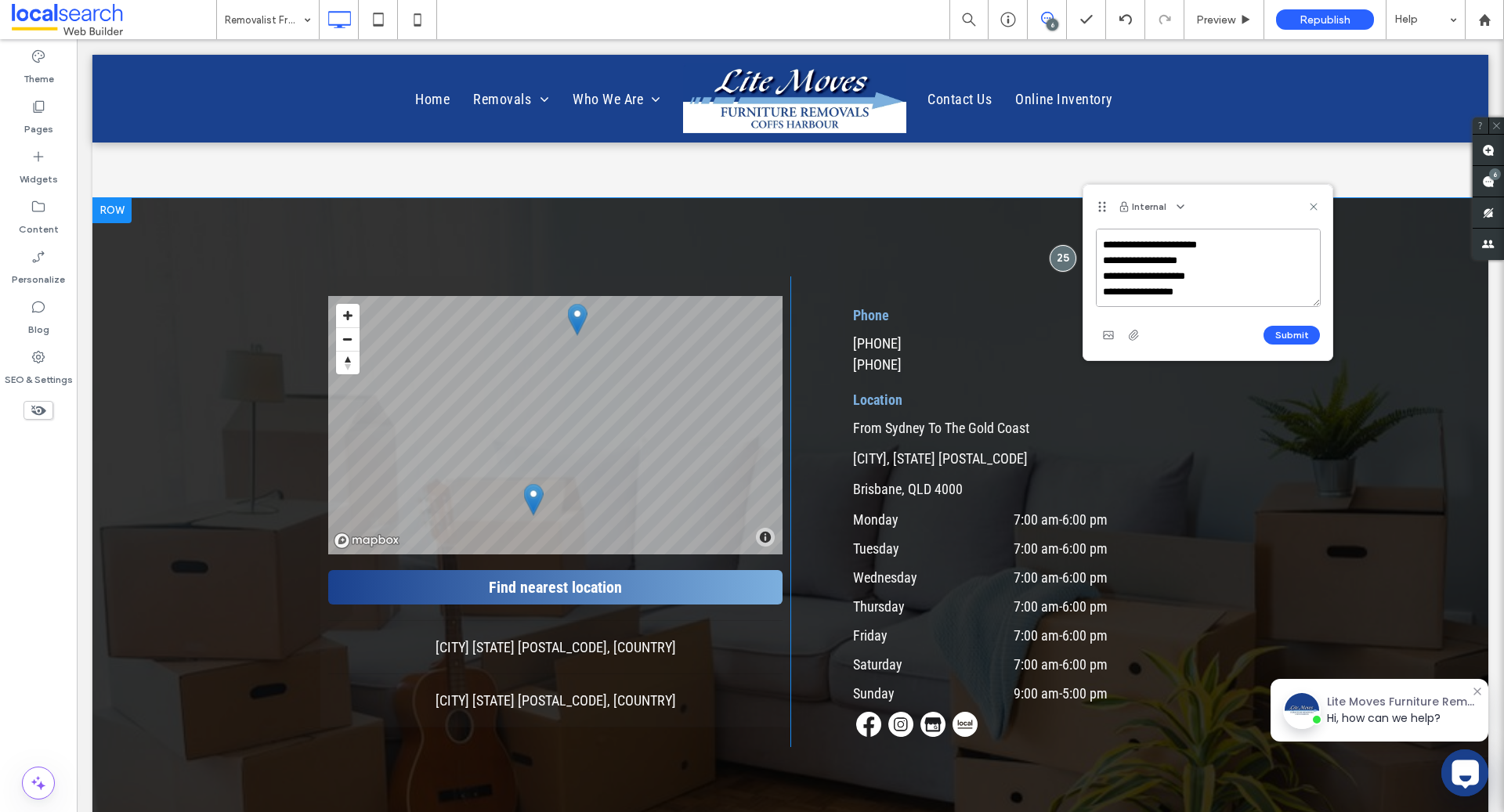 drag, startPoint x: 1292, startPoint y: 322, endPoint x: 1057, endPoint y: 283, distance: 238.21419 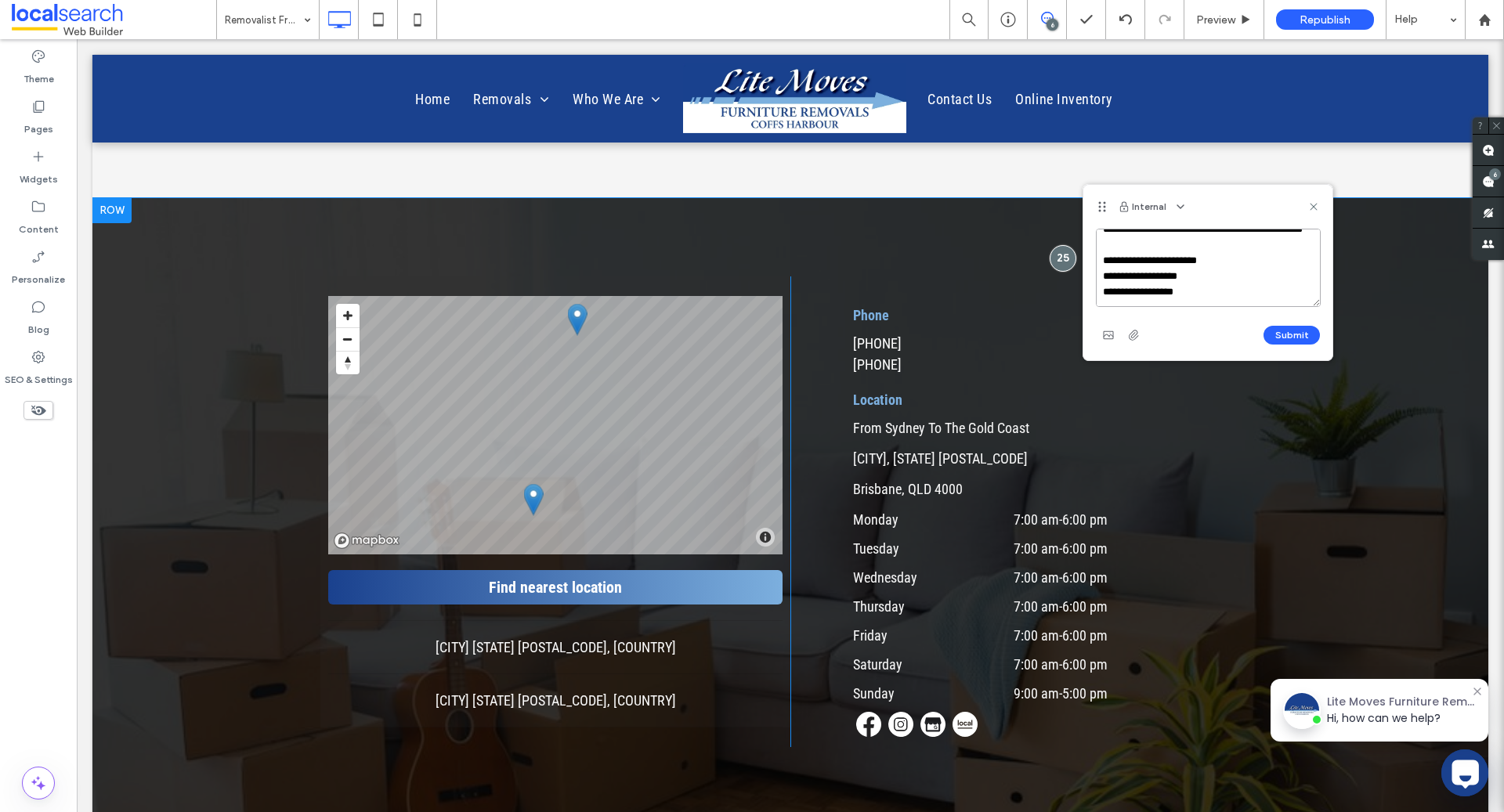 scroll, scrollTop: 60, scrollLeft: 0, axis: vertical 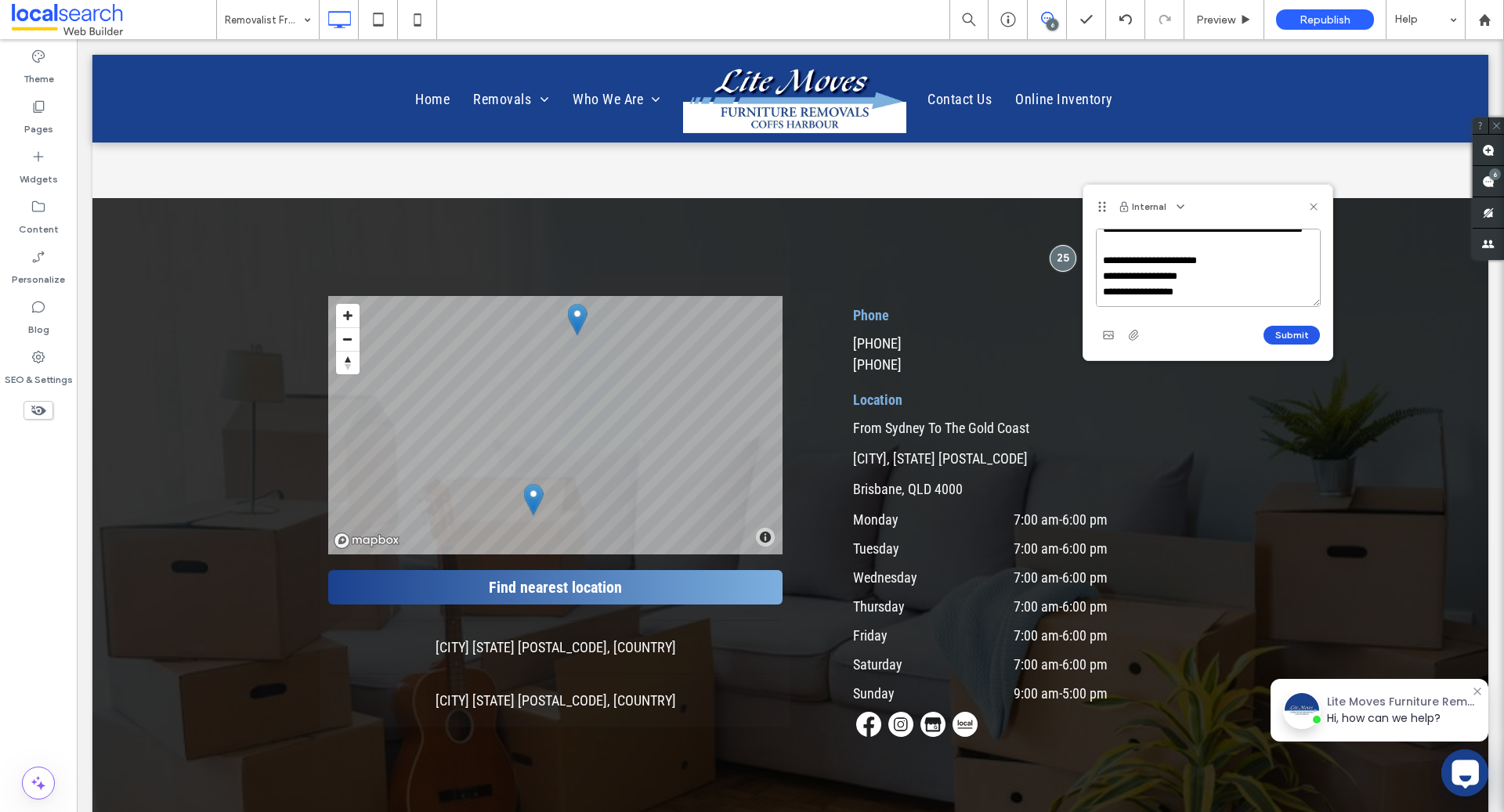 type on "**********" 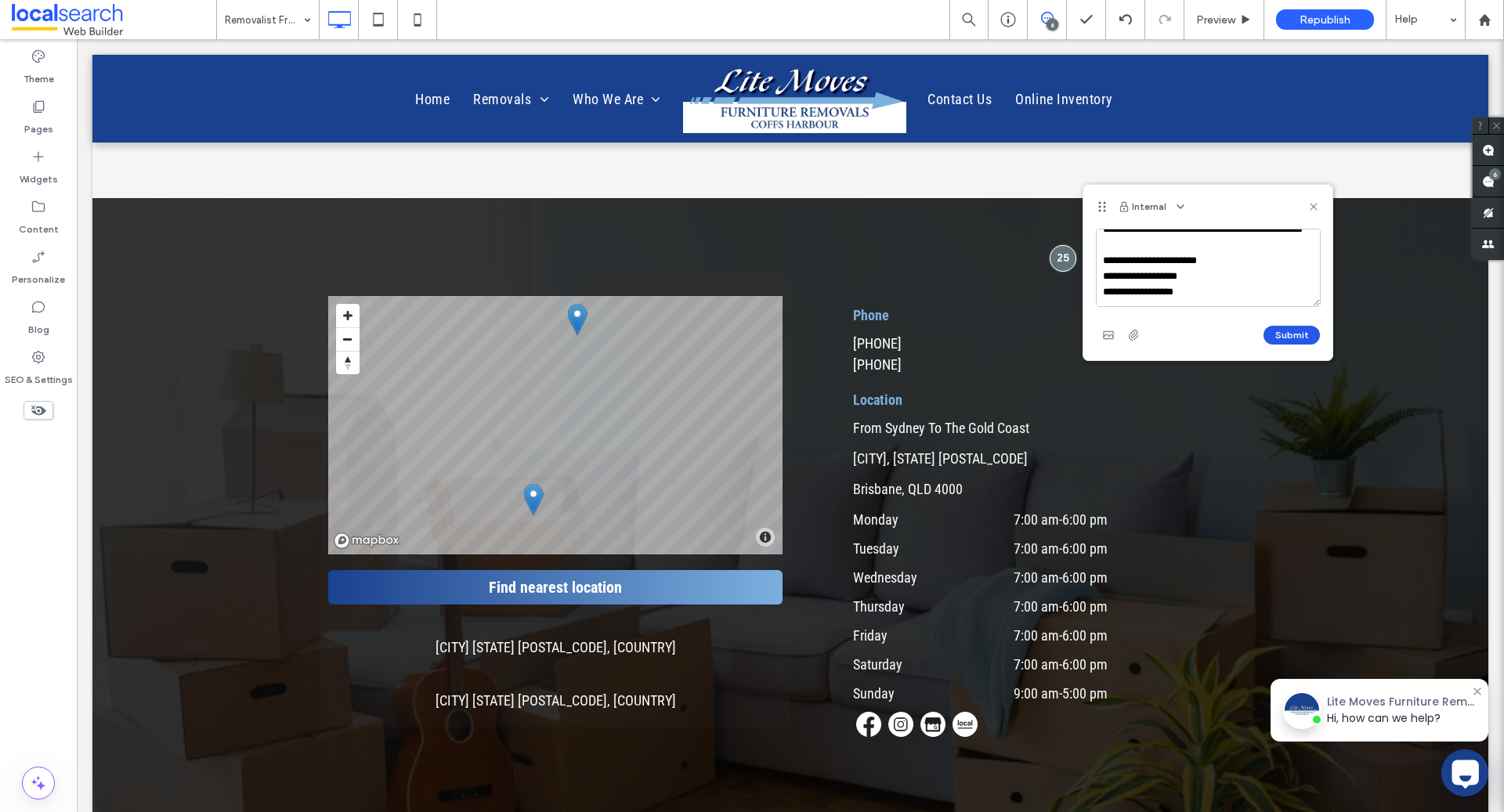 click on "Submit" at bounding box center [1292, 335] 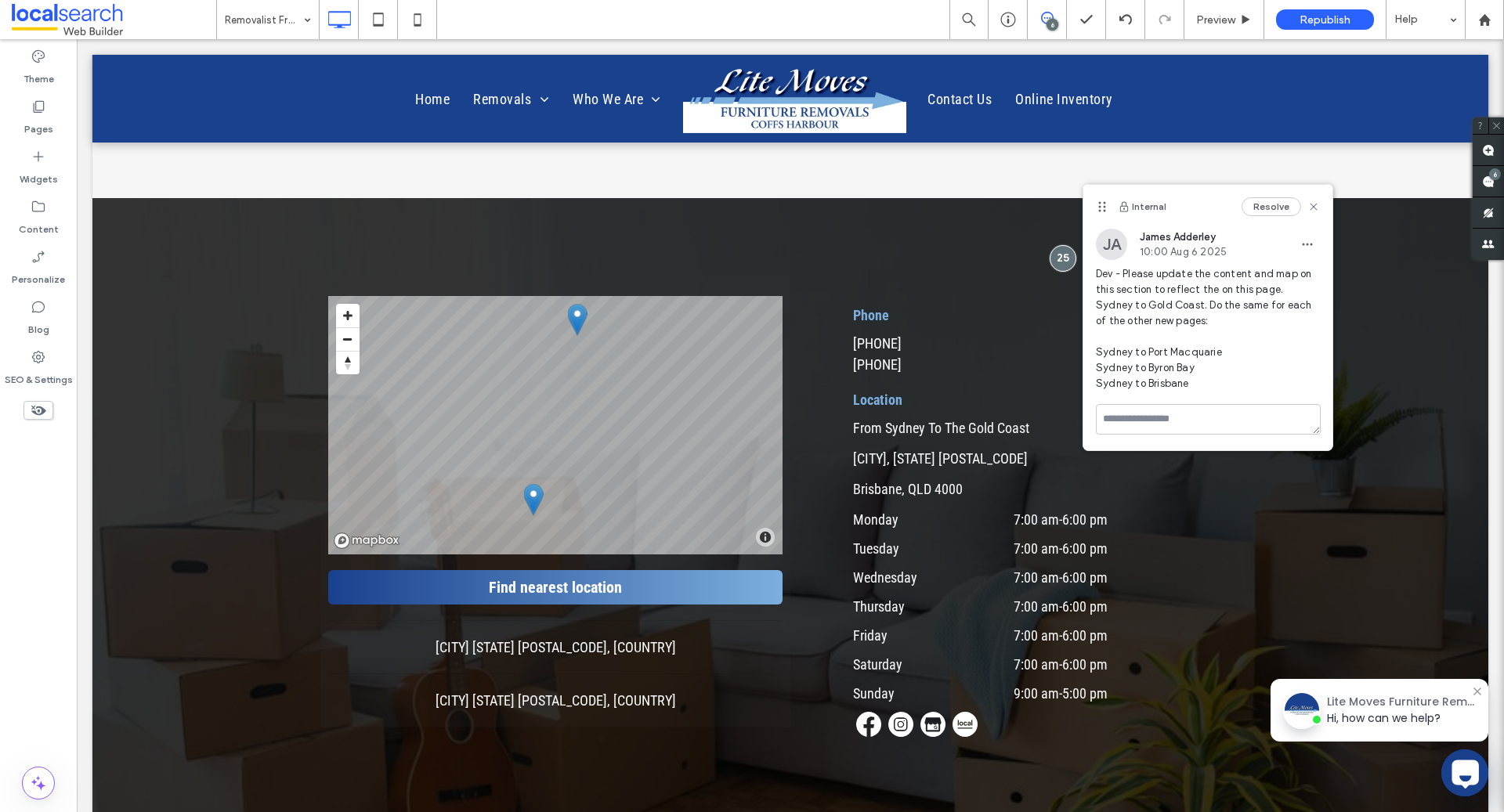 scroll, scrollTop: 0, scrollLeft: 0, axis: both 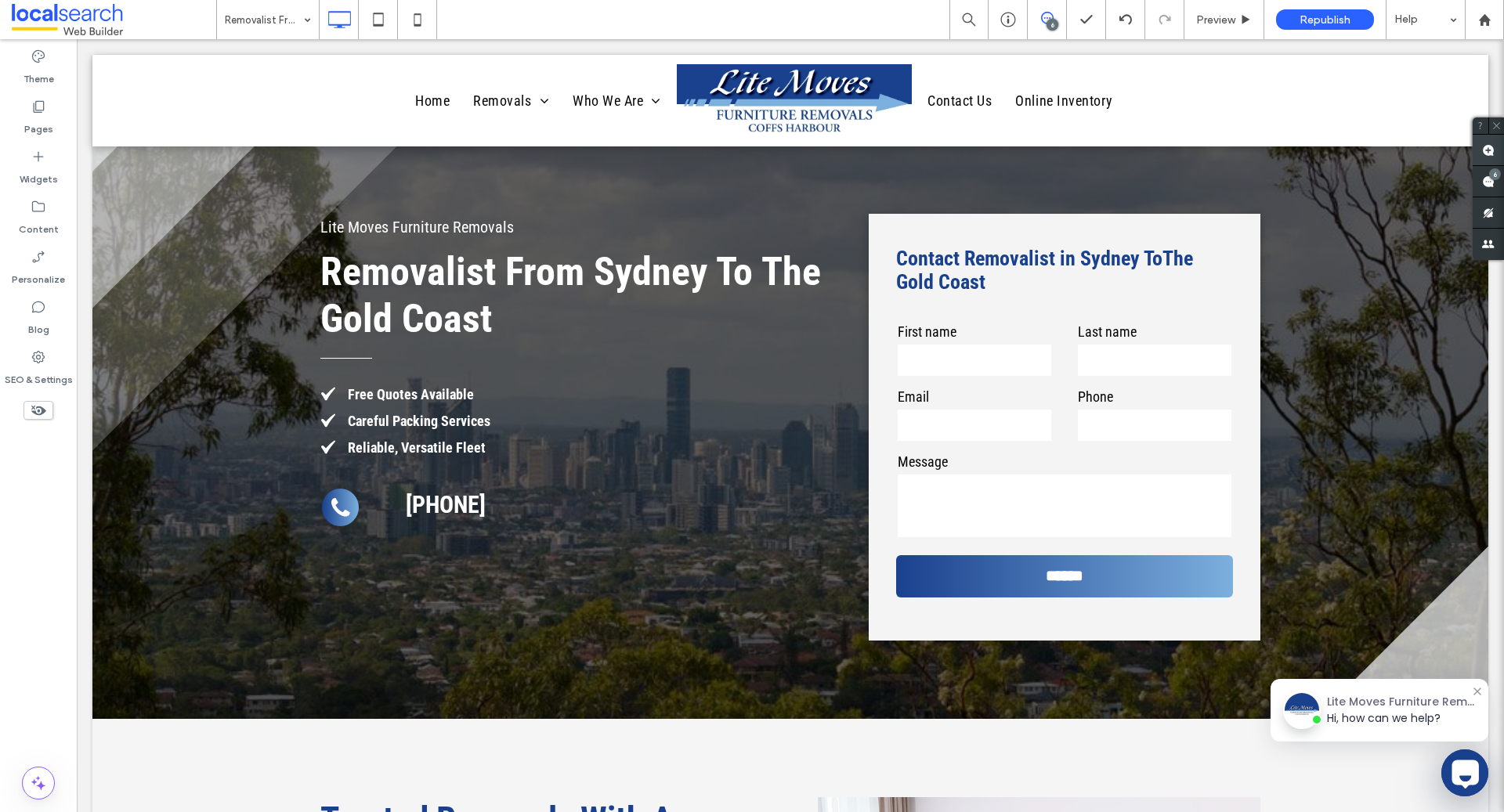 click 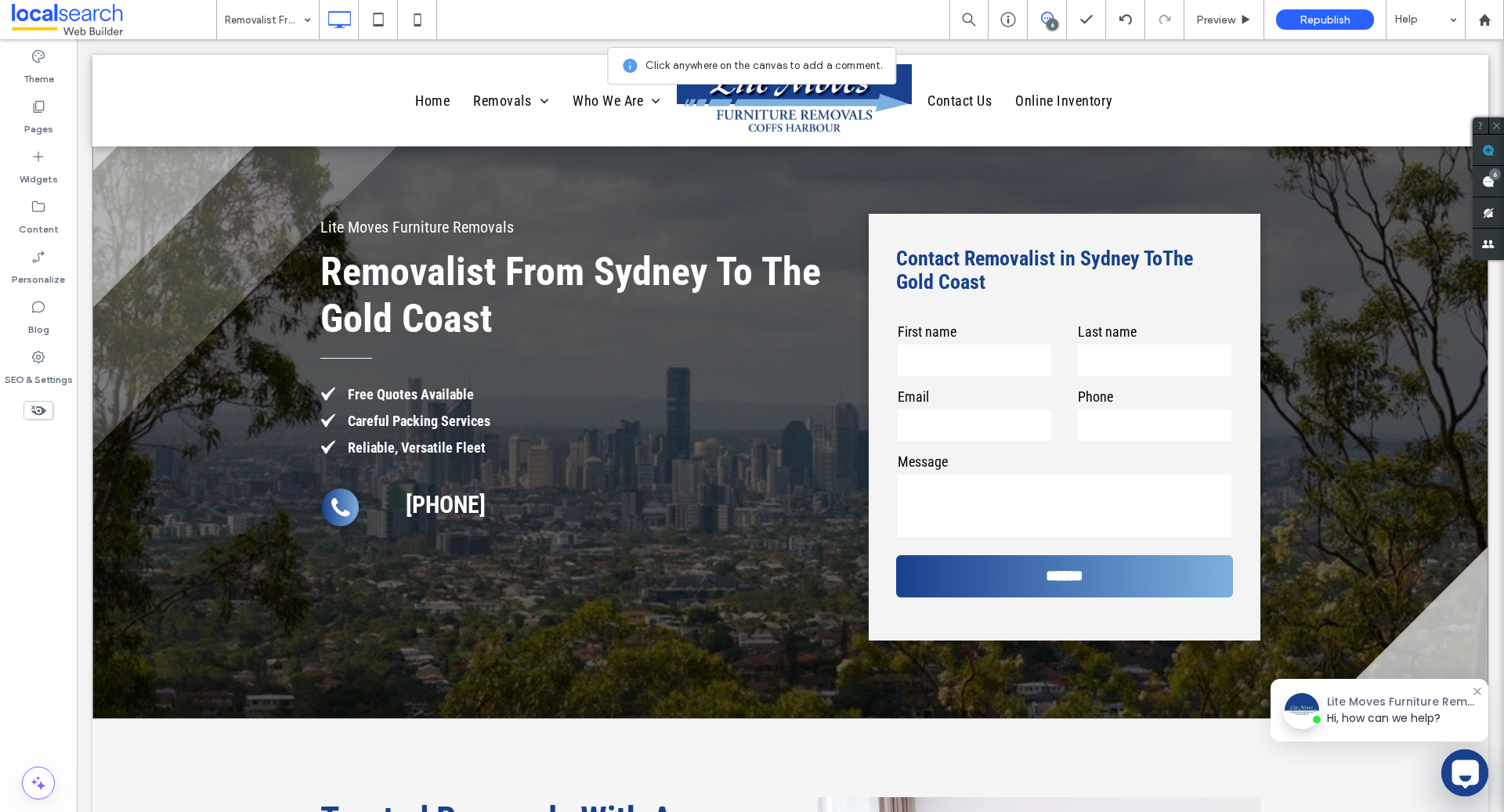 click on "Lite Moves Furniture Removals
Removalist From Sydney To The Gold Coast
Free Quotes Available Careful Packing Services Reliable, Versatile Fleet
[PHONE]
Click To Paste
Contact Removalist in Sydney To  The Gold Coast
[FIRST]
[LAST]
[EMAIL]
[PHONE]
[MESSAGE]
******
Thank you for contacting  Lite Moves Furniture Removals . We will be in touch soon.
Oops, there was an error sending your message.   Please try again later.
Click To Paste
Click To Paste" at bounding box center [790, 427] 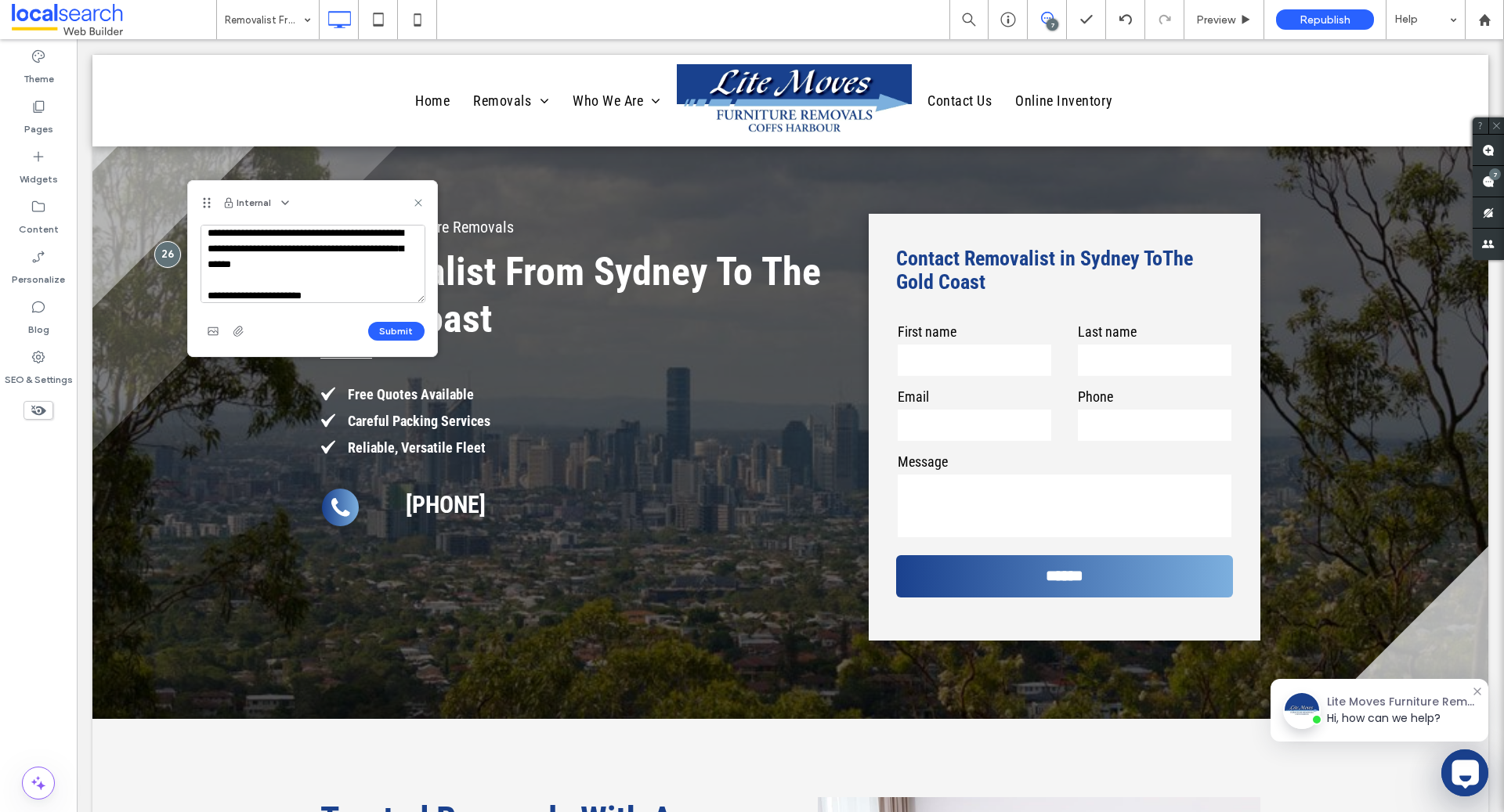 scroll, scrollTop: 53, scrollLeft: 0, axis: vertical 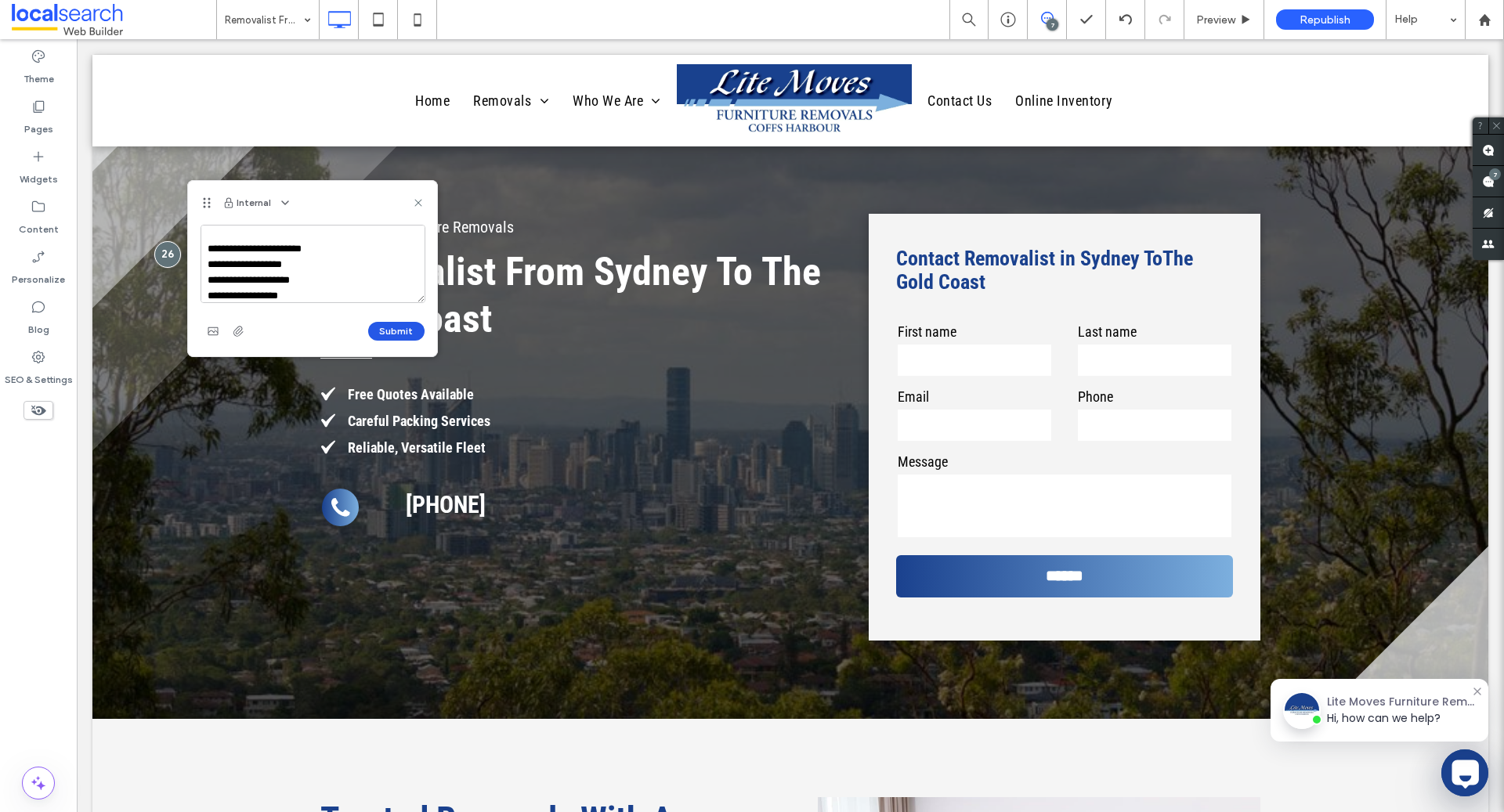 type on "**********" 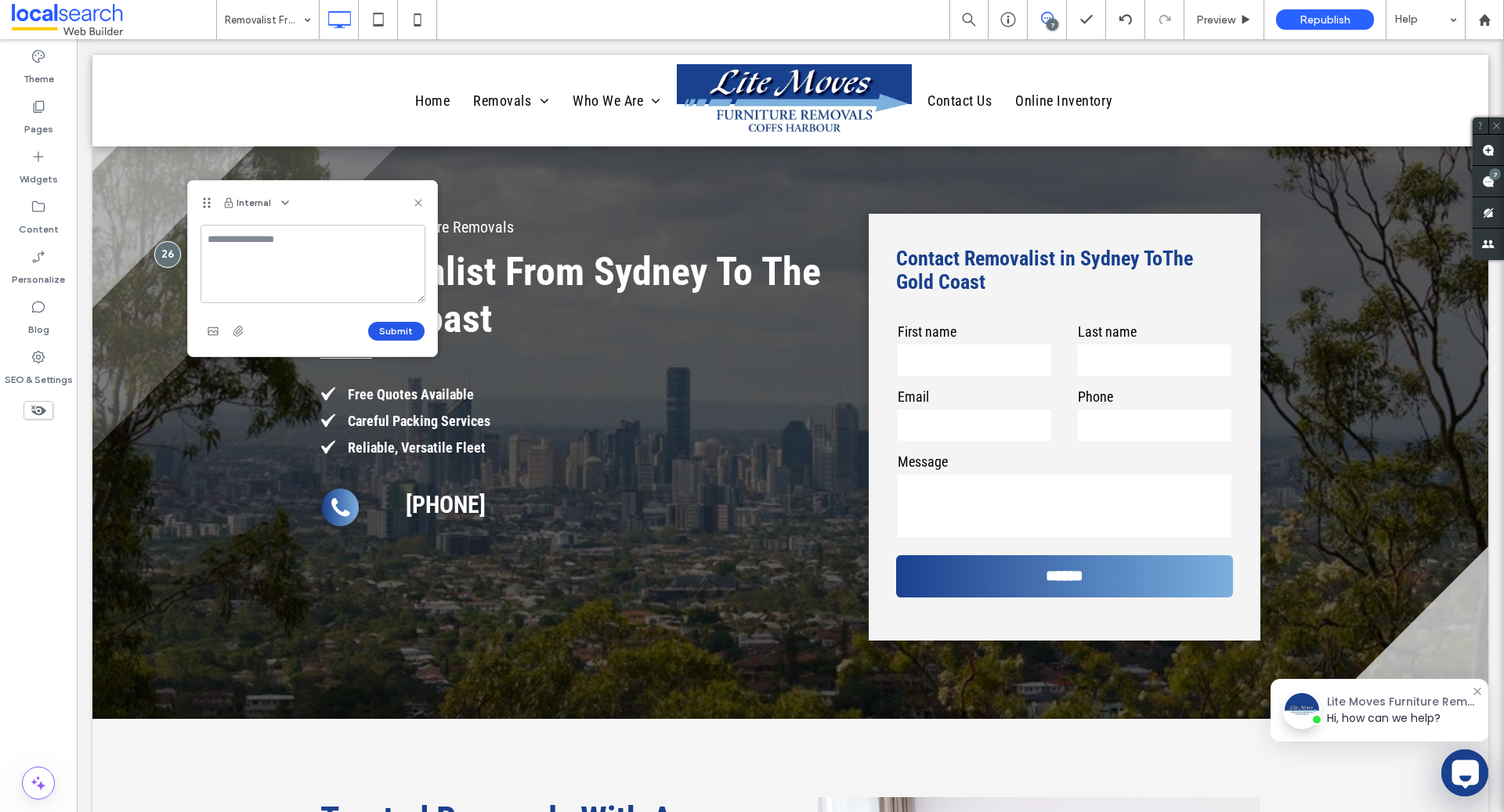 scroll, scrollTop: 0, scrollLeft: 0, axis: both 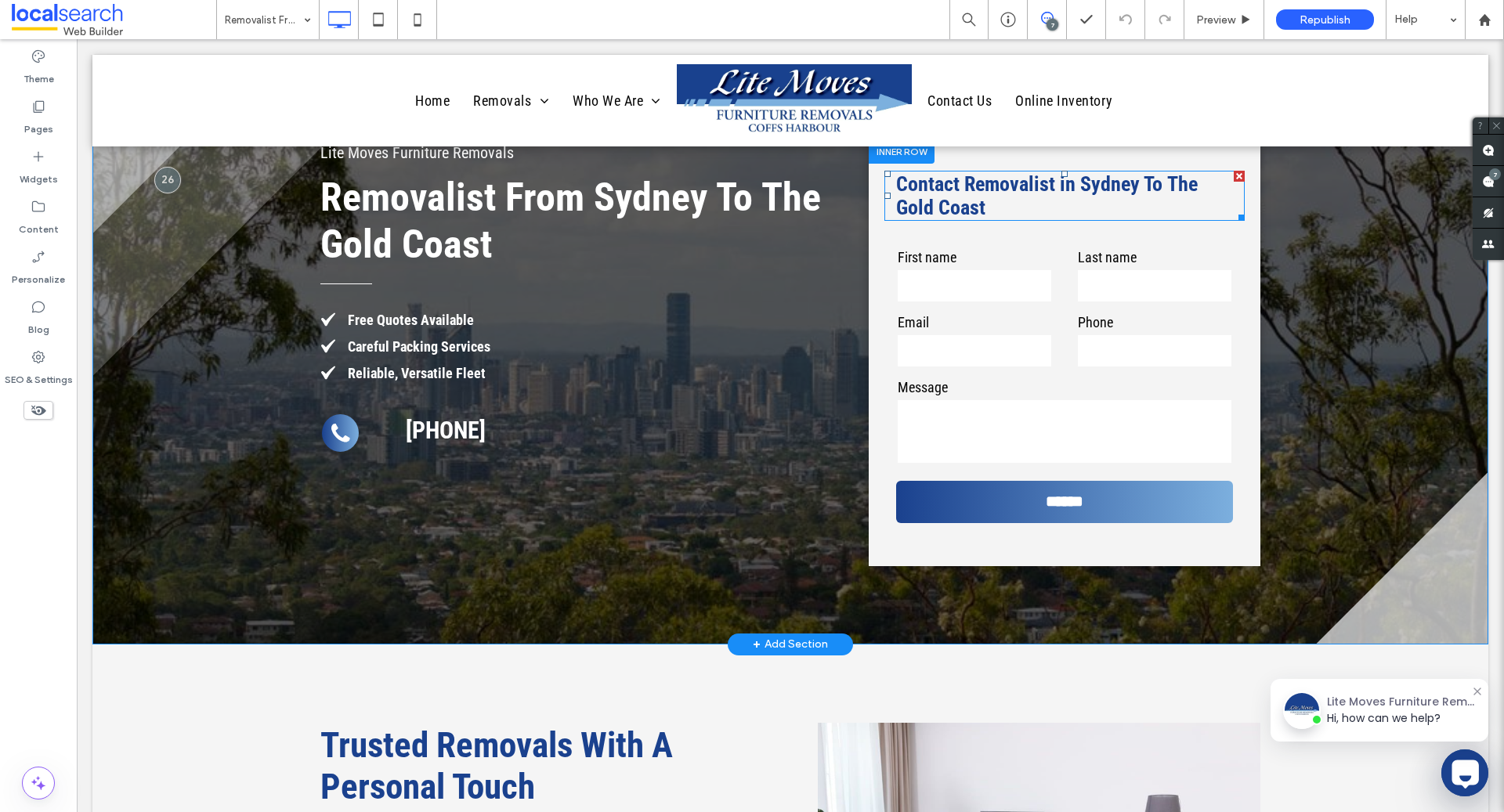 click on "Contact Removalist in Sydney To" at bounding box center [1029, 184] 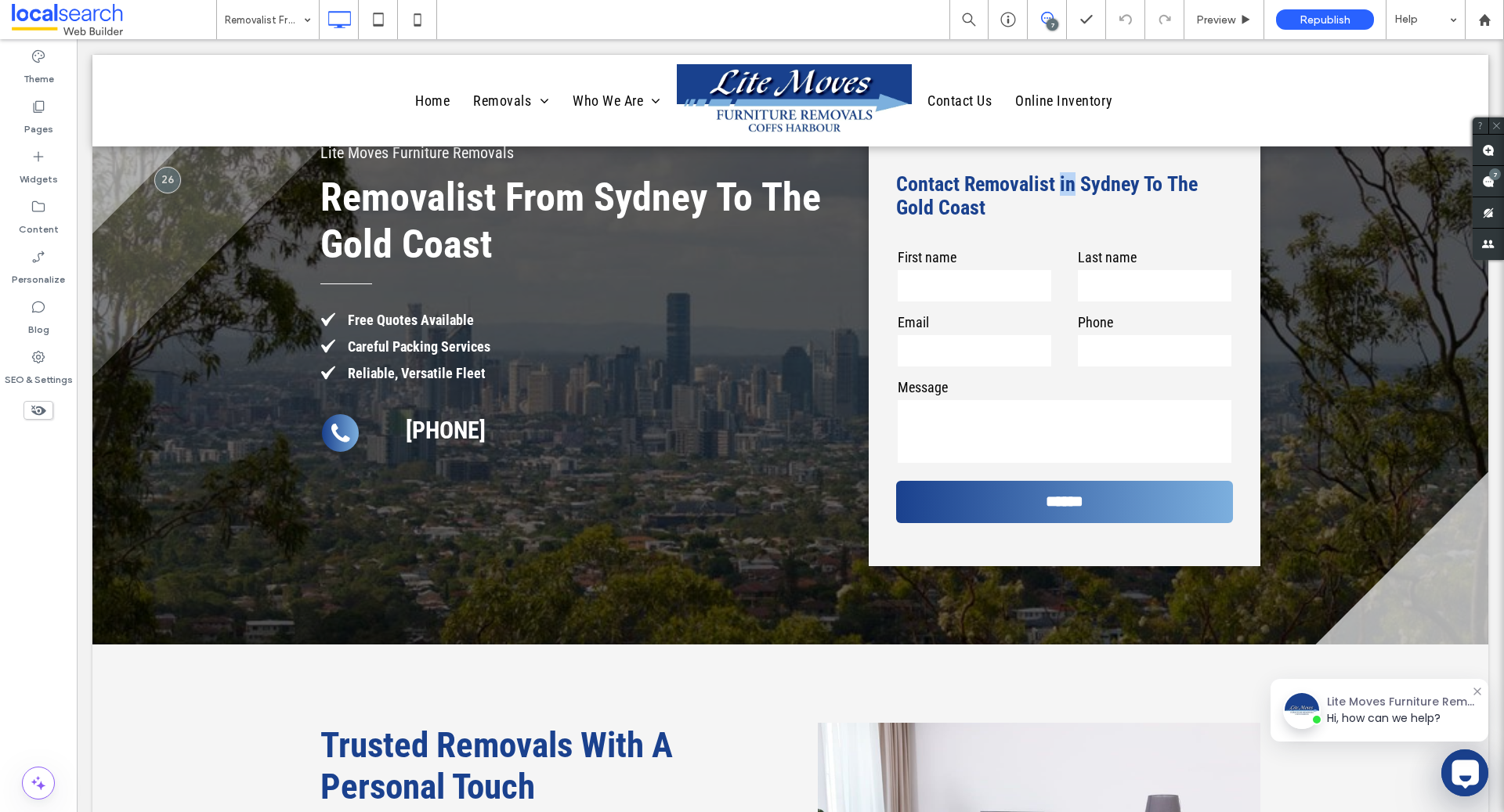 click on "Contact Removalist in Sydney To" at bounding box center (1029, 184) 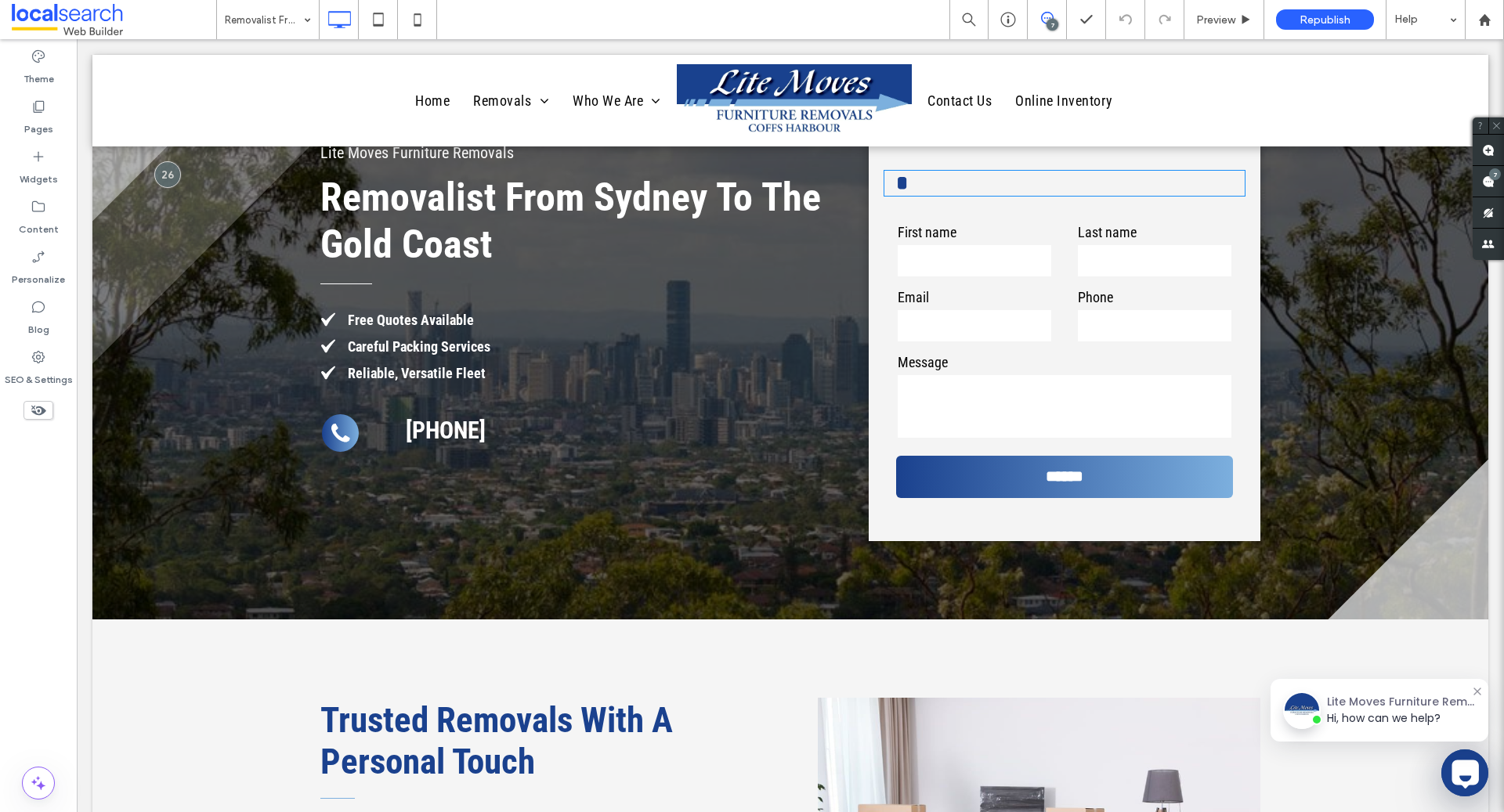 type 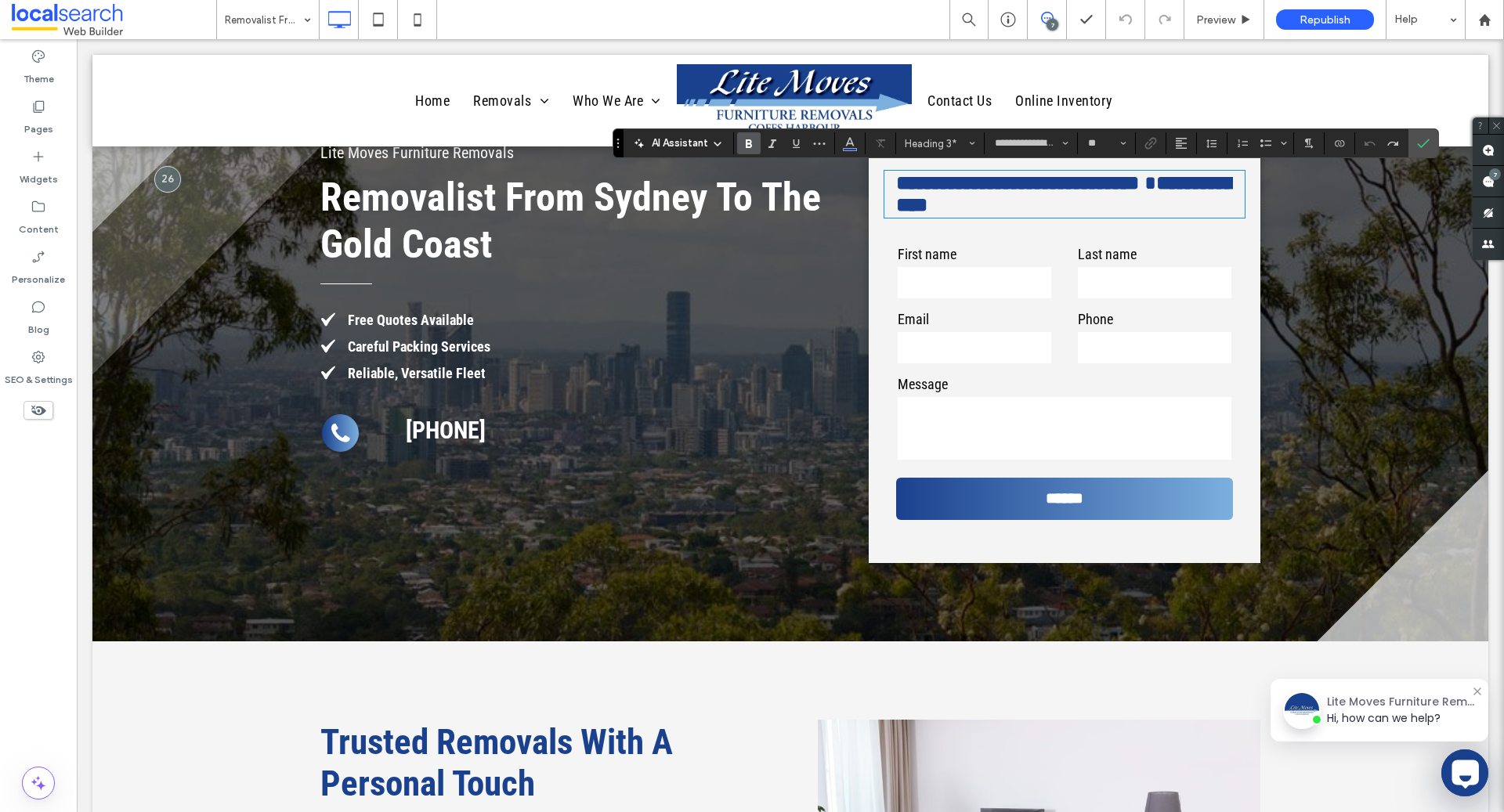 click on "**********" at bounding box center [1018, 182] 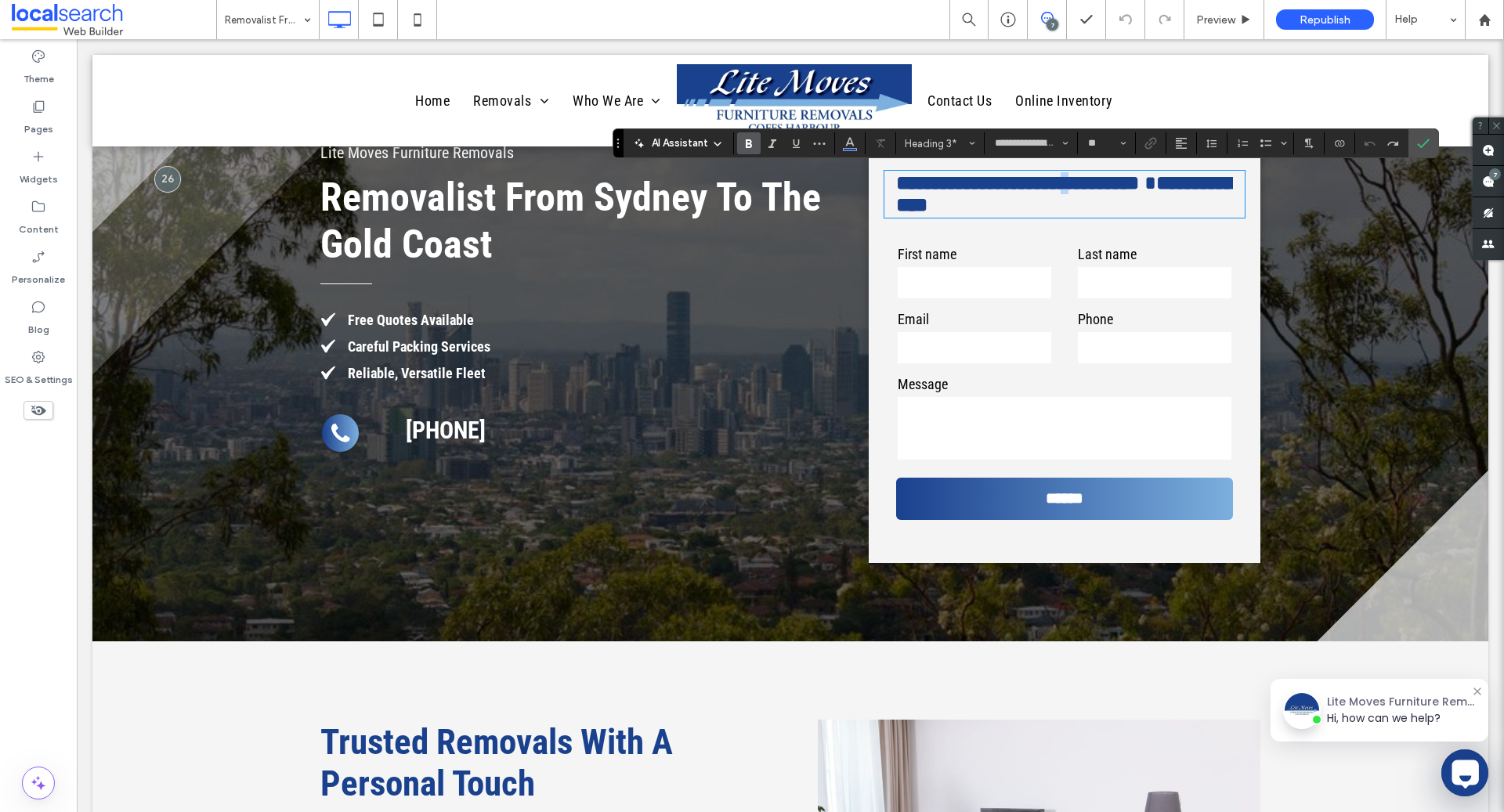click on "**********" at bounding box center (1018, 182) 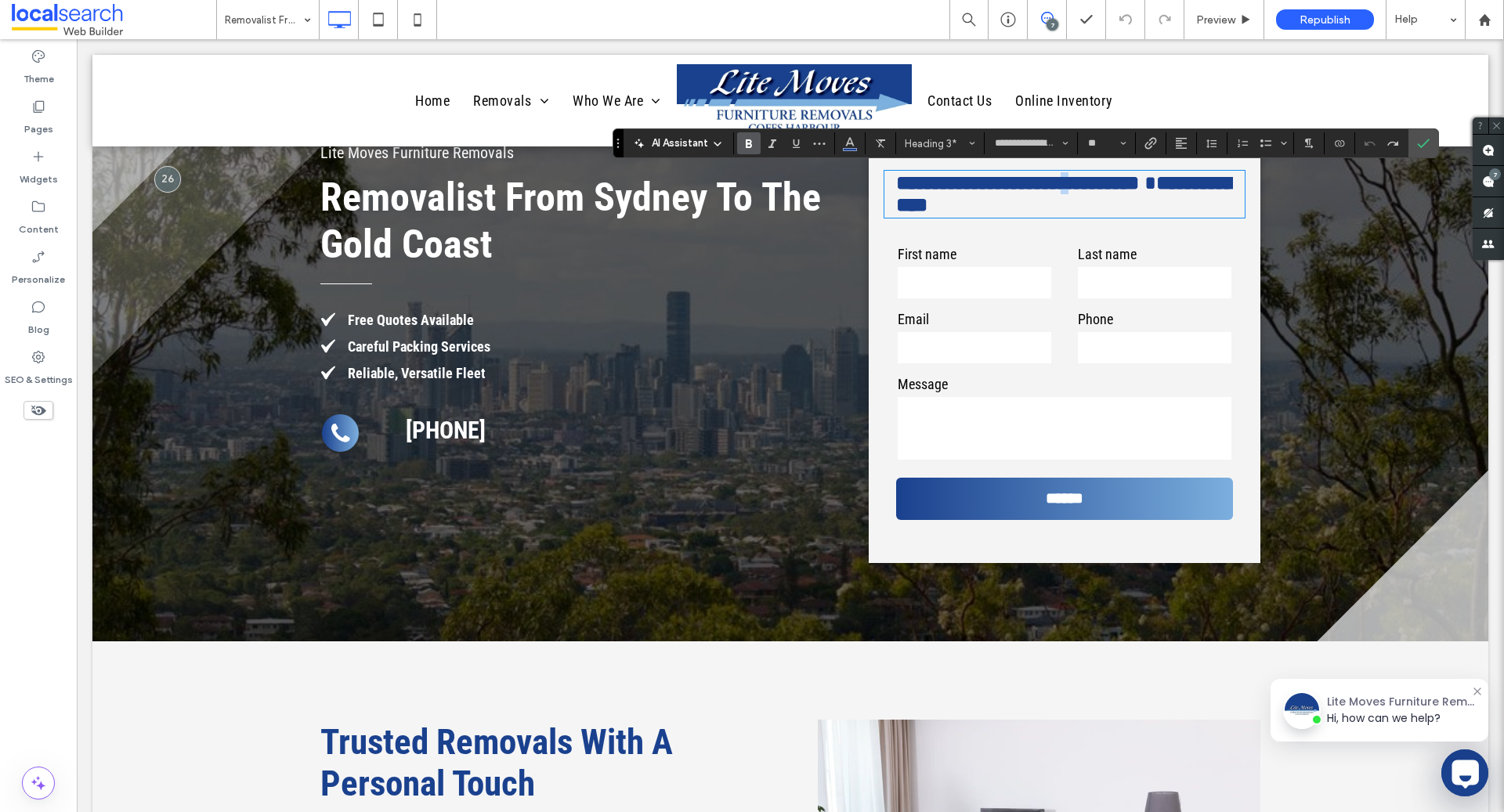 click on "**********" at bounding box center [1018, 182] 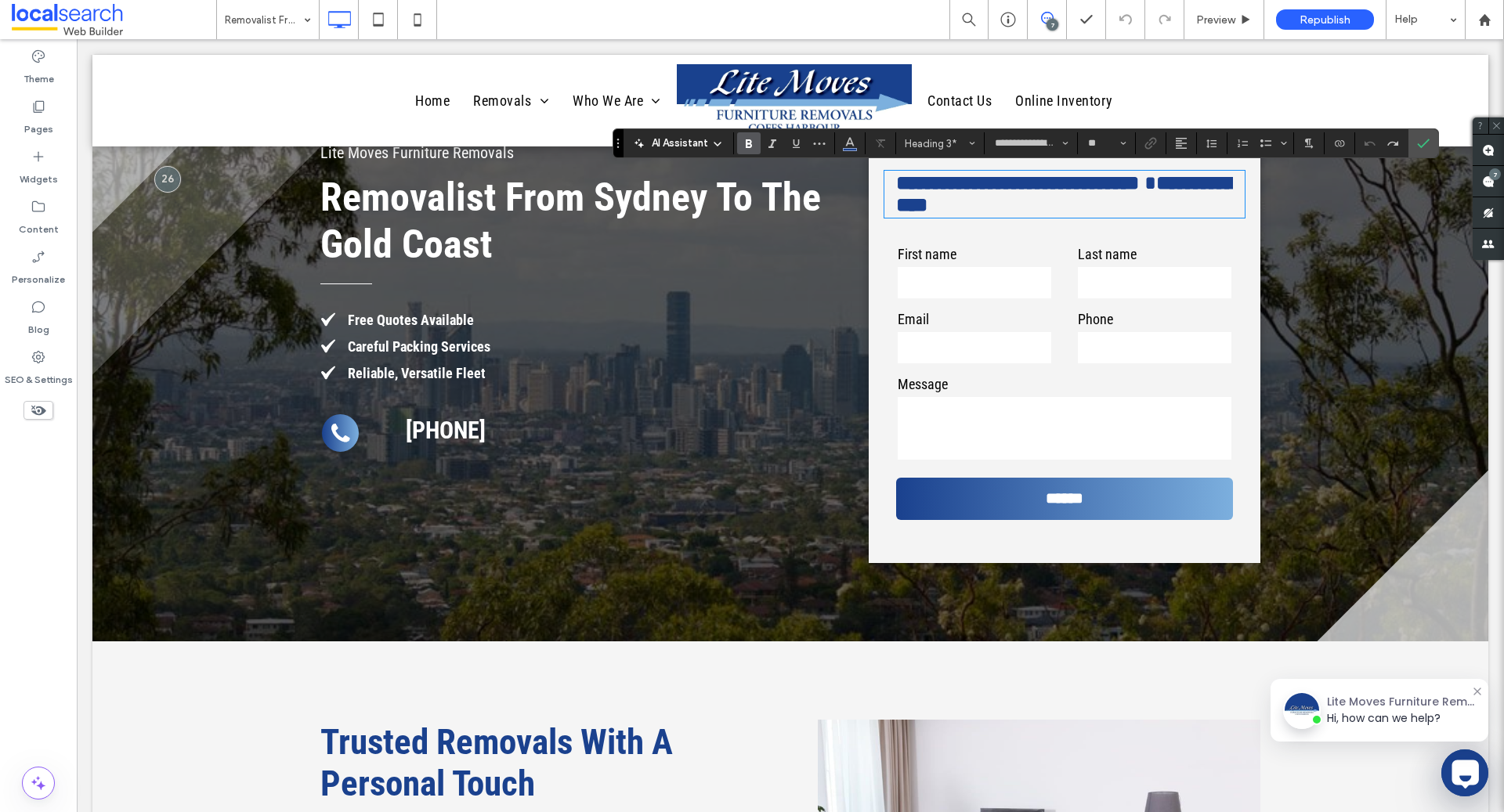 click on "**********" at bounding box center (1018, 182) 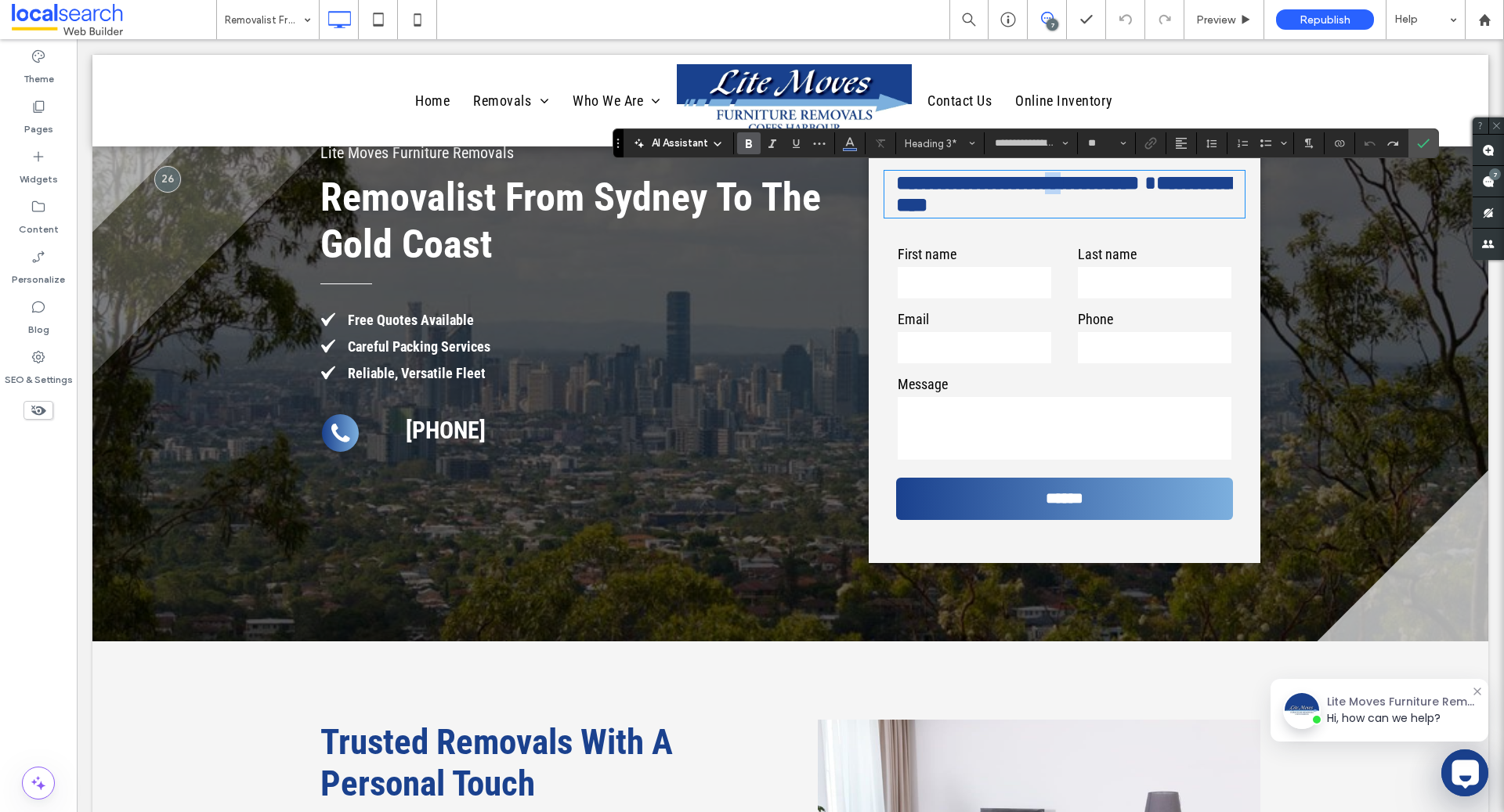 click on "**********" at bounding box center [1018, 182] 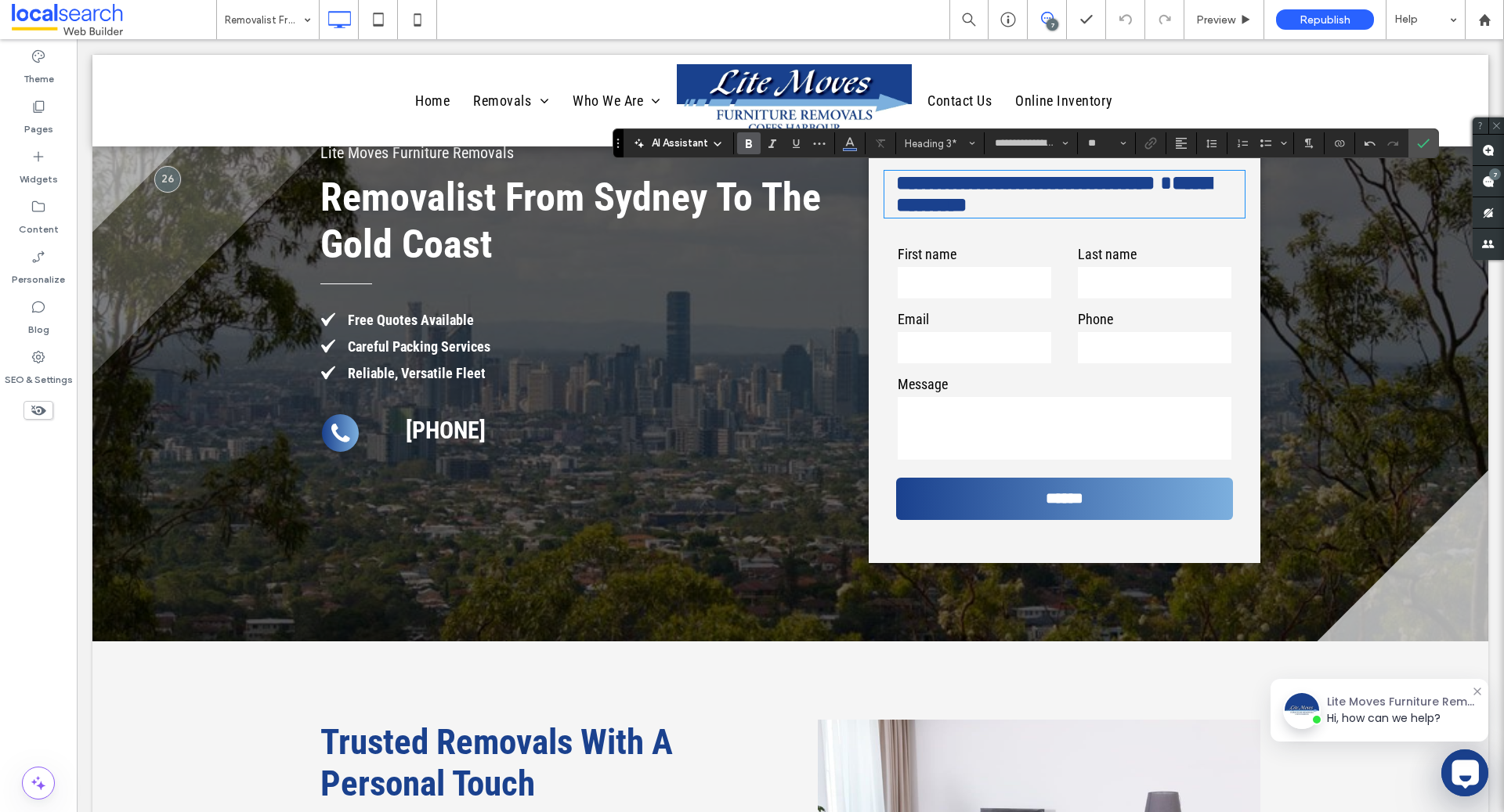 click on "**********" at bounding box center [1025, 182] 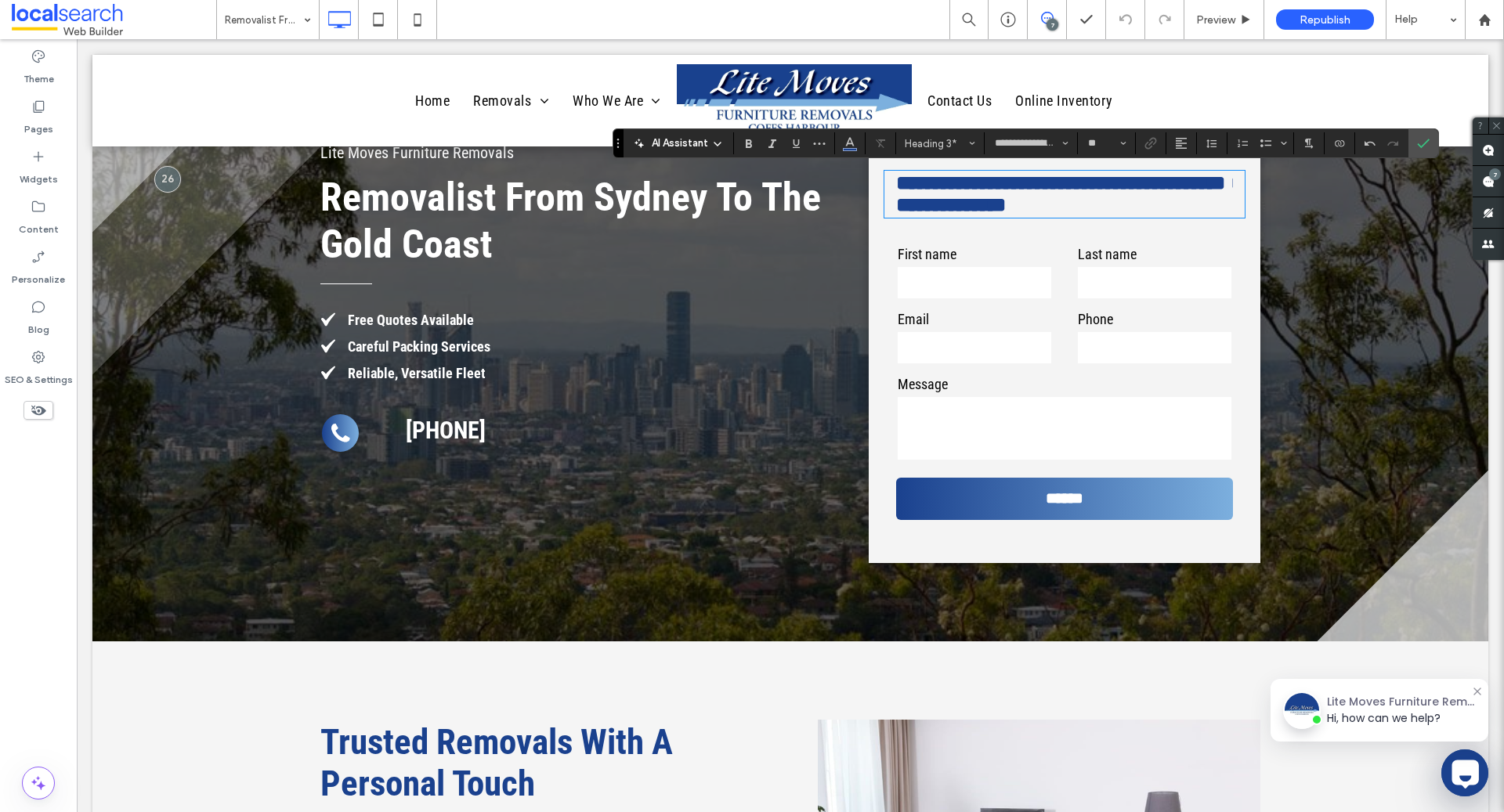 click on "**********" at bounding box center (951, 204) 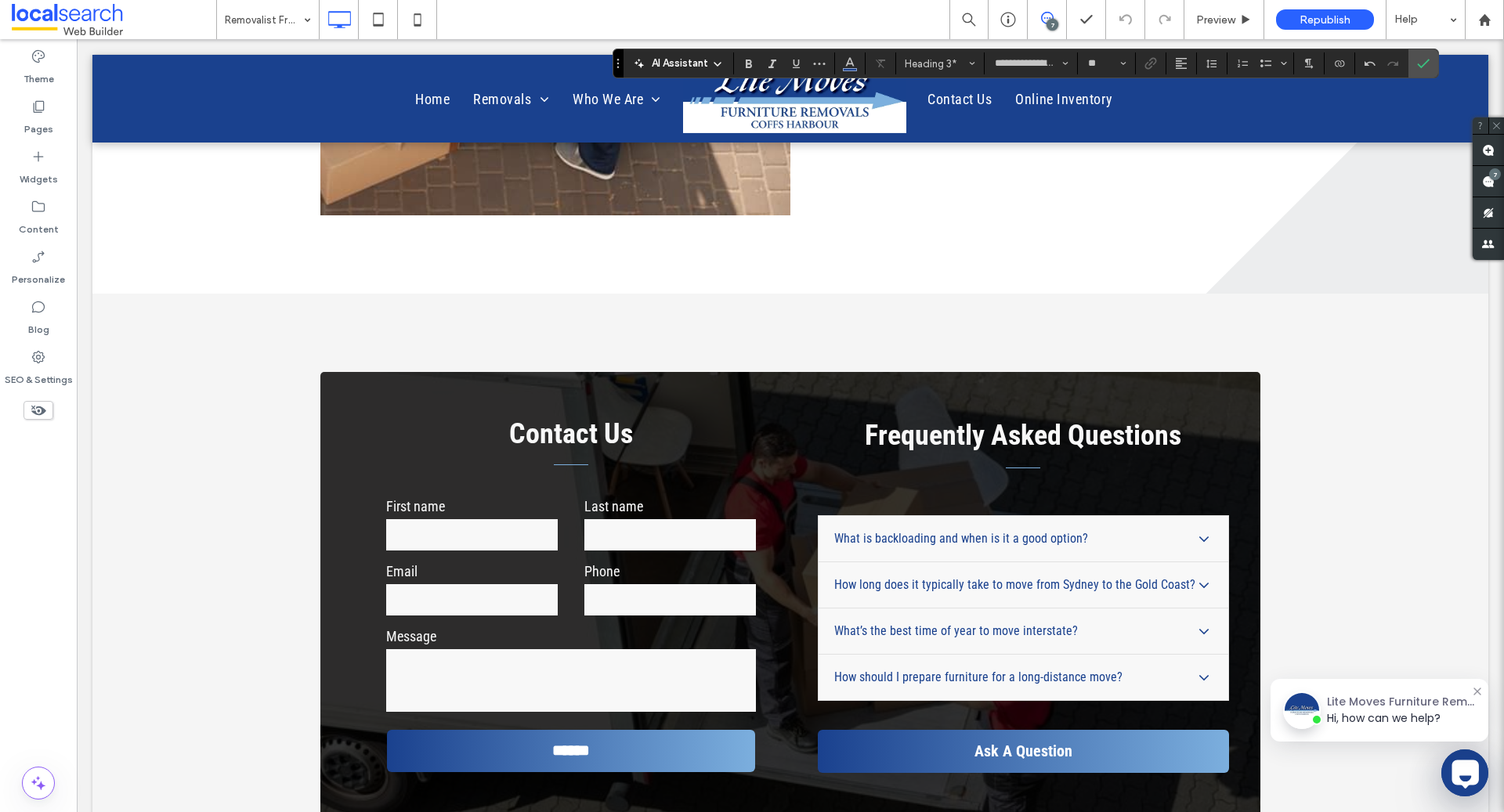 scroll, scrollTop: 3800, scrollLeft: 0, axis: vertical 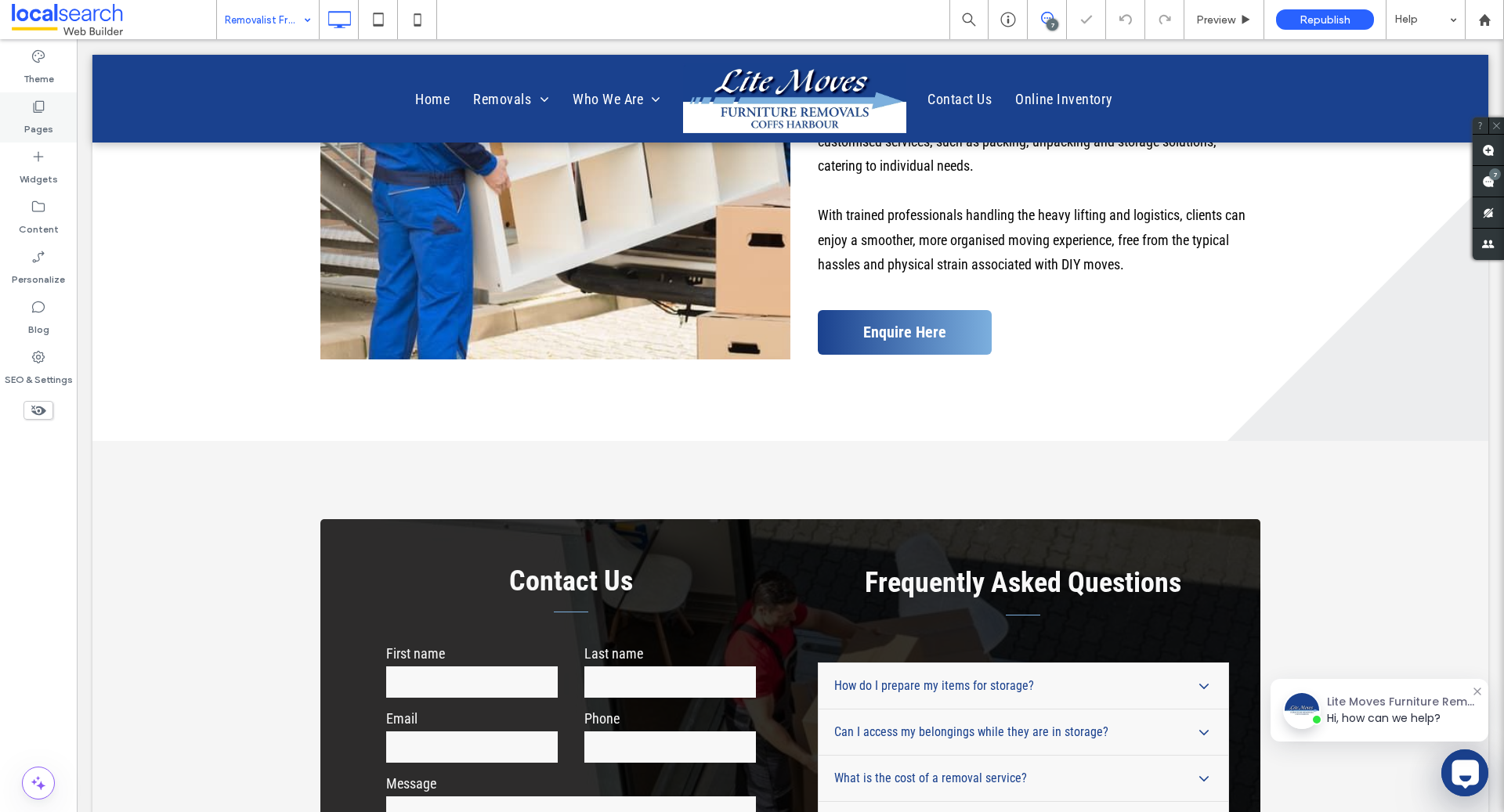 click on "Pages" at bounding box center (38, 125) 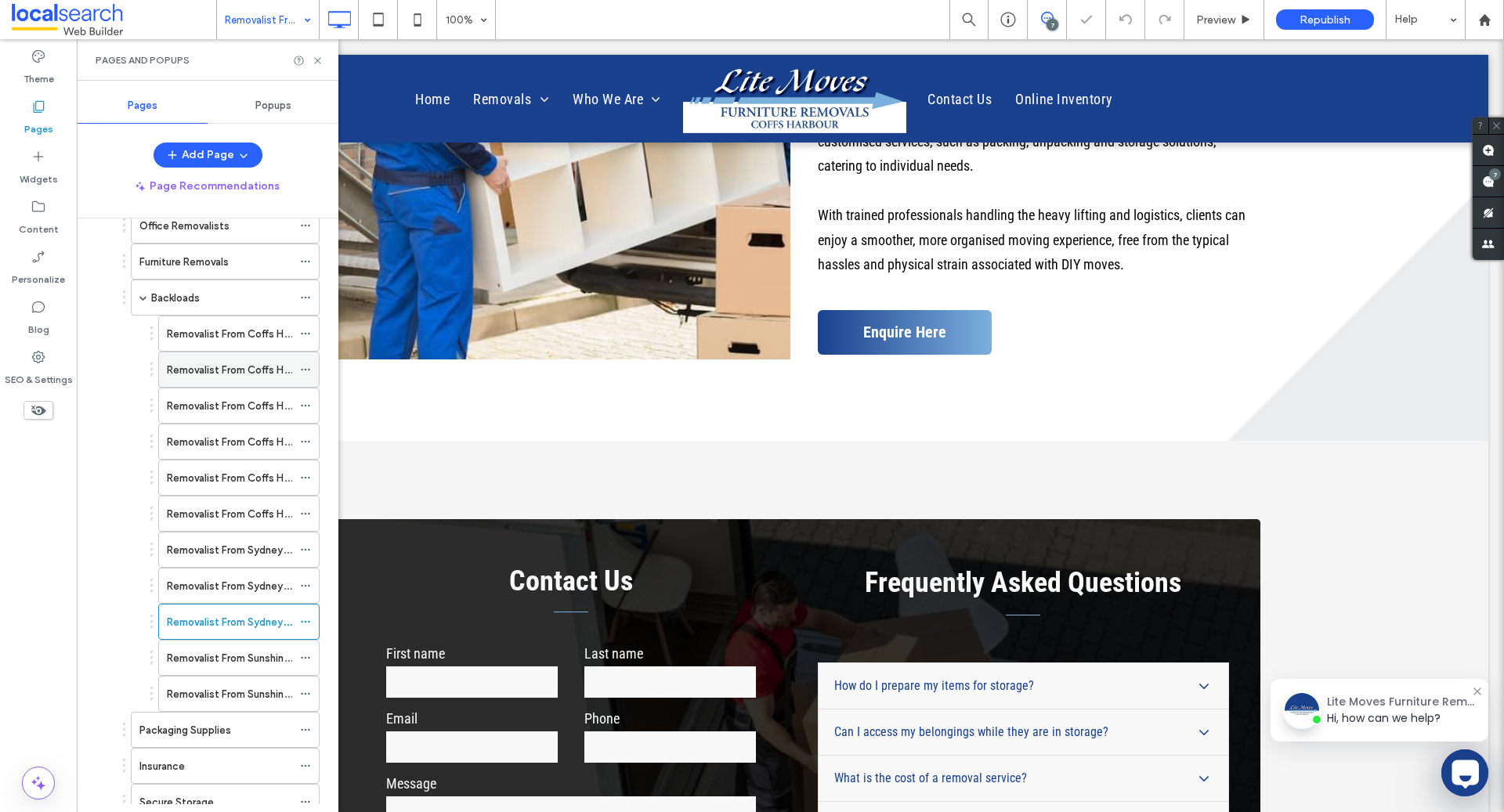 scroll, scrollTop: 327, scrollLeft: 0, axis: vertical 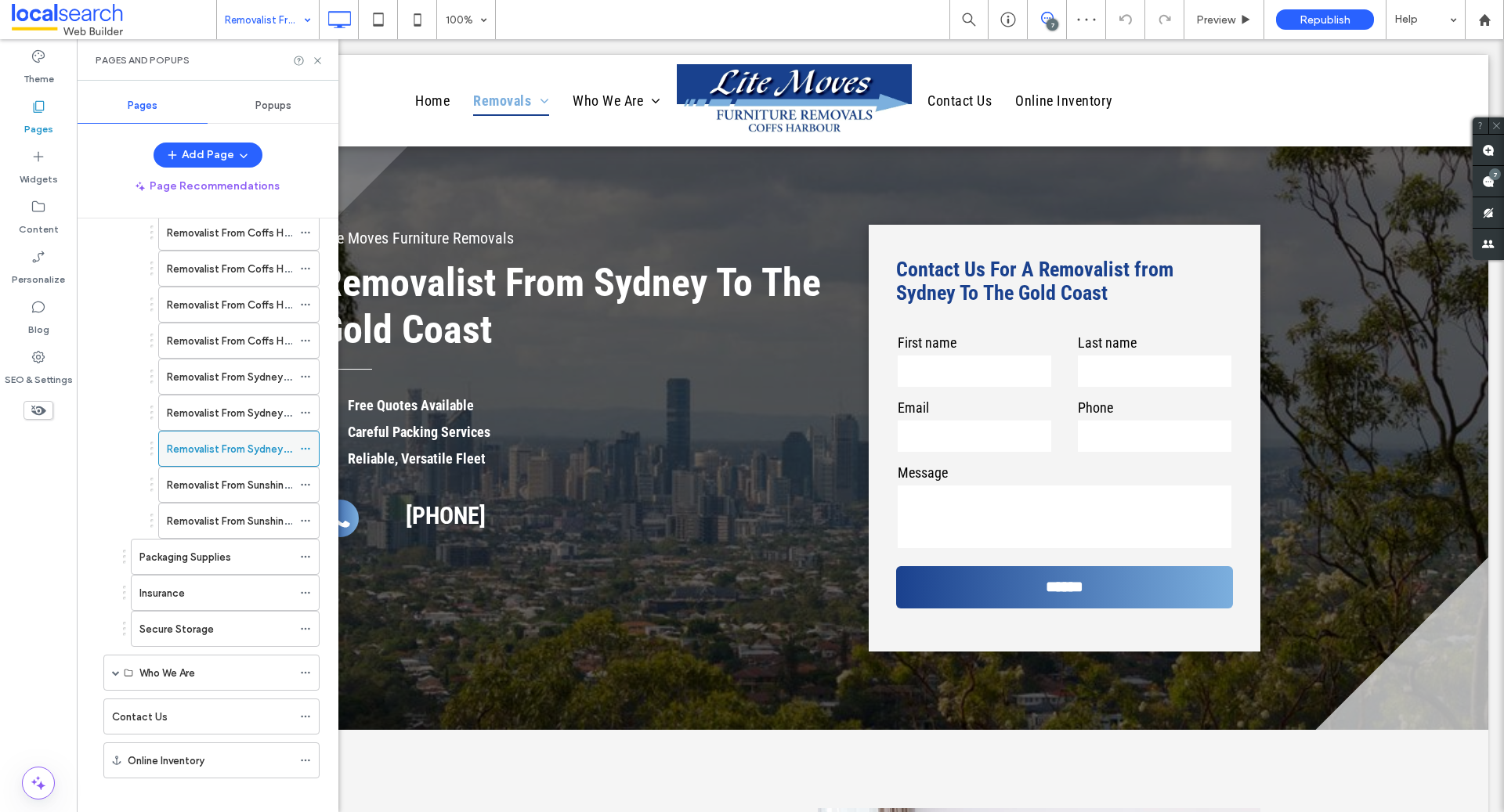click 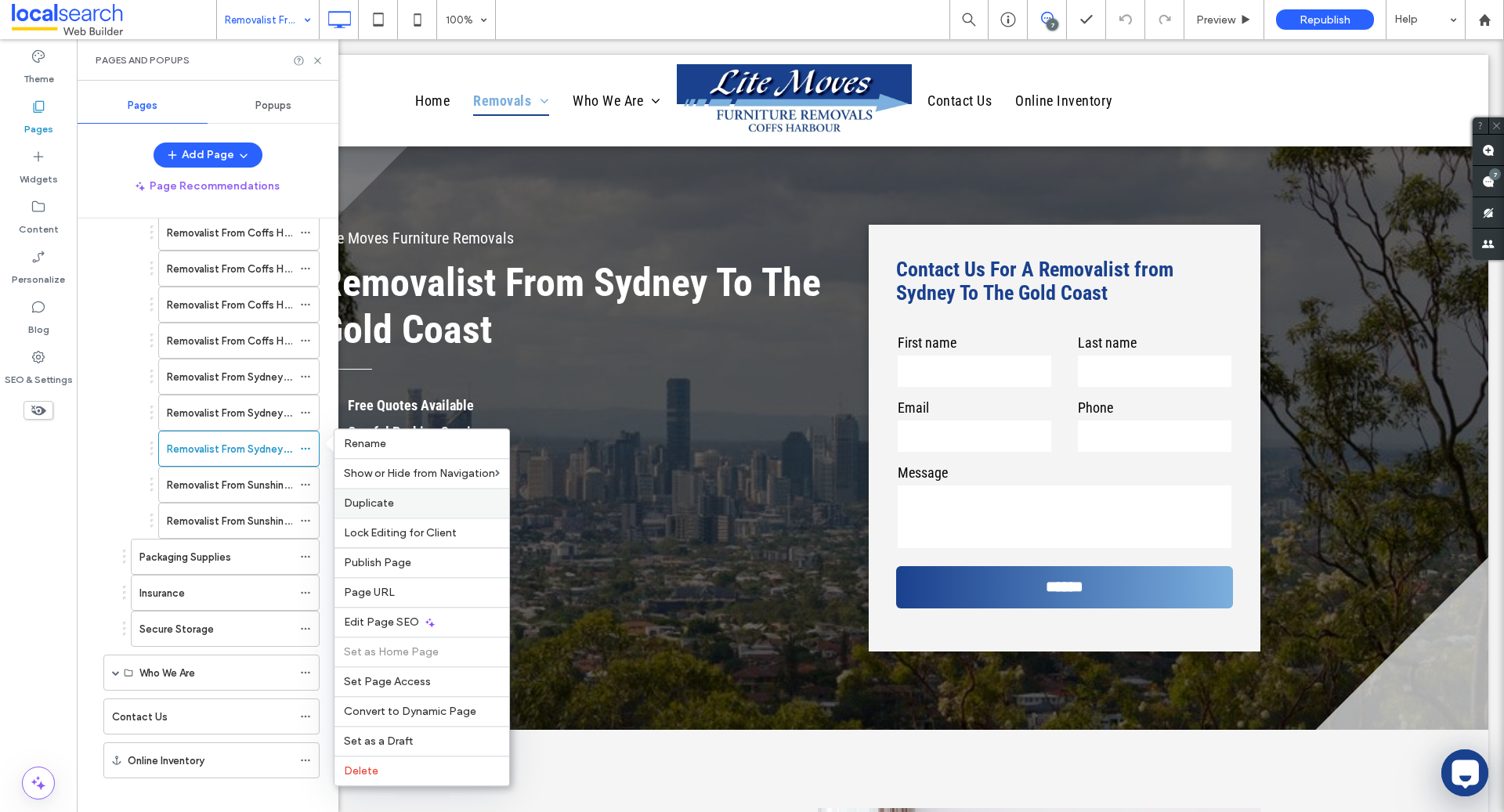 click on "Duplicate" at bounding box center (369, 503) 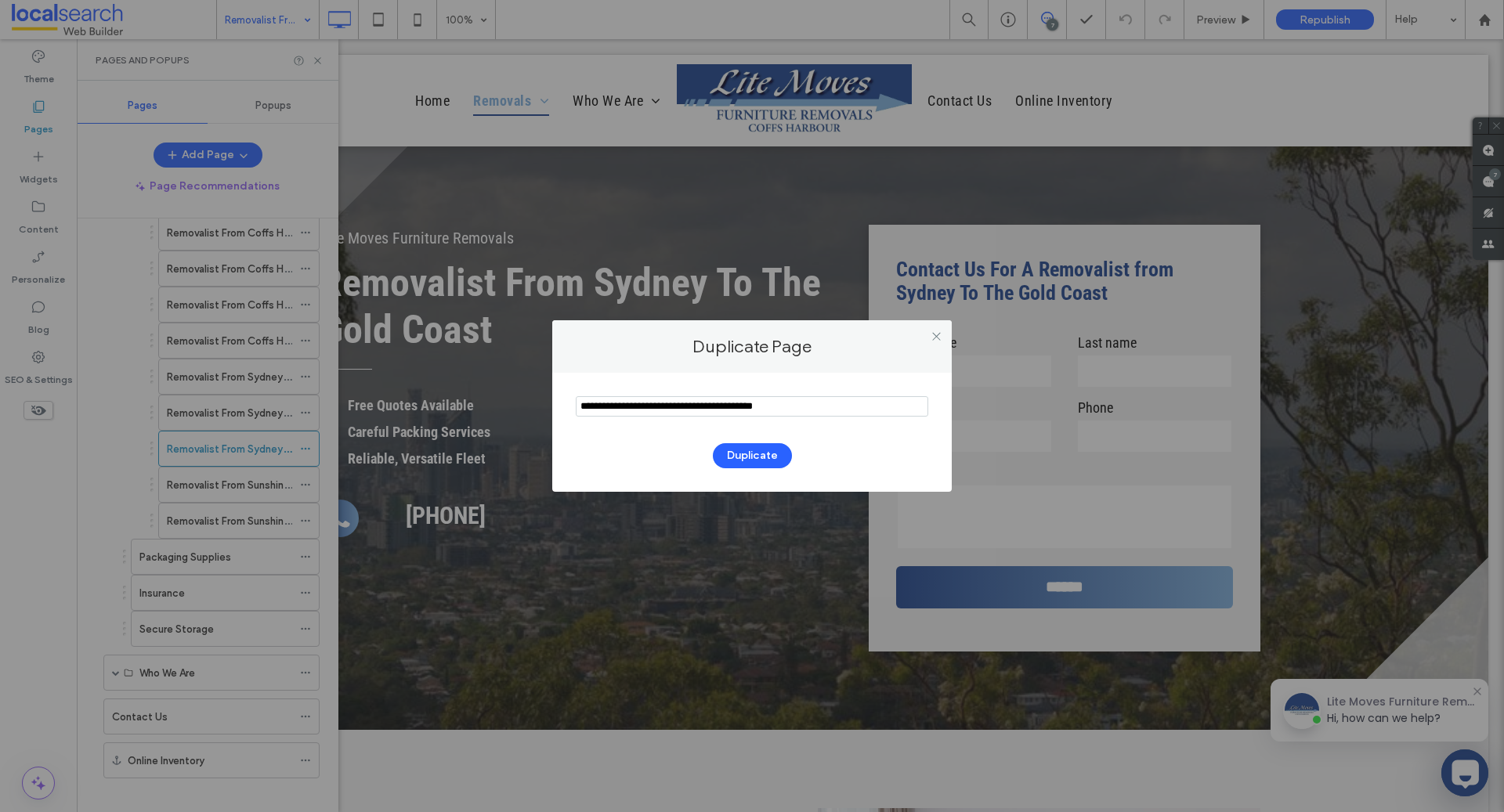 drag, startPoint x: 620, startPoint y: 409, endPoint x: 530, endPoint y: 409, distance: 90 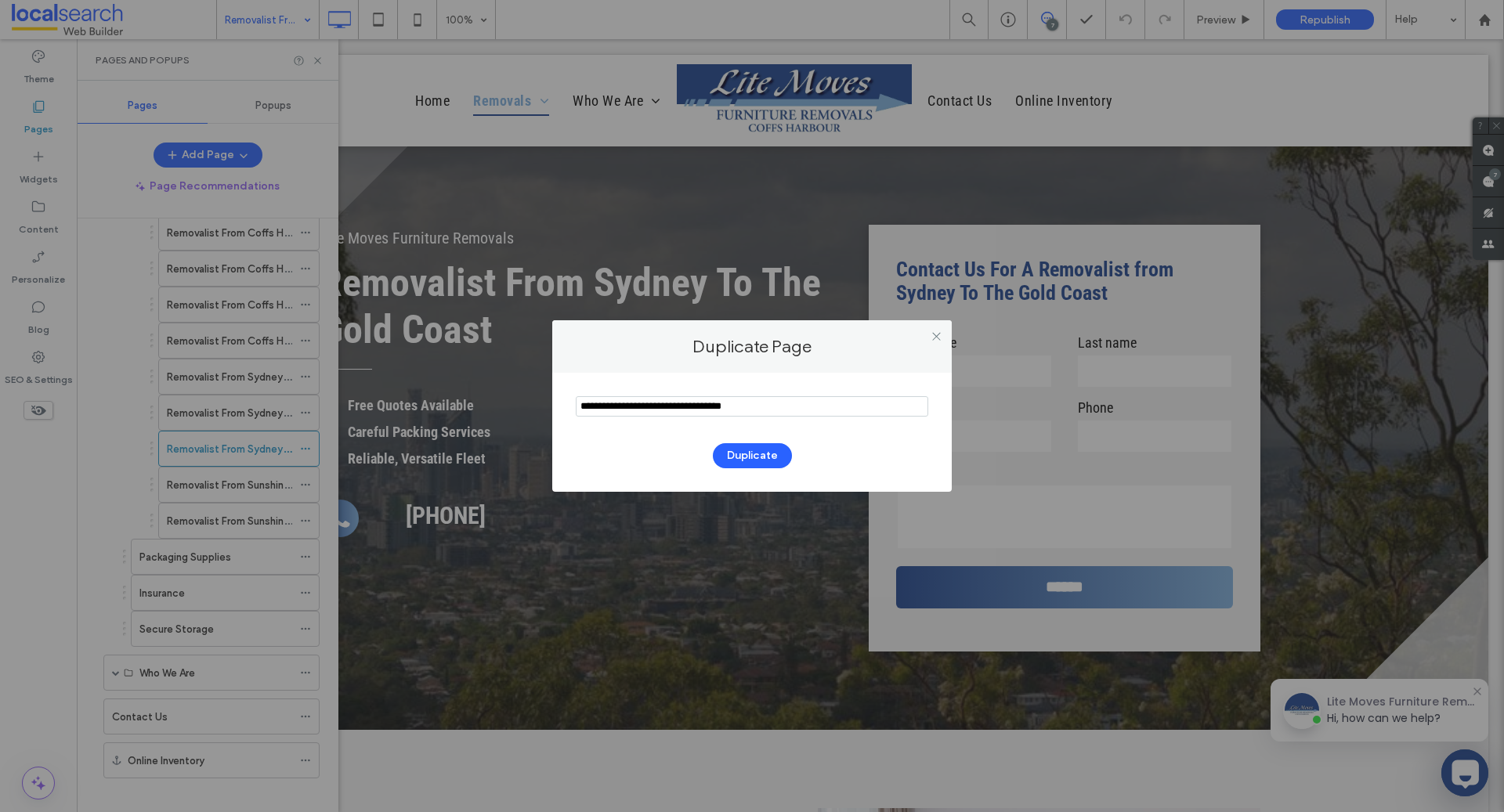 click at bounding box center (752, 406) 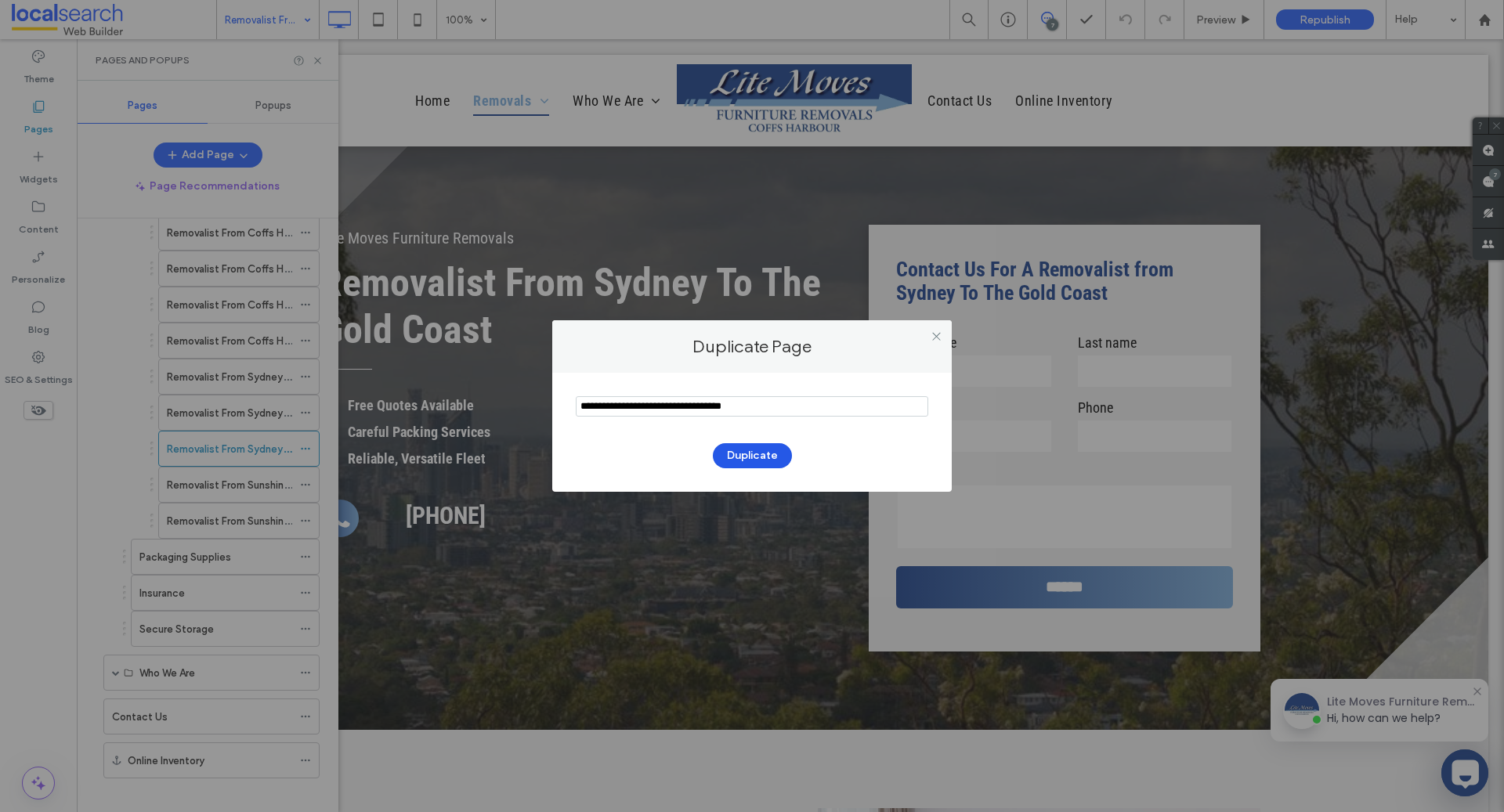 paste on "****" 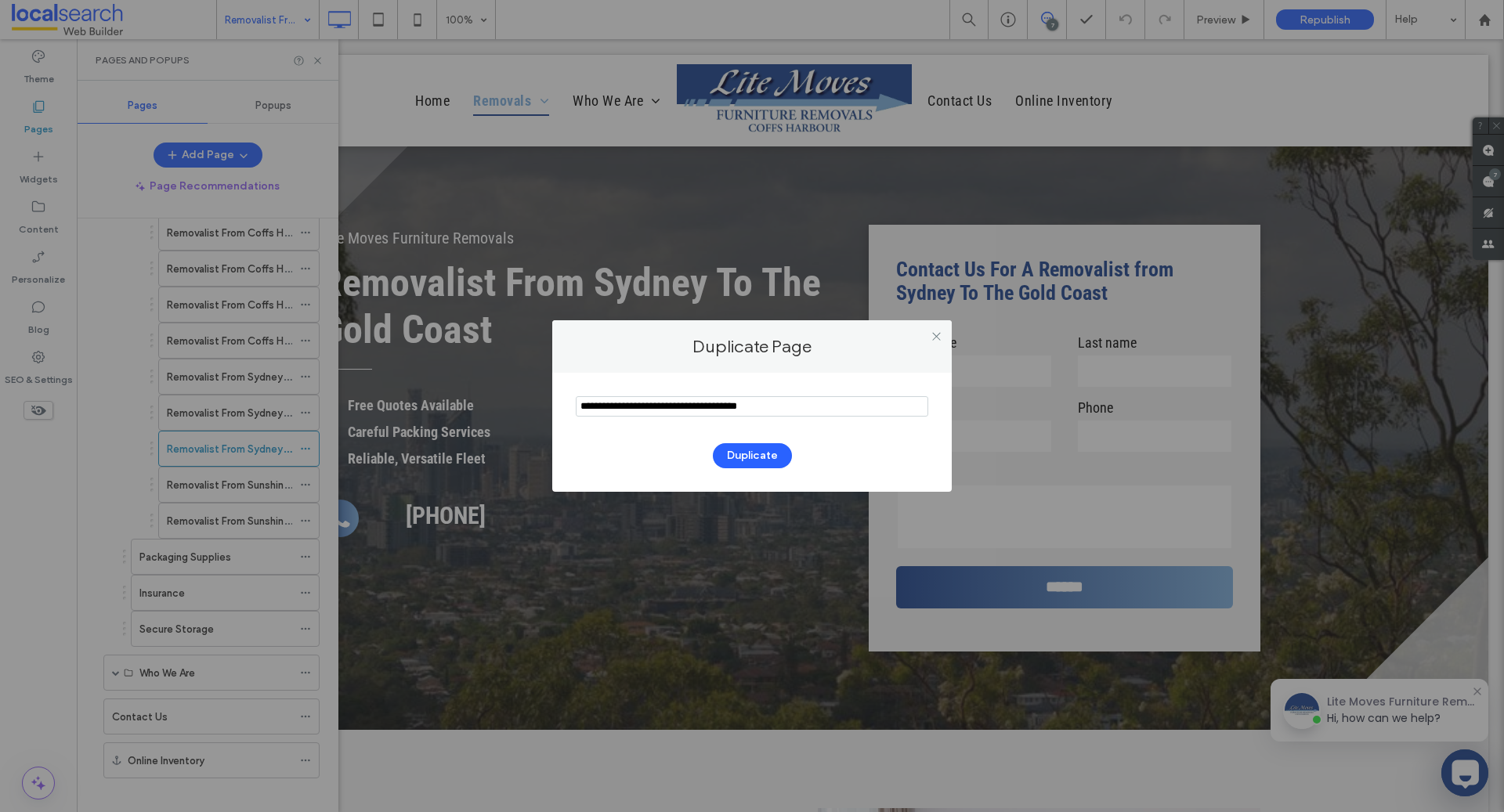 click at bounding box center [752, 406] 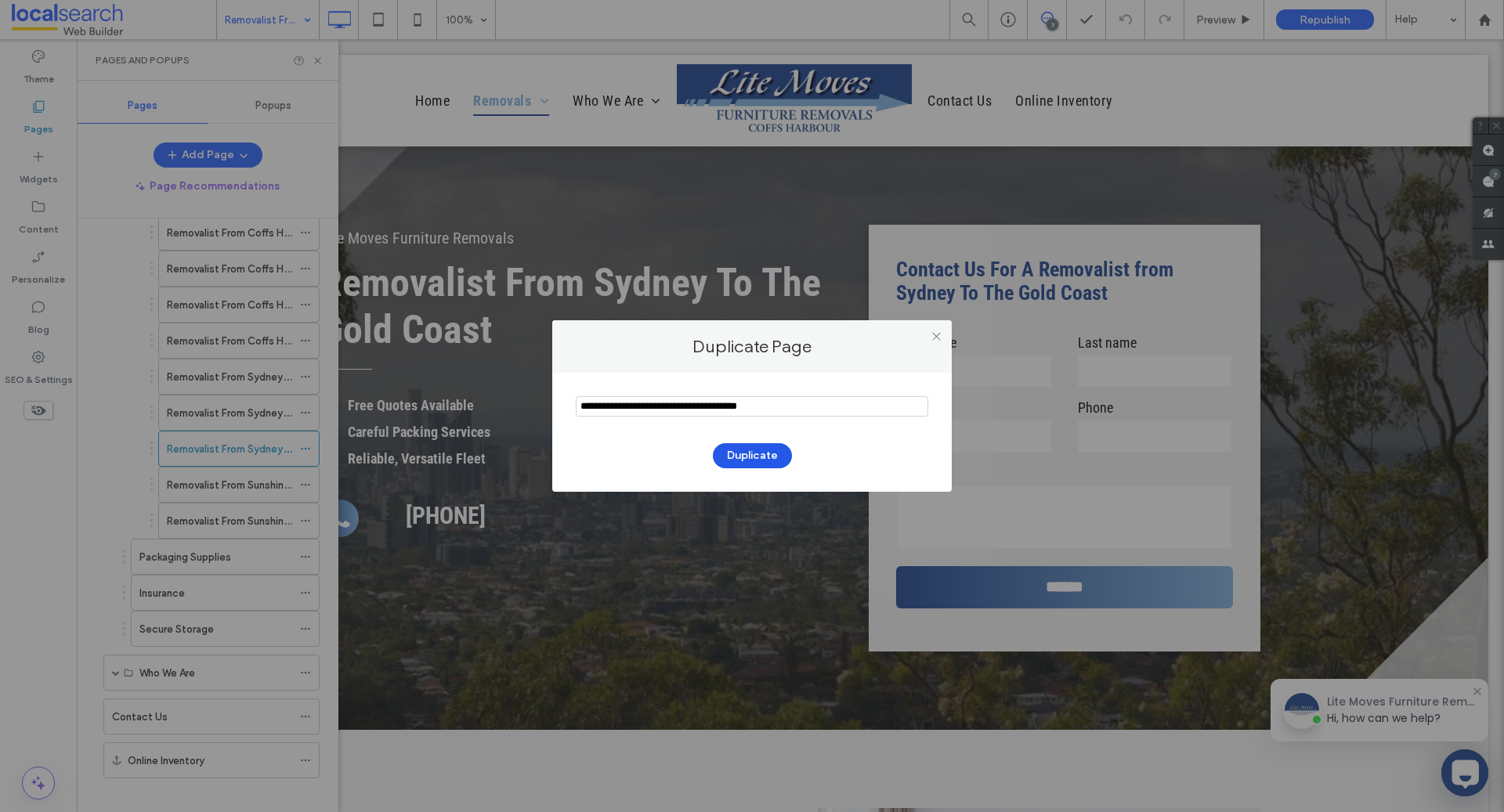 type on "**********" 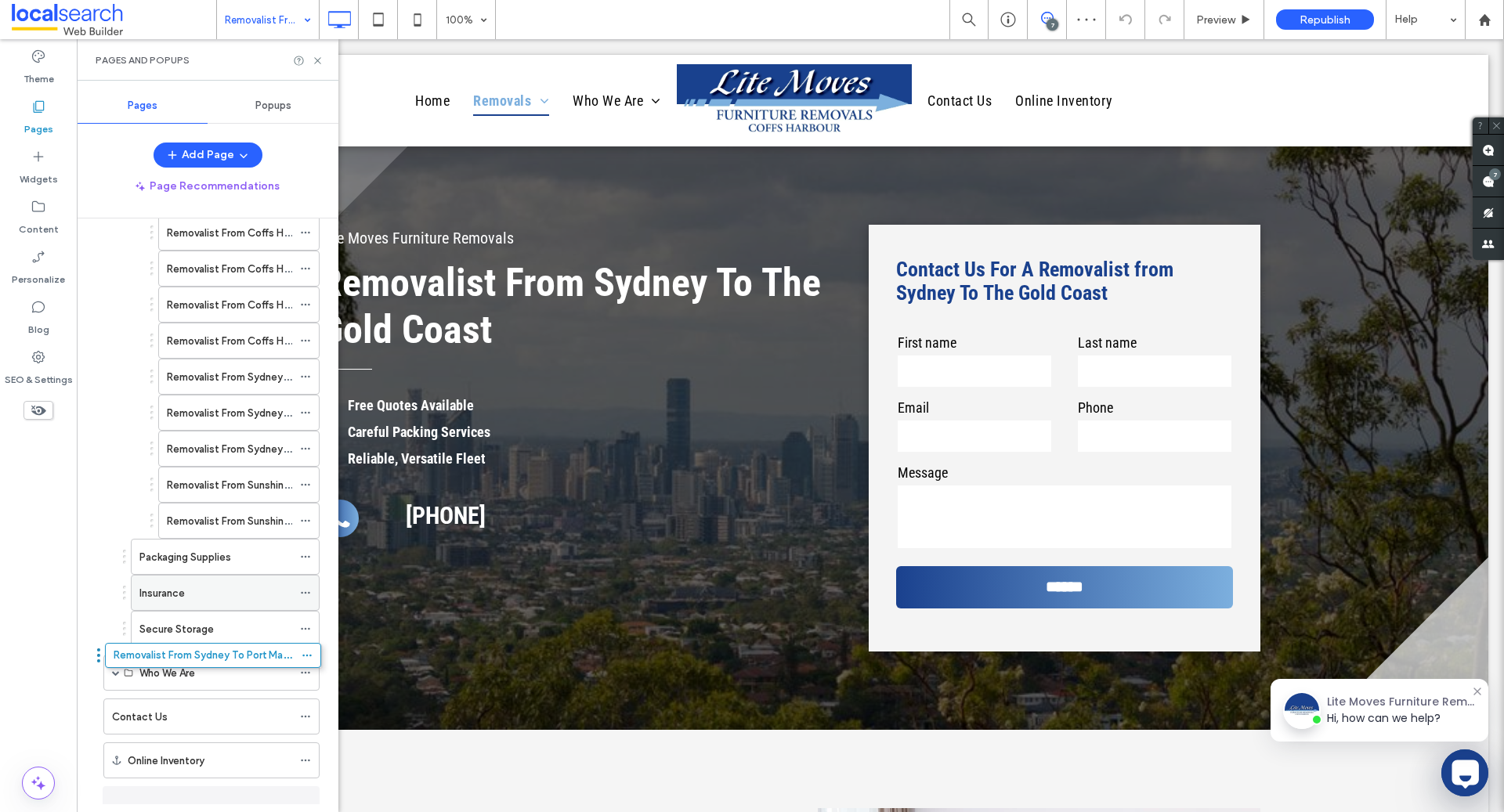 scroll, scrollTop: 342, scrollLeft: 0, axis: vertical 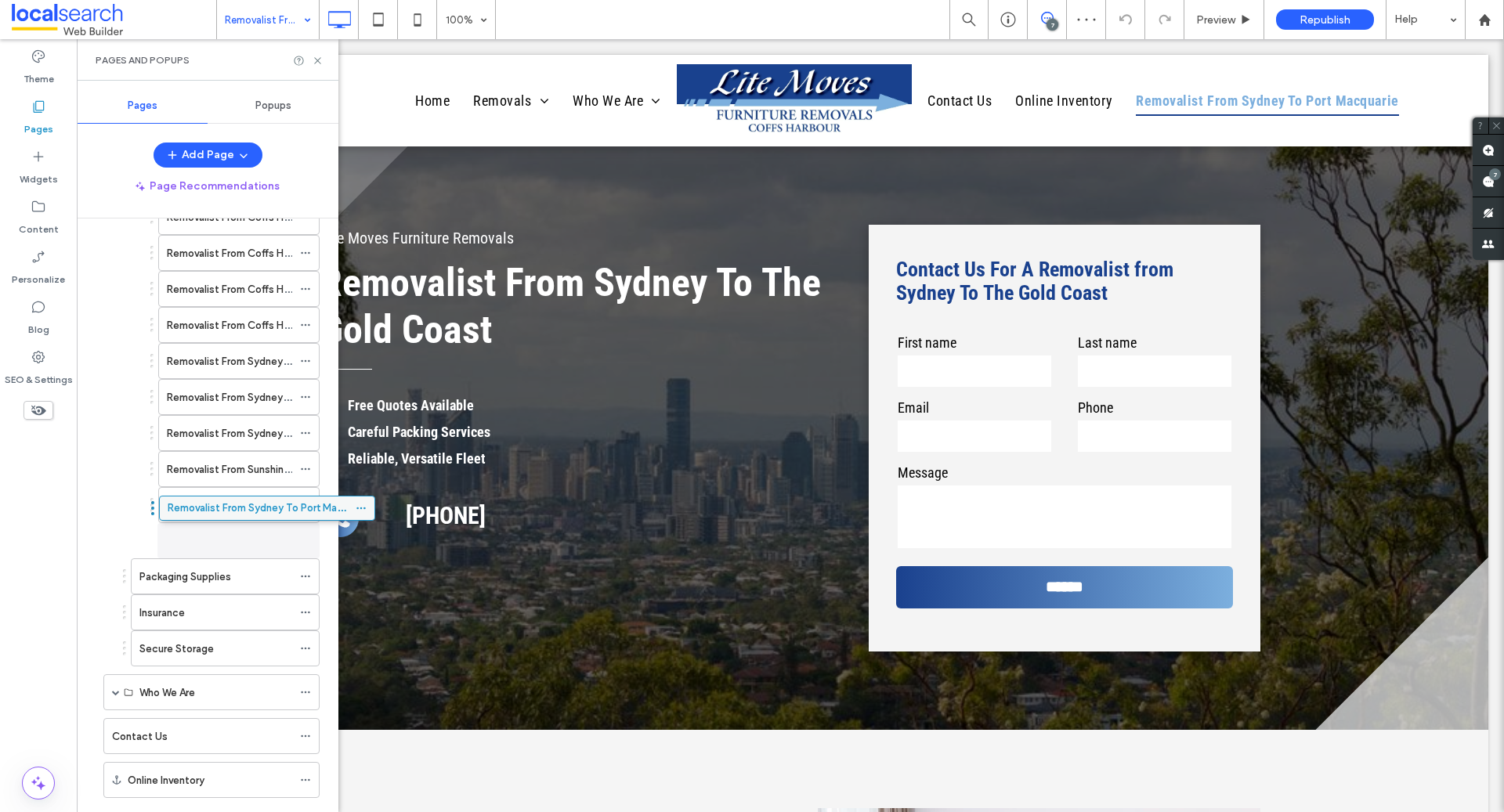 drag, startPoint x: 190, startPoint y: 791, endPoint x: 248, endPoint y: 525, distance: 272.24989 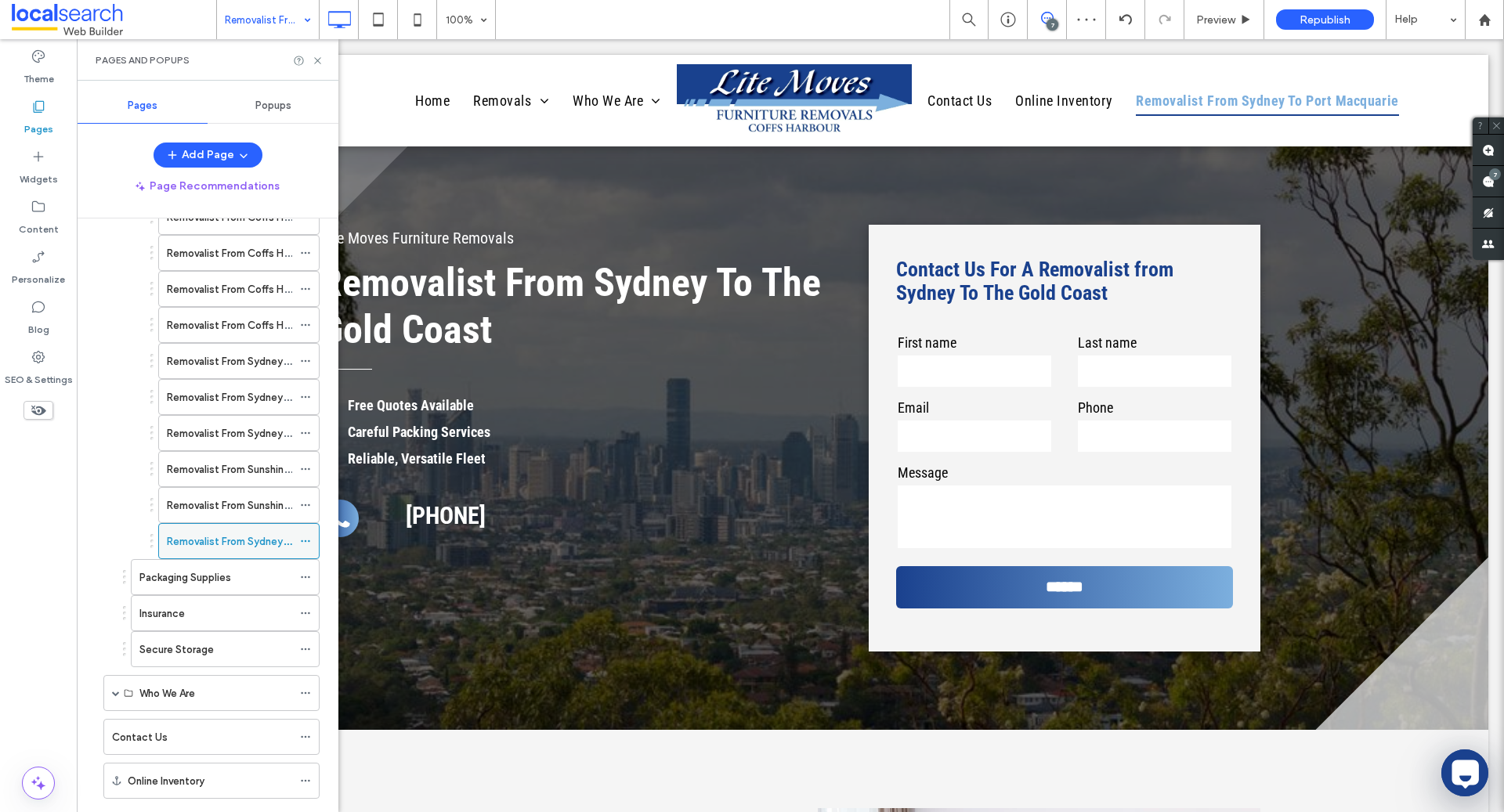 click 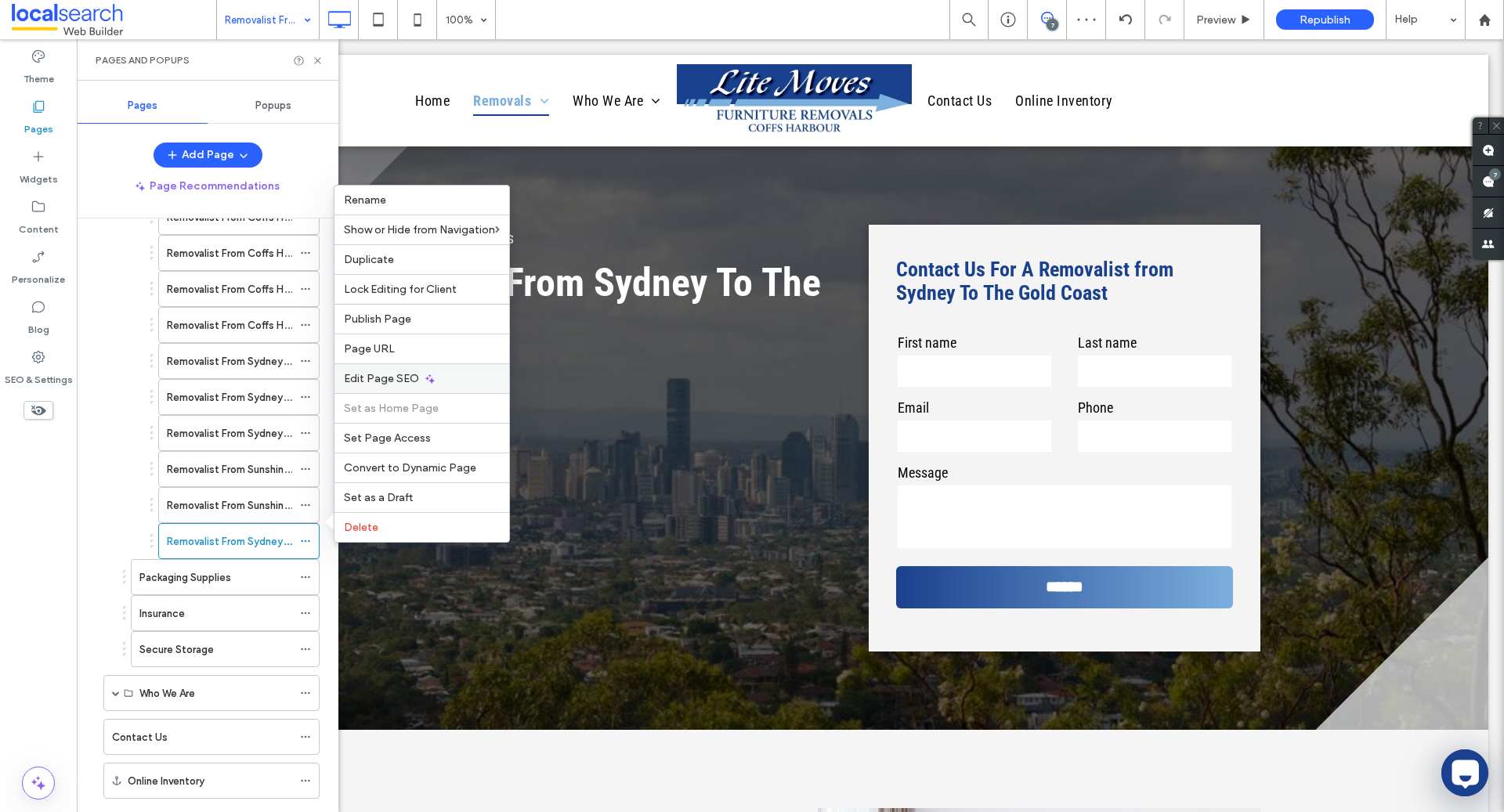 click on "Edit Page SEO" at bounding box center [421, 378] 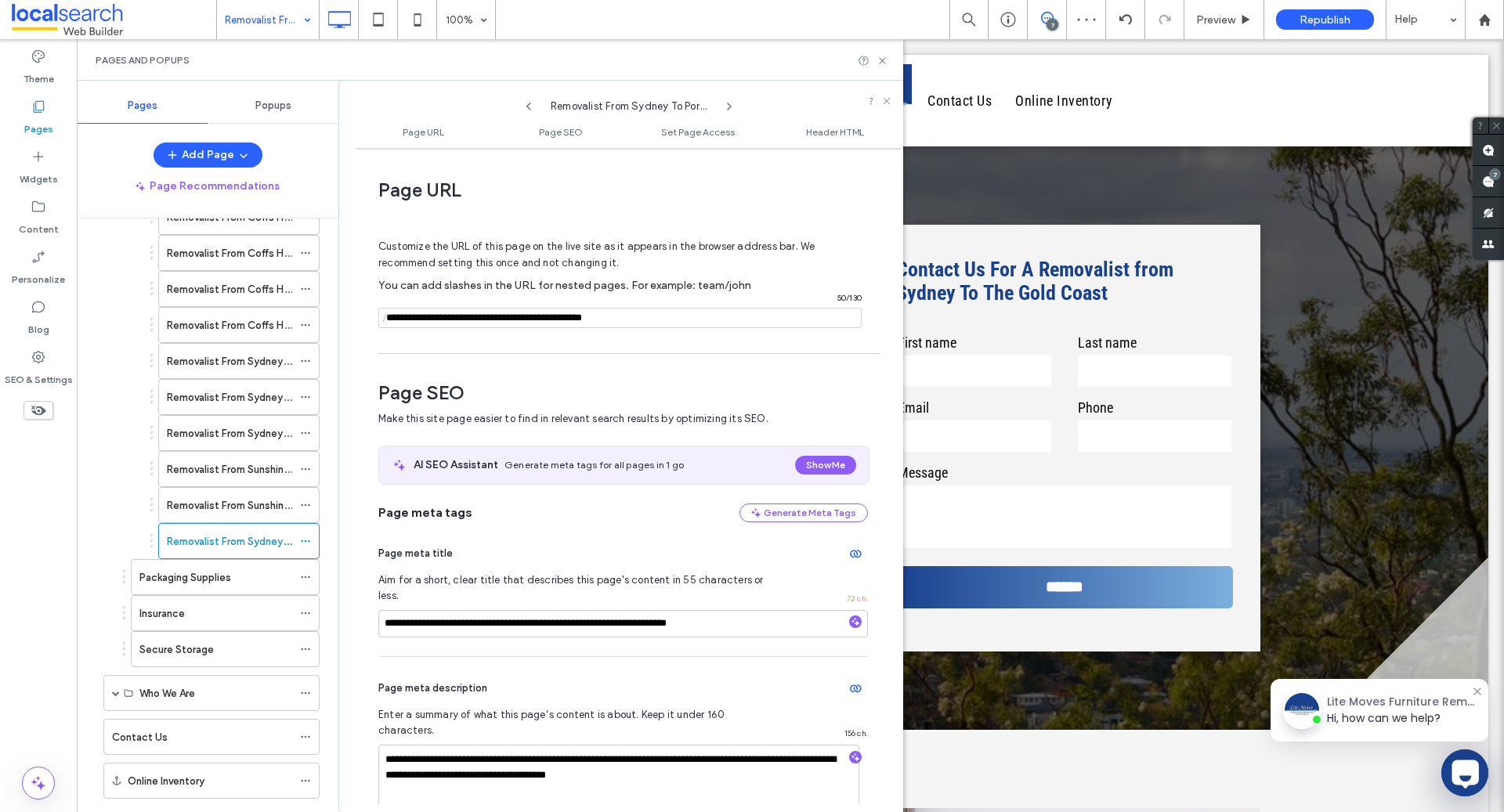 scroll, scrollTop: 214, scrollLeft: 0, axis: vertical 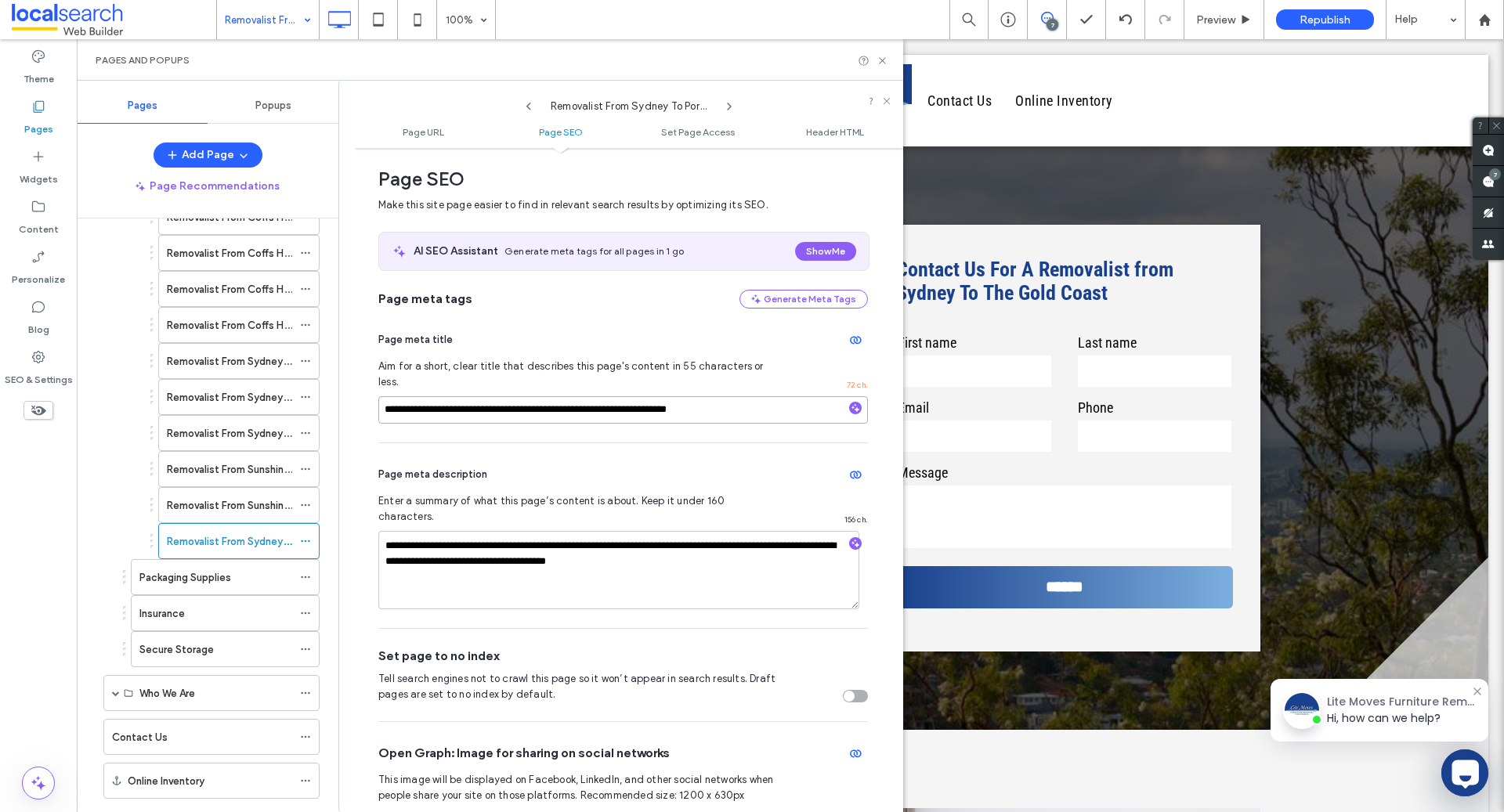drag, startPoint x: 467, startPoint y: 390, endPoint x: 588, endPoint y: 396, distance: 121.14867 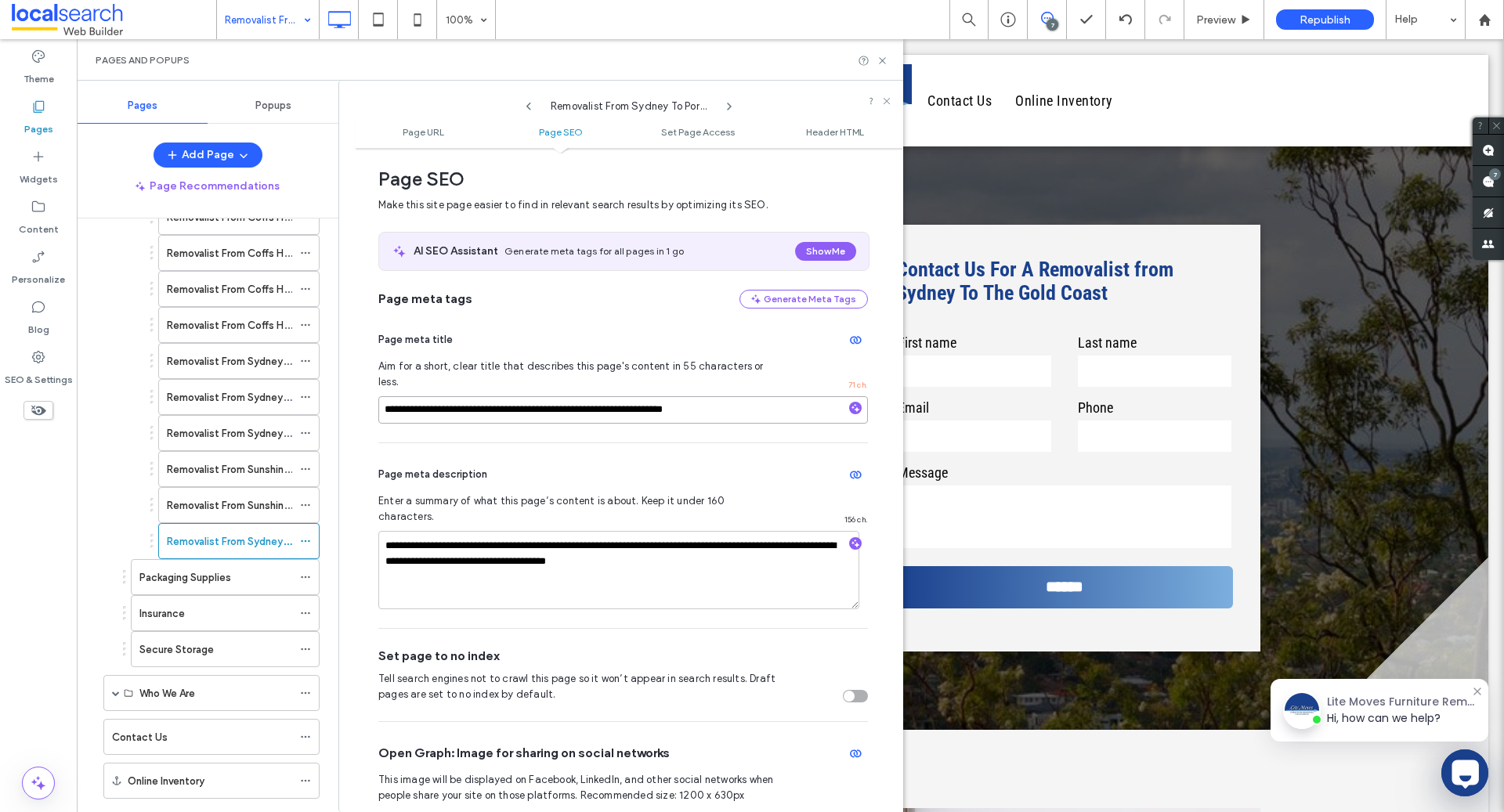 type on "**********" 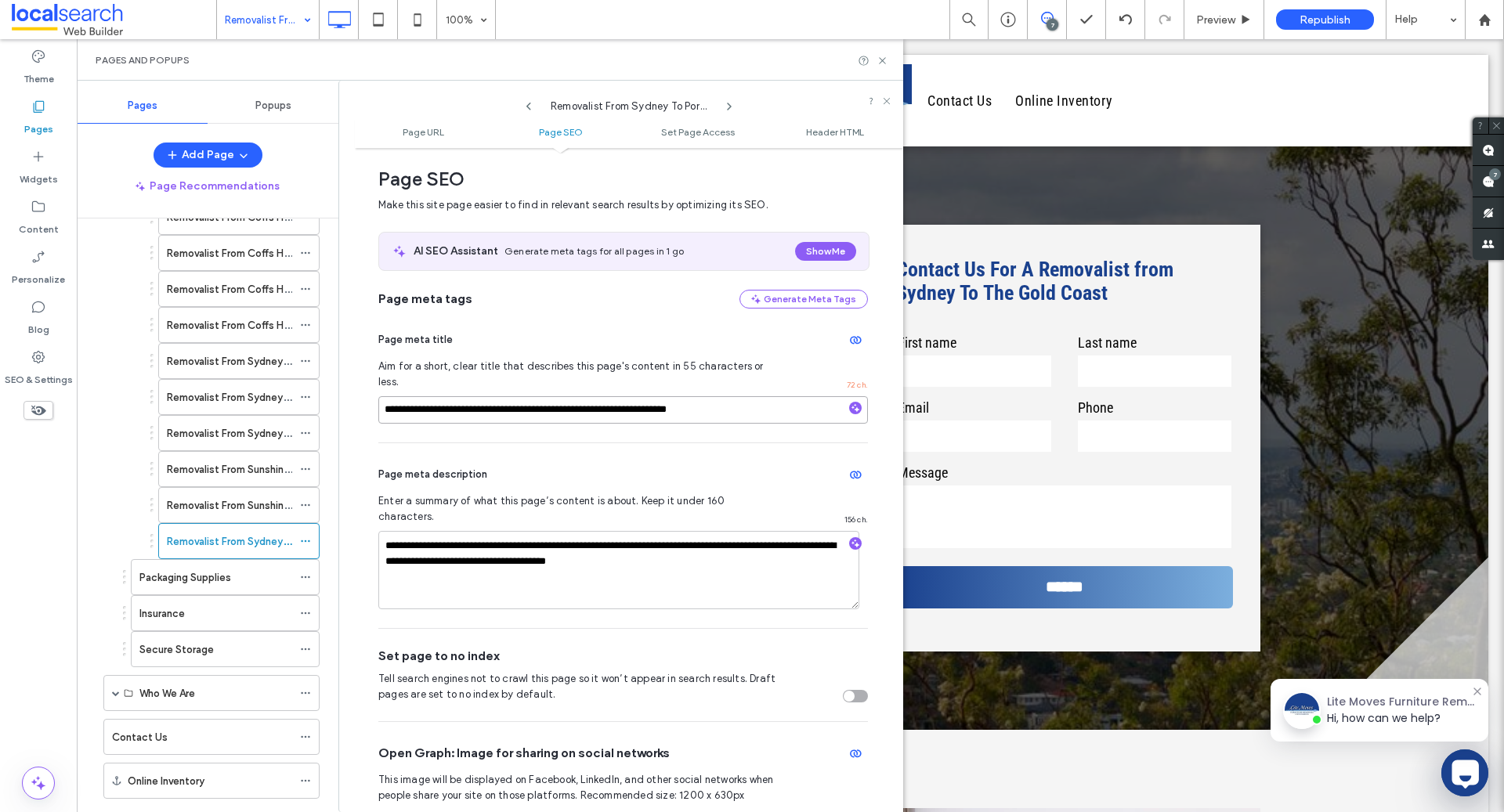drag, startPoint x: 584, startPoint y: 395, endPoint x: 465, endPoint y: 392, distance: 119.03781 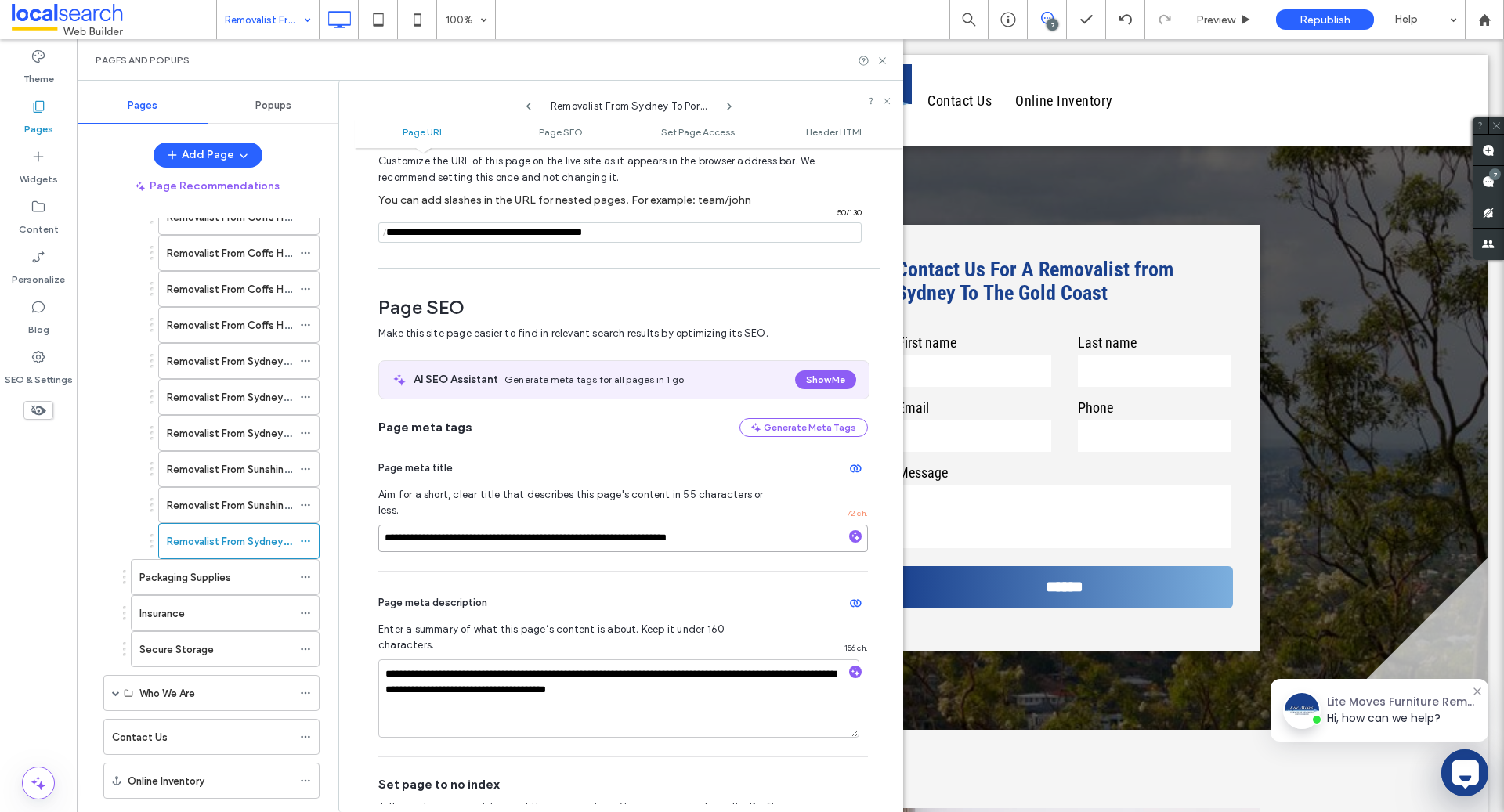 scroll, scrollTop: 0, scrollLeft: 0, axis: both 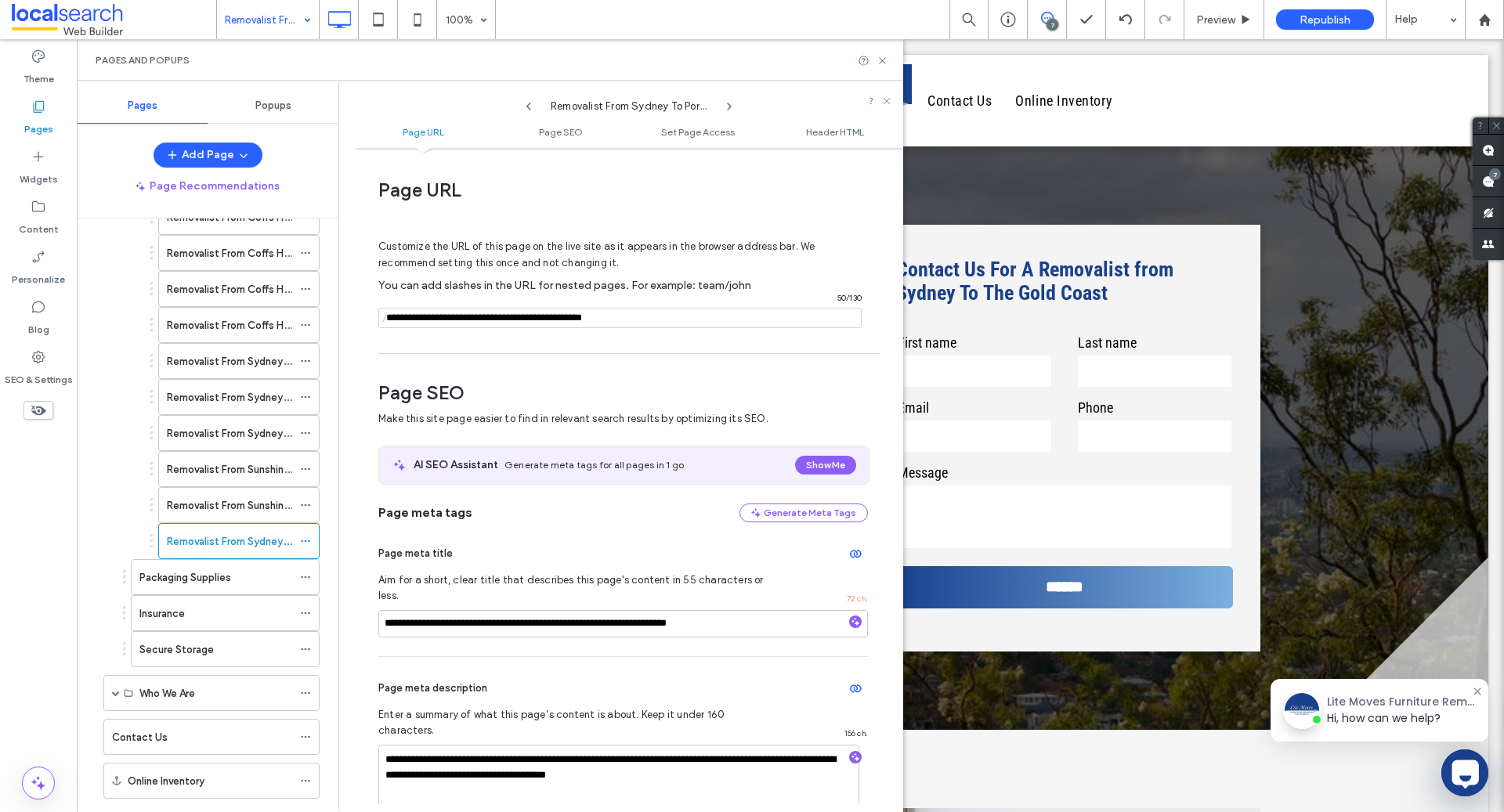 click at bounding box center (620, 318) 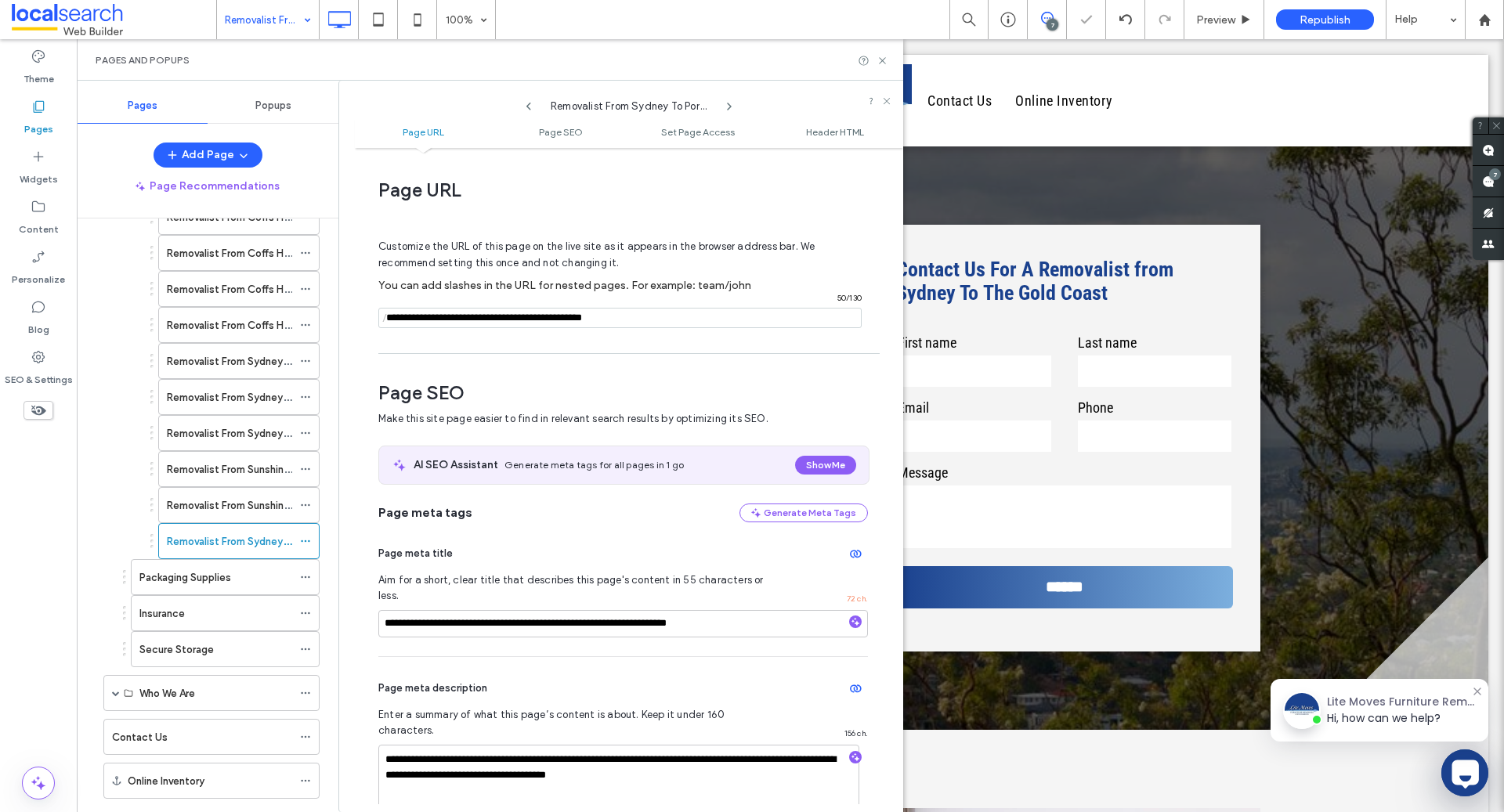click at bounding box center (620, 318) 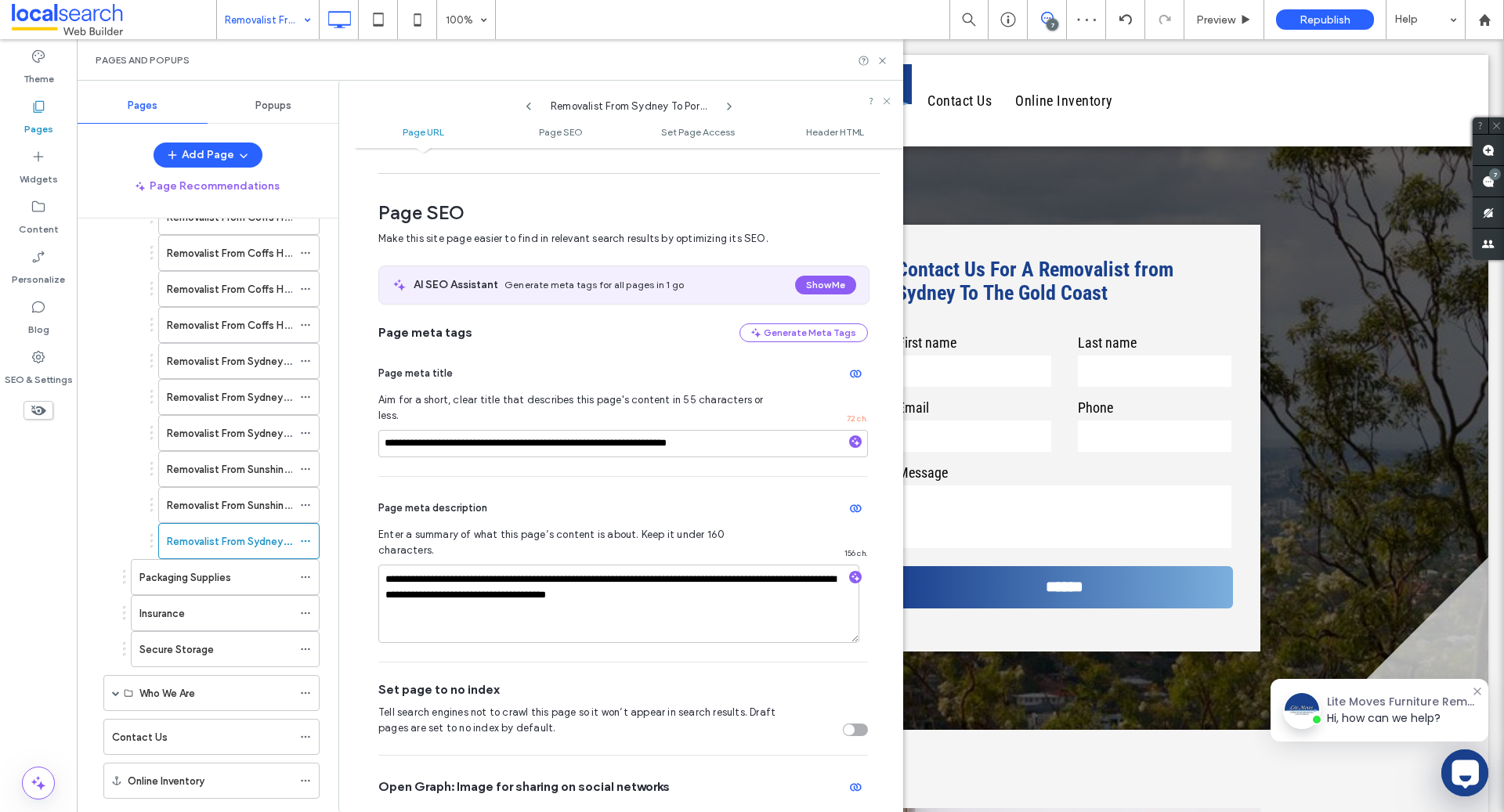 scroll, scrollTop: 292, scrollLeft: 0, axis: vertical 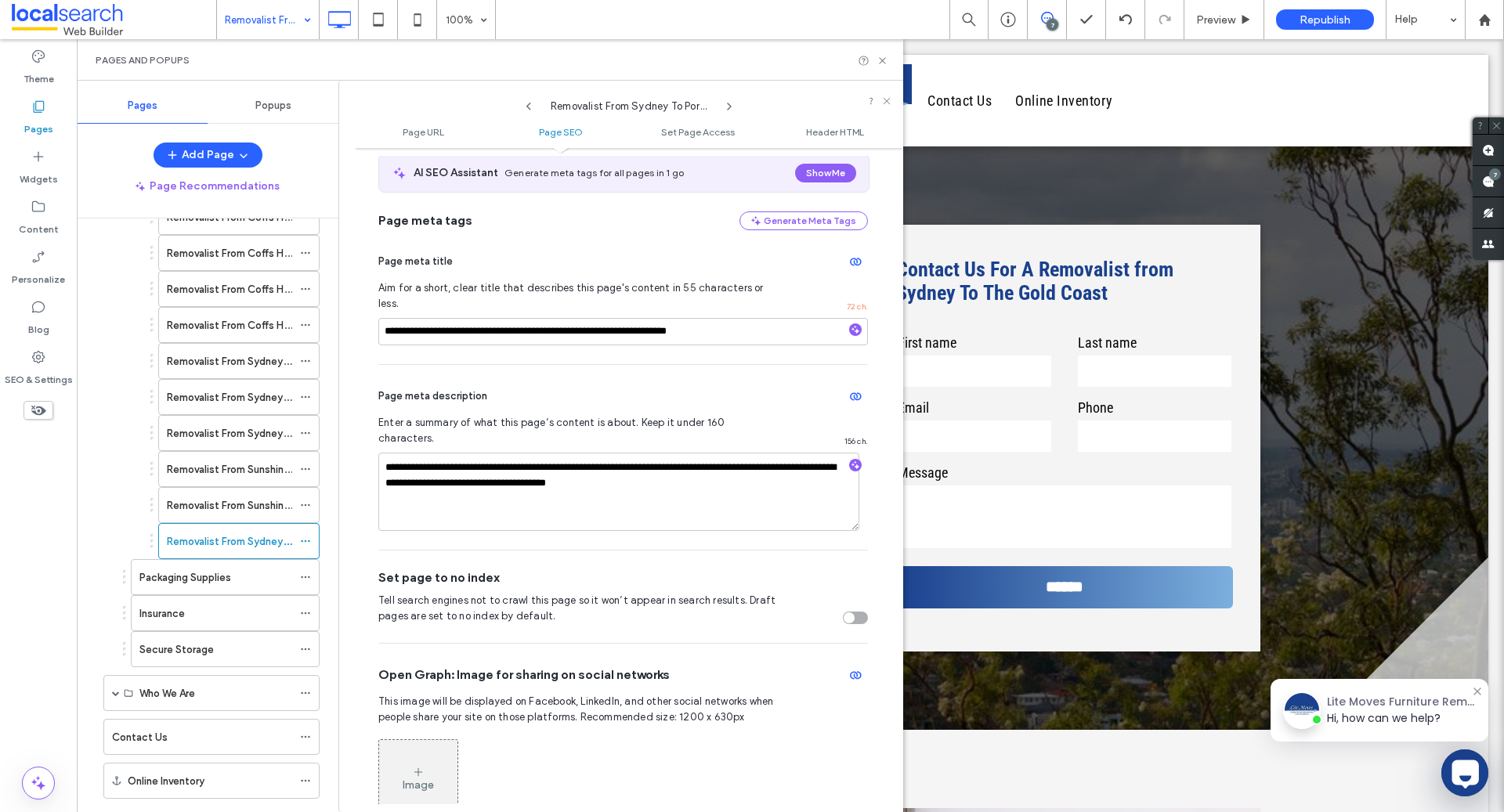 type on "**********" 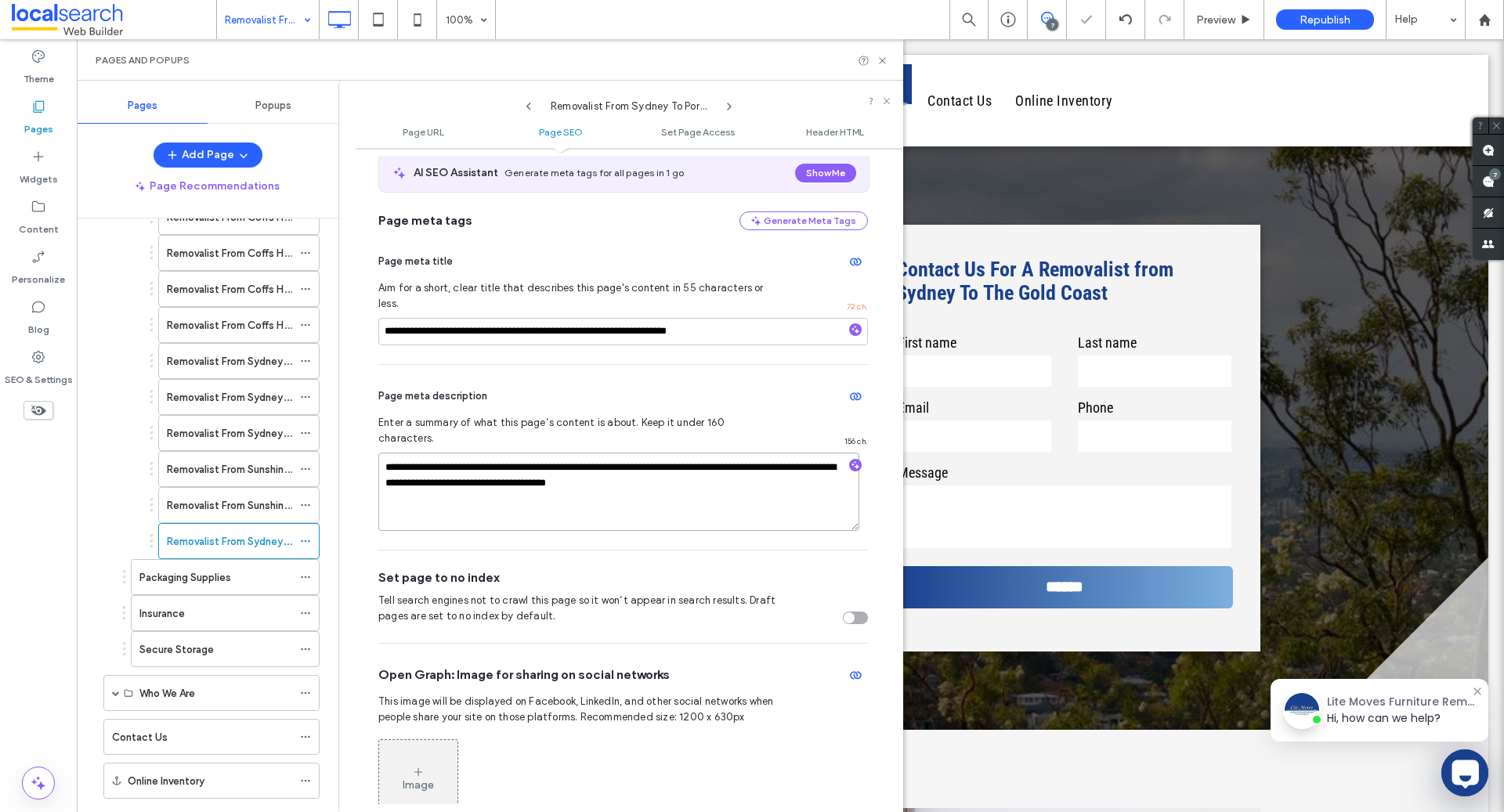drag, startPoint x: 449, startPoint y: 434, endPoint x: 569, endPoint y: 430, distance: 120.06665 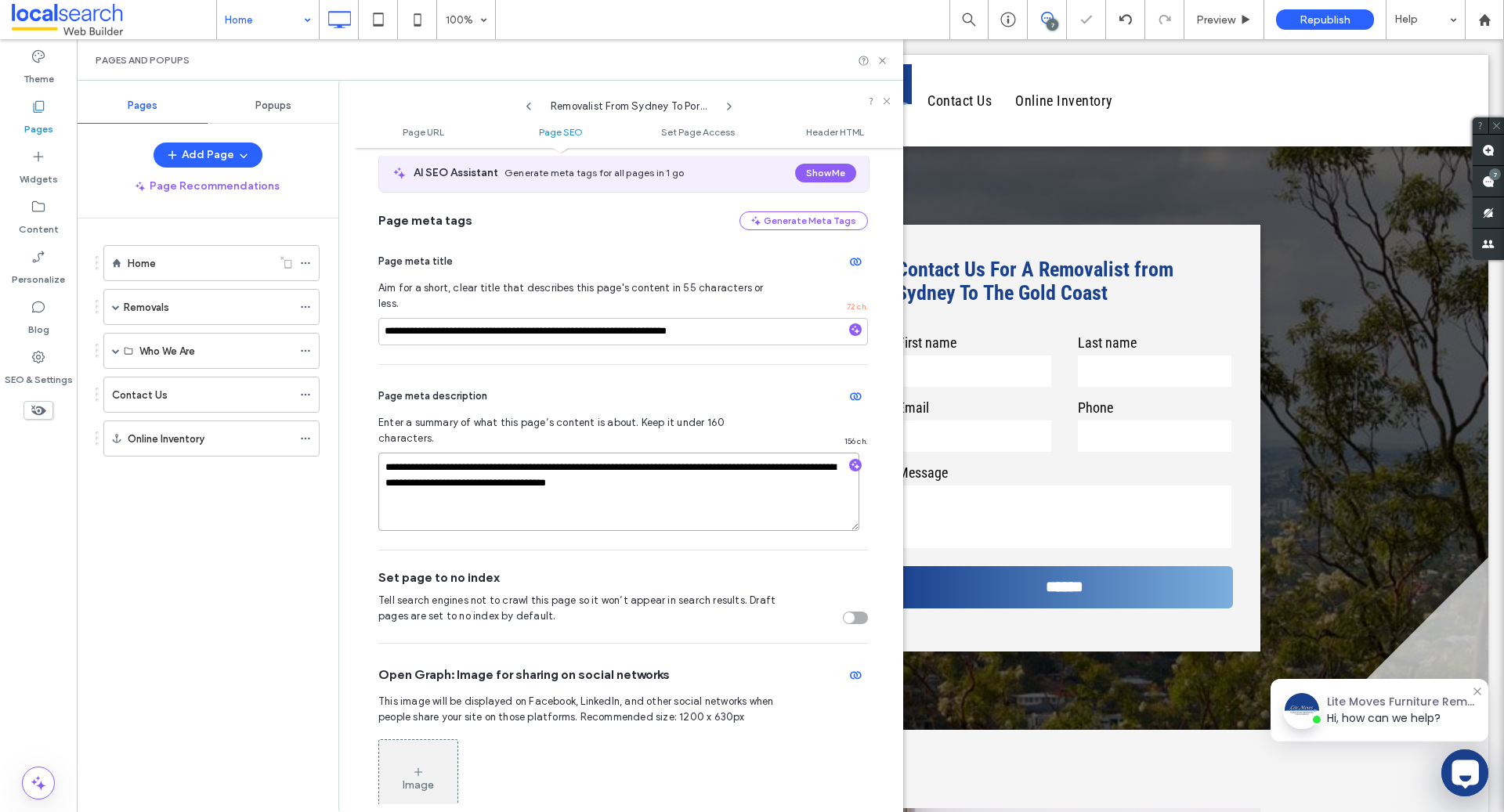 scroll, scrollTop: 0, scrollLeft: 0, axis: both 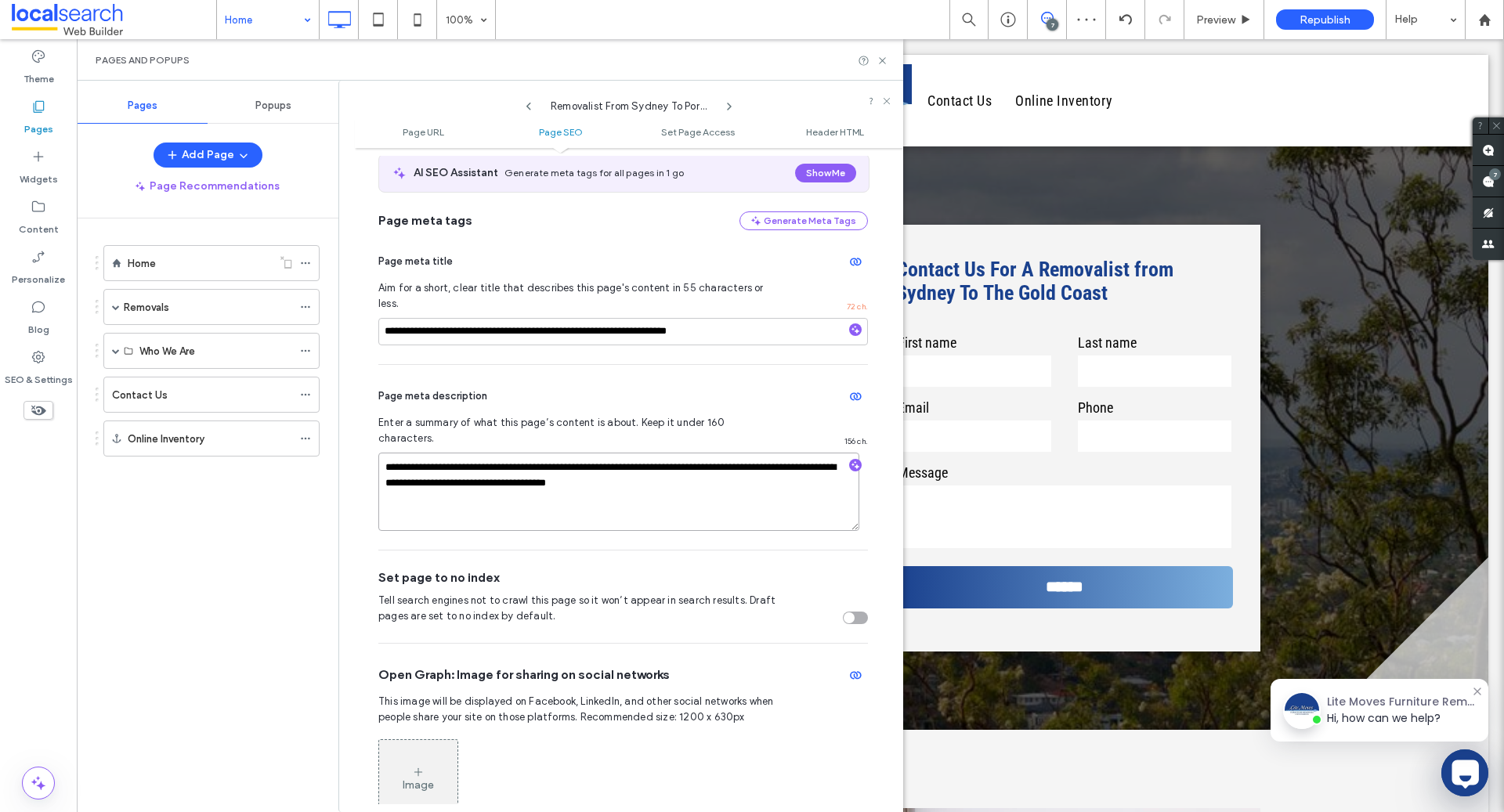 click on "**********" at bounding box center (619, 492) 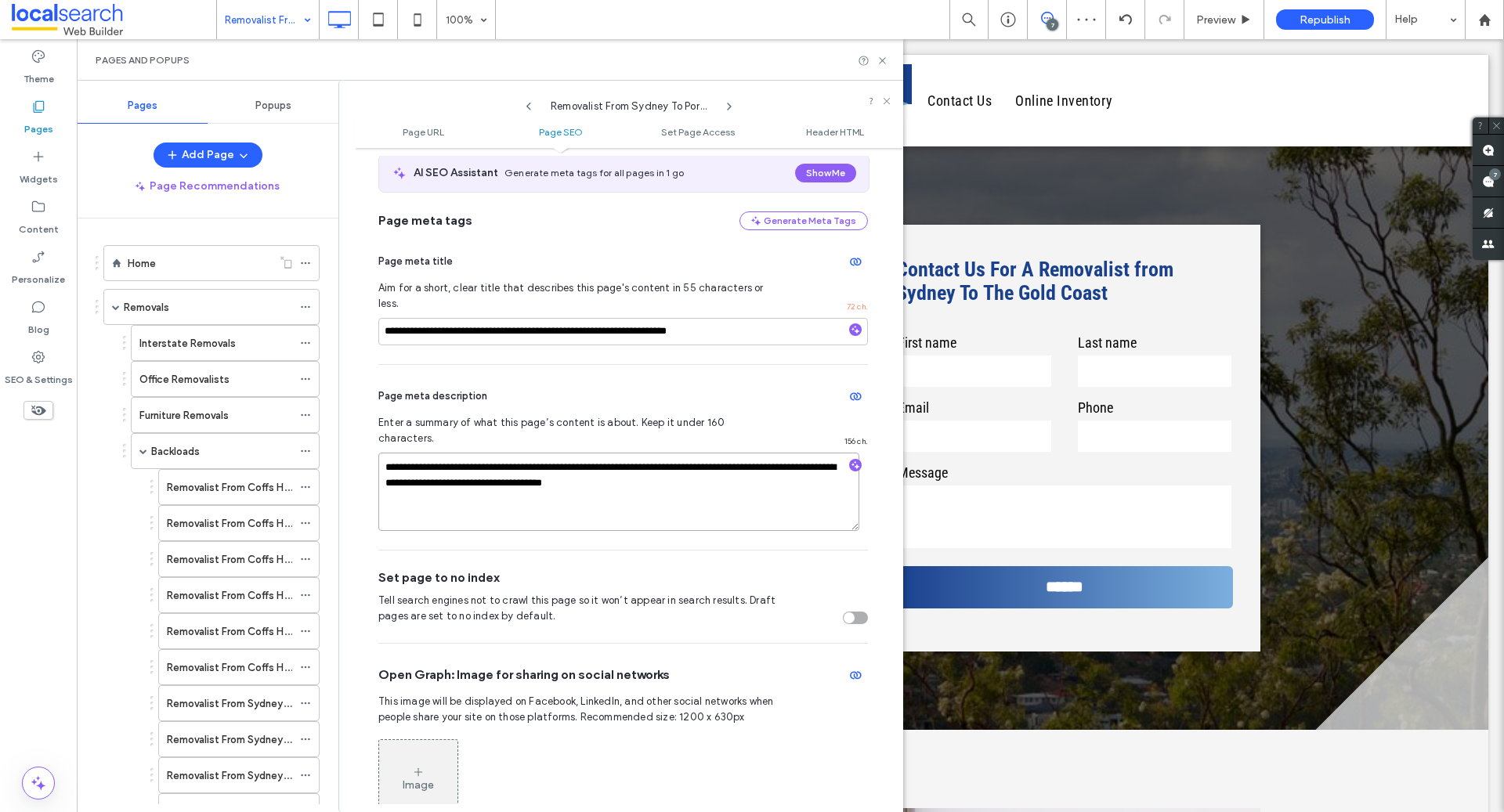 scroll, scrollTop: 0, scrollLeft: 0, axis: both 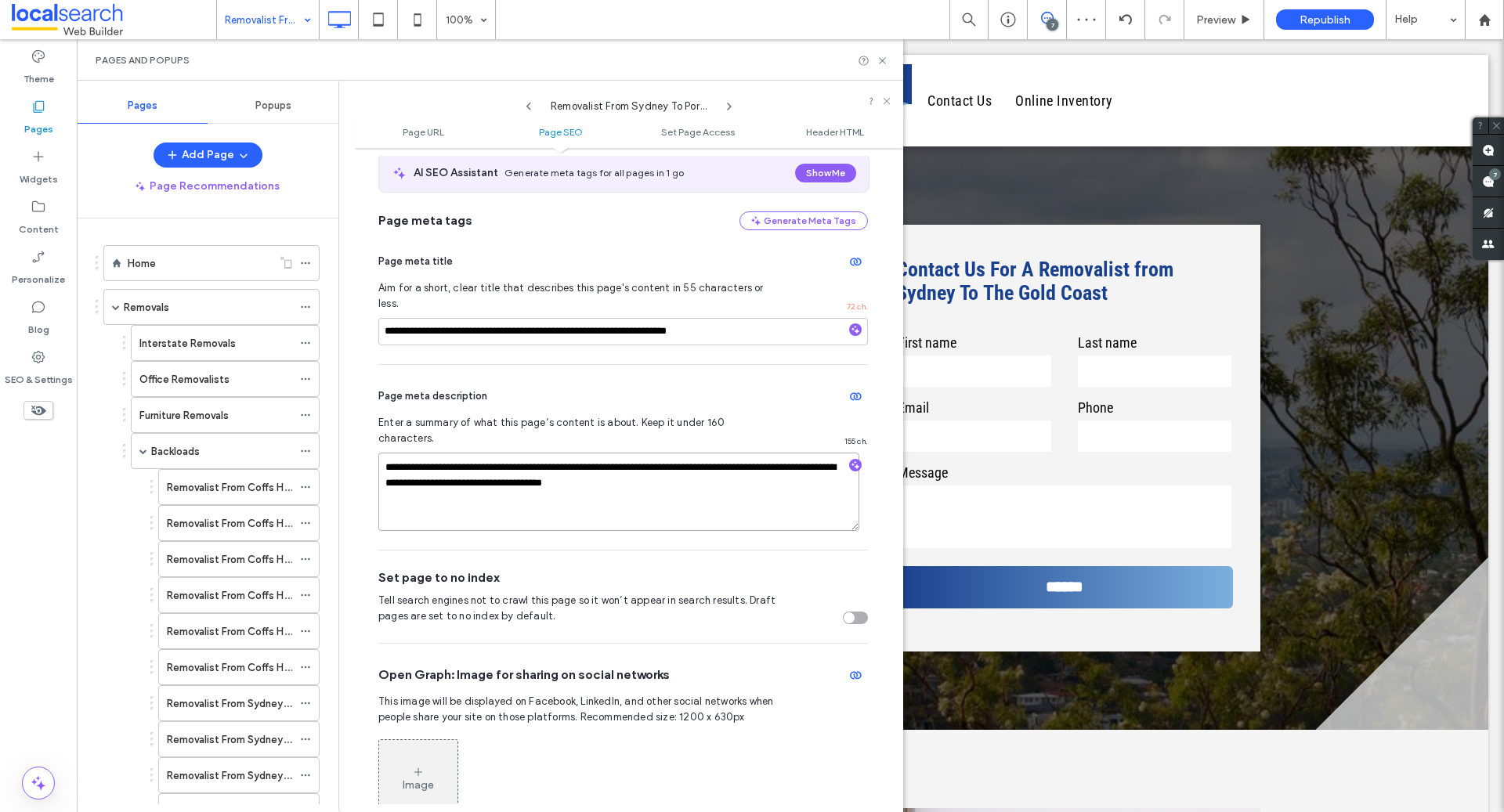type on "**********" 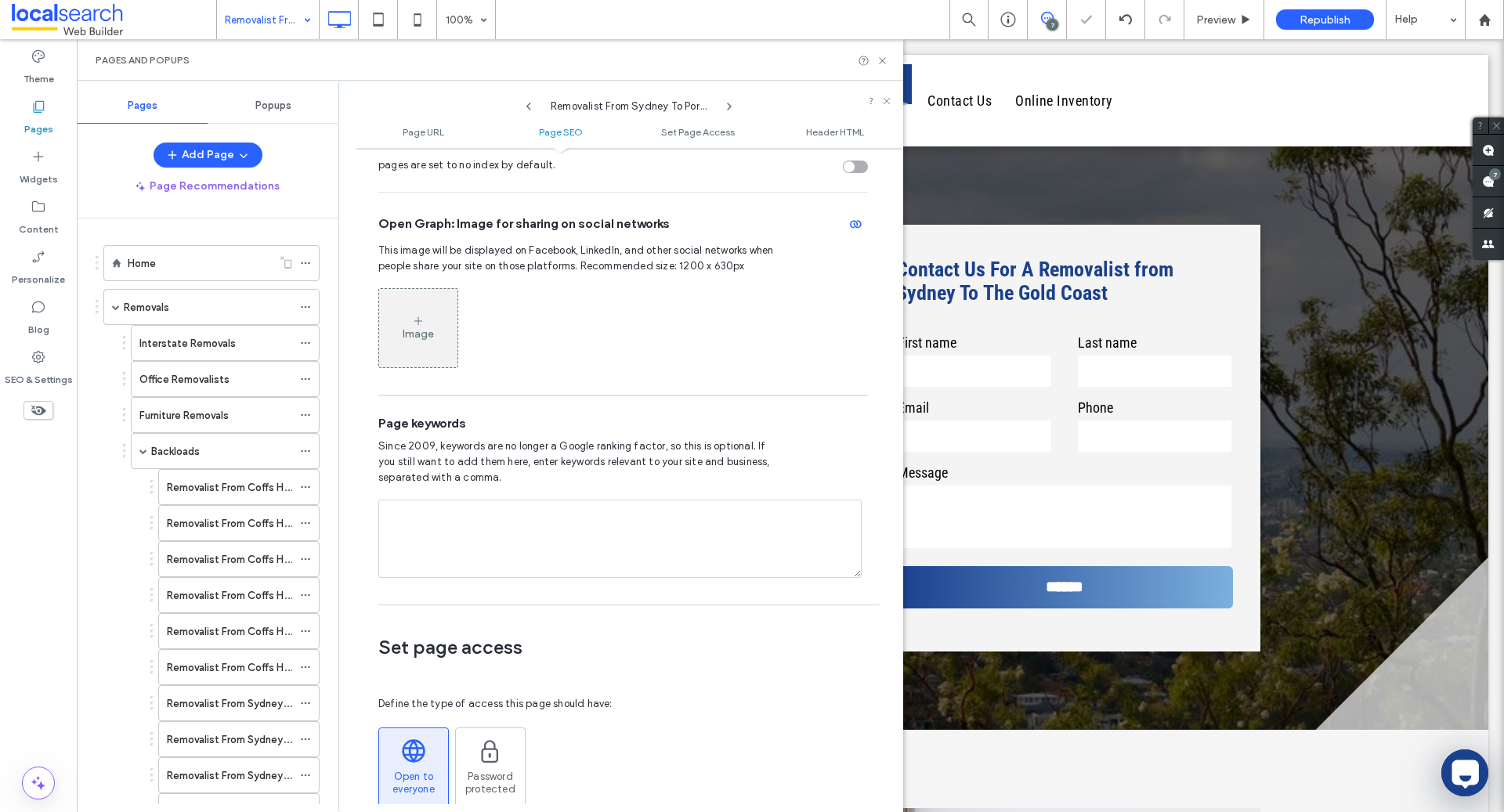 scroll, scrollTop: 0, scrollLeft: 0, axis: both 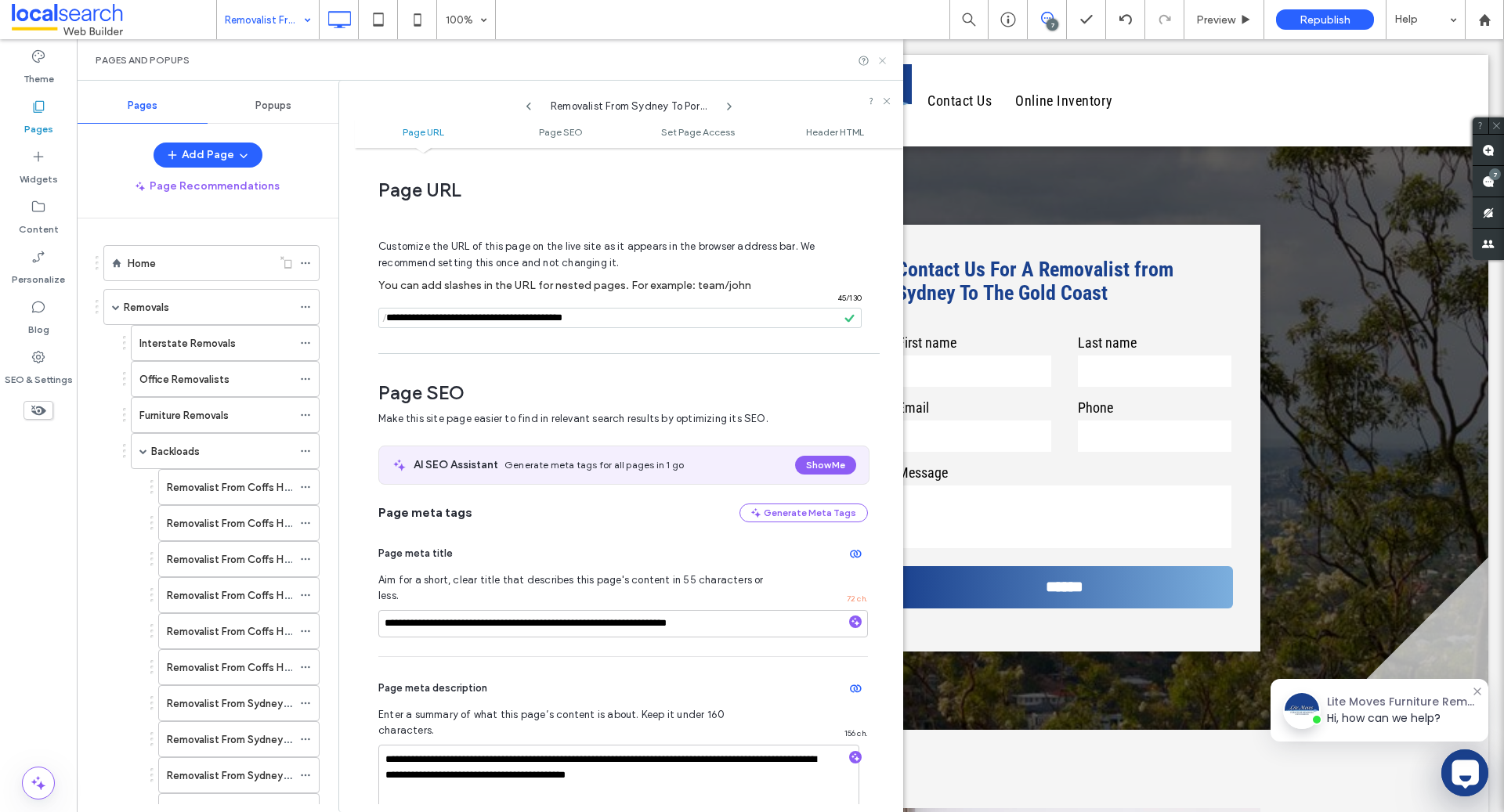 click 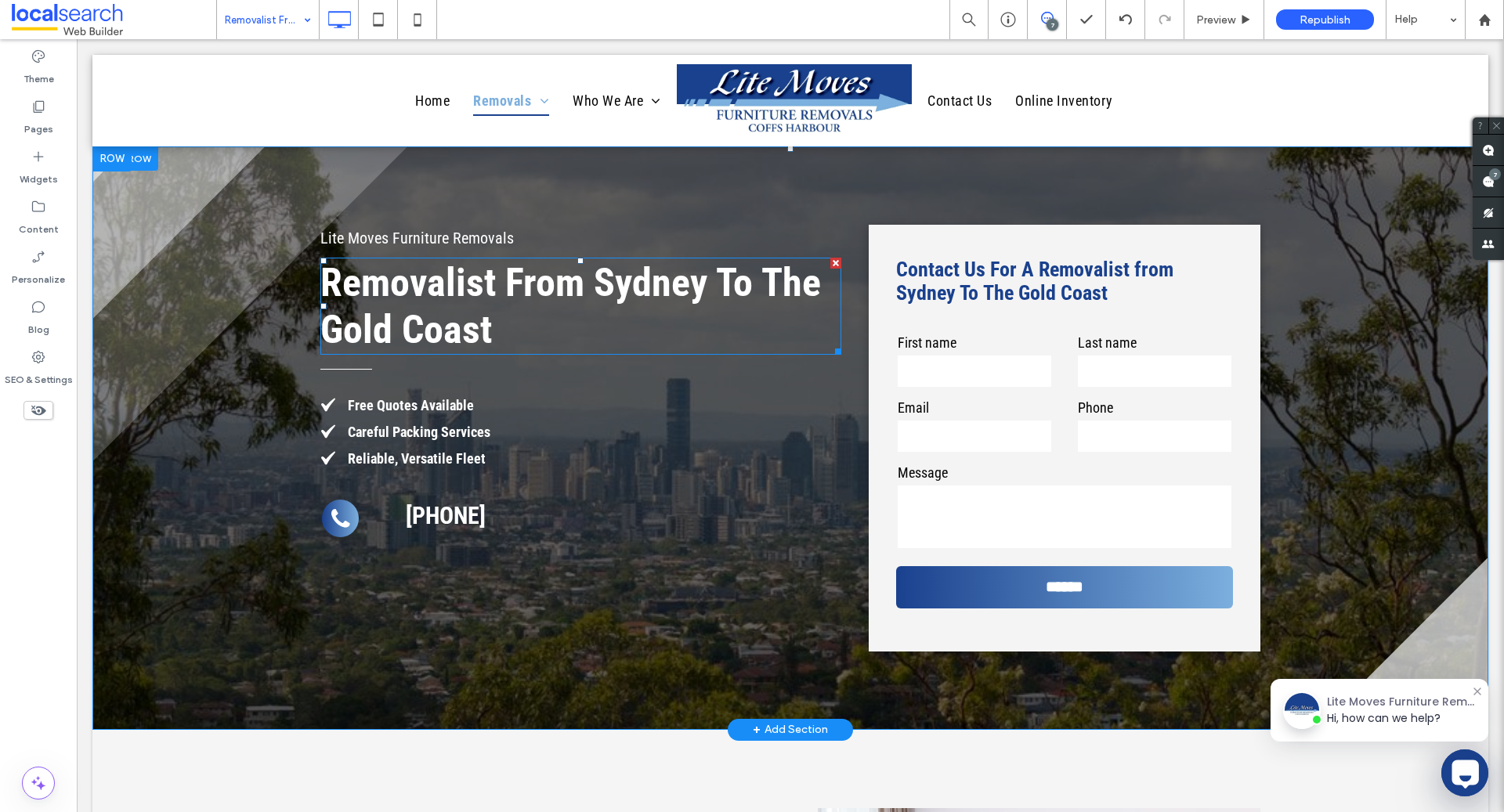 click on "Removalist From Sydney To The Gold Coast" at bounding box center [570, 306] 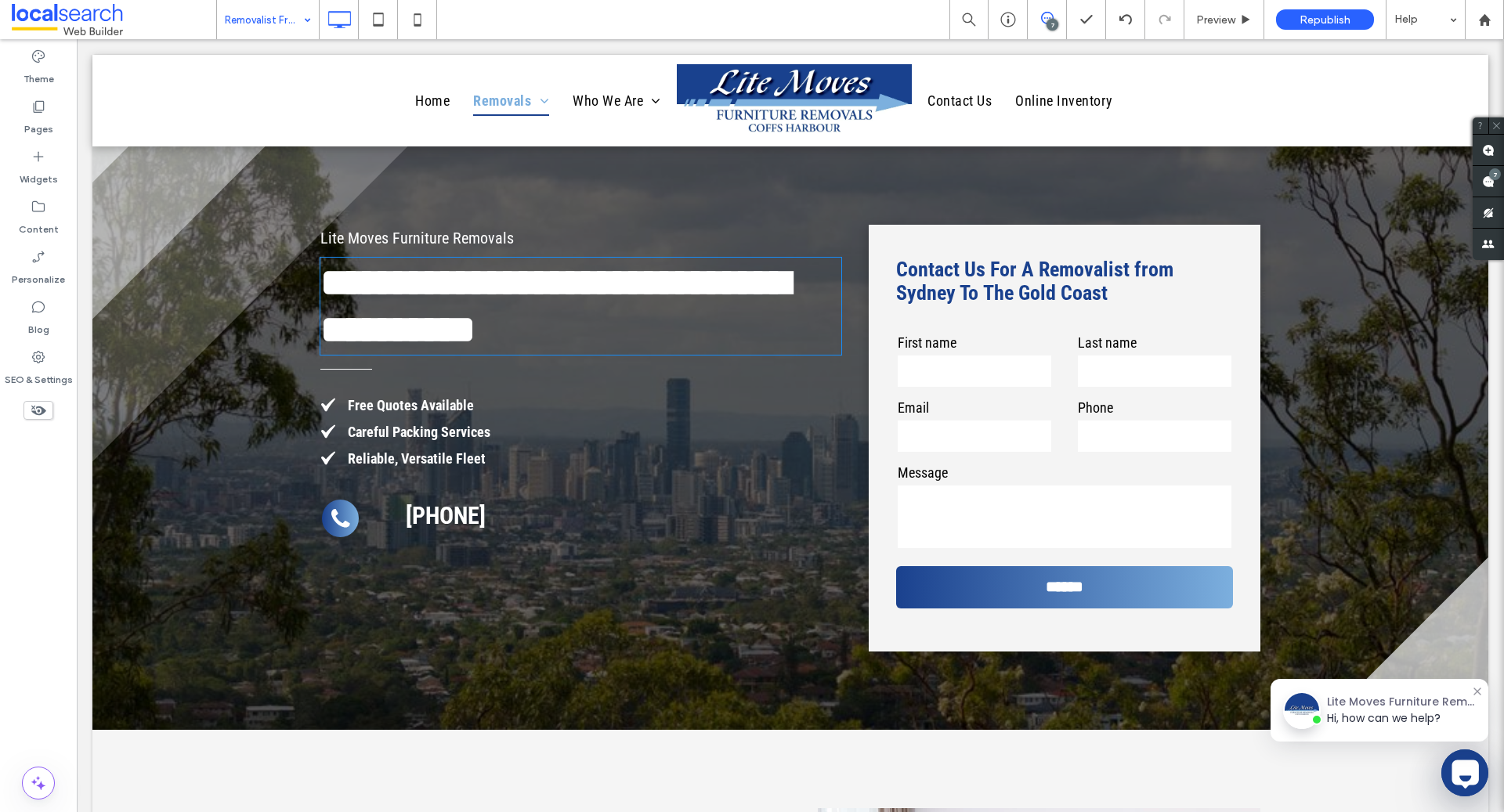 type on "**********" 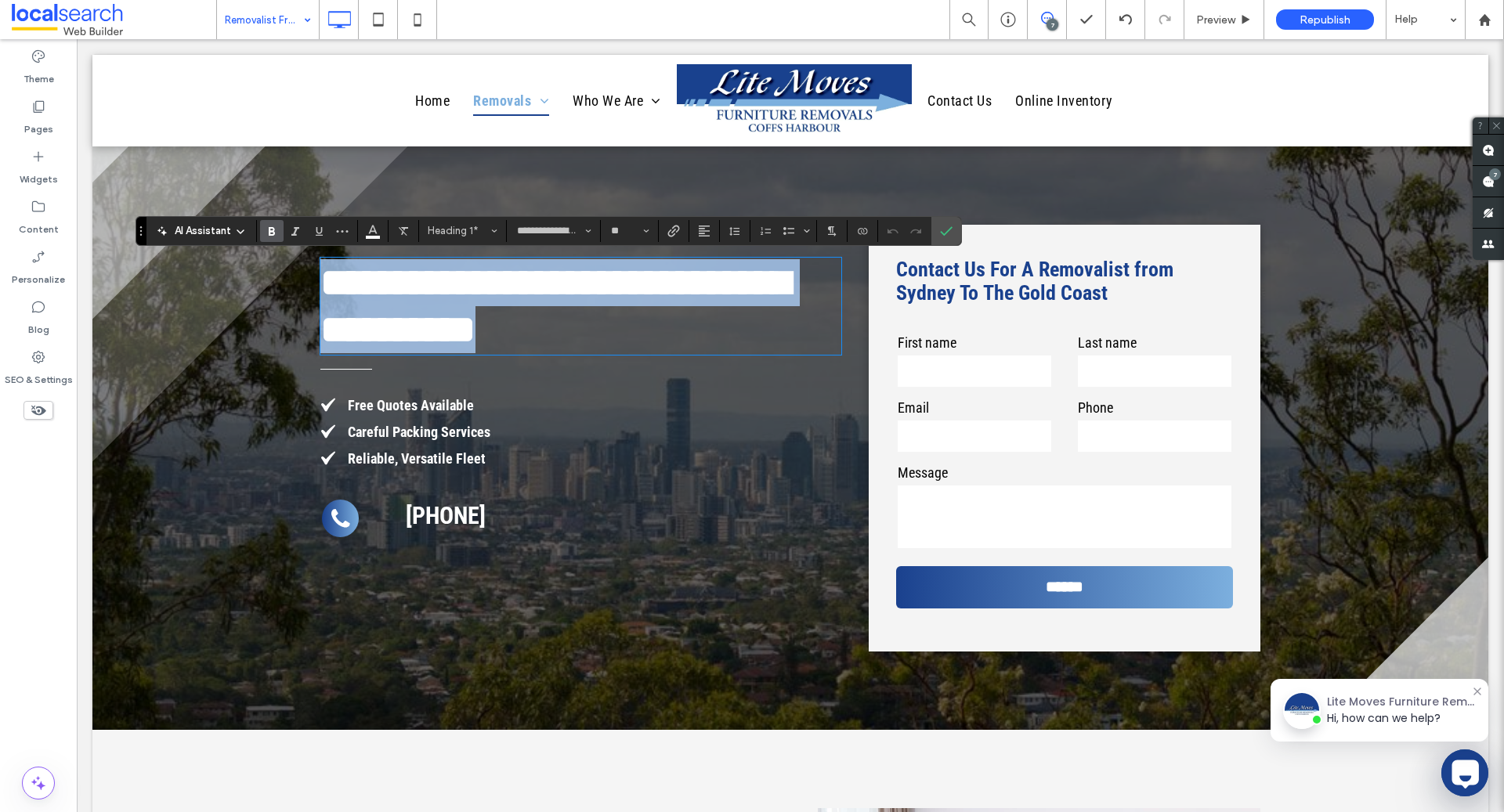 click on "**********" at bounding box center [555, 305] 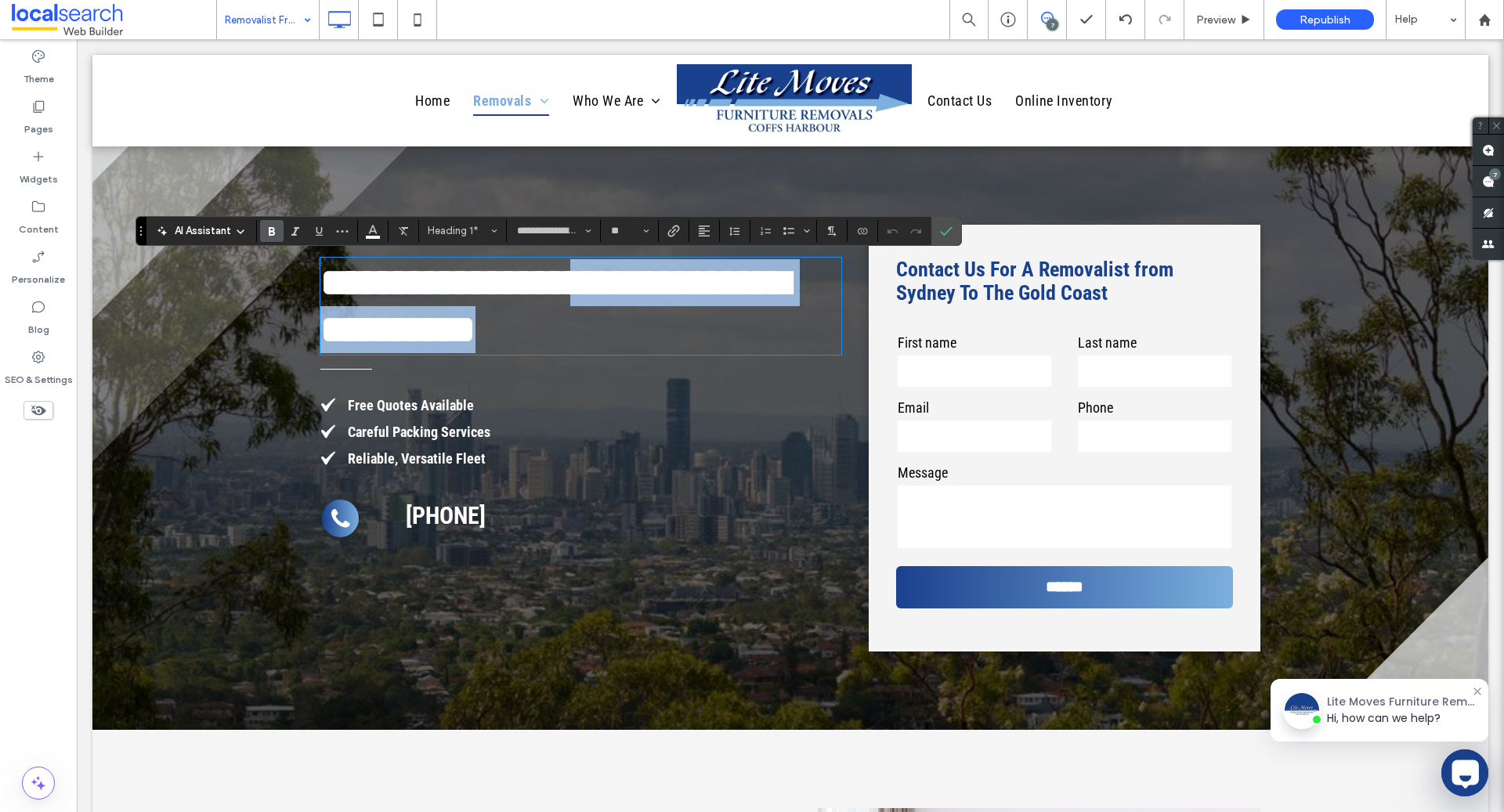 drag, startPoint x: 595, startPoint y: 279, endPoint x: 615, endPoint y: 355, distance: 78.58753 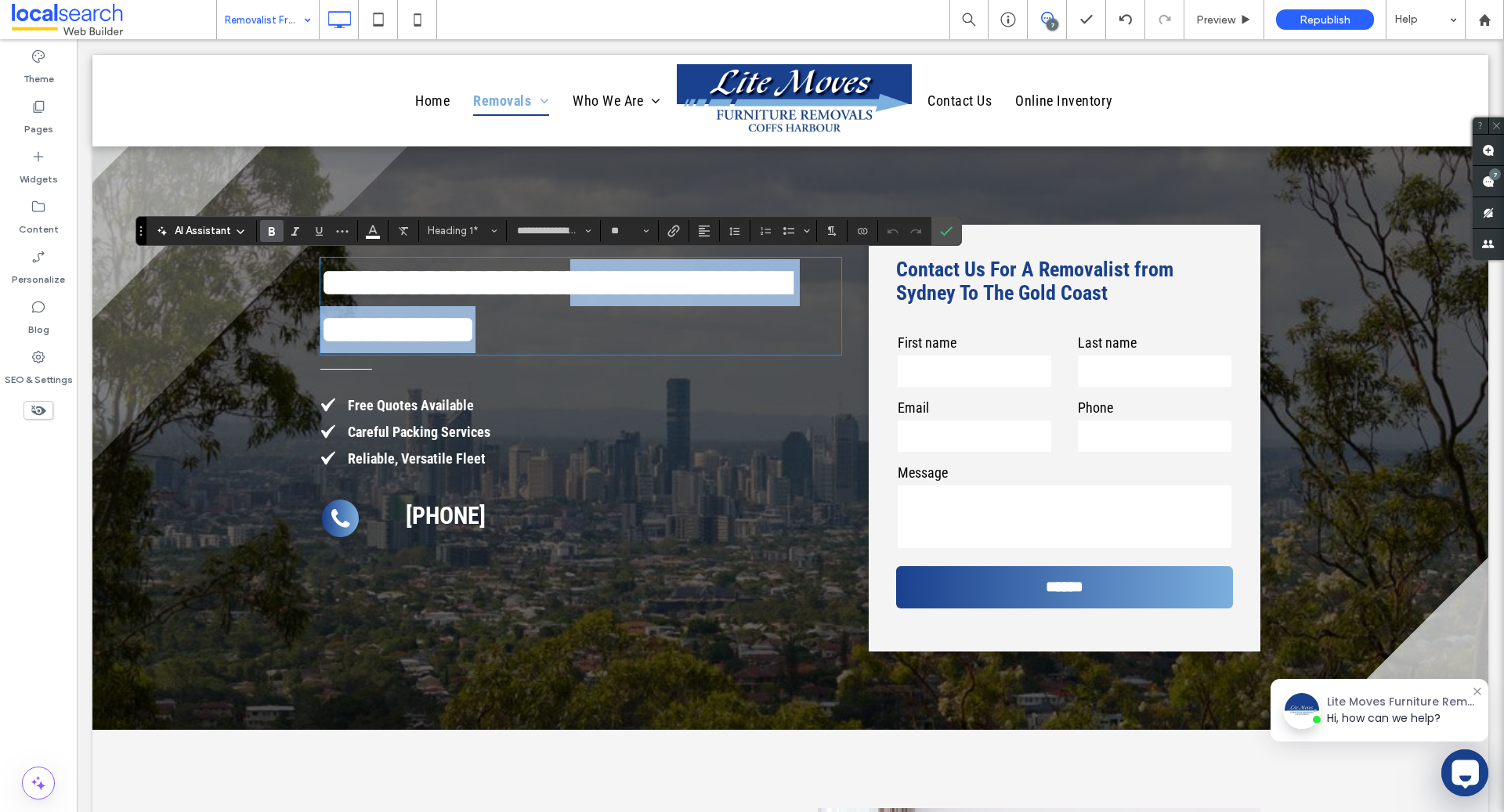 click on "**********" at bounding box center [595, 438] 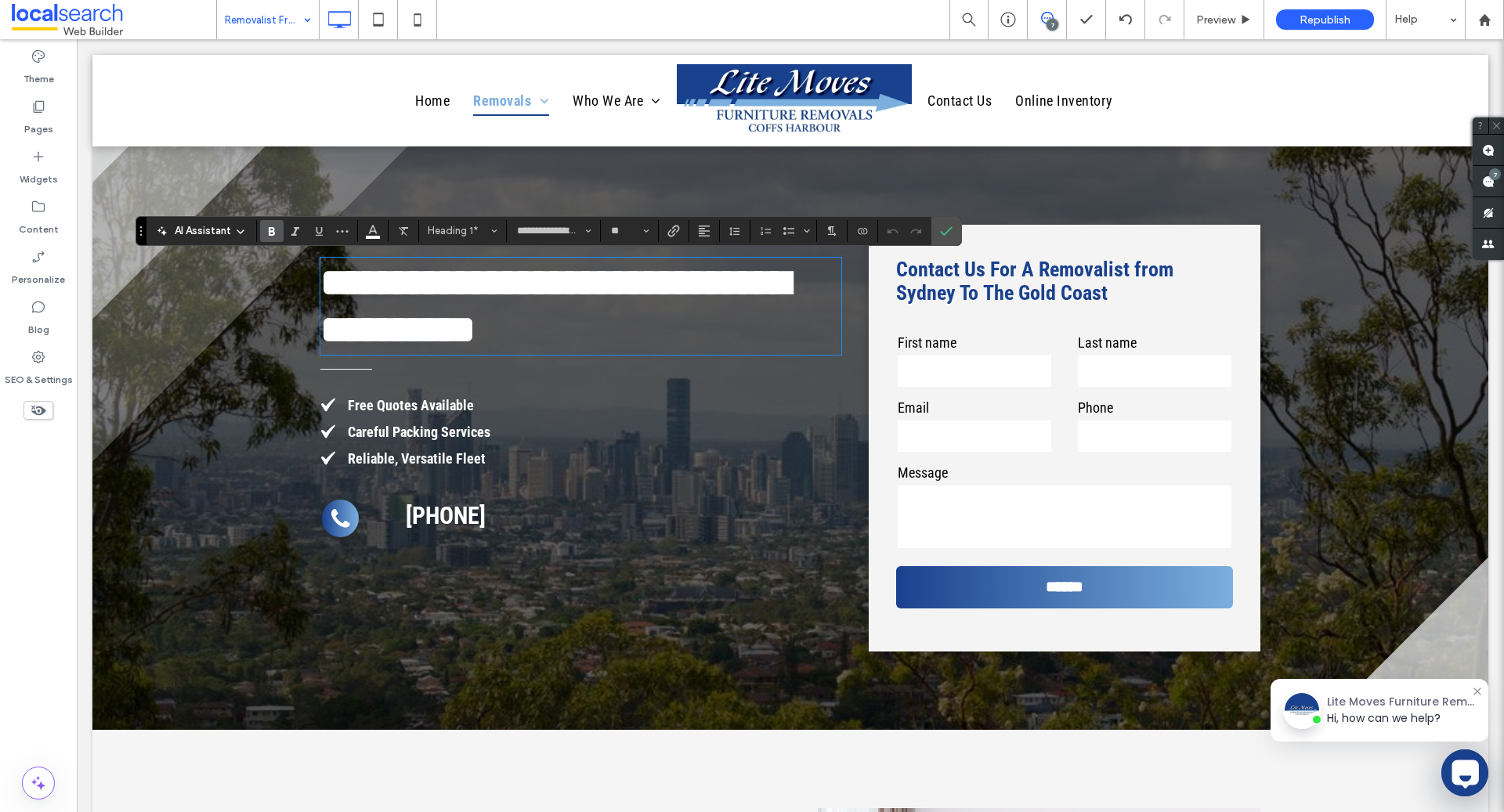scroll, scrollTop: 0, scrollLeft: 0, axis: both 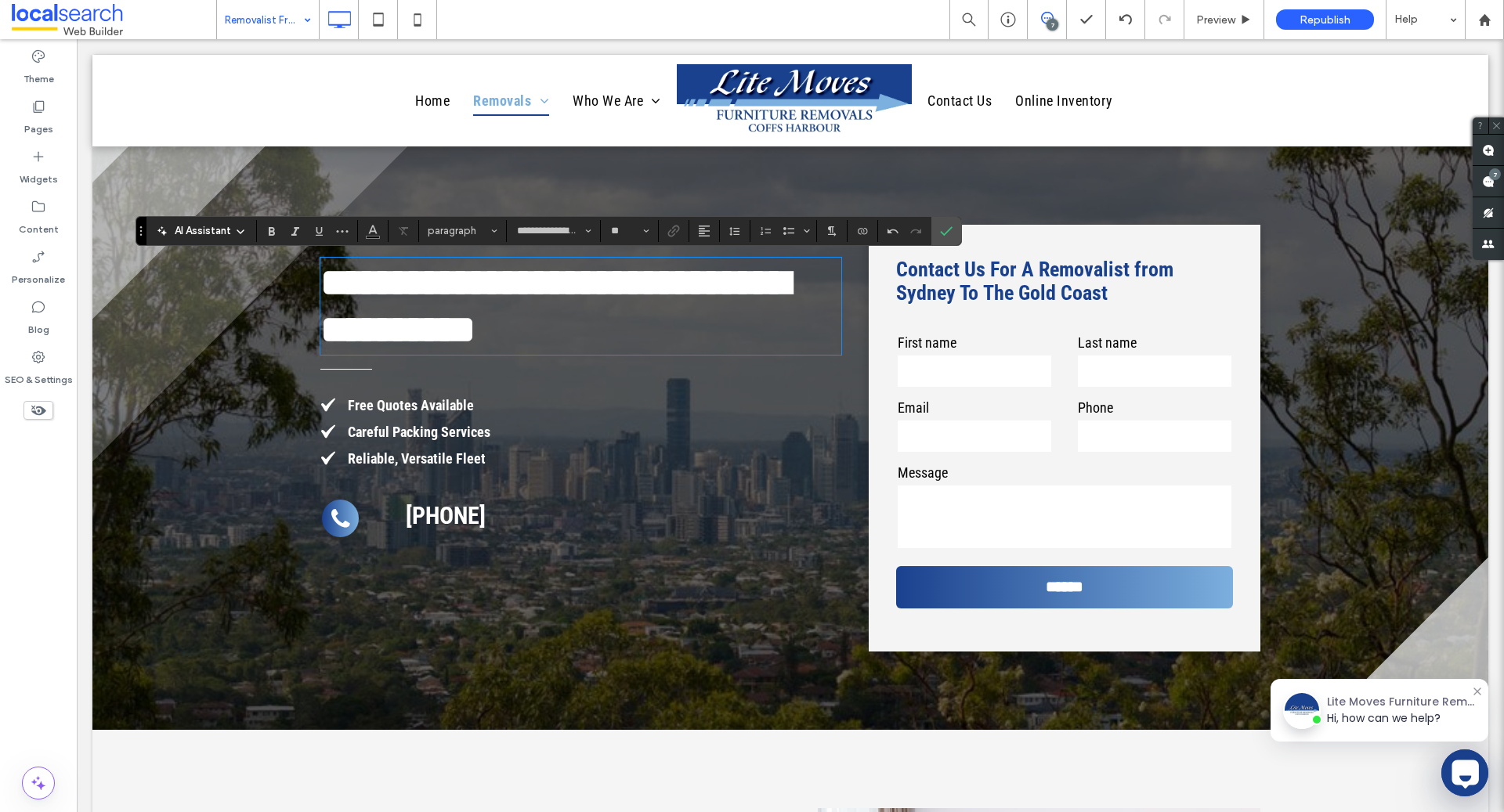 click on "Contact Us For A Removalist from Sydney To" at bounding box center (1035, 281) 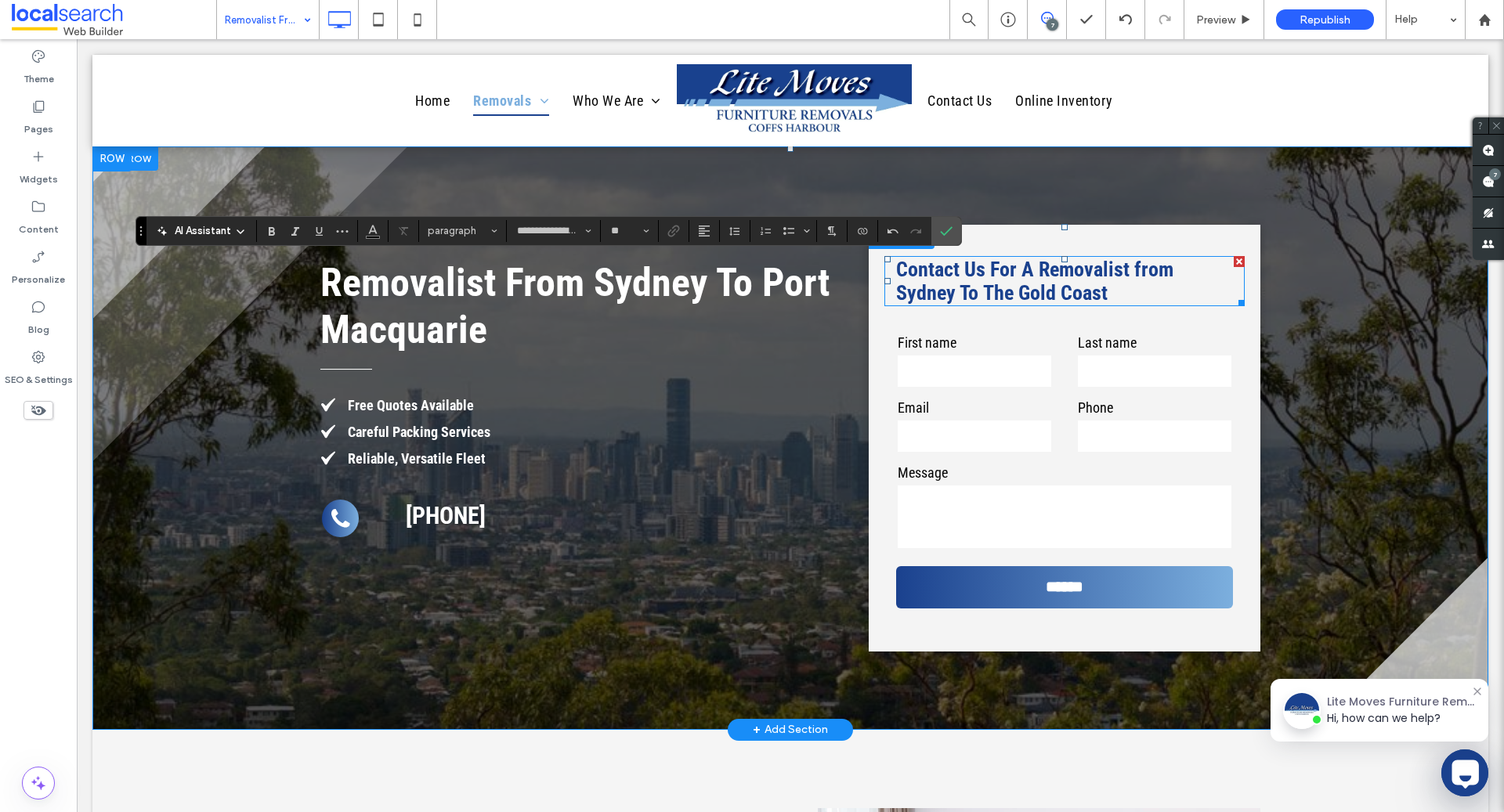 click on "Contact Us For A Removalist from Sydney To" at bounding box center (1035, 281) 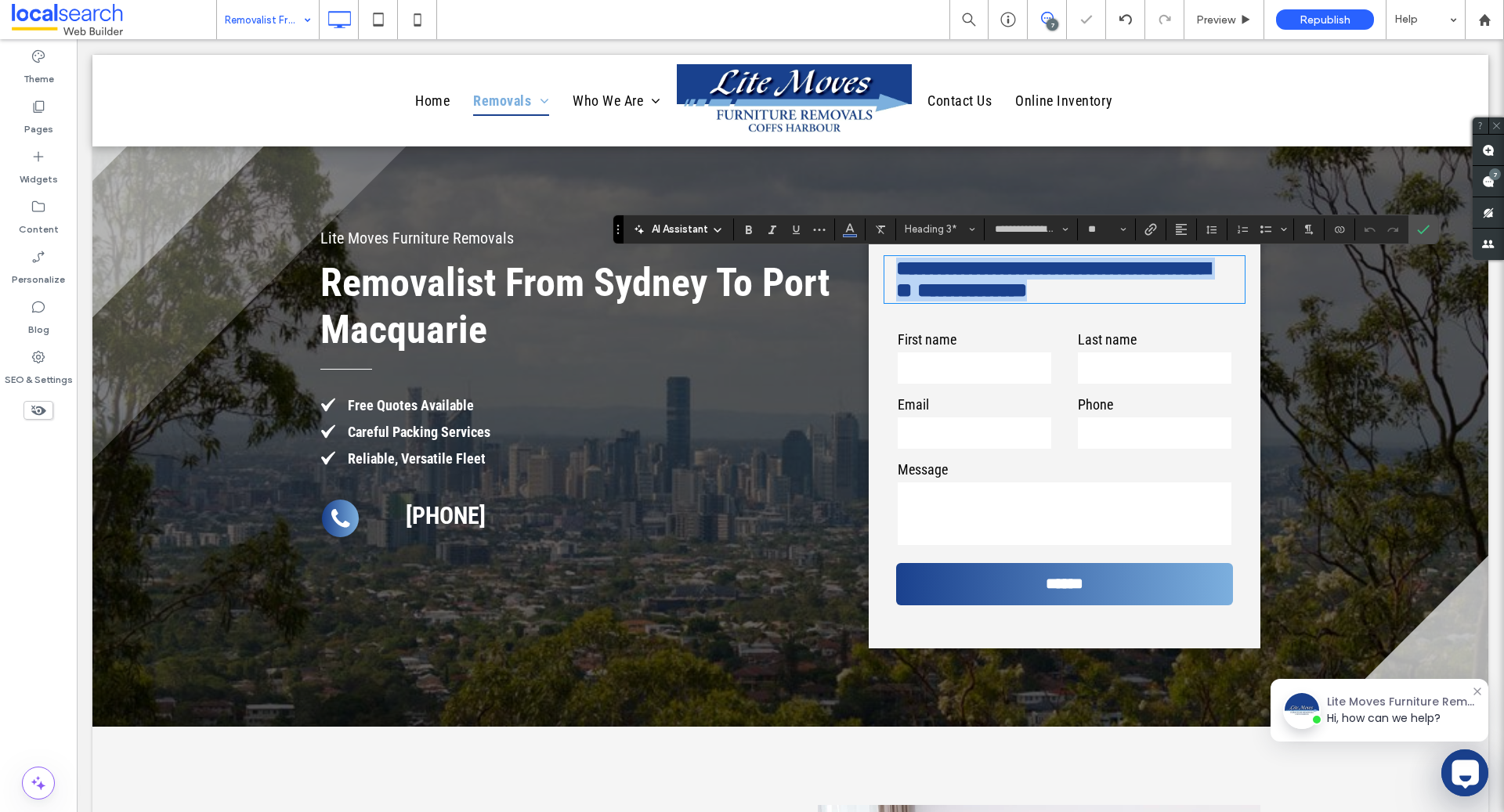 click on "**********" at bounding box center (1053, 279) 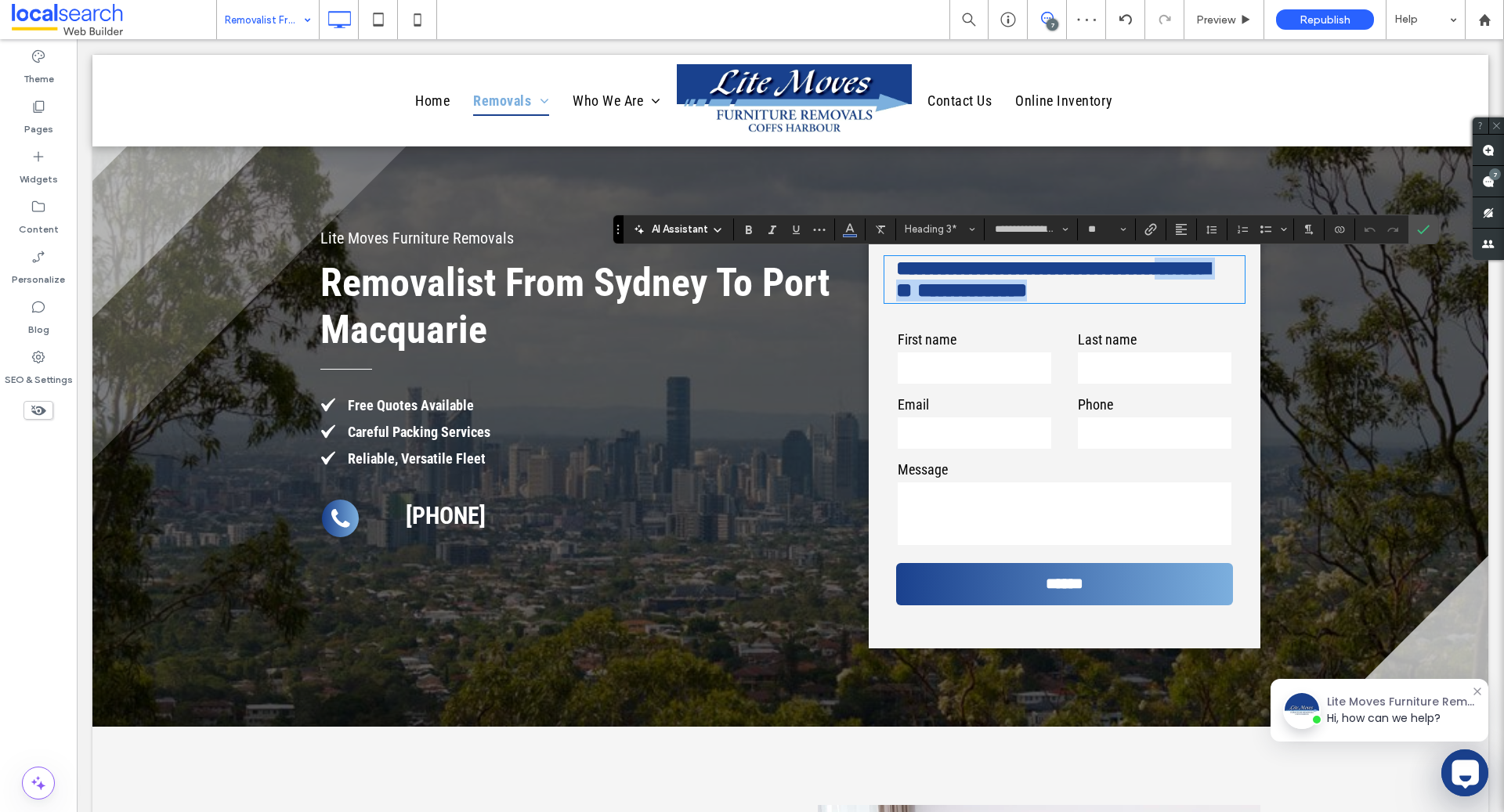 drag, startPoint x: 1126, startPoint y: 291, endPoint x: 874, endPoint y: 291, distance: 252 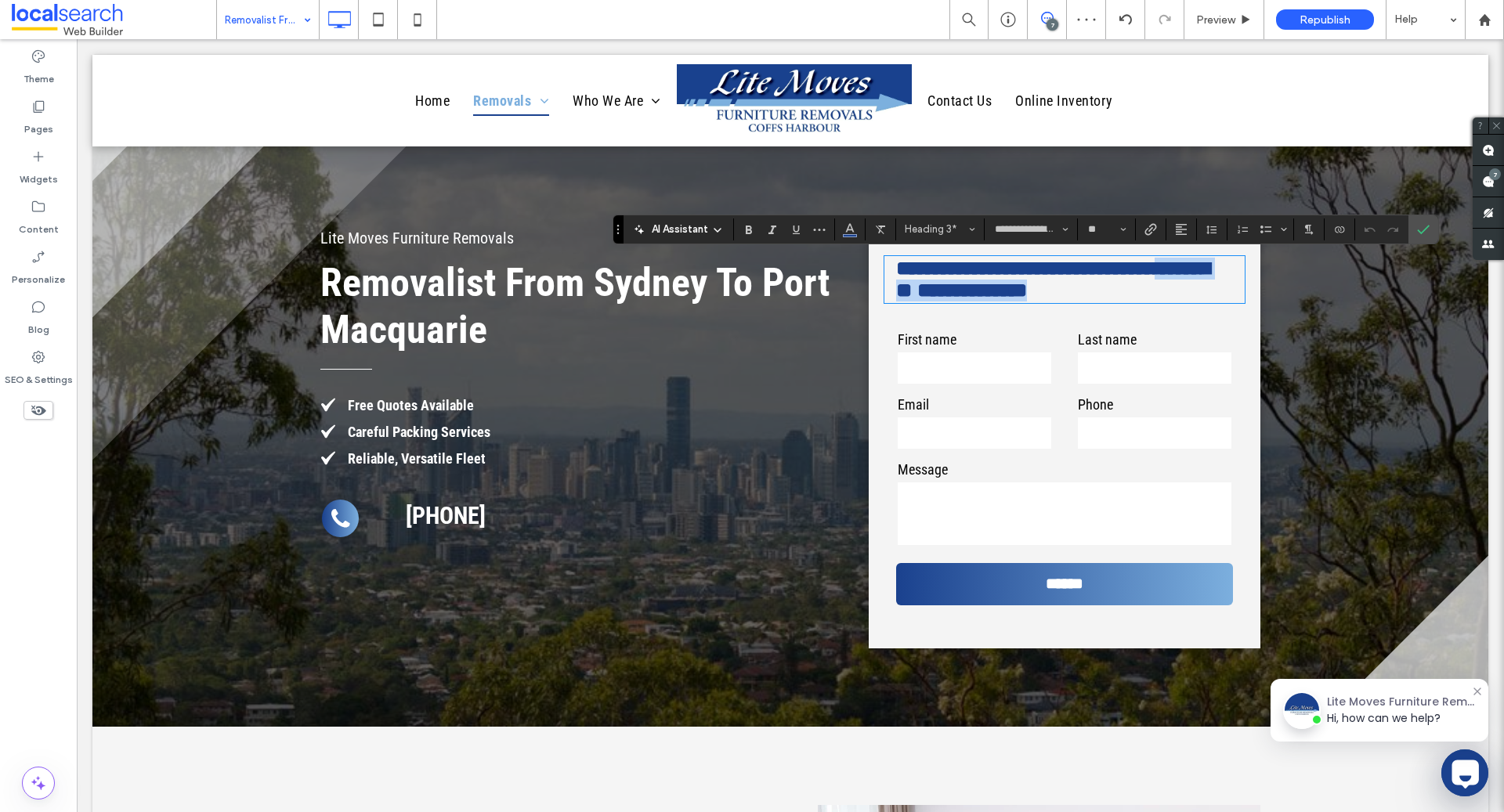 click on "**********" at bounding box center [1065, 436] 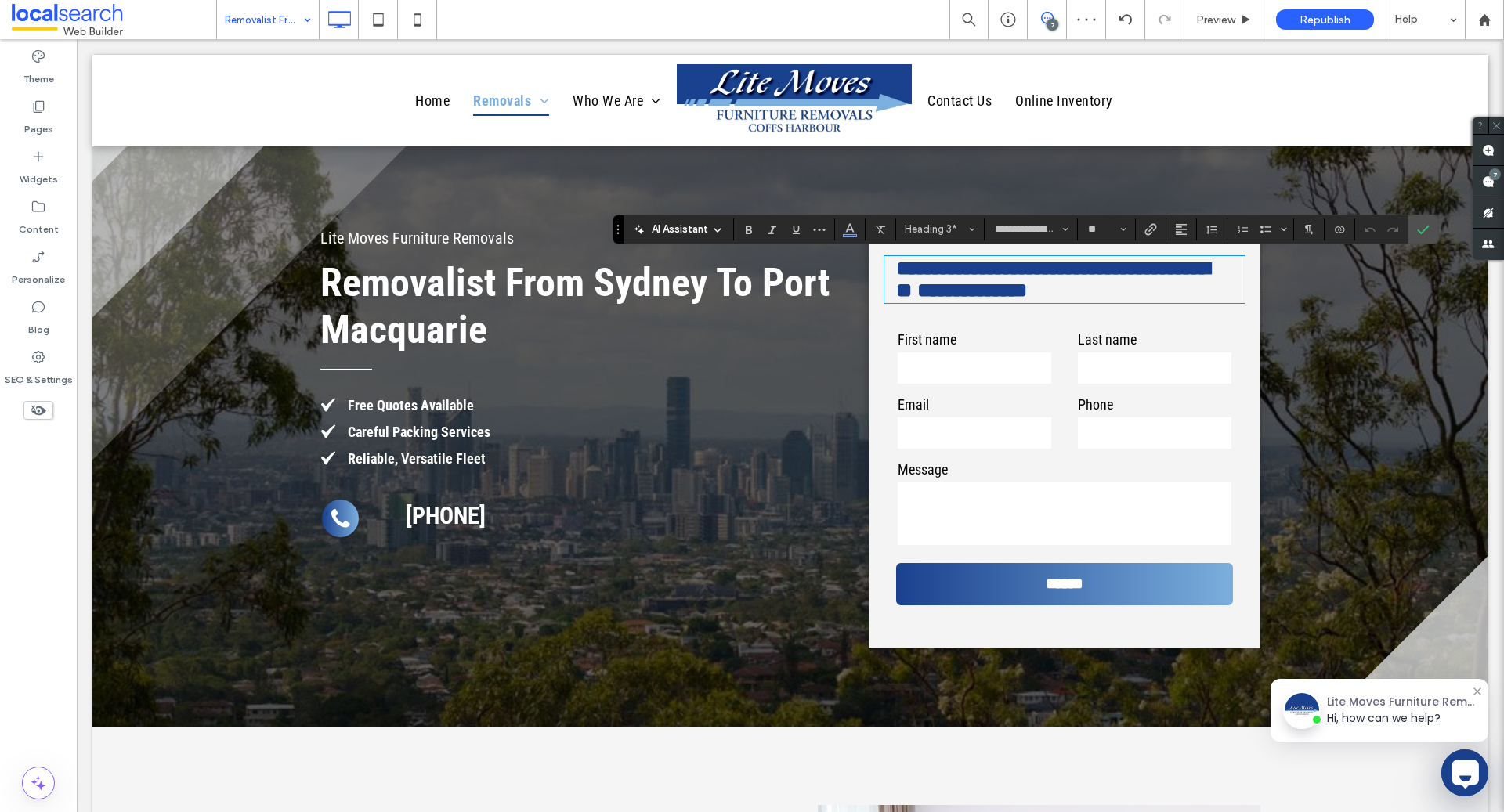 type on "**" 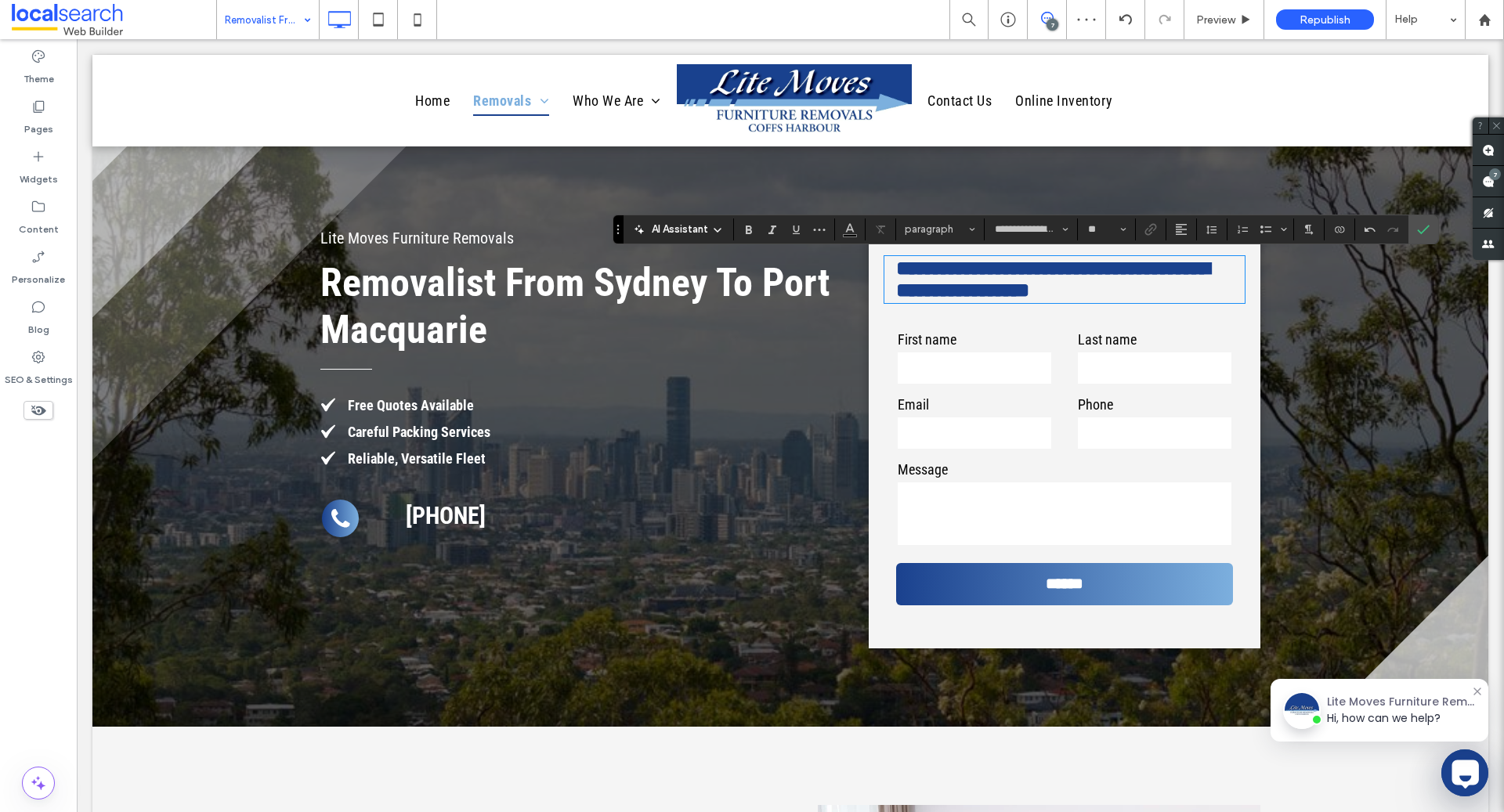 scroll, scrollTop: 0, scrollLeft: 0, axis: both 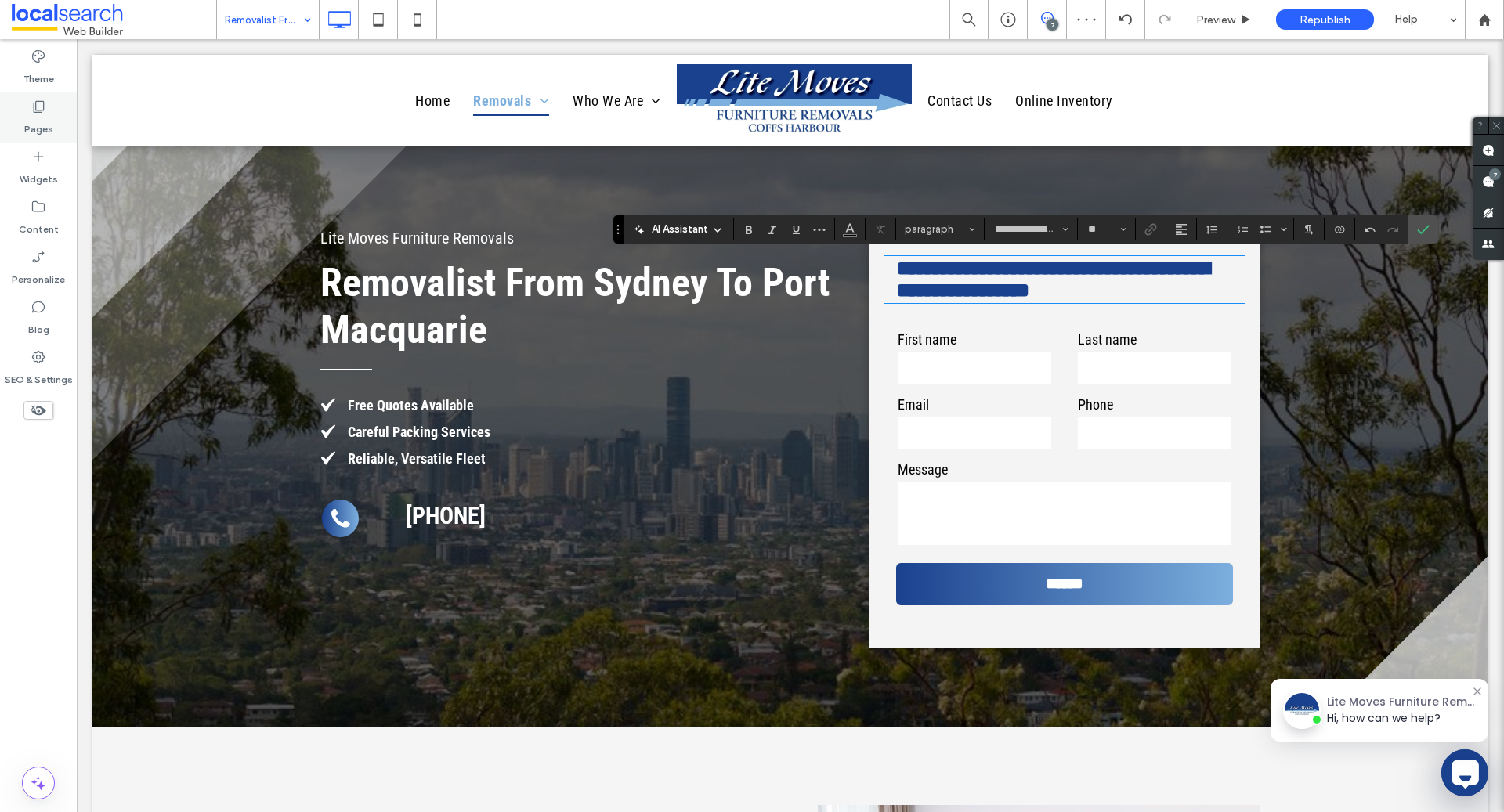 click on "Pages" at bounding box center [38, 125] 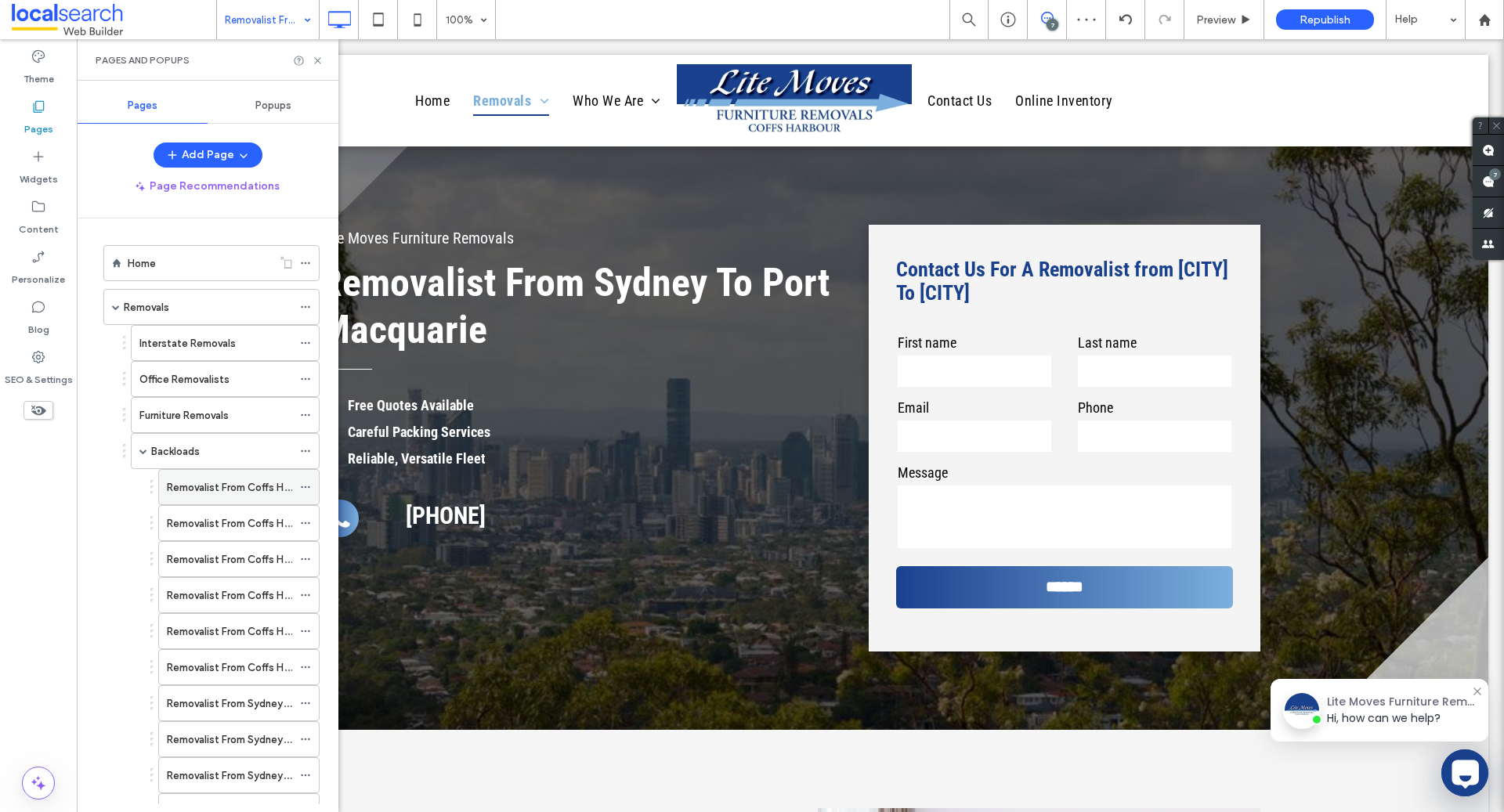 scroll, scrollTop: 362, scrollLeft: 0, axis: vertical 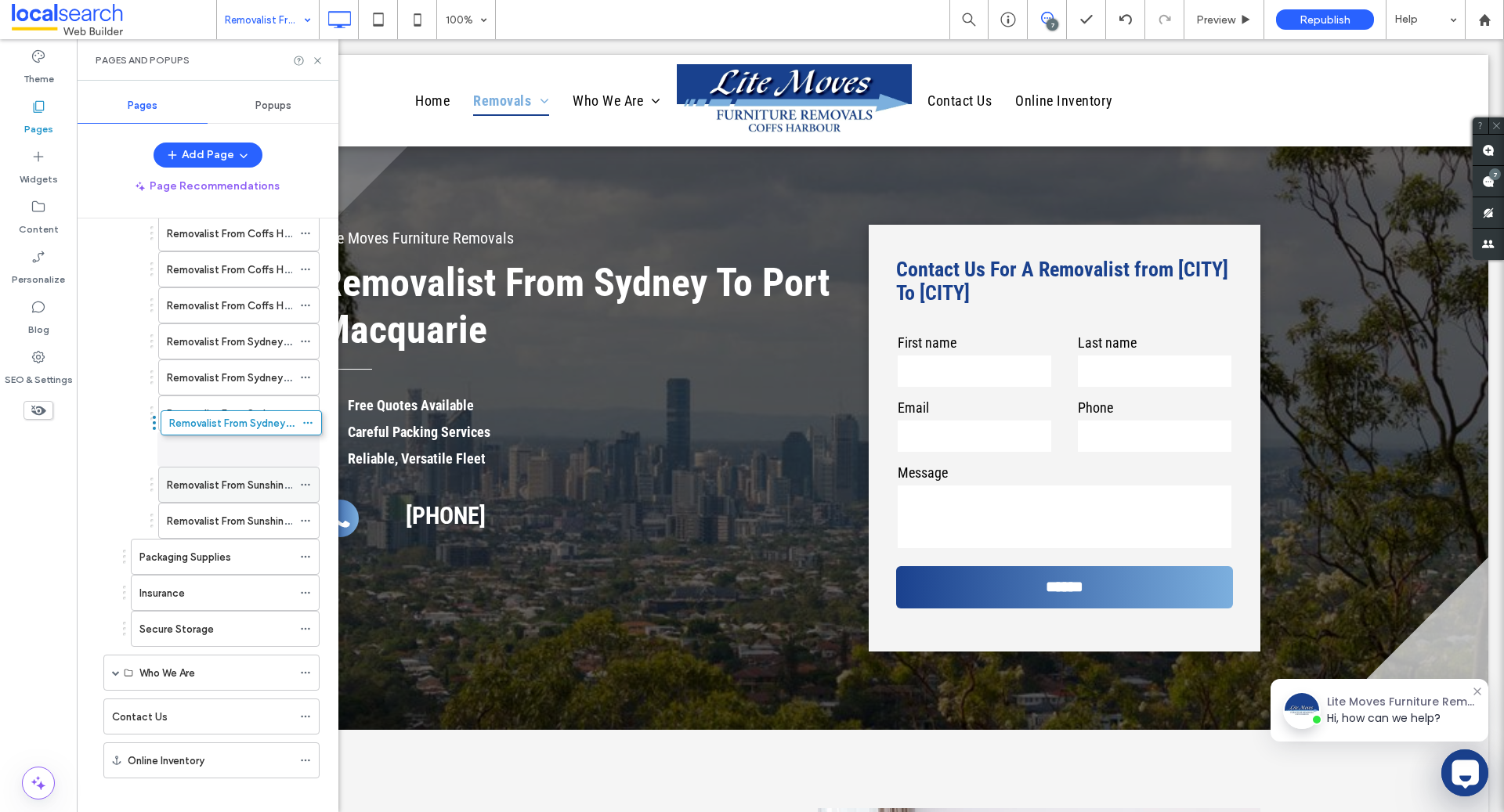 drag, startPoint x: 244, startPoint y: 516, endPoint x: 248, endPoint y: 426, distance: 90.08885 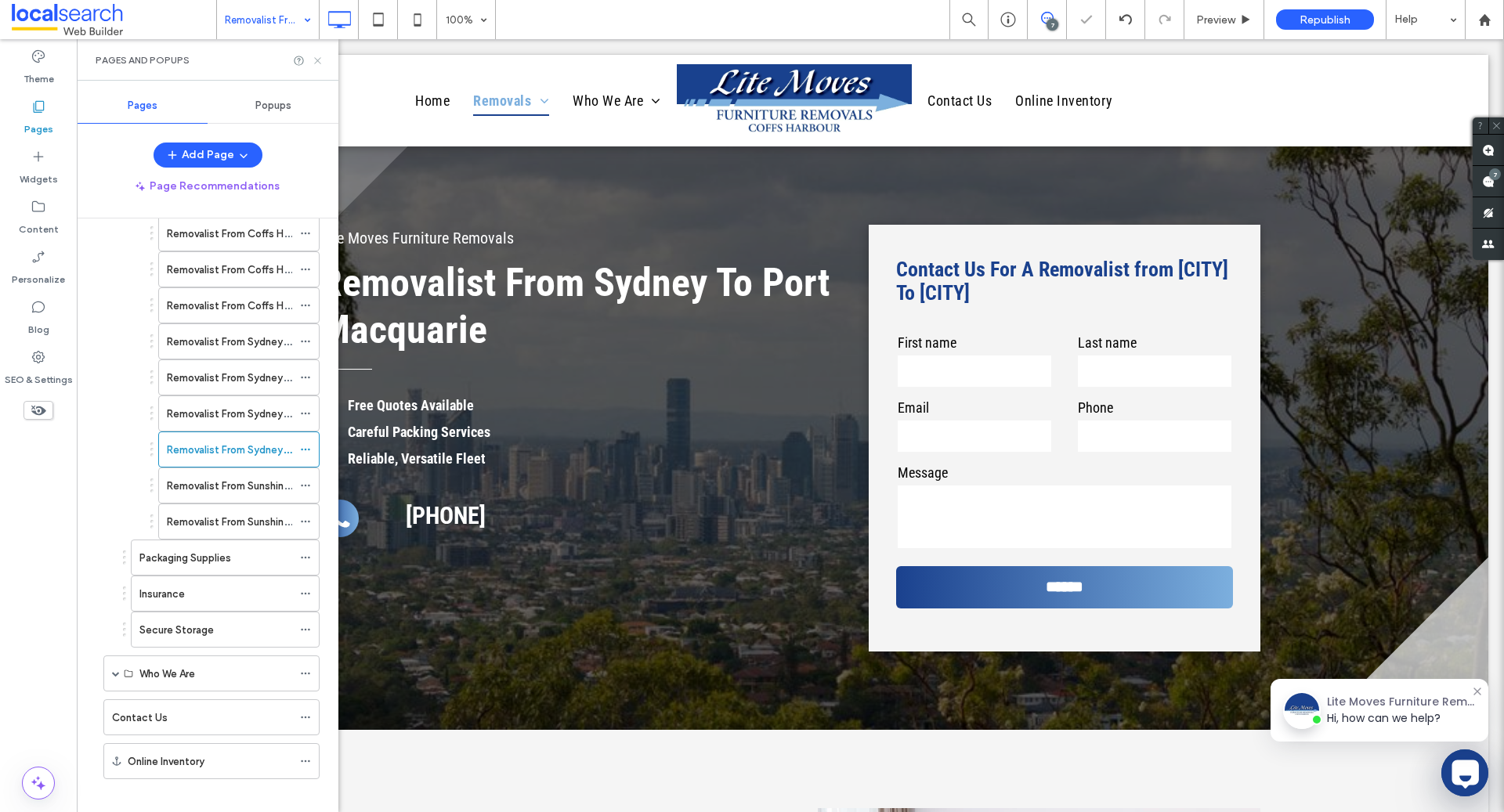 click 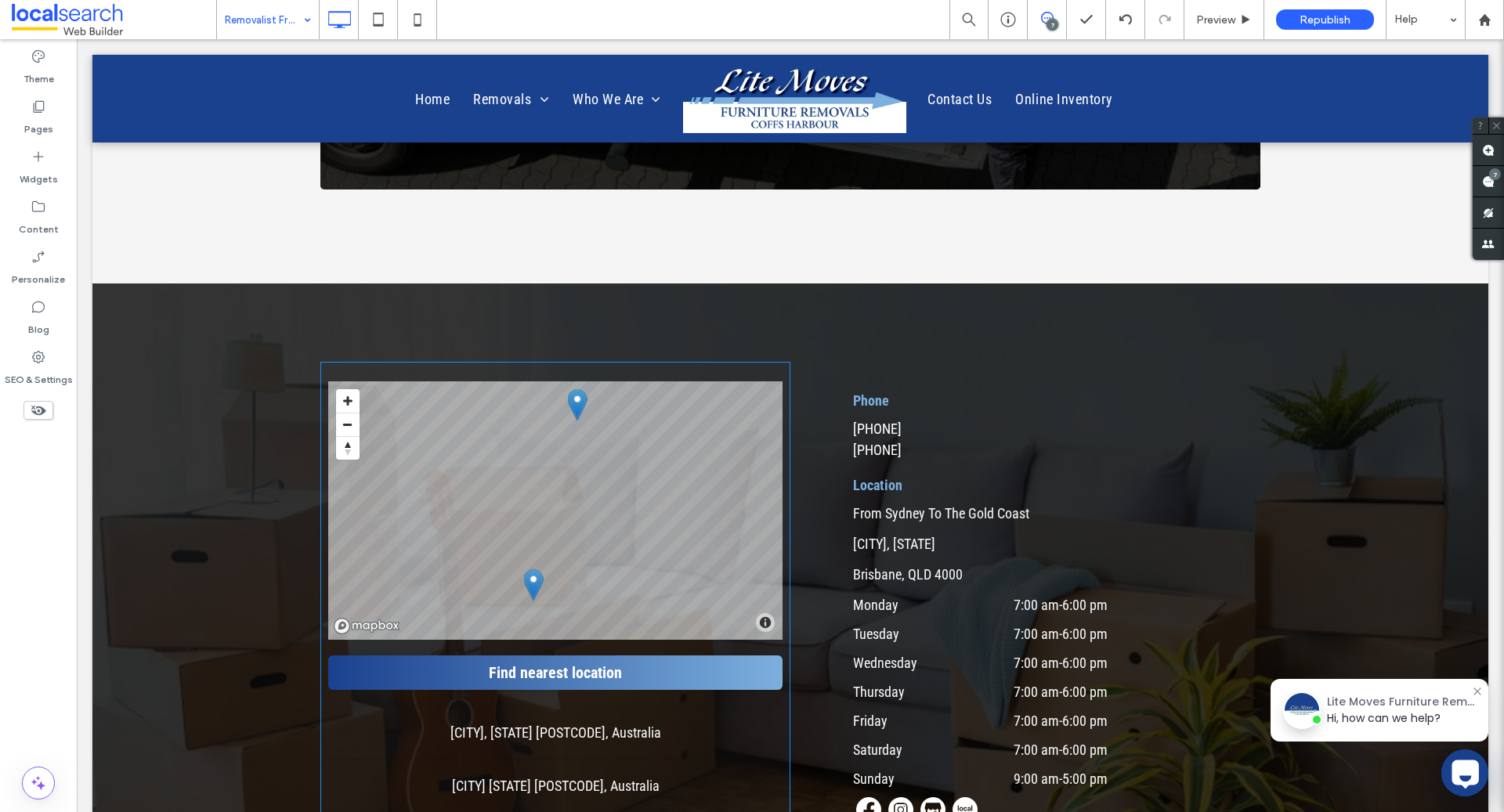 scroll, scrollTop: 4373, scrollLeft: 0, axis: vertical 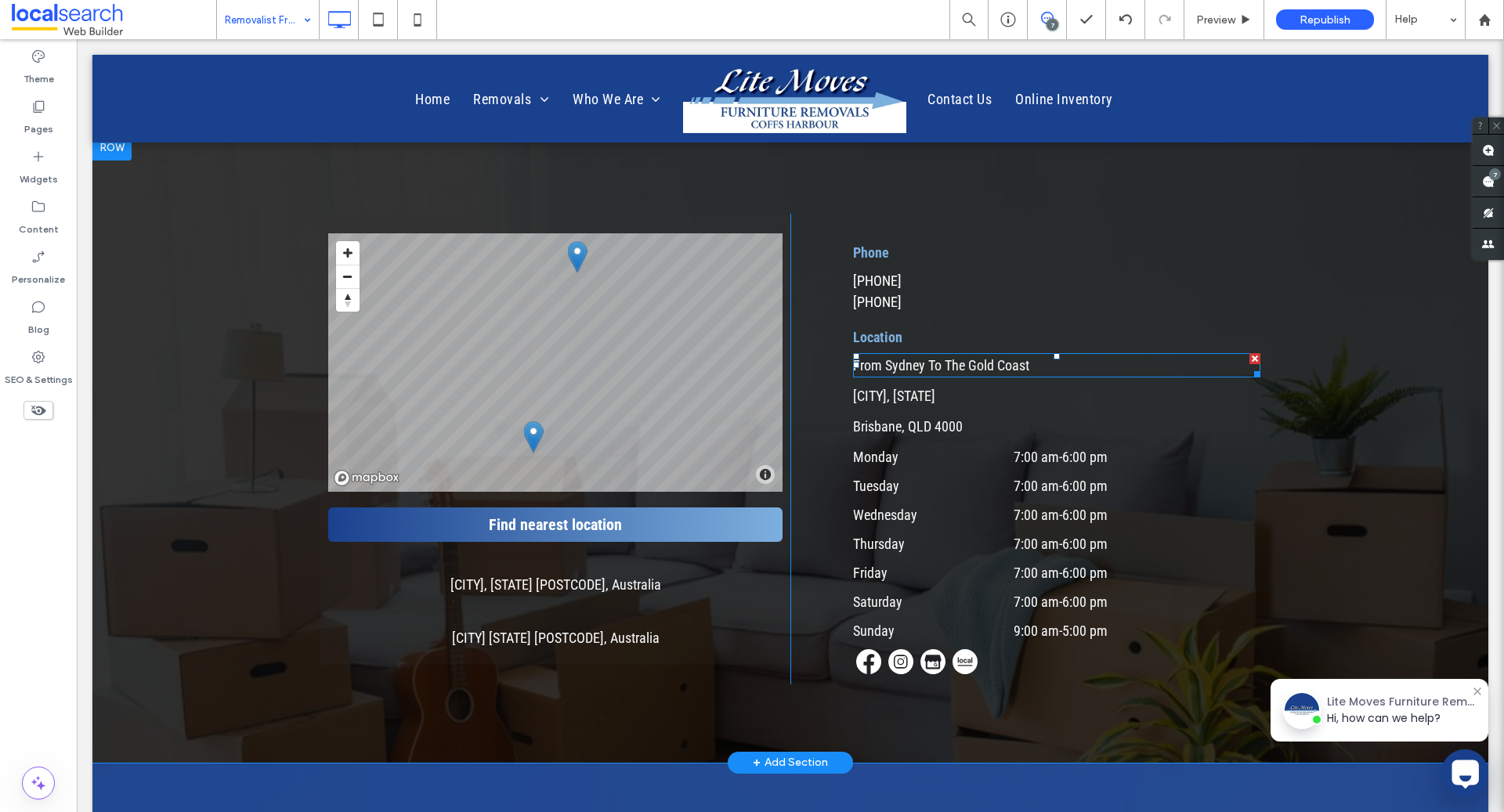 click on "From Sydney To The Gold Coast" at bounding box center [941, 365] 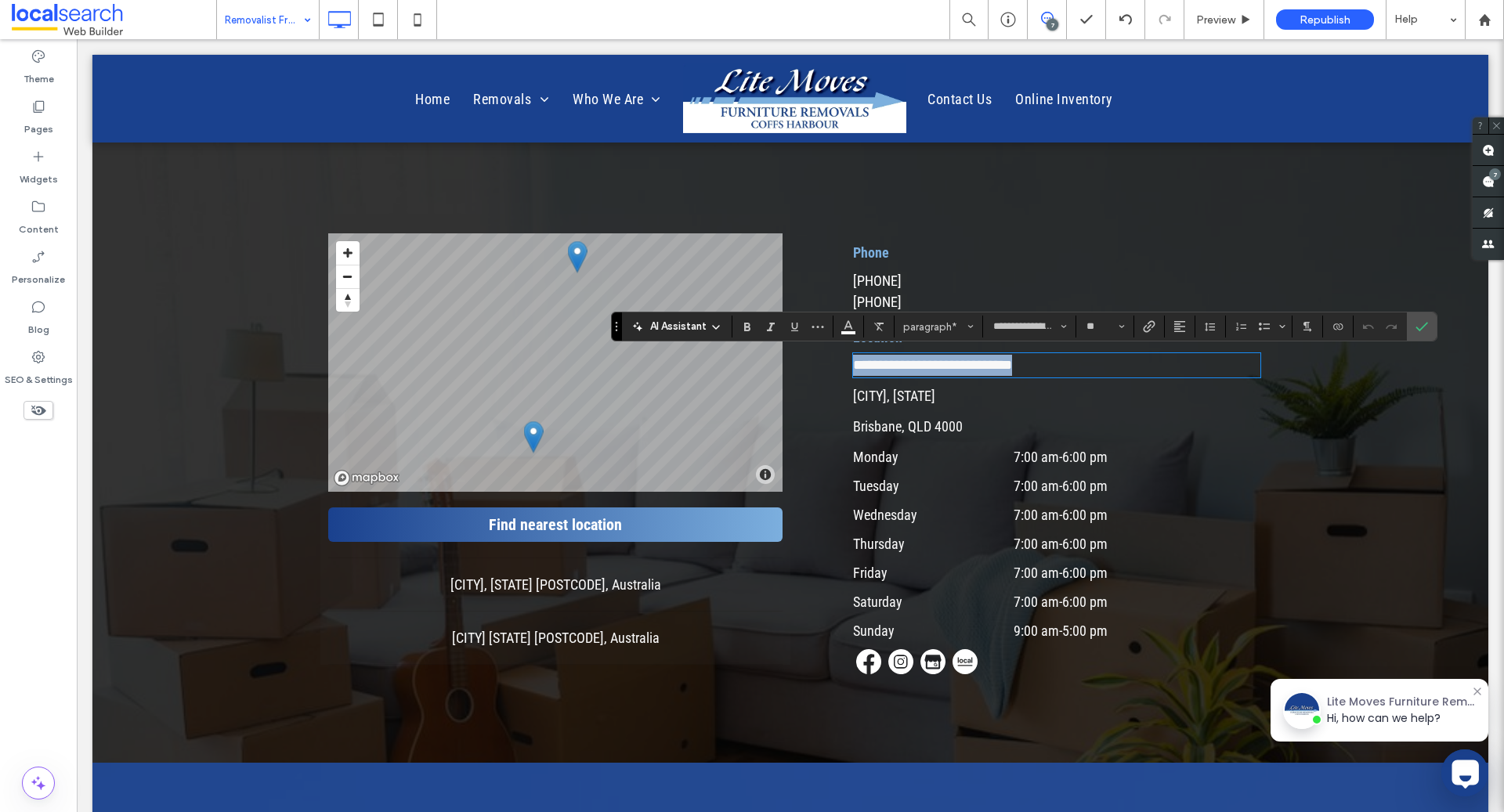 click on "**********" at bounding box center (932, 365) 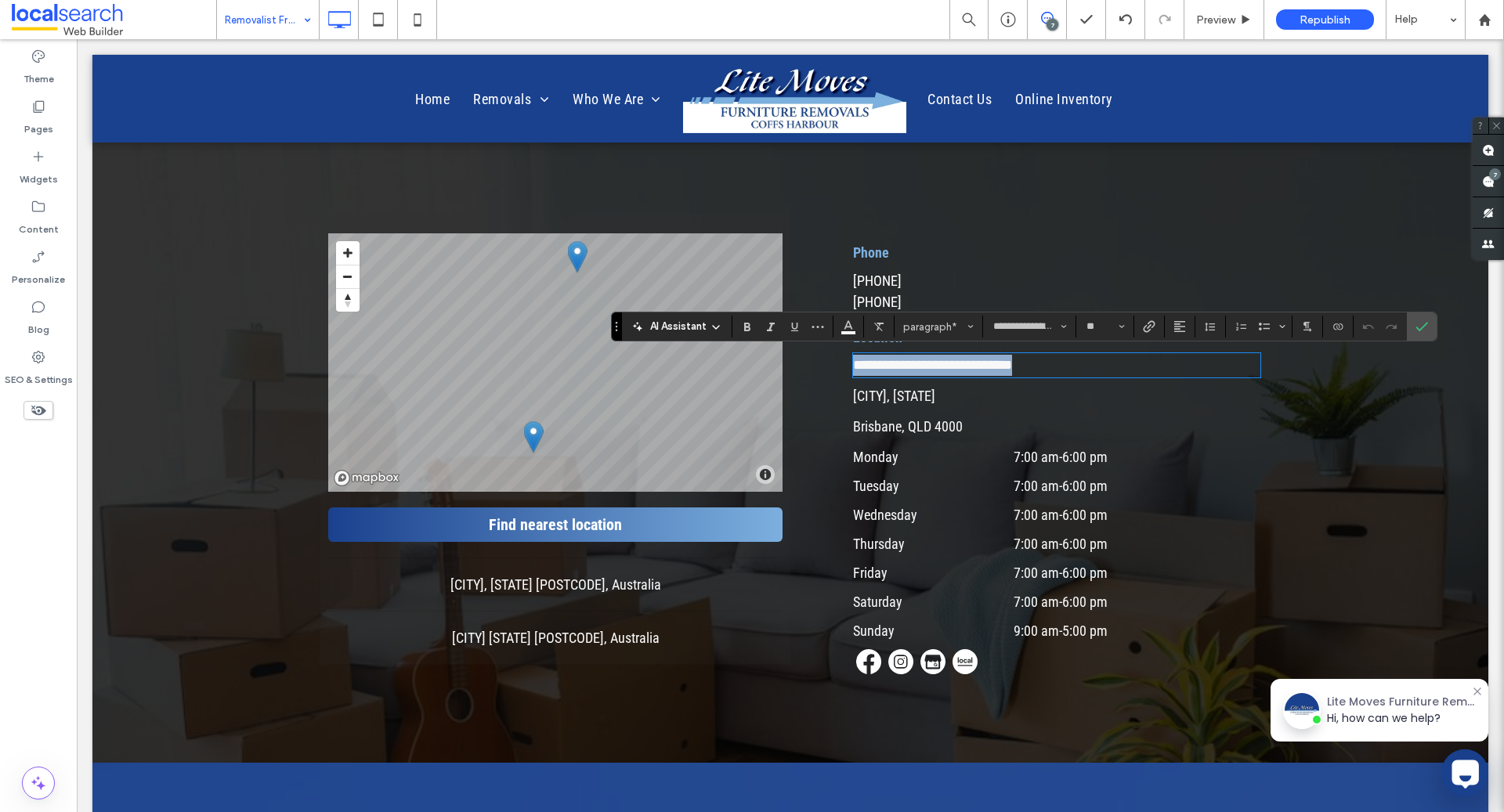 click on "**********" at bounding box center (932, 365) 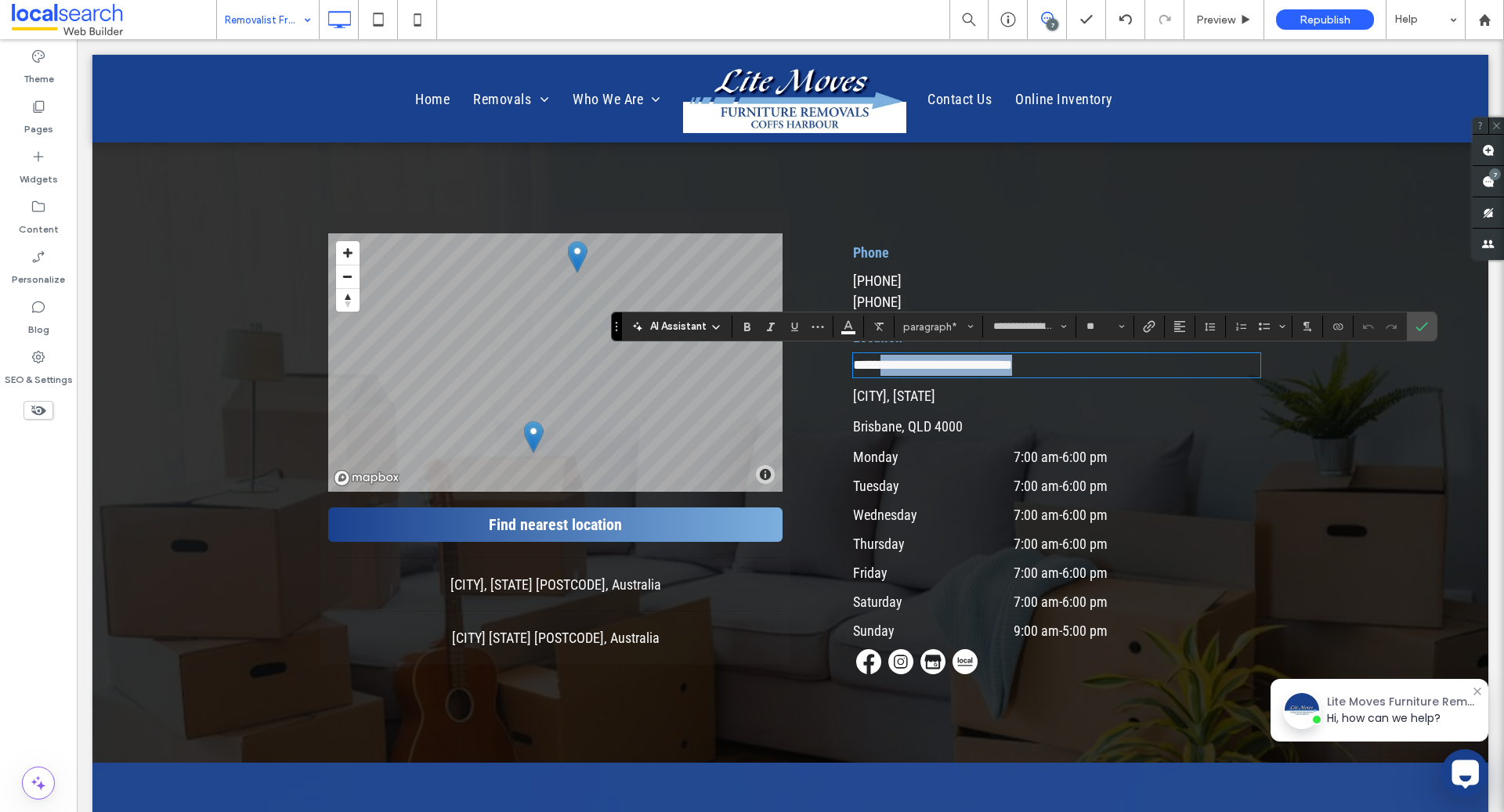 drag, startPoint x: 1050, startPoint y: 368, endPoint x: 885, endPoint y: 361, distance: 165.14842 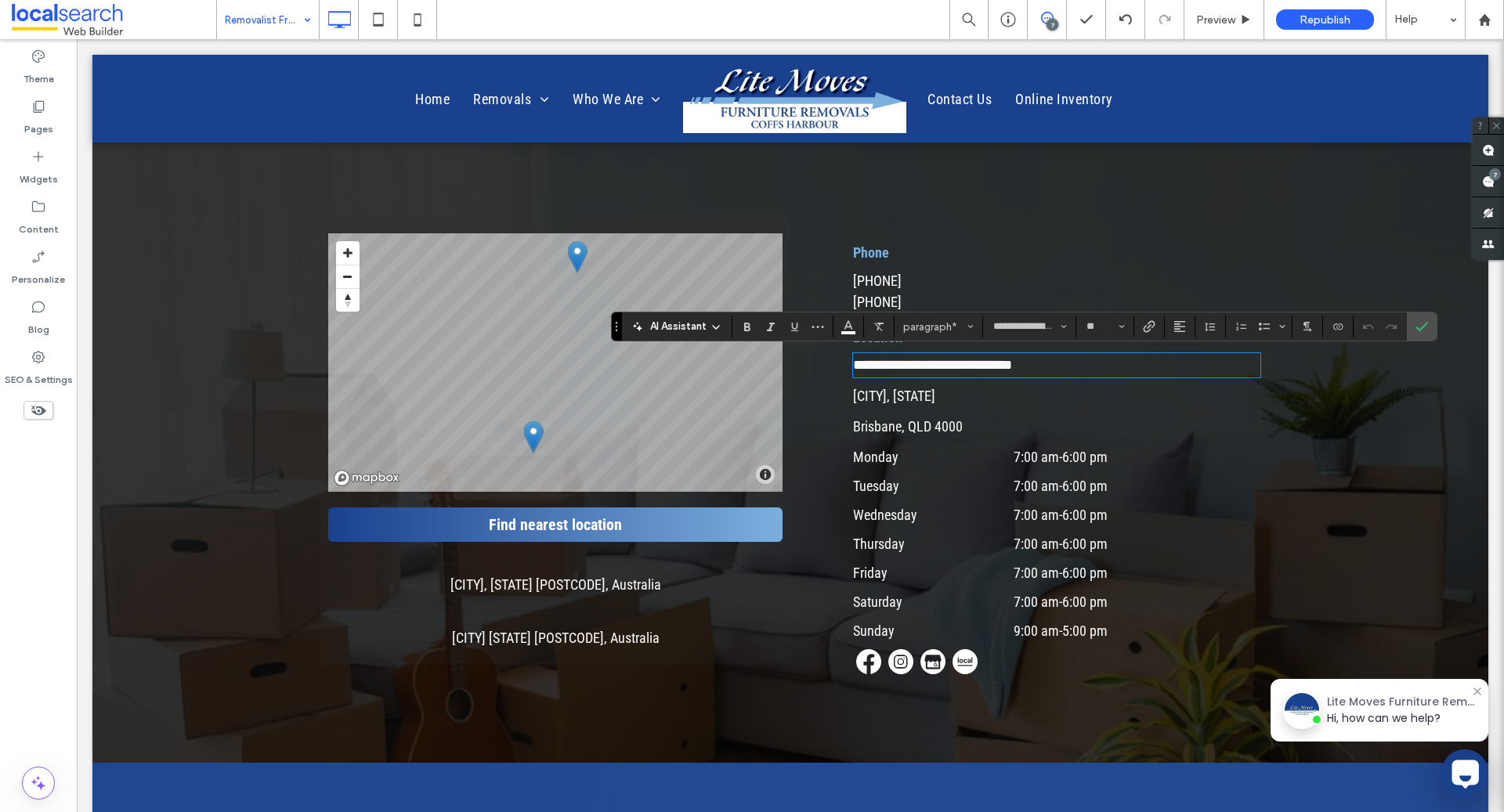 scroll, scrollTop: 0, scrollLeft: 0, axis: both 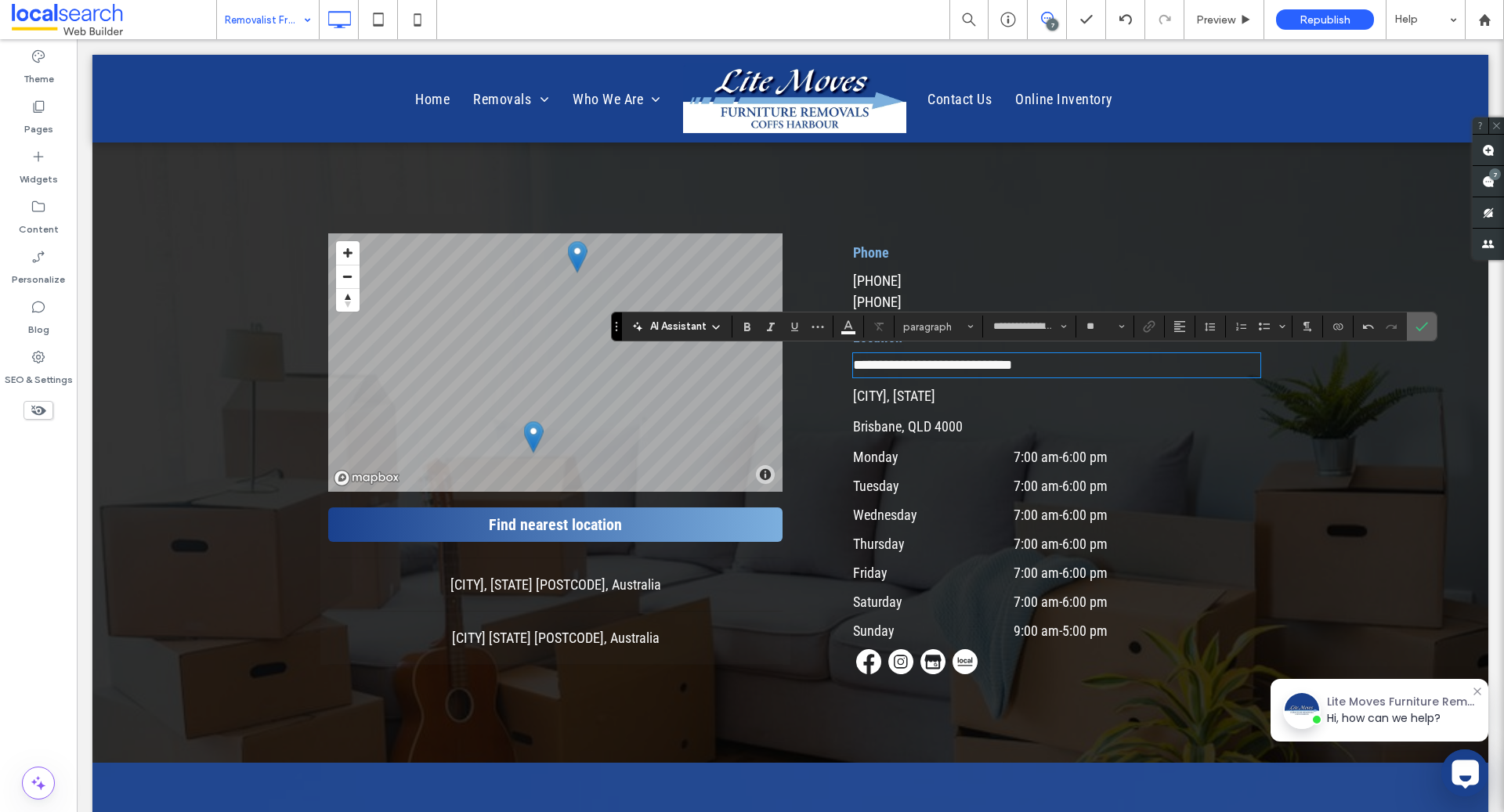 click at bounding box center [1419, 327] 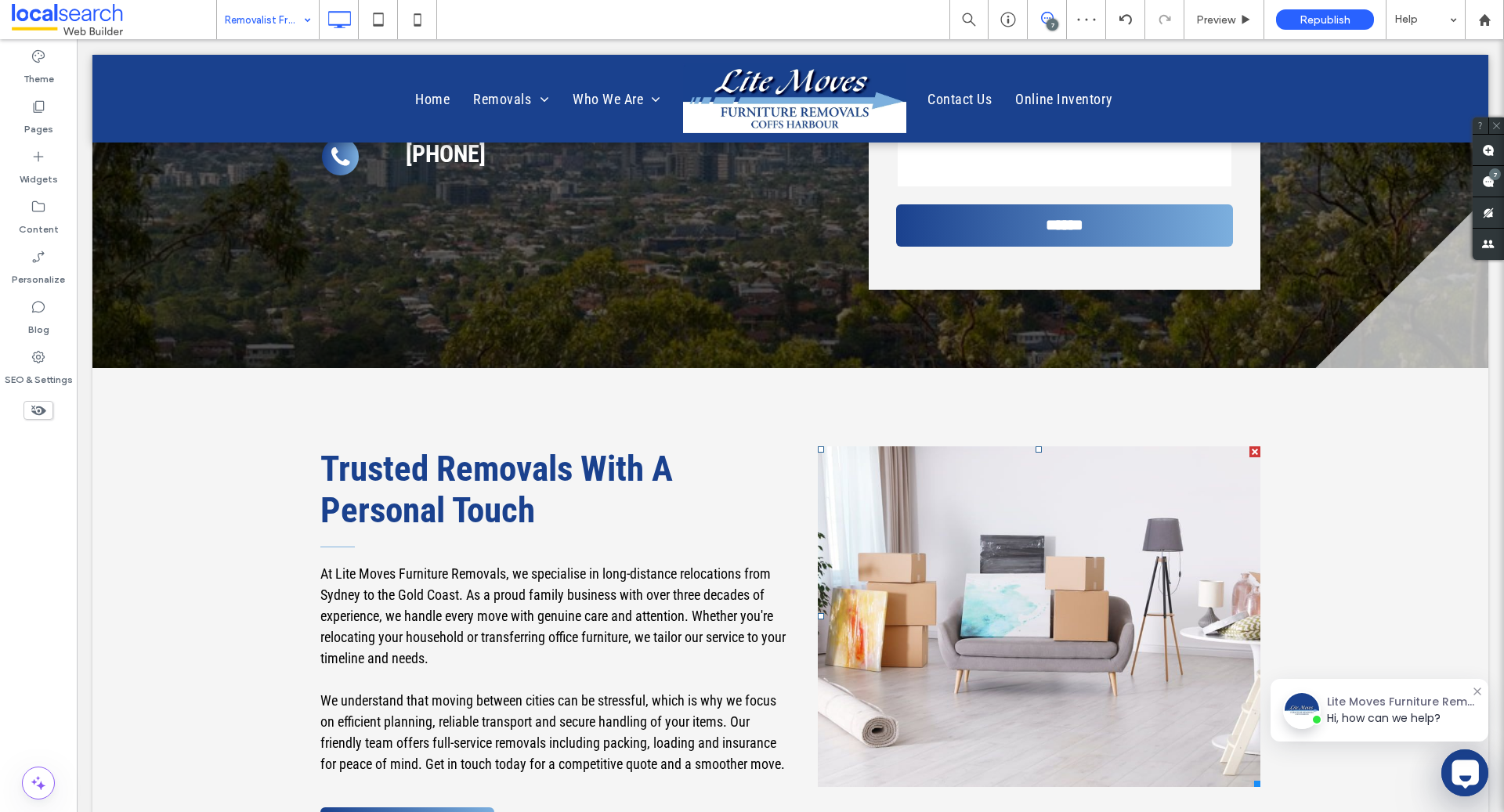 scroll, scrollTop: 0, scrollLeft: 0, axis: both 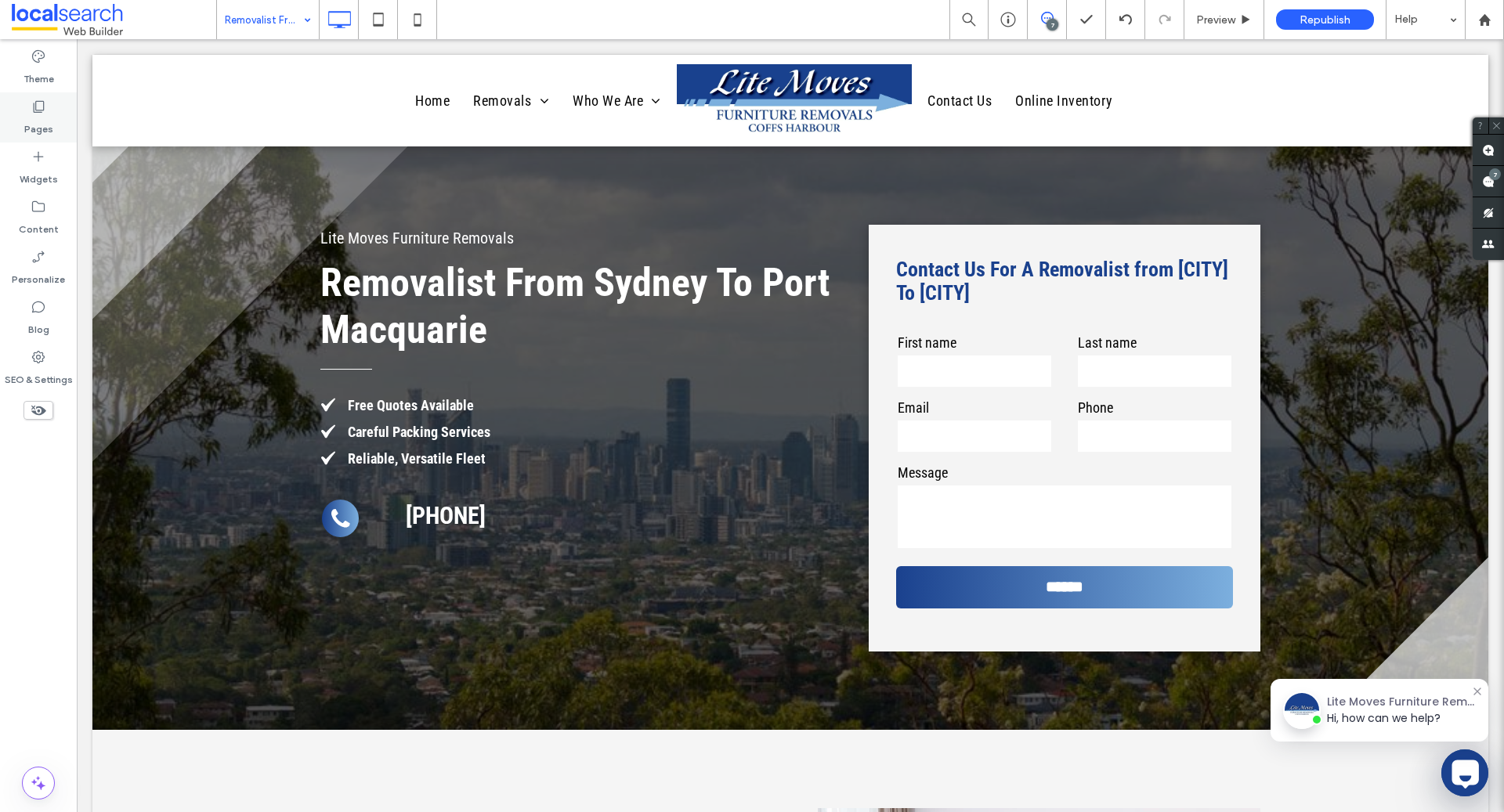 click on "Pages" at bounding box center (38, 117) 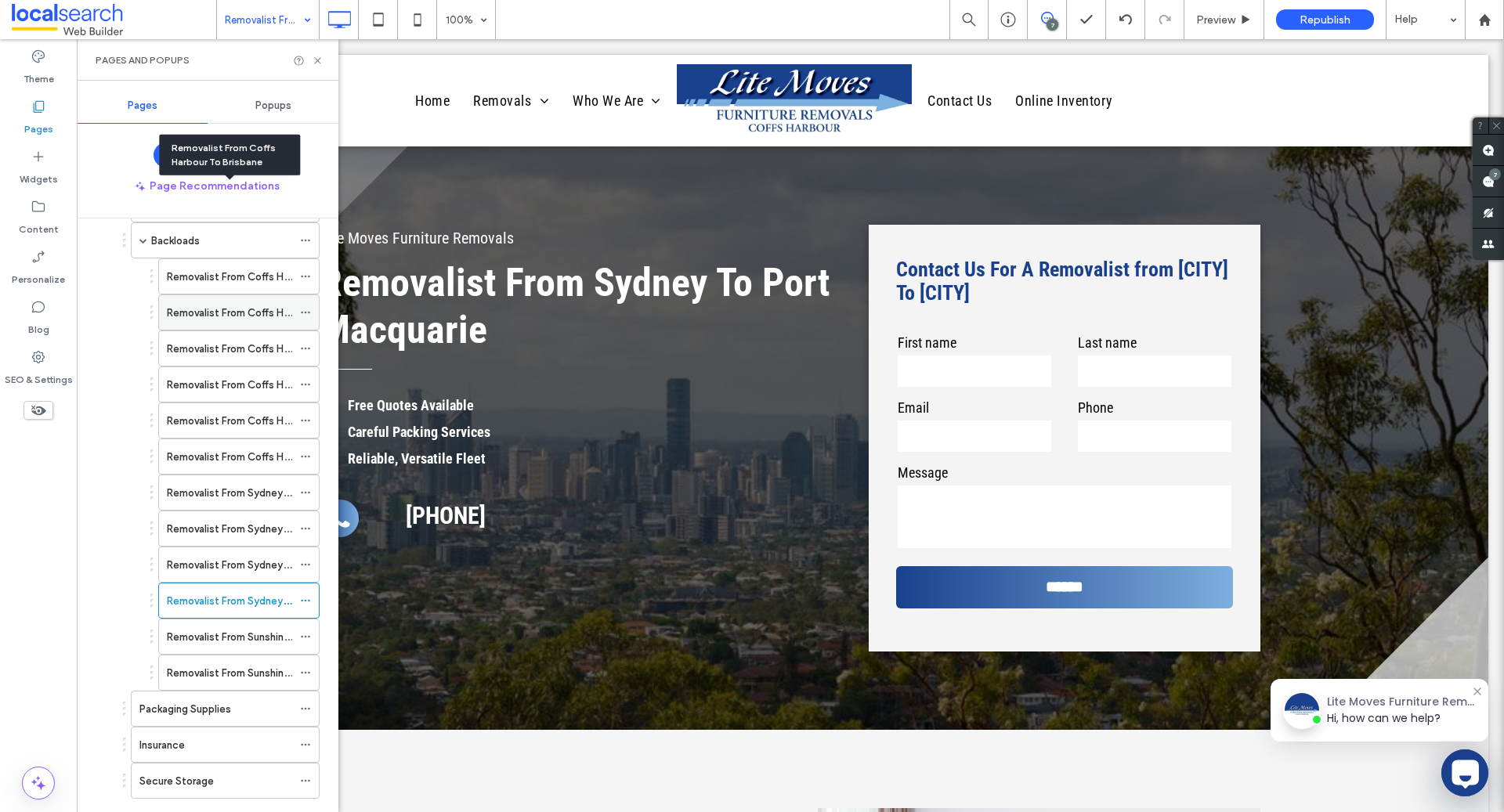 scroll, scrollTop: 343, scrollLeft: 0, axis: vertical 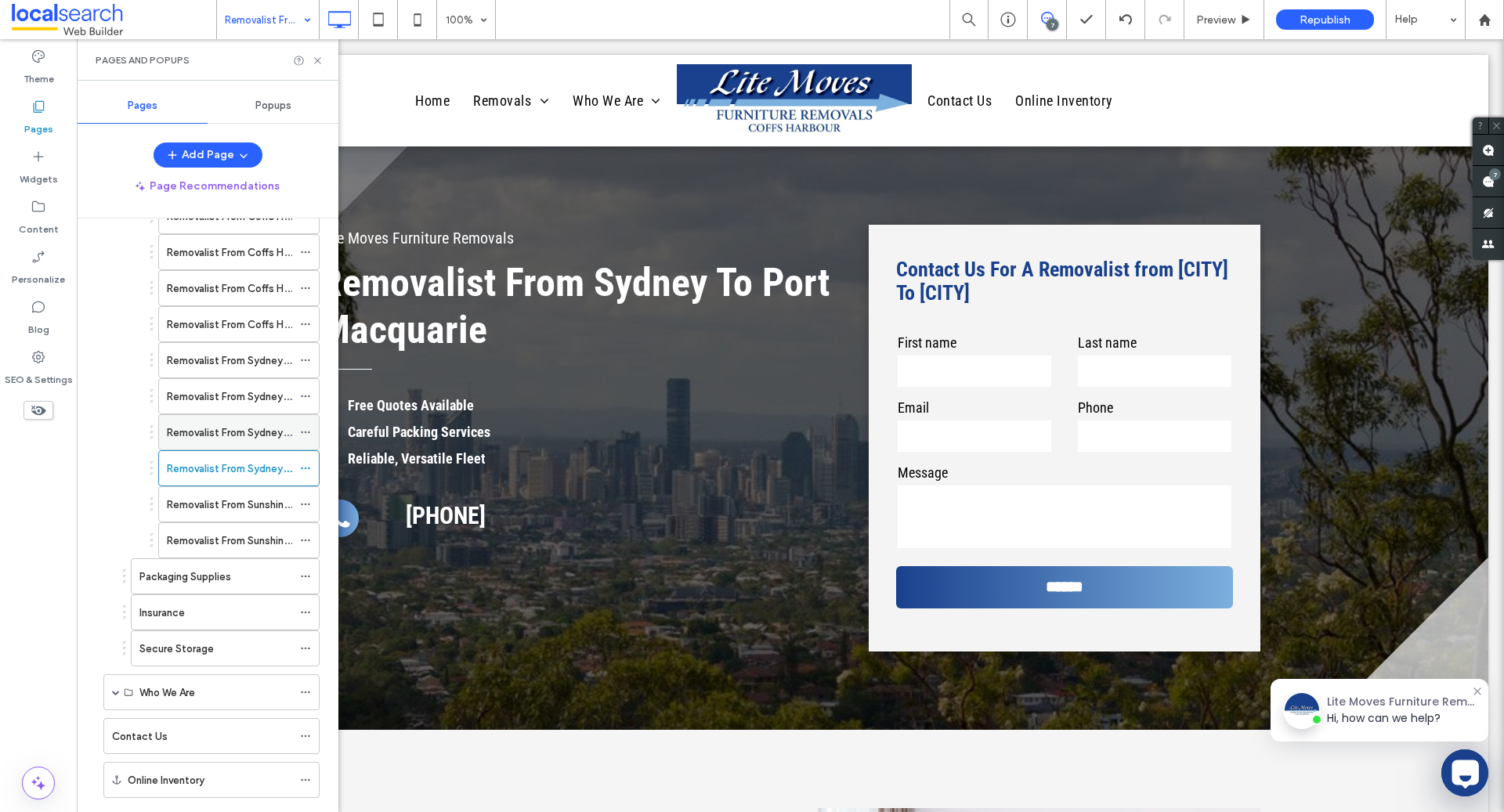 click on "Removalist From Sydney To Gold Coast" at bounding box center (261, 432) 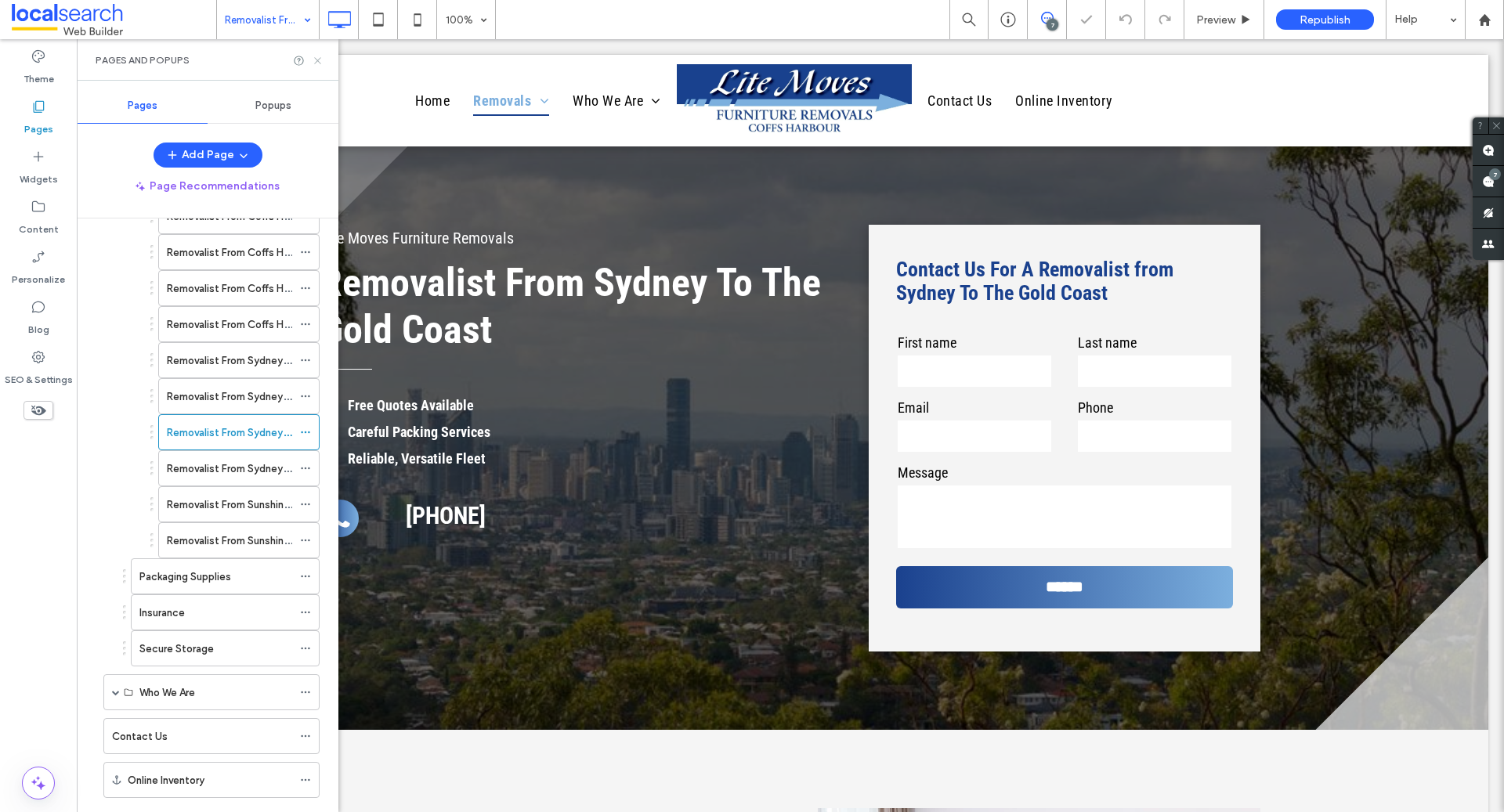 scroll, scrollTop: 0, scrollLeft: 0, axis: both 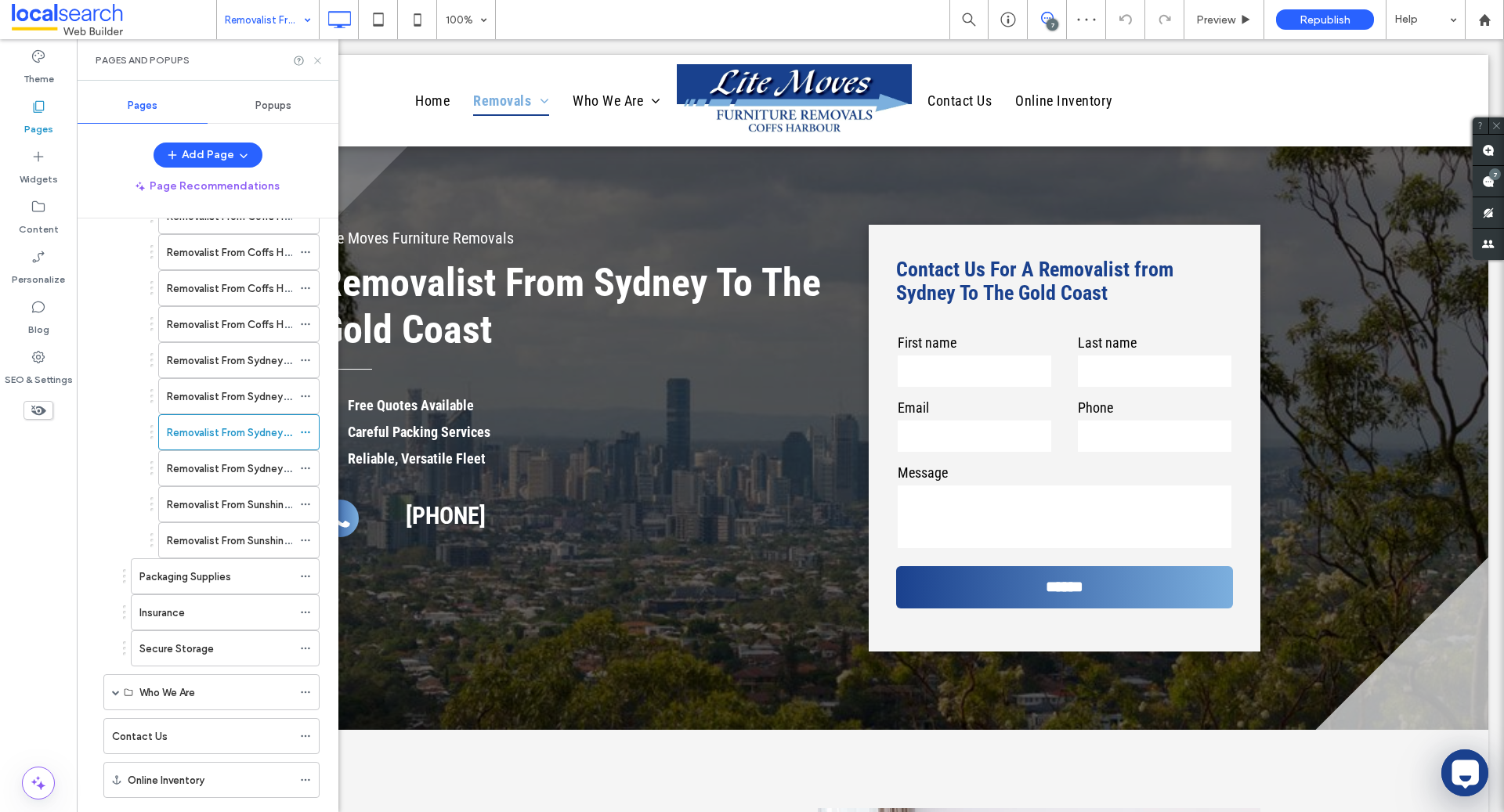 click 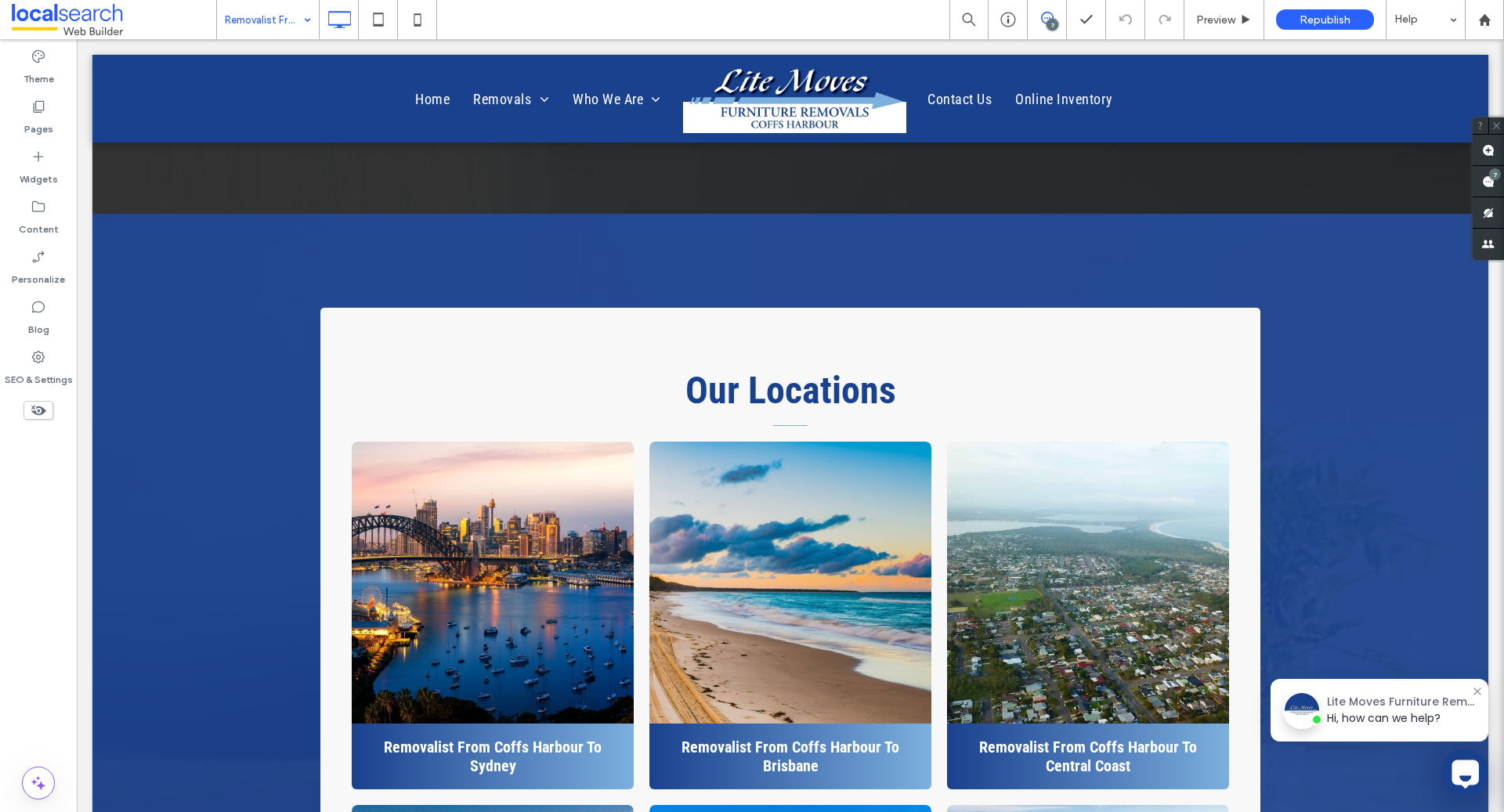 scroll, scrollTop: 5124, scrollLeft: 0, axis: vertical 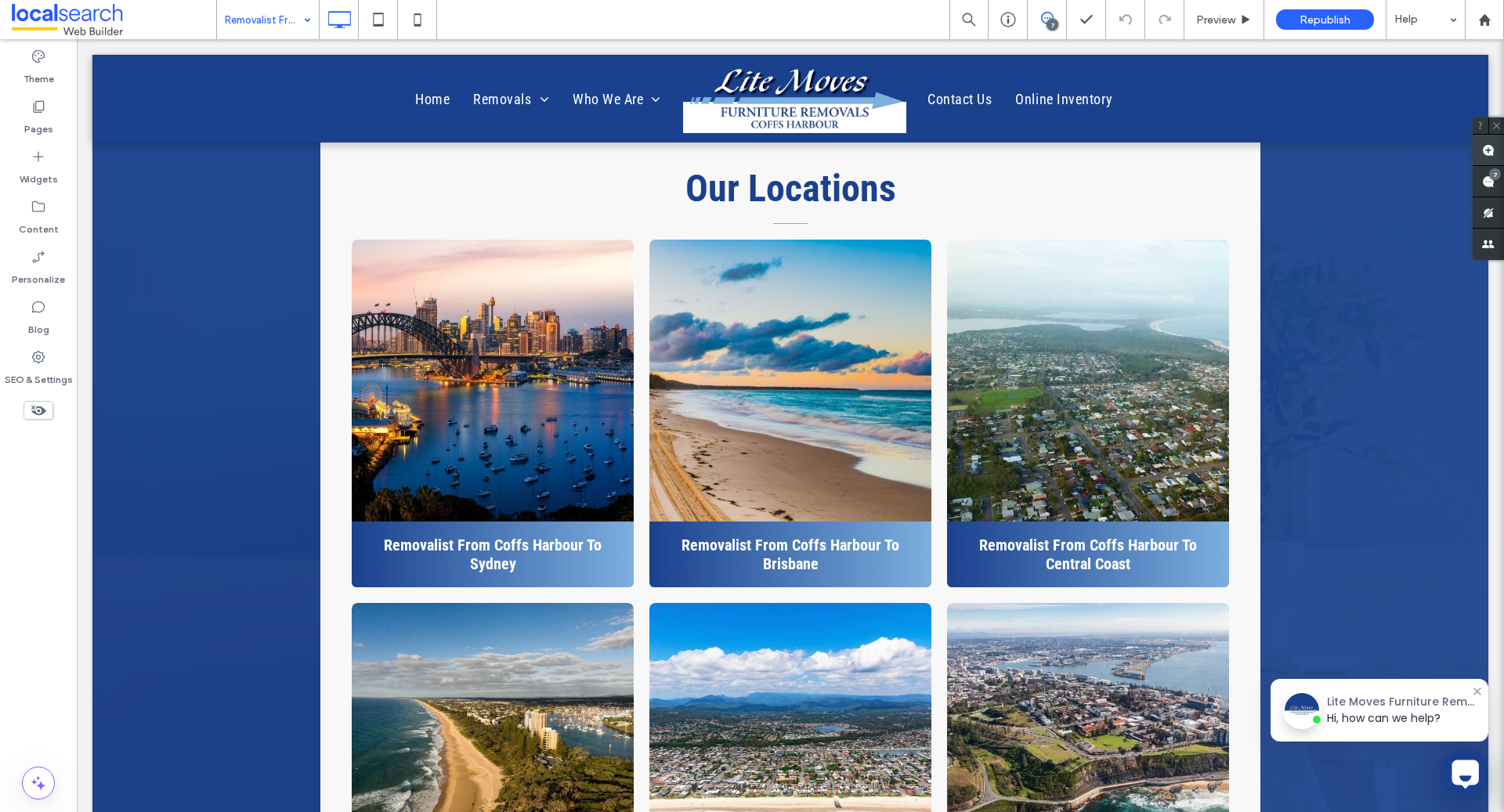 click 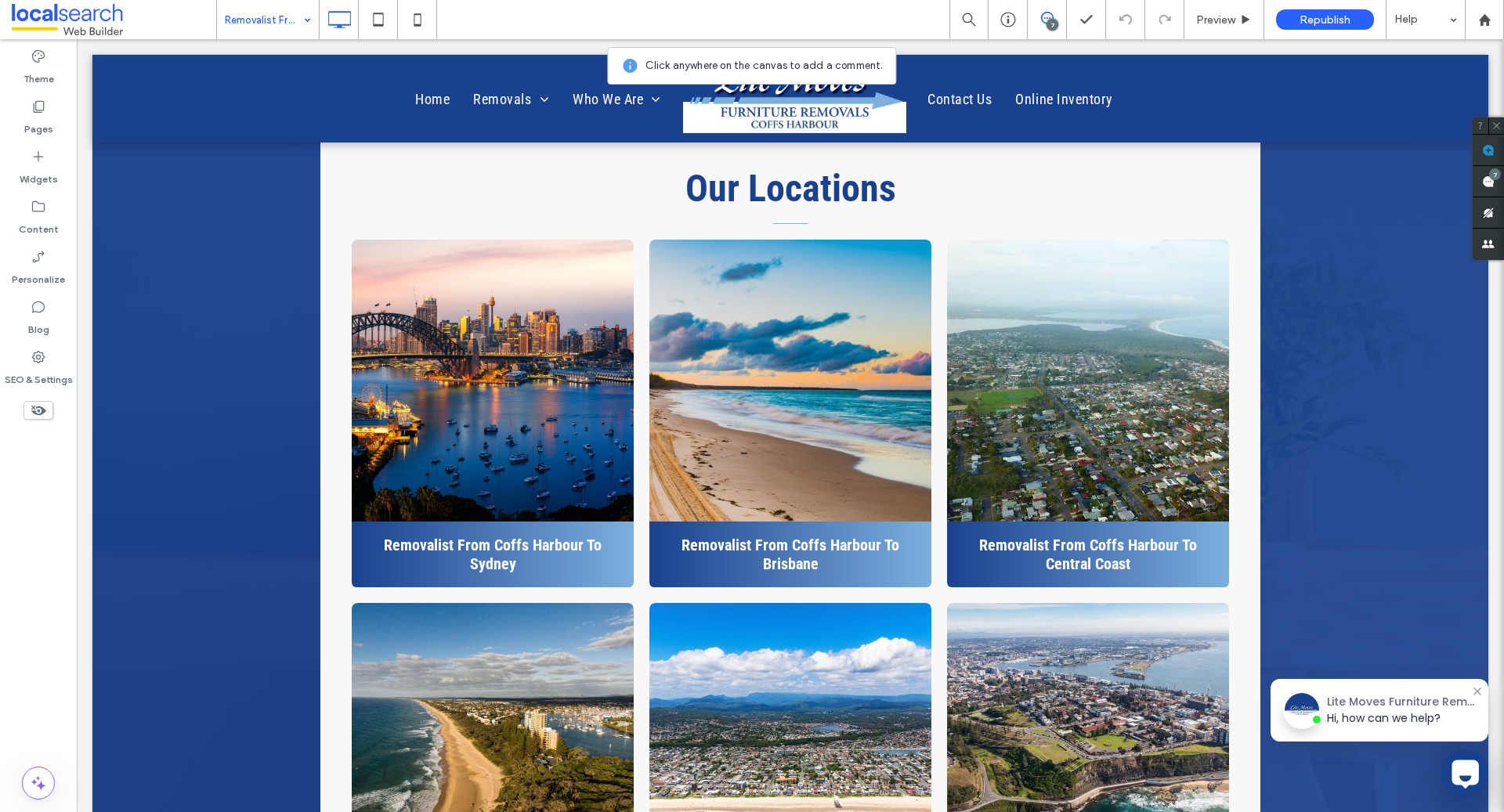 click on "Our Locations
Click To Paste
Removalist From Coffs Harbour To Sydney
Click To Paste
Removalist From Coffs Harbour To Brisbane
Click To Paste
Removalist From Coffs Harbour To Central Coast
Click To Paste
Click To Paste
Removalist From Coffs Harbour To Sunshine Coast
Click To Paste
Removalist From Coffs Harbour To Gold Coast
Click To Paste
Removalist From Coffs Harbour To Newcastle
Click To Paste" at bounding box center [790, 741] 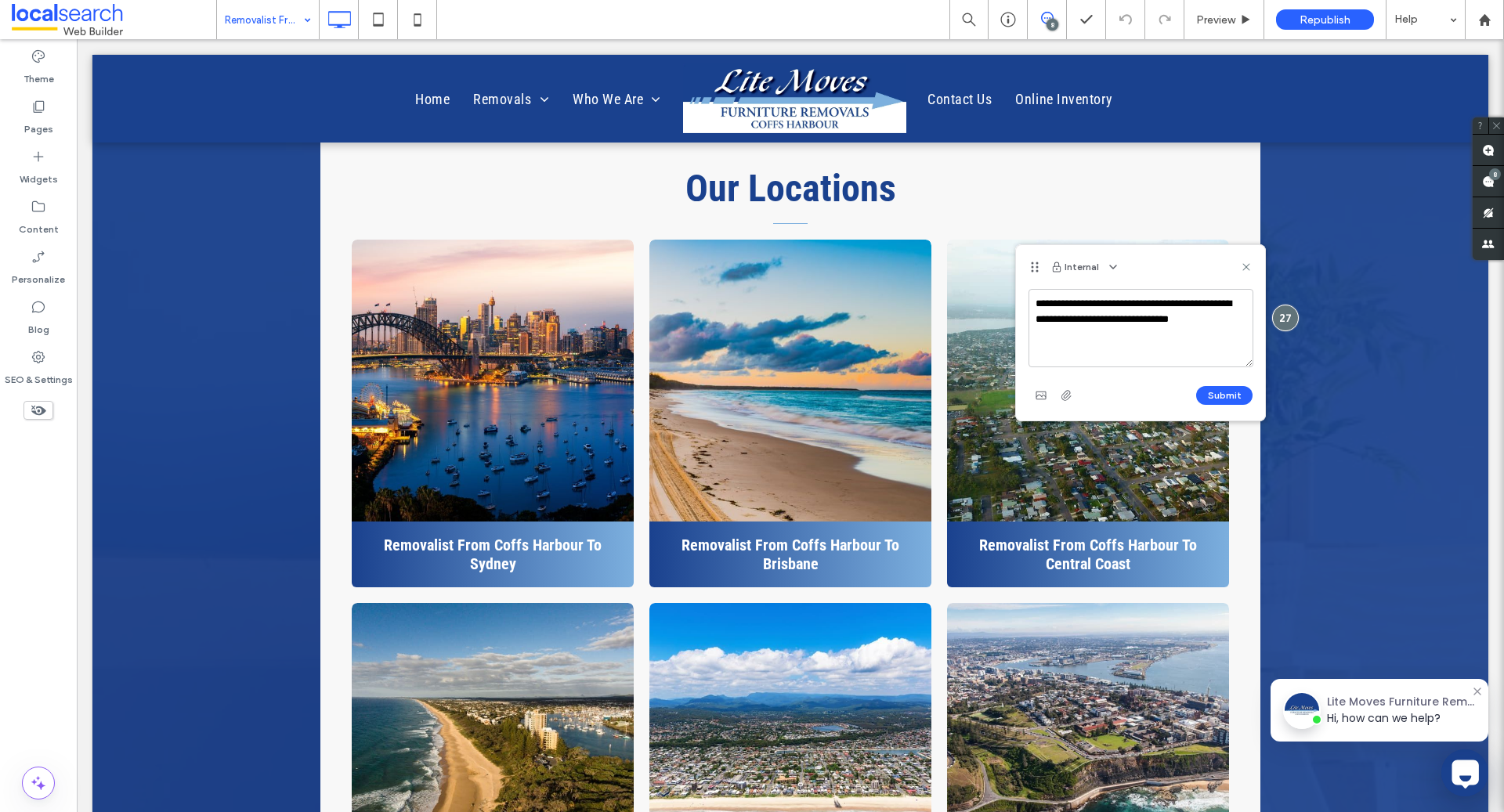 click on "**********" at bounding box center [1141, 328] 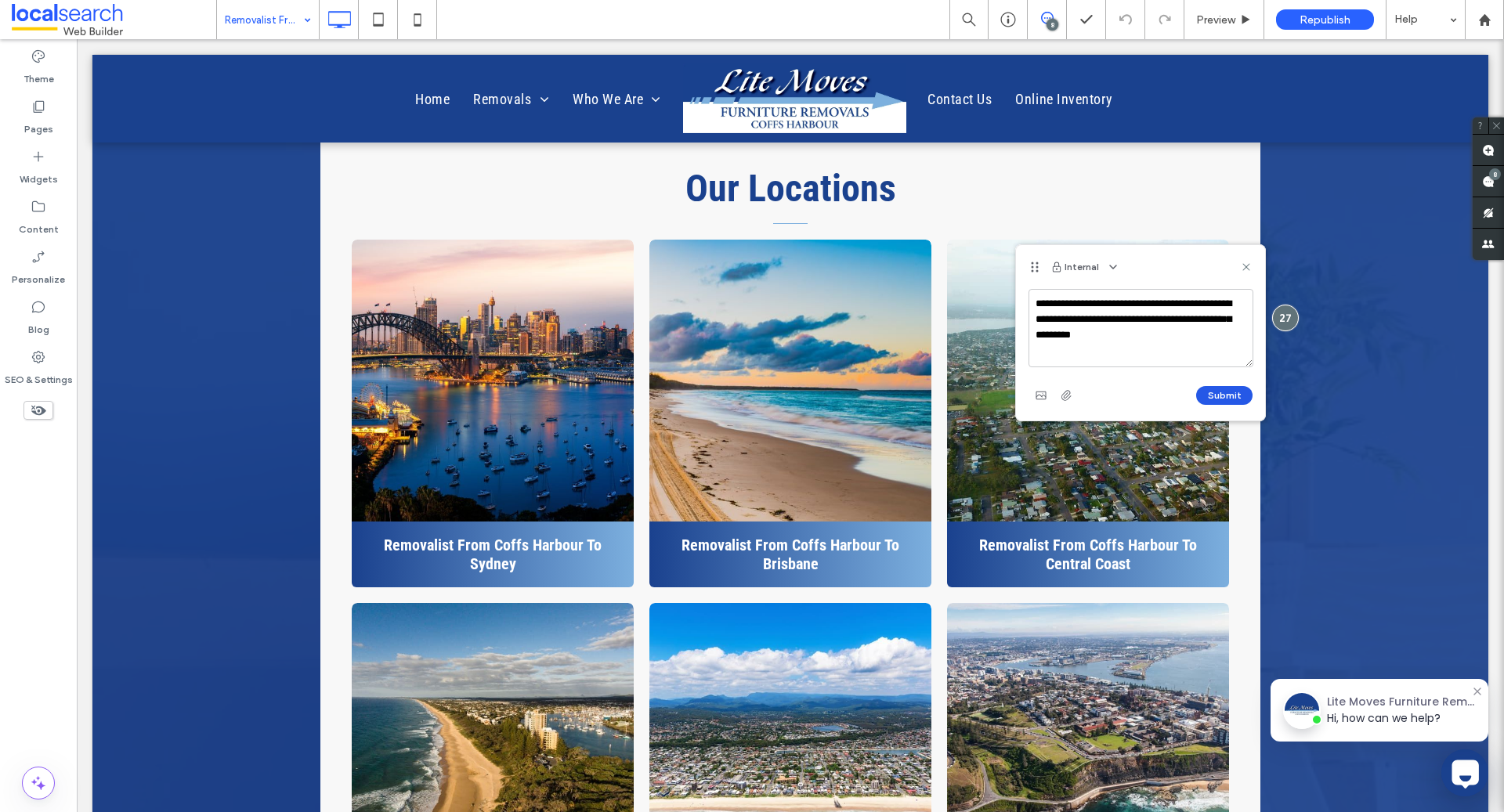 type on "**********" 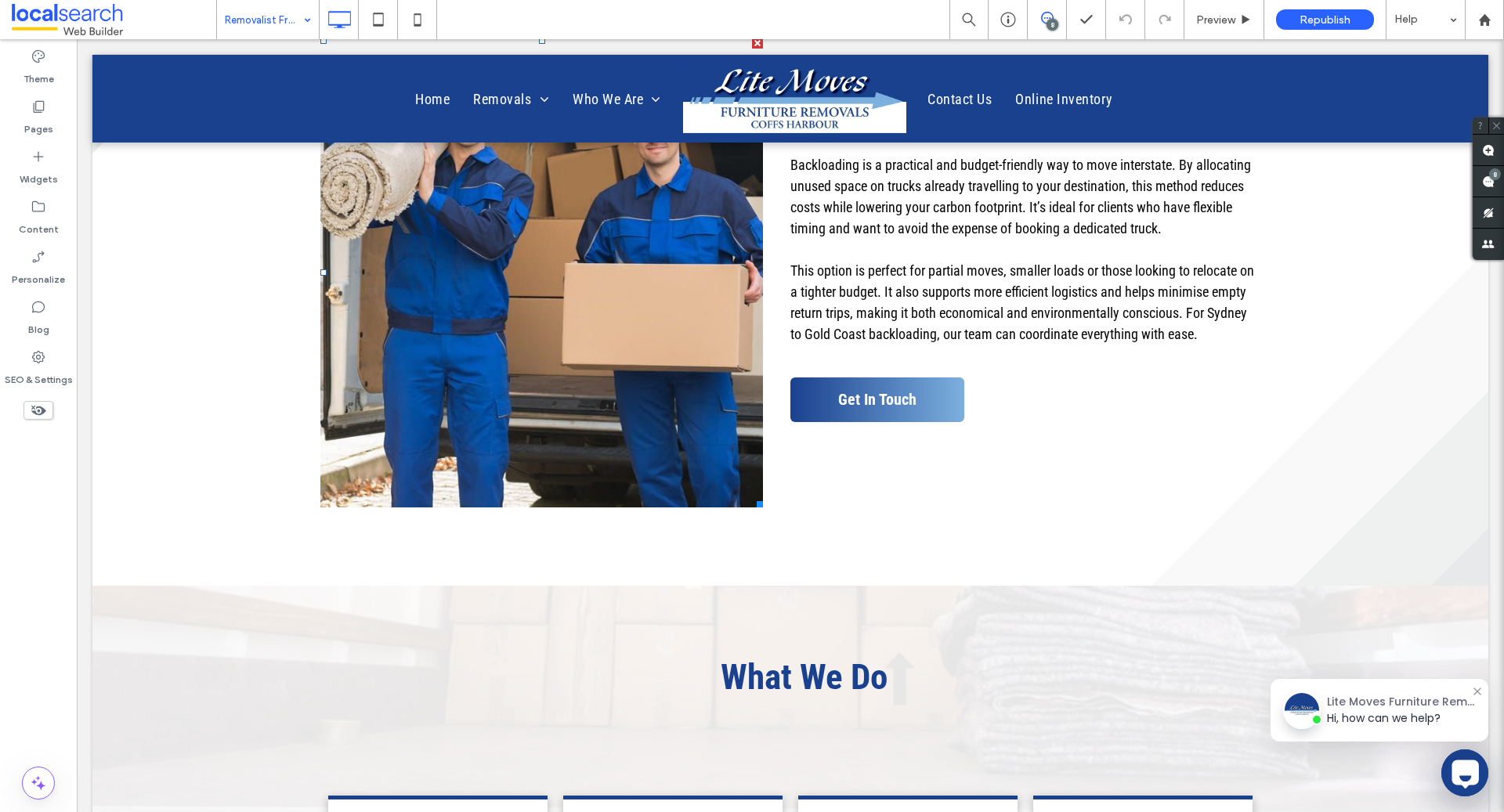 scroll, scrollTop: 0, scrollLeft: 0, axis: both 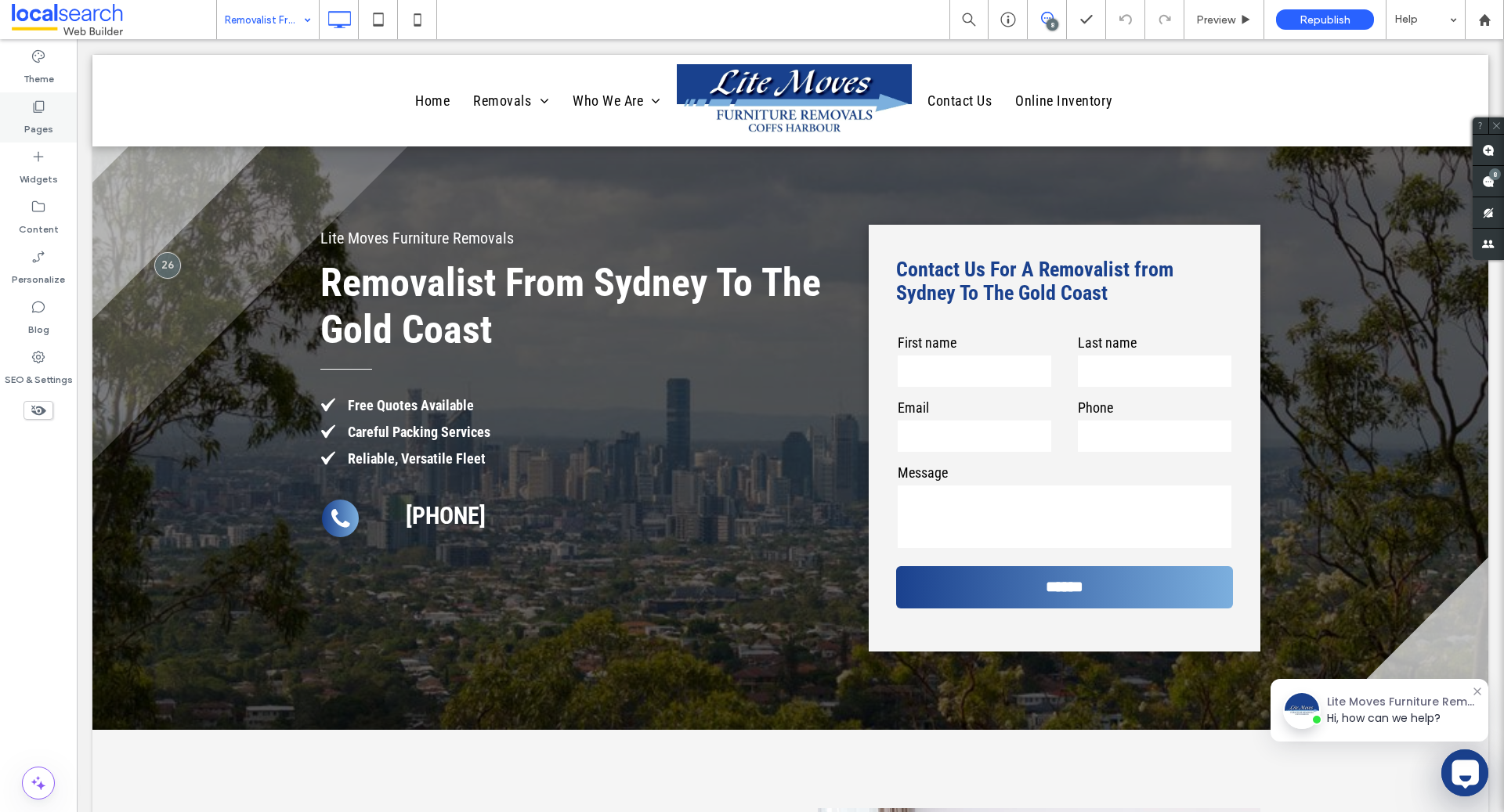 click 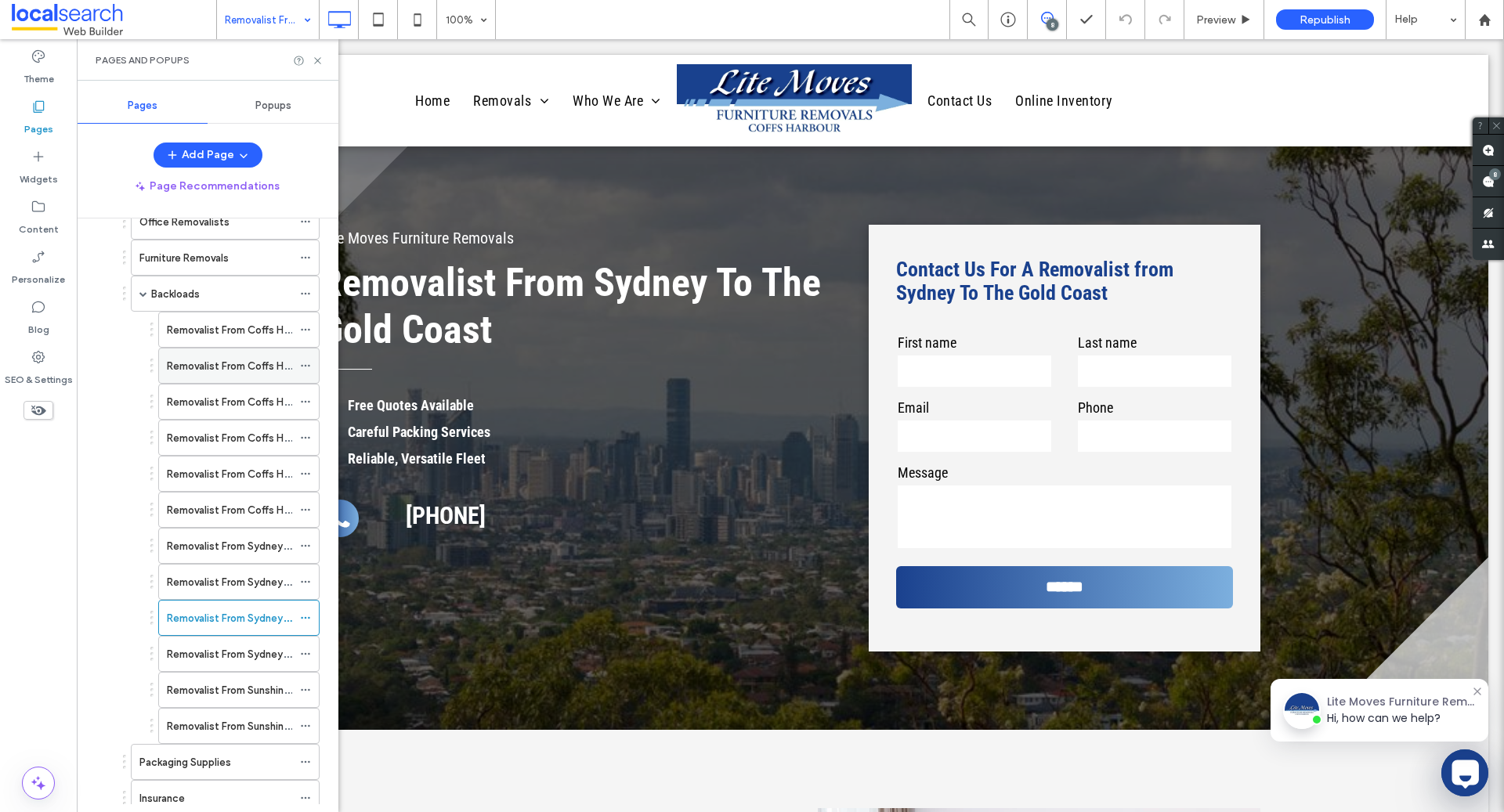 scroll, scrollTop: 193, scrollLeft: 0, axis: vertical 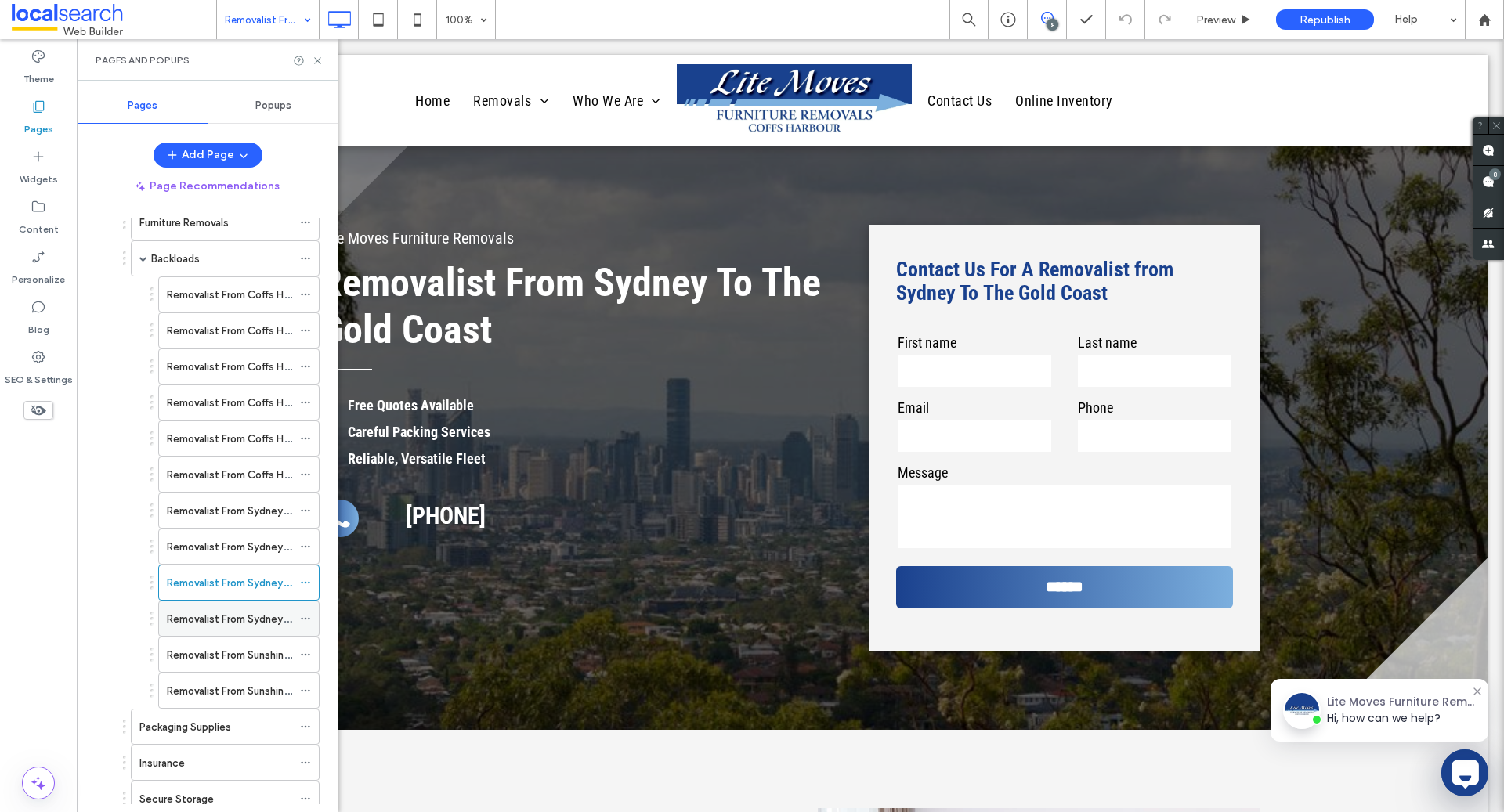 click on "Removalist From Sydney To Port Macquarie" at bounding box center (269, 619) 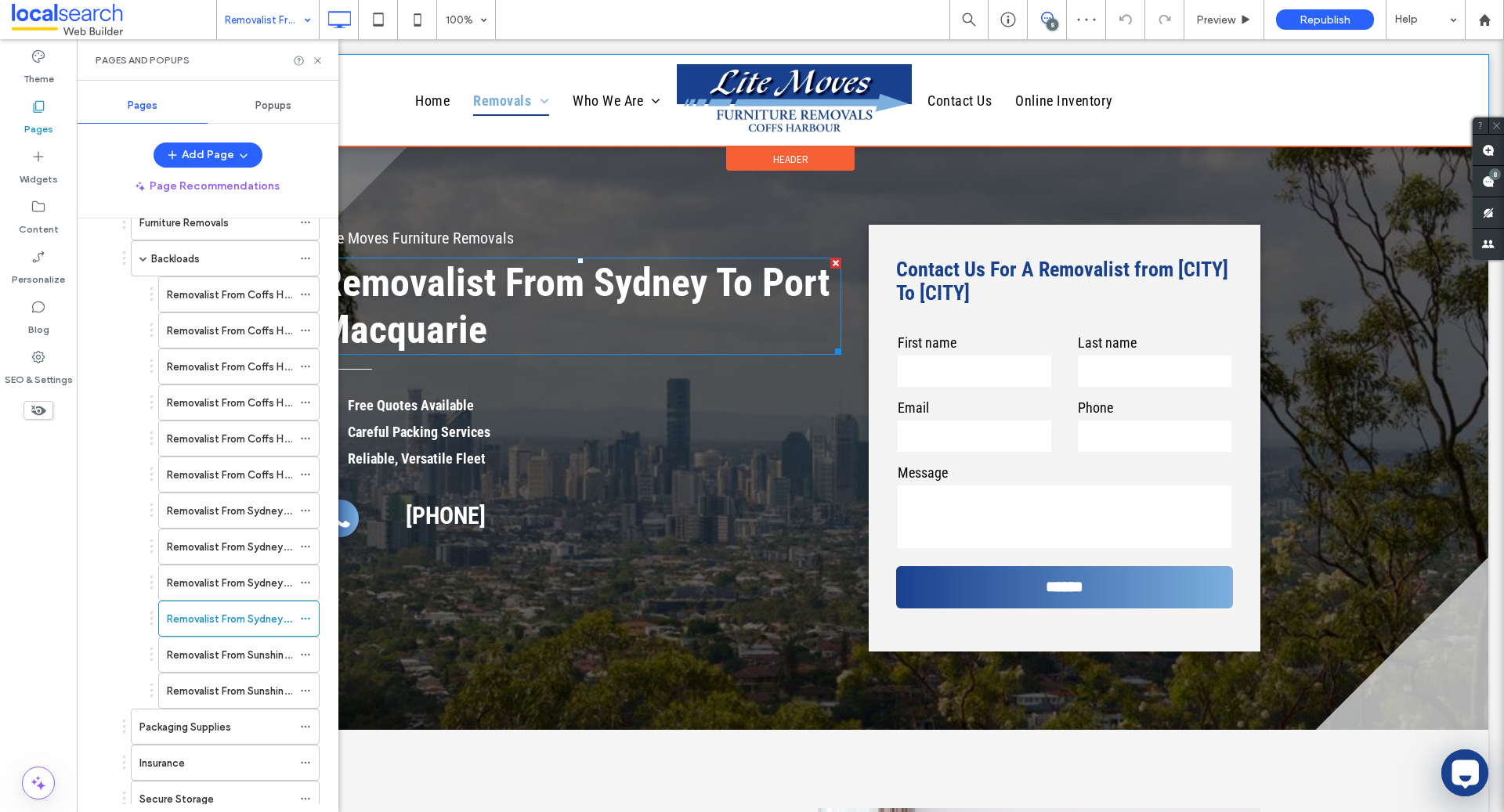 scroll, scrollTop: 0, scrollLeft: 0, axis: both 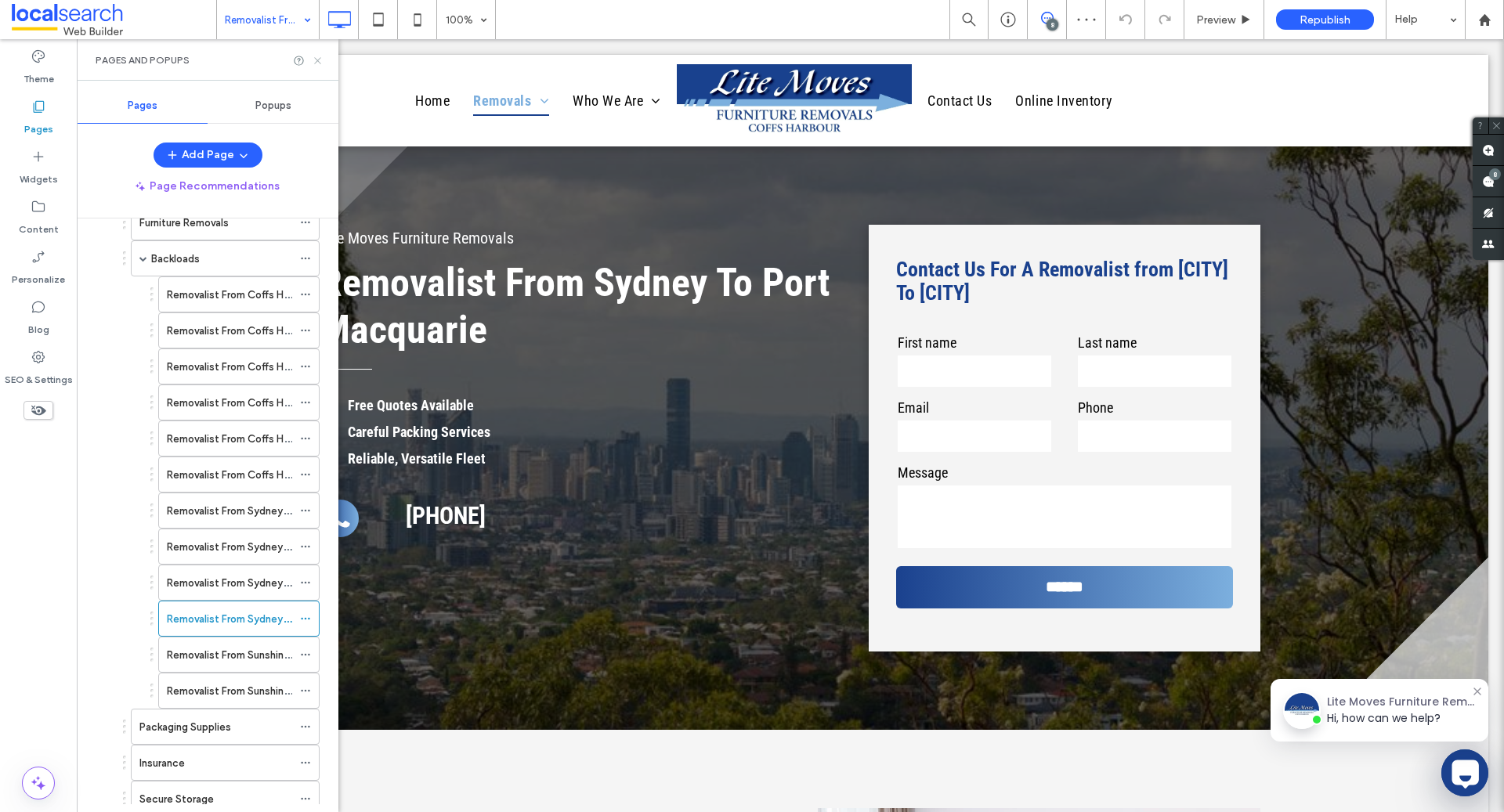 click 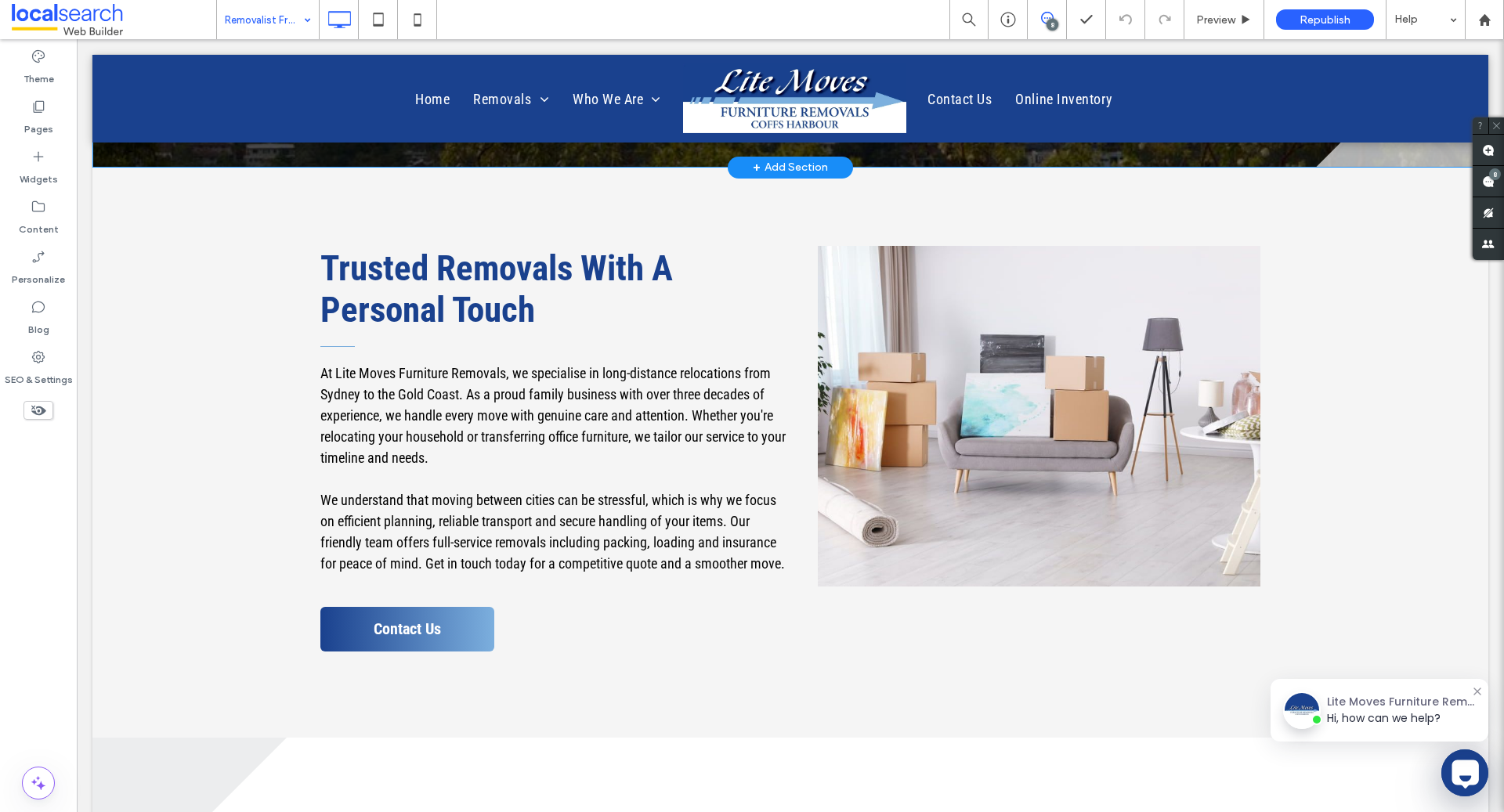 scroll, scrollTop: 478, scrollLeft: 0, axis: vertical 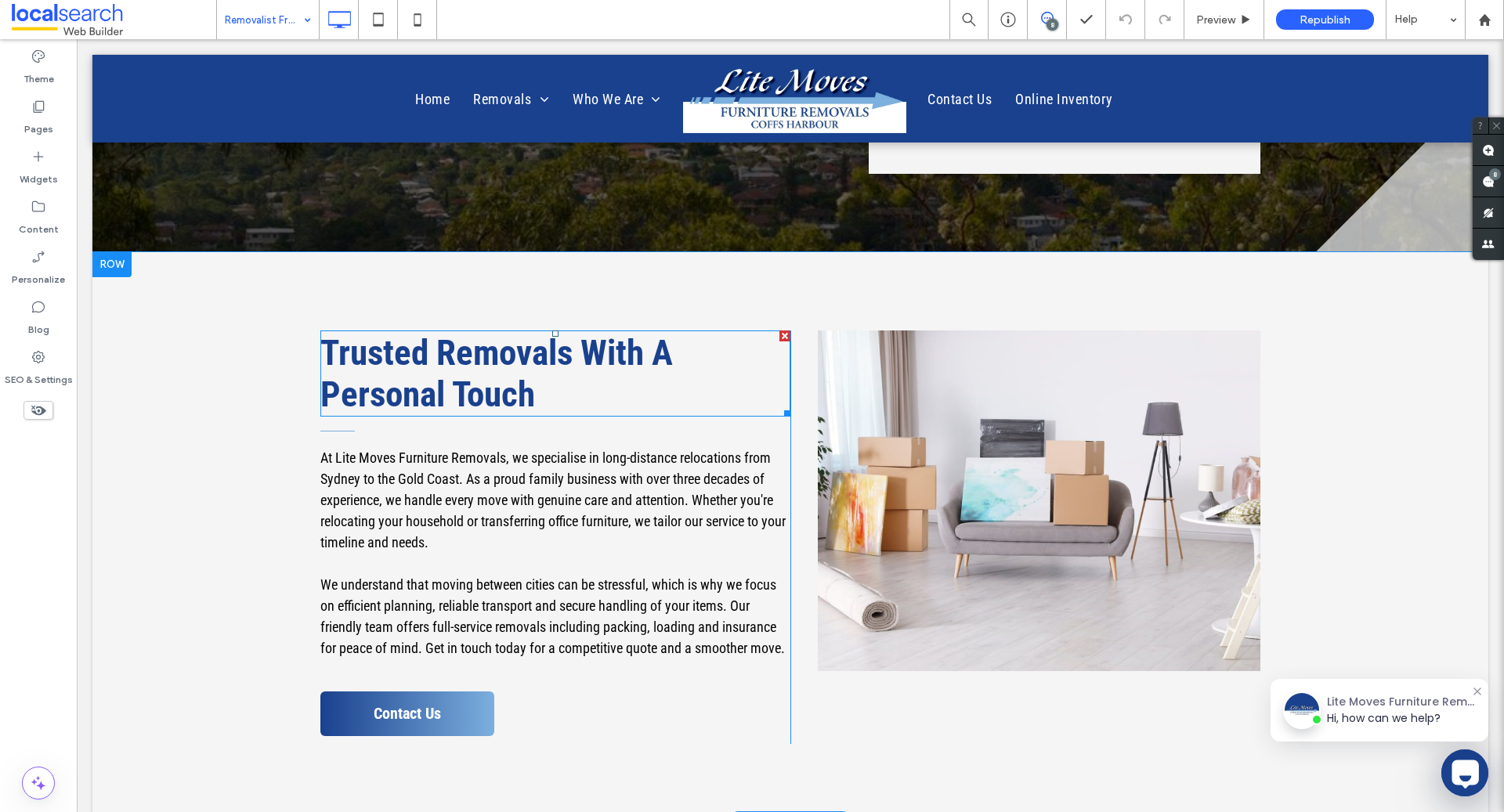 click on "Trusted Removals With A Personal Touch" at bounding box center (497, 374) 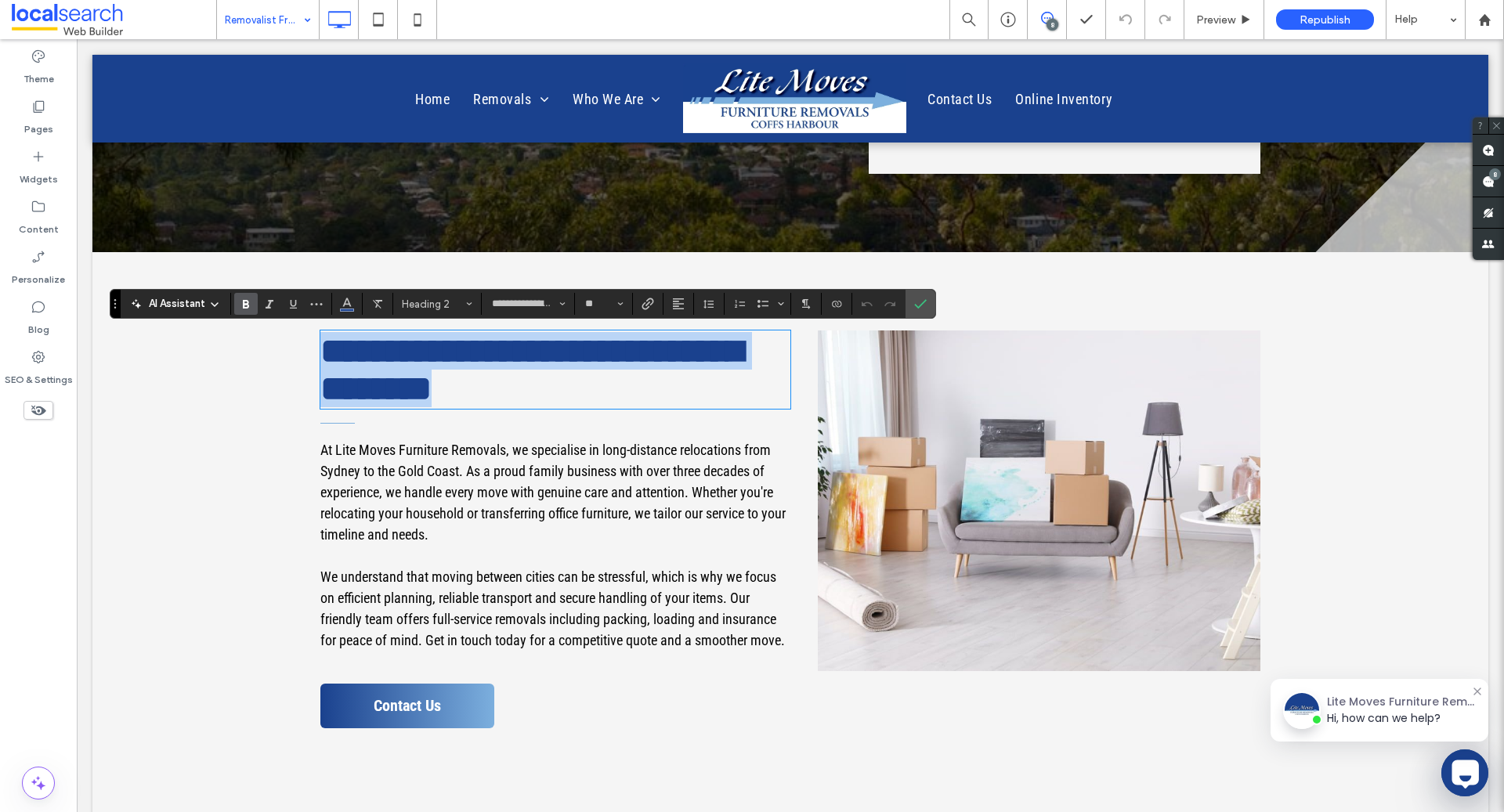 type on "**" 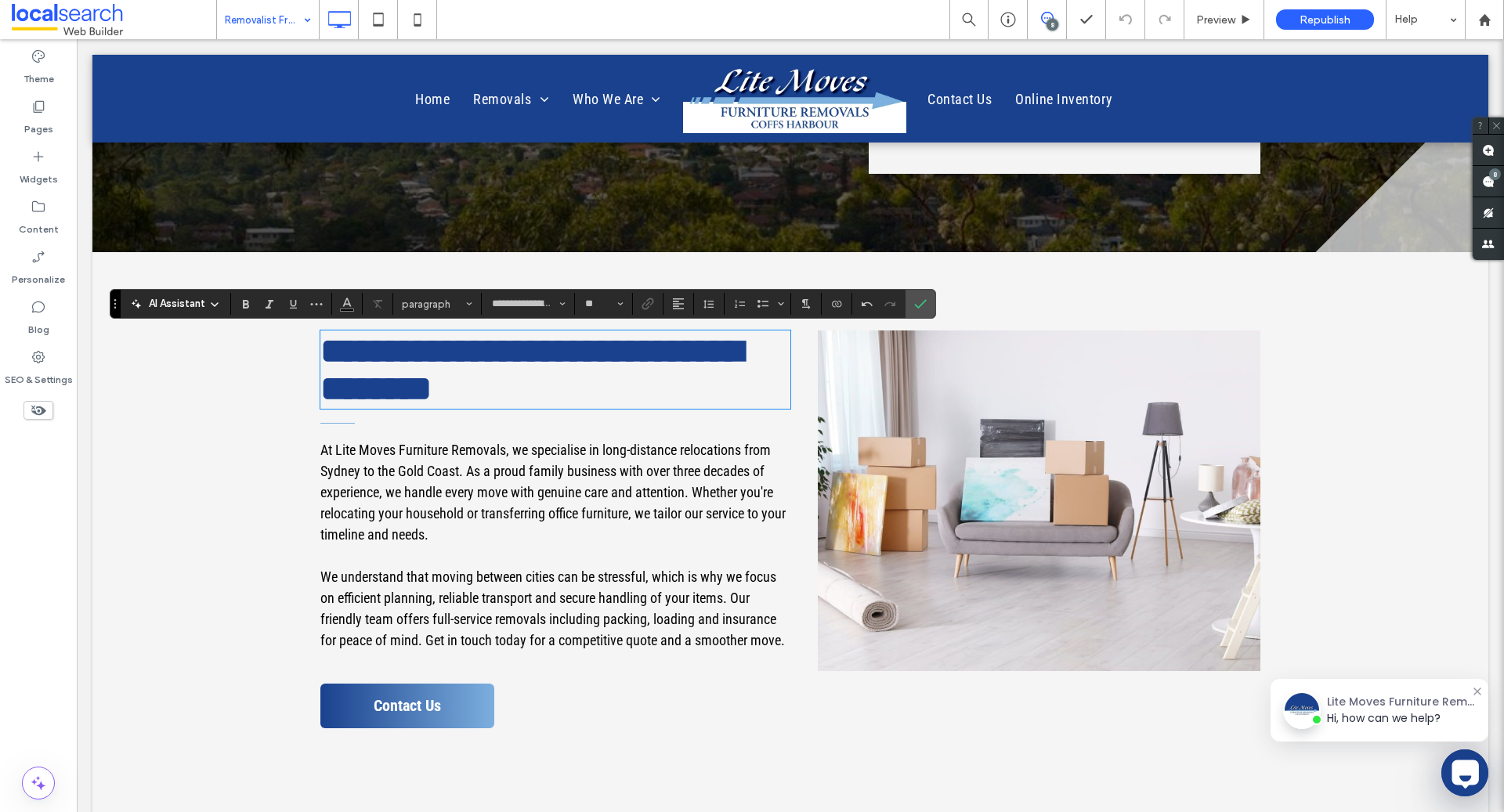 click on "We understand that moving between cities can be stressful, which is why we focus on efficient planning, reliable transport and secure handling of your items. Our friendly team offers full-service removals including packing, loading and insurance for peace of mind. Get in touch today for a competitive quote and a smoother move." at bounding box center (552, 608) 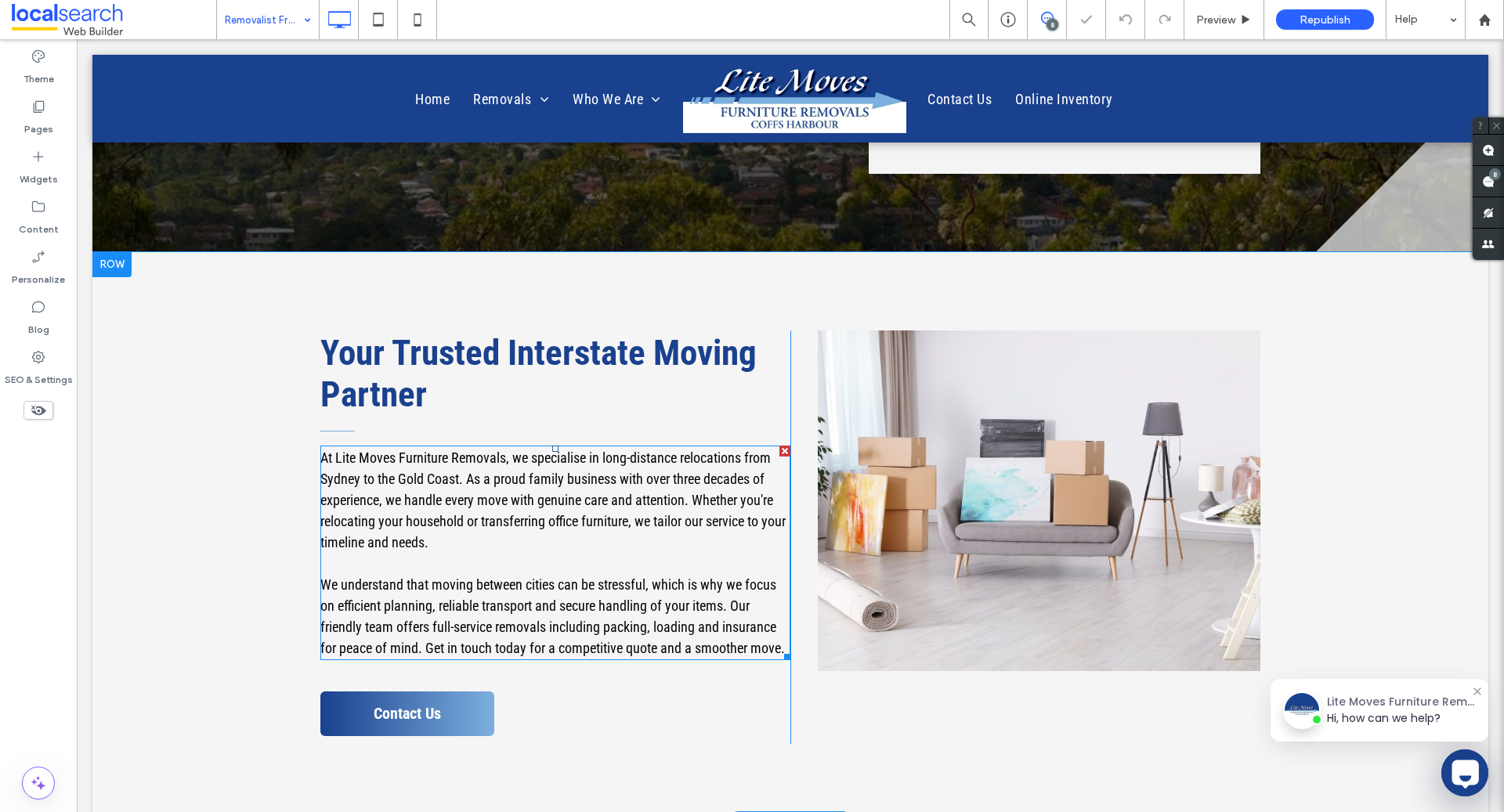 click on "We understand that moving between cities can be stressful, which is why we focus on efficient planning, reliable transport and secure handling of your items. Our friendly team offers full-service removals including packing, loading and insurance for peace of mind. Get in touch today for a competitive quote and a smoother move." at bounding box center (552, 616) 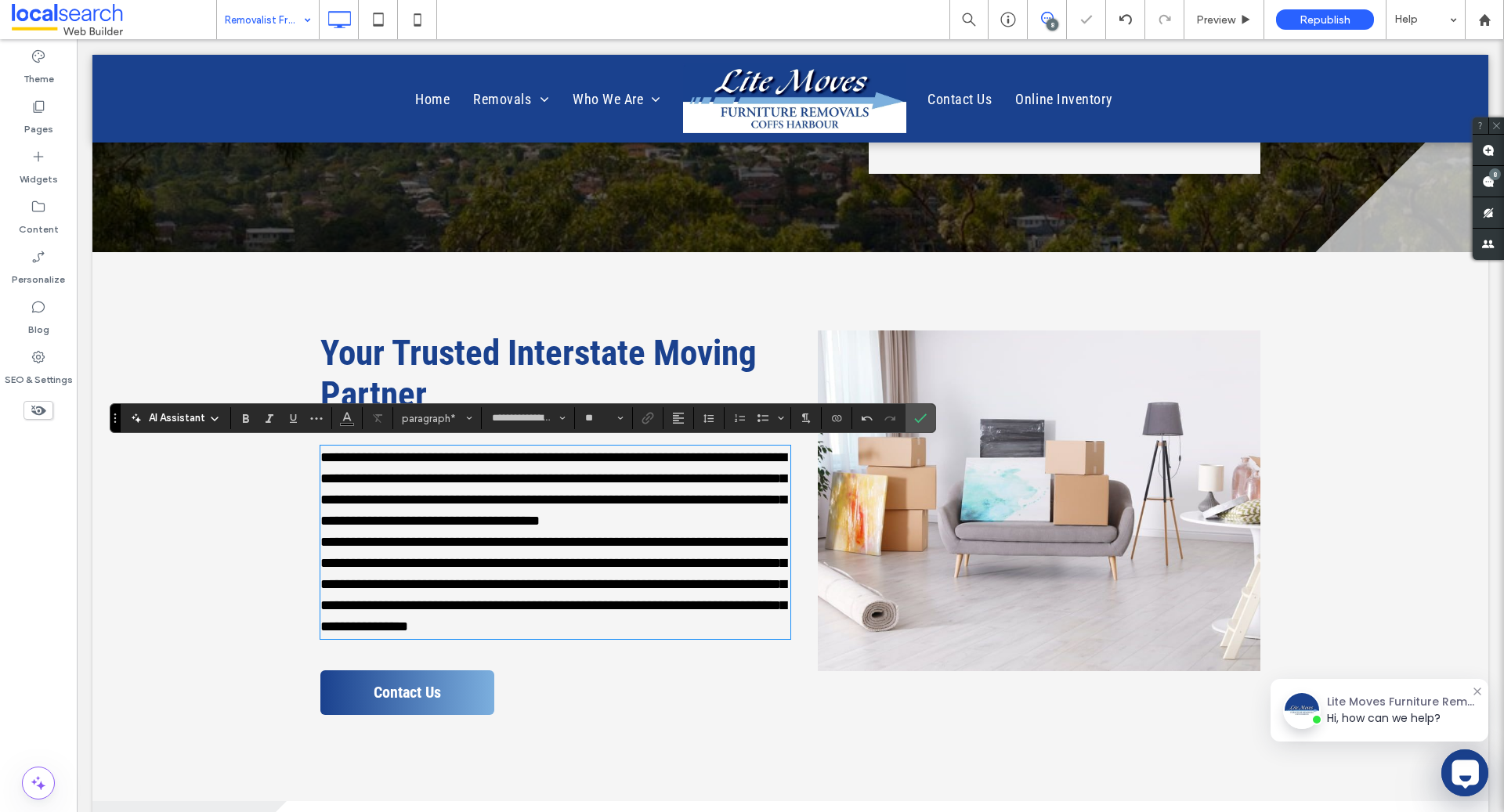 click on "**********" at bounding box center [555, 489] 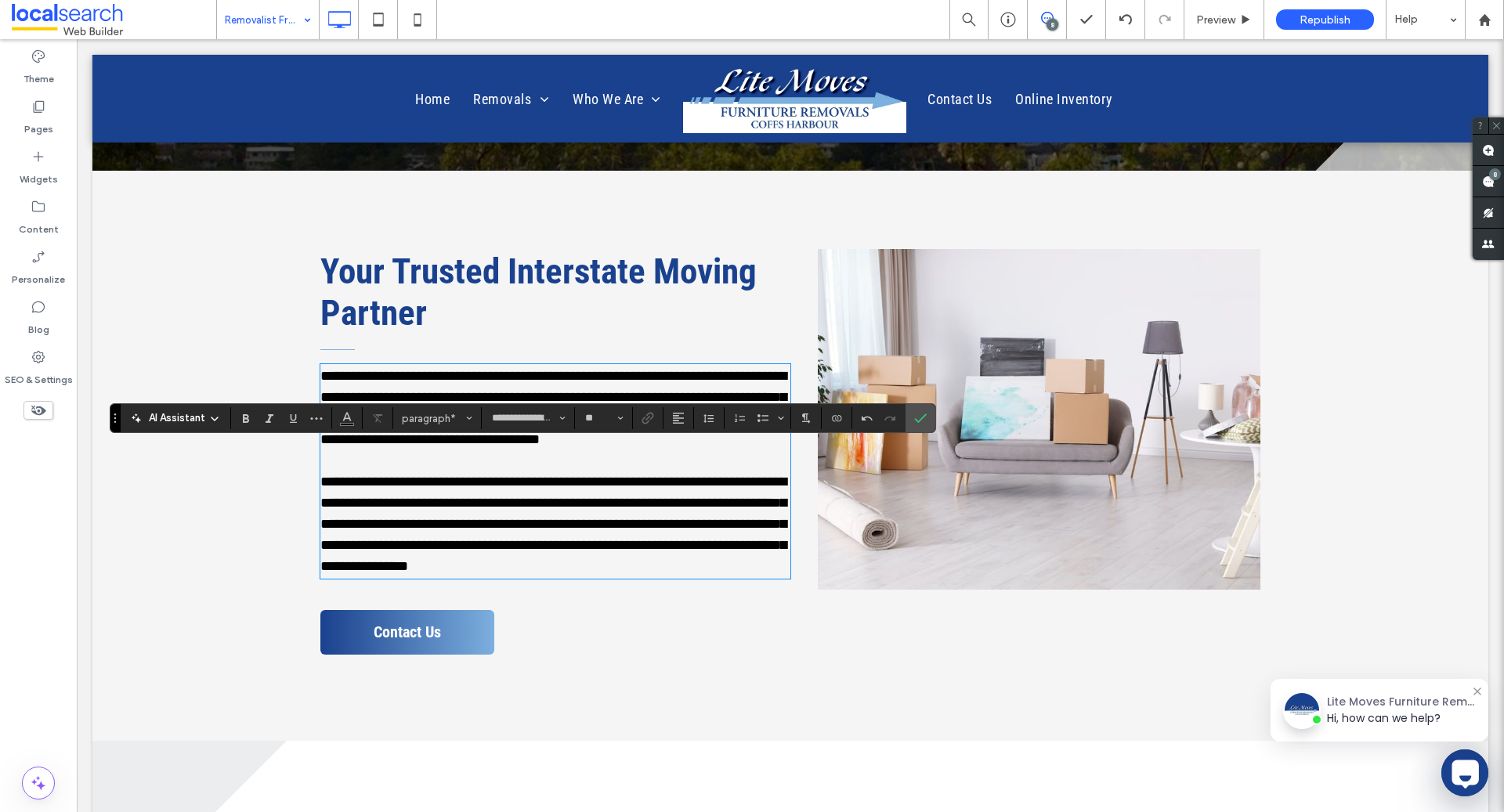 scroll, scrollTop: 1190, scrollLeft: 0, axis: vertical 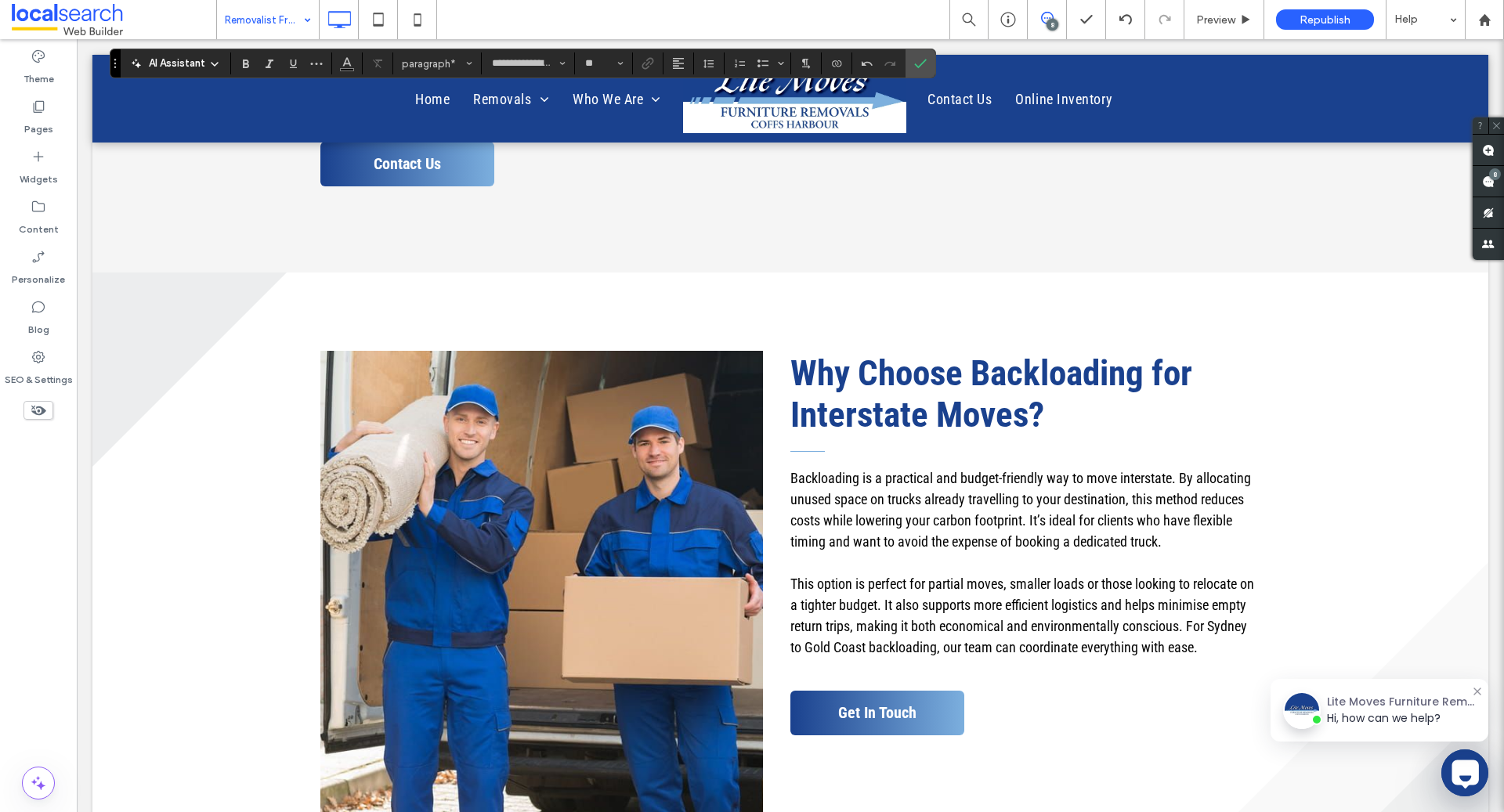 click on "Why Choose Backloading for Interstate Moves?" at bounding box center [991, 394] 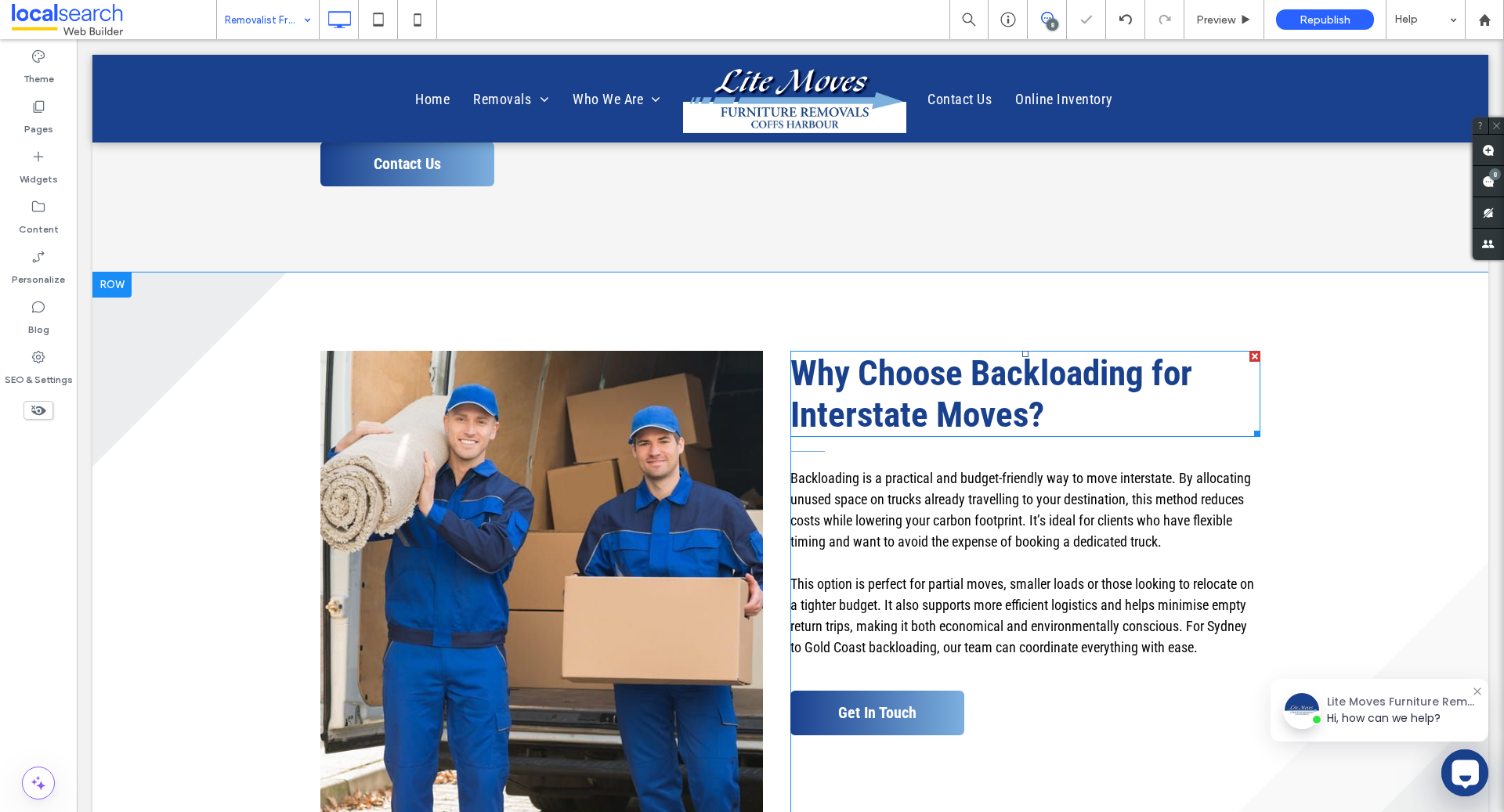 click on "Why Choose Backloading for Interstate Moves?" at bounding box center [991, 394] 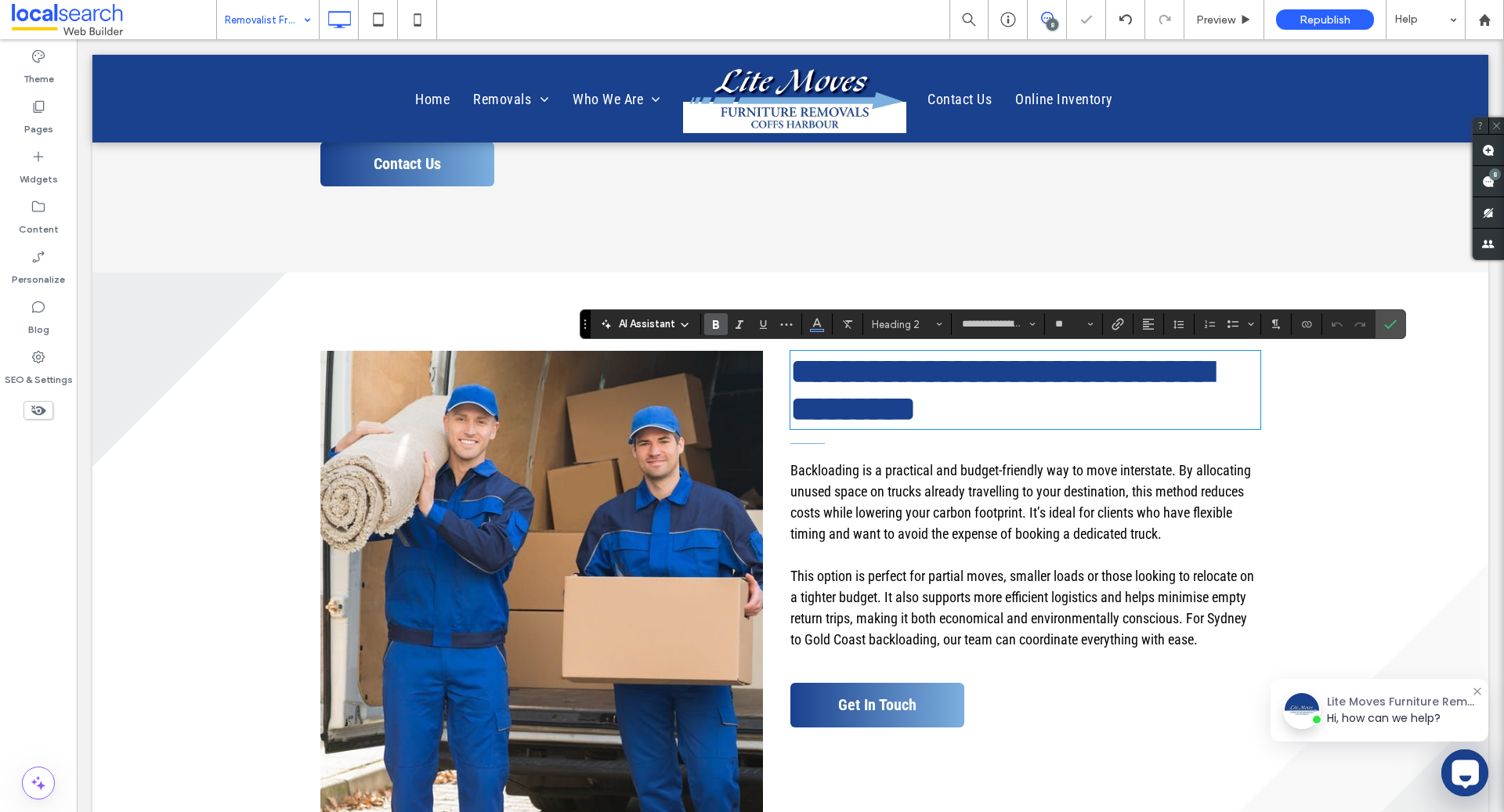 type on "**" 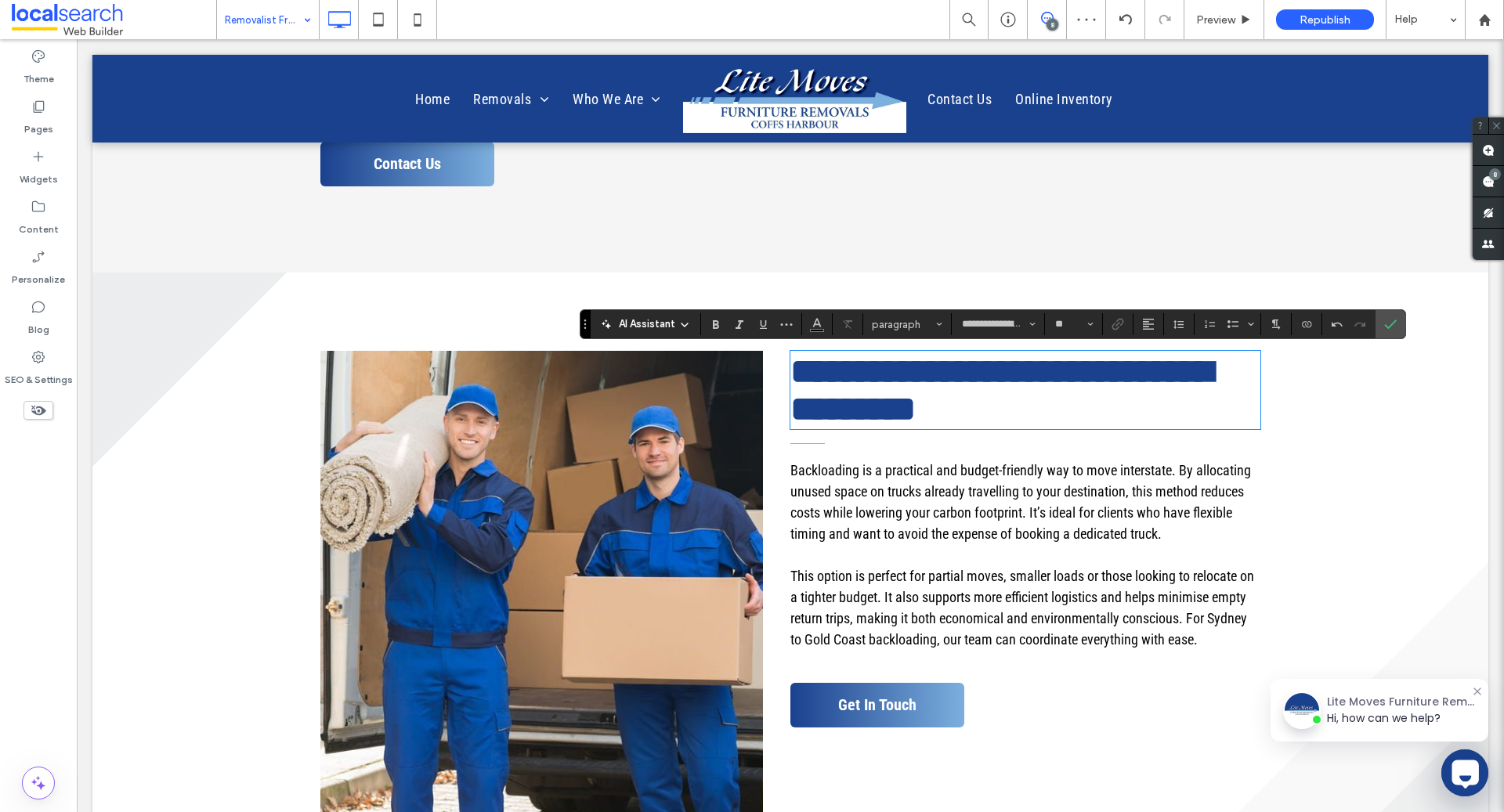 click on "Backloading is a practical and budget-friendly way to move interstate. By allocating unused space on trucks already travelling to your destination, this method reduces costs while lowering your carbon footprint. It’s ideal for clients who have flexible timing and want to avoid the expense of booking a dedicated truck." at bounding box center (1021, 502) 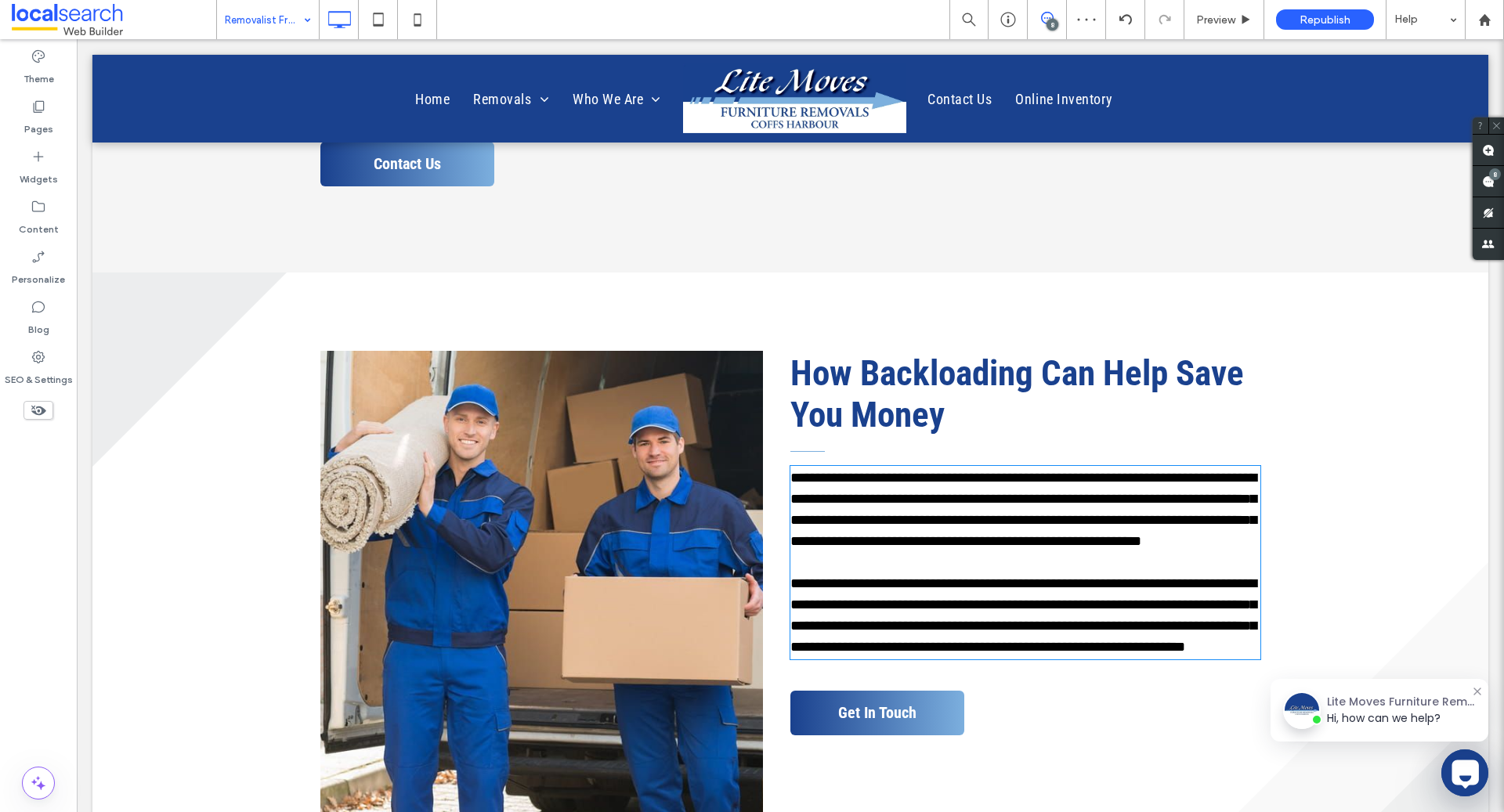 type on "**********" 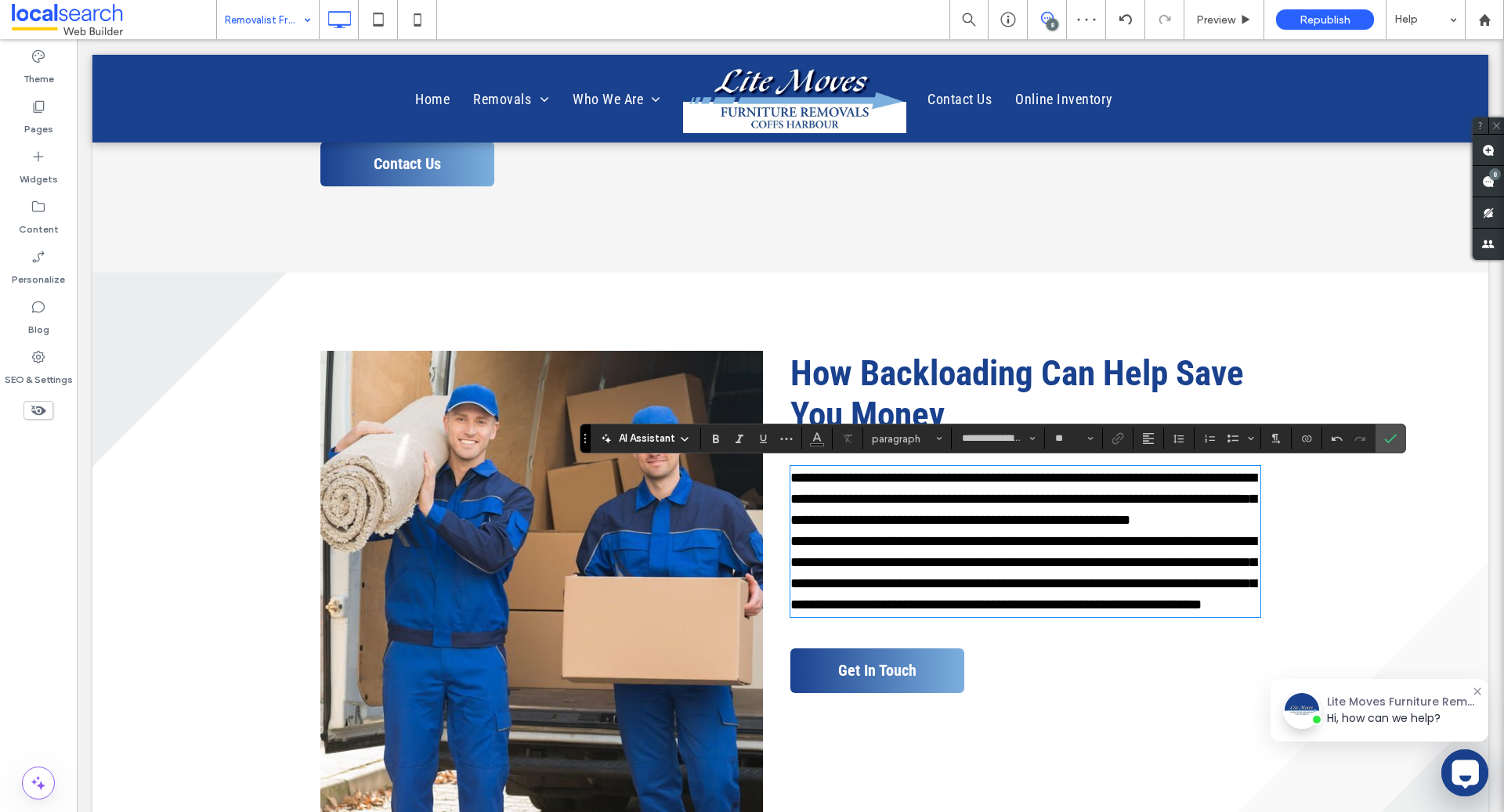 scroll, scrollTop: 0, scrollLeft: 0, axis: both 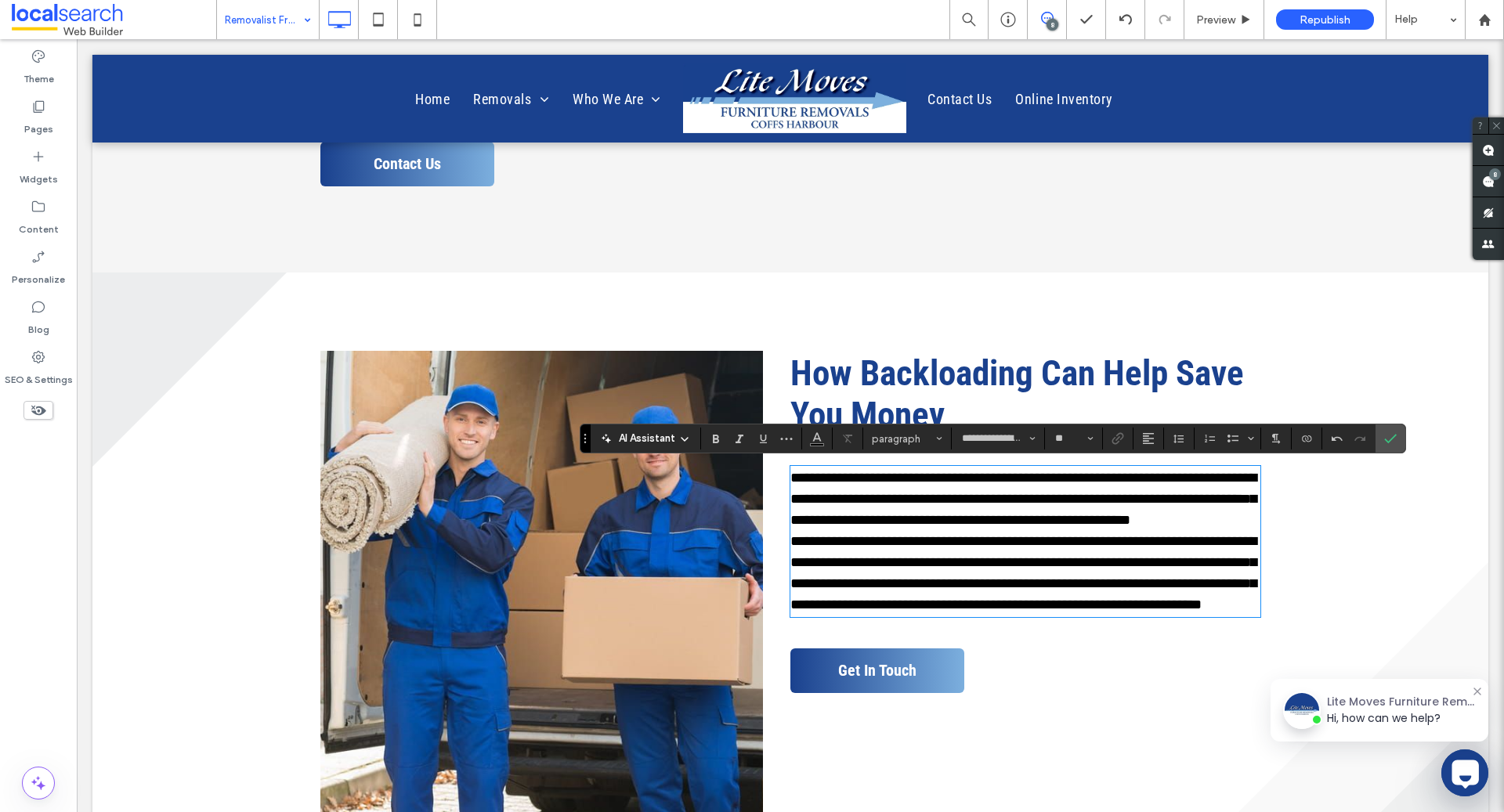 click on "**********" at bounding box center (1025, 499) 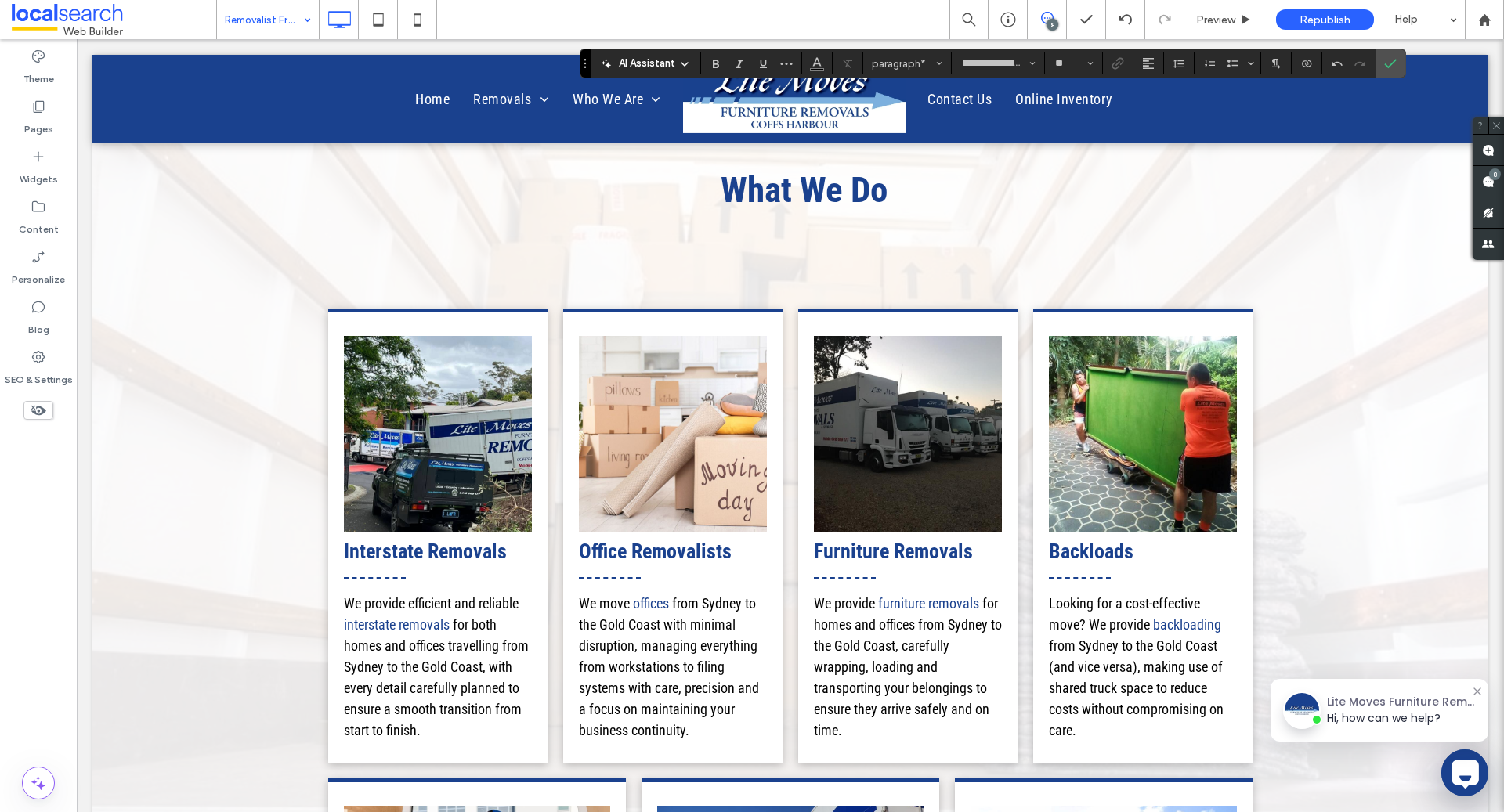 scroll, scrollTop: 1830, scrollLeft: 0, axis: vertical 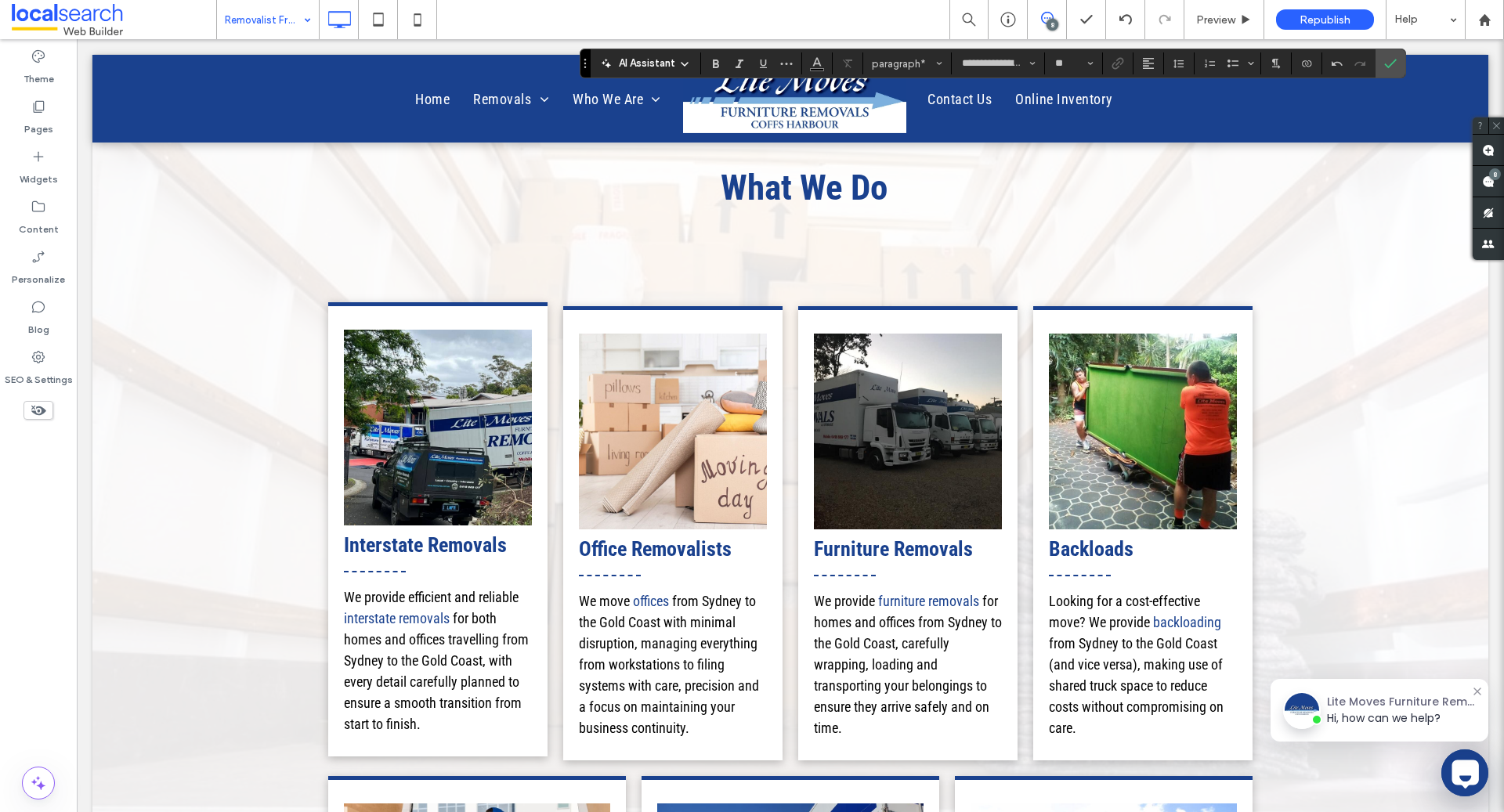 click on "for both homes and offices travelling from Sydney to the Gold Coast, with every detail carefully planned to ensure a smooth transition from start to finish." at bounding box center (436, 671) 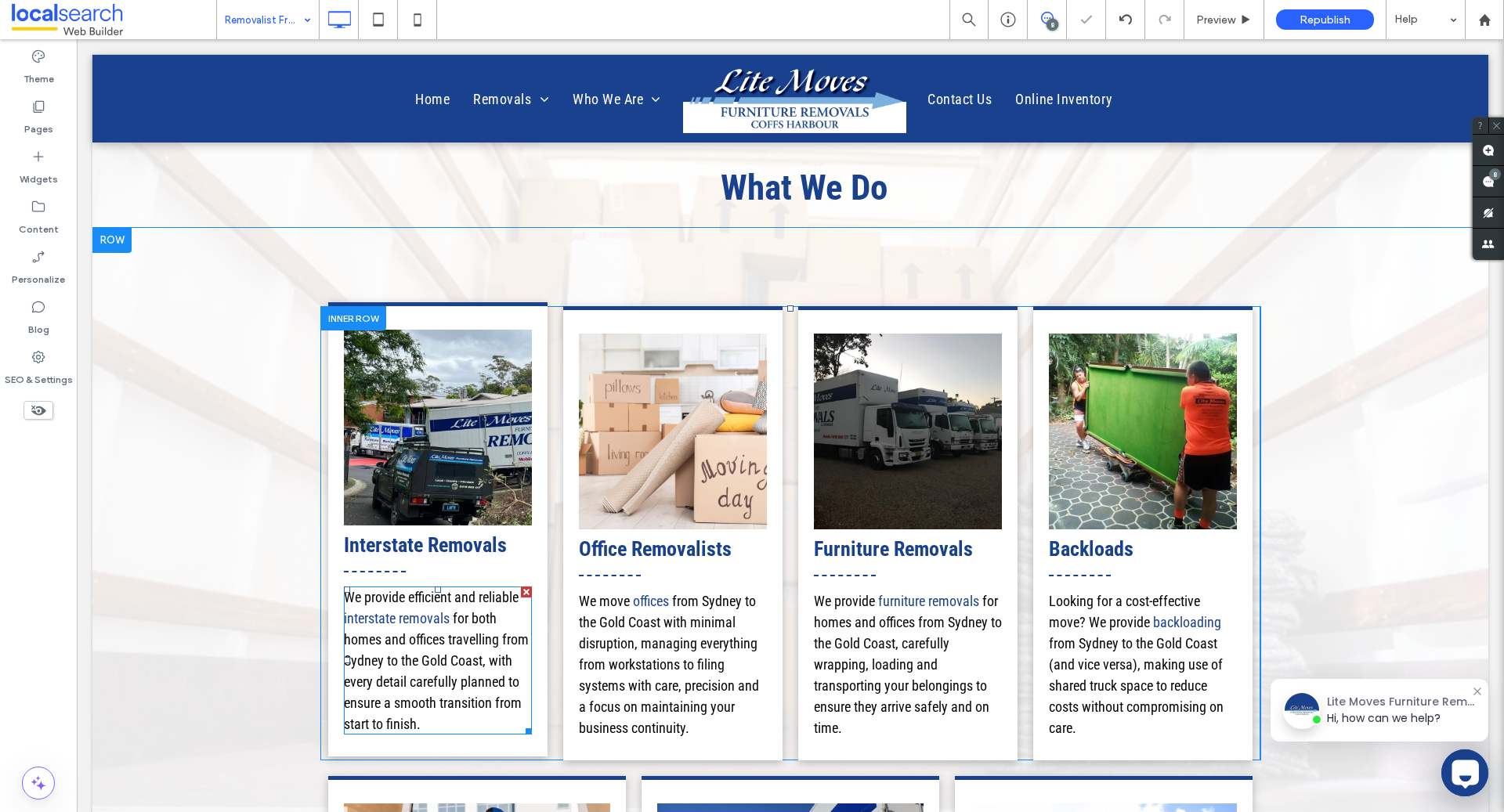 click on "for both homes and offices travelling from Sydney to the Gold Coast, with every detail carefully planned to ensure a smooth transition from start to finish." at bounding box center (436, 671) 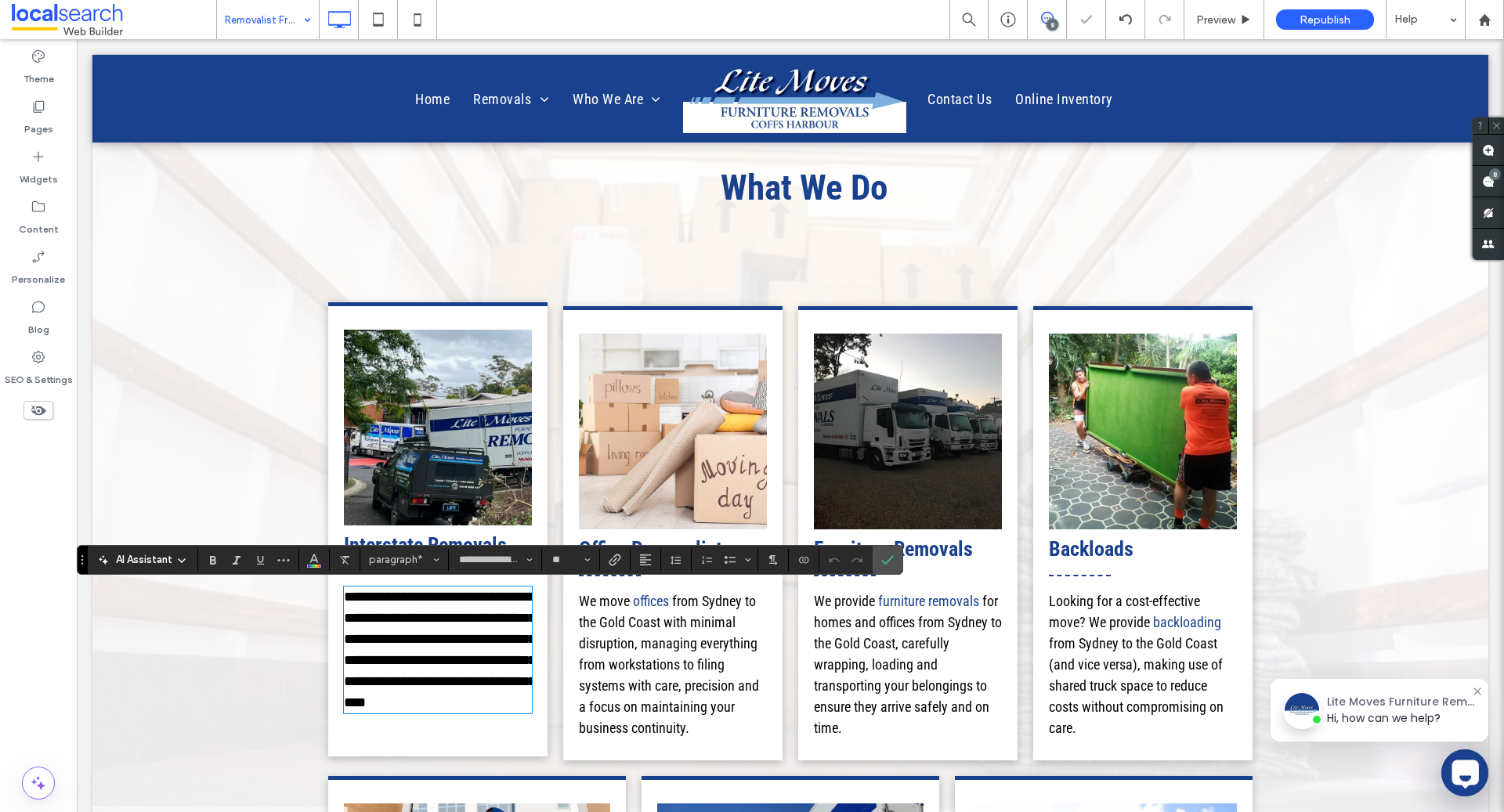 scroll, scrollTop: 0, scrollLeft: 0, axis: both 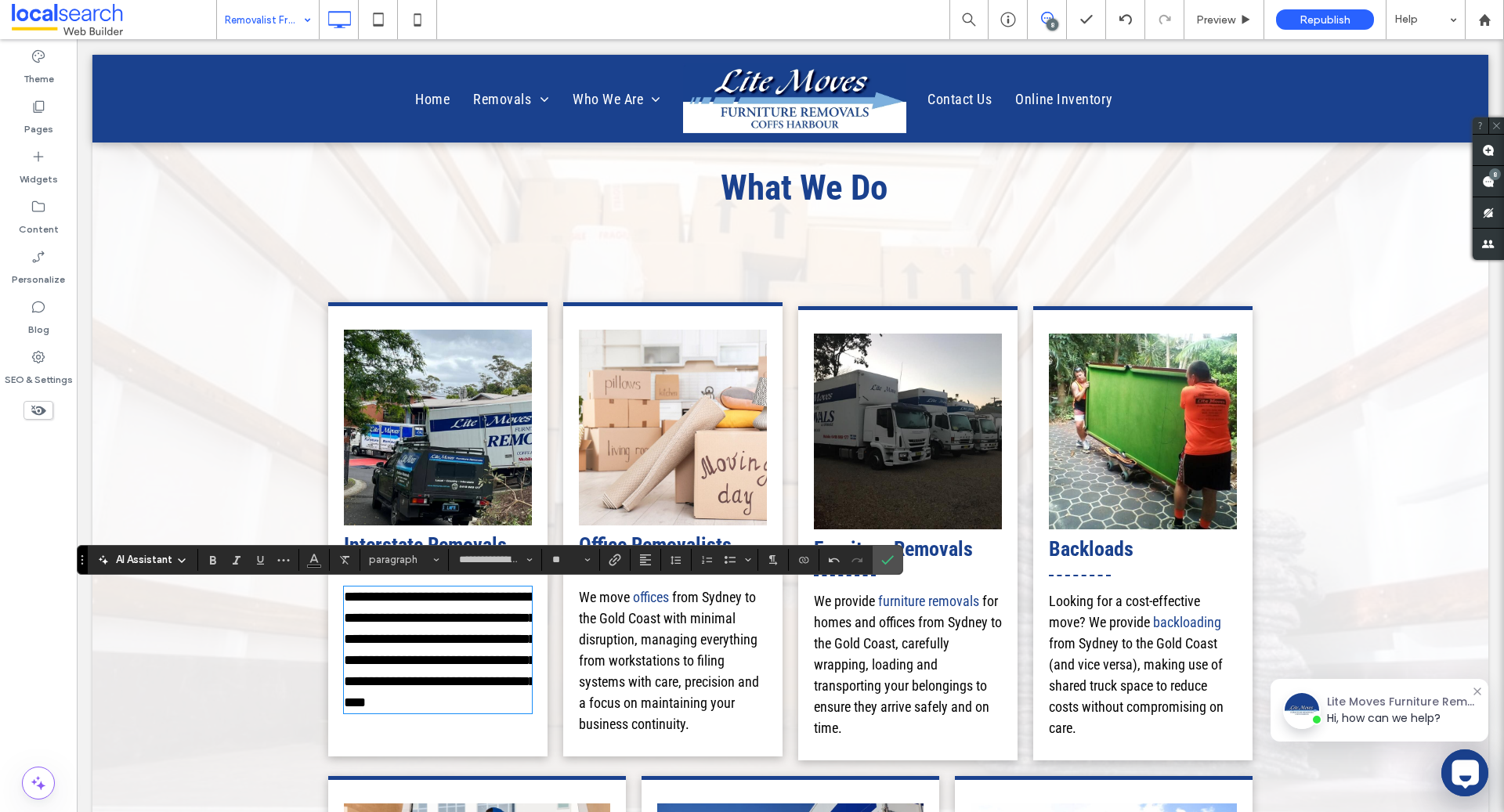 click on "from Sydney to the Gold Coast with minimal disruption, managing everything from workstations to filing systems with care, precision and a focus on maintaining your business continuity." at bounding box center (669, 660) 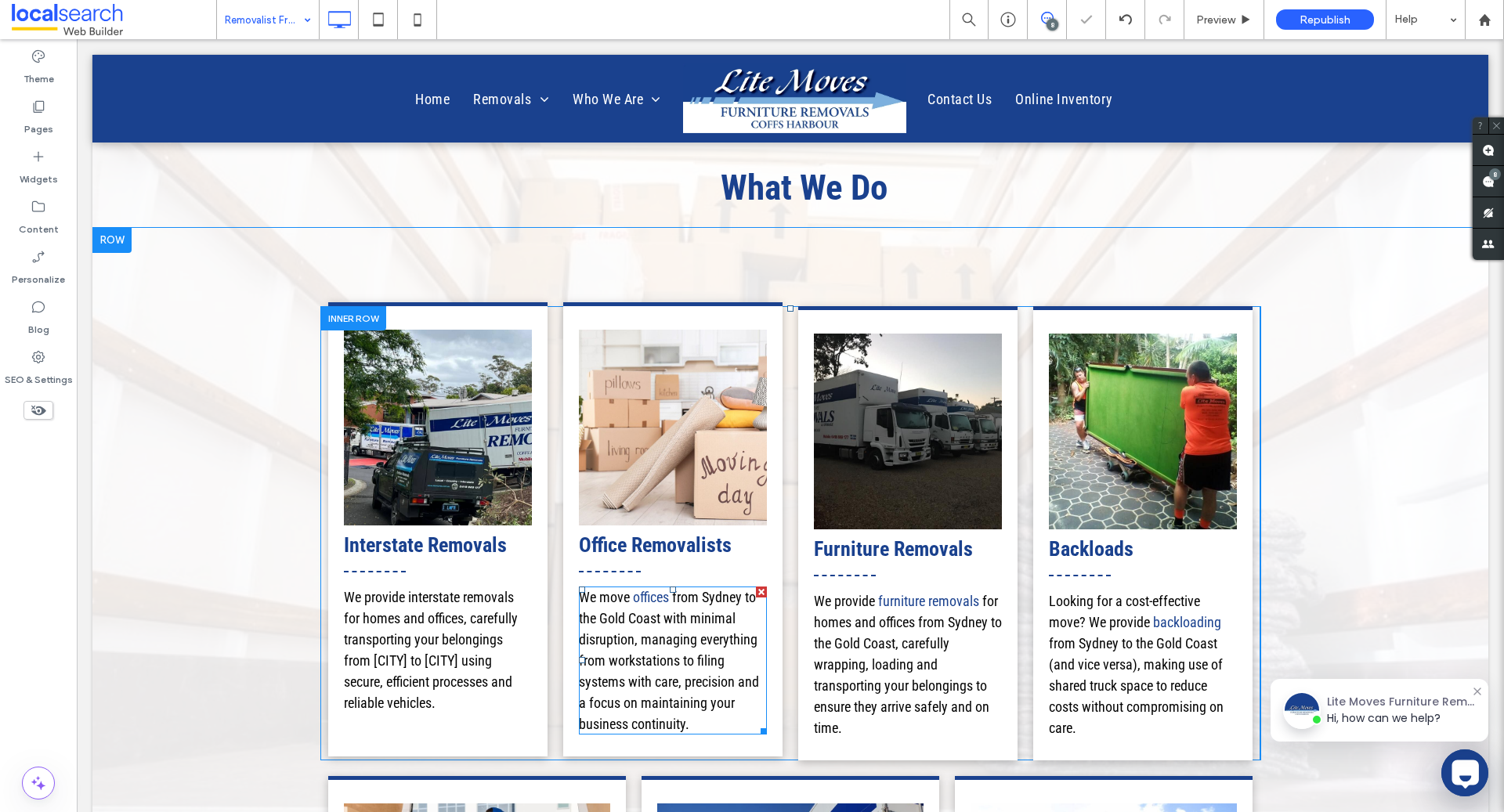 click on "from Sydney to the Gold Coast with minimal disruption, managing everything from workstations to filing systems with care, precision and a focus on maintaining your business continuity." at bounding box center [669, 660] 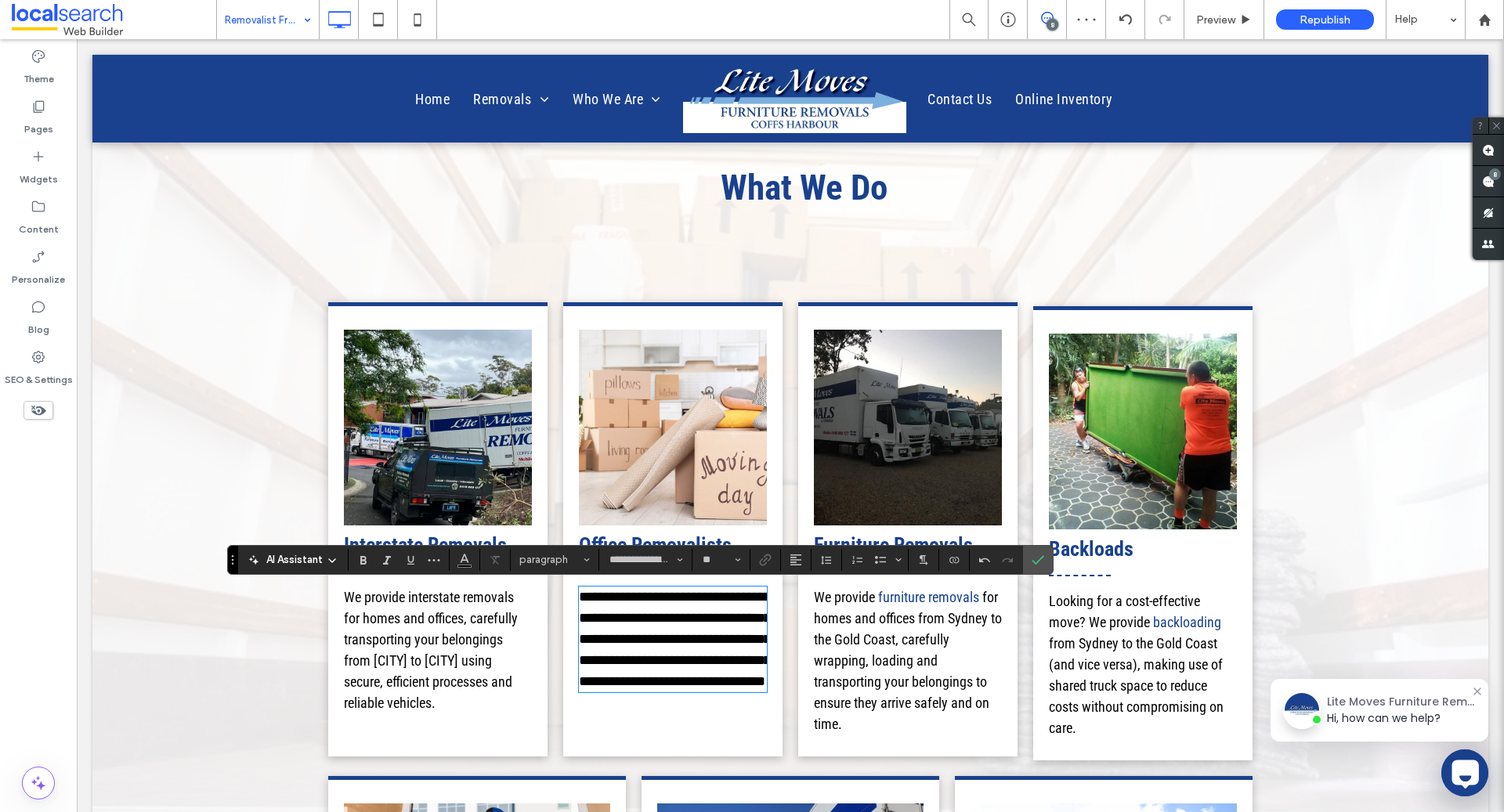 click on "for homes and offices from Sydney to the Gold Coast, carefully wrapping, loading and transporting your belongings to ensure they arrive safely and on time." at bounding box center [908, 660] 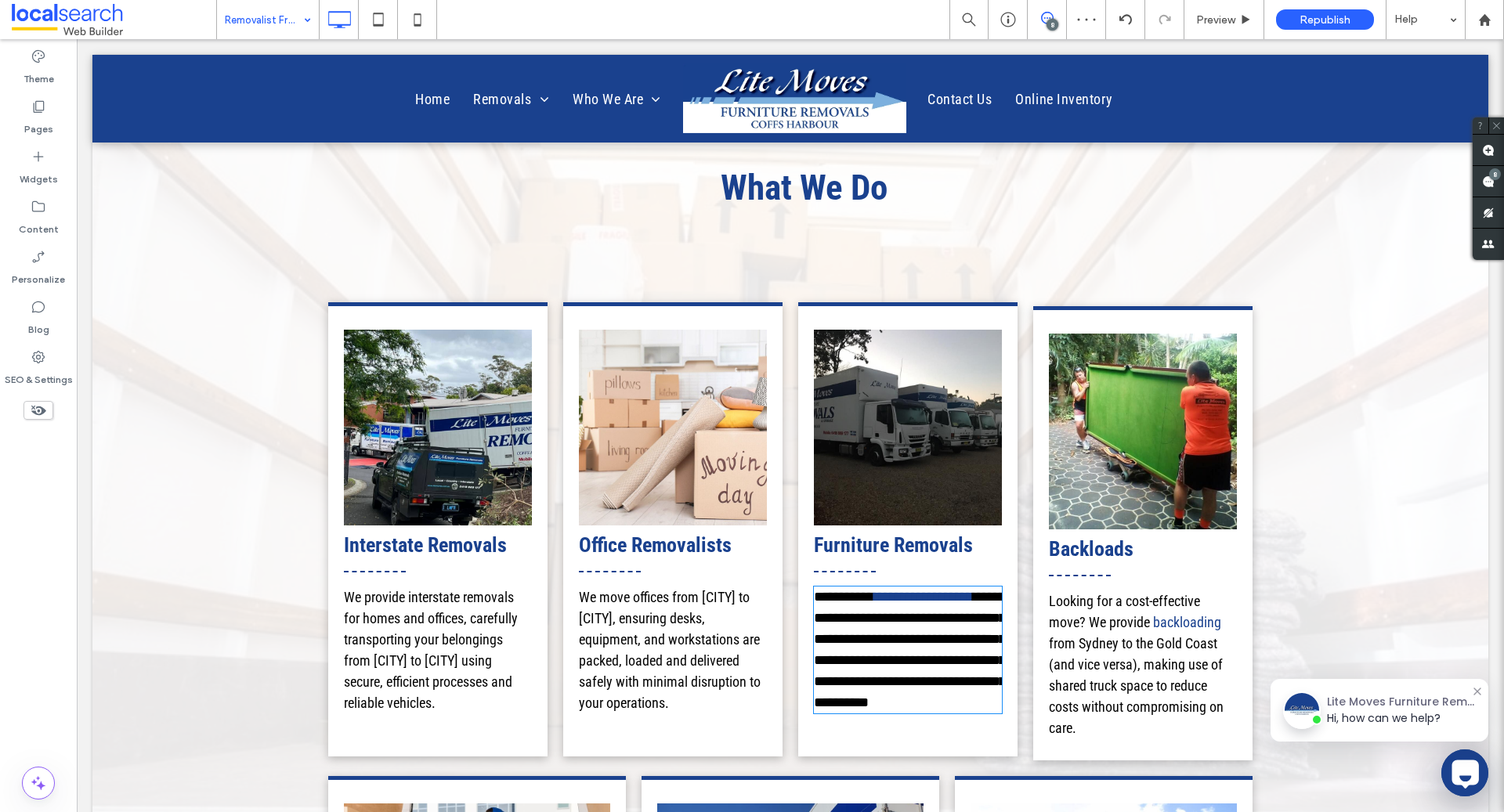 type on "**********" 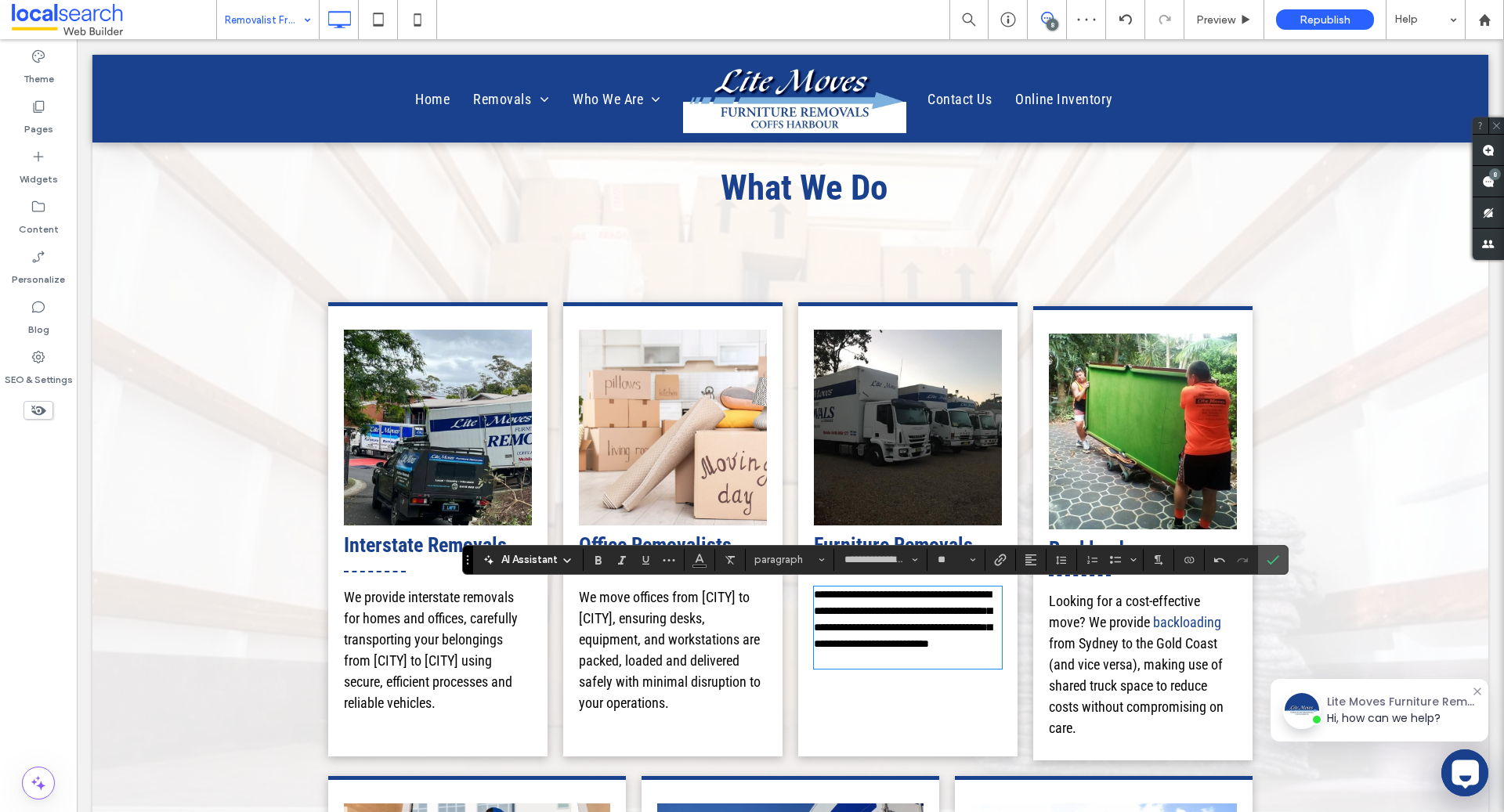 scroll, scrollTop: 0, scrollLeft: 0, axis: both 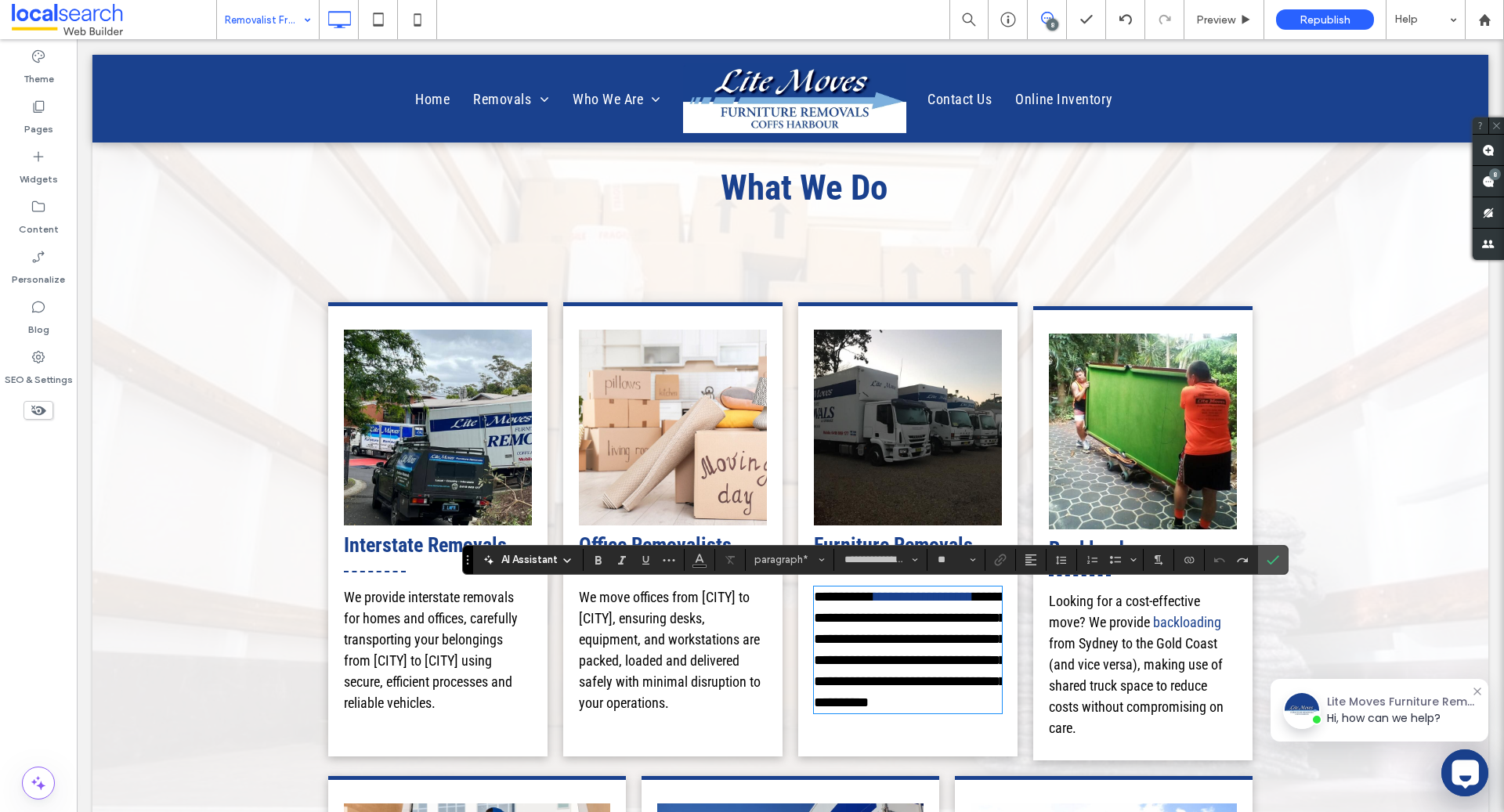 click on "**********" at bounding box center (909, 649) 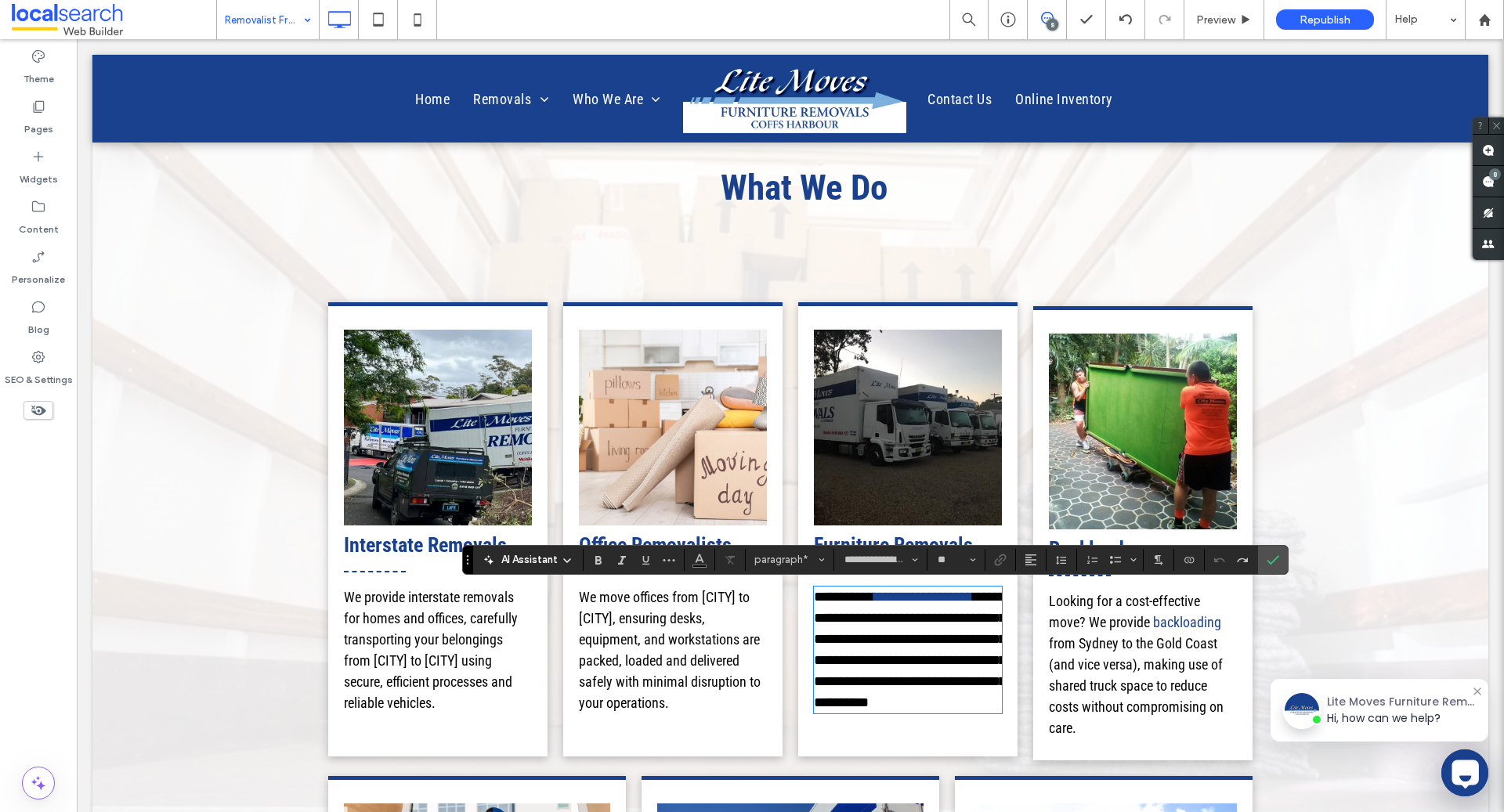 click on "**********" at bounding box center (909, 649) 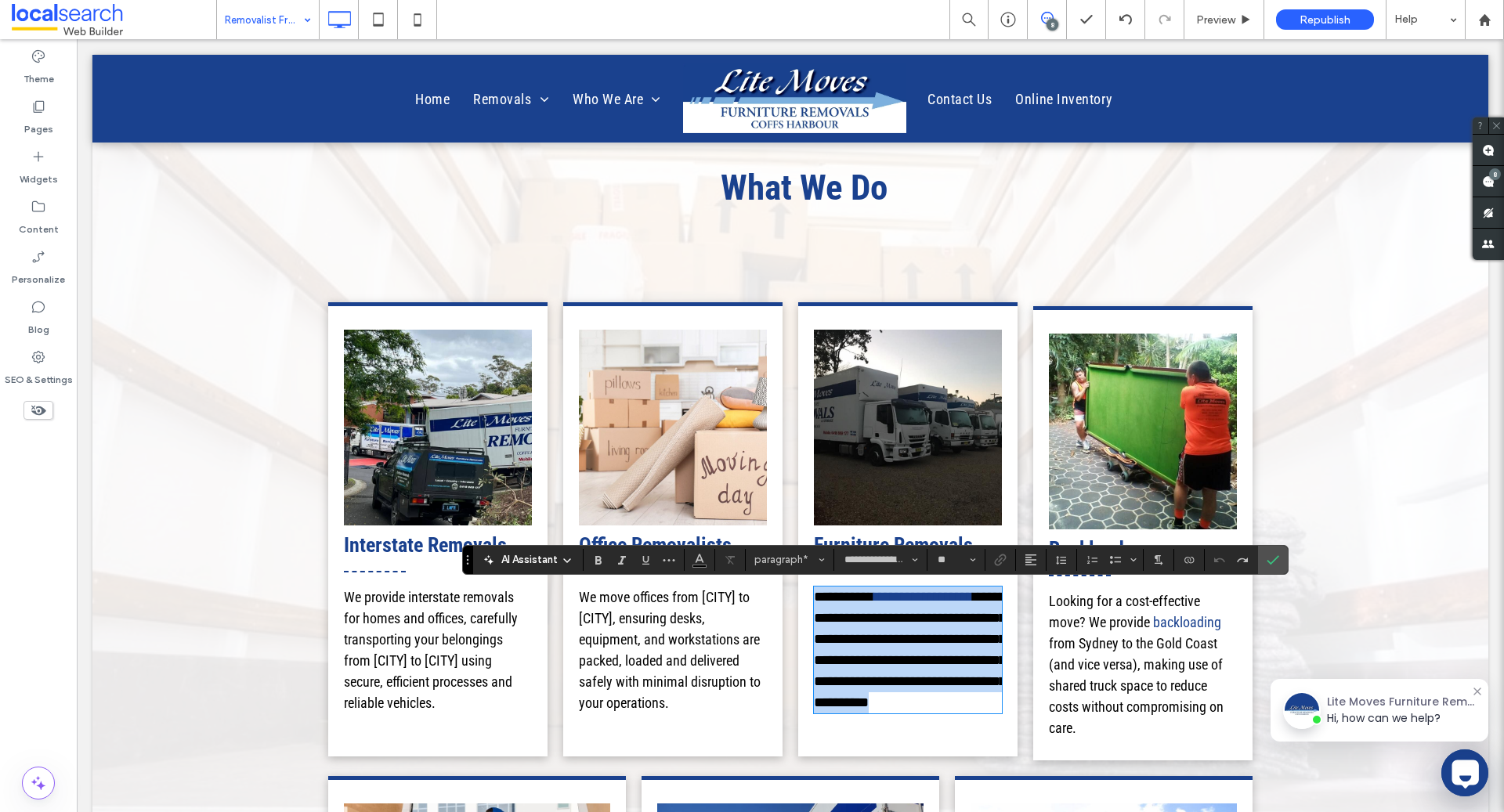 click on "**********" at bounding box center [909, 649] 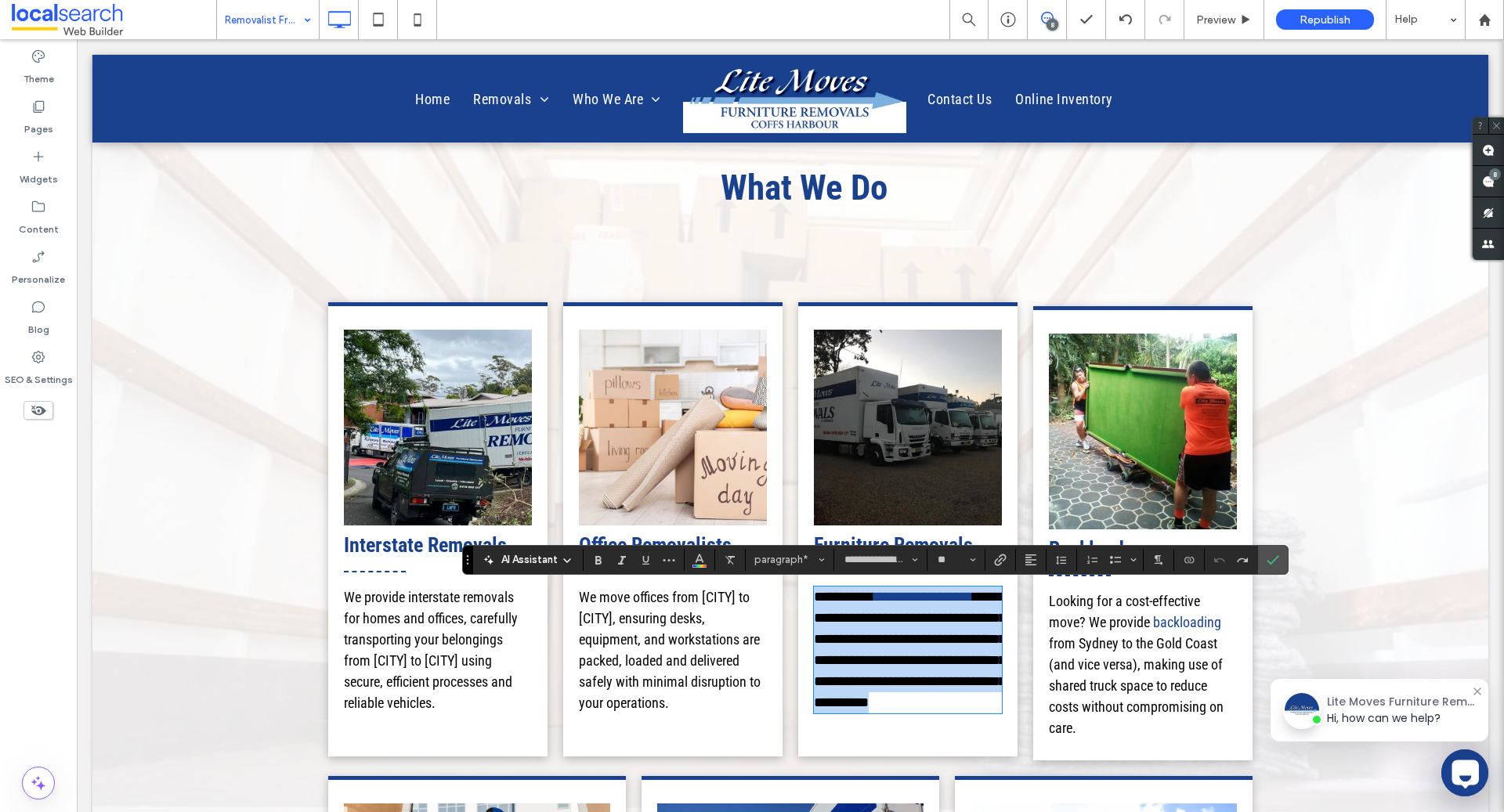 type on "**" 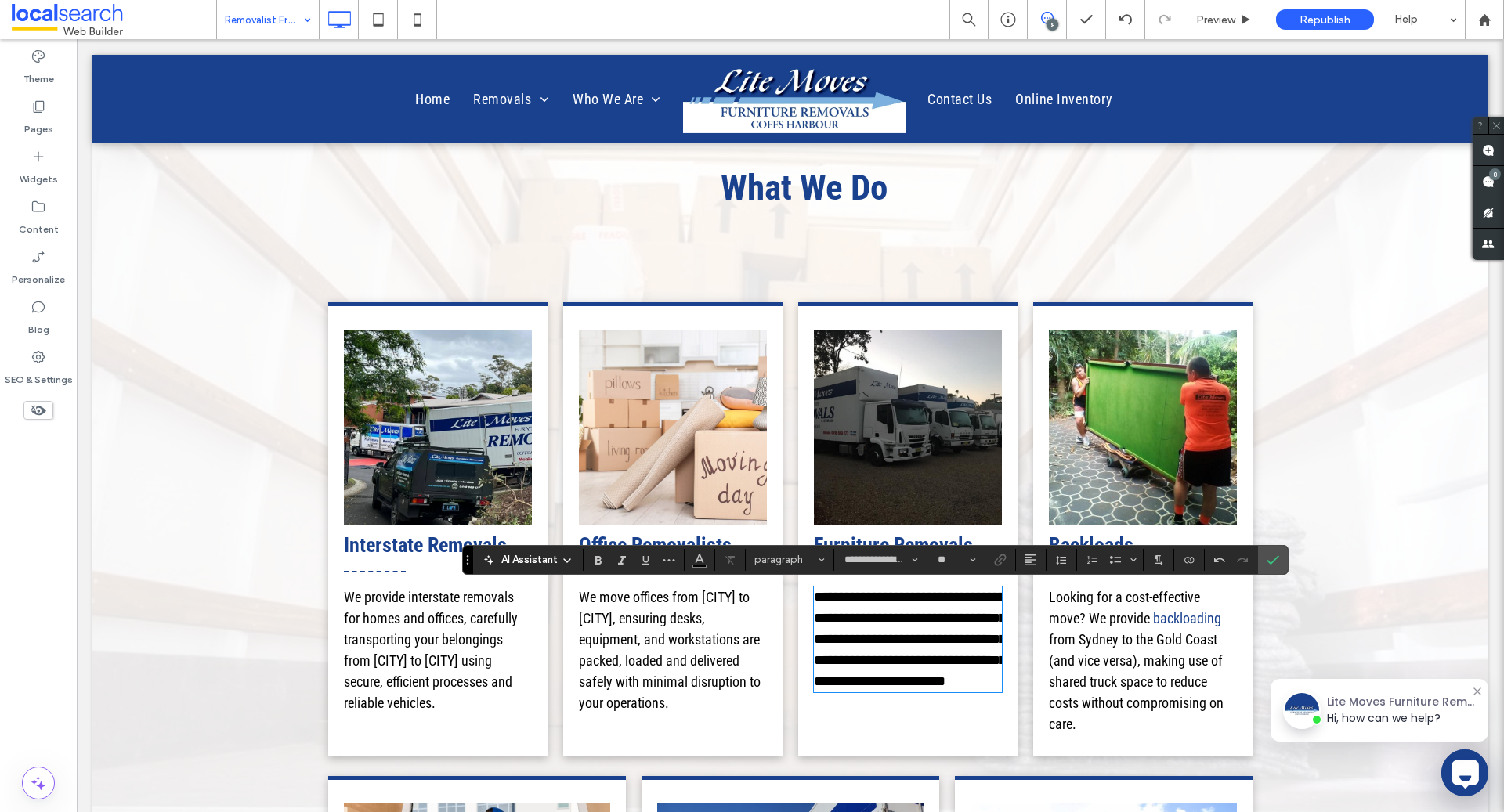 click on "from Sydney to the Gold Coast (and vice versa), making use of shared truck space to reduce costs without compromising on care." at bounding box center (1136, 681) 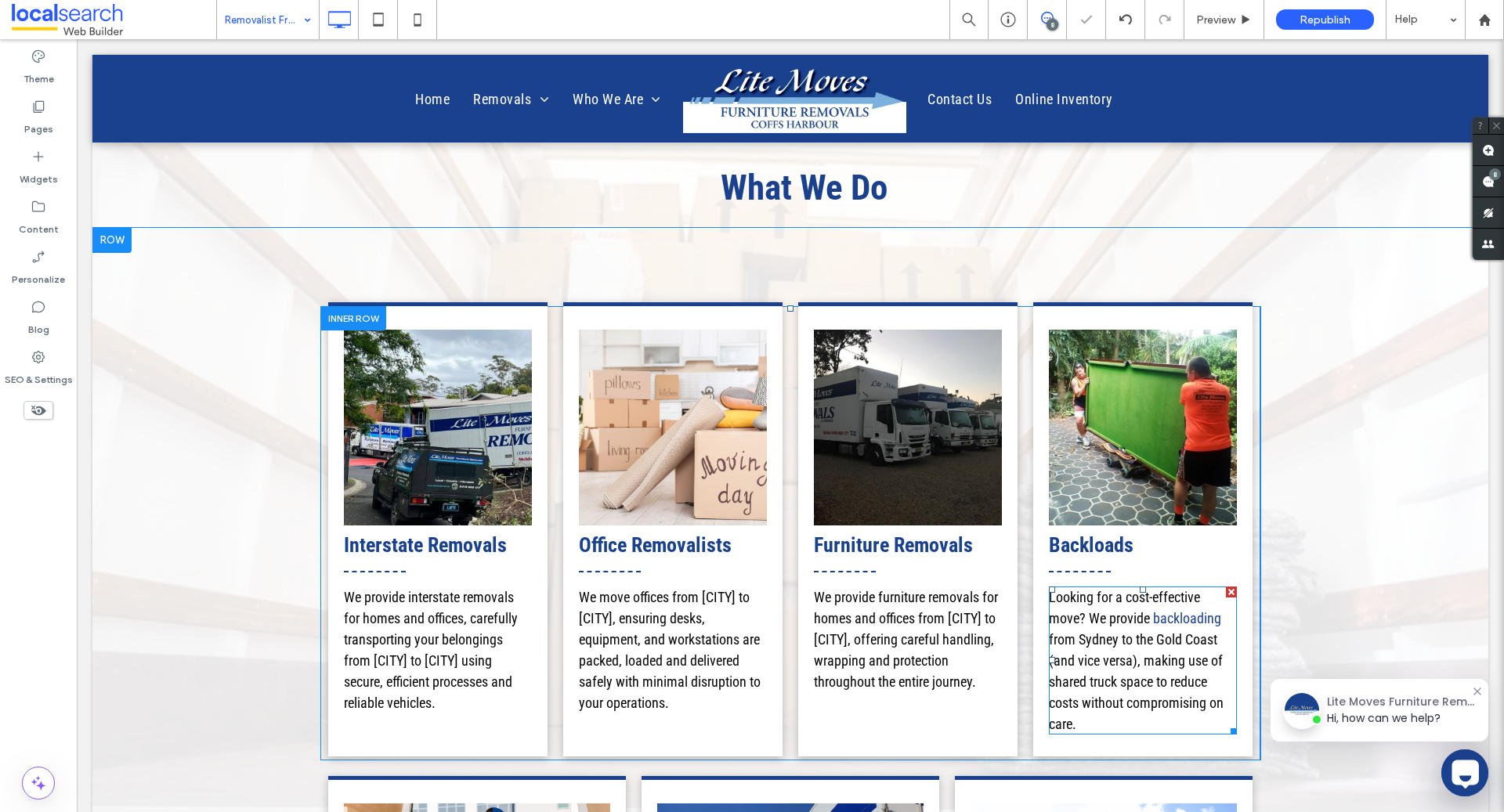 click on "from Sydney to the Gold Coast (and vice versa), making use of shared truck space to reduce costs without compromising on care." at bounding box center (1136, 681) 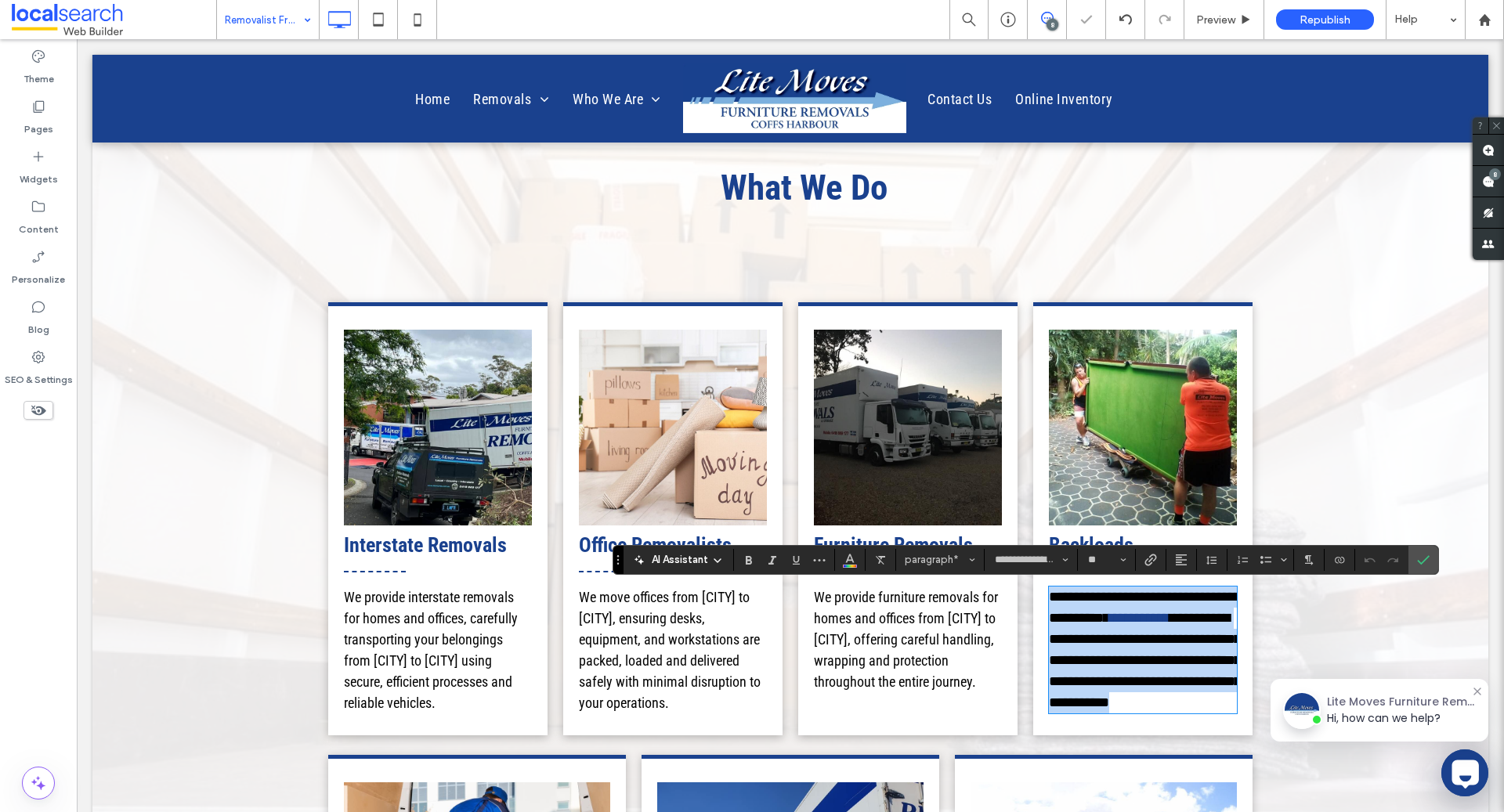 type on "**" 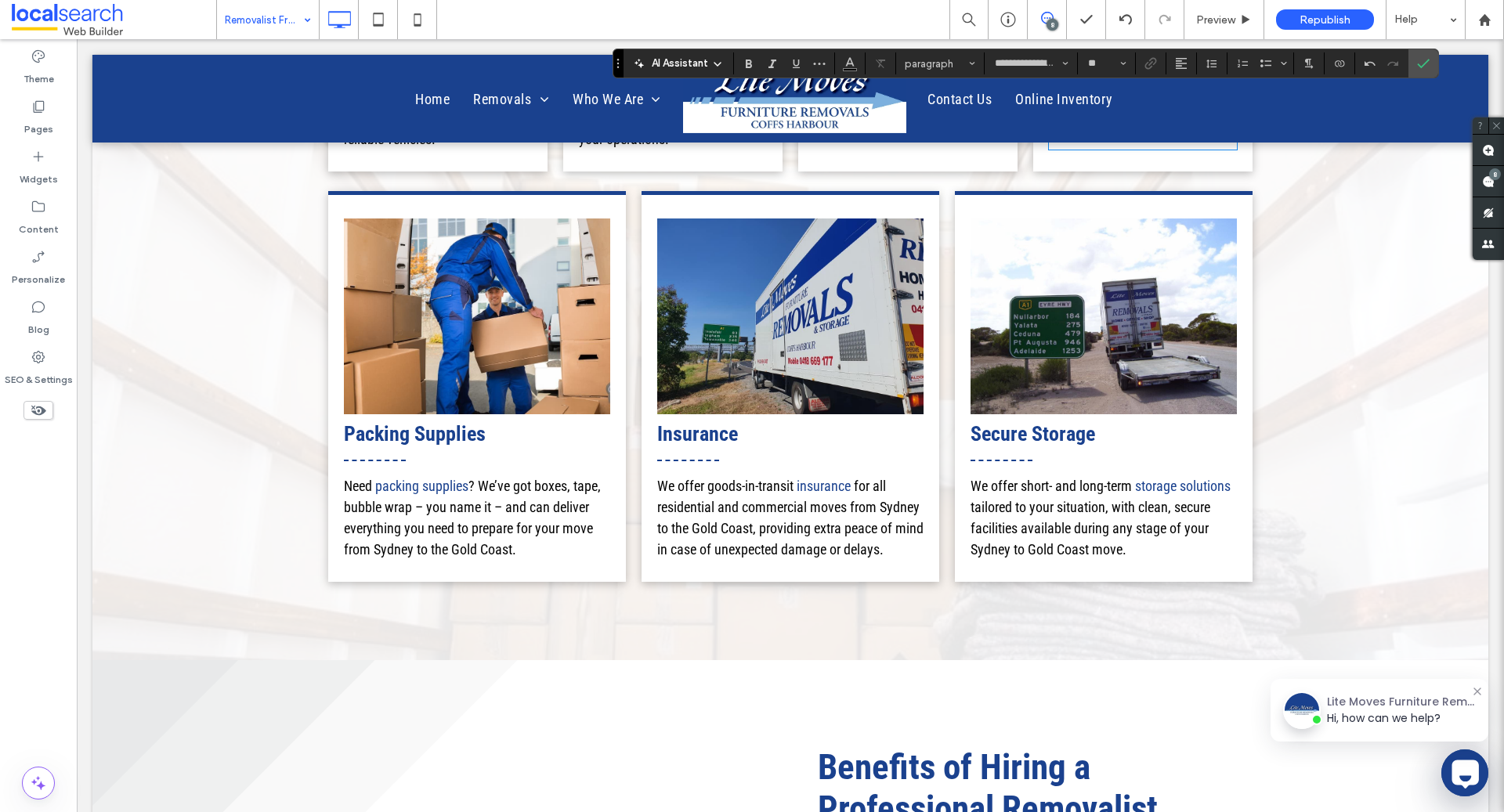 scroll, scrollTop: 2578, scrollLeft: 0, axis: vertical 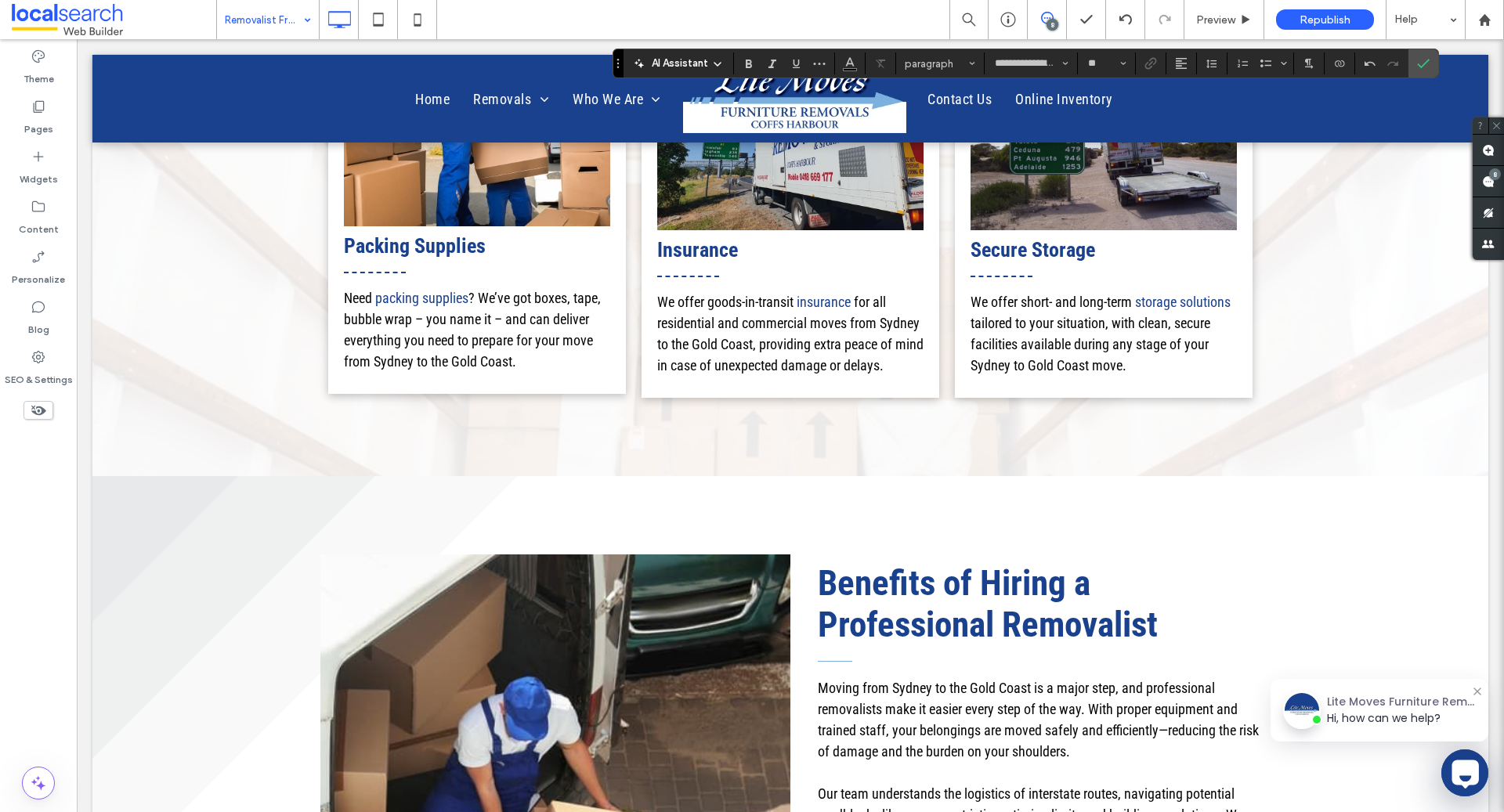 click on "? We’ve got boxes, tape, bubble wrap – you name it – and can deliver everything you need to prepare for your move from Sydney to the Gold Coast." at bounding box center [472, 330] 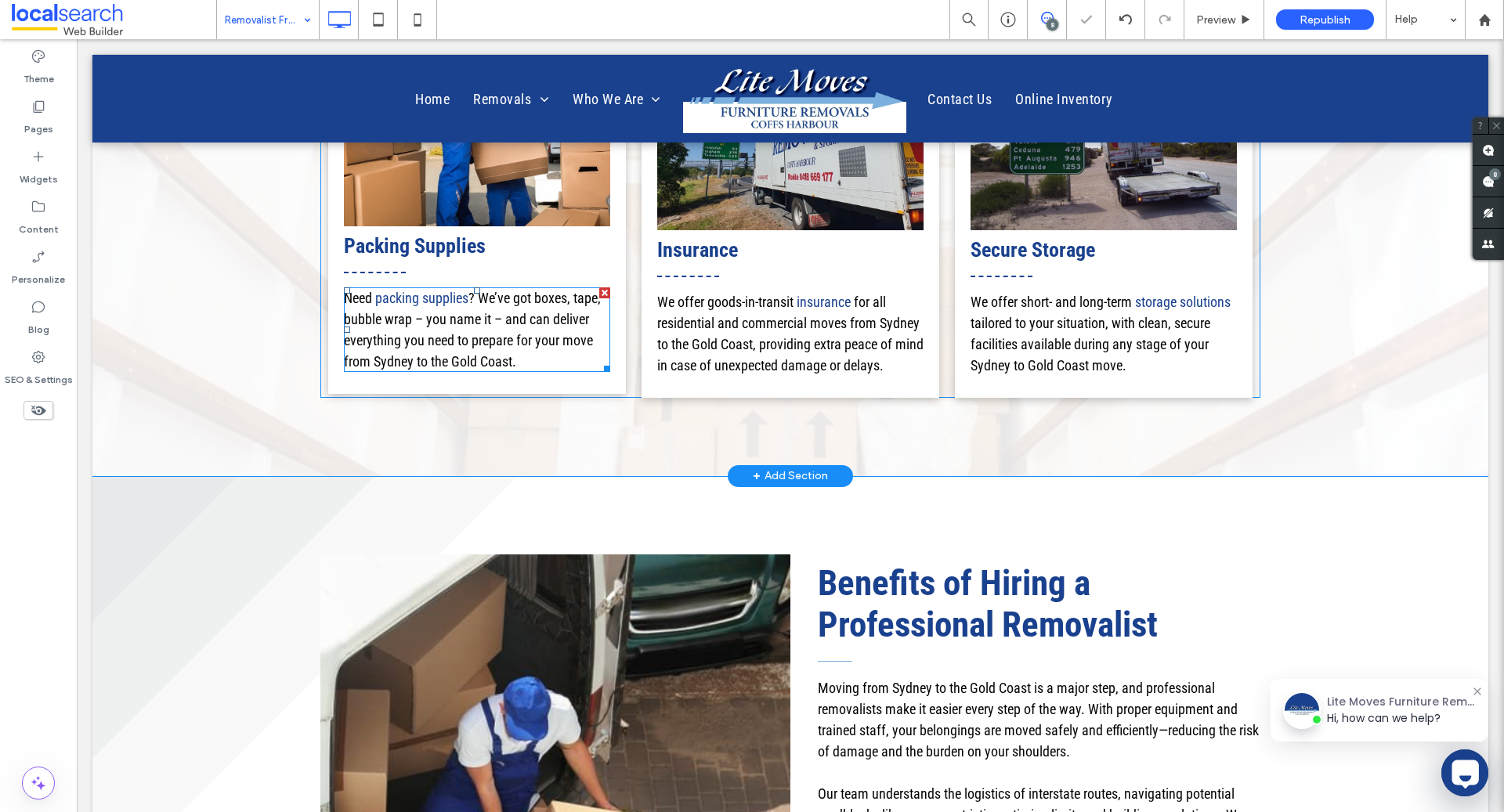 click on "? We’ve got boxes, tape, bubble wrap – you name it – and can deliver everything you need to prepare for your move from Sydney to the Gold Coast." at bounding box center [472, 330] 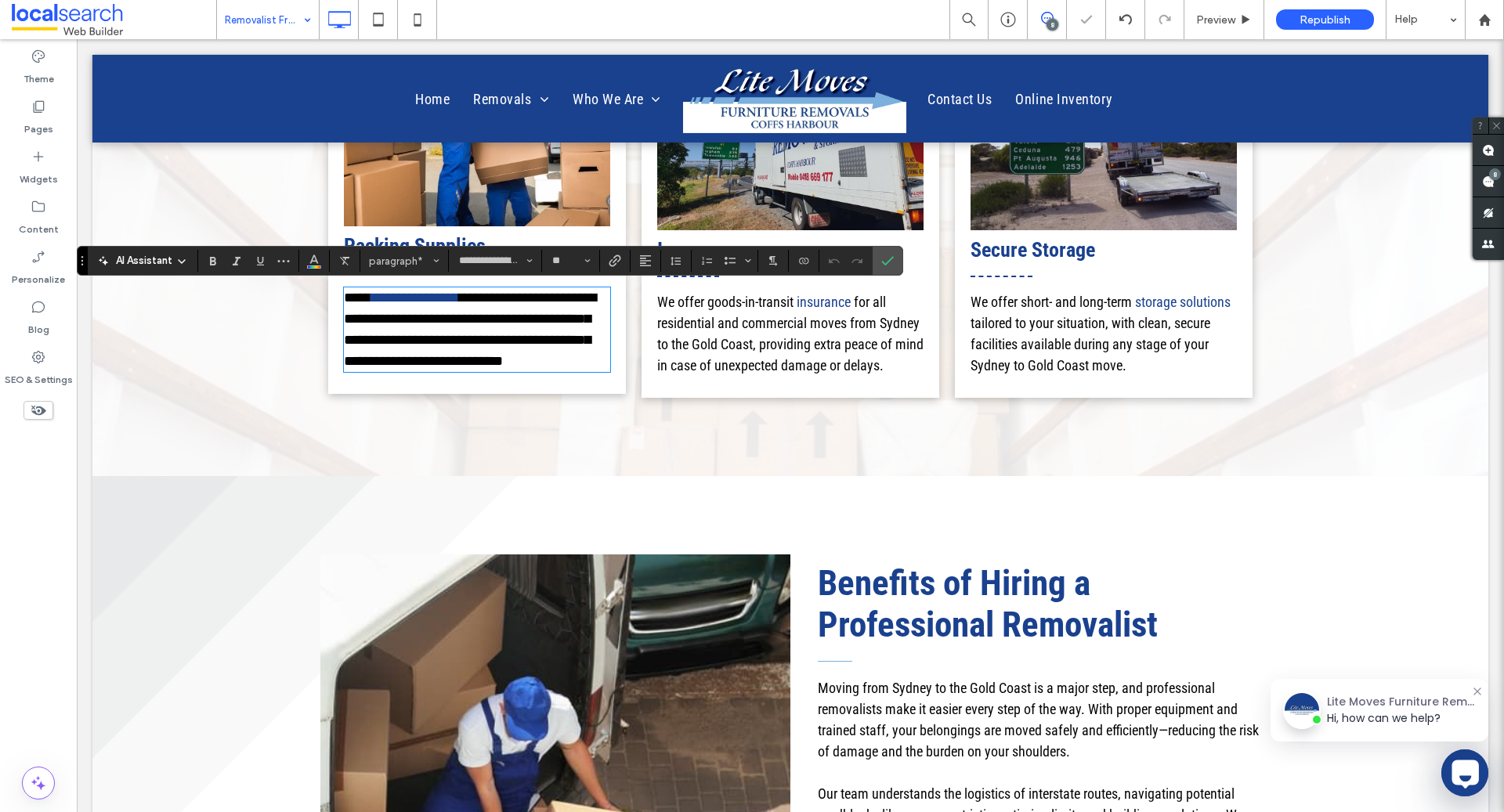type on "**" 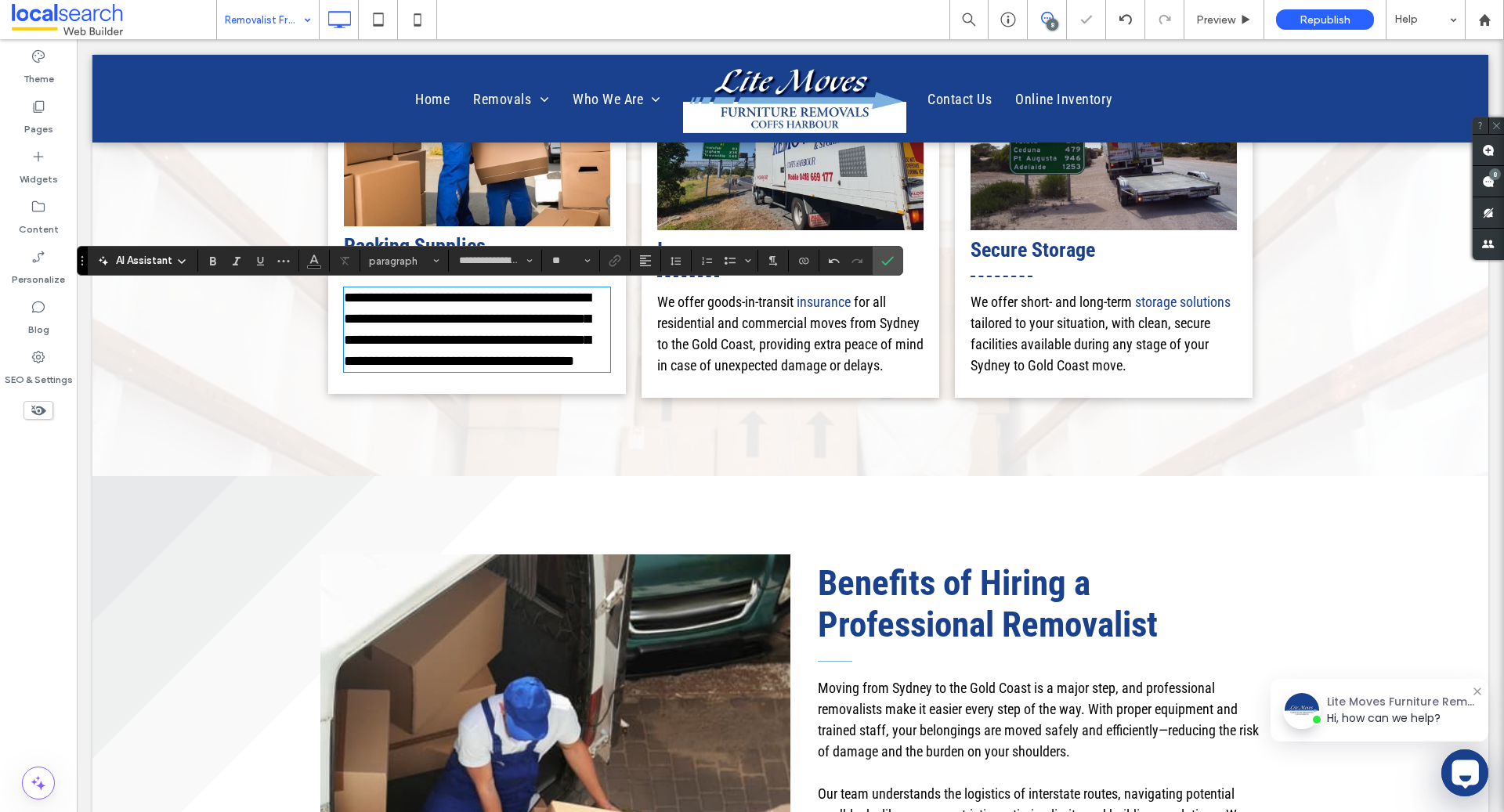 scroll, scrollTop: 0, scrollLeft: 0, axis: both 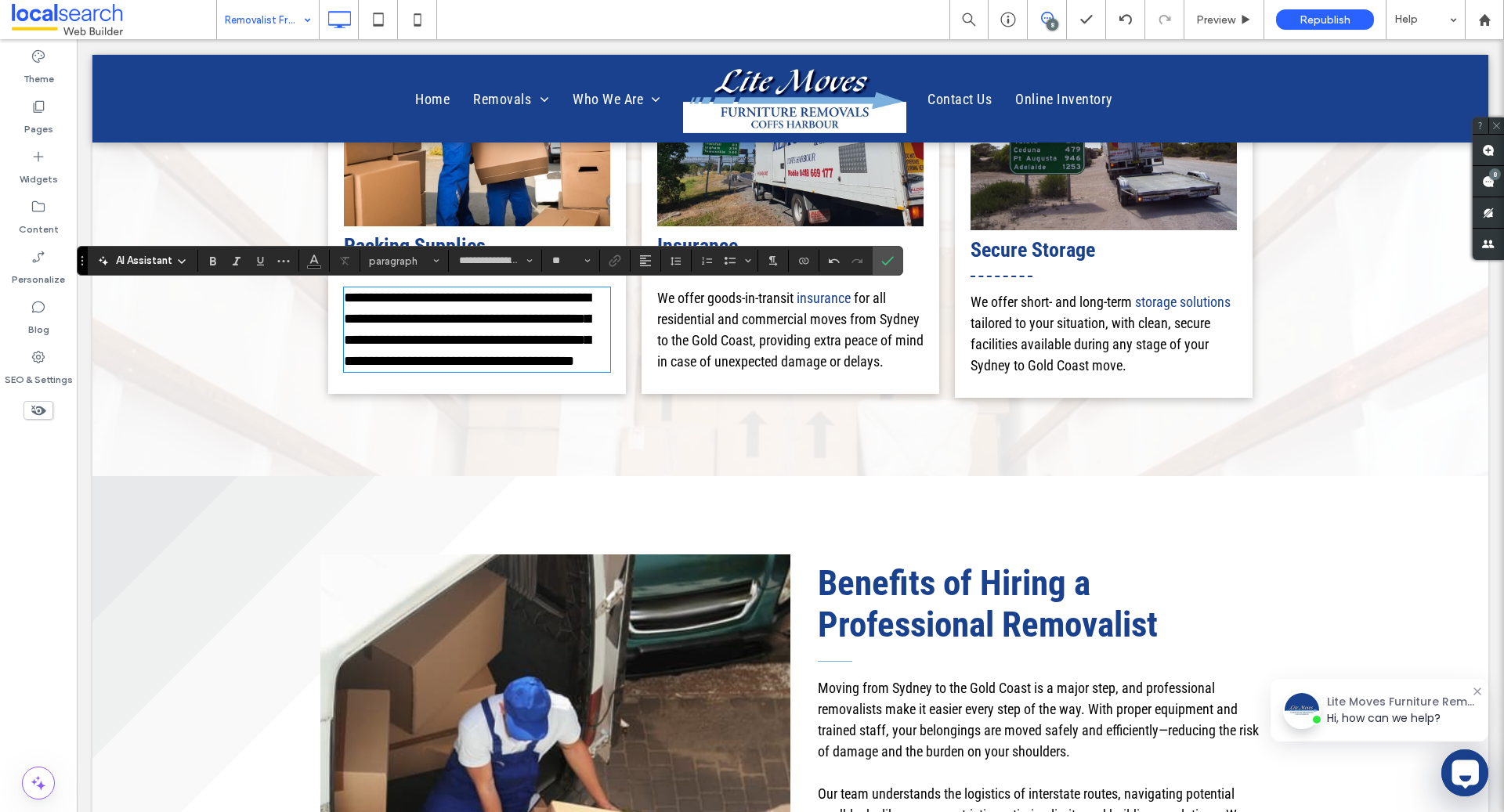 click on "for all residential and commercial moves from Sydney to the Gold Coast, providing extra peace of mind in case of unexpected damage or delays." at bounding box center (790, 330) 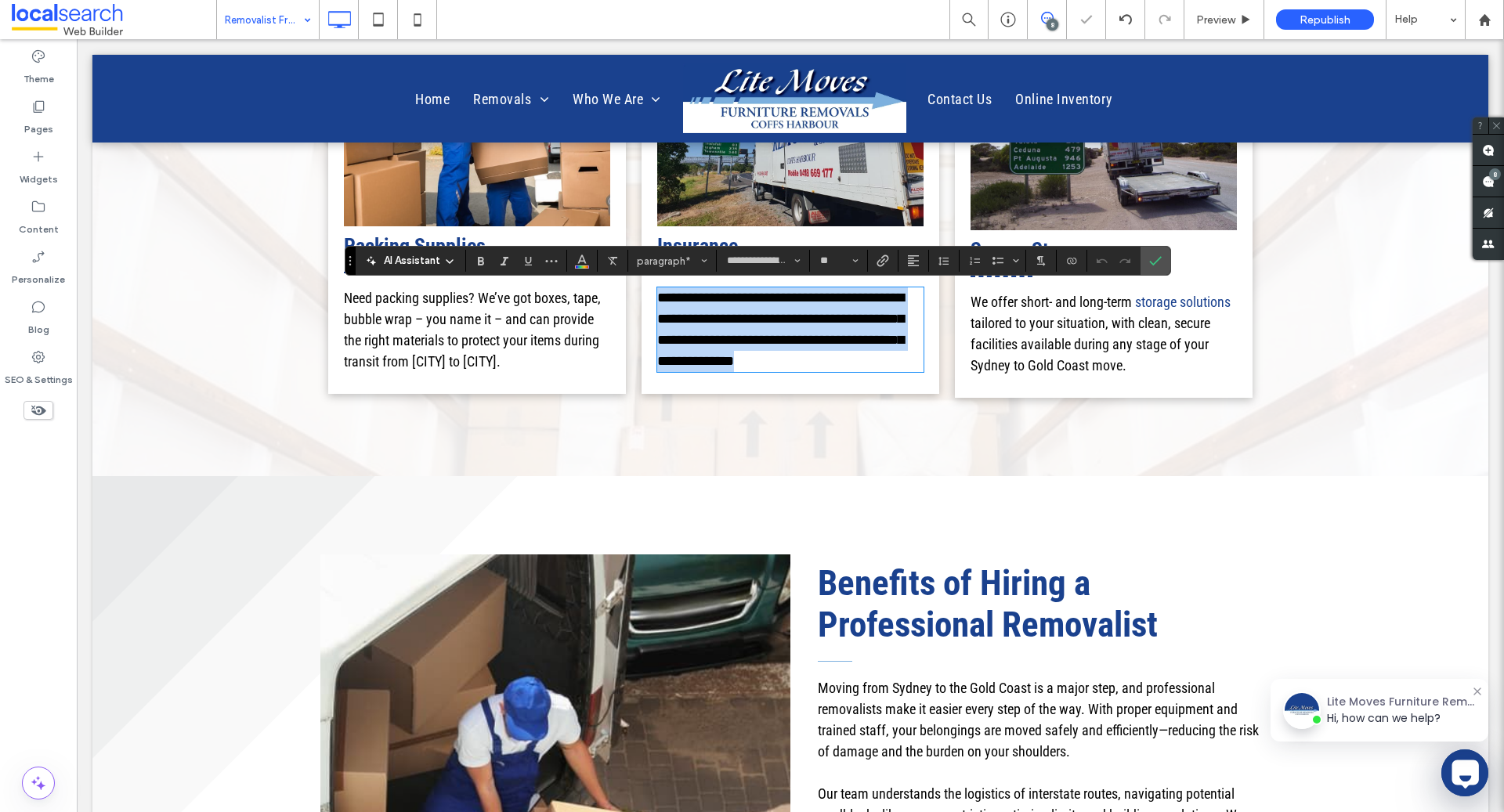 type on "**" 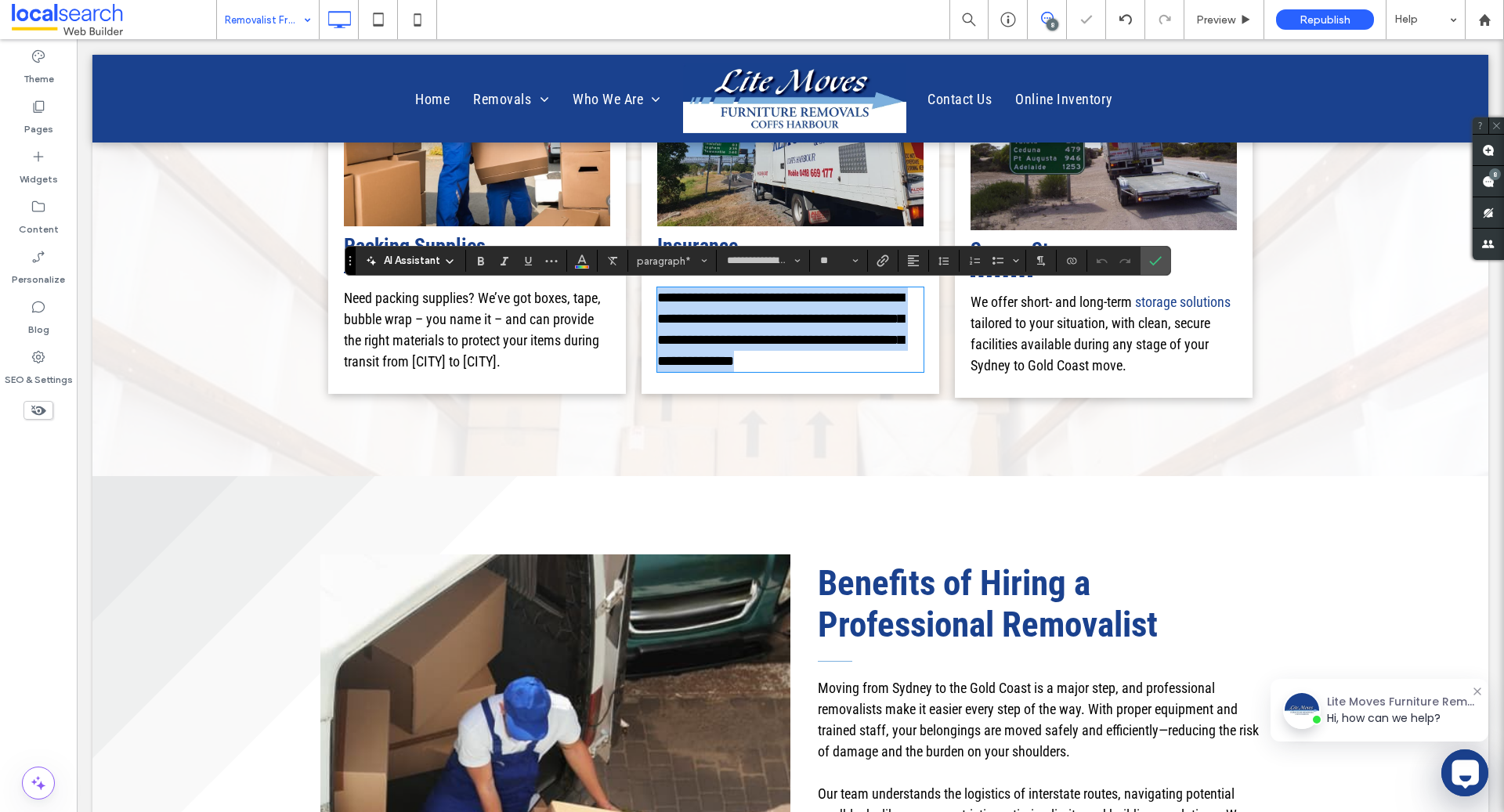 scroll, scrollTop: 0, scrollLeft: 0, axis: both 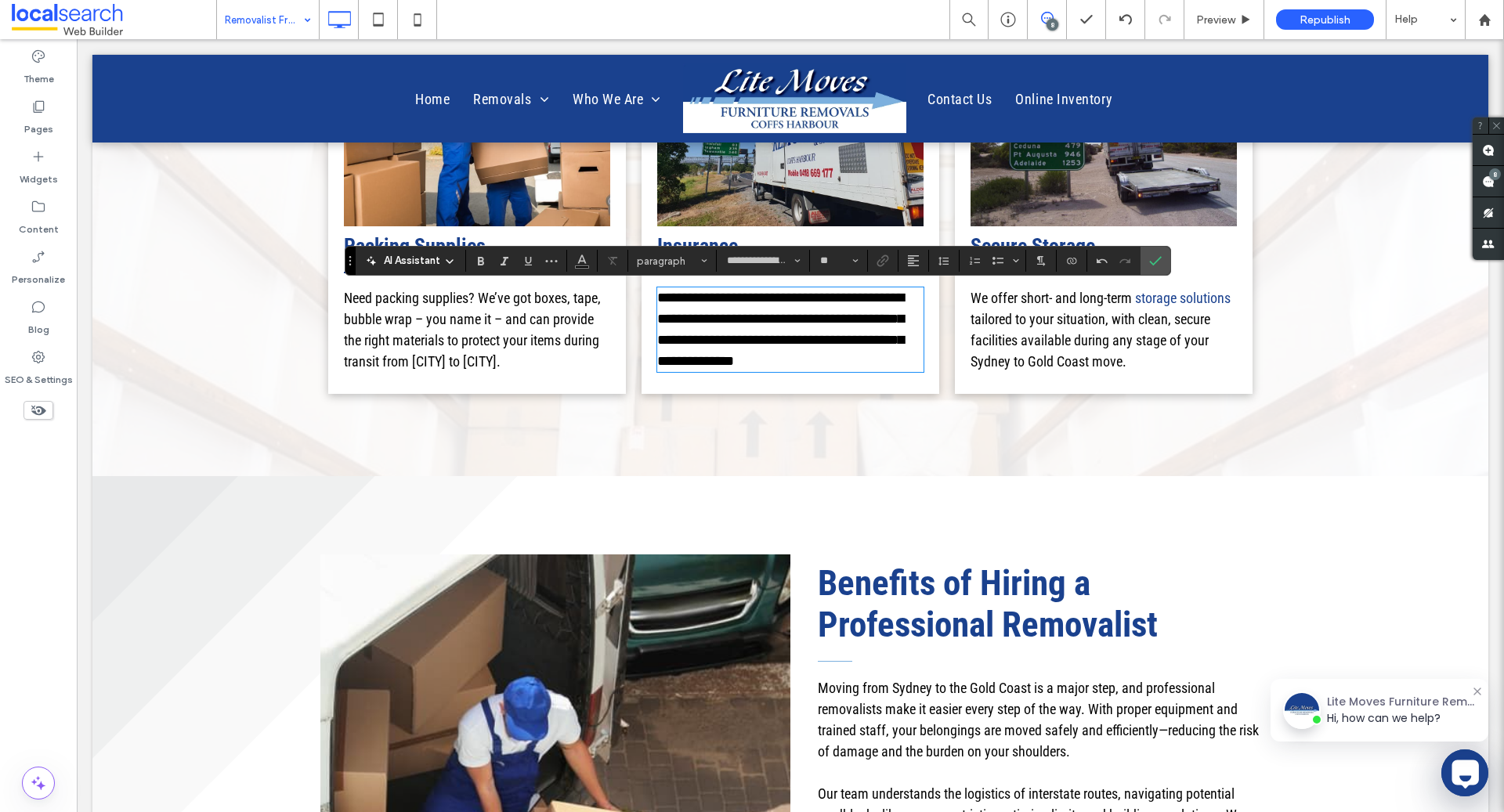 click on "tailored to your situation, with clean, secure facilities available during any stage of your Sydney to Gold Coast move." at bounding box center (1090, 340) 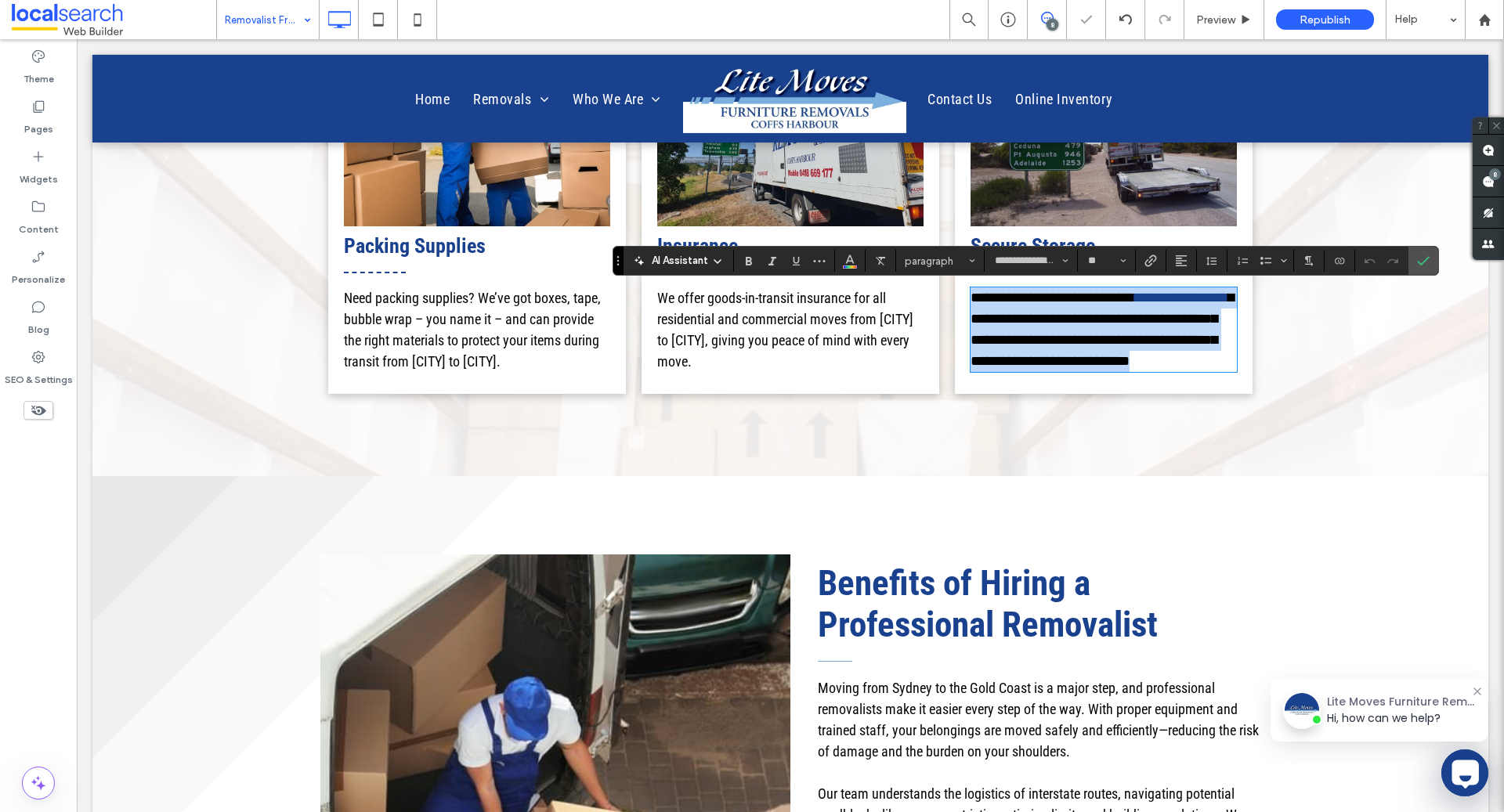 scroll, scrollTop: 0, scrollLeft: 0, axis: both 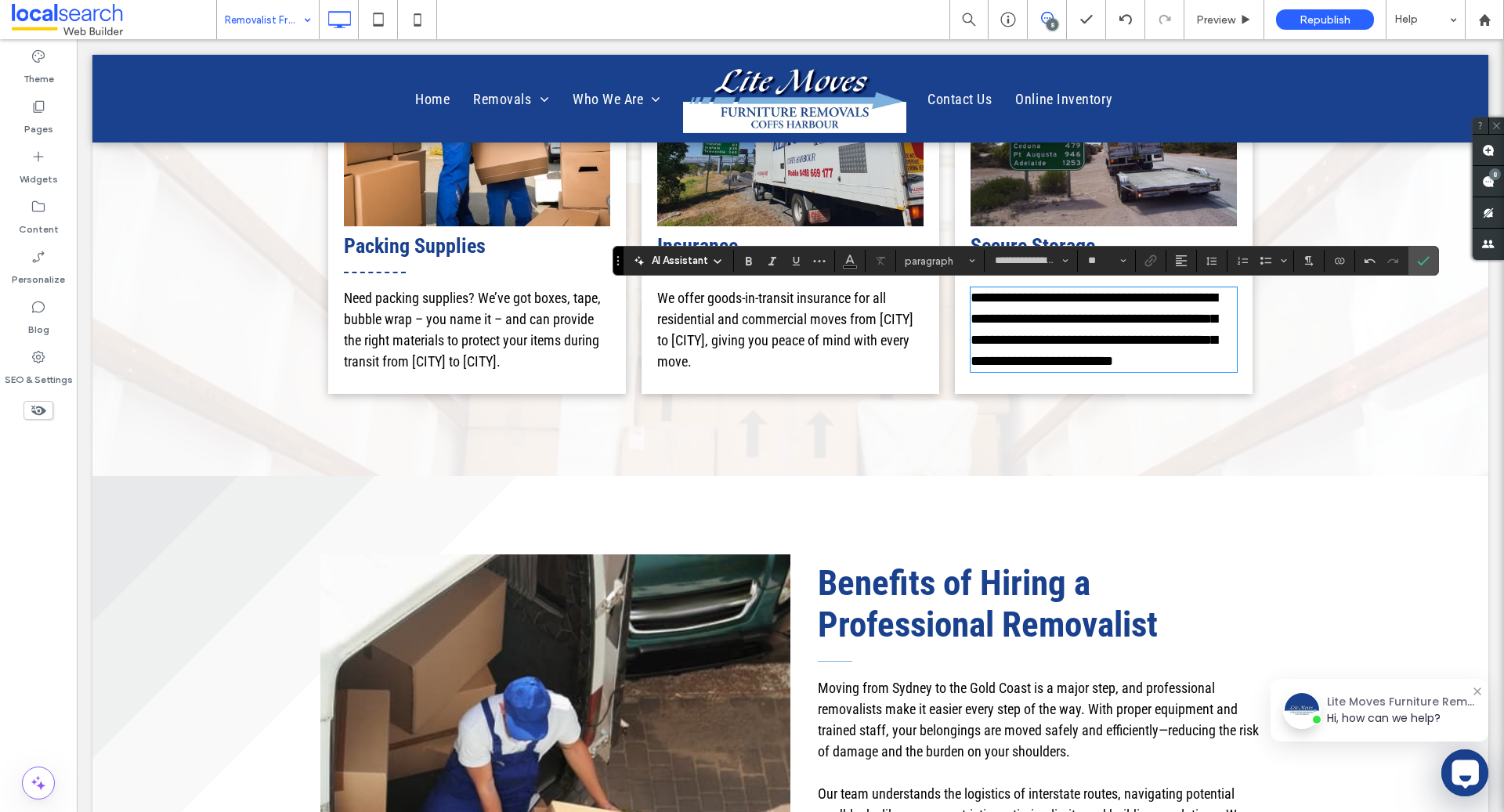 type on "**" 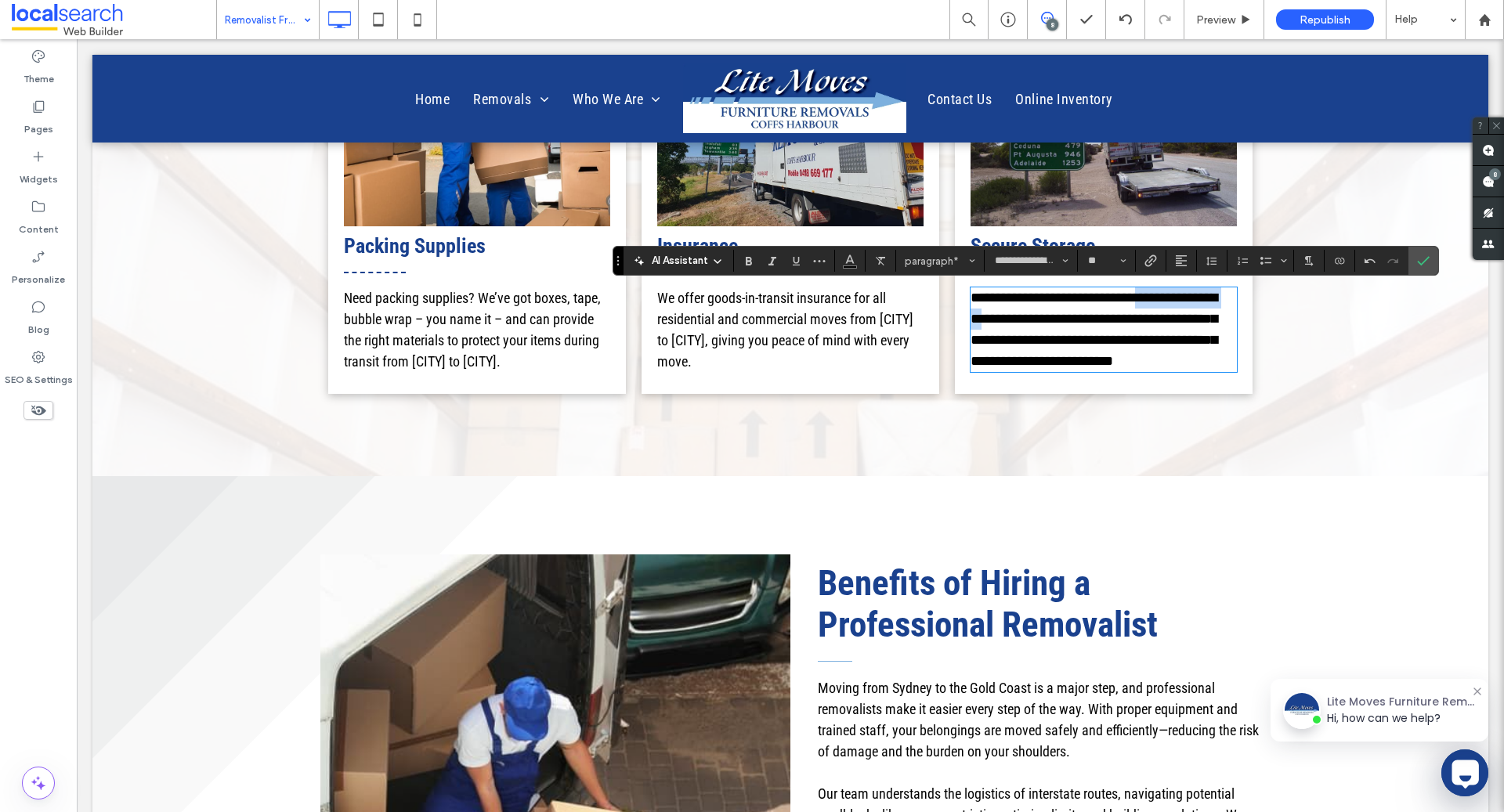 drag, startPoint x: 1139, startPoint y: 297, endPoint x: 1233, endPoint y: 299, distance: 94.02127 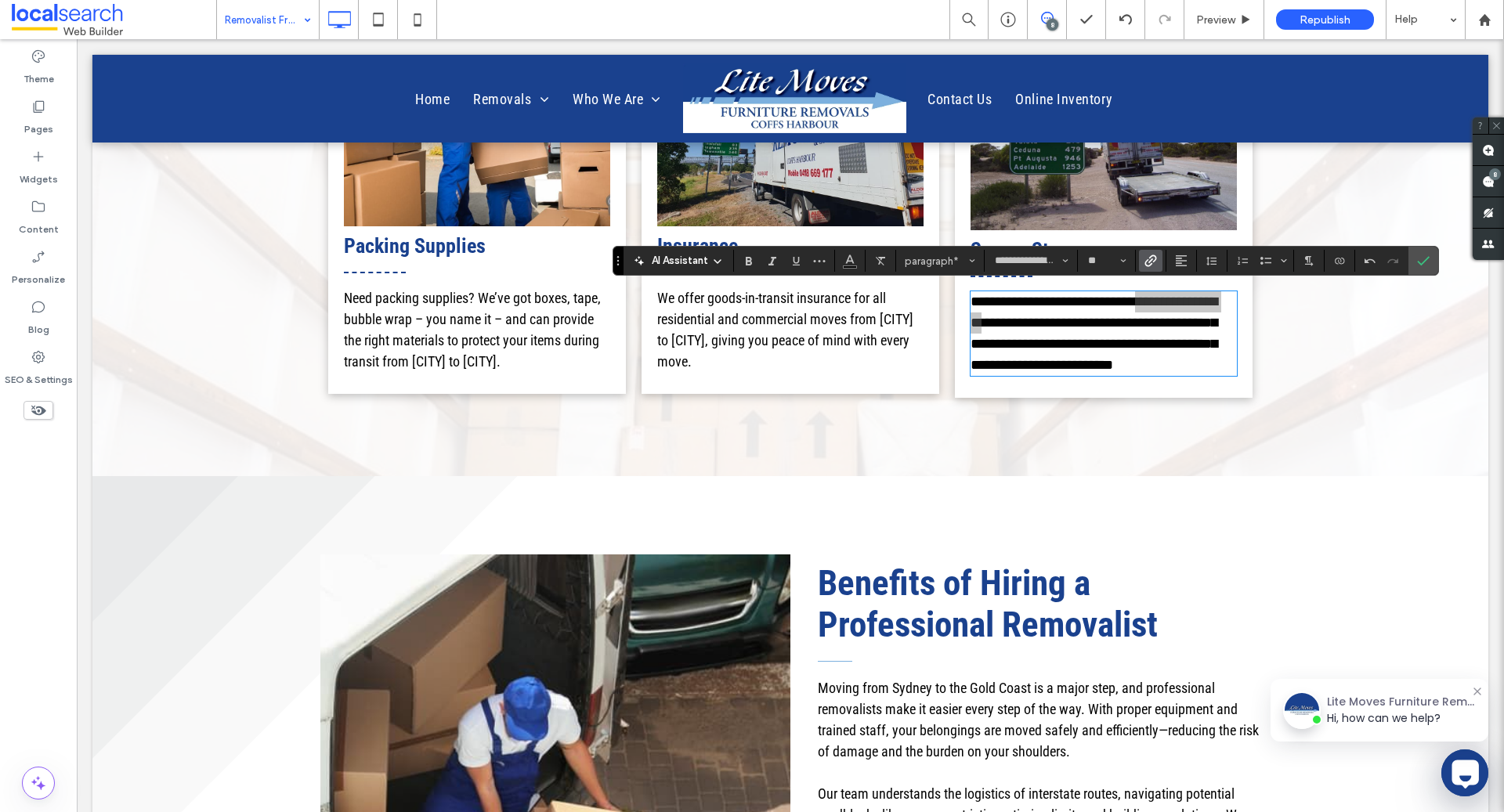 click at bounding box center (1148, 261) 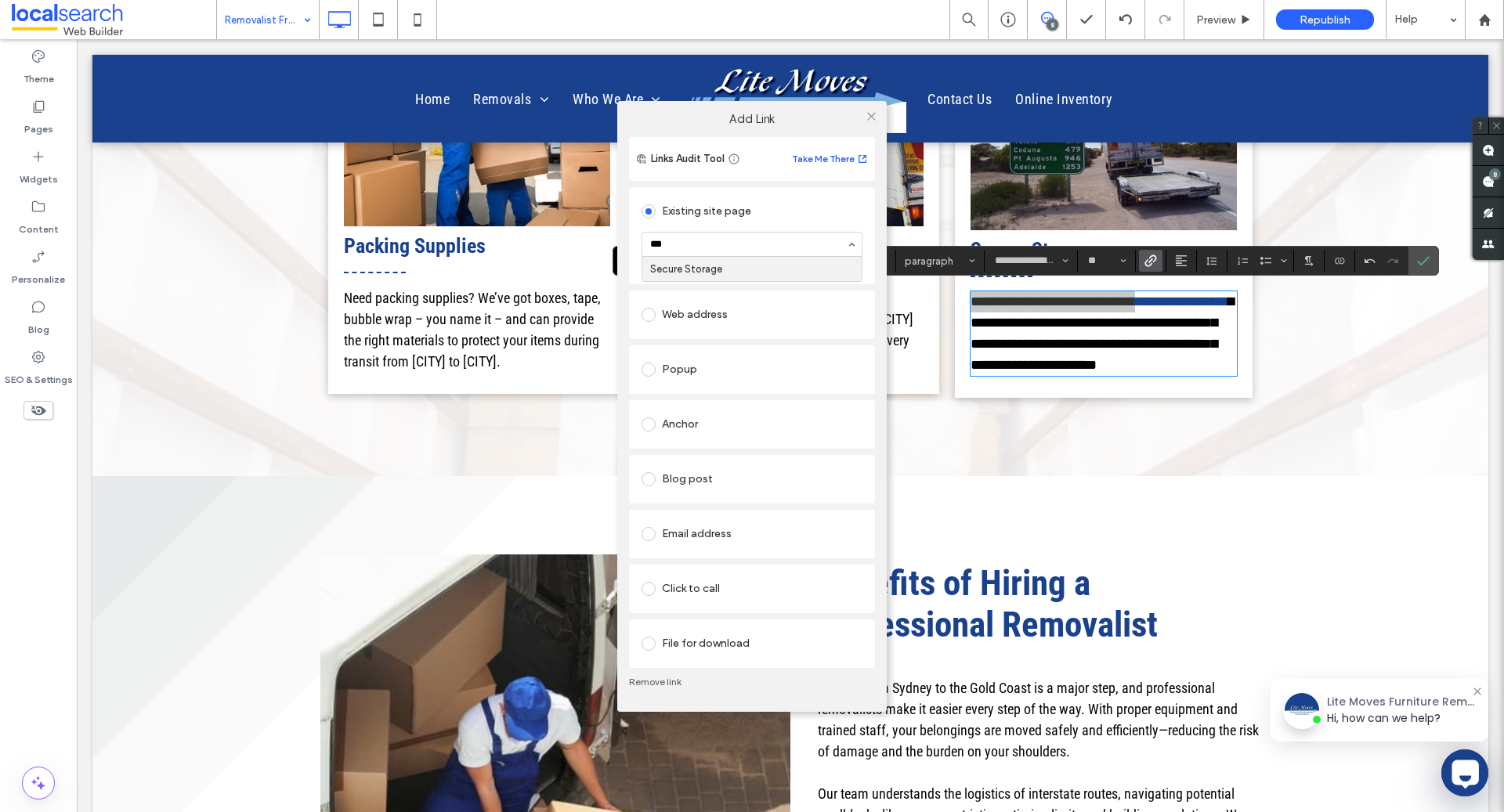 type on "****" 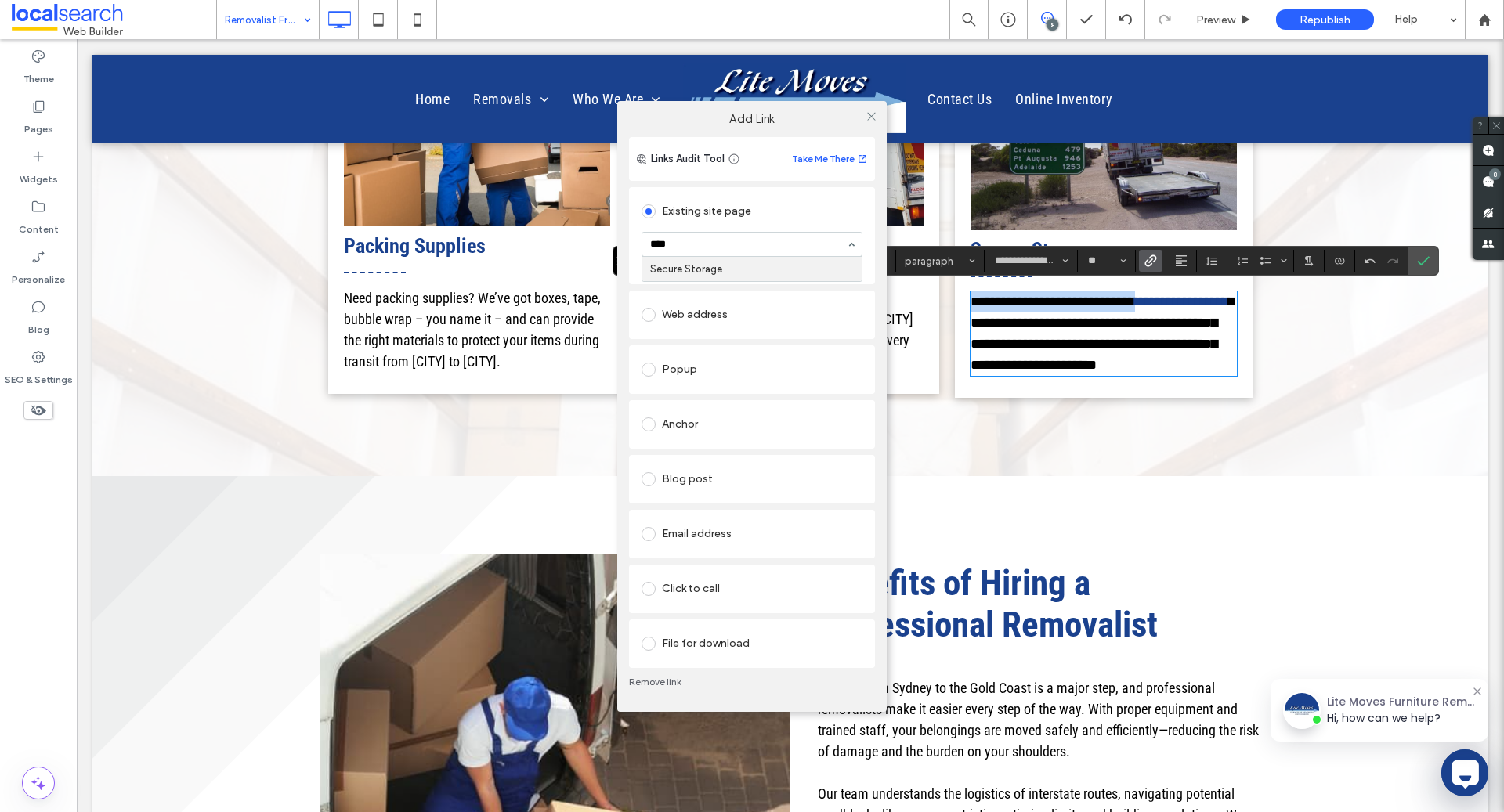 type 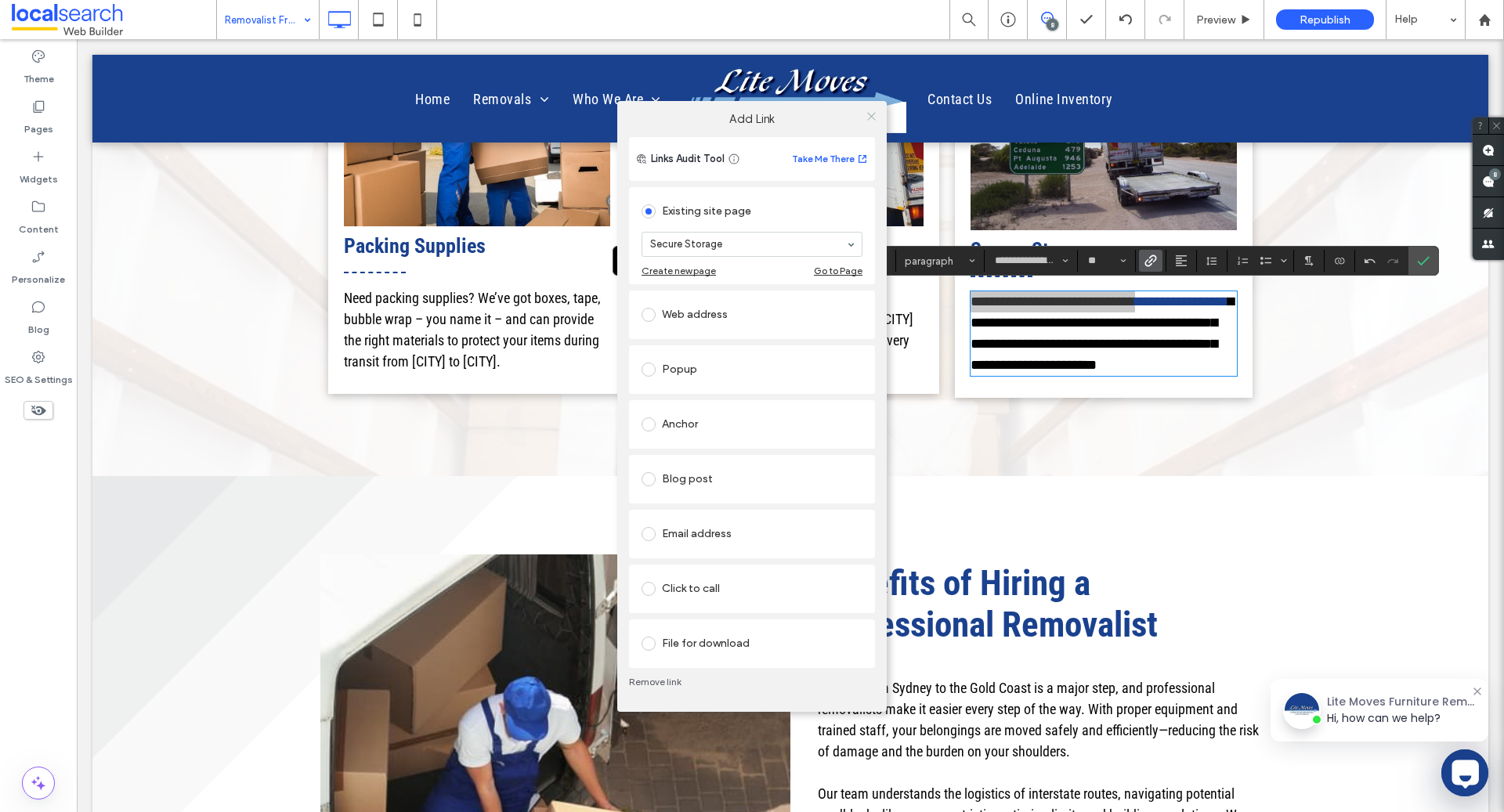 click 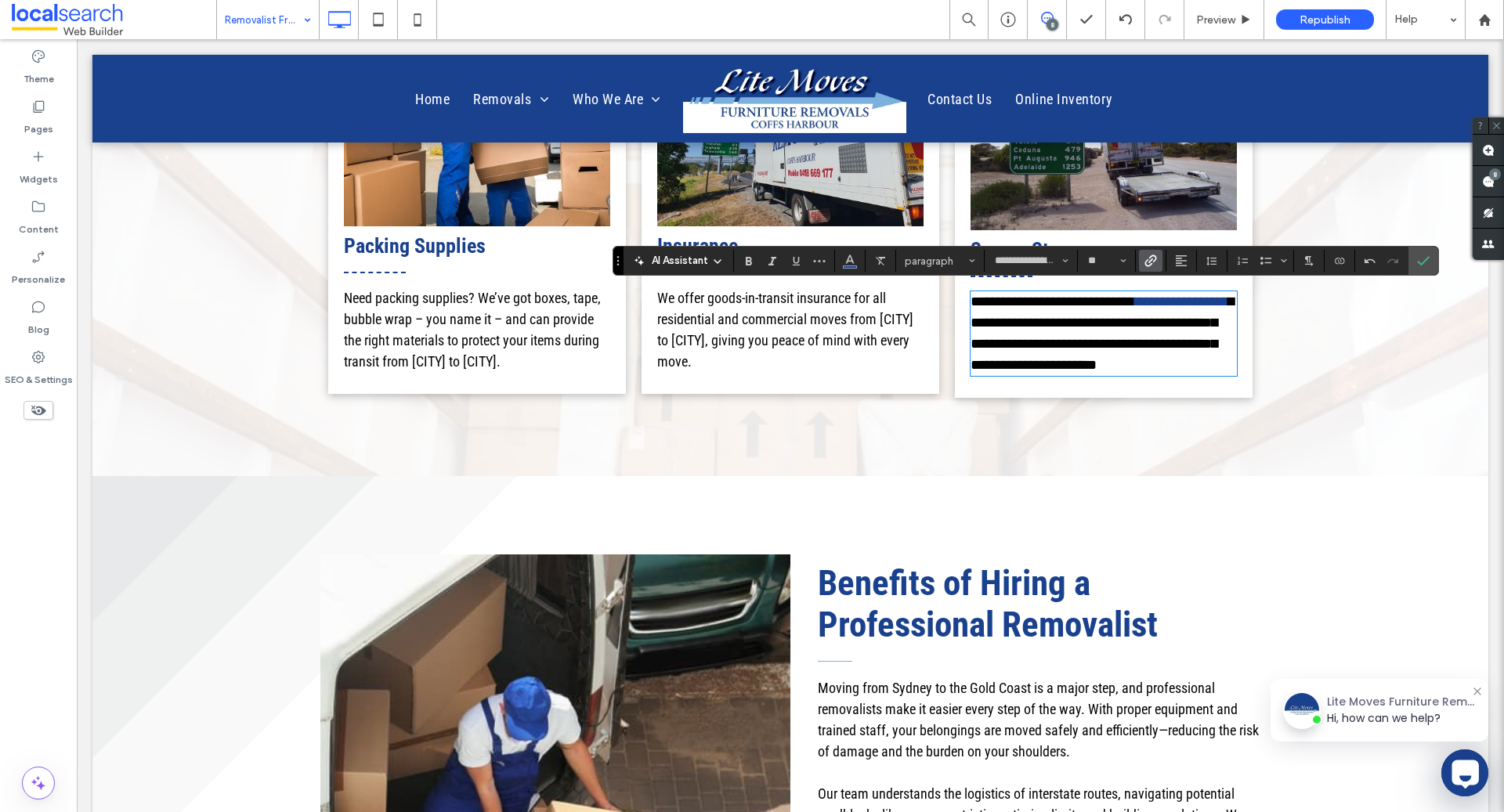 click on "We offer goods-in-transit insurance for all residential and commercial moves from Sydney to Port Macquarie, giving you peace of mind with every move." at bounding box center [790, 330] 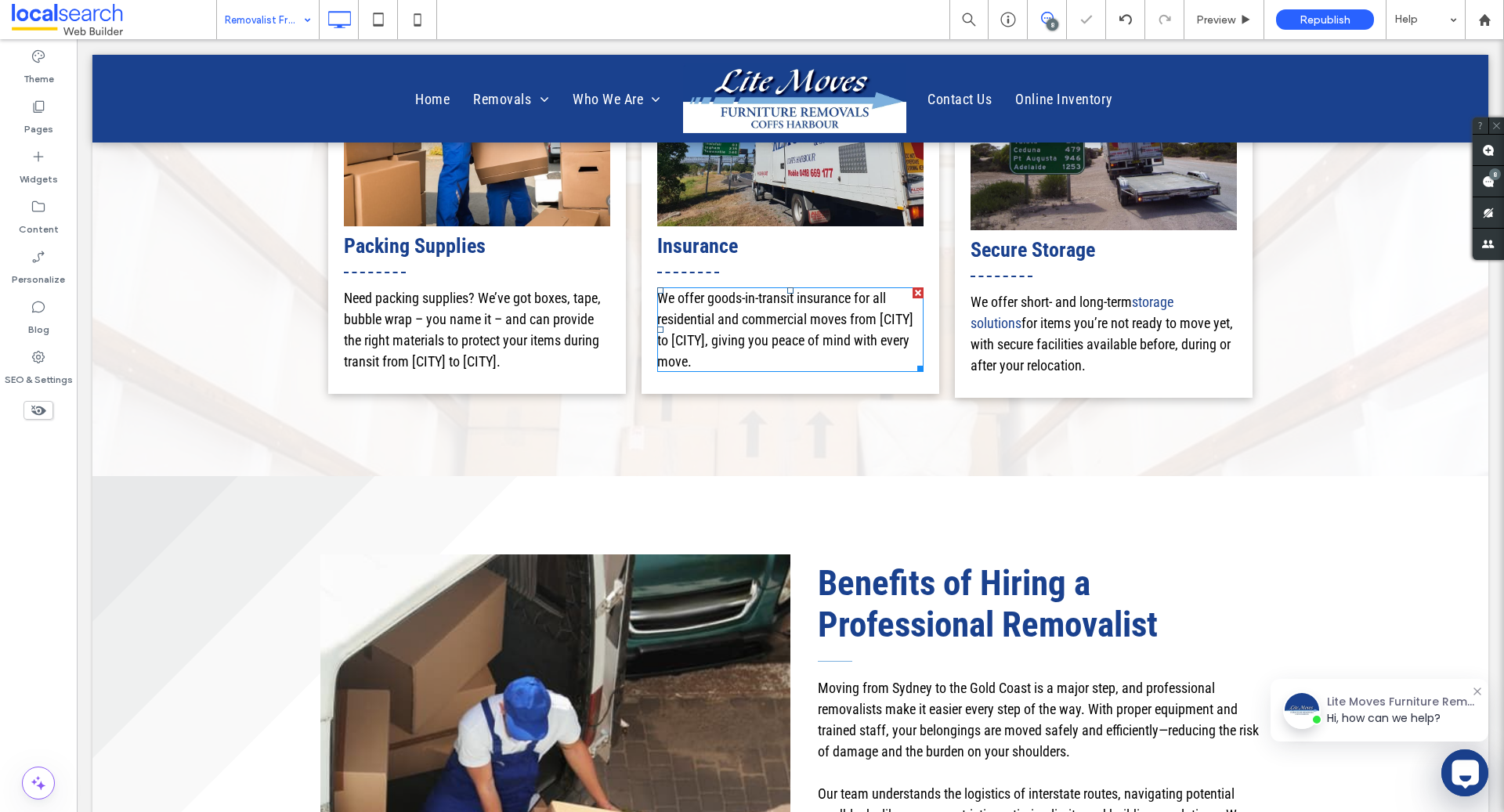 click on "We offer goods-in-transit insurance for all residential and commercial moves from Sydney to Port Macquarie, giving you peace of mind with every move." at bounding box center [785, 330] 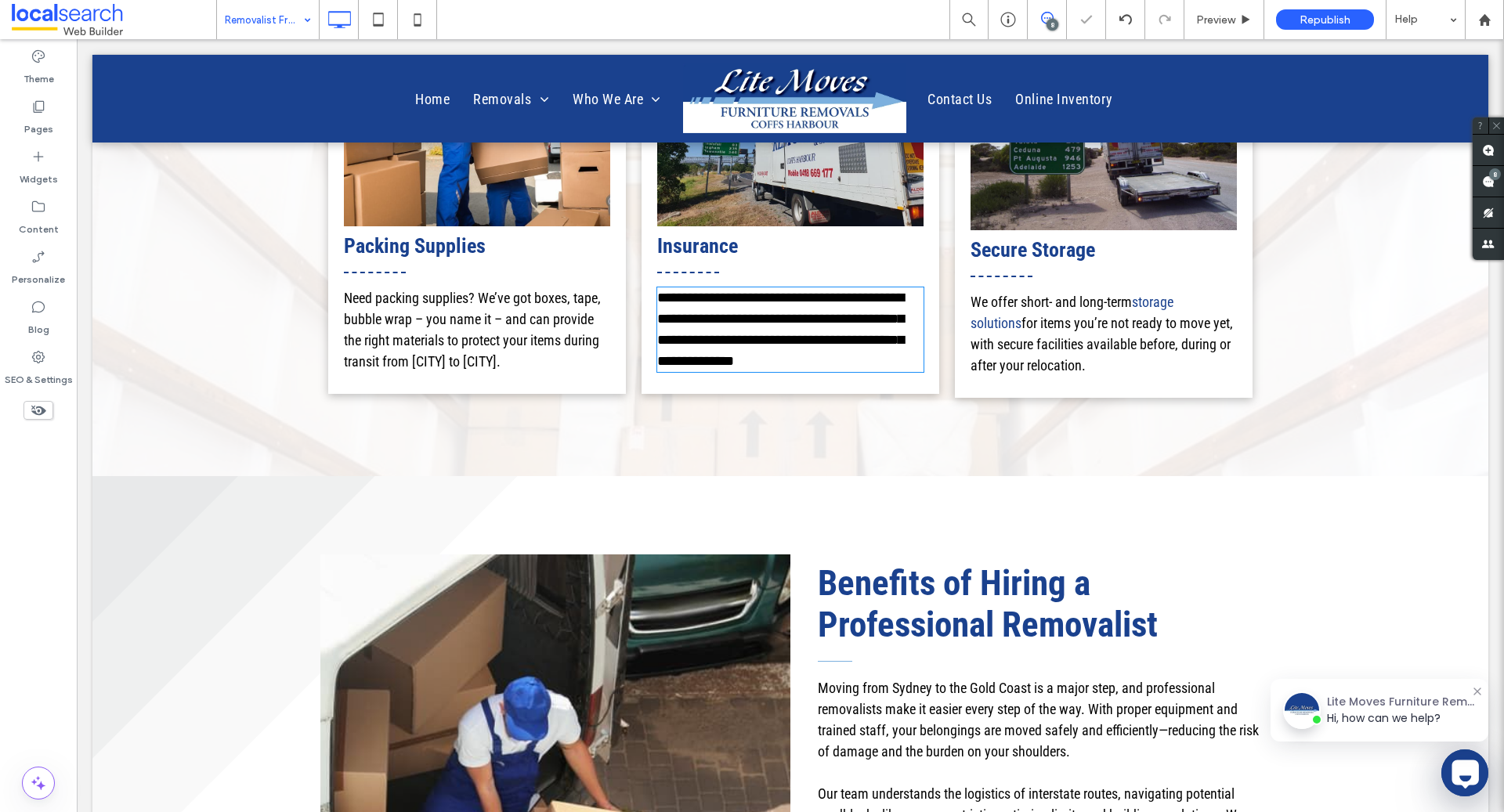 type on "**********" 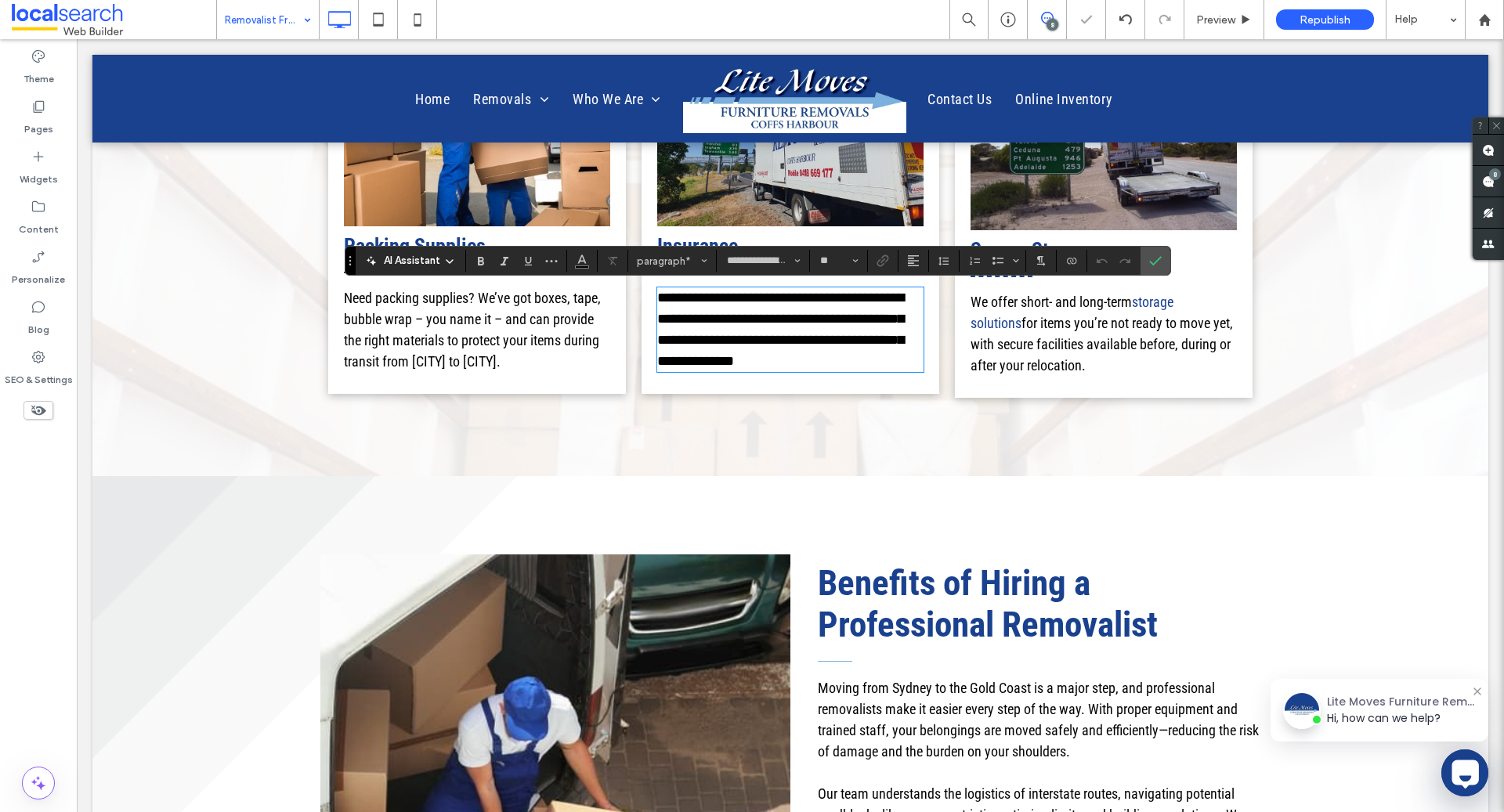 click on "**********" at bounding box center (780, 329) 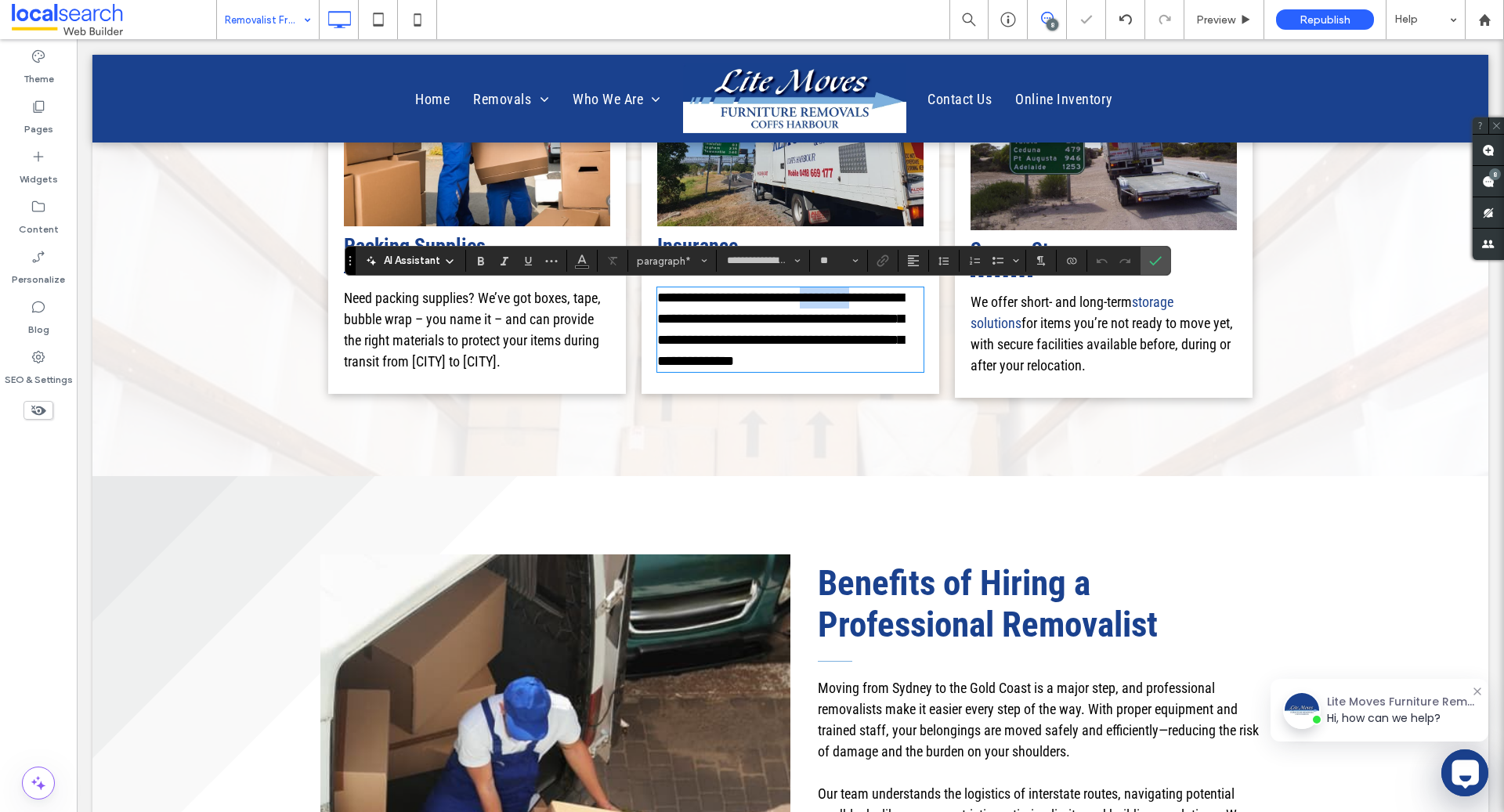 click on "**********" at bounding box center [780, 329] 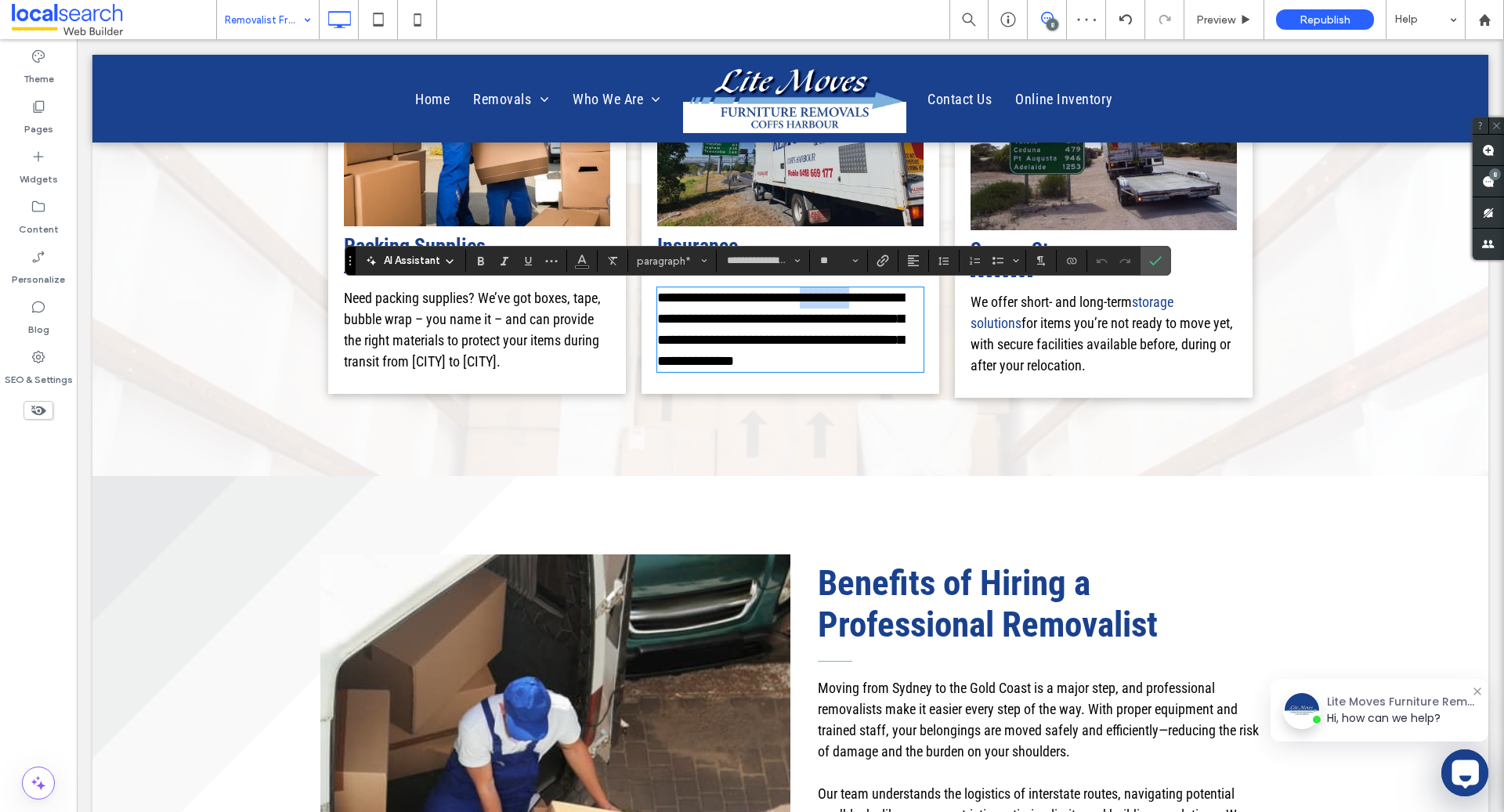 copy on "*********" 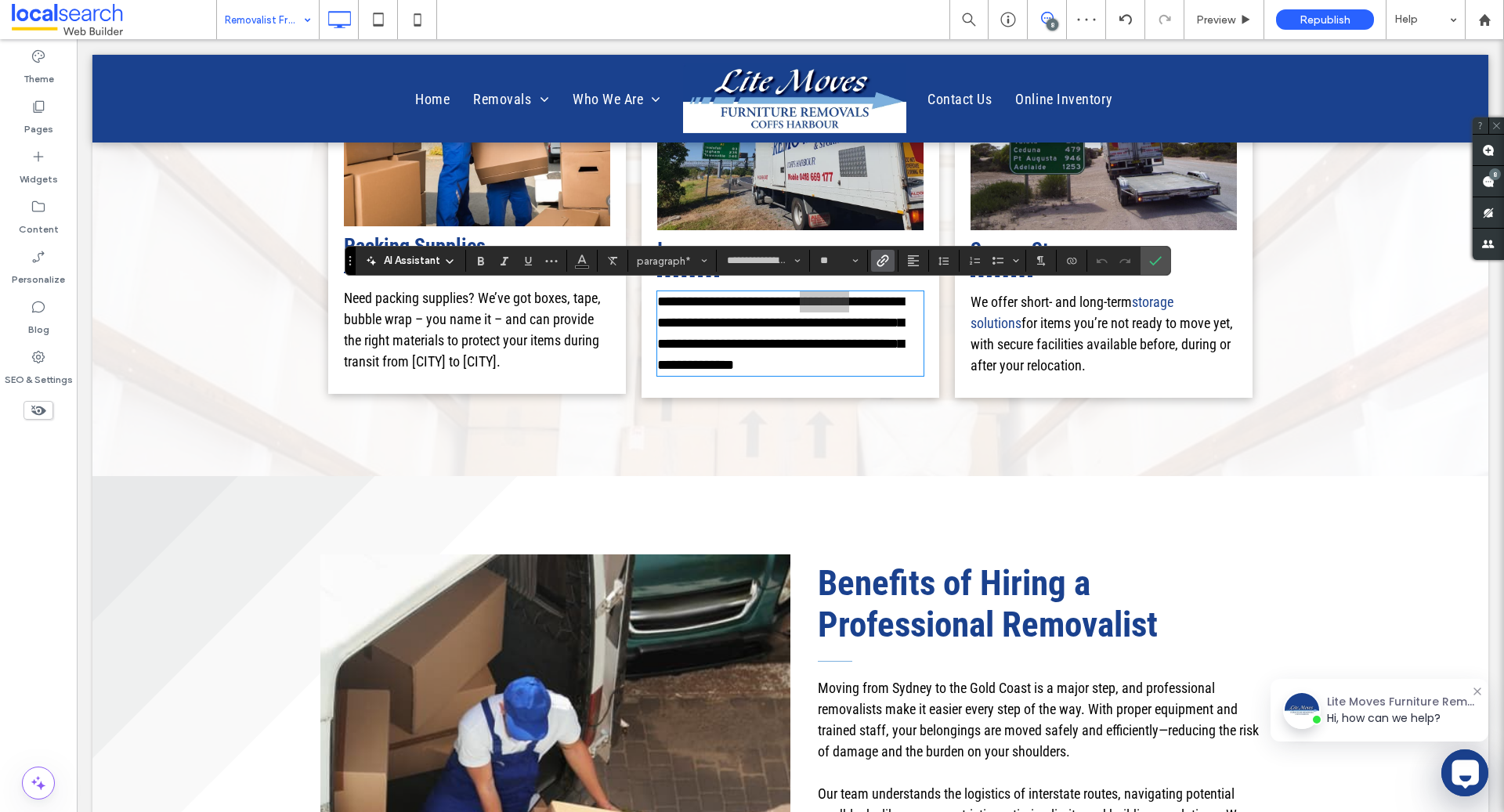 click at bounding box center (883, 261) 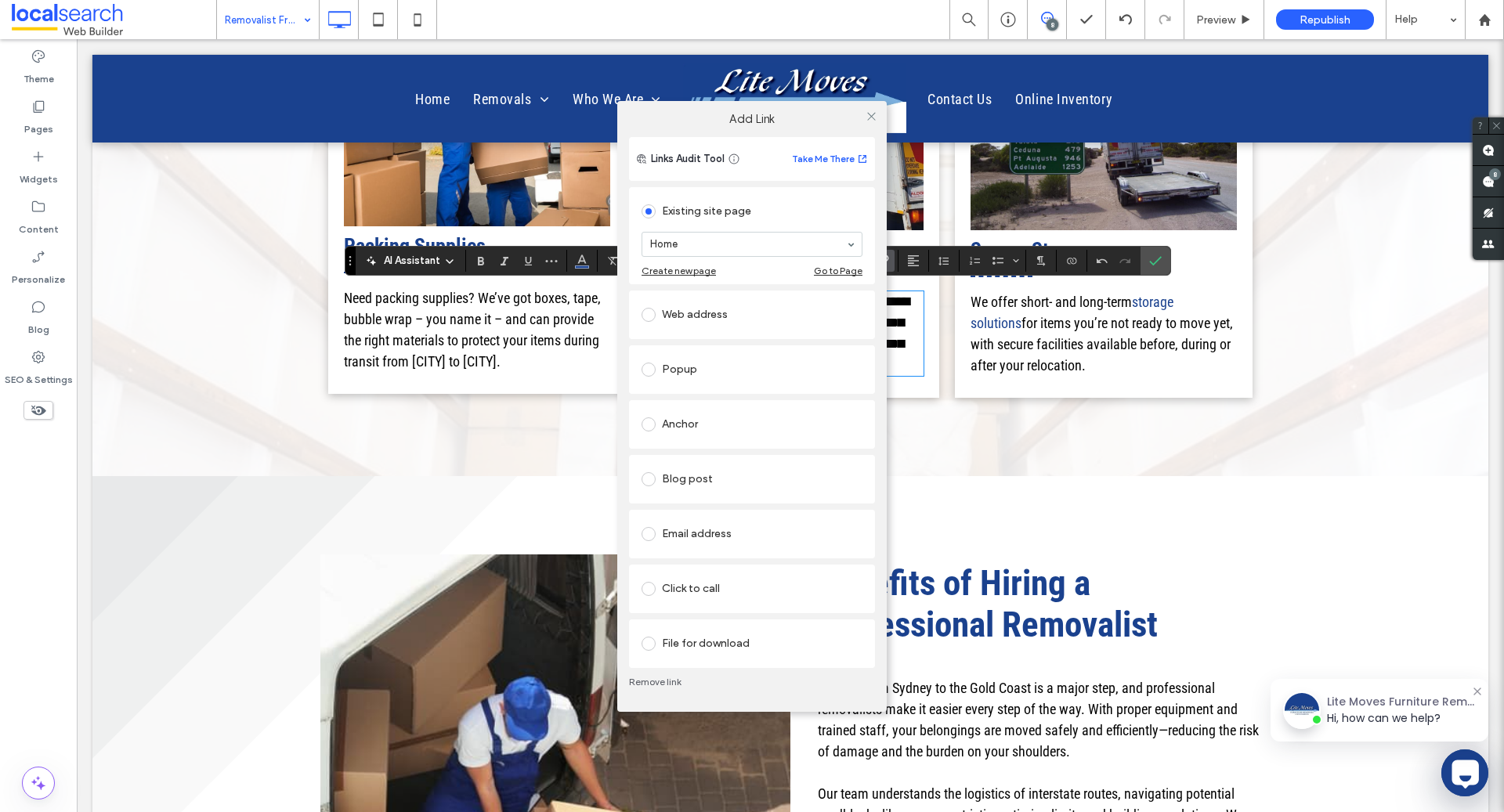 type on "*********" 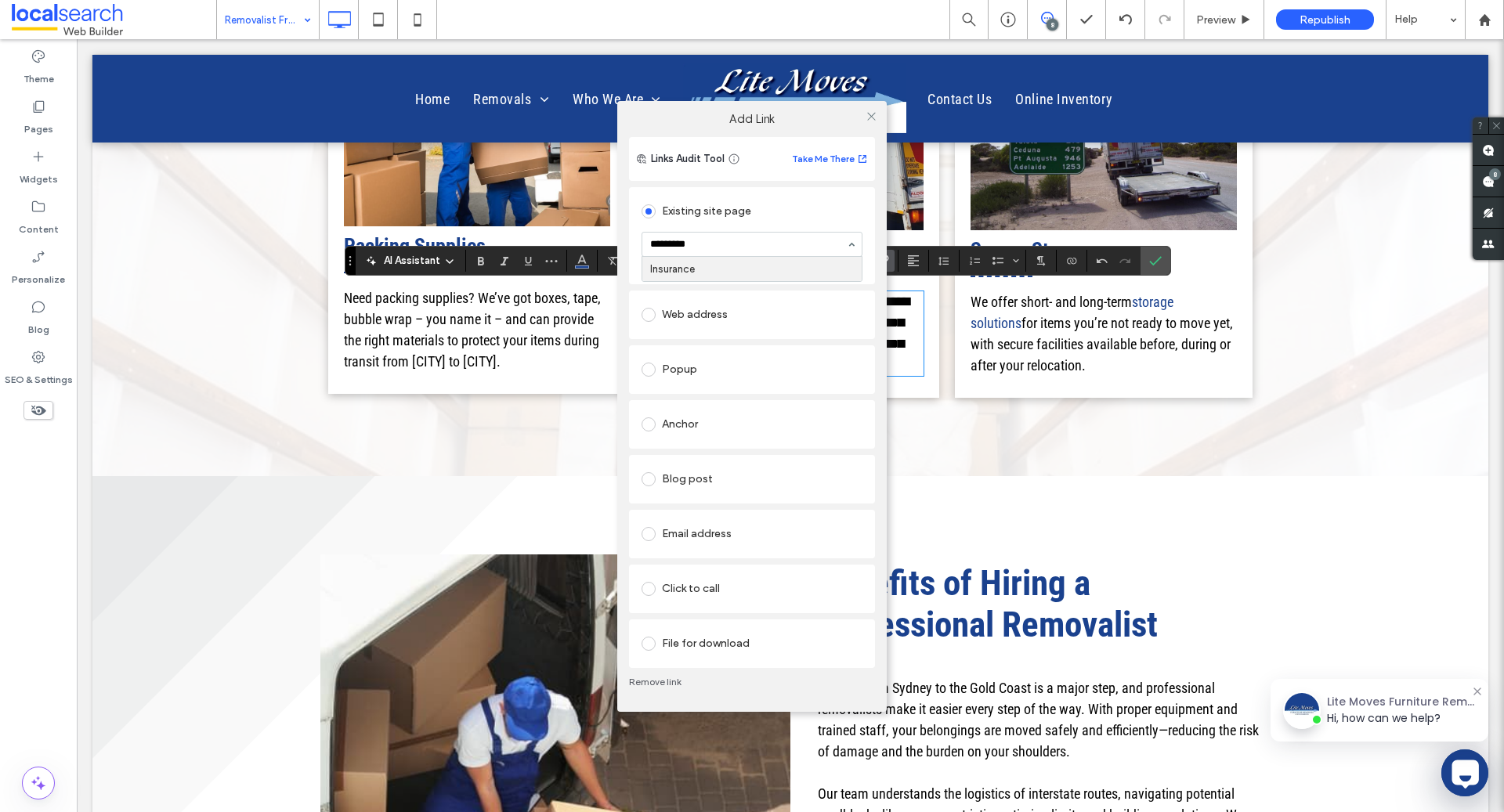 type 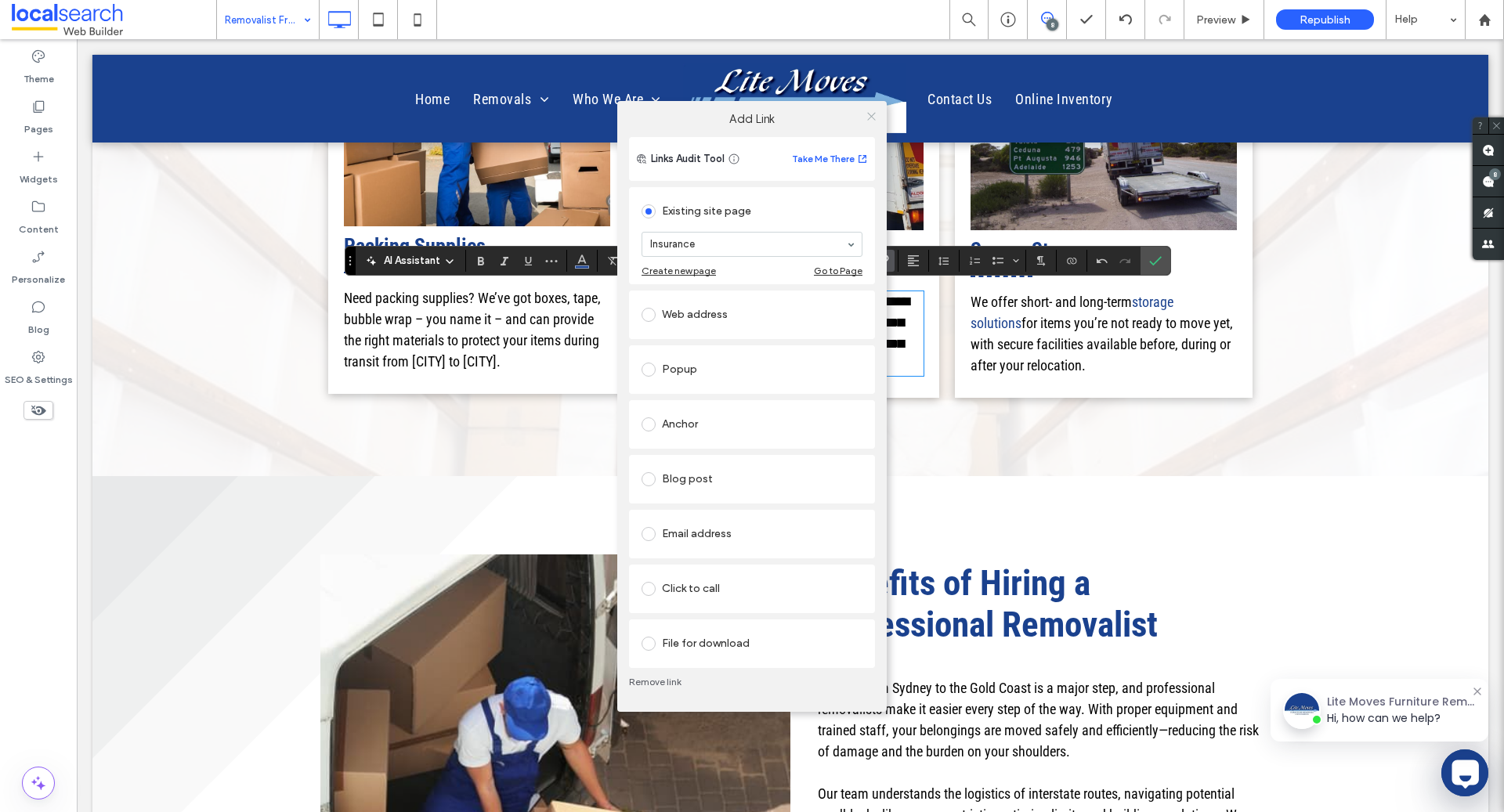 click 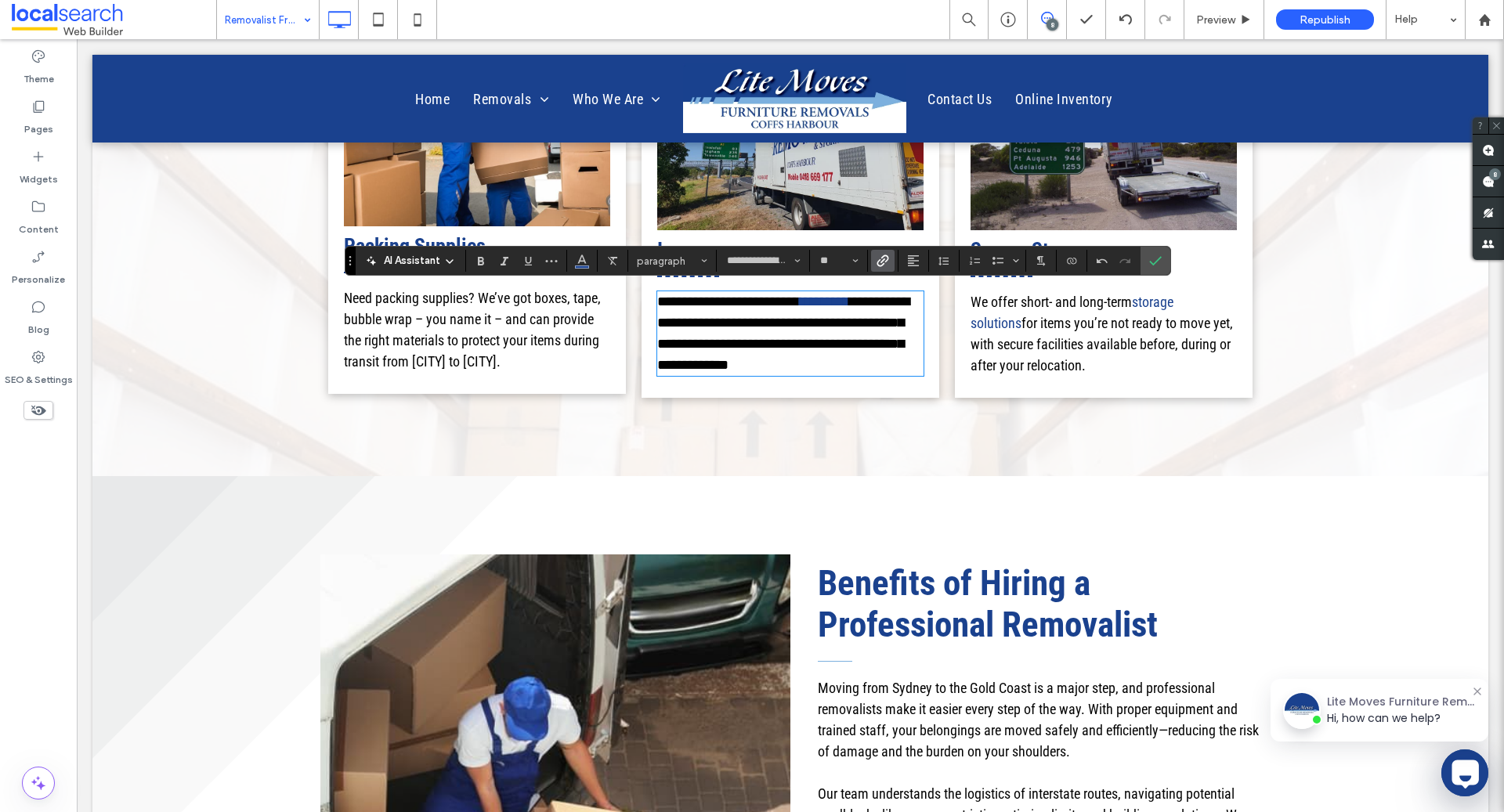 click on "Need packing supplies? We’ve got boxes, tape, bubble wrap – you name it – and can provide the right materials to protect your items during transit from Sydney to Port Macquarie." at bounding box center (472, 330) 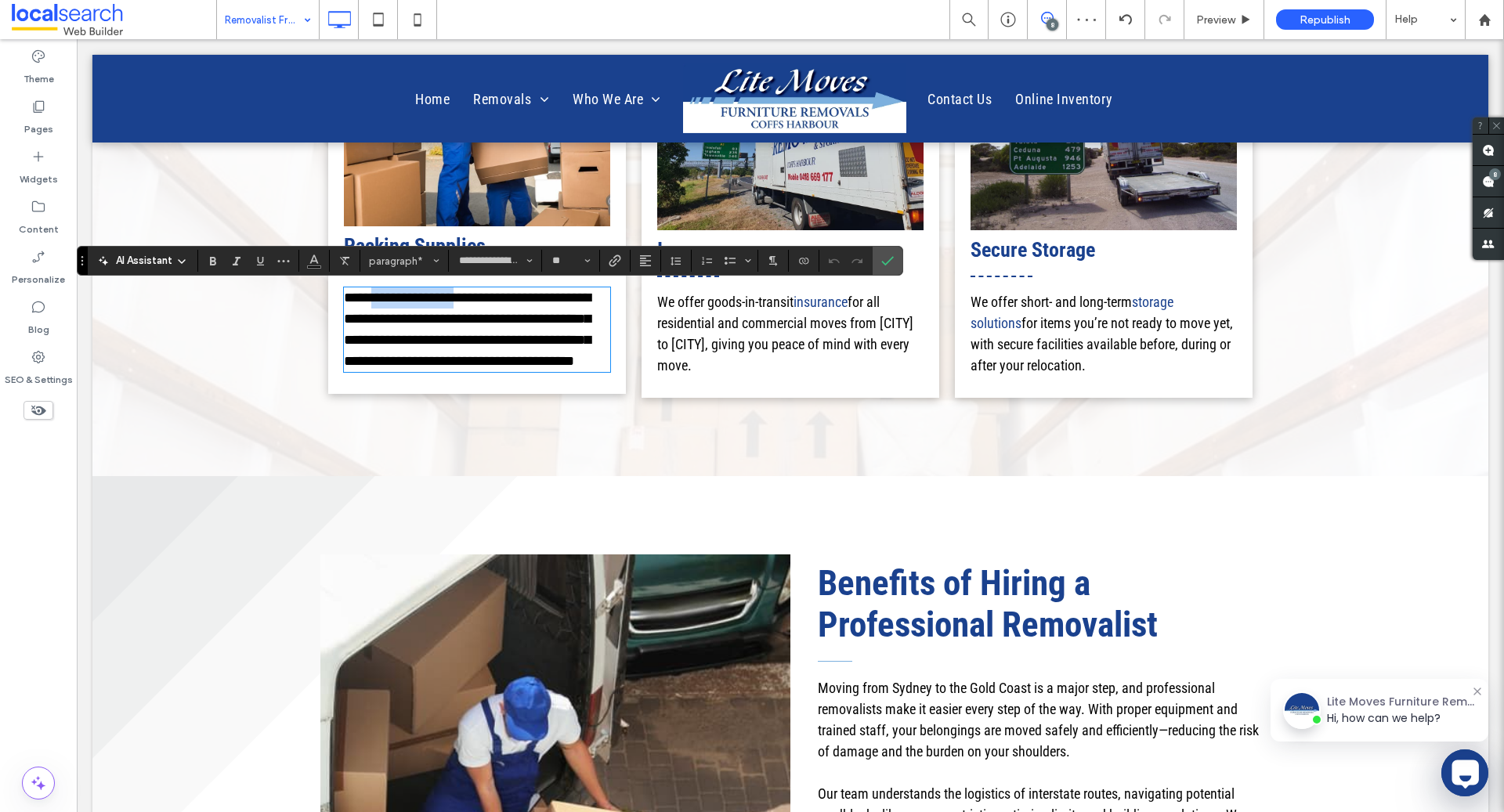 drag, startPoint x: 375, startPoint y: 300, endPoint x: 466, endPoint y: 303, distance: 91.04944 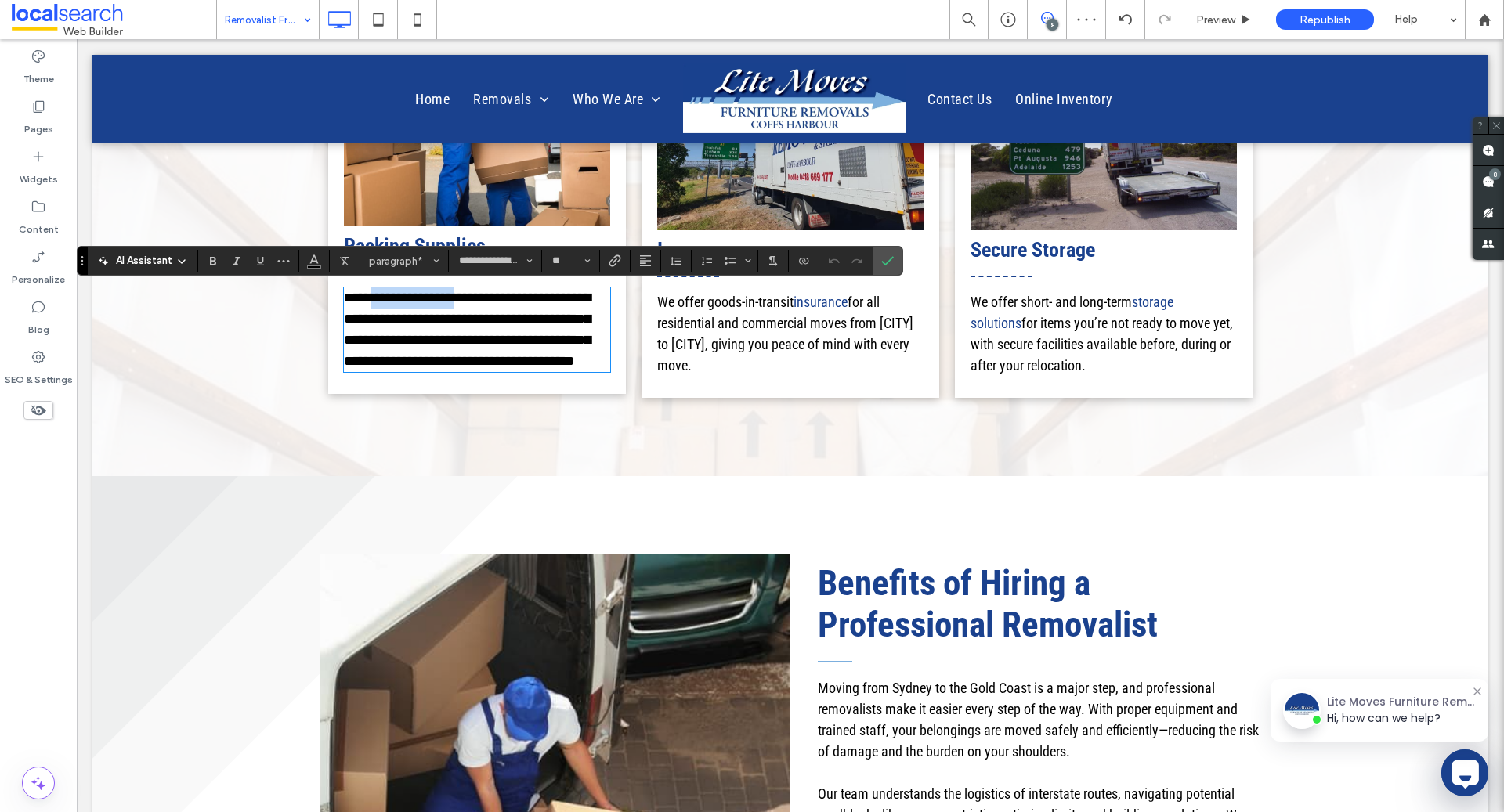 click on "**********" at bounding box center (467, 329) 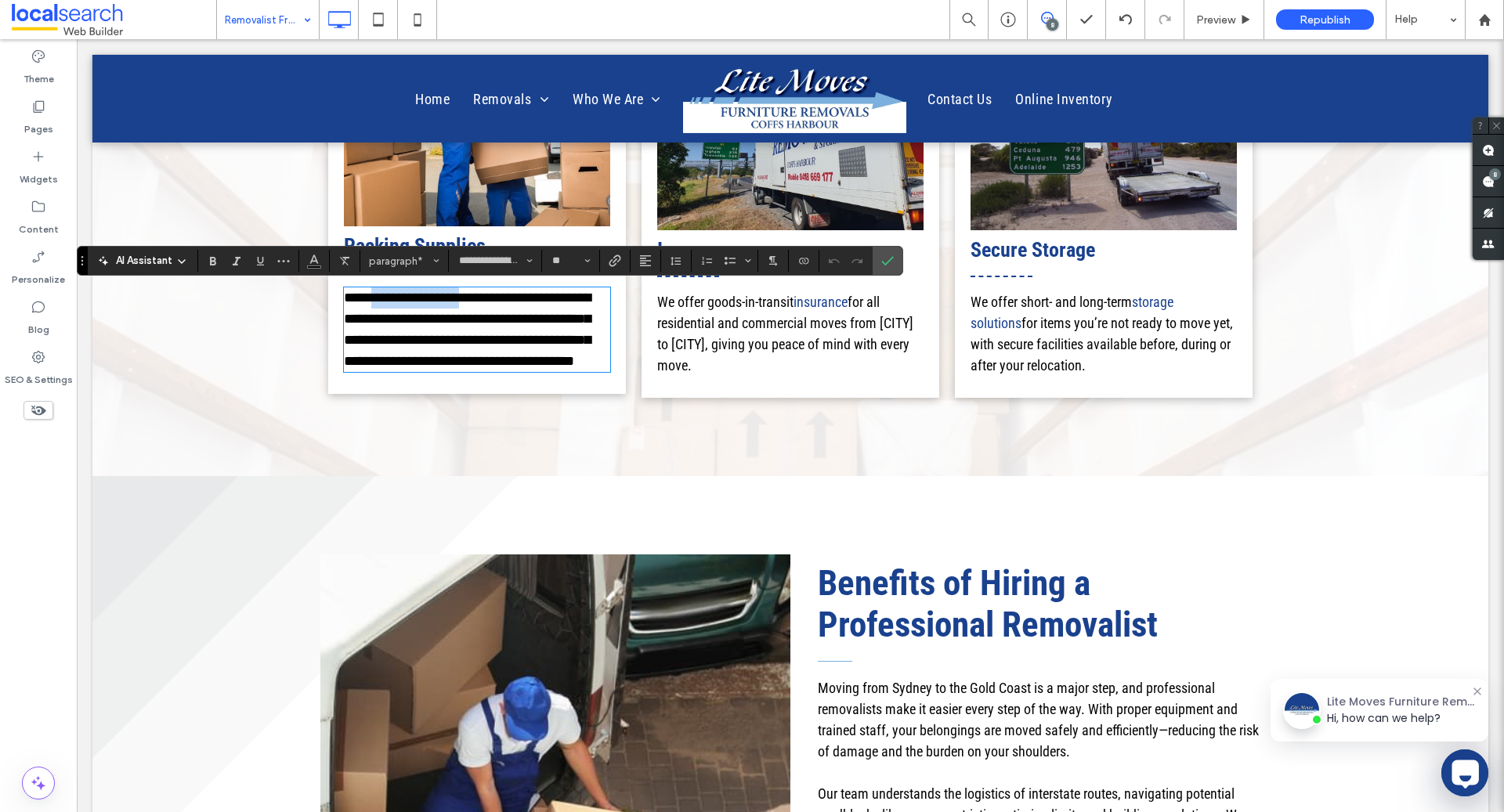 drag, startPoint x: 468, startPoint y: 303, endPoint x: 378, endPoint y: 297, distance: 90.199778 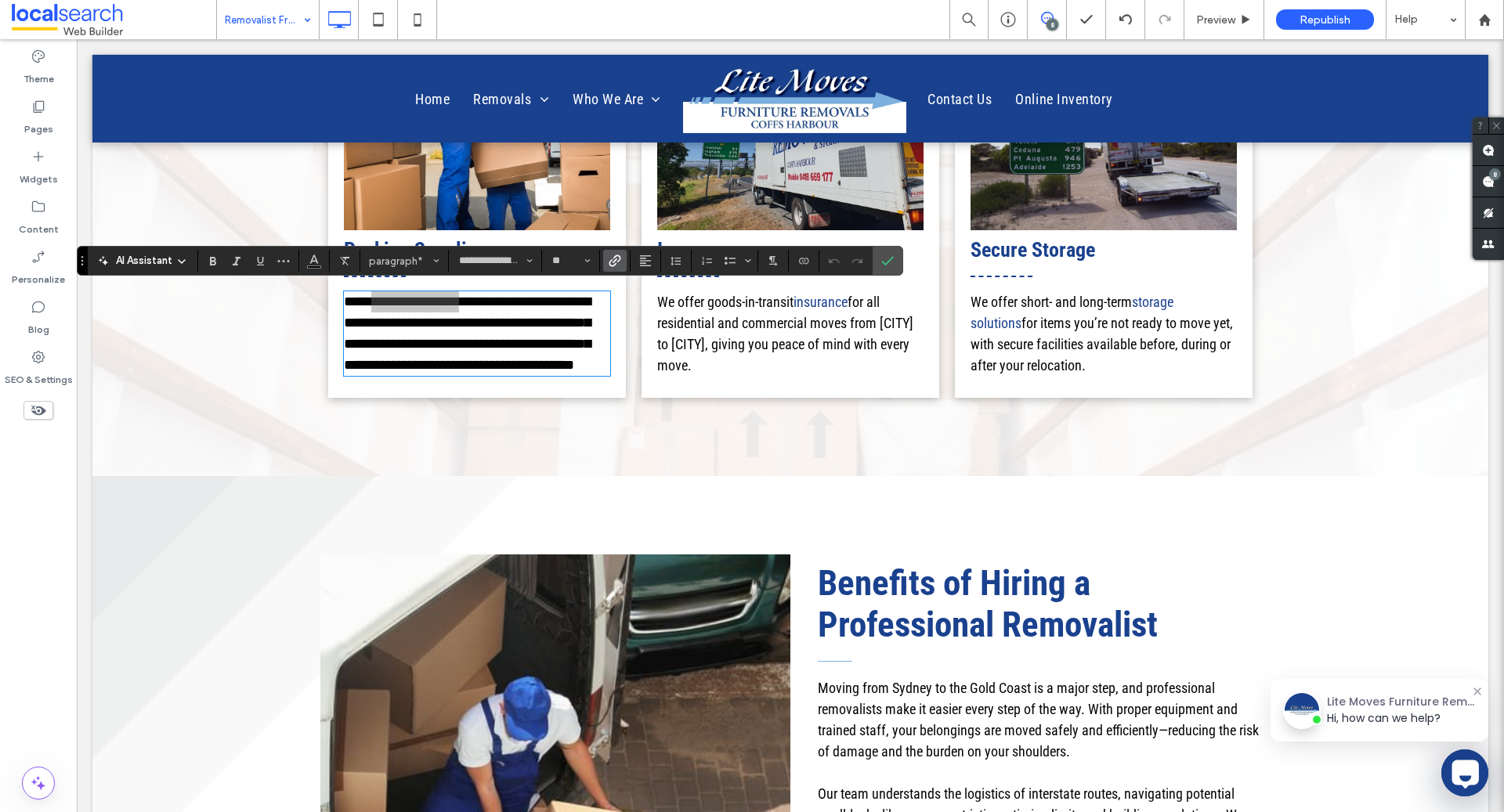 click 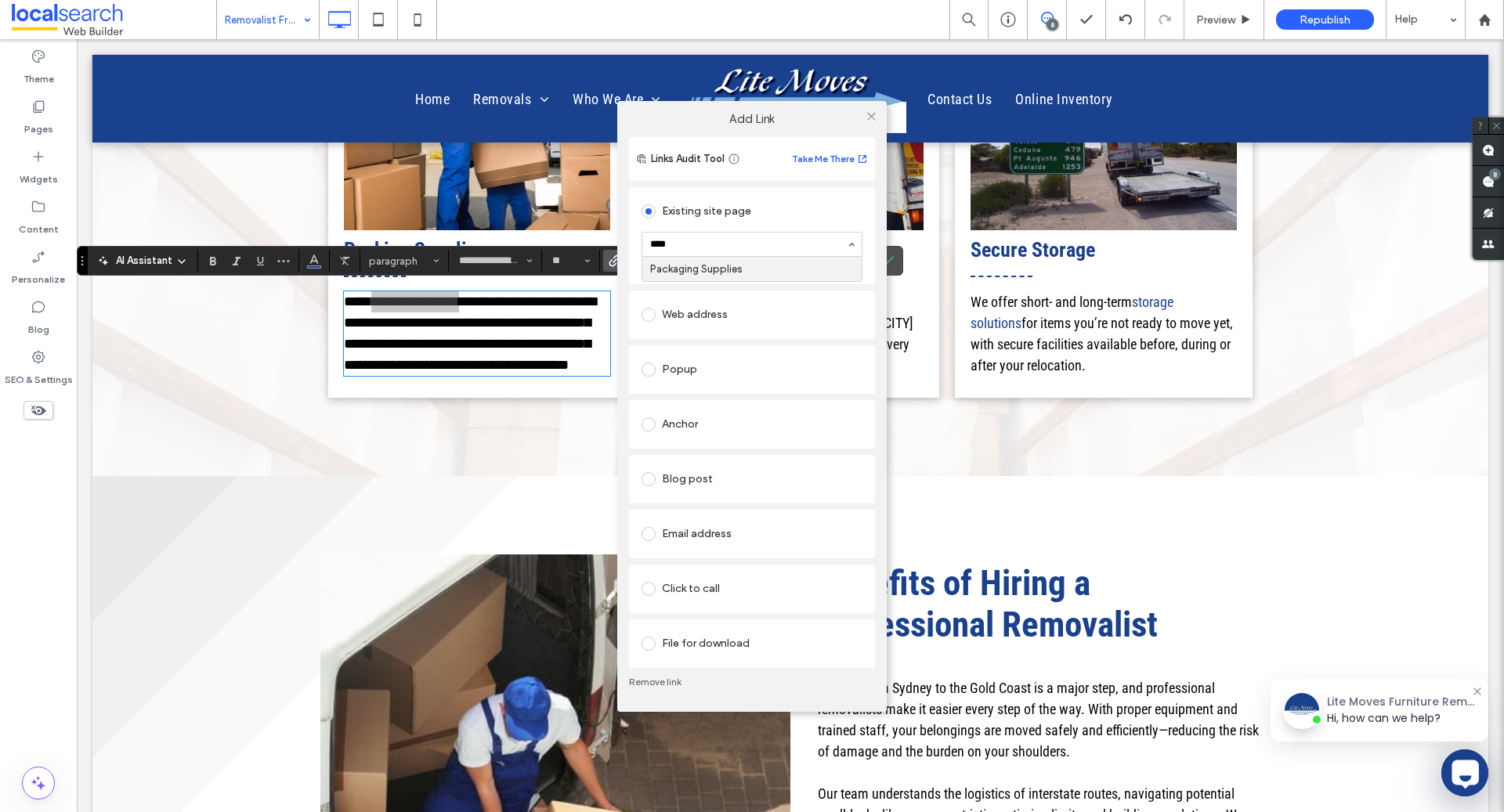 type on "***" 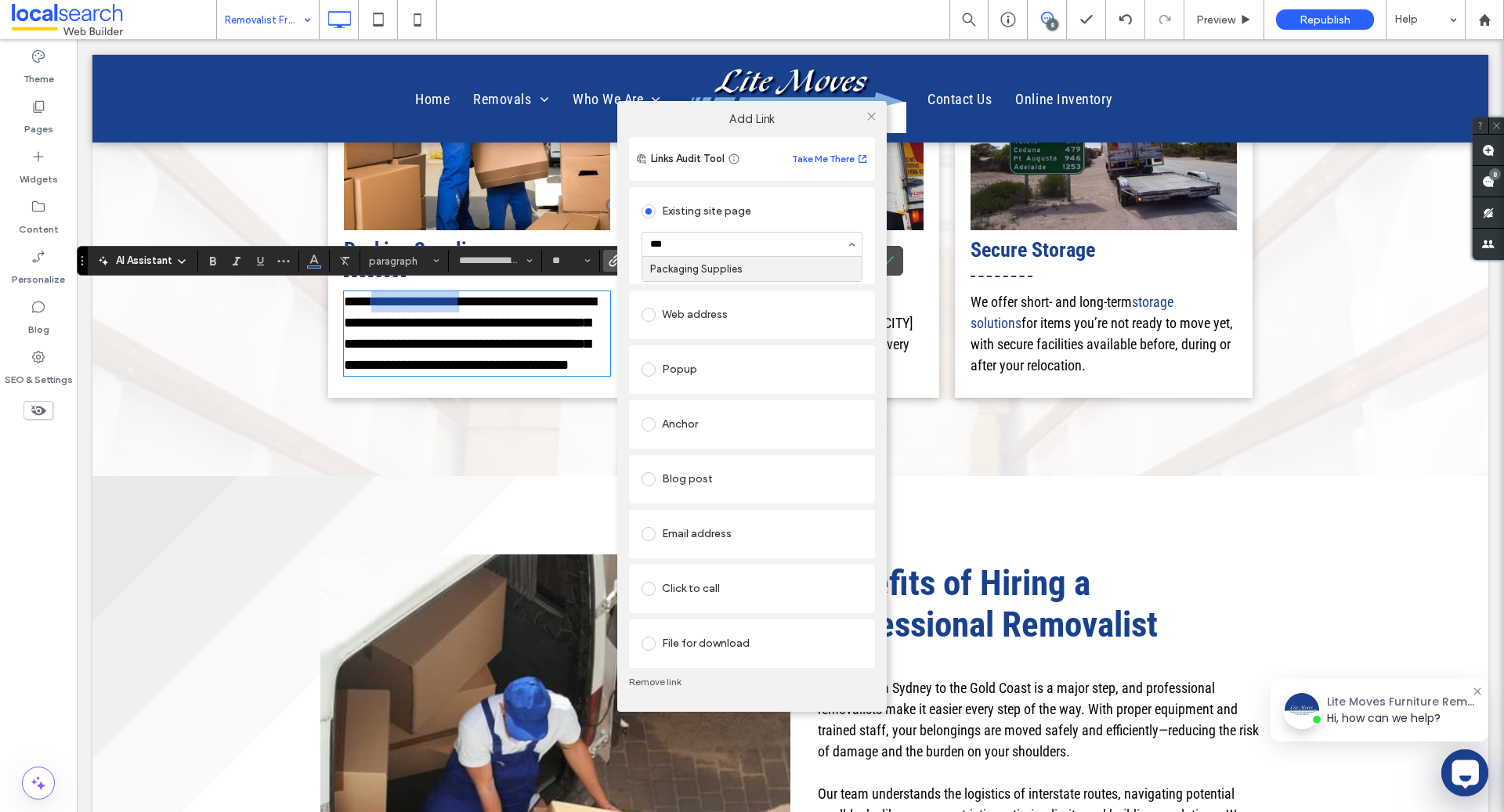 type 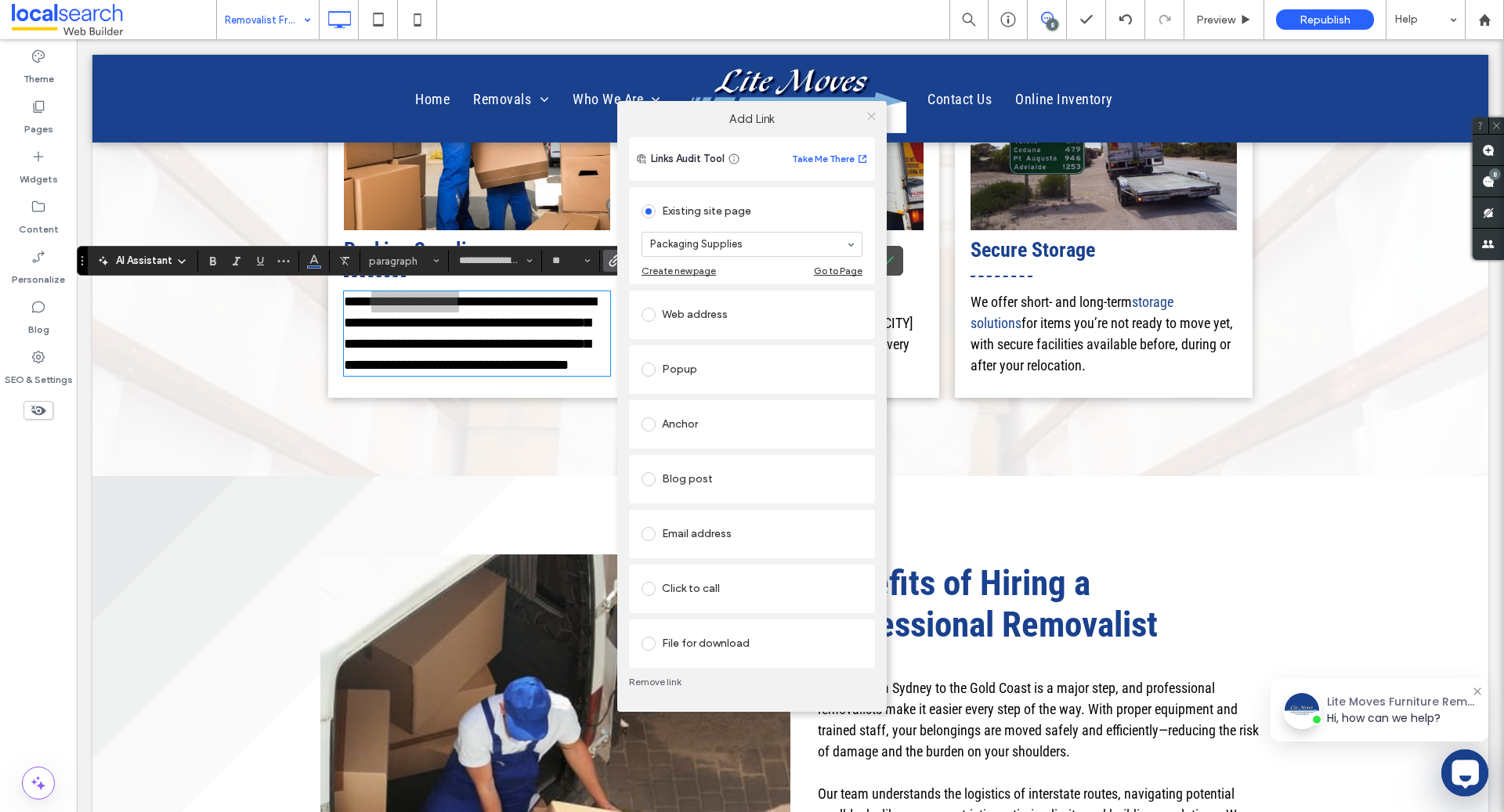 click 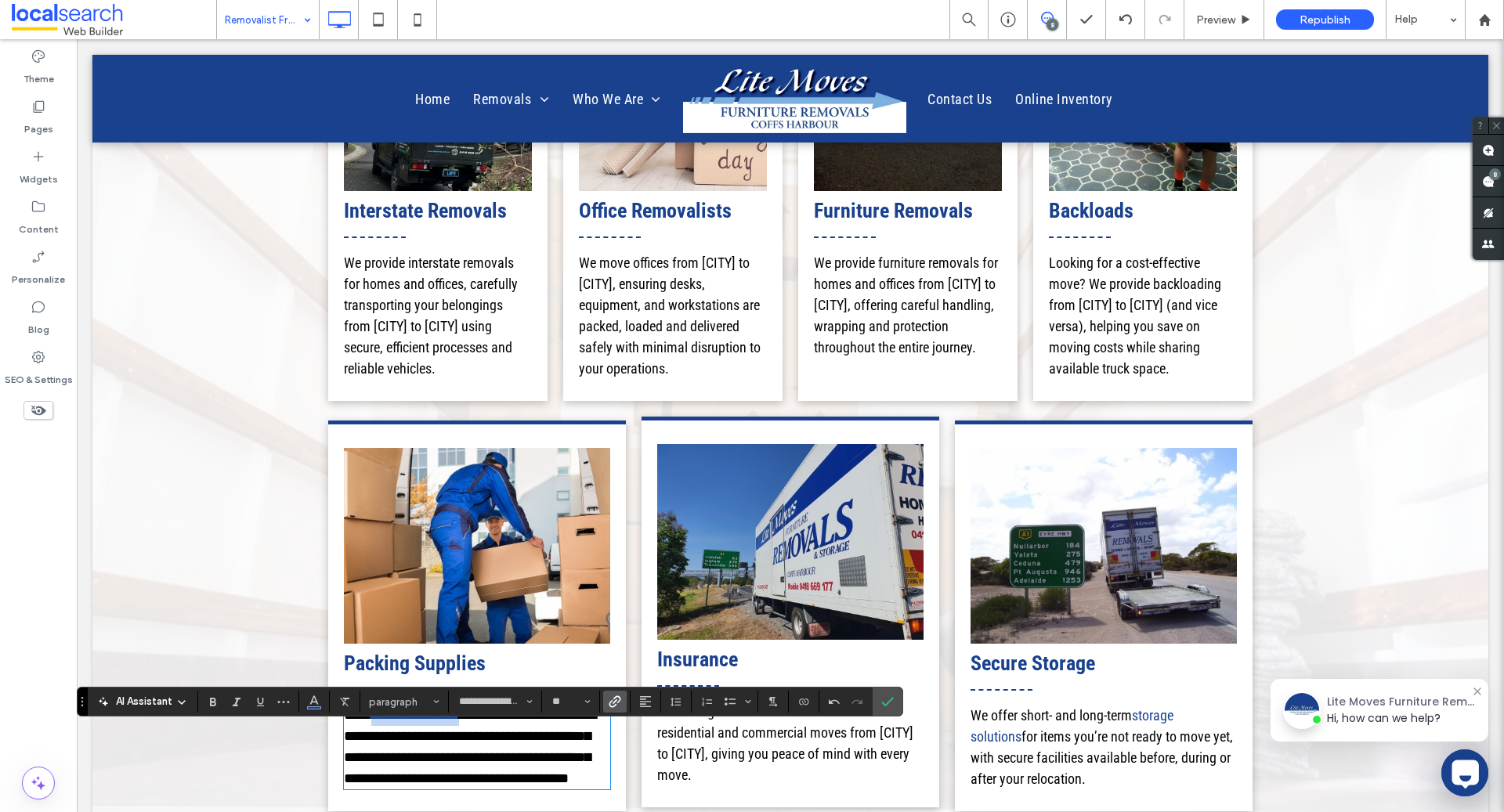 scroll, scrollTop: 2127, scrollLeft: 0, axis: vertical 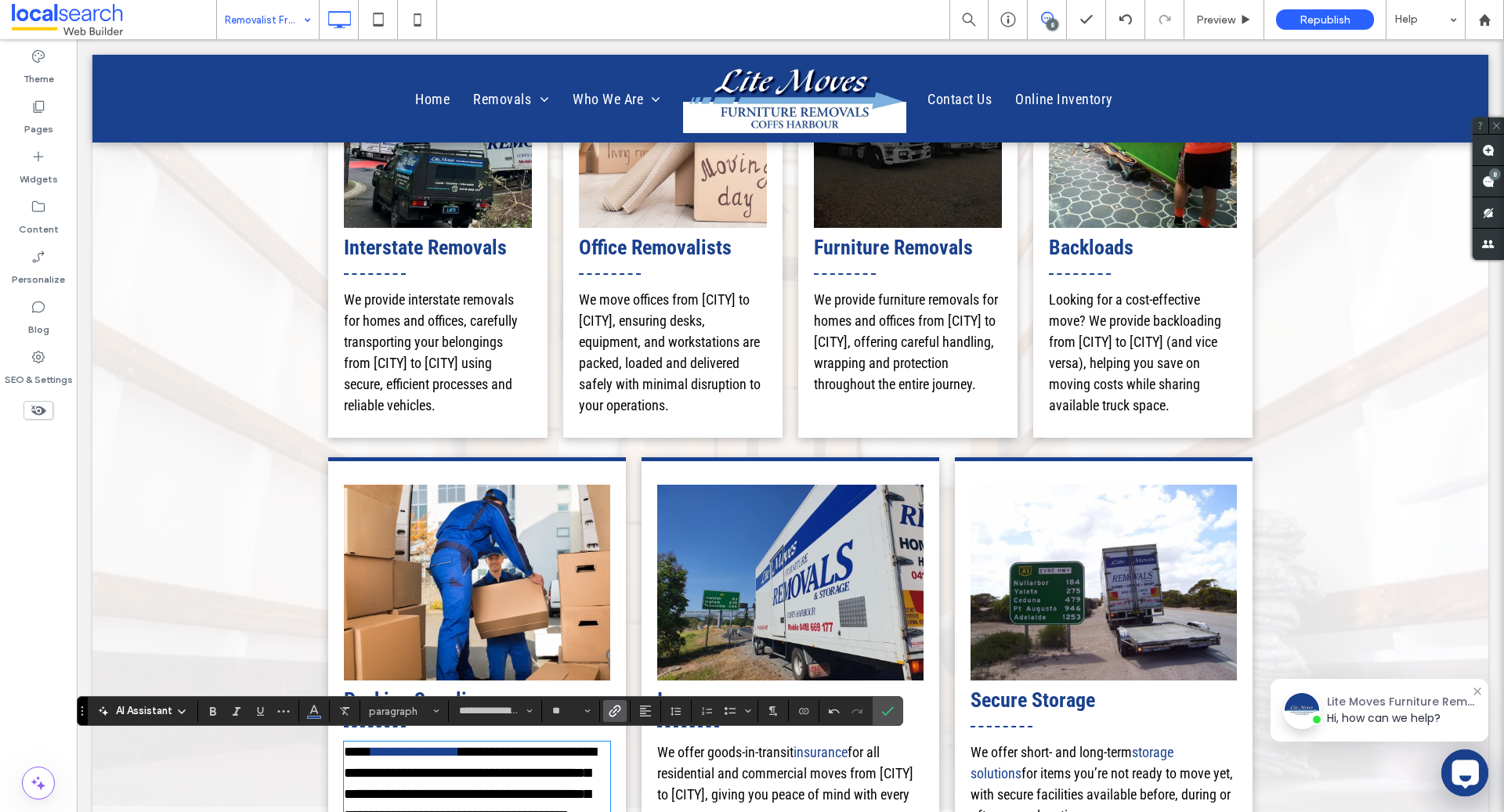click on "Looking for a cost-effective move? We provide backloading from Sydney to Port Macquarie (and vice versa), helping you save on moving costs while sharing available truck space." at bounding box center (1135, 352) 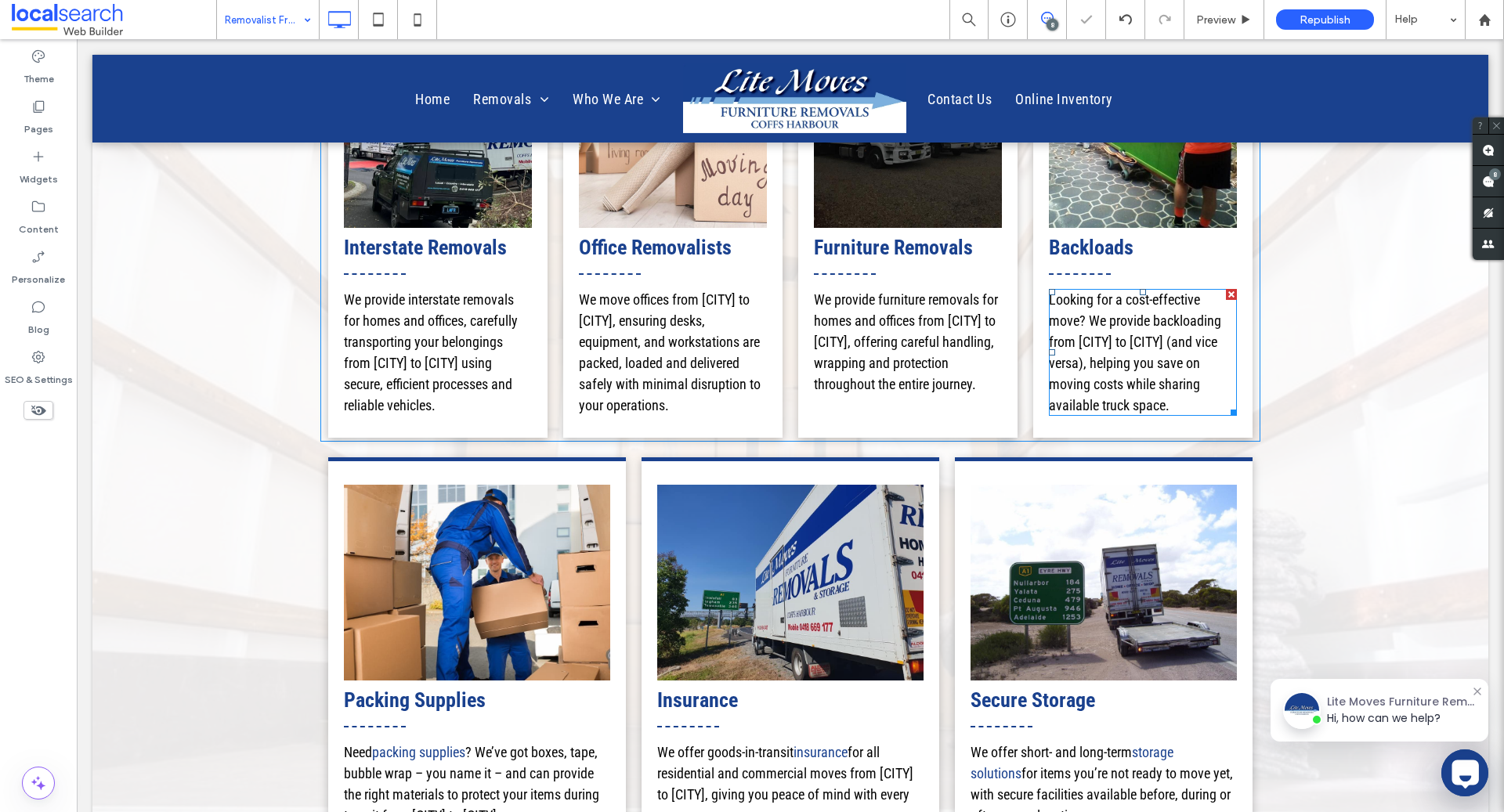 click on "Looking for a cost-effective move? We provide backloading from Sydney to Port Macquarie (and vice versa), helping you save on moving costs while sharing available truck space." at bounding box center [1135, 352] 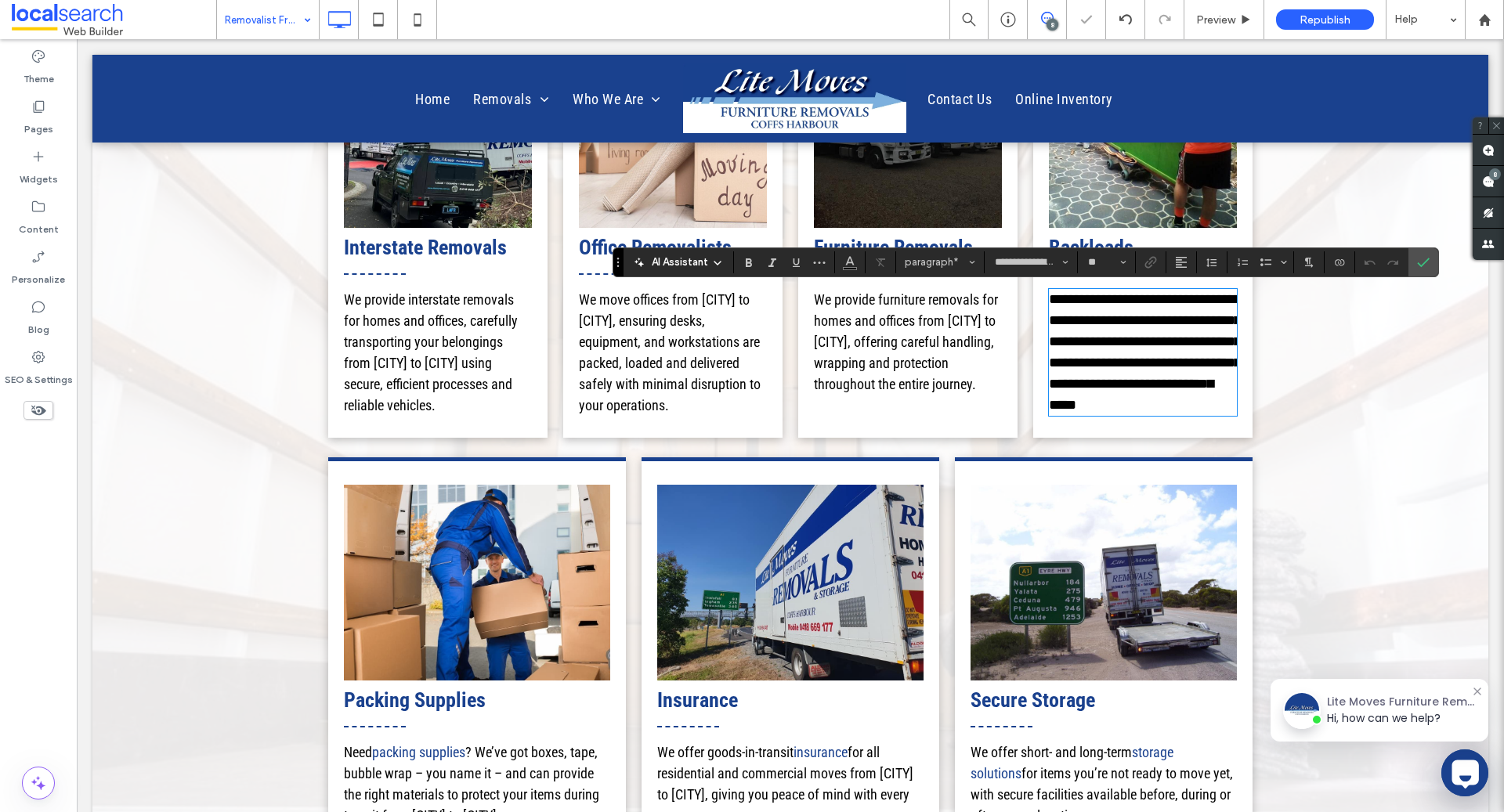 click on "**********" at bounding box center (1144, 352) 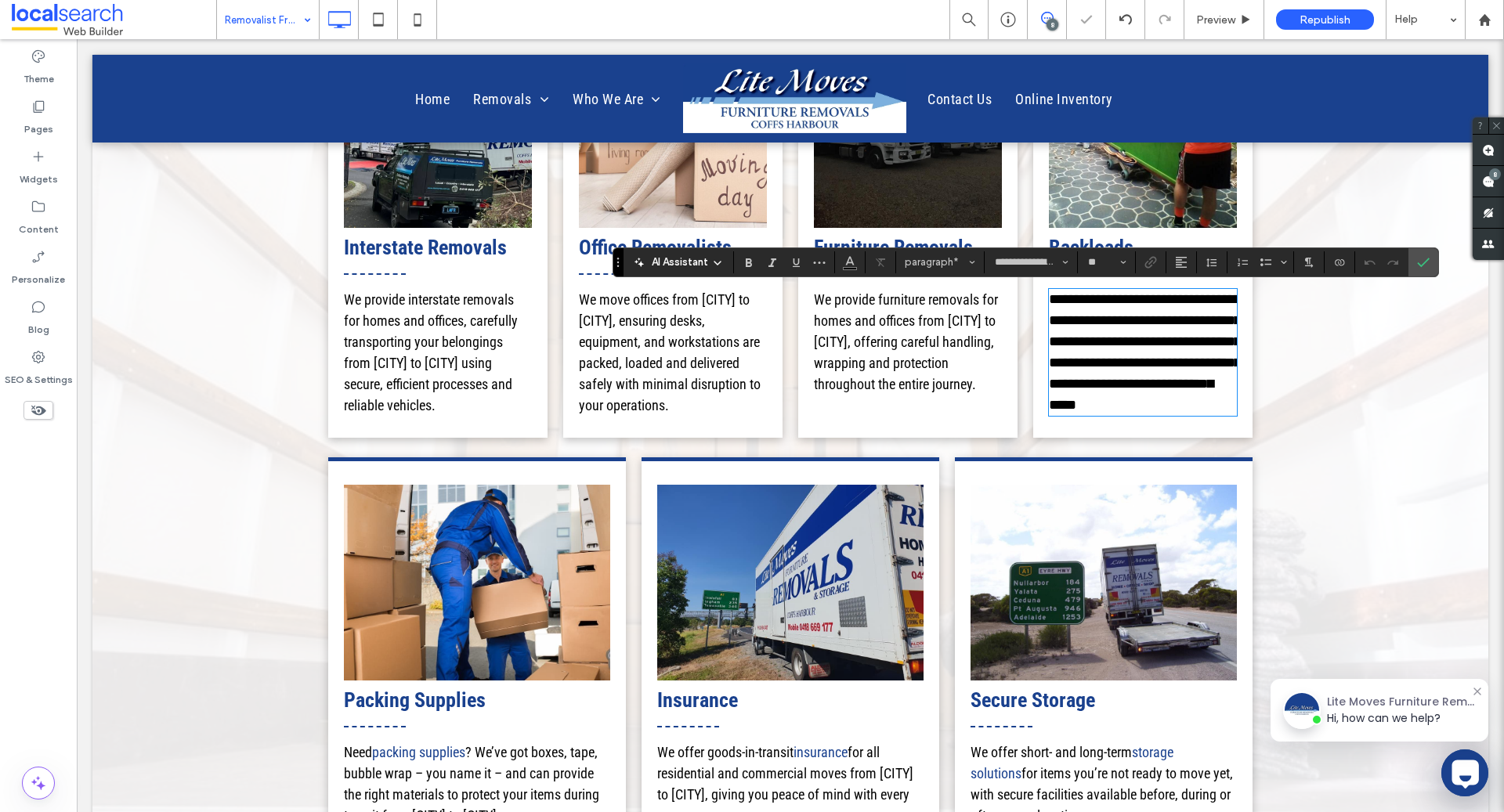 click on "**********" at bounding box center (1144, 352) 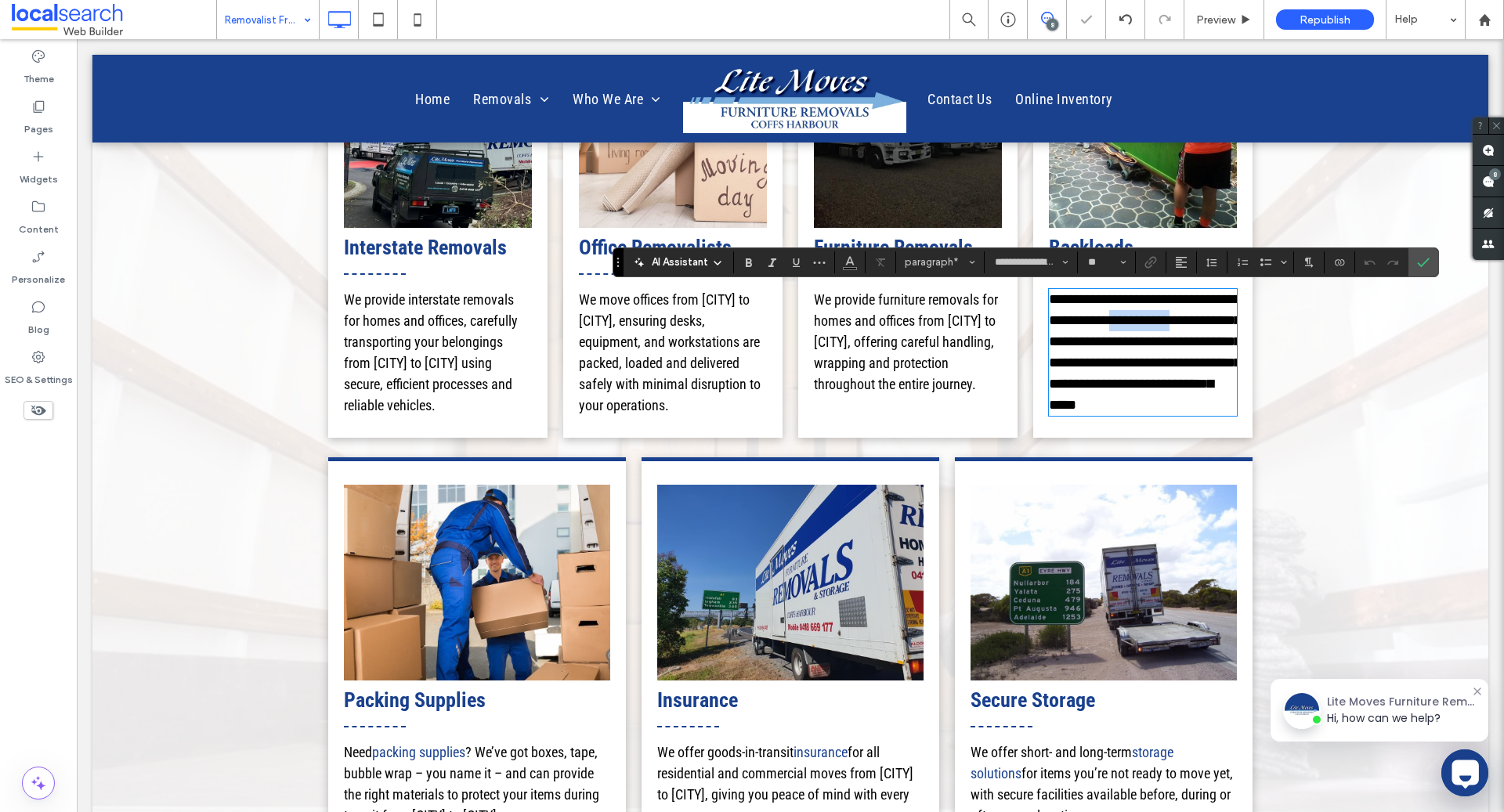 click on "**********" at bounding box center (1144, 352) 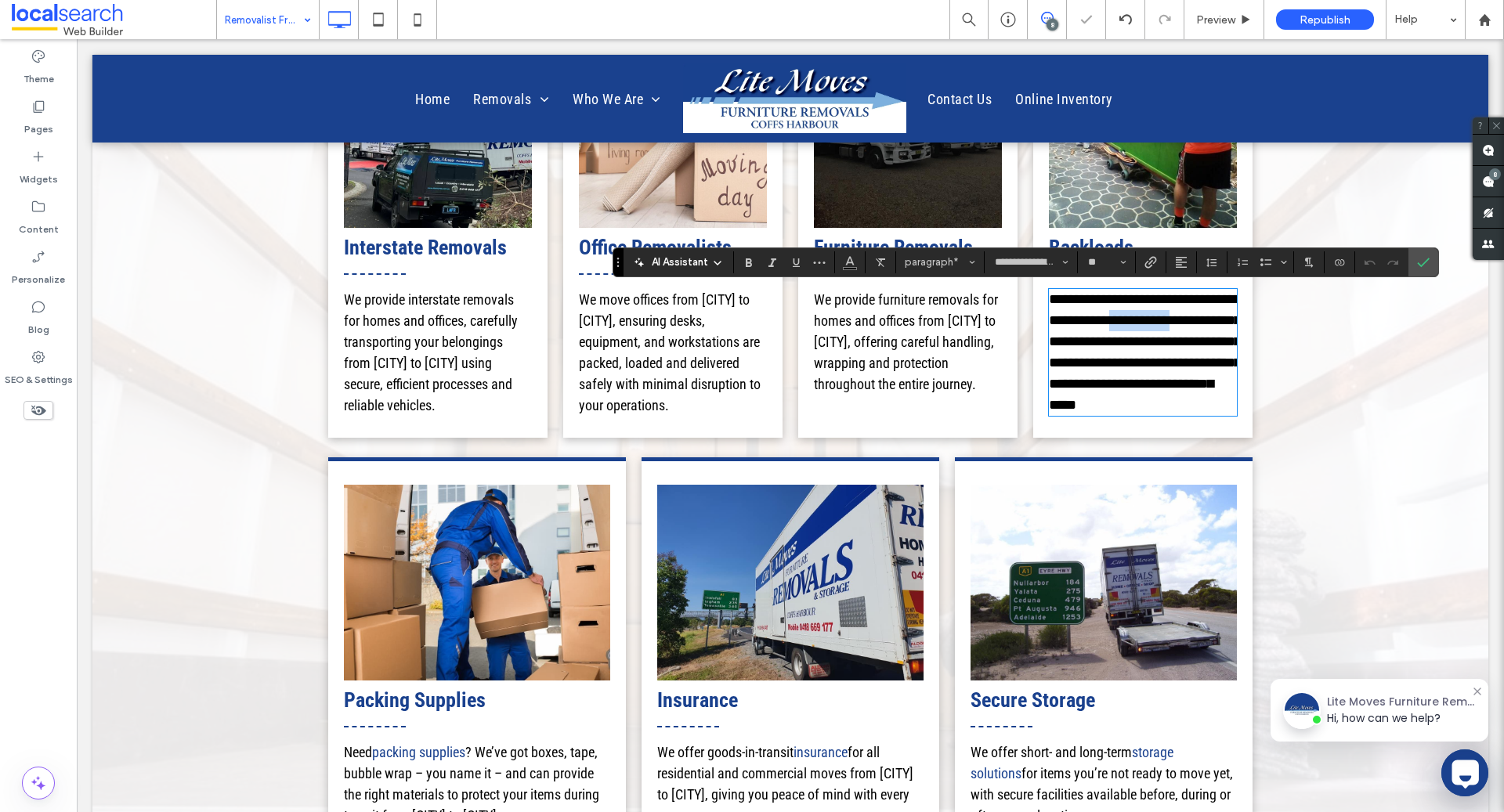 copy on "**********" 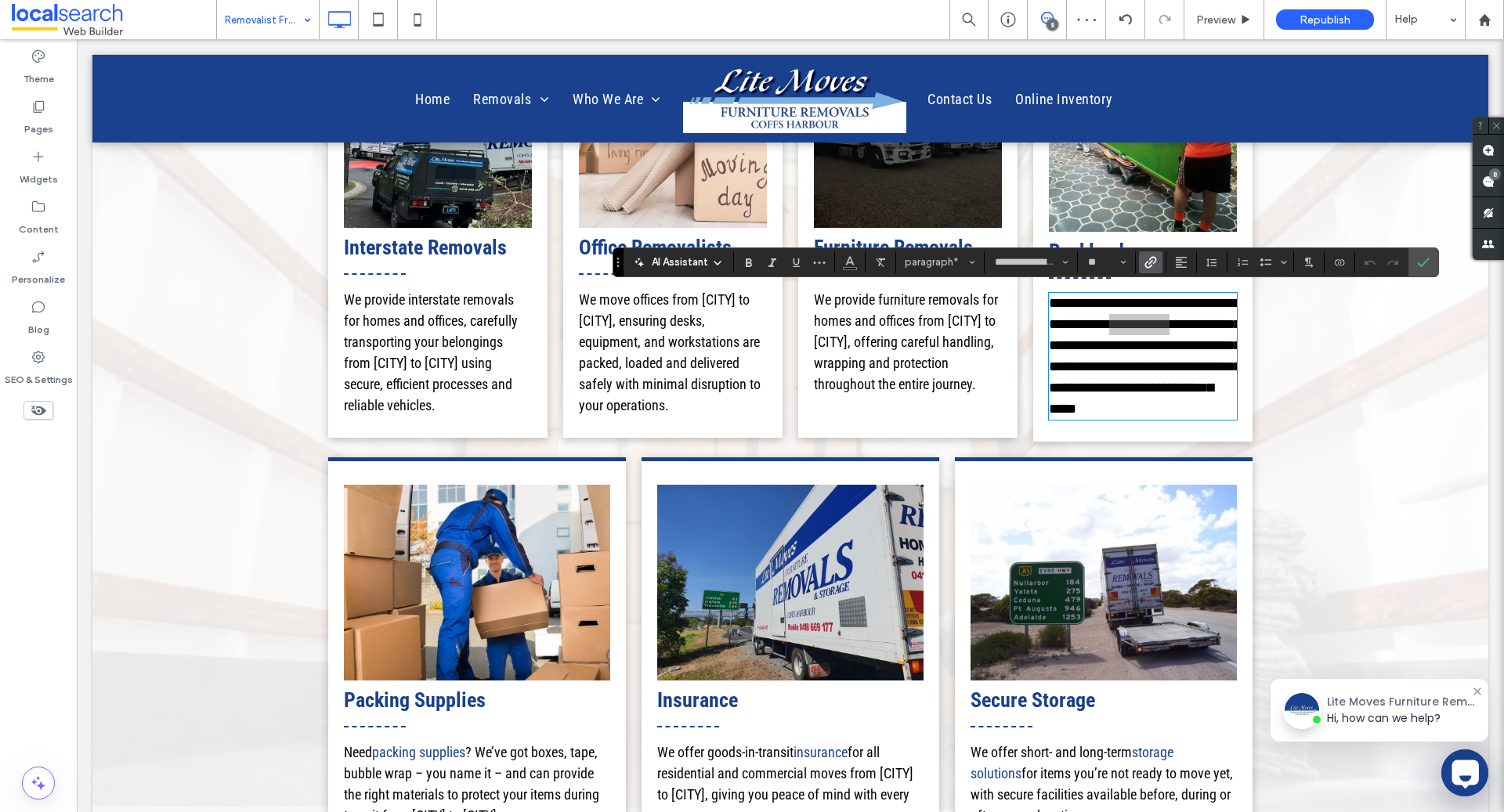 click 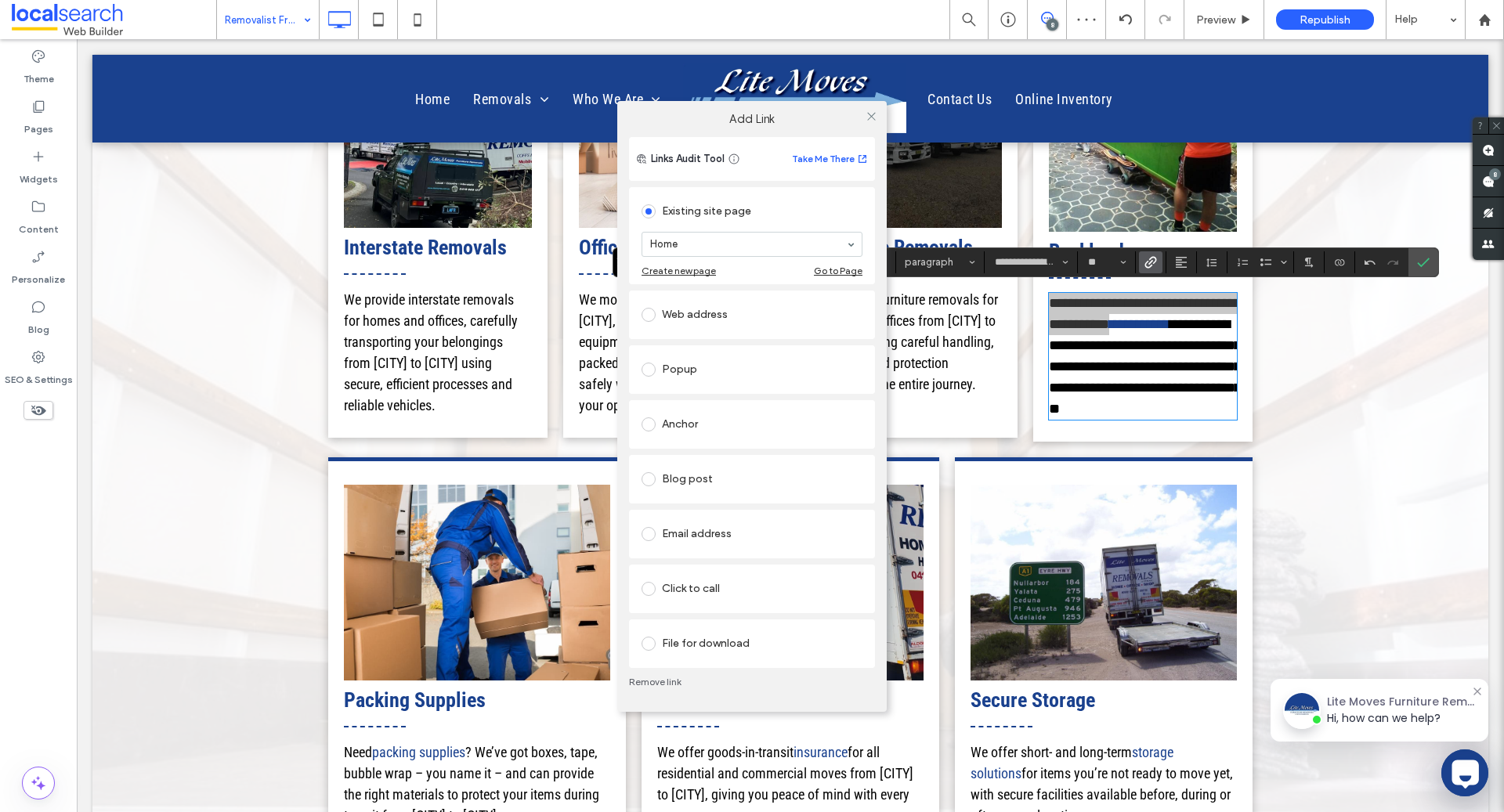 type on "**********" 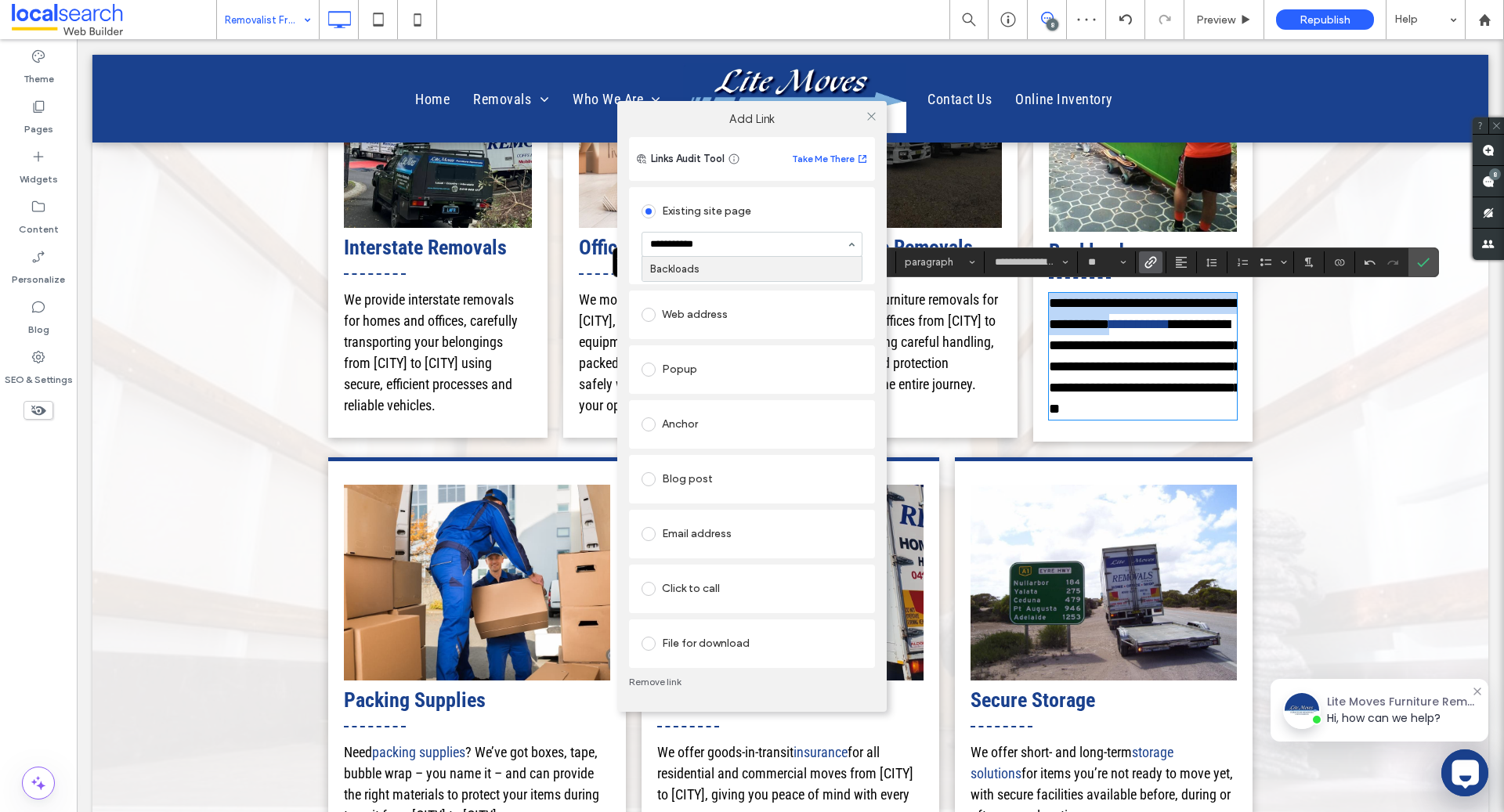 type 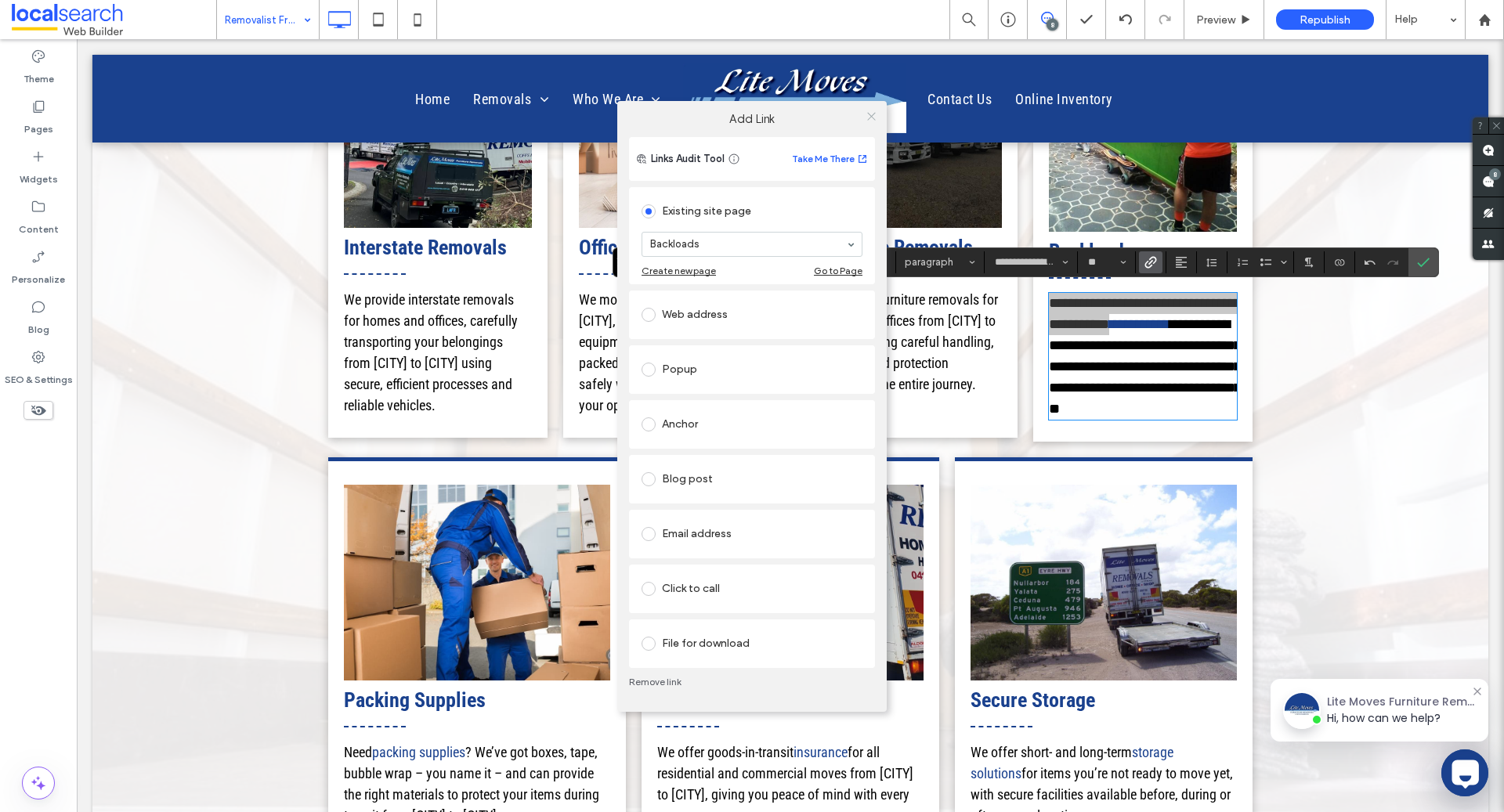 click 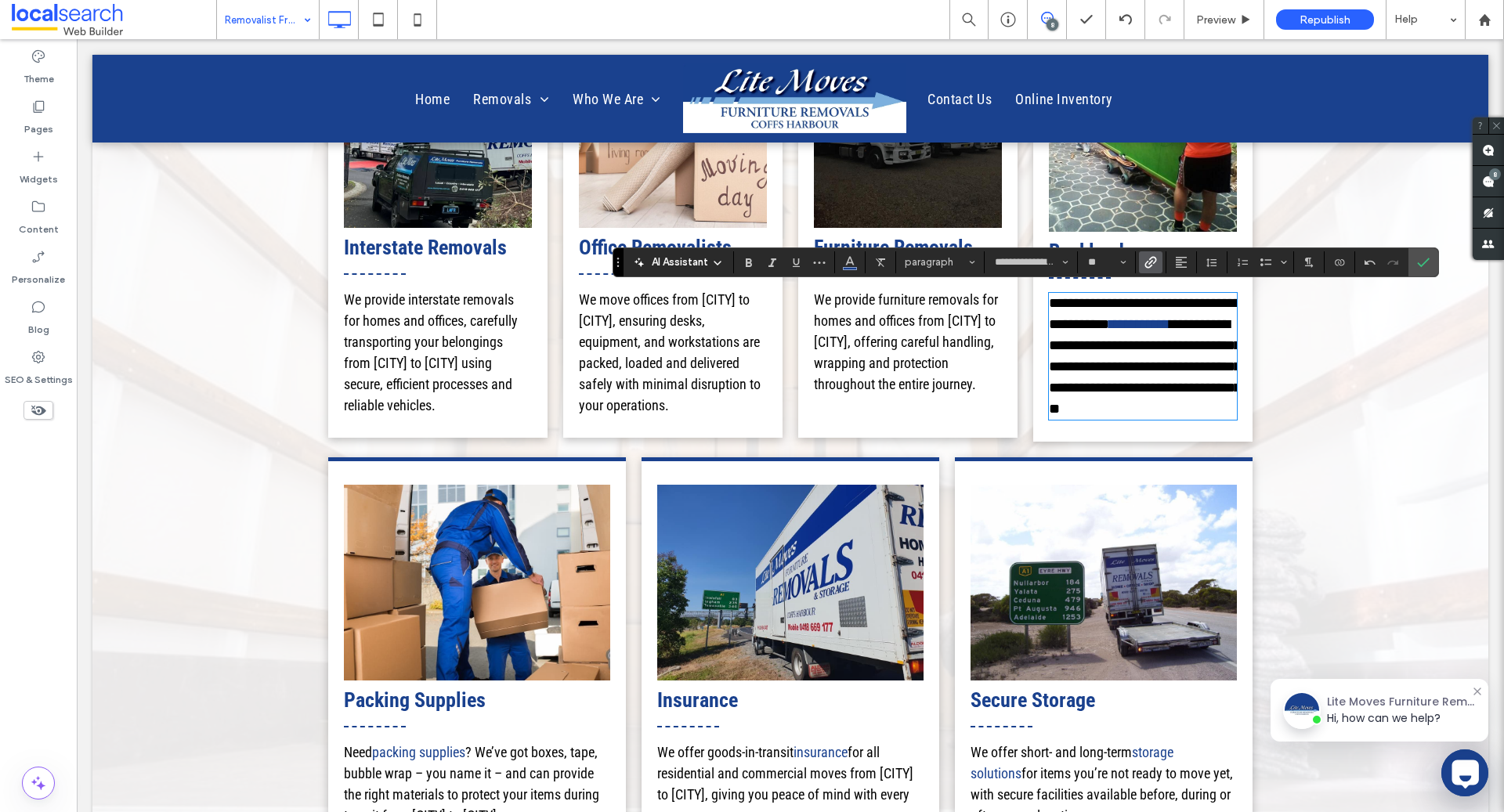 click on "We provide furniture removals for homes and offices from Sydney to Port Macquarie, offering careful handling, wrapping and protection throughout the entire journey." at bounding box center [906, 341] 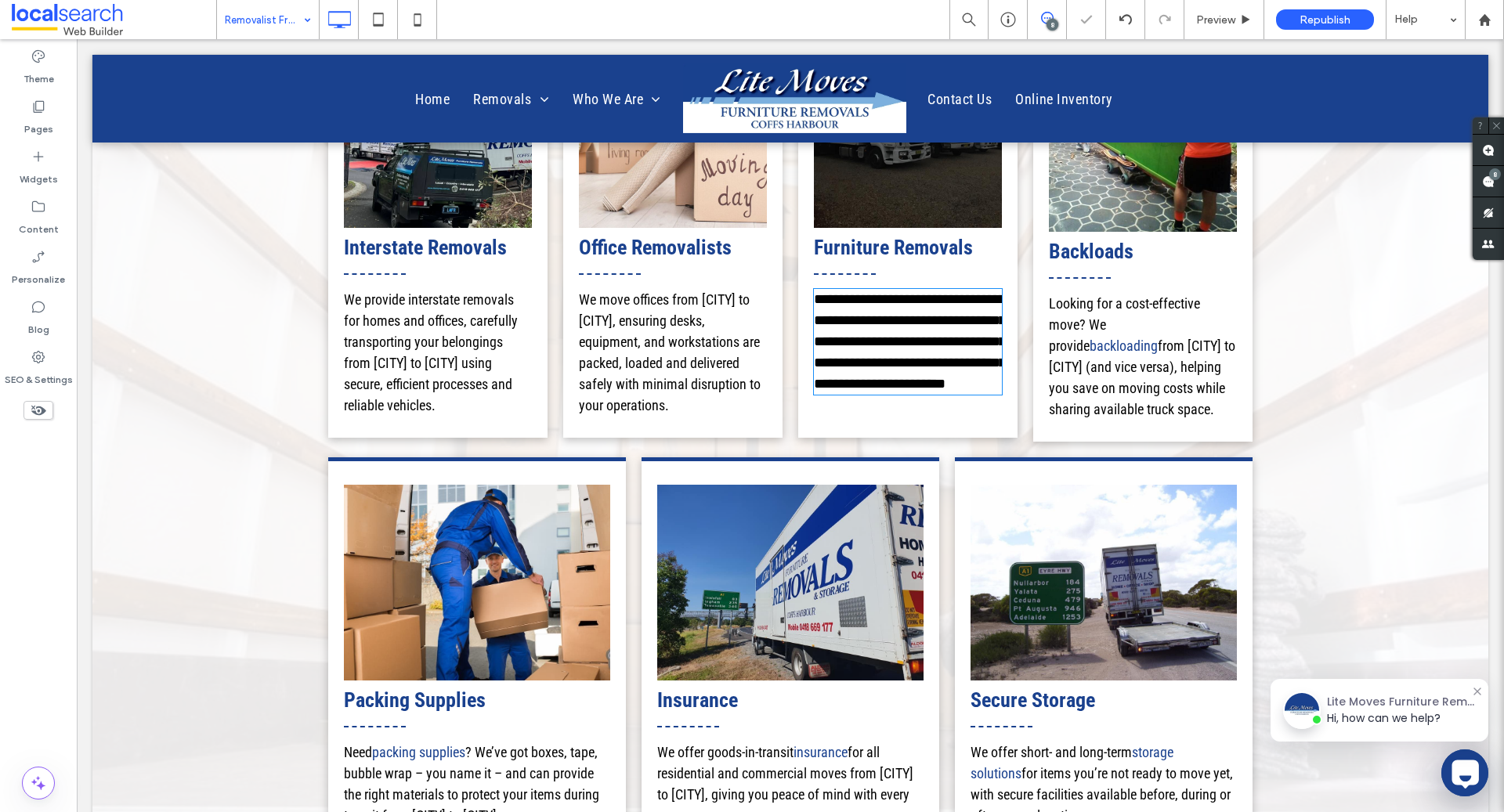 type on "**********" 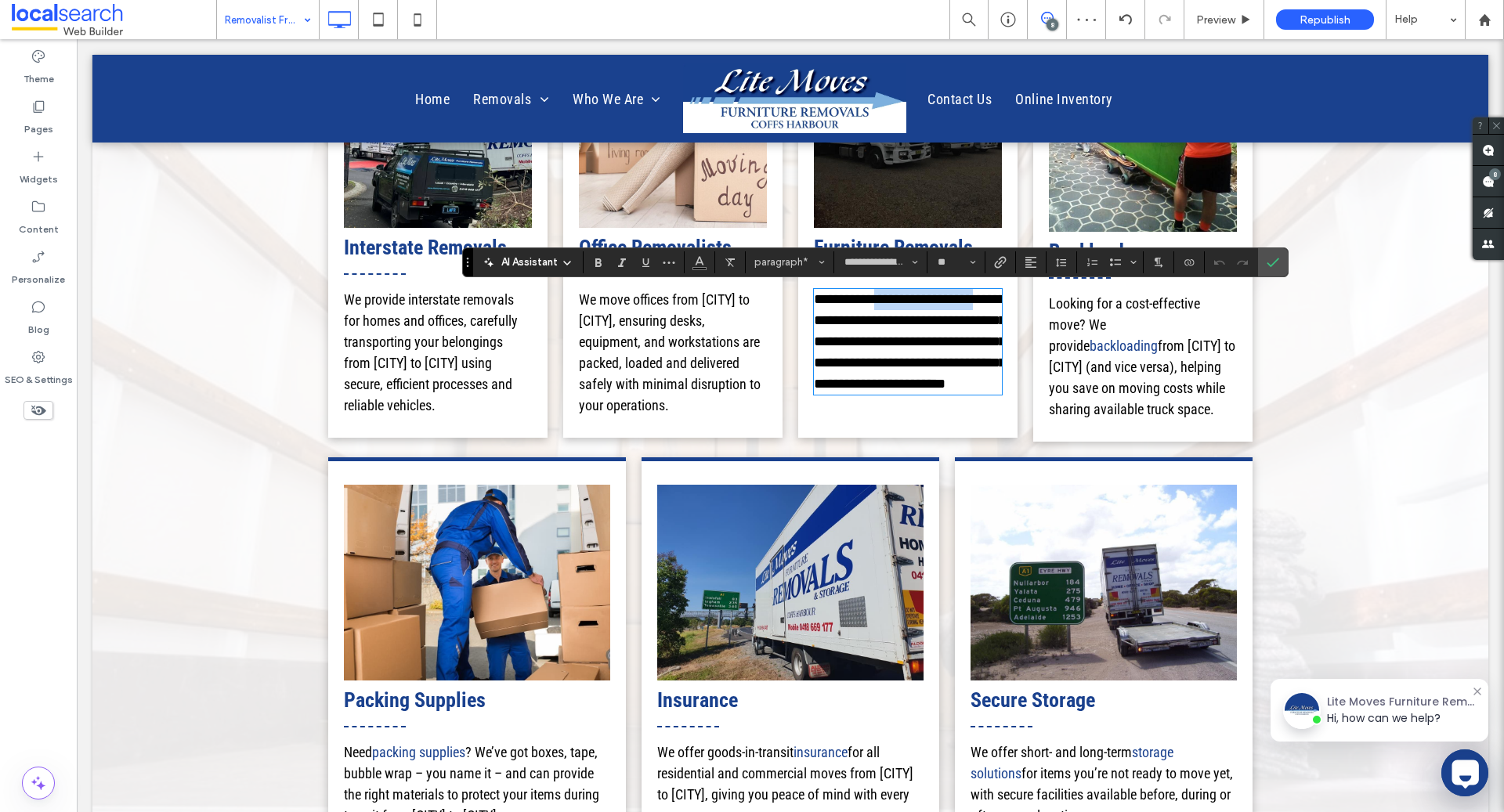 drag, startPoint x: 879, startPoint y: 300, endPoint x: 978, endPoint y: 304, distance: 99.08078 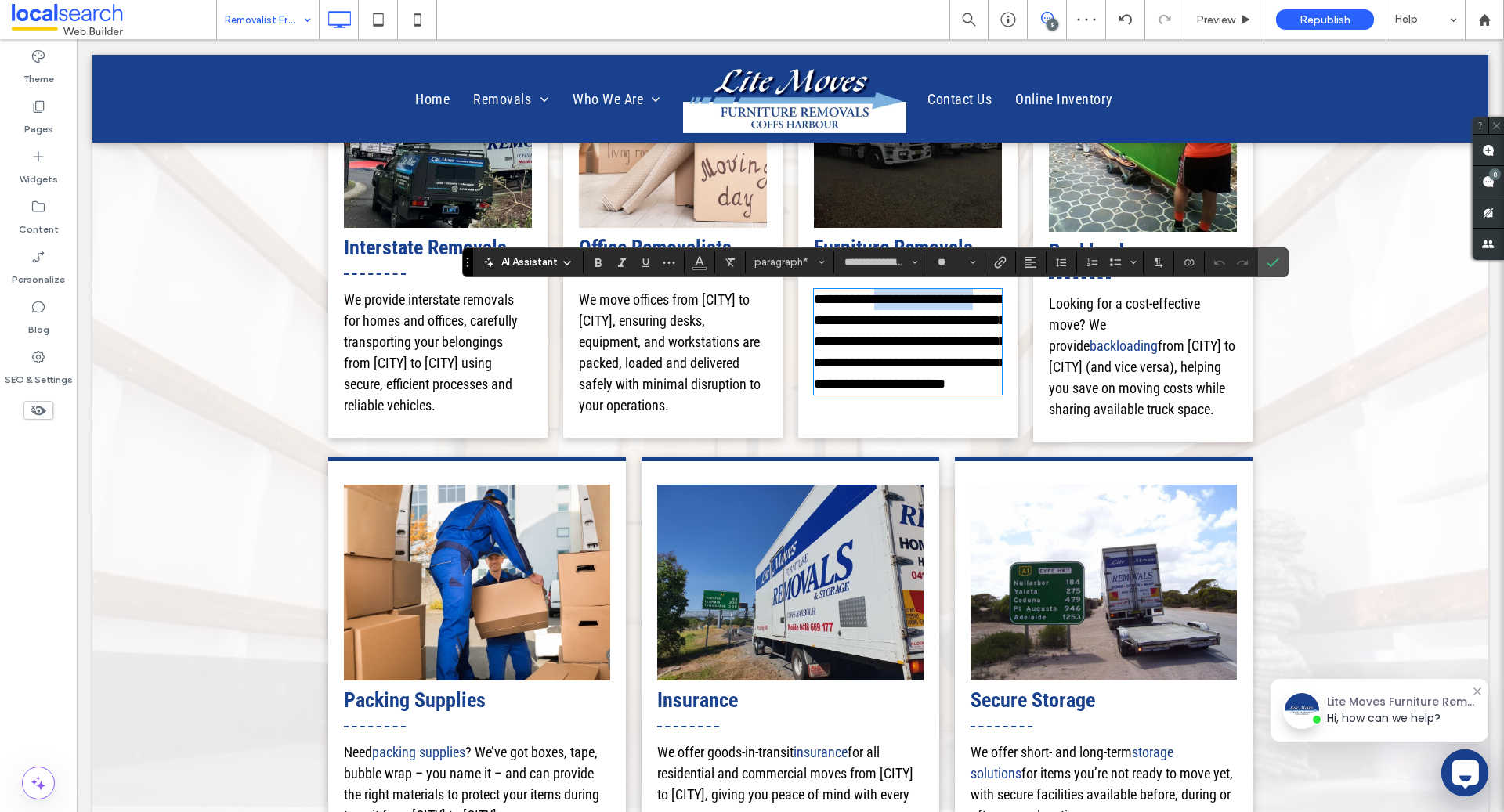 click on "**********" at bounding box center (909, 341) 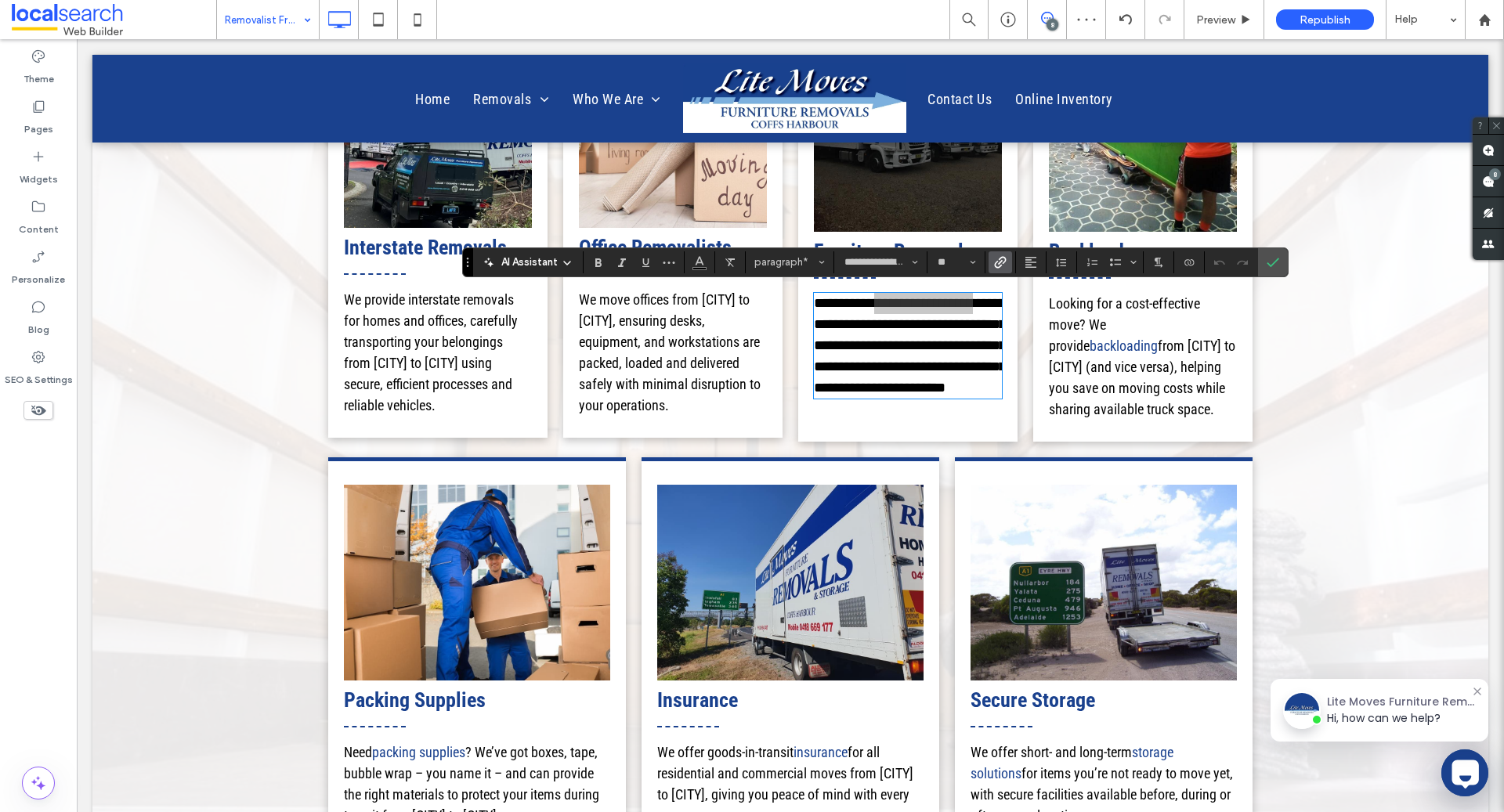 click at bounding box center [1000, 262] 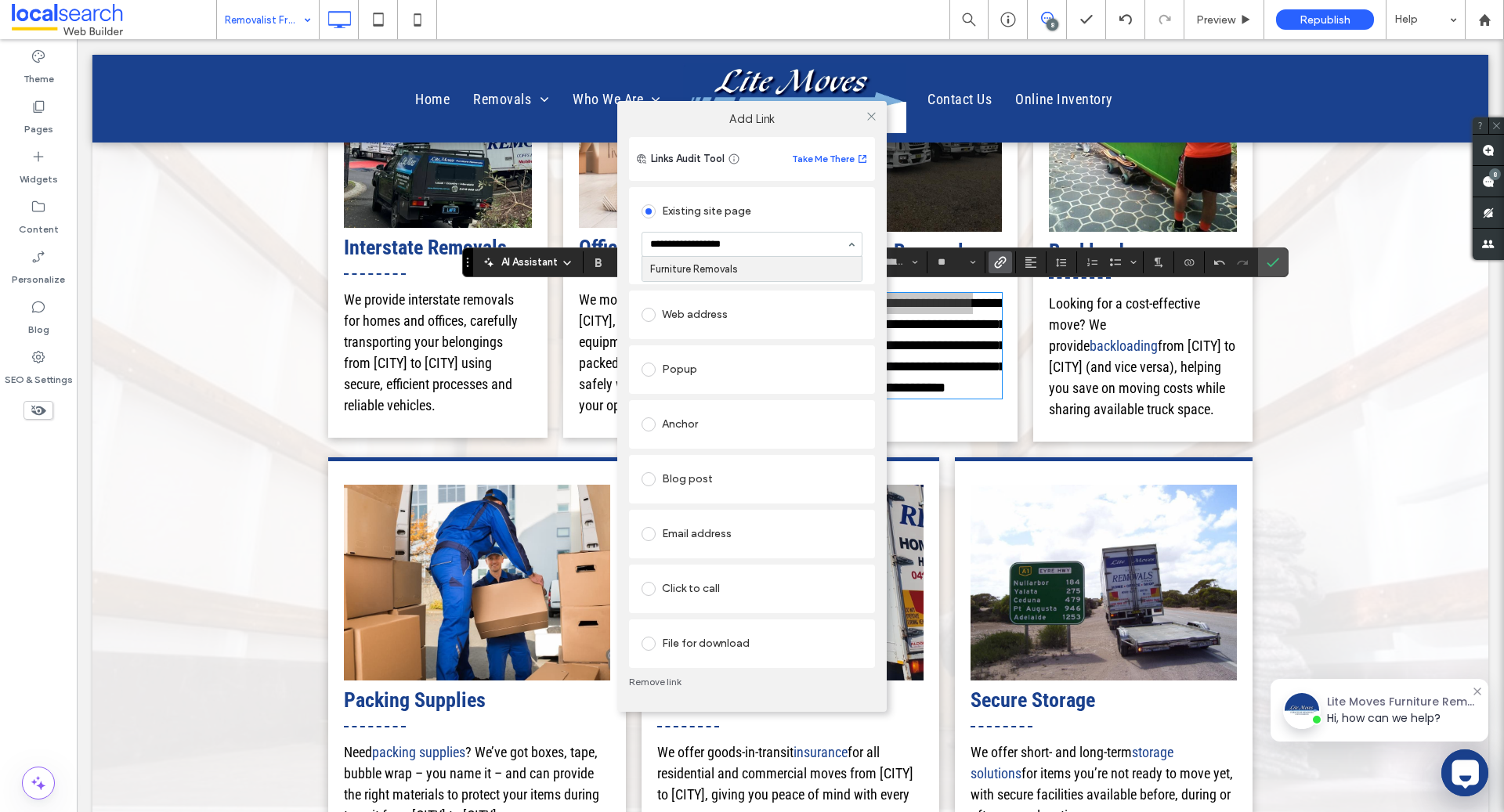 type on "**********" 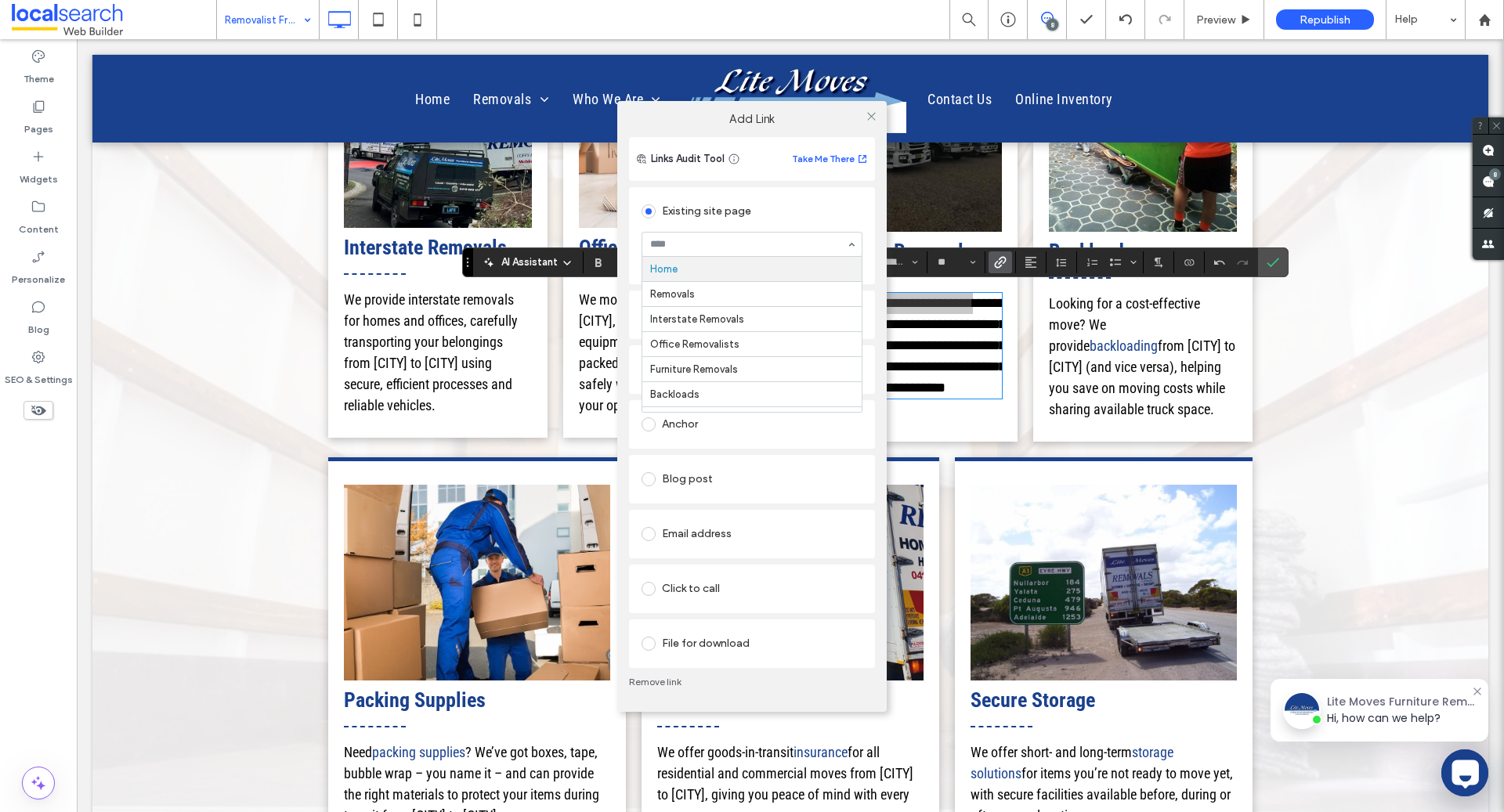 paste on "**********" 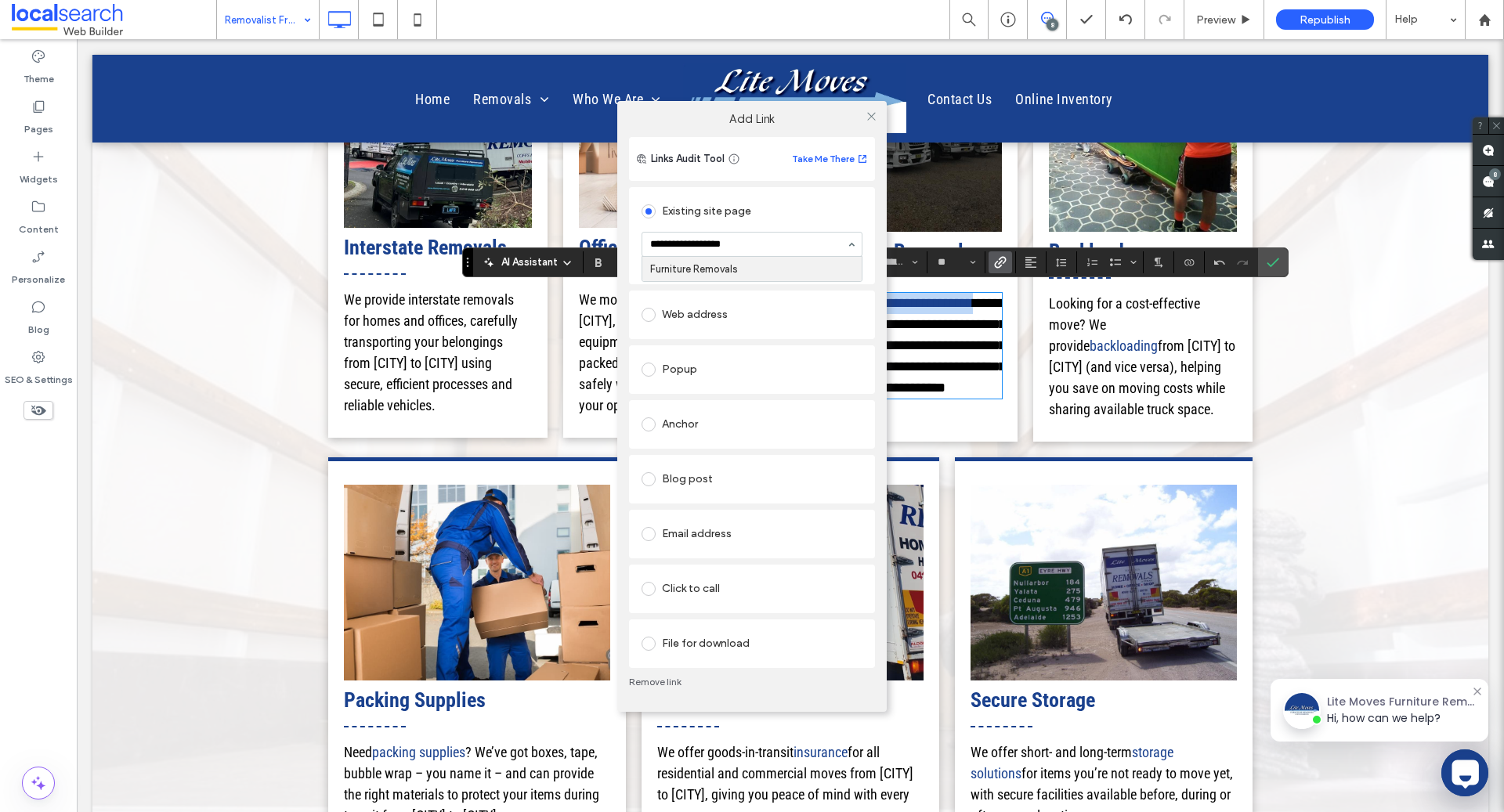 type 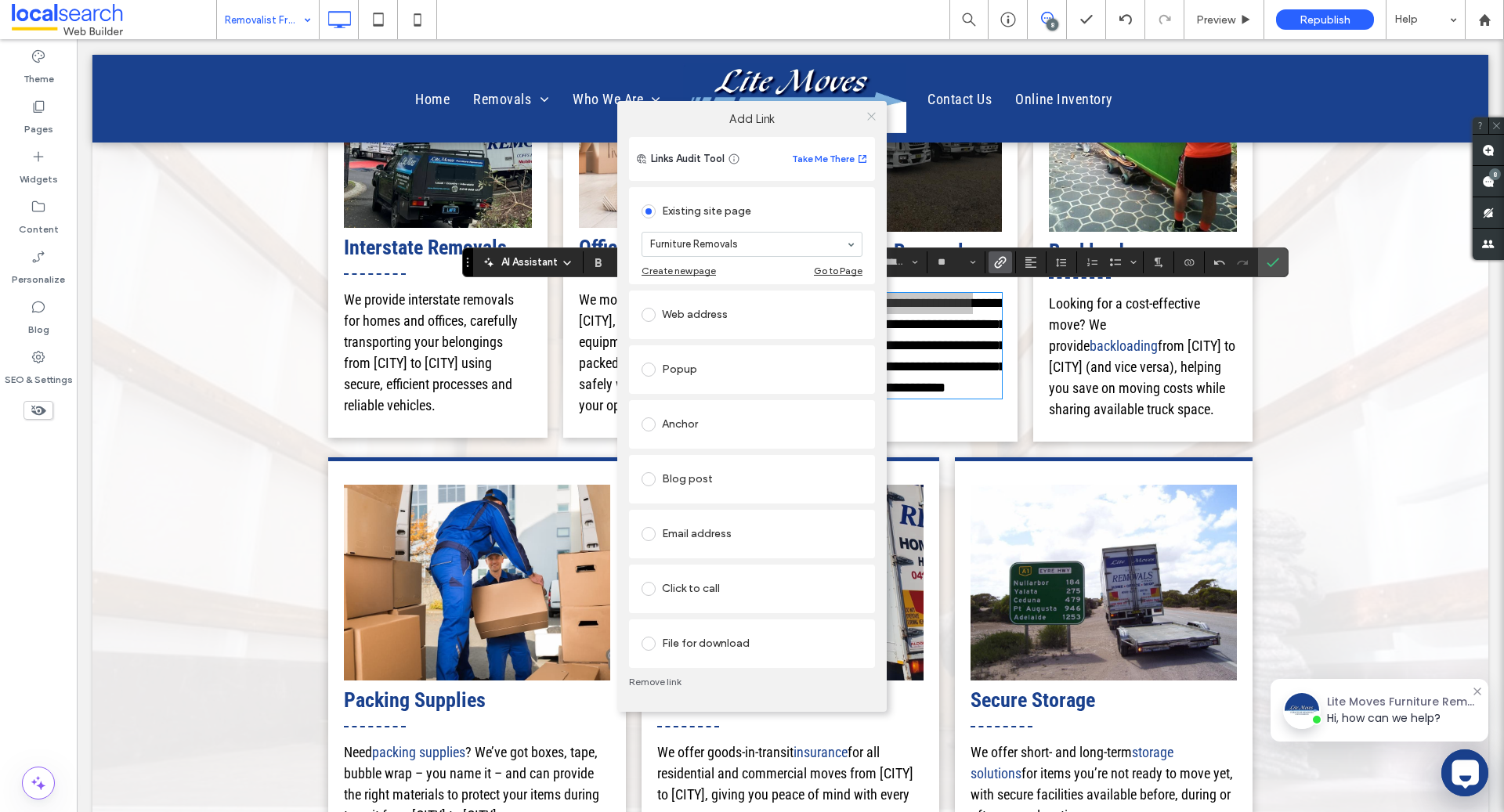 click 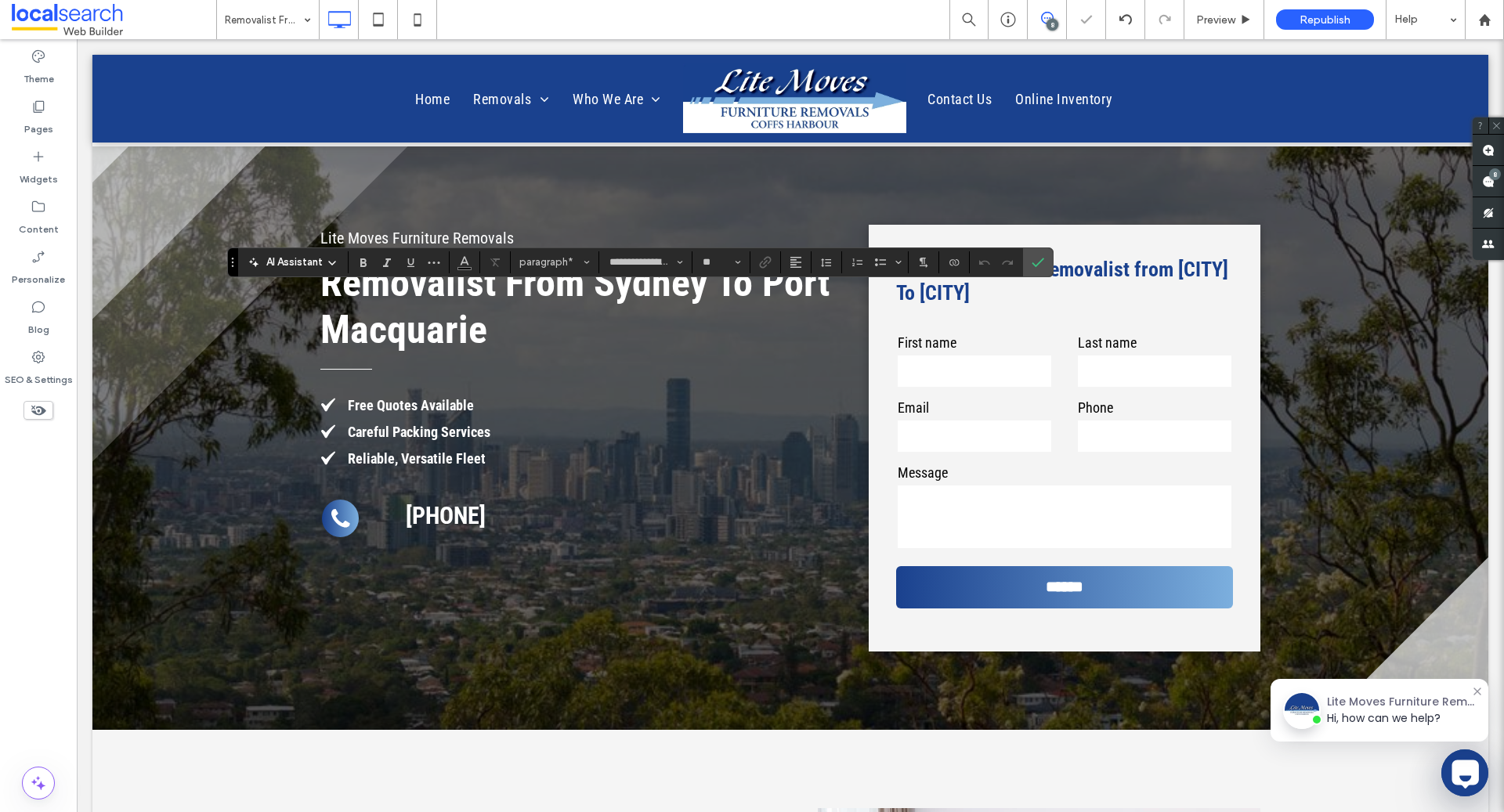 scroll, scrollTop: 2127, scrollLeft: 0, axis: vertical 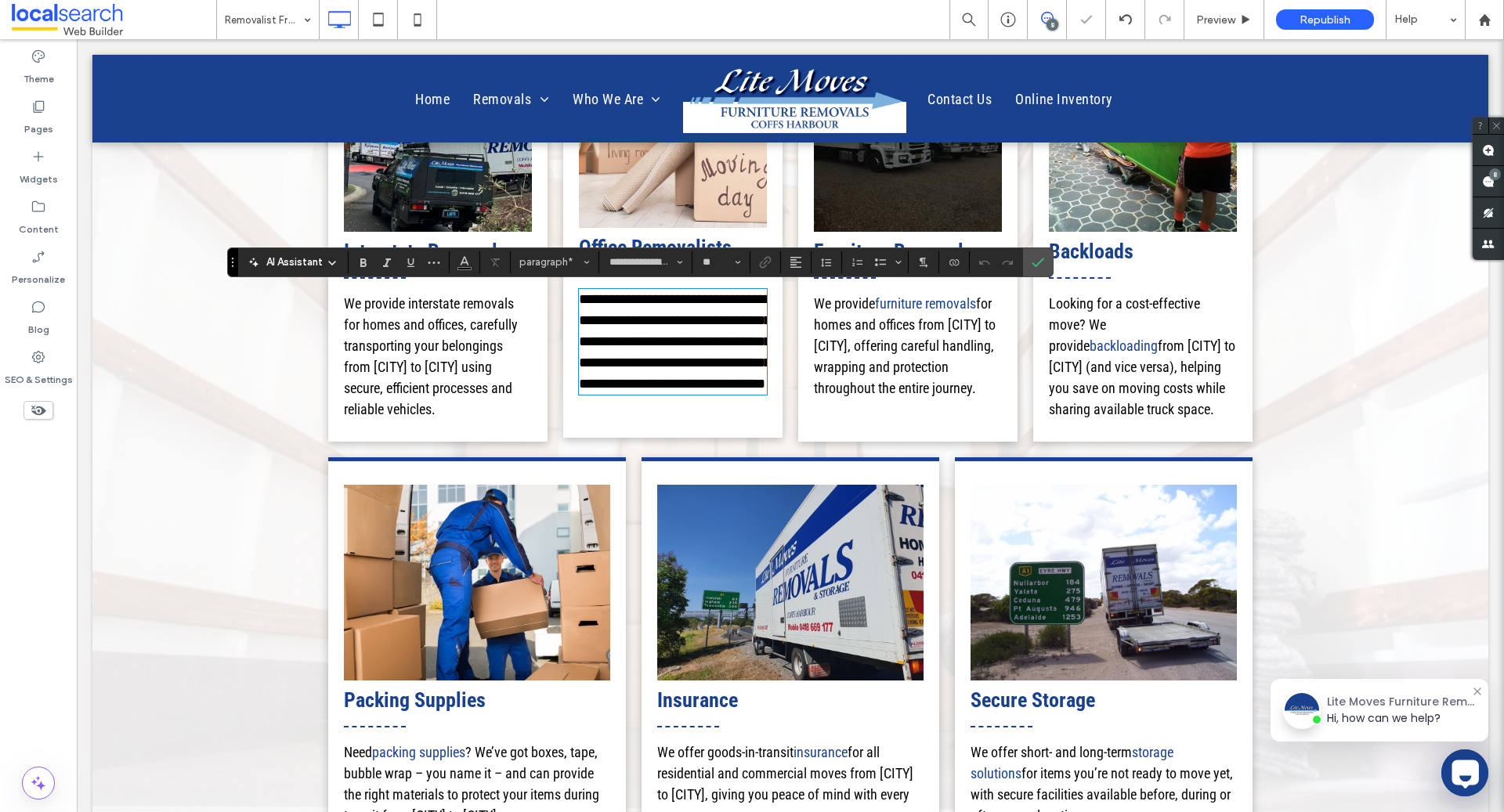 click on "**********" at bounding box center (674, 341) 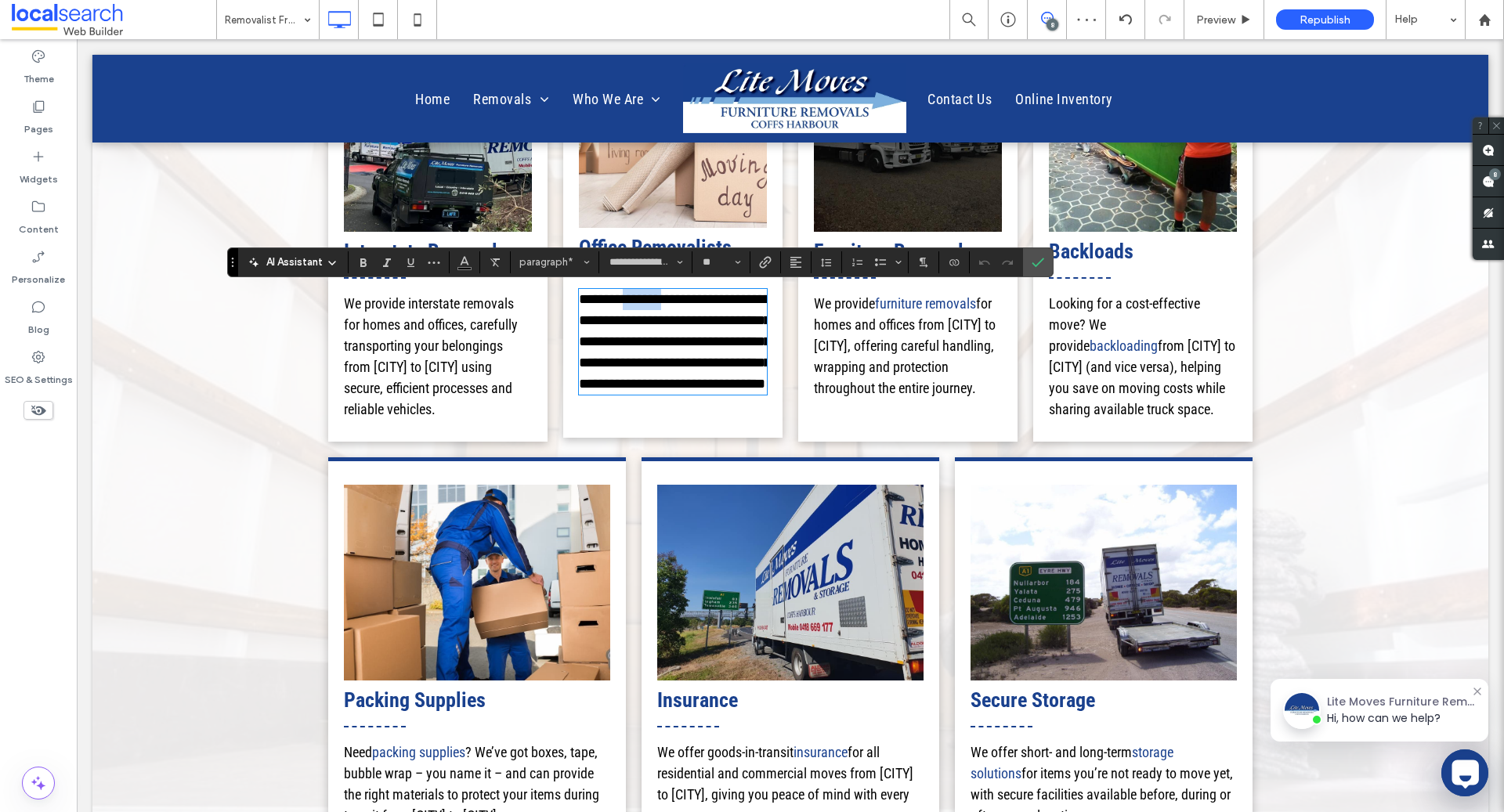 copy on "*******" 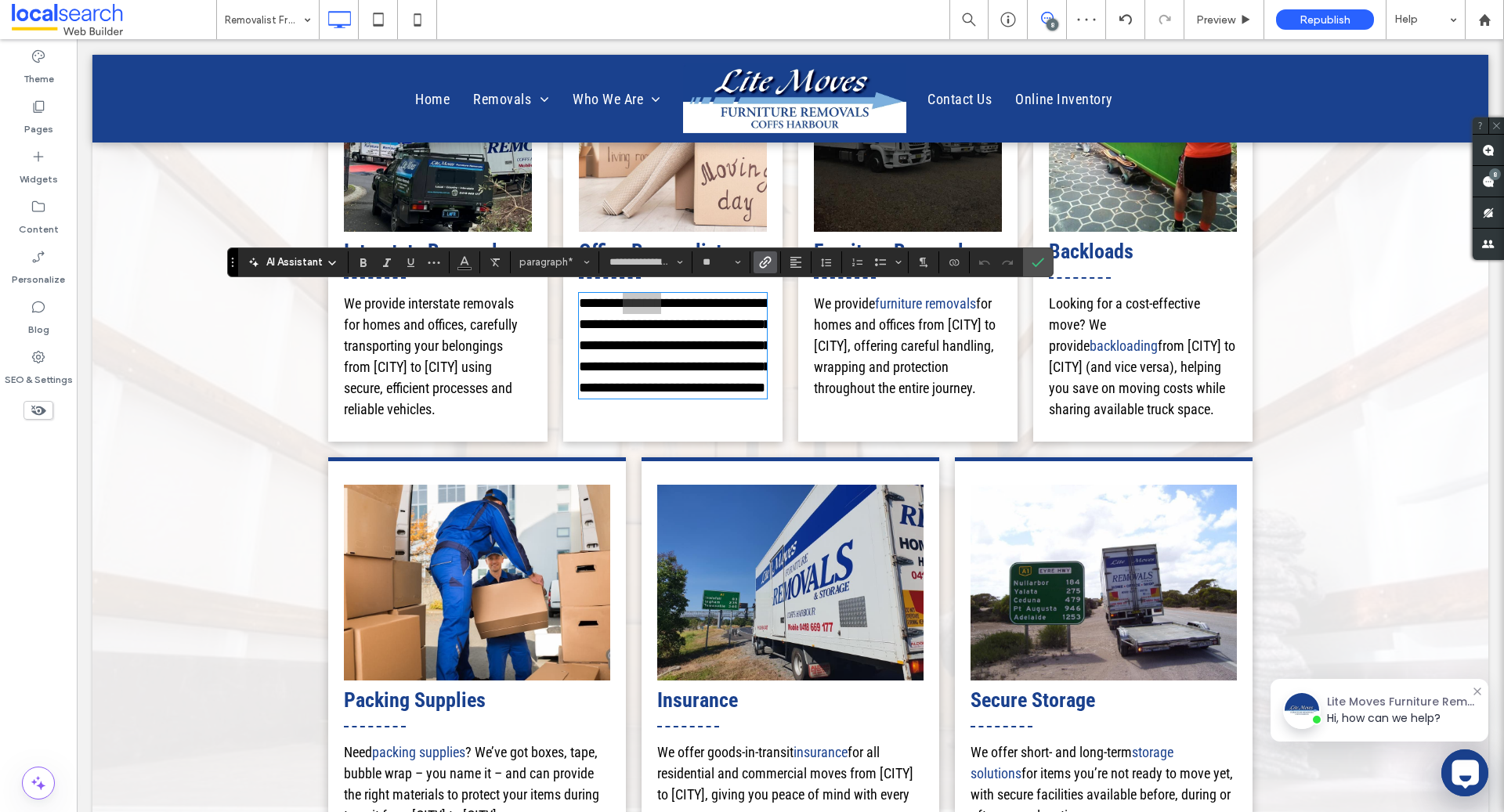 click at bounding box center [765, 262] 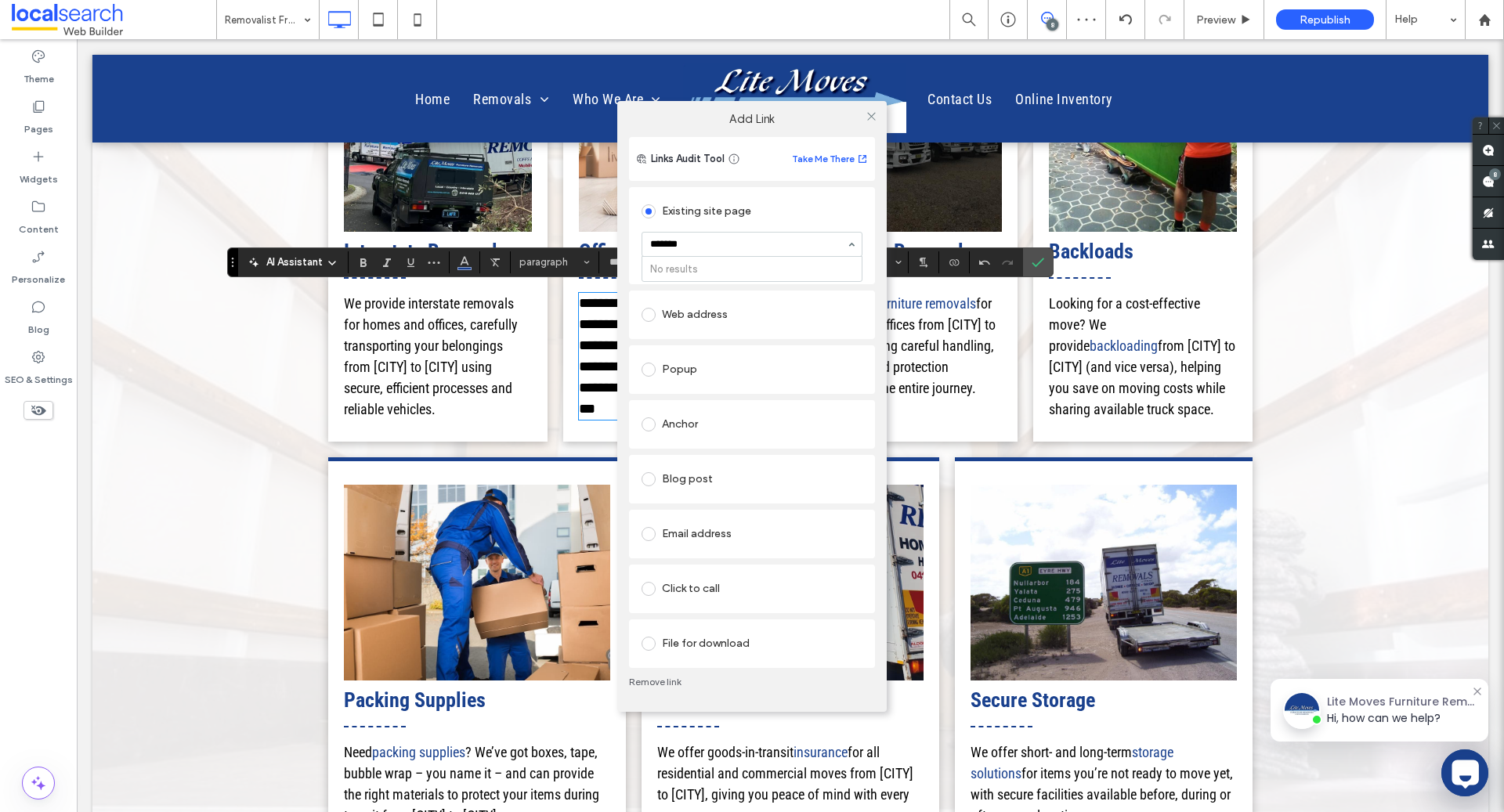 type on "******" 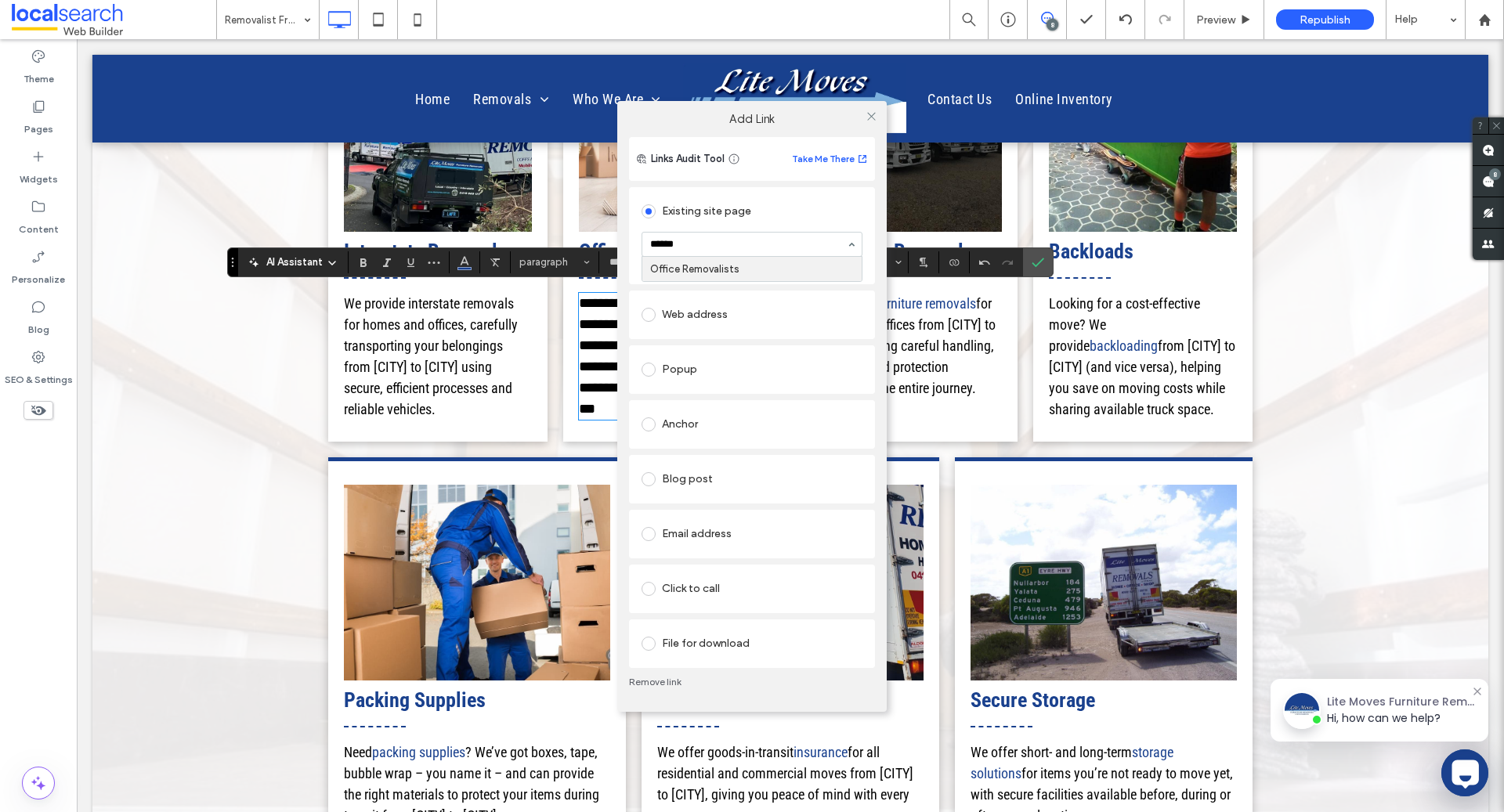type 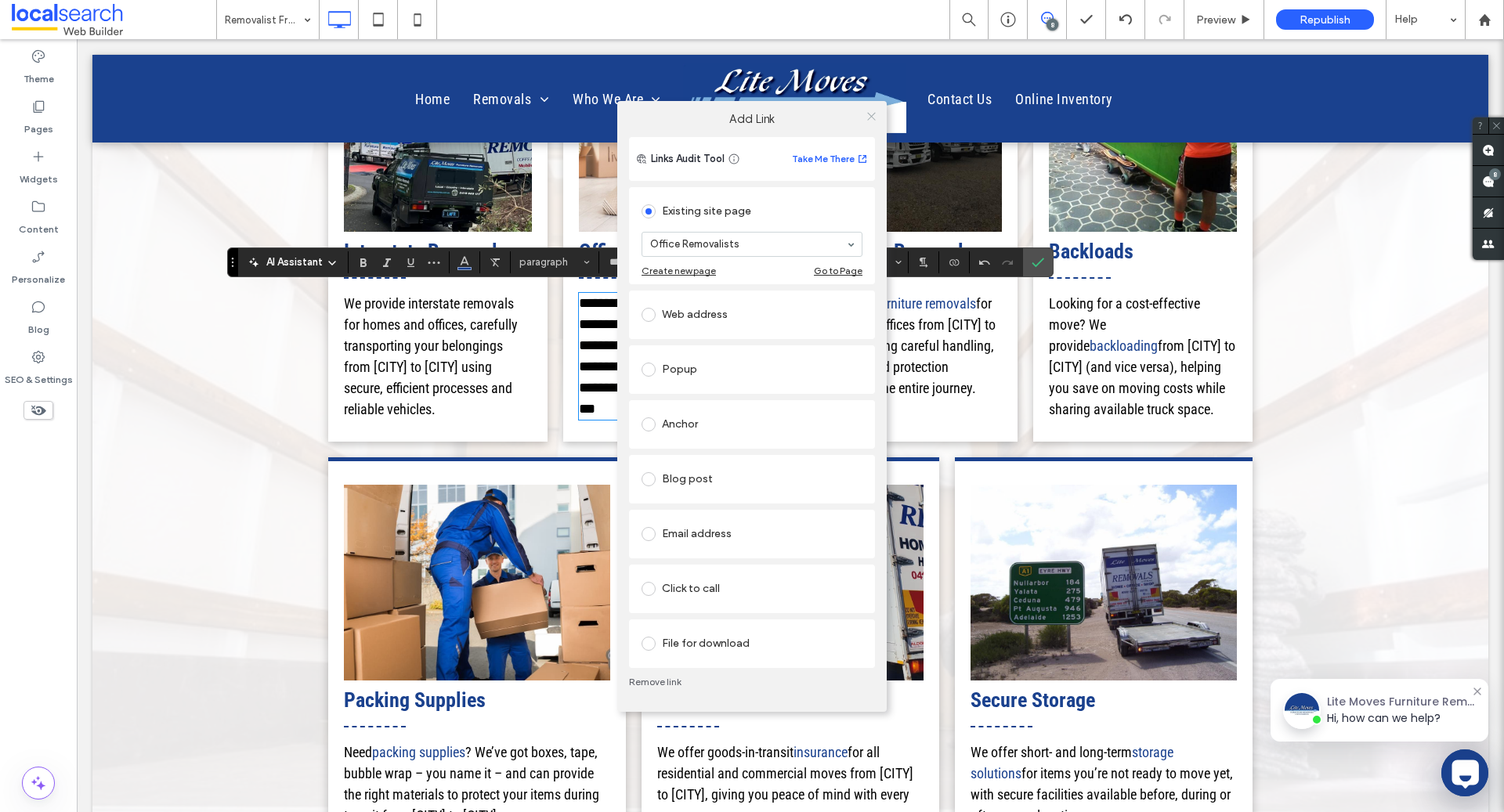 click 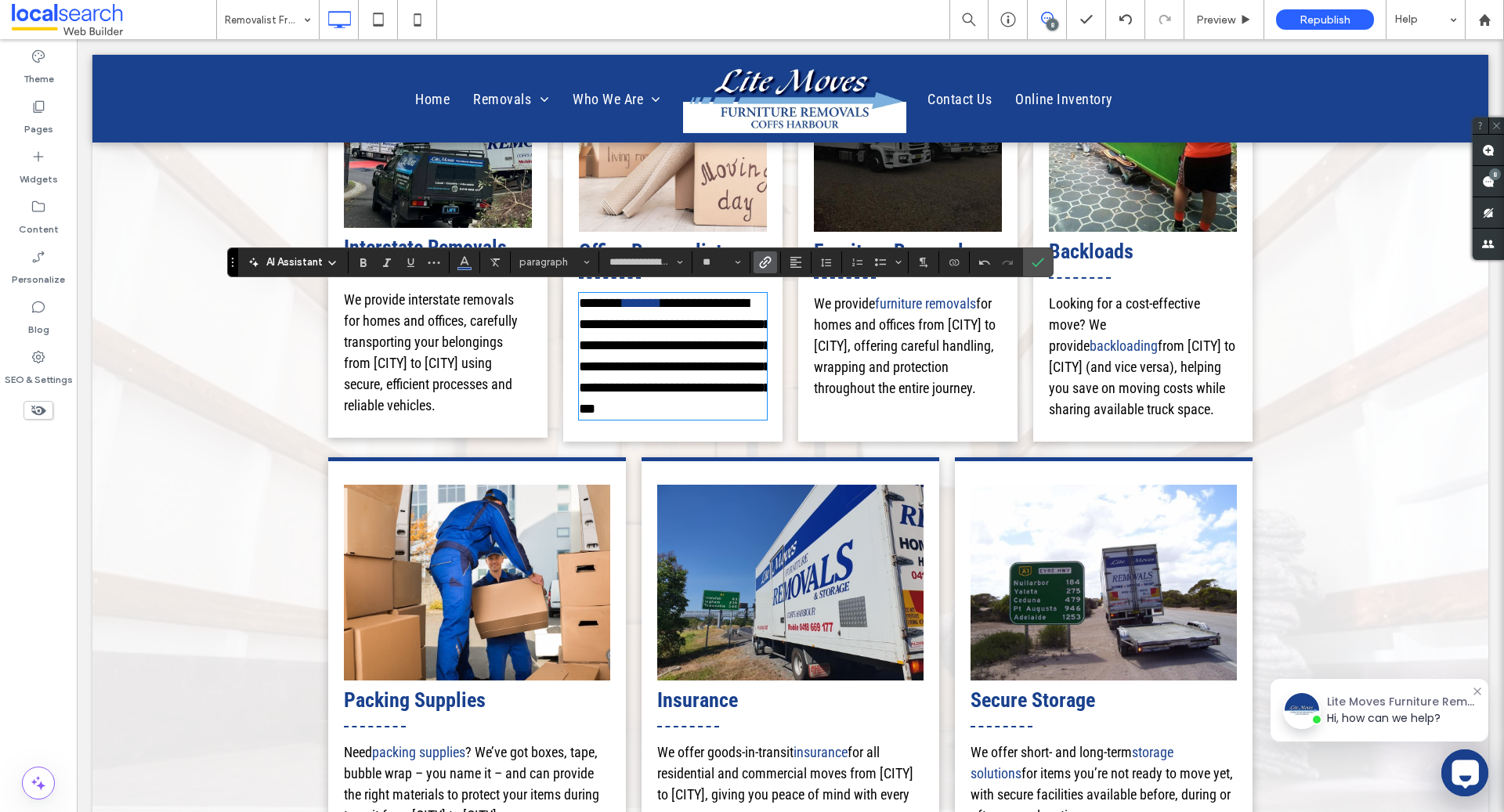click on "We provide interstate removals for homes and offices, carefully transporting your belongings from [CITY] to [CITY] using secure, efficient processes and reliable vehicles." at bounding box center (431, 352) 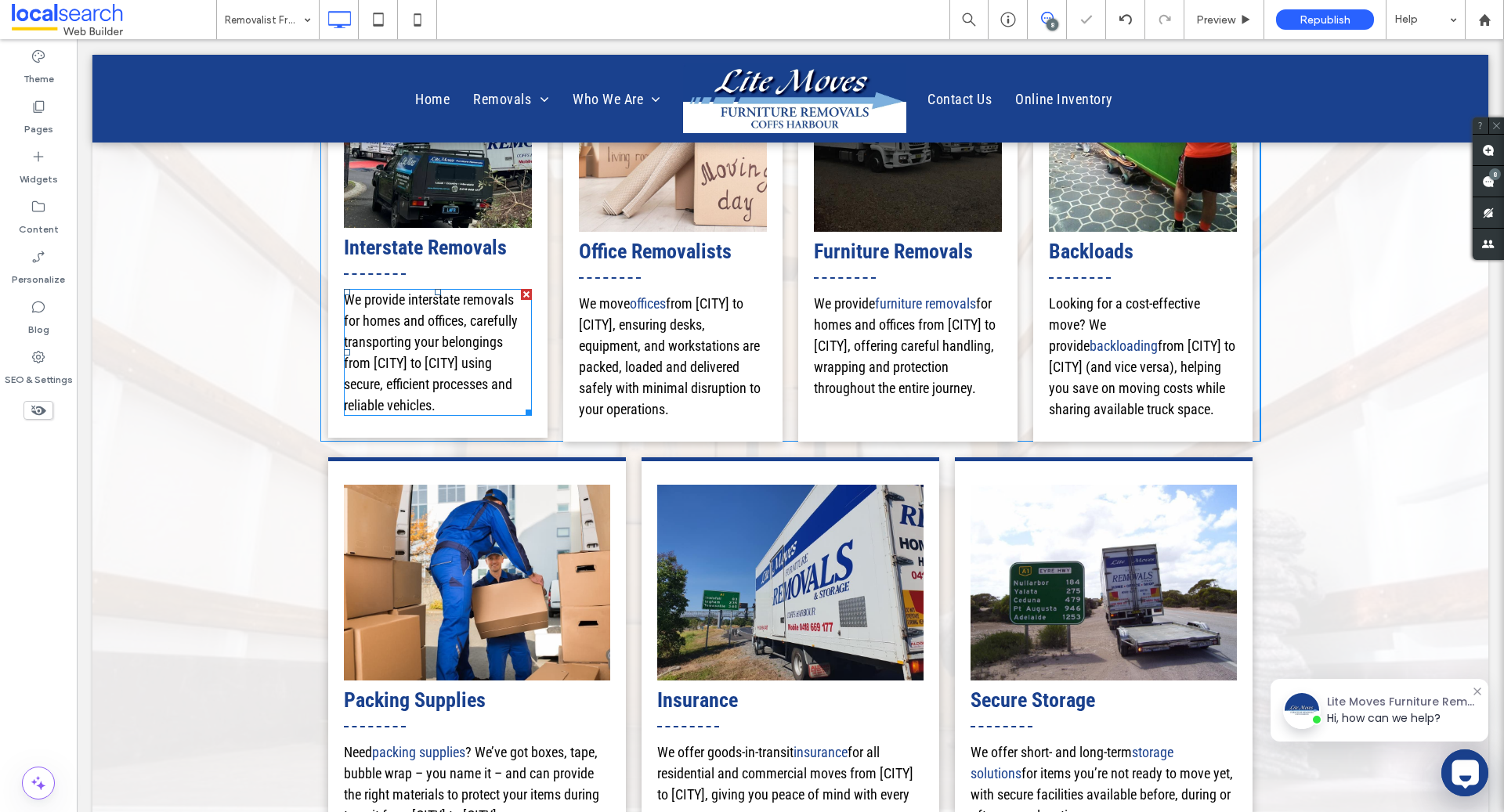 click on "We provide interstate removals for homes and offices, carefully transporting your belongings from [CITY] to [CITY] using secure, efficient processes and reliable vehicles." at bounding box center (431, 352) 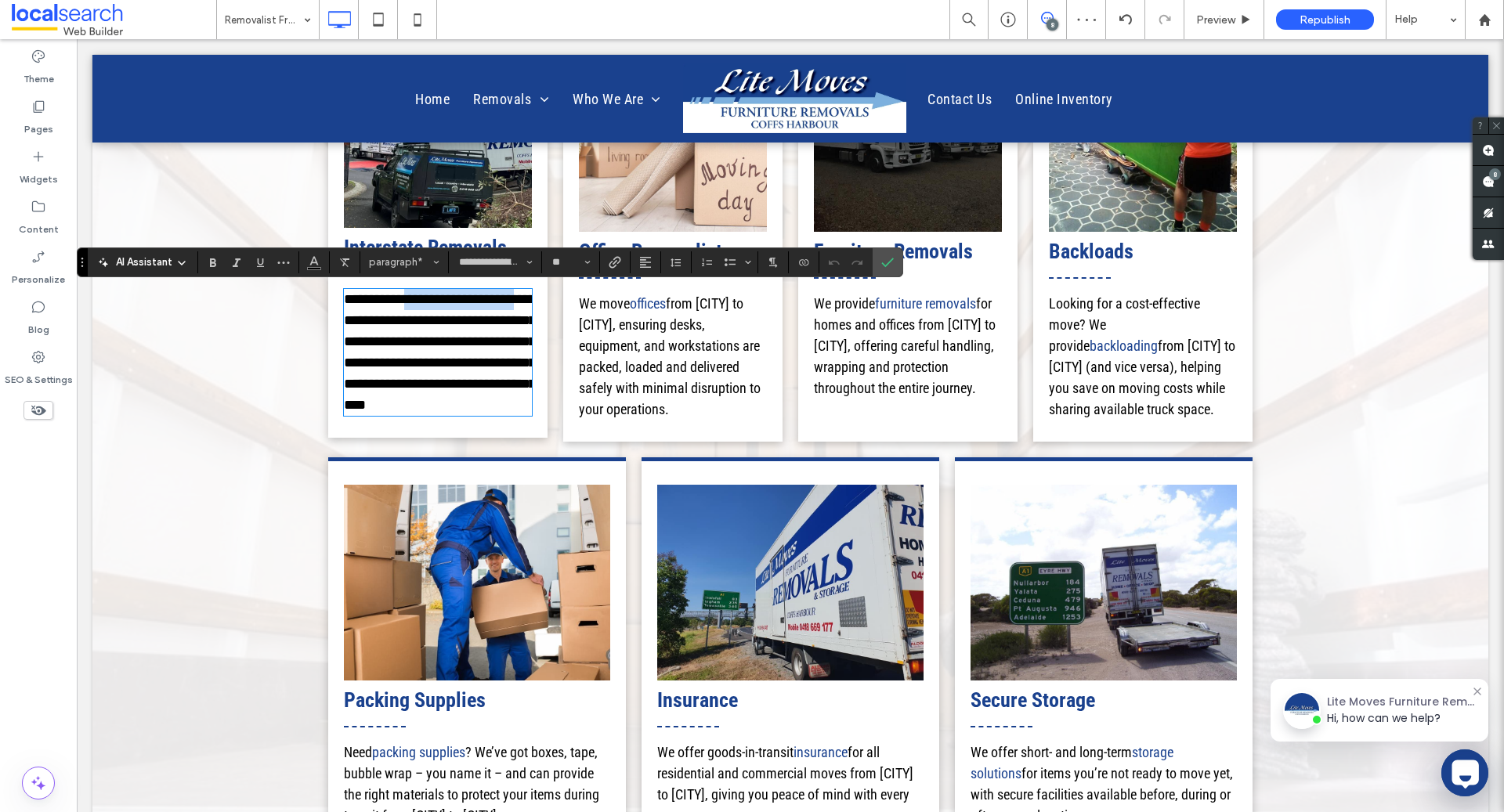 drag, startPoint x: 408, startPoint y: 291, endPoint x: 518, endPoint y: 291, distance: 110 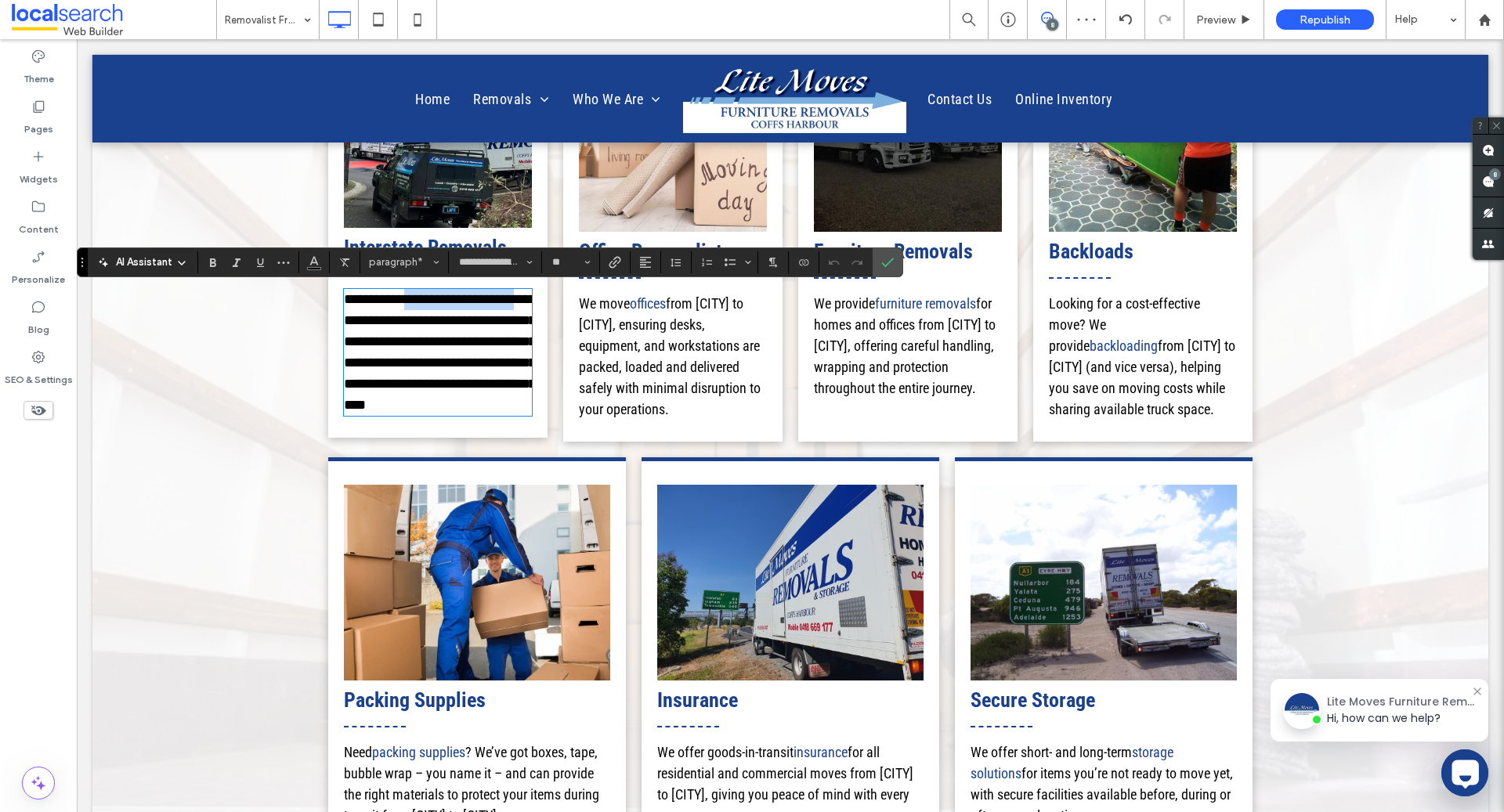 click on "**********" at bounding box center (439, 352) 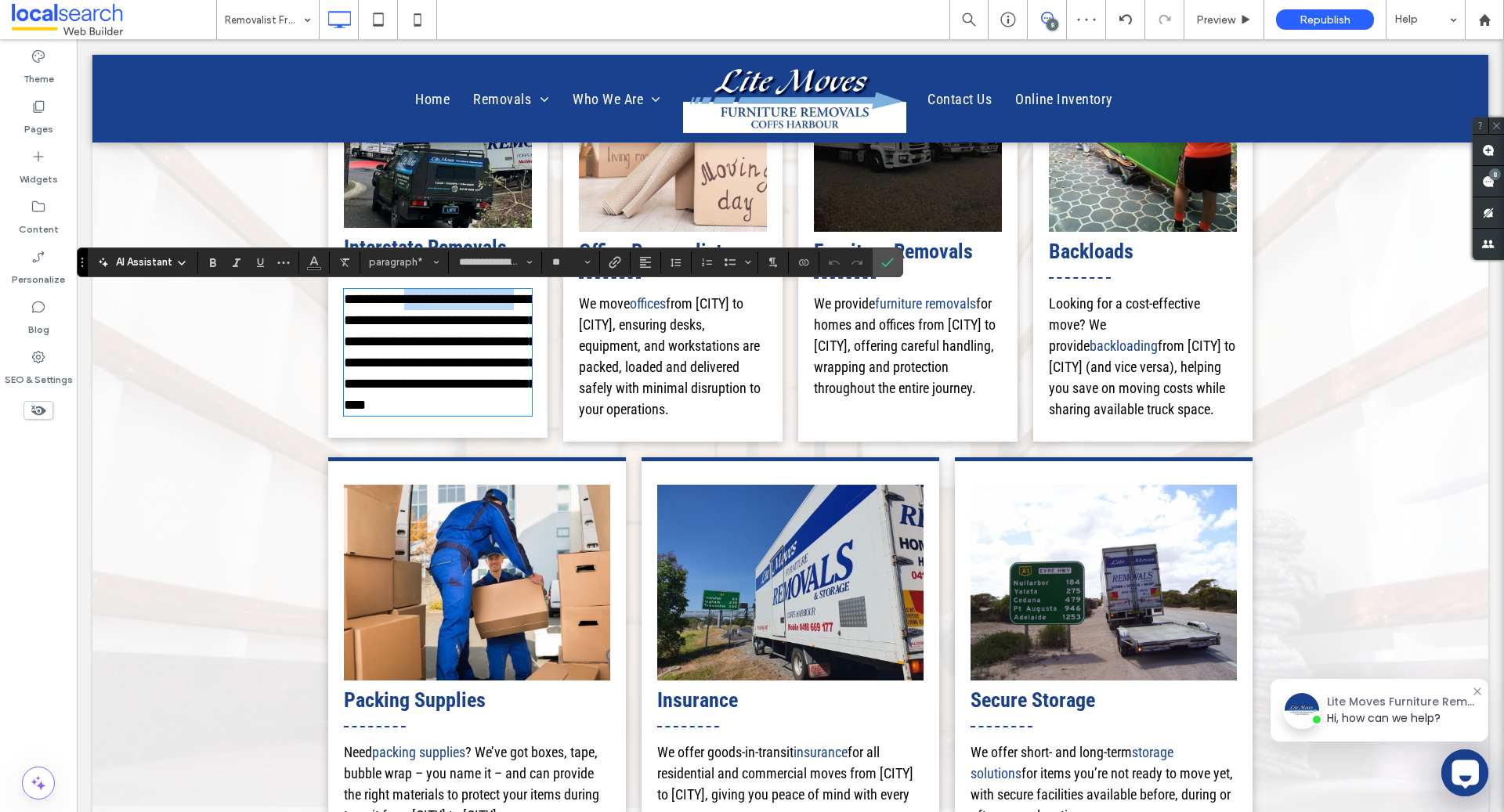 copy on "**********" 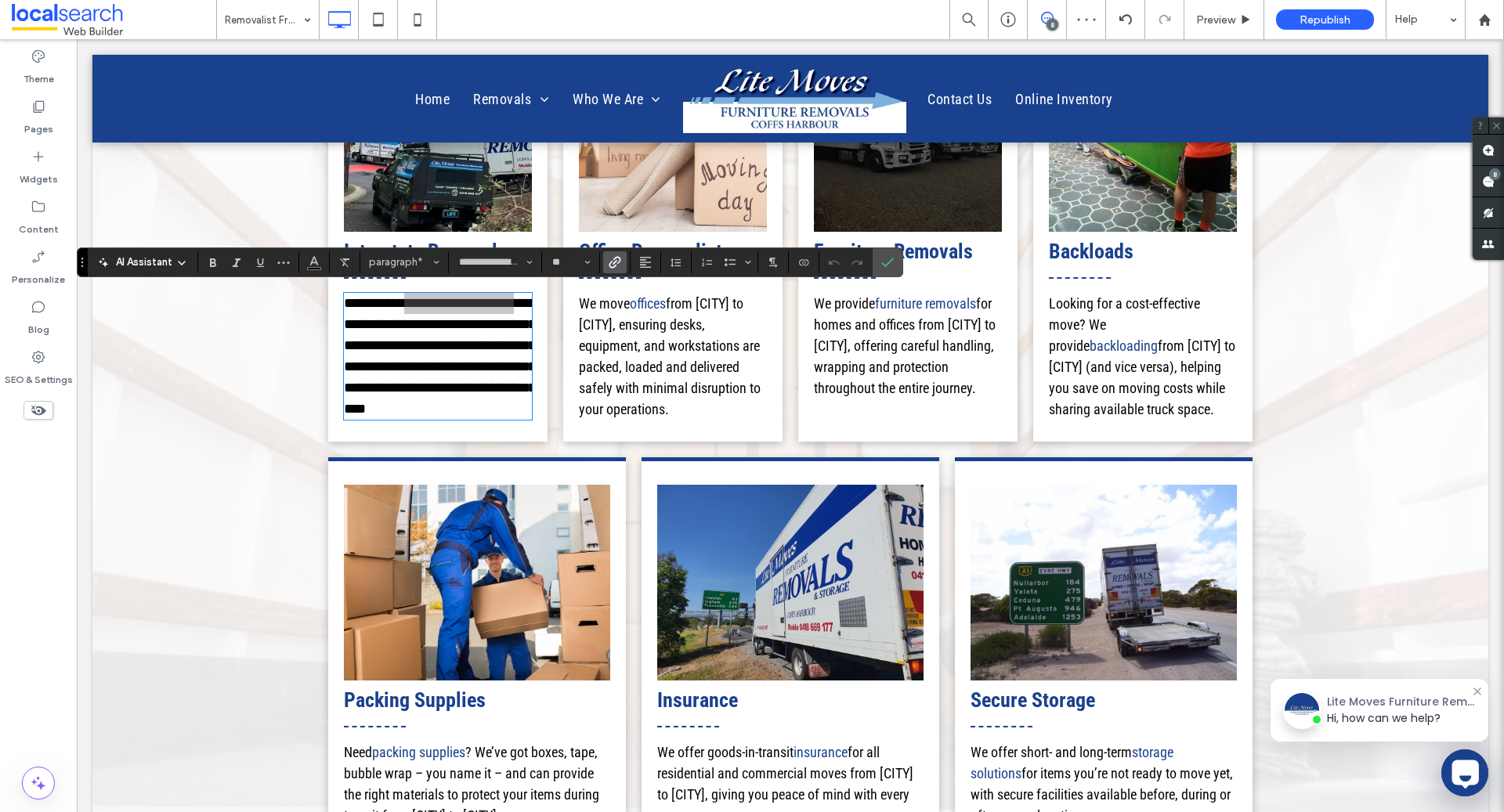 click 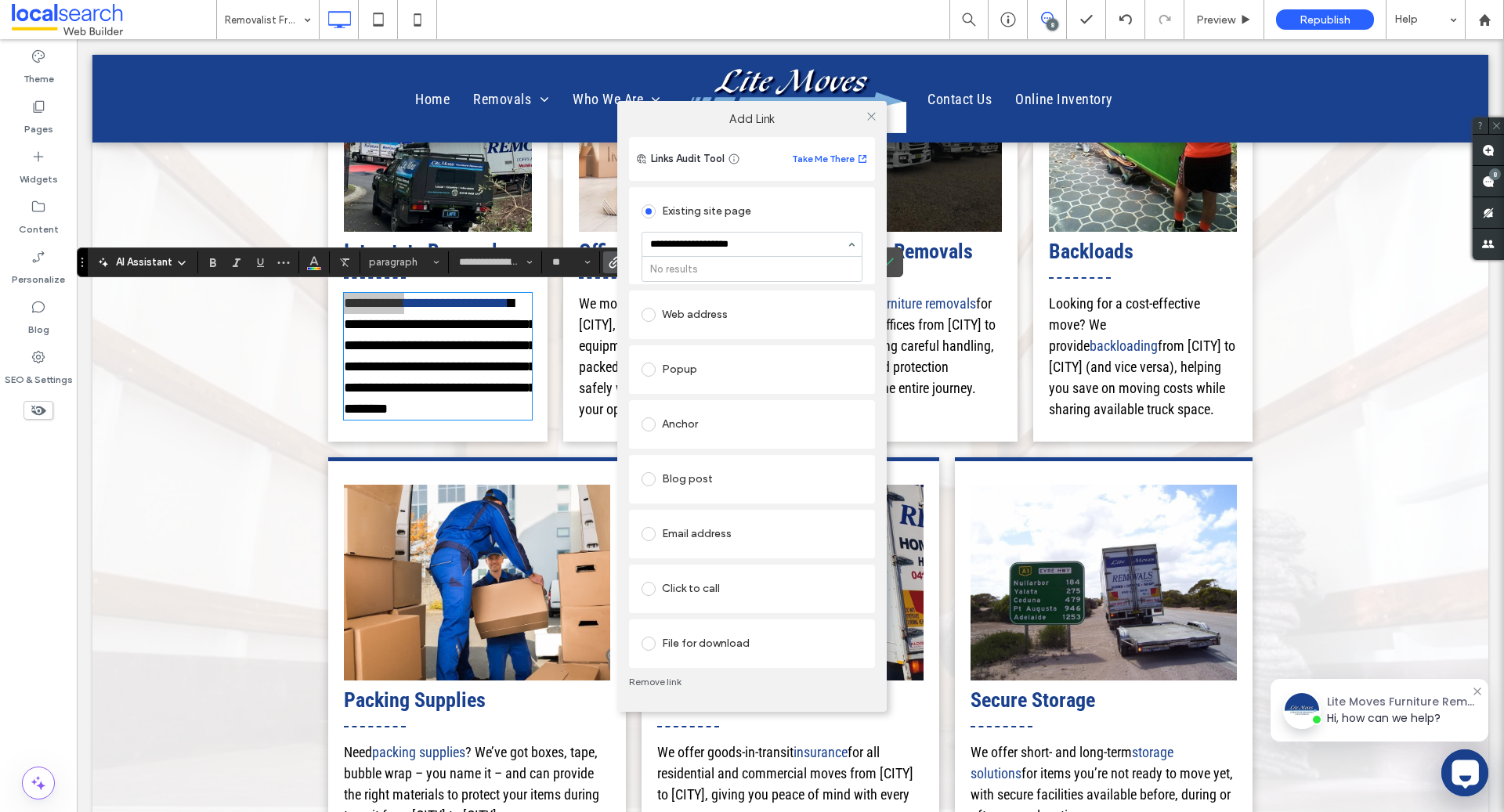 type on "**********" 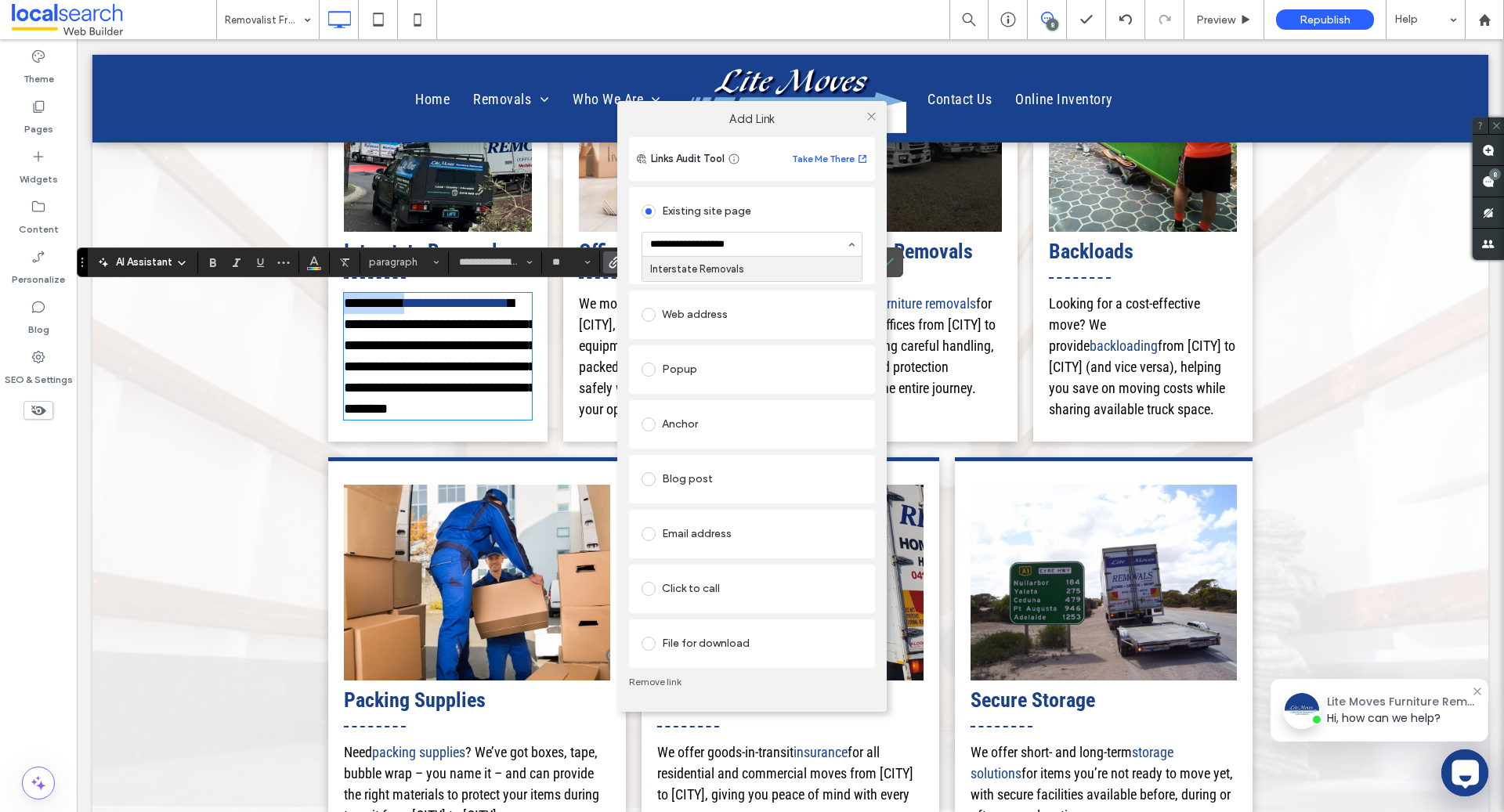 type 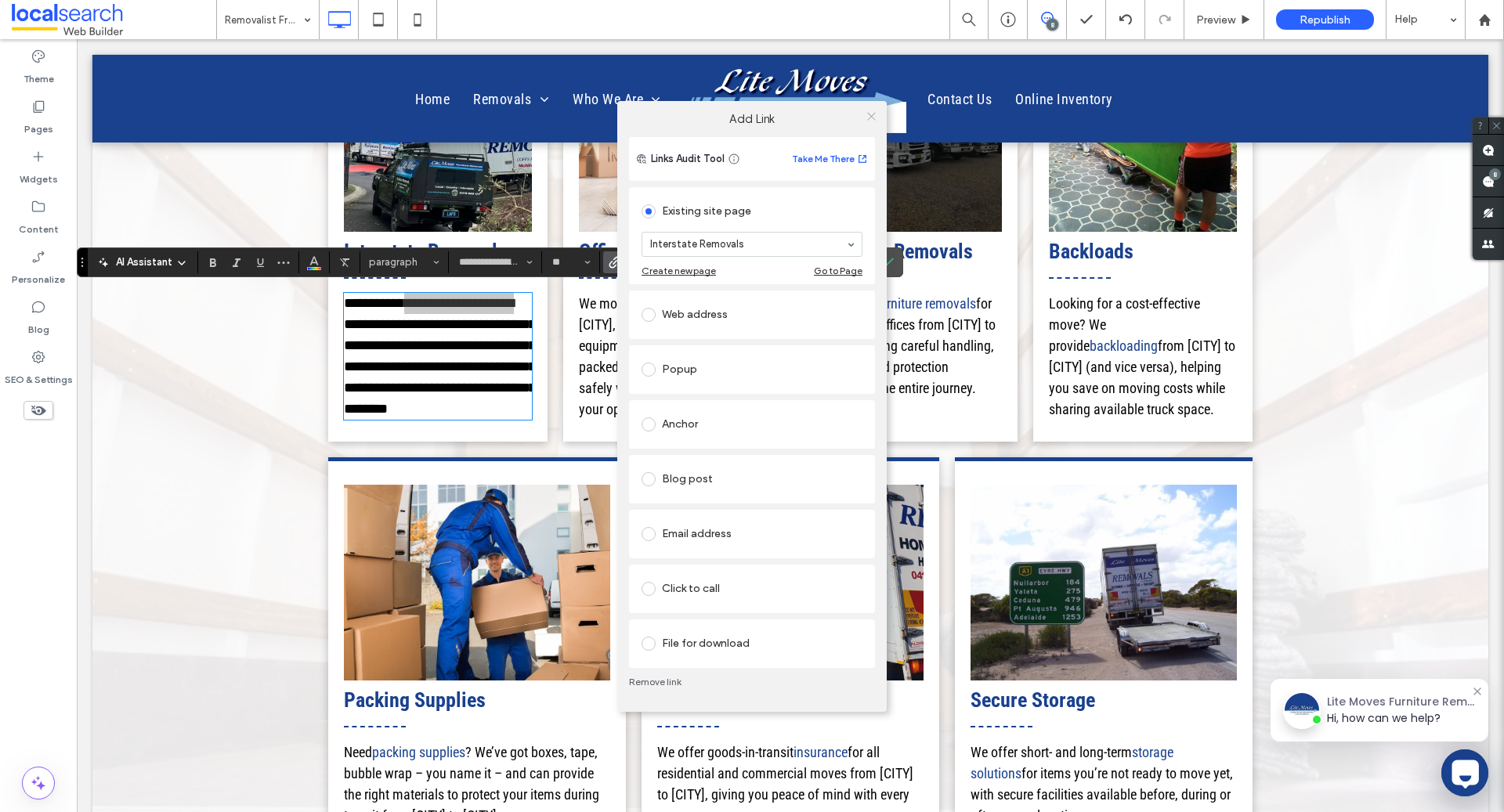 click 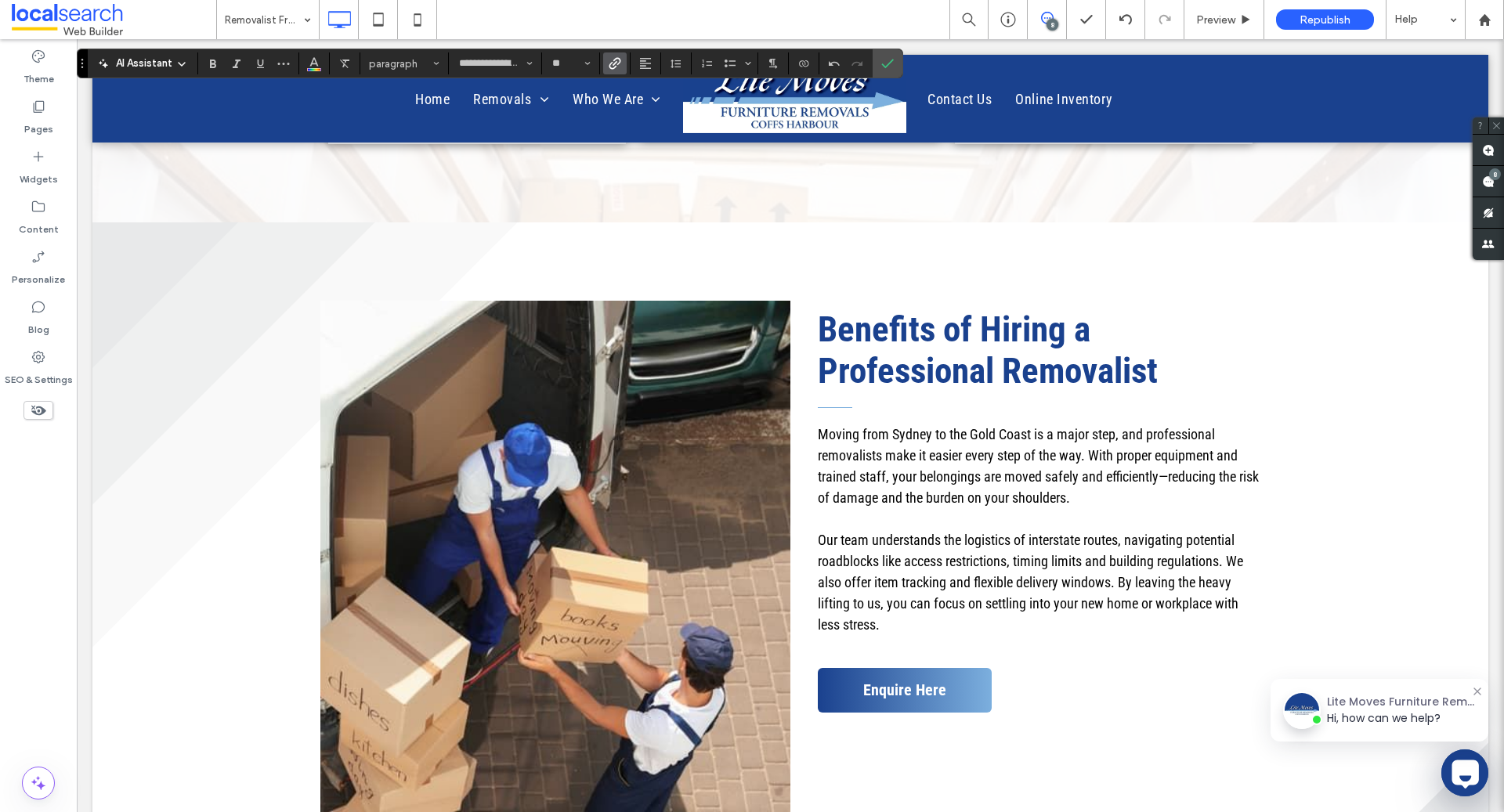 scroll, scrollTop: 2879, scrollLeft: 0, axis: vertical 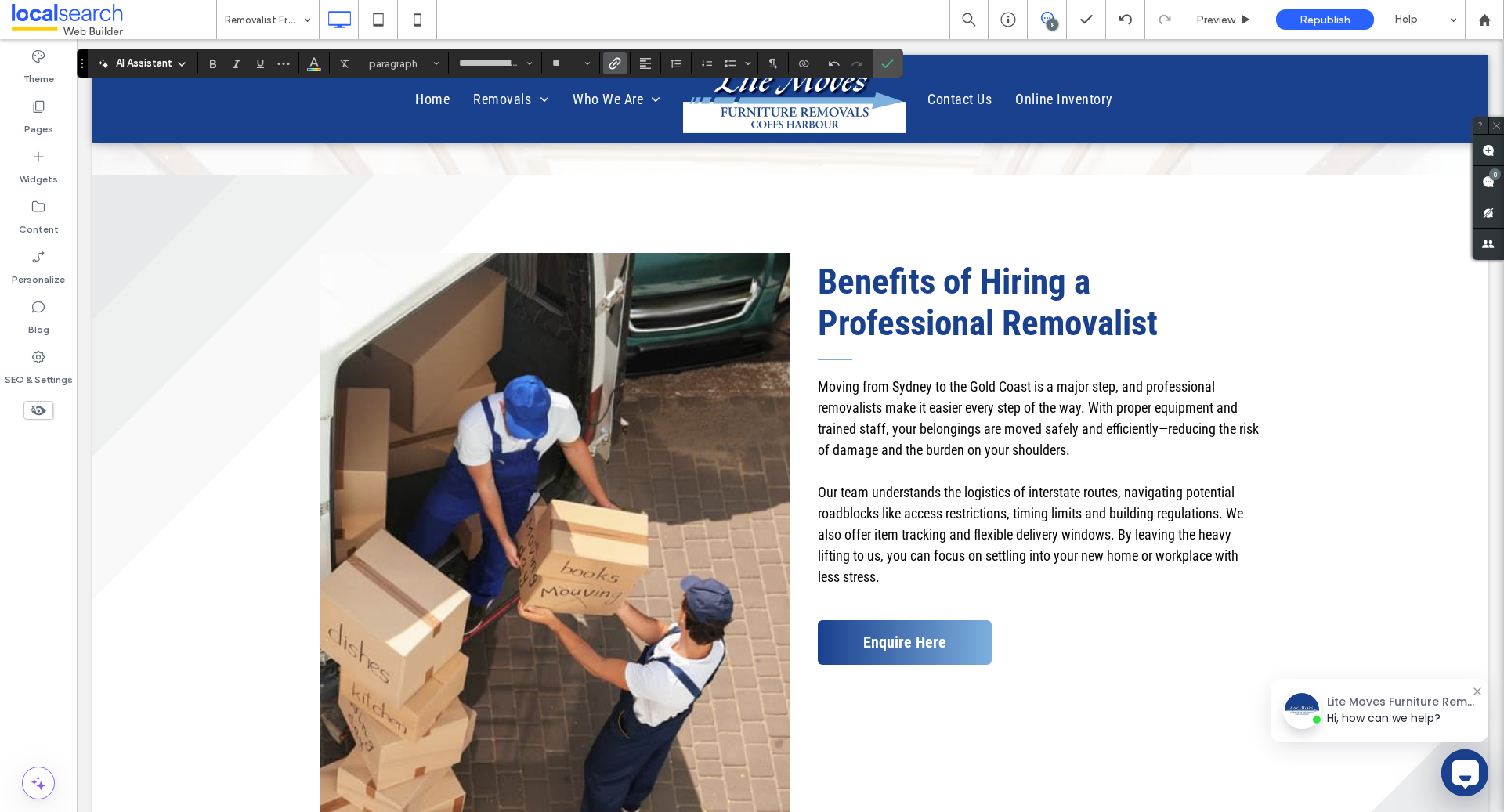 click at bounding box center (1039, 471) 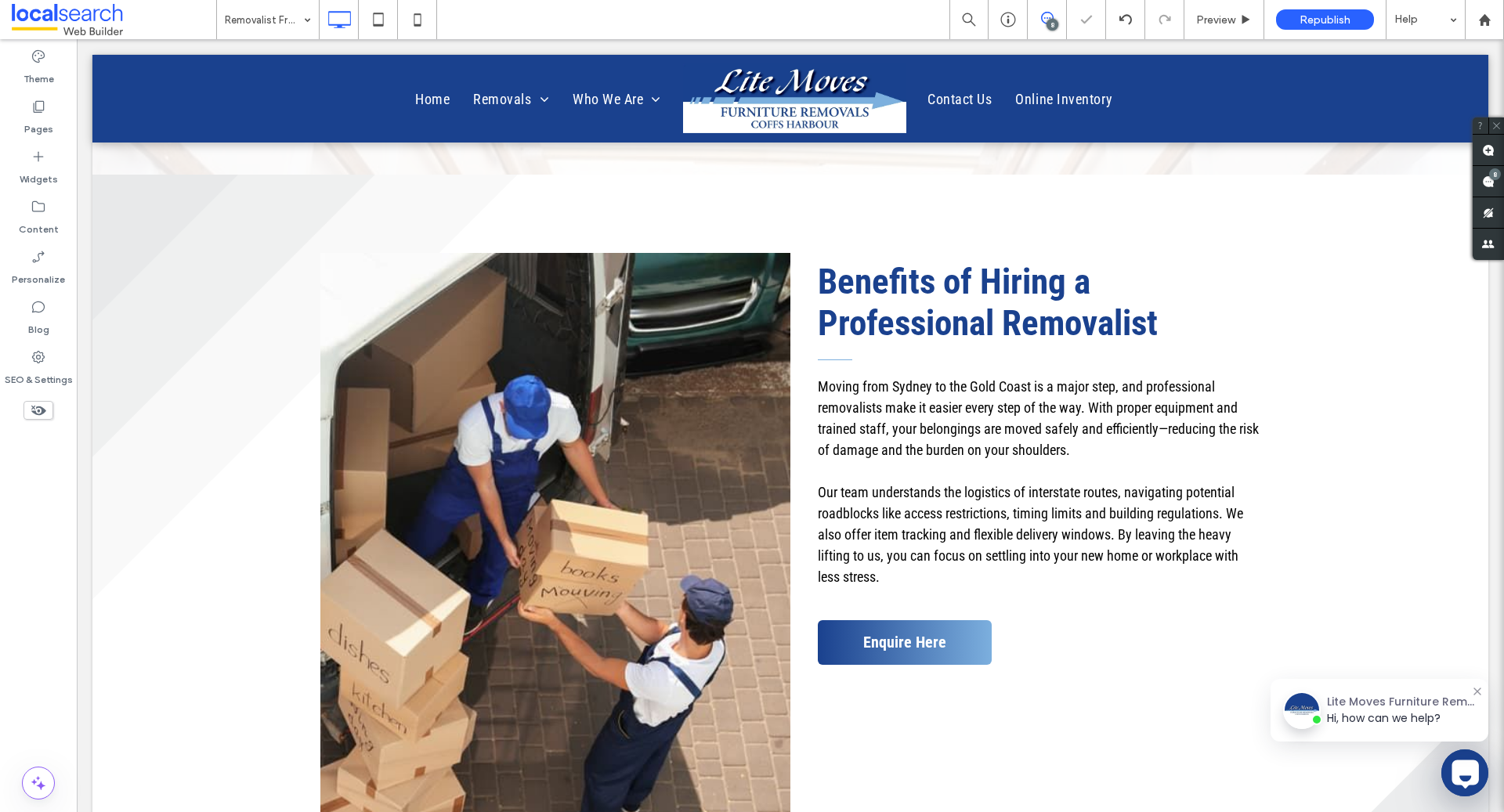 click at bounding box center (1039, 471) 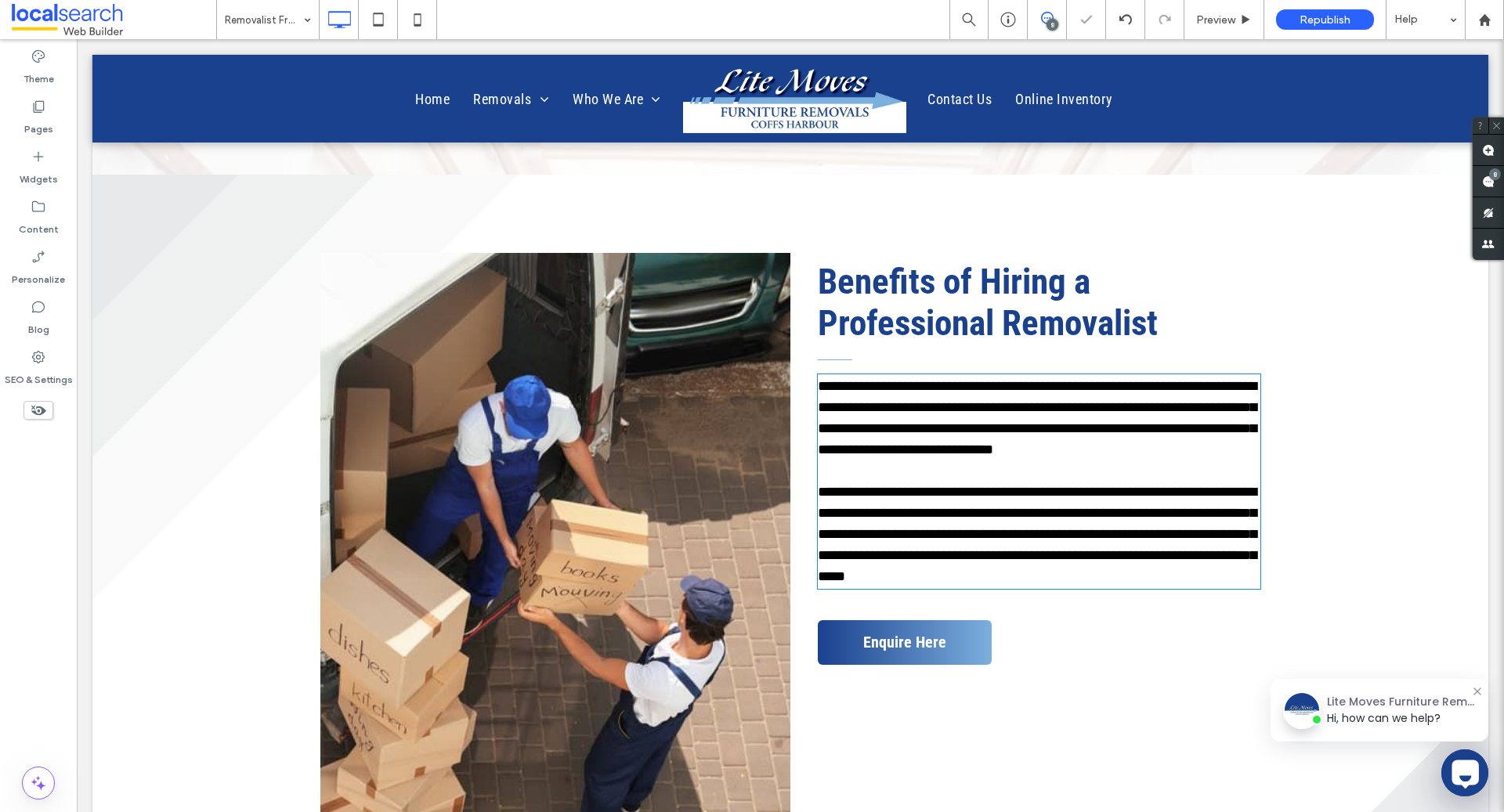 click at bounding box center [1039, 471] 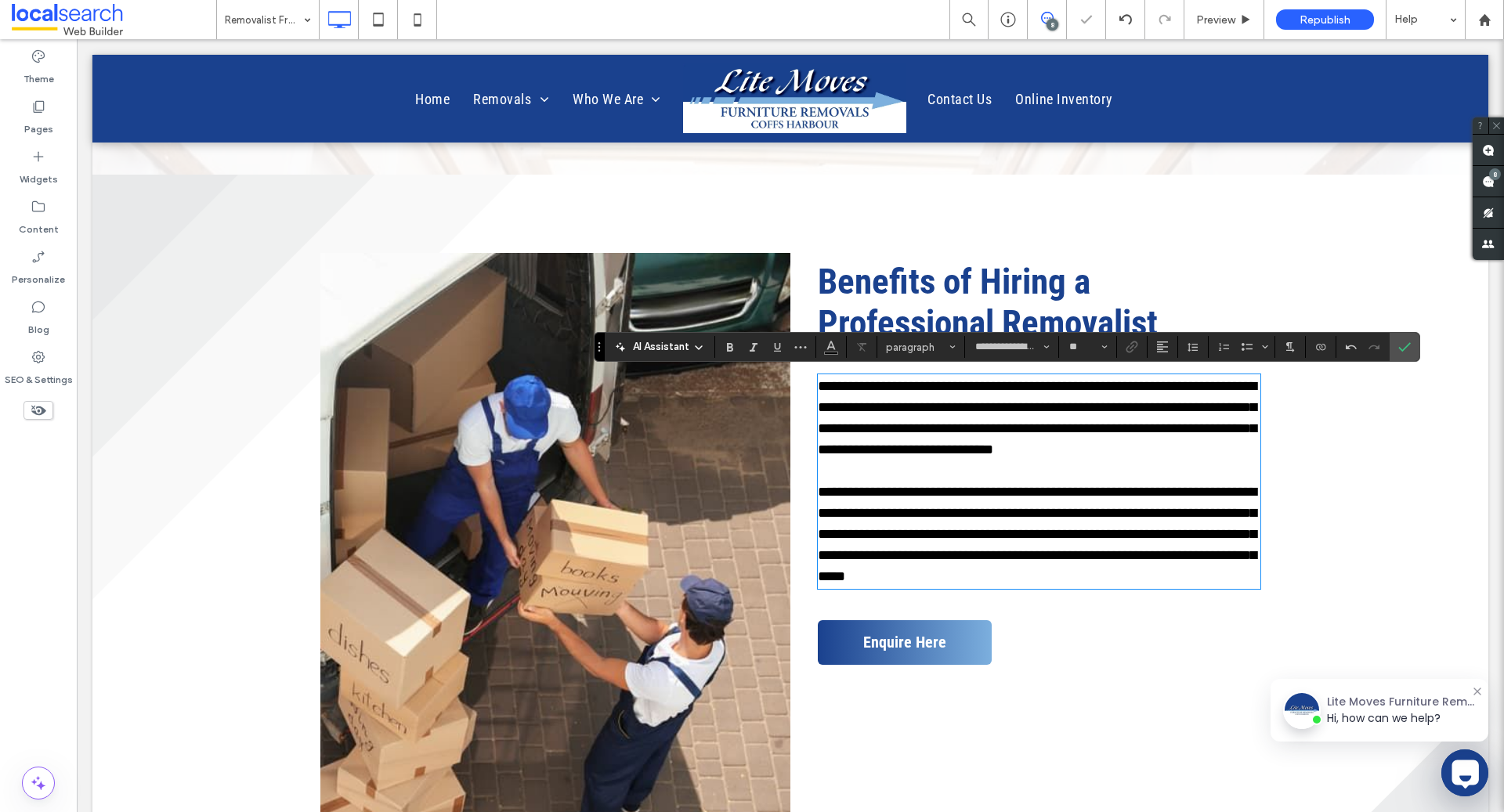 scroll, scrollTop: 0, scrollLeft: 0, axis: both 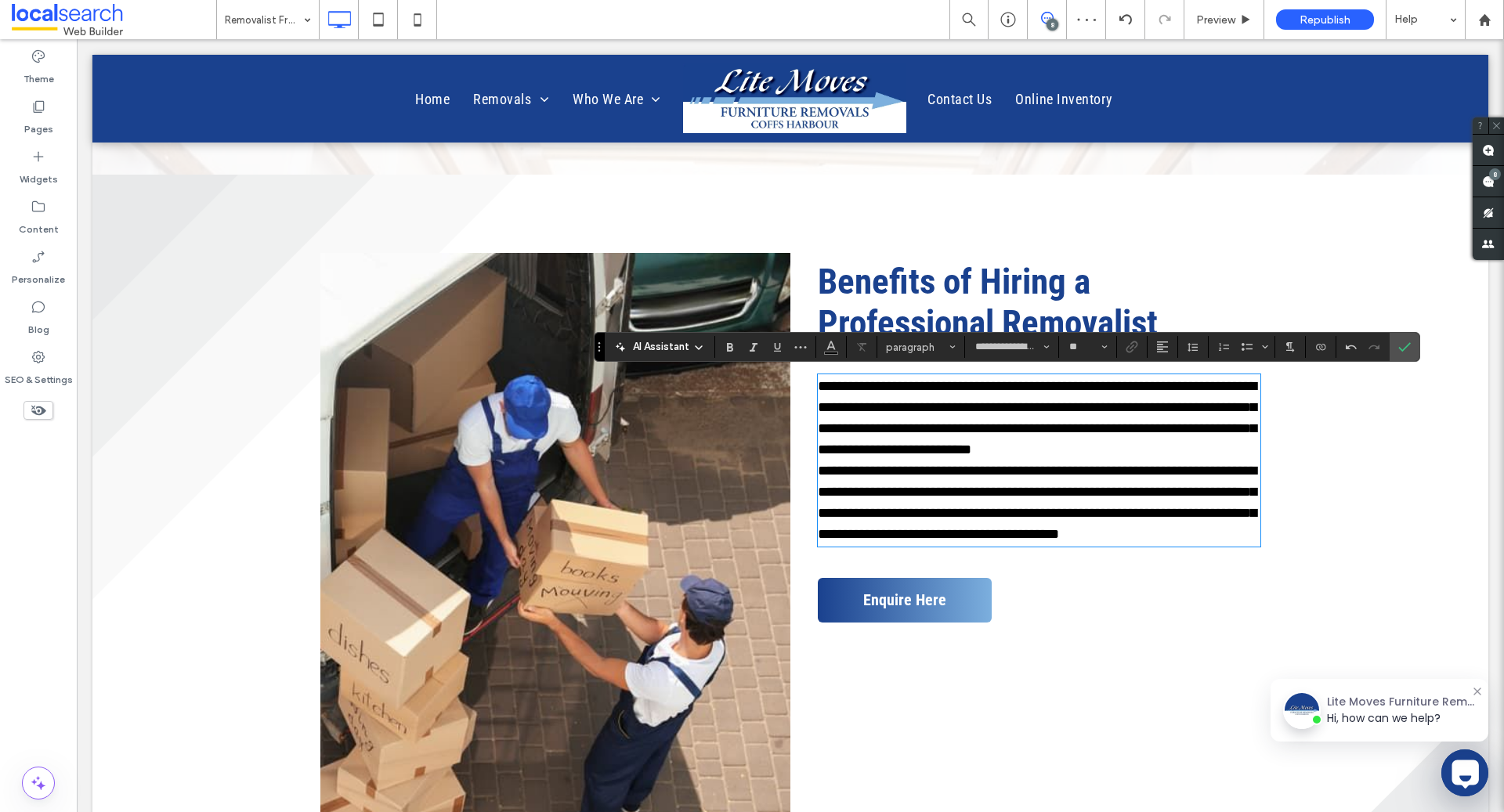 click on "**********" at bounding box center (1039, 418) 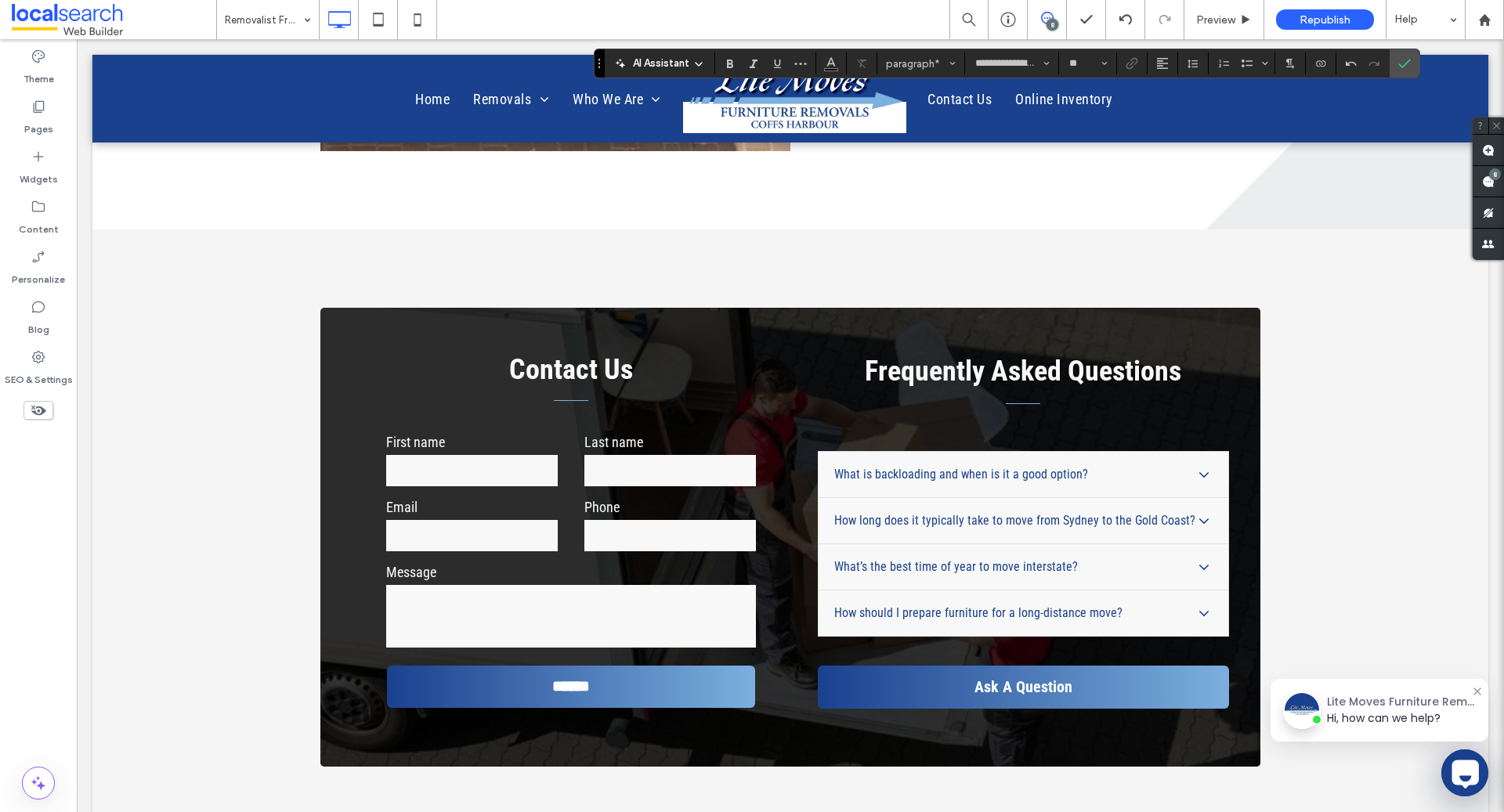 scroll, scrollTop: 3646, scrollLeft: 0, axis: vertical 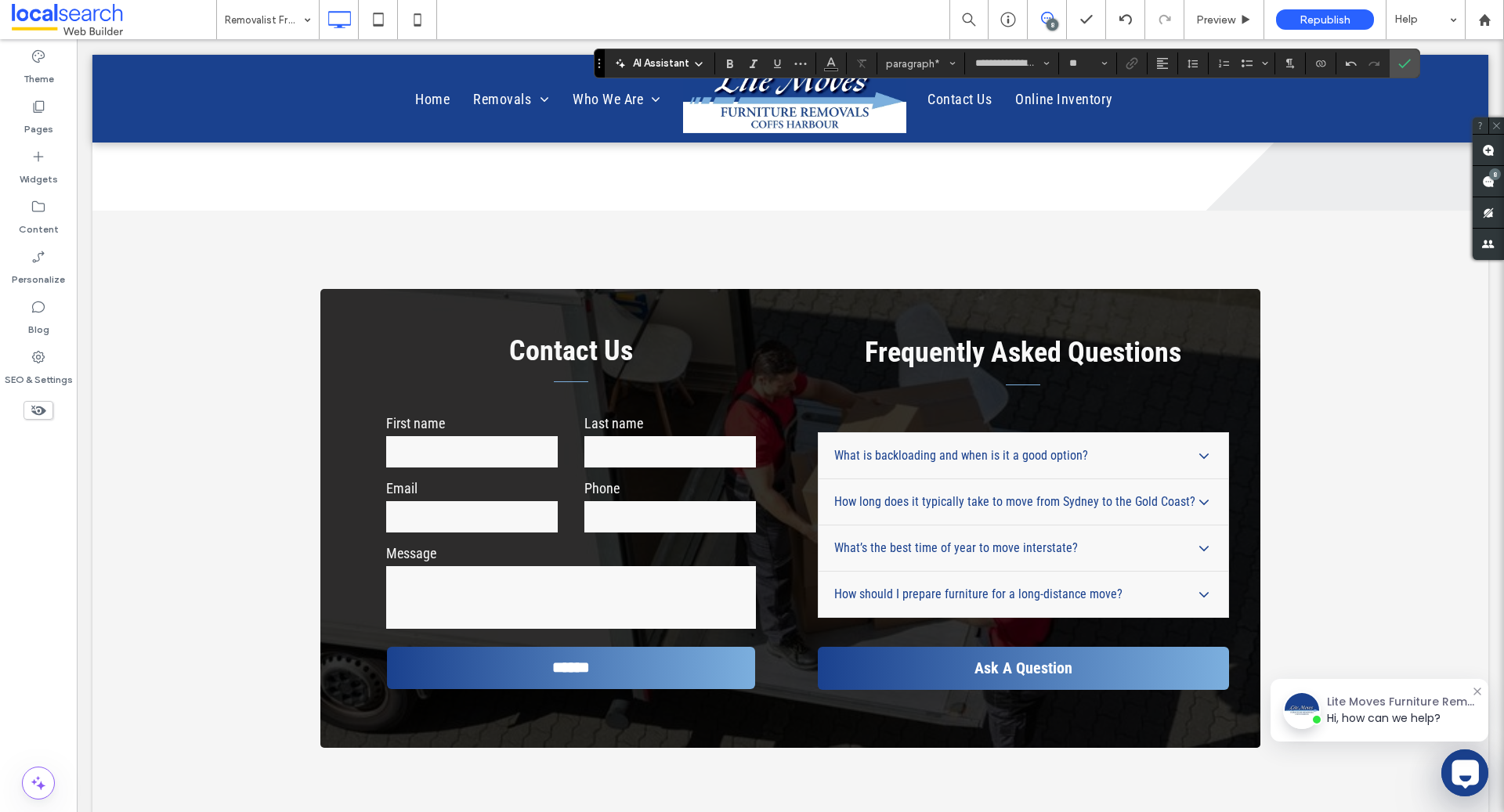 click on "What is backloading and when is it a good option?" at bounding box center (1023, 456) 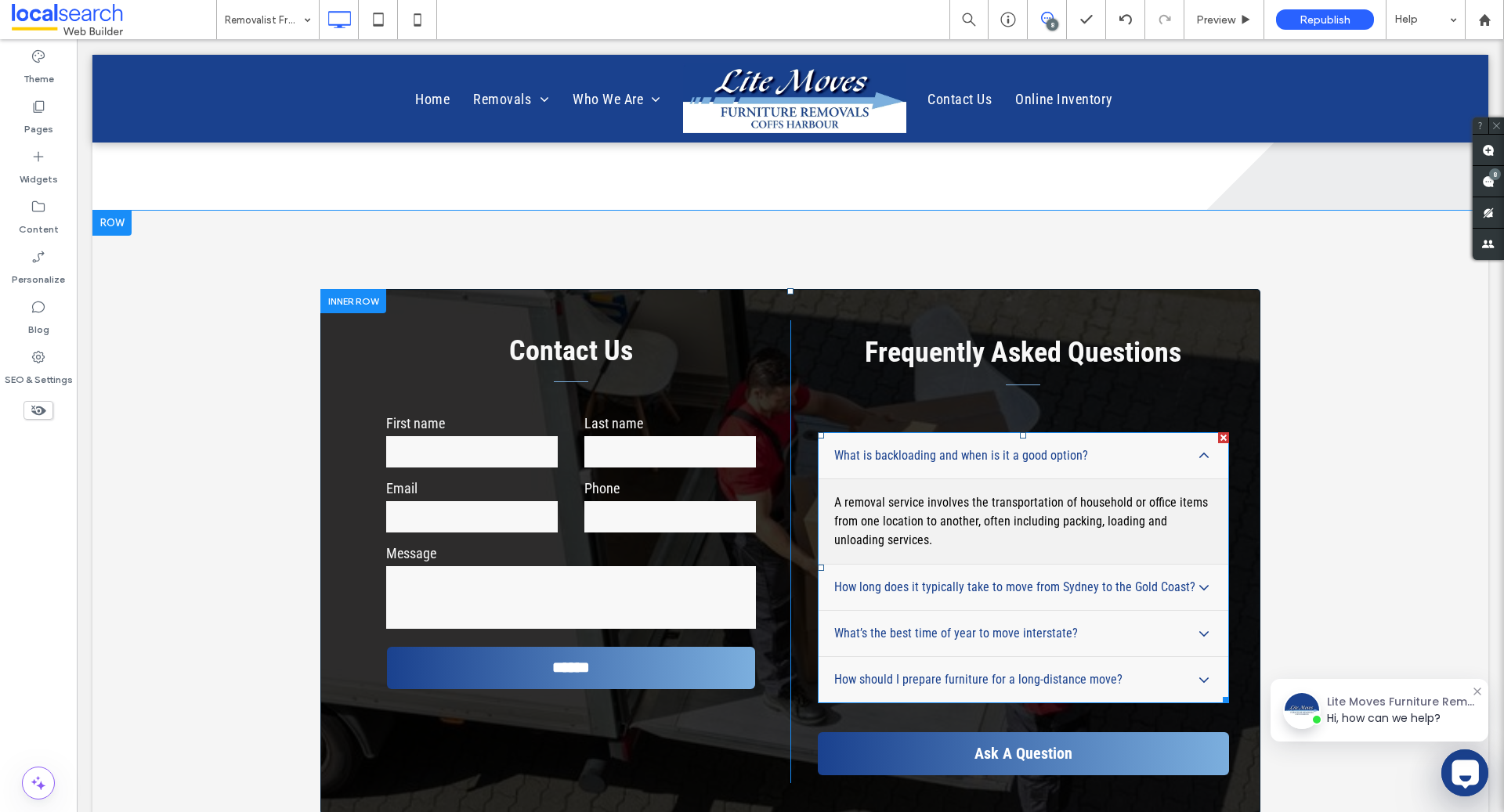click at bounding box center (1023, 568) 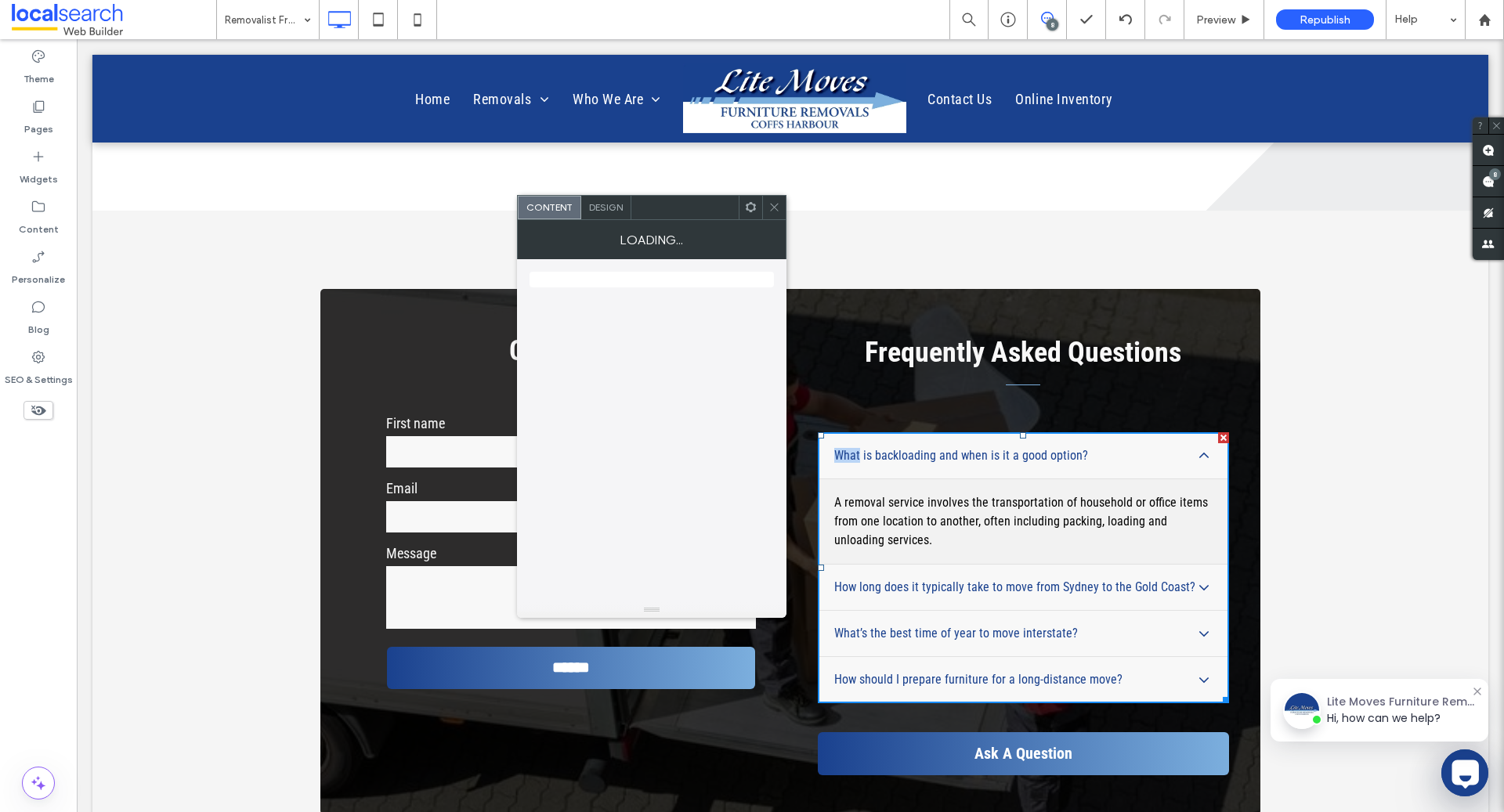click on "What is backloading and when is it a good option?" at bounding box center [1023, 456] 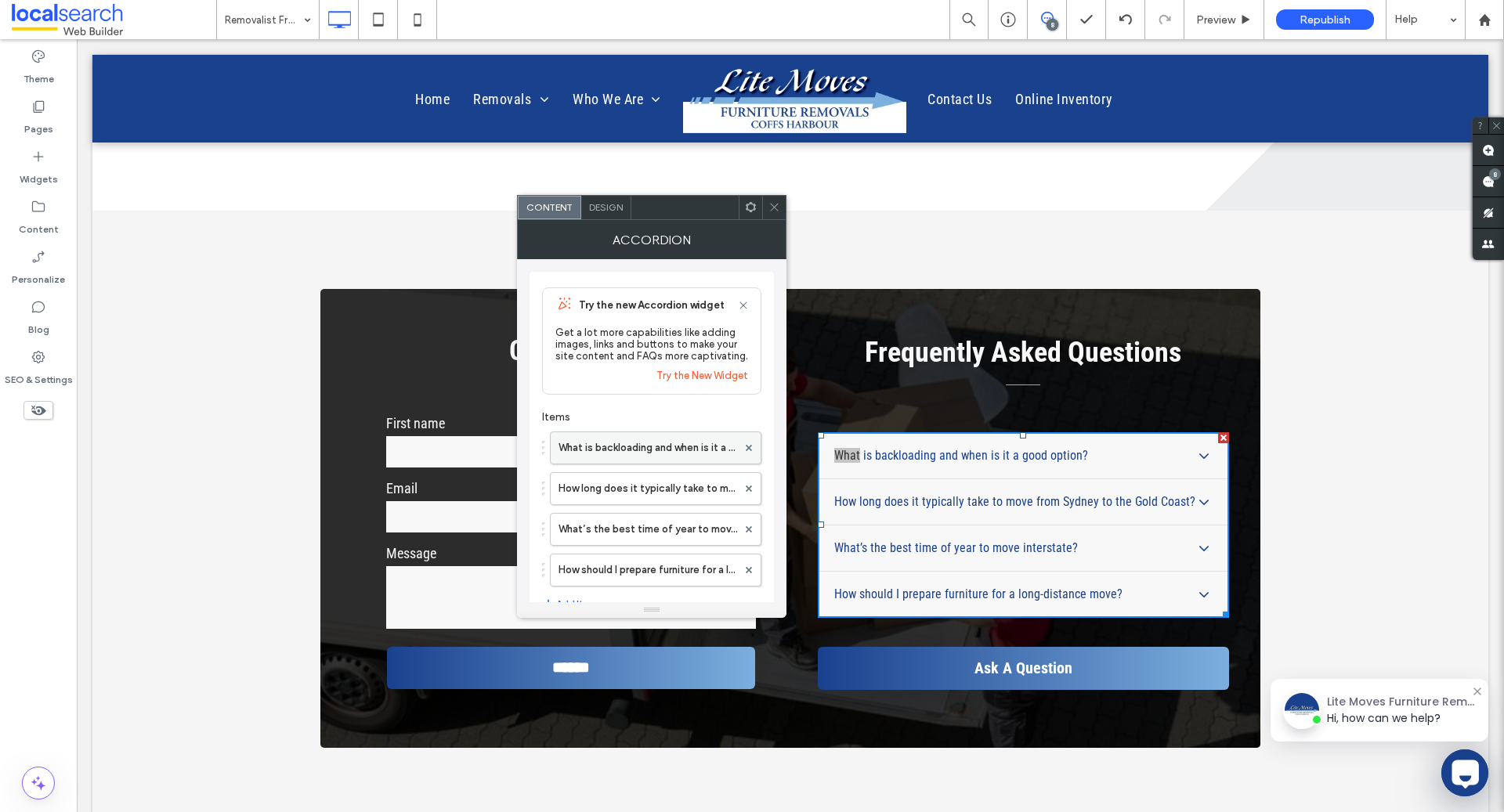 click on "What is backloading and when is it a good option?" at bounding box center (648, 448) 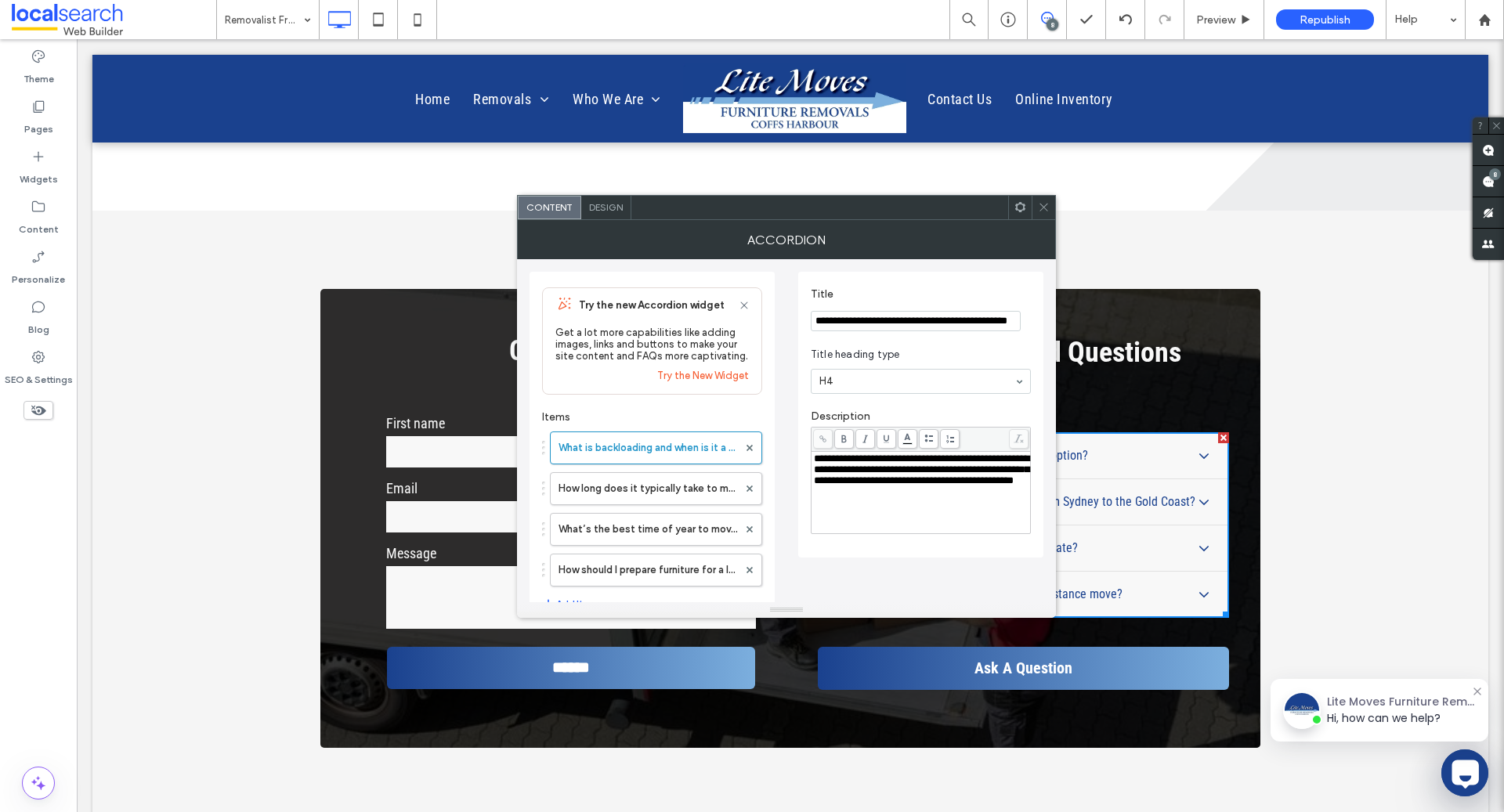 click on "**********" at bounding box center [916, 321] 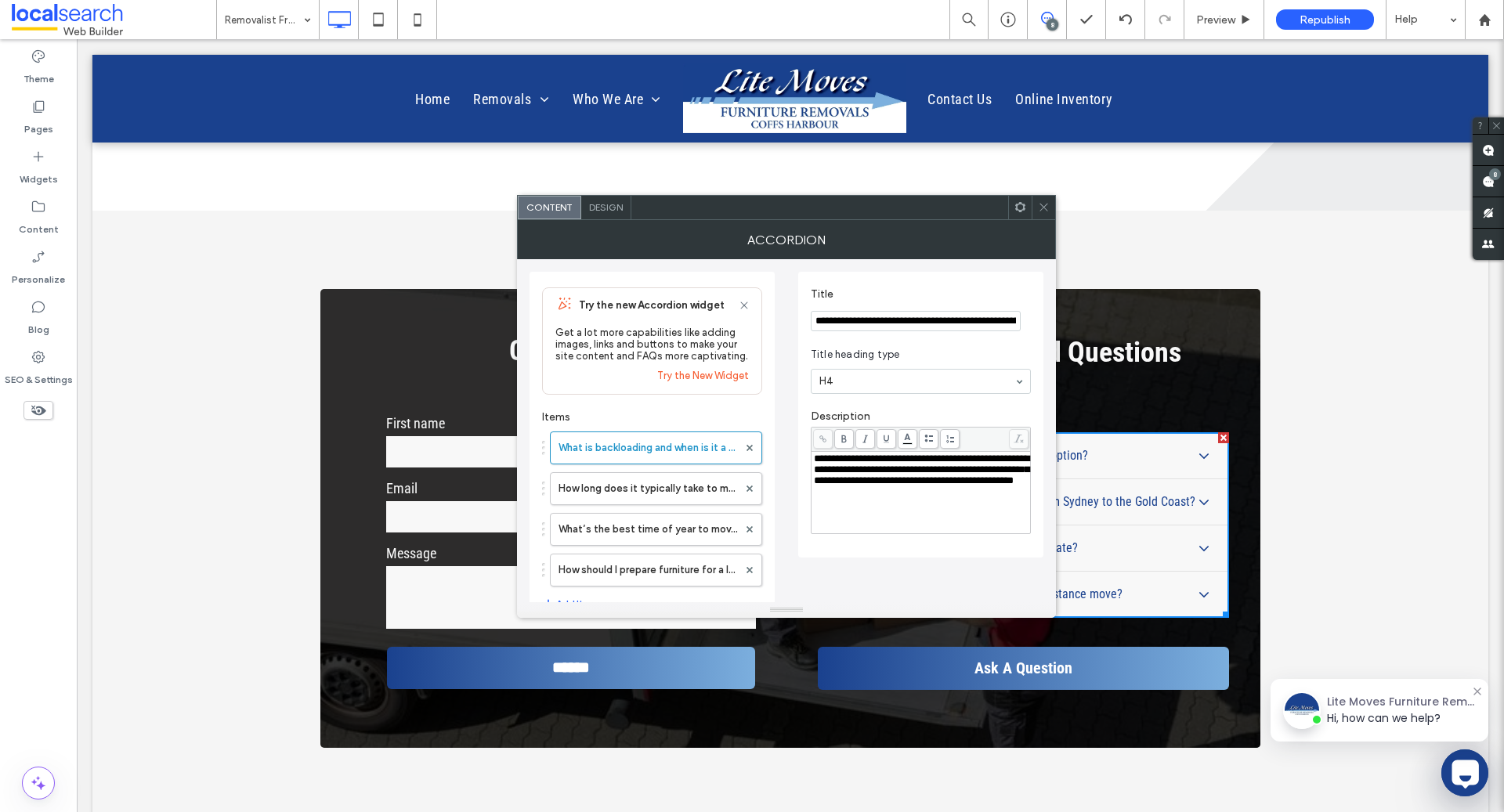 scroll, scrollTop: 0, scrollLeft: 112, axis: horizontal 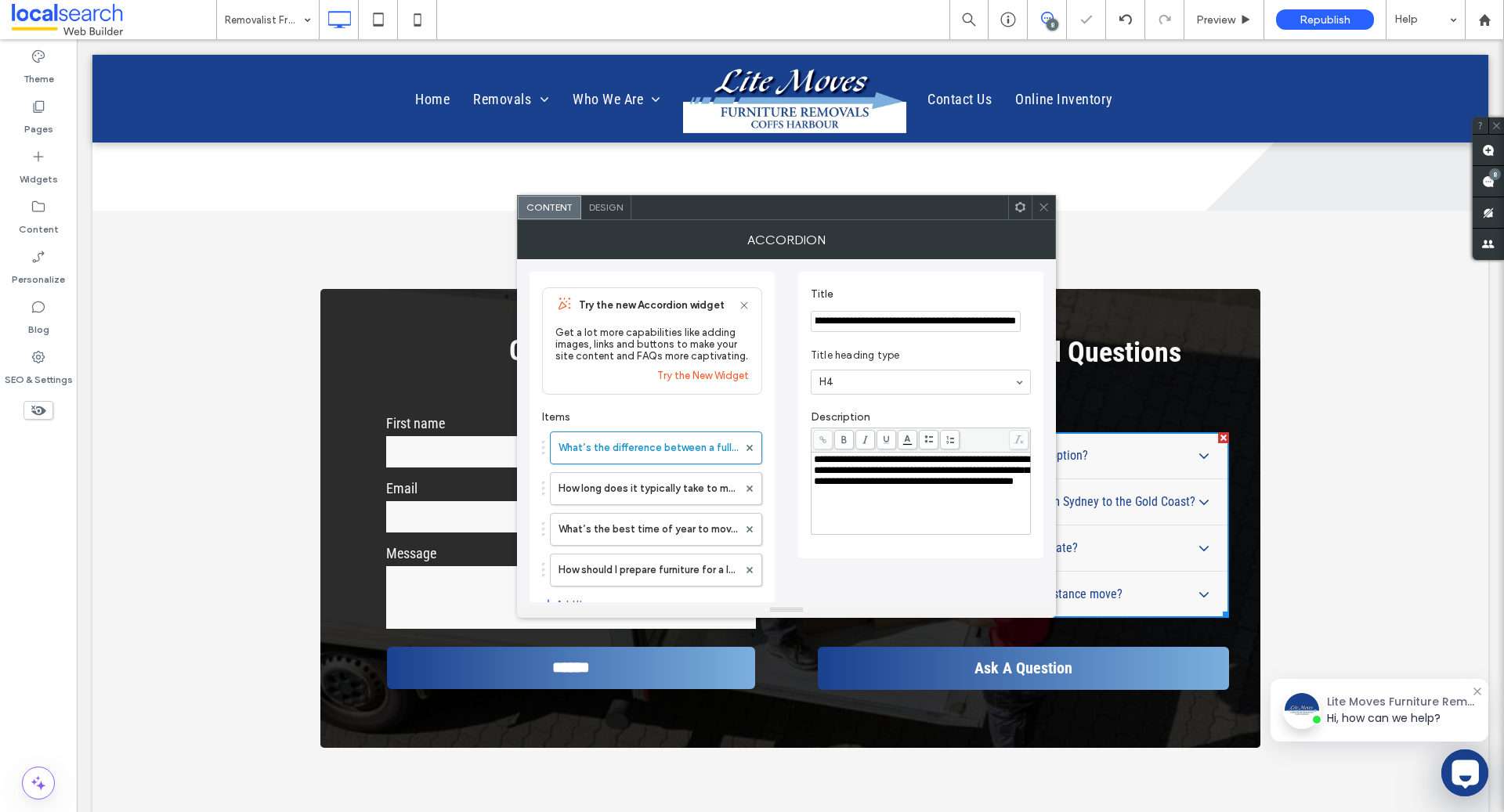 type on "**********" 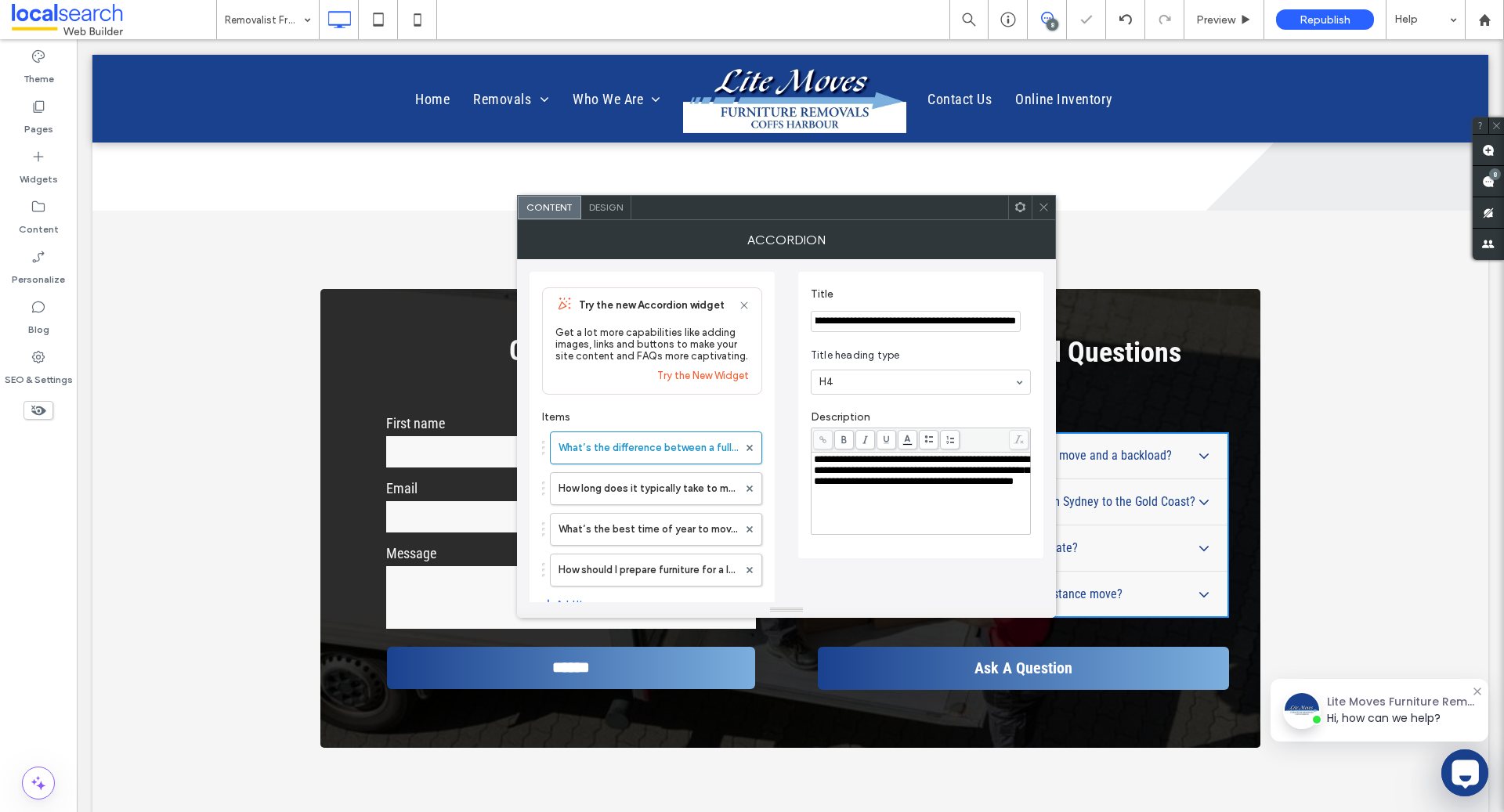 scroll, scrollTop: 0, scrollLeft: 0, axis: both 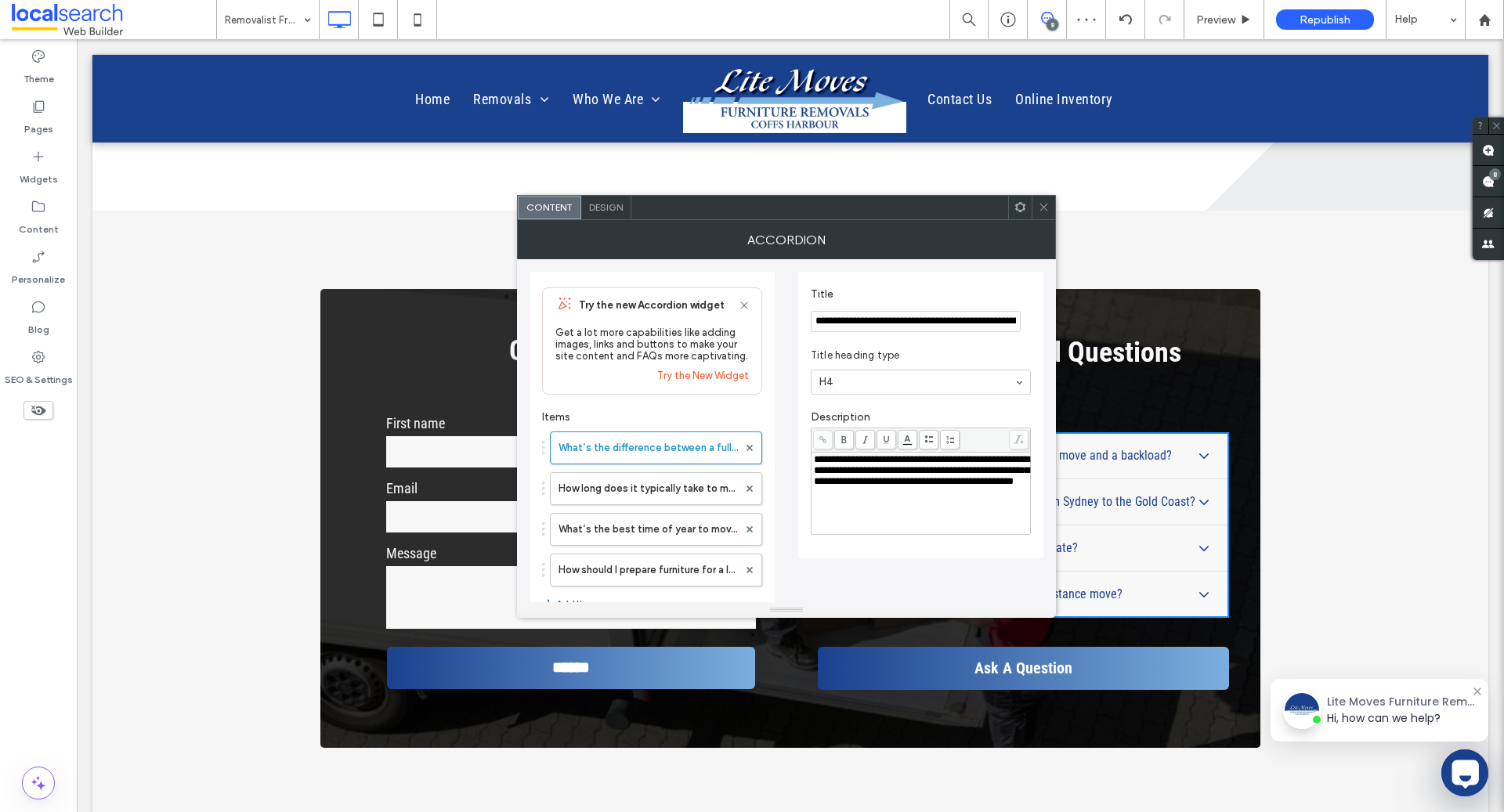 click on "**********" at bounding box center [921, 470] 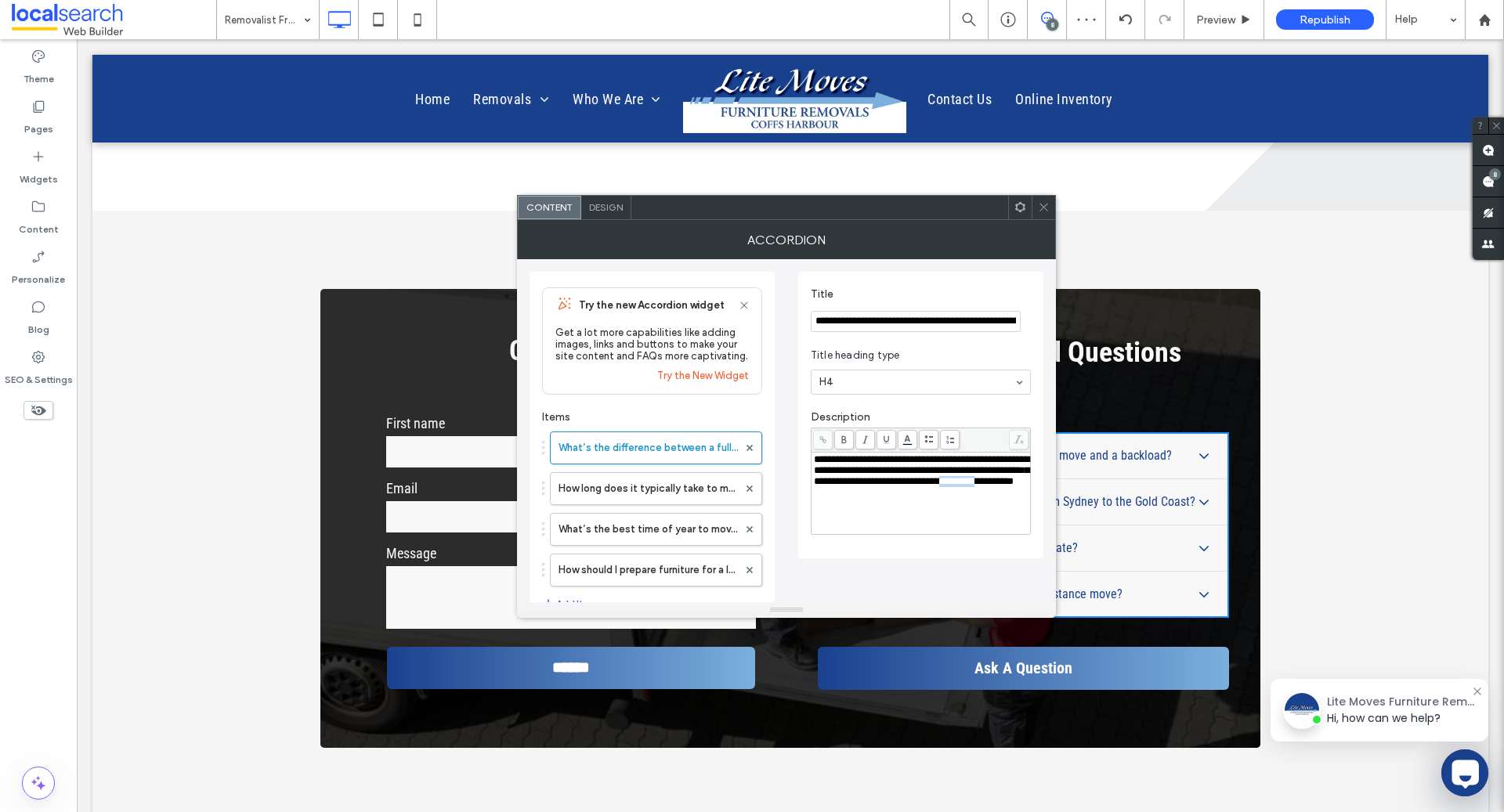 click on "**********" at bounding box center (921, 470) 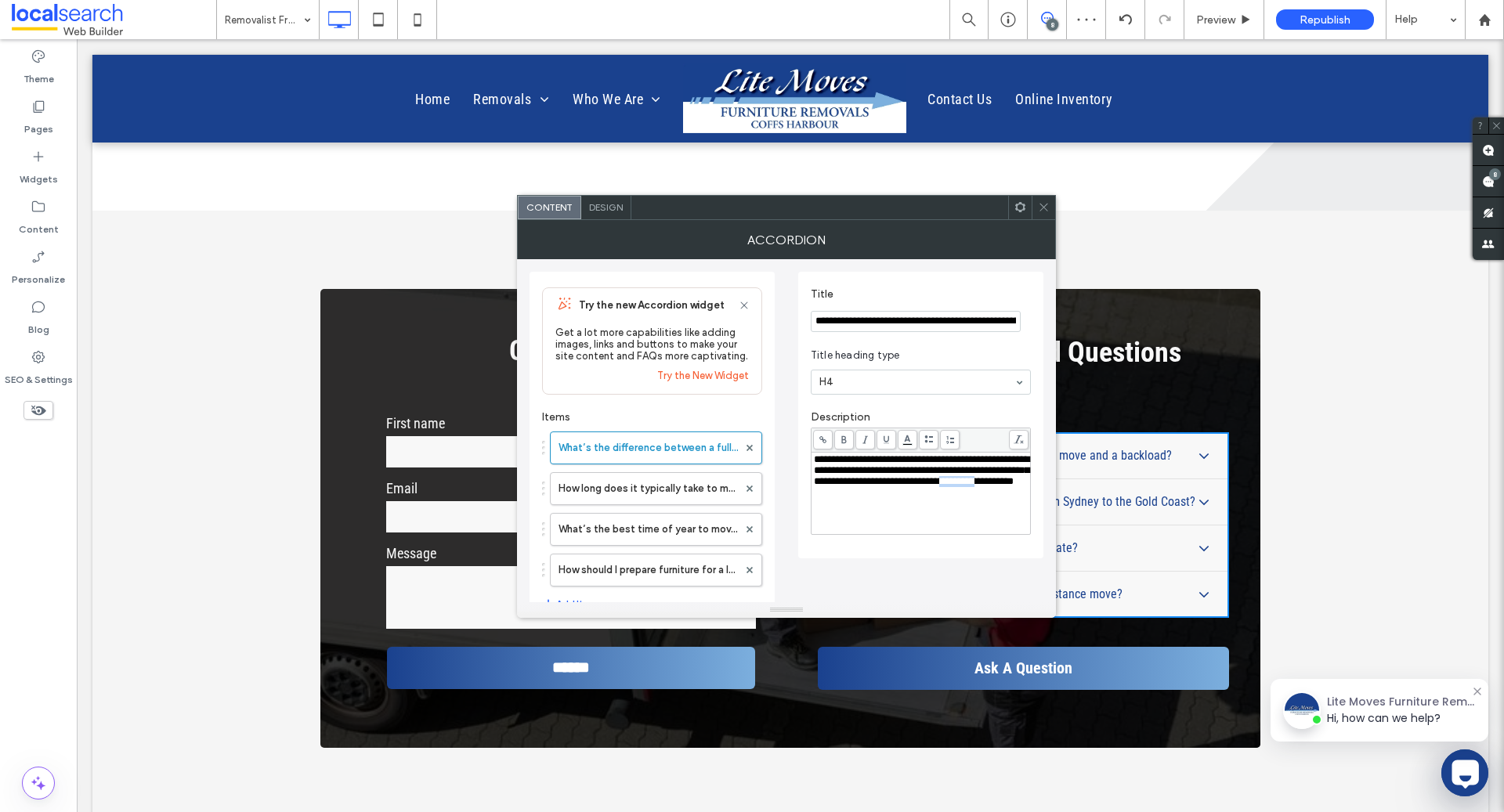 click on "**********" at bounding box center [921, 470] 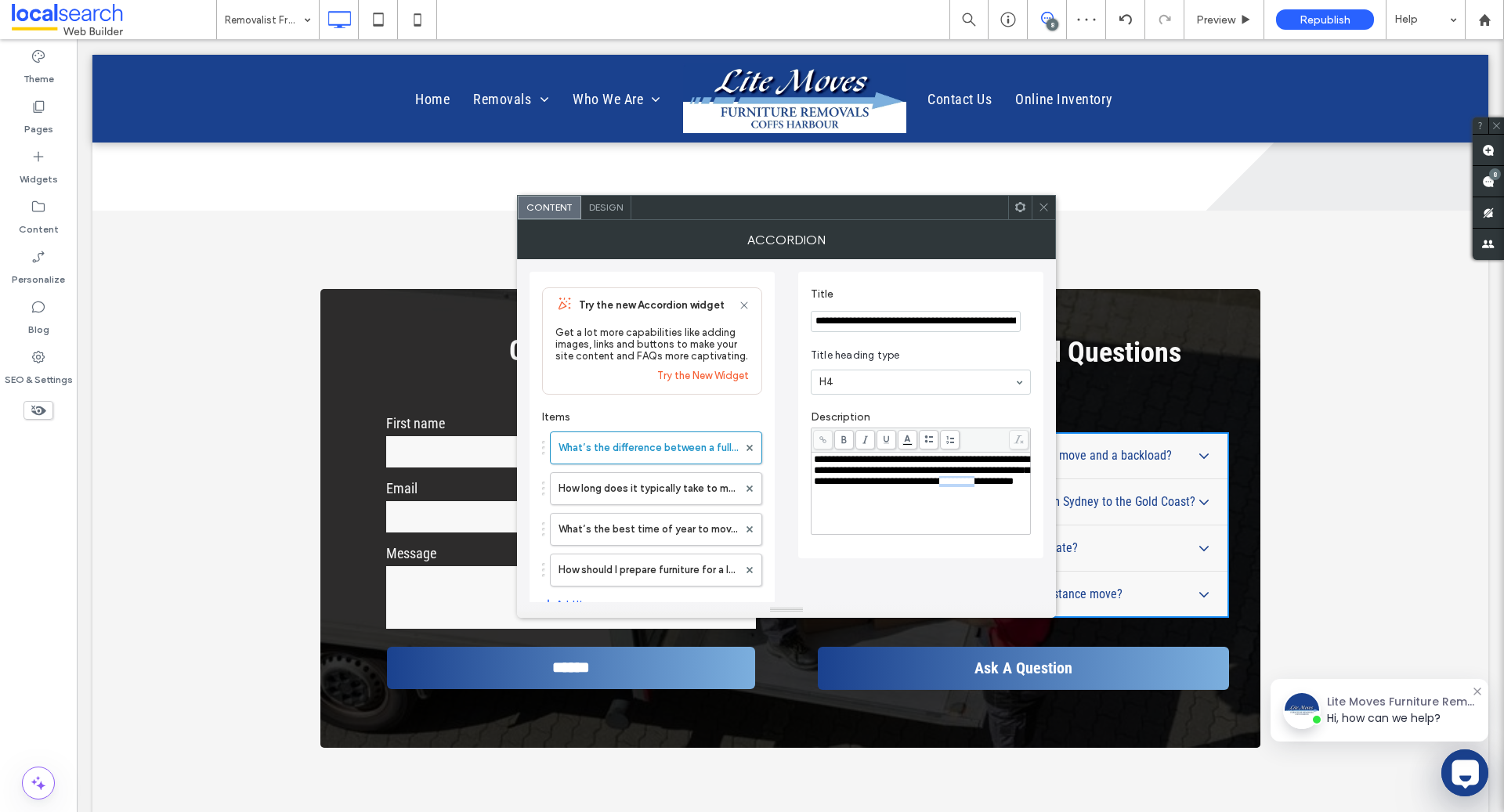 click on "**********" at bounding box center [921, 470] 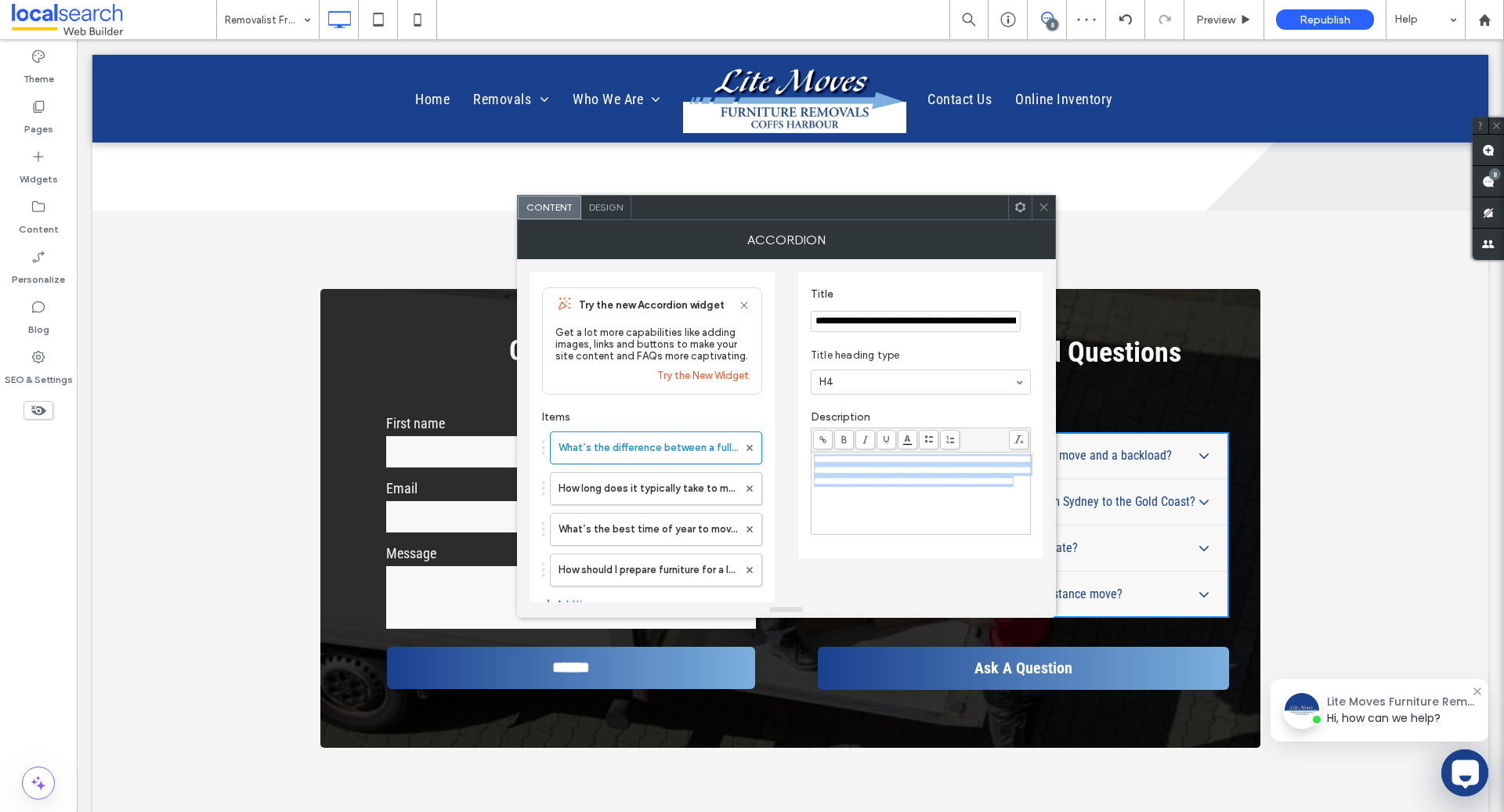 click on "**********" at bounding box center [921, 470] 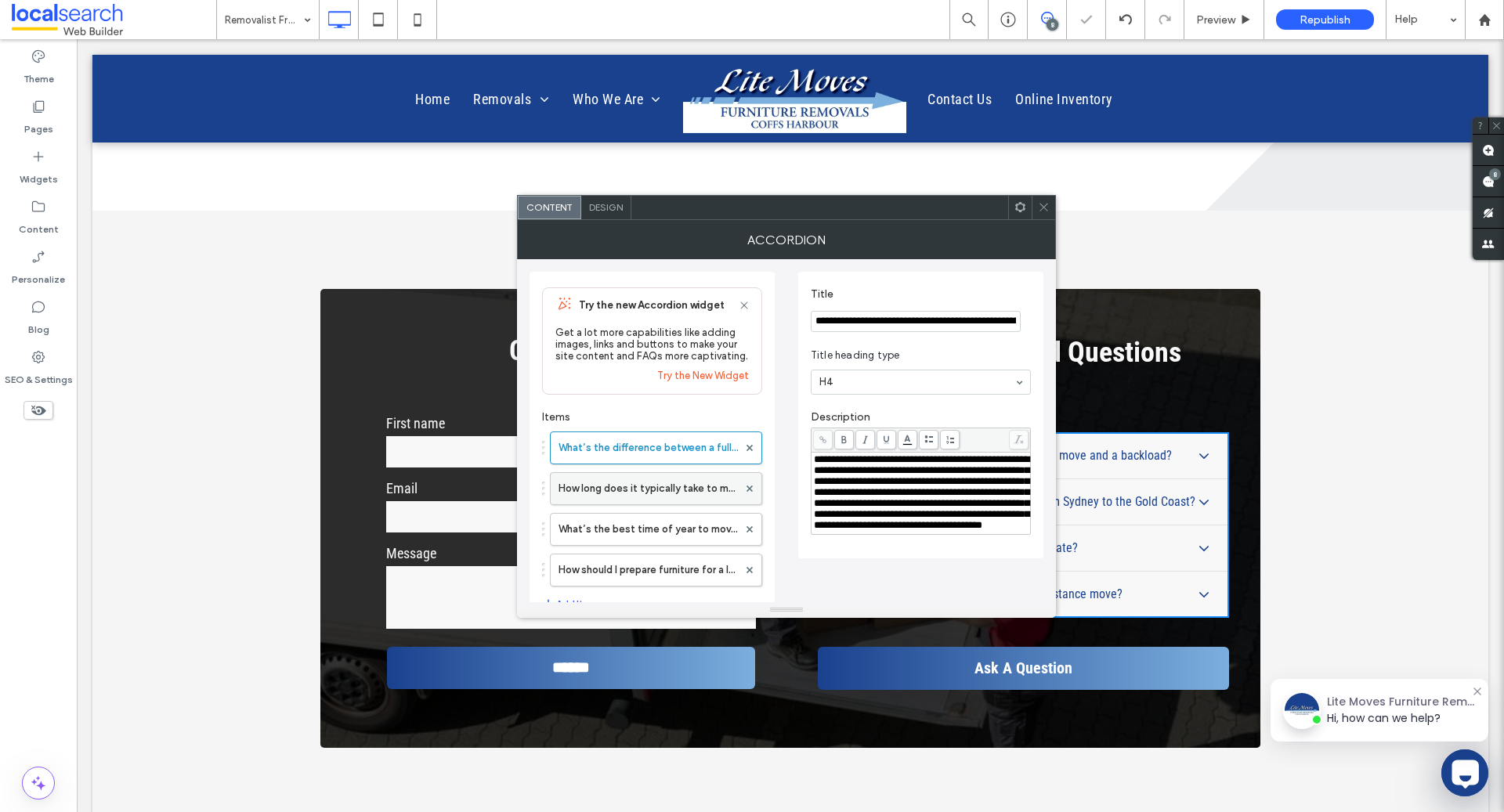 click on "How long does it typically take to move from Sydney to the Gold Coast?" at bounding box center (648, 489) 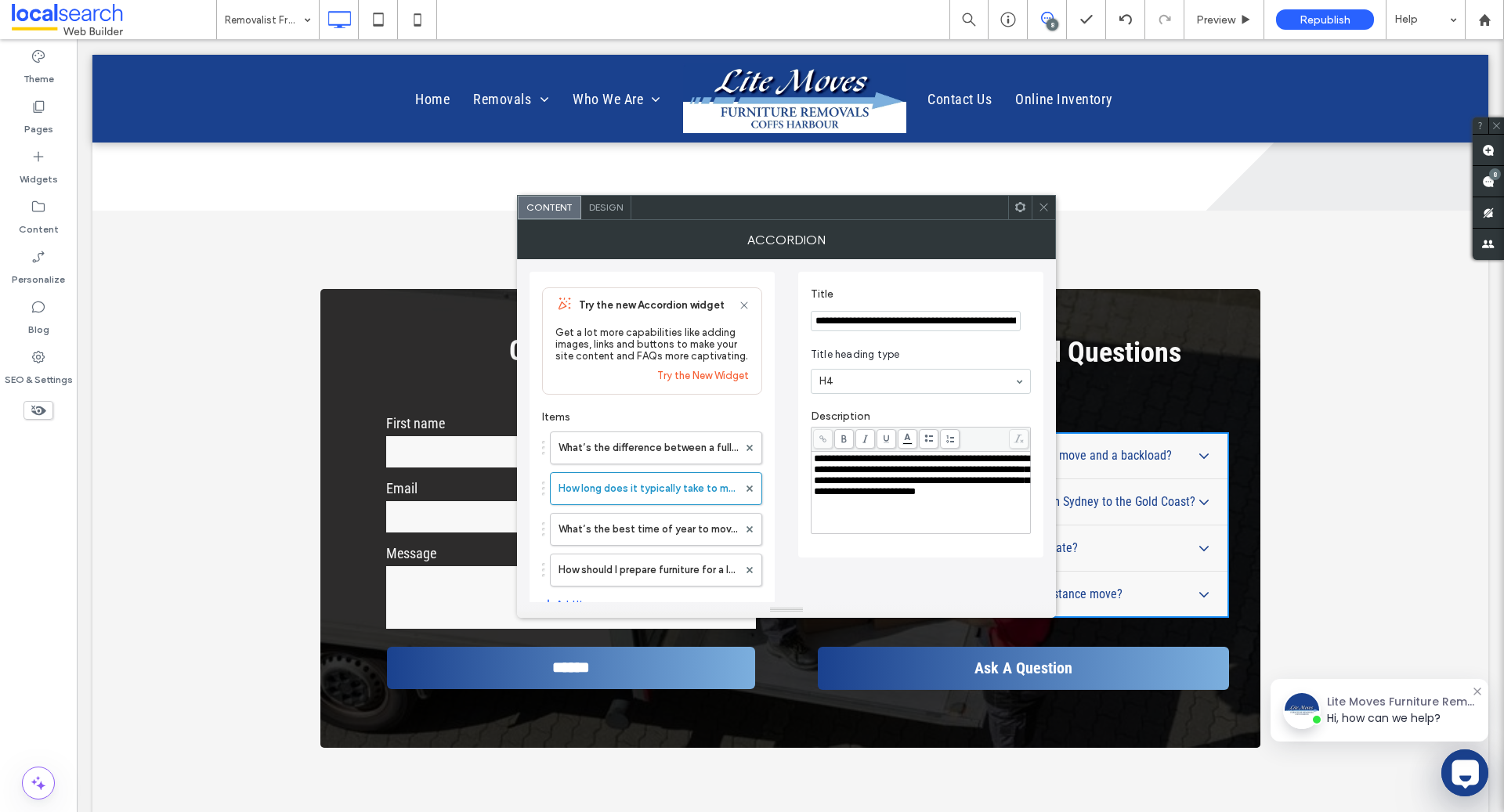 click on "**********" at bounding box center (916, 321) 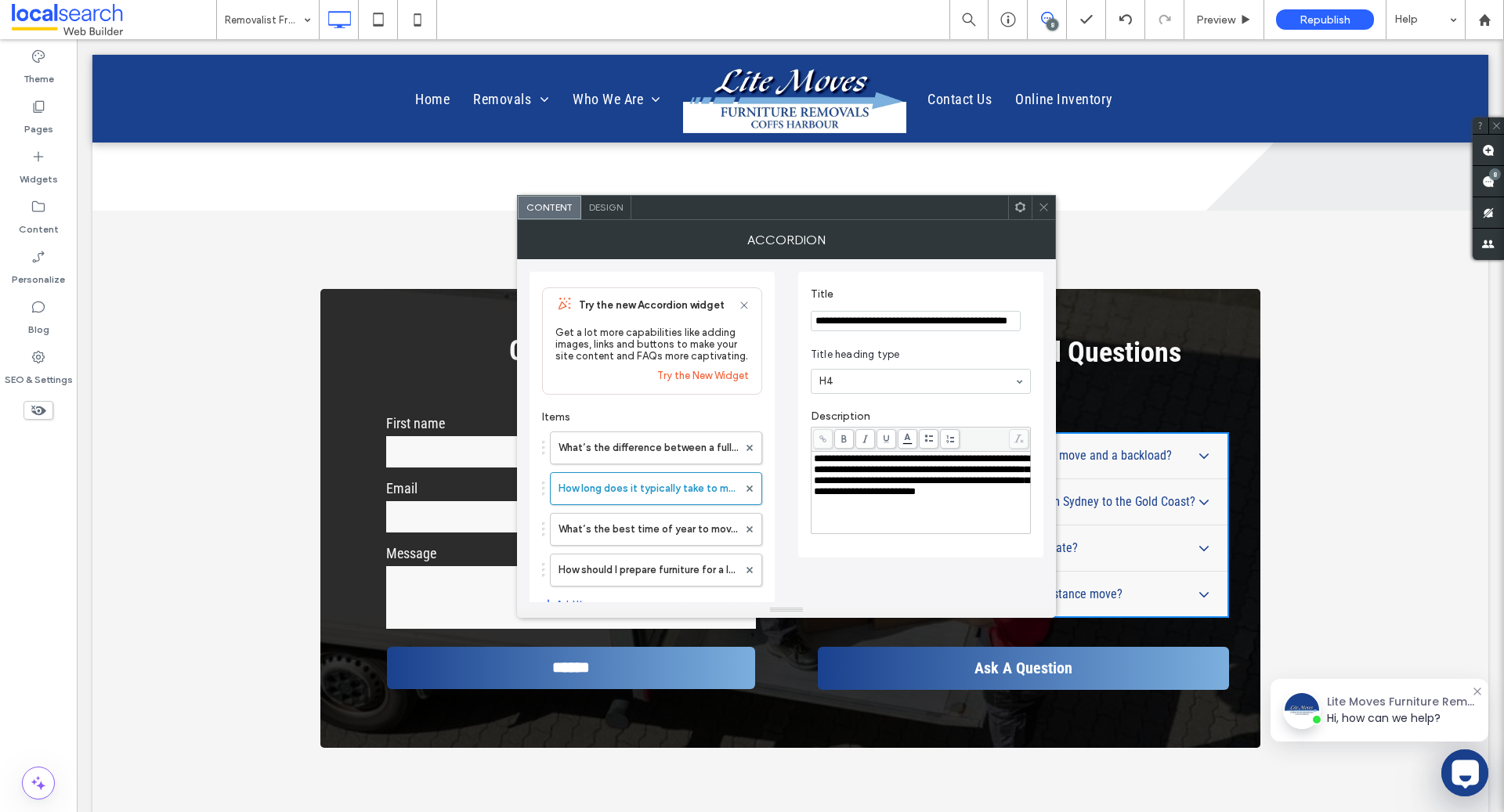 scroll, scrollTop: 0, scrollLeft: 31, axis: horizontal 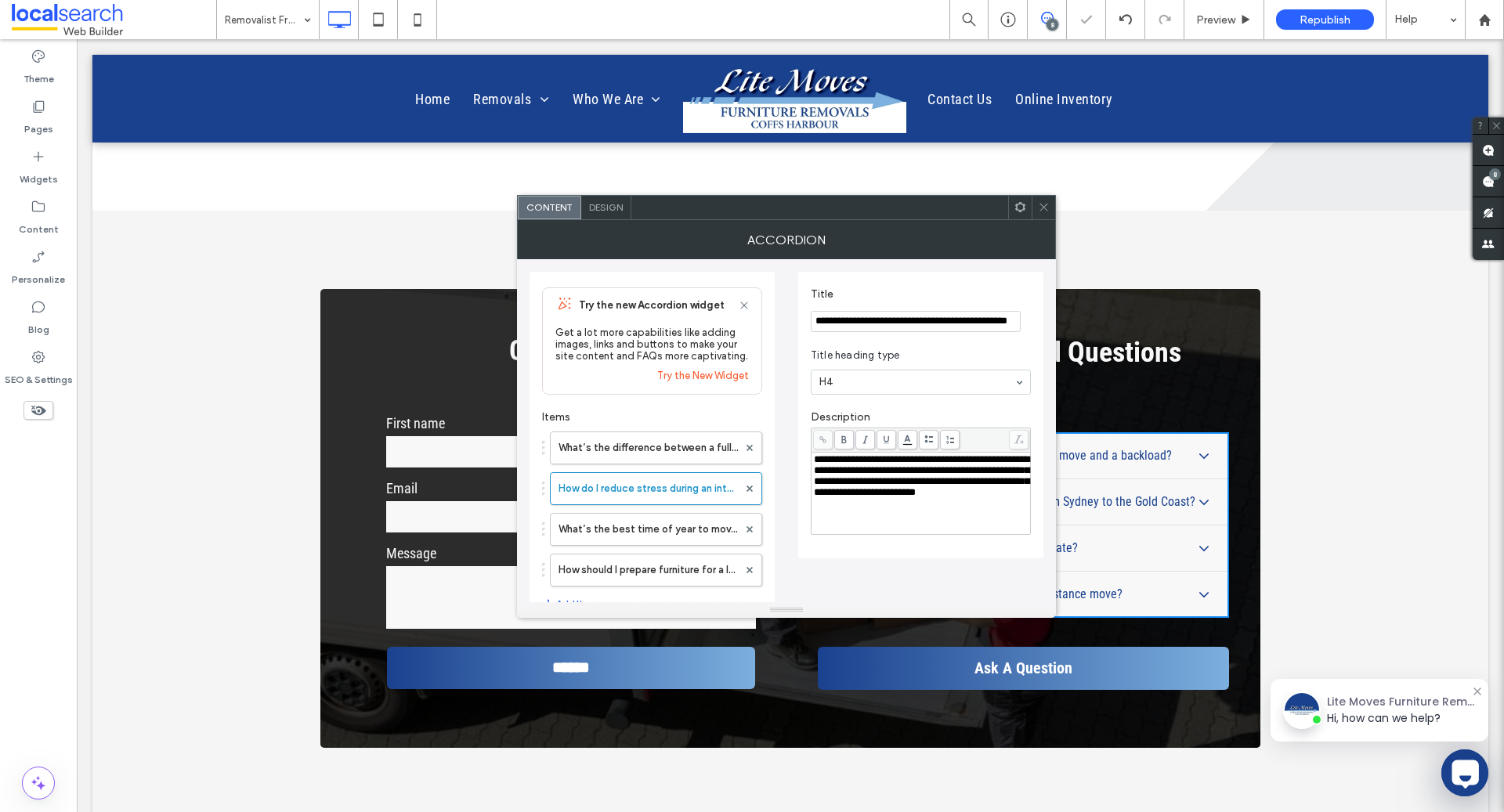 type on "**********" 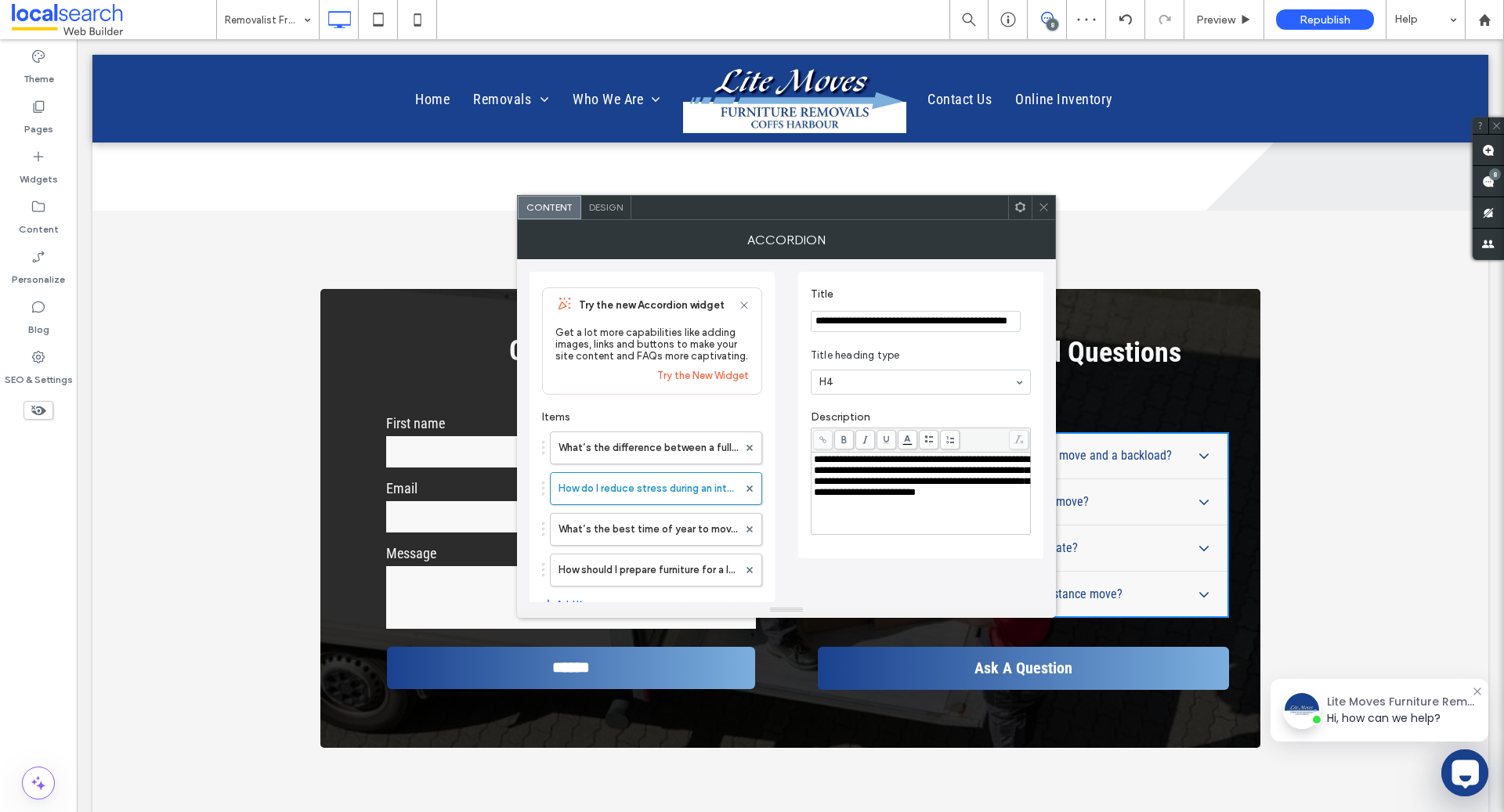 click on "**********" at bounding box center (921, 475) 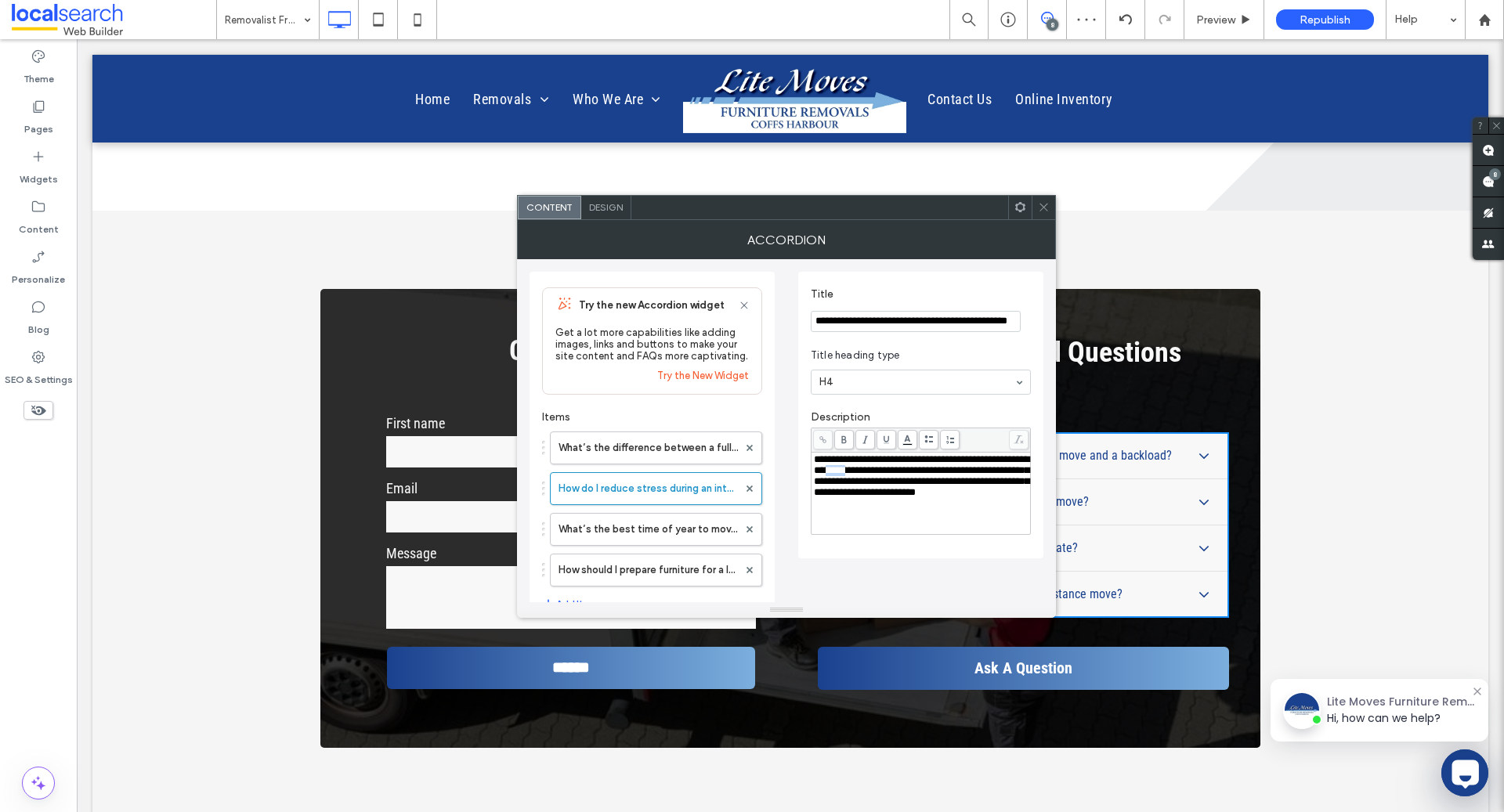 click on "**********" at bounding box center (921, 475) 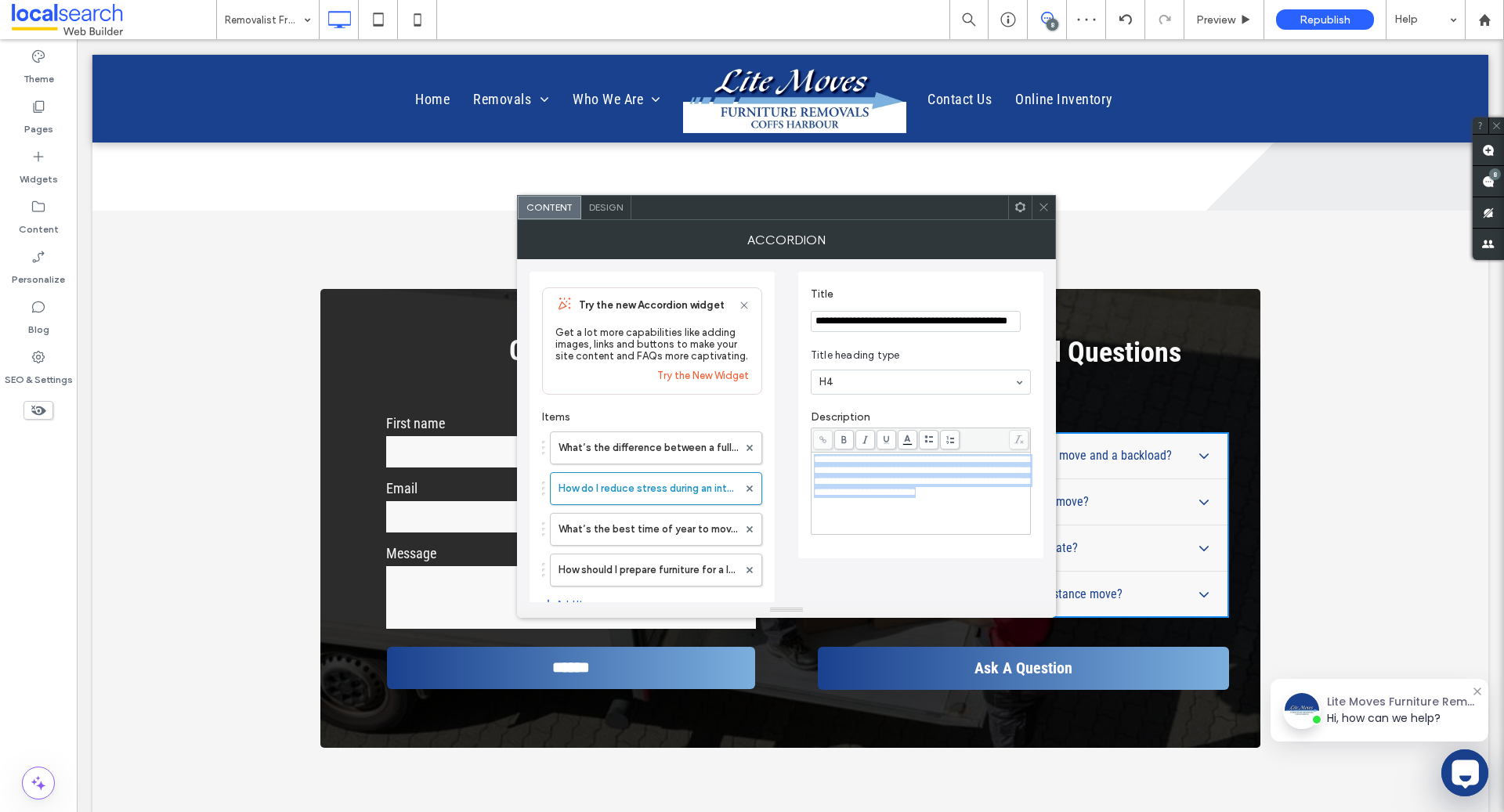 click on "**********" at bounding box center [921, 475] 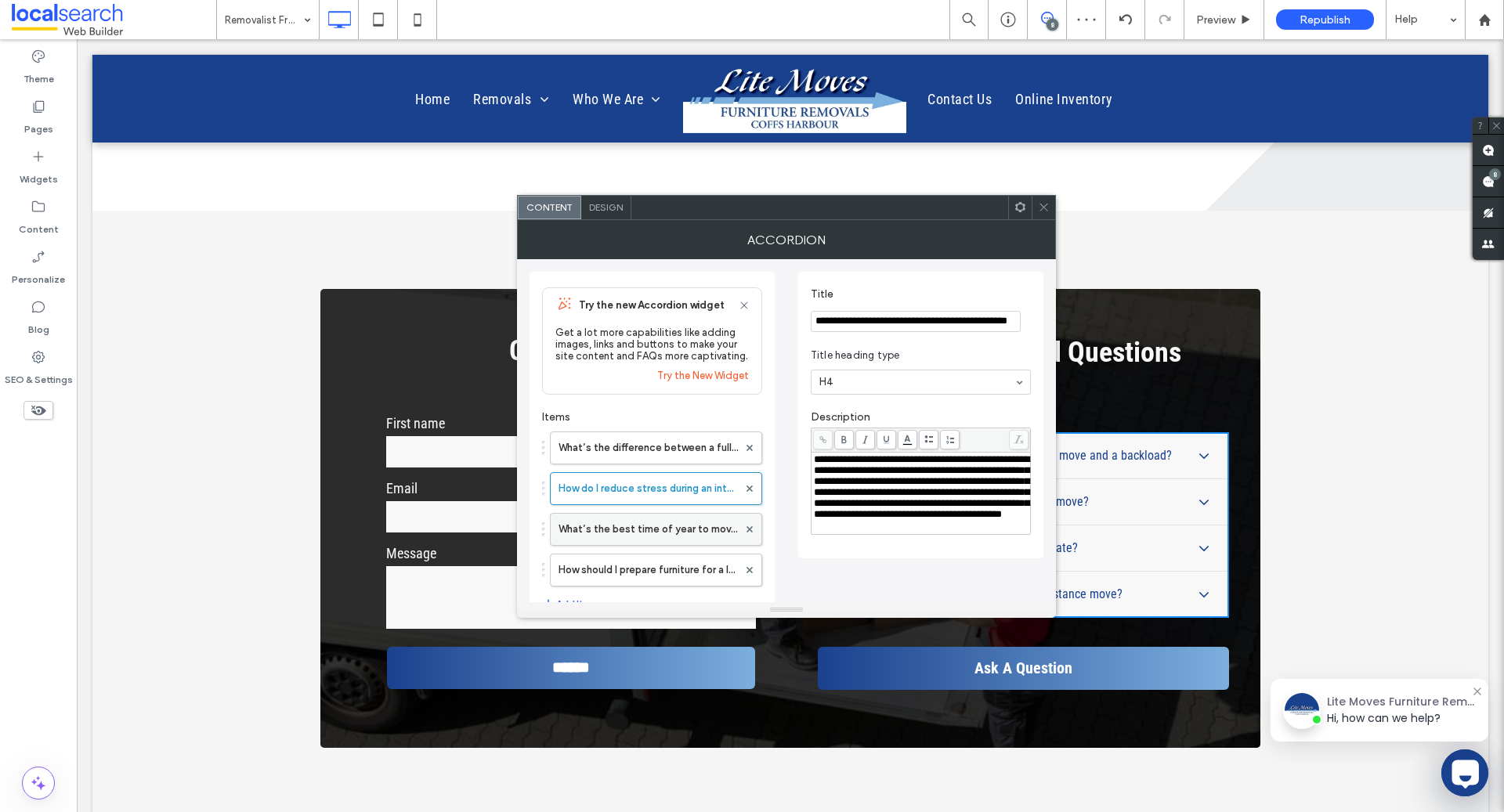click on "What’s the best time of year to move interstate?" at bounding box center [648, 529] 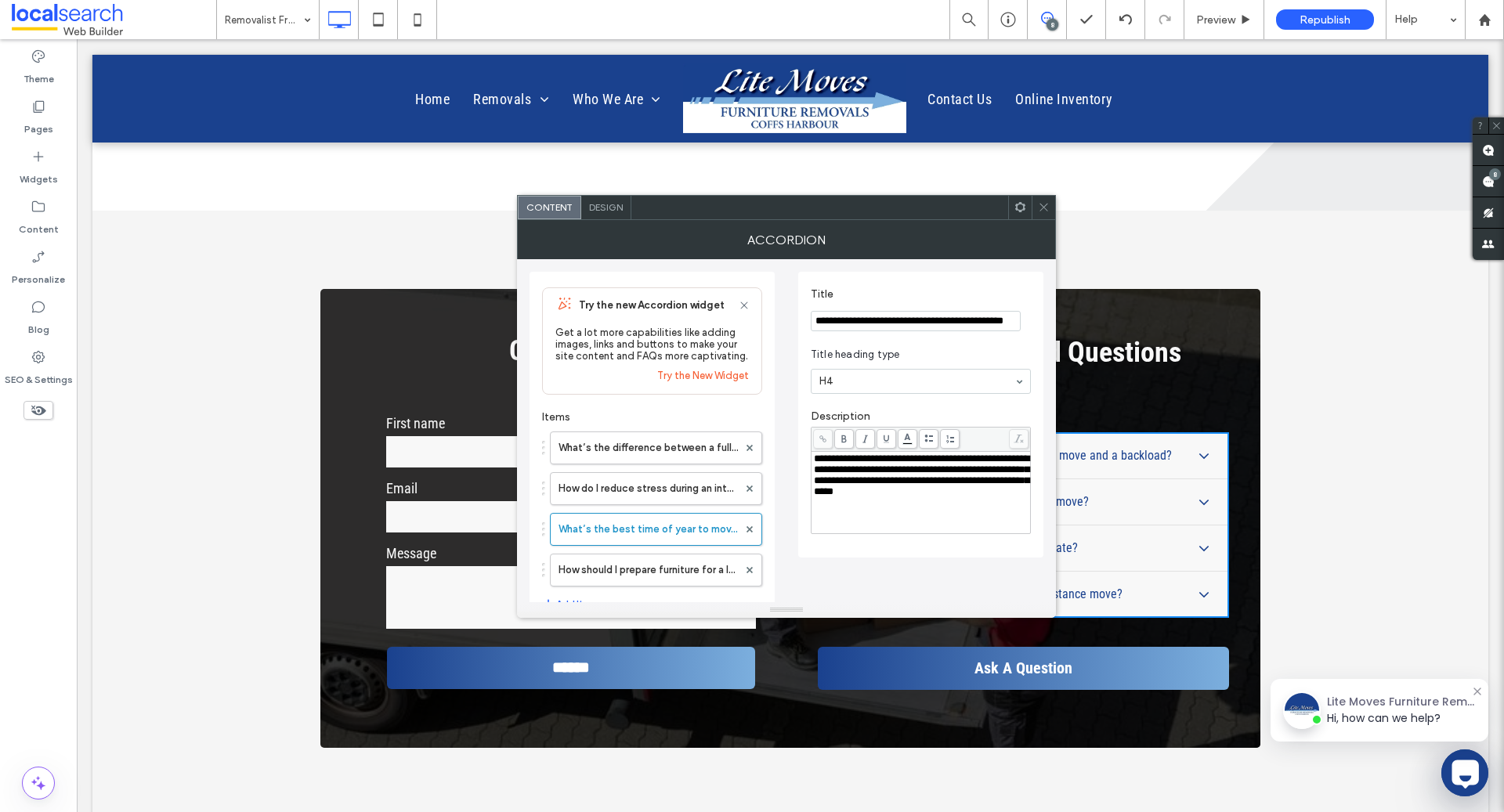 click on "**********" at bounding box center [916, 321] 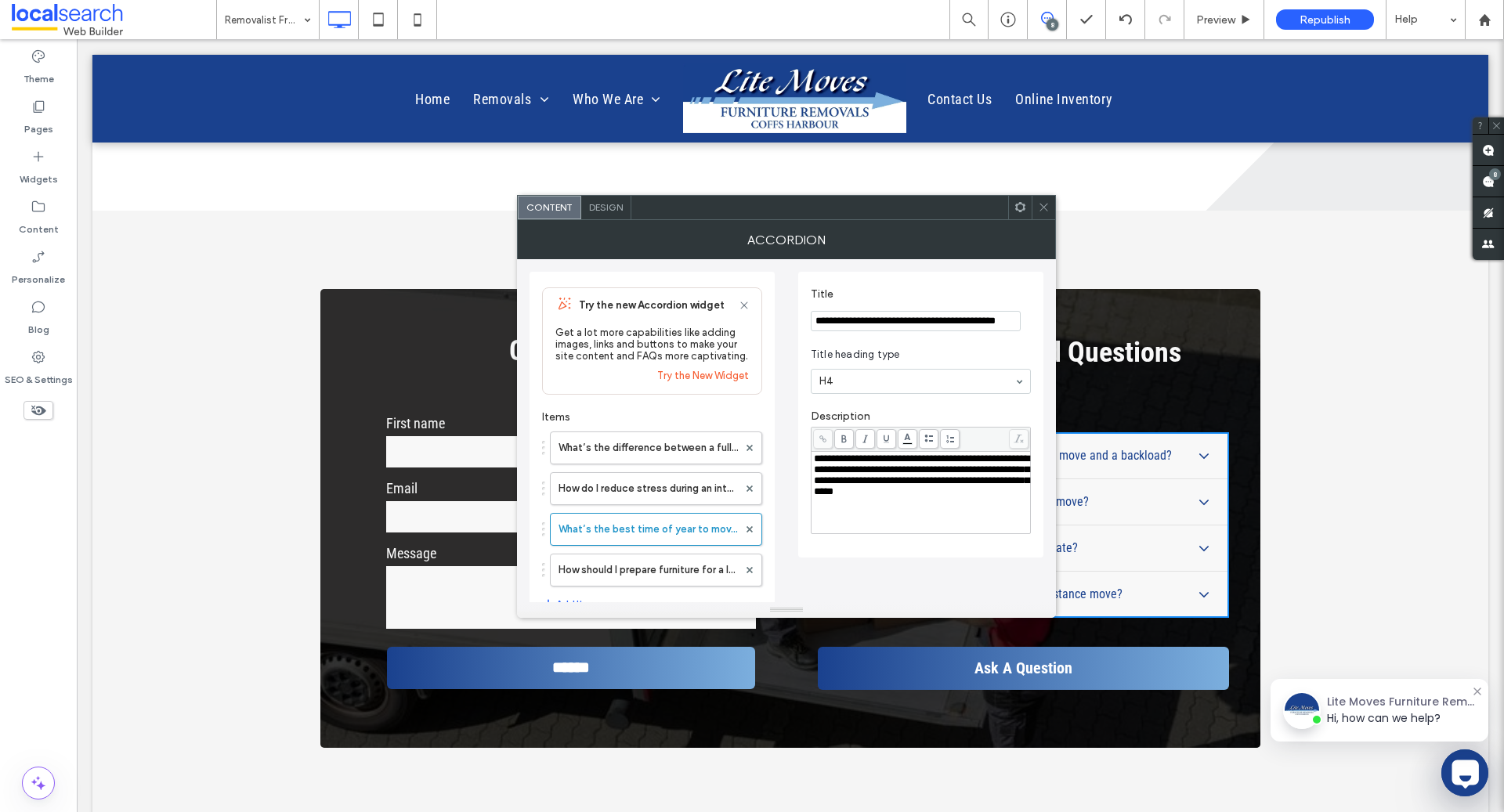 scroll, scrollTop: 0, scrollLeft: 12, axis: horizontal 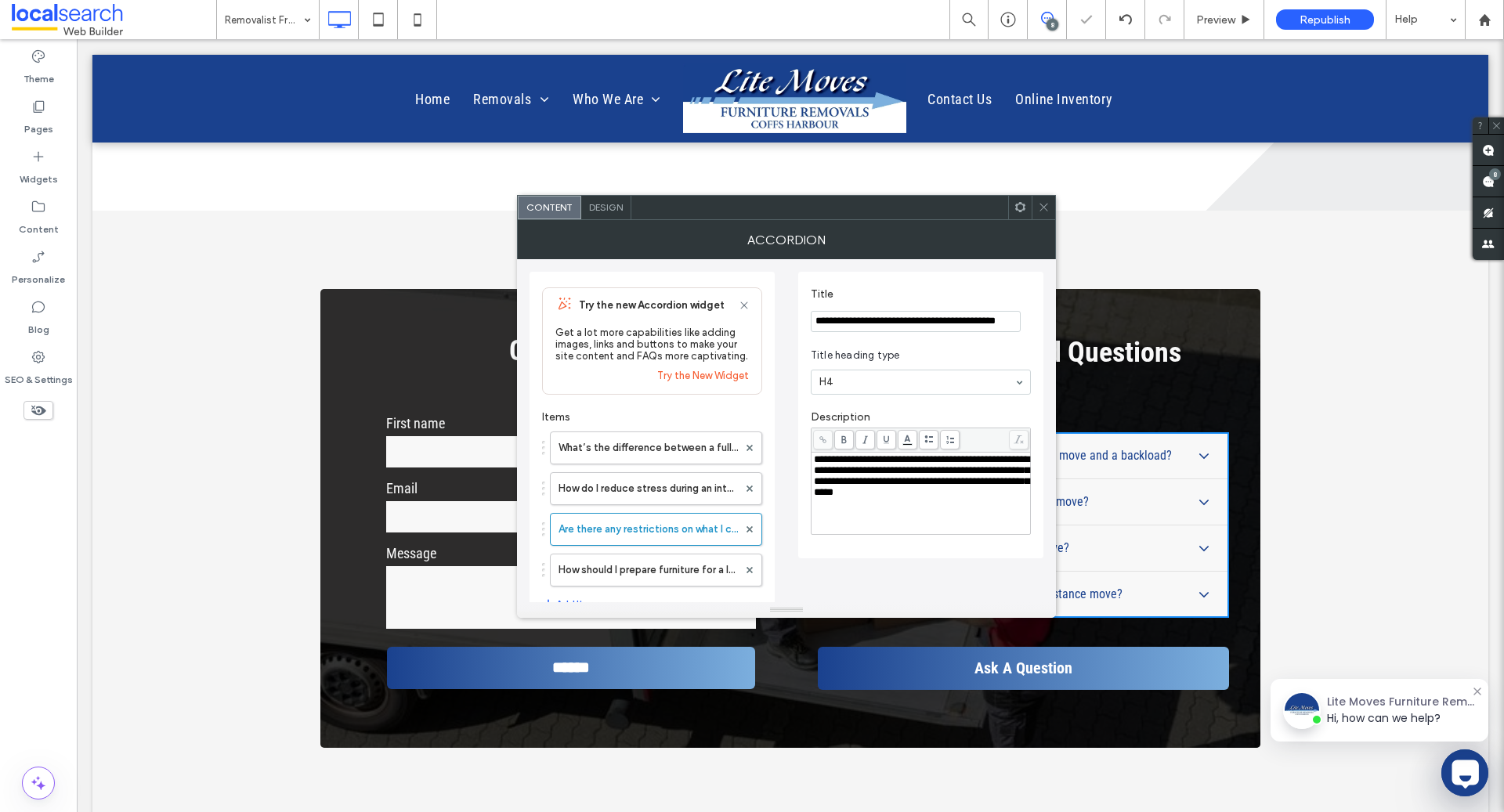 type on "**********" 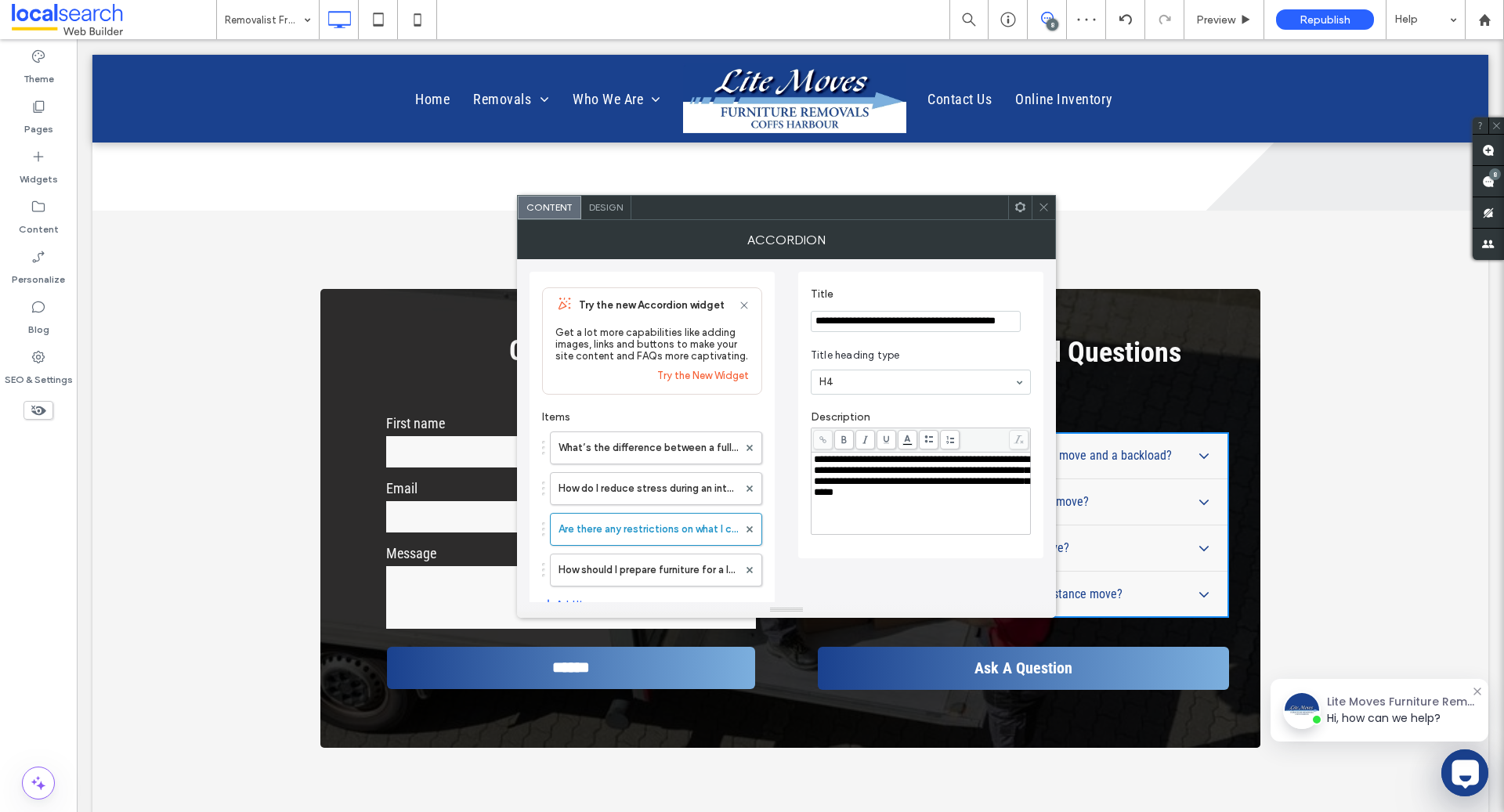 click on "**********" at bounding box center [921, 475] 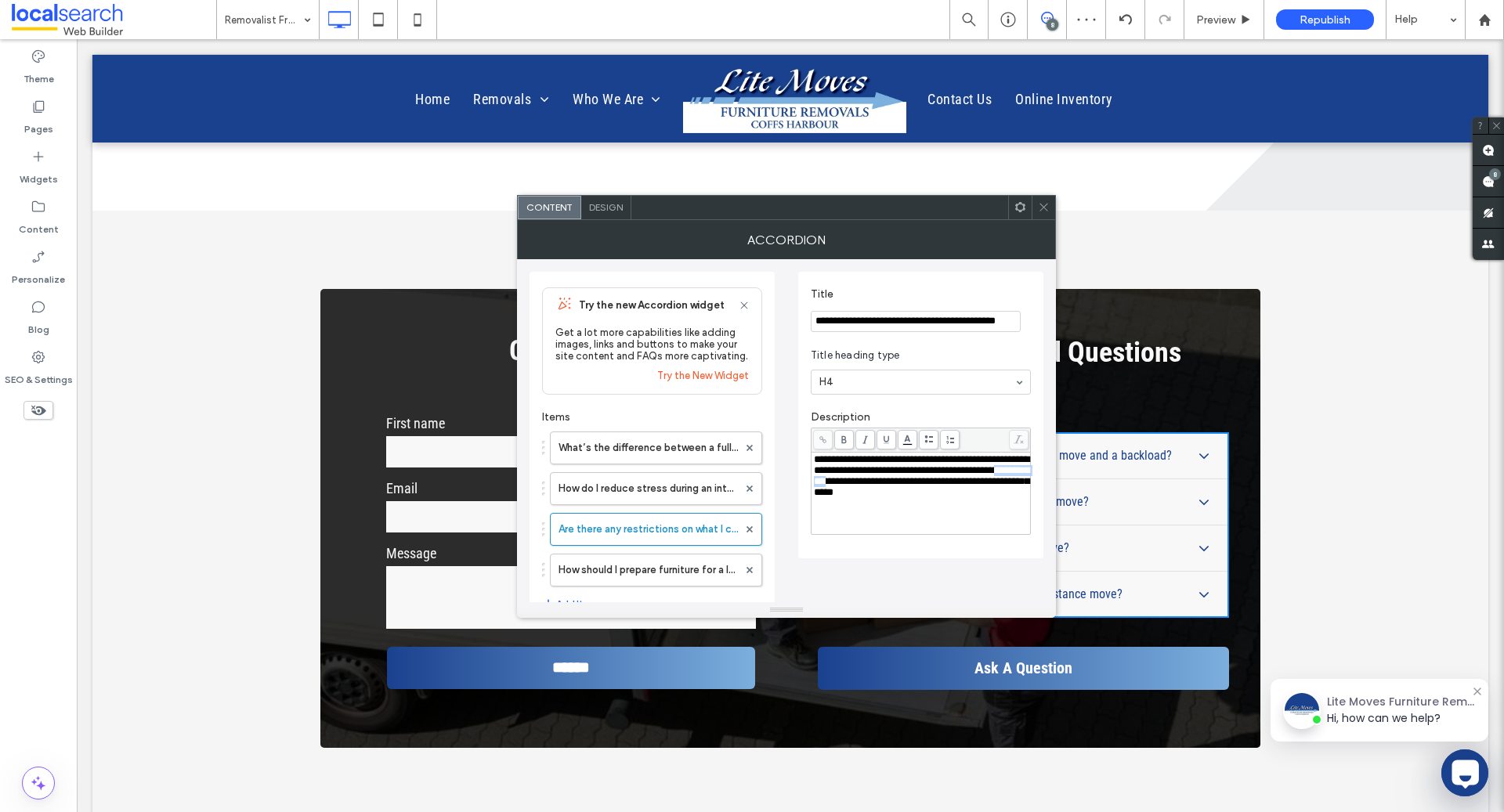 click on "**********" at bounding box center (921, 475) 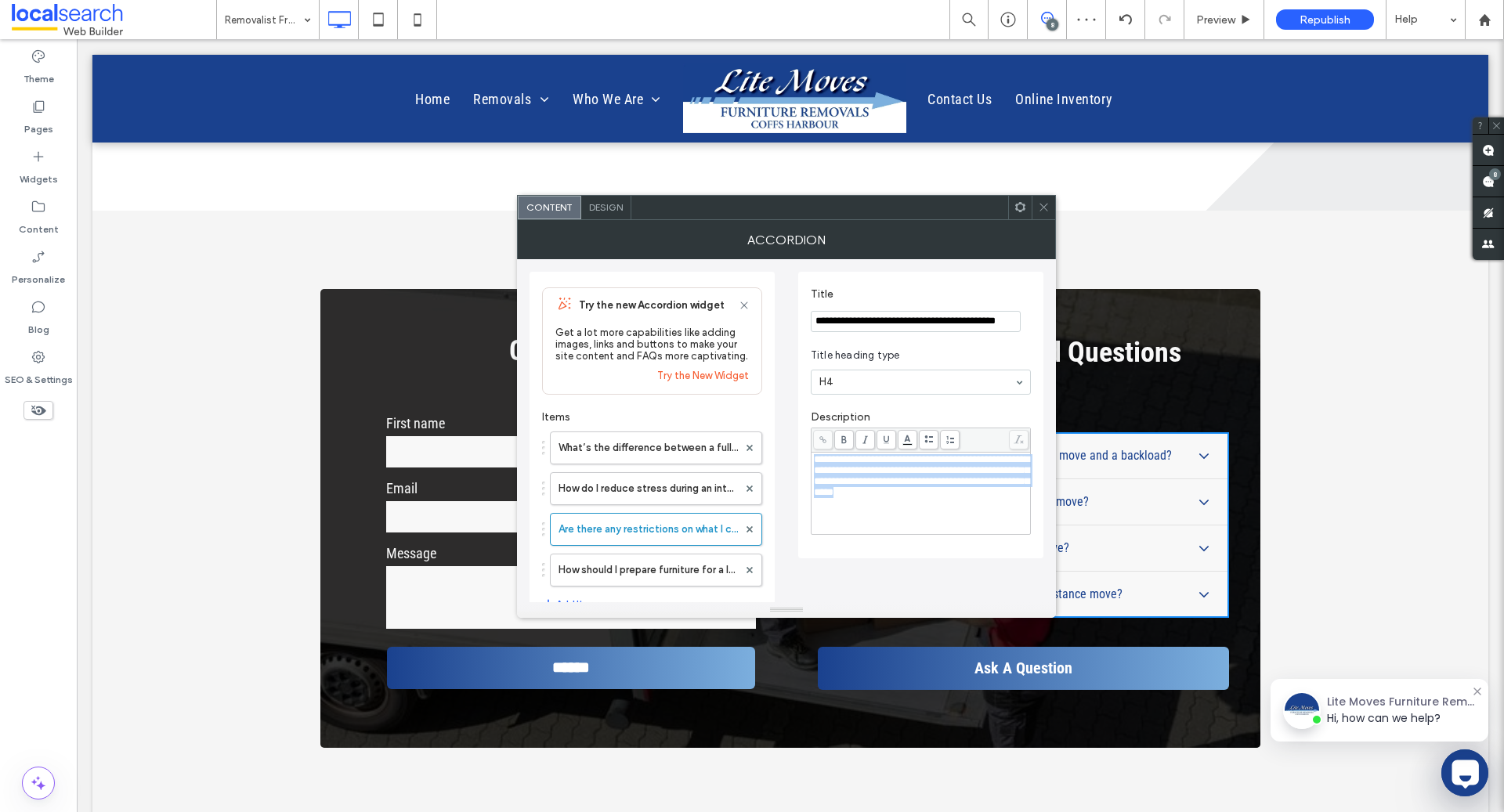 click on "**********" at bounding box center [921, 475] 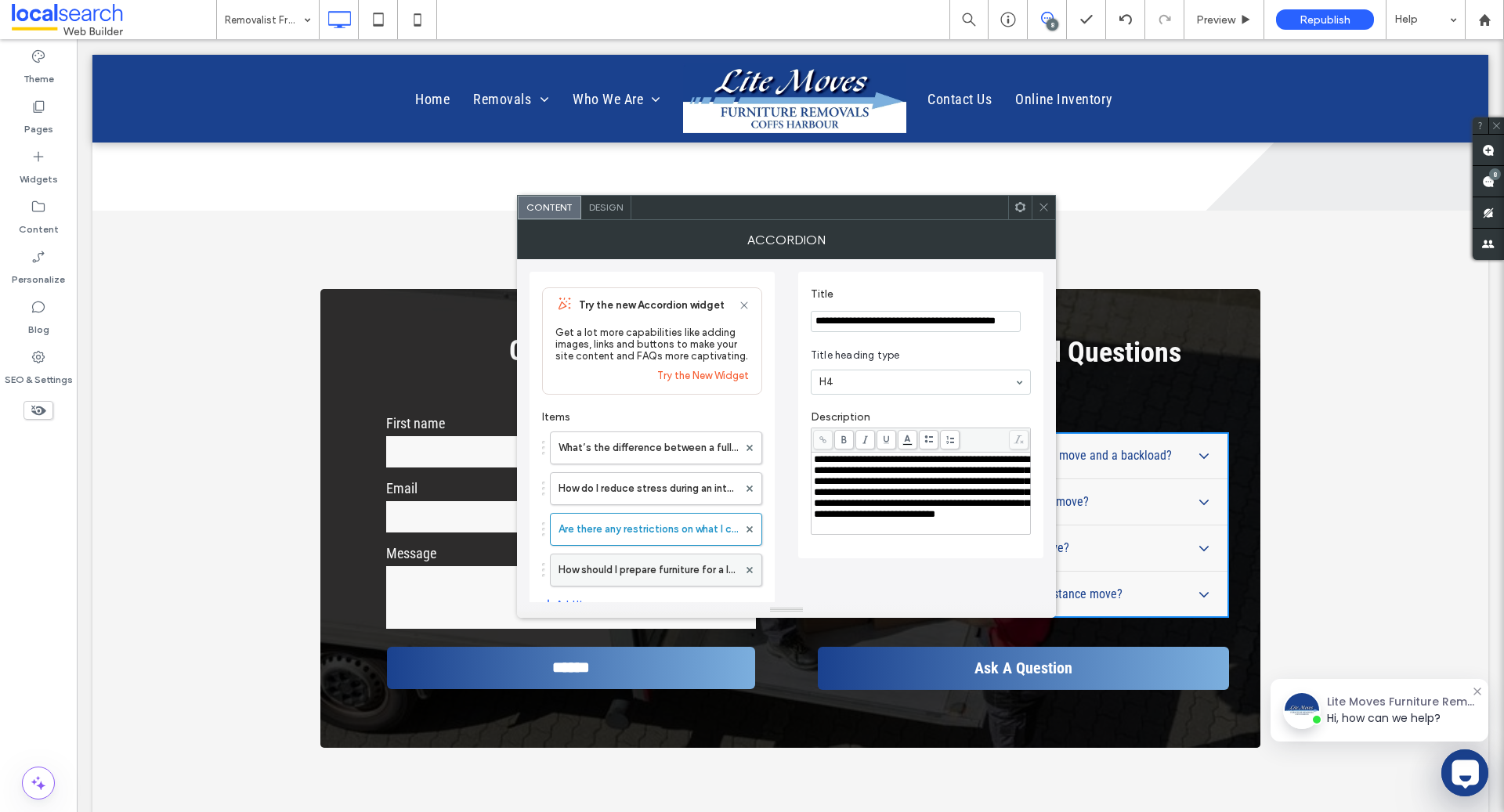 click on "How should I prepare furniture for a long-distance move?" at bounding box center [648, 570] 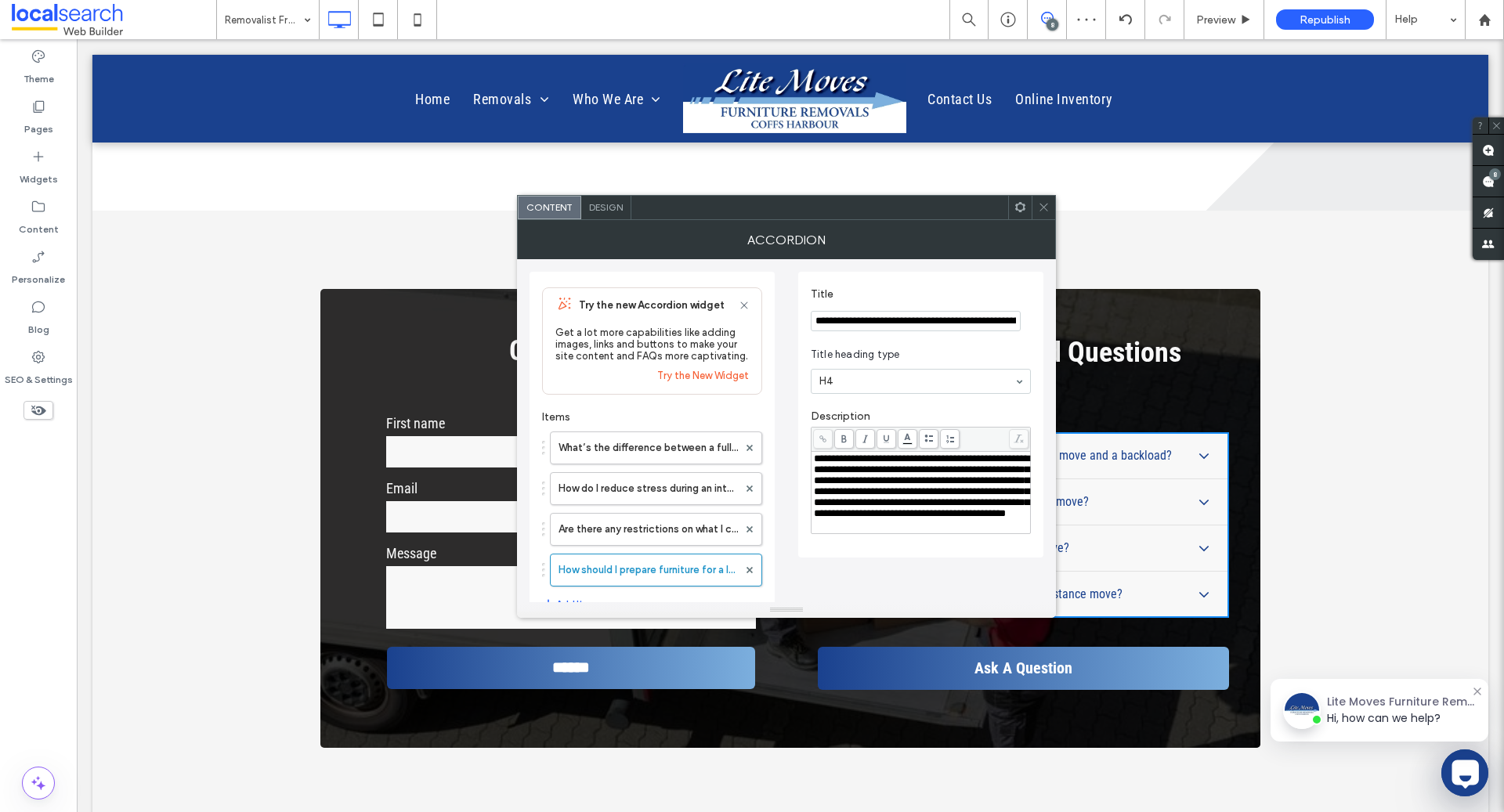 click on "**********" at bounding box center (916, 321) 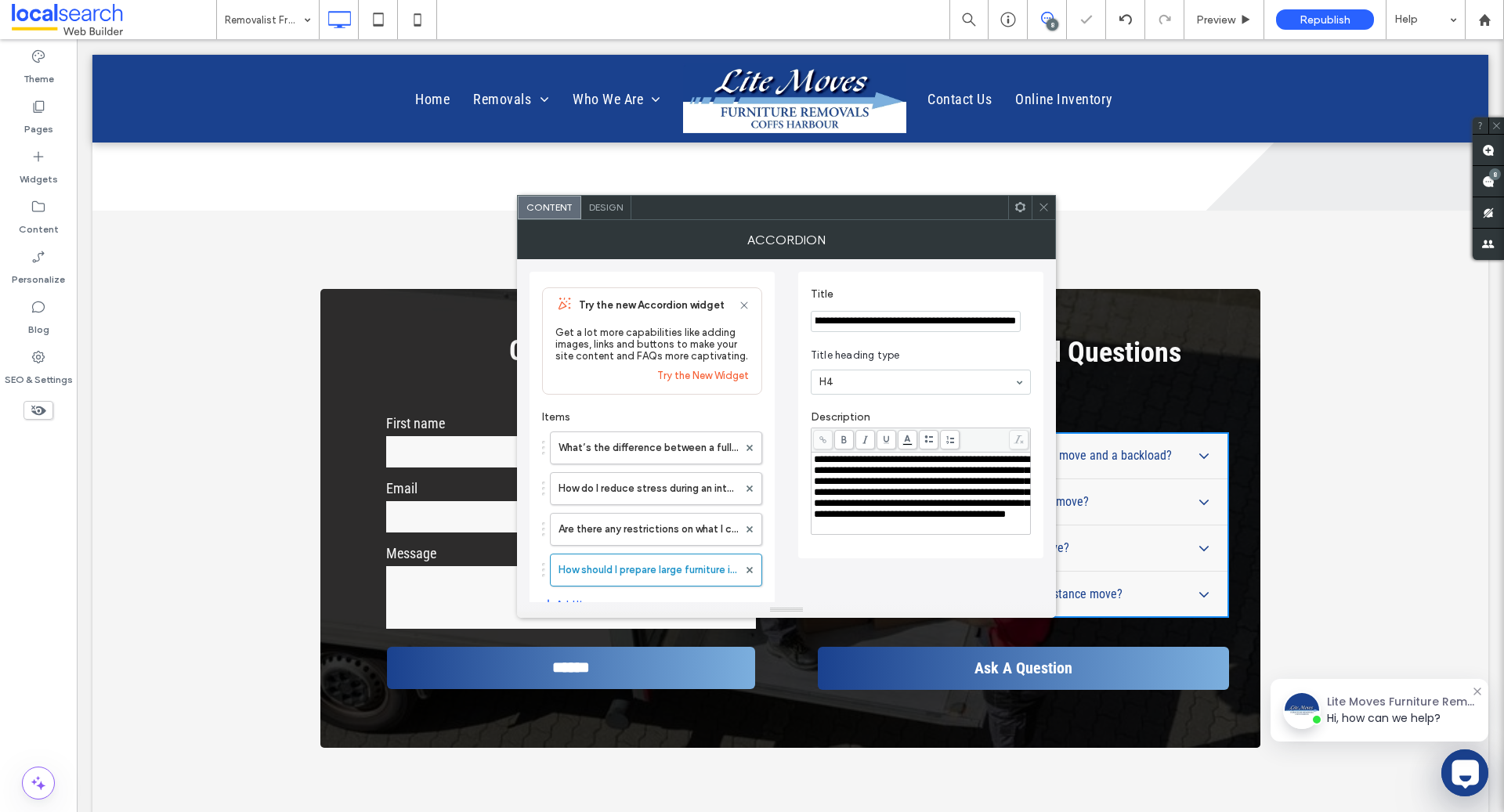 type on "**********" 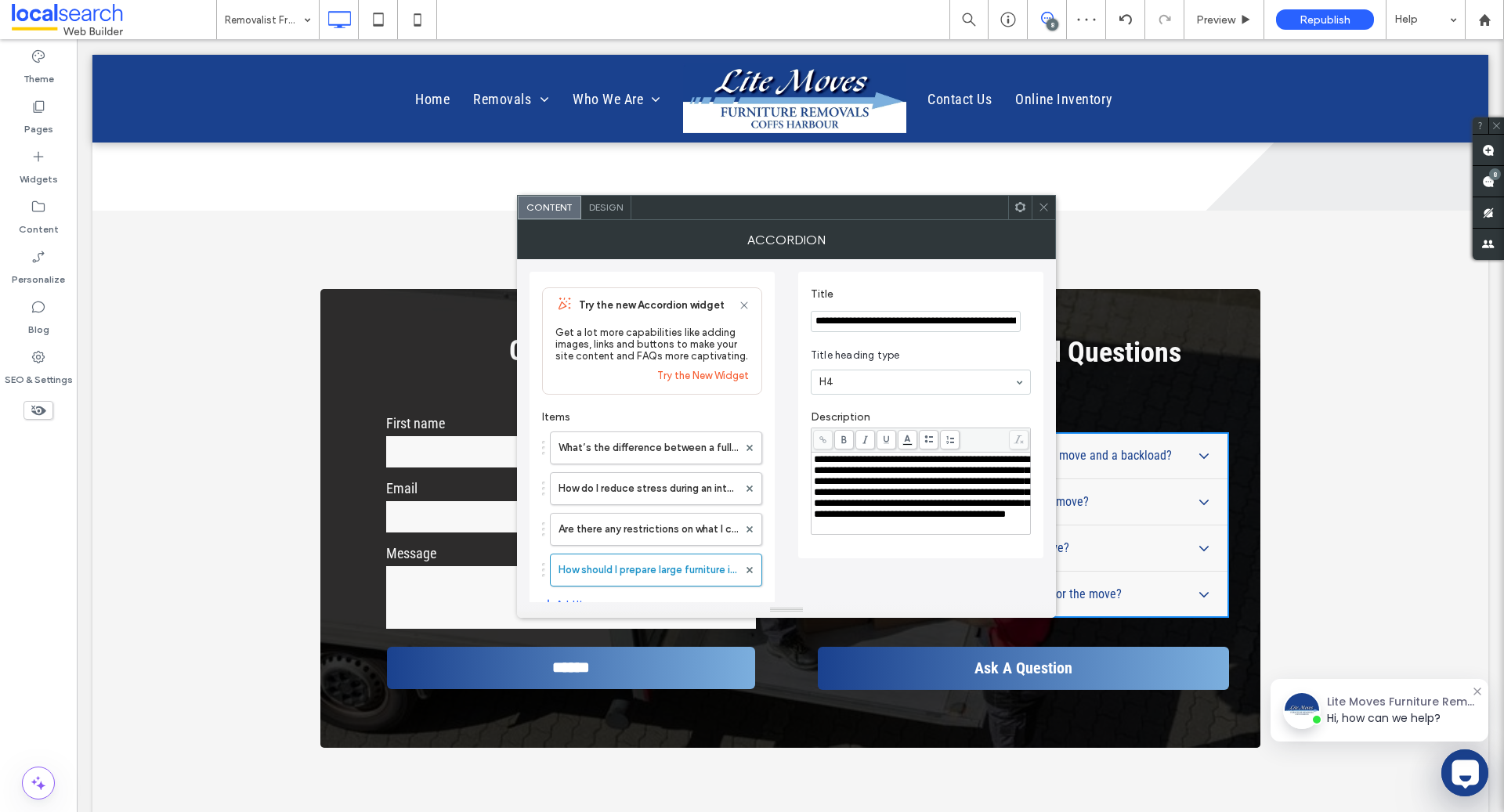 click on "**********" at bounding box center [921, 486] 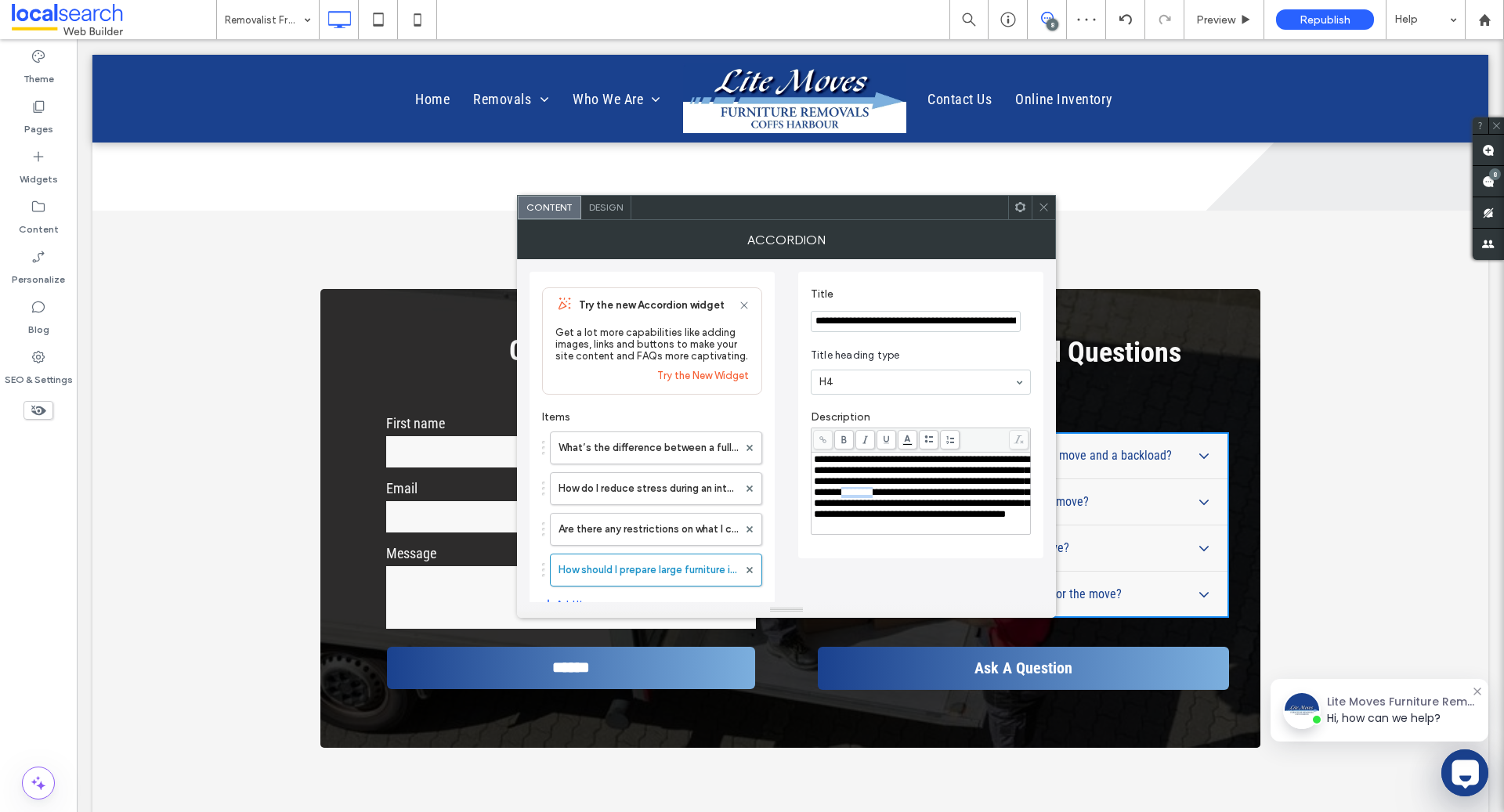 click on "**********" at bounding box center (921, 486) 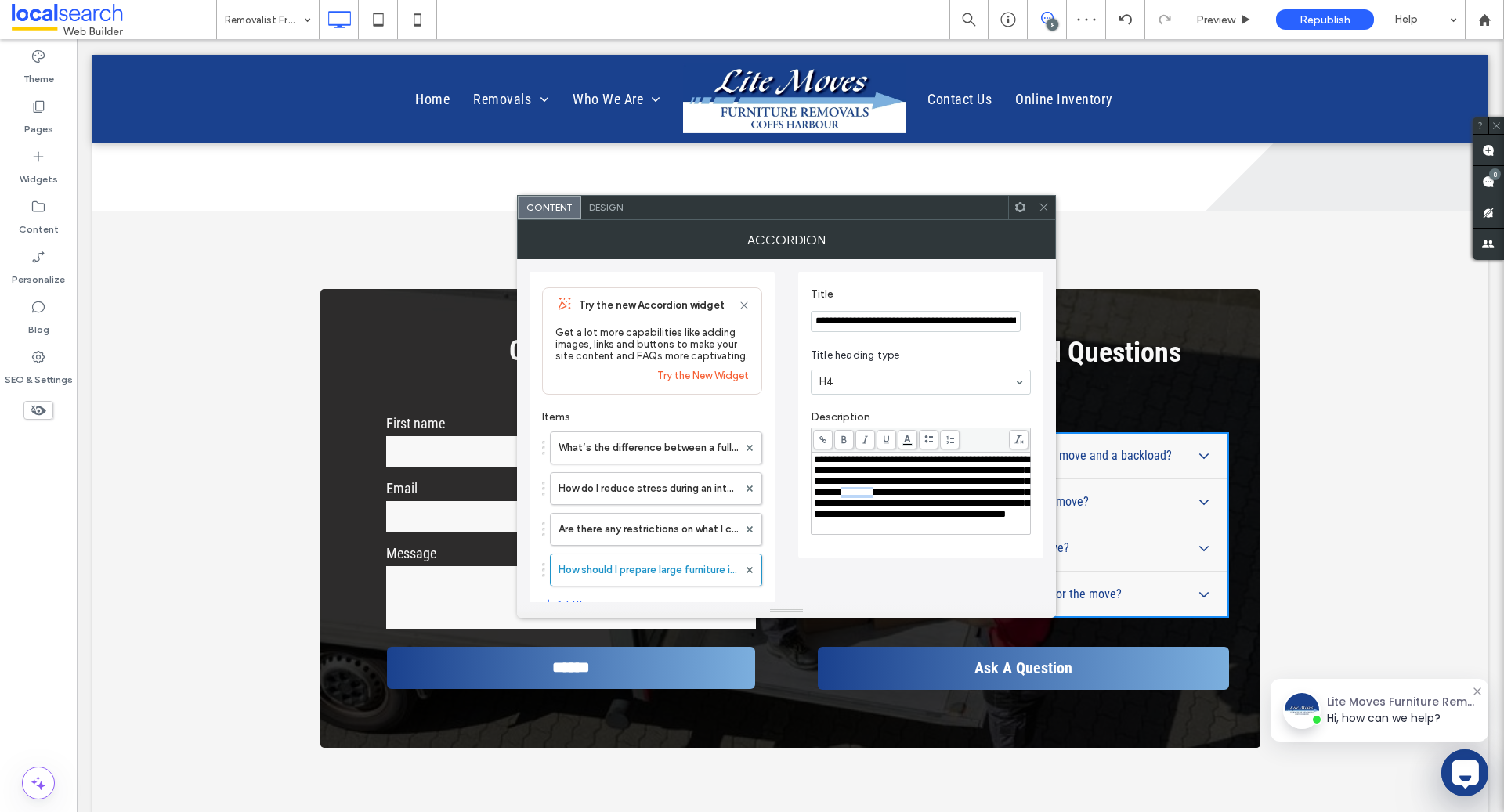 click on "**********" at bounding box center (921, 486) 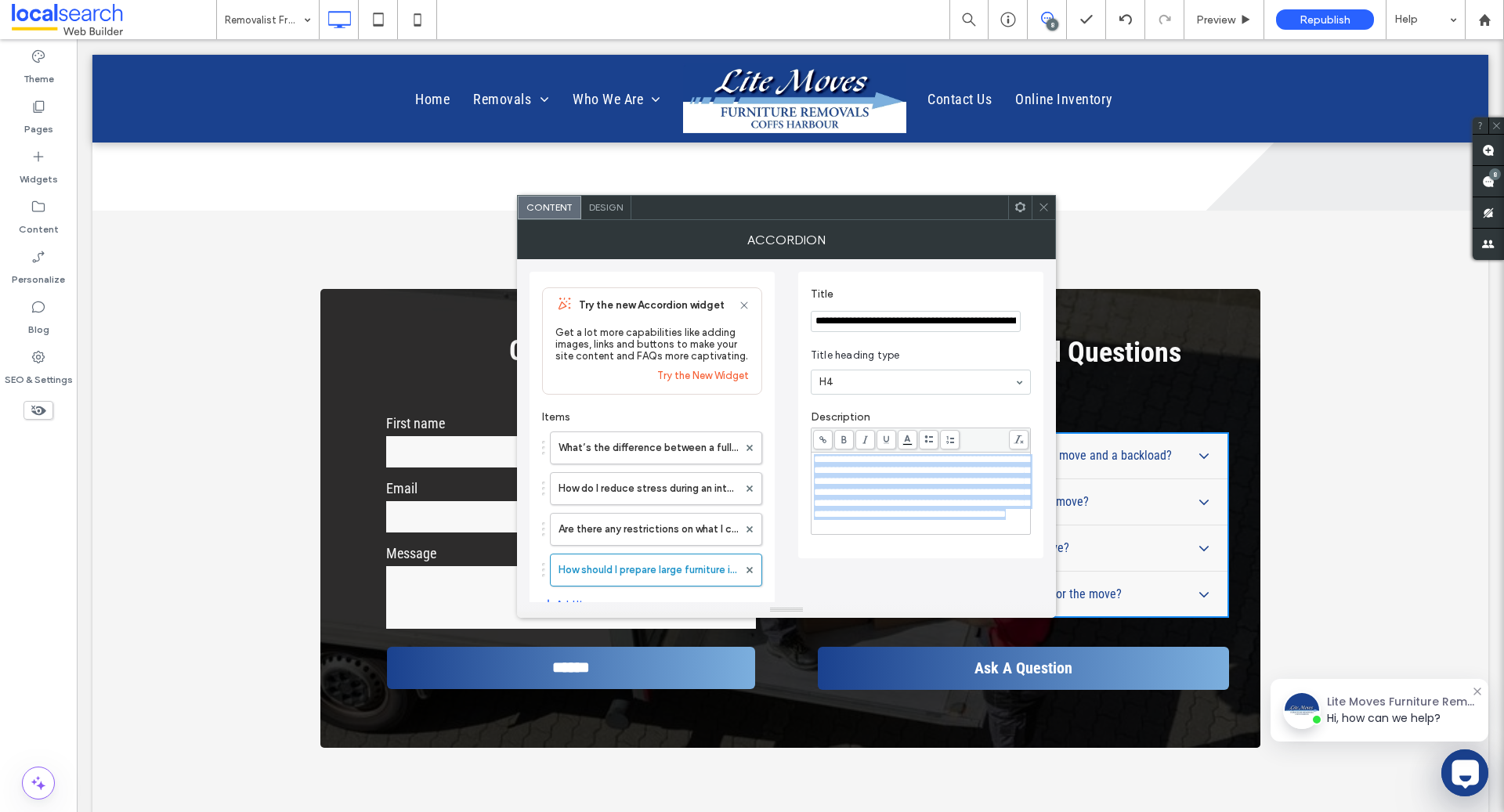 click on "**********" at bounding box center (921, 486) 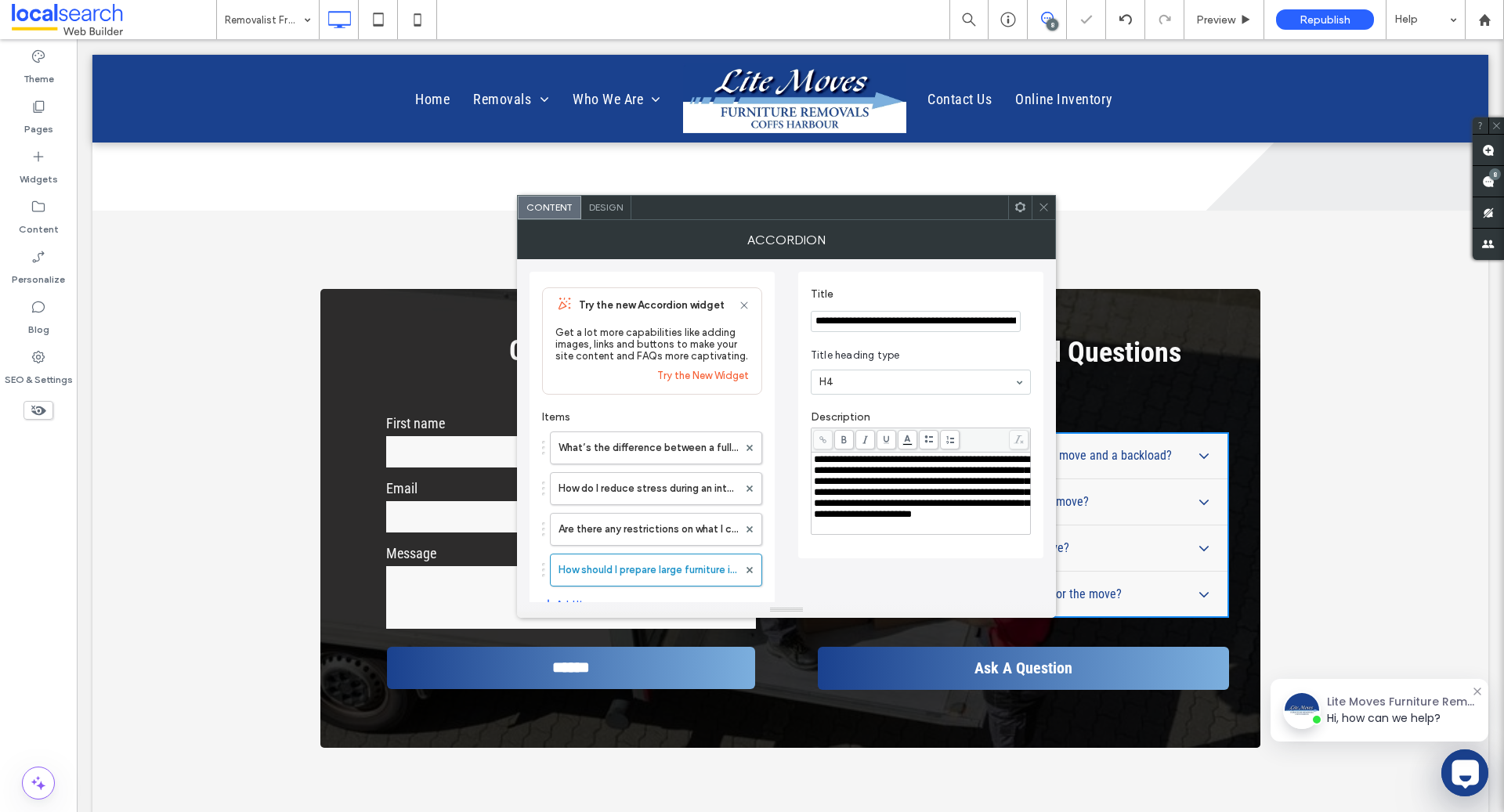 click at bounding box center [1043, 208] 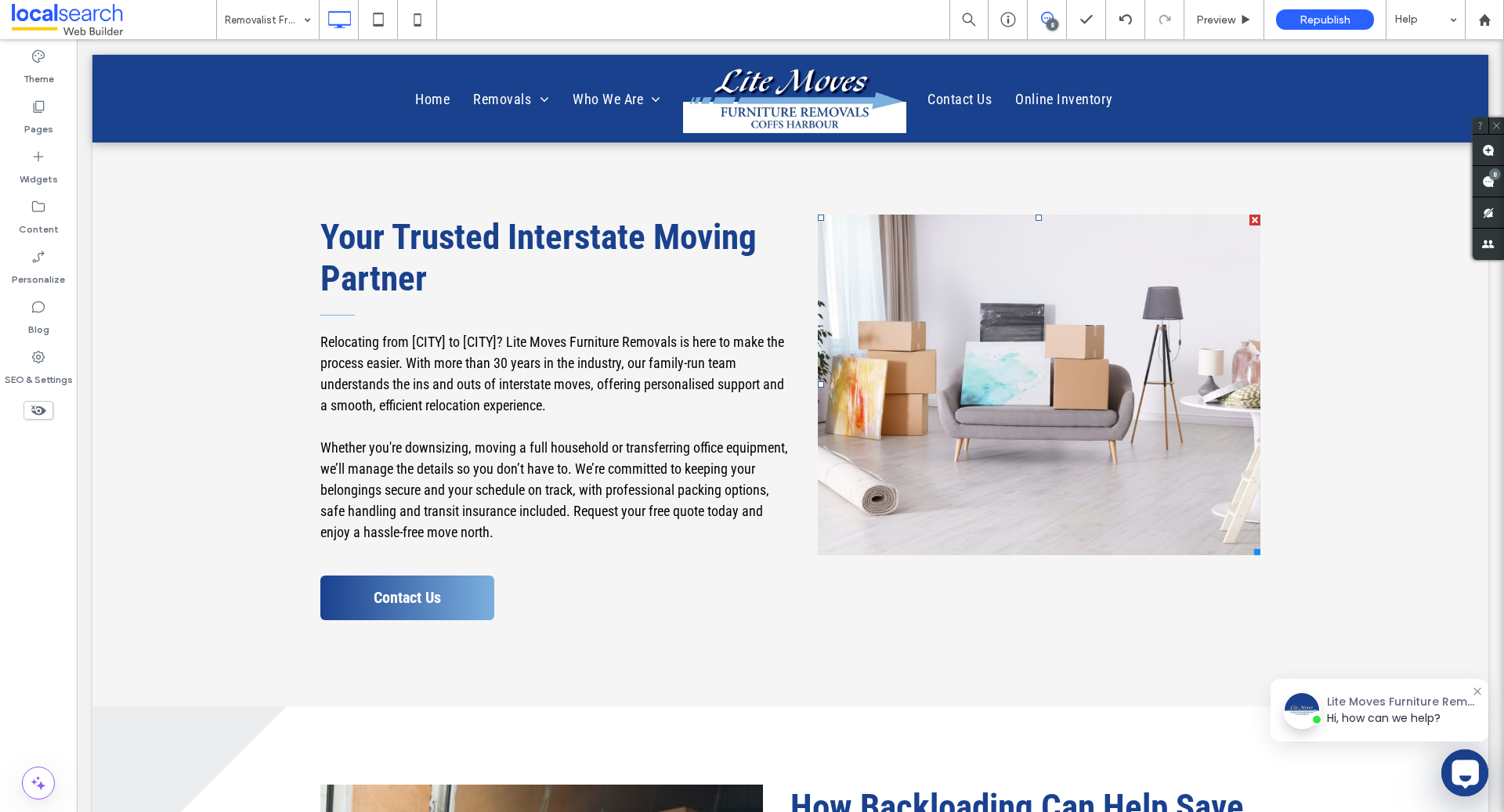 scroll, scrollTop: 517, scrollLeft: 0, axis: vertical 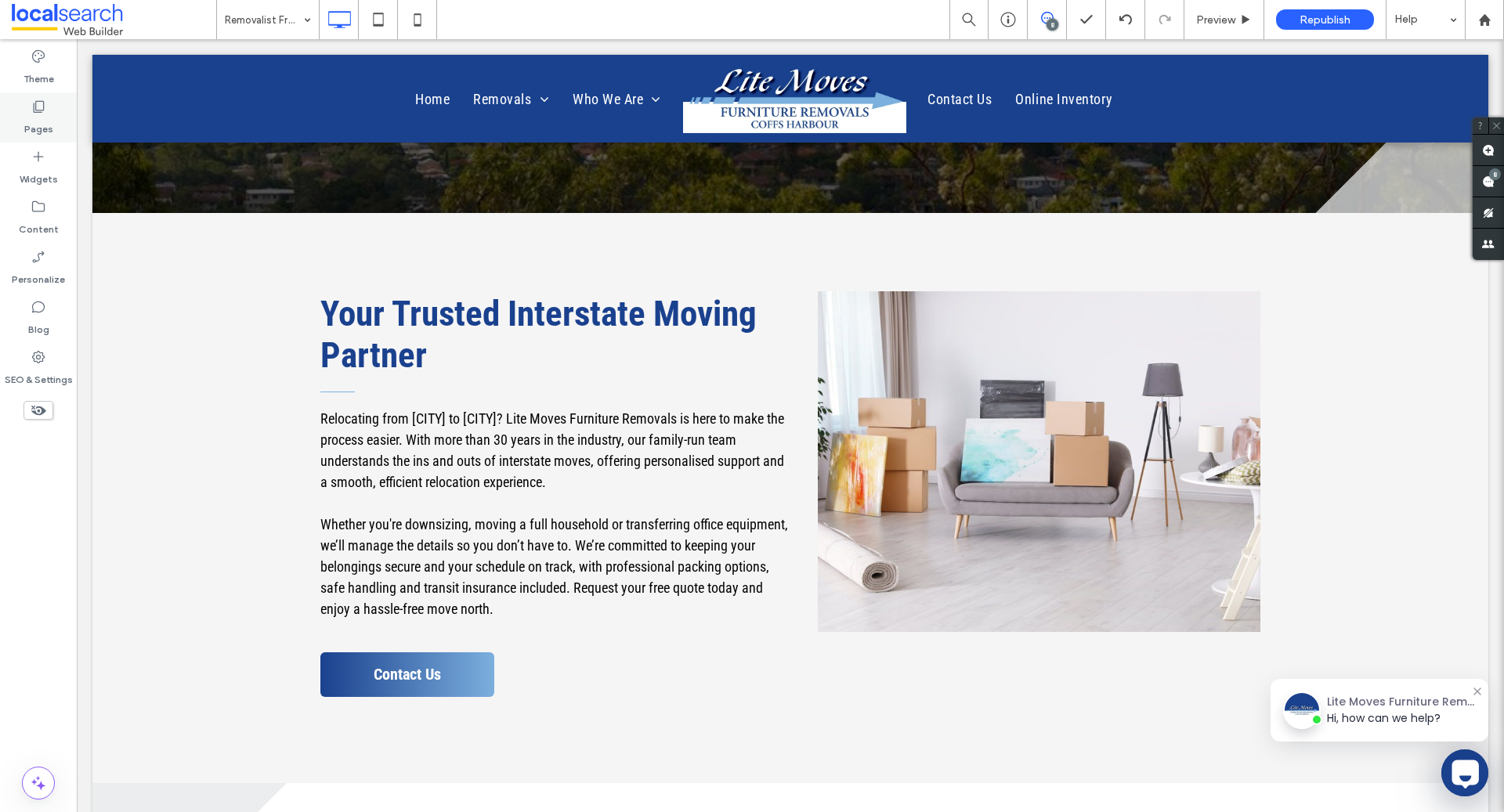 click on "Pages" at bounding box center (38, 117) 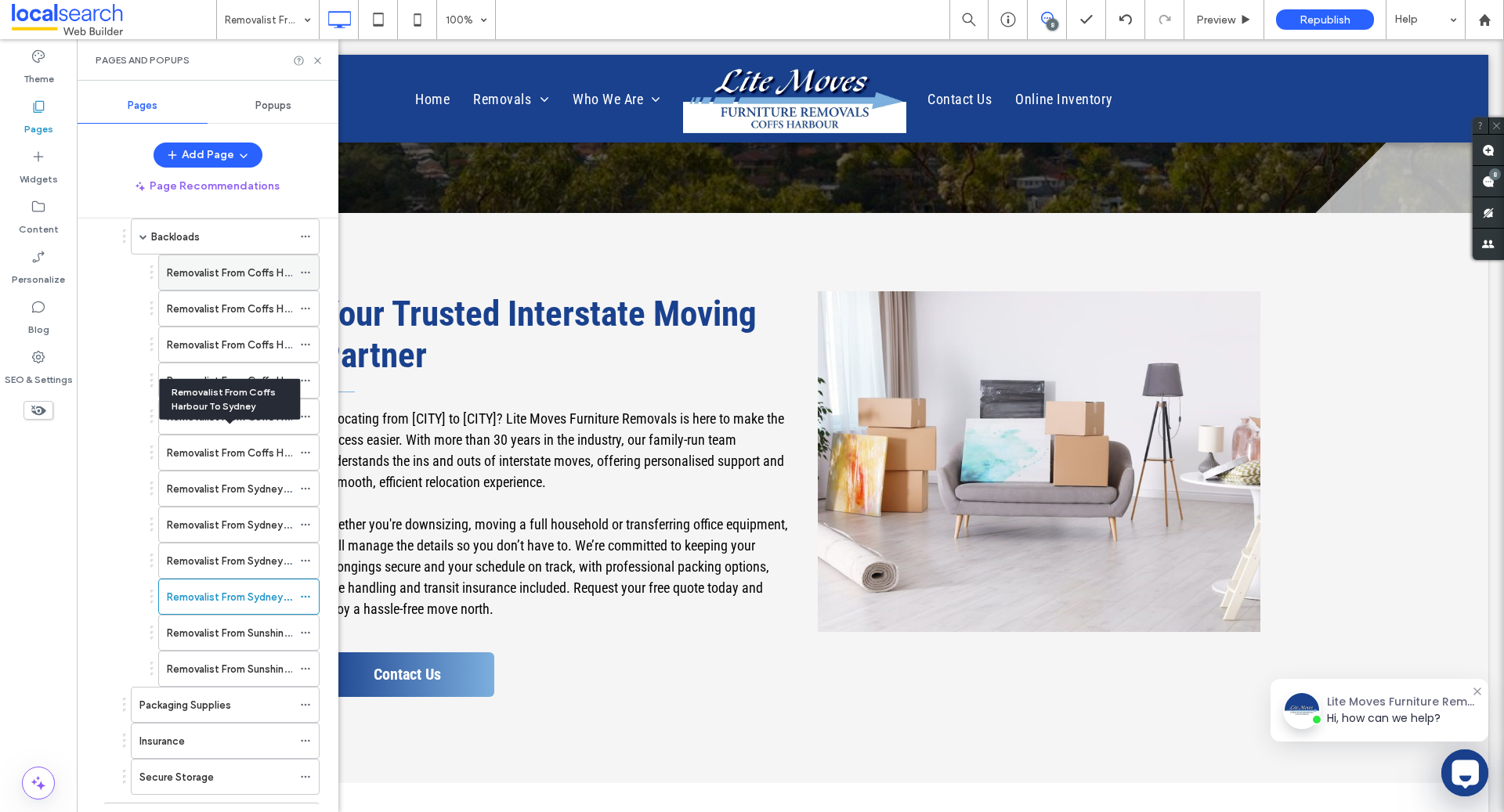 scroll, scrollTop: 313, scrollLeft: 0, axis: vertical 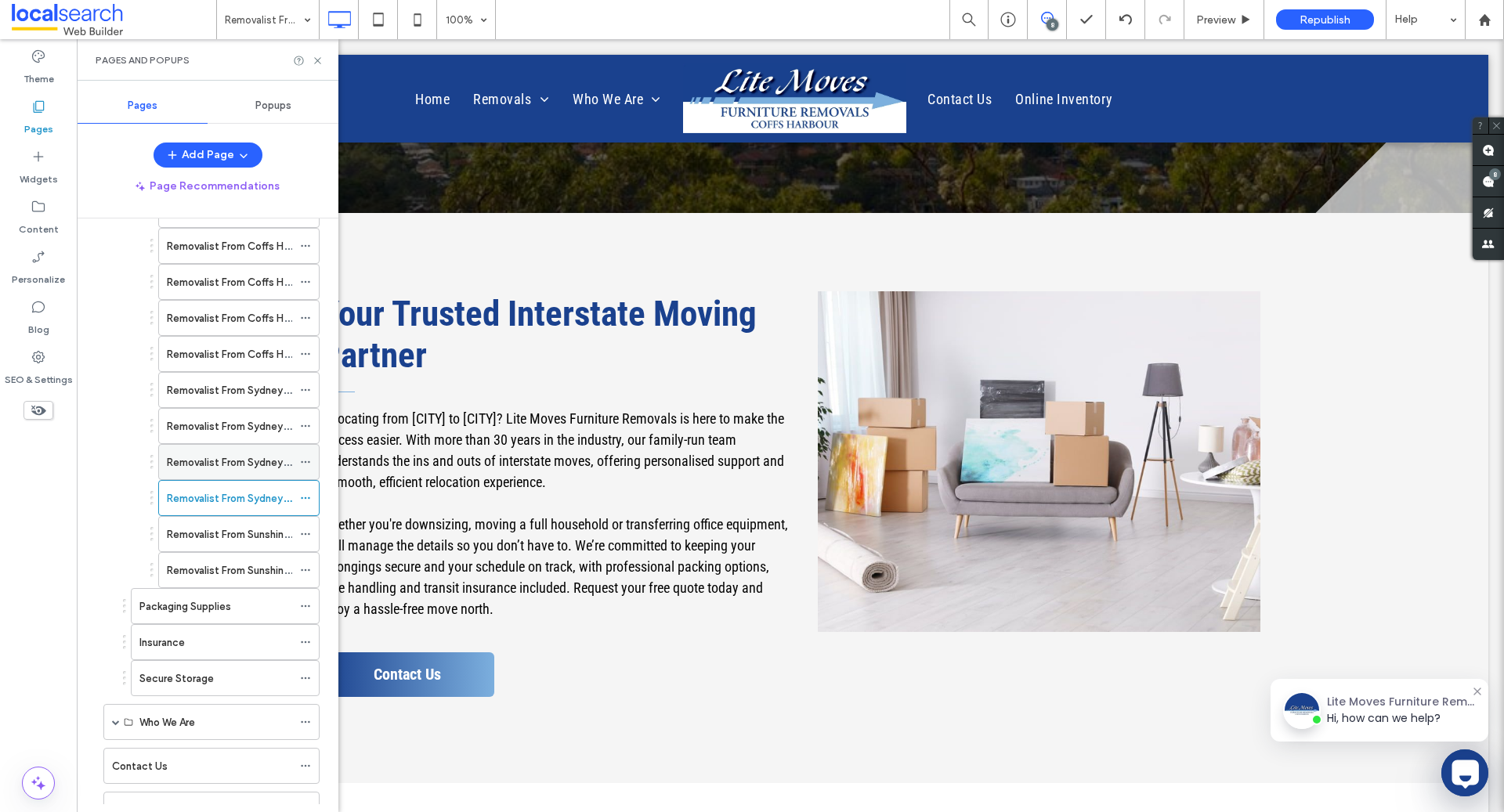 click on "Removalist From Sydney To Gold Coast" at bounding box center [261, 462] 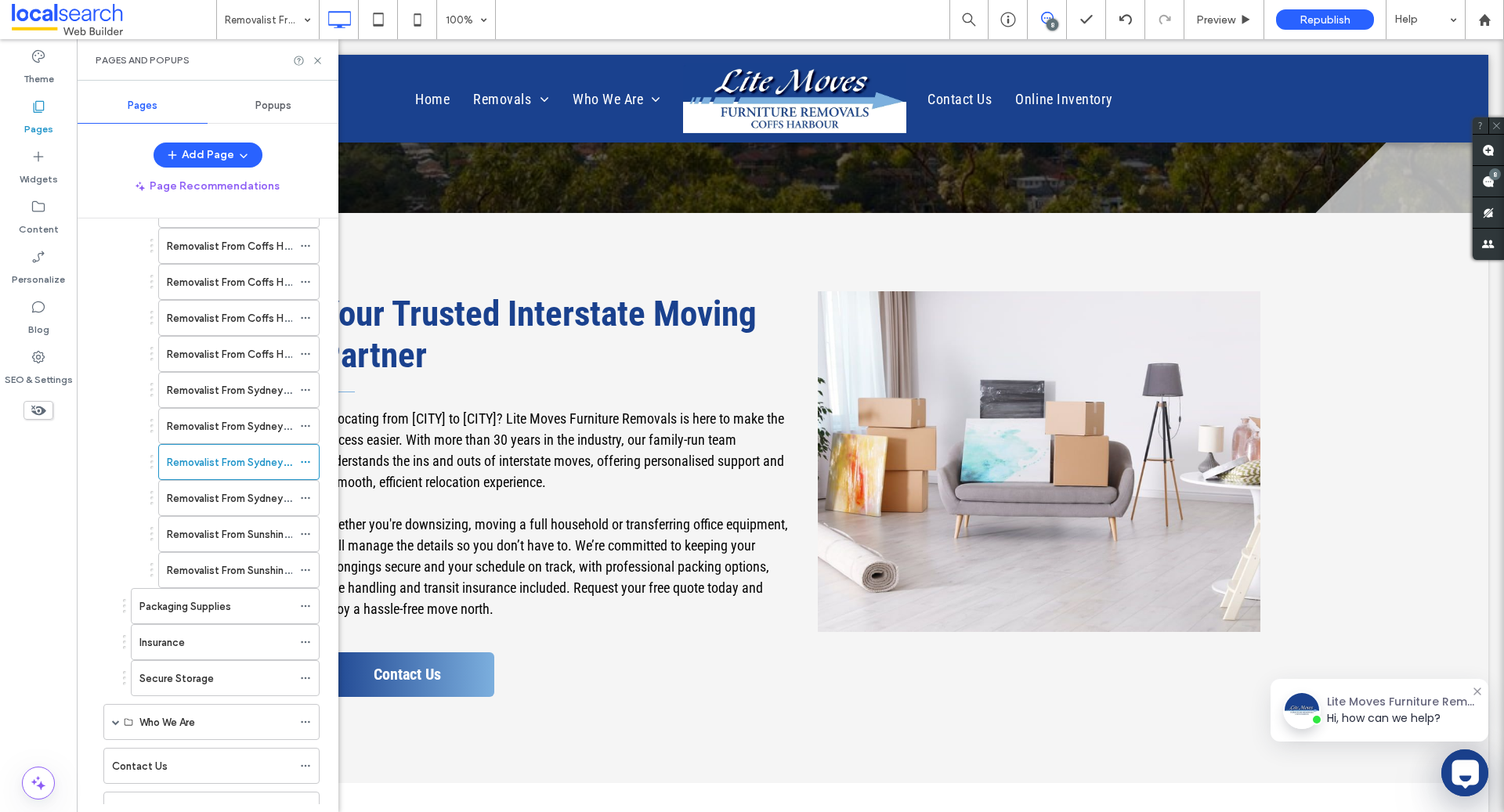 click on "Removalist From Sydney To Byron Bay" at bounding box center [256, 426] 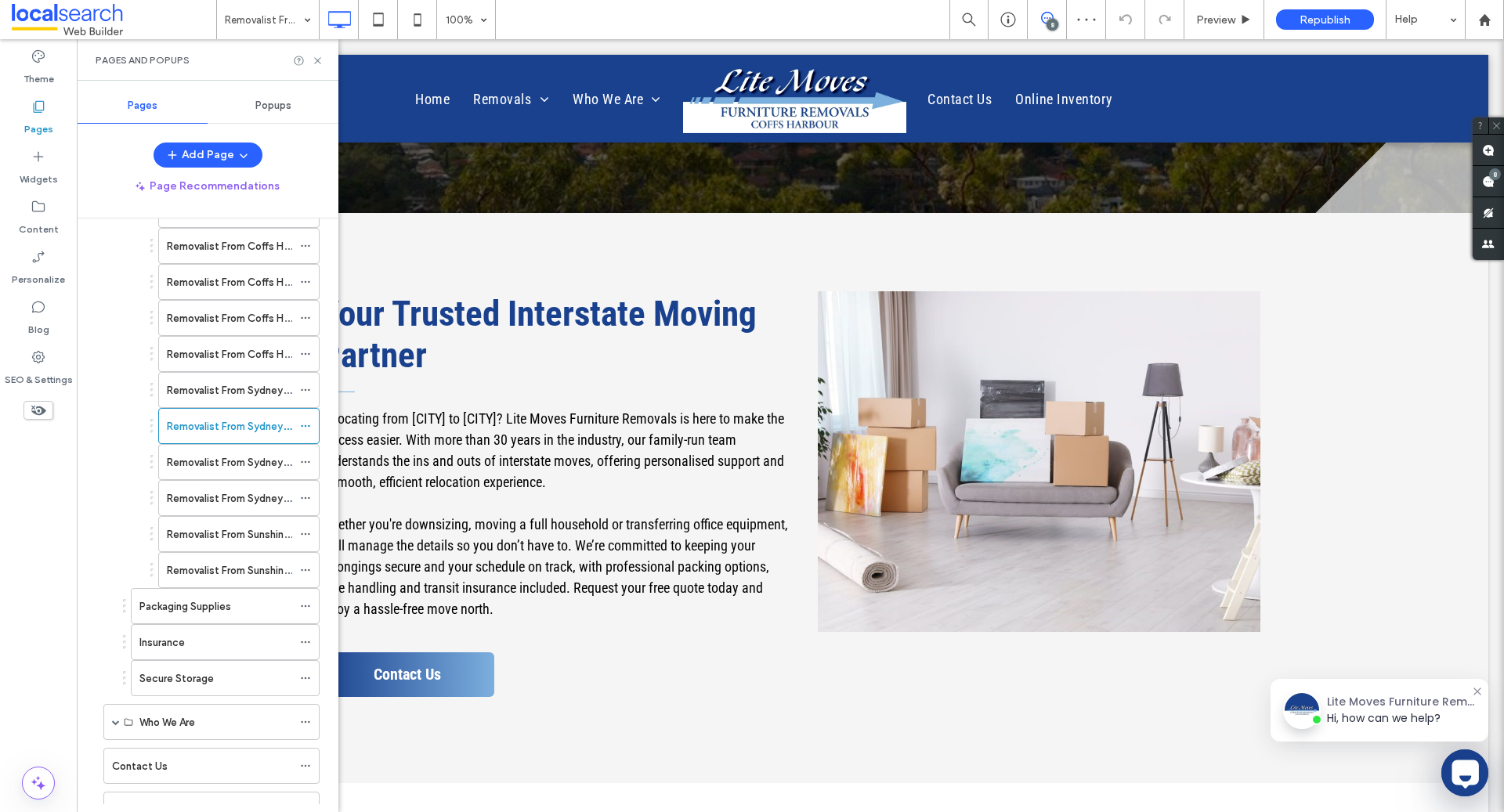 click on "Removalist From Sydney To Brisbane" at bounding box center [254, 390] 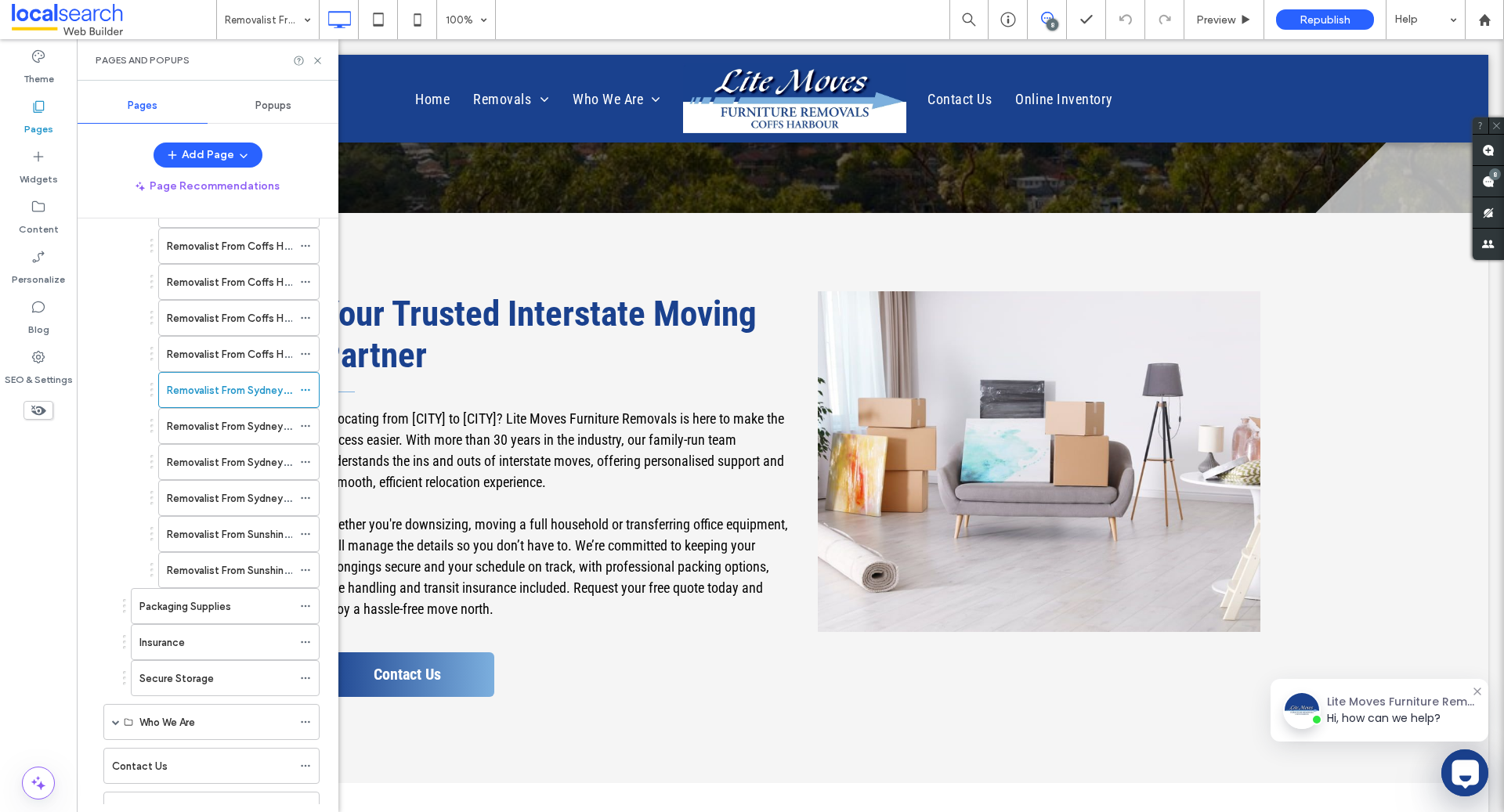 click at bounding box center (752, 406) 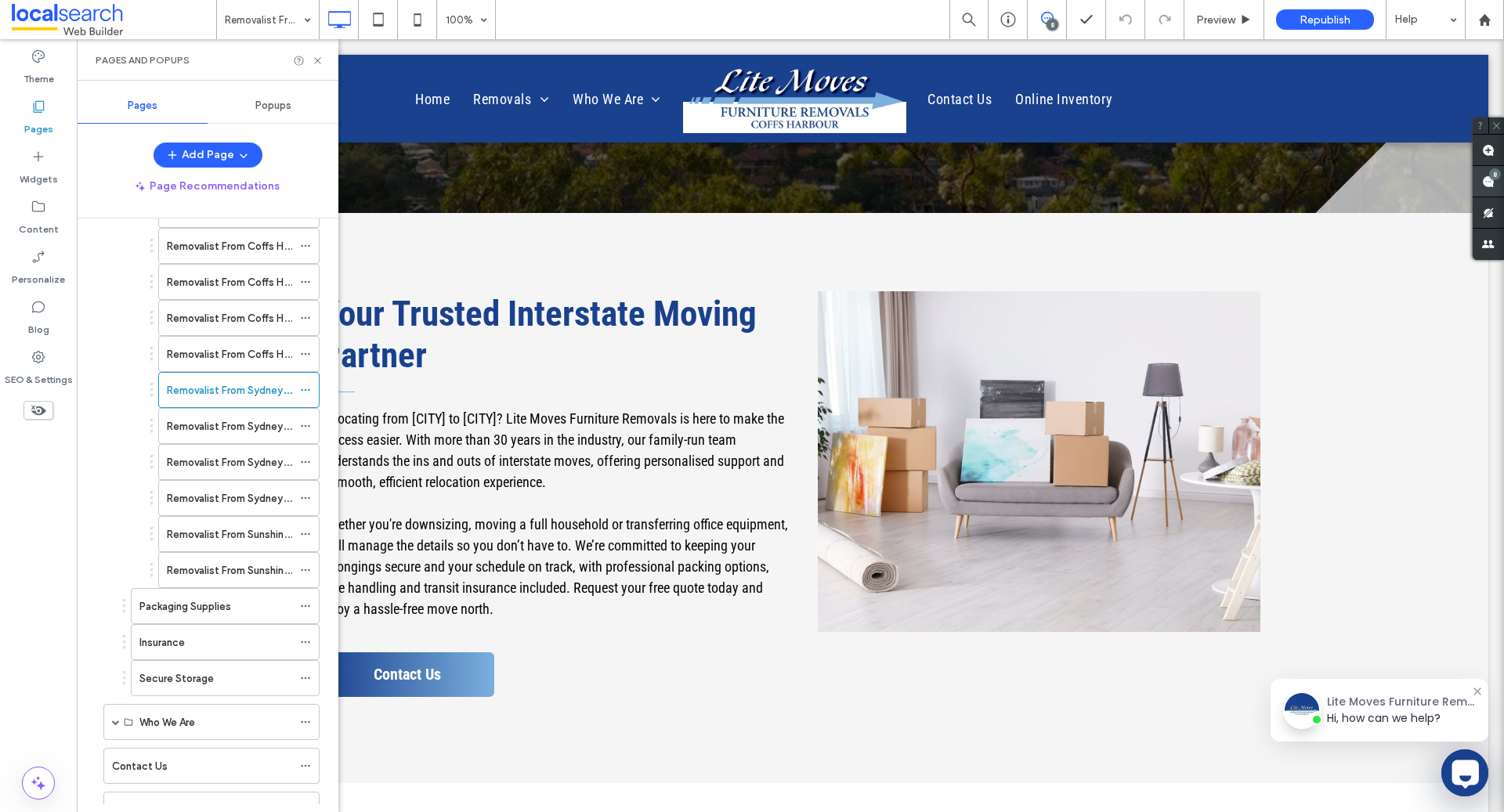click 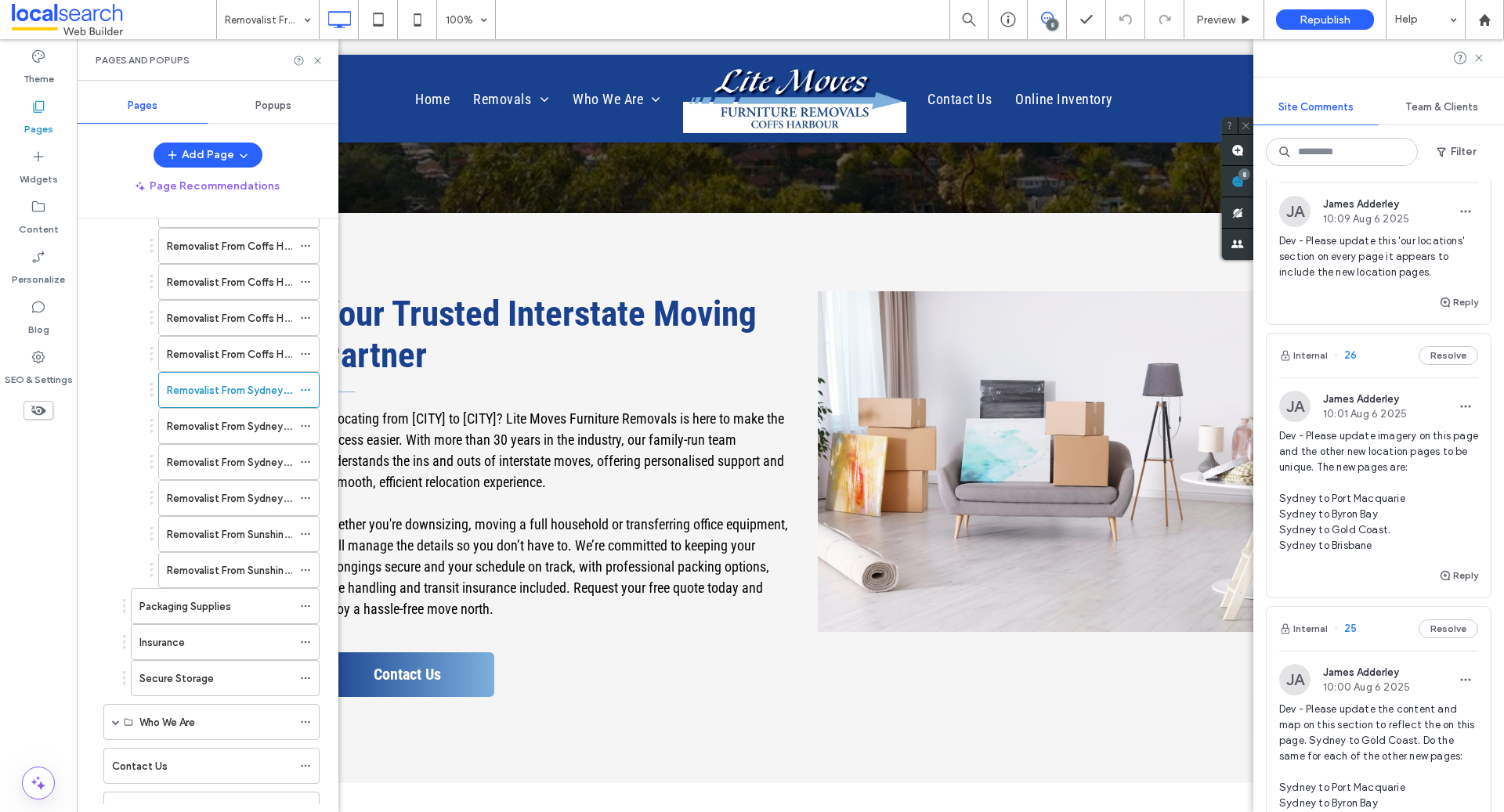 scroll, scrollTop: 0, scrollLeft: 0, axis: both 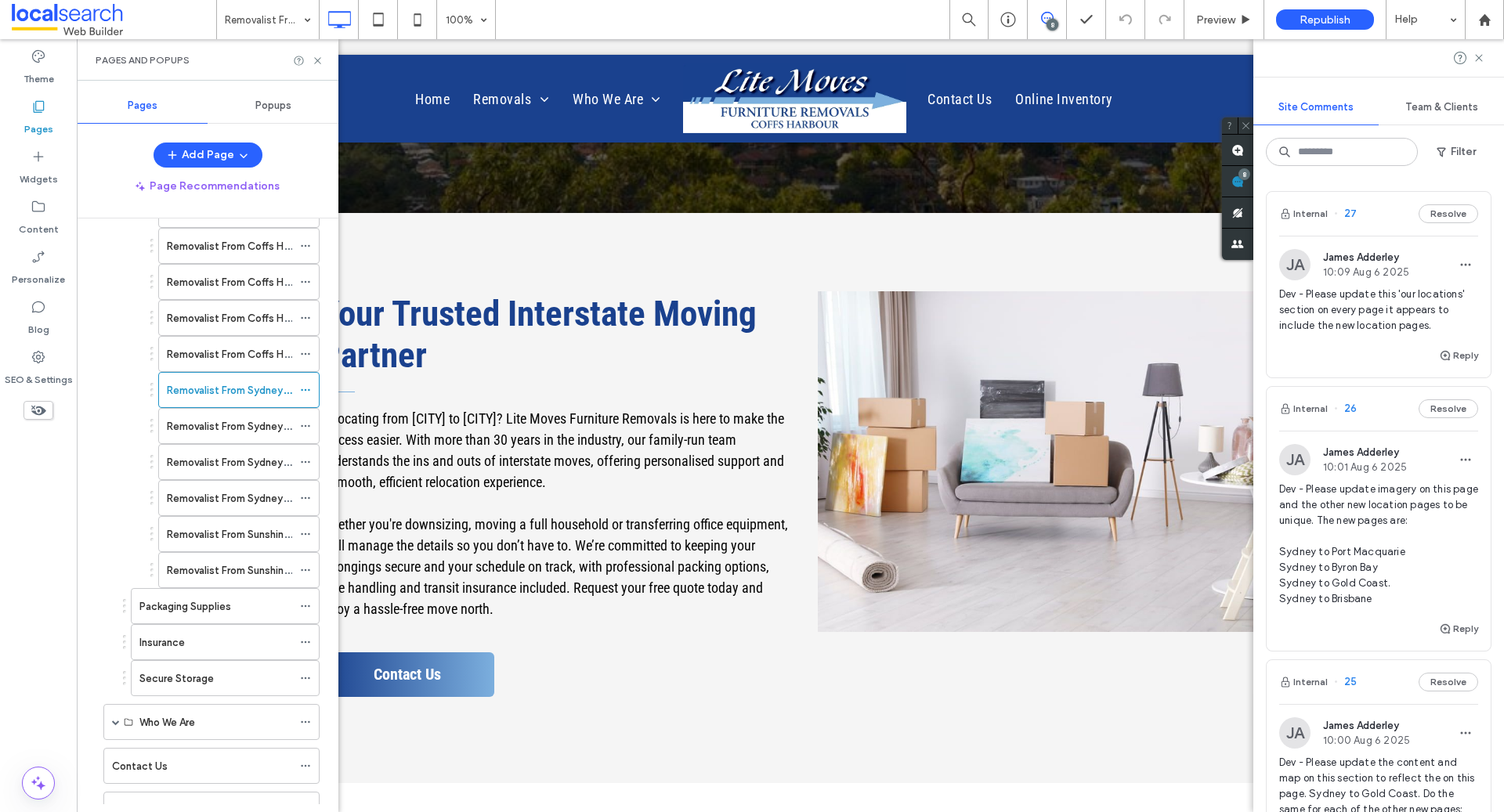 click on "Dev - Please update imagery on this page and the other new location pages to be unique. The new pages are:
Sydney to Port Macquarie
Sydney to Byron Bay
Sydney to Gold Coast.
Sydney to Brisbane" at bounding box center (1379, 544) 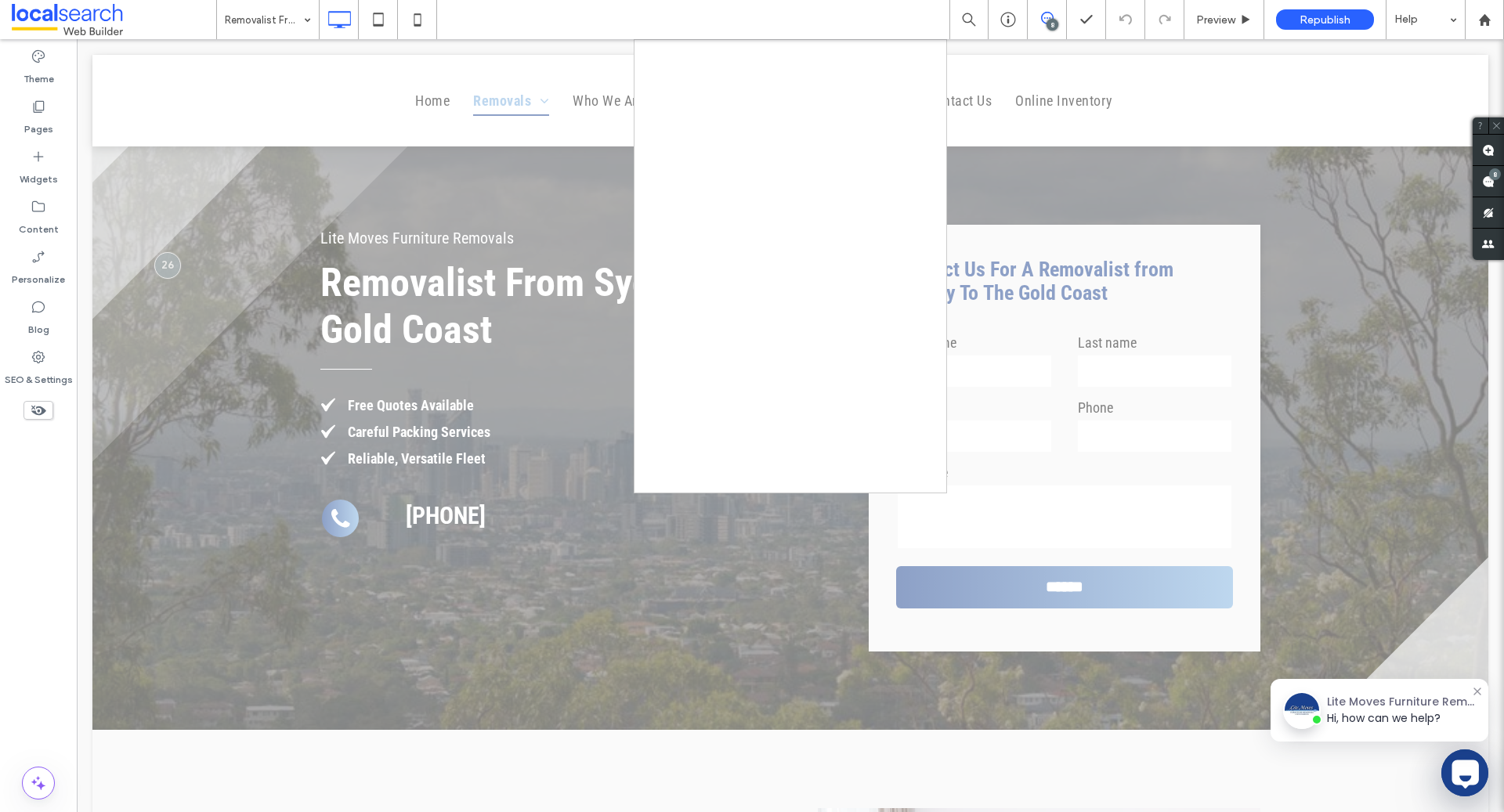 scroll, scrollTop: 0, scrollLeft: 0, axis: both 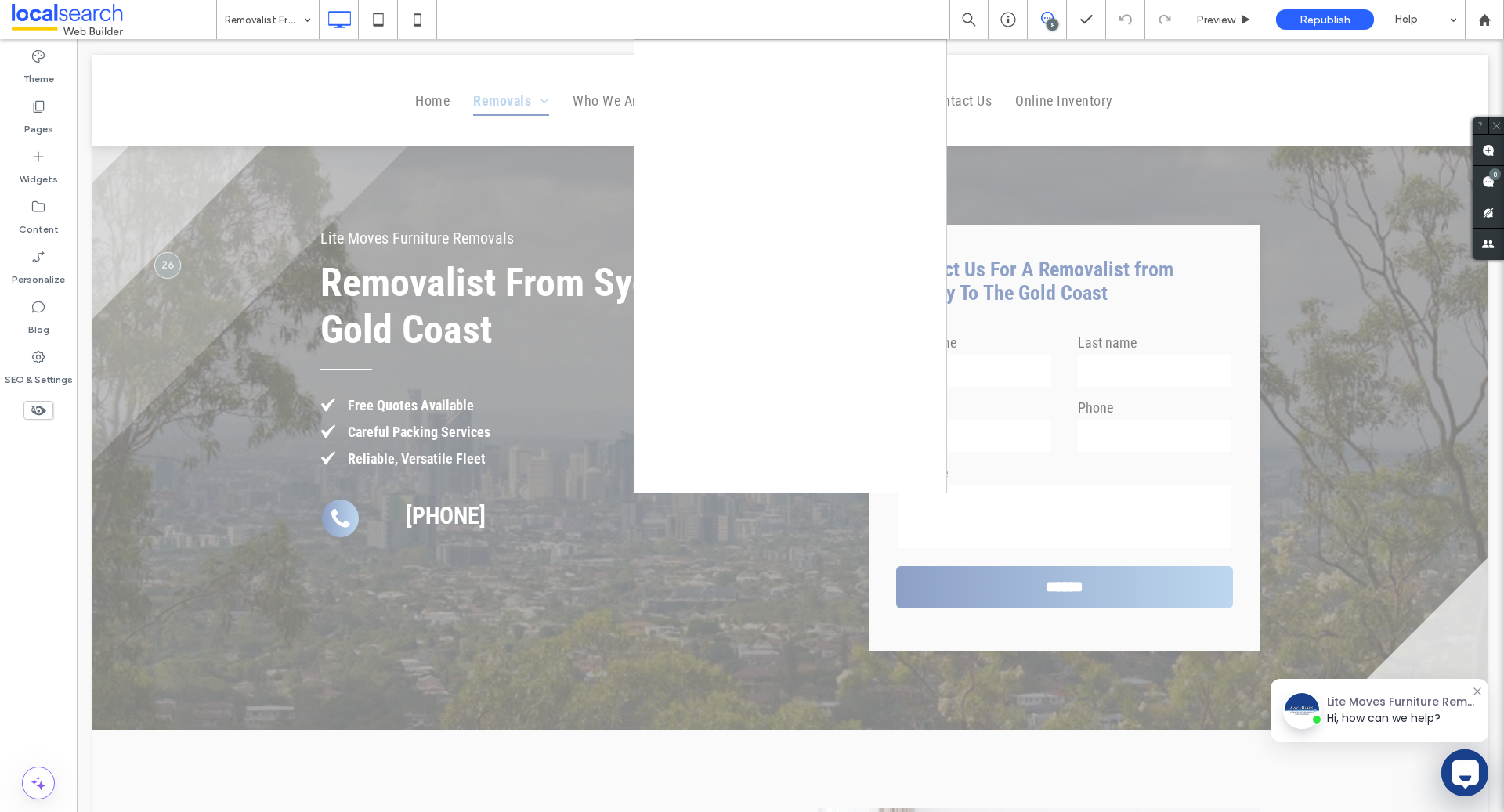 click at bounding box center [790, 425] 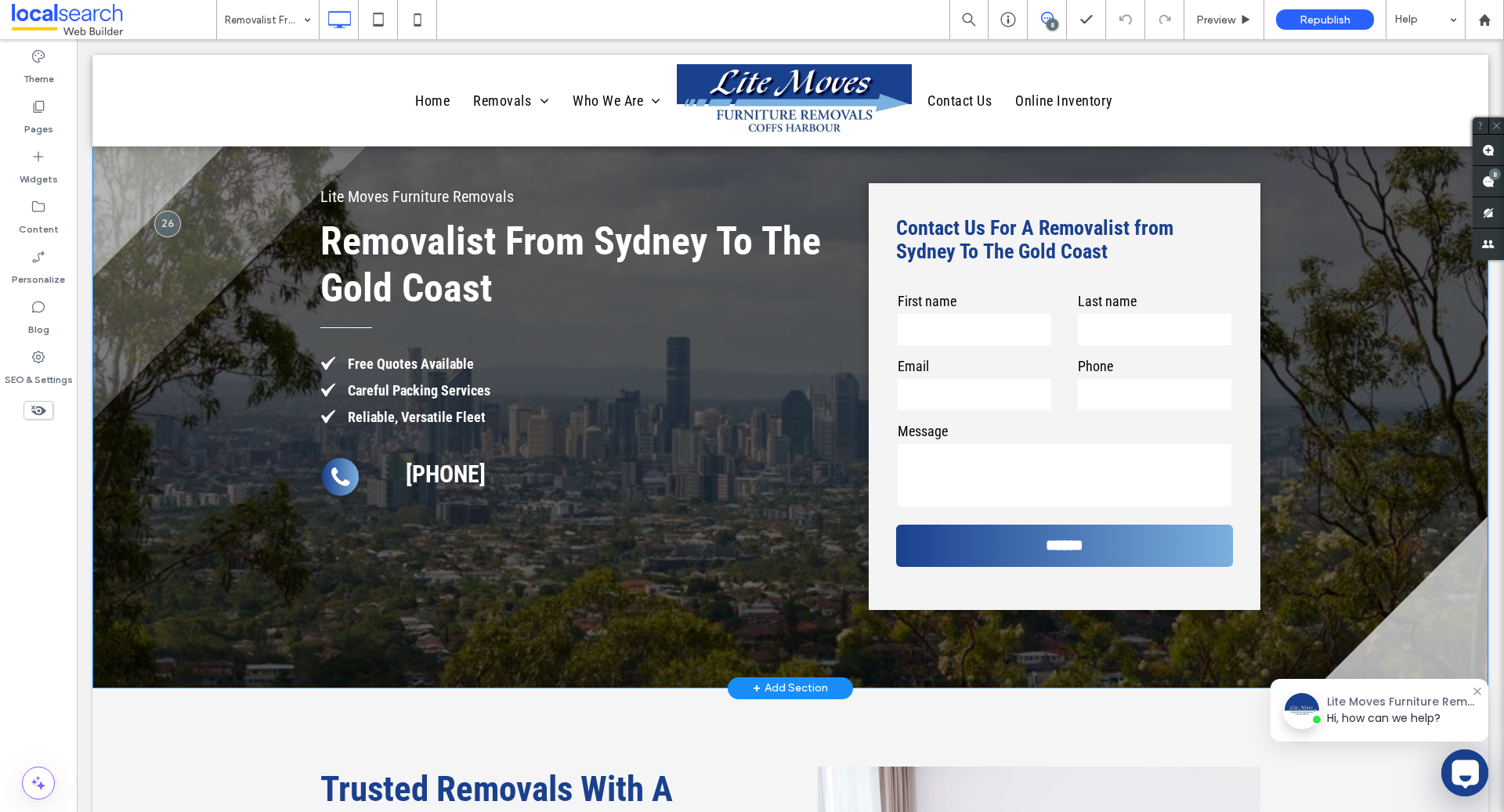 scroll, scrollTop: 47, scrollLeft: 0, axis: vertical 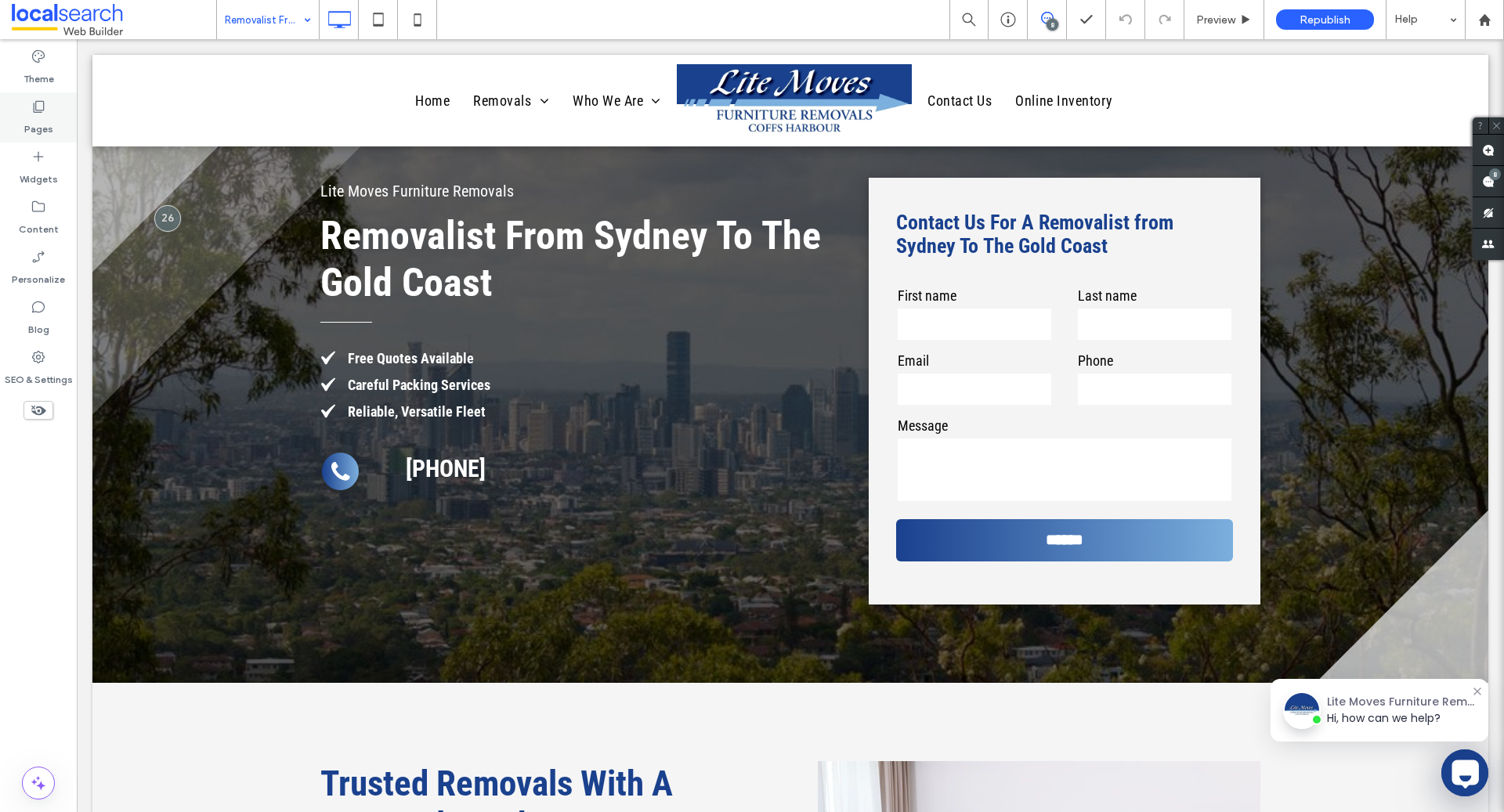 click on "Pages" at bounding box center [38, 117] 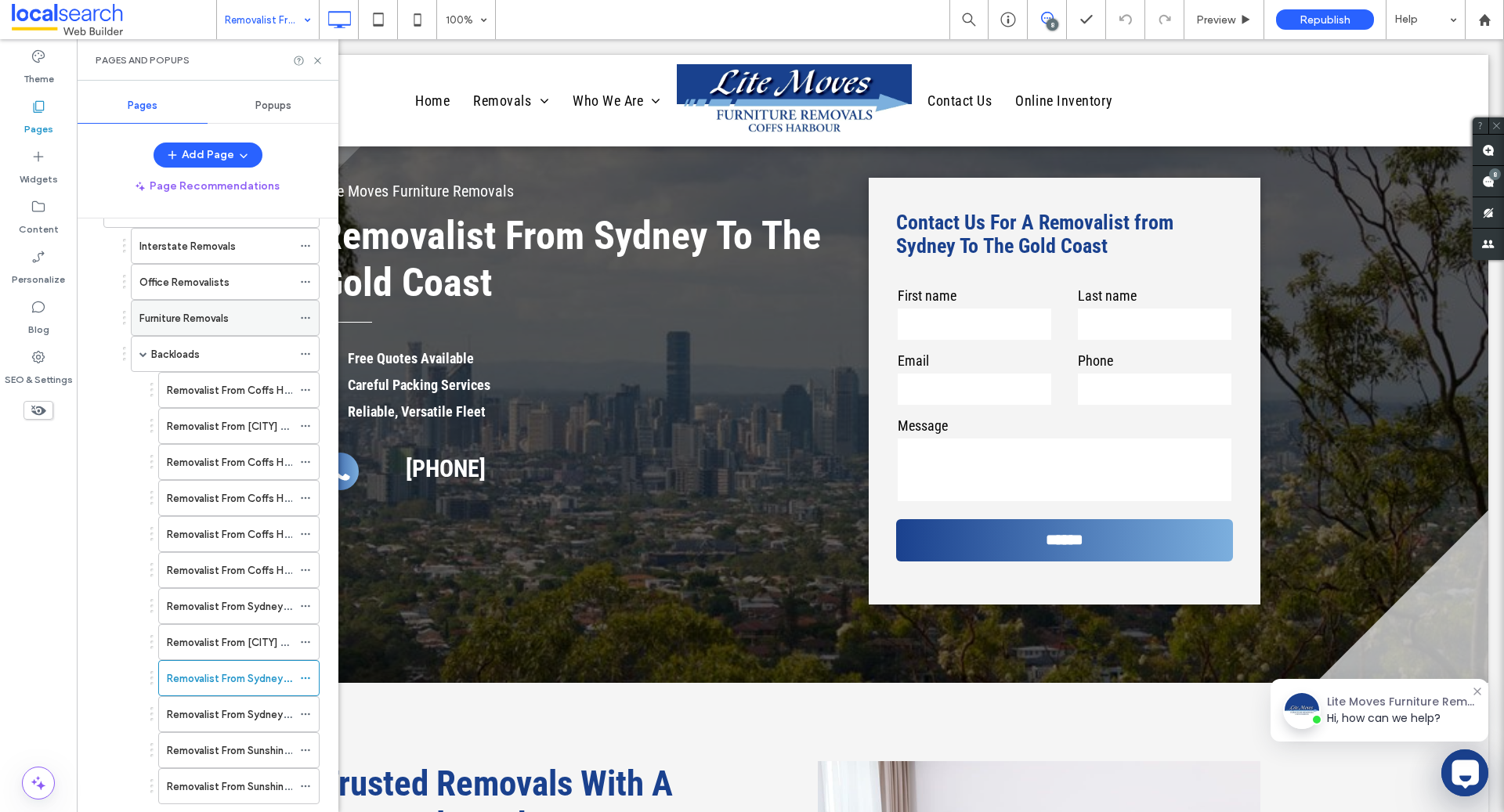 scroll, scrollTop: 110, scrollLeft: 0, axis: vertical 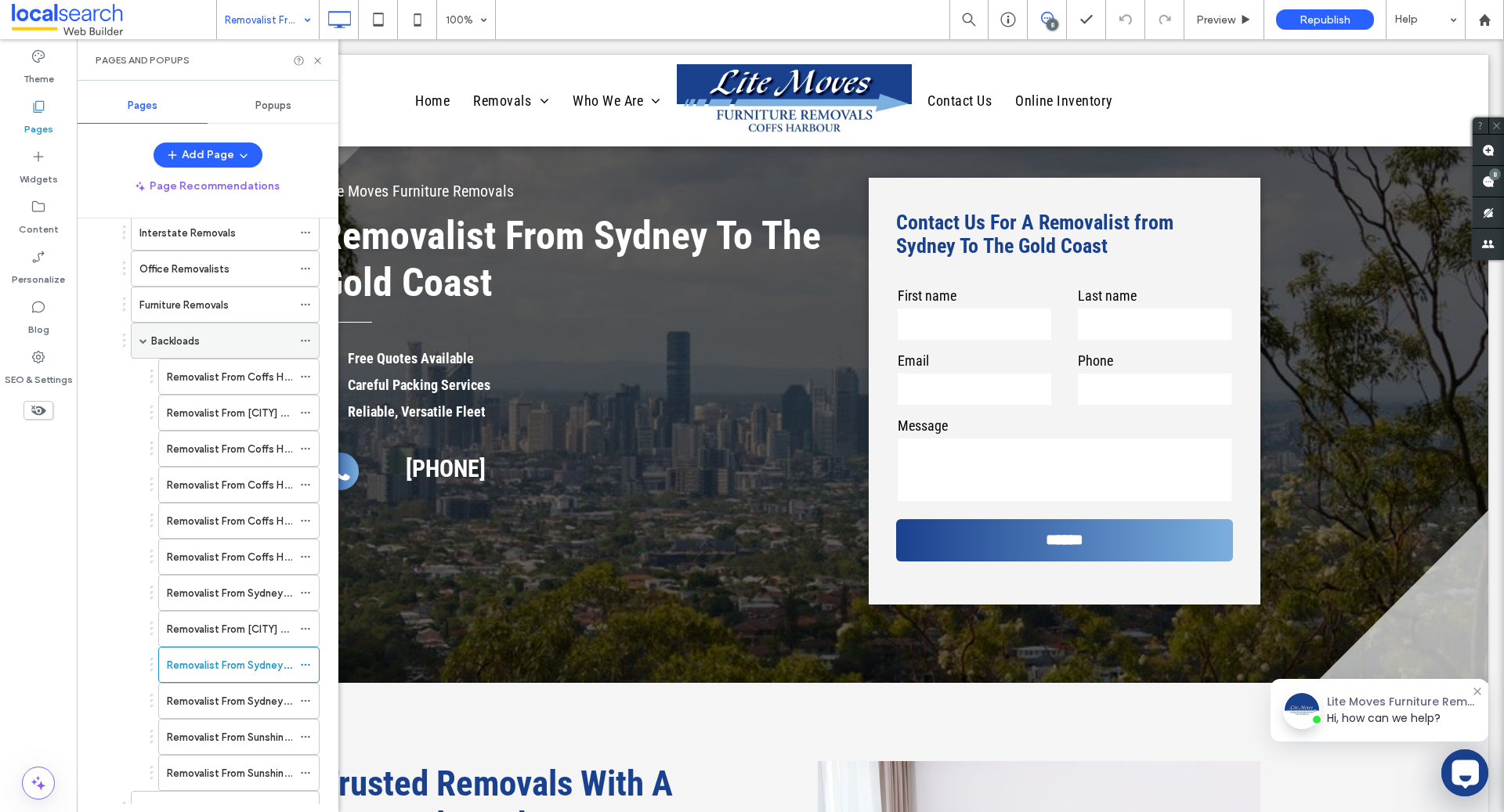 click on "Backloads" at bounding box center (222, 341) 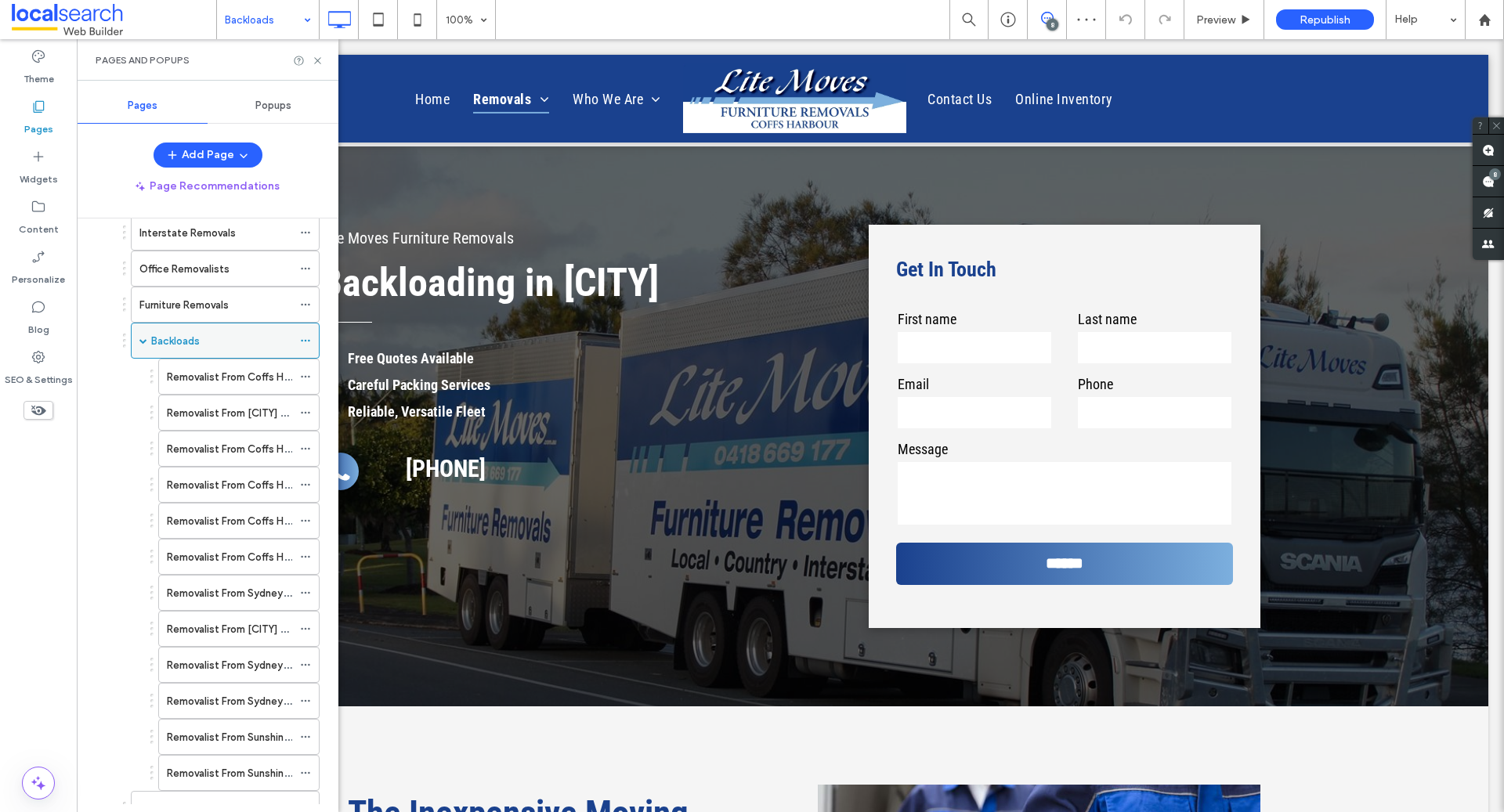scroll, scrollTop: 1983, scrollLeft: 0, axis: vertical 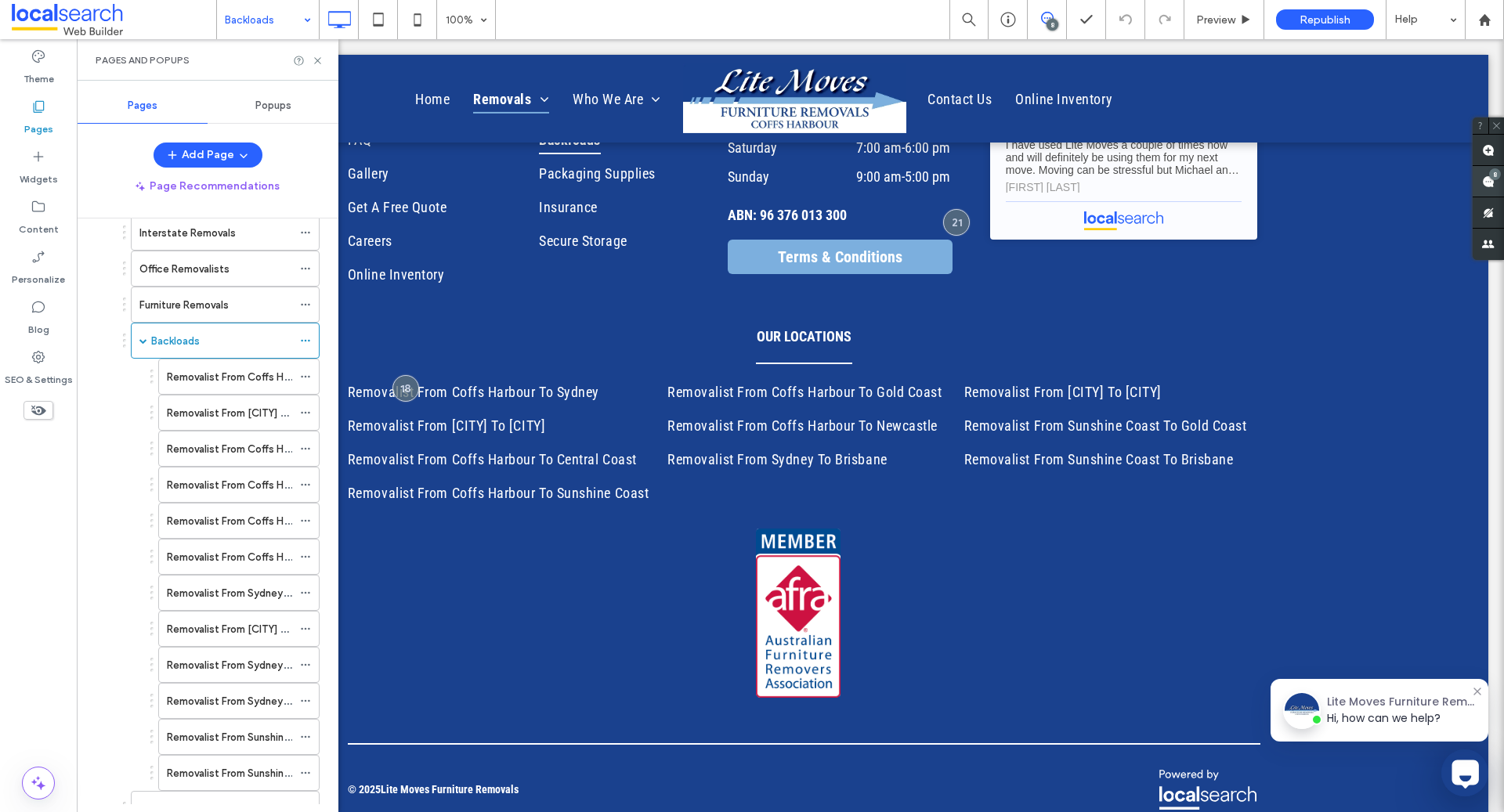 click at bounding box center (1488, 181) 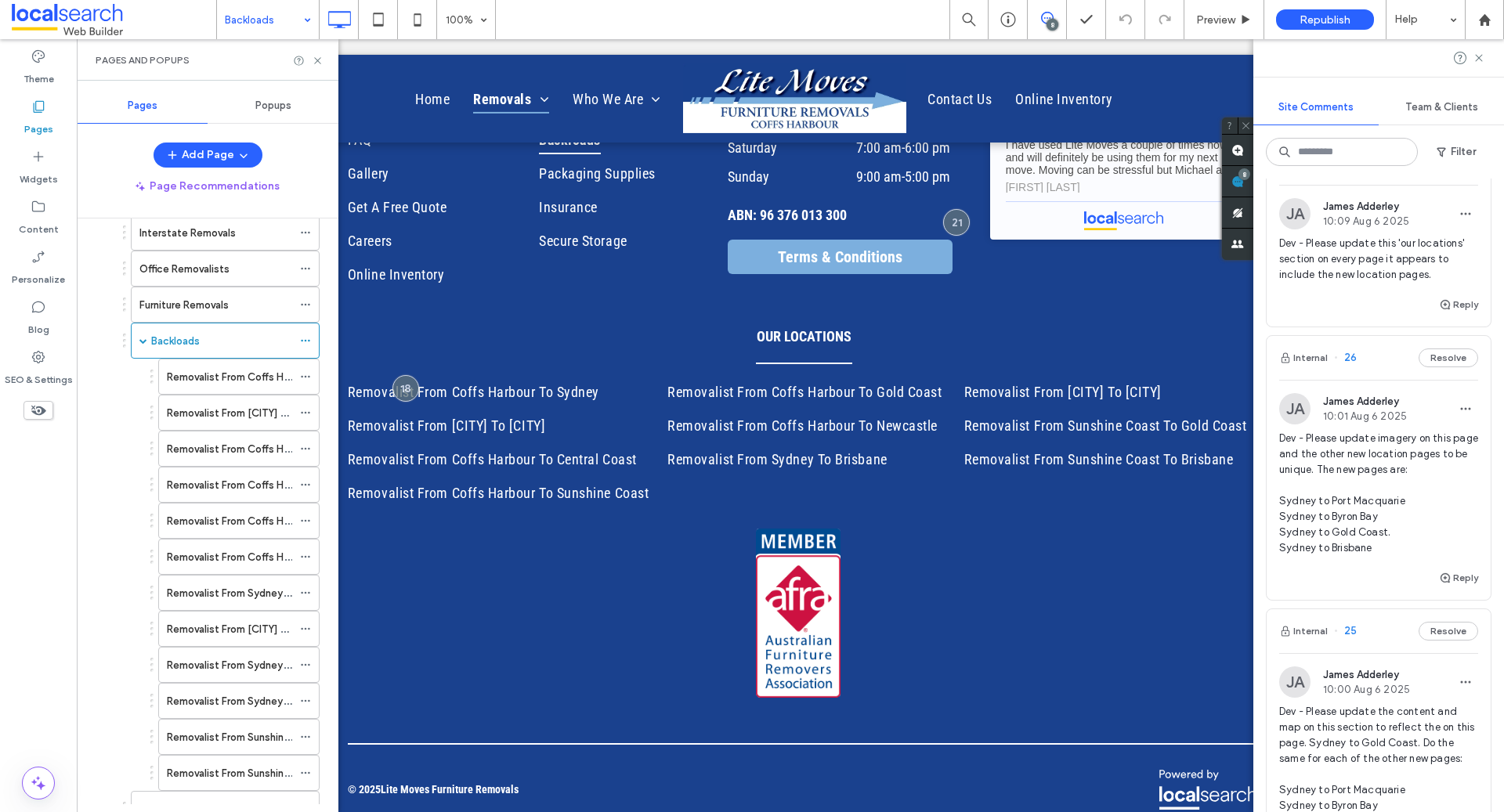 scroll, scrollTop: 138, scrollLeft: 0, axis: vertical 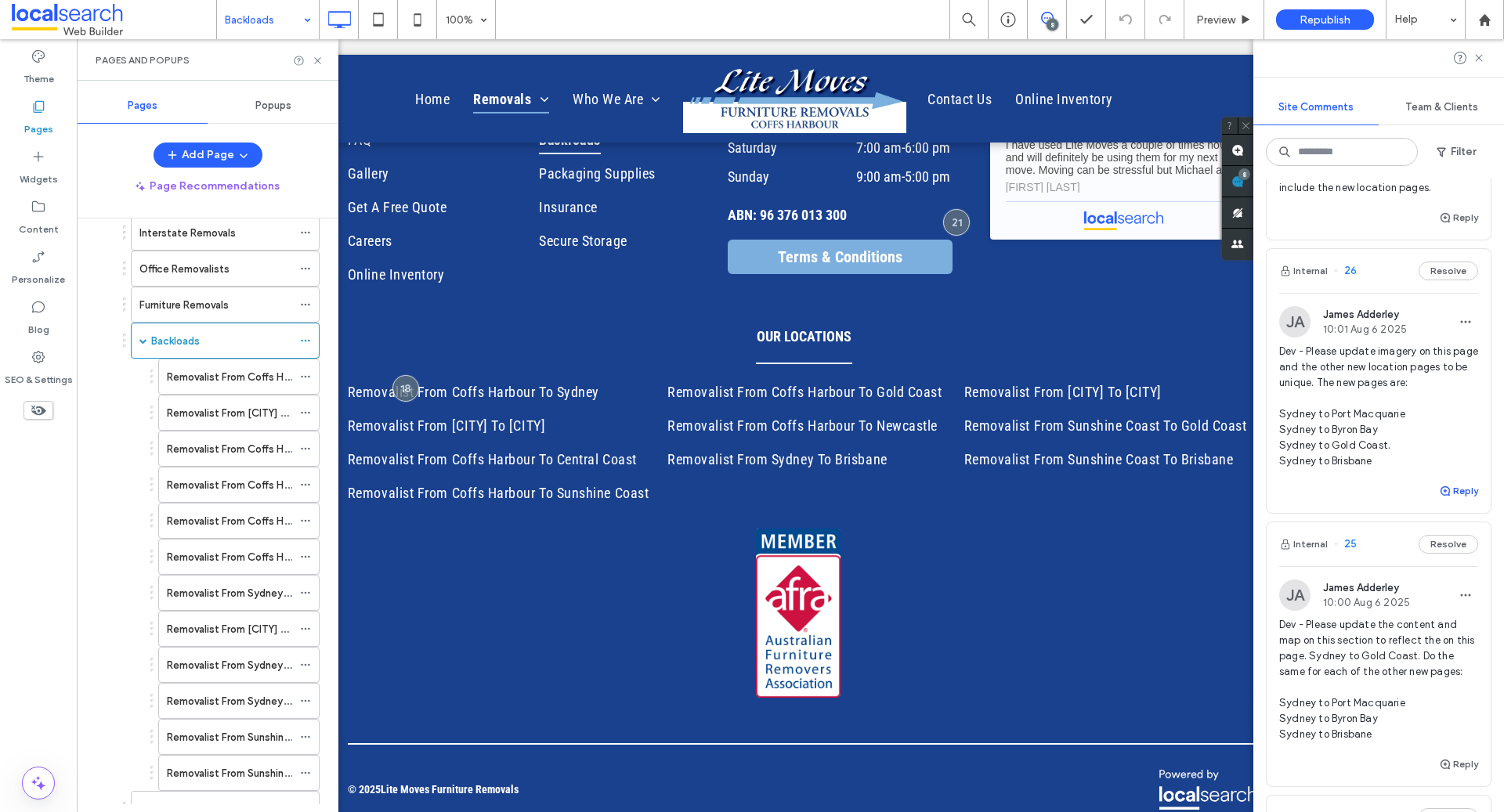 click on "Reply" at bounding box center [1459, 491] 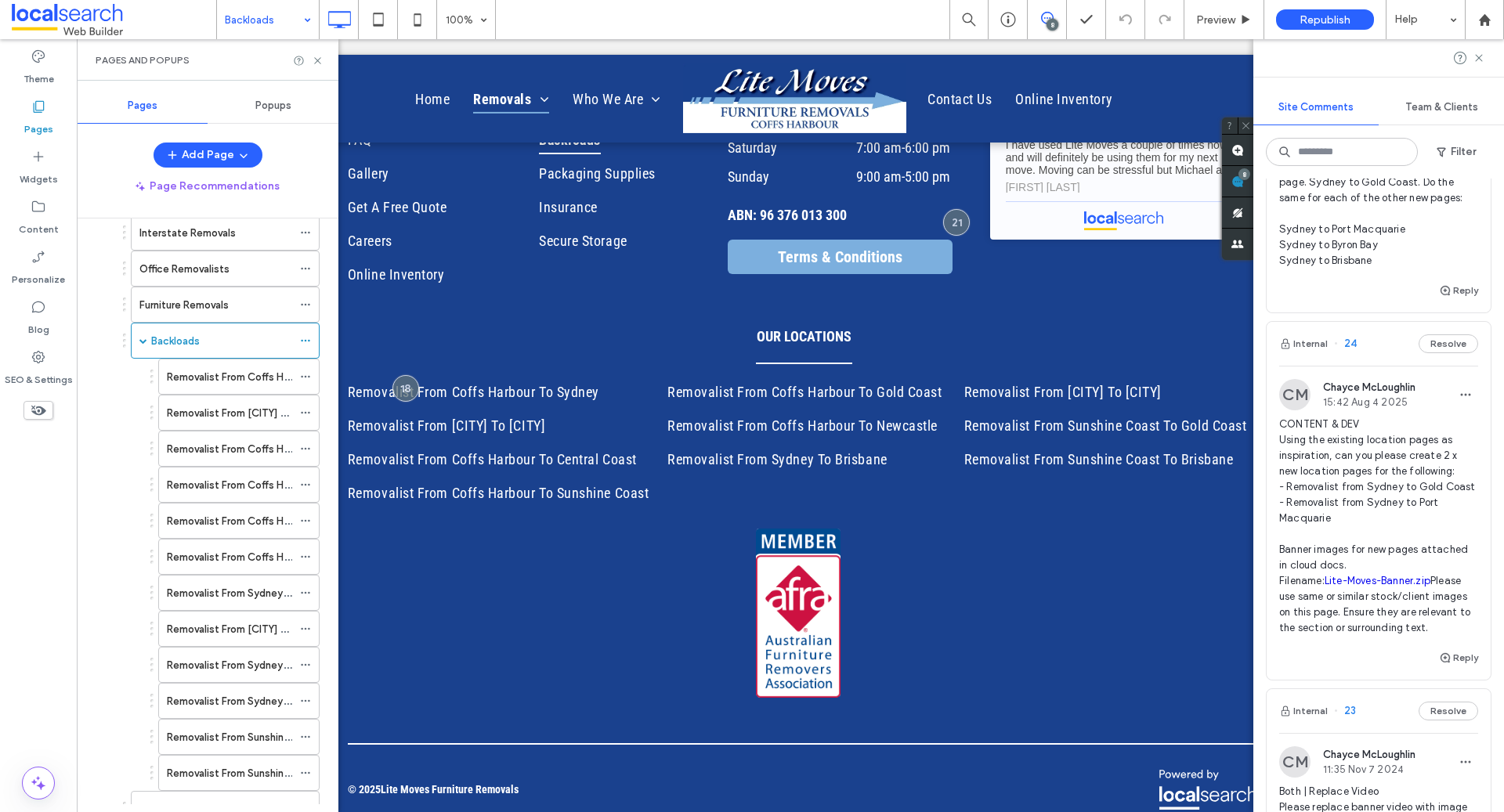scroll, scrollTop: 718, scrollLeft: 0, axis: vertical 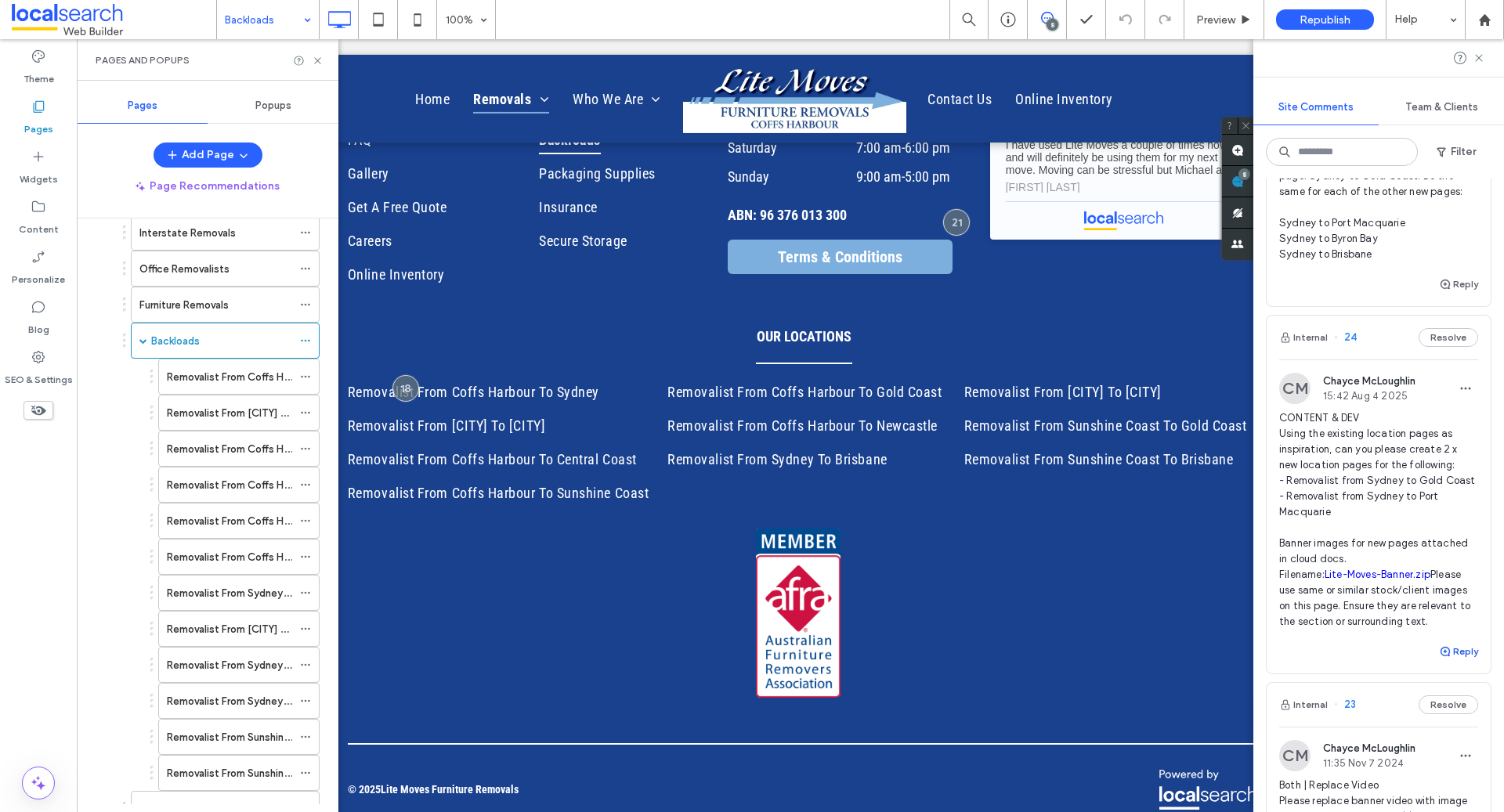 click on "Reply" at bounding box center (1459, 651) 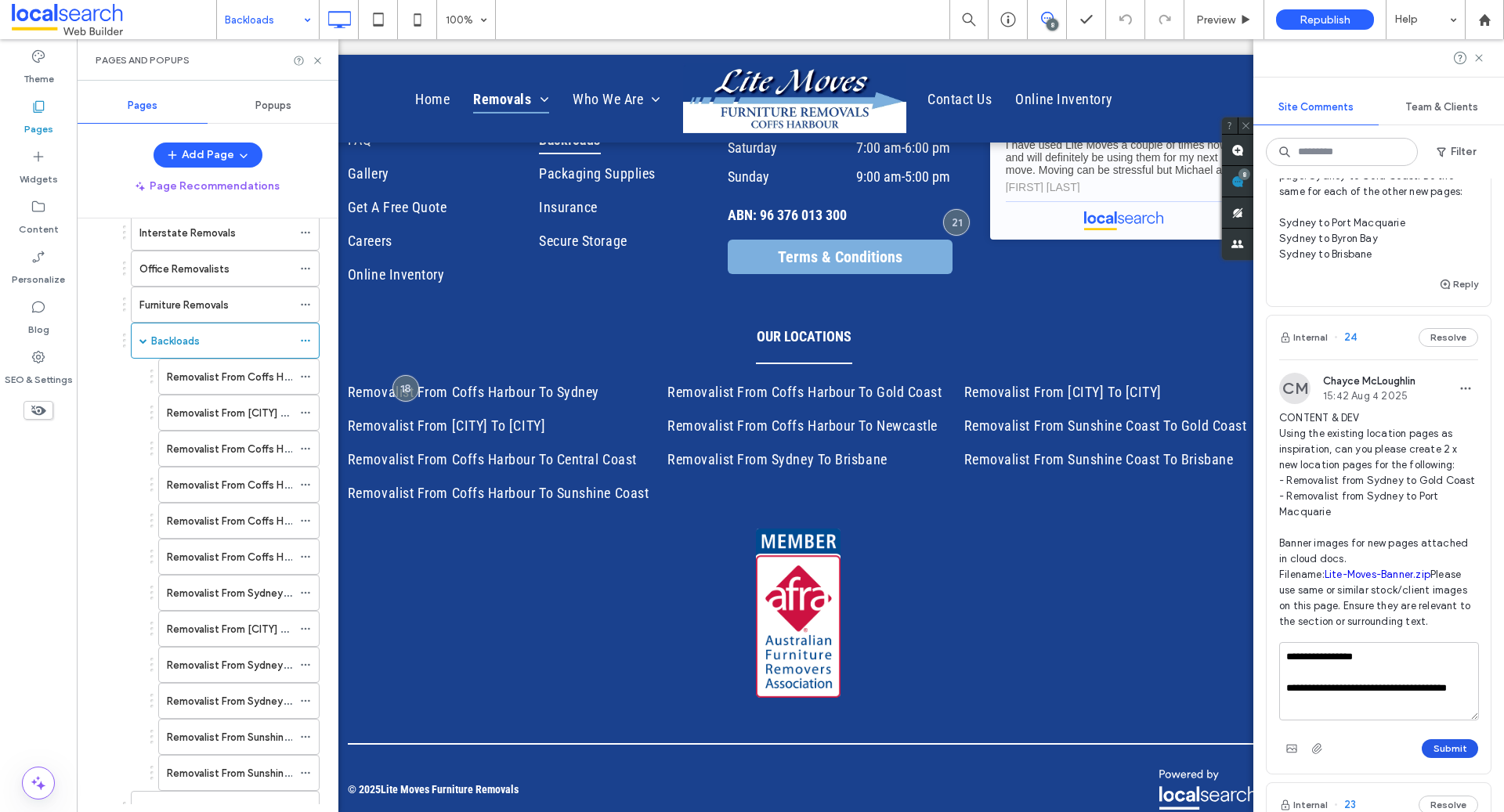 type on "**********" 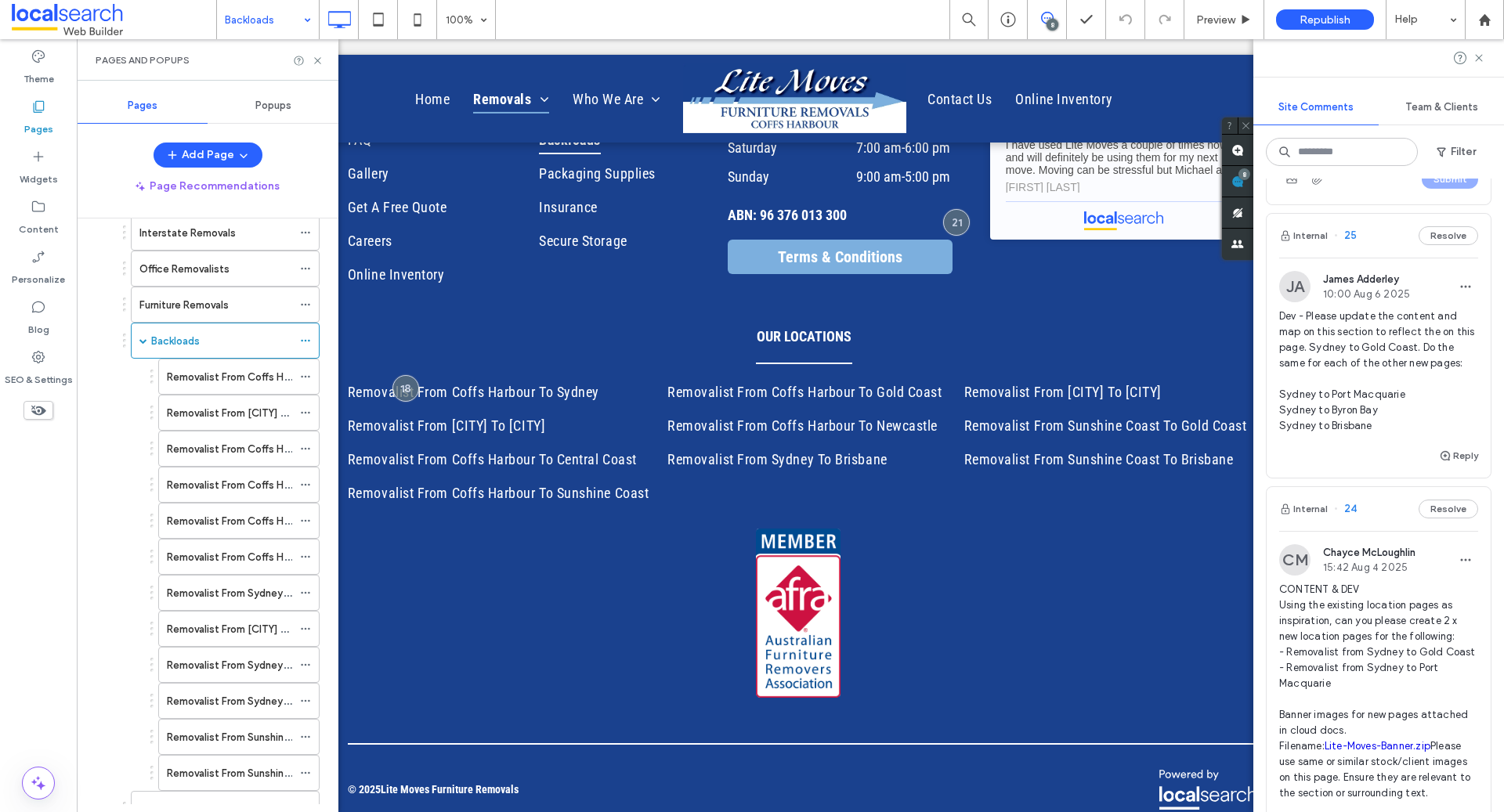 scroll, scrollTop: 537, scrollLeft: 0, axis: vertical 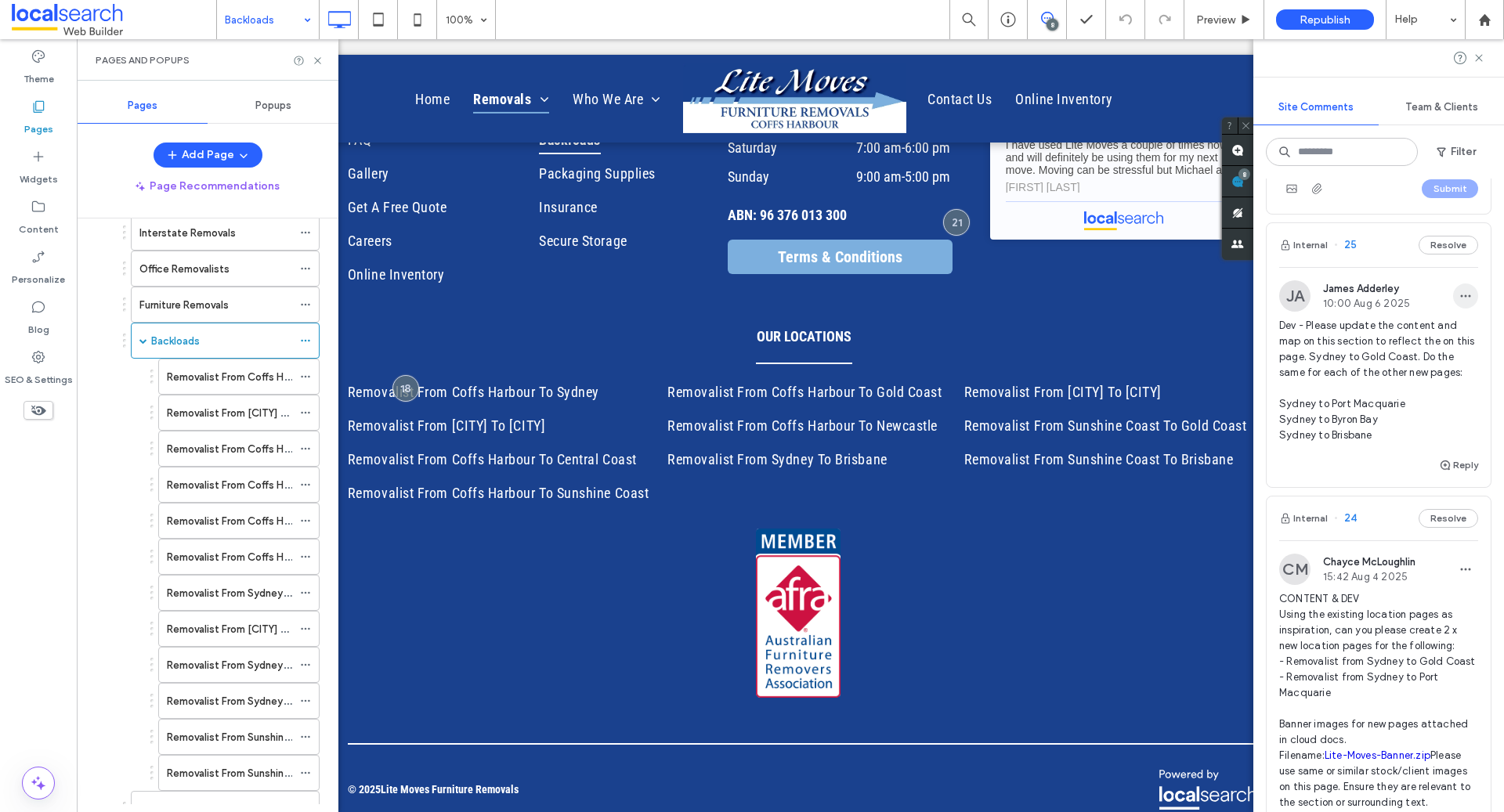 click at bounding box center [1466, 296] 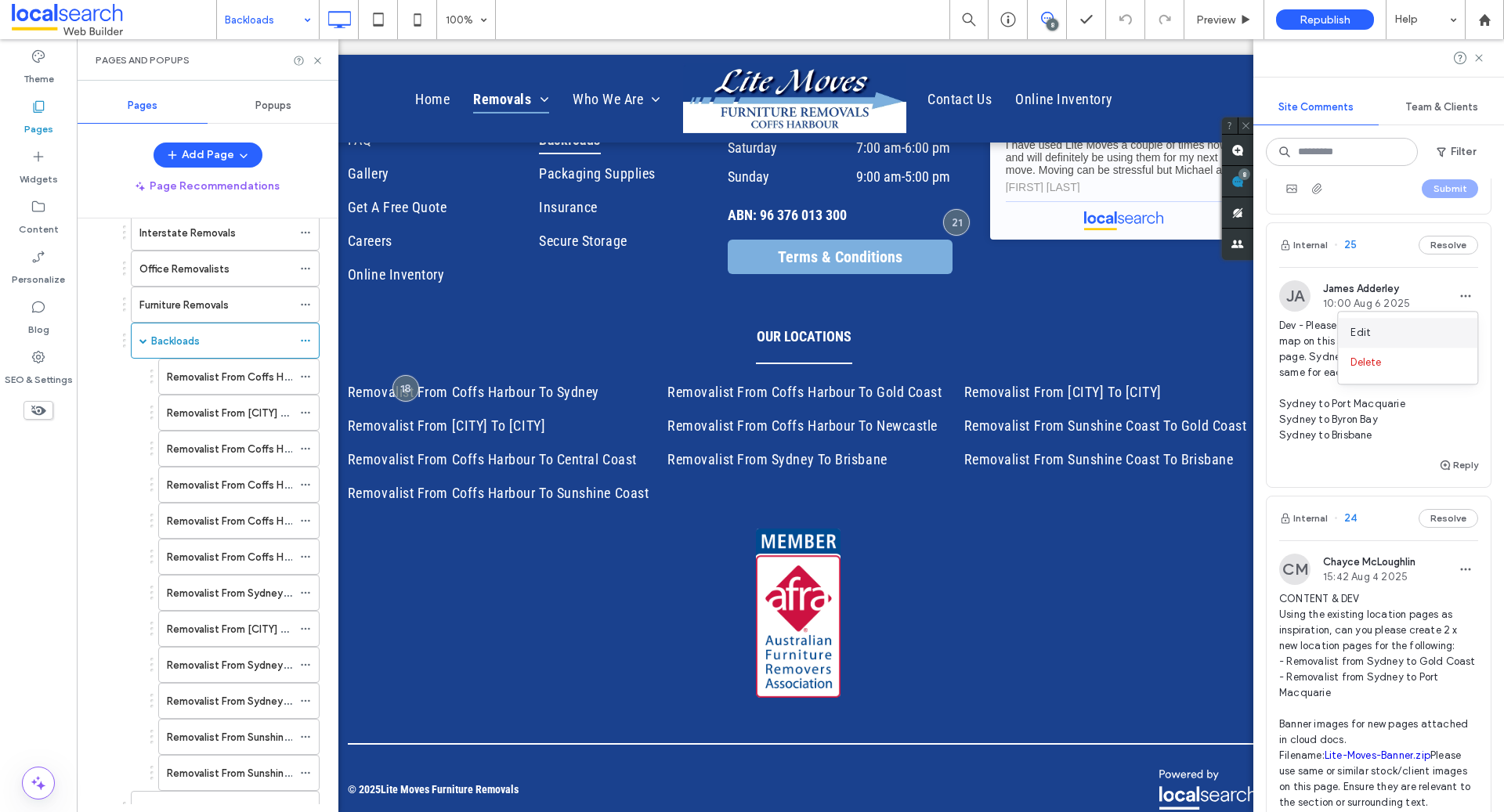 click on "Edit" at bounding box center (1408, 333) 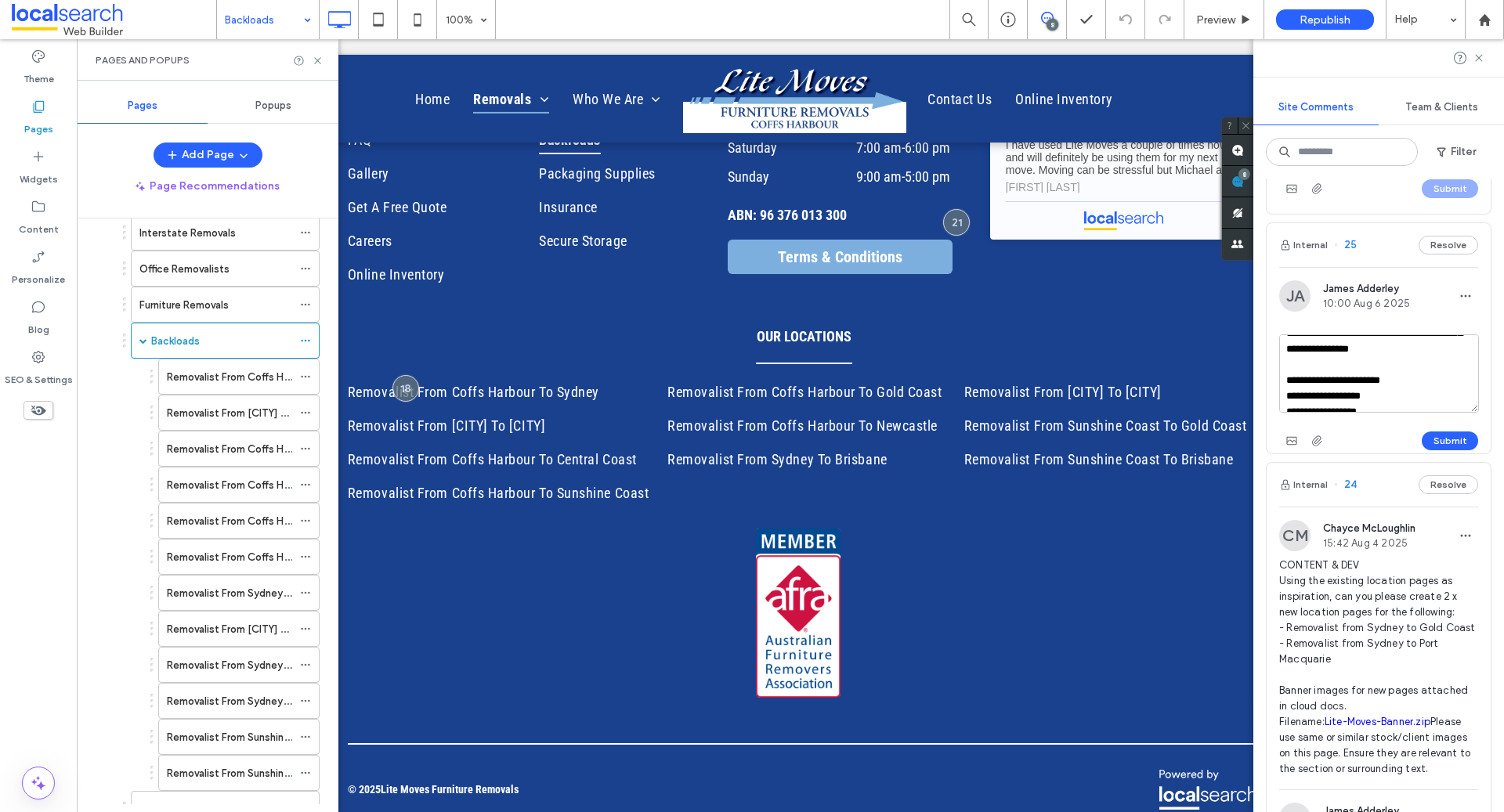 scroll, scrollTop: 52, scrollLeft: 0, axis: vertical 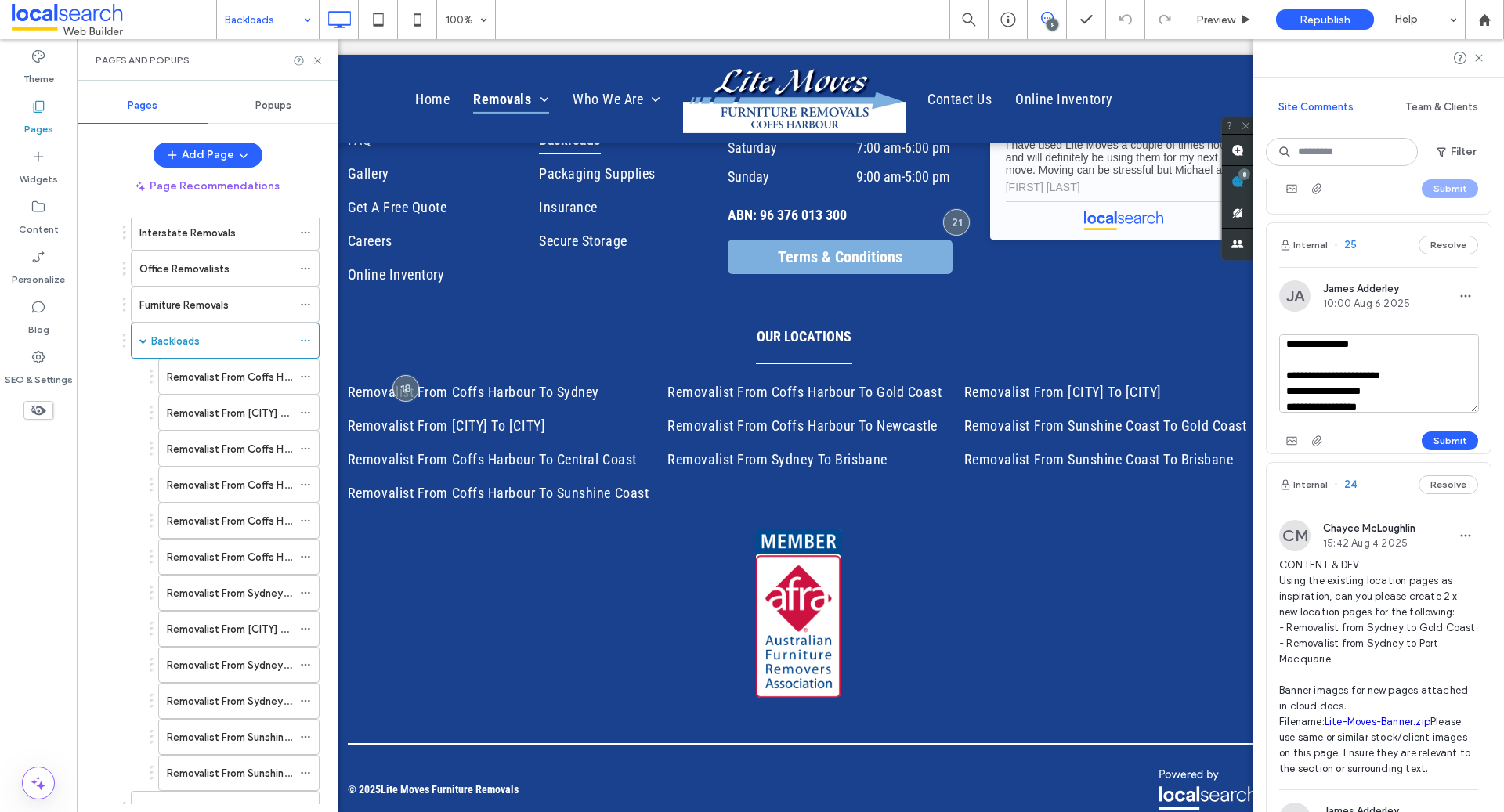 drag, startPoint x: 1384, startPoint y: 344, endPoint x: 1349, endPoint y: 344, distance: 35 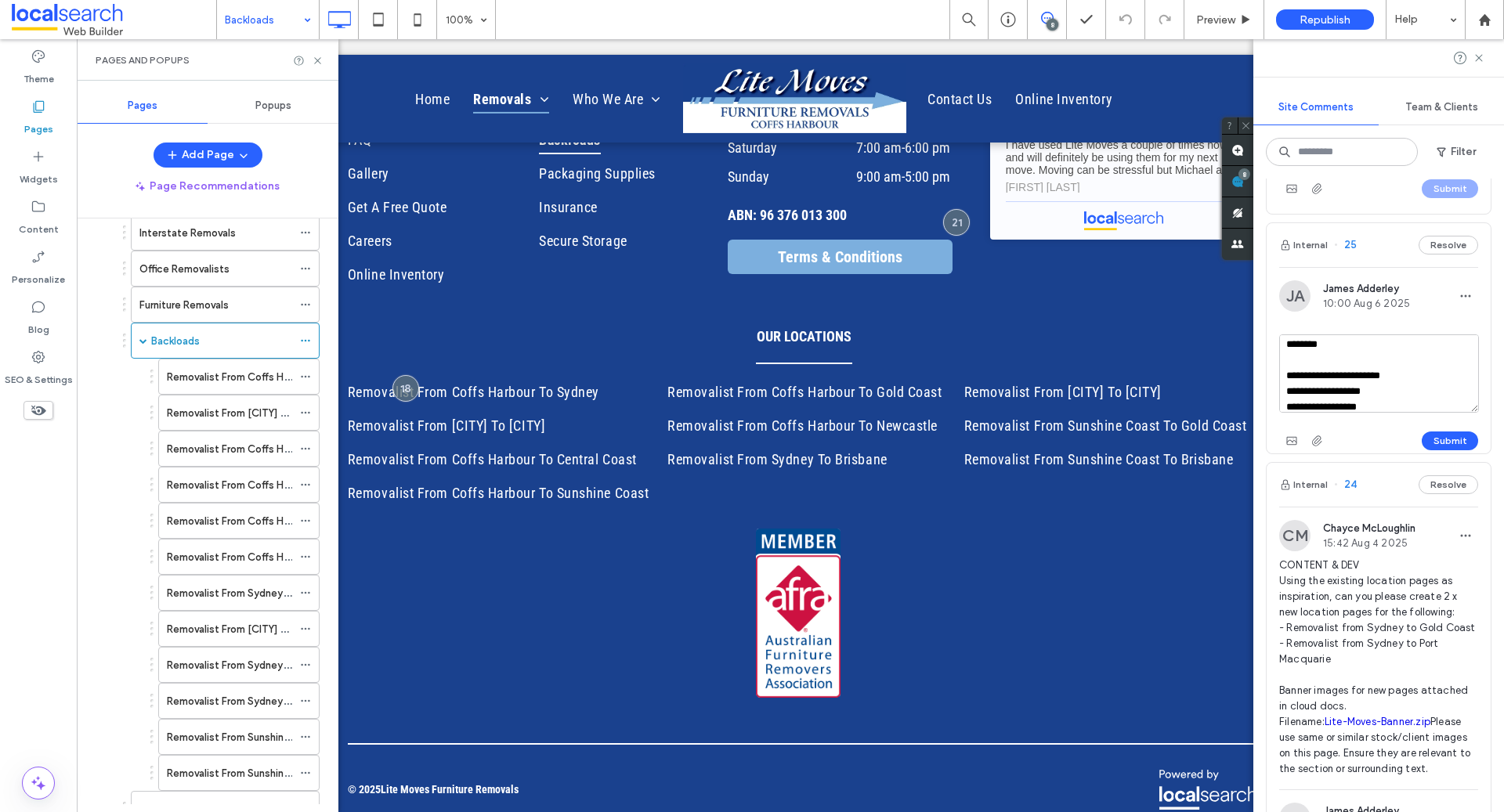 click on "**********" at bounding box center (1379, 374) 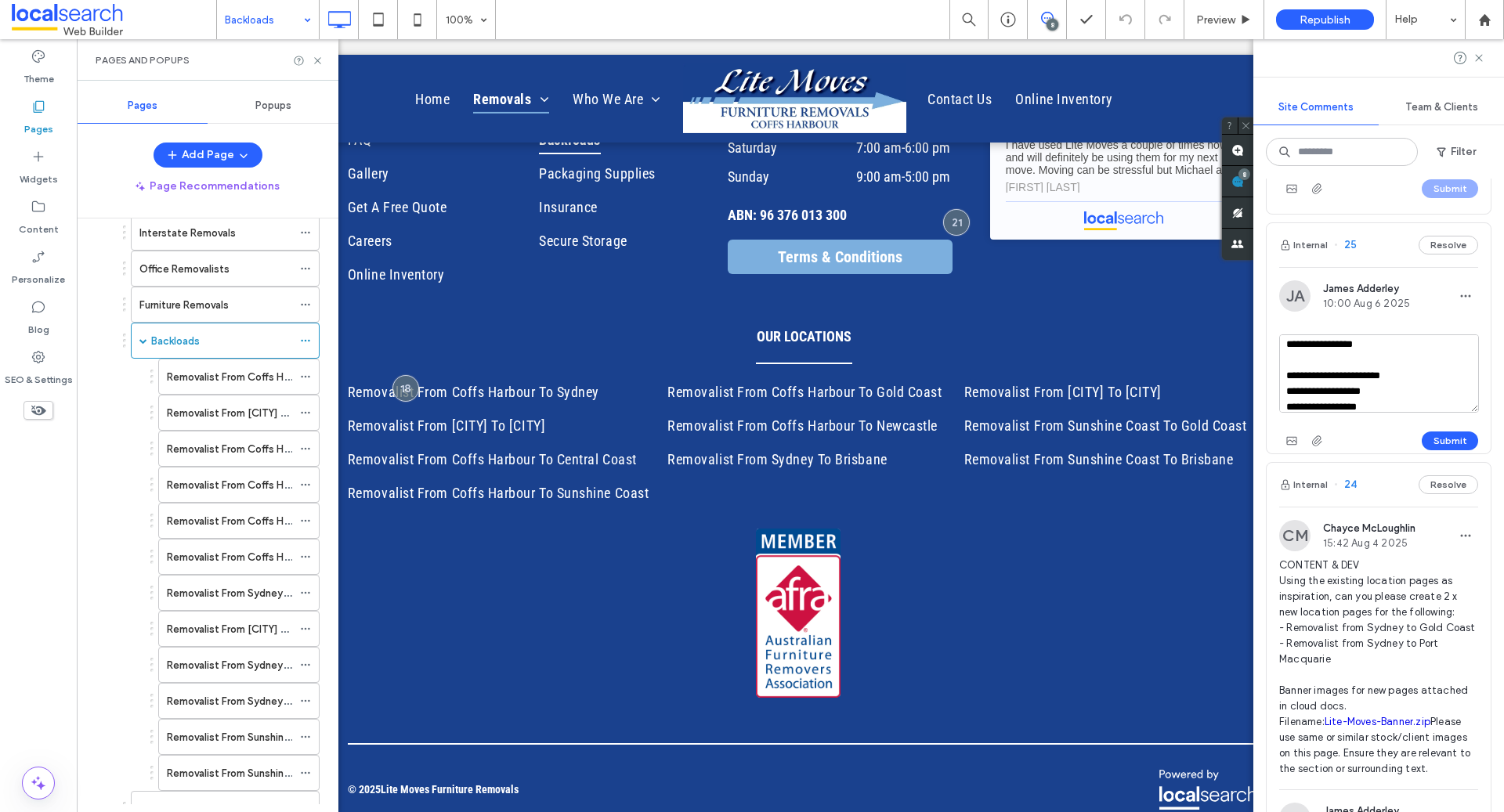 click on "**********" at bounding box center [1379, 374] 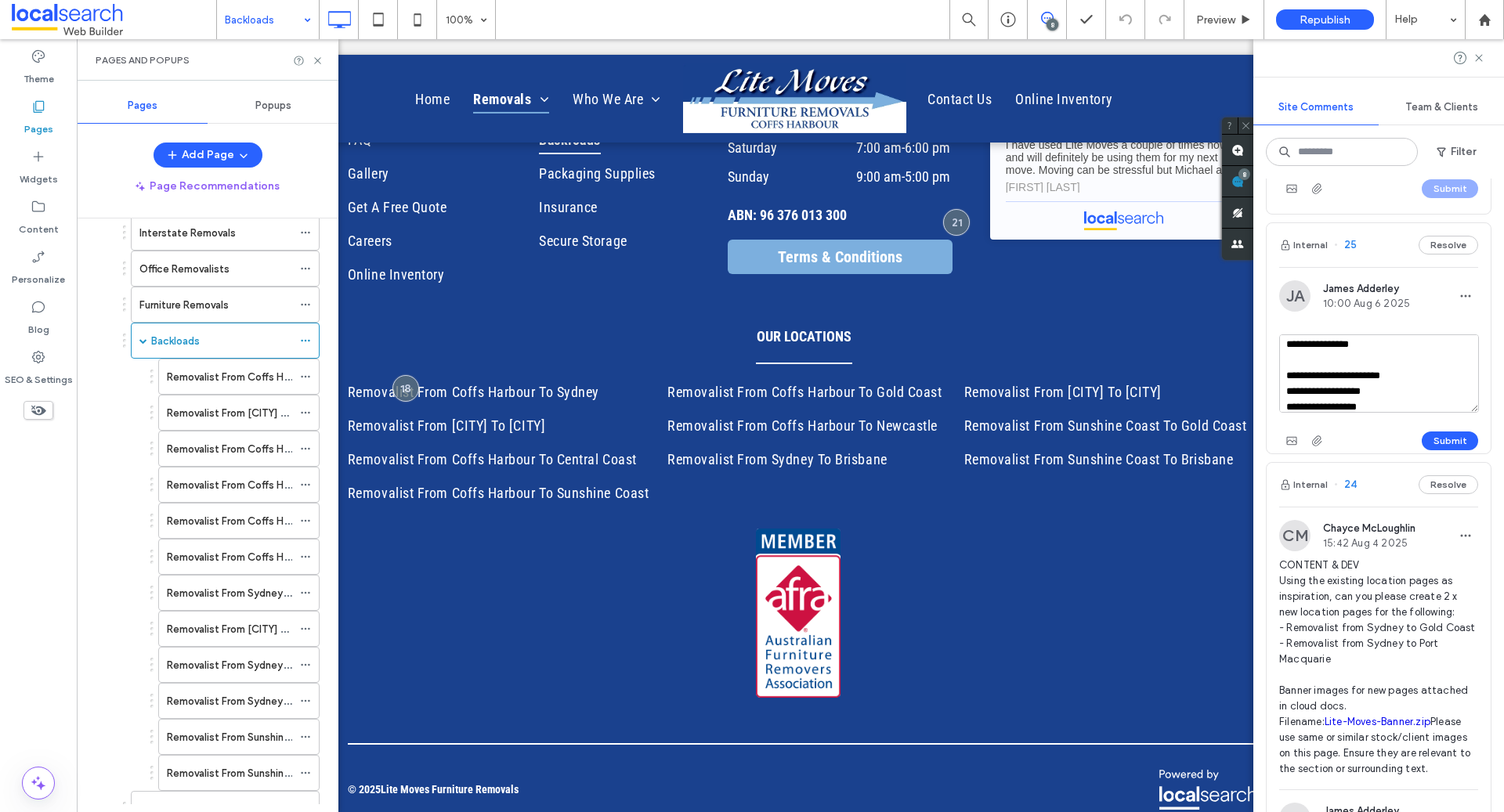 scroll, scrollTop: 76, scrollLeft: 0, axis: vertical 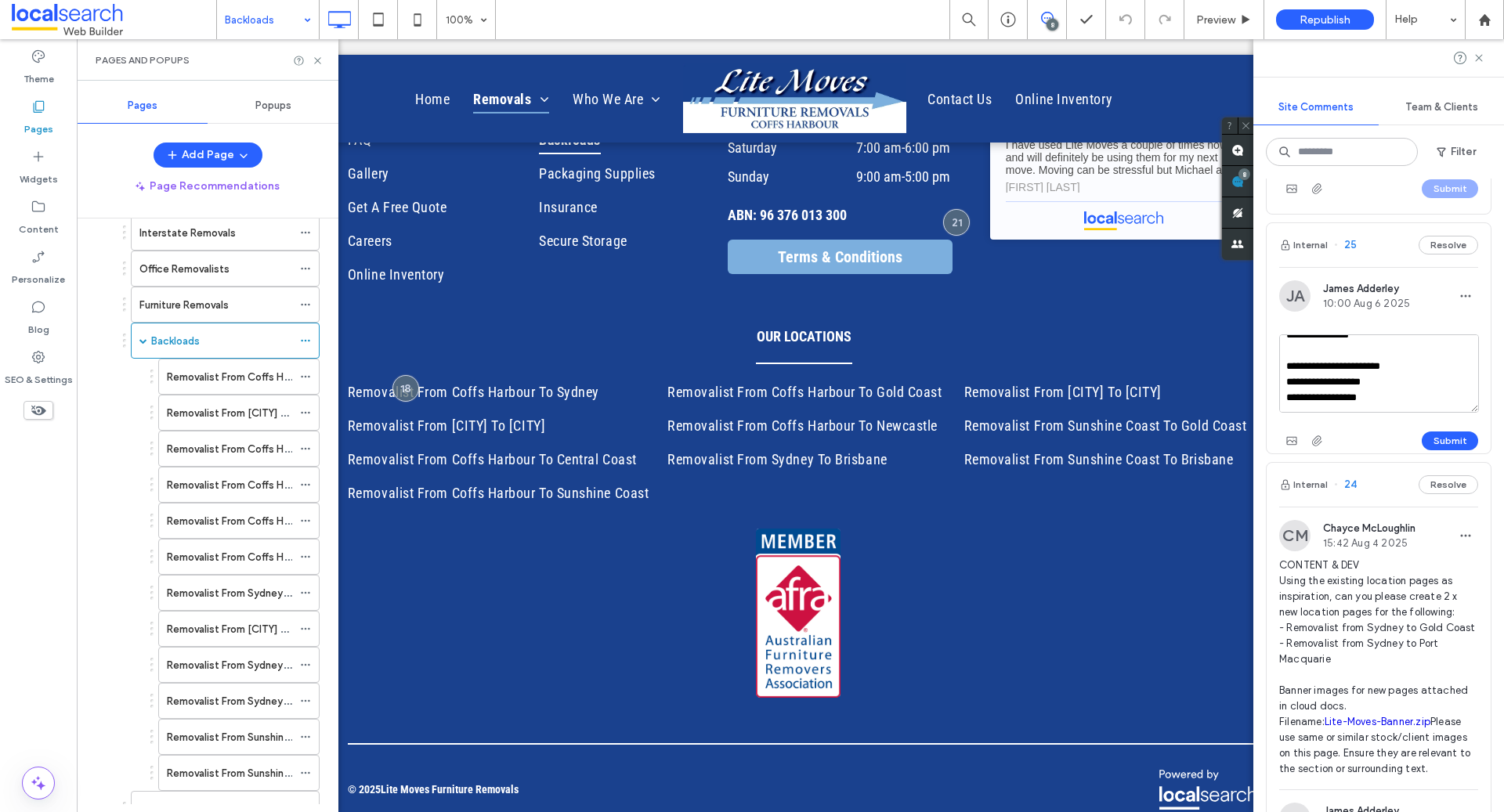 drag, startPoint x: 1285, startPoint y: 381, endPoint x: 1361, endPoint y: 394, distance: 77.103826 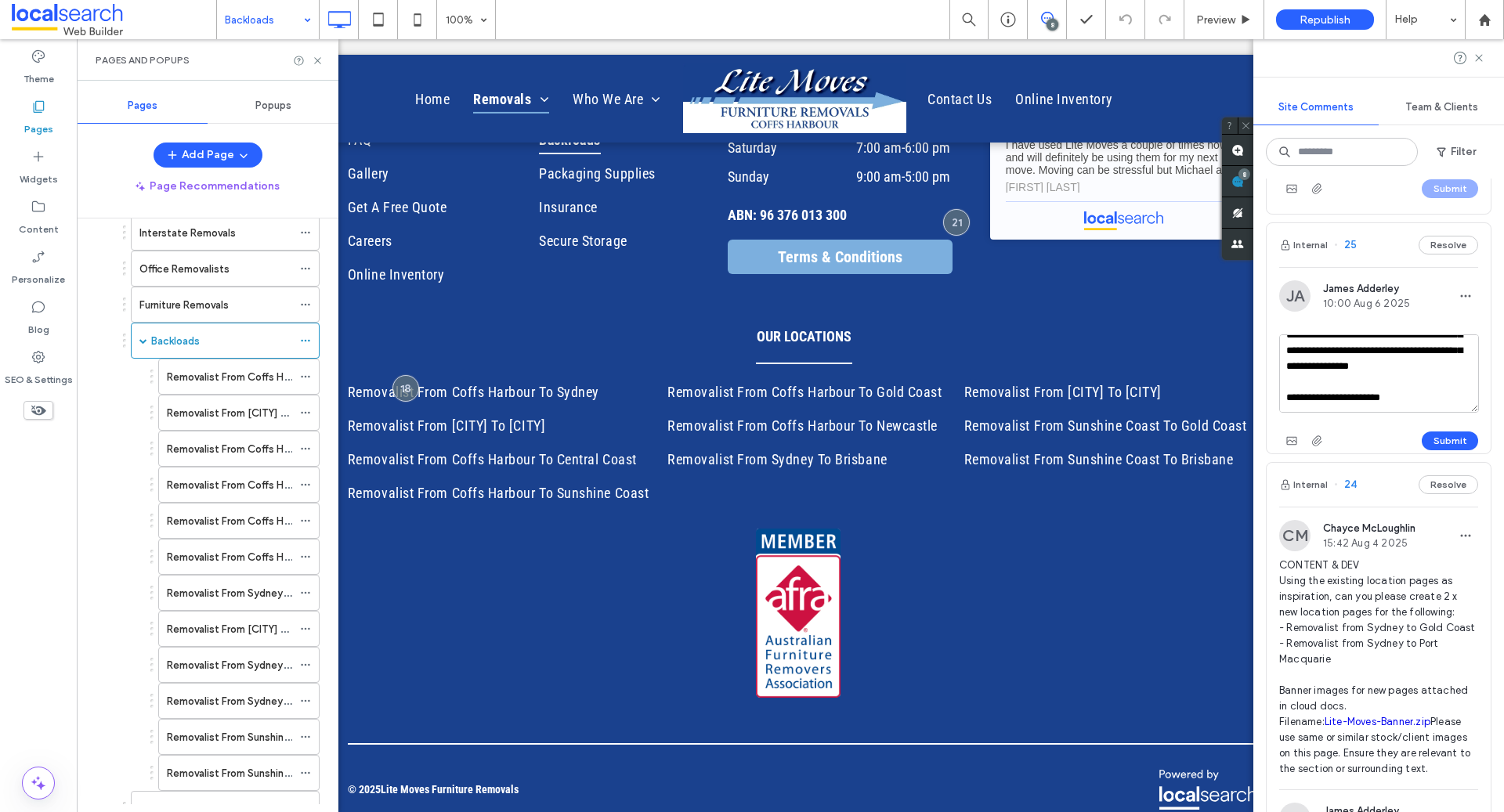 scroll, scrollTop: 45, scrollLeft: 0, axis: vertical 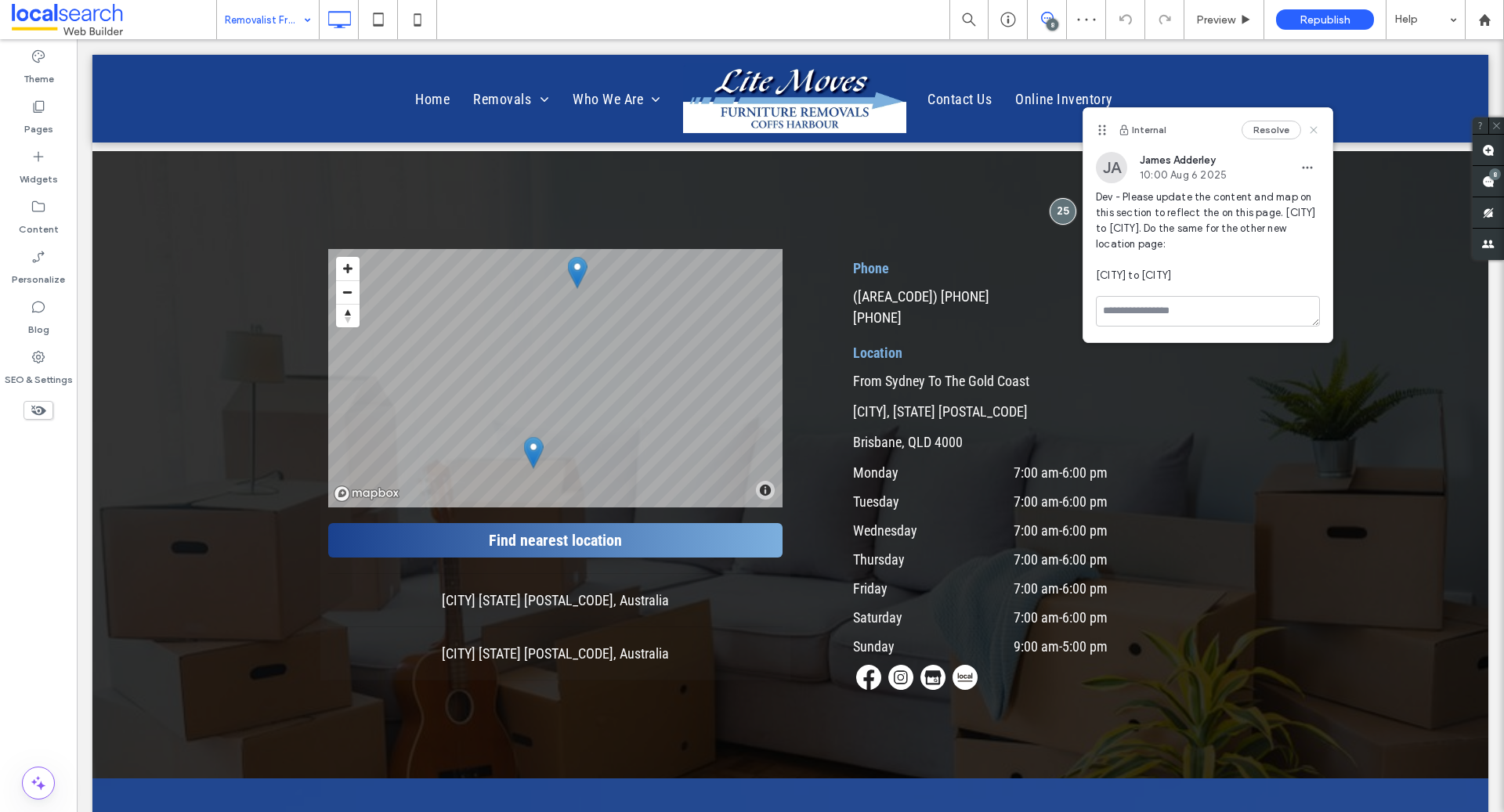click 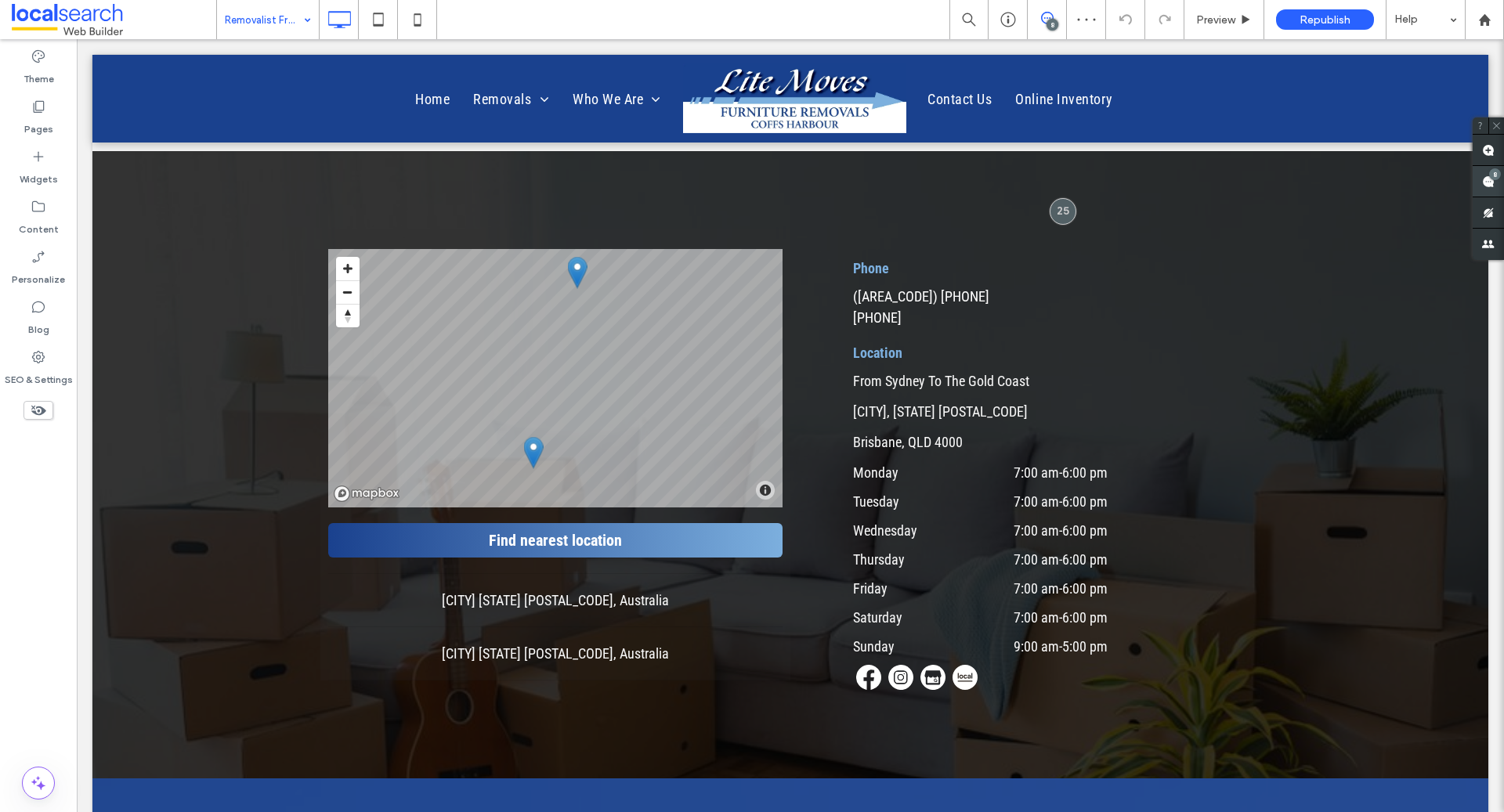 click on "8" at bounding box center (1495, 174) 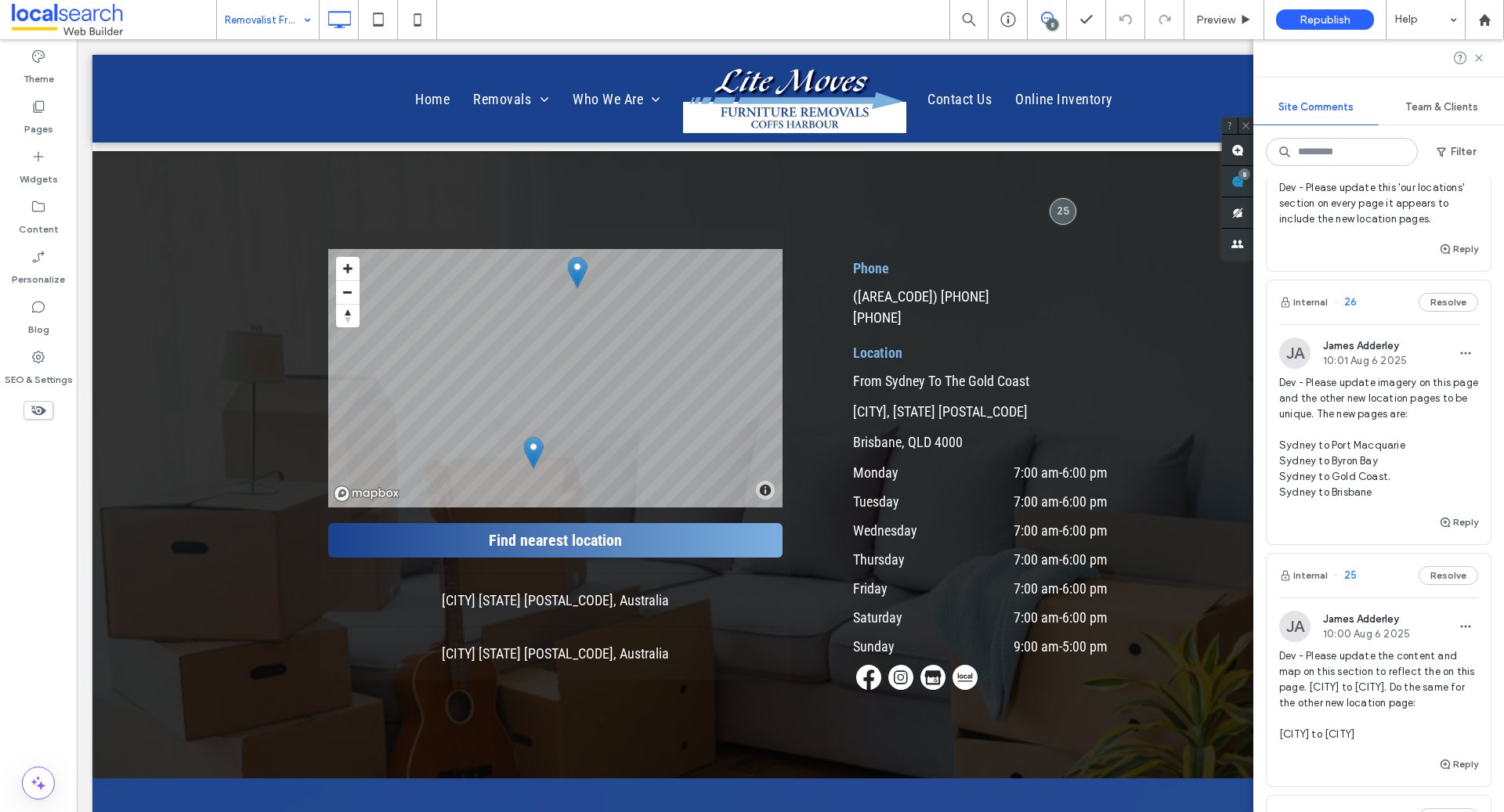 scroll, scrollTop: 107, scrollLeft: 0, axis: vertical 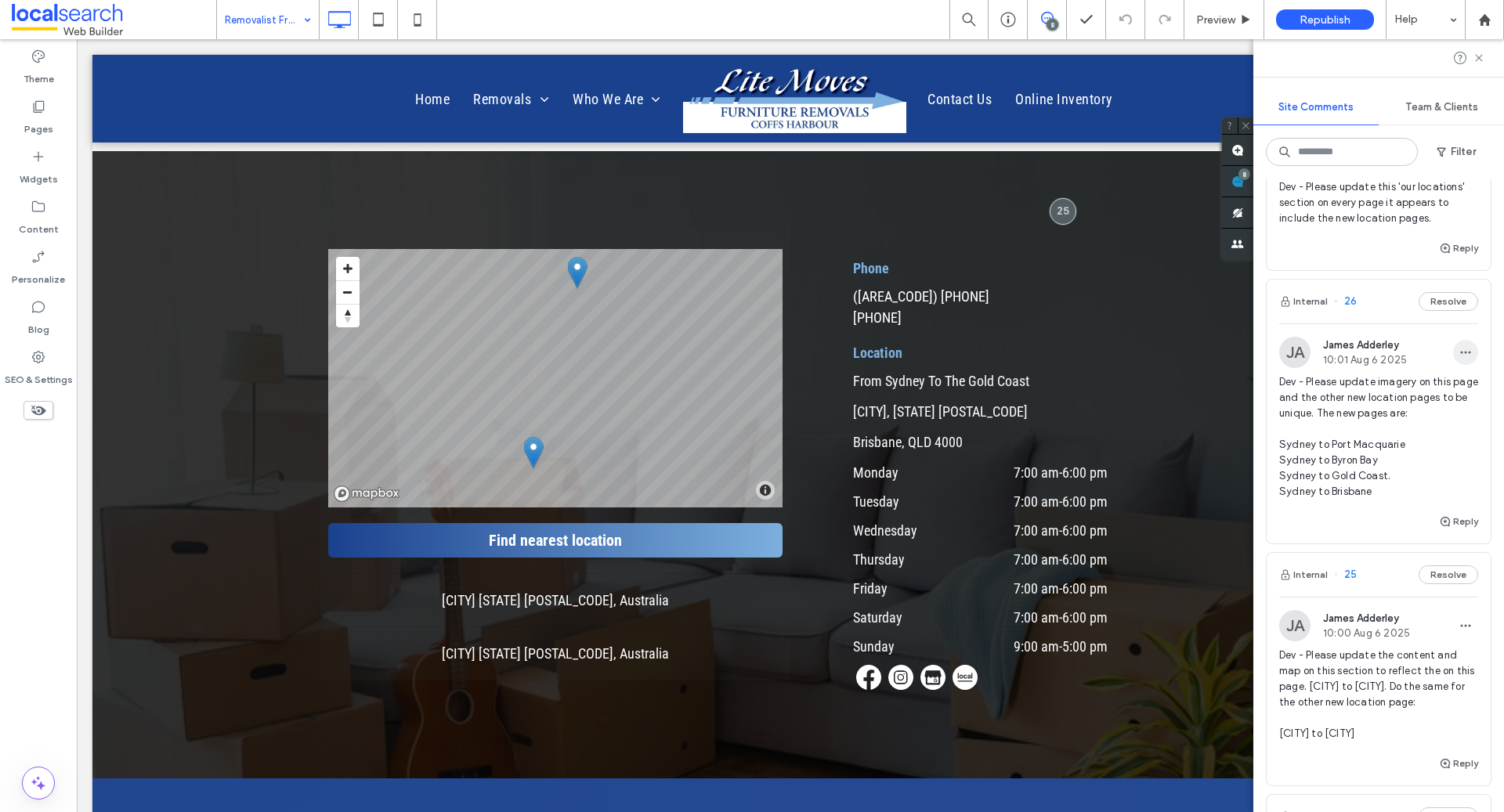click at bounding box center (1466, 352) 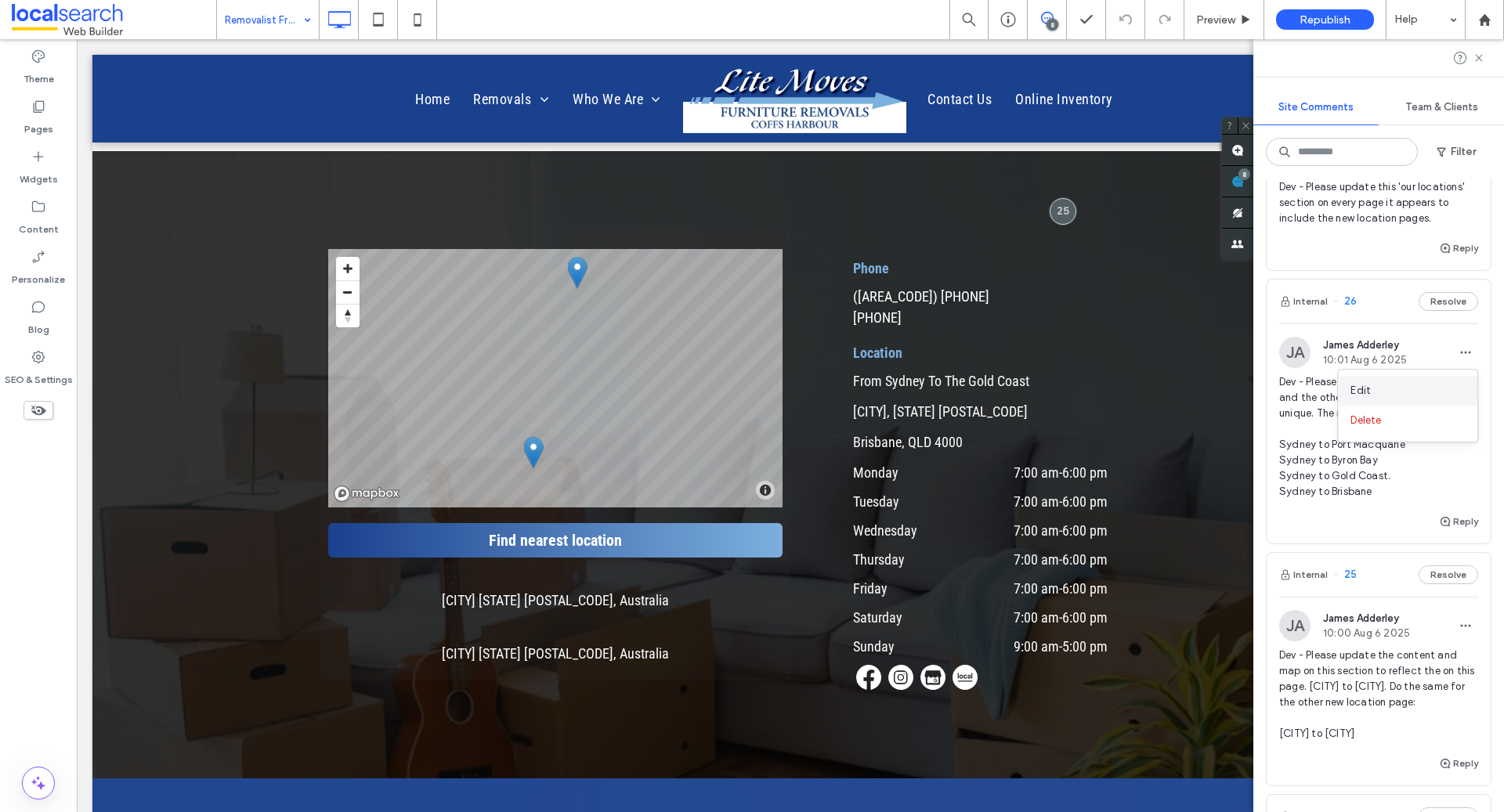 click on "Edit" at bounding box center (1408, 391) 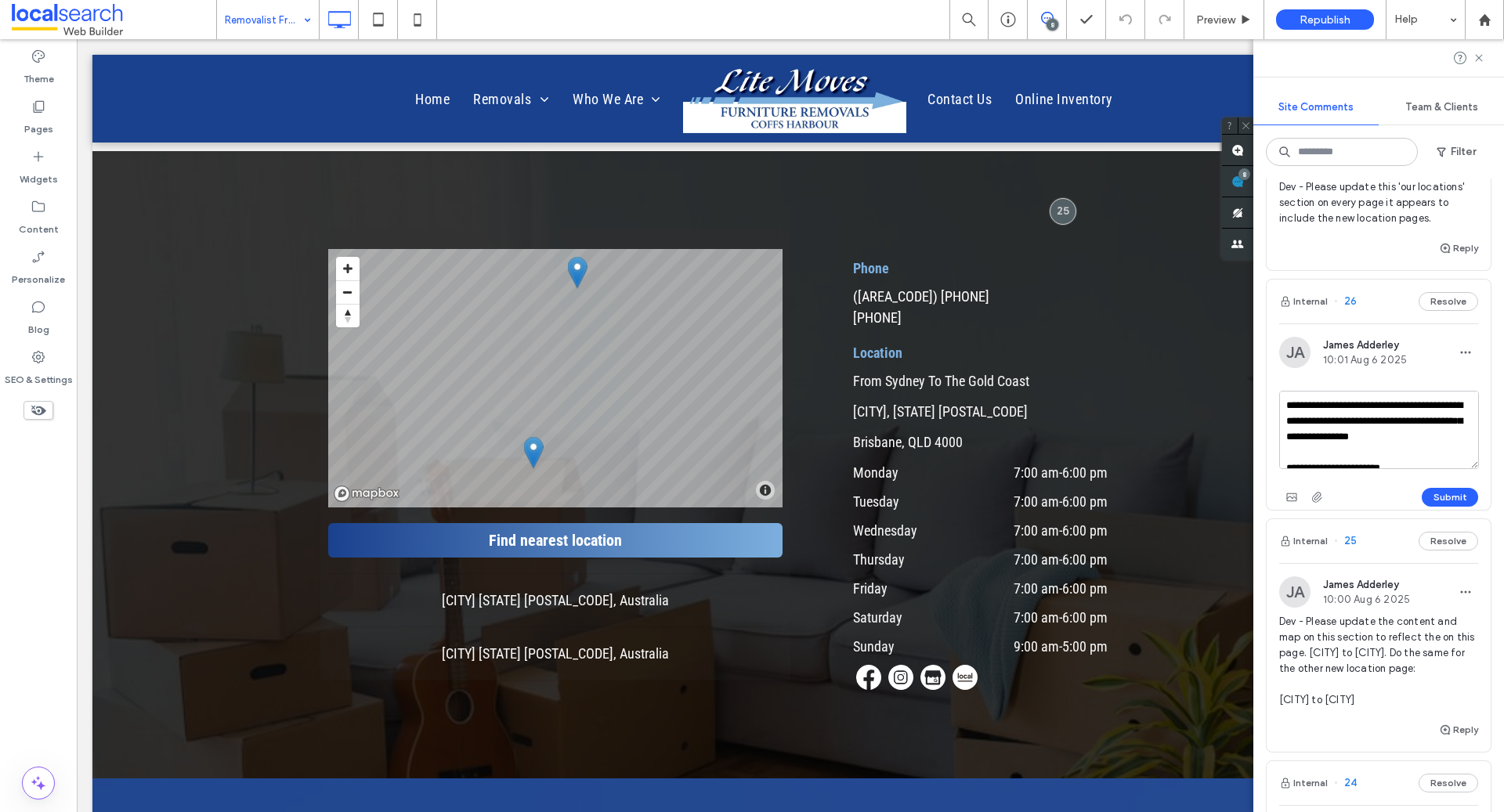 scroll, scrollTop: 60, scrollLeft: 0, axis: vertical 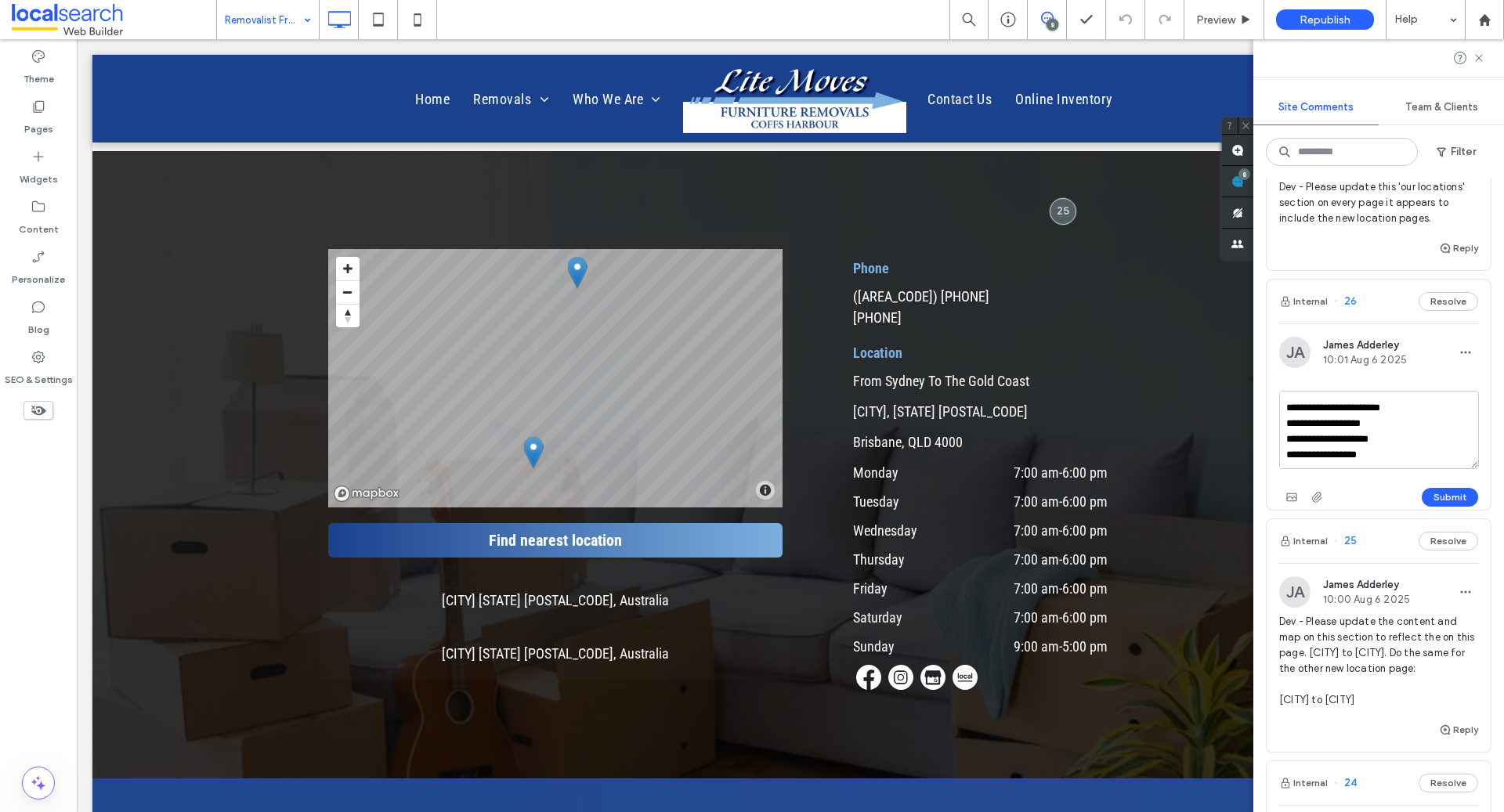 drag, startPoint x: 1393, startPoint y: 420, endPoint x: 1278, endPoint y: 422, distance: 115.0174 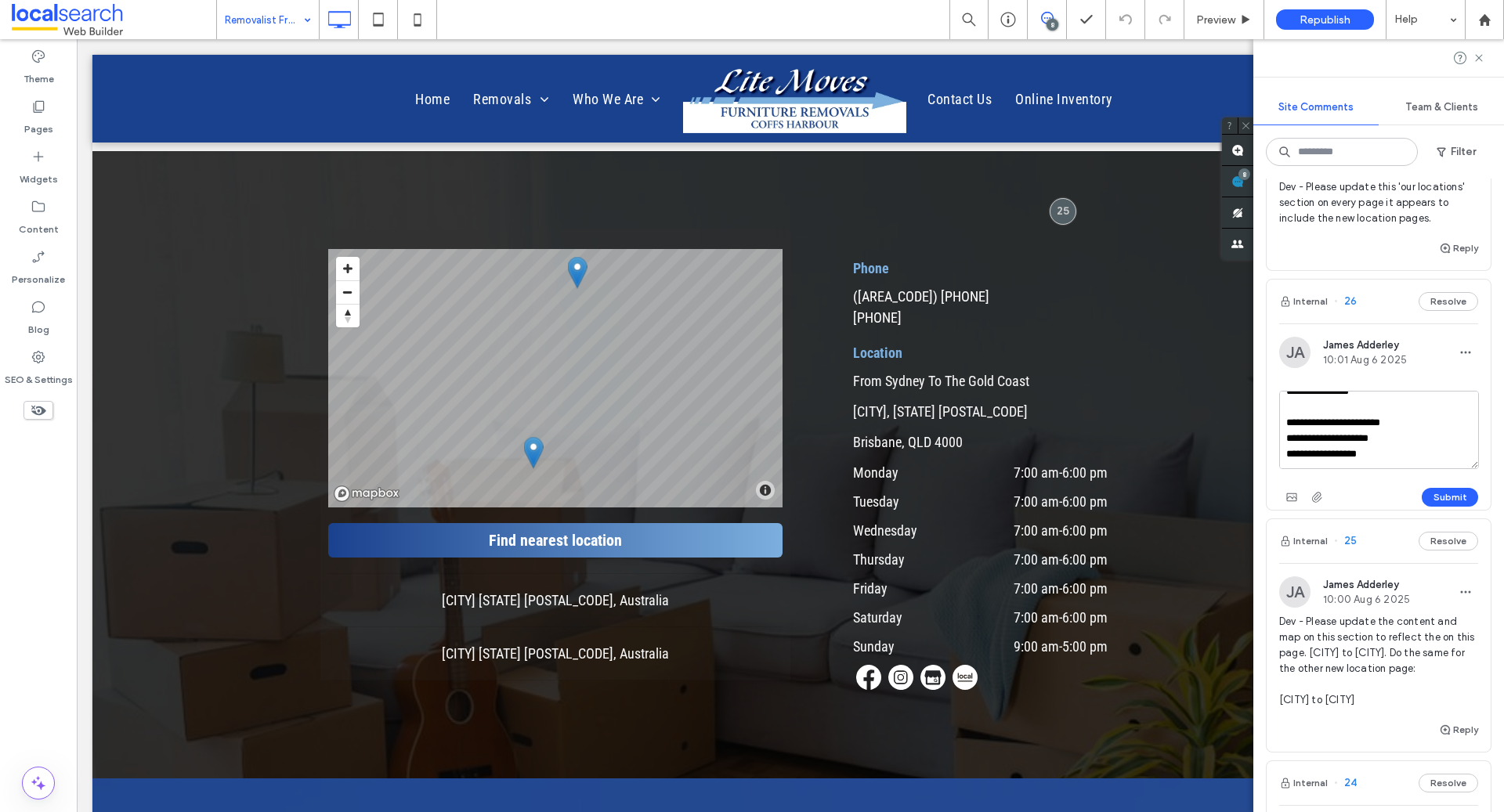 scroll, scrollTop: 45, scrollLeft: 0, axis: vertical 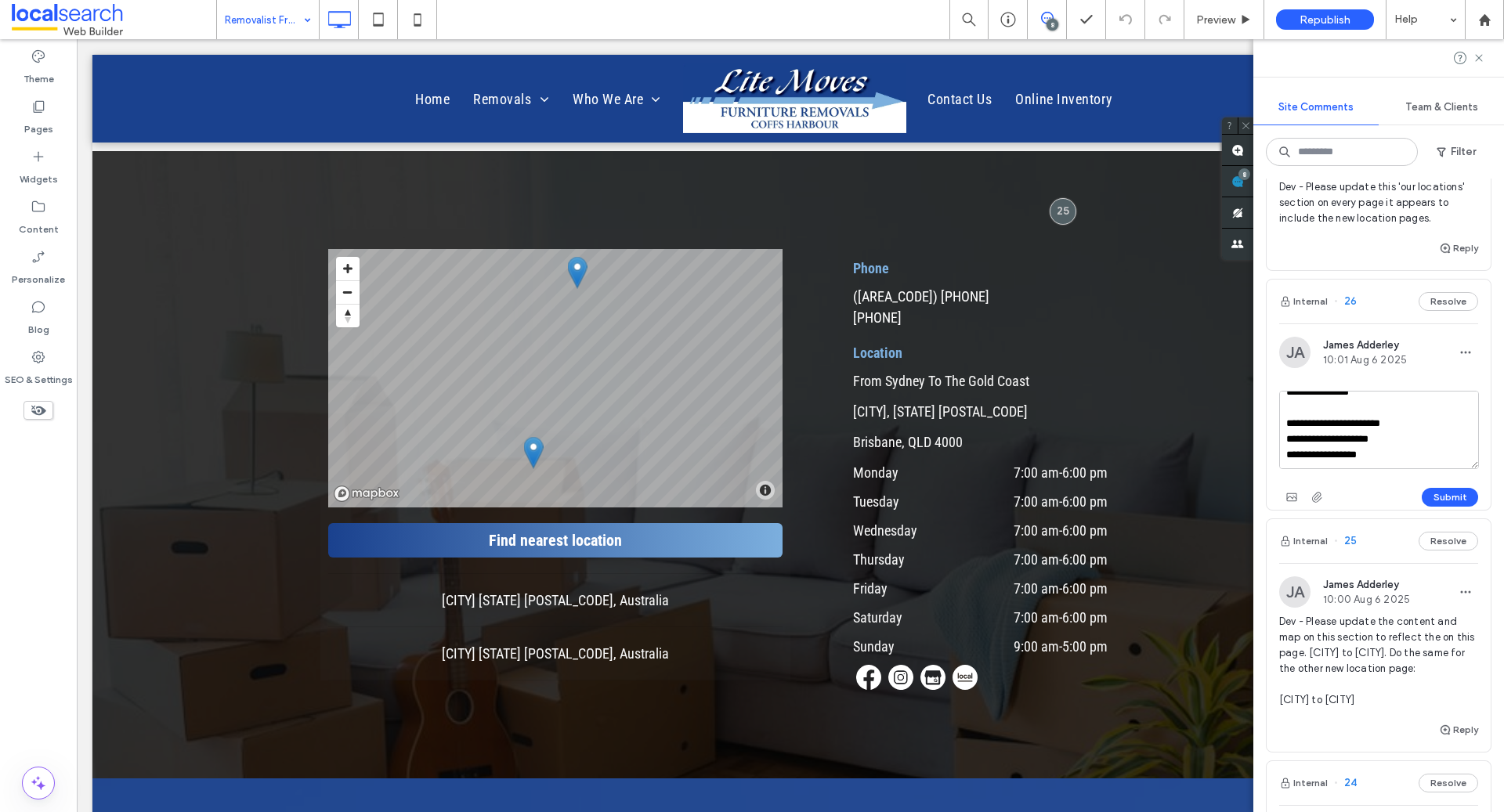 drag, startPoint x: 1376, startPoint y: 450, endPoint x: 1275, endPoint y: 450, distance: 101 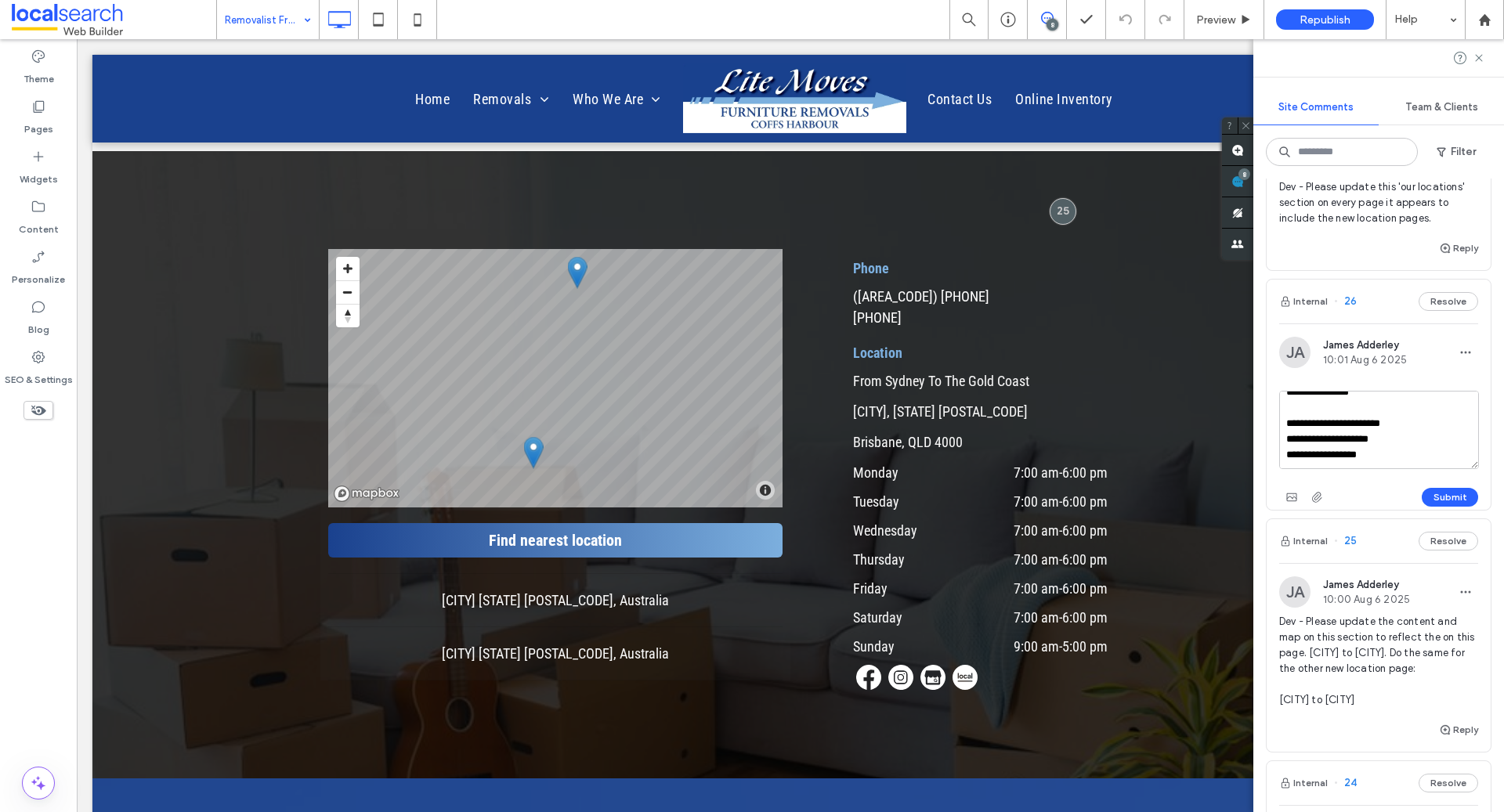 scroll, scrollTop: 825, scrollLeft: 0, axis: vertical 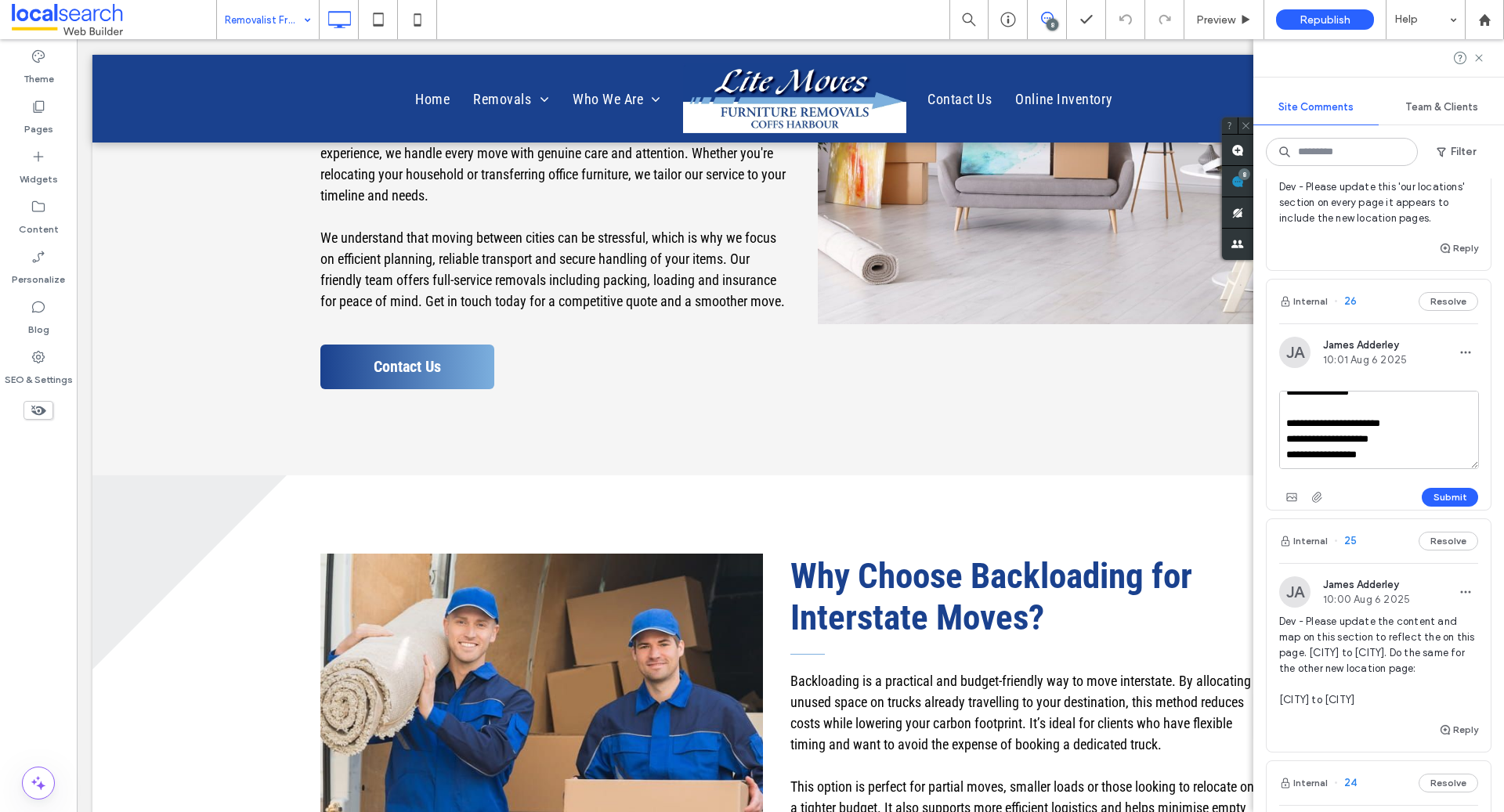 type on "**********" 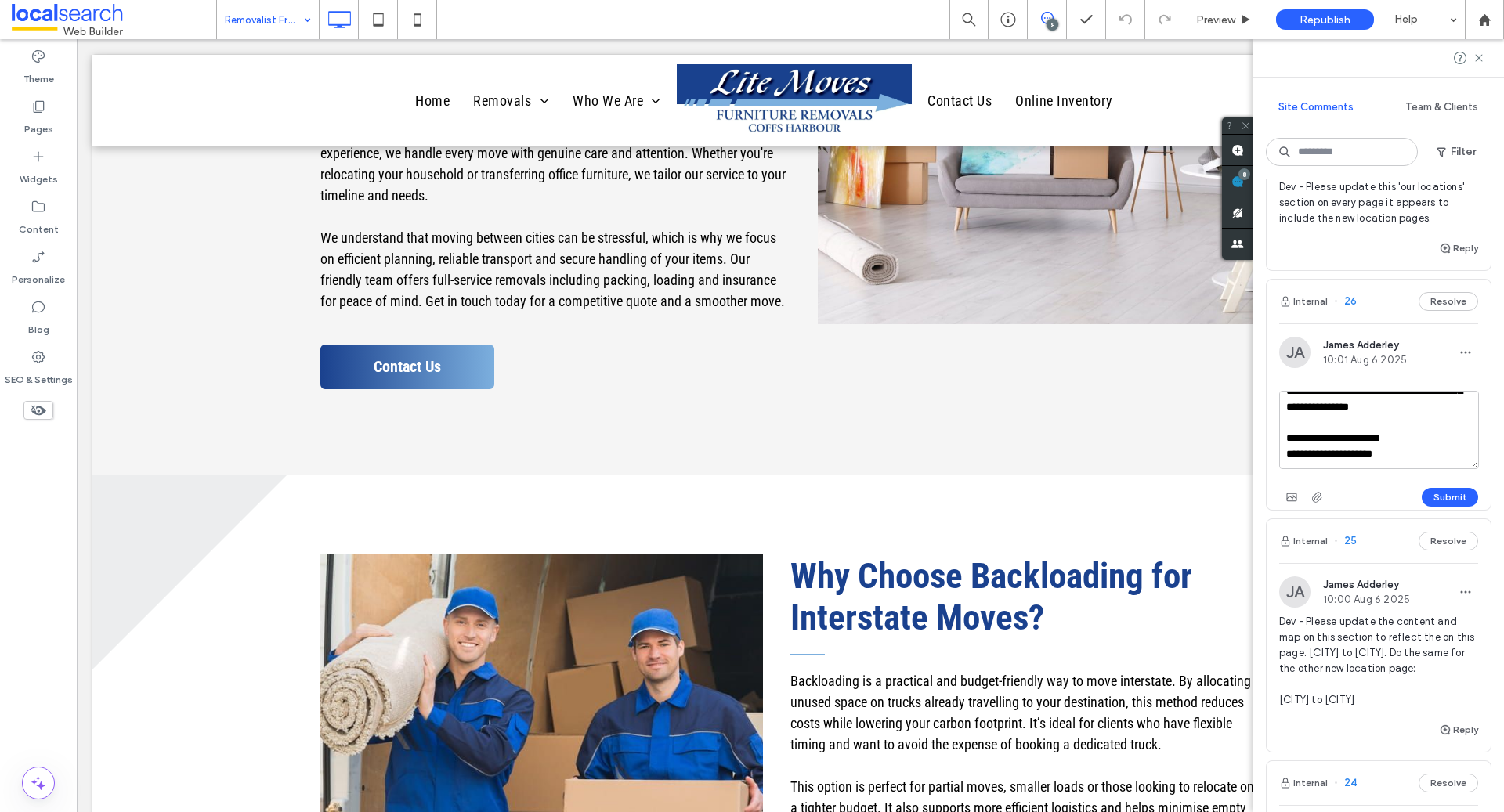 scroll, scrollTop: 0, scrollLeft: 0, axis: both 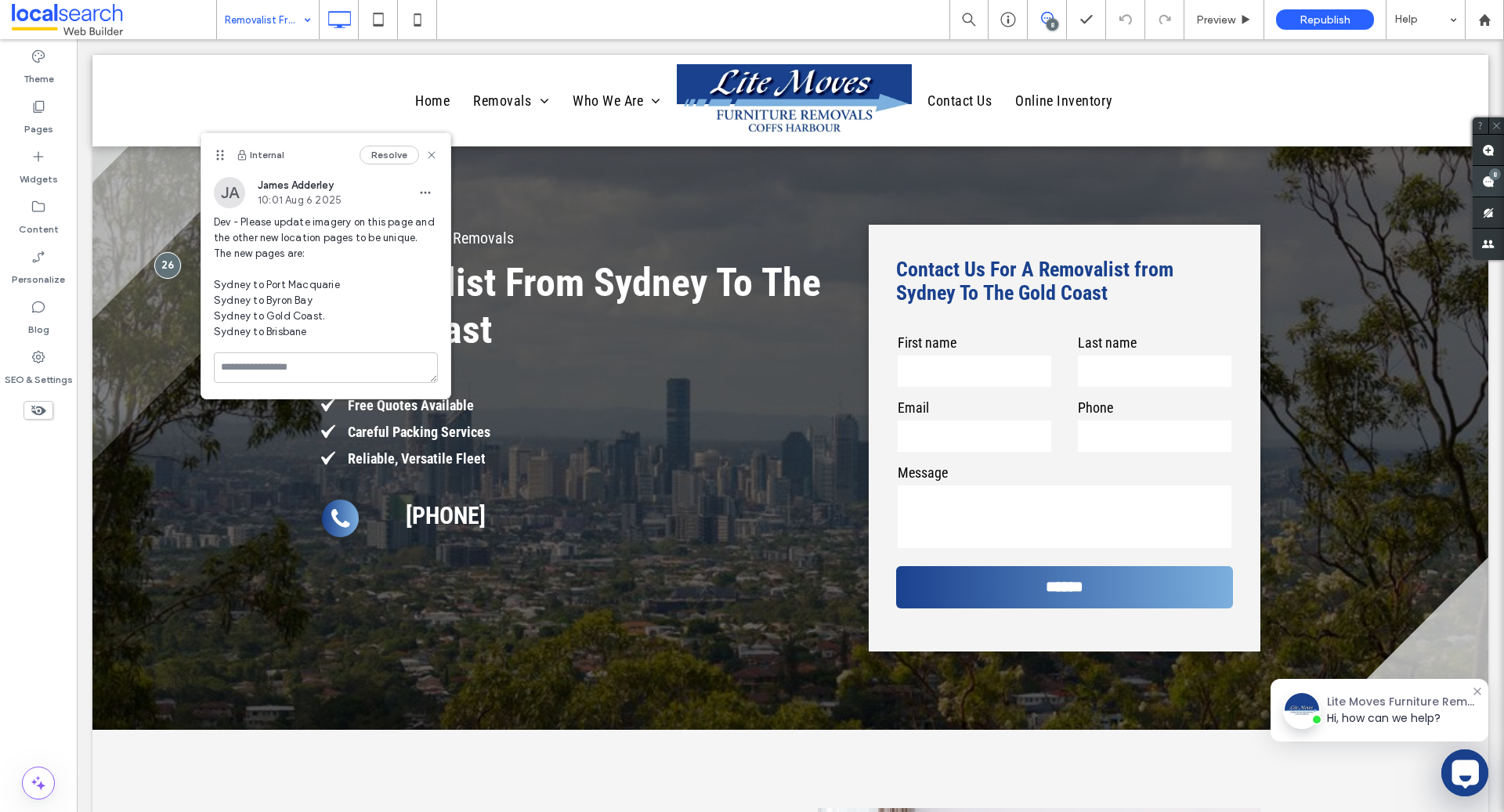 click at bounding box center (1488, 181) 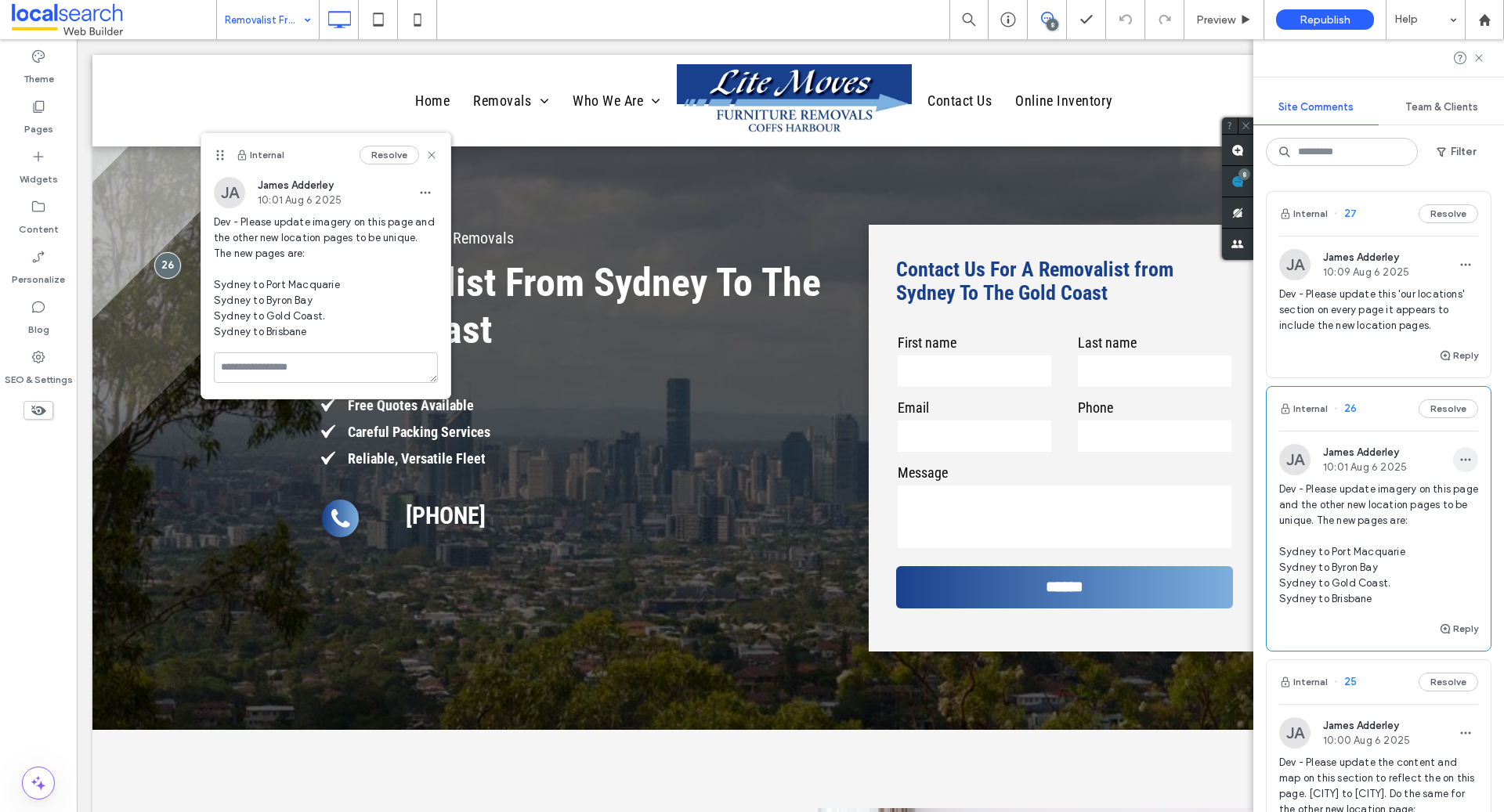 click 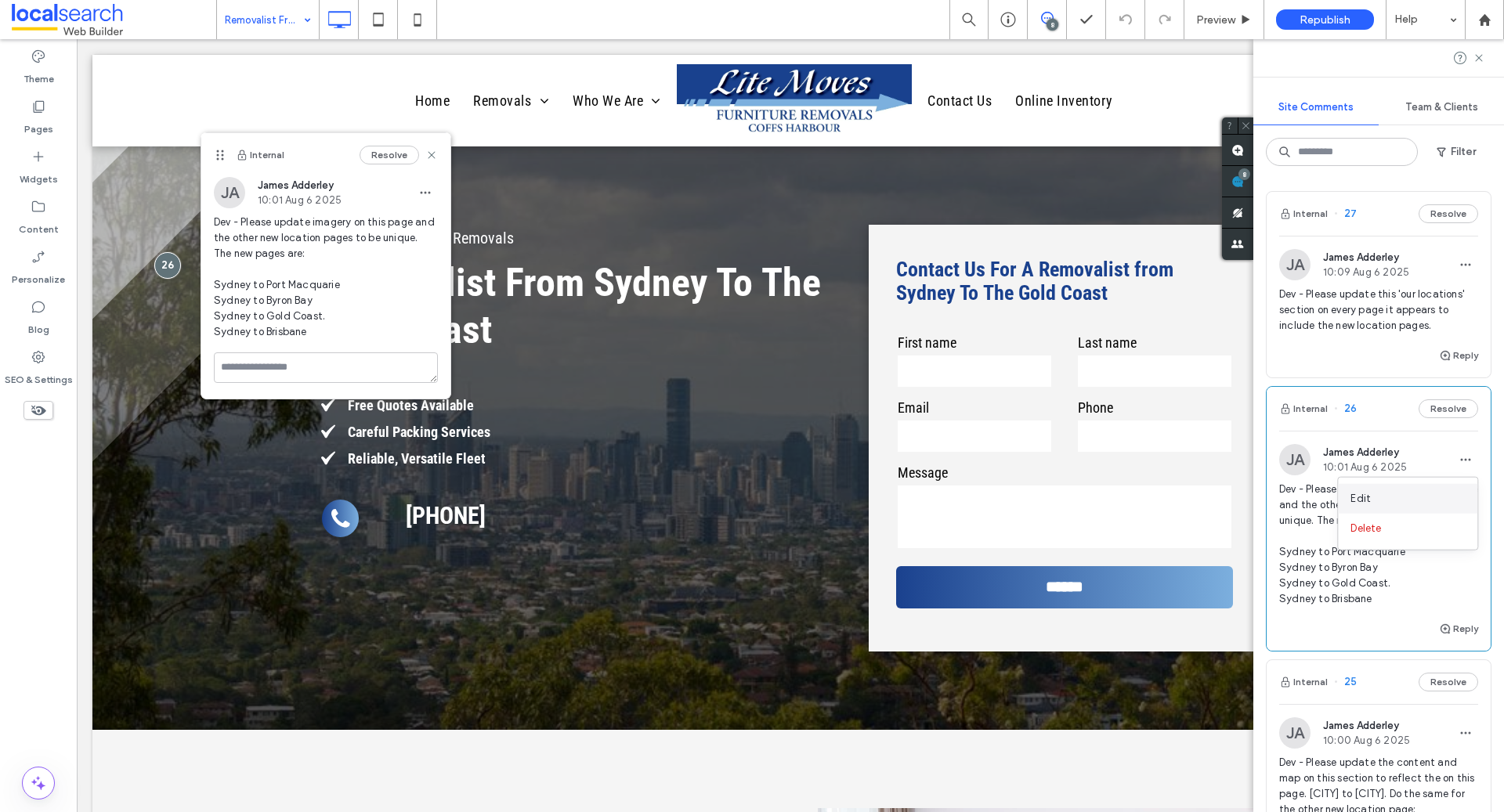 click on "Edit" at bounding box center (1408, 499) 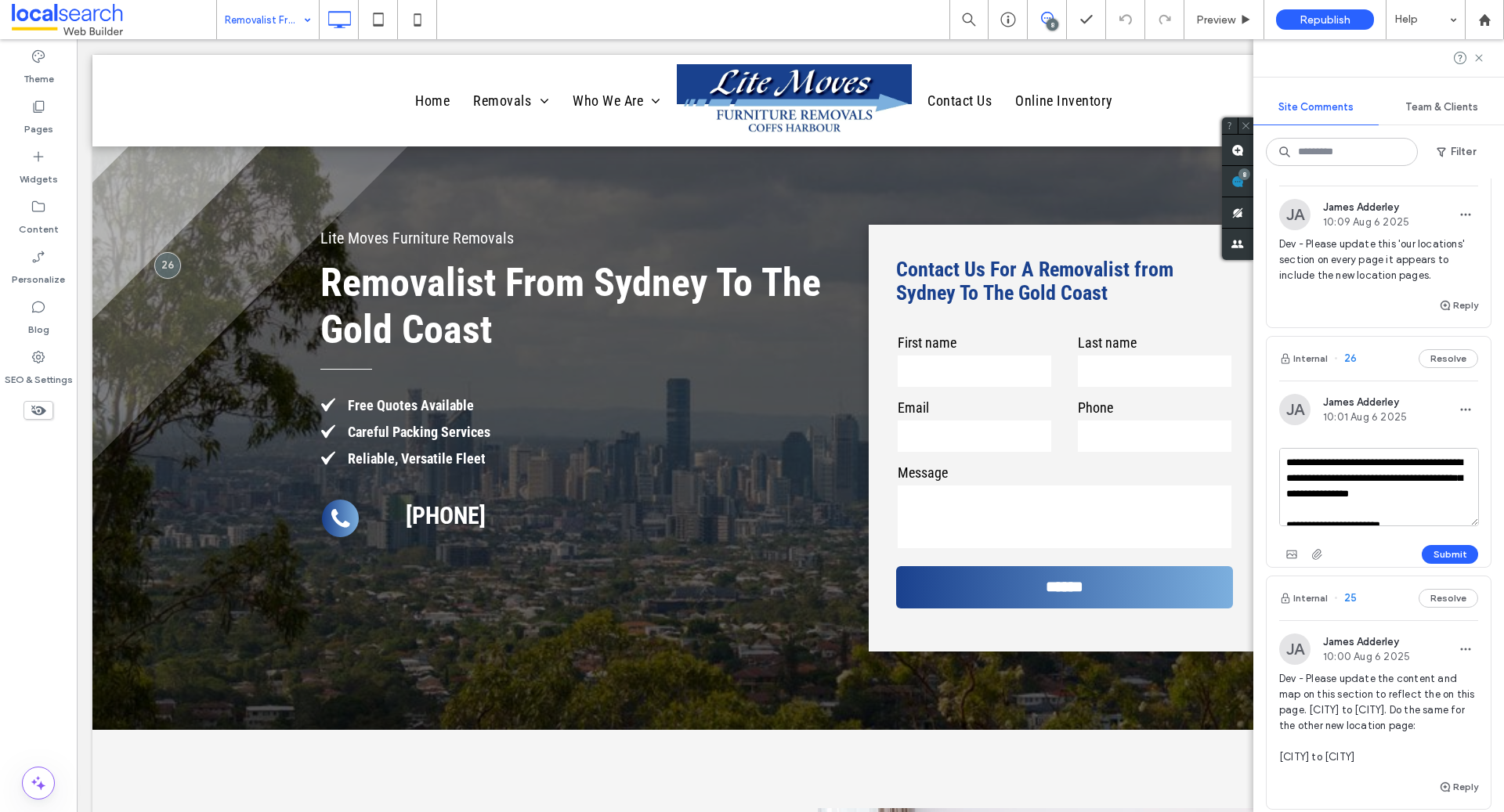 scroll, scrollTop: 70, scrollLeft: 0, axis: vertical 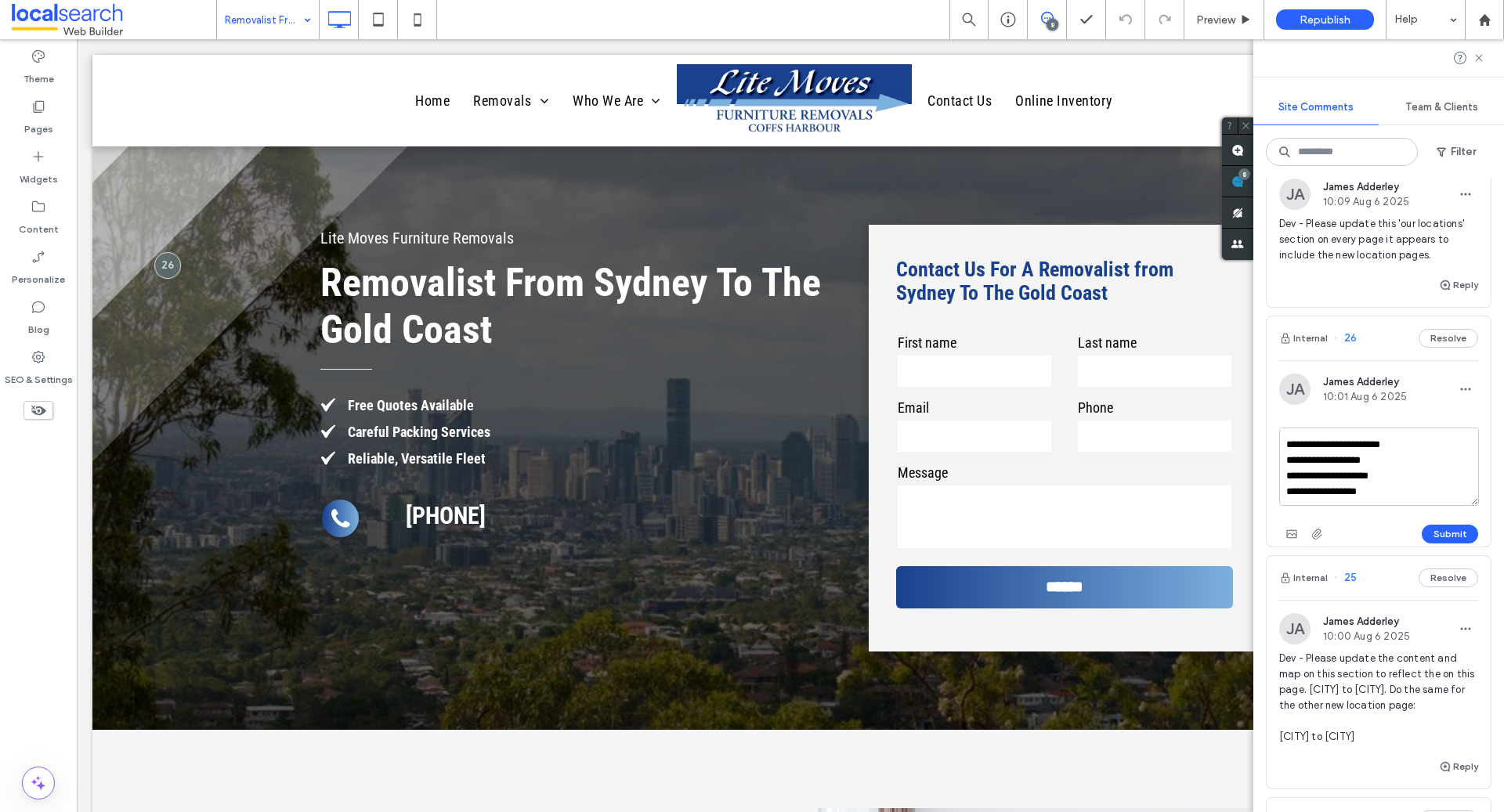 drag, startPoint x: 1399, startPoint y: 463, endPoint x: 1281, endPoint y: 461, distance: 118.01695 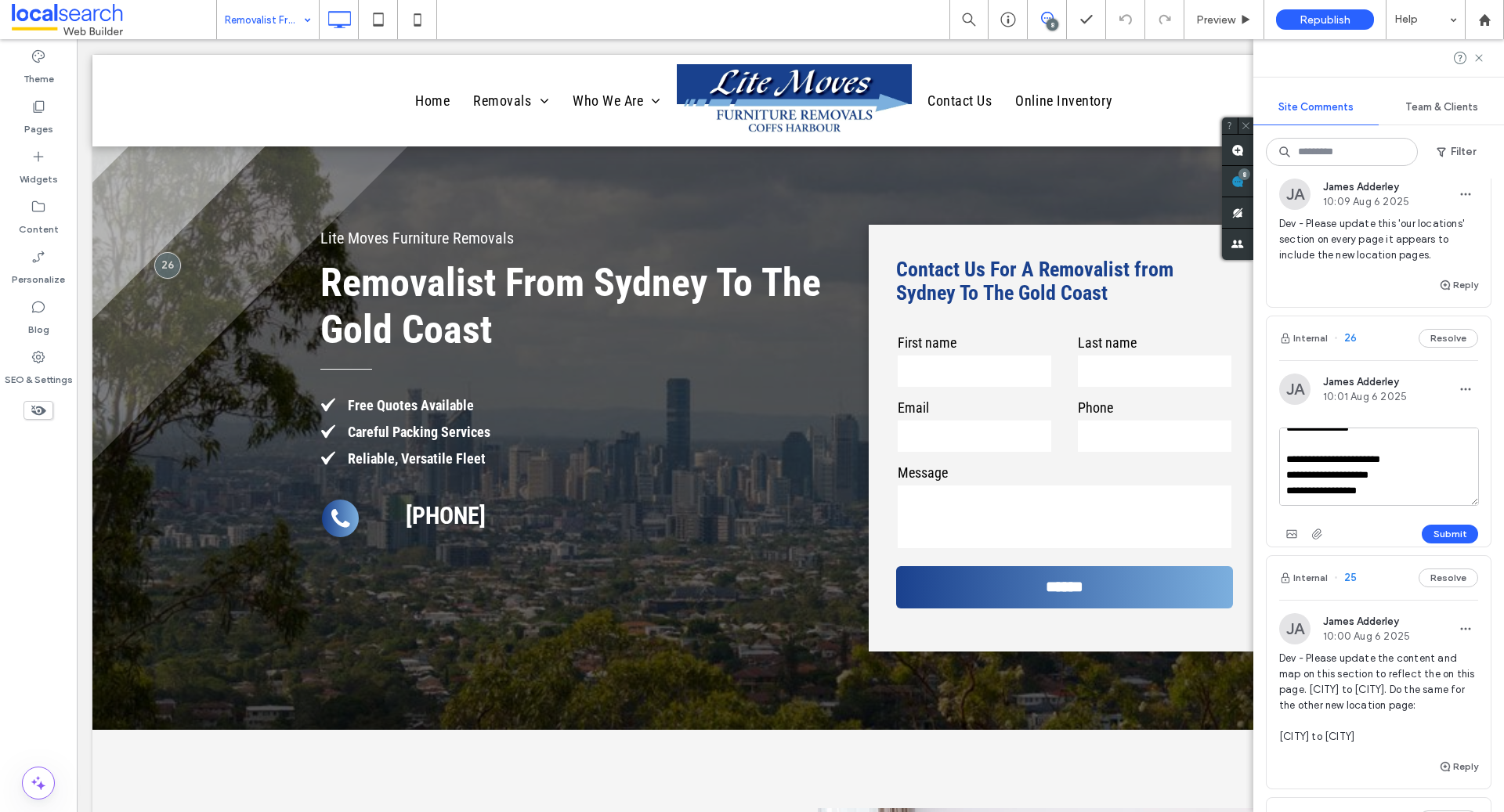 scroll, scrollTop: 45, scrollLeft: 0, axis: vertical 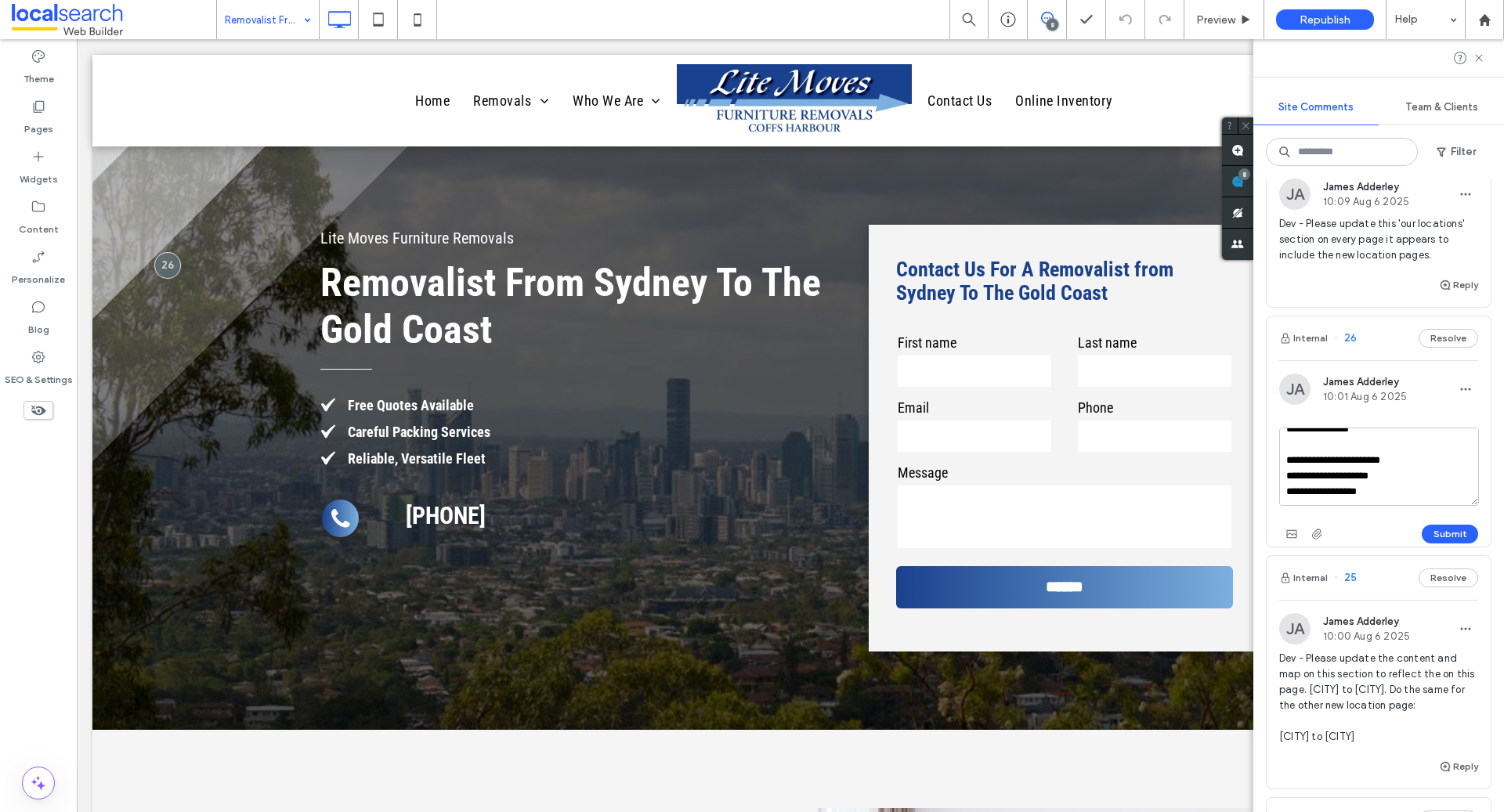 drag, startPoint x: 1419, startPoint y: 490, endPoint x: 1387, endPoint y: 470, distance: 37.735925 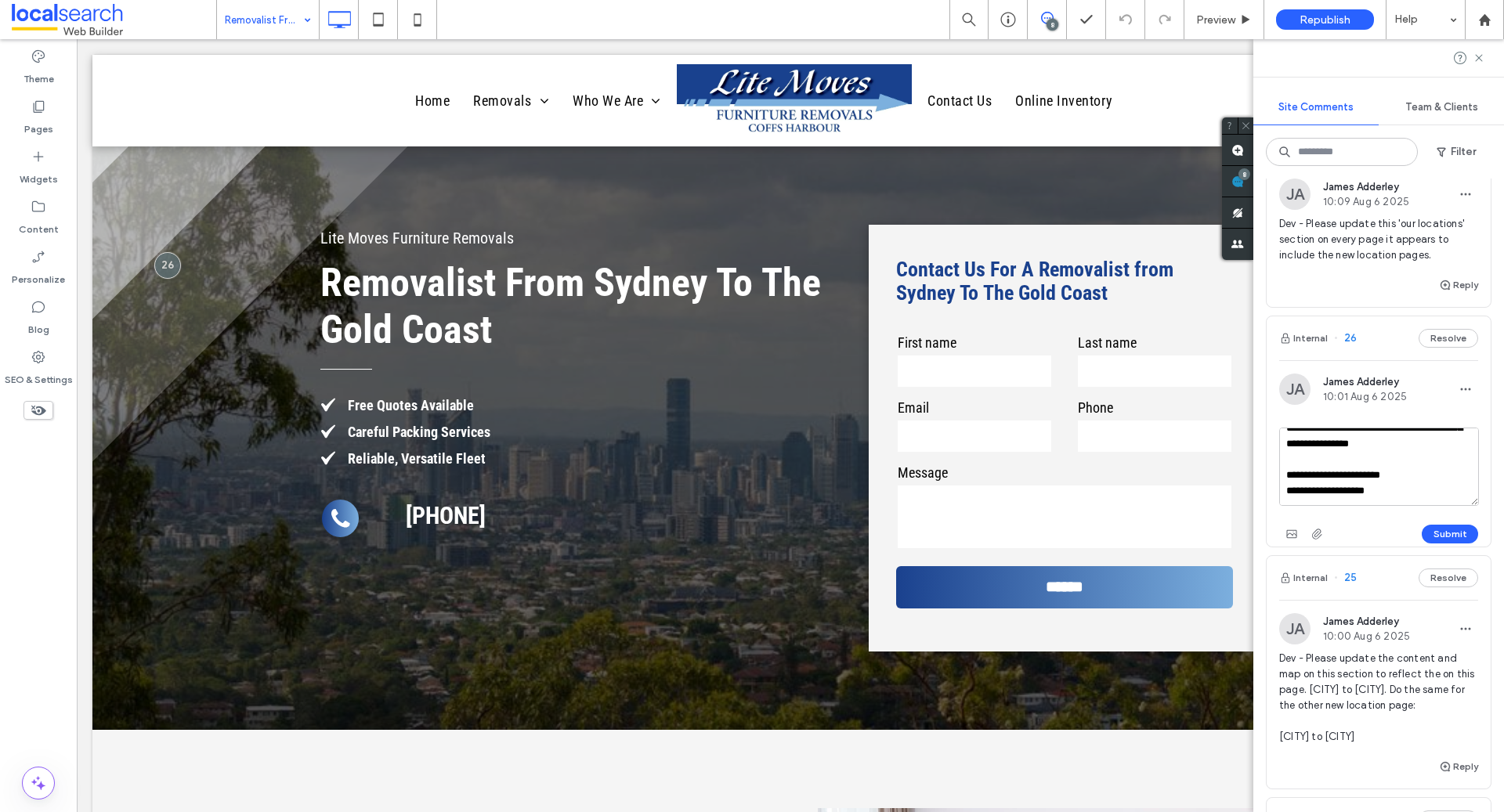 scroll, scrollTop: 29, scrollLeft: 0, axis: vertical 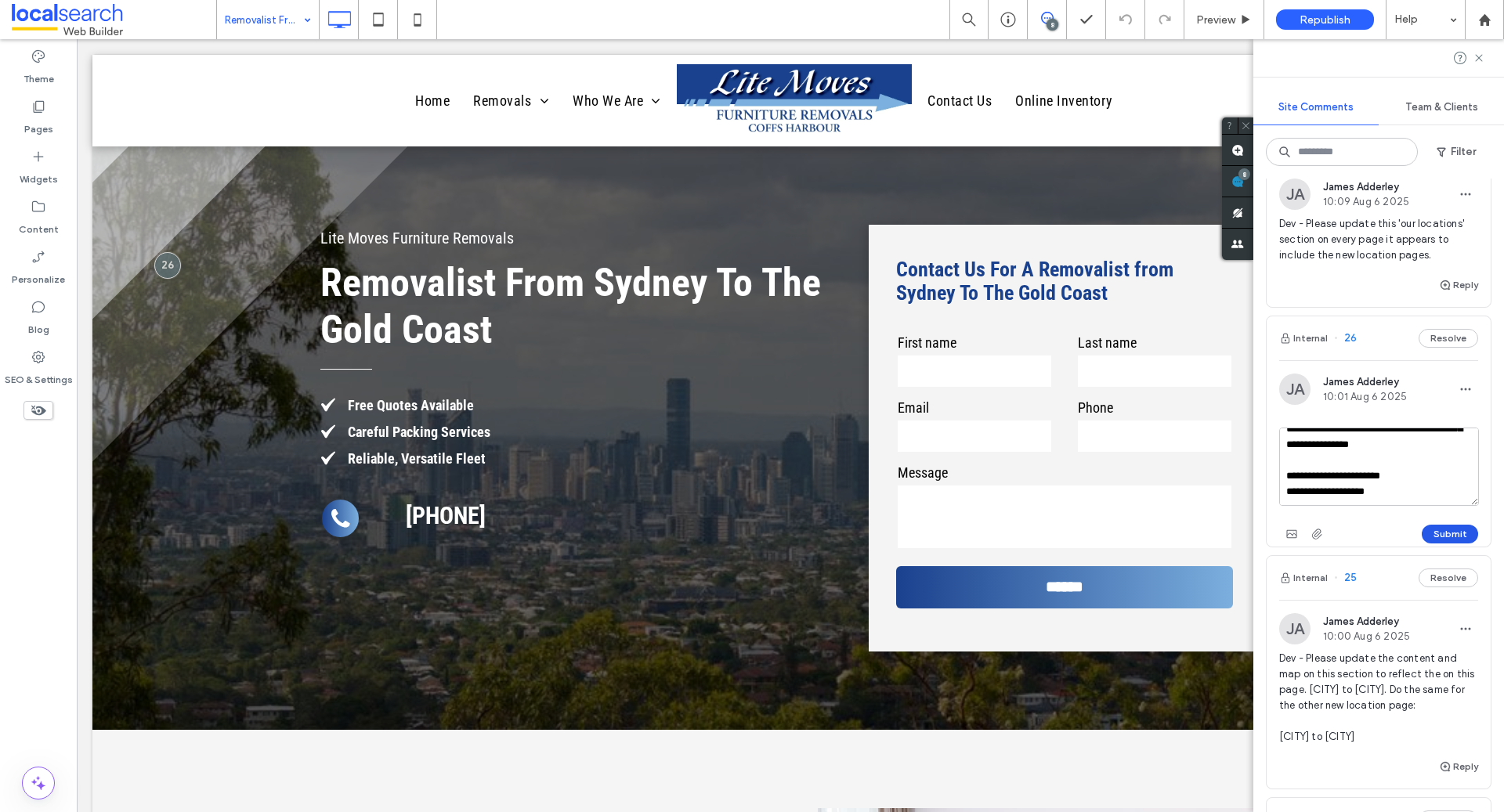 type on "**********" 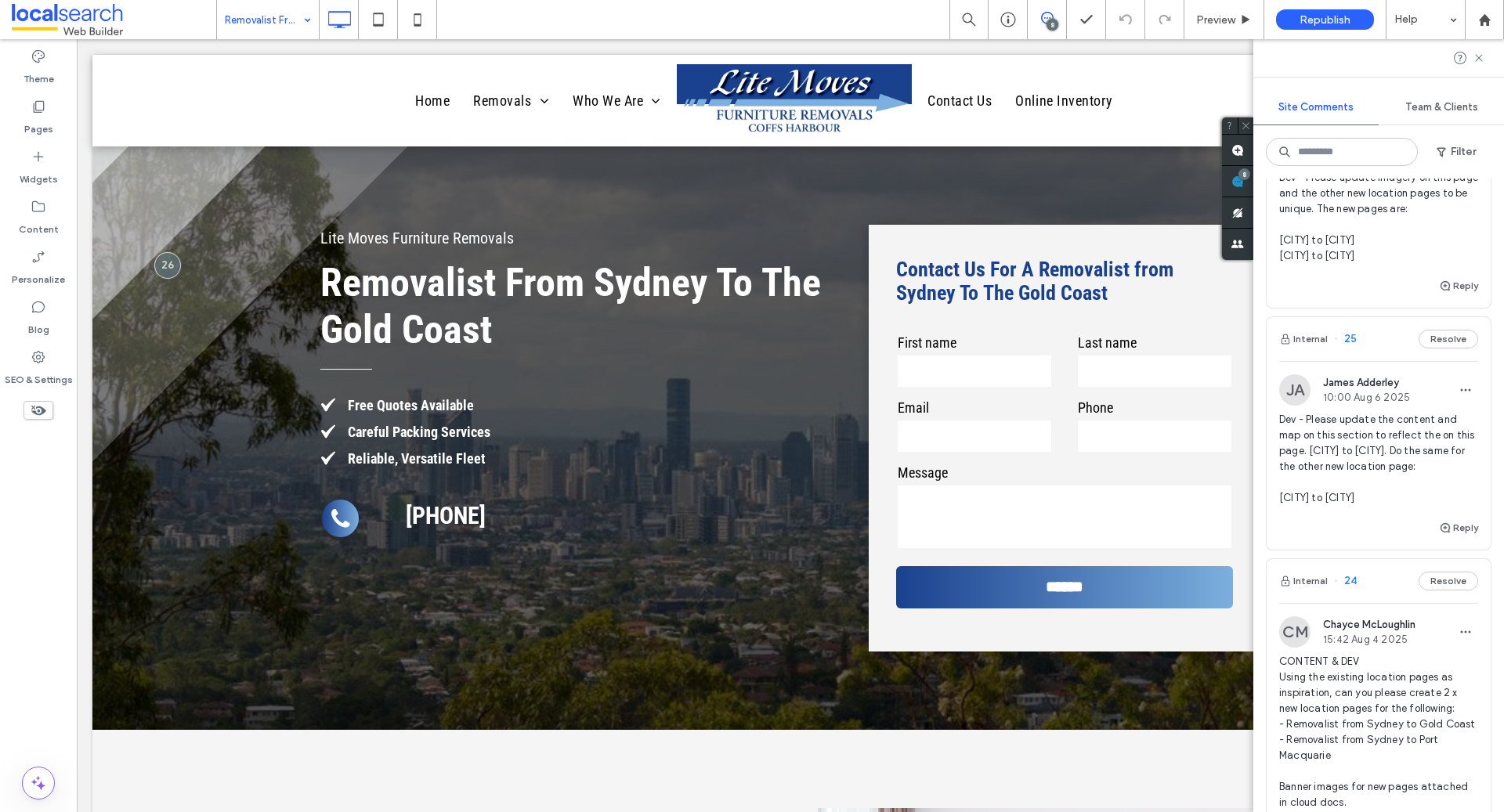 scroll, scrollTop: 304, scrollLeft: 0, axis: vertical 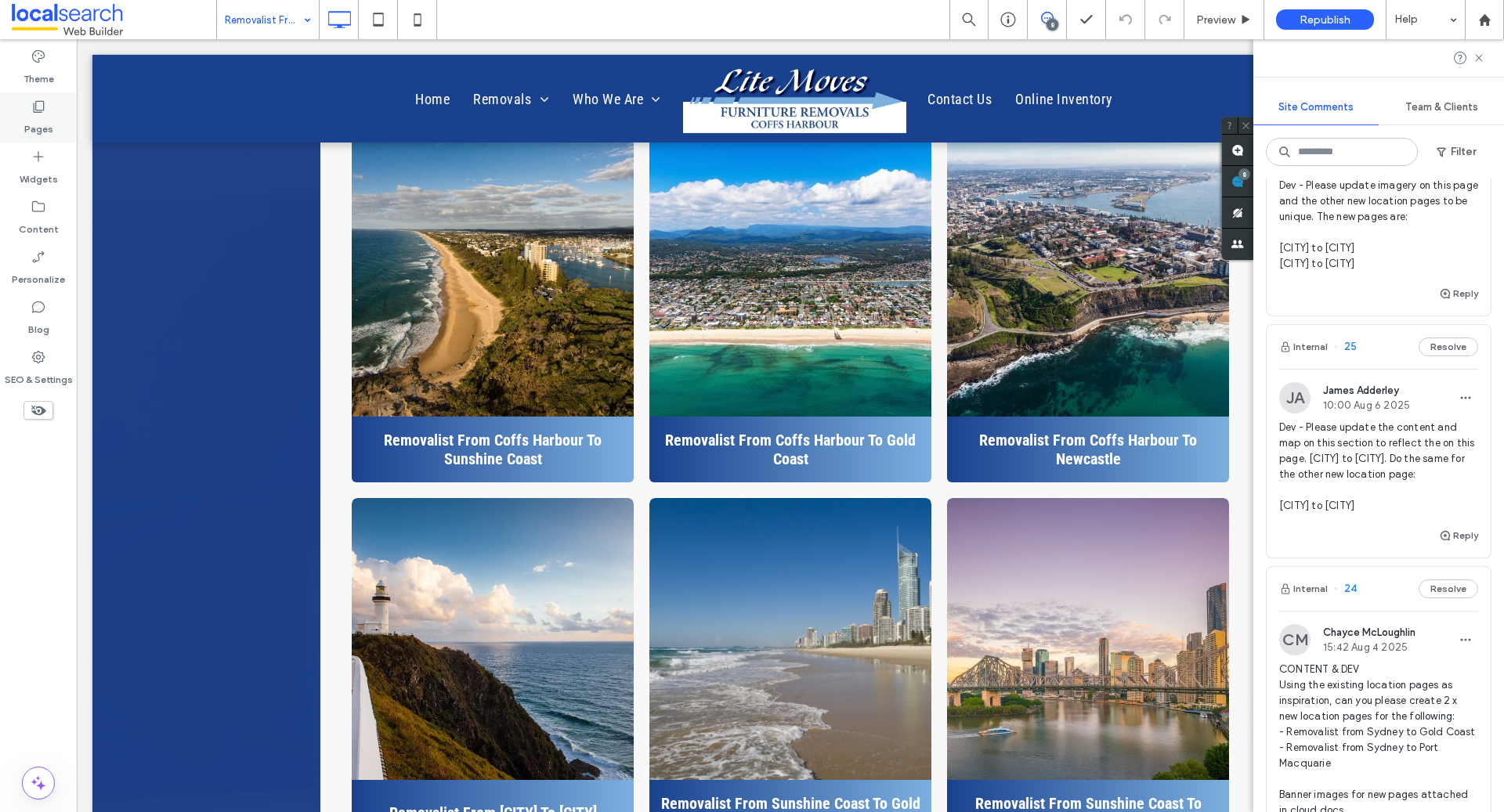 click on "Pages" at bounding box center [38, 125] 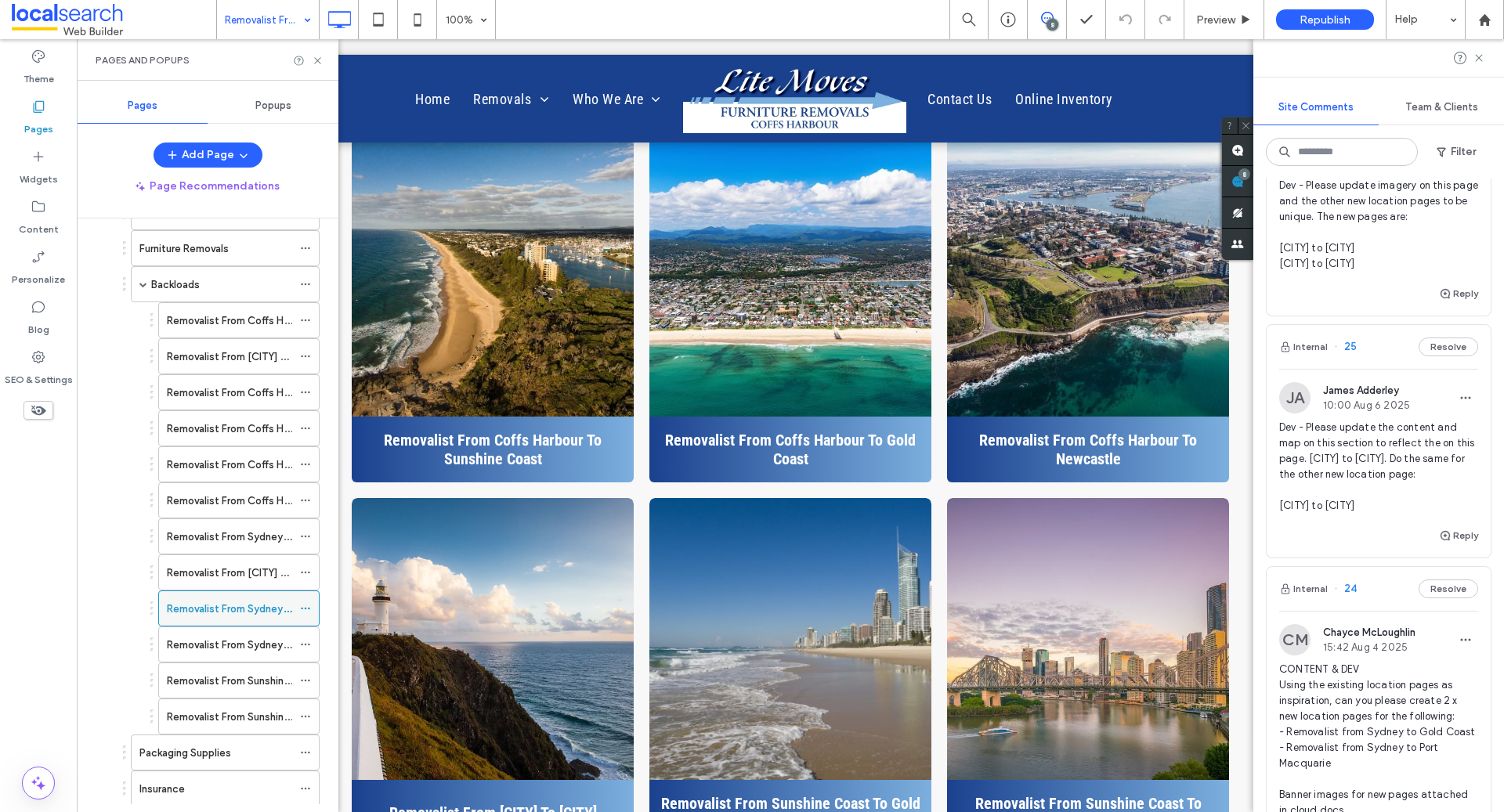 scroll, scrollTop: 185, scrollLeft: 0, axis: vertical 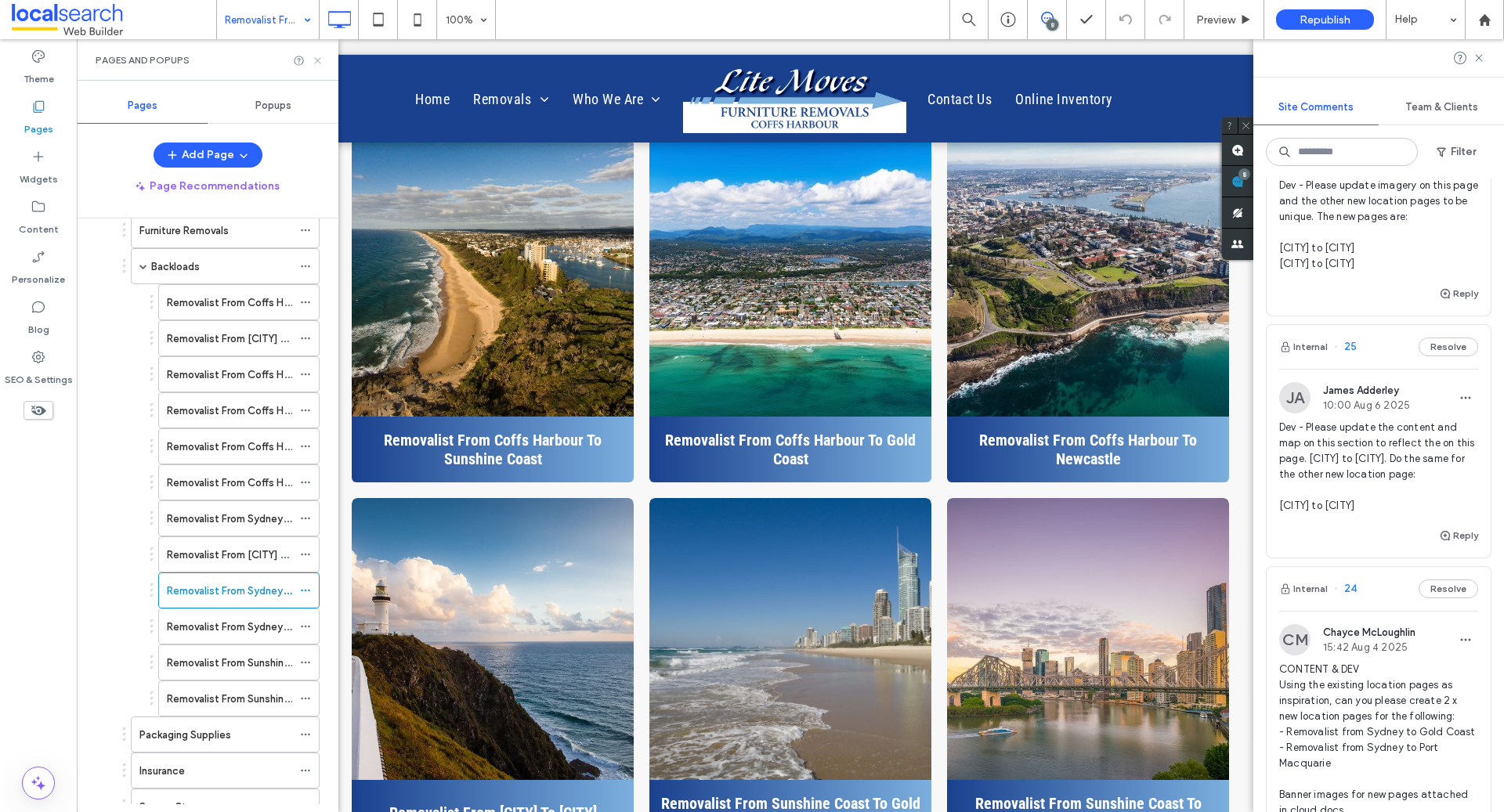 click 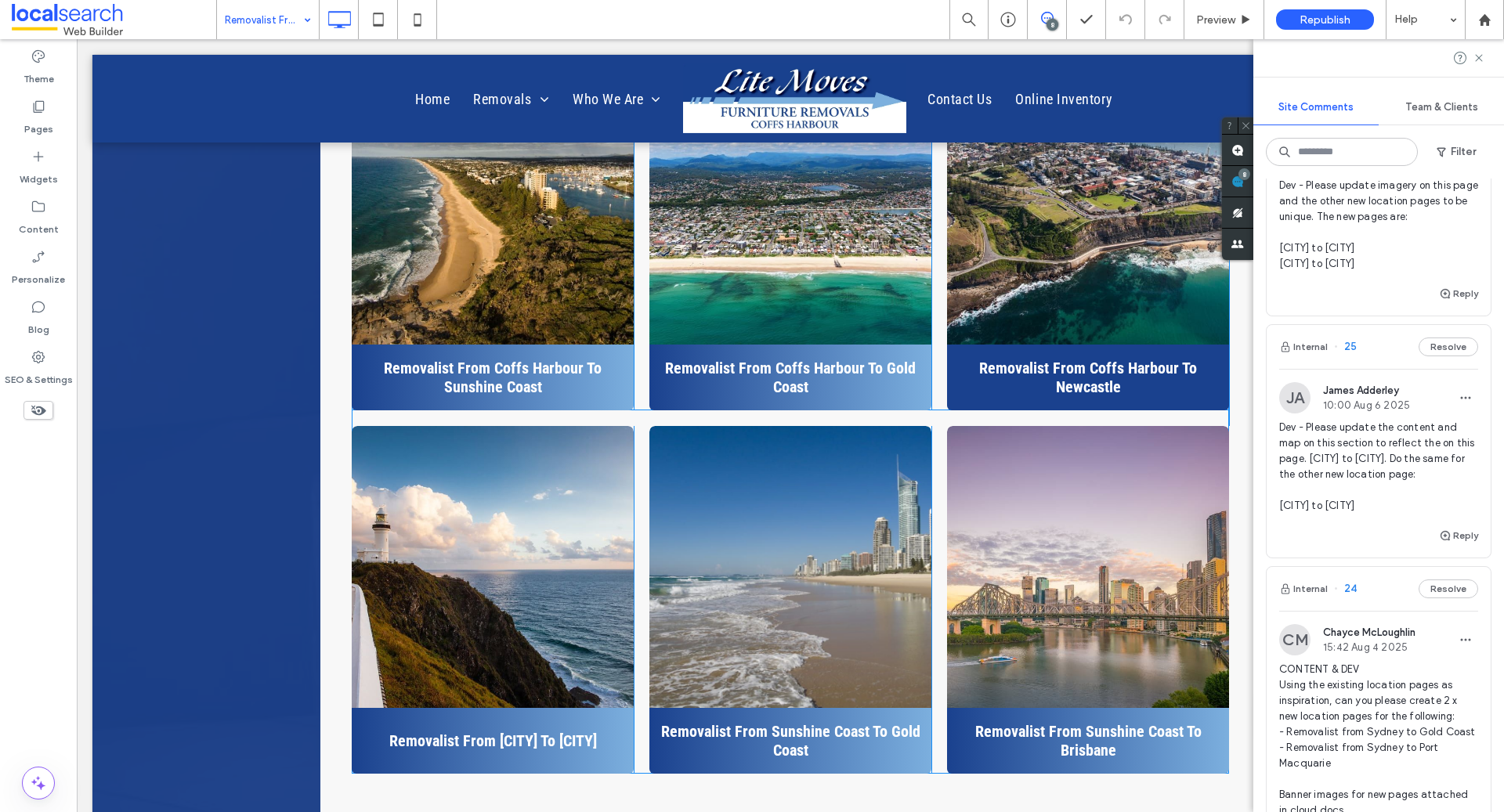 scroll, scrollTop: 5657, scrollLeft: 0, axis: vertical 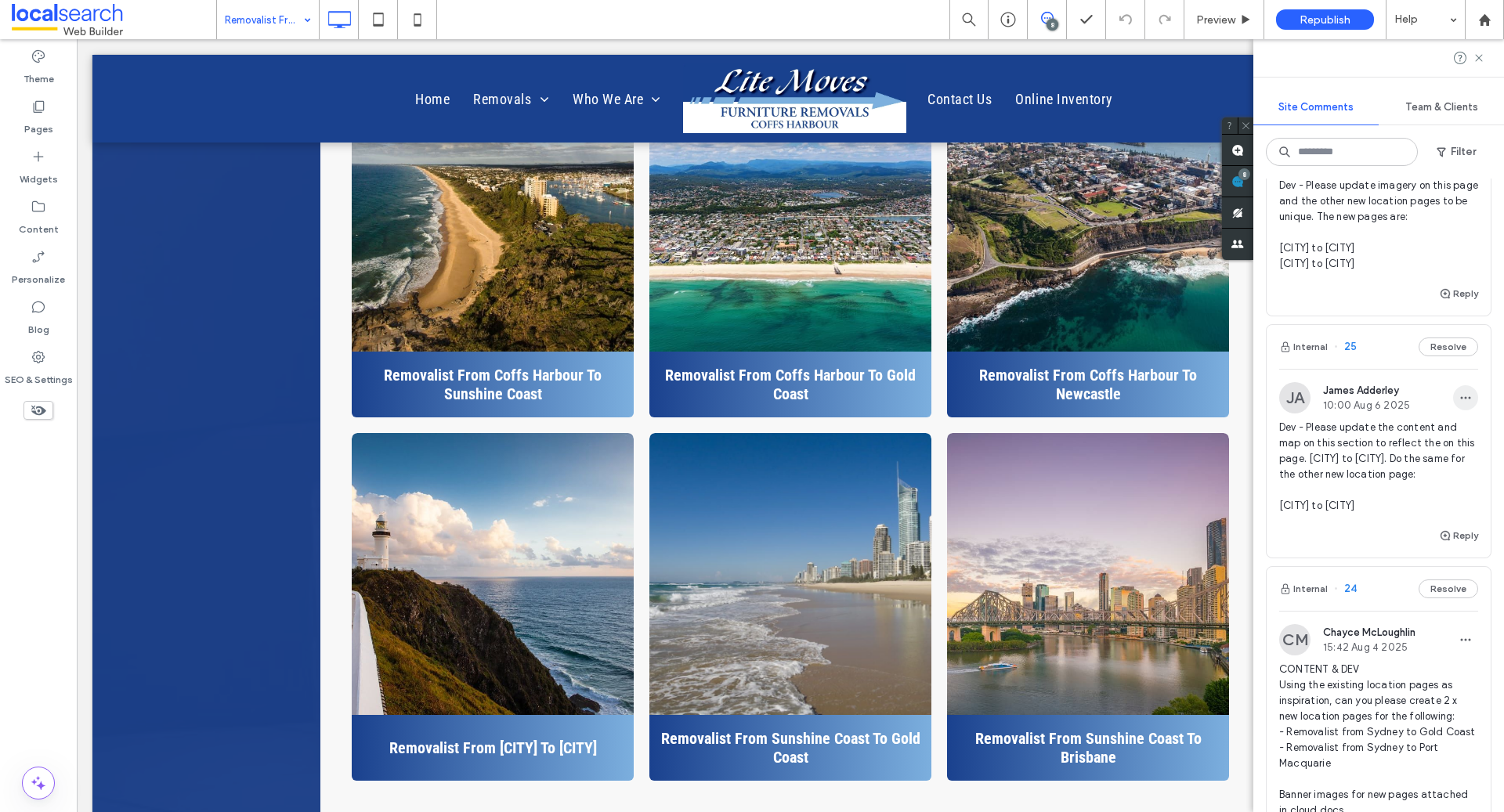 click 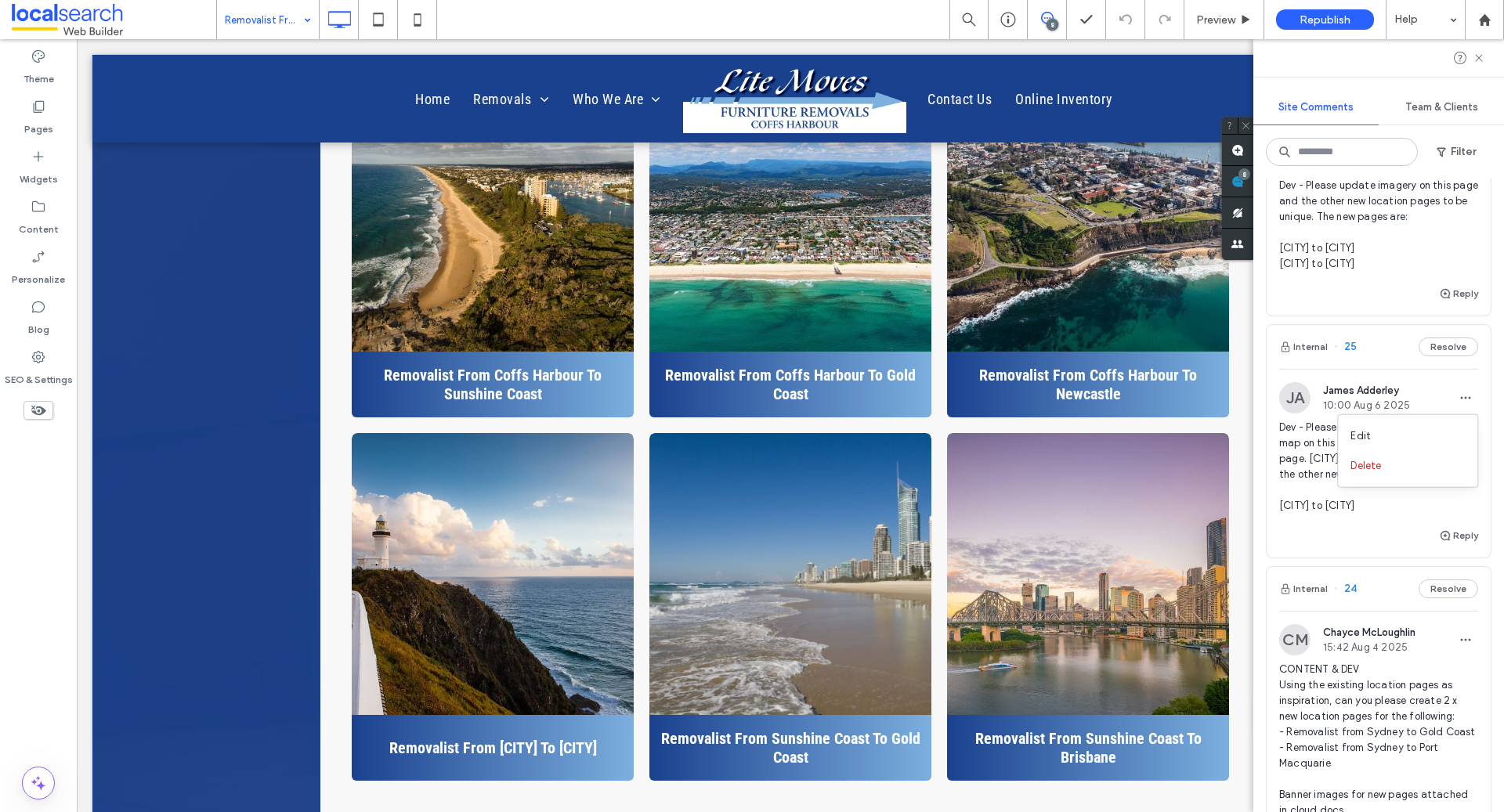 click on "Dev - Please update imagery on this page and the other new location pages to be unique. The new pages are:
[CITY] to [CITY]
[CITY] to [CITY]" at bounding box center (1379, 231) 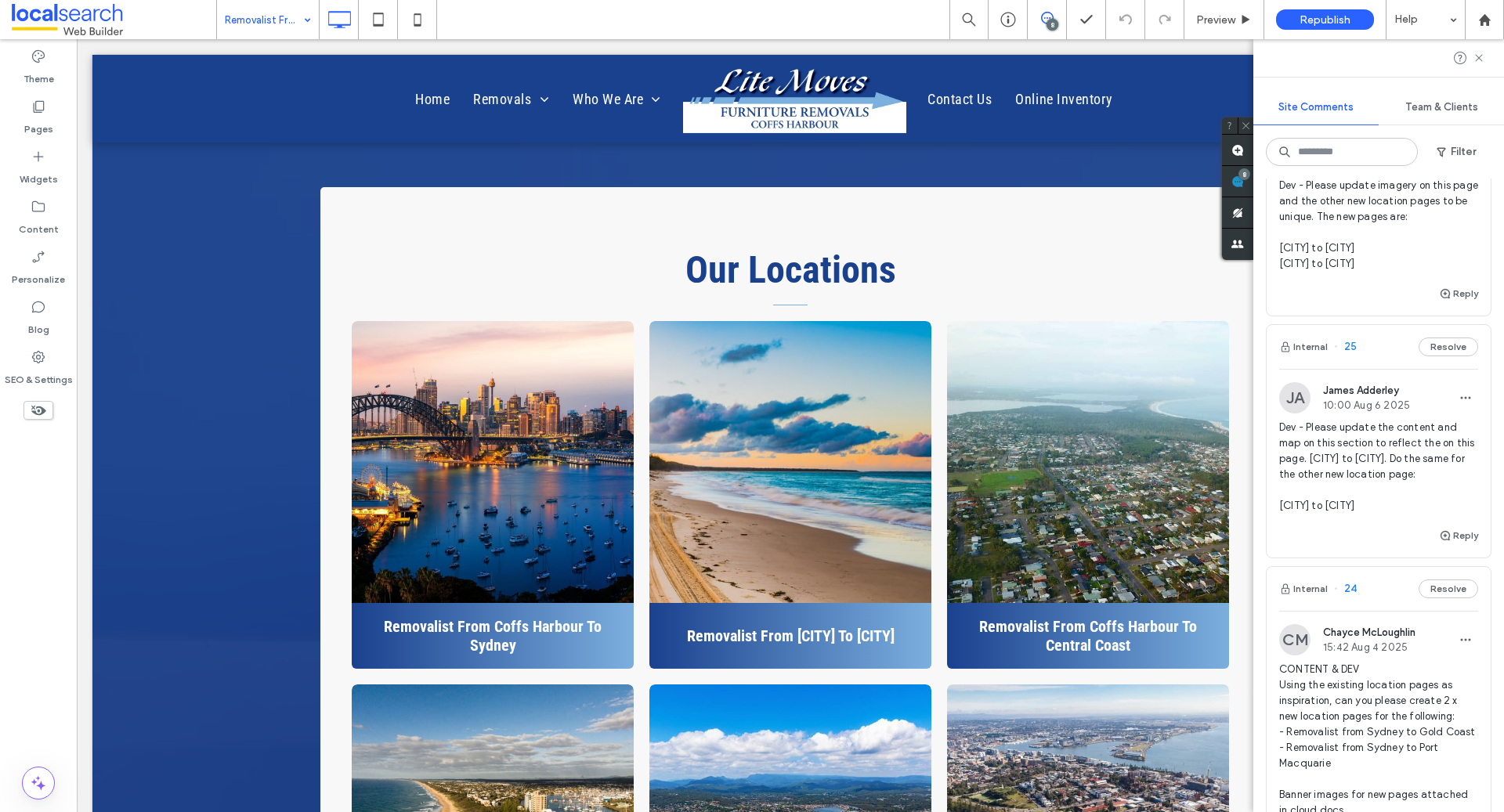 scroll, scrollTop: 0, scrollLeft: 0, axis: both 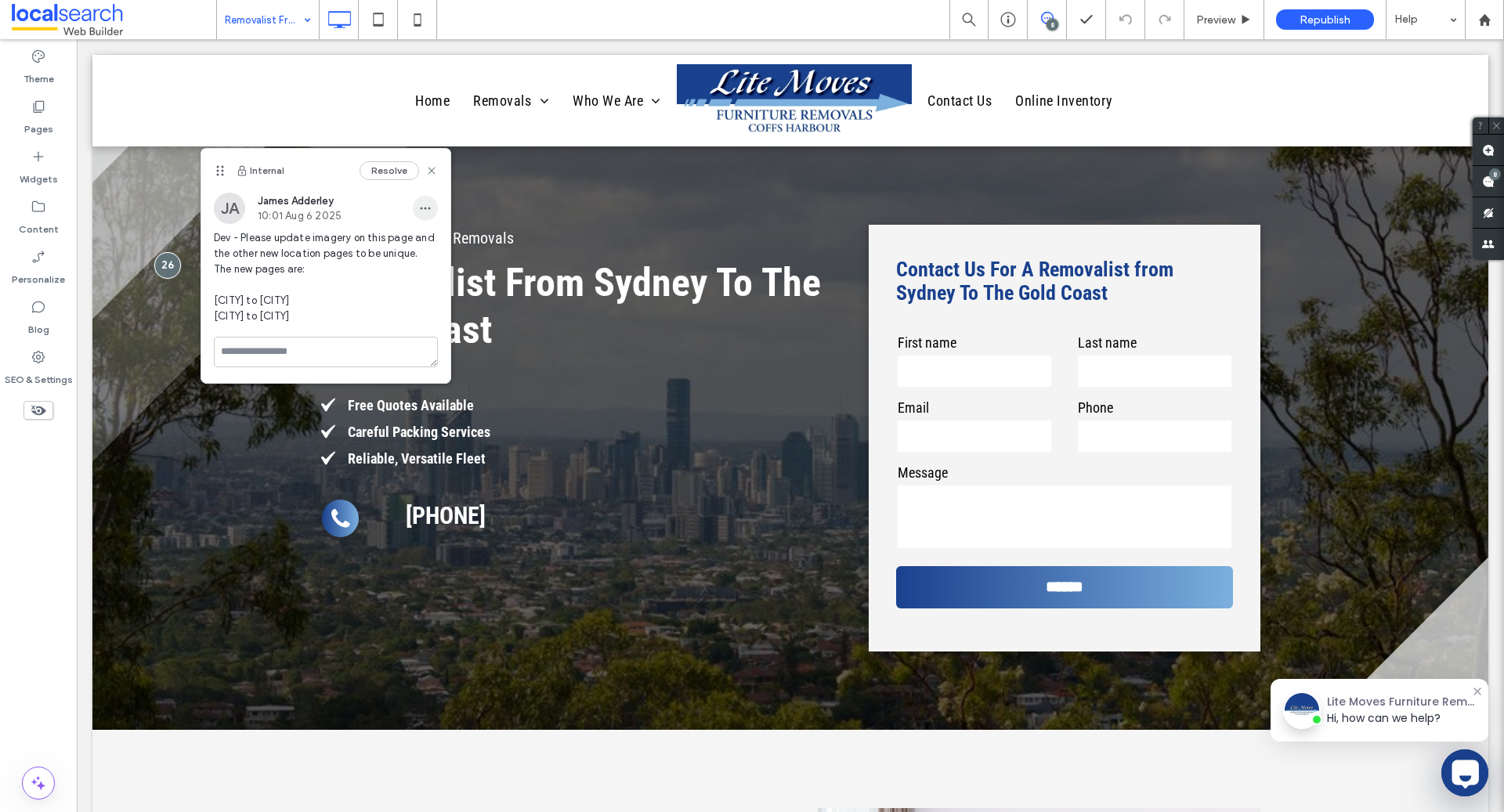 click 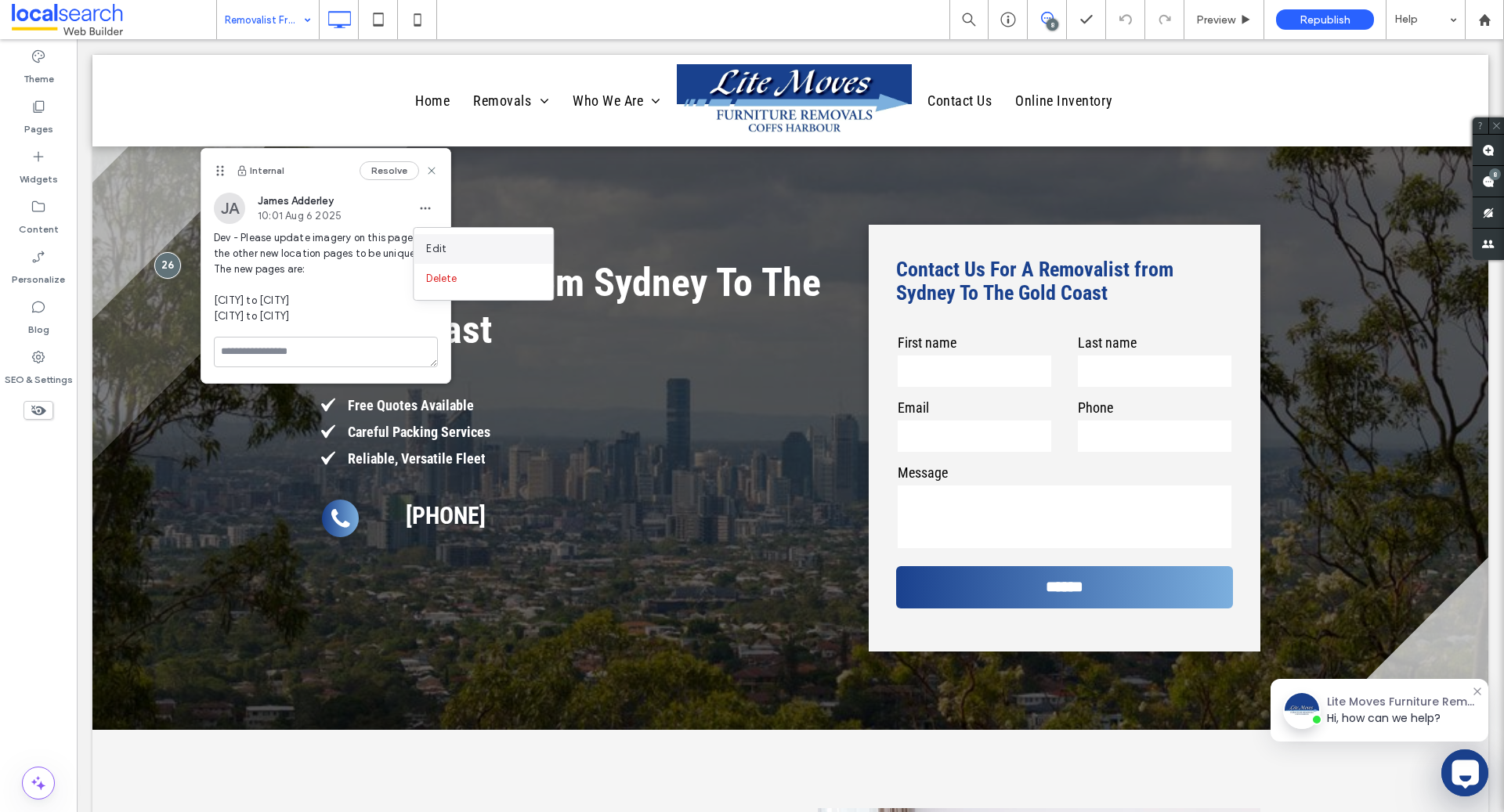 click on "Edit" at bounding box center [436, 249] 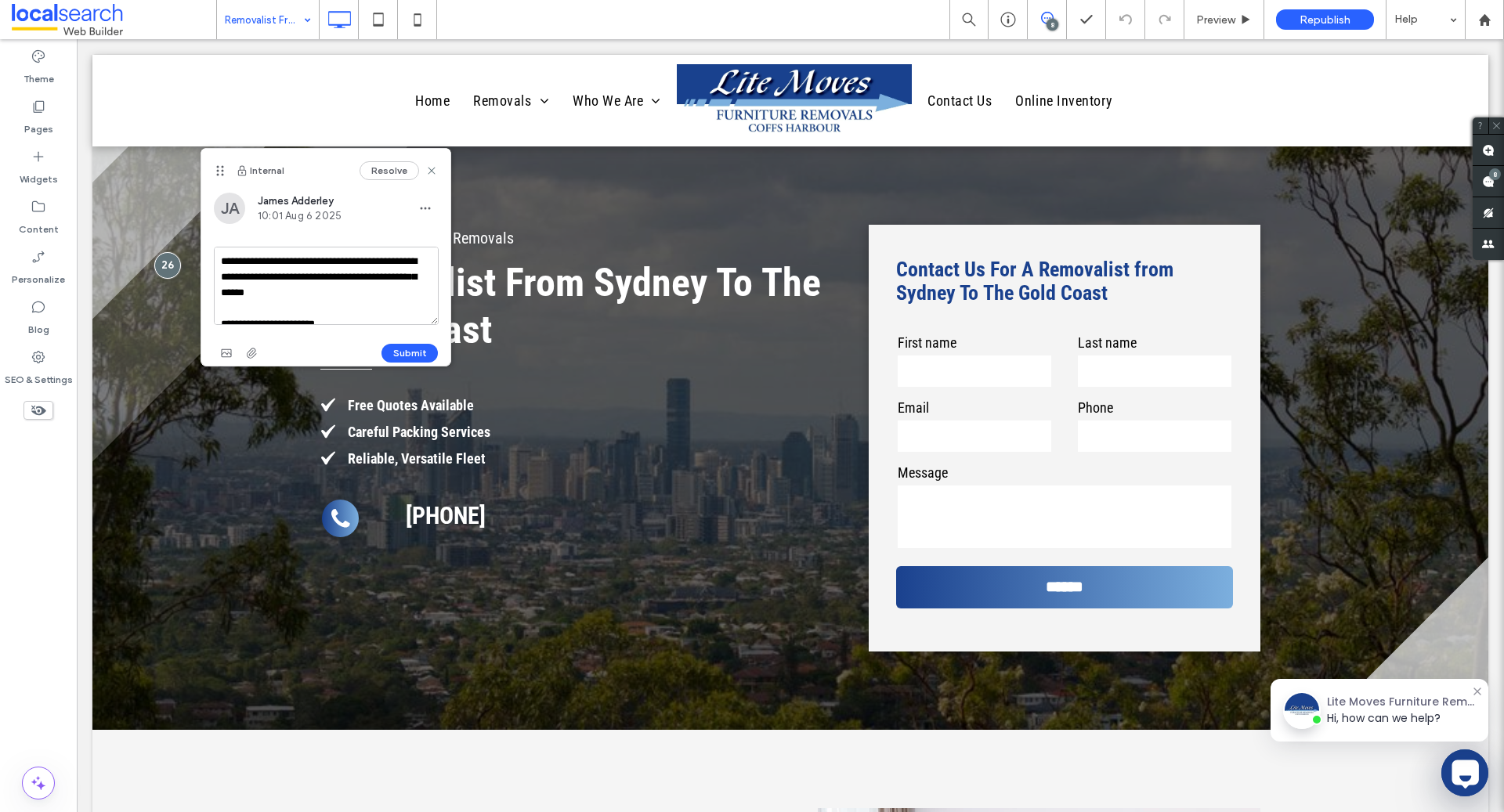 scroll, scrollTop: 29, scrollLeft: 0, axis: vertical 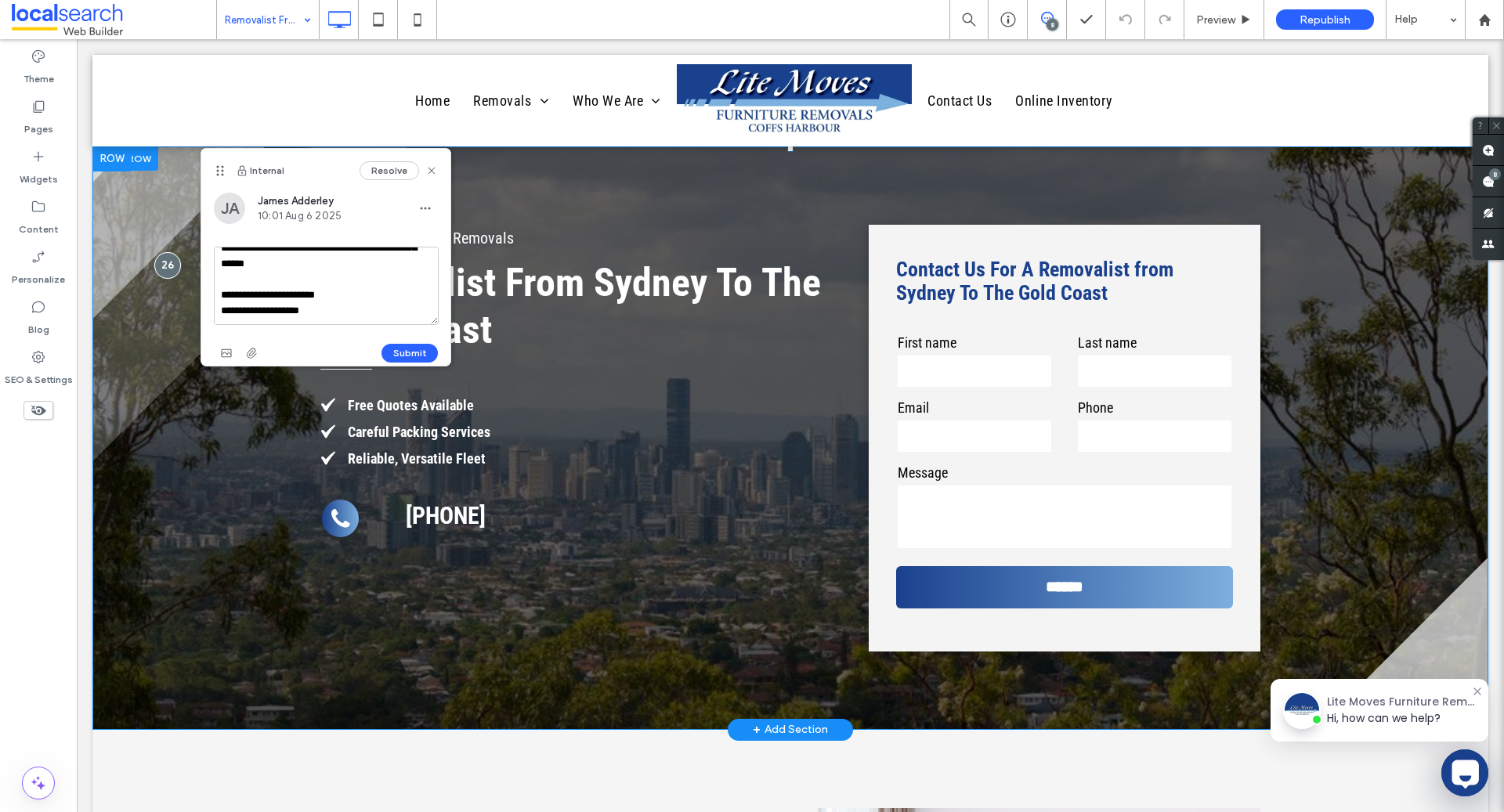 drag, startPoint x: 435, startPoint y: 345, endPoint x: 197, endPoint y: 306, distance: 241.17421 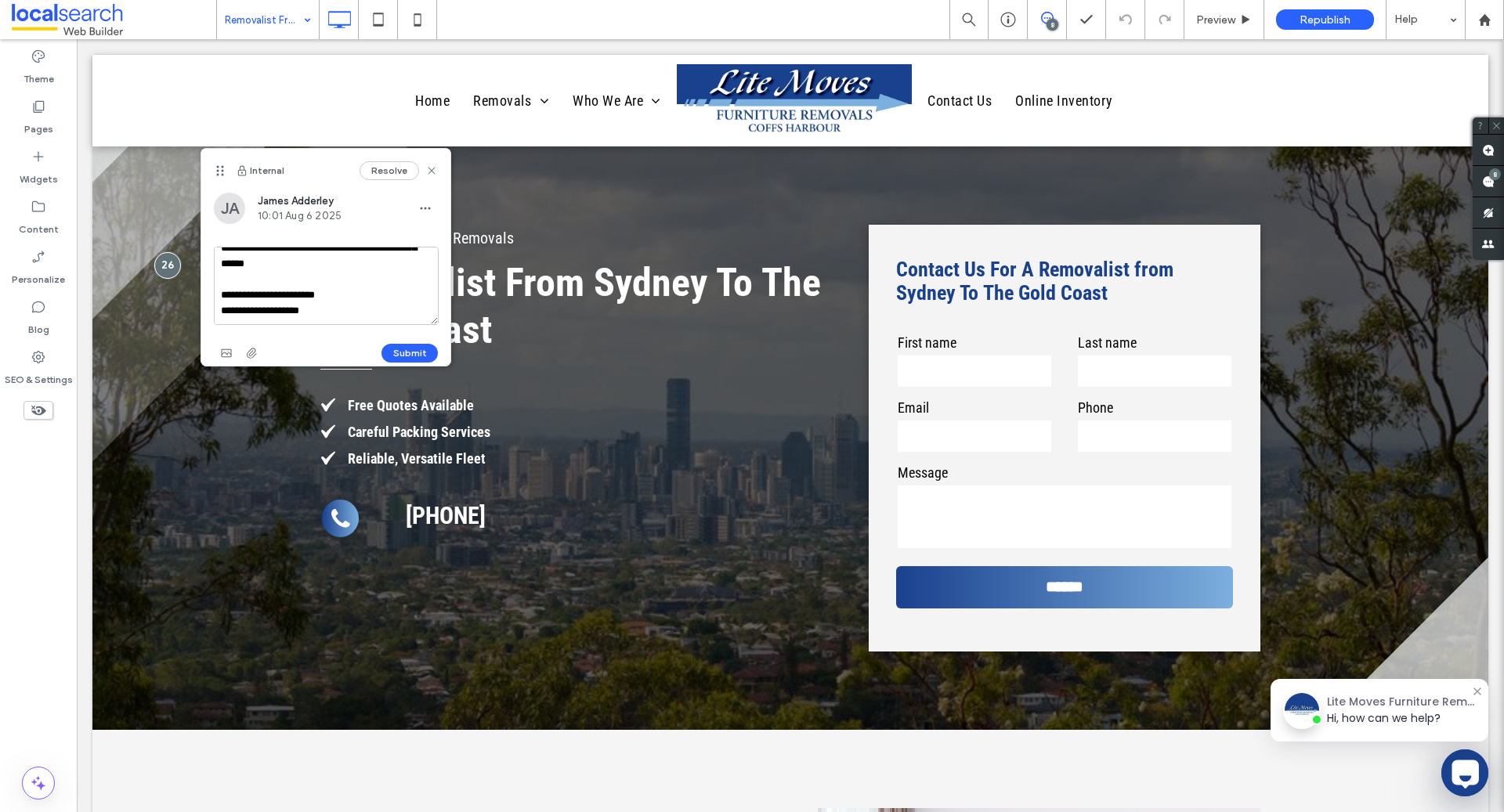 click on "**********" at bounding box center [326, 286] 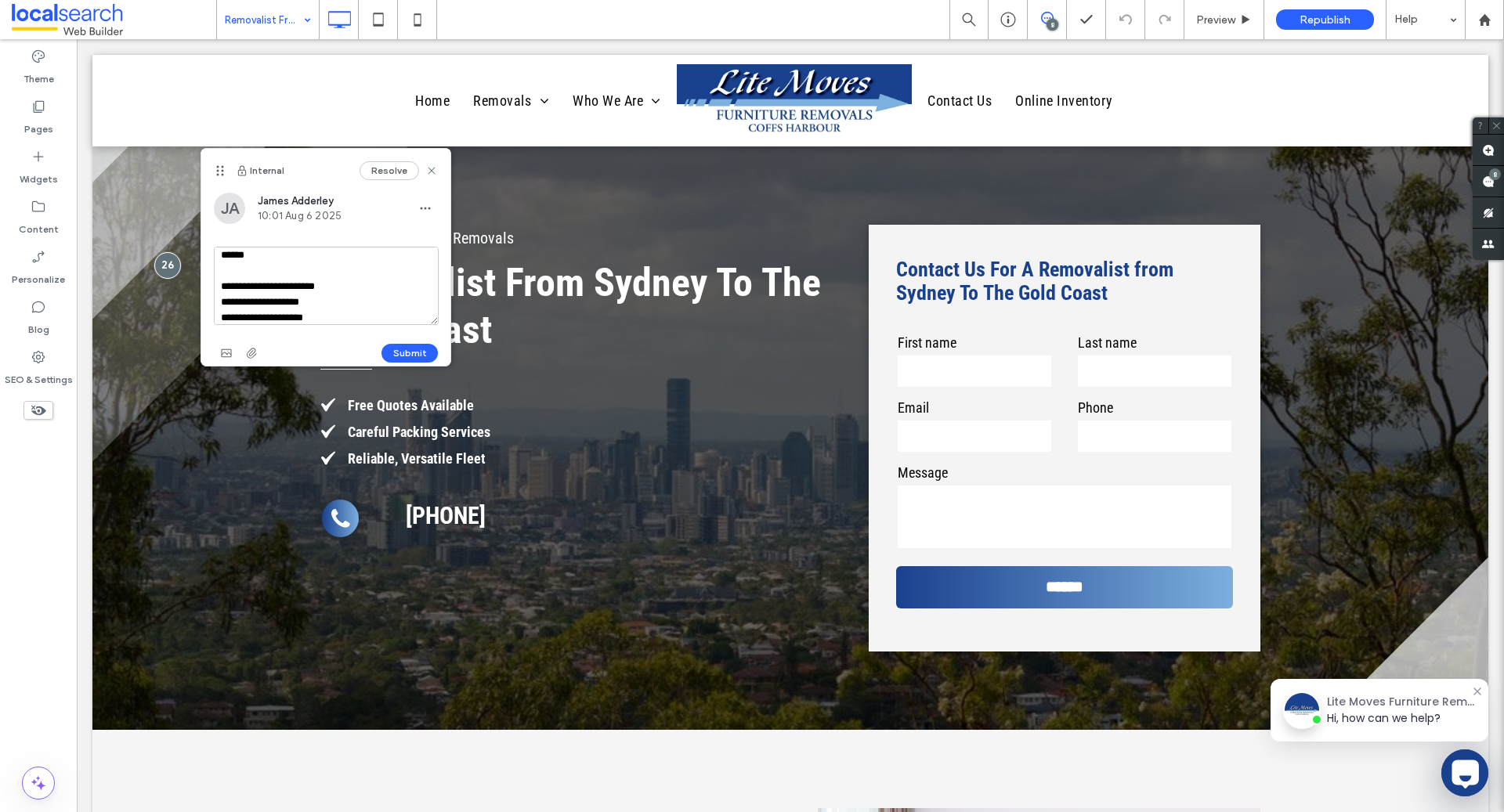scroll, scrollTop: 53, scrollLeft: 0, axis: vertical 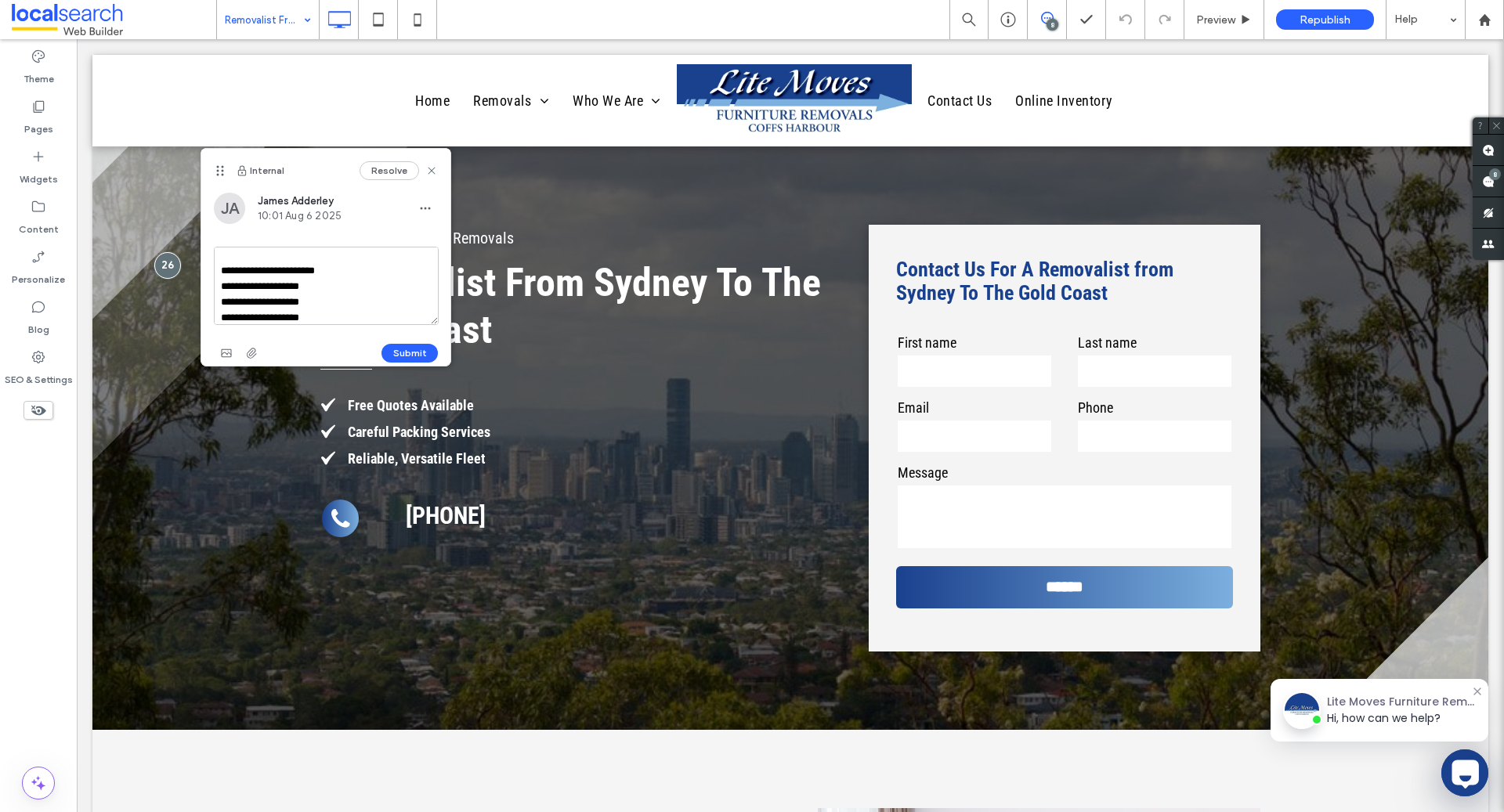 drag, startPoint x: 325, startPoint y: 300, endPoint x: 273, endPoint y: 300, distance: 52 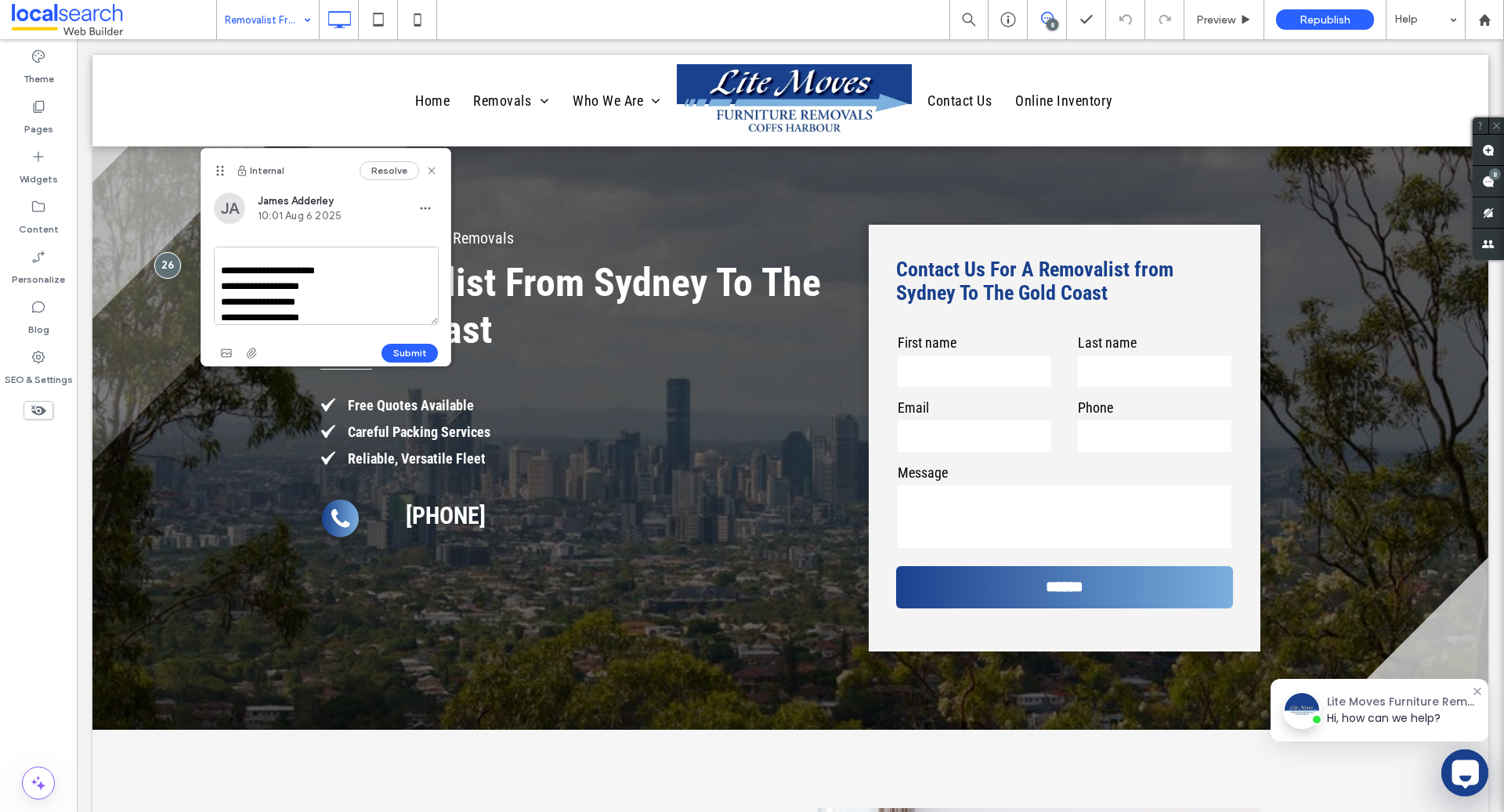 drag, startPoint x: 337, startPoint y: 313, endPoint x: 271, endPoint y: 313, distance: 66 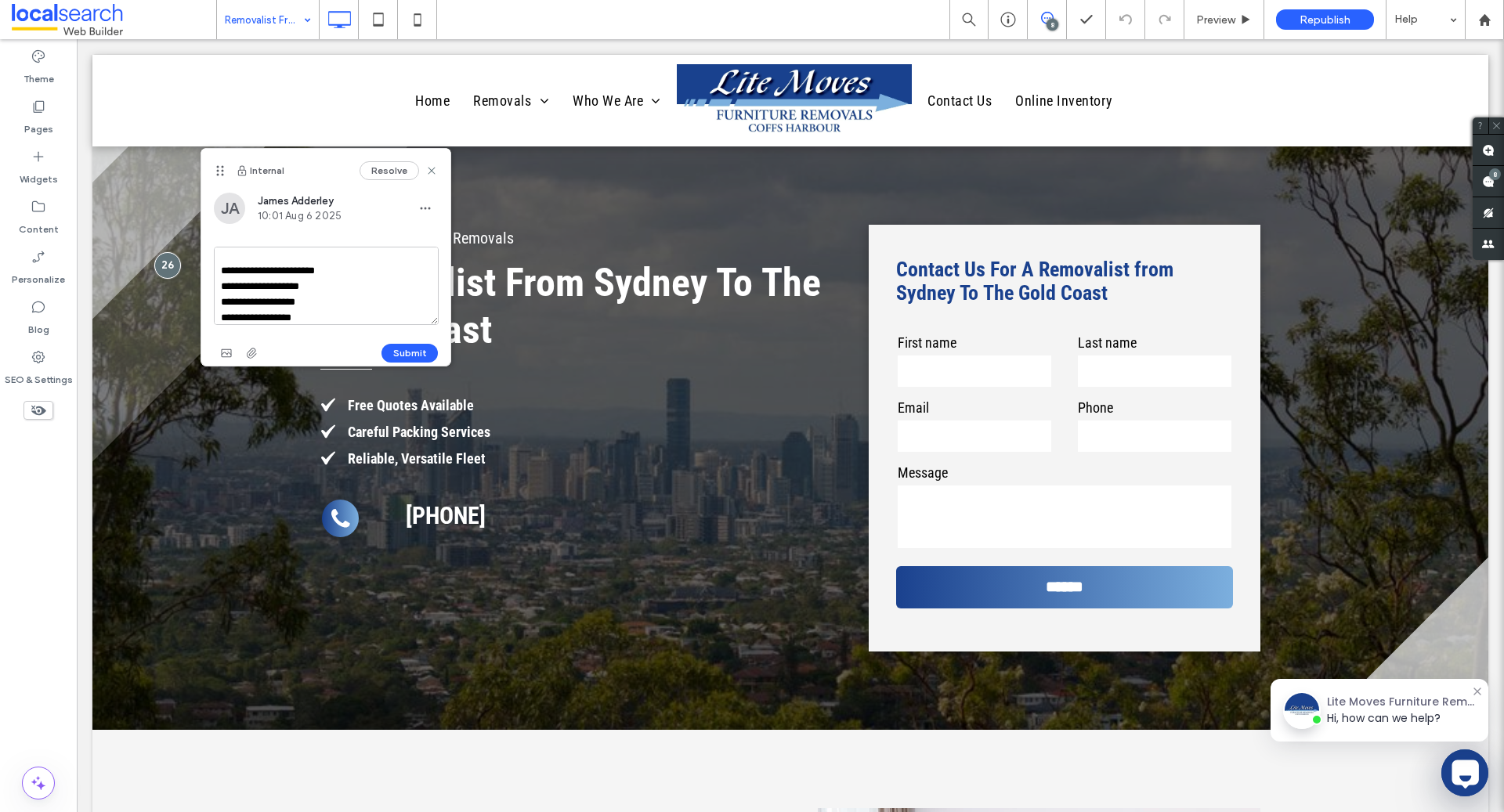 scroll, scrollTop: 60, scrollLeft: 0, axis: vertical 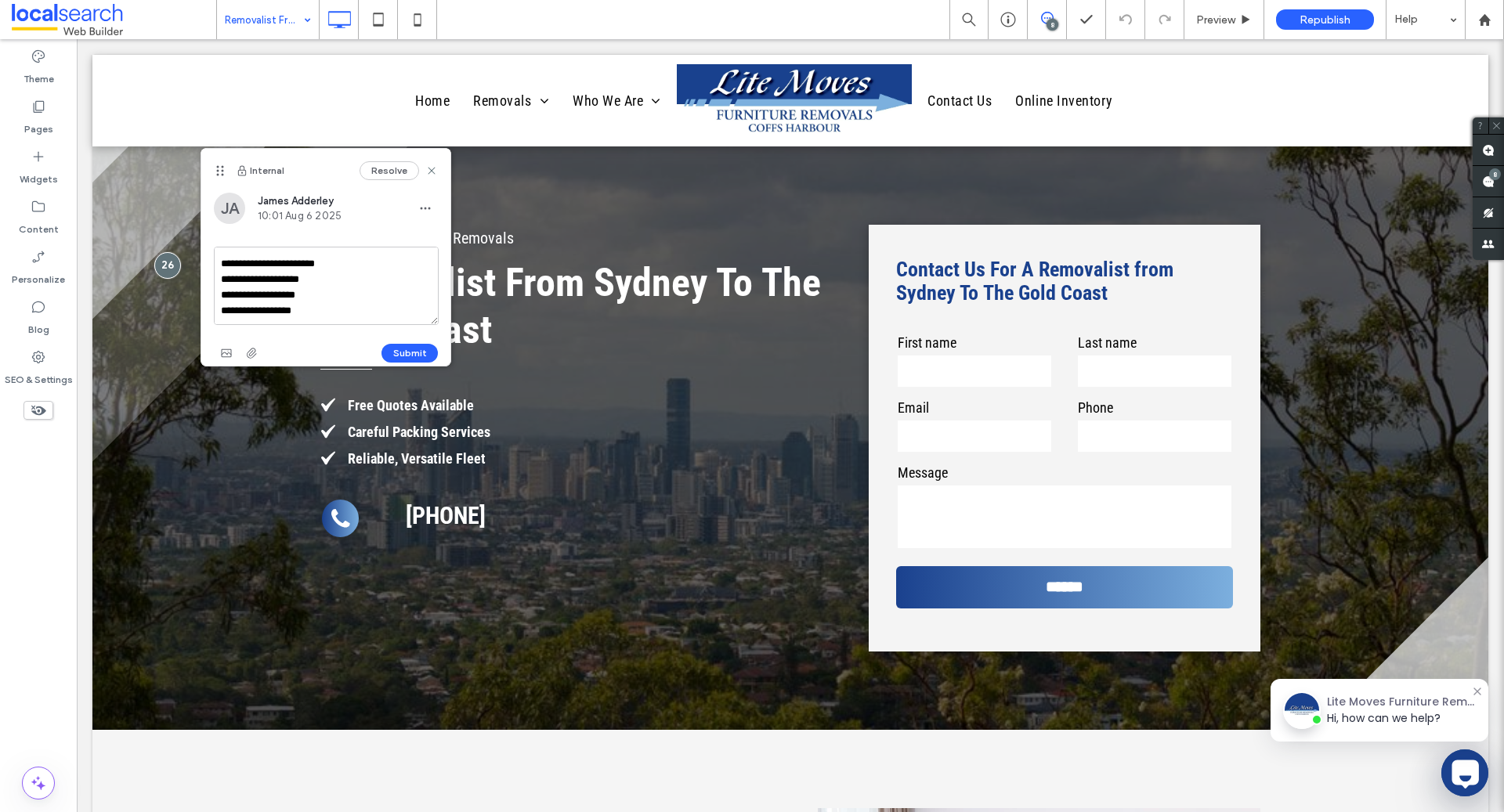 drag, startPoint x: 331, startPoint y: 316, endPoint x: 209, endPoint y: 265, distance: 132.23086 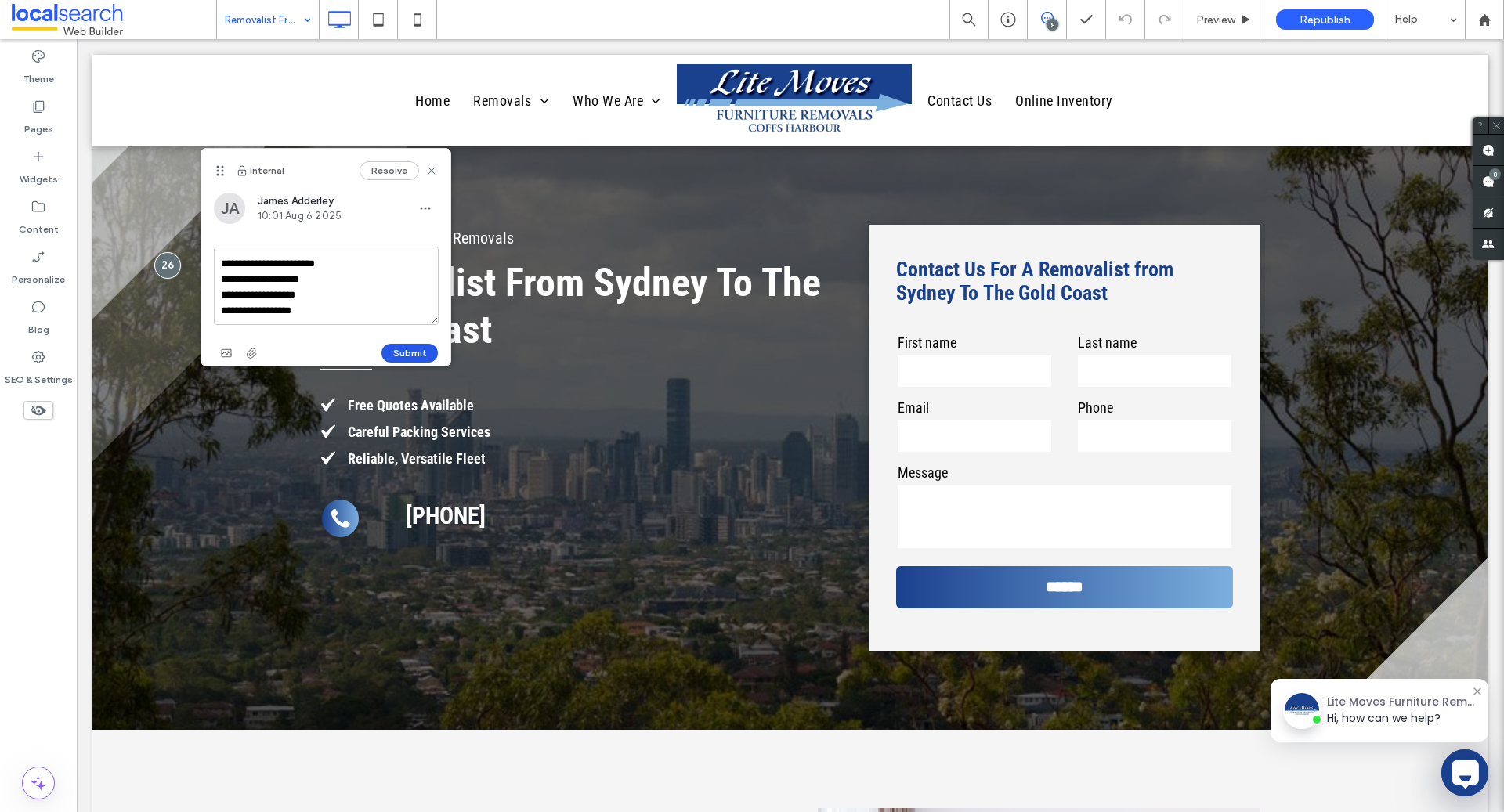 type on "**********" 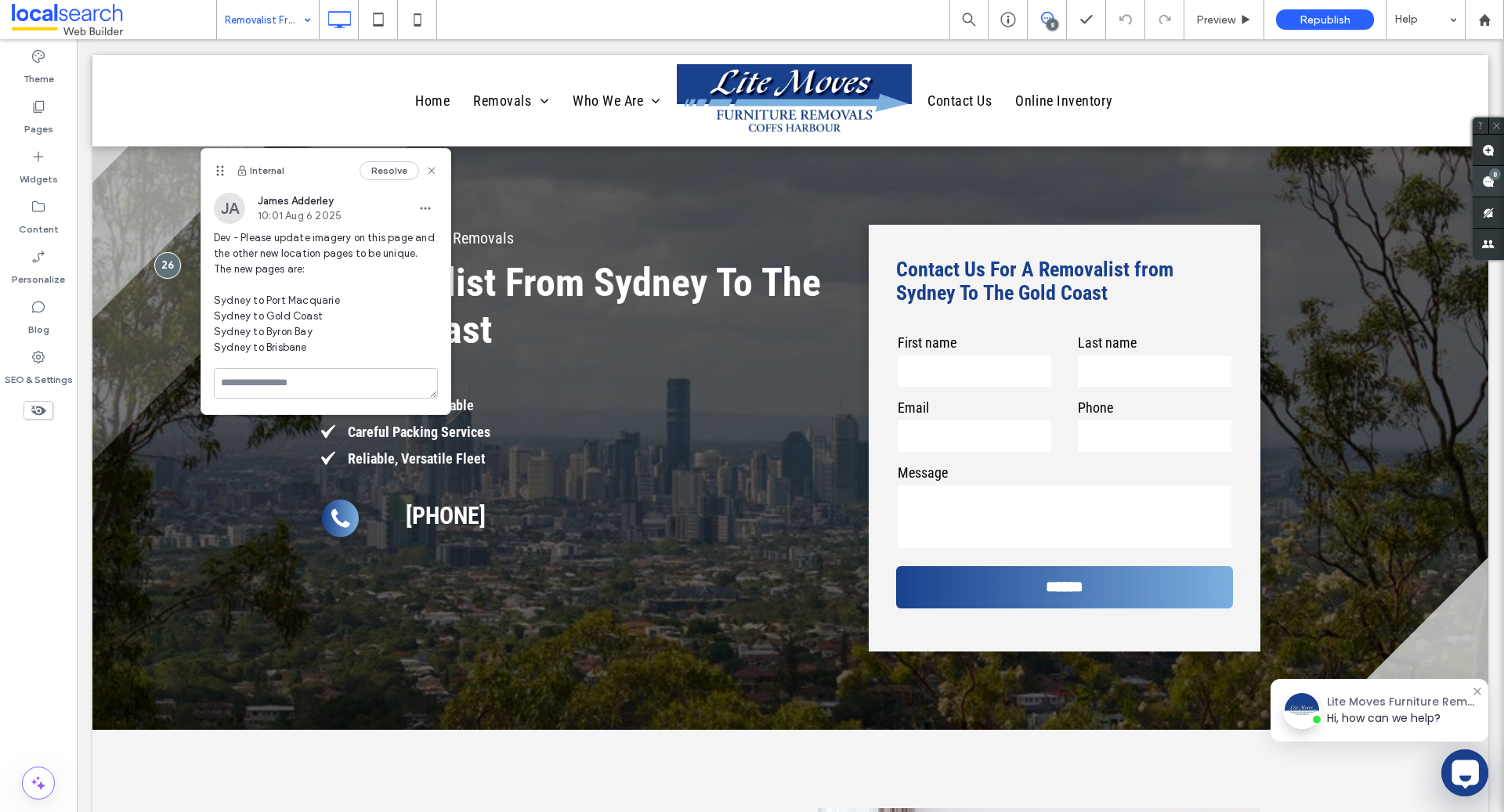 click 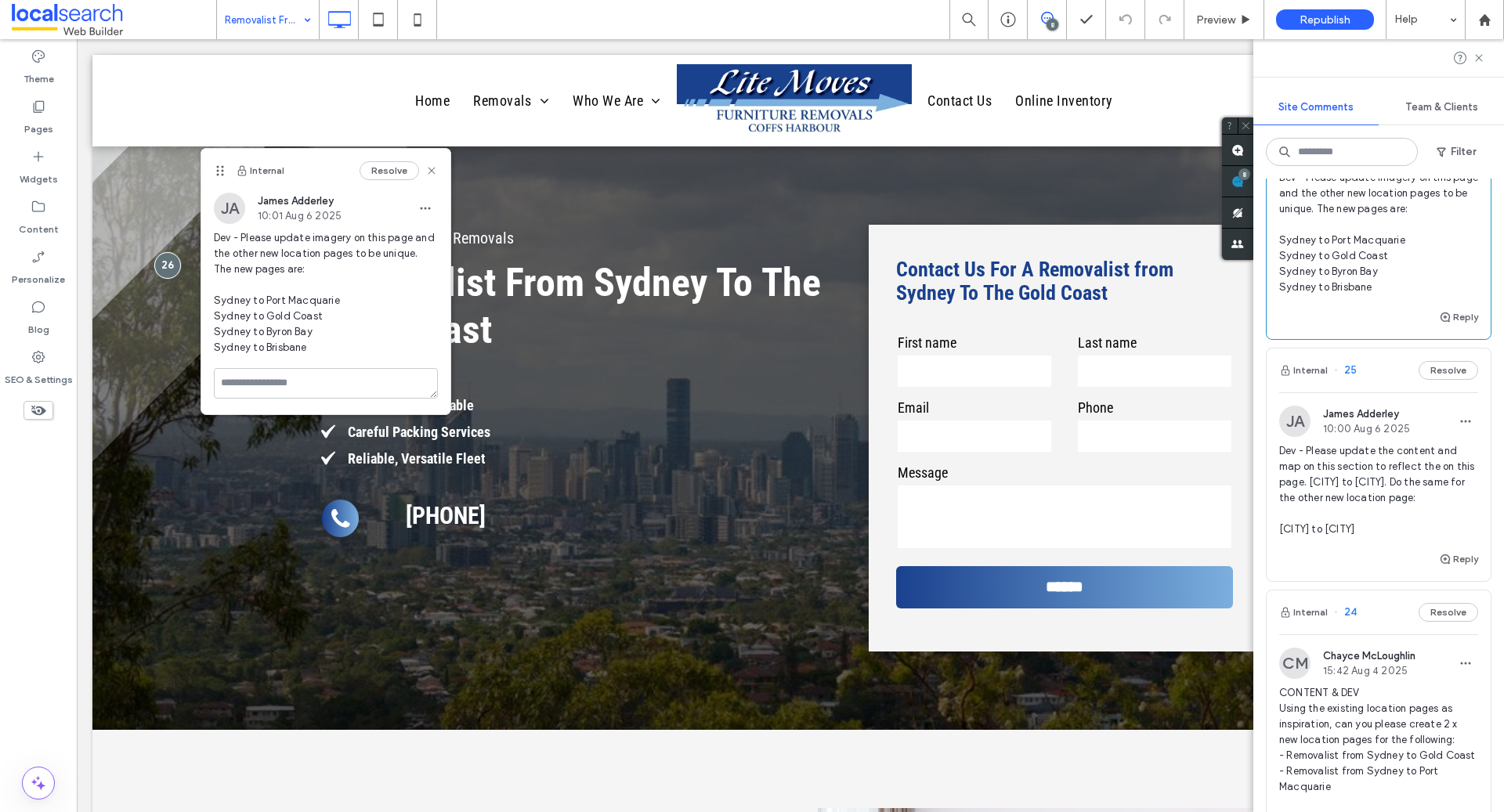 scroll, scrollTop: 323, scrollLeft: 0, axis: vertical 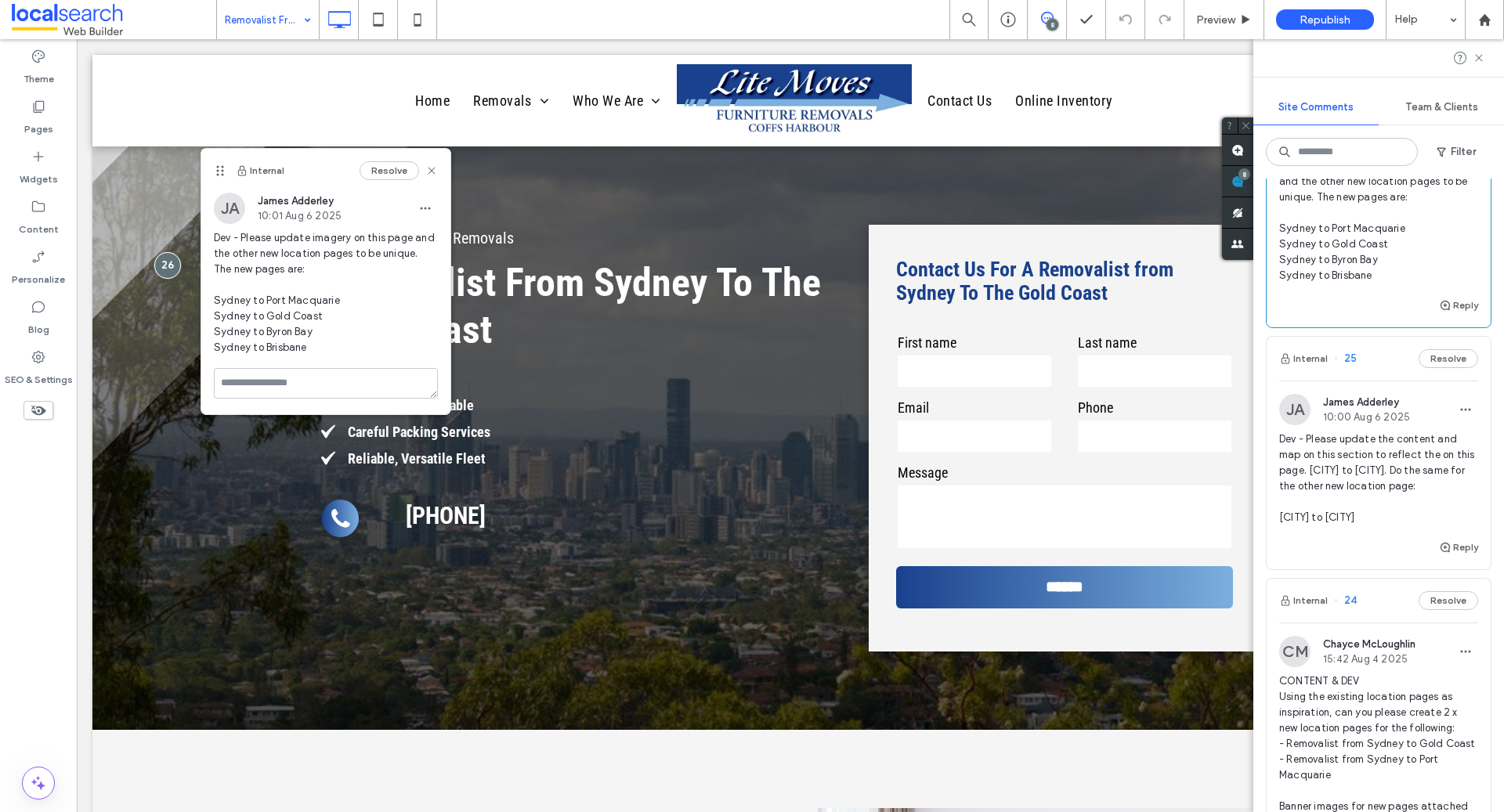 click on "Dev - Please update the content and map on this section to reflect the on this page. Sydney to Gold Coast. Do the same for the other new location page:
Sydney to Port Macquarie" at bounding box center [1379, 478] 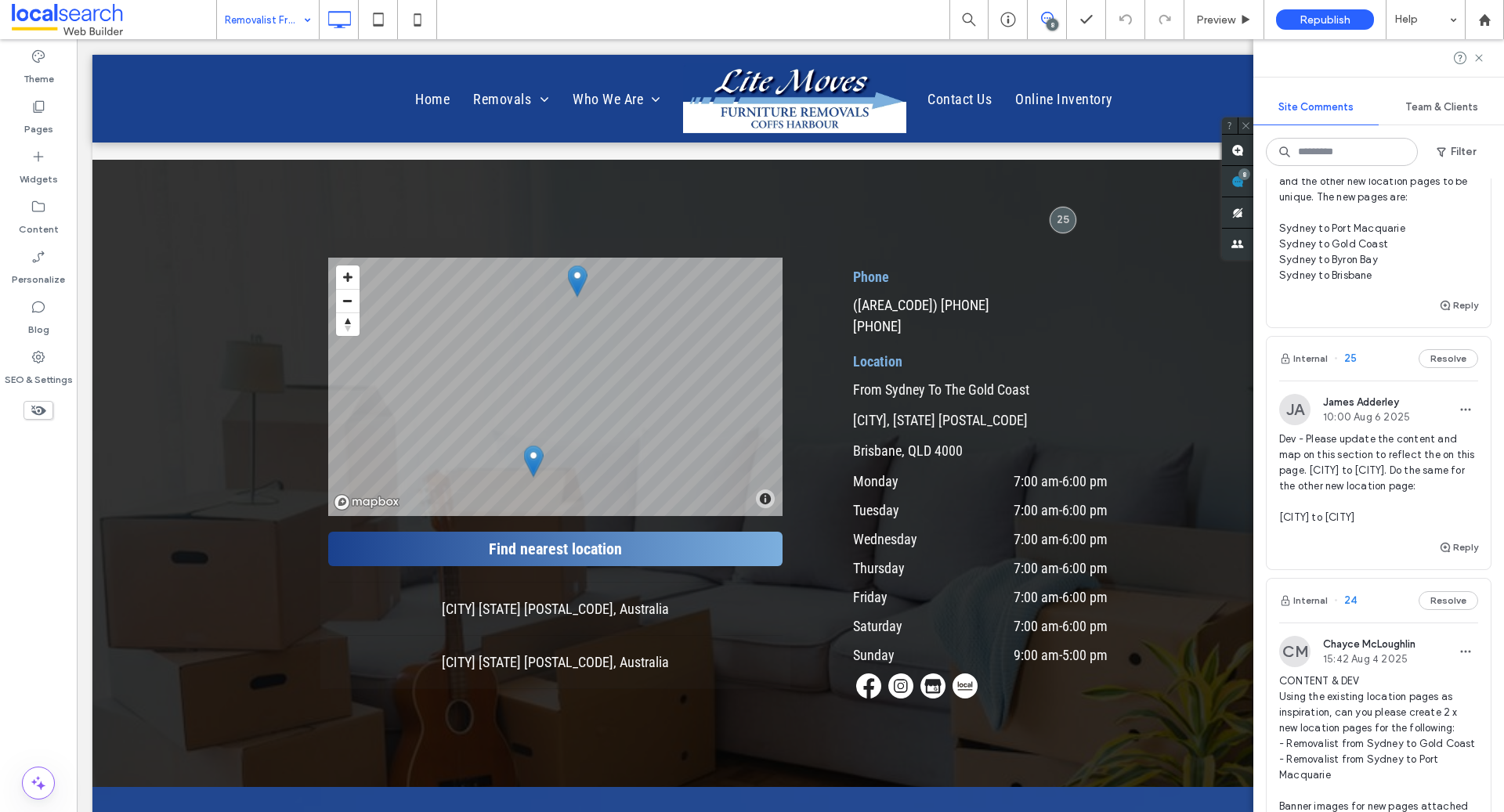 scroll, scrollTop: 4358, scrollLeft: 0, axis: vertical 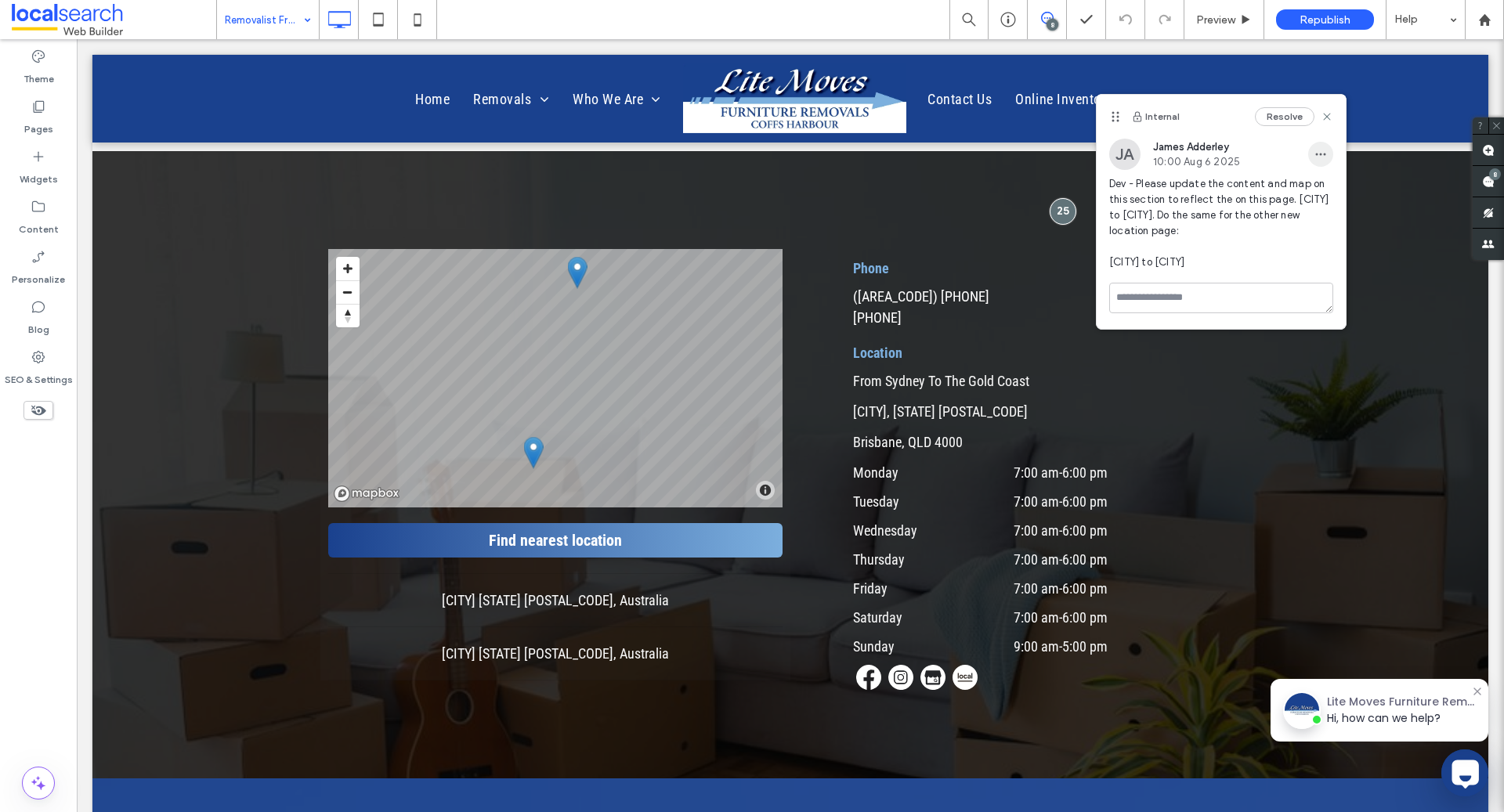 click 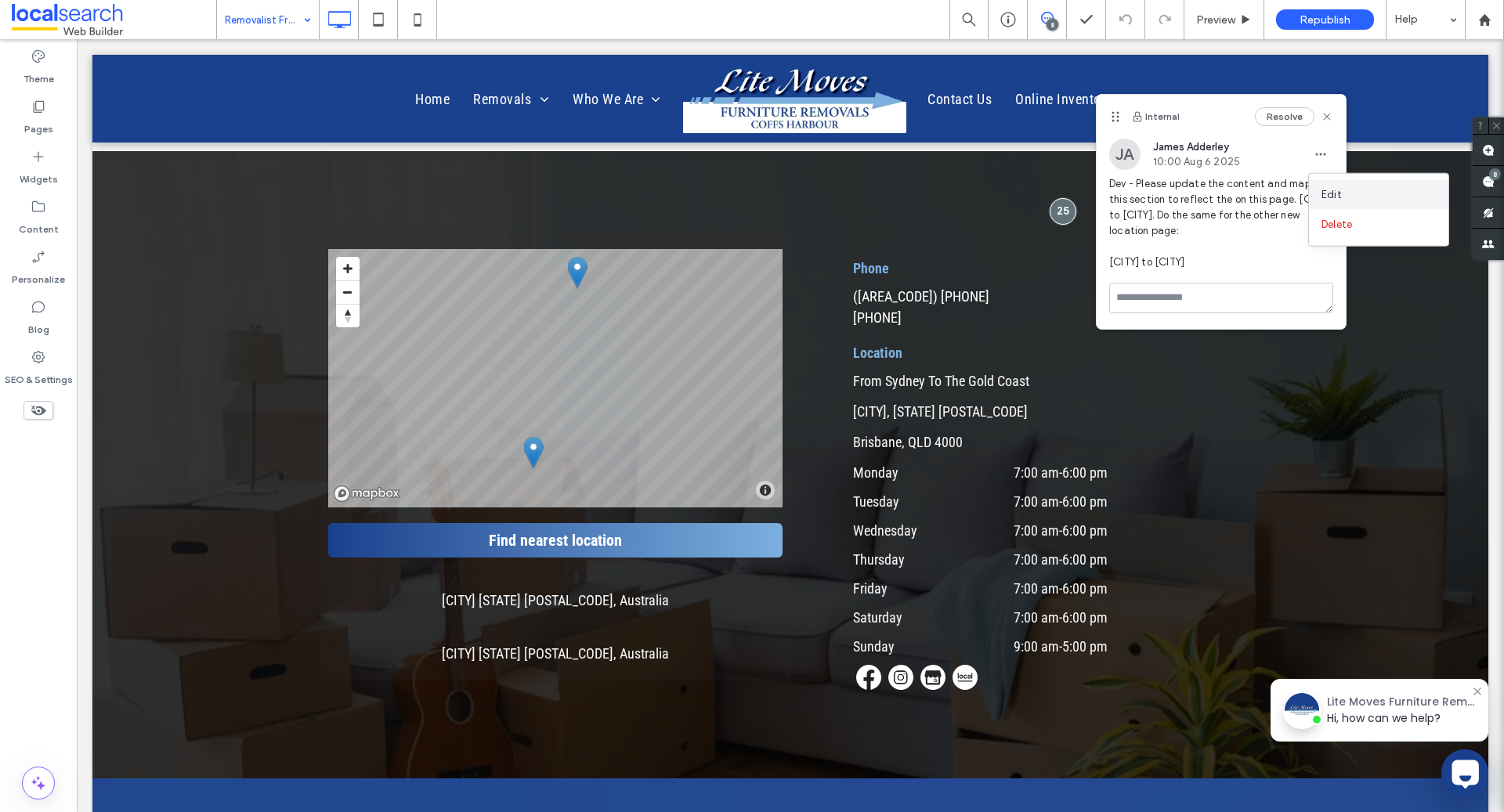 click on "Edit" at bounding box center (1379, 195) 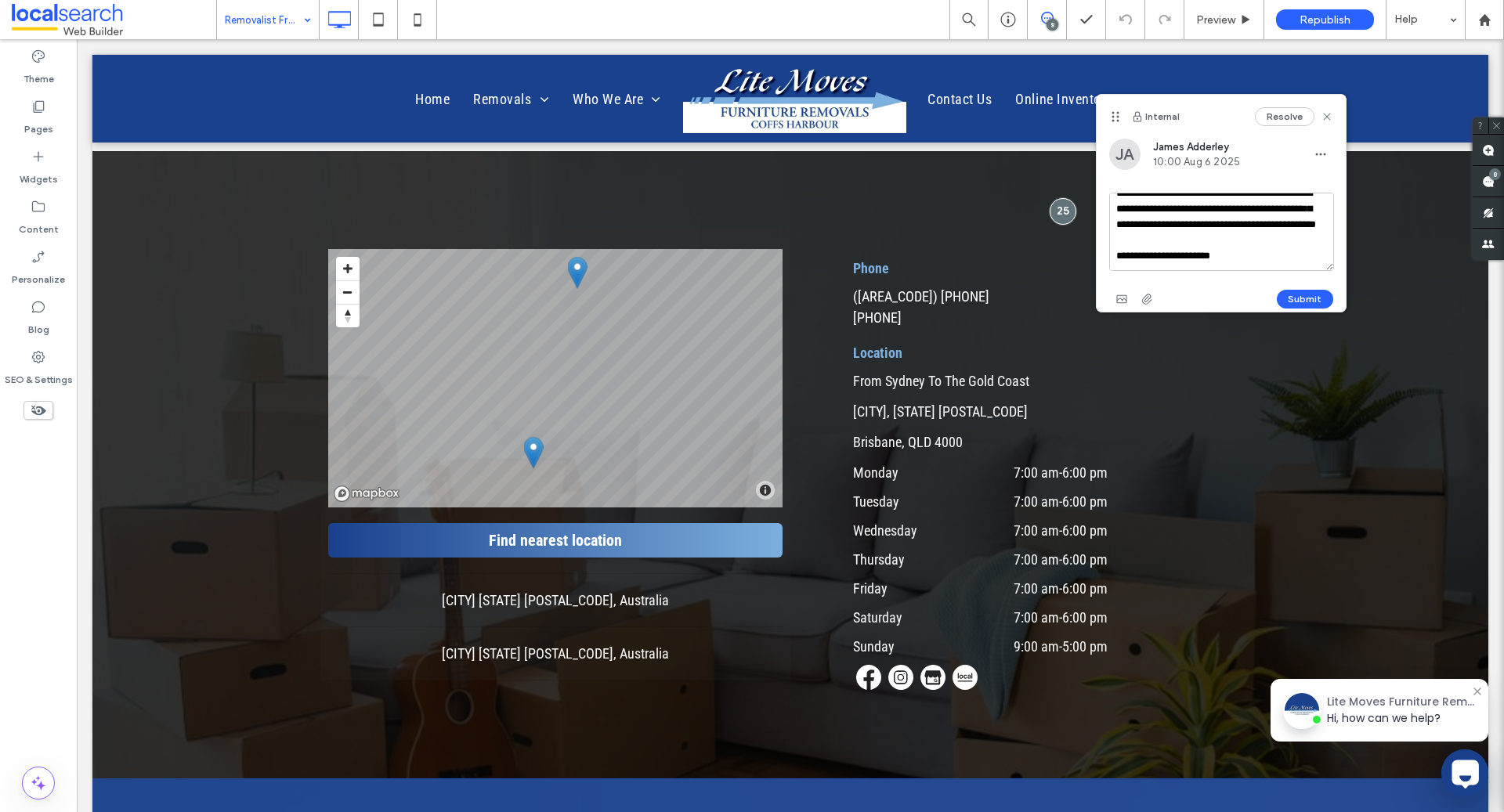 scroll, scrollTop: 29, scrollLeft: 0, axis: vertical 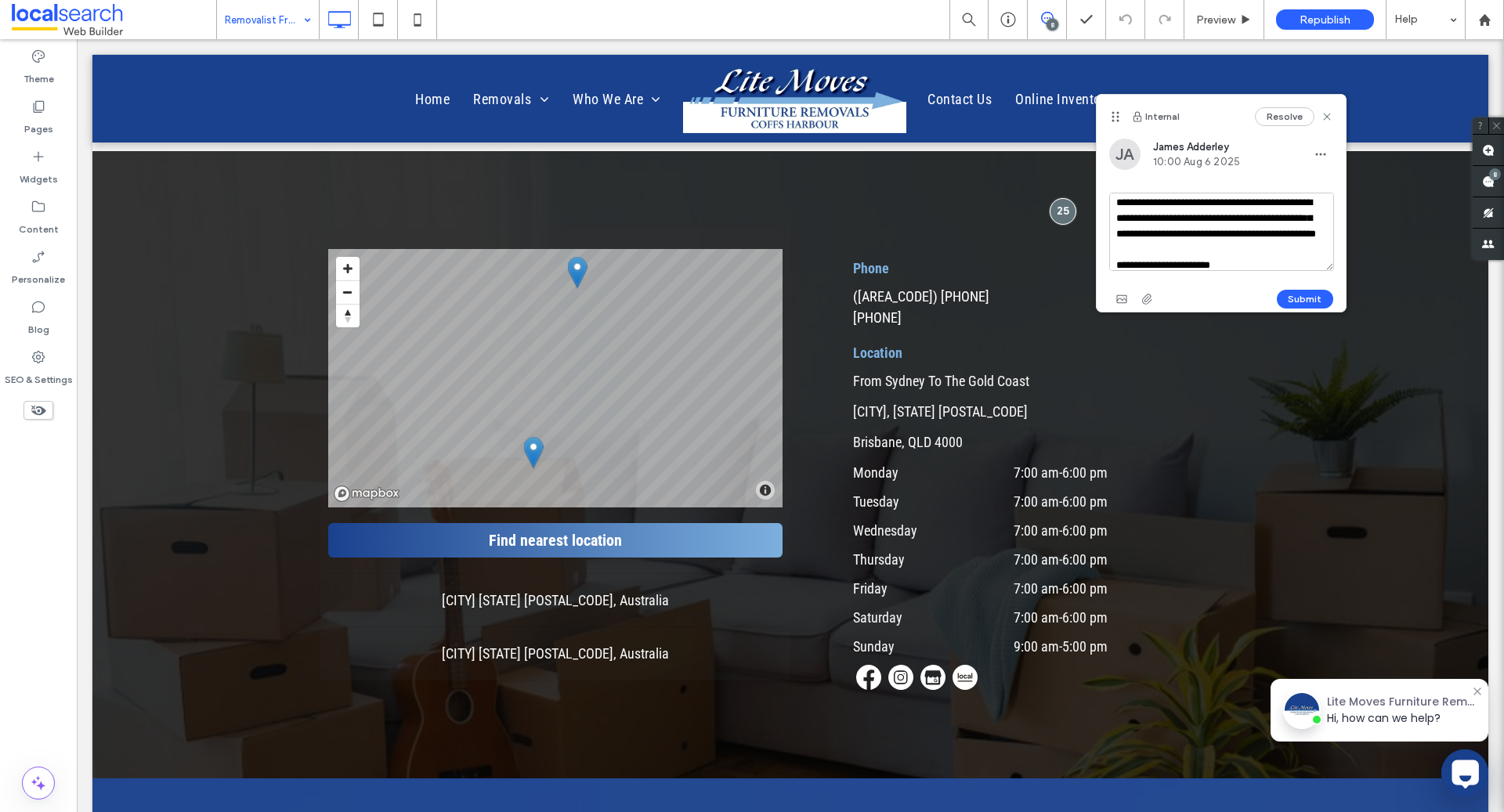 click on "**********" at bounding box center [1221, 232] 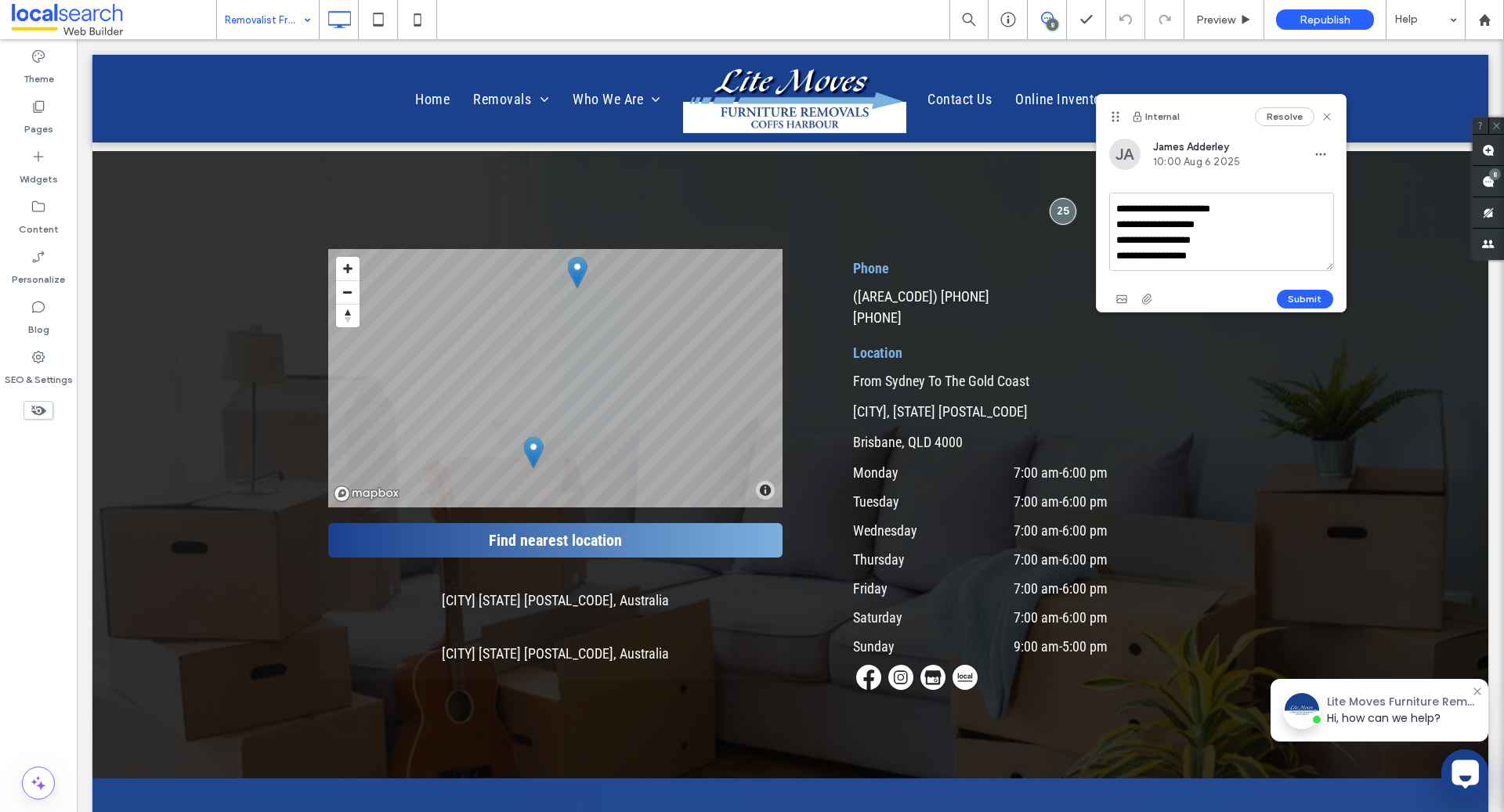 scroll, scrollTop: 76, scrollLeft: 0, axis: vertical 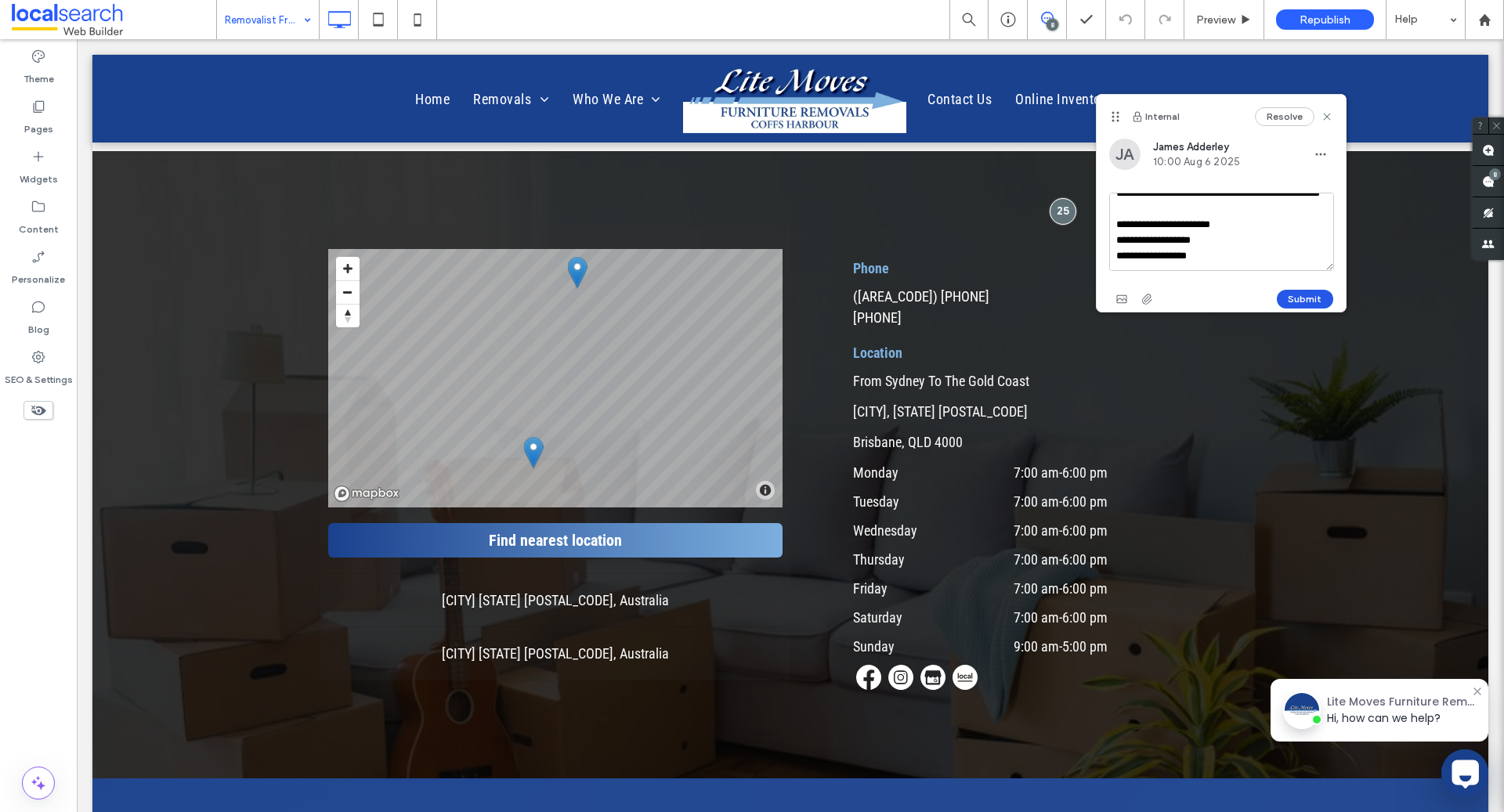 type on "**********" 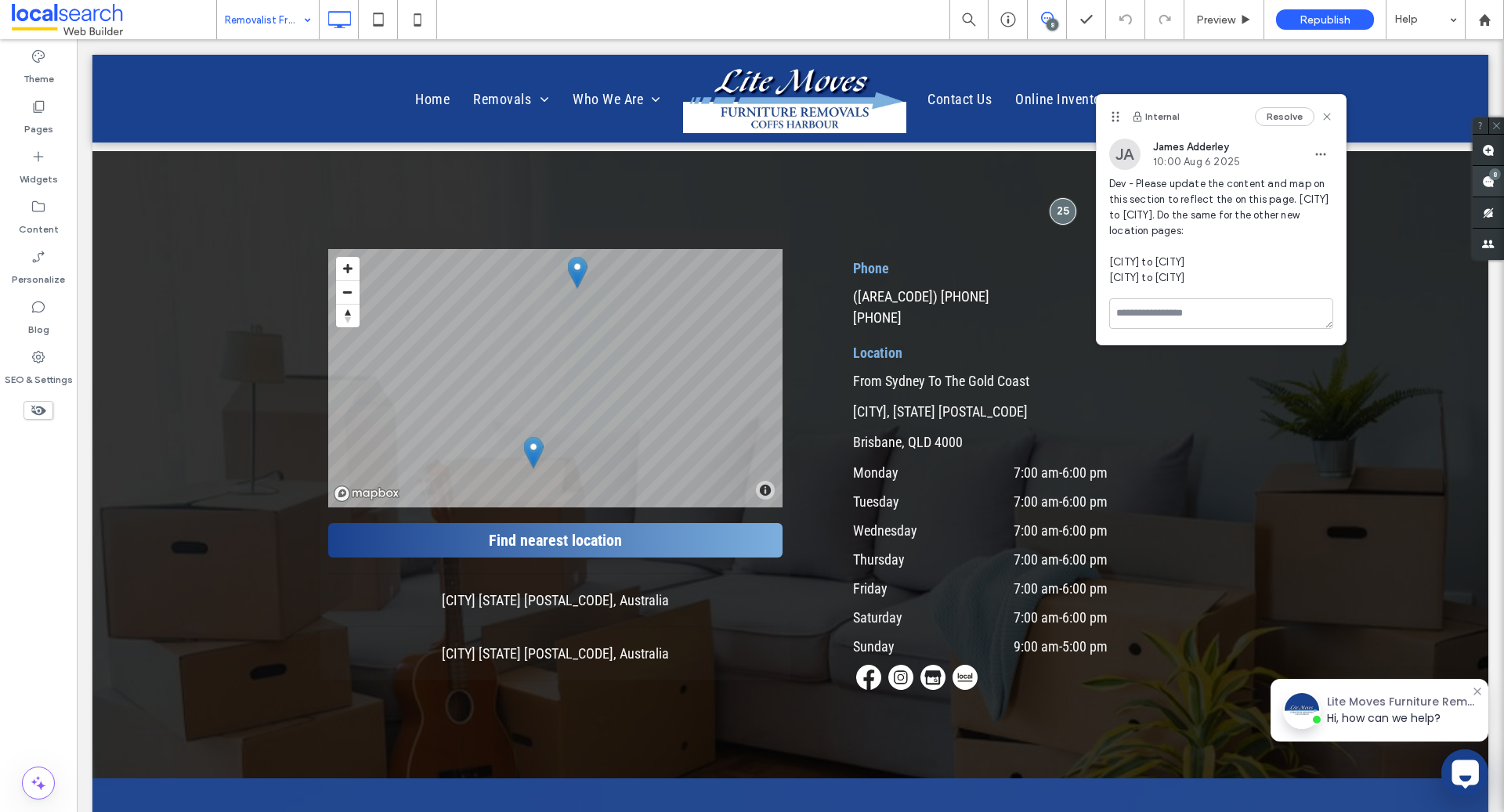 click 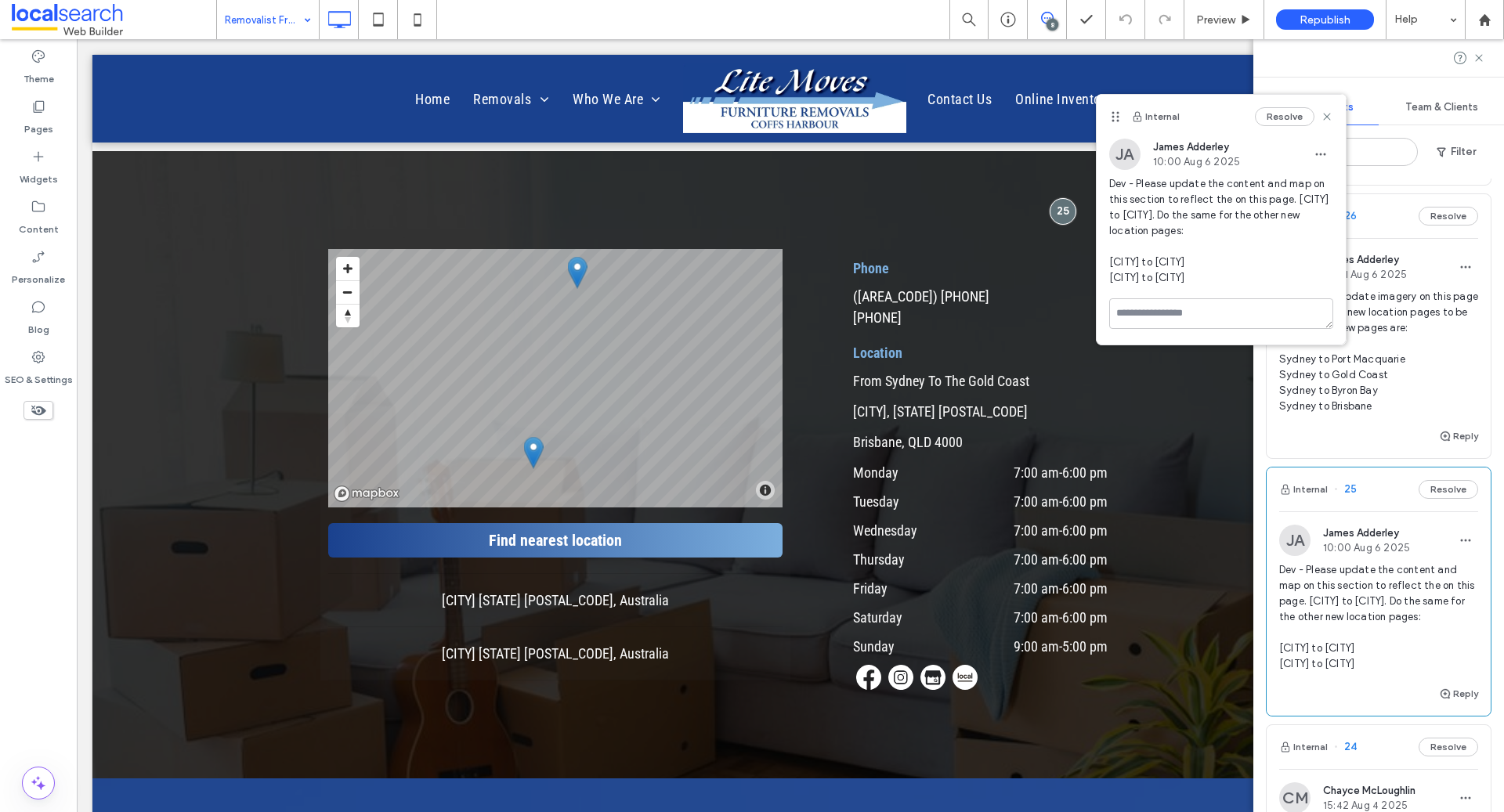 scroll, scrollTop: 200, scrollLeft: 0, axis: vertical 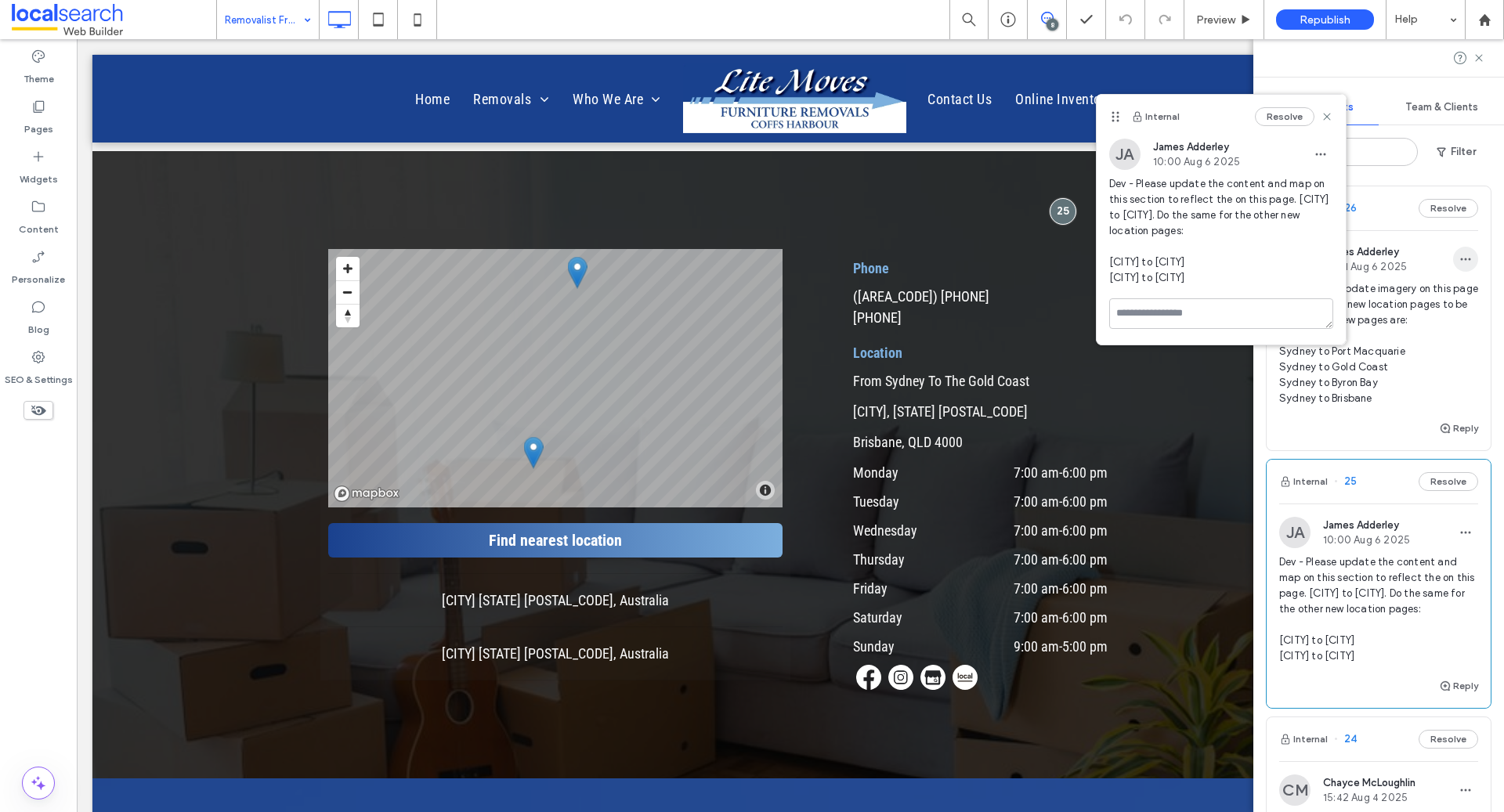 click at bounding box center [1466, 259] 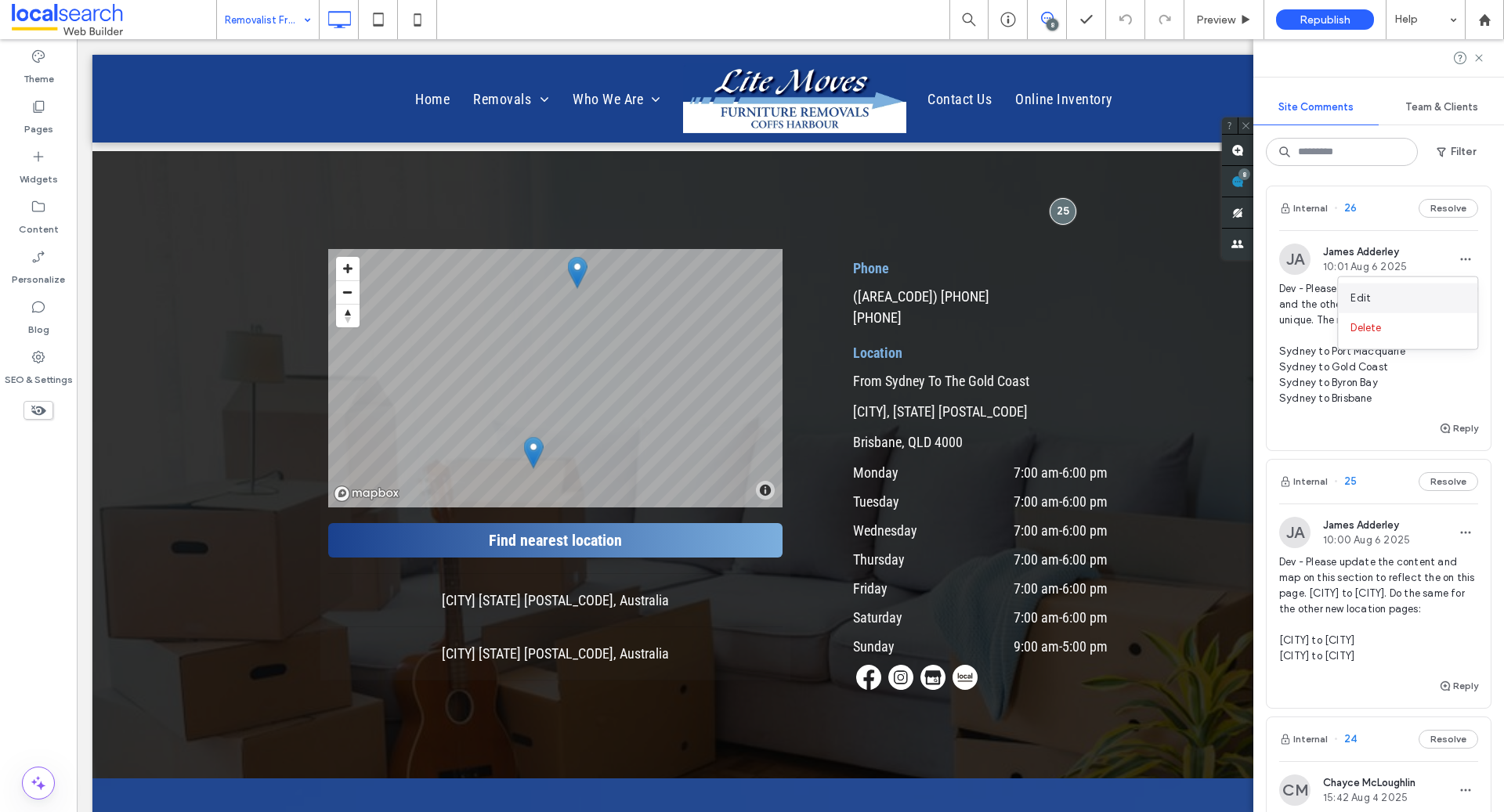 click on "Edit" at bounding box center [1408, 298] 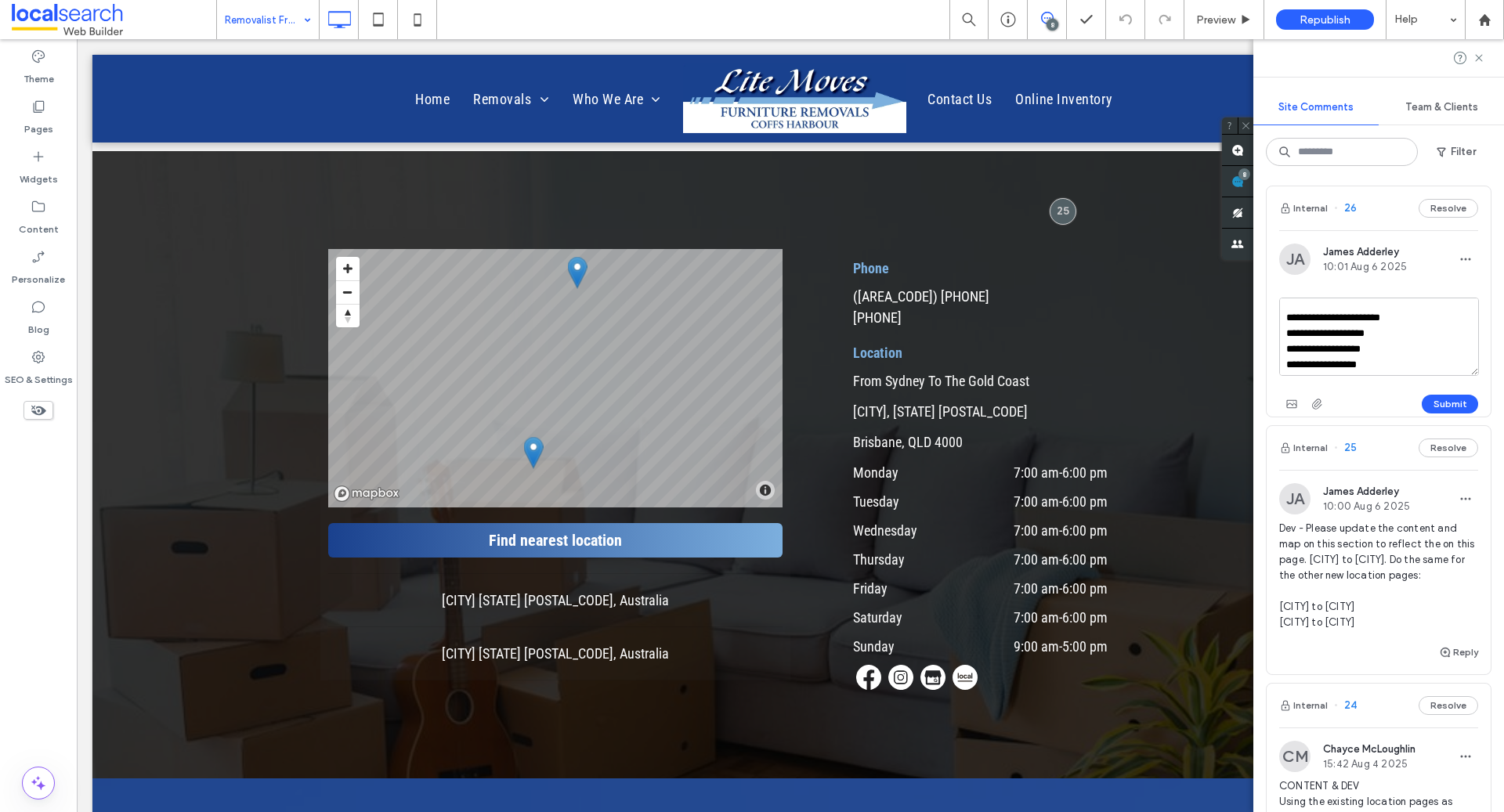scroll, scrollTop: 60, scrollLeft: 0, axis: vertical 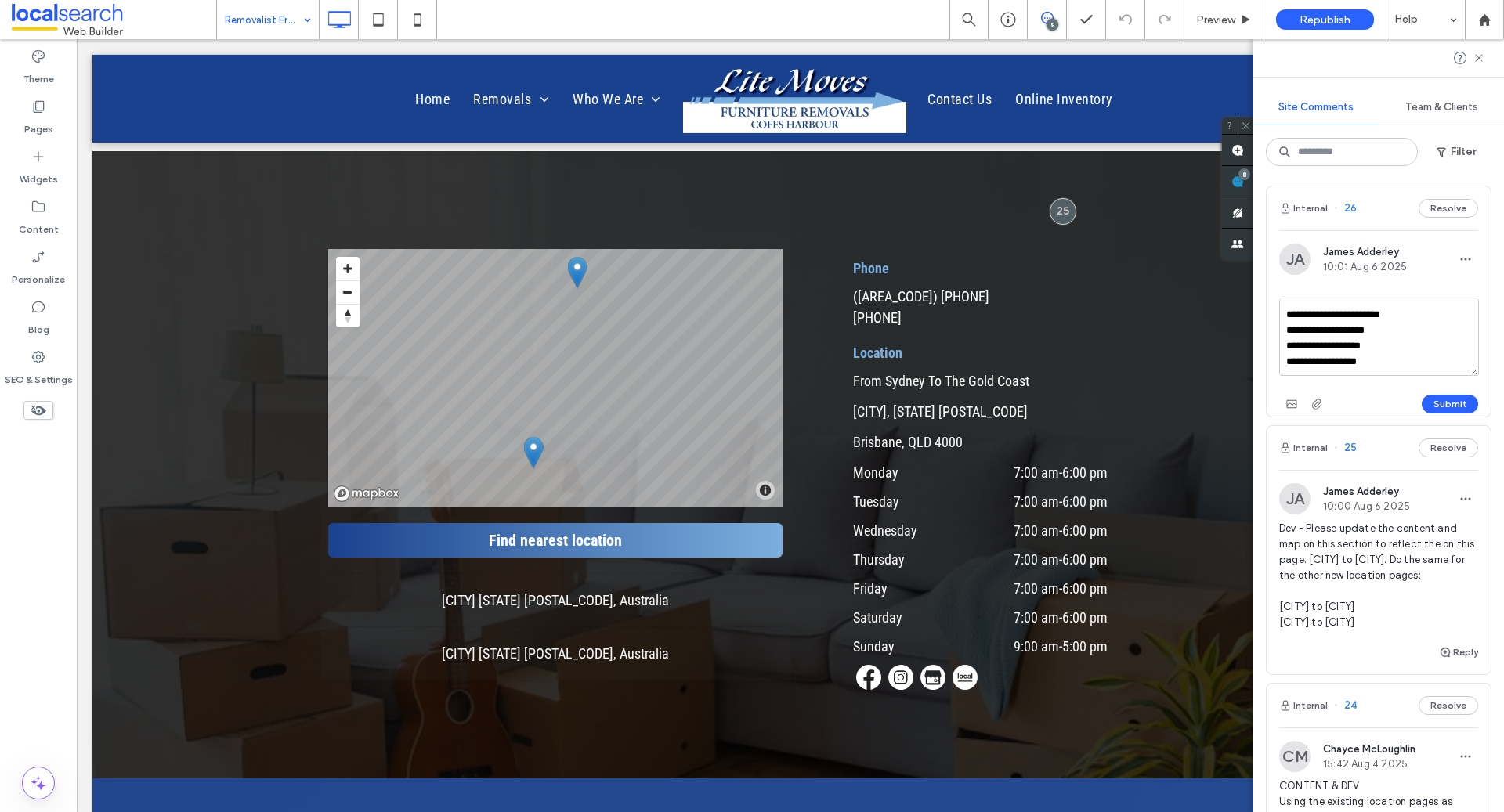 drag, startPoint x: 1397, startPoint y: 354, endPoint x: 1269, endPoint y: 342, distance: 128.56127 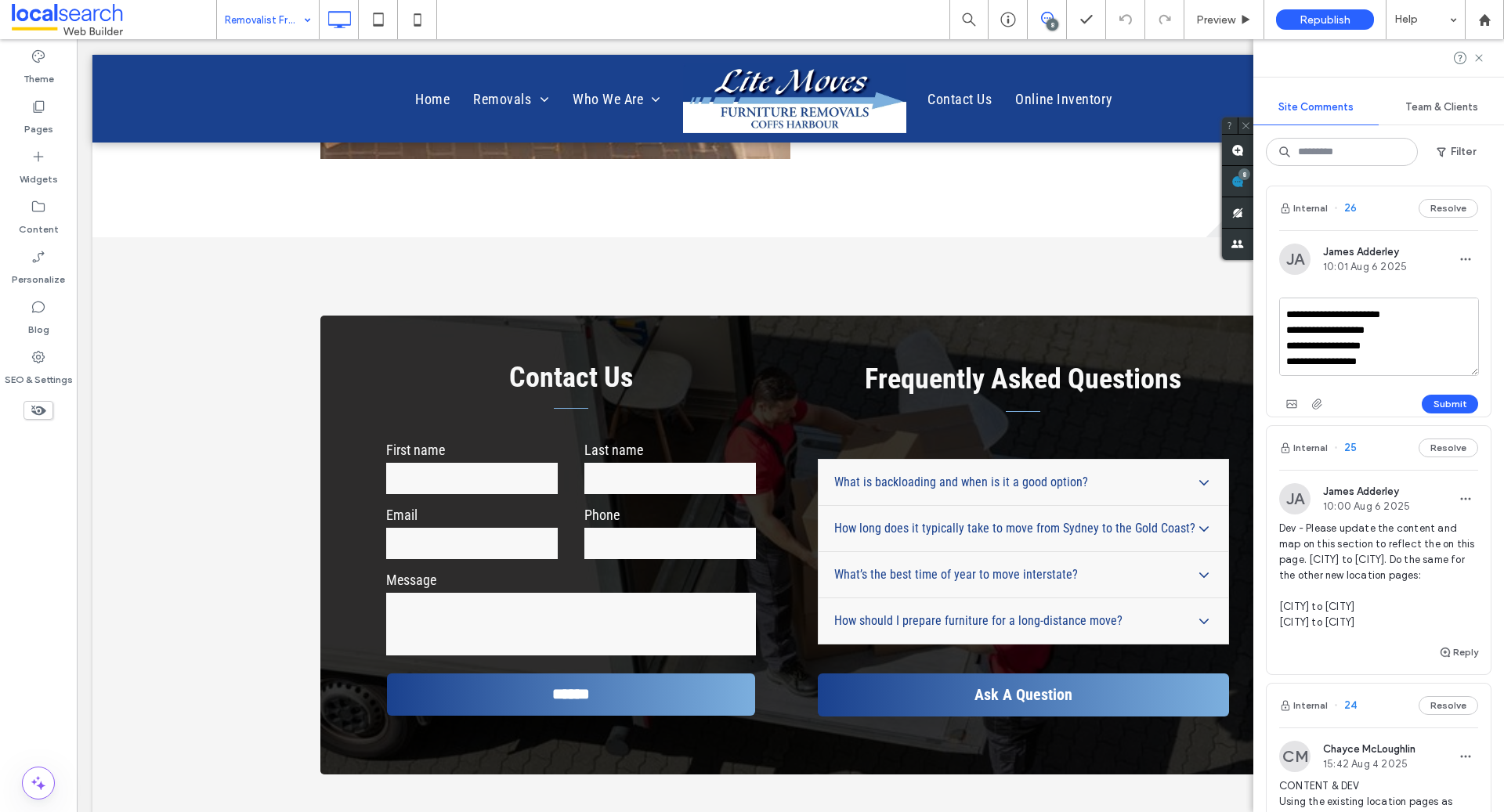 scroll, scrollTop: 1655, scrollLeft: 0, axis: vertical 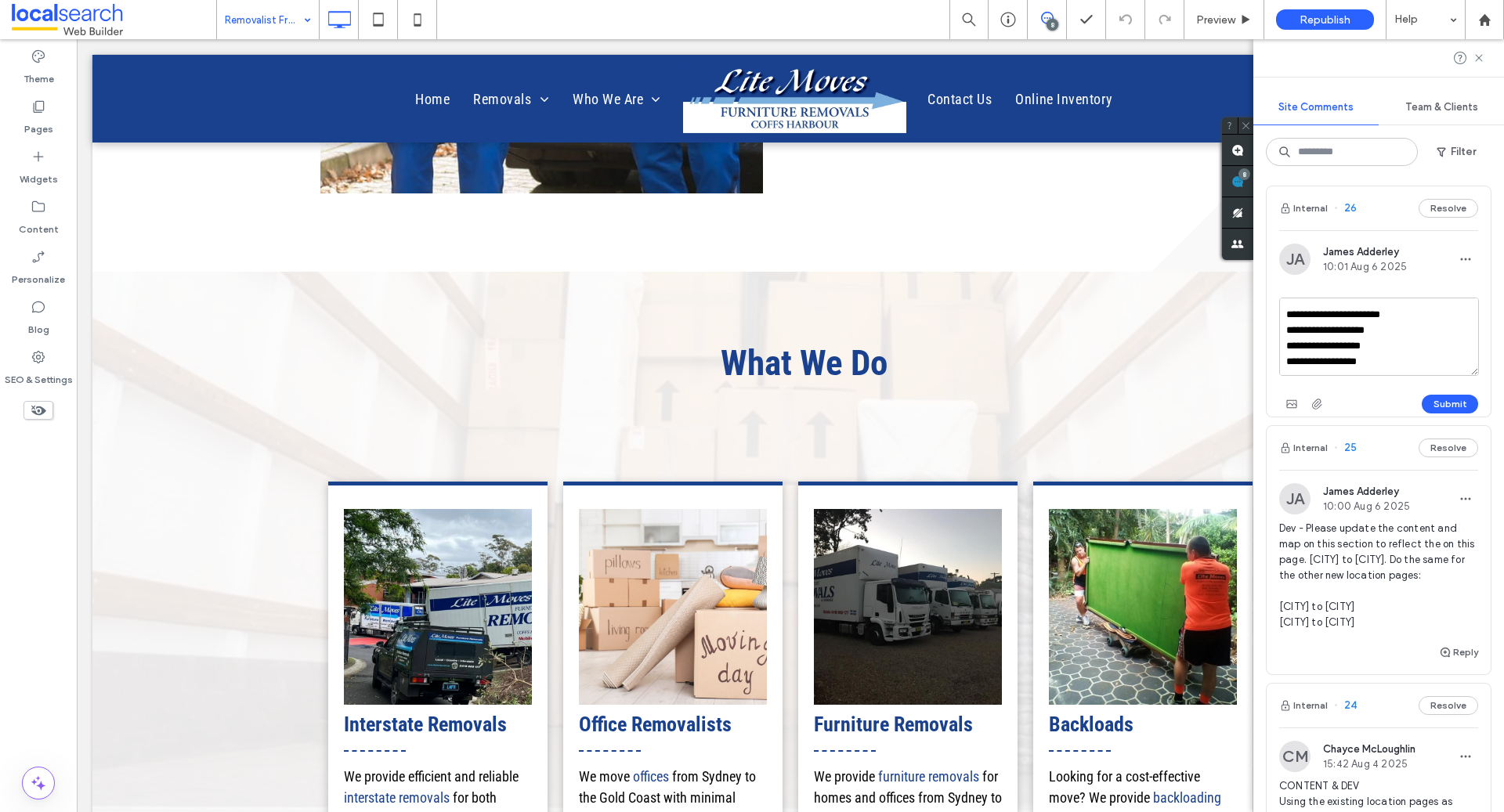 type on "**********" 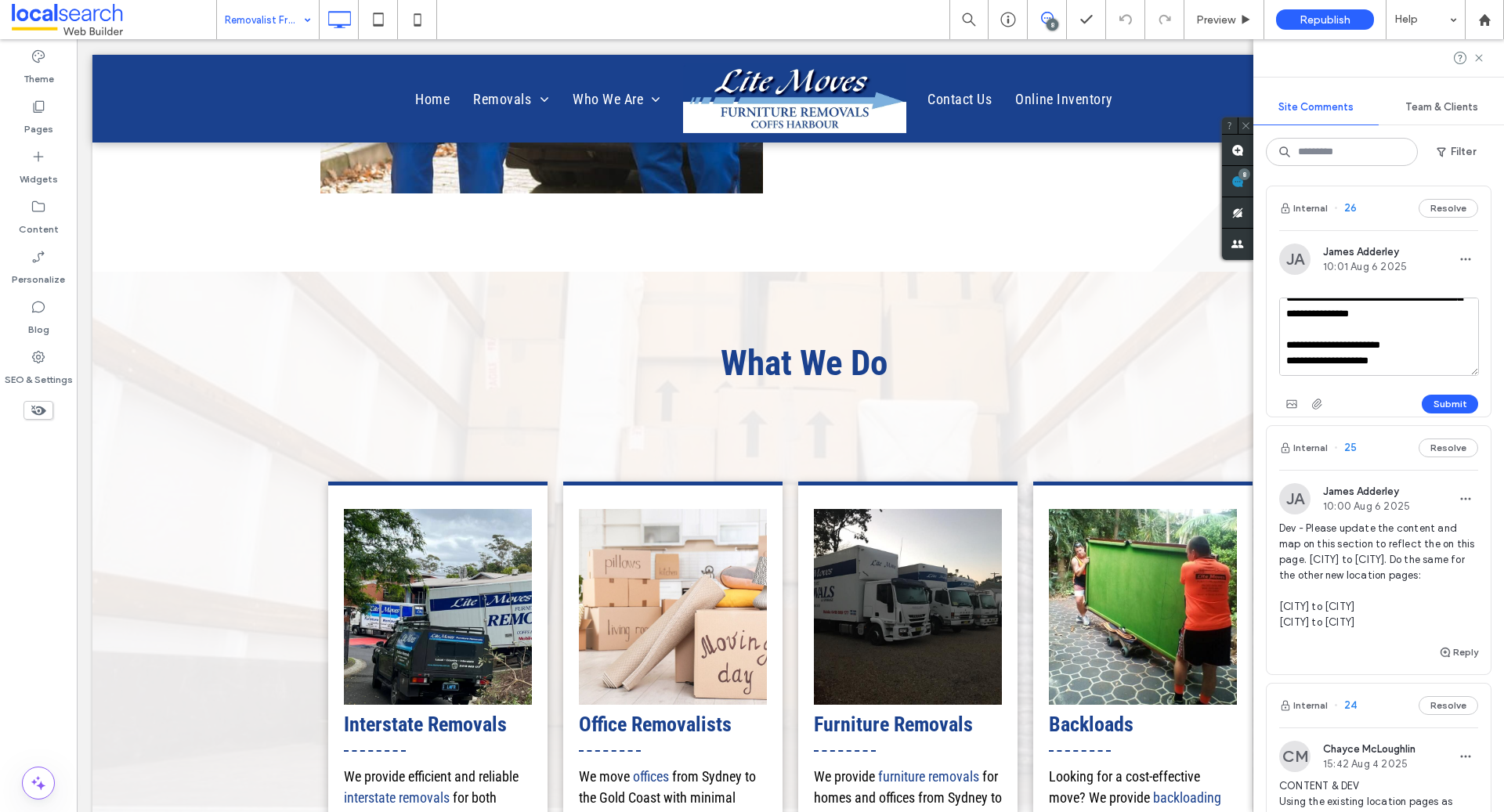 scroll, scrollTop: 0, scrollLeft: 0, axis: both 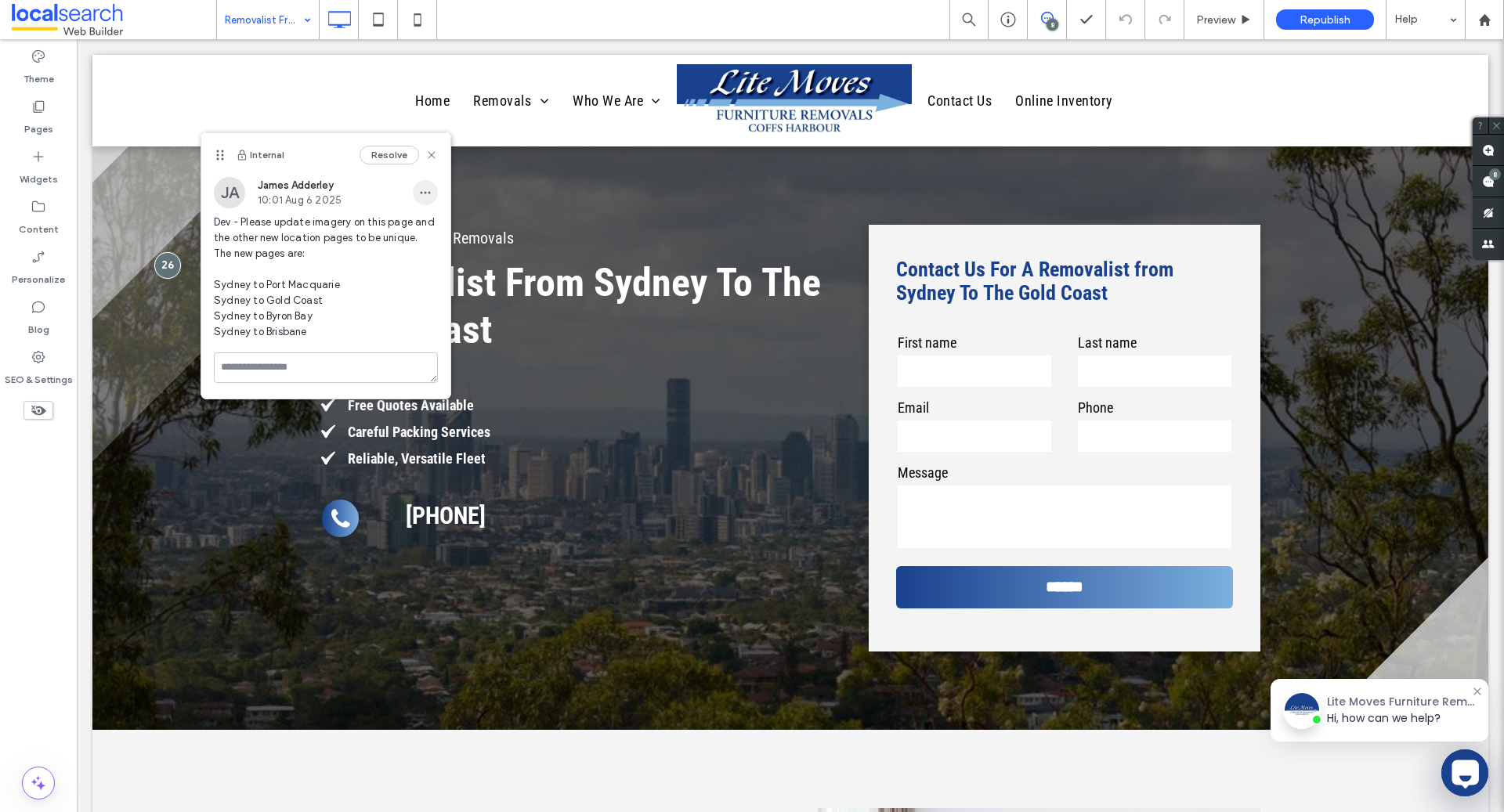click 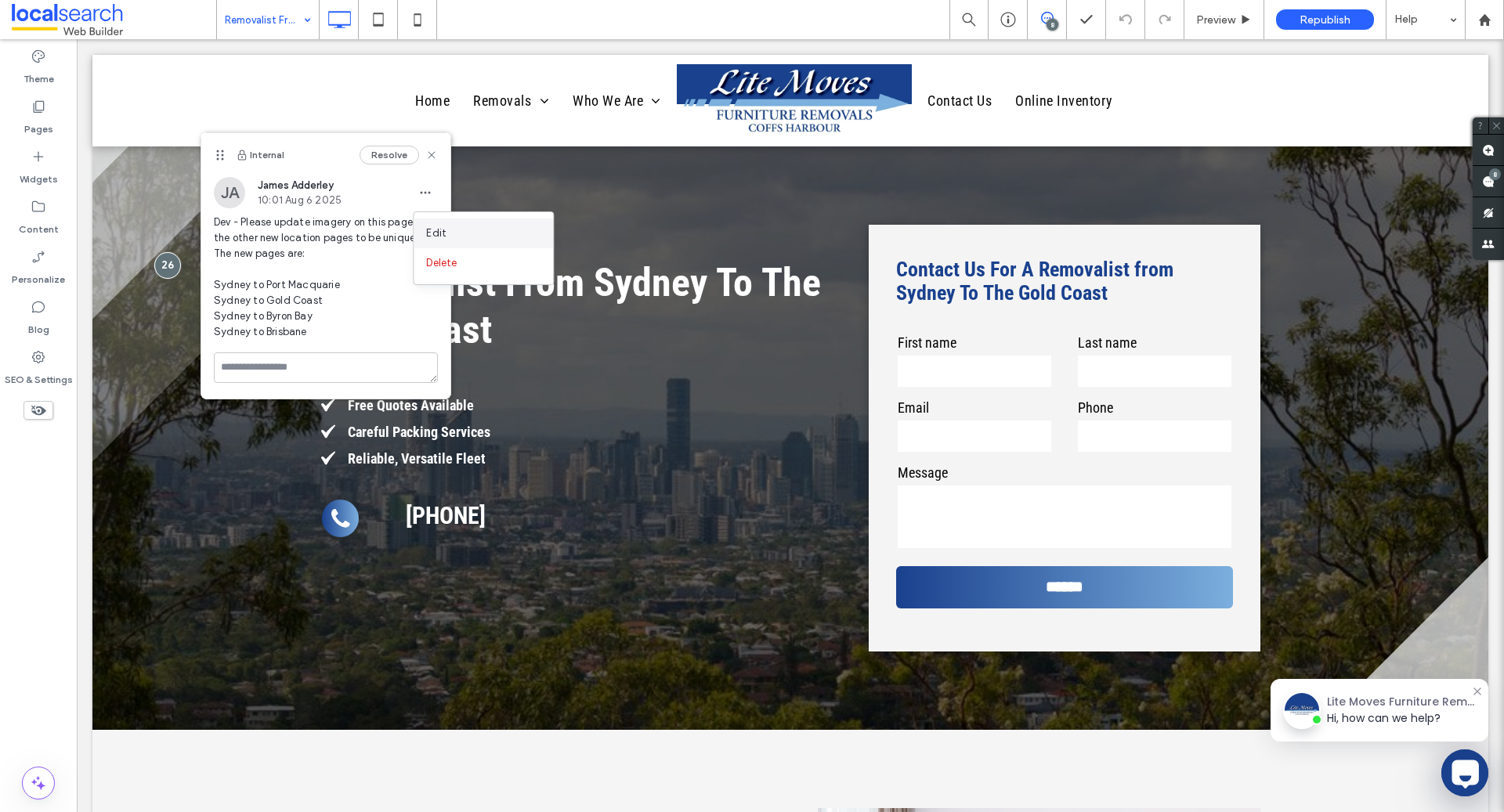 click on "Edit" at bounding box center [483, 233] 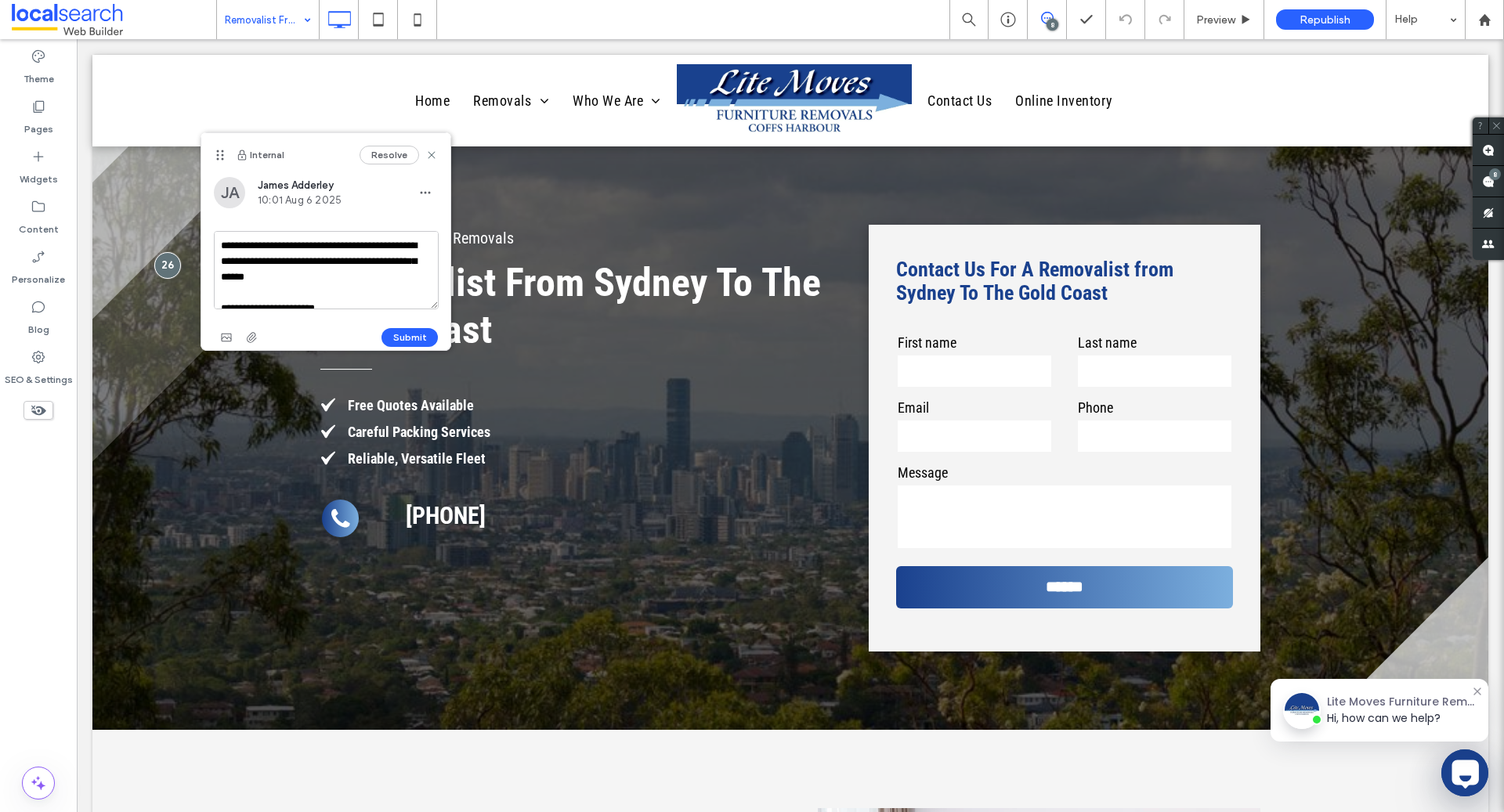 scroll, scrollTop: 60, scrollLeft: 0, axis: vertical 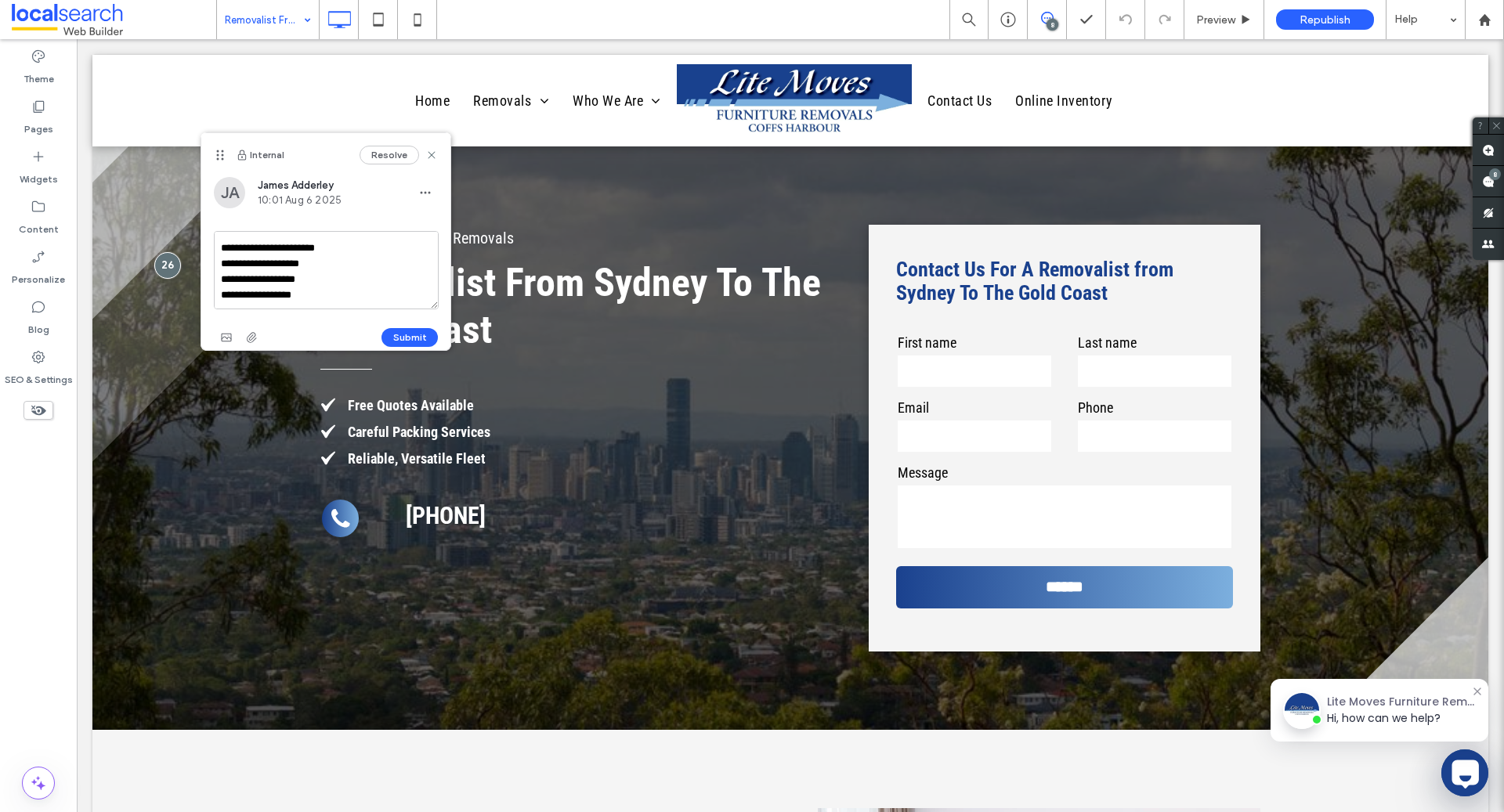 drag, startPoint x: 357, startPoint y: 293, endPoint x: 212, endPoint y: 276, distance: 145.99315 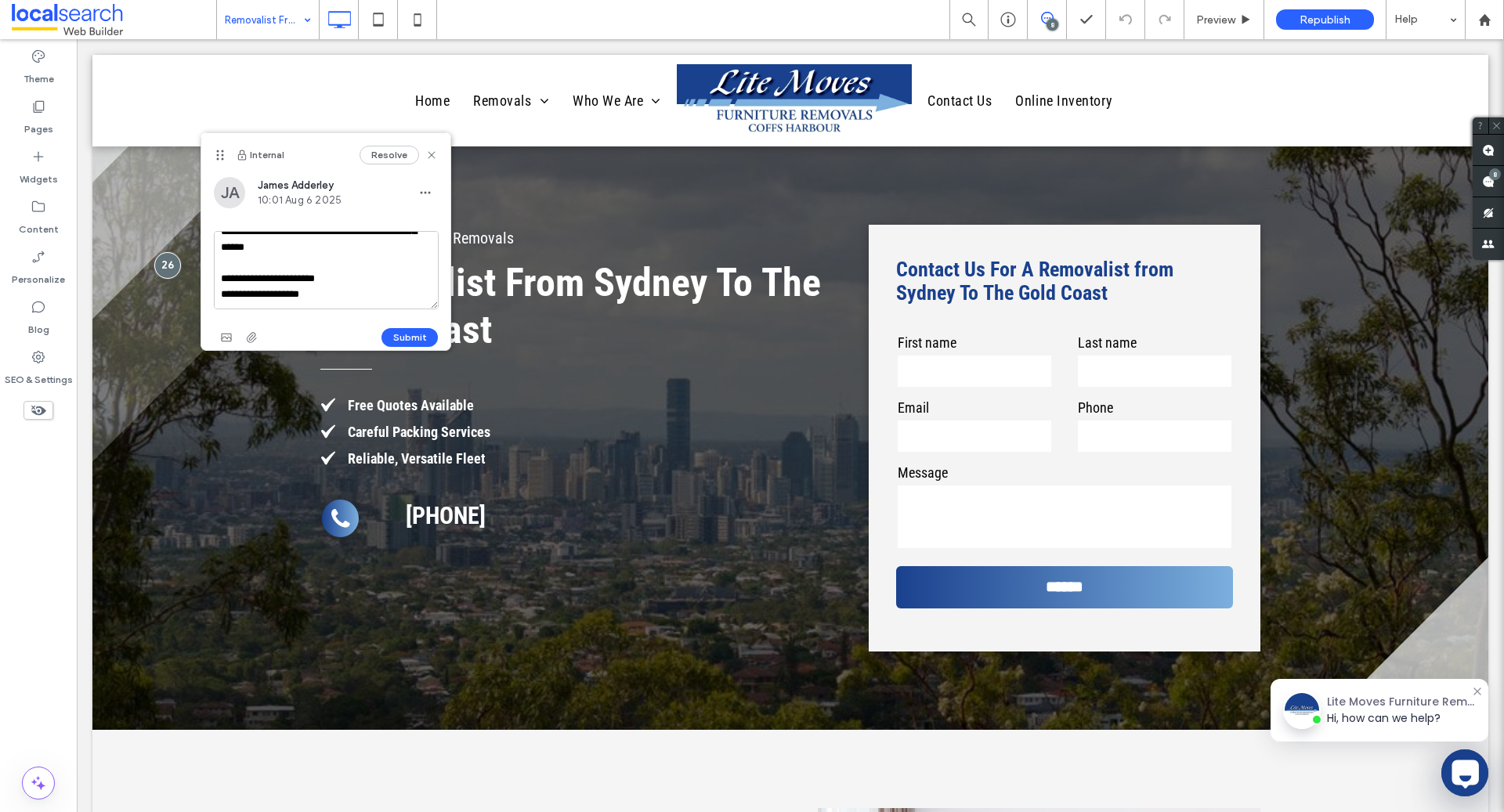 scroll, scrollTop: 29, scrollLeft: 0, axis: vertical 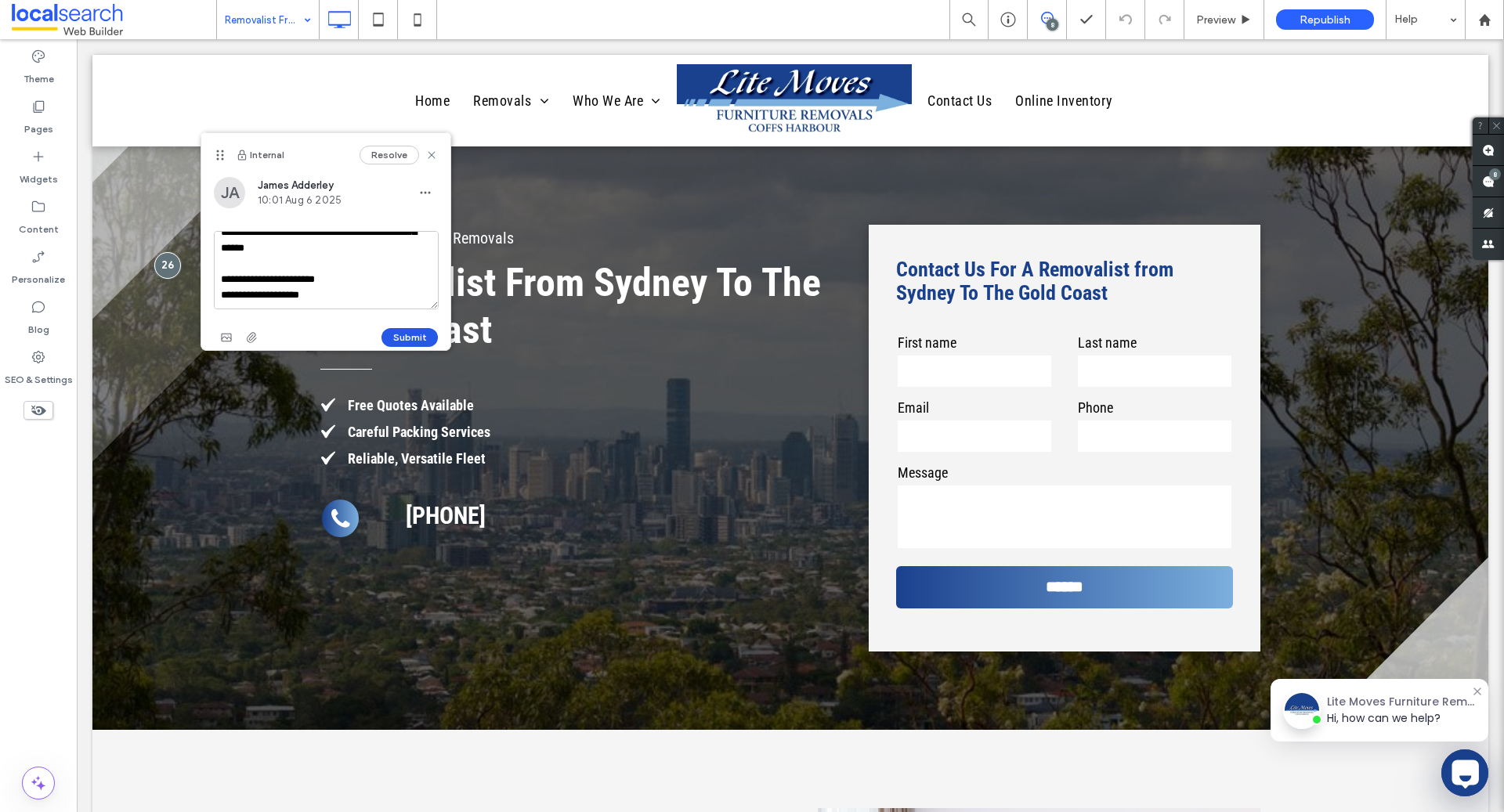 type on "**********" 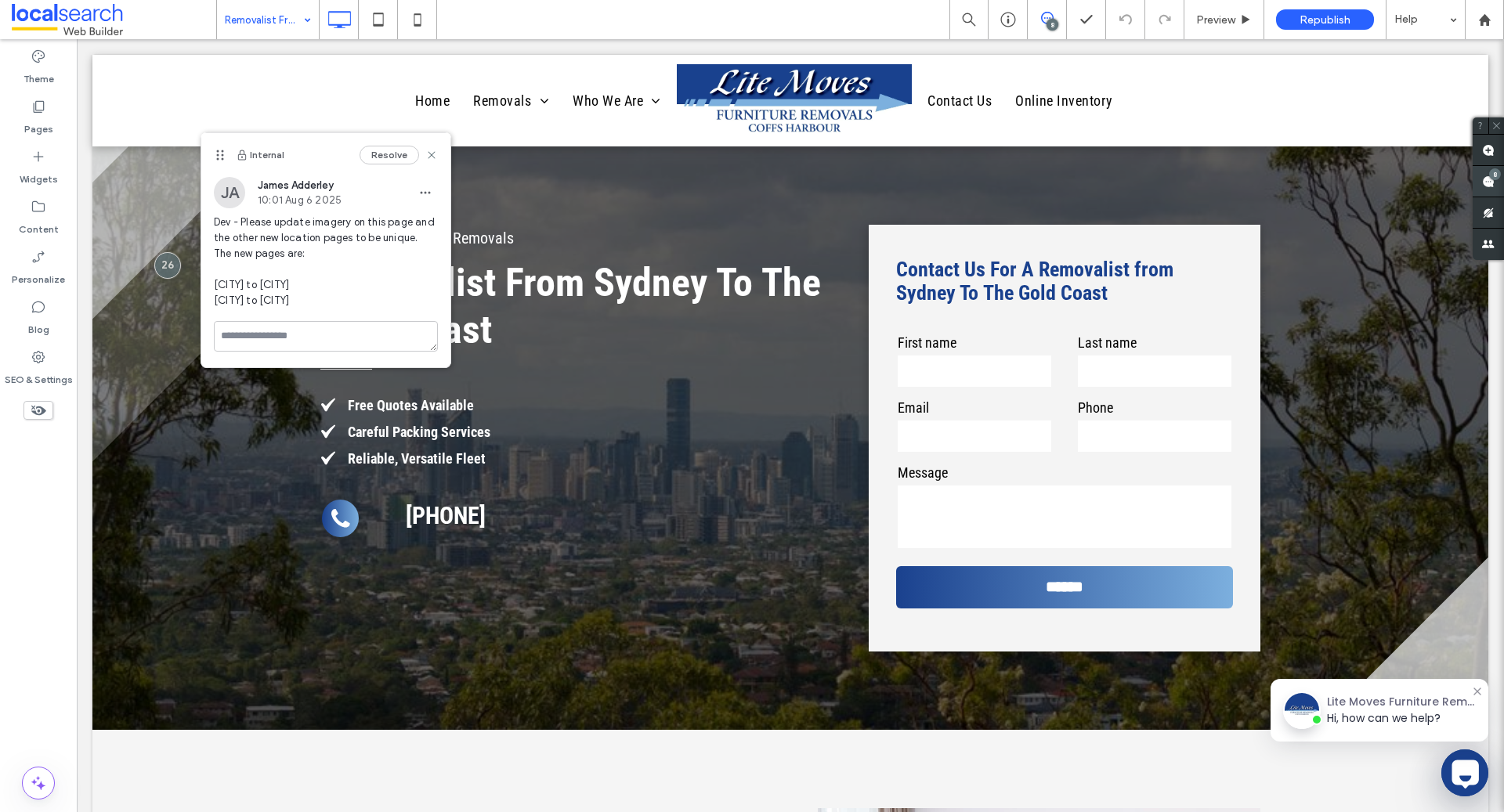 click on "8" at bounding box center (1495, 174) 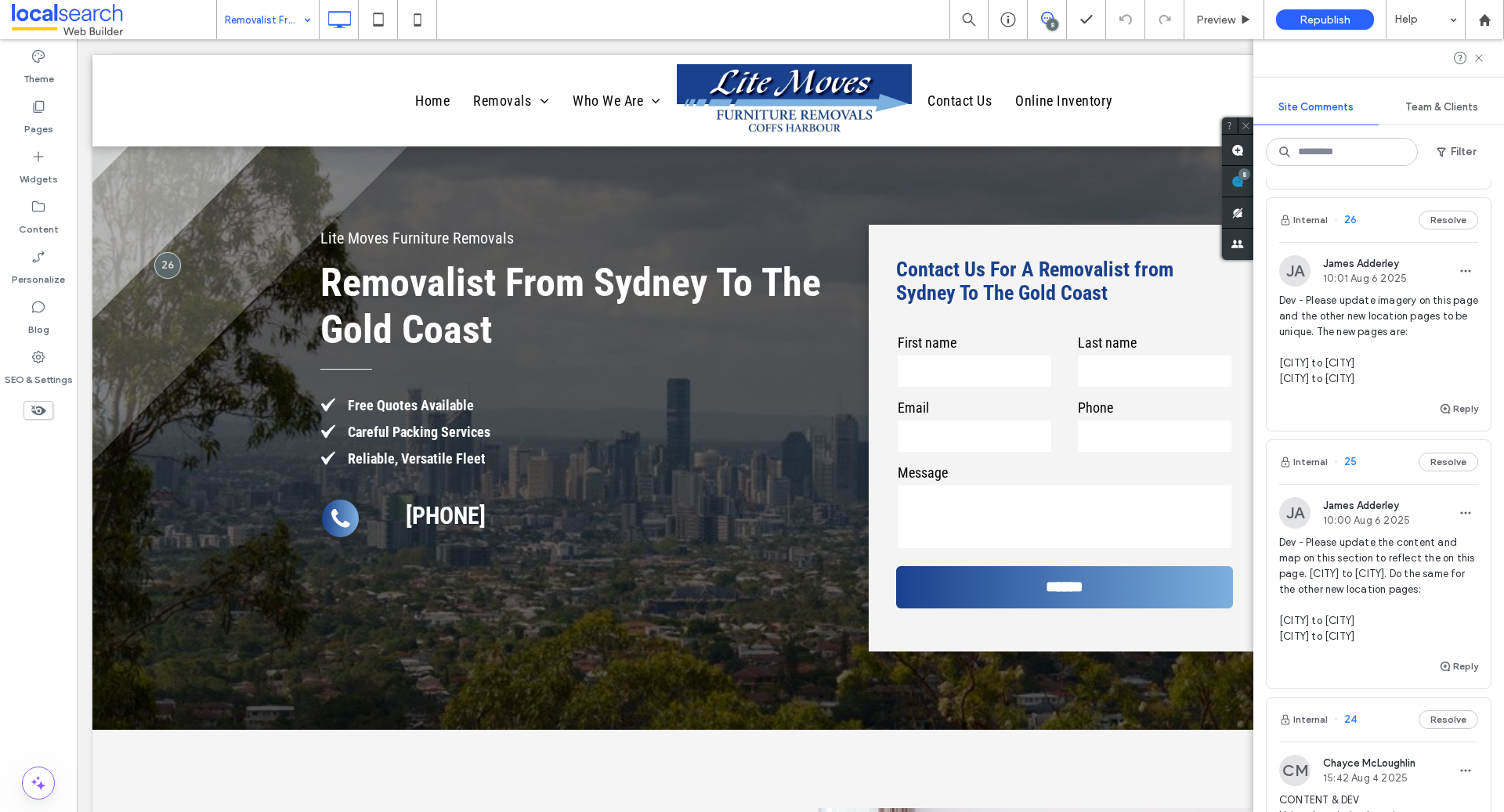 scroll, scrollTop: 226, scrollLeft: 0, axis: vertical 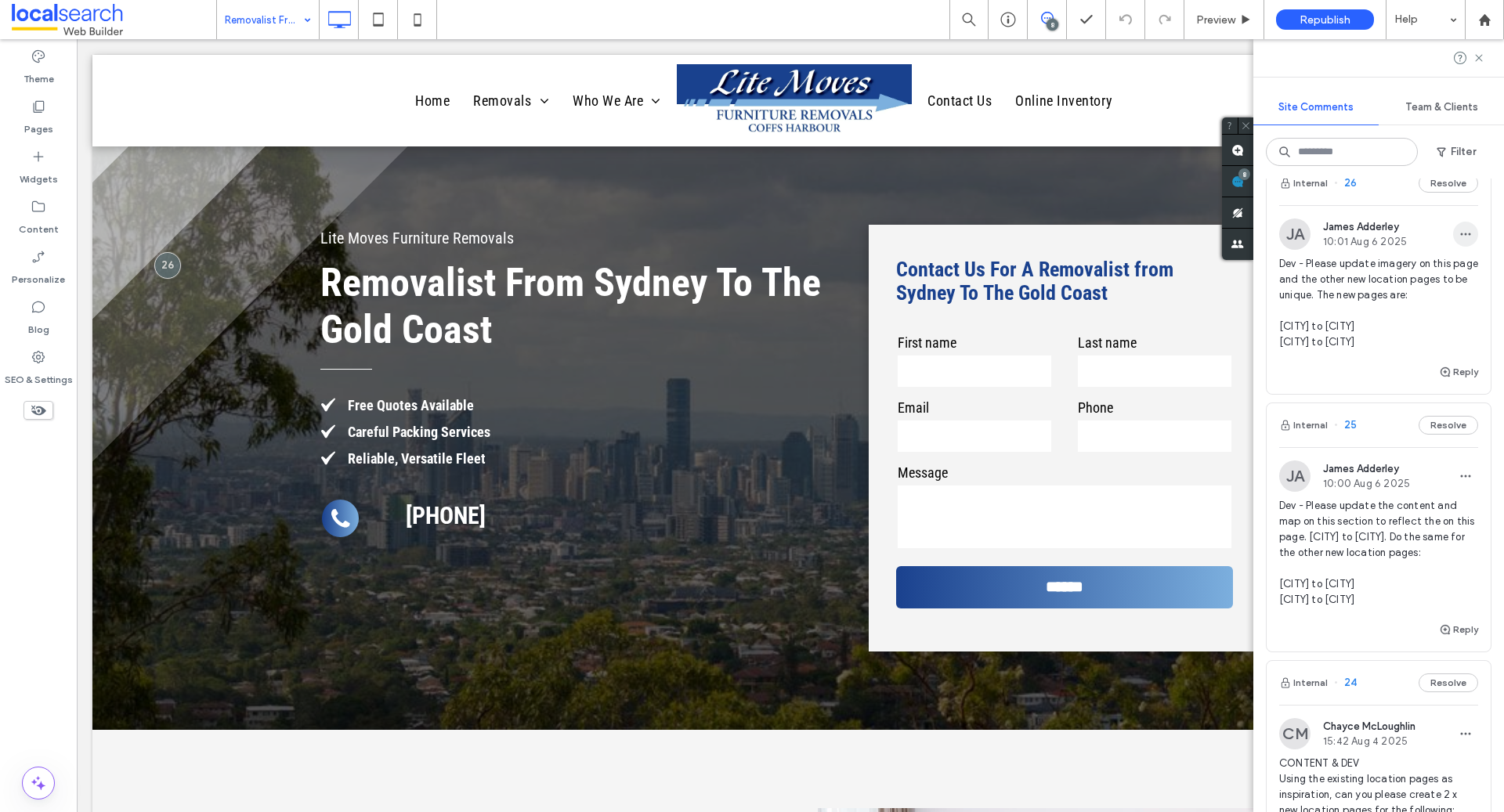 click 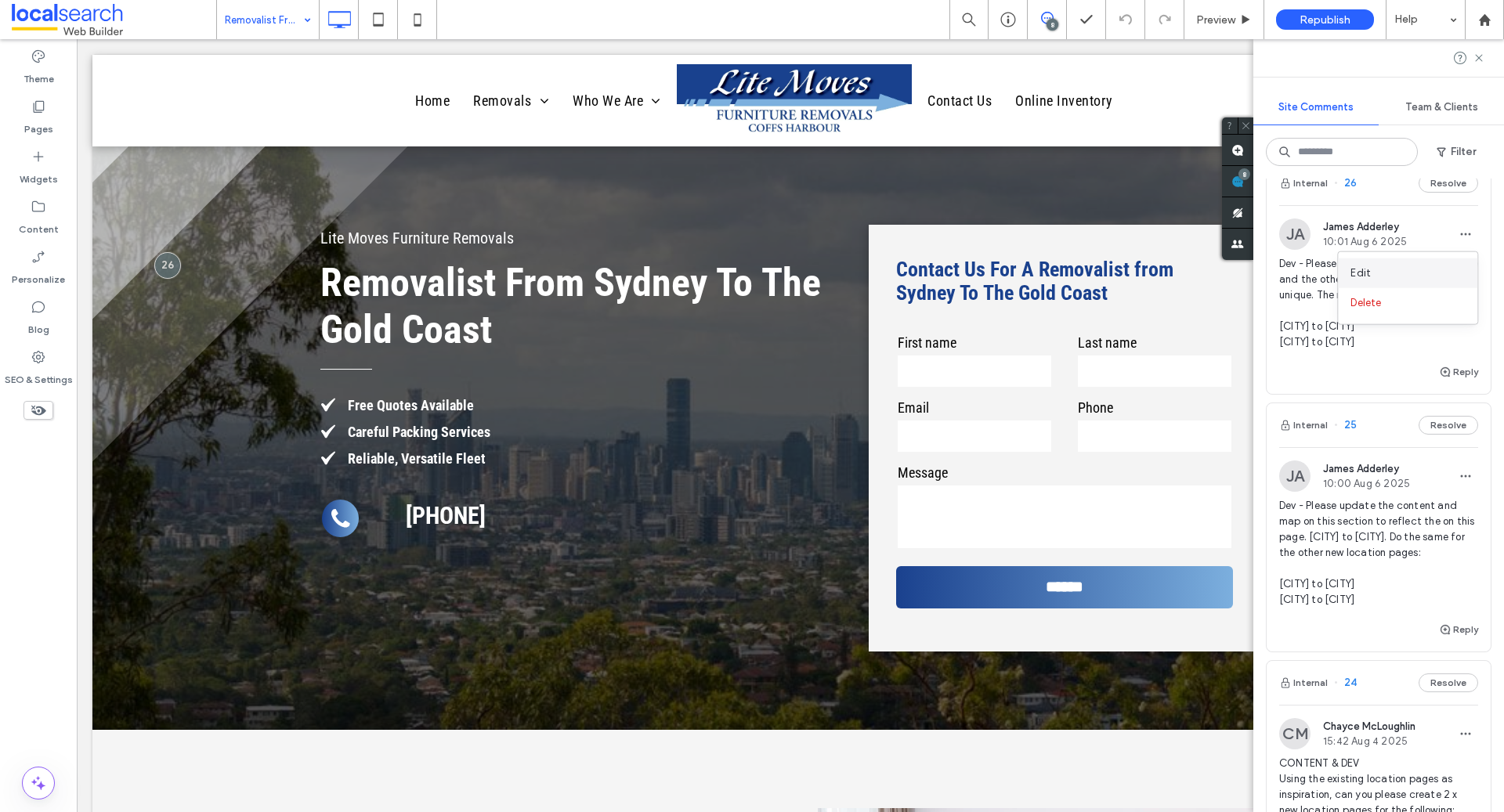 click on "Edit" at bounding box center (1408, 273) 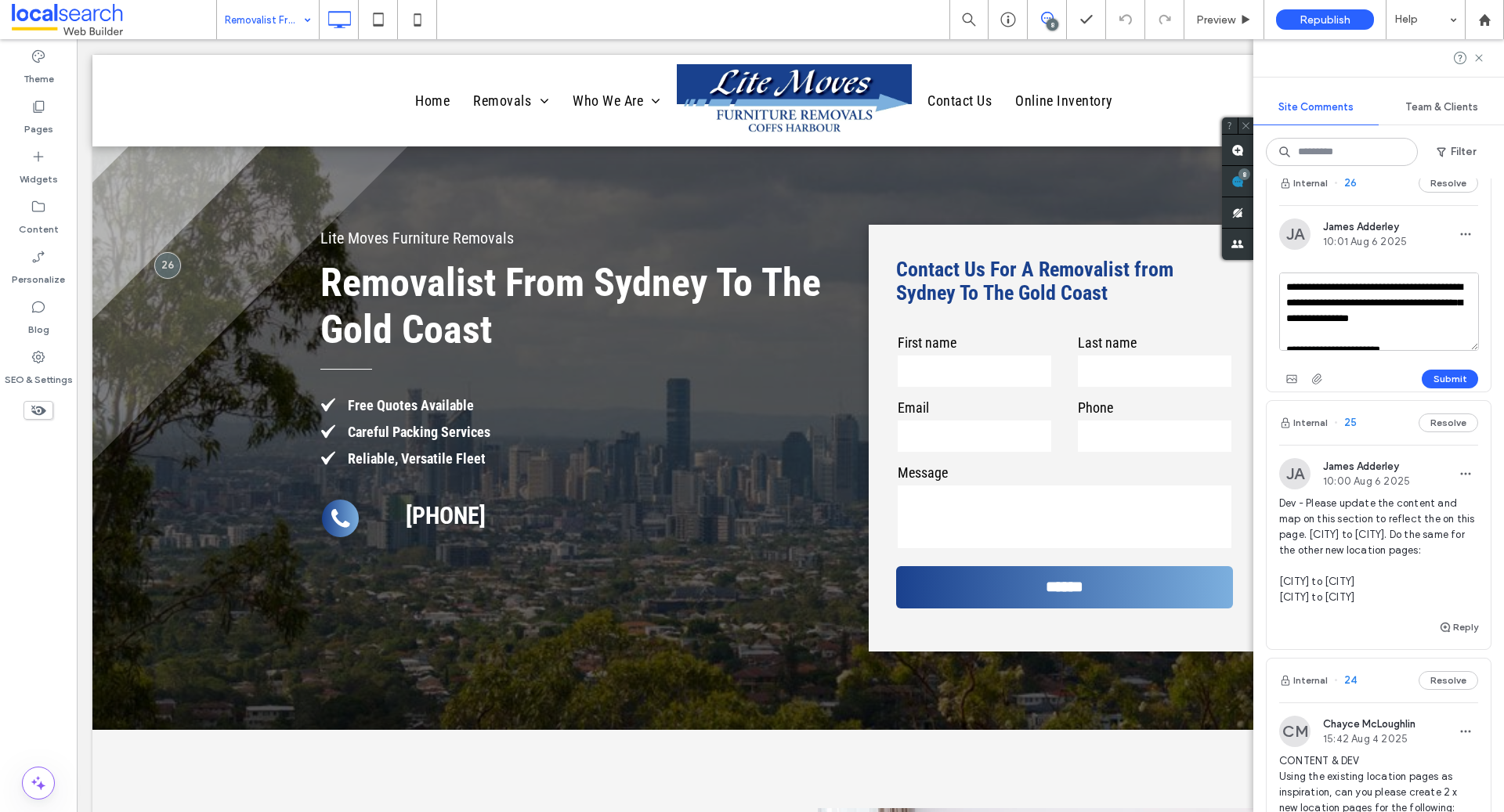 scroll, scrollTop: 29, scrollLeft: 0, axis: vertical 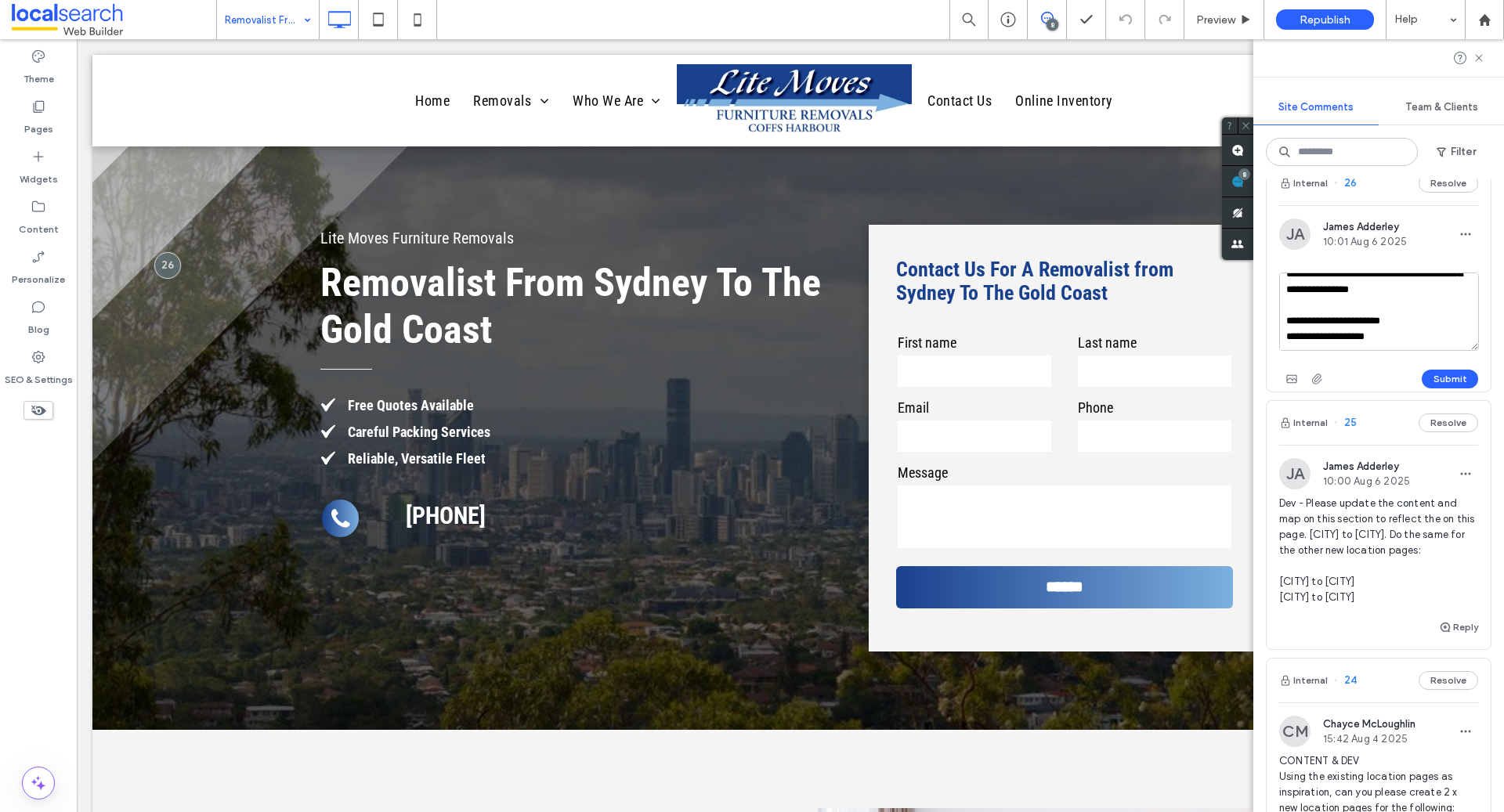 click on "JA James Adderley 10:01 Aug 6 2025" at bounding box center [1379, 234] 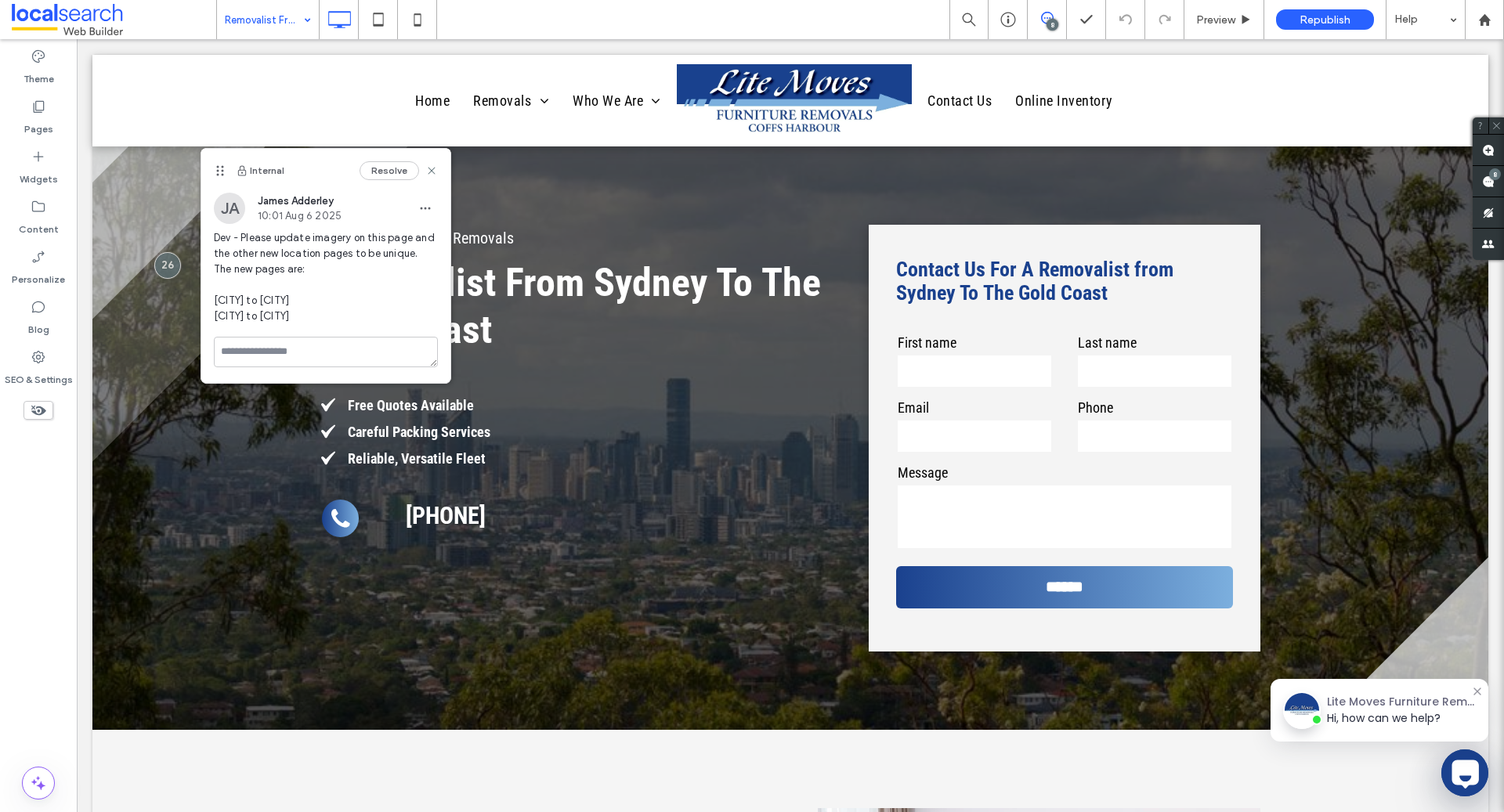 scroll, scrollTop: 0, scrollLeft: 0, axis: both 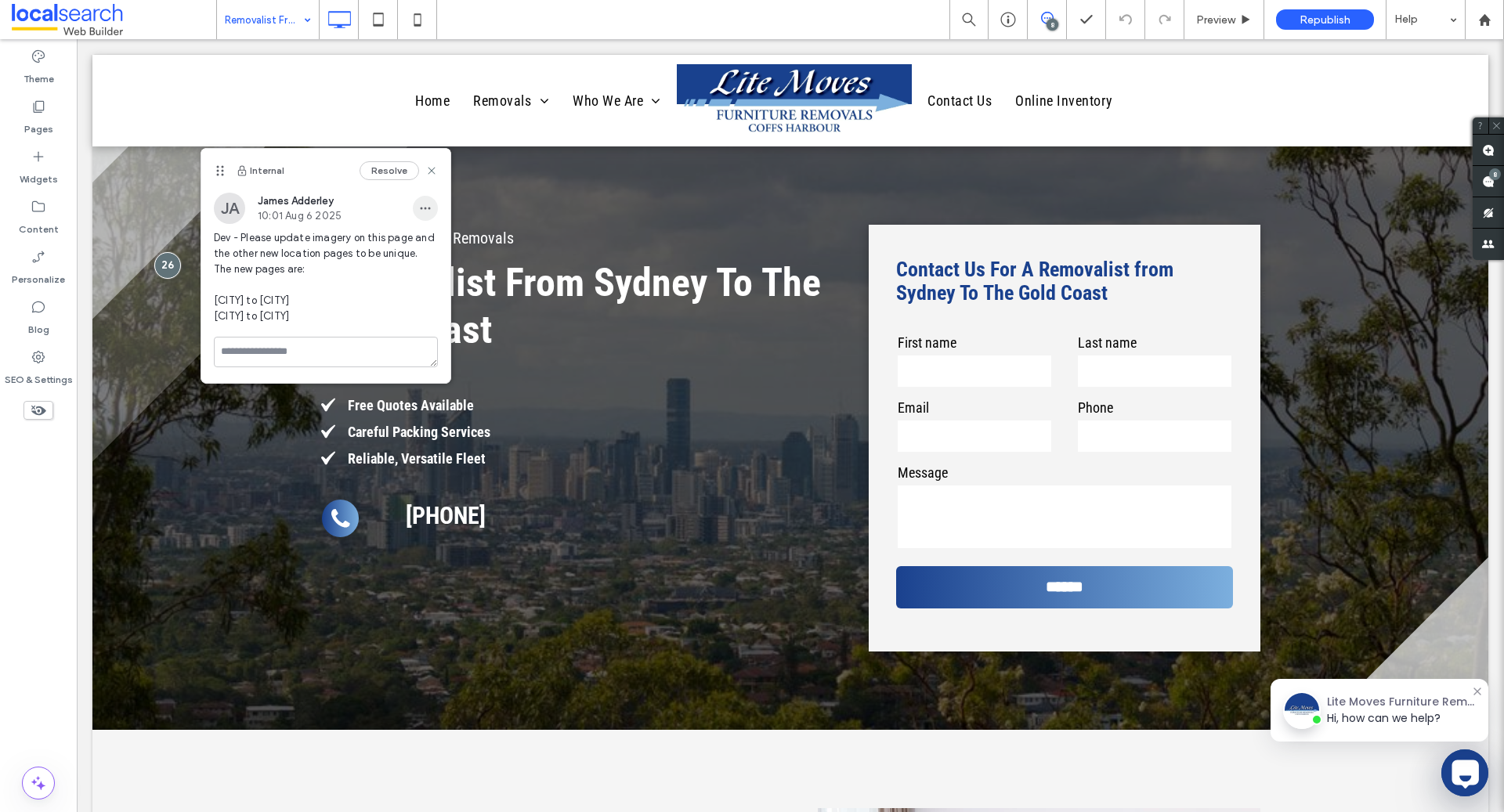 click 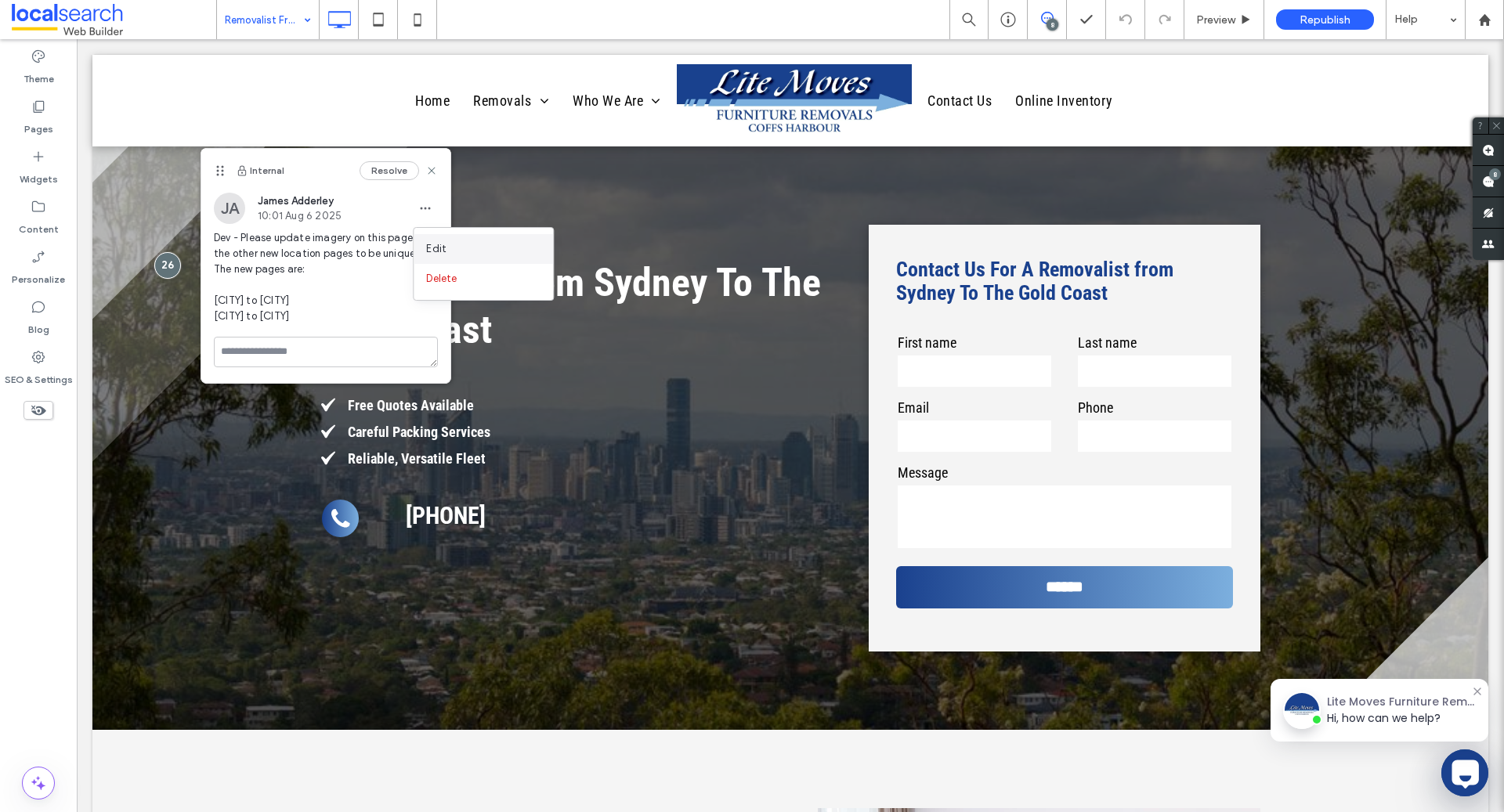 click on "Edit" at bounding box center [436, 249] 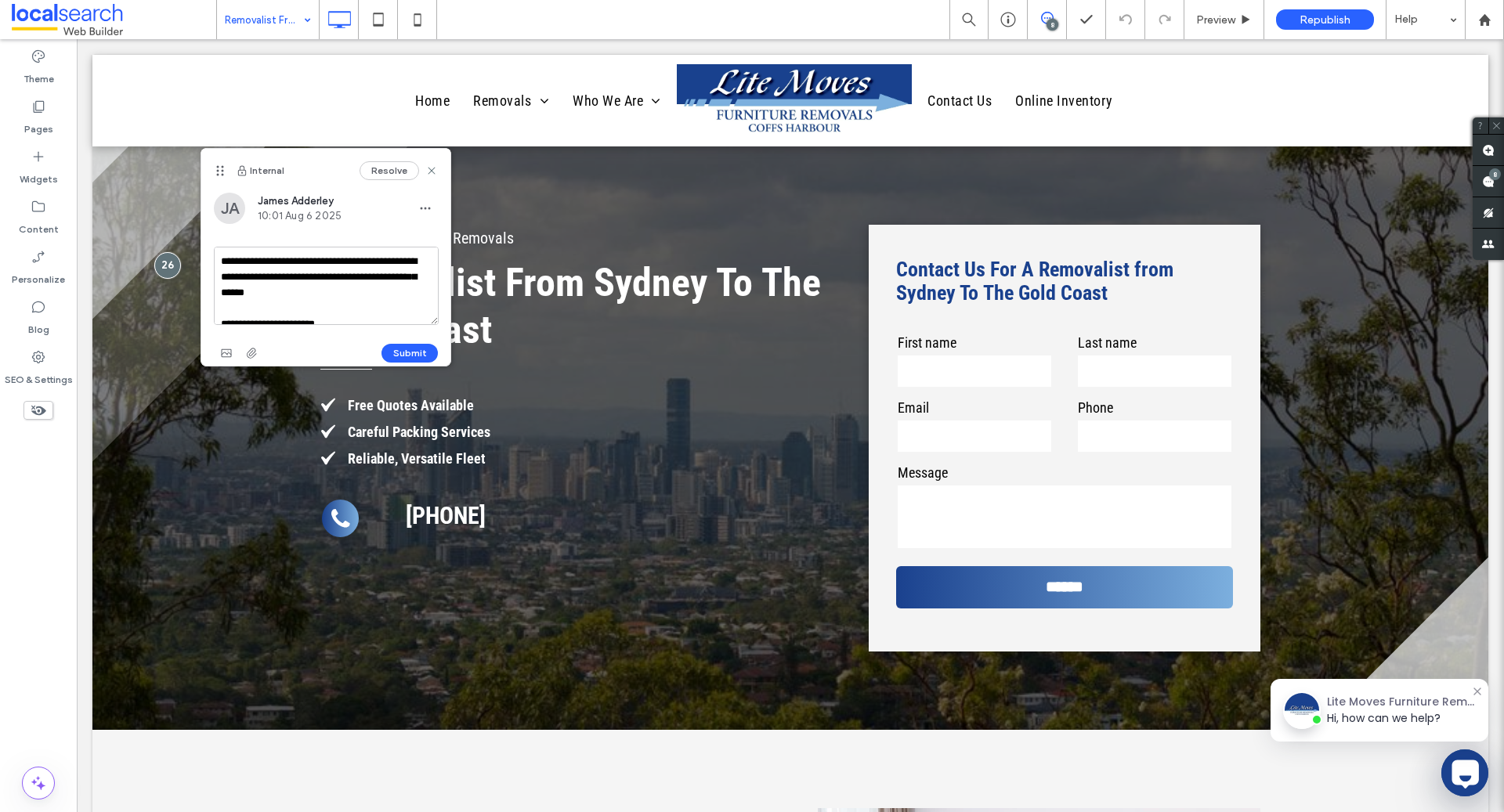scroll, scrollTop: 29, scrollLeft: 0, axis: vertical 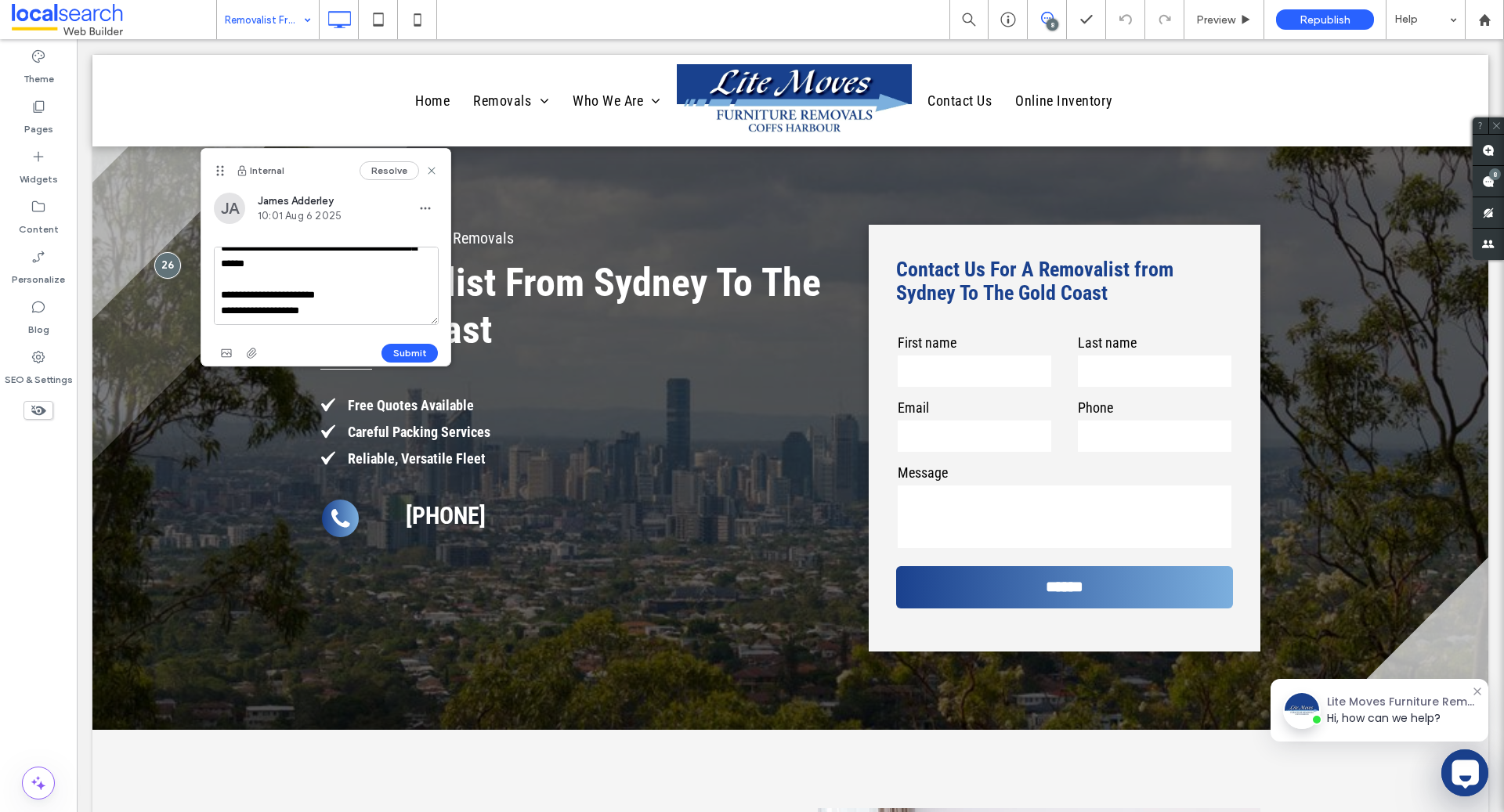 drag, startPoint x: 374, startPoint y: 298, endPoint x: 209, endPoint y: 294, distance: 165.04848 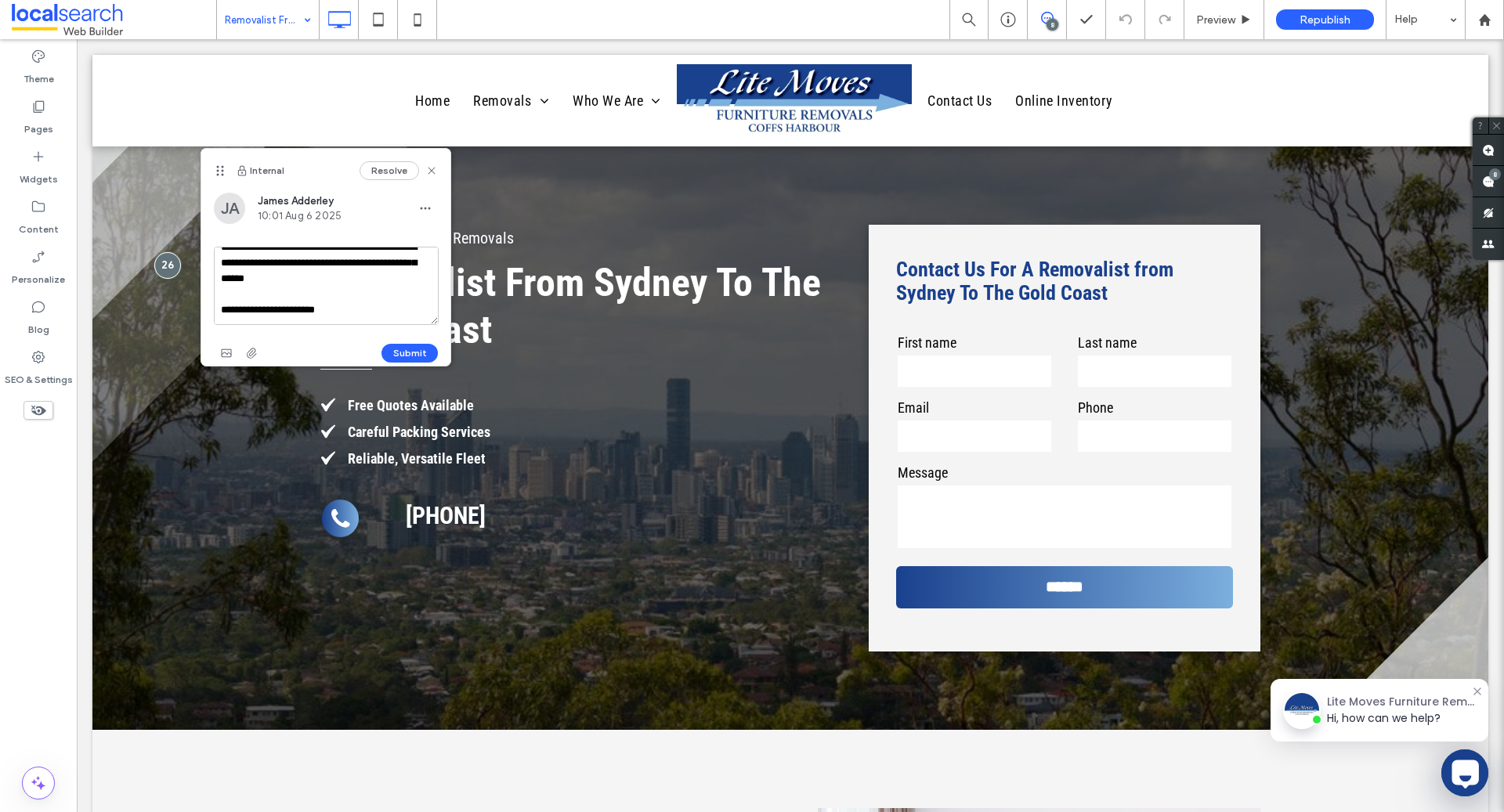 scroll, scrollTop: 13, scrollLeft: 0, axis: vertical 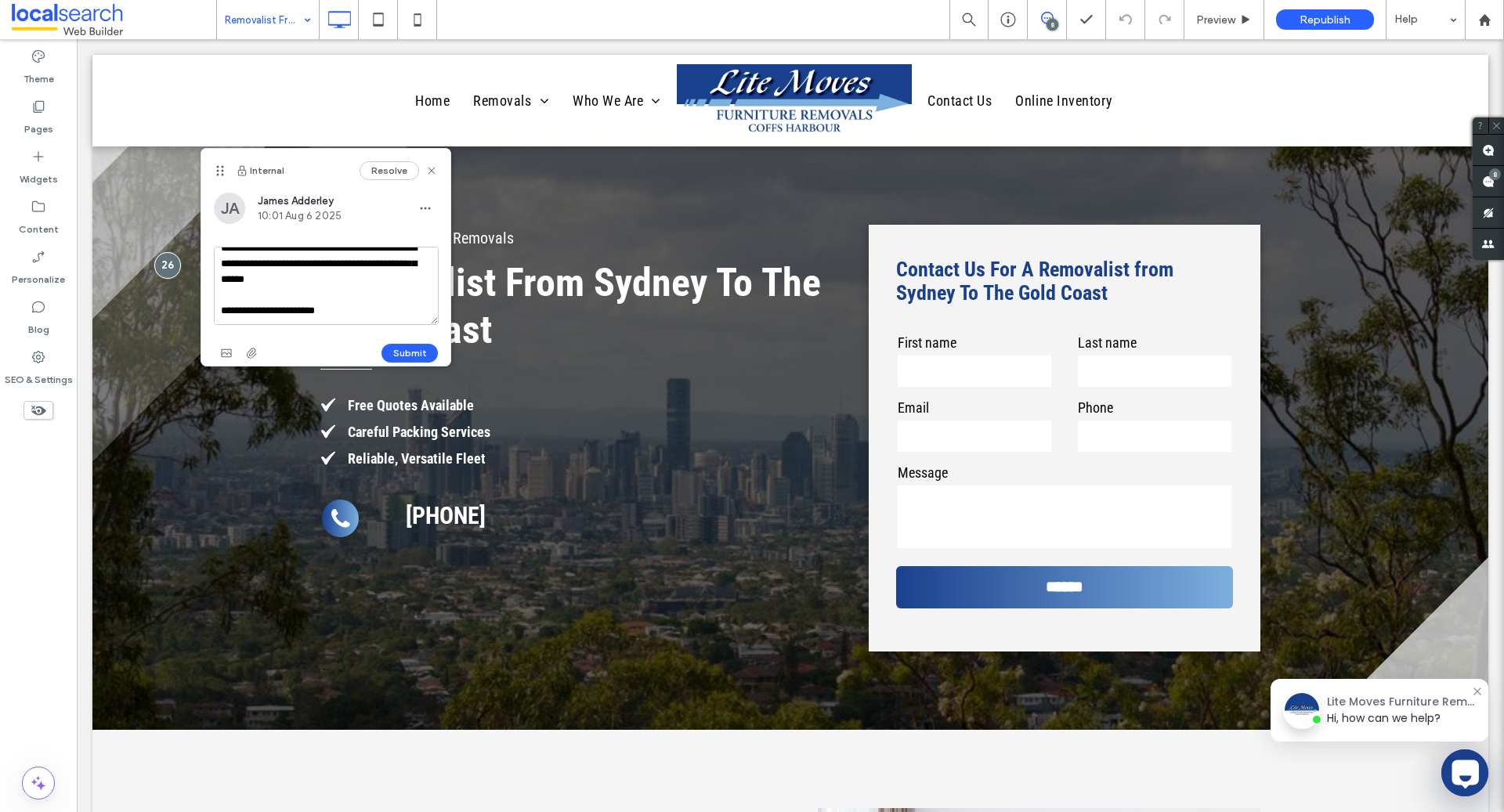 click on "**********" at bounding box center [326, 286] 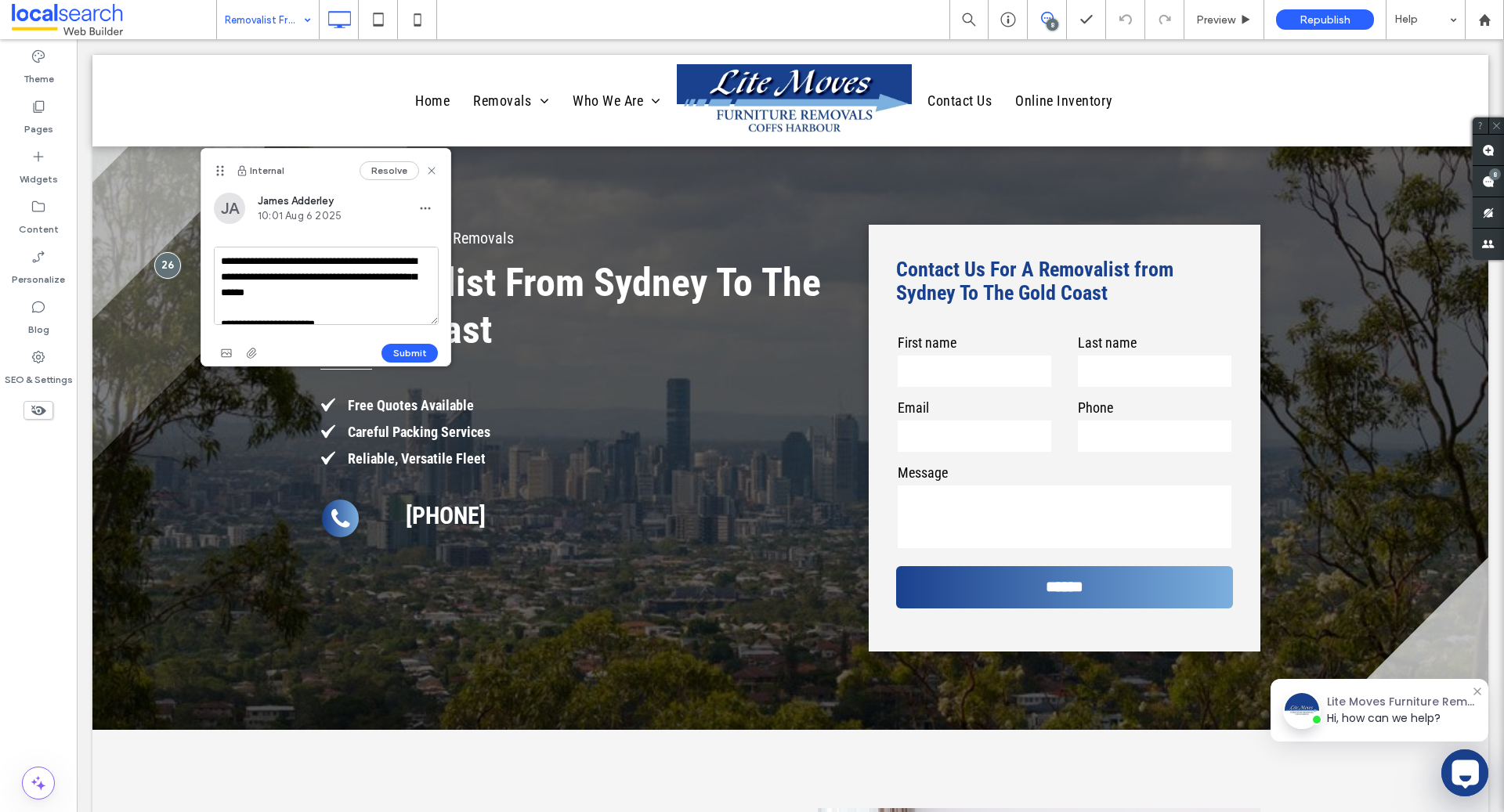 click on "**********" at bounding box center (326, 286) 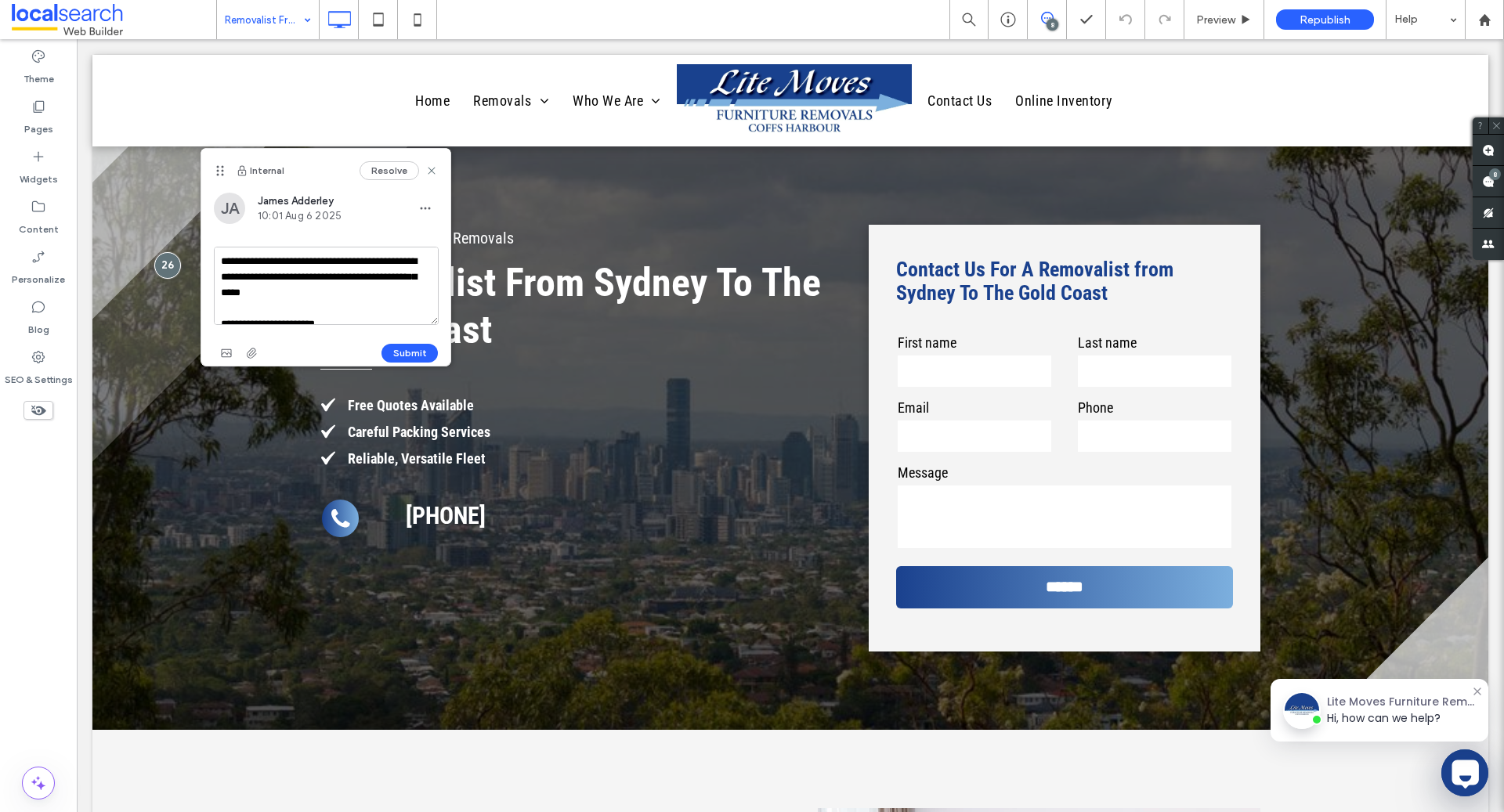 scroll, scrollTop: 13, scrollLeft: 0, axis: vertical 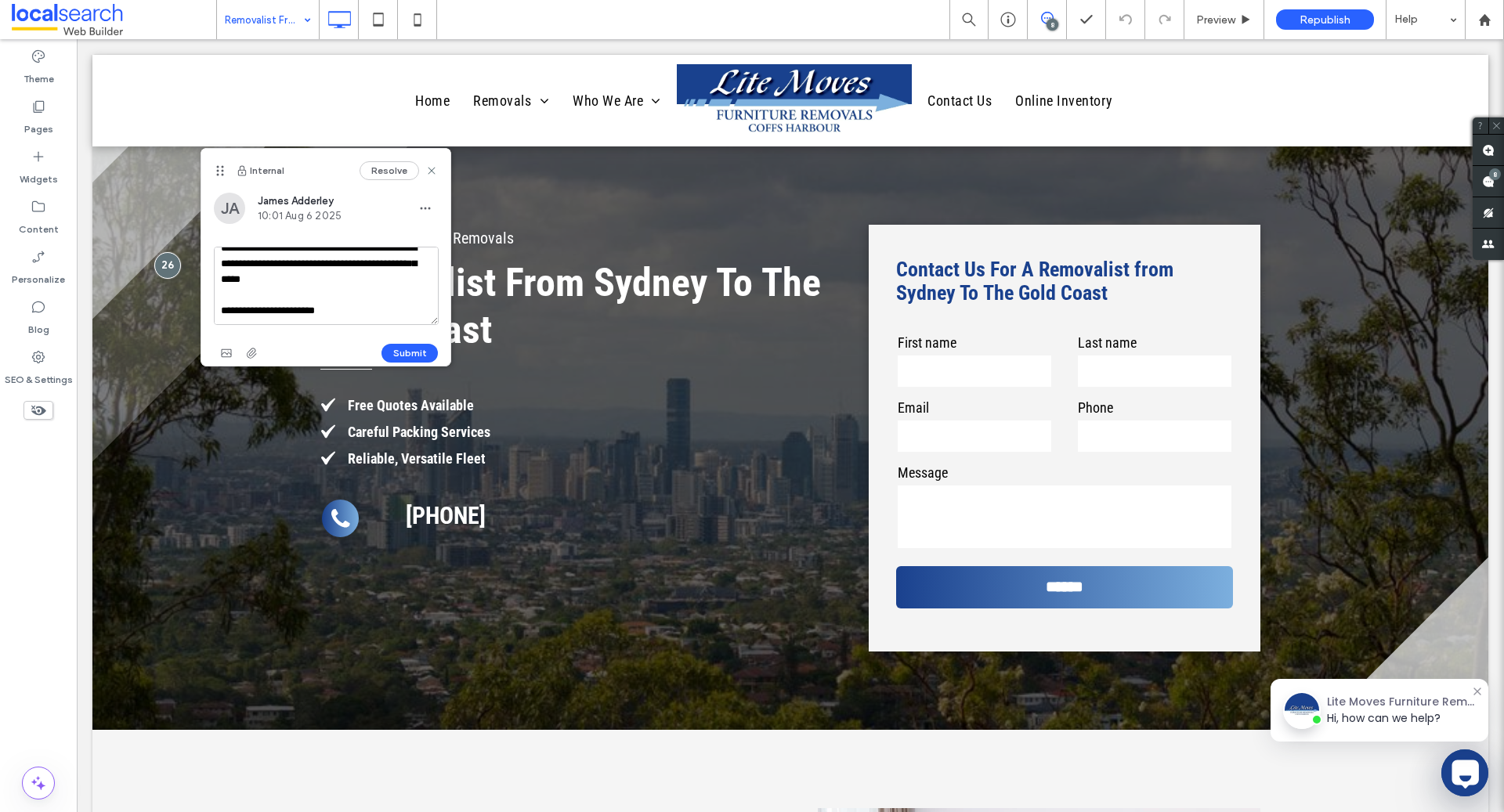 click on "**********" at bounding box center (326, 286) 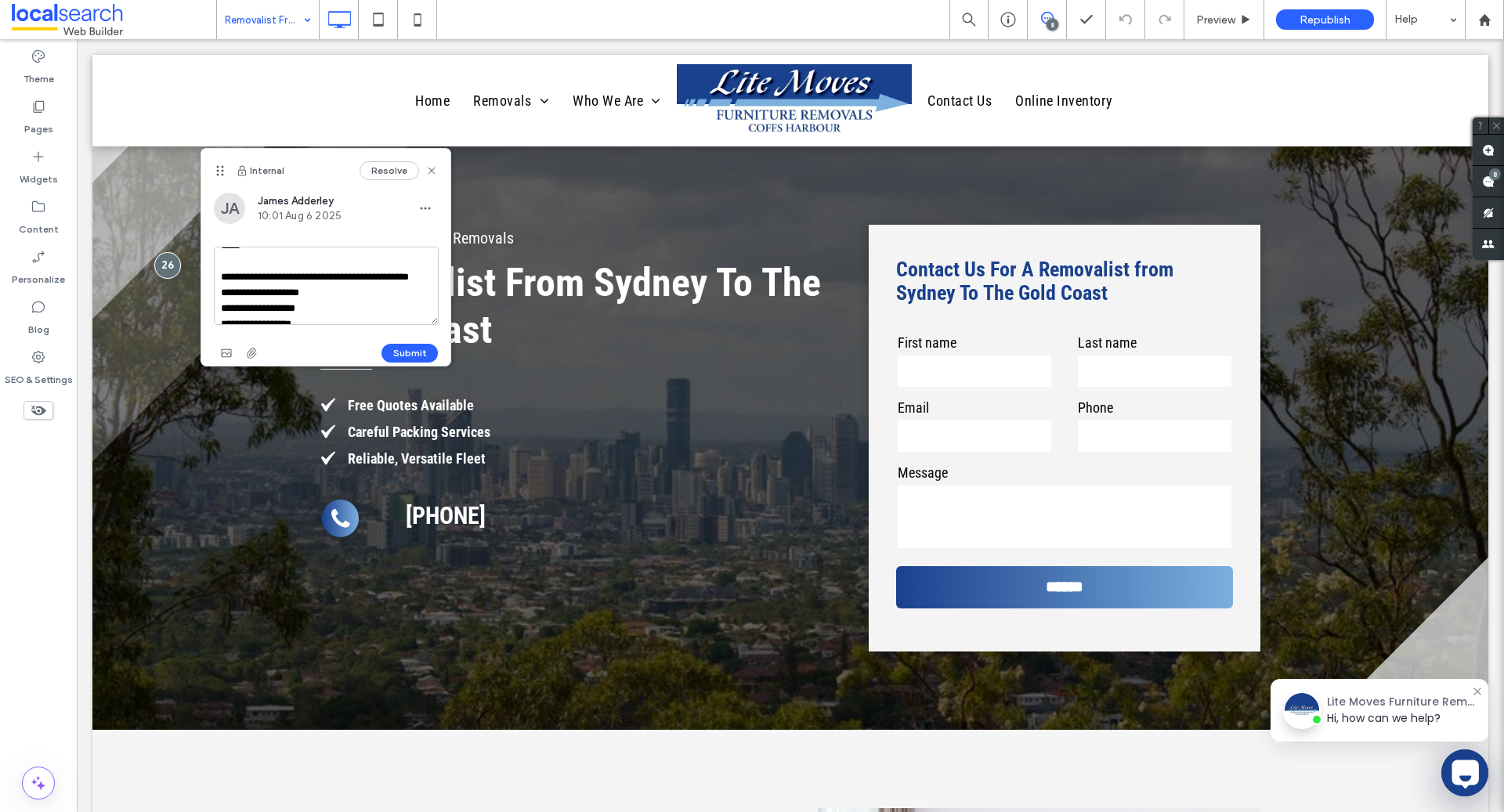scroll, scrollTop: 45, scrollLeft: 0, axis: vertical 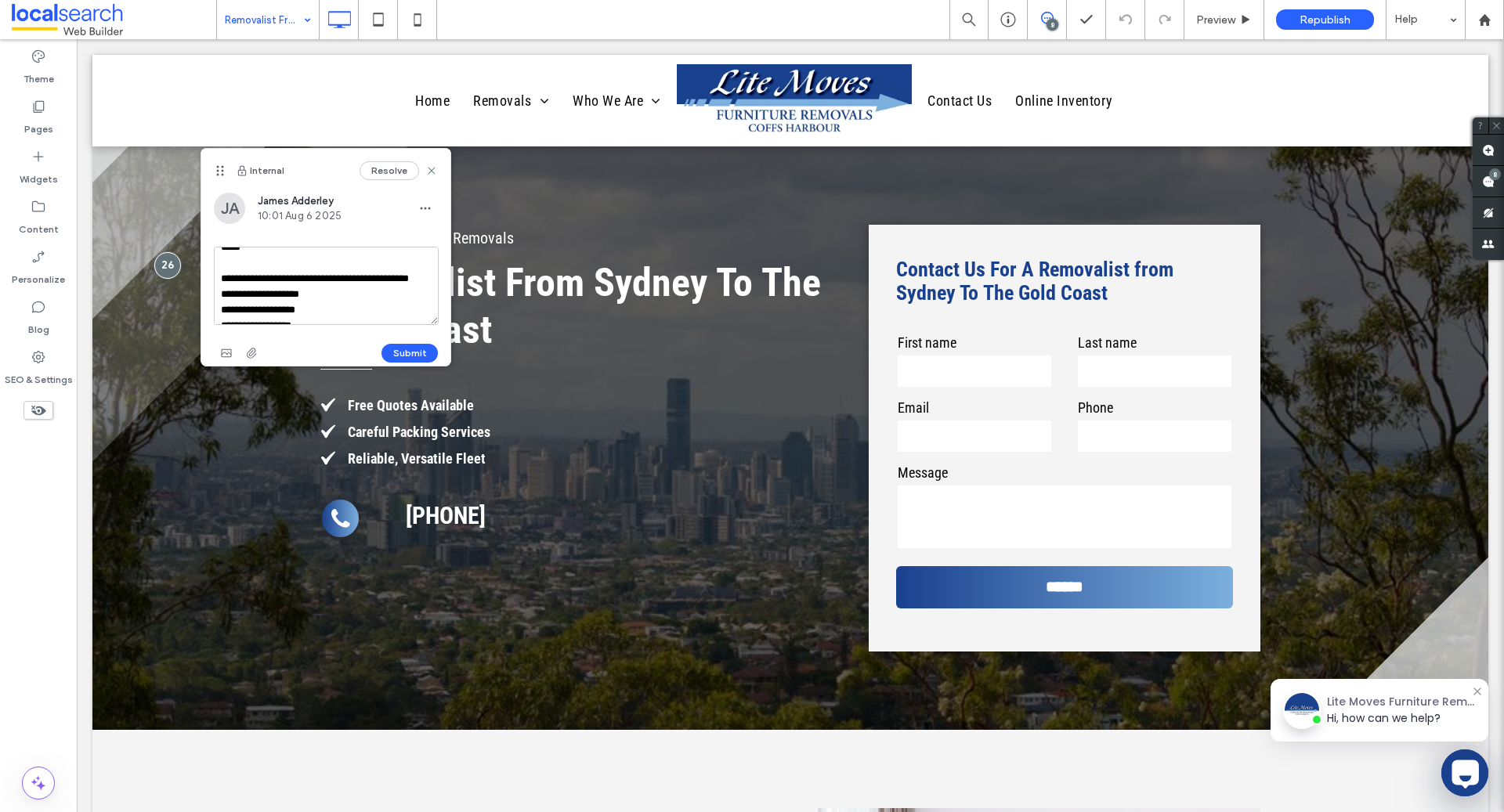 drag, startPoint x: 337, startPoint y: 287, endPoint x: 343, endPoint y: 281, distance: 8.485281 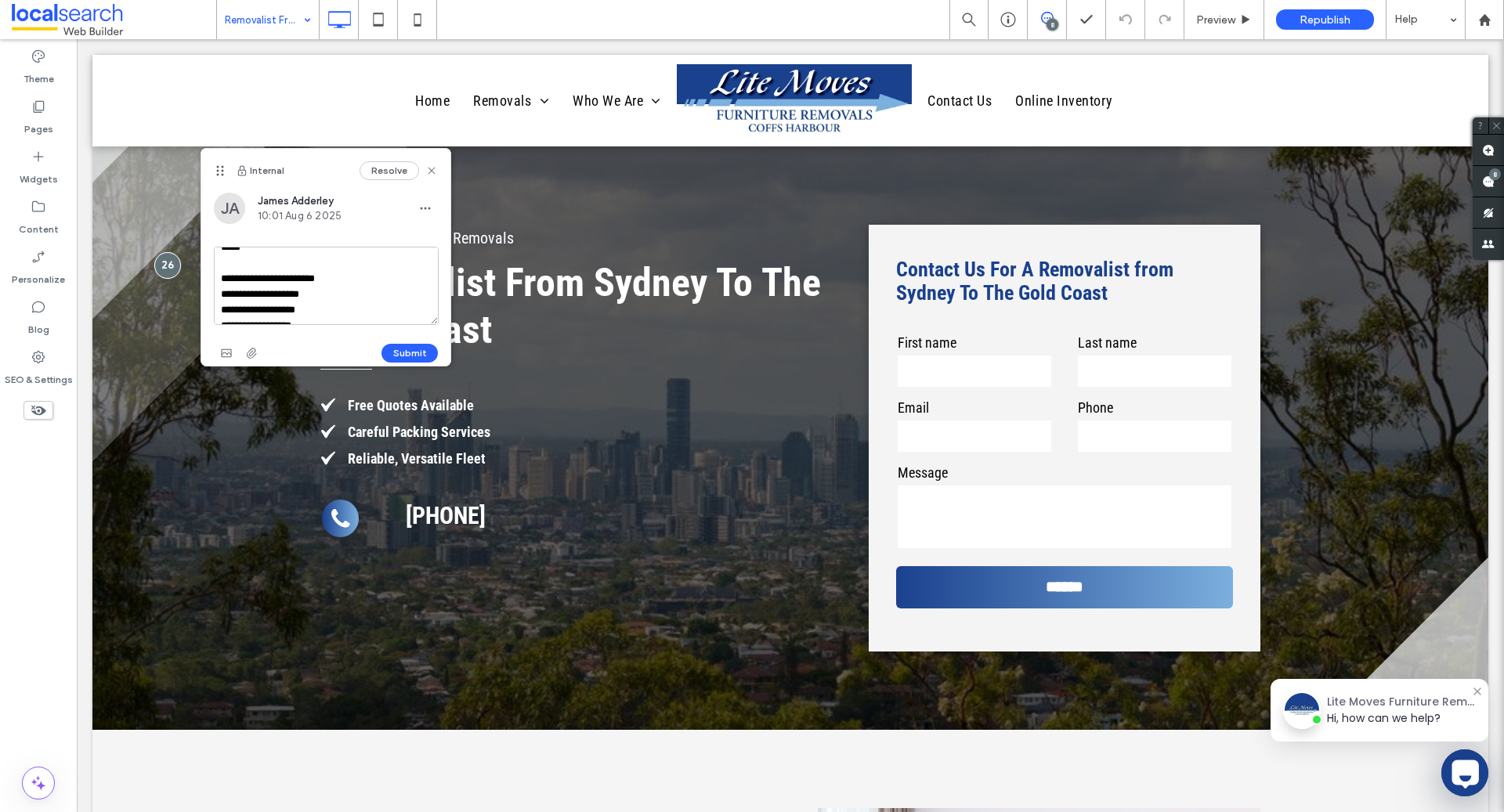 scroll, scrollTop: 60, scrollLeft: 0, axis: vertical 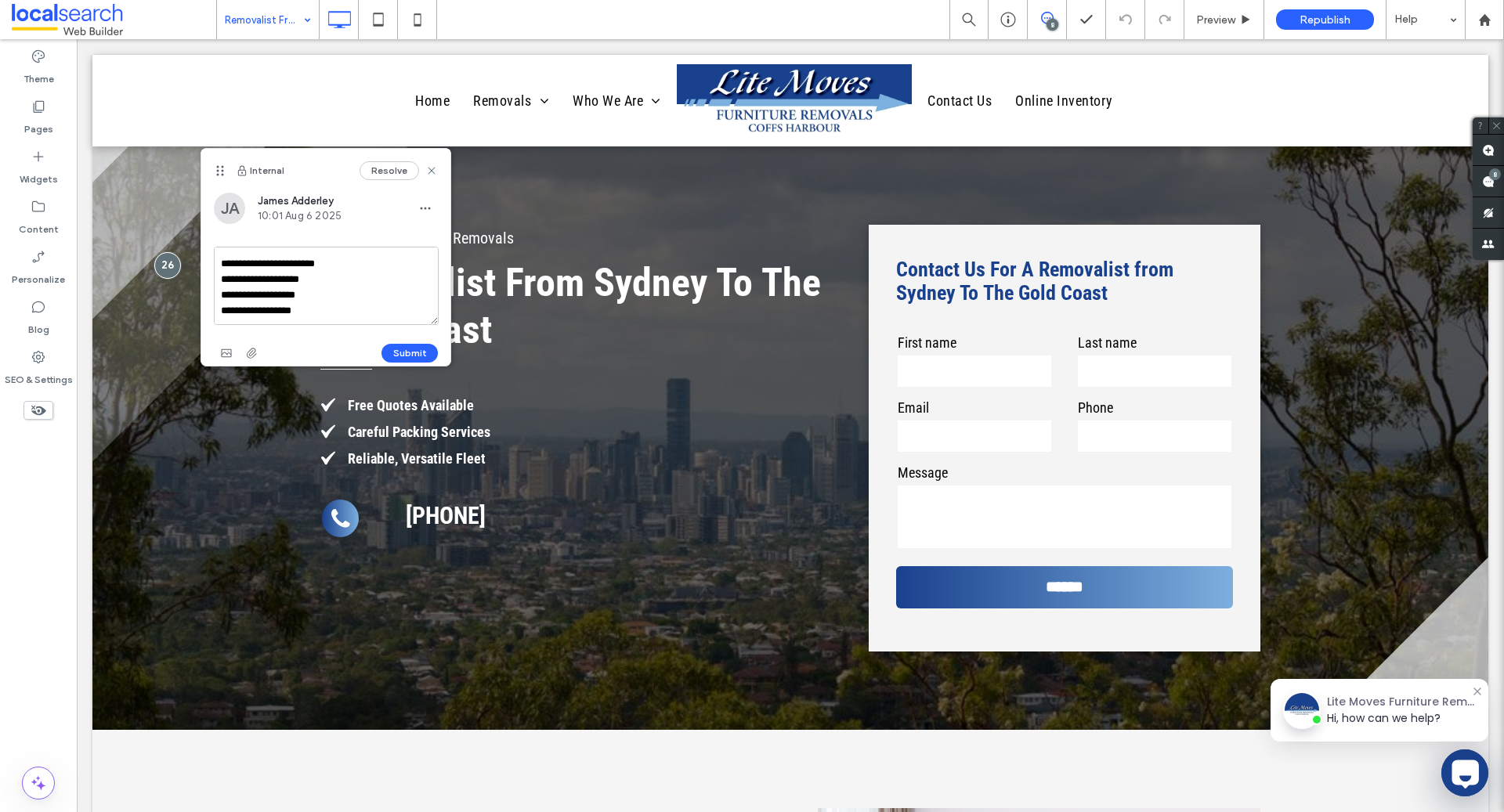 drag, startPoint x: 333, startPoint y: 309, endPoint x: 218, endPoint y: 288, distance: 116.90167 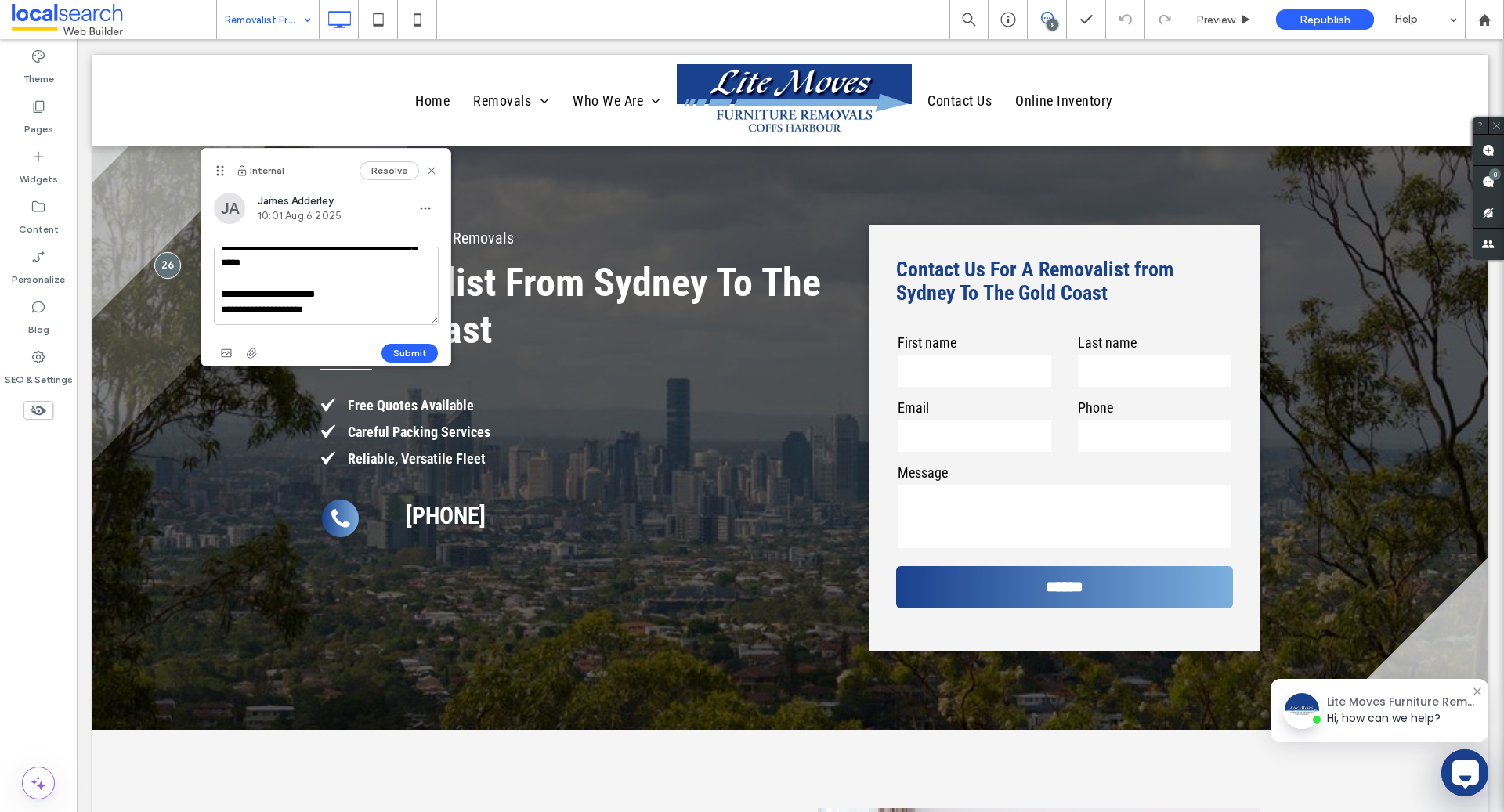 scroll, scrollTop: 29, scrollLeft: 0, axis: vertical 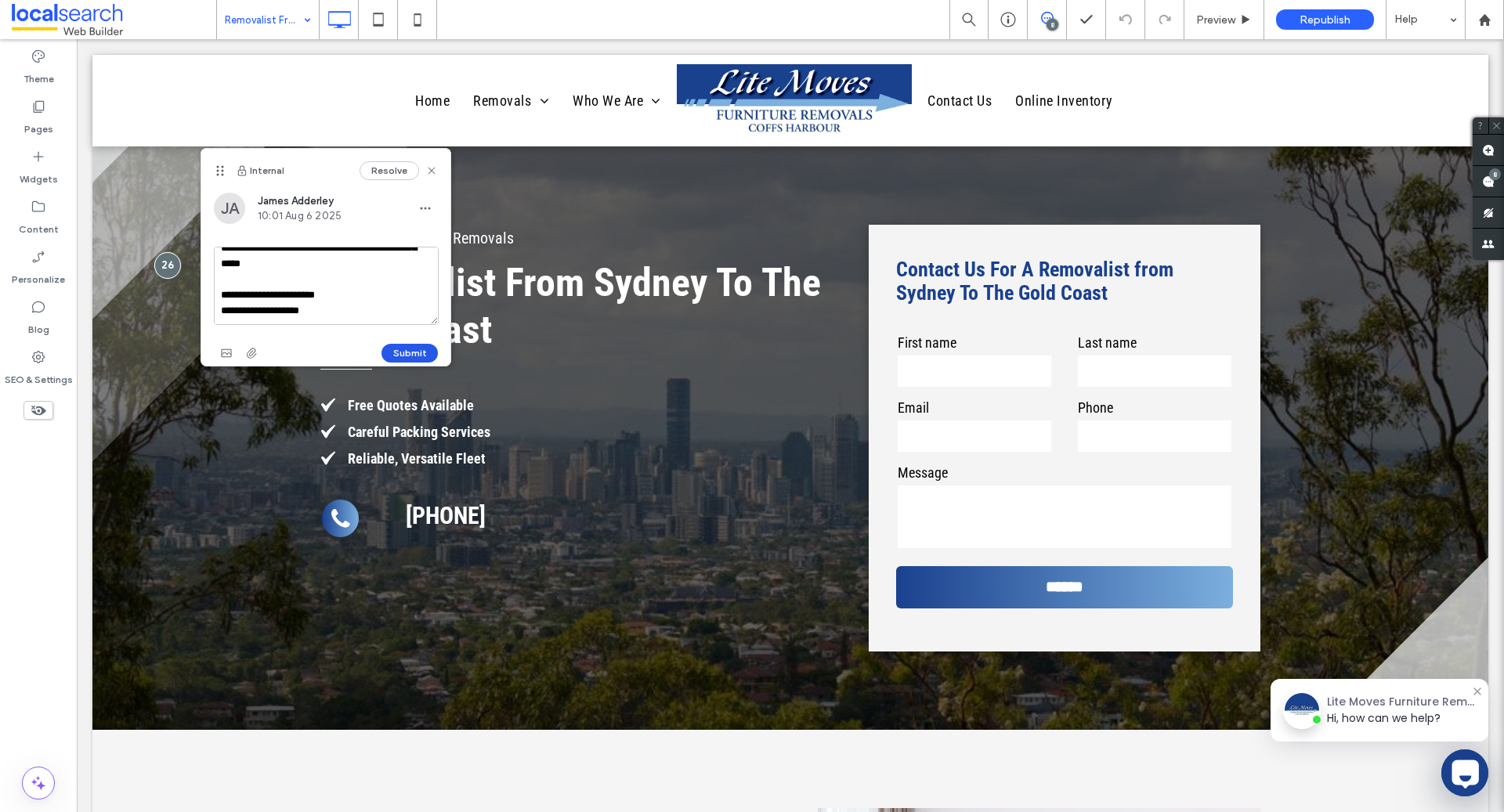 type on "**********" 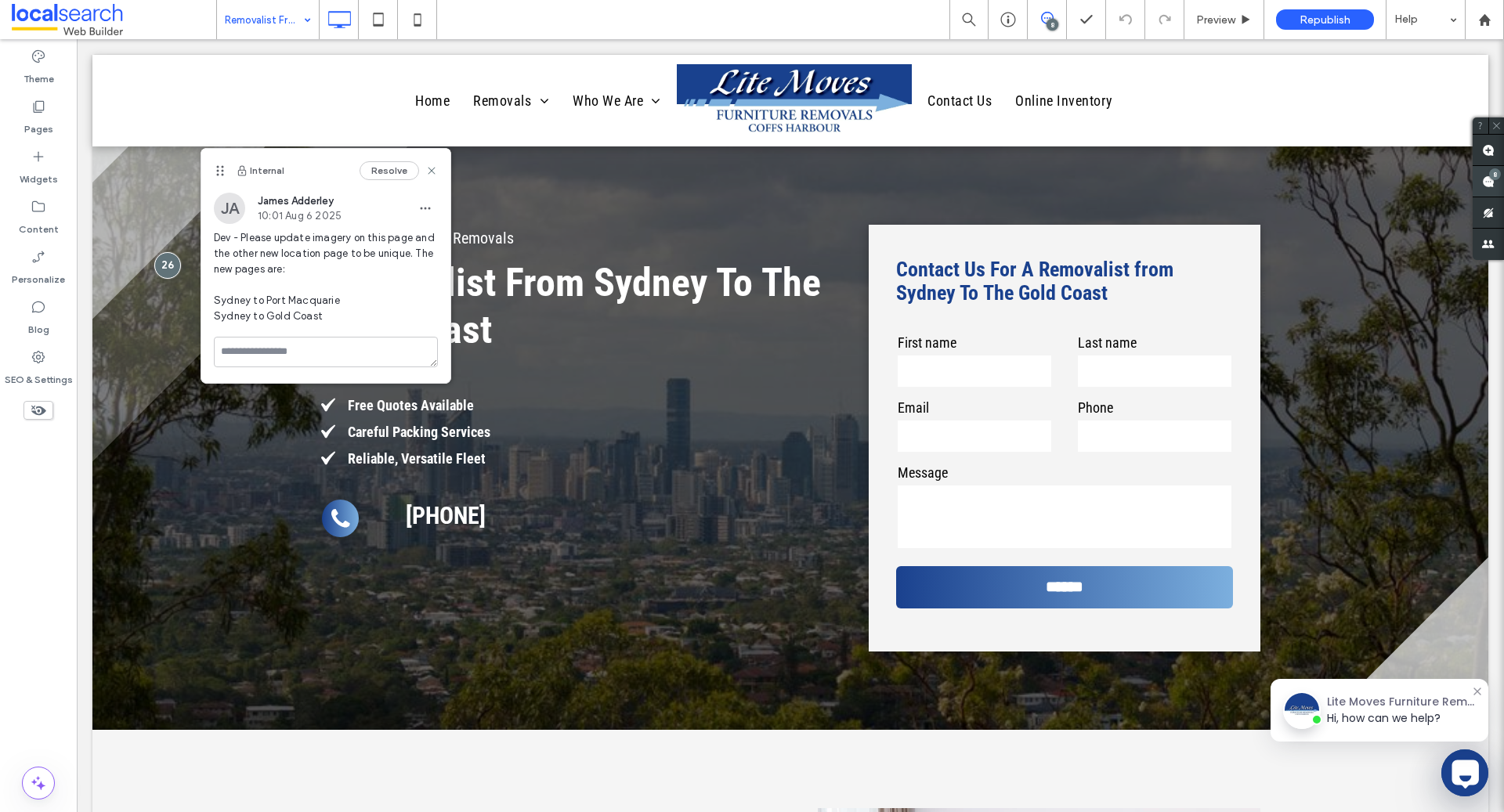 click on "Site Comments Team & Clients Automate new comments Instantly notify your team when someone adds or updates a comment on a site. See Zap Examples 8" at bounding box center [1629, 425] 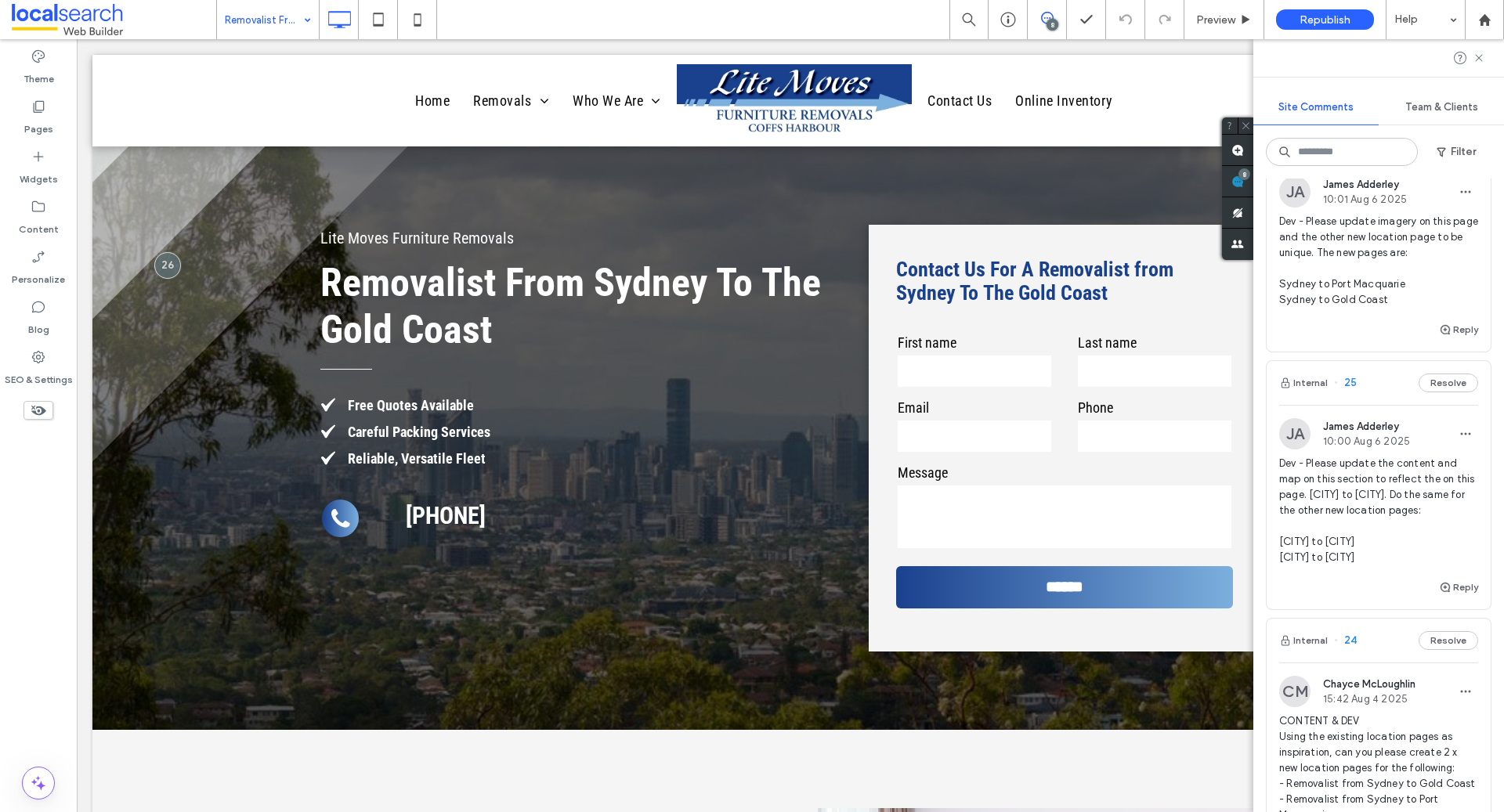 scroll, scrollTop: 286, scrollLeft: 0, axis: vertical 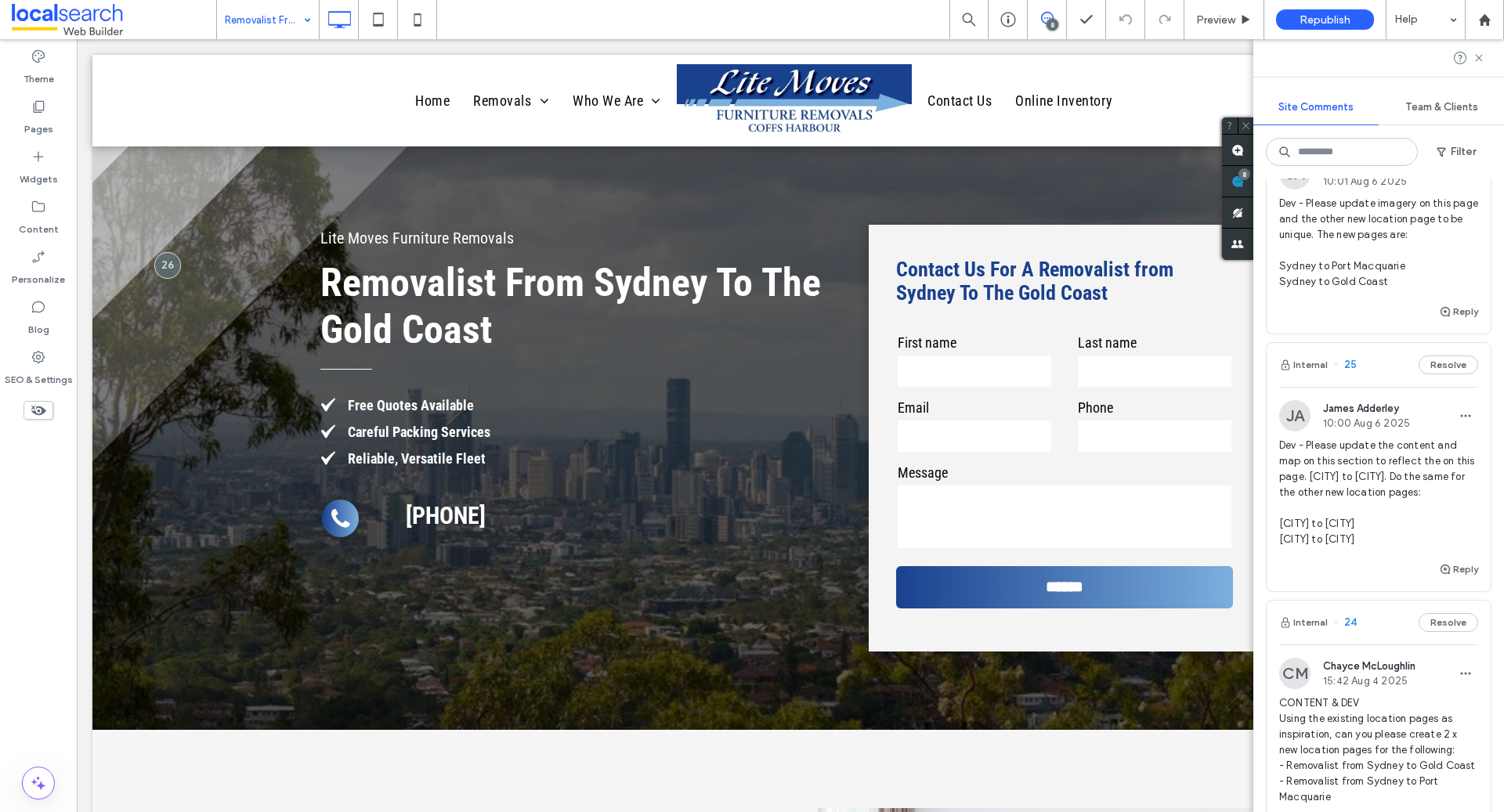 click on "Dev - Please update the content and map on this section to reflect the on this page. Sydney to Gold Coast. Do the same for the other new location pages:
Sydney to Port Macquarie
Sydney to Byron Bay
Sydney to Brisbane" at bounding box center [1379, 493] 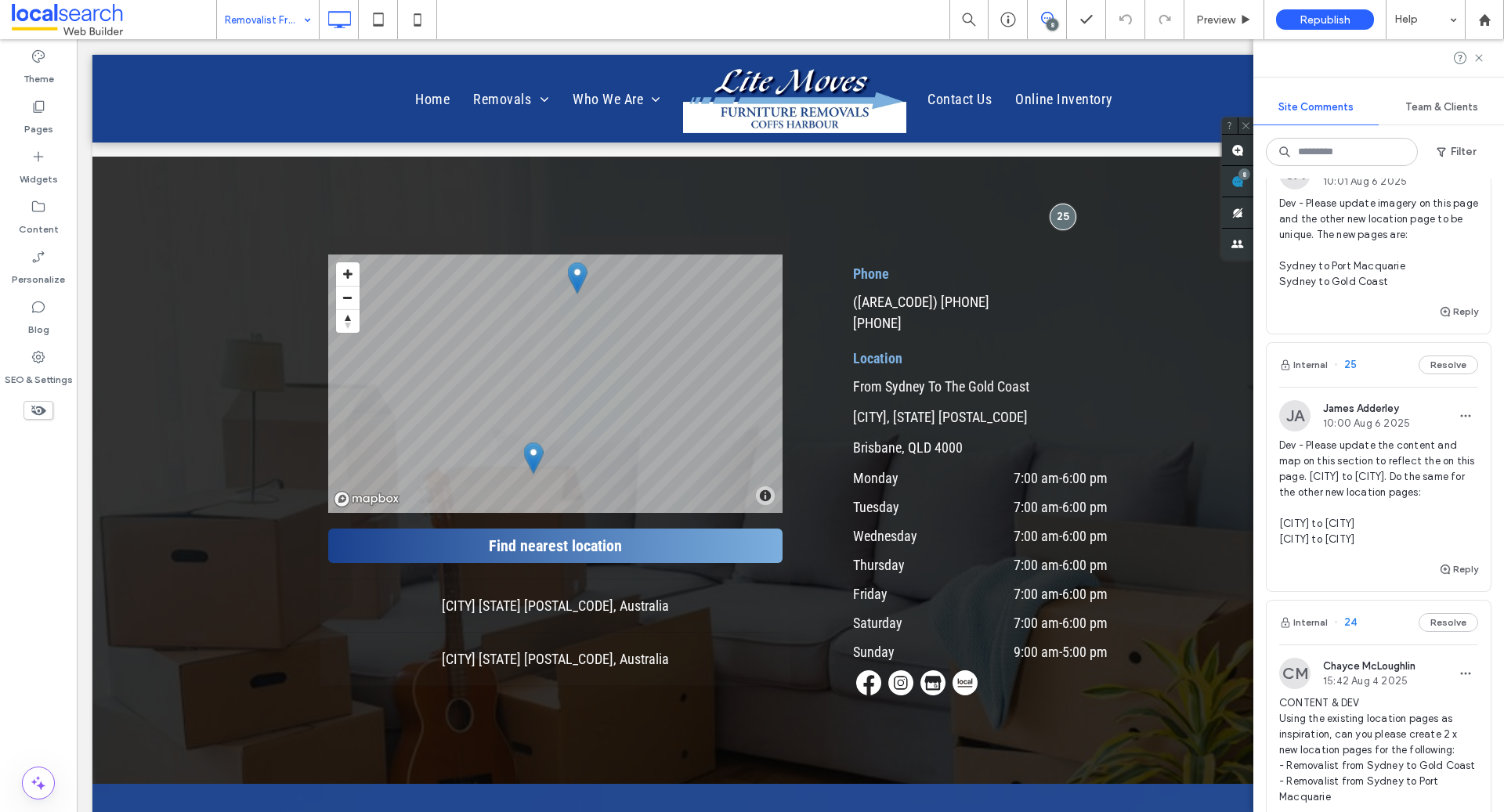 scroll, scrollTop: 4358, scrollLeft: 0, axis: vertical 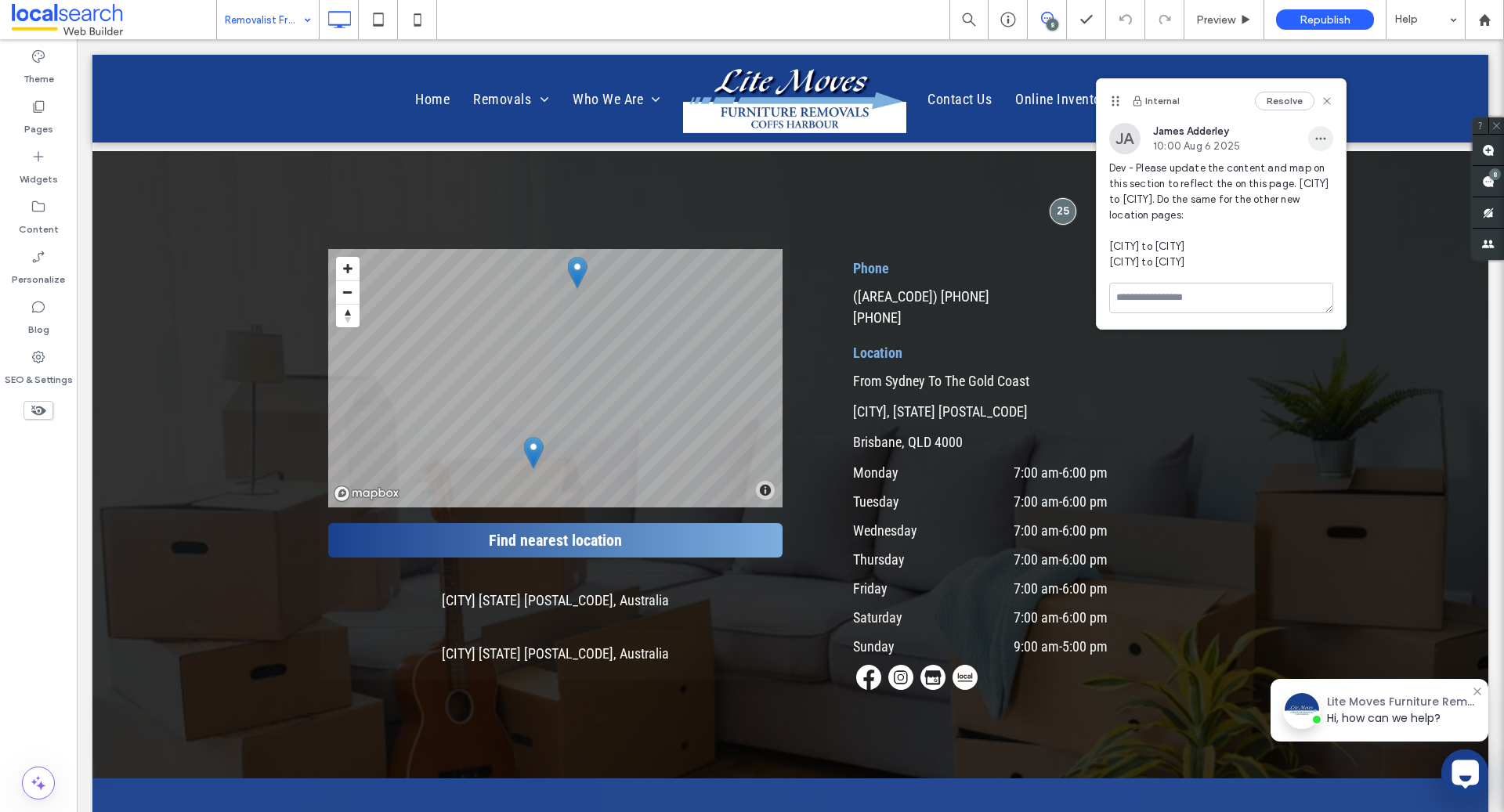 click 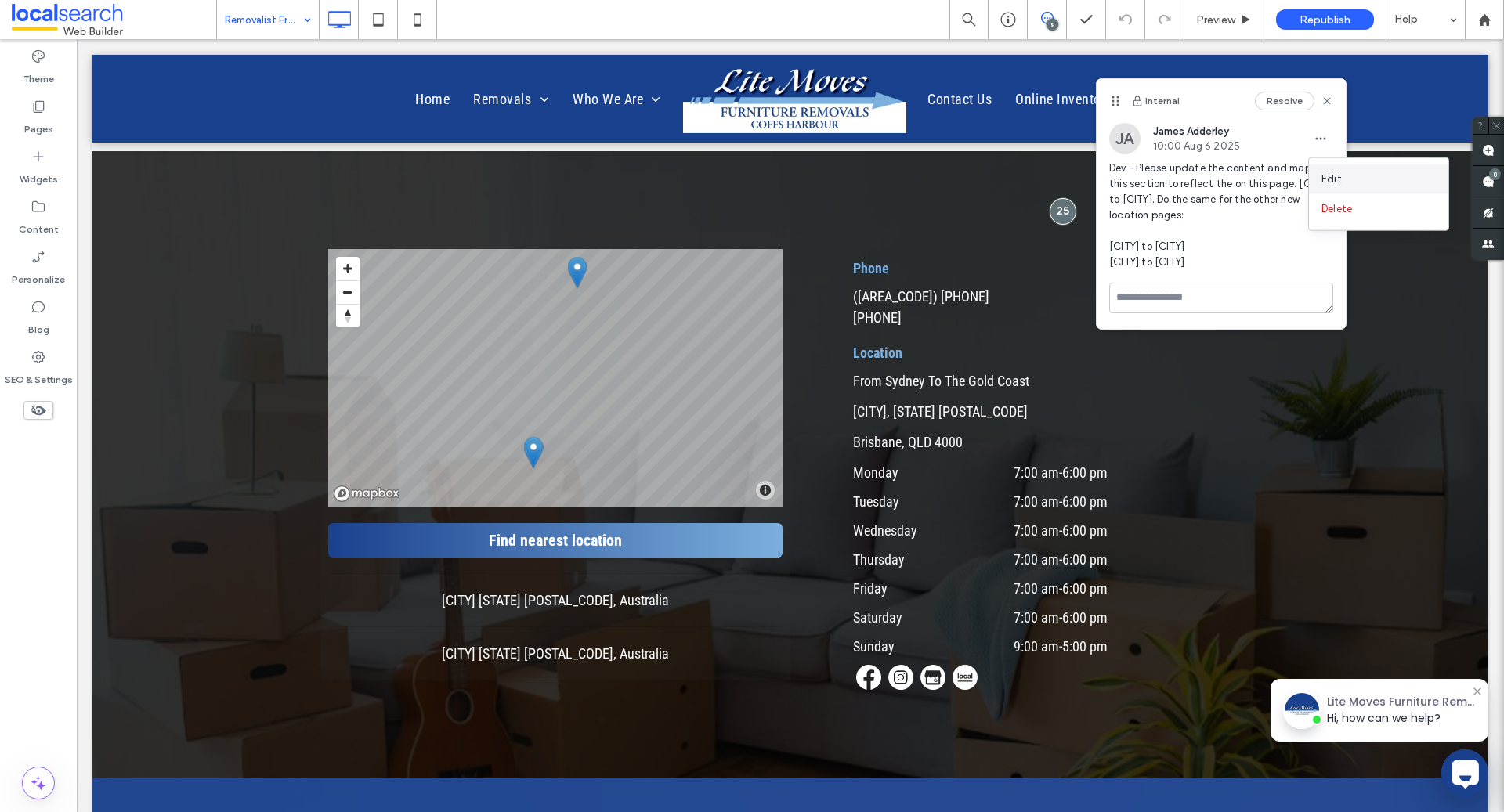click on "Edit" at bounding box center [1332, 179] 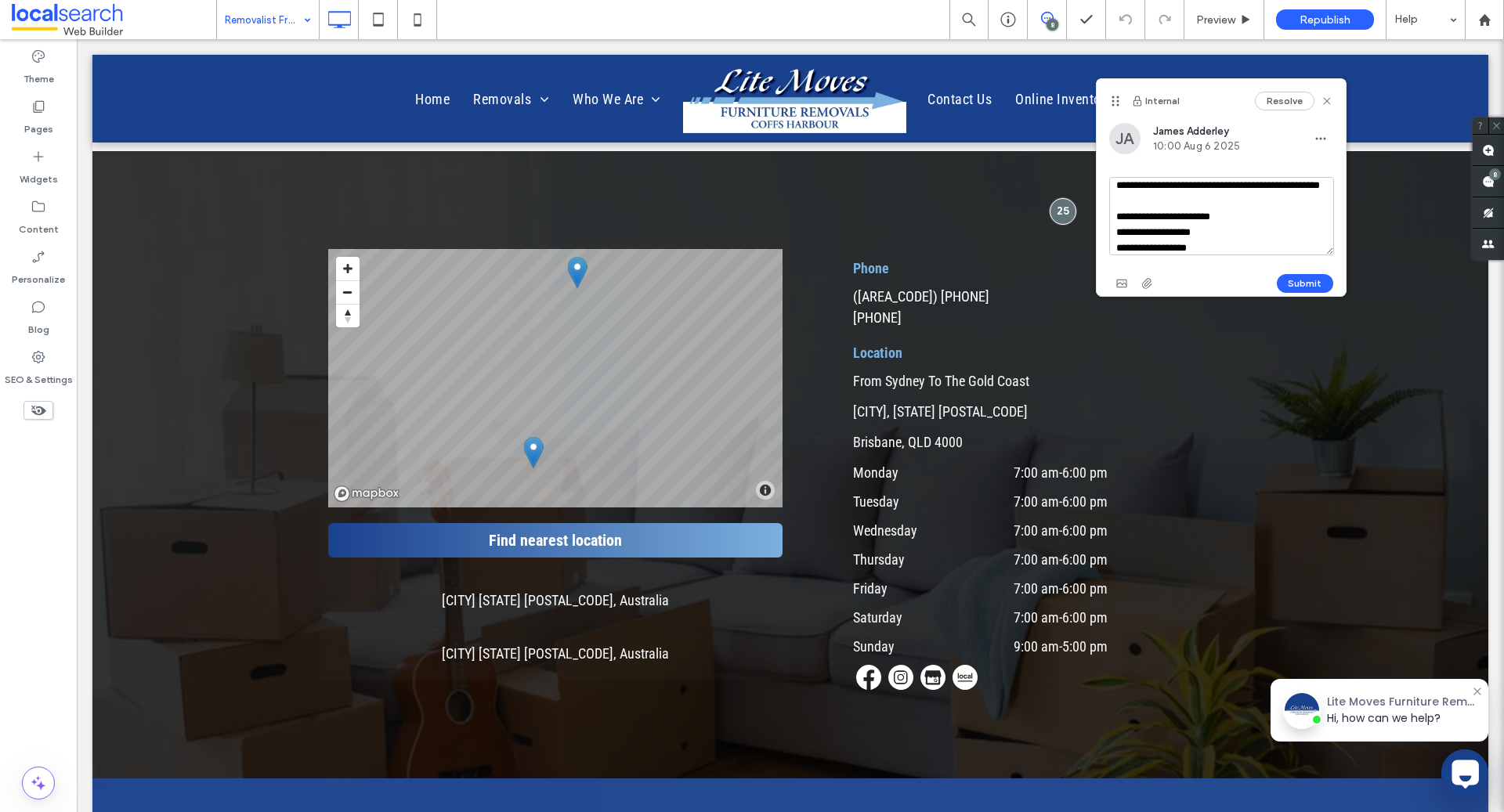 scroll, scrollTop: 60, scrollLeft: 0, axis: vertical 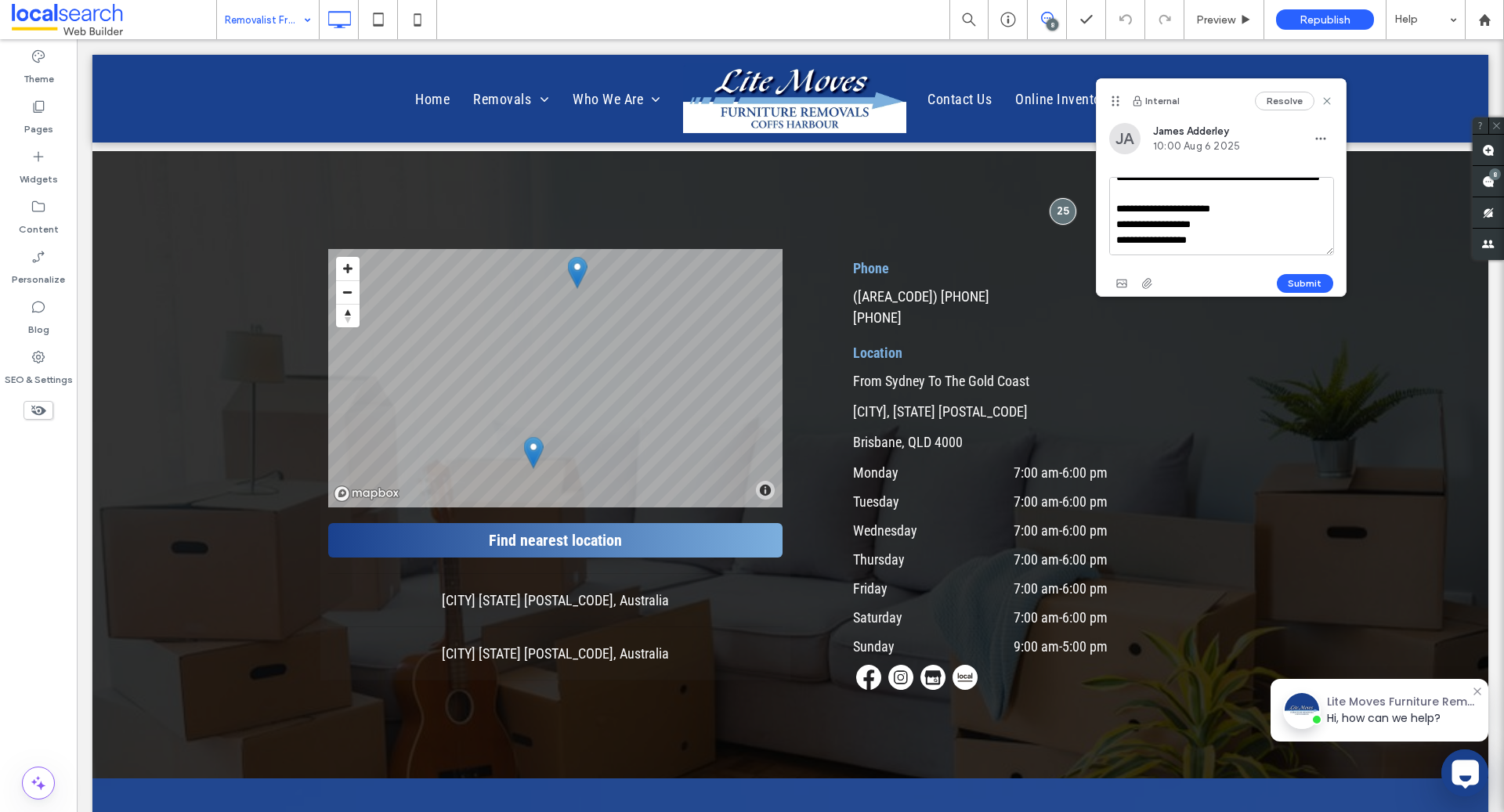 drag, startPoint x: 1229, startPoint y: 235, endPoint x: 1110, endPoint y: 235, distance: 119 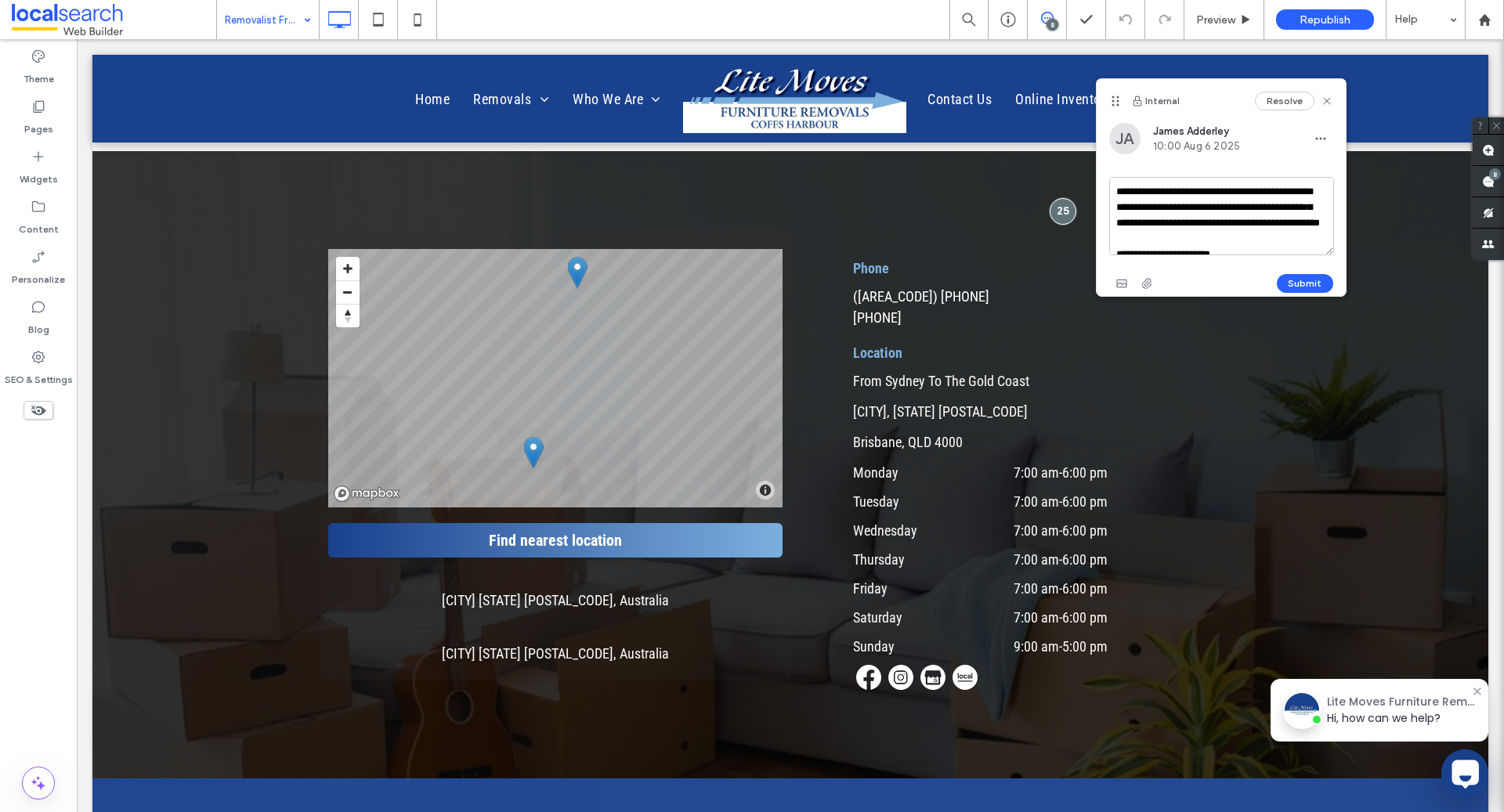 scroll, scrollTop: 60, scrollLeft: 0, axis: vertical 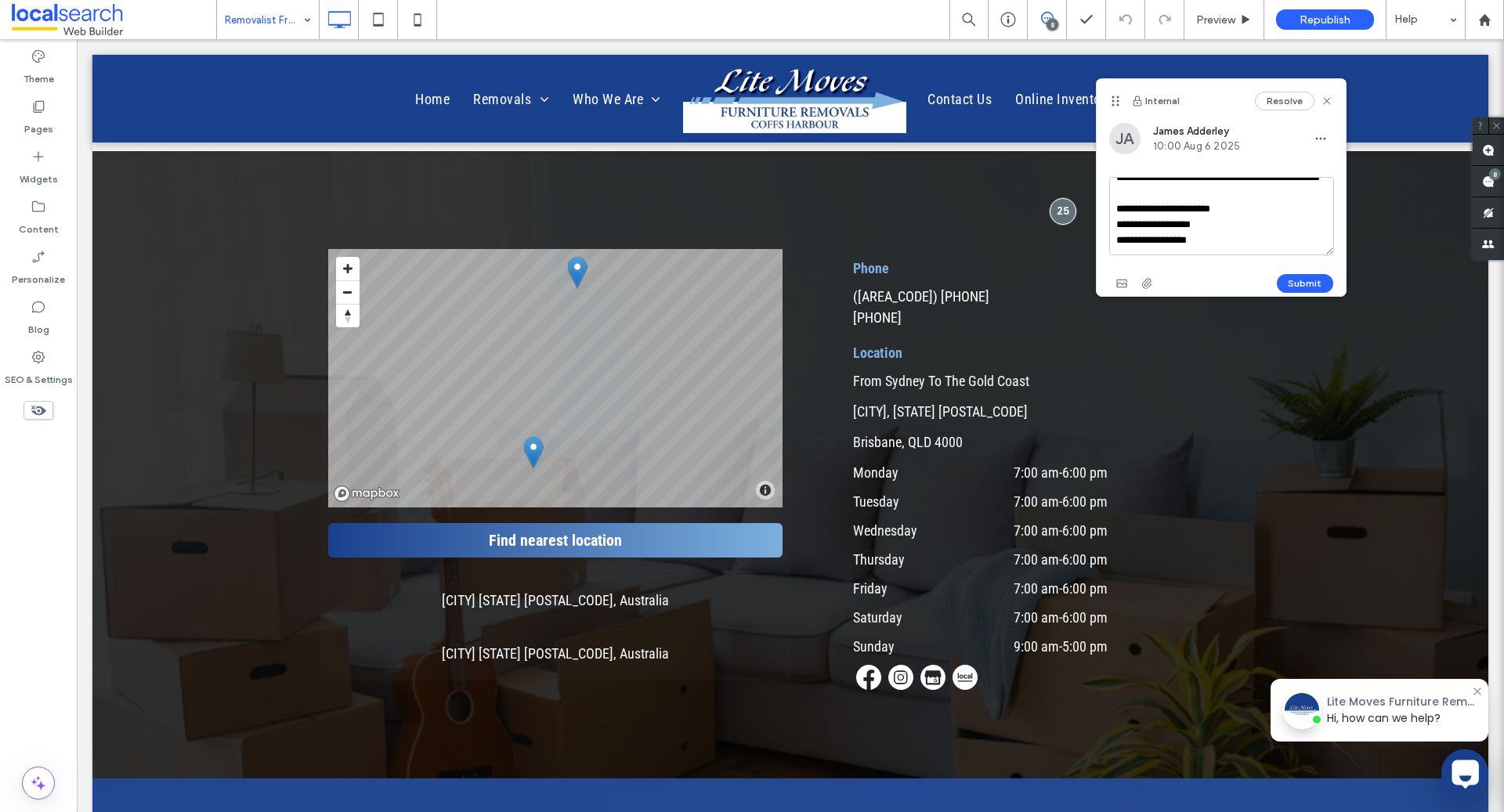 click on "**********" at bounding box center [1221, 216] 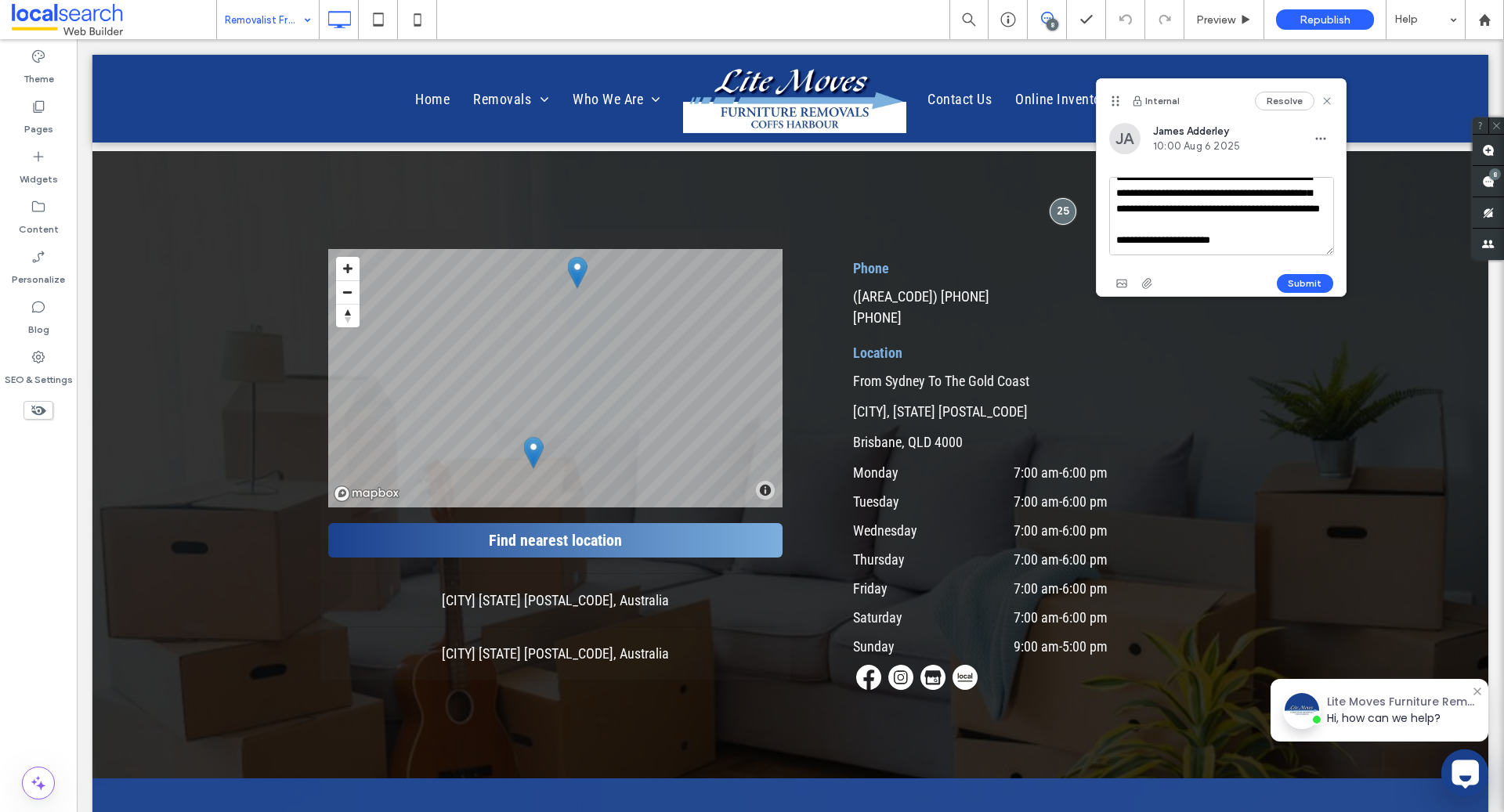 scroll, scrollTop: 29, scrollLeft: 0, axis: vertical 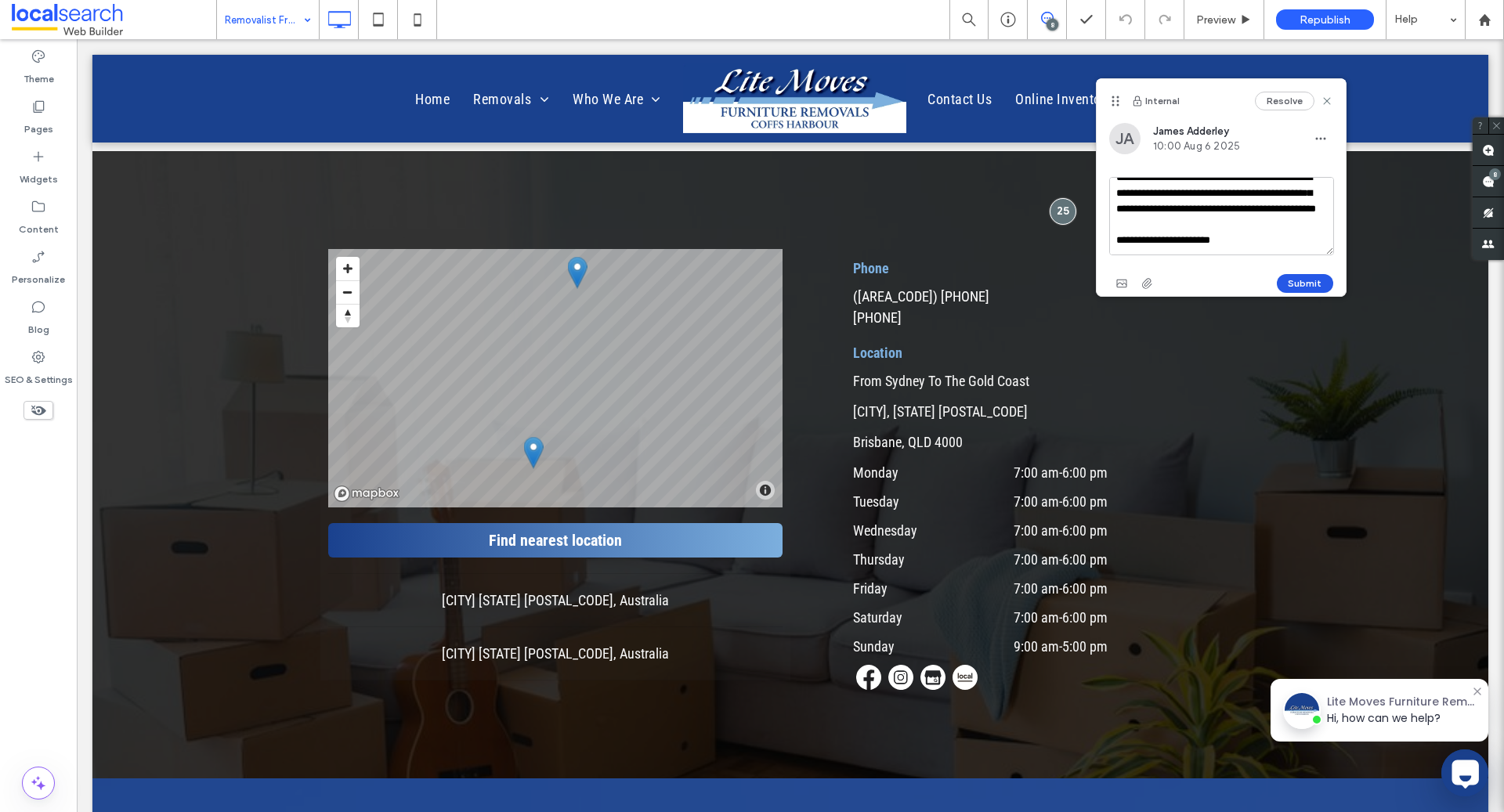type on "**********" 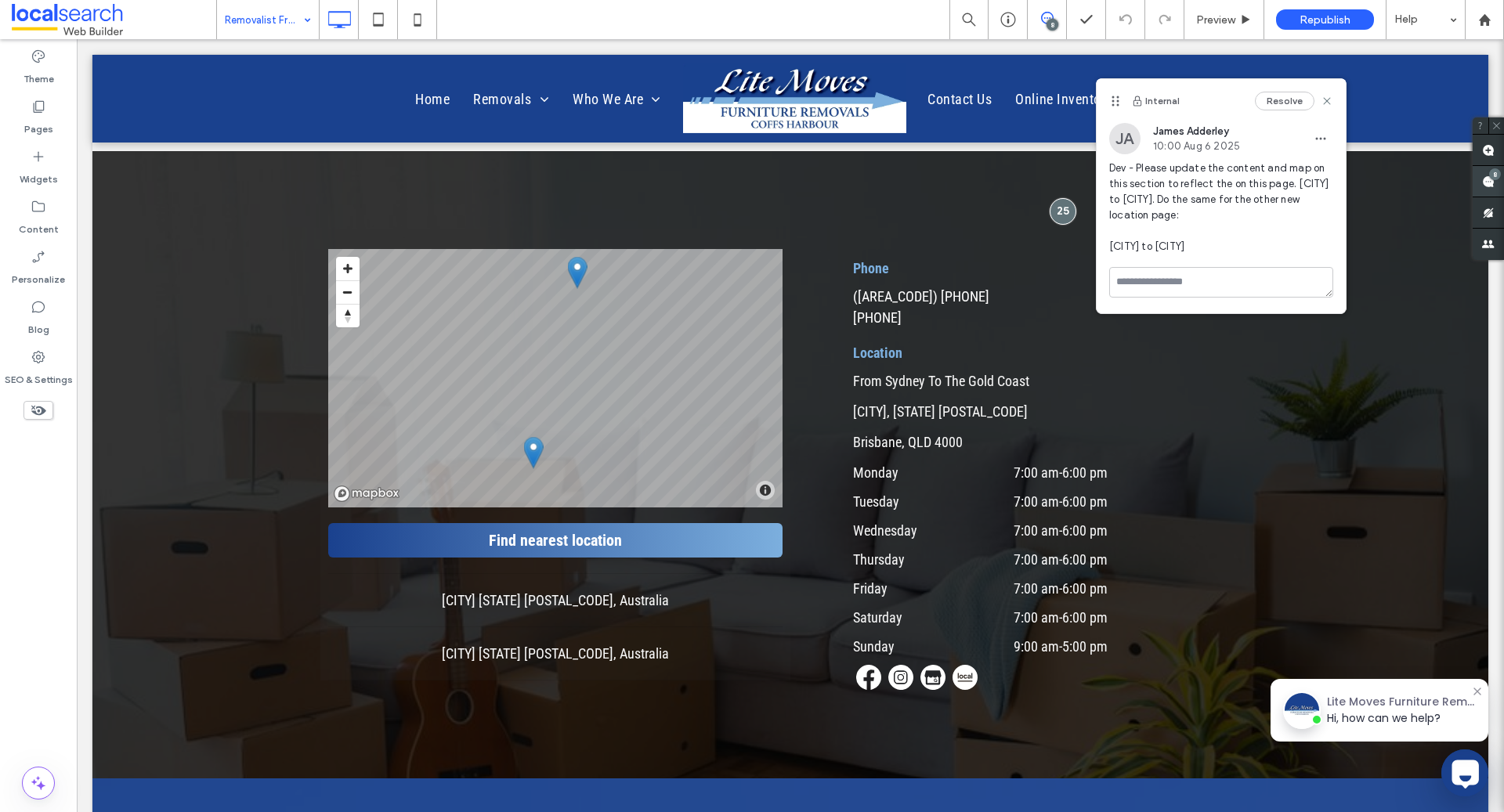 click on "8" at bounding box center (1495, 174) 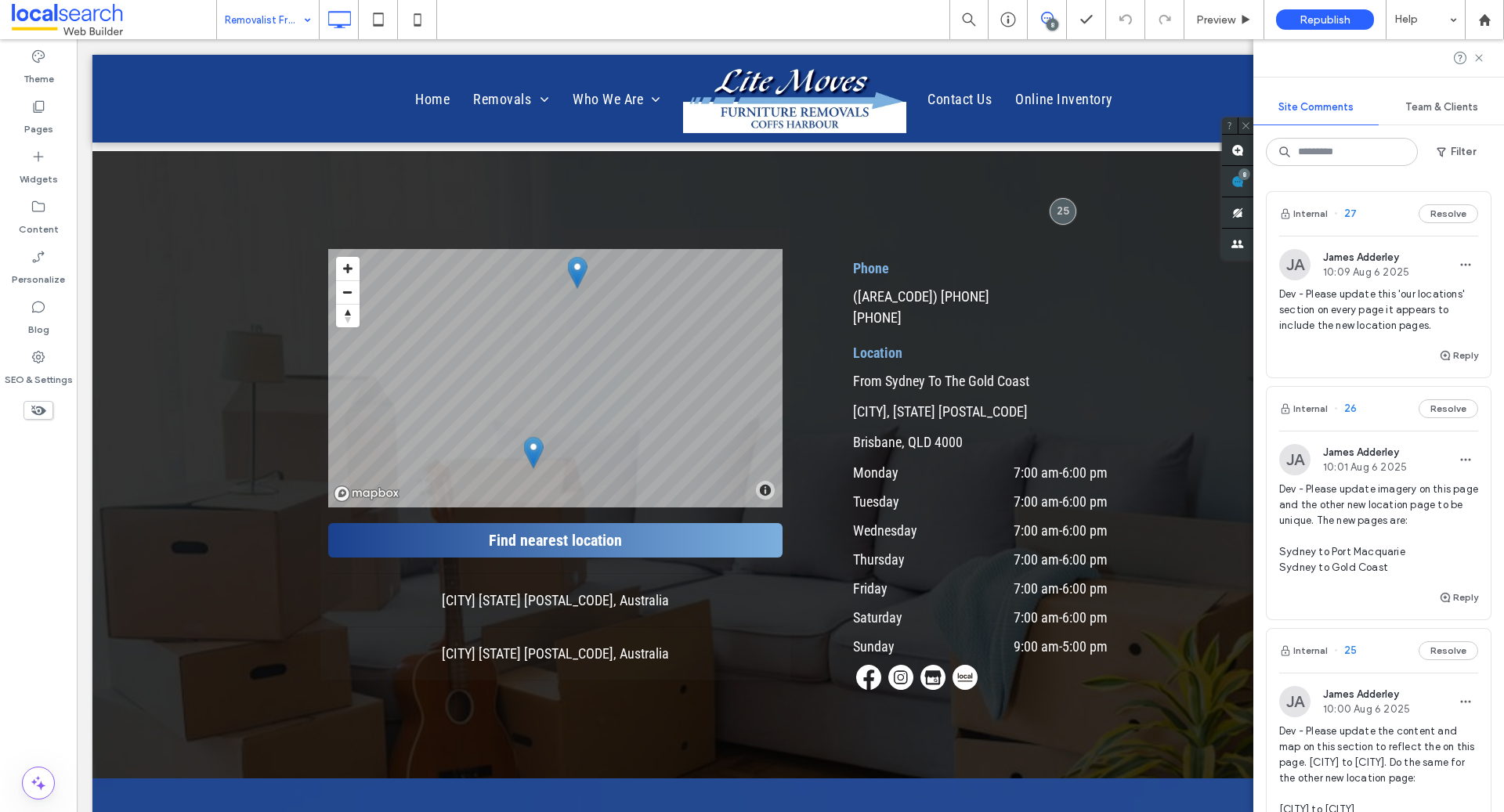 click on "Dev - Please update this 'our locations' section on every page it appears to include the new location pages." at bounding box center [1379, 310] 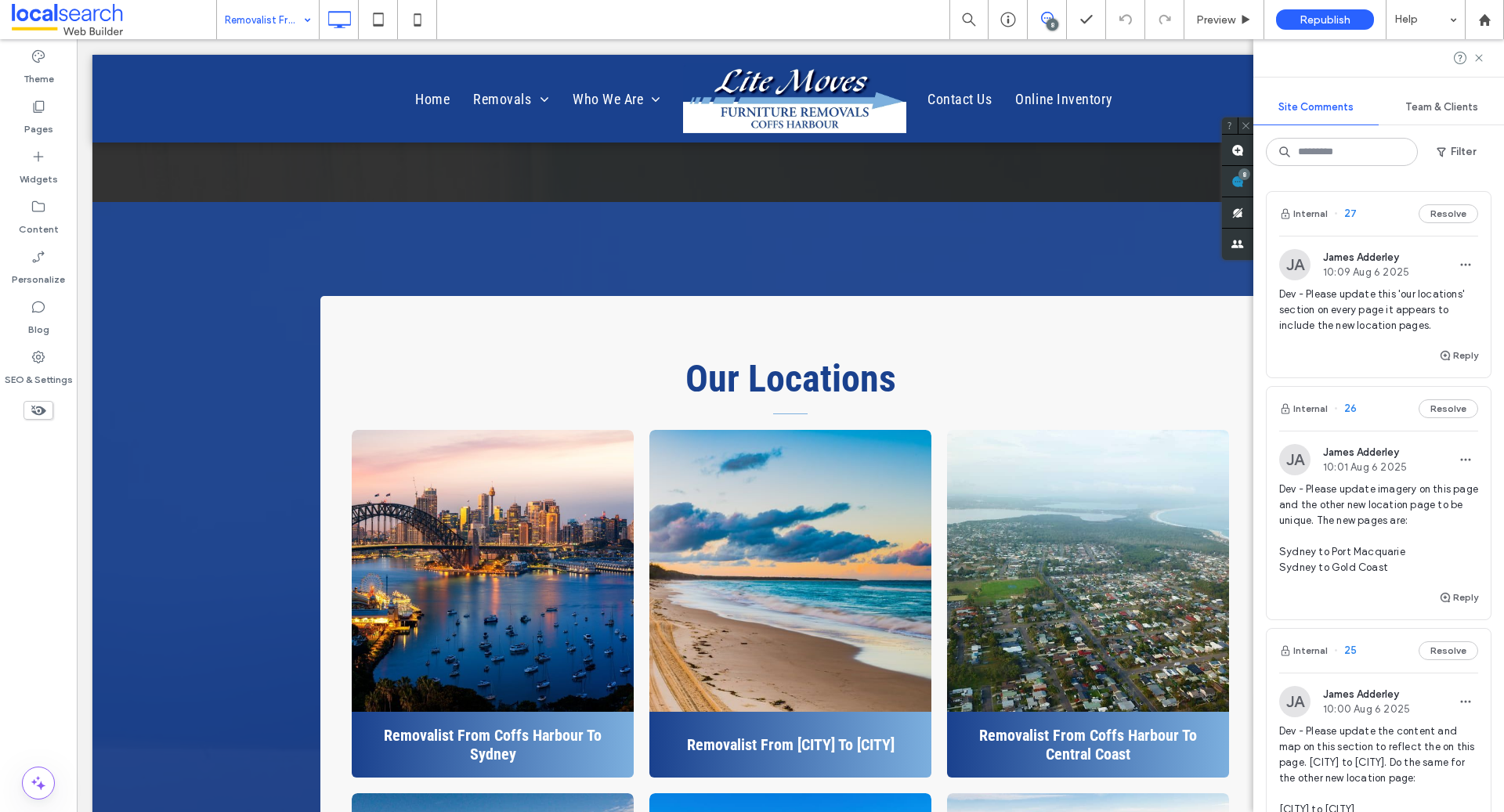 scroll, scrollTop: 5058, scrollLeft: 0, axis: vertical 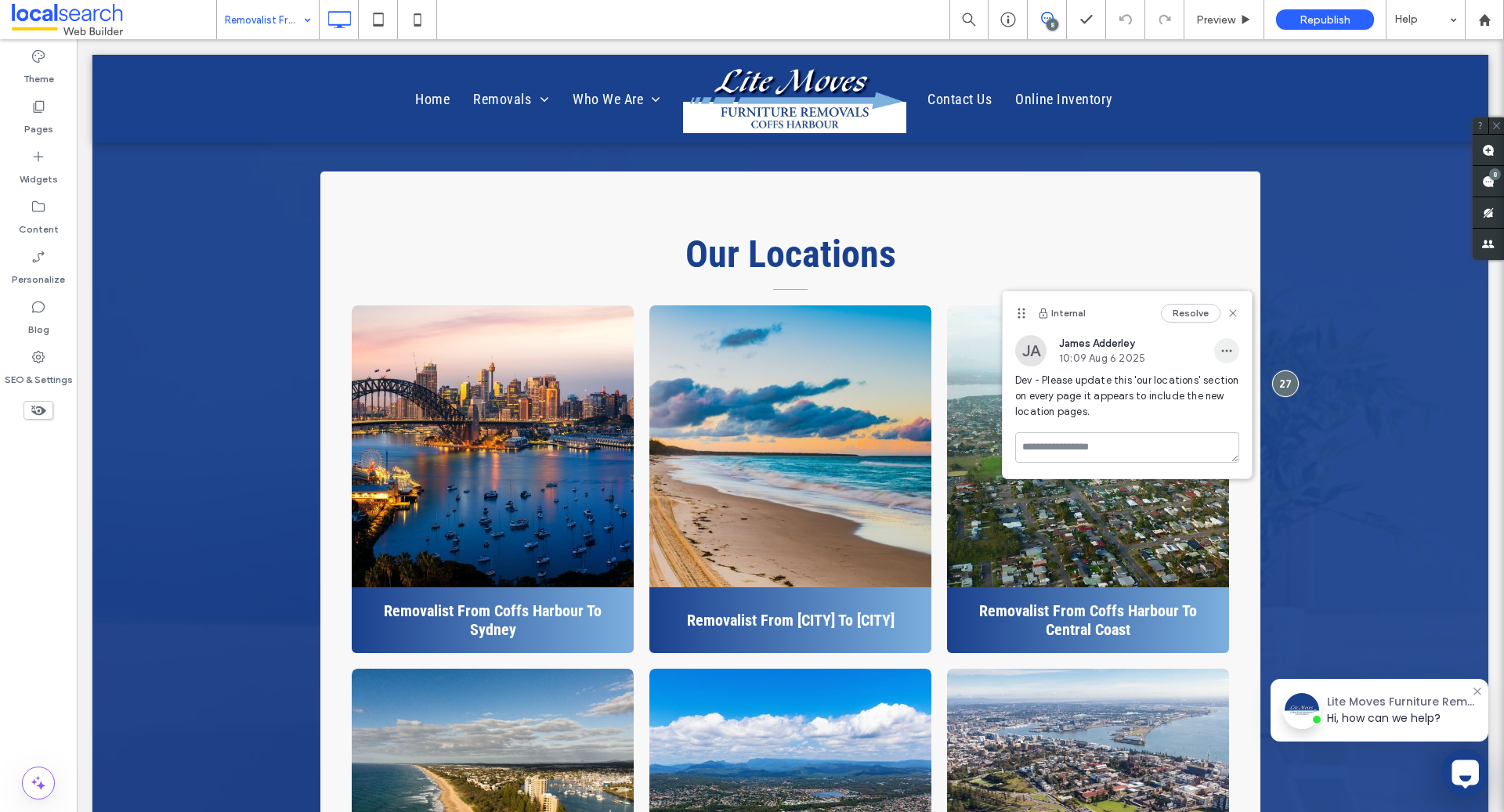 click 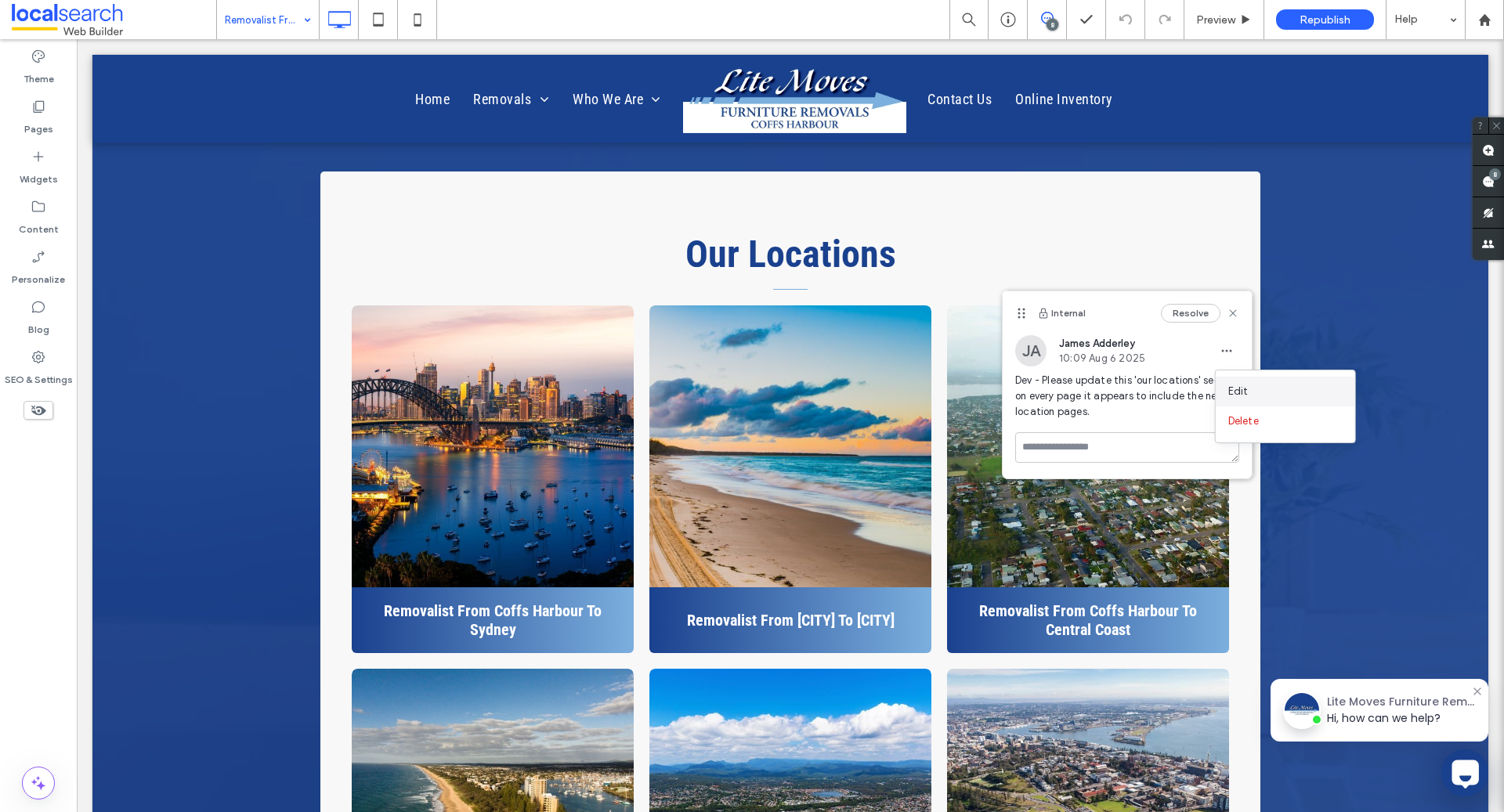 click on "Edit" at bounding box center (1285, 392) 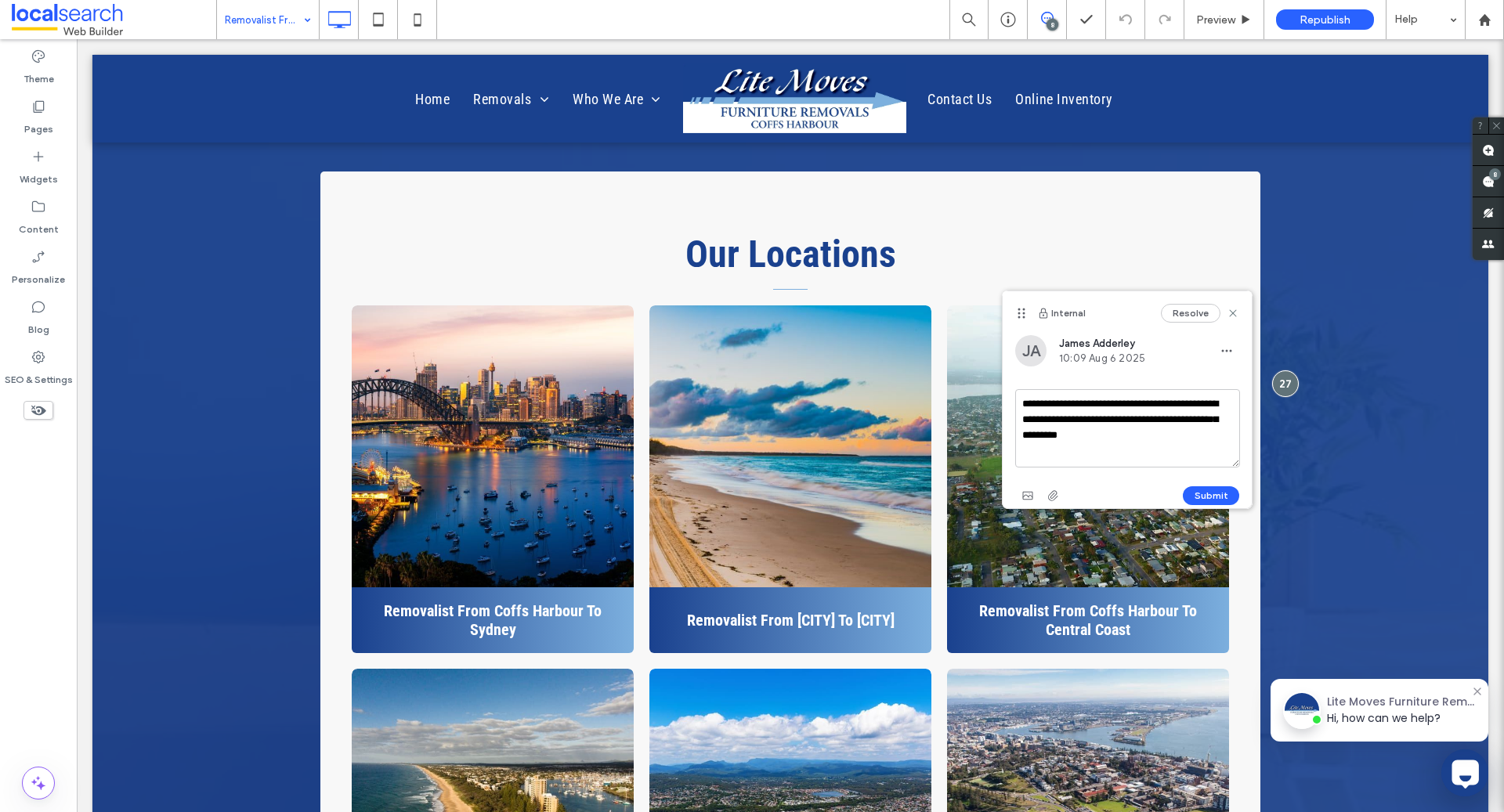 click on "**********" at bounding box center [1127, 428] 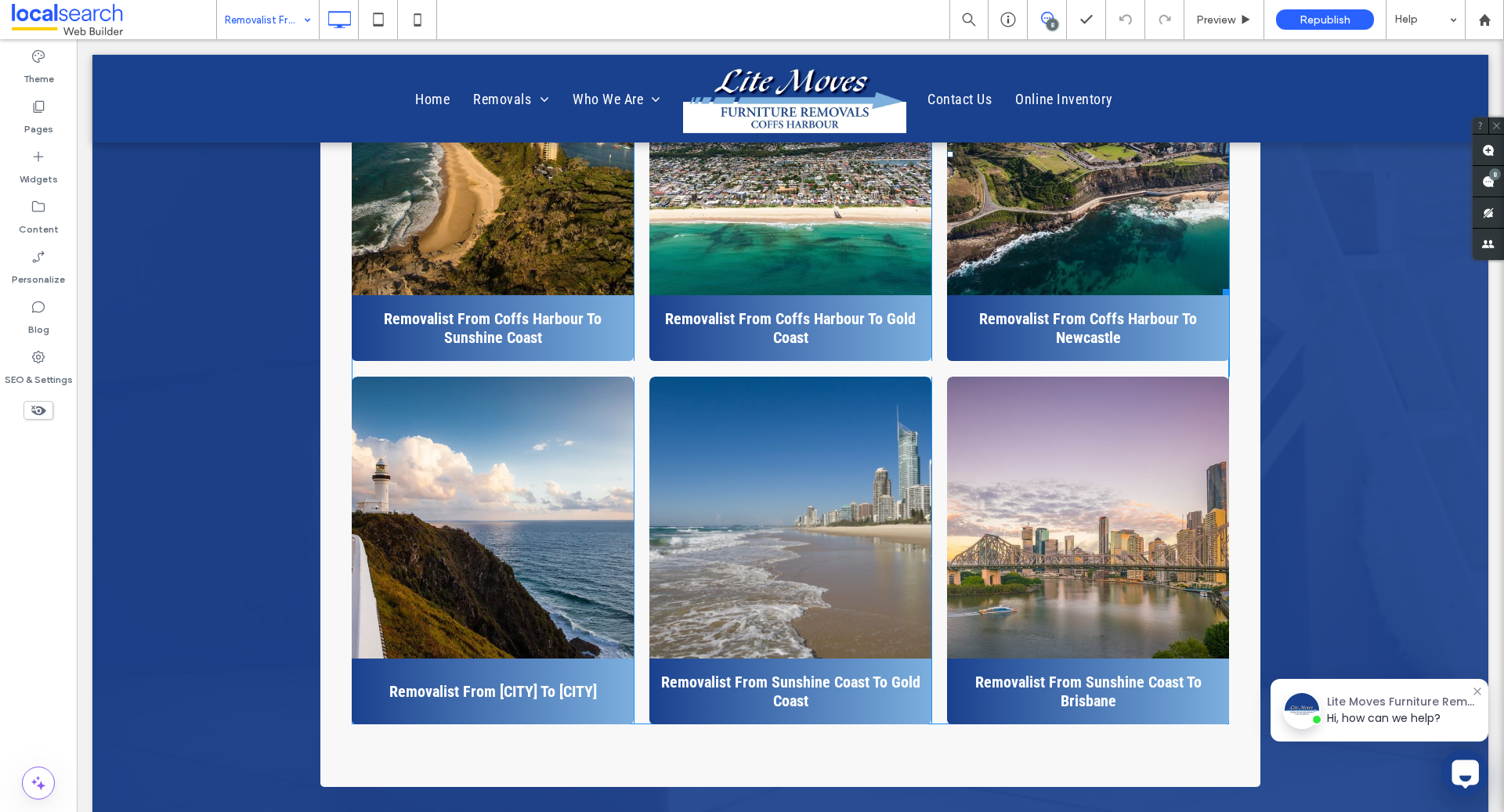 scroll, scrollTop: 5852, scrollLeft: 0, axis: vertical 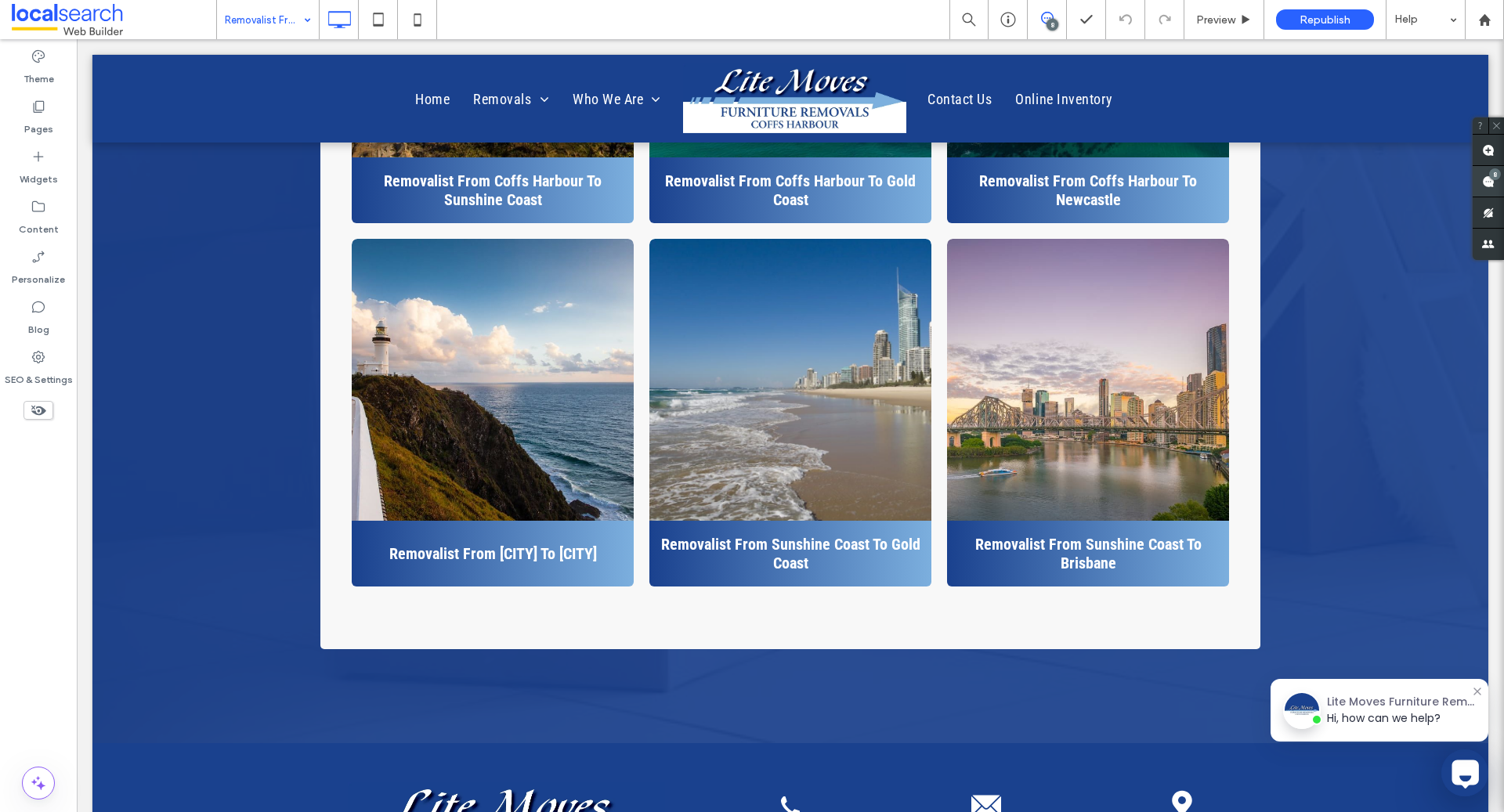 click 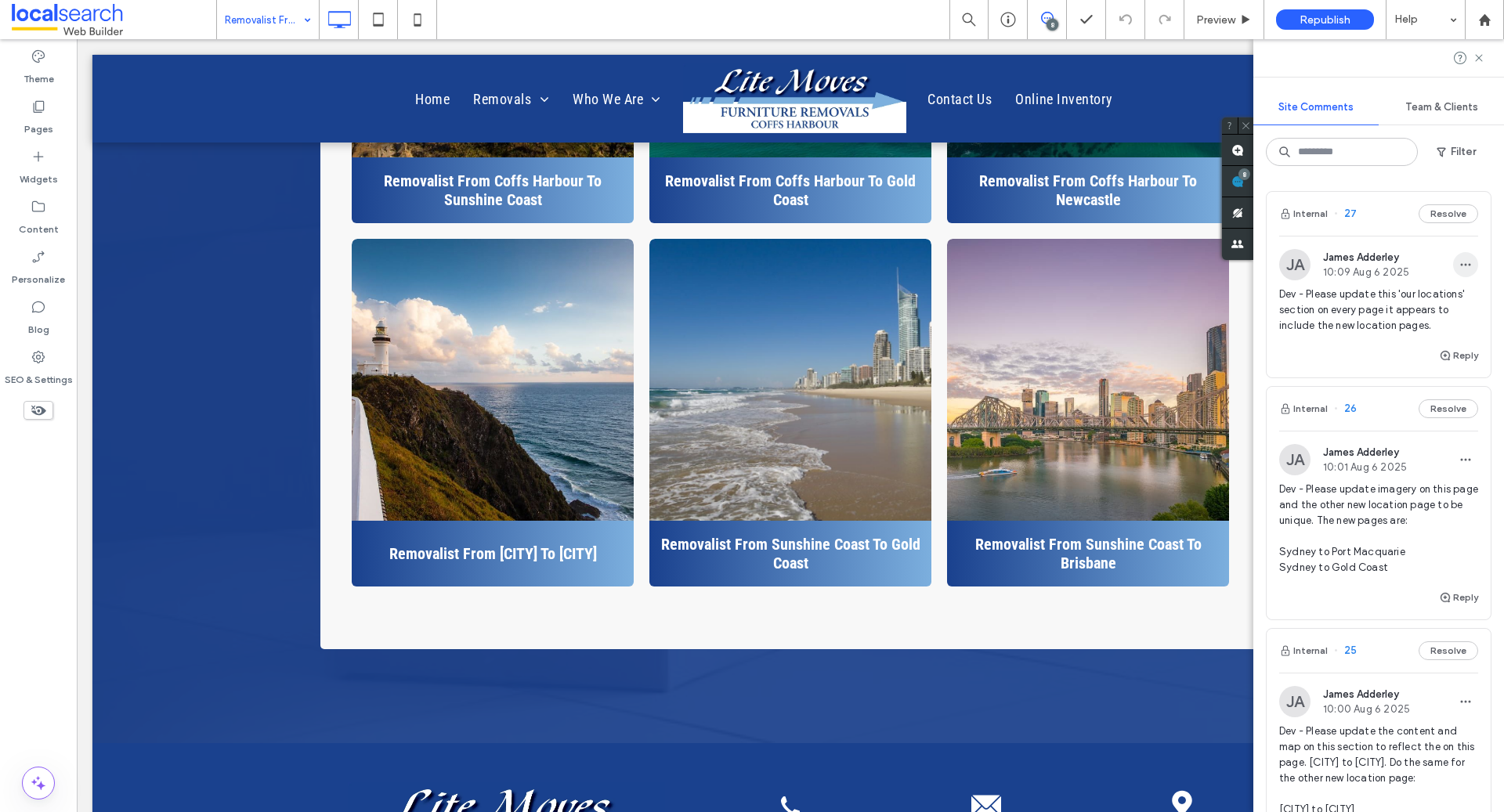 click 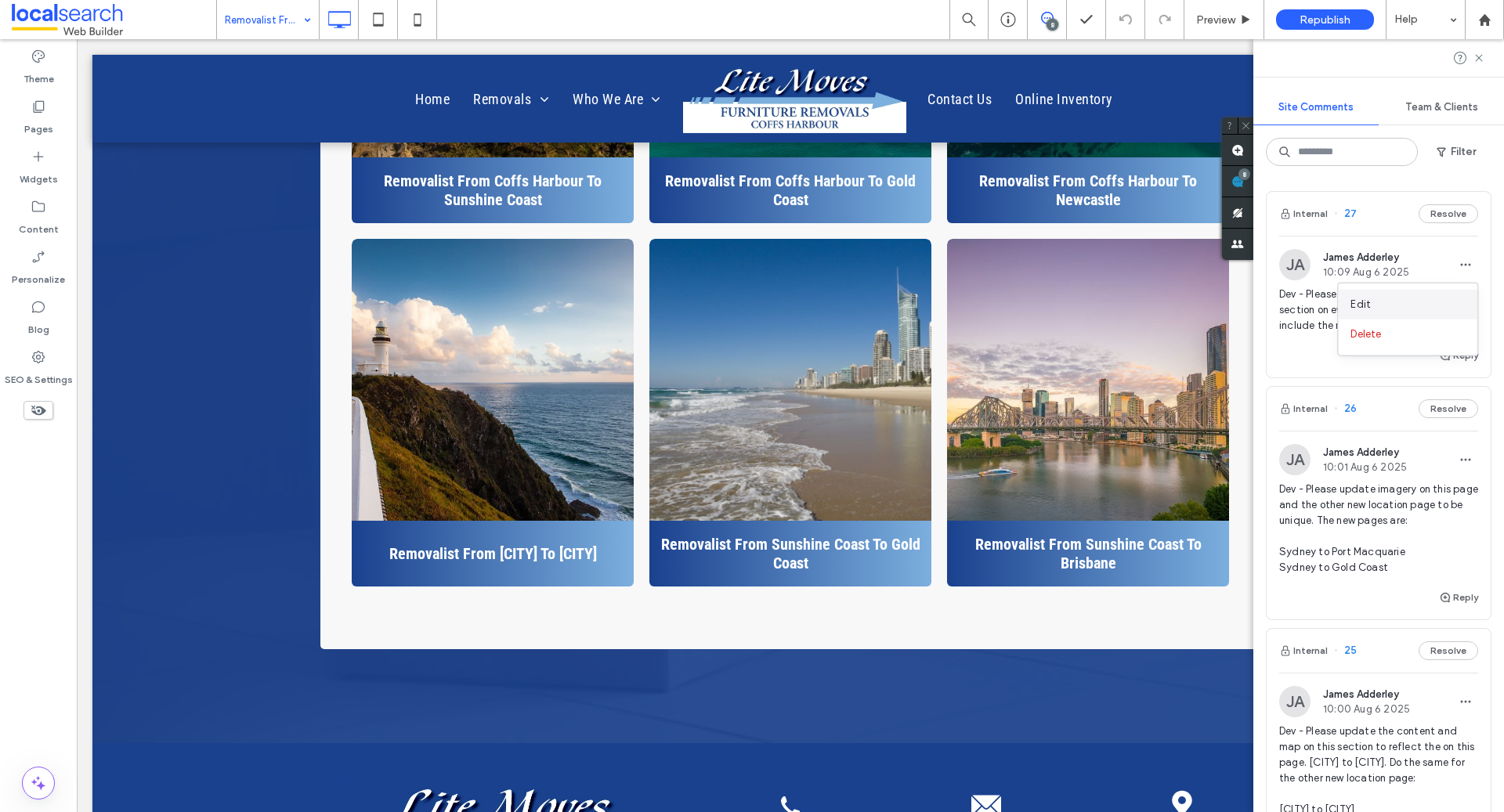 click on "Edit" at bounding box center (1408, 305) 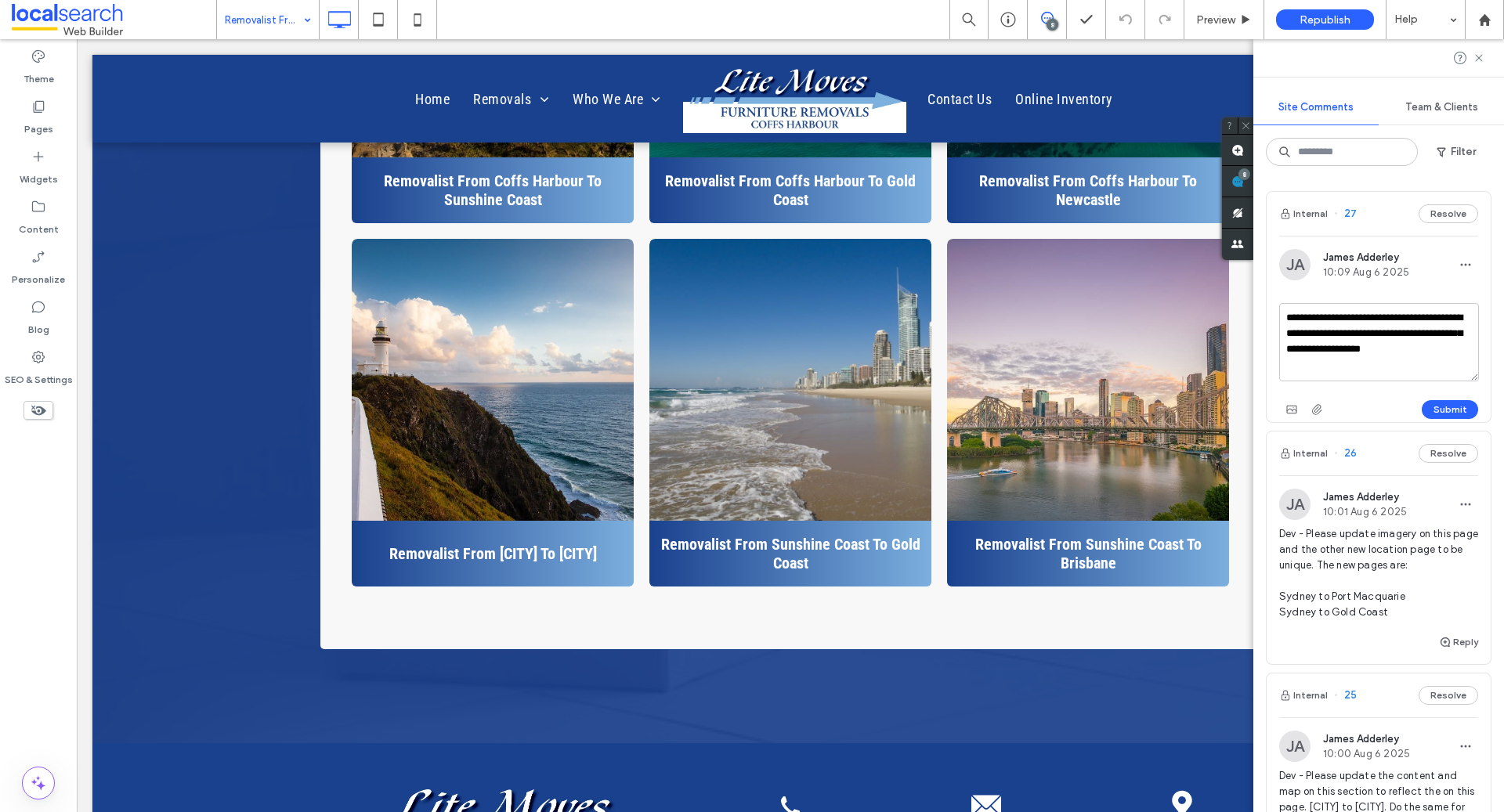 click on "**********" at bounding box center [1379, 342] 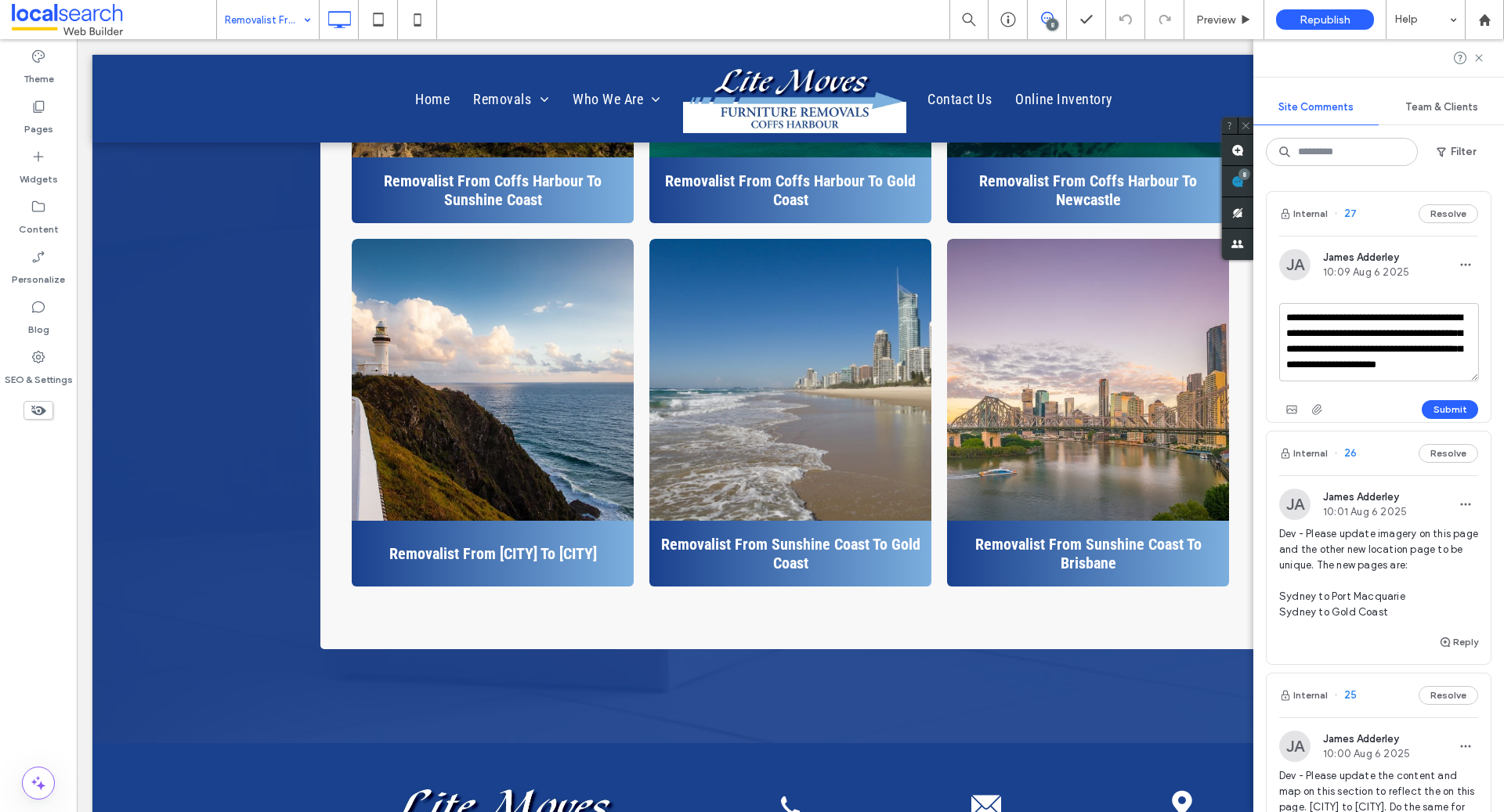 scroll, scrollTop: 6, scrollLeft: 0, axis: vertical 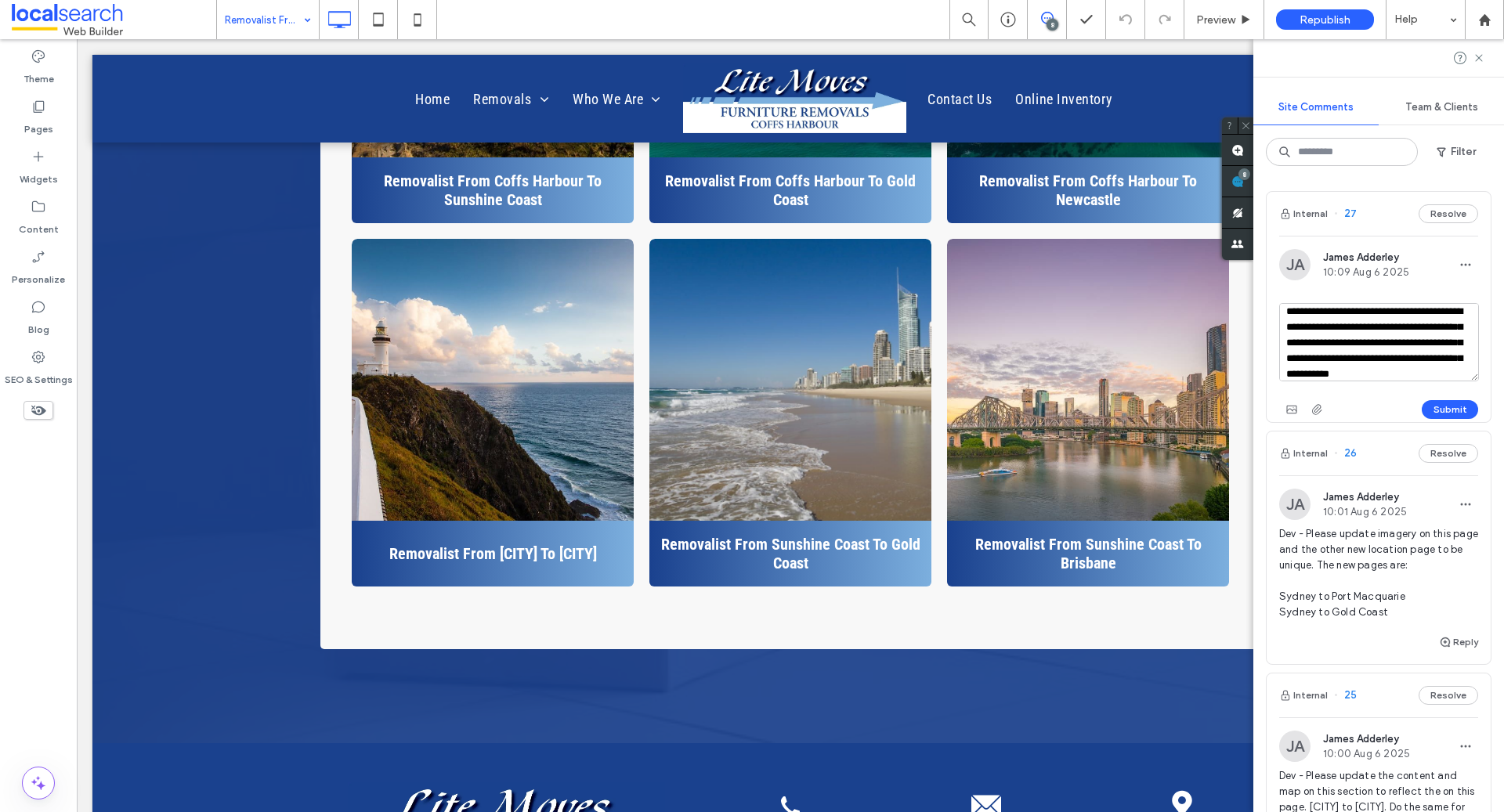 drag, startPoint x: 1361, startPoint y: 359, endPoint x: 1294, endPoint y: 358, distance: 67.007462 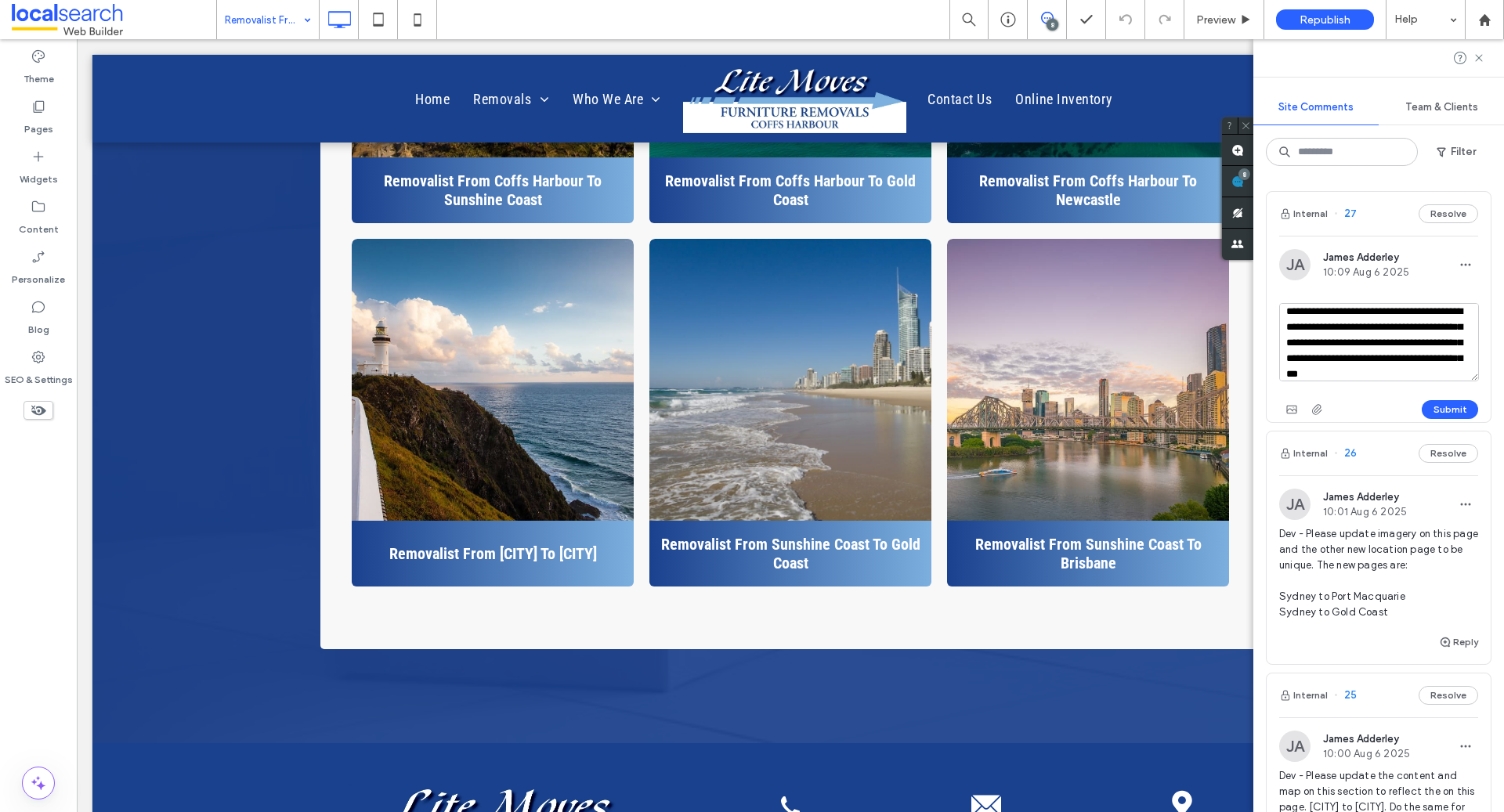 click on "**********" at bounding box center [1379, 342] 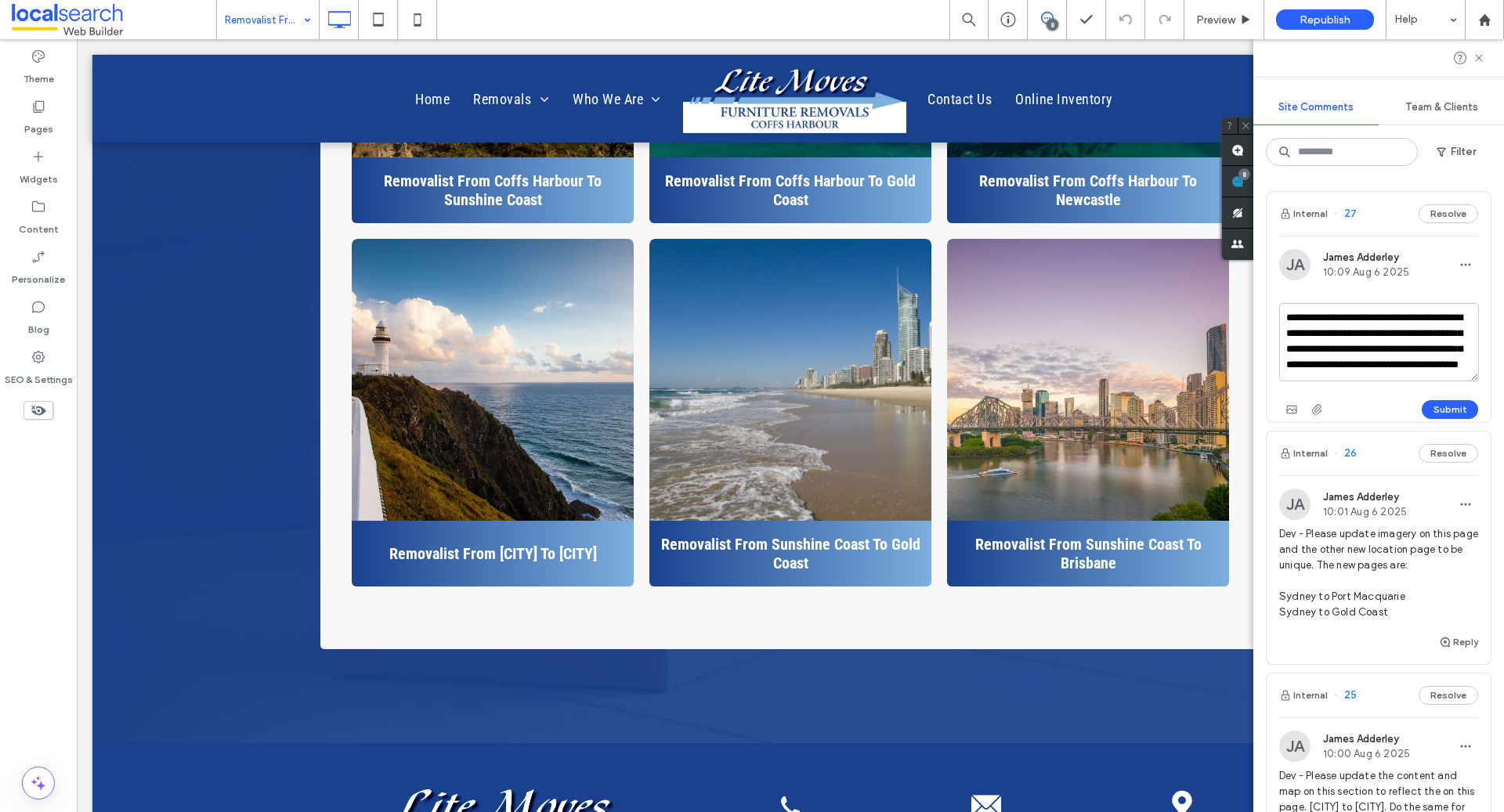 scroll, scrollTop: 13, scrollLeft: 0, axis: vertical 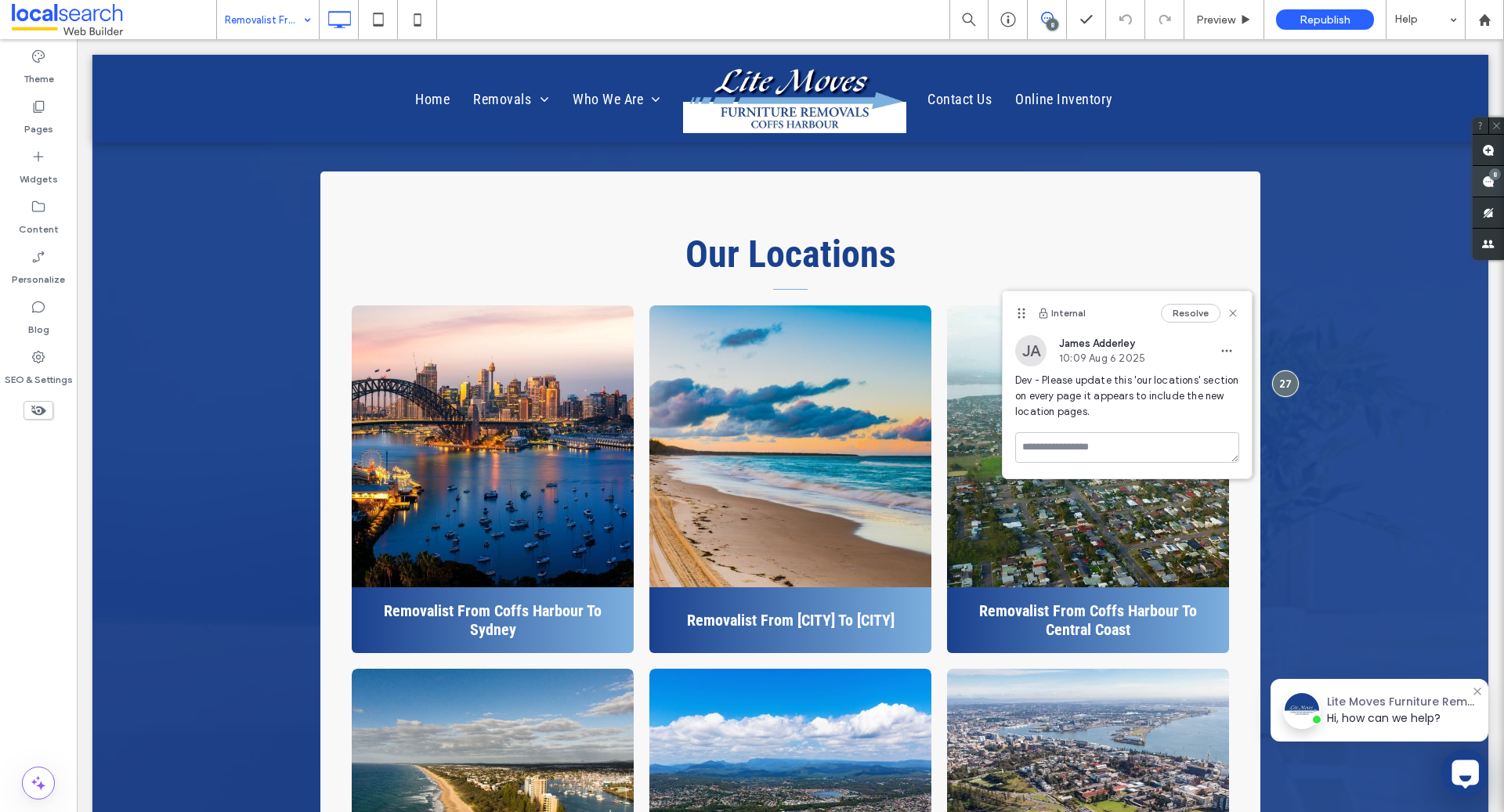 click at bounding box center [1488, 181] 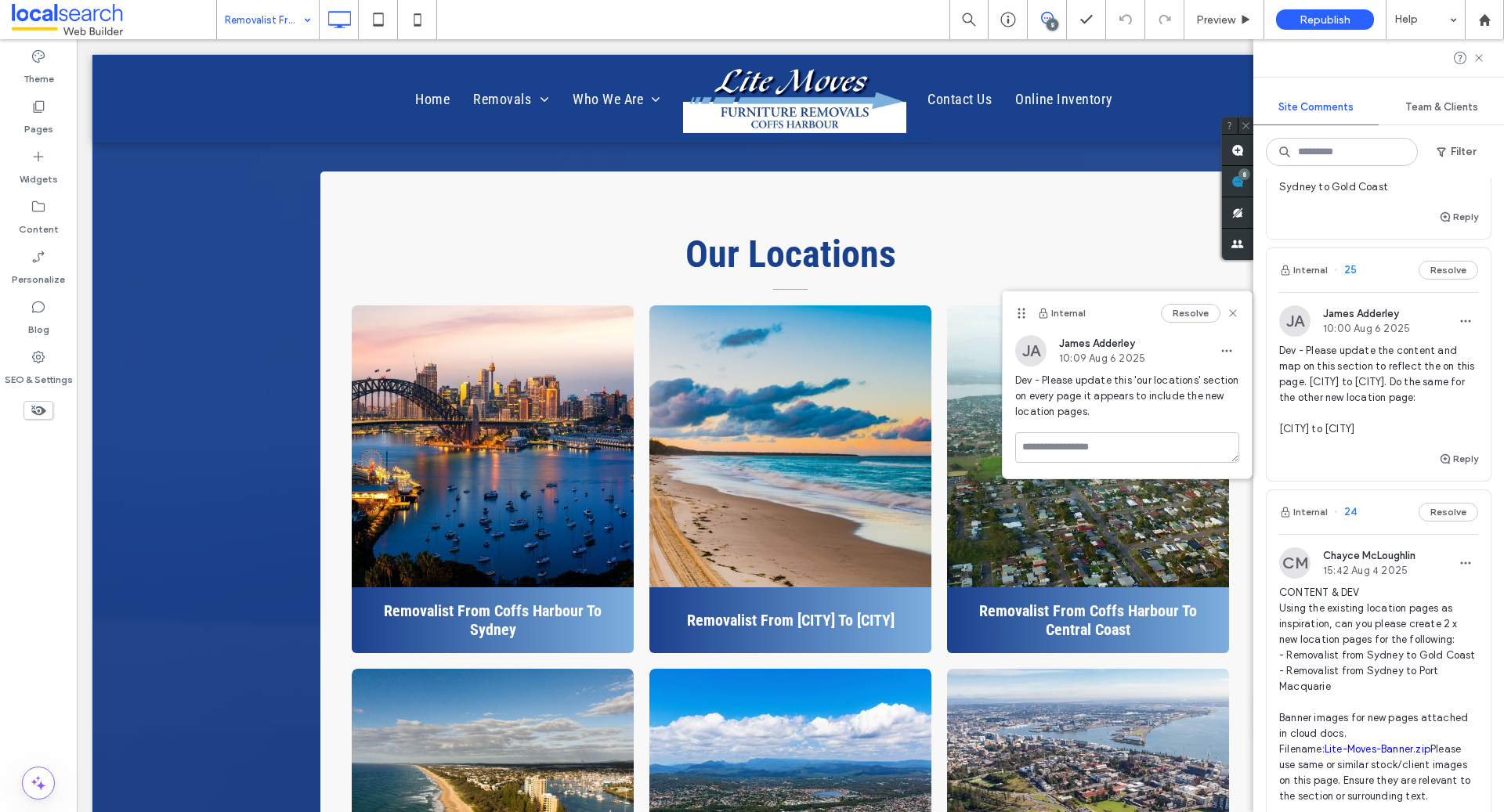 scroll, scrollTop: 387, scrollLeft: 0, axis: vertical 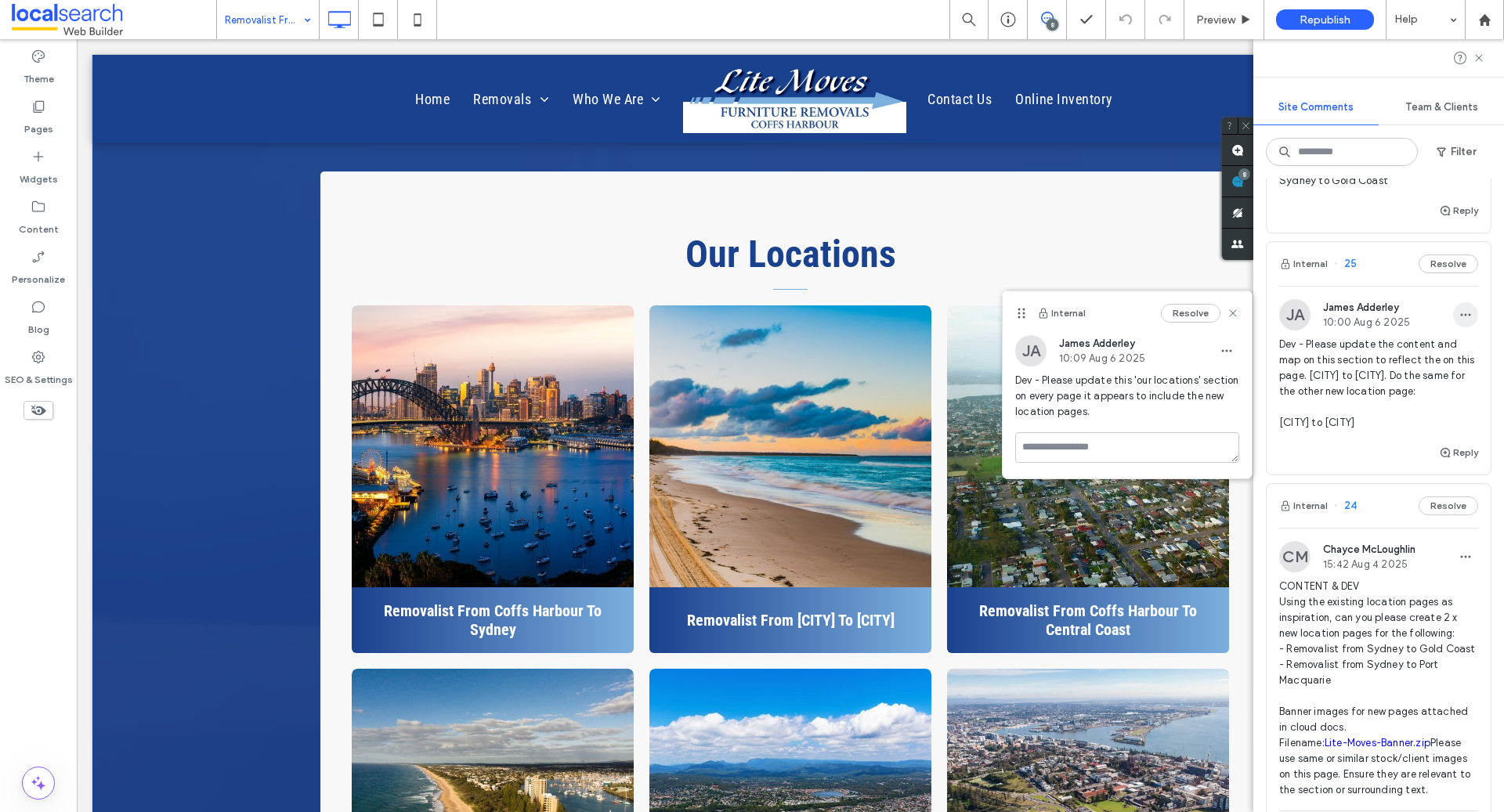 click 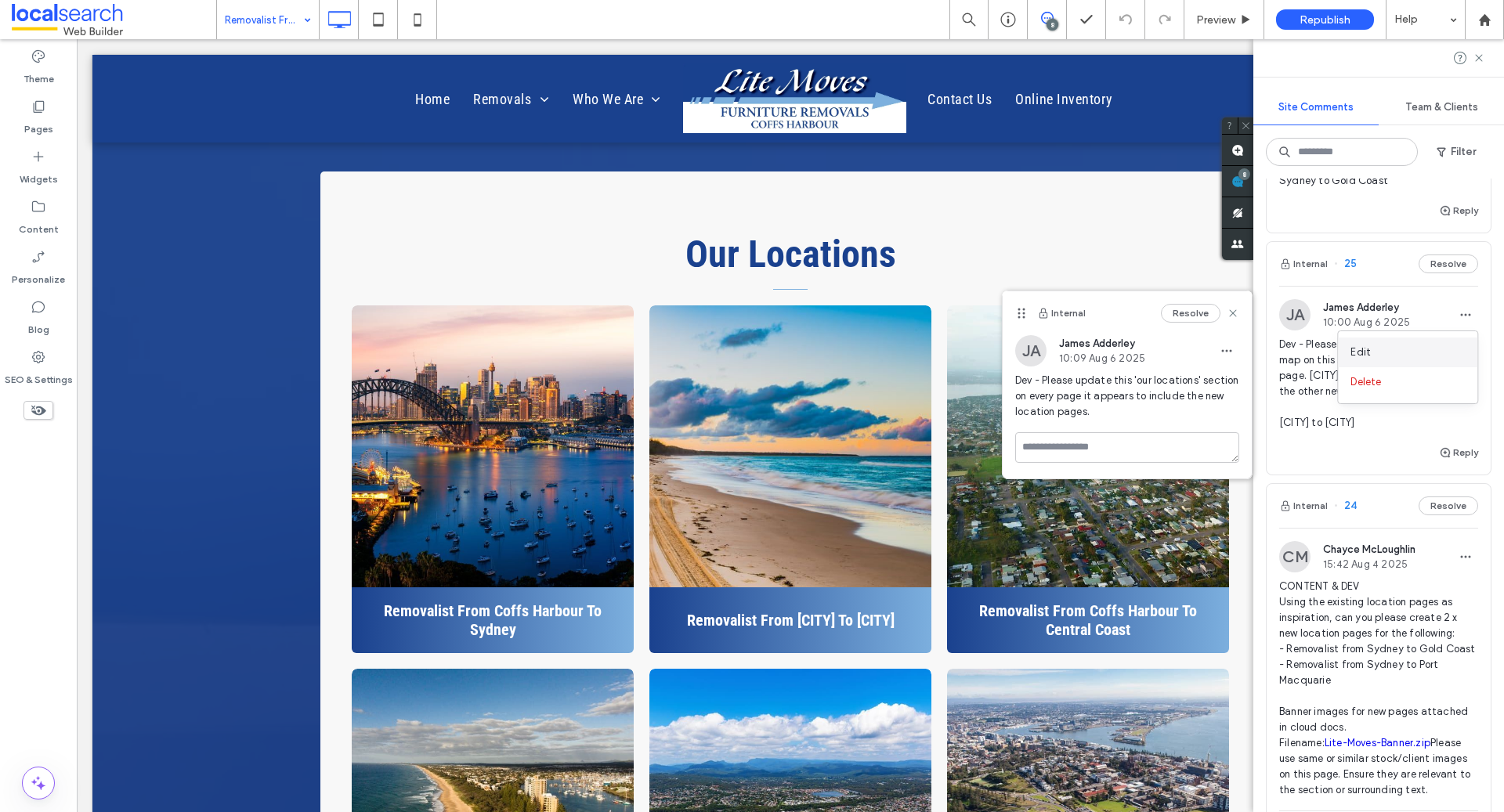click on "Edit" at bounding box center (1408, 352) 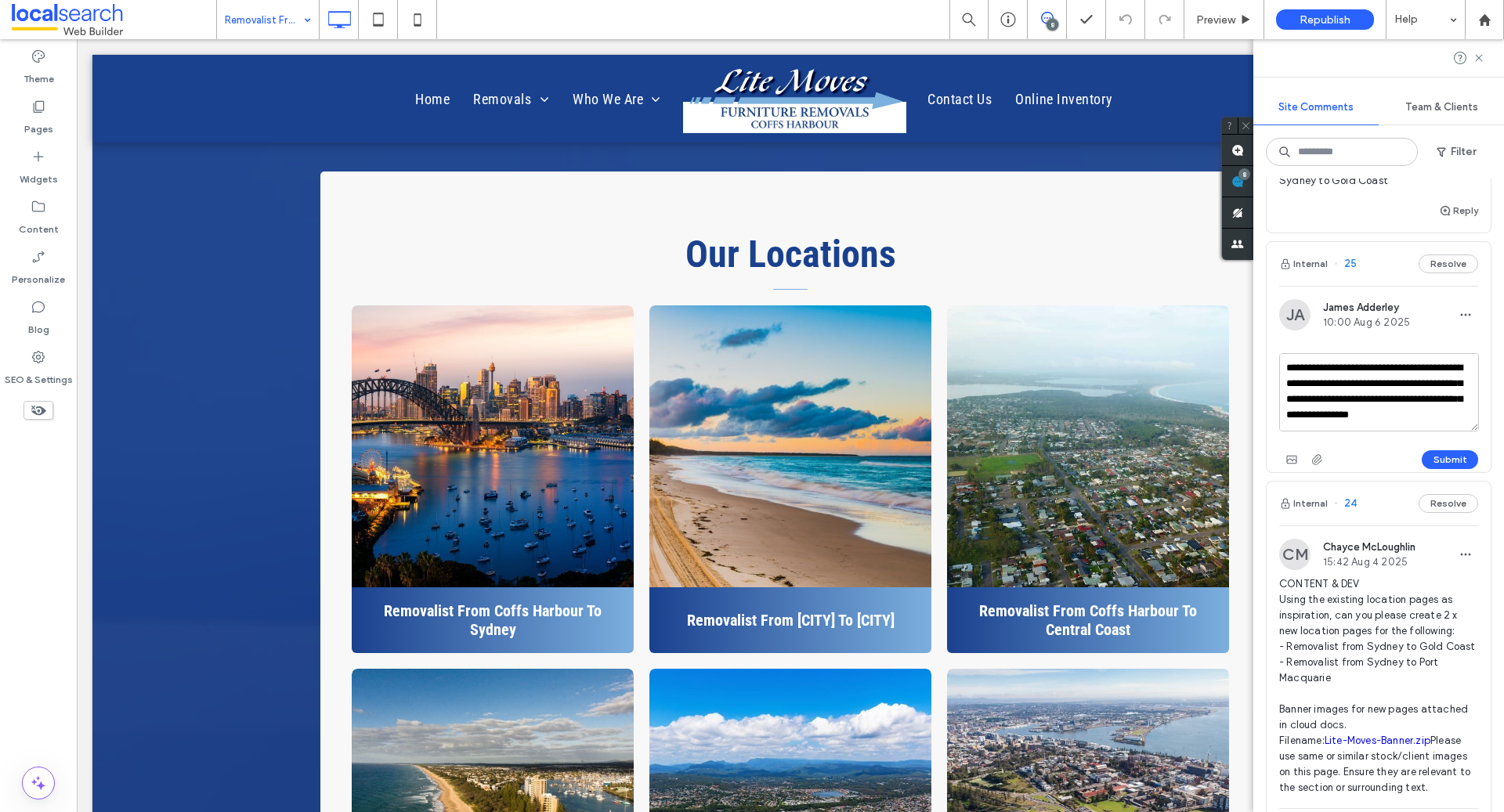 drag, startPoint x: 1444, startPoint y: 377, endPoint x: 1336, endPoint y: 395, distance: 109.48973 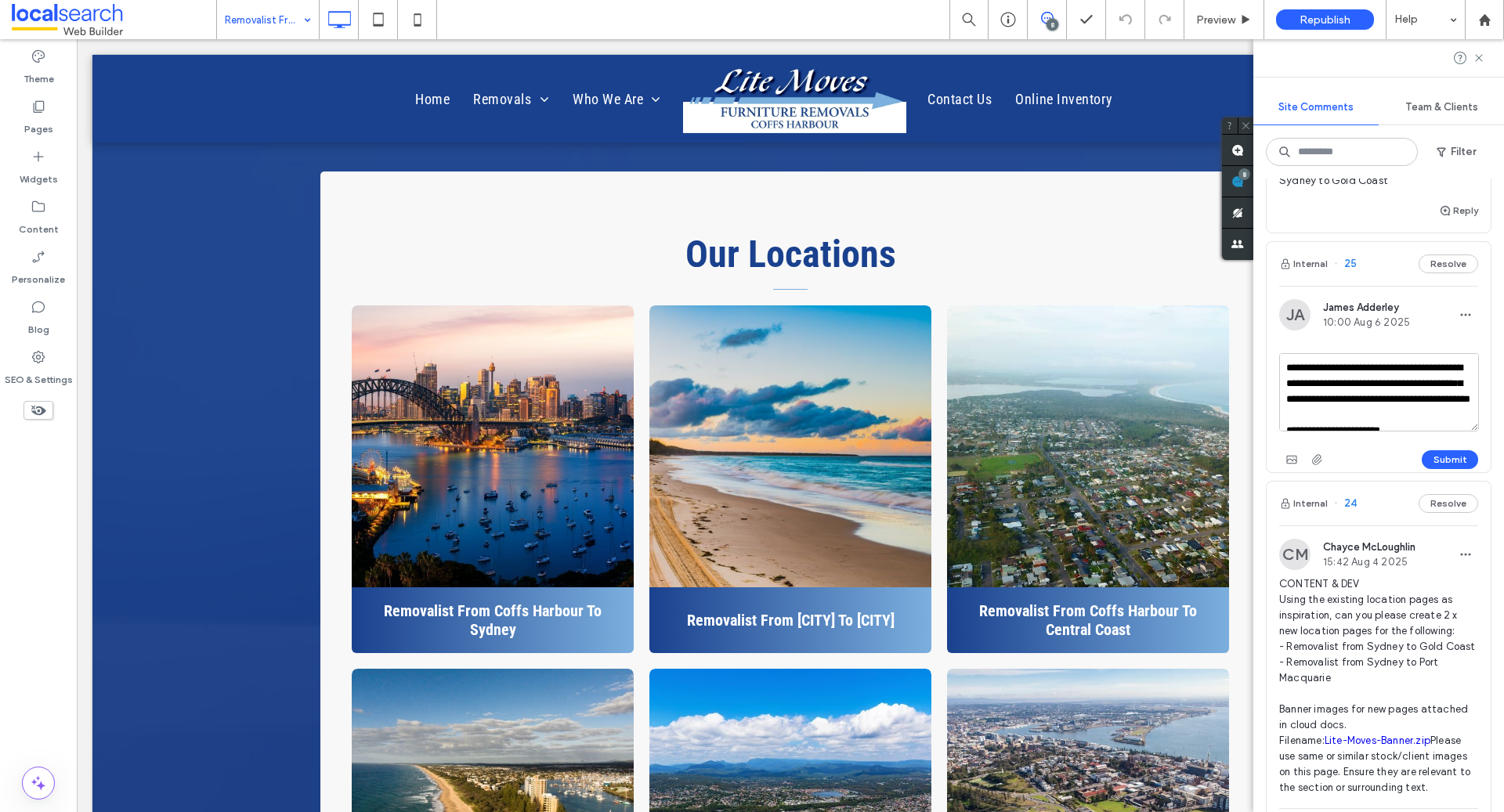 scroll, scrollTop: 29, scrollLeft: 0, axis: vertical 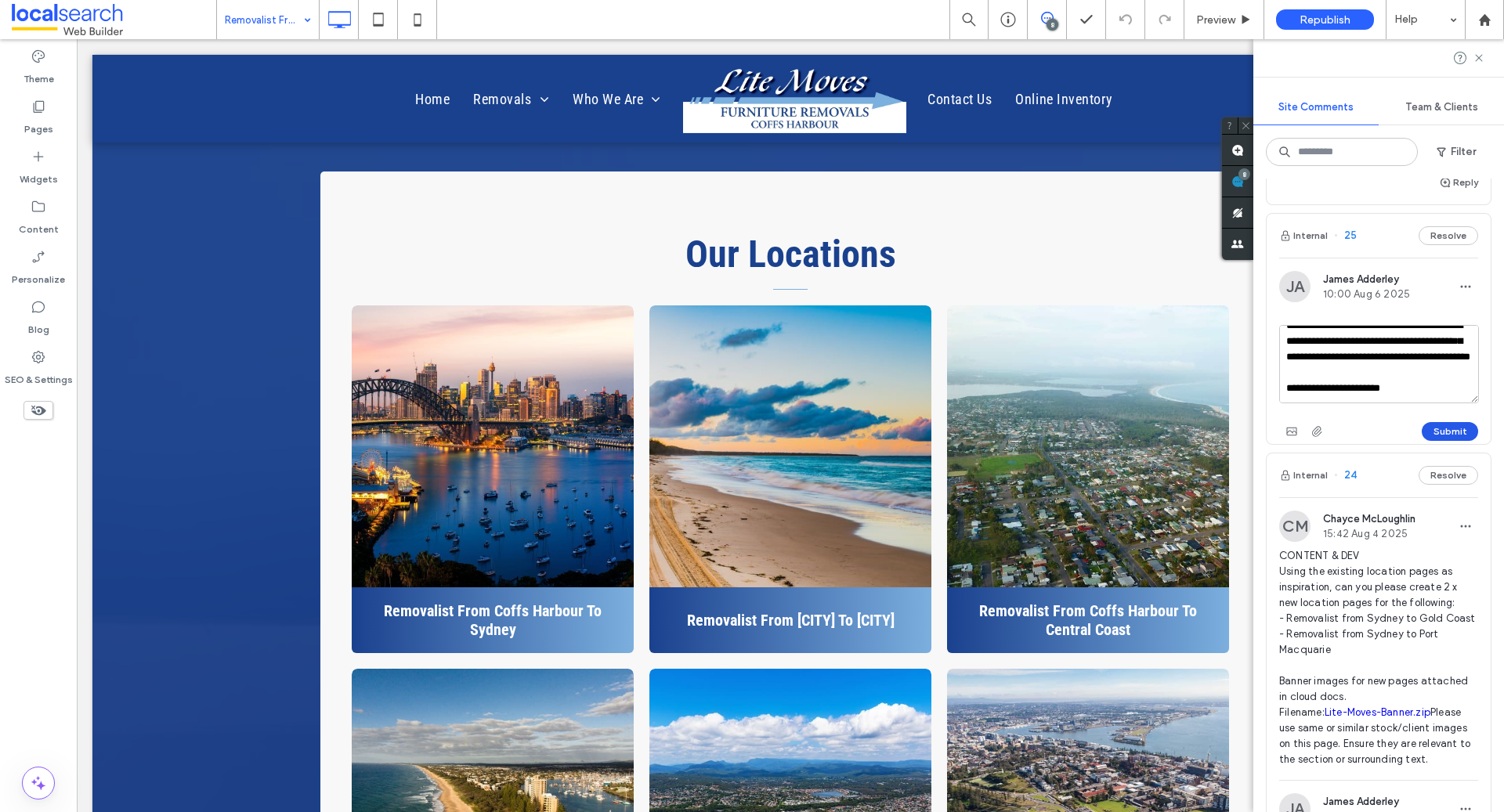 type on "**********" 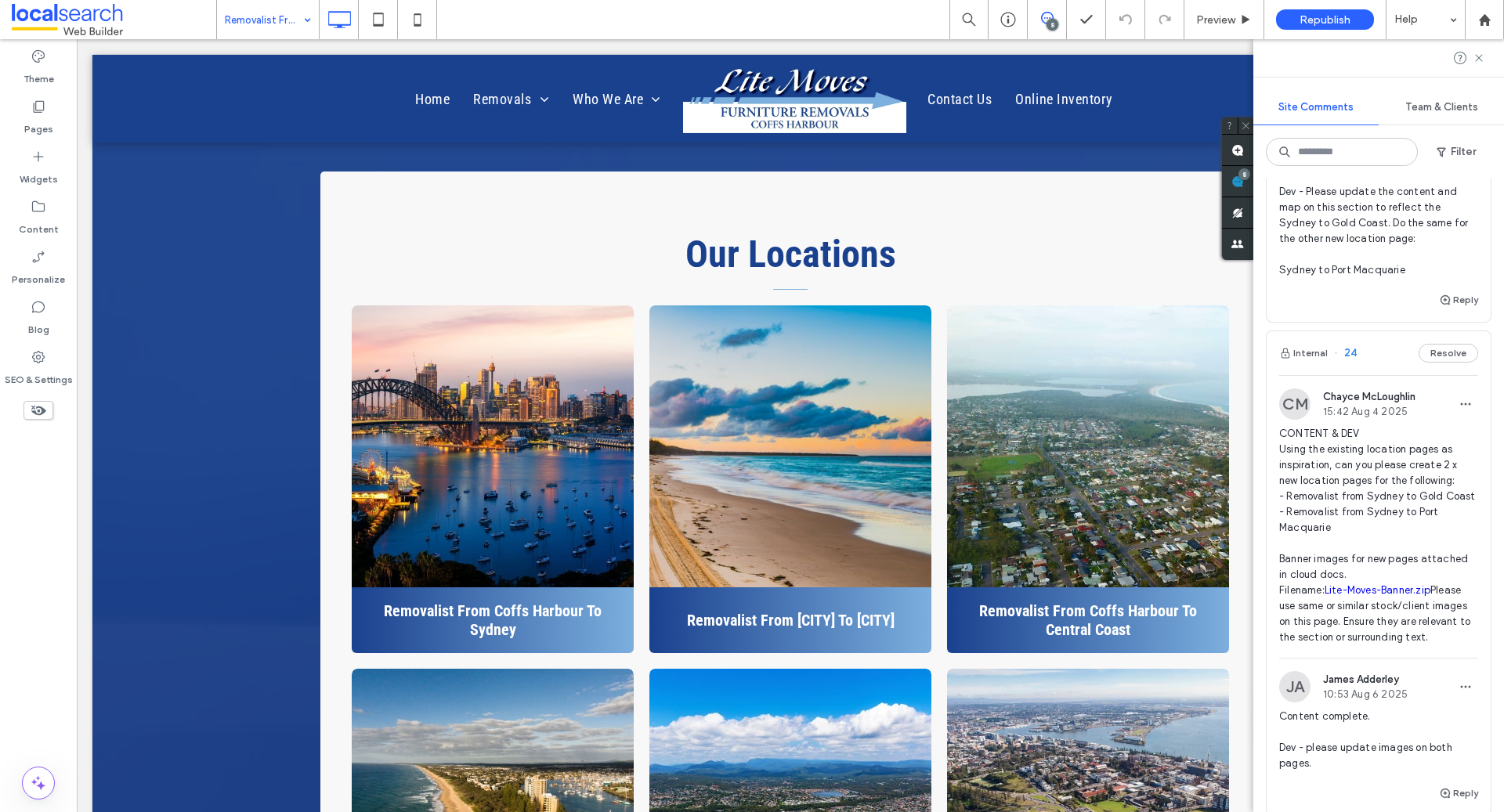 scroll, scrollTop: 545, scrollLeft: 0, axis: vertical 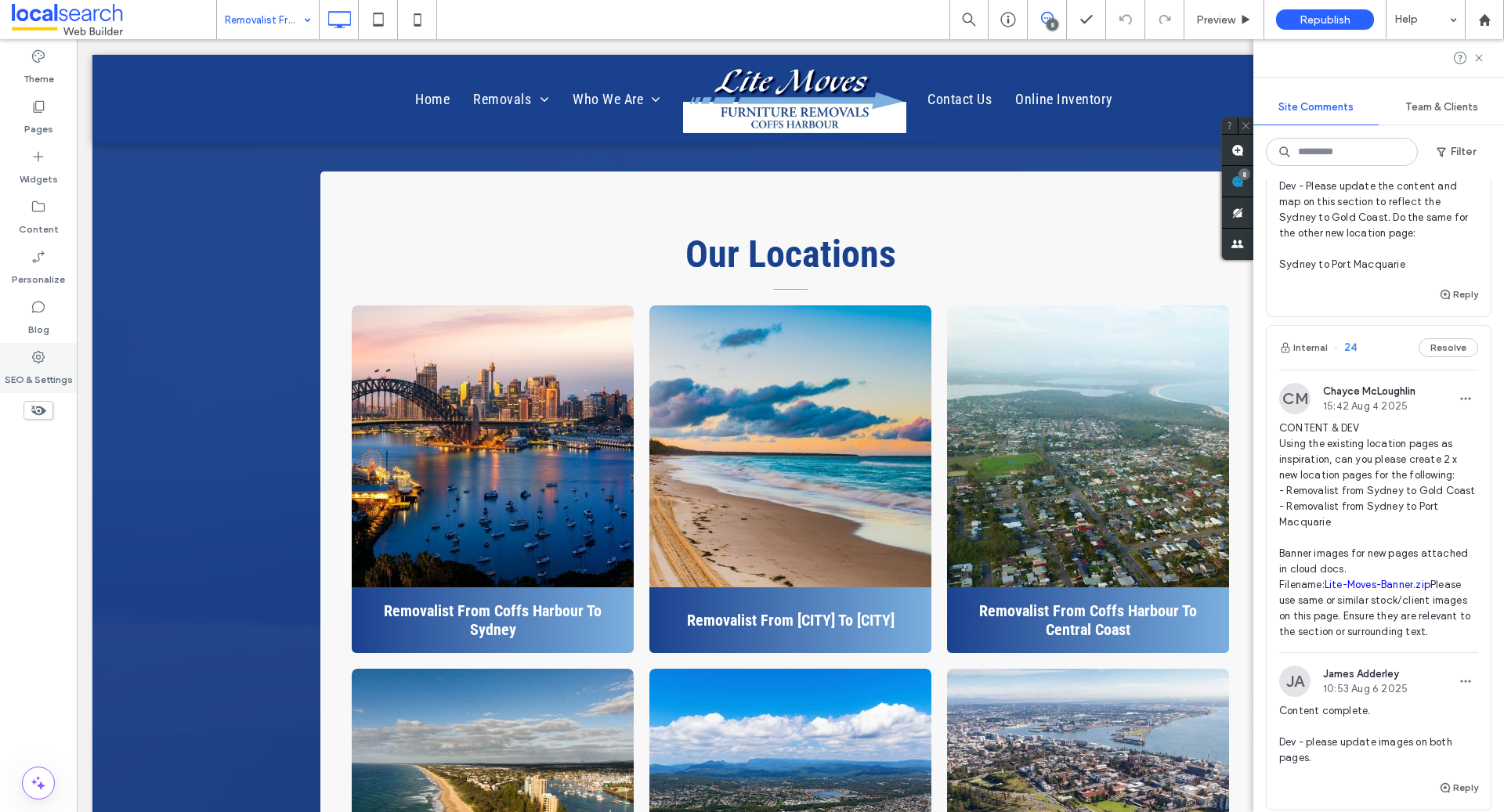 click on "SEO & Settings" at bounding box center [38, 376] 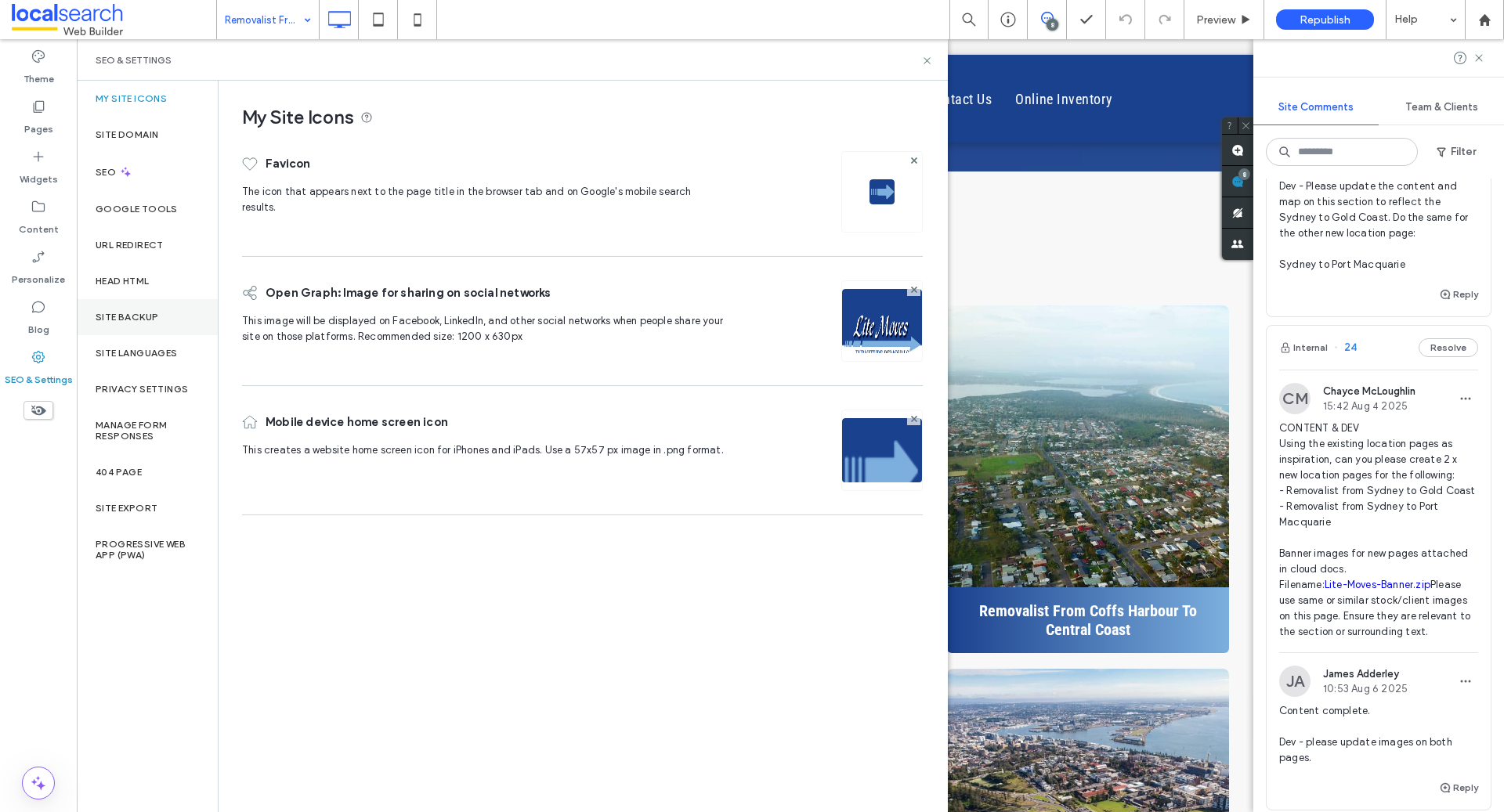 click on "Site Backup" at bounding box center (147, 317) 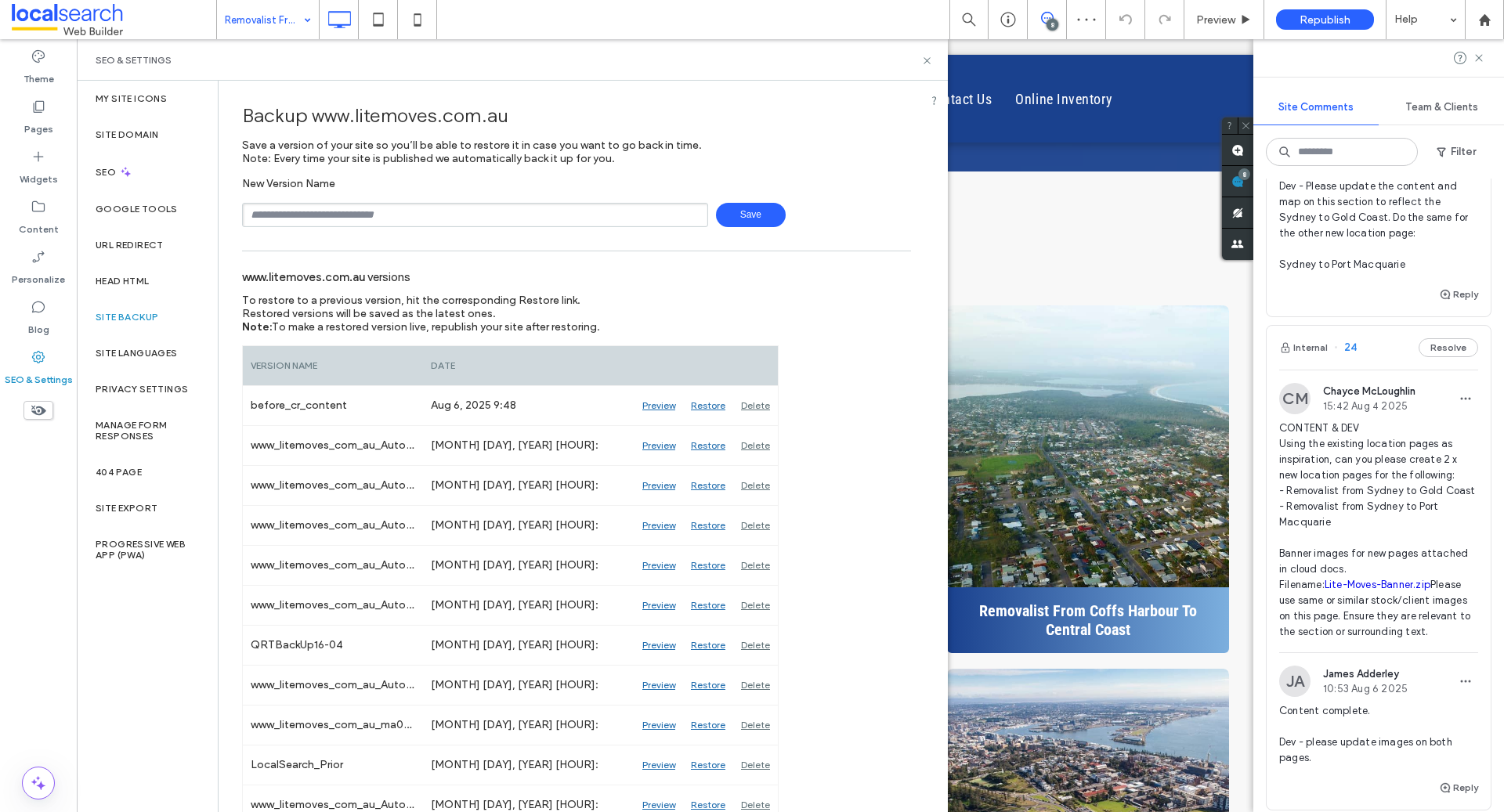 click at bounding box center (475, 215) 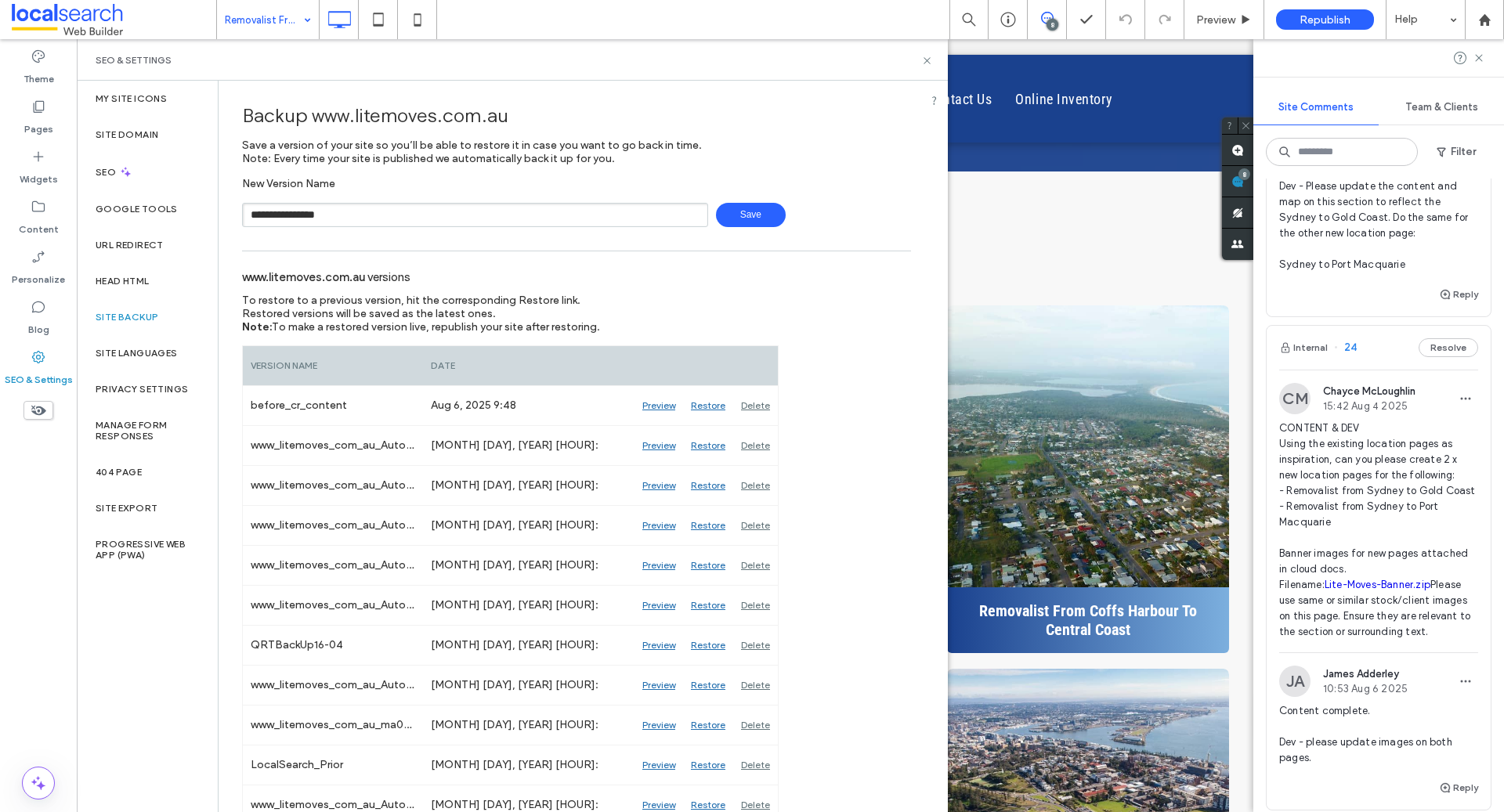 type on "**********" 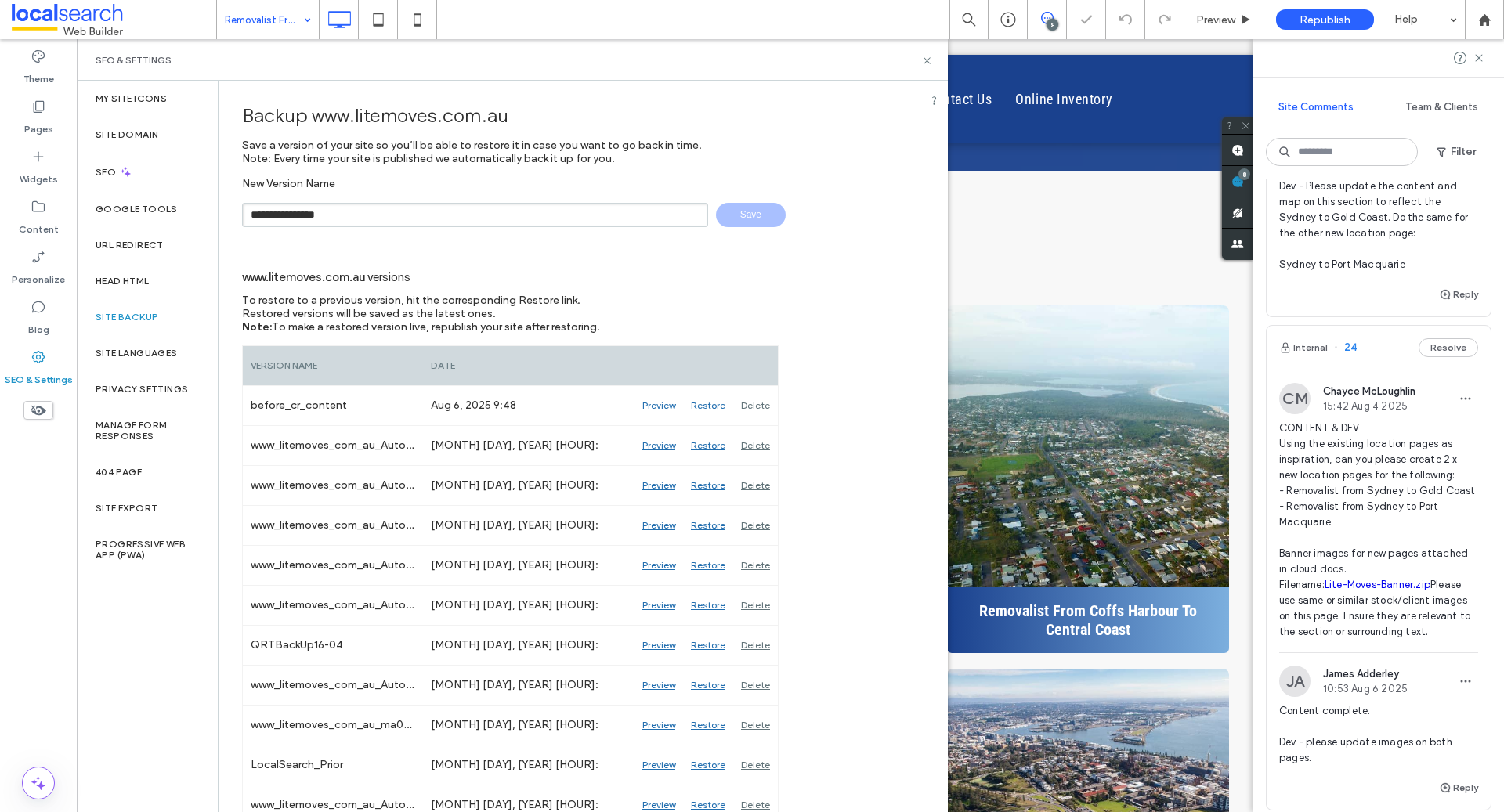 type 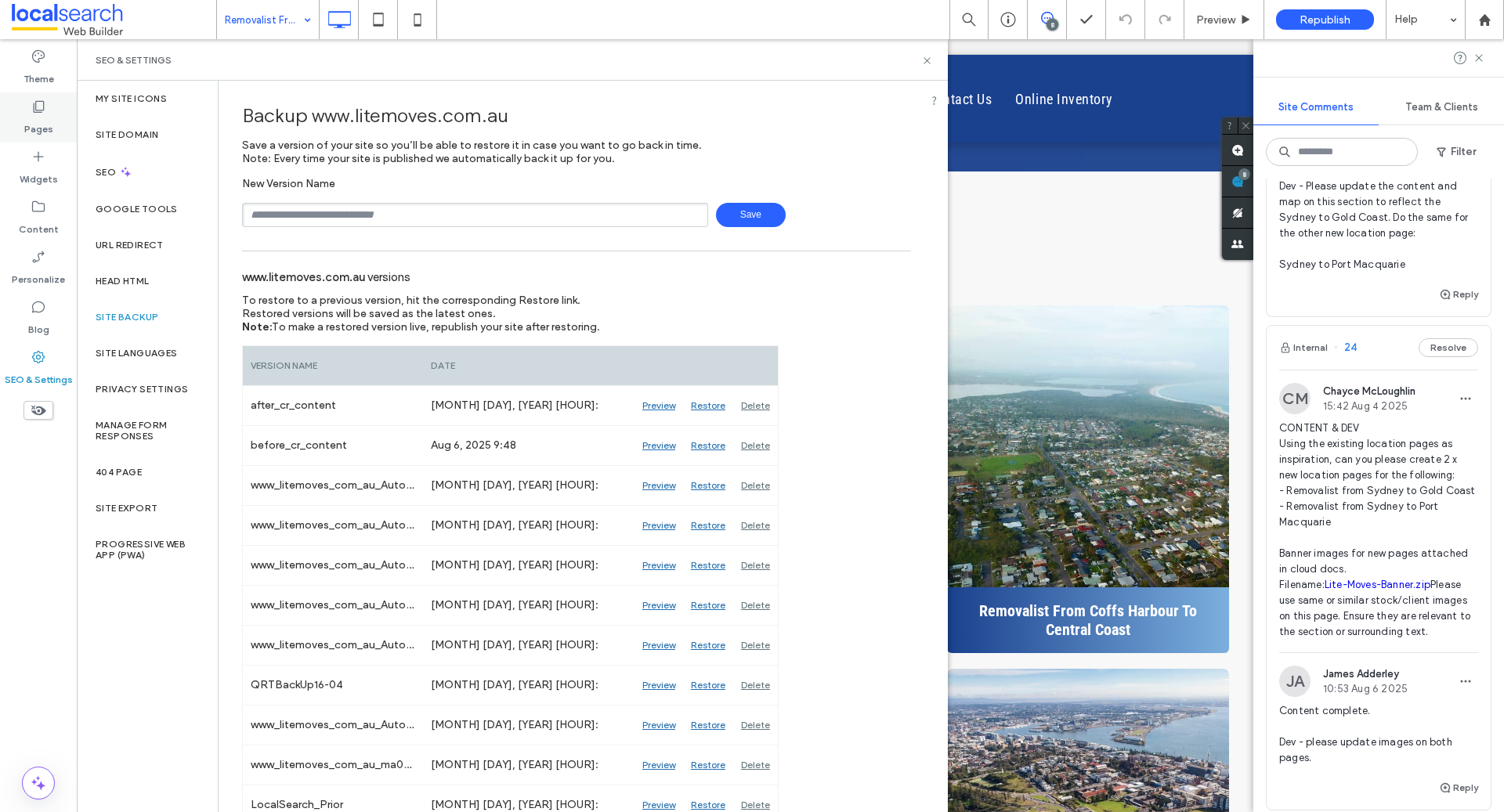 click on "Pages" at bounding box center [38, 117] 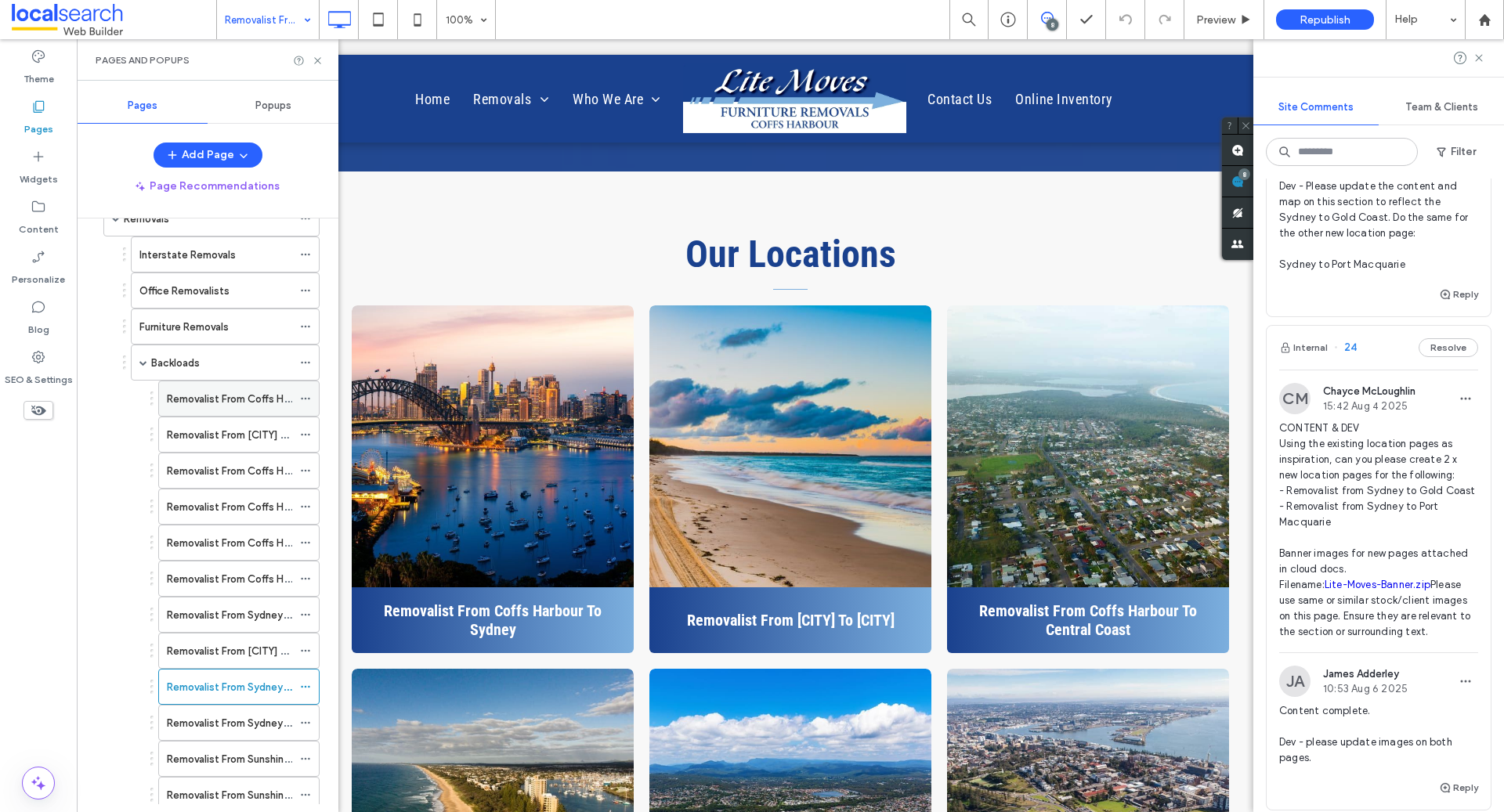 scroll, scrollTop: 0, scrollLeft: 0, axis: both 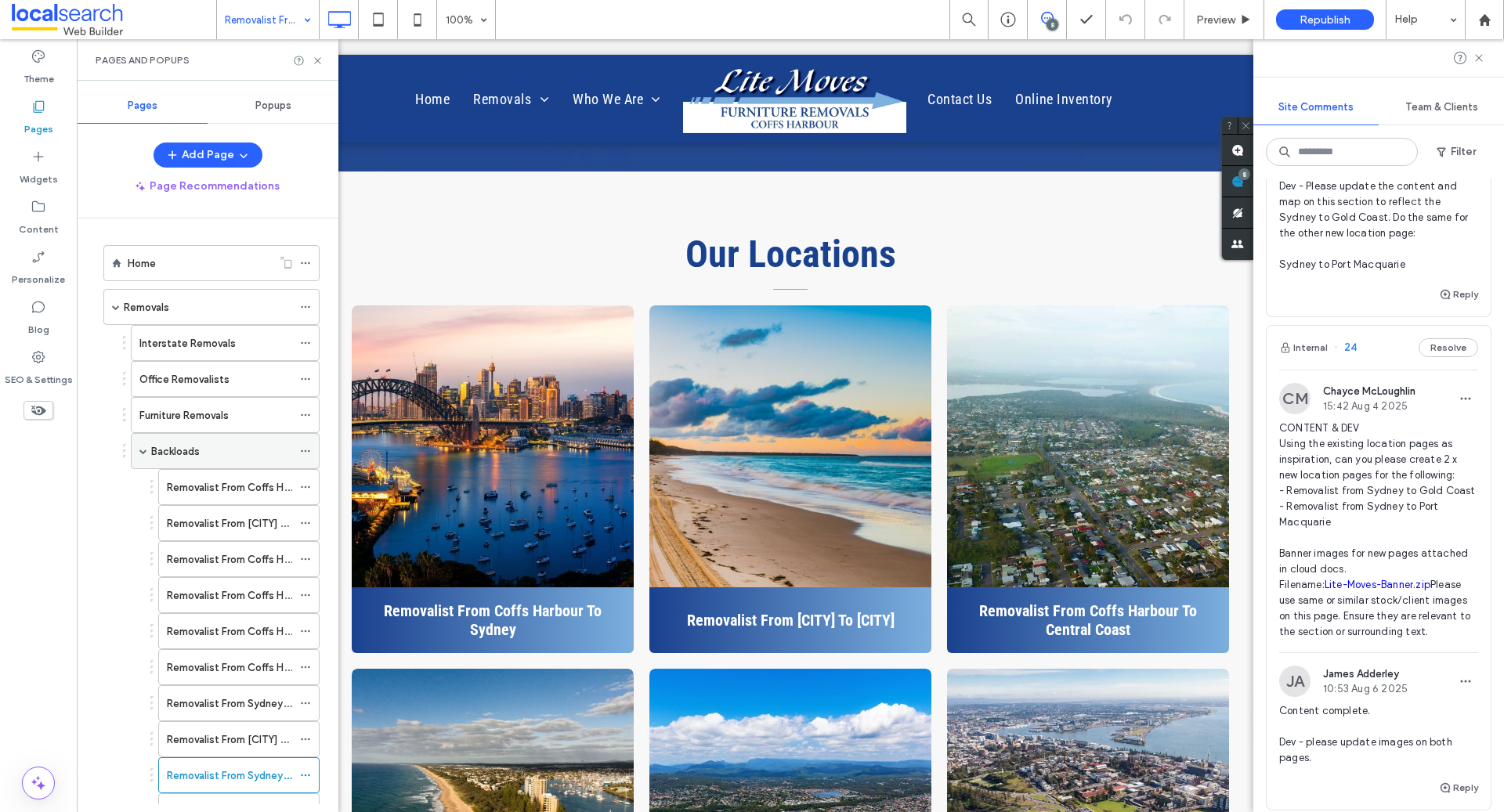 click on "Backloads" at bounding box center [222, 451] 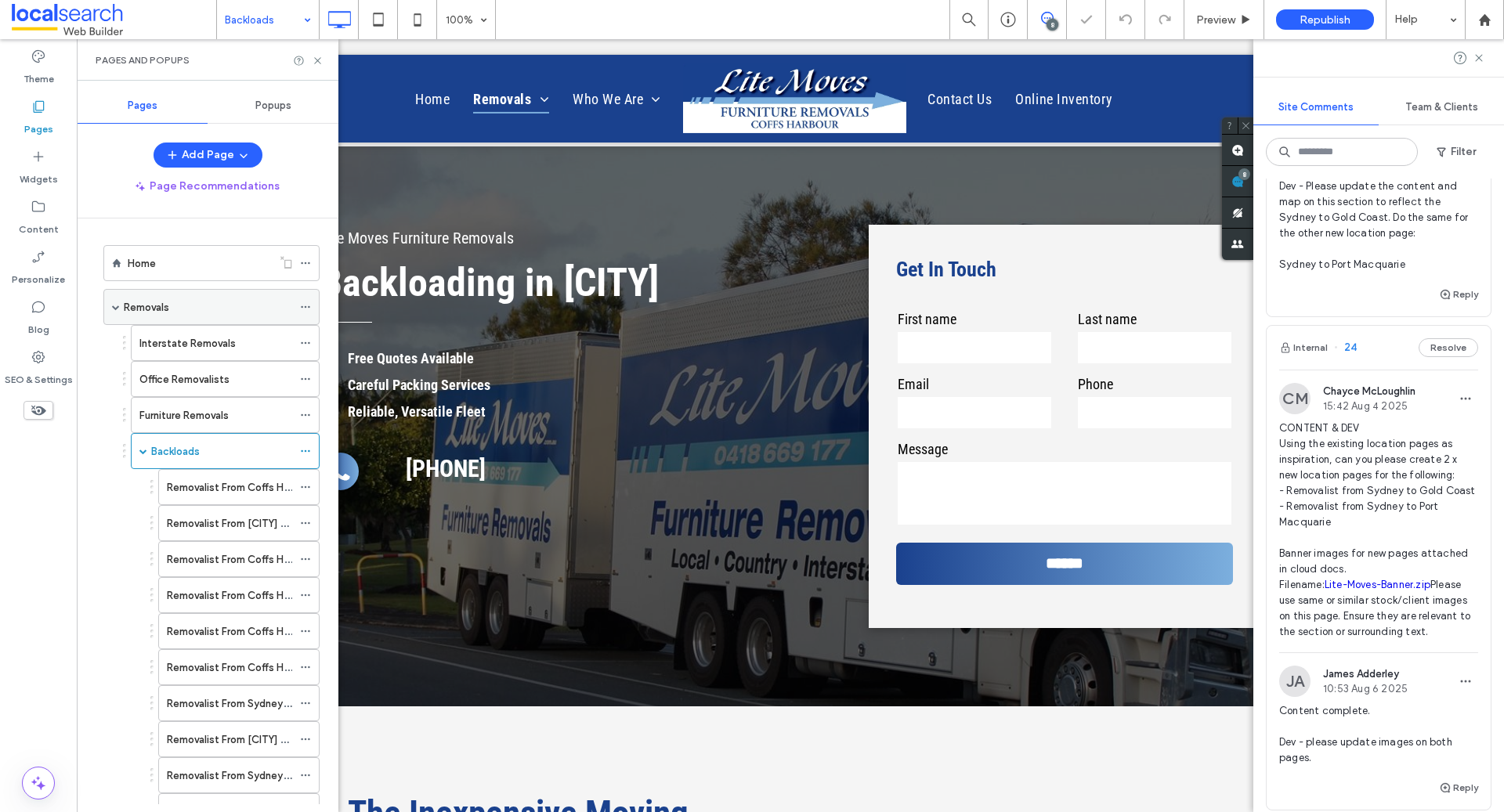 scroll, scrollTop: 2503, scrollLeft: 0, axis: vertical 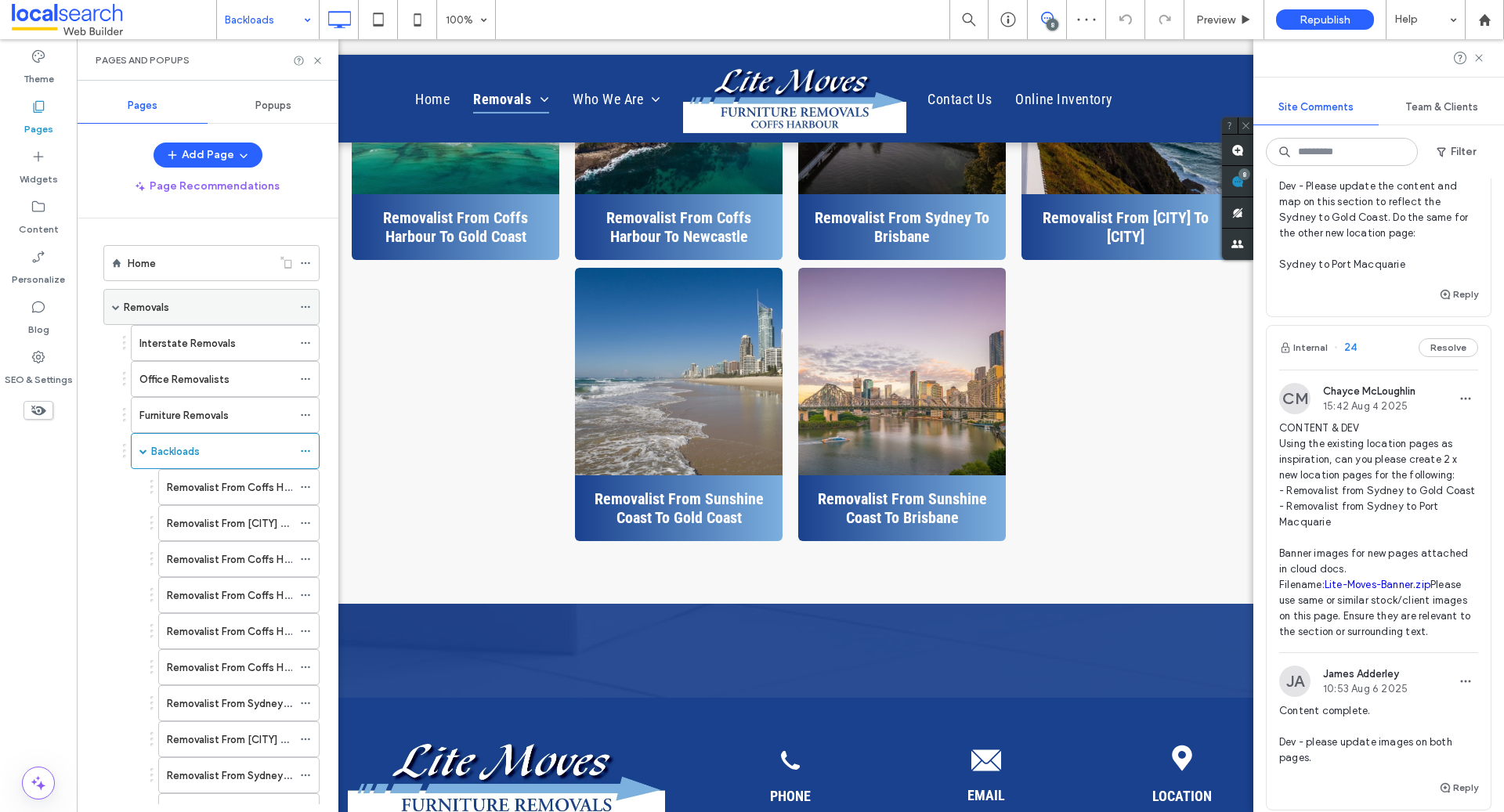 click on "Removals" at bounding box center (208, 307) 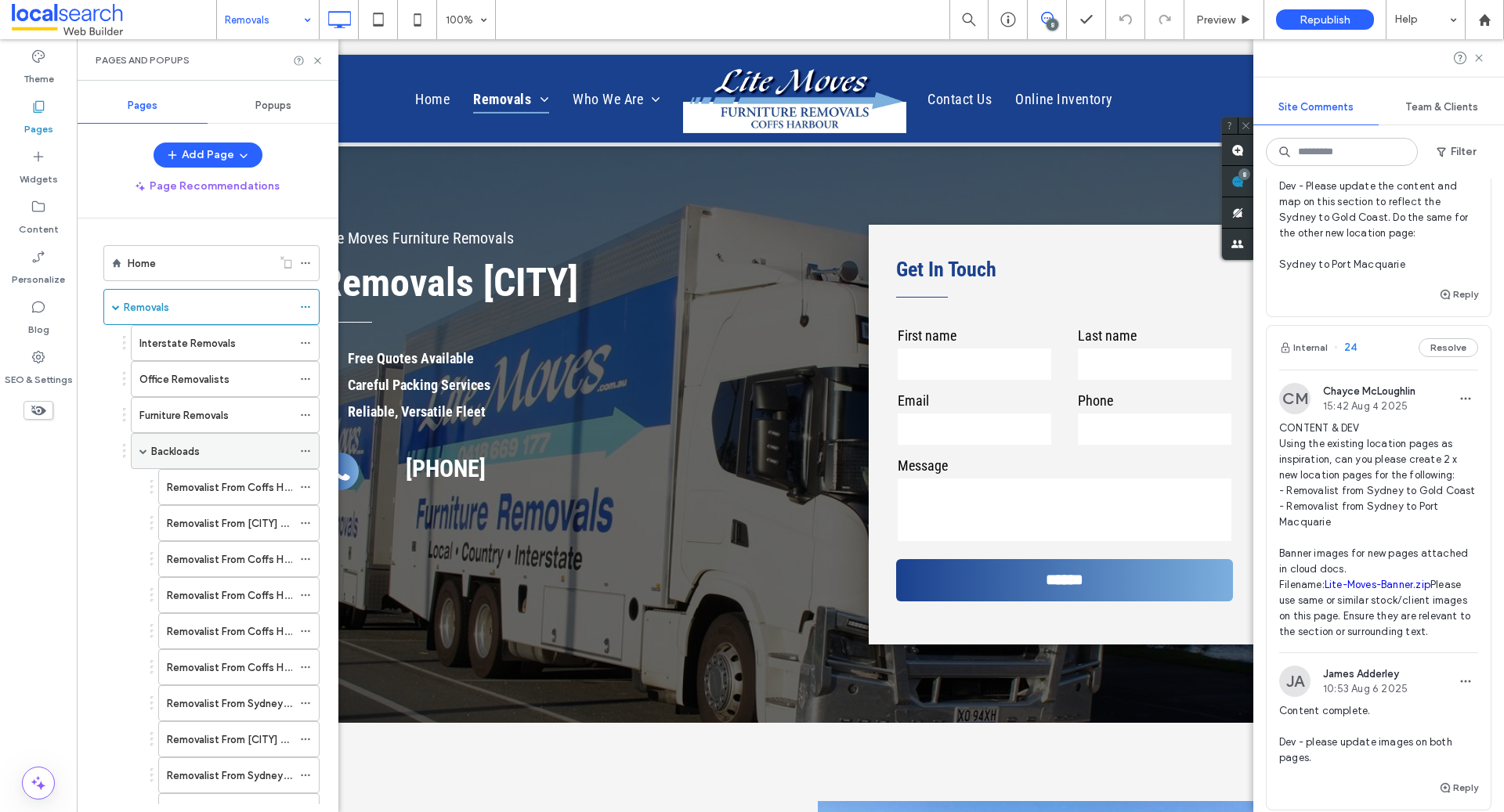 scroll, scrollTop: 3023, scrollLeft: 0, axis: vertical 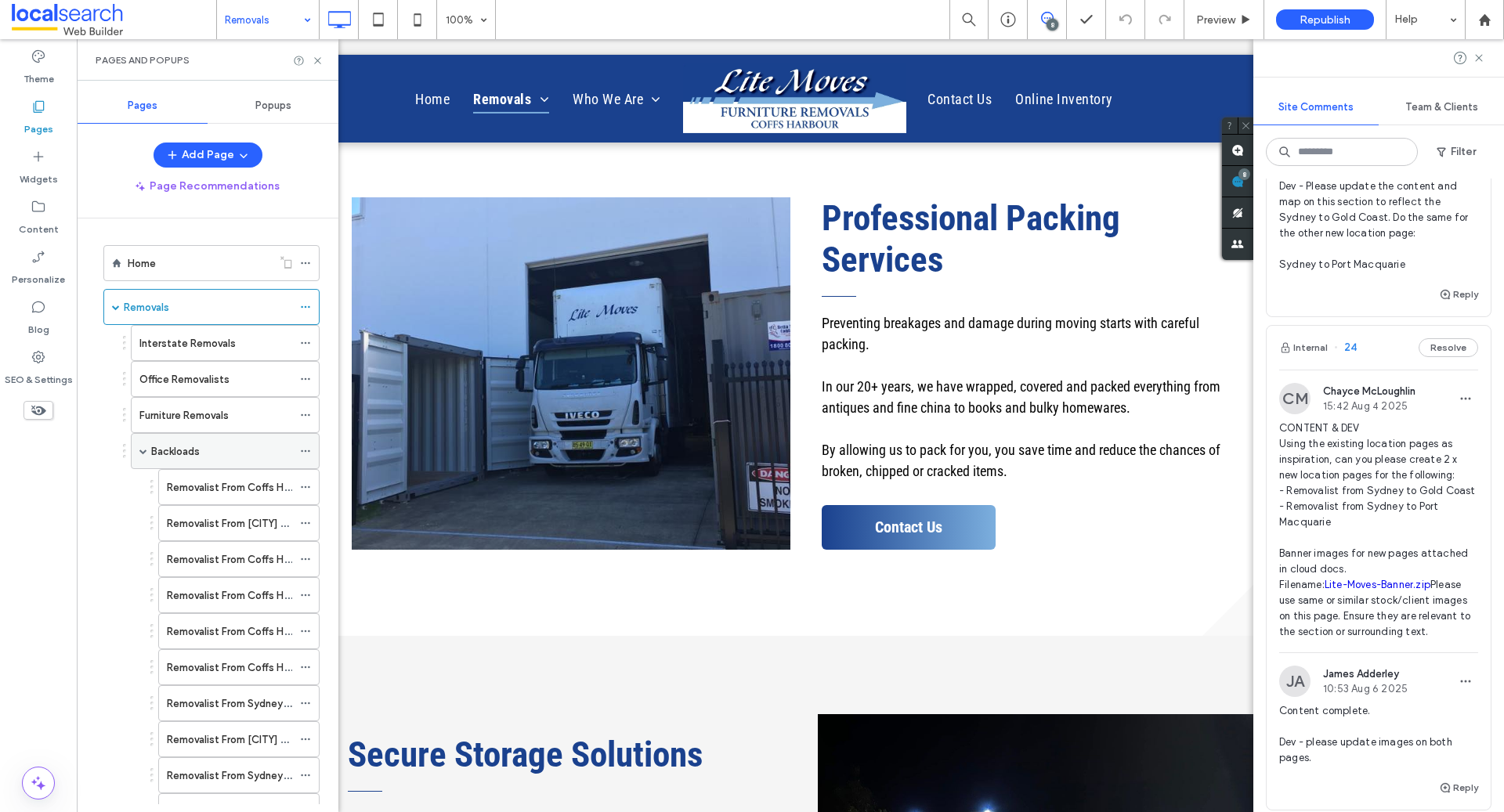 click on "Backloads" at bounding box center (225, 451) 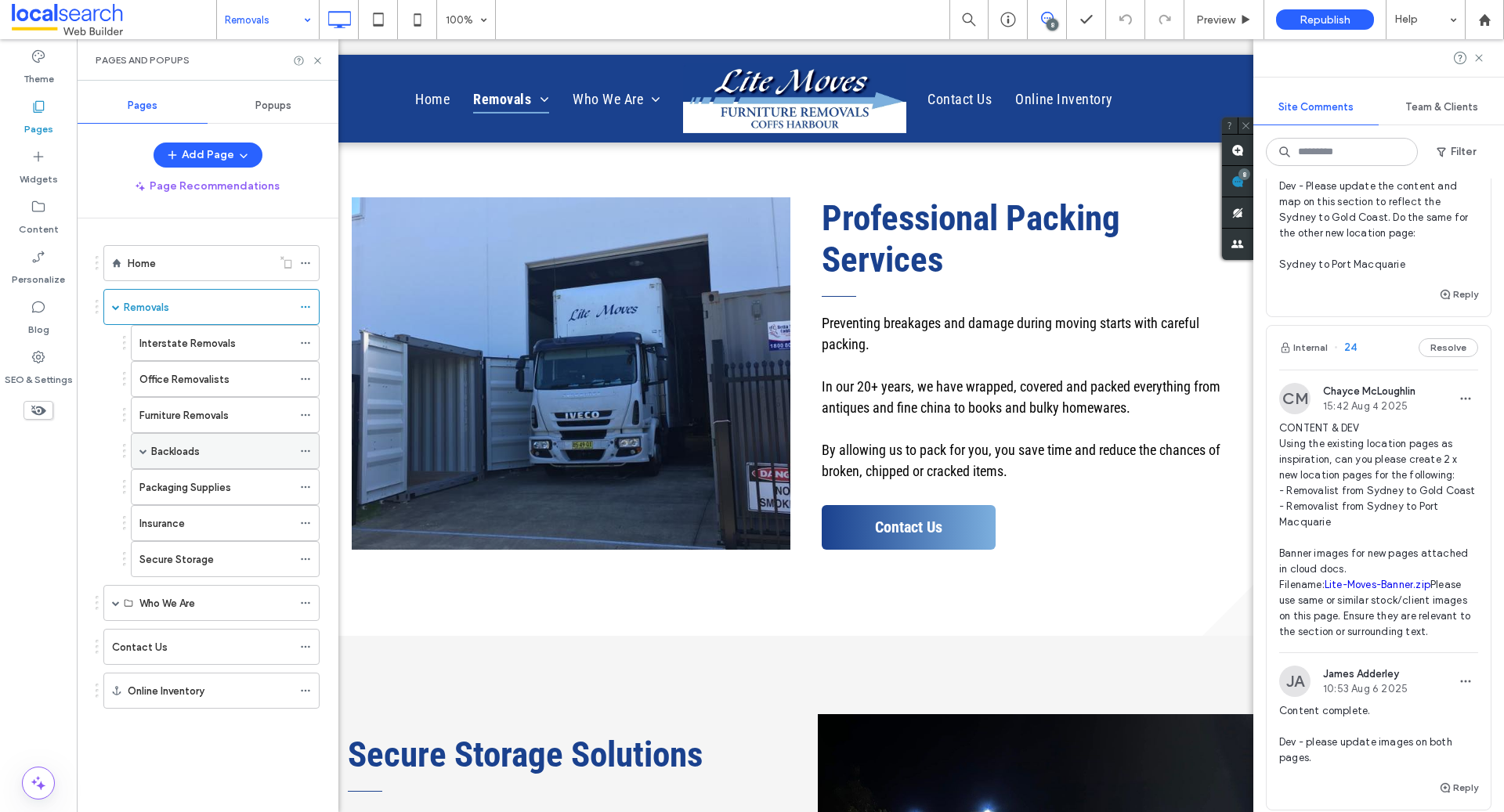 click at bounding box center [143, 451] 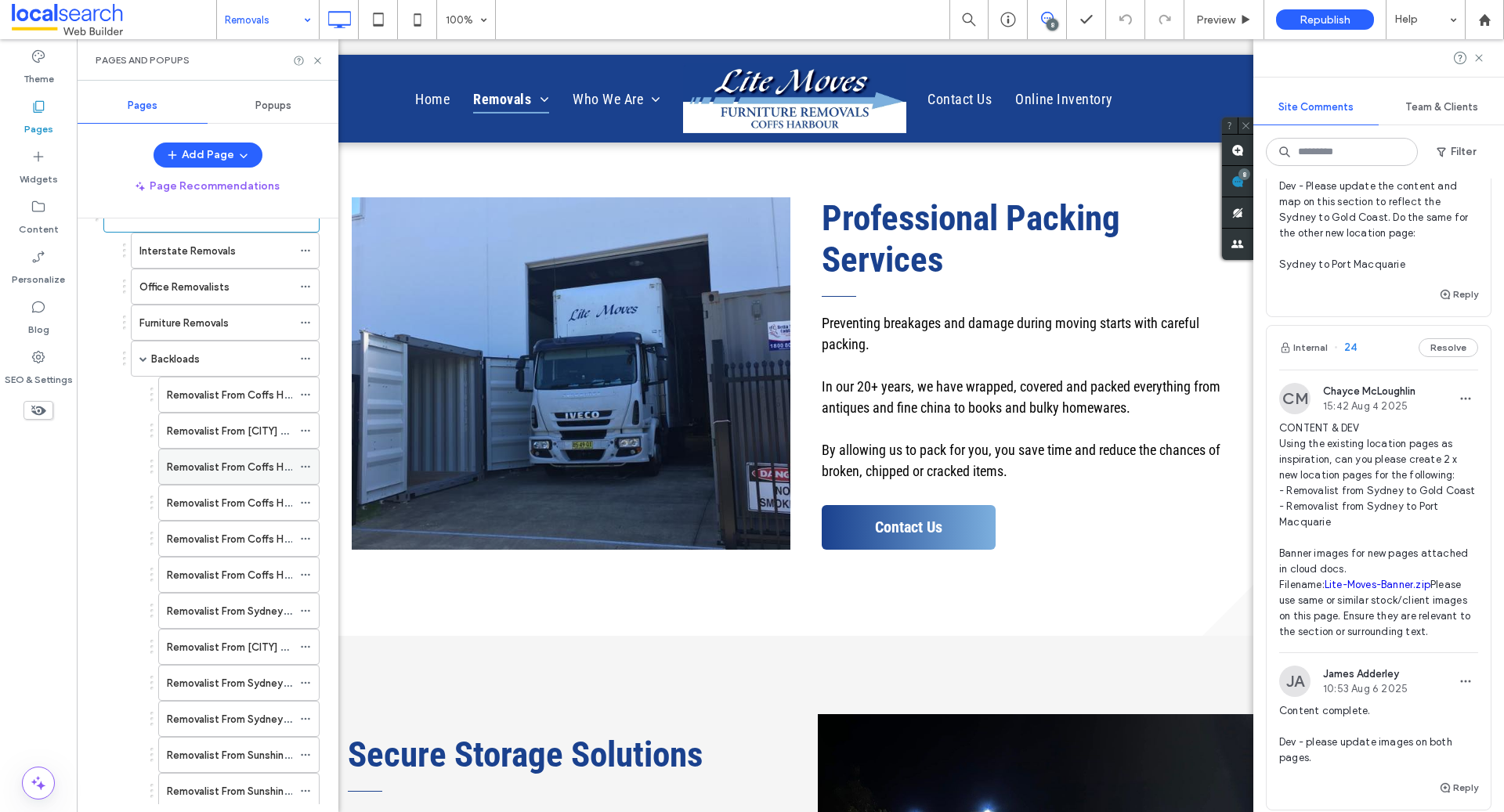 scroll, scrollTop: 147, scrollLeft: 0, axis: vertical 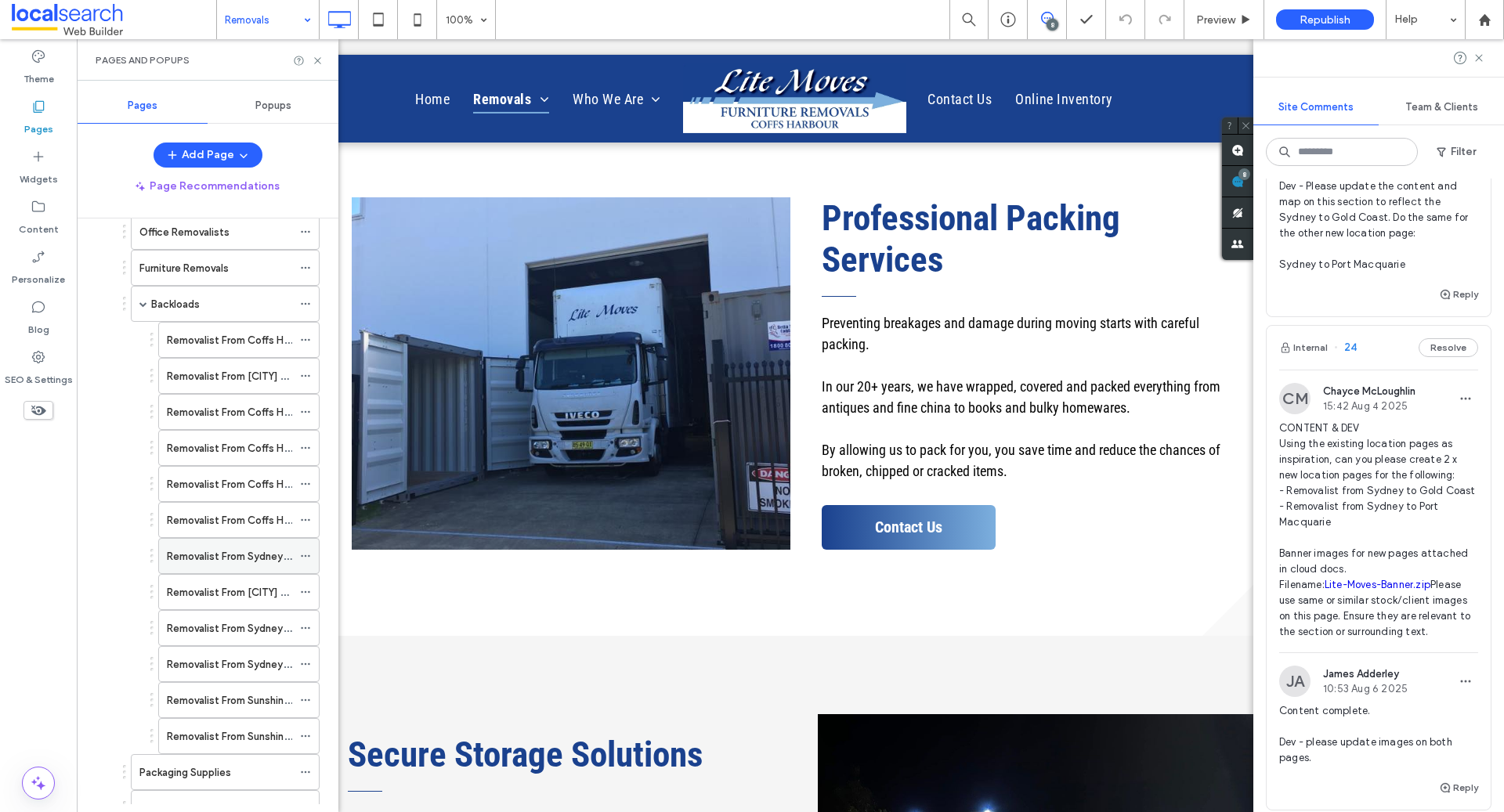 click on "Removalist From Sydney To Brisbane" at bounding box center (254, 556) 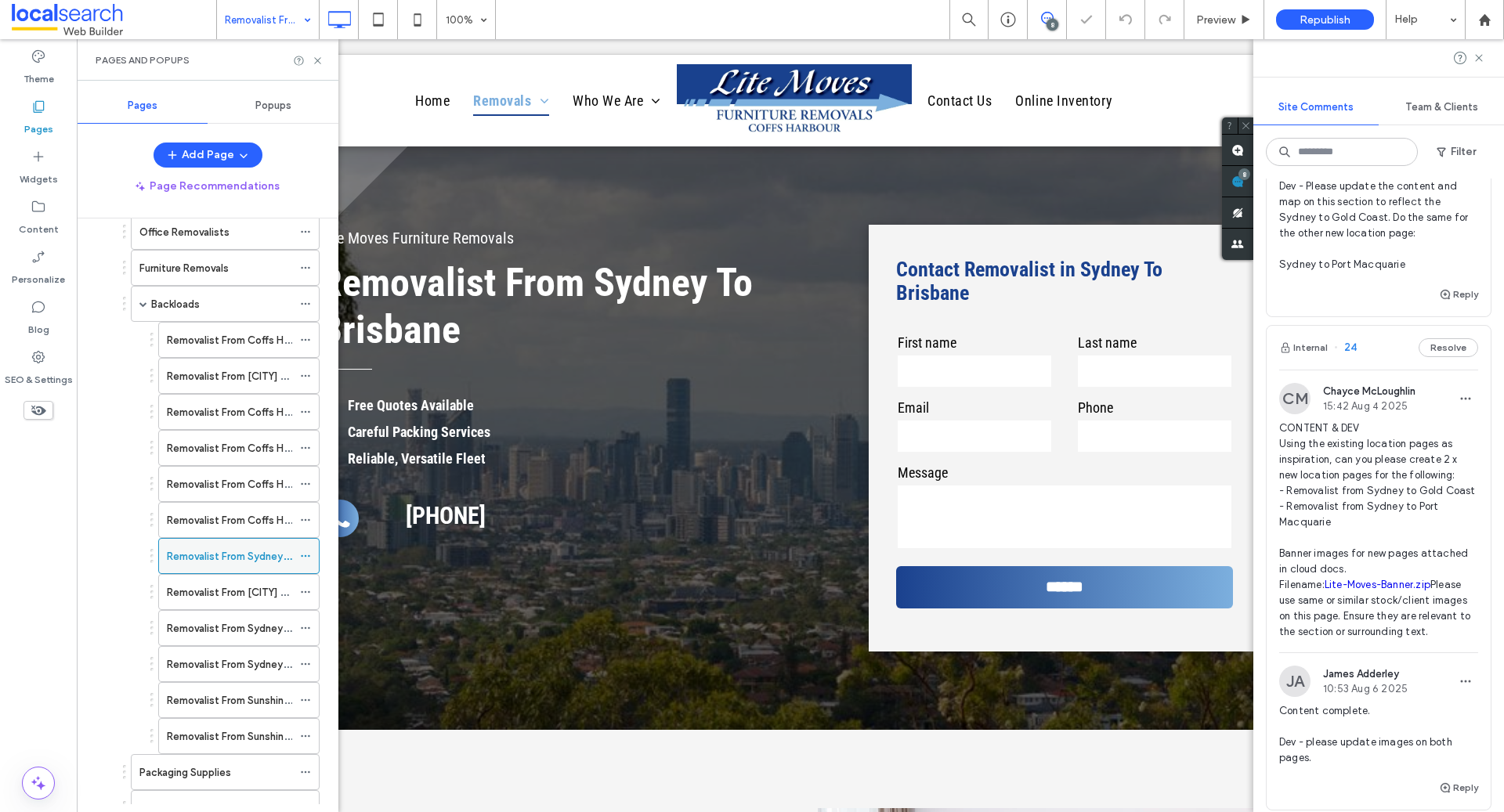 scroll, scrollTop: 0, scrollLeft: 0, axis: both 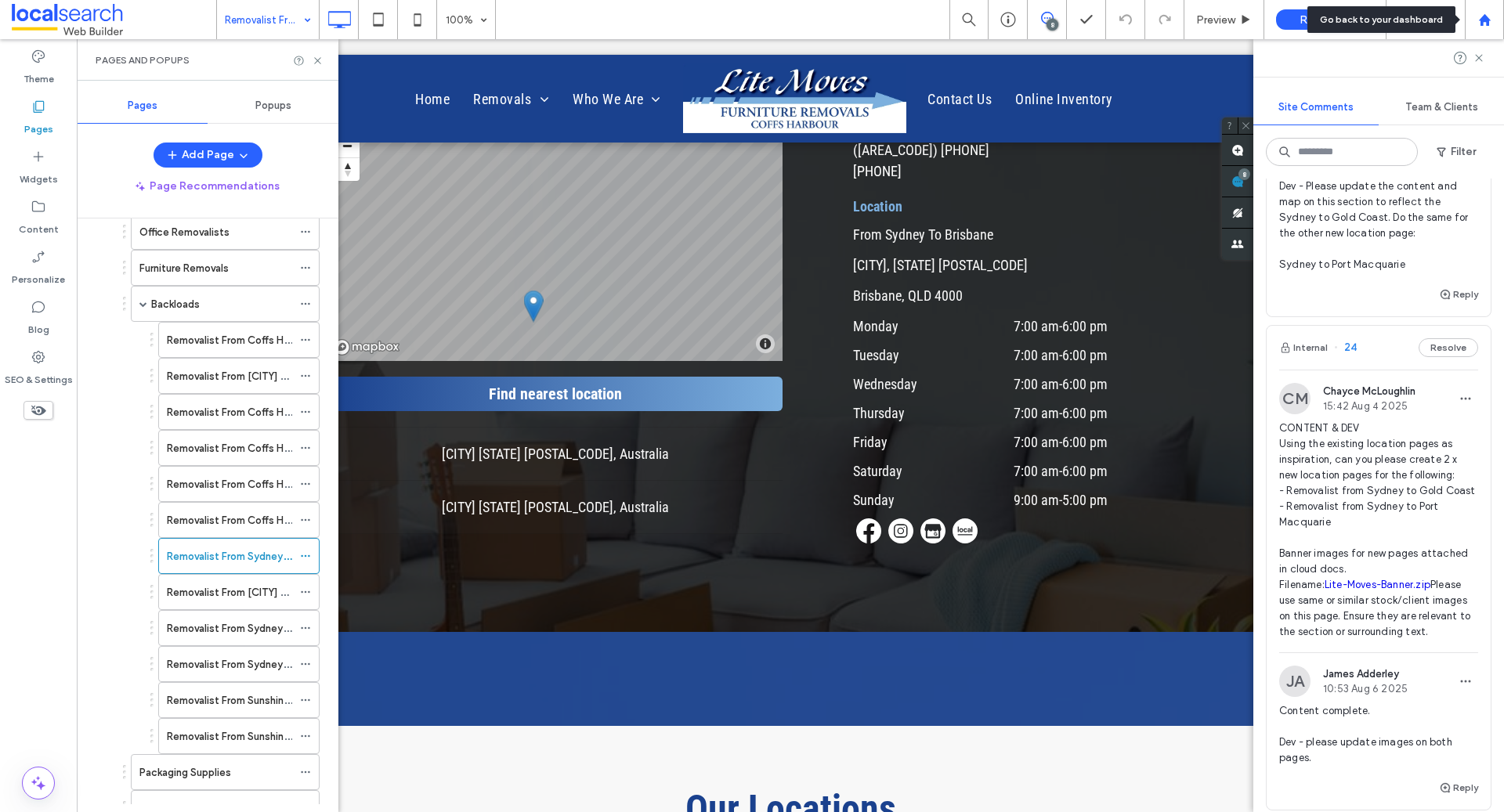 click at bounding box center (1484, 20) 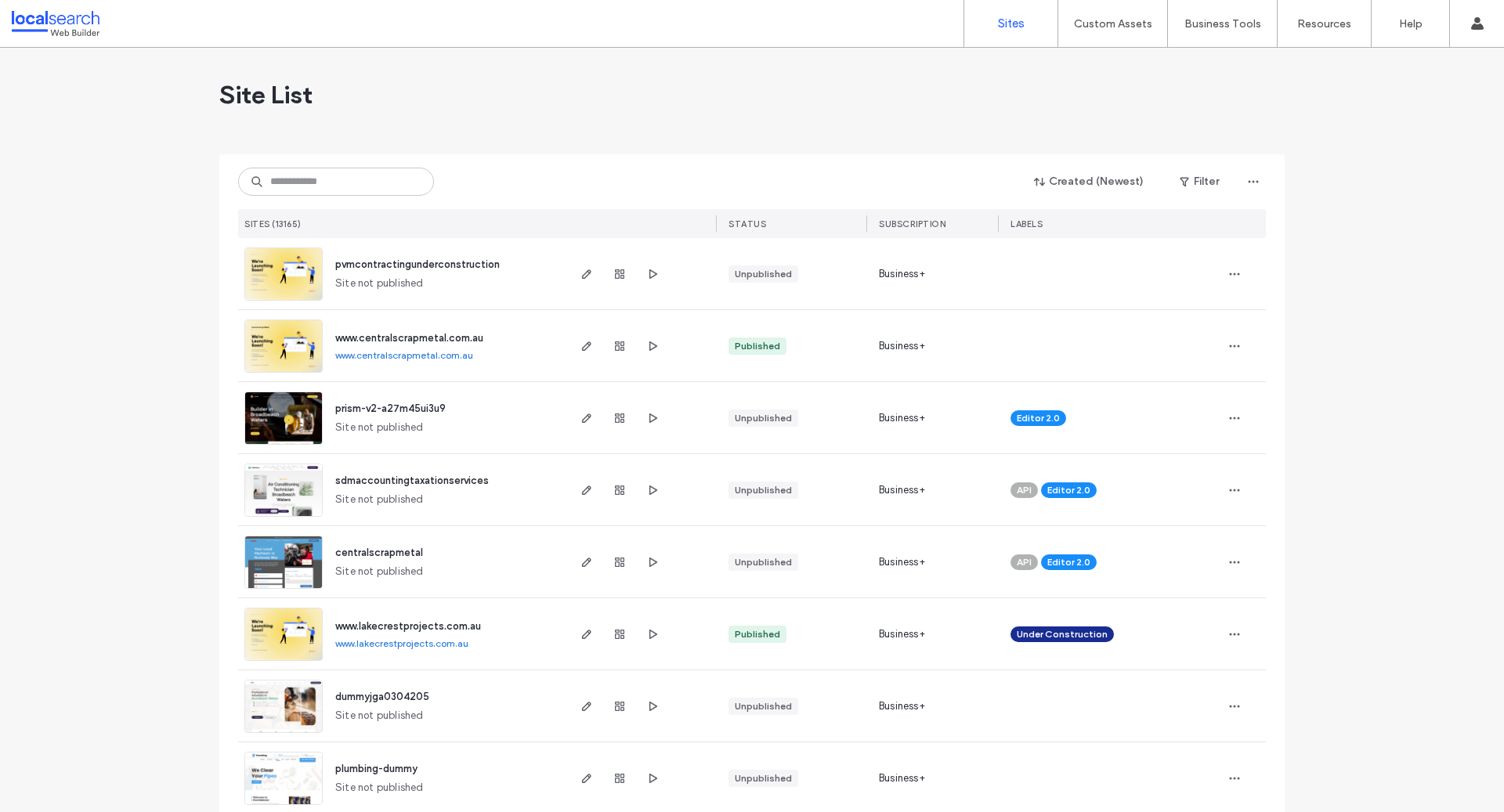 scroll, scrollTop: 0, scrollLeft: 0, axis: both 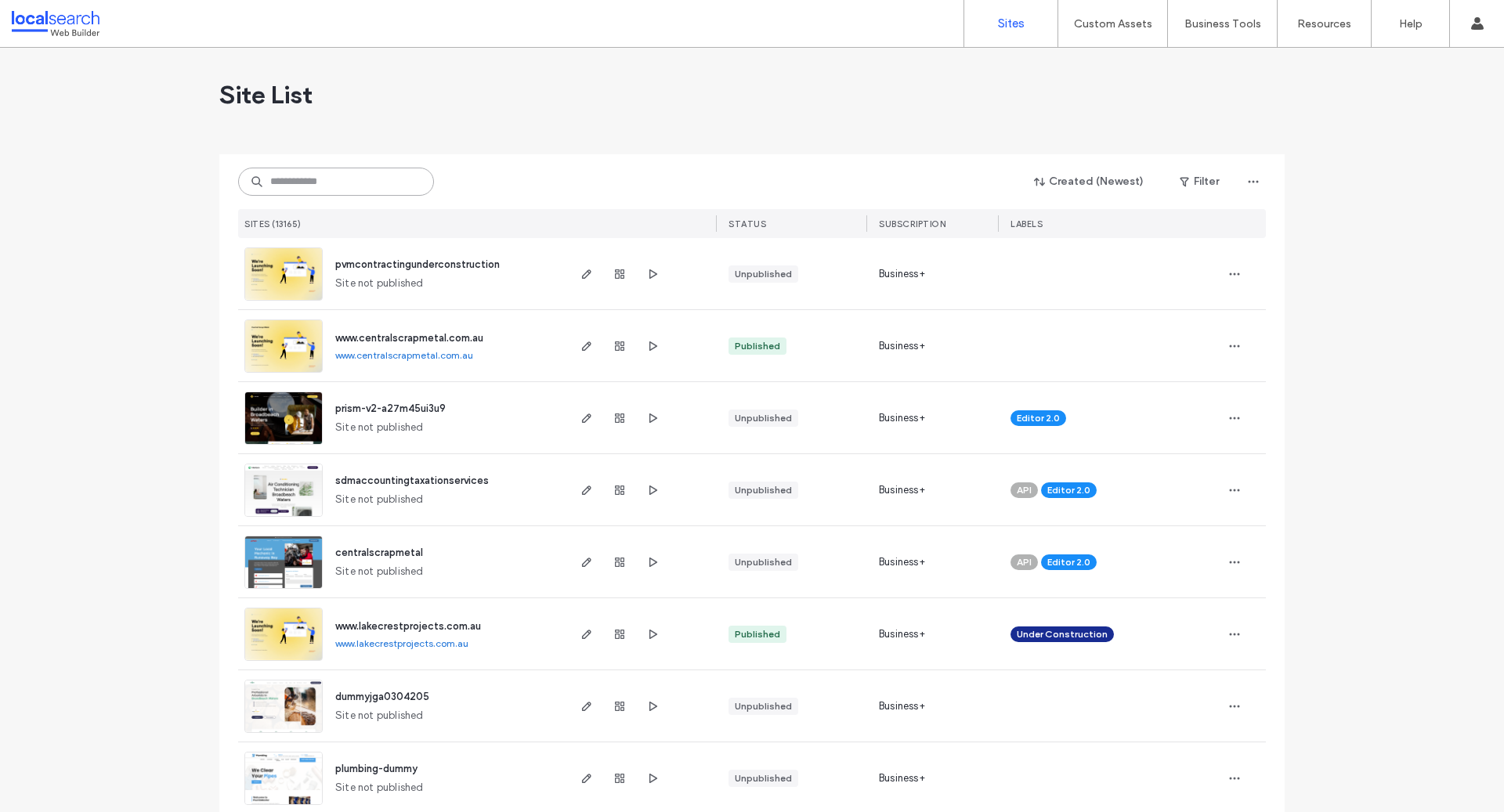 click at bounding box center (336, 182) 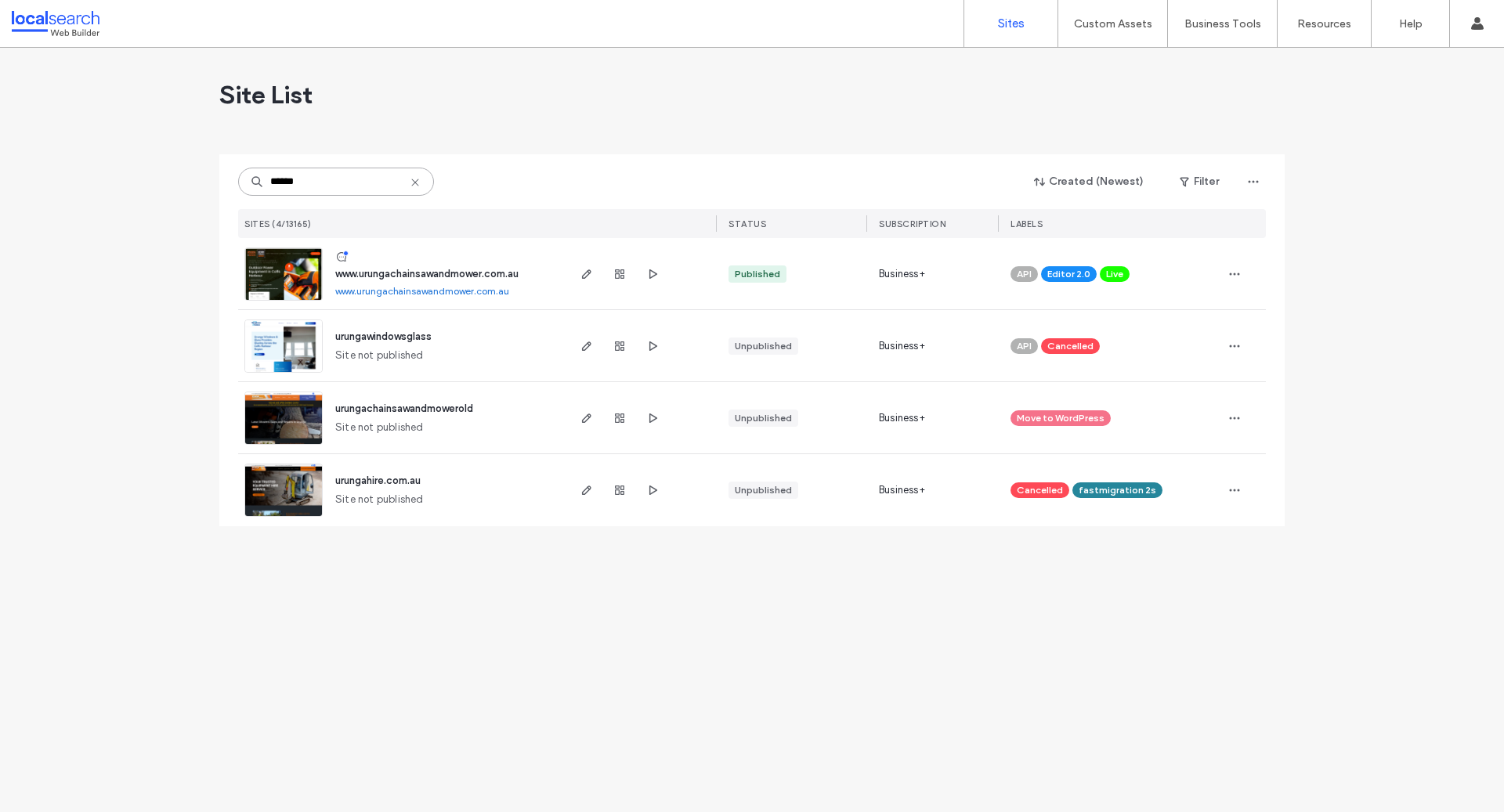 type on "******" 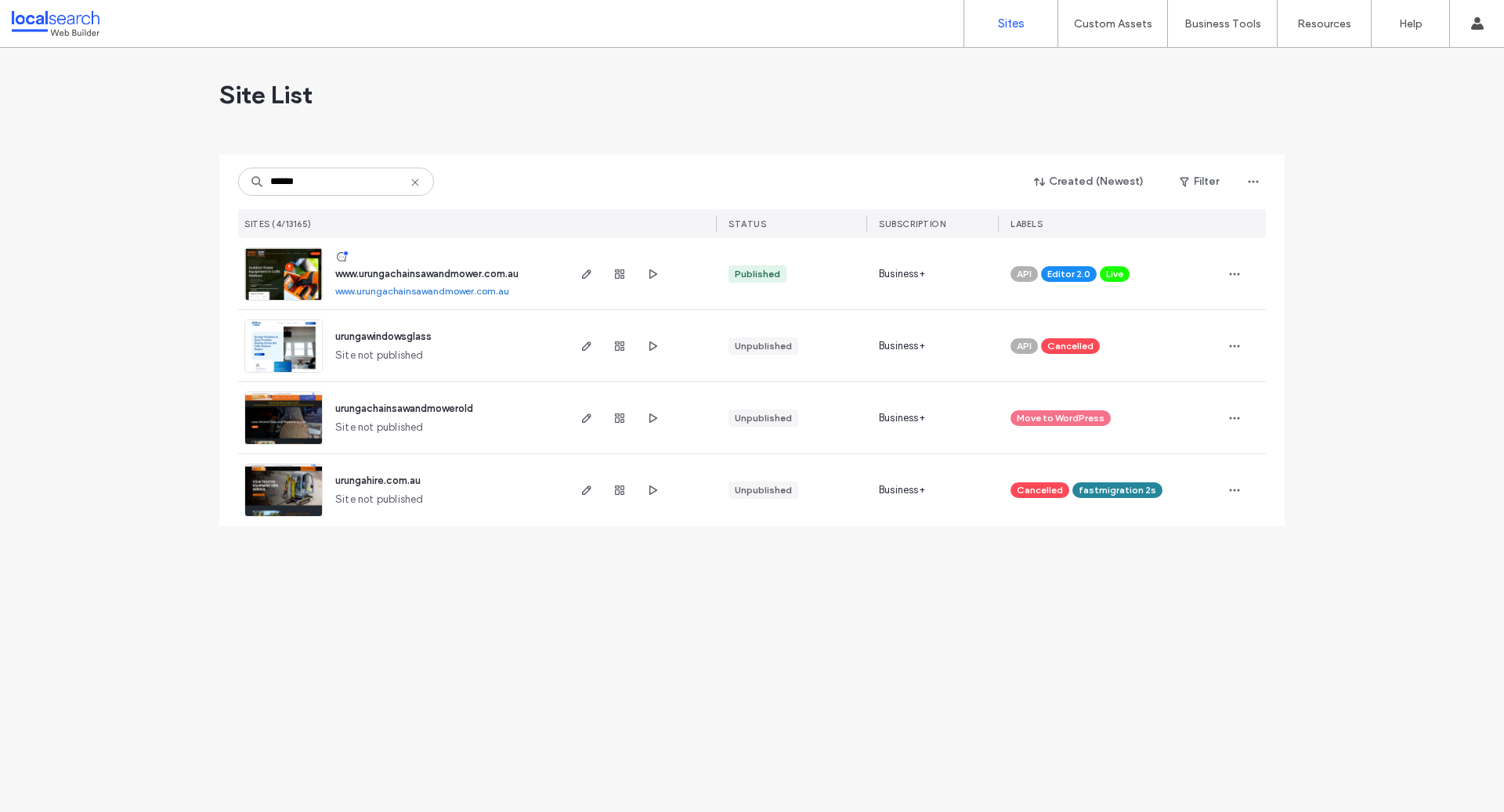 click at bounding box center (284, 274) 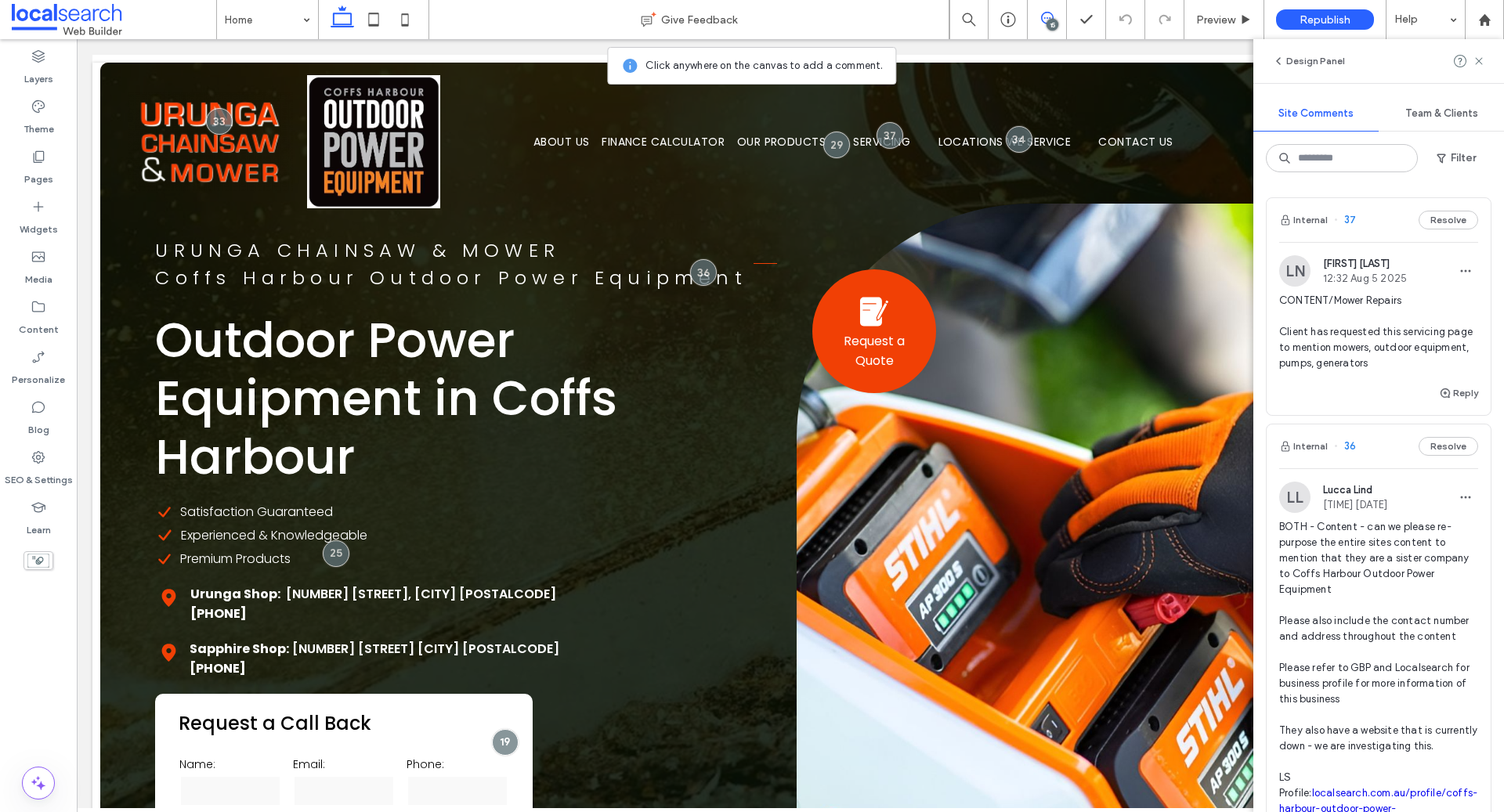 scroll, scrollTop: 0, scrollLeft: 0, axis: both 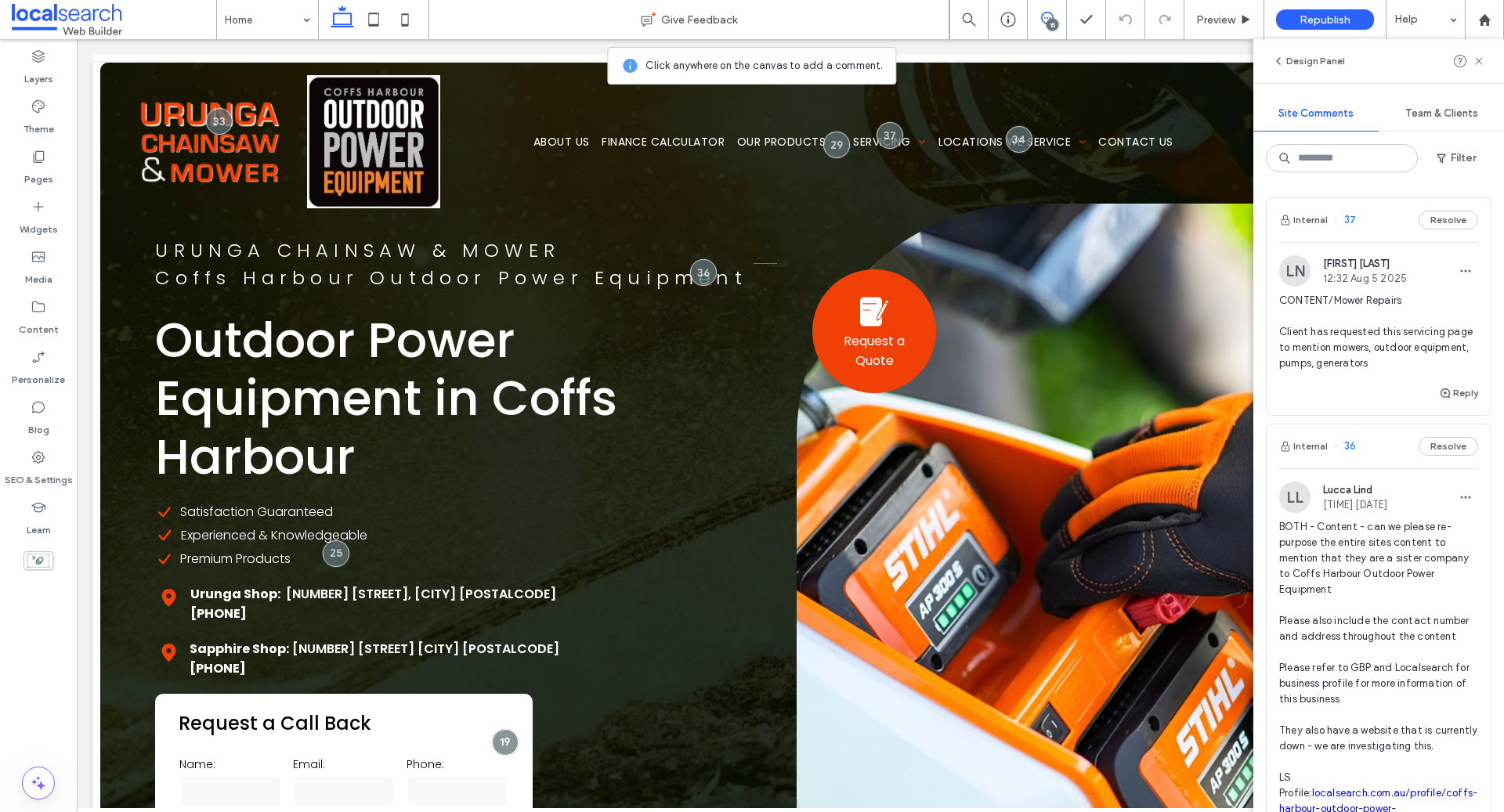click on "CONTENT/Mower Repairs
Client has requested this servicing page to mention mowers, outdoor equipment, pumps, generators" at bounding box center [1379, 332] 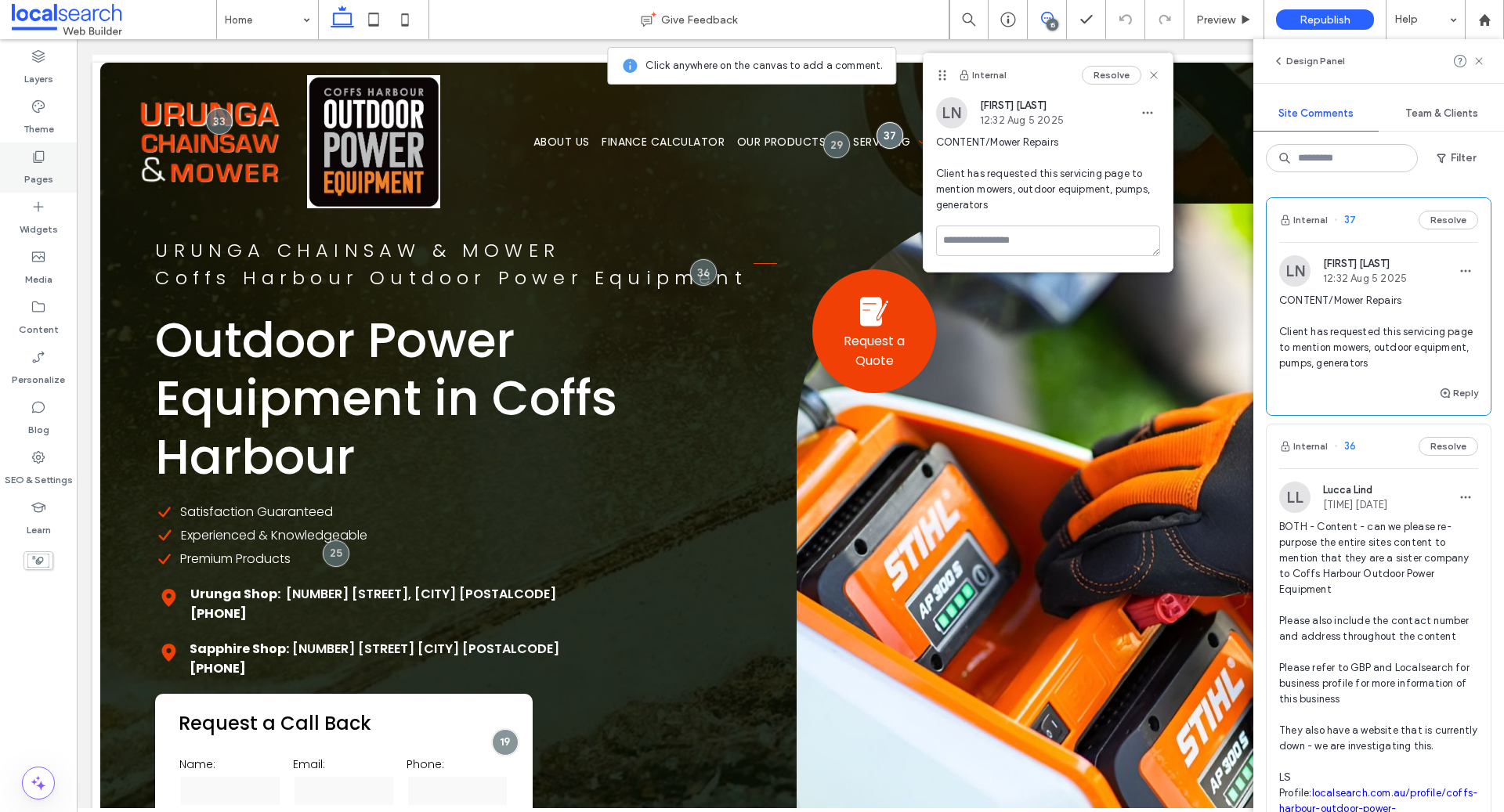 click on "Pages" at bounding box center (38, 168) 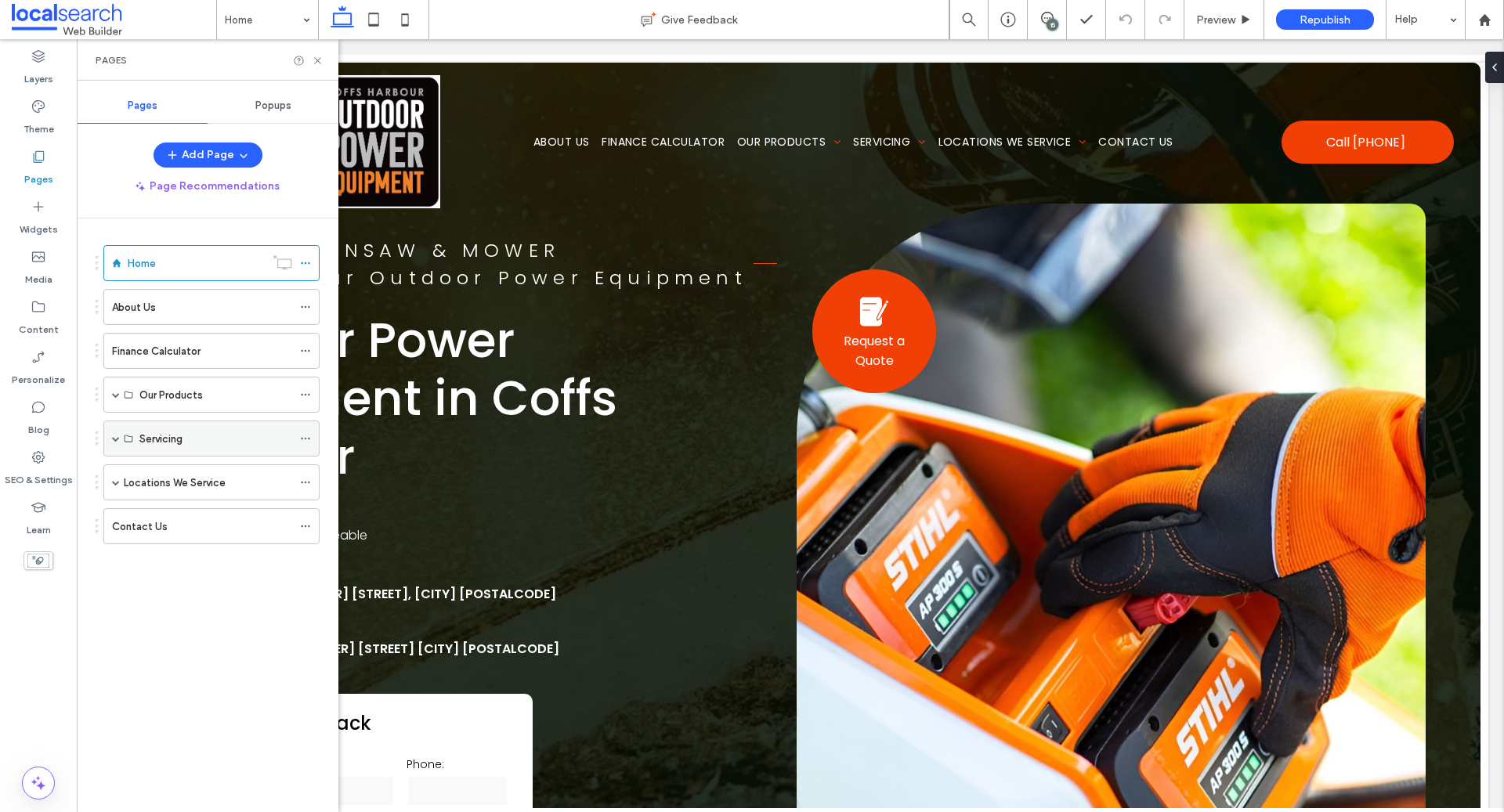 click on "Servicing" at bounding box center (215, 438) 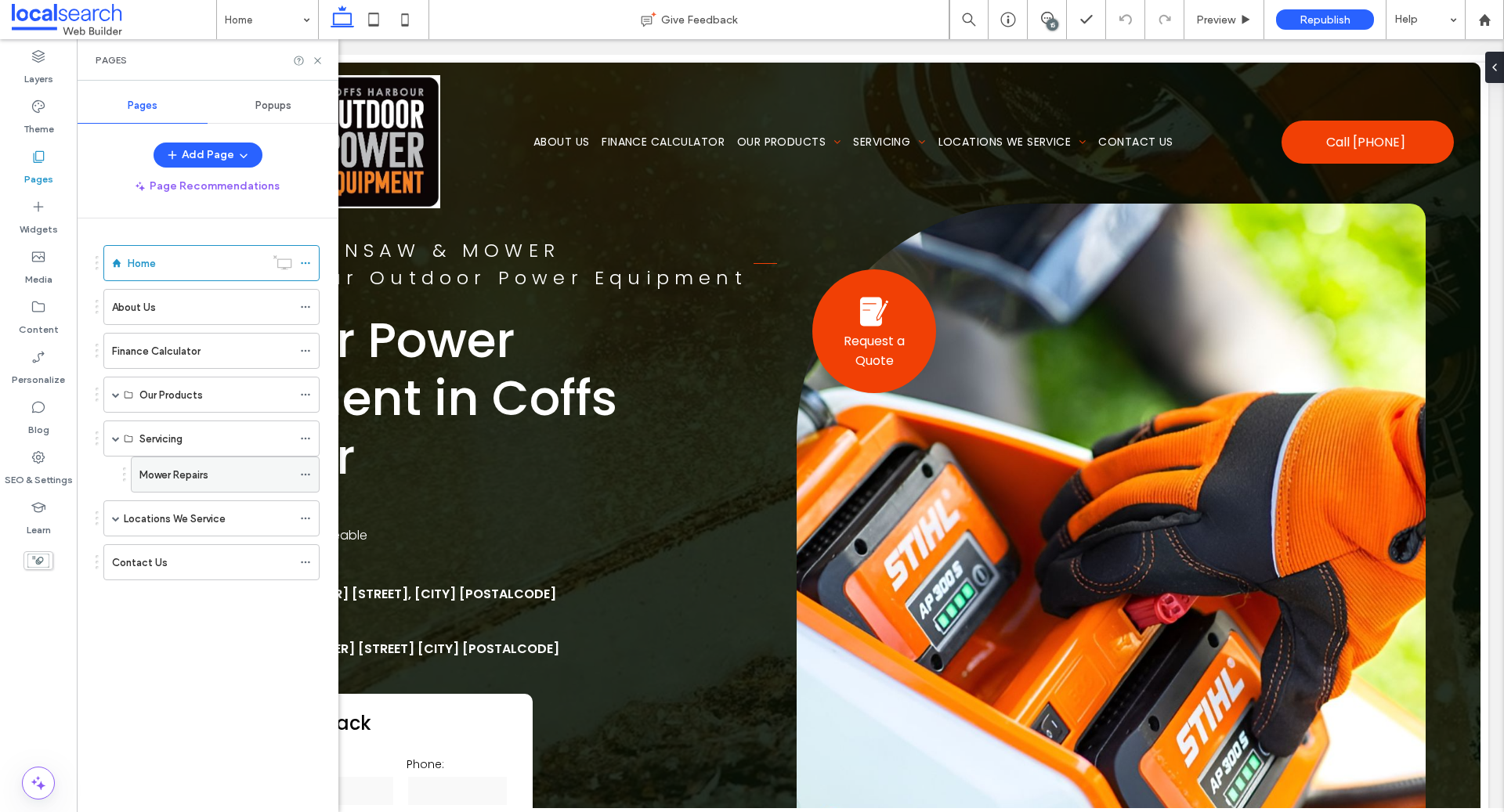 click on "Mower Repairs" at bounding box center (174, 475) 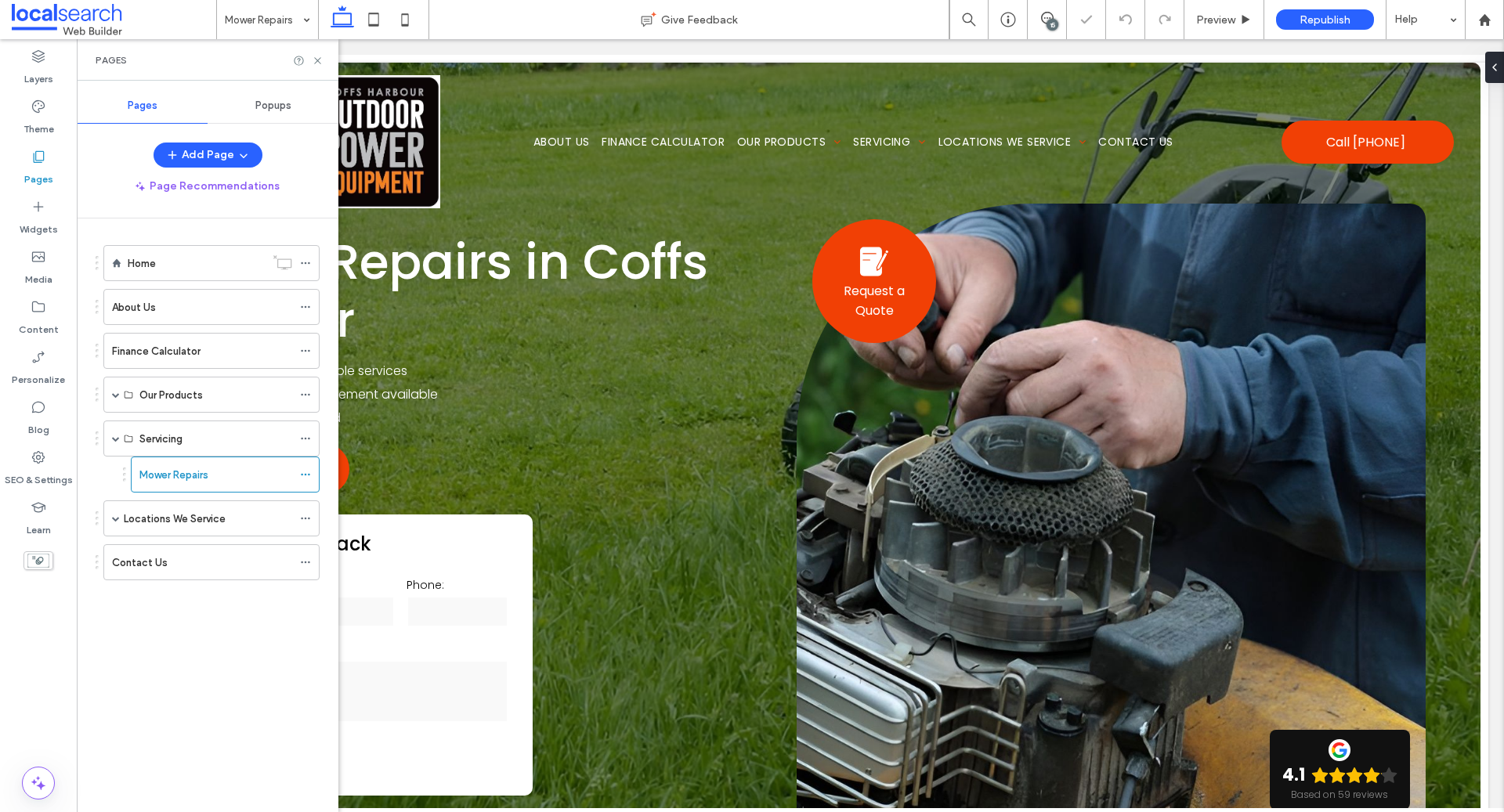 scroll, scrollTop: 0, scrollLeft: 0, axis: both 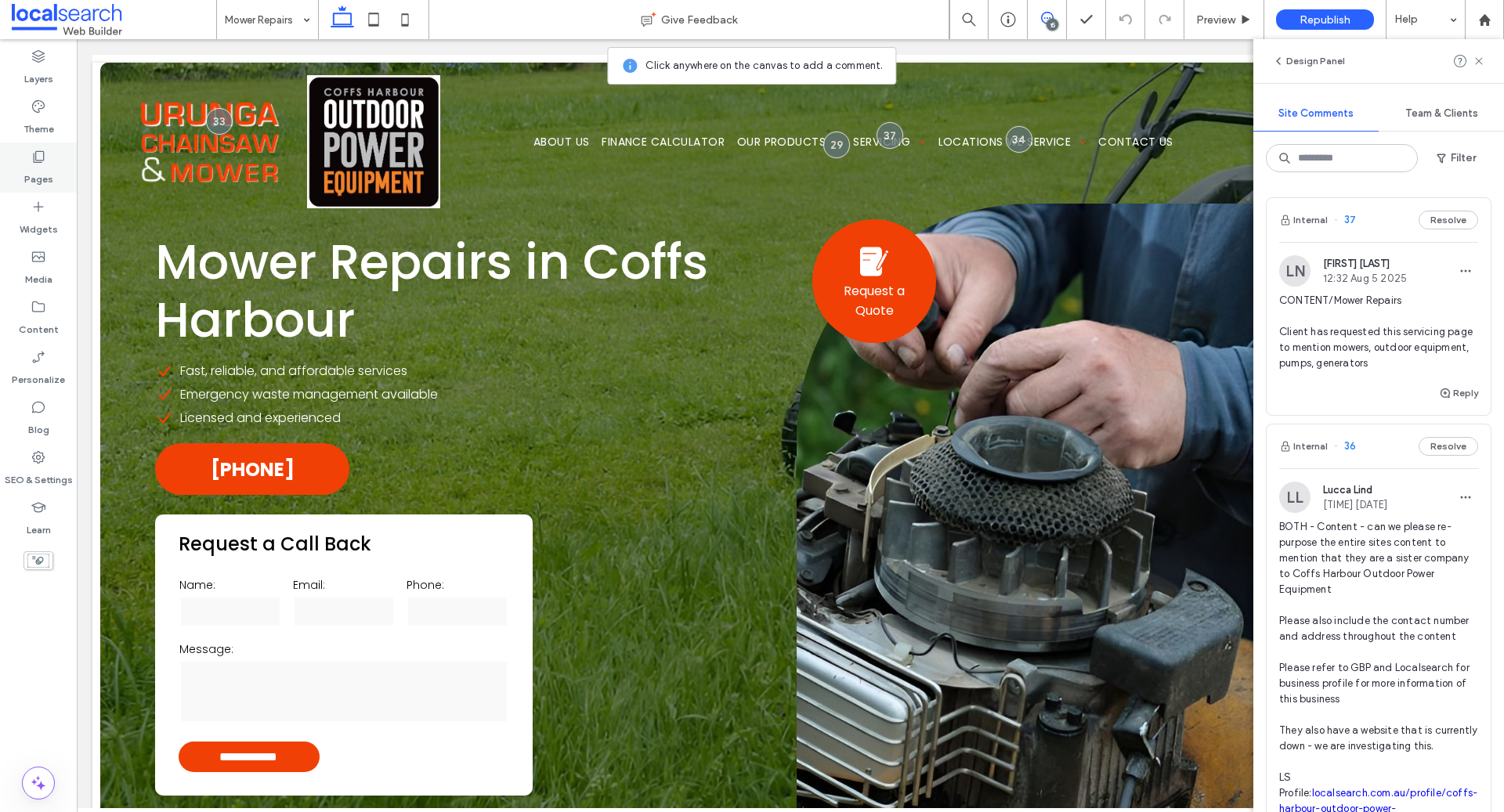 click on "Pages" at bounding box center (38, 168) 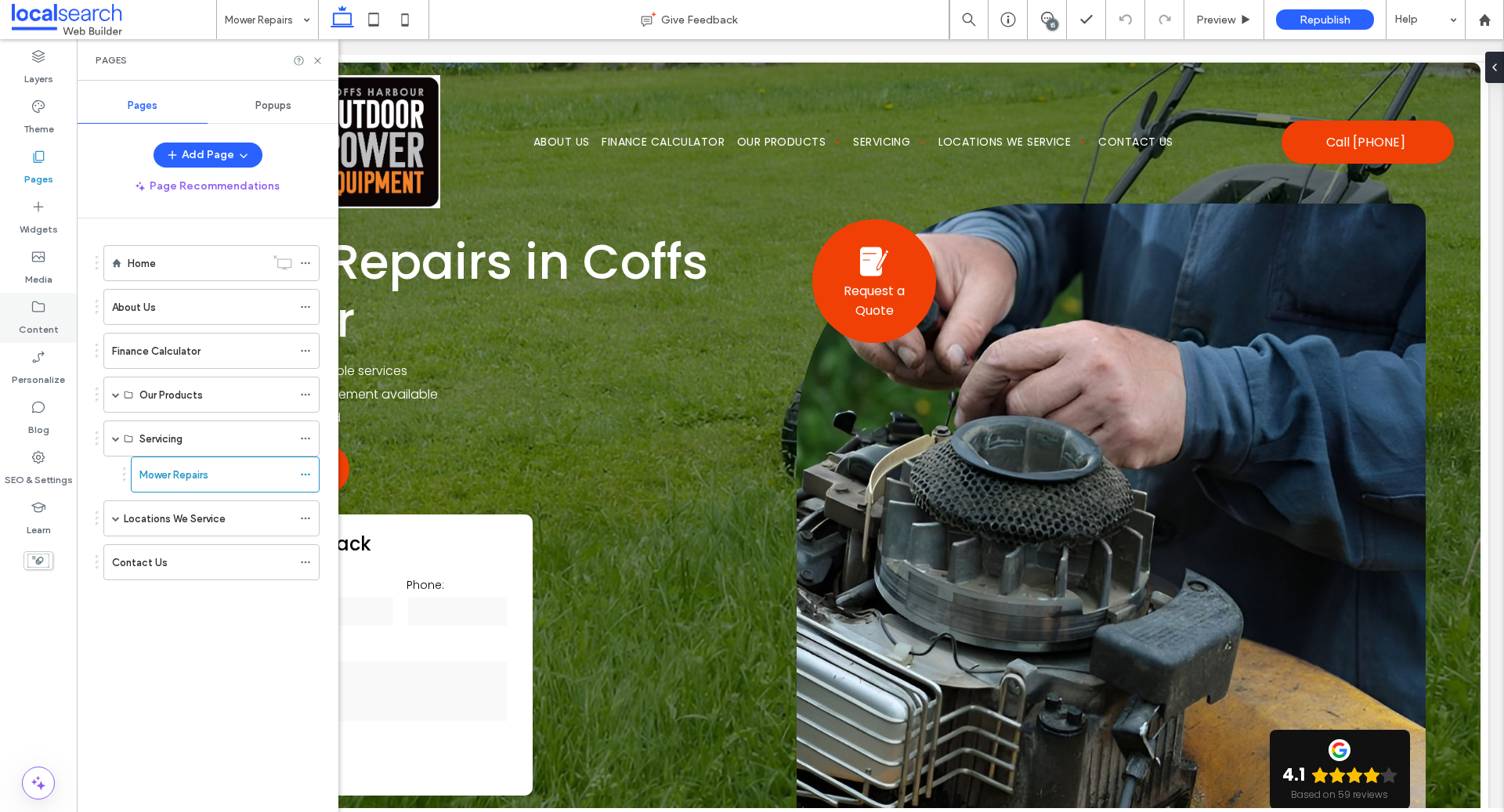 click on "Content" at bounding box center (38, 326) 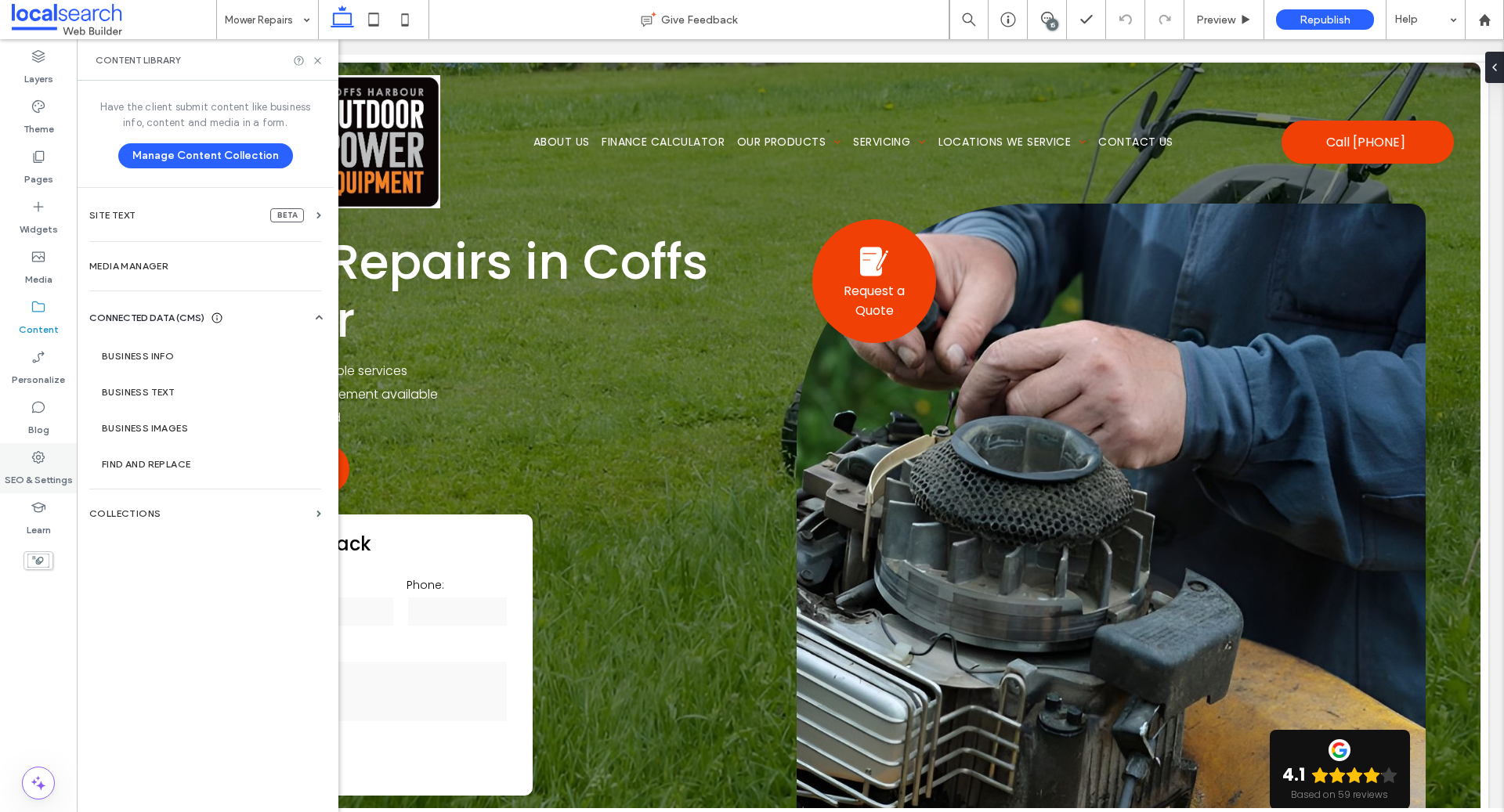 click 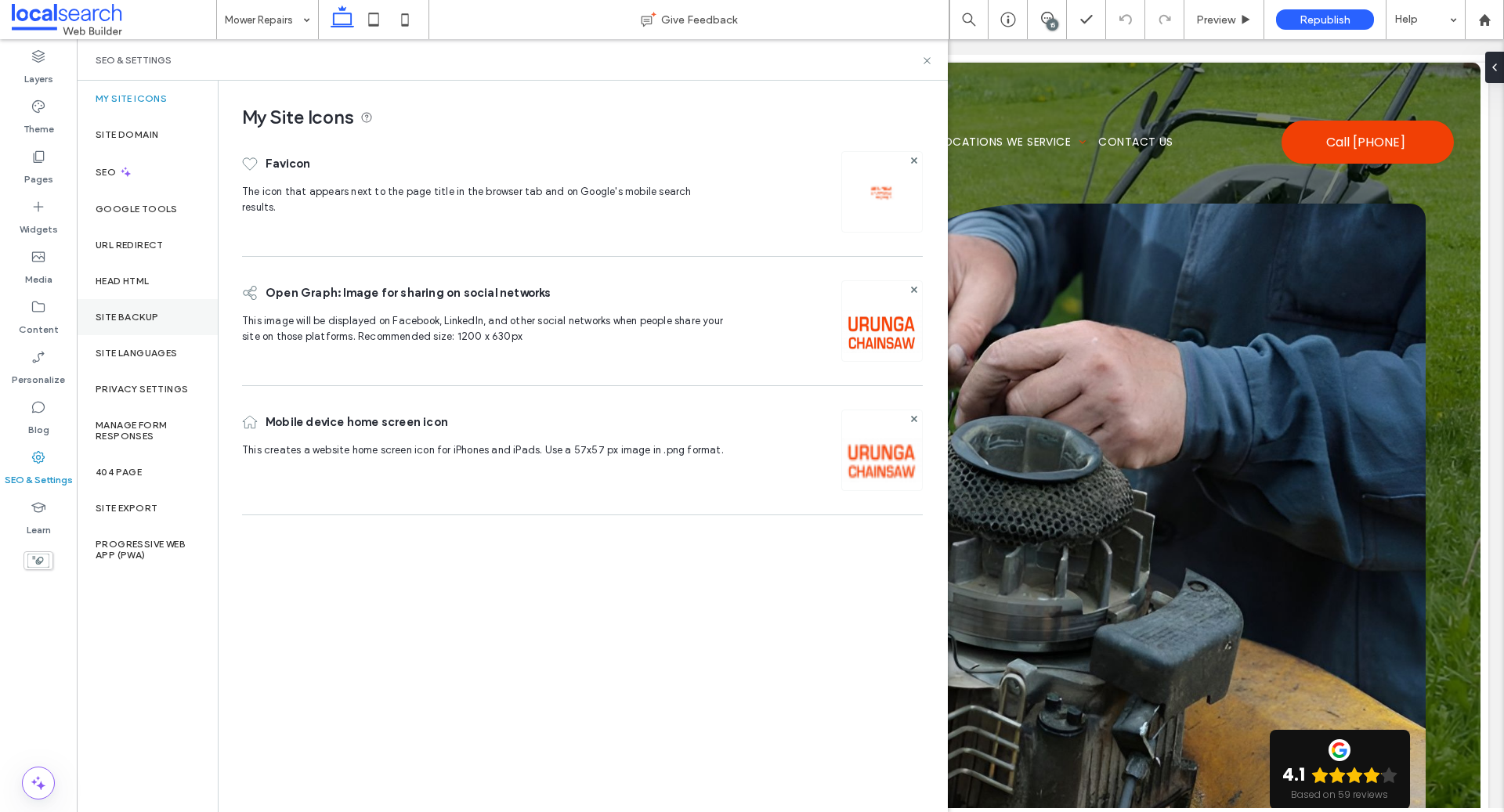 click on "Site Backup" at bounding box center (127, 317) 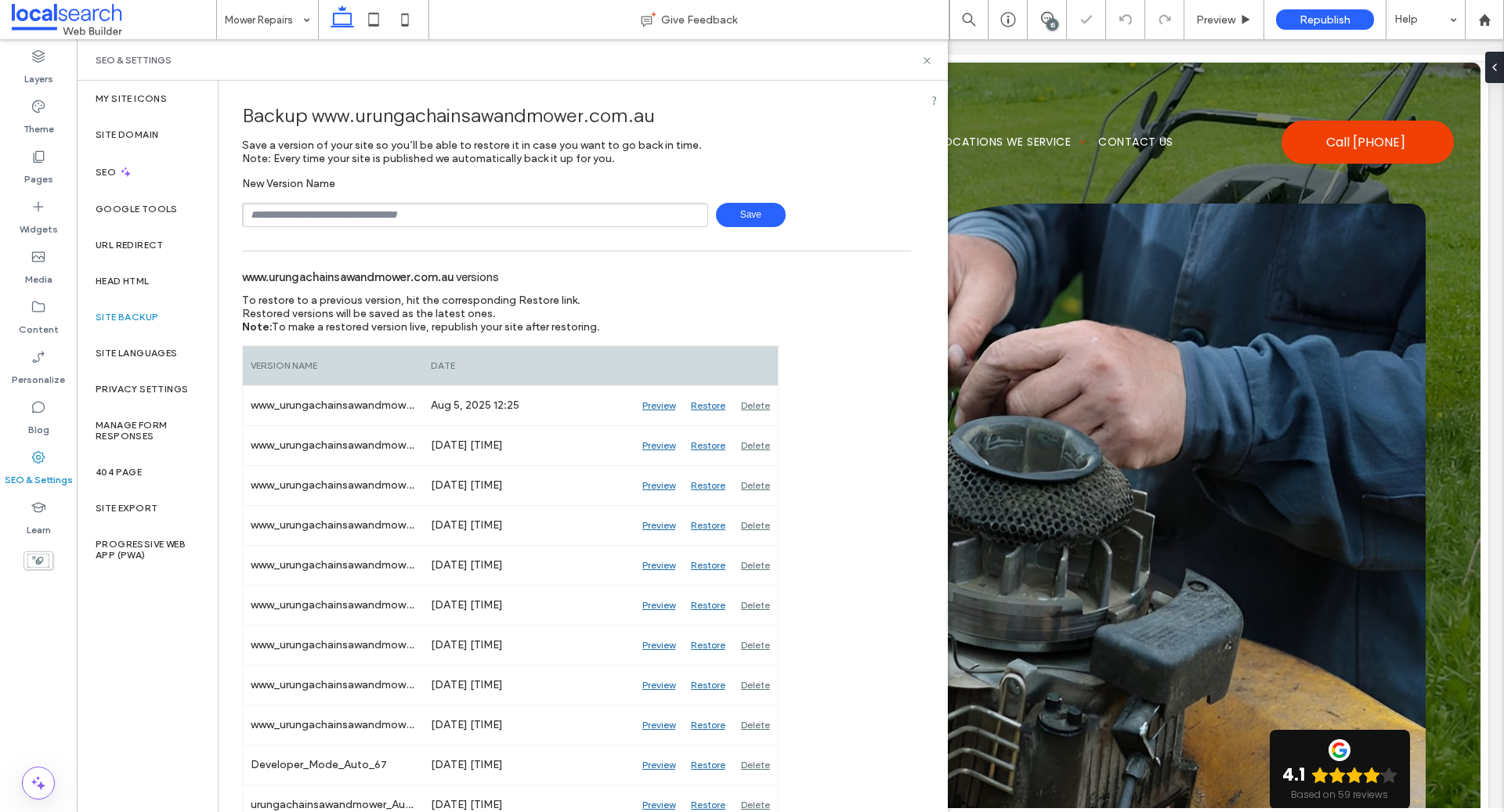click at bounding box center [475, 215] 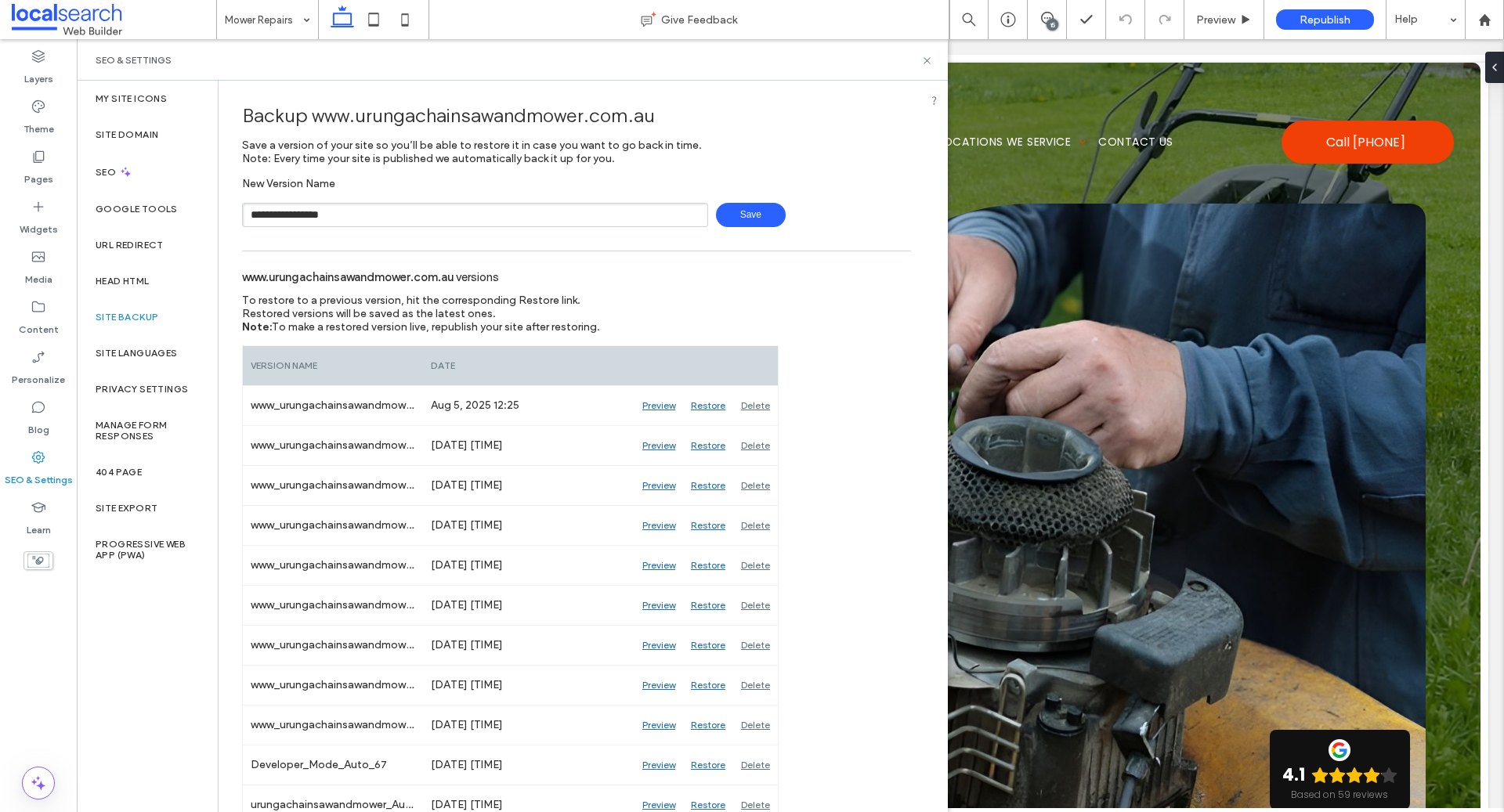 type on "**********" 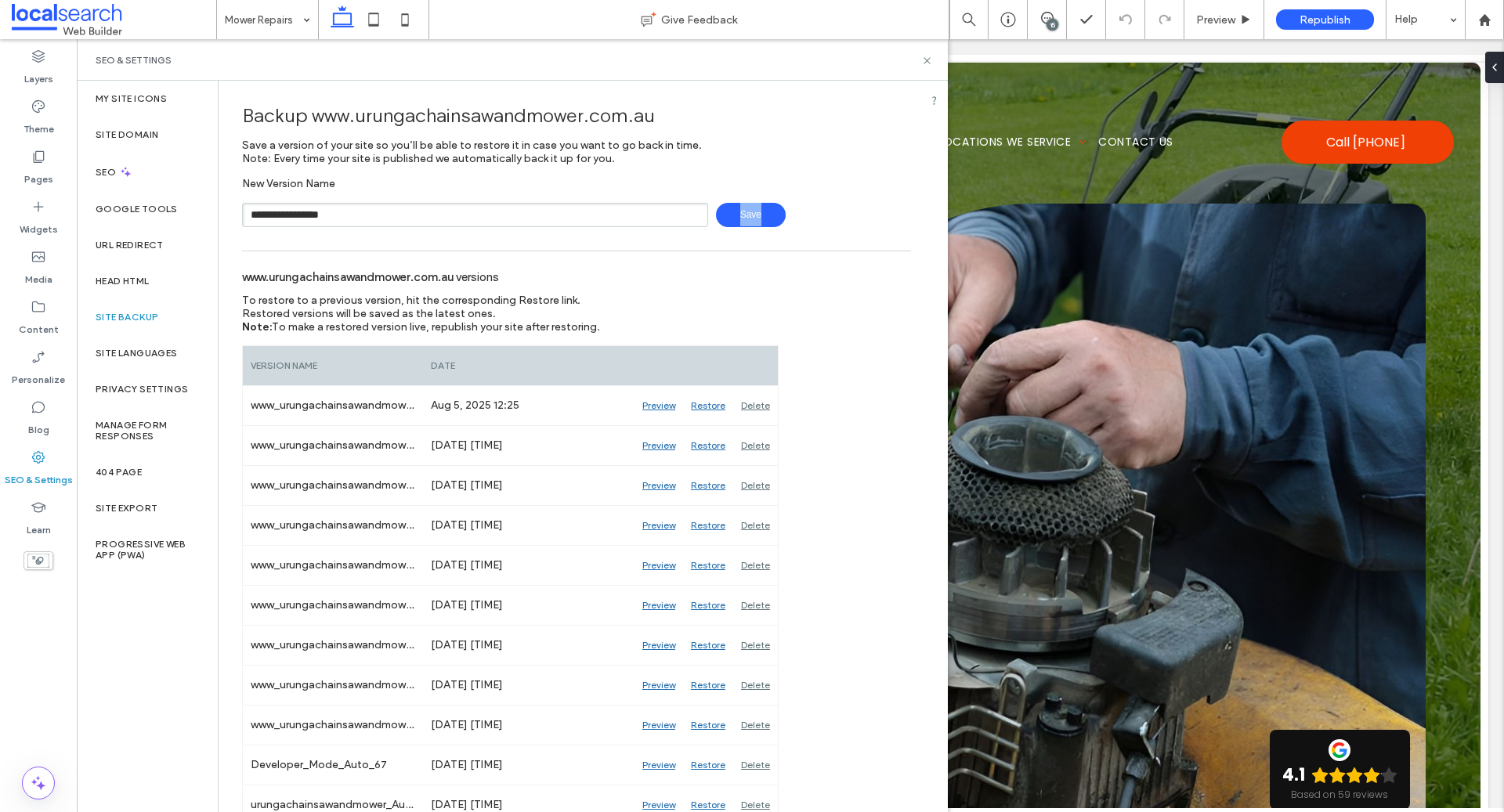 click on "**********" at bounding box center (577, 202) 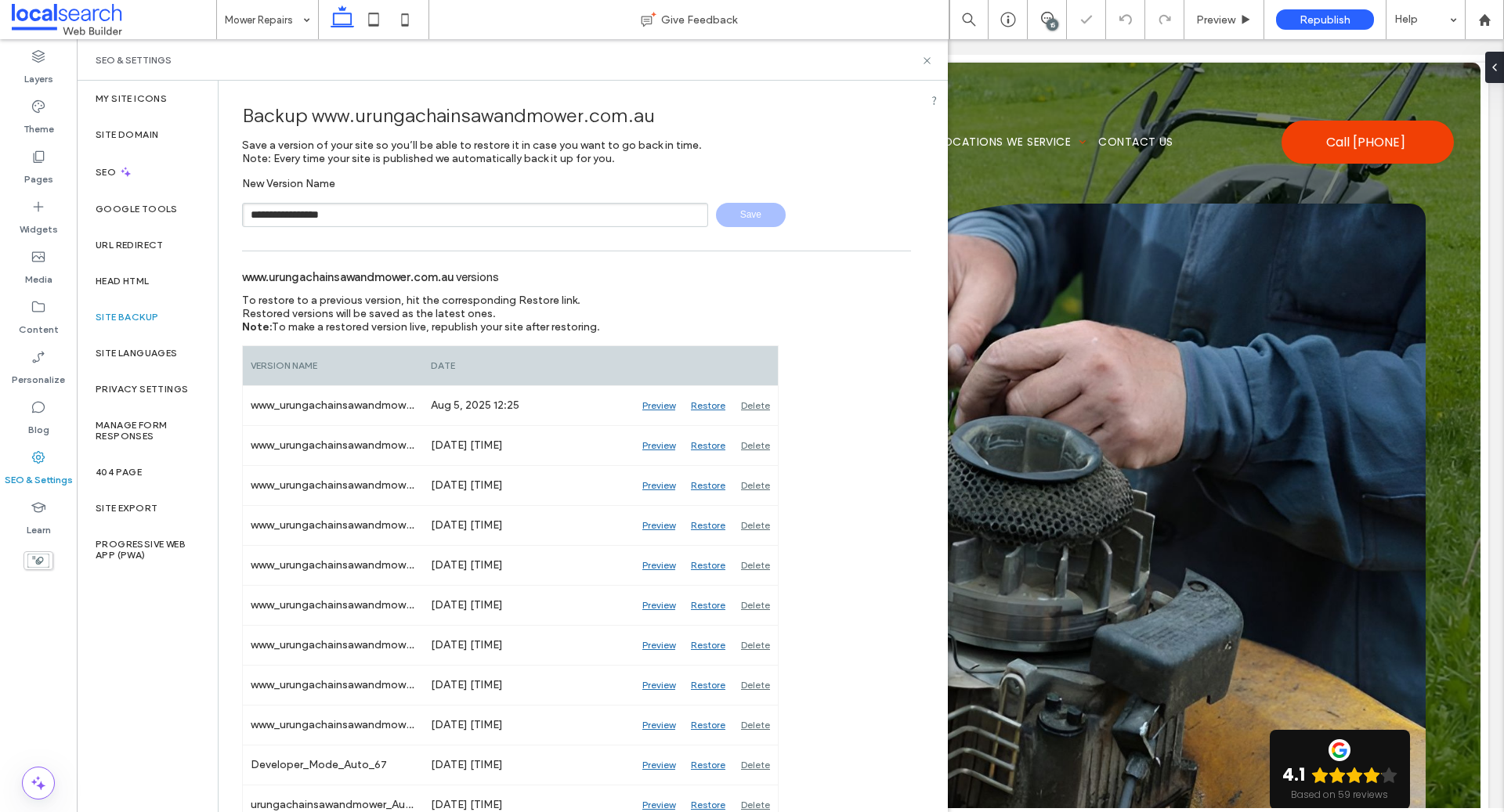 type 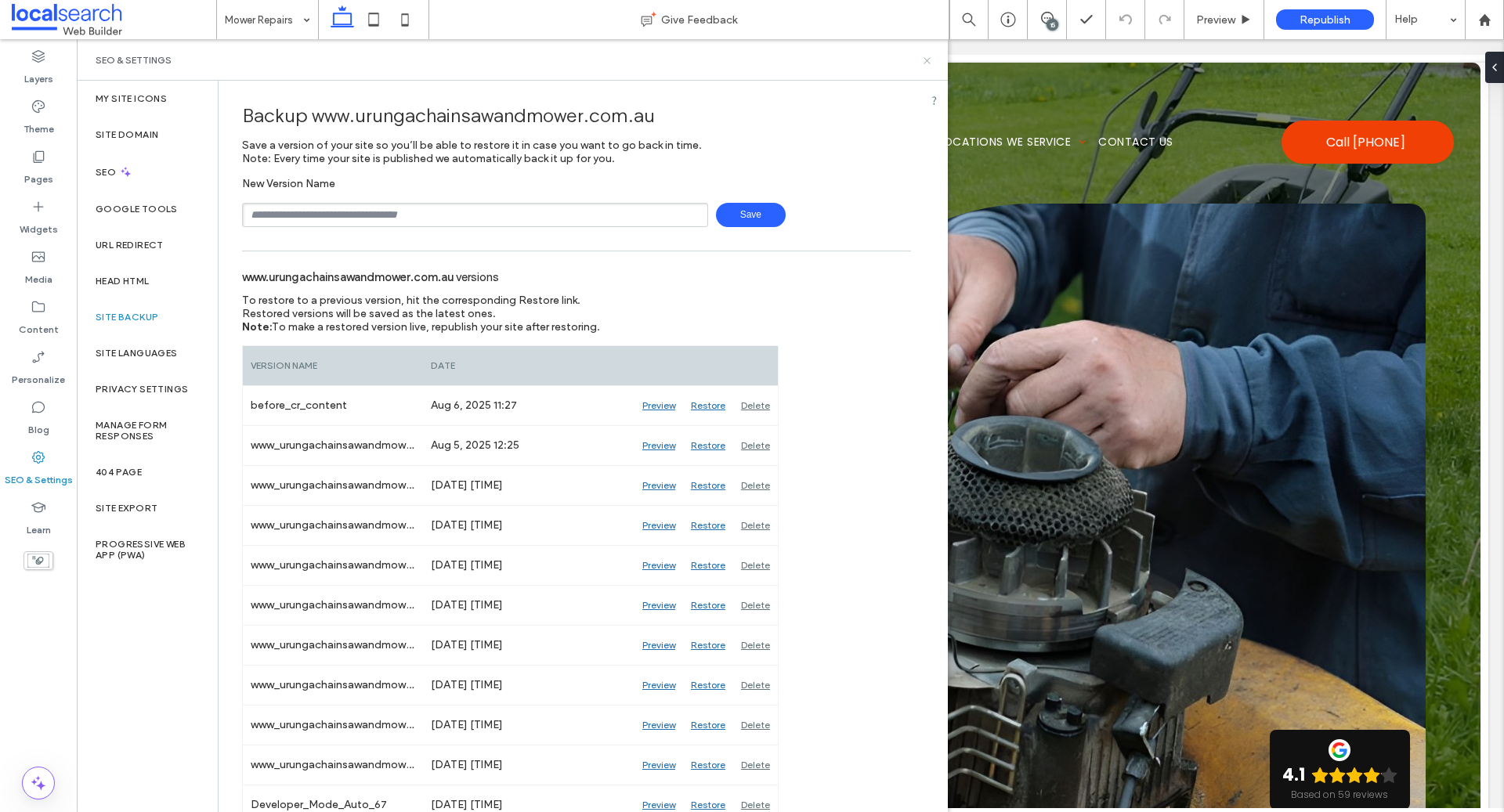 click 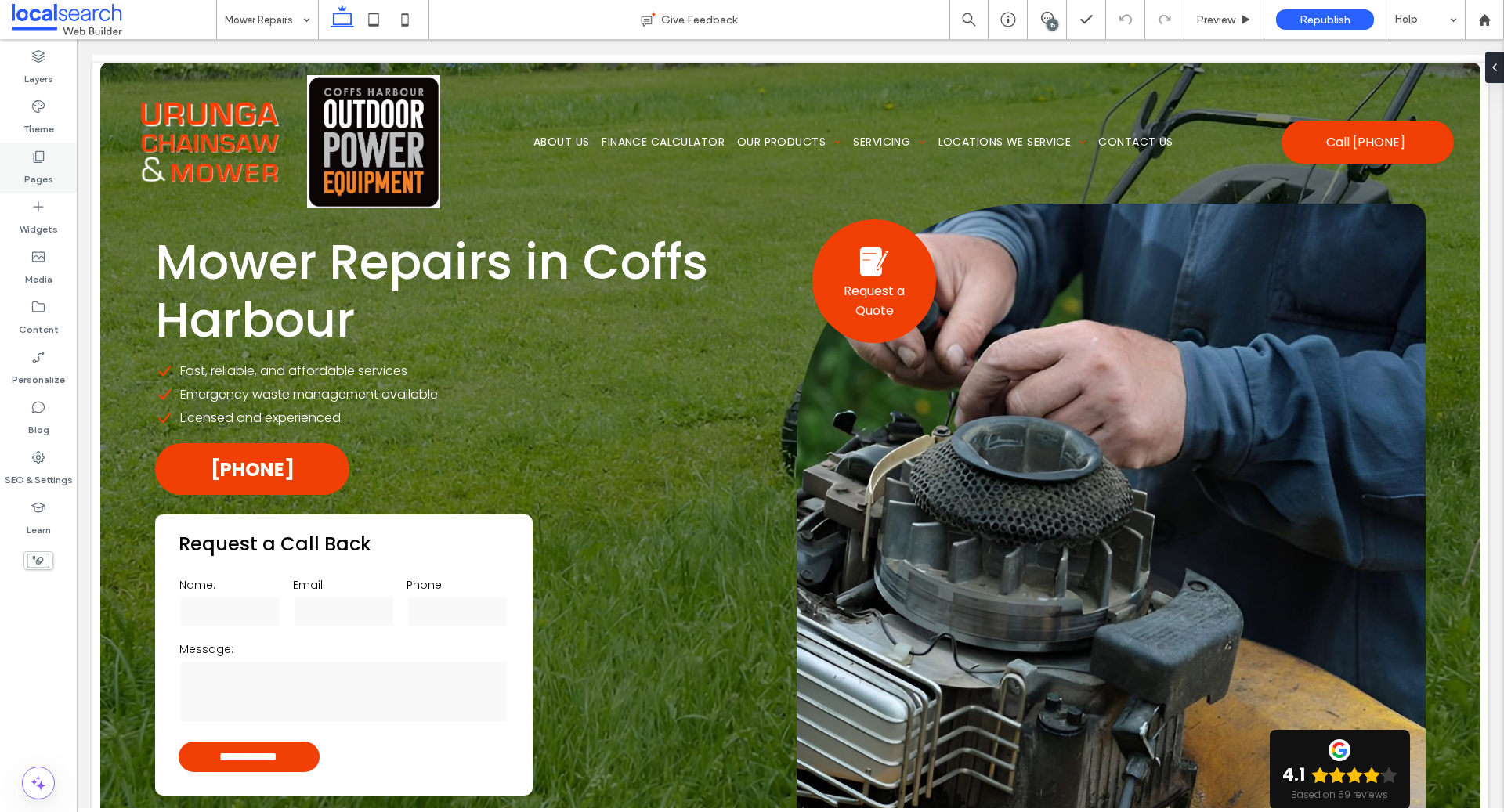 click 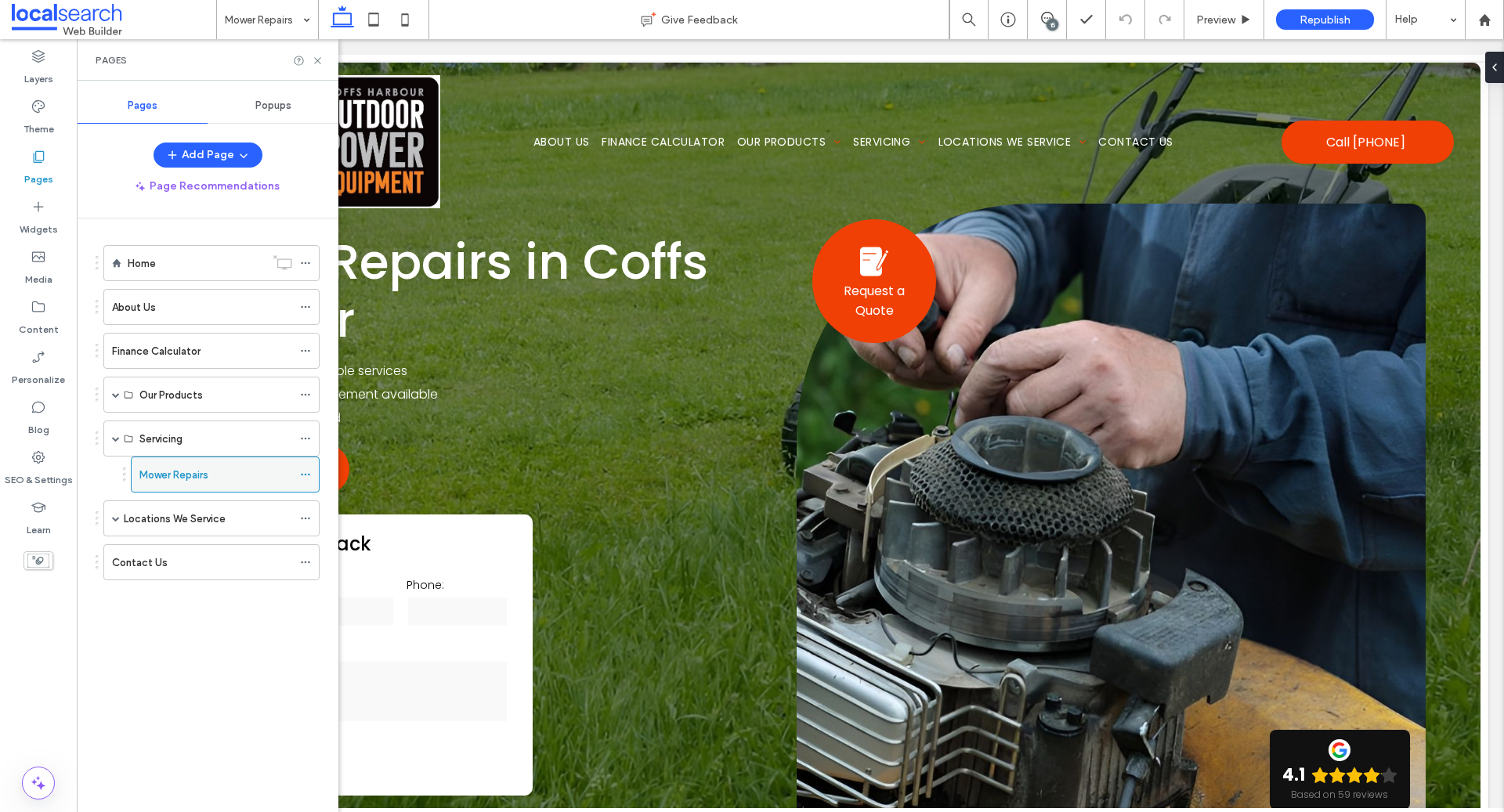 click on "Mower Repairs" at bounding box center (174, 475) 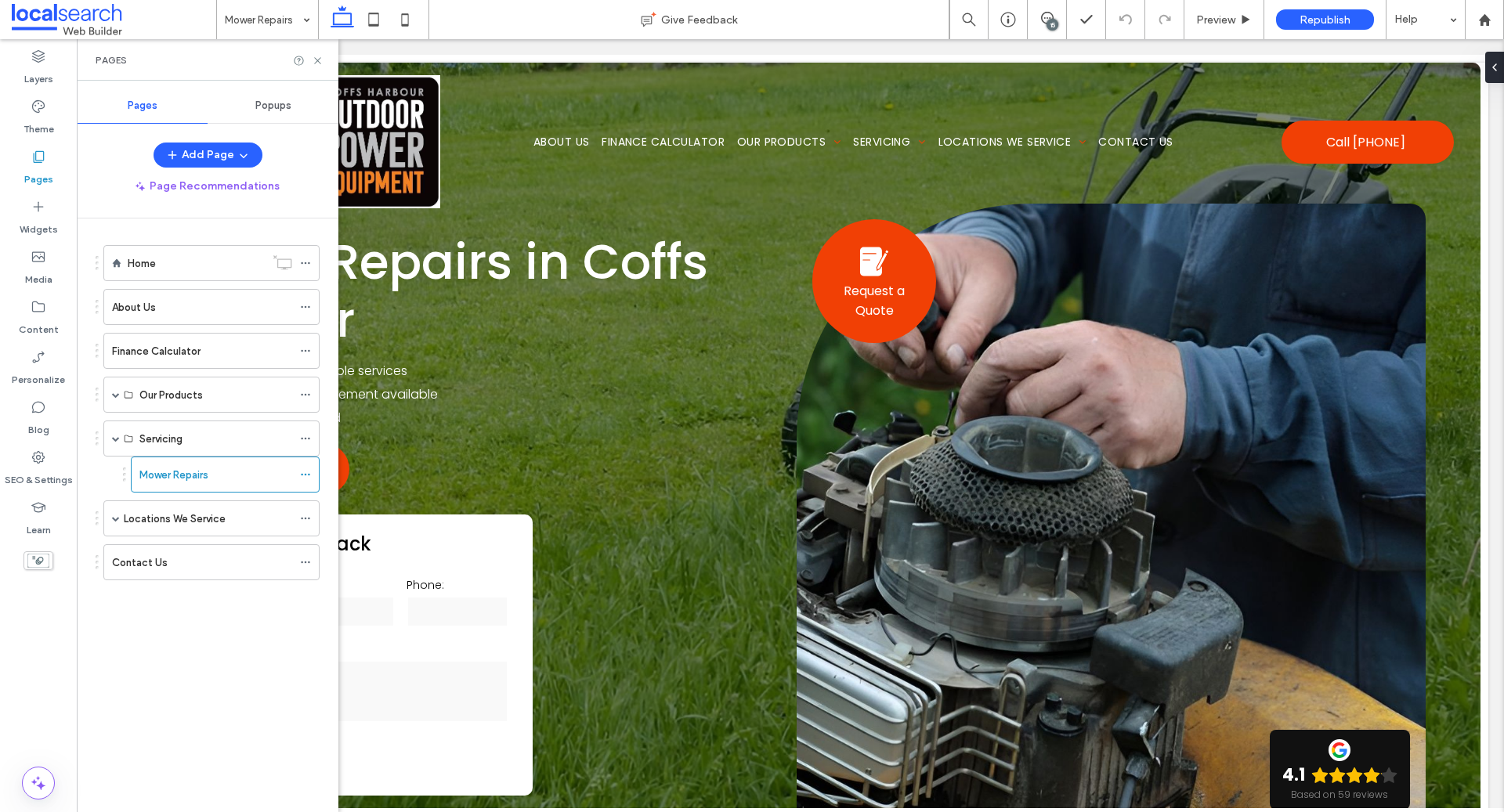 click 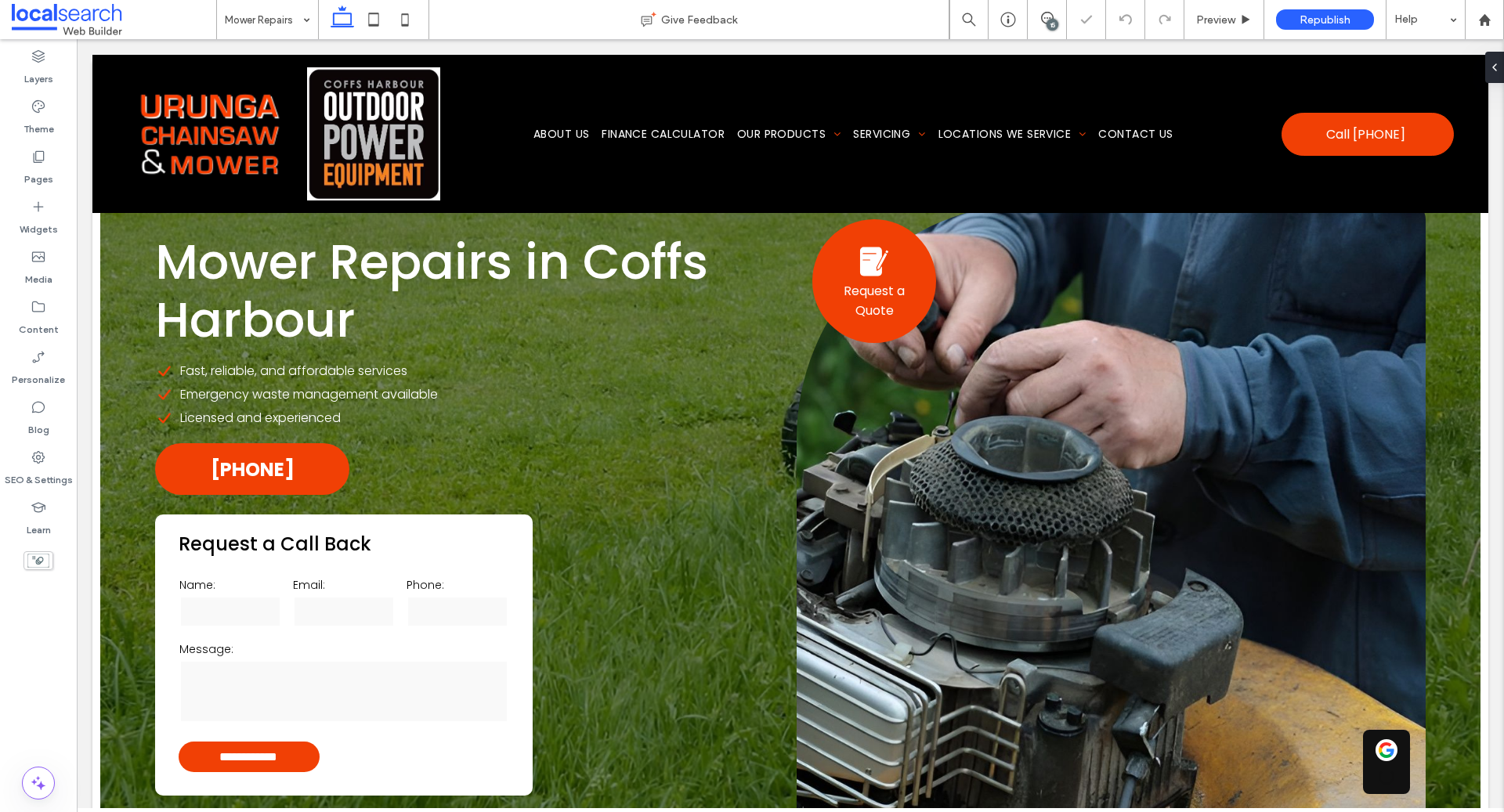 scroll, scrollTop: 1756, scrollLeft: 0, axis: vertical 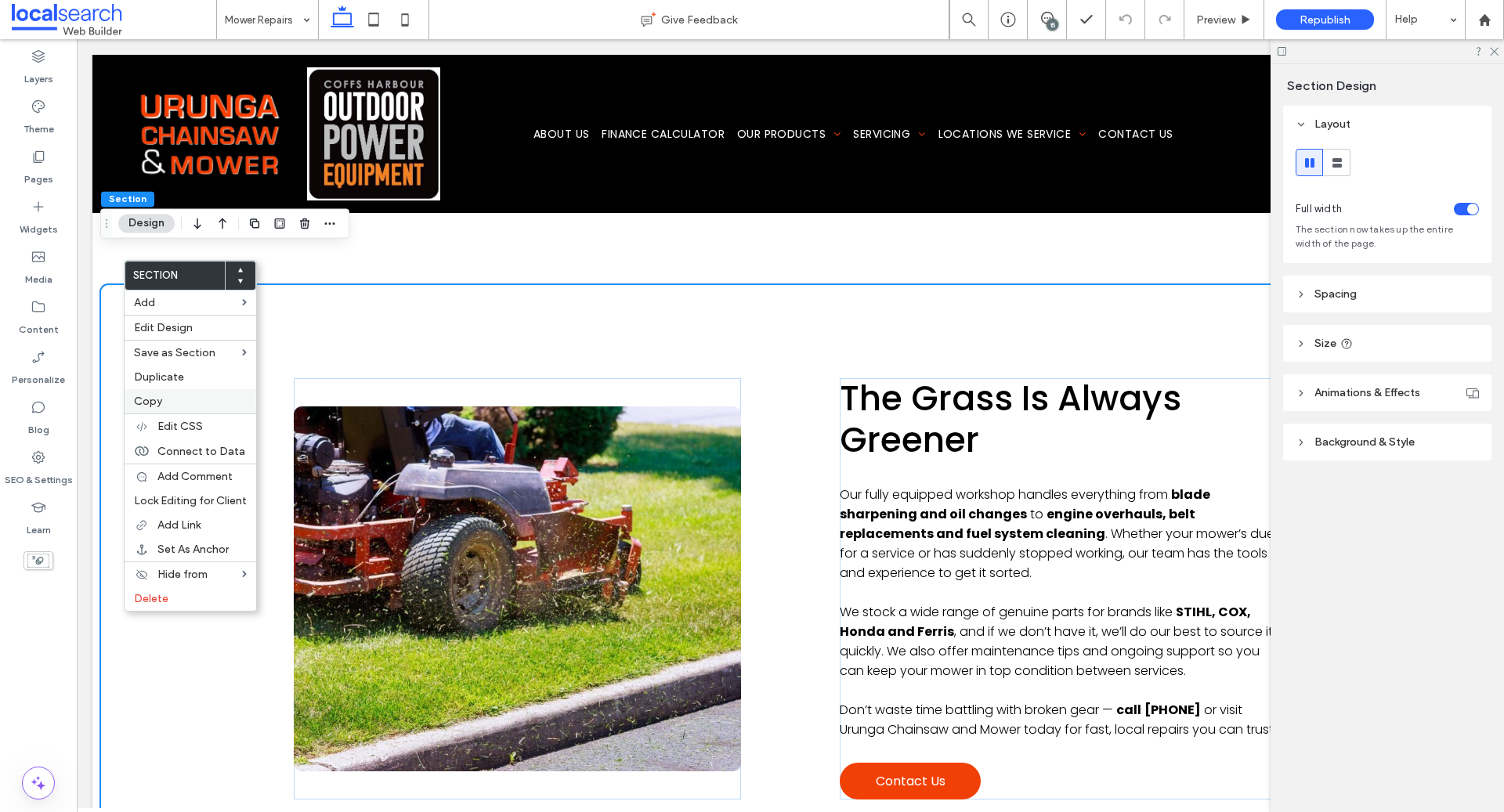 click on "Copy" at bounding box center (148, 401) 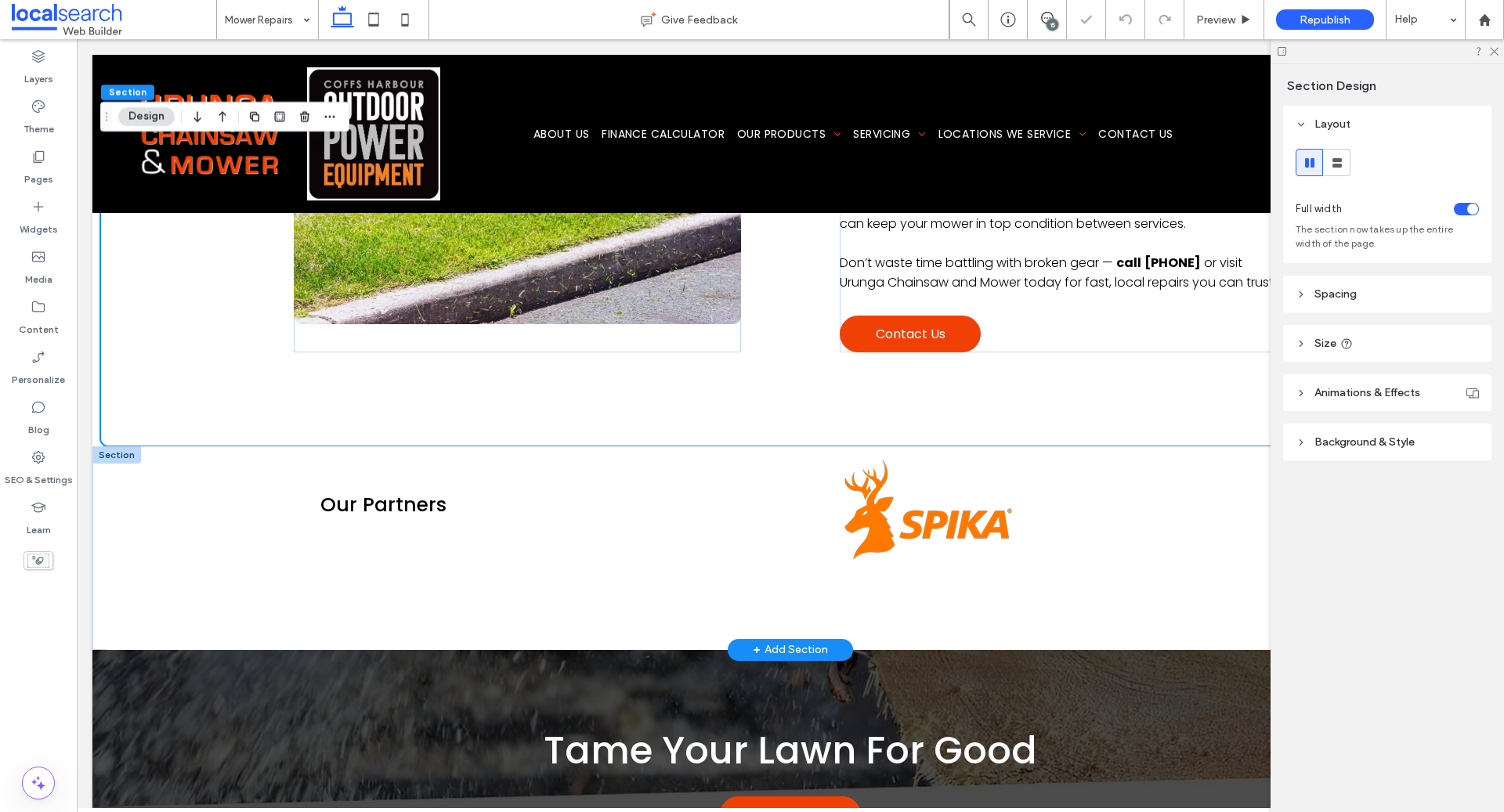 scroll, scrollTop: 2521, scrollLeft: 0, axis: vertical 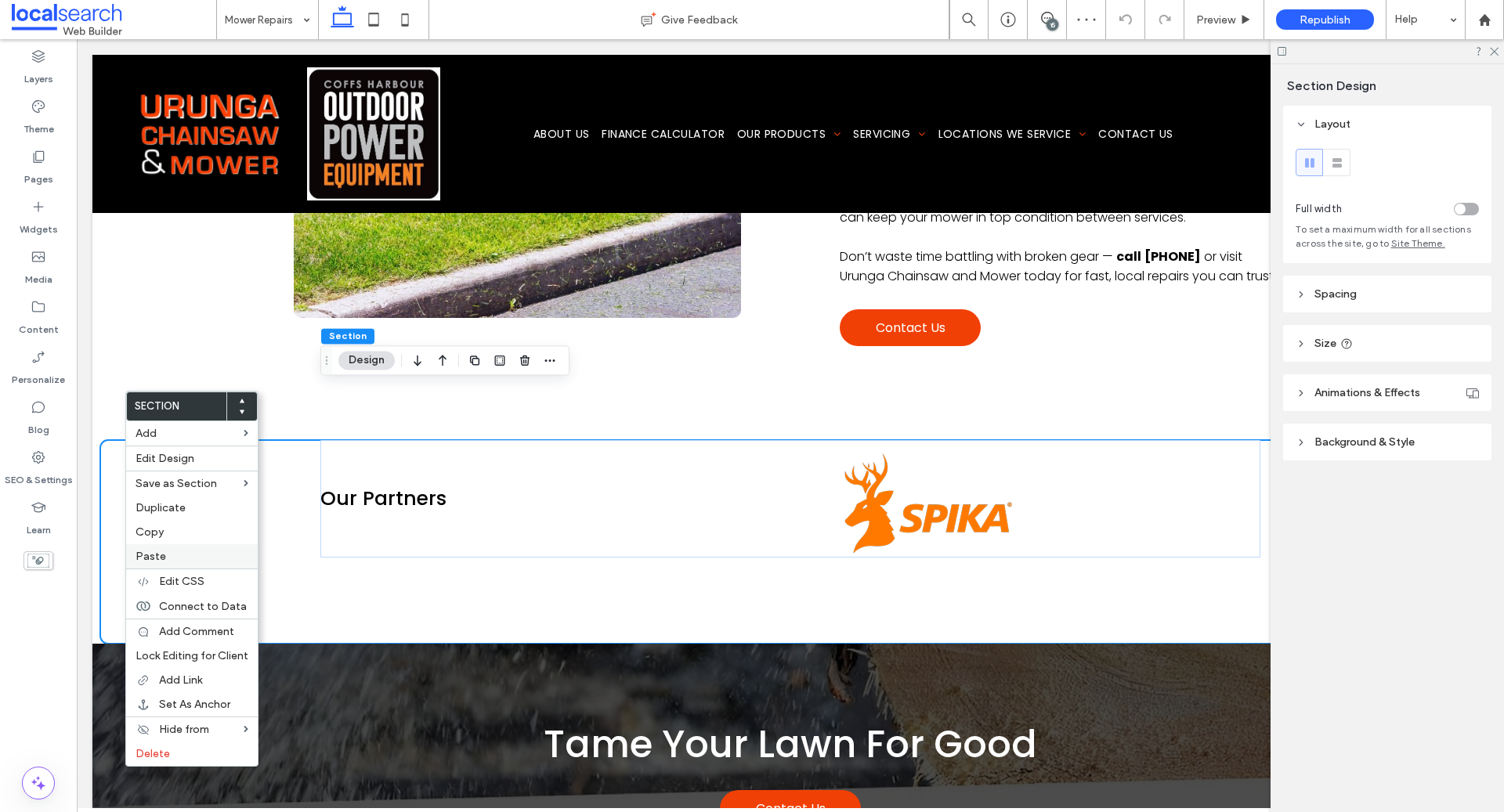 click on "Paste" at bounding box center (150, 556) 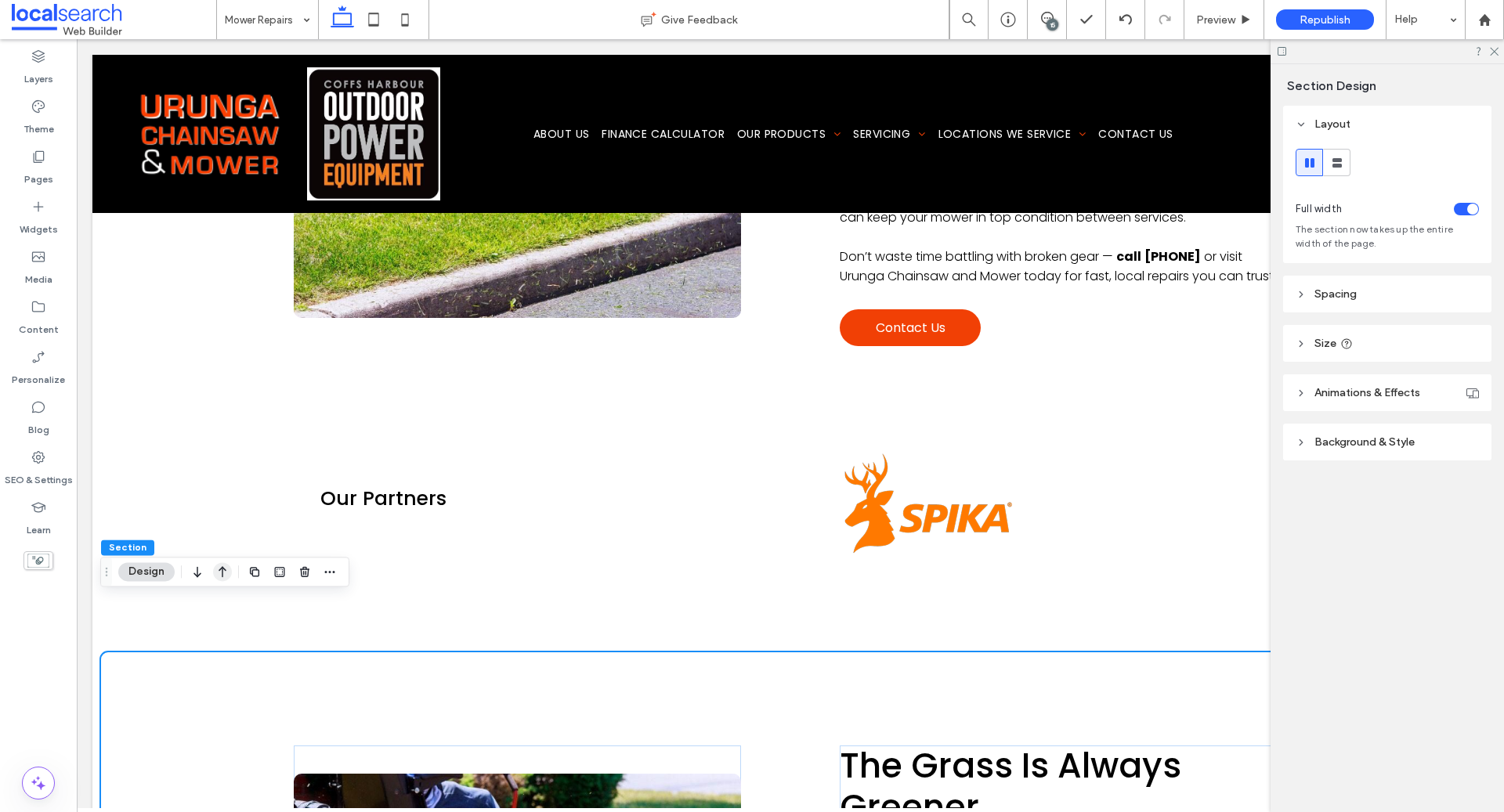 click 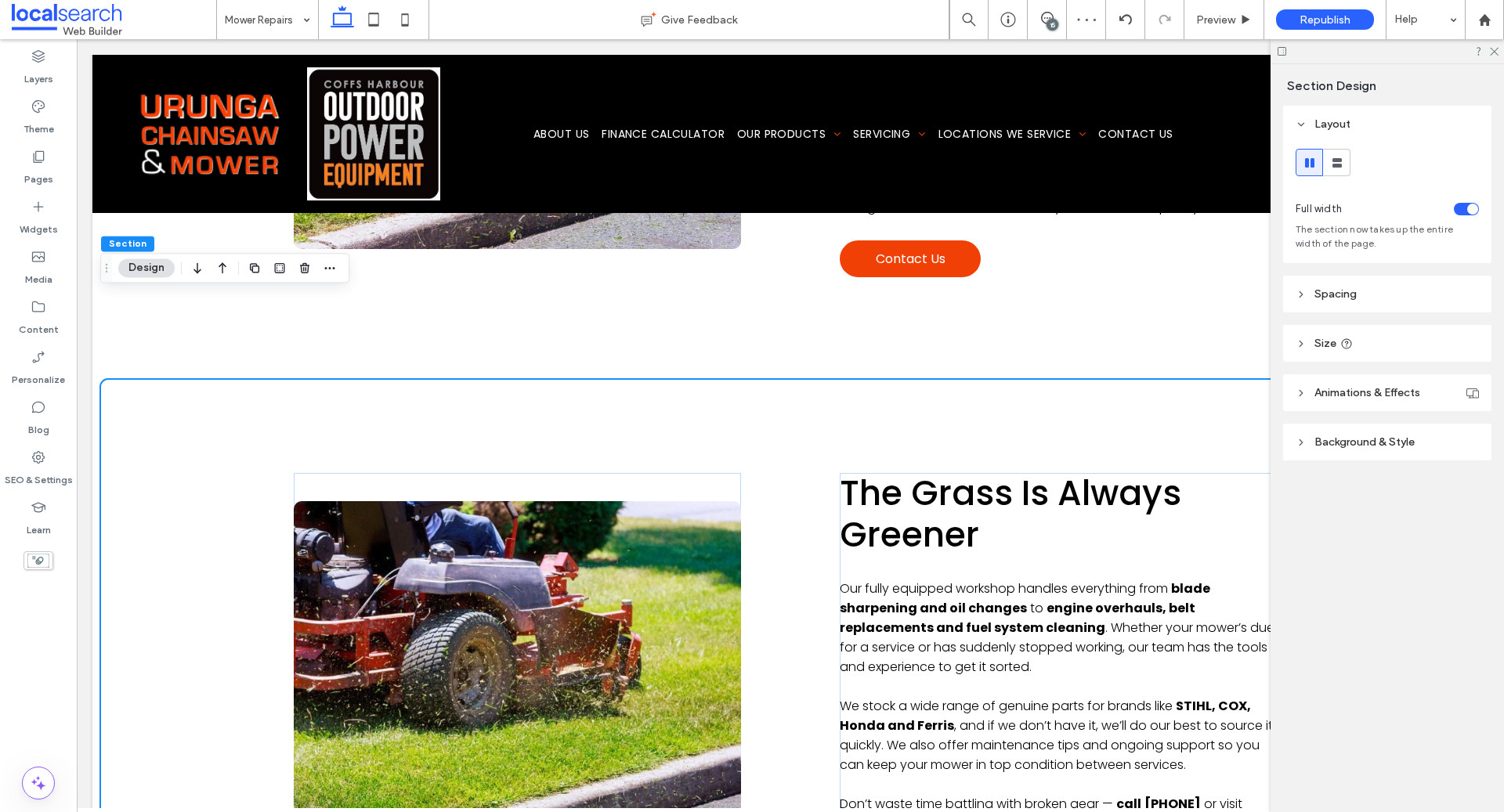 scroll, scrollTop: 2542, scrollLeft: 0, axis: vertical 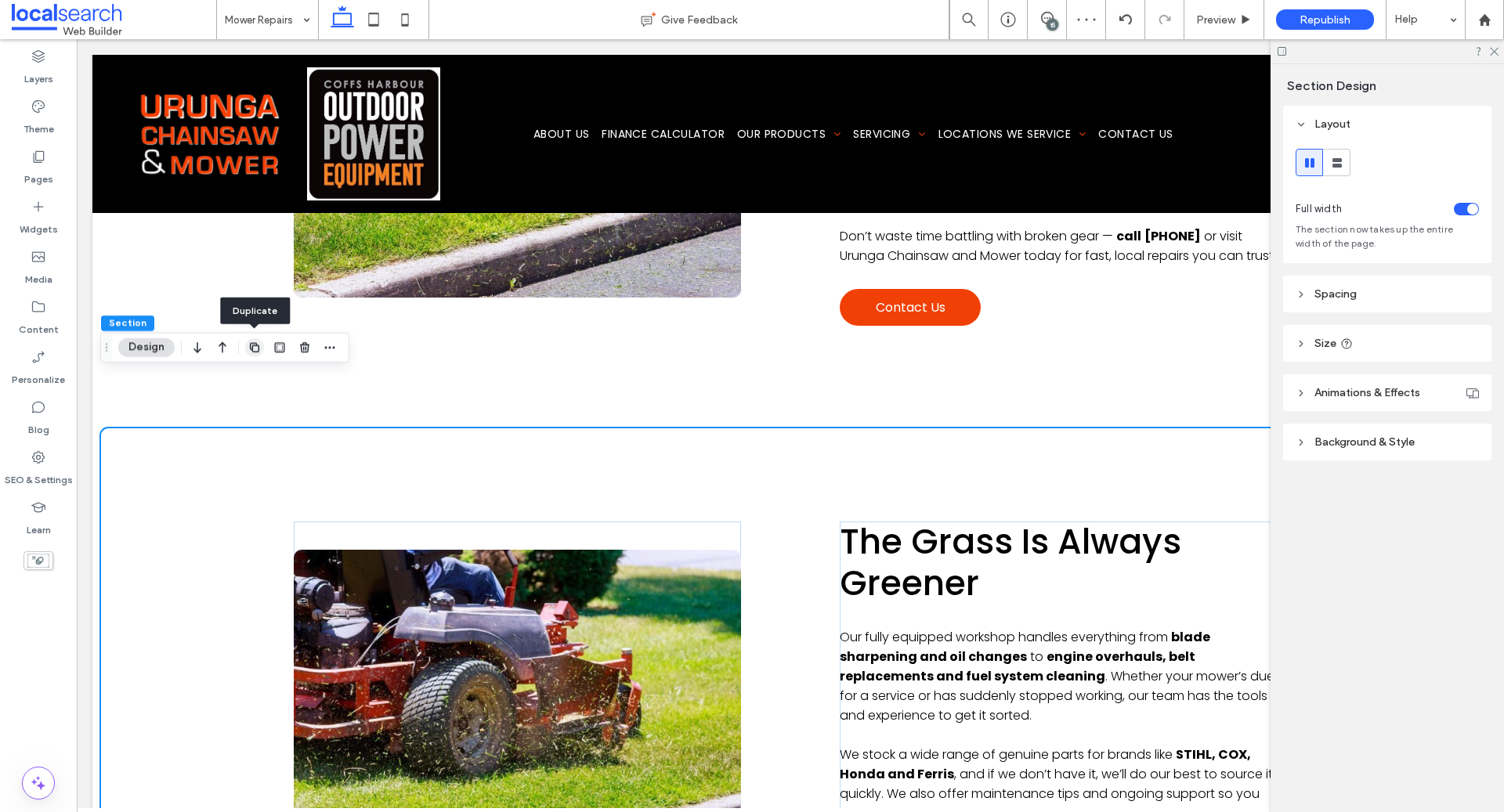 click 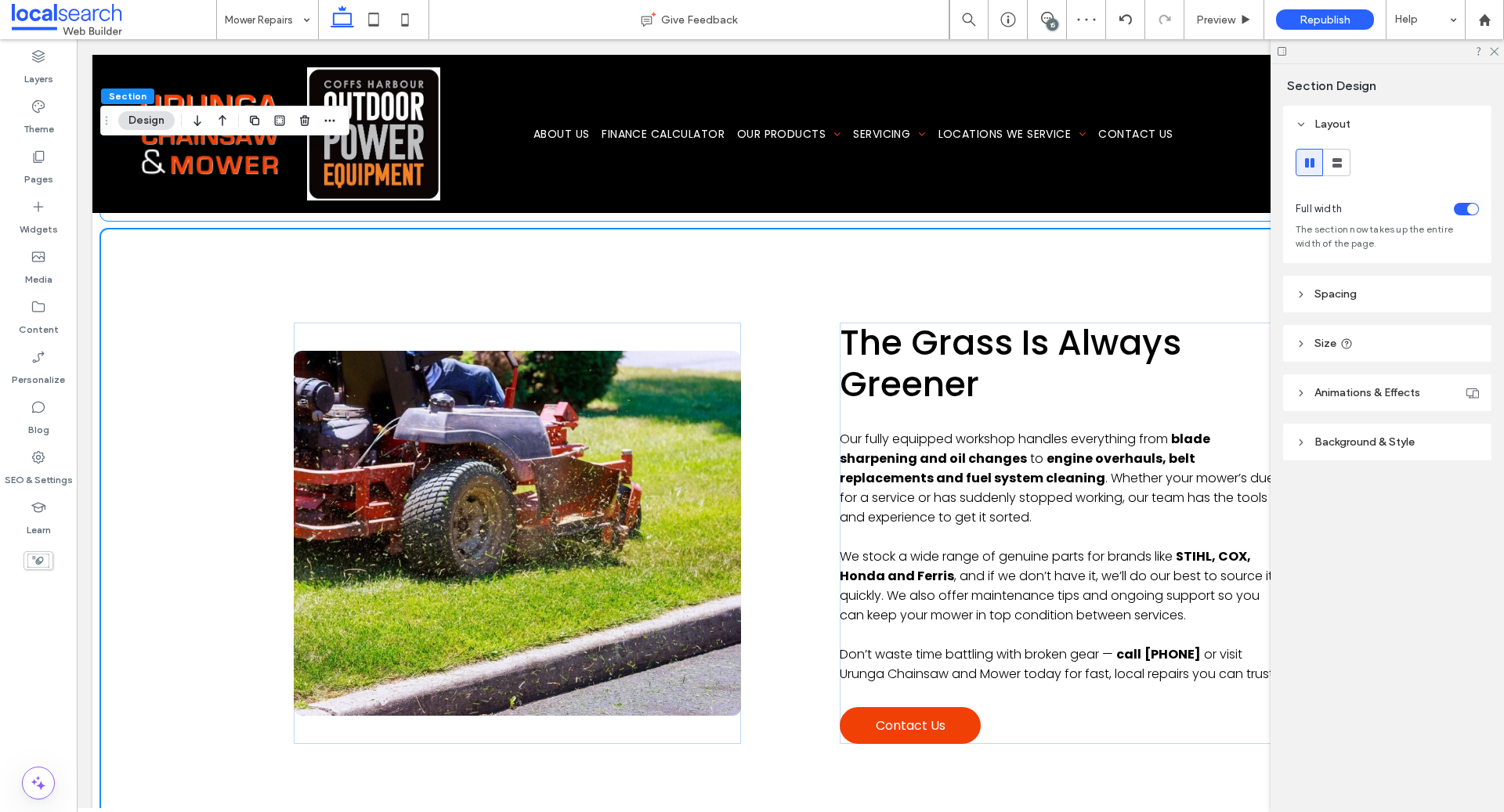 scroll, scrollTop: 3385, scrollLeft: 0, axis: vertical 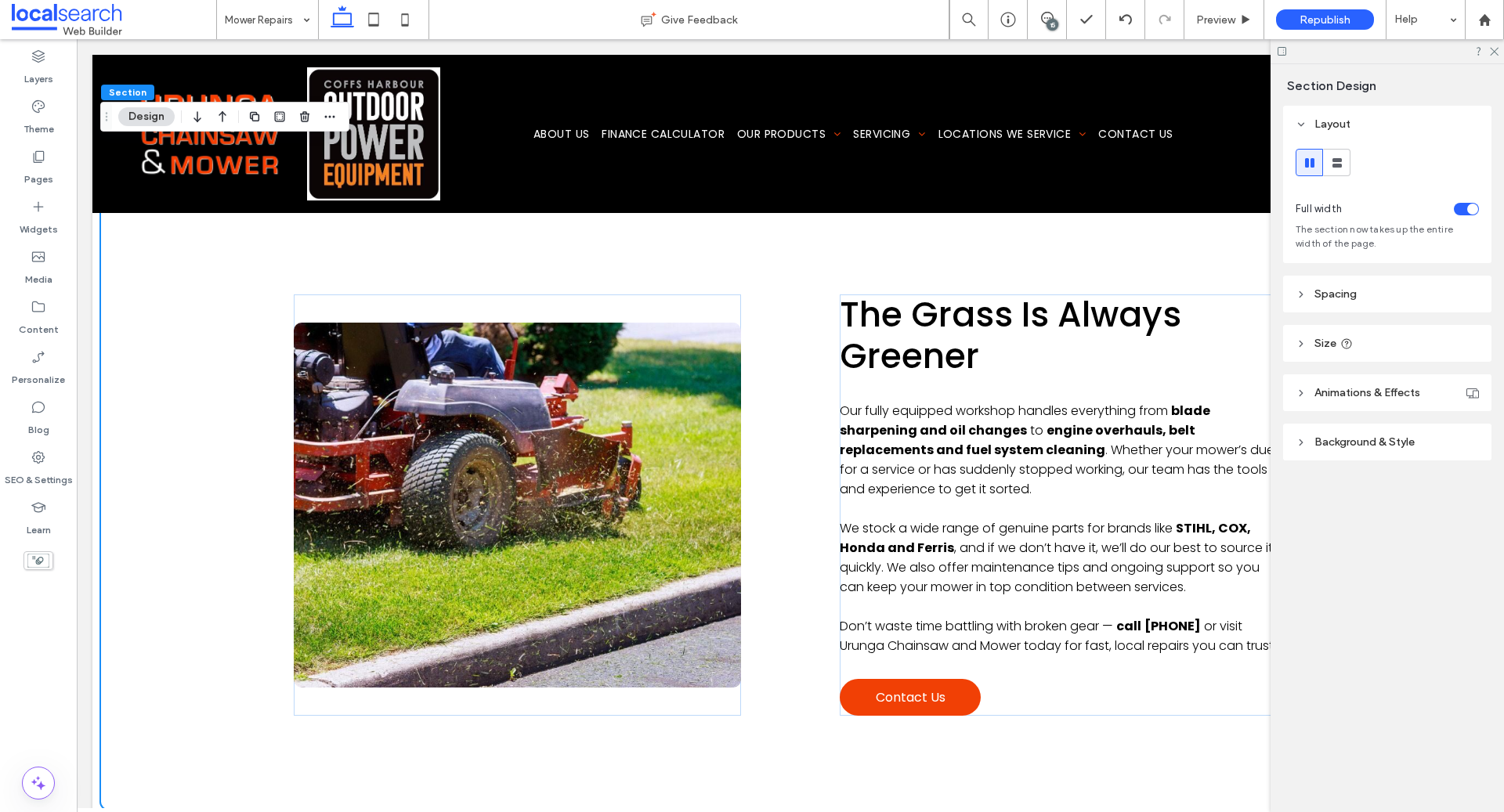 click on "15" at bounding box center (1052, 24) 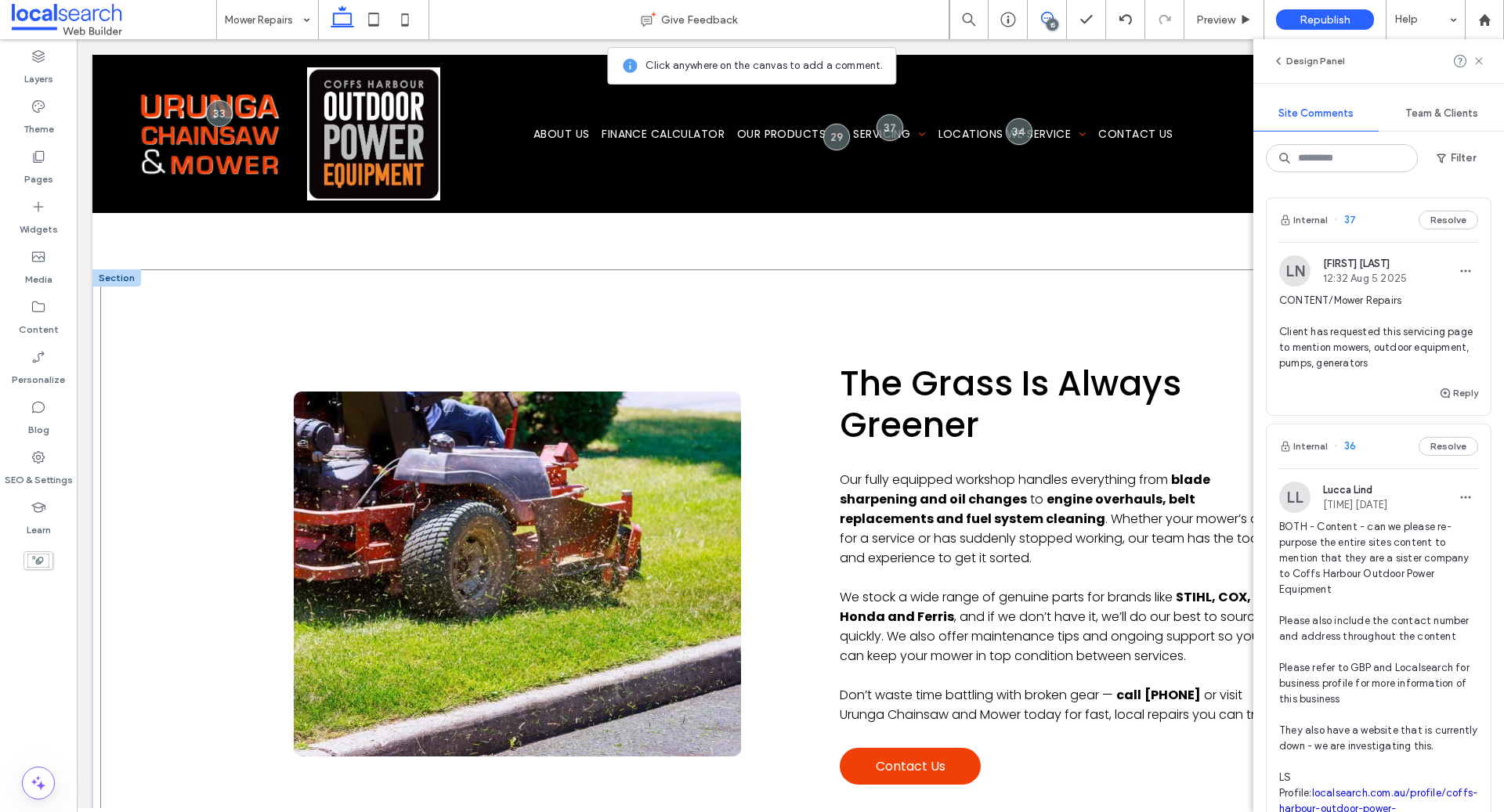 scroll, scrollTop: 3232, scrollLeft: 0, axis: vertical 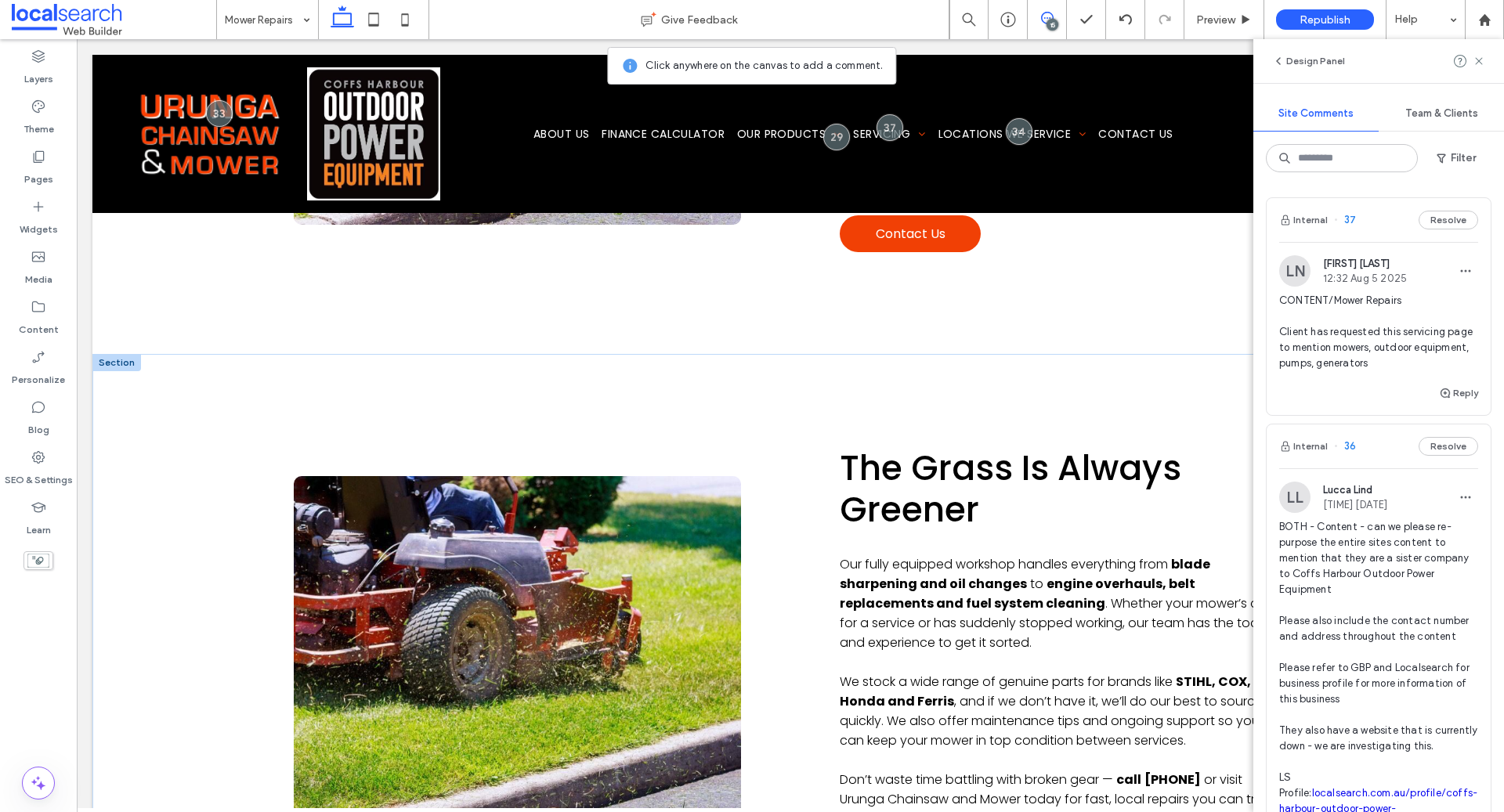 click at bounding box center (117, 363) 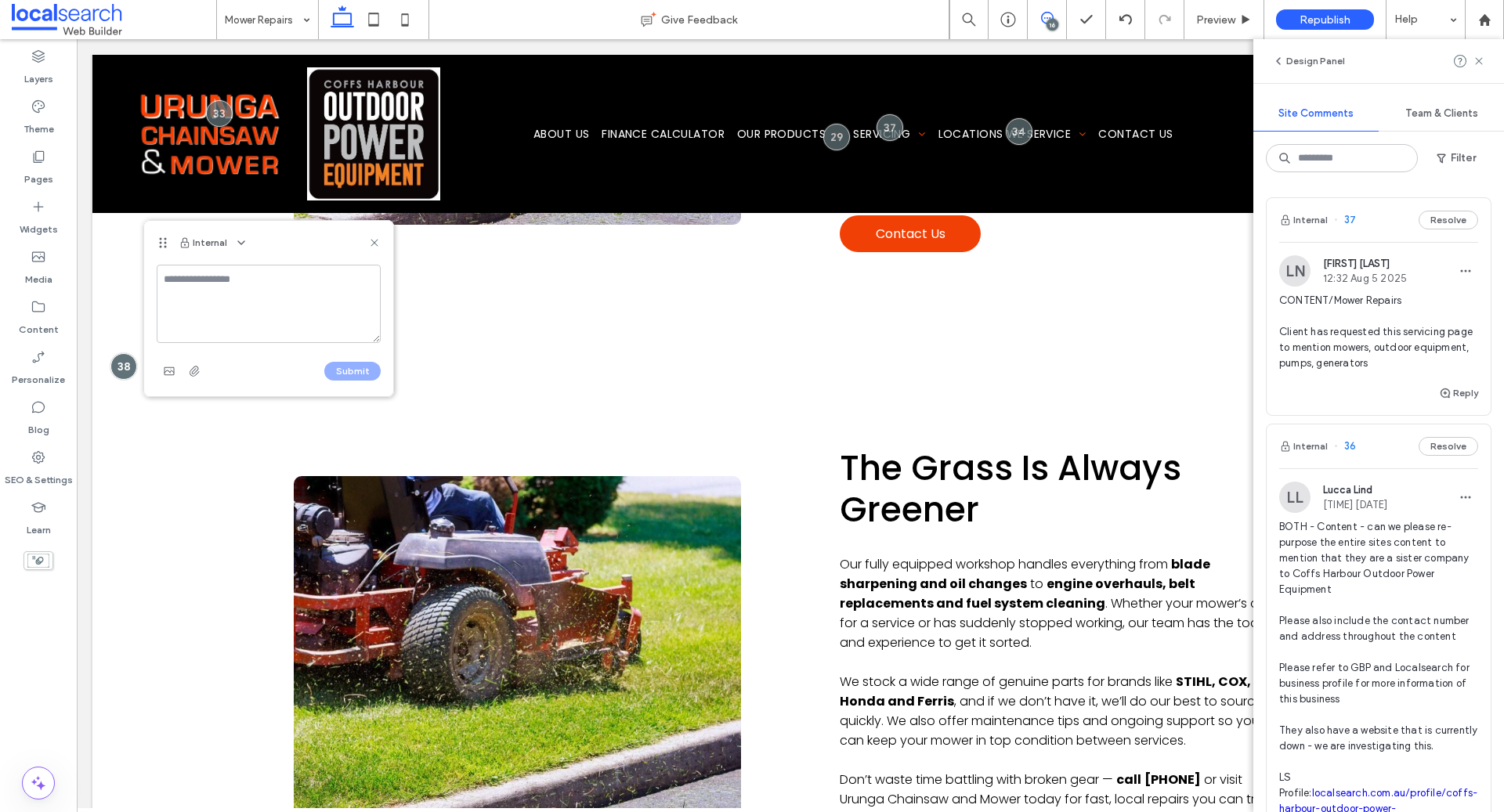 click on "Internal" at bounding box center [269, 243] 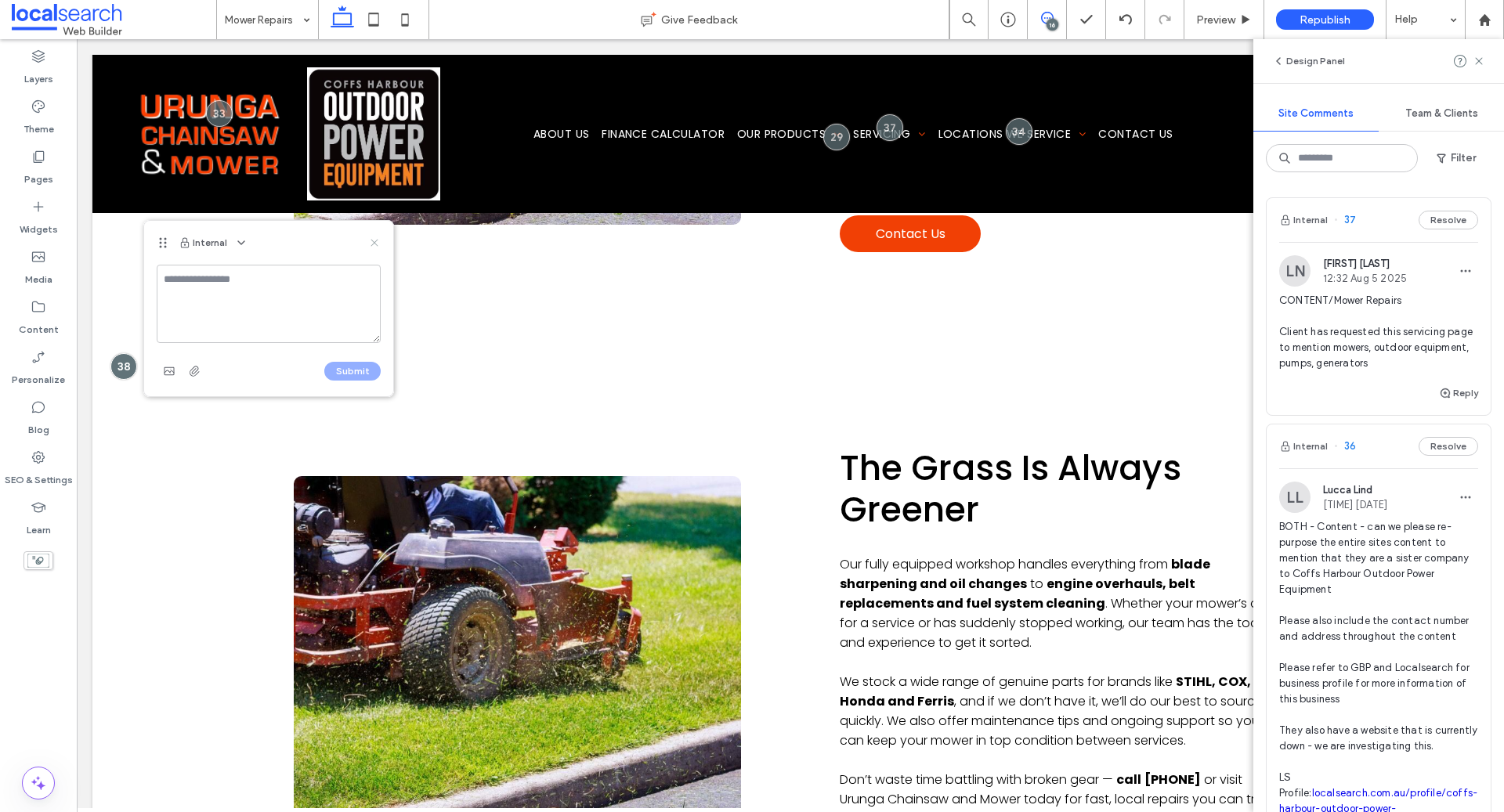 click 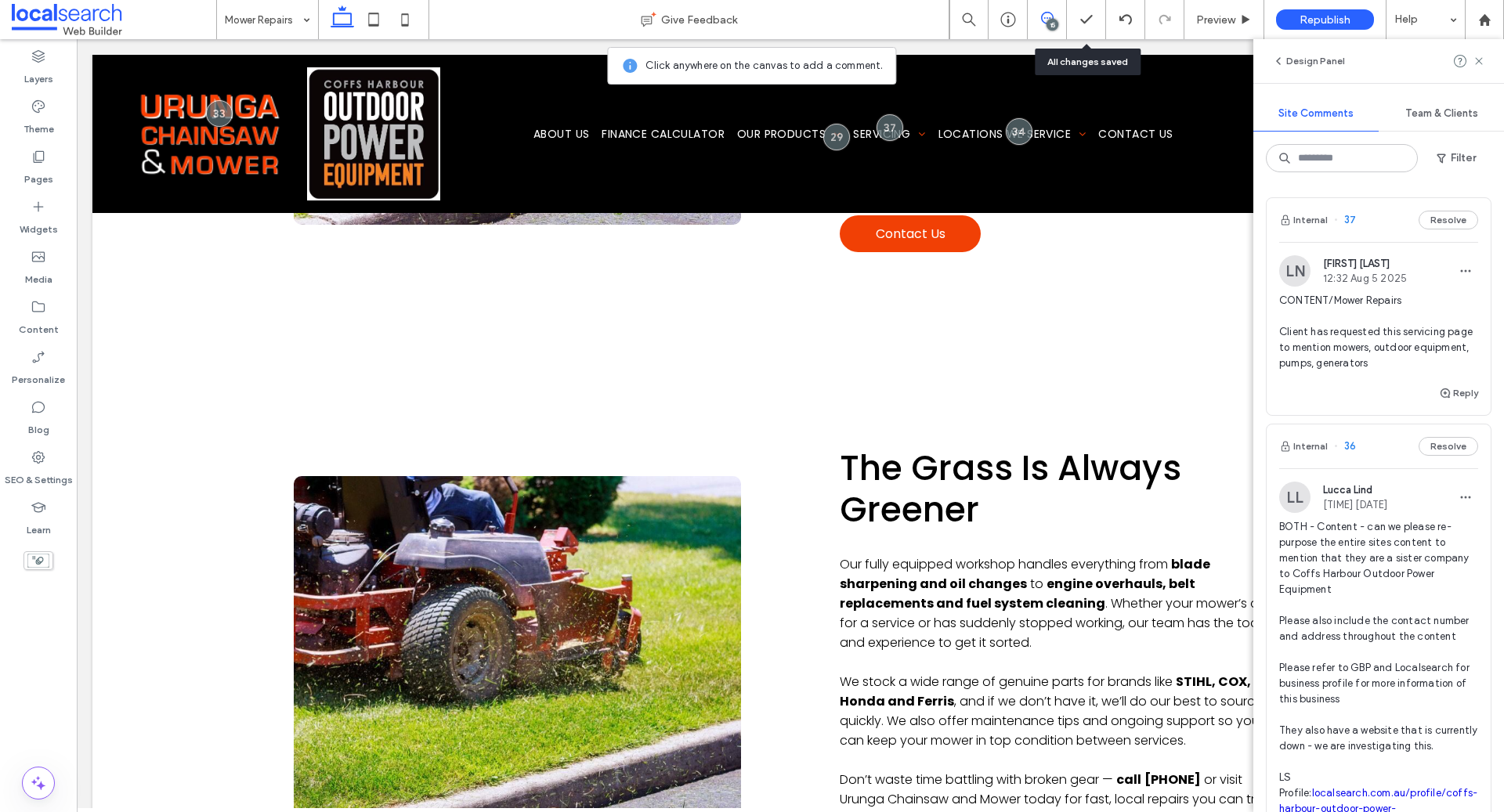 click on "15" at bounding box center (1052, 24) 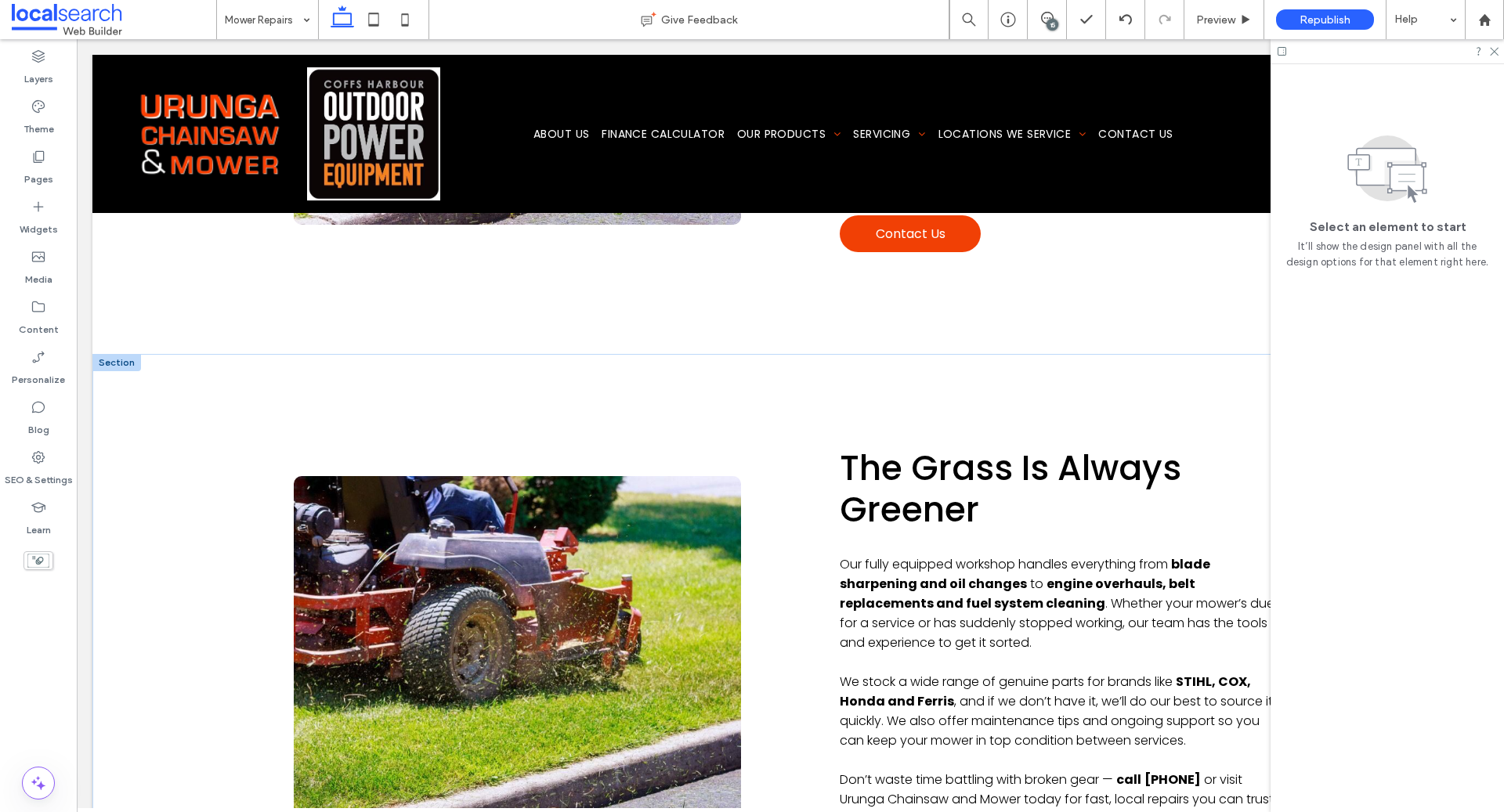 click at bounding box center [117, 363] 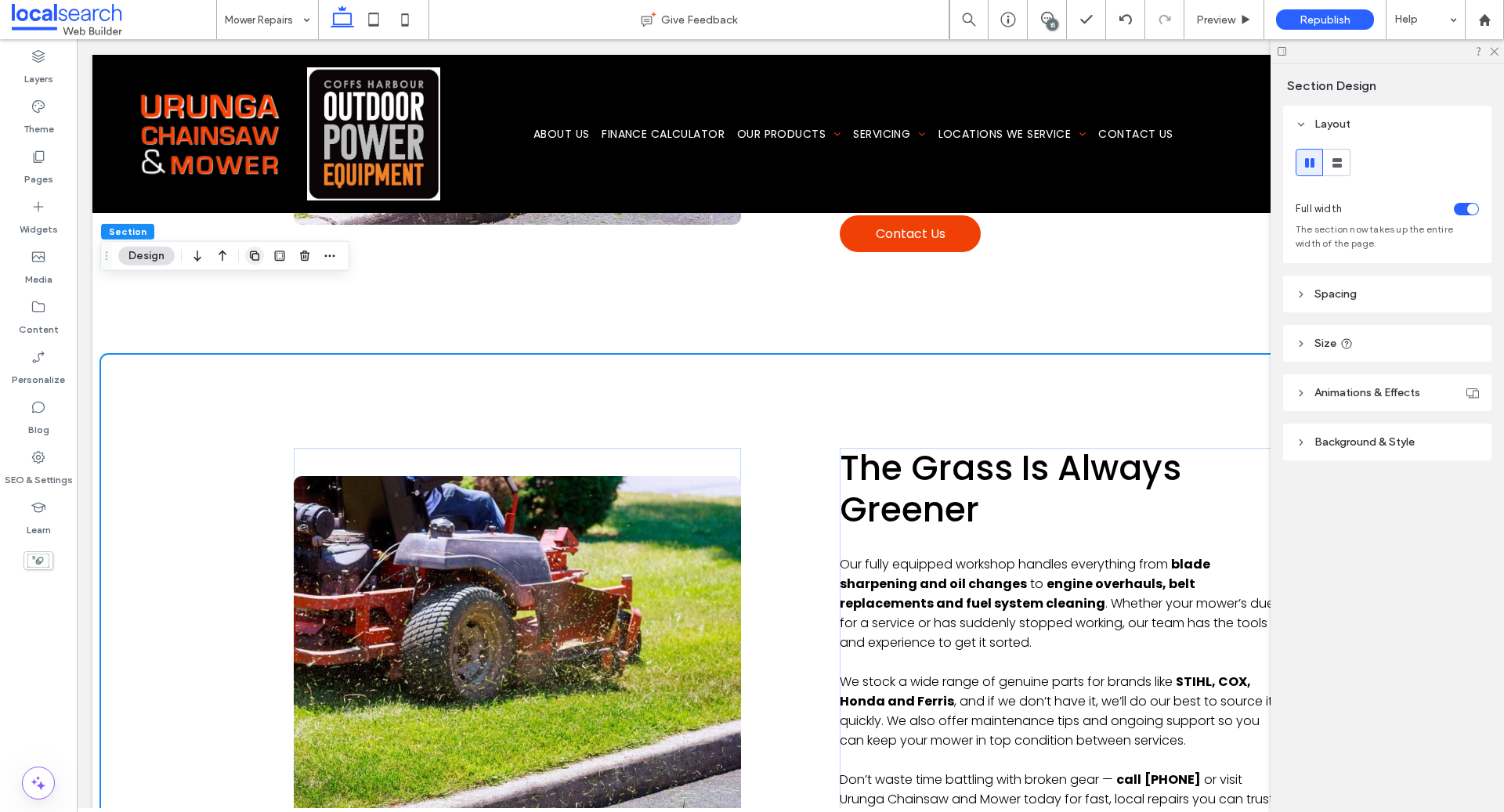 click 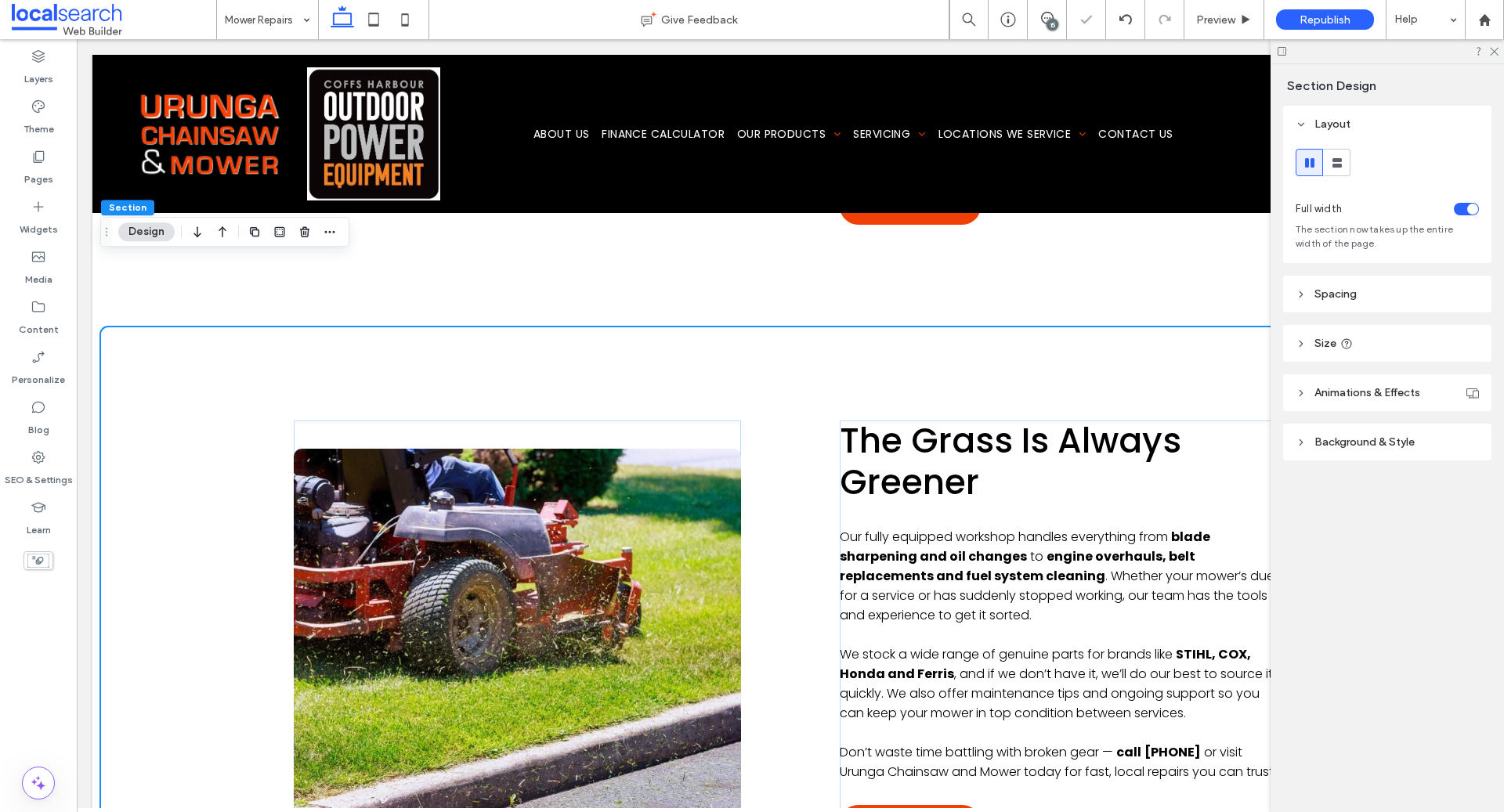 scroll, scrollTop: 3983, scrollLeft: 0, axis: vertical 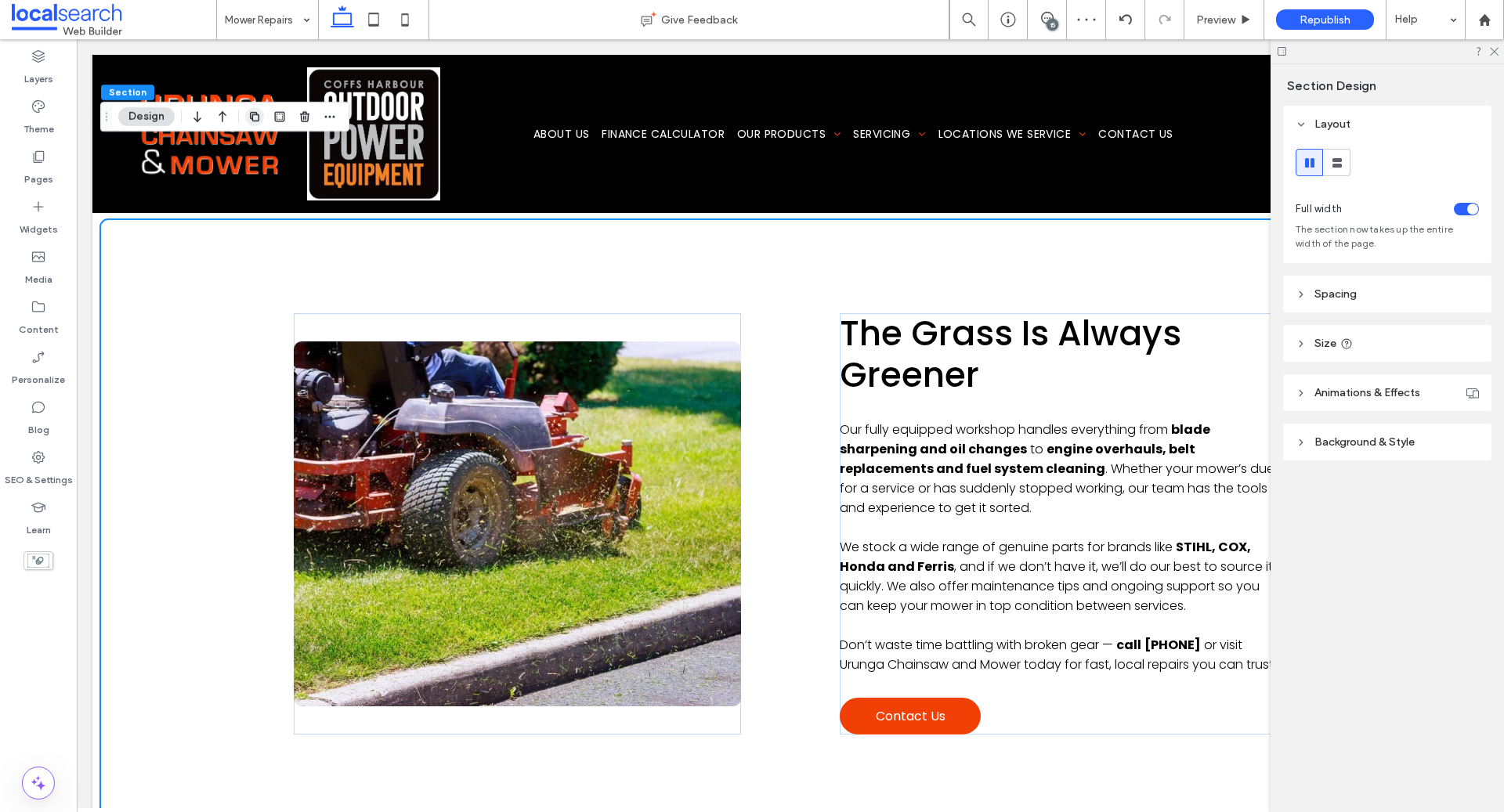 click at bounding box center (255, 117) 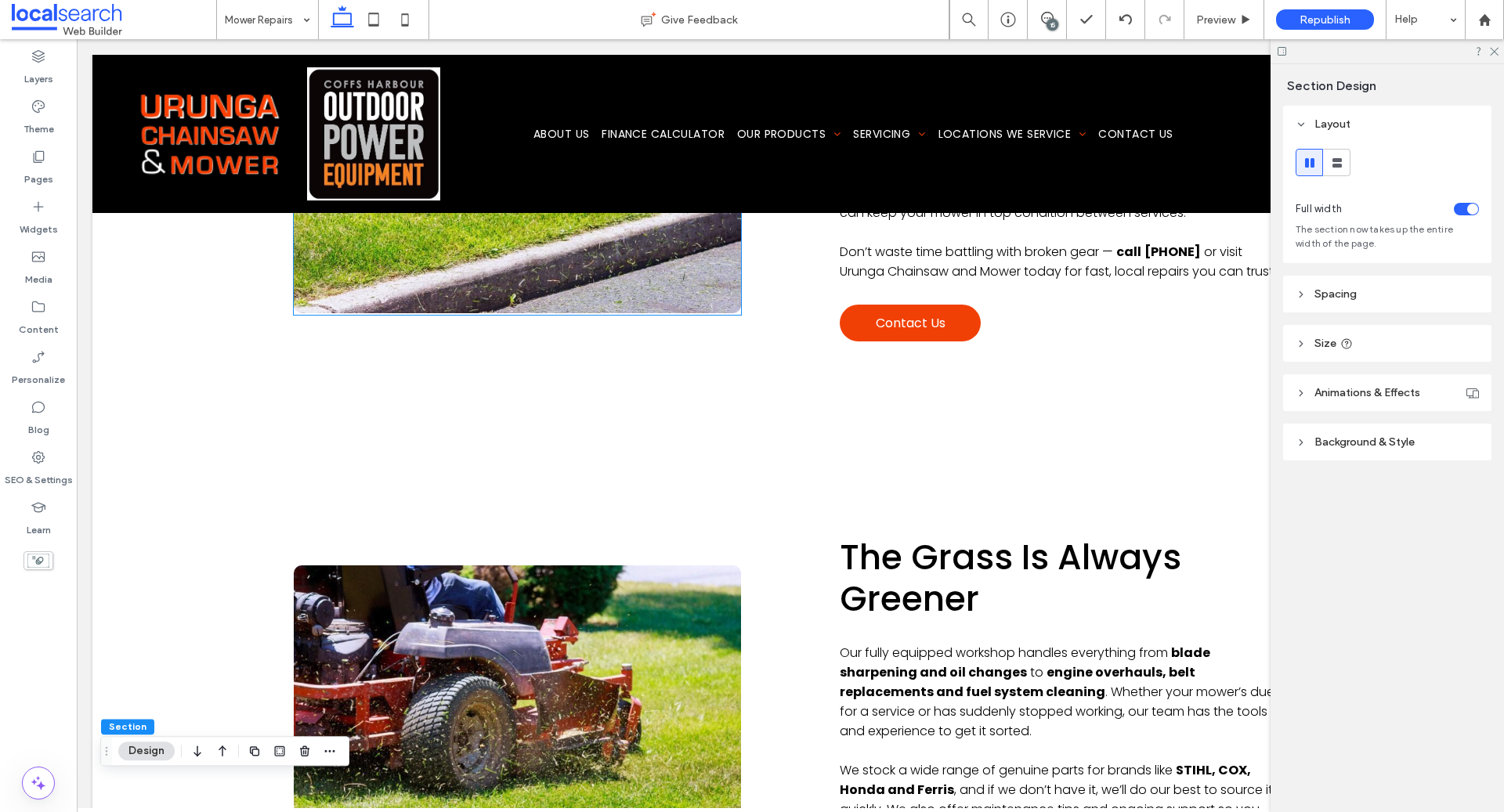 scroll, scrollTop: 2777, scrollLeft: 0, axis: vertical 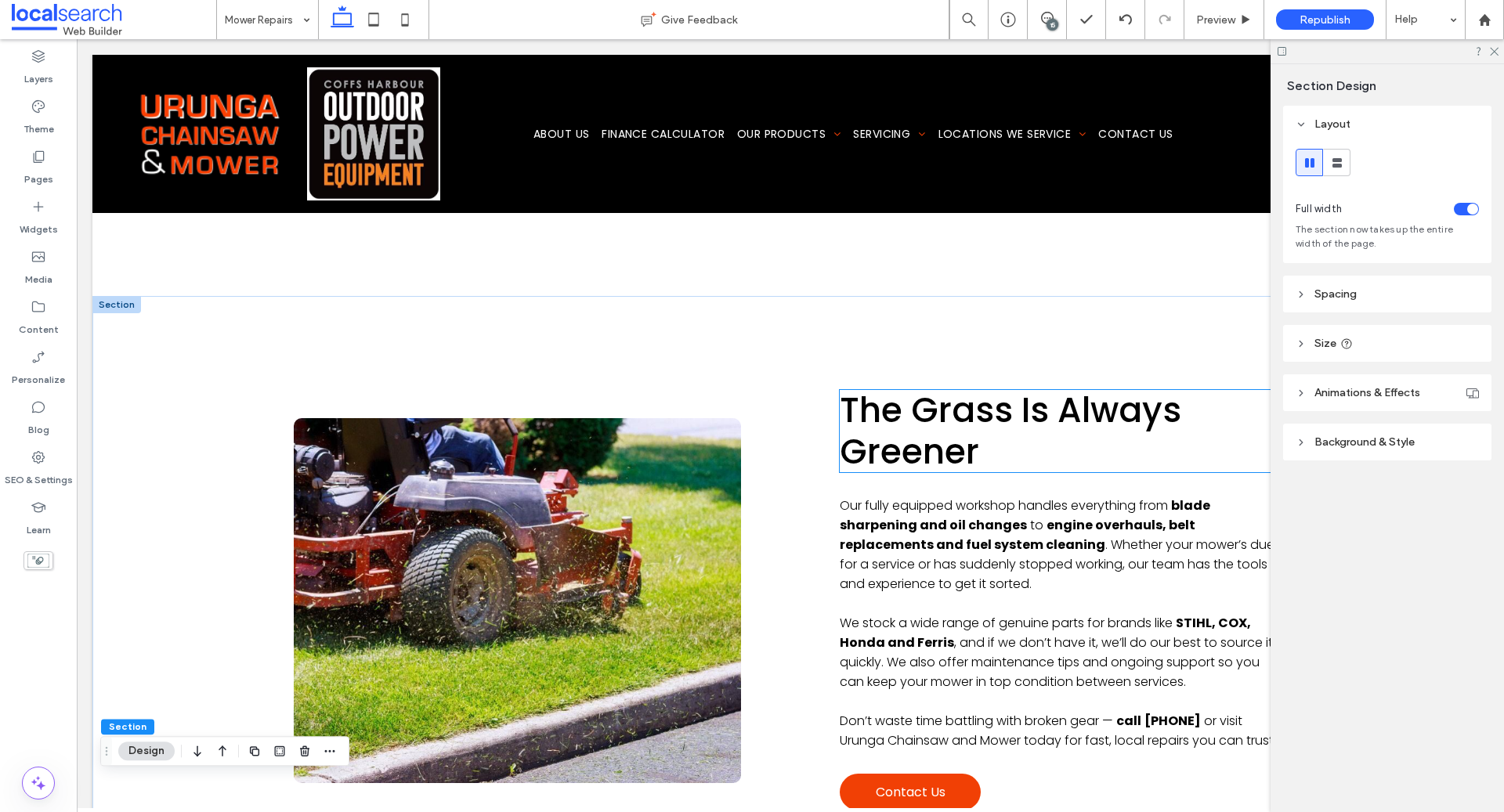 click on "The Grass Is Always Greener" at bounding box center [1010, 431] 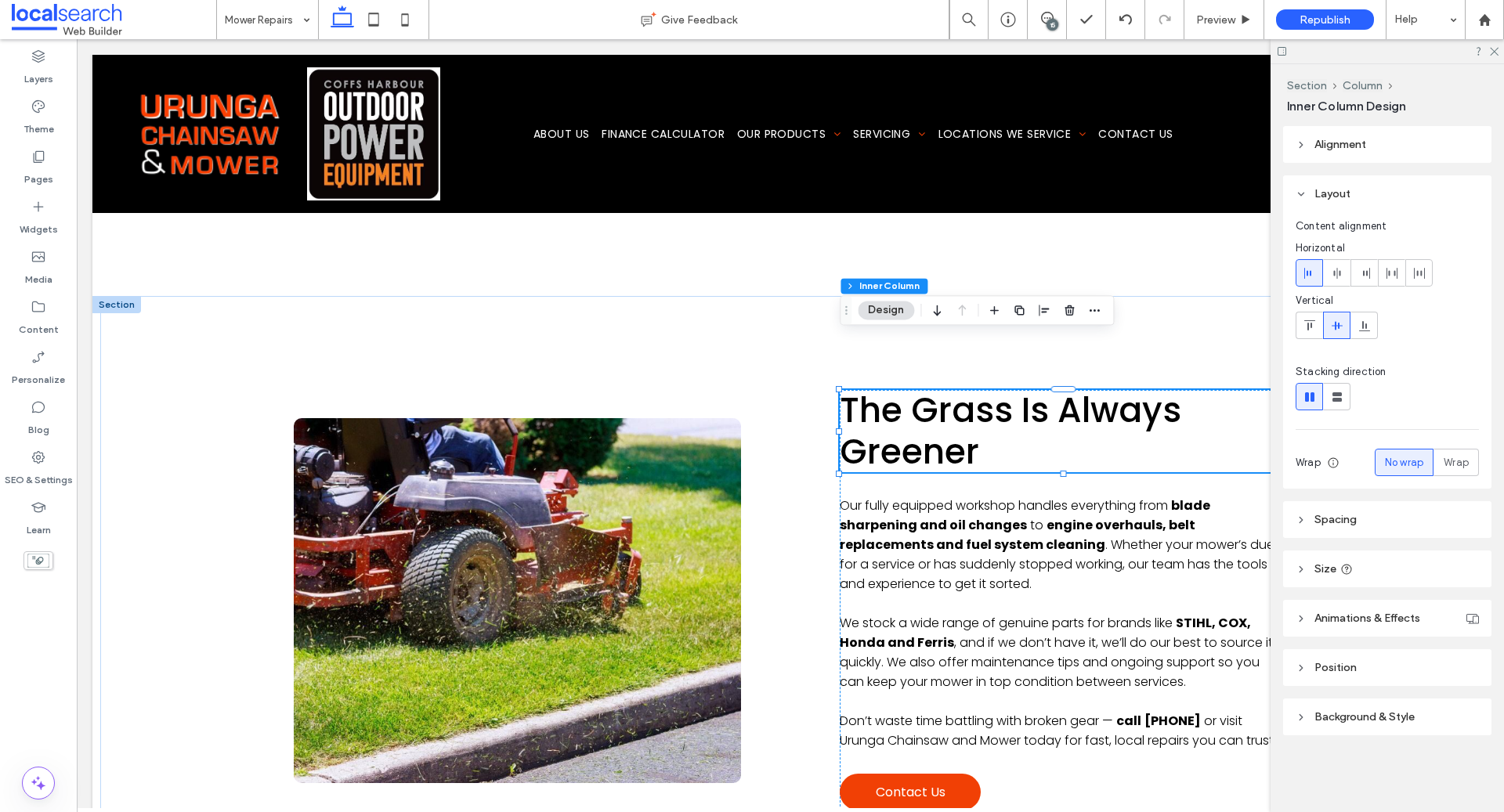 click on "The Grass Is Always Greener" at bounding box center [1010, 431] 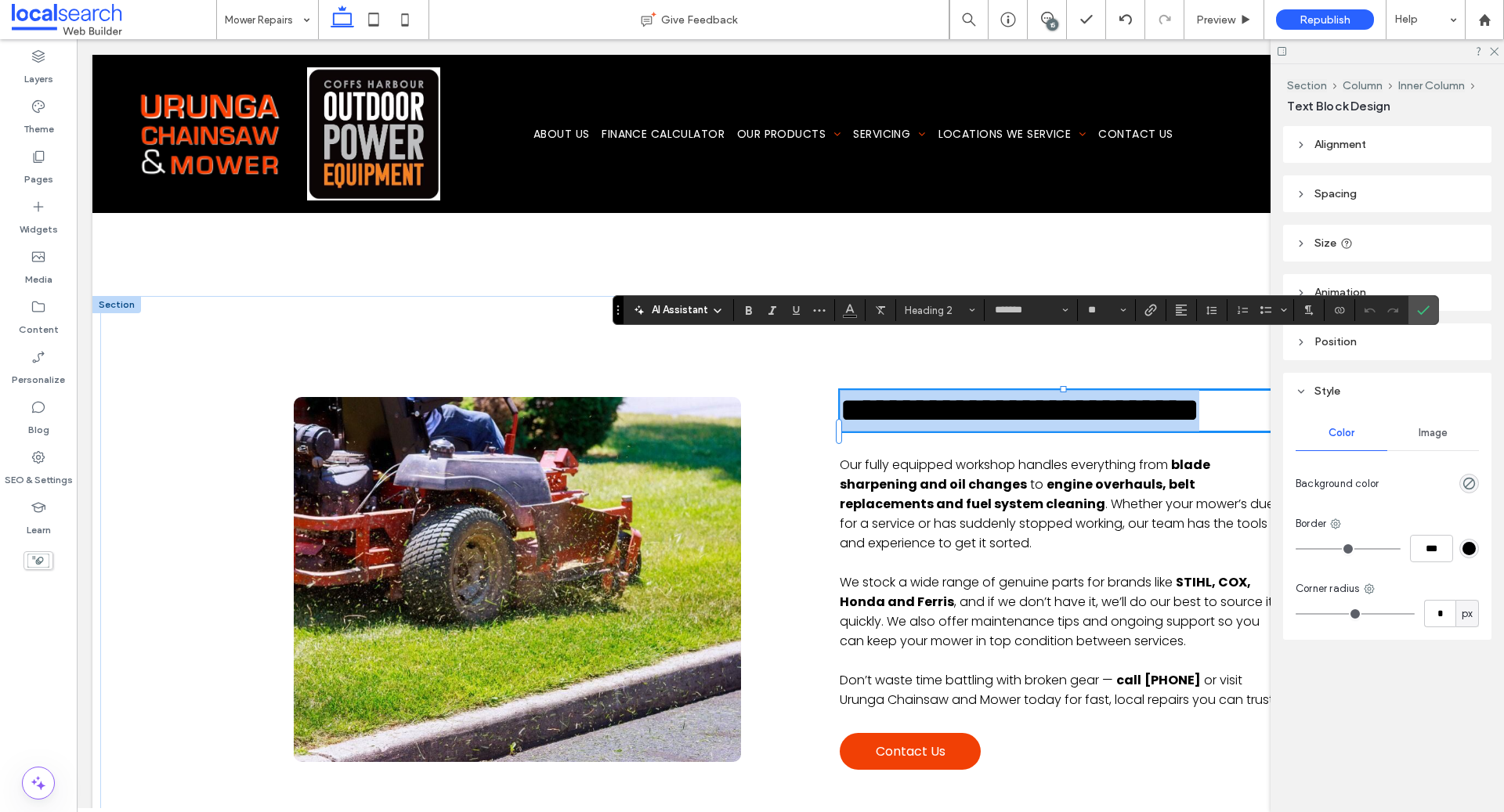 type 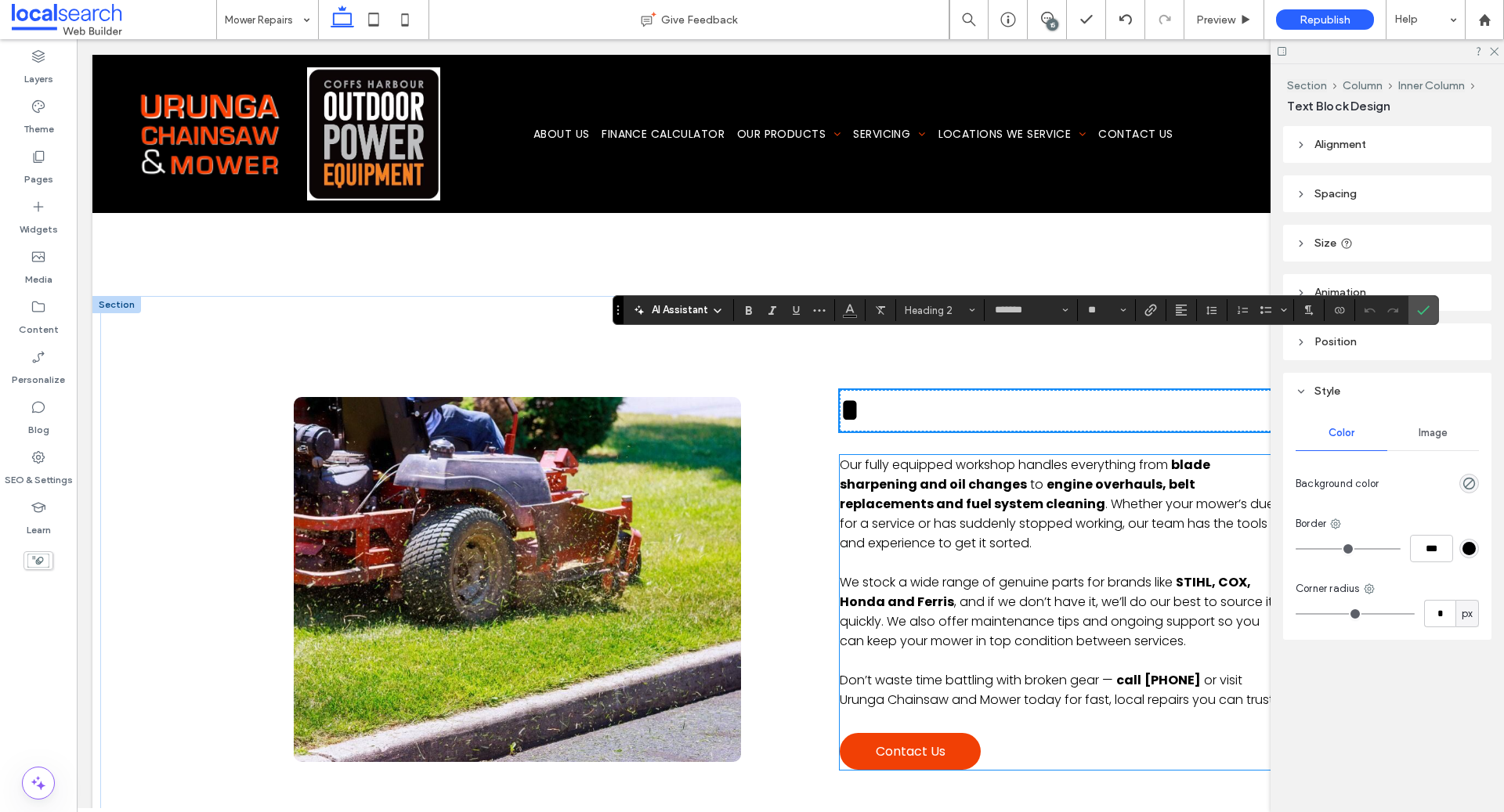 scroll, scrollTop: 2676, scrollLeft: 0, axis: vertical 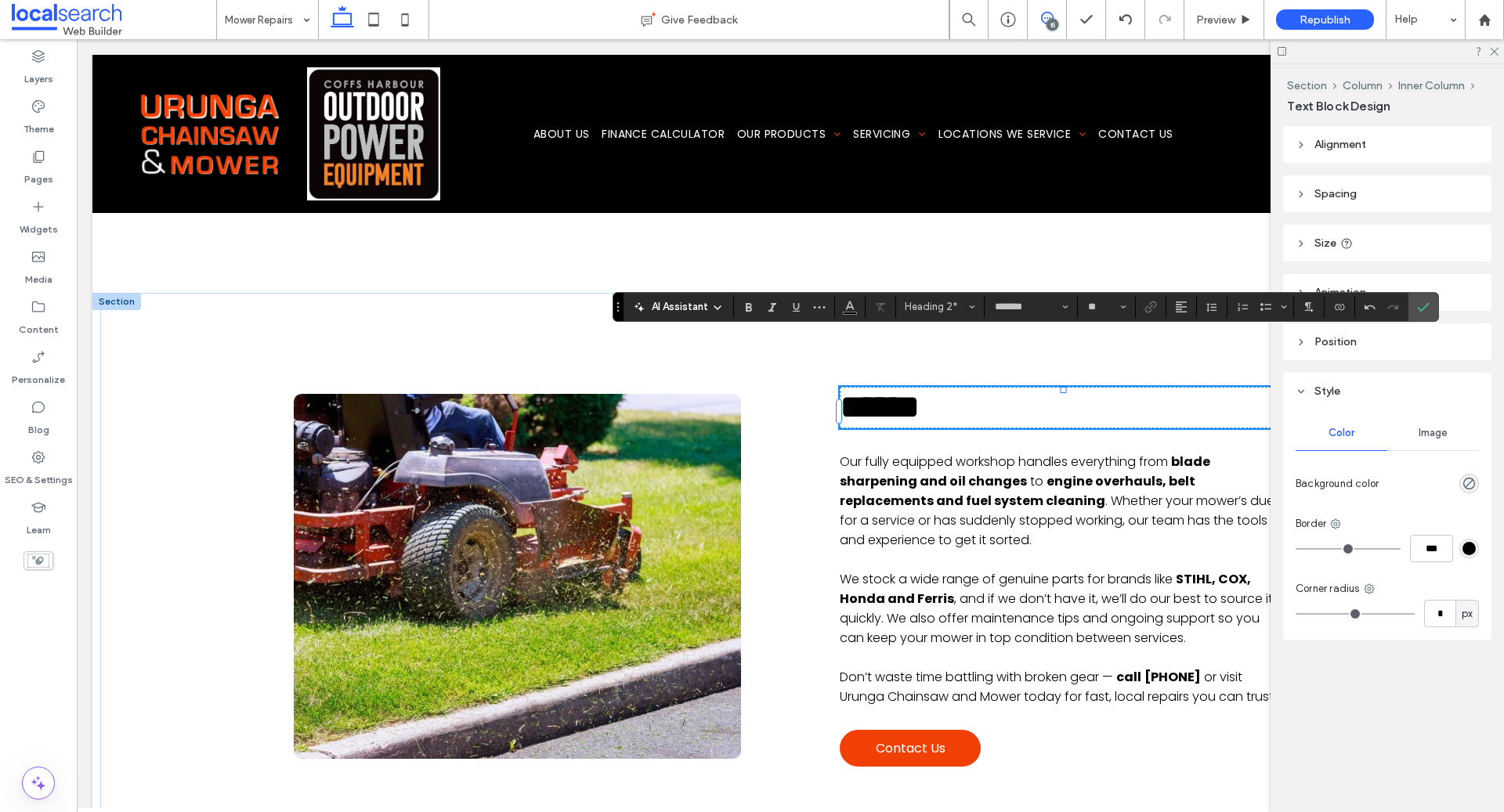 click 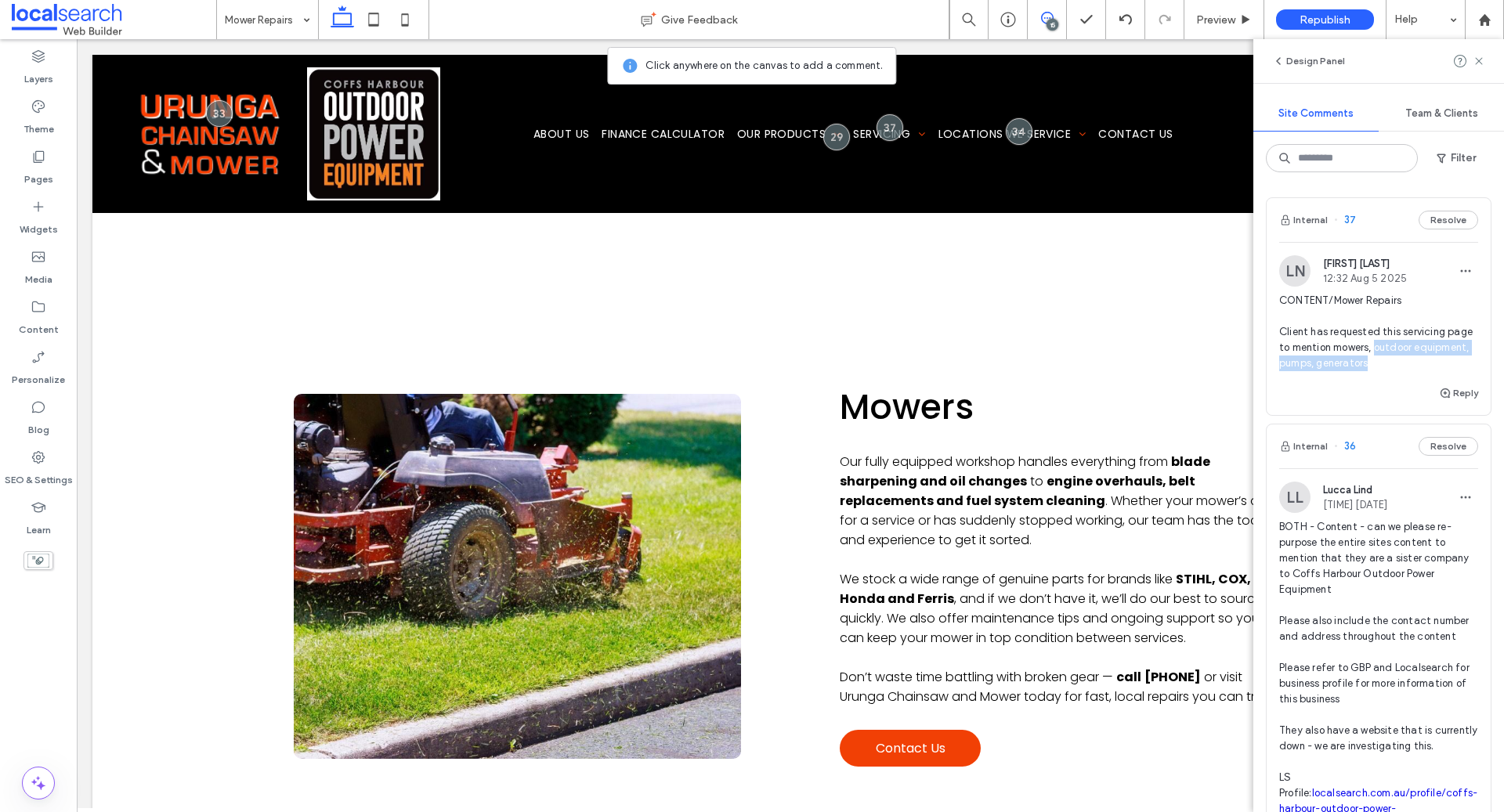 drag, startPoint x: 1419, startPoint y: 363, endPoint x: 1375, endPoint y: 348, distance: 46.486557 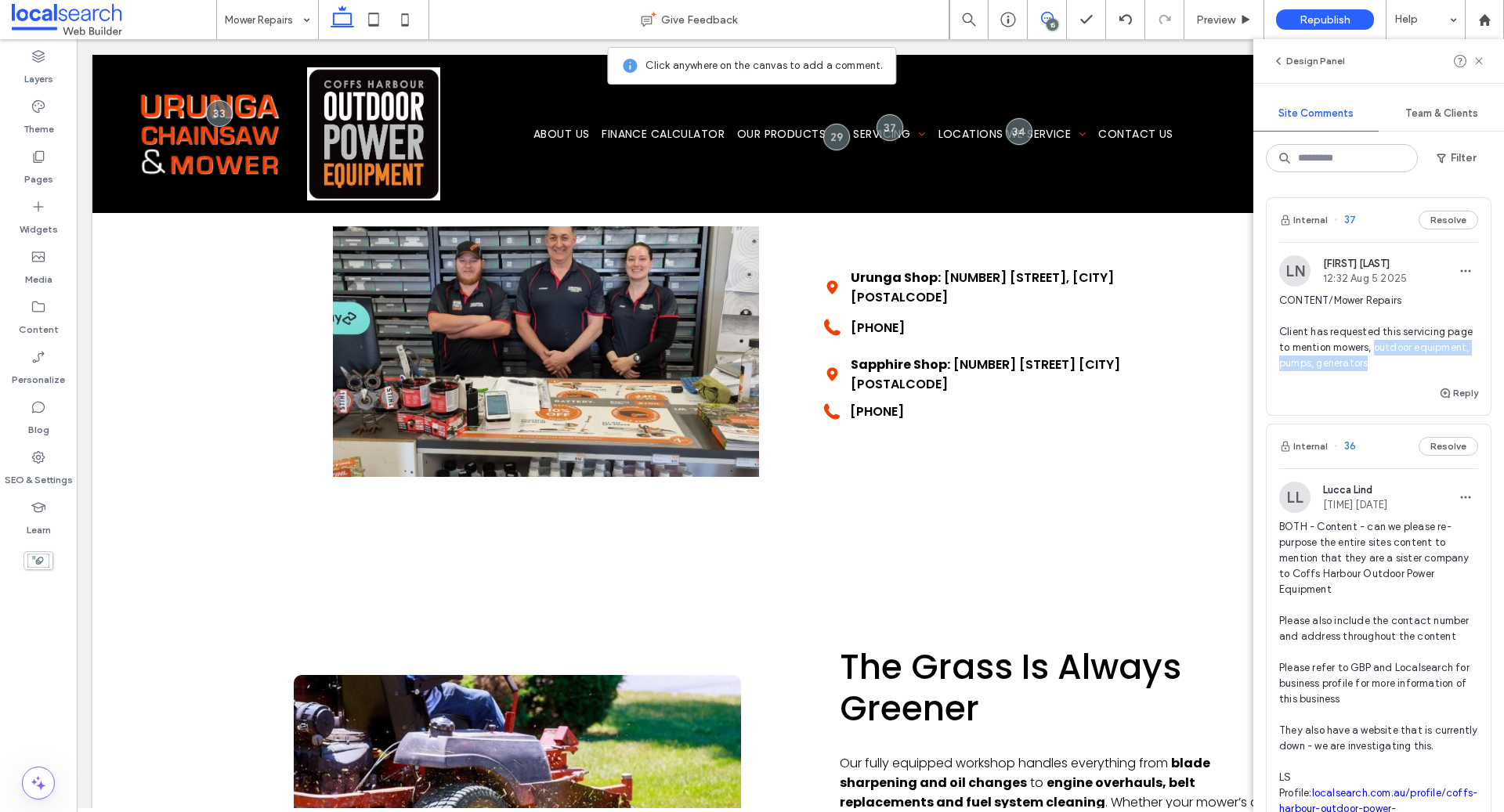scroll, scrollTop: 0, scrollLeft: 0, axis: both 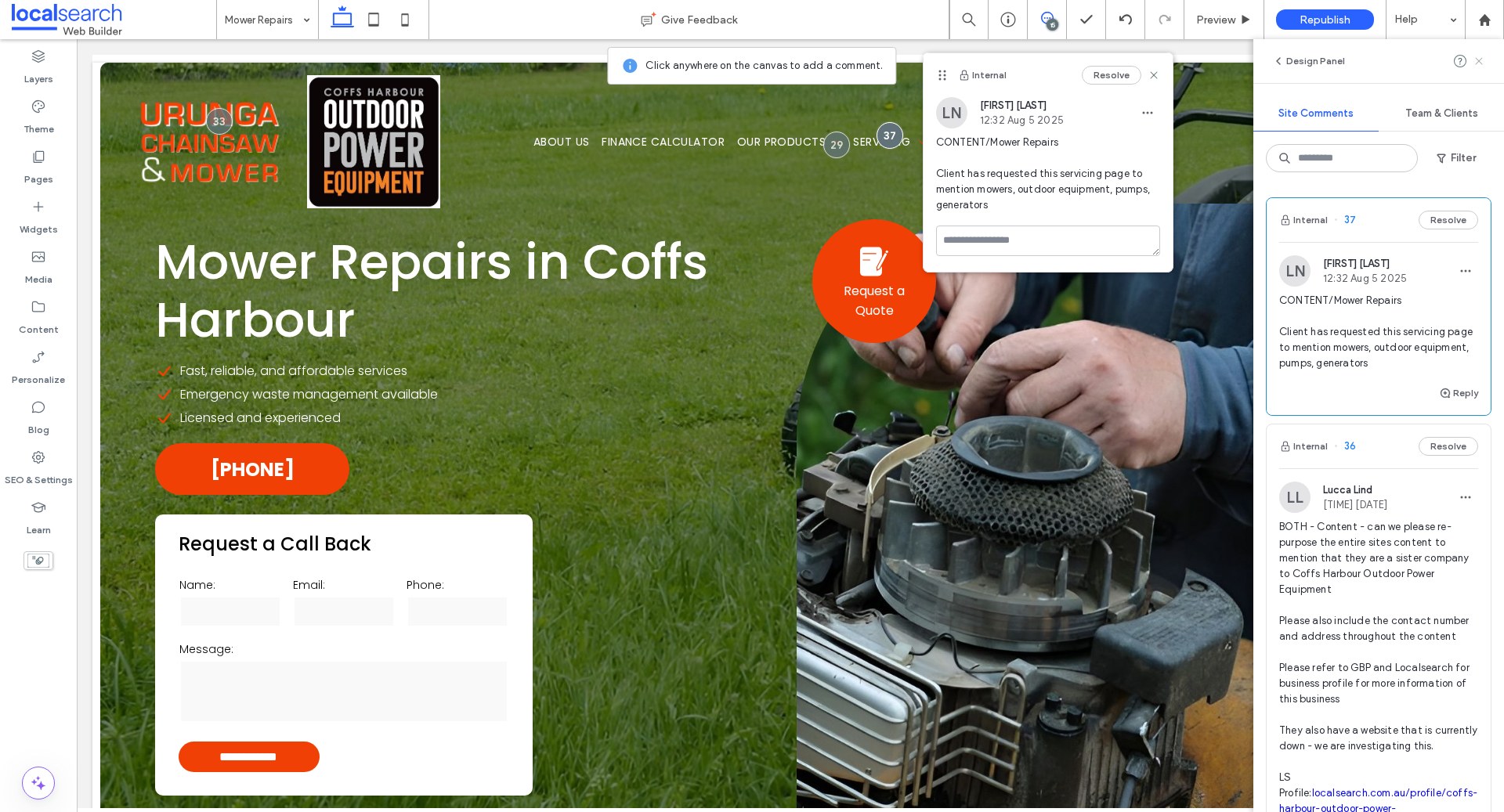 click at bounding box center [1479, 61] 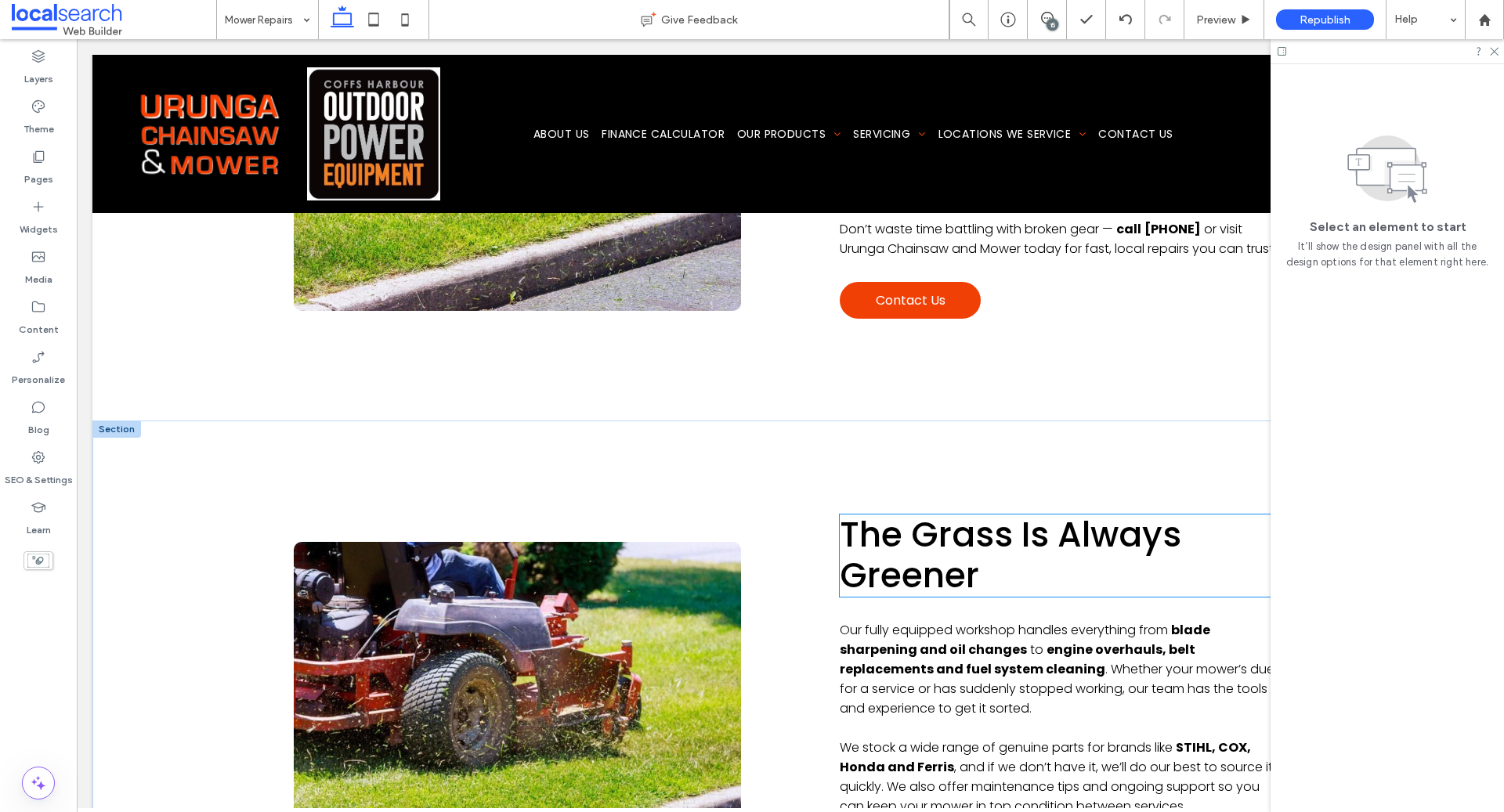 scroll, scrollTop: 3214, scrollLeft: 0, axis: vertical 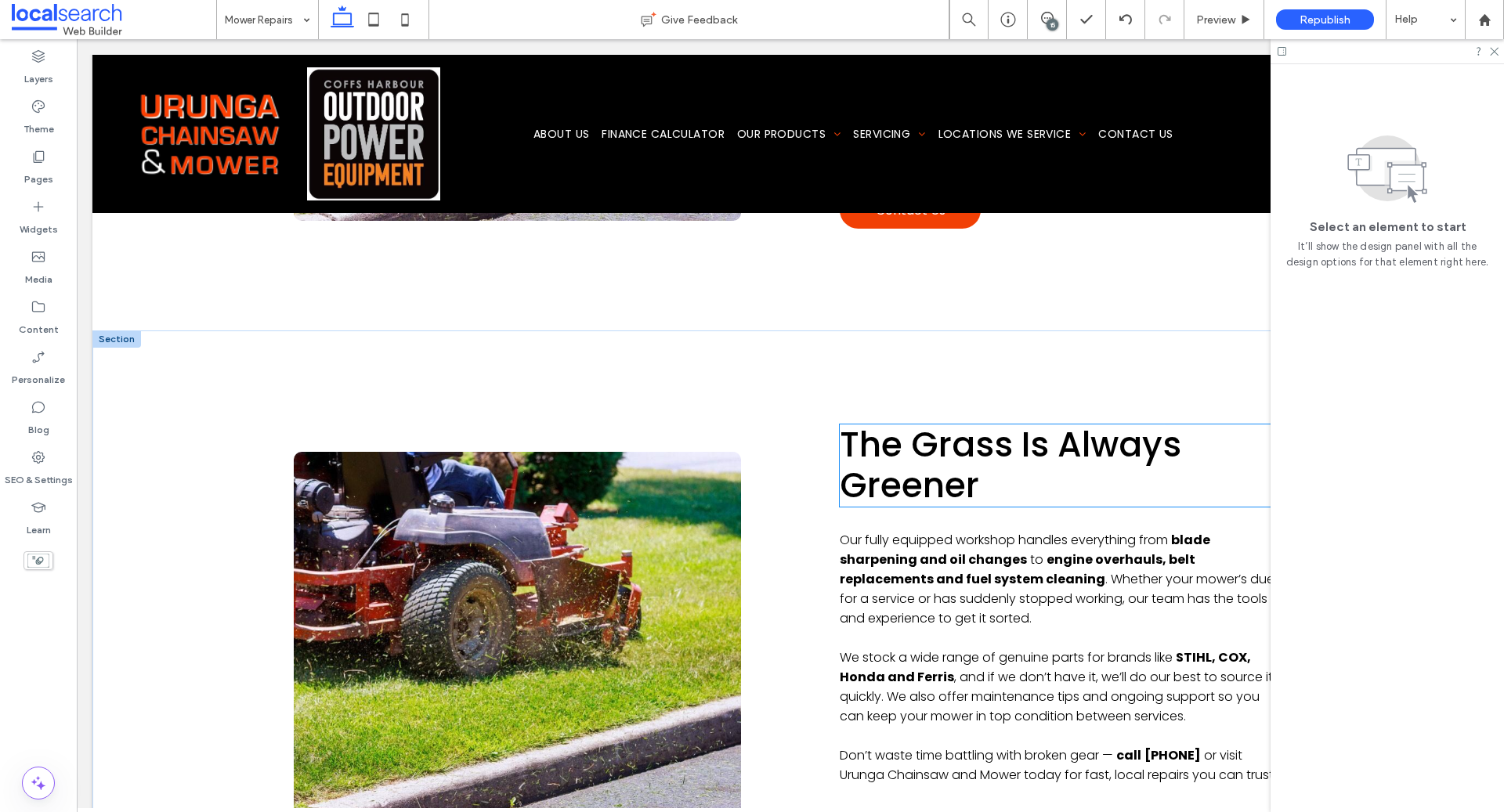 click on "The Grass Is Always Greener" at bounding box center [1010, 465] 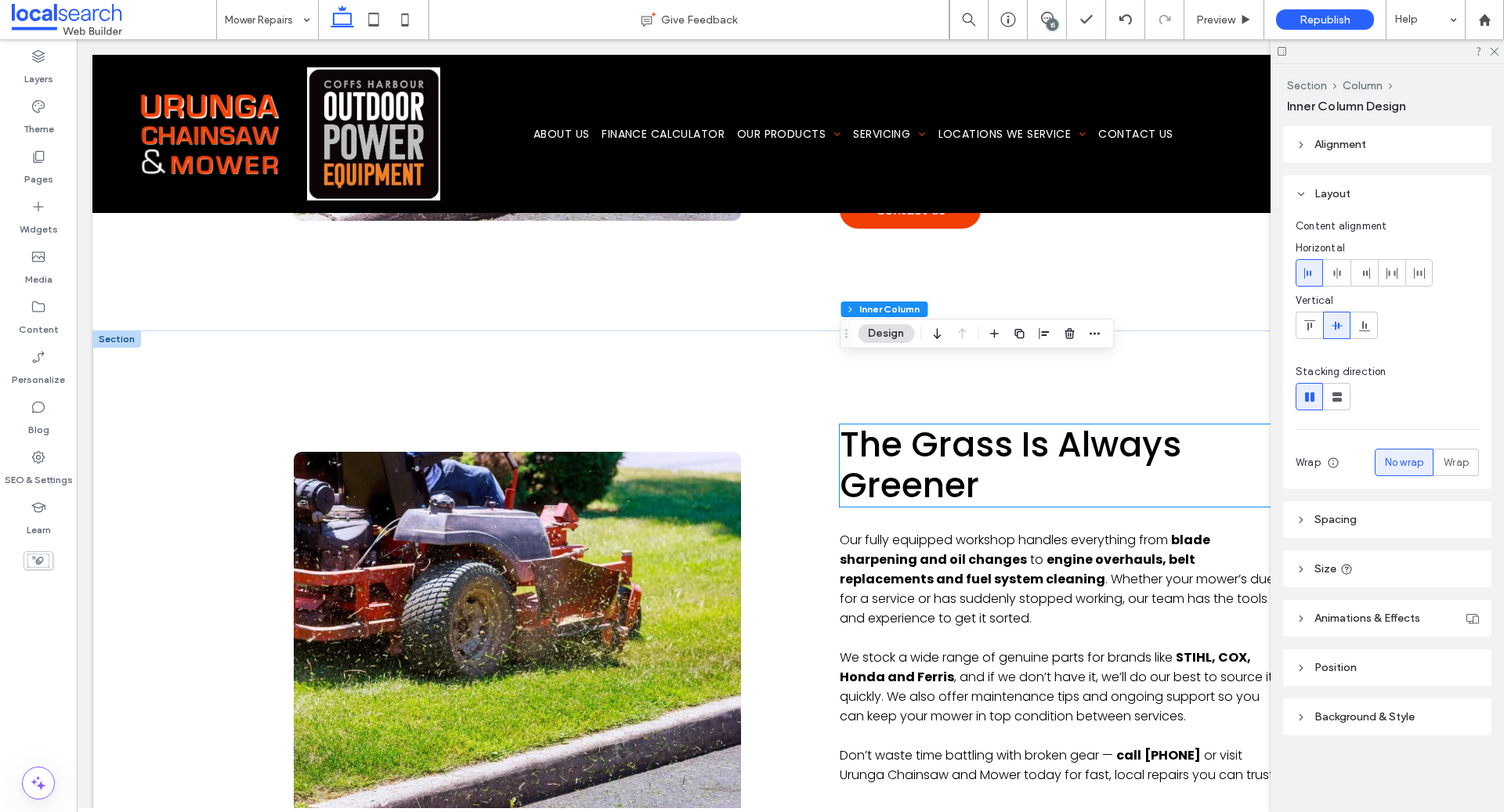 click on "The Grass Is Always Greener" at bounding box center (1010, 465) 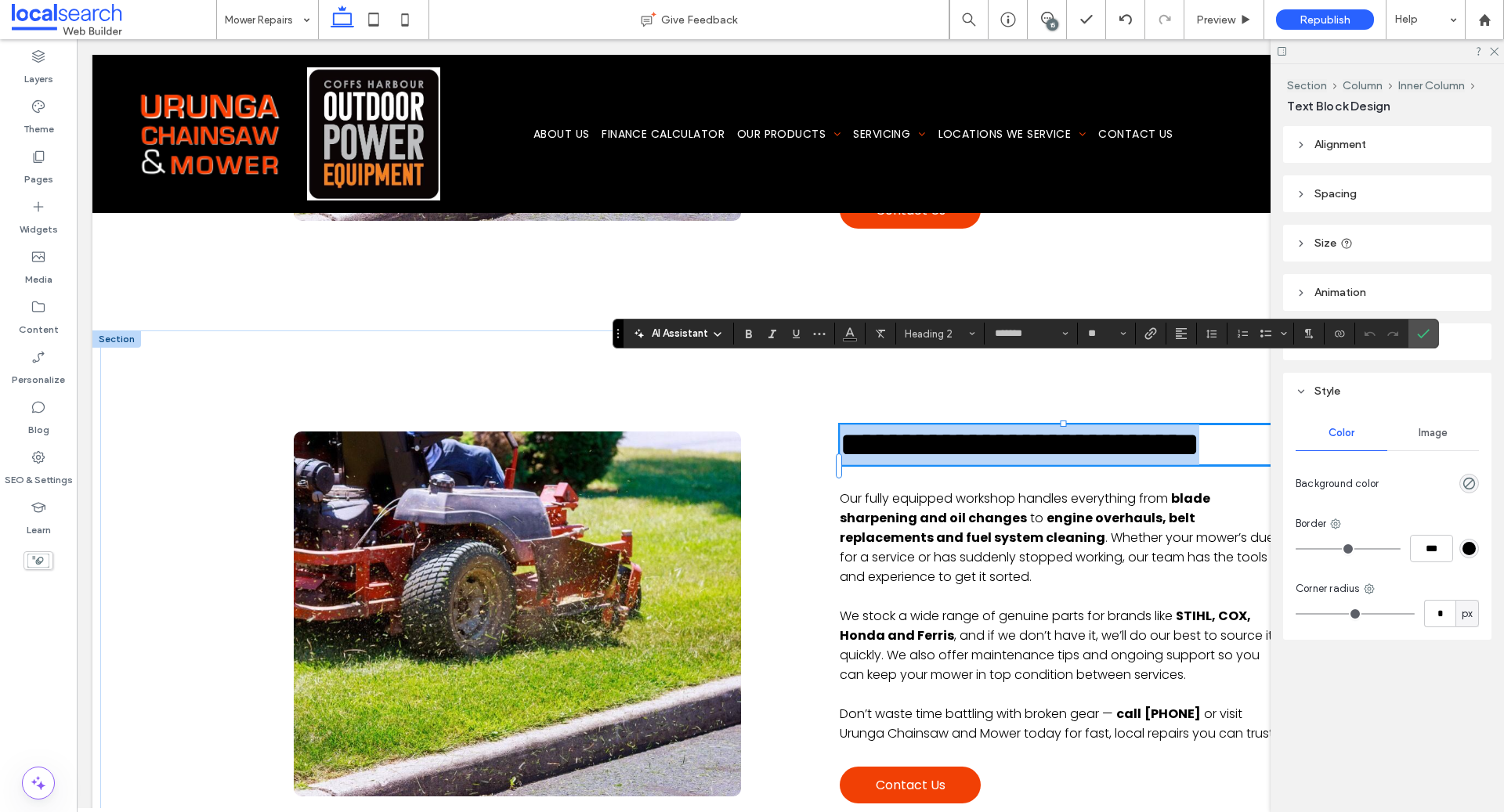 scroll, scrollTop: 0, scrollLeft: 0, axis: both 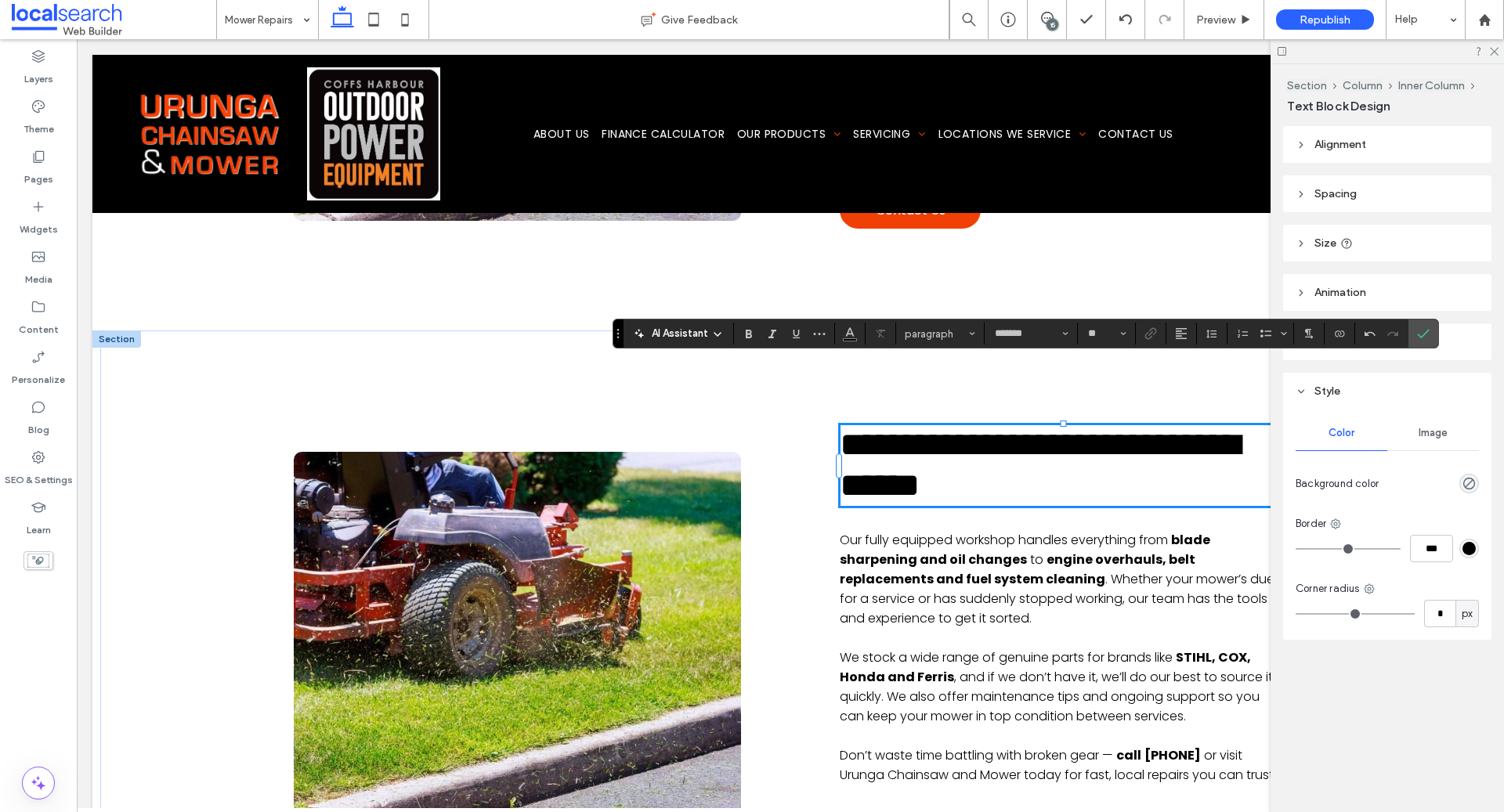 type on "**" 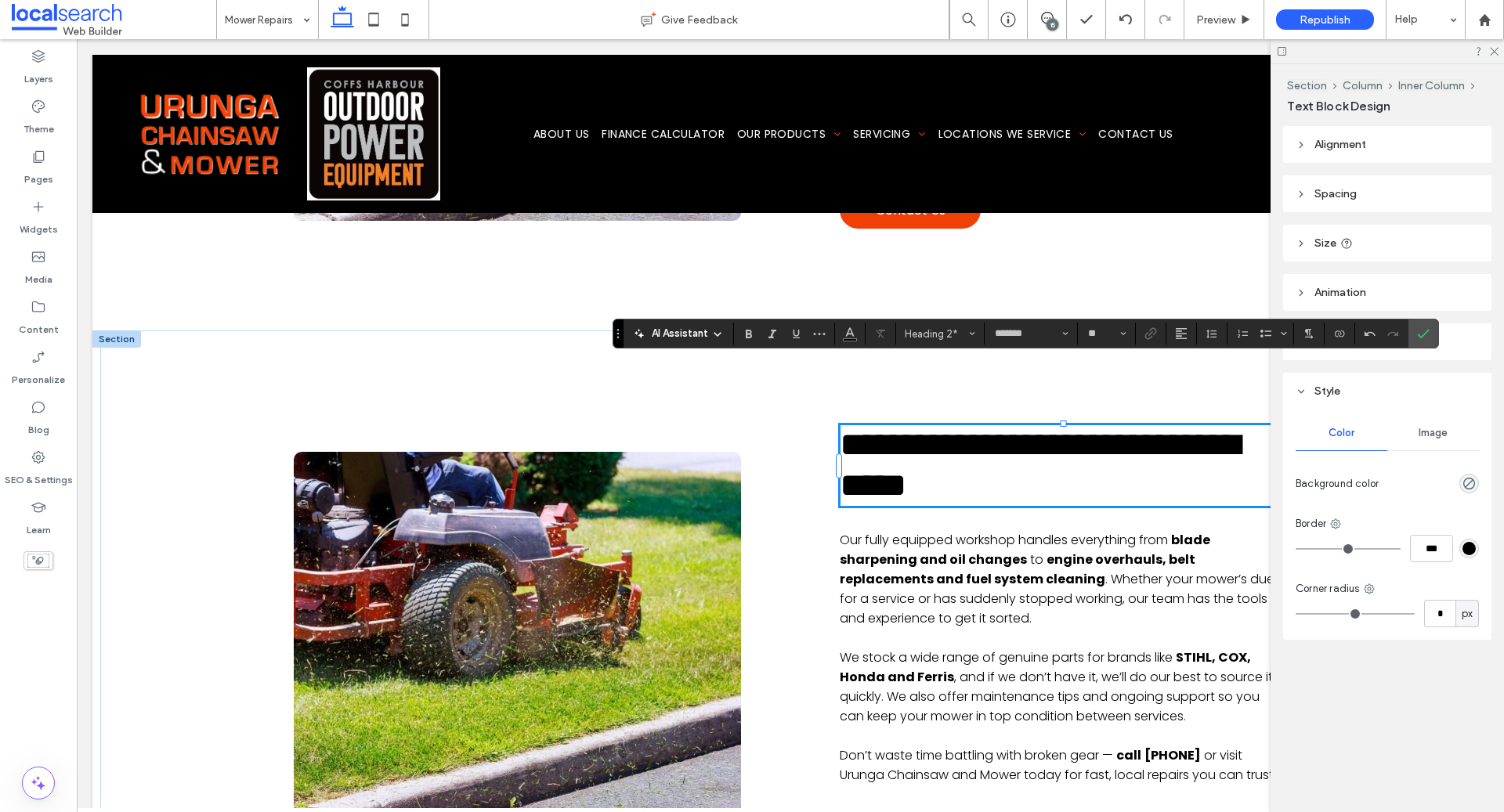 type 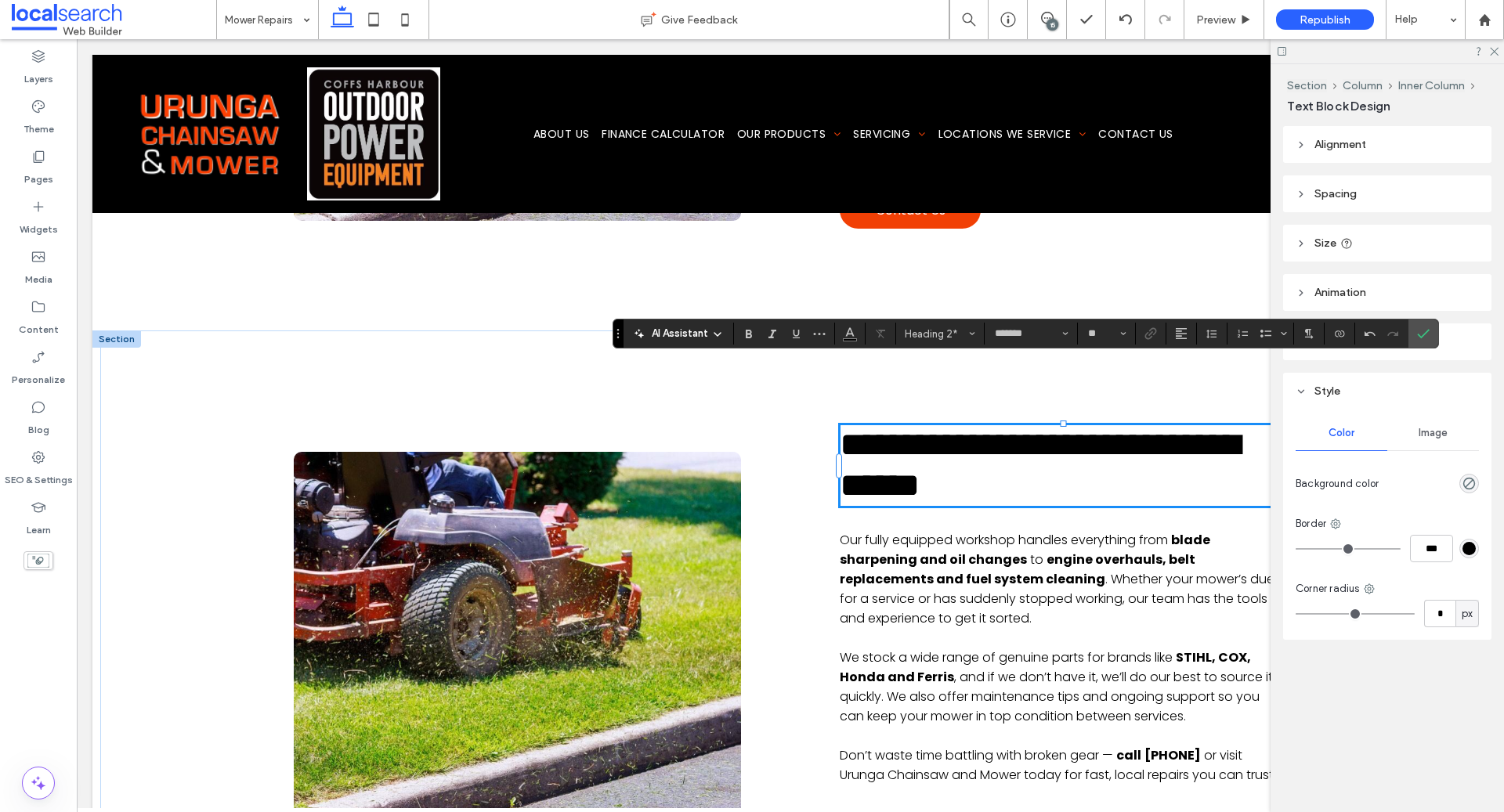 click on "**********" at bounding box center [1039, 465] 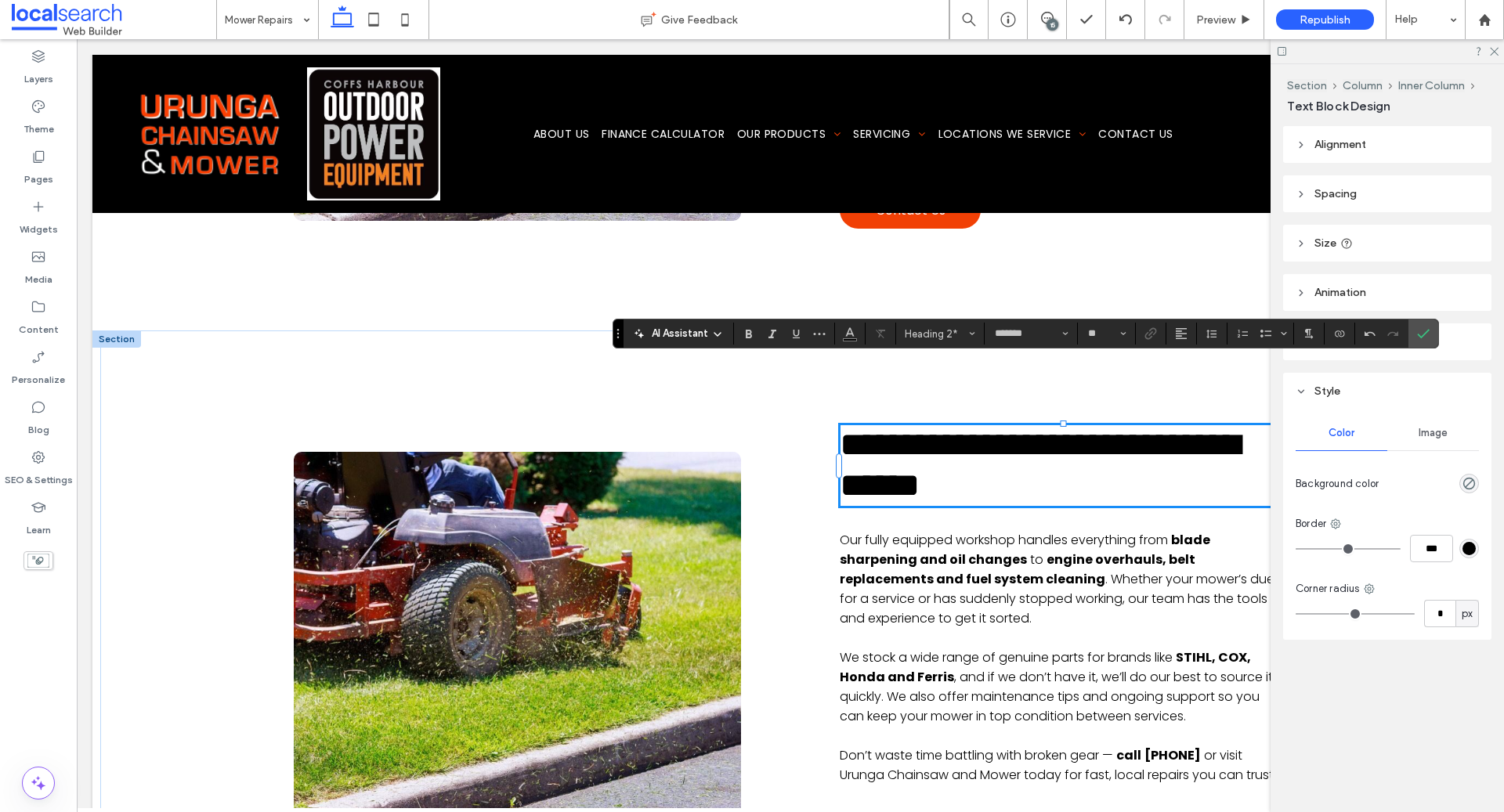 click on "**********" at bounding box center (1039, 465) 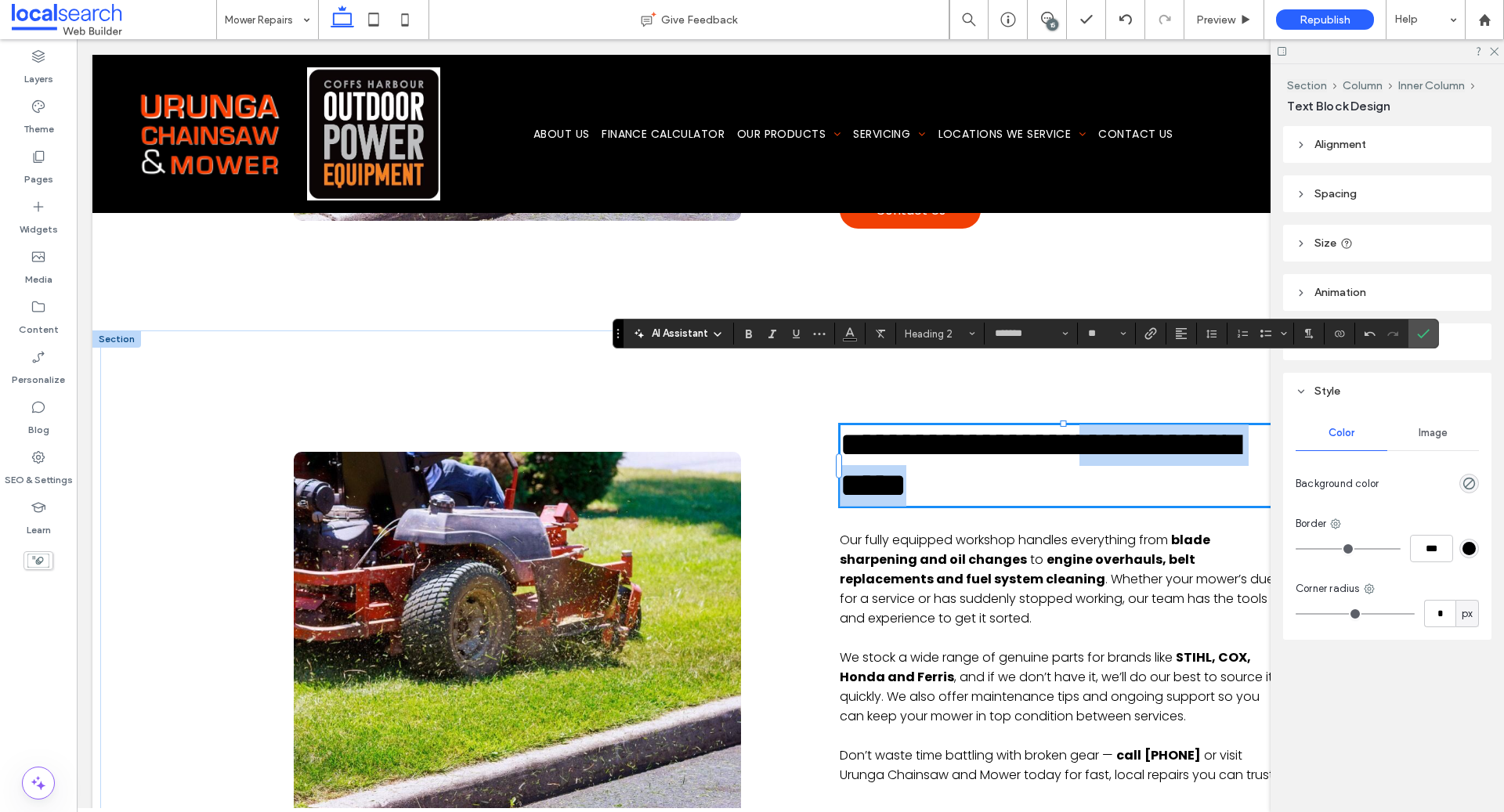 scroll, scrollTop: 3, scrollLeft: 0, axis: vertical 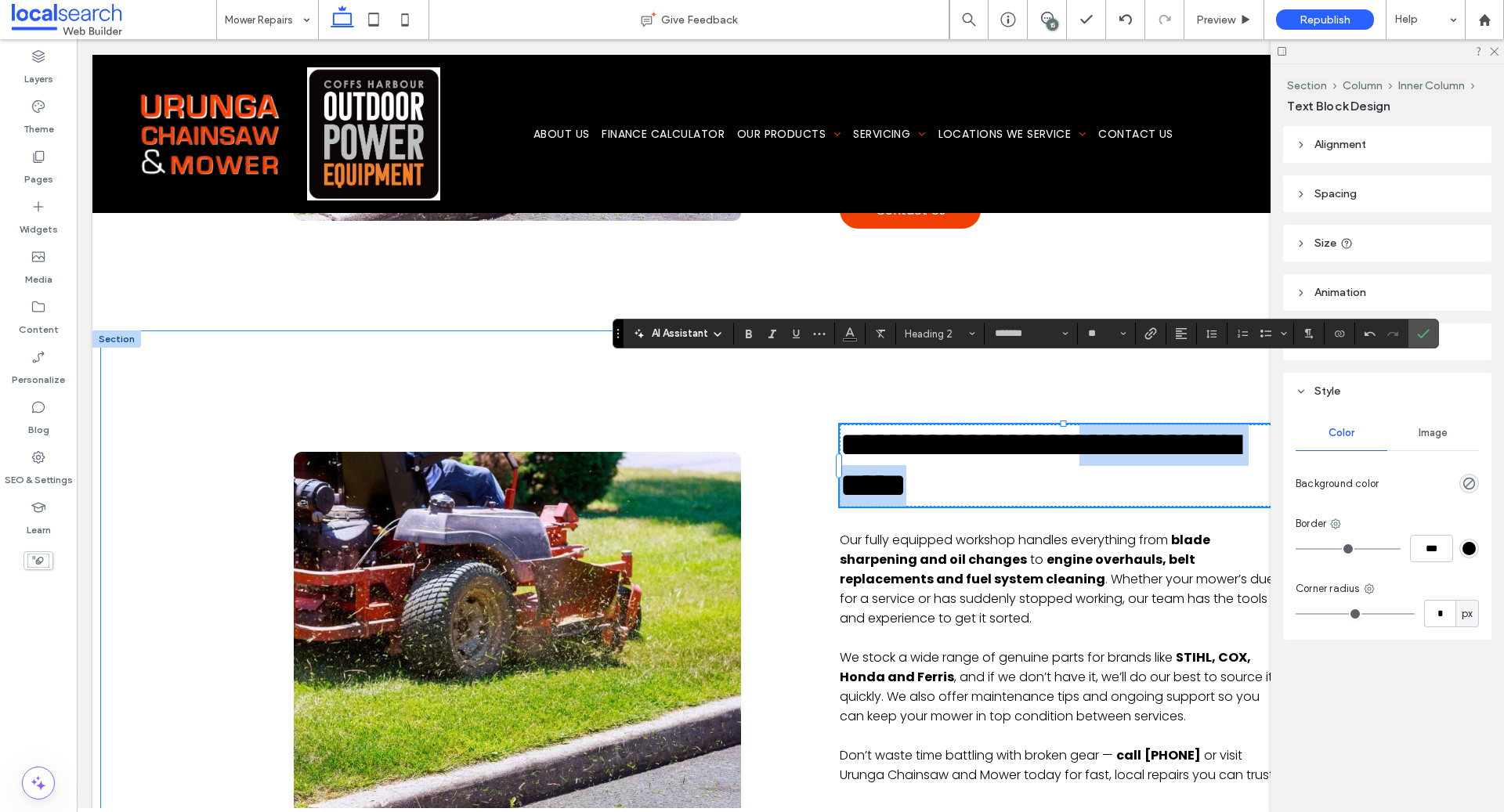 drag, startPoint x: 1205, startPoint y: 429, endPoint x: 836, endPoint y: 418, distance: 369.164 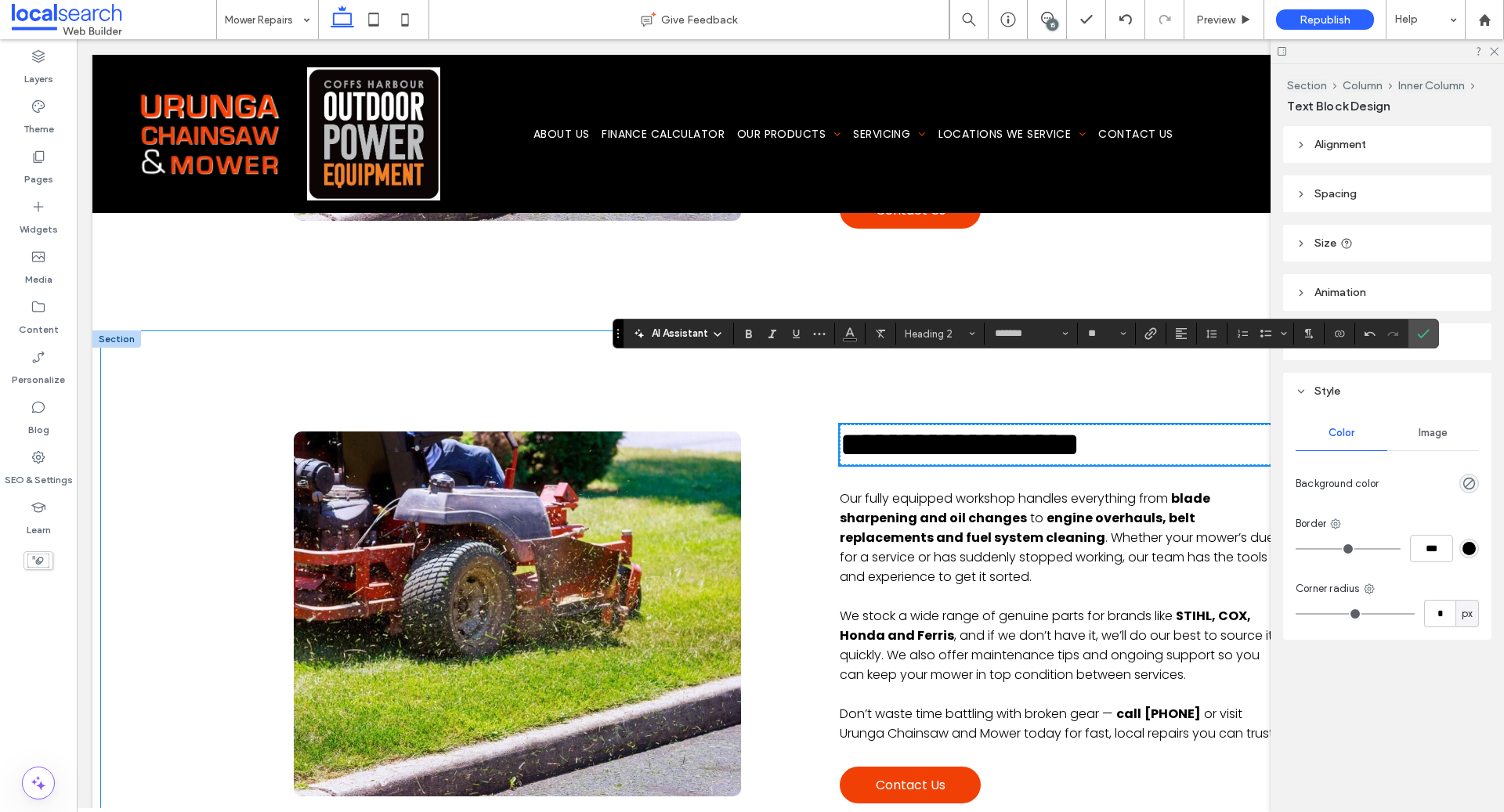 scroll, scrollTop: 0, scrollLeft: 0, axis: both 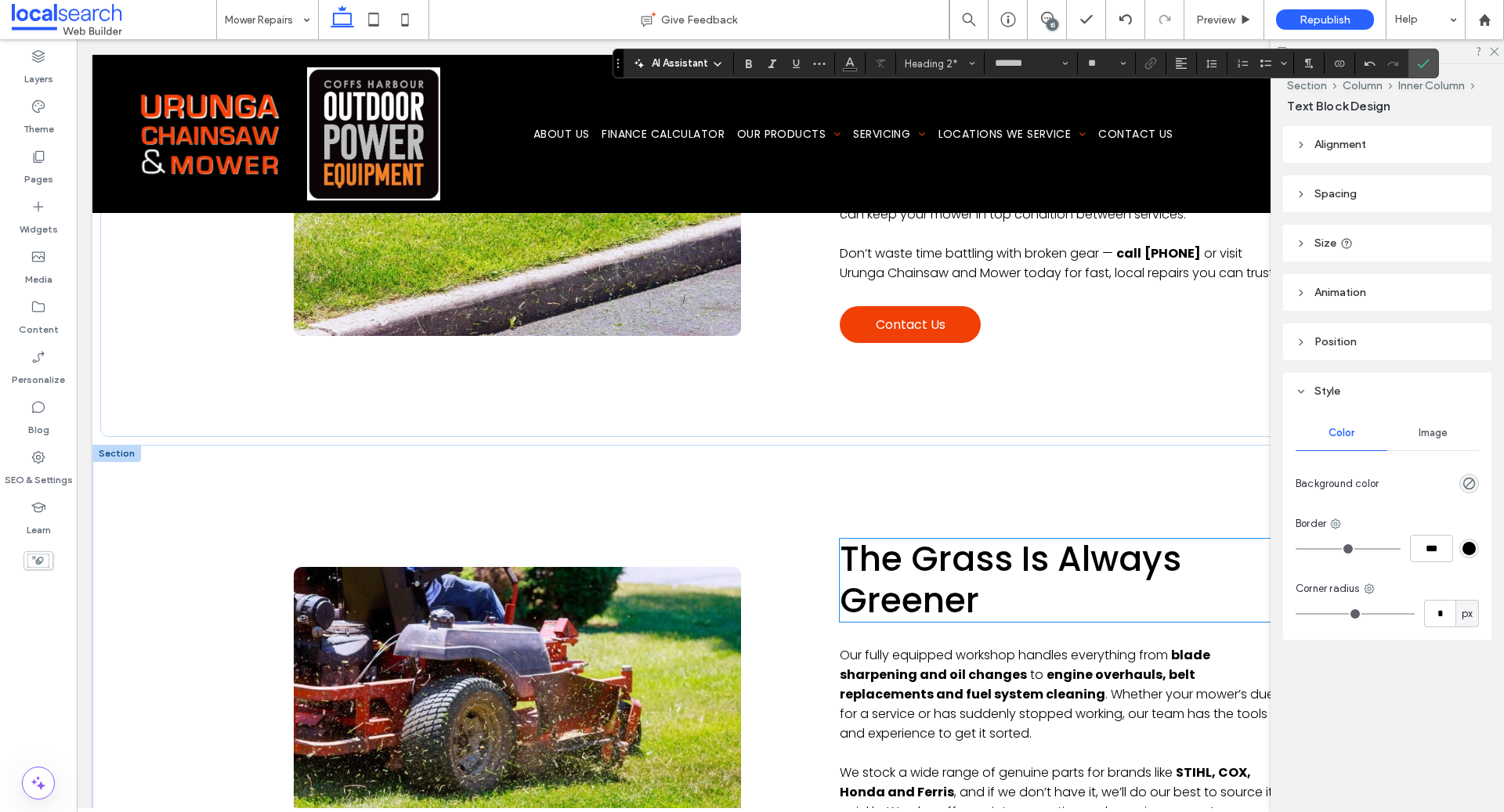 click on "The Grass Is Always Greener" at bounding box center (1010, 579) 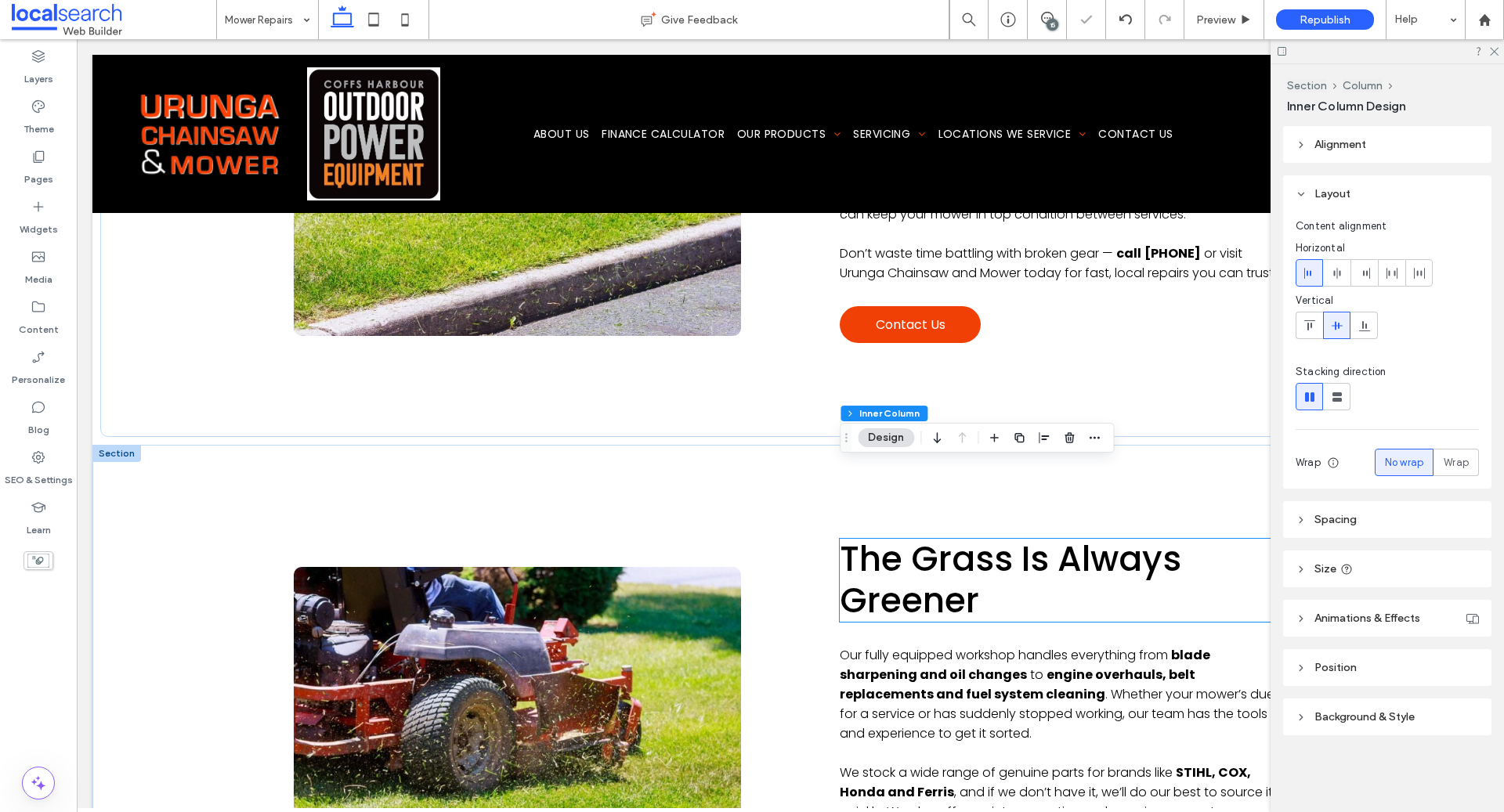 click on "The Grass Is Always Greener" at bounding box center [1010, 579] 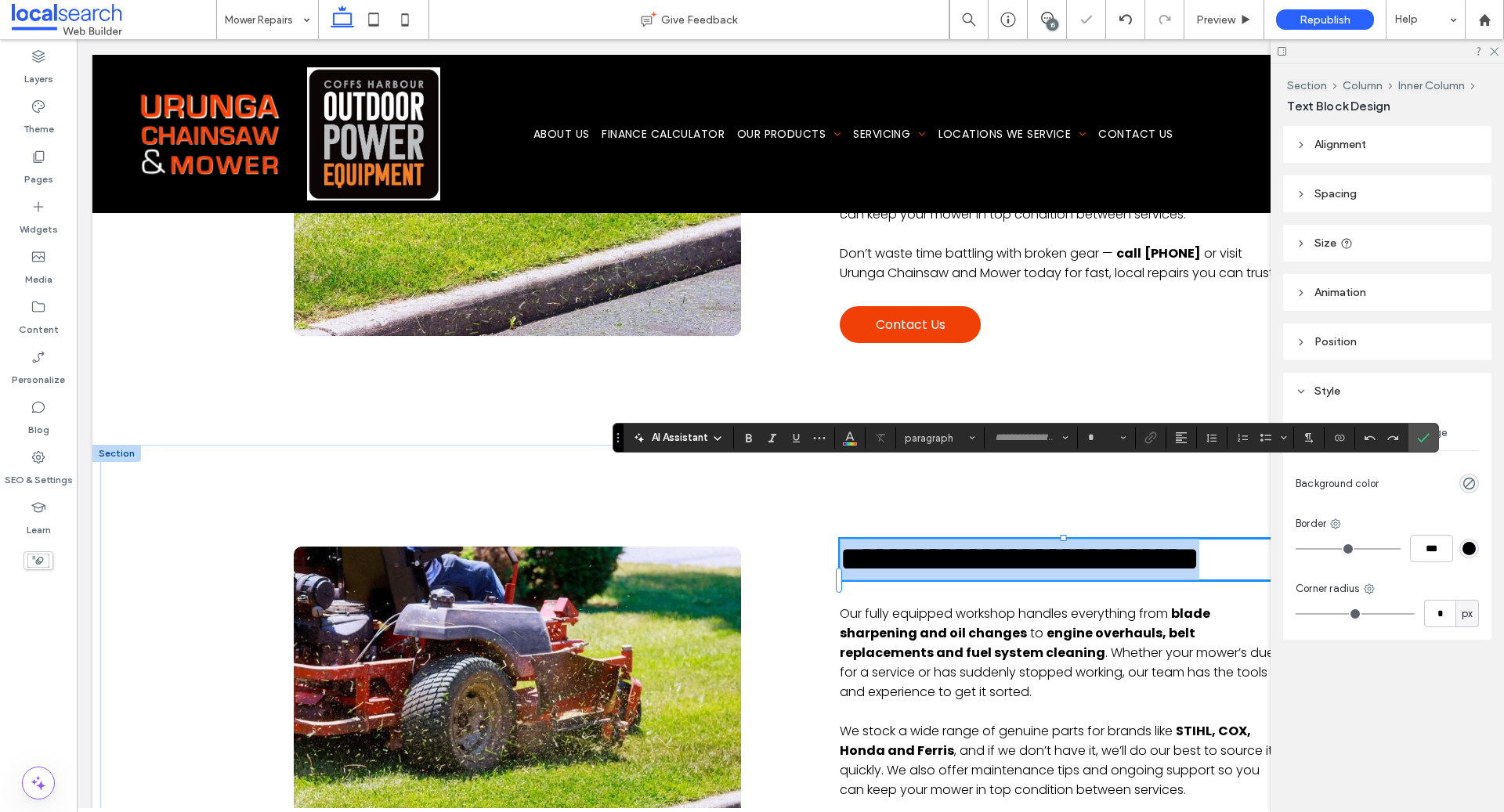 type on "*******" 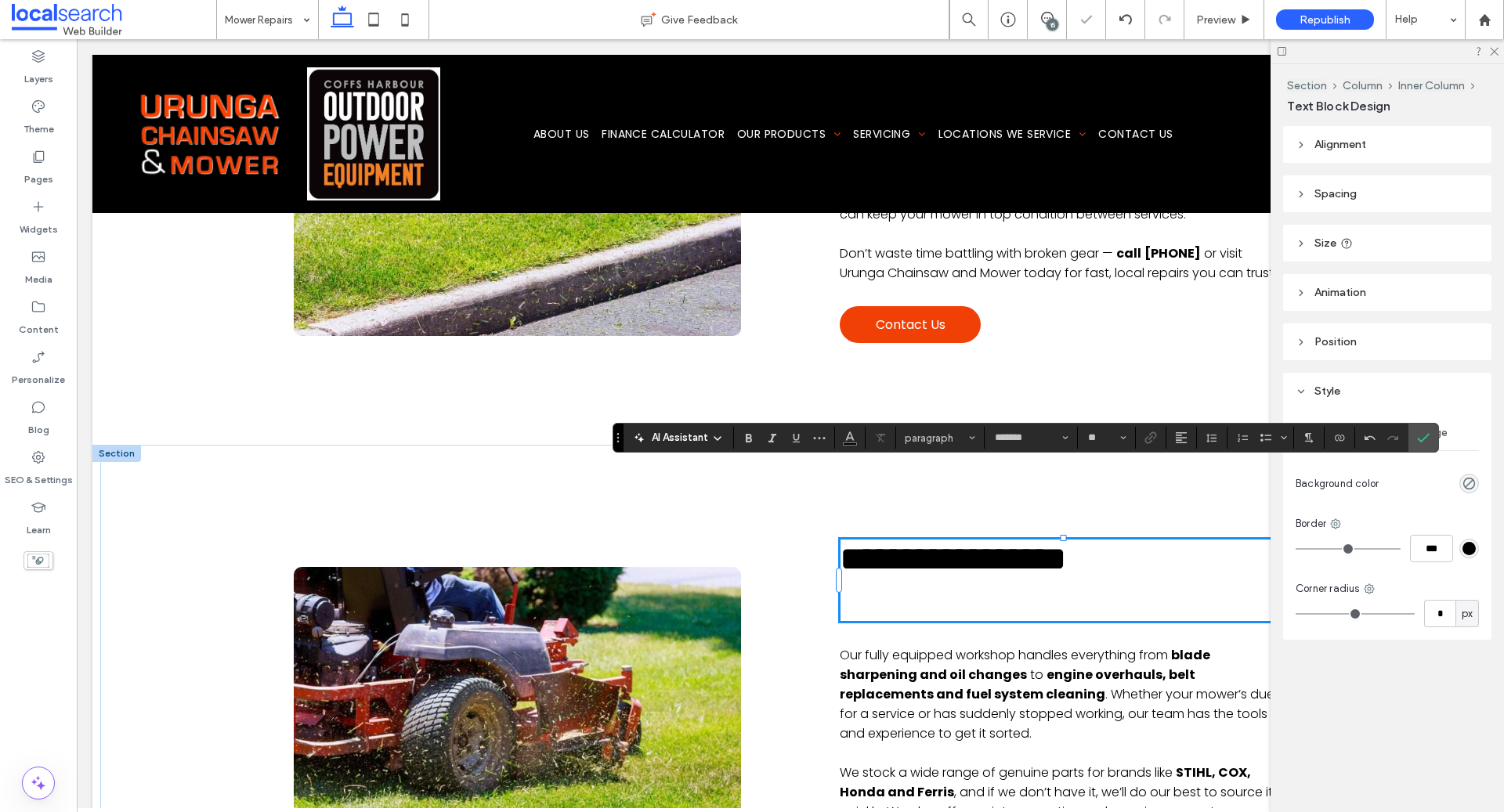 scroll, scrollTop: 0, scrollLeft: 0, axis: both 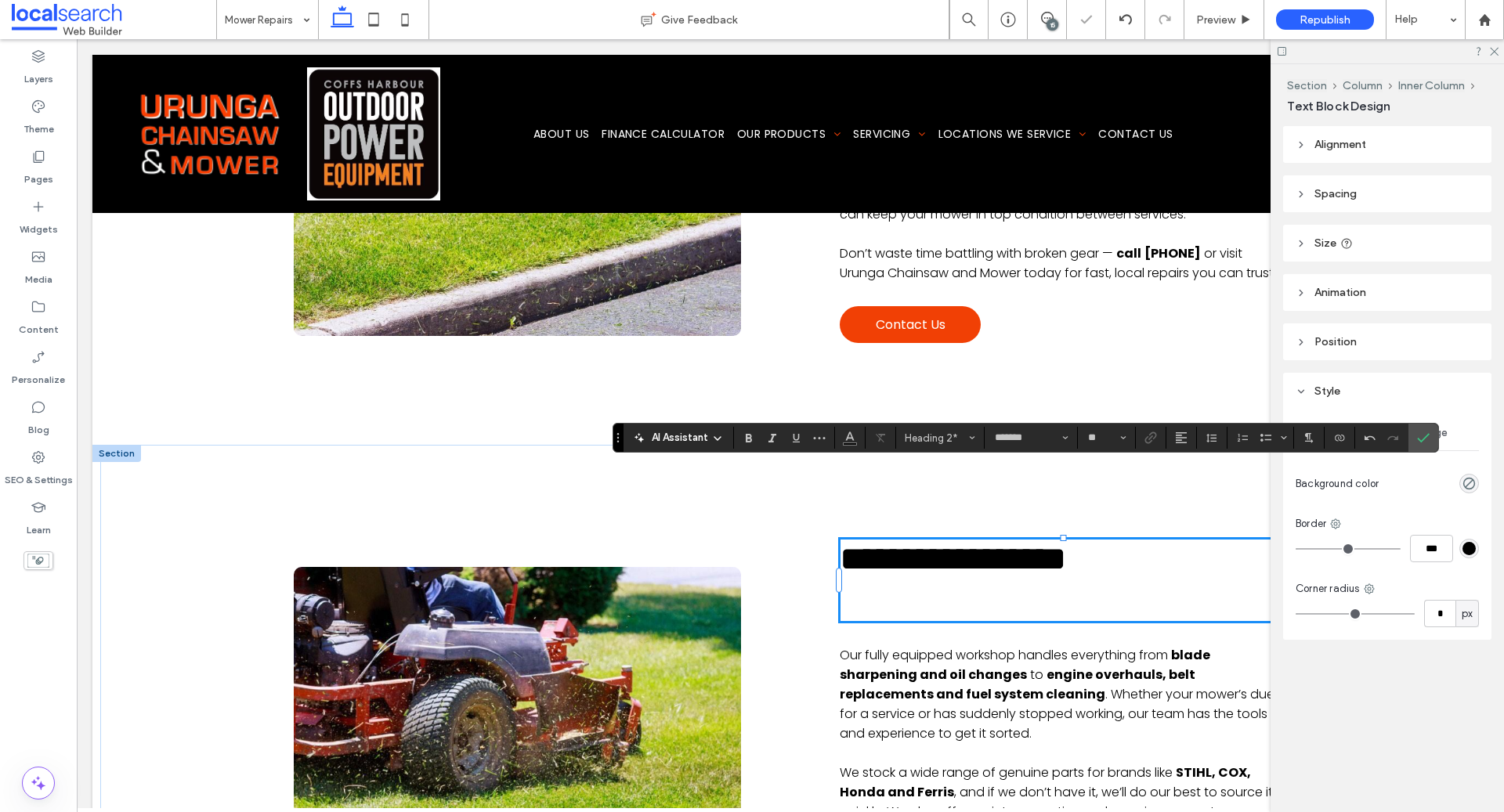 click on "**********" at bounding box center (953, 558) 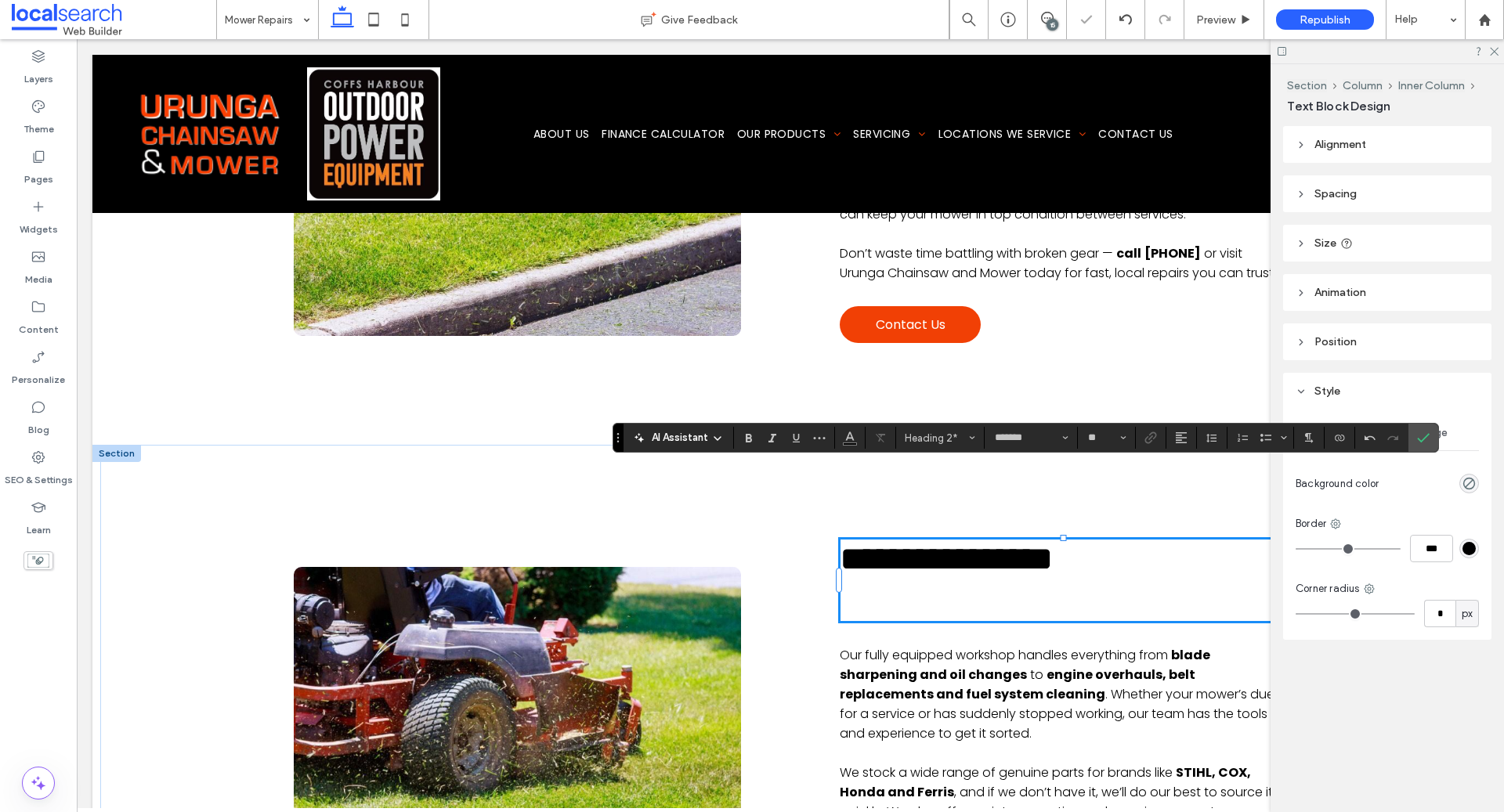 type 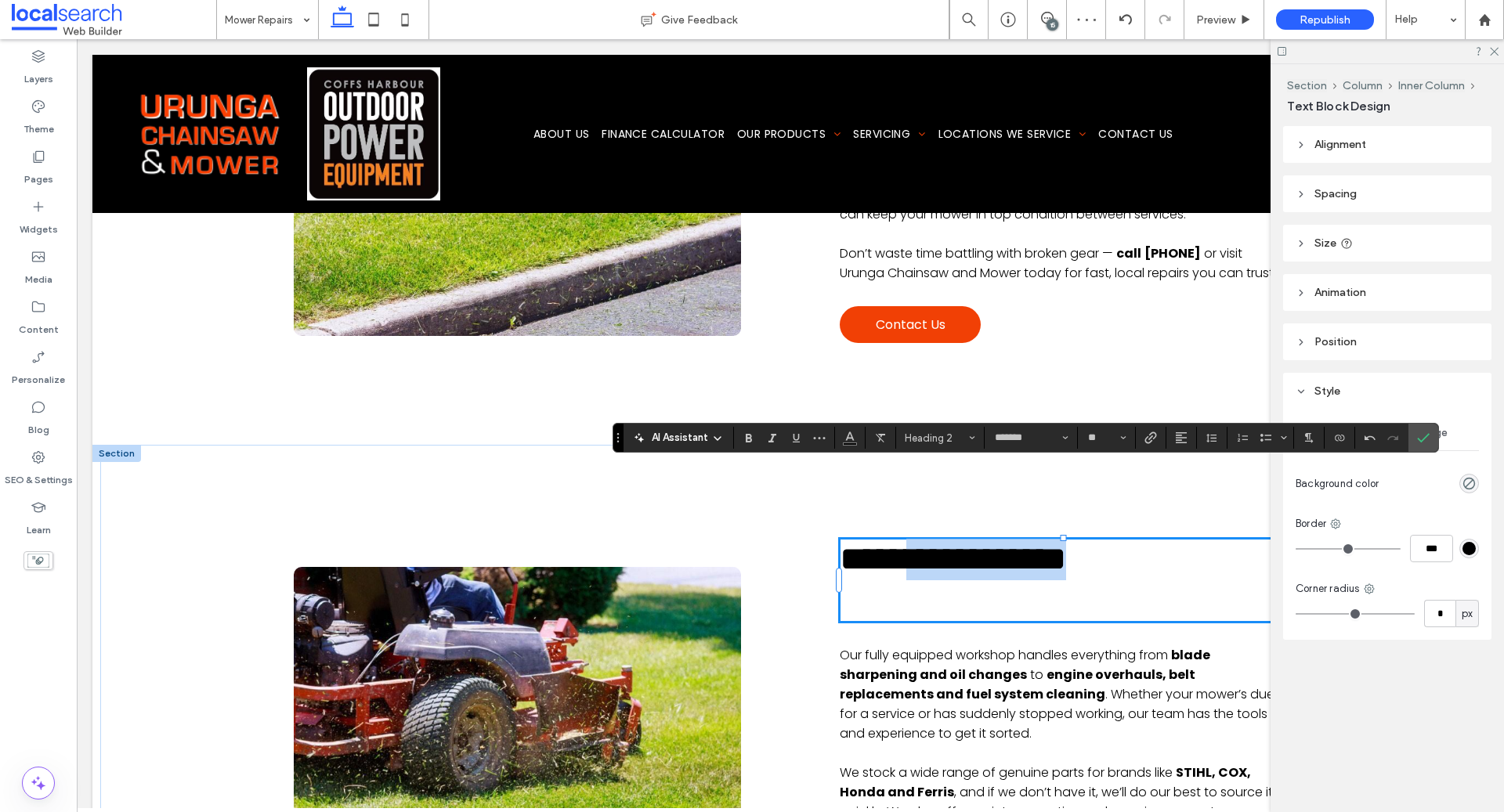 drag, startPoint x: 1188, startPoint y: 487, endPoint x: 956, endPoint y: 486, distance: 232.00216 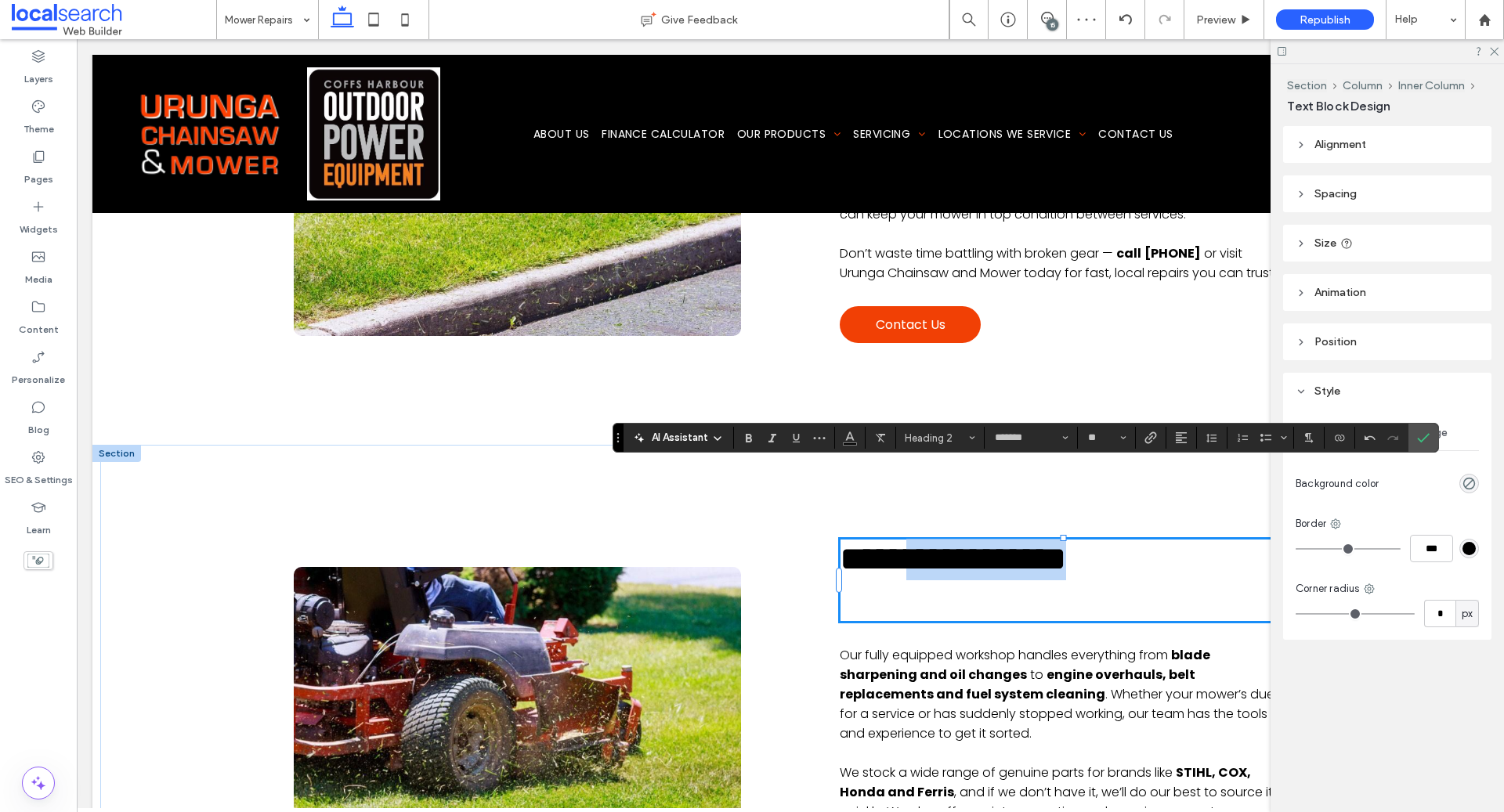 click on "**********" at bounding box center [1063, 559] 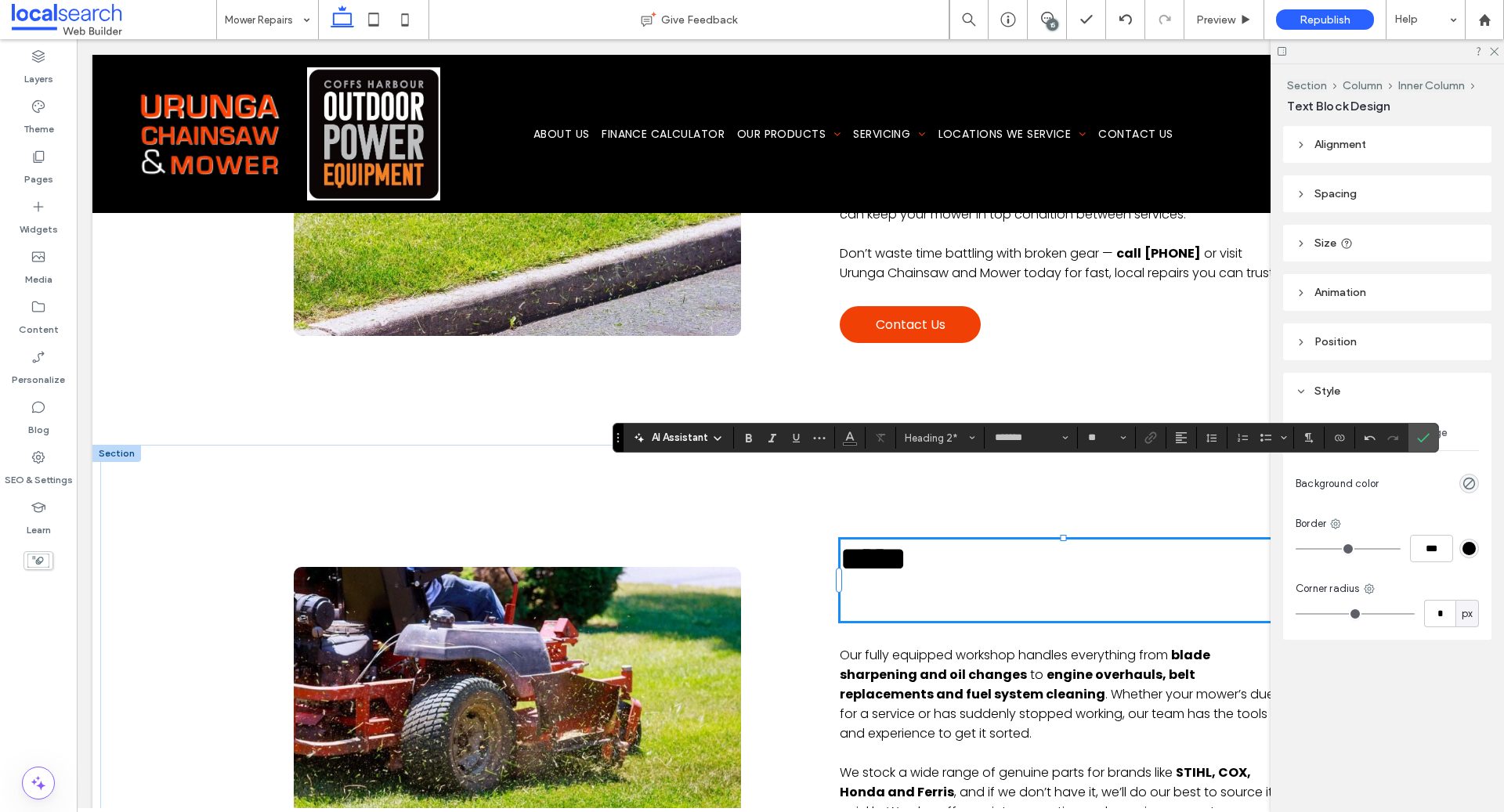 click on "﻿" at bounding box center [1063, 601] 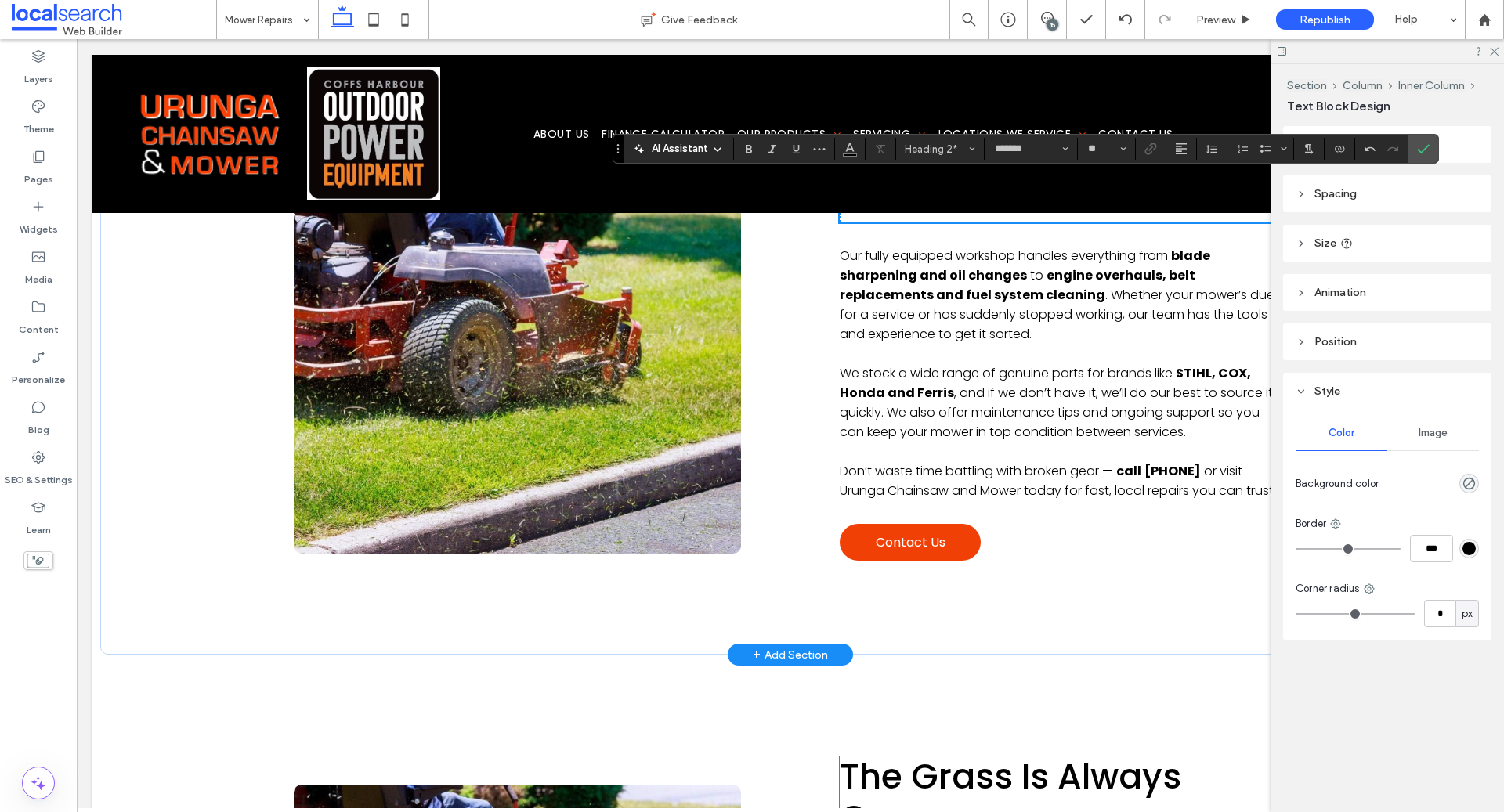 scroll, scrollTop: 4362, scrollLeft: 0, axis: vertical 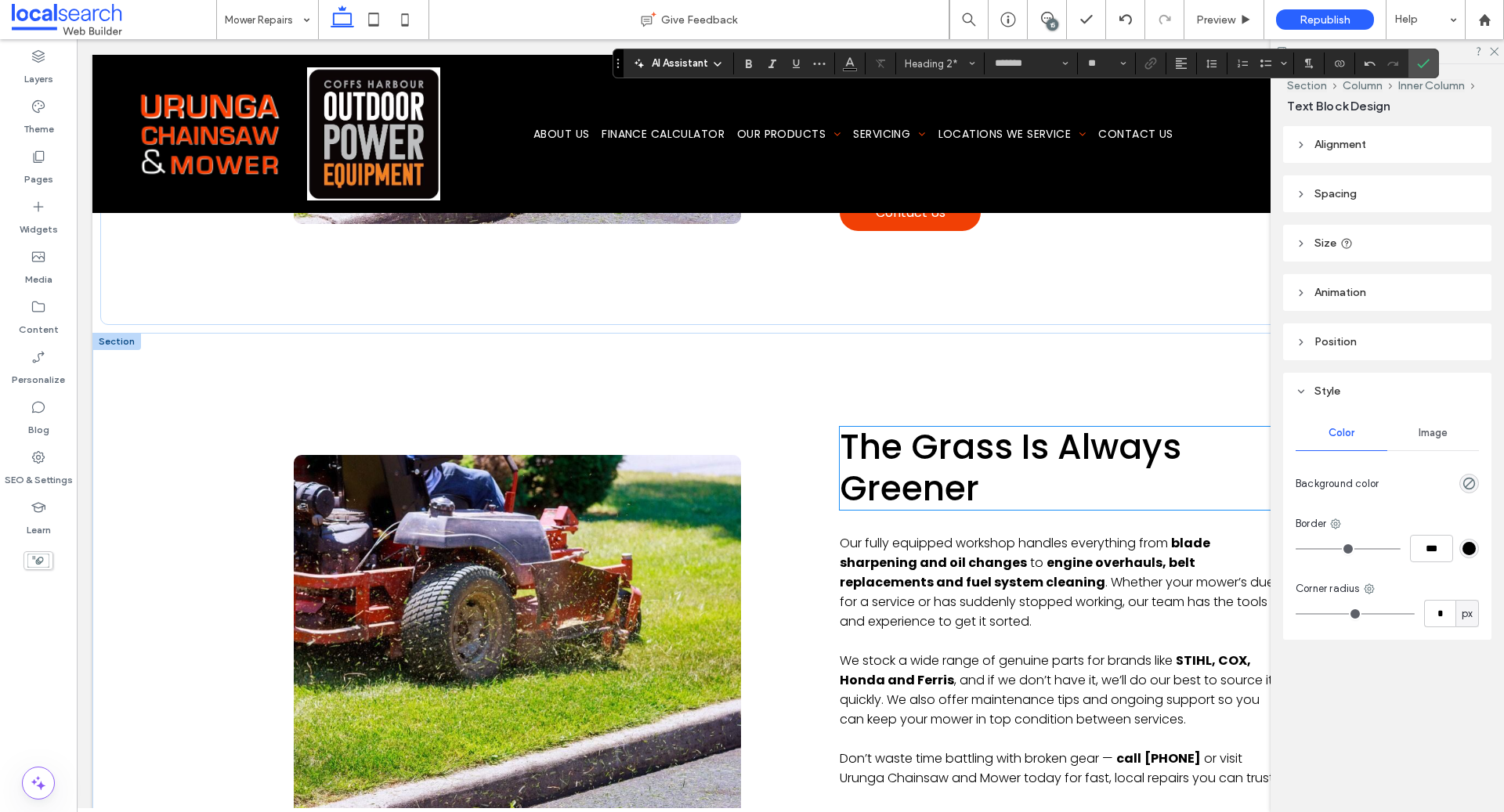 click on "The Grass Is Always Greener" at bounding box center (1010, 467) 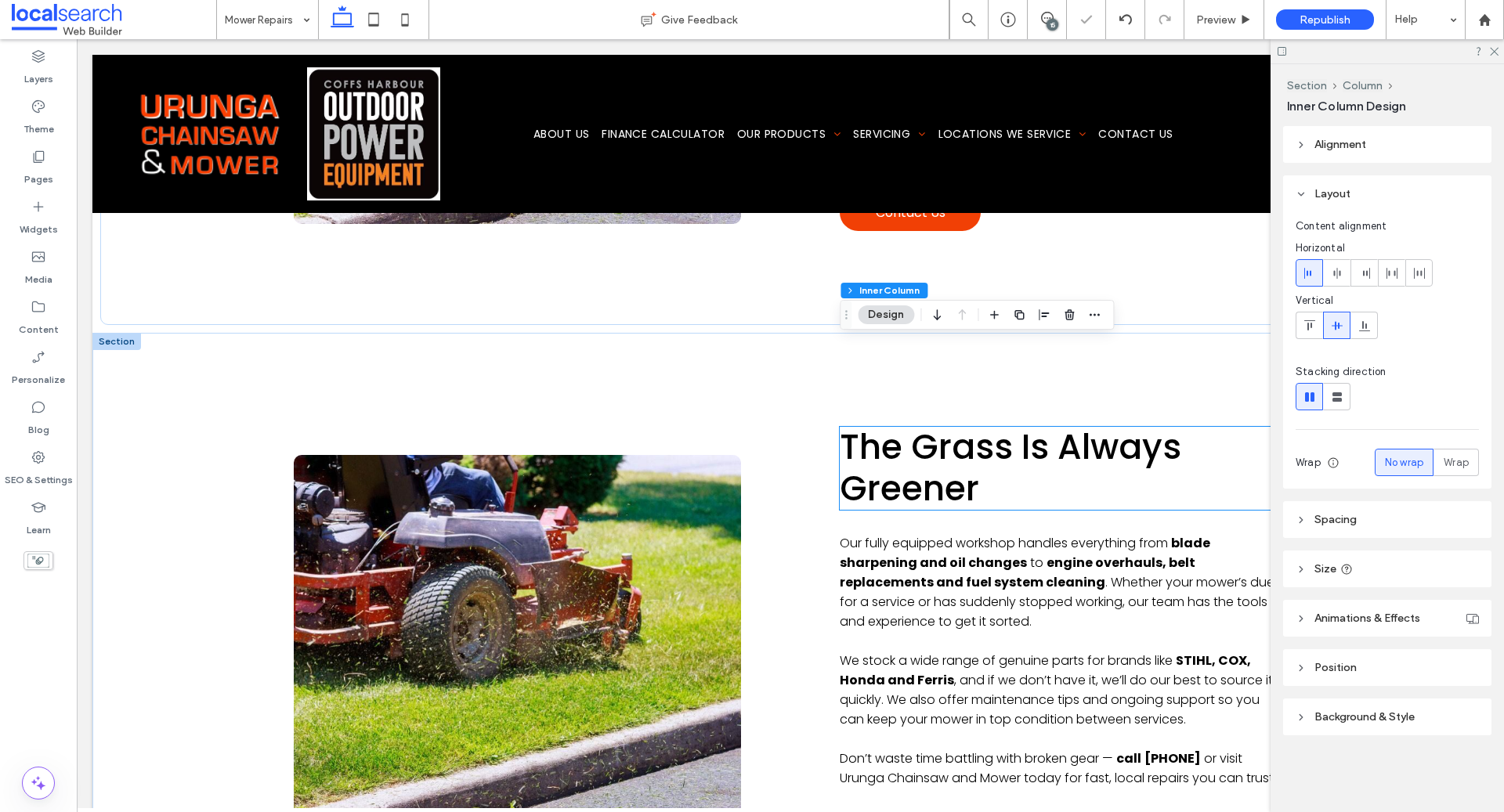 click on "The Grass Is Always Greener" at bounding box center (1010, 467) 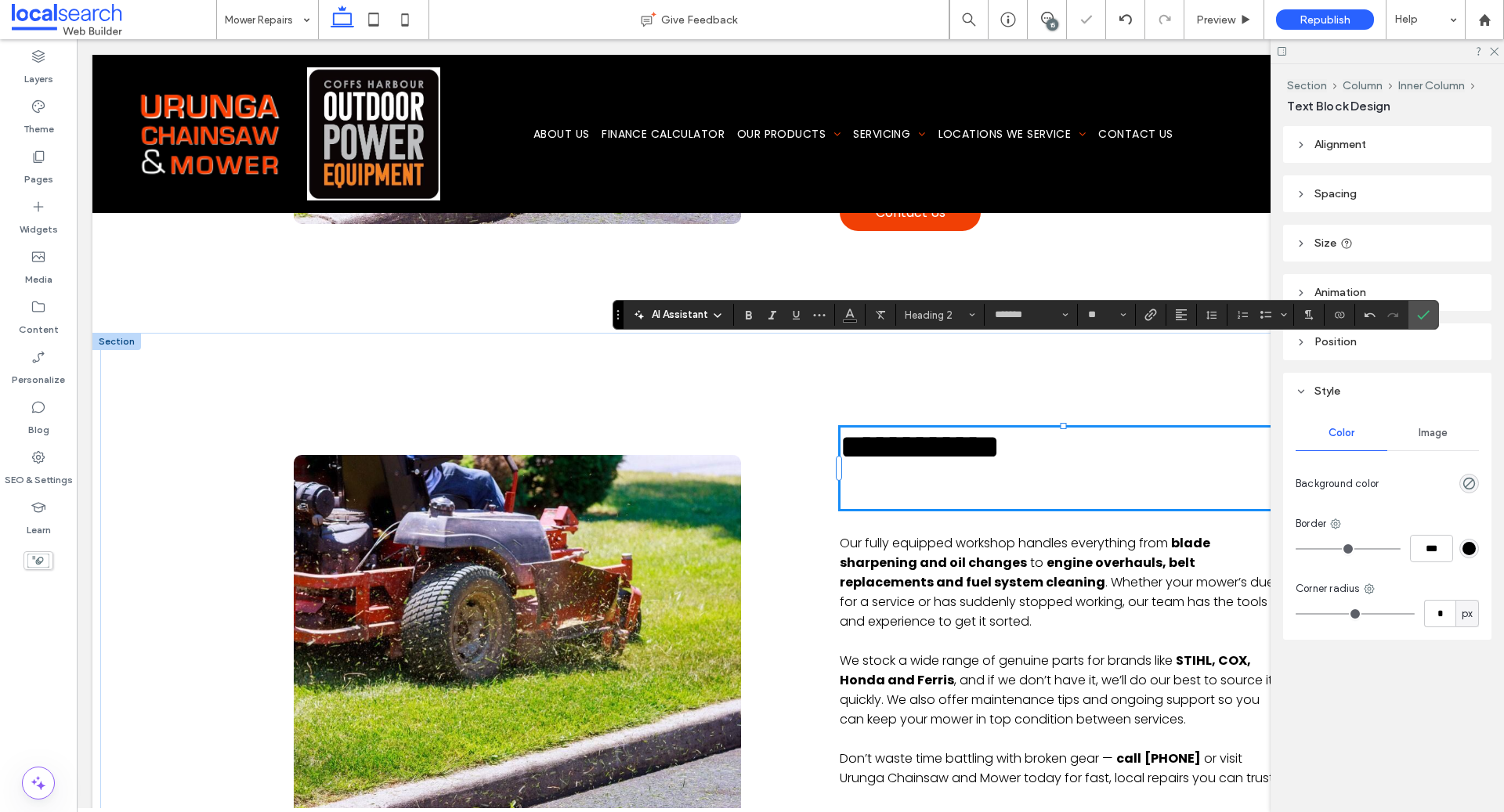scroll, scrollTop: 0, scrollLeft: 0, axis: both 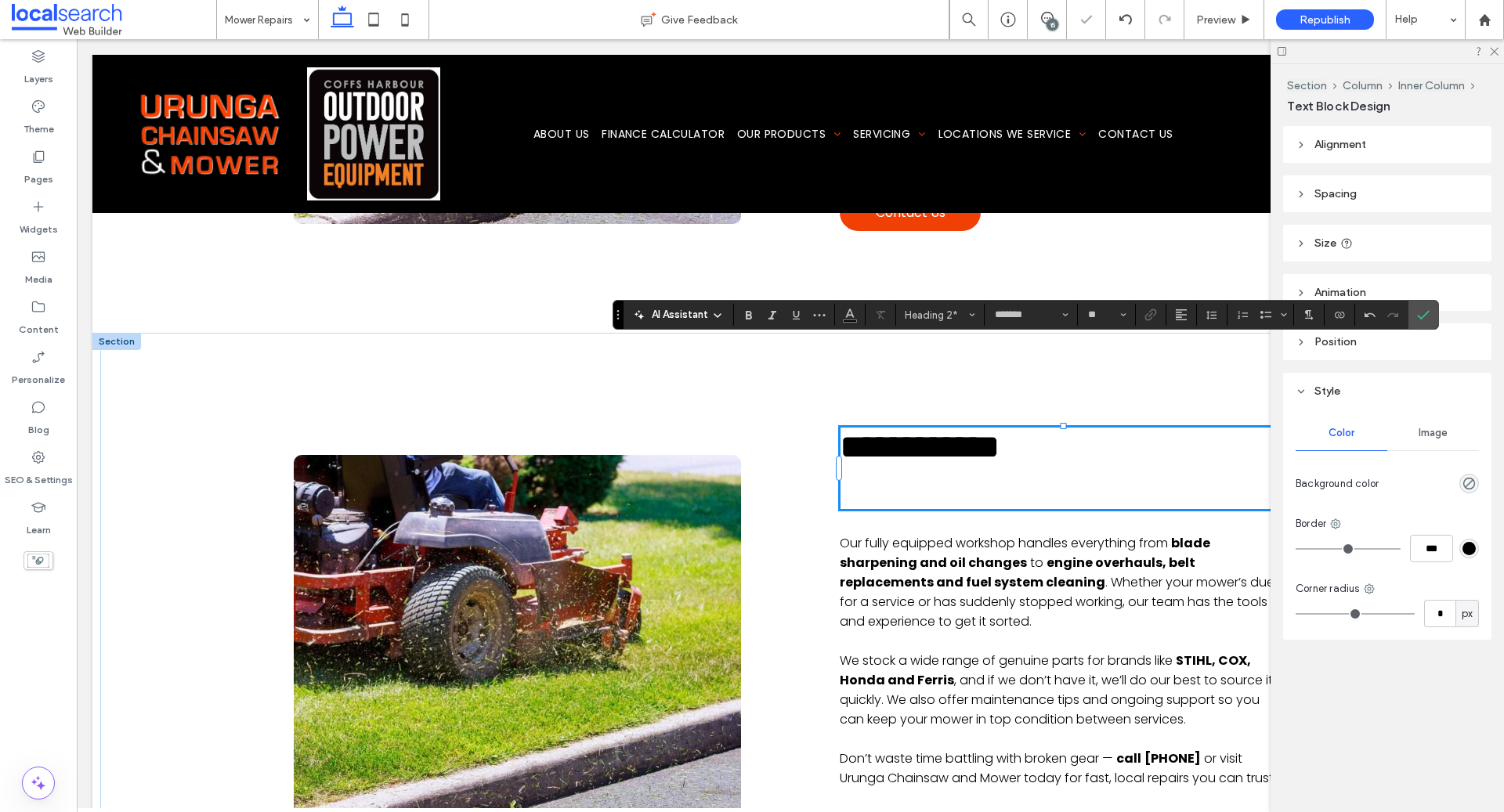 type 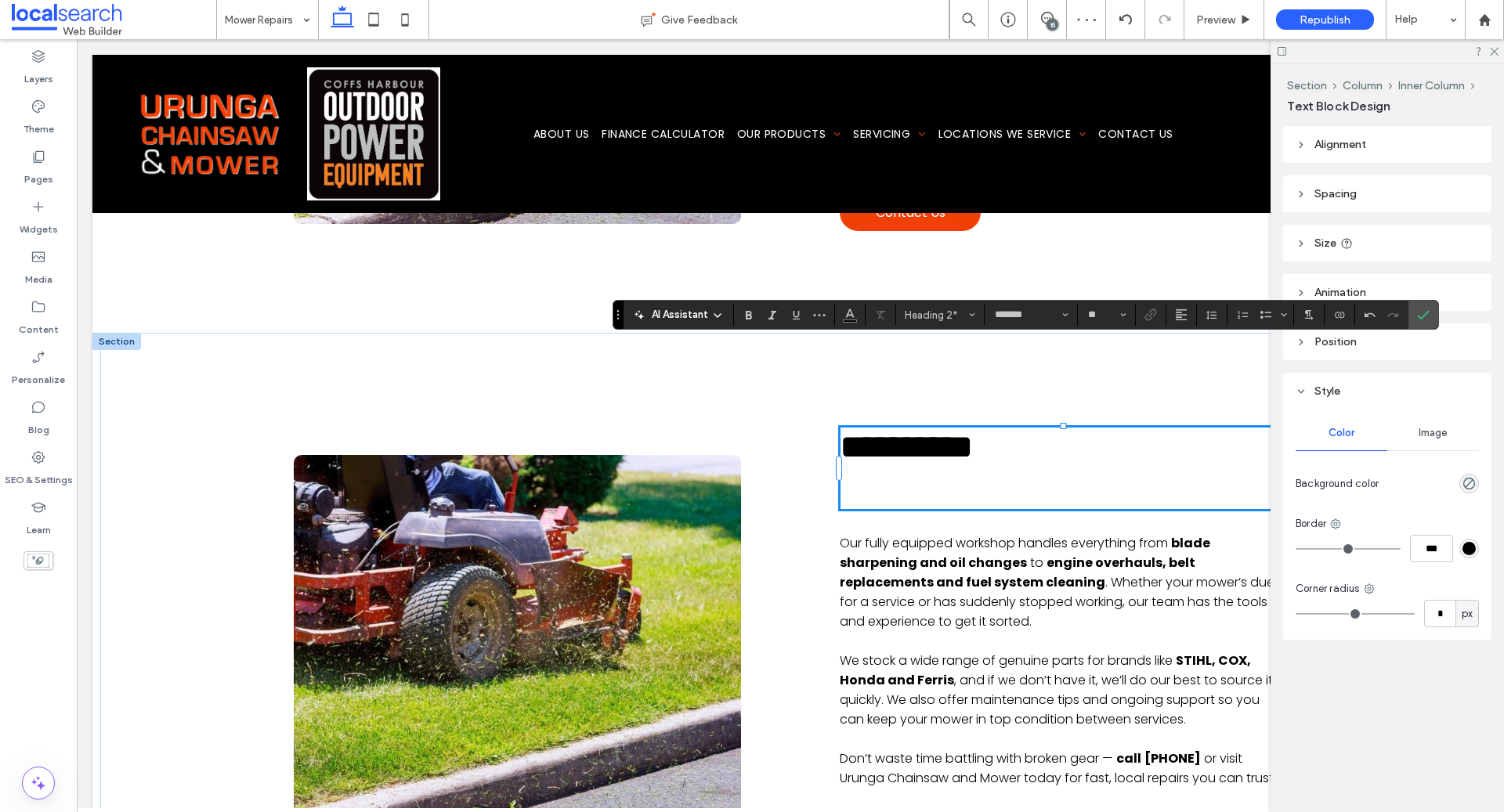 click on "﻿" at bounding box center [1063, 489] 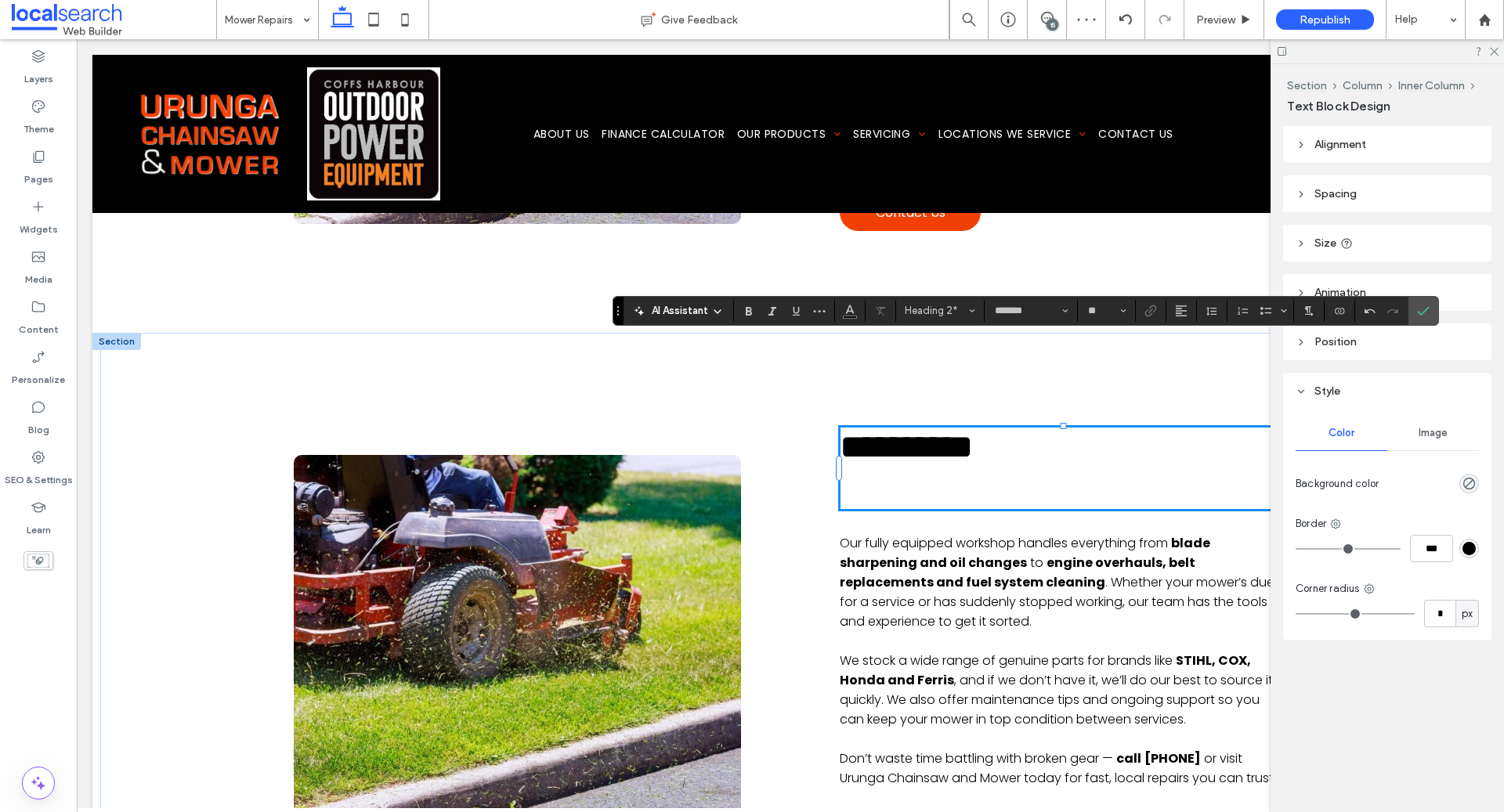 scroll, scrollTop: 4366, scrollLeft: 0, axis: vertical 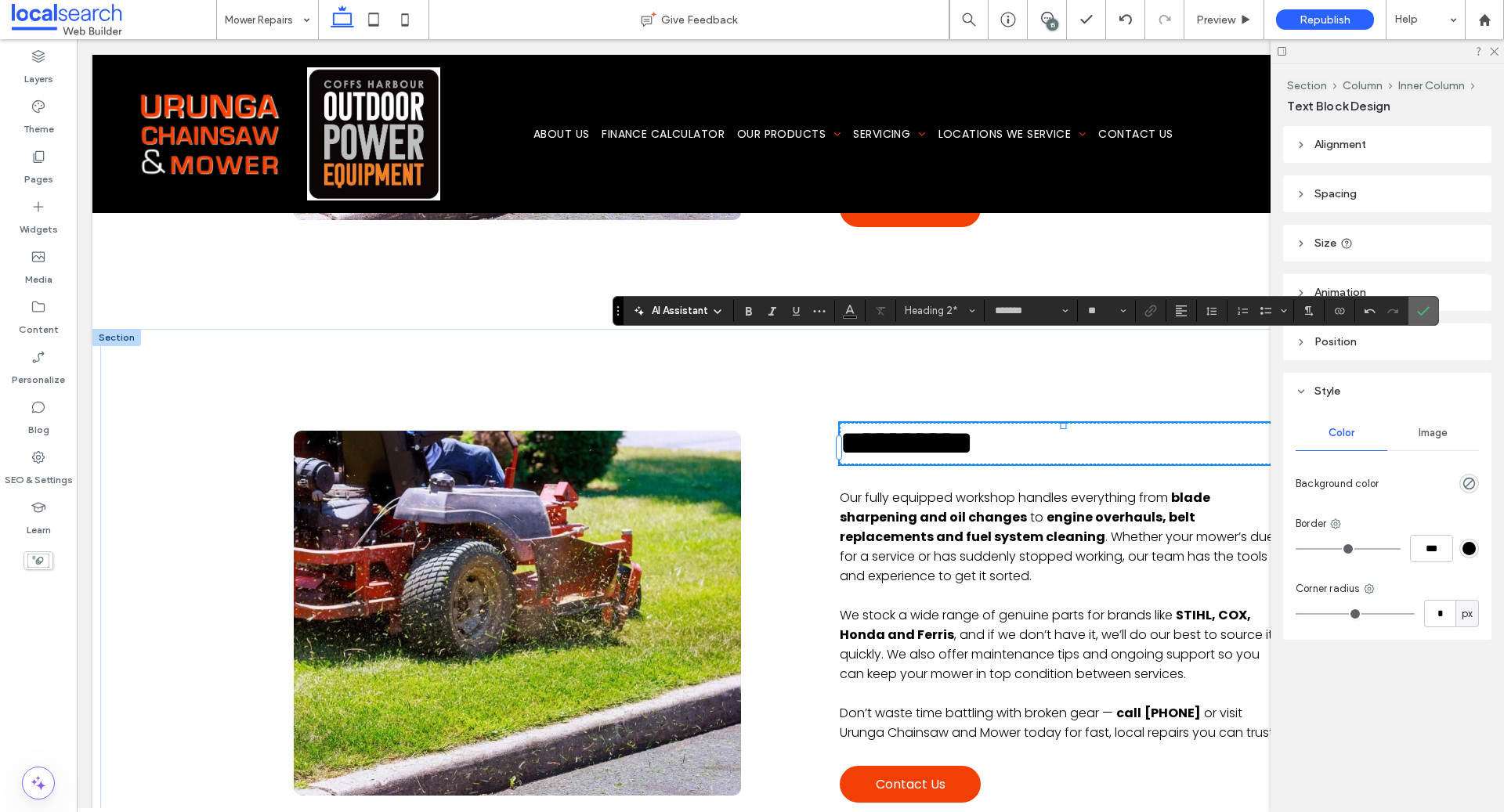 click 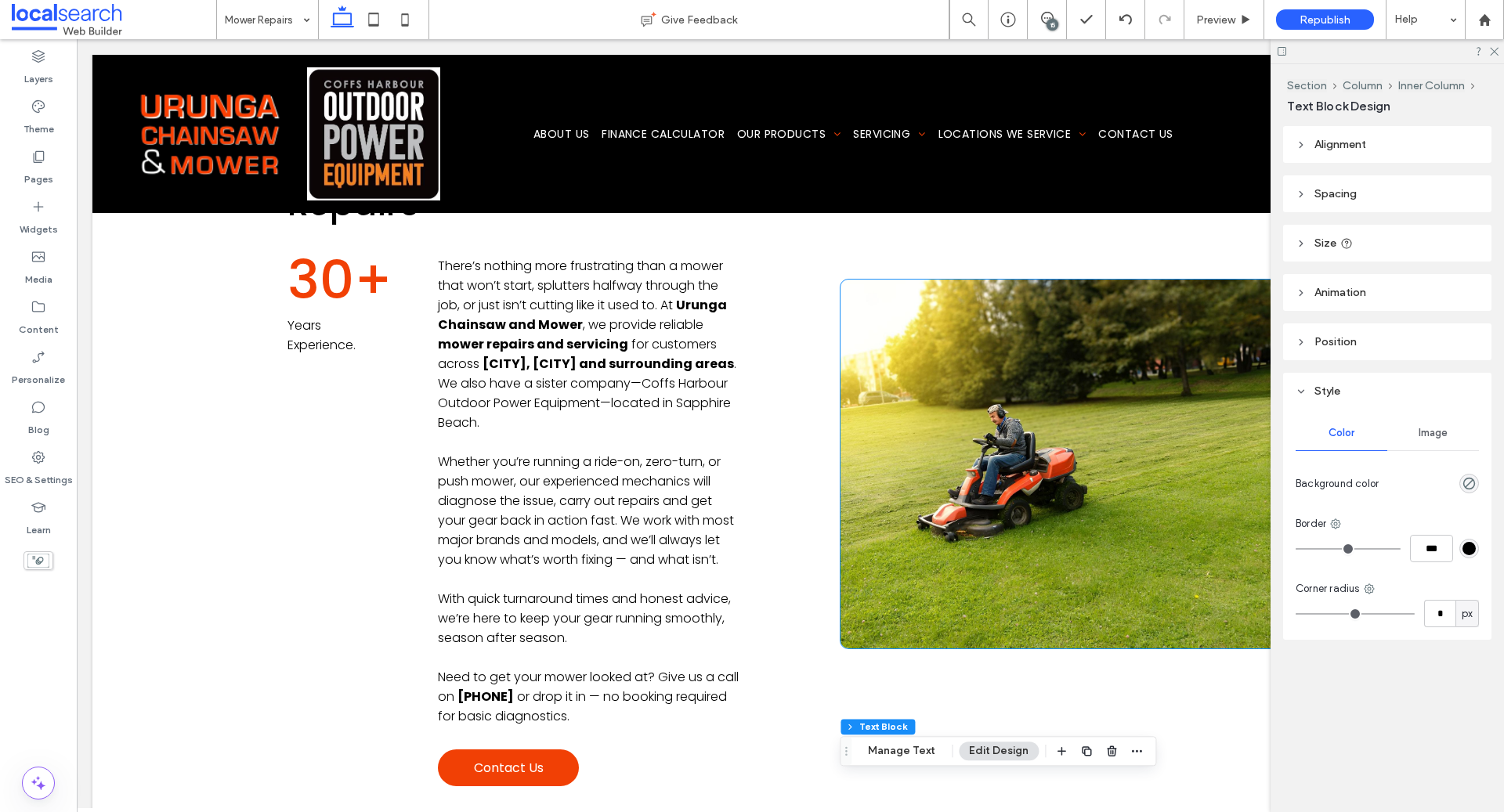 scroll, scrollTop: 874, scrollLeft: 0, axis: vertical 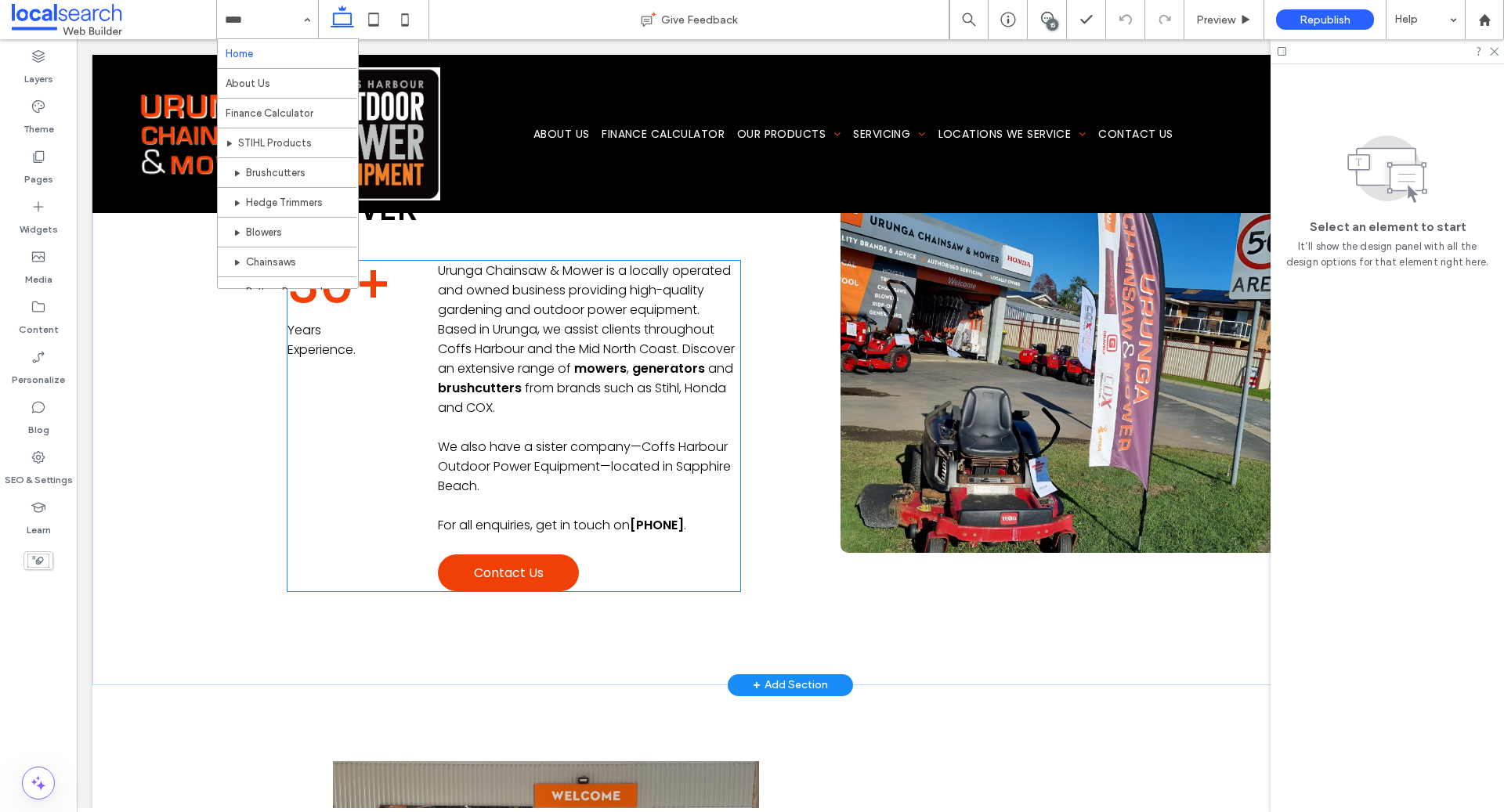 click on "Urunga Chainsaw & Mower is a locally operated and owned business providing high-quality gardening and outdoor power equipment. Based in Urunga, we assist clients throughout Coffs Harbour and the Mid North Coast. Discover an extensive range of" at bounding box center [586, 319] 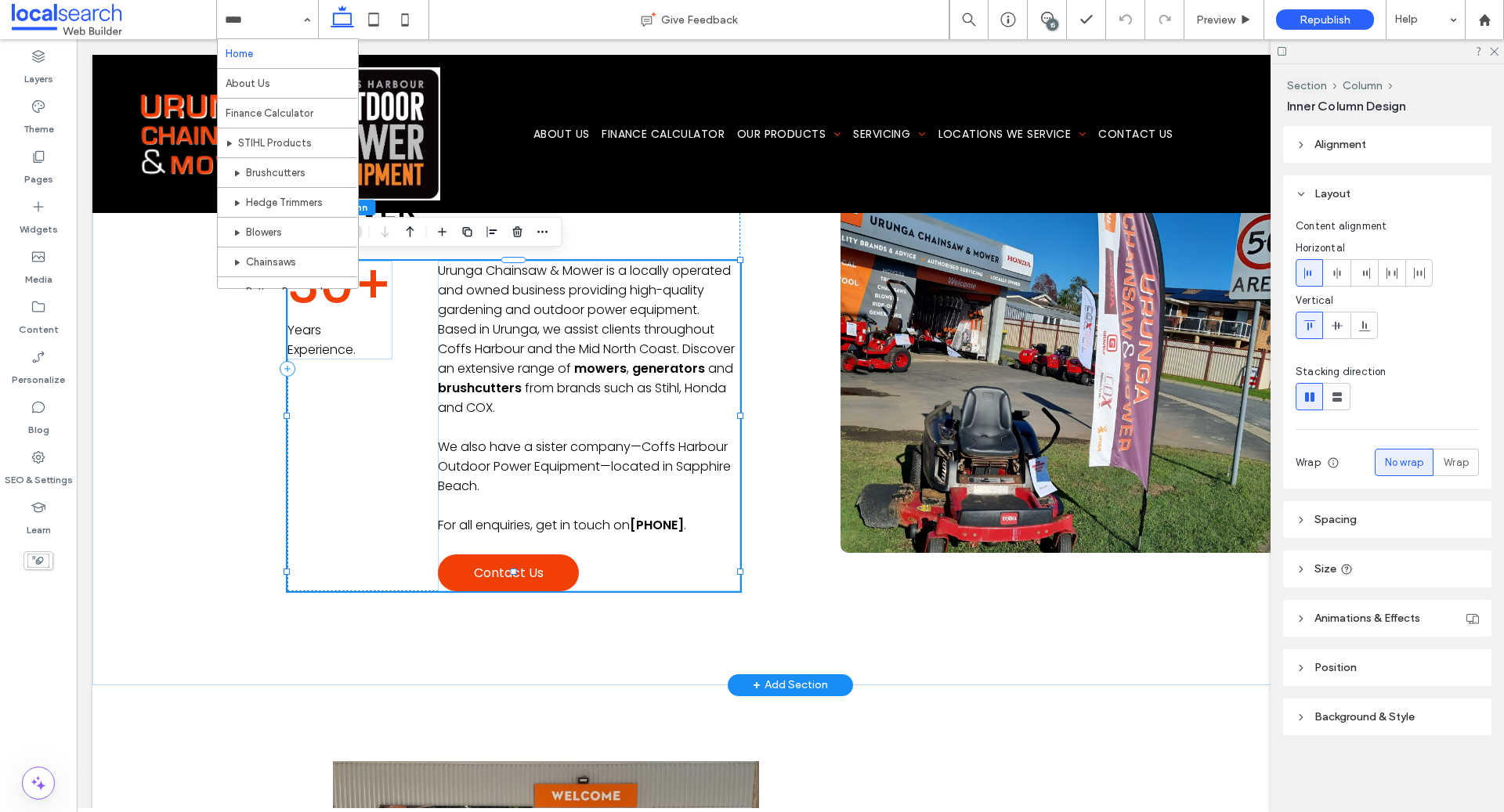 click on "Urunga Chainsaw & Mower is a locally operated and owned business providing high-quality gardening and outdoor power equipment. Based in Urunga, we assist clients throughout Coffs Harbour and the Mid North Coast. Discover an extensive range of" at bounding box center [586, 319] 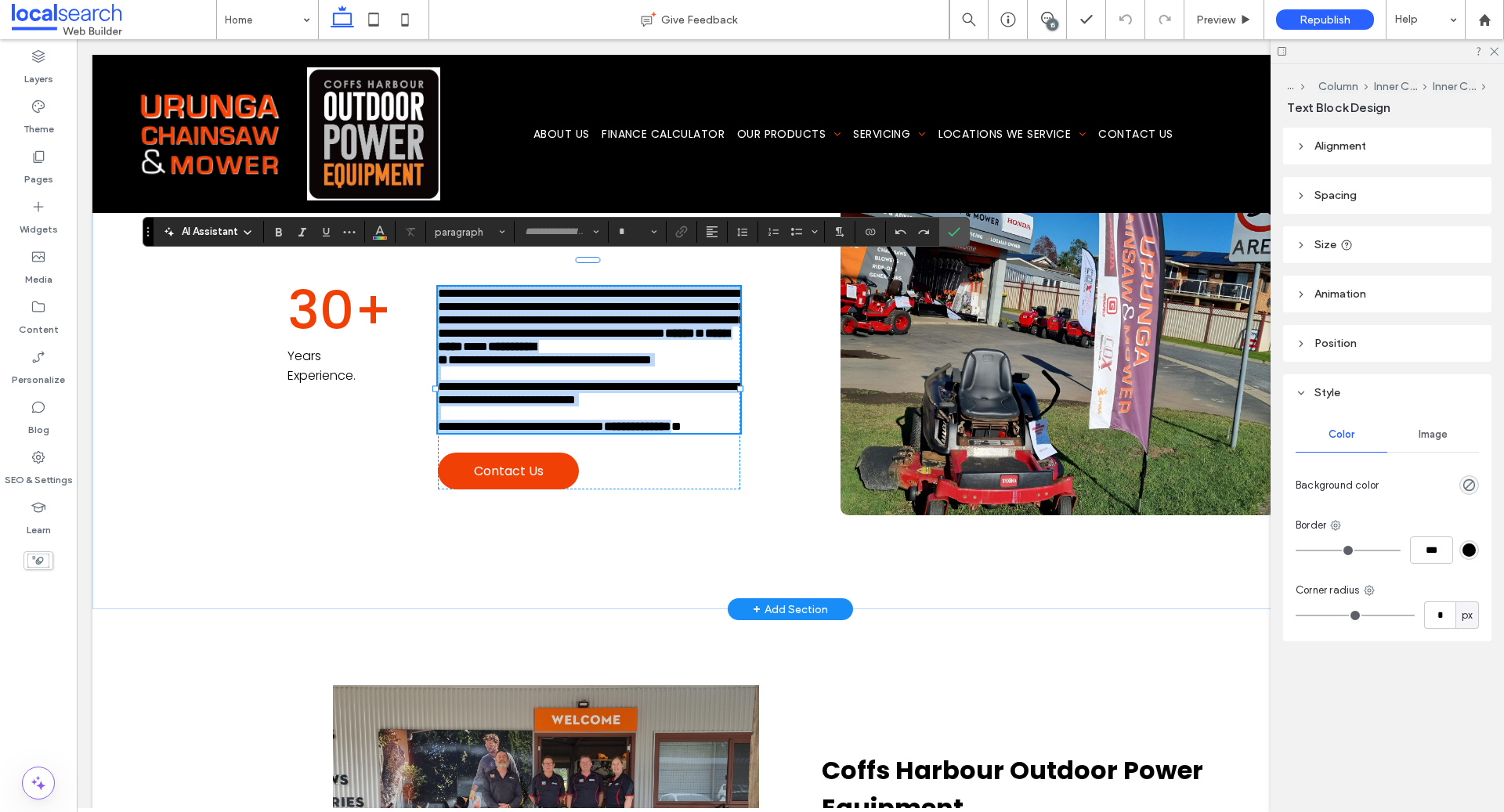 type on "*******" 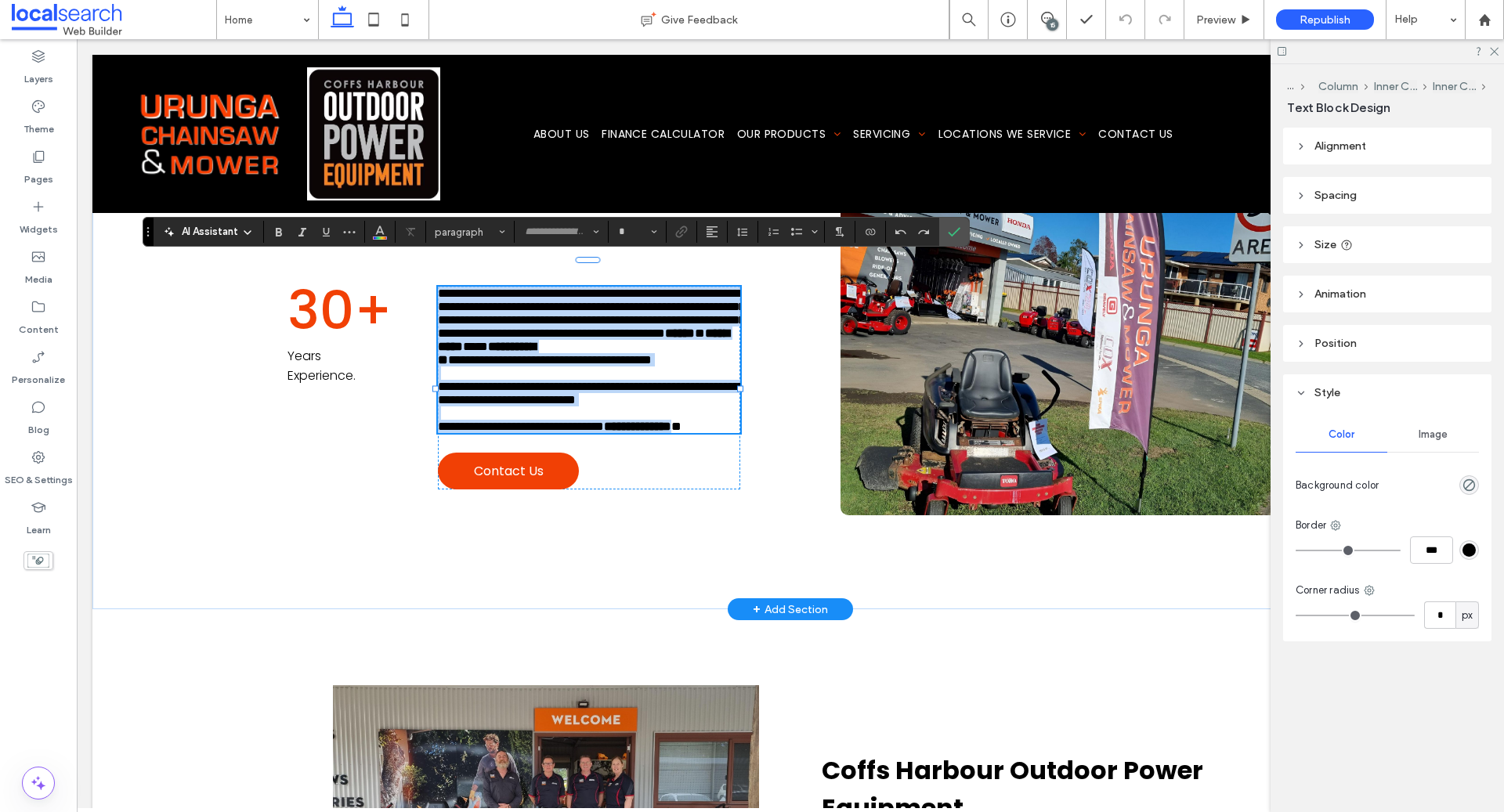 type on "**" 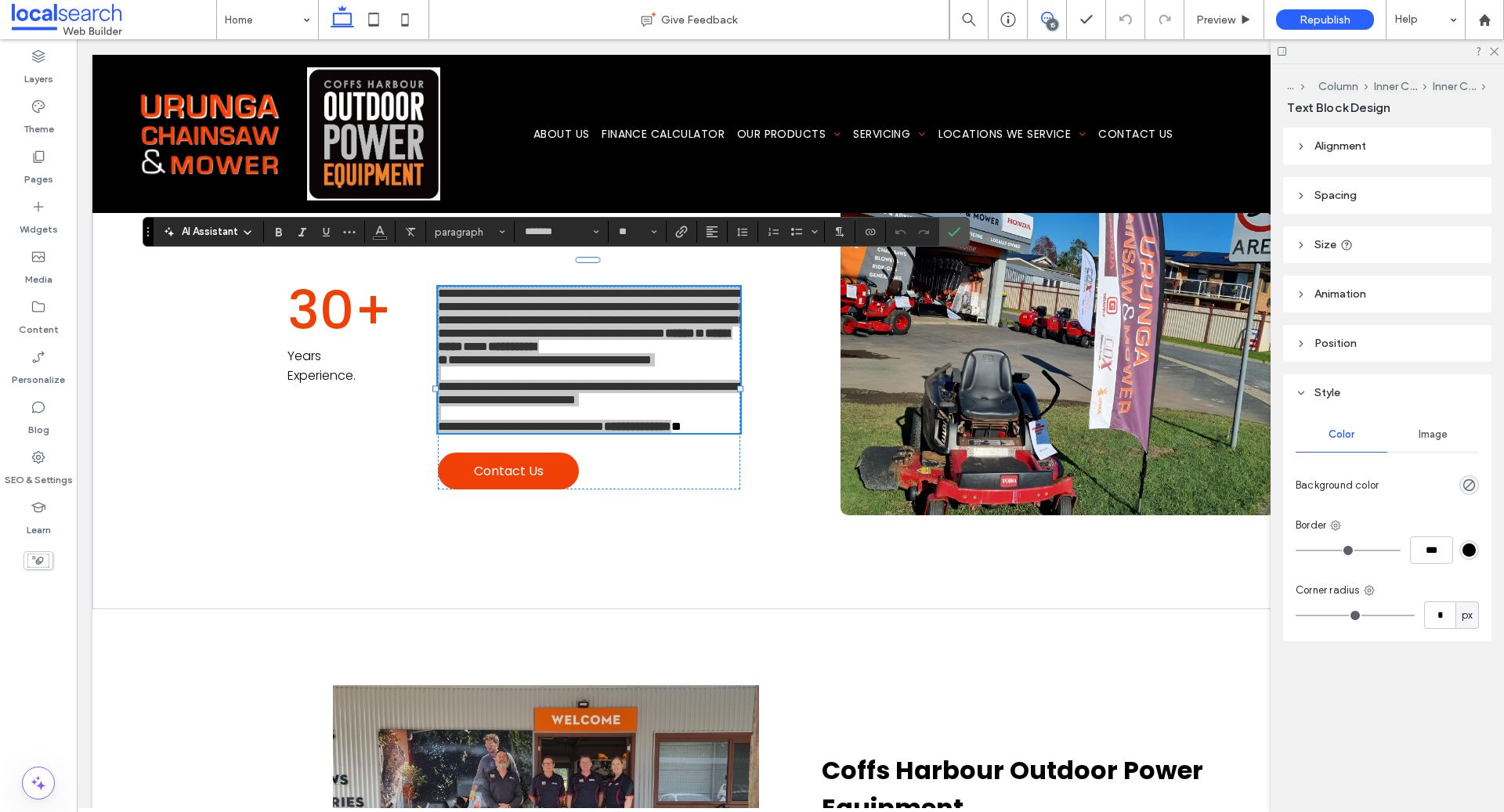 click 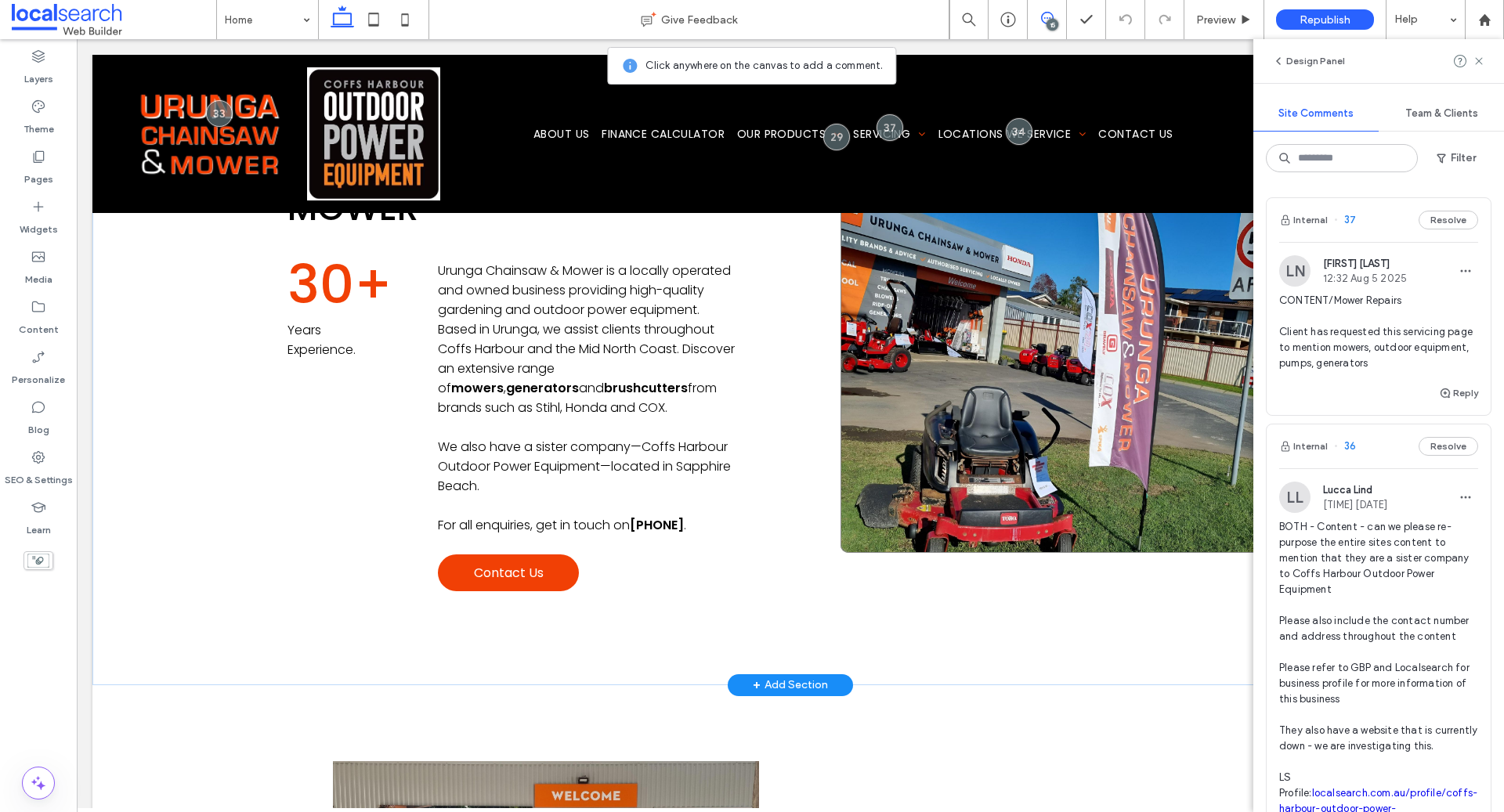 scroll, scrollTop: 1028, scrollLeft: 0, axis: vertical 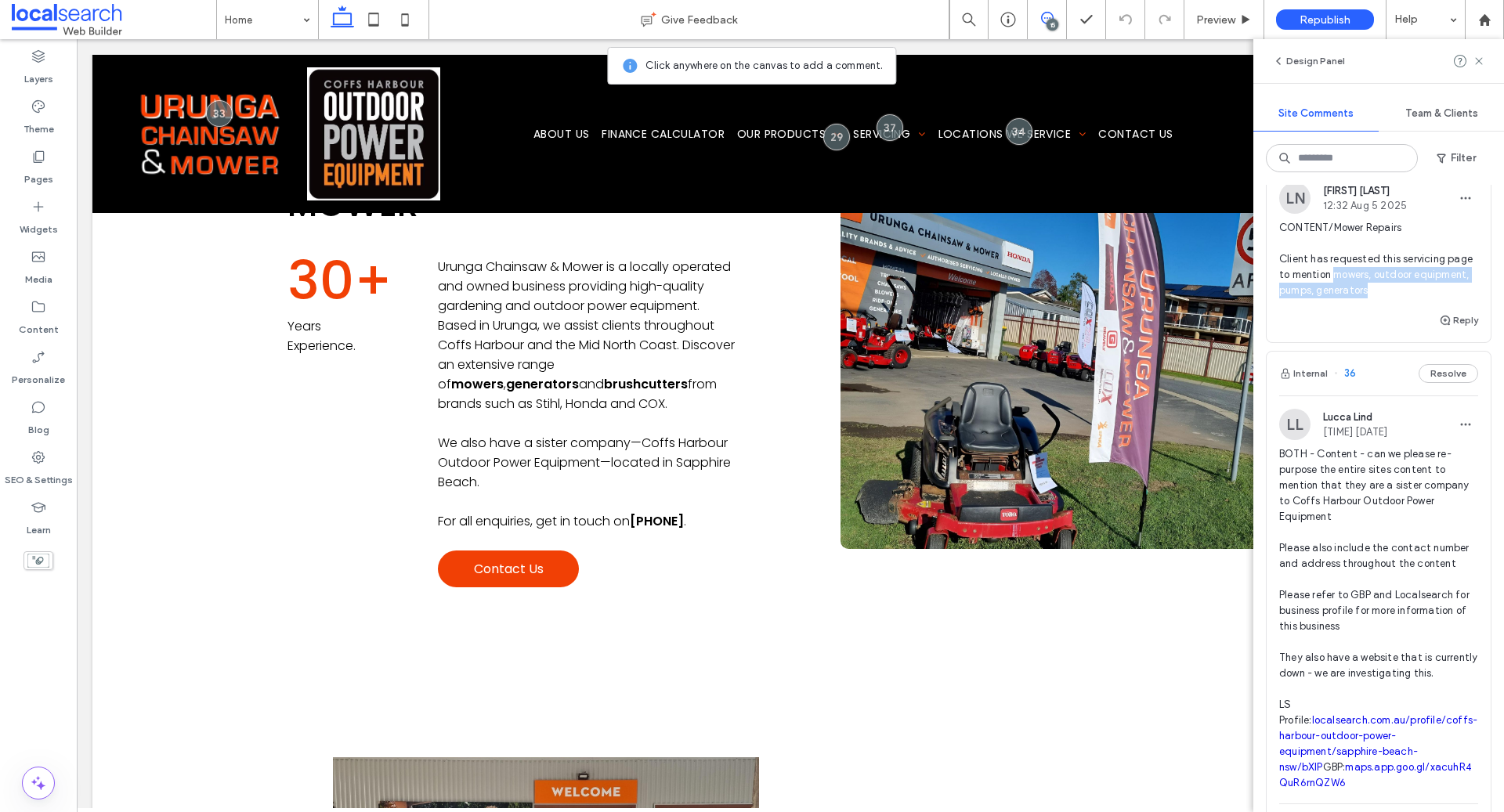drag, startPoint x: 1333, startPoint y: 272, endPoint x: 1392, endPoint y: 291, distance: 61.98387 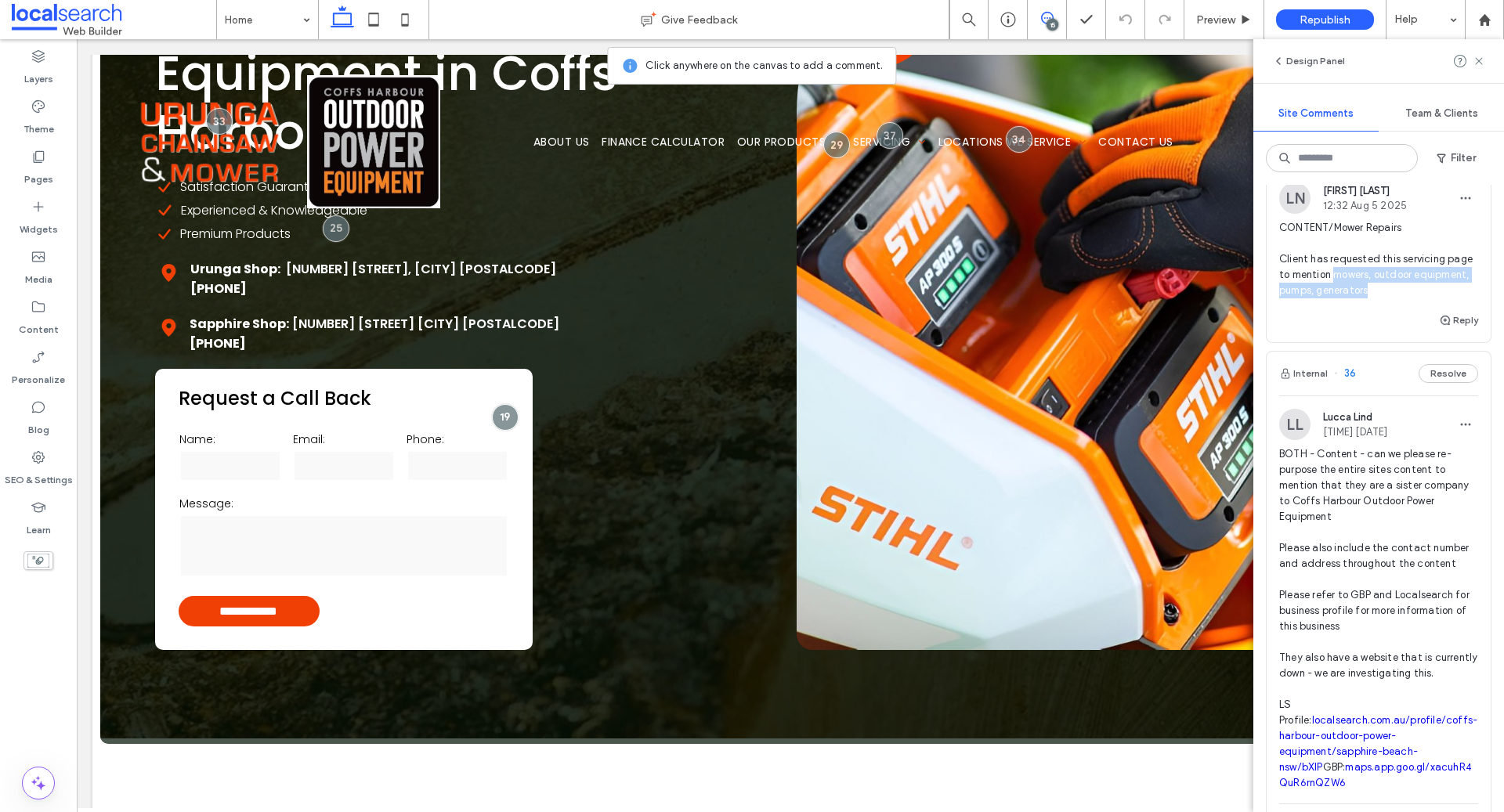 scroll, scrollTop: 0, scrollLeft: 0, axis: both 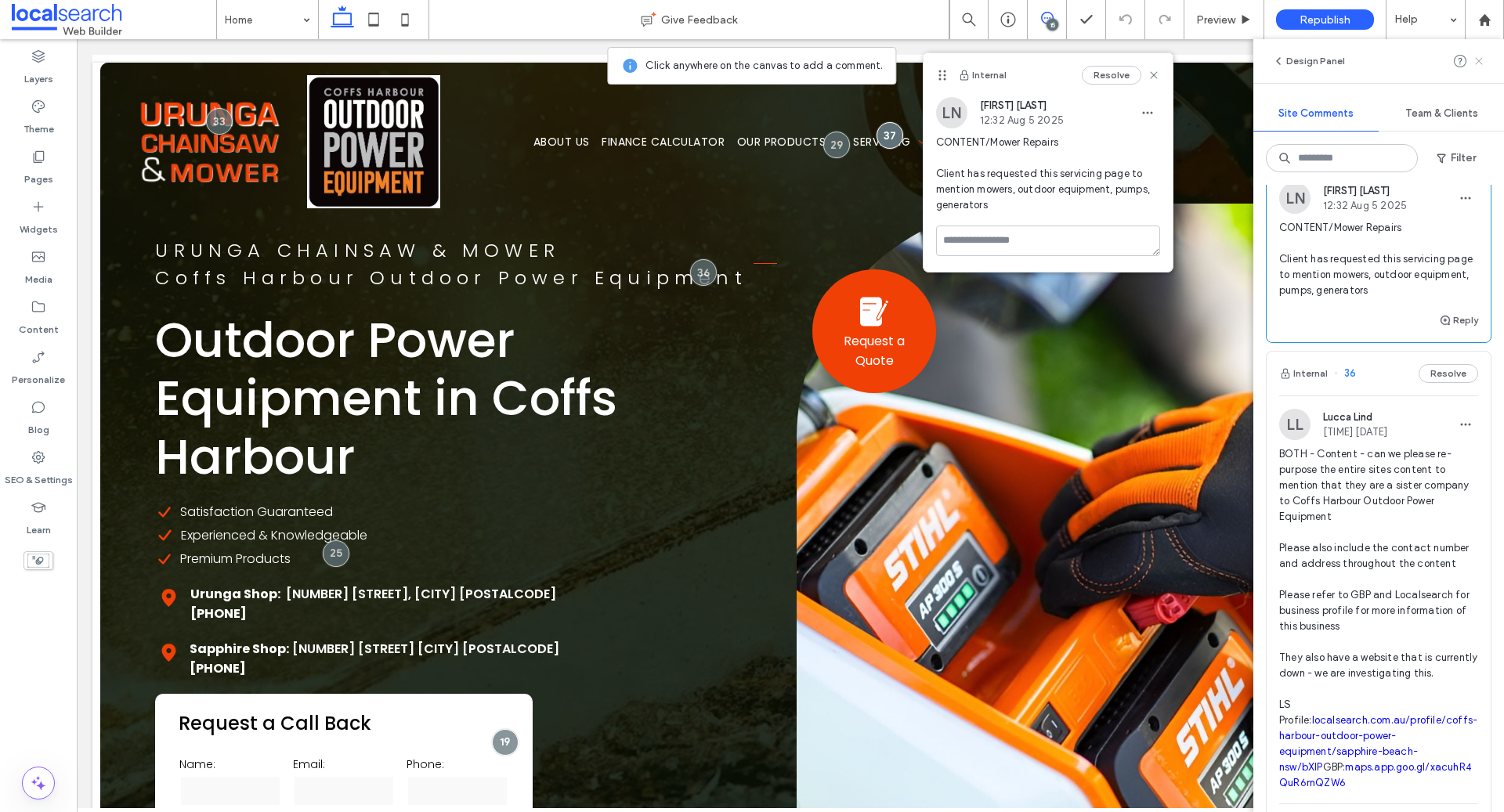 click 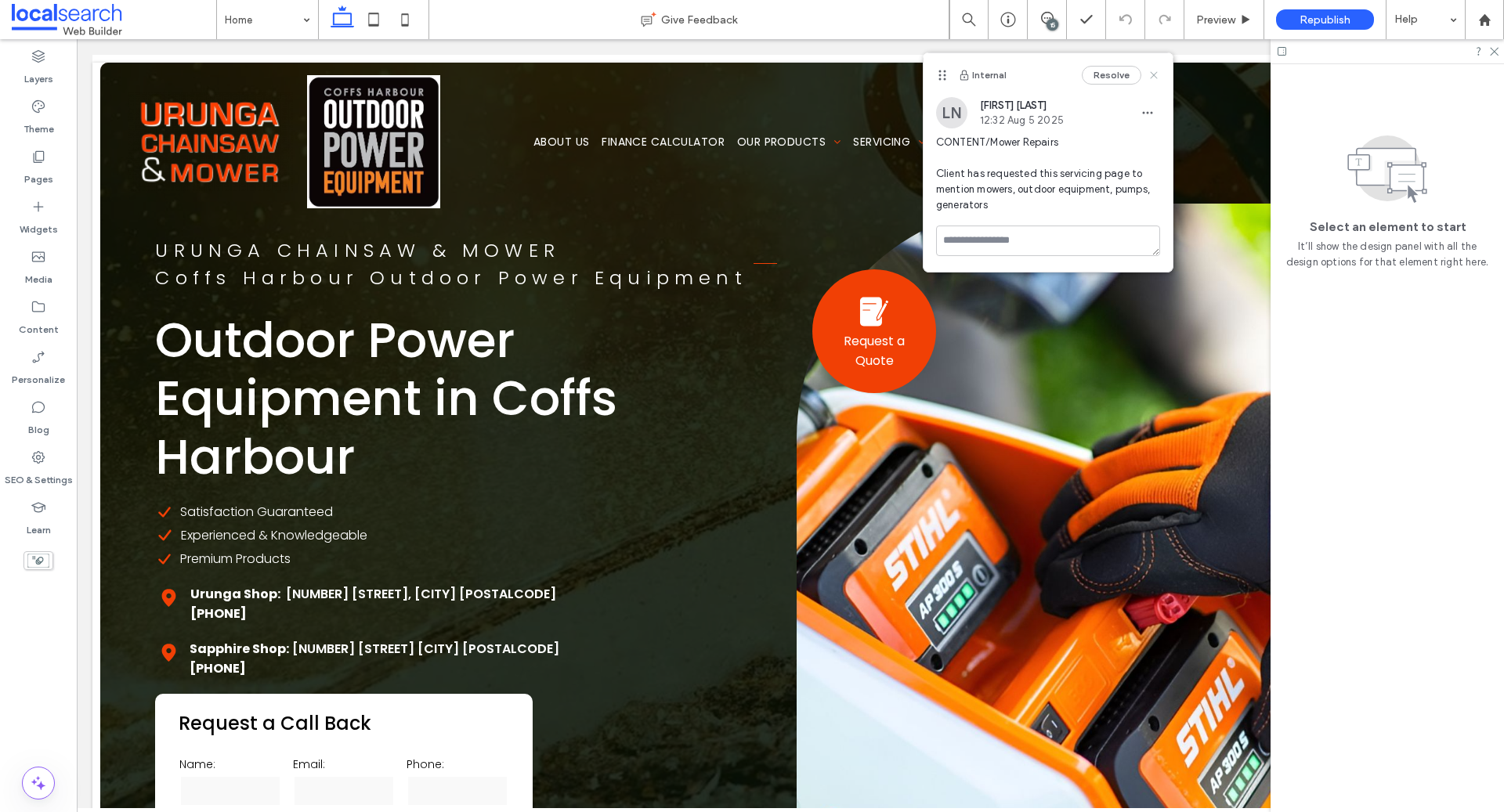 click 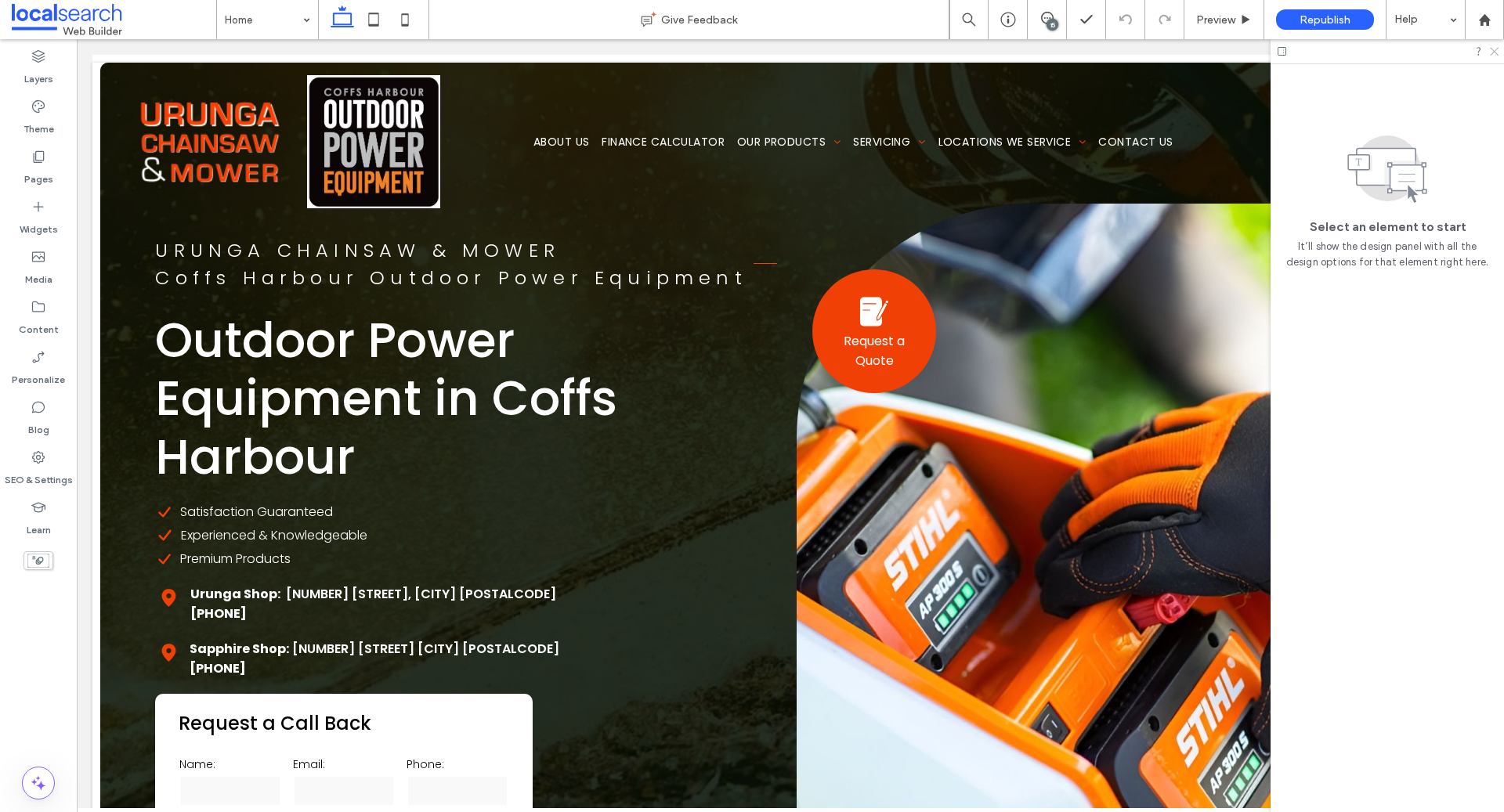 click 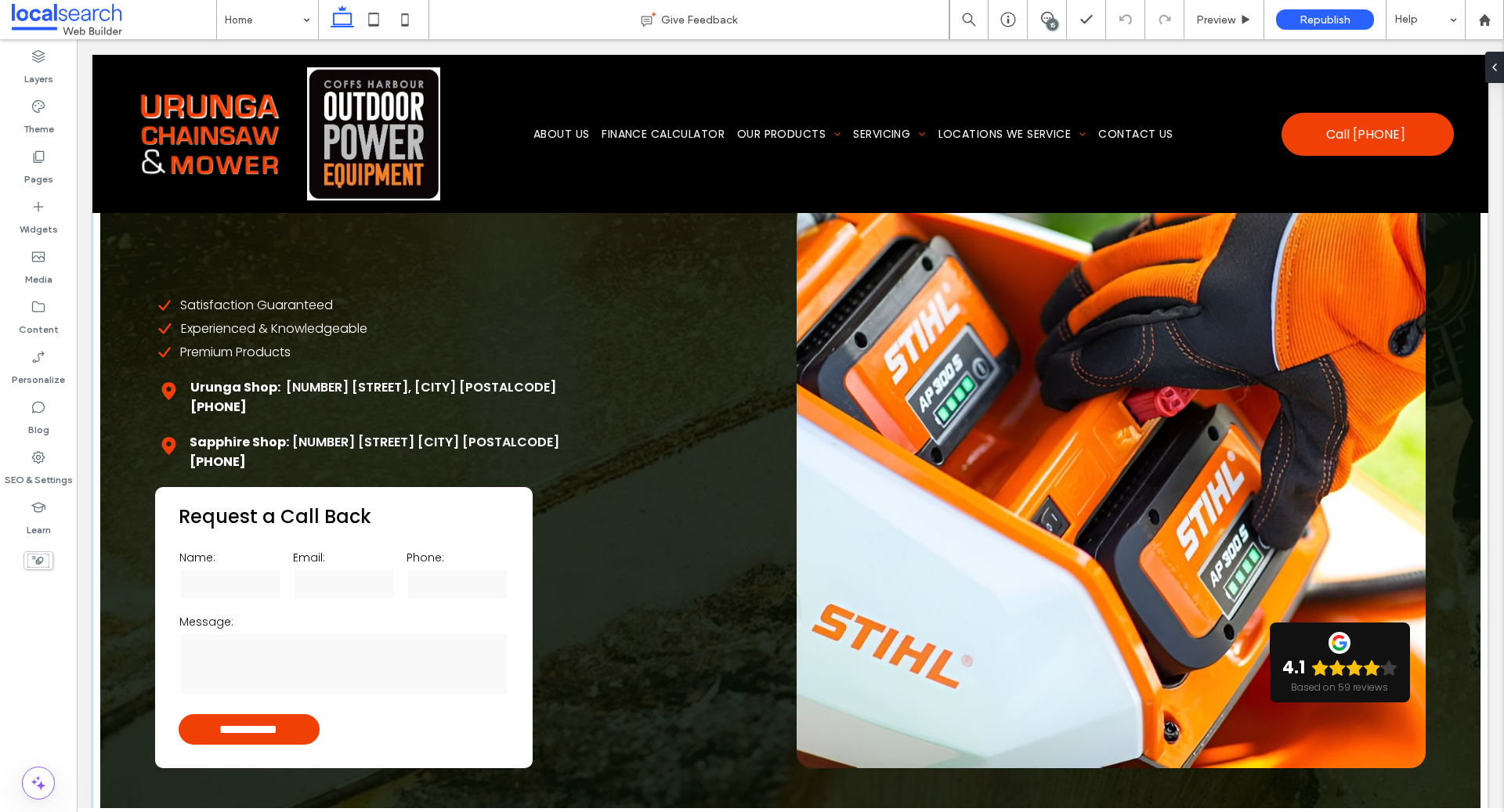 scroll, scrollTop: 574, scrollLeft: 0, axis: vertical 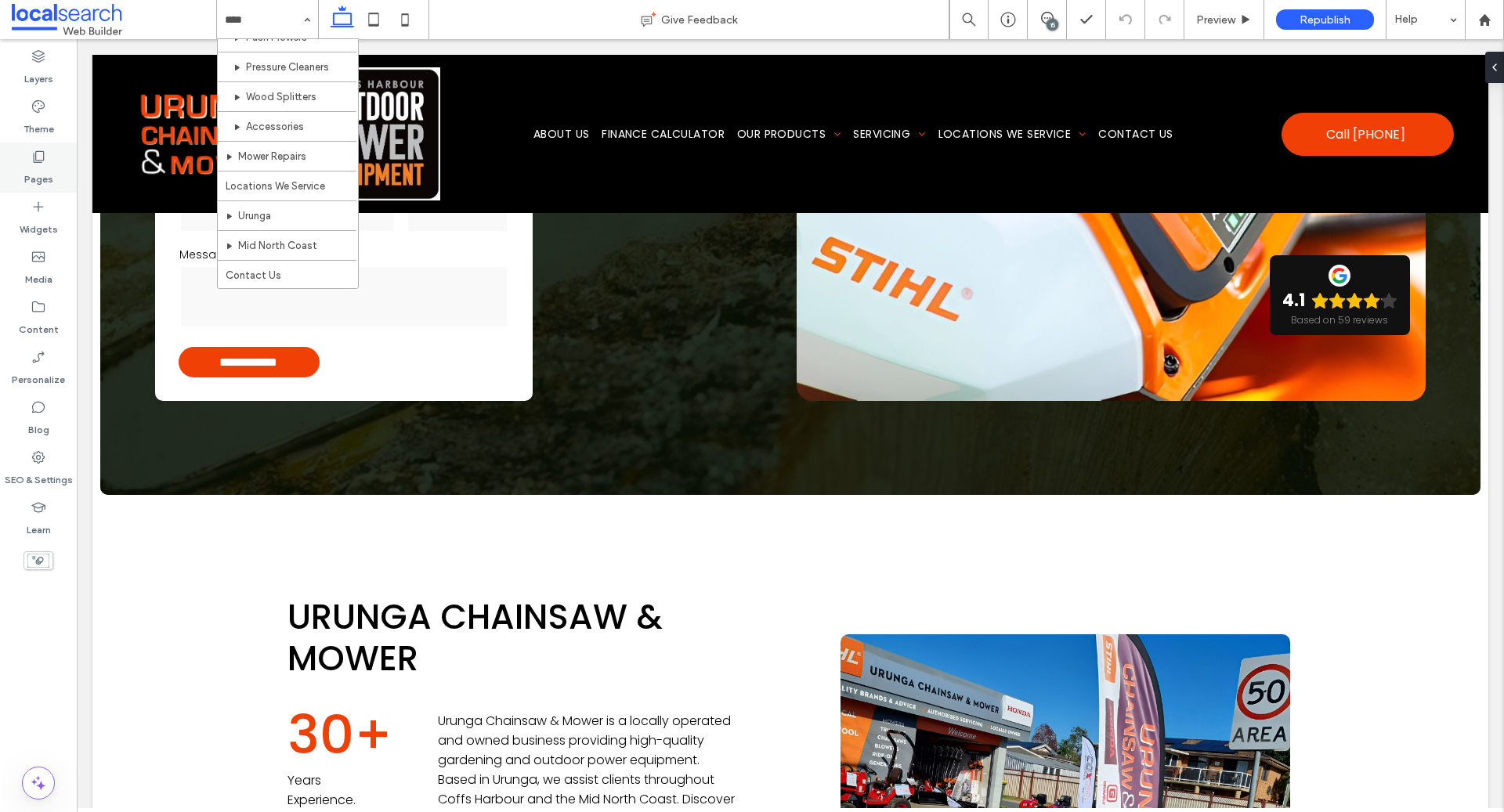 click on "Pages" at bounding box center (38, 168) 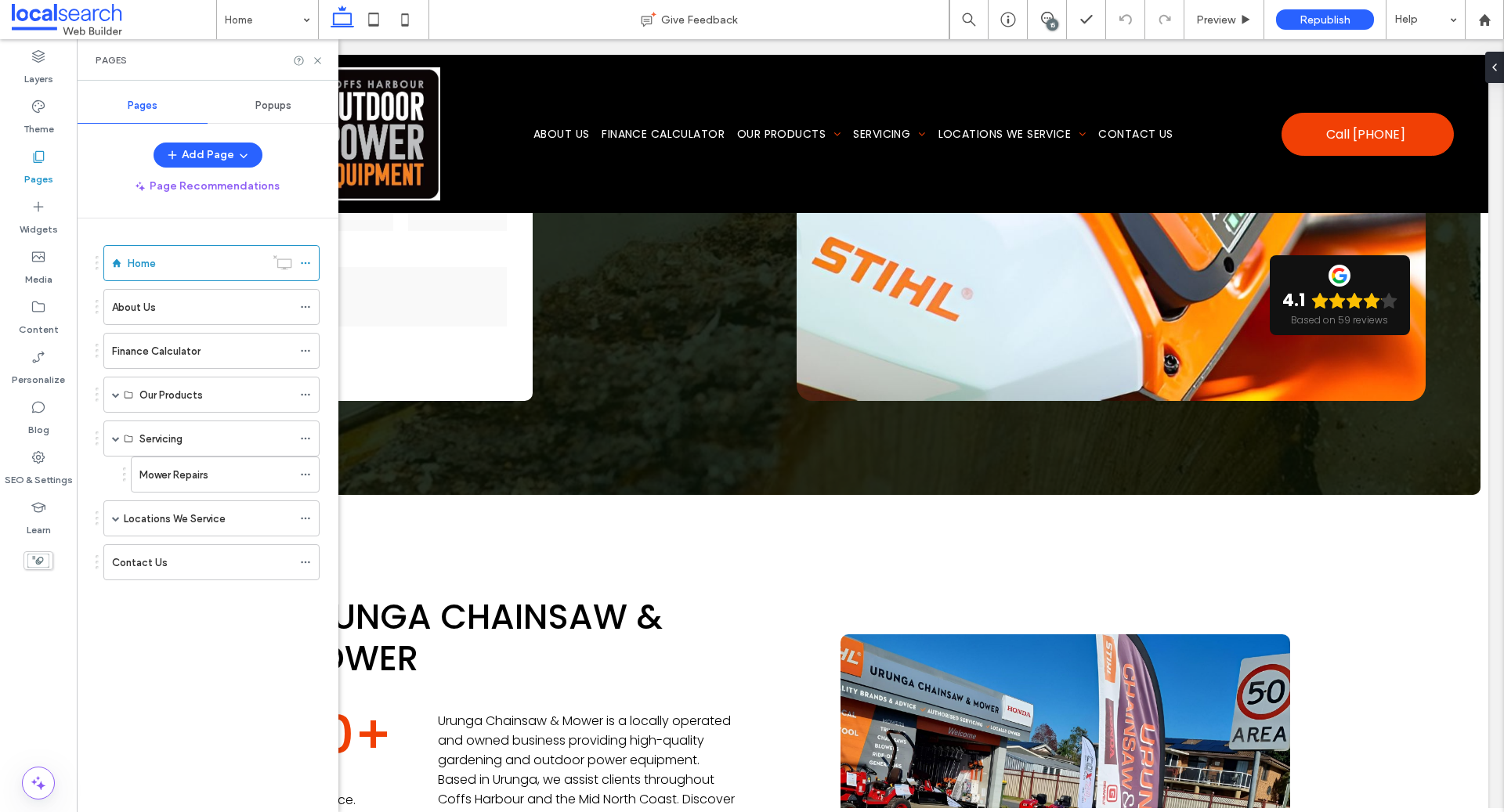 click on "15" at bounding box center [1052, 24] 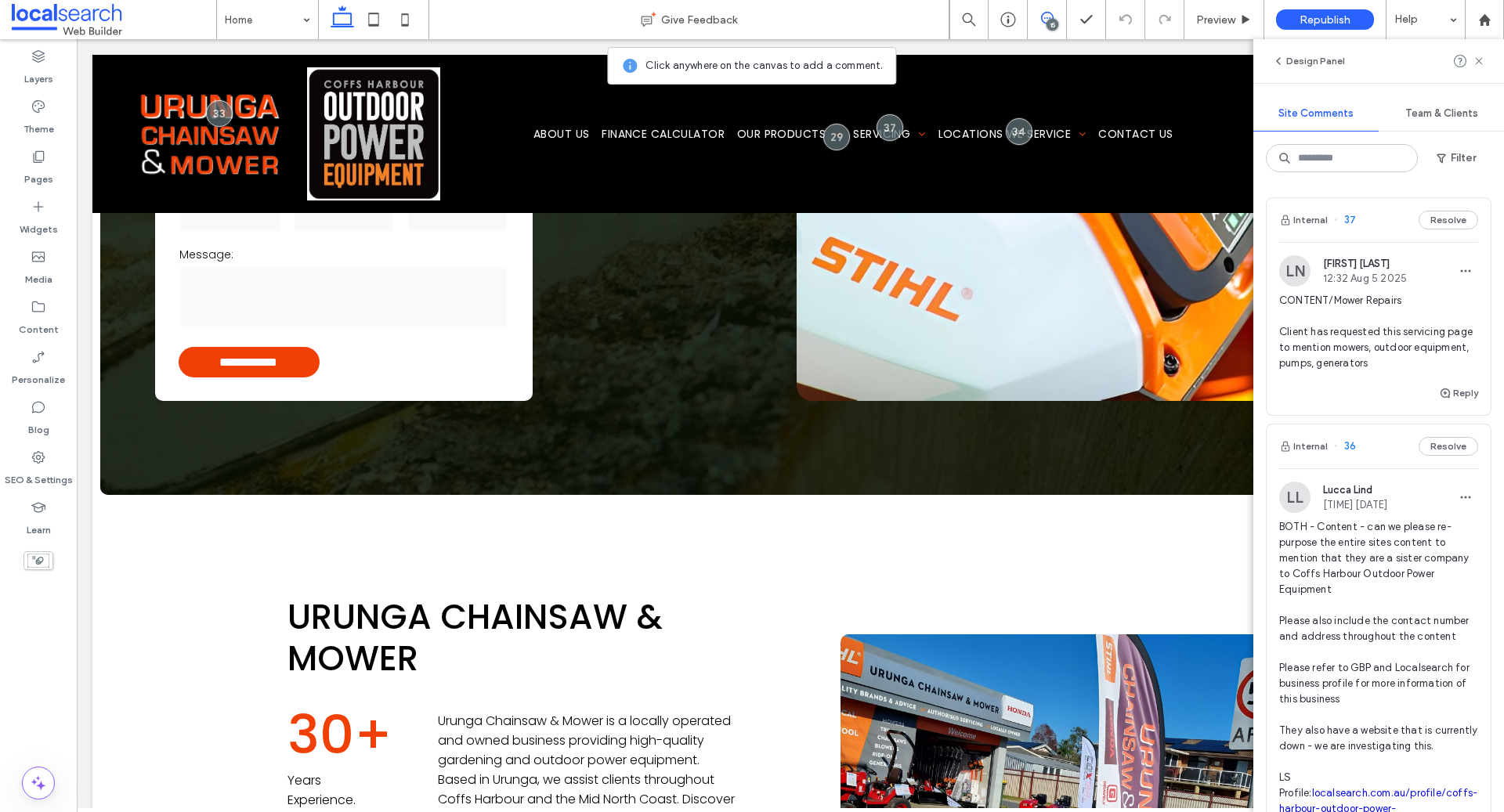 click on "CONTENT/Mower Repairs
Client has requested this servicing page to mention mowers, outdoor equipment, pumps, generators" at bounding box center [1379, 332] 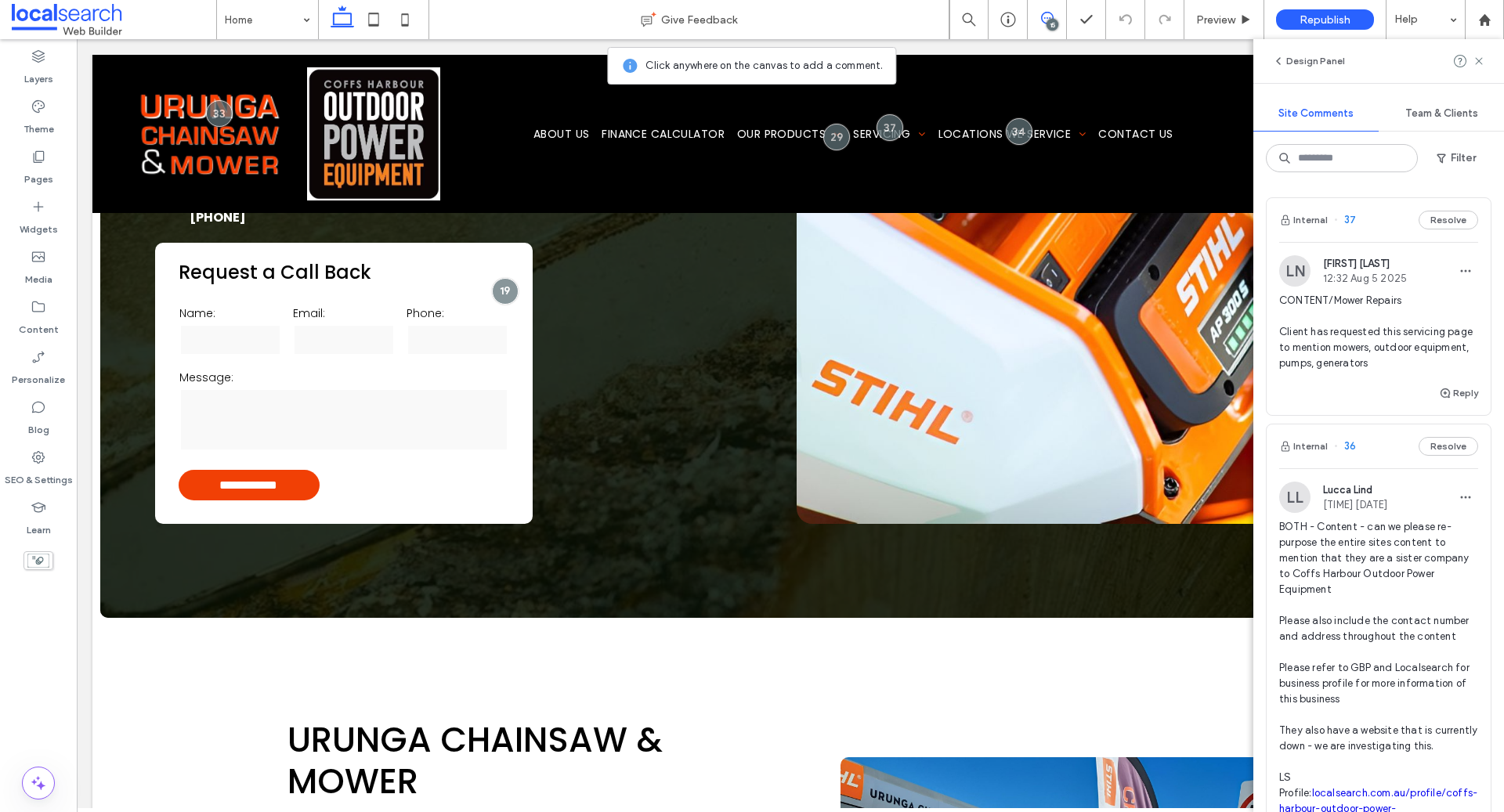 scroll, scrollTop: 0, scrollLeft: 0, axis: both 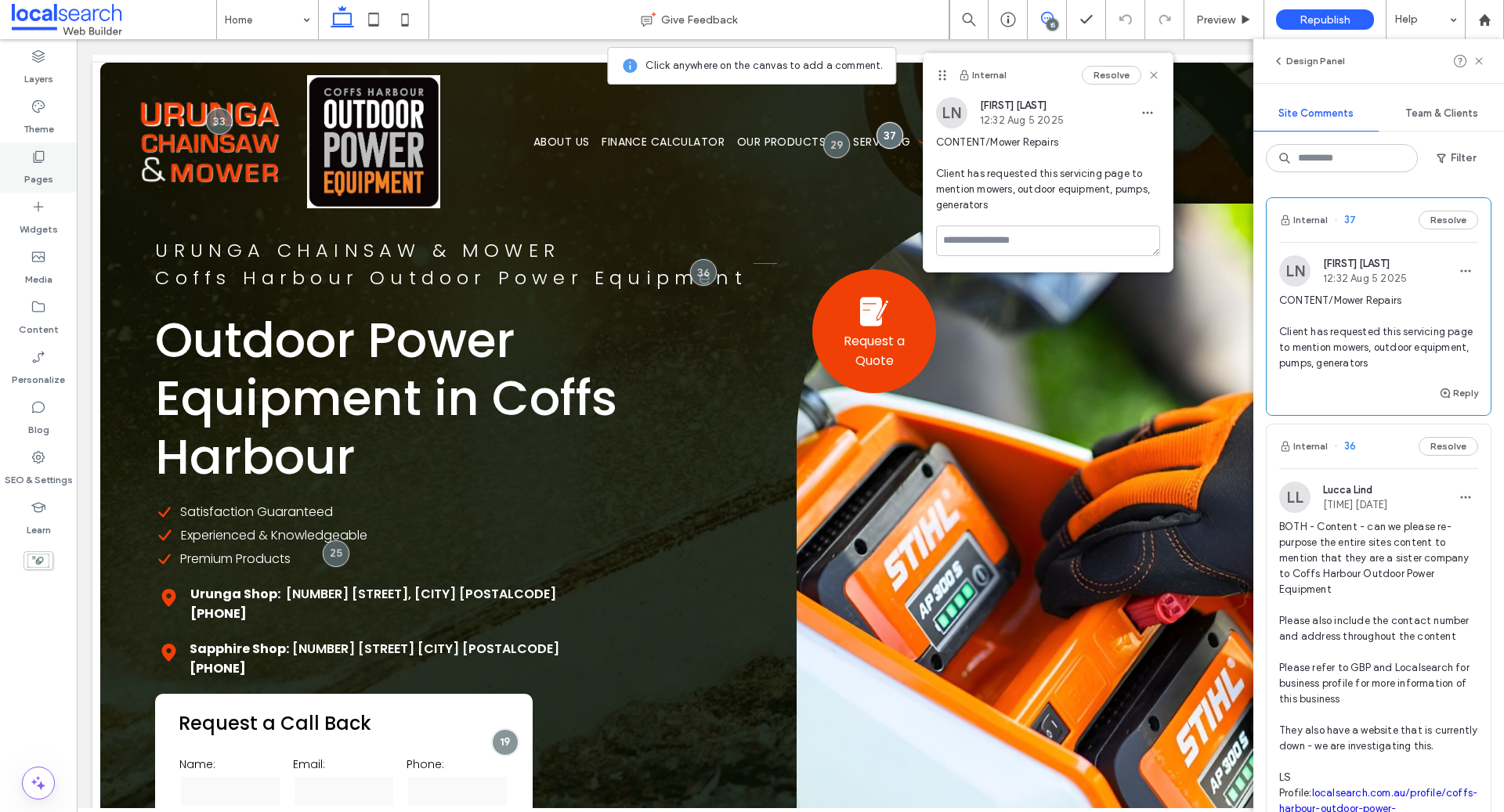 click on "Pages" at bounding box center [38, 168] 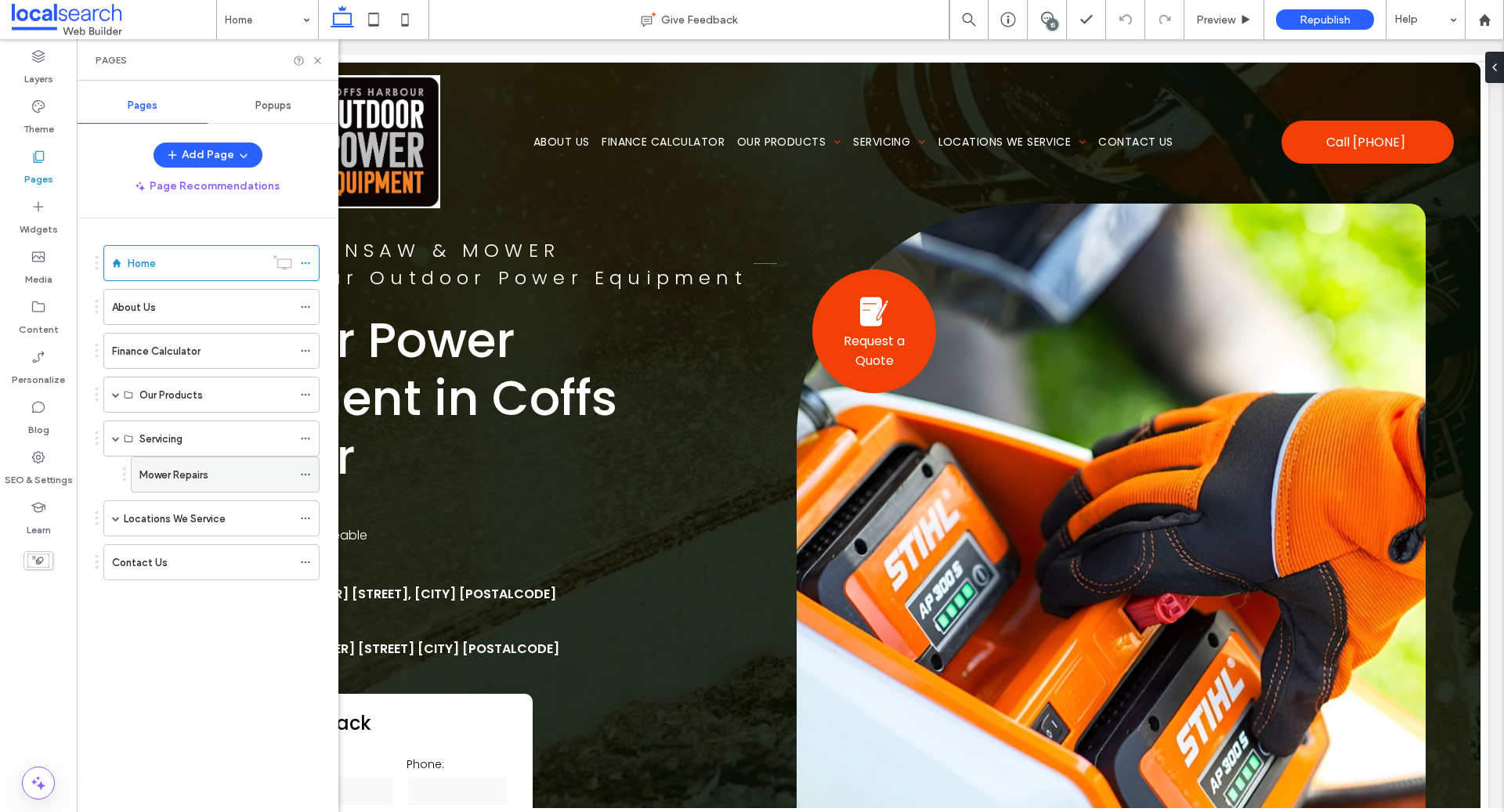 click on "Mower Repairs" at bounding box center (215, 475) 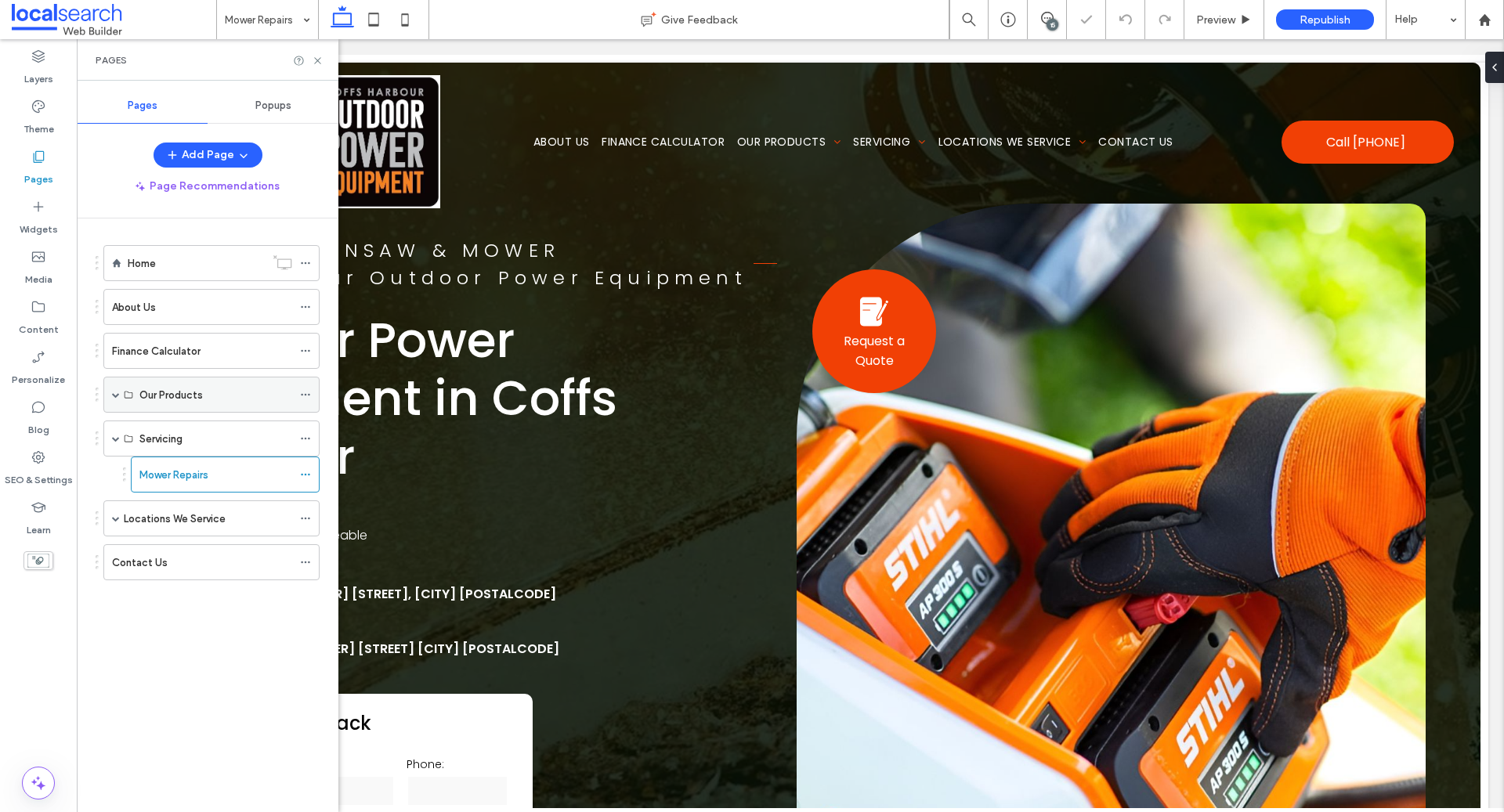 click at bounding box center (116, 395) 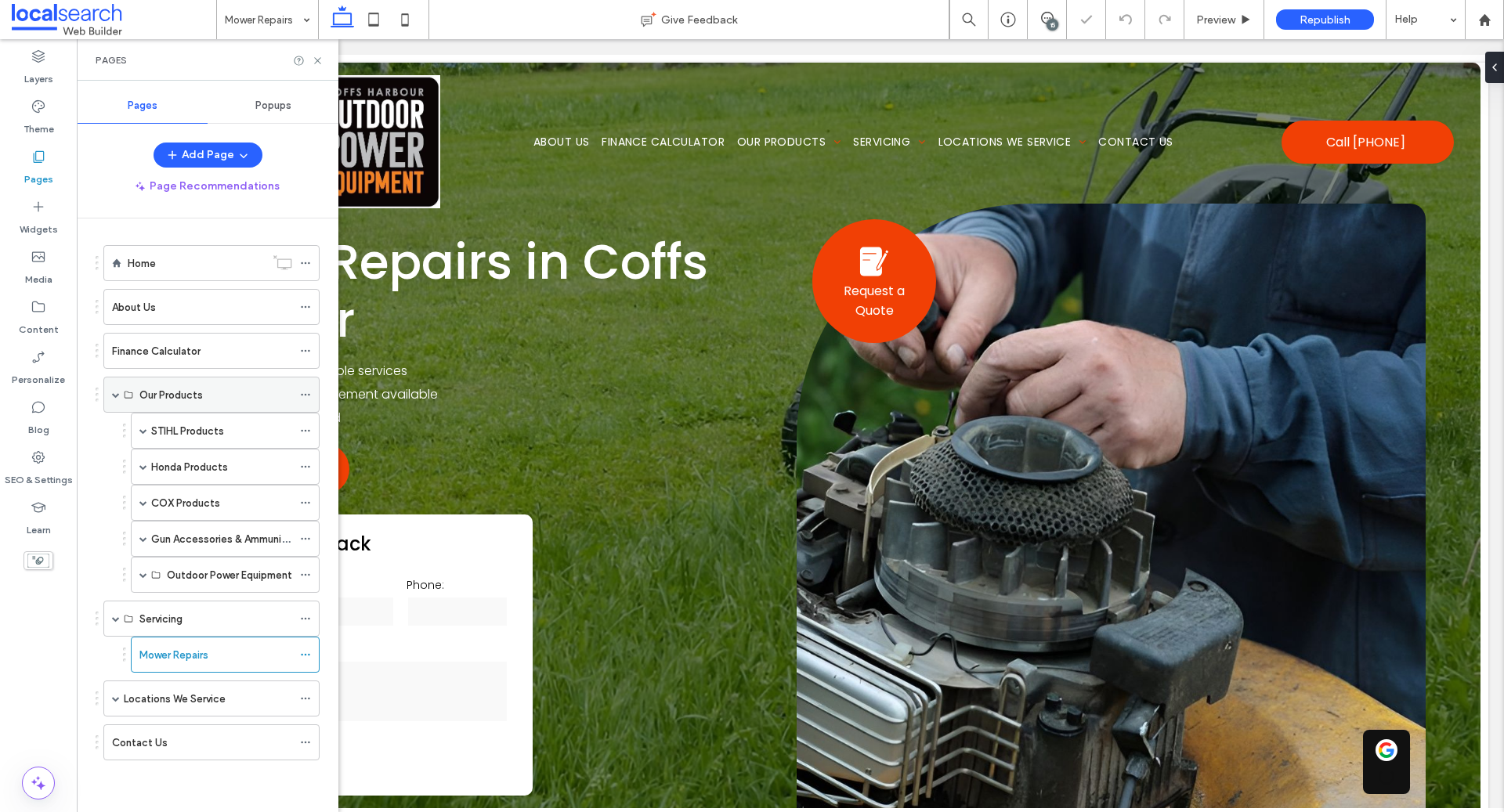 scroll, scrollTop: 0, scrollLeft: 0, axis: both 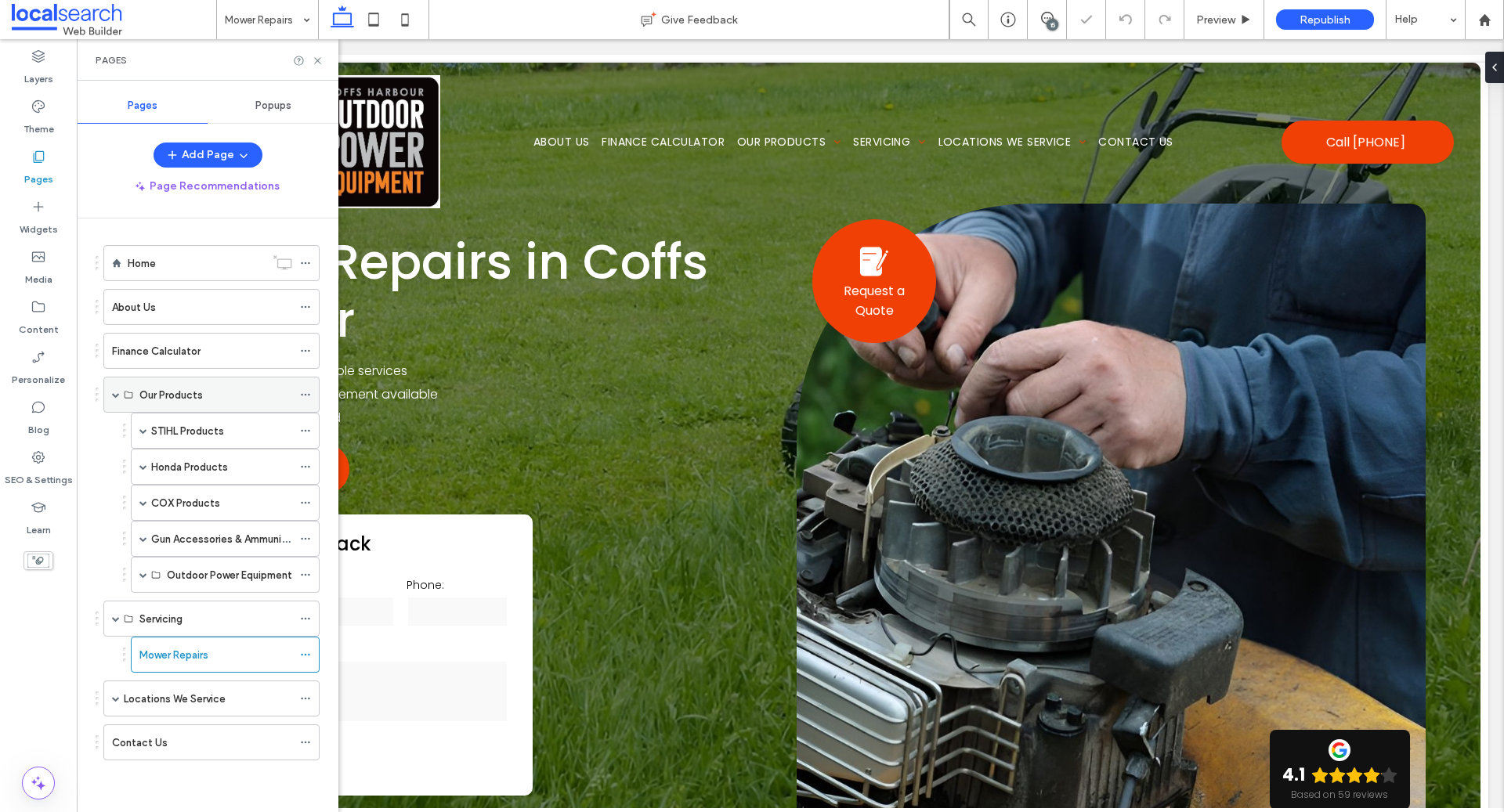 click at bounding box center [116, 395] 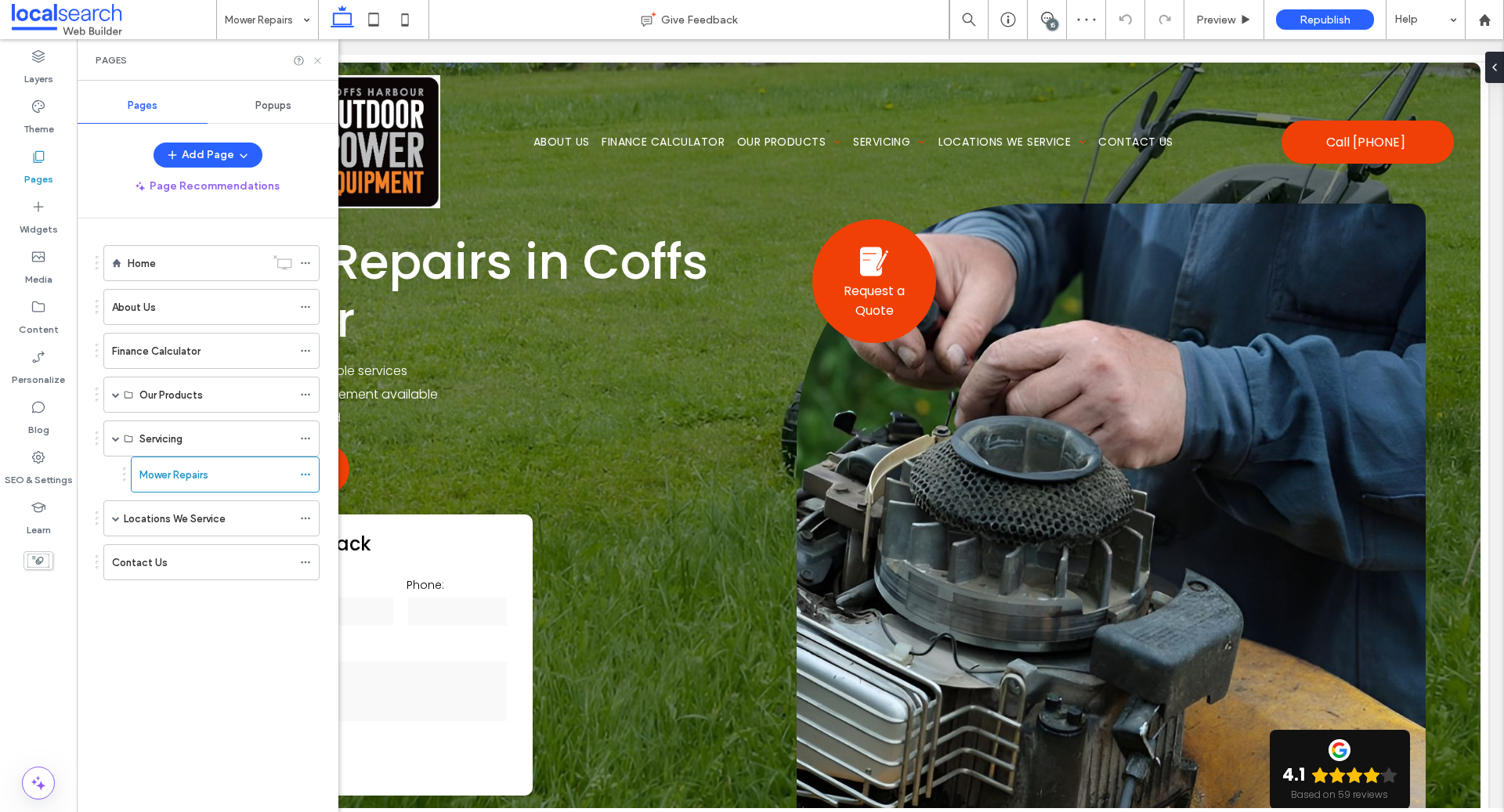 click 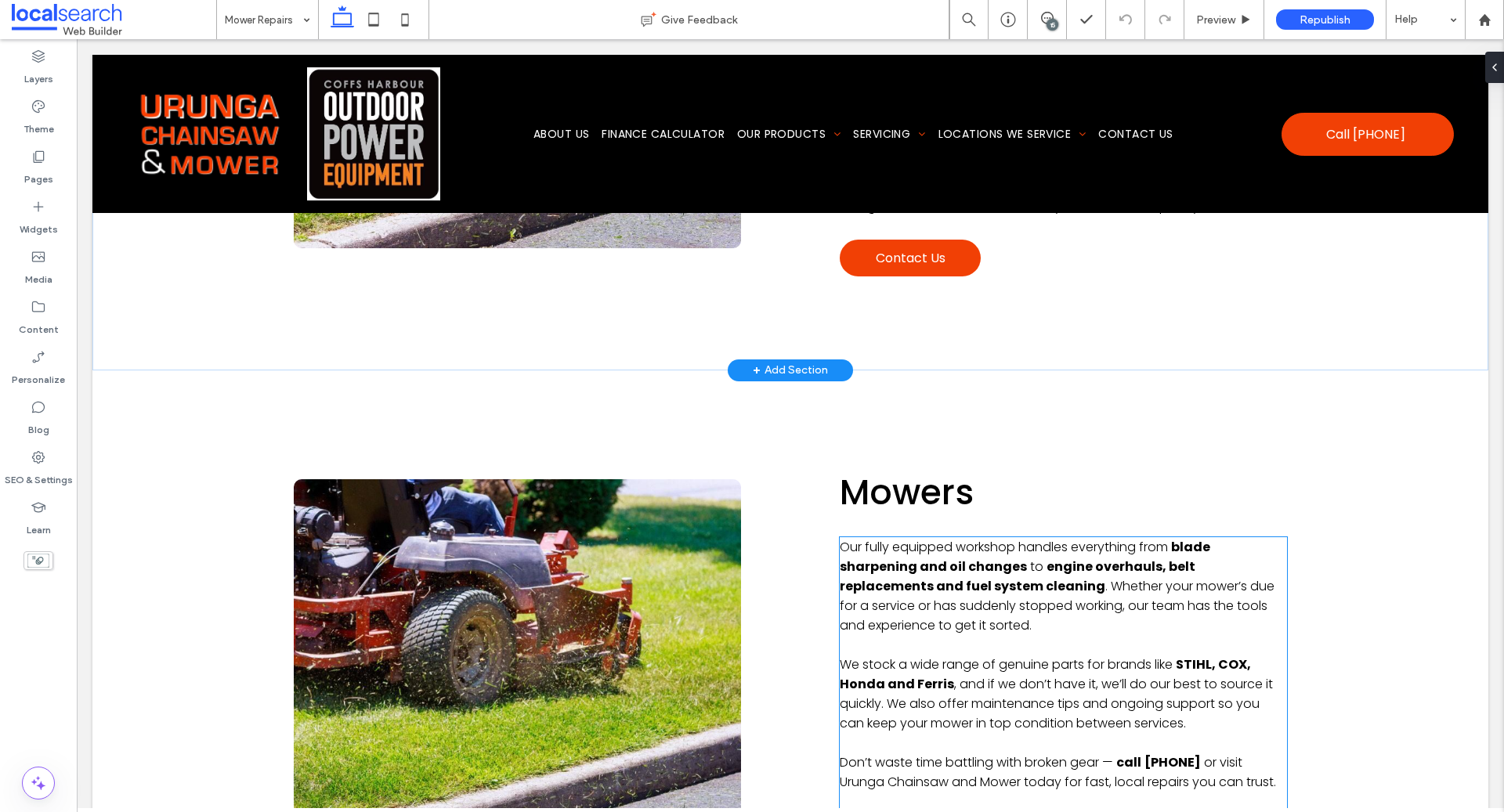 scroll, scrollTop: 2592, scrollLeft: 0, axis: vertical 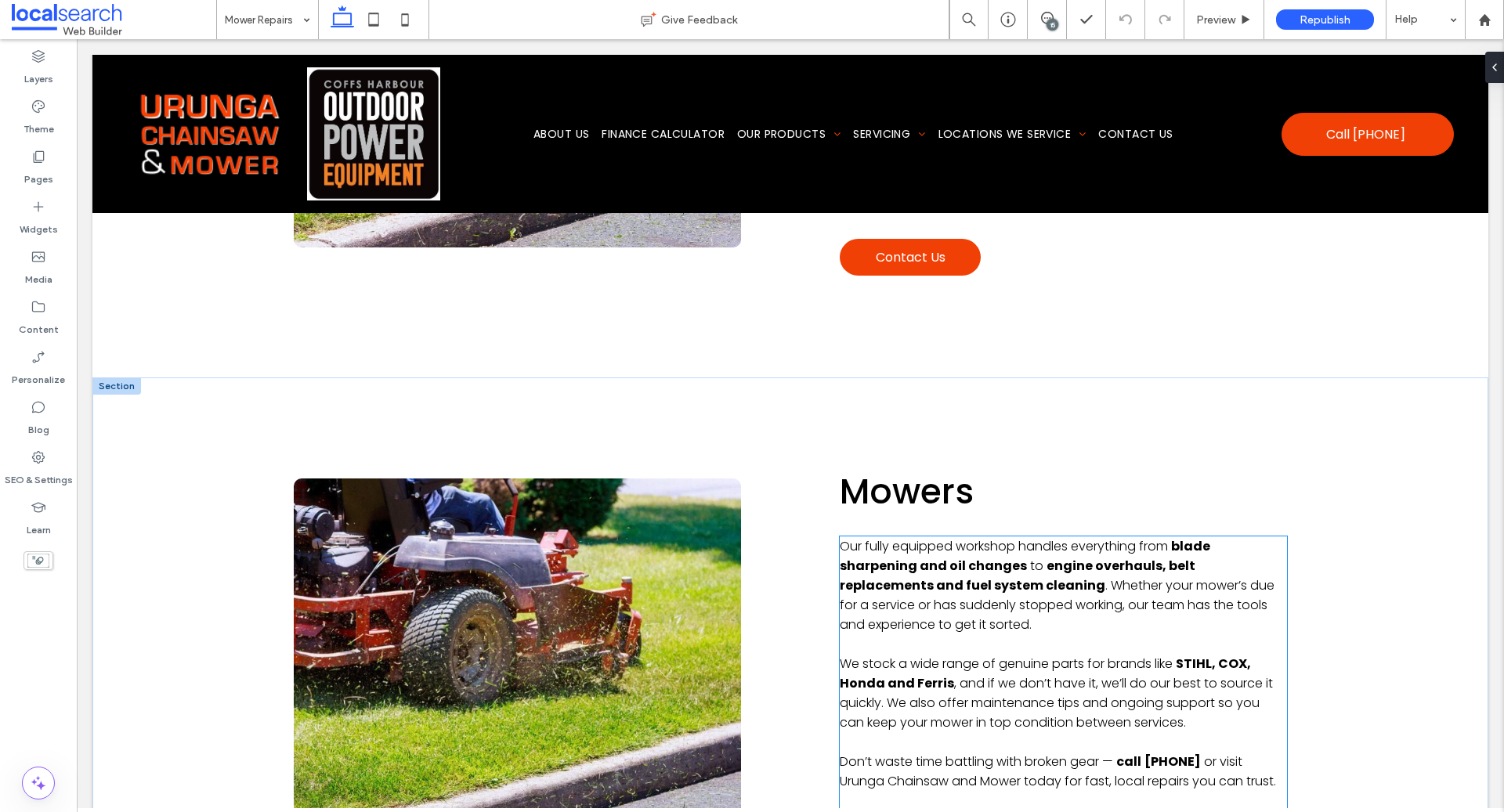 click on ". Whether your mower’s due for a service or has suddenly stopped working, our team has the tools and experience to get it sorted." at bounding box center [1057, 604] 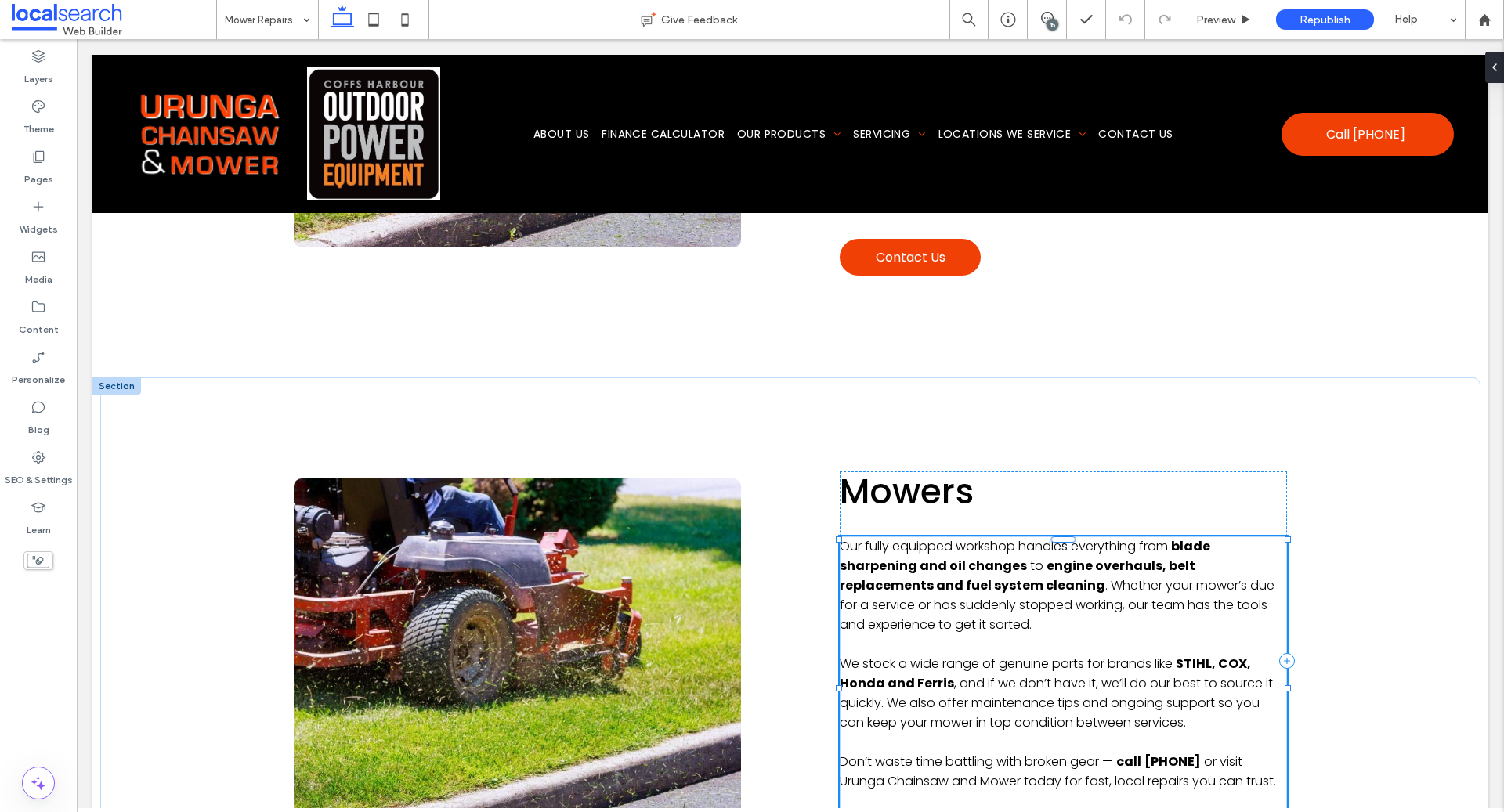 click on ". Whether your mower’s due for a service or has suddenly stopped working, our team has the tools and experience to get it sorted." at bounding box center [1057, 604] 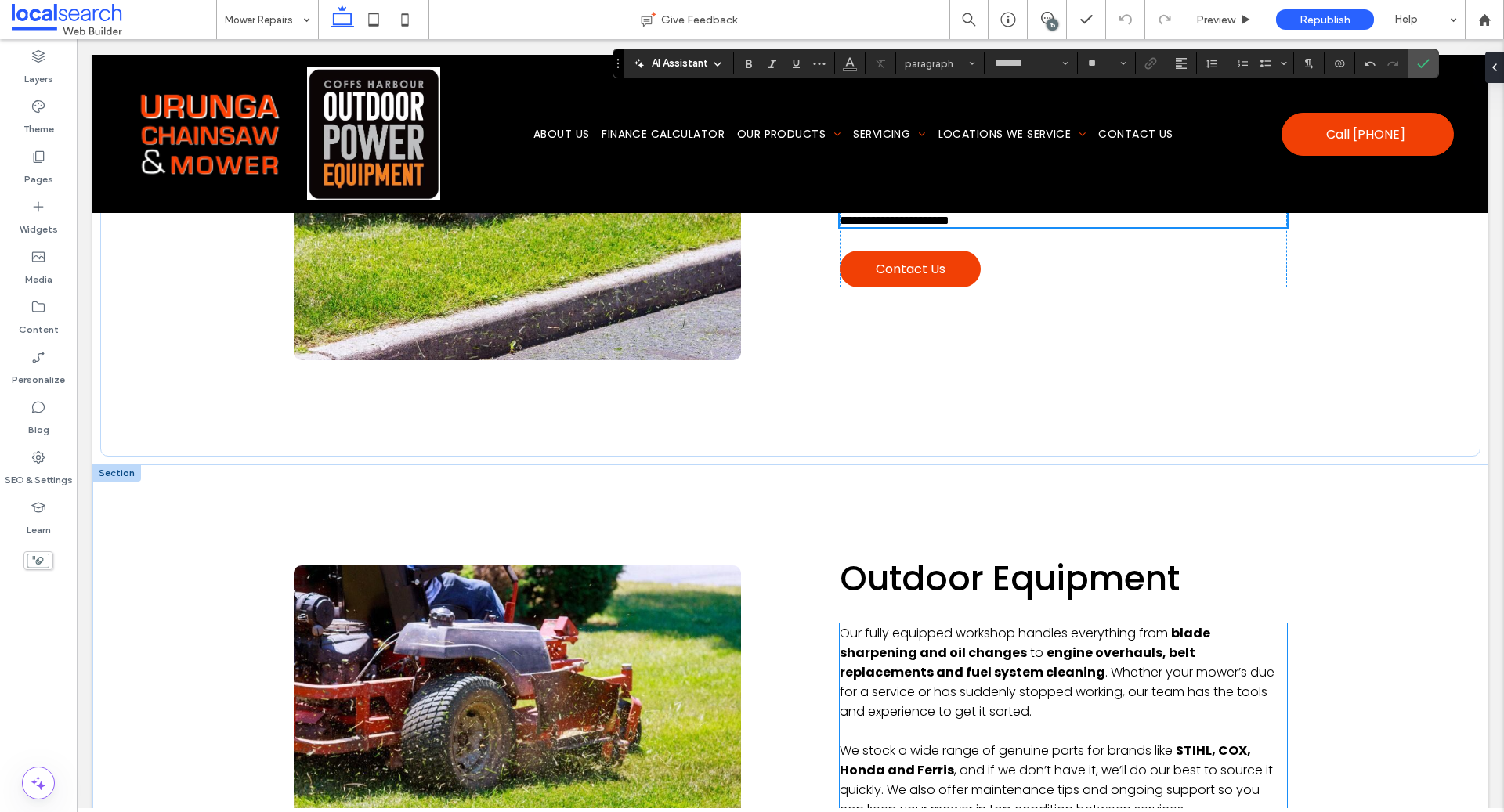 click on "blade sharpening and oil changes" at bounding box center [1025, 643] 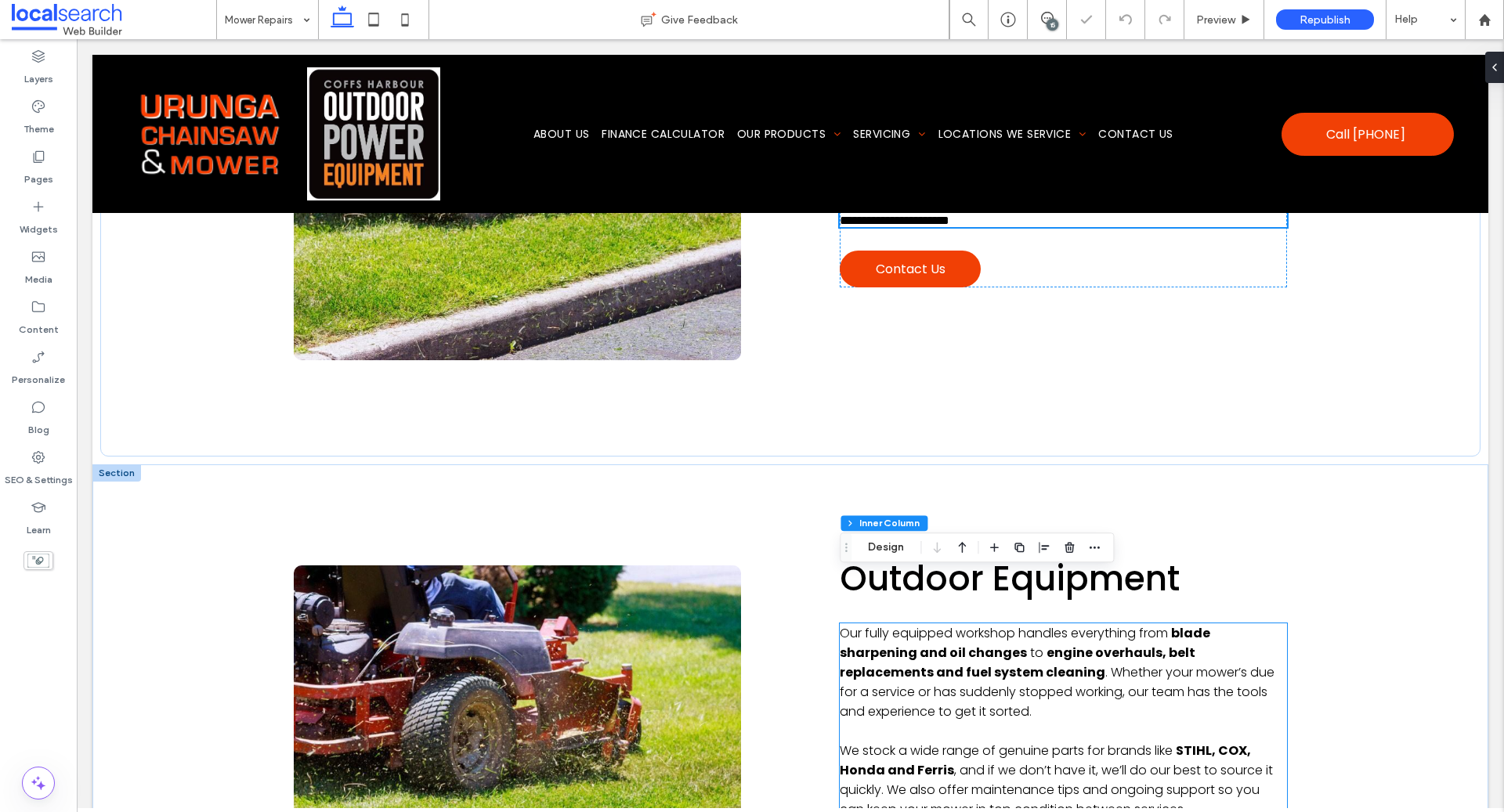 click on "blade sharpening and oil changes" at bounding box center [1025, 643] 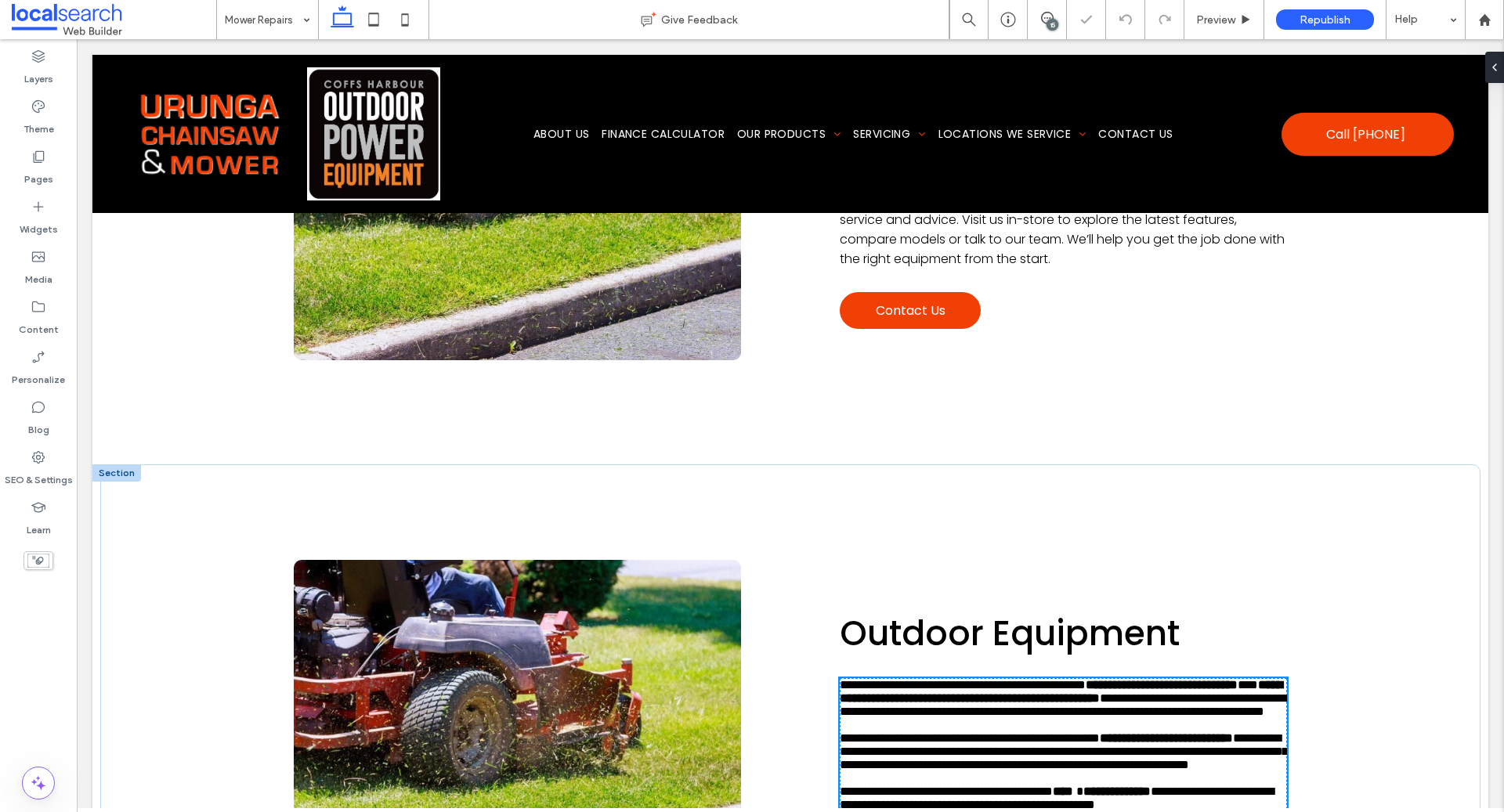 scroll, scrollTop: 3338, scrollLeft: 0, axis: vertical 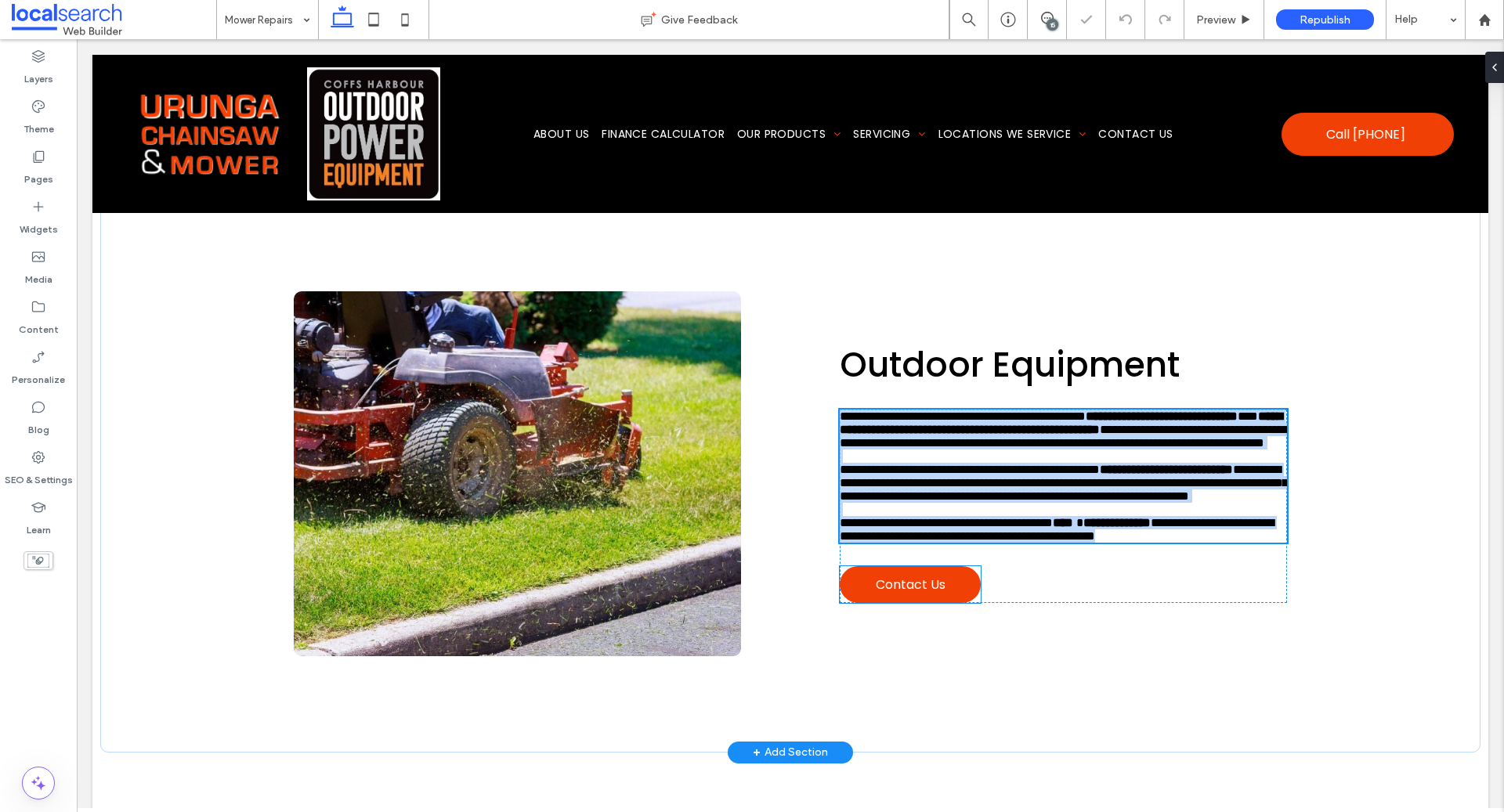 type on "*******" 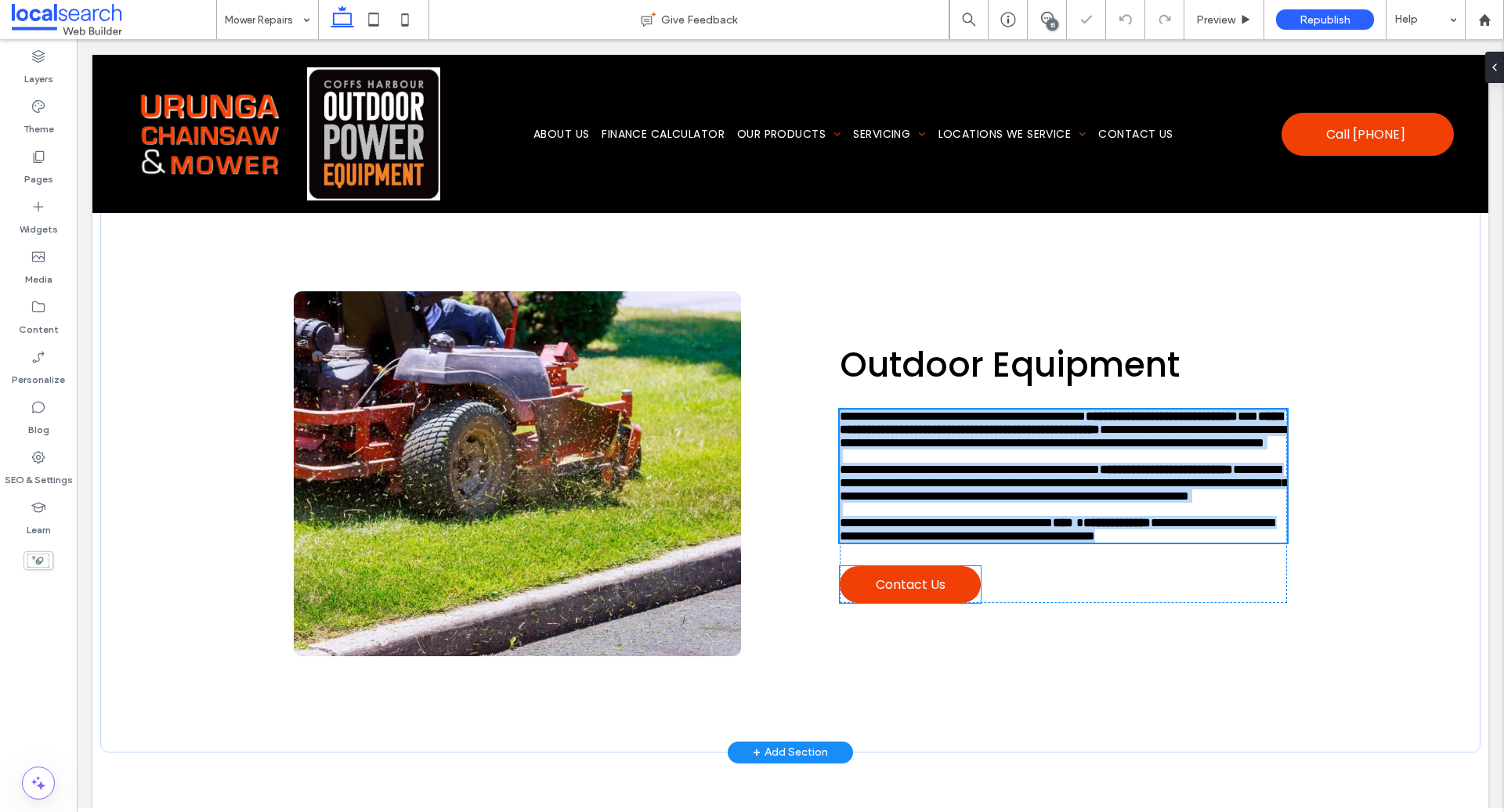 type on "**" 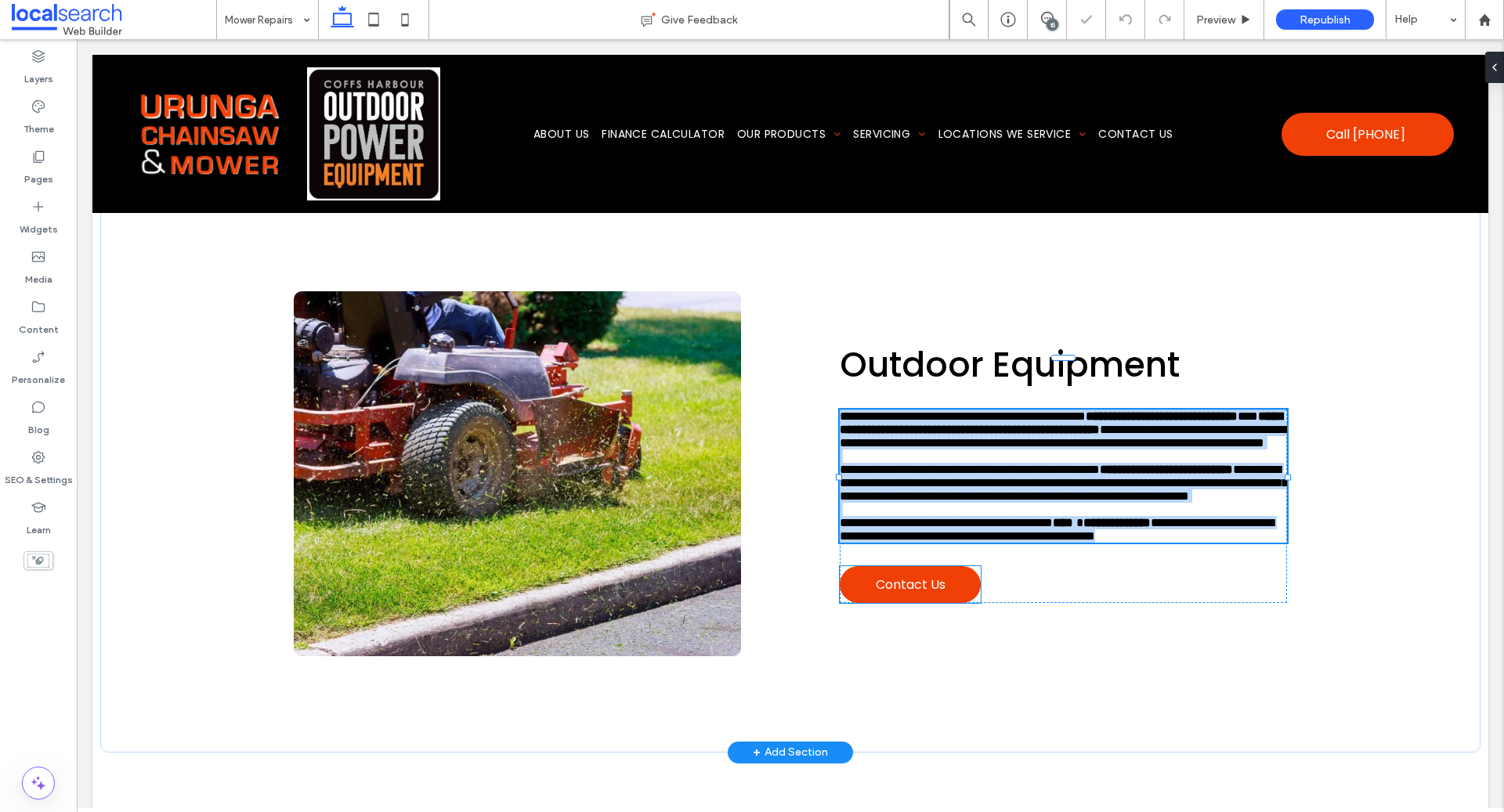 paste 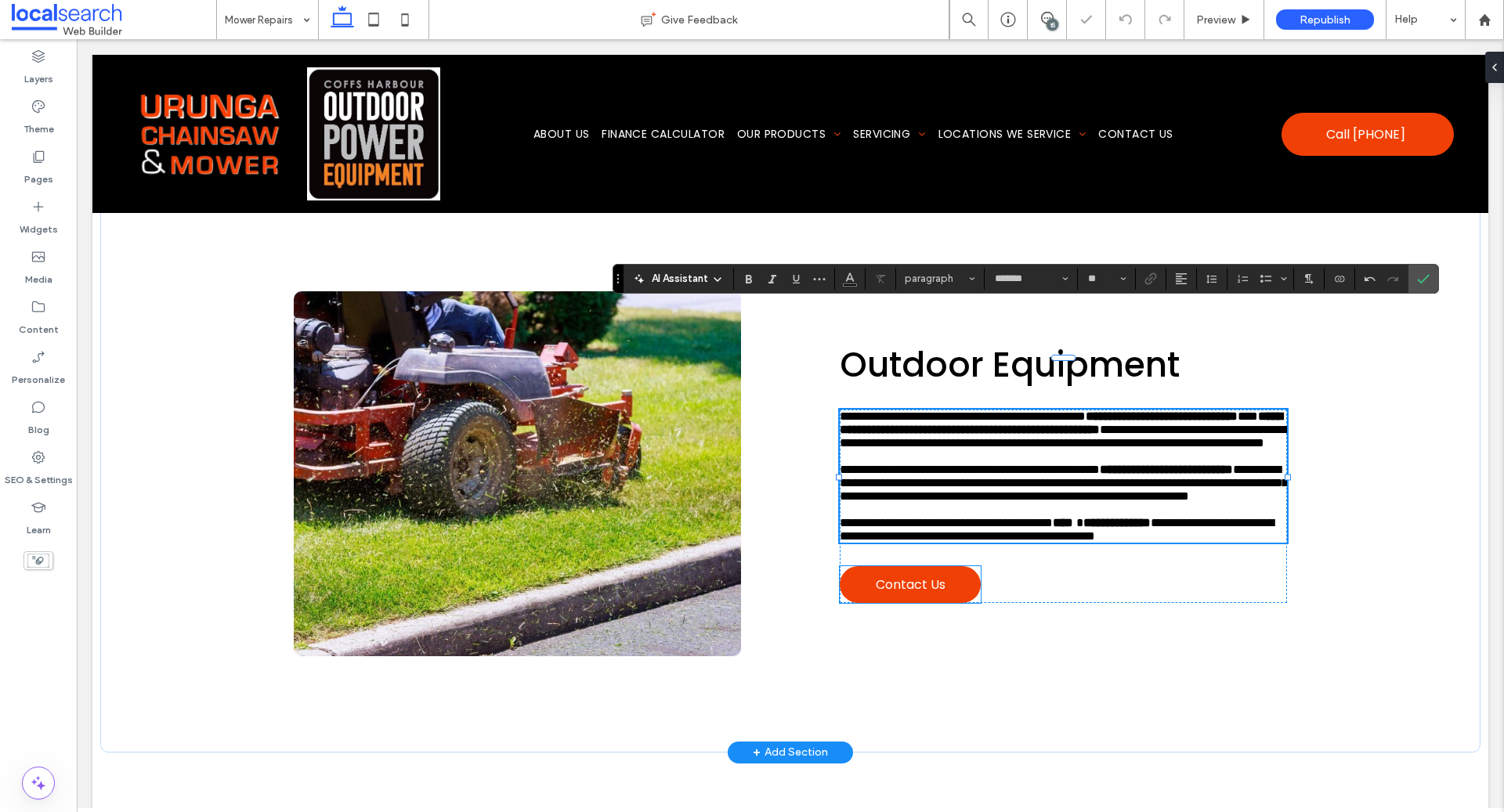 scroll, scrollTop: 0, scrollLeft: 0, axis: both 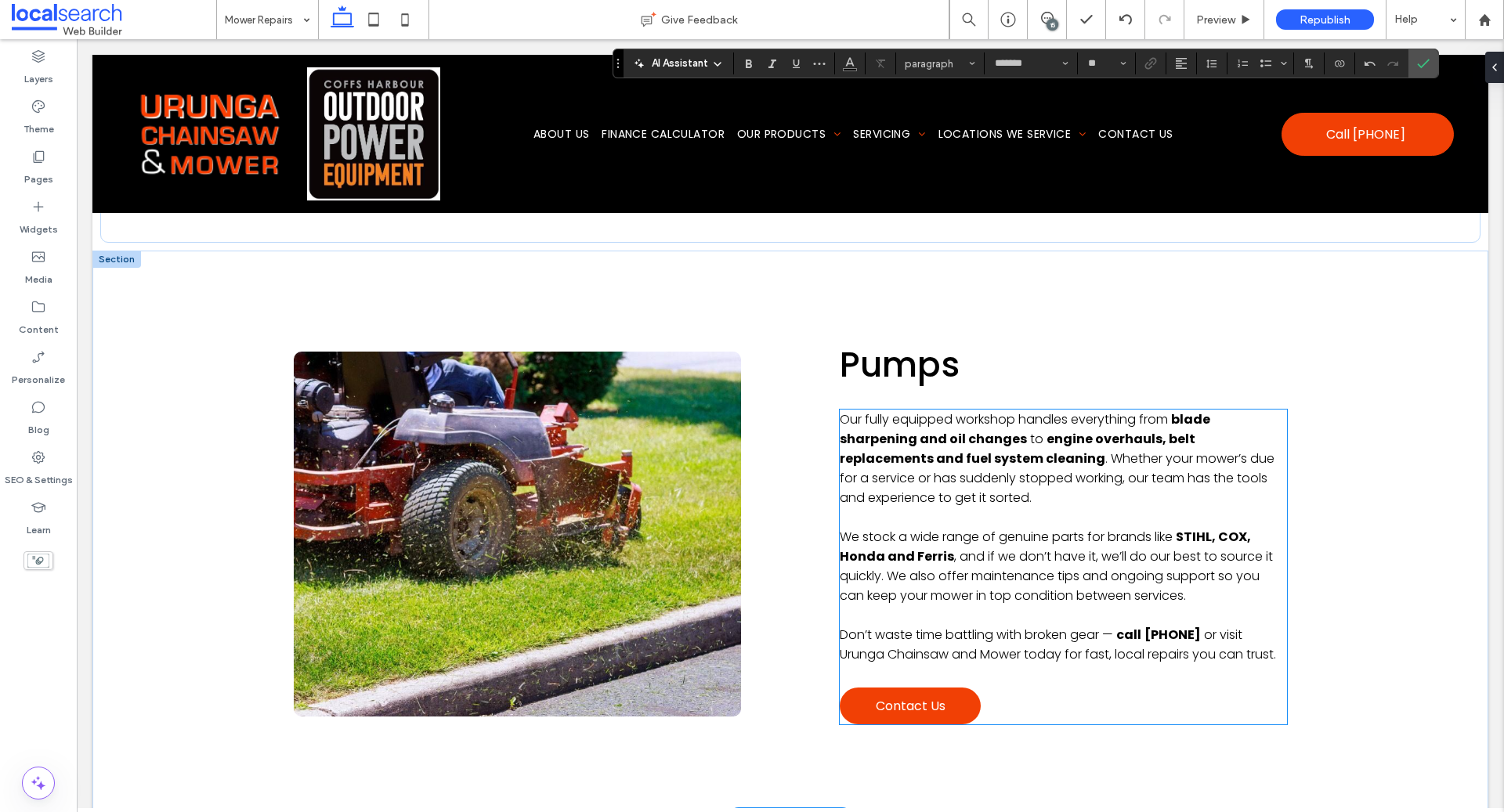 click on ", and if we don’t have it, we’ll do our best to source it quickly. We also offer maintenance tips and ongoing support so you can keep your mower in top condition between services." at bounding box center [1056, 576] 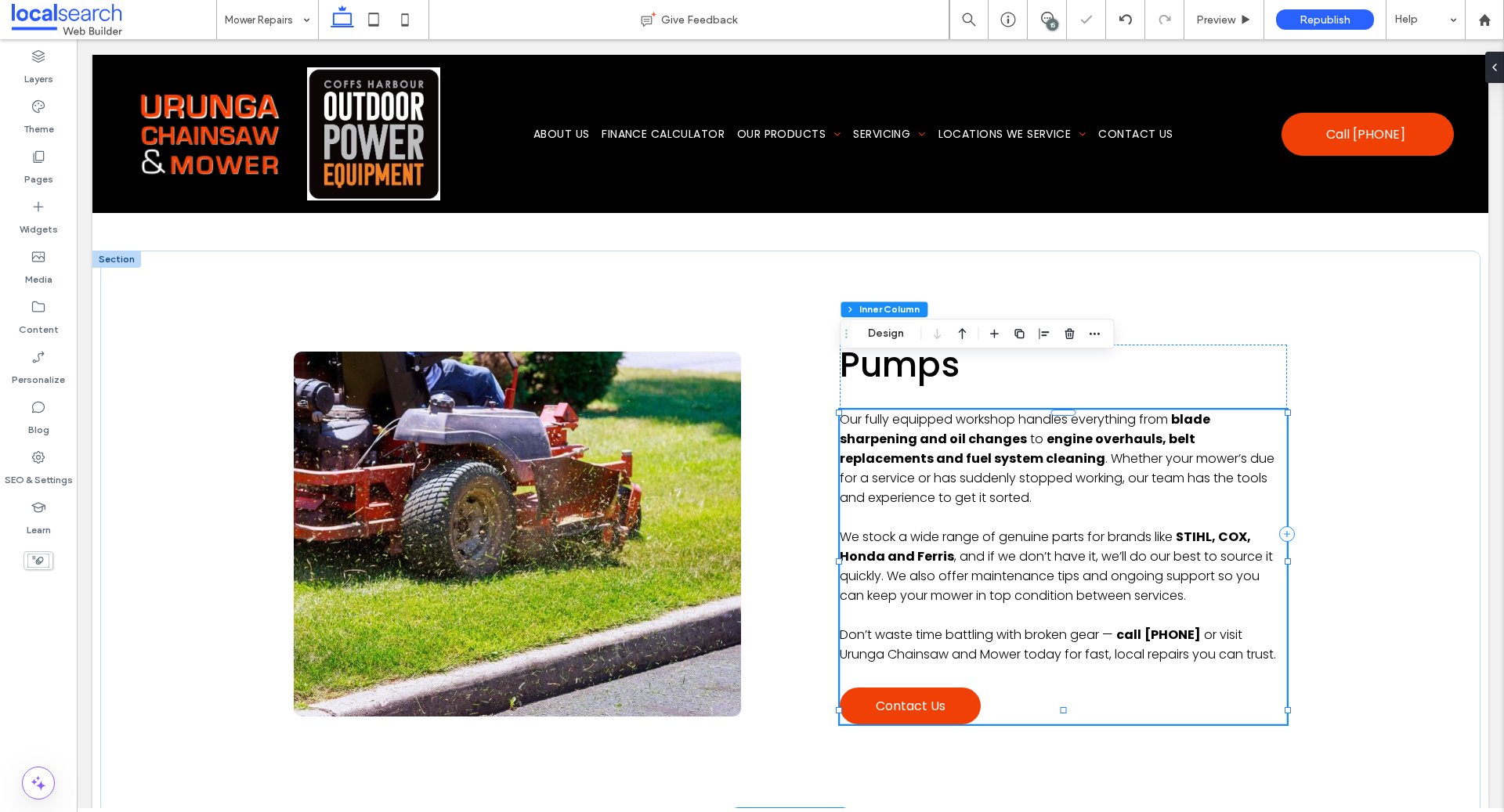 click on ", and if we don’t have it, we’ll do our best to source it quickly. We also offer maintenance tips and ongoing support so you can keep your mower in top condition between services." at bounding box center [1056, 576] 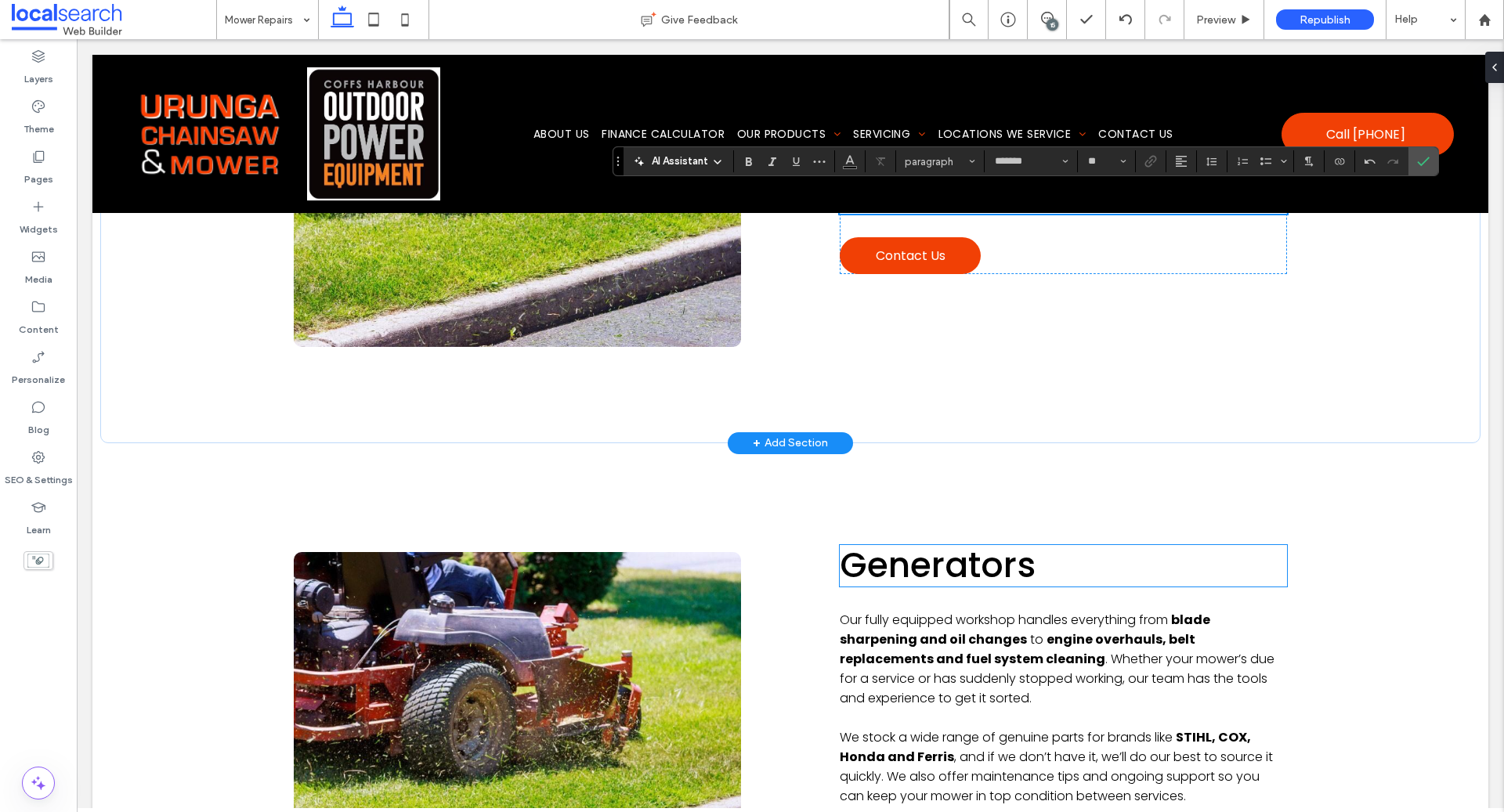 scroll, scrollTop: 4376, scrollLeft: 0, axis: vertical 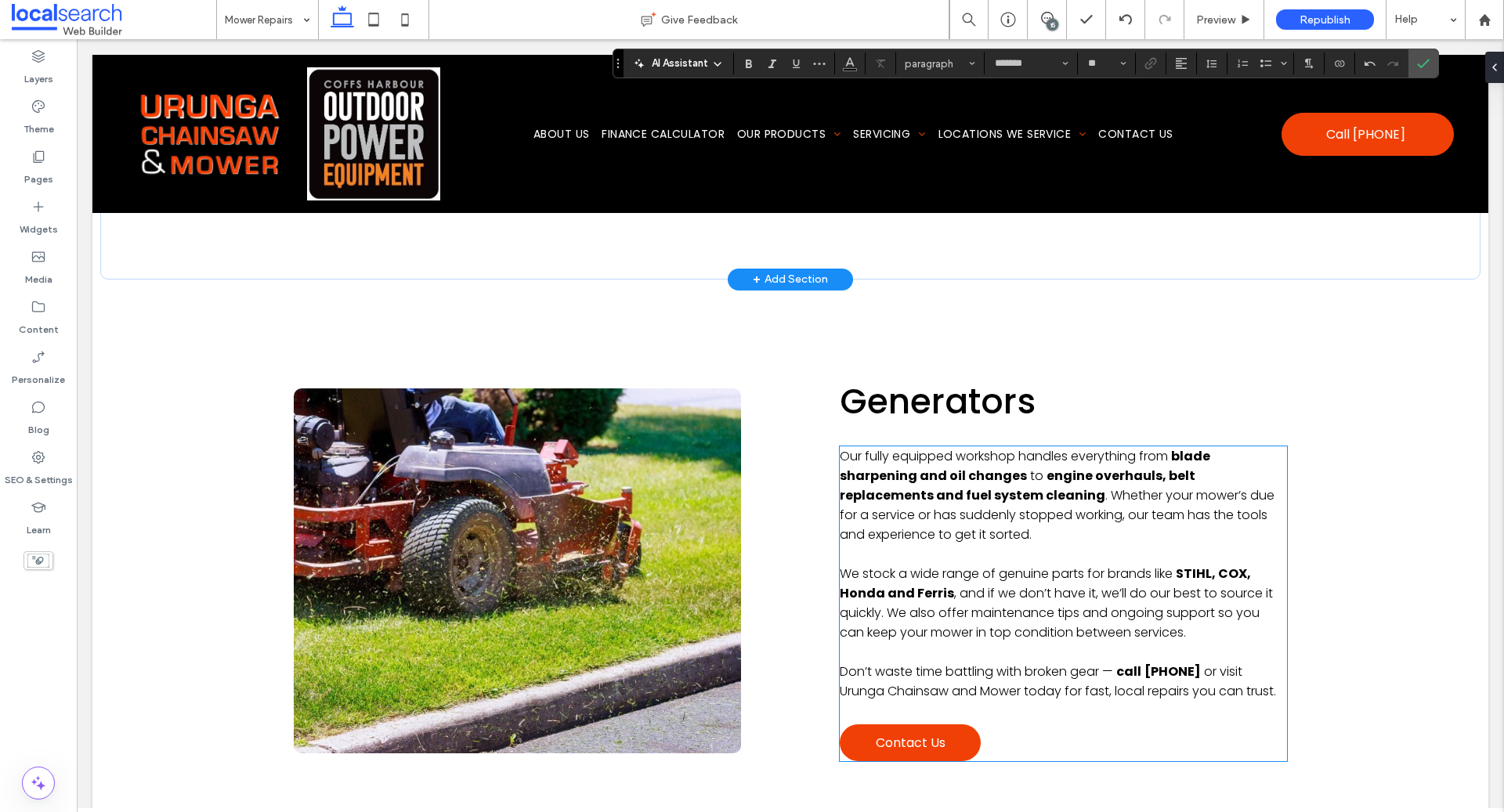 click on "Our fully equipped workshop handles everything from
blade sharpening and oil changes   to
engine overhauls, belt replacements and fuel system cleaning . Whether your mower’s due for a service or has suddenly stopped working, our team has the tools and experience to get it sorted." at bounding box center [1063, 495] 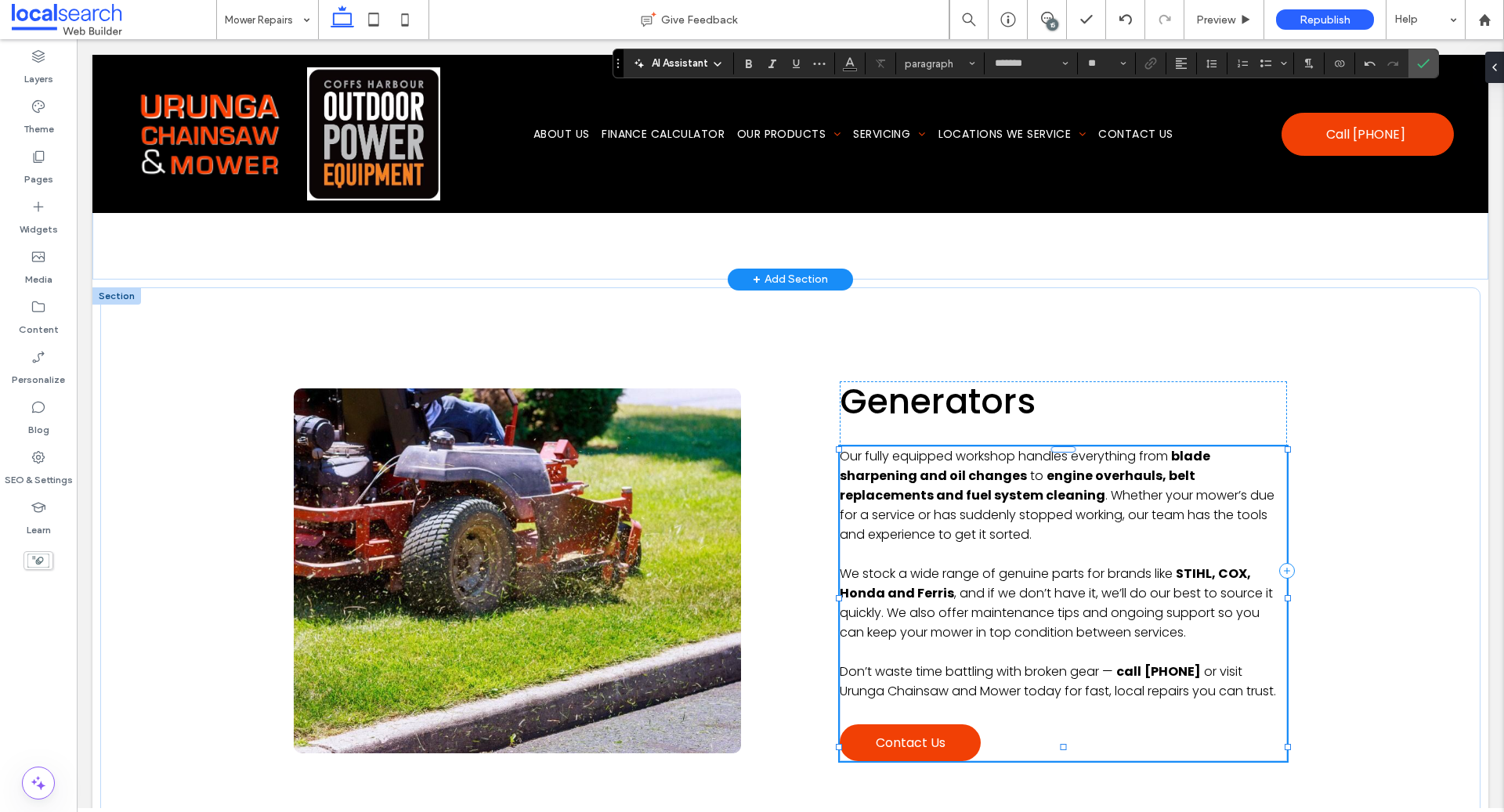 click on "Our fully equipped workshop handles everything from
blade sharpening and oil changes   to
engine overhauls, belt replacements and fuel system cleaning . Whether your mower’s due for a service or has suddenly stopped working, our team has the tools and experience to get it sorted." at bounding box center (1063, 495) 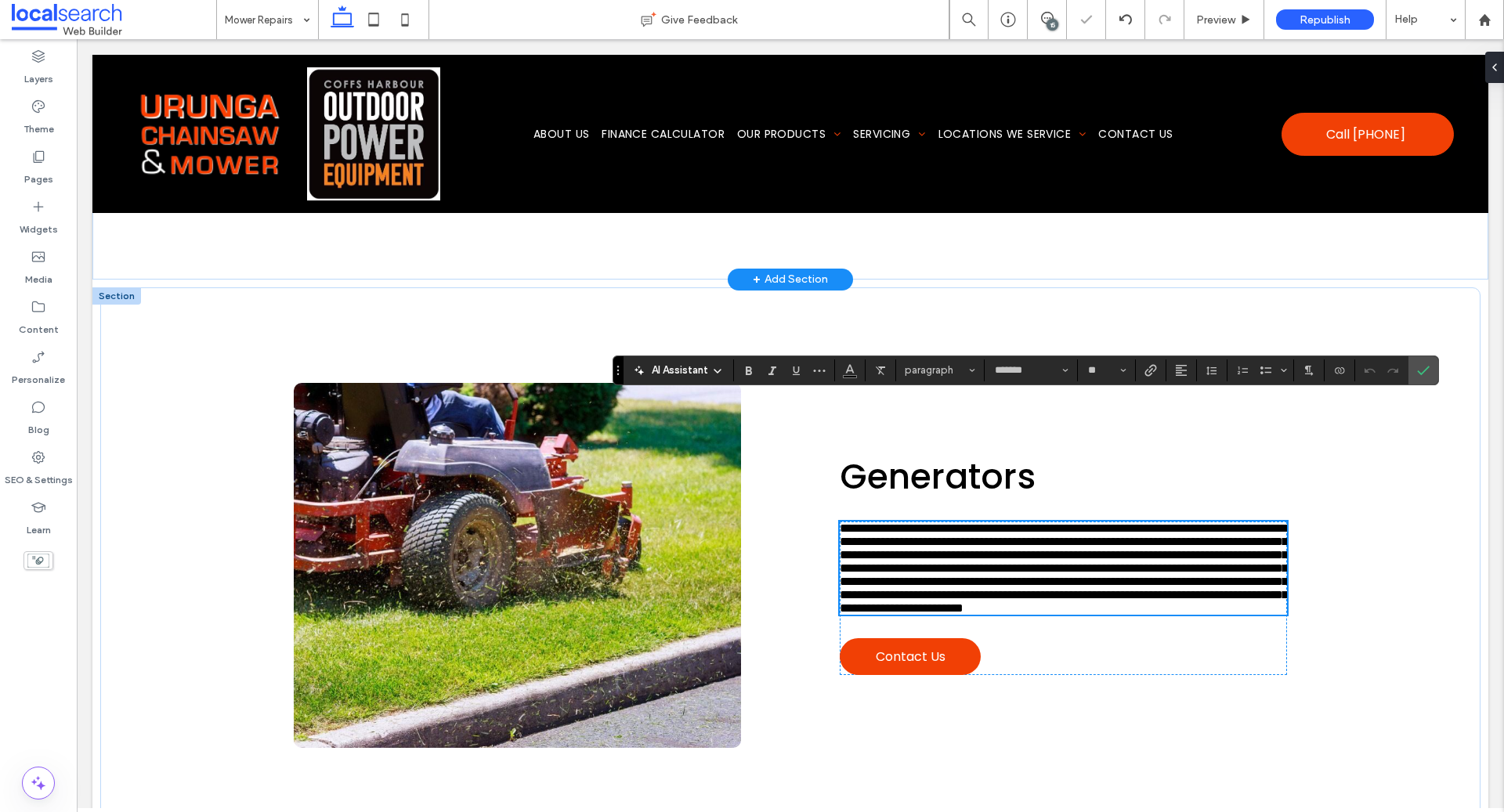 scroll, scrollTop: 0, scrollLeft: 0, axis: both 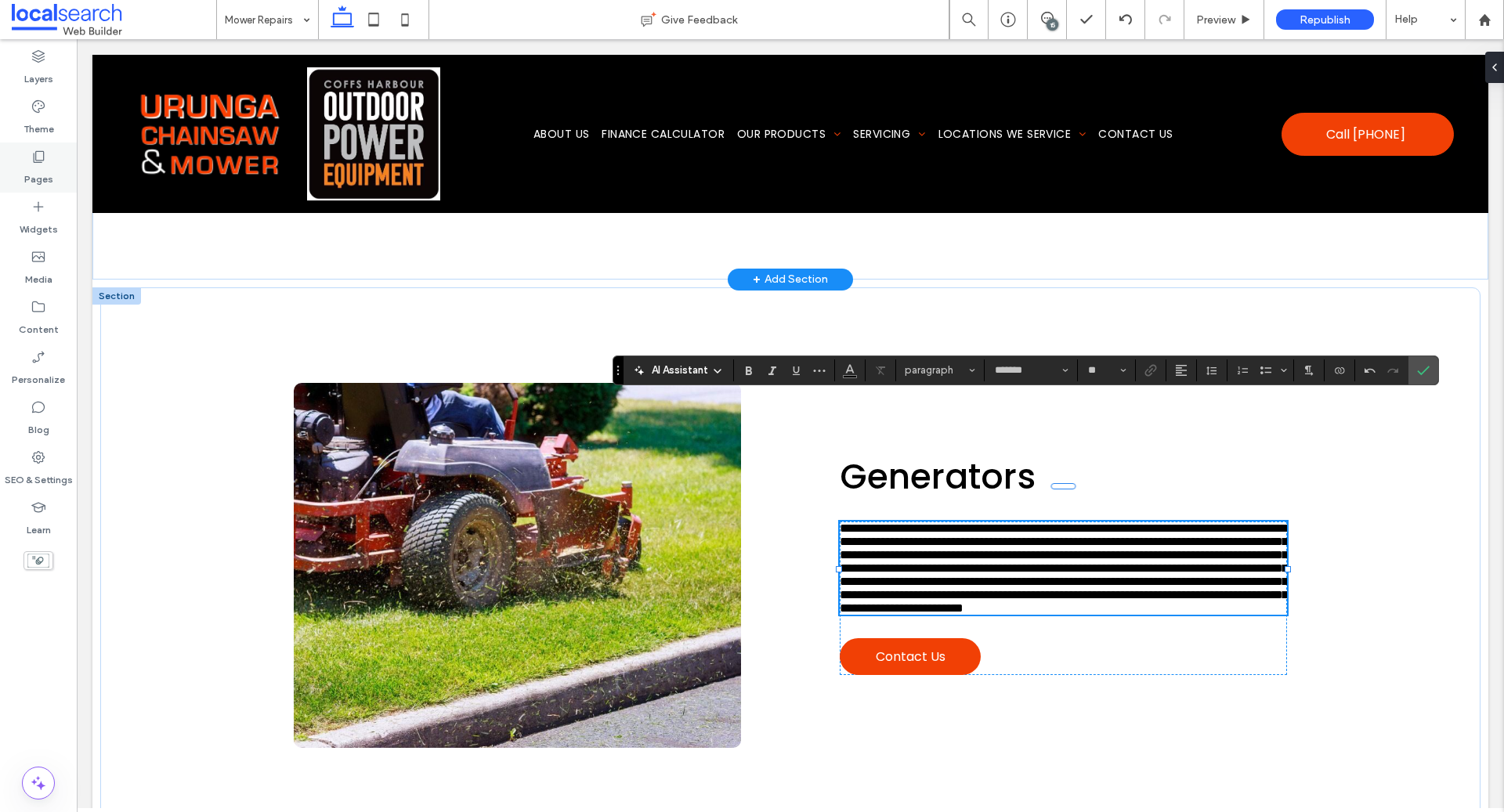 click on "Pages" at bounding box center (38, 168) 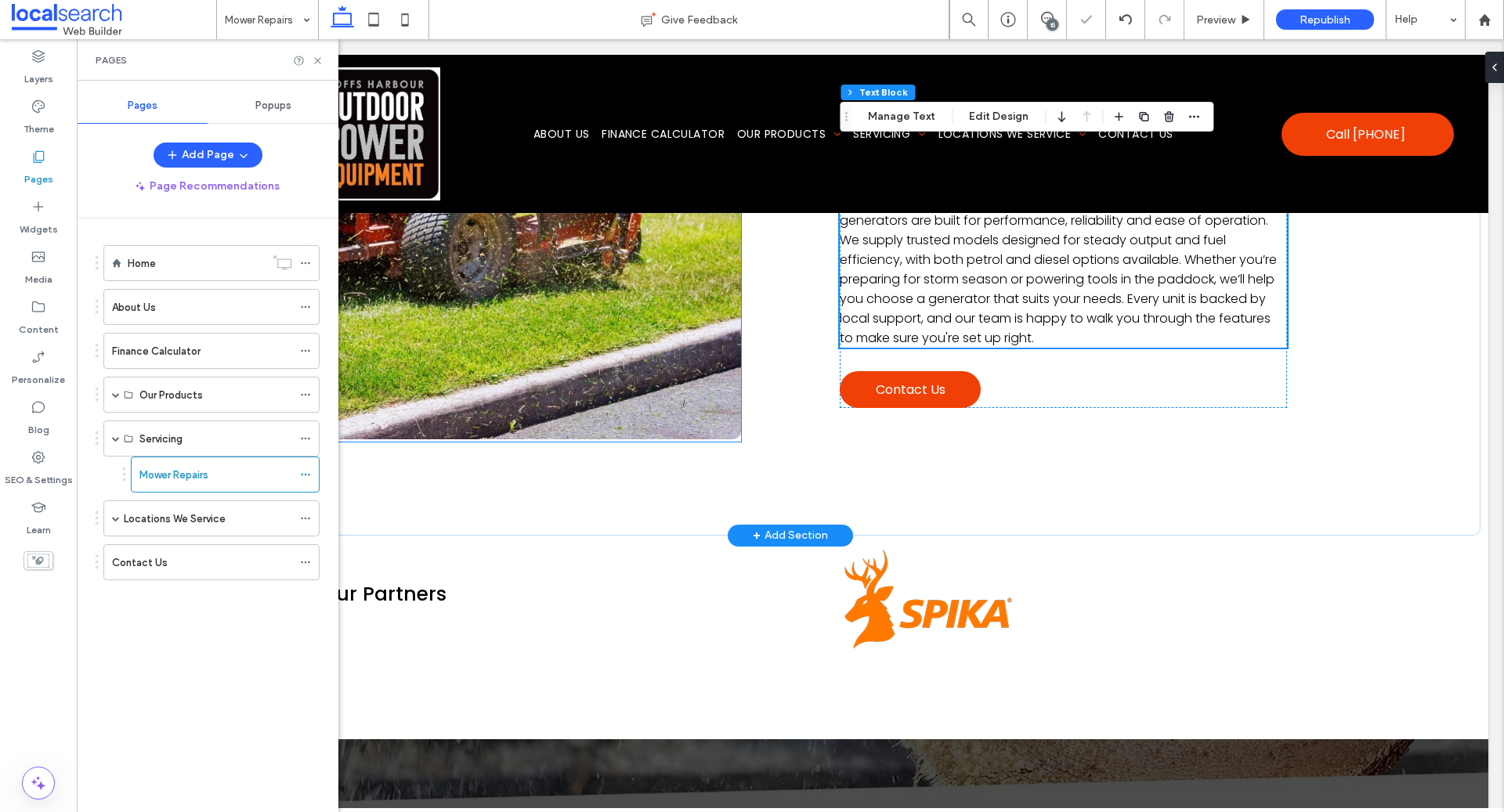 scroll, scrollTop: 4639, scrollLeft: 0, axis: vertical 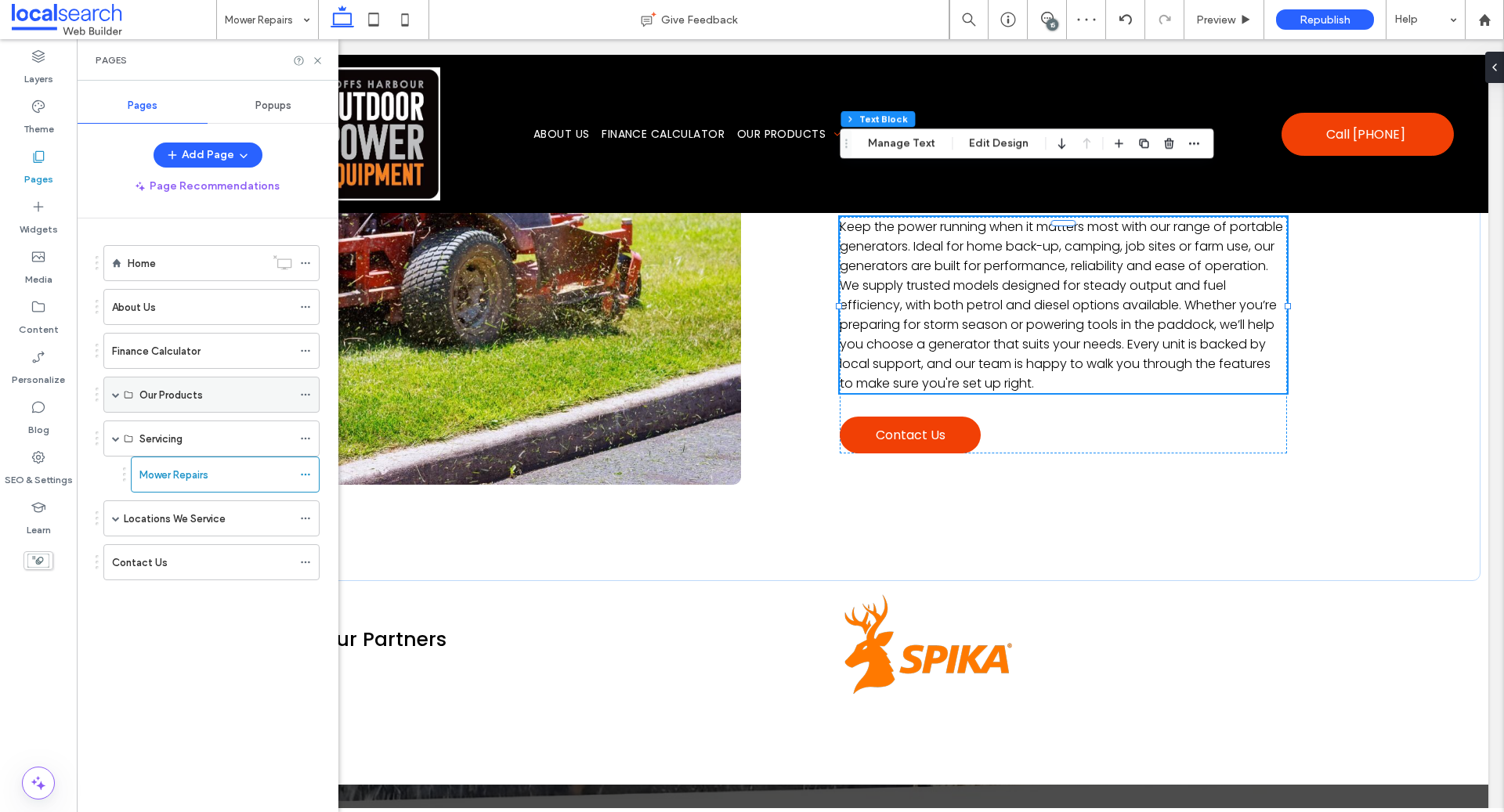 click at bounding box center (116, 395) 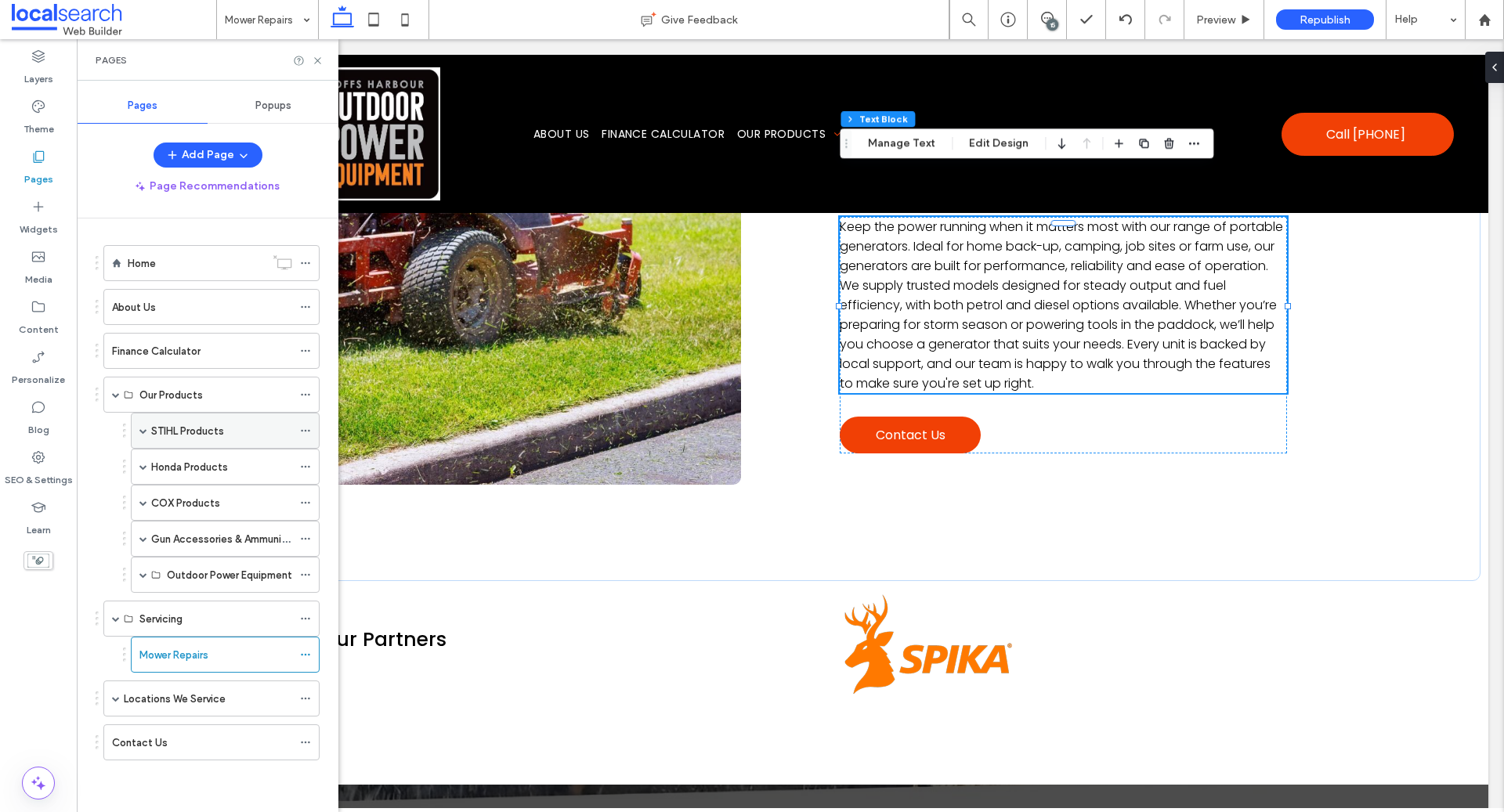 click at bounding box center [143, 431] 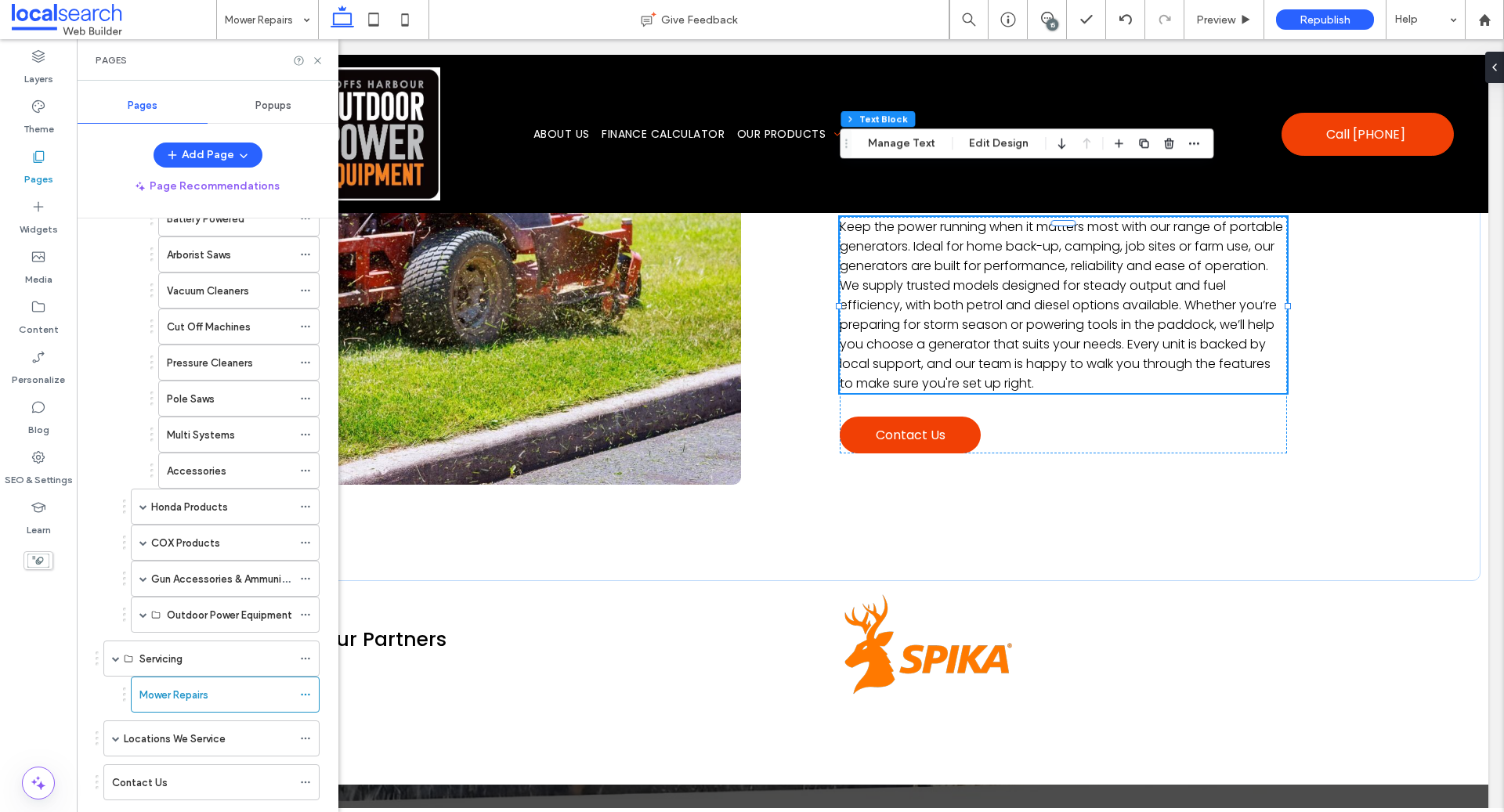 scroll, scrollTop: 413, scrollLeft: 0, axis: vertical 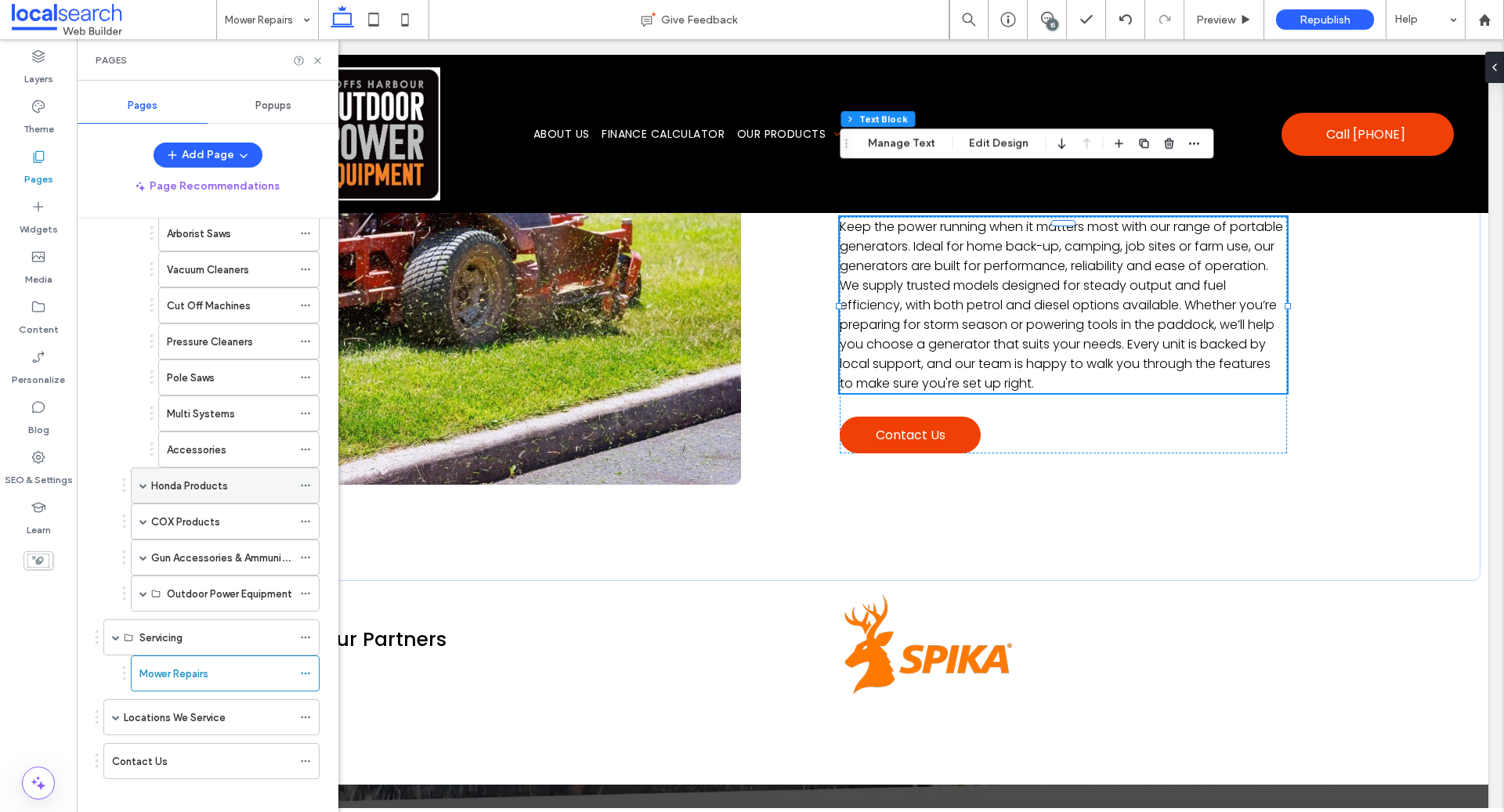 click at bounding box center (143, 485) 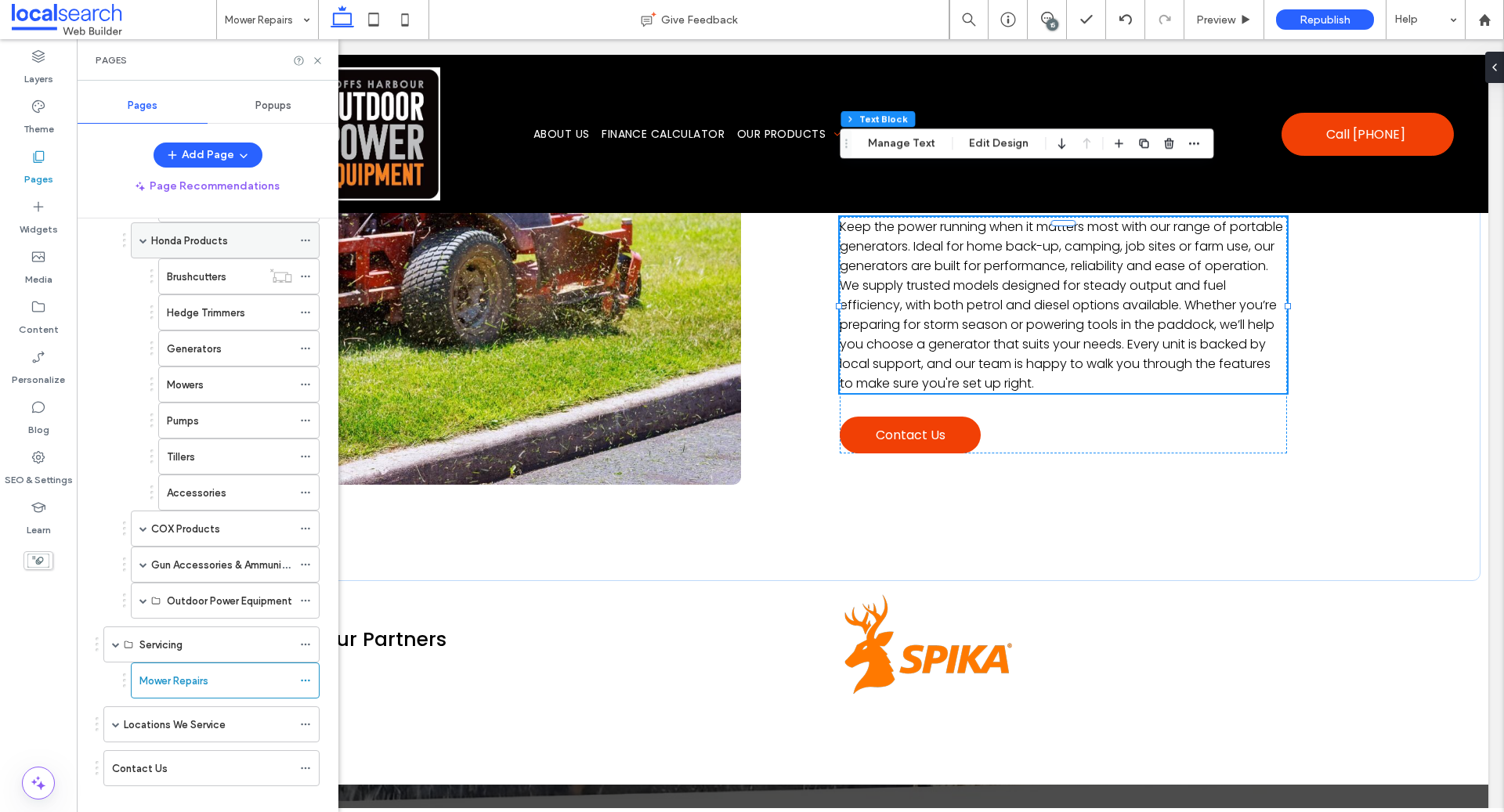 scroll, scrollTop: 662, scrollLeft: 0, axis: vertical 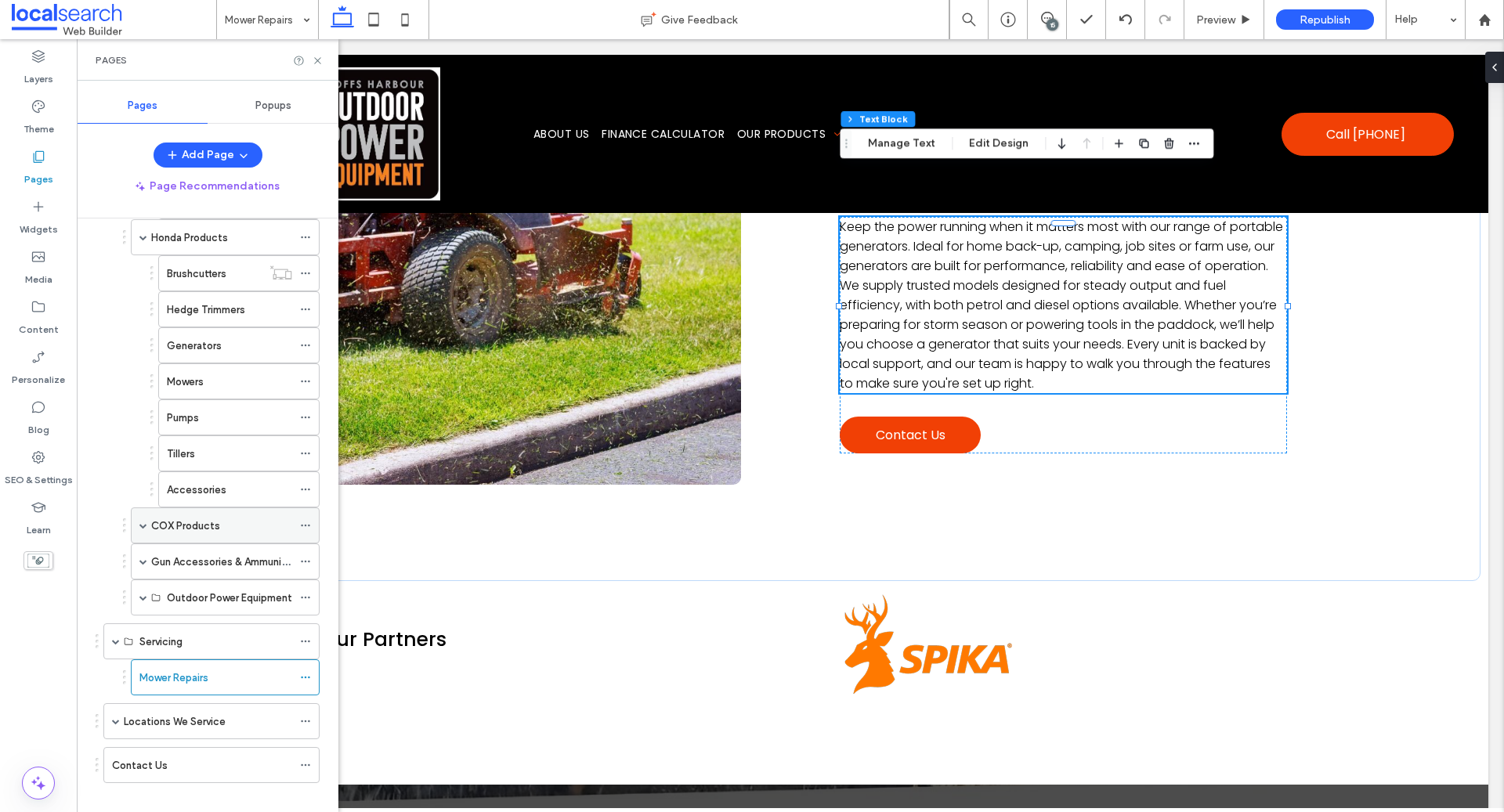 click at bounding box center (143, 525) 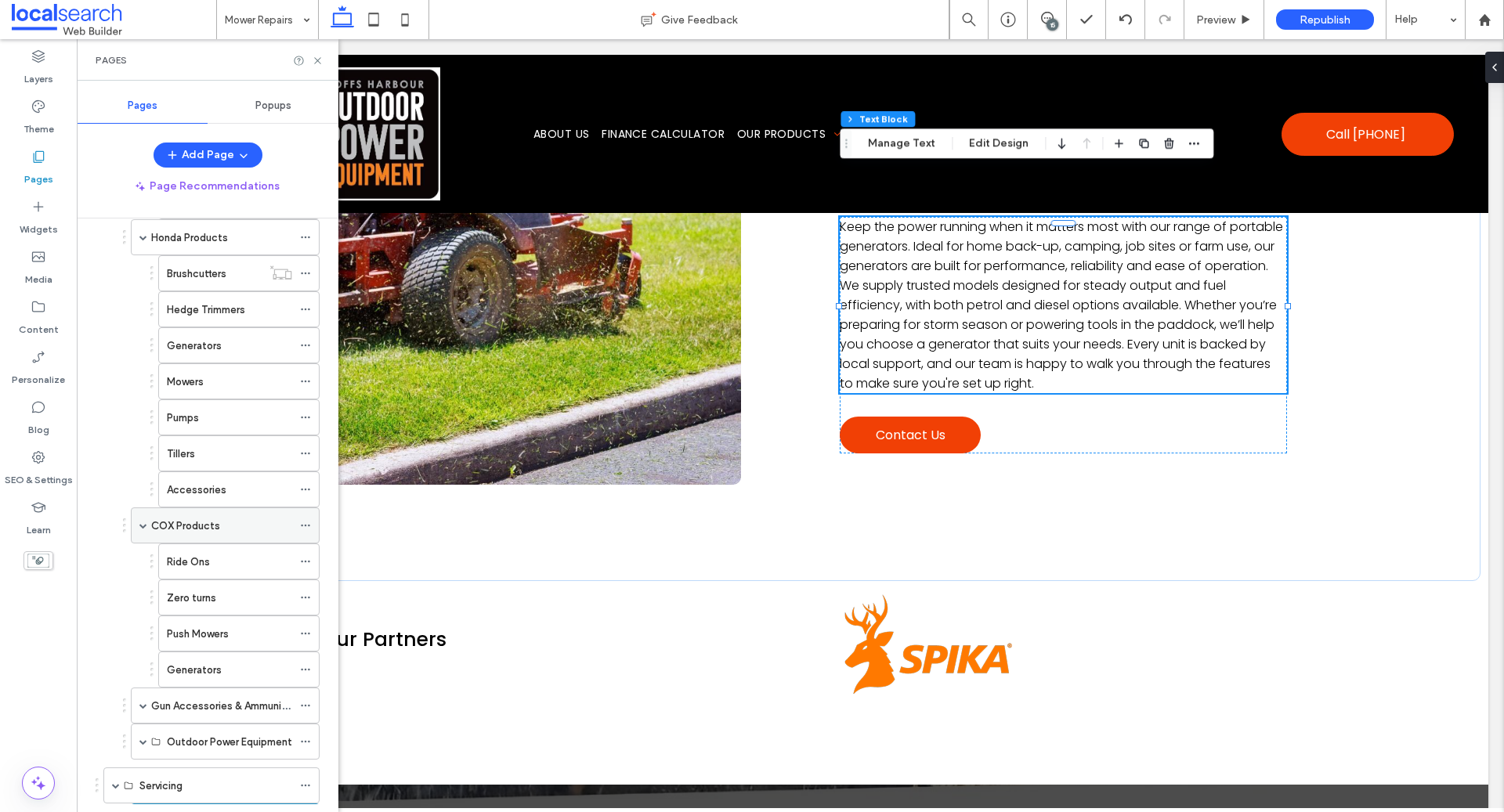 scroll, scrollTop: 803, scrollLeft: 0, axis: vertical 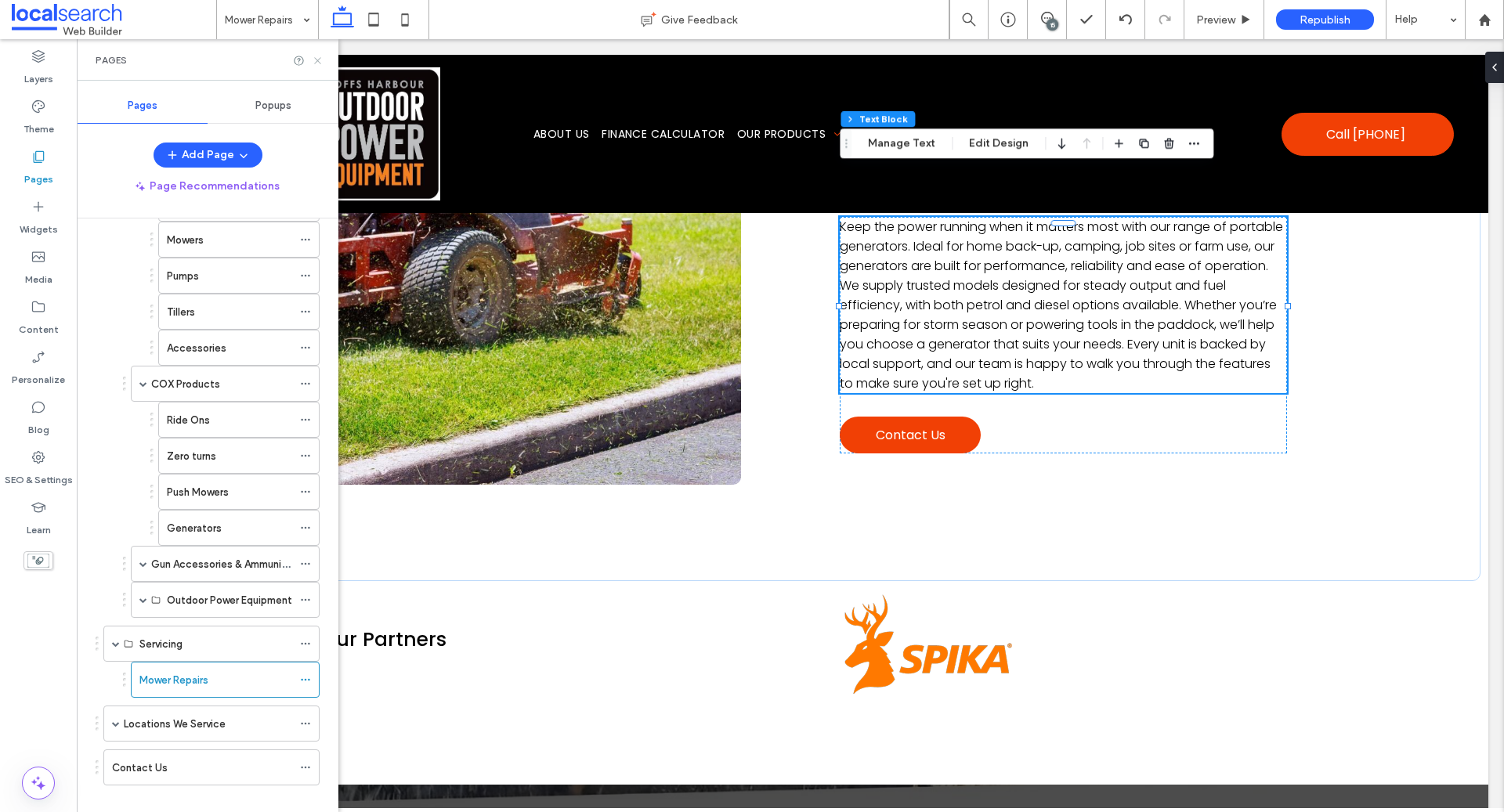 click 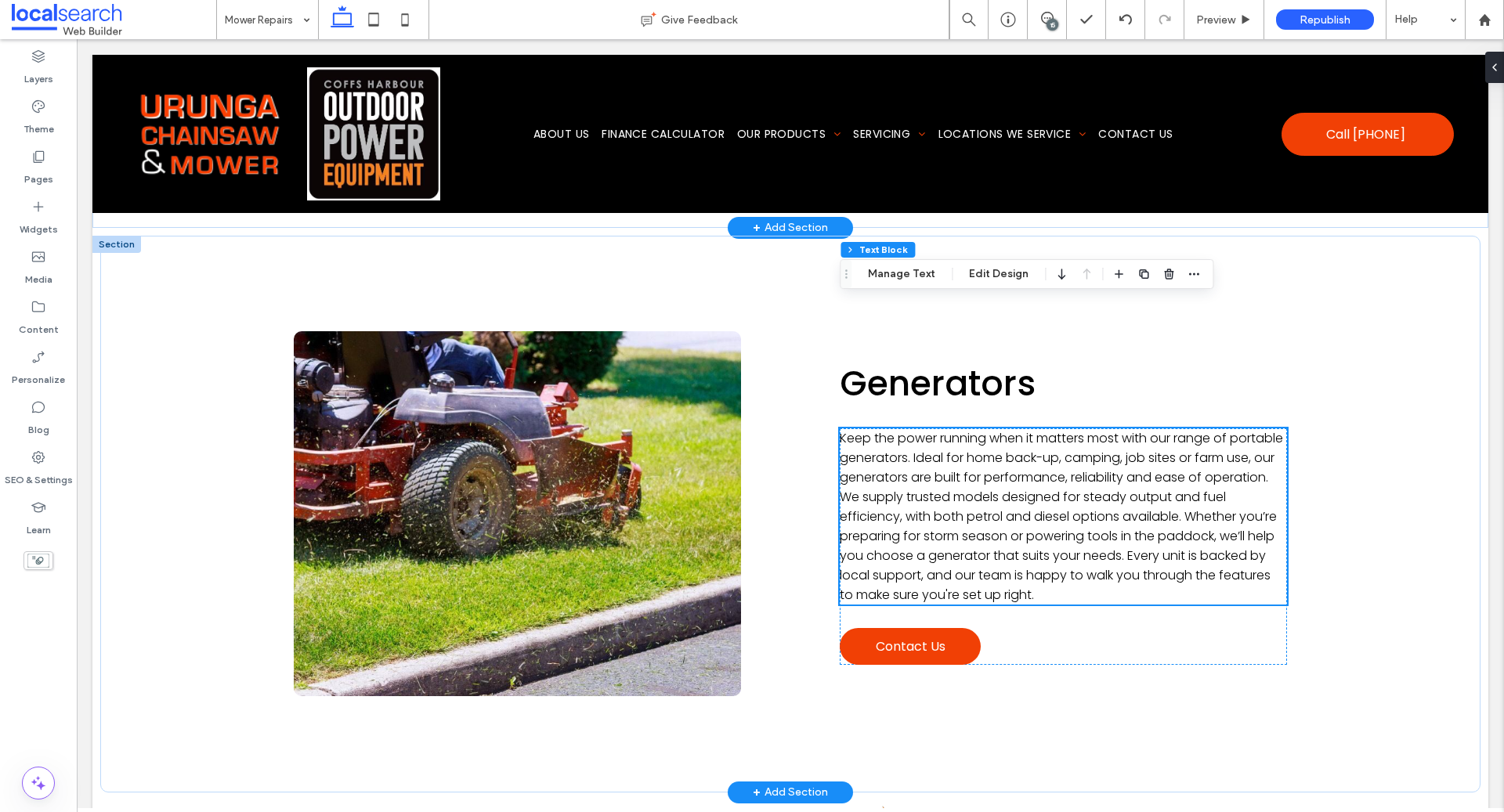 scroll, scrollTop: 4347, scrollLeft: 0, axis: vertical 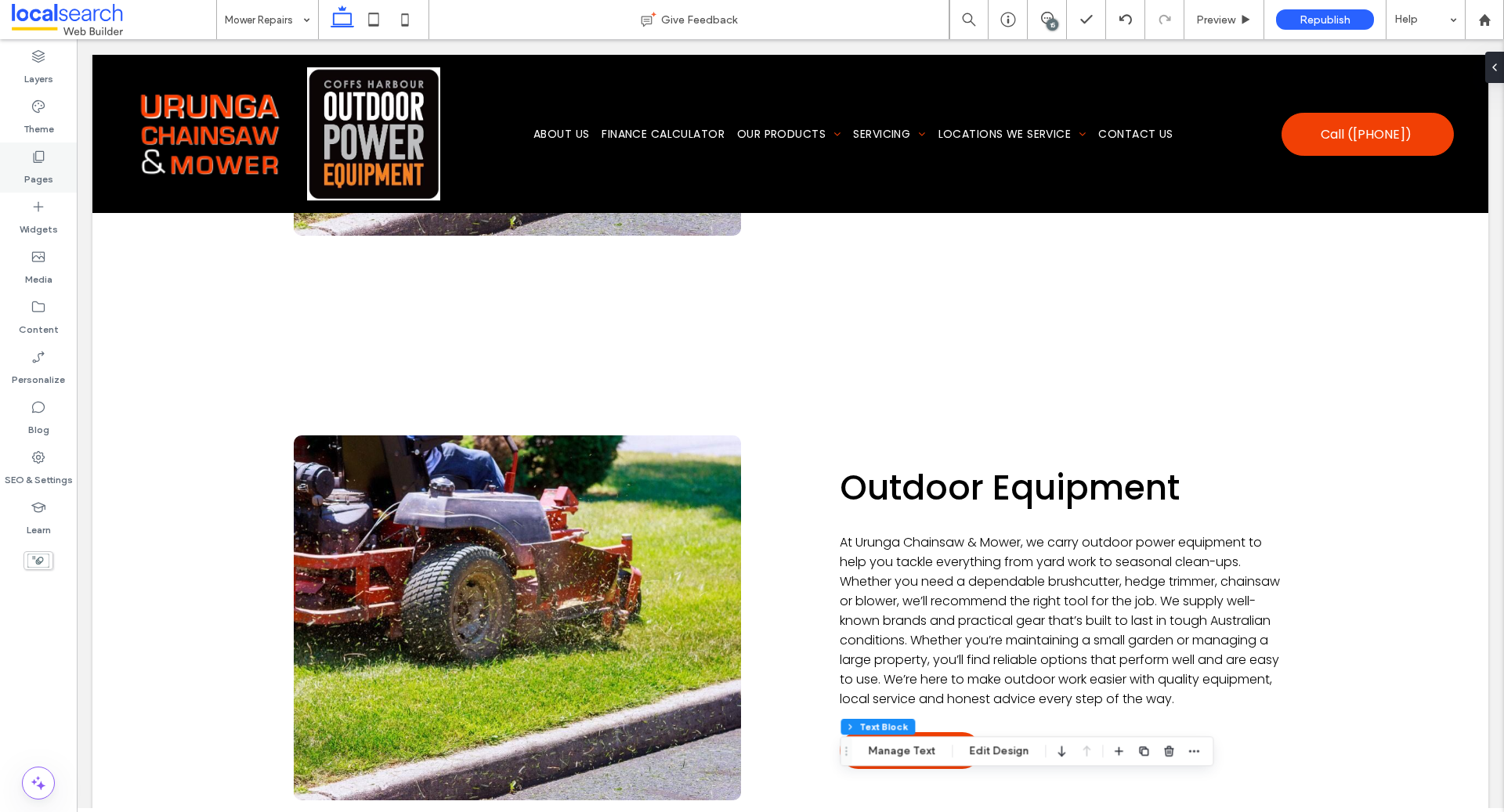 click on "Pages" at bounding box center (38, 175) 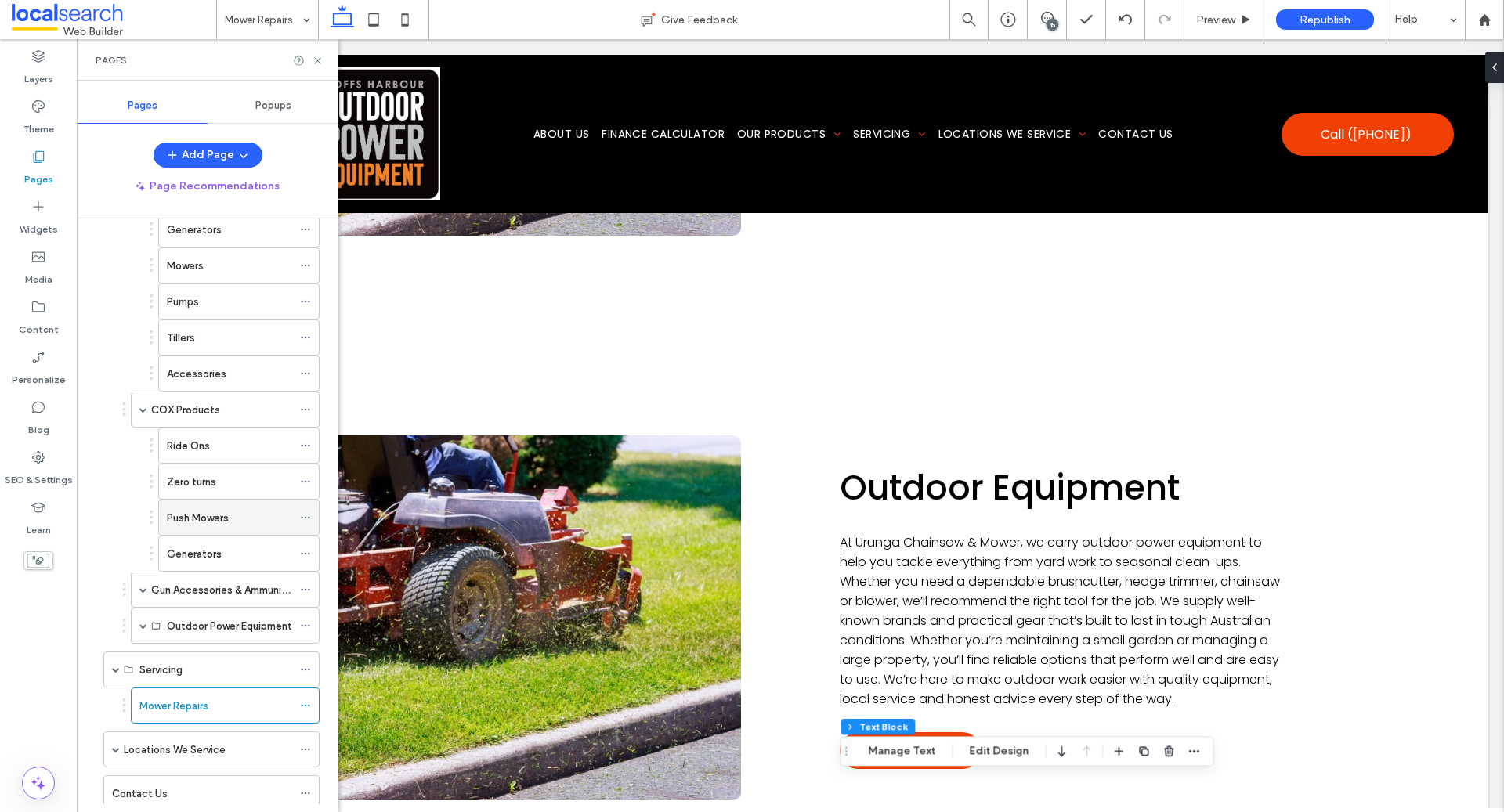 scroll, scrollTop: 797, scrollLeft: 0, axis: vertical 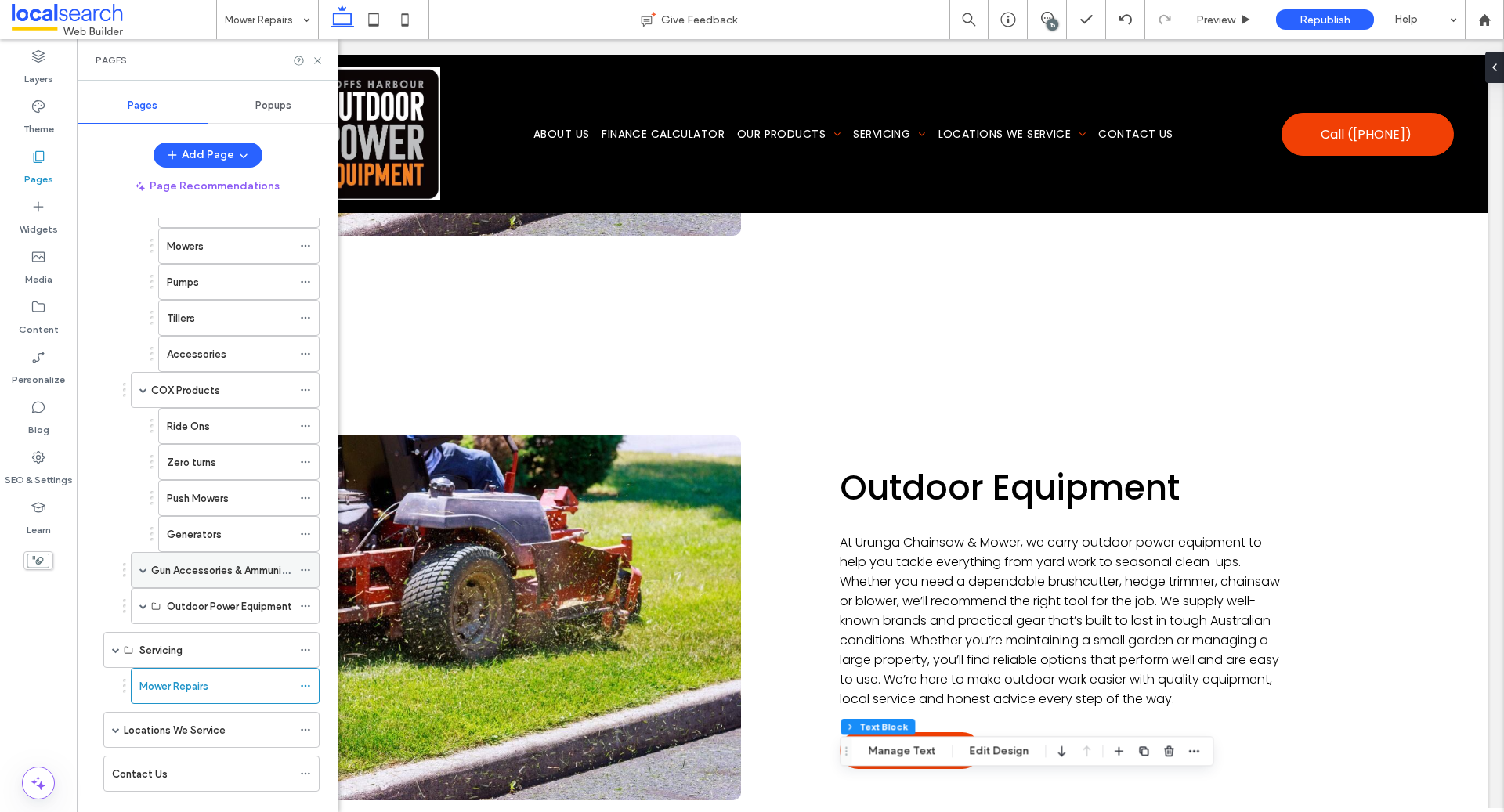 click at bounding box center (143, 570) 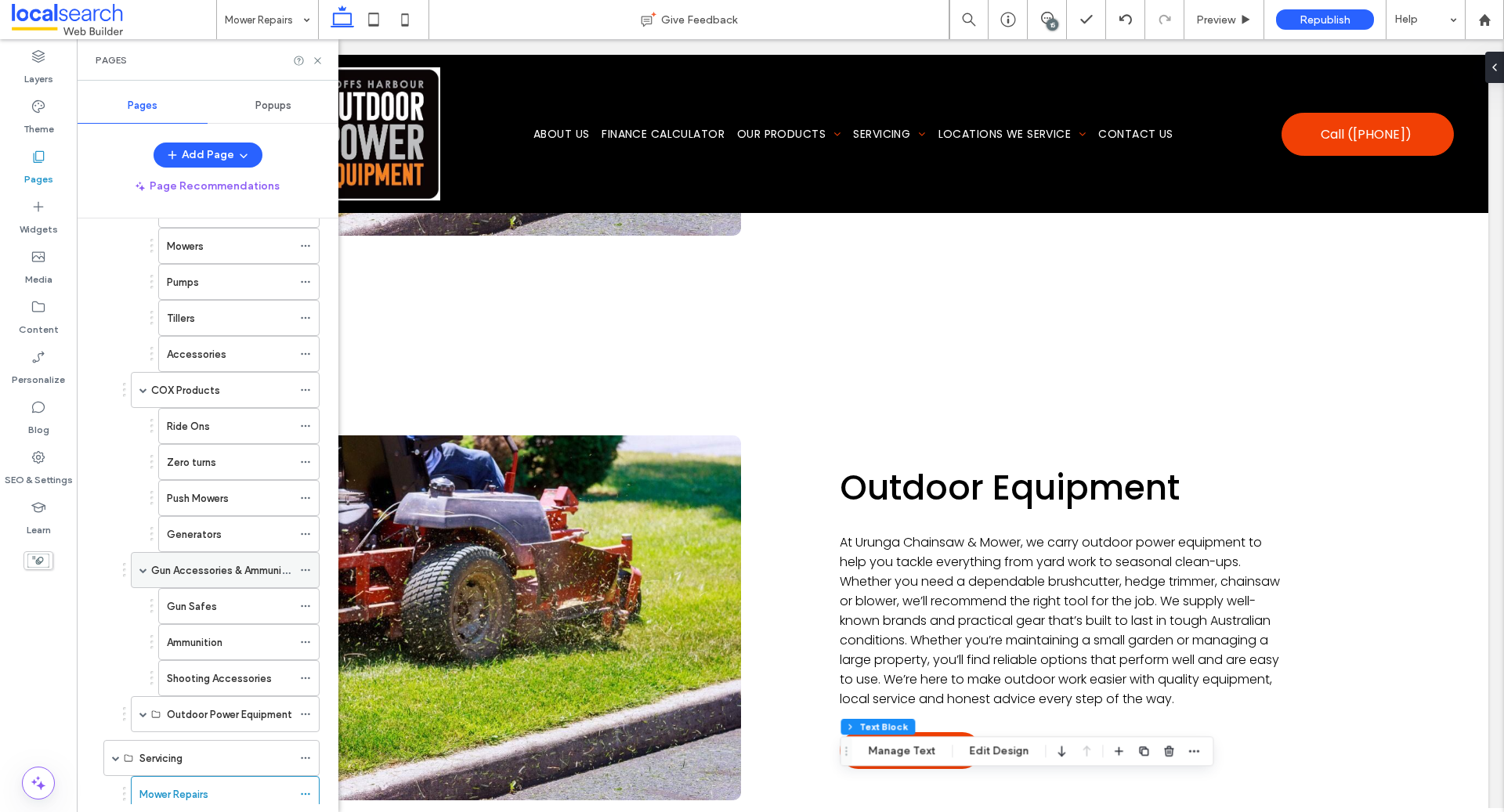 scroll, scrollTop: 910, scrollLeft: 0, axis: vertical 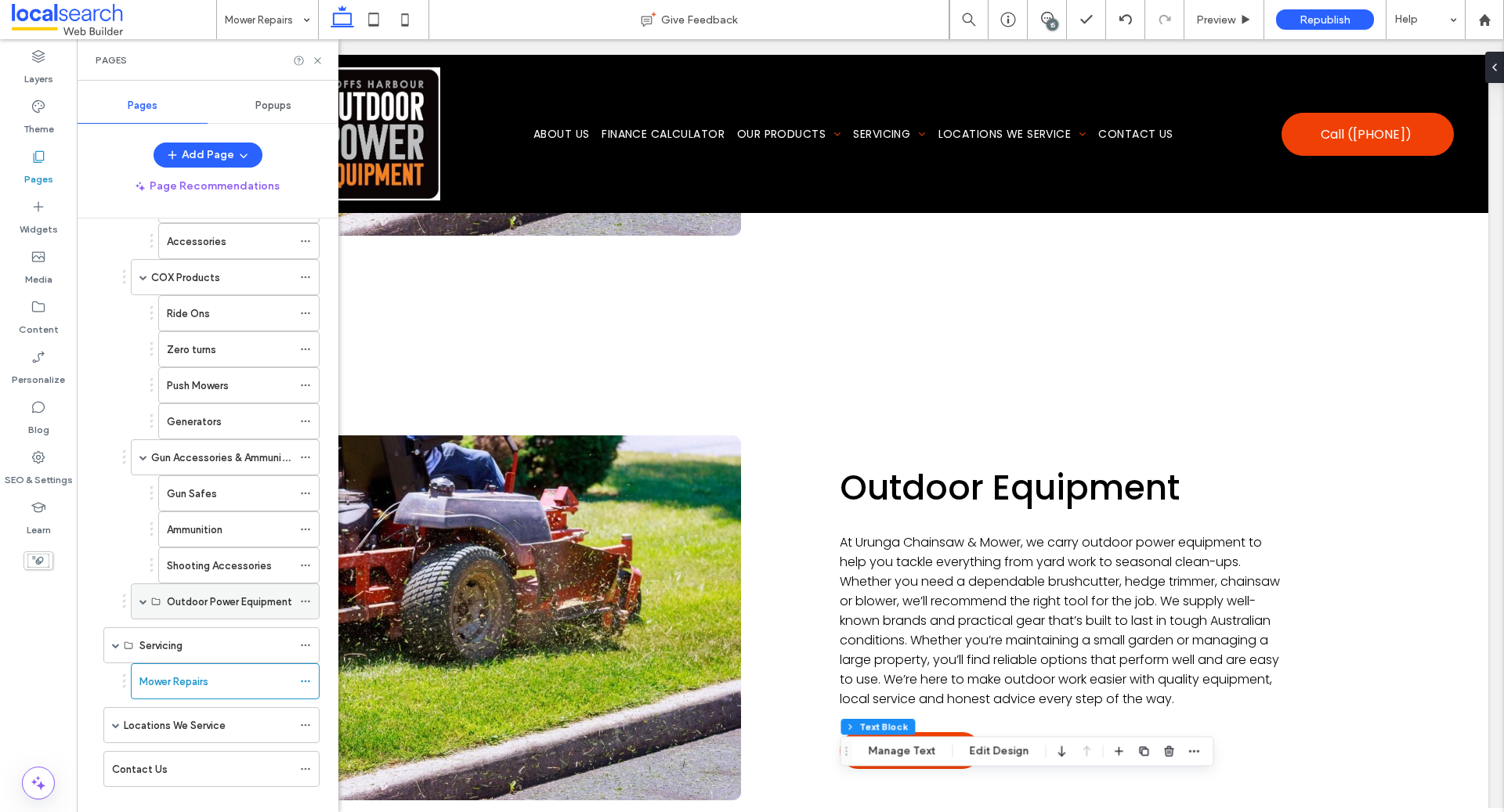 click on "Outdoor Power Equipment" at bounding box center [225, 601] 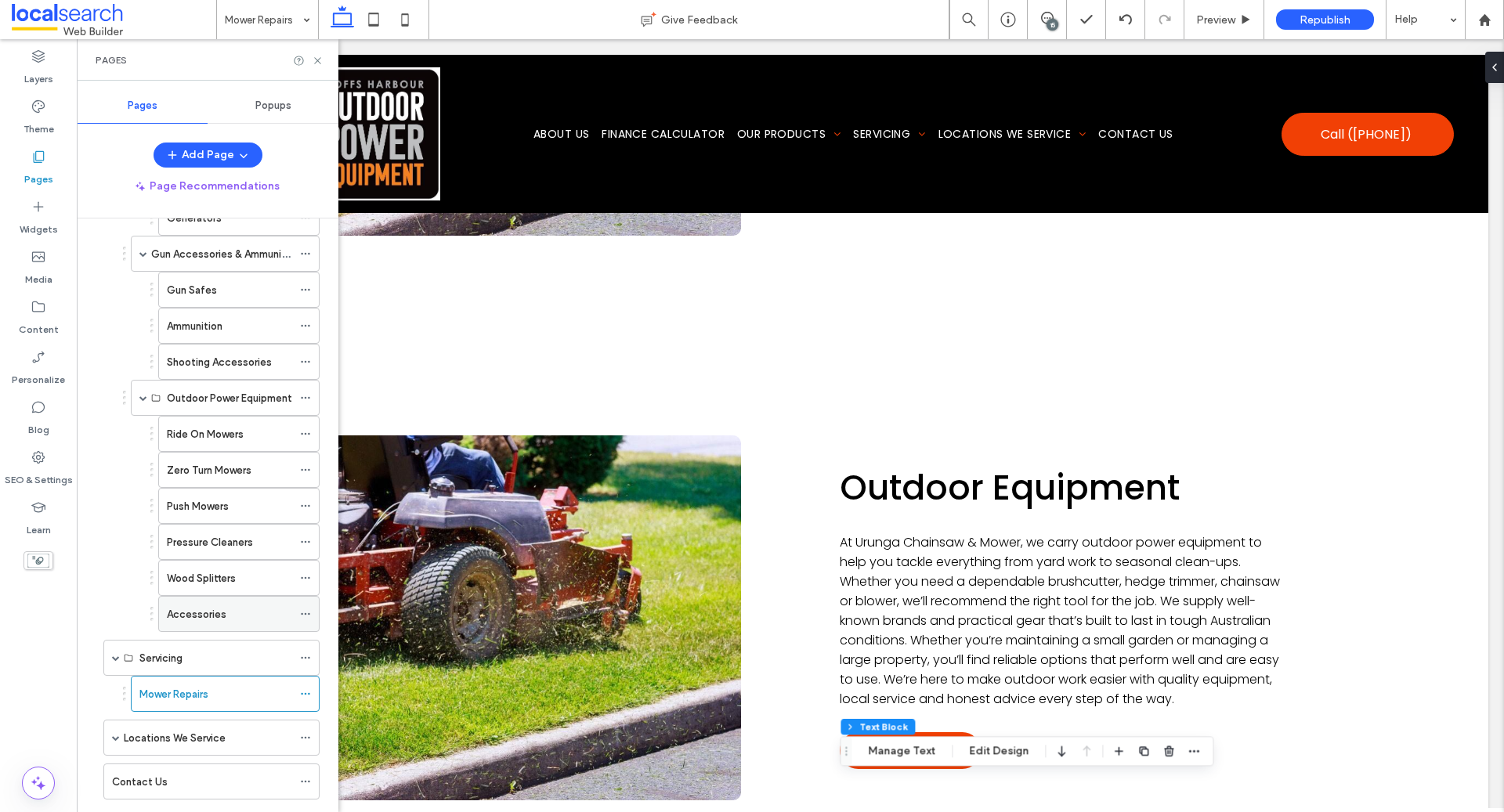 scroll, scrollTop: 1123, scrollLeft: 0, axis: vertical 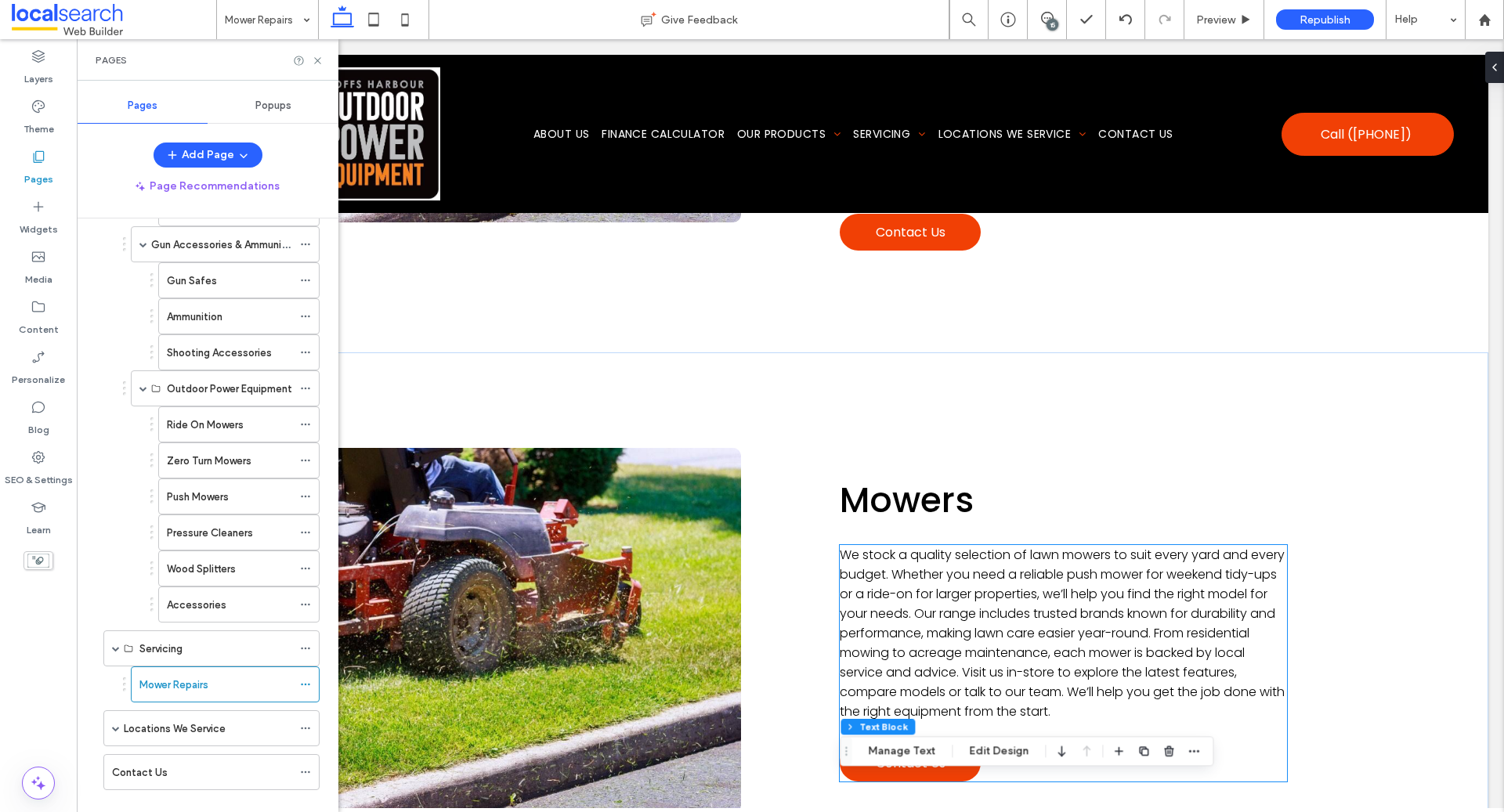 click on "We stock a quality selection of lawn mowers to suit every yard and every budget. Whether you need a reliable push mower for weekend tidy-ups or a ride-on for larger properties, we’ll help you find the right model for your needs. Our range includes trusted brands known for durability and performance, making lawn care easier year-round. From residential mowing to acreage maintenance, each mower is backed by local service and advice. Visit us in-store to explore the latest features, compare models or talk to our team. We’ll help you get the job done with the right equipment from the start." at bounding box center [1062, 633] 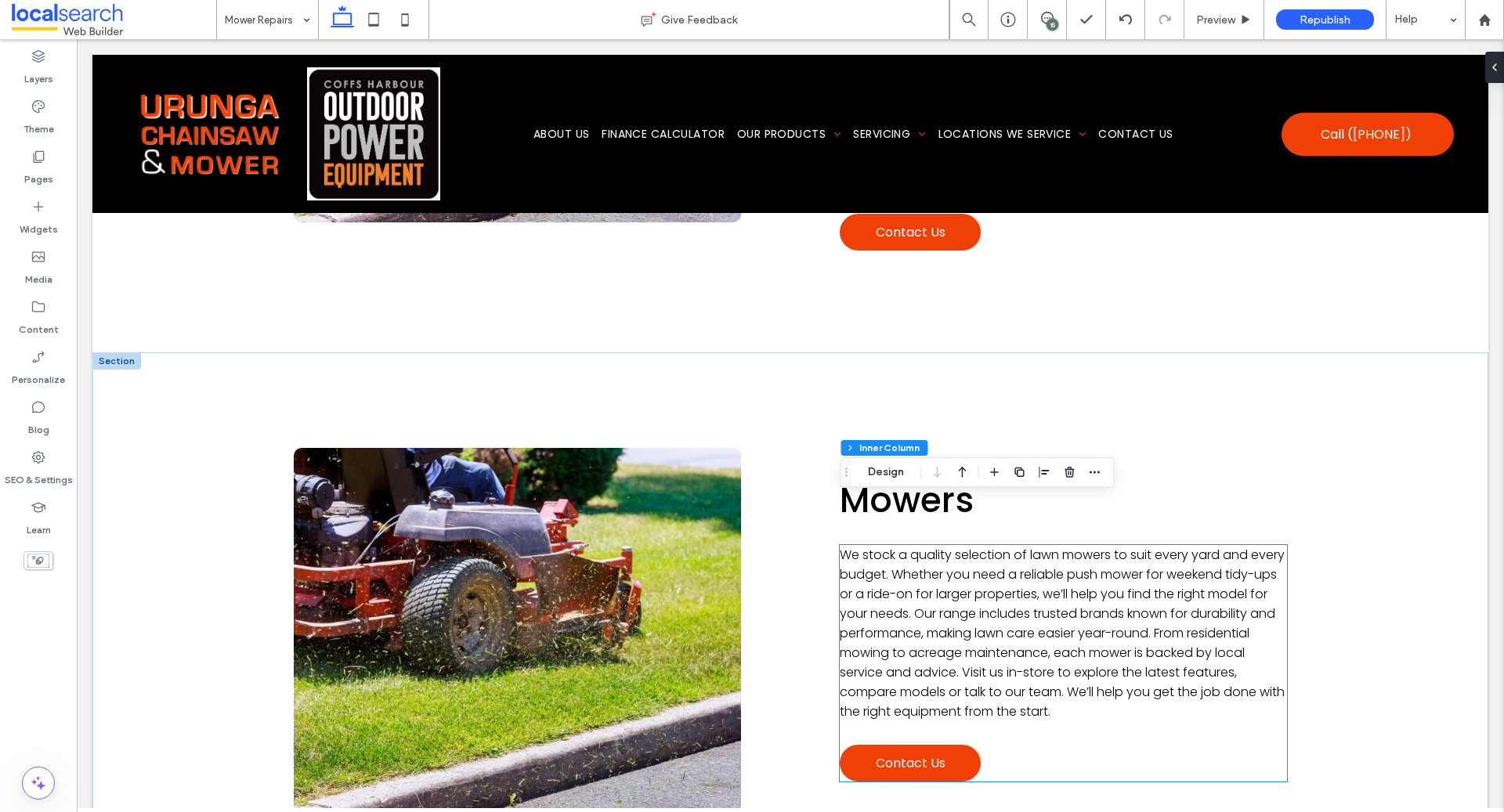 click on "We stock a quality selection of lawn mowers to suit every yard and every budget. Whether you need a reliable push mower for weekend tidy-ups or a ride-on for larger properties, we’ll help you find the right model for your needs. Our range includes trusted brands known for durability and performance, making lawn care easier year-round. From residential mowing to acreage maintenance, each mower is backed by local service and advice. Visit us in-store to explore the latest features, compare models or talk to our team. We’ll help you get the job done with the right equipment from the start." at bounding box center (1062, 633) 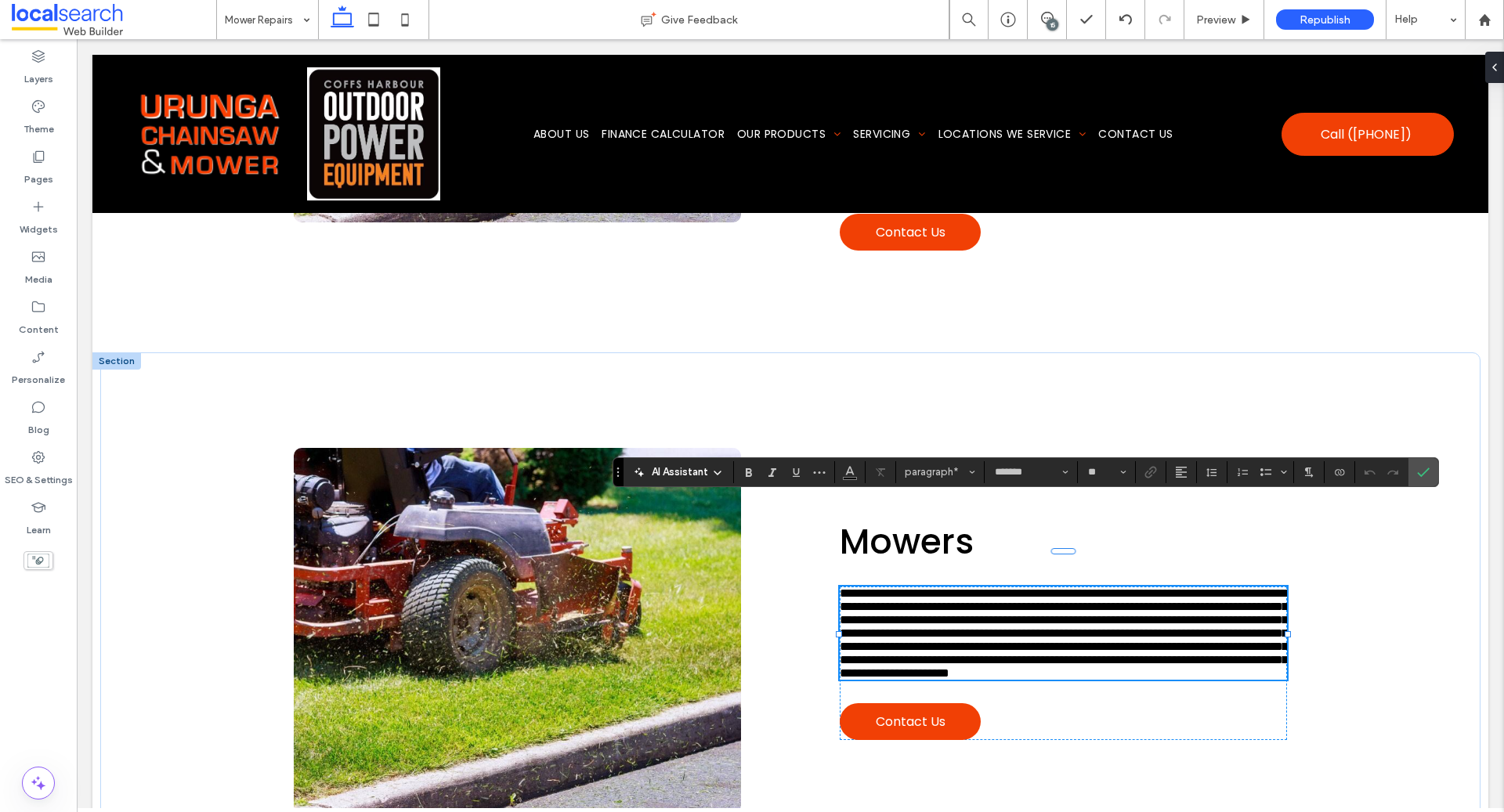 click on "**********" at bounding box center (1064, 633) 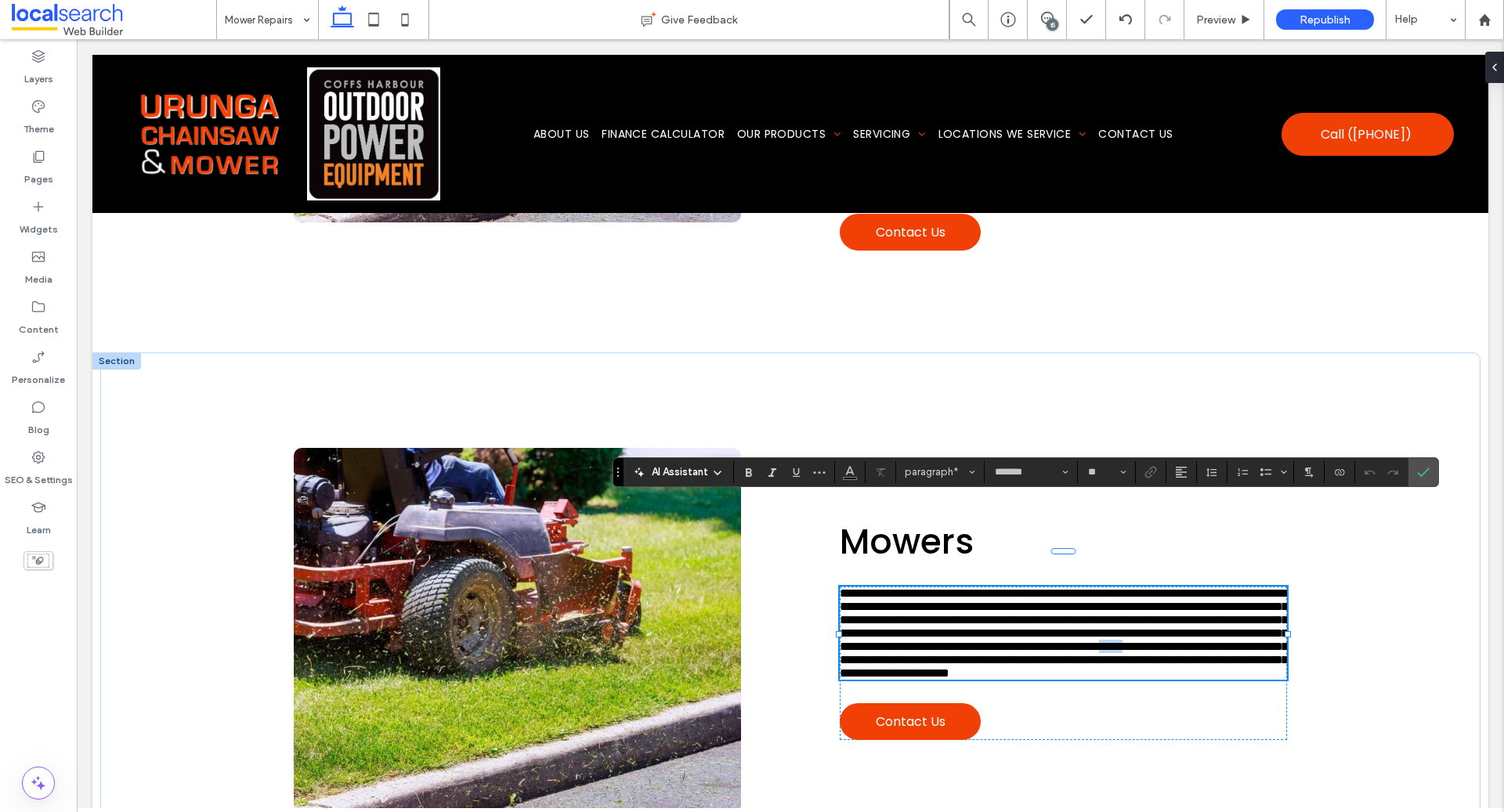 click on "**********" at bounding box center [1064, 633] 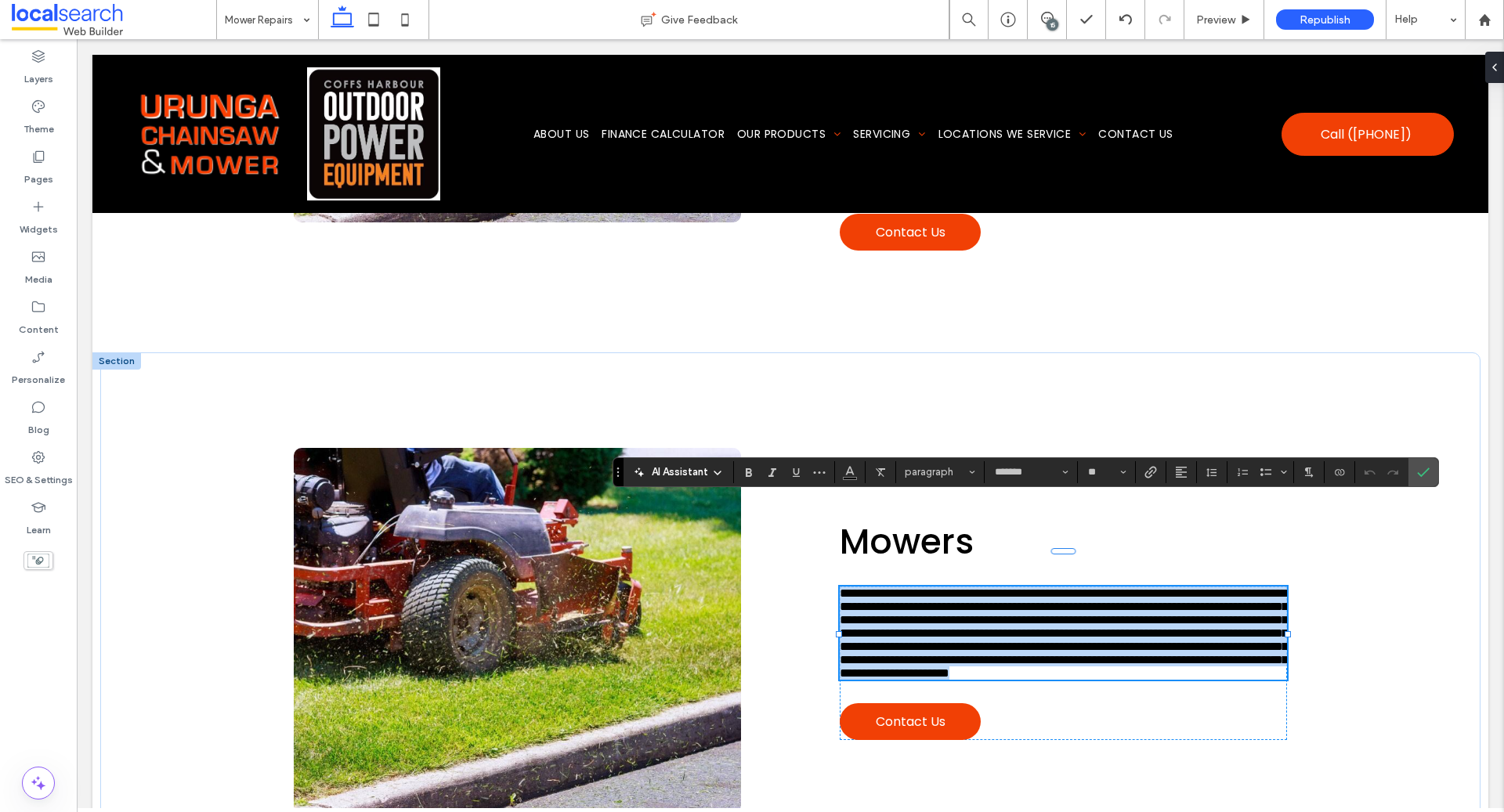 click on "**********" at bounding box center [1064, 633] 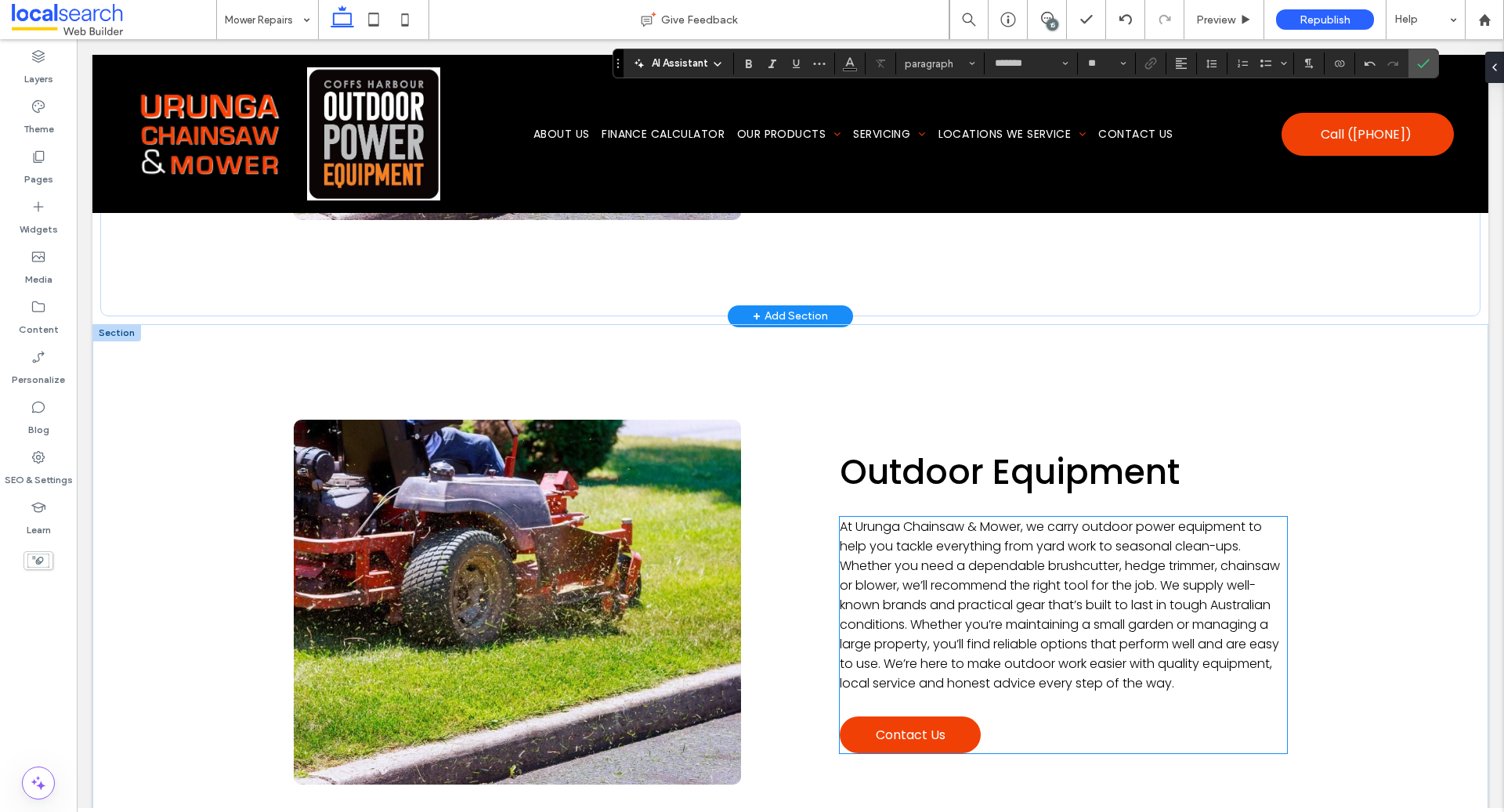 scroll, scrollTop: 3231, scrollLeft: 0, axis: vertical 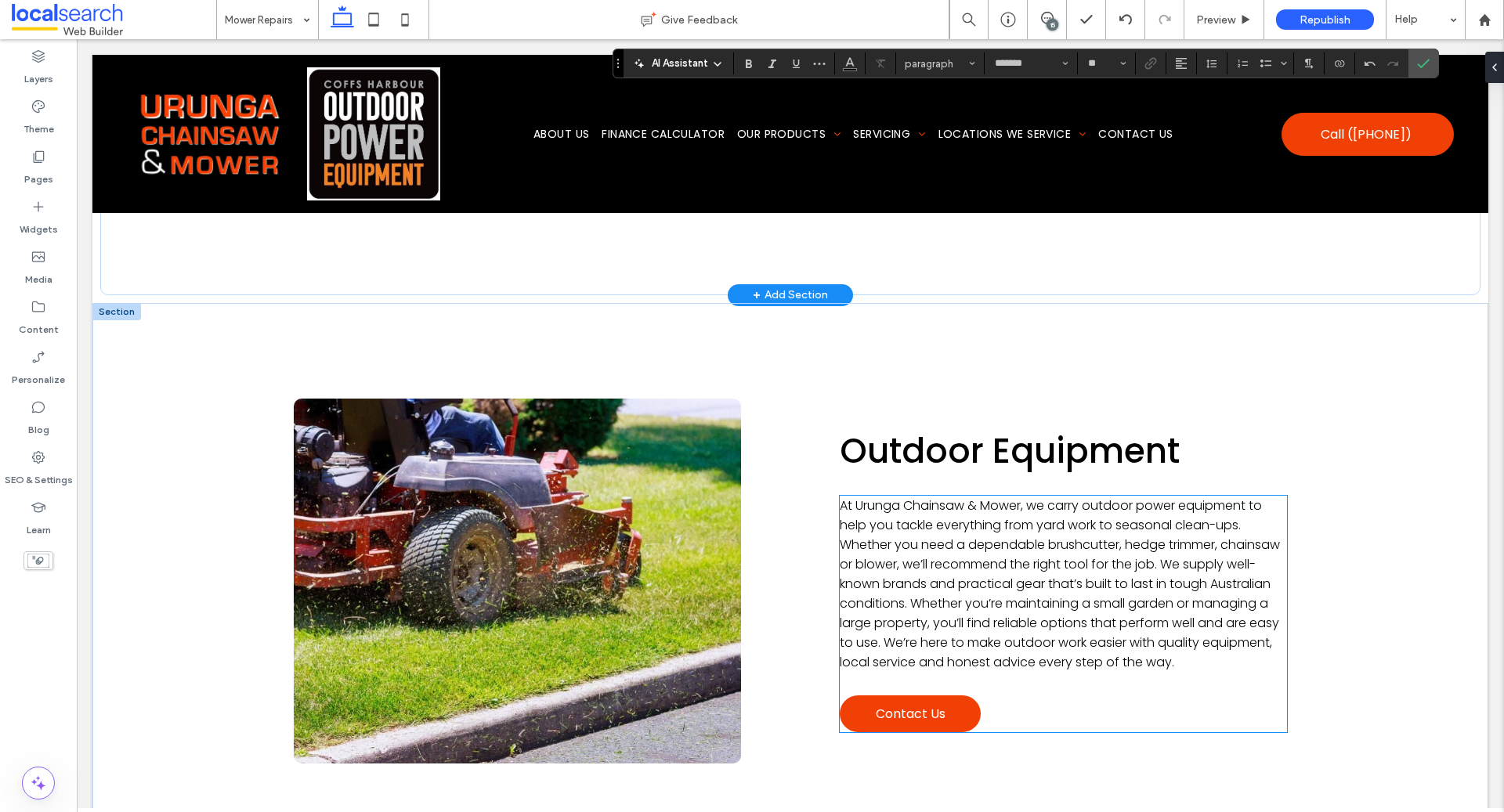 click on "At Urunga Chainsaw & Mower, we carry outdoor power equipment to help you tackle everything from yard work to seasonal clean-ups. Whether you need a dependable brushcutter, hedge trimmer, chainsaw or blower, we’ll recommend the right tool for the job. We supply well-known brands and practical gear that’s built to last in tough Australian conditions. Whether you’re maintaining a small garden or managing a large property, you’ll find reliable options that perform well and are easy to use. We’re here to make outdoor work easier with quality equipment, local service and honest advice every step of the way." at bounding box center (1060, 583) 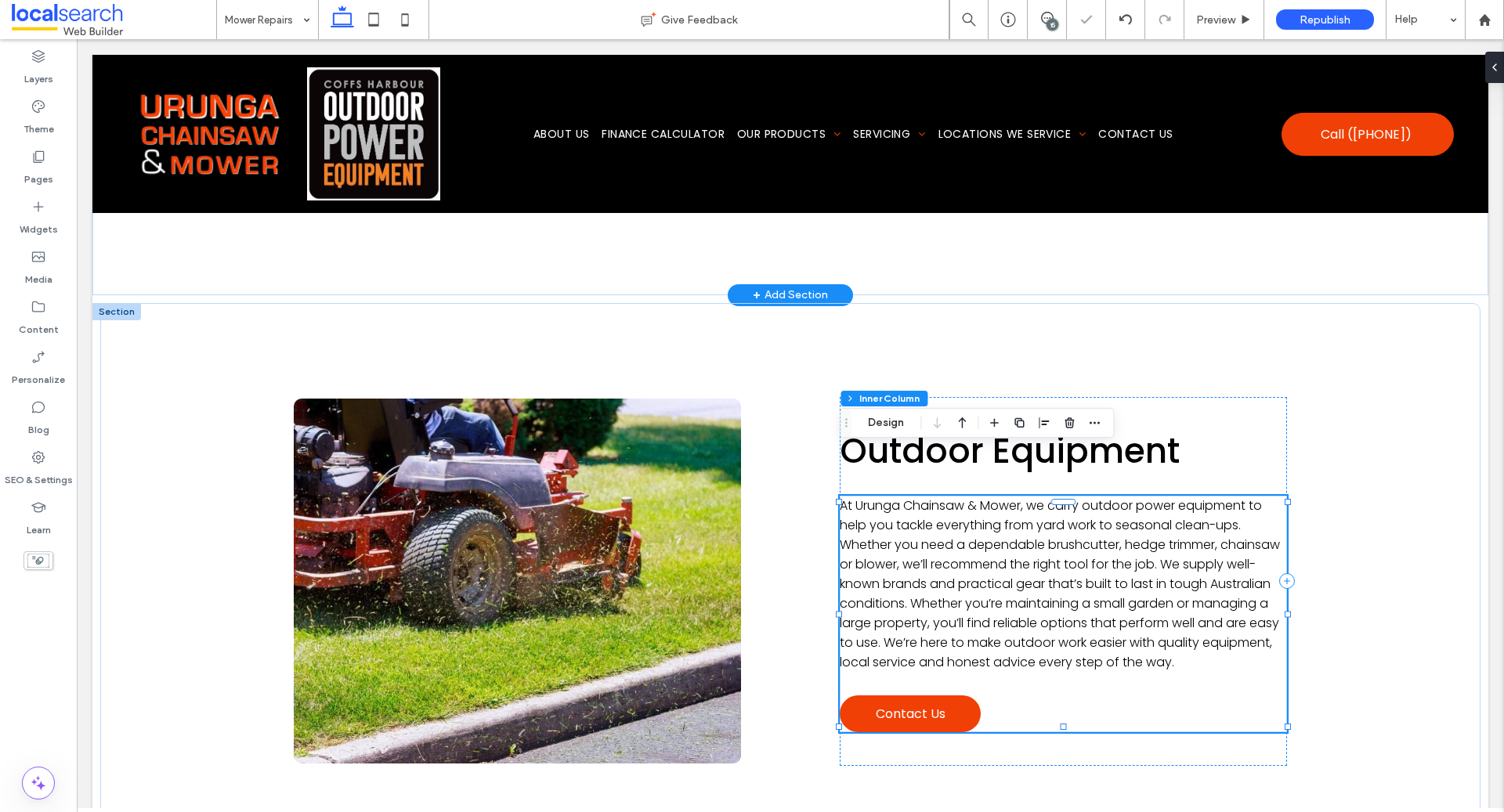 click on "At Urunga Chainsaw & Mower, we carry outdoor power equipment to help you tackle everything from yard work to seasonal clean-ups. Whether you need a dependable brushcutter, hedge trimmer, chainsaw or blower, we’ll recommend the right tool for the job. We supply well-known brands and practical gear that’s built to last in tough Australian conditions. Whether you’re maintaining a small garden or managing a large property, you’ll find reliable options that perform well and are easy to use. We’re here to make outdoor work easier with quality equipment, local service and honest advice every step of the way." at bounding box center (1060, 583) 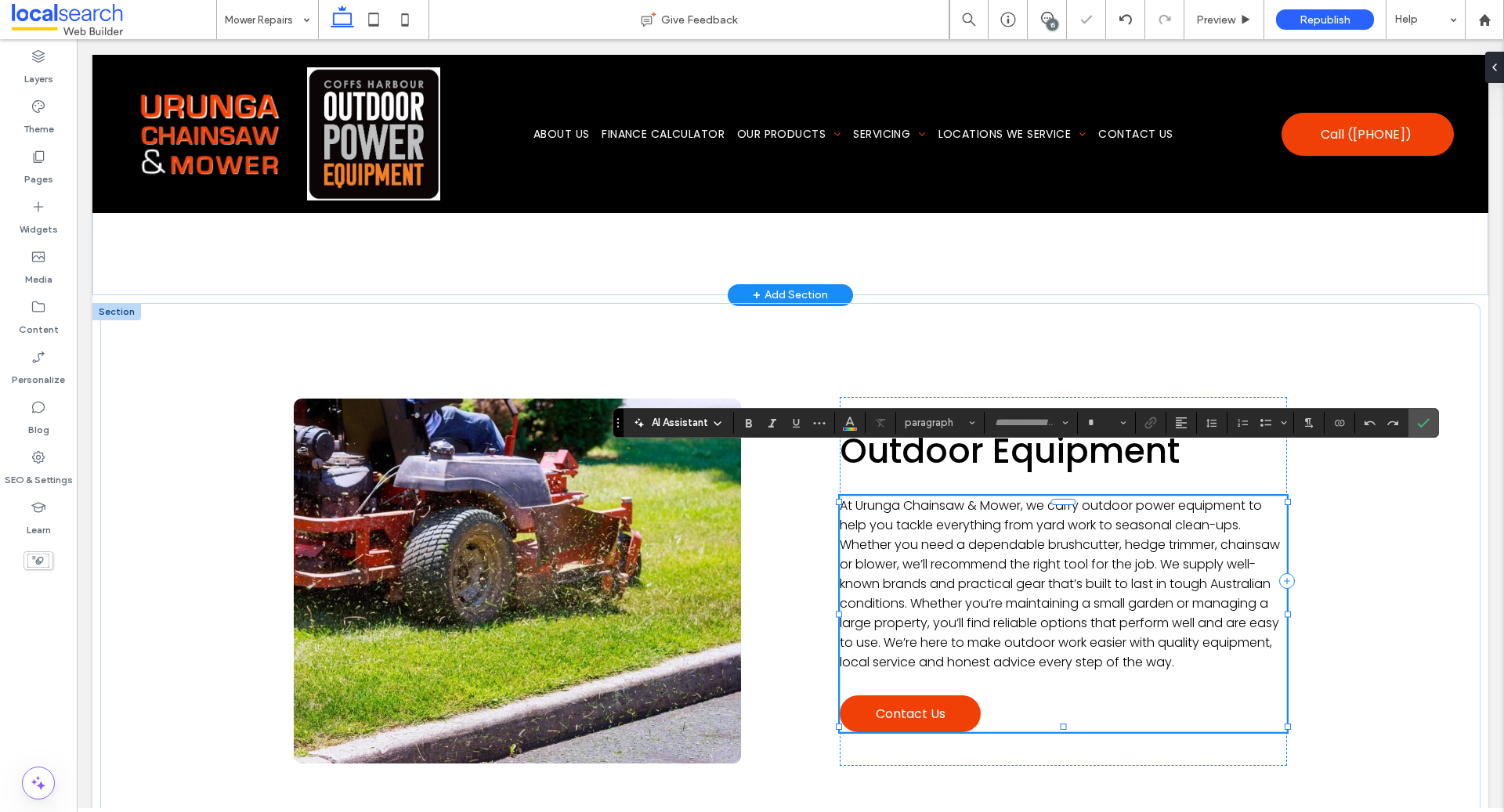type on "*******" 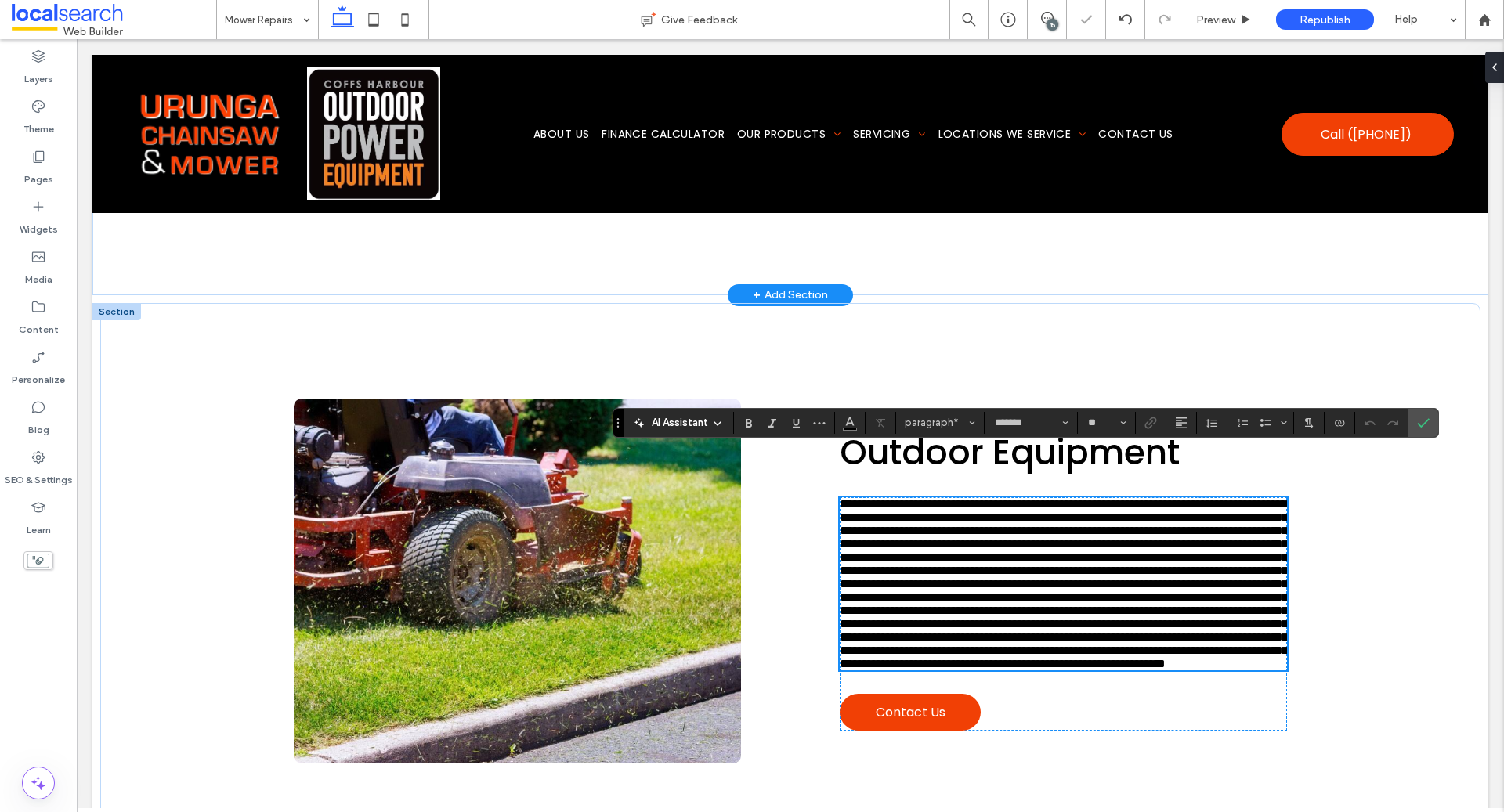 scroll, scrollTop: 0, scrollLeft: 0, axis: both 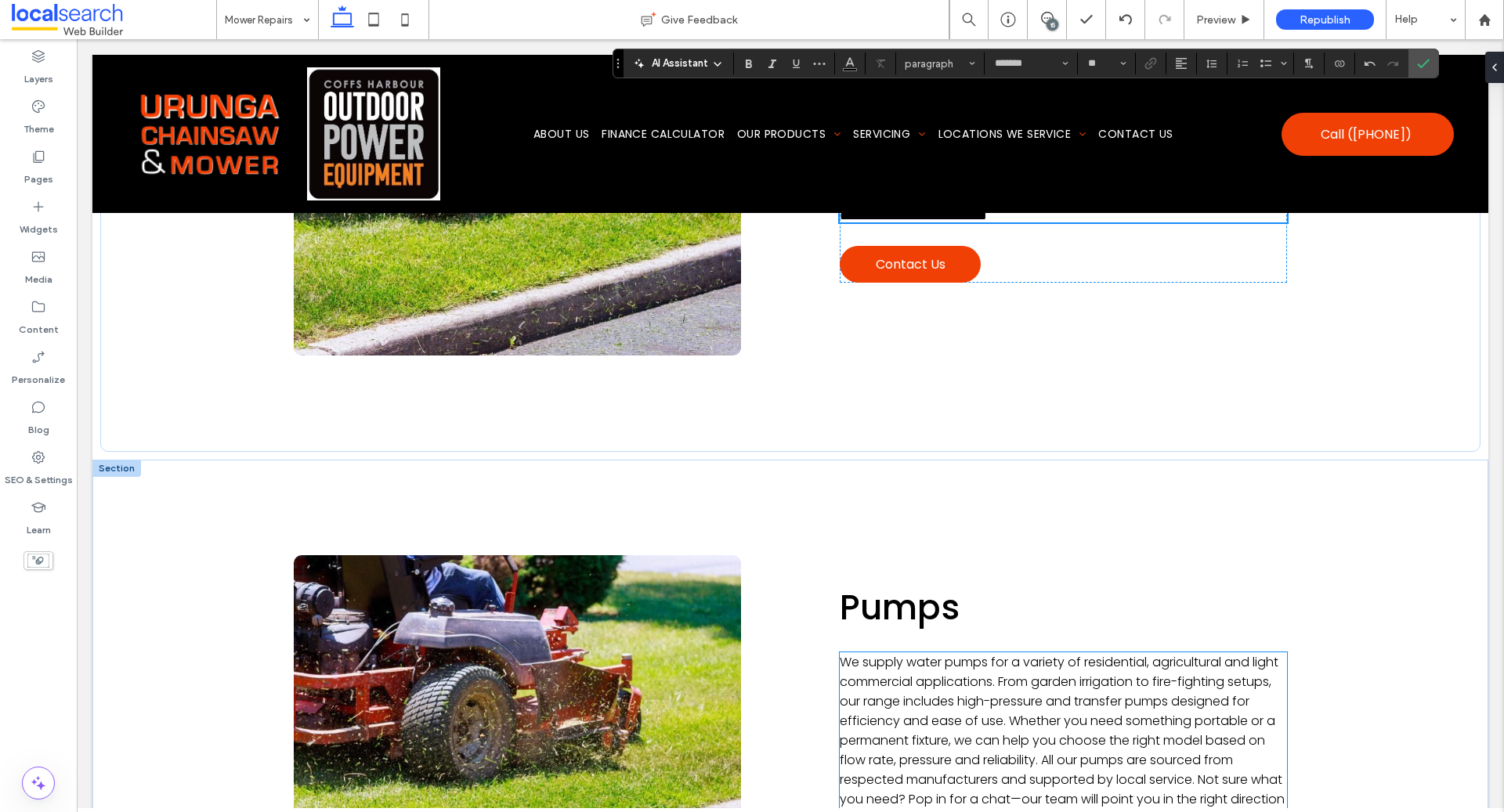 click on "We supply water pumps for a variety of residential, agricultural and light commercial applications. From garden irrigation to fire-fighting setups, our range includes high-pressure and transfer pumps designed for efficiency and ease of use. Whether you need something portable or a permanent fixture, we can help you choose the right model based on flow rate, pressure and reliability. All our pumps are sourced from respected manufacturers and supported by local service. Not sure what you need? Pop in for a chat—our team will point you in the right direction and ensure you walk away with a pump that works." at bounding box center (1062, 740) 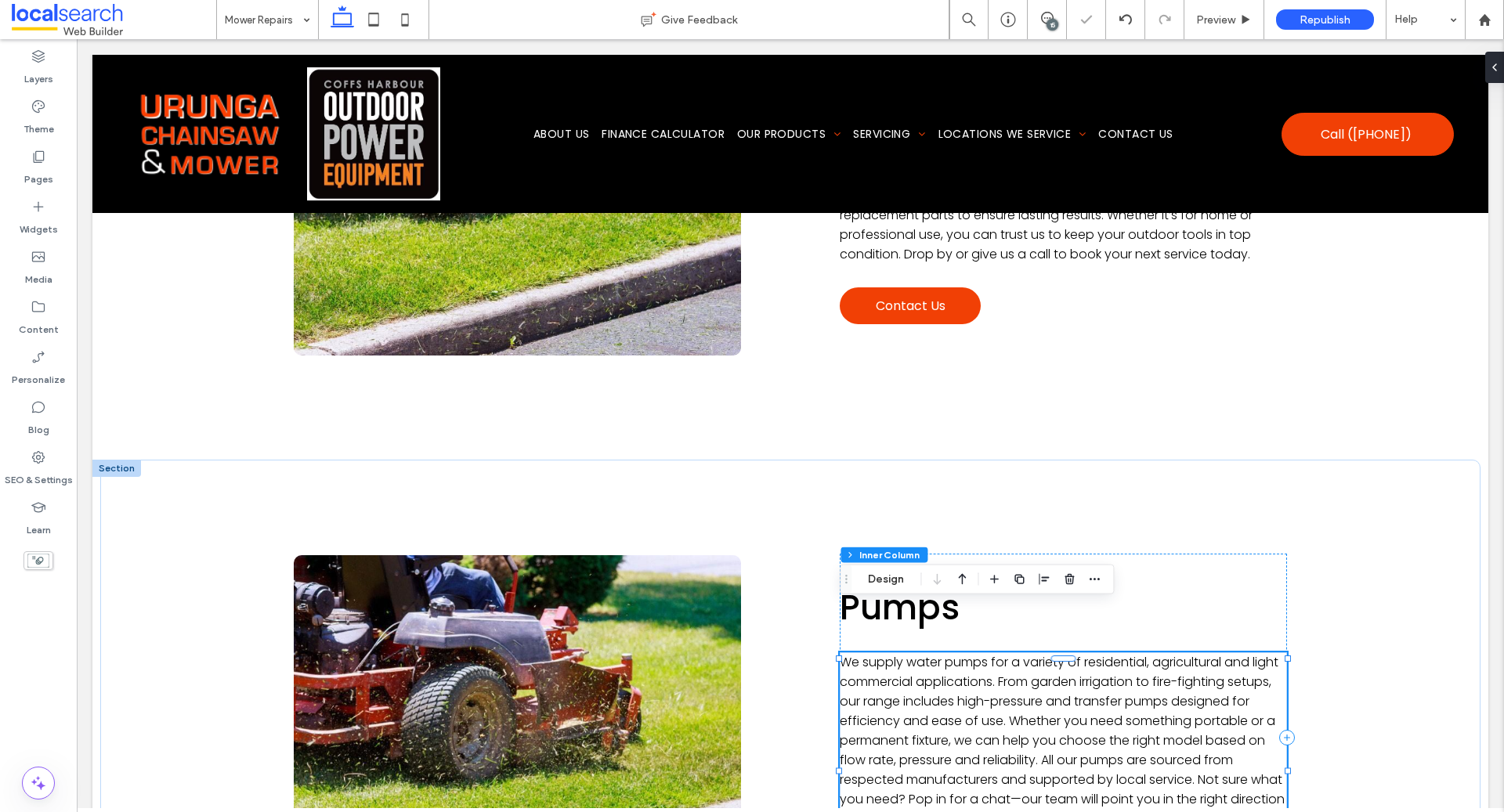 click on "We supply water pumps for a variety of residential, agricultural and light commercial applications. From garden irrigation to fire-fighting setups, our range includes high-pressure and transfer pumps designed for efficiency and ease of use. Whether you need something portable or a permanent fixture, we can help you choose the right model based on flow rate, pressure and reliability. All our pumps are sourced from respected manufacturers and supported by local service. Not sure what you need? Pop in for a chat—our team will point you in the right direction and ensure you walk away with a pump that works." at bounding box center [1062, 740] 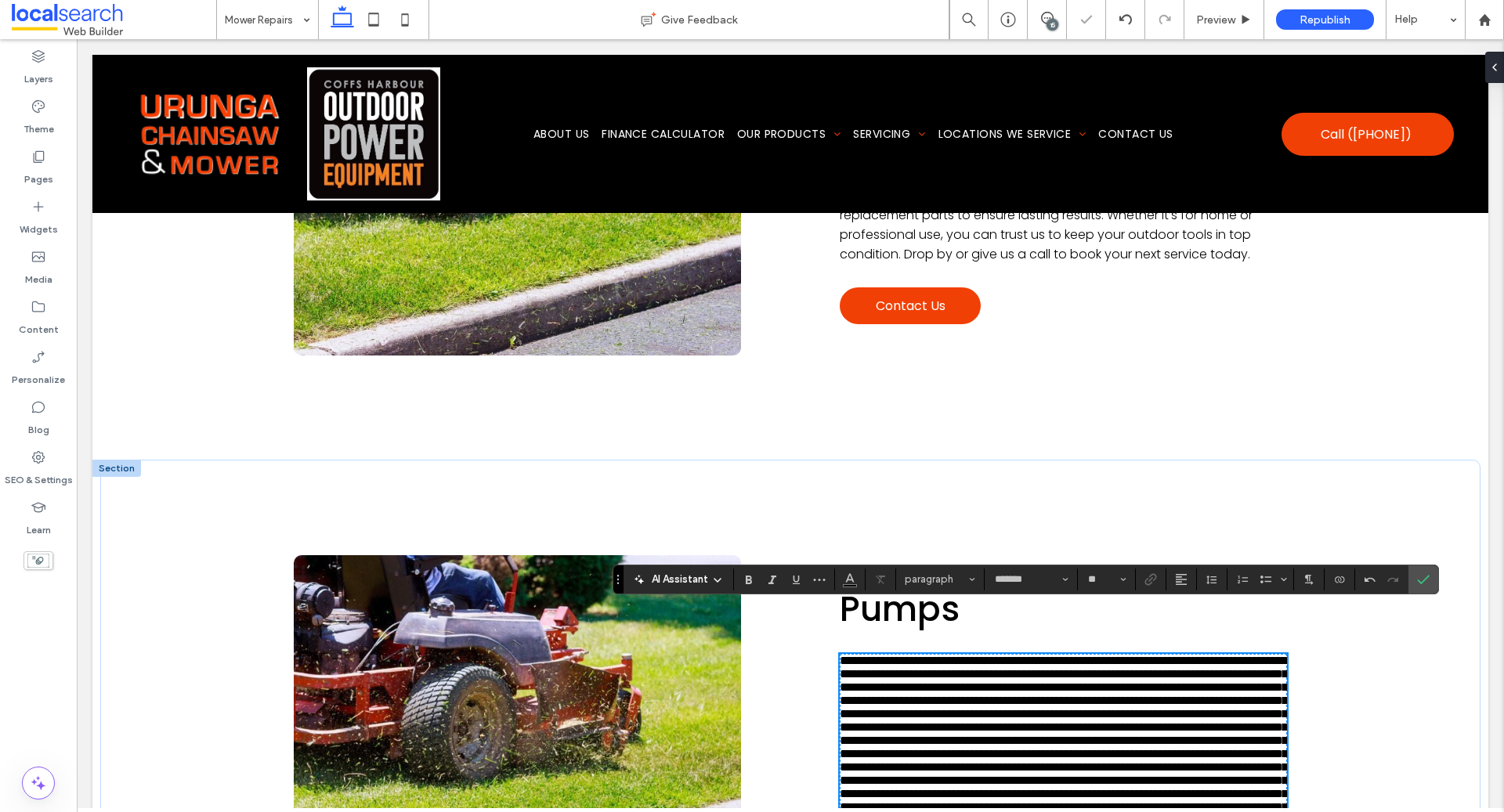 scroll, scrollTop: 4100, scrollLeft: 0, axis: vertical 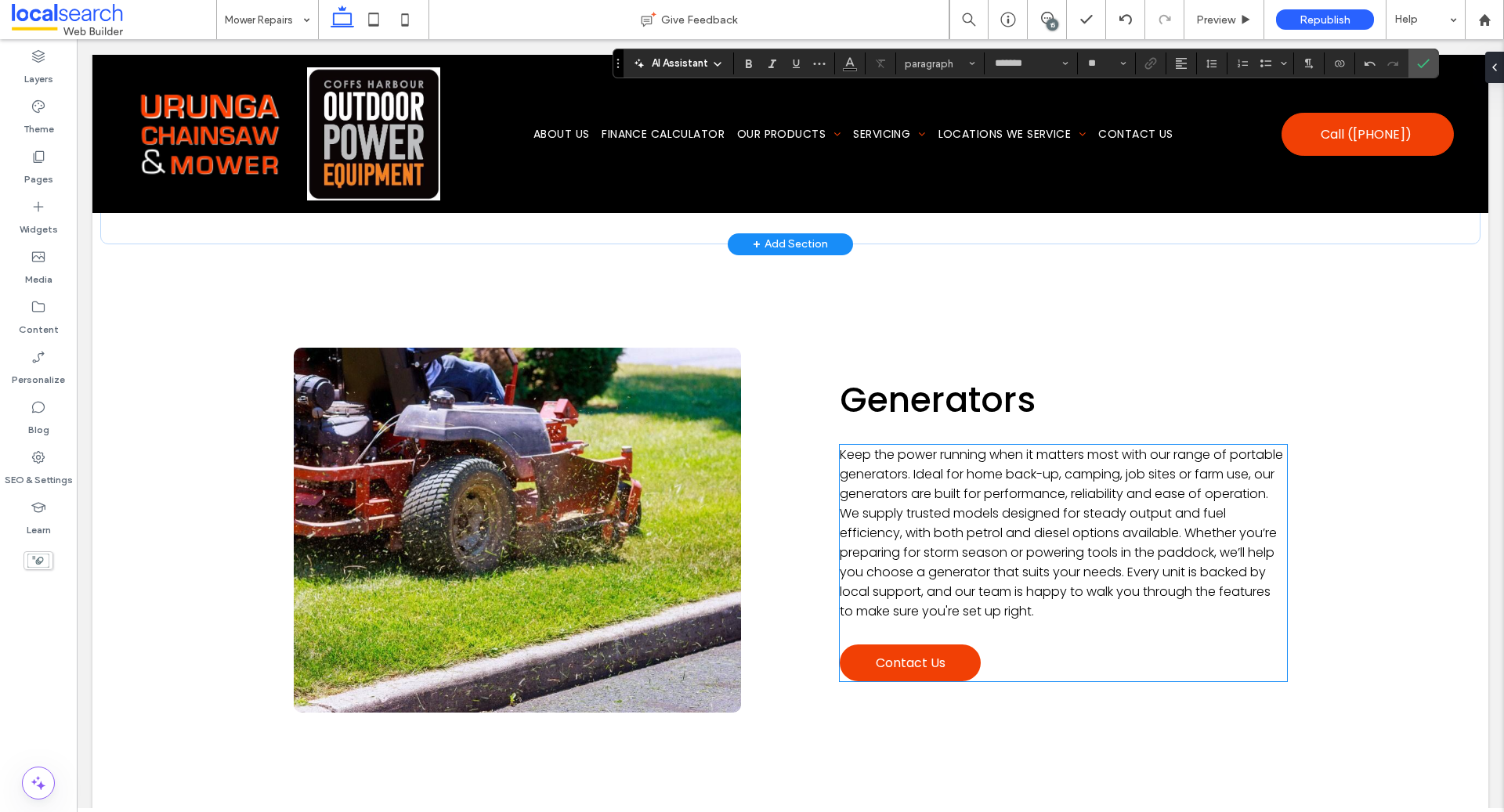 click on "Keep the power running when it matters most with our range of portable generators. Ideal for home back-up, camping, job sites or farm use, our generators are built for performance, reliability and ease of operation. We supply trusted models designed for steady output and fuel efficiency, with both petrol and diesel options available. Whether you’re preparing for storm season or powering tools in the paddock, we’ll help you choose a generator that suits your needs. Every unit is backed by local support, and our team is happy to walk you through the features to make sure you're set up right." at bounding box center [1061, 532] 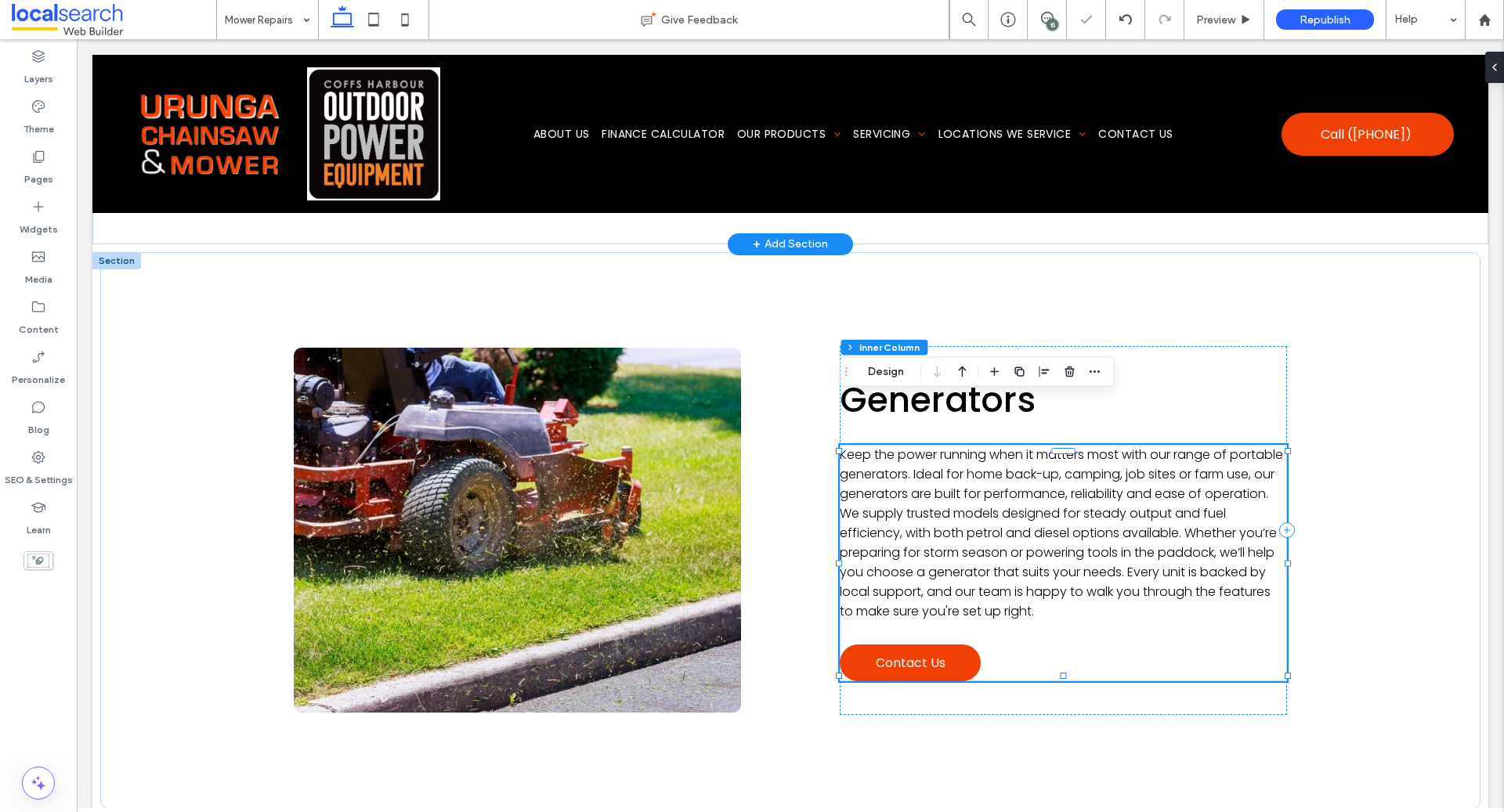 click on "Keep the power running when it matters most with our range of portable generators. Ideal for home back-up, camping, job sites or farm use, our generators are built for performance, reliability and ease of operation. We supply trusted models designed for steady output and fuel efficiency, with both petrol and diesel options available. Whether you’re preparing for storm season or powering tools in the paddock, we’ll help you choose a generator that suits your needs. Every unit is backed by local support, and our team is happy to walk you through the features to make sure you're set up right." at bounding box center [1061, 532] 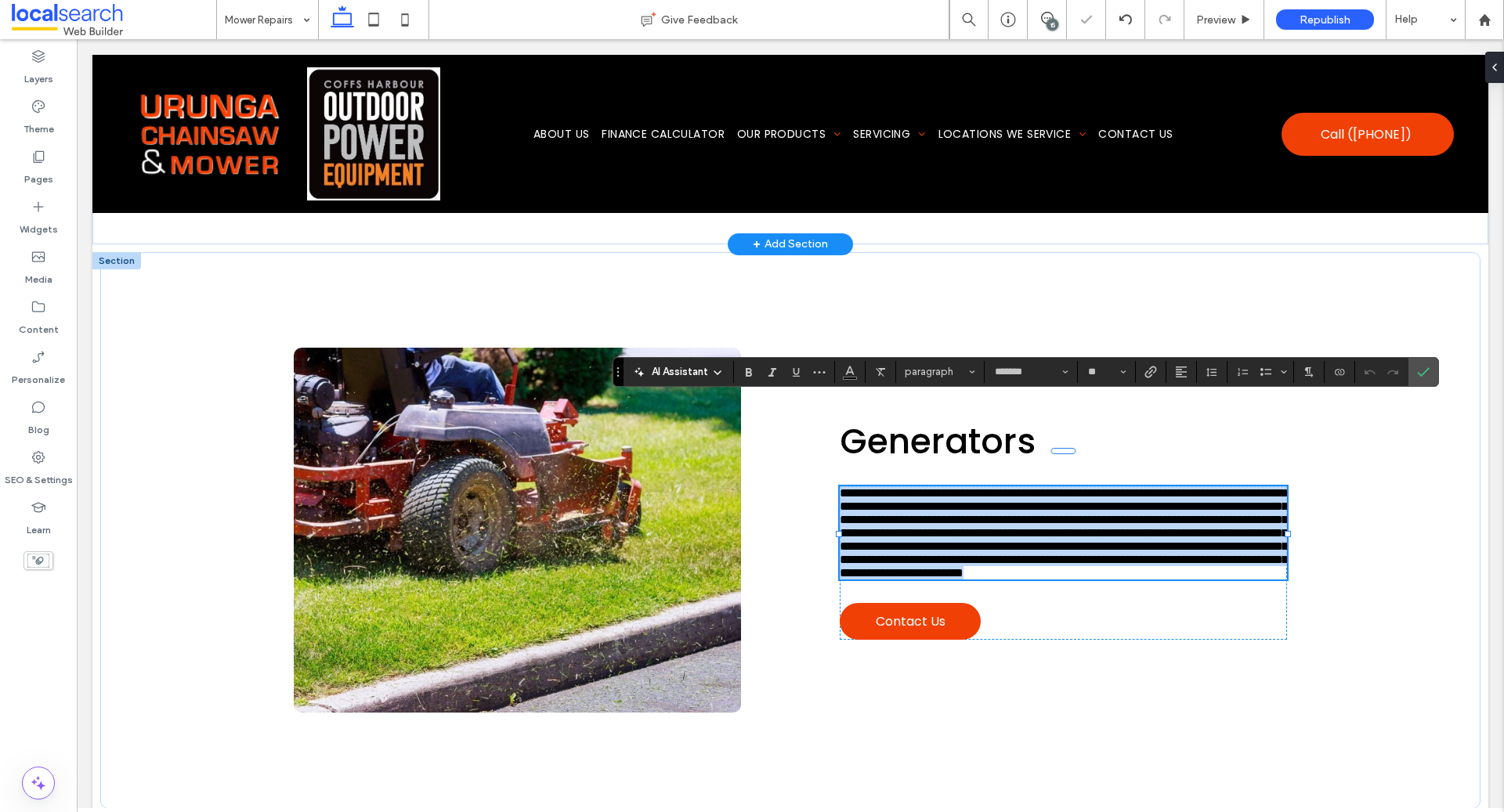 scroll, scrollTop: 0, scrollLeft: 0, axis: both 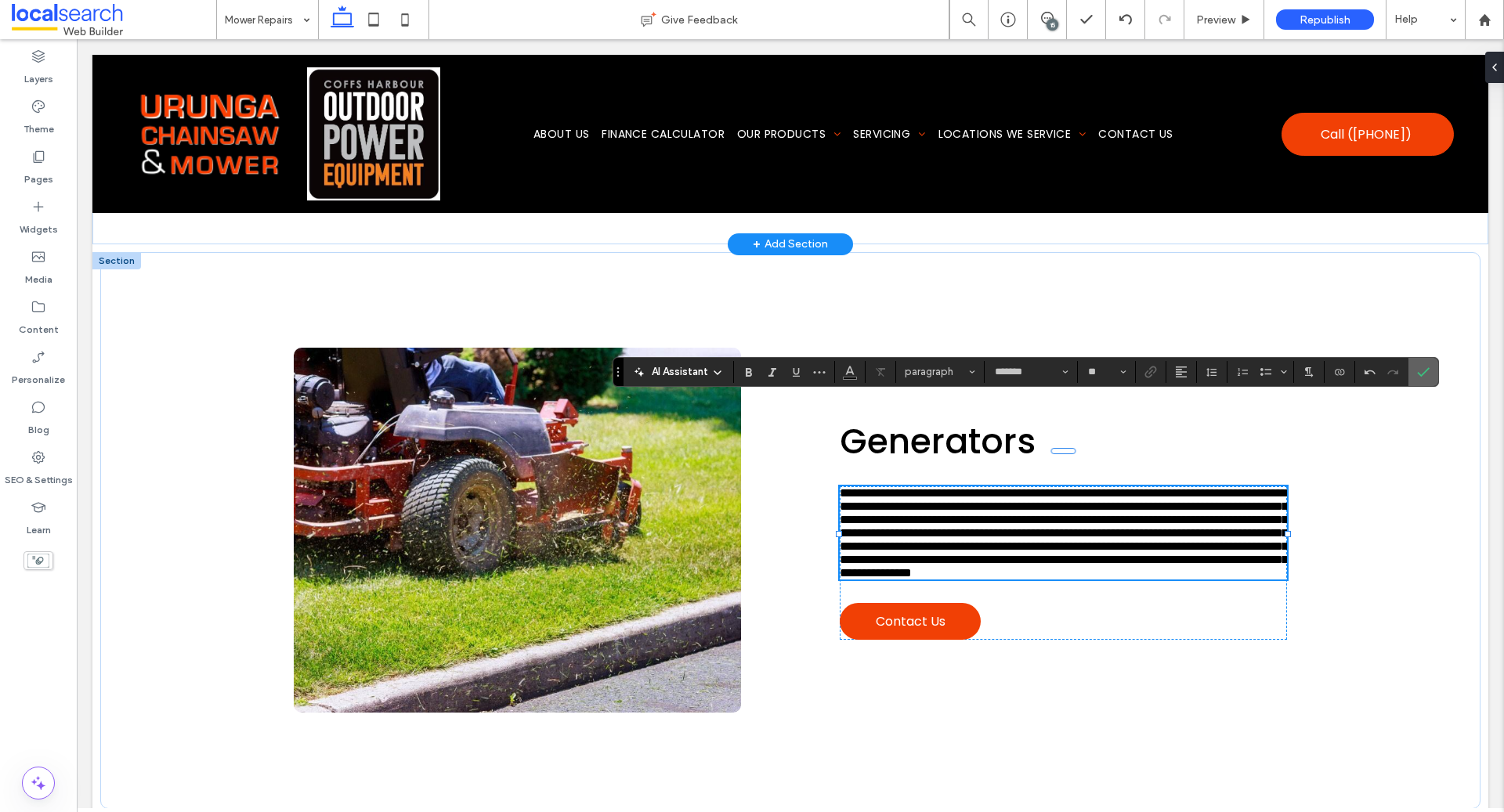 click 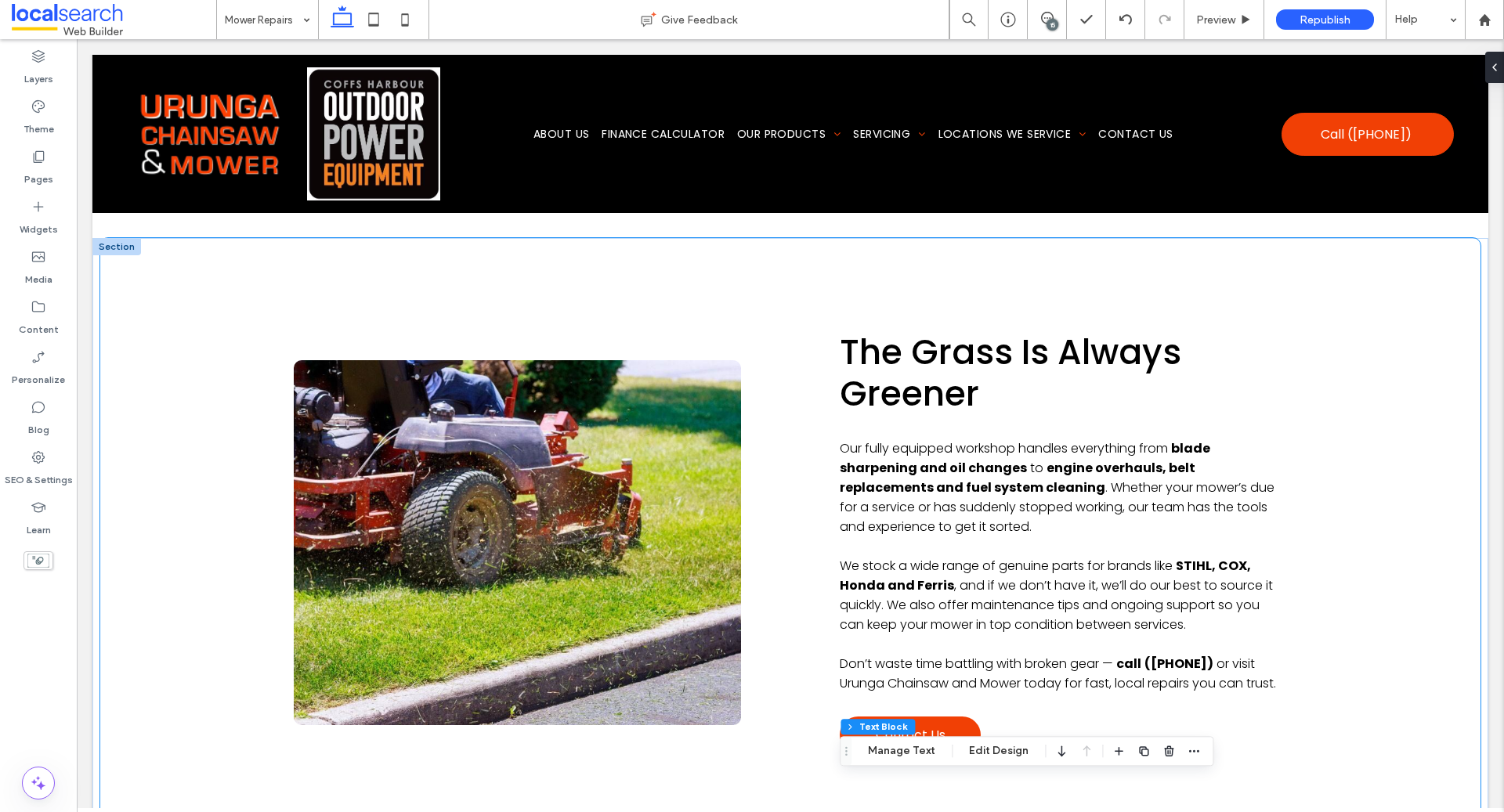 scroll, scrollTop: 2086, scrollLeft: 0, axis: vertical 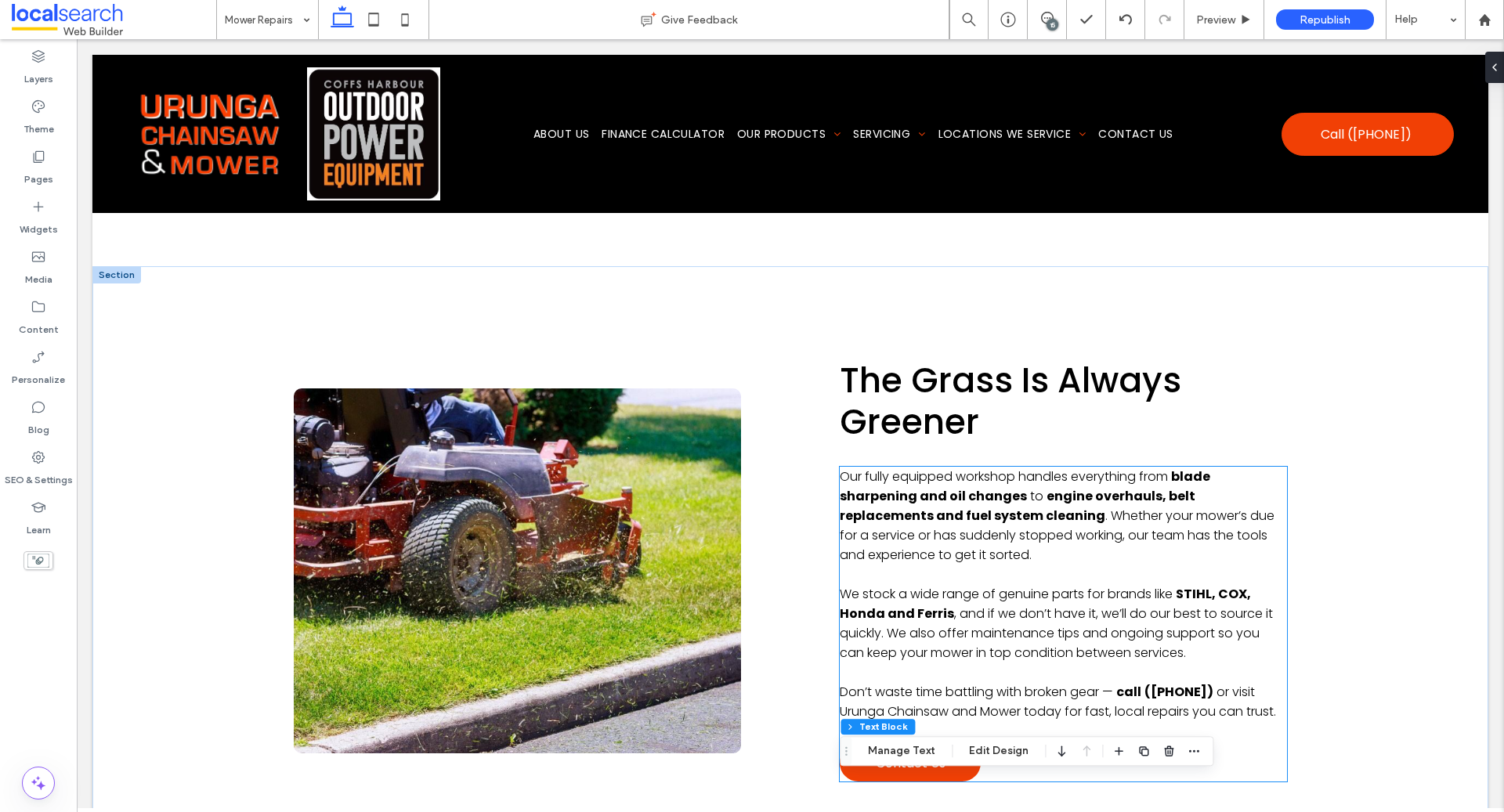 click on "Our fully equipped workshop handles everything from
blade sharpening and oil changes   to
engine overhauls, belt replacements and fuel system cleaning . Whether your mower’s due for a service or has suddenly stopped working, our team has the tools and experience to get it sorted." at bounding box center (1063, 515) 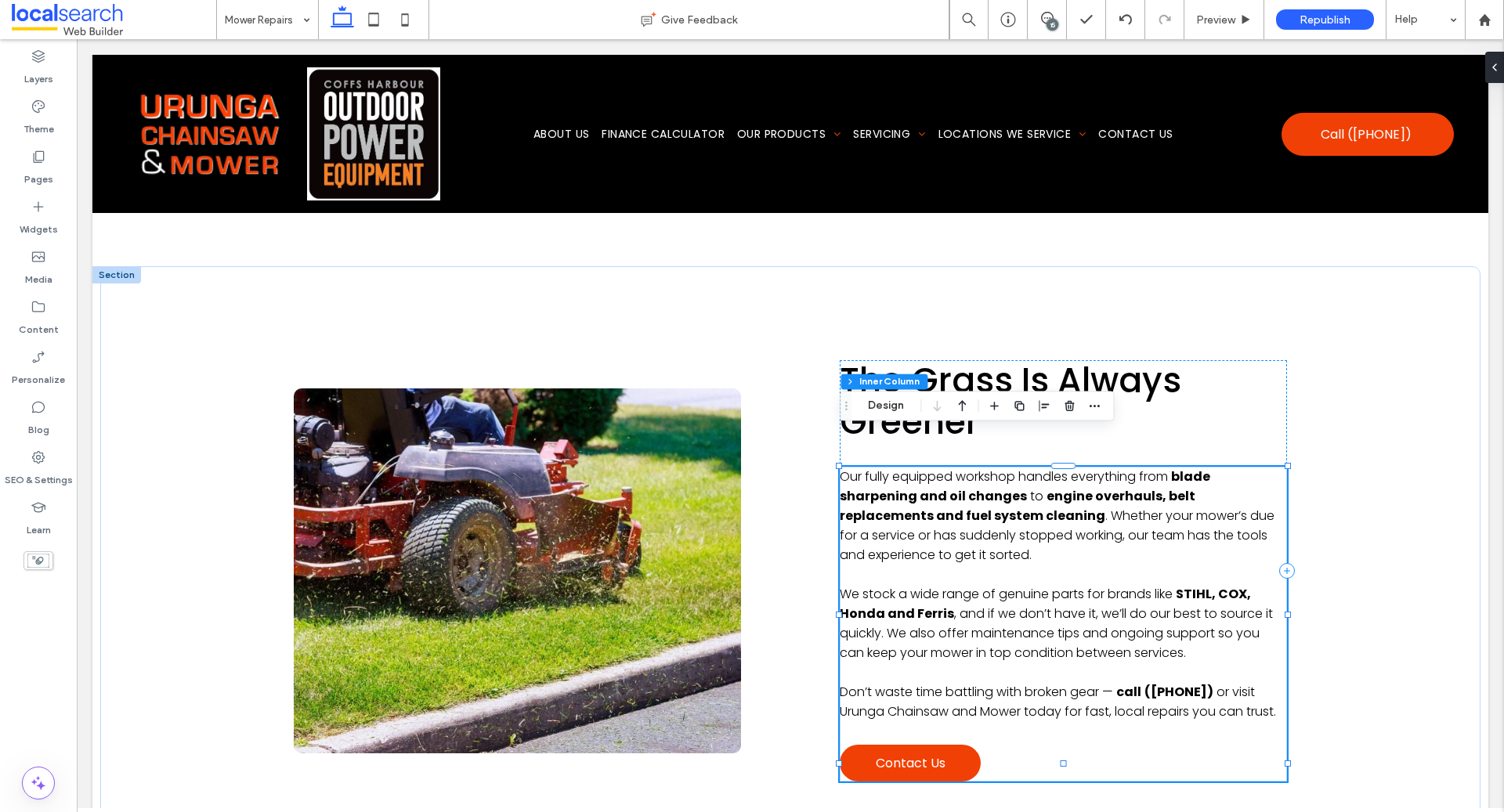 click on "Our fully equipped workshop handles everything from
blade sharpening and oil changes   to
engine overhauls, belt replacements and fuel system cleaning . Whether your mower’s due for a service or has suddenly stopped working, our team has the tools and experience to get it sorted." at bounding box center (1063, 515) 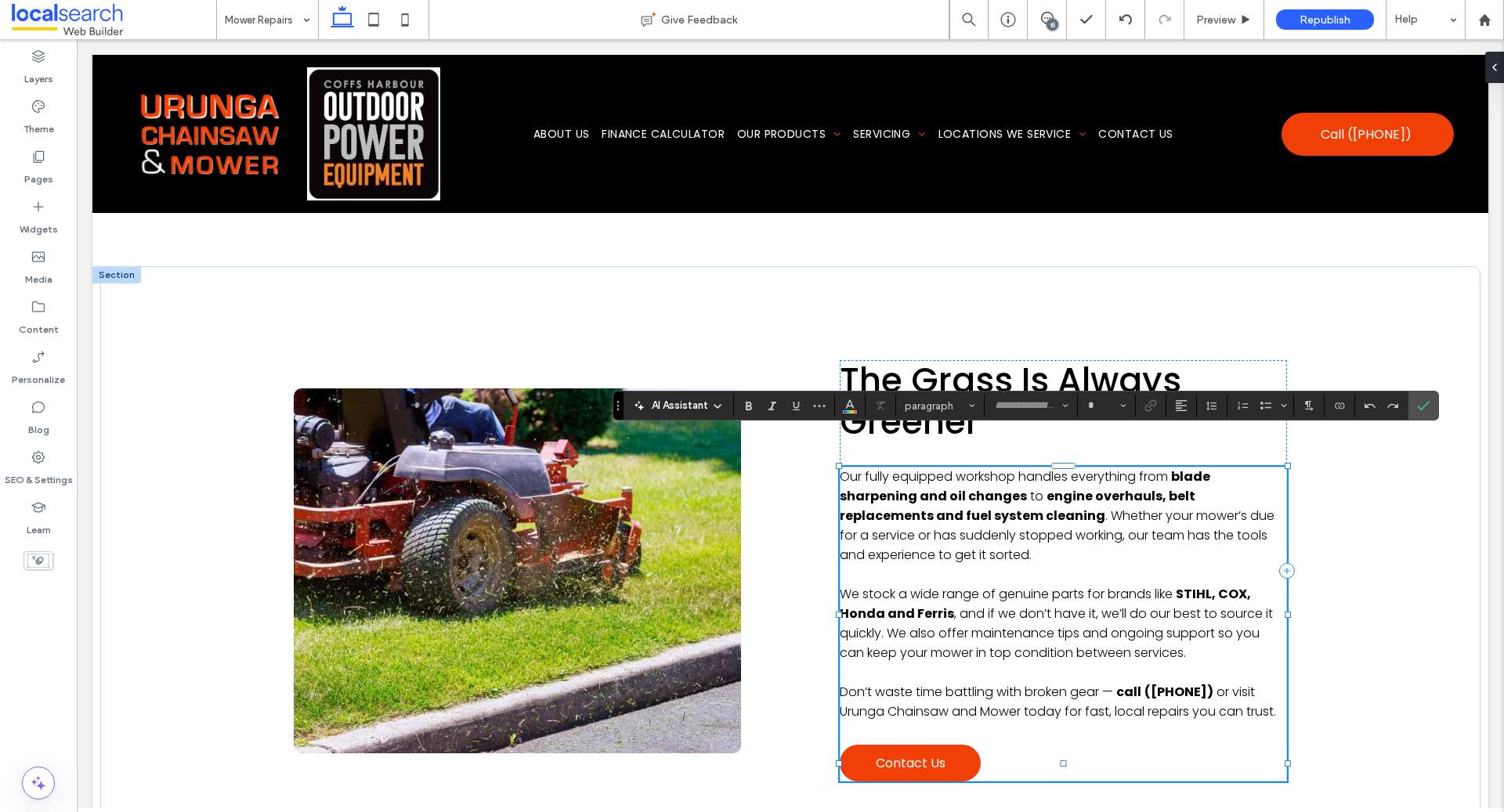 type on "*******" 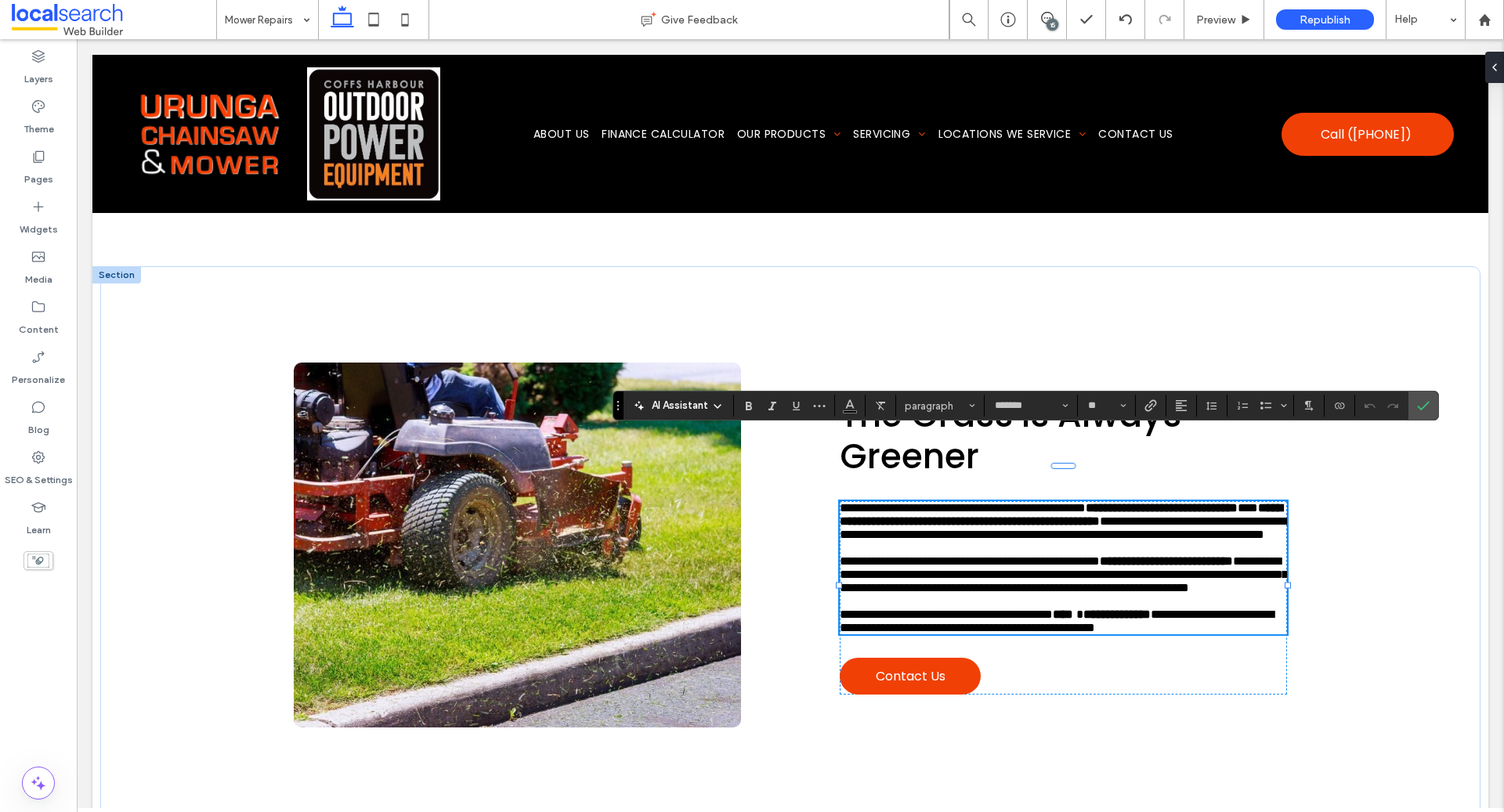 click on "**********" at bounding box center [1061, 514] 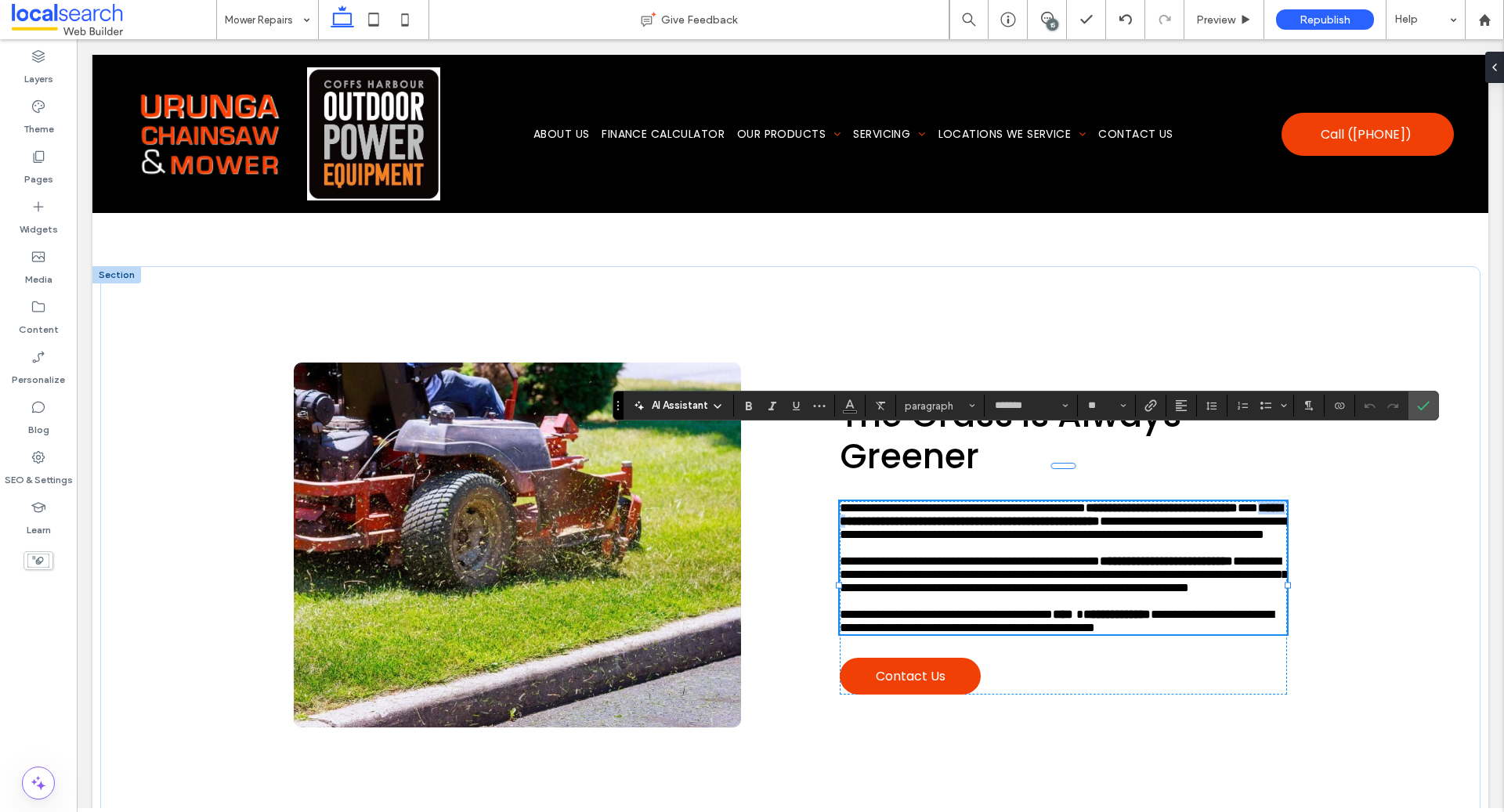 click on "**********" at bounding box center [1061, 514] 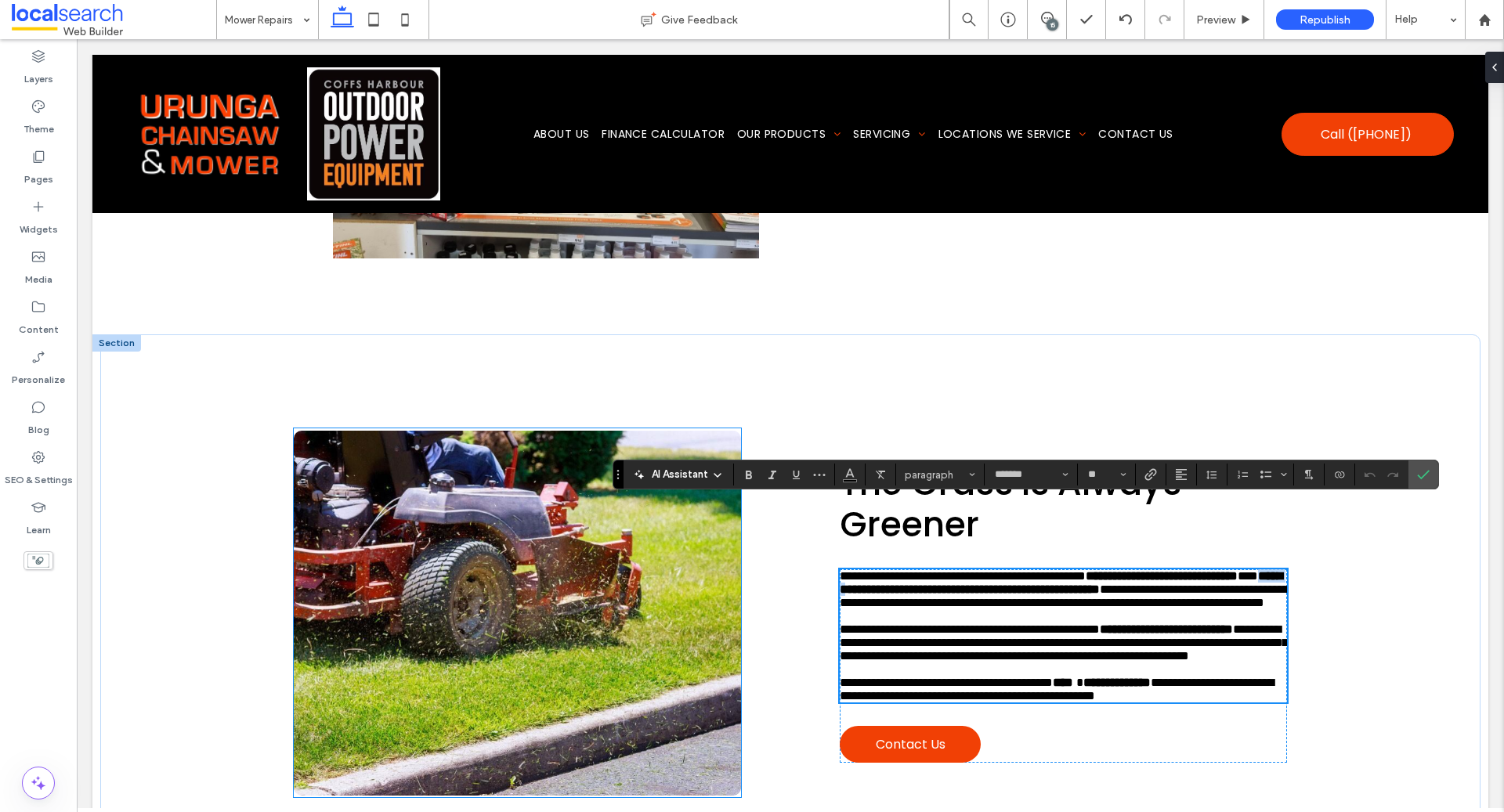 scroll, scrollTop: 2021, scrollLeft: 0, axis: vertical 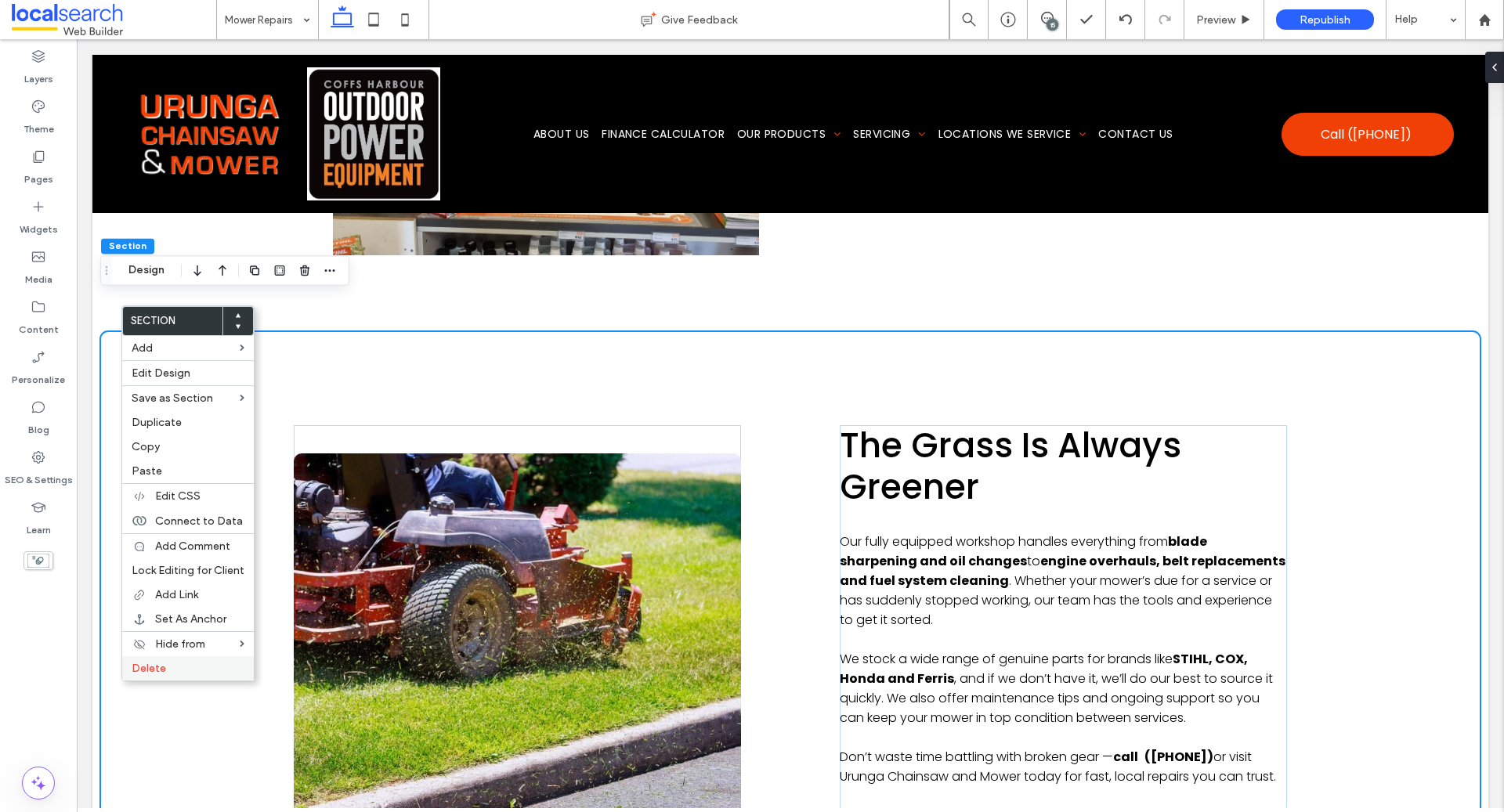 click on "Delete" at bounding box center [188, 668] 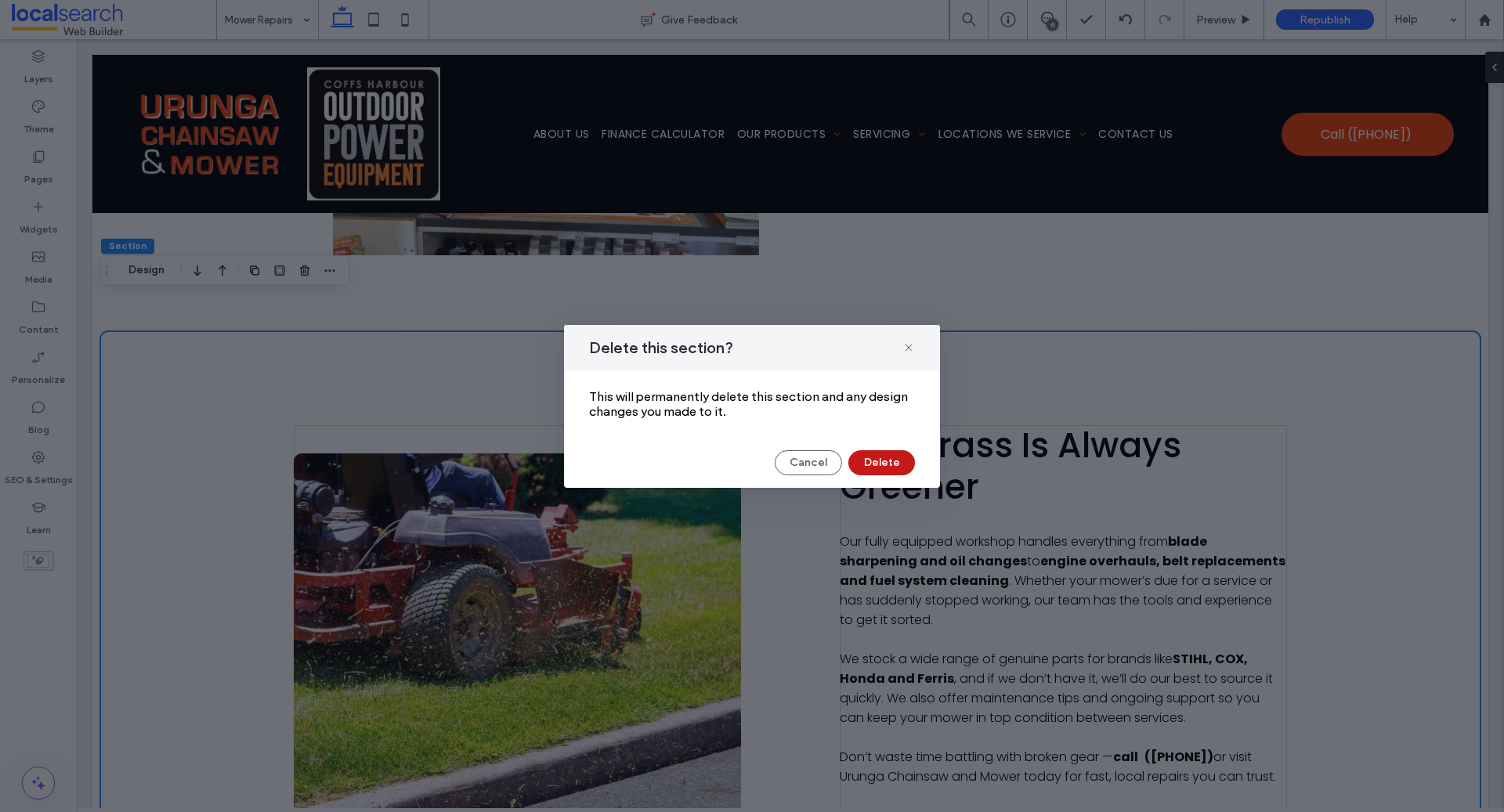click on "Delete" at bounding box center [881, 463] 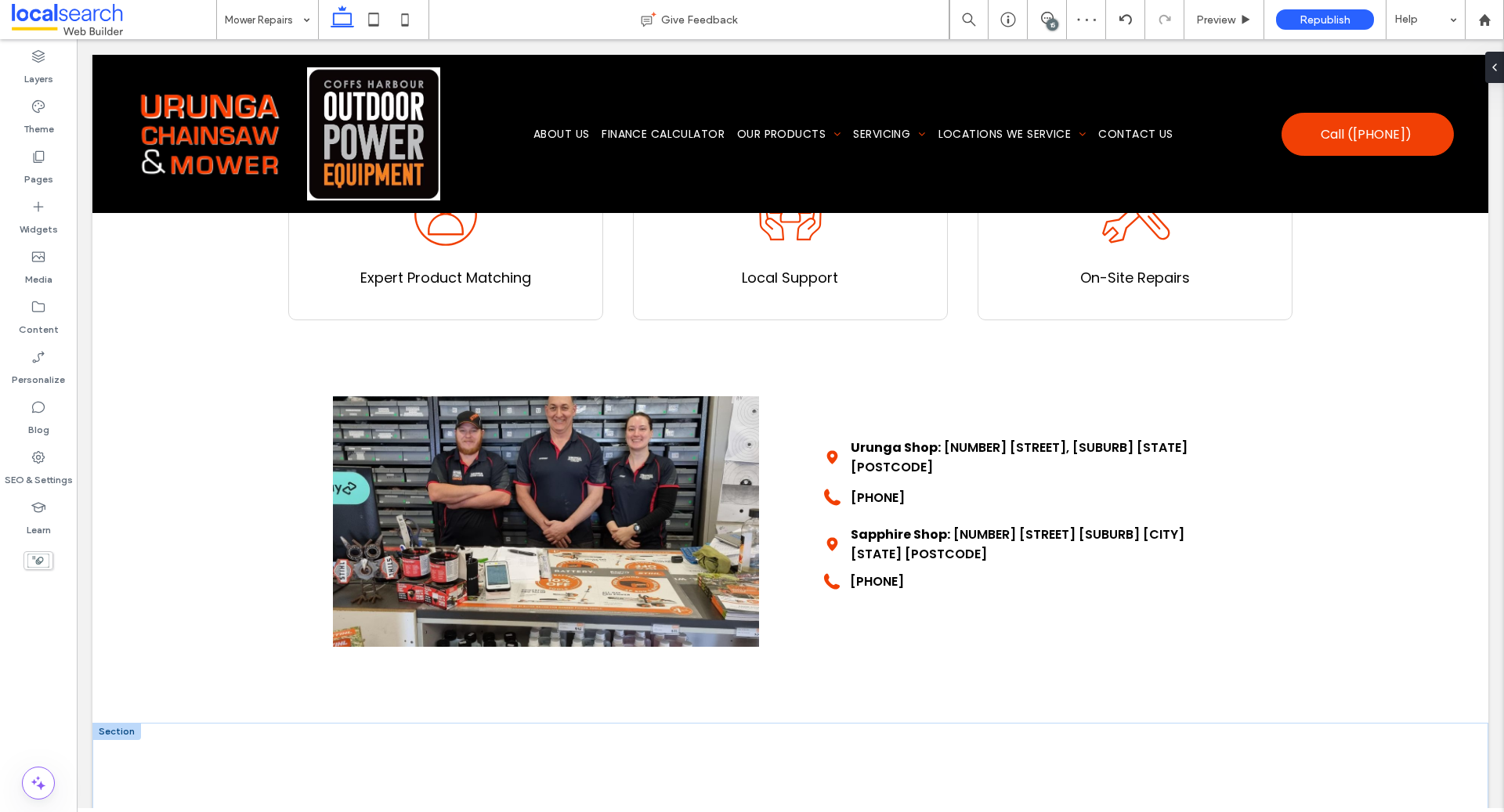 scroll, scrollTop: 1638, scrollLeft: 0, axis: vertical 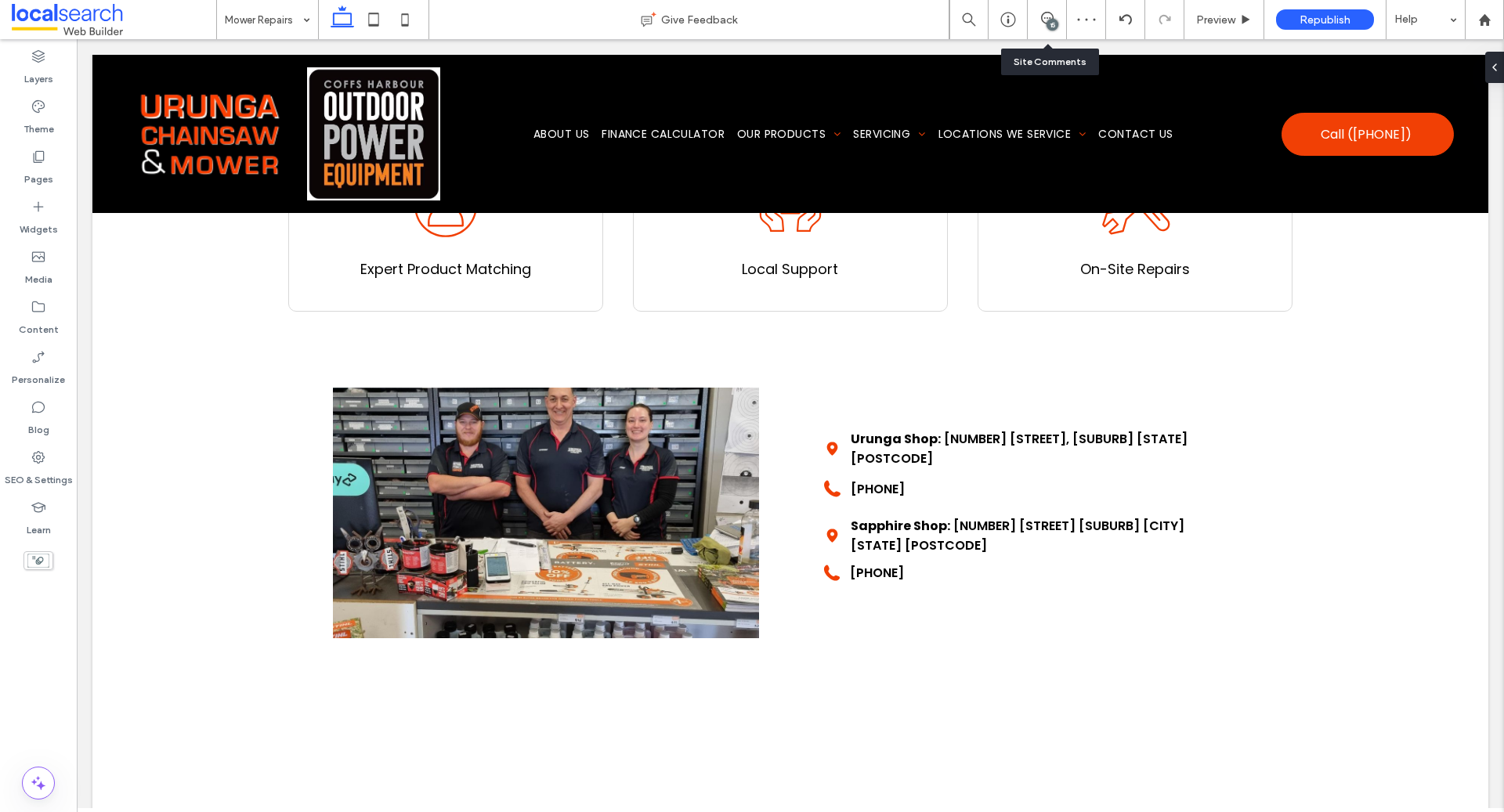 click on "15" at bounding box center (1047, 20) 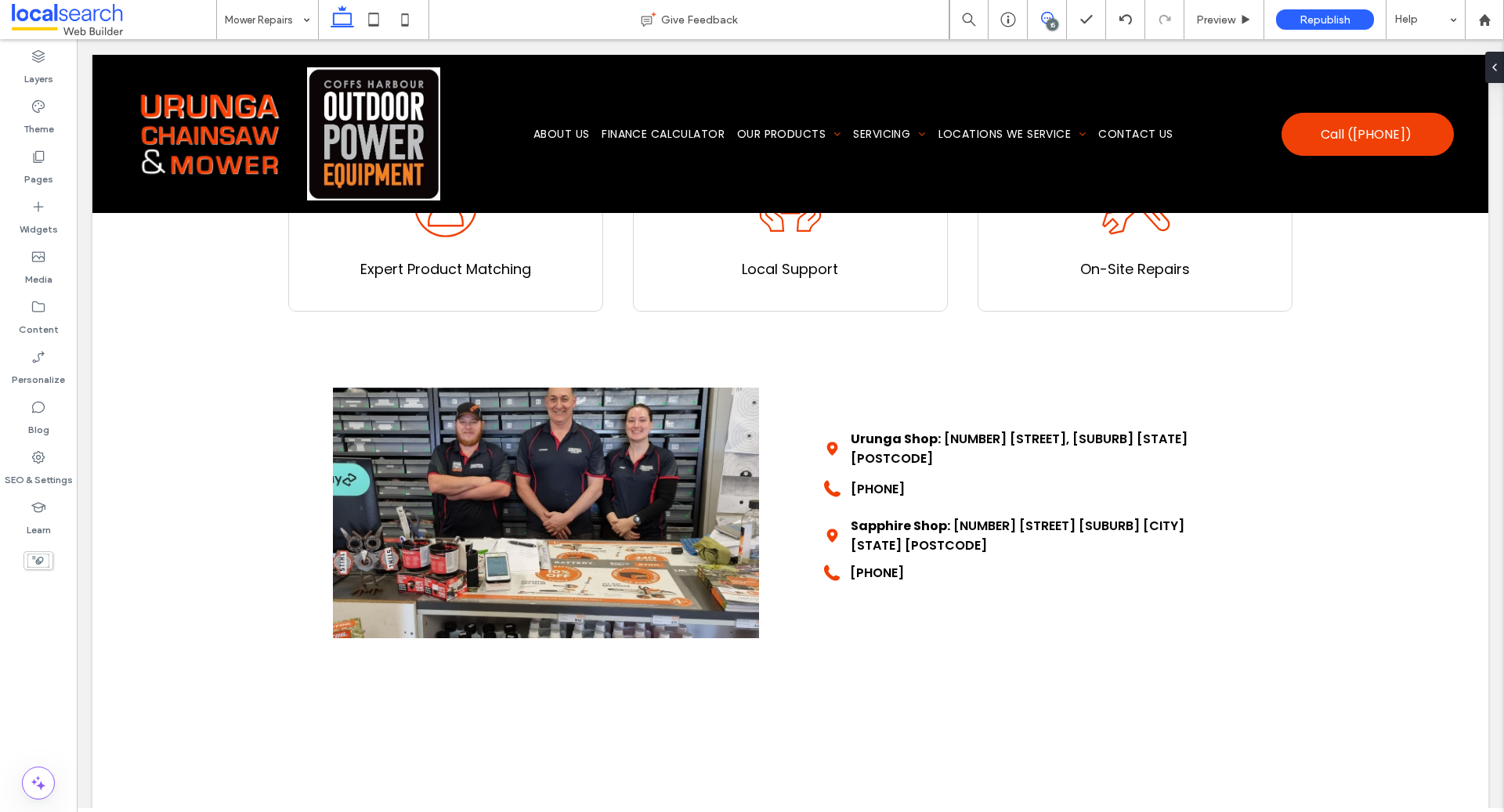 click 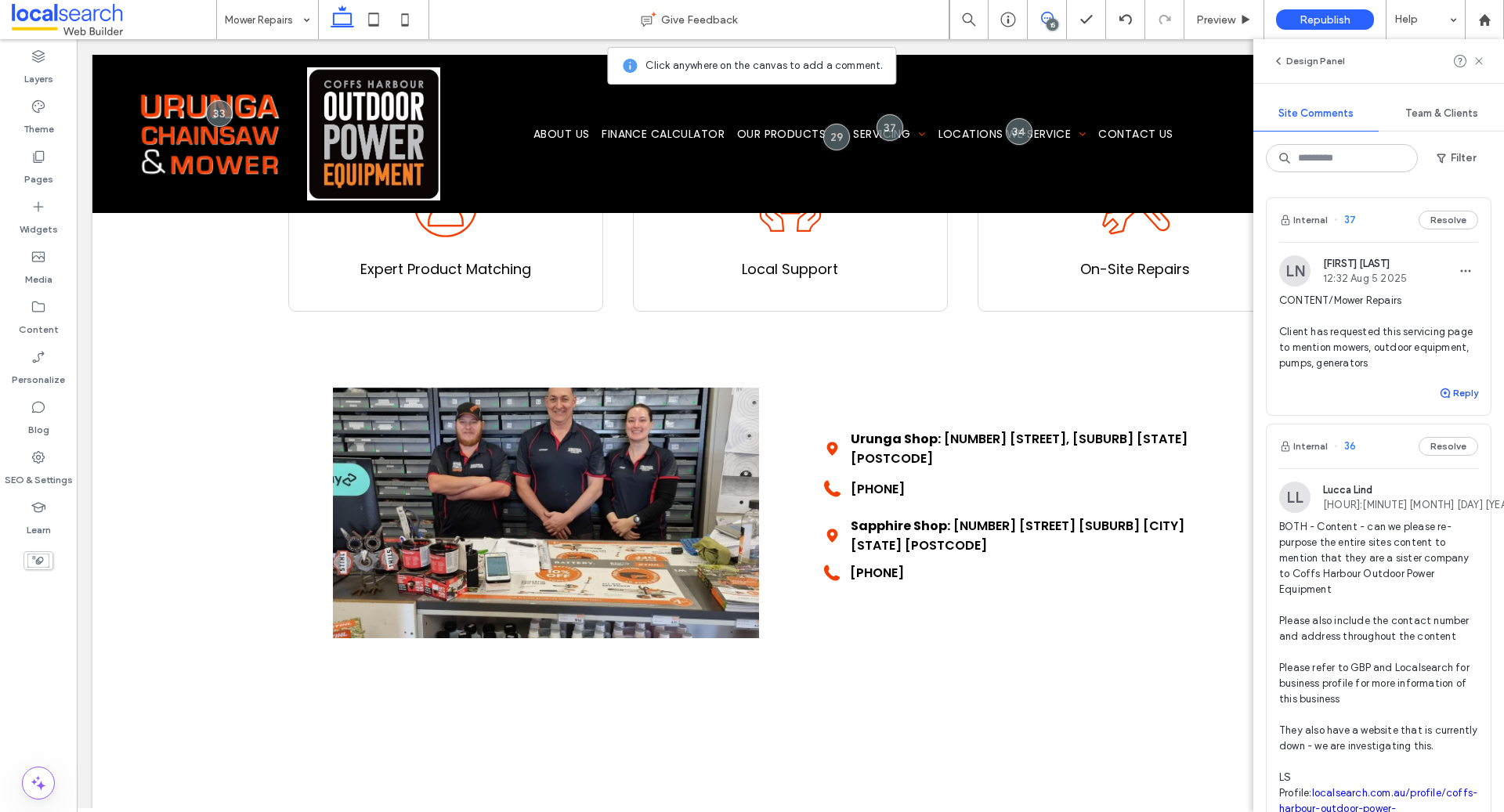 click on "Reply" at bounding box center (1459, 393) 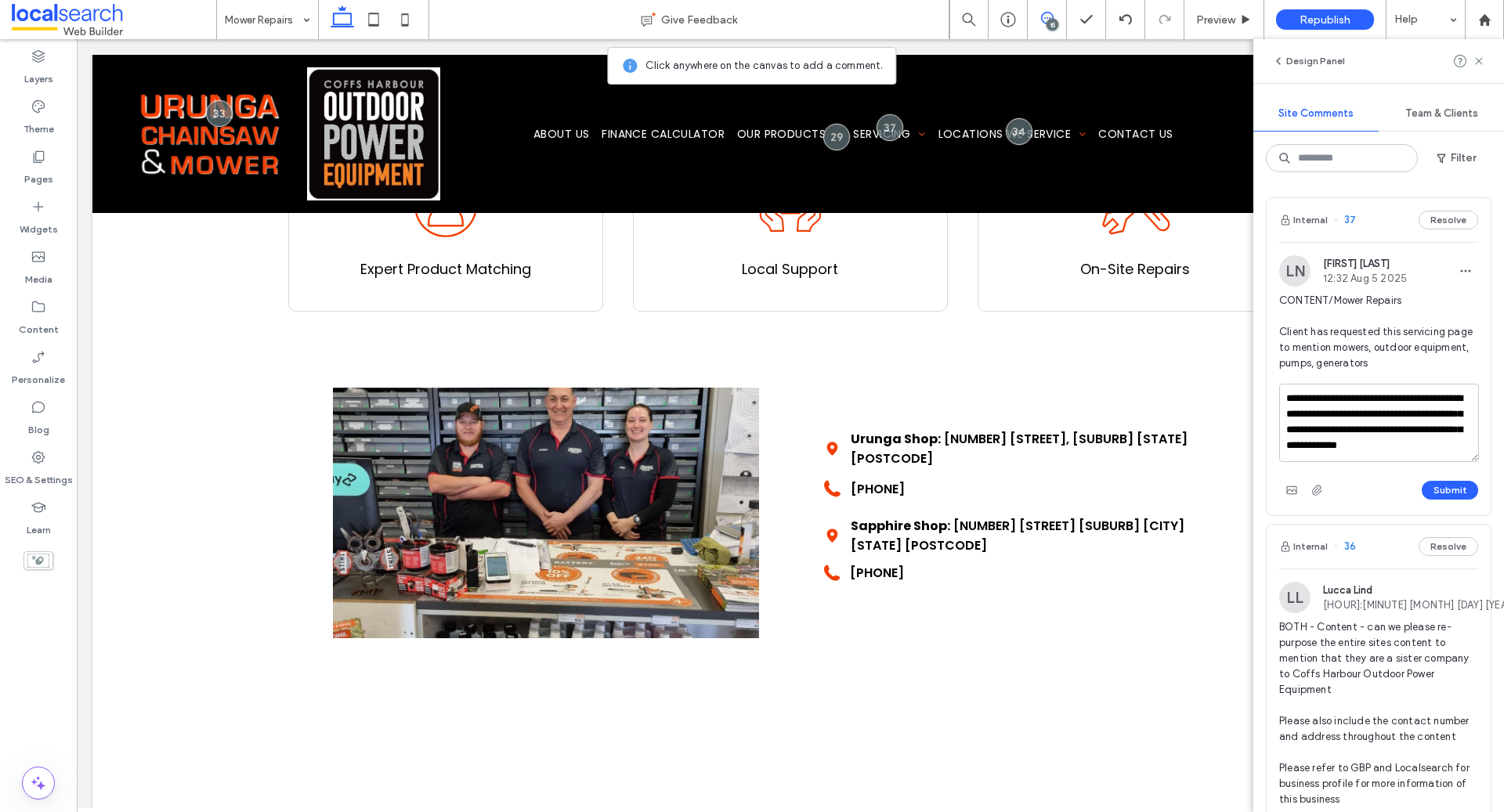 scroll, scrollTop: 5, scrollLeft: 0, axis: vertical 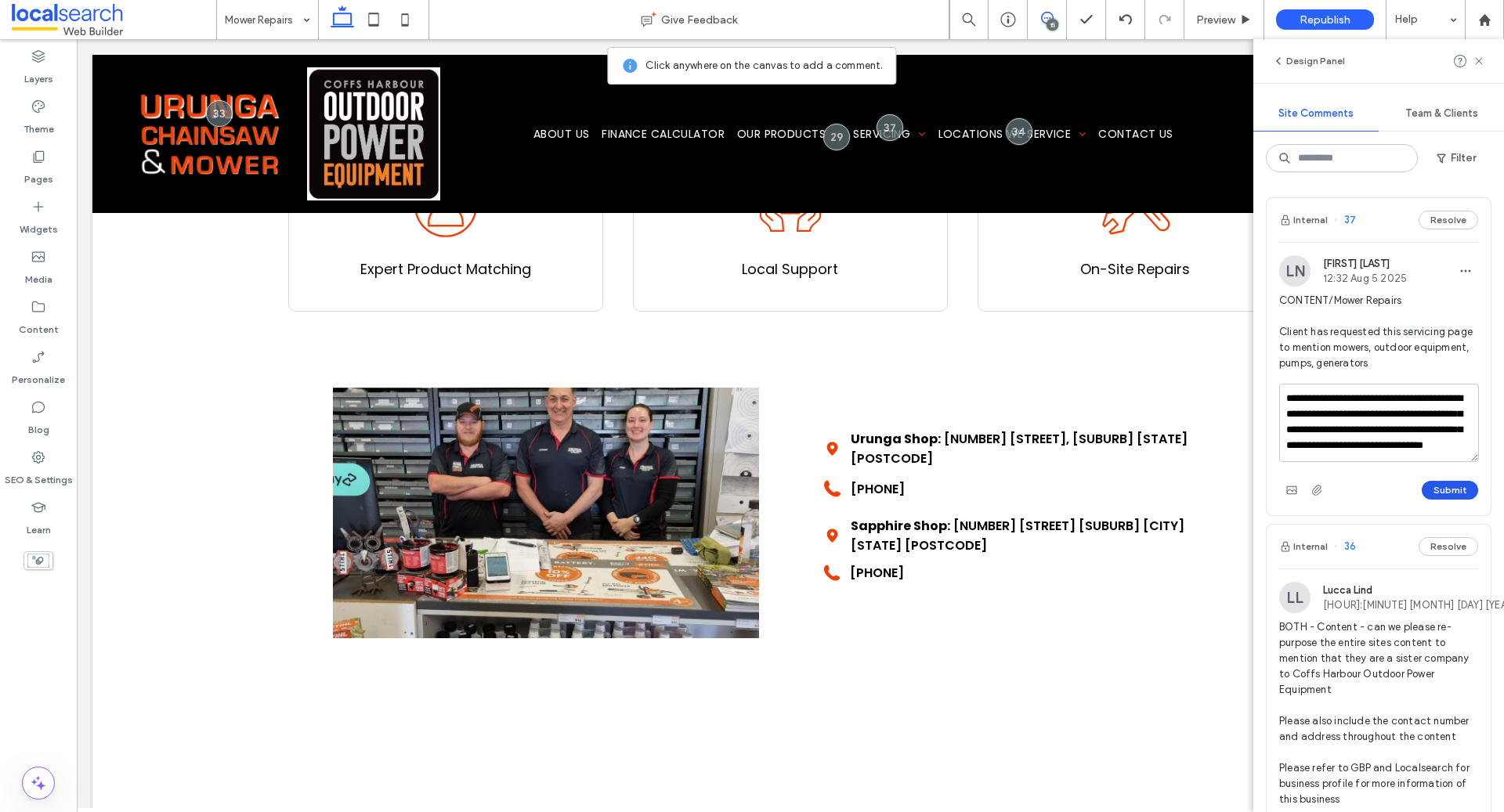 type on "**********" 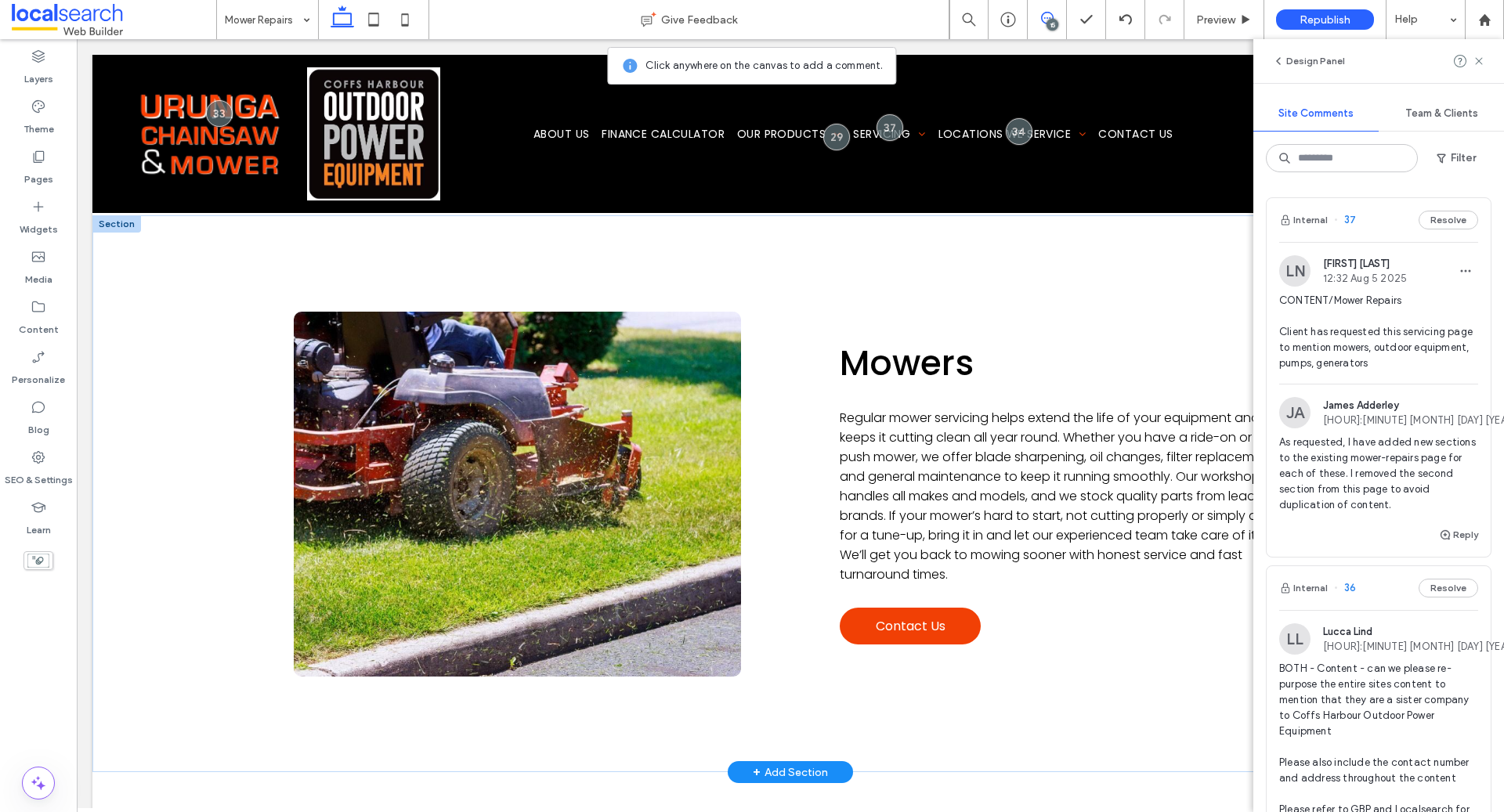 scroll, scrollTop: 2095, scrollLeft: 0, axis: vertical 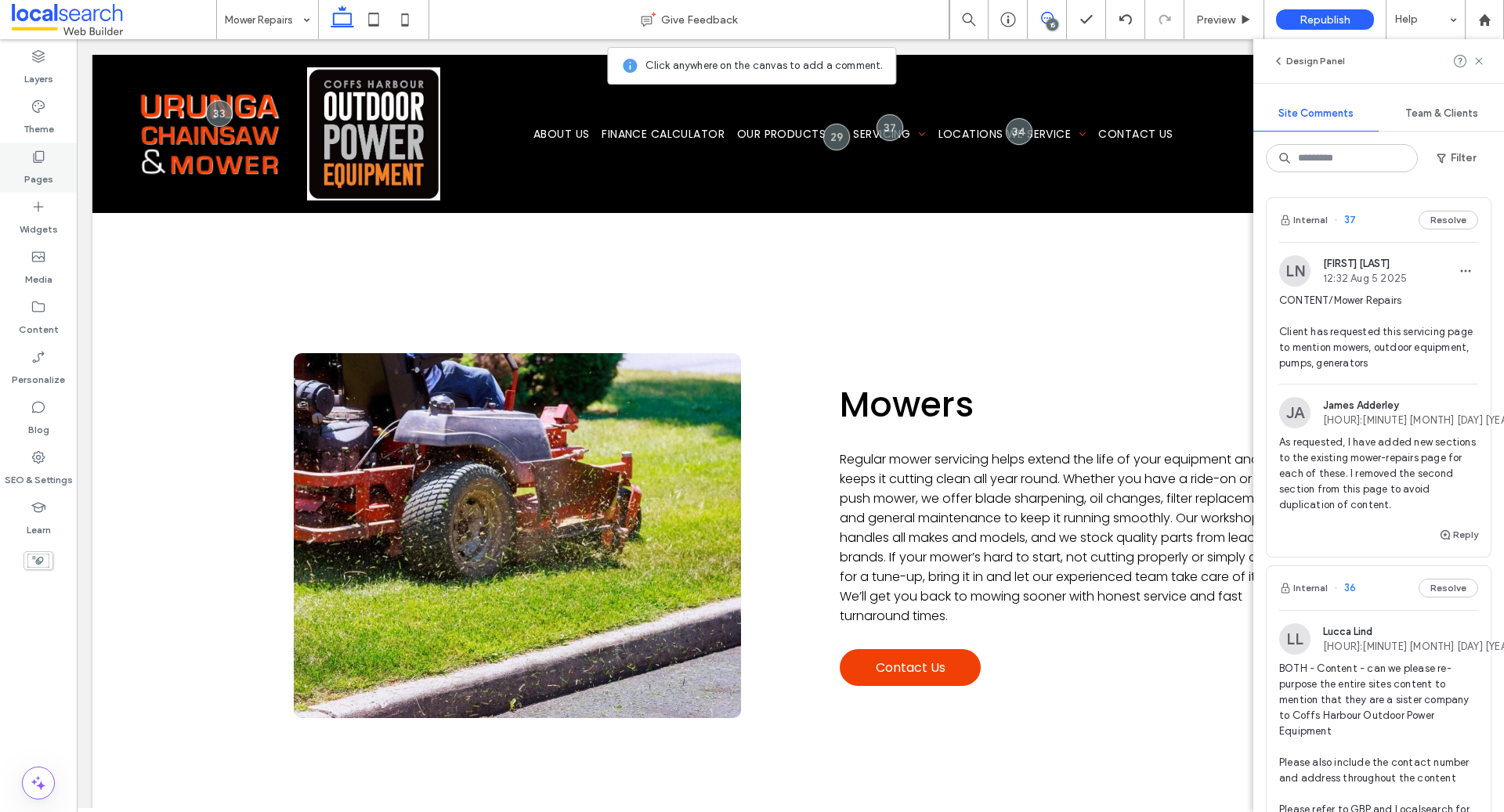 click on "Pages" at bounding box center [38, 168] 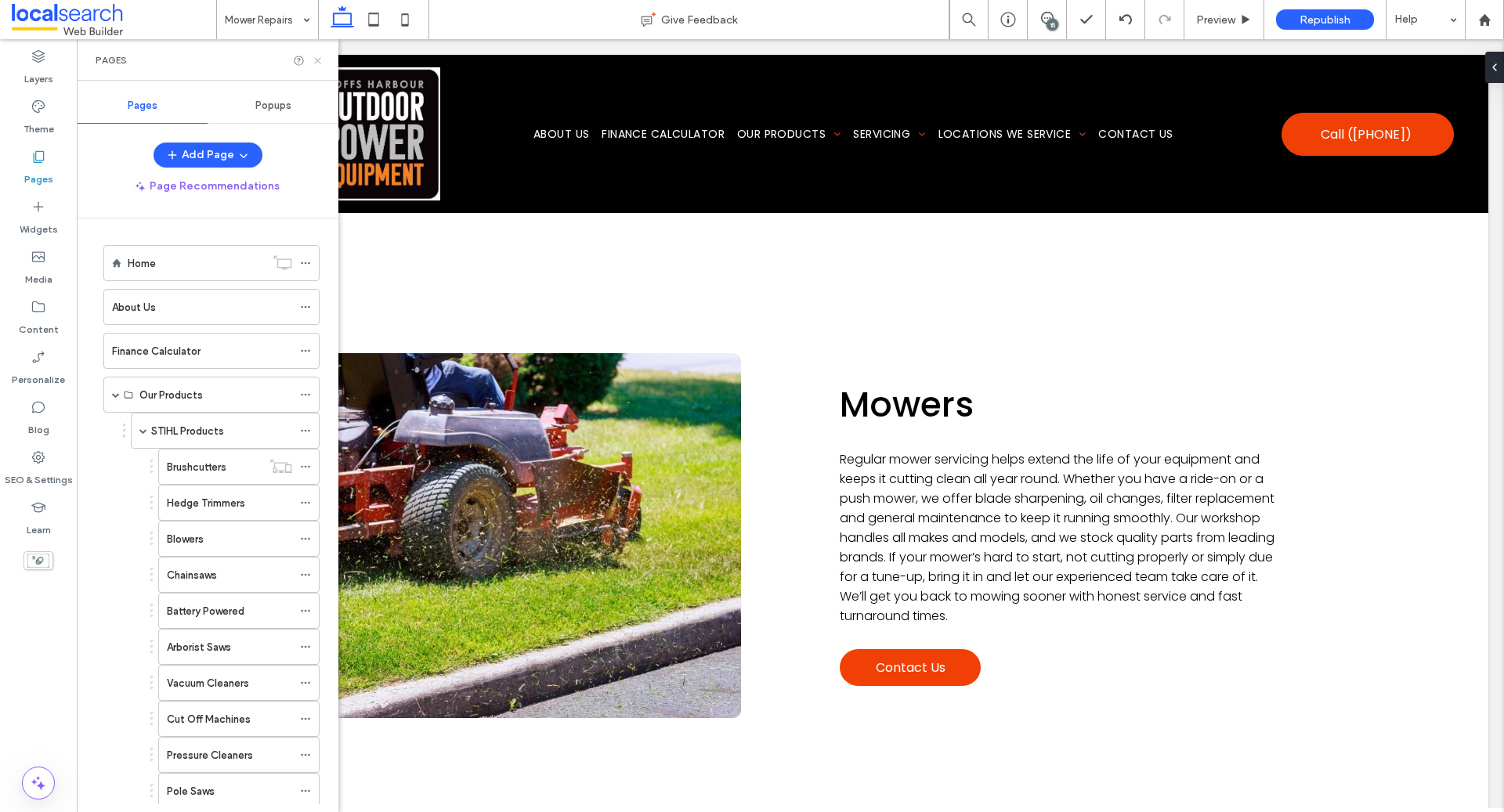 click 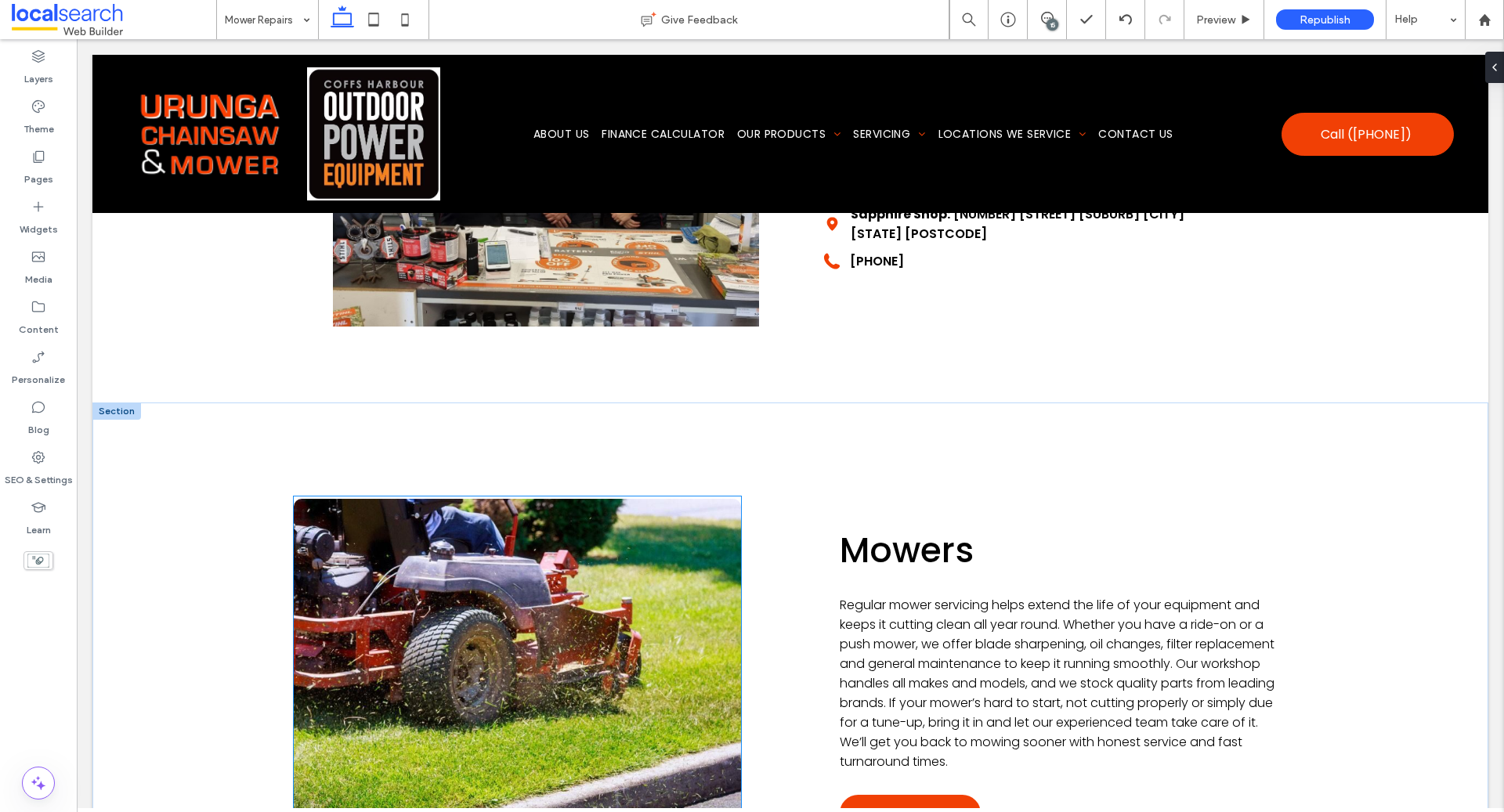 scroll, scrollTop: 2233, scrollLeft: 0, axis: vertical 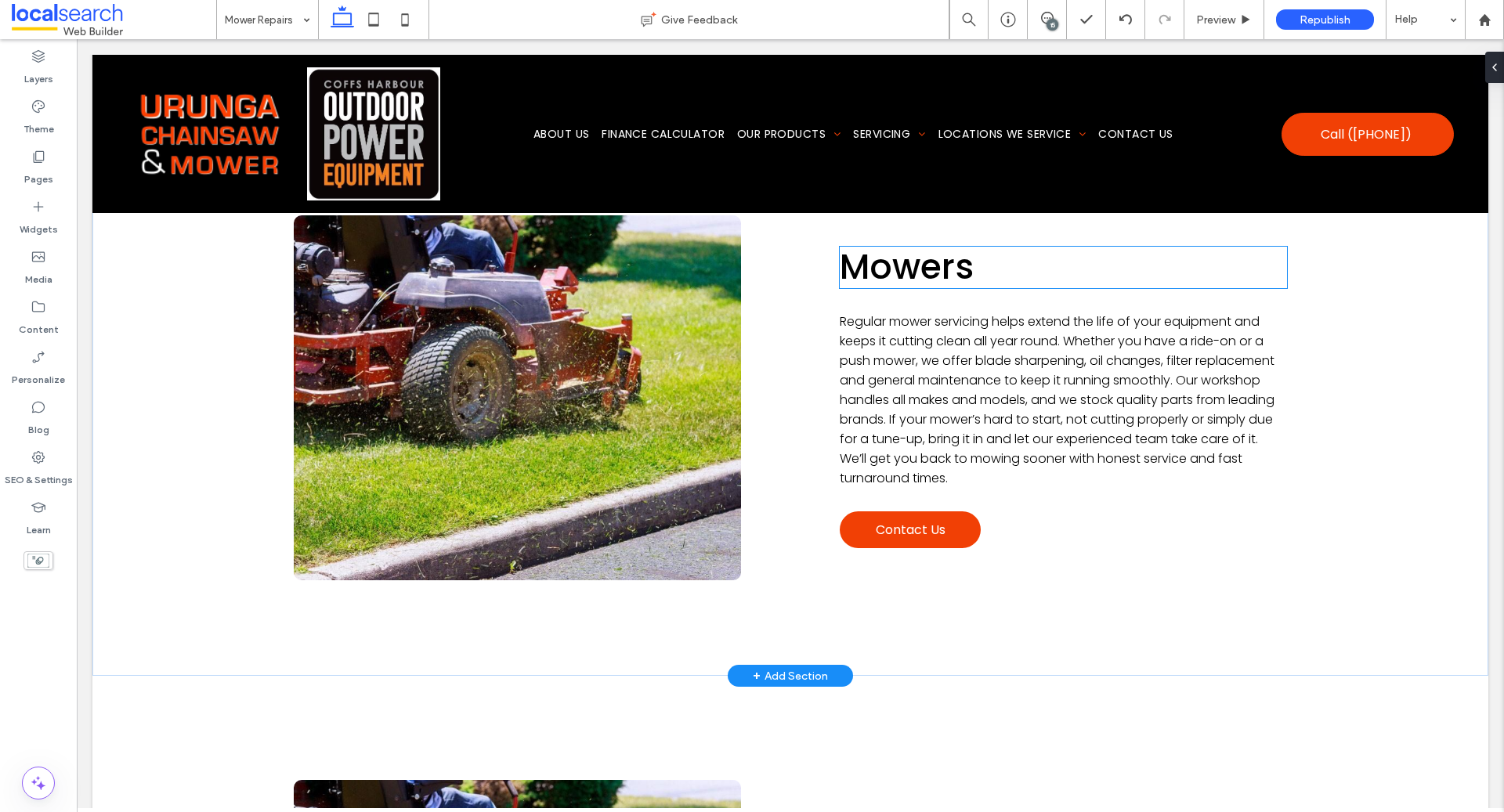 click on "Mowers" at bounding box center [906, 266] 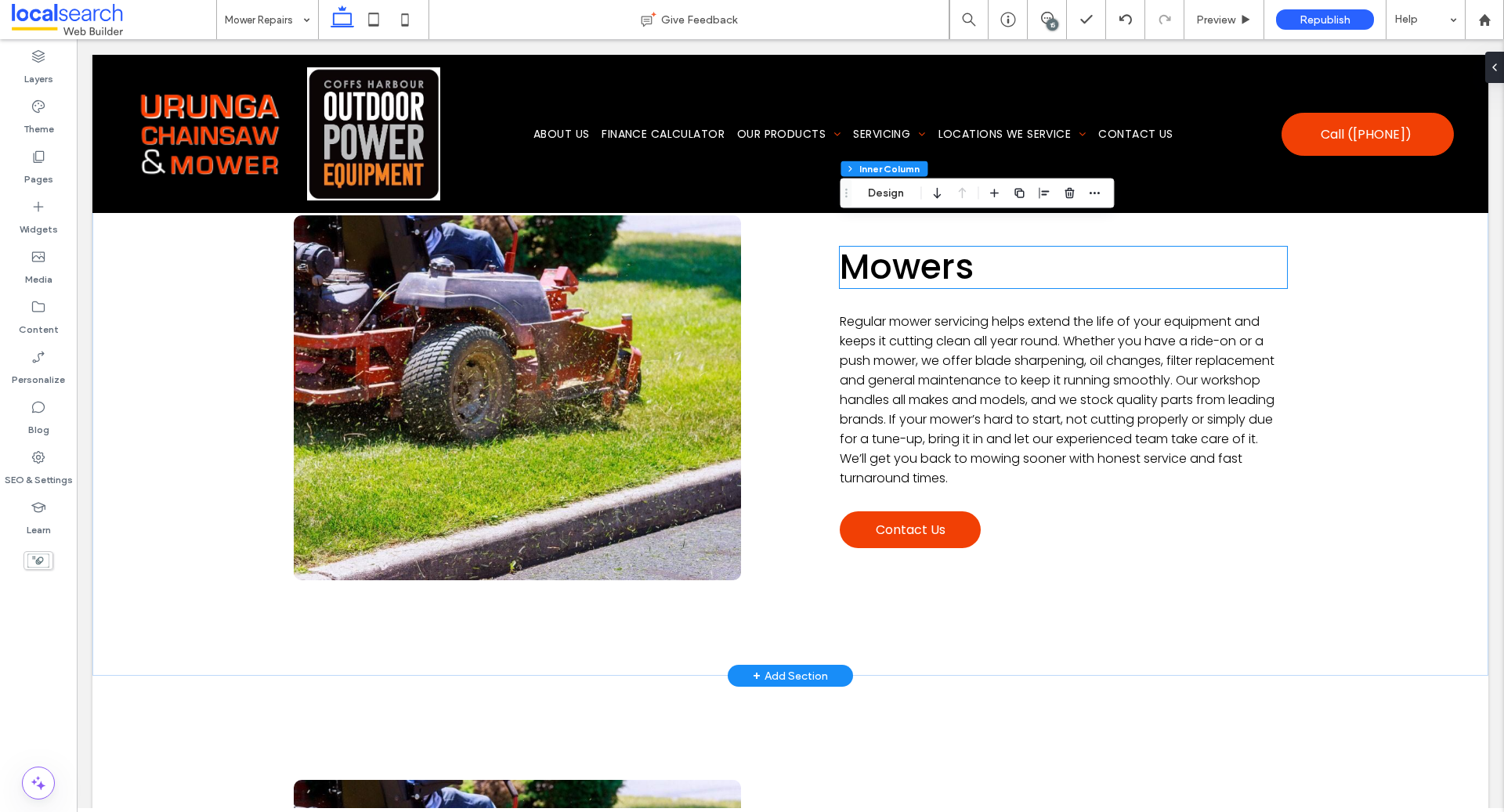 click on "Mowers" at bounding box center [906, 266] 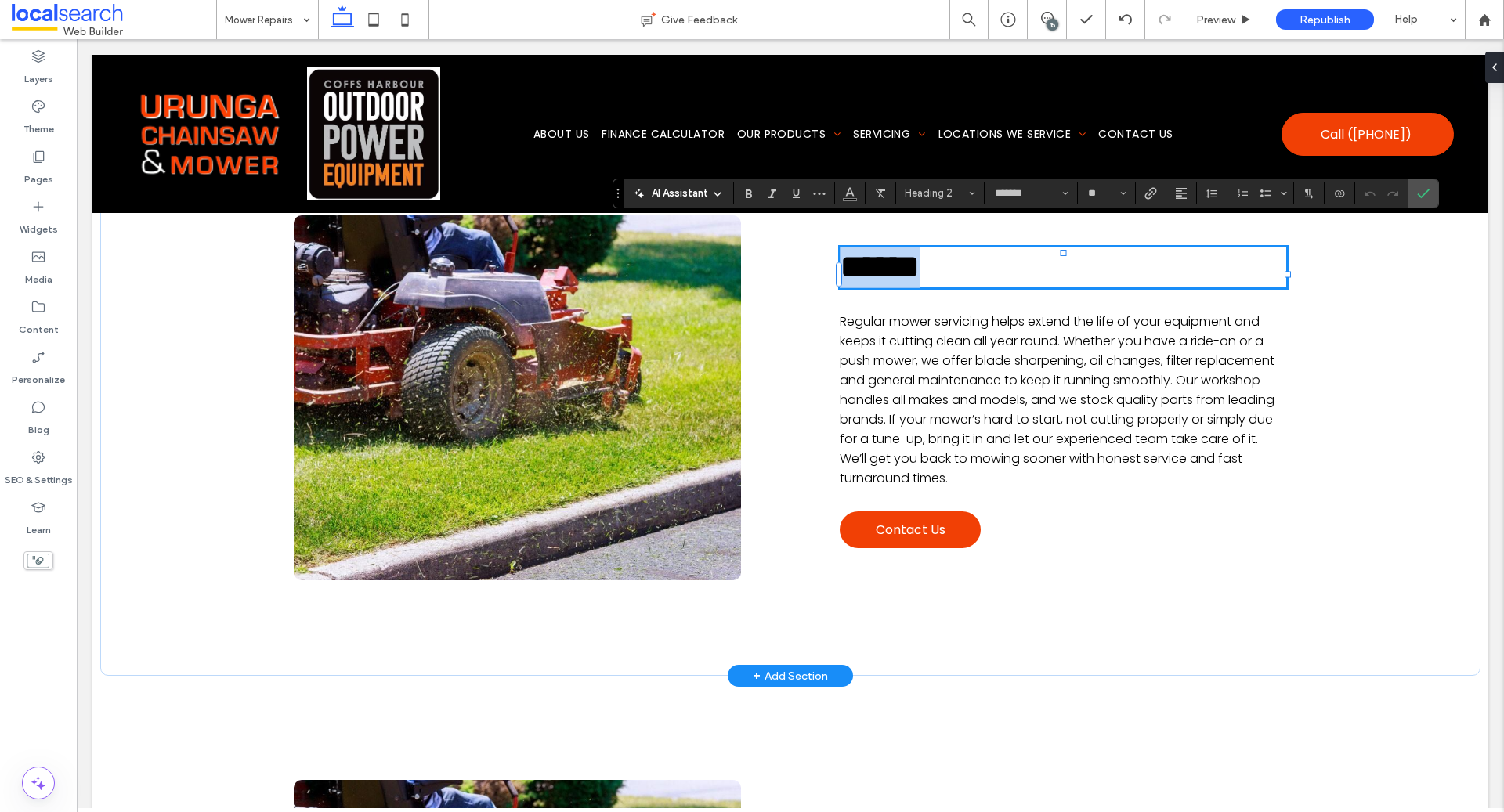 copy on "******" 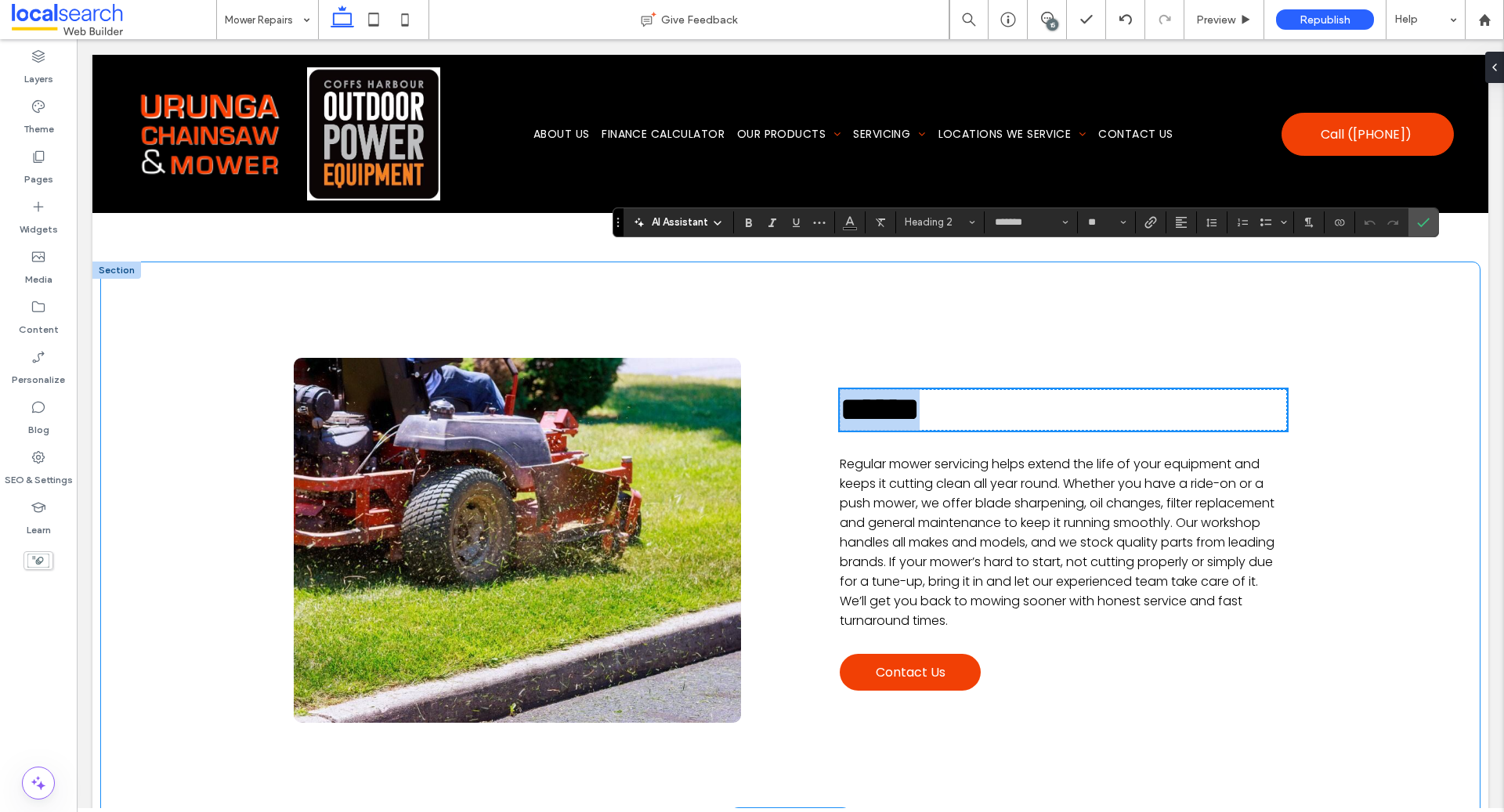 scroll, scrollTop: 1865, scrollLeft: 0, axis: vertical 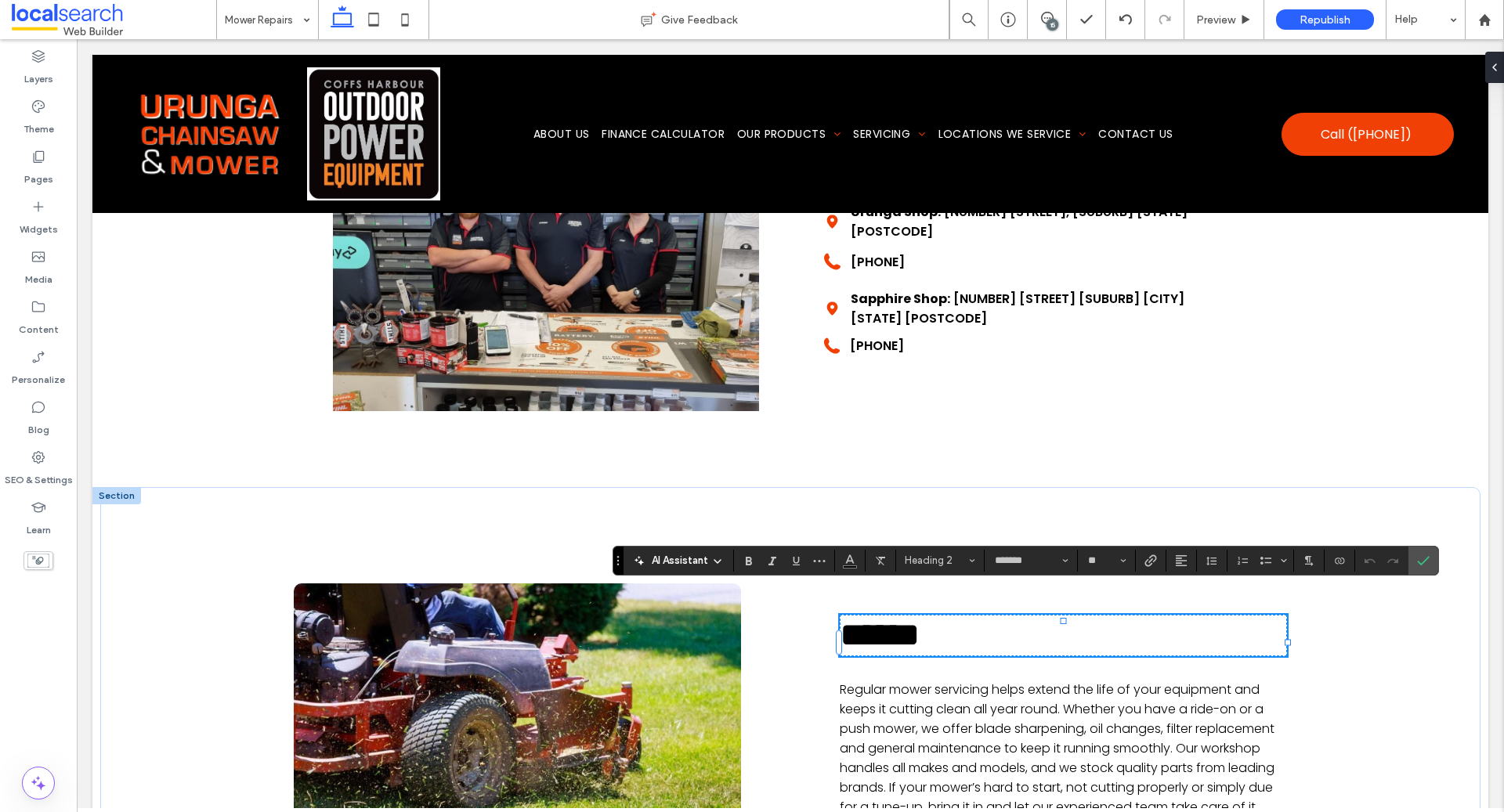 click at bounding box center [117, 496] 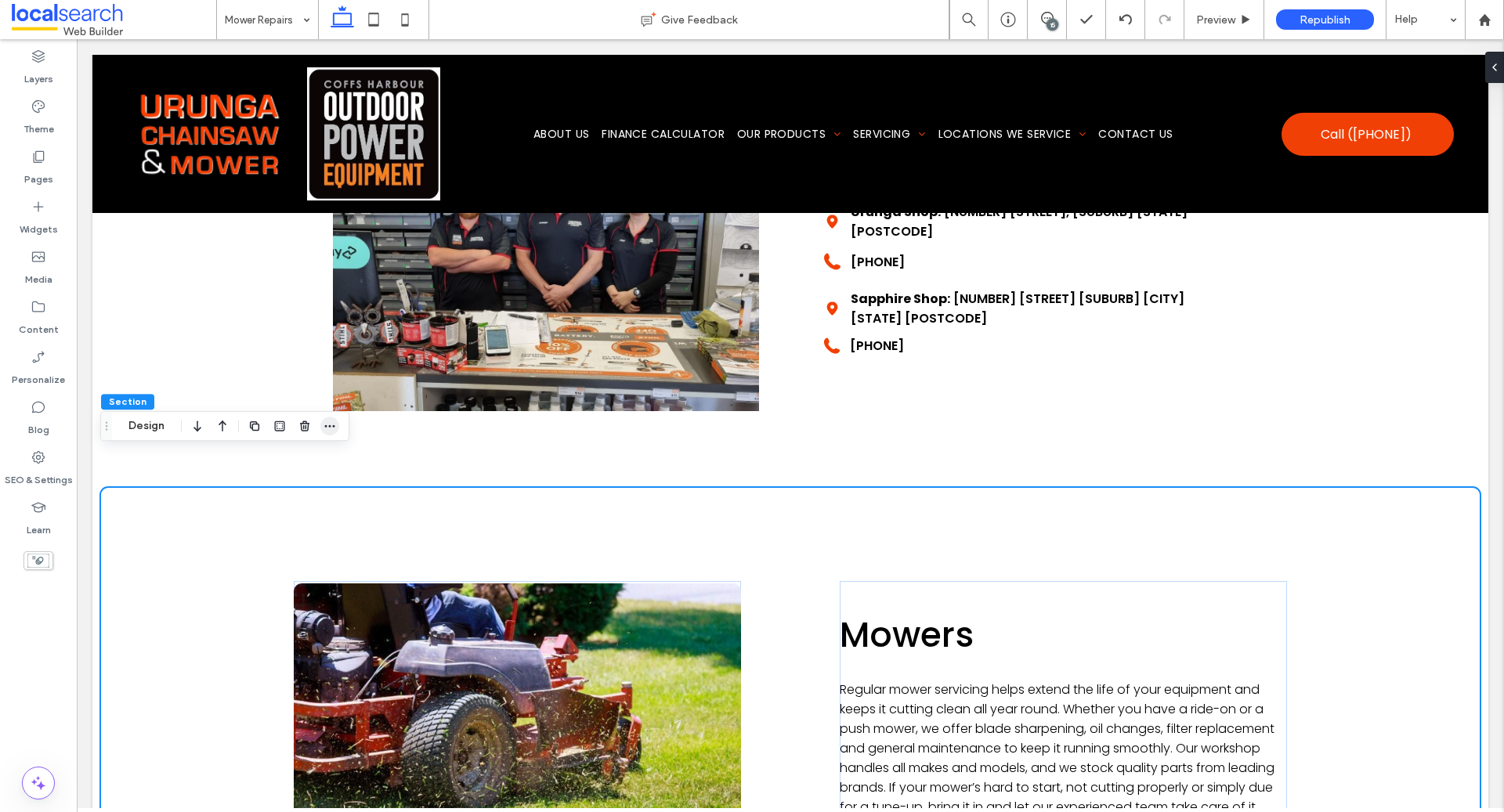 click 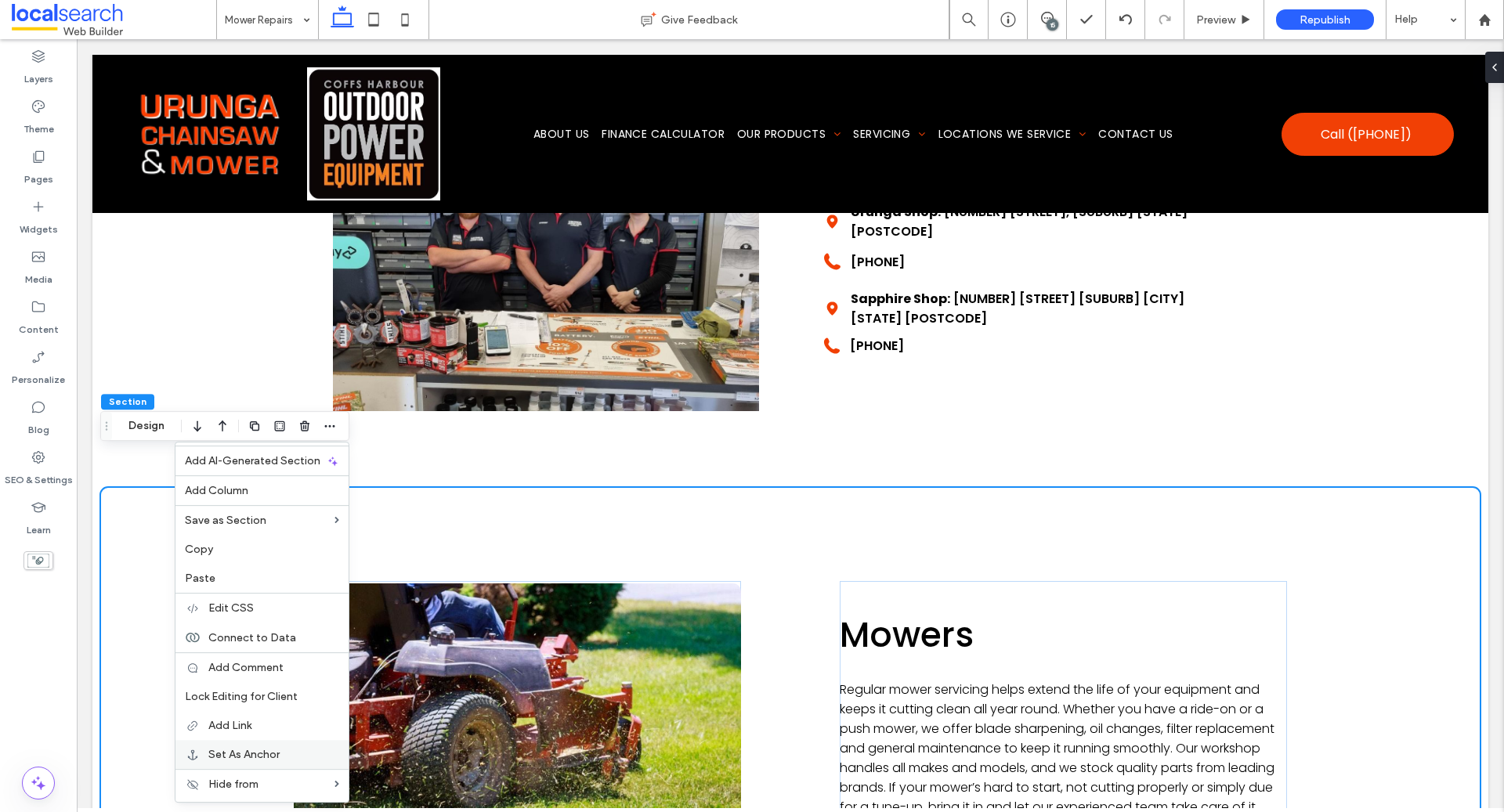 click on "Set As Anchor" at bounding box center [244, 754] 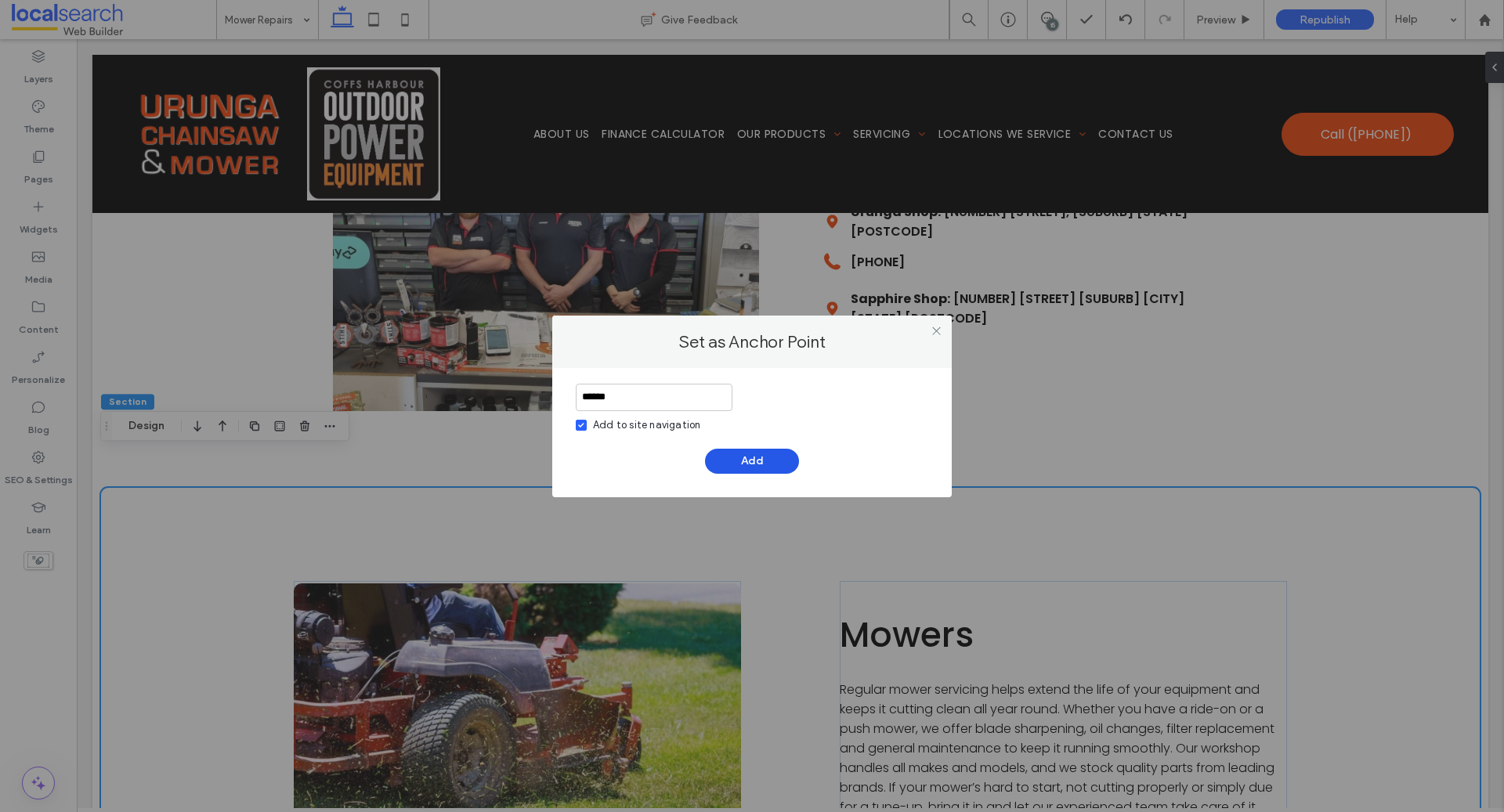 type on "******" 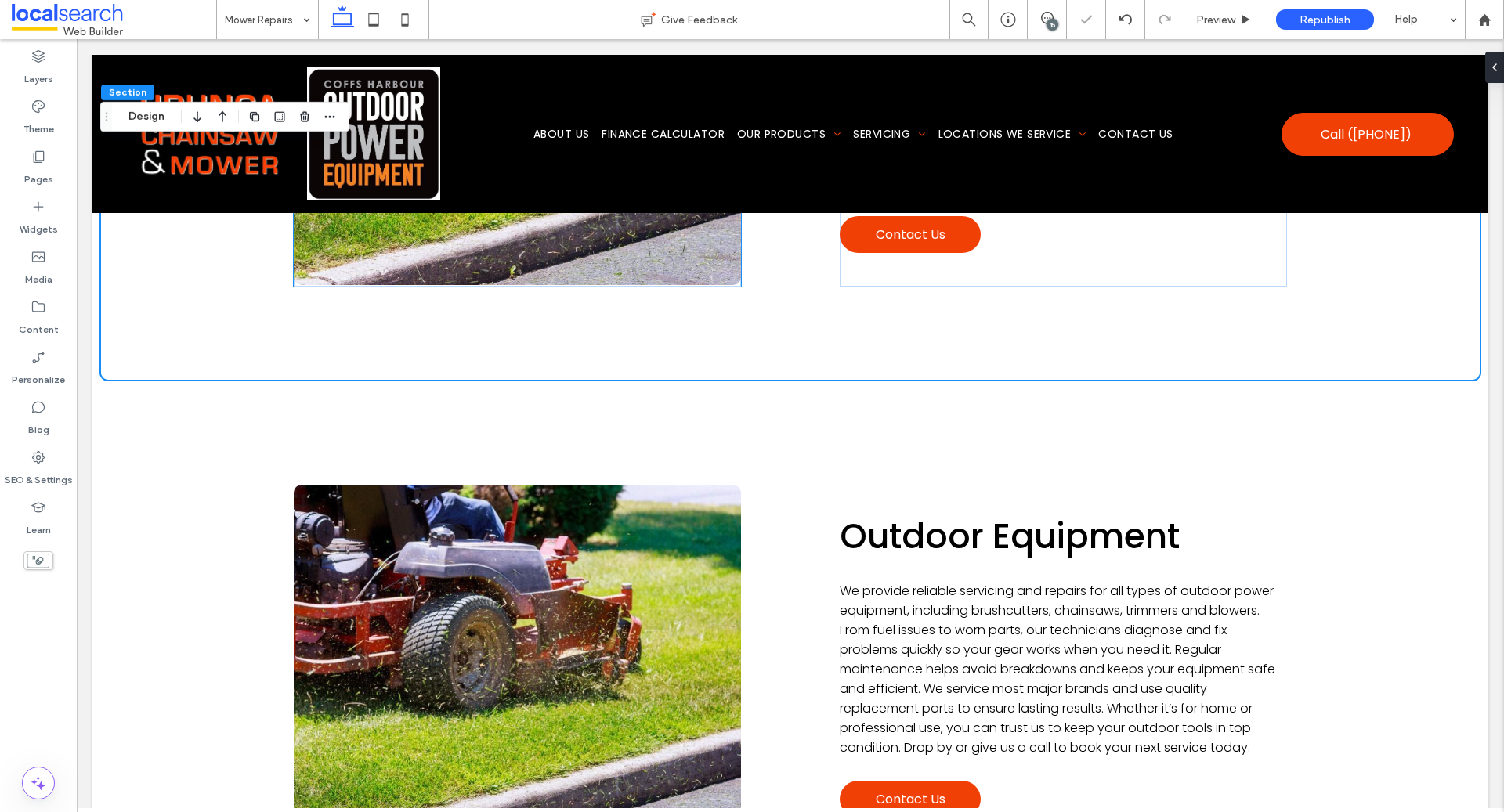 scroll, scrollTop: 2560, scrollLeft: 0, axis: vertical 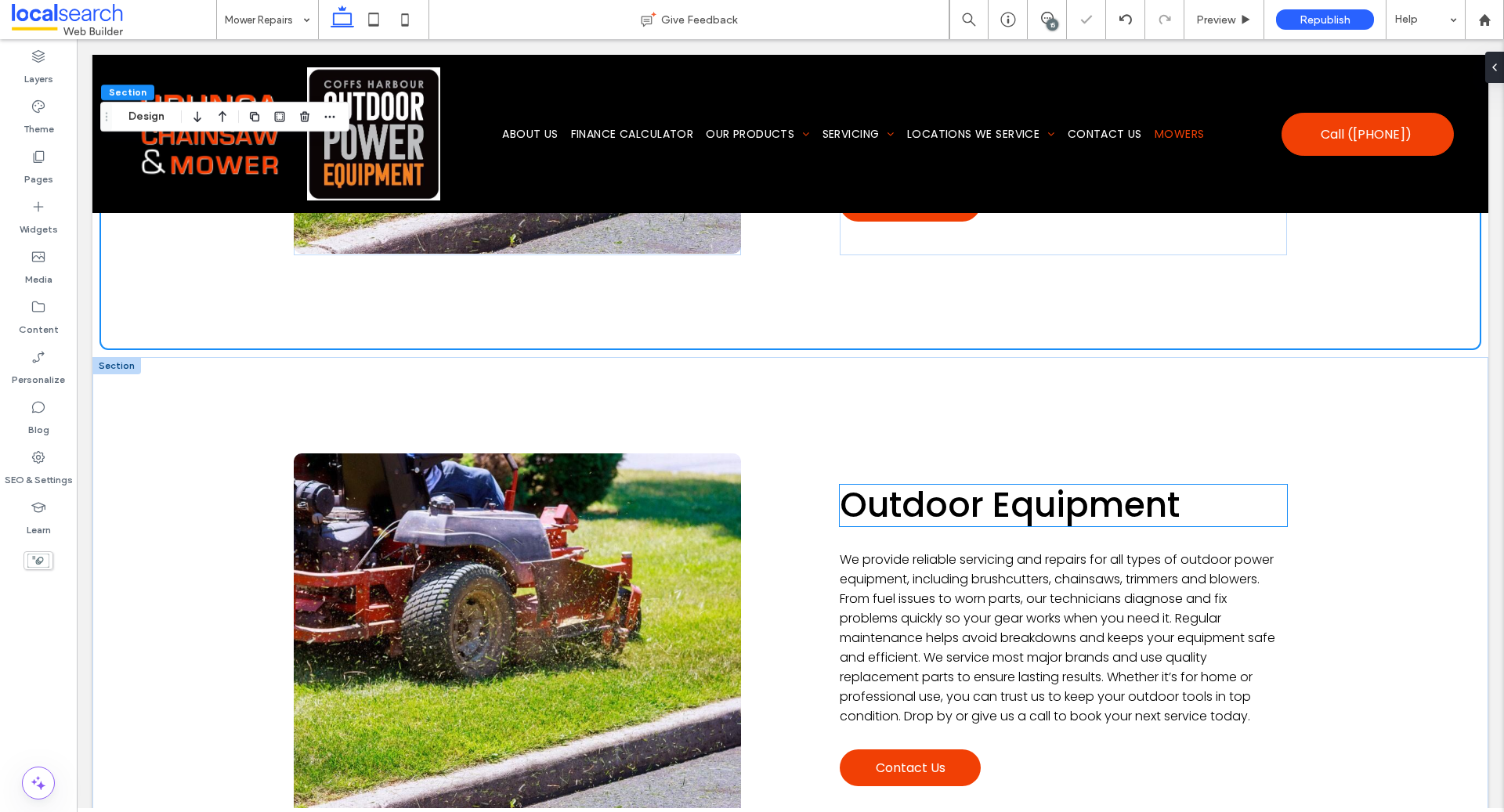 click on "Outdoor Equipment" at bounding box center [1010, 504] 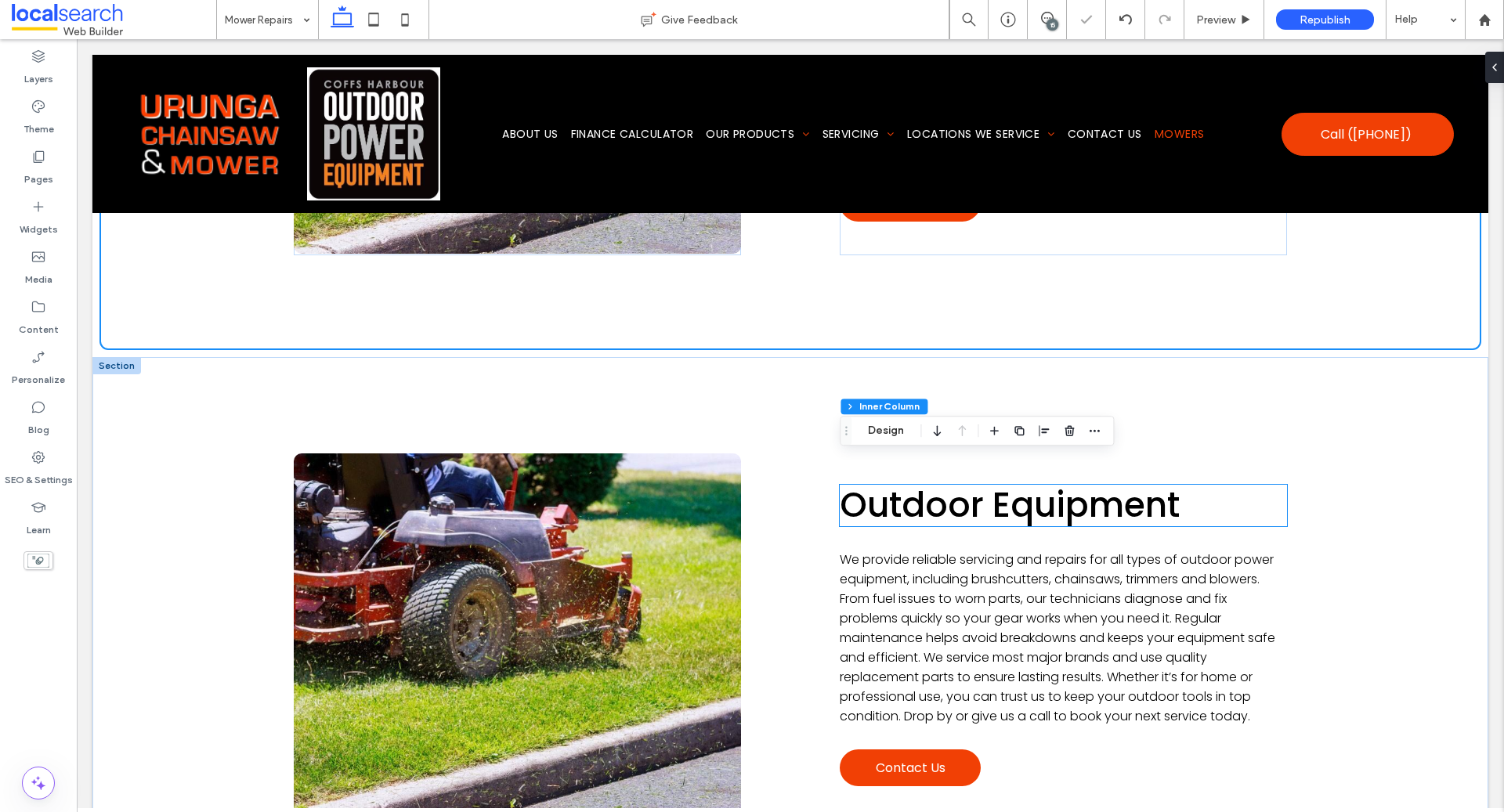 click on "Outdoor Equipment" at bounding box center [1010, 504] 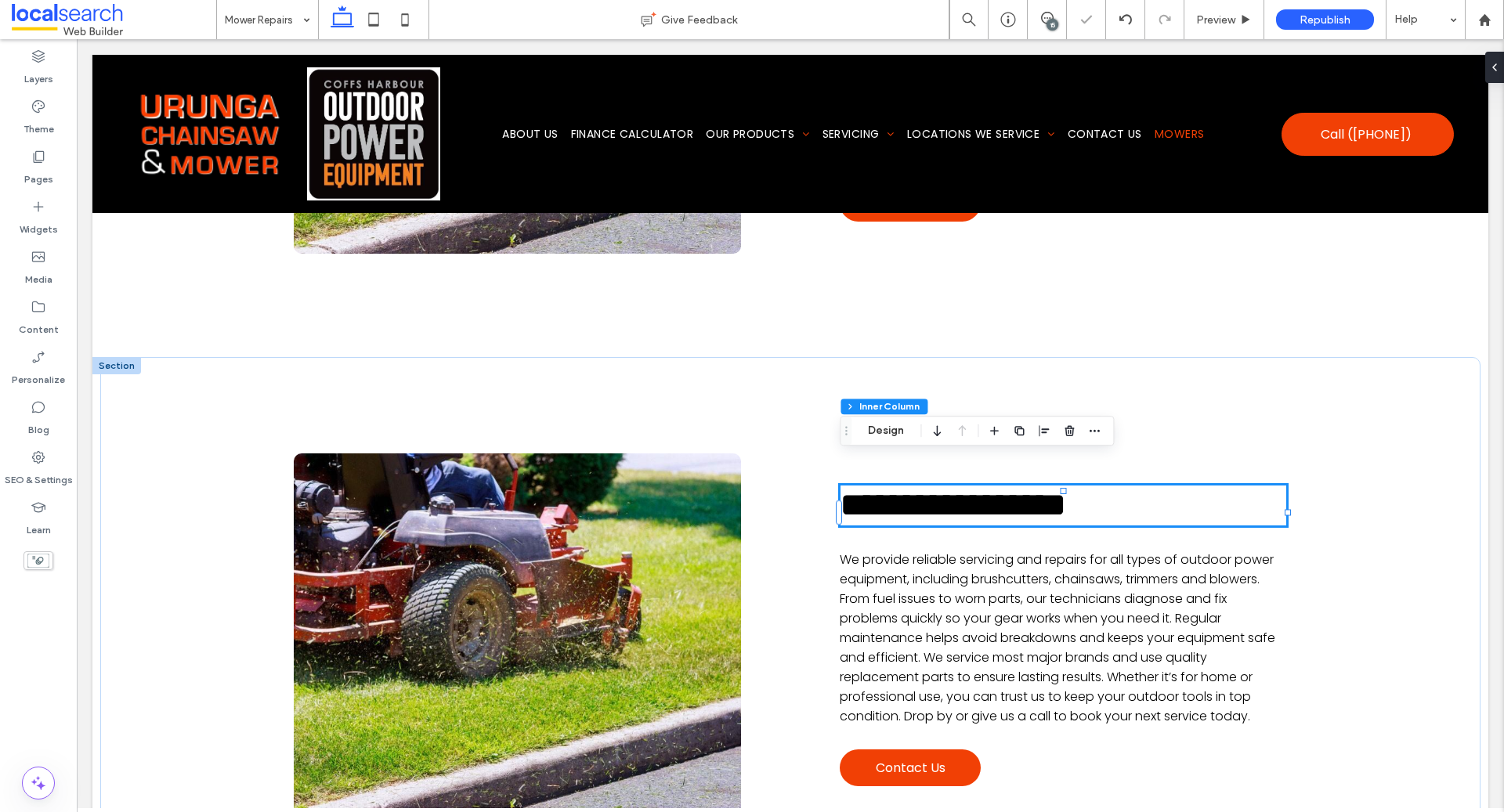 click on "**********" at bounding box center (953, 504) 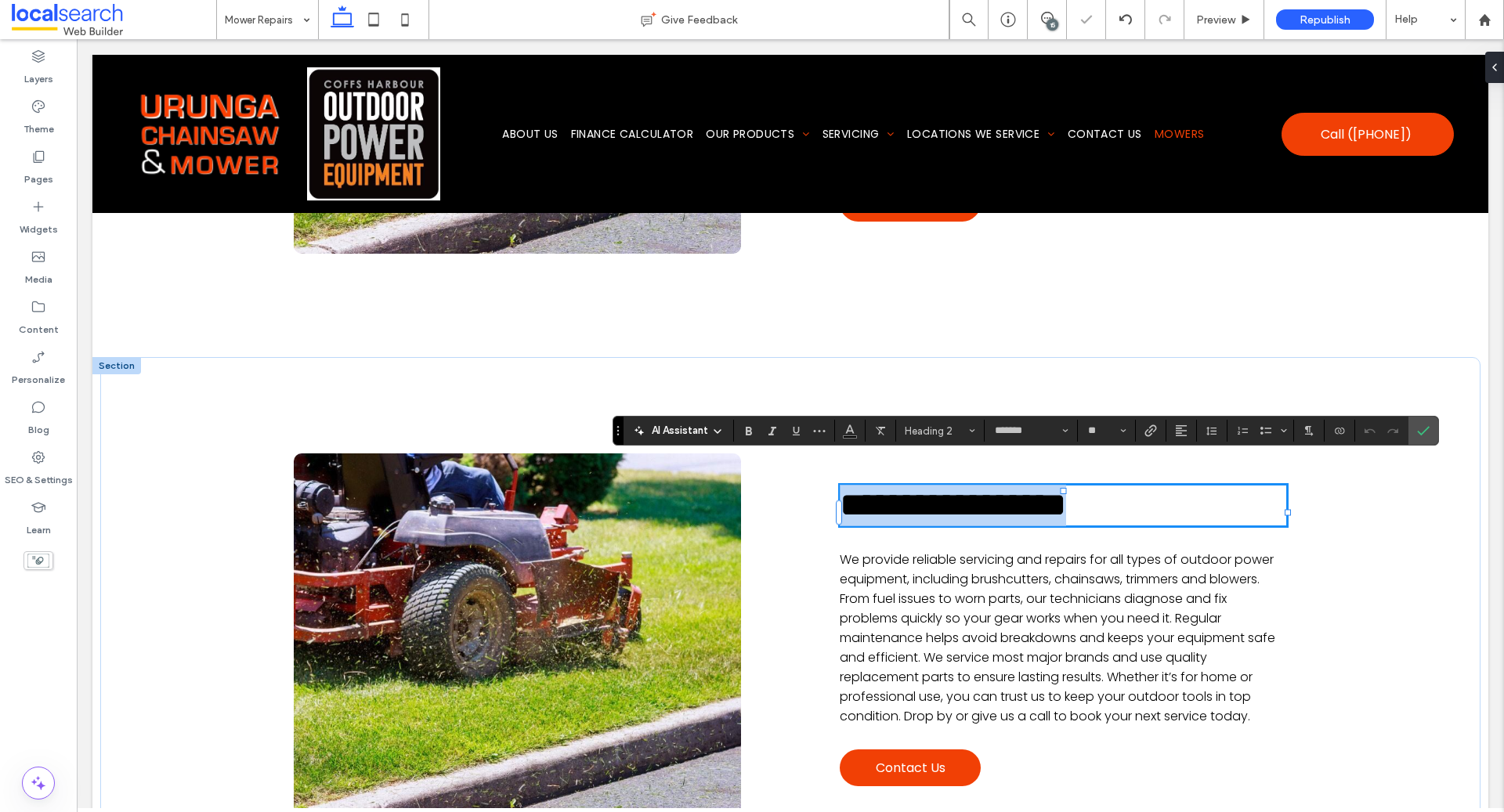 copy on "**********" 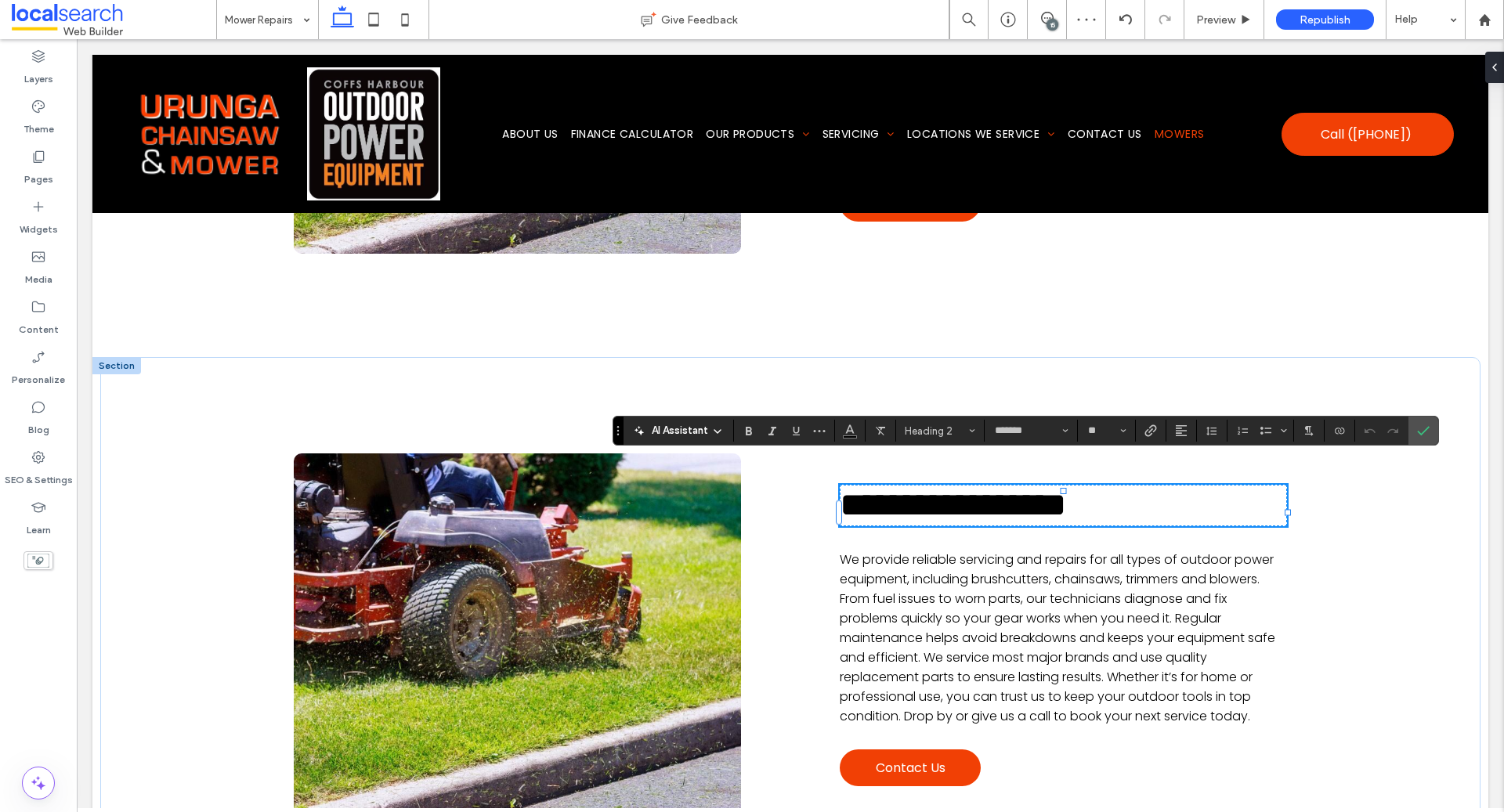 click at bounding box center (117, 366) 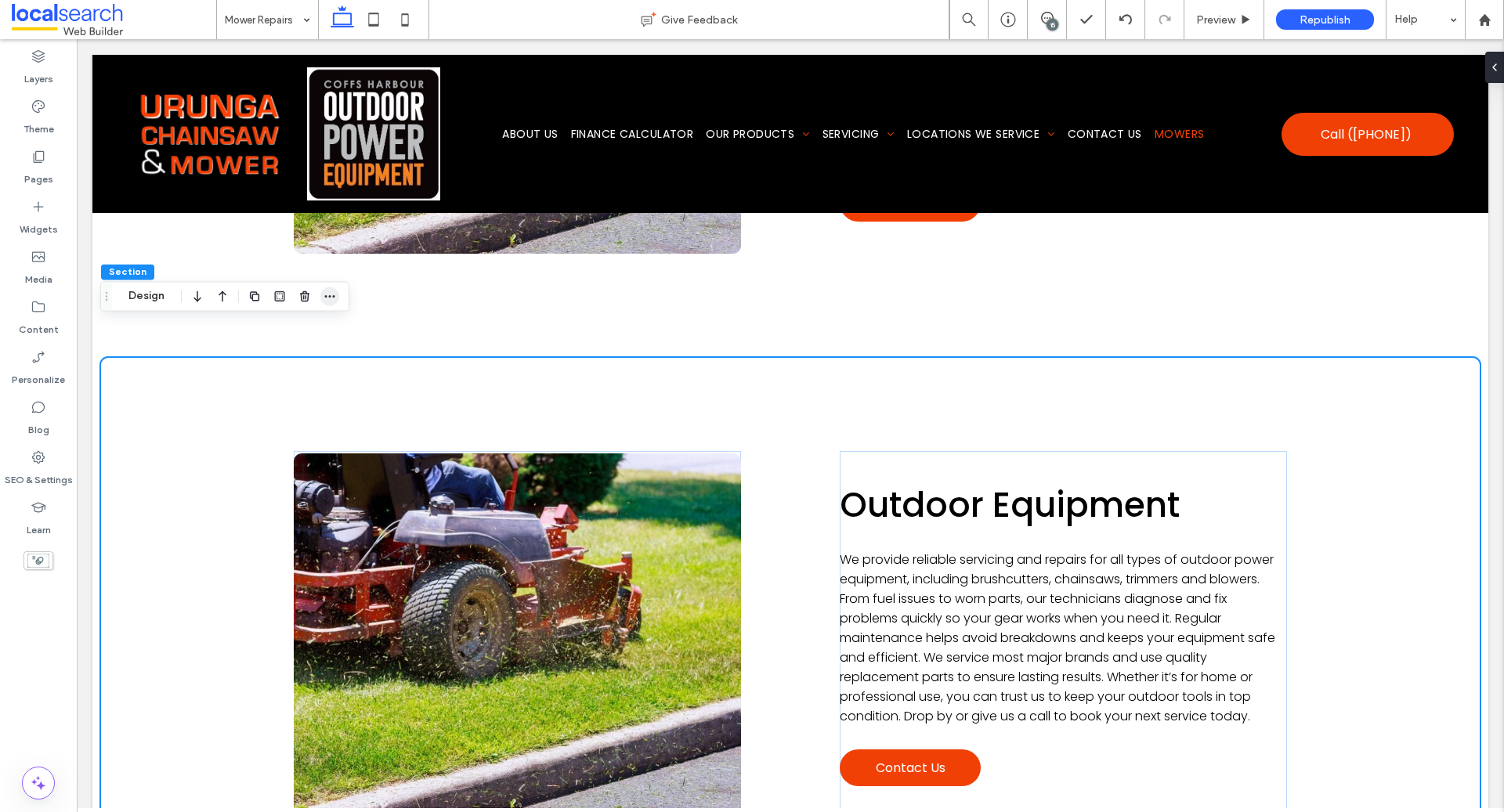 click 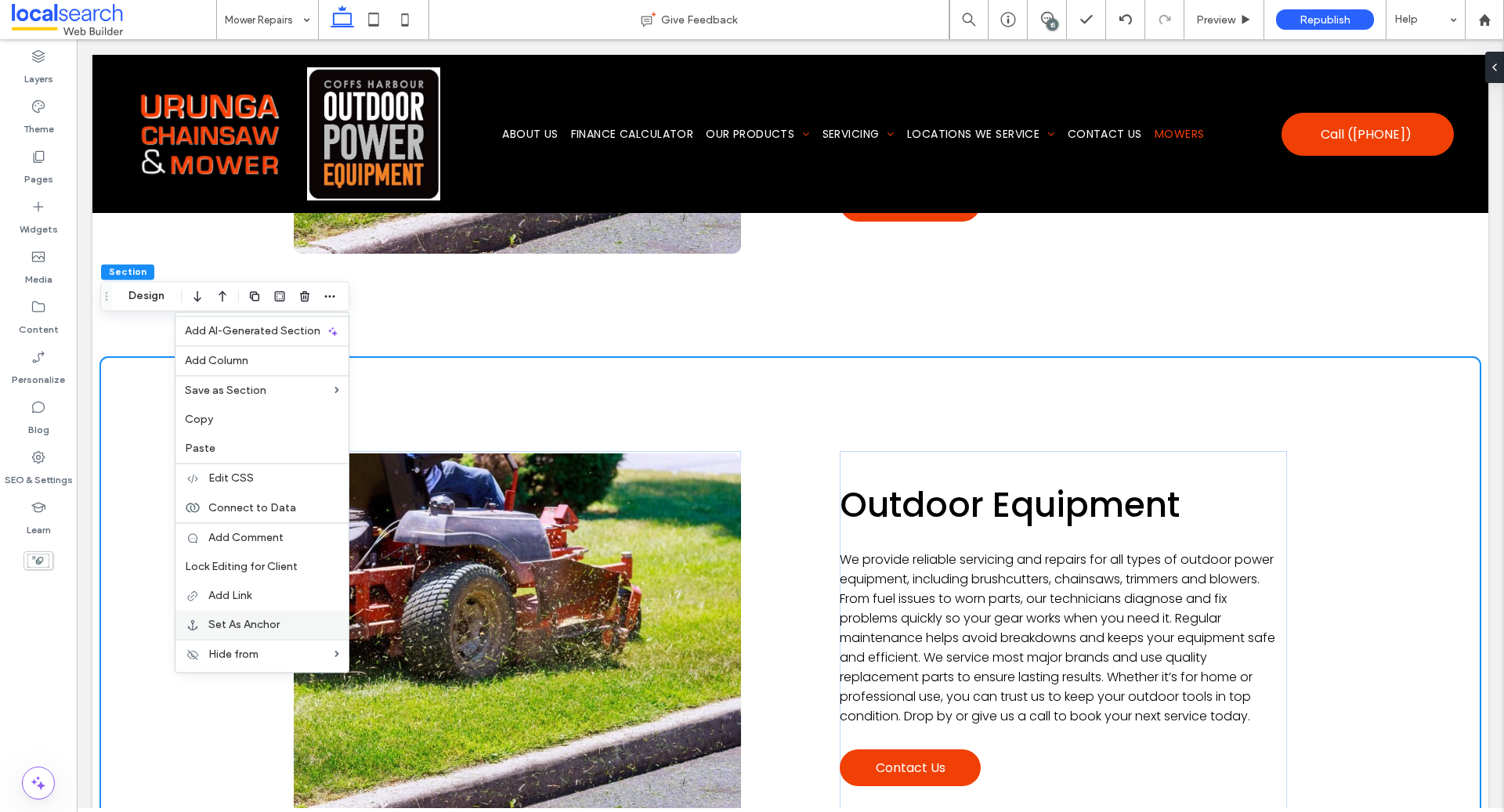 click on "Set As Anchor" at bounding box center (244, 624) 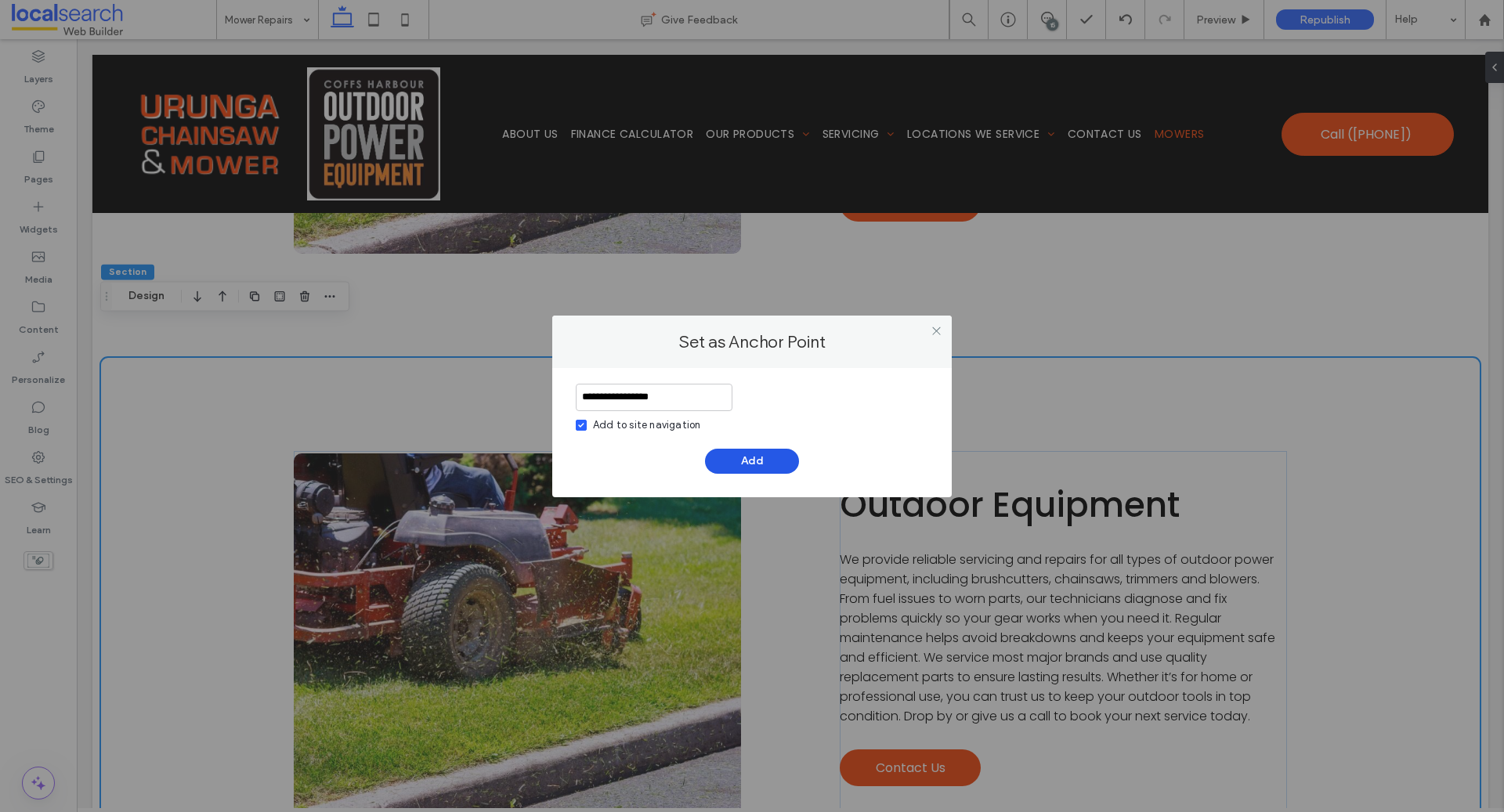 type on "**********" 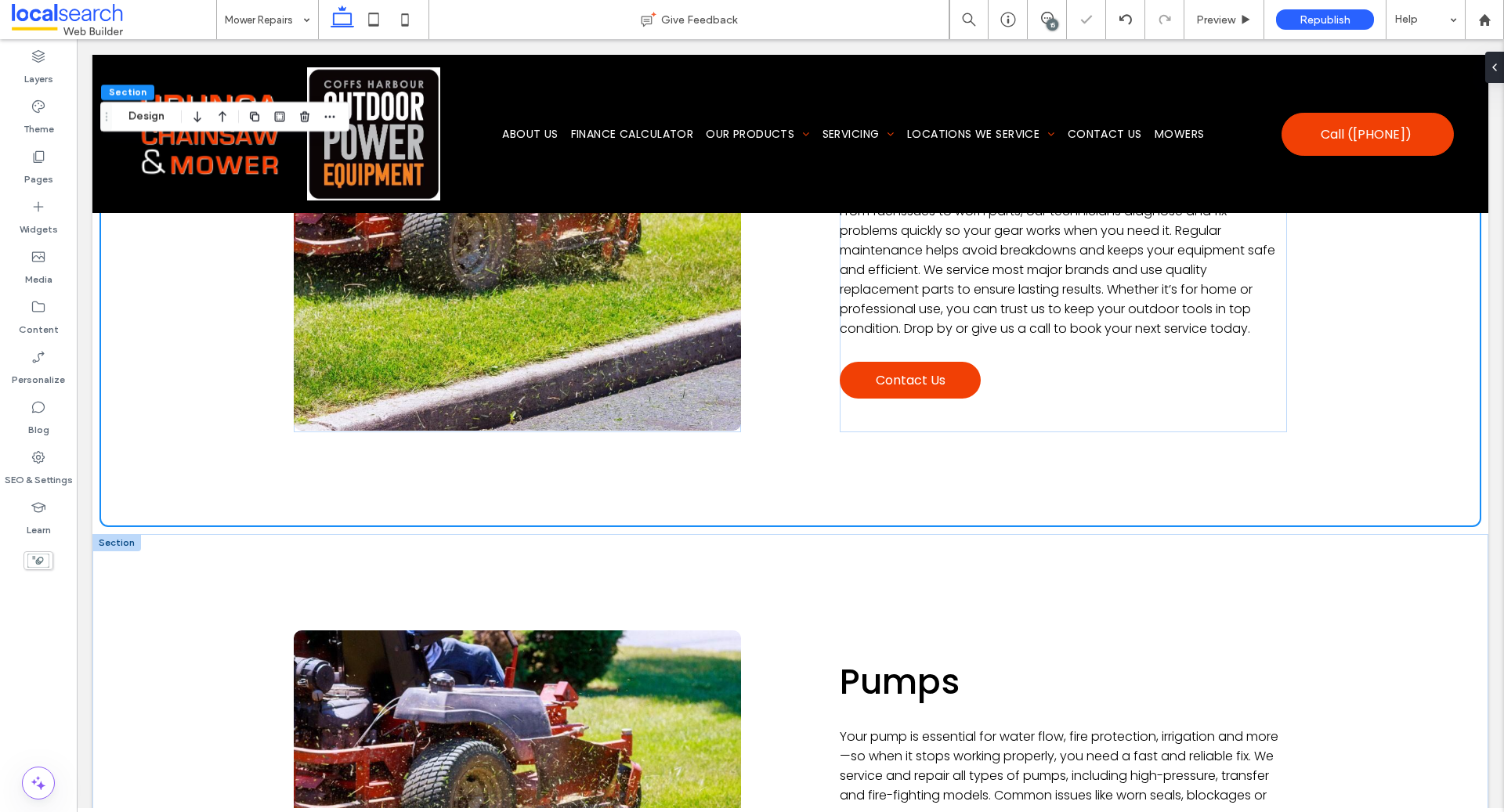 scroll, scrollTop: 3151, scrollLeft: 0, axis: vertical 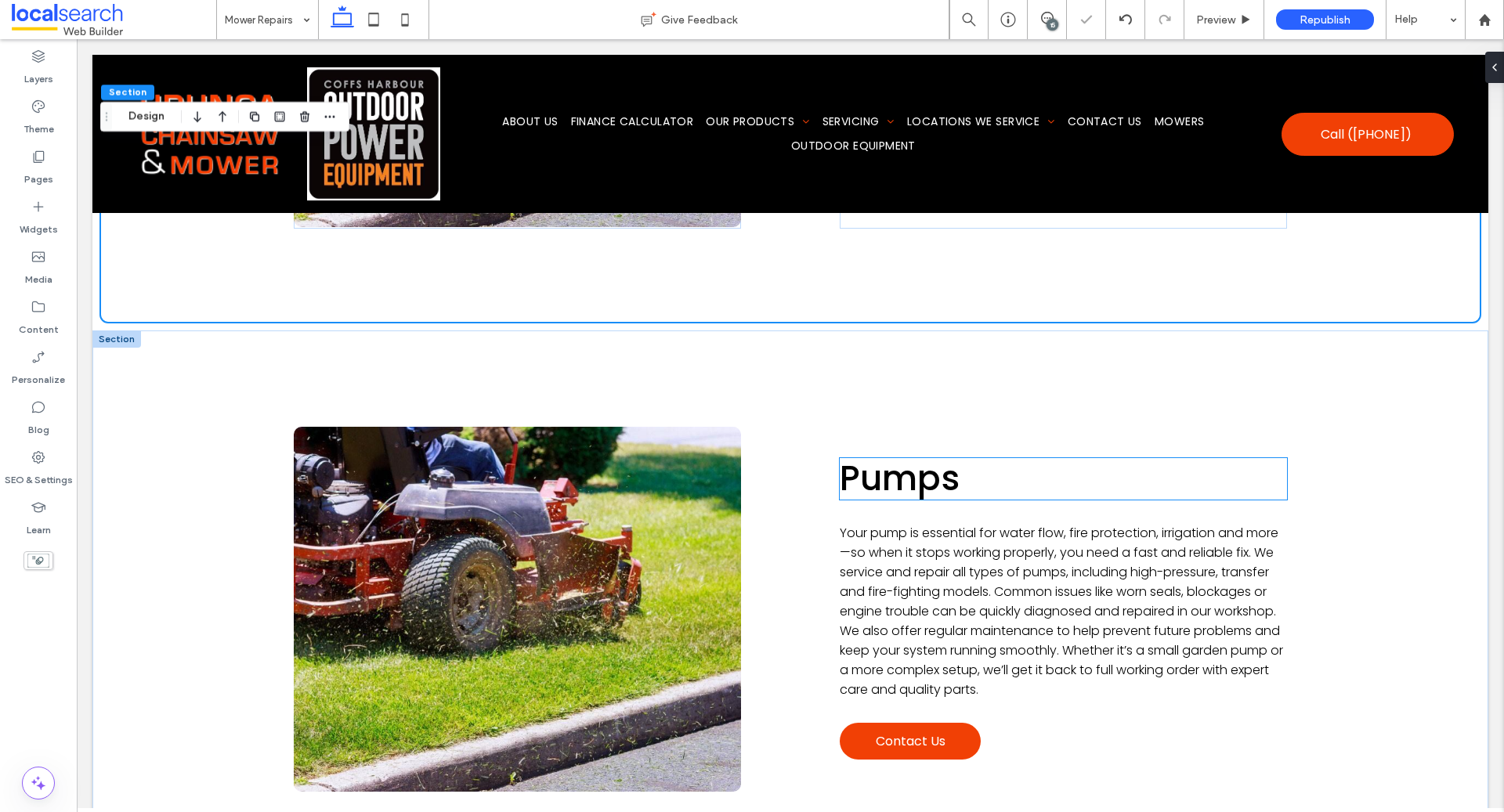 click on "Pumps" at bounding box center [899, 478] 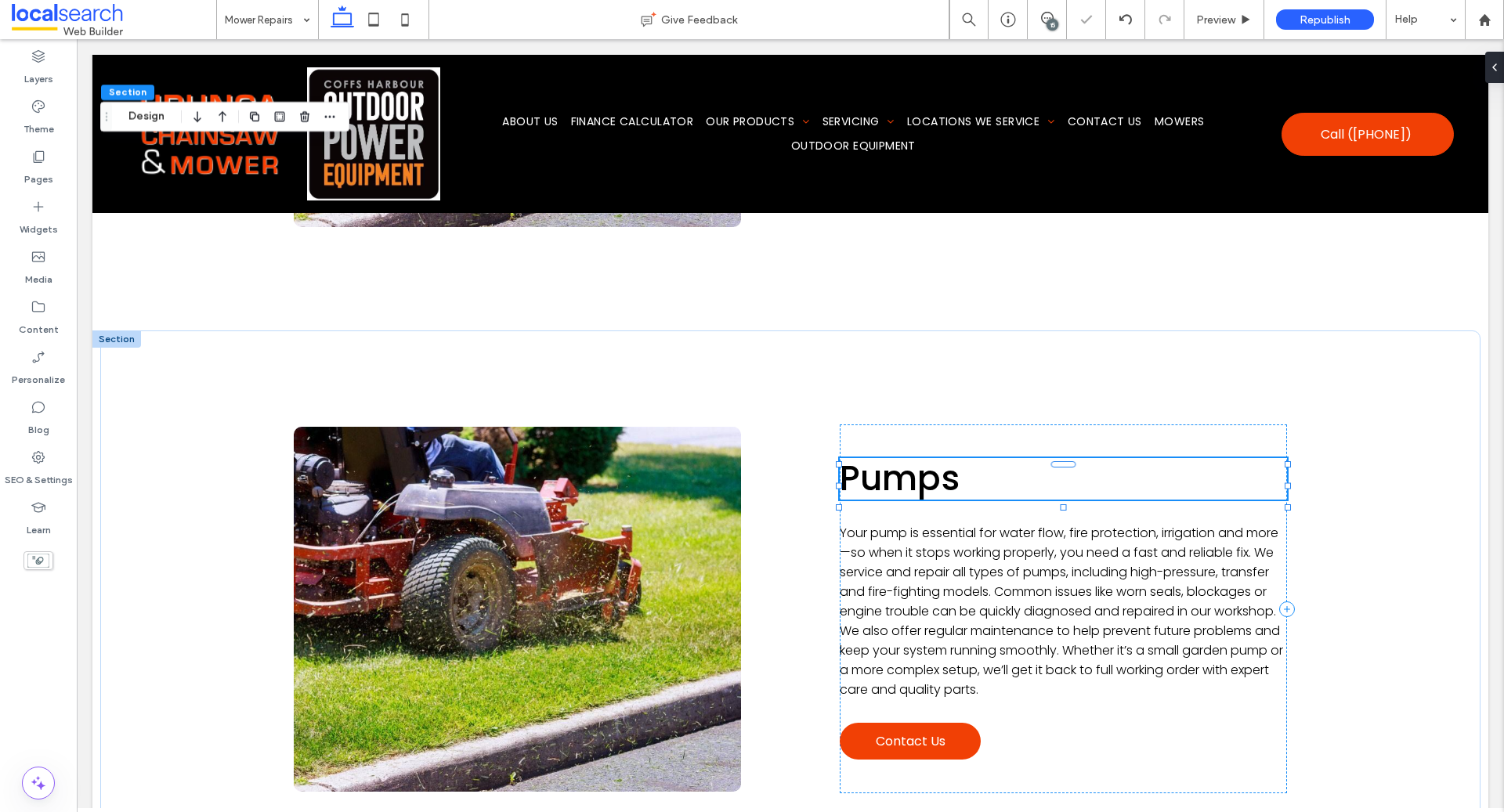 click on "Pumps" at bounding box center (899, 478) 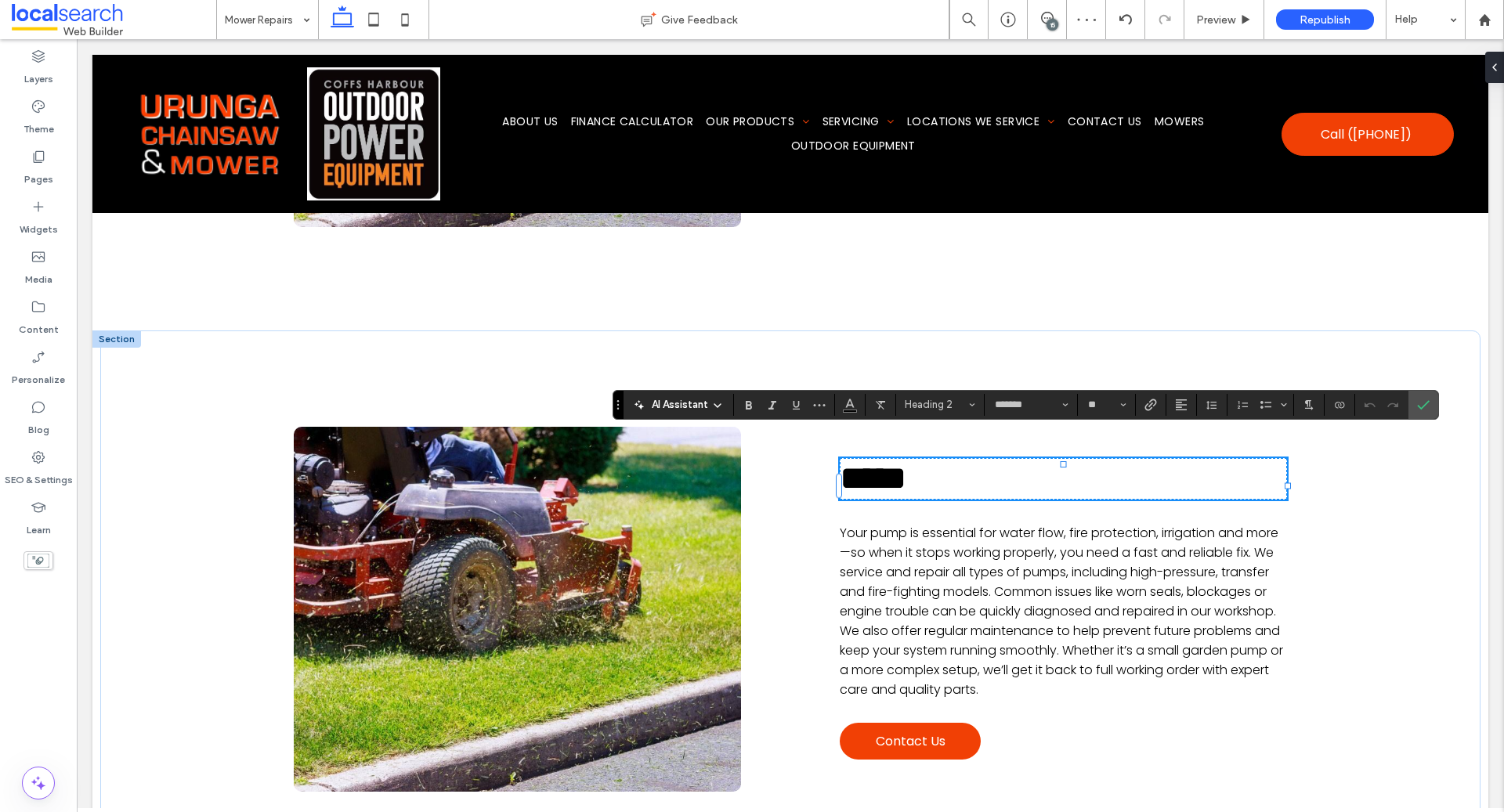 click at bounding box center (117, 339) 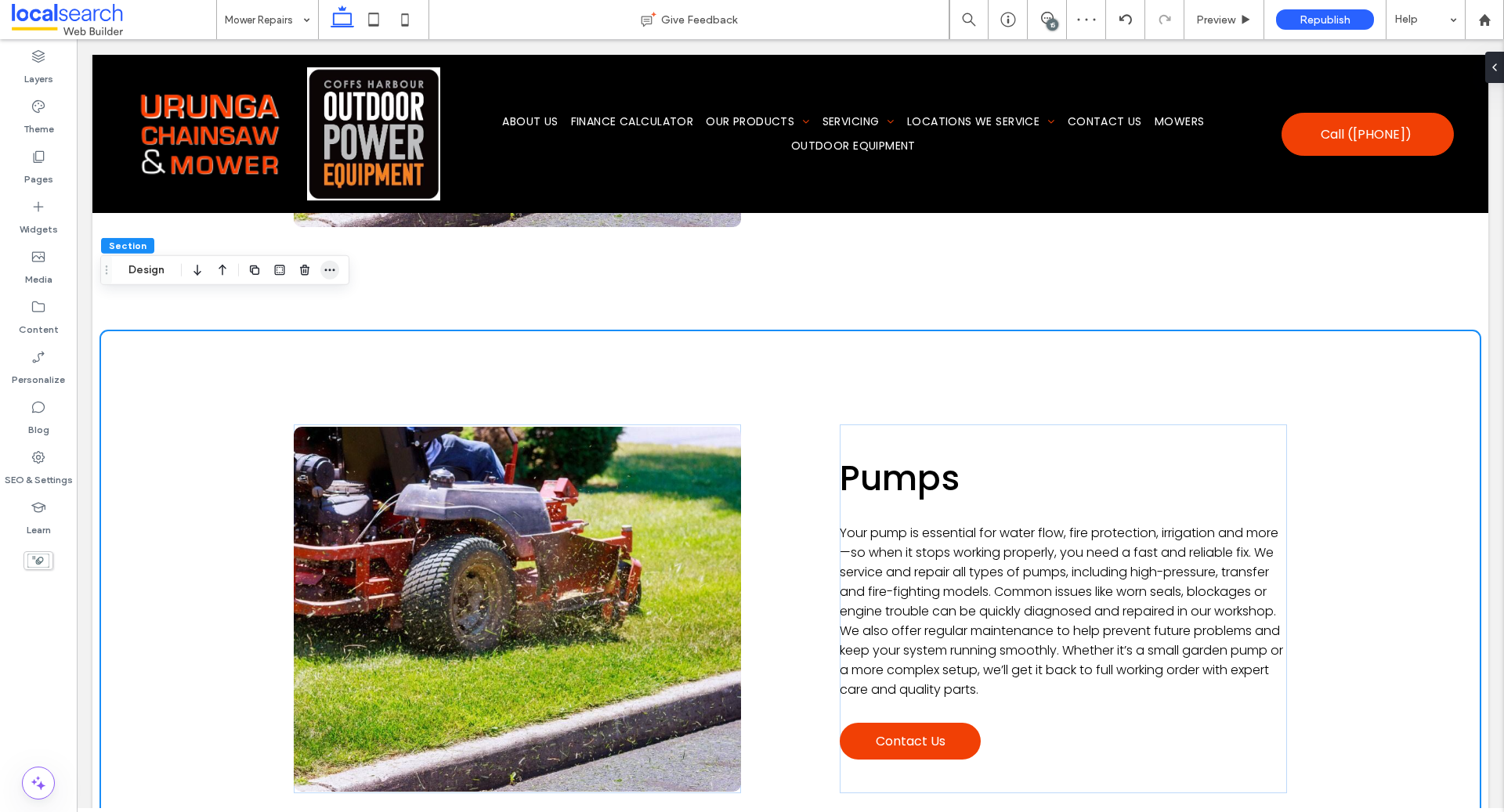 click 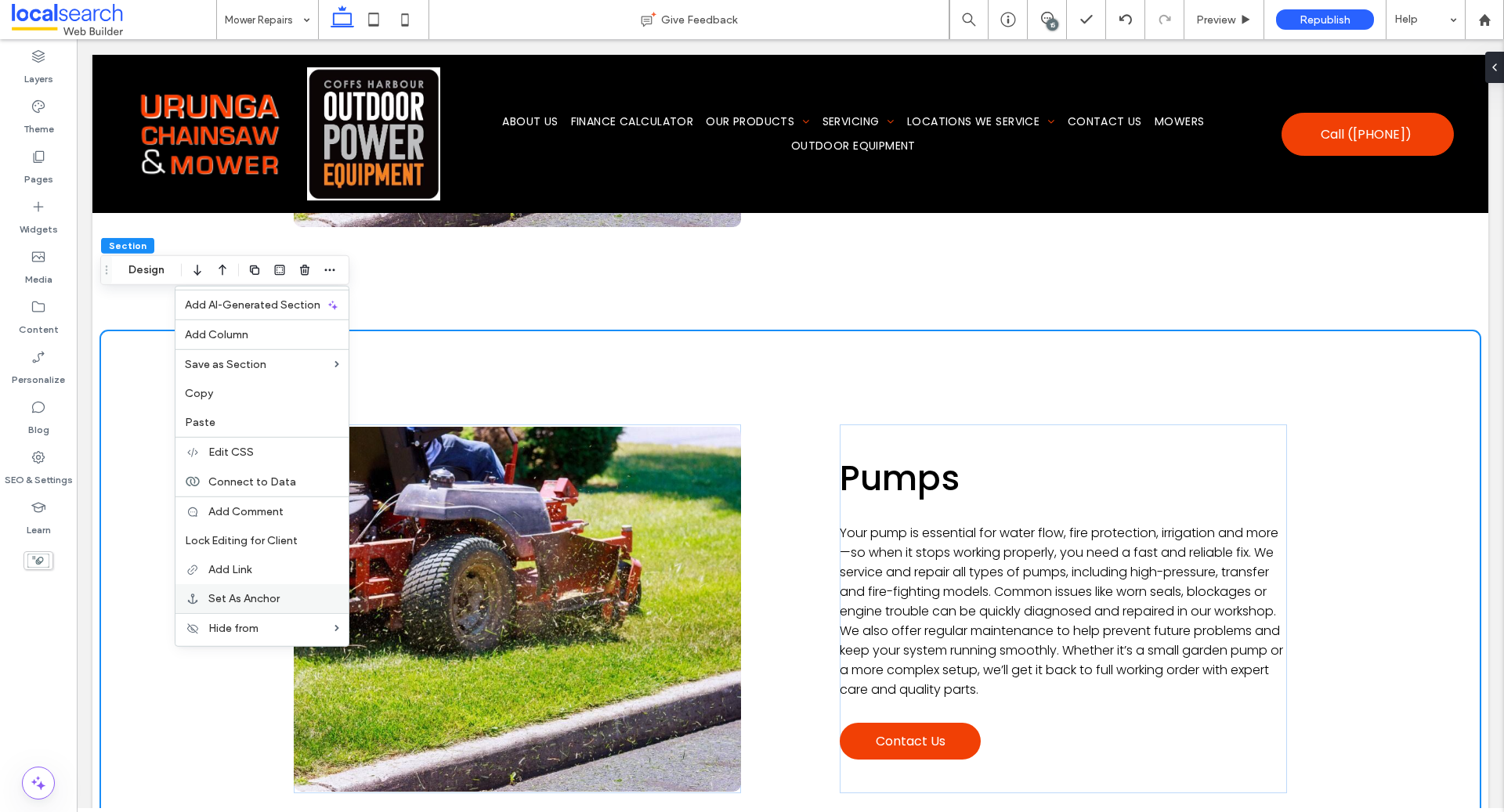 click on "Set As Anchor" at bounding box center [244, 598] 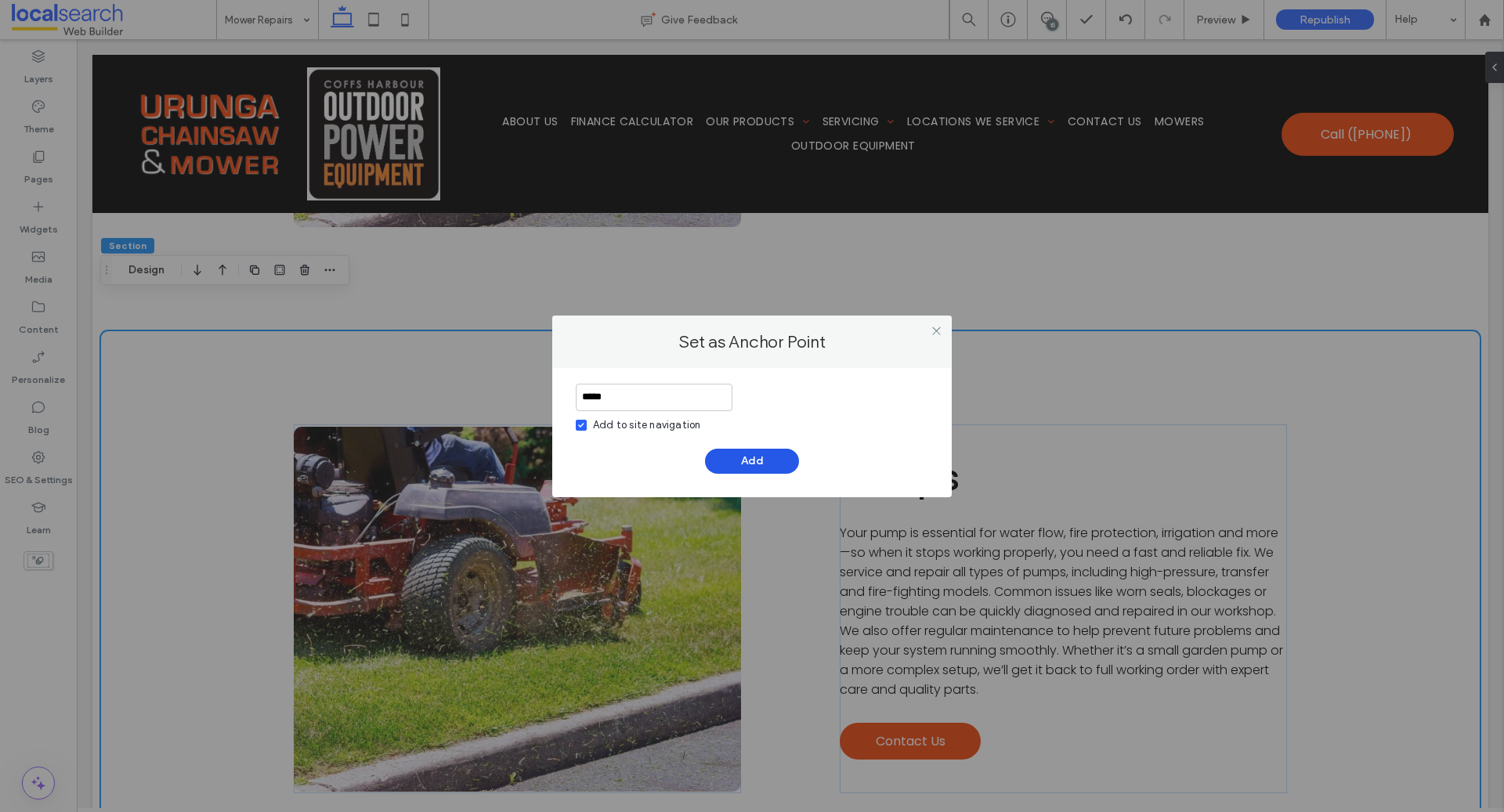 type on "*****" 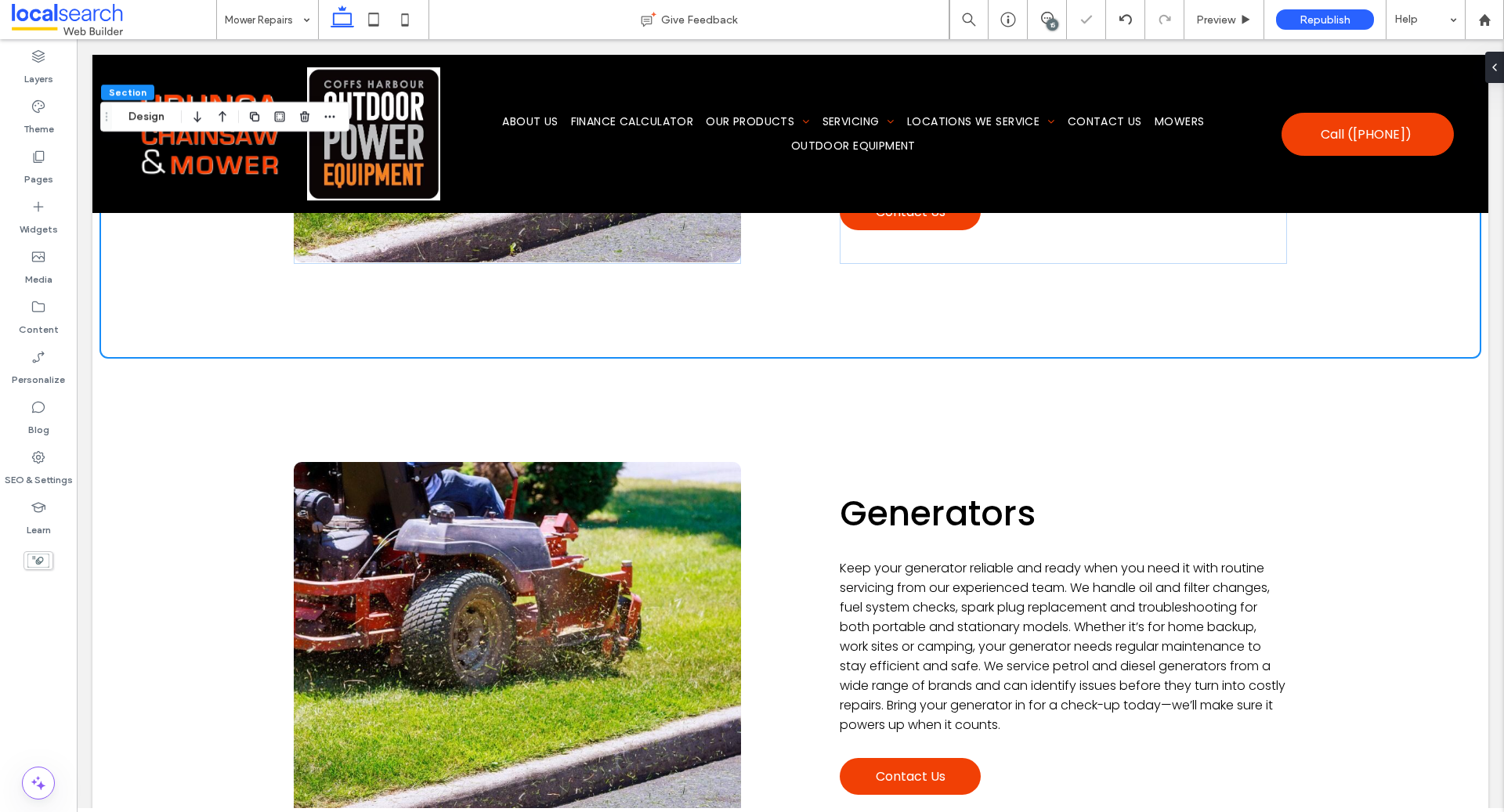 scroll, scrollTop: 3823, scrollLeft: 0, axis: vertical 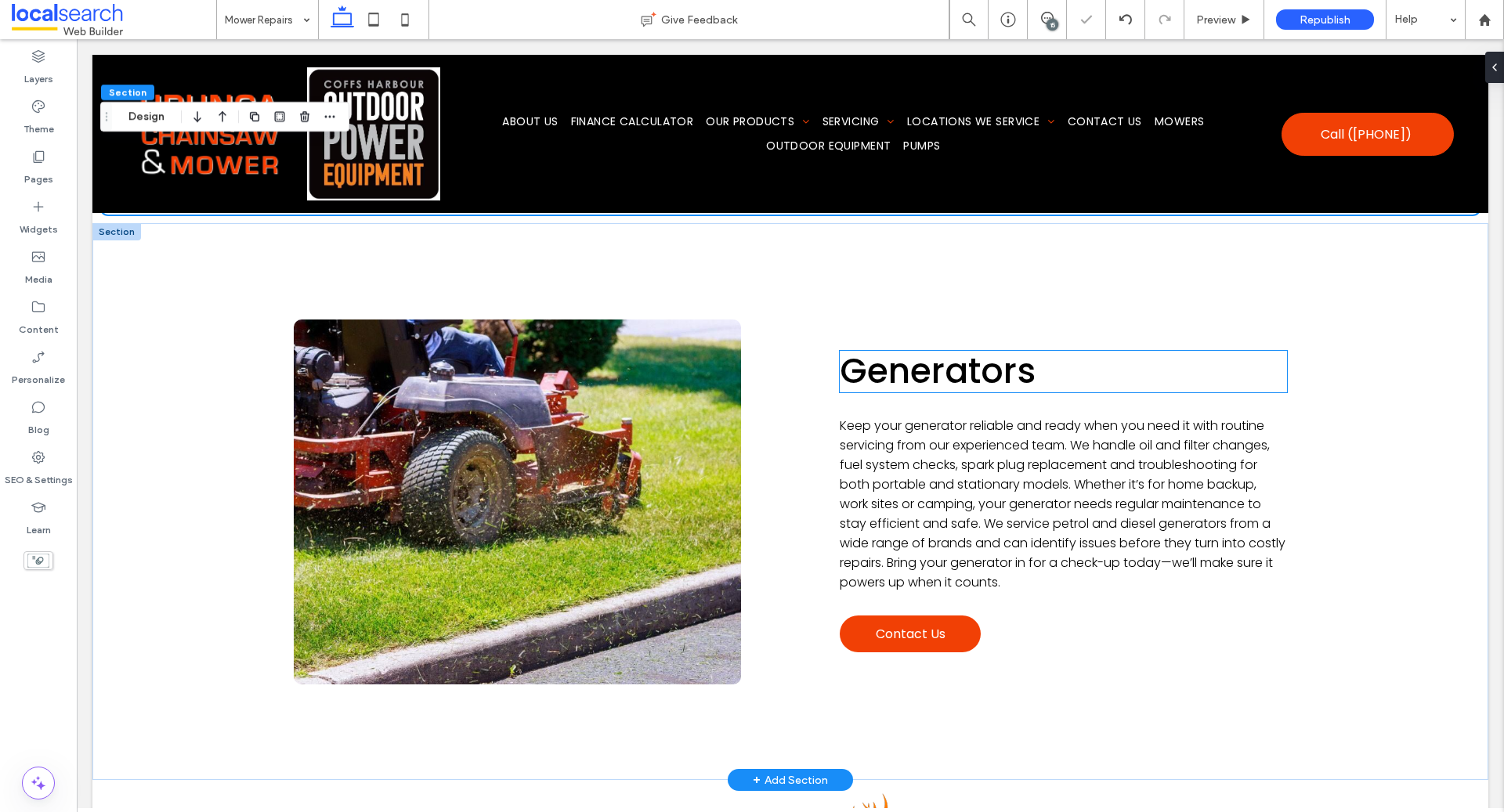 click on "Generators" at bounding box center [938, 370] 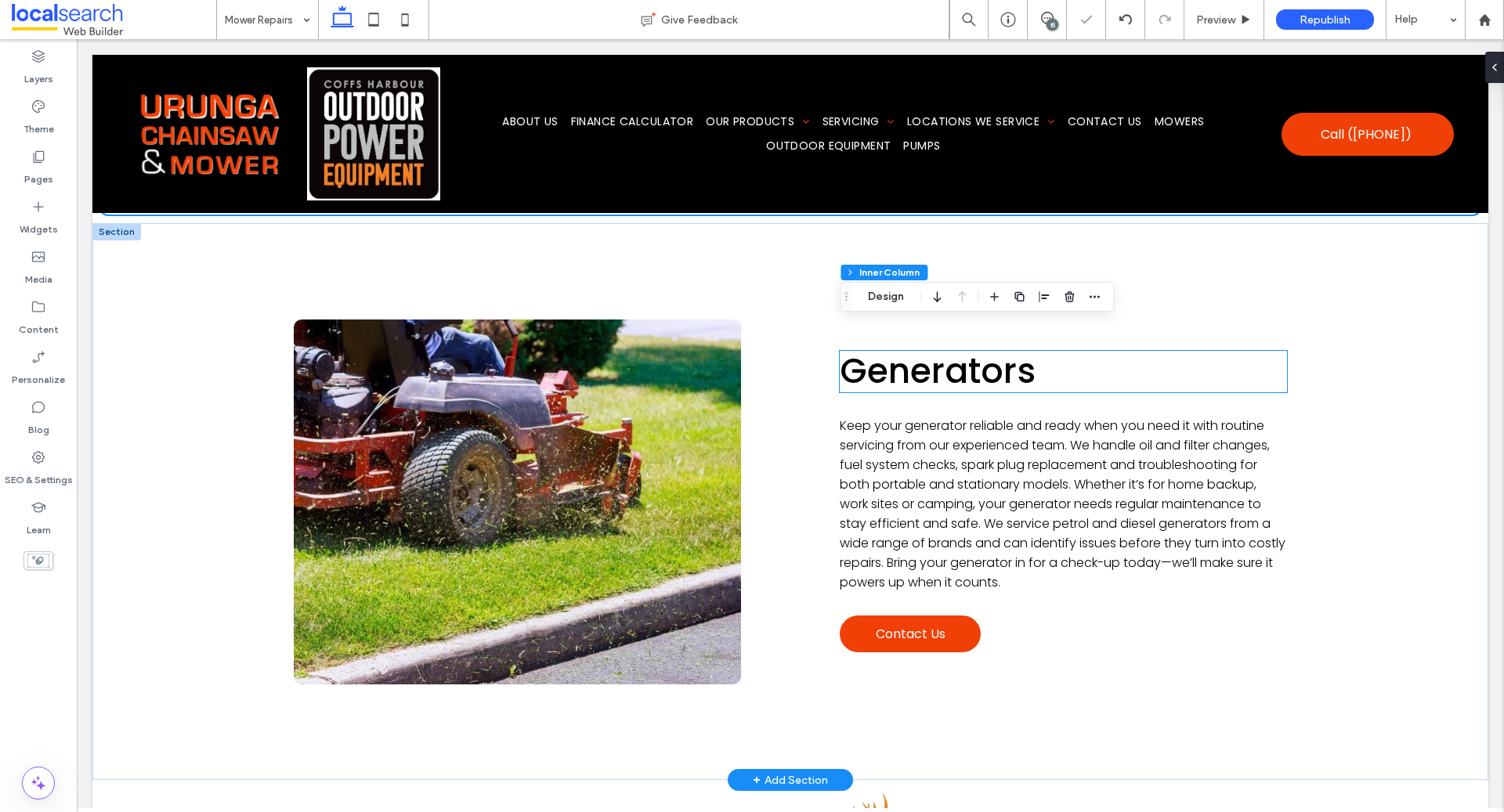 click on "Generators" at bounding box center [938, 370] 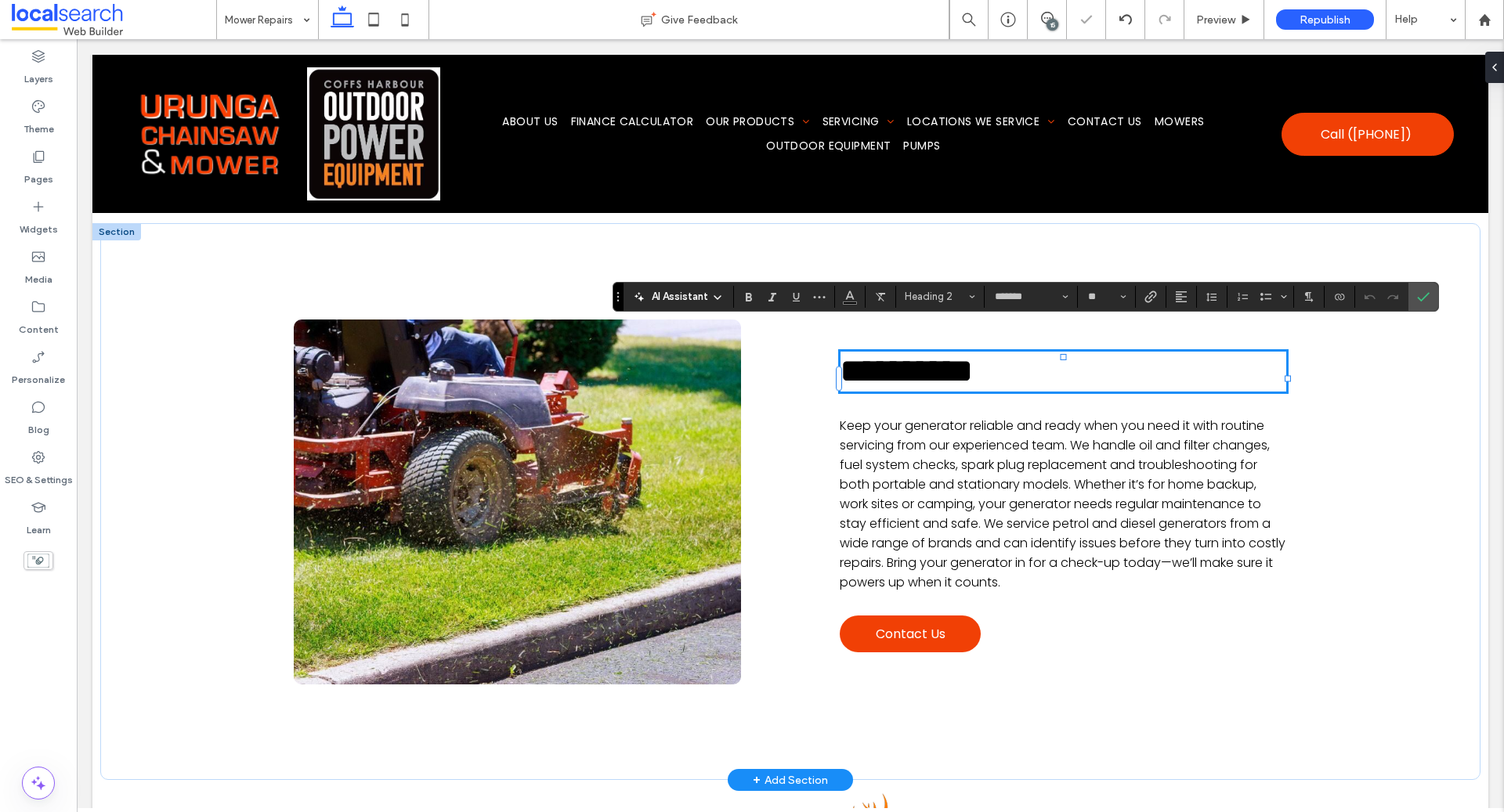 scroll, scrollTop: 3697, scrollLeft: 0, axis: vertical 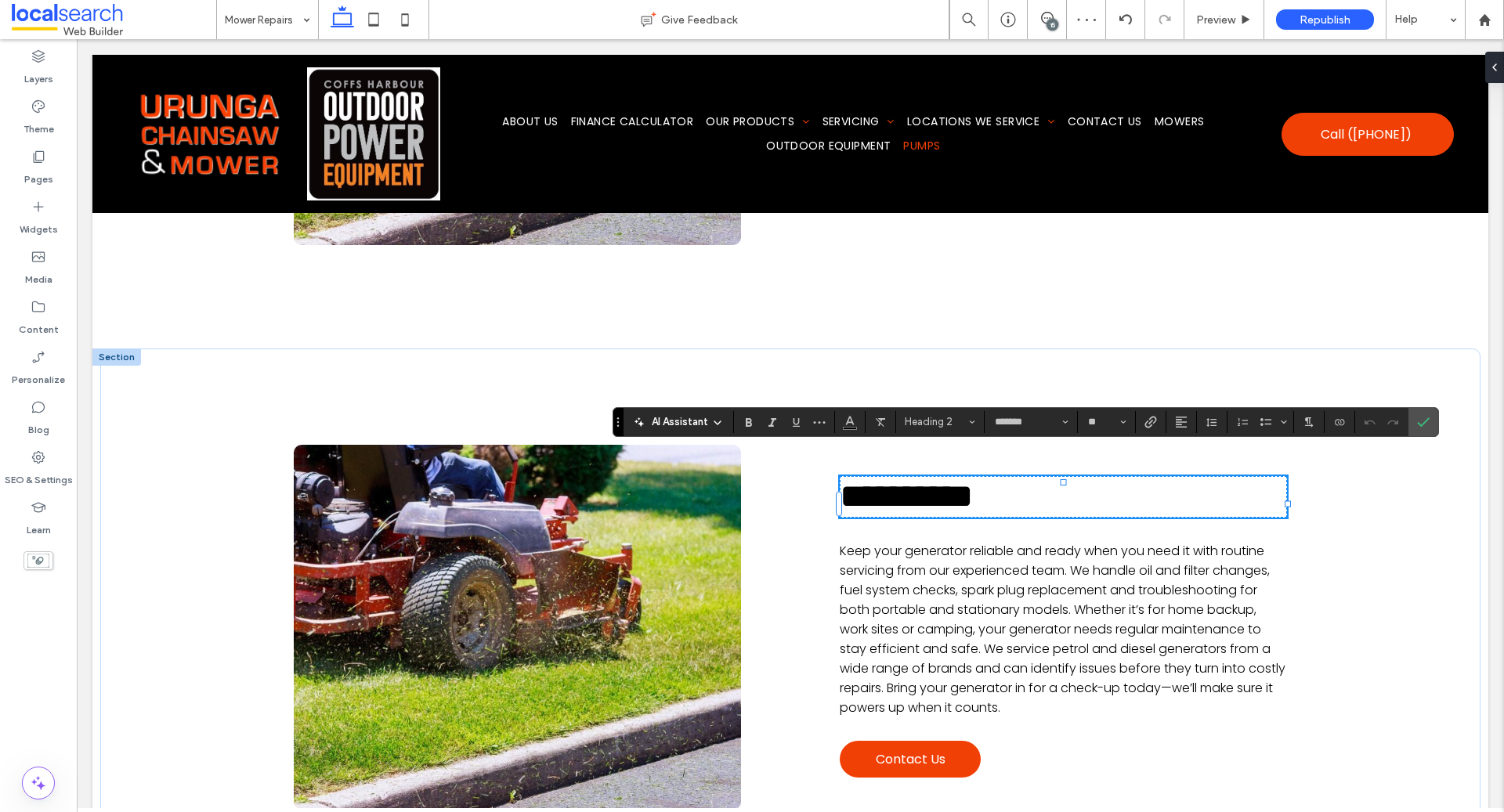 click at bounding box center (117, 357) 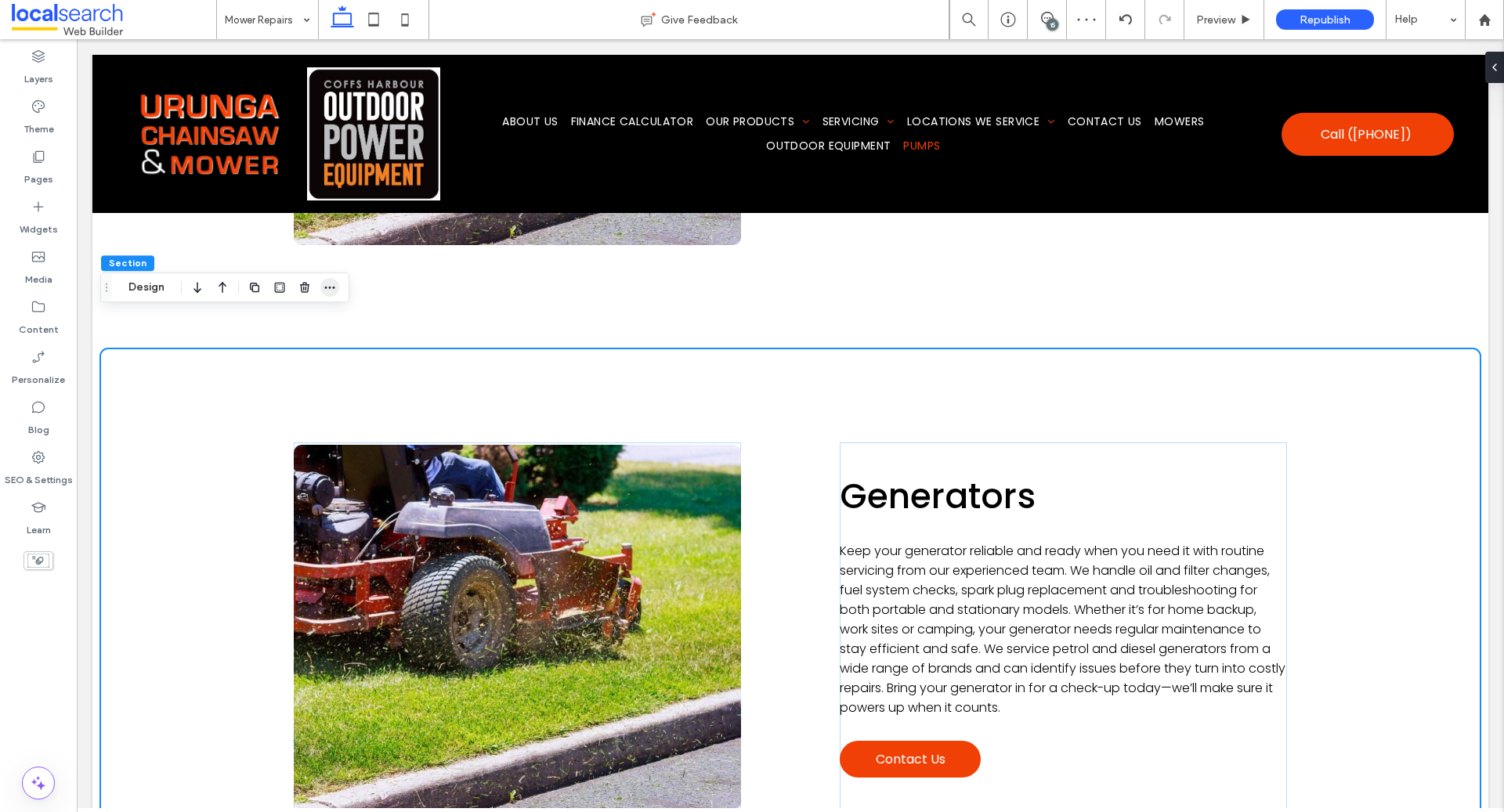 click 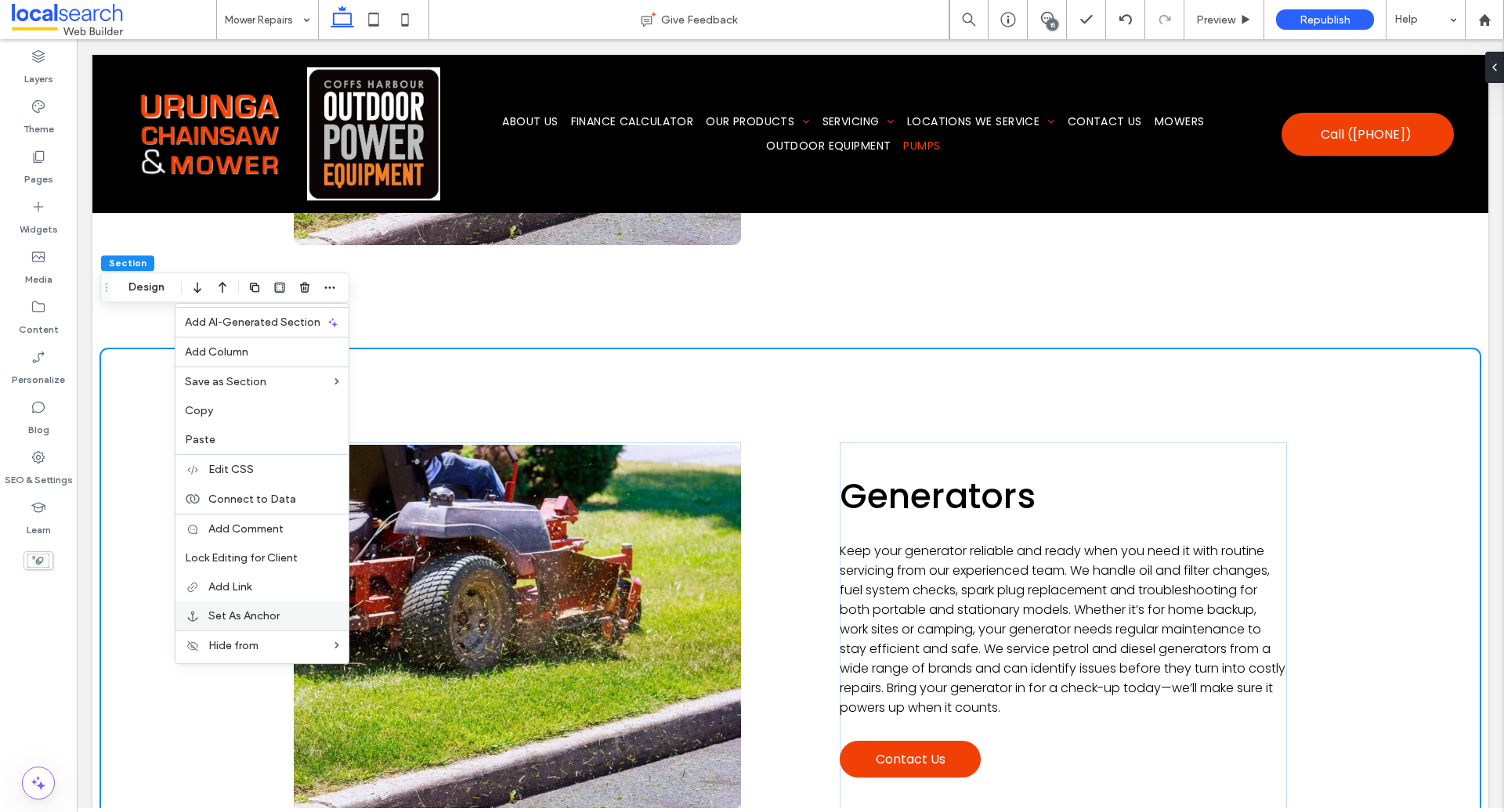 click on "Set As Anchor" at bounding box center [244, 615] 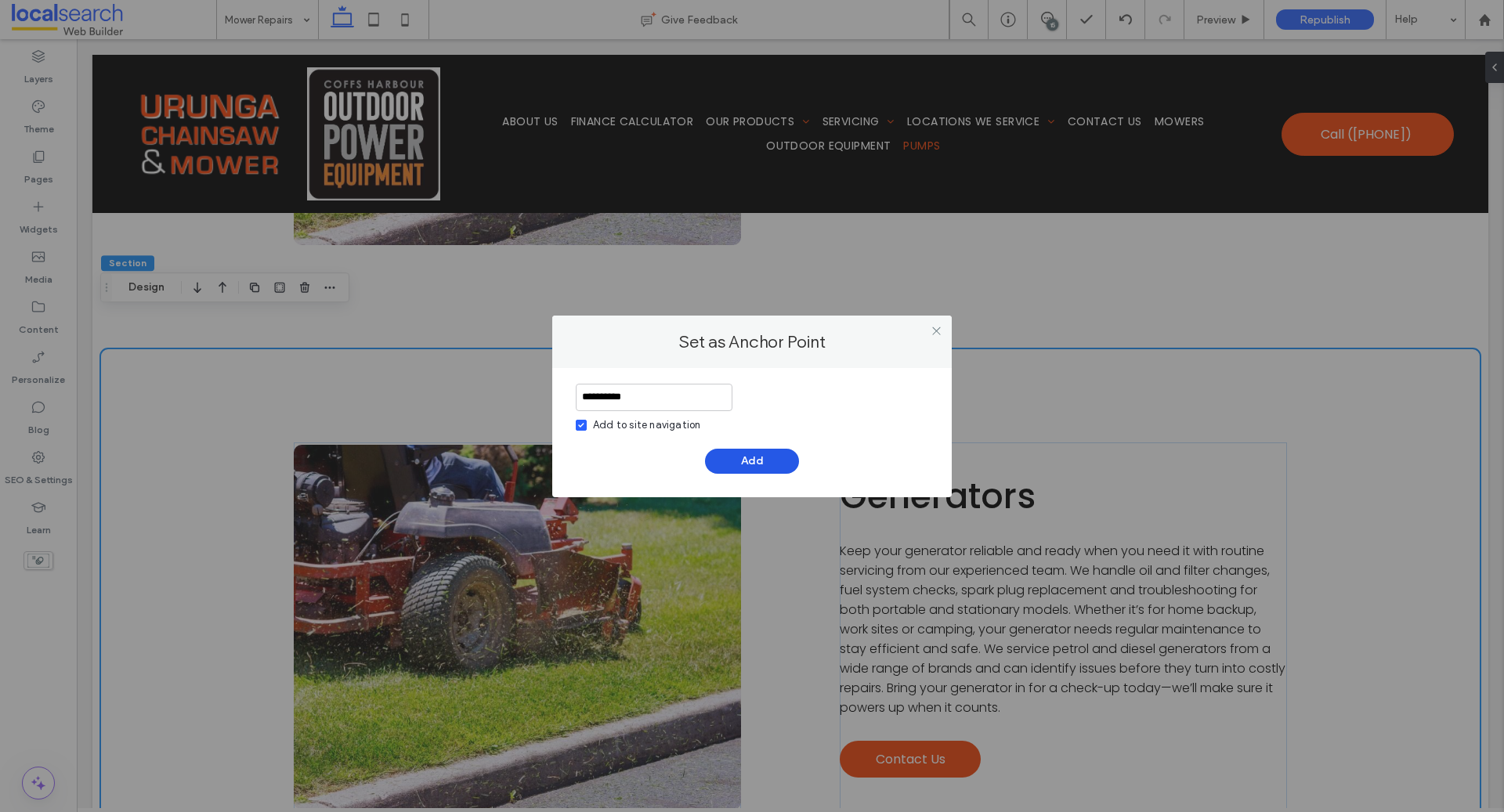 type on "**********" 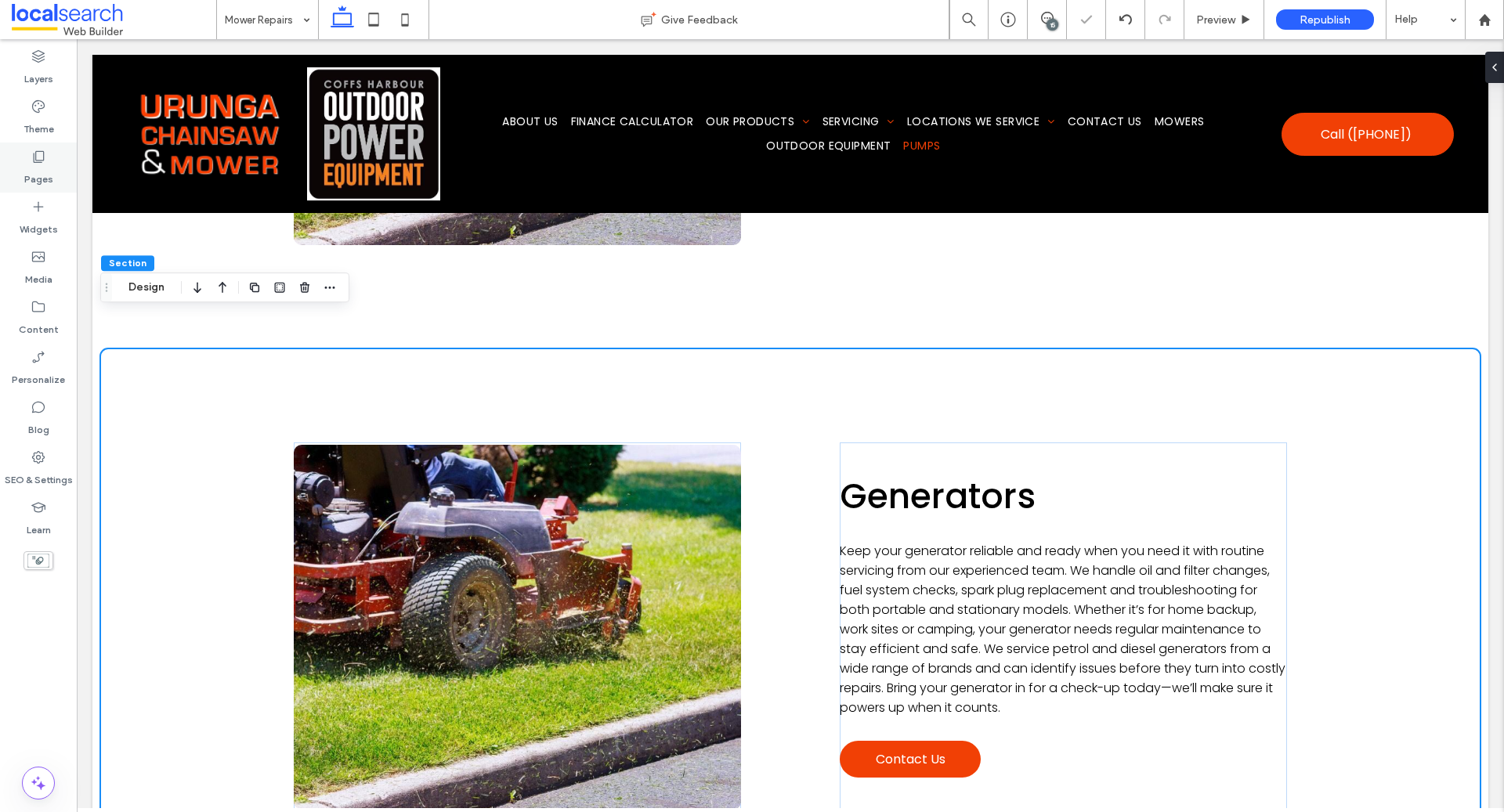 click on "Pages" at bounding box center [38, 168] 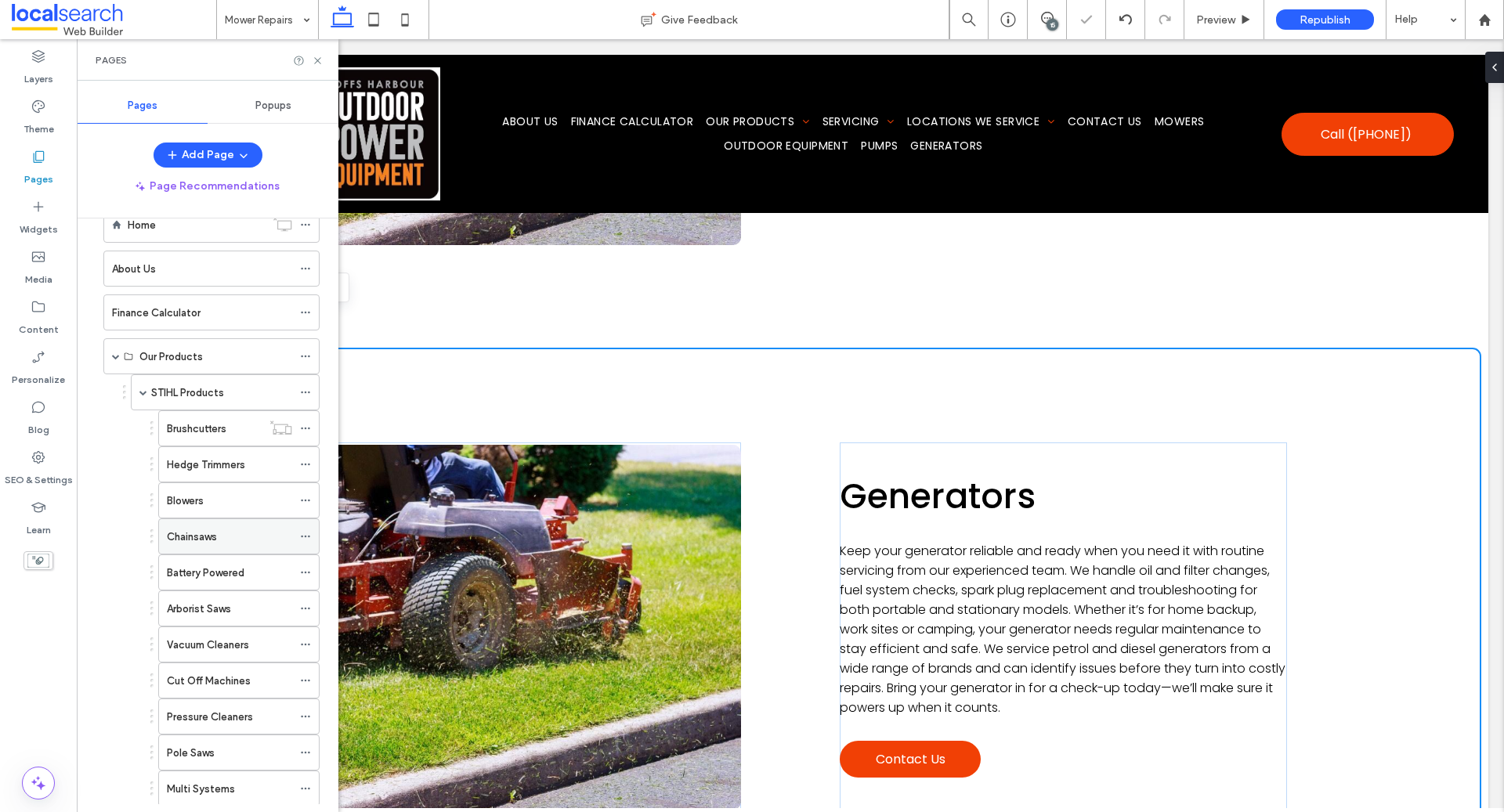 scroll, scrollTop: 98, scrollLeft: 0, axis: vertical 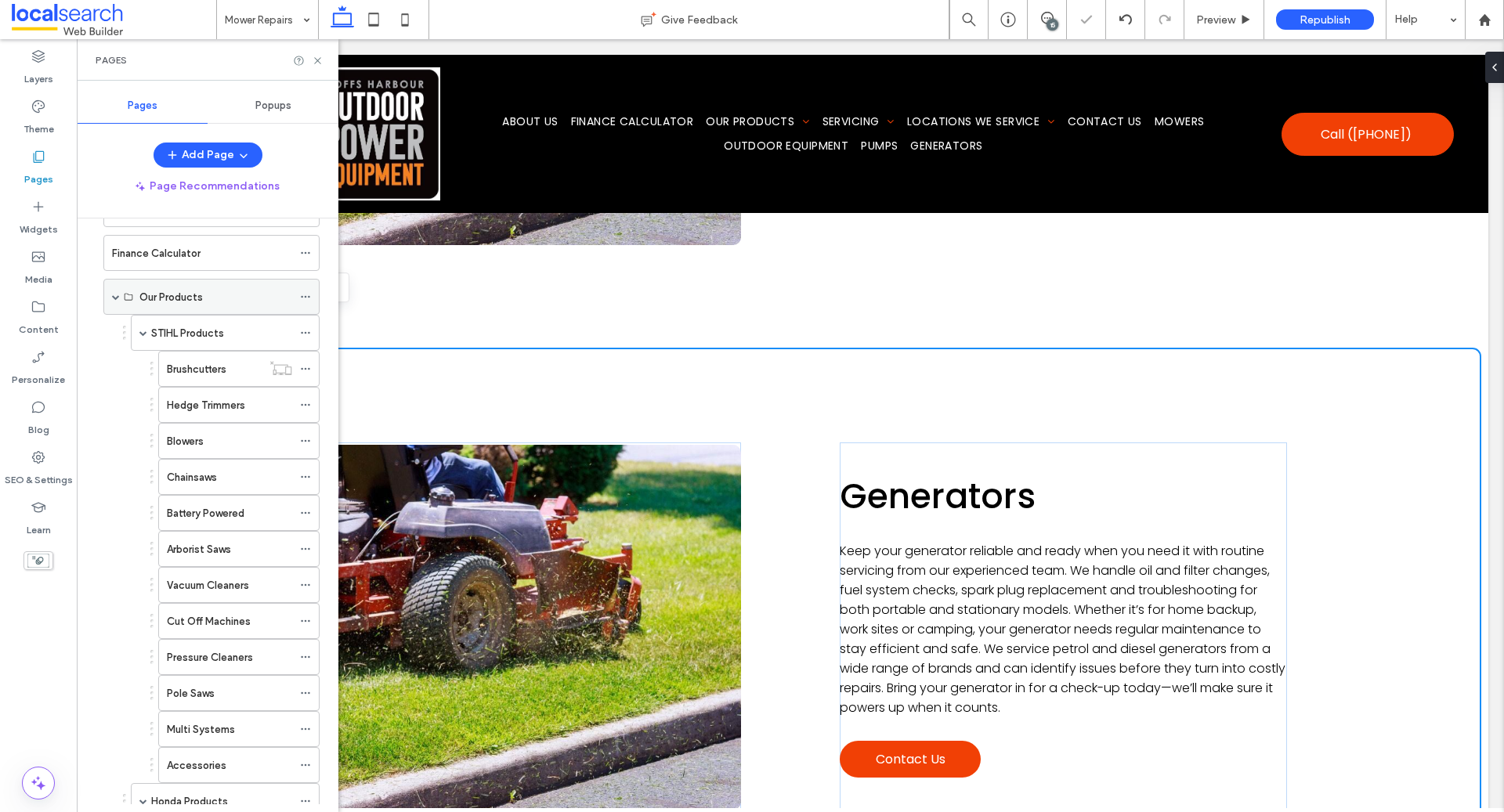 click at bounding box center [116, 297] 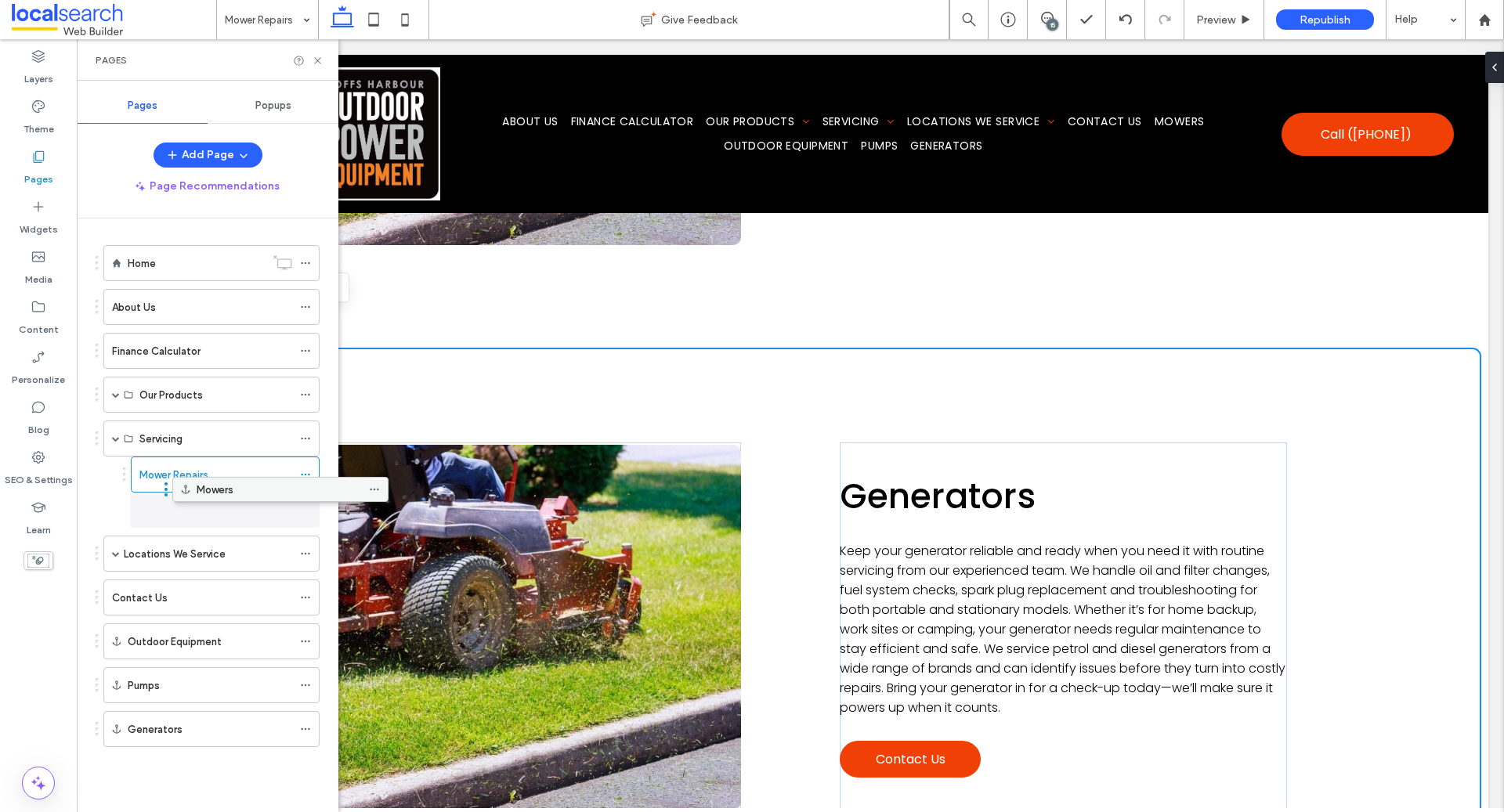 drag, startPoint x: 145, startPoint y: 606, endPoint x: 214, endPoint y: 500, distance: 126.47925 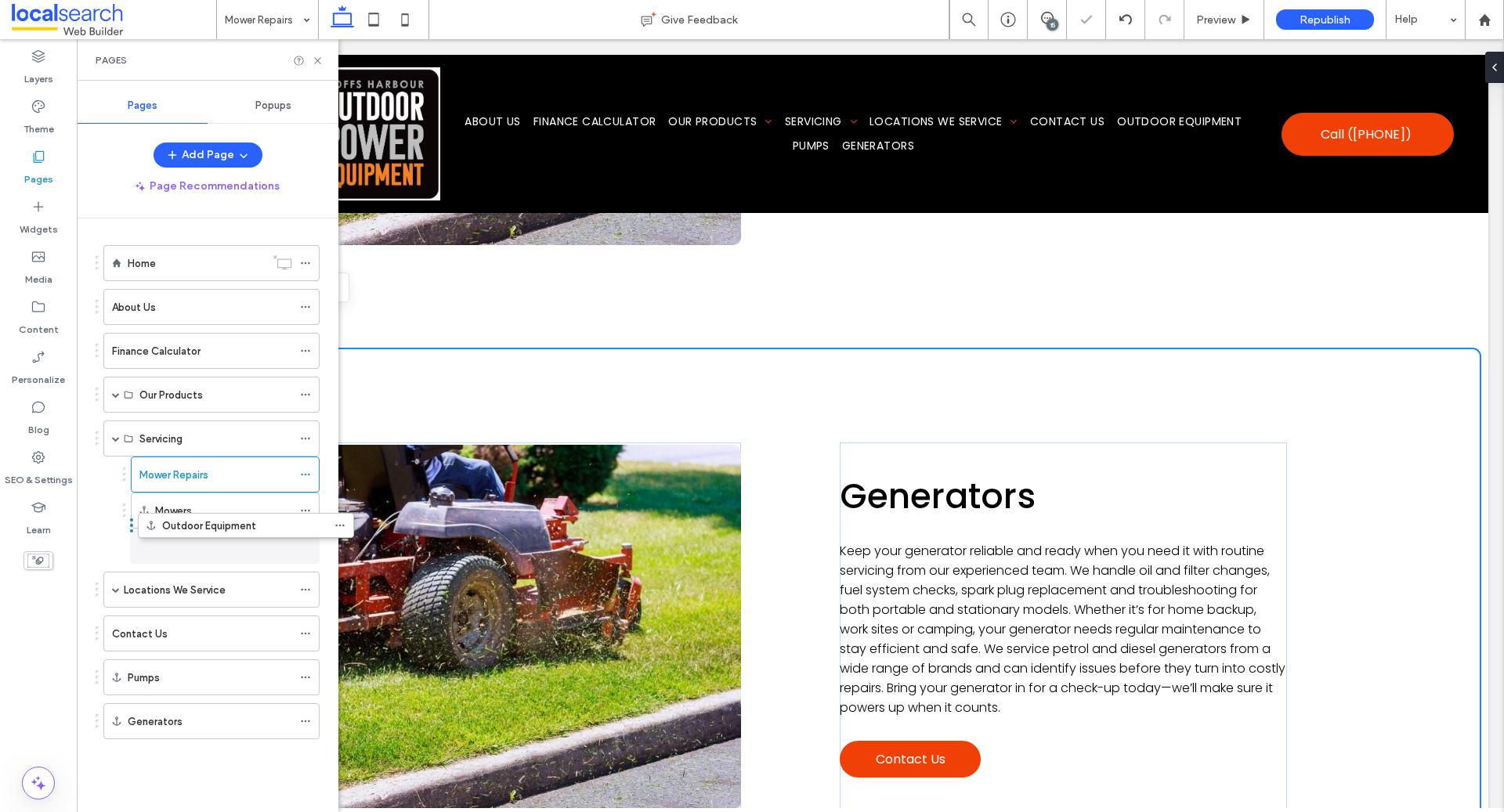 drag, startPoint x: 164, startPoint y: 644, endPoint x: 199, endPoint y: 539, distance: 110.67972 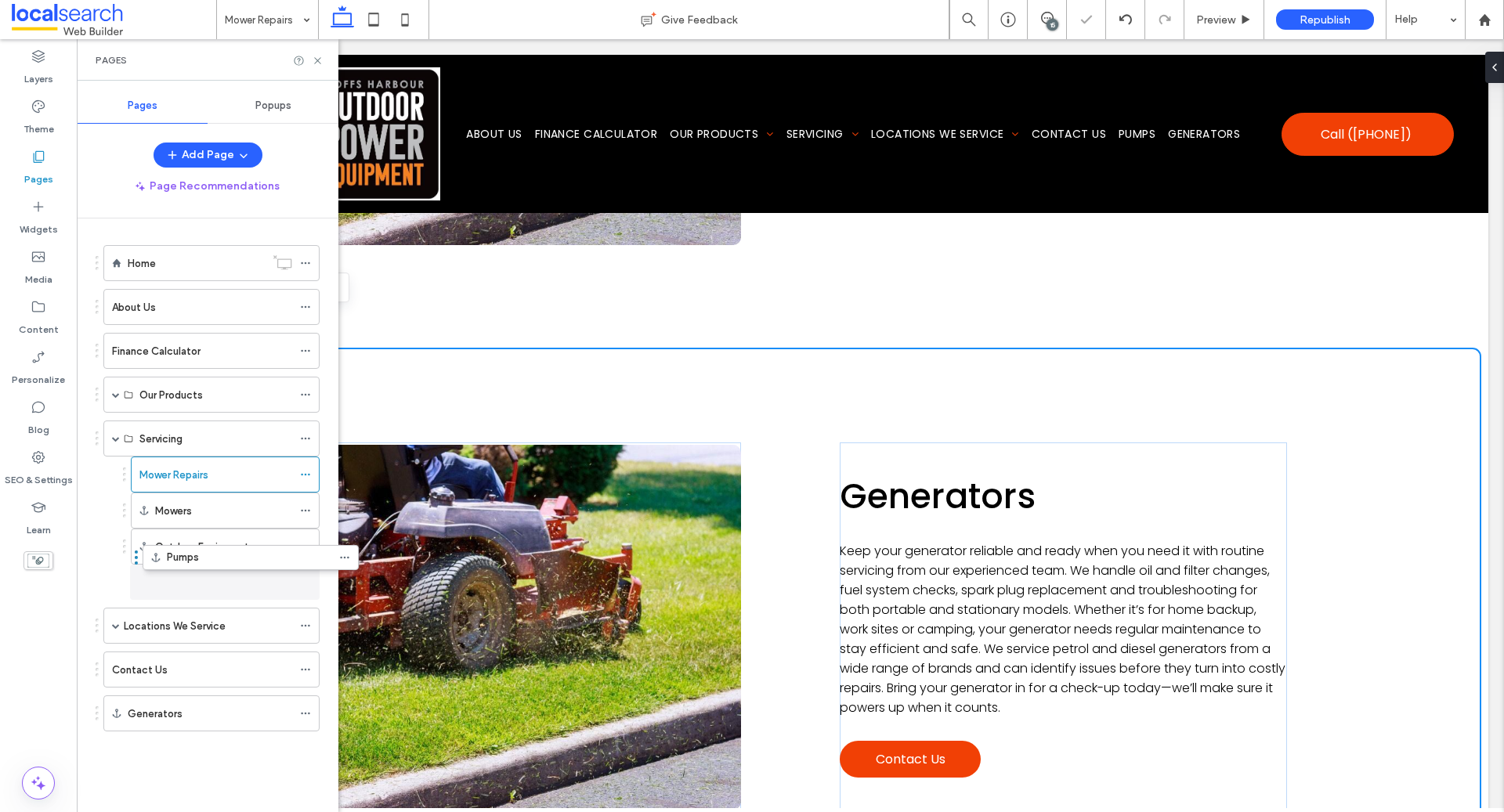 drag, startPoint x: 171, startPoint y: 684, endPoint x: 211, endPoint y: 576, distance: 115.16944 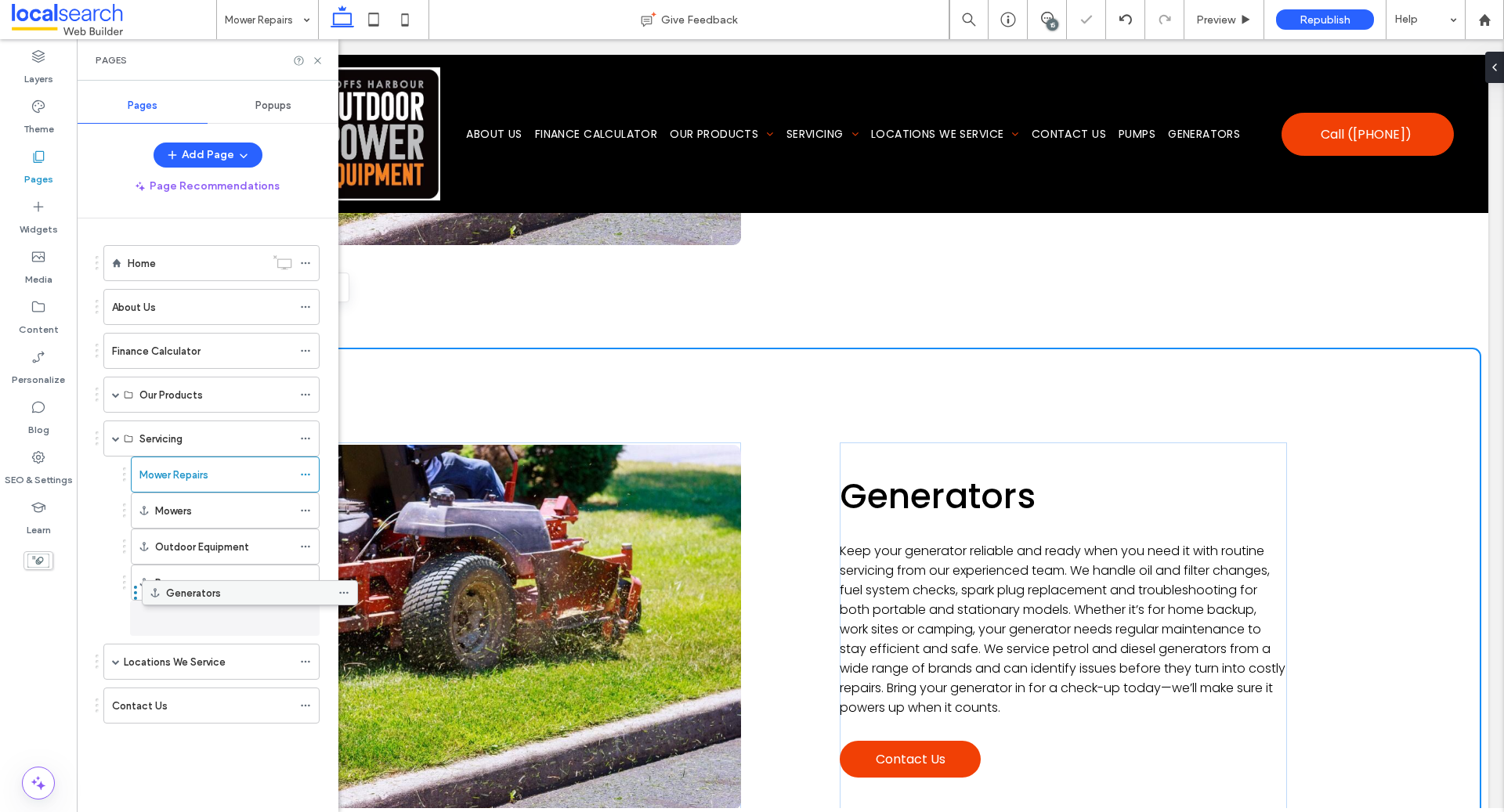 drag, startPoint x: 165, startPoint y: 710, endPoint x: 204, endPoint y: 601, distance: 115.76701 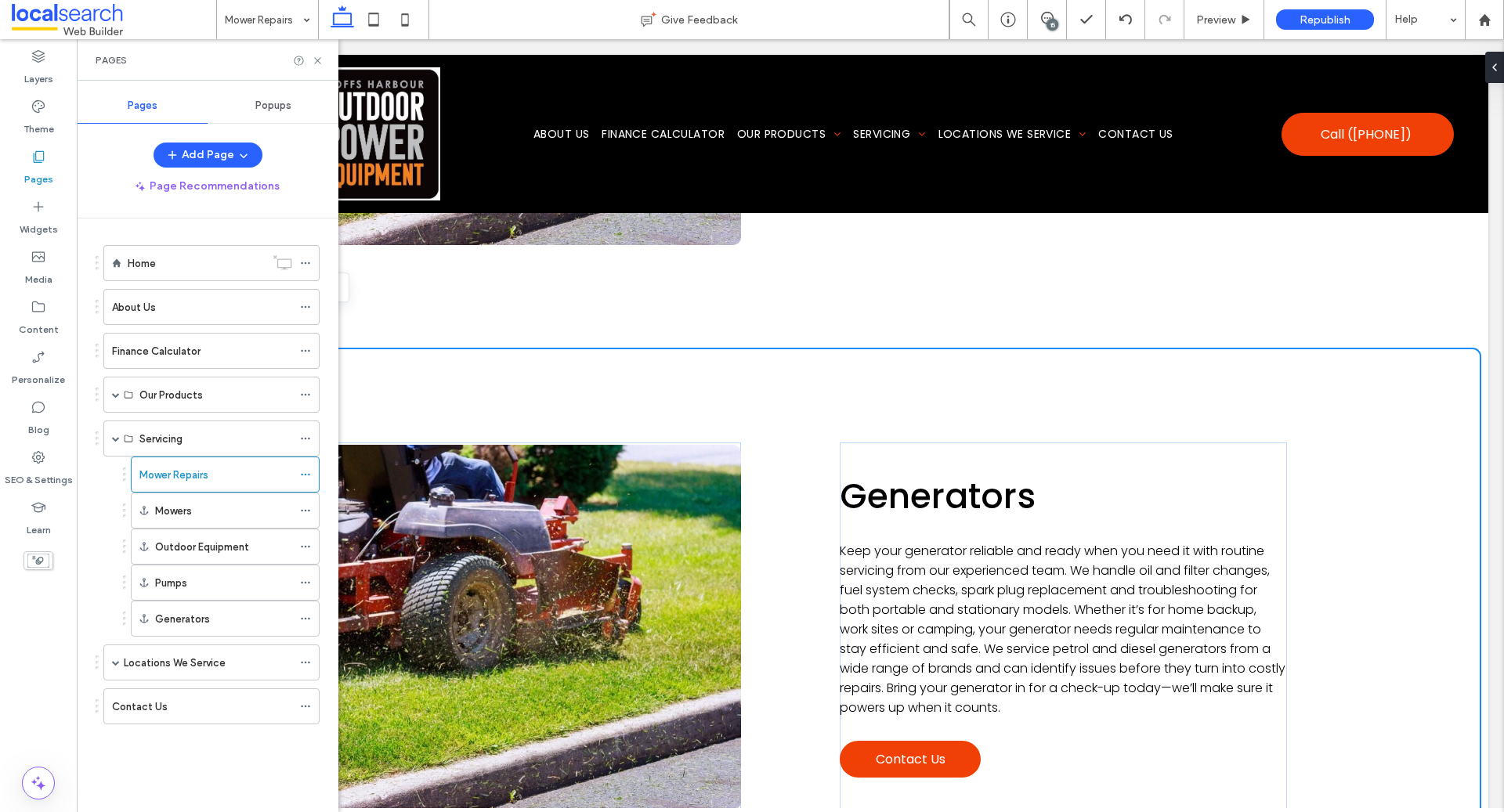 click on "Pages" at bounding box center [208, 60] 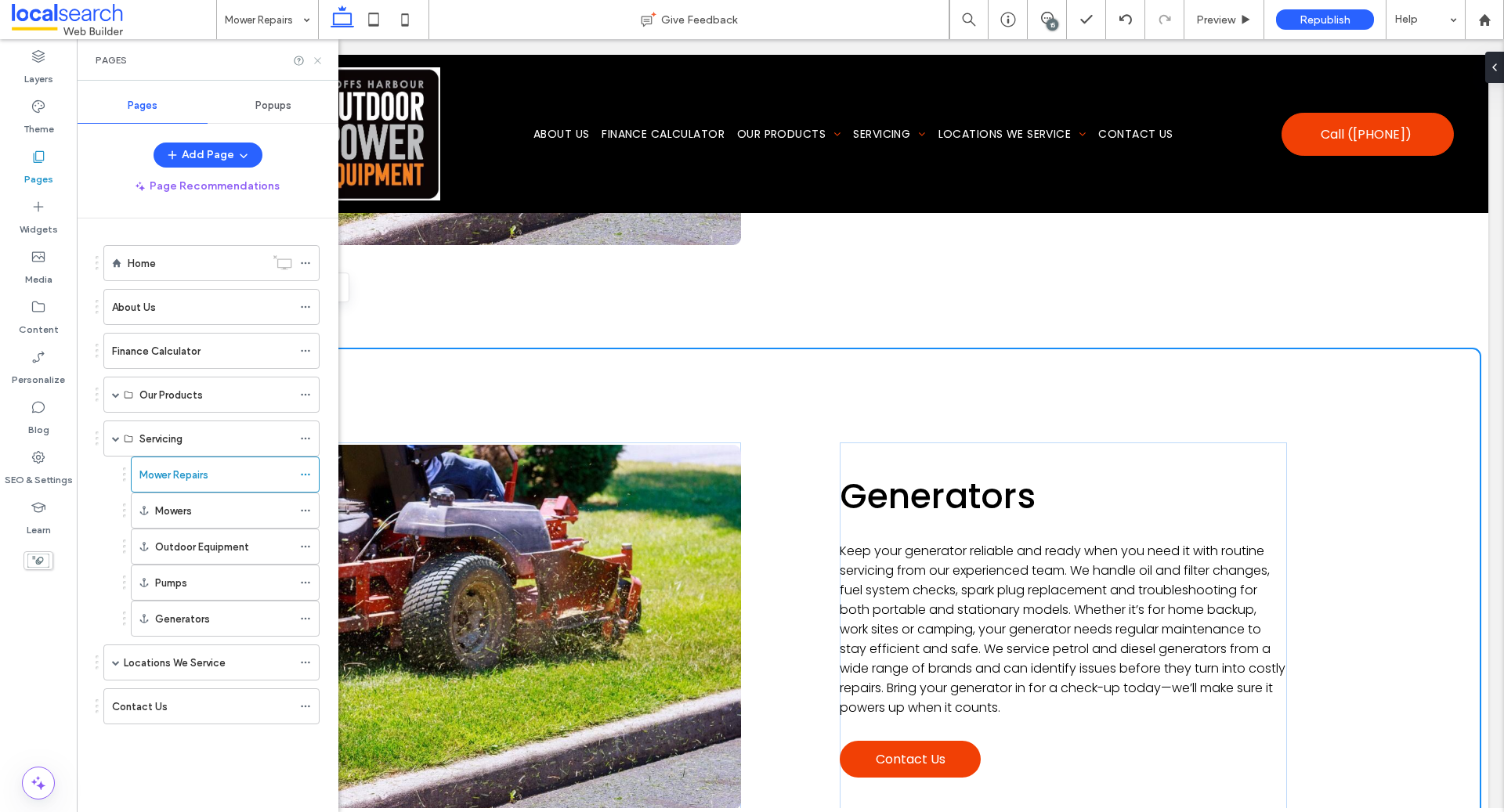 click 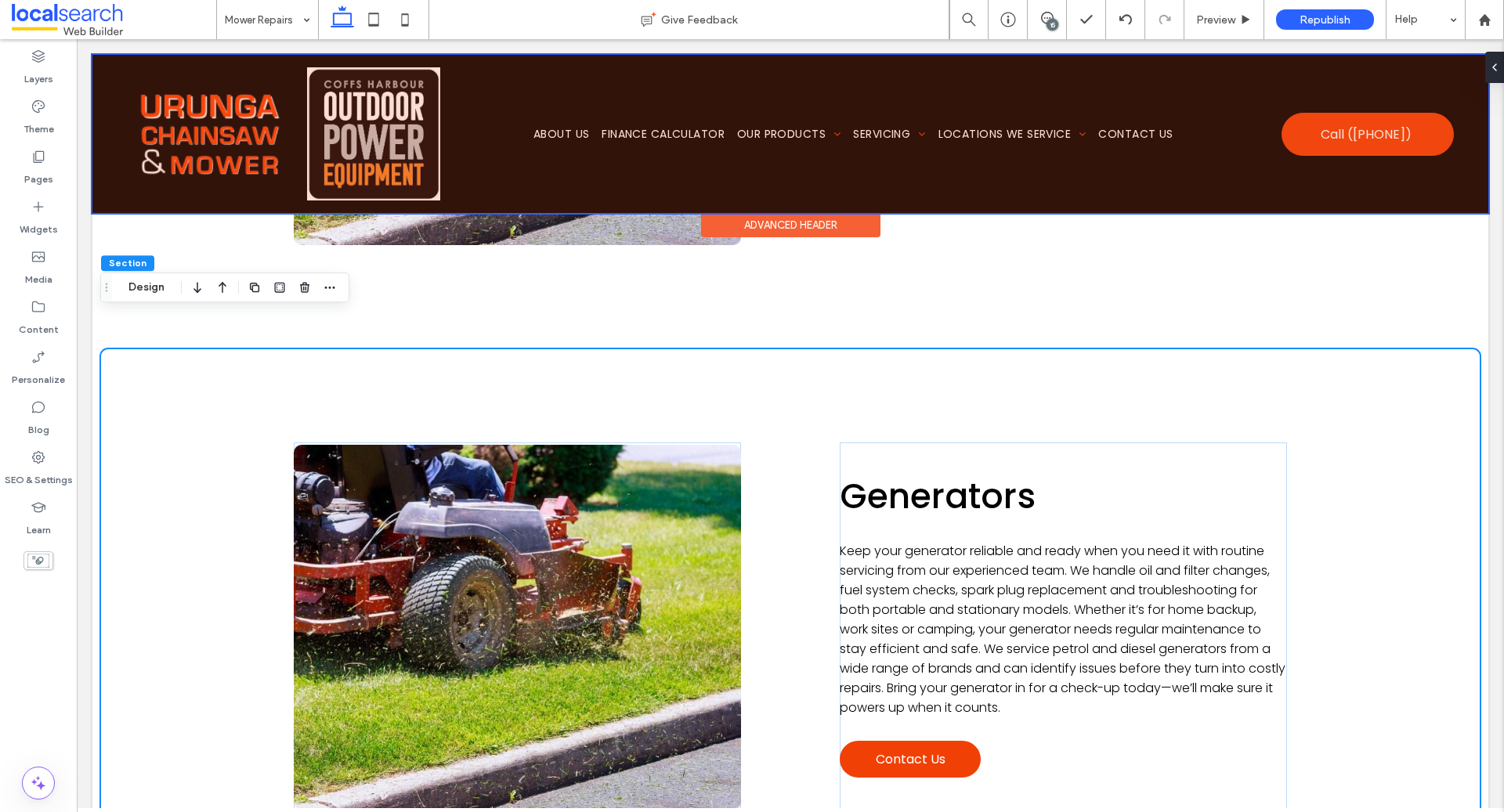 click at bounding box center (790, 134) 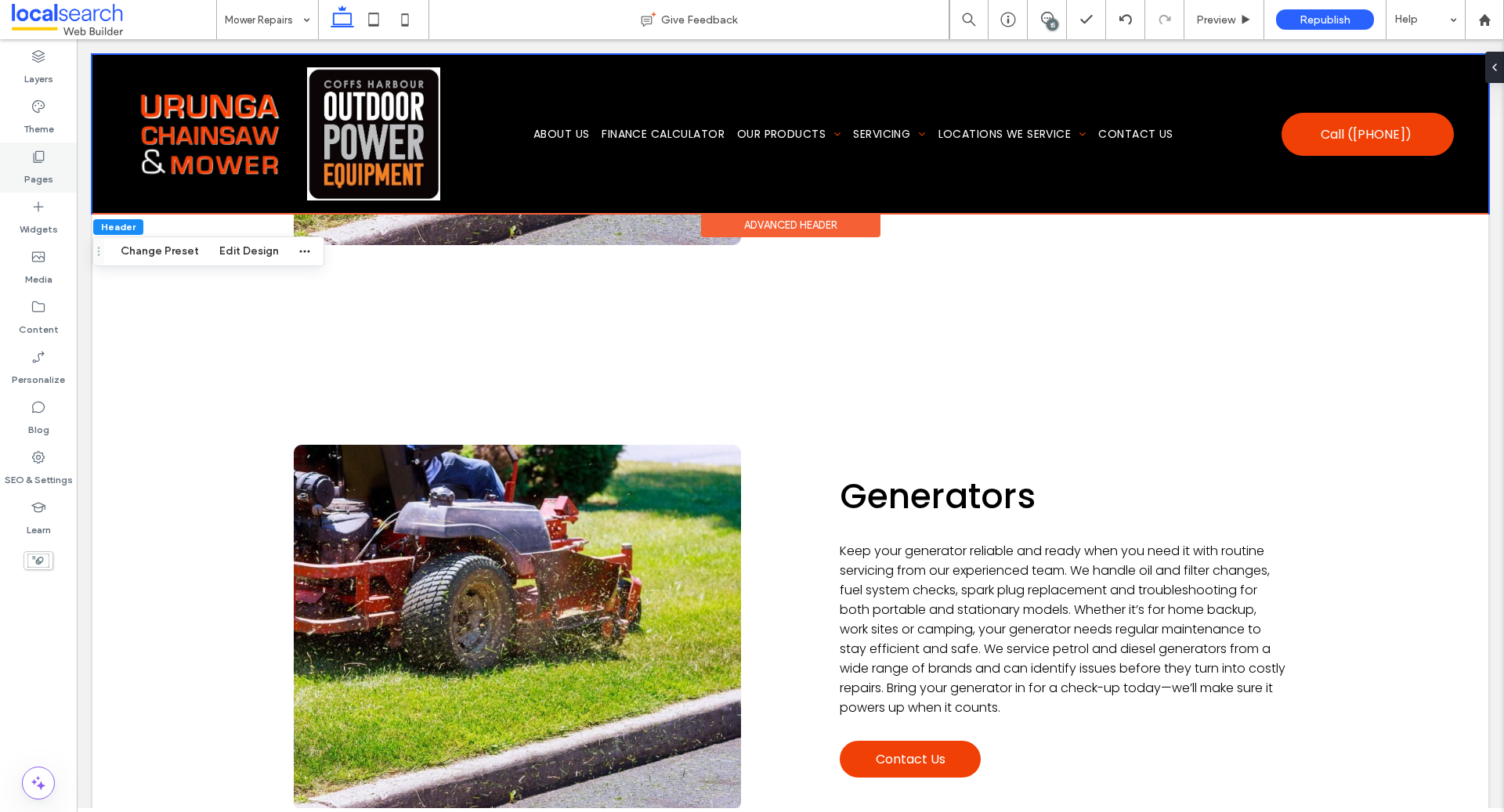 click on "Pages" at bounding box center [38, 175] 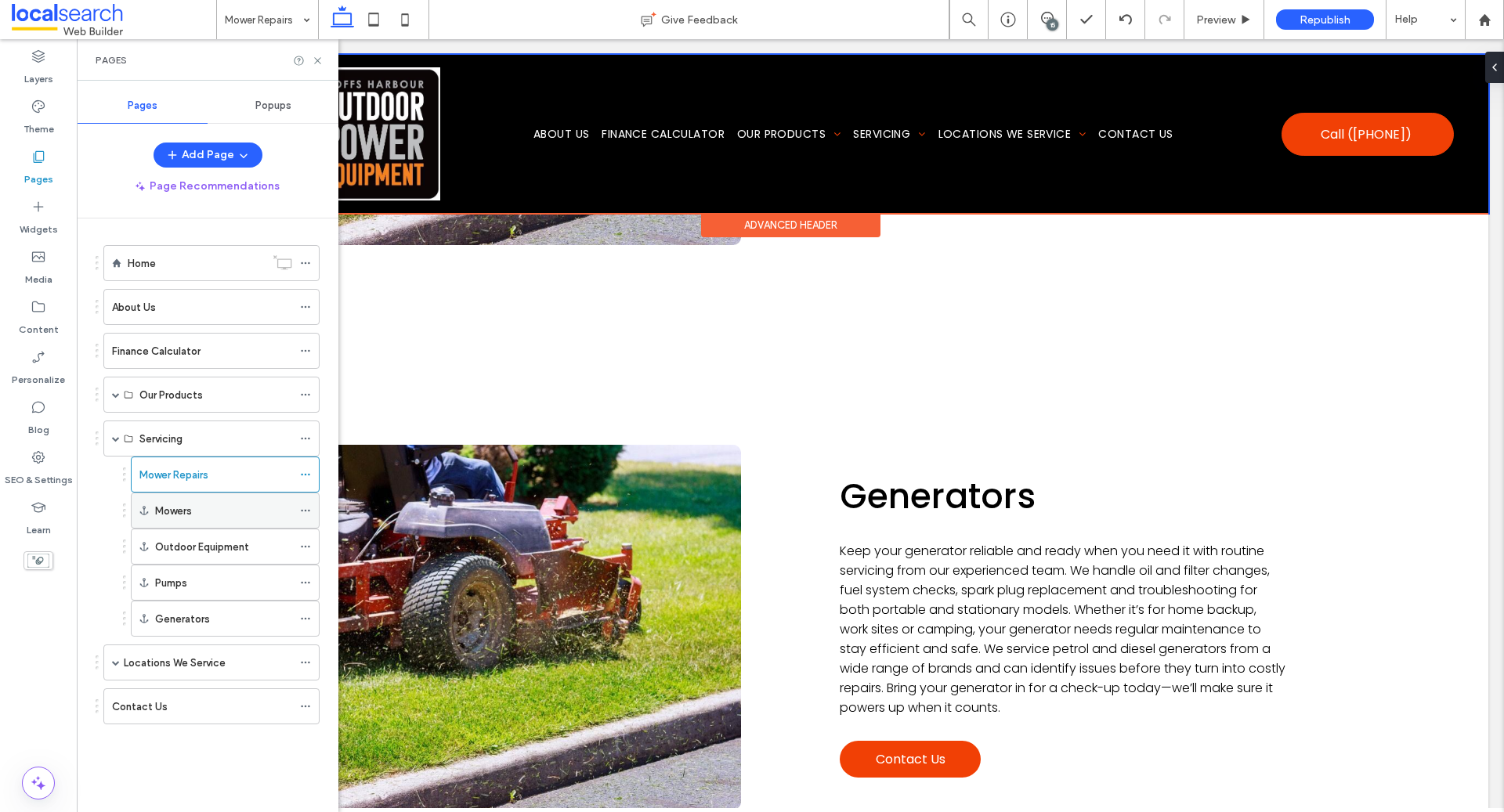 click 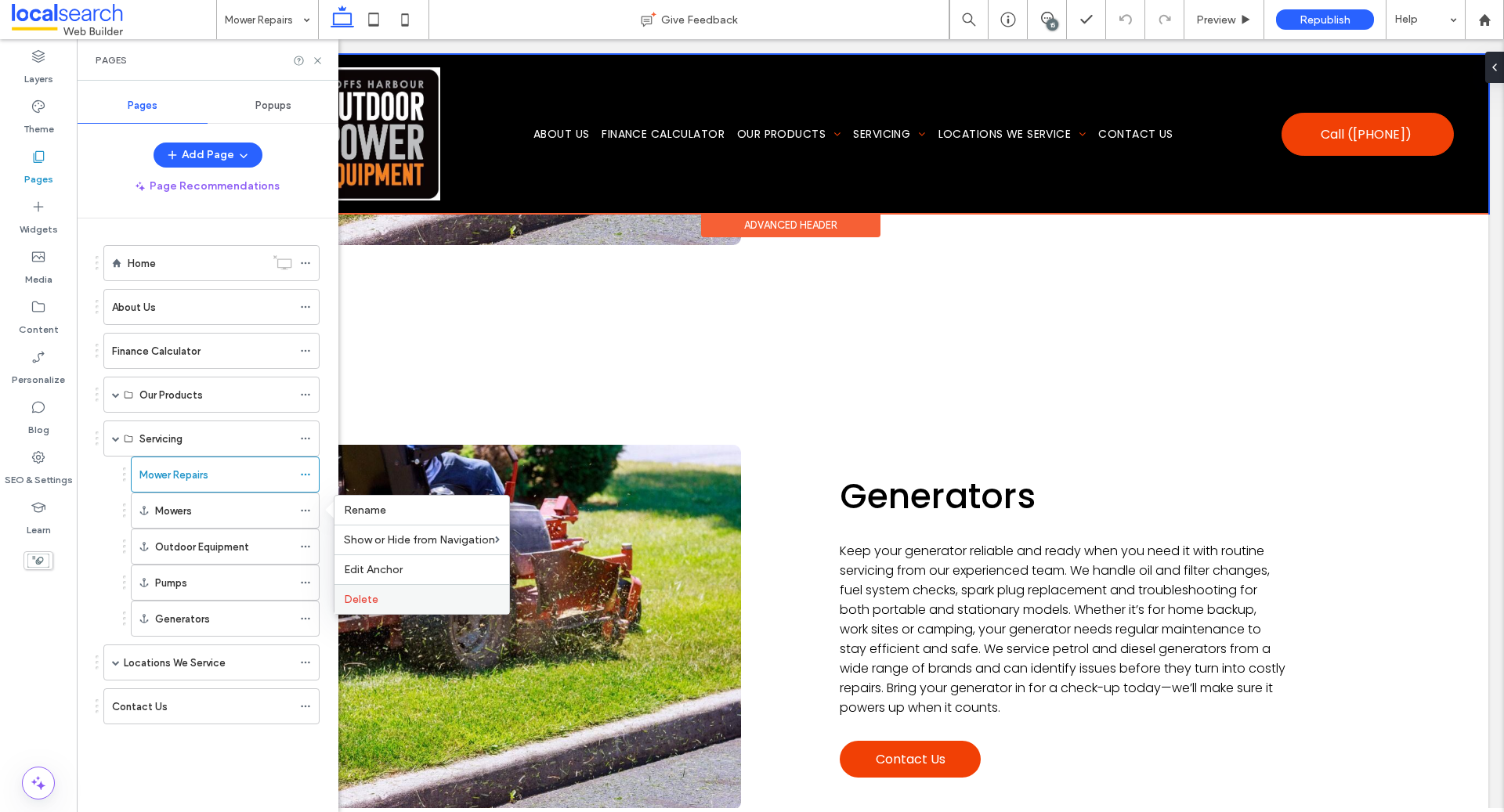 click on "Delete" at bounding box center [421, 599] 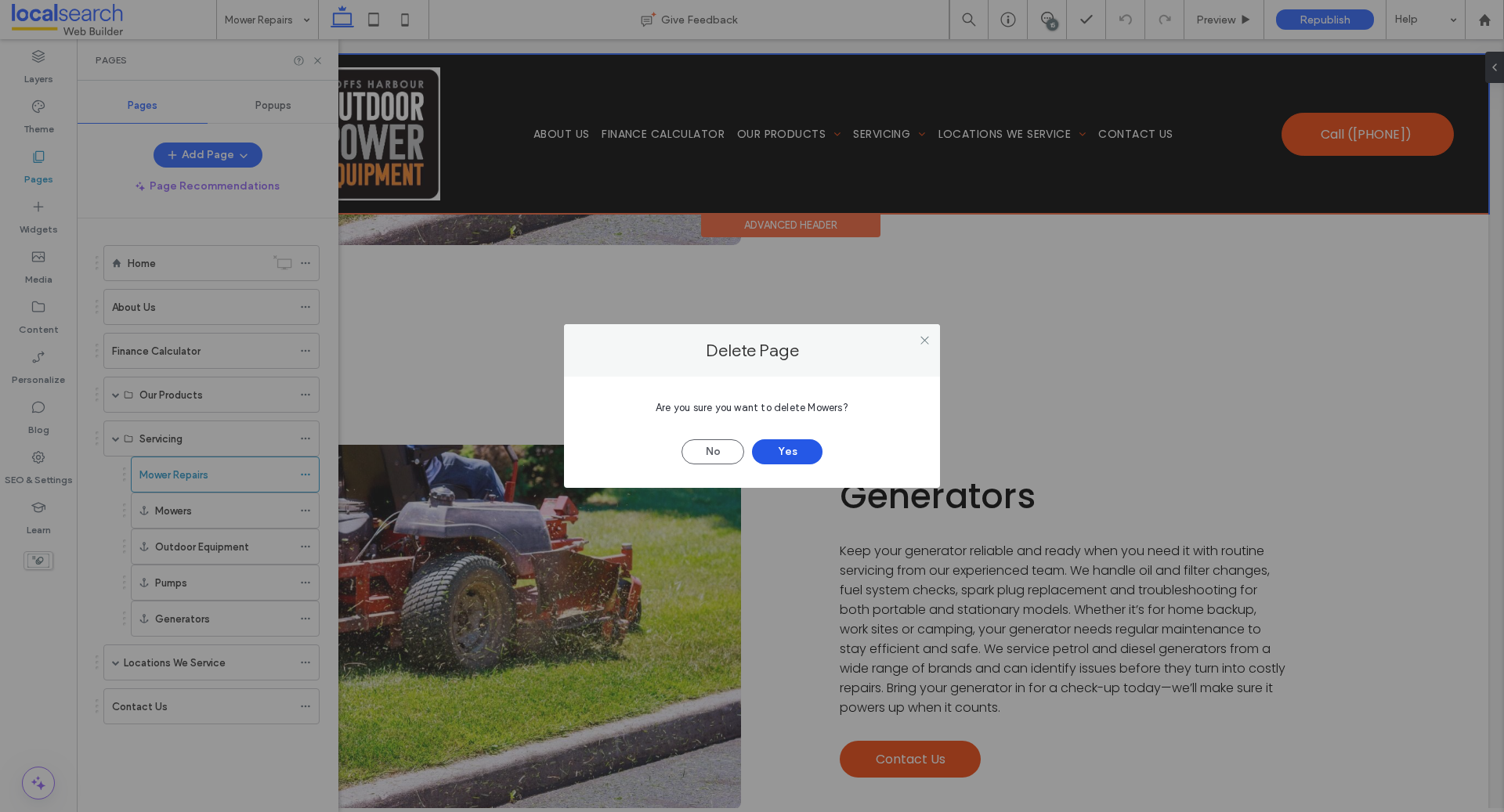 click on "Yes" at bounding box center [787, 452] 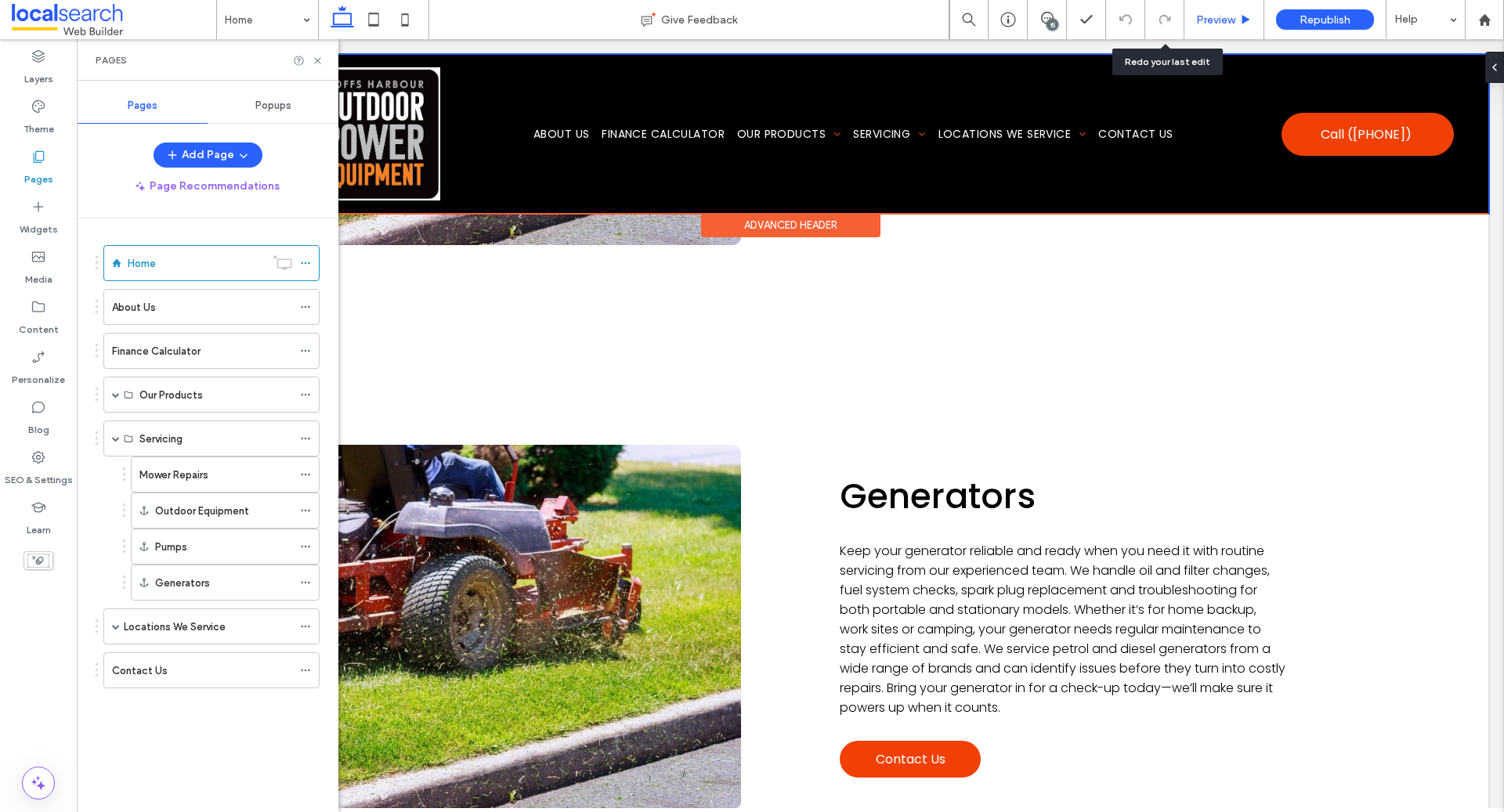 click on "Preview" at bounding box center [1224, 20] 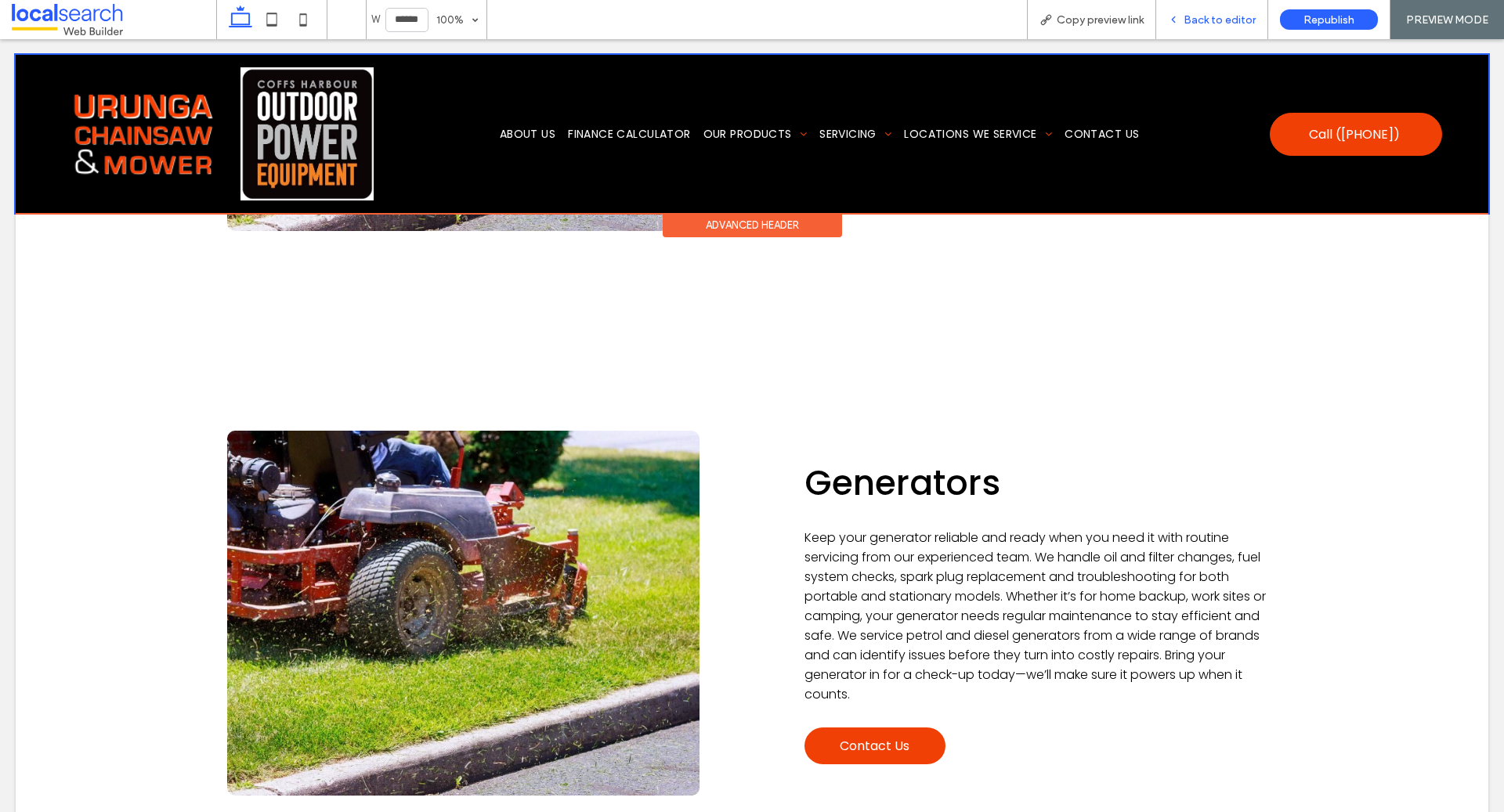 click on "Back to editor" at bounding box center [1220, 20] 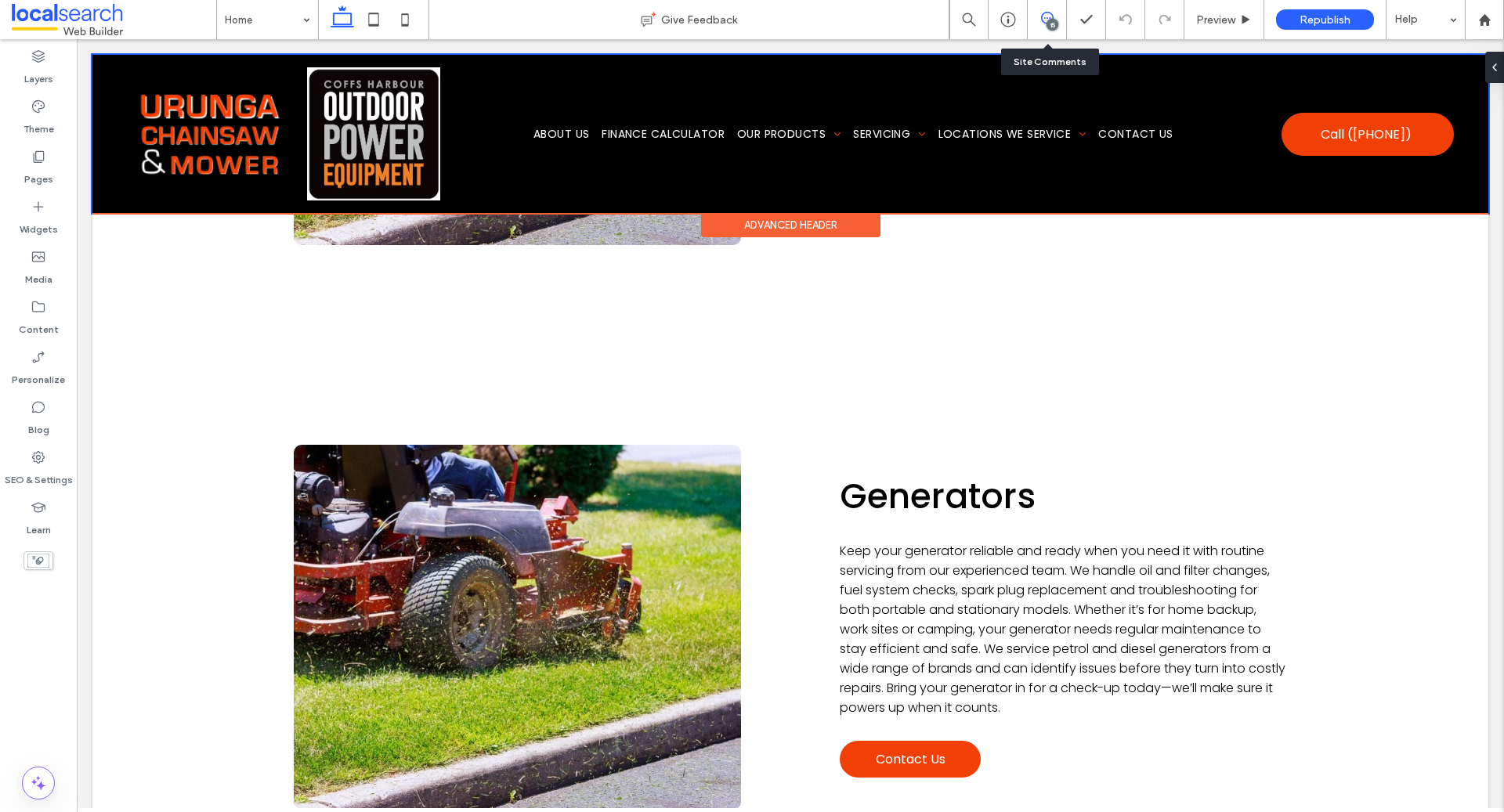 click 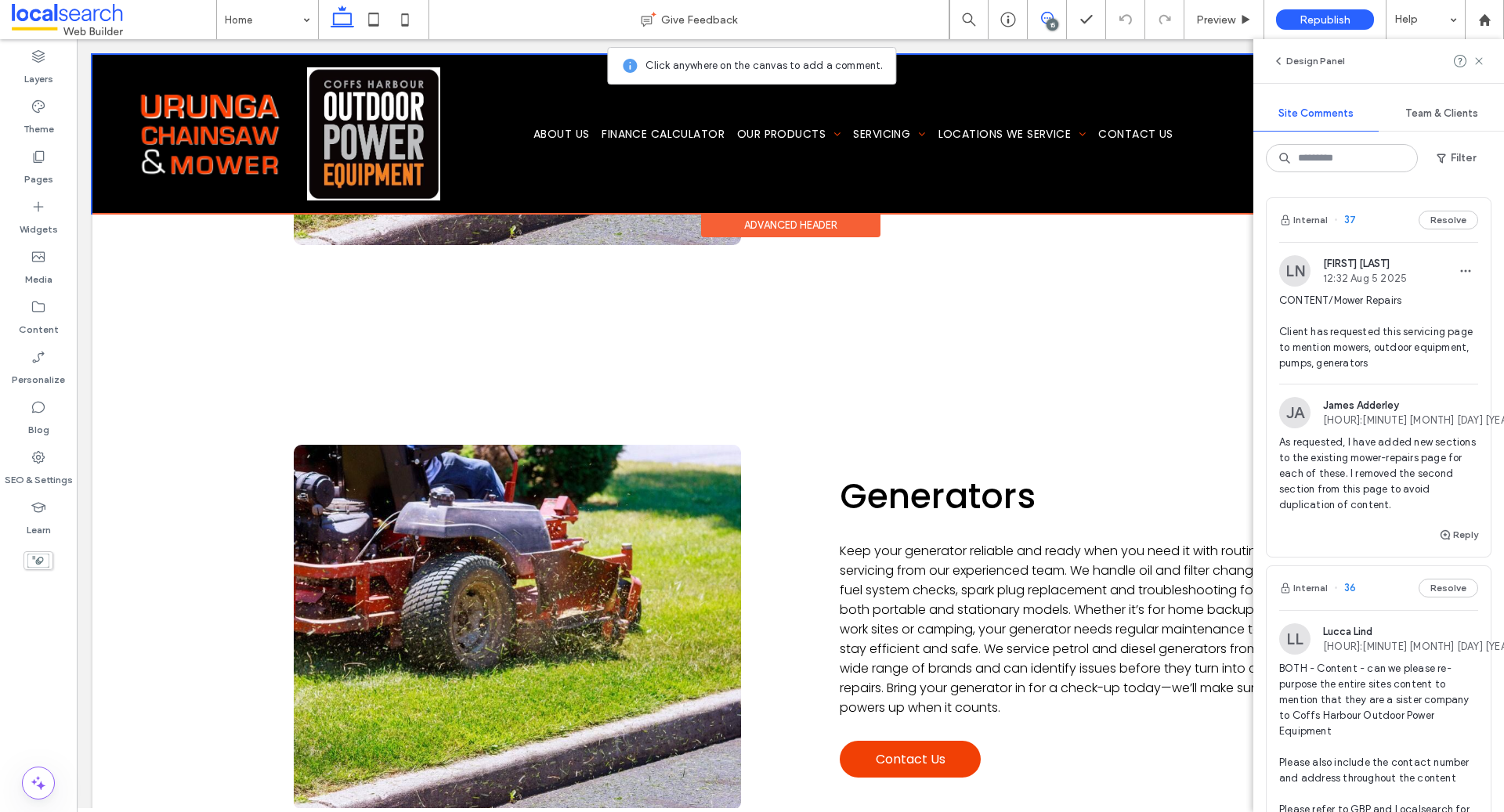 click 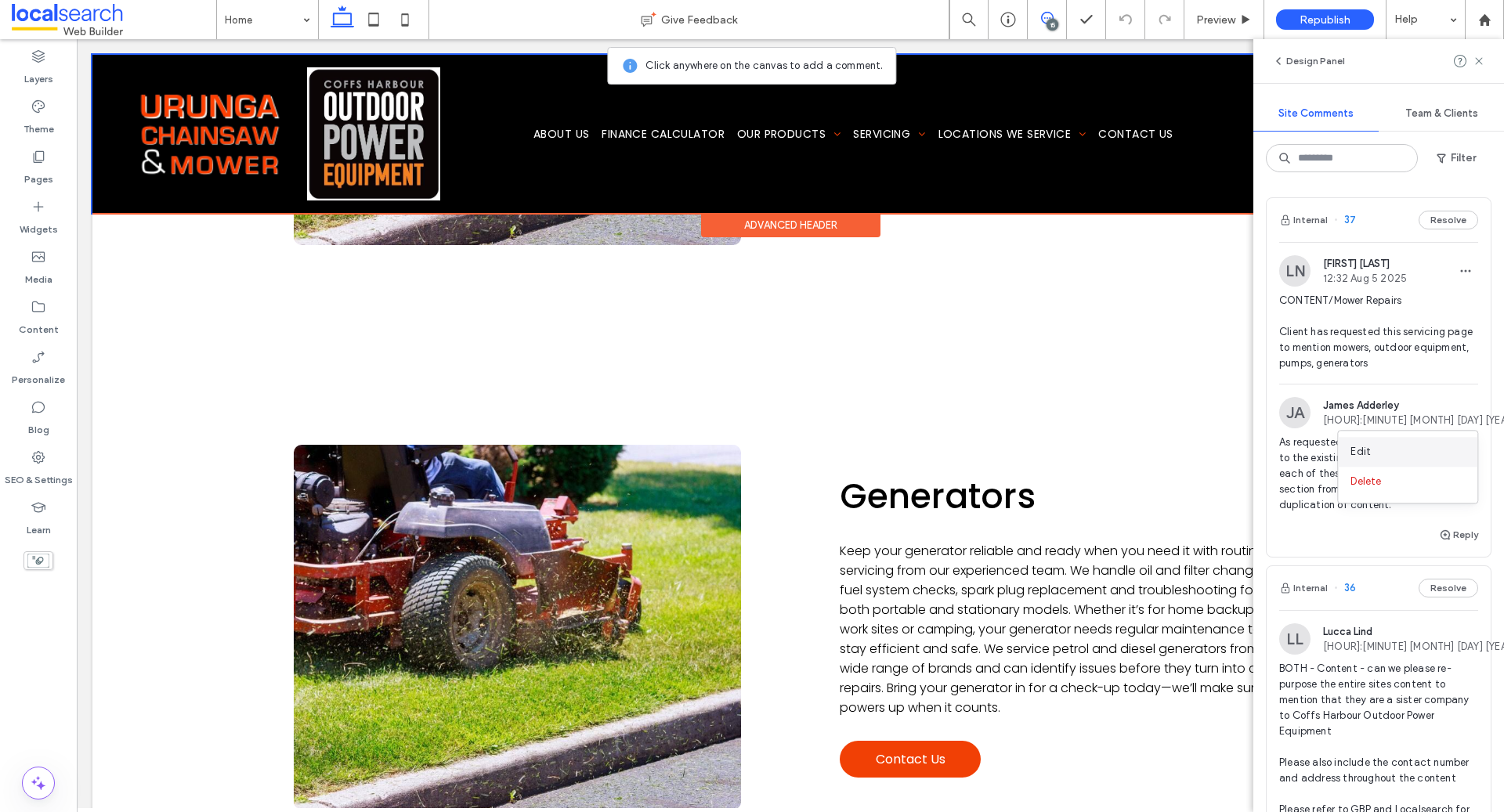 click on "Edit" at bounding box center (1408, 452) 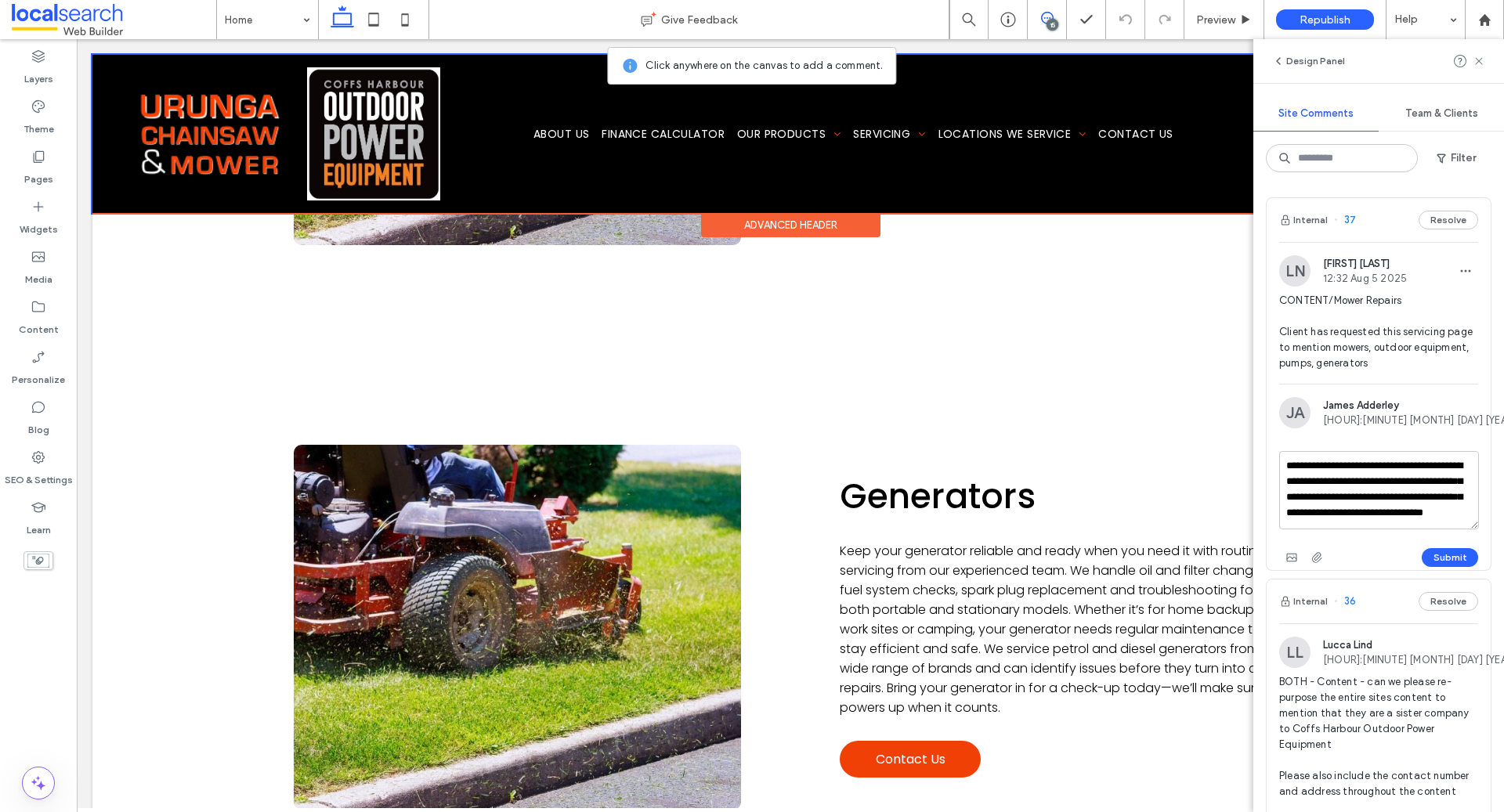 click on "**********" at bounding box center [1379, 490] 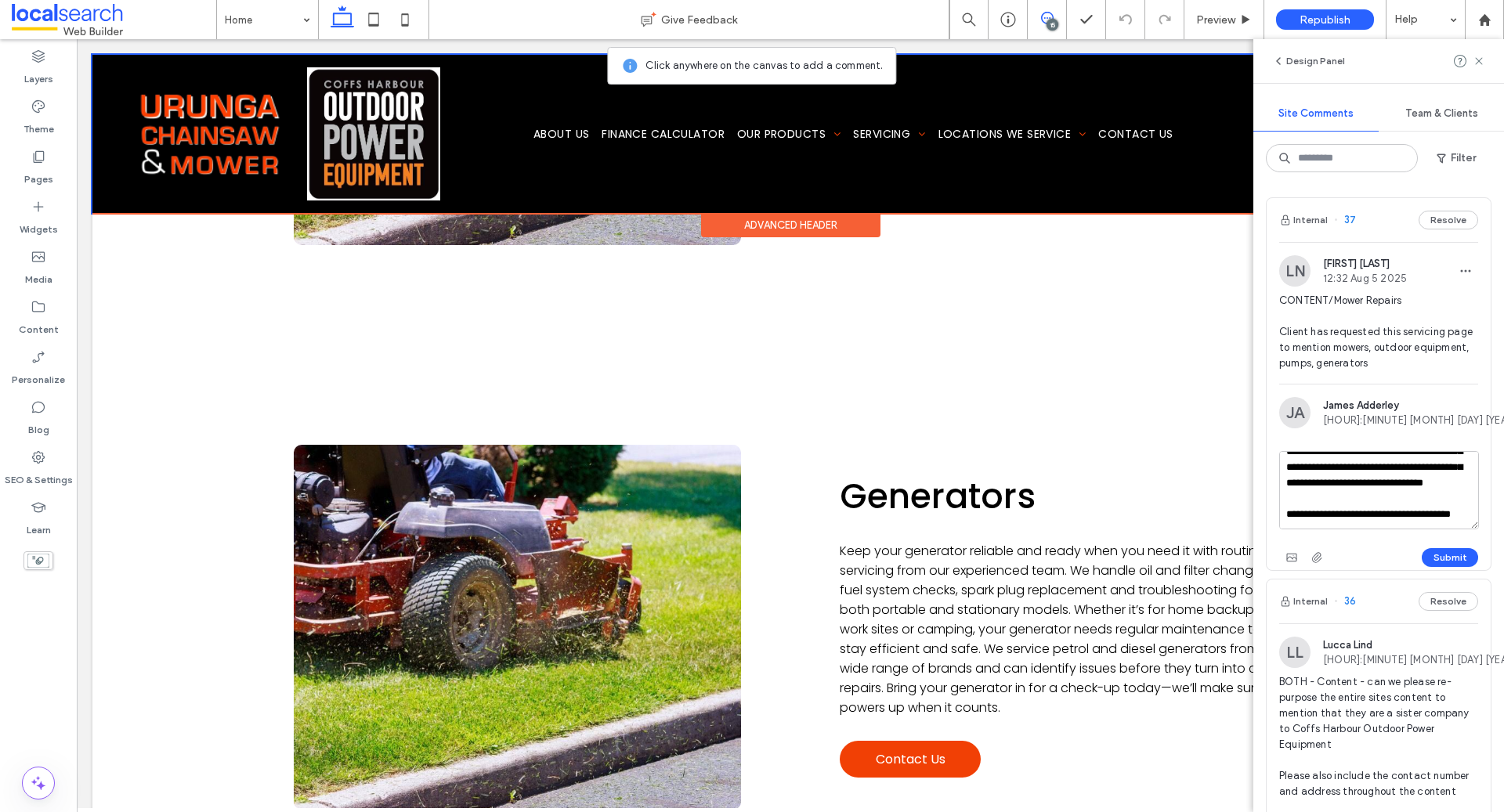 scroll, scrollTop: 53, scrollLeft: 0, axis: vertical 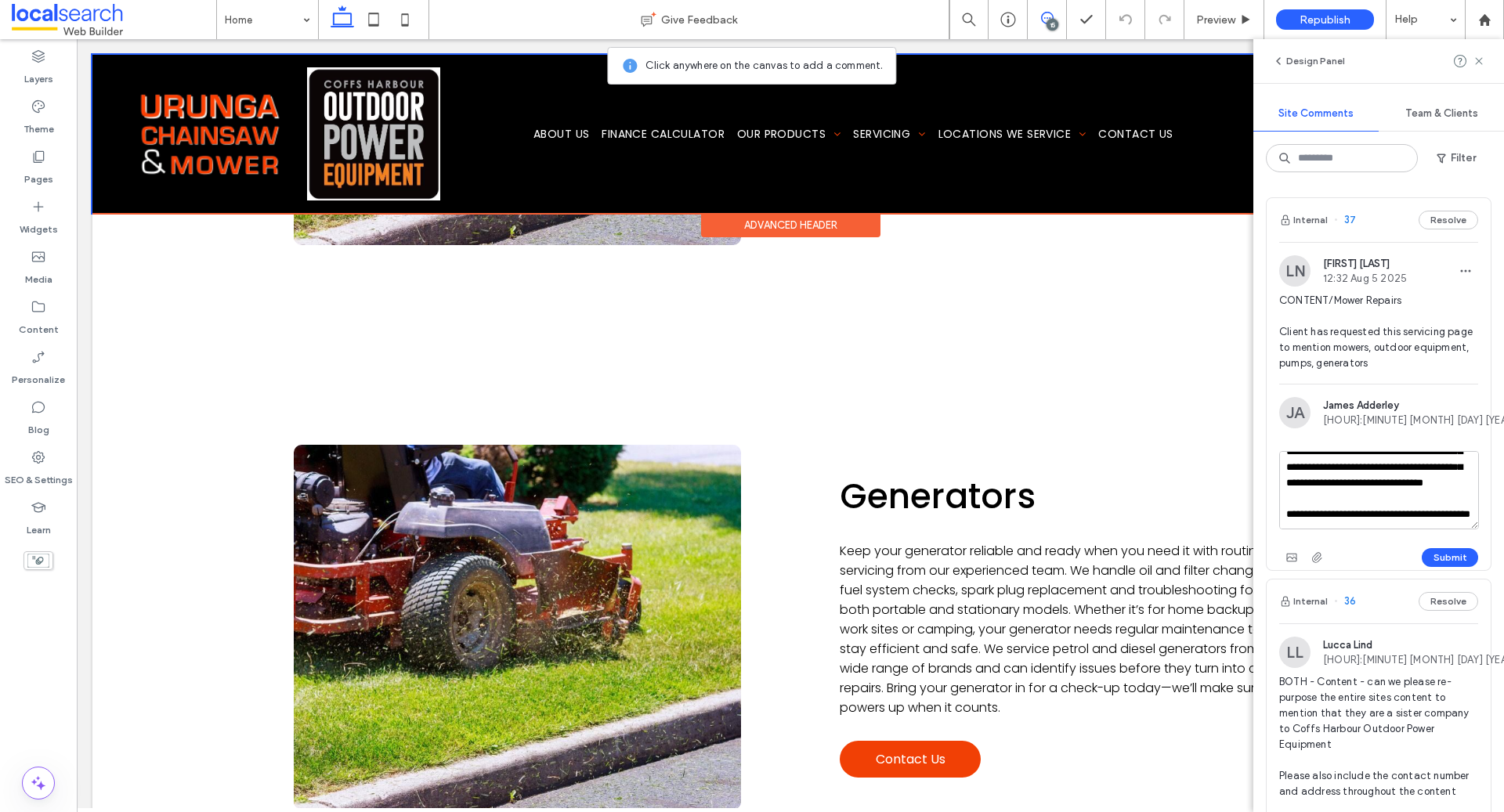 click on "**********" at bounding box center (1379, 490) 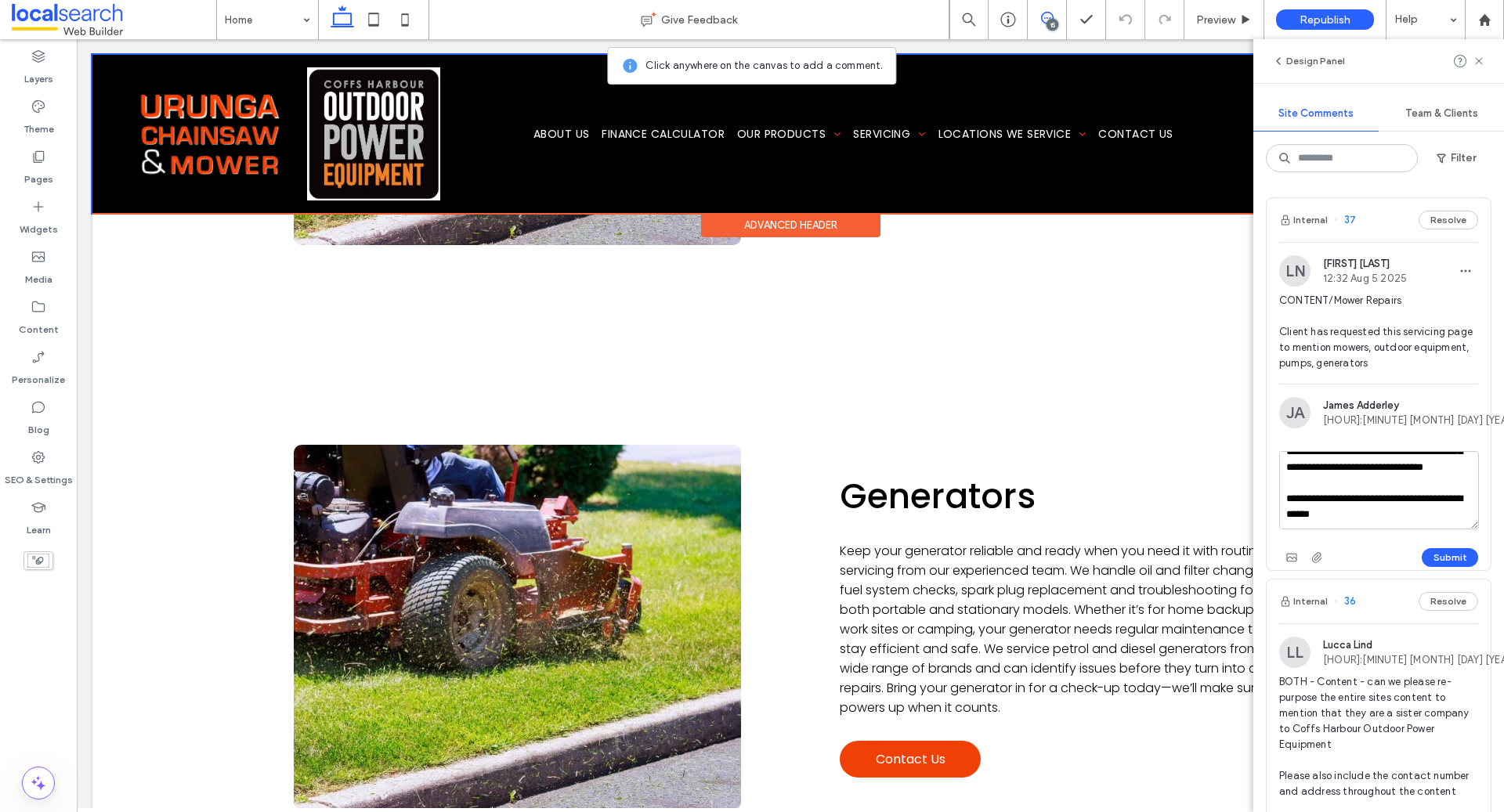 click on "**********" at bounding box center [1379, 490] 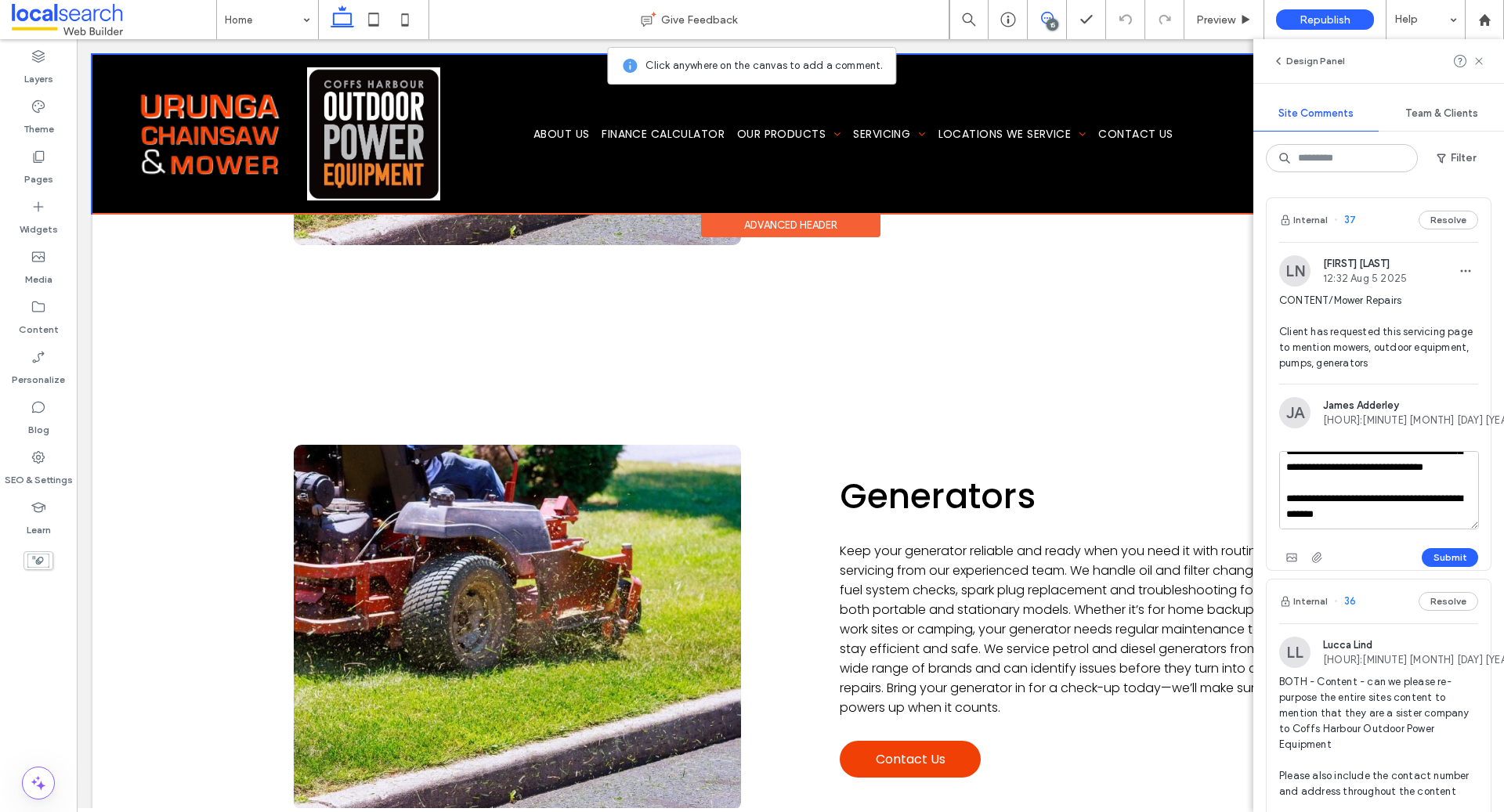 click on "**********" at bounding box center [1379, 490] 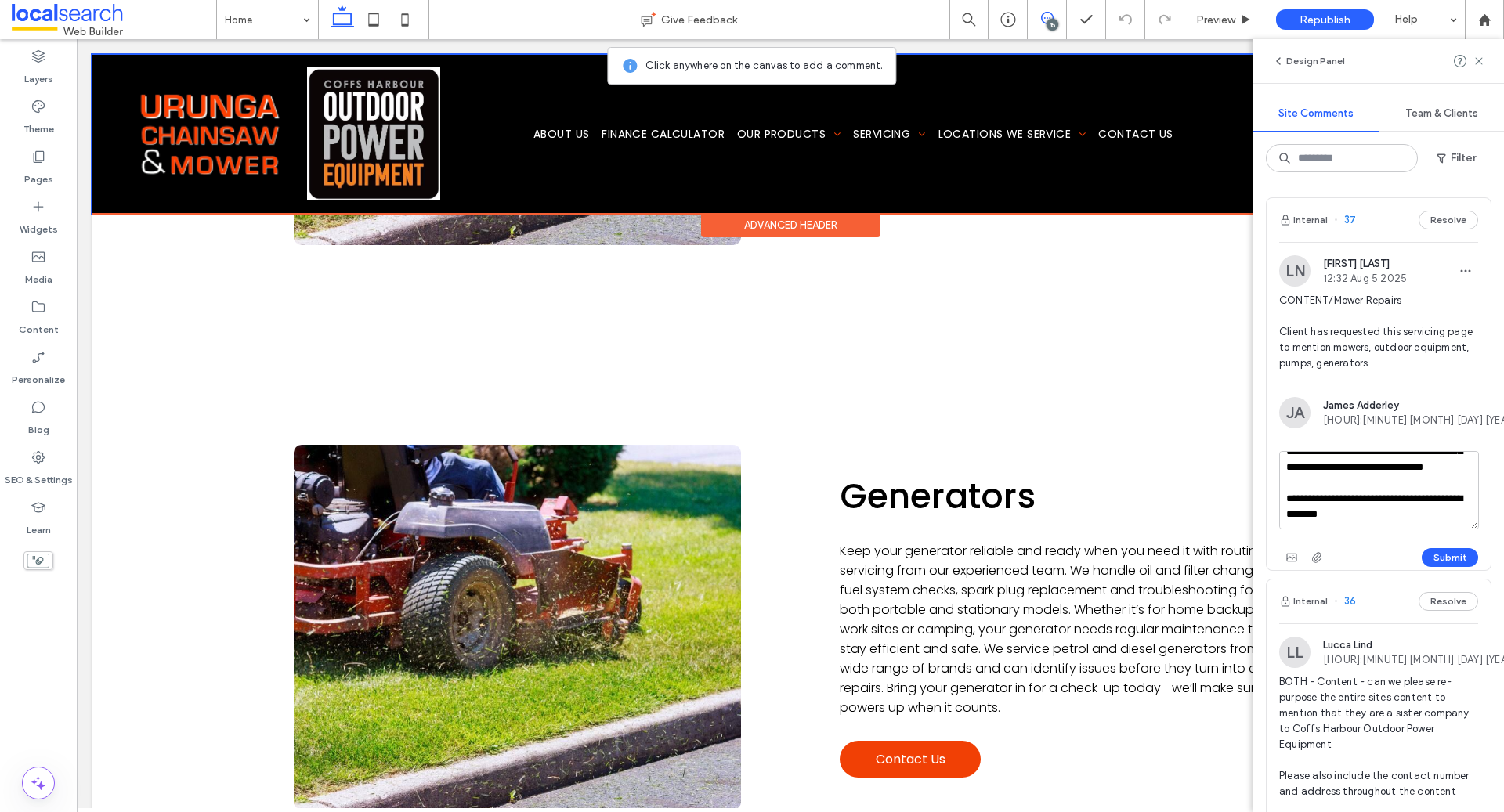 click on "**********" at bounding box center [1379, 490] 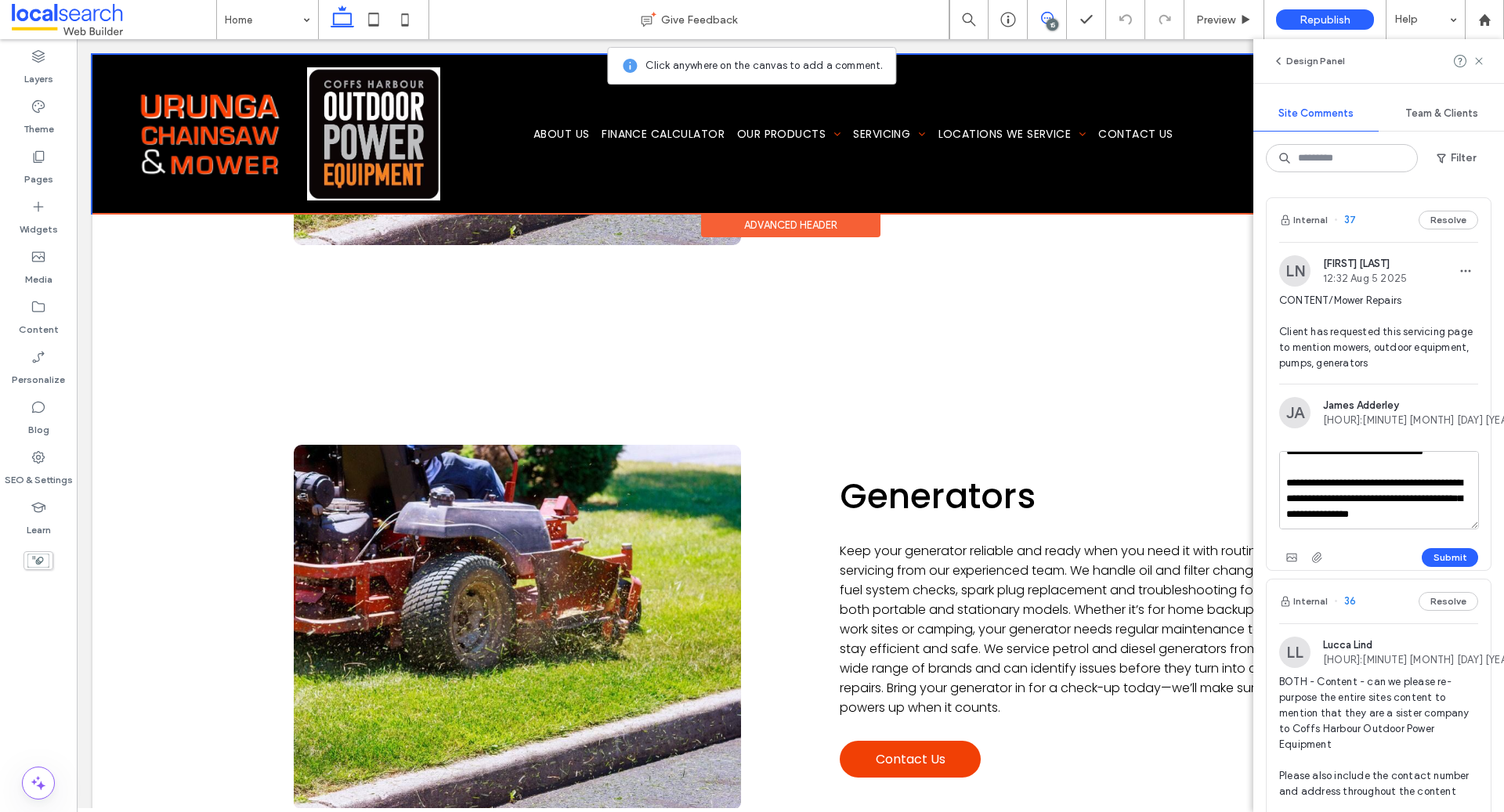 scroll, scrollTop: 85, scrollLeft: 0, axis: vertical 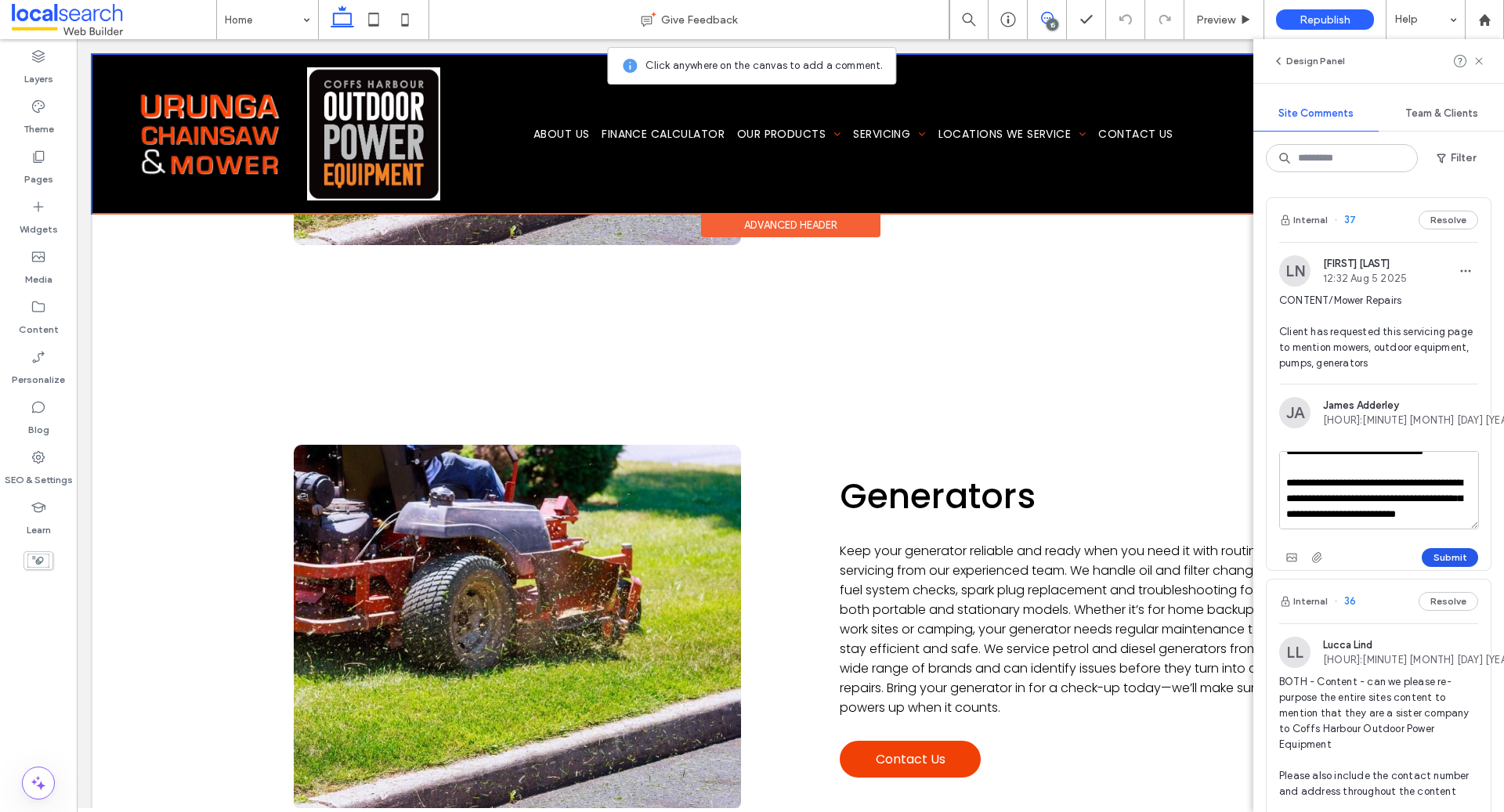 type on "**********" 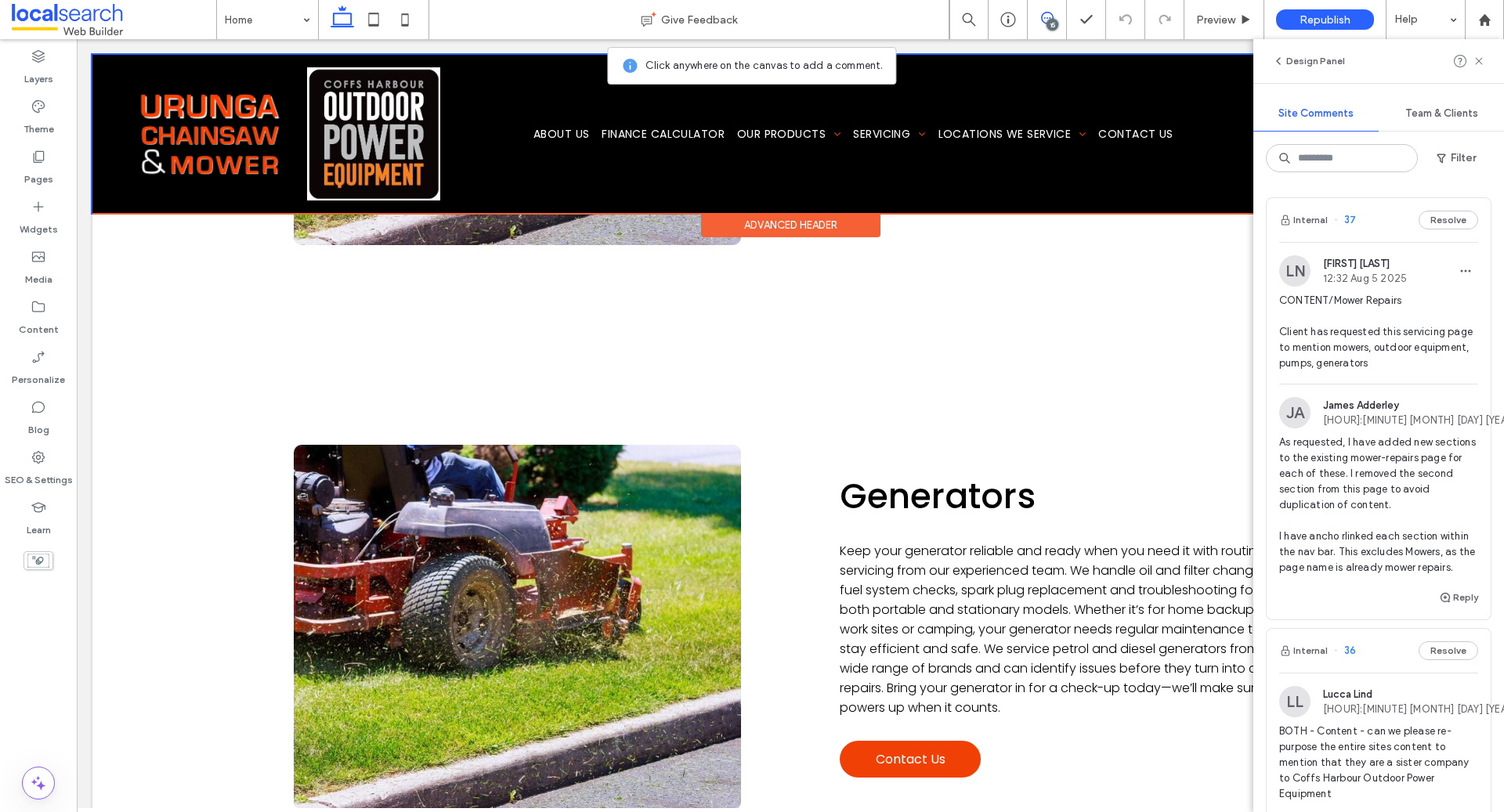 click 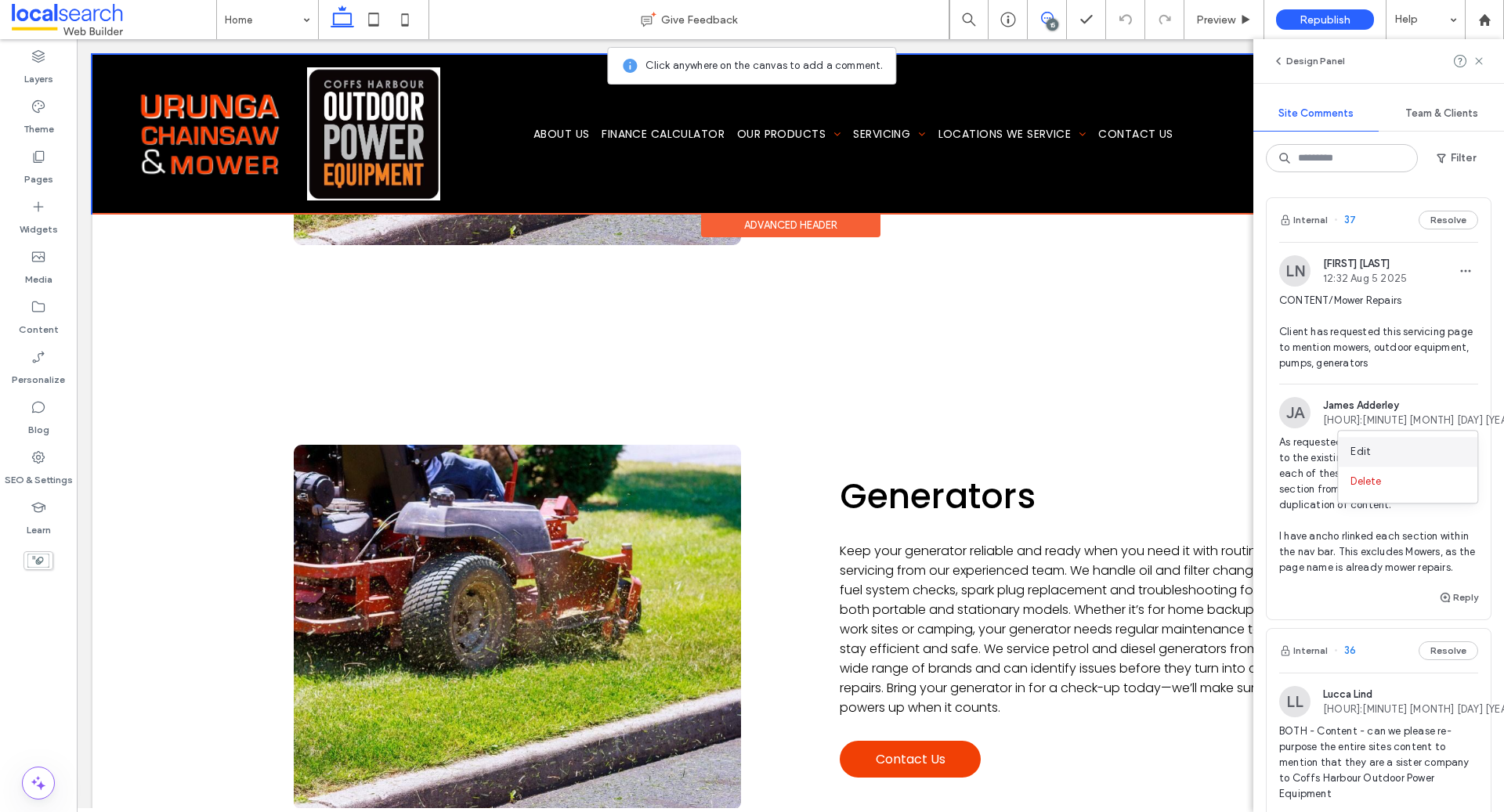 click on "Edit" at bounding box center [1408, 452] 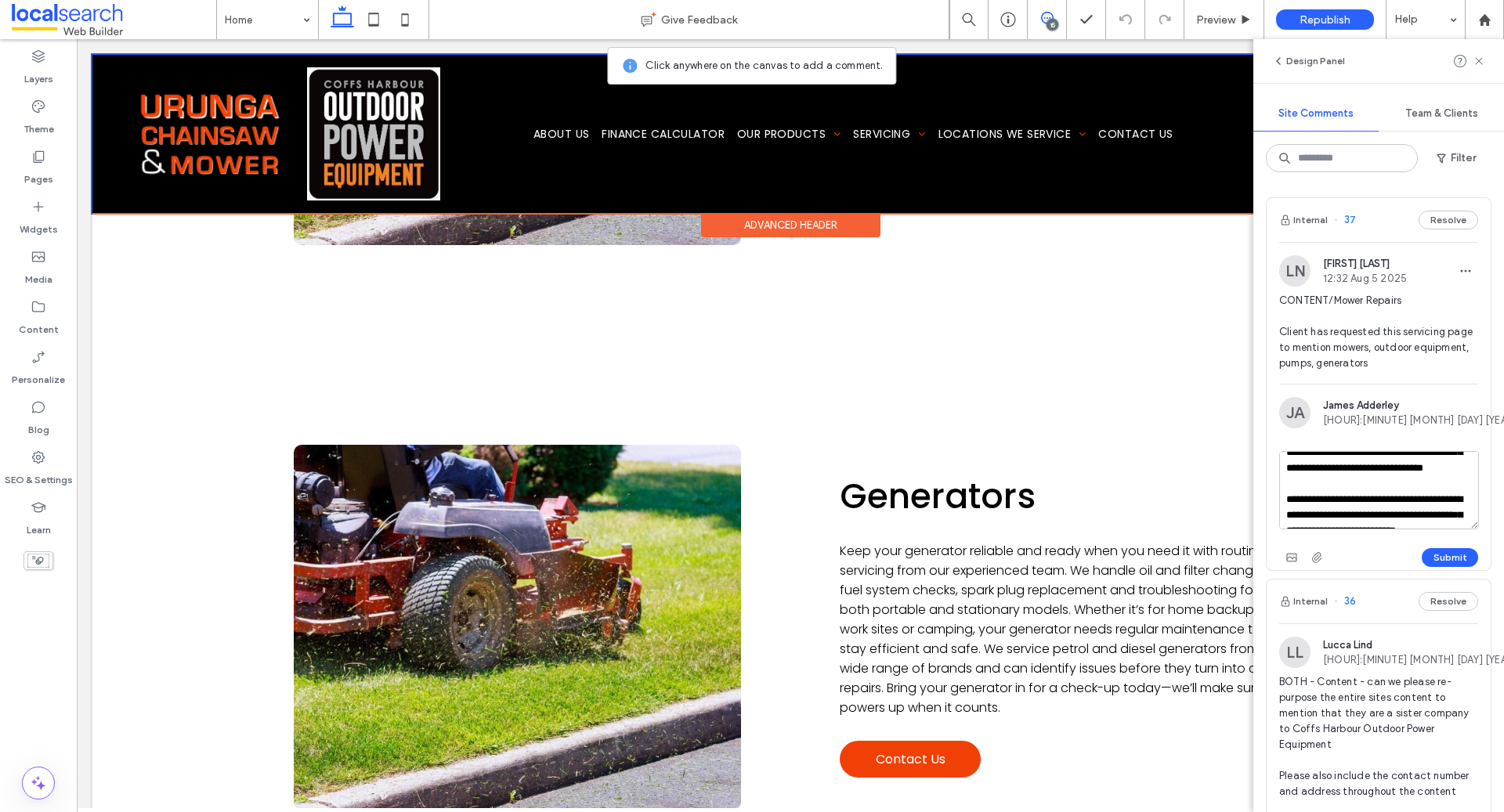 scroll, scrollTop: 52, scrollLeft: 0, axis: vertical 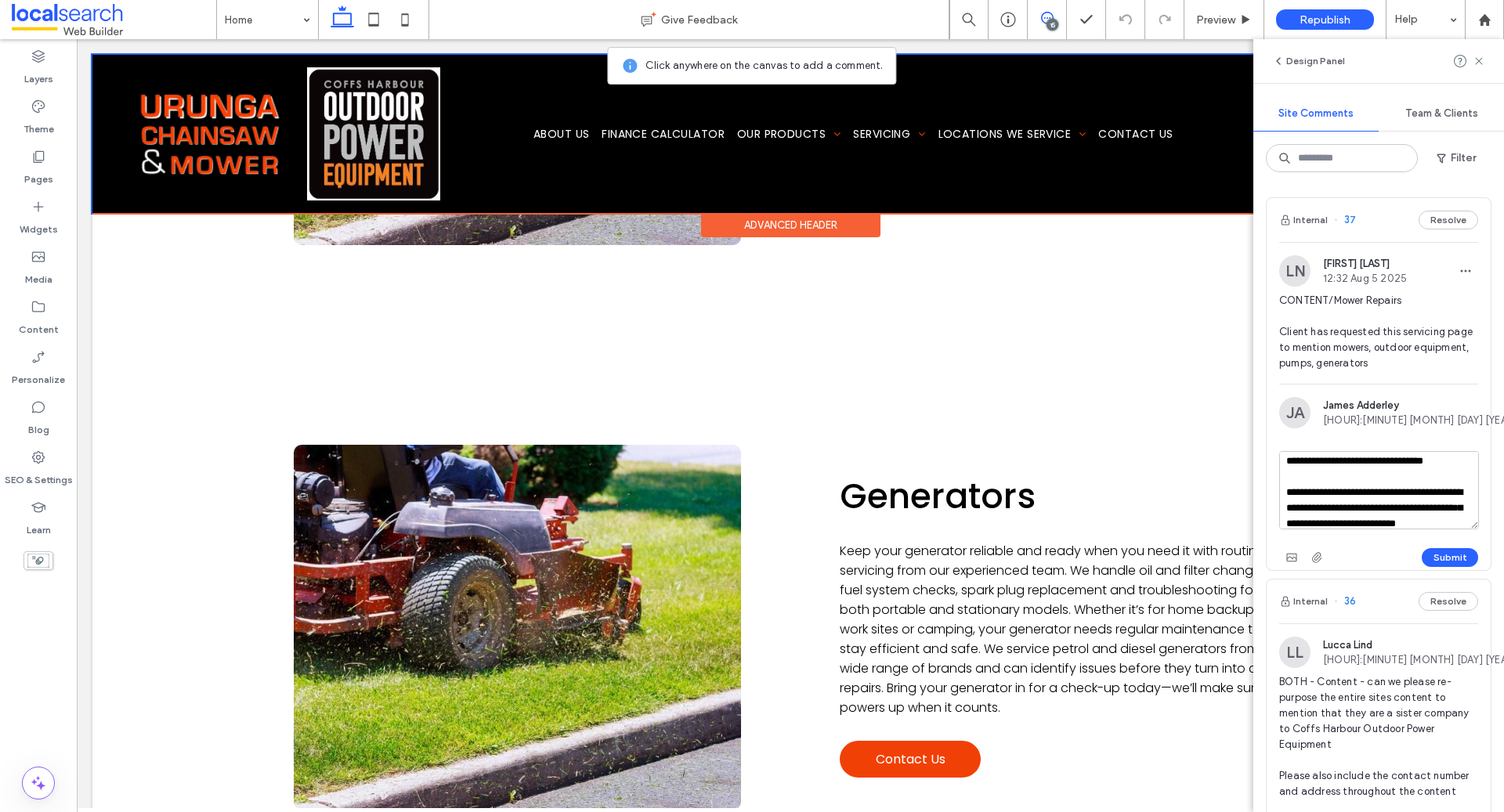 click on "**********" at bounding box center [1379, 490] 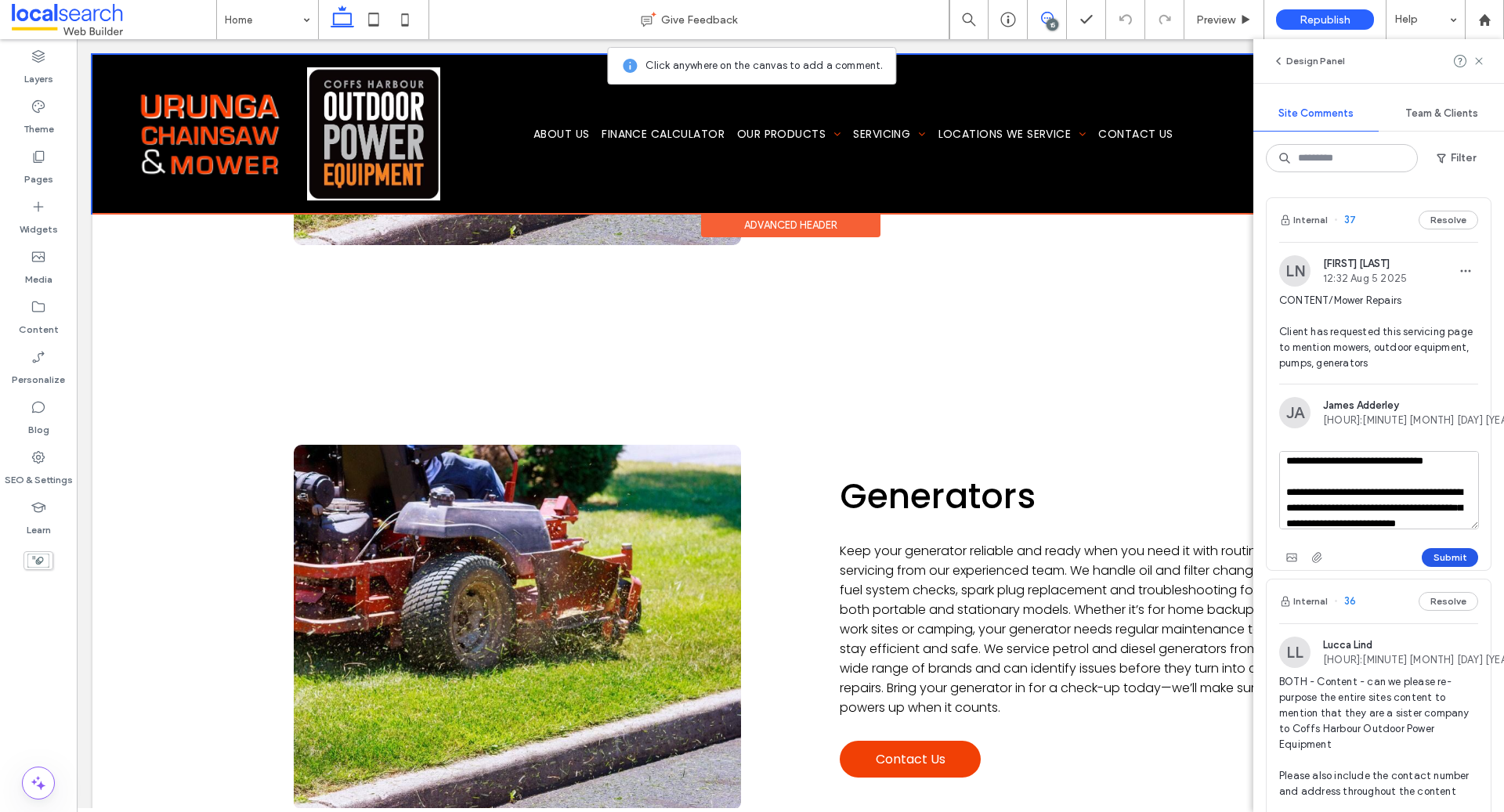 type on "**********" 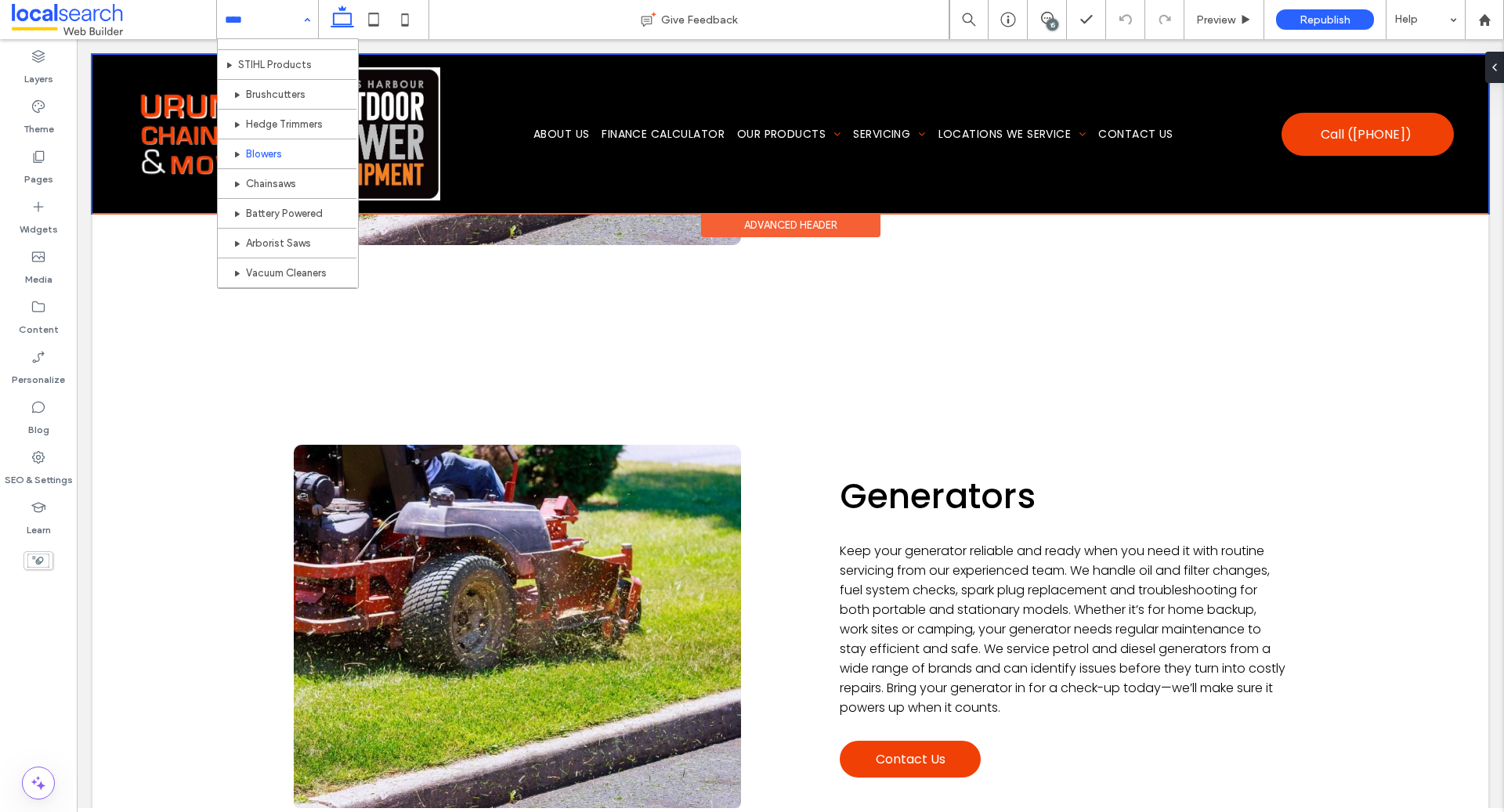 scroll, scrollTop: 226, scrollLeft: 0, axis: vertical 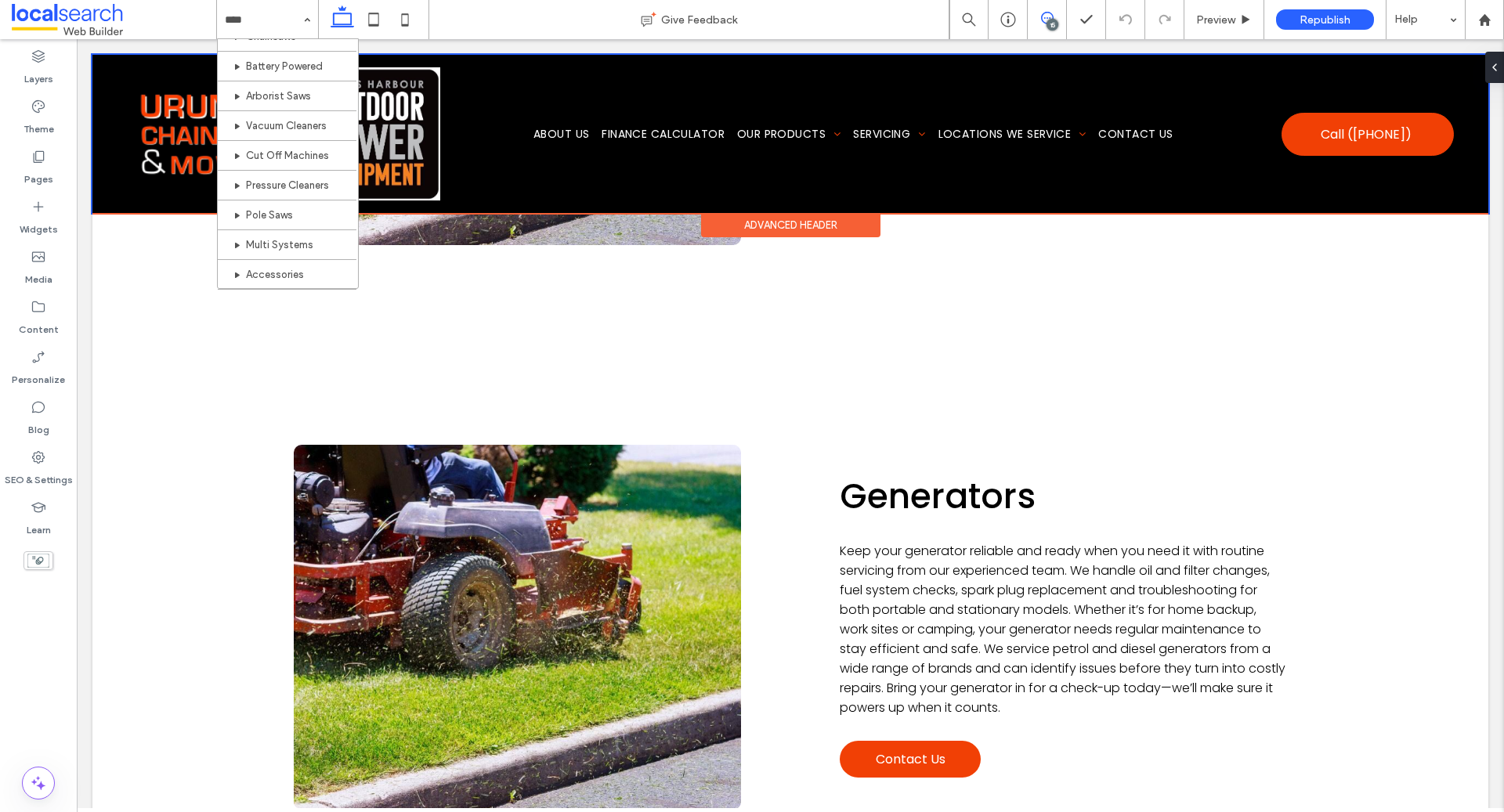 click at bounding box center (1047, 18) 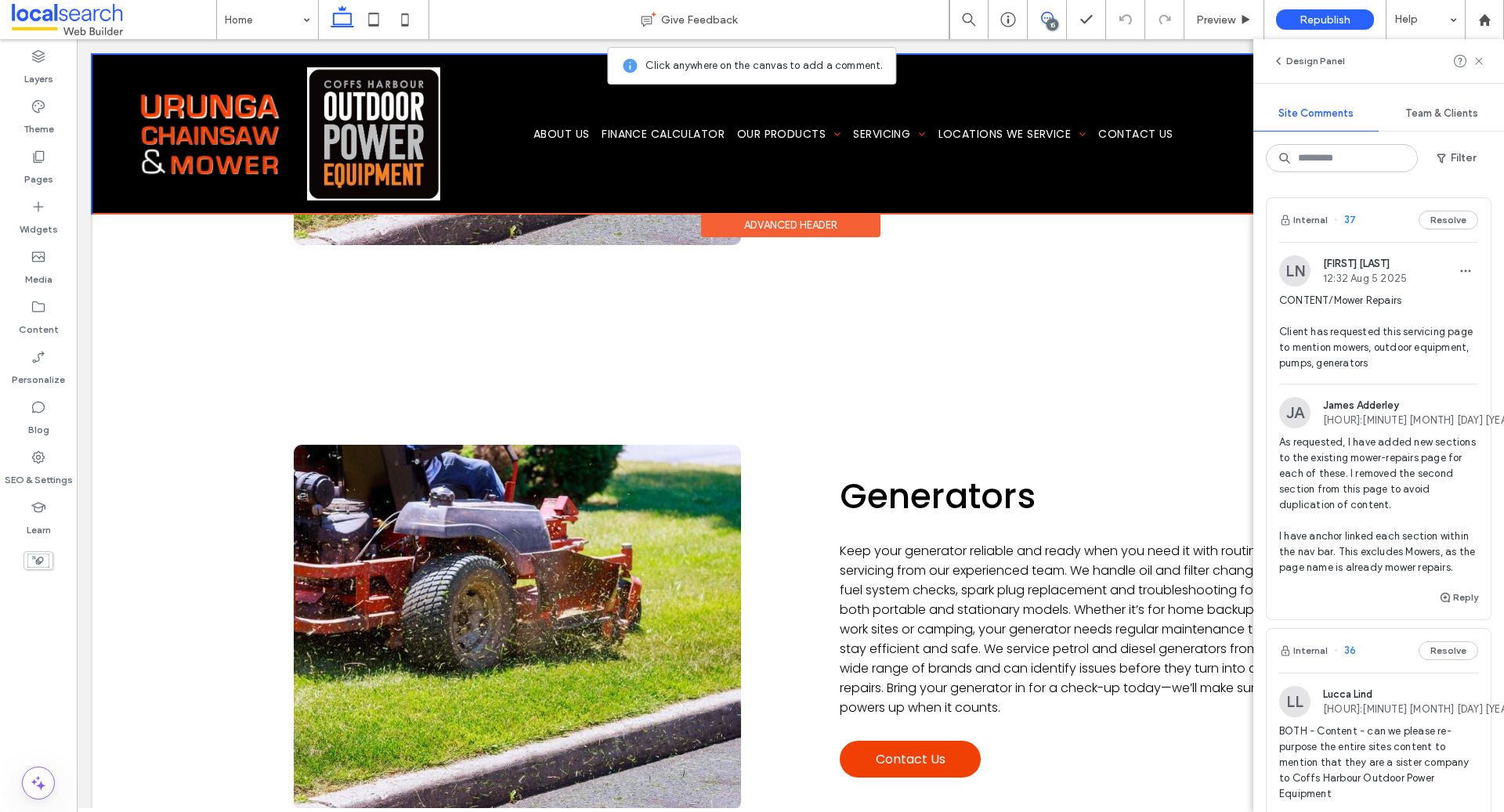 click at bounding box center [1535, 413] 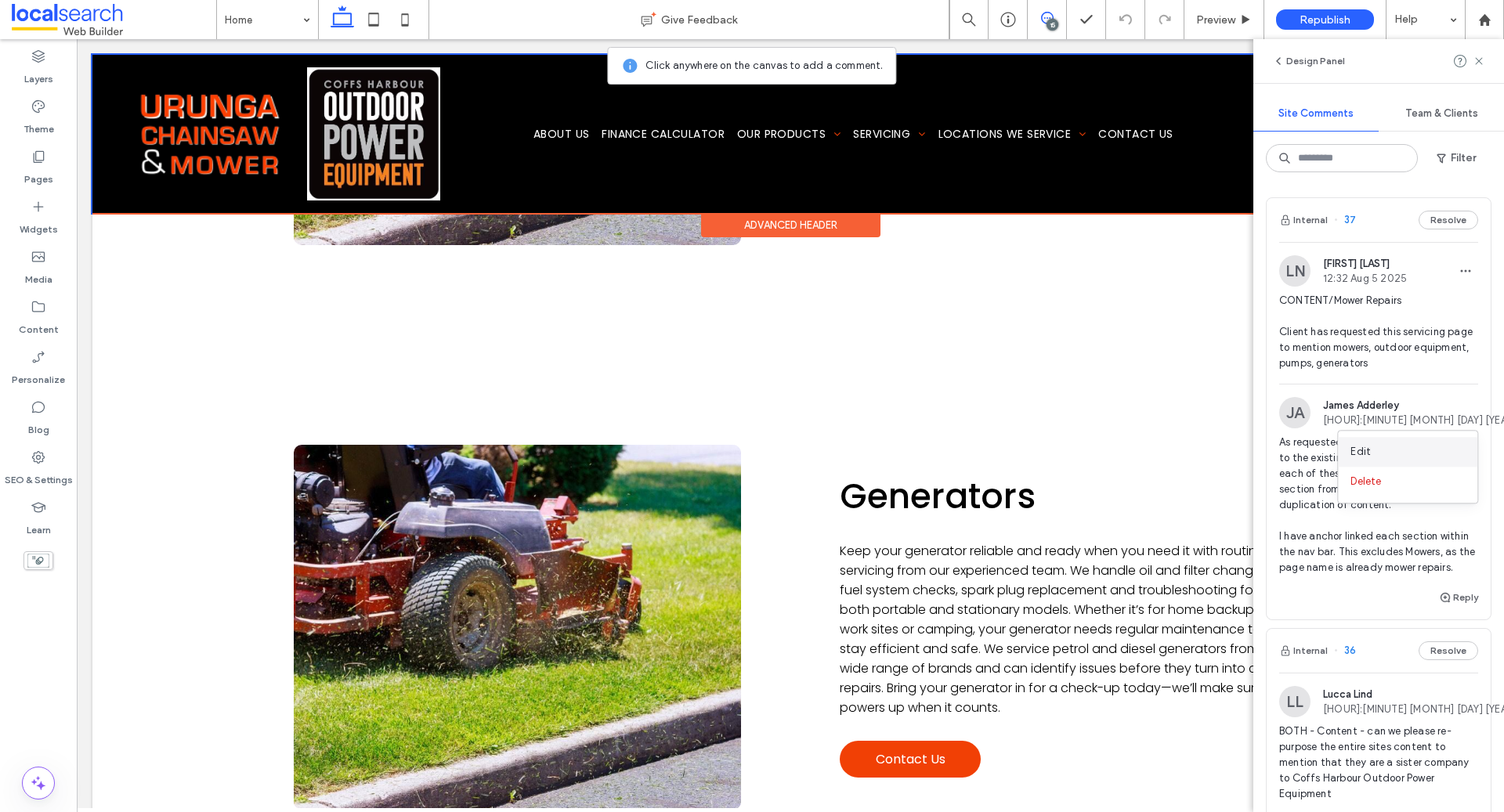 click on "Edit" at bounding box center [1408, 452] 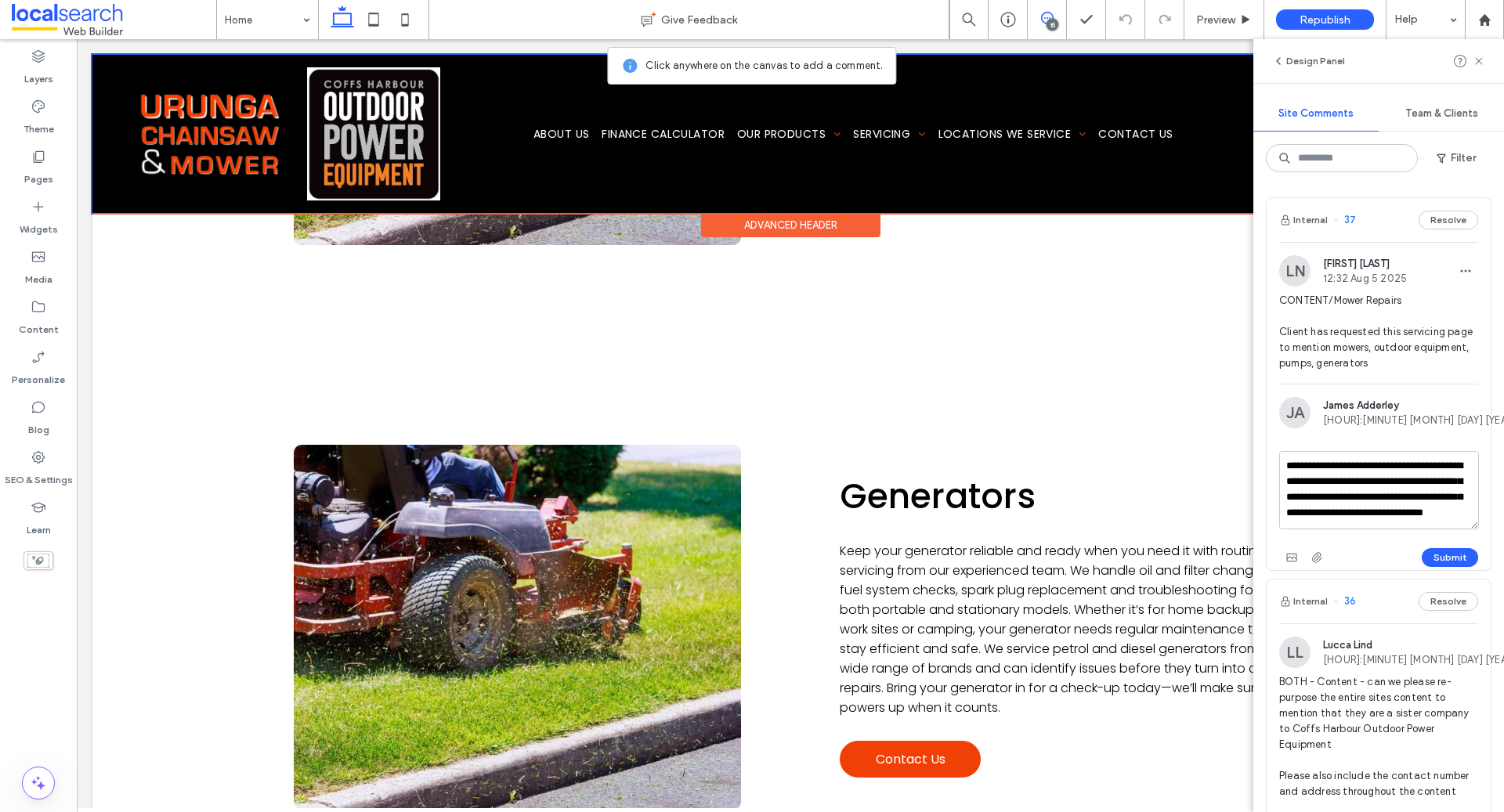 scroll, scrollTop: 92, scrollLeft: 0, axis: vertical 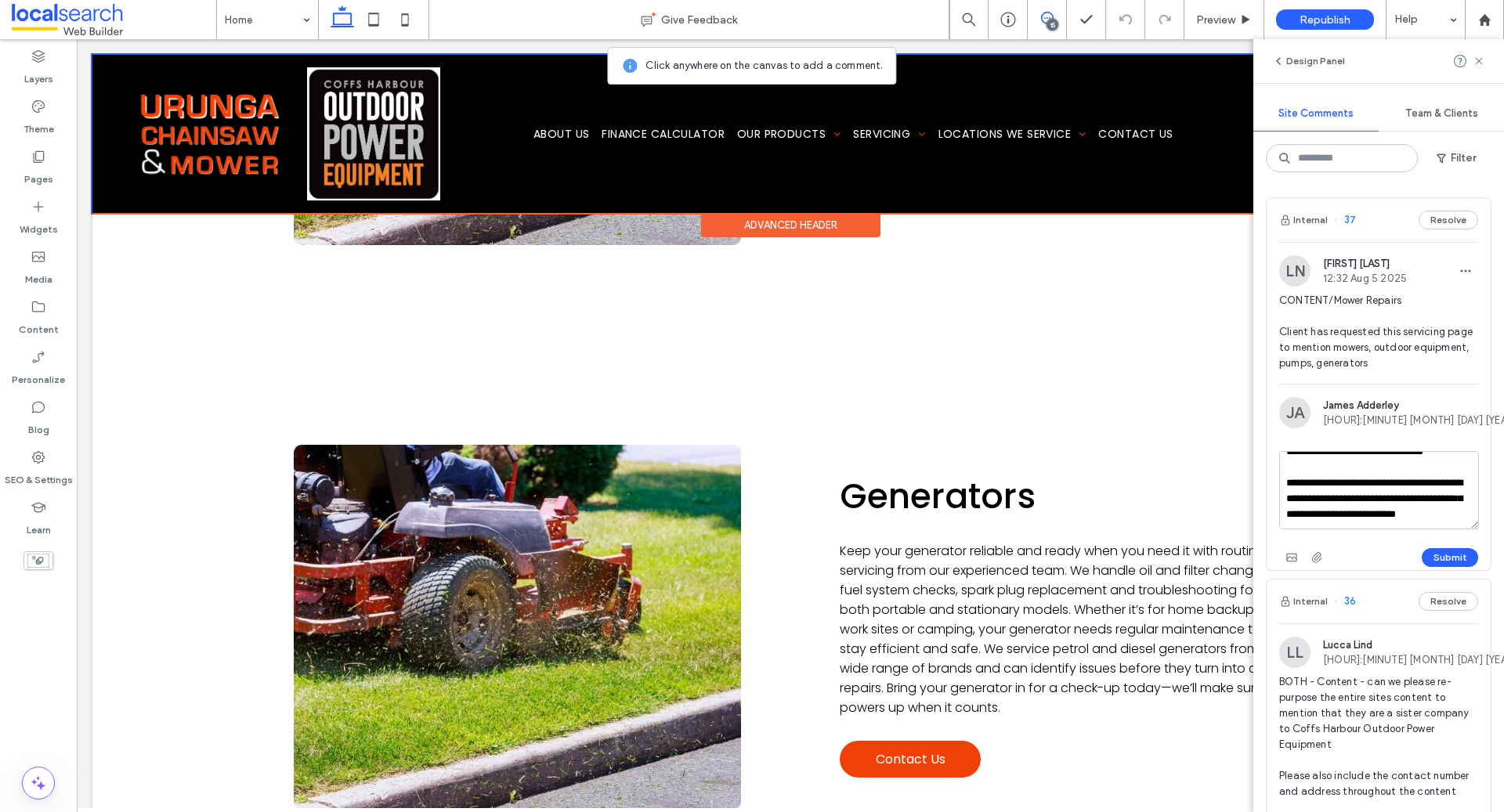click on "**********" at bounding box center (1379, 490) 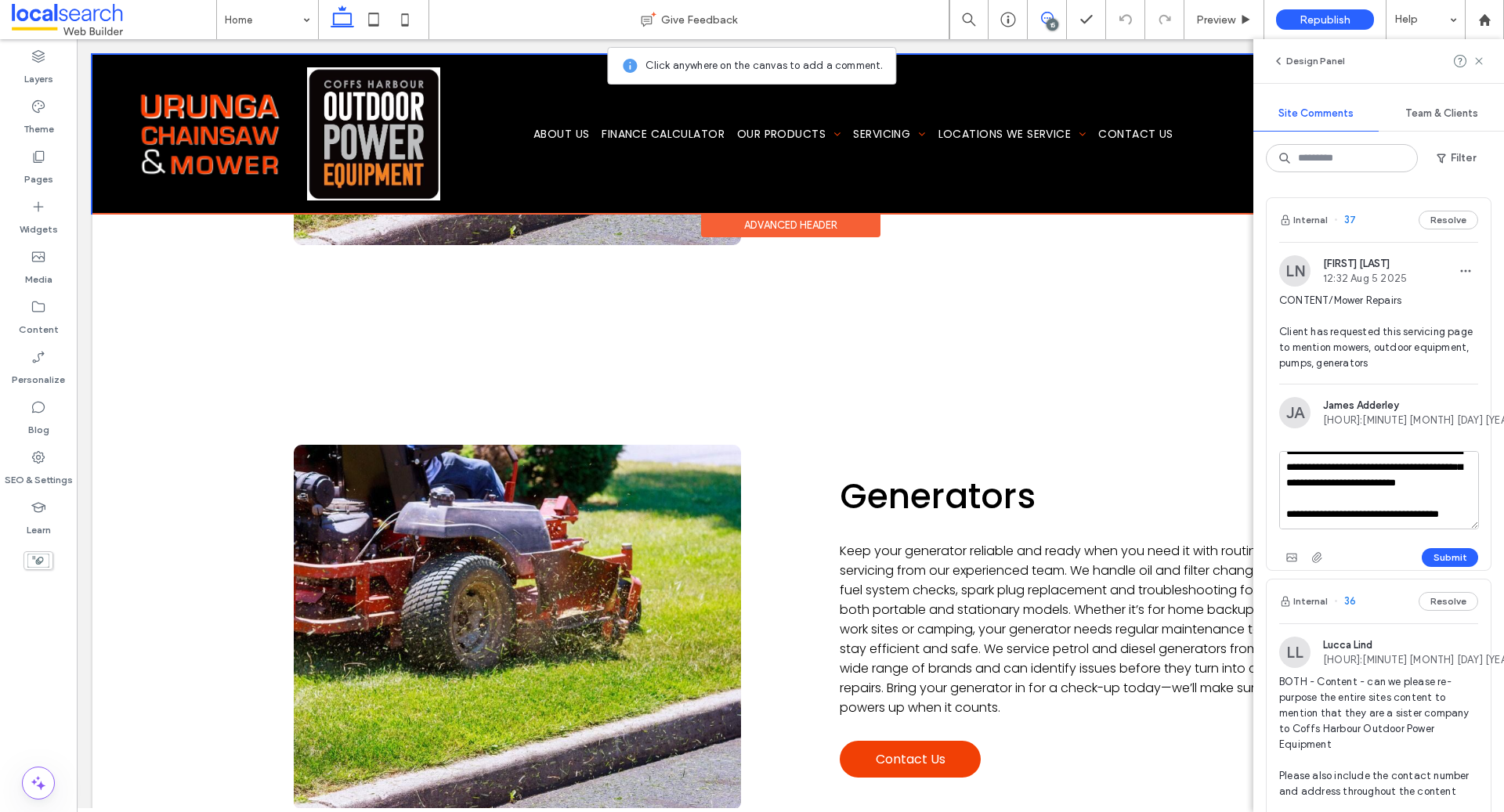scroll, scrollTop: 132, scrollLeft: 0, axis: vertical 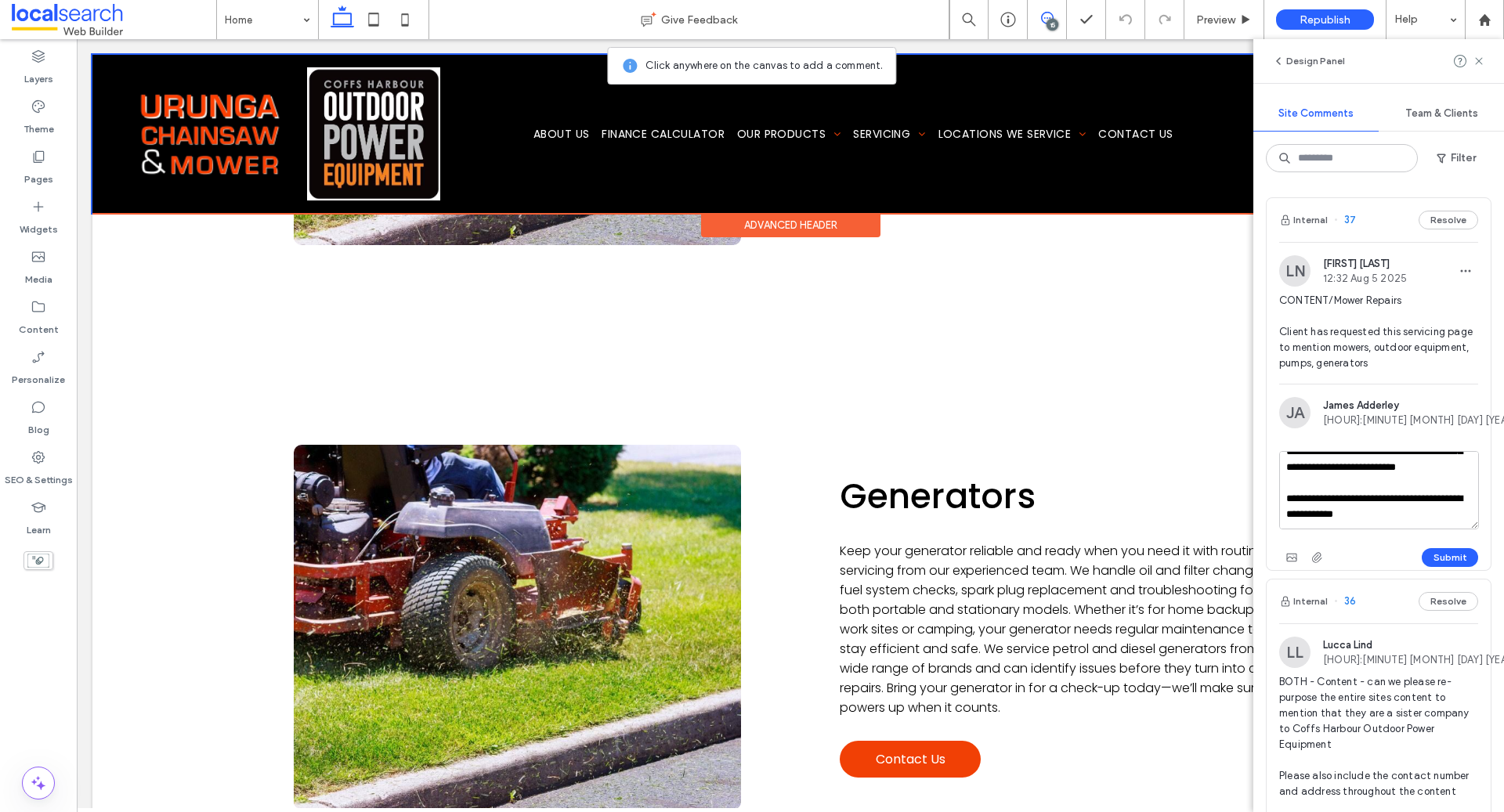 drag, startPoint x: 1390, startPoint y: 515, endPoint x: 1283, endPoint y: 503, distance: 107.67079 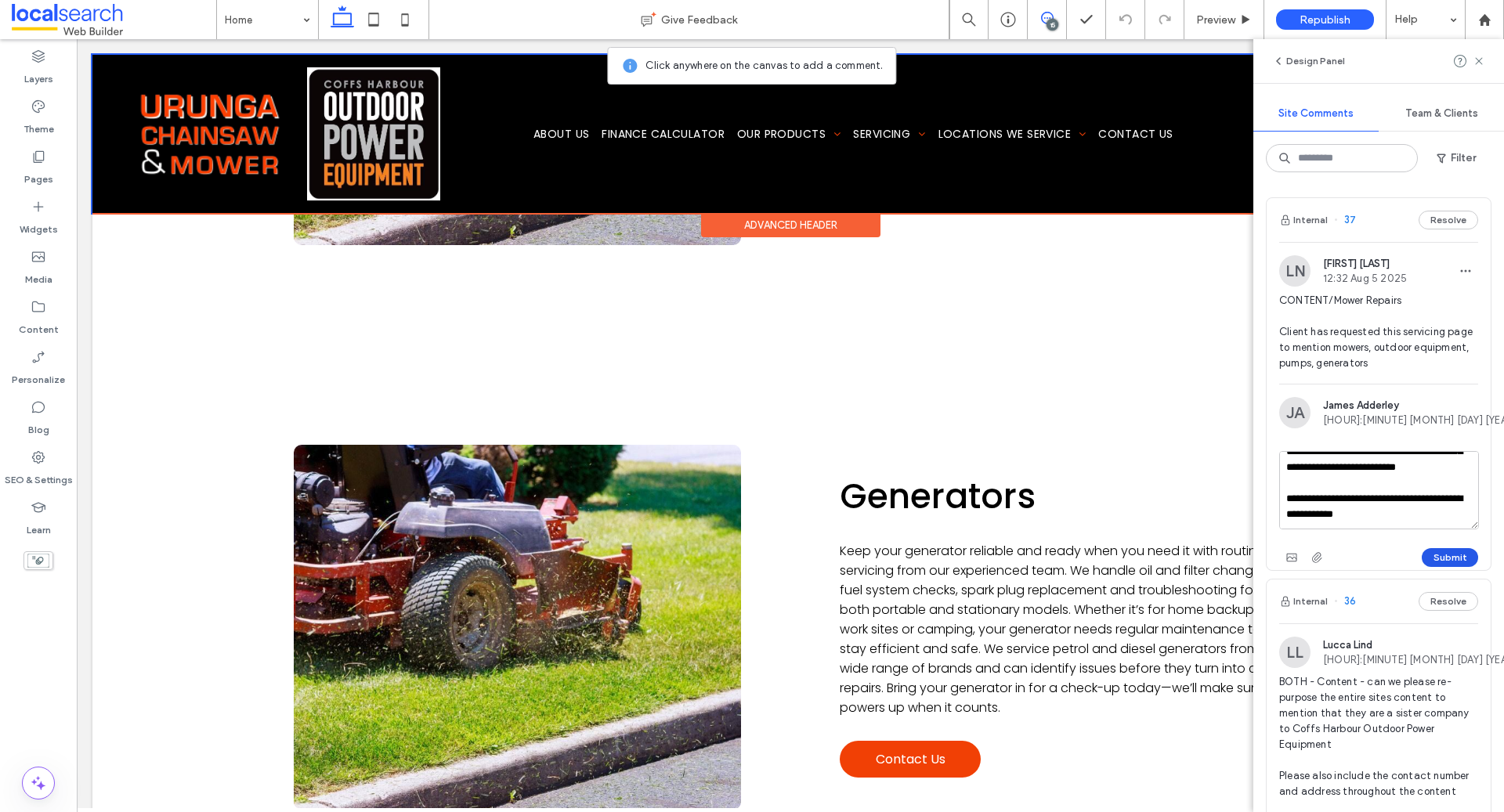 type on "**********" 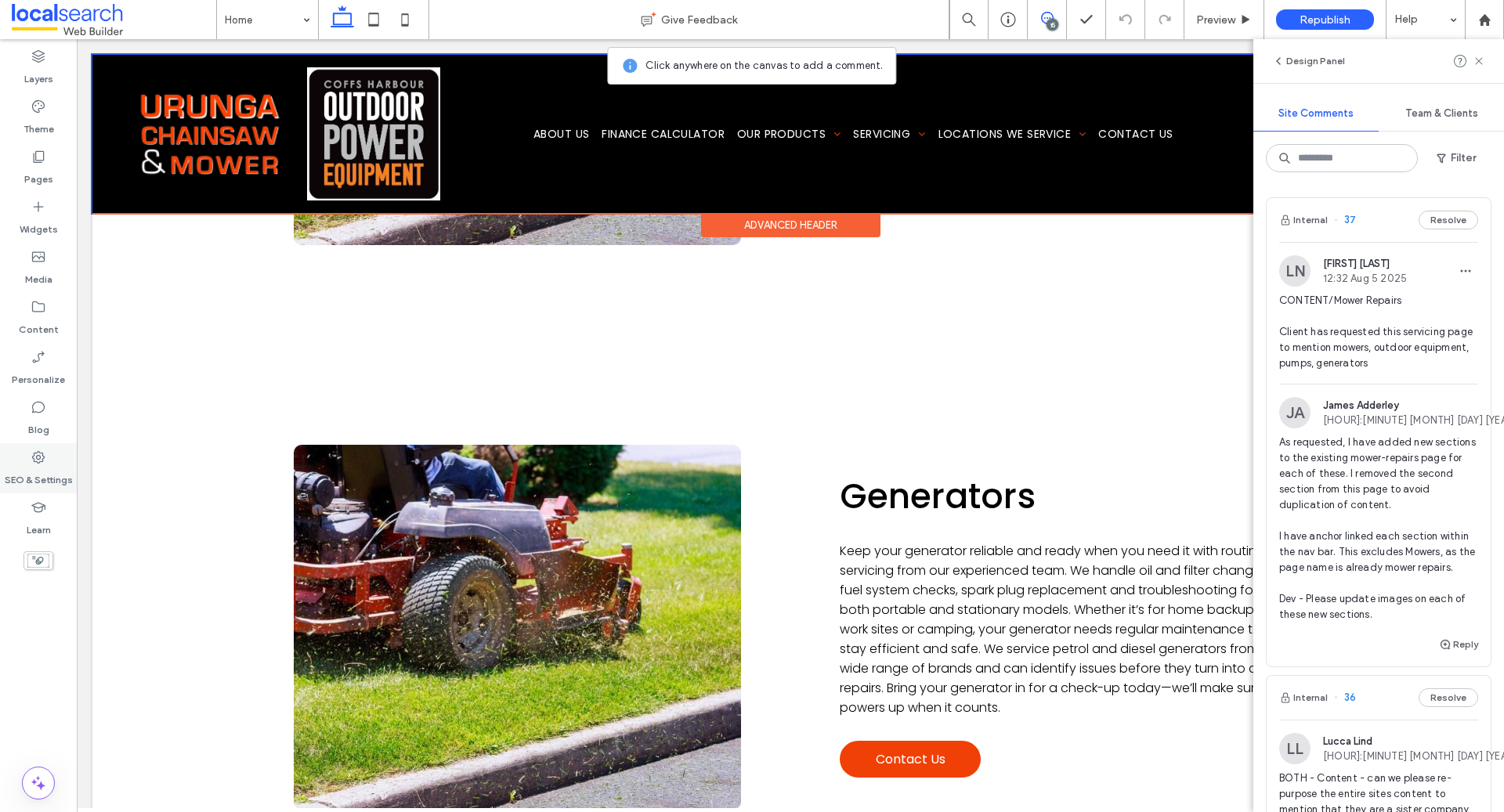 click 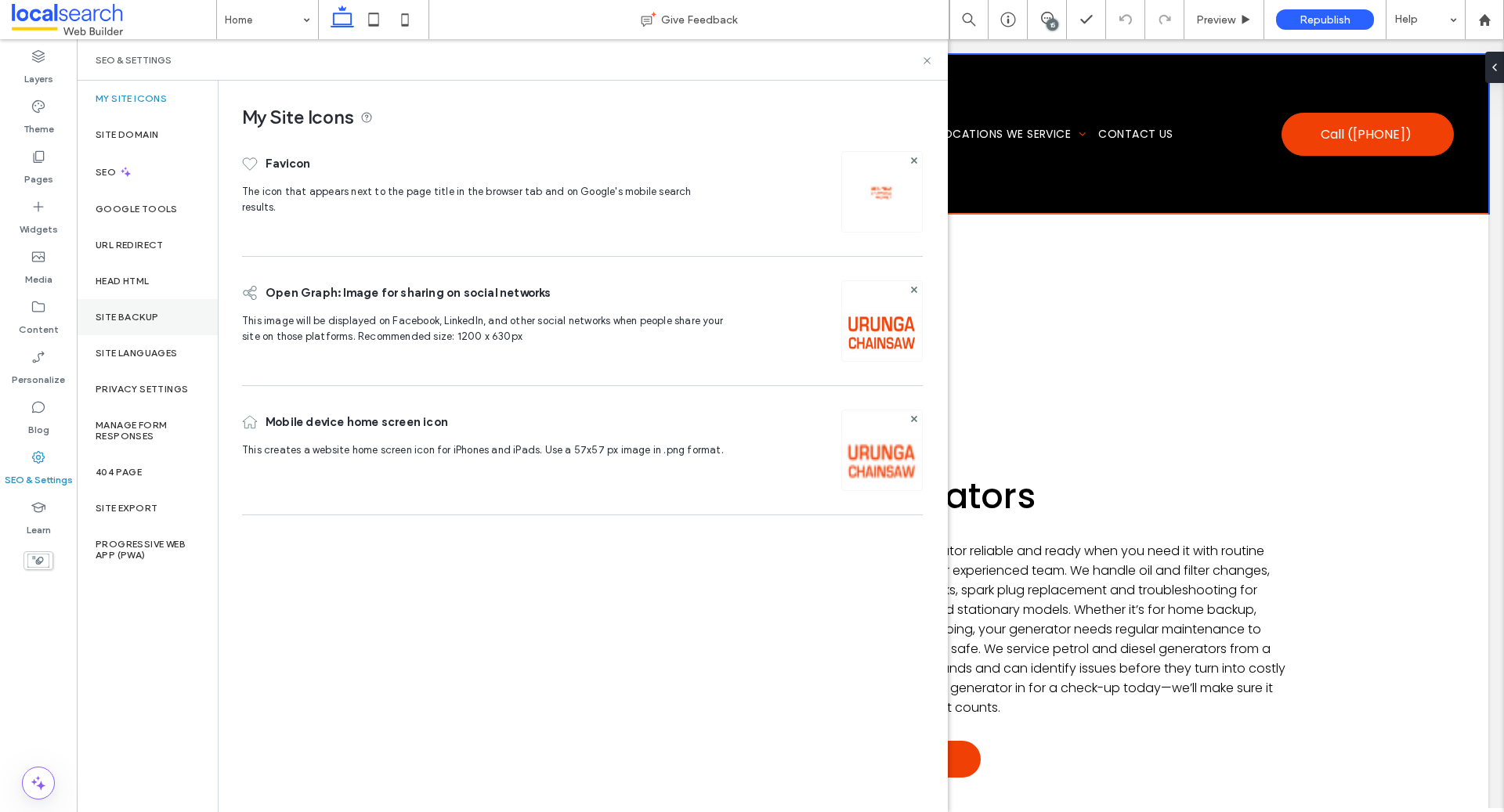 click on "Site Backup" at bounding box center (147, 317) 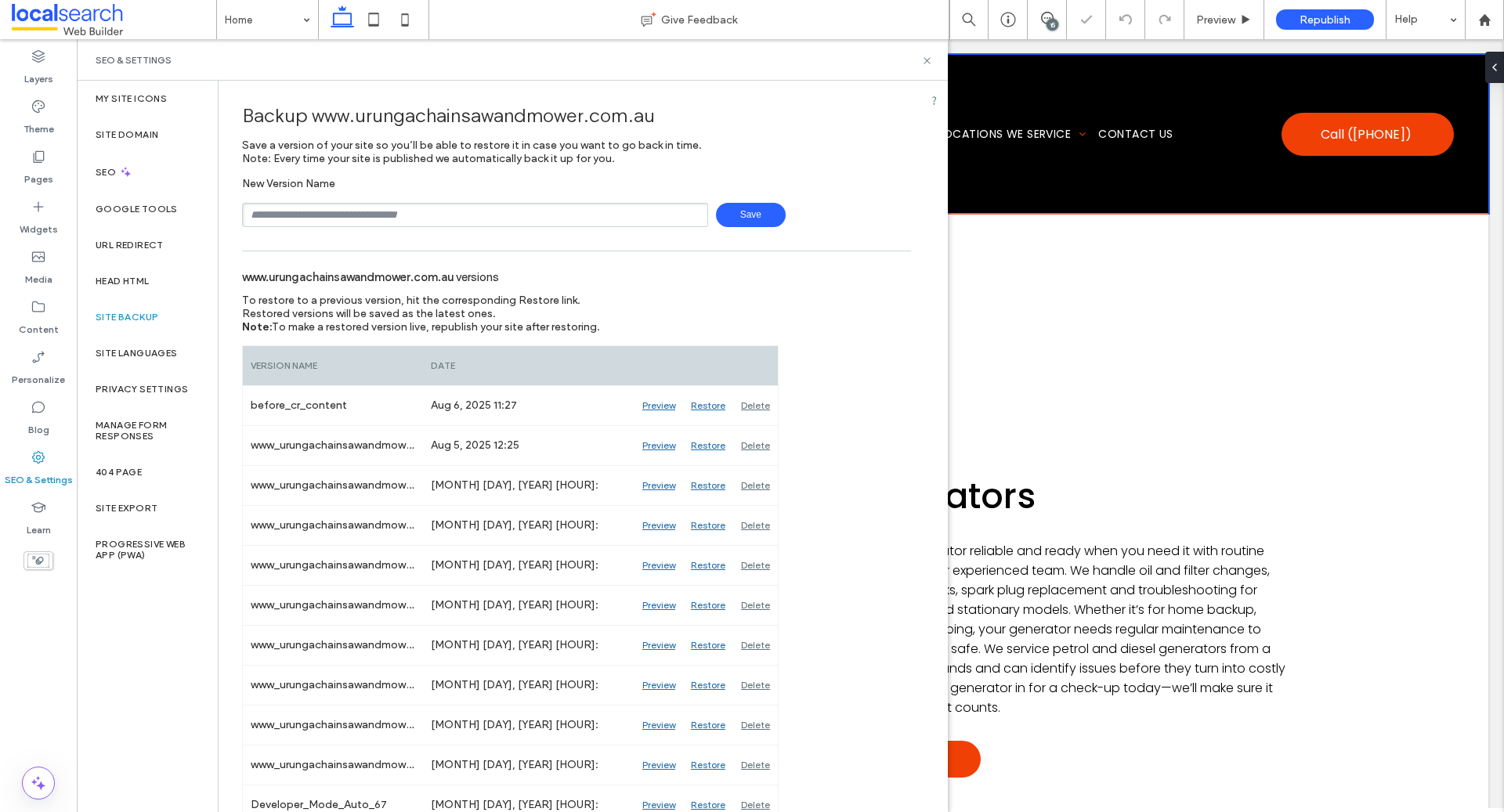 click at bounding box center (475, 215) 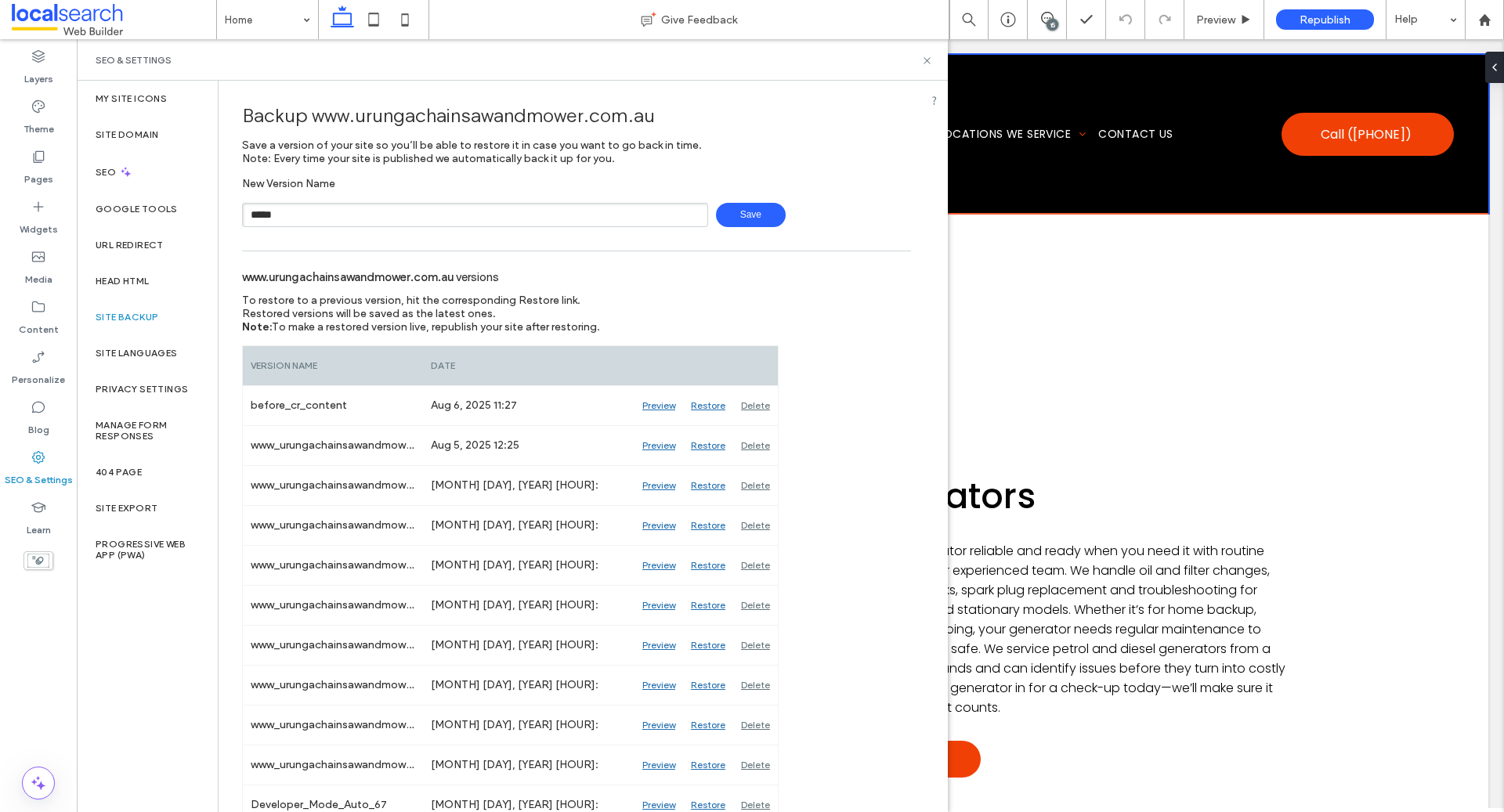 type on "**********" 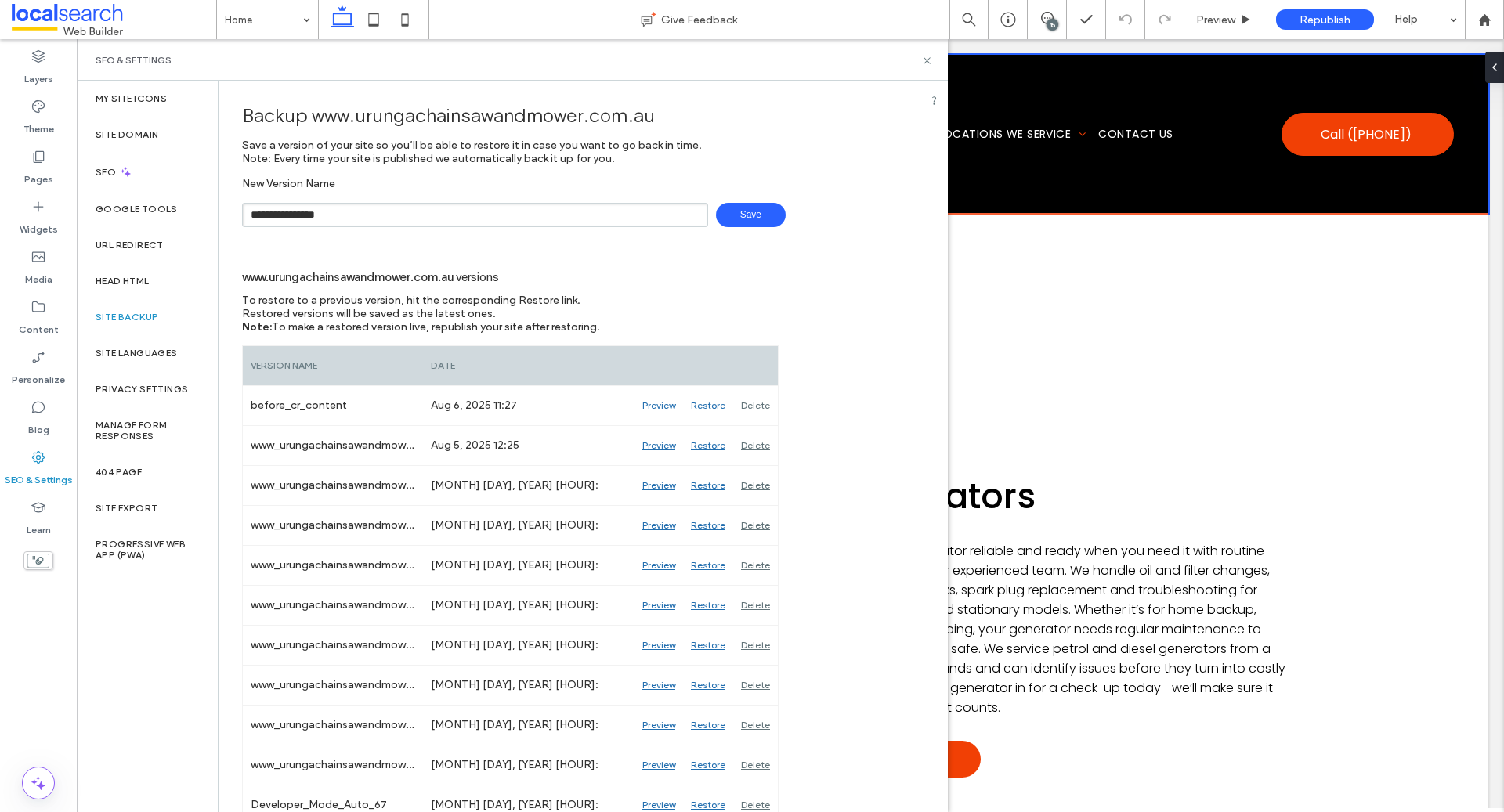 click on "Save" at bounding box center (750, 215) 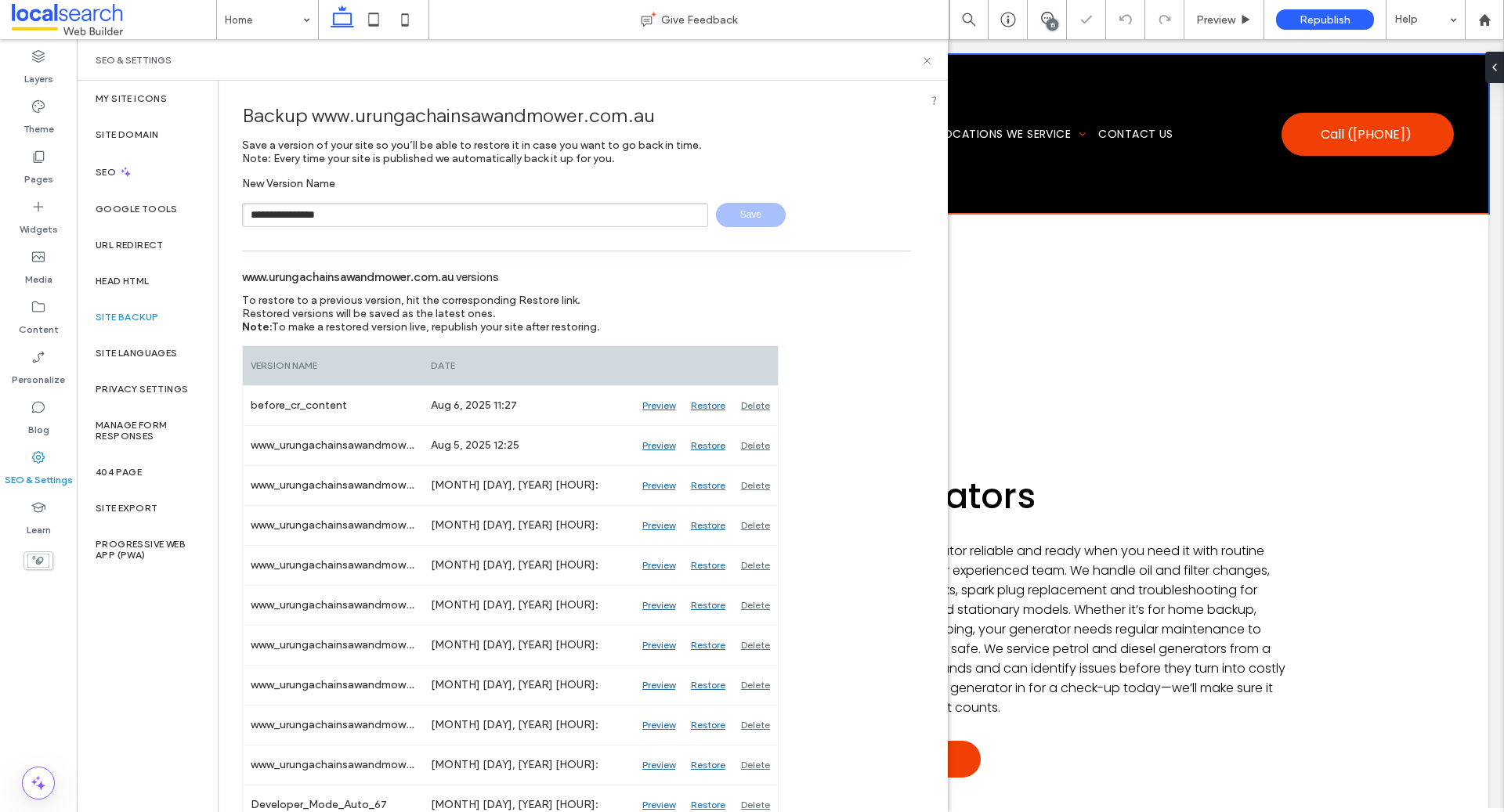 type 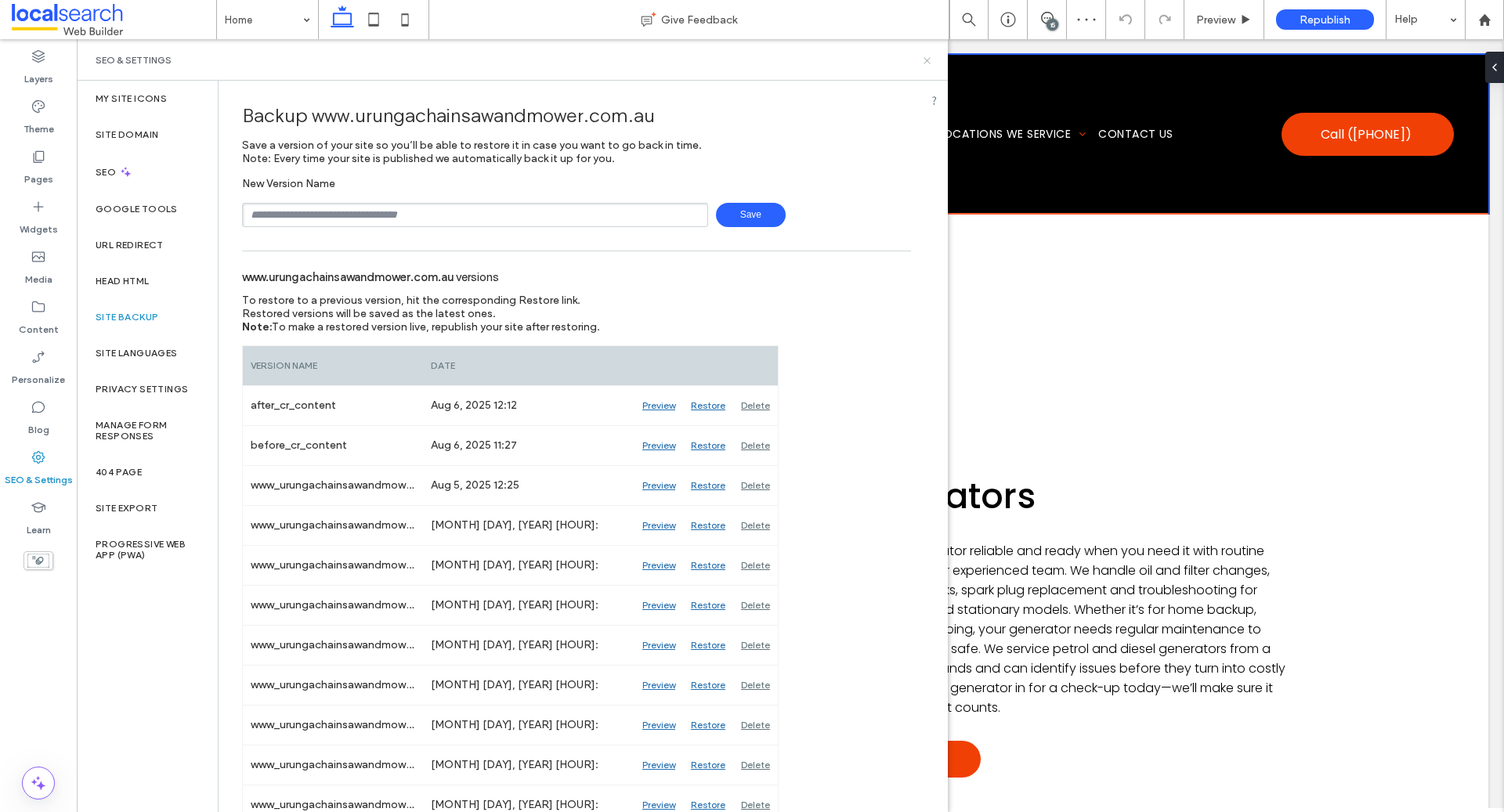 click 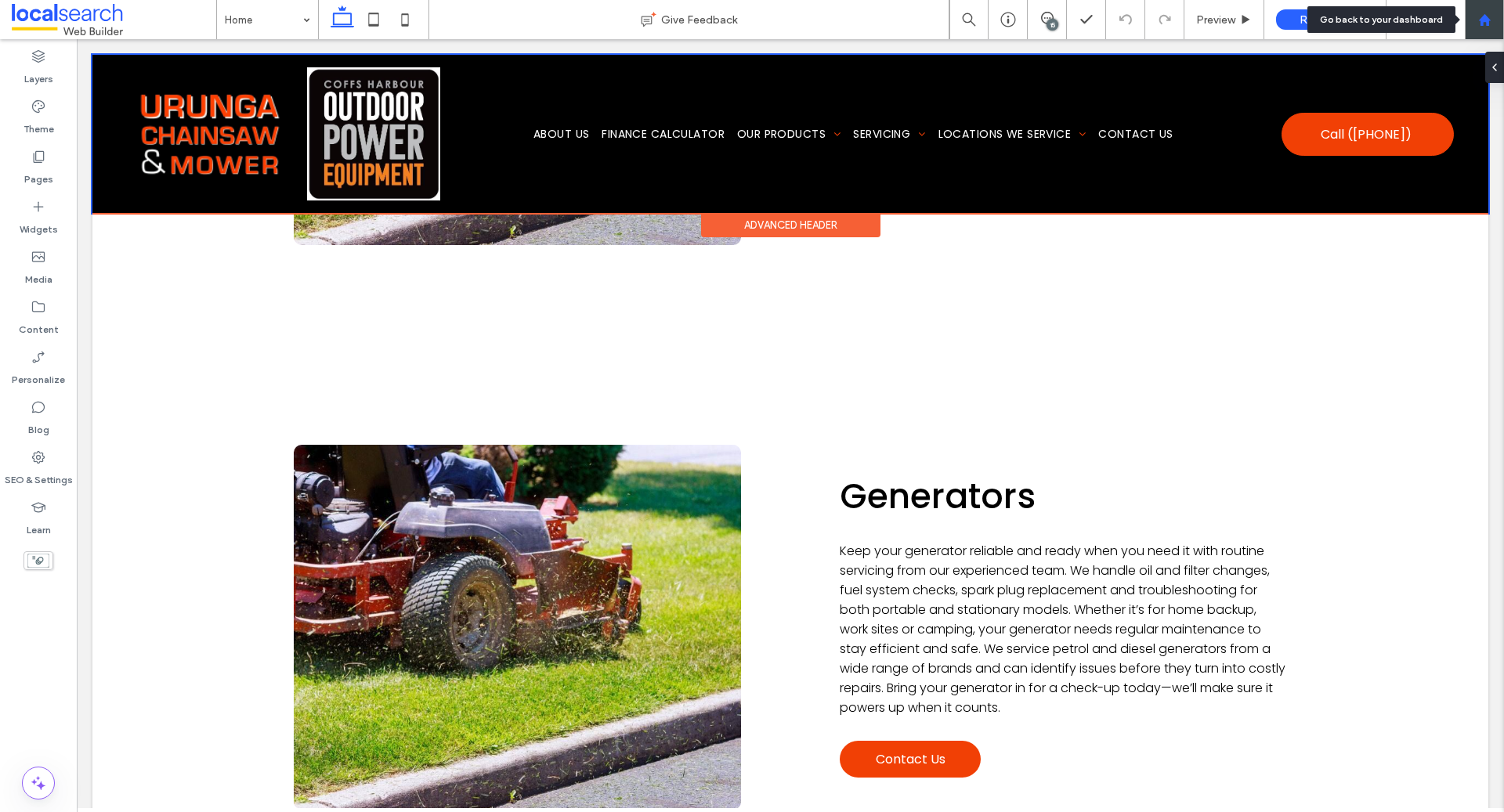 click 